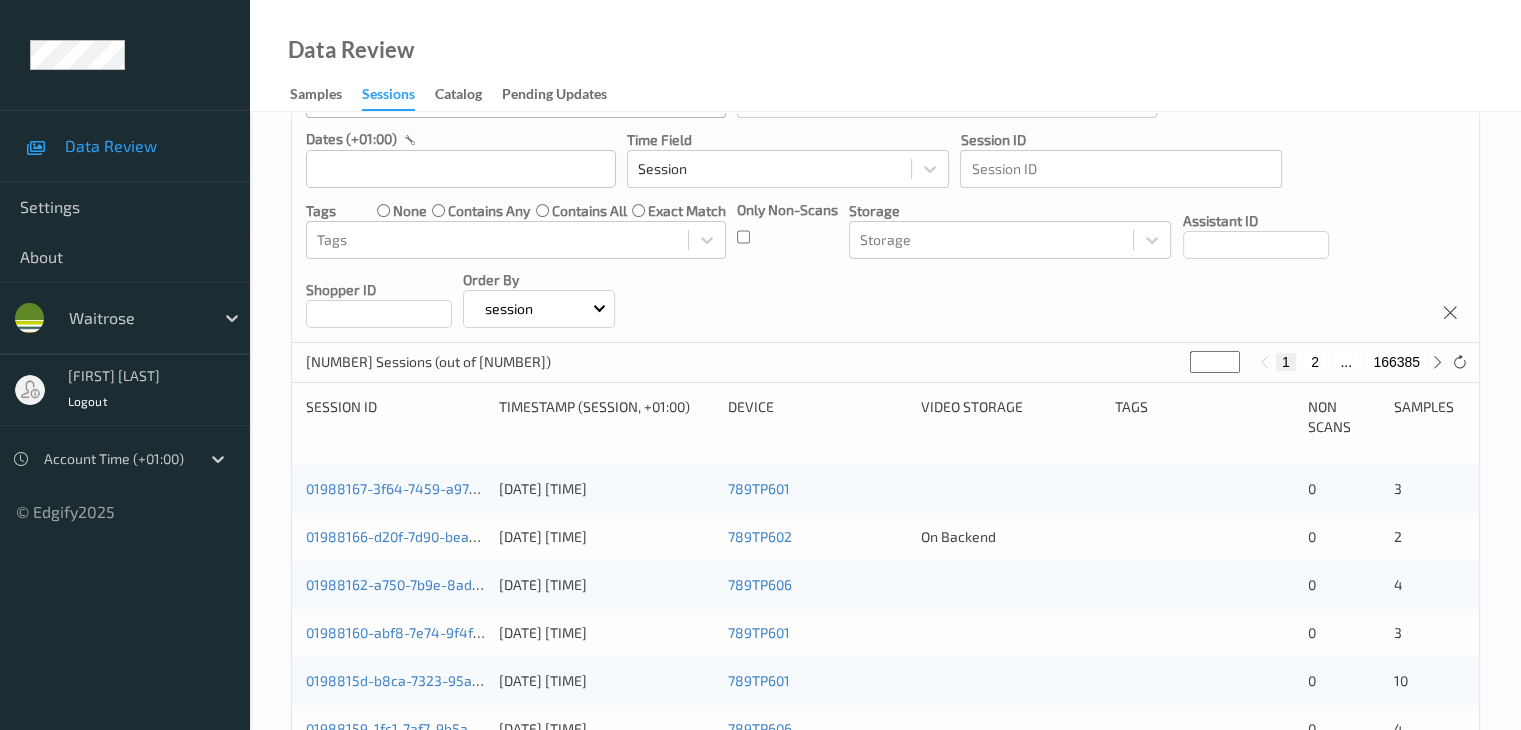 scroll, scrollTop: 32, scrollLeft: 0, axis: vertical 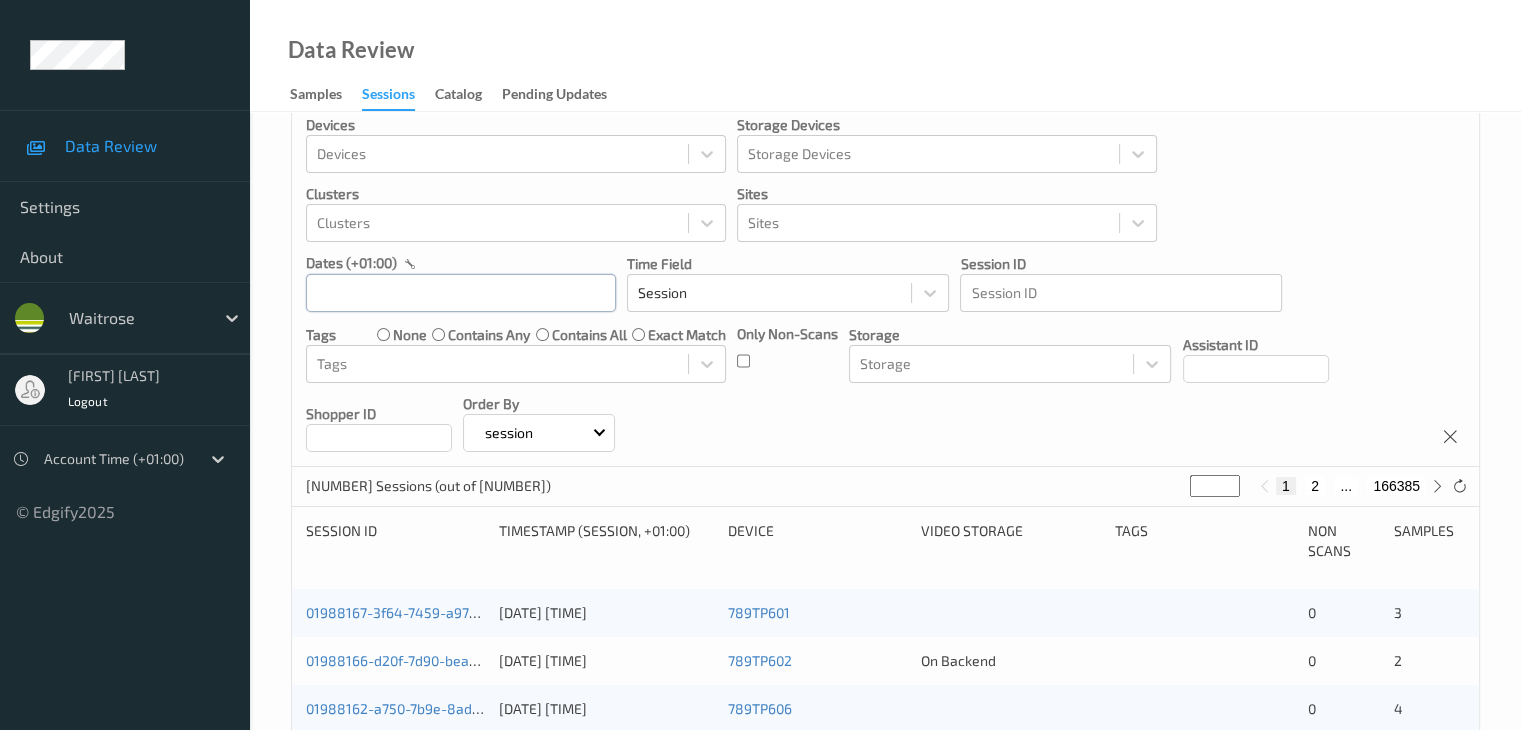 click at bounding box center [461, 293] 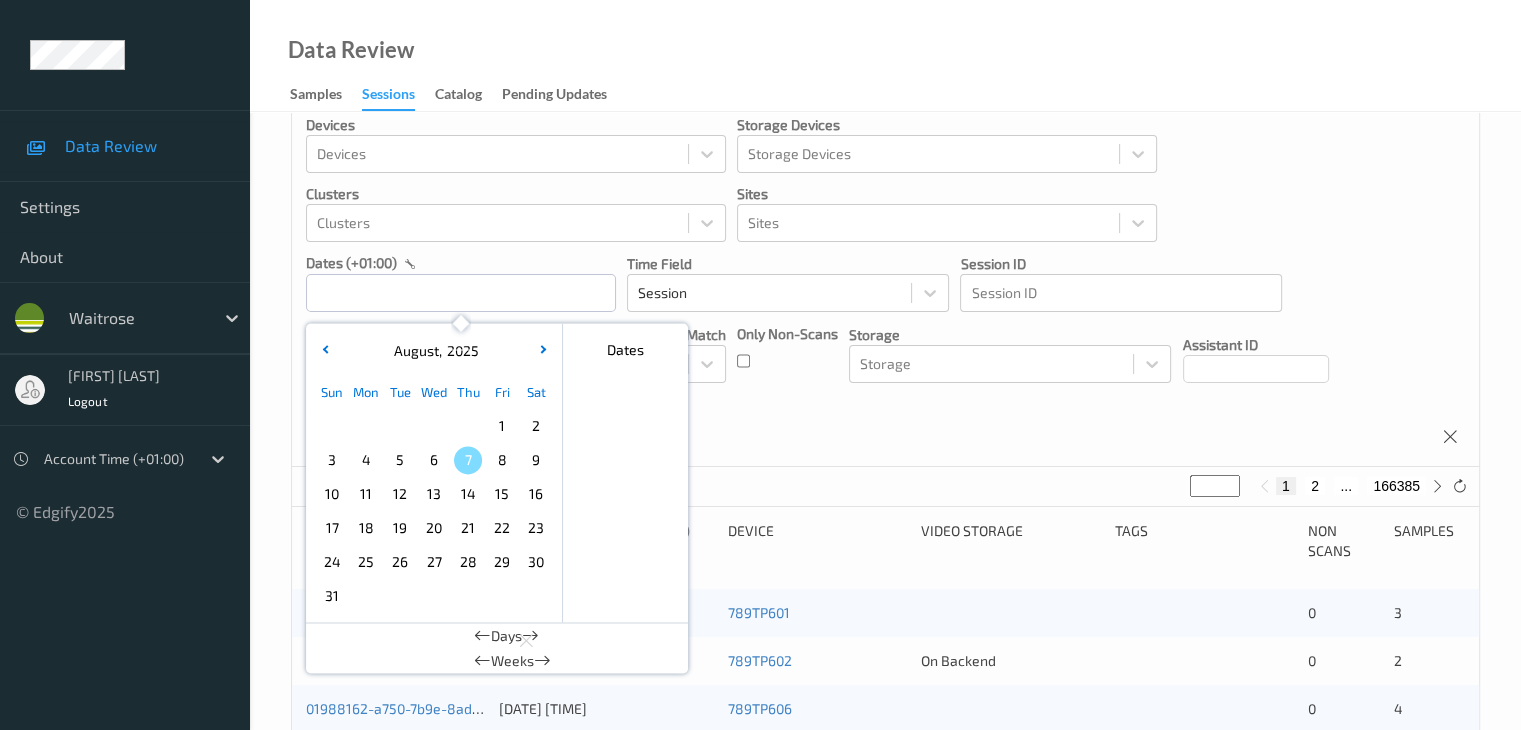 click on "9" at bounding box center [536, 460] 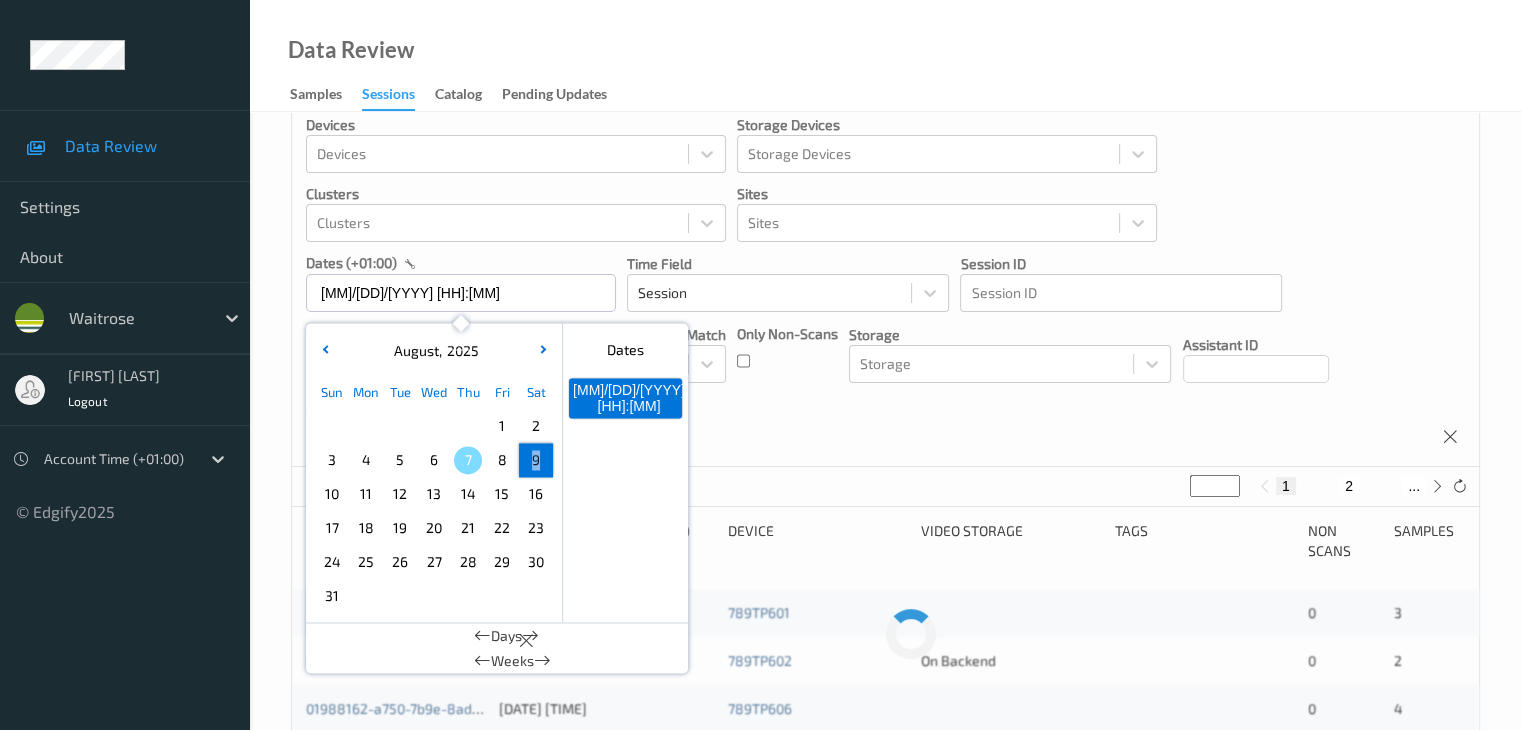 click on "9" at bounding box center (536, 460) 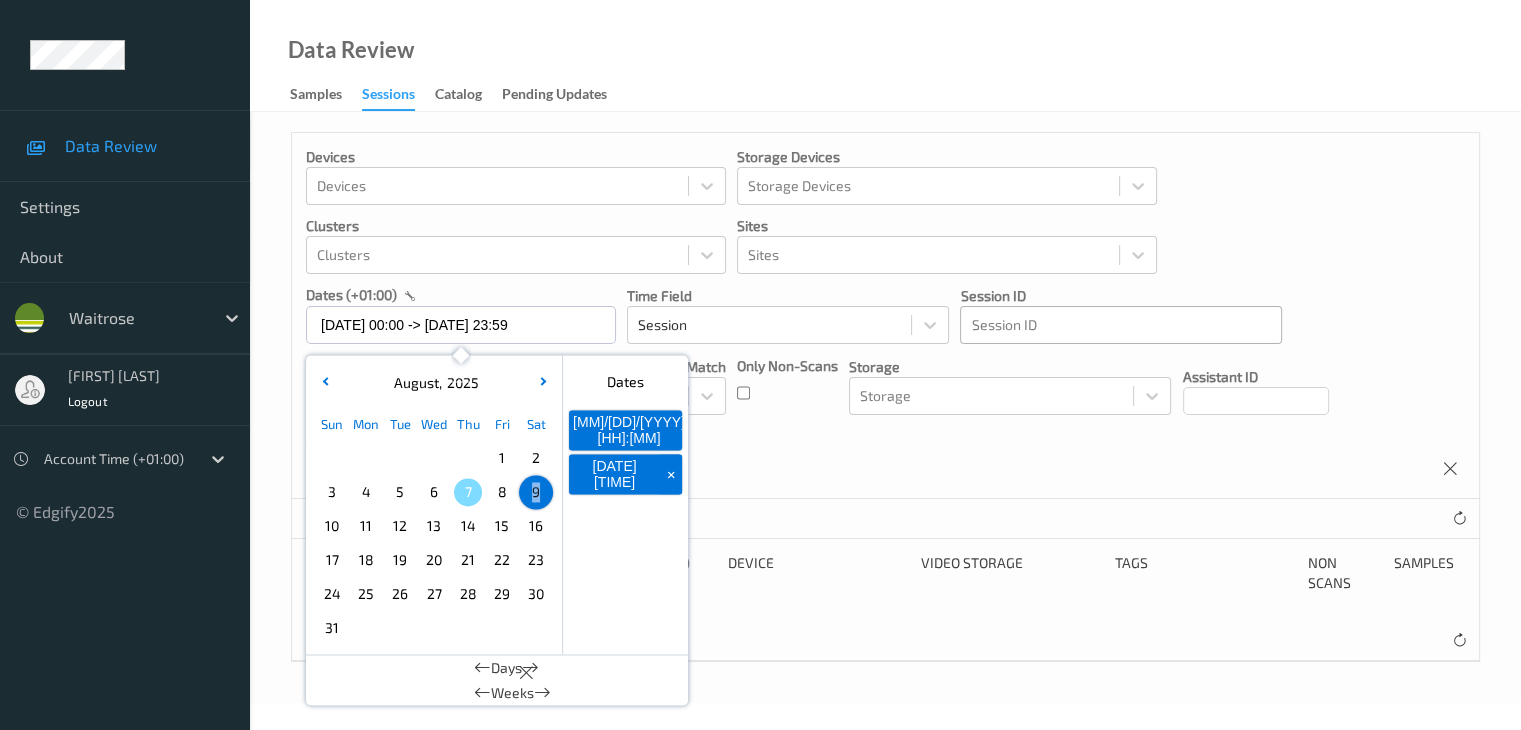 scroll, scrollTop: 0, scrollLeft: 0, axis: both 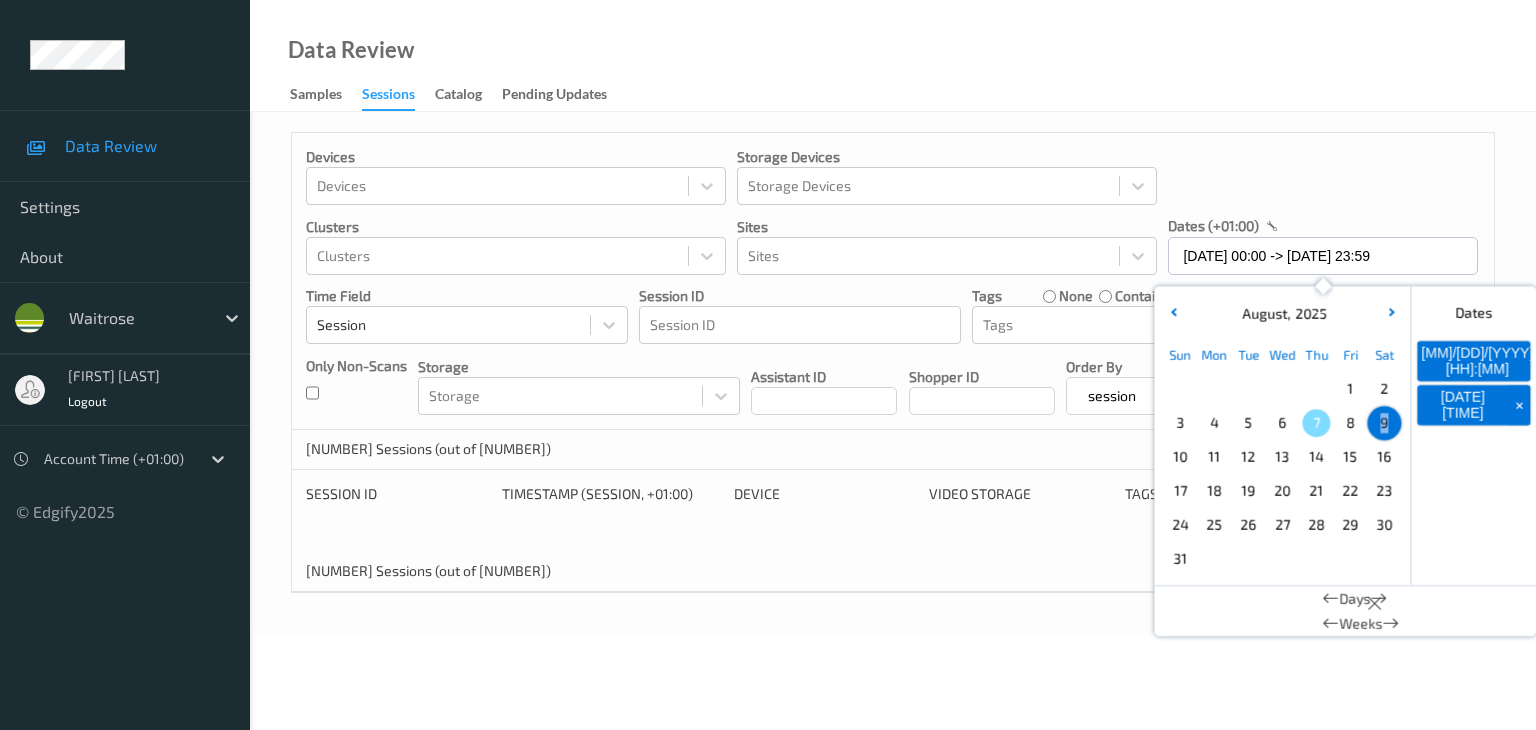 click on "Data Review Samples Sessions Catalog Pending Updates" at bounding box center [893, 56] 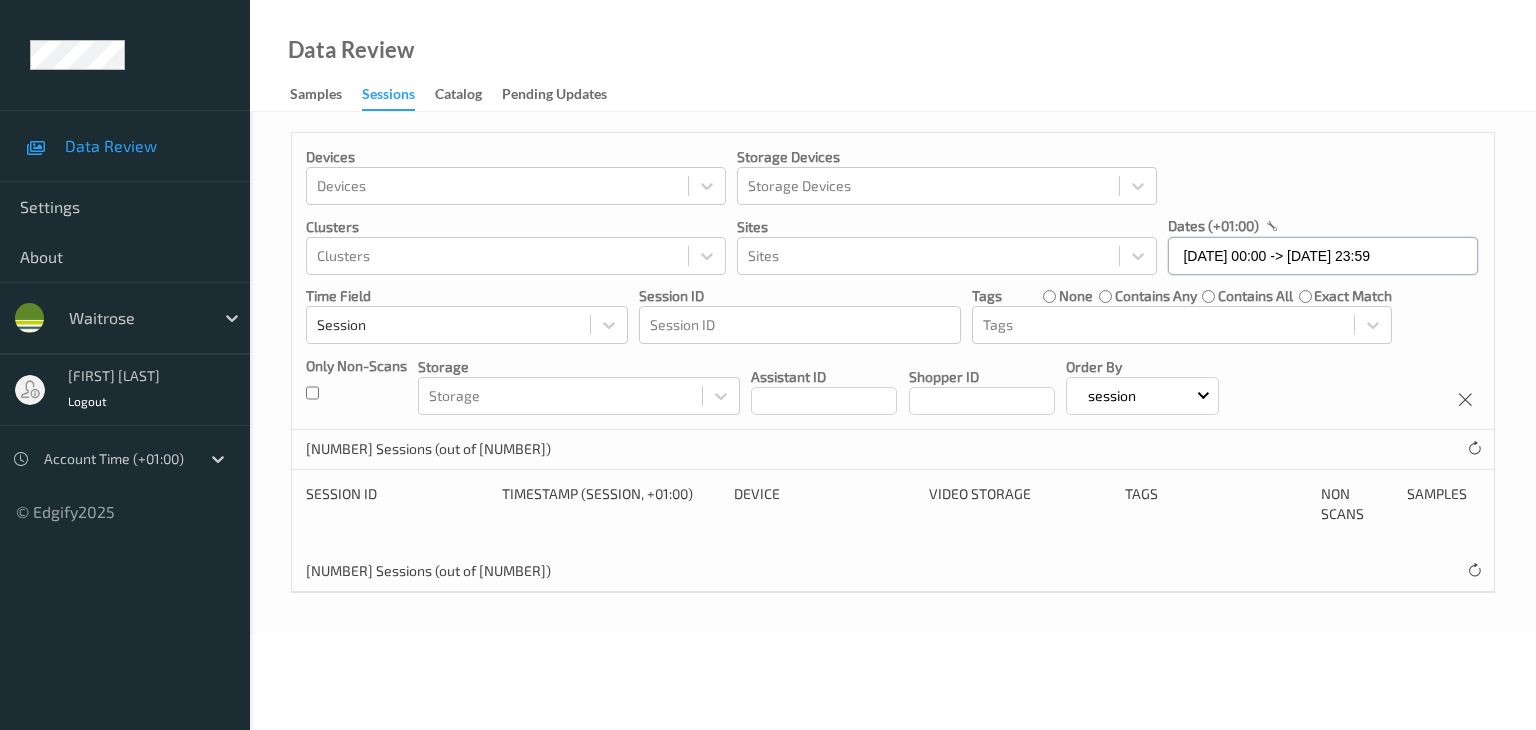 click on "09/08/2025 00:00 -> 09/08/2025 23:59" at bounding box center (1323, 256) 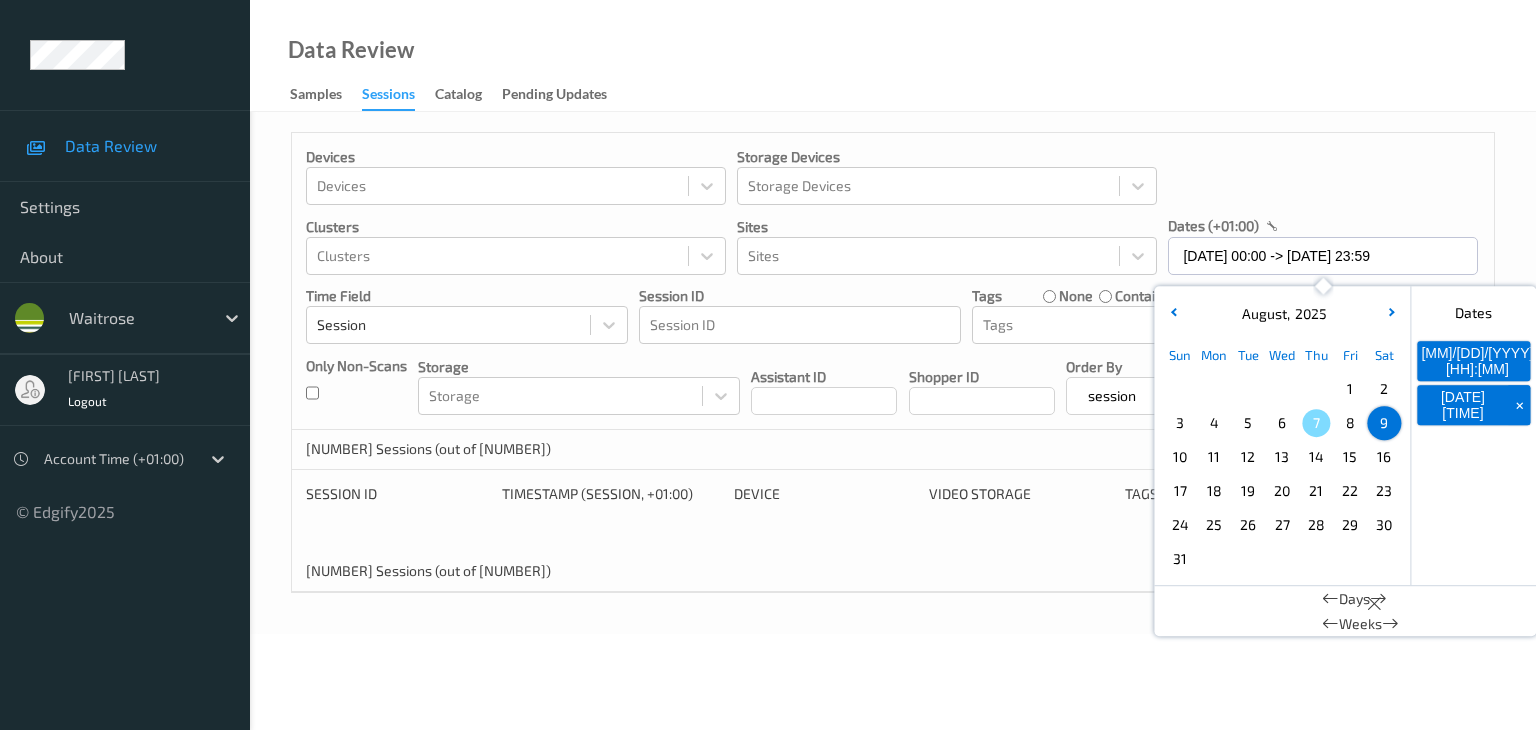 click on "6" at bounding box center [1282, 423] 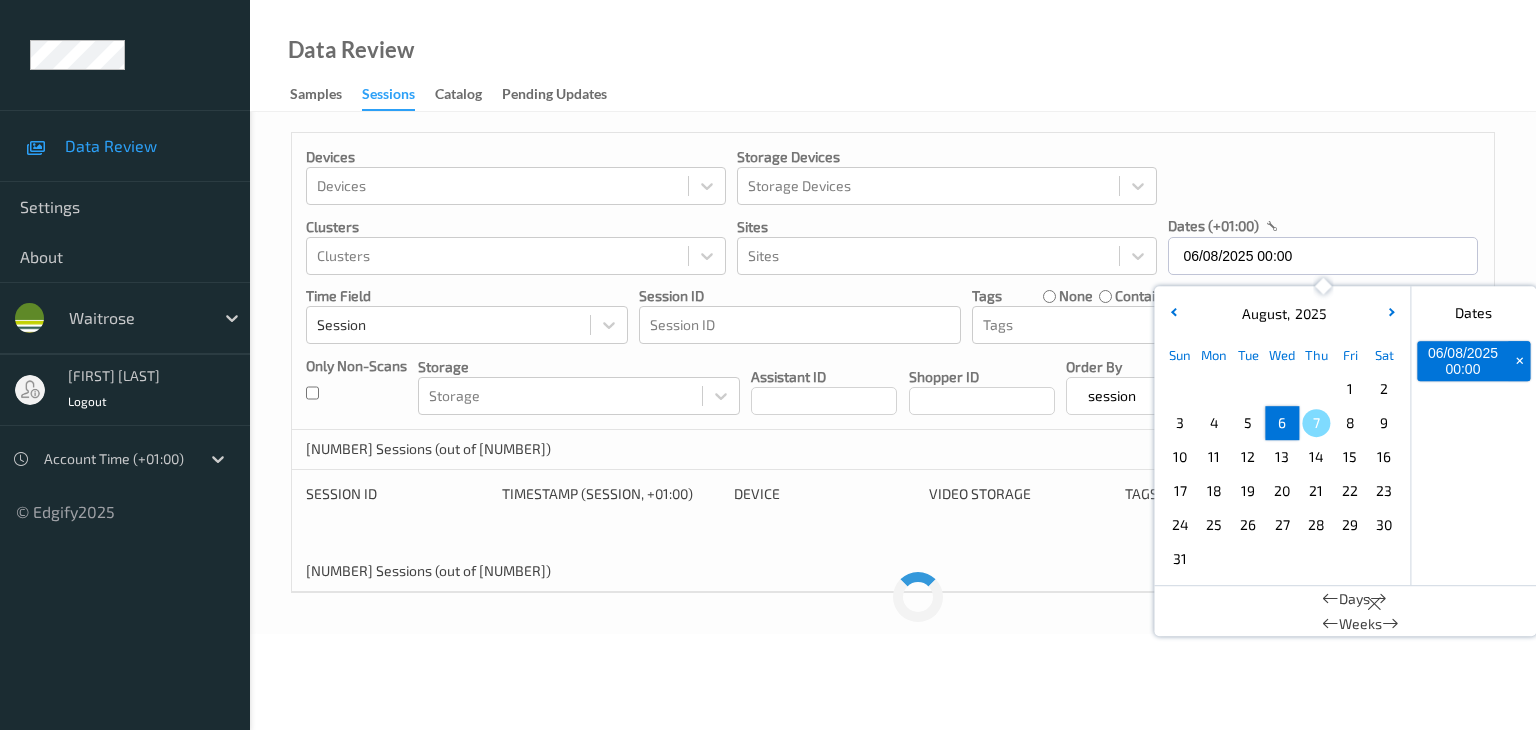 click on "6" at bounding box center (1282, 423) 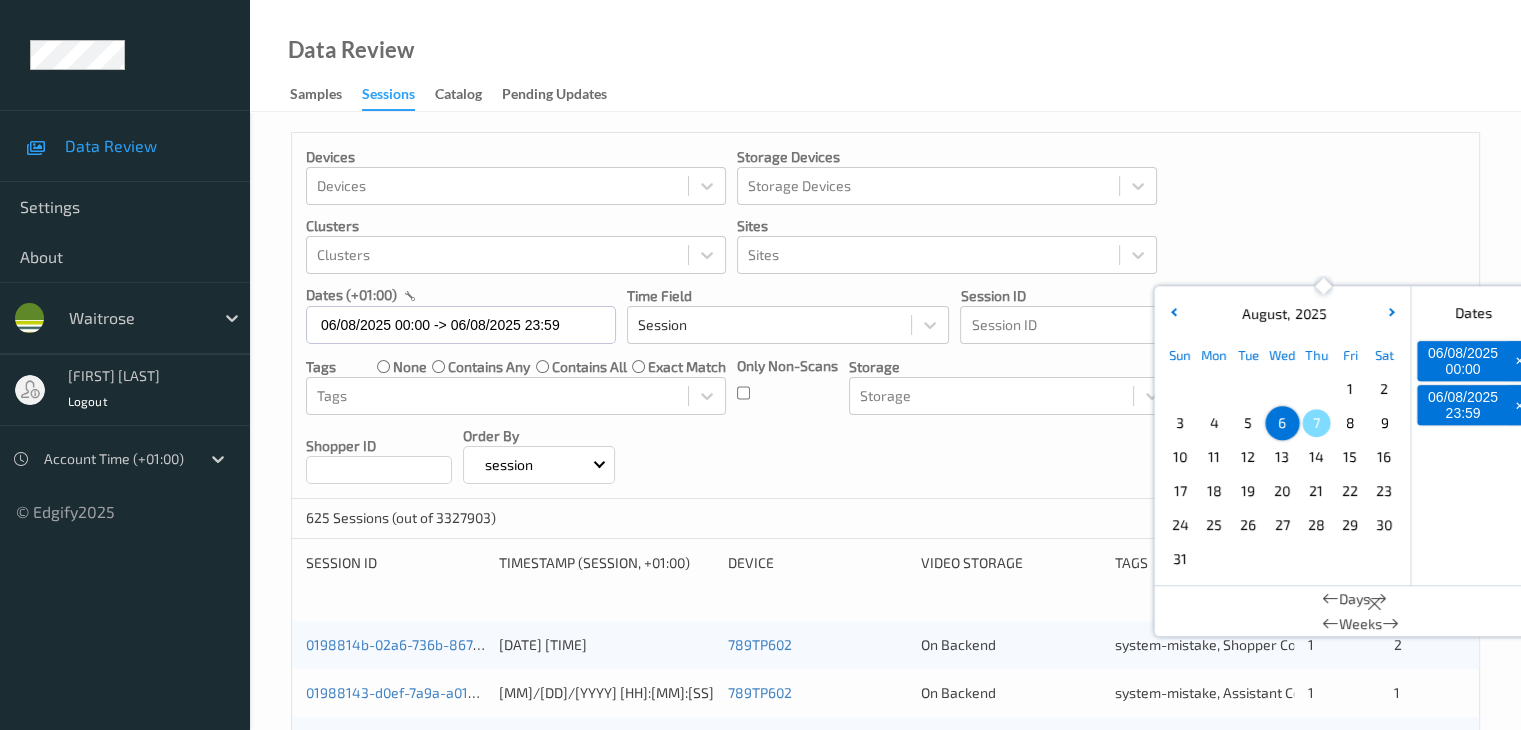click on "Devices Devices Storage Devices Storage Devices Clusters Clusters Sites Sites dates (+01:00) 06/08/2025 00:00 -> 06/08/2025 23:59 August , 2025 Sun Mon Tue Wed Thu Fri Sat 1 2 3 4 5 6 7 8 9 10 11 12 13 14 15 16 17 18 19 20 21 22 23 24 25 26 27 28 29 30 31 January February March April May June July August September October November December 2021 2022 2023 2024 2025 2026 2027 2028 2029 2030 2031 2032 Dates 06/08/2025 00:00 + 06/08/2025 23:59 + Days Weeks Time Field Session Session ID Session ID Tags none contains any contains all exact match Tags Only Non-Scans Storage Storage Assistant ID Shopper ID Order By session" at bounding box center (885, 316) 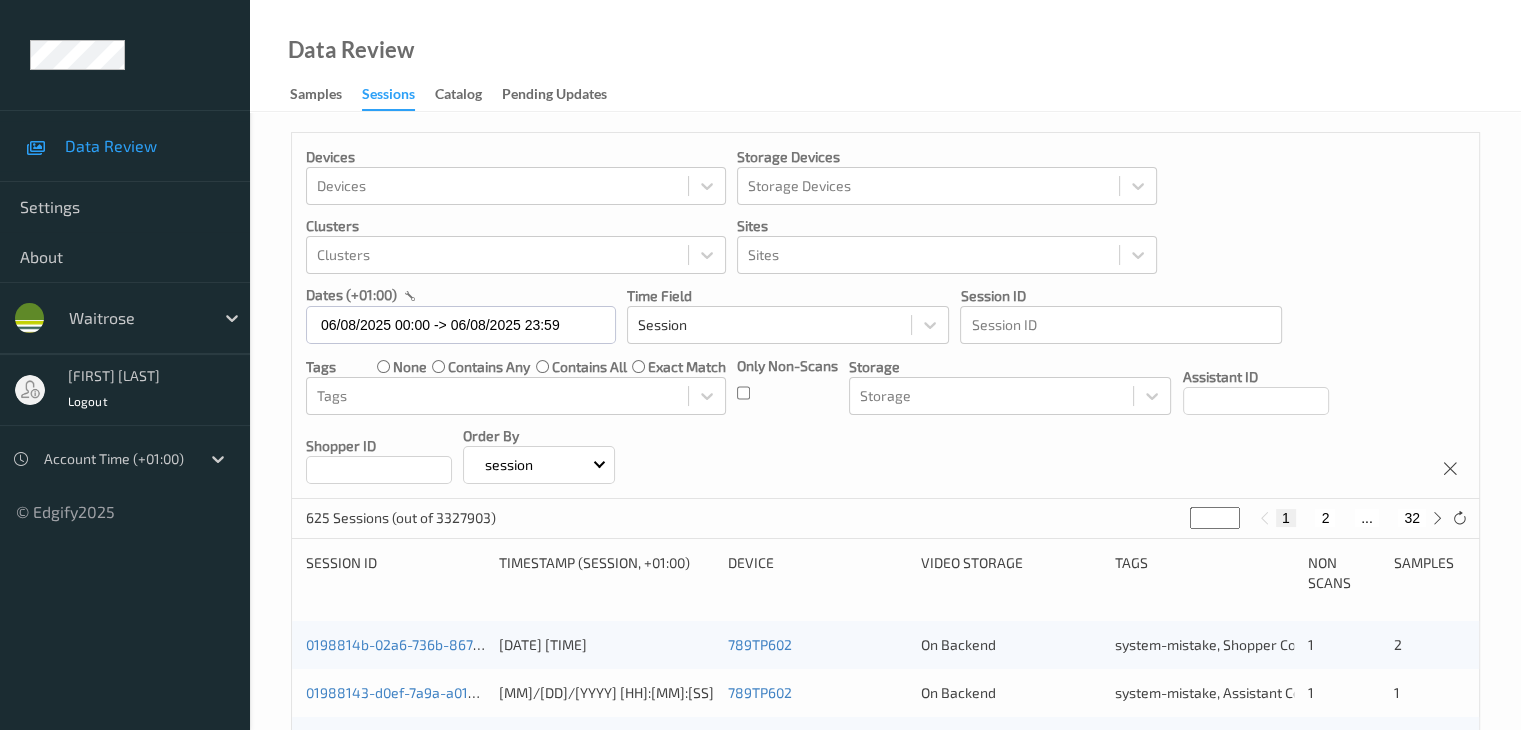 drag, startPoint x: 1210, startPoint y: 513, endPoint x: 1179, endPoint y: 513, distance: 31 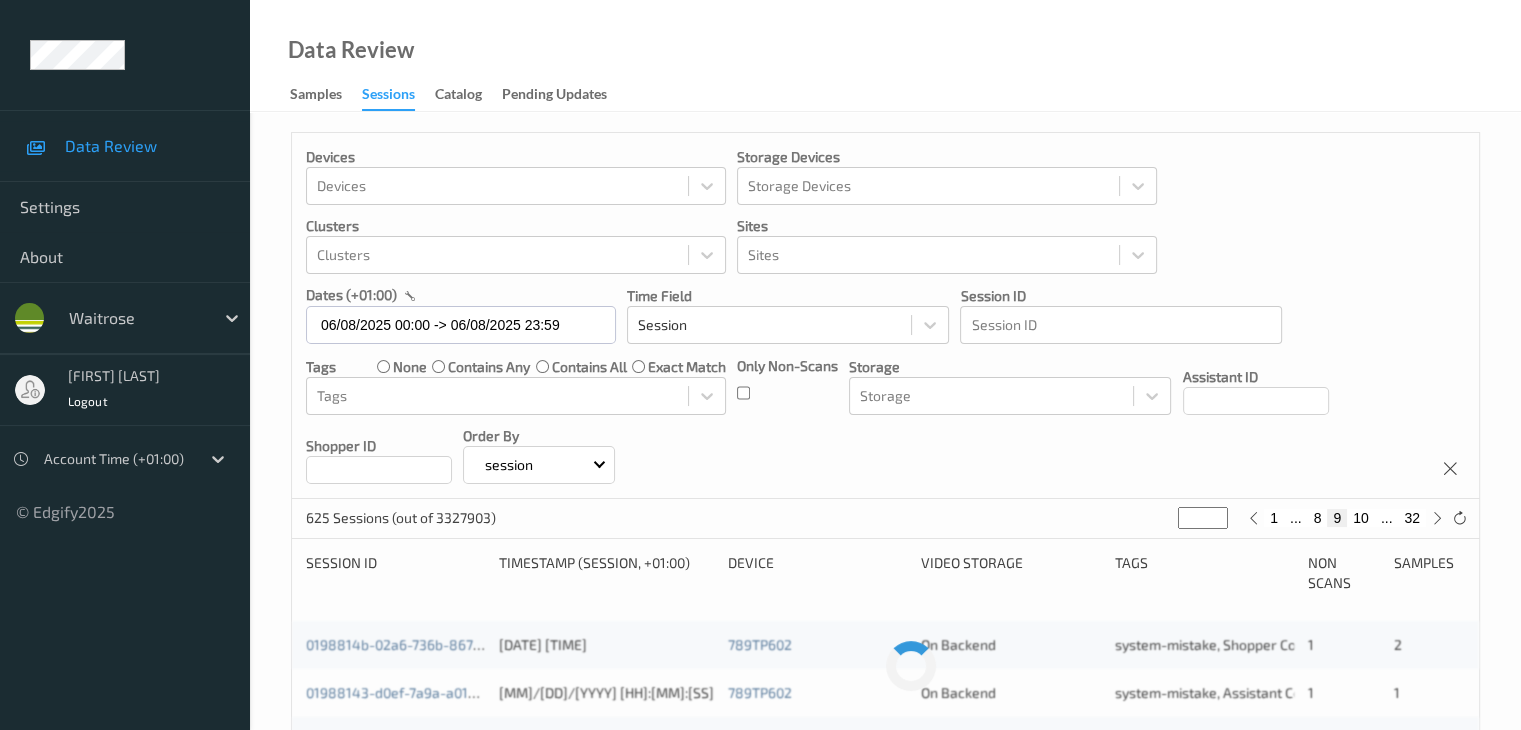 type on "*" 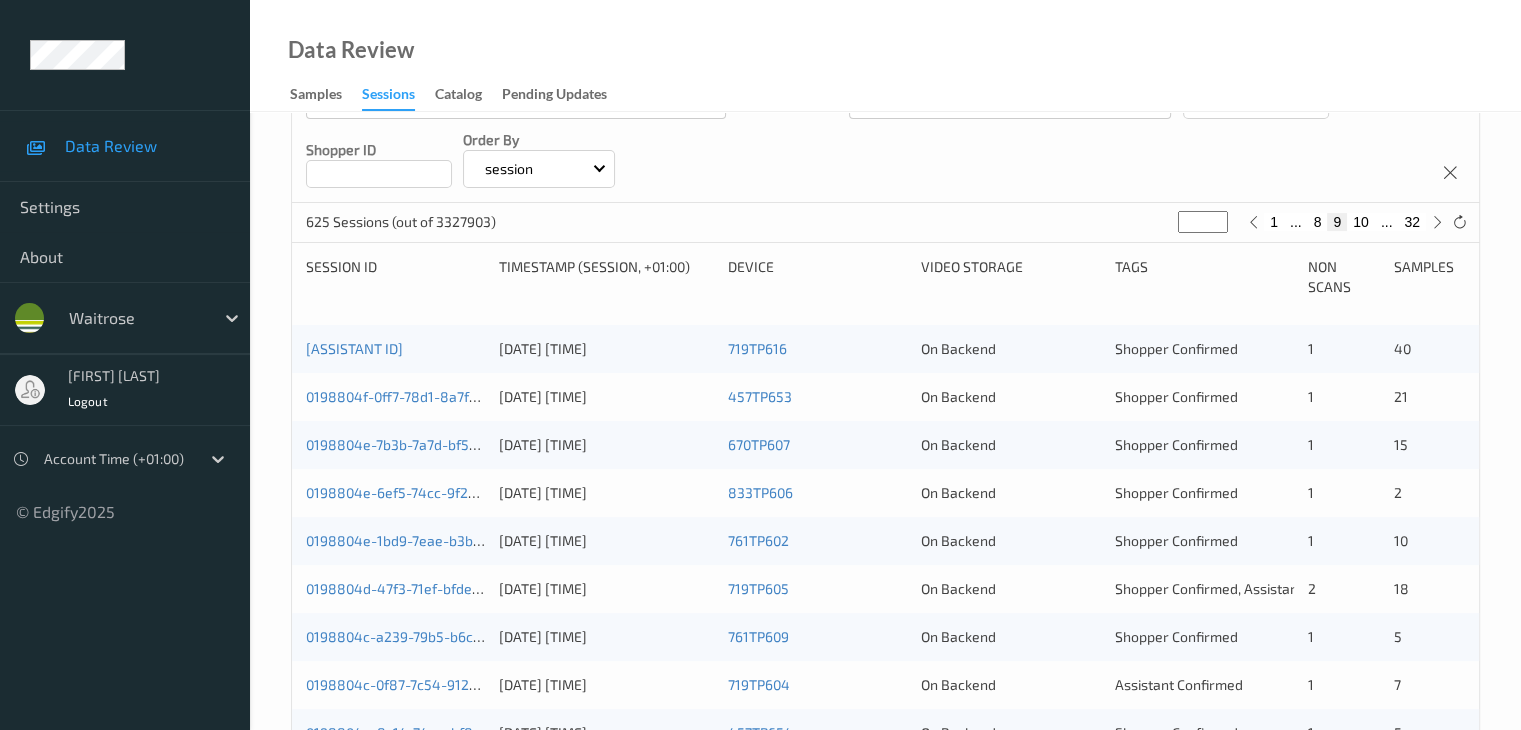 scroll, scrollTop: 300, scrollLeft: 0, axis: vertical 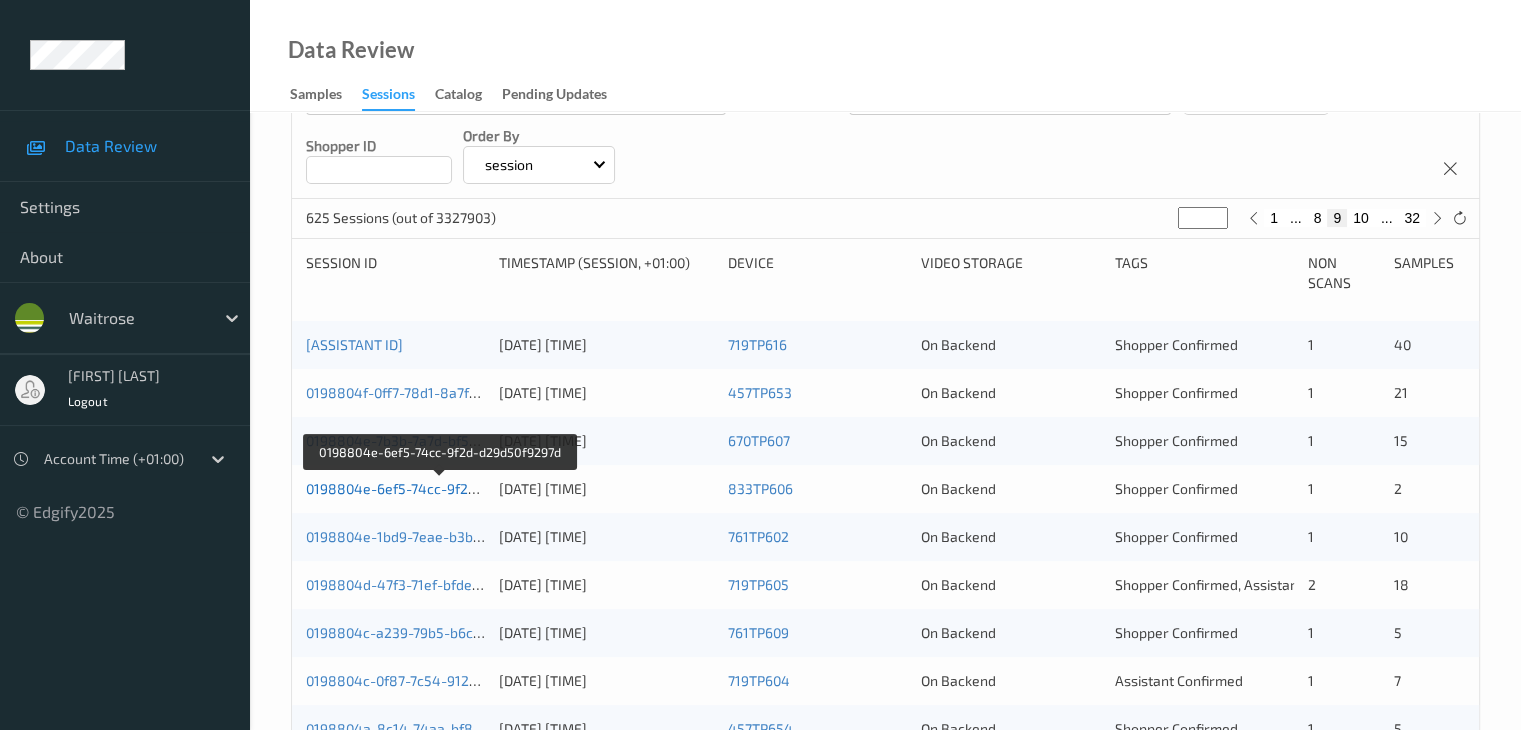 click on "0198804e-6ef5-74cc-9f2d-d29d50f9297d" at bounding box center [440, 488] 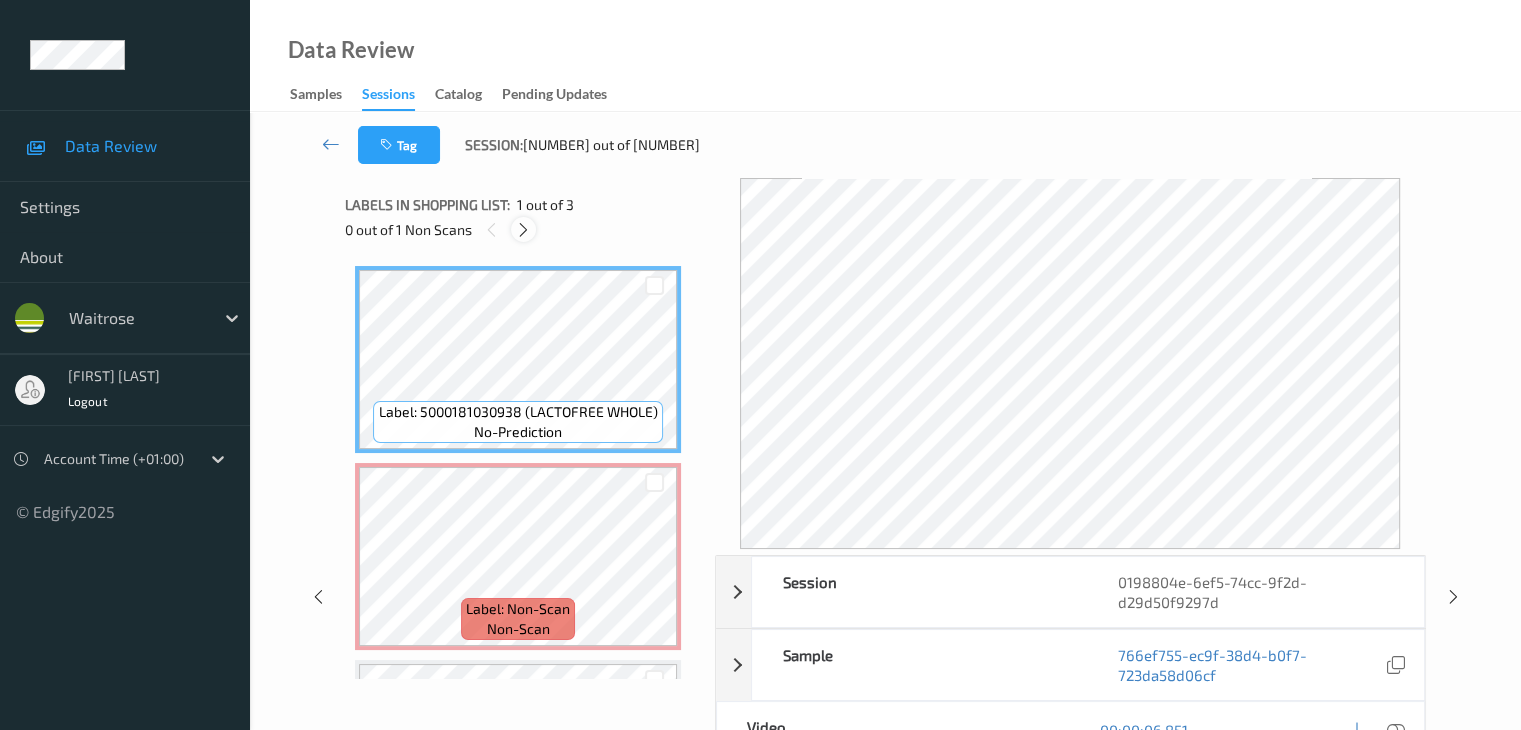 click at bounding box center (523, 230) 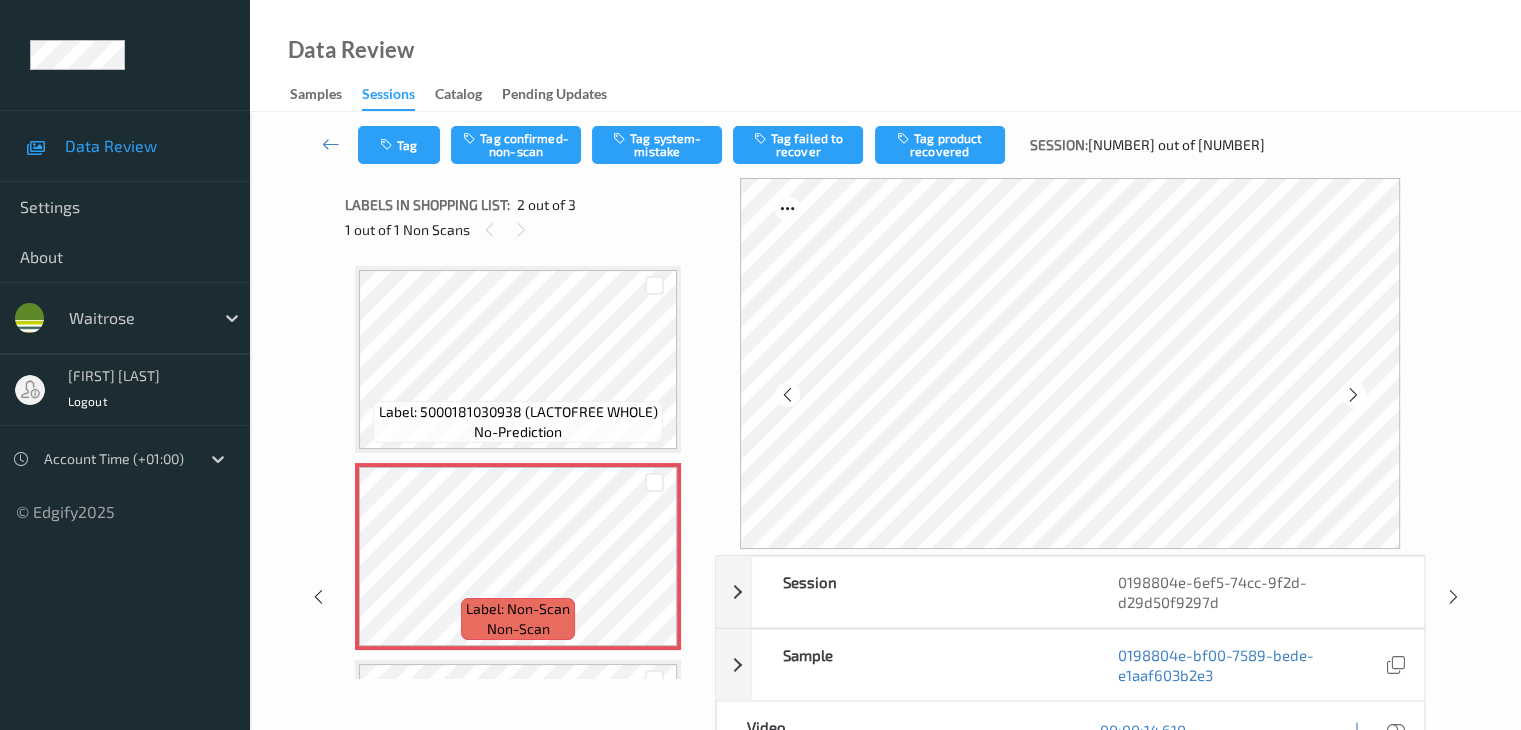 scroll, scrollTop: 10, scrollLeft: 0, axis: vertical 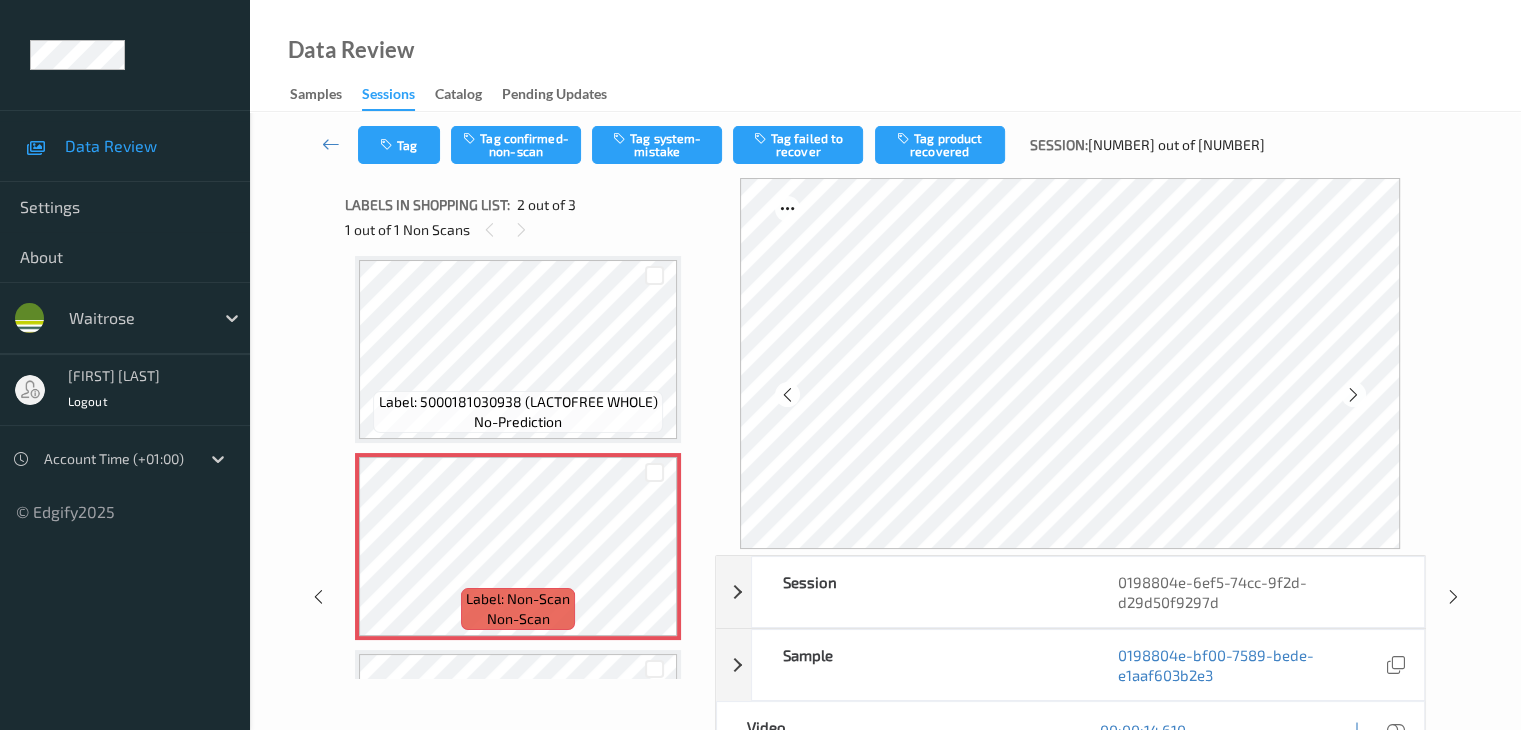 click on "Label: 5000181030938 (LACTOFREE WHOLE)" at bounding box center (518, 402) 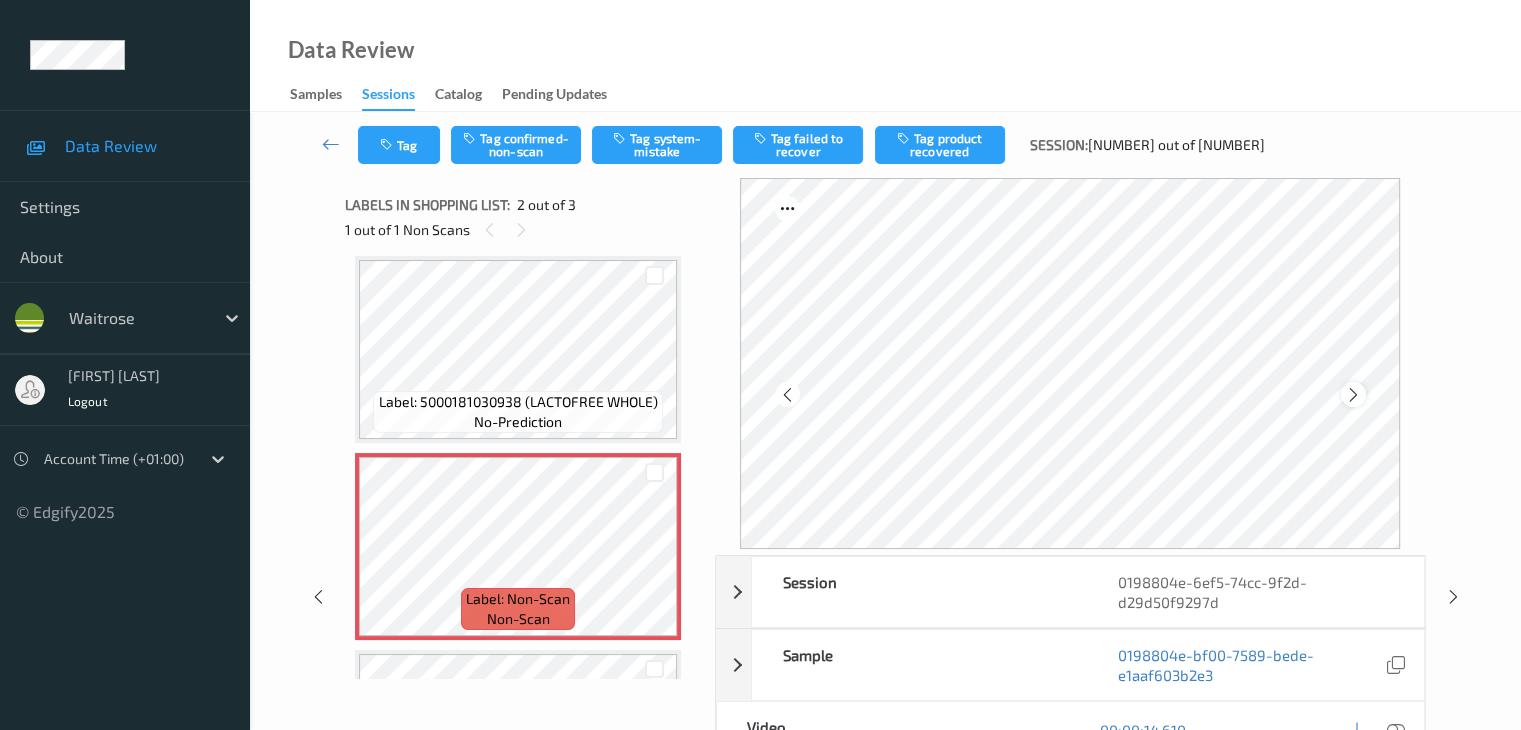 click at bounding box center [1353, 394] 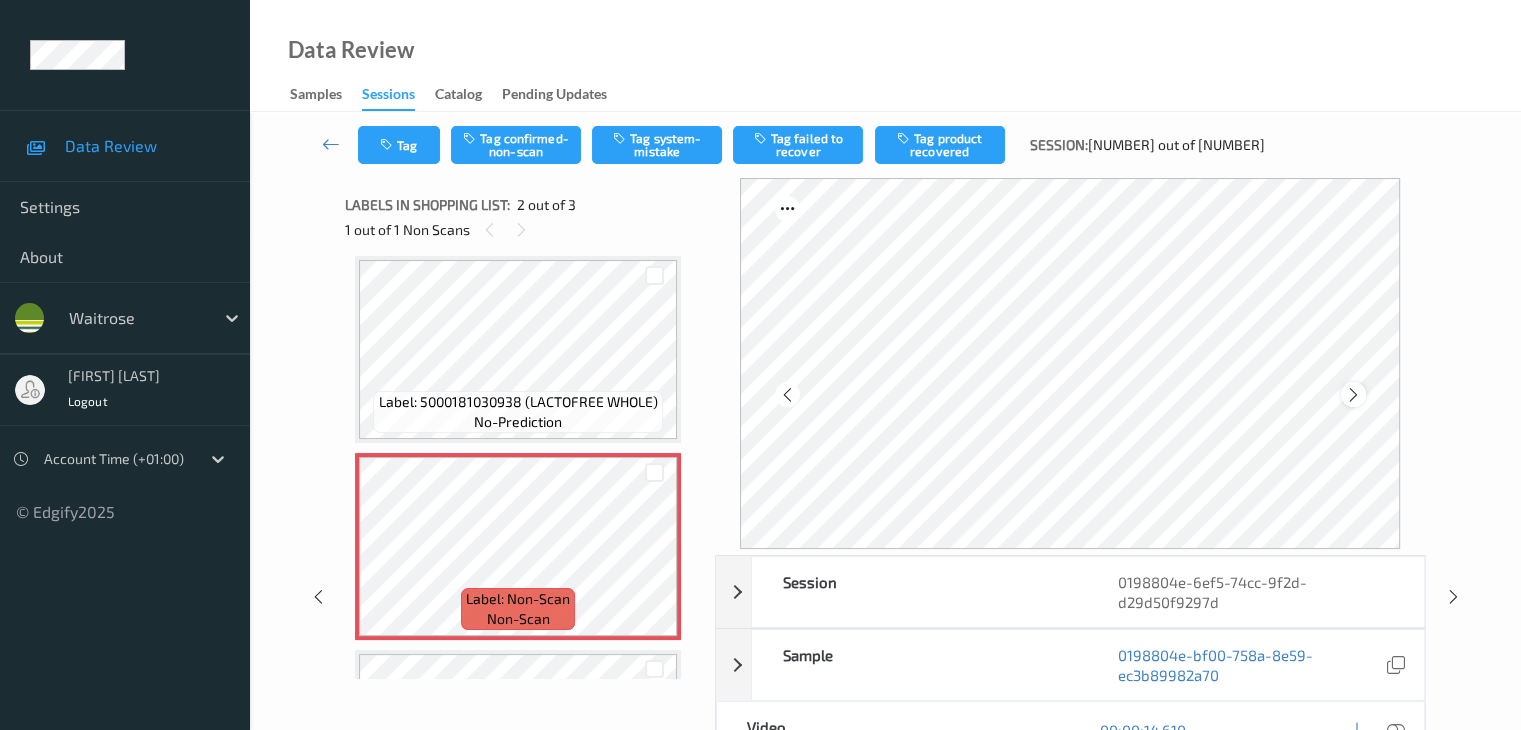 click at bounding box center (1353, 395) 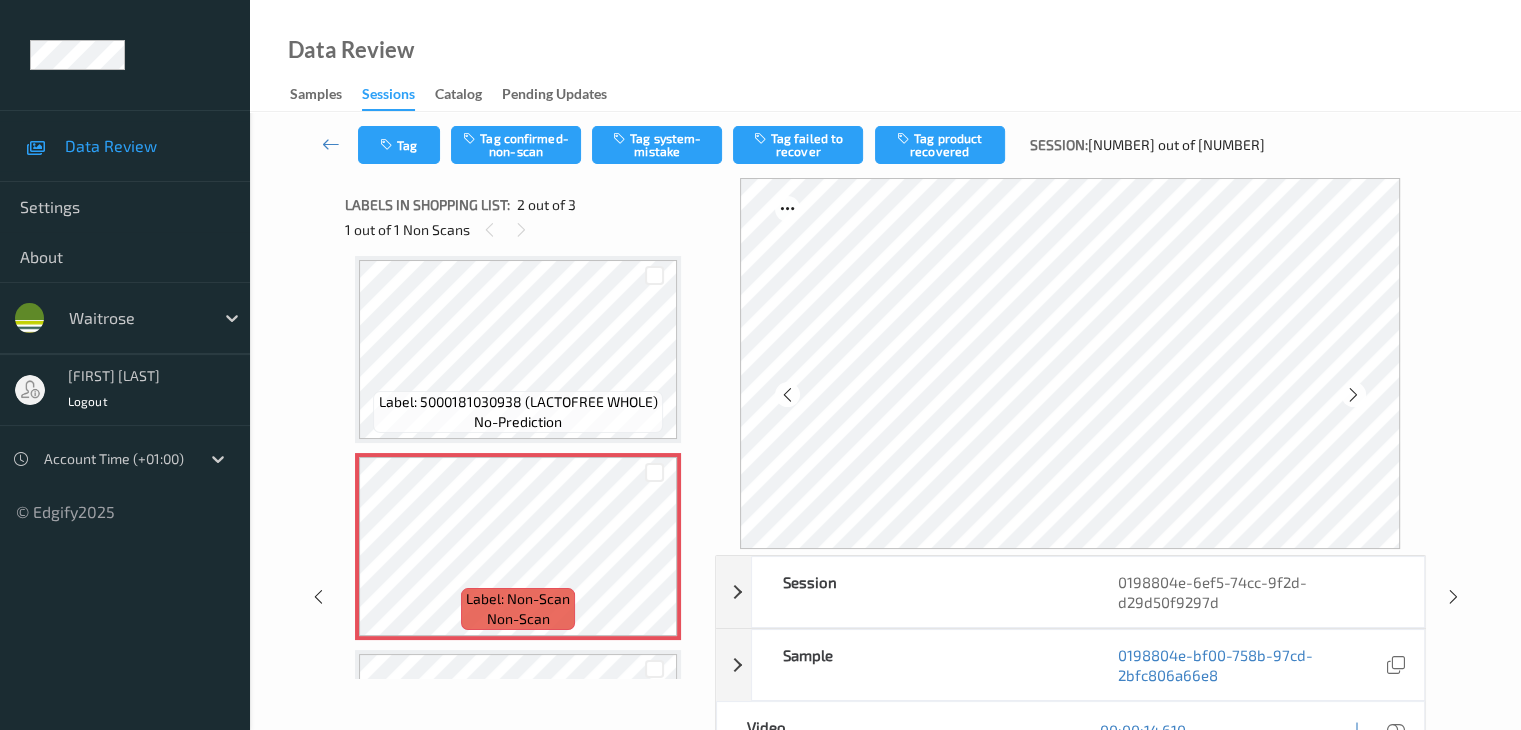 click at bounding box center [1353, 395] 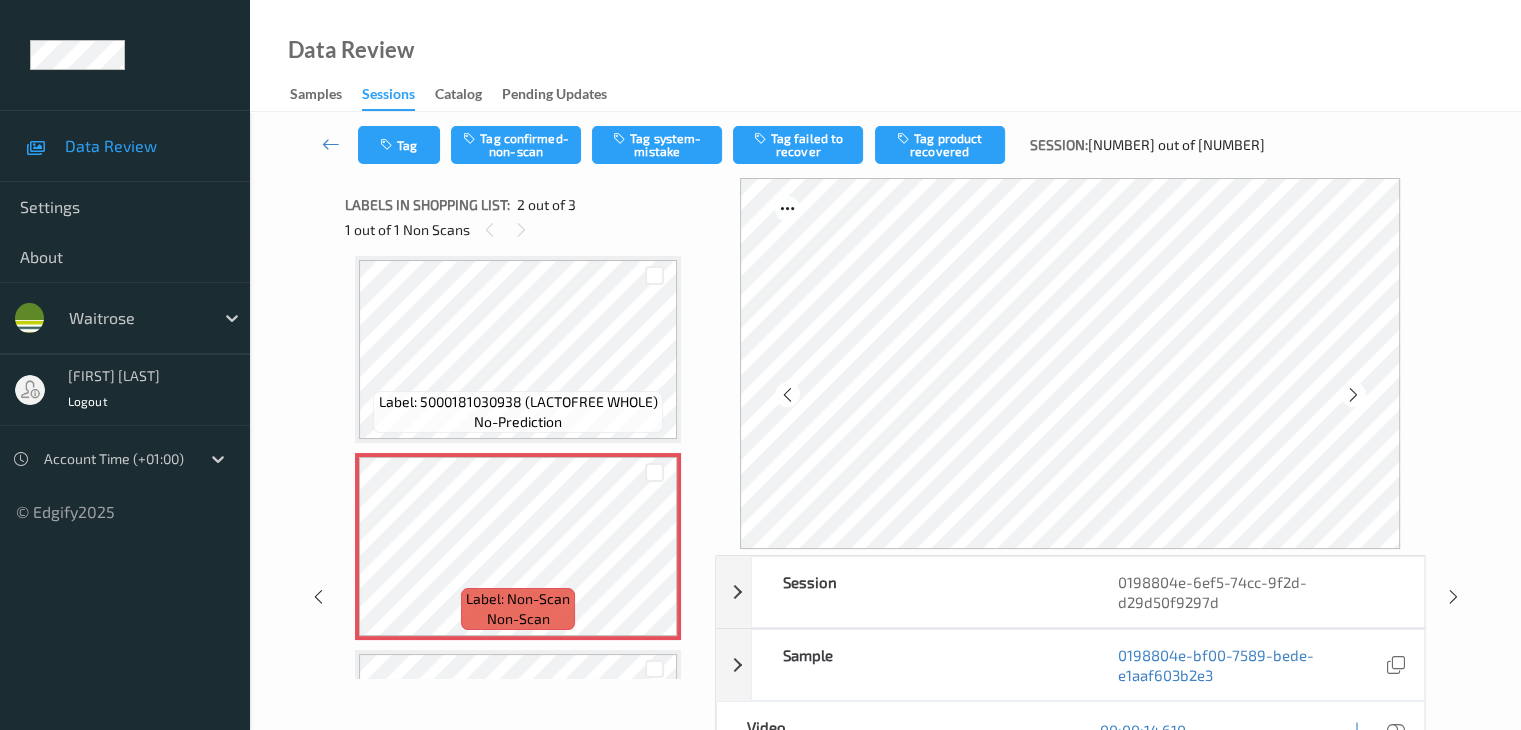 click at bounding box center (1353, 395) 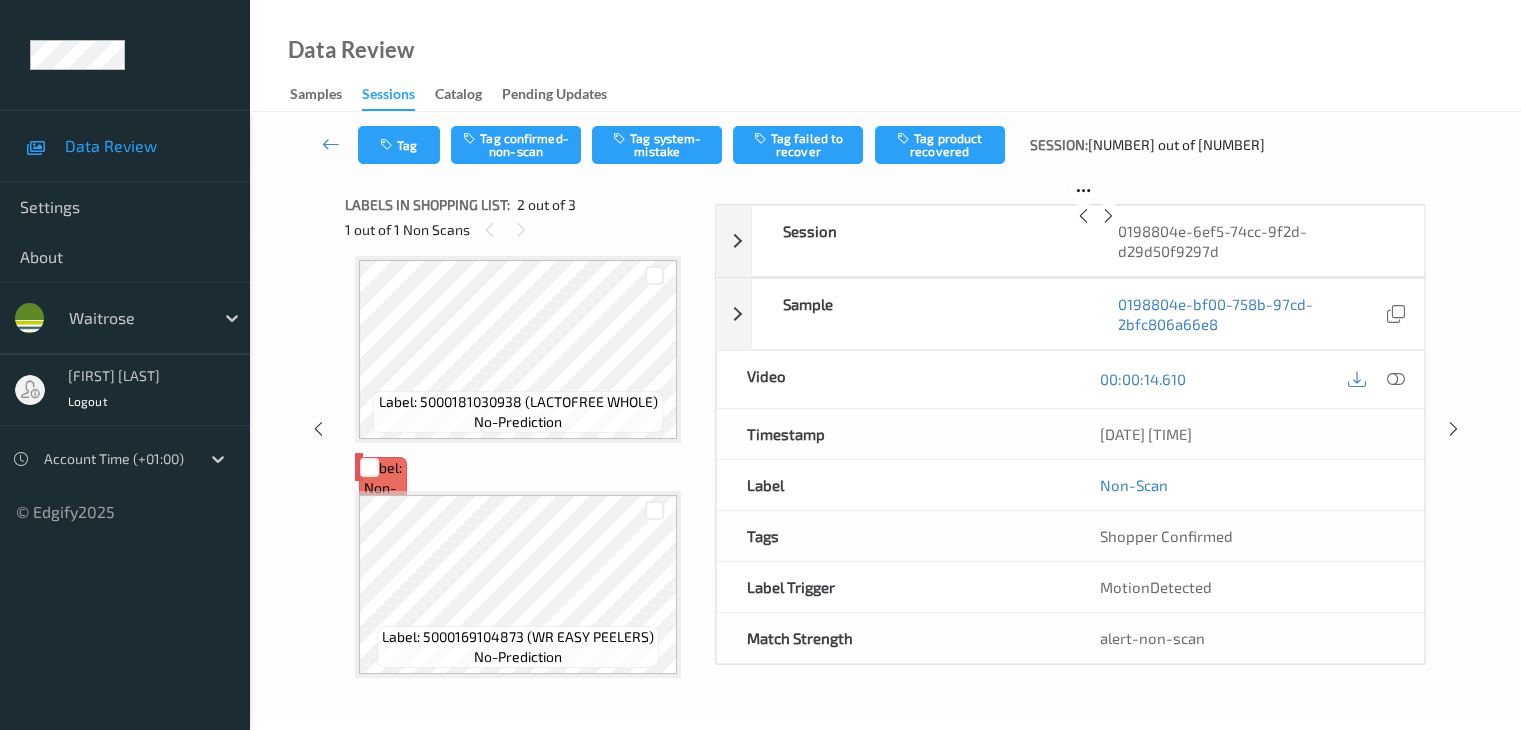 click at bounding box center (1108, 216) 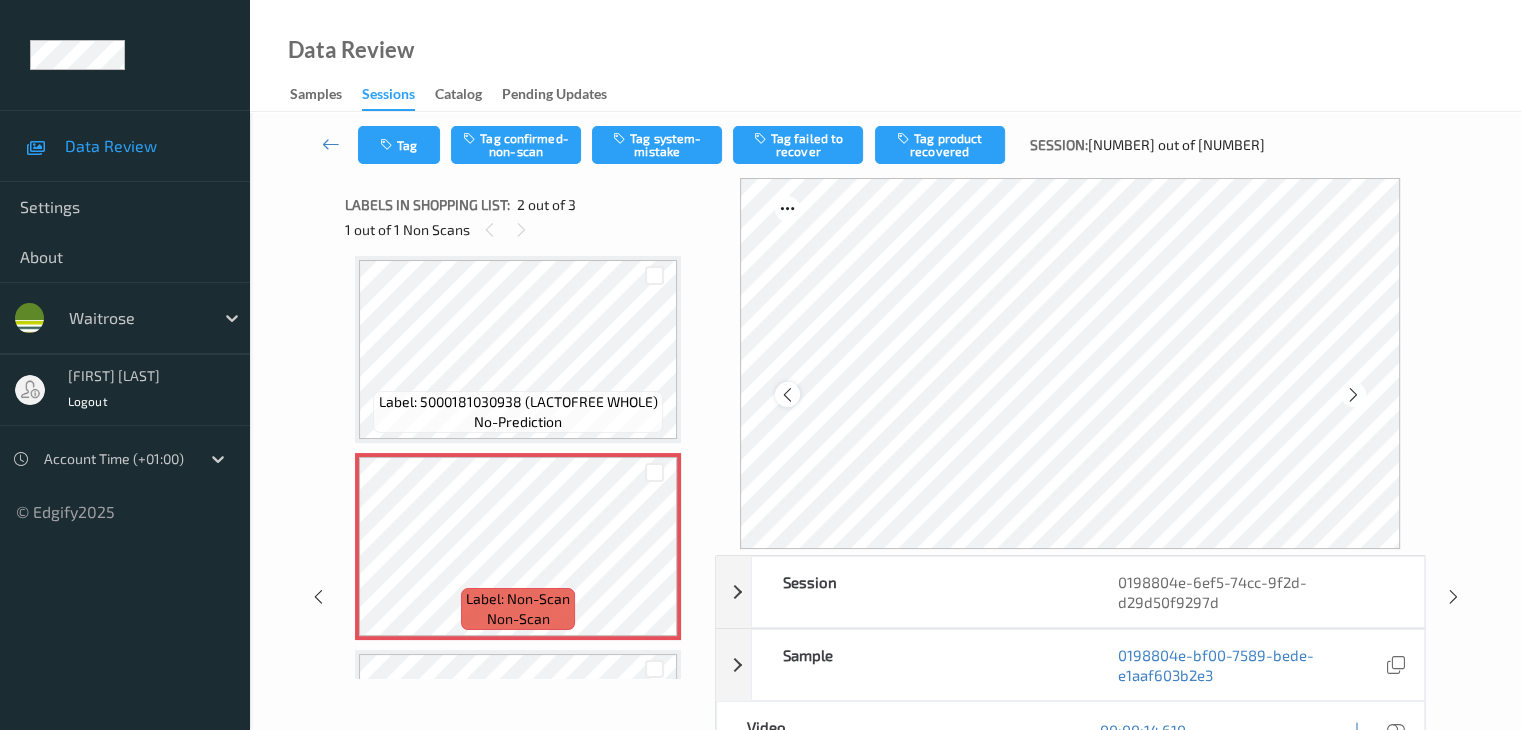 click at bounding box center [787, 395] 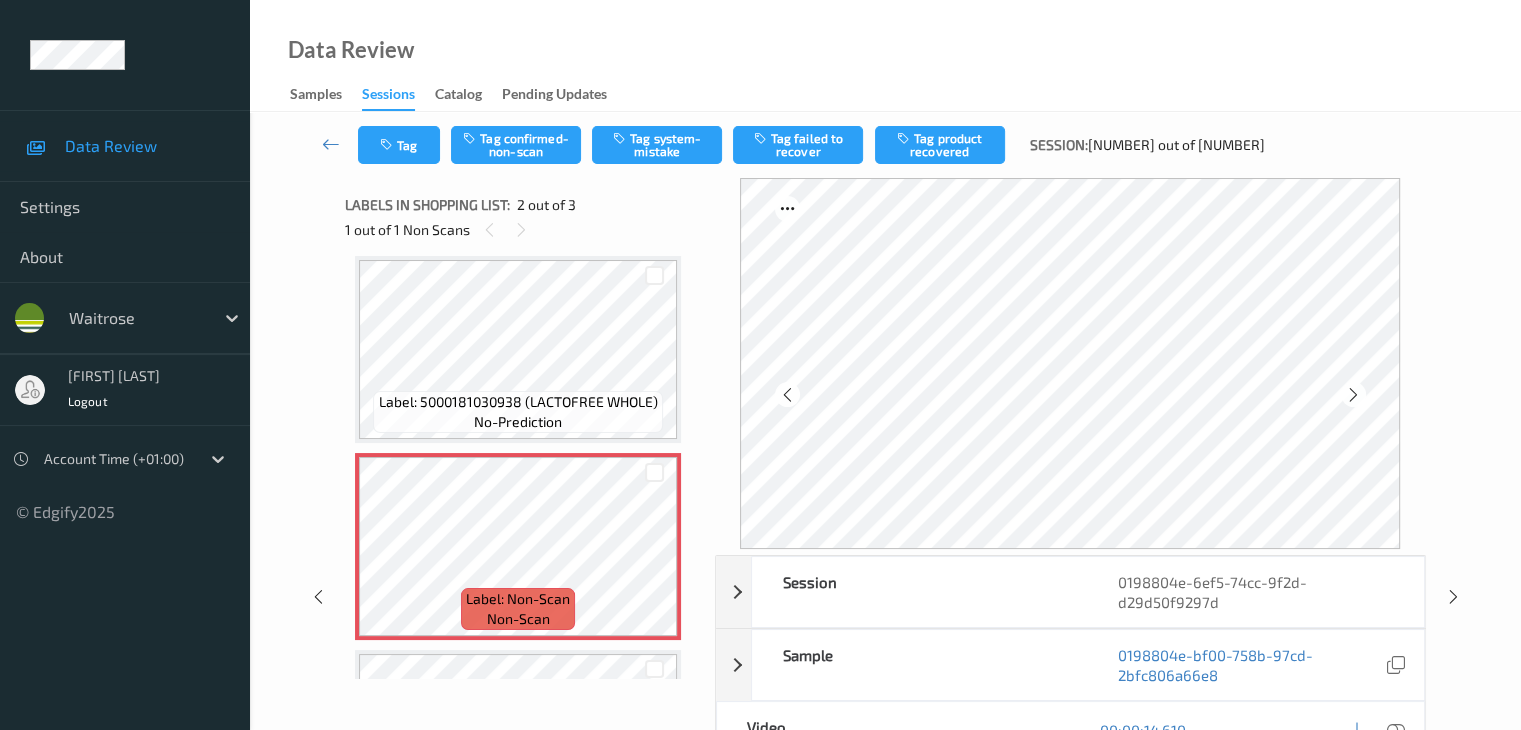 click at bounding box center [787, 395] 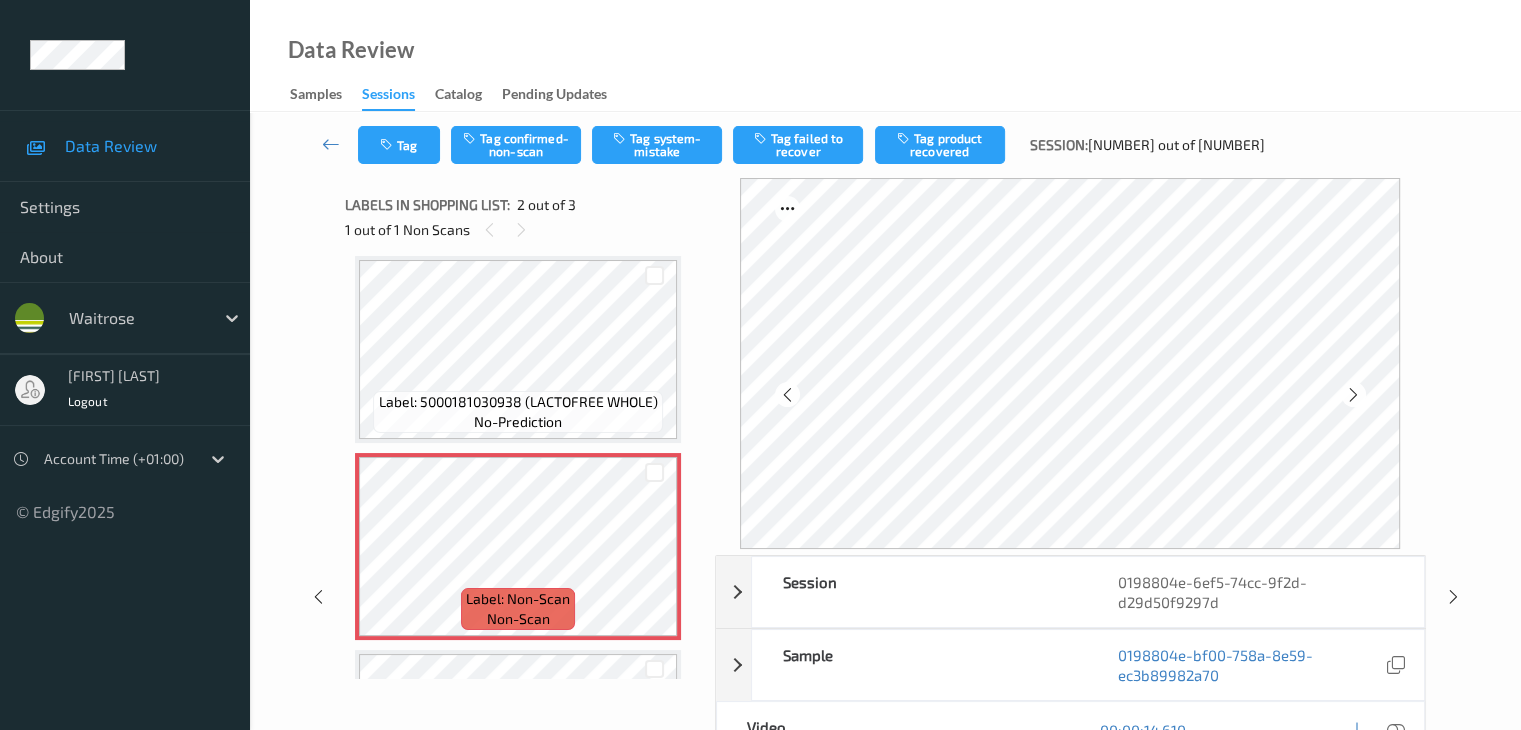 click at bounding box center [787, 395] 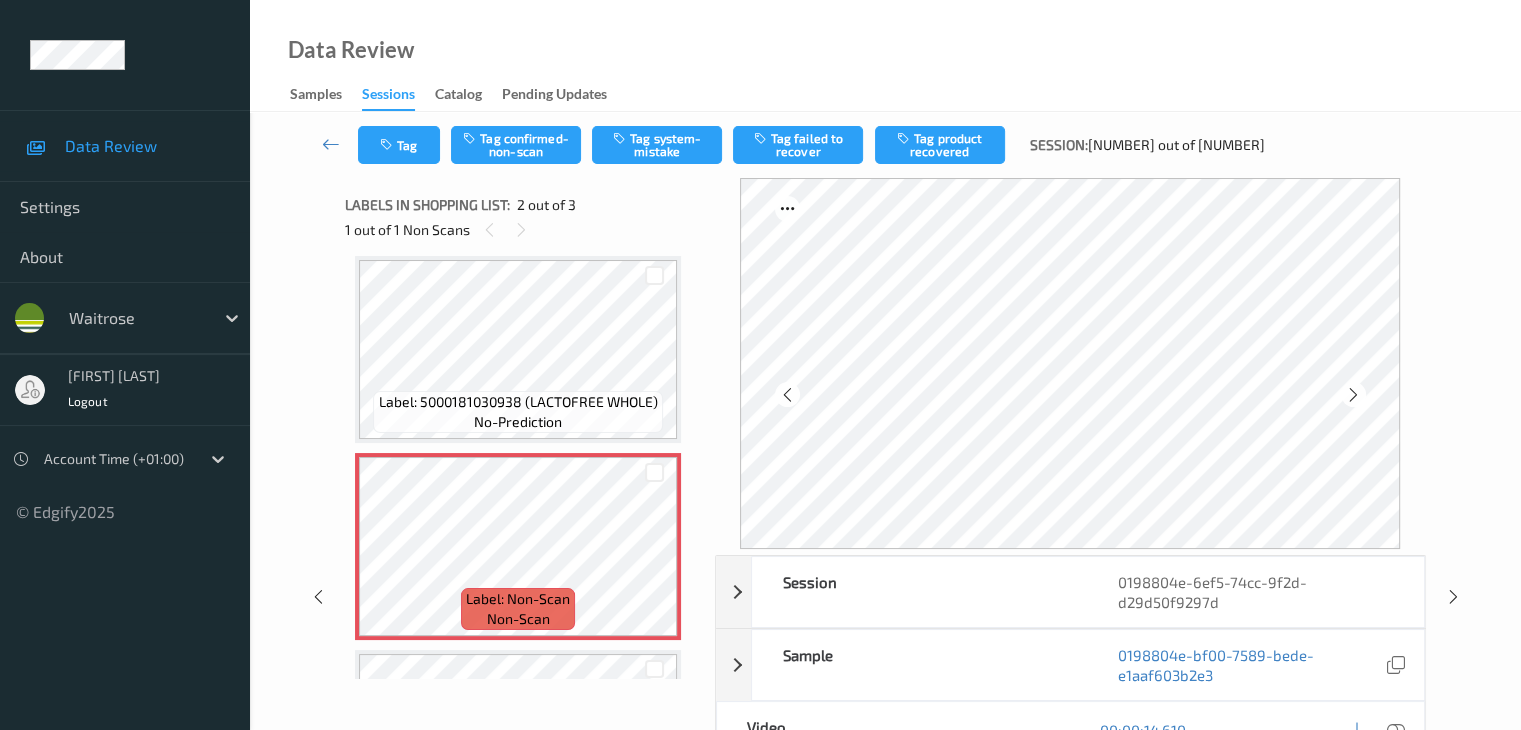 click at bounding box center (787, 395) 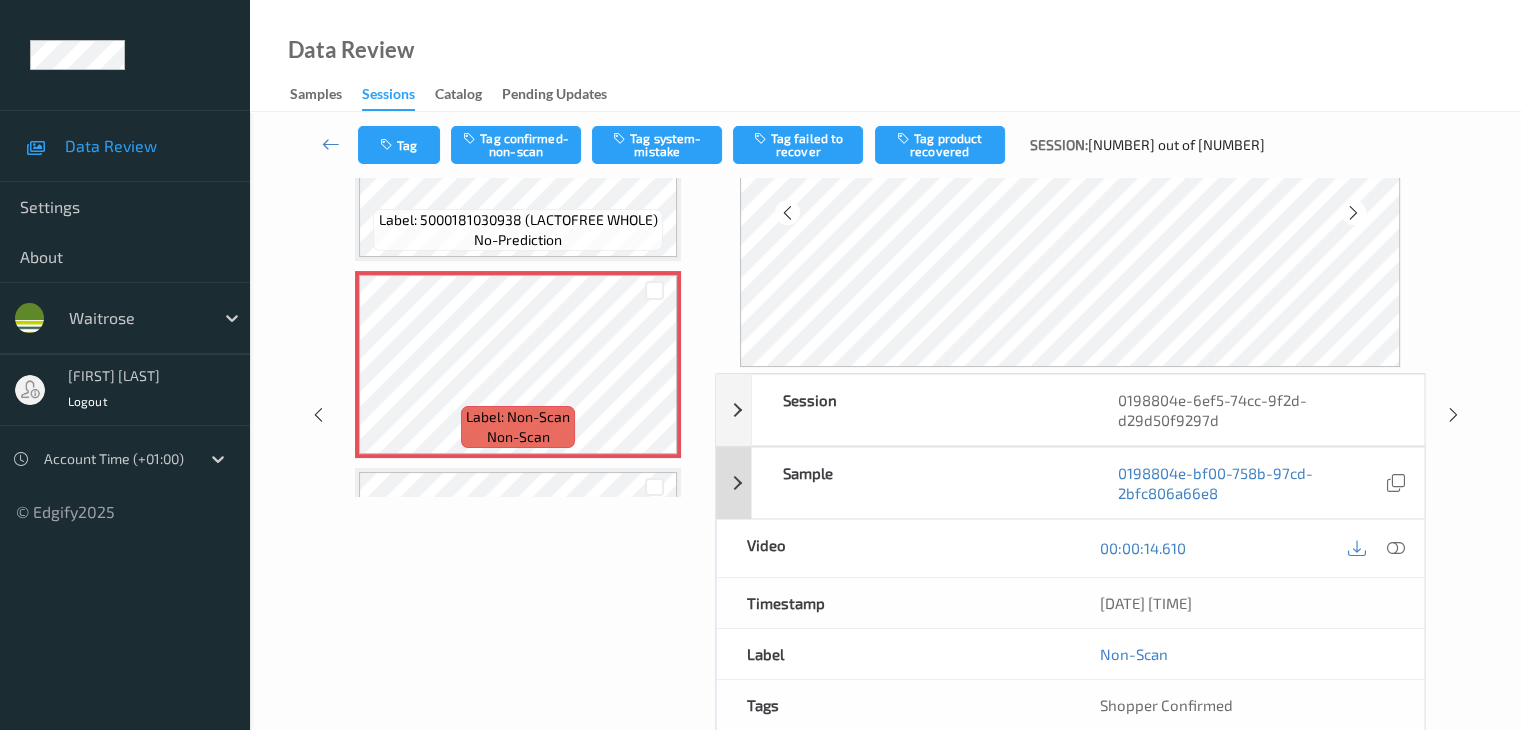 scroll, scrollTop: 300, scrollLeft: 0, axis: vertical 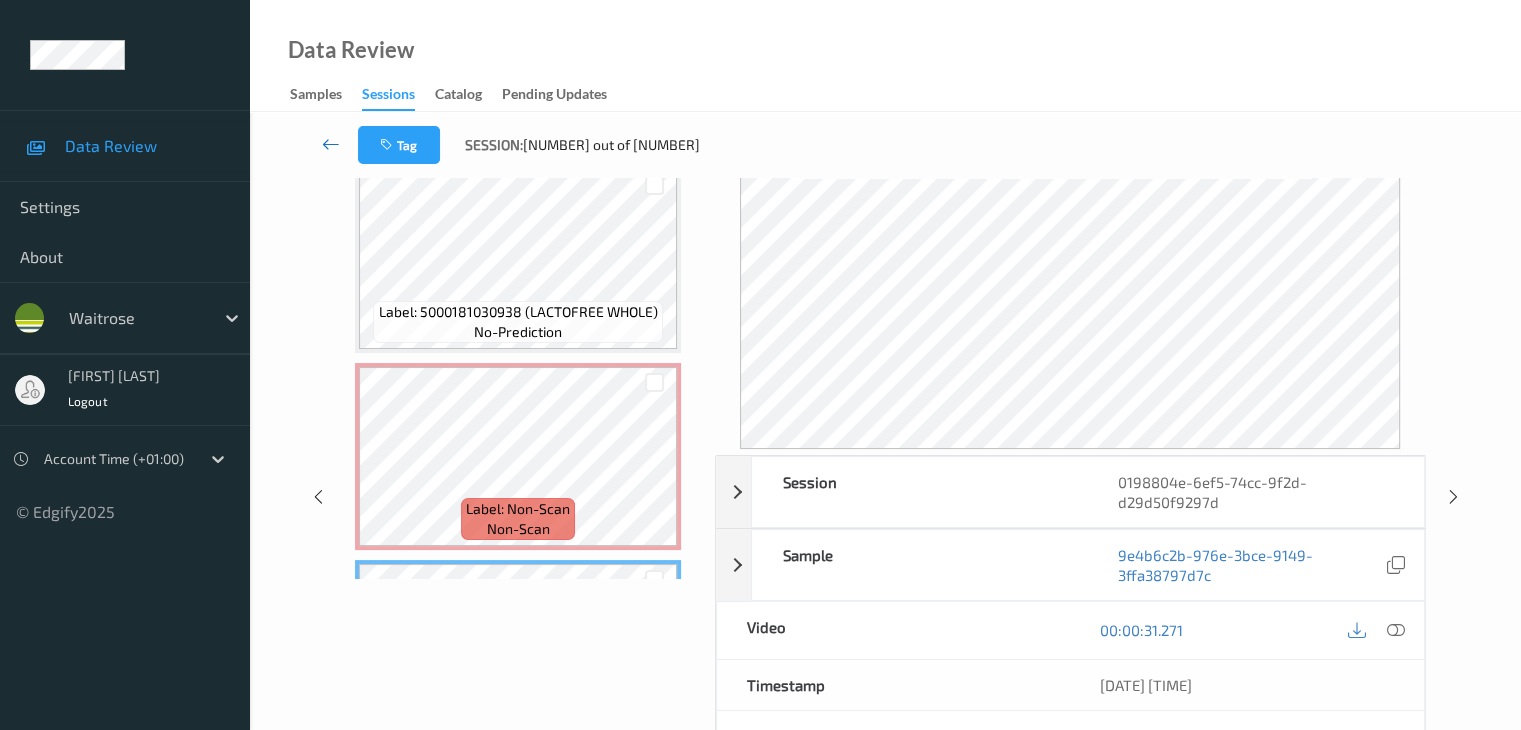 click at bounding box center [331, 144] 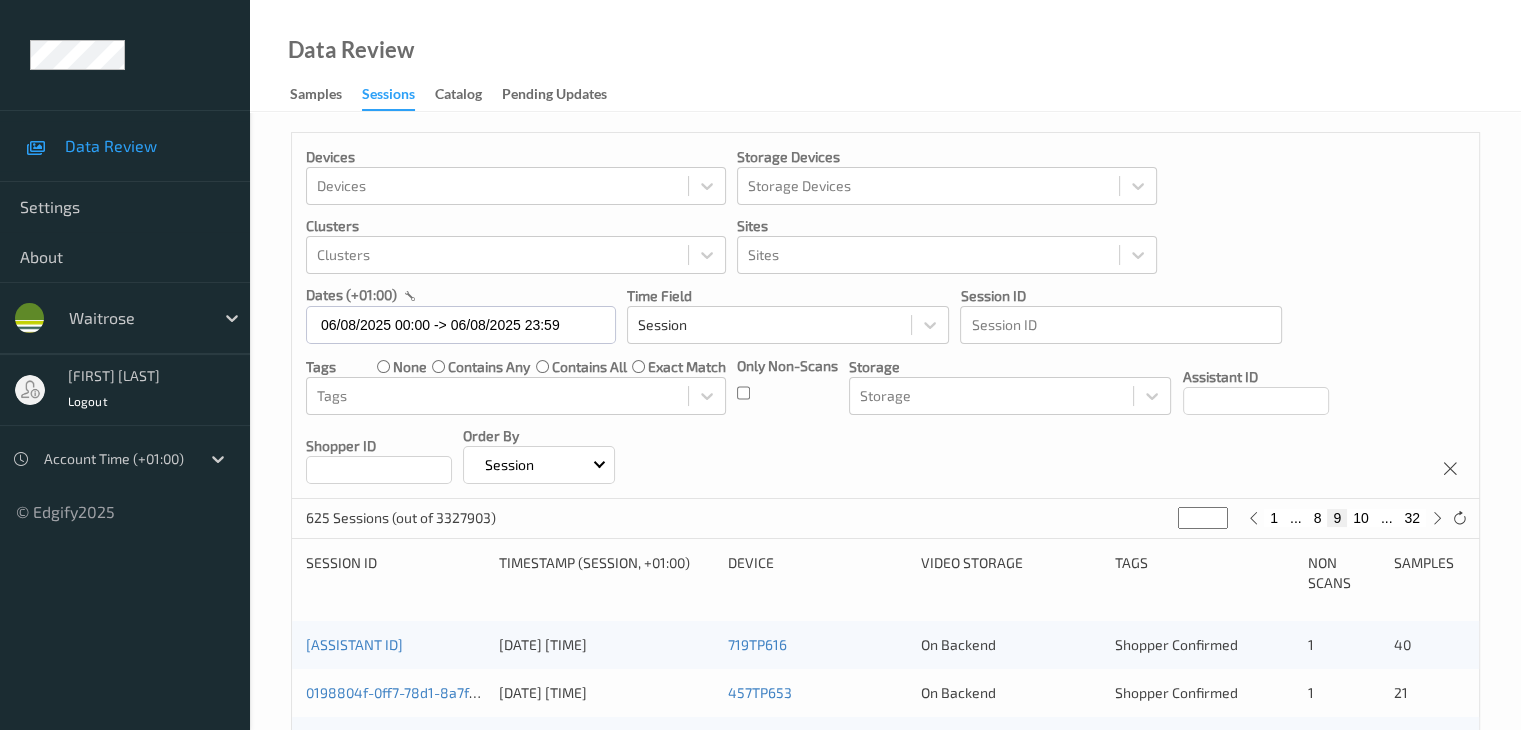 scroll, scrollTop: 400, scrollLeft: 0, axis: vertical 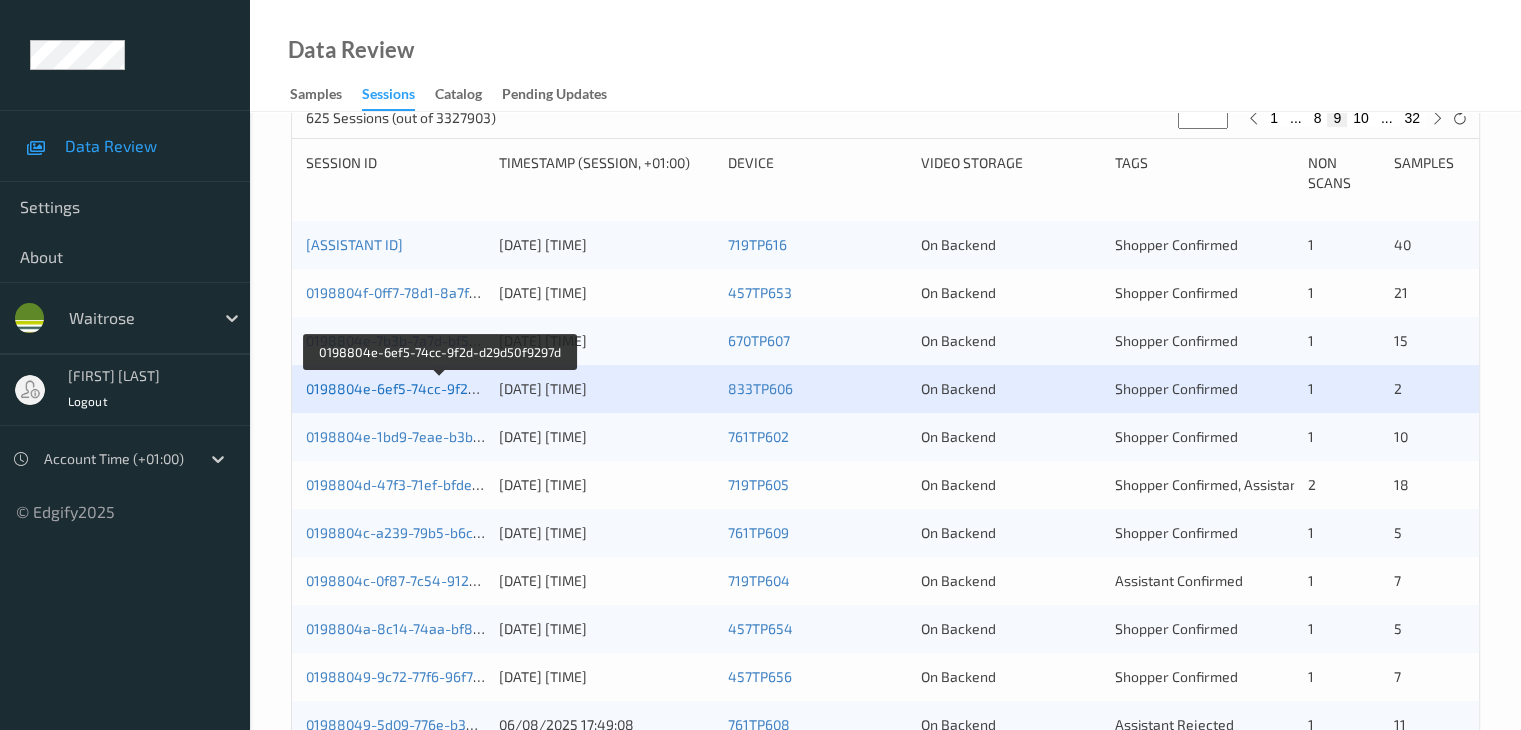 click on "0198804e-6ef5-74cc-9f2d-d29d50f9297d" at bounding box center [440, 388] 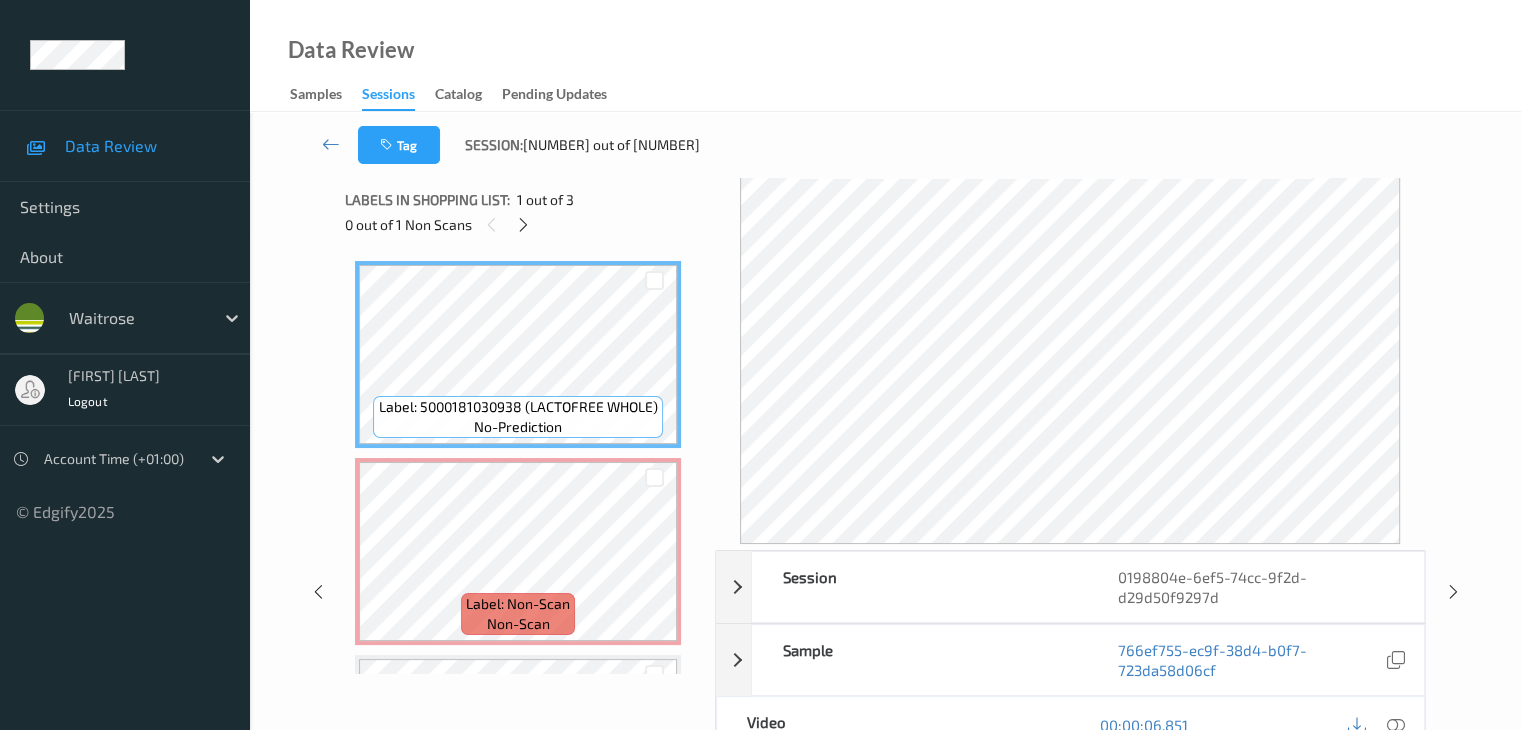 scroll, scrollTop: 0, scrollLeft: 0, axis: both 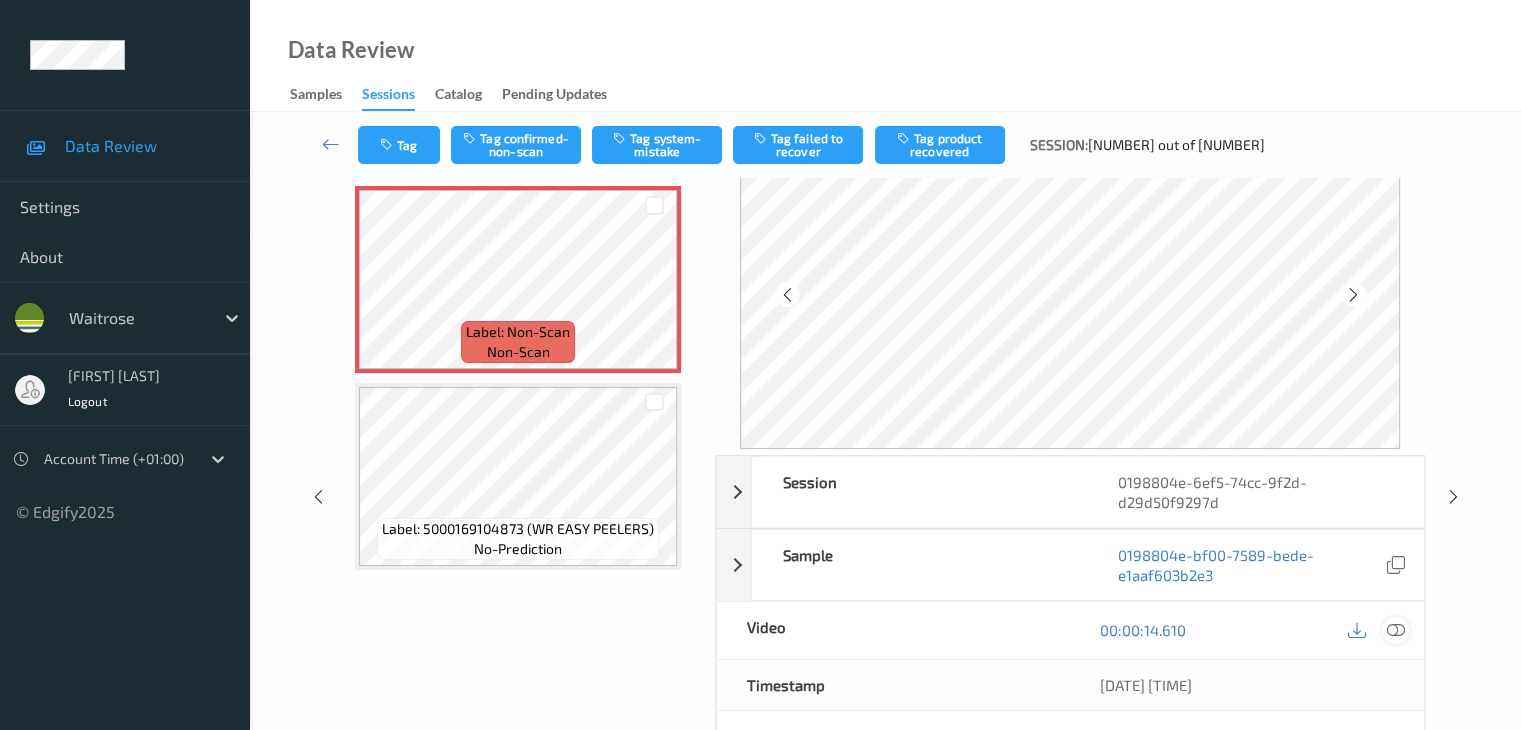click at bounding box center [1395, 630] 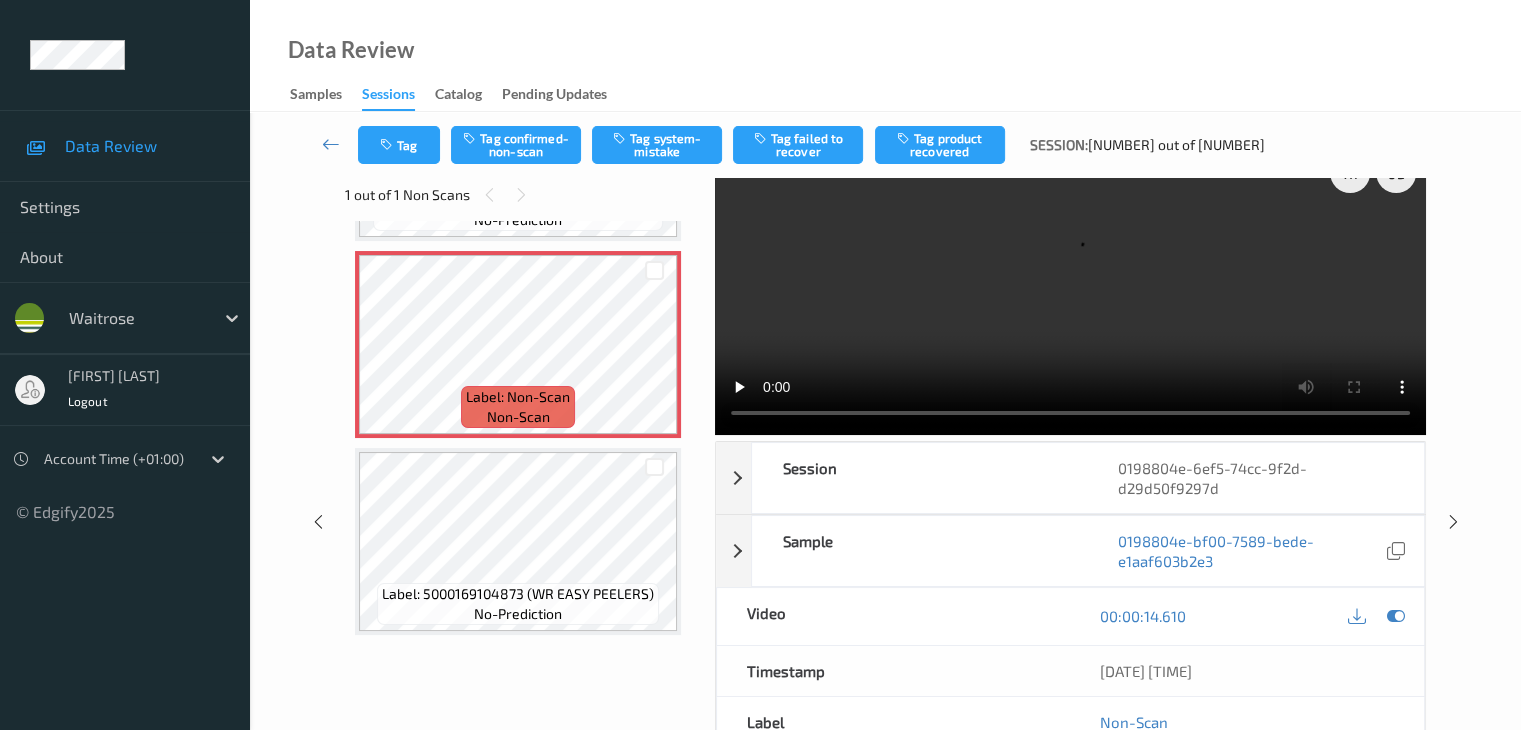 scroll, scrollTop: 0, scrollLeft: 0, axis: both 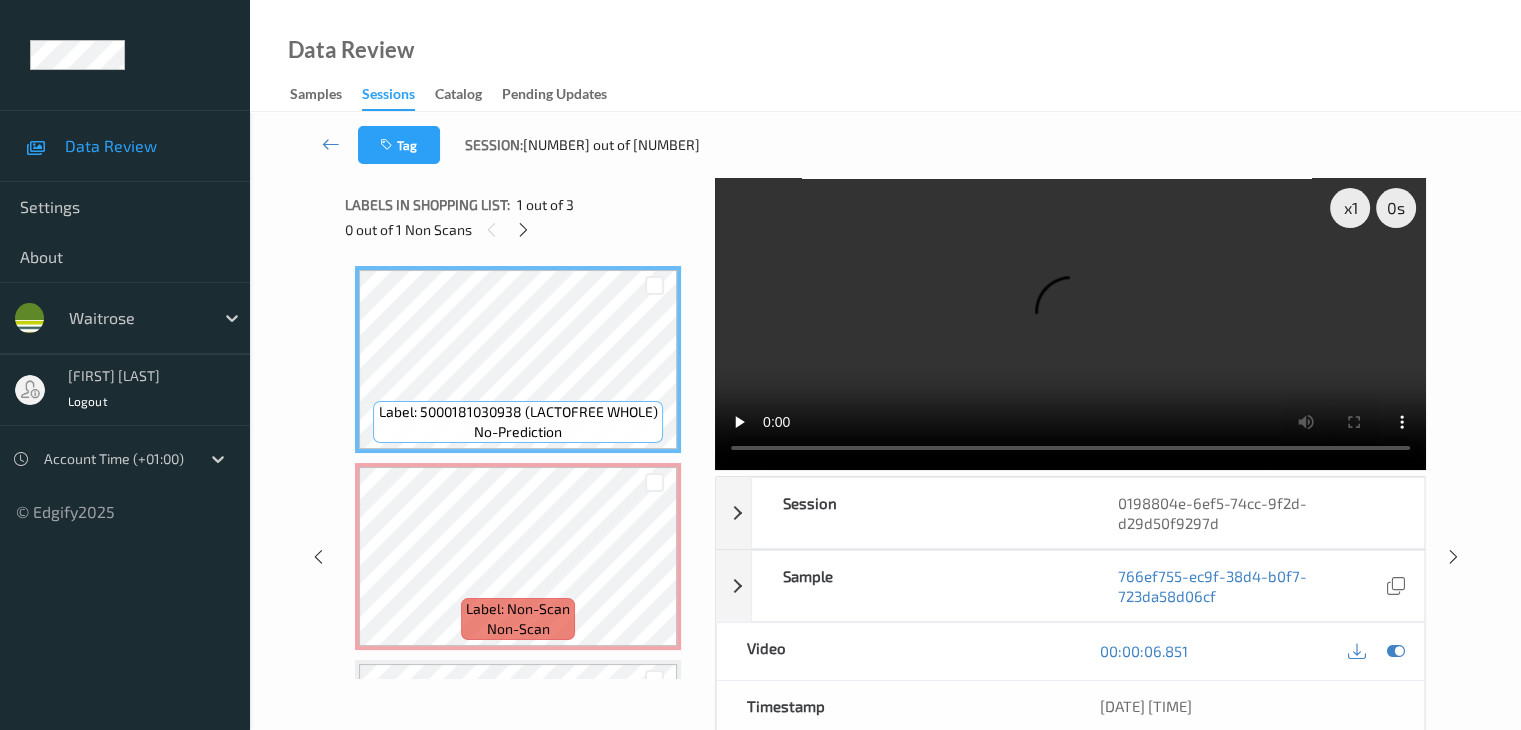 type 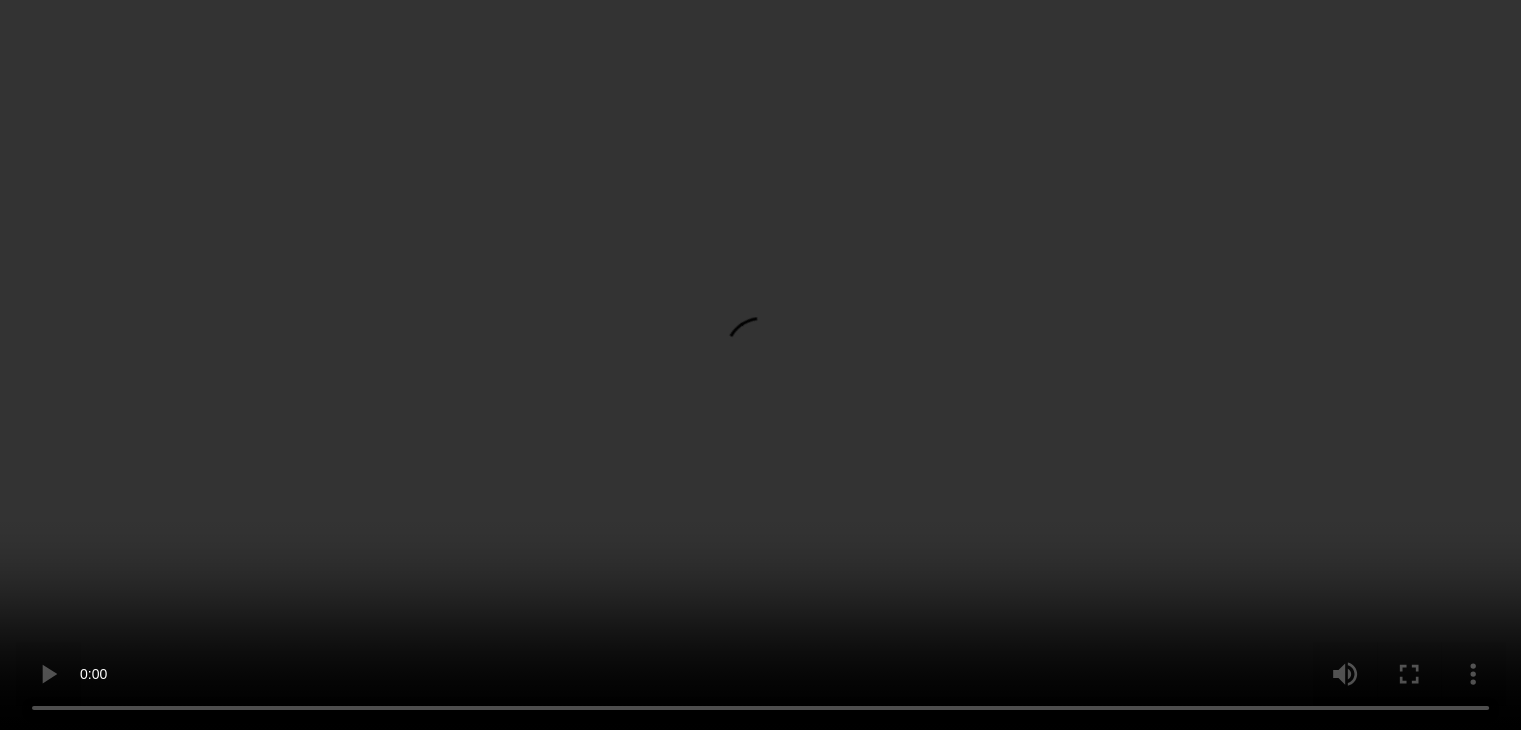 scroll, scrollTop: 177, scrollLeft: 0, axis: vertical 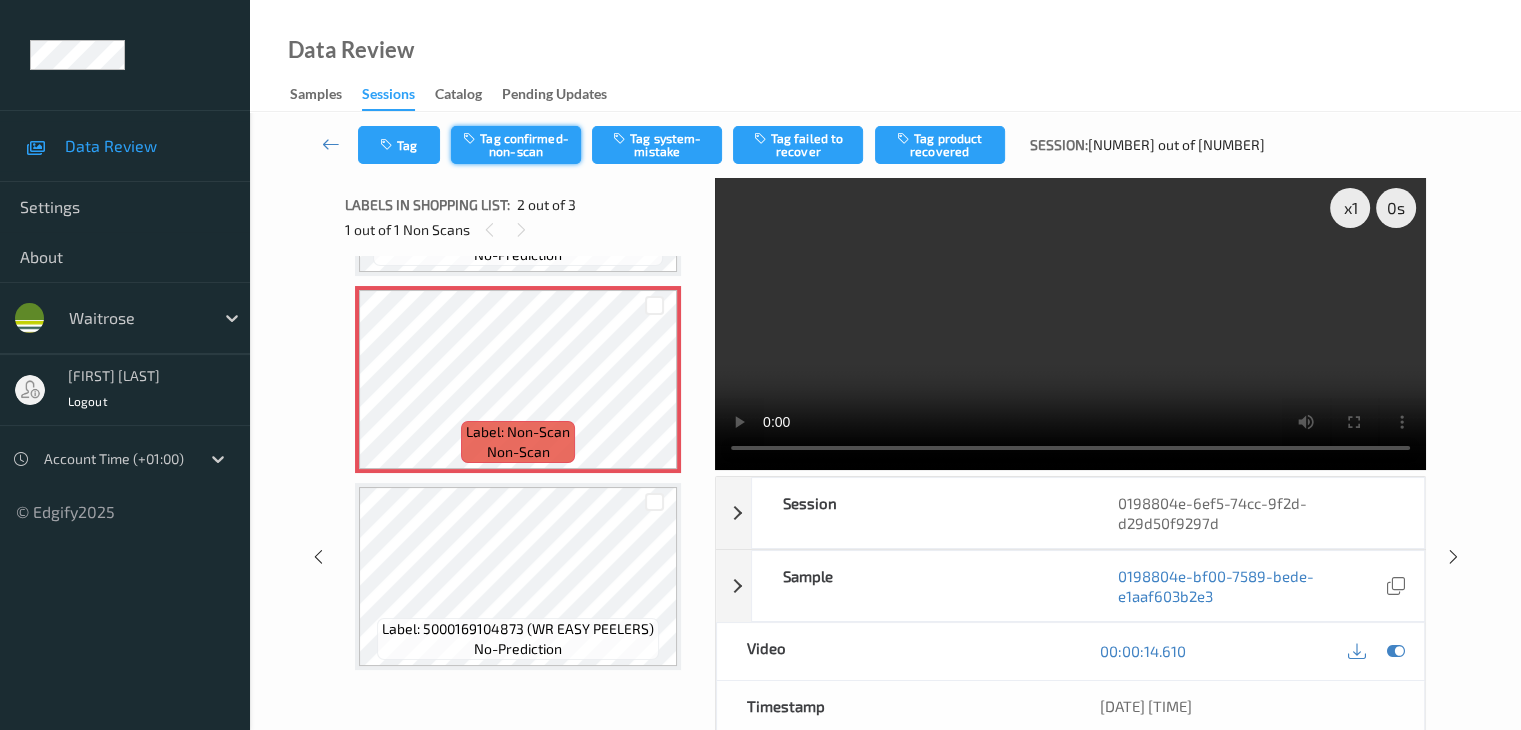 click on "Tag   confirmed-non-scan" at bounding box center [516, 145] 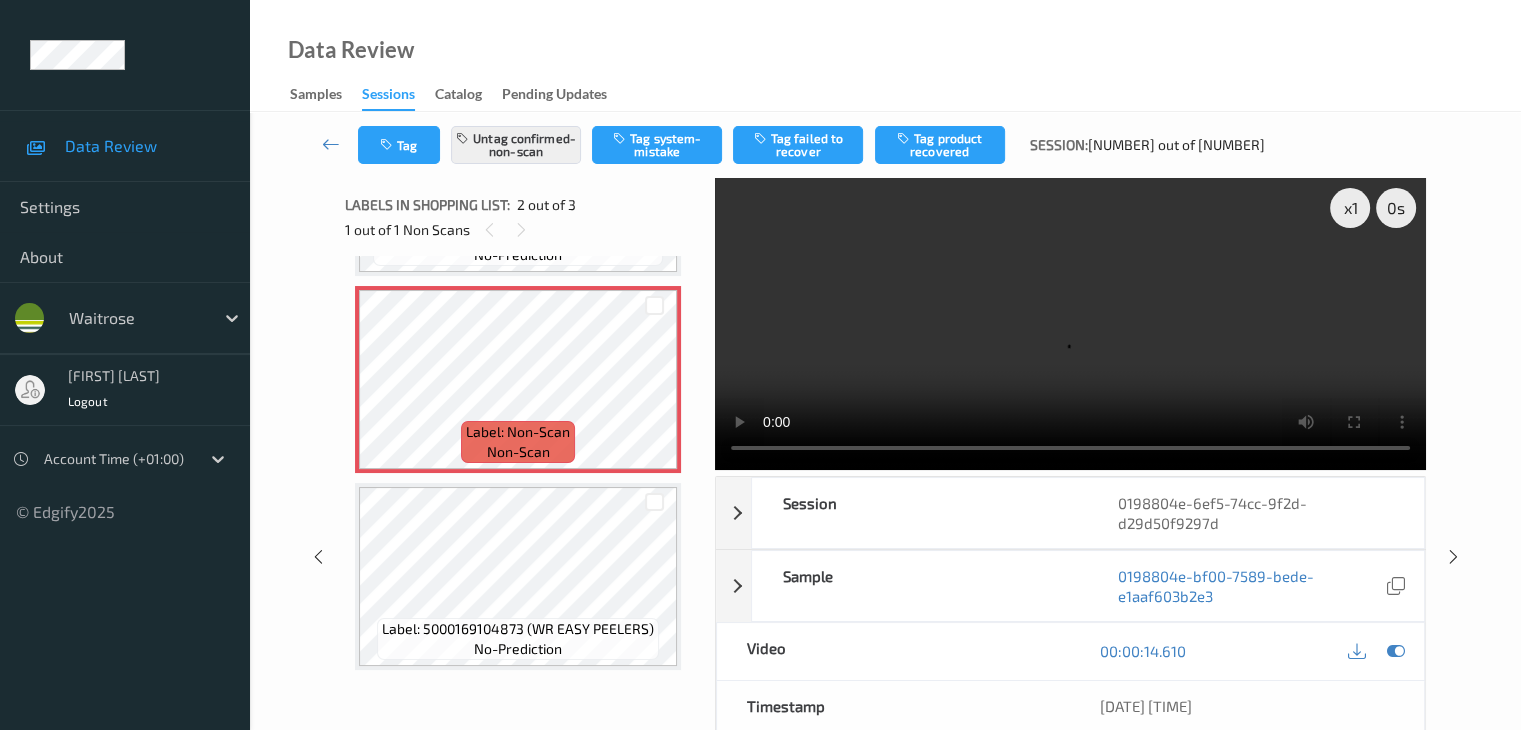 click on "Tag   product recovered" at bounding box center [940, 145] 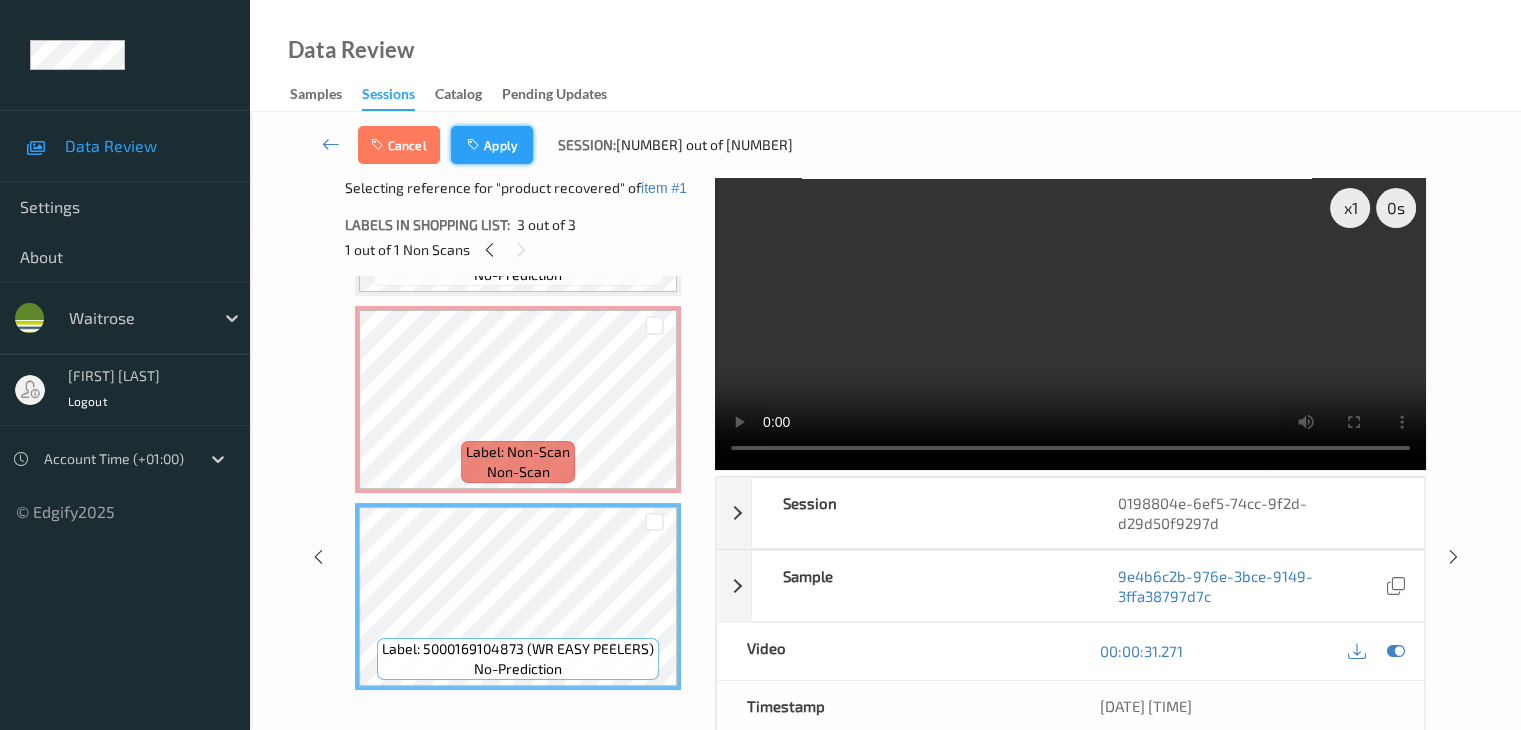 click on "Apply" at bounding box center (492, 145) 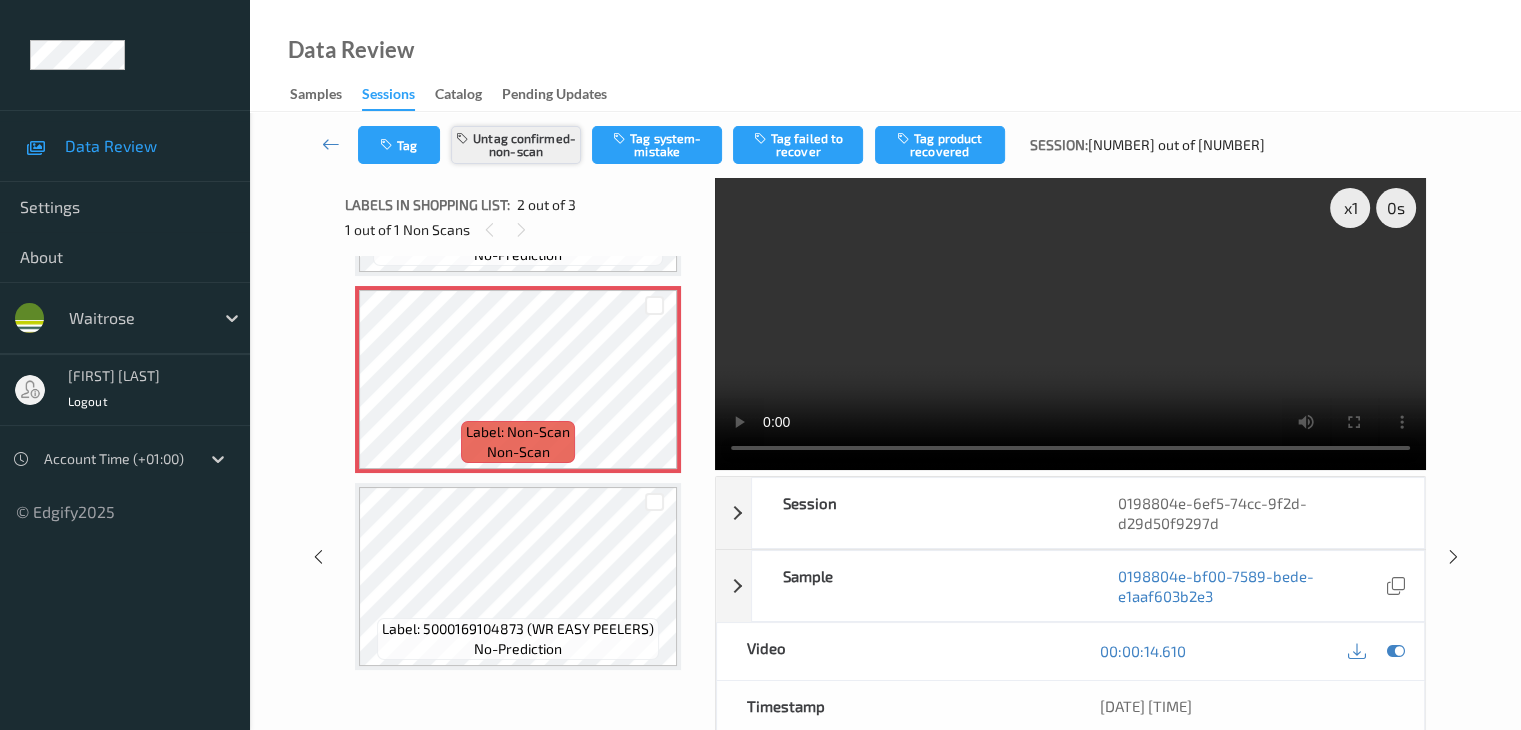 scroll, scrollTop: 10, scrollLeft: 0, axis: vertical 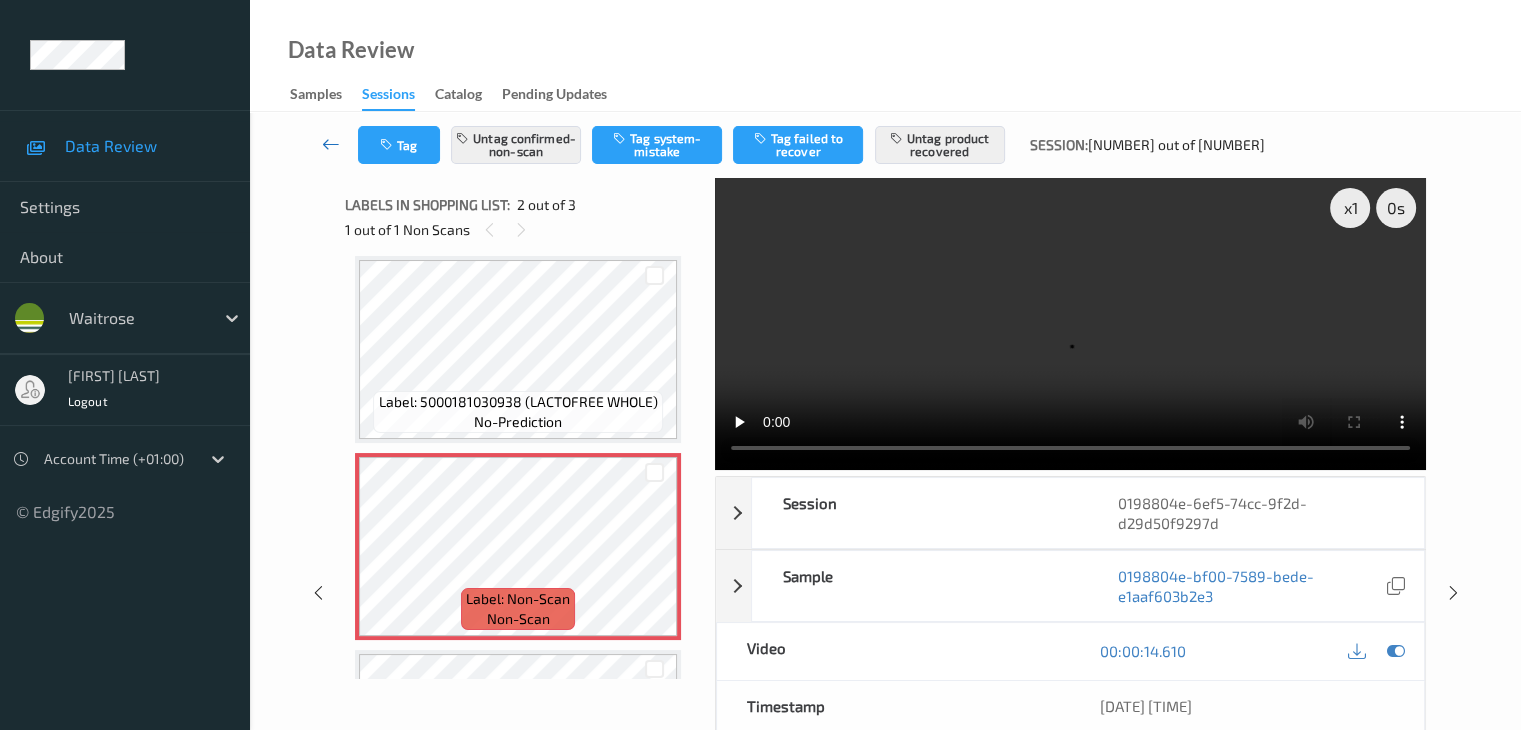 click at bounding box center (331, 144) 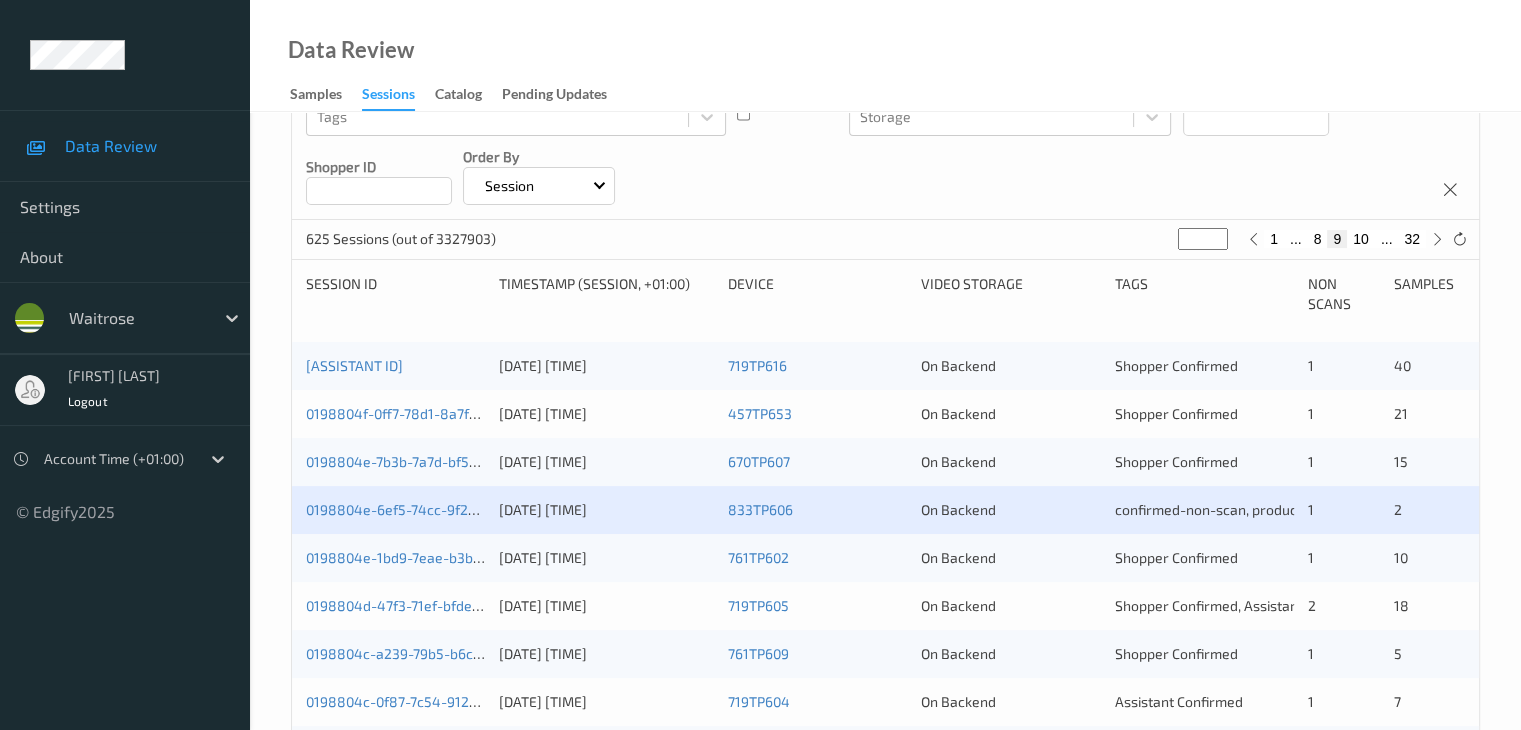 scroll, scrollTop: 300, scrollLeft: 0, axis: vertical 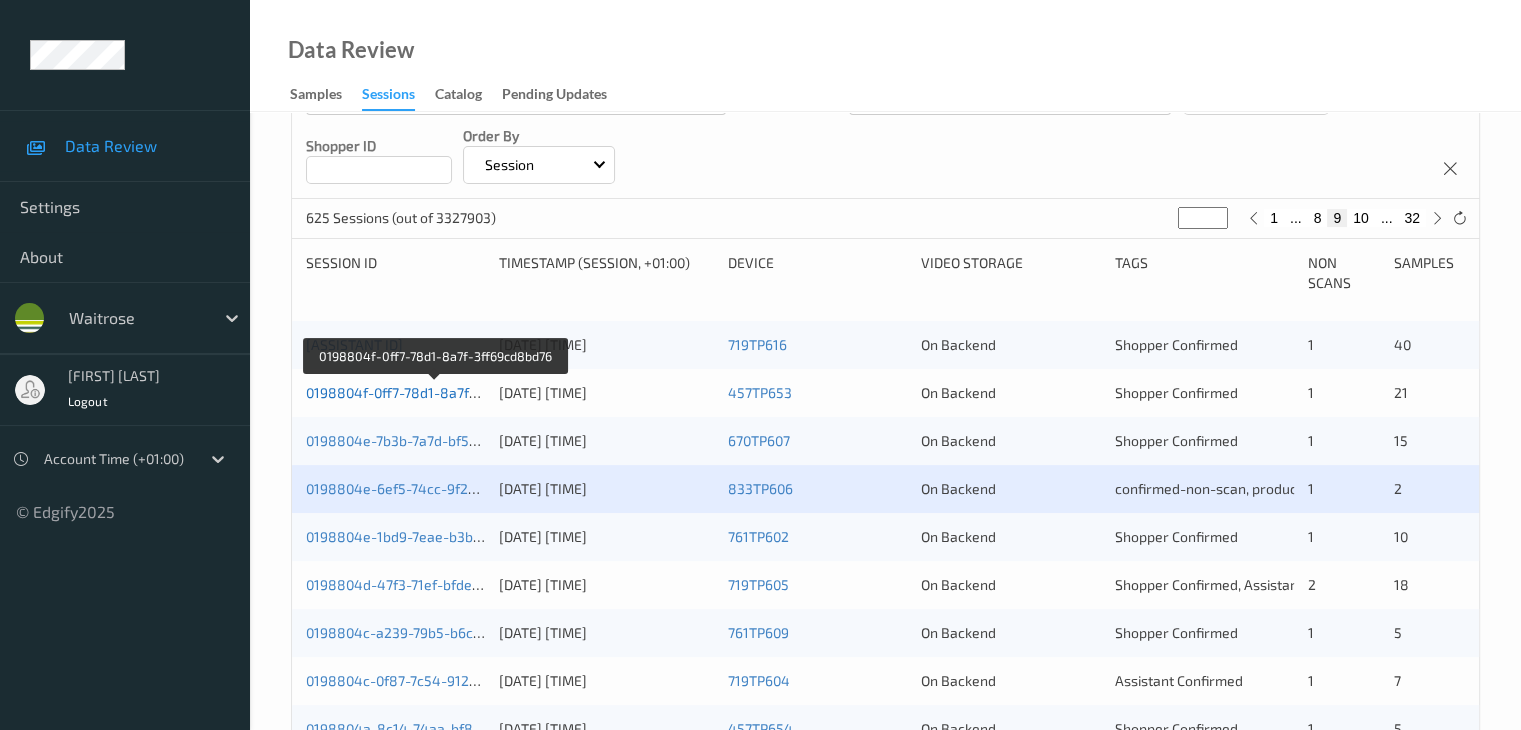 click on "0198804f-0ff7-78d1-8a7f-3ff69cd8bd76" at bounding box center [435, 392] 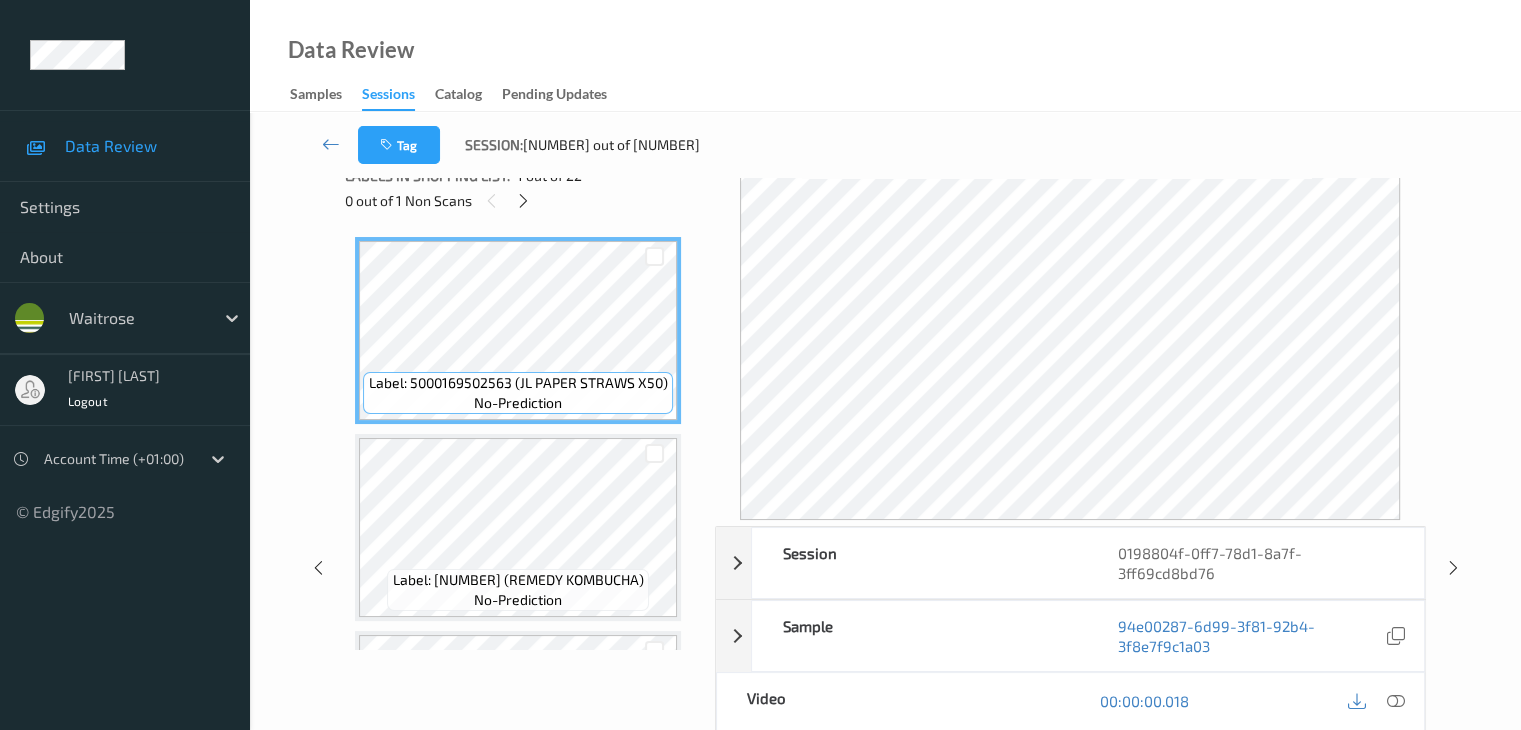 scroll, scrollTop: 0, scrollLeft: 0, axis: both 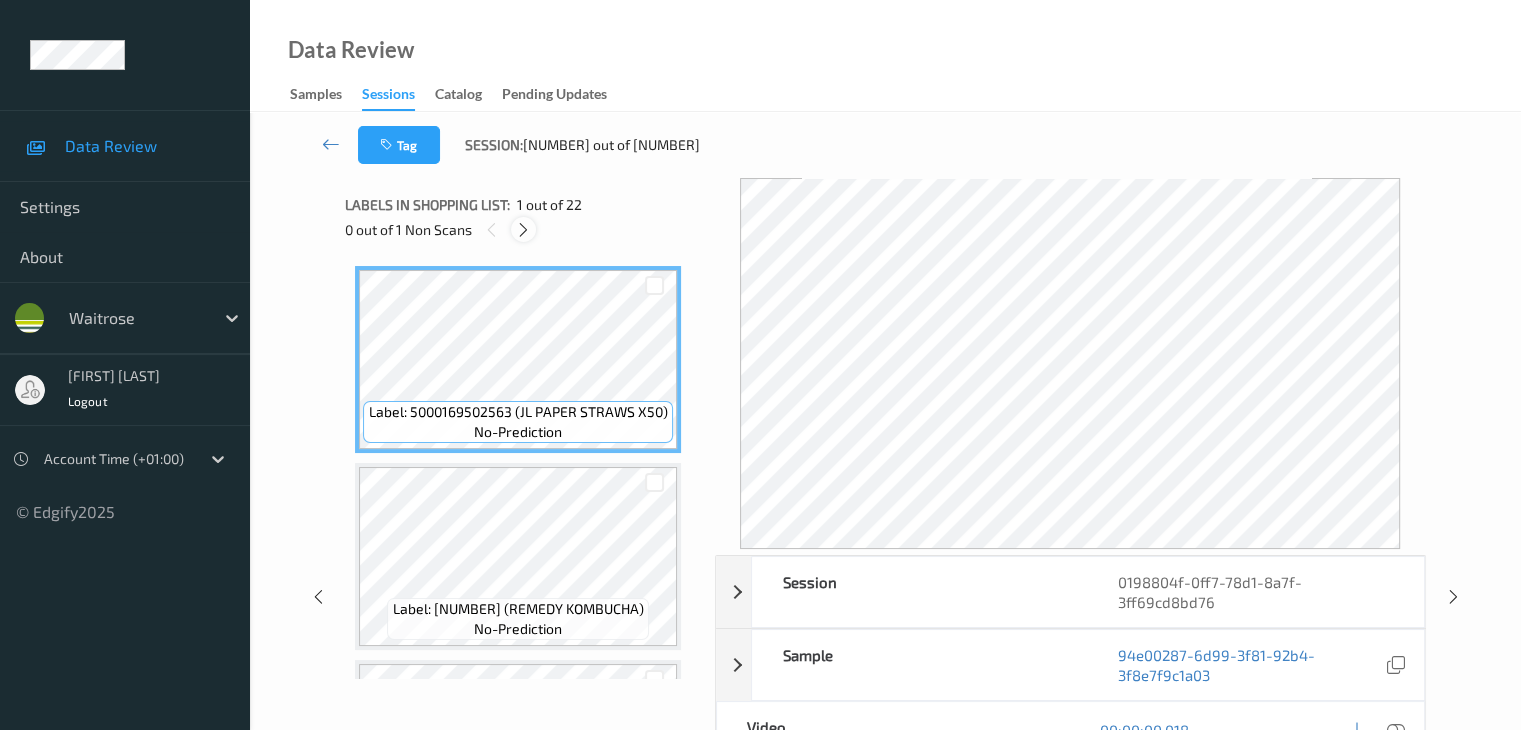 click at bounding box center [523, 230] 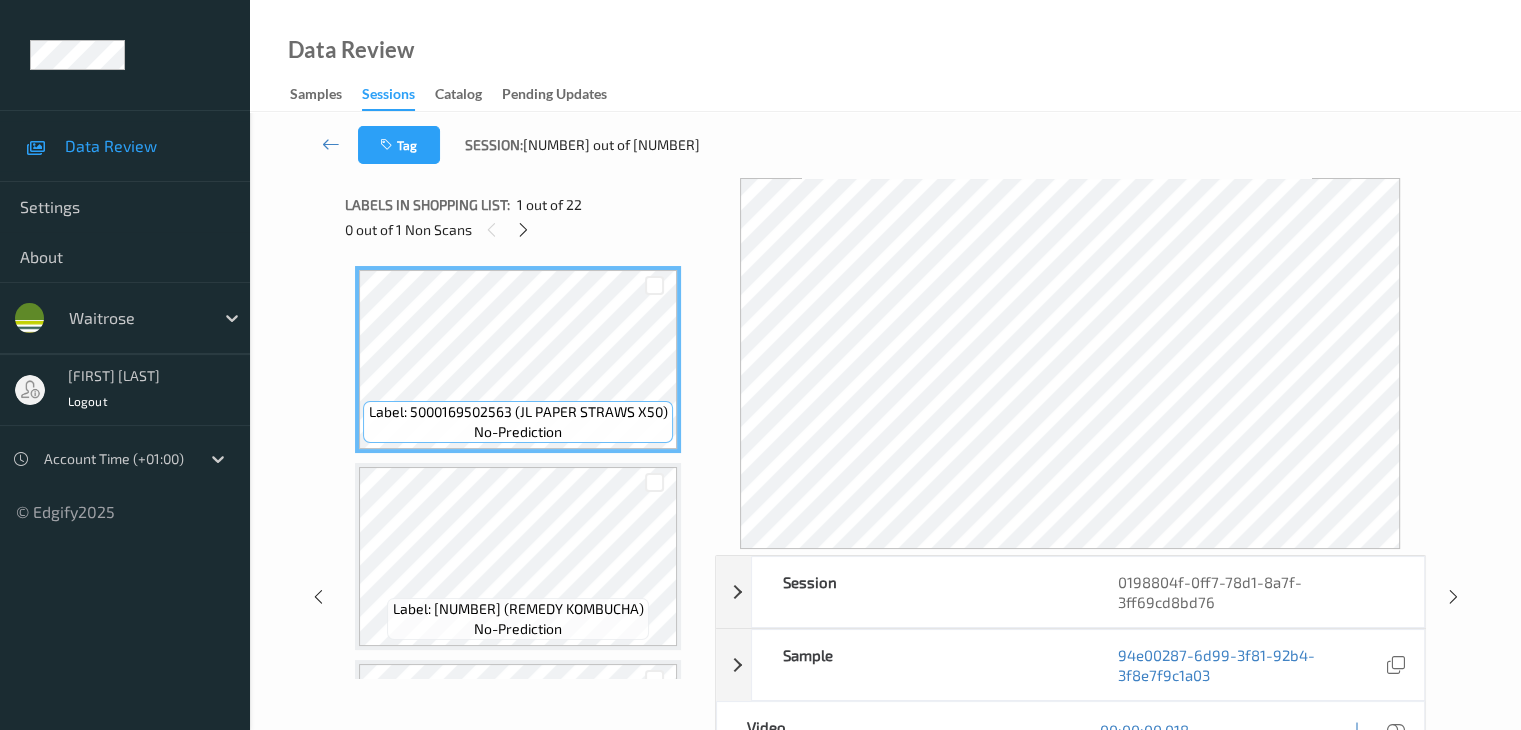 scroll, scrollTop: 2963, scrollLeft: 0, axis: vertical 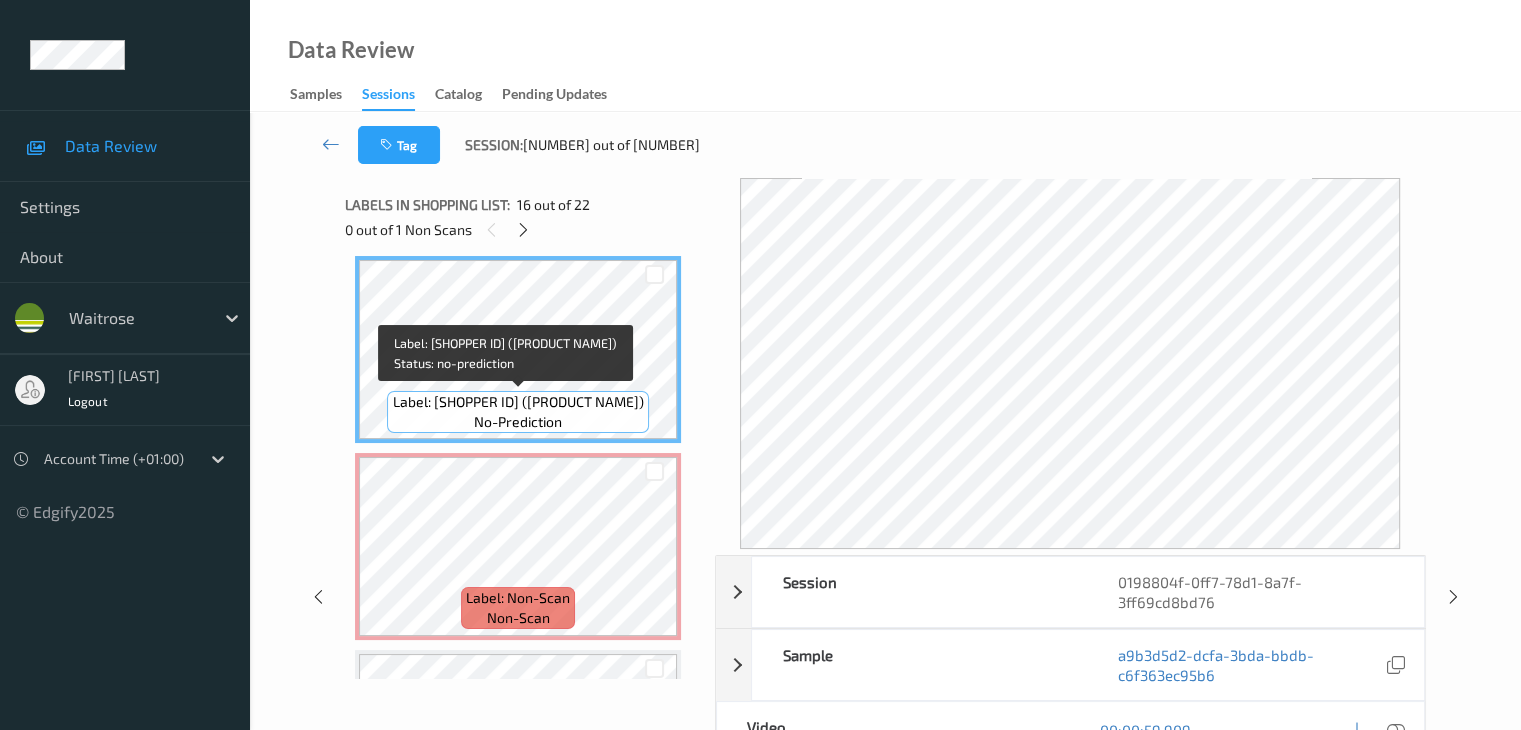 click on "Label: 5000169283585 (WR ESS SCOURERS) no-prediction" at bounding box center [517, 412] 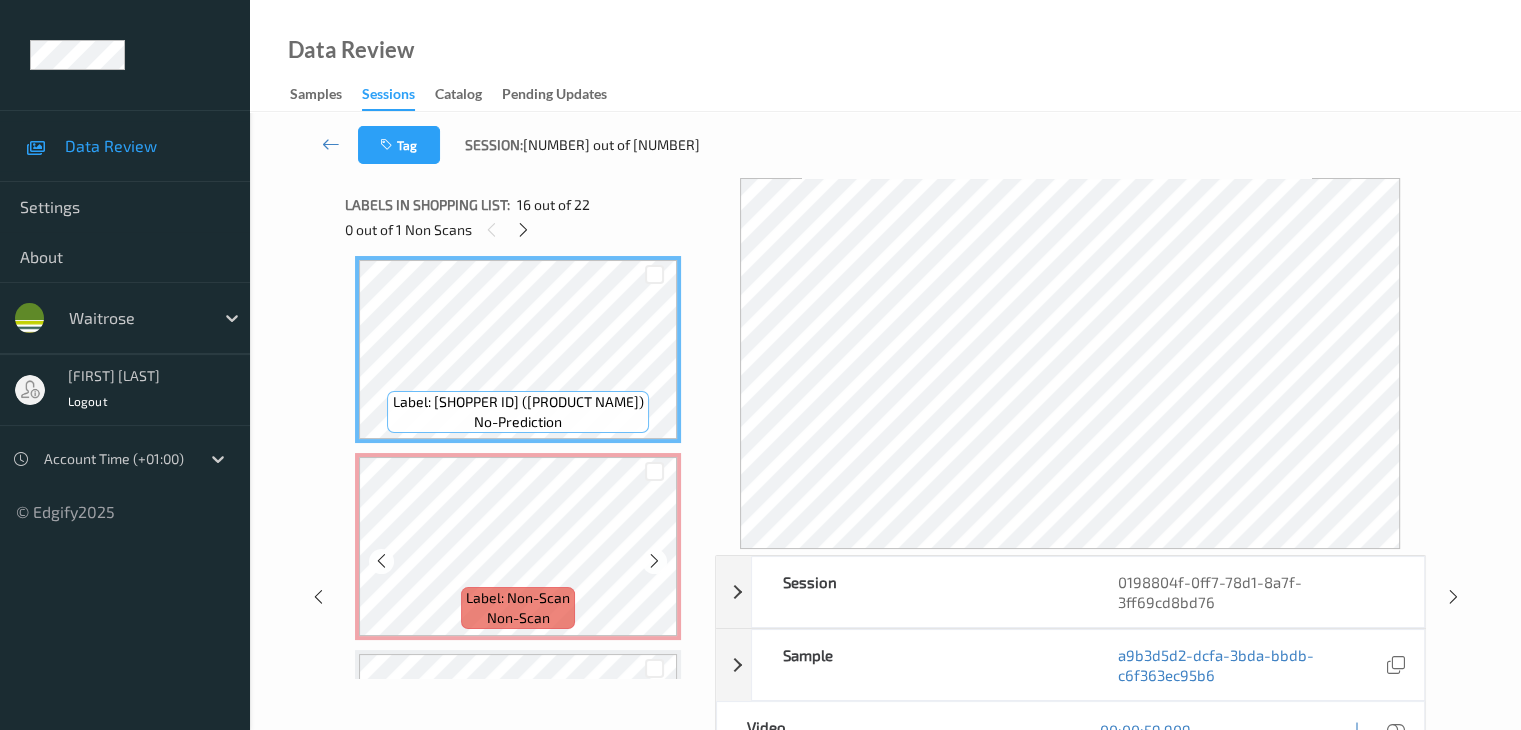 scroll, scrollTop: 2763, scrollLeft: 0, axis: vertical 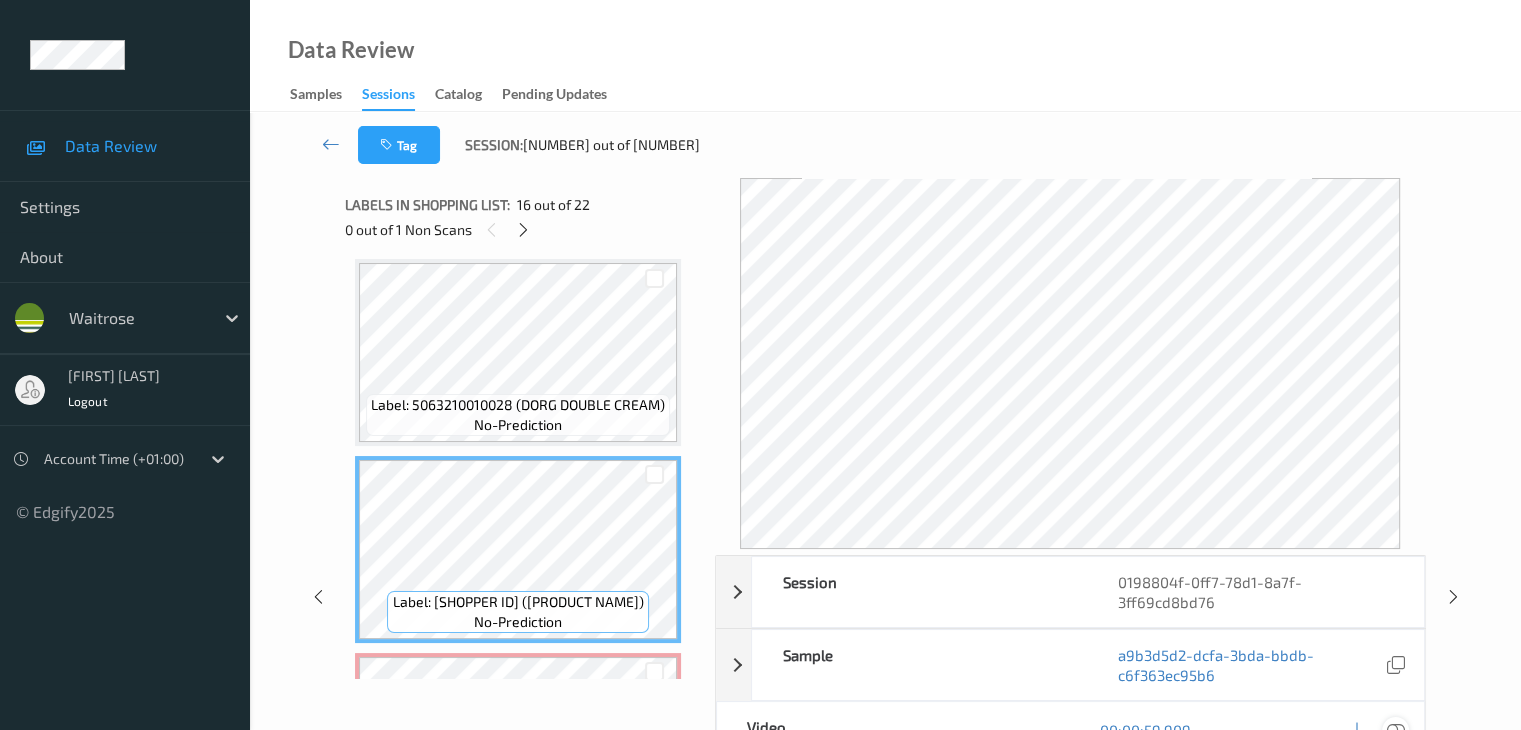 click at bounding box center [1395, 730] 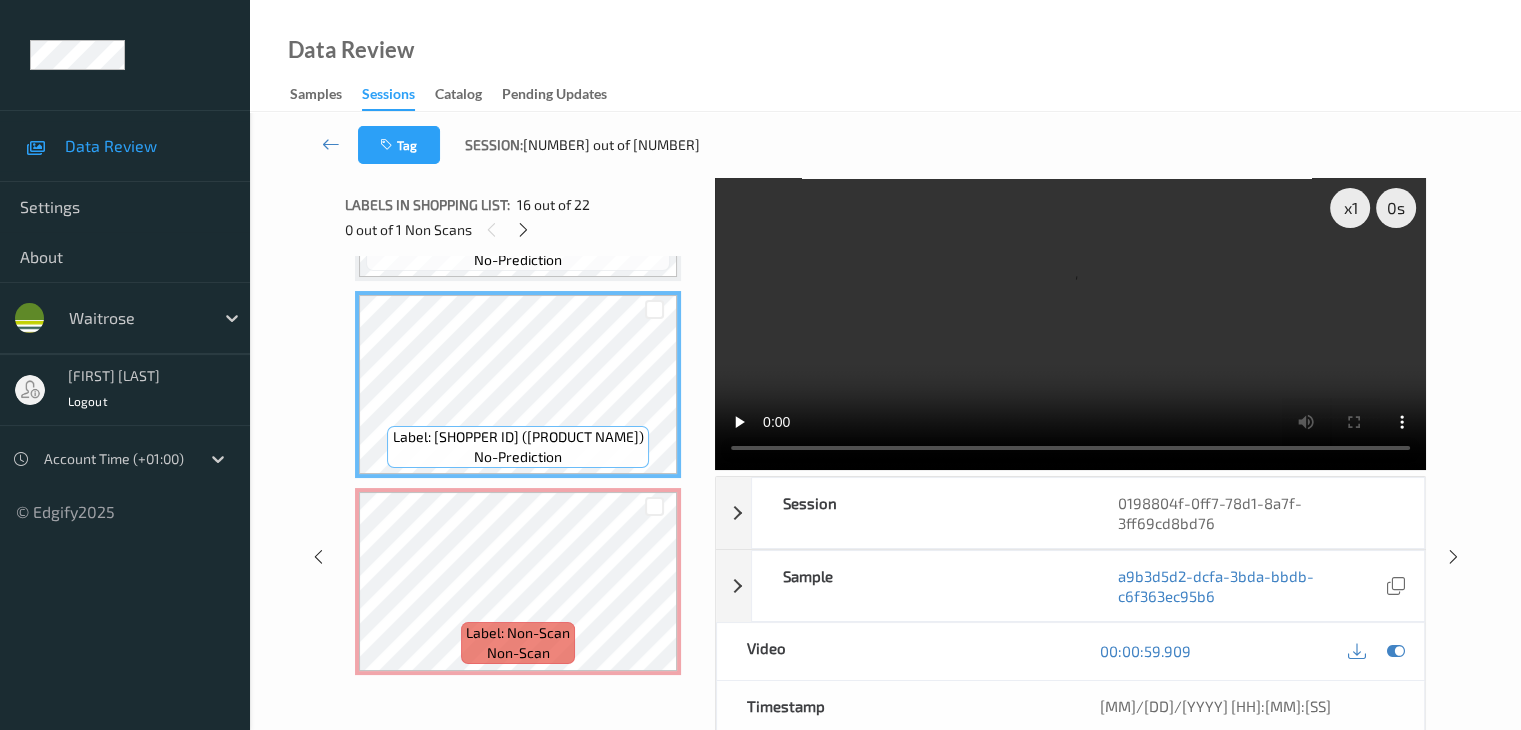 scroll, scrollTop: 2963, scrollLeft: 0, axis: vertical 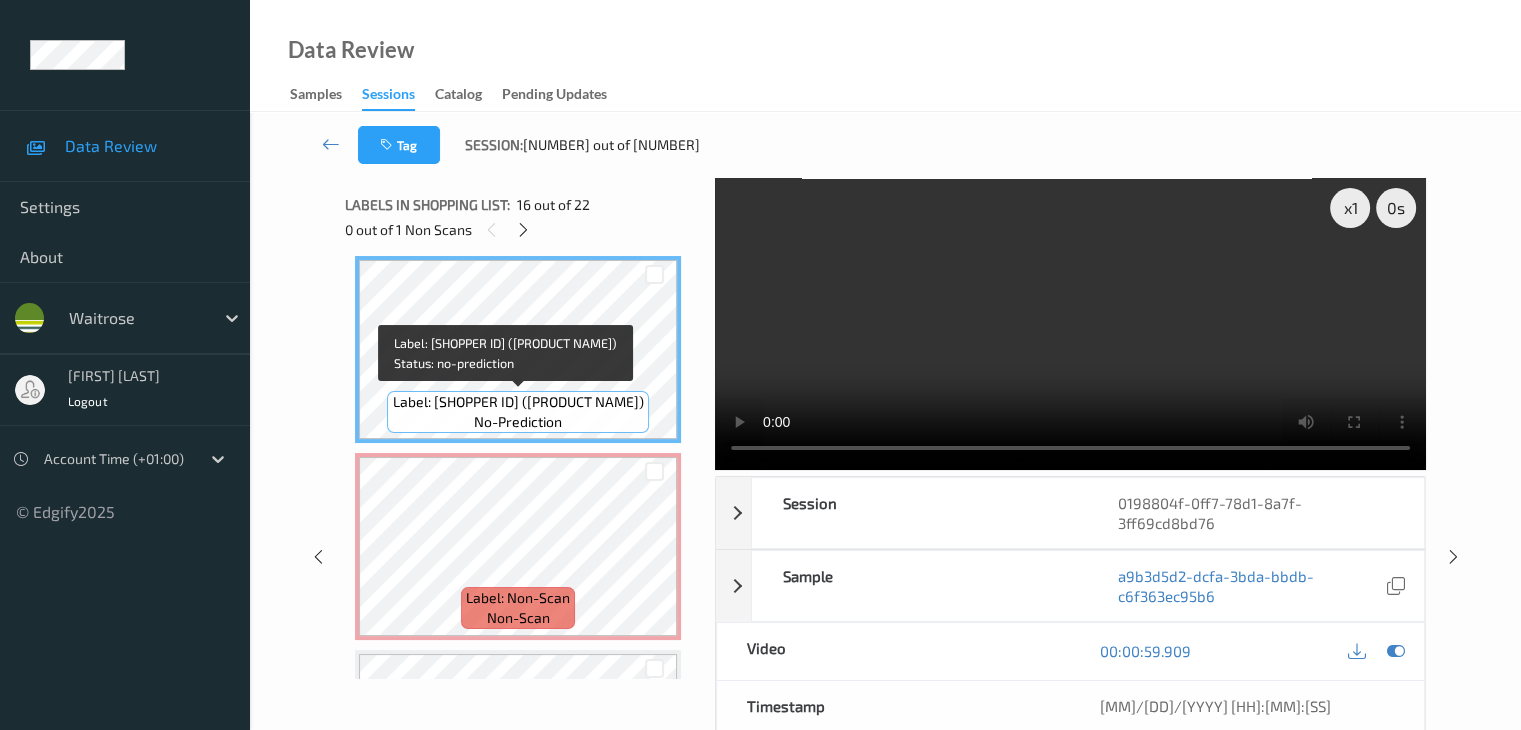 click on "Label: 5000169283585 (WR ESS SCOURERS)" at bounding box center [518, 402] 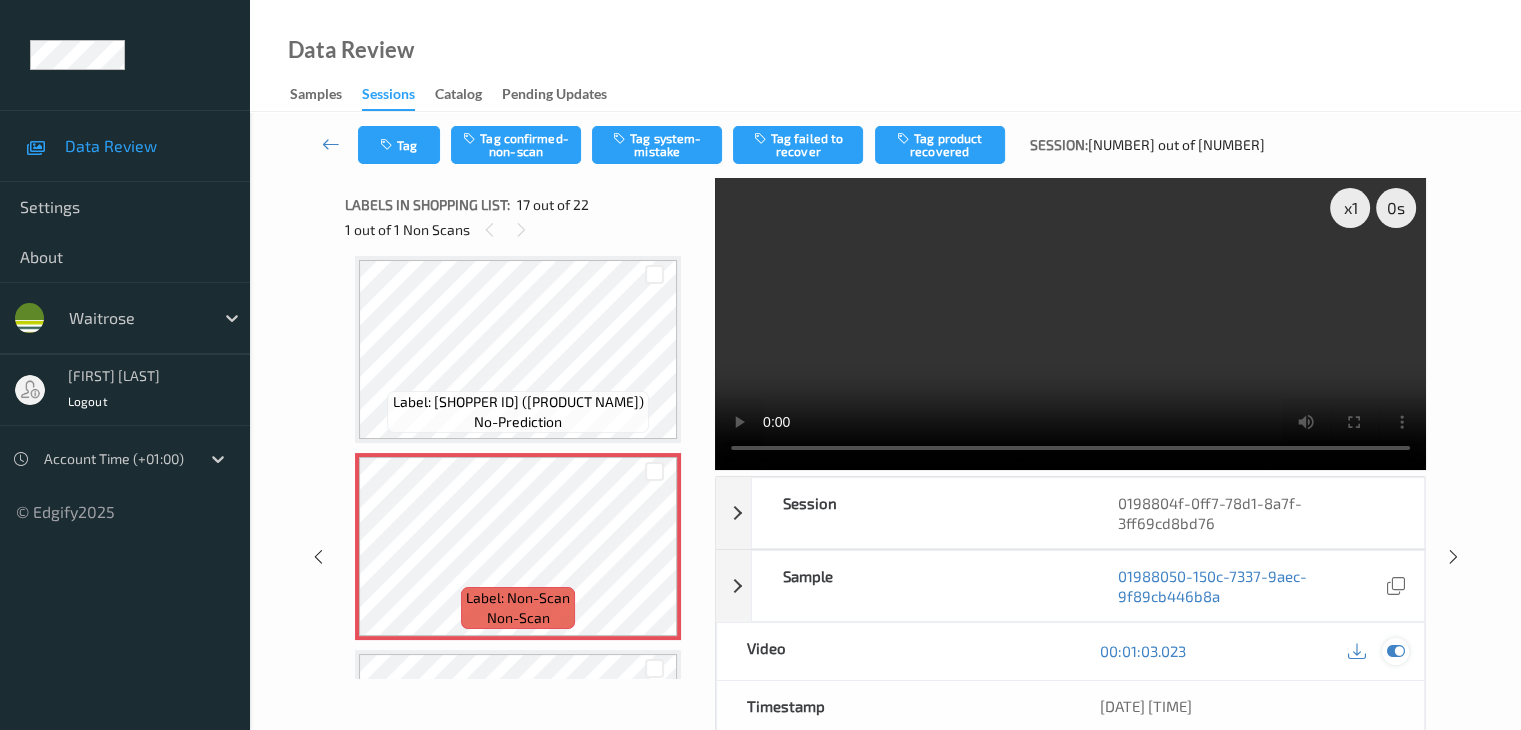 click at bounding box center [1395, 651] 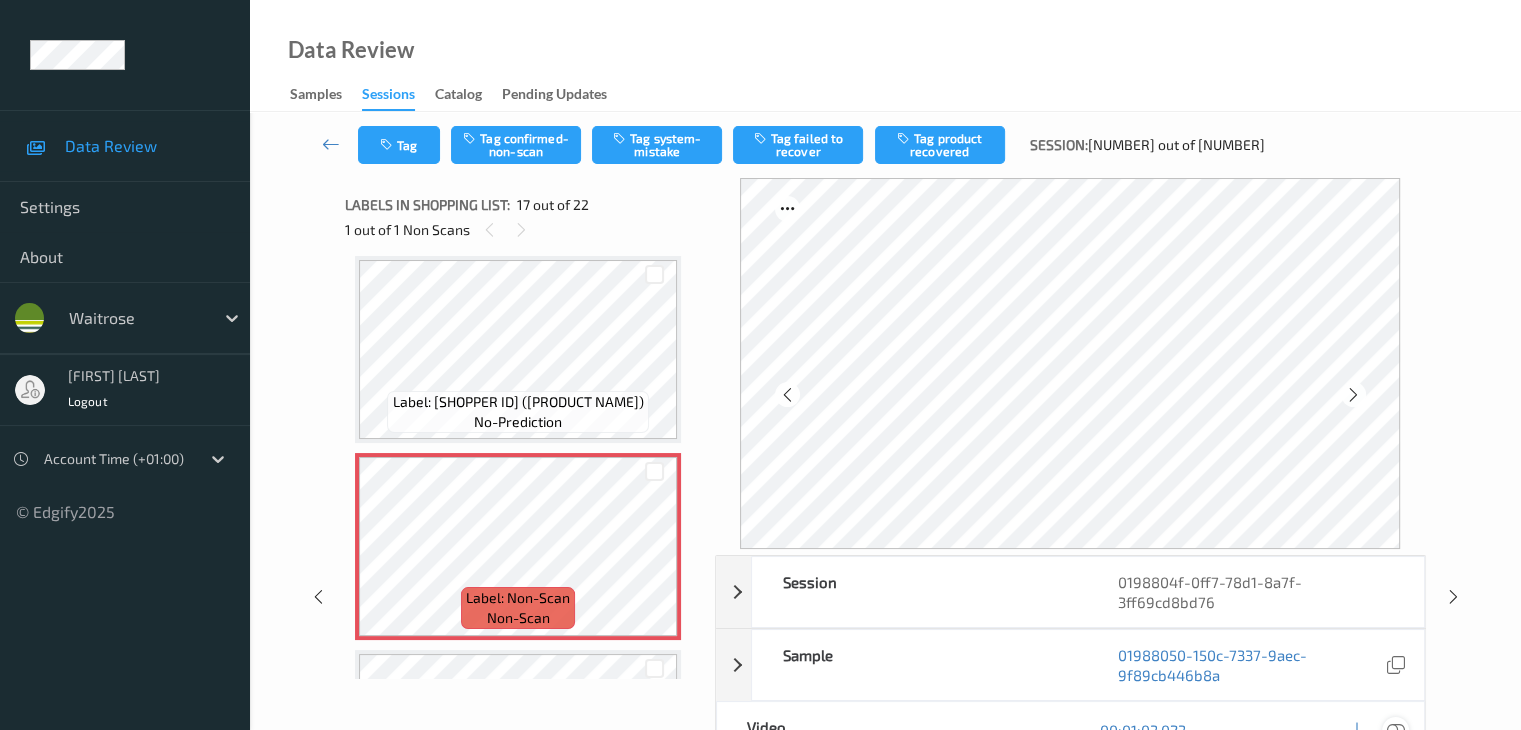 click at bounding box center (1395, 730) 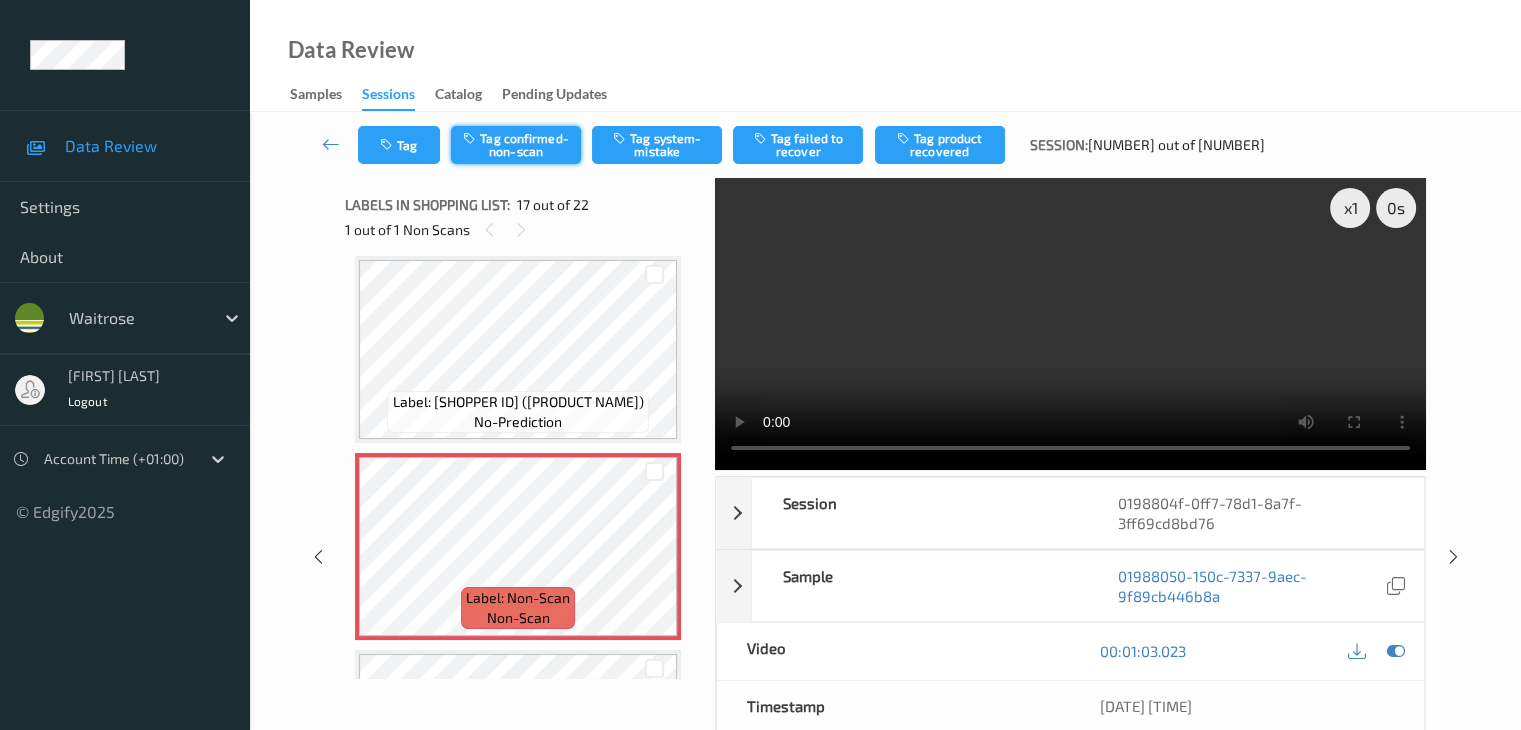 click on "Tag   confirmed-non-scan" at bounding box center (516, 145) 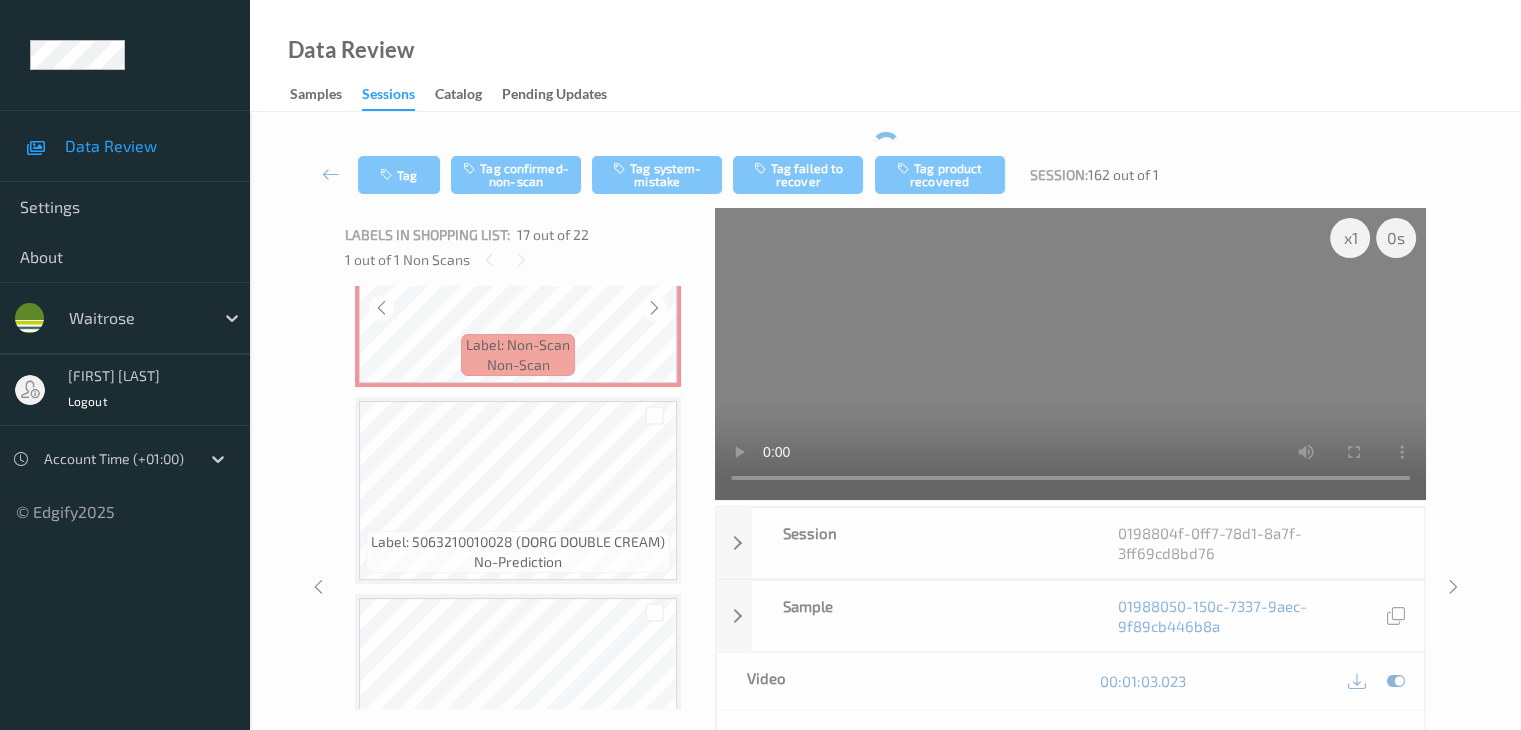 scroll, scrollTop: 3263, scrollLeft: 0, axis: vertical 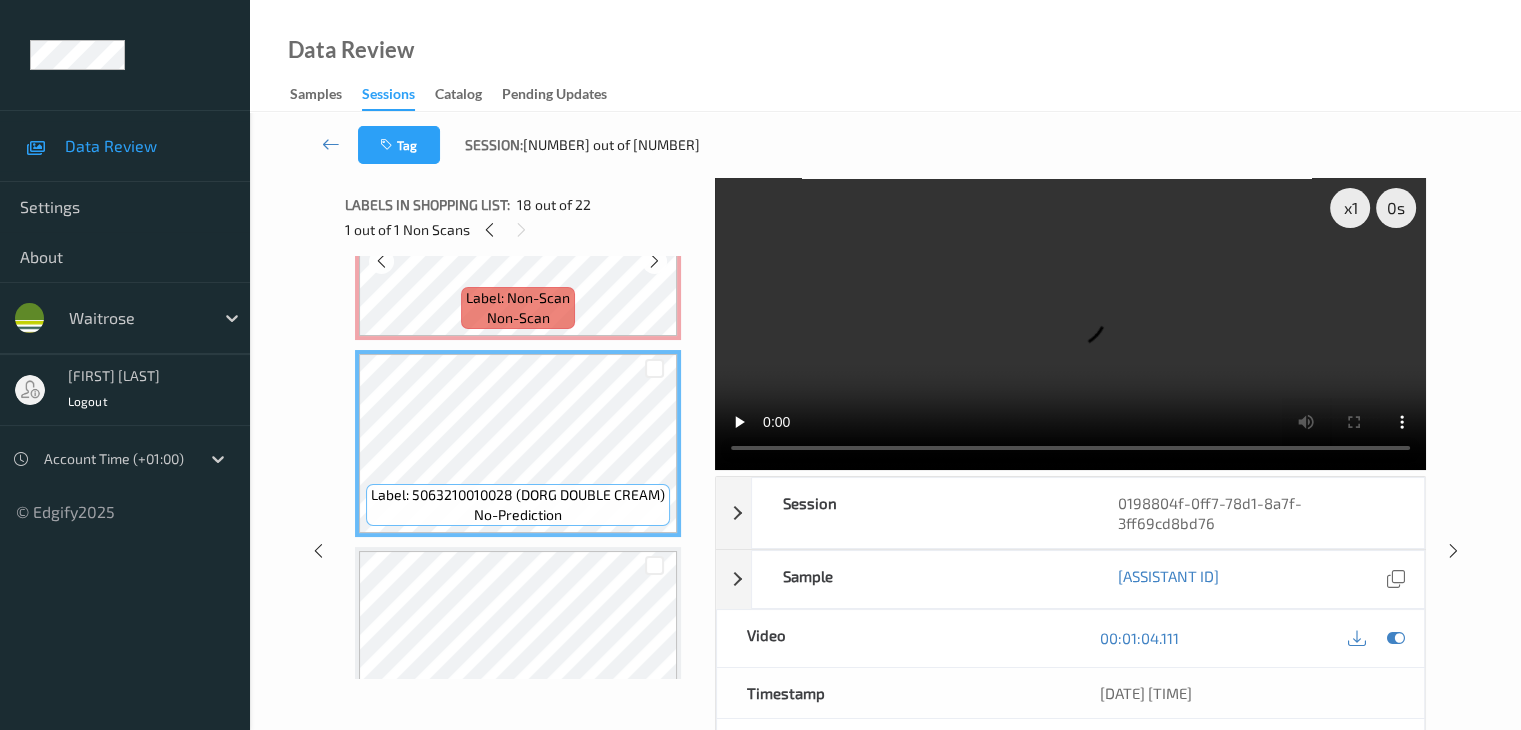 click on "Label: Non-Scan" at bounding box center (518, 298) 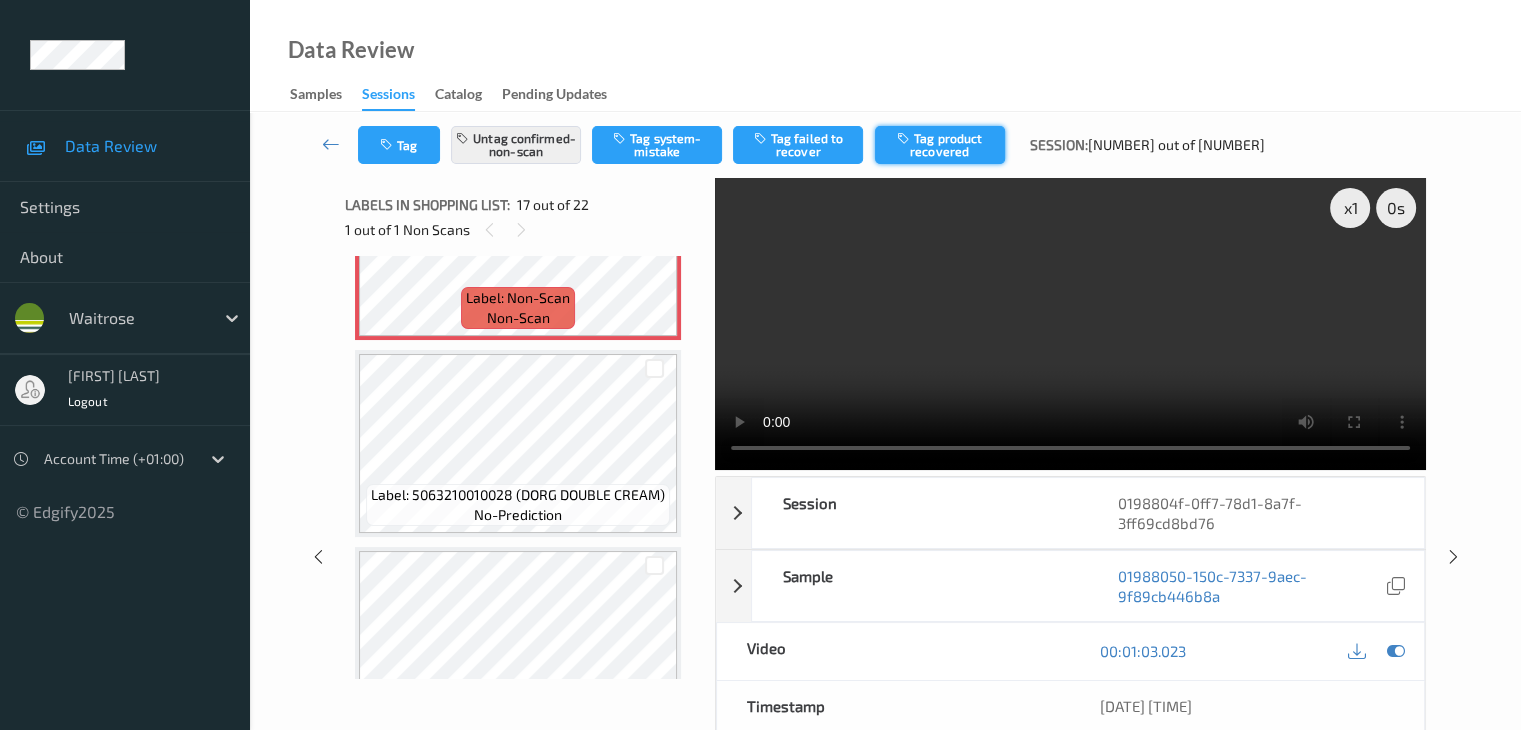 click on "Tag   product recovered" at bounding box center (940, 145) 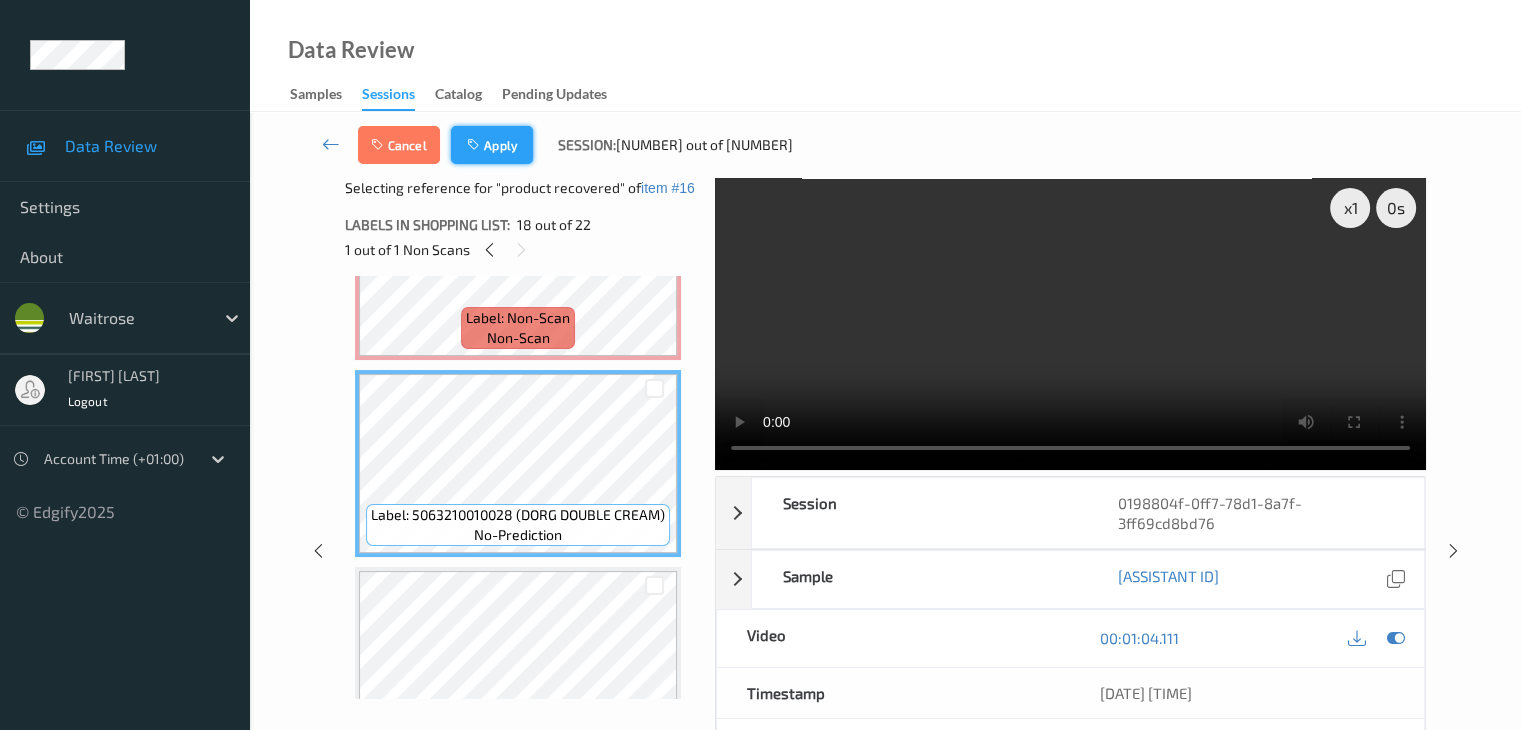 click at bounding box center [475, 145] 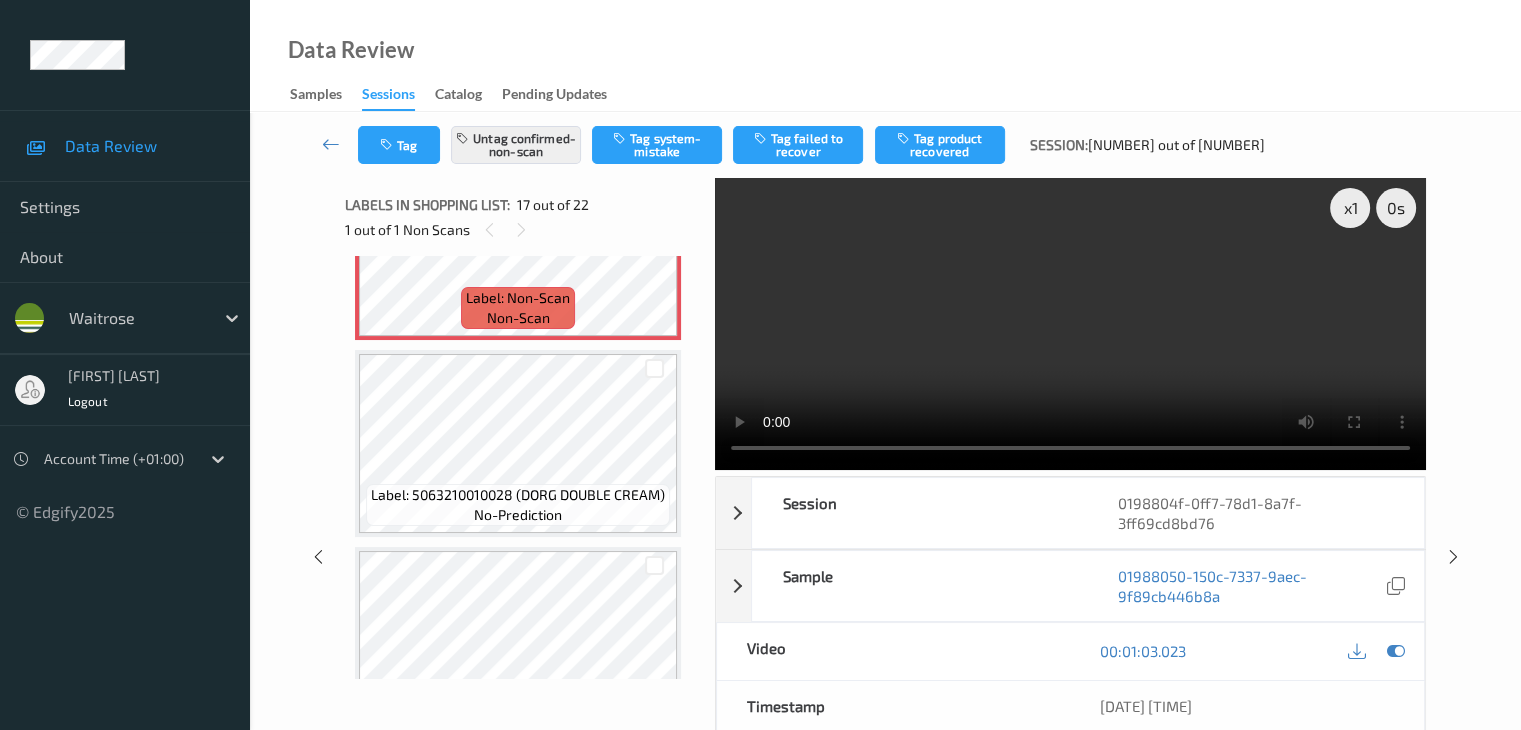 scroll, scrollTop: 2963, scrollLeft: 0, axis: vertical 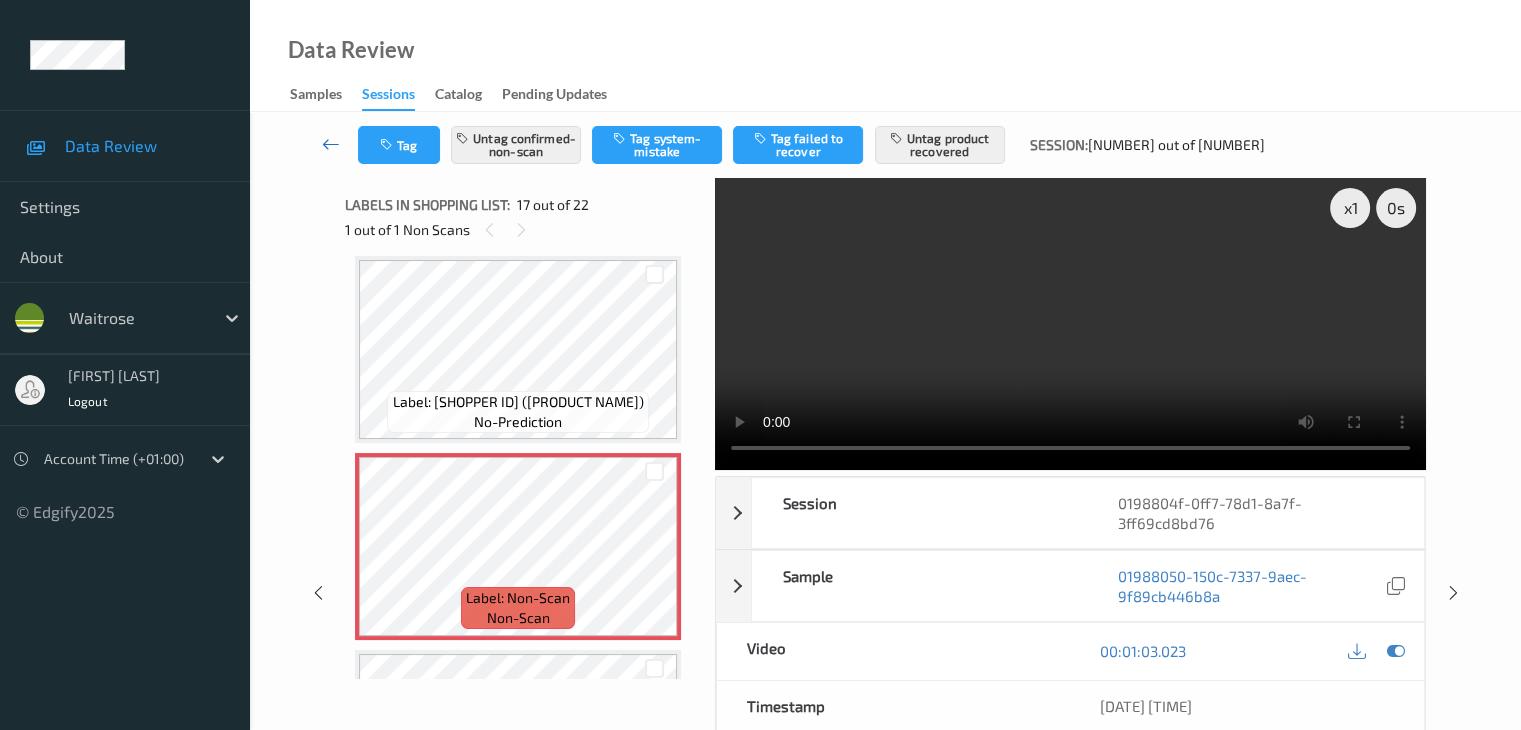 click at bounding box center [331, 144] 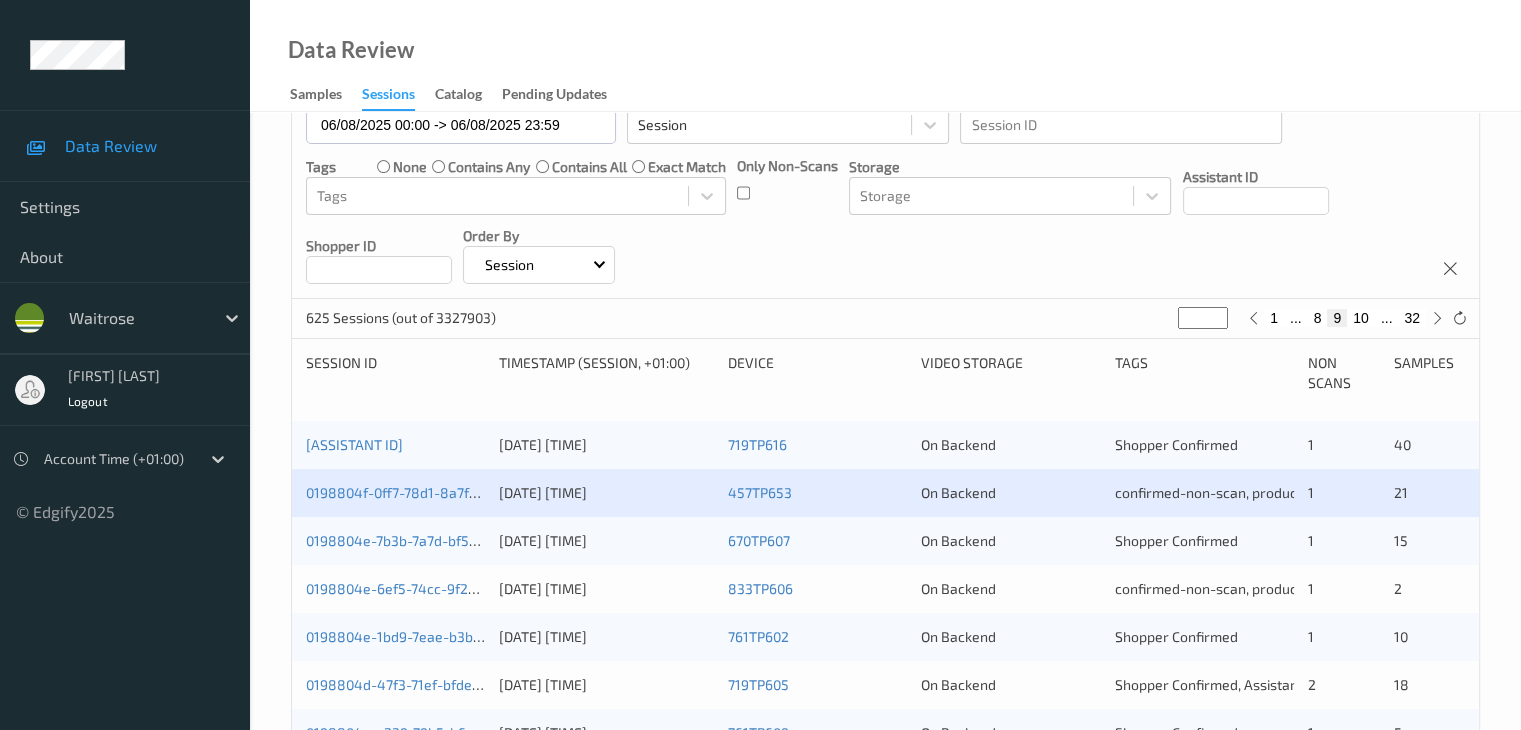 scroll, scrollTop: 400, scrollLeft: 0, axis: vertical 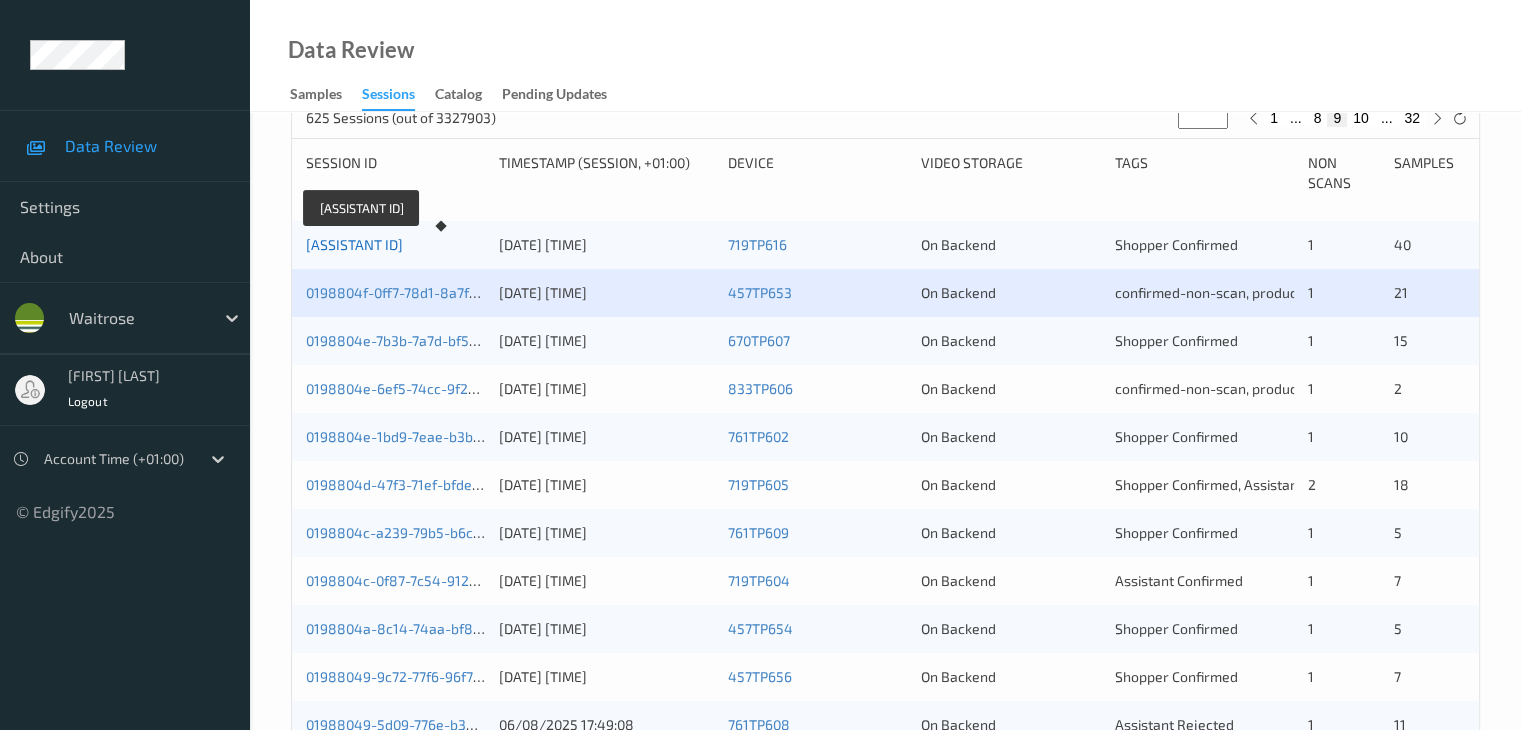 click on "0198804f-b340-7c7b-8f59-2f782602302a" at bounding box center [354, 244] 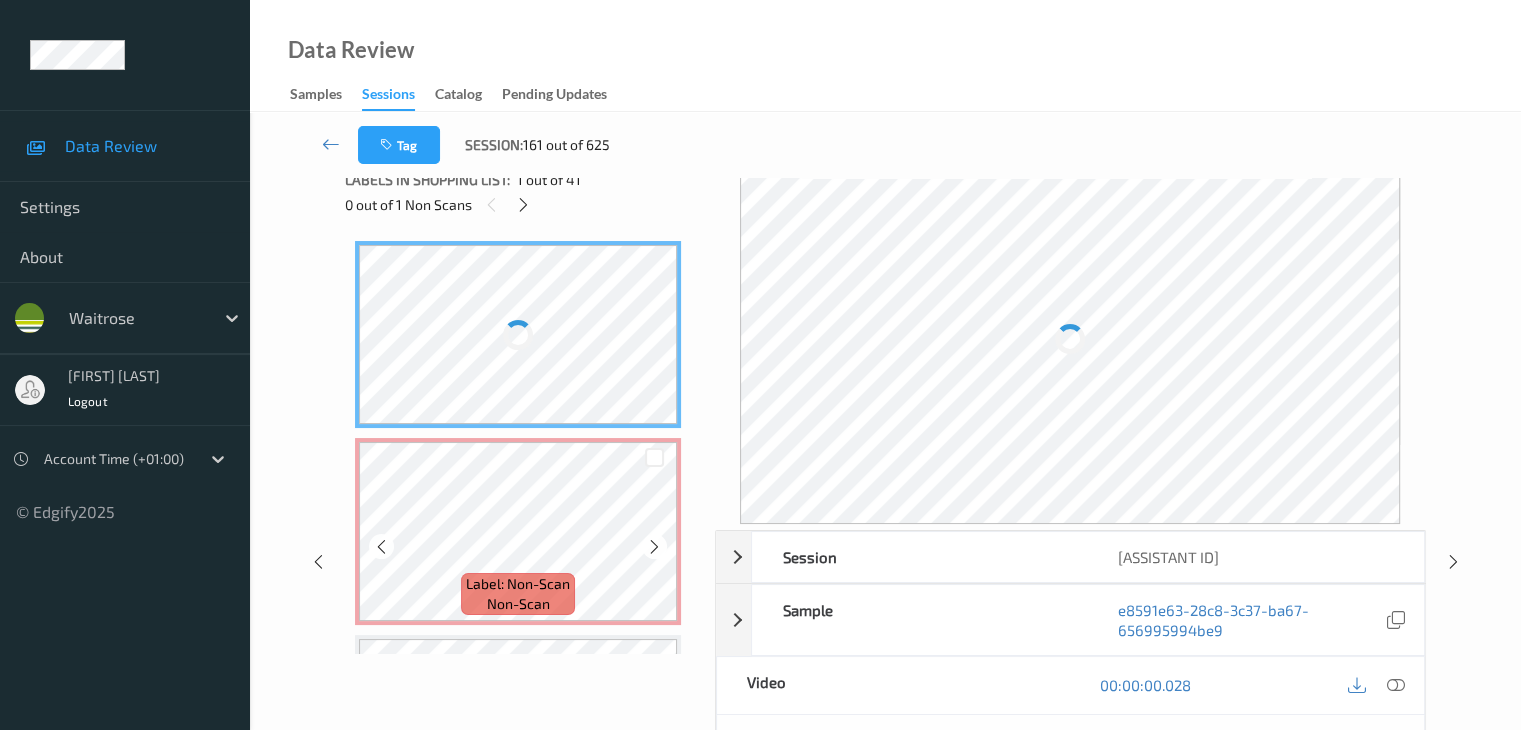 scroll, scrollTop: 24, scrollLeft: 0, axis: vertical 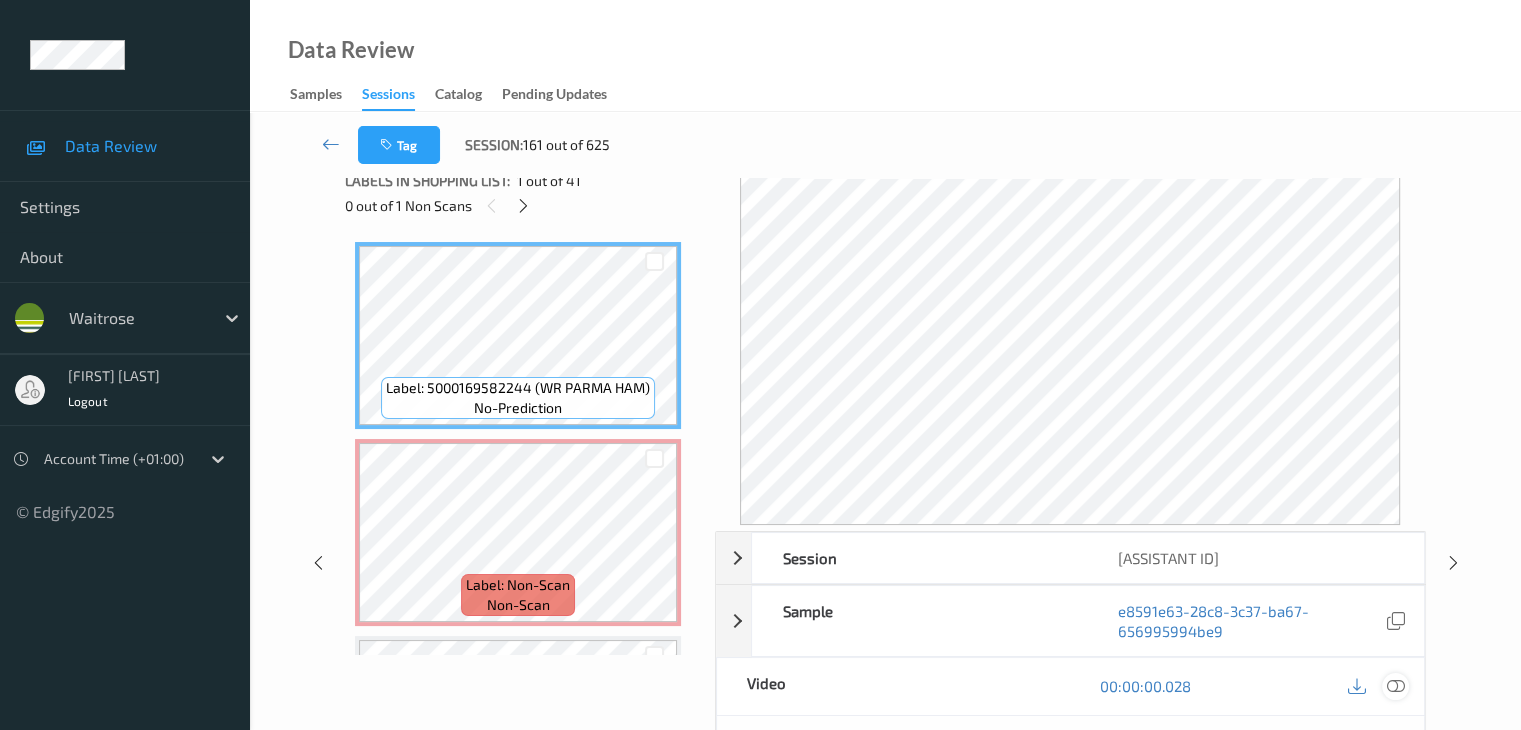 click at bounding box center [1395, 686] 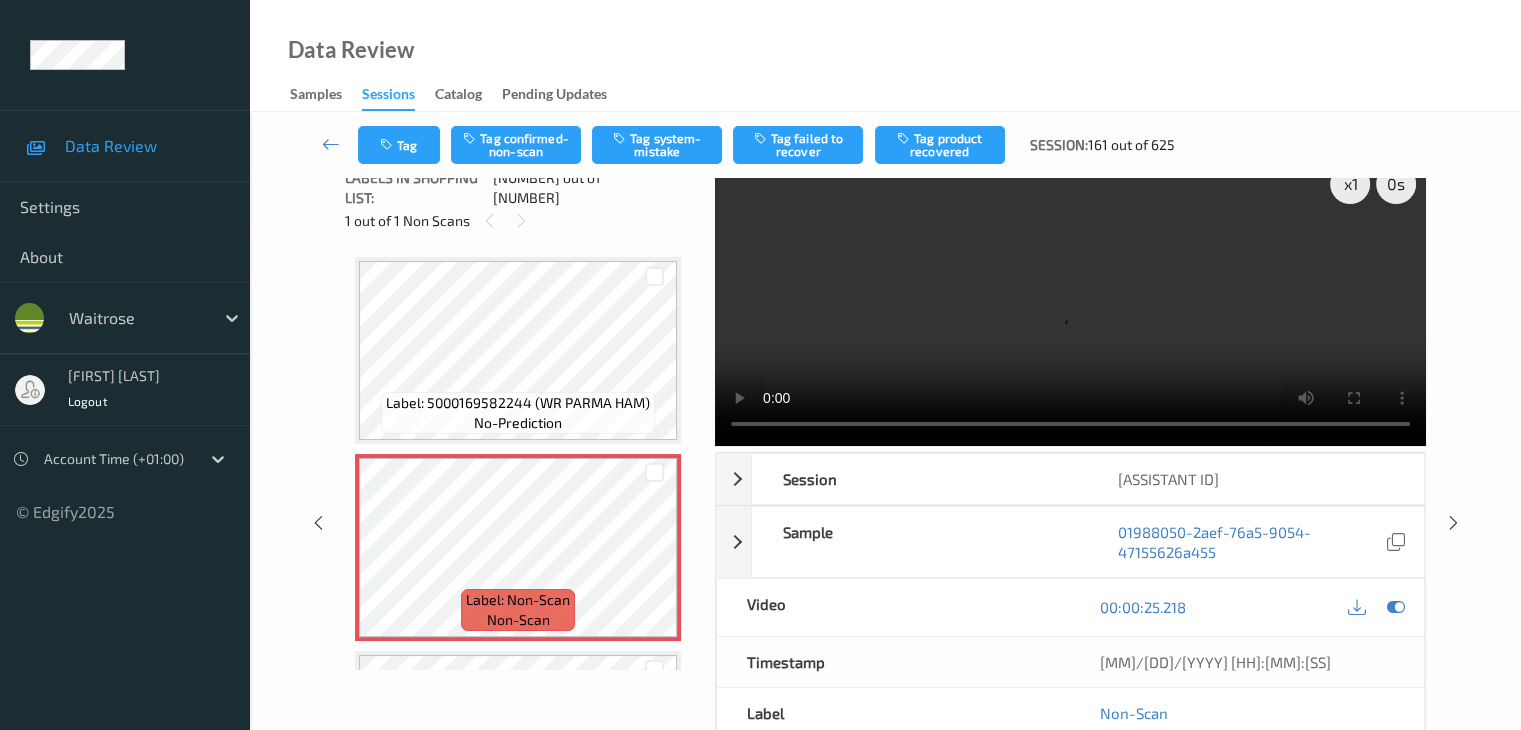 scroll, scrollTop: 0, scrollLeft: 0, axis: both 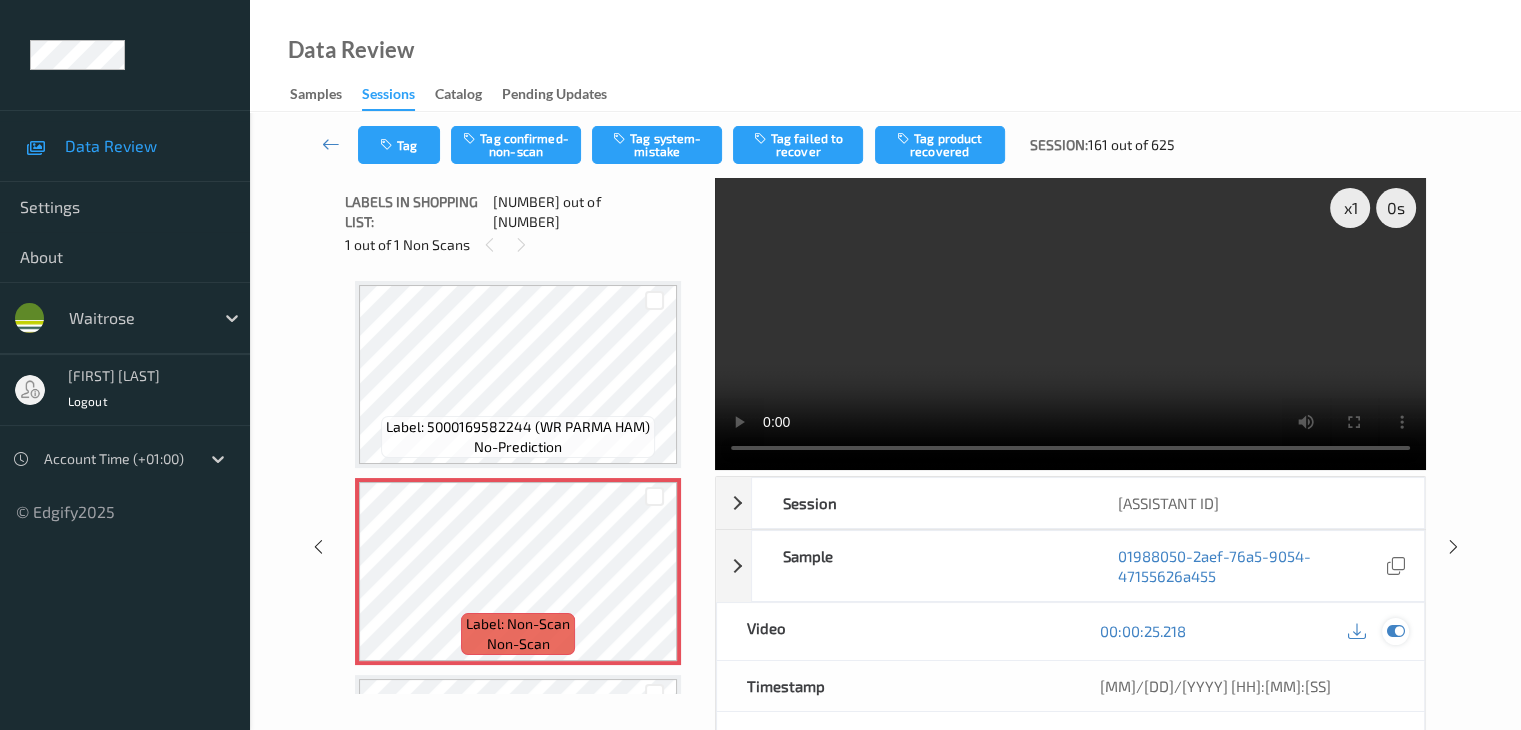 click at bounding box center [1395, 631] 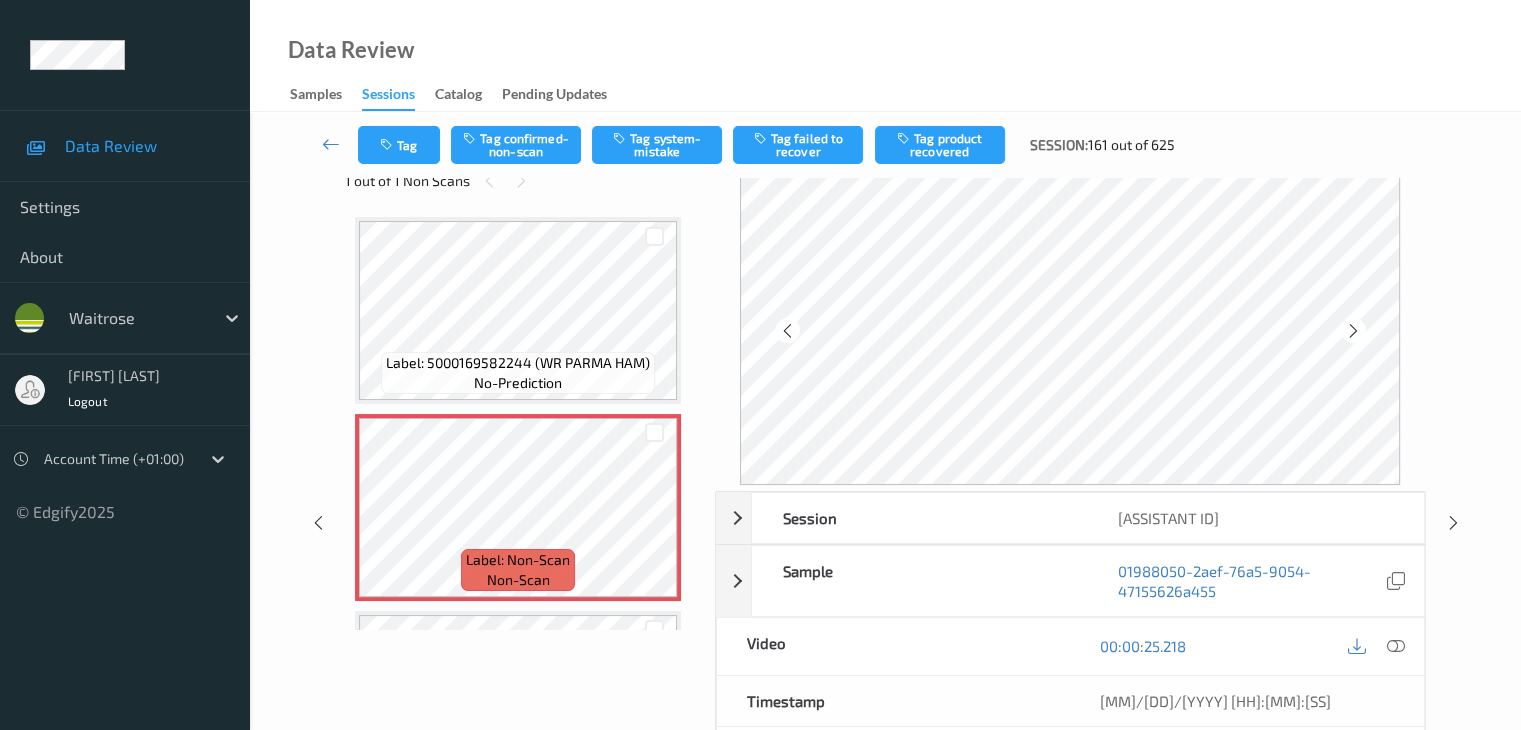 scroll, scrollTop: 100, scrollLeft: 0, axis: vertical 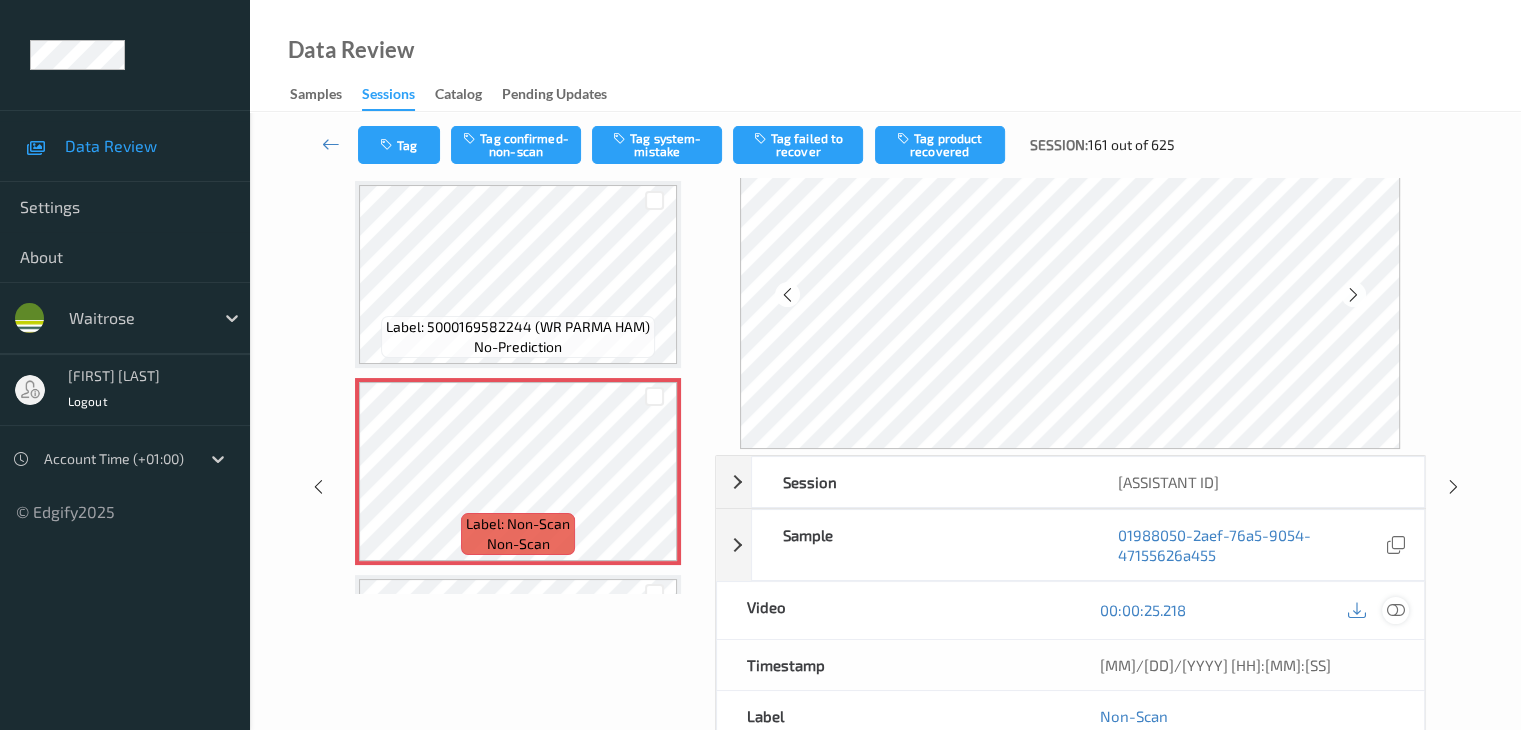 click at bounding box center [1395, 610] 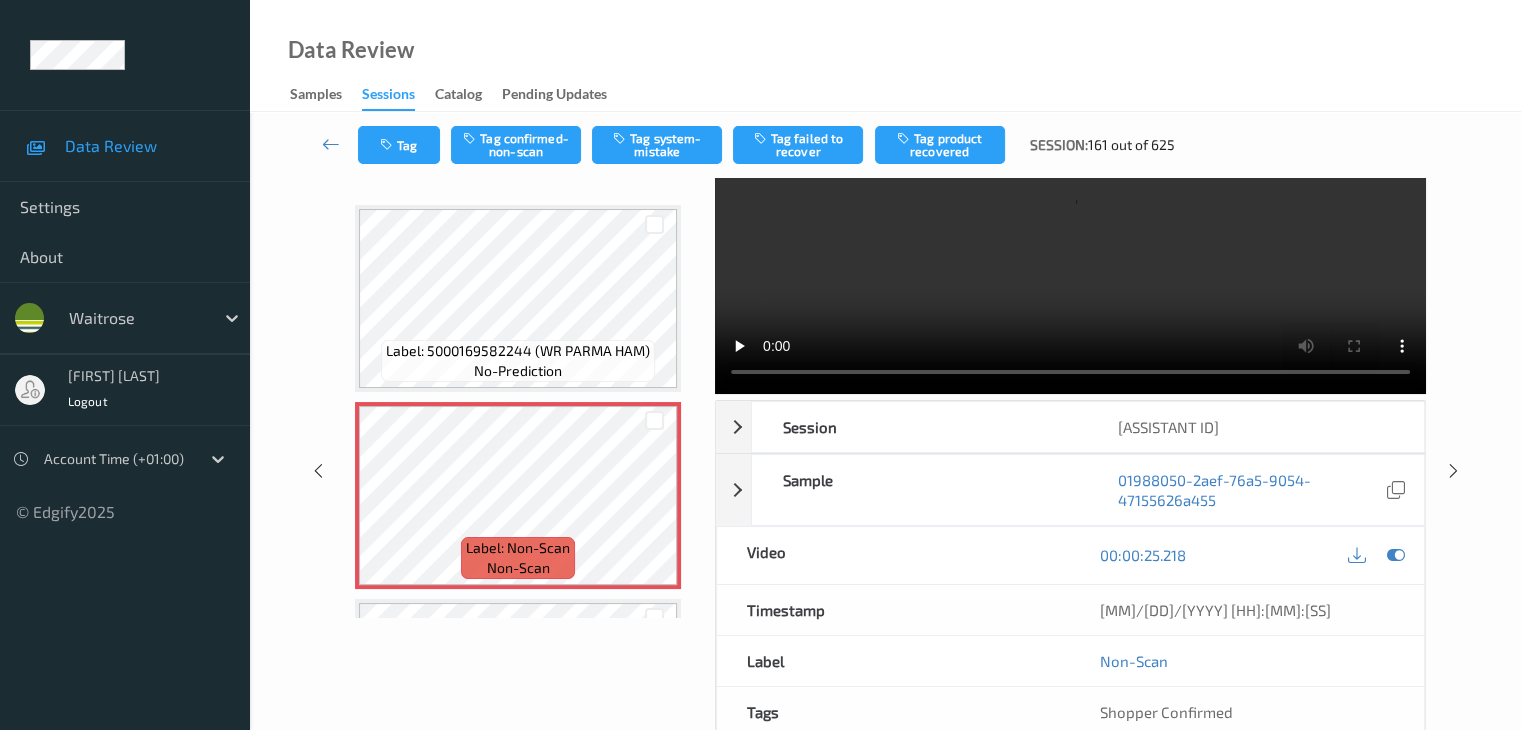 scroll, scrollTop: 0, scrollLeft: 0, axis: both 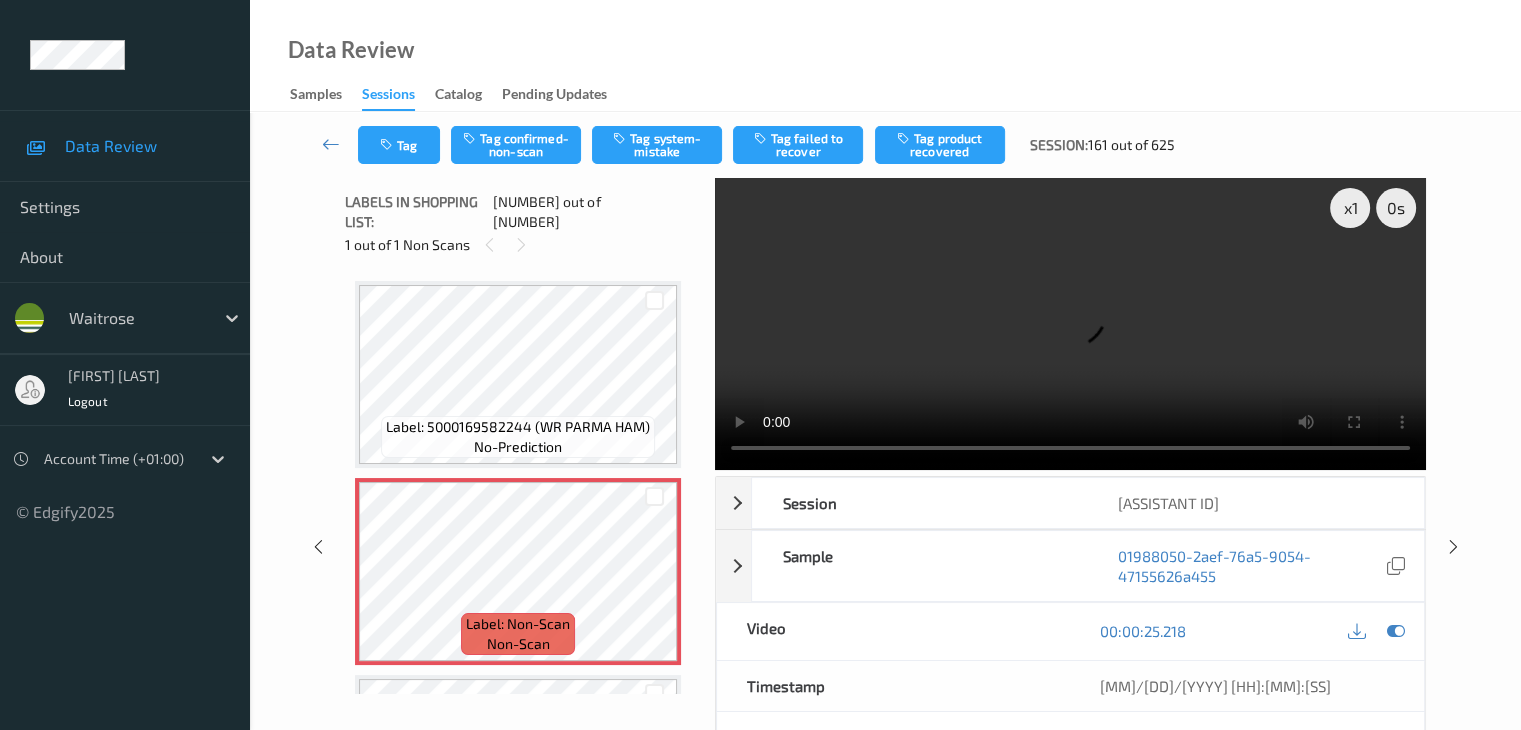 type 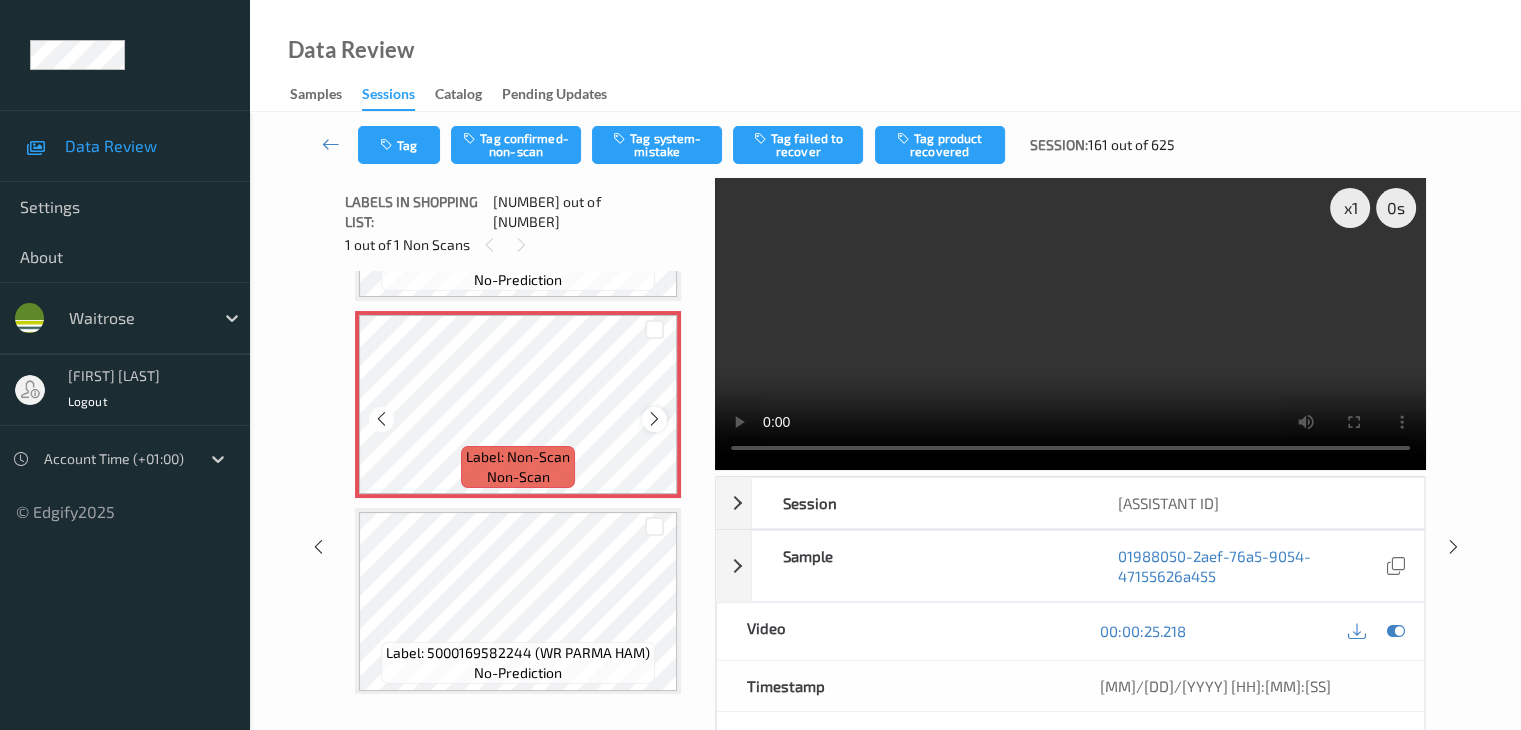 scroll, scrollTop: 200, scrollLeft: 0, axis: vertical 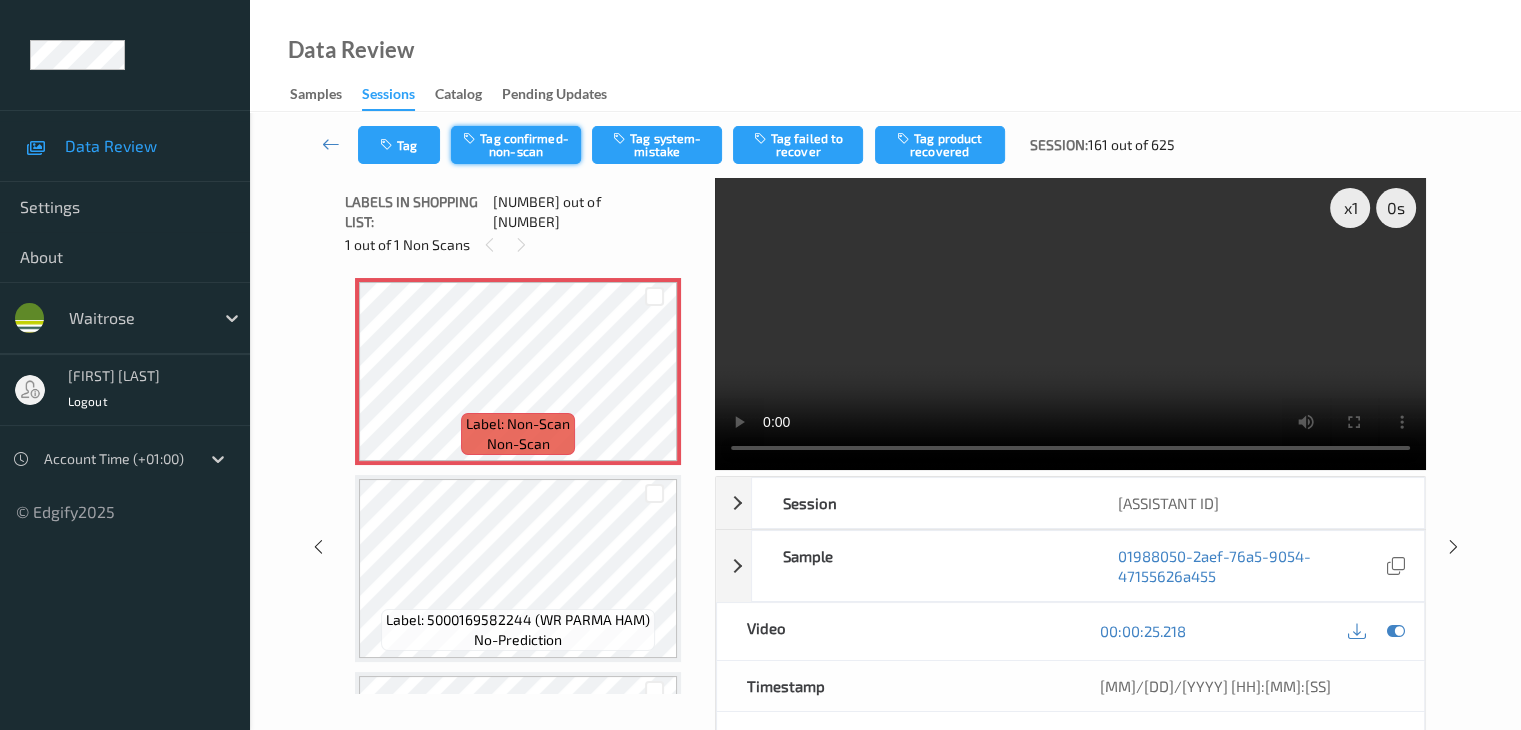 click on "Tag   confirmed-non-scan" at bounding box center (516, 145) 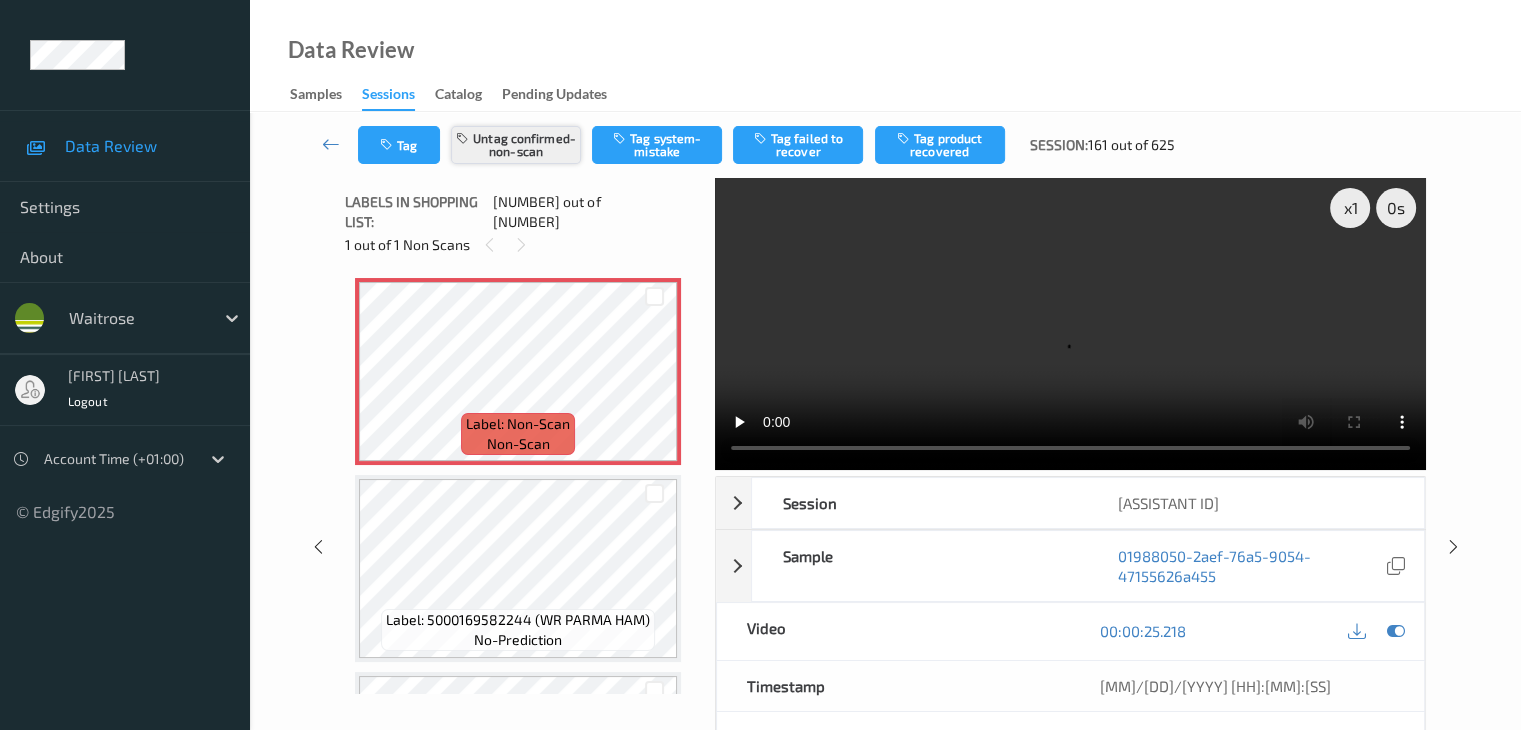 click on "Untag   confirmed-non-scan" at bounding box center (516, 145) 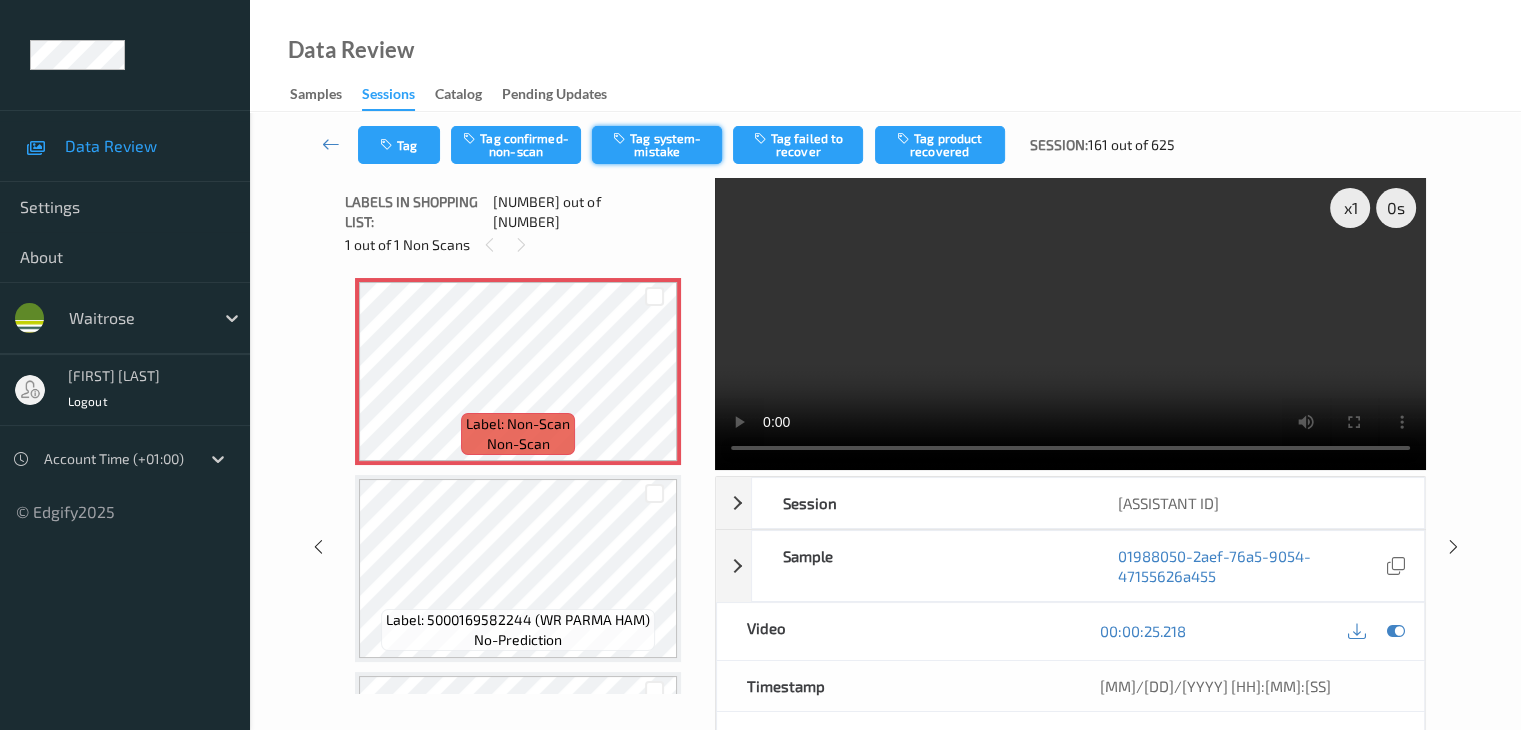 click on "Tag   system-mistake" at bounding box center [657, 145] 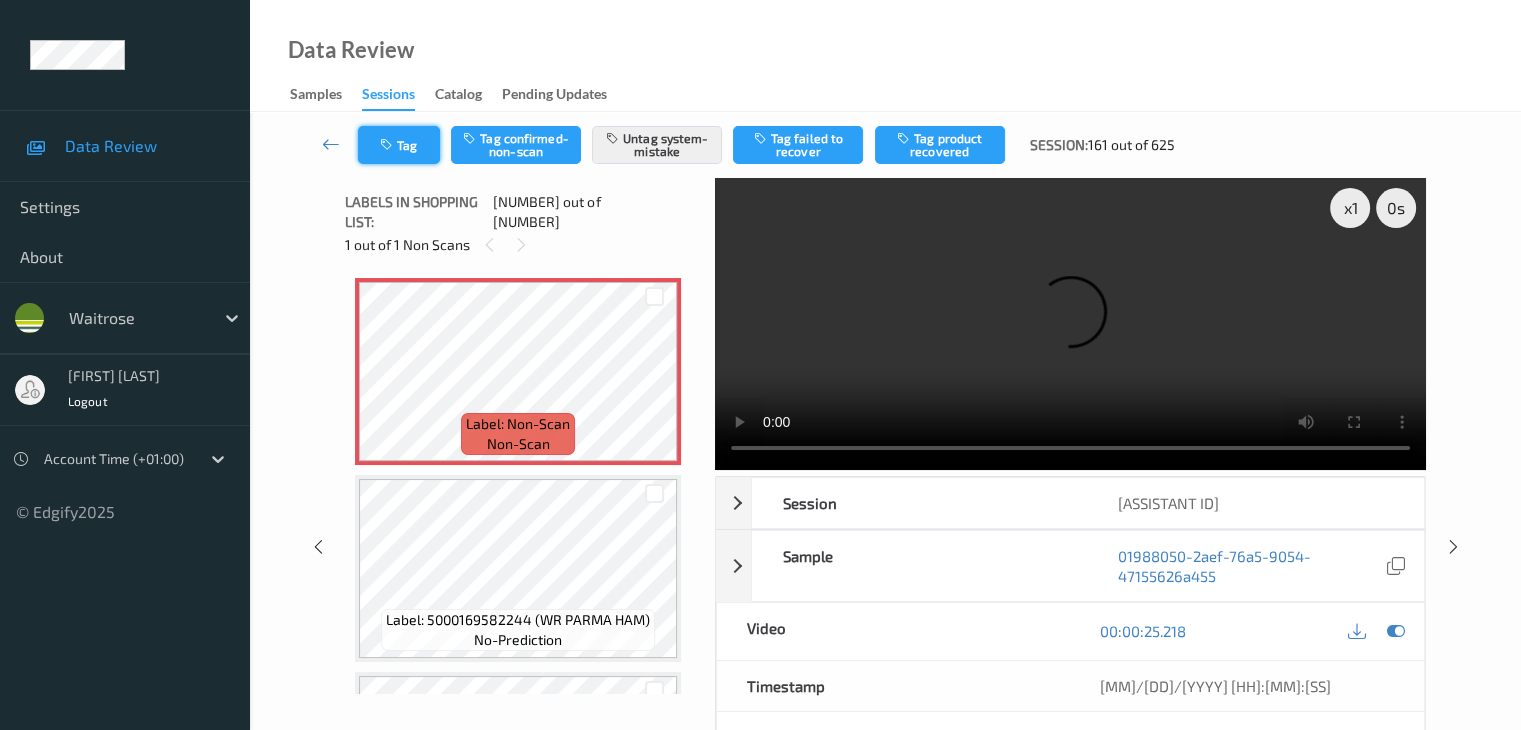 click on "Tag" at bounding box center [399, 145] 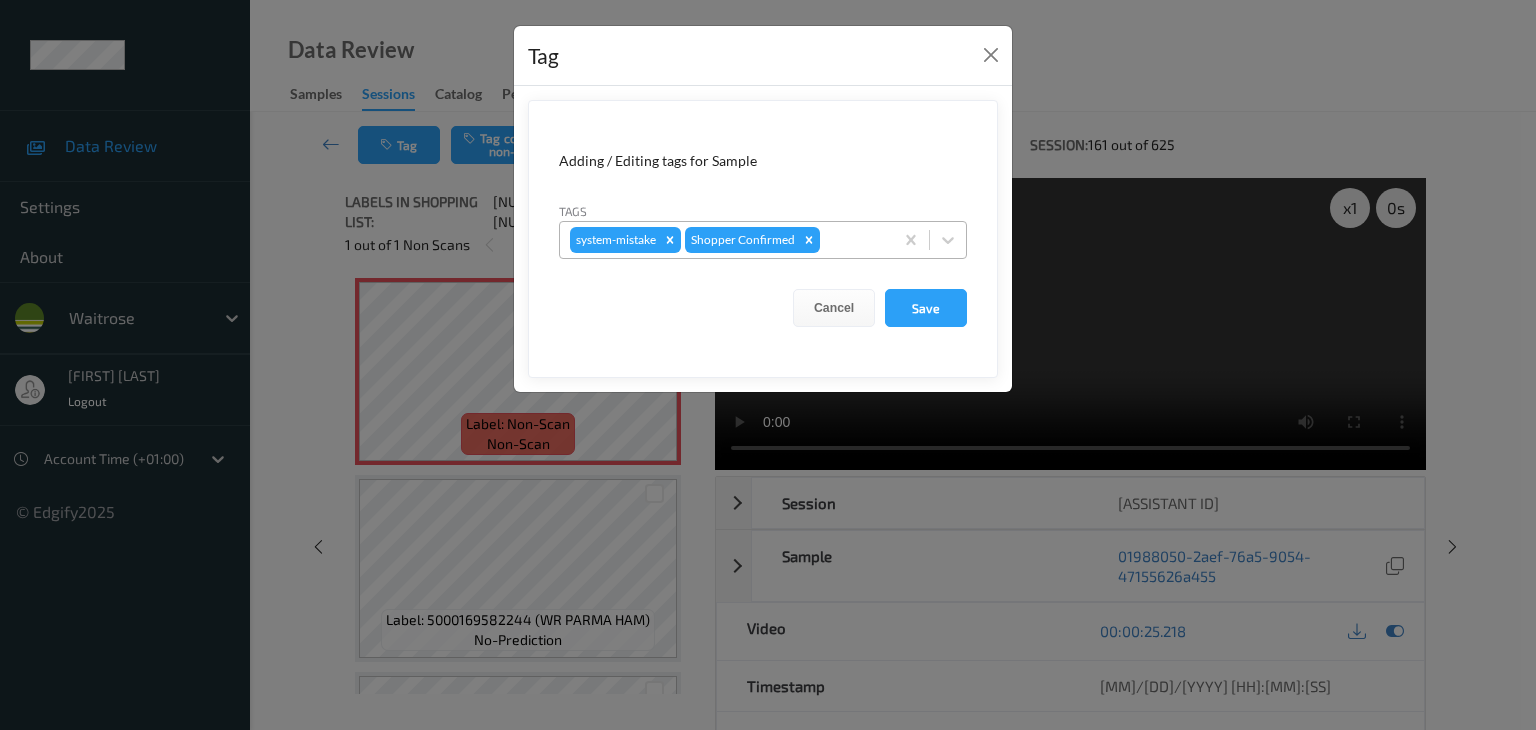 click at bounding box center (853, 240) 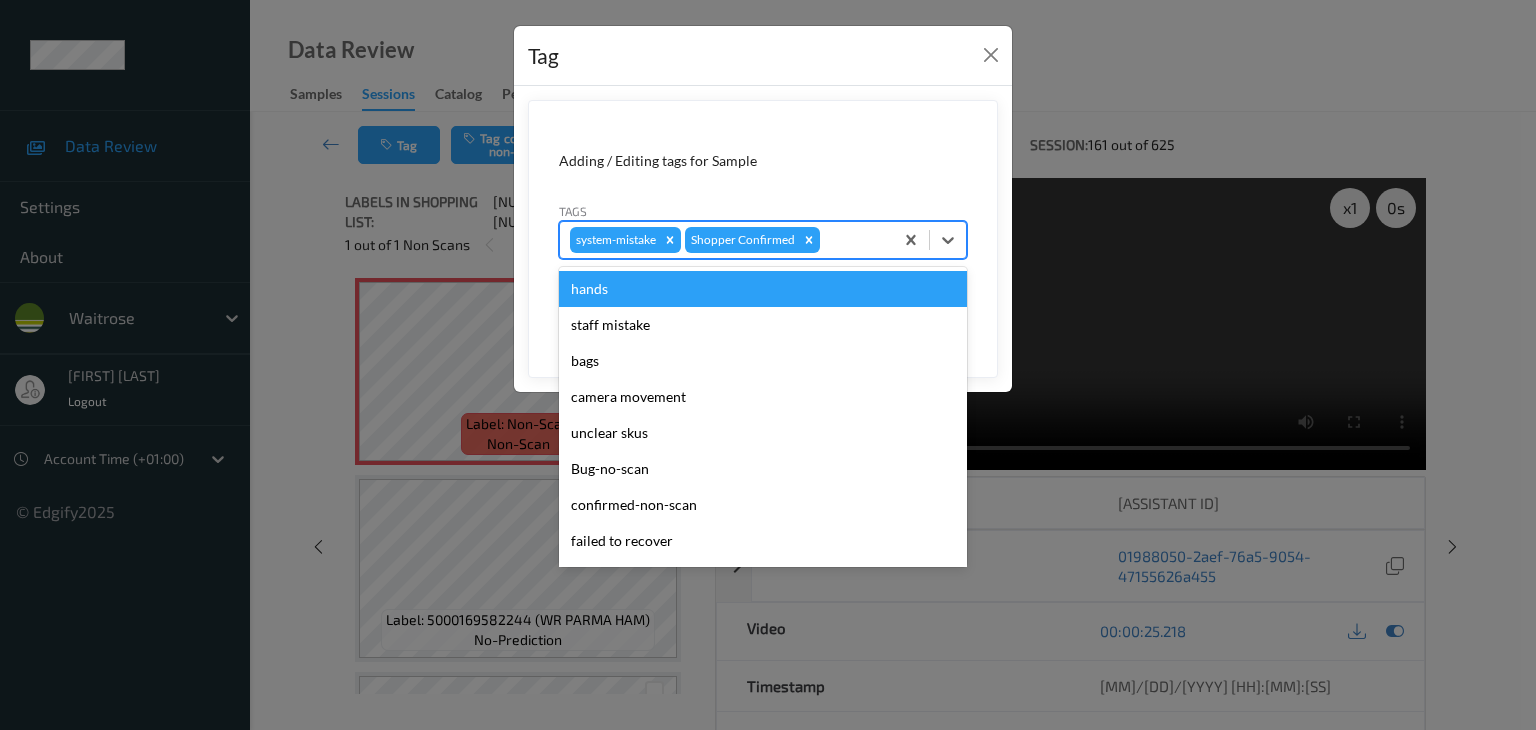 type on "u" 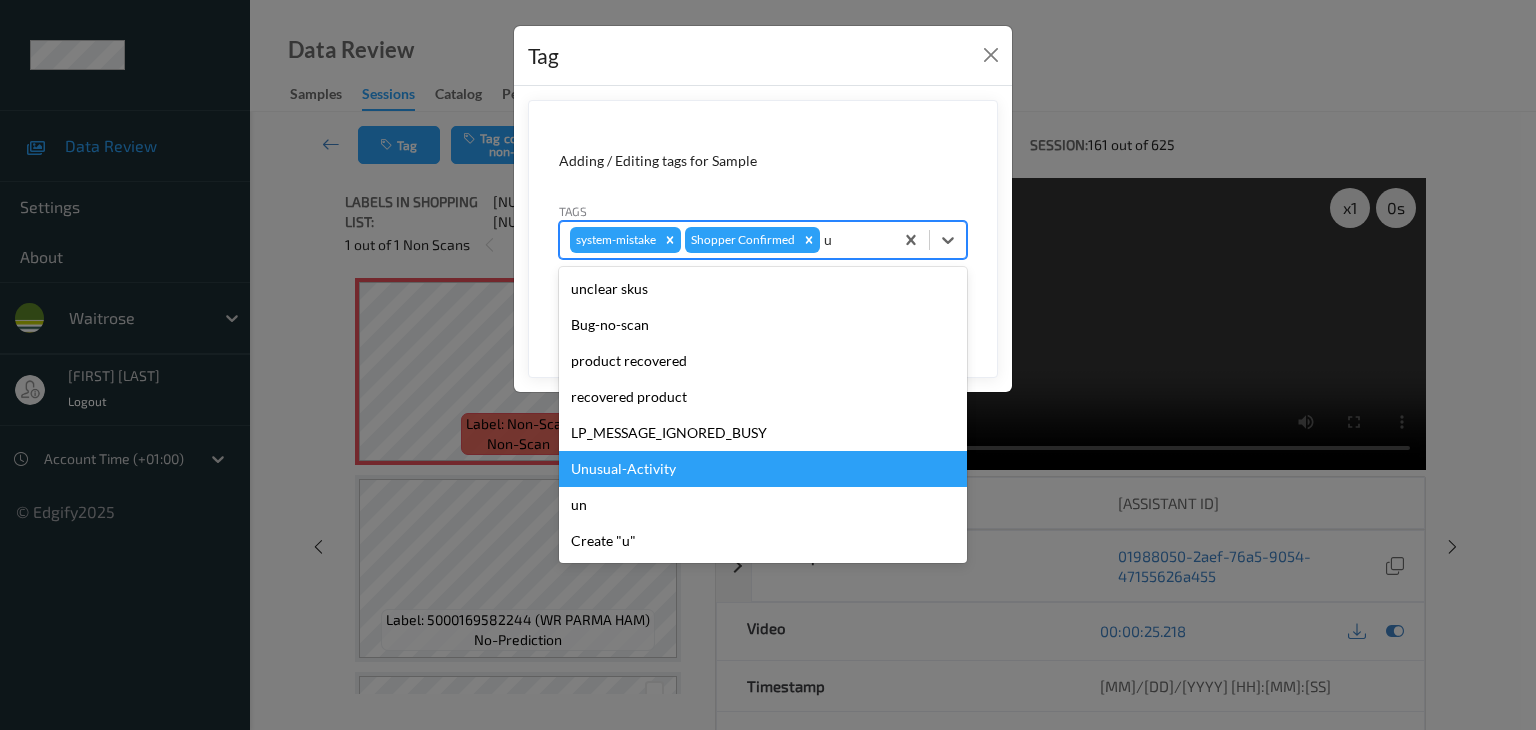 click on "Unusual-Activity" at bounding box center [763, 469] 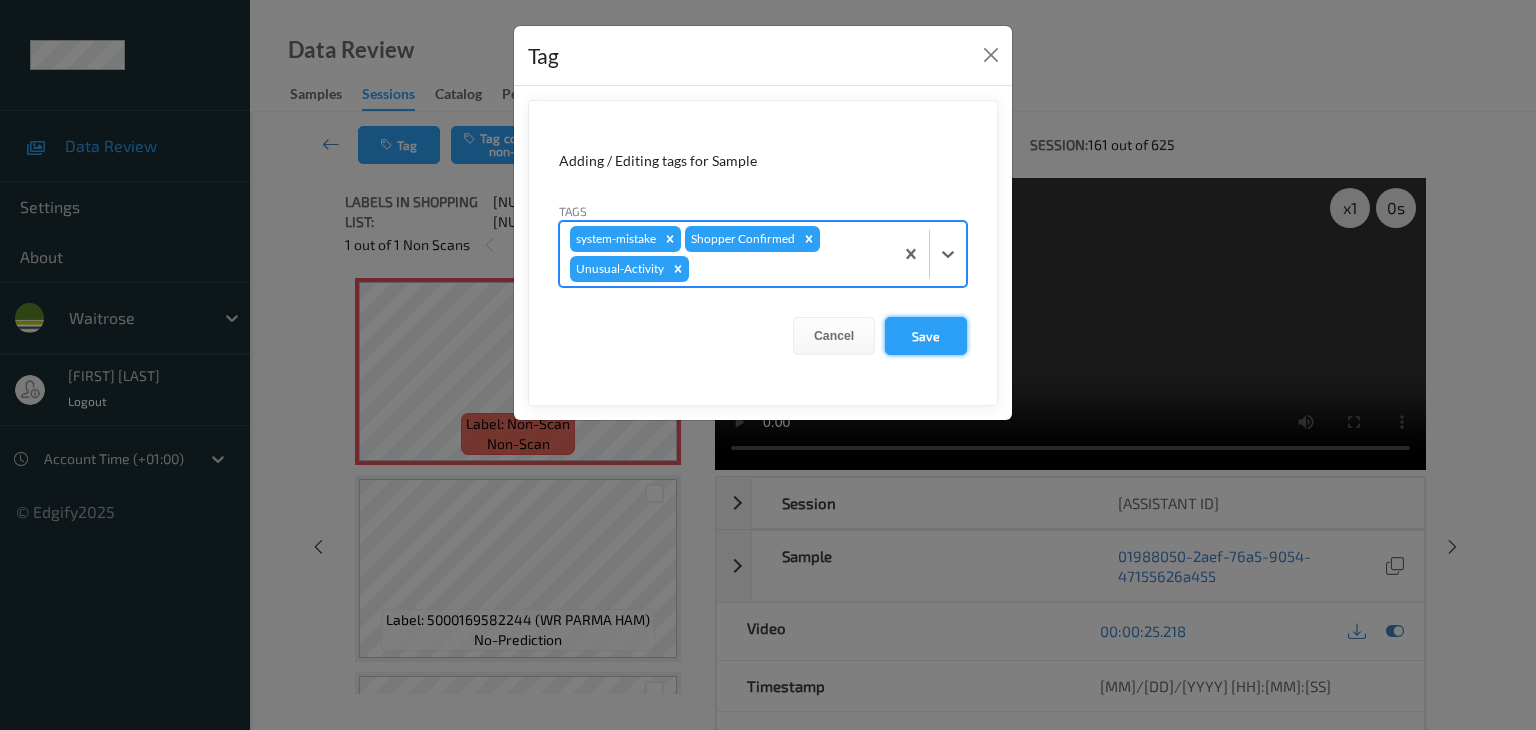 click on "Save" at bounding box center [926, 336] 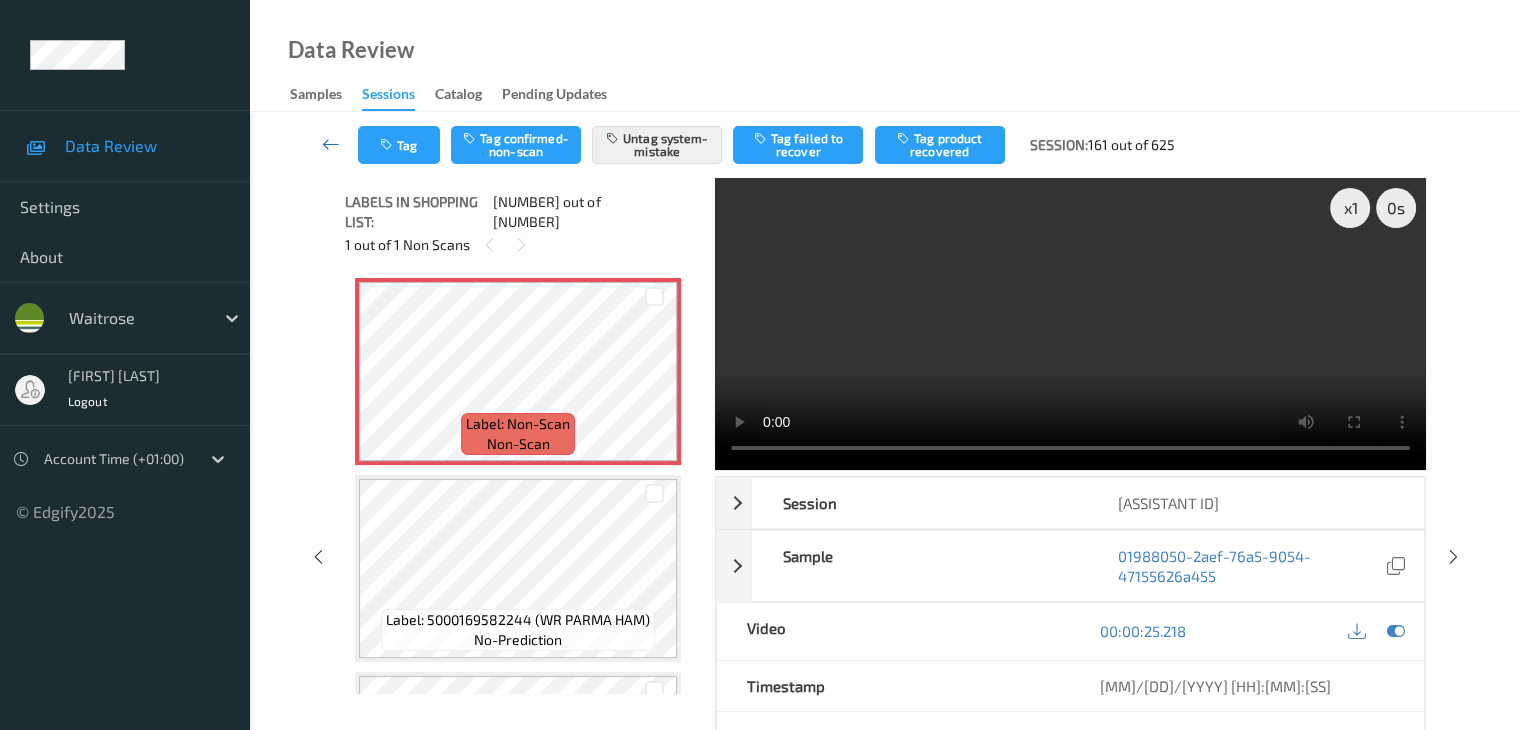 click at bounding box center [331, 144] 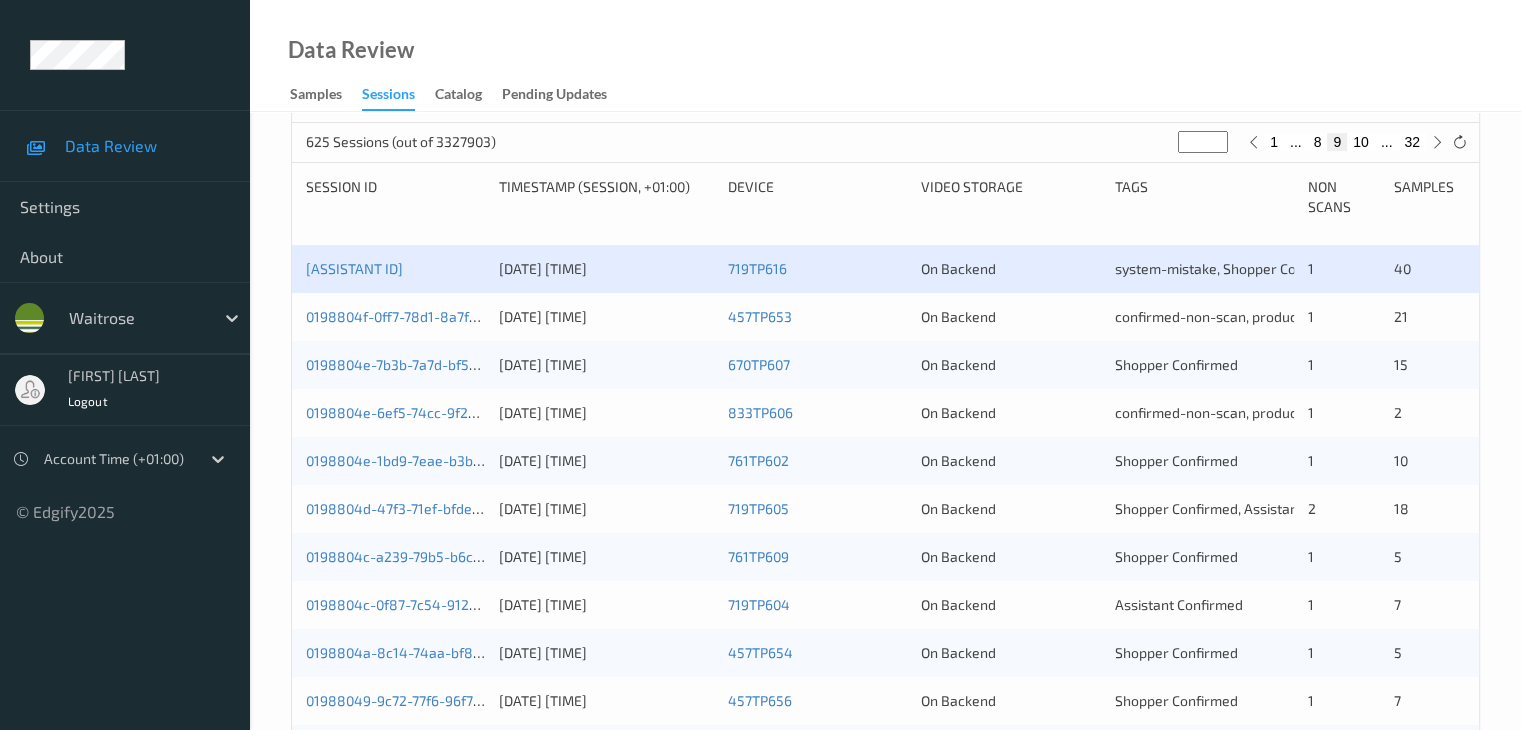 scroll, scrollTop: 400, scrollLeft: 0, axis: vertical 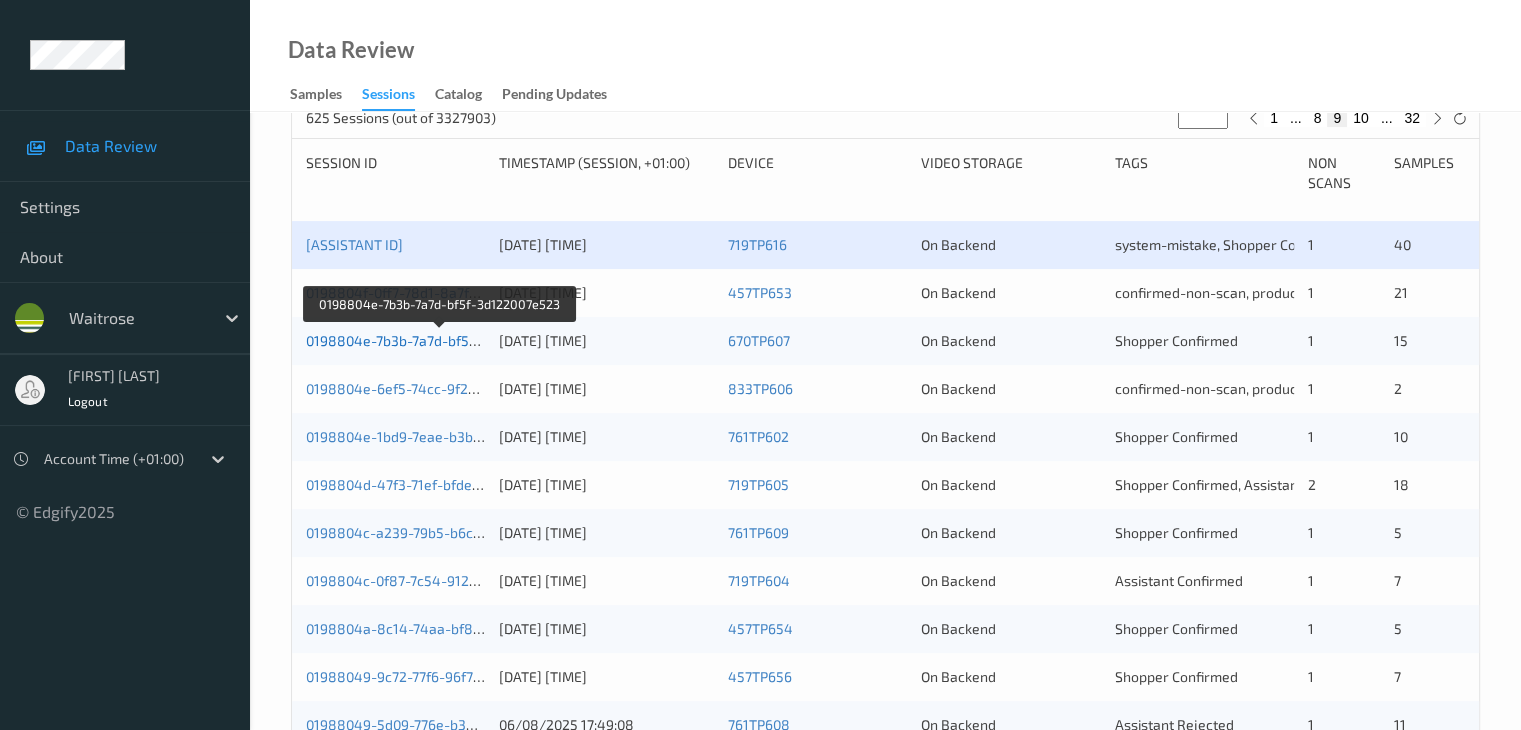 click on "0198804e-7b3b-7a7d-bf5f-3d122007e523" at bounding box center [439, 340] 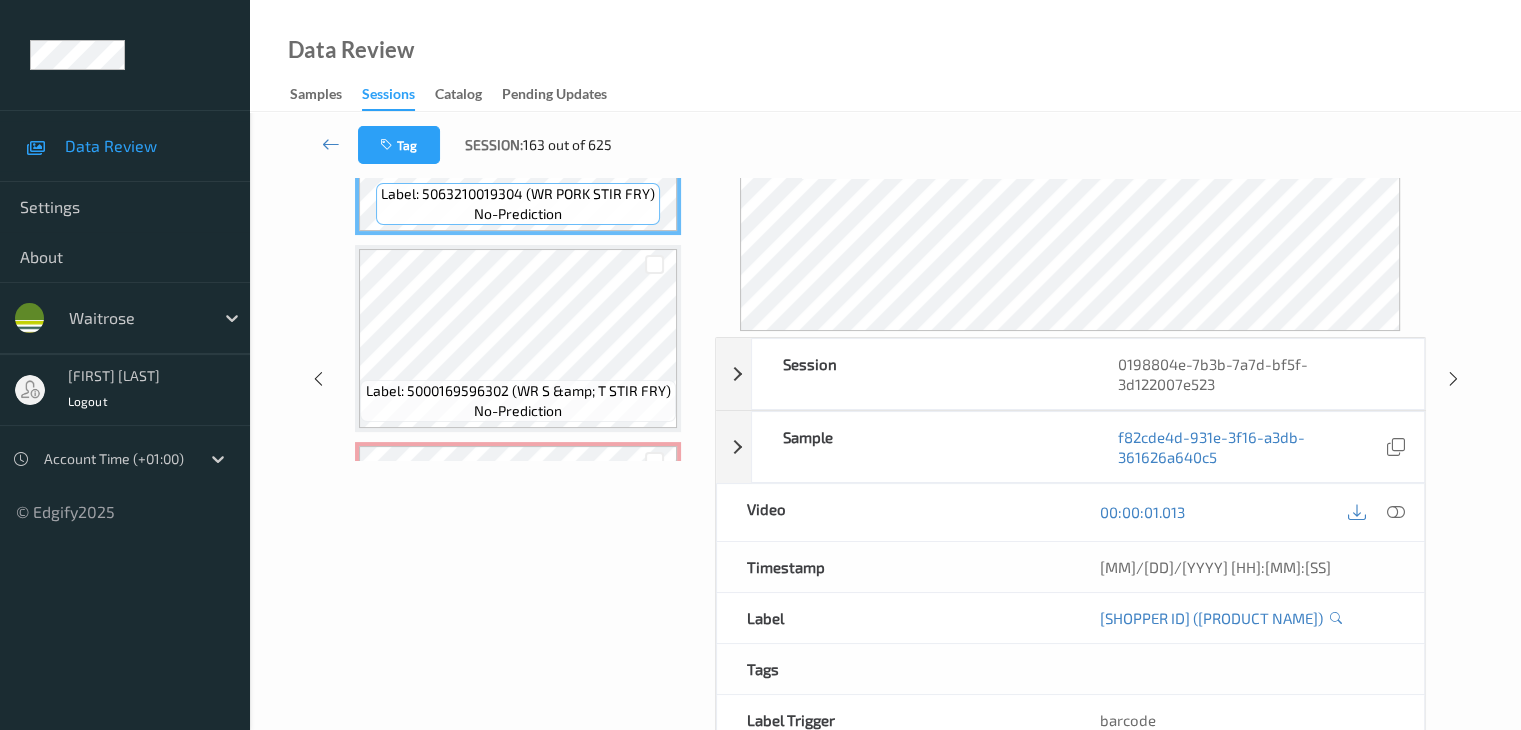 scroll, scrollTop: 24, scrollLeft: 0, axis: vertical 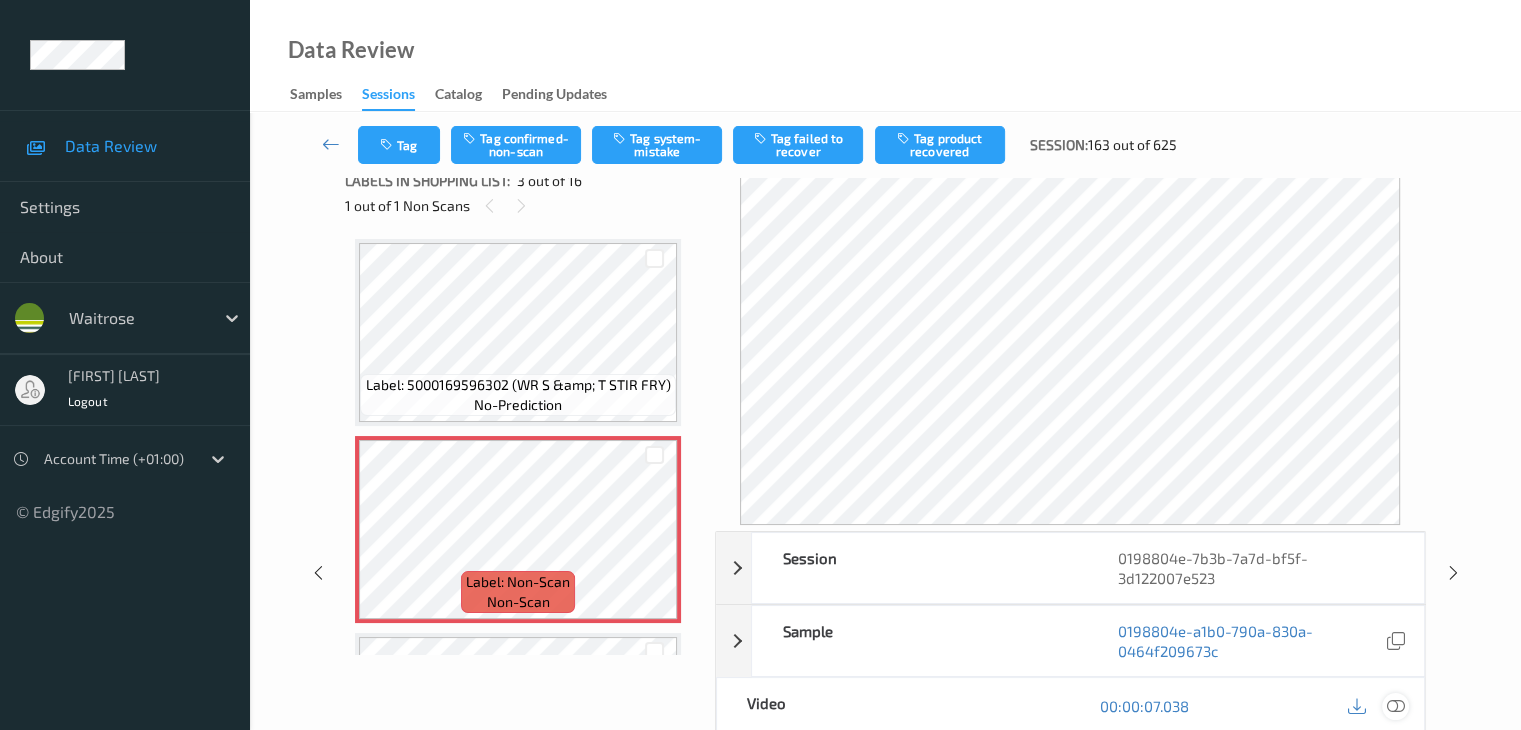 click at bounding box center [1395, 706] 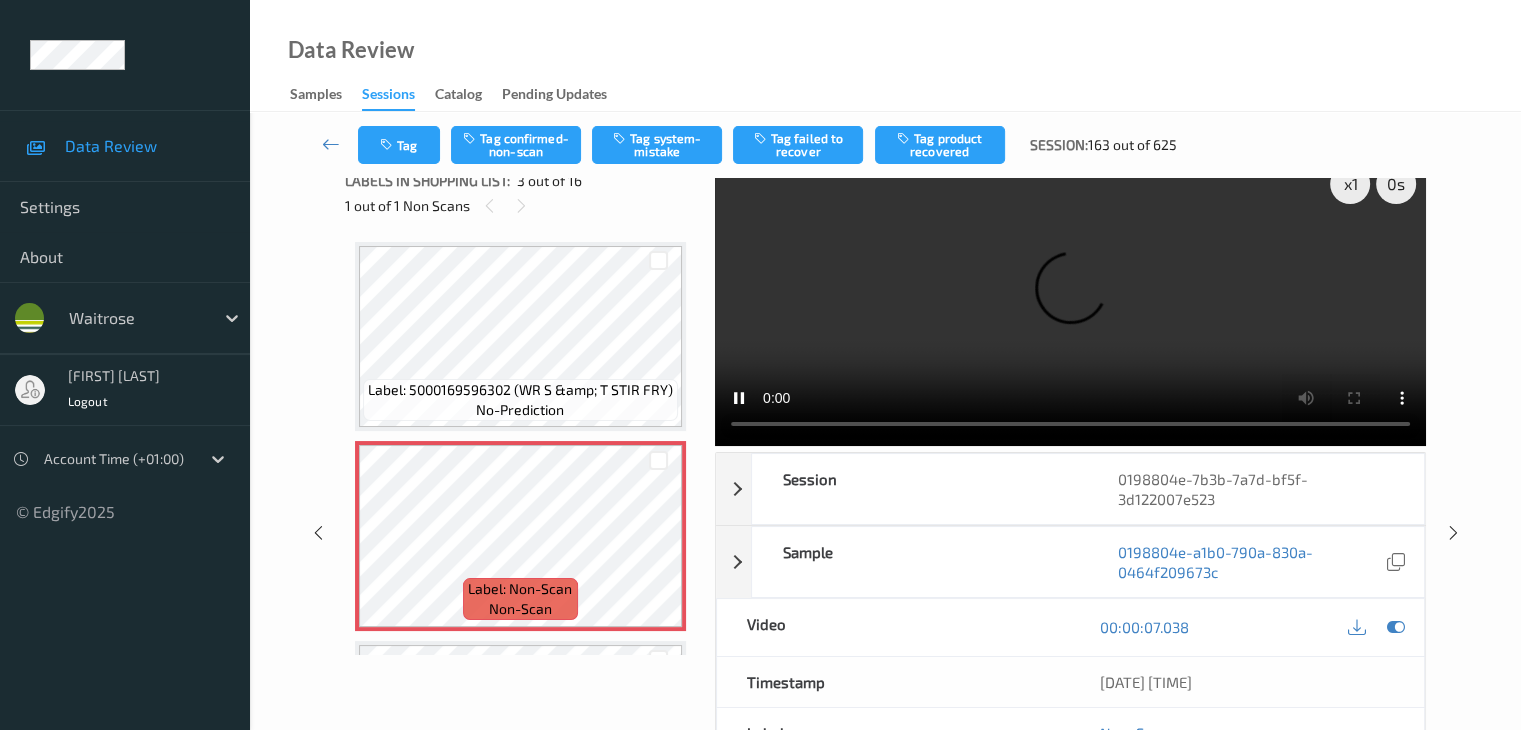 scroll, scrollTop: 0, scrollLeft: 0, axis: both 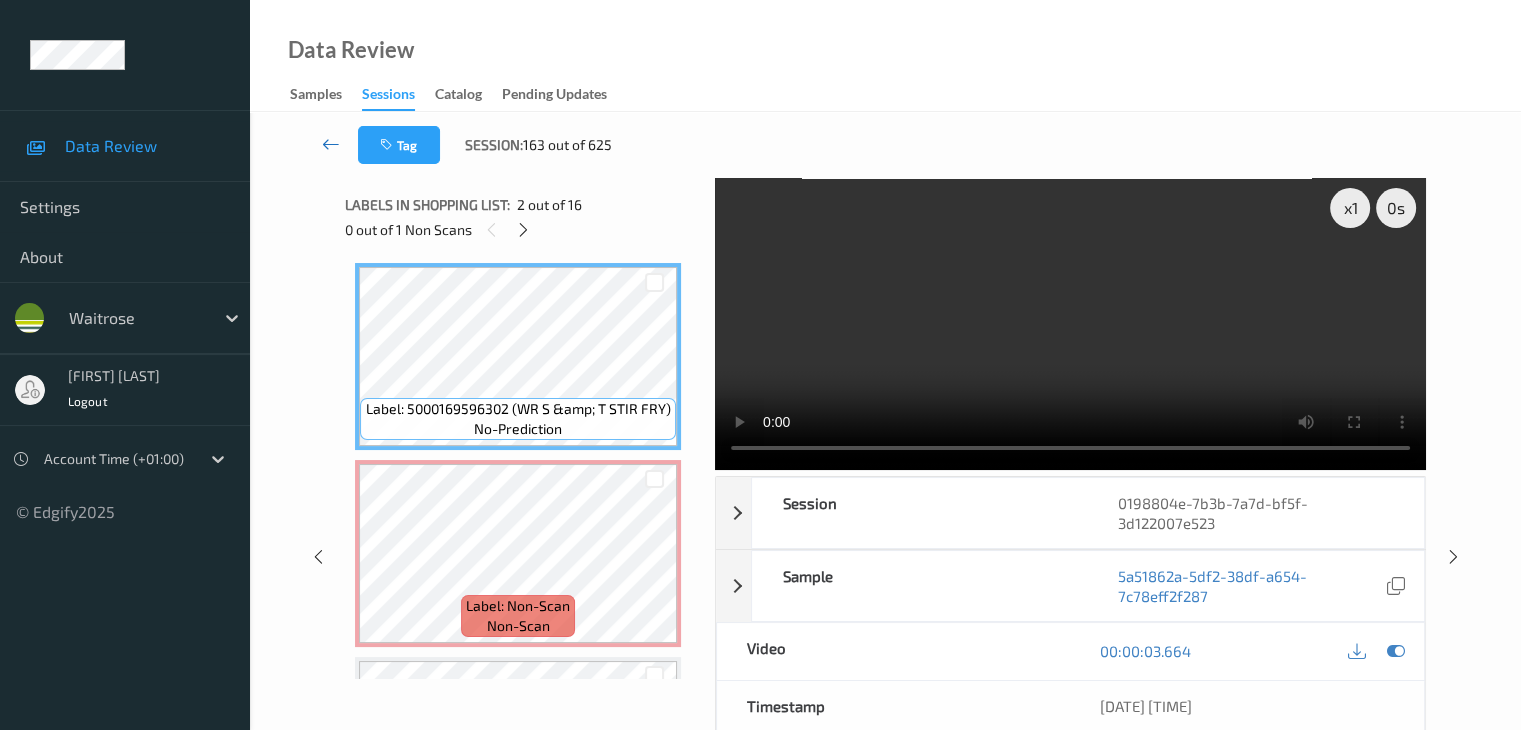 click at bounding box center [331, 144] 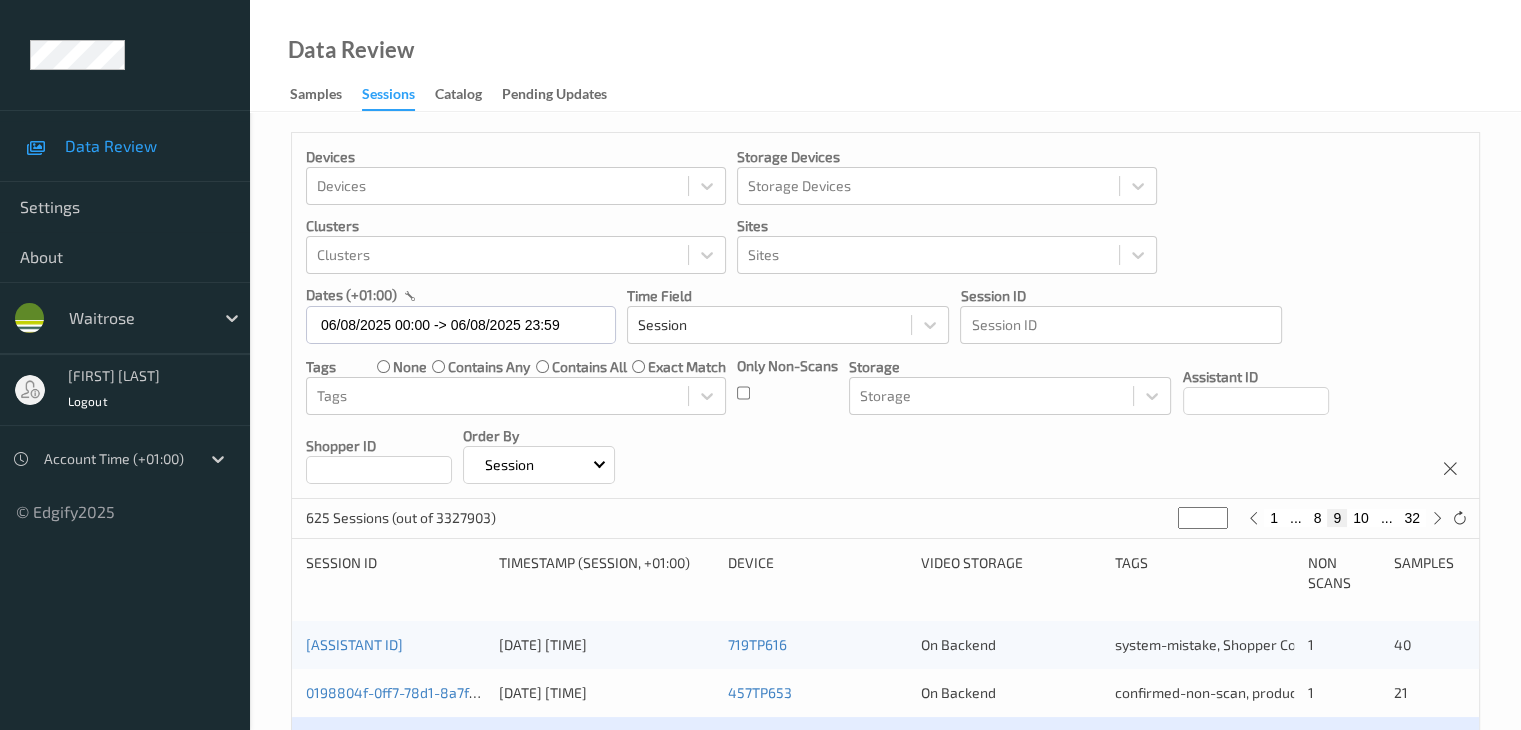 scroll, scrollTop: 200, scrollLeft: 0, axis: vertical 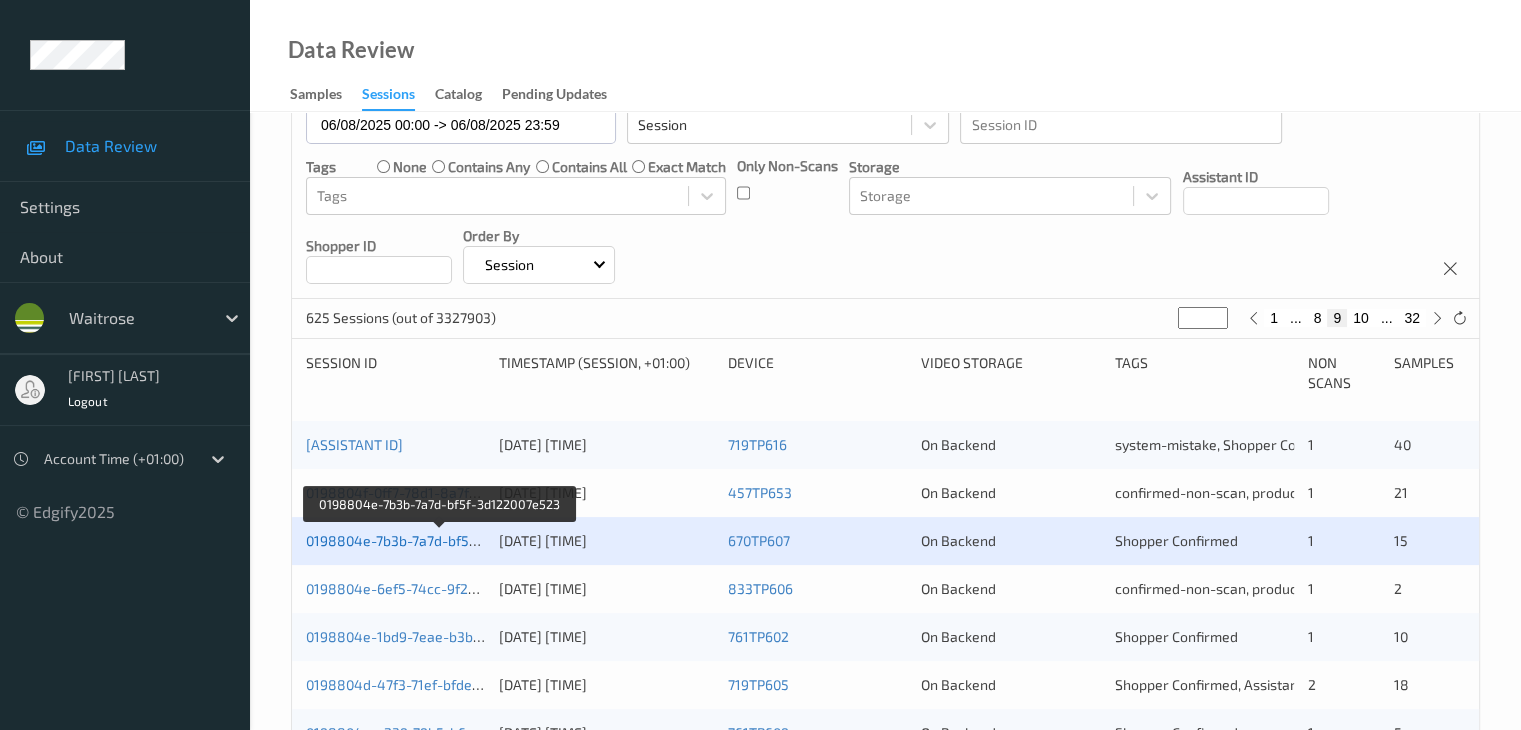 click on "0198804e-7b3b-7a7d-bf5f-3d122007e523" at bounding box center [439, 540] 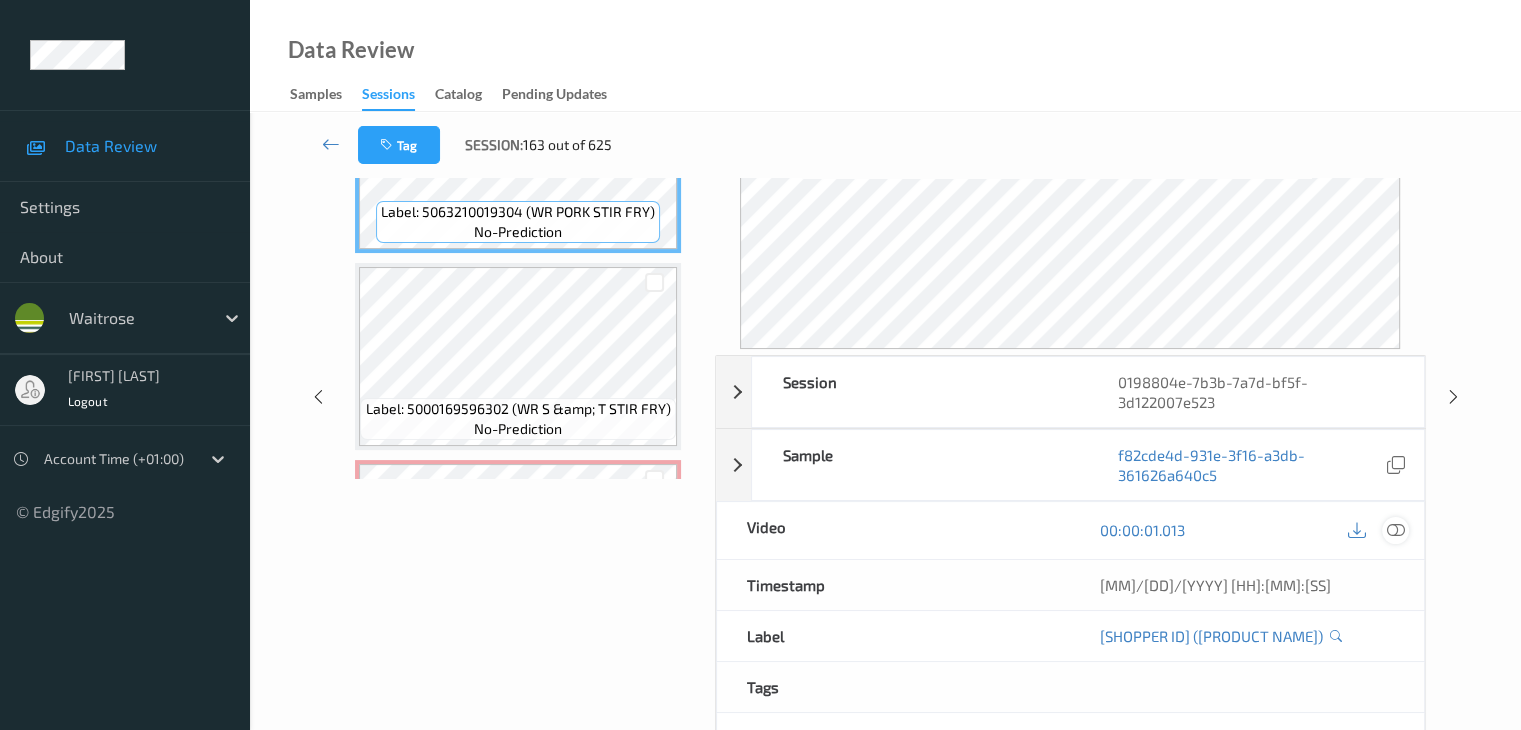 click at bounding box center [1395, 530] 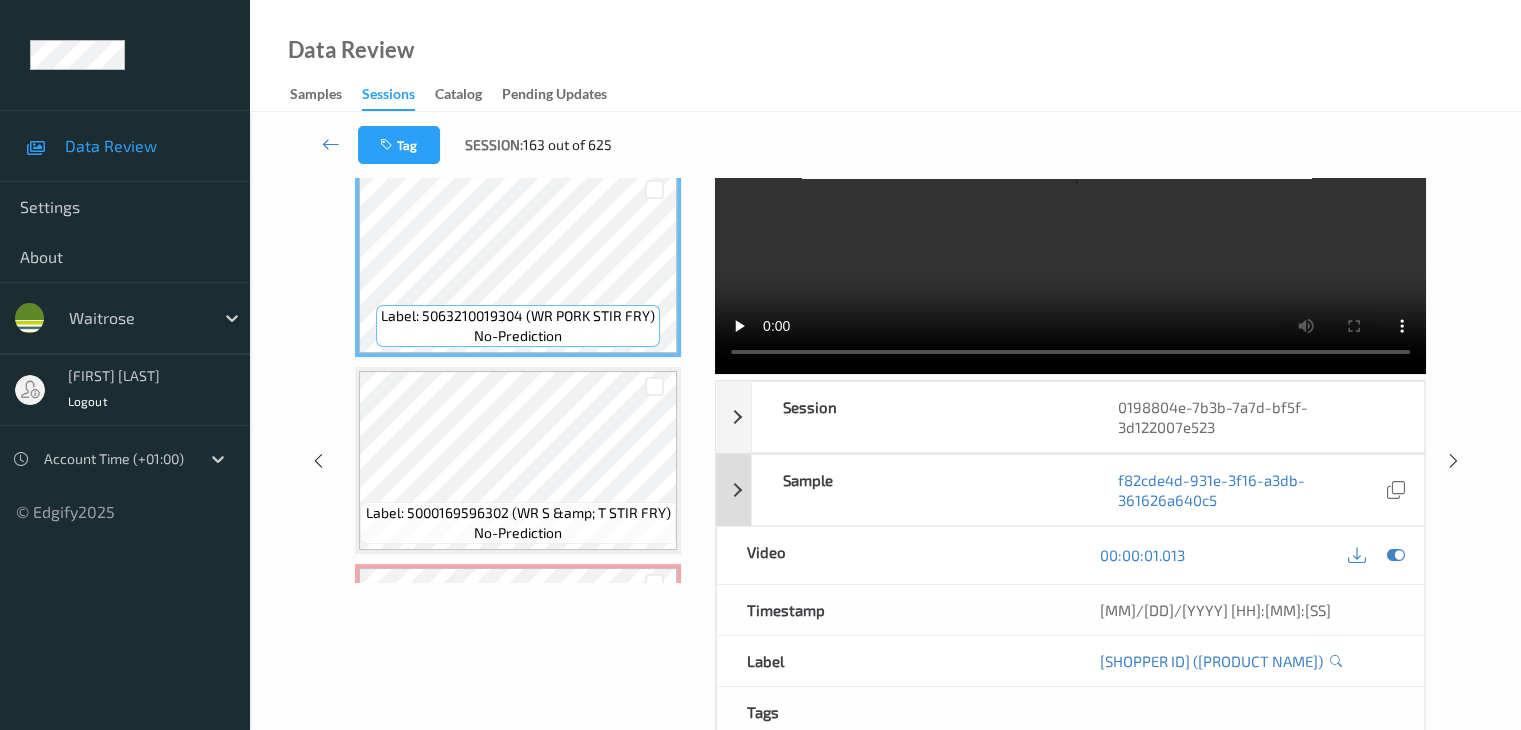 scroll, scrollTop: 0, scrollLeft: 0, axis: both 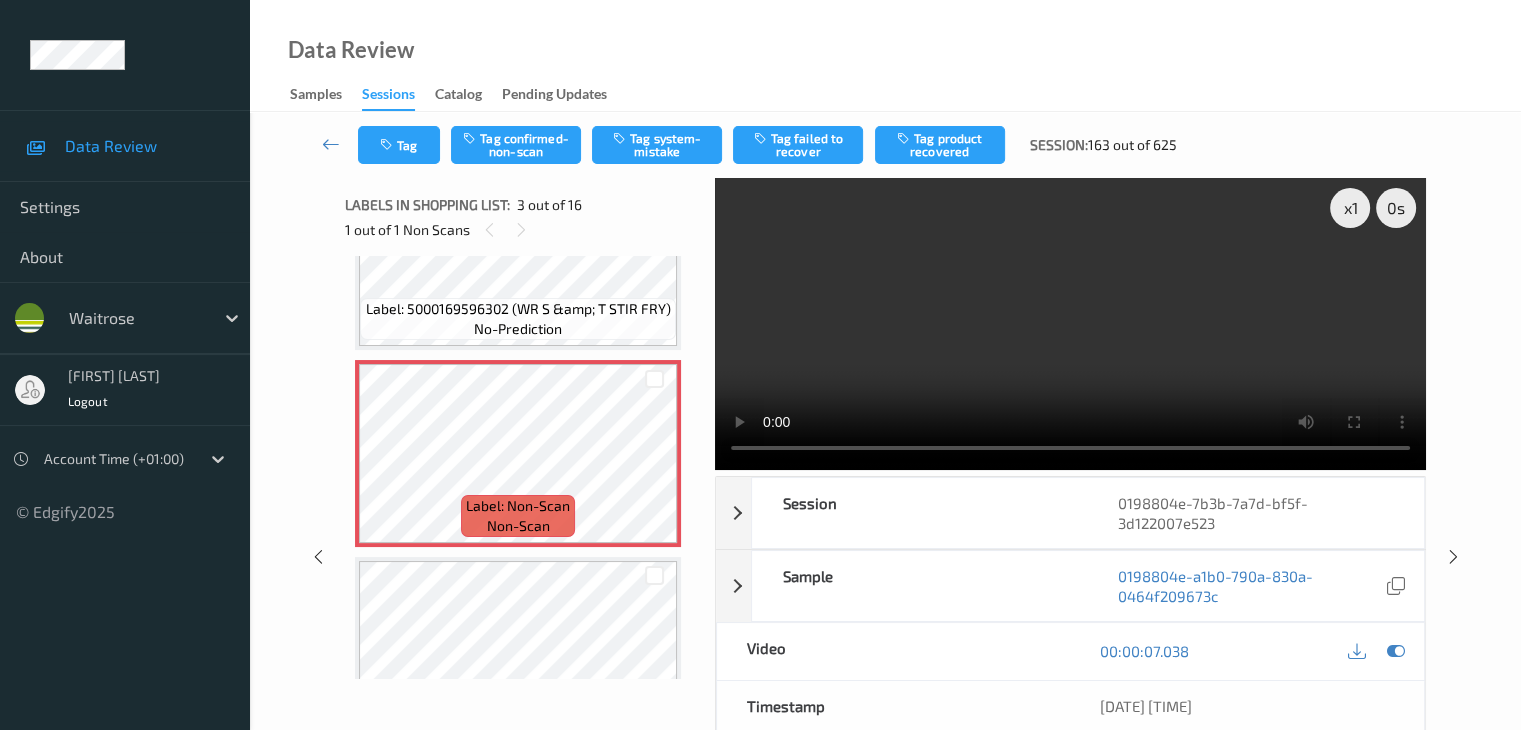 click on "Tag Tag   confirmed-non-scan Tag   system-mistake Tag   failed to recover Tag   product recovered Session: 163 out of 625" at bounding box center (774, 145) 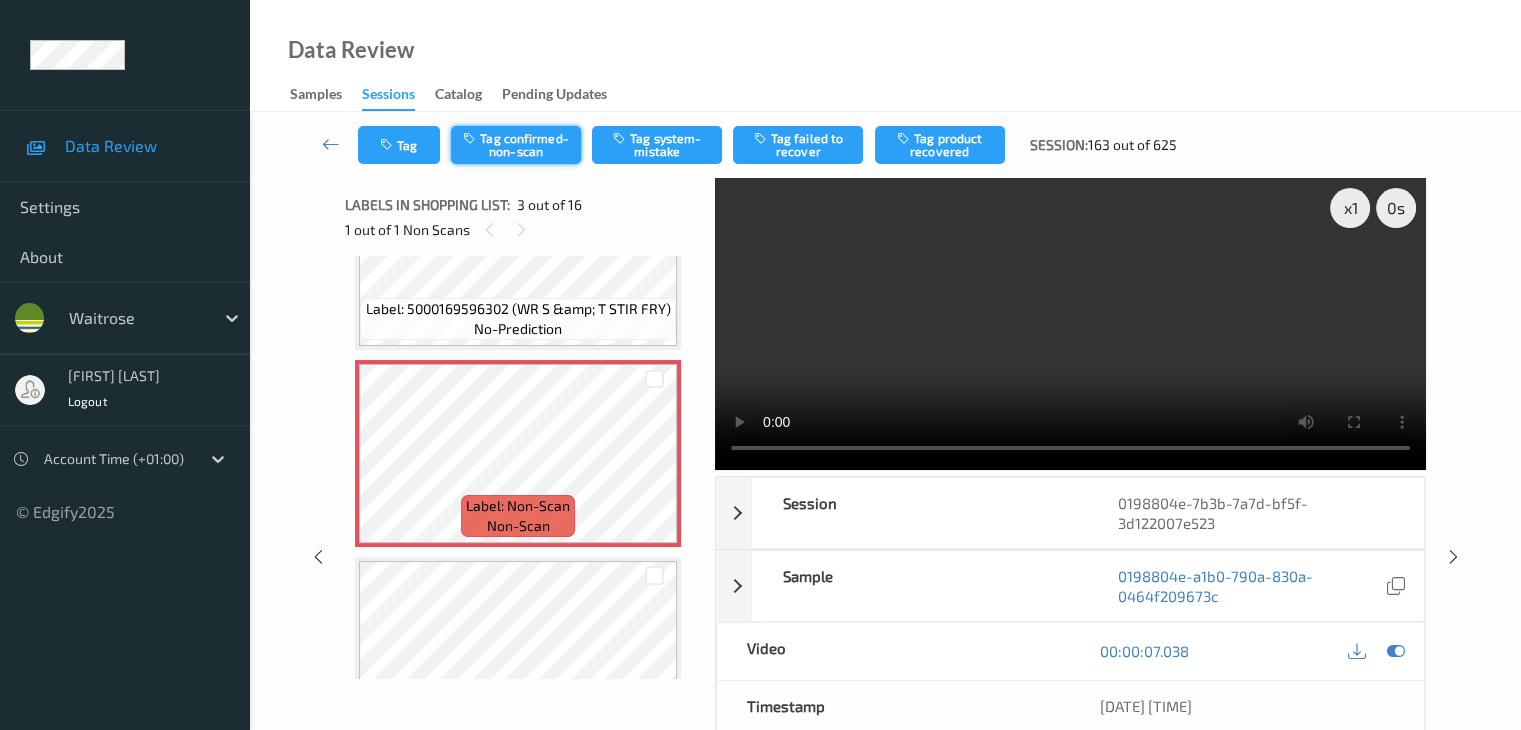 click on "Tag   confirmed-non-scan" at bounding box center (516, 145) 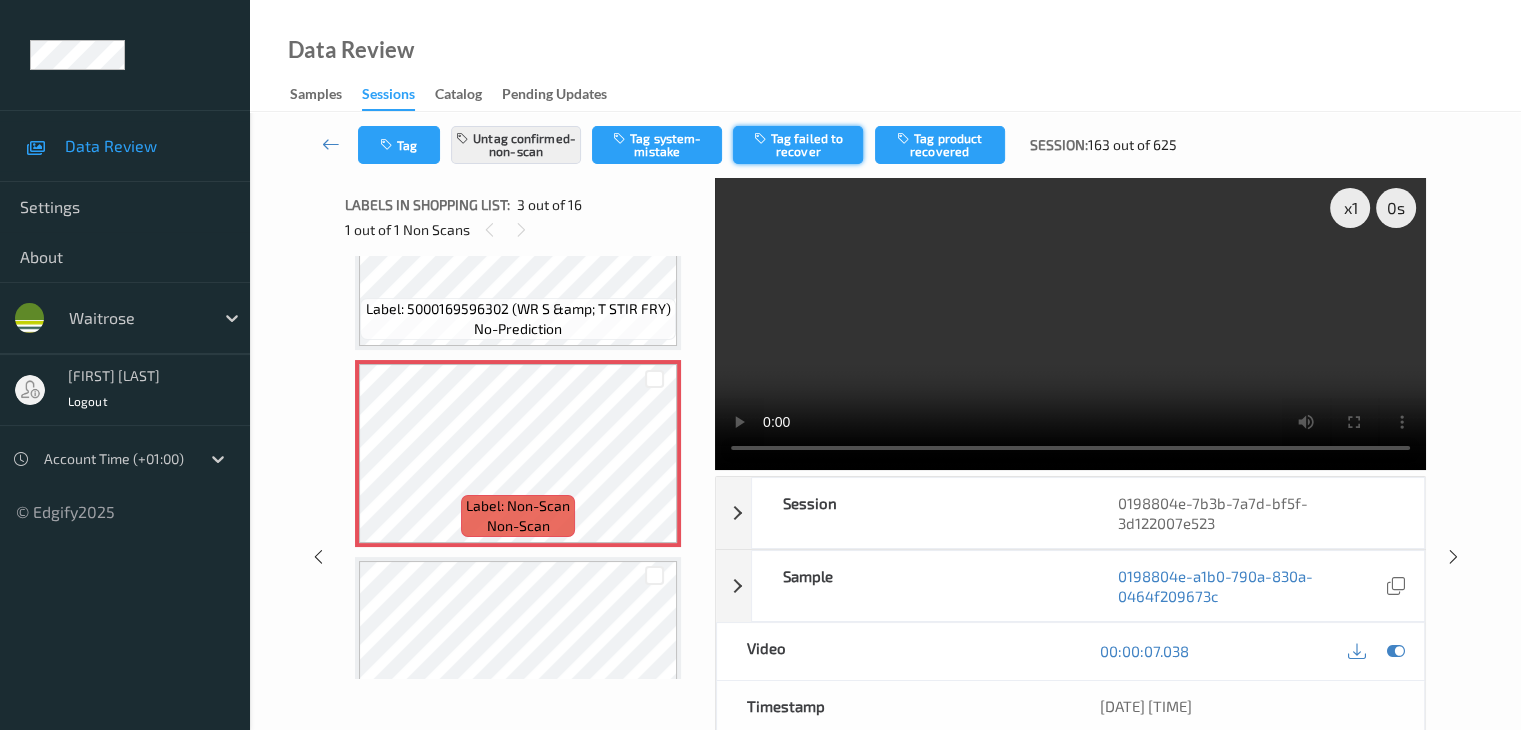 click on "Tag   failed to recover" at bounding box center (798, 145) 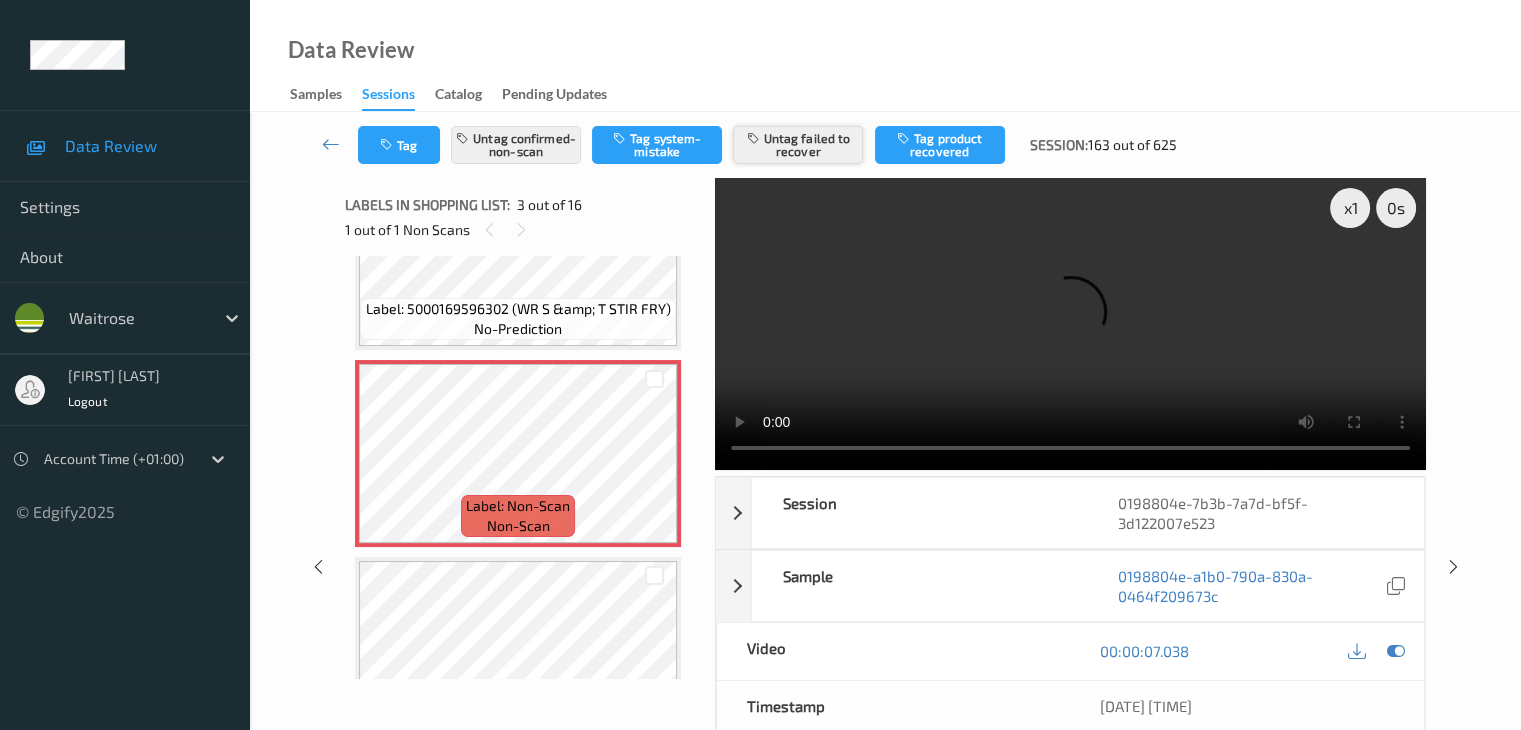 click on "Untag   failed to recover" at bounding box center [798, 145] 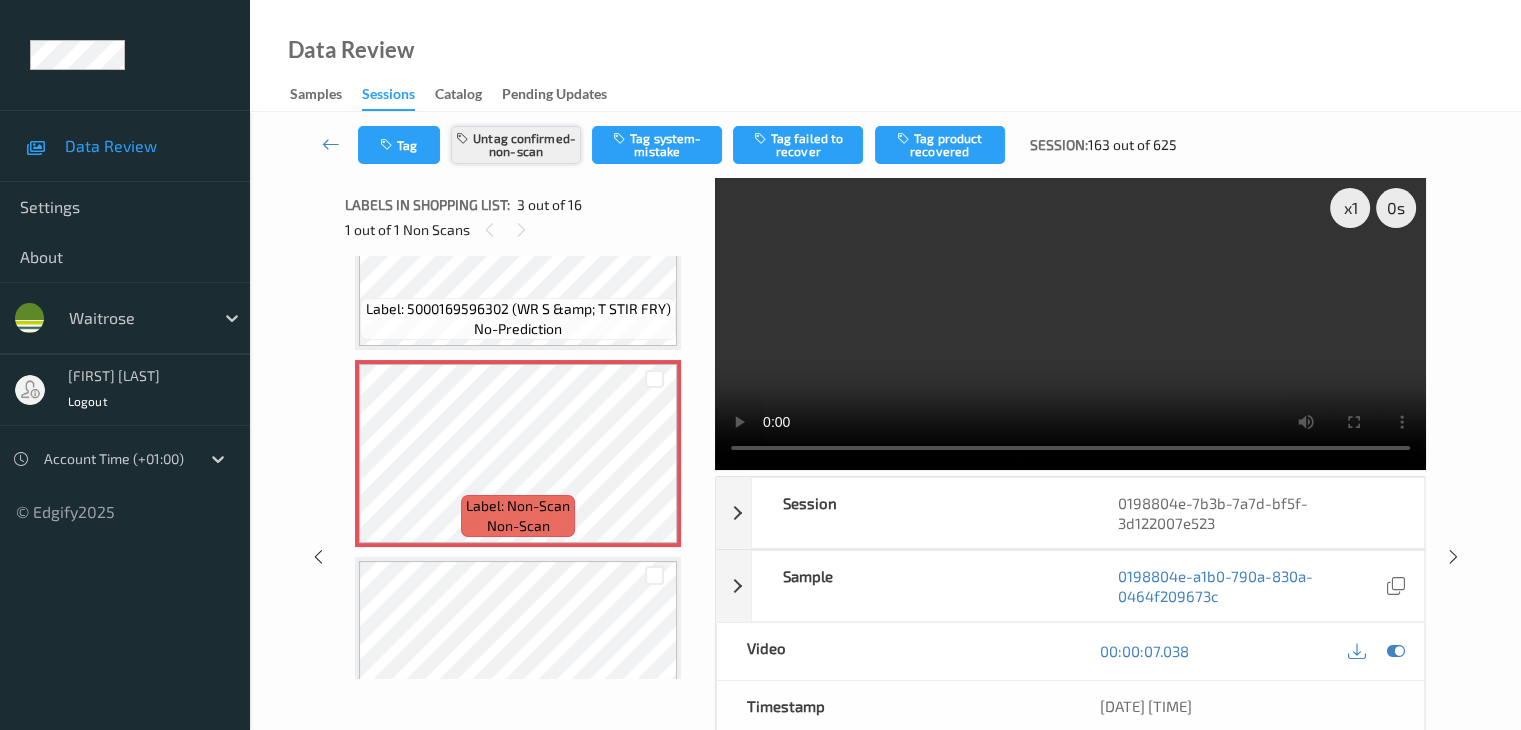 click on "Untag   confirmed-non-scan" at bounding box center (516, 145) 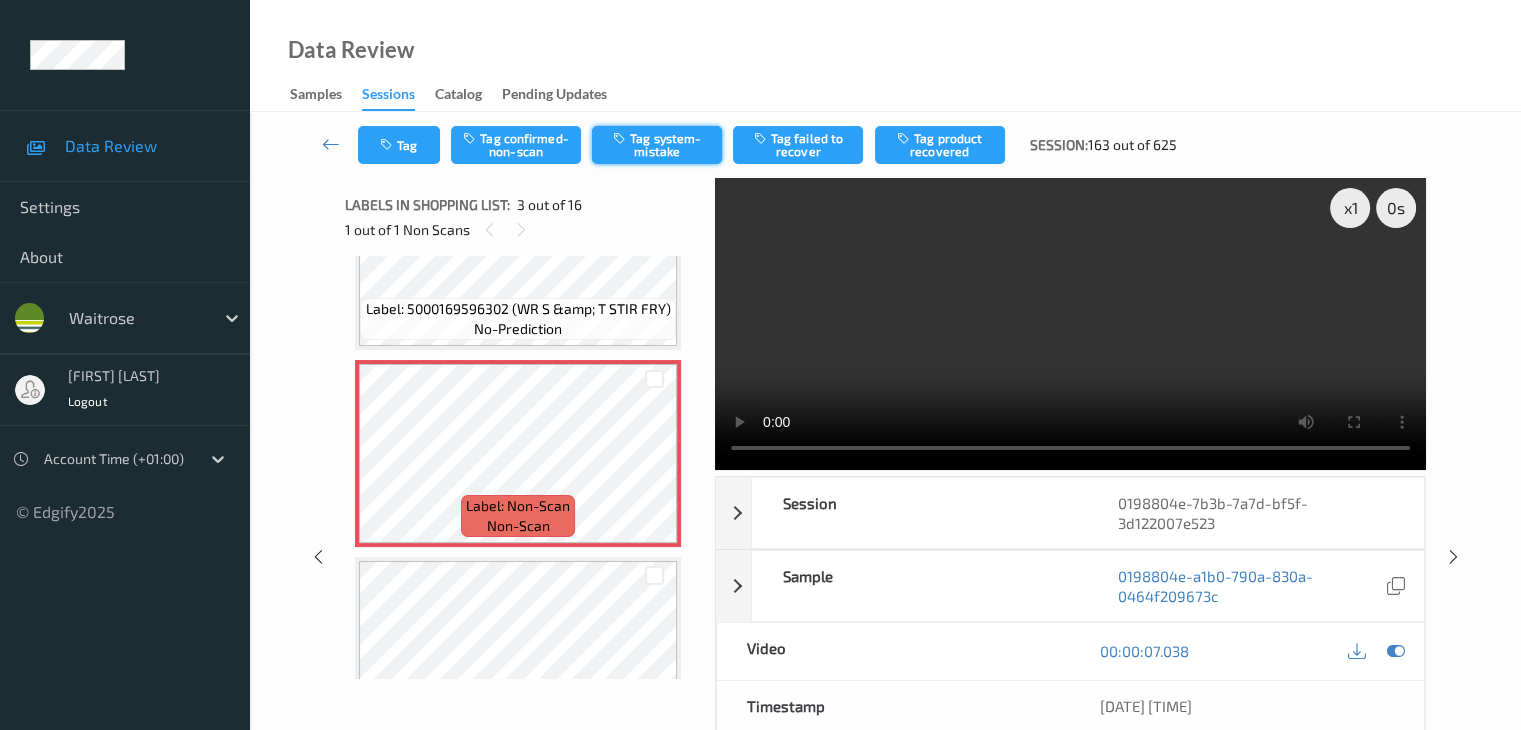 click on "Tag   system-mistake" at bounding box center (657, 145) 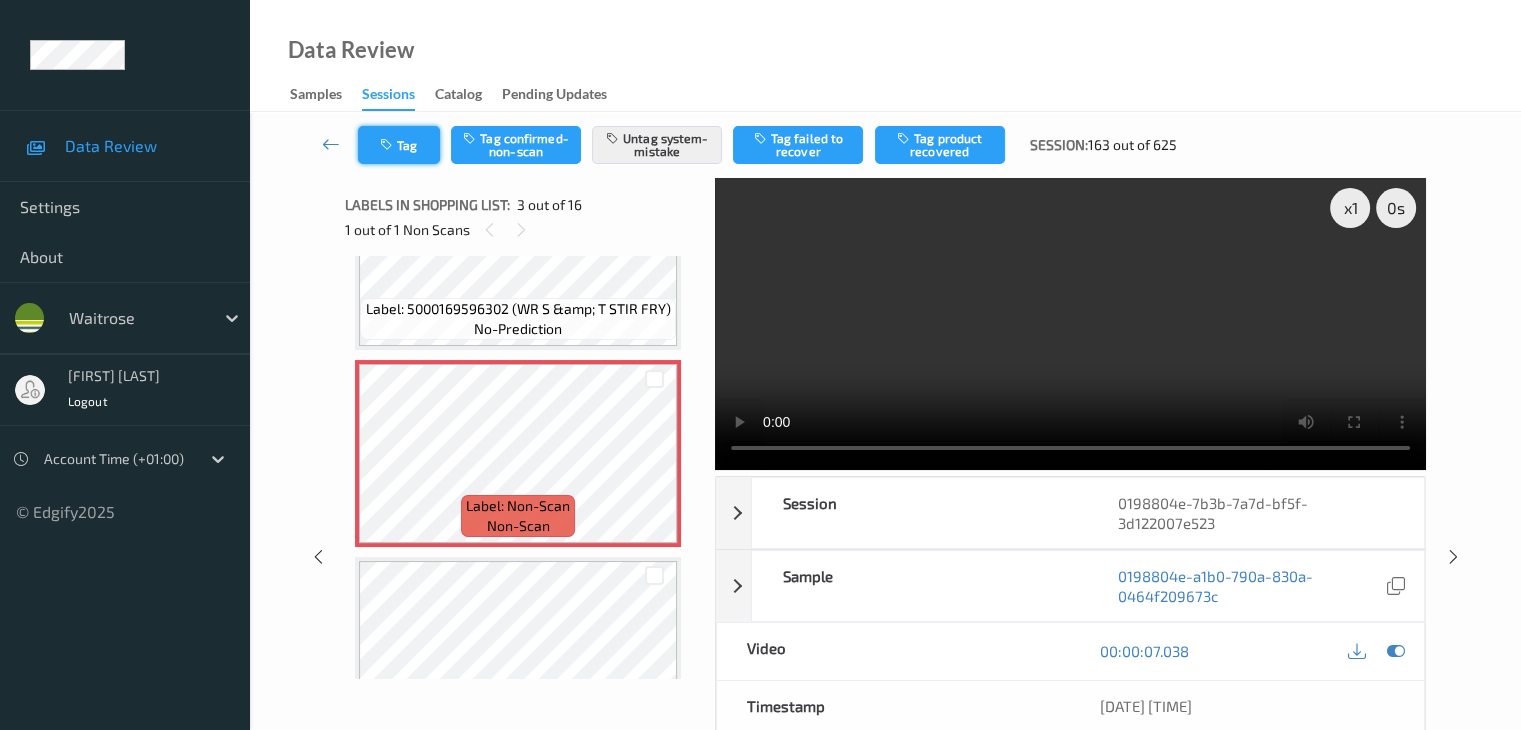 click at bounding box center (388, 145) 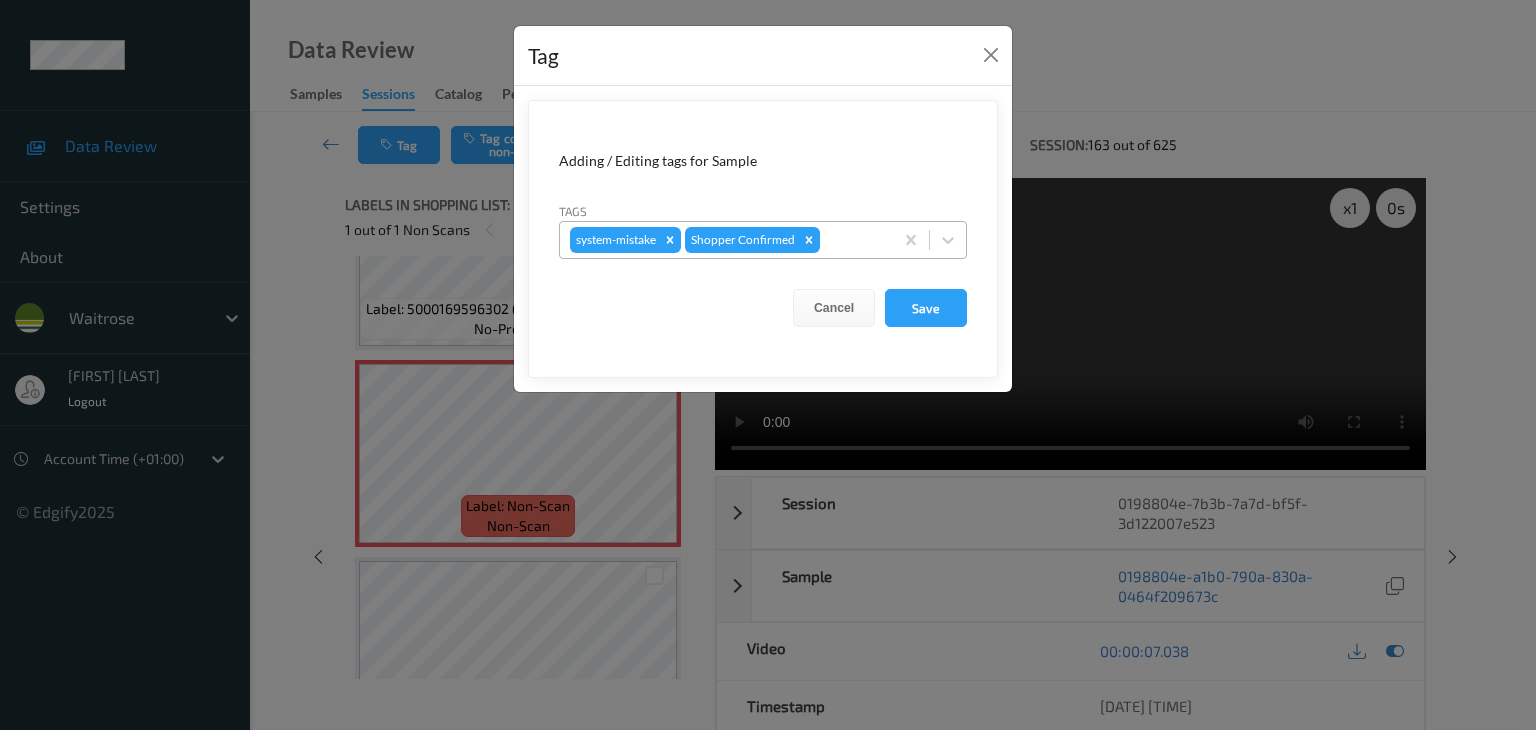 click at bounding box center (853, 240) 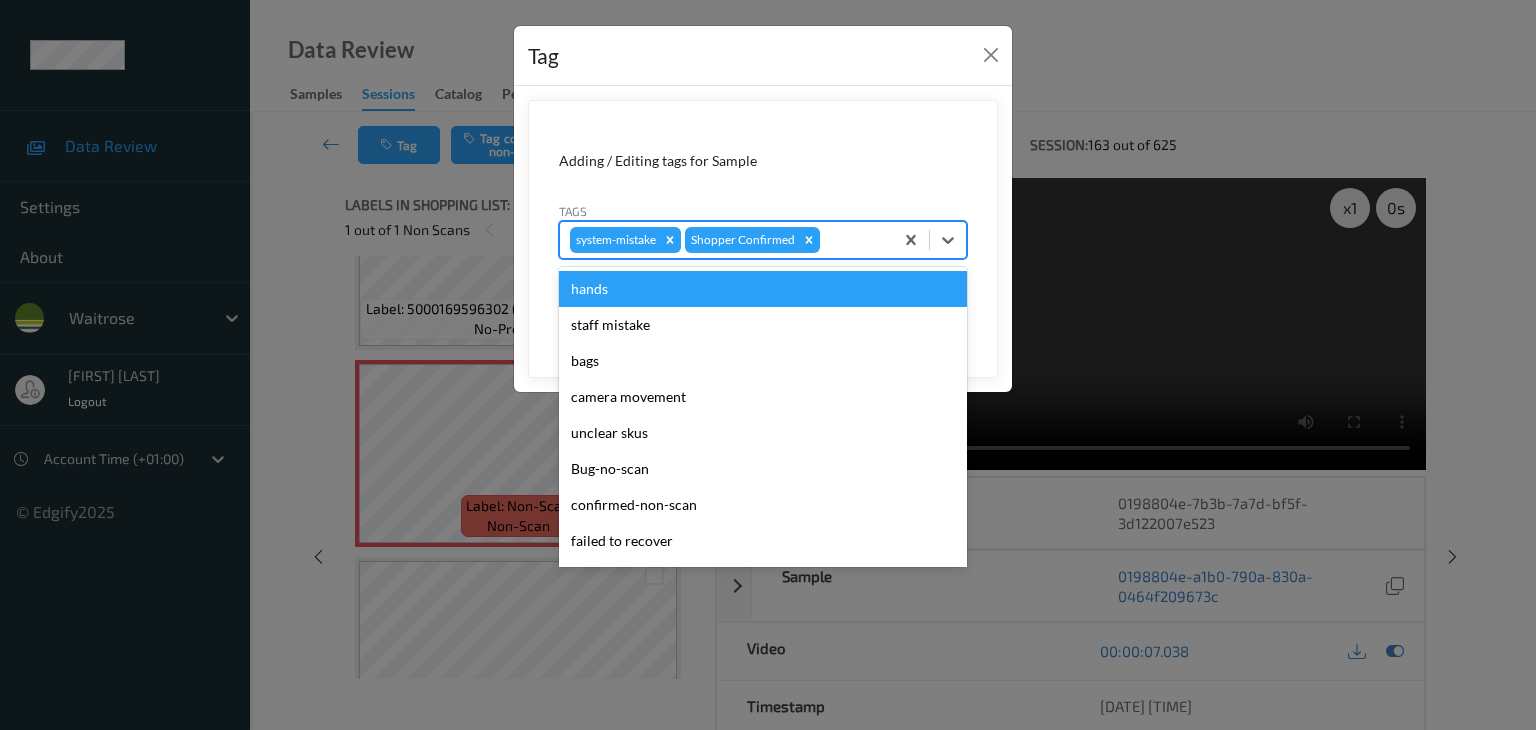 type on "u" 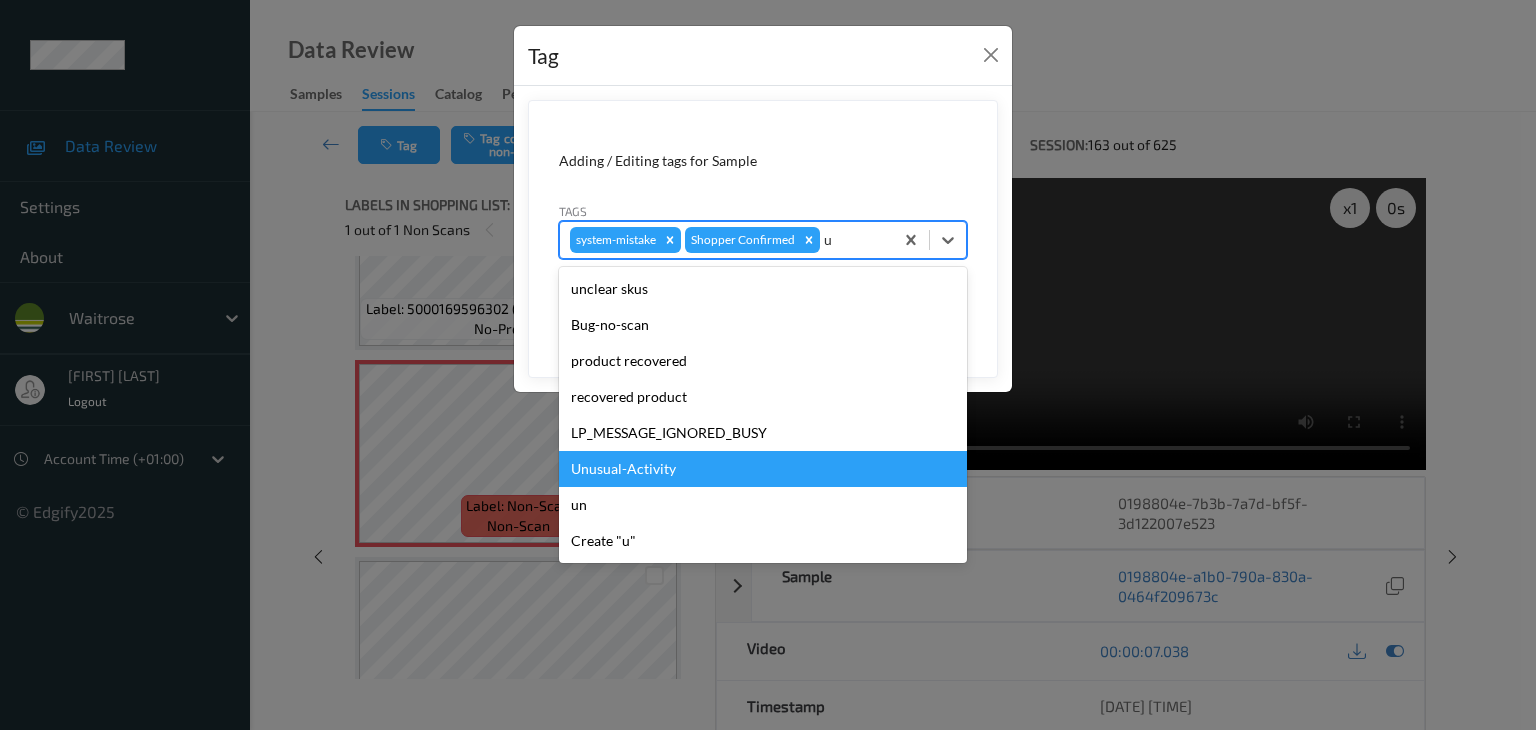 click on "Unusual-Activity" at bounding box center (763, 469) 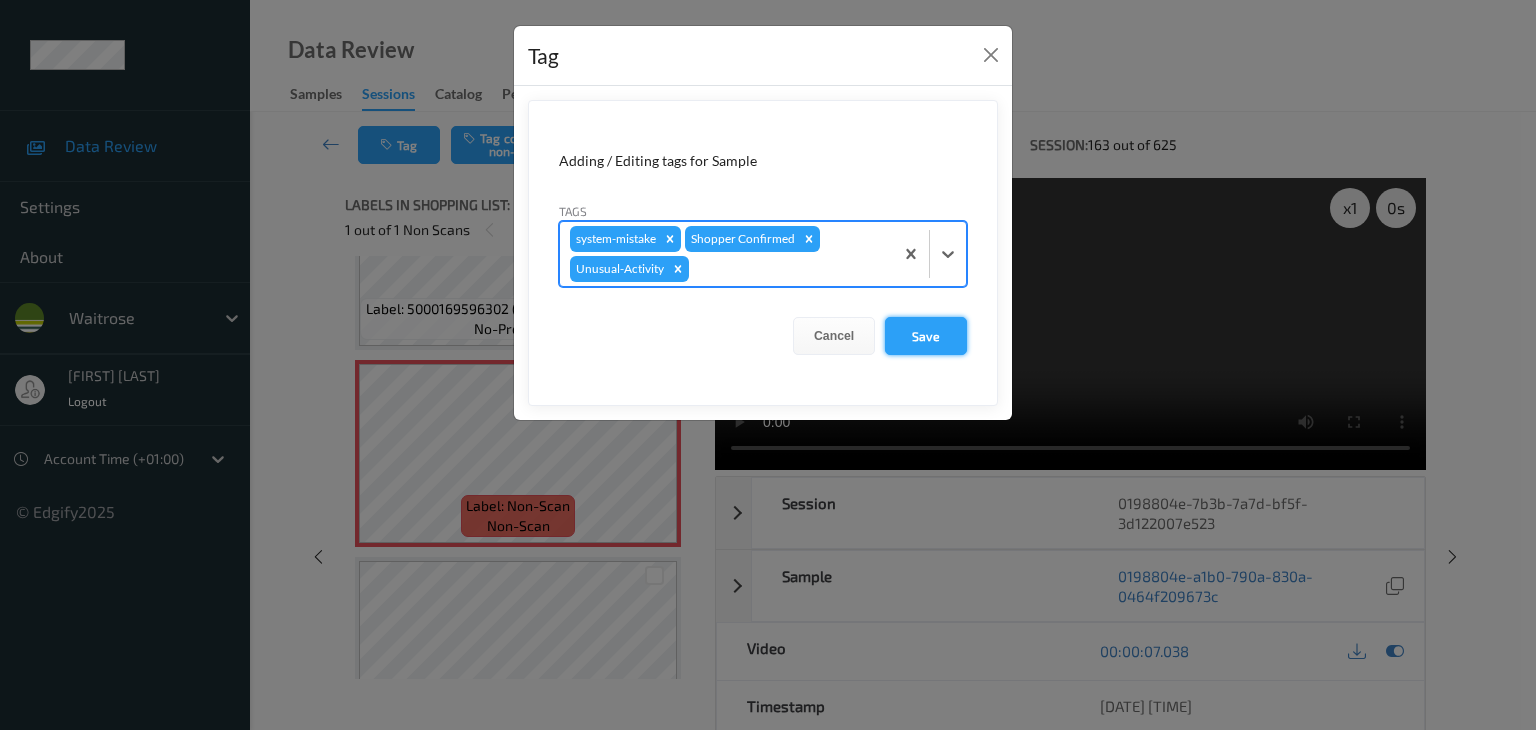 click on "Save" at bounding box center [926, 336] 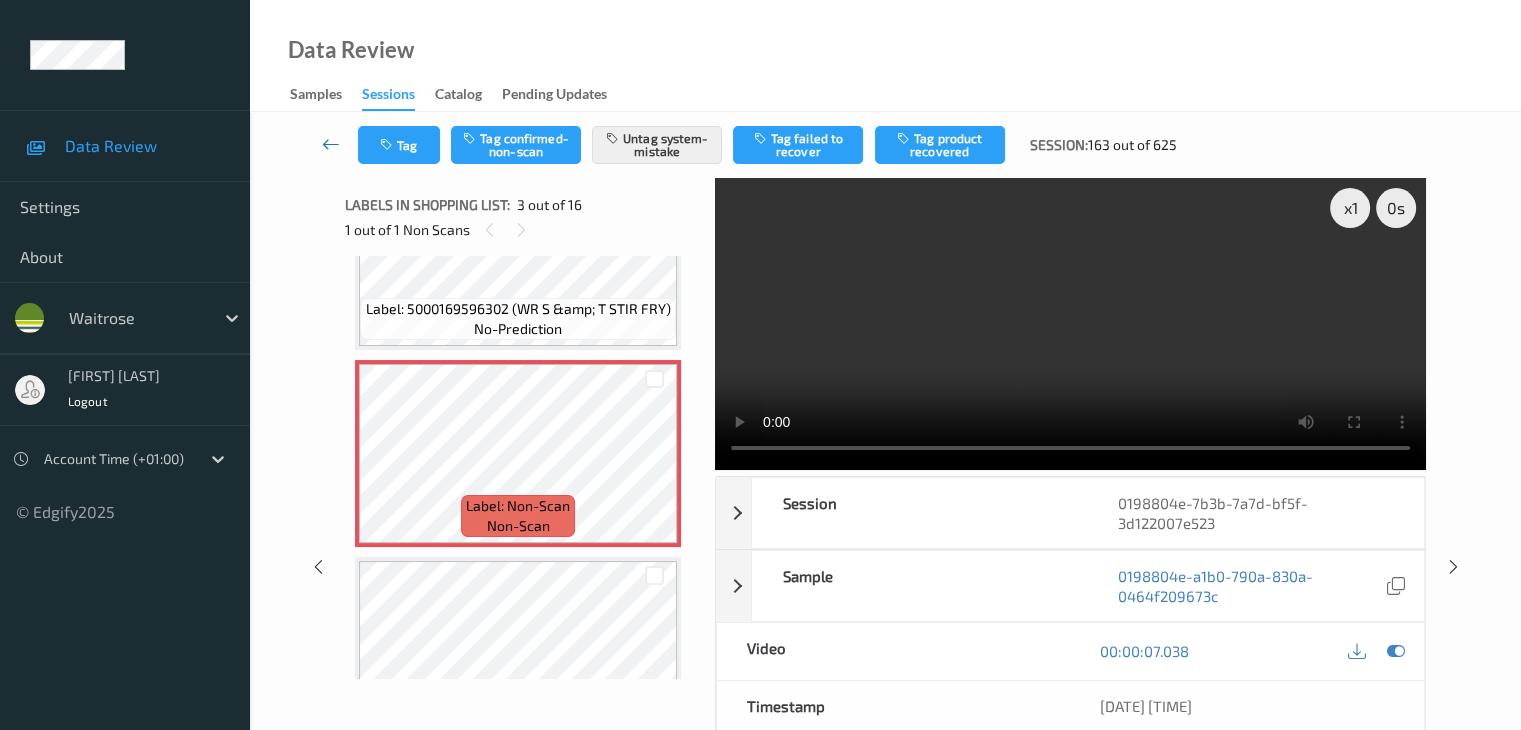 click at bounding box center [331, 144] 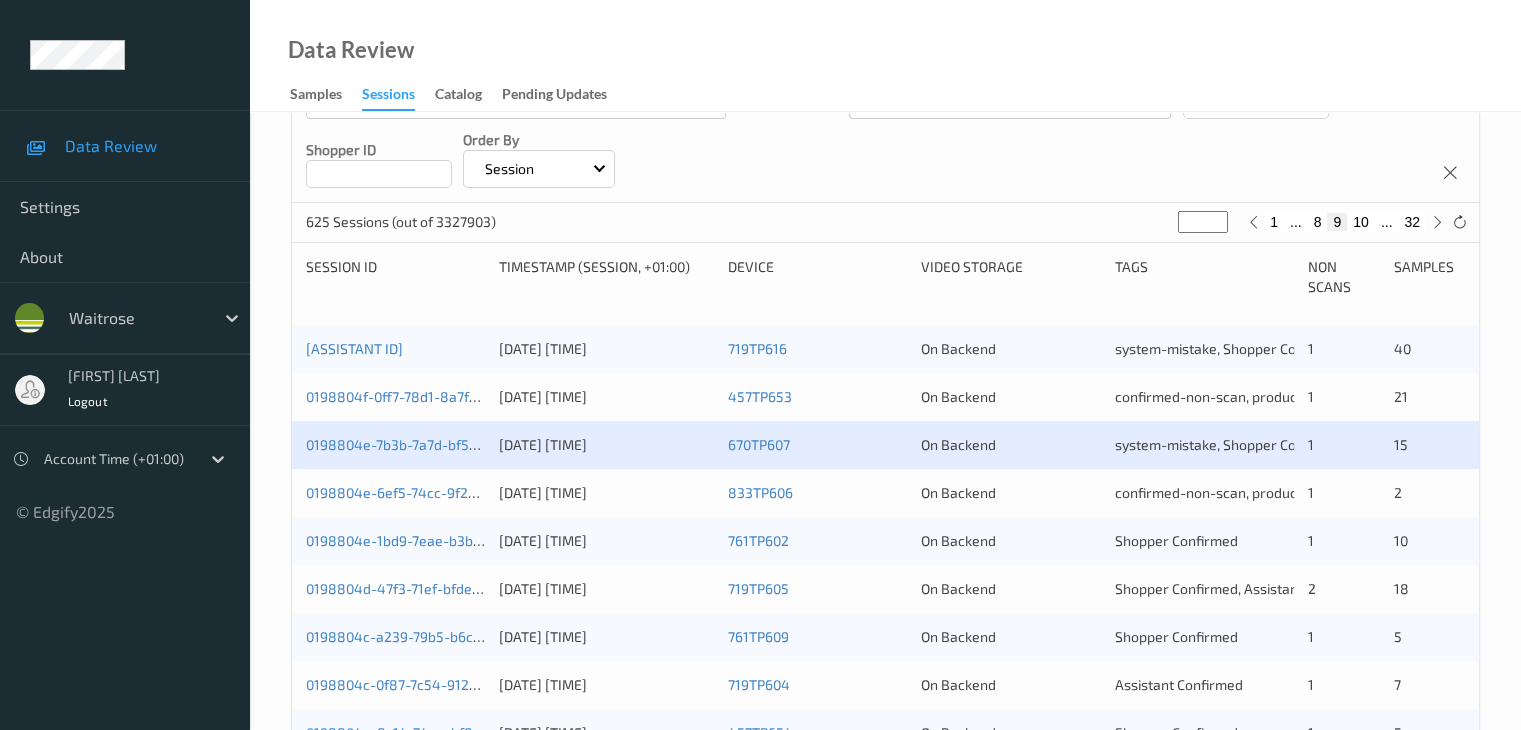 scroll, scrollTop: 400, scrollLeft: 0, axis: vertical 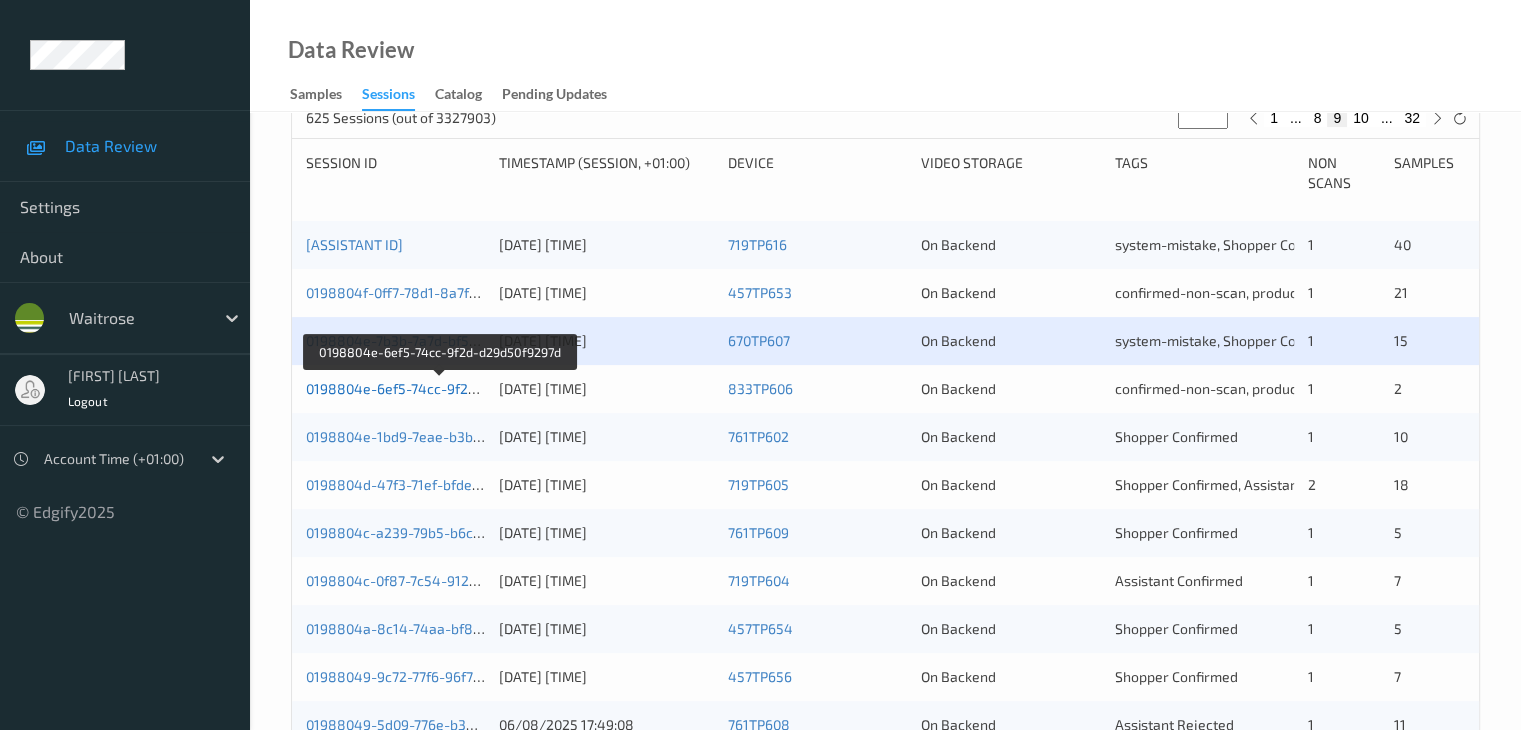 click on "0198804e-6ef5-74cc-9f2d-d29d50f9297d" at bounding box center [440, 388] 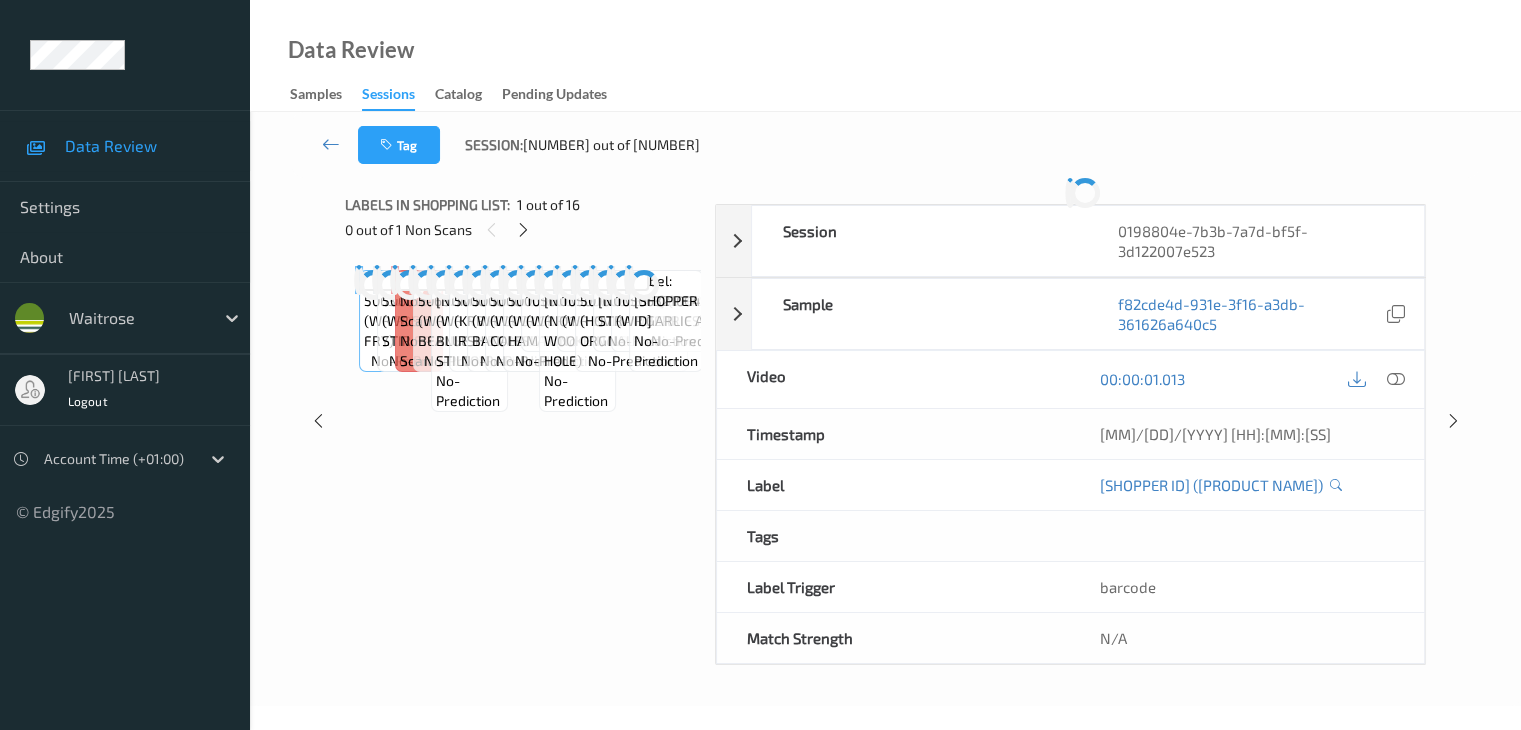 scroll, scrollTop: 324, scrollLeft: 0, axis: vertical 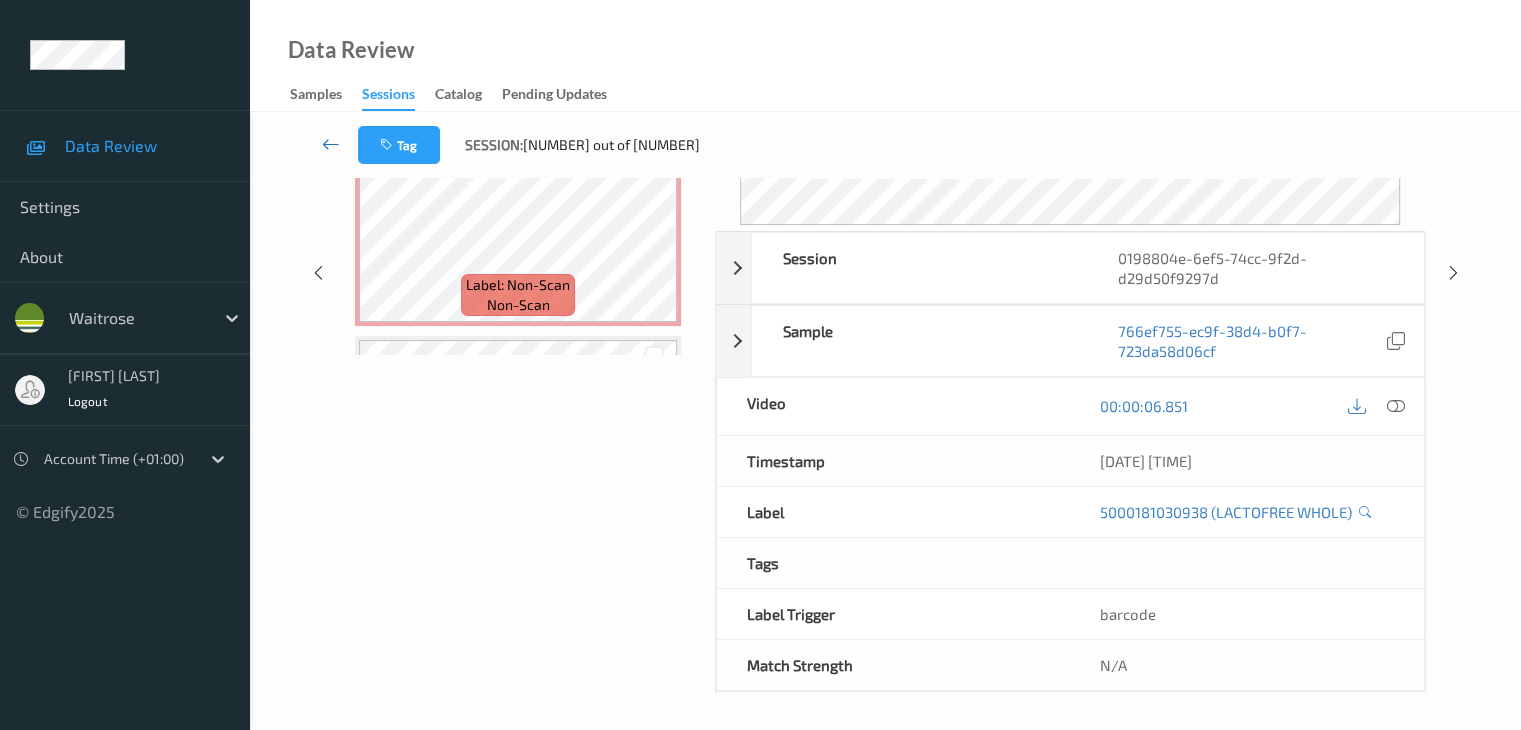 click at bounding box center (331, 144) 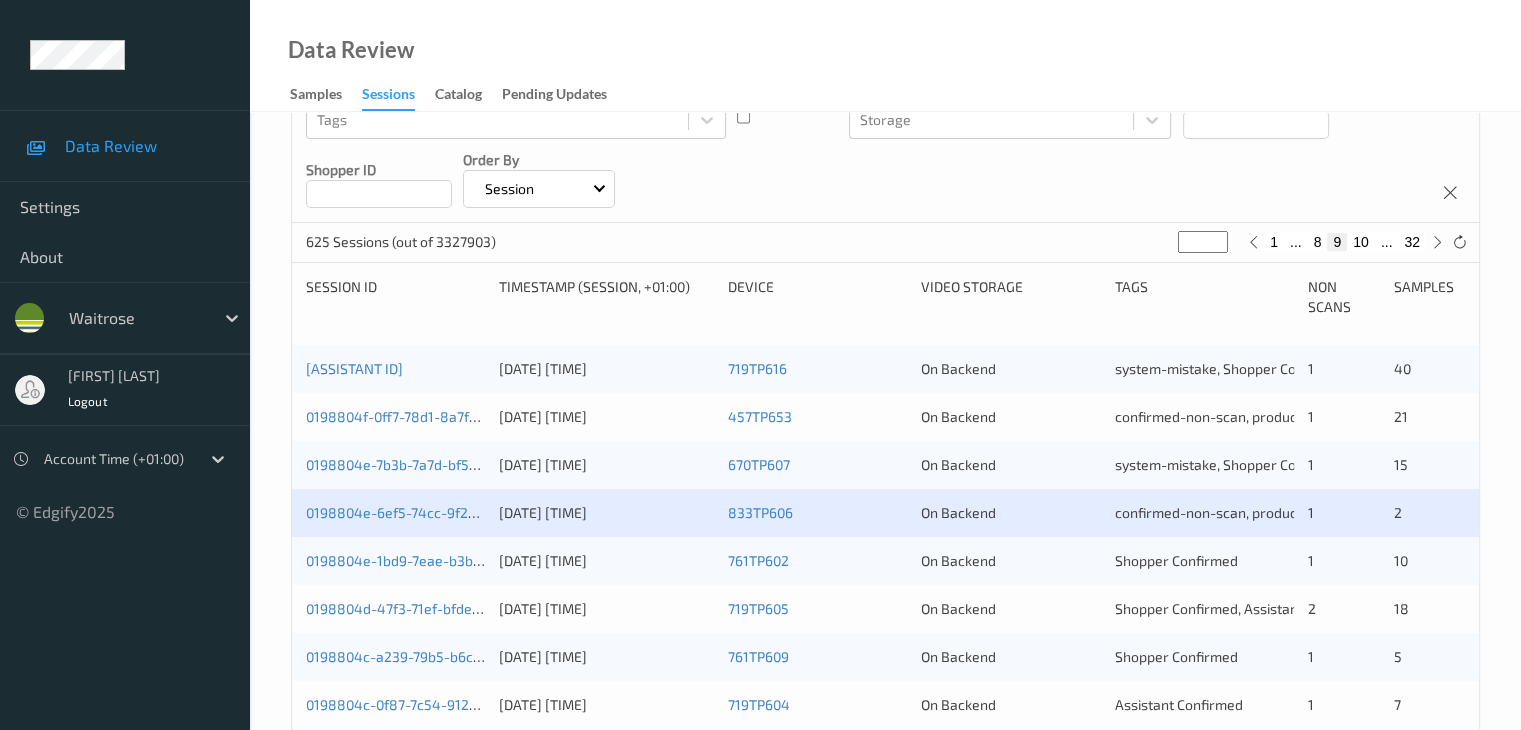 scroll, scrollTop: 400, scrollLeft: 0, axis: vertical 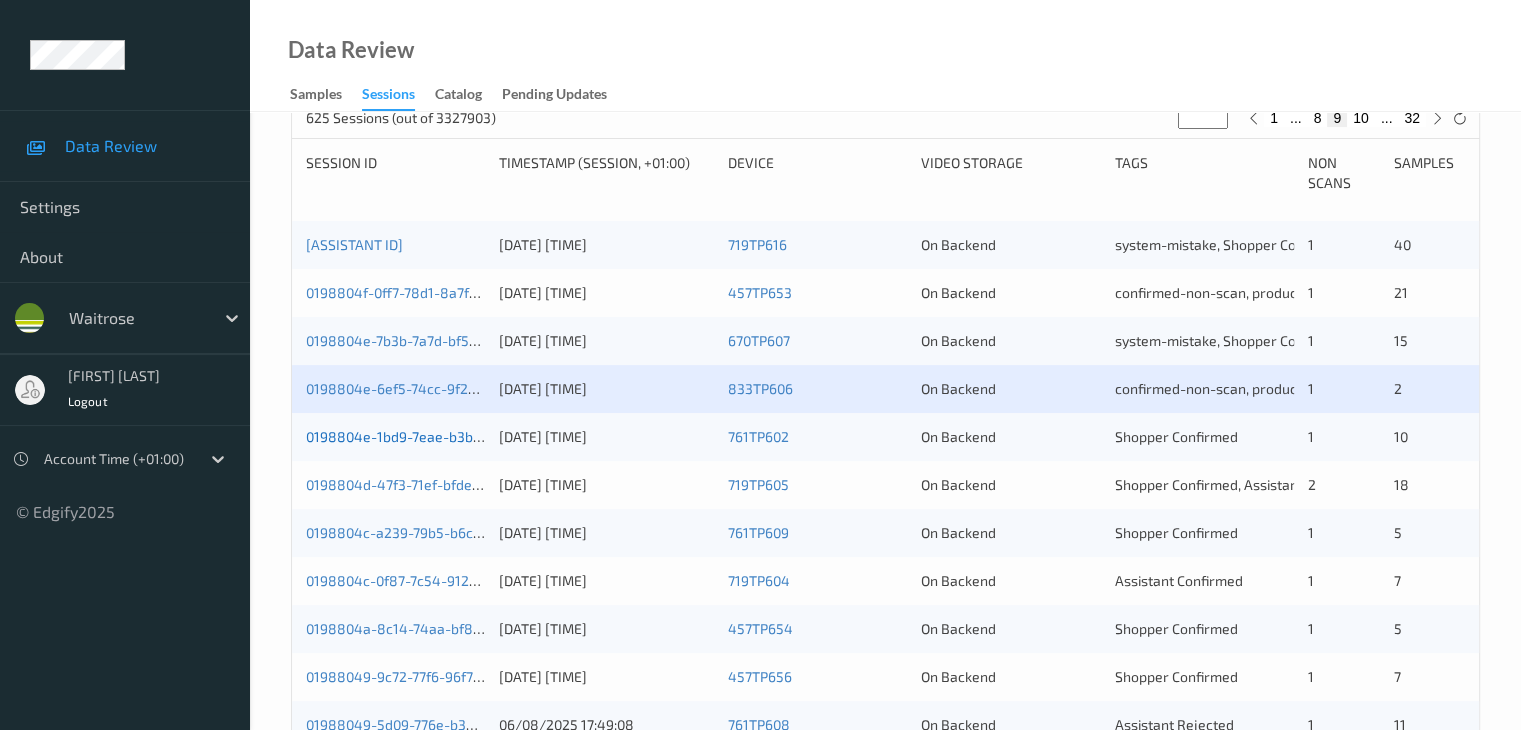click on "0198804e-1bd9-7eae-b3bc-13b547067302" at bounding box center [442, 436] 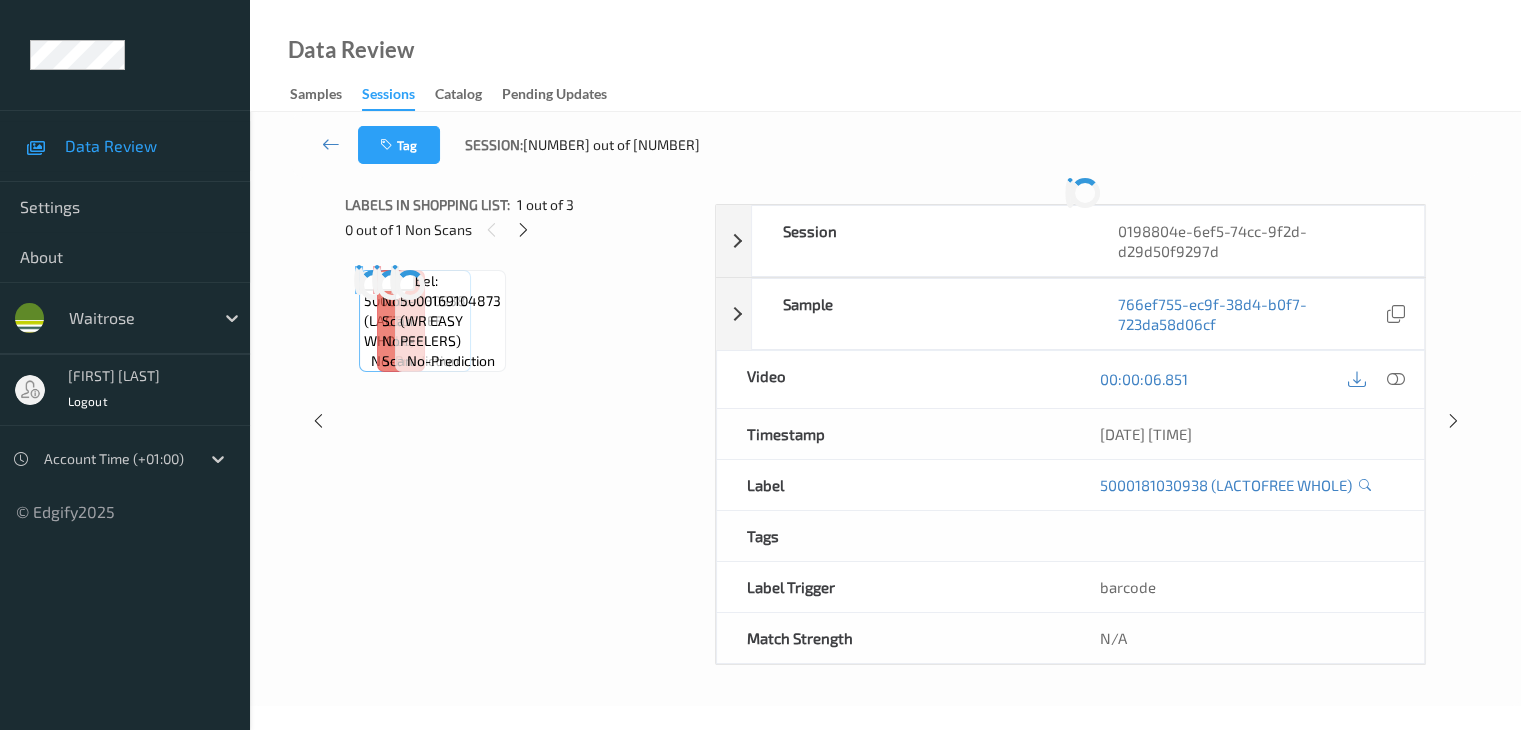 scroll, scrollTop: 324, scrollLeft: 0, axis: vertical 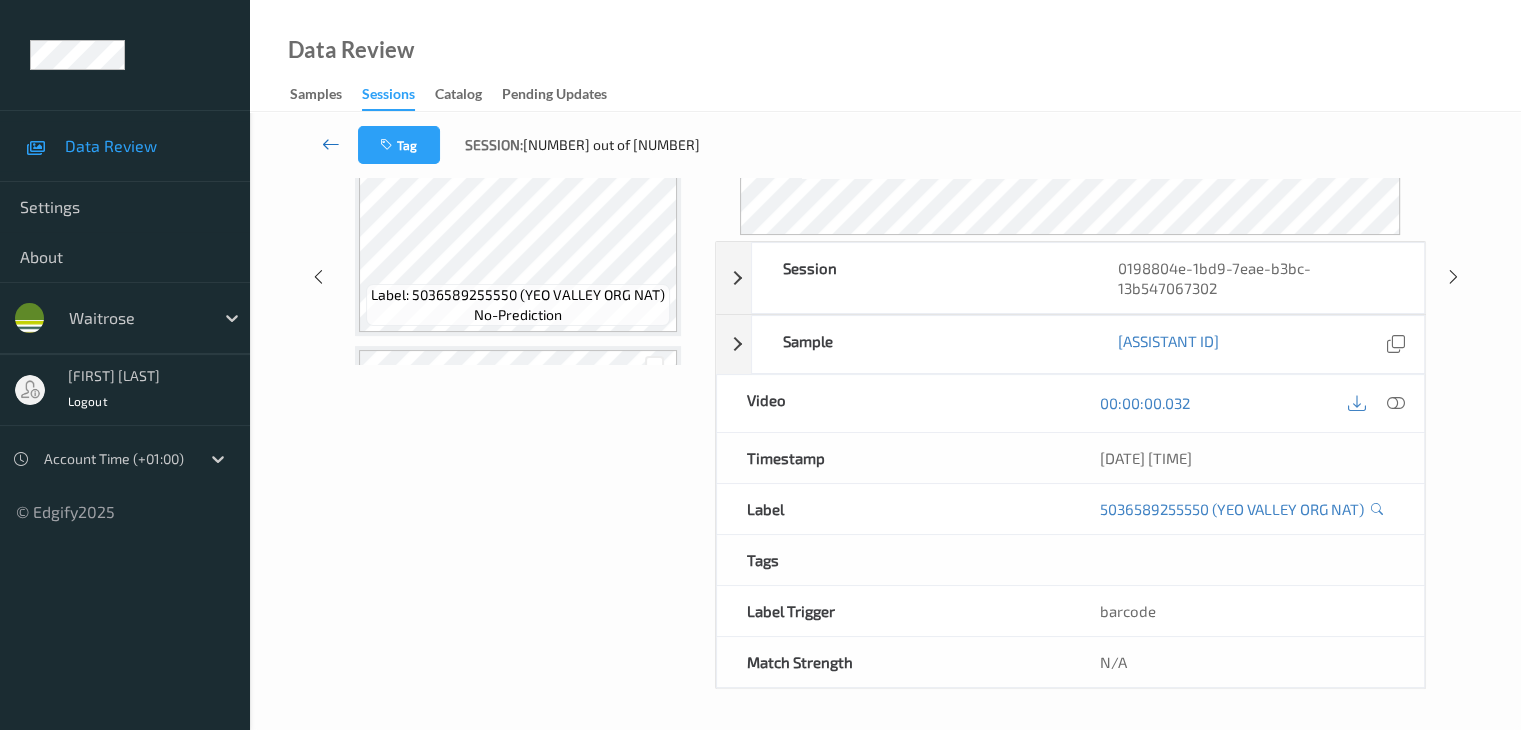 click at bounding box center (331, 144) 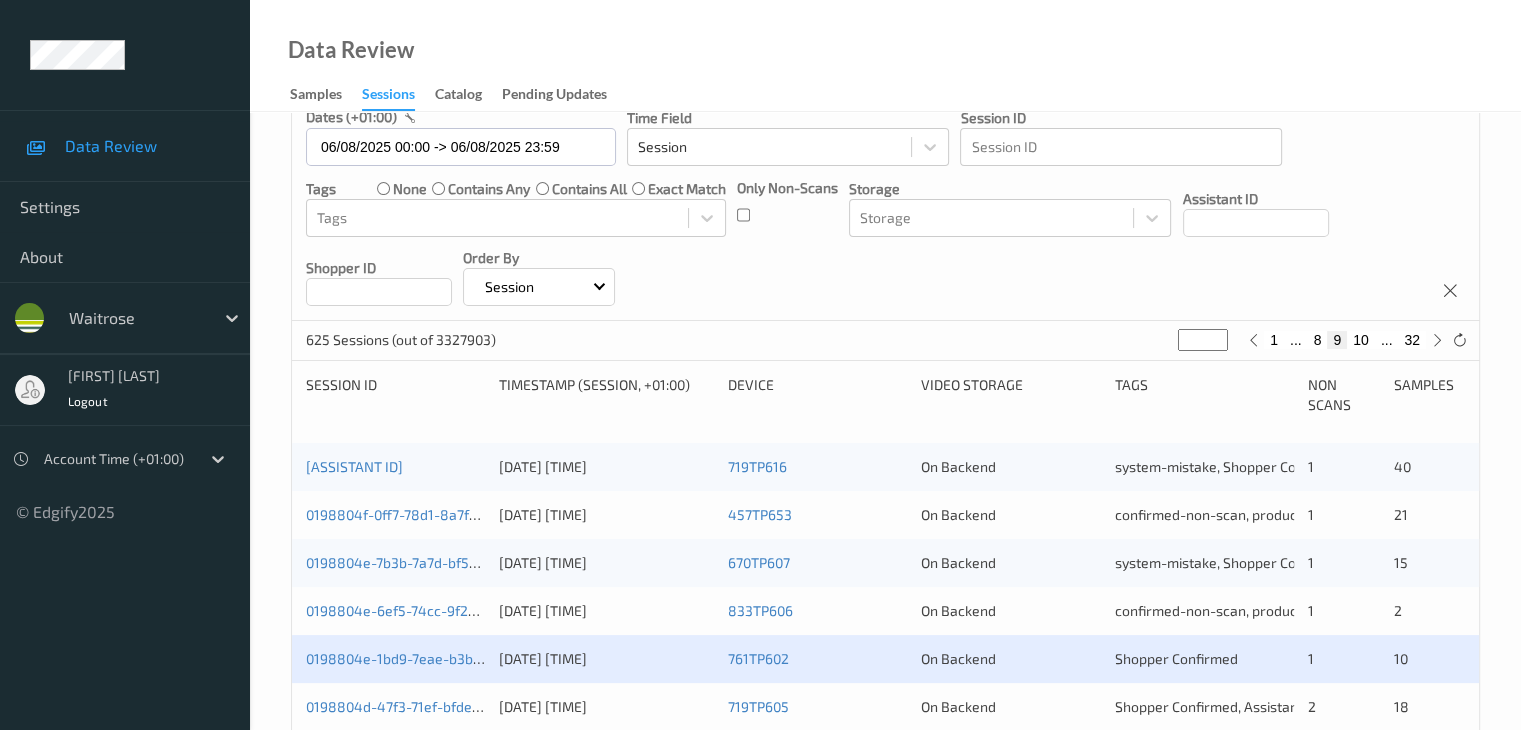 scroll, scrollTop: 300, scrollLeft: 0, axis: vertical 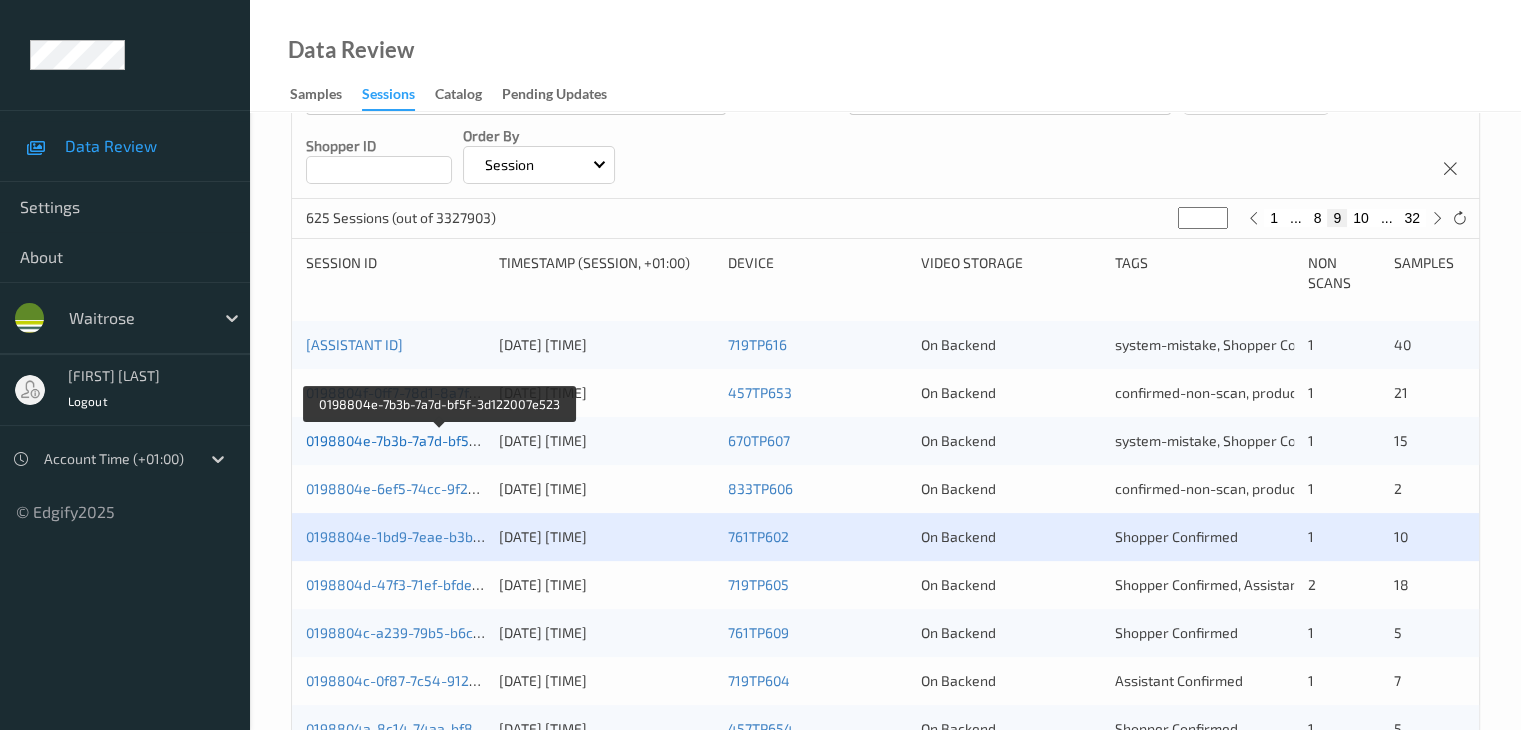 click on "0198804e-7b3b-7a7d-bf5f-3d122007e523" at bounding box center (439, 440) 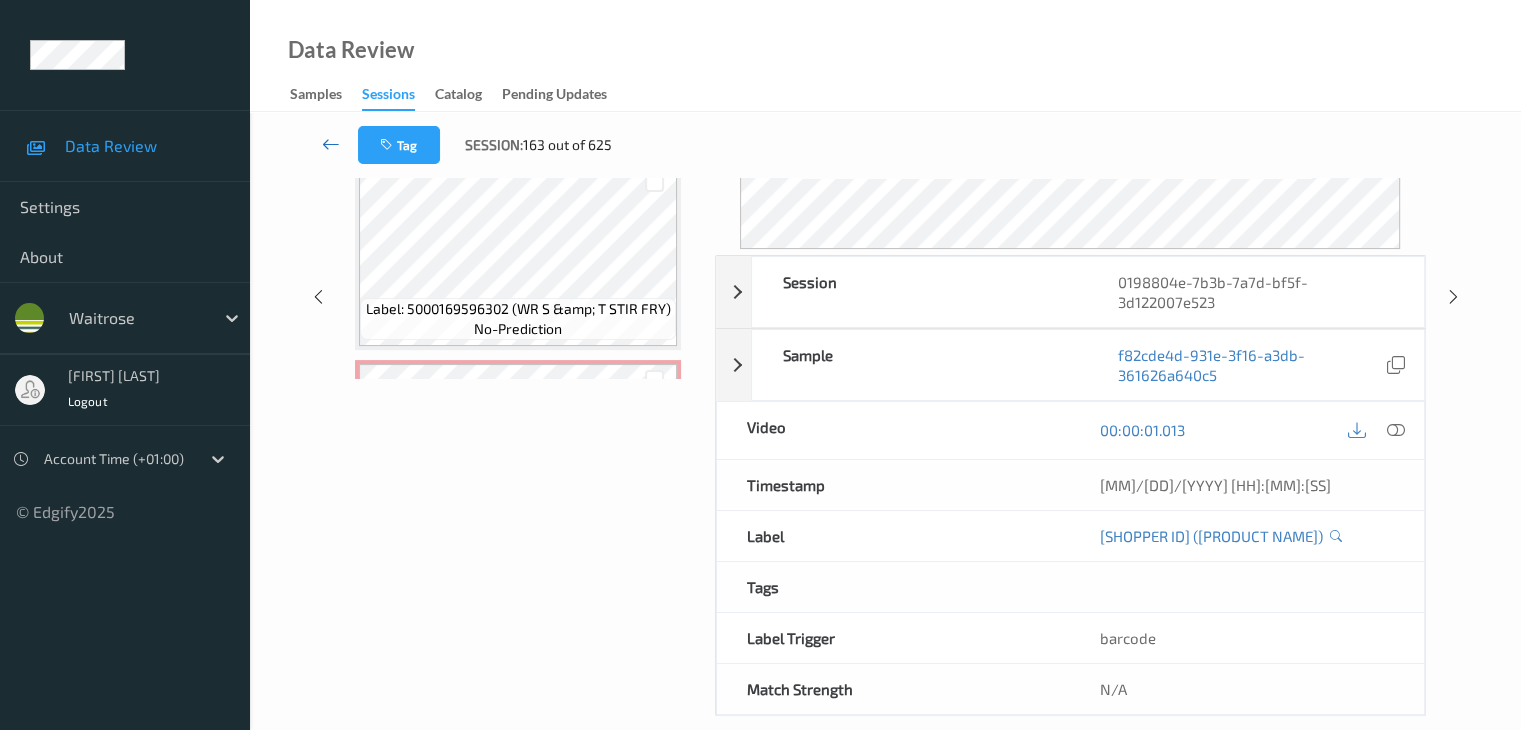 click at bounding box center (331, 144) 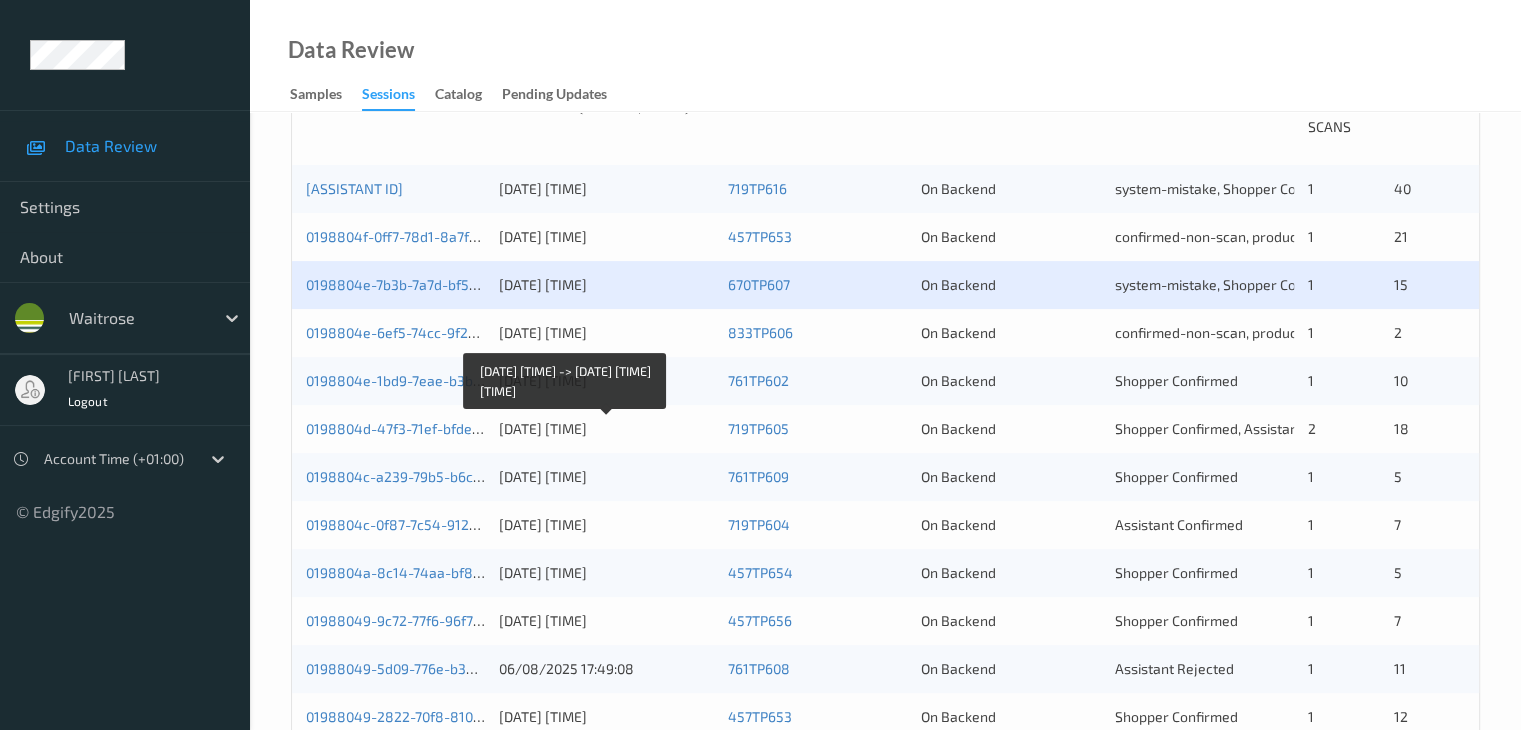 scroll, scrollTop: 500, scrollLeft: 0, axis: vertical 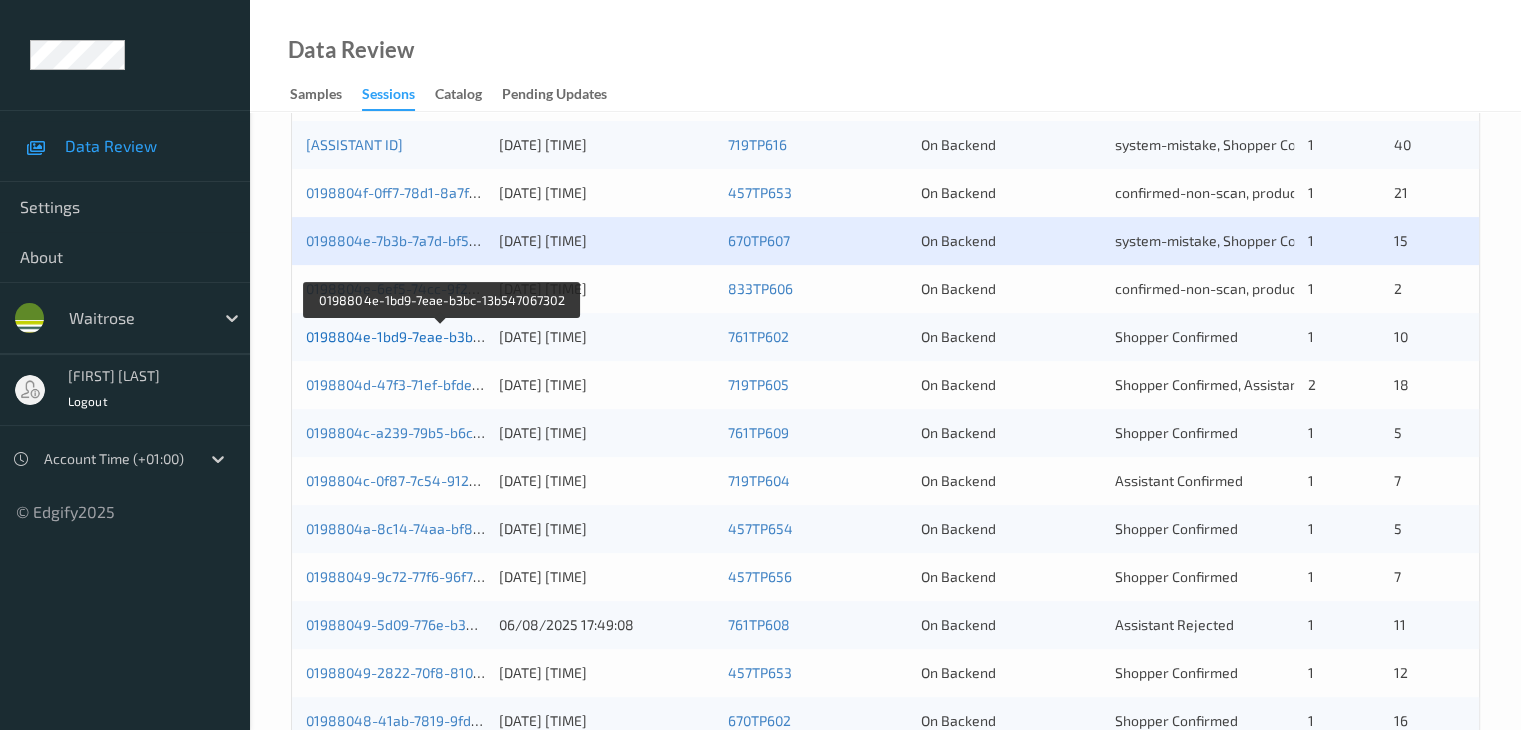 click on "0198804e-1bd9-7eae-b3bc-13b547067302" at bounding box center (442, 336) 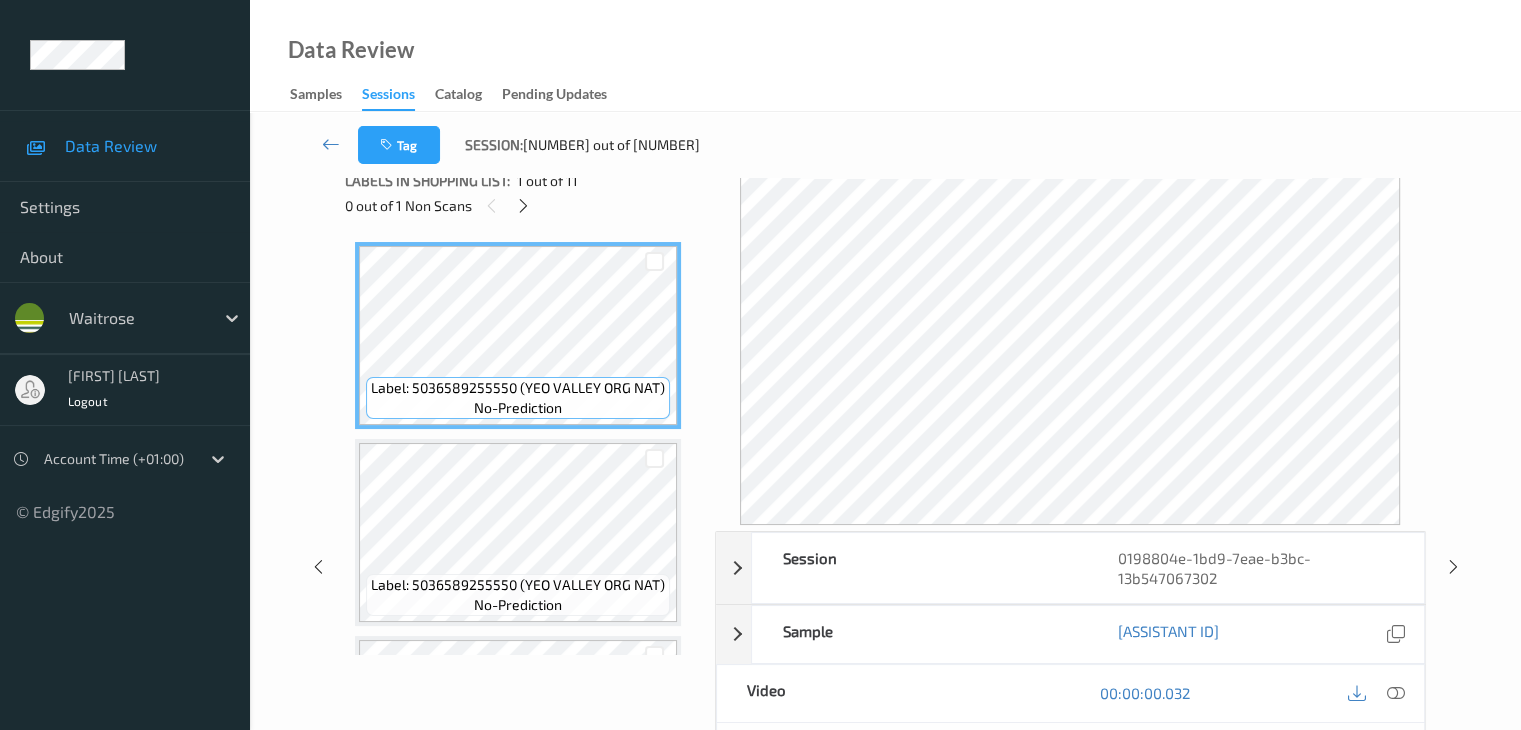 scroll, scrollTop: 0, scrollLeft: 0, axis: both 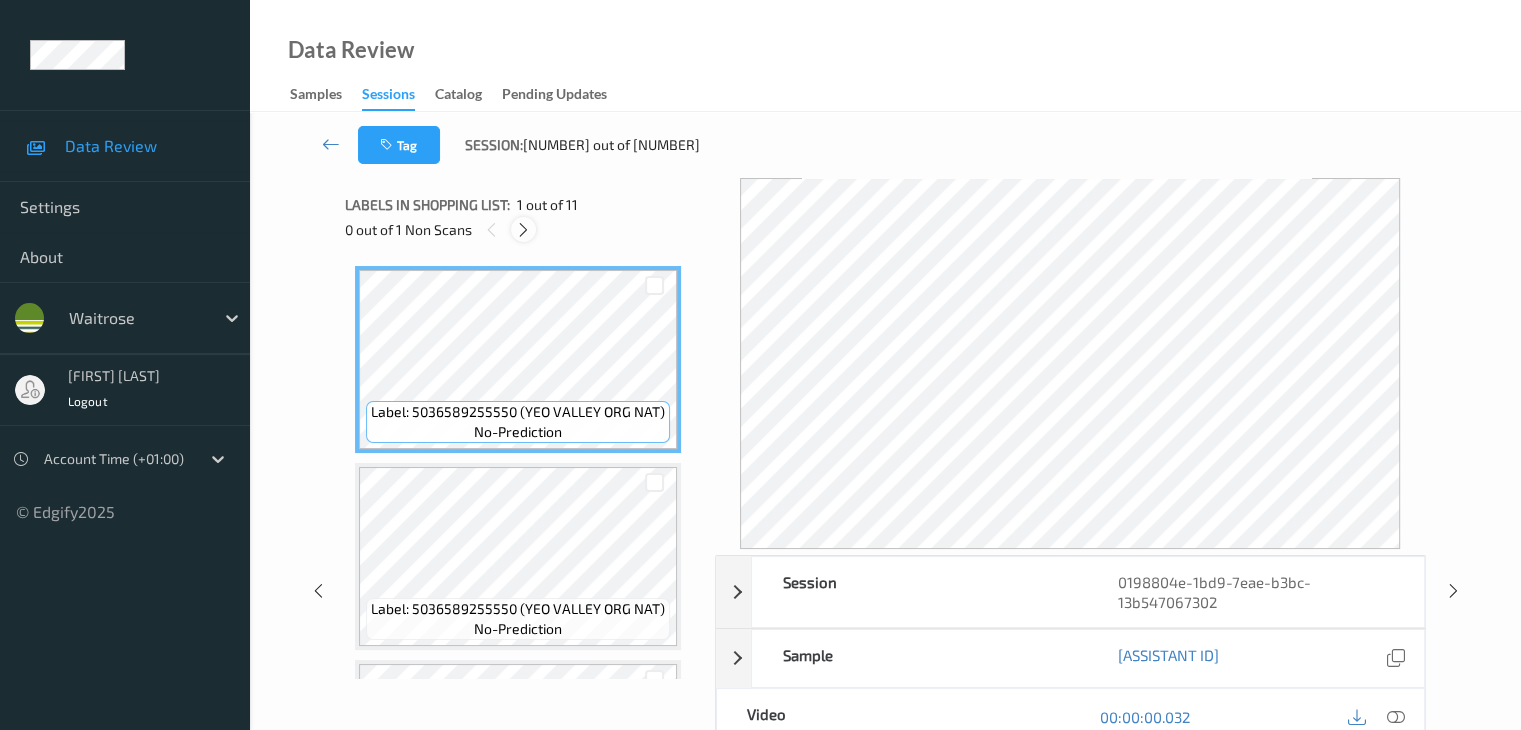 click at bounding box center (523, 230) 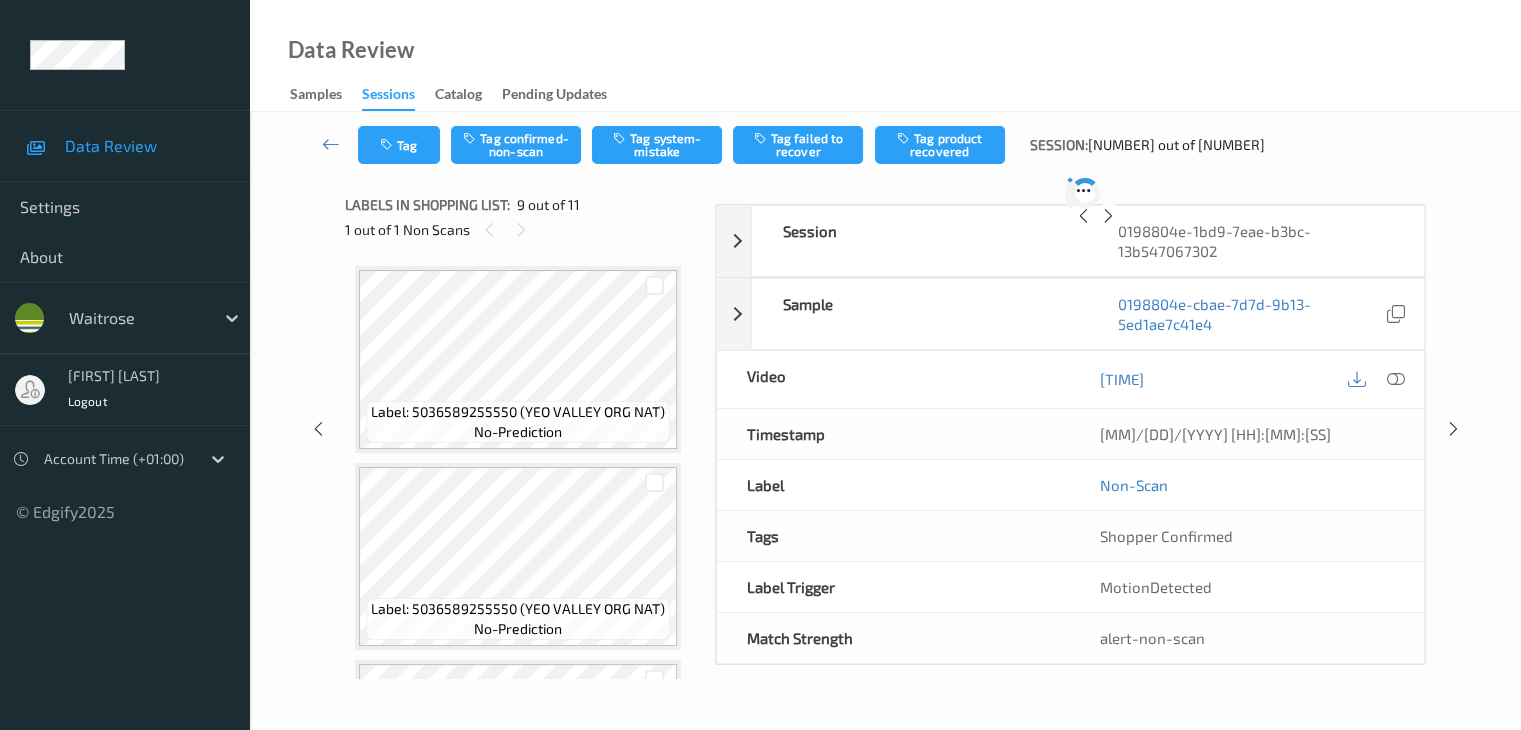 scroll, scrollTop: 1388, scrollLeft: 0, axis: vertical 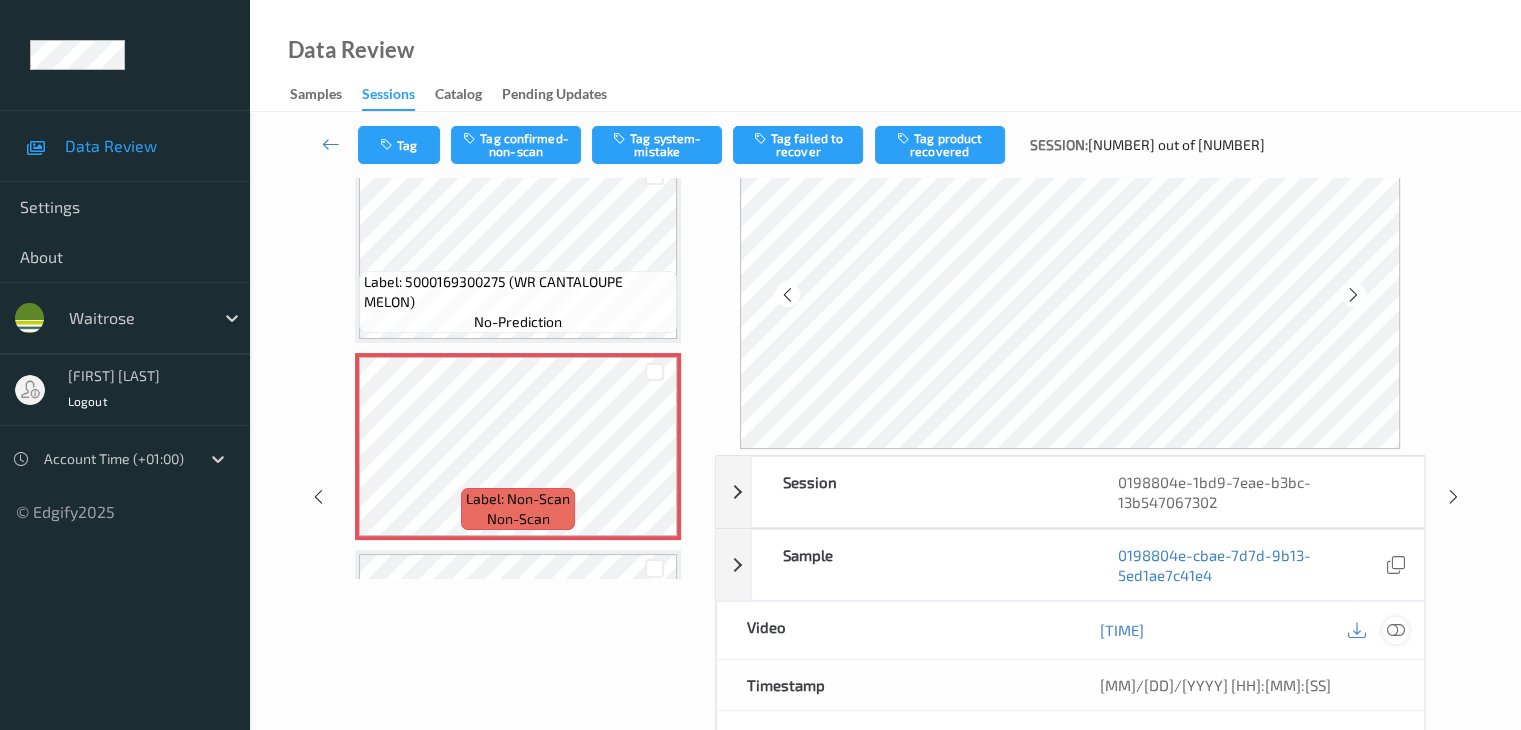 click at bounding box center [1395, 630] 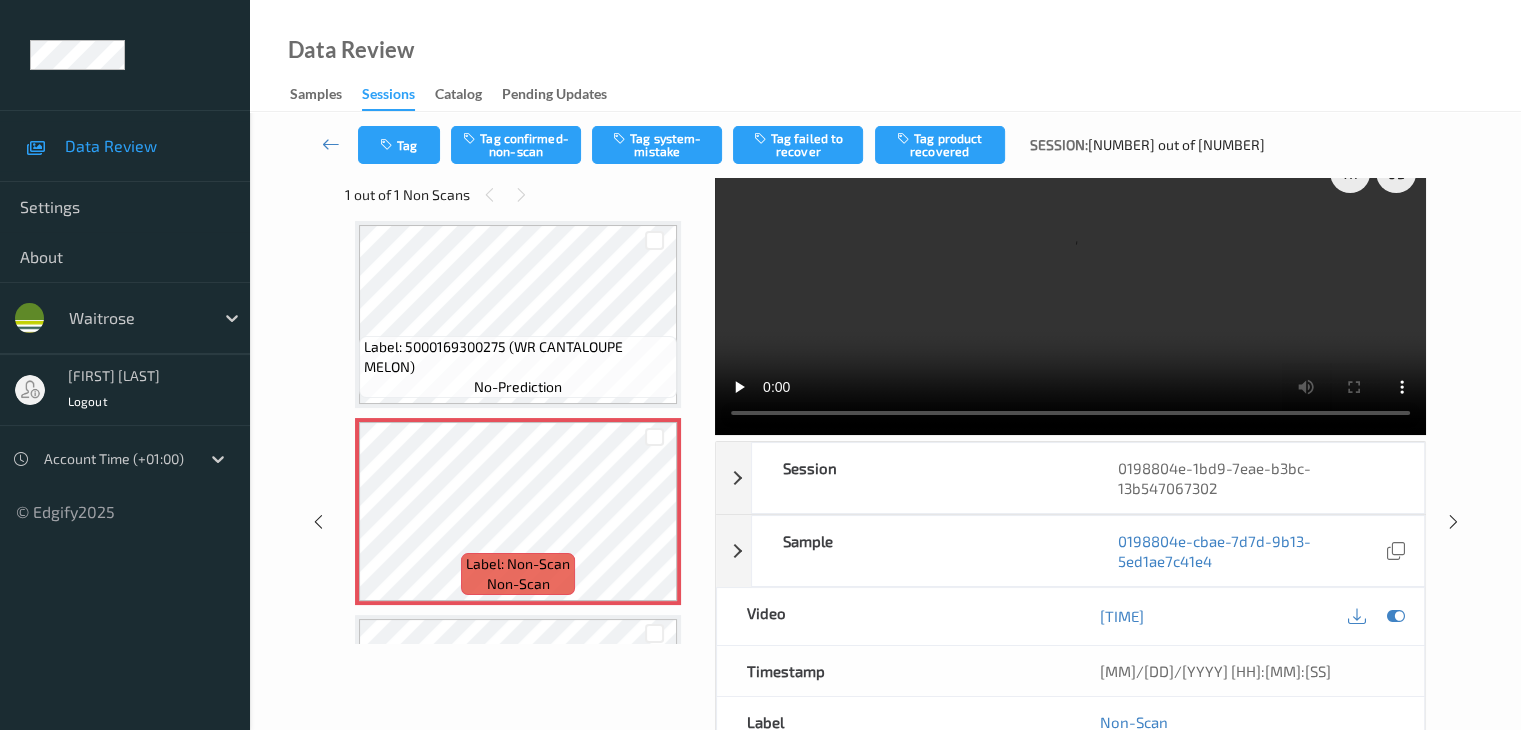 scroll, scrollTop: 0, scrollLeft: 0, axis: both 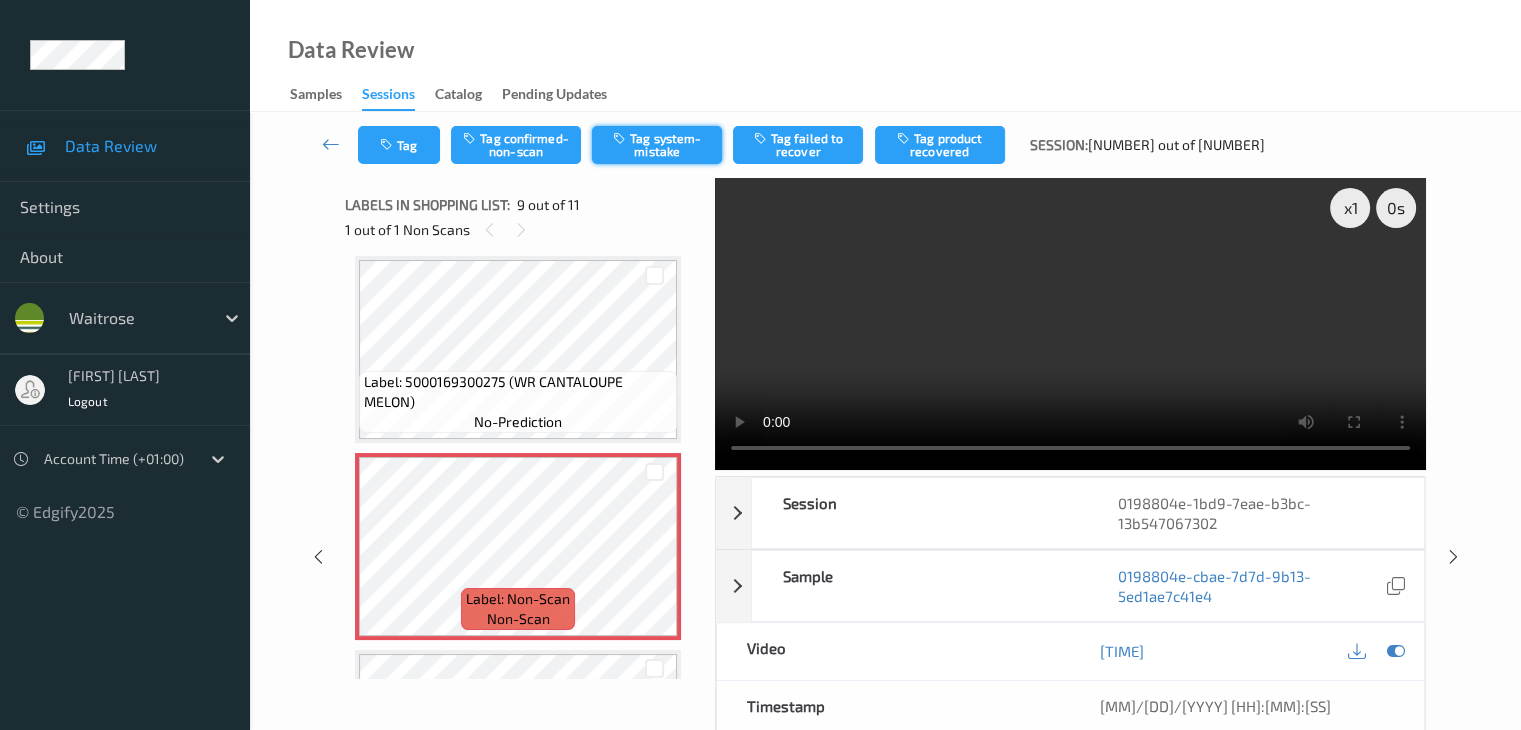 click on "Tag   system-mistake" at bounding box center (657, 145) 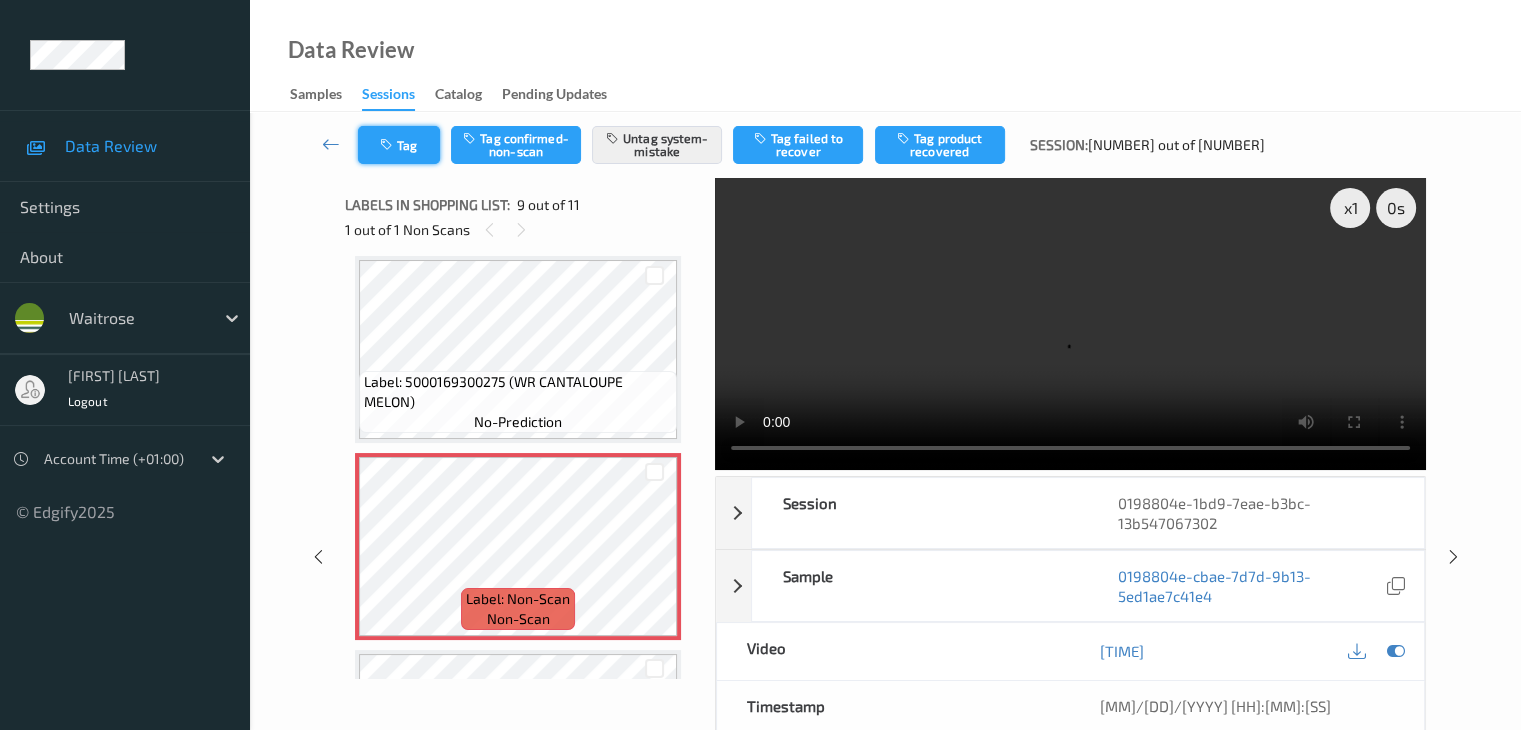 click on "Tag" at bounding box center (399, 145) 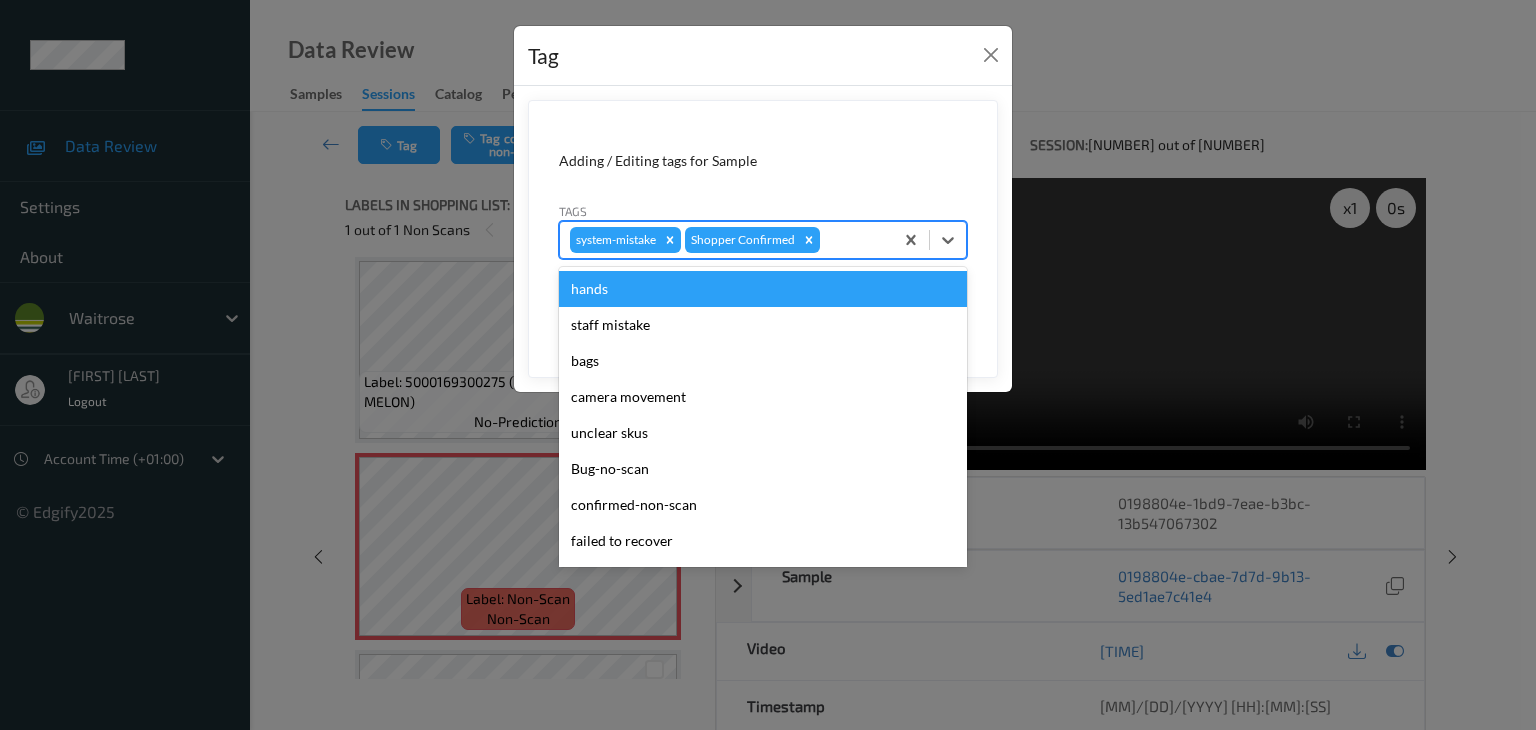 click at bounding box center [853, 240] 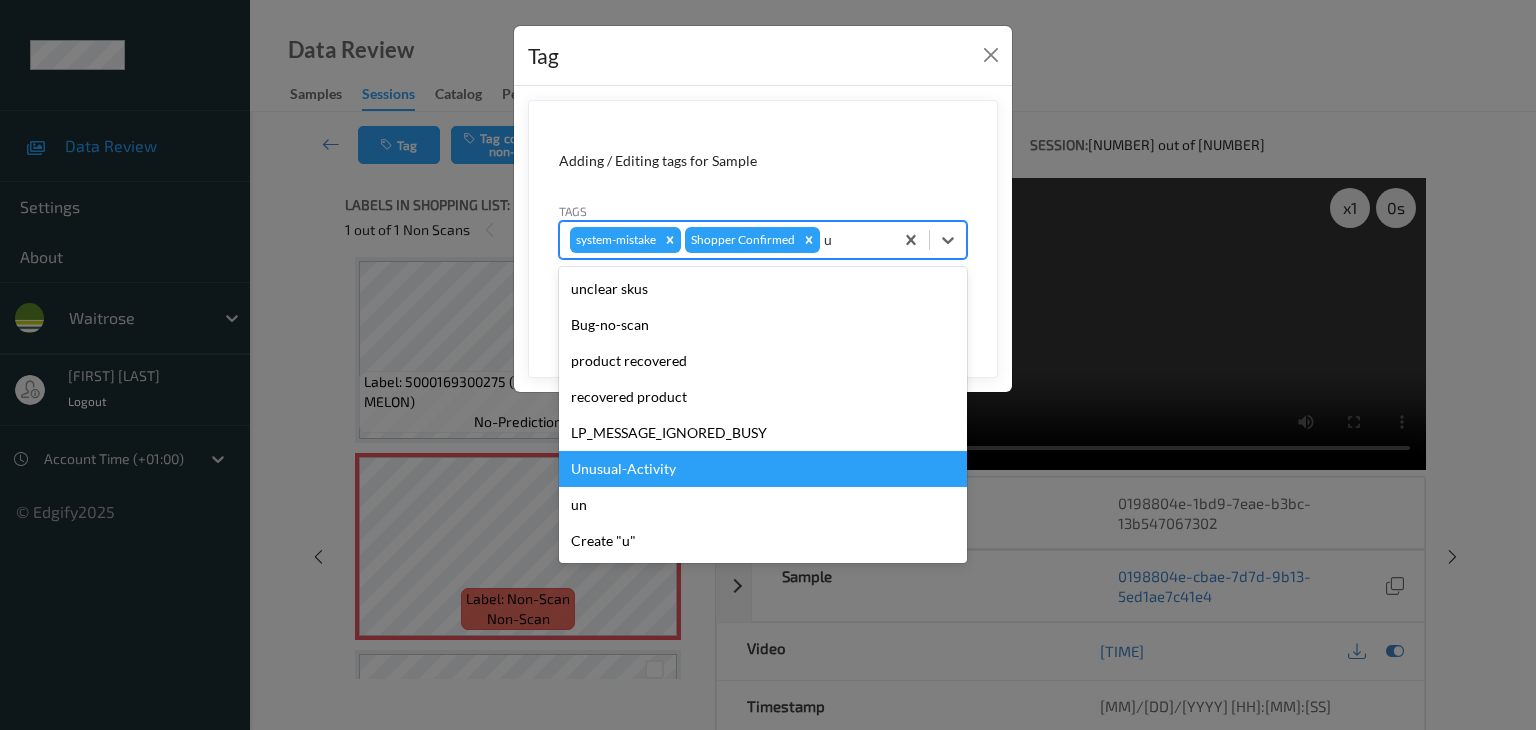click on "Unusual-Activity" at bounding box center [763, 469] 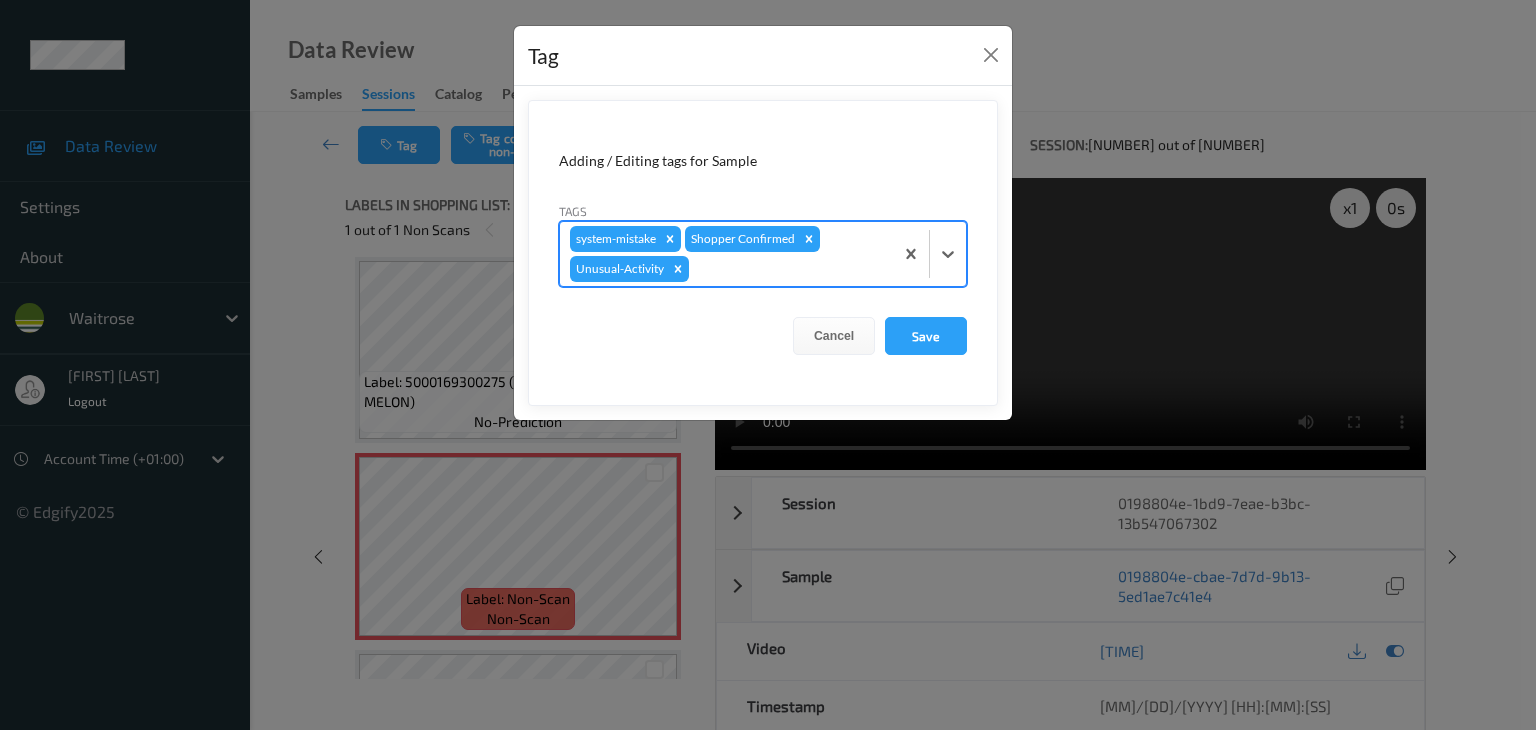 type on "p" 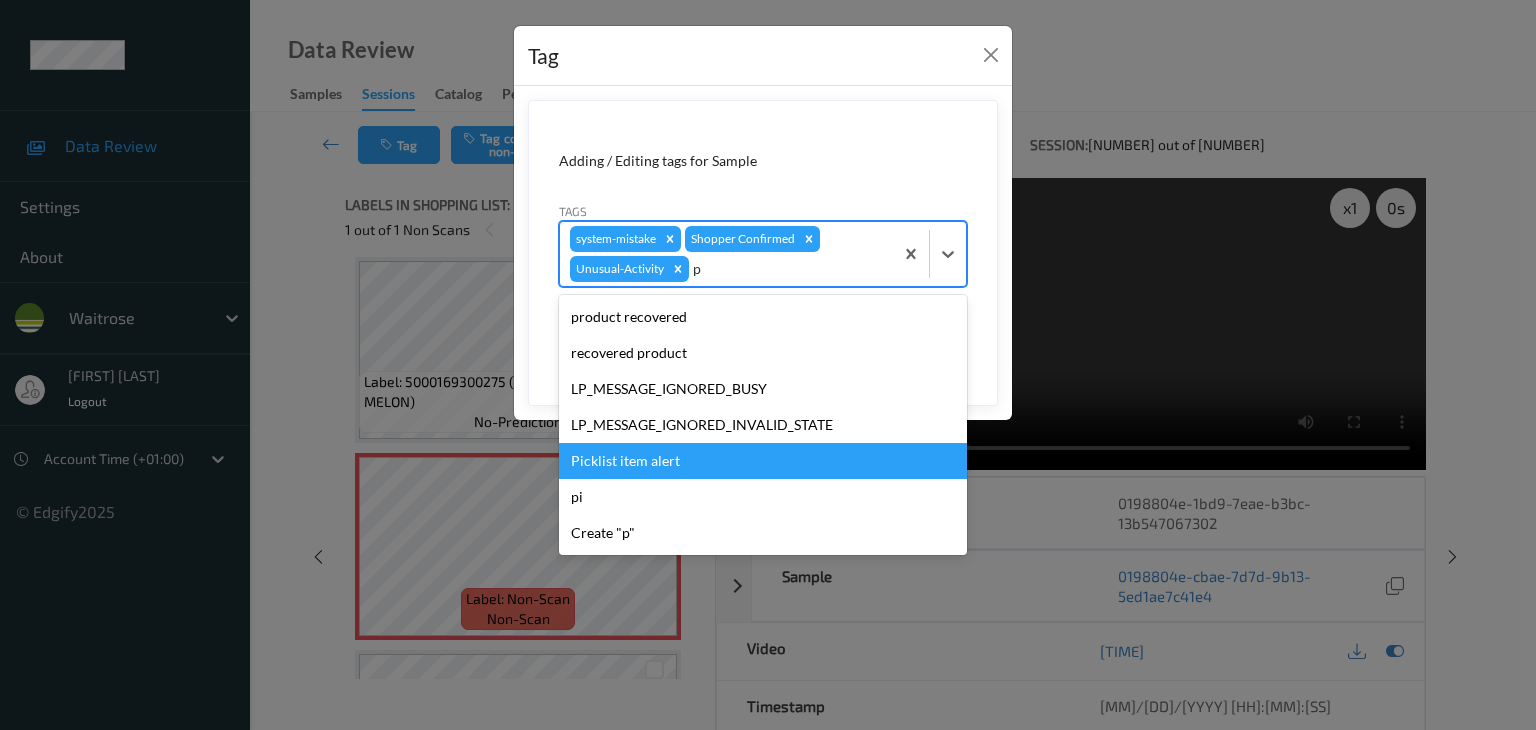 click on "Picklist item alert" at bounding box center (763, 461) 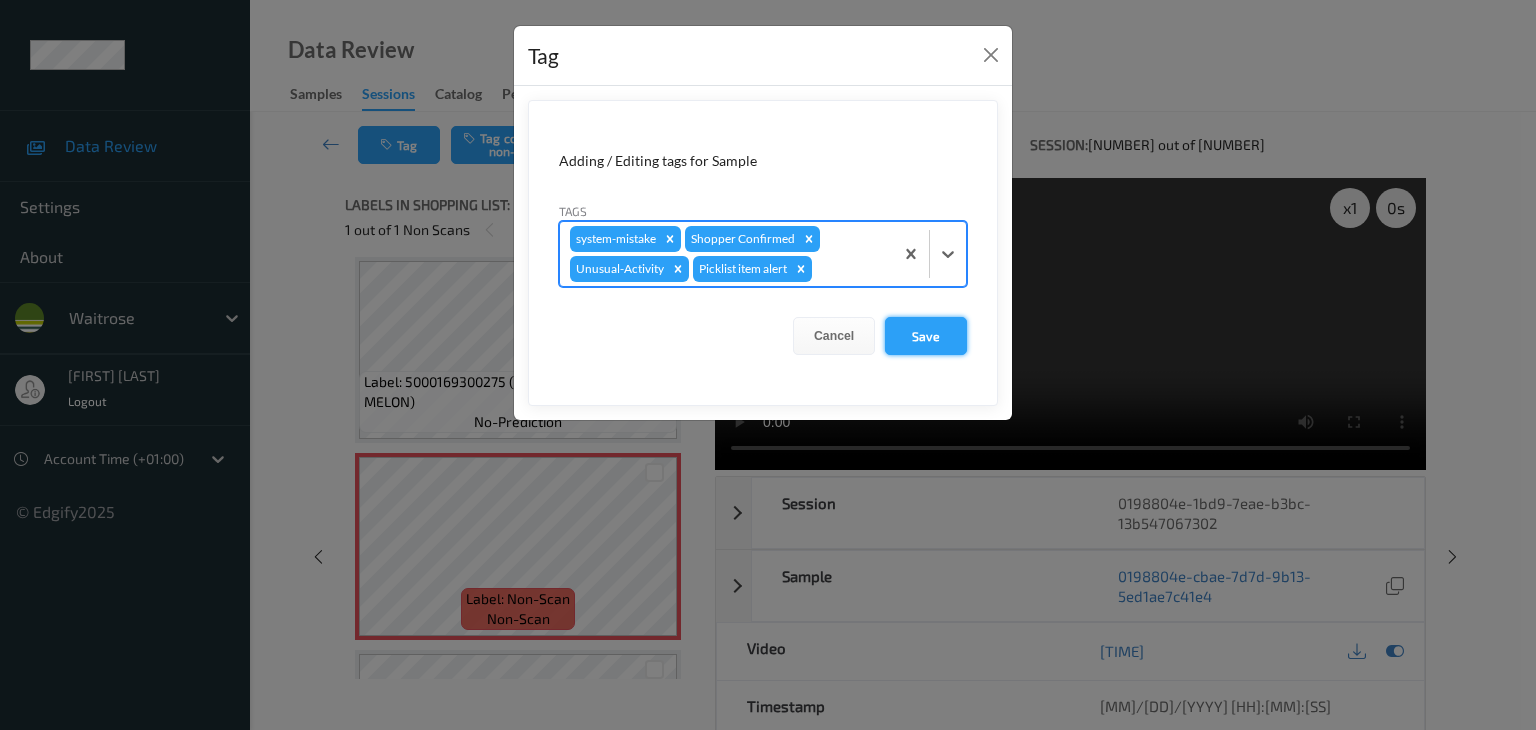 click on "Save" at bounding box center [926, 336] 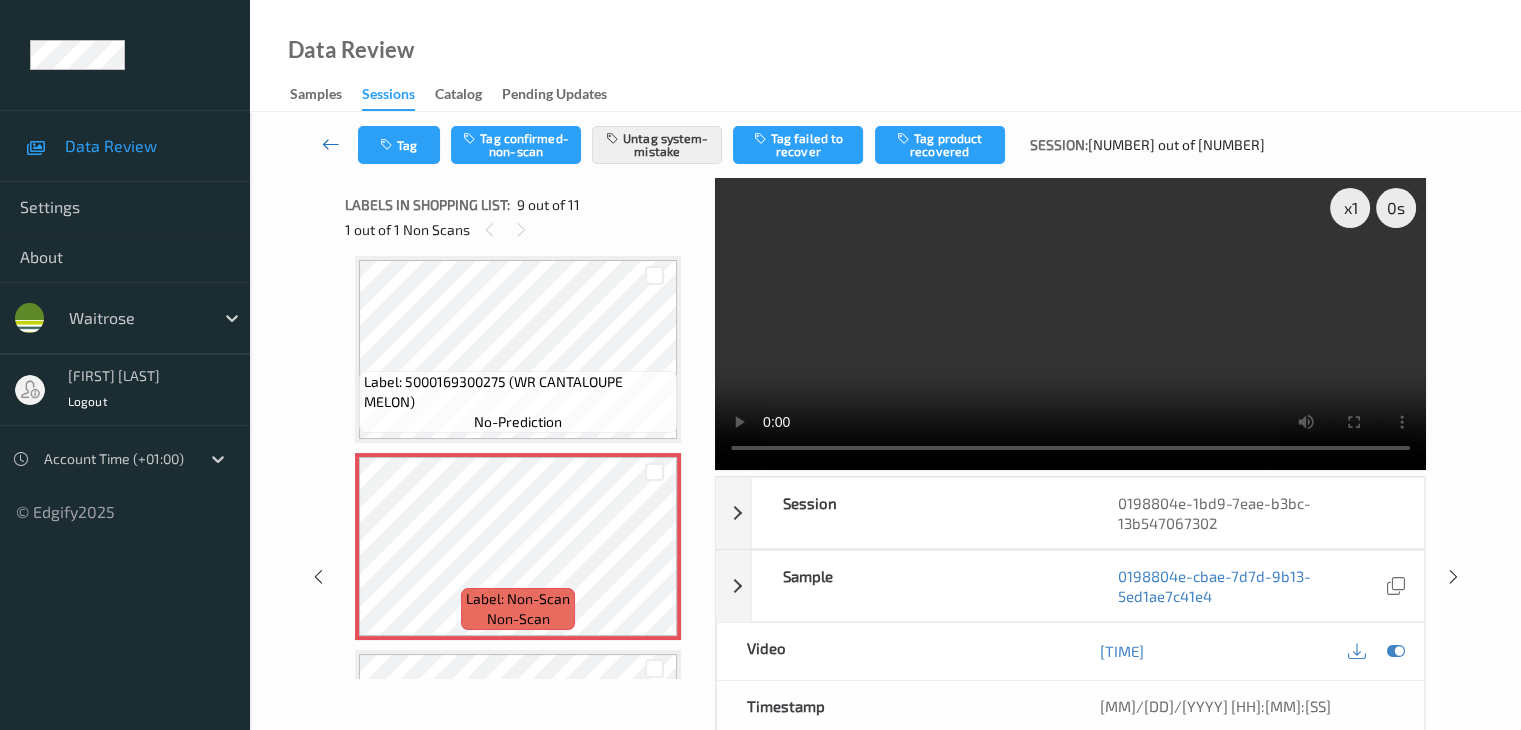 click at bounding box center [331, 144] 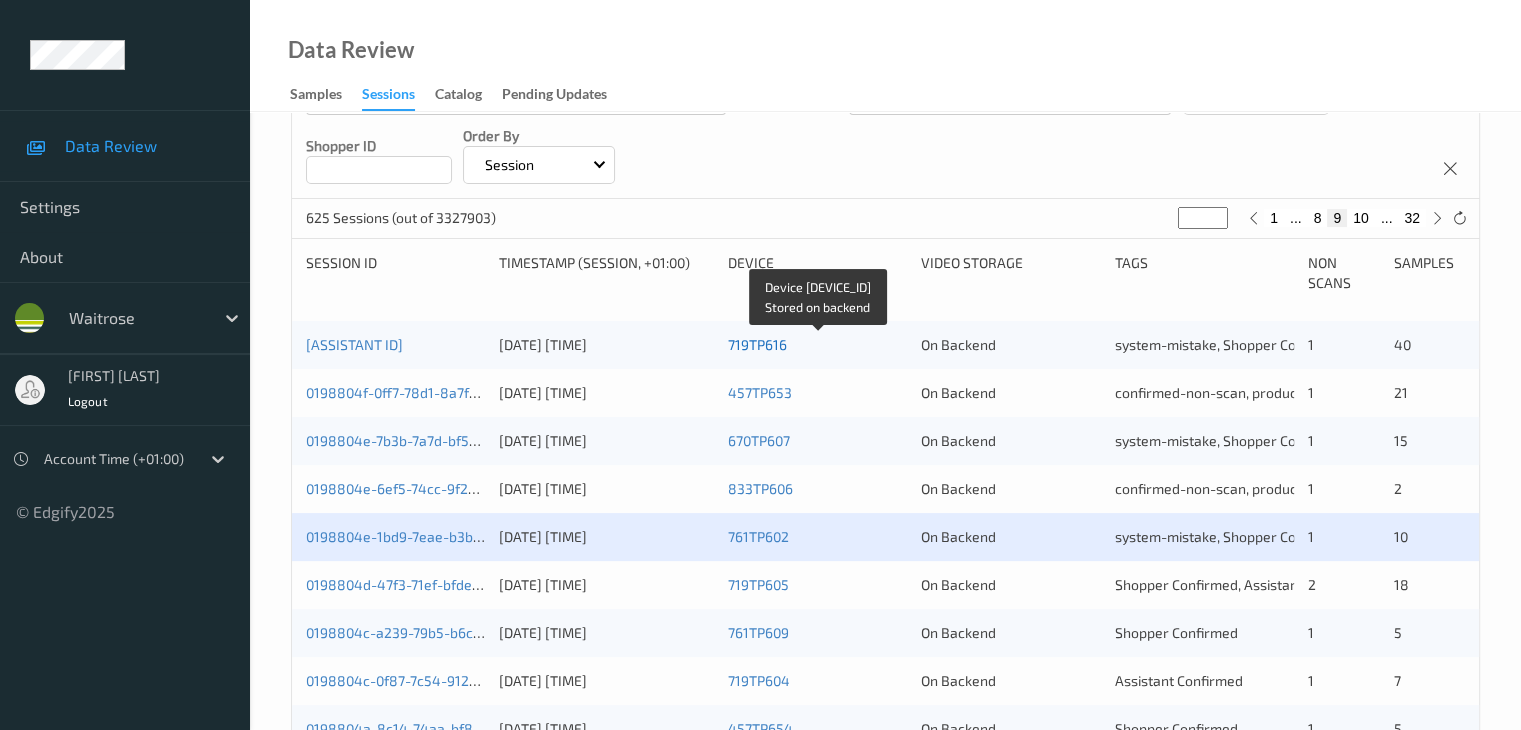 scroll, scrollTop: 500, scrollLeft: 0, axis: vertical 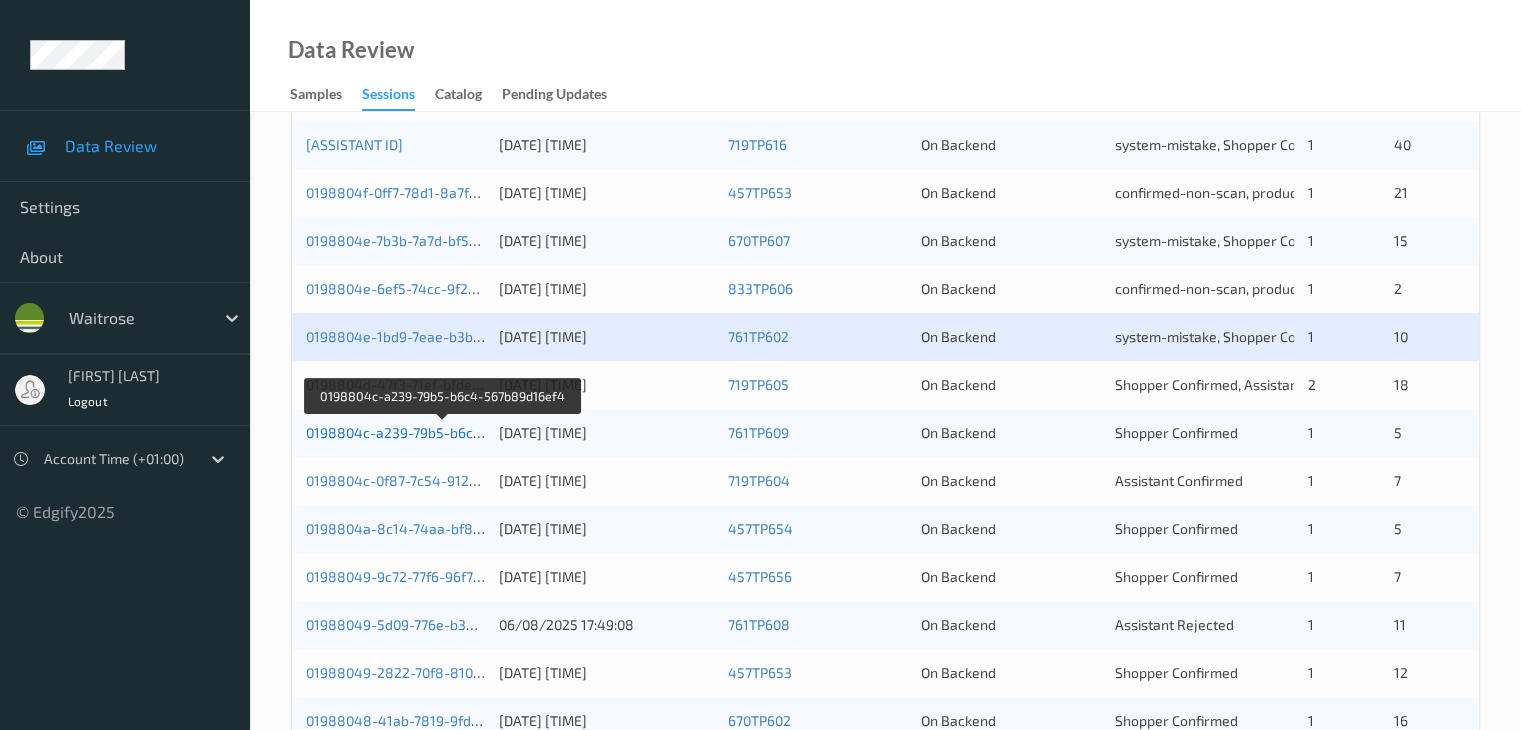click on "0198804c-a239-79b5-b6c4-567b89d16ef4" at bounding box center [443, 432] 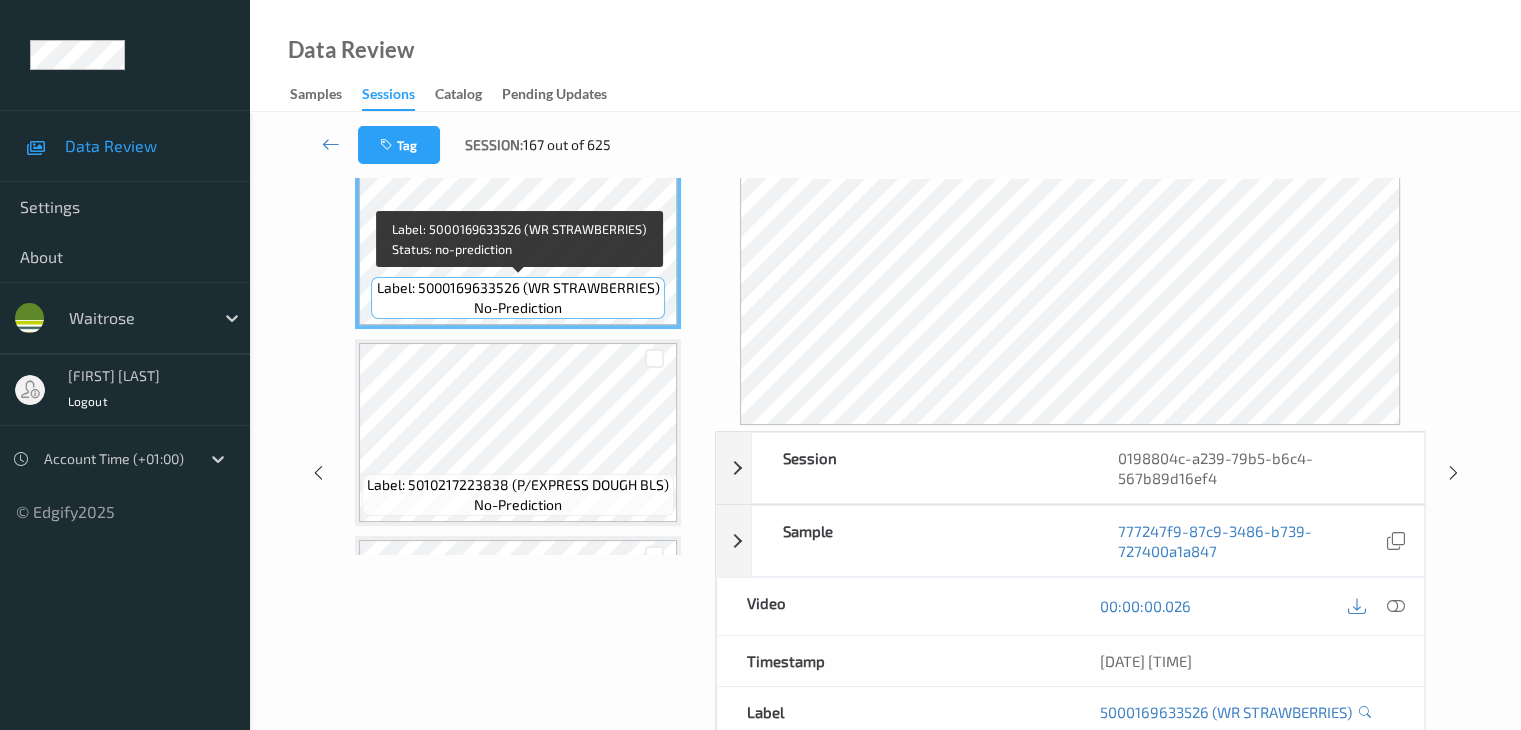 scroll, scrollTop: 0, scrollLeft: 0, axis: both 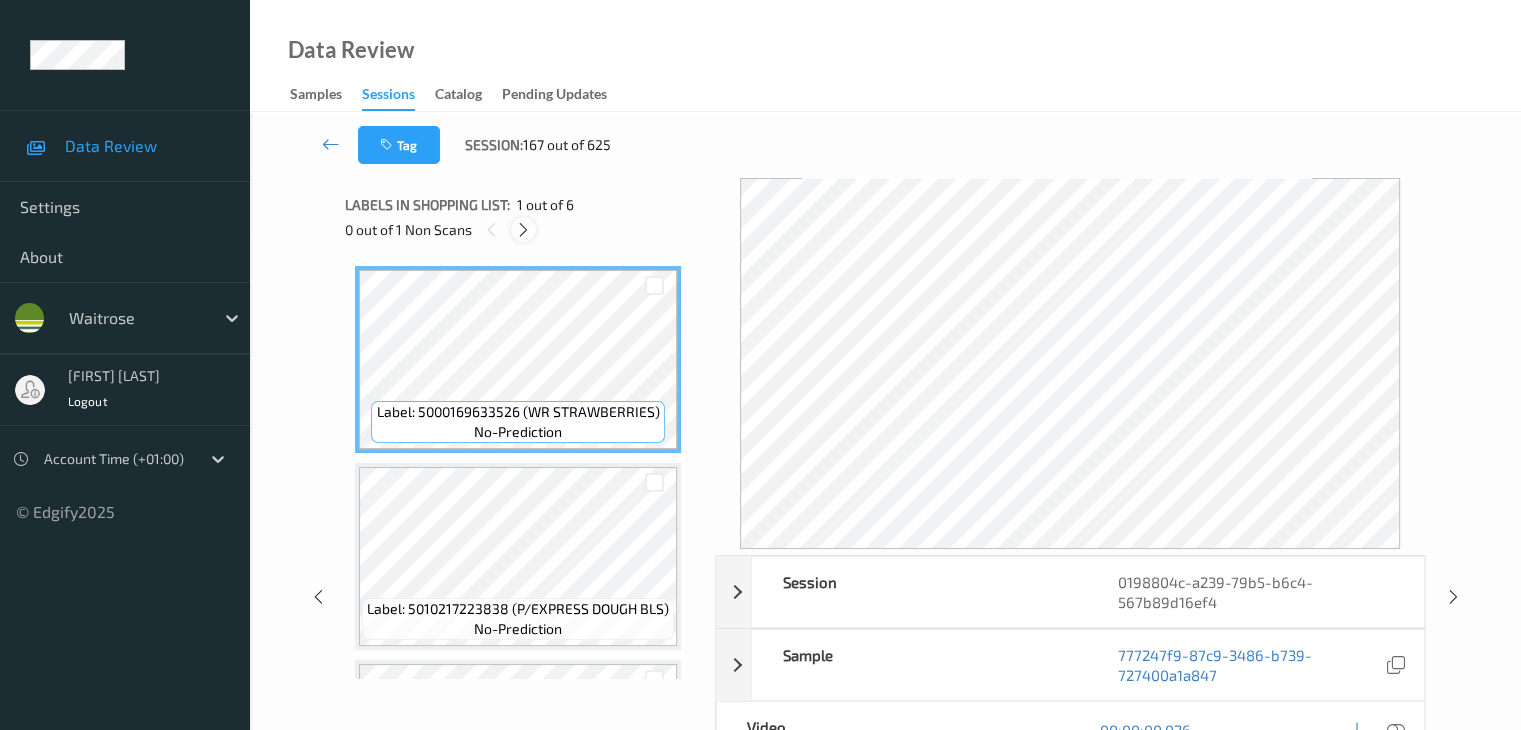 click at bounding box center [523, 230] 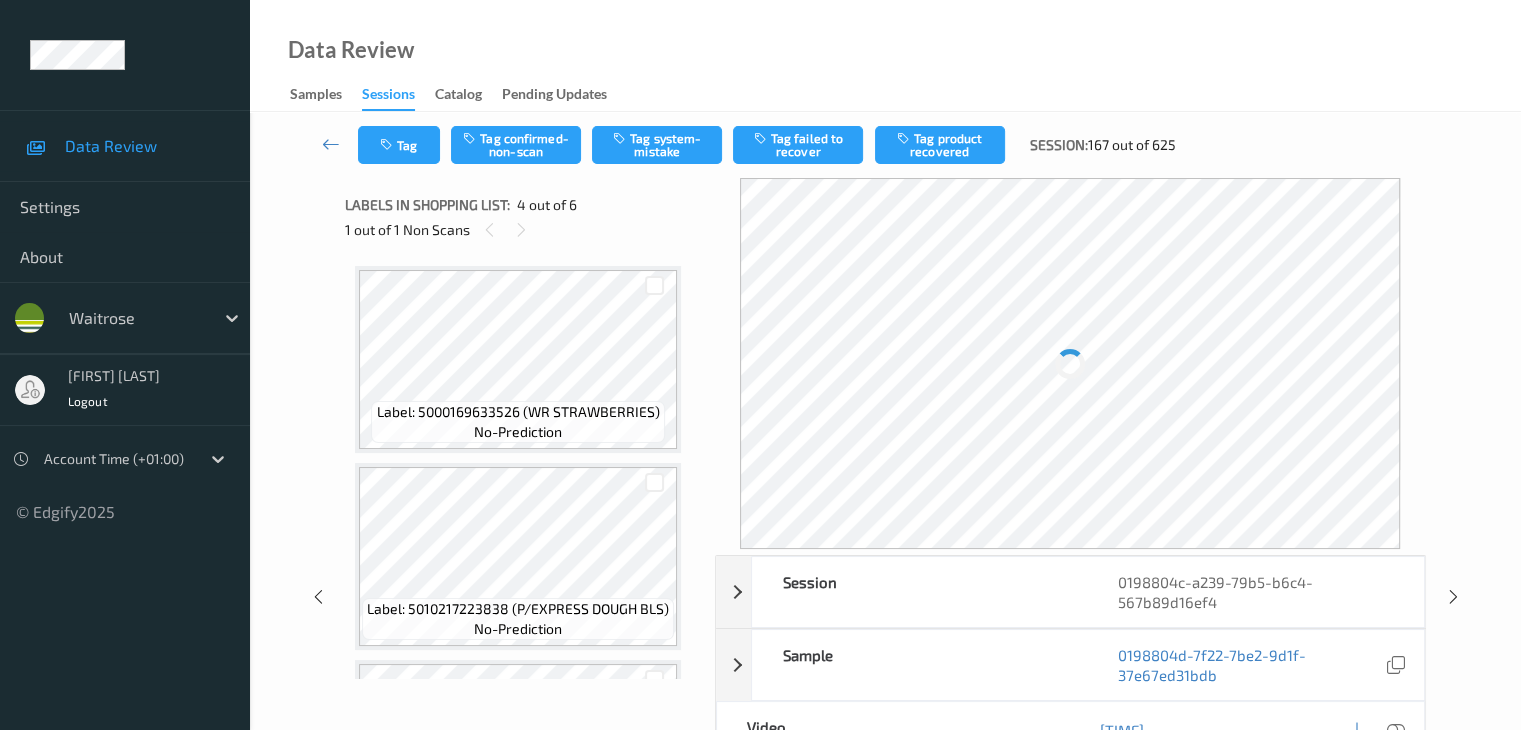 scroll, scrollTop: 404, scrollLeft: 0, axis: vertical 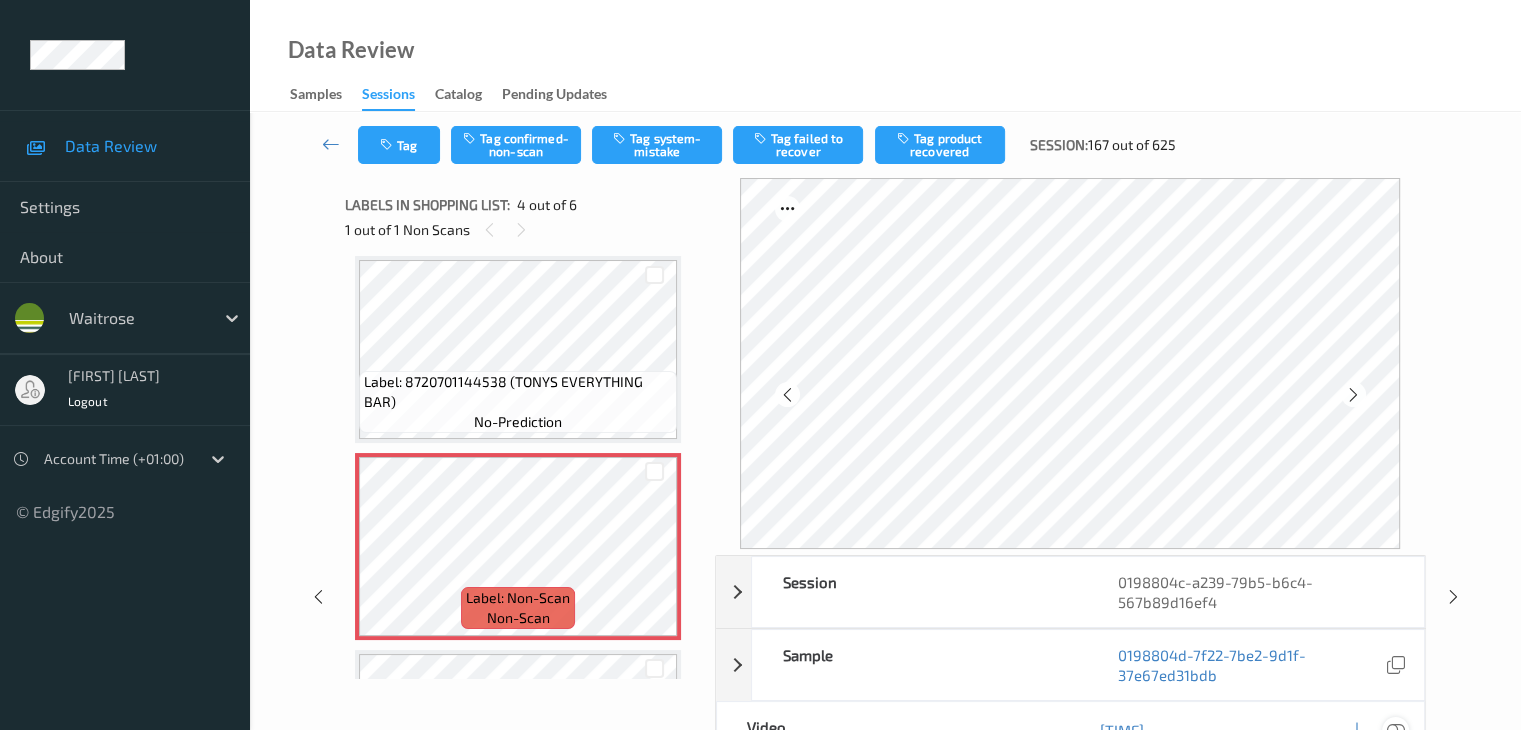click at bounding box center (1395, 730) 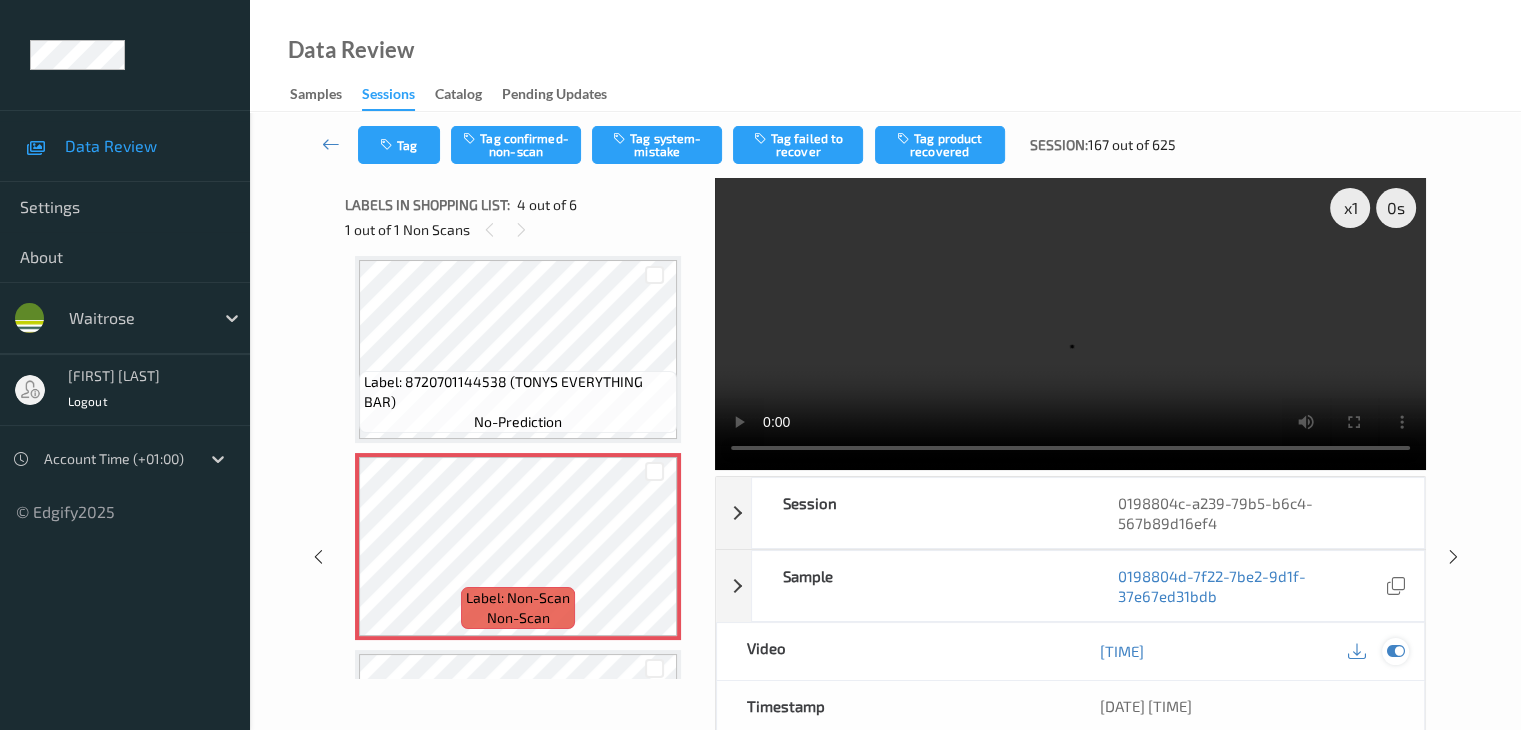 click at bounding box center (1395, 651) 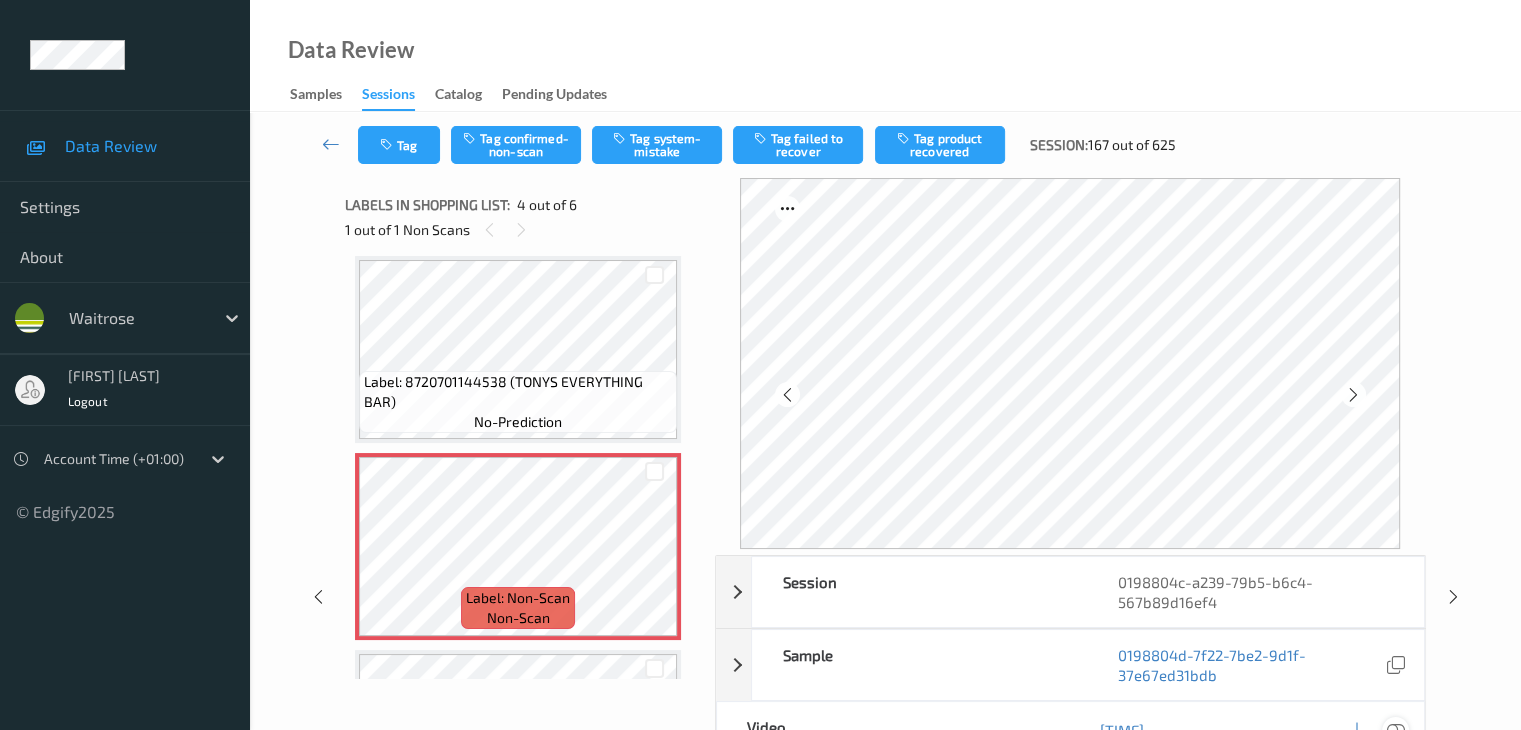 click at bounding box center (1395, 730) 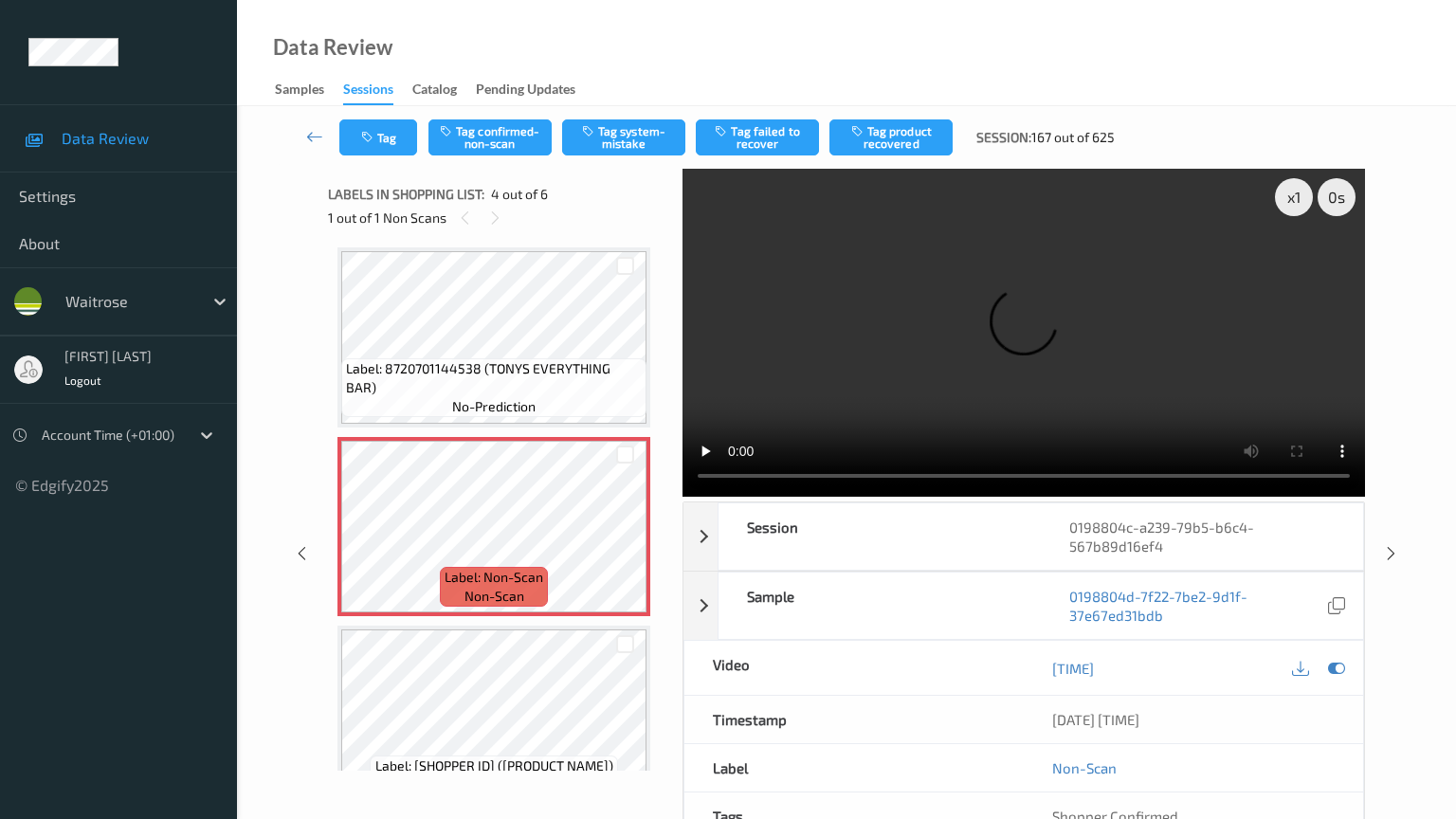 type 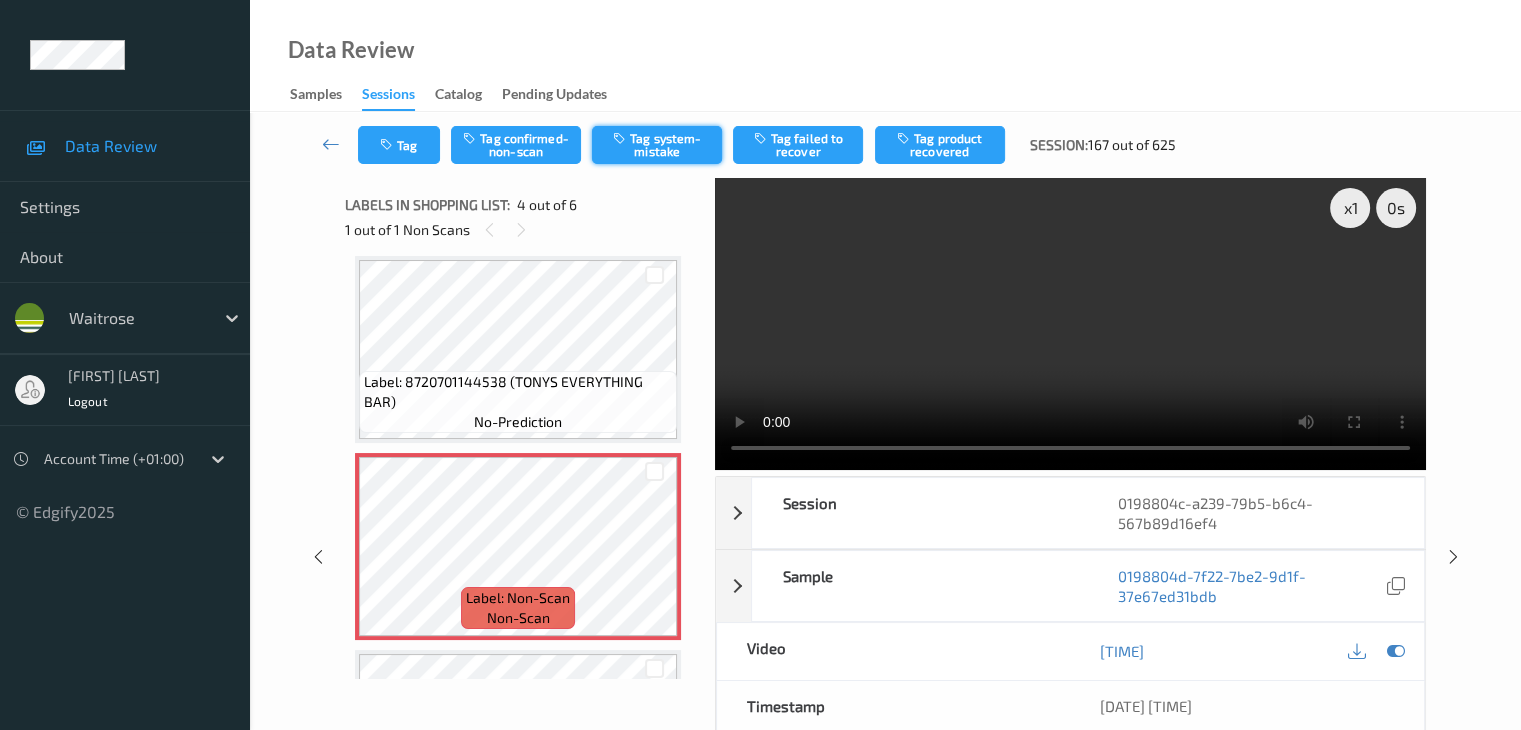 click on "Tag   system-mistake" at bounding box center [657, 145] 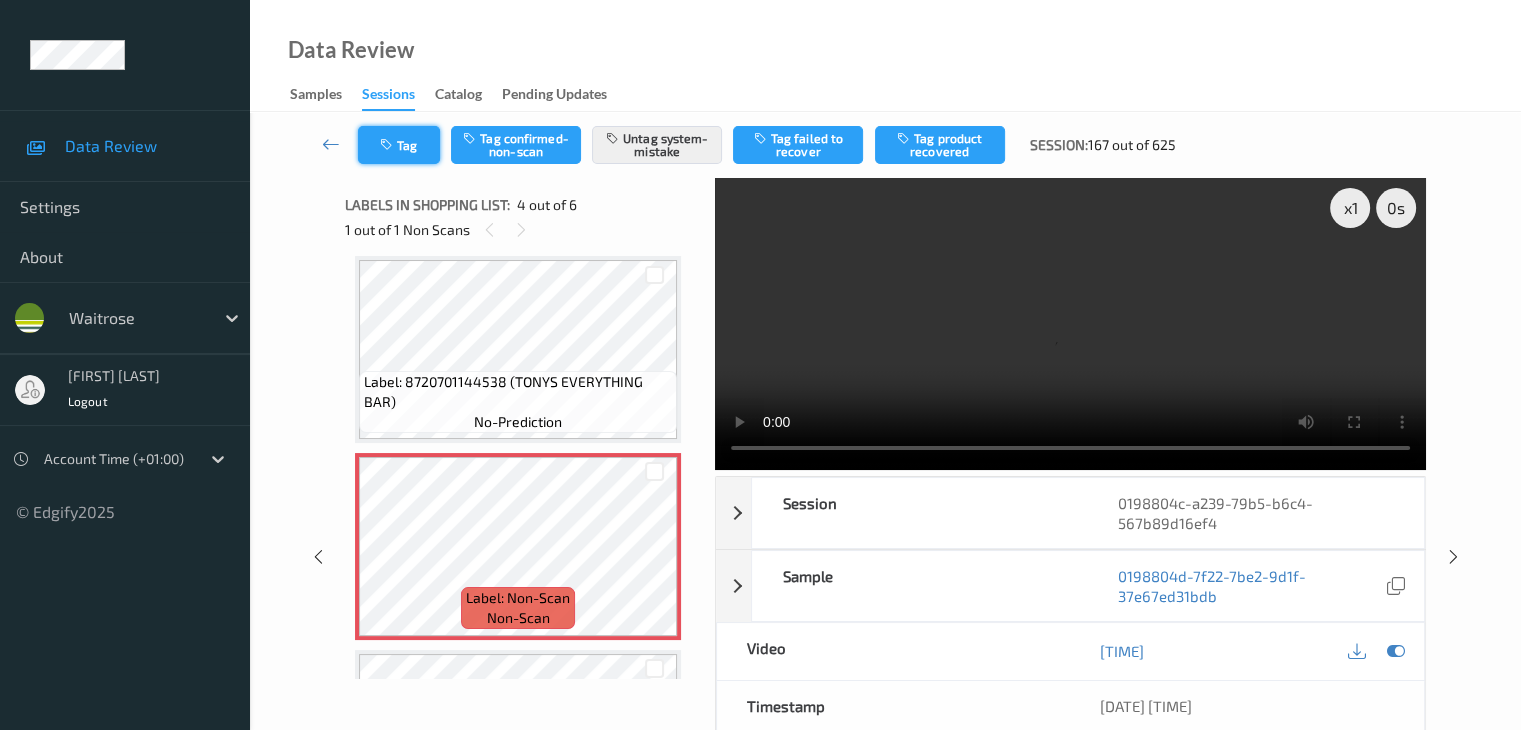 click on "Tag" at bounding box center (399, 145) 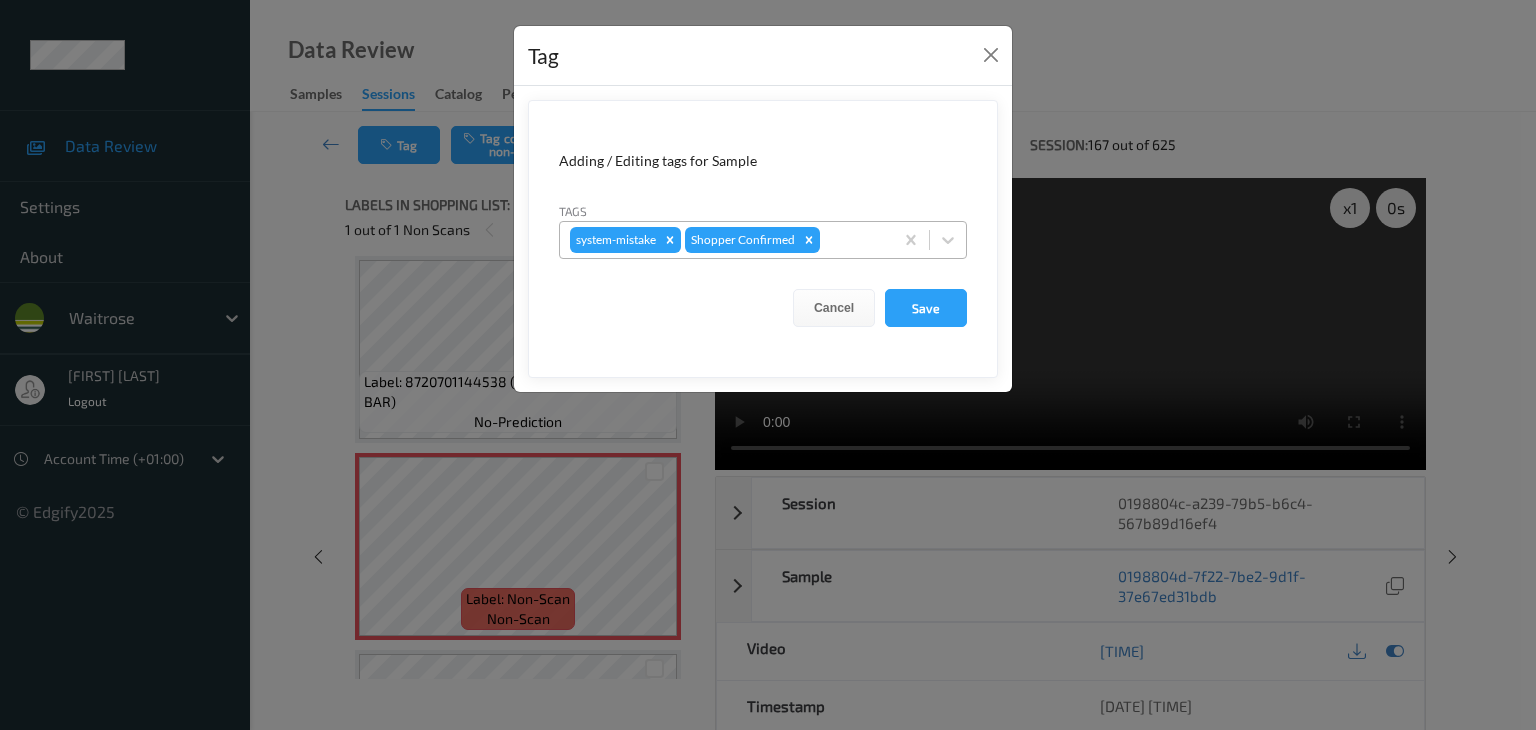 click at bounding box center [853, 240] 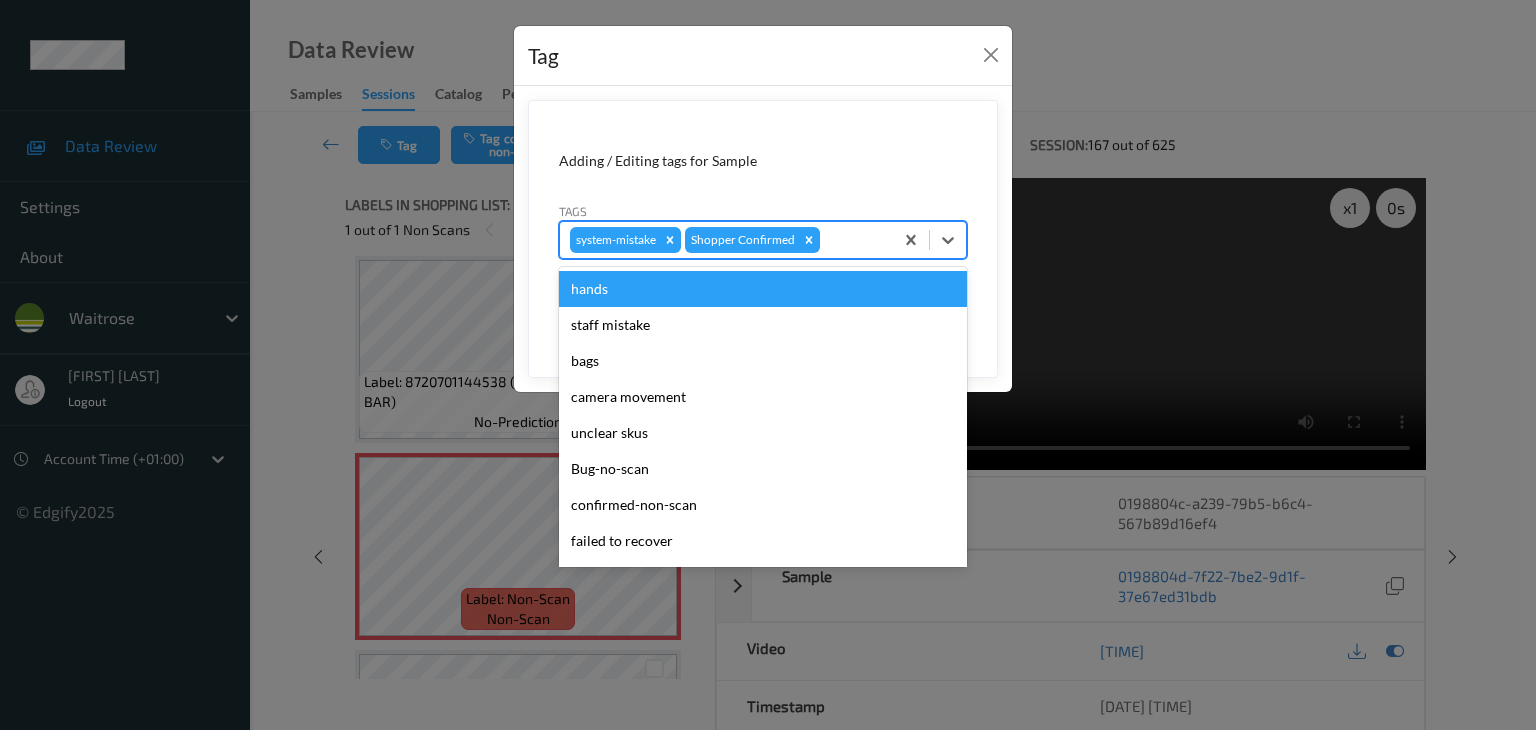 type on "u" 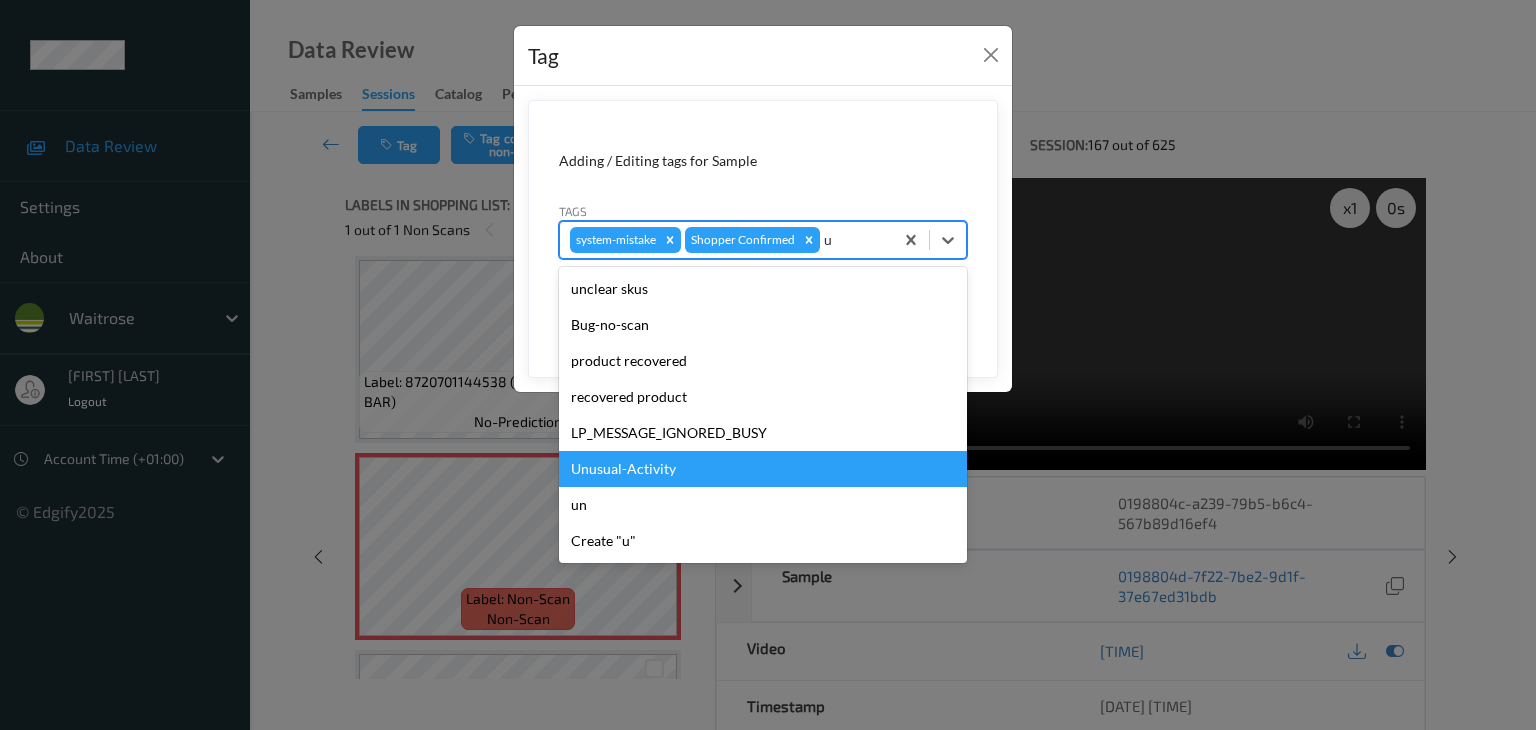 click on "Unusual-Activity" at bounding box center (763, 469) 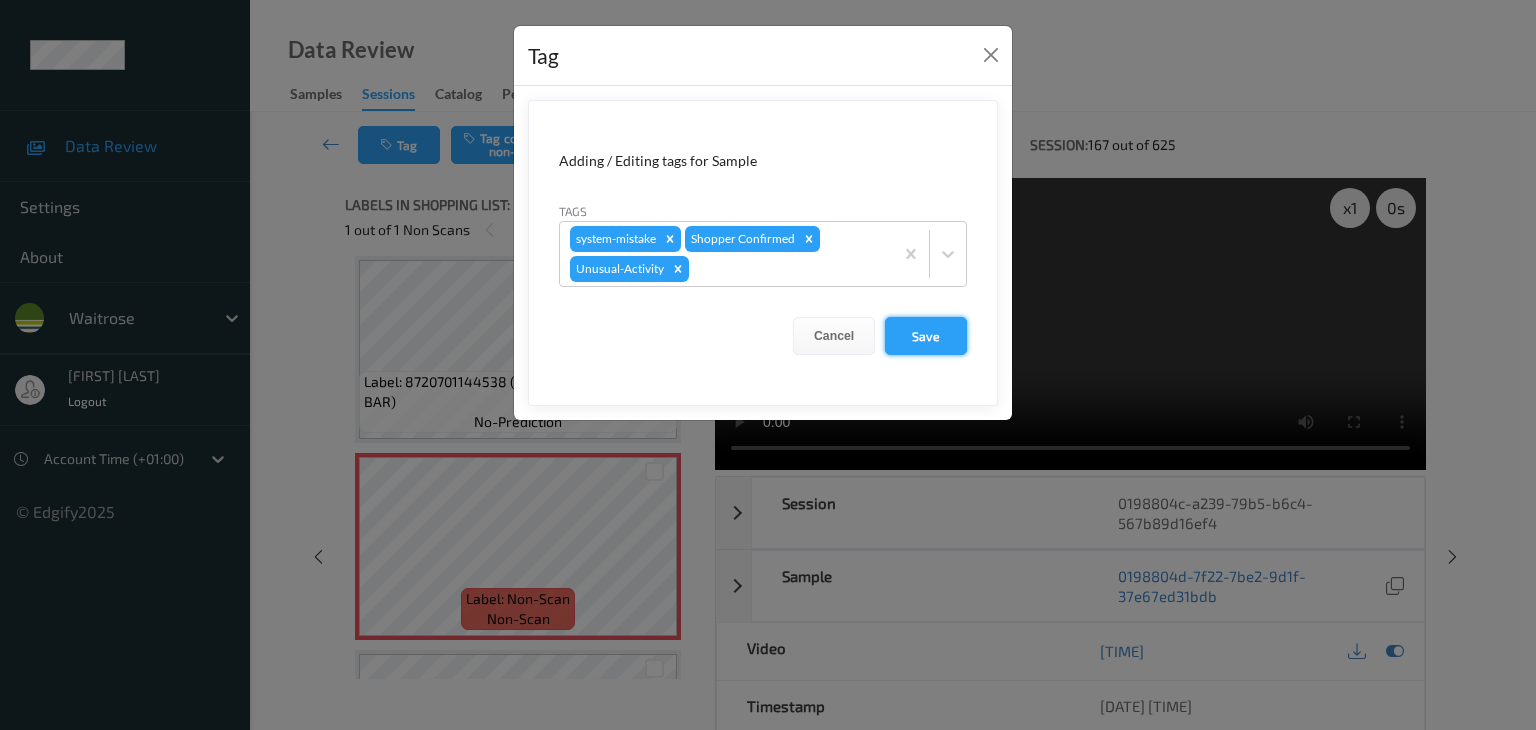 click on "Save" at bounding box center (926, 336) 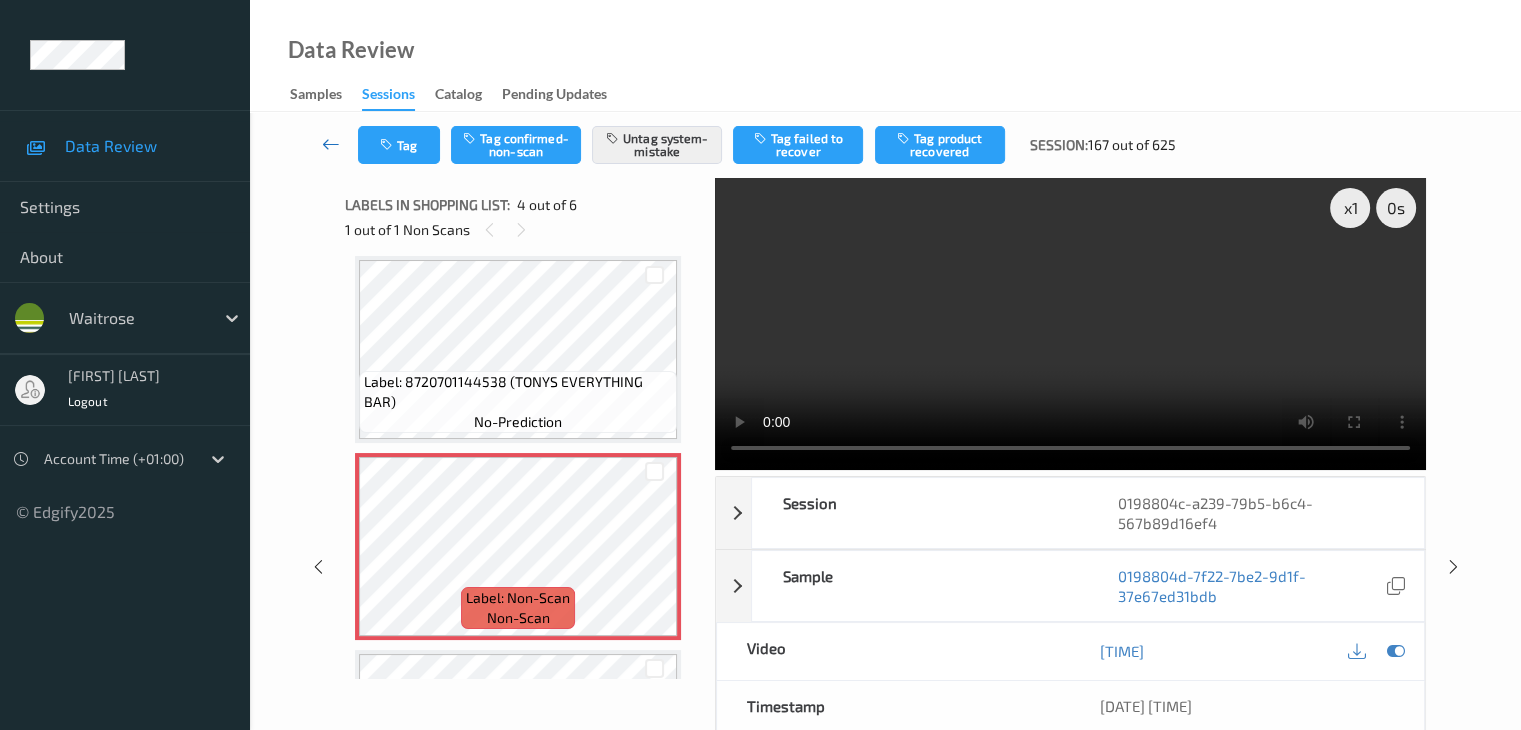 click at bounding box center [331, 144] 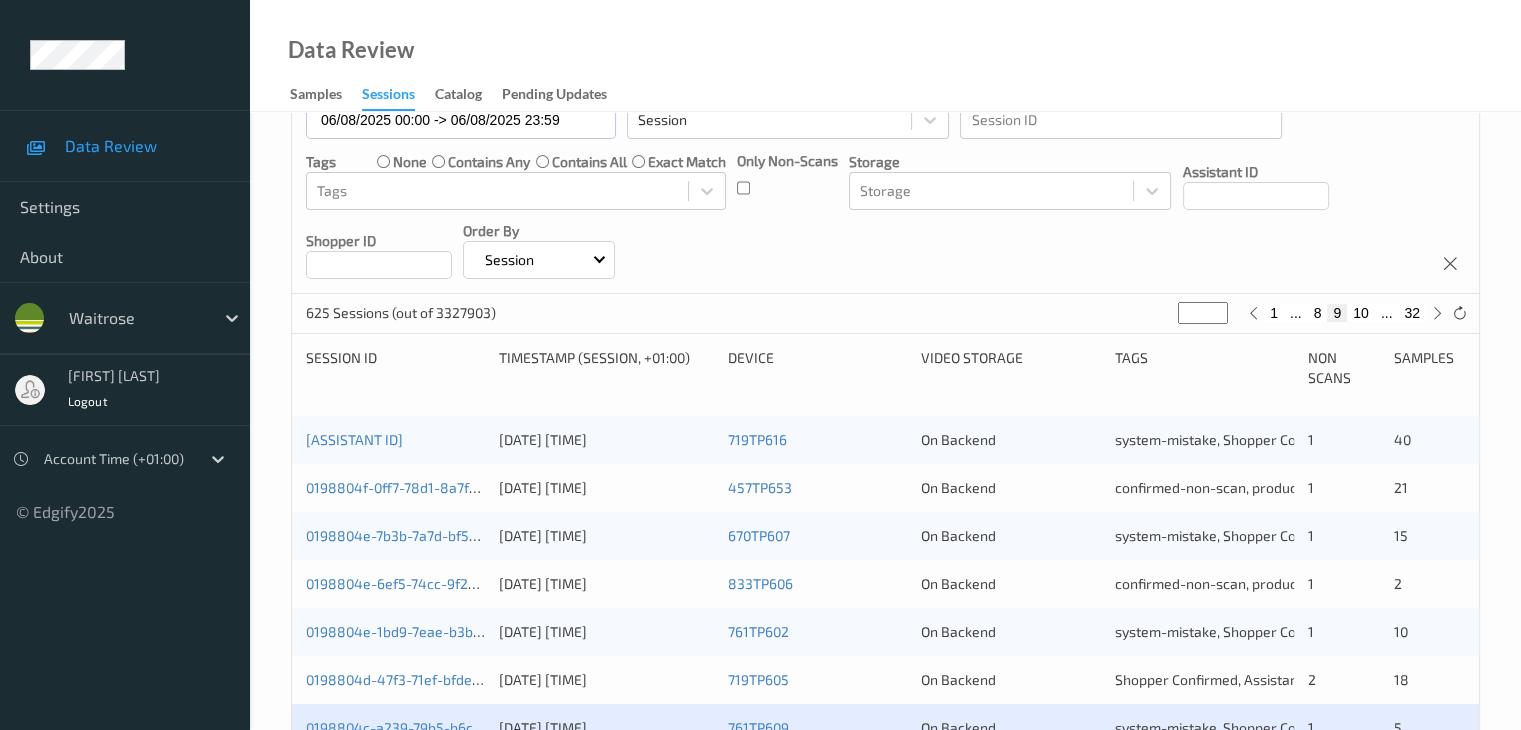 scroll, scrollTop: 500, scrollLeft: 0, axis: vertical 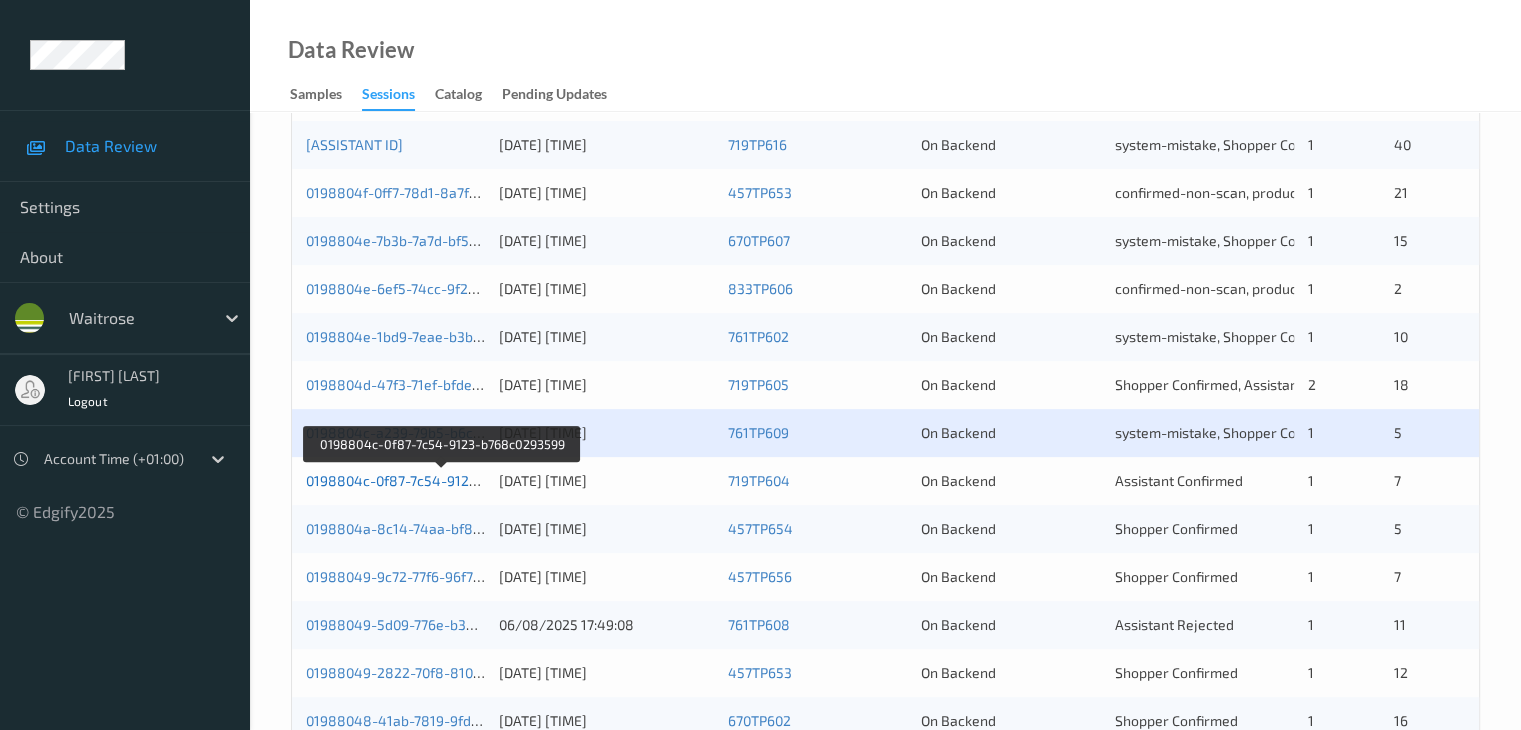 click on "0198804c-0f87-7c54-9123-b768c0293599" at bounding box center (442, 480) 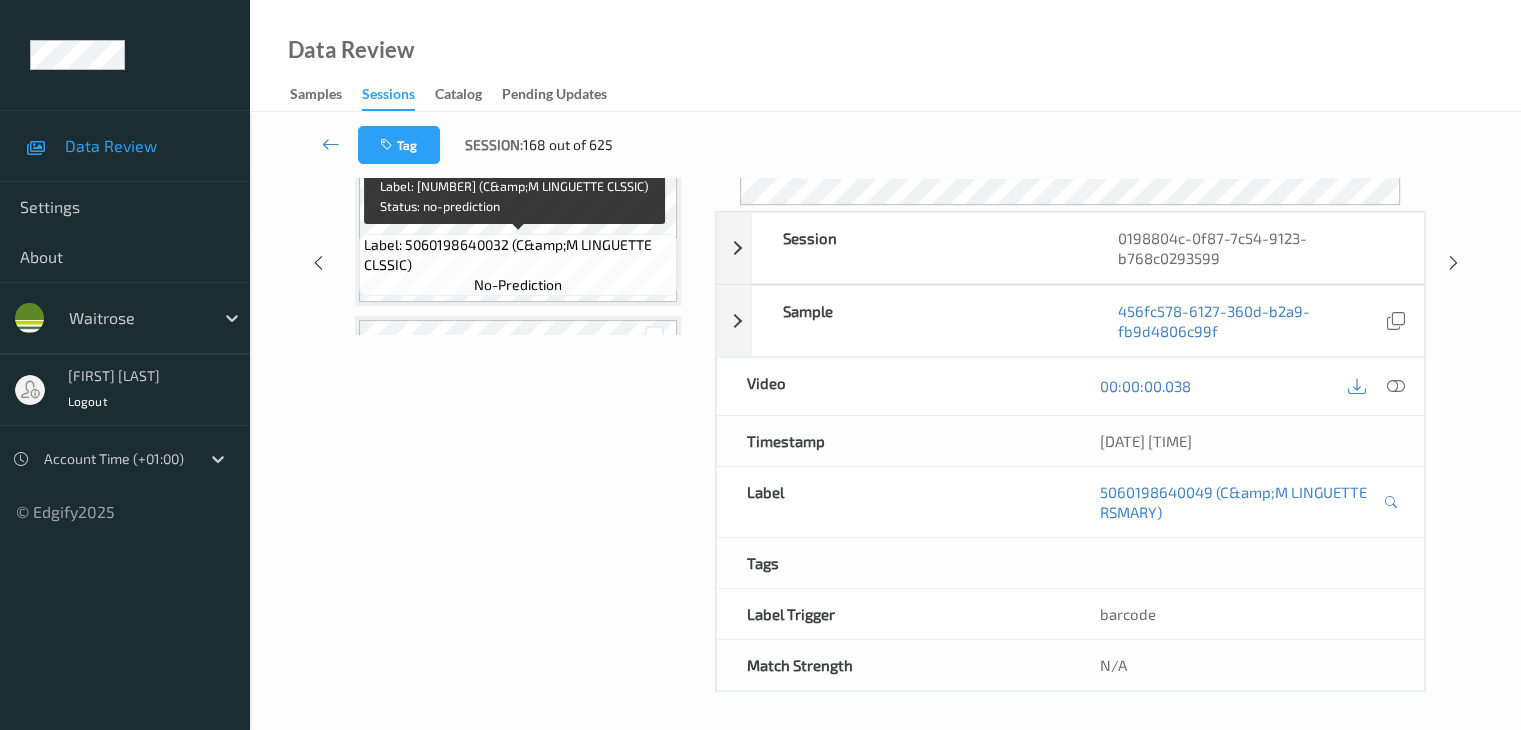 scroll, scrollTop: 0, scrollLeft: 0, axis: both 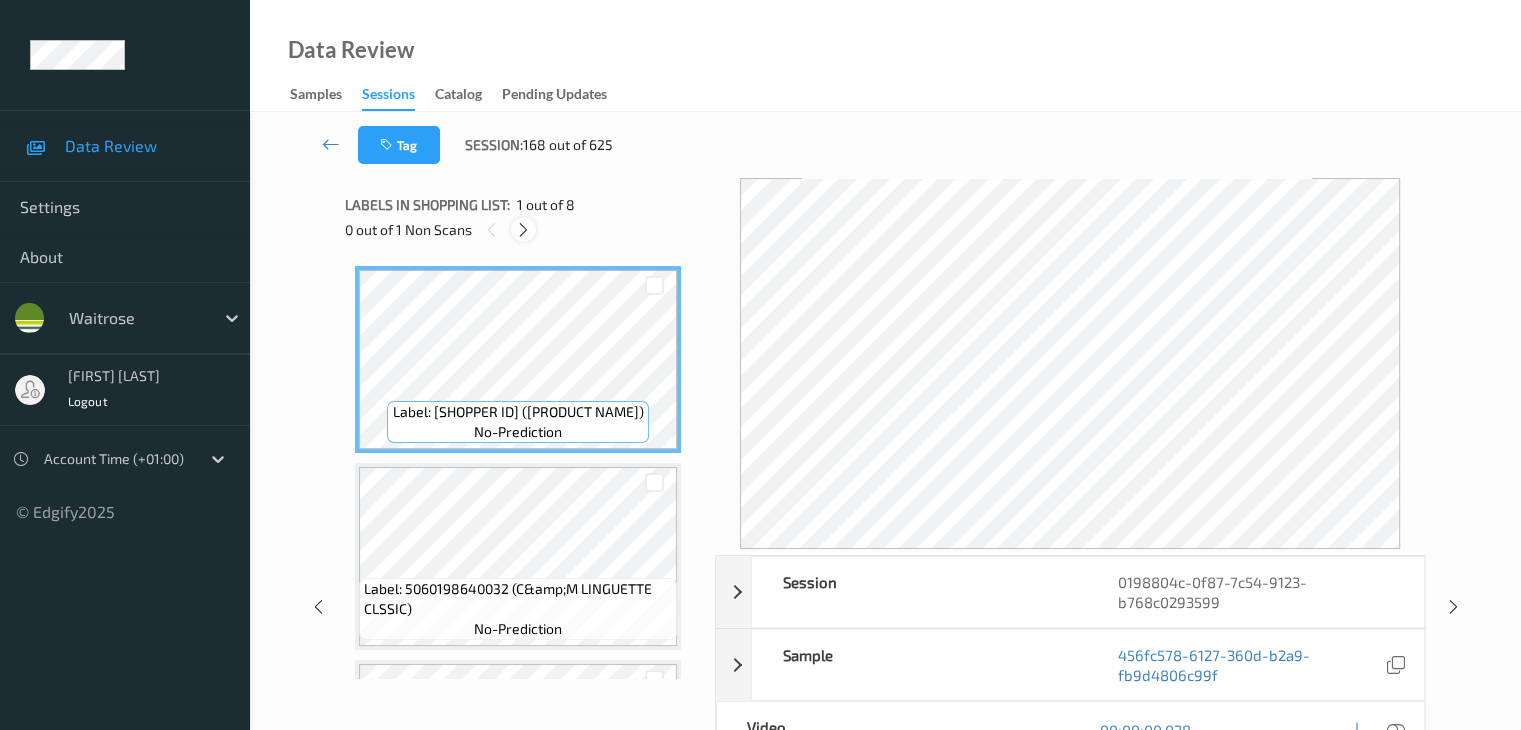 click at bounding box center (523, 229) 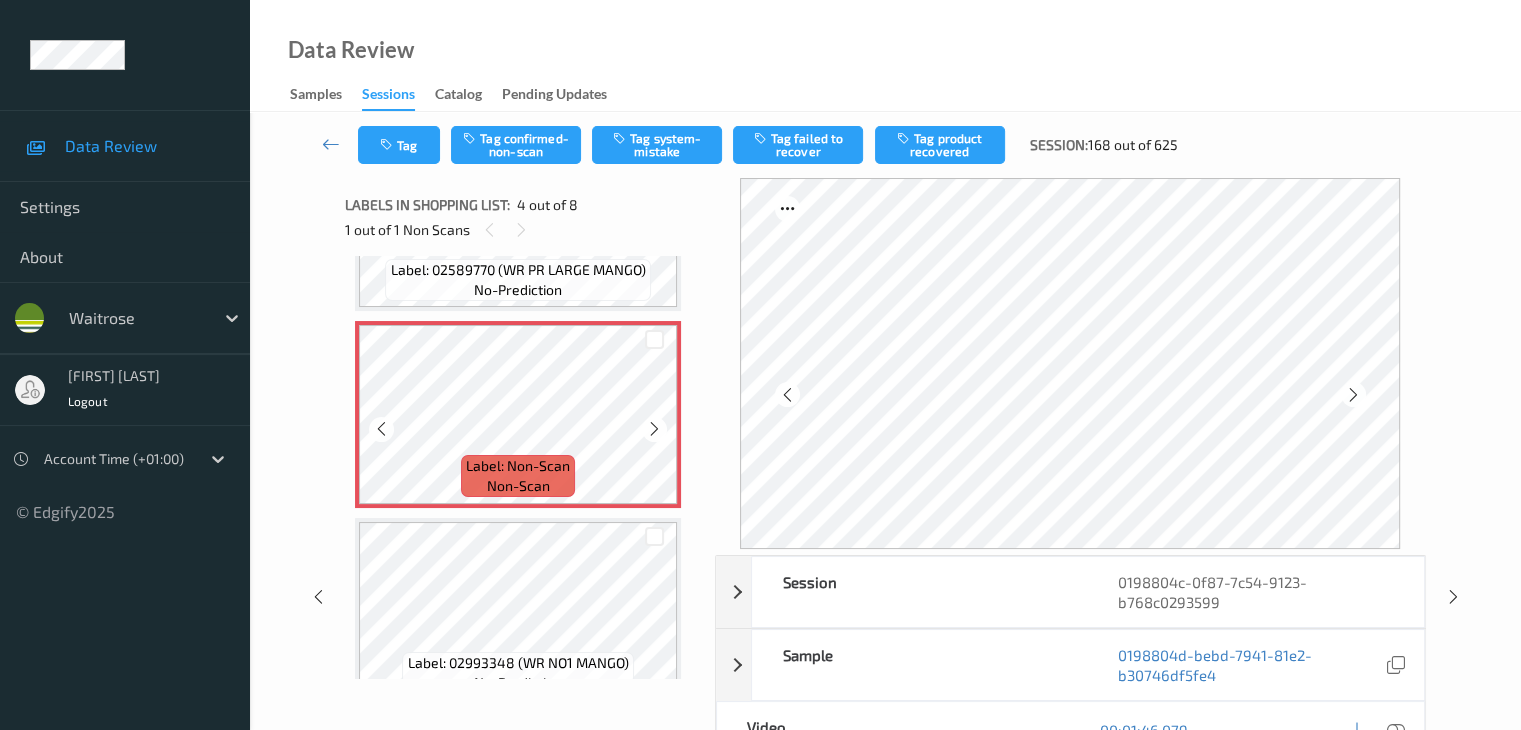 scroll, scrollTop: 604, scrollLeft: 0, axis: vertical 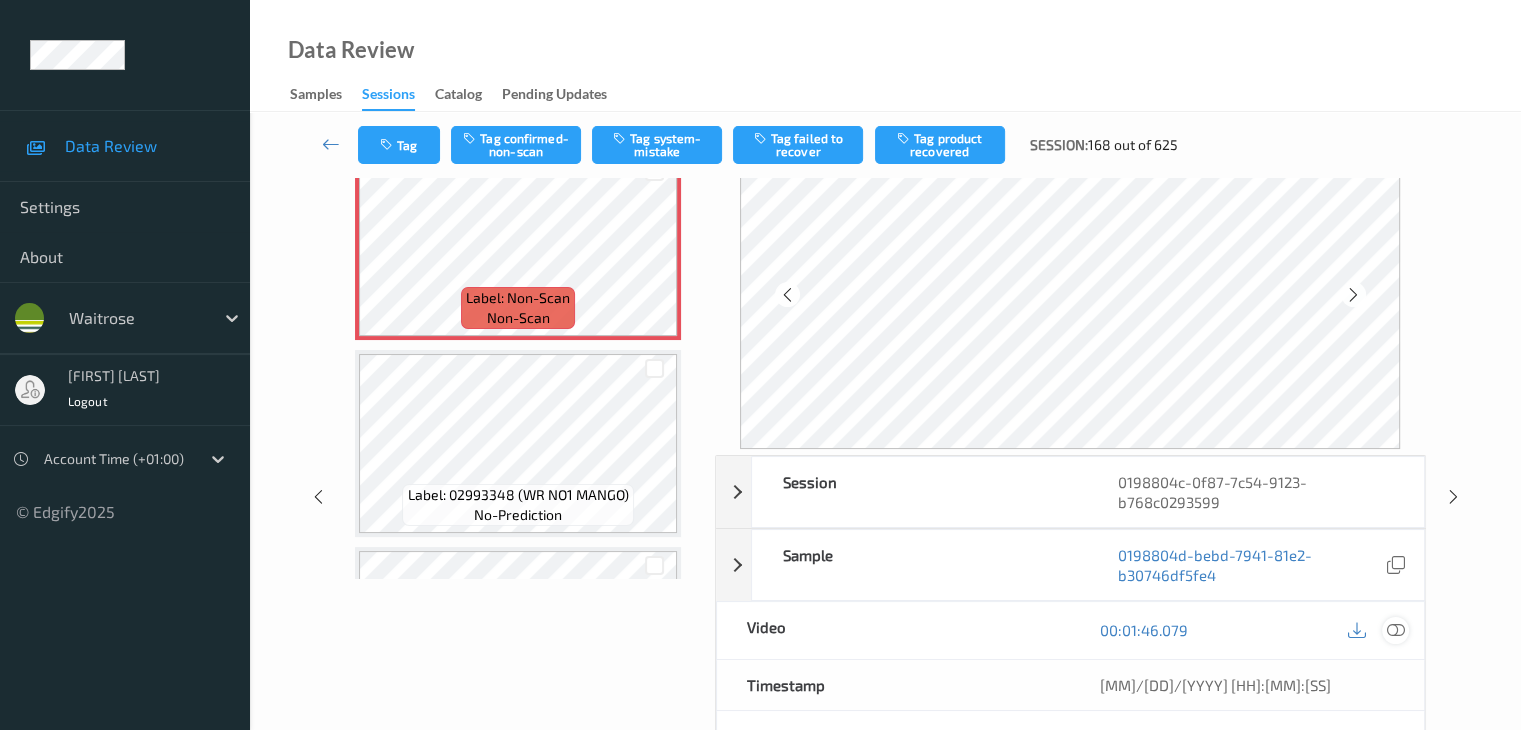 click at bounding box center [1395, 630] 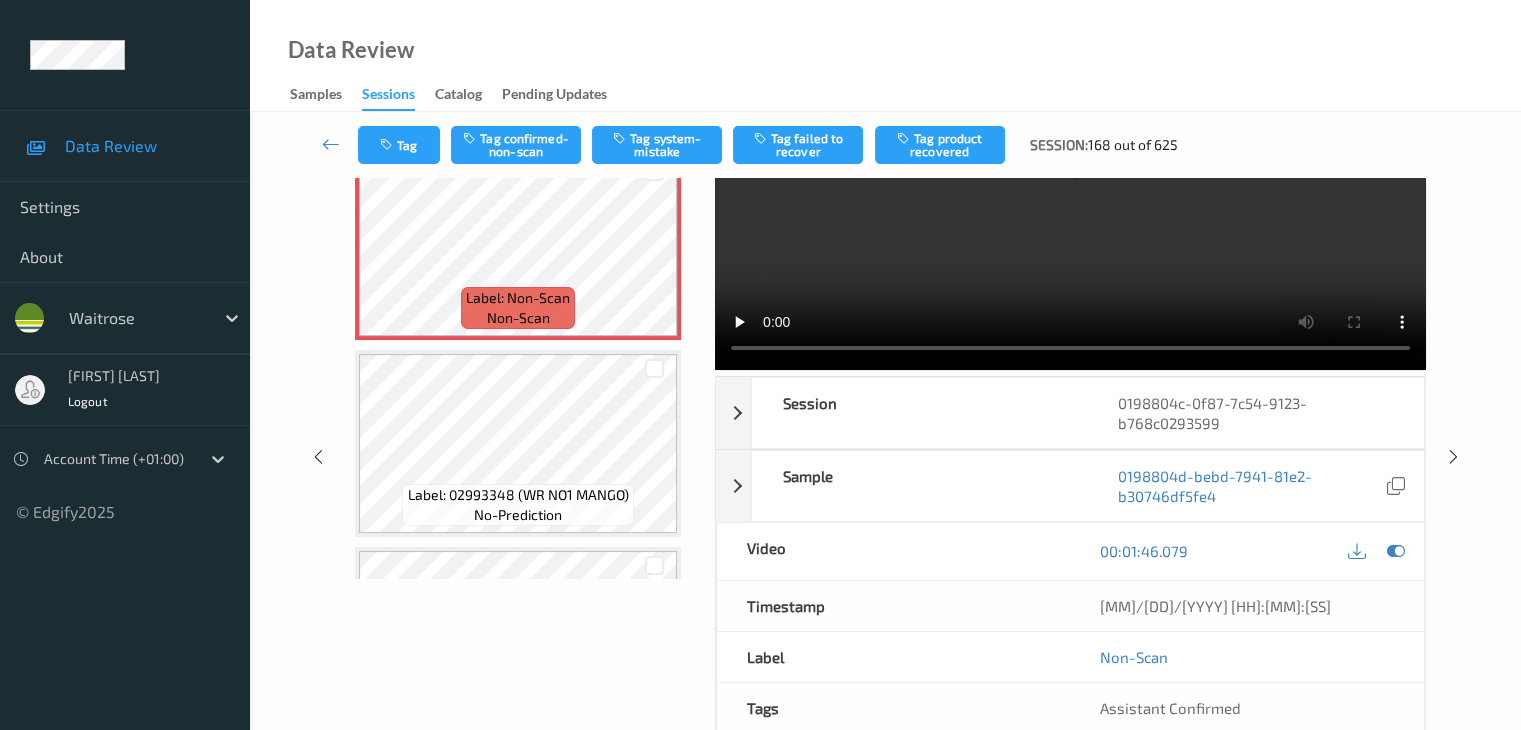 scroll, scrollTop: 0, scrollLeft: 0, axis: both 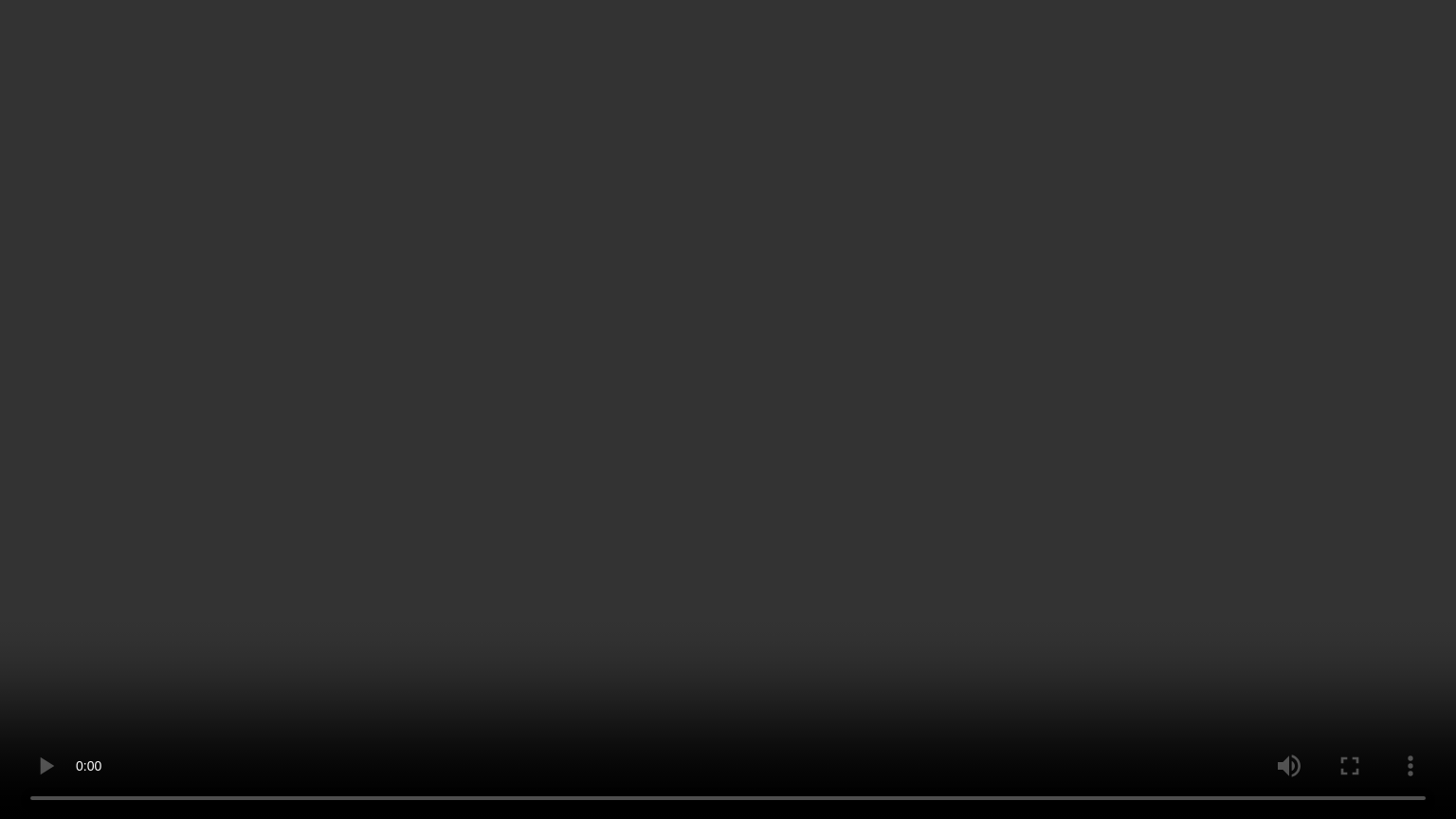 type 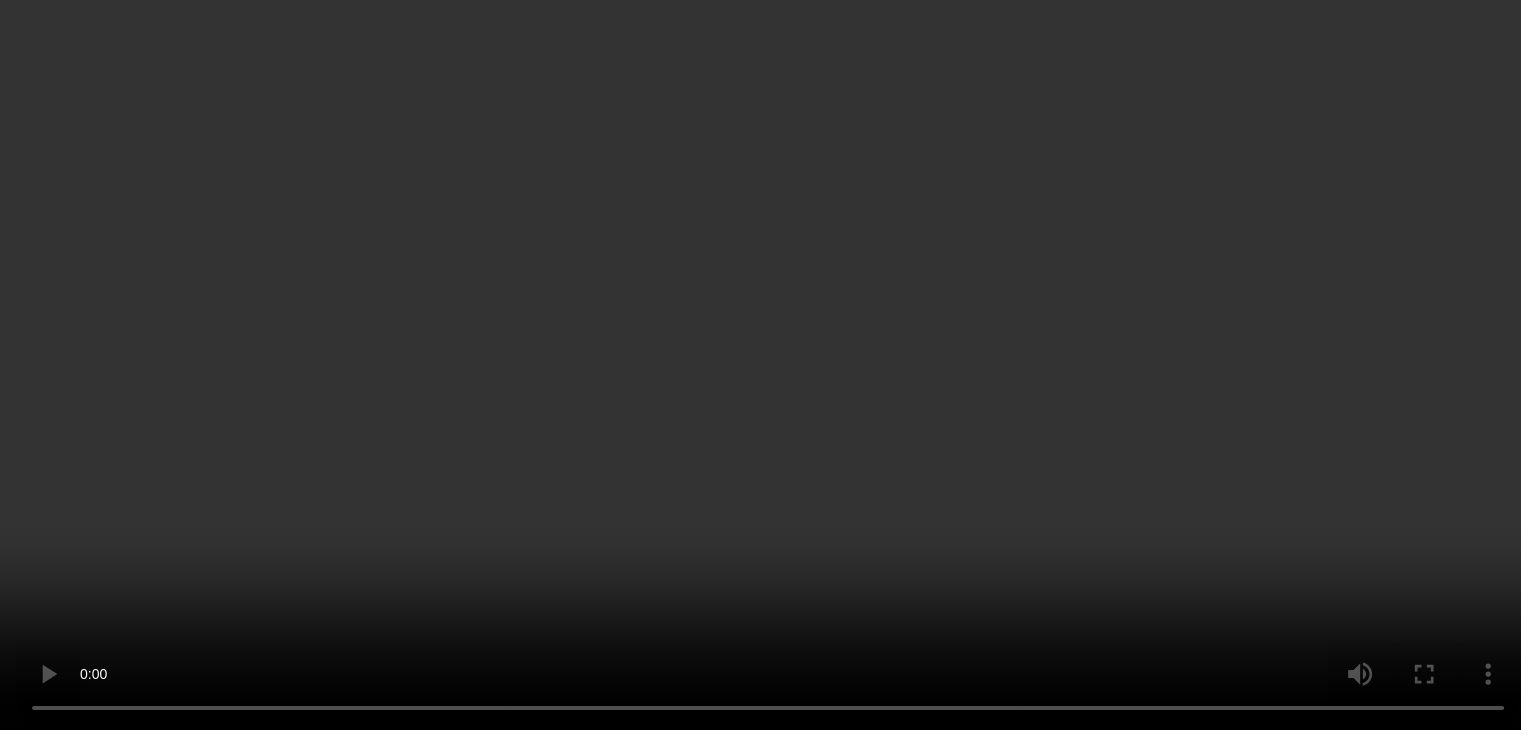 scroll, scrollTop: 404, scrollLeft: 0, axis: vertical 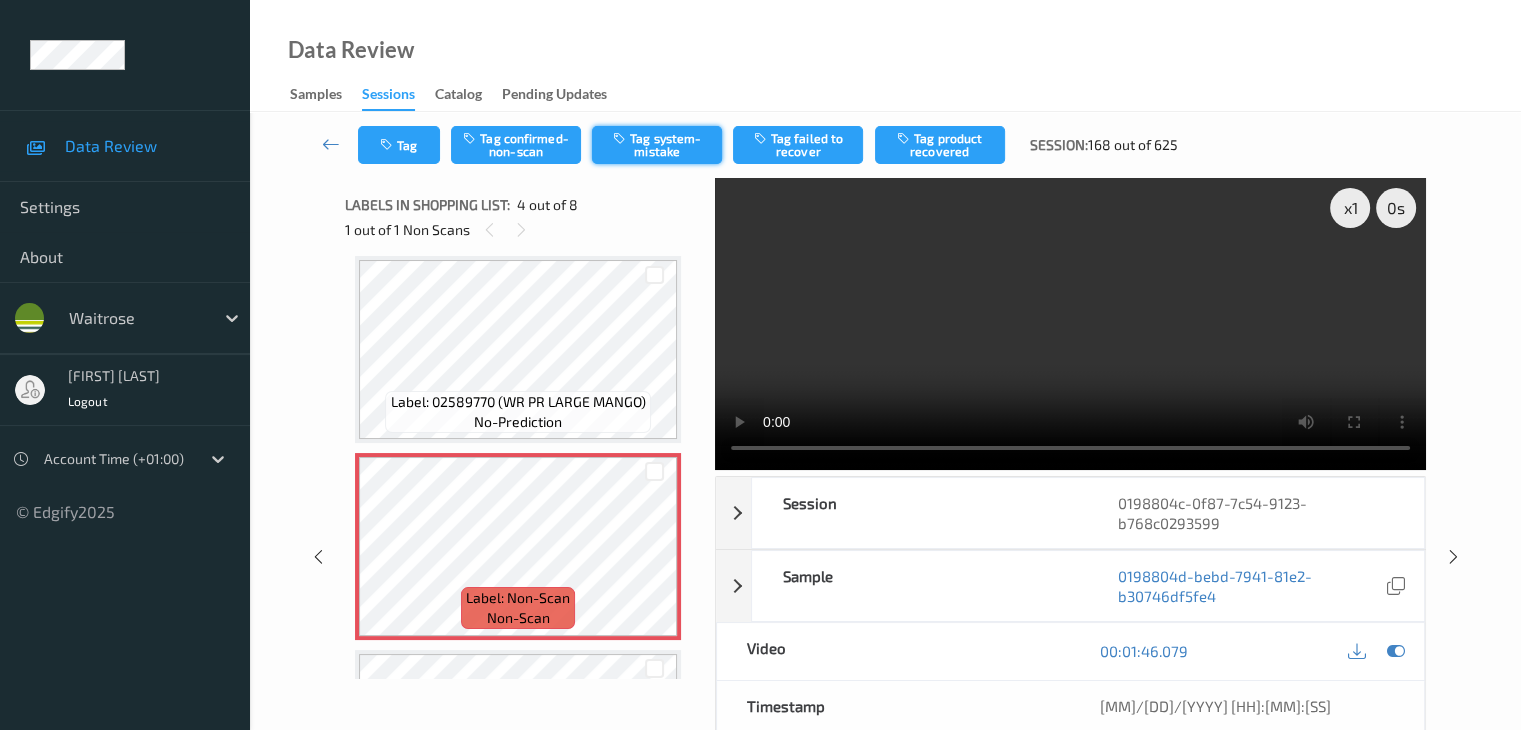 click on "Tag   system-mistake" at bounding box center (657, 145) 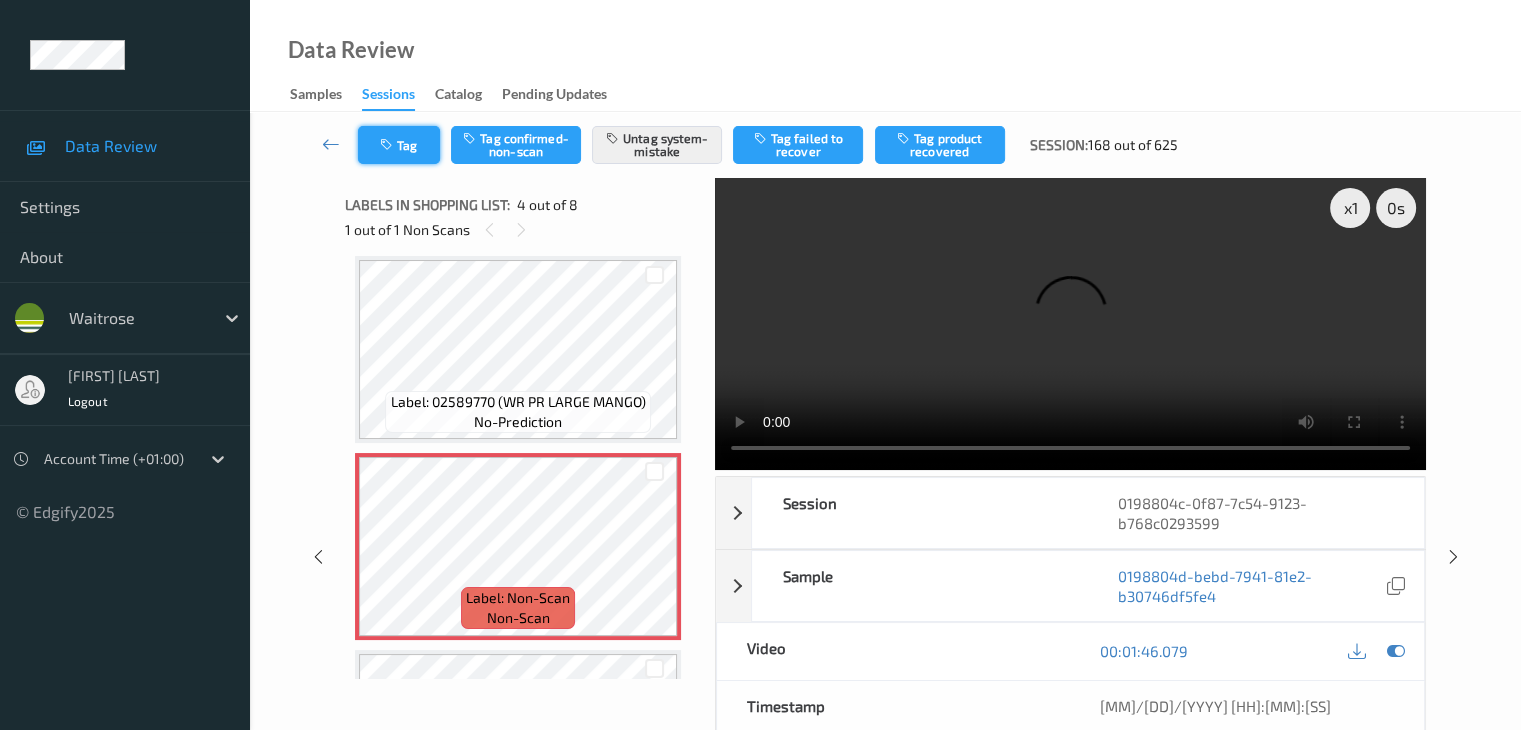 click at bounding box center (388, 145) 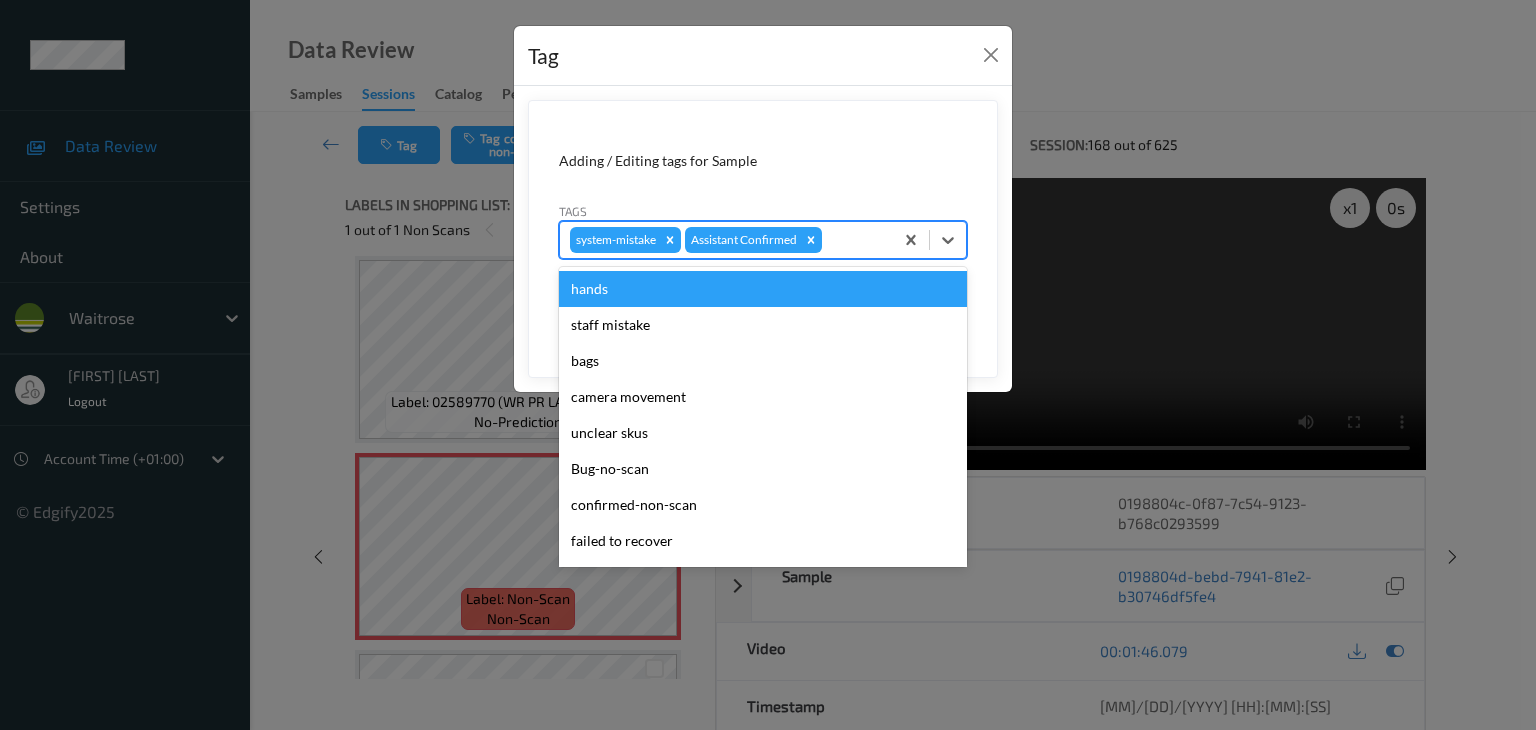 click on "system-mistake Assistant Confirmed" at bounding box center [726, 240] 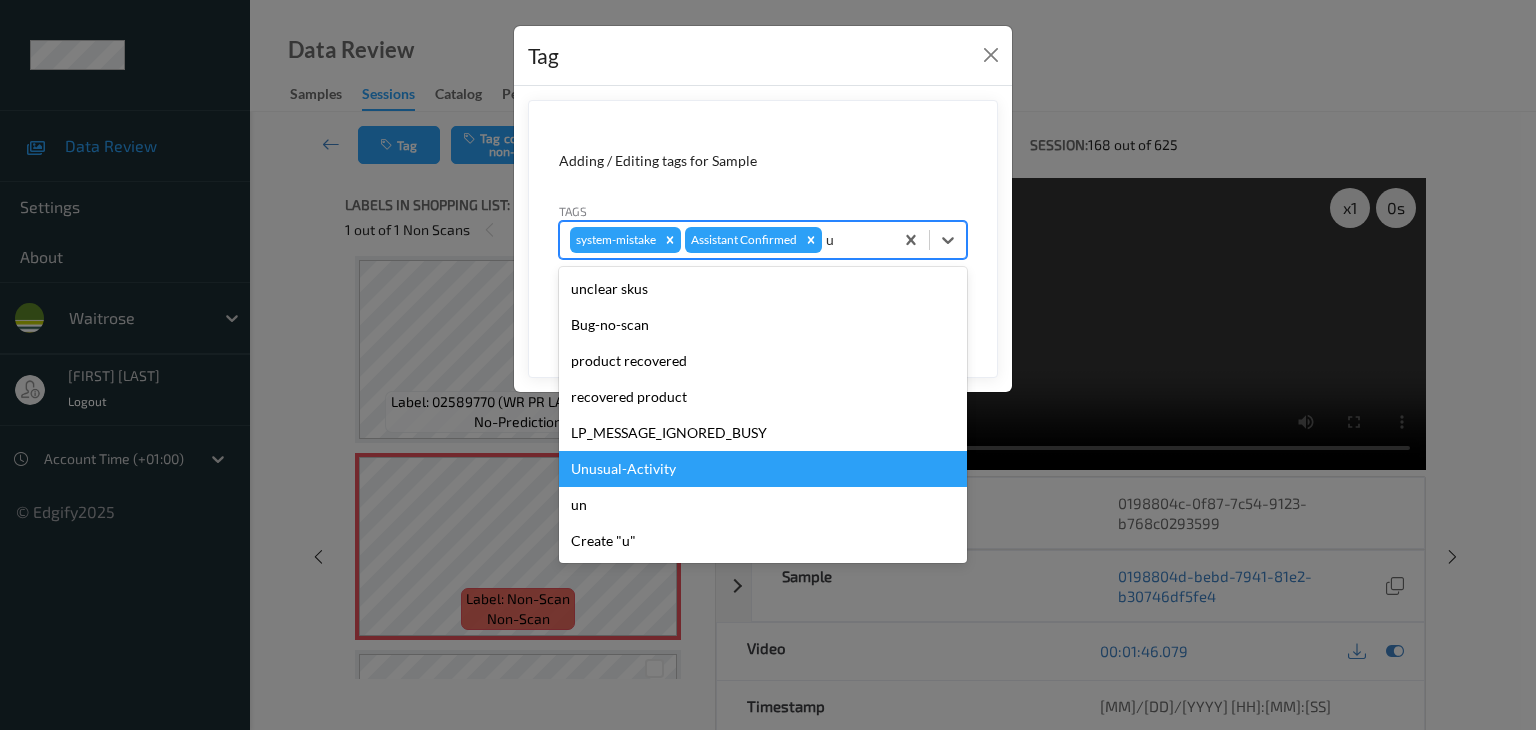 click on "Unusual-Activity" at bounding box center [763, 469] 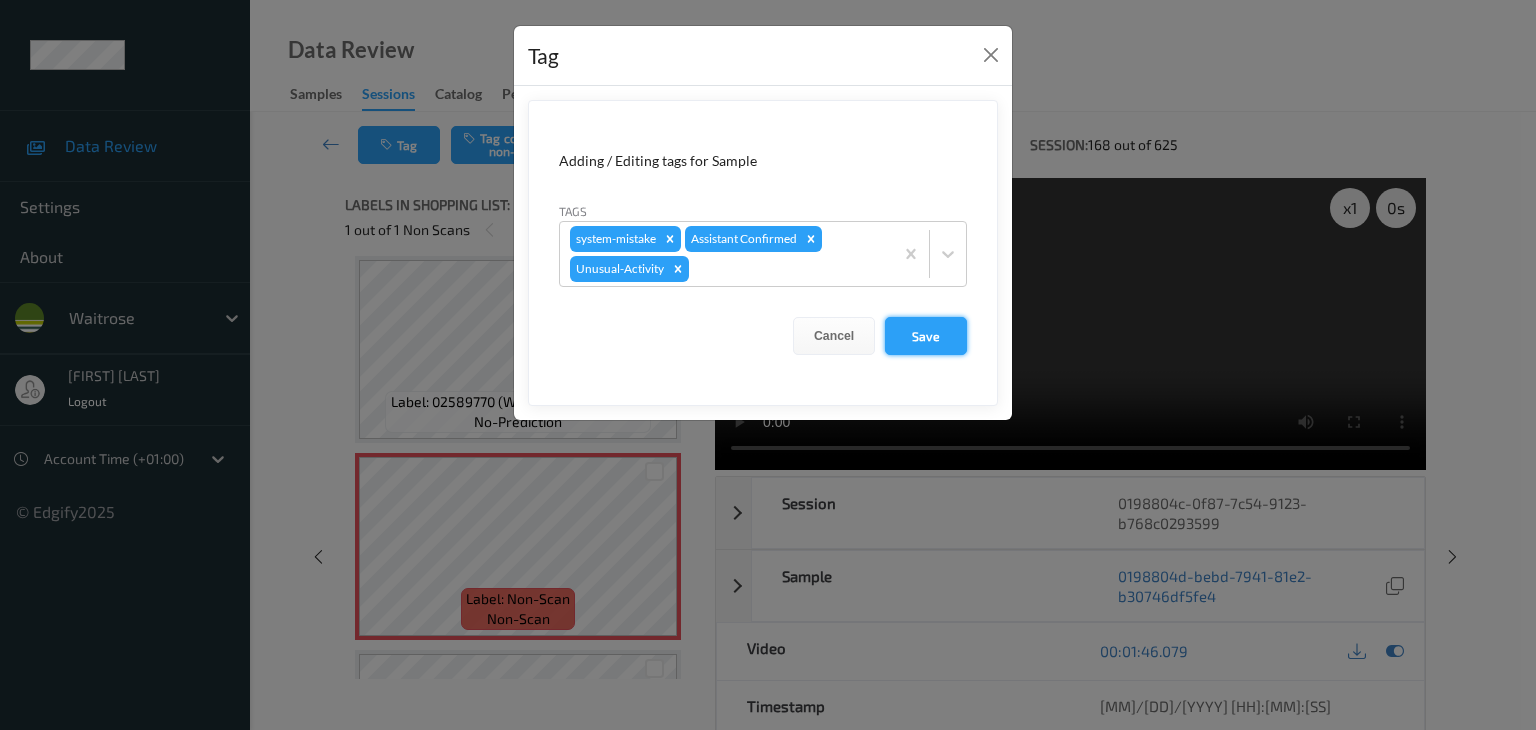 click on "Save" at bounding box center [926, 336] 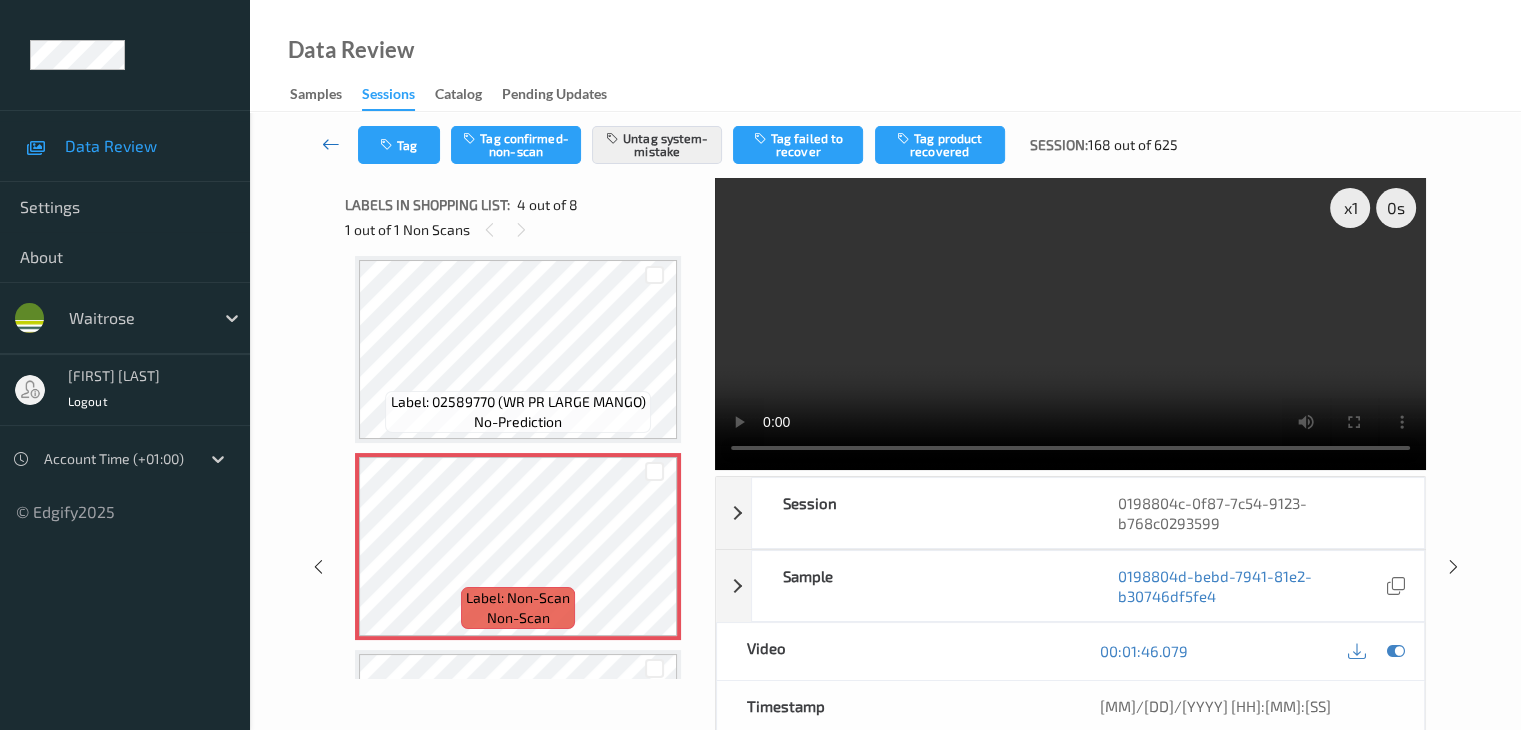 click at bounding box center (331, 144) 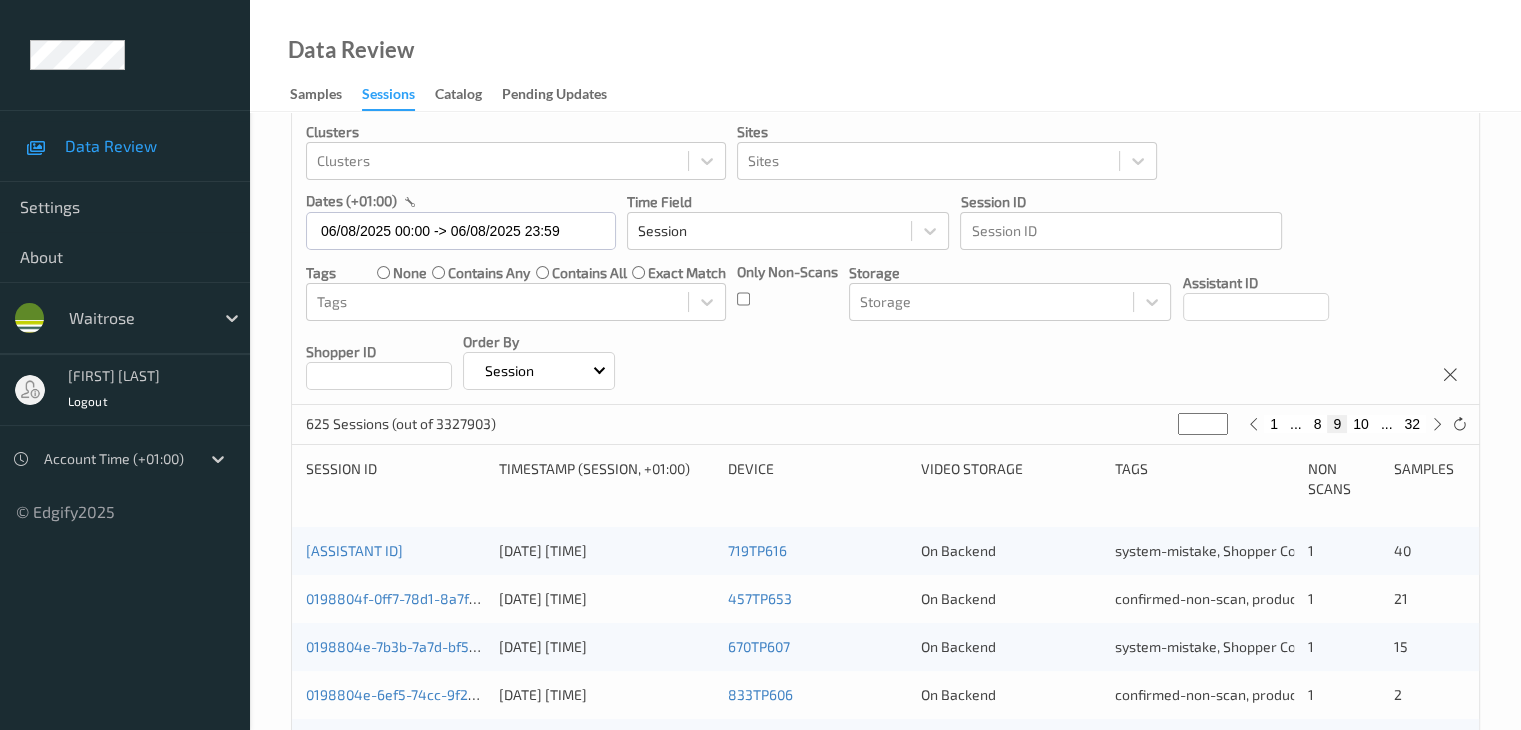 scroll, scrollTop: 600, scrollLeft: 0, axis: vertical 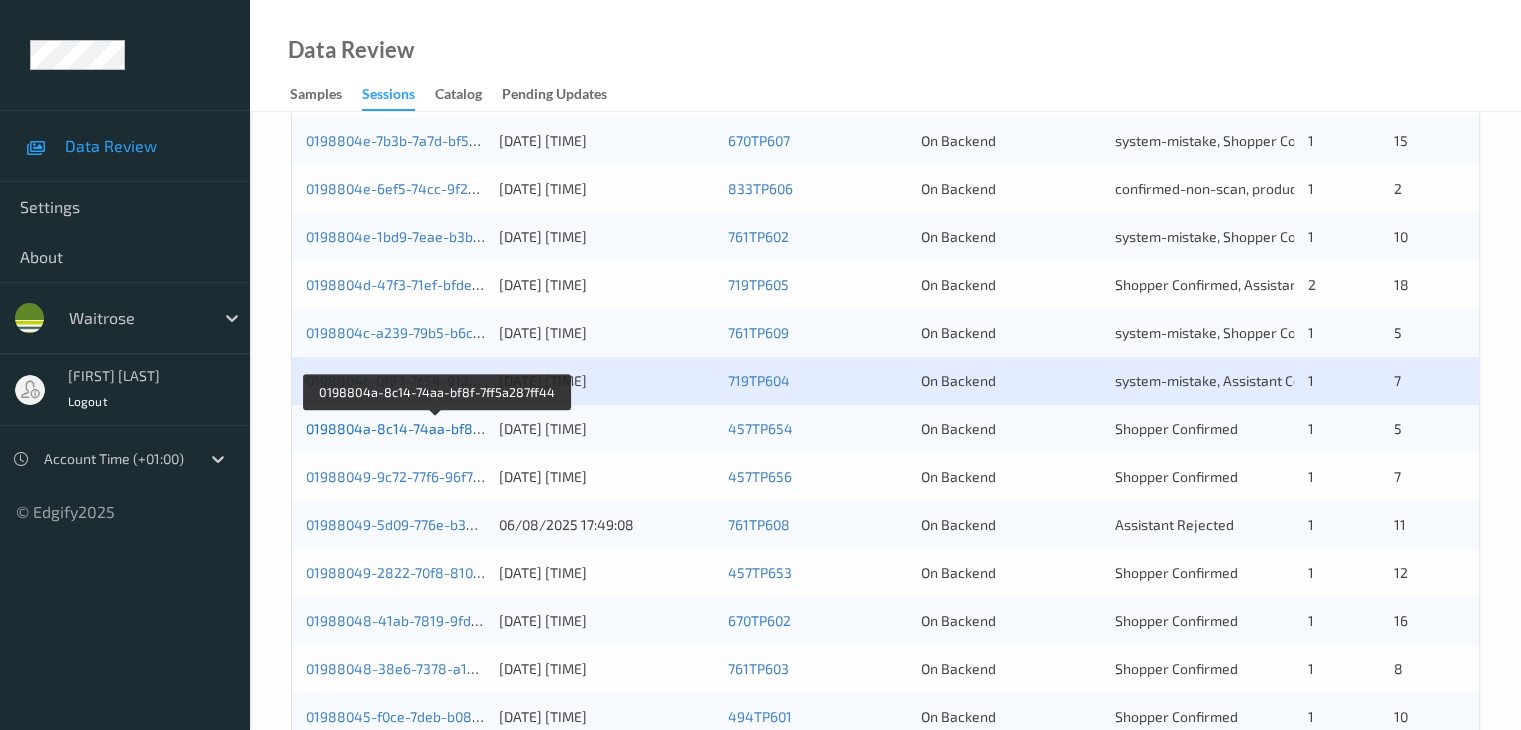click on "0198804a-8c14-74aa-bf8f-7ff5a287ff44" at bounding box center (437, 428) 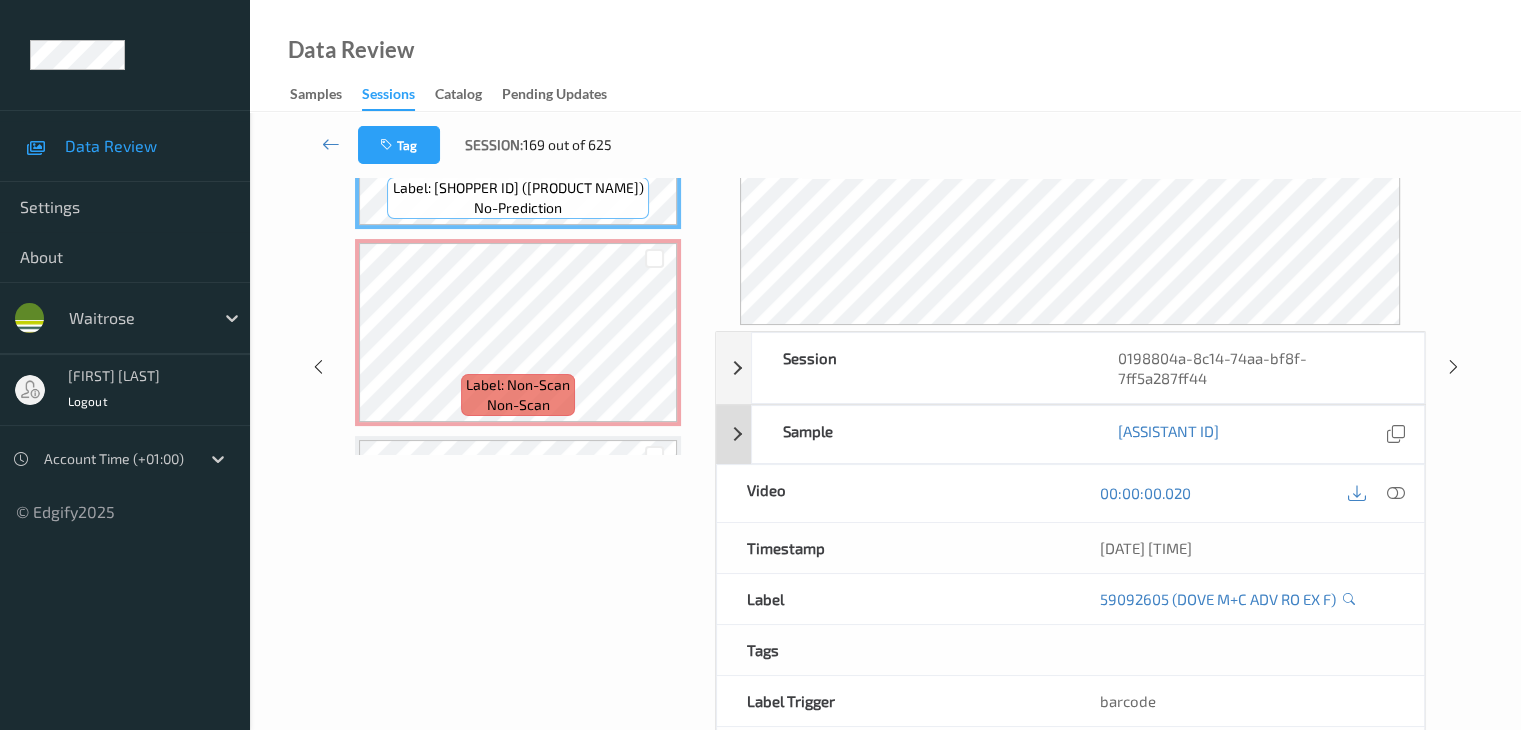 scroll, scrollTop: 24, scrollLeft: 0, axis: vertical 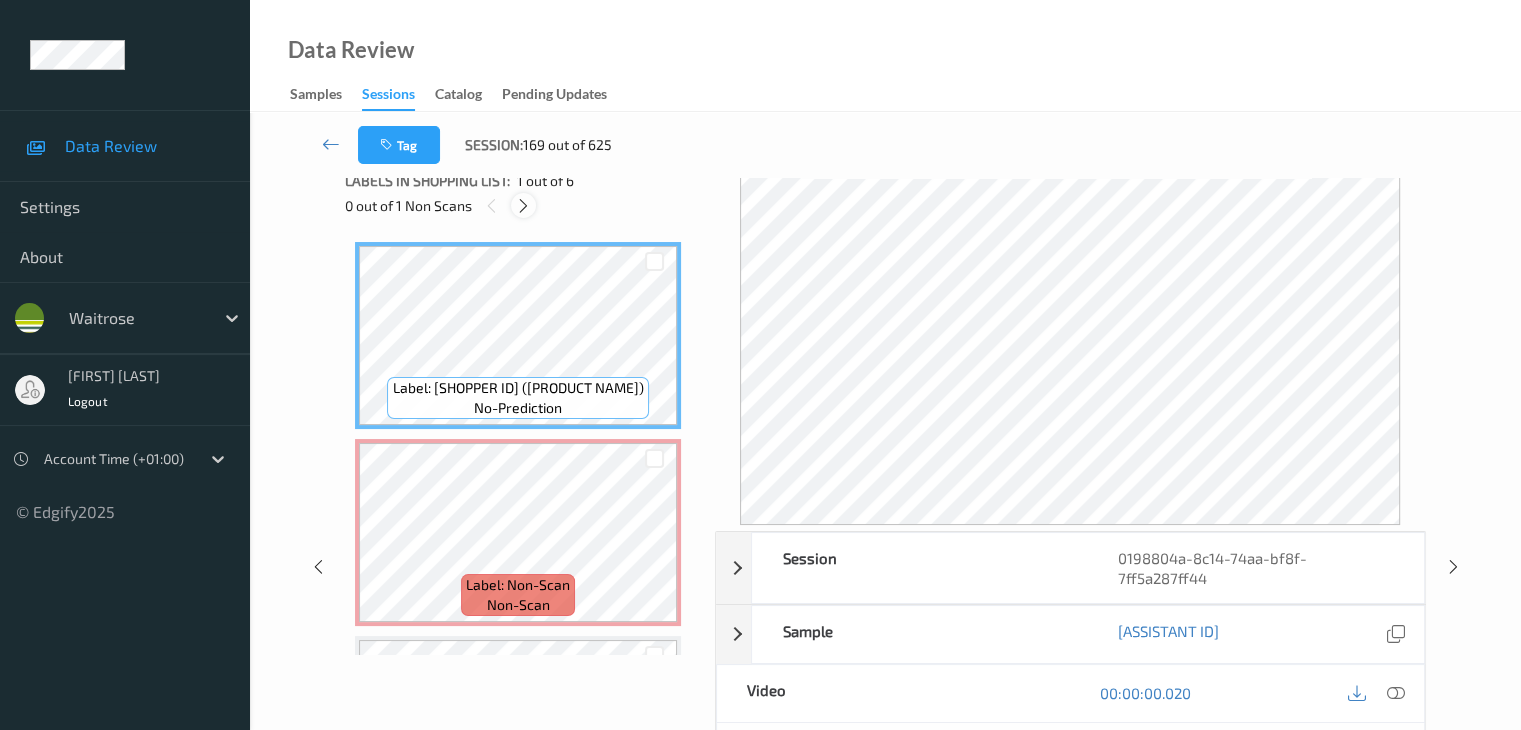 click at bounding box center [523, 206] 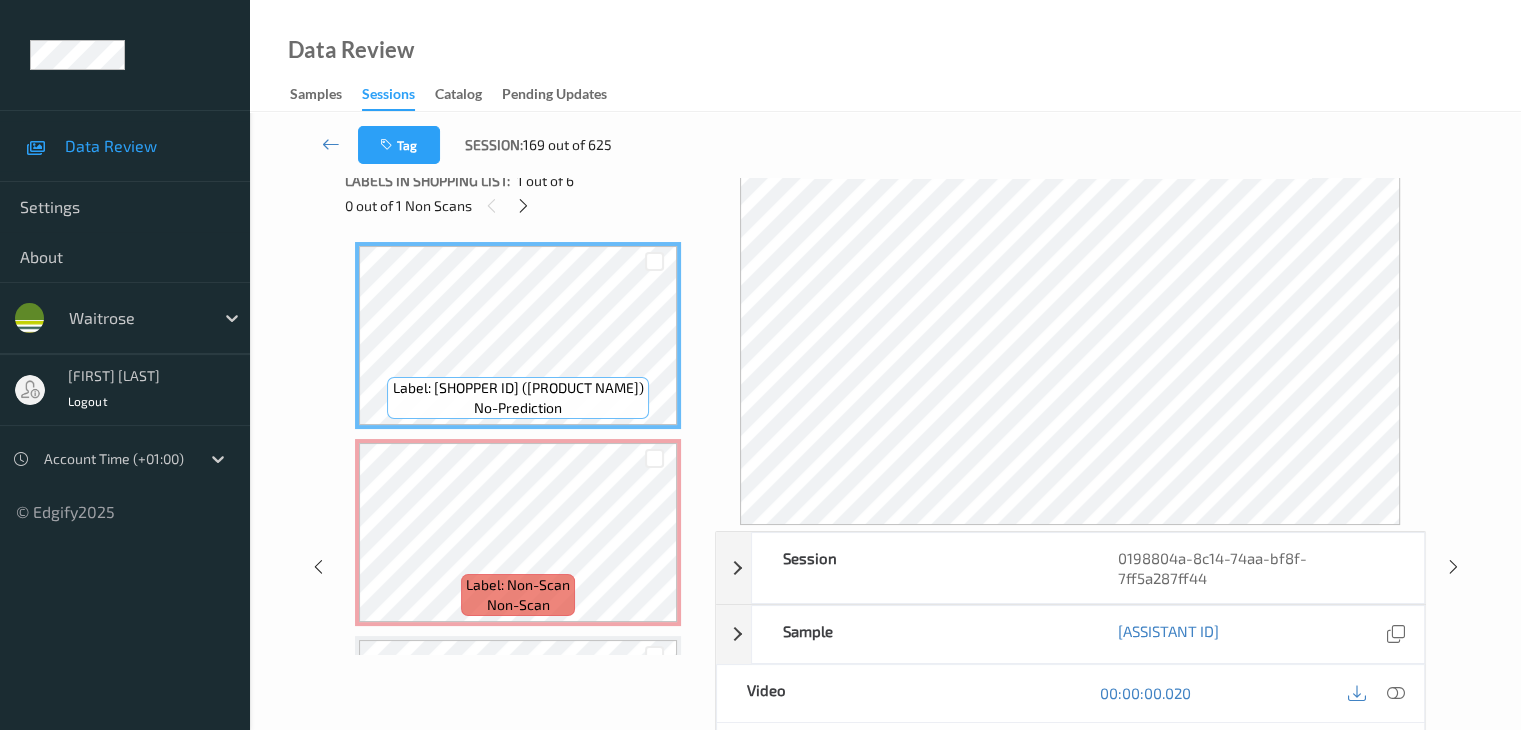 scroll, scrollTop: 10, scrollLeft: 0, axis: vertical 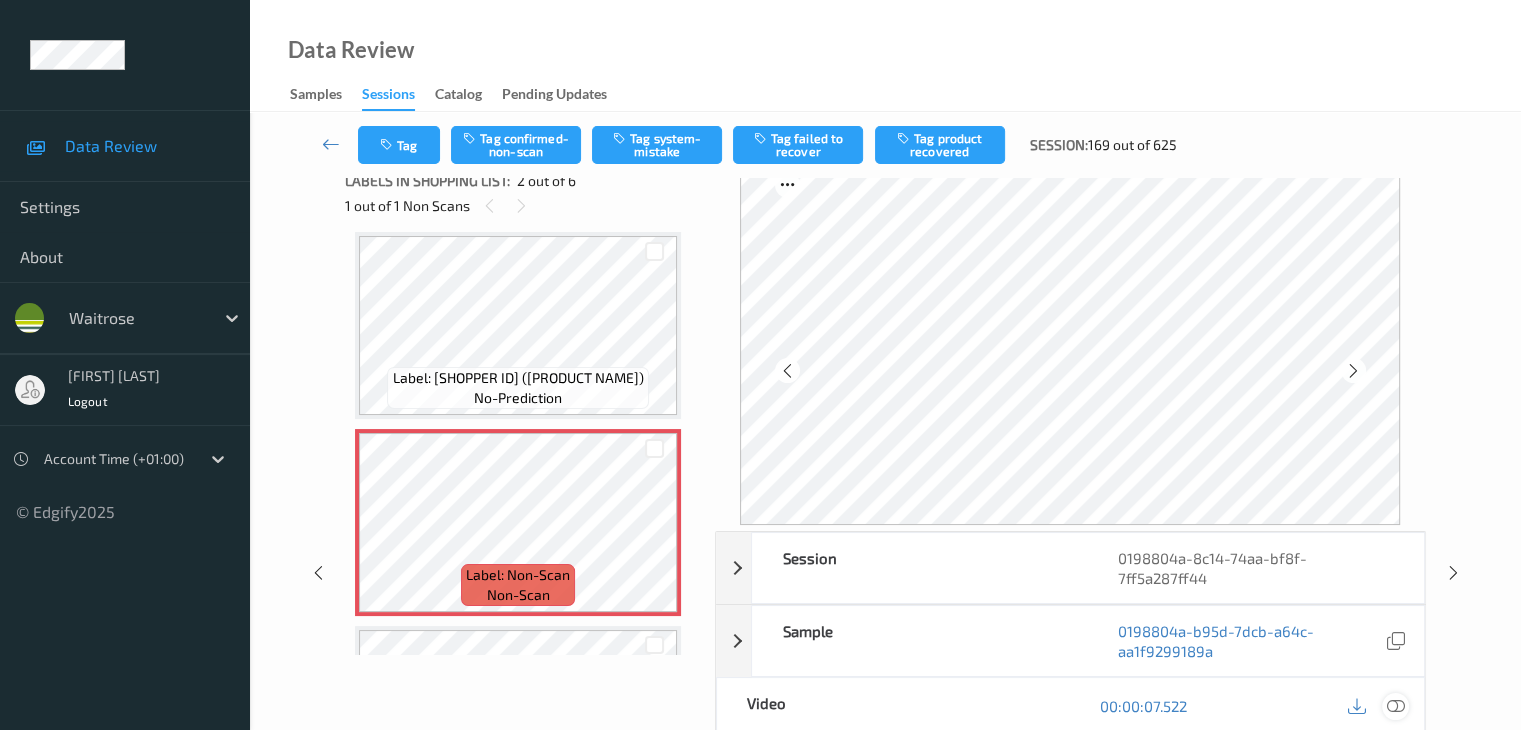 click at bounding box center [1395, 706] 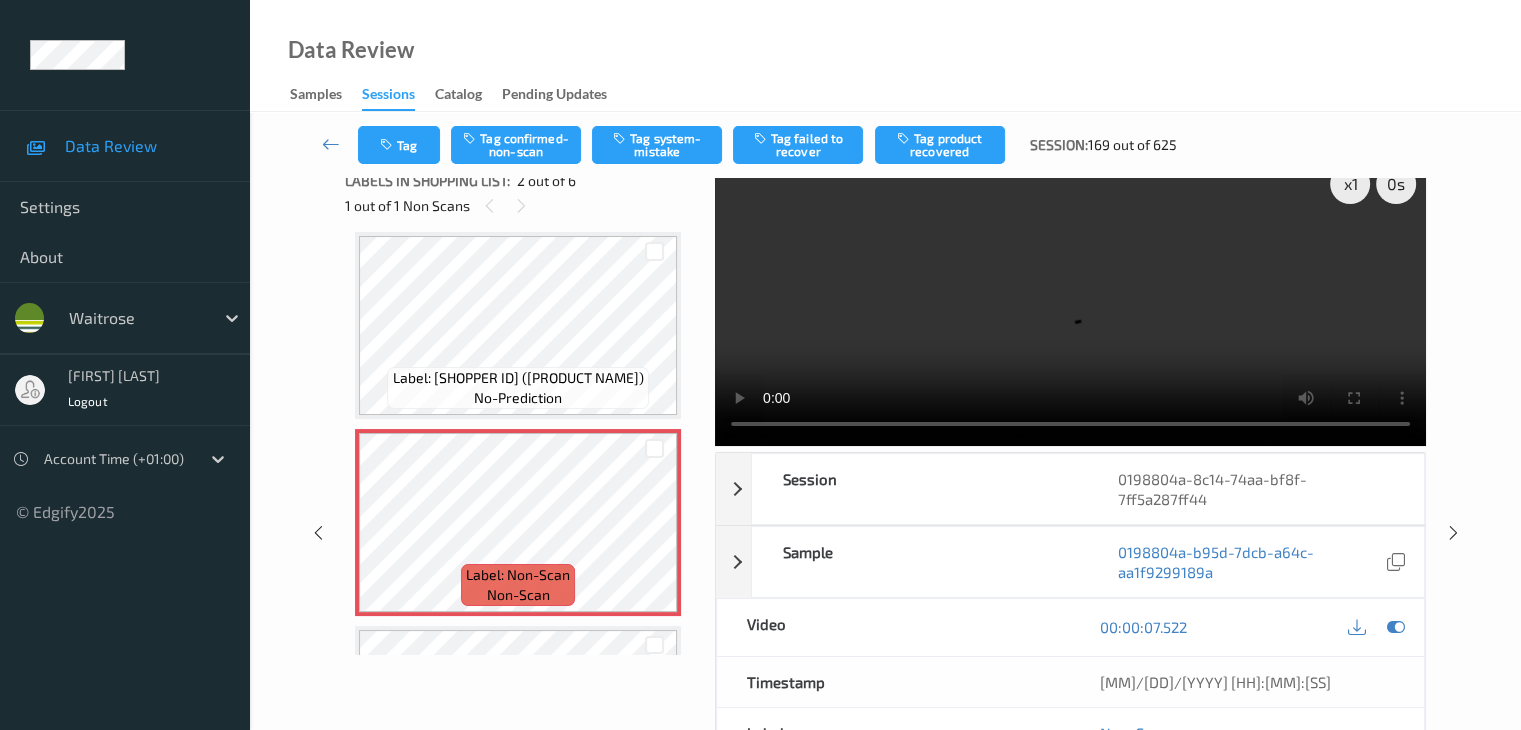 type 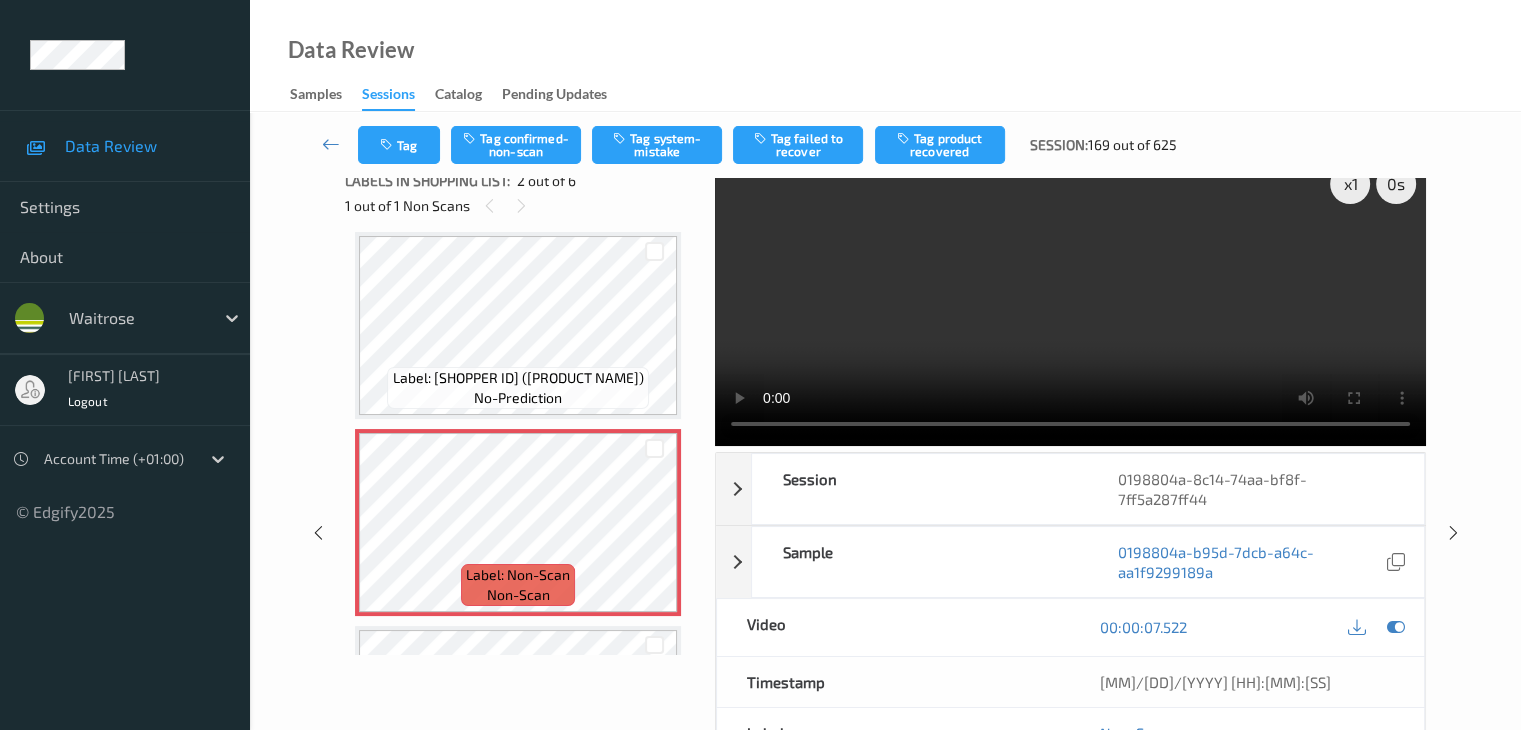 scroll, scrollTop: 0, scrollLeft: 0, axis: both 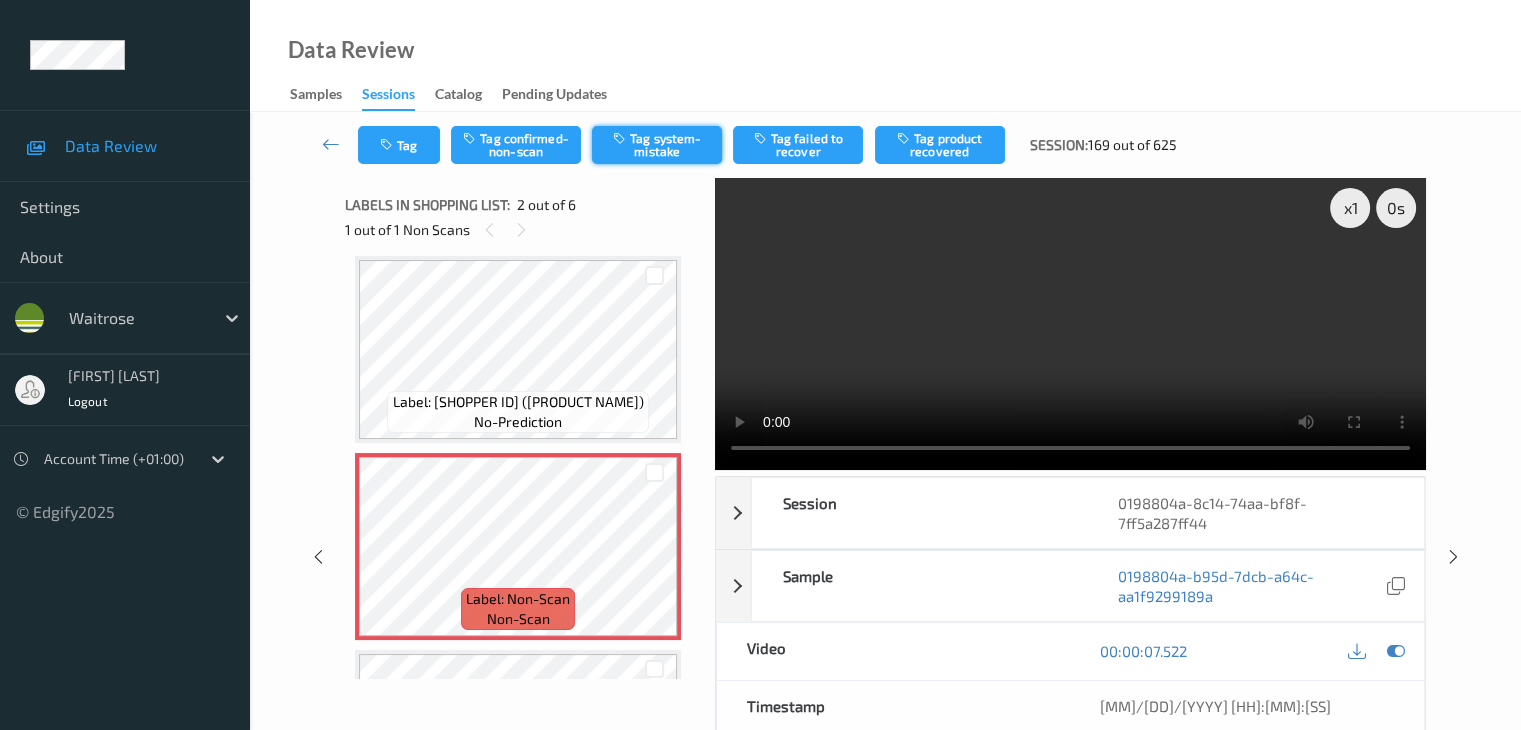 click on "Tag   system-mistake" at bounding box center [657, 145] 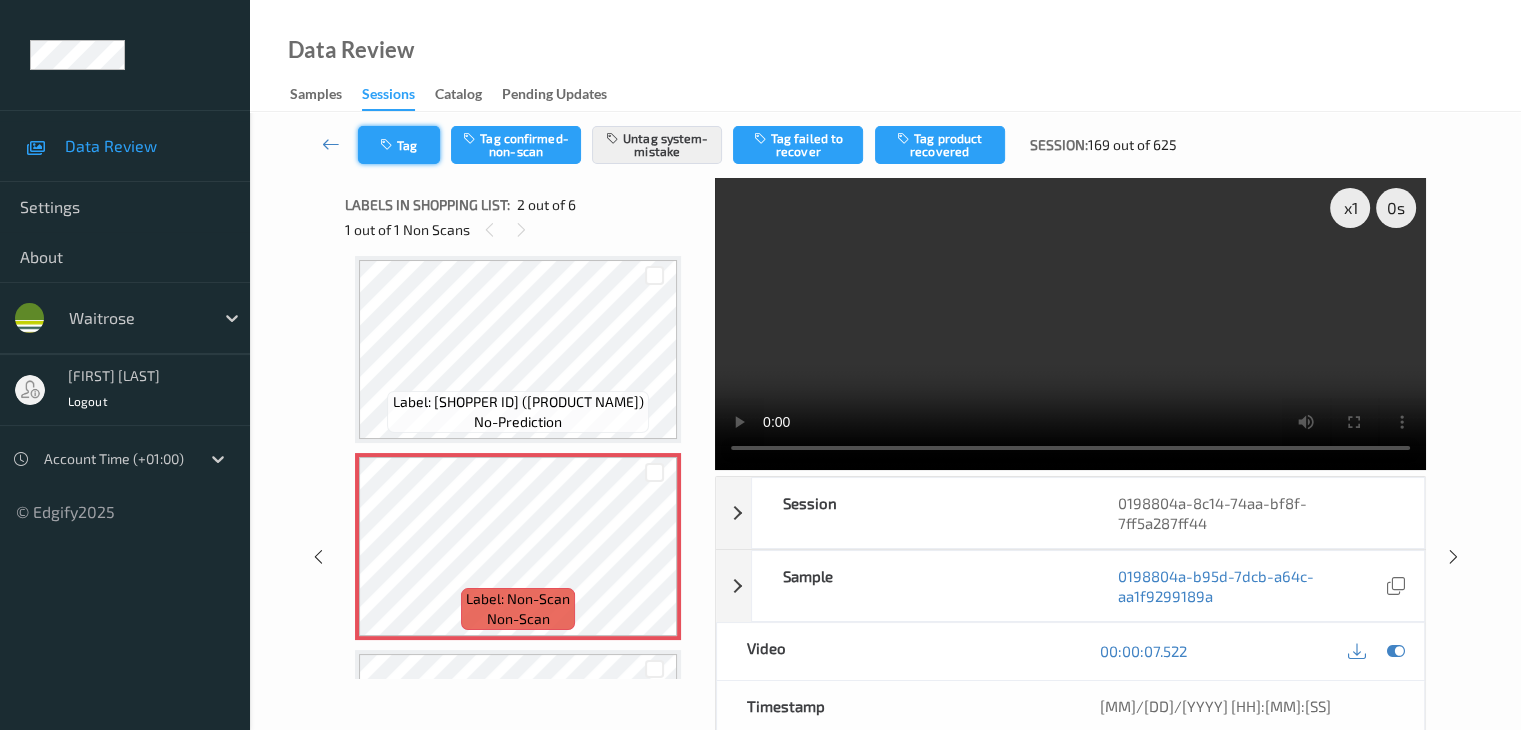 click on "Tag" at bounding box center (399, 145) 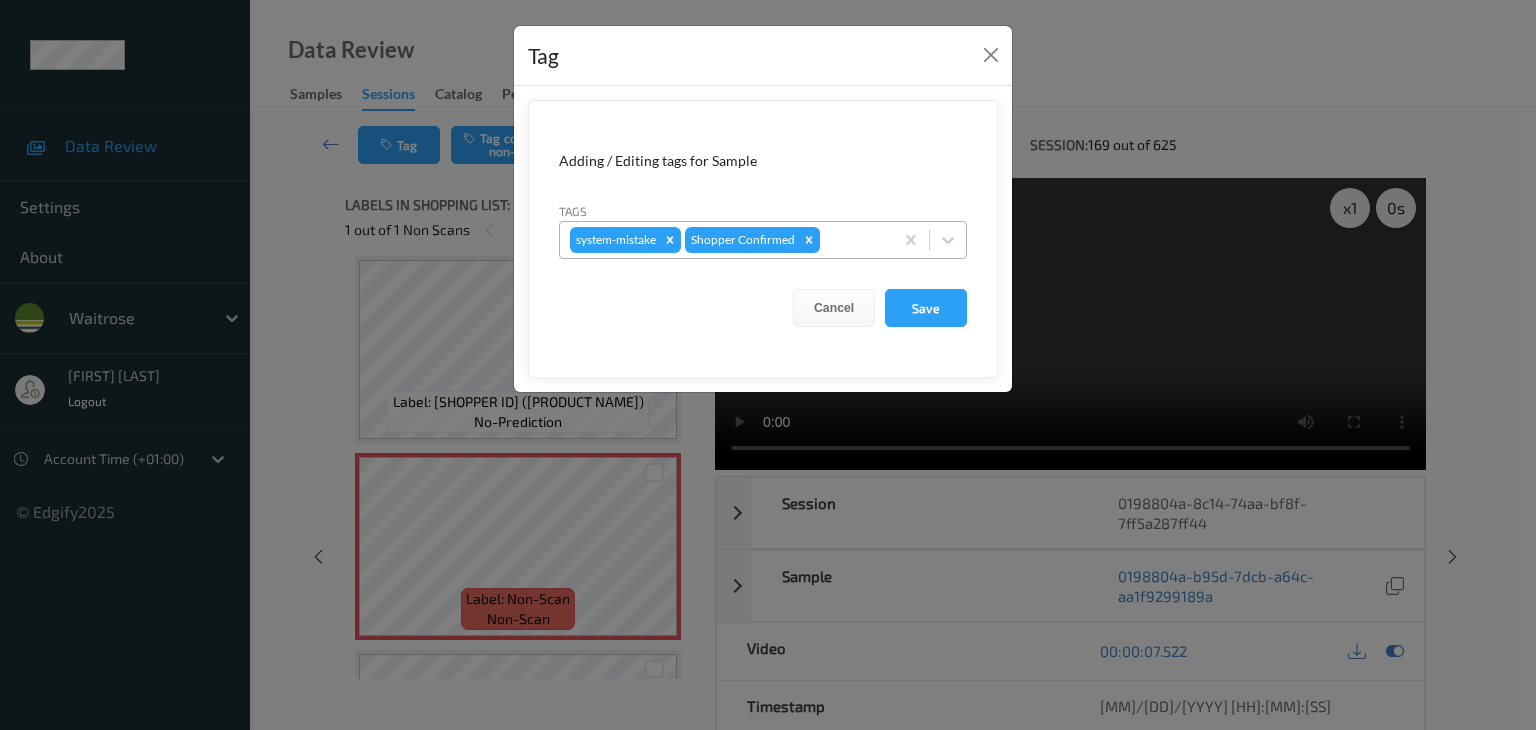 click at bounding box center (853, 240) 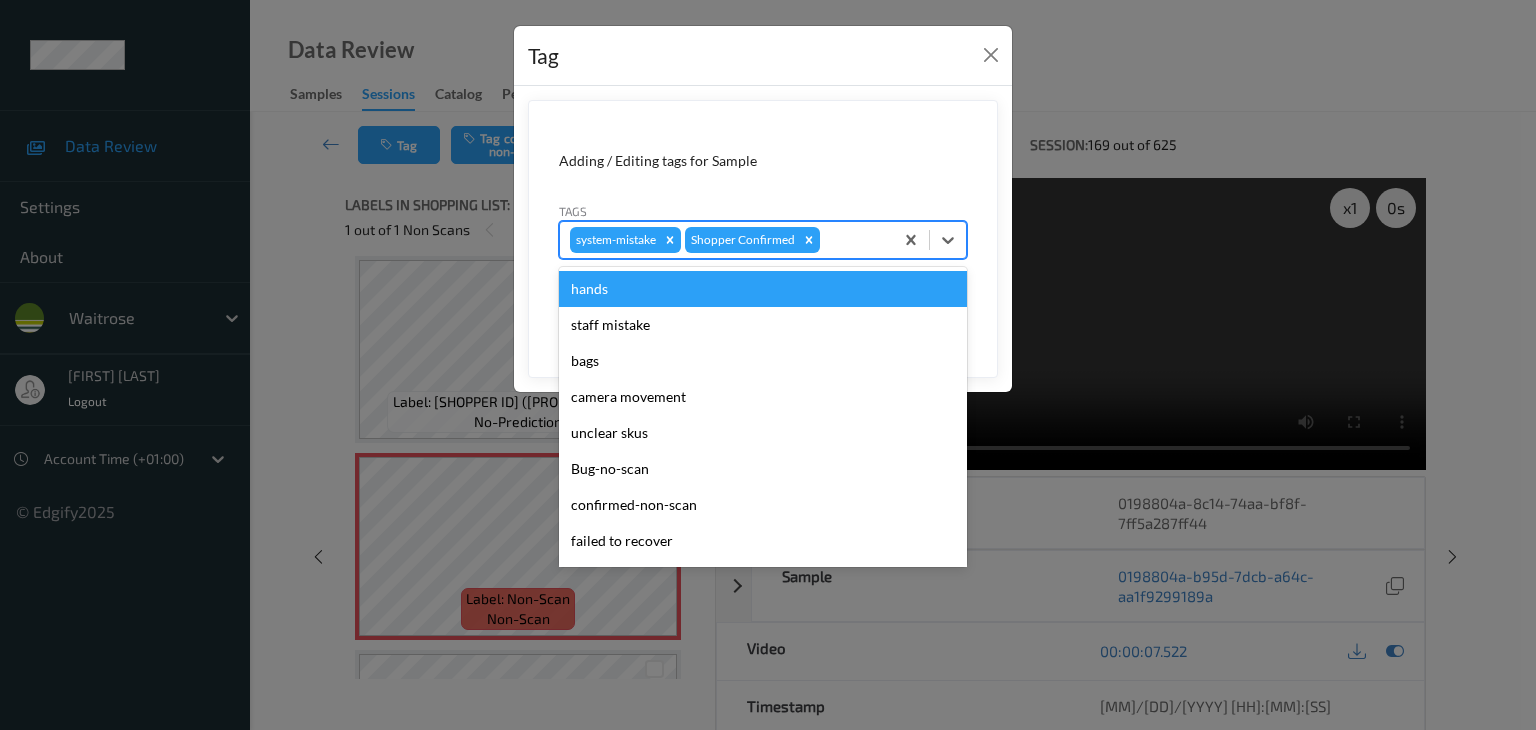type on "u" 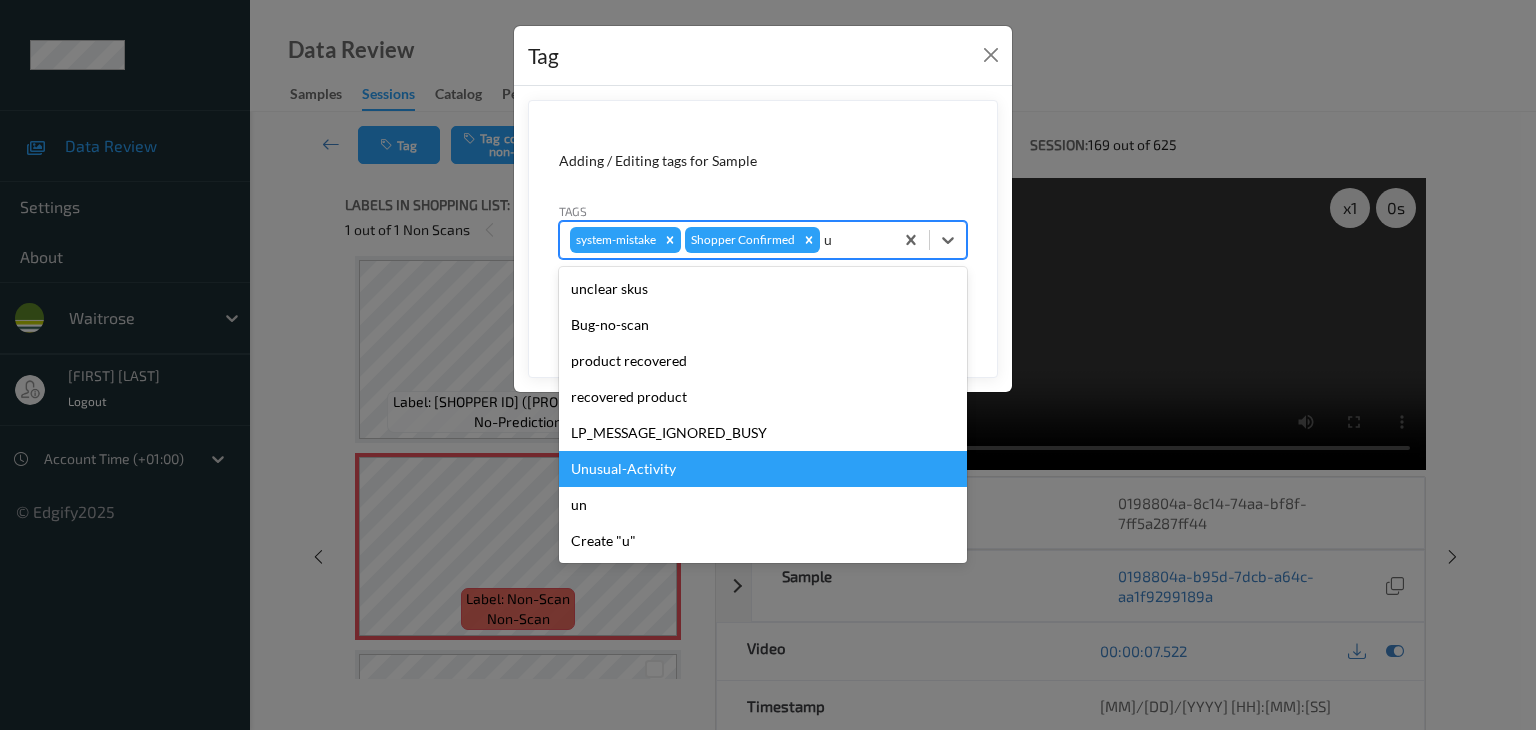 click on "Unusual-Activity" at bounding box center [763, 469] 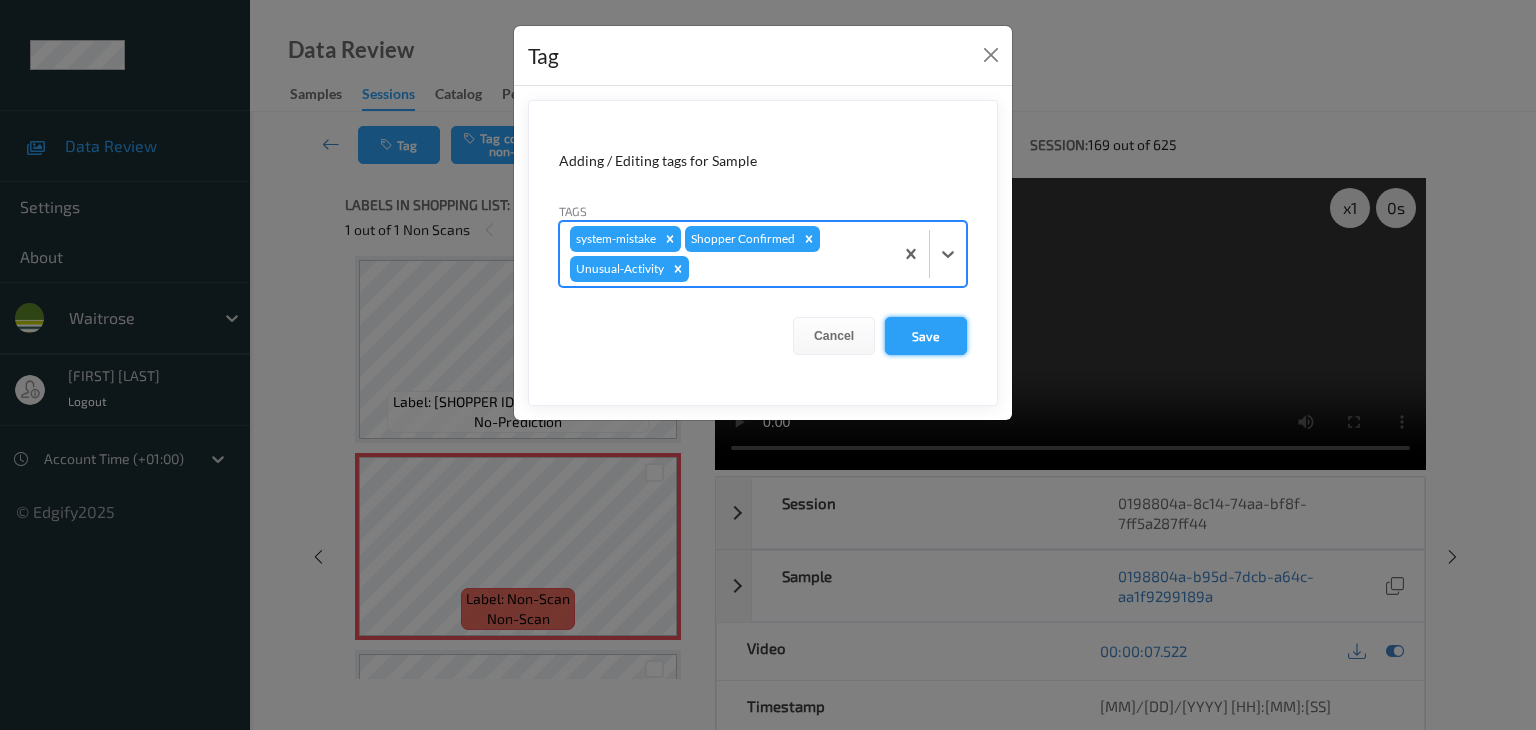 click on "Save" at bounding box center (926, 336) 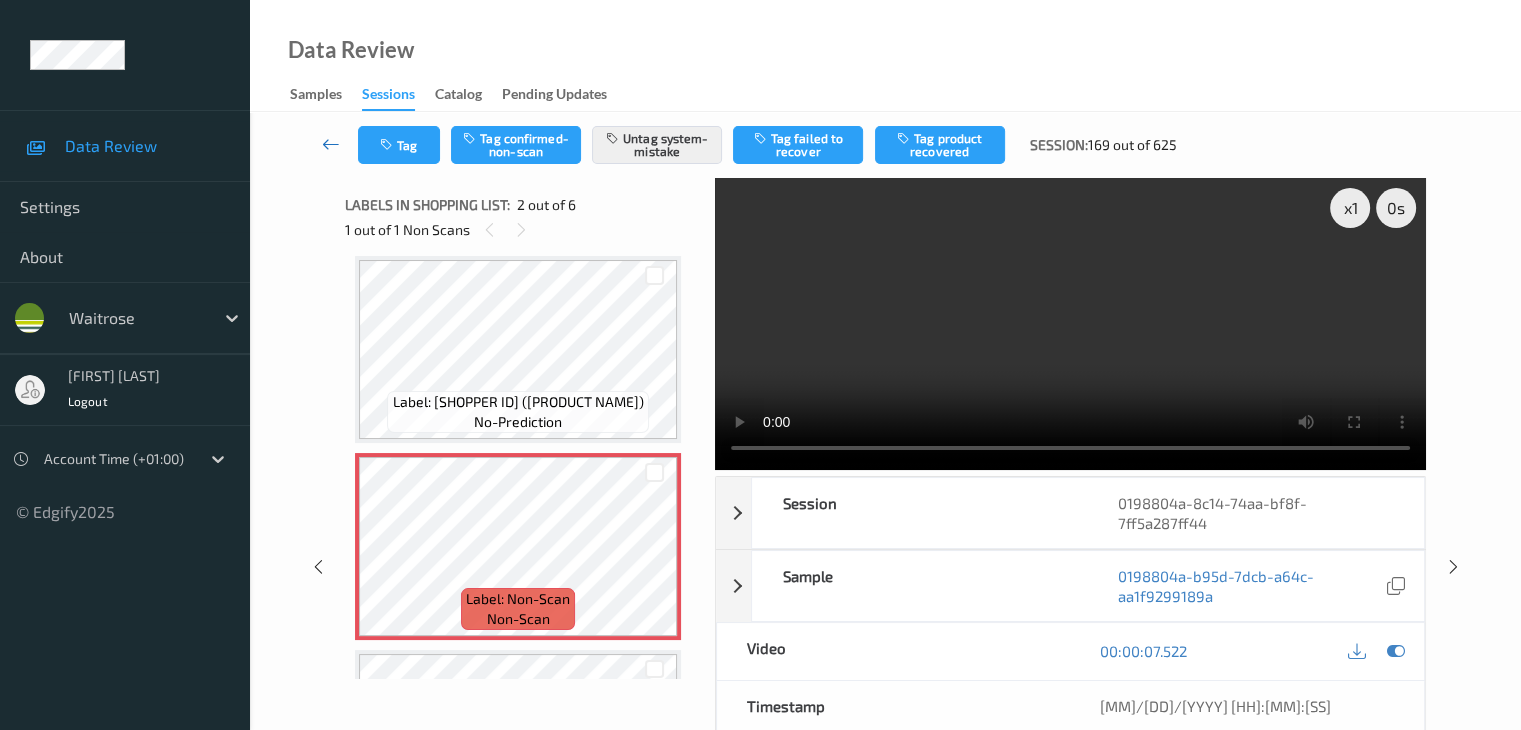 click at bounding box center (331, 144) 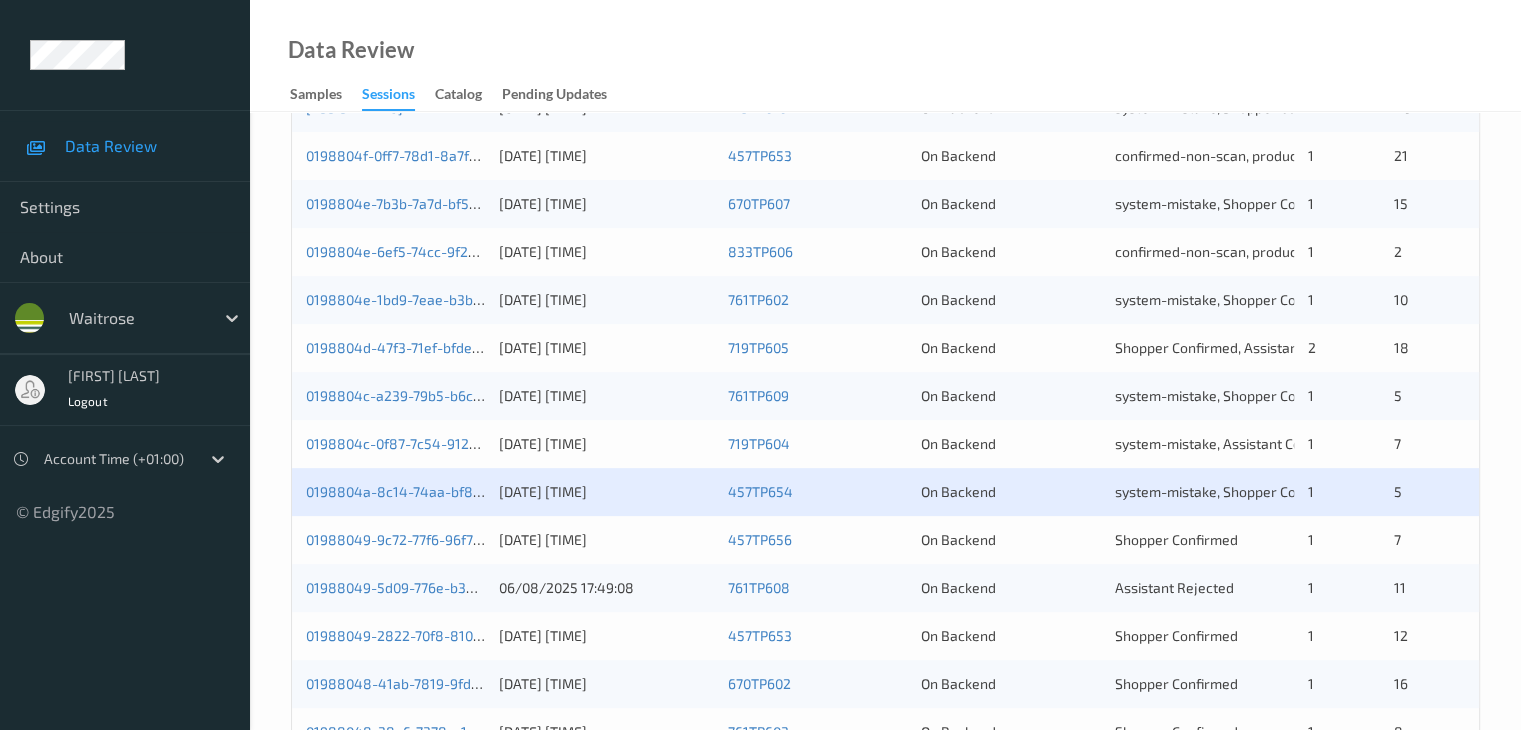 scroll, scrollTop: 700, scrollLeft: 0, axis: vertical 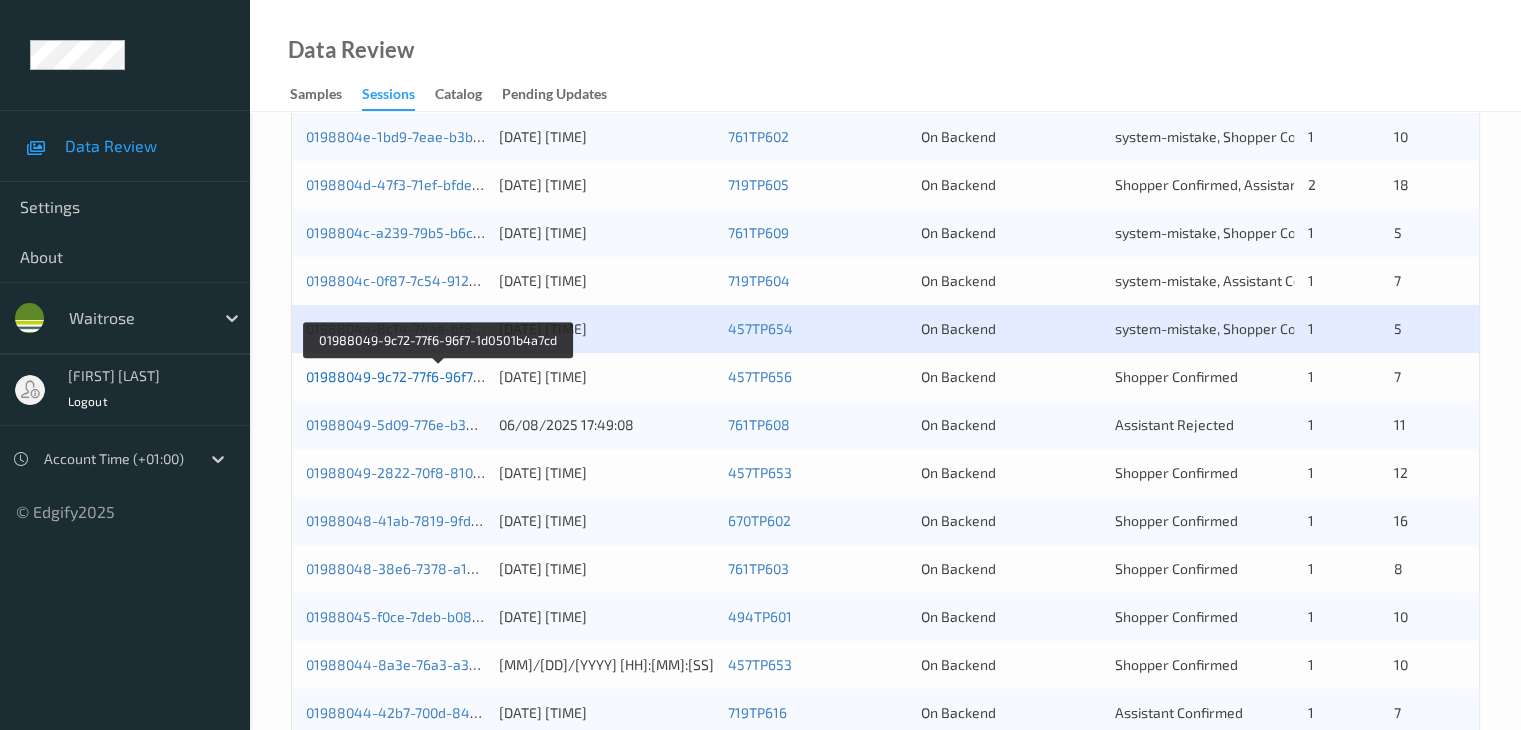 click on "01988049-9c72-77f6-96f7-1d0501b4a7cd" at bounding box center [438, 376] 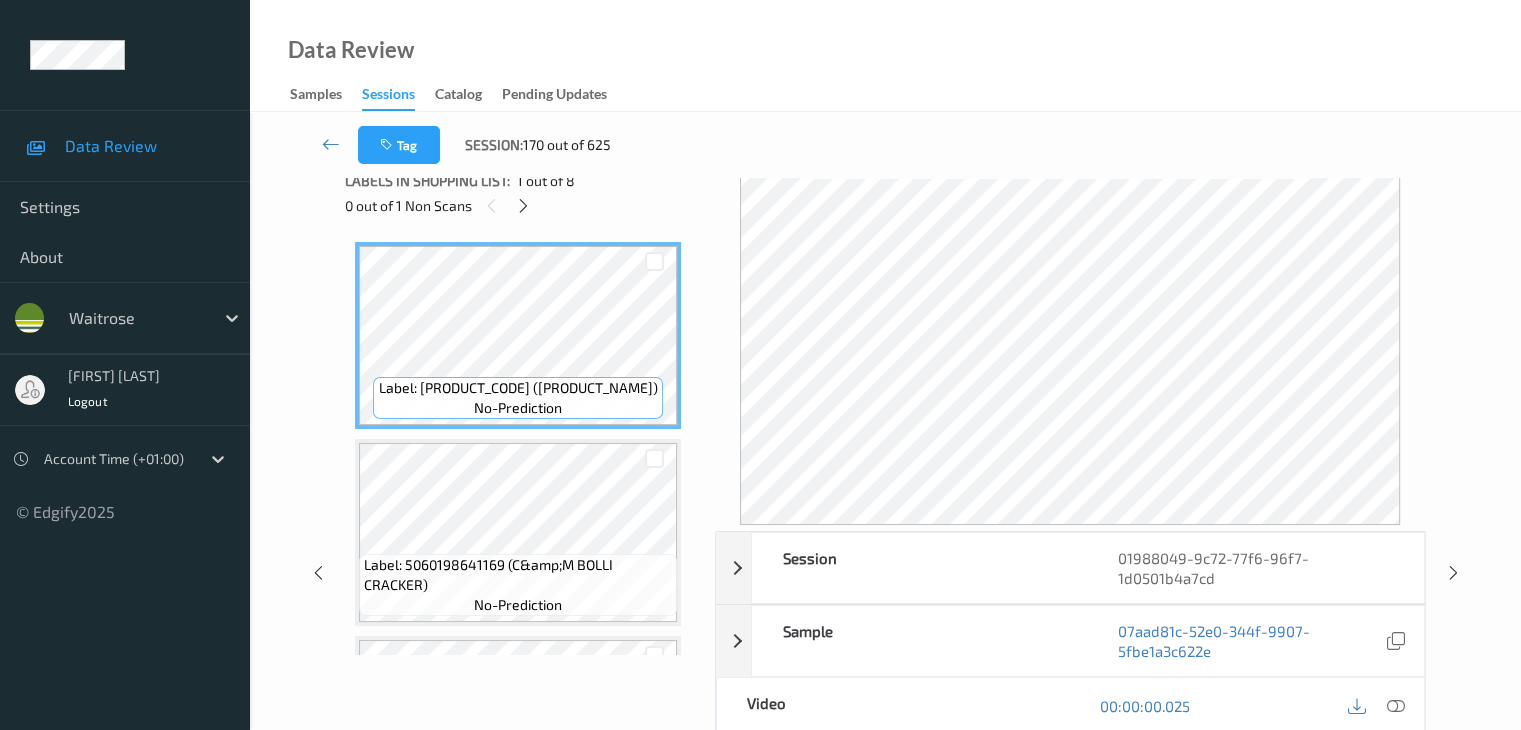 scroll, scrollTop: 0, scrollLeft: 0, axis: both 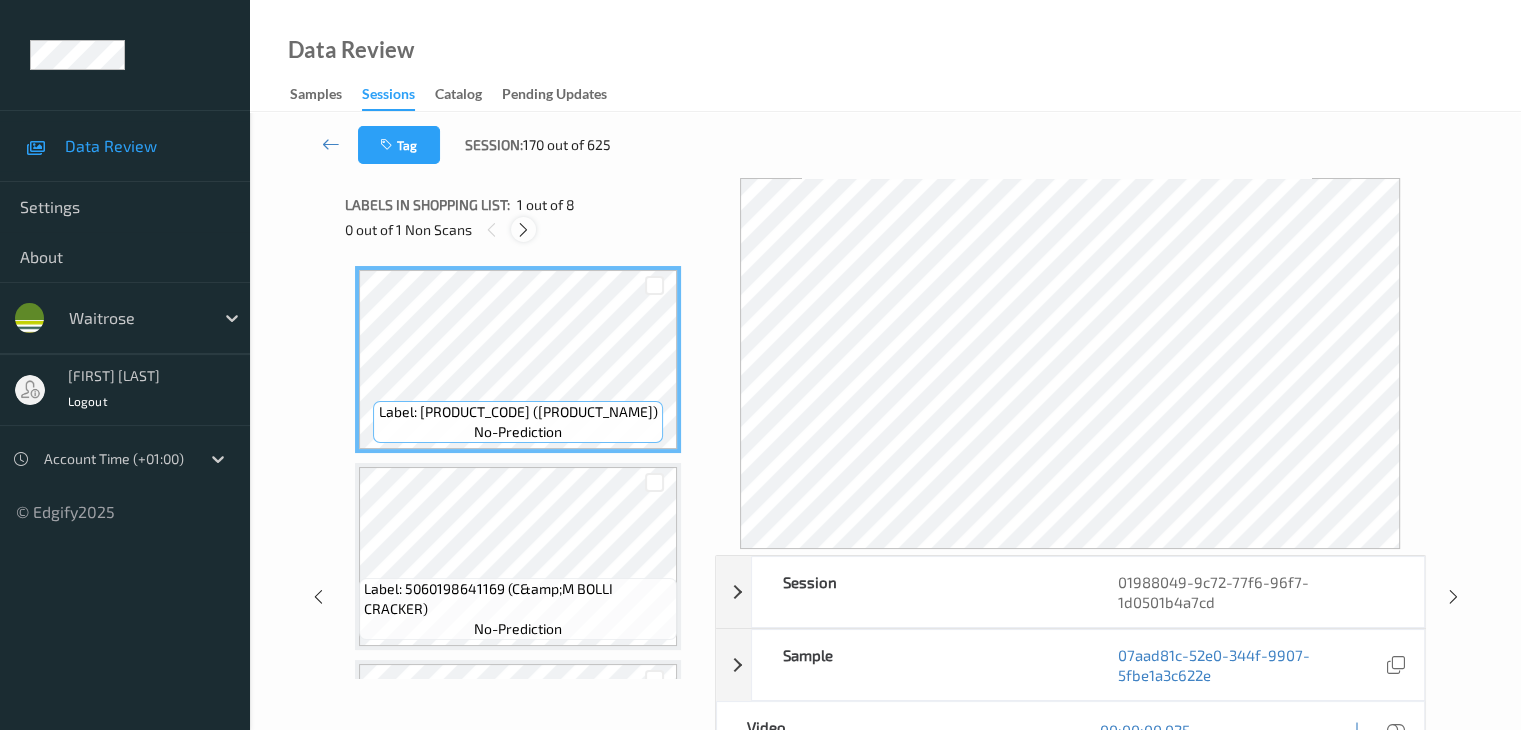 click at bounding box center (523, 229) 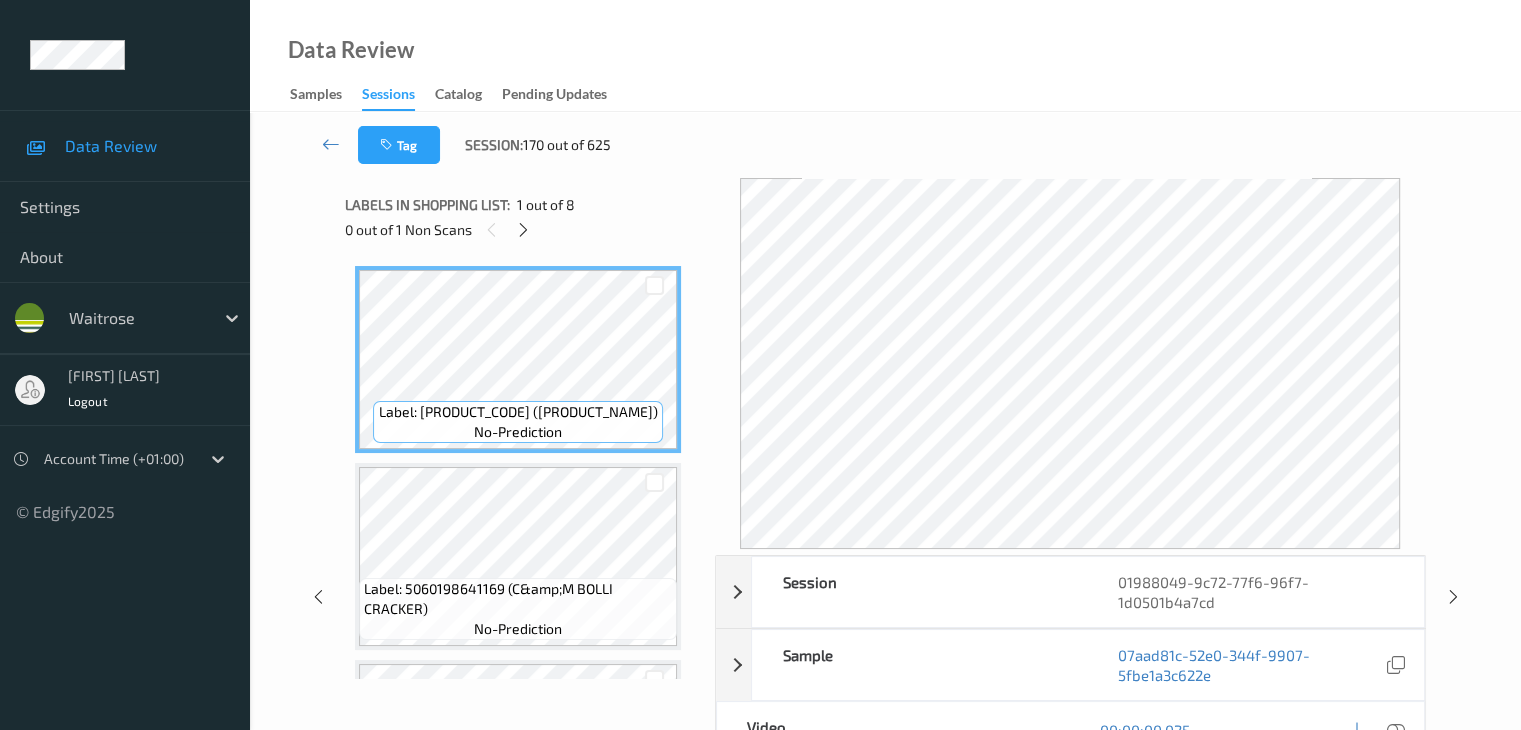 scroll, scrollTop: 994, scrollLeft: 0, axis: vertical 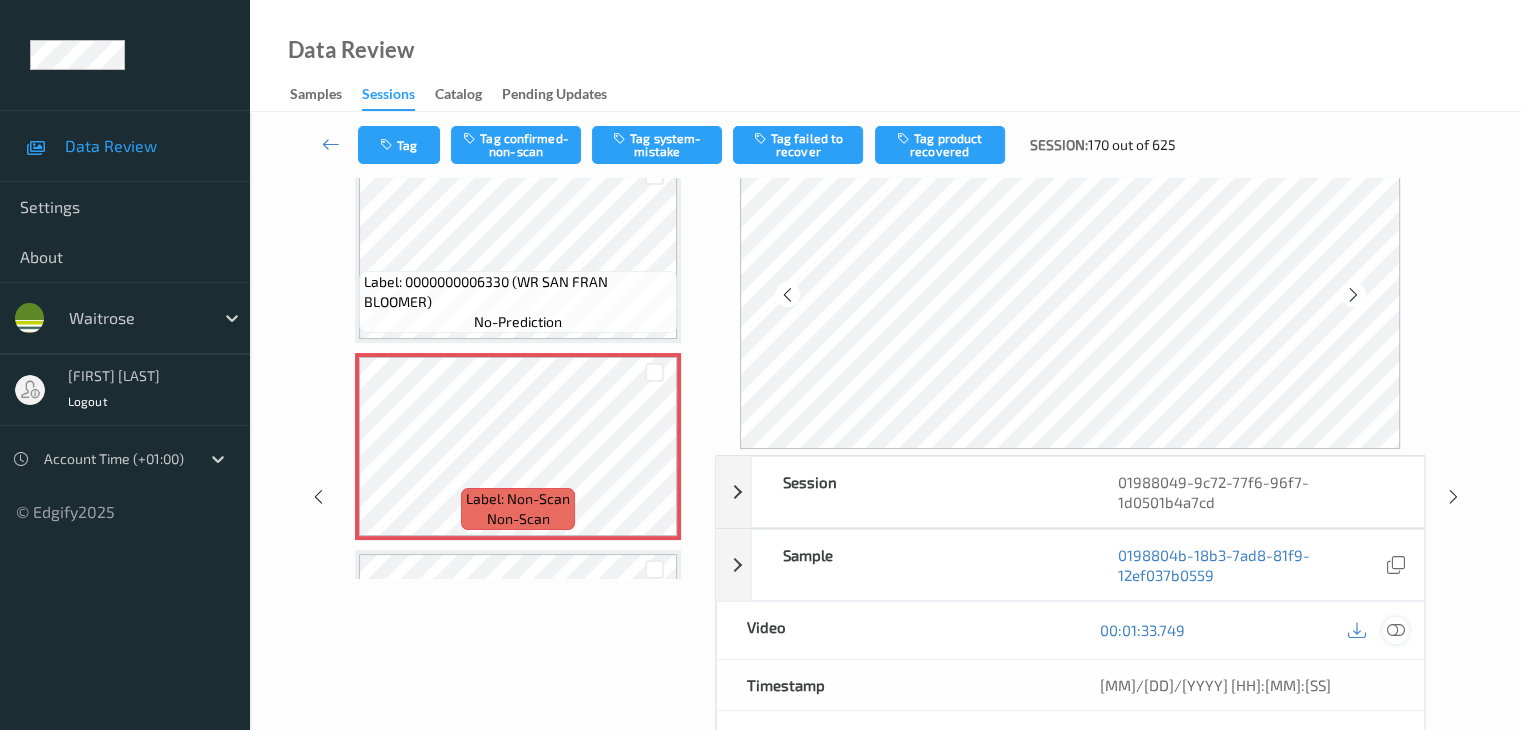 click at bounding box center (1395, 630) 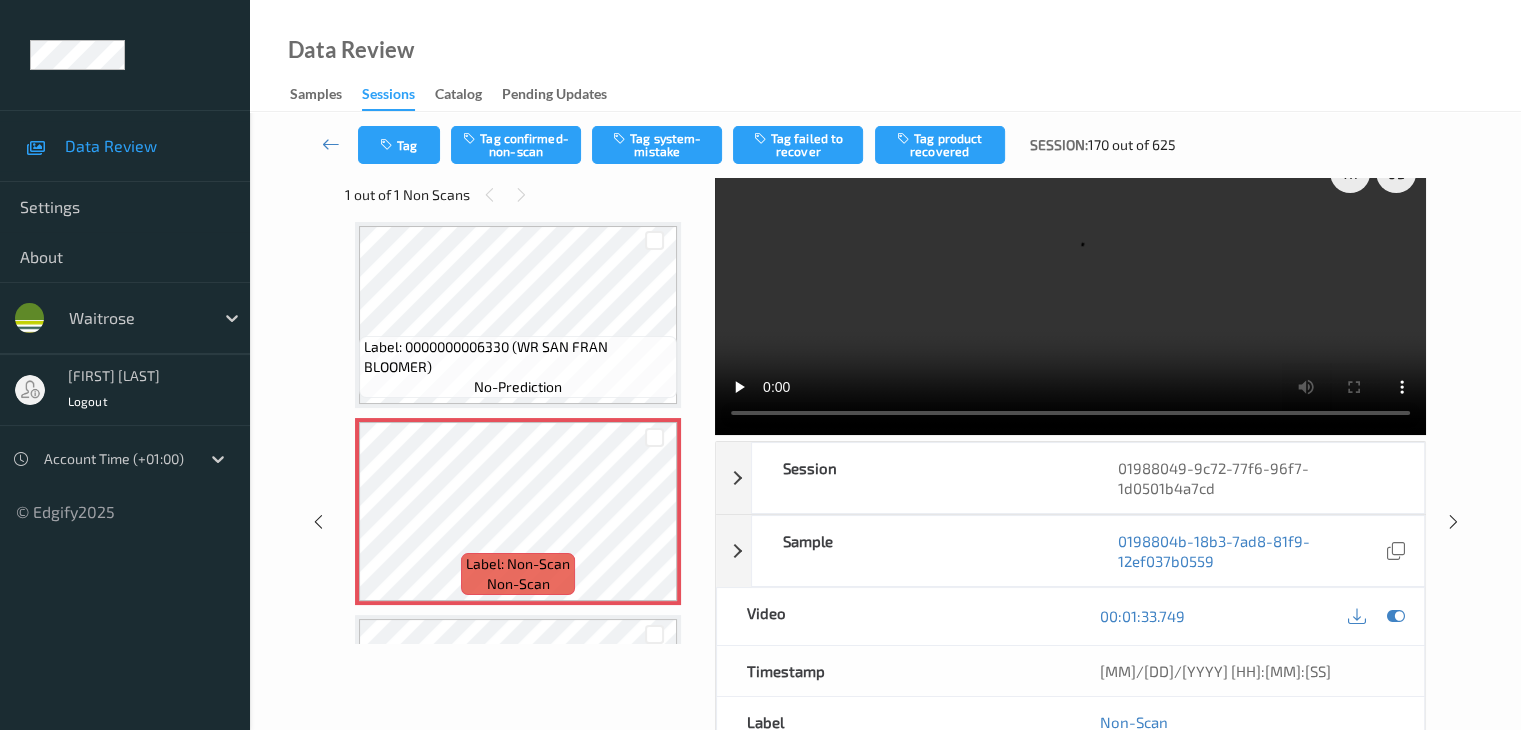 scroll, scrollTop: 0, scrollLeft: 0, axis: both 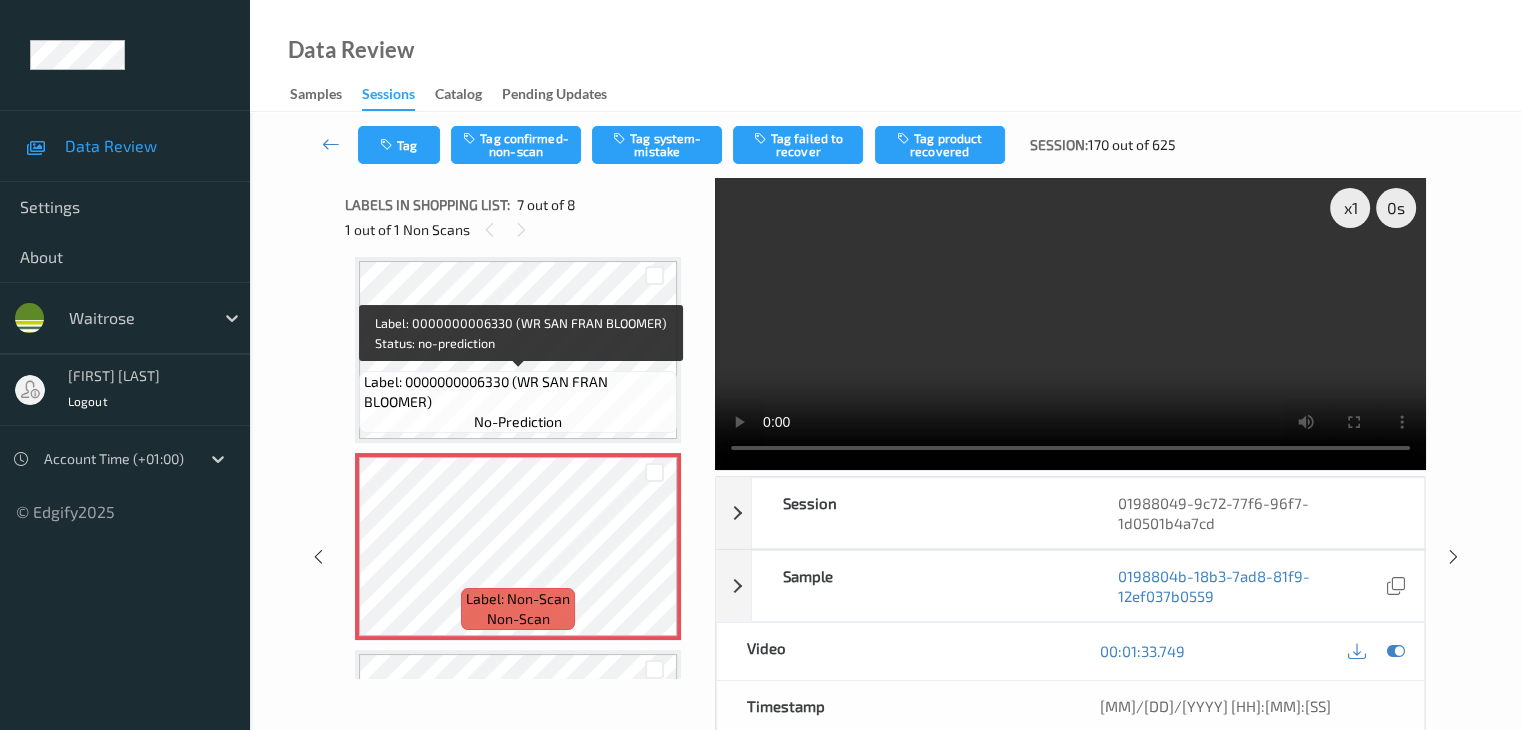 click on "Label: 0000000006330 (WR SAN FRAN BLOOMER)" at bounding box center [518, 392] 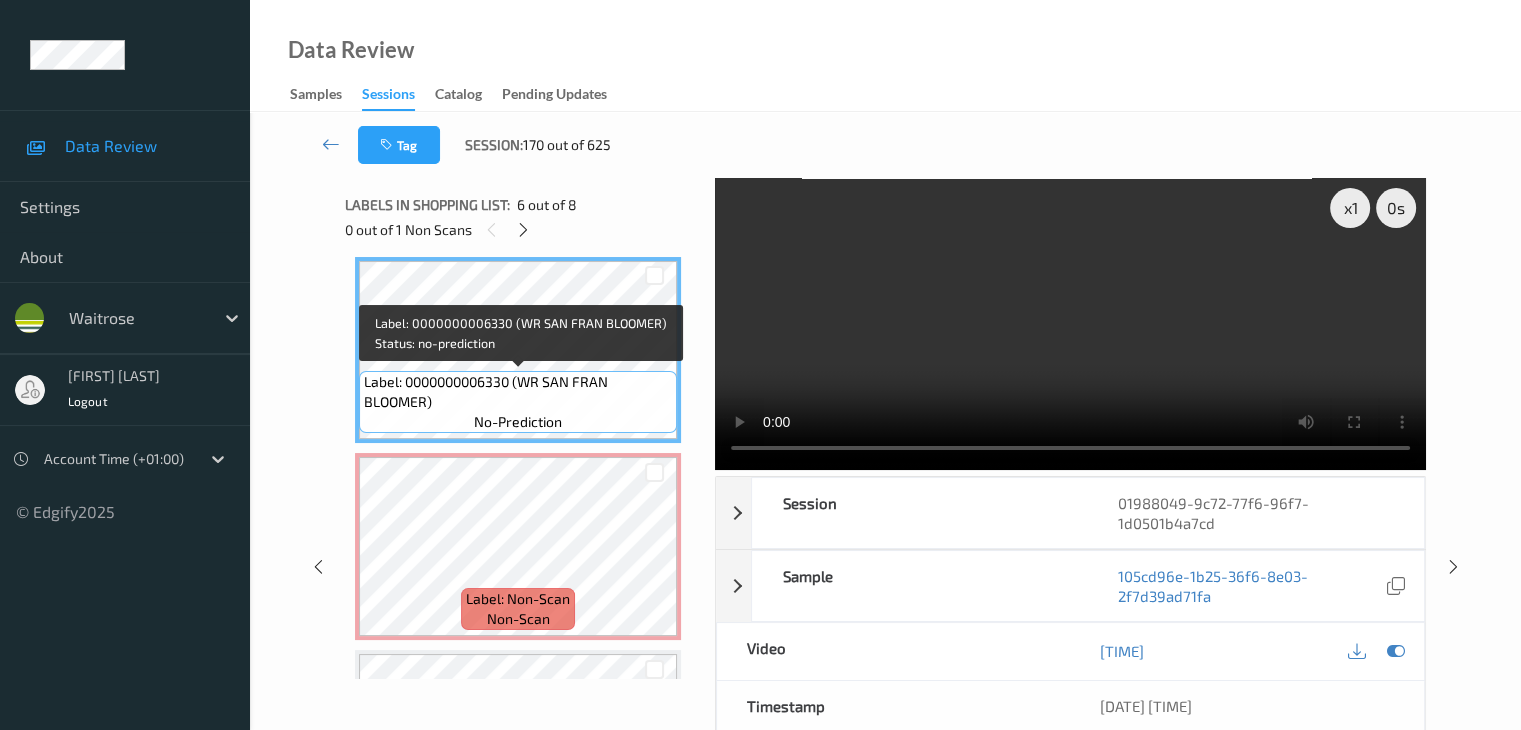 click on "Label: 0000000006330 (WR SAN FRAN BLOOMER)" at bounding box center (518, 392) 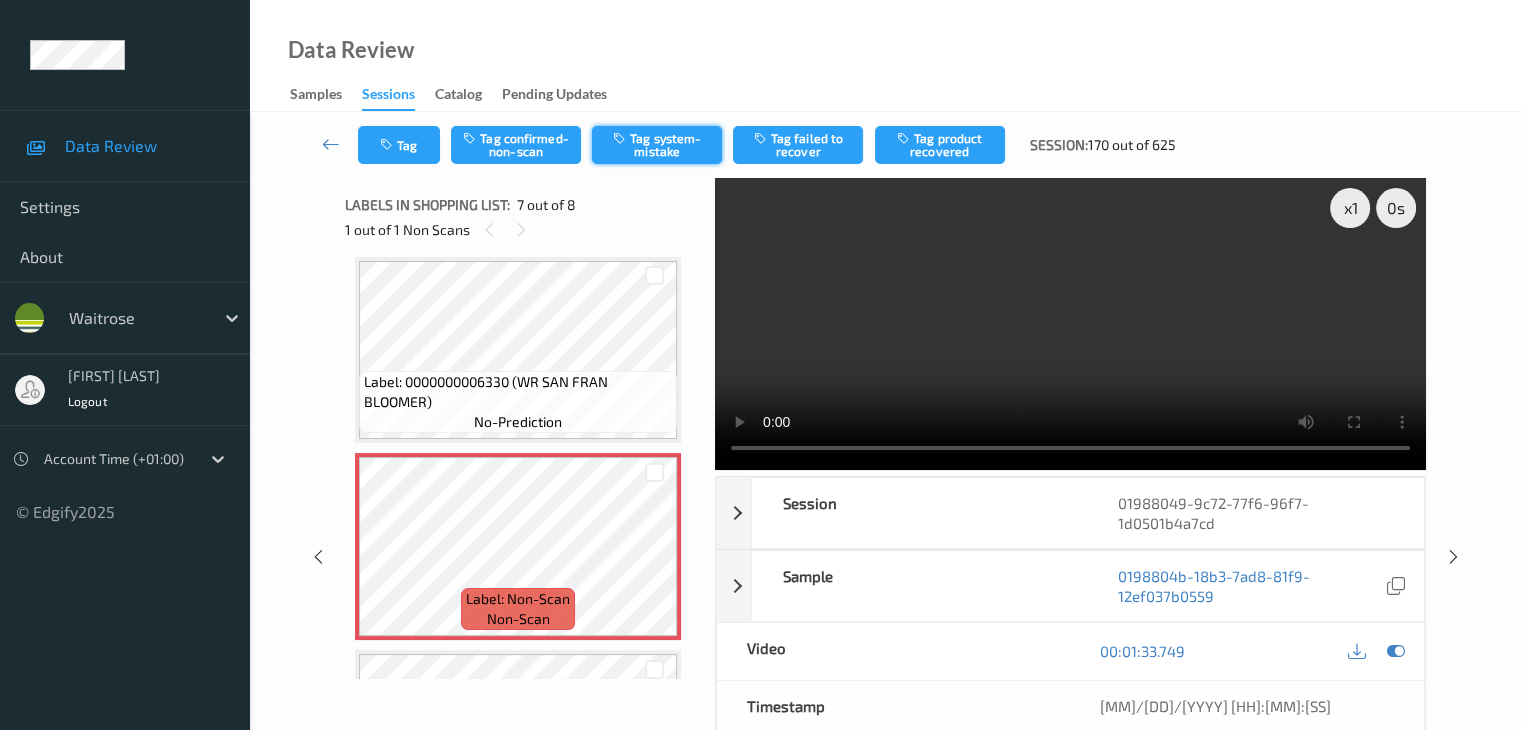 click on "Tag   system-mistake" at bounding box center [657, 145] 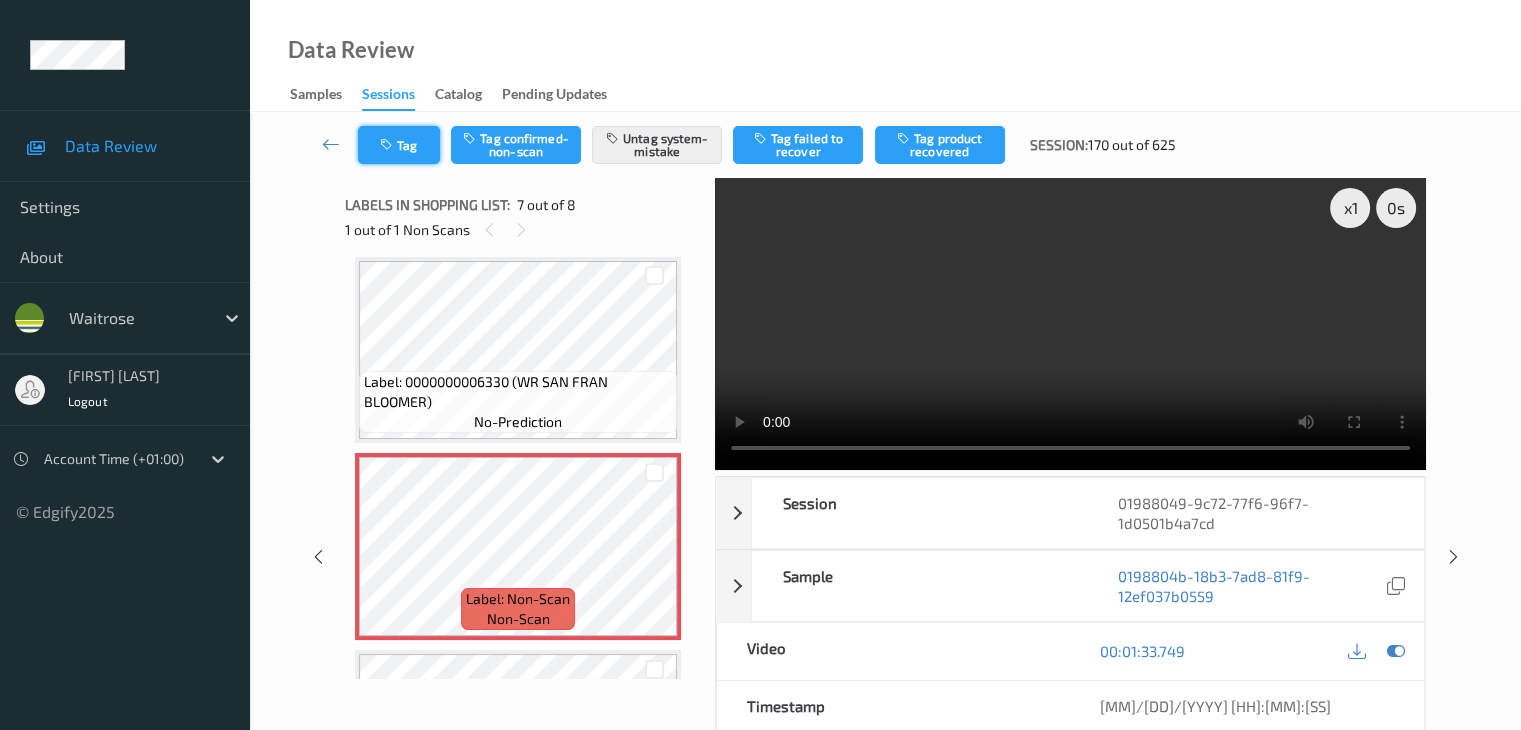 click at bounding box center [388, 145] 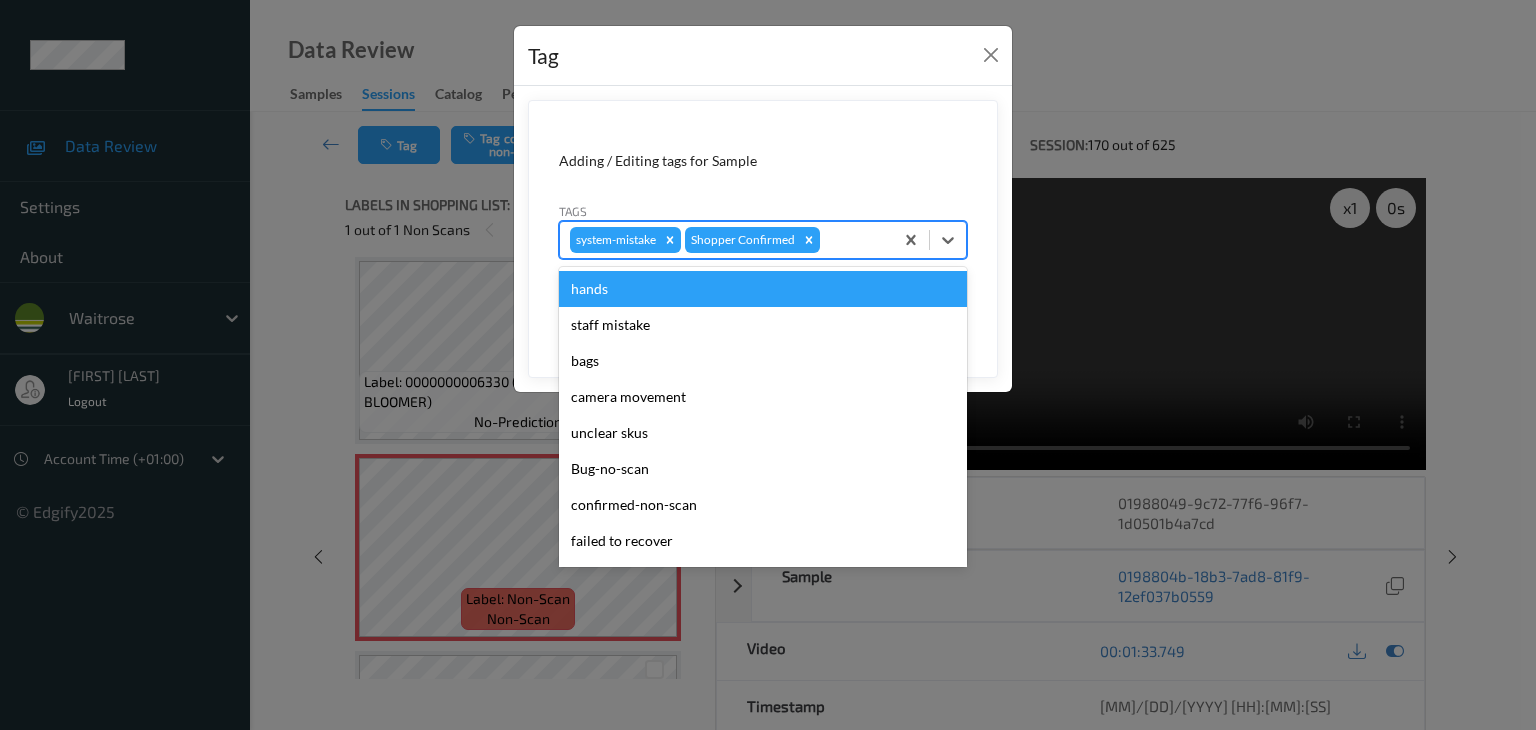 click at bounding box center [853, 240] 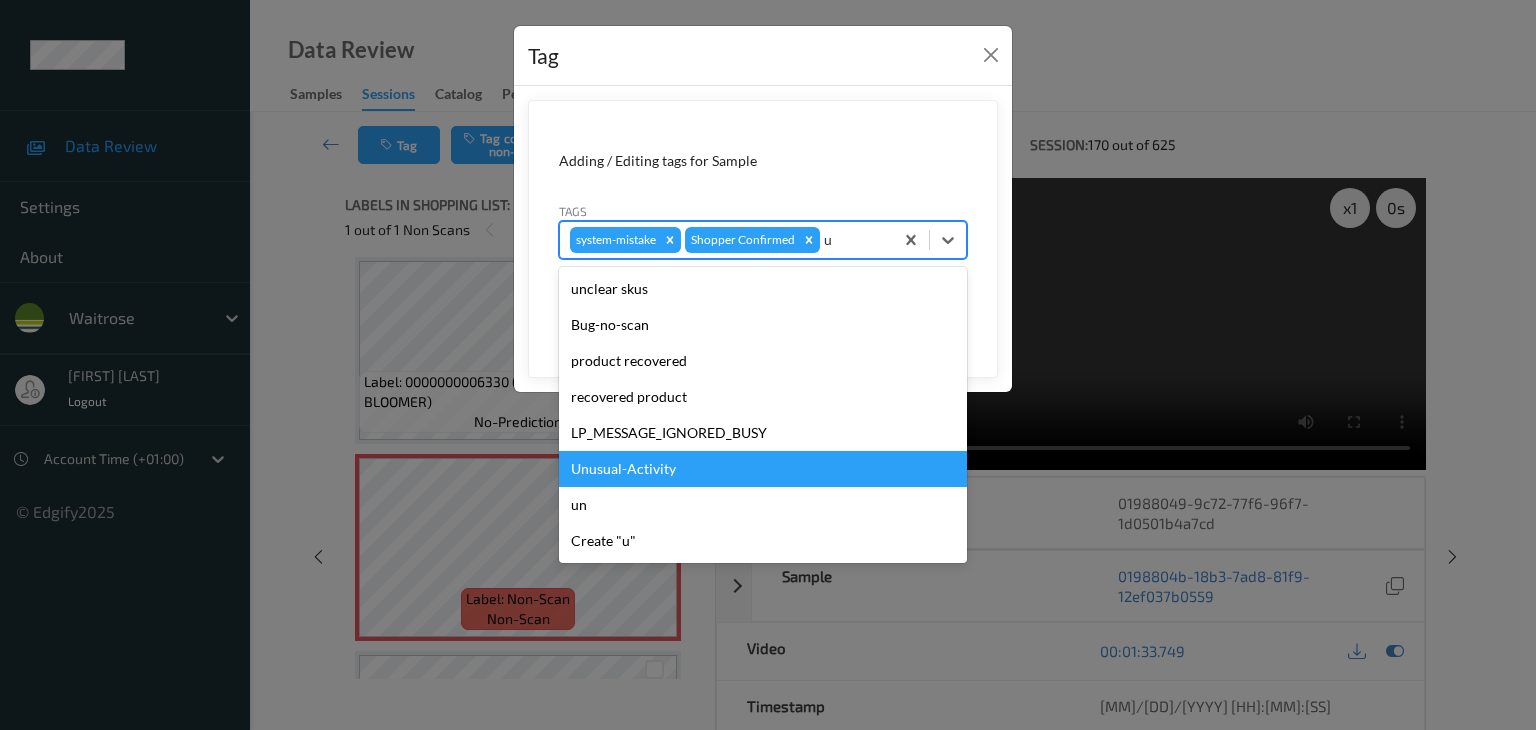 click on "Unusual-Activity" at bounding box center (763, 469) 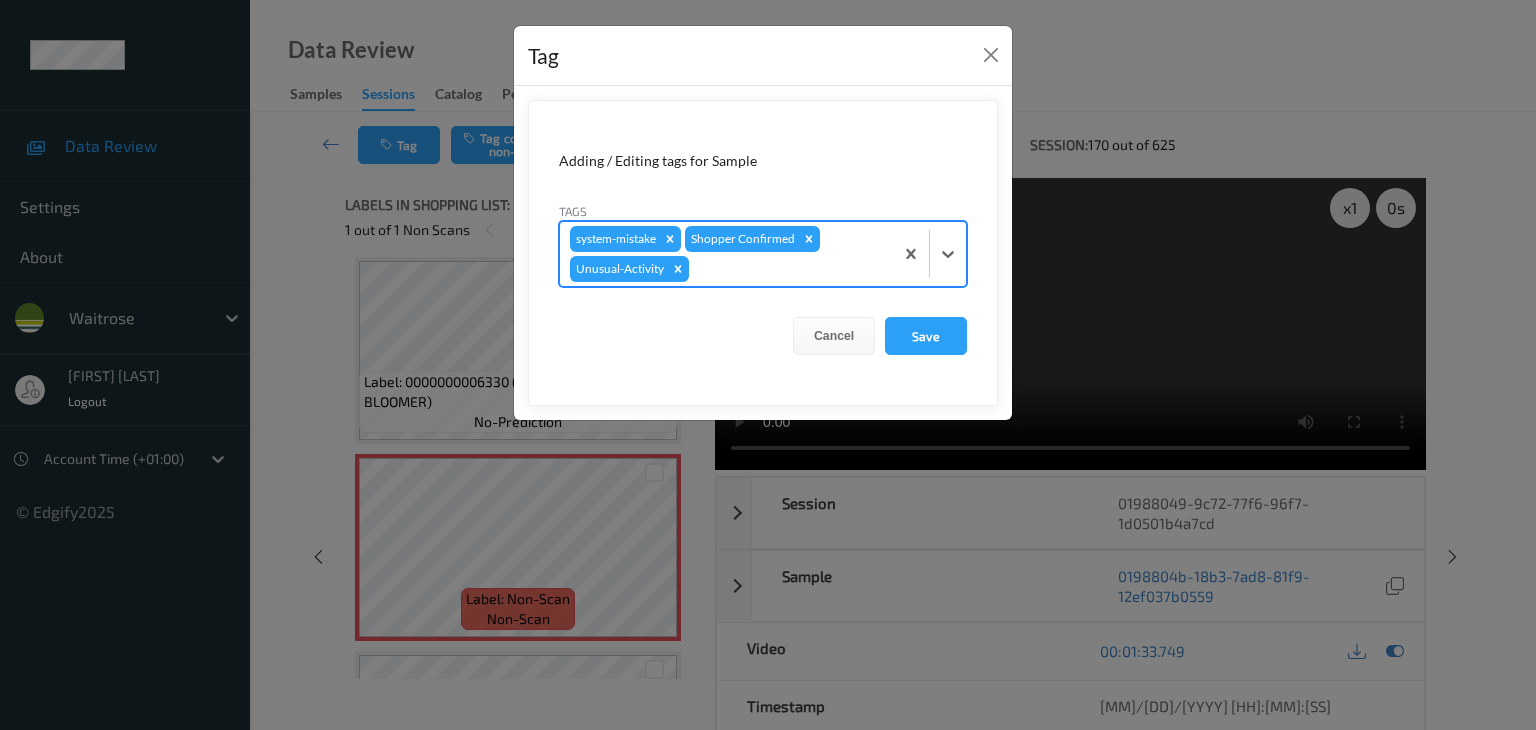 type on "p" 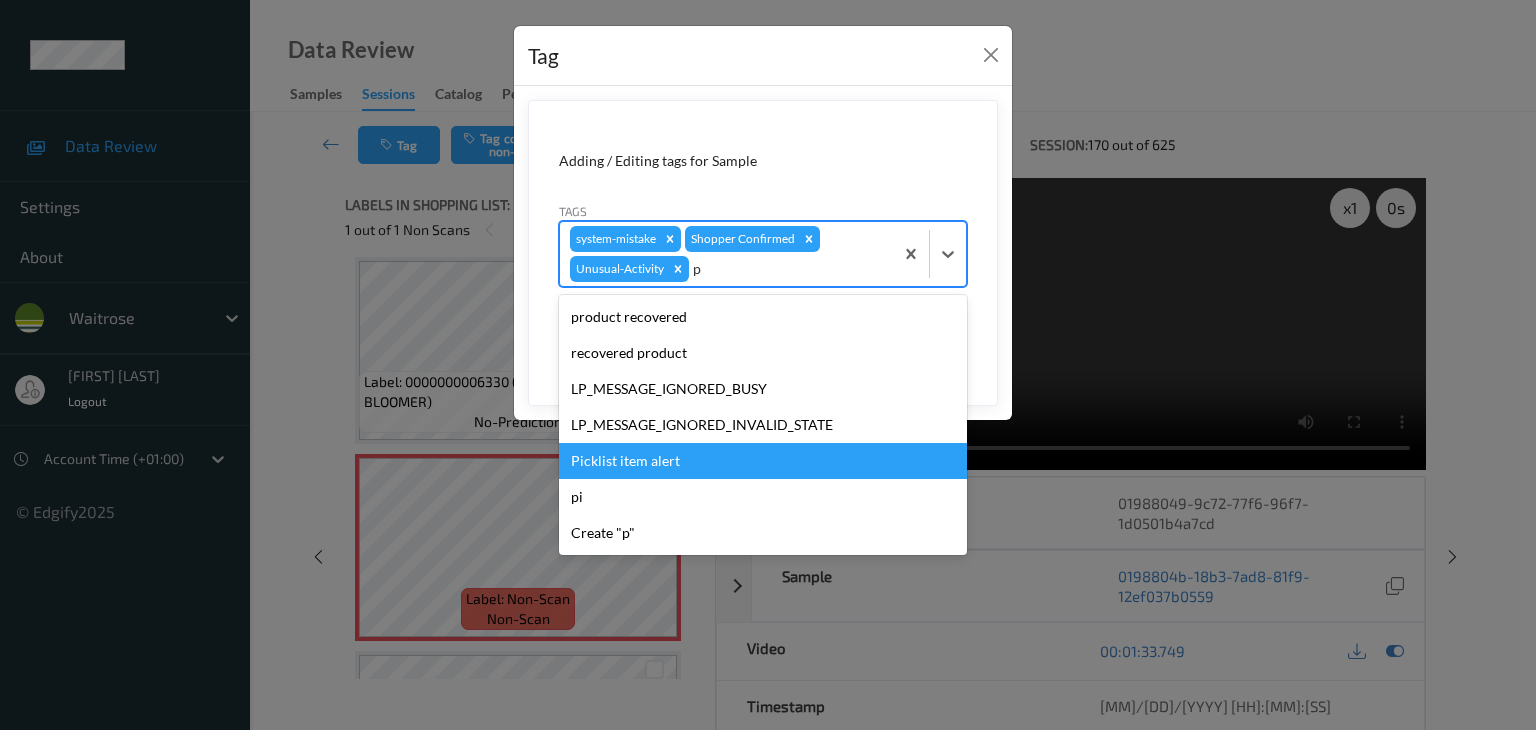 click on "Picklist item alert" at bounding box center [763, 461] 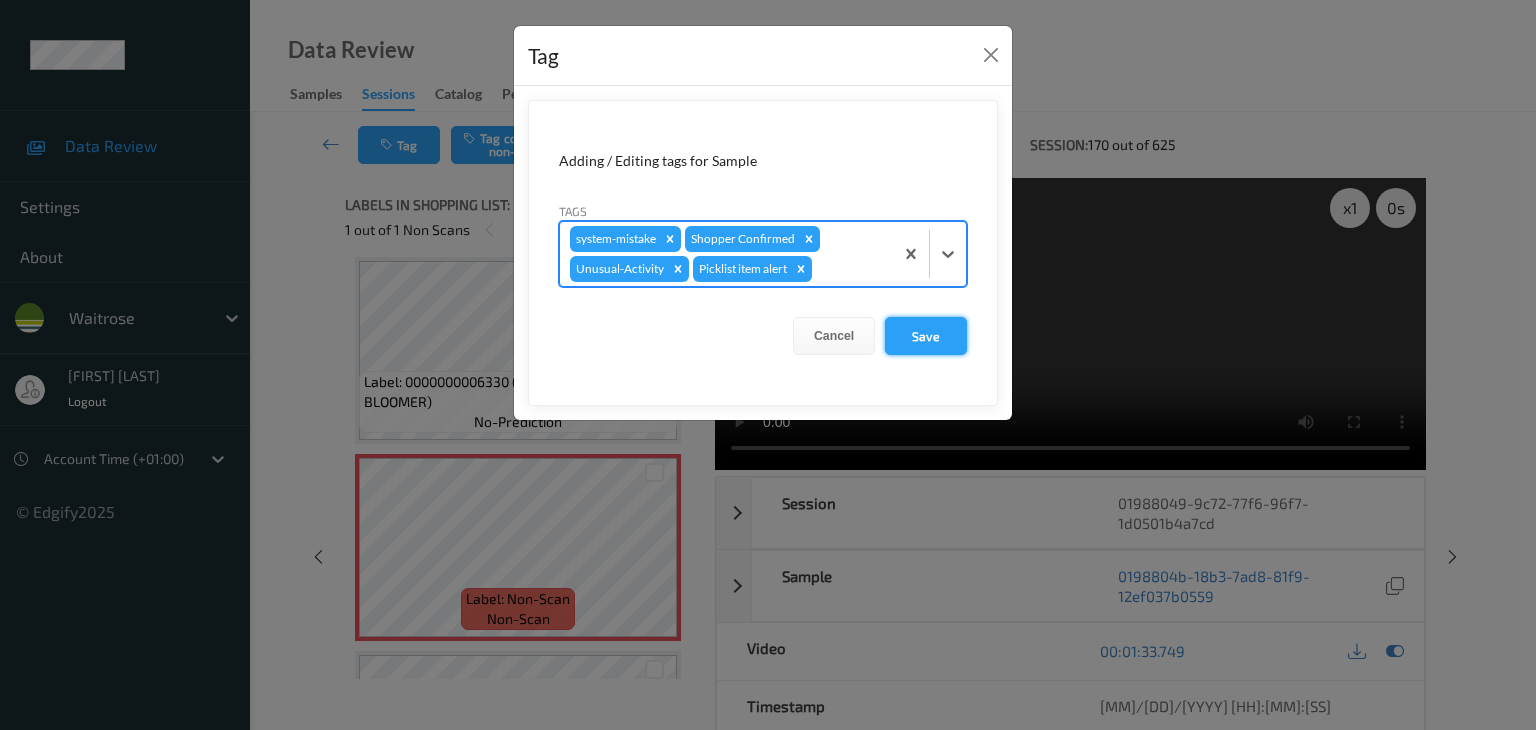 click on "Save" at bounding box center [926, 336] 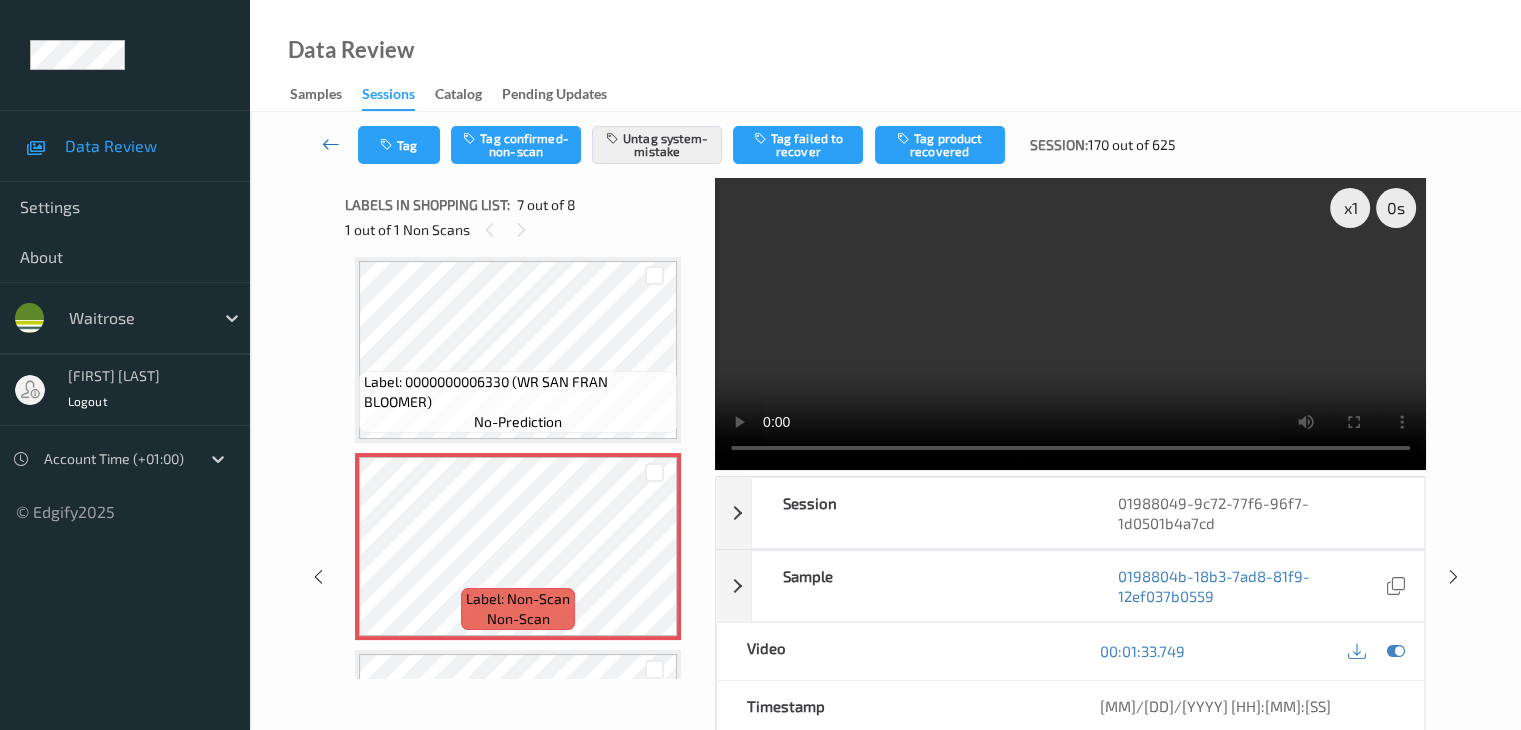 click at bounding box center [331, 144] 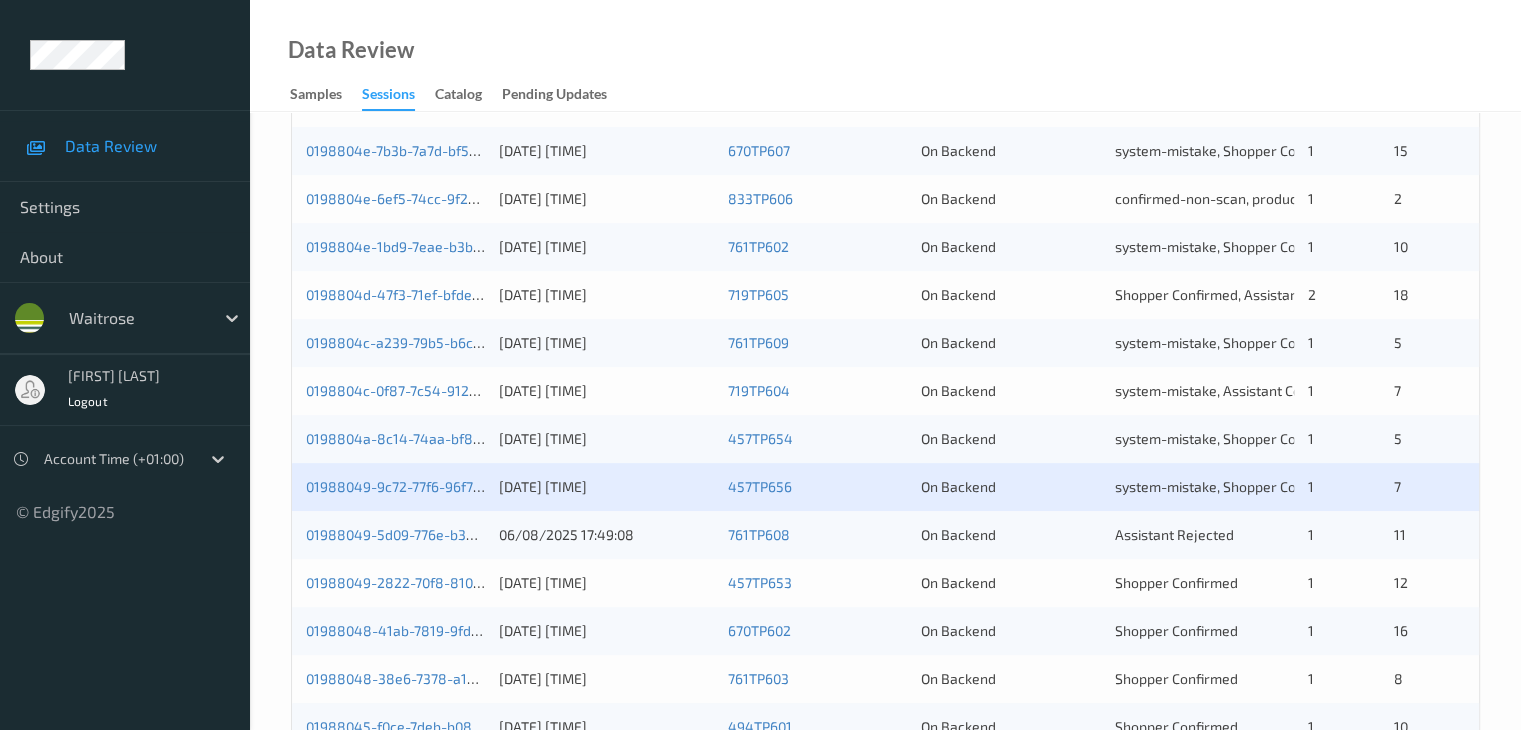 scroll, scrollTop: 600, scrollLeft: 0, axis: vertical 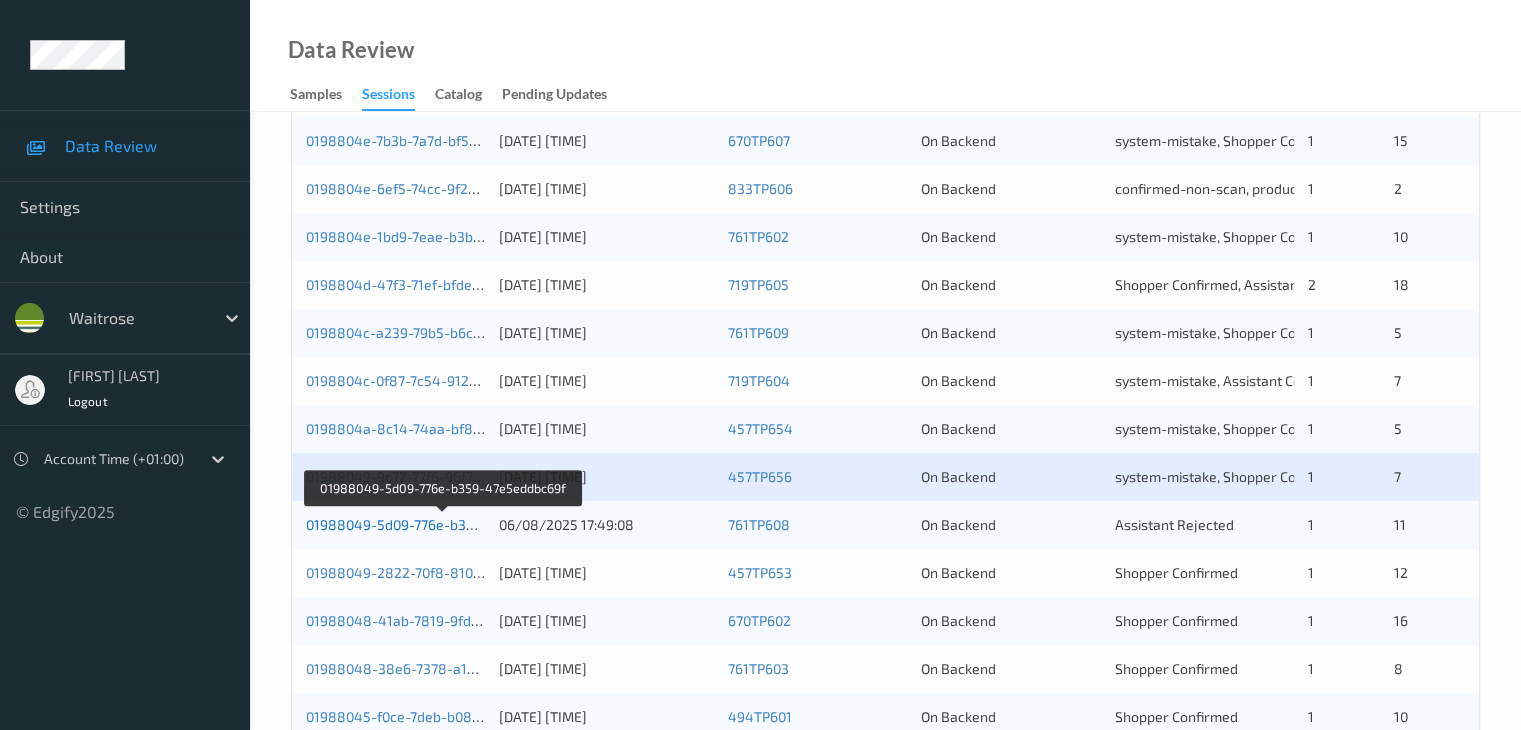 click on "01988049-5d09-776e-b359-47e5eddbc69f" at bounding box center [443, 524] 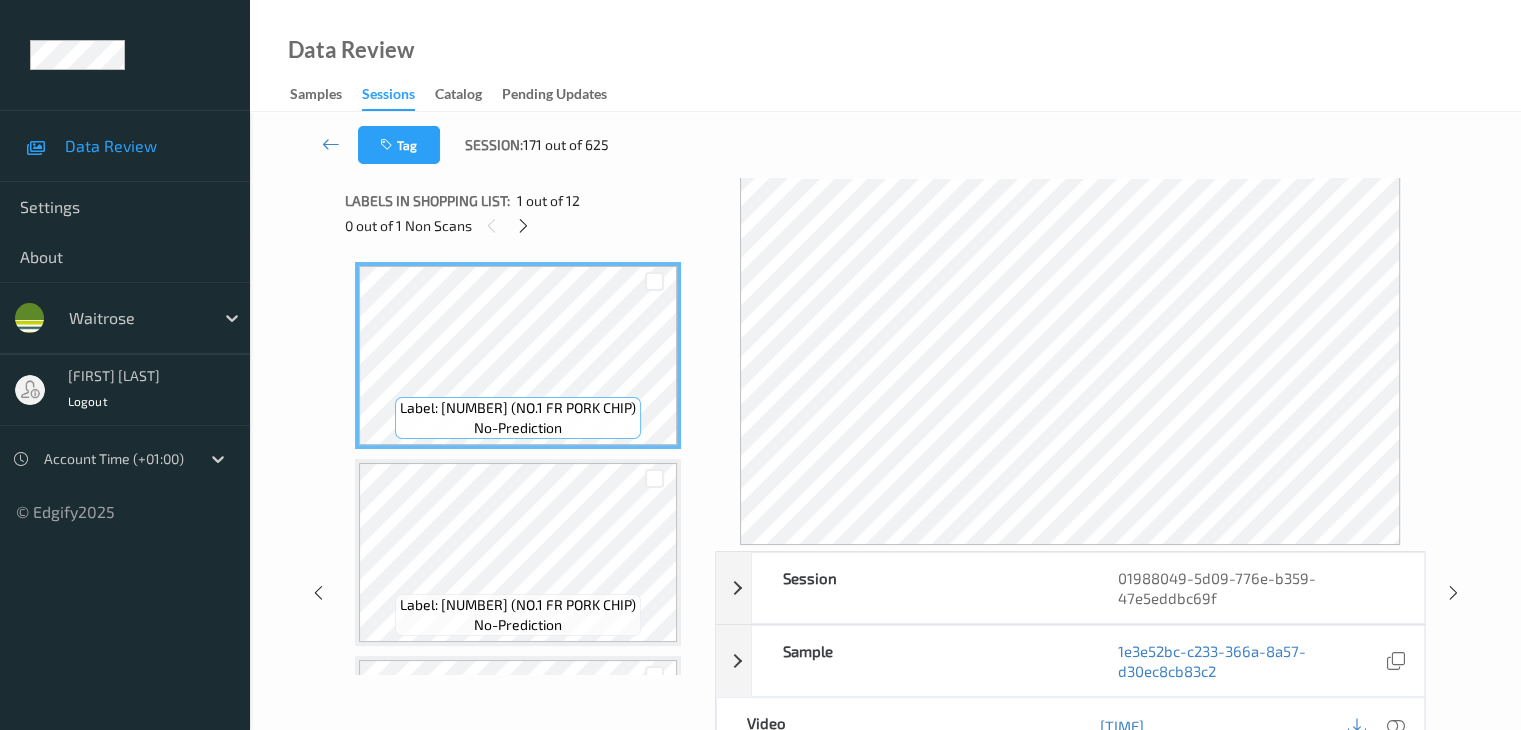 scroll, scrollTop: 0, scrollLeft: 0, axis: both 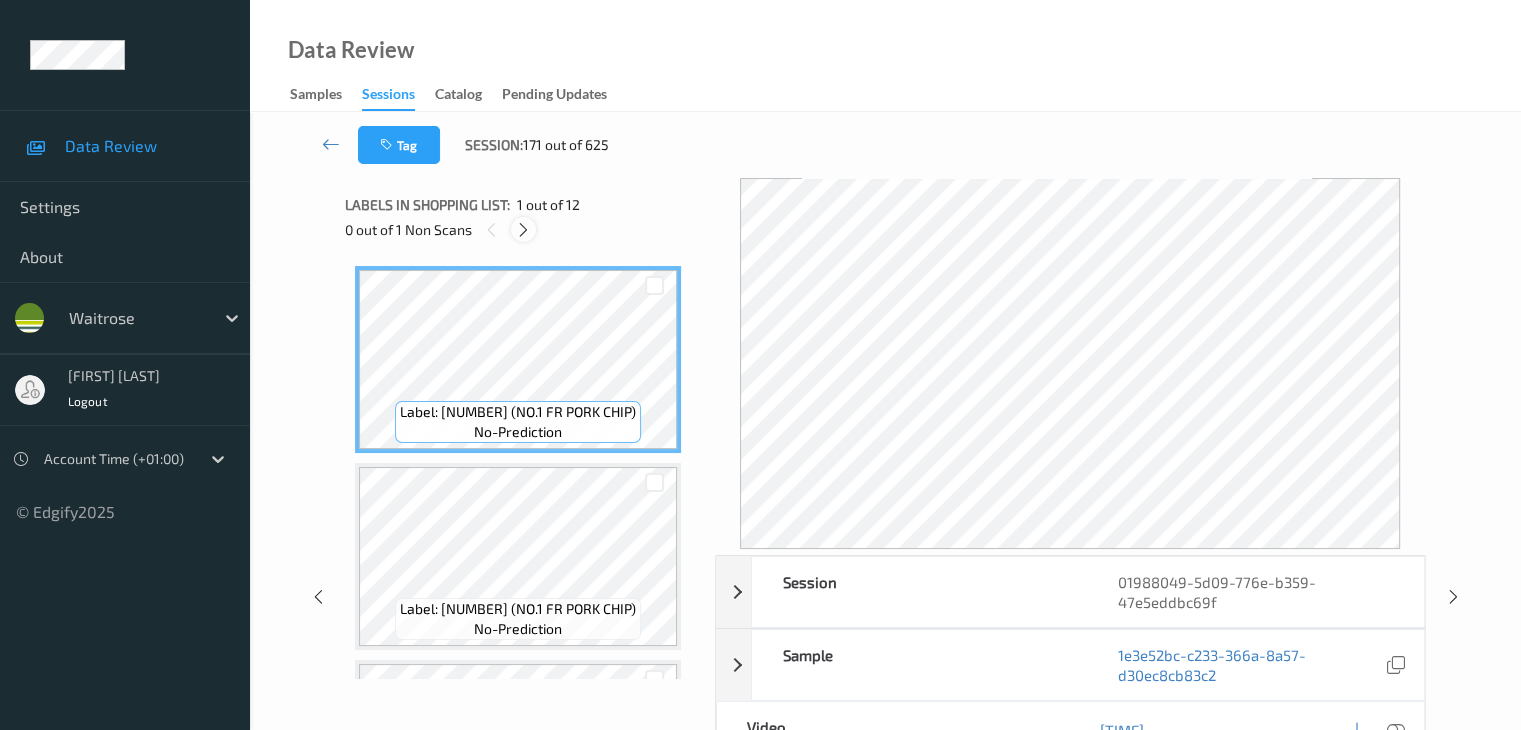 click at bounding box center (523, 230) 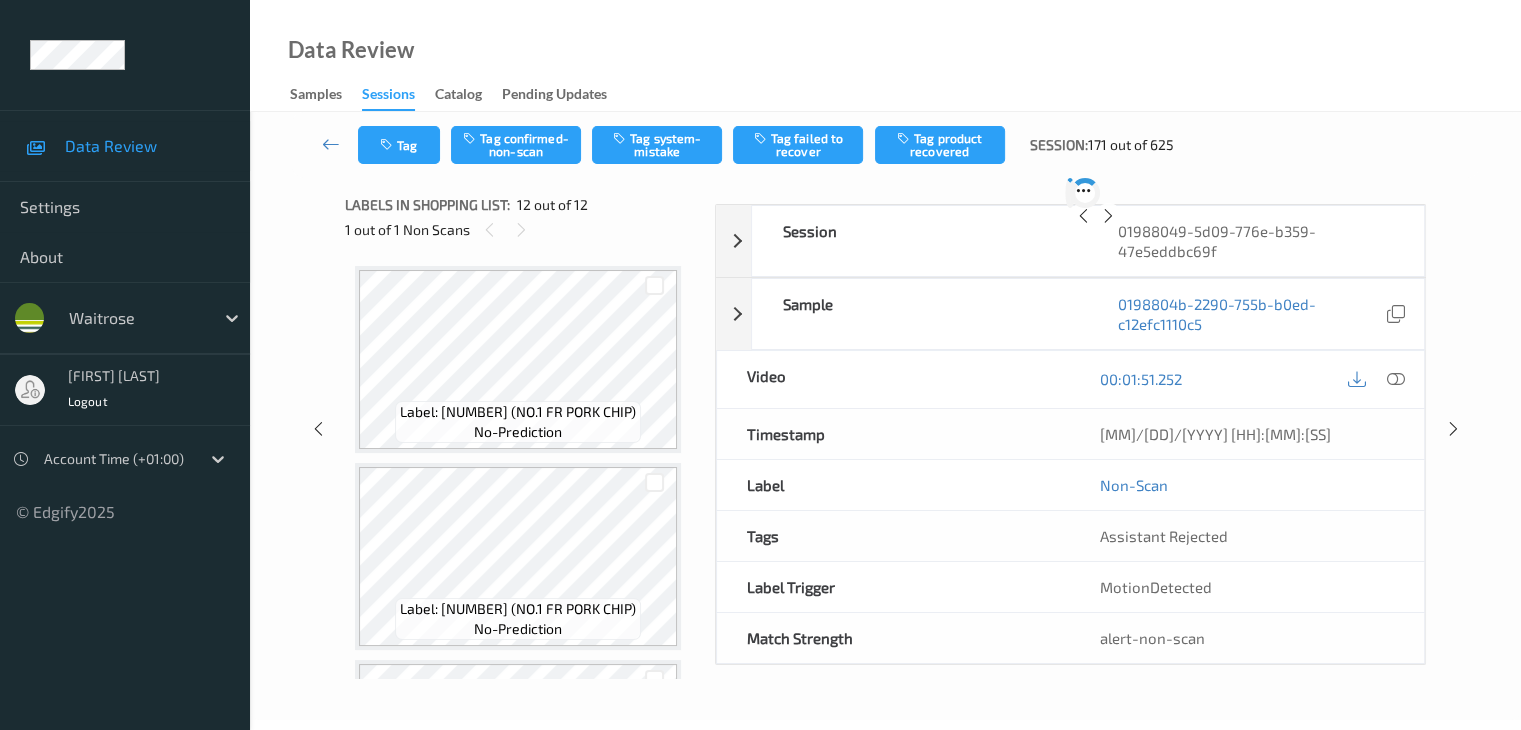 scroll, scrollTop: 1949, scrollLeft: 0, axis: vertical 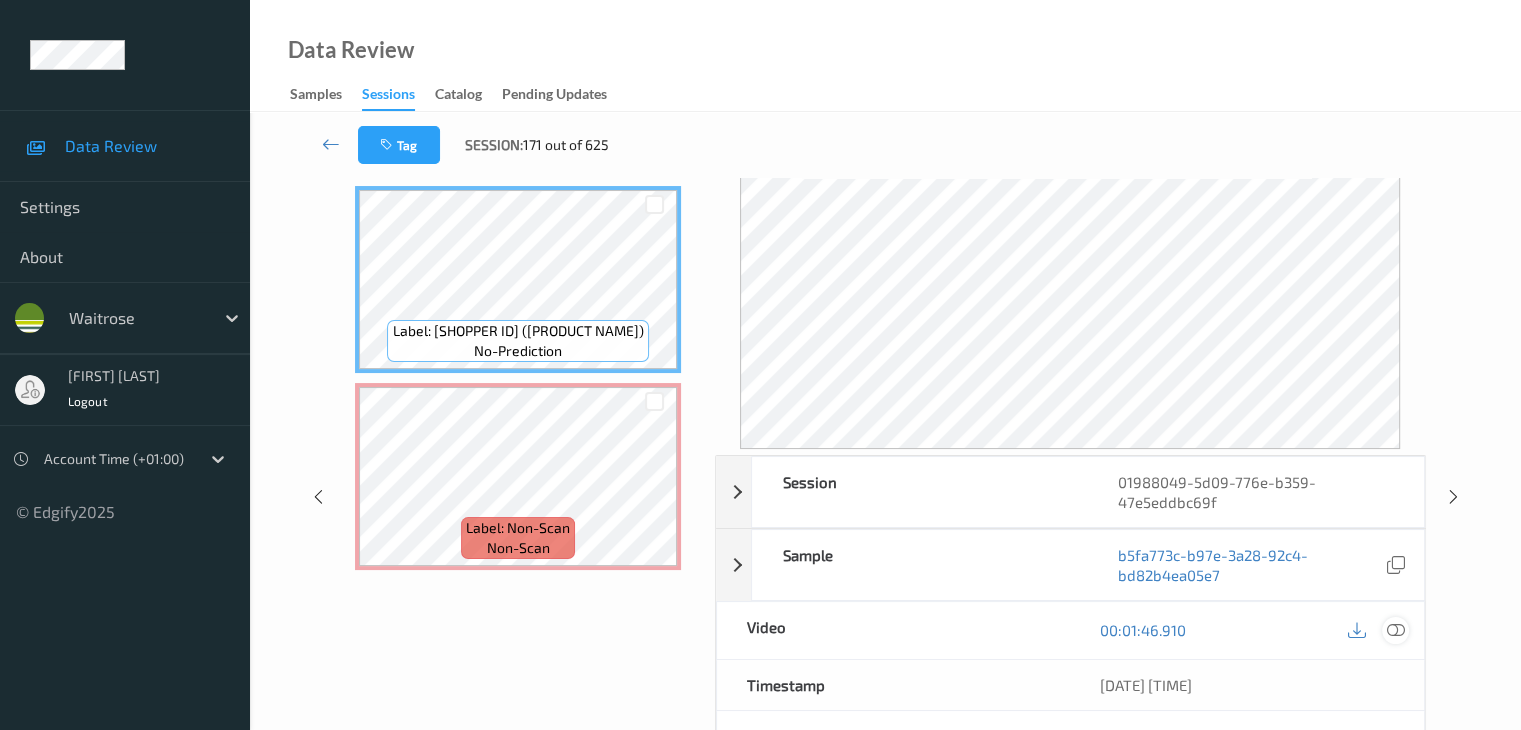 click at bounding box center (1395, 630) 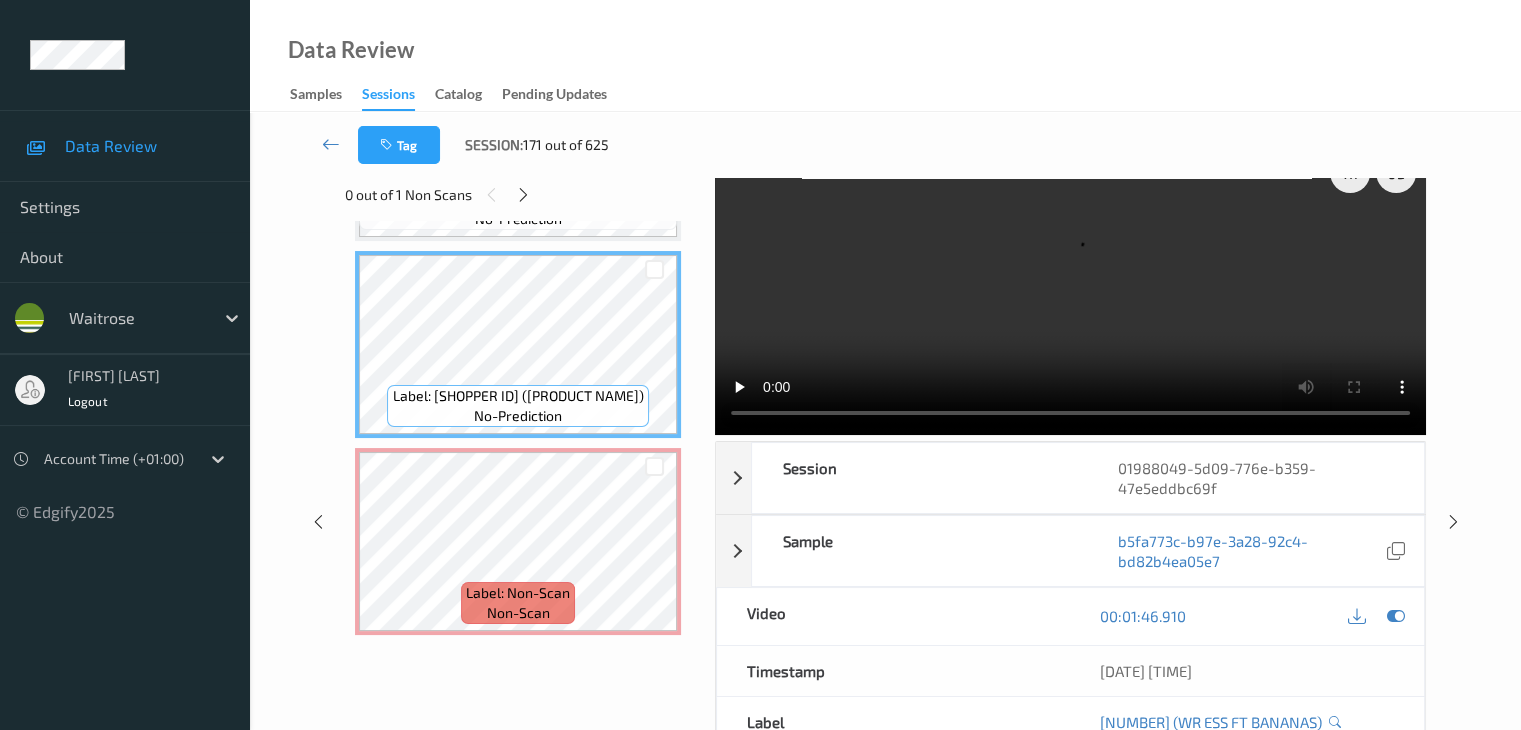 scroll, scrollTop: 0, scrollLeft: 0, axis: both 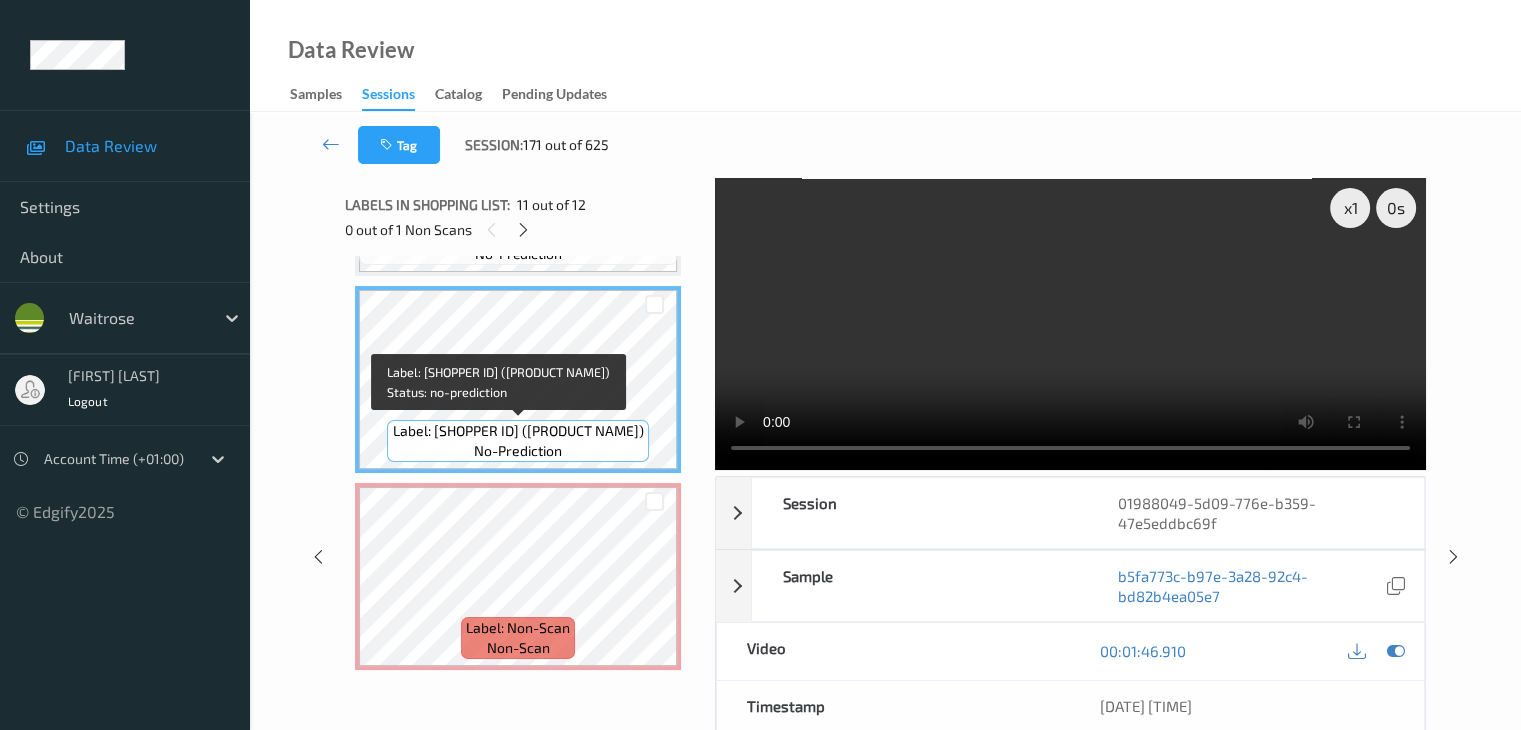 click on "Label: 0267681000860 (WR ESS FT BANANAS)" at bounding box center (518, 431) 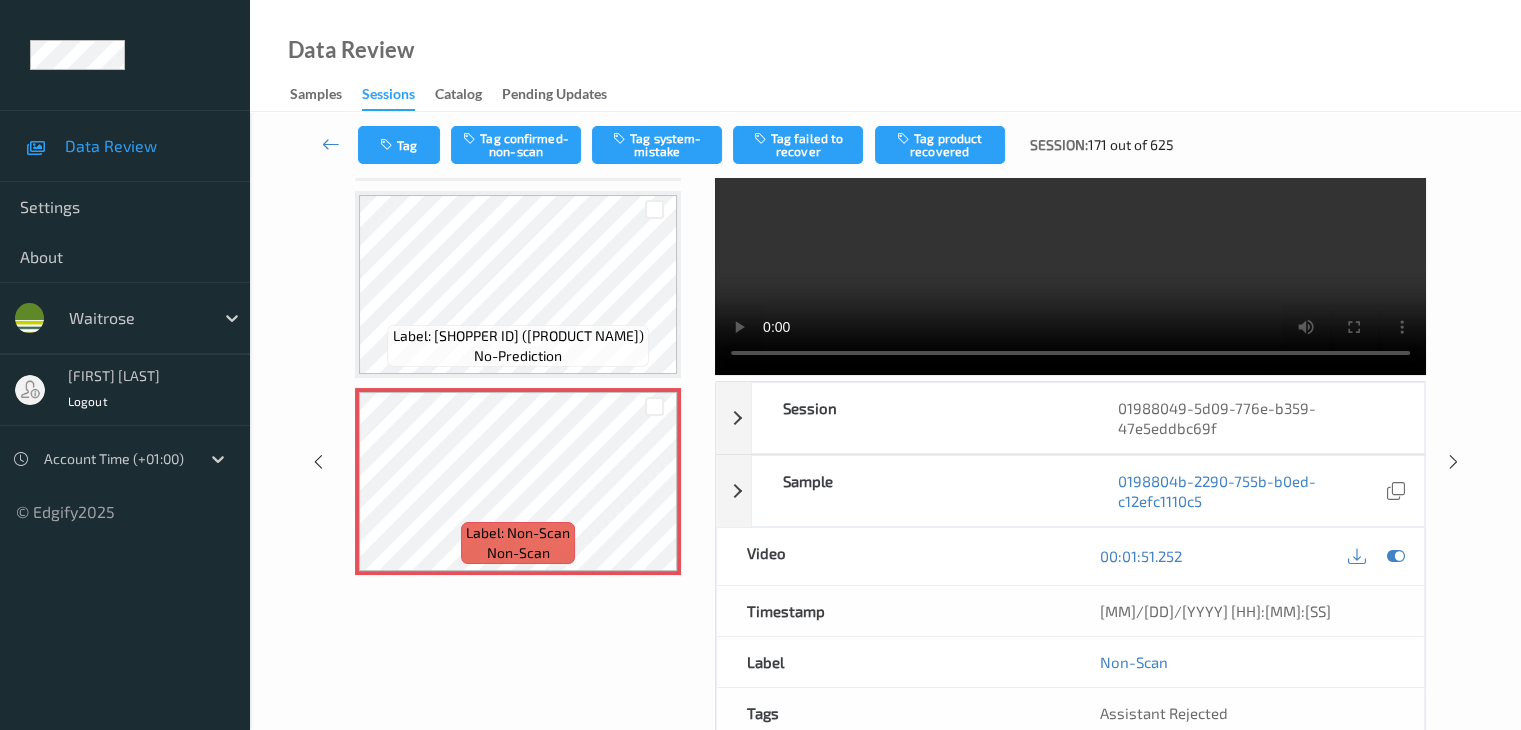 scroll, scrollTop: 0, scrollLeft: 0, axis: both 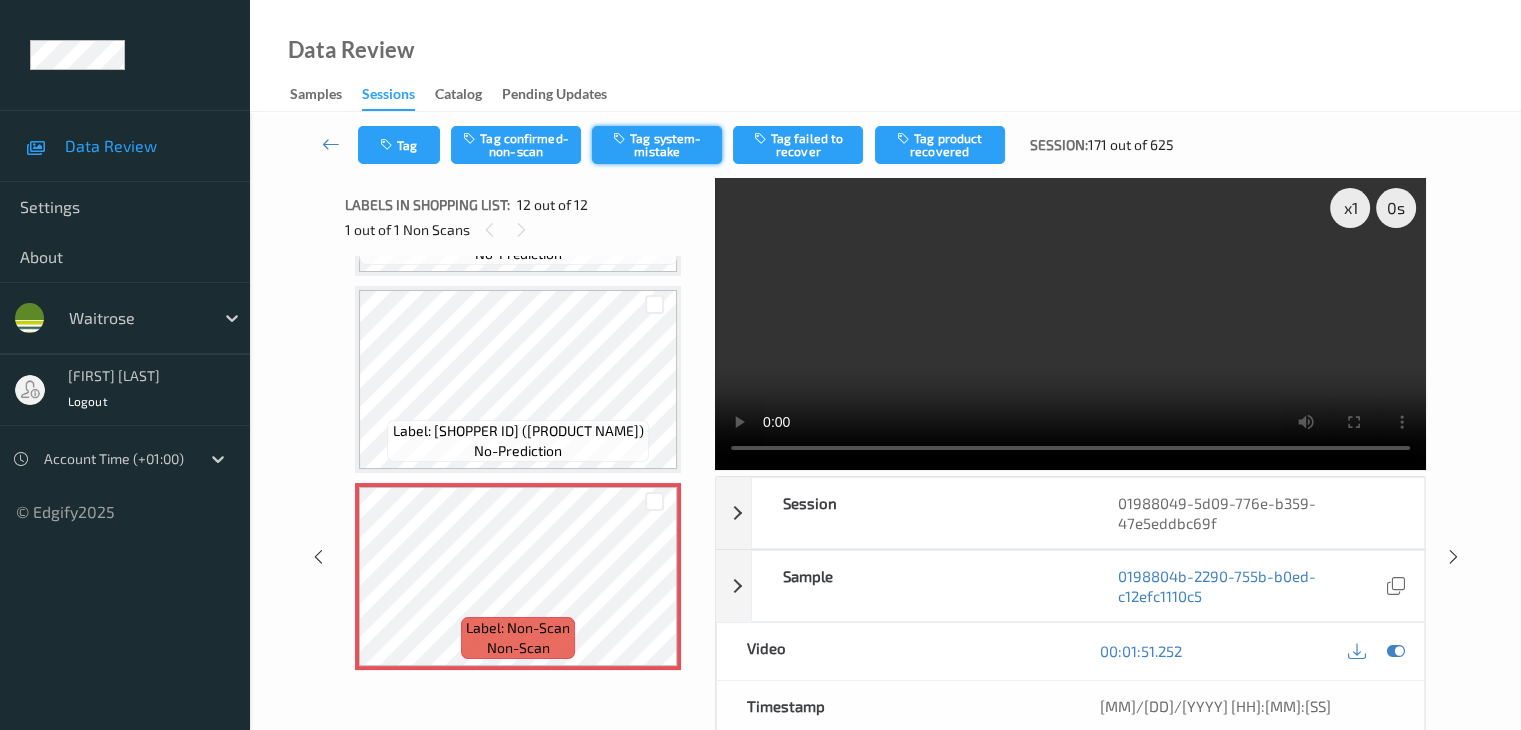 click on "Tag   system-mistake" at bounding box center (657, 145) 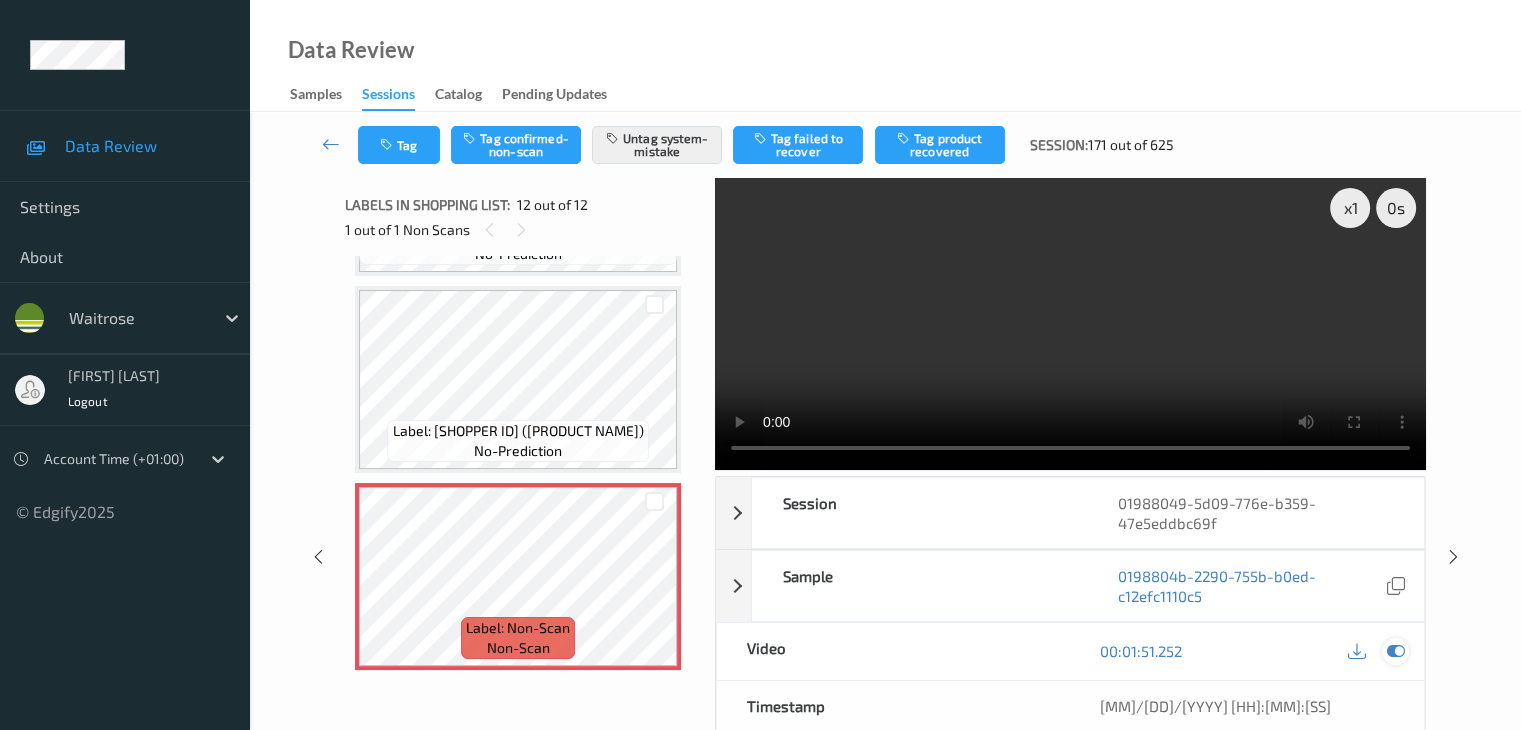 click at bounding box center (1395, 651) 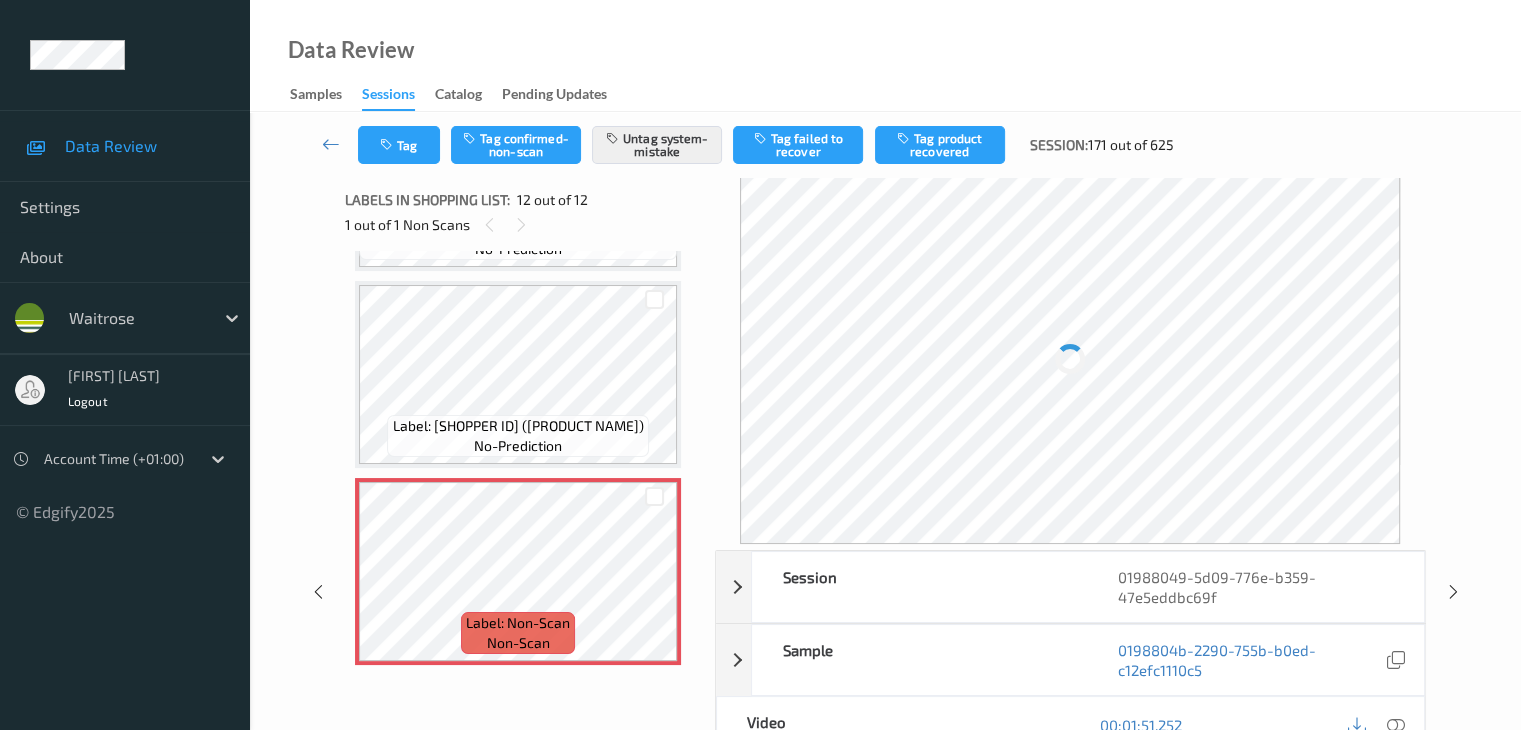scroll, scrollTop: 200, scrollLeft: 0, axis: vertical 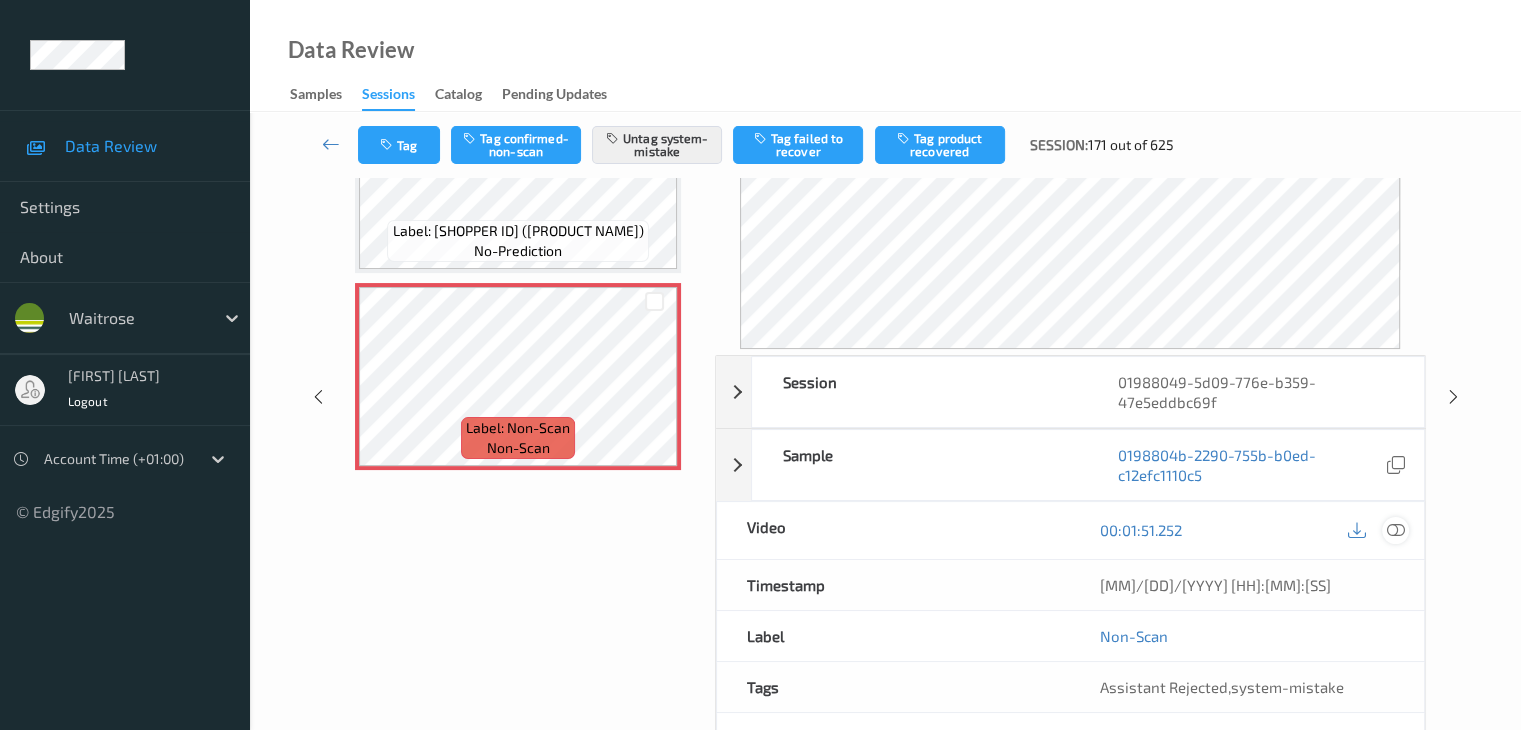 click at bounding box center [1395, 530] 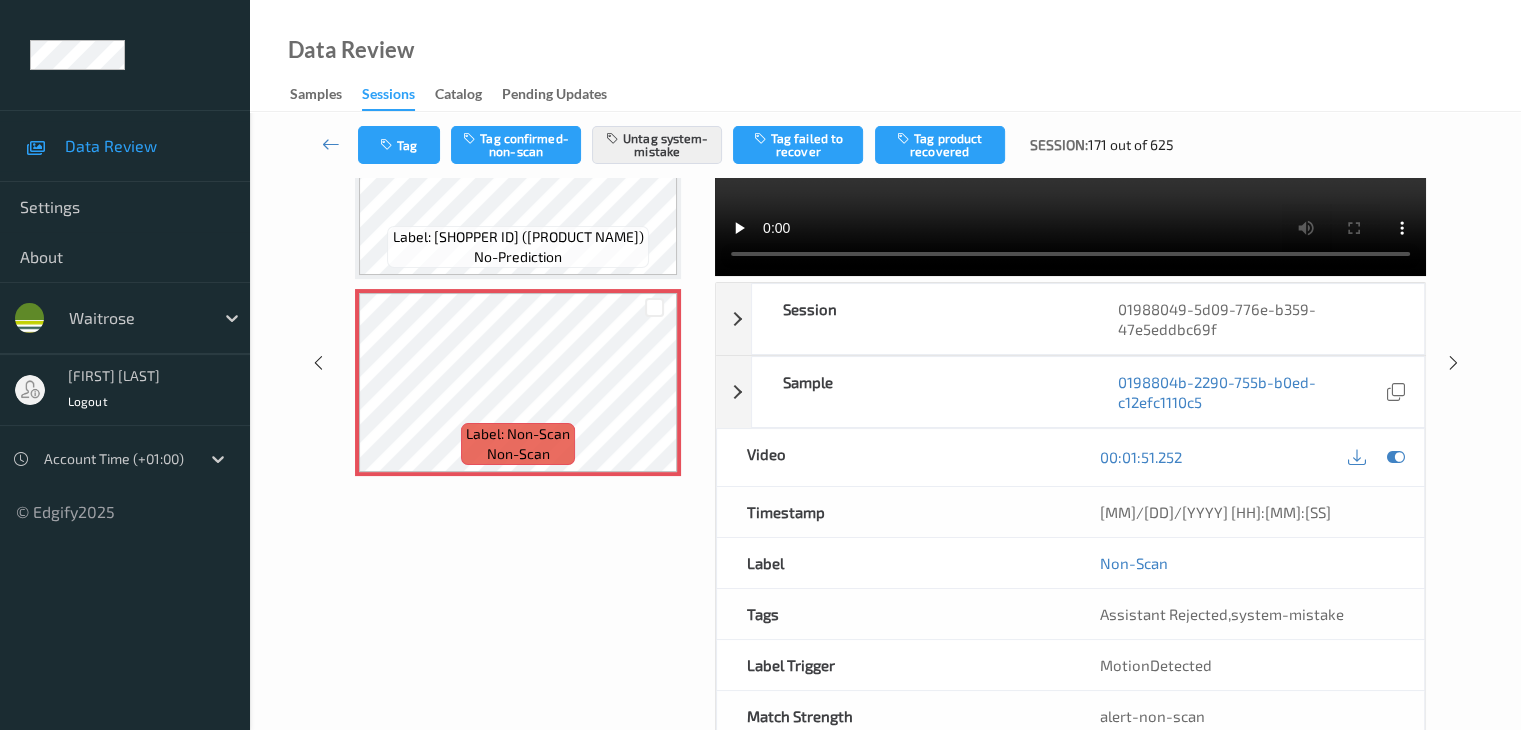 scroll, scrollTop: 0, scrollLeft: 0, axis: both 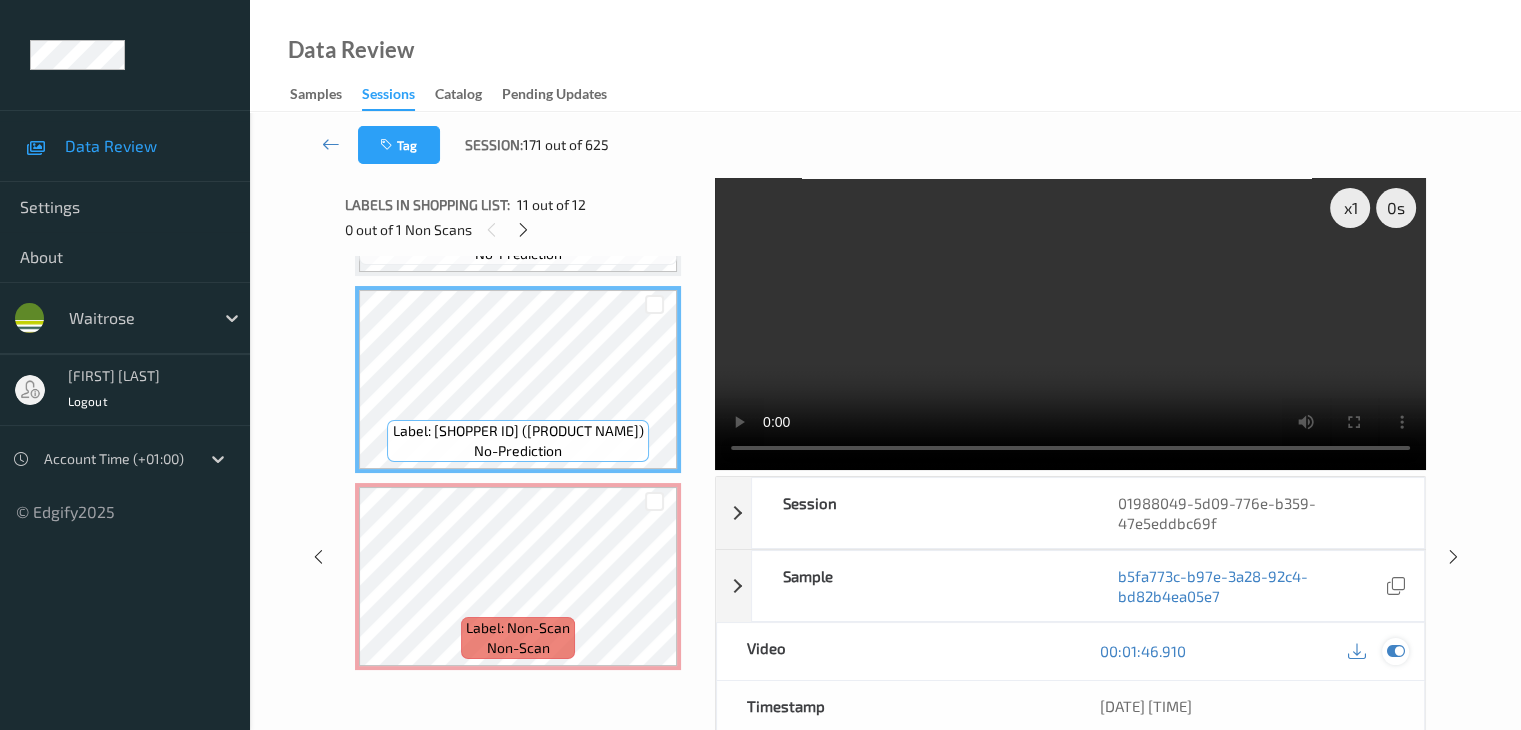 click at bounding box center [1395, 651] 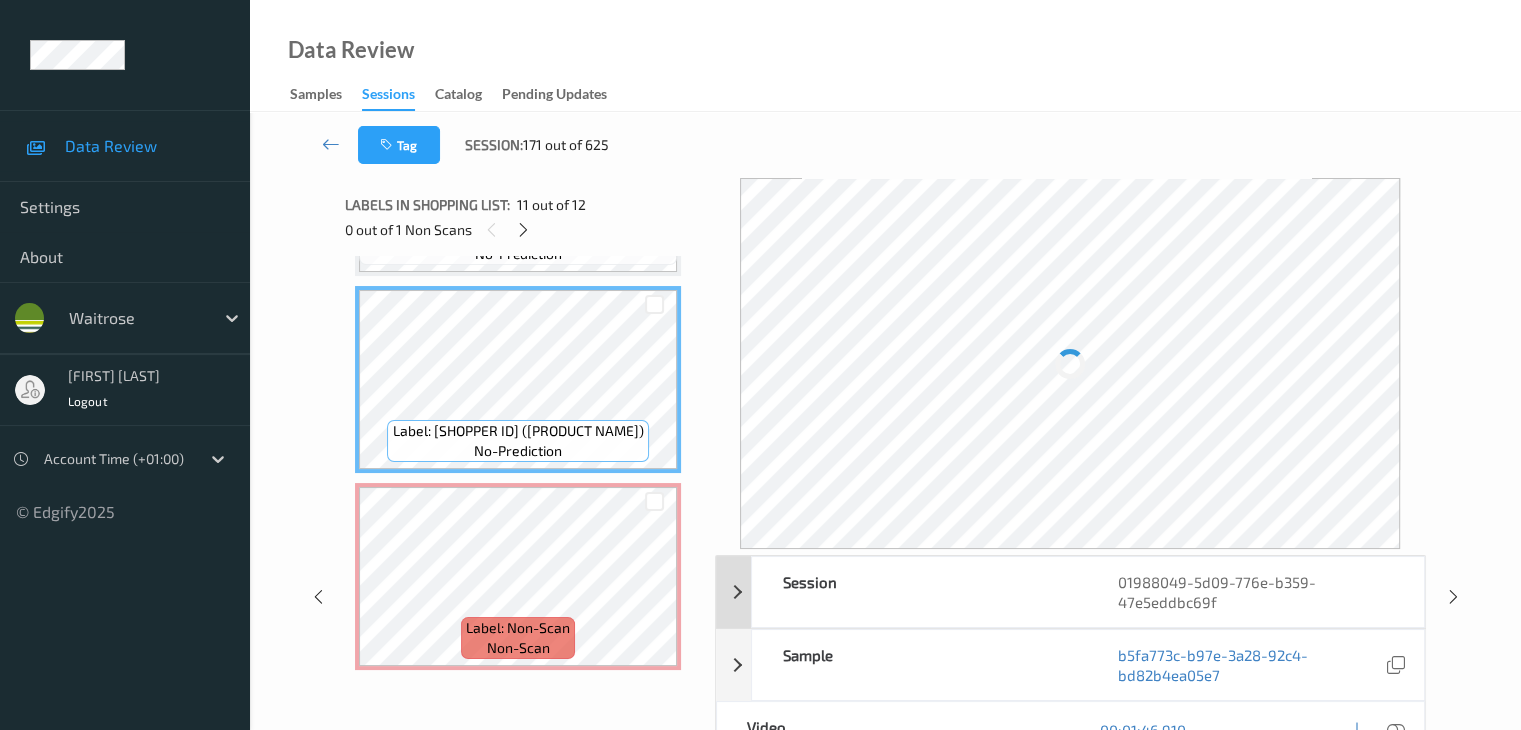 scroll, scrollTop: 100, scrollLeft: 0, axis: vertical 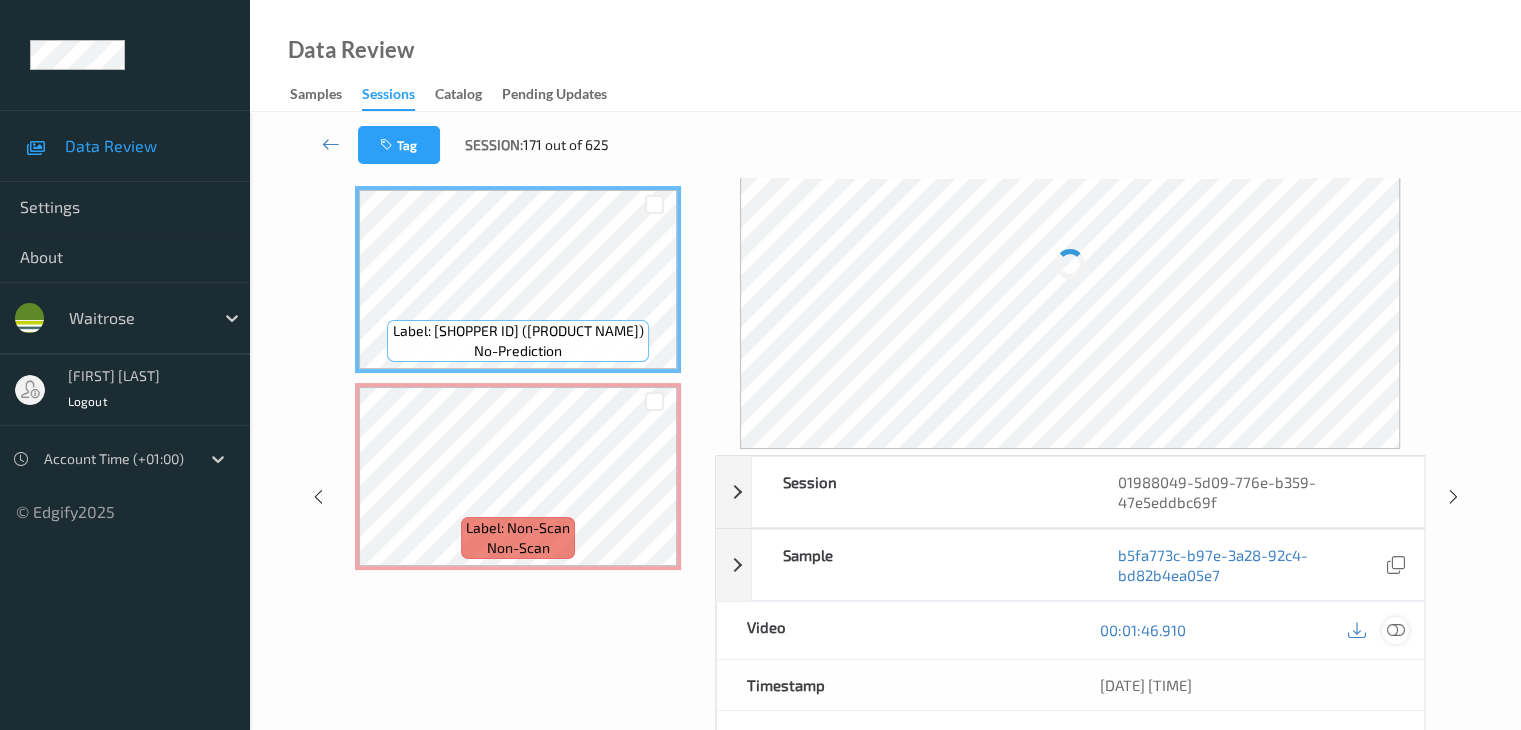 click at bounding box center (1395, 630) 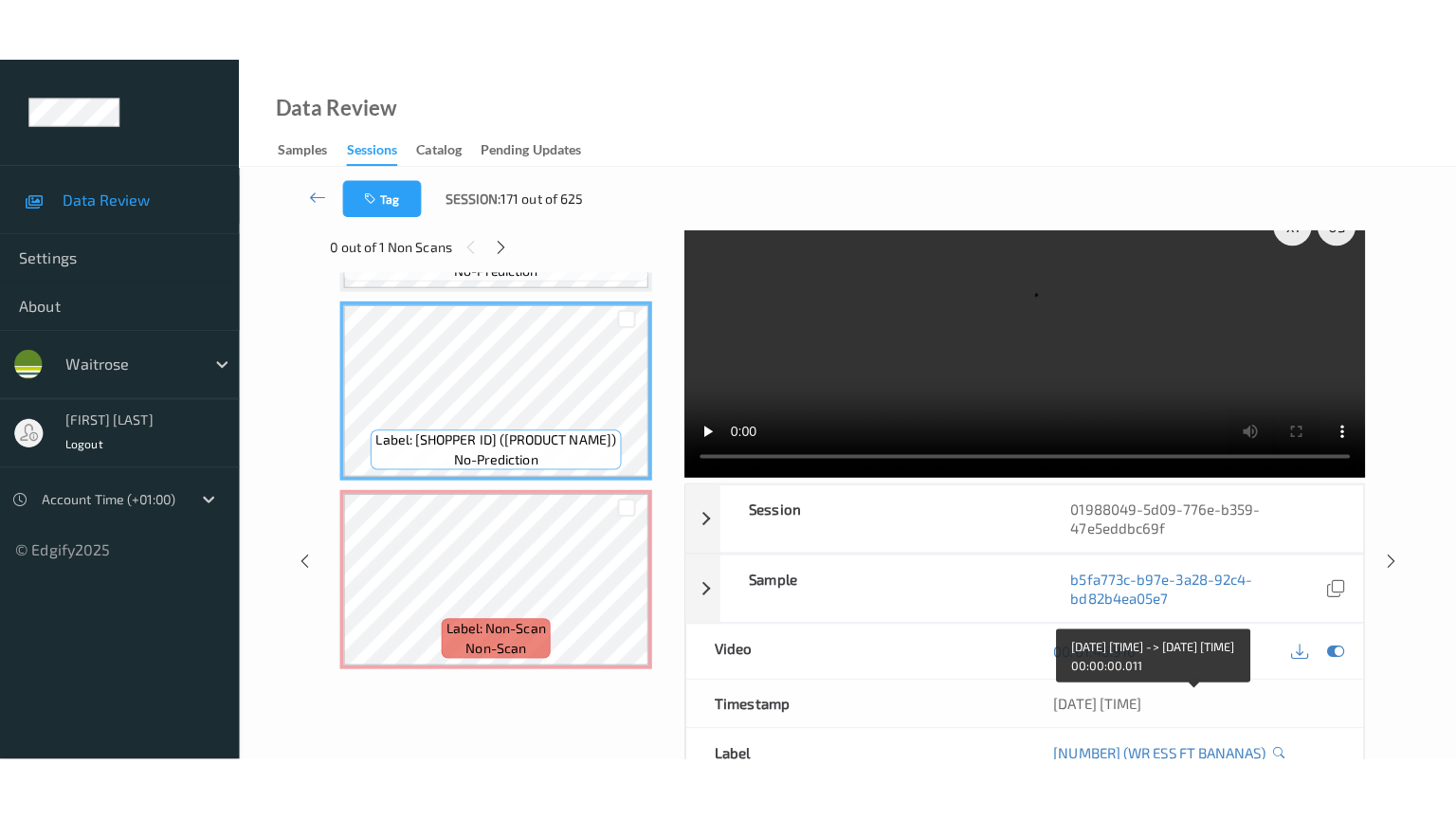 scroll, scrollTop: 0, scrollLeft: 0, axis: both 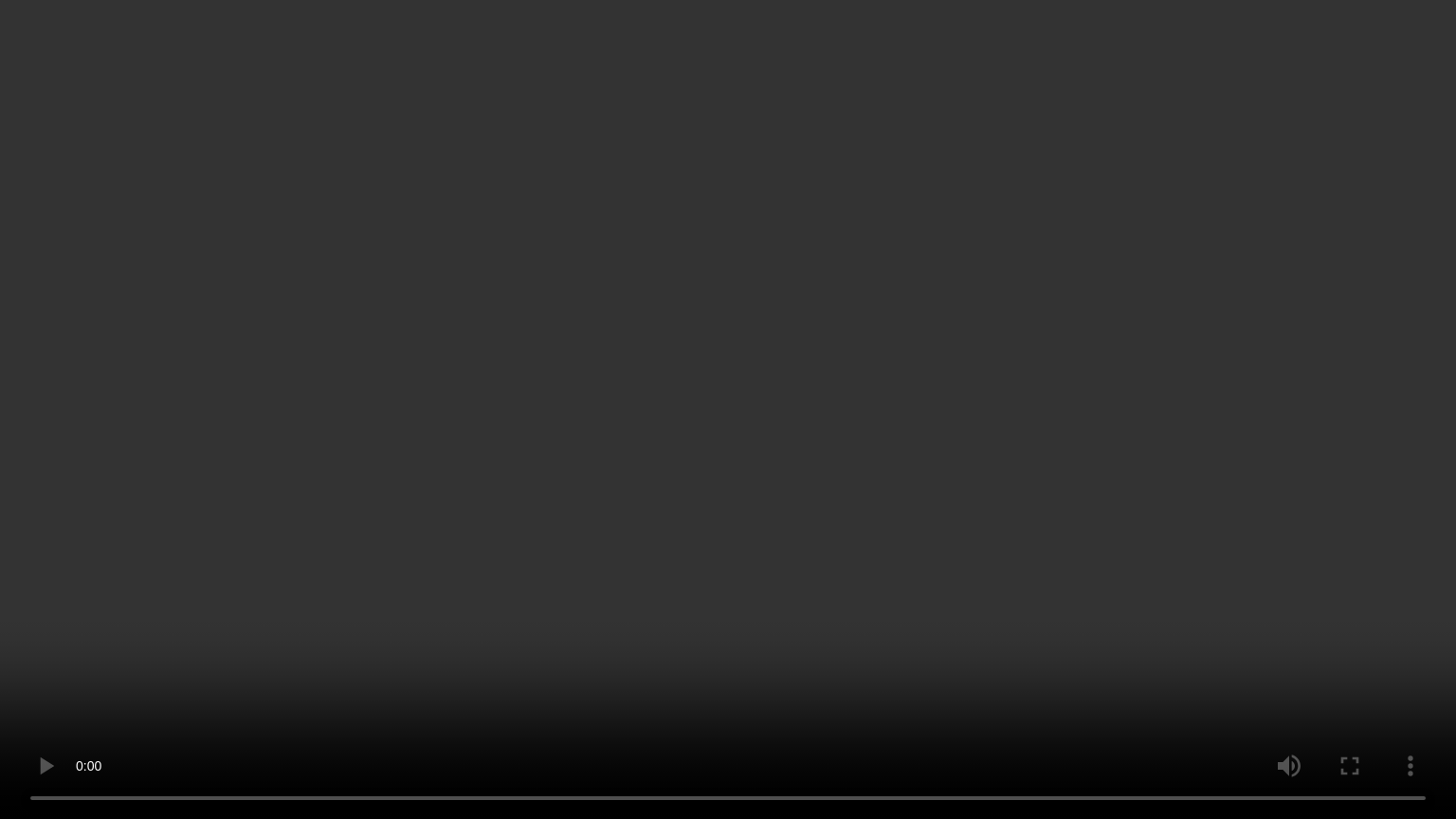 type 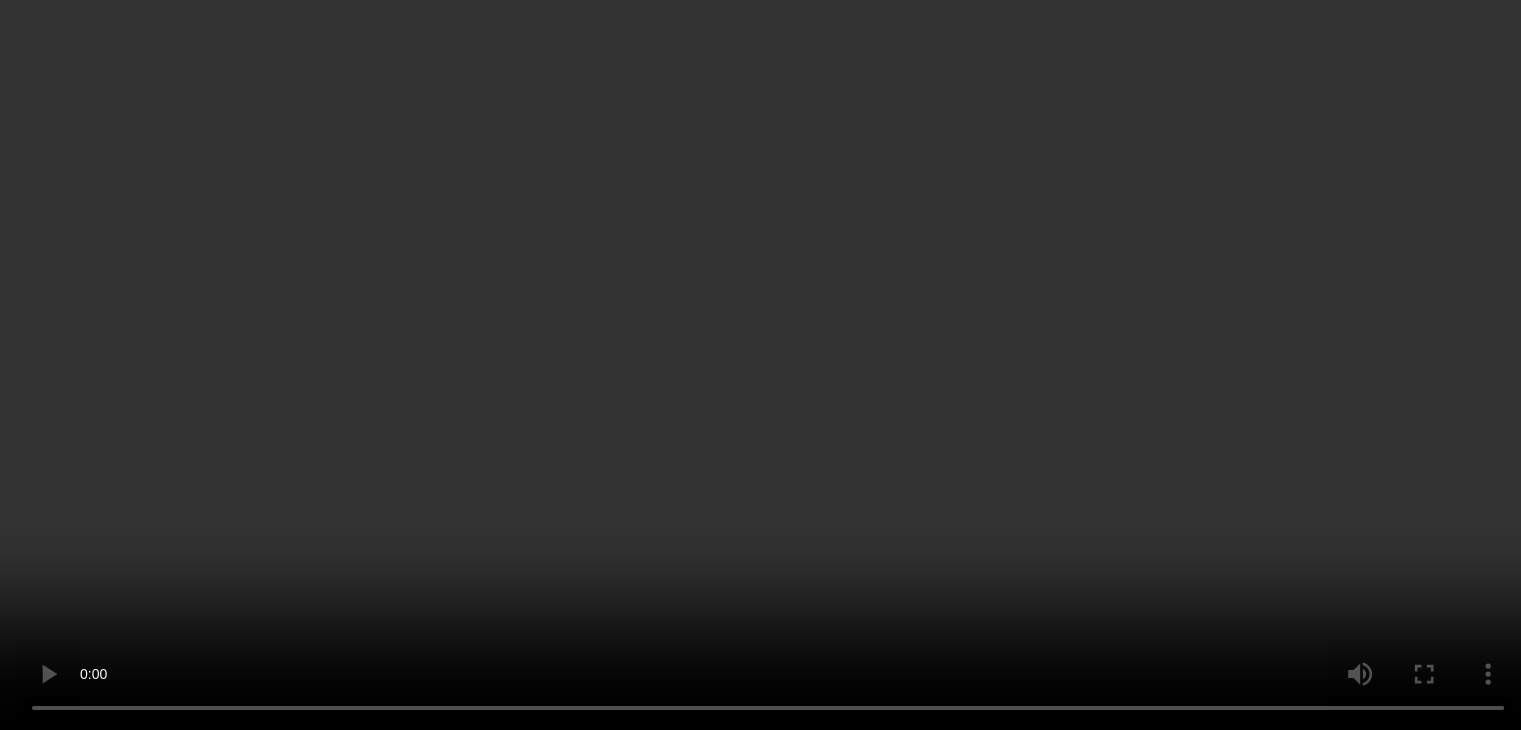 scroll, scrollTop: 1949, scrollLeft: 0, axis: vertical 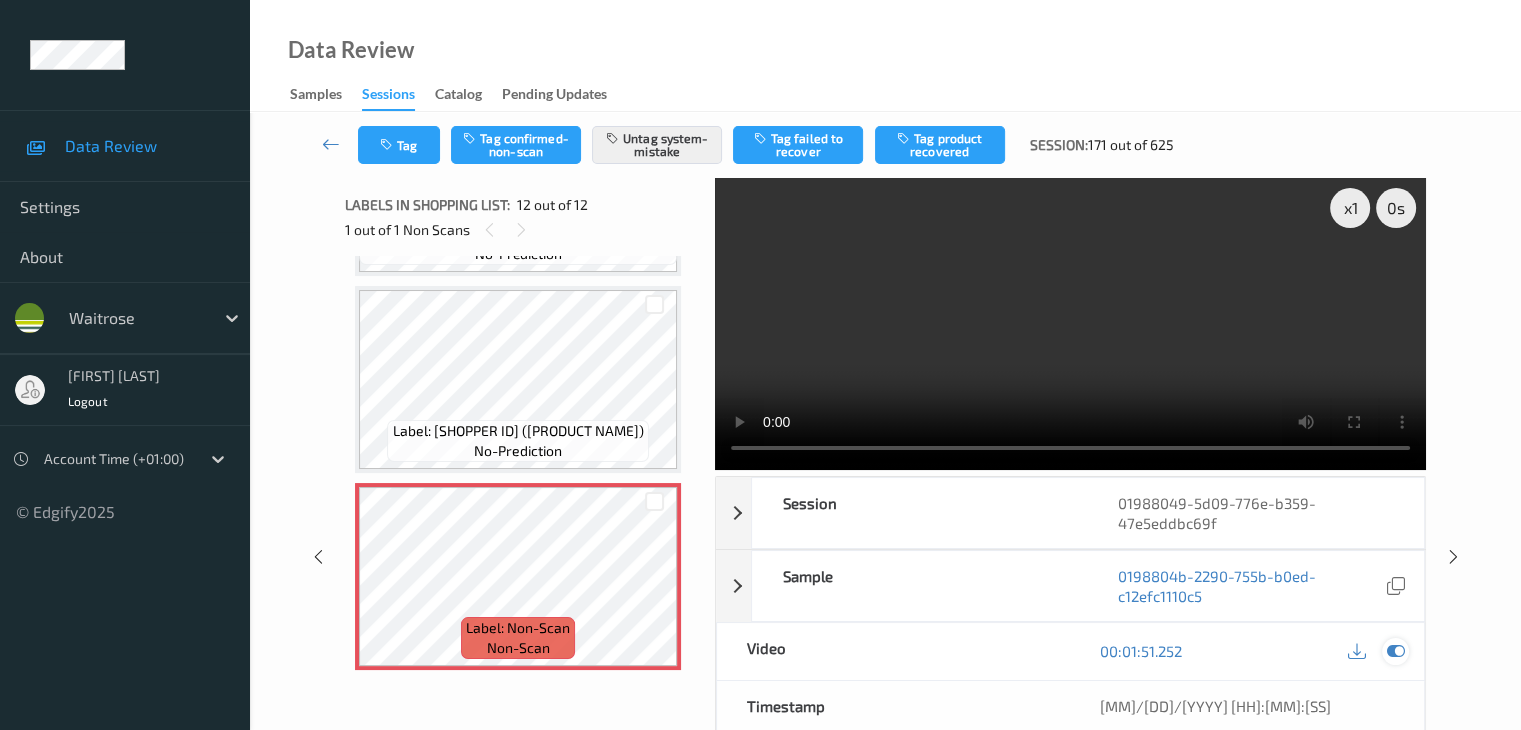 click at bounding box center [1395, 651] 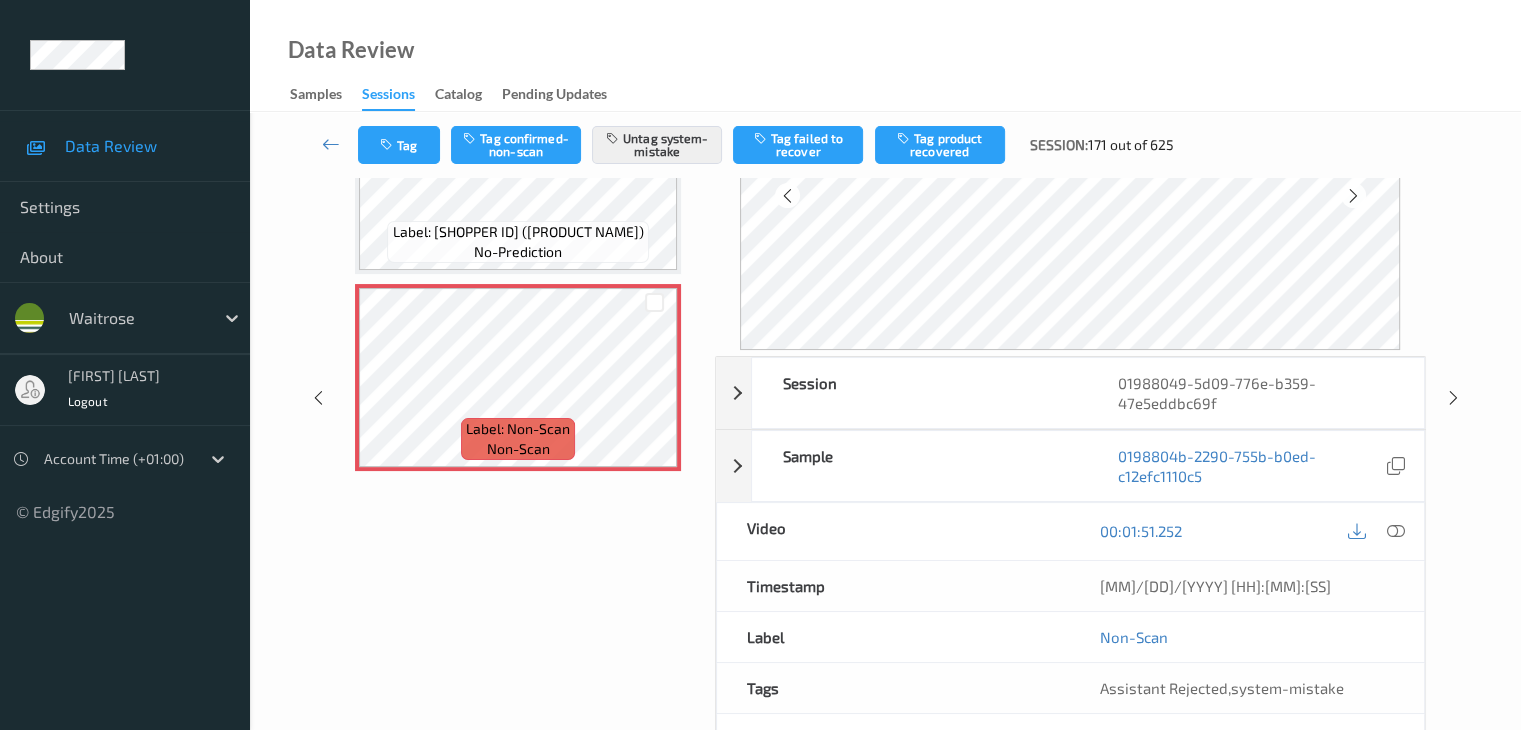 scroll, scrollTop: 200, scrollLeft: 0, axis: vertical 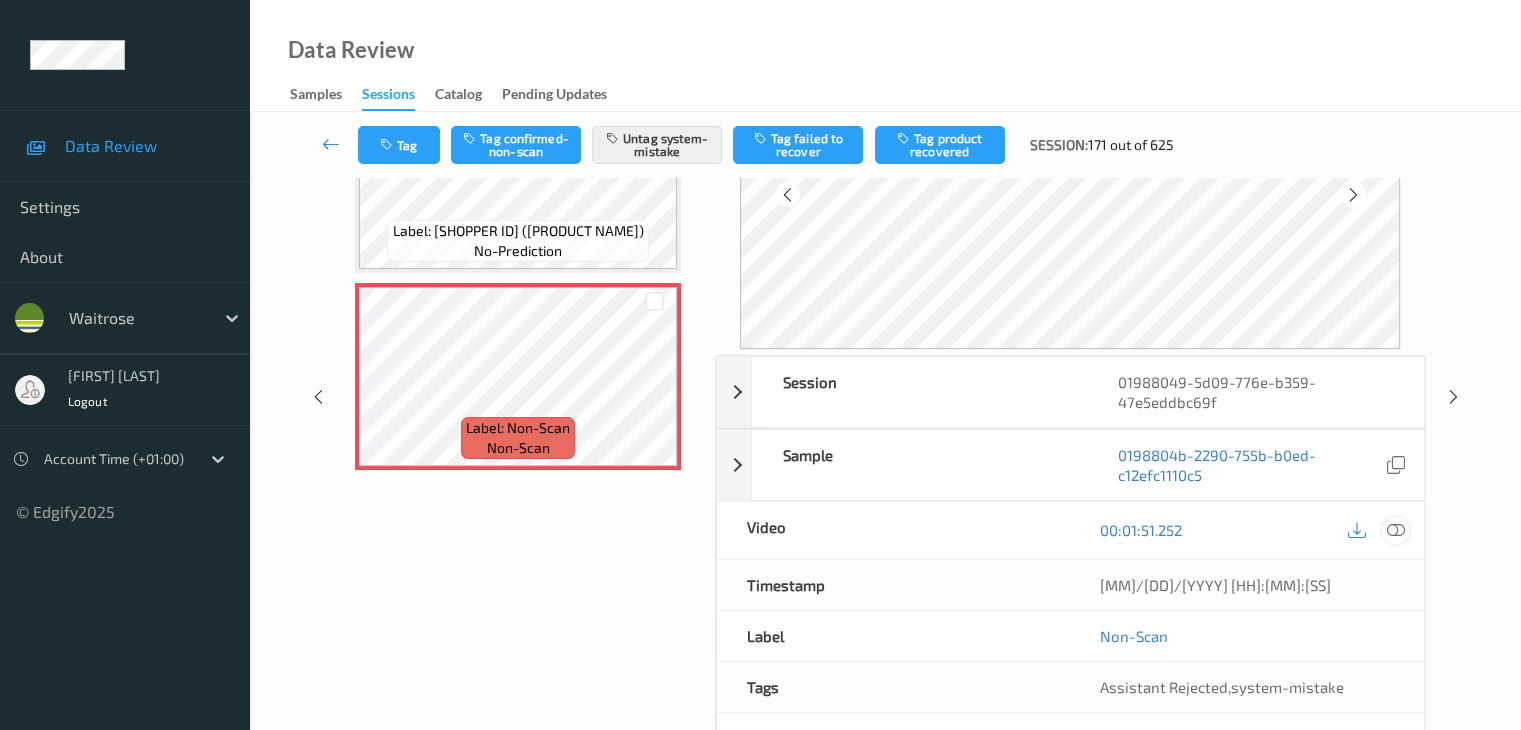 click at bounding box center (1395, 530) 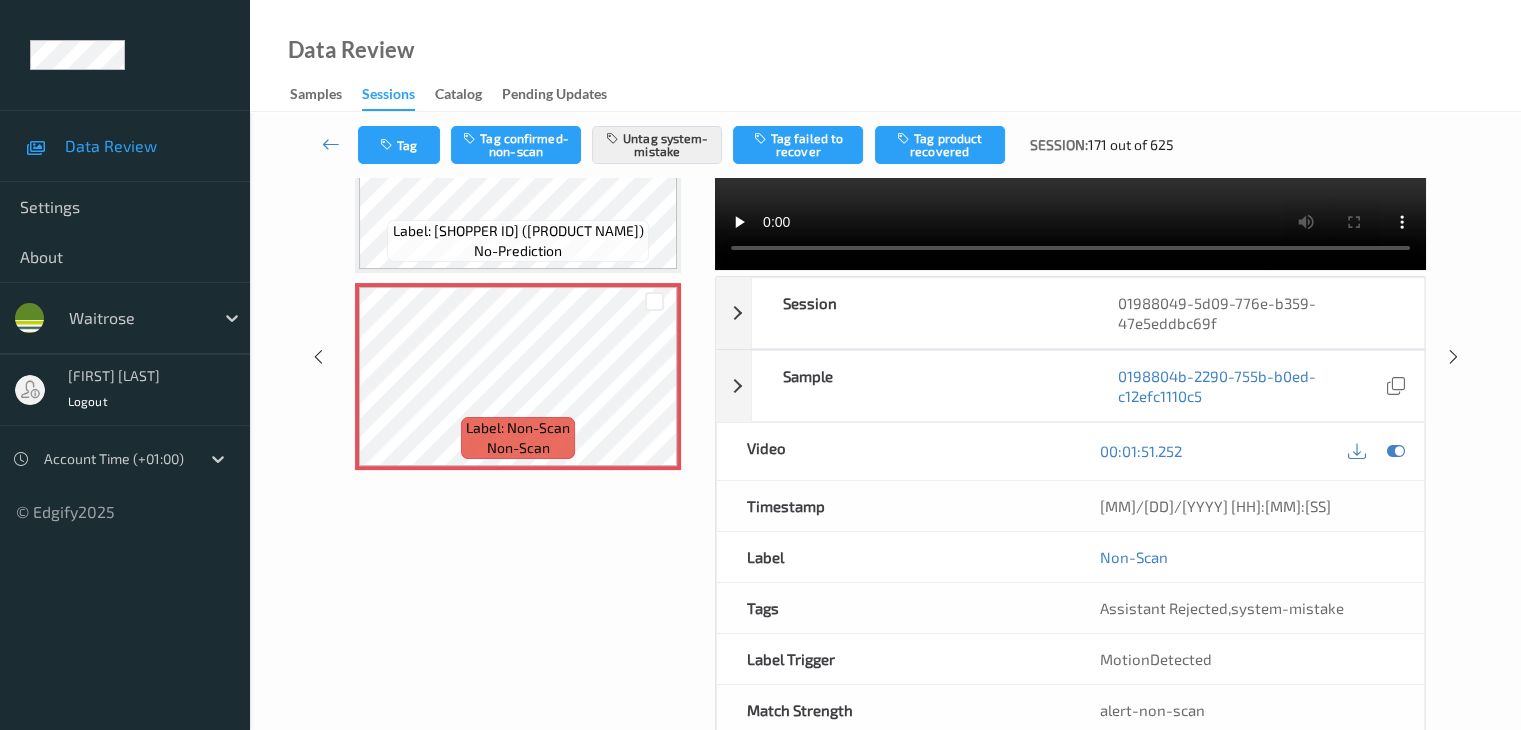 scroll, scrollTop: 0, scrollLeft: 0, axis: both 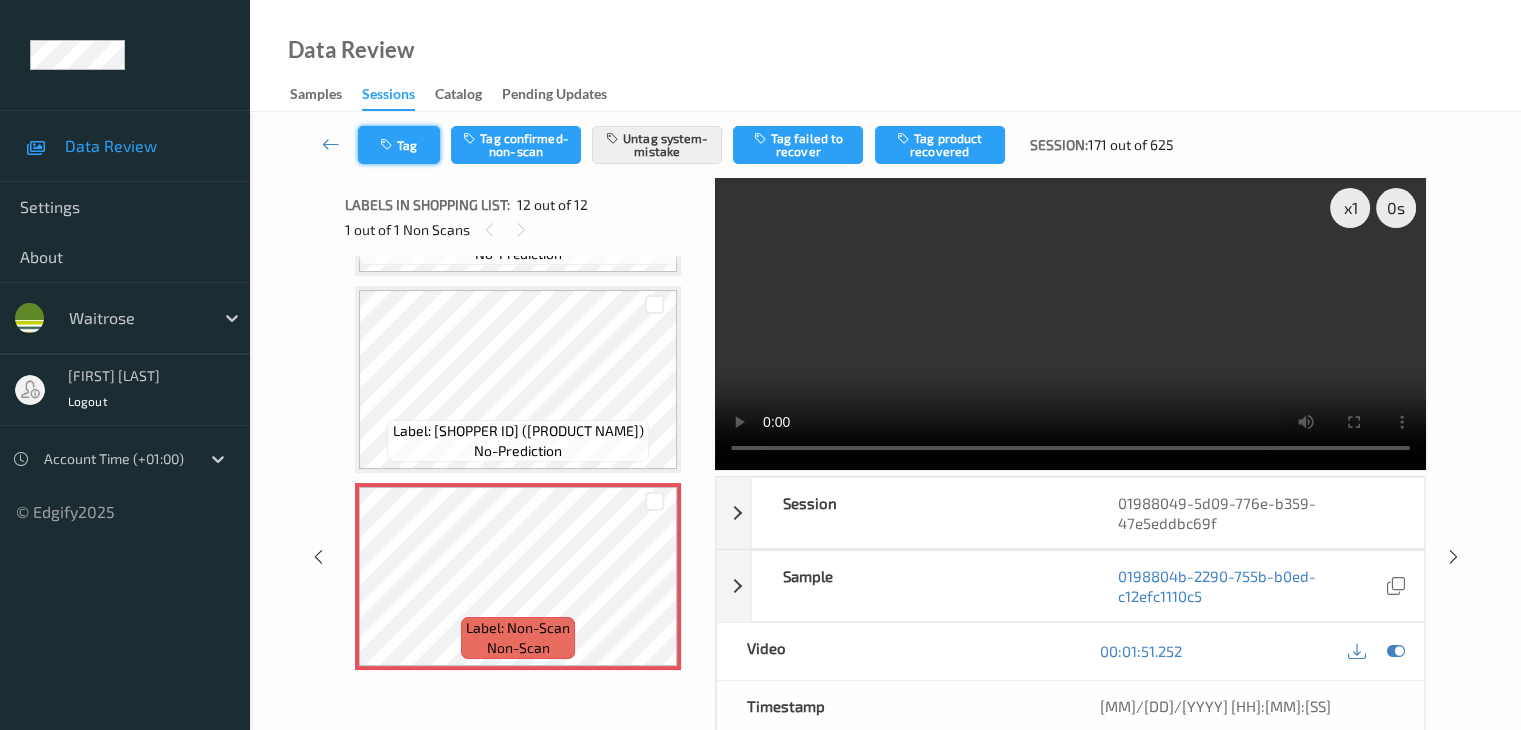 click on "Tag" at bounding box center (399, 145) 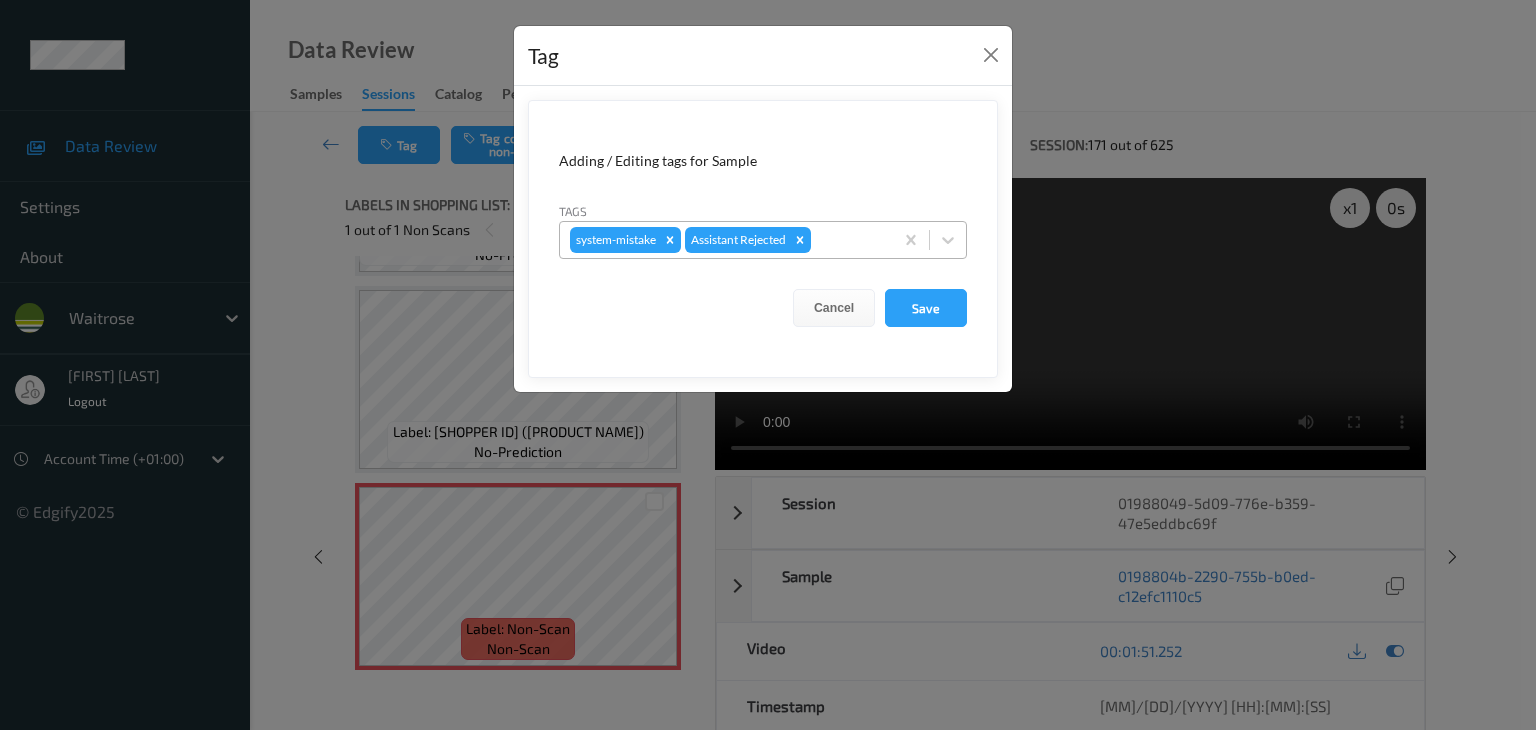 click at bounding box center [849, 240] 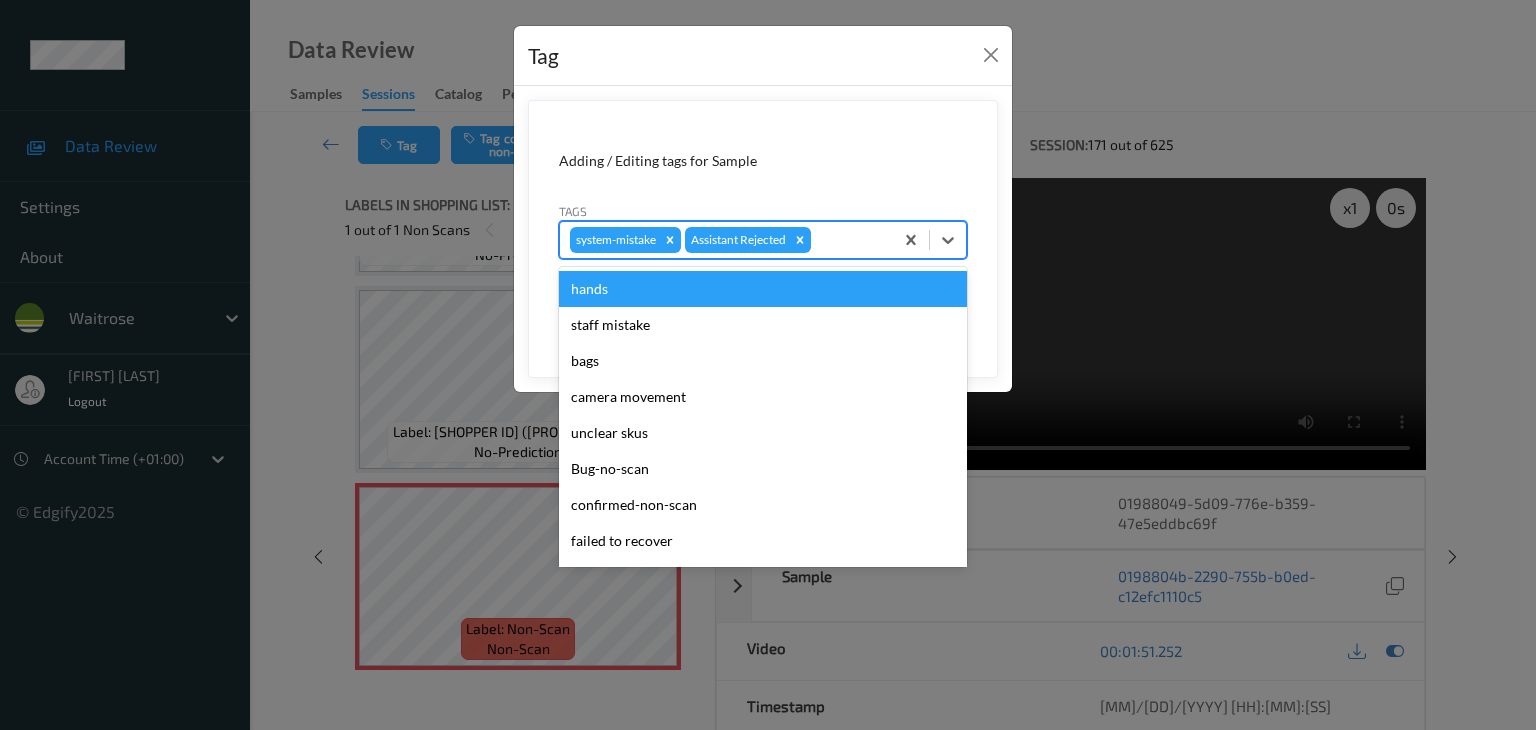 type on "u" 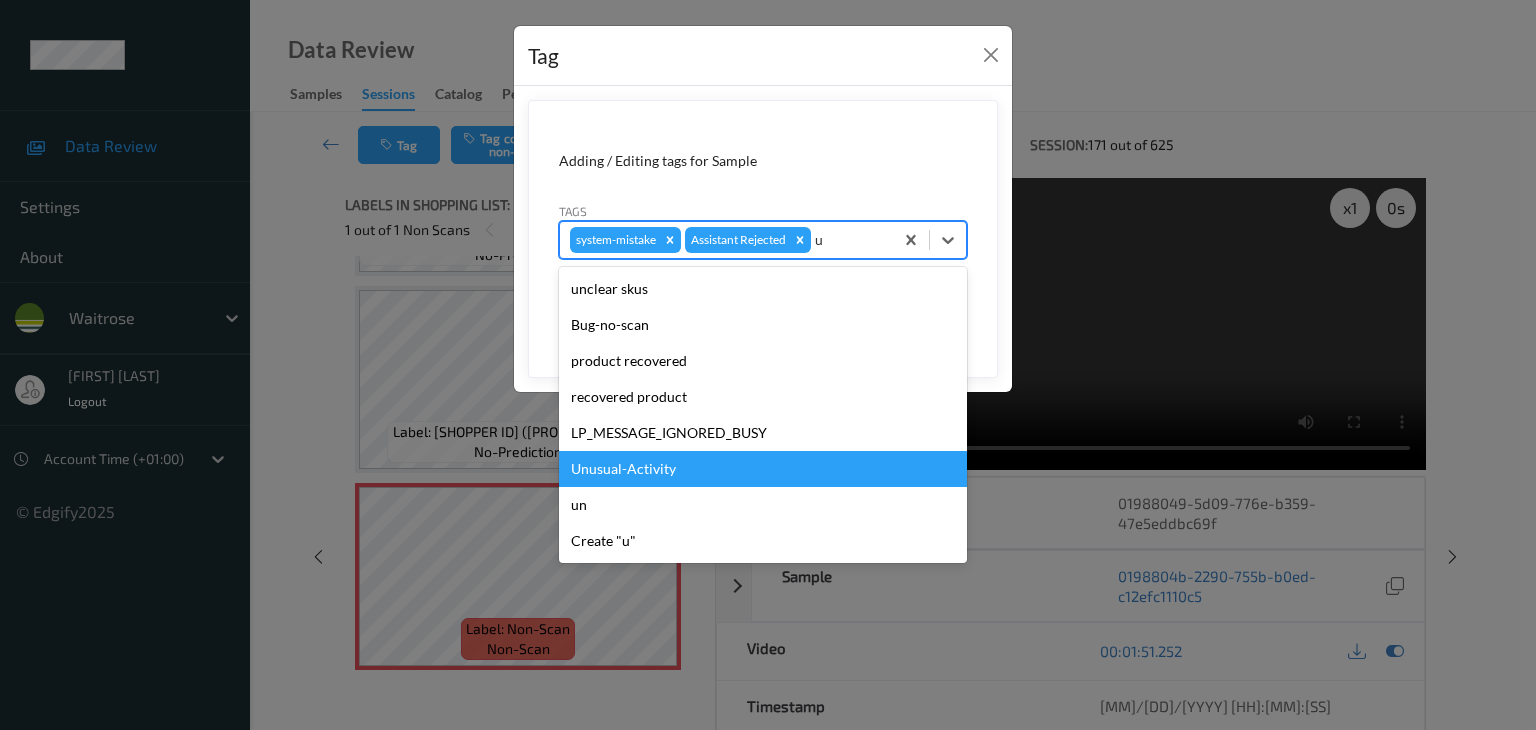 click on "Unusual-Activity" at bounding box center (763, 469) 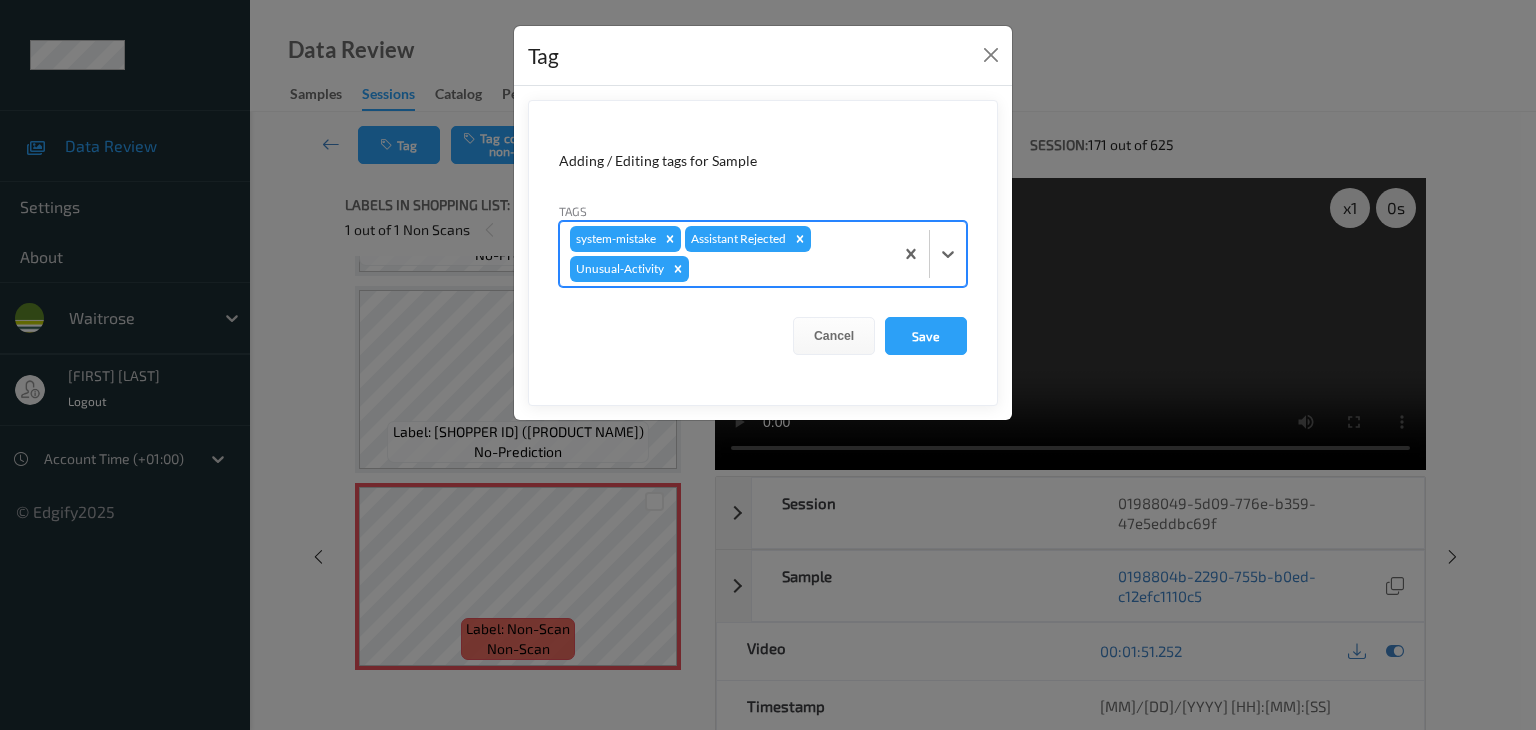 drag, startPoint x: 932, startPoint y: 339, endPoint x: 982, endPoint y: 356, distance: 52.810986 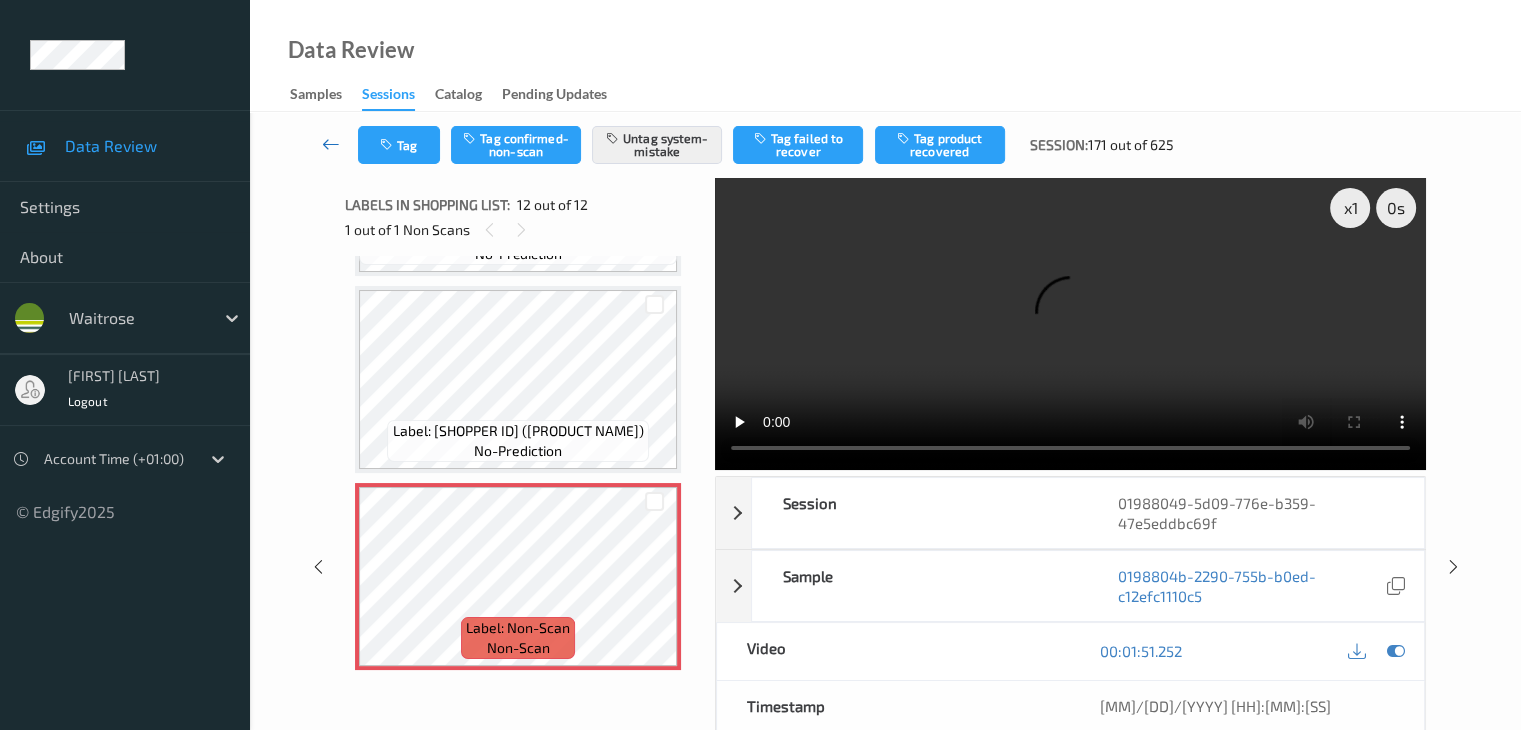 click at bounding box center (331, 144) 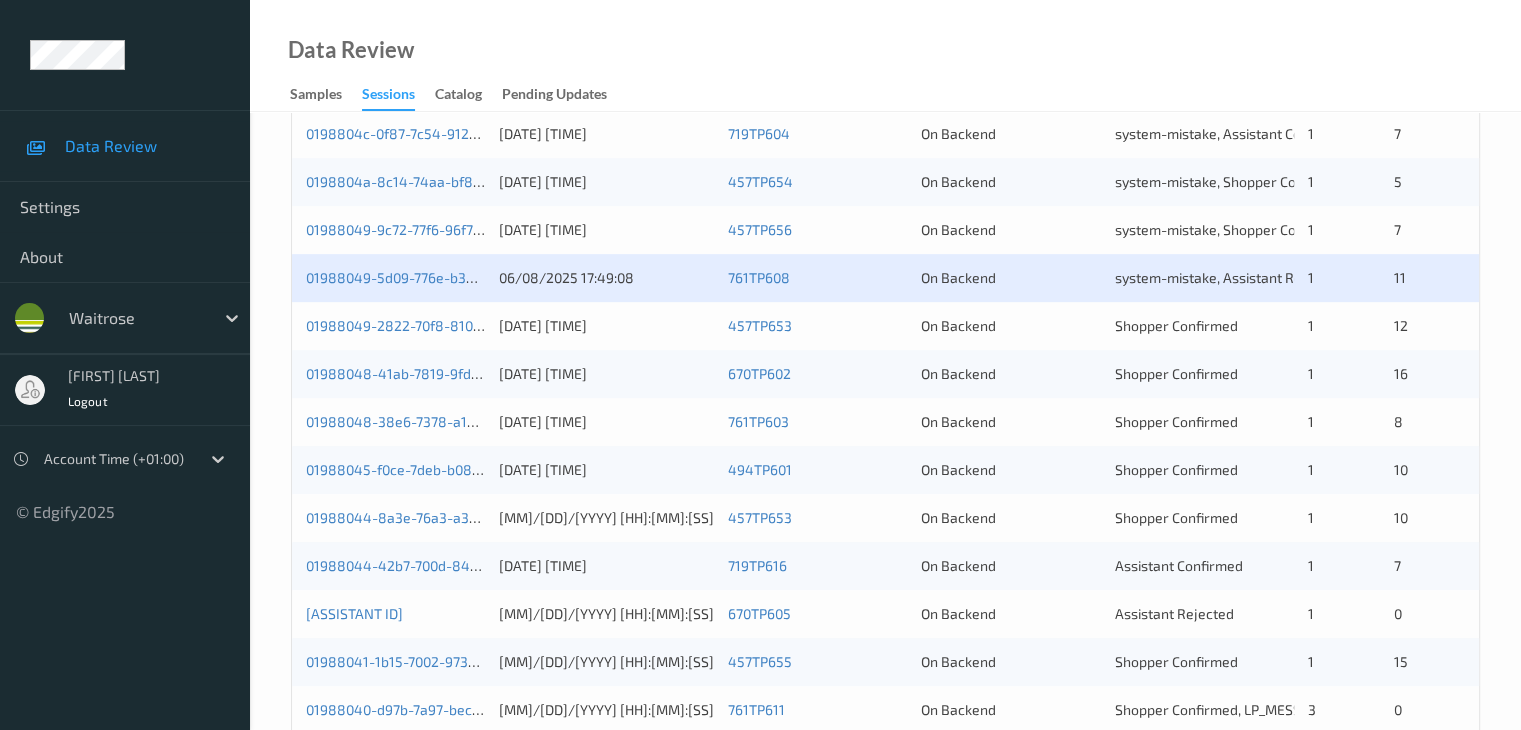 scroll, scrollTop: 900, scrollLeft: 0, axis: vertical 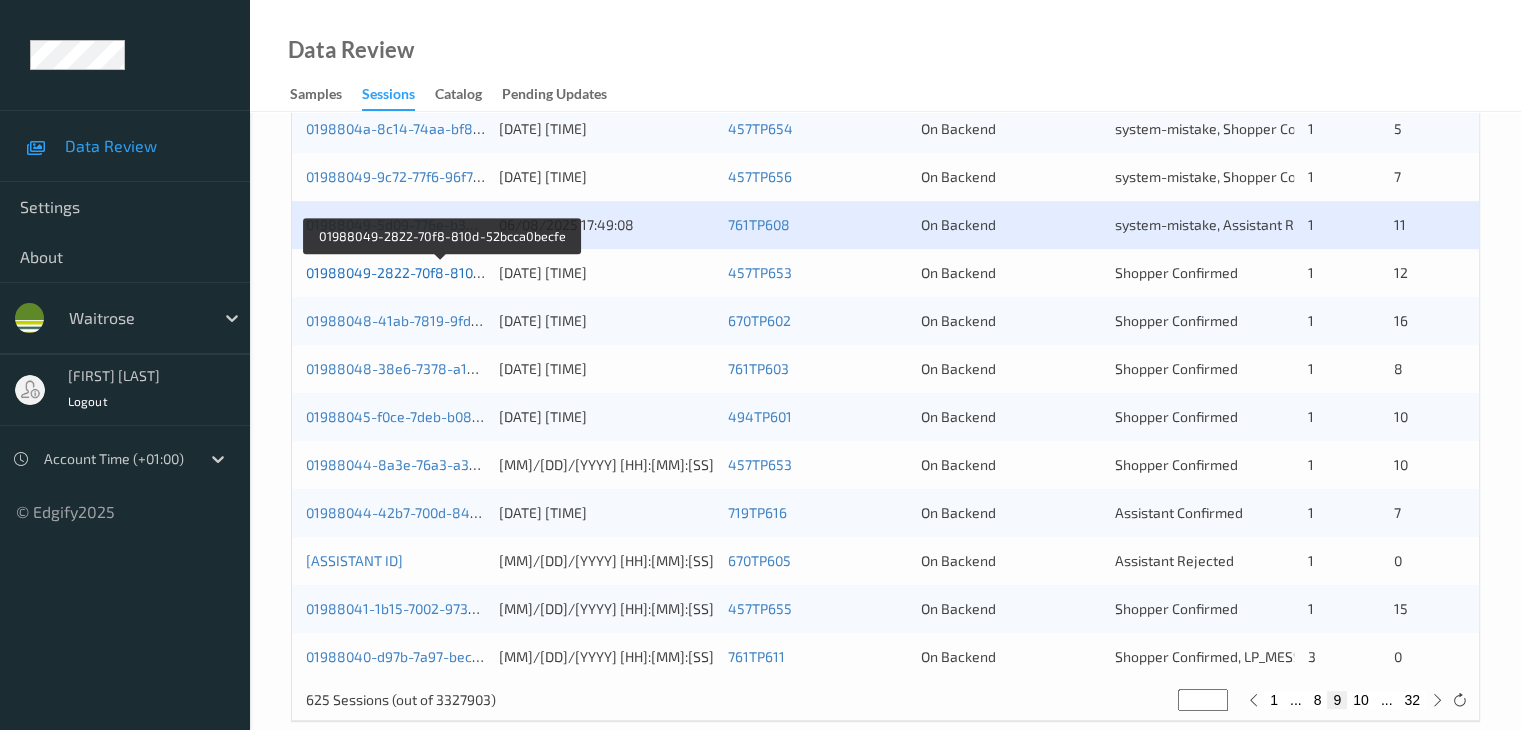 click on "01988049-2822-70f8-810d-52bcca0becfe" at bounding box center (441, 272) 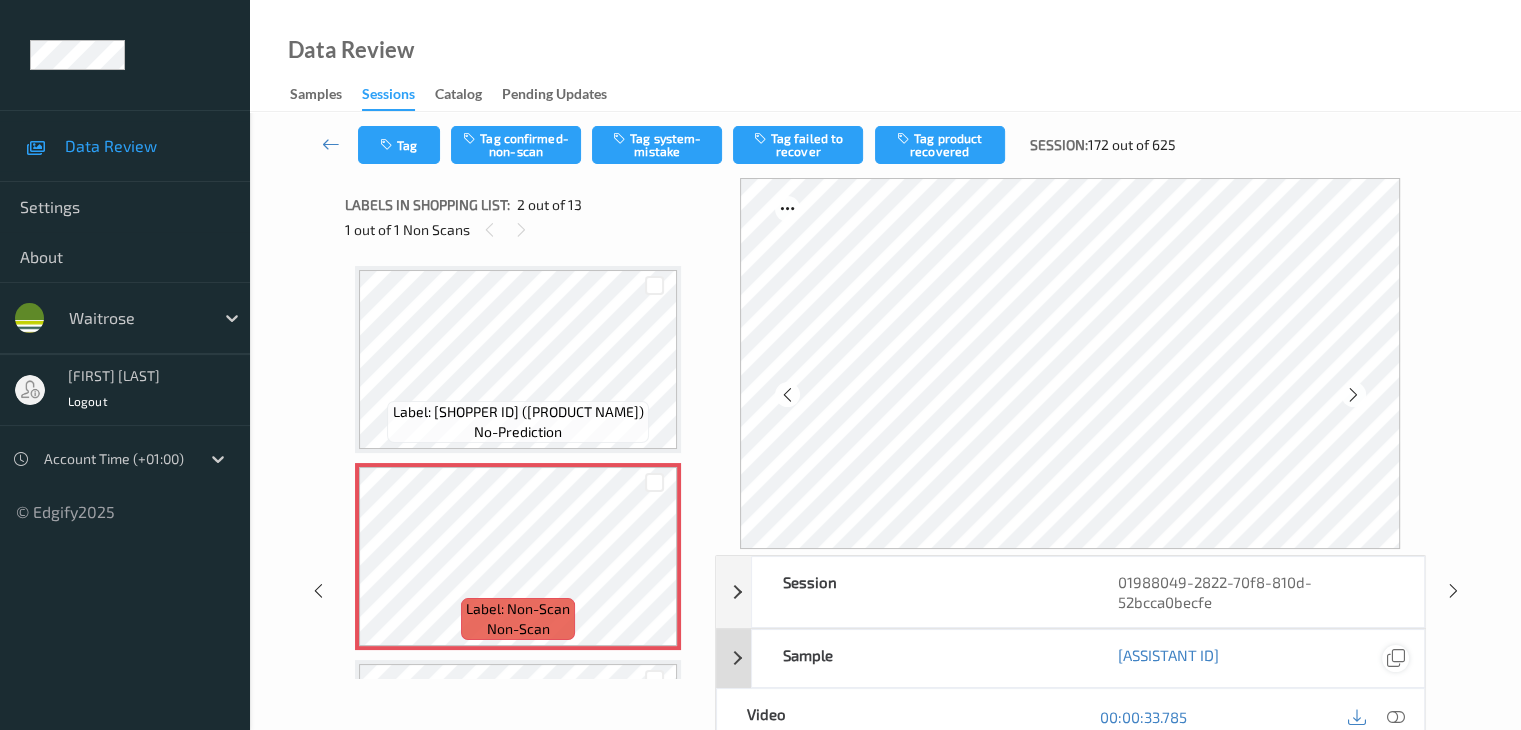 scroll, scrollTop: 100, scrollLeft: 0, axis: vertical 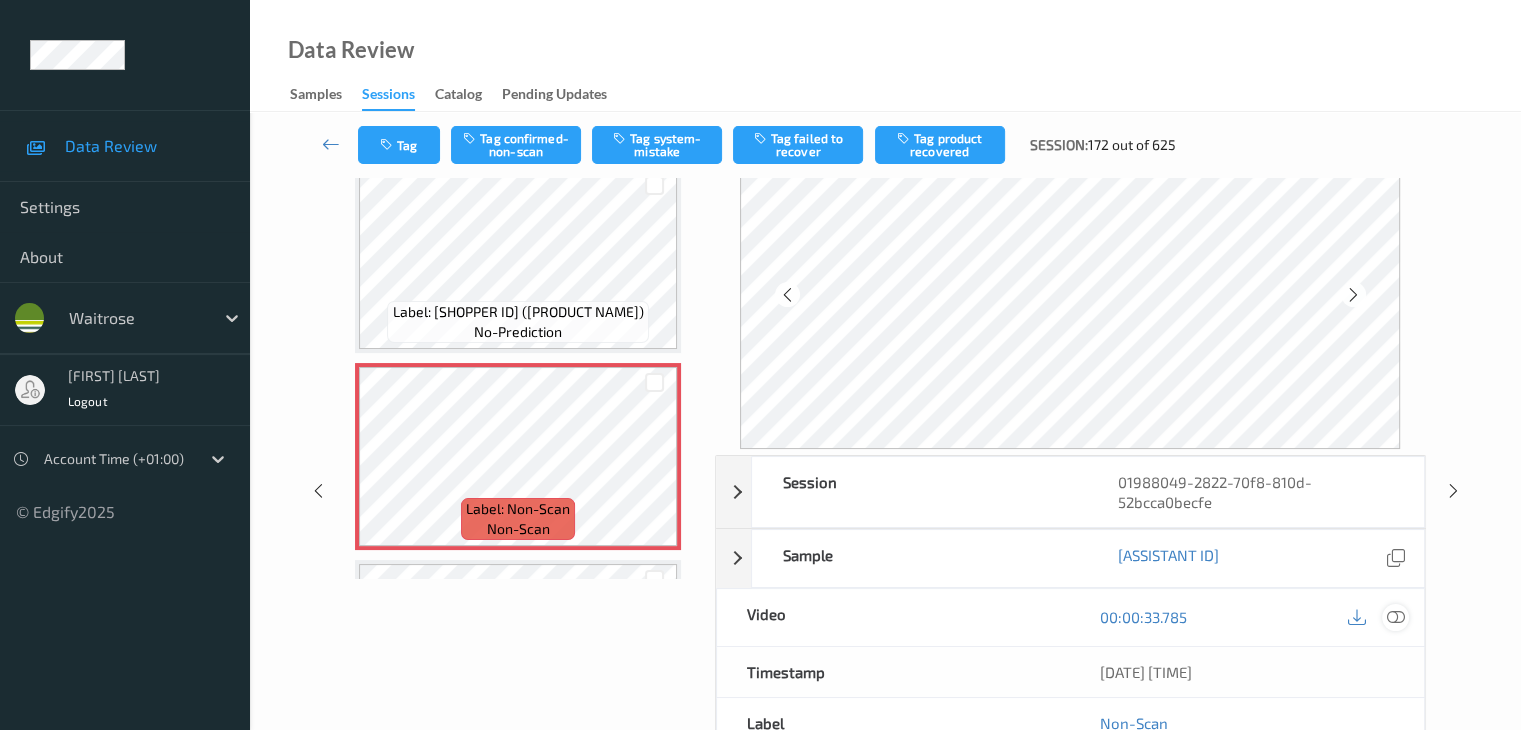 click at bounding box center (1395, 617) 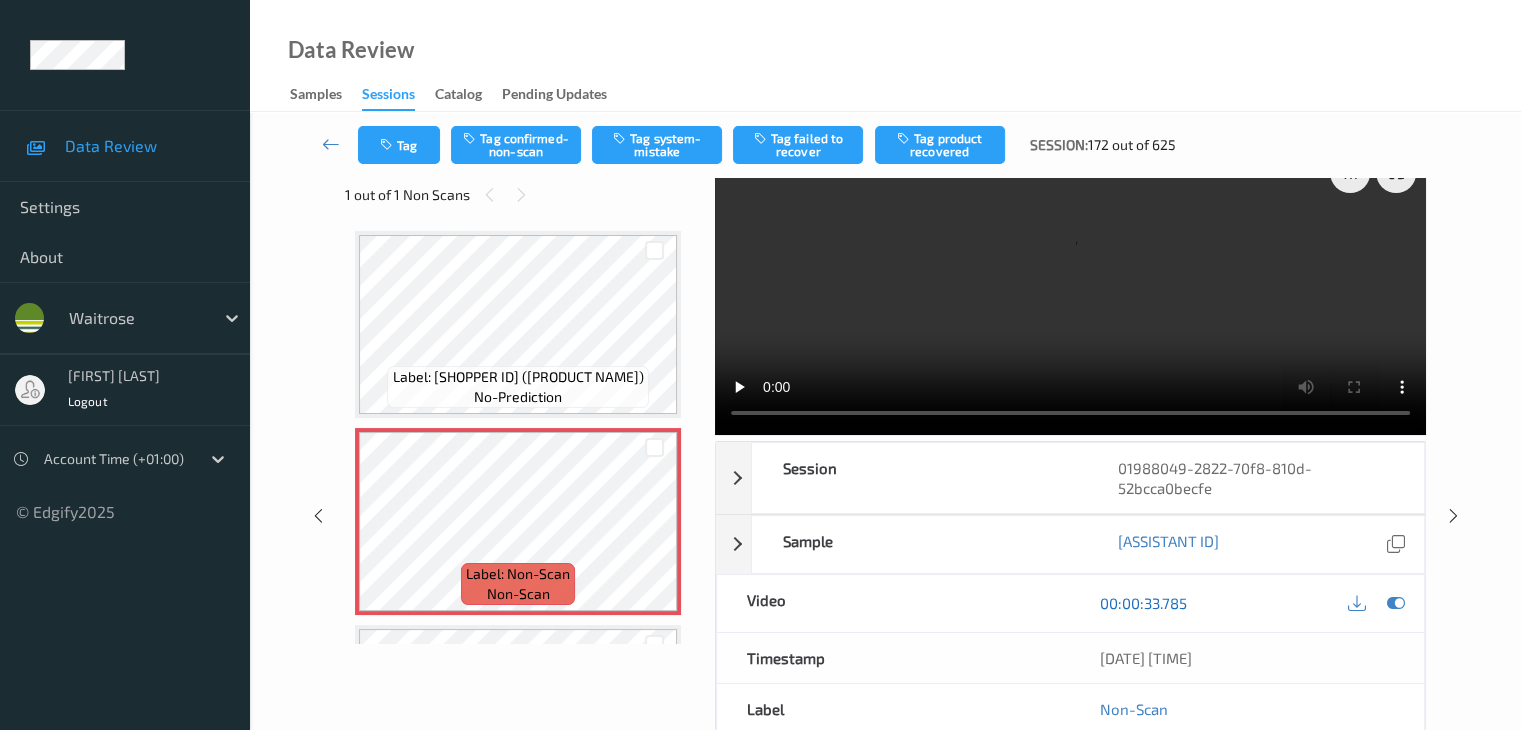 scroll, scrollTop: 0, scrollLeft: 0, axis: both 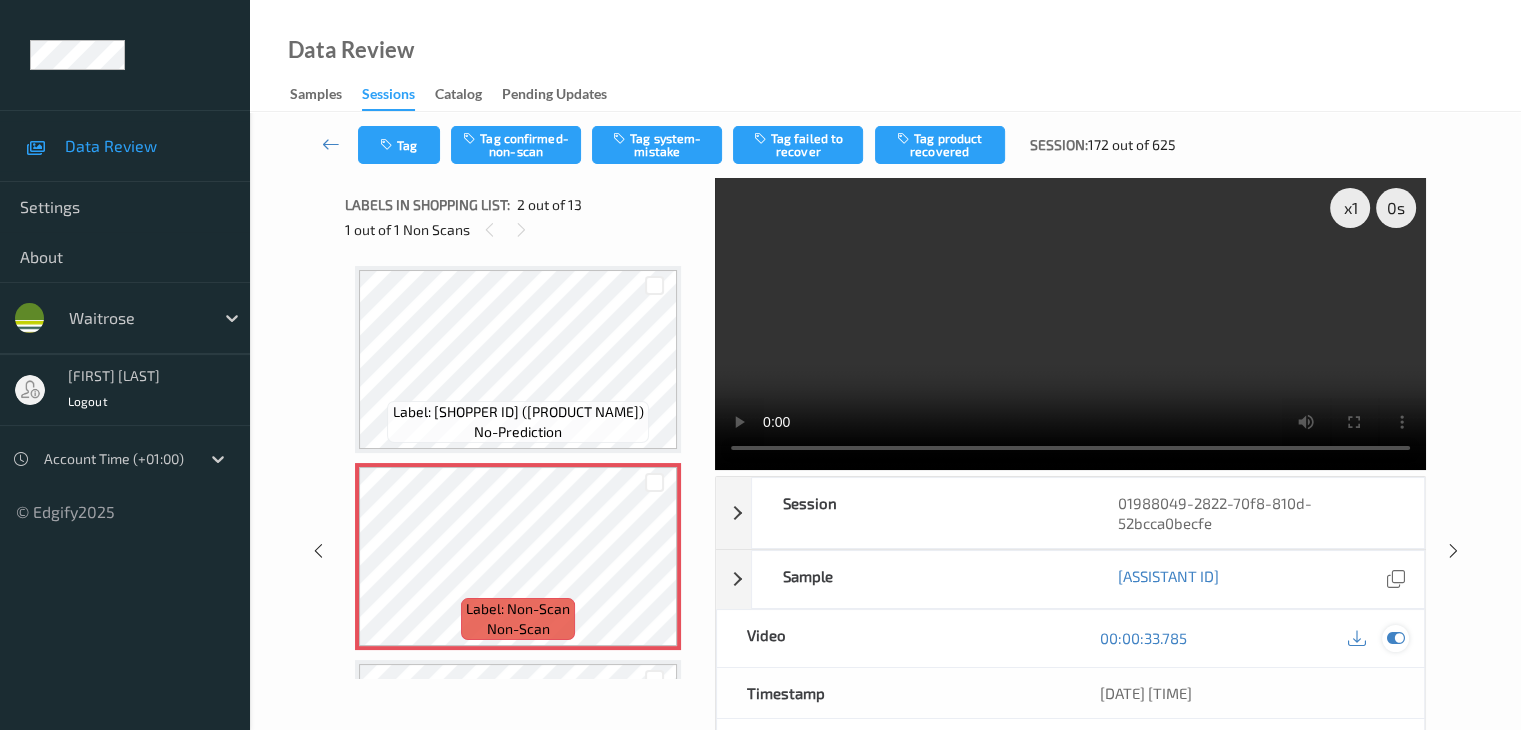 click at bounding box center (1395, 638) 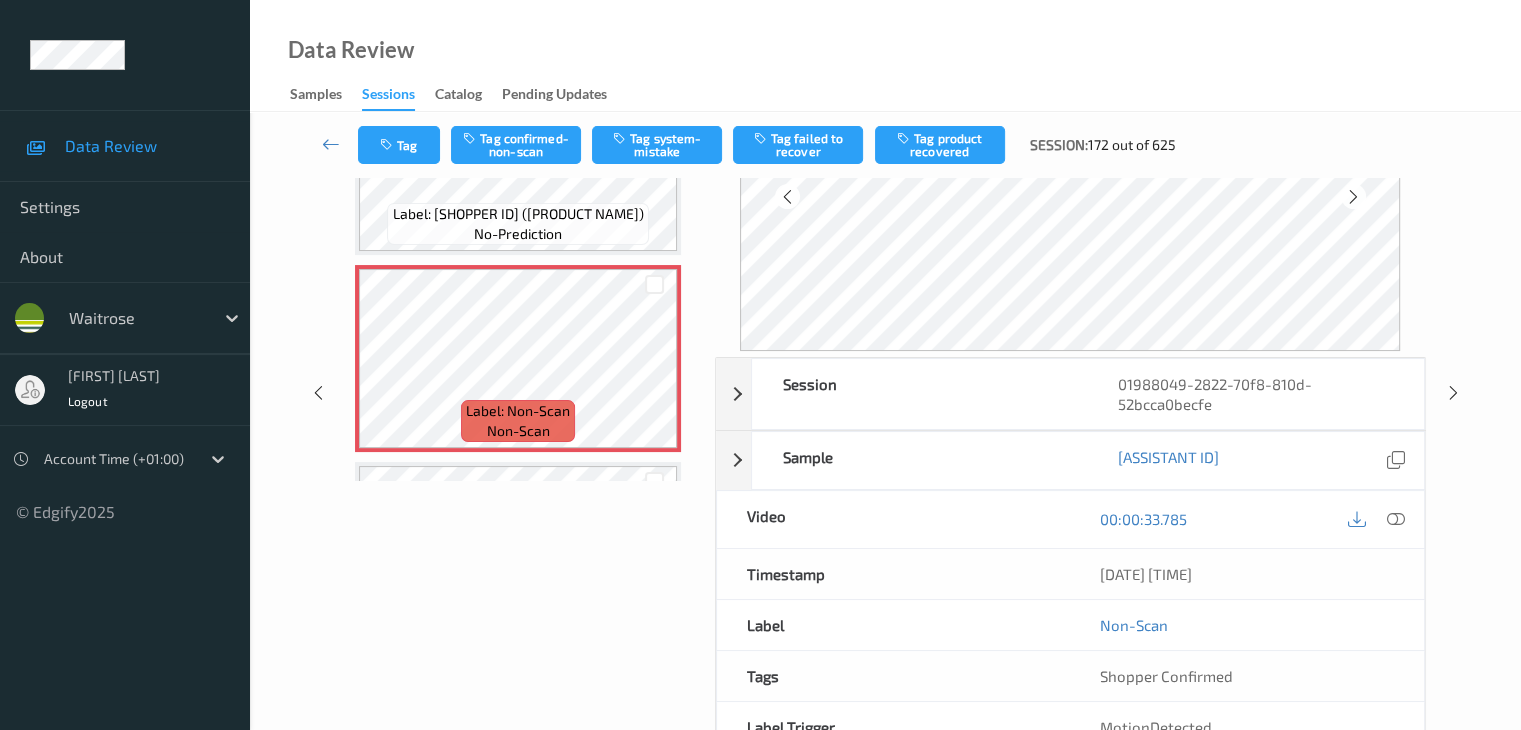 scroll, scrollTop: 200, scrollLeft: 0, axis: vertical 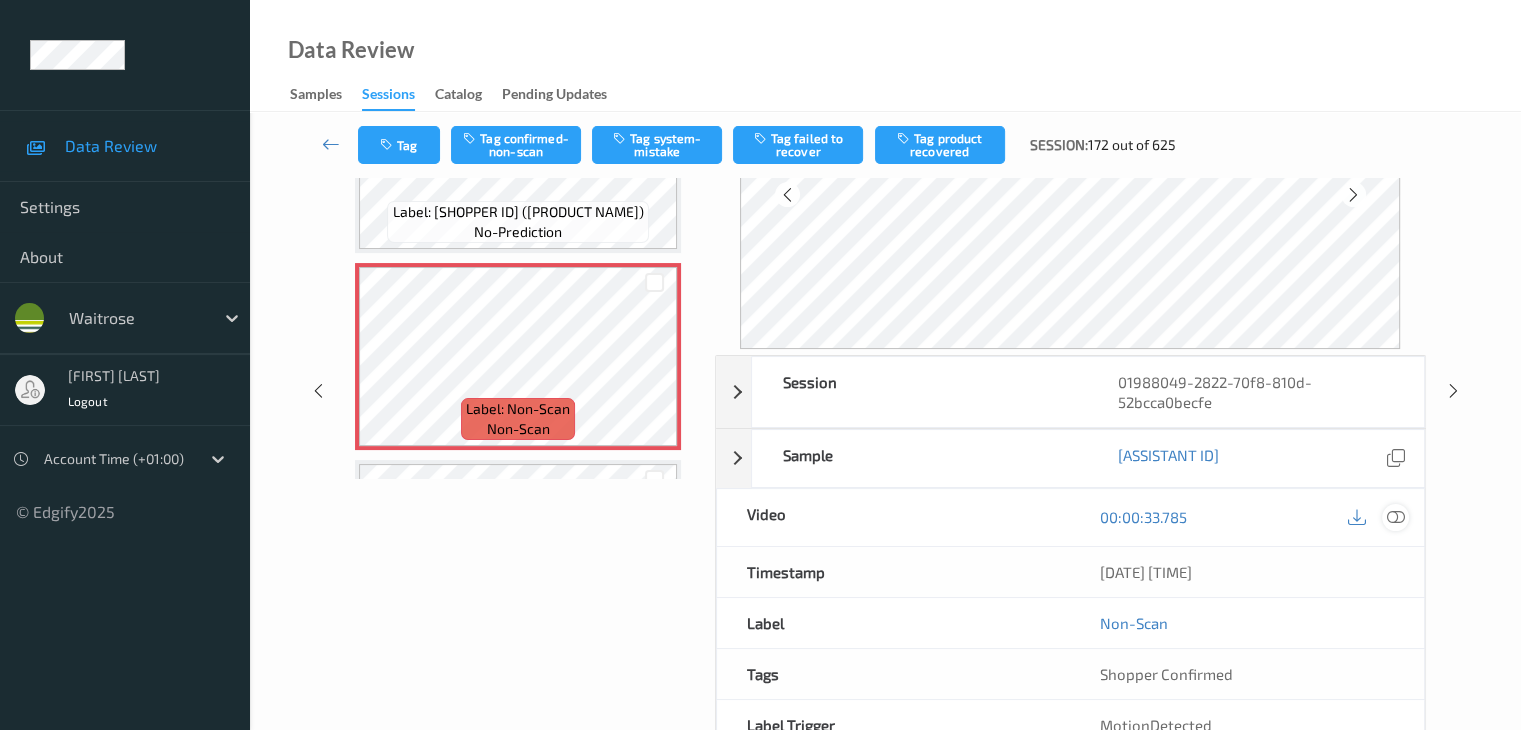 click at bounding box center [1395, 517] 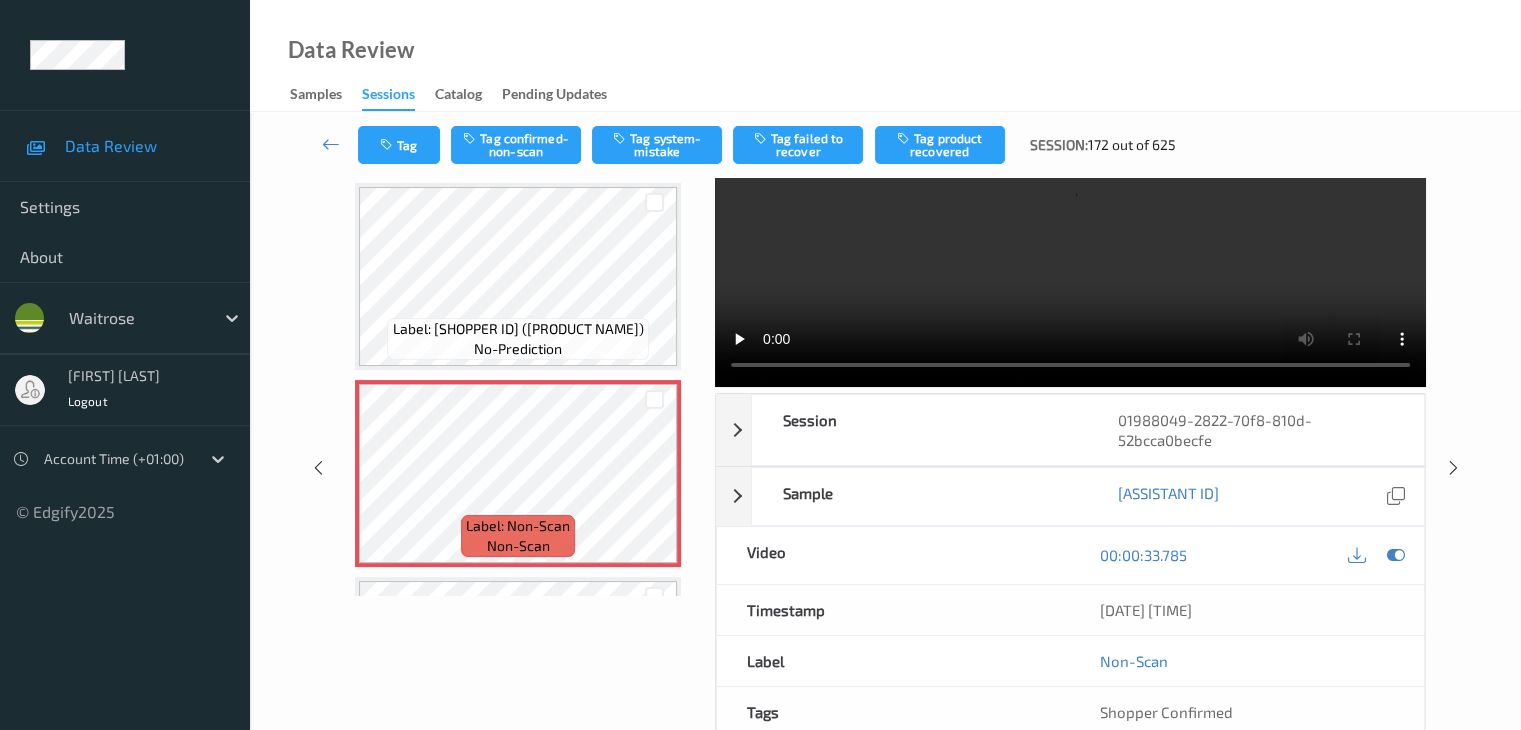 scroll, scrollTop: 0, scrollLeft: 0, axis: both 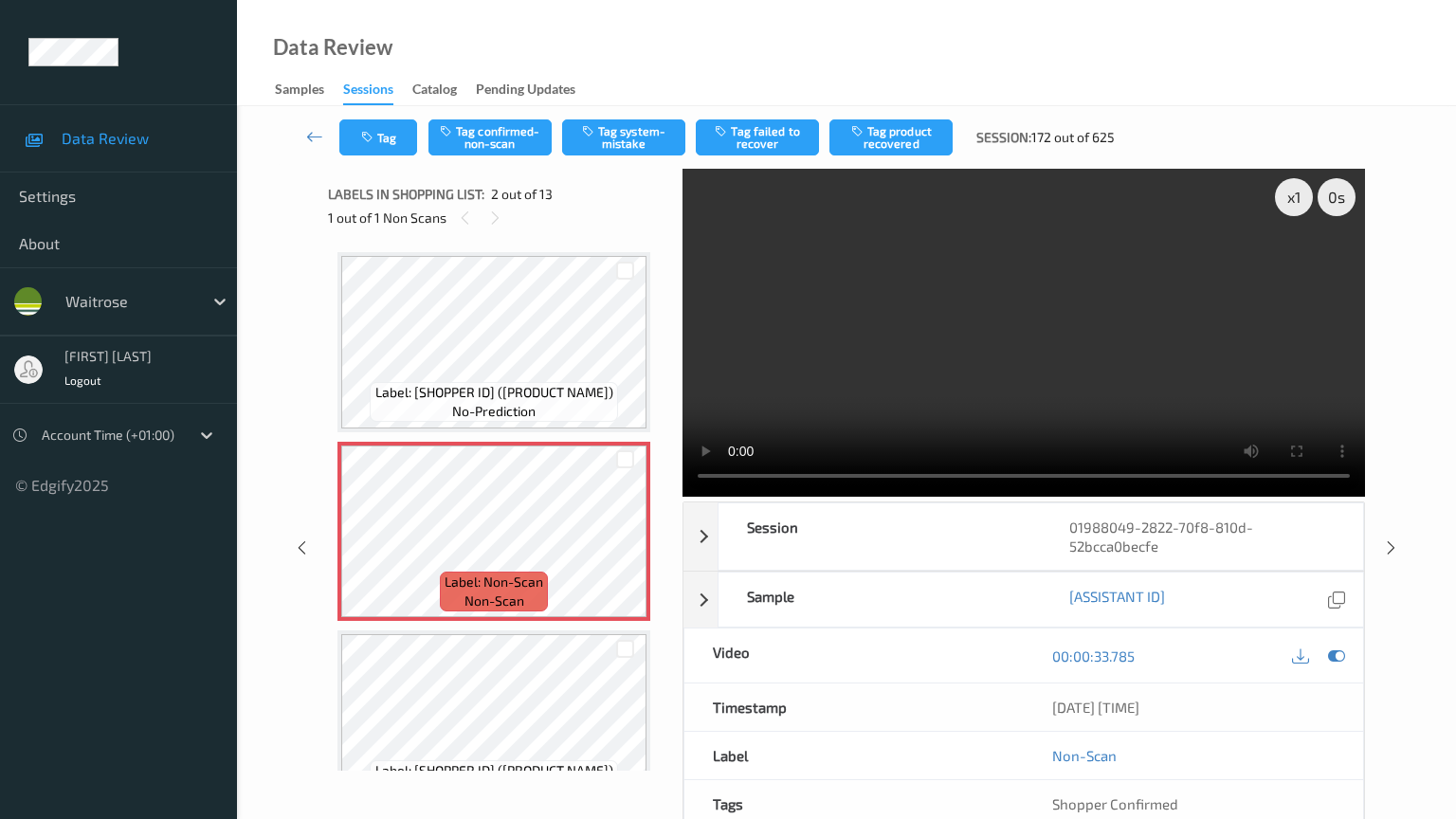 type 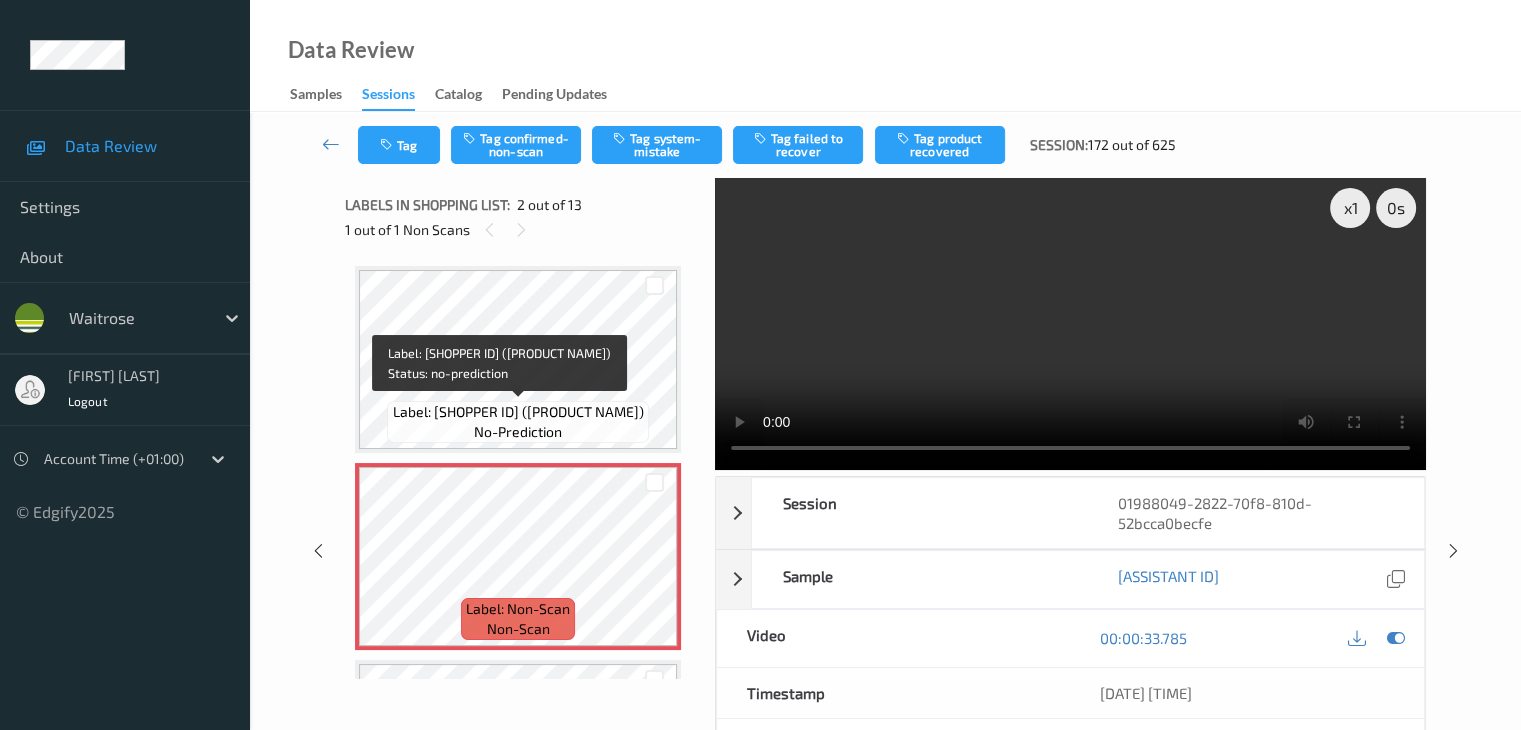 click on "Label: 5010327325125 (GLENFIDDICH WHISKY)" at bounding box center (518, 412) 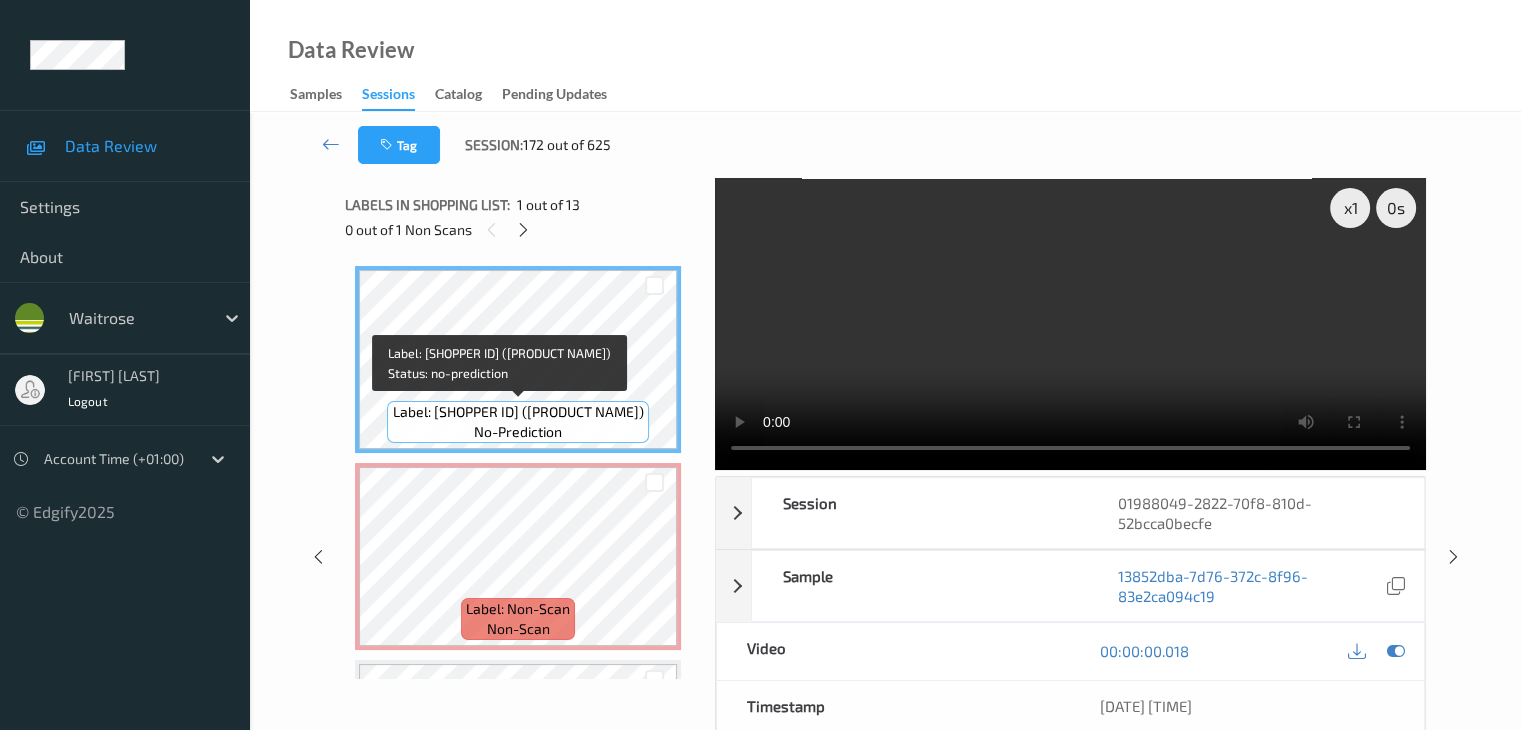 click on "Label: 5010327325125 (GLENFIDDICH WHISKY)" at bounding box center (518, 412) 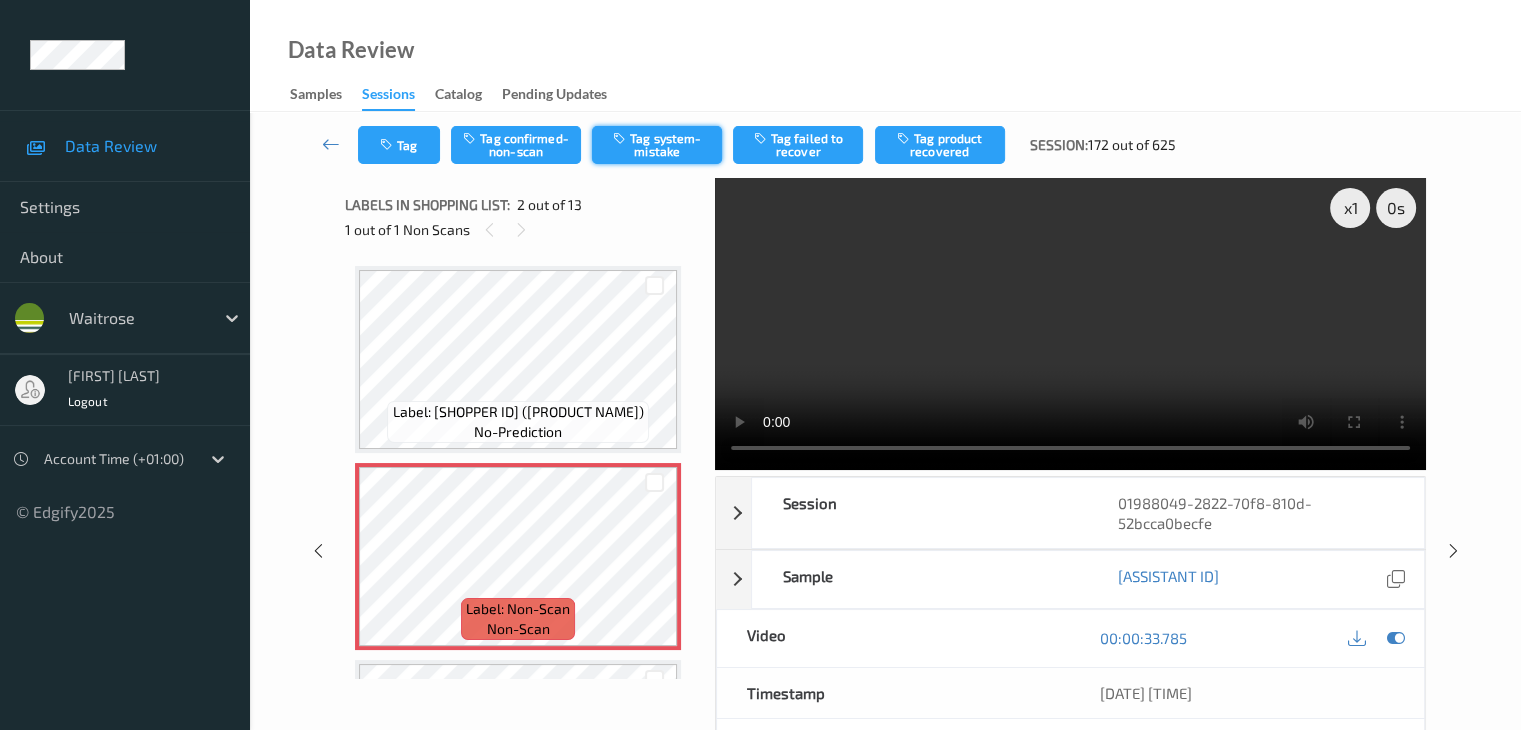 click on "Tag   system-mistake" at bounding box center (657, 145) 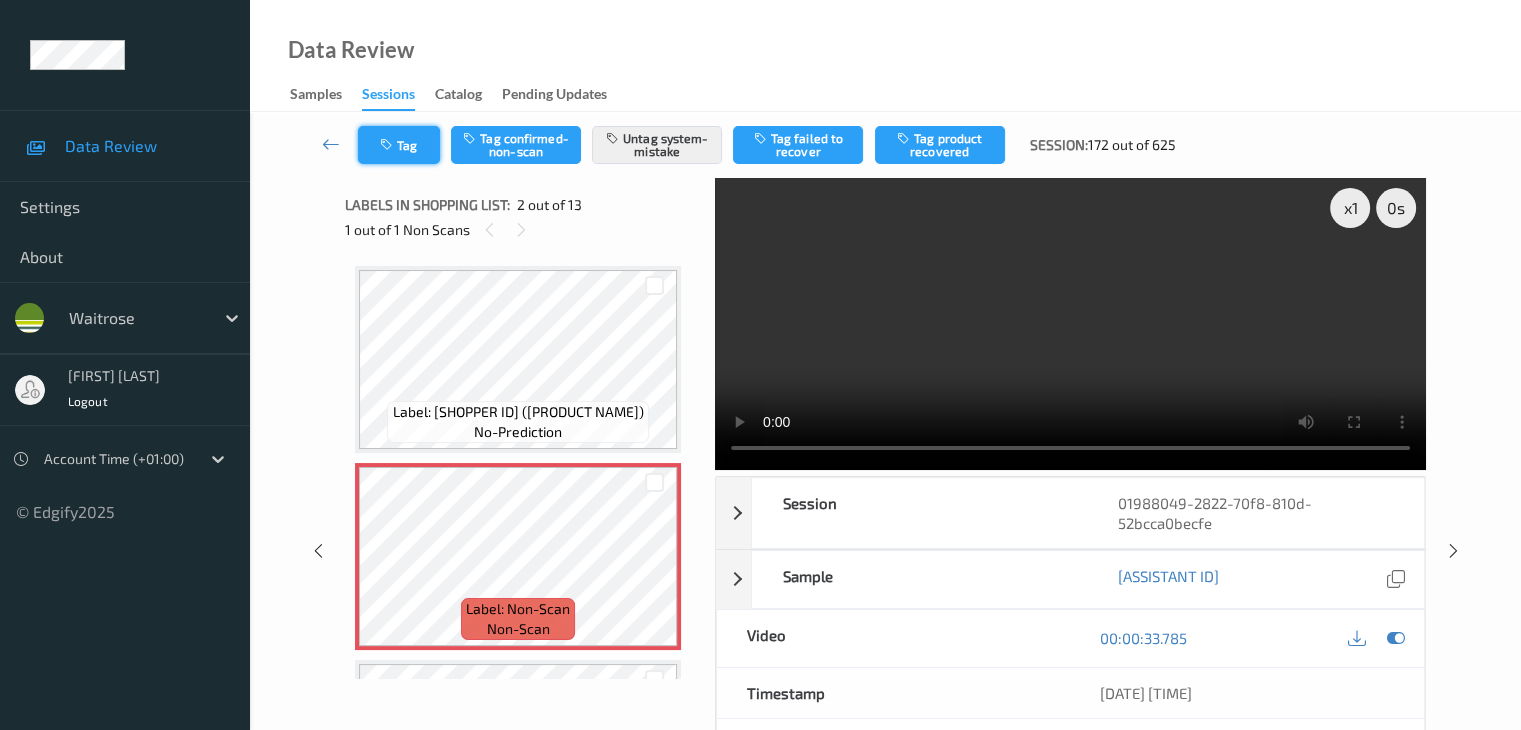 click on "Tag" at bounding box center [399, 145] 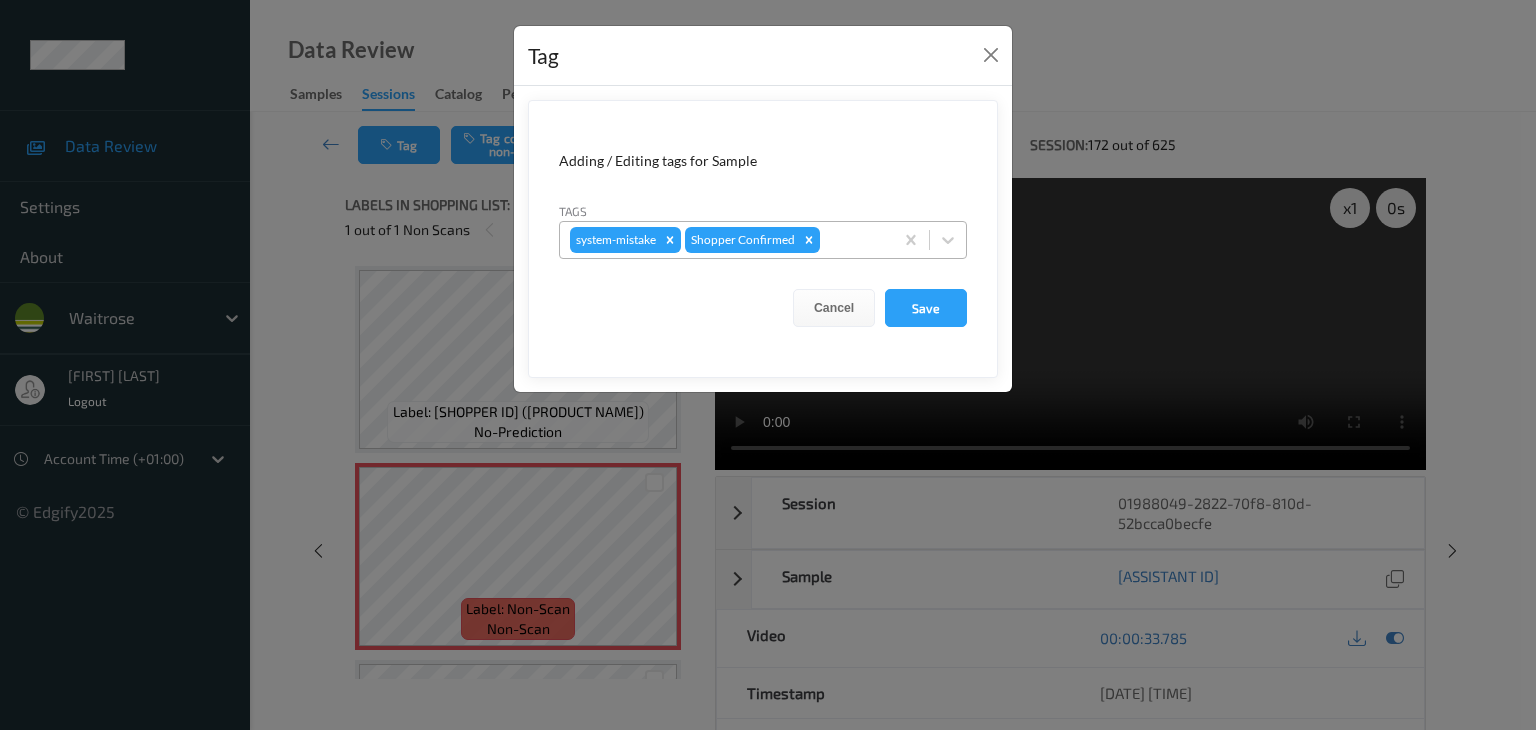 click at bounding box center [853, 240] 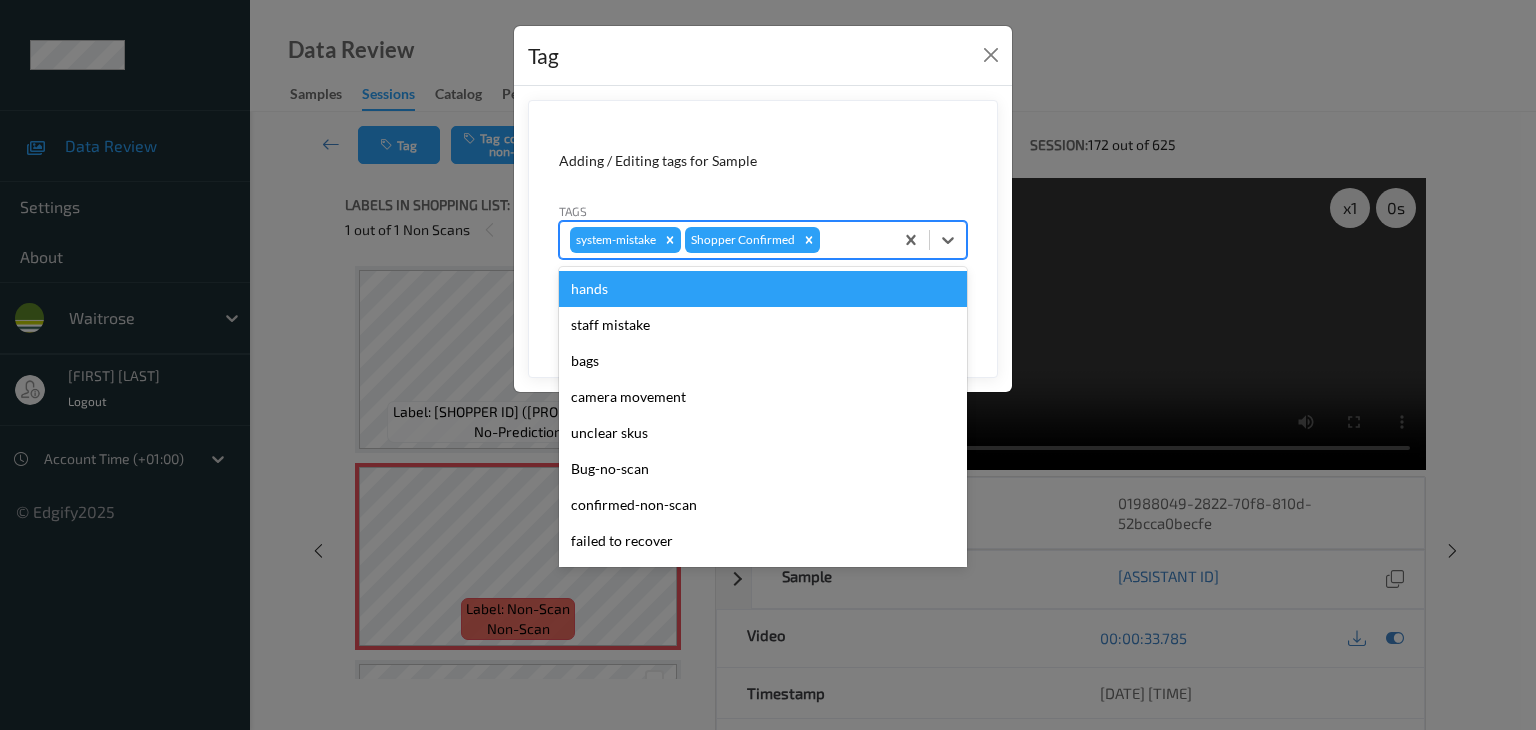 type on "u" 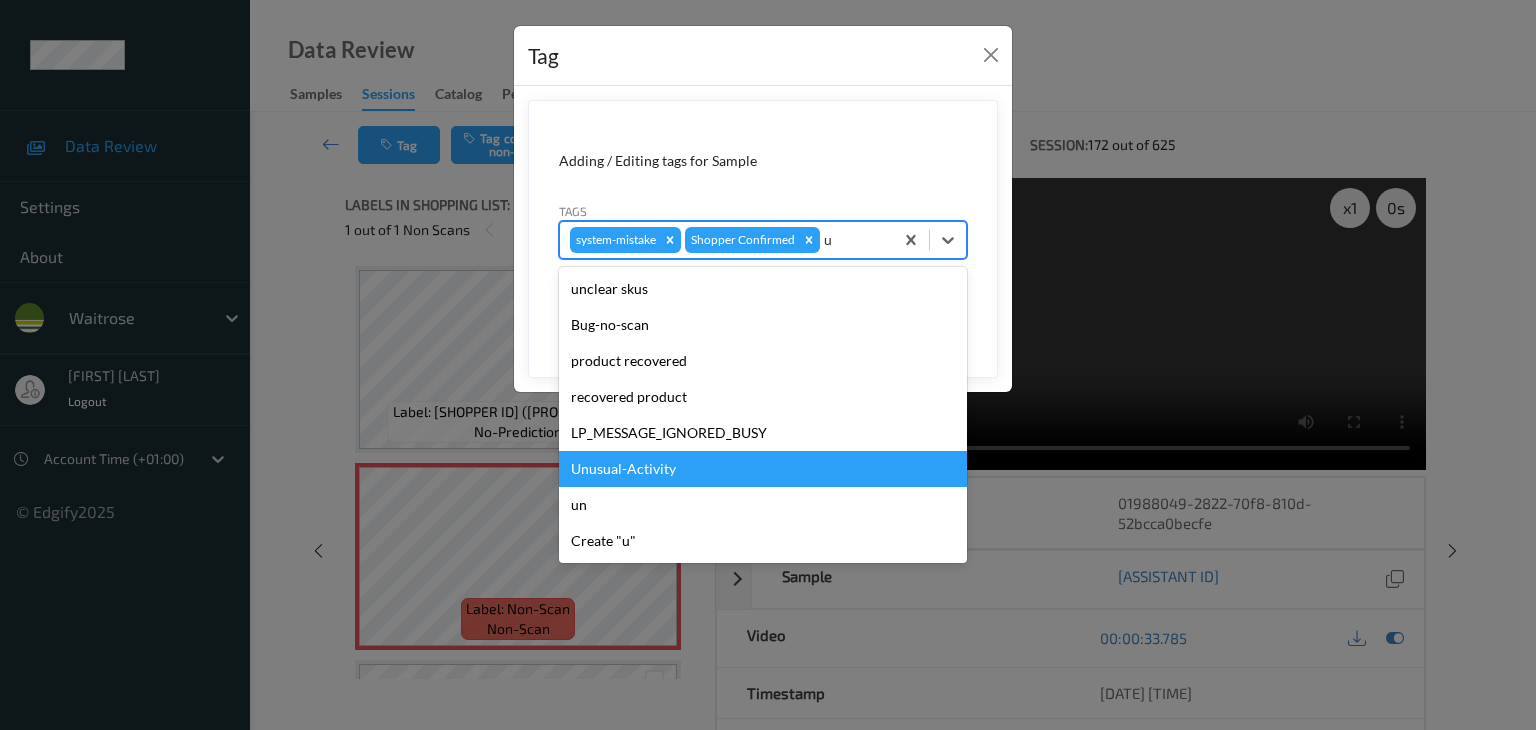 click on "Unusual-Activity" at bounding box center [763, 469] 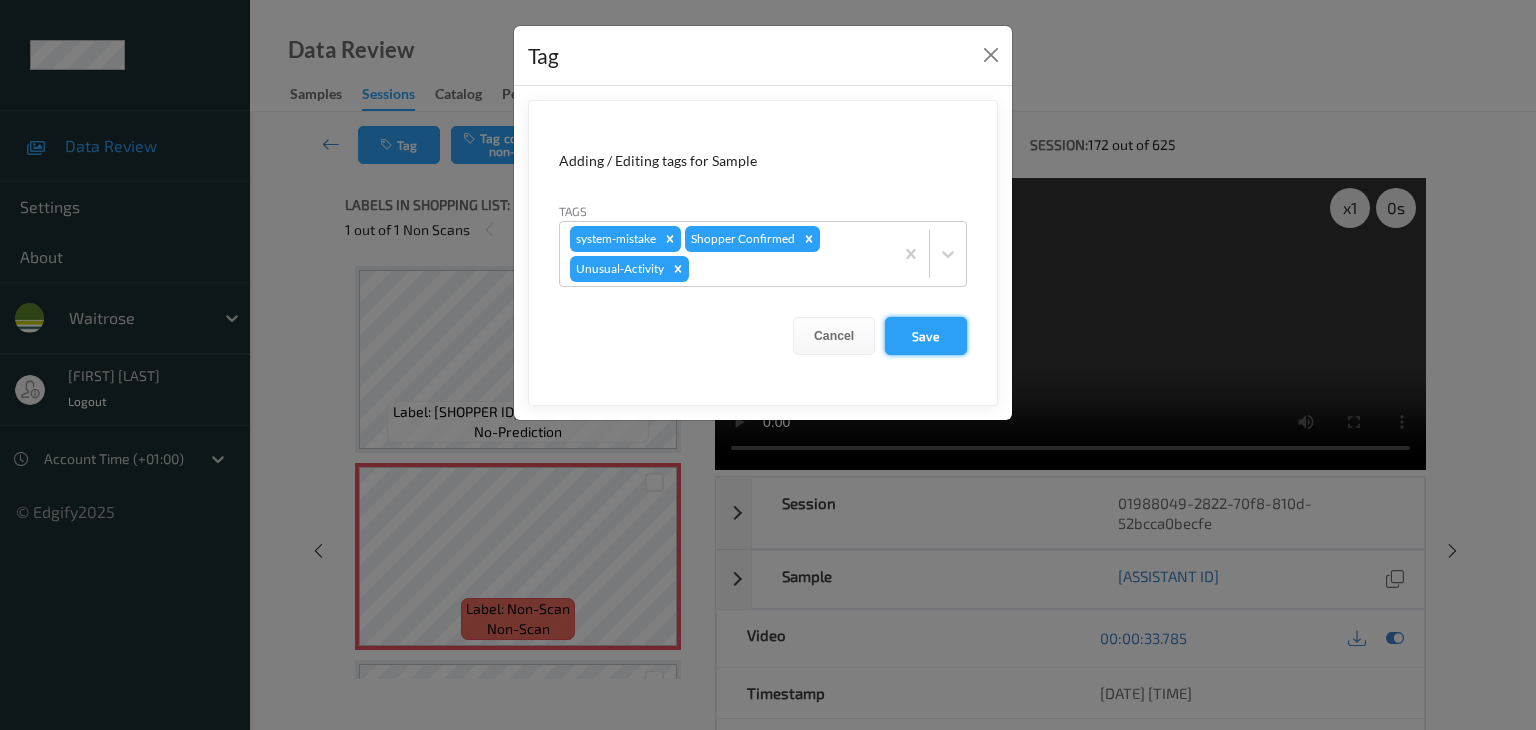 click on "Save" at bounding box center [926, 336] 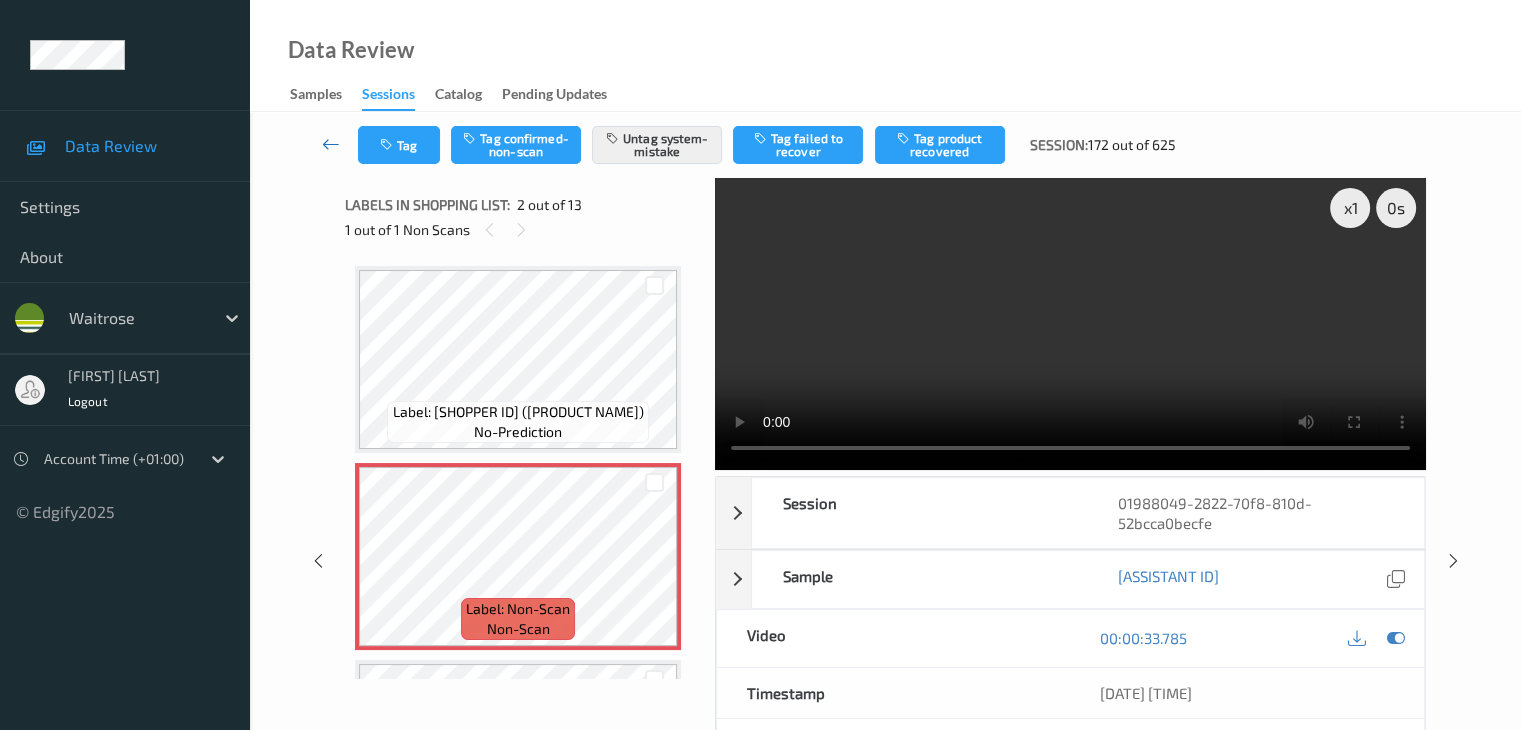 click at bounding box center [331, 144] 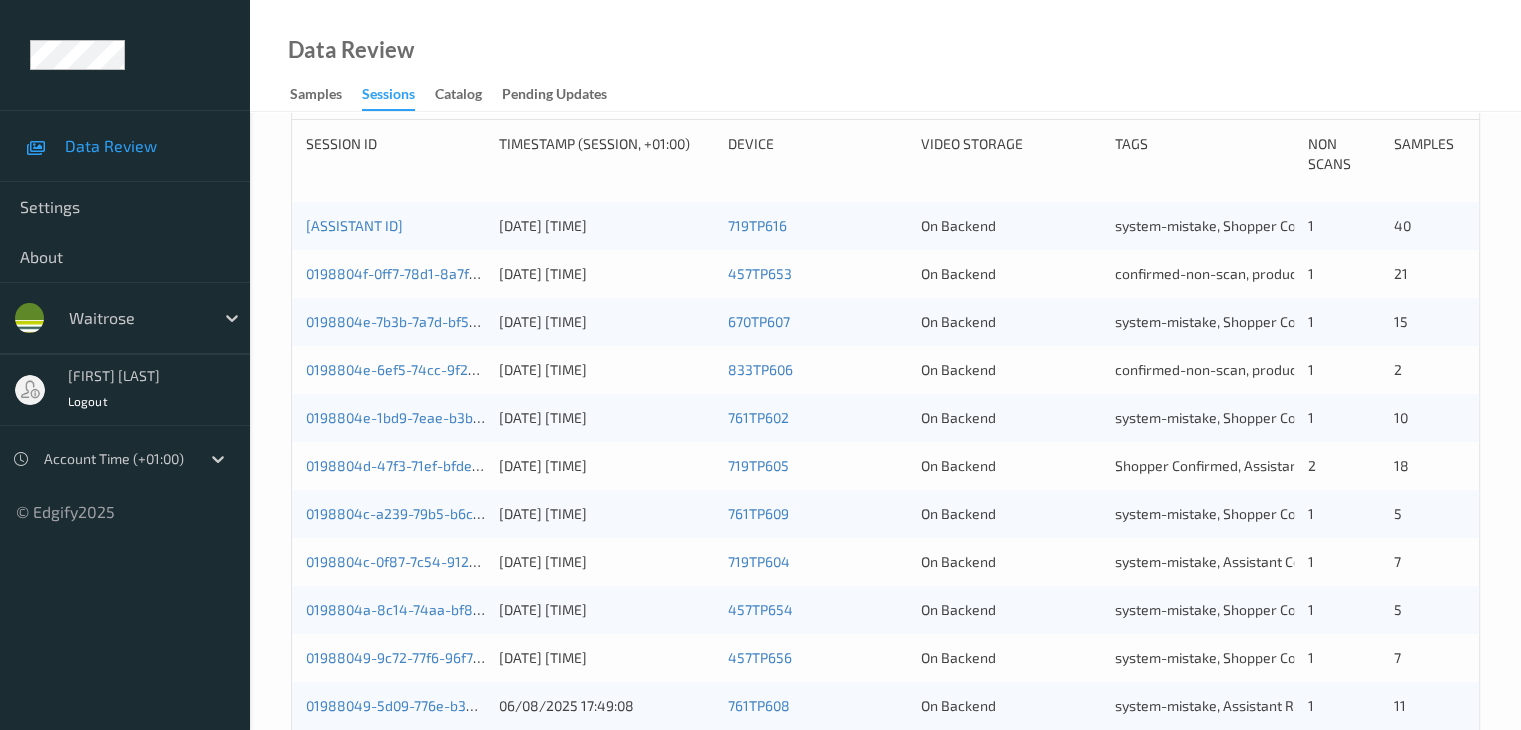 scroll, scrollTop: 600, scrollLeft: 0, axis: vertical 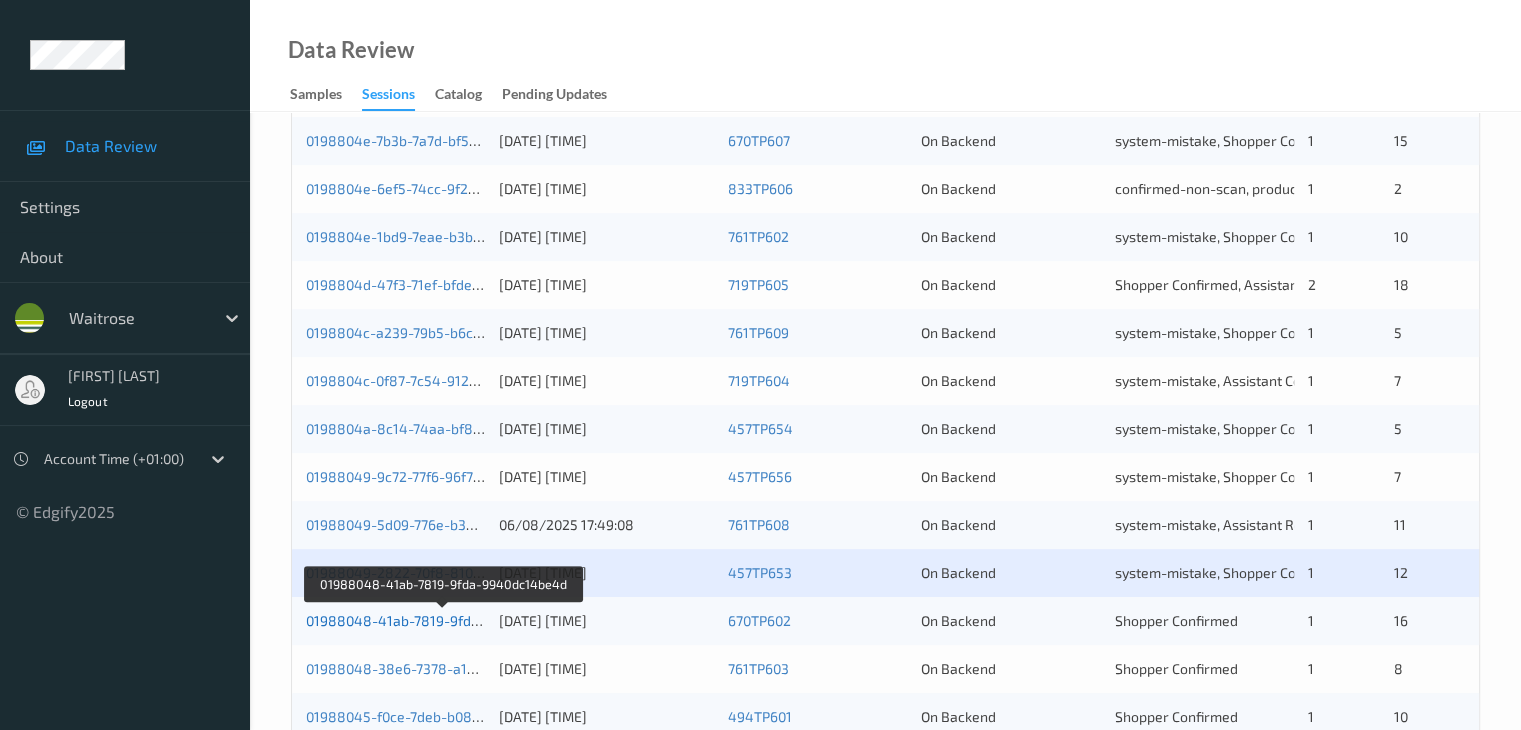 click on "01988048-41ab-7819-9fda-9940dc14be4d" at bounding box center [443, 620] 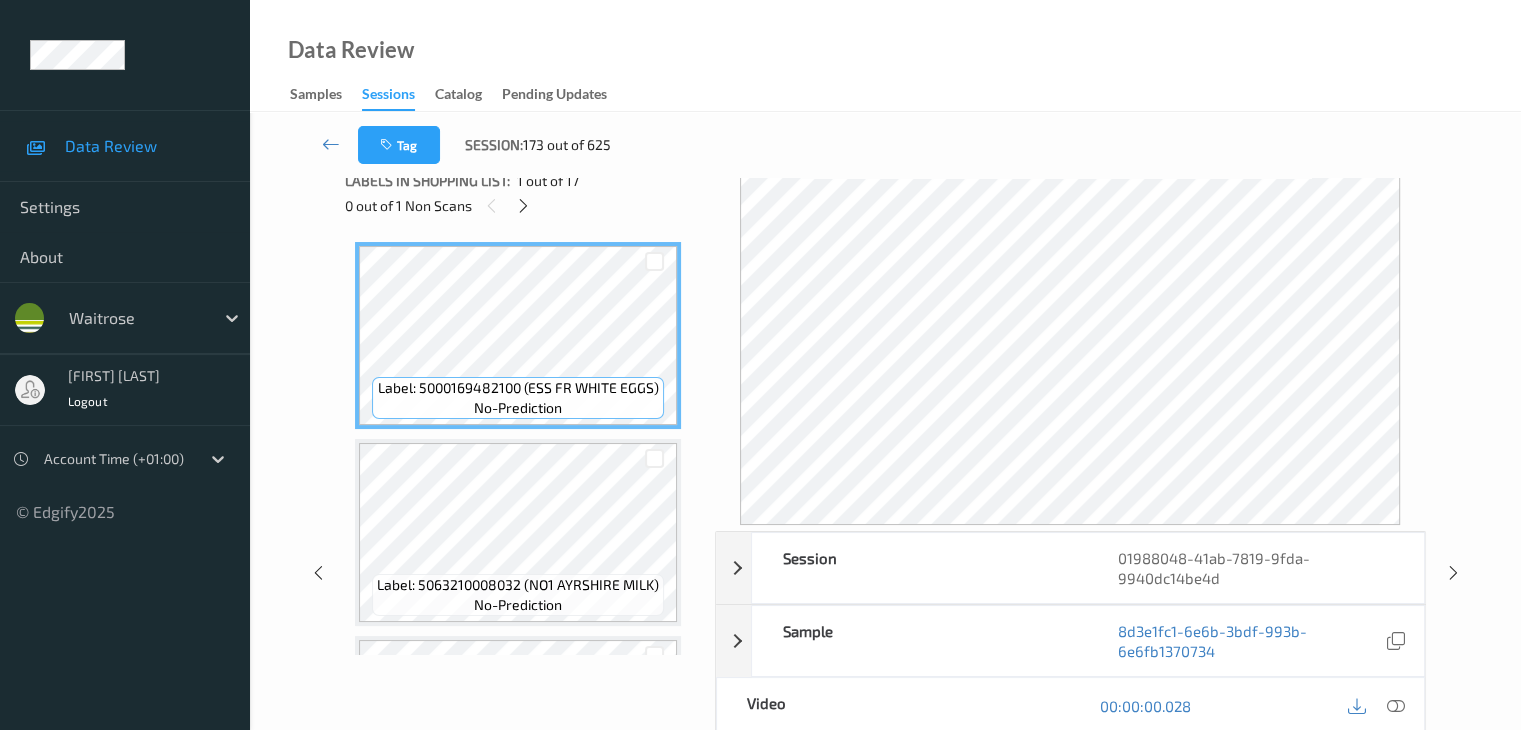 scroll, scrollTop: 0, scrollLeft: 0, axis: both 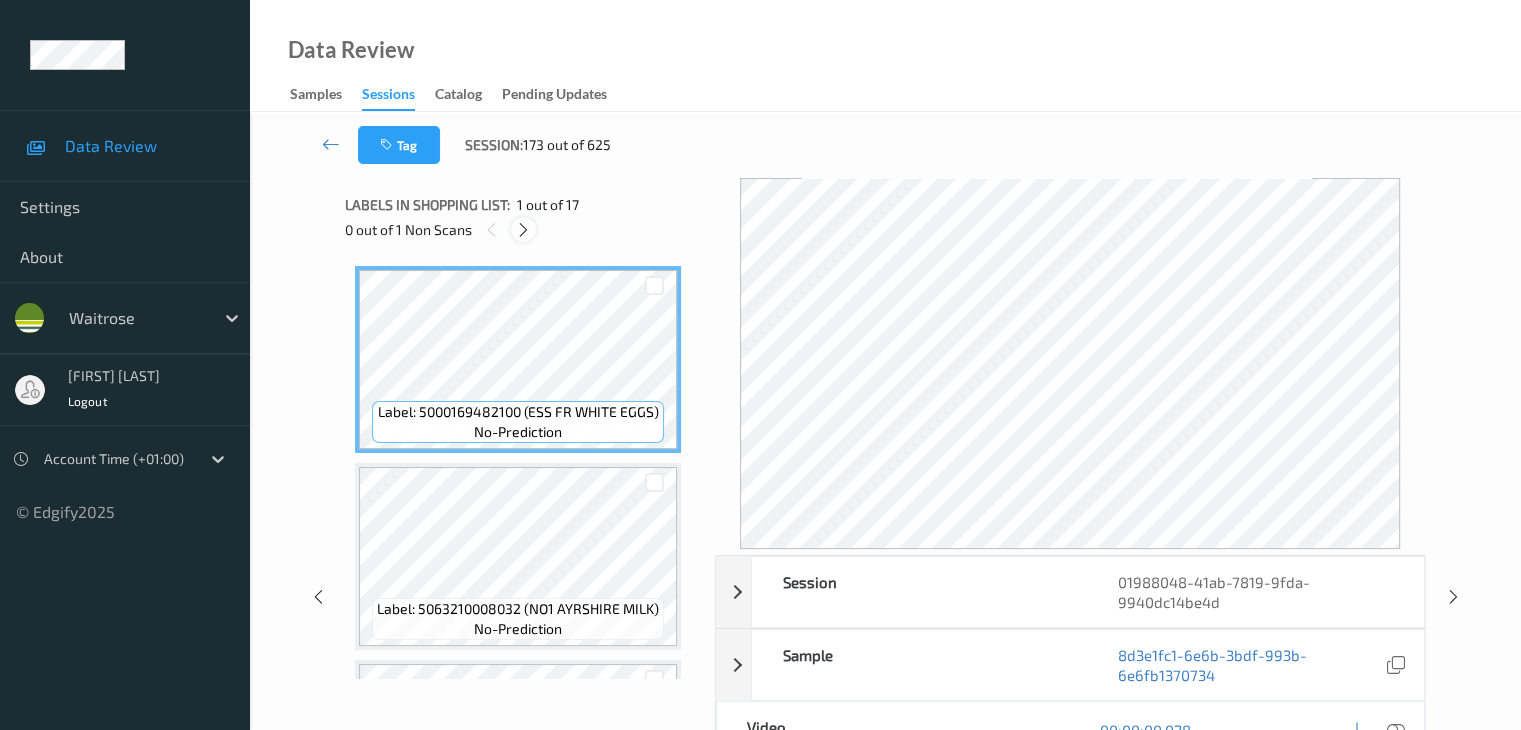 click at bounding box center [523, 230] 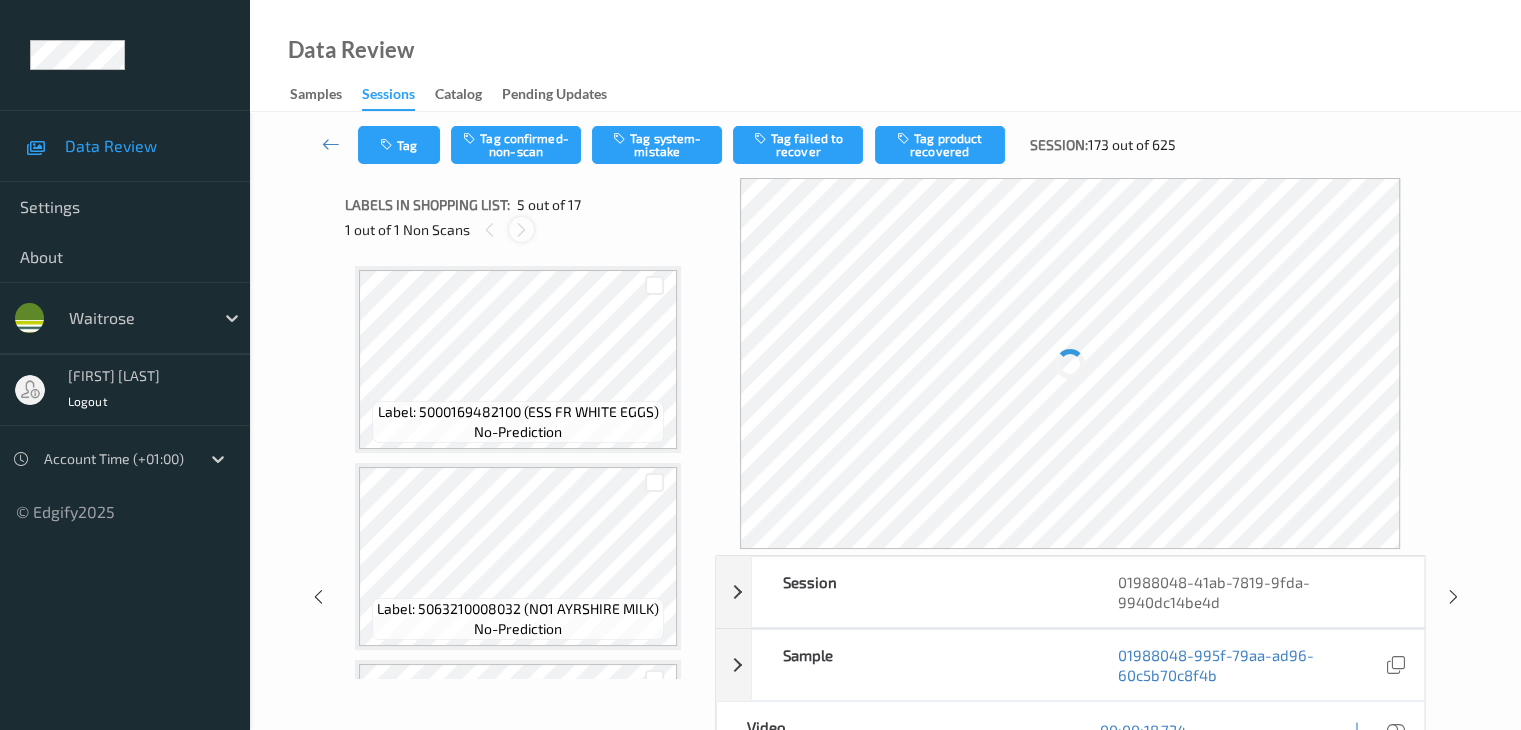 scroll, scrollTop: 600, scrollLeft: 0, axis: vertical 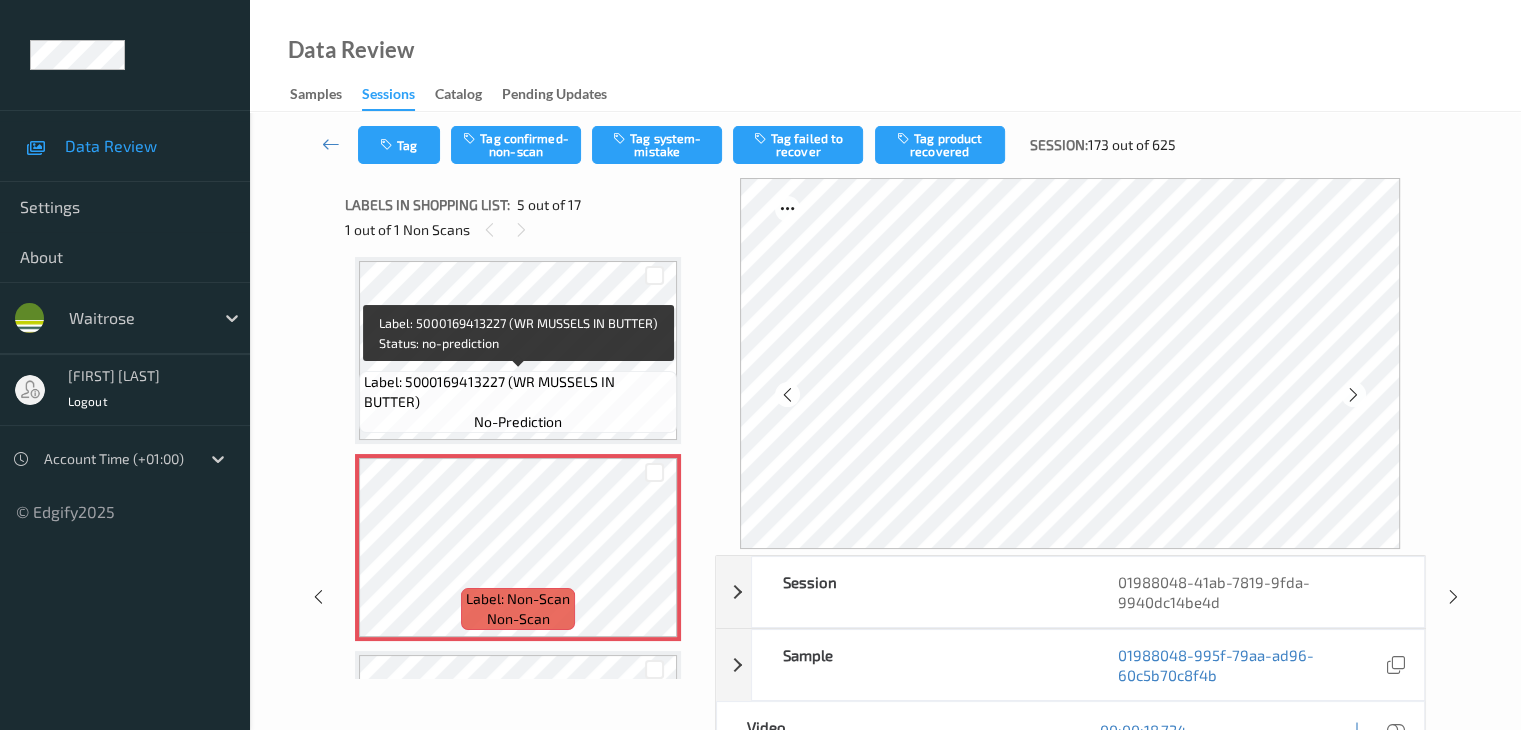 click on "Label: 5000169413227 (WR MUSSELS IN BUTTER)" at bounding box center [518, 392] 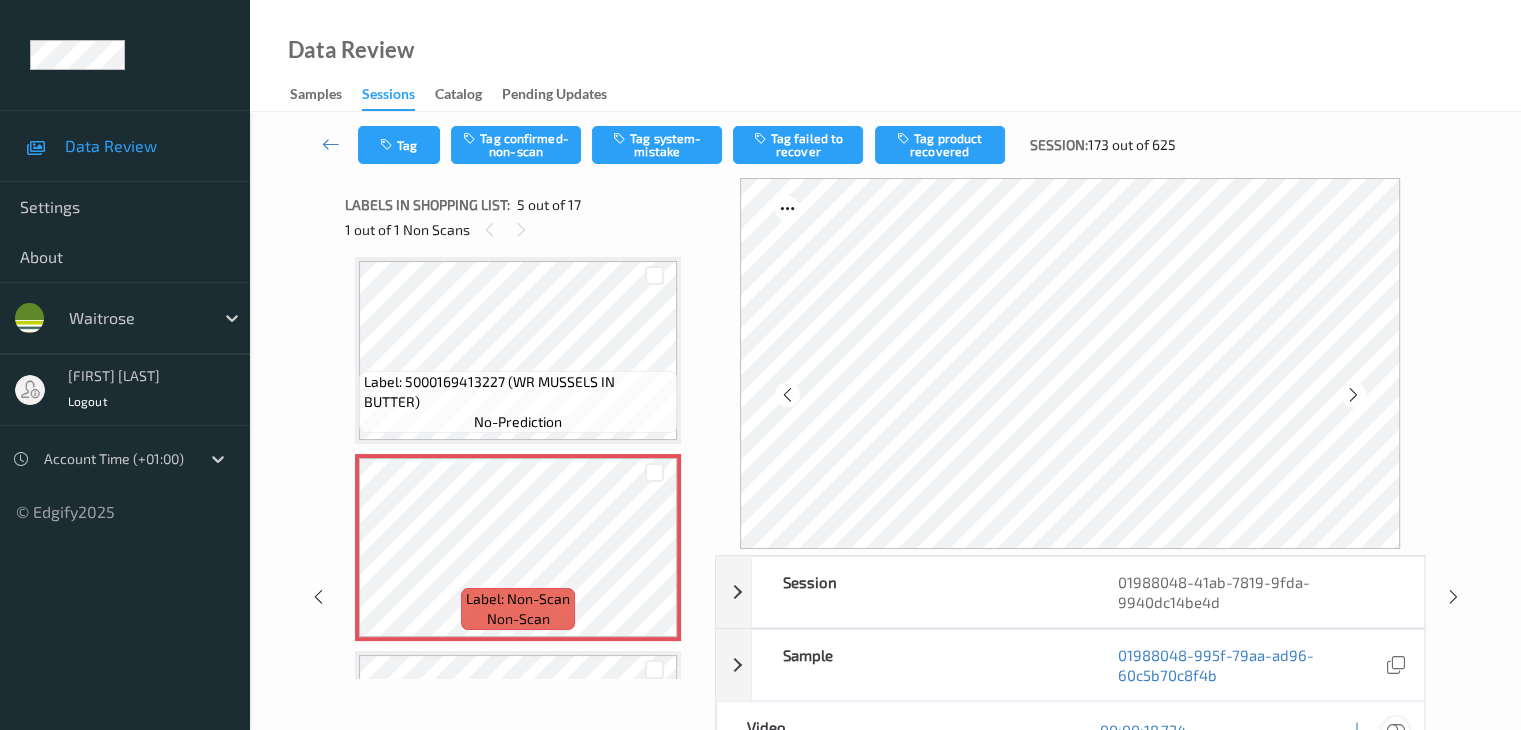 click at bounding box center [1395, 730] 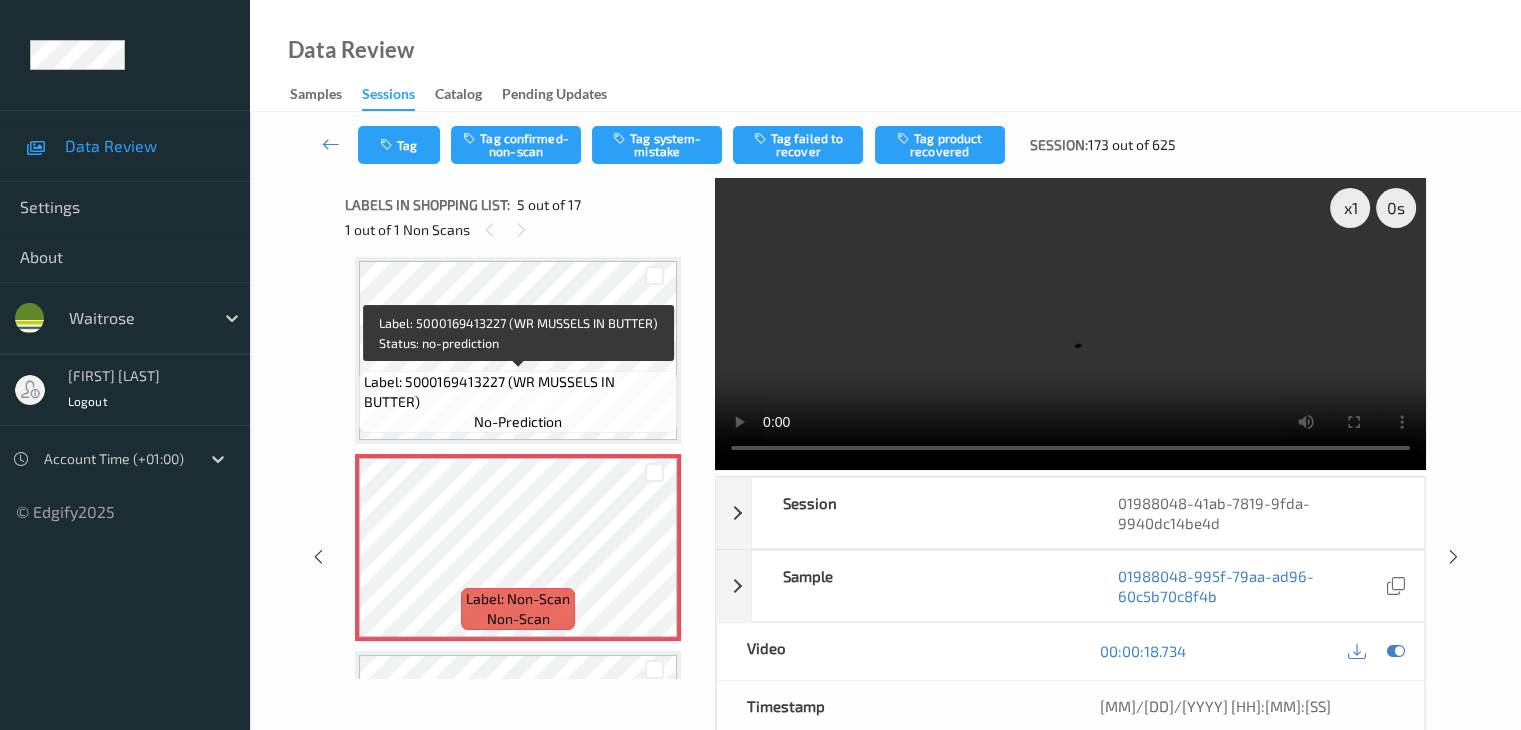 click on "Label: 5000169413227 (WR MUSSELS IN BUTTER)" at bounding box center [518, 392] 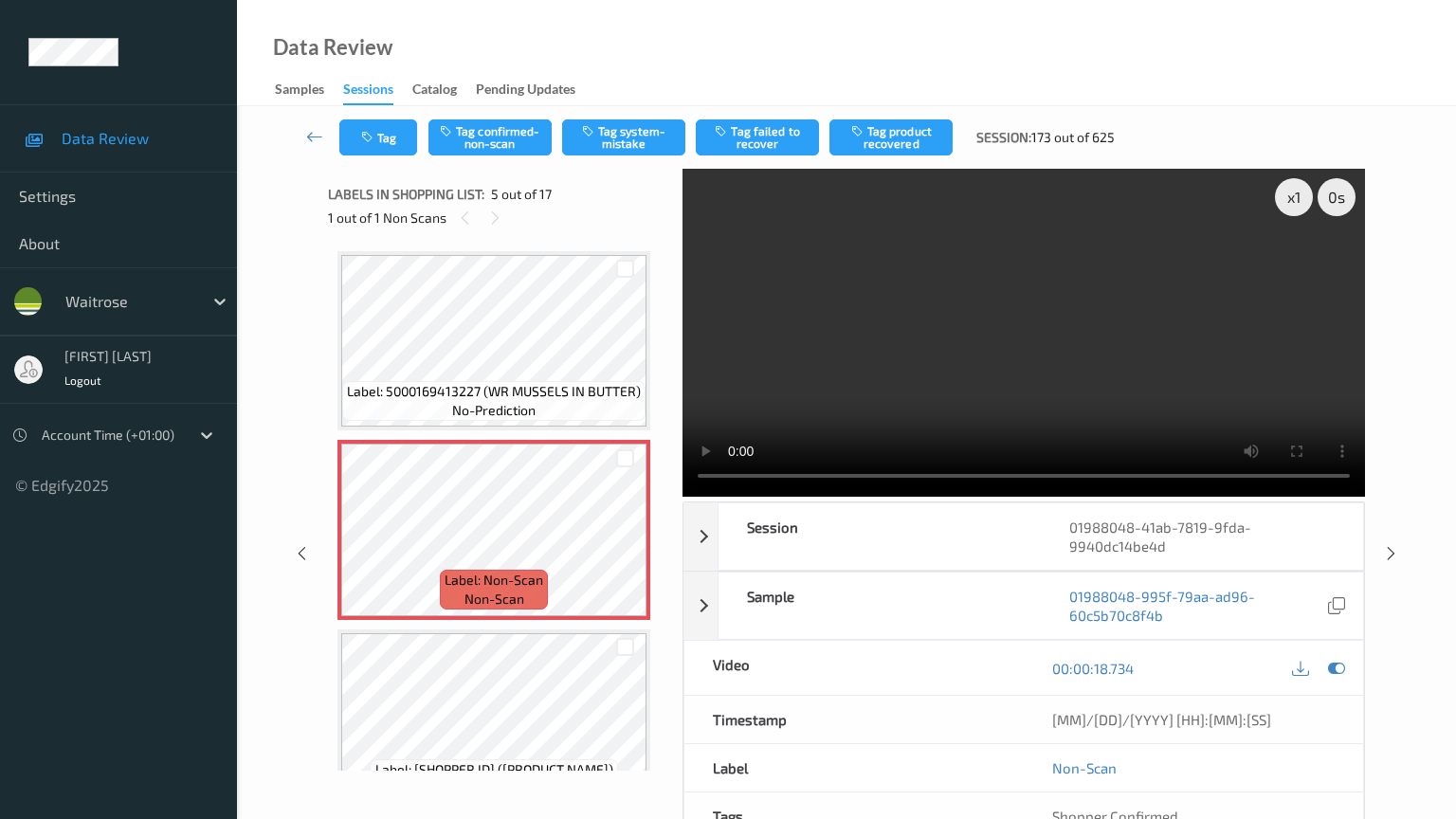 type 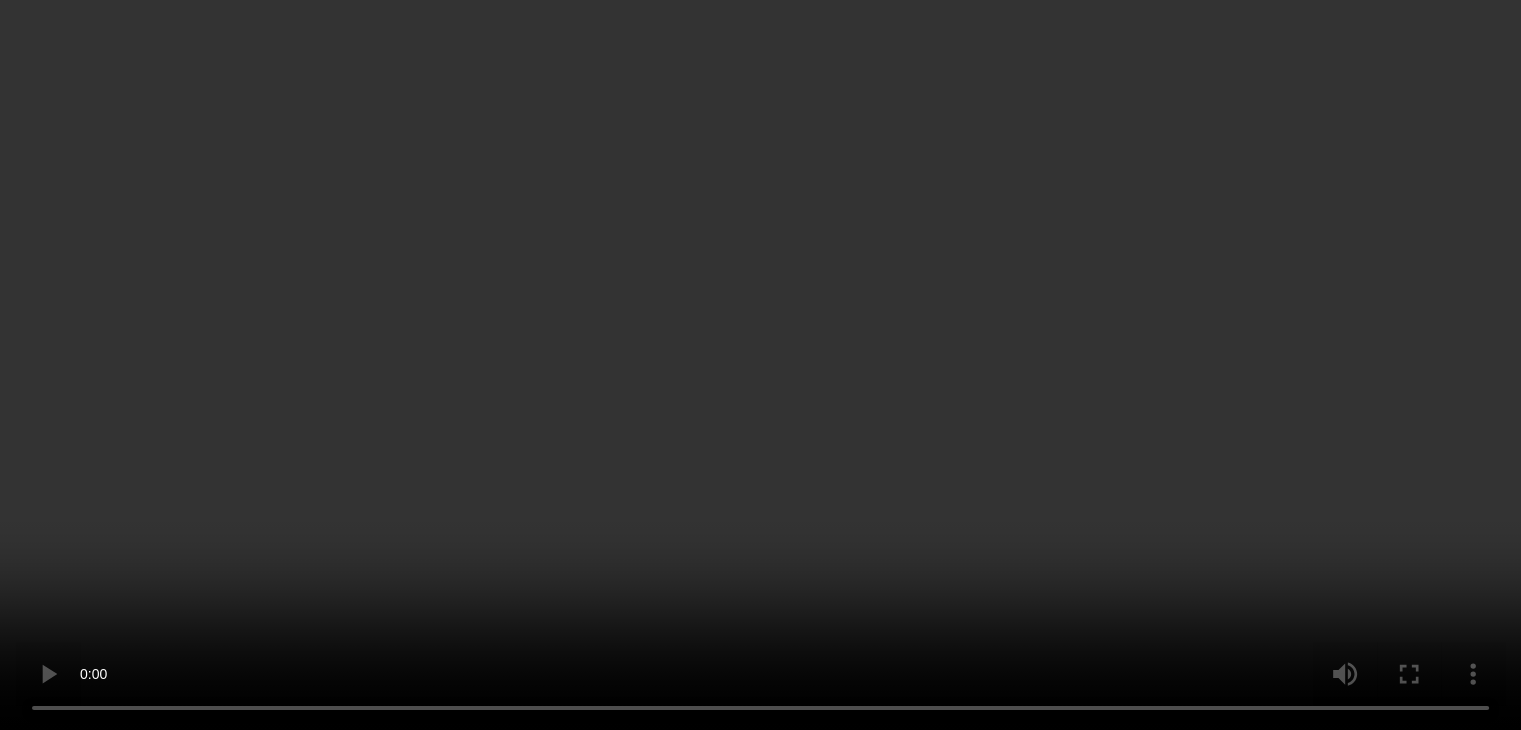scroll, scrollTop: 400, scrollLeft: 0, axis: vertical 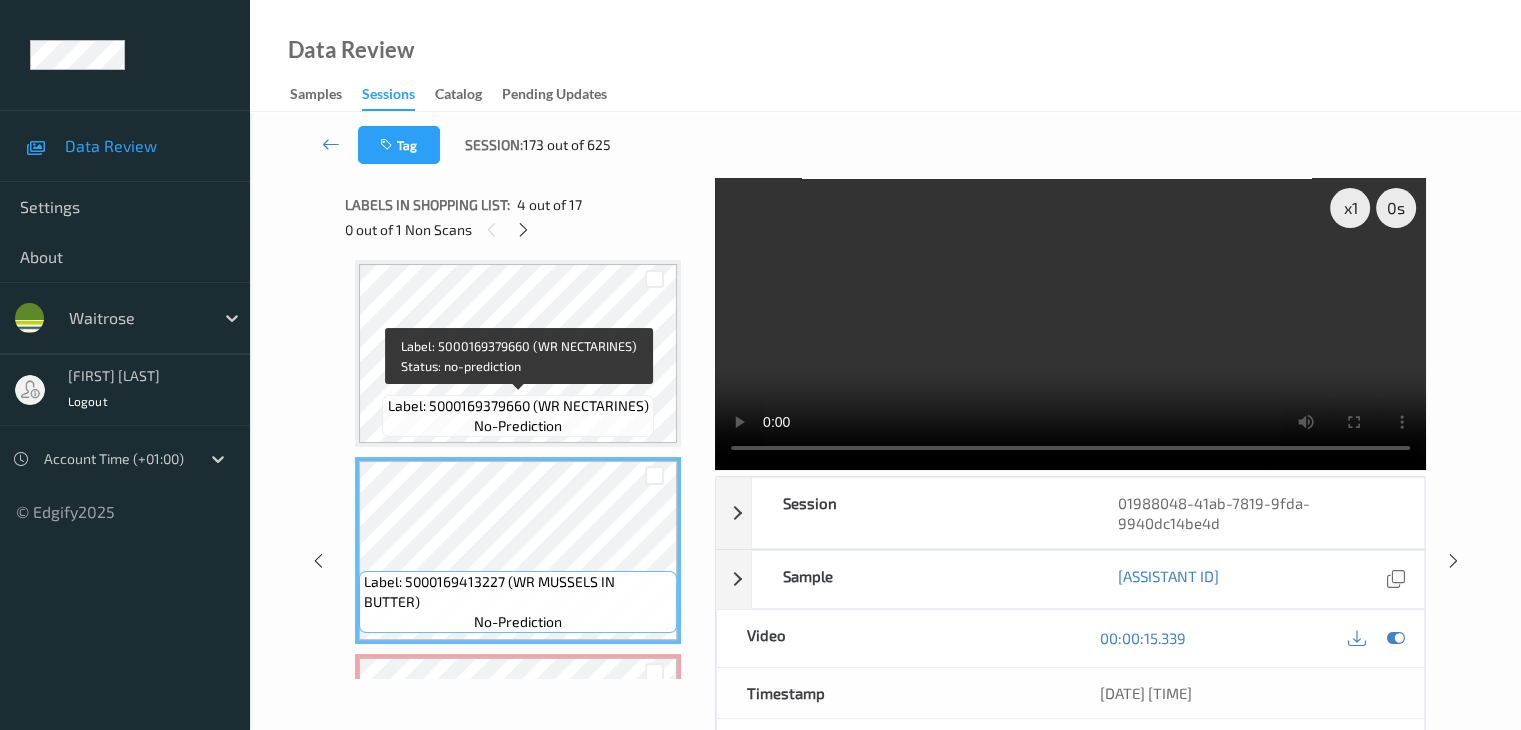 click on "Label: 5000169379660 (WR NECTARINES)" at bounding box center (518, 406) 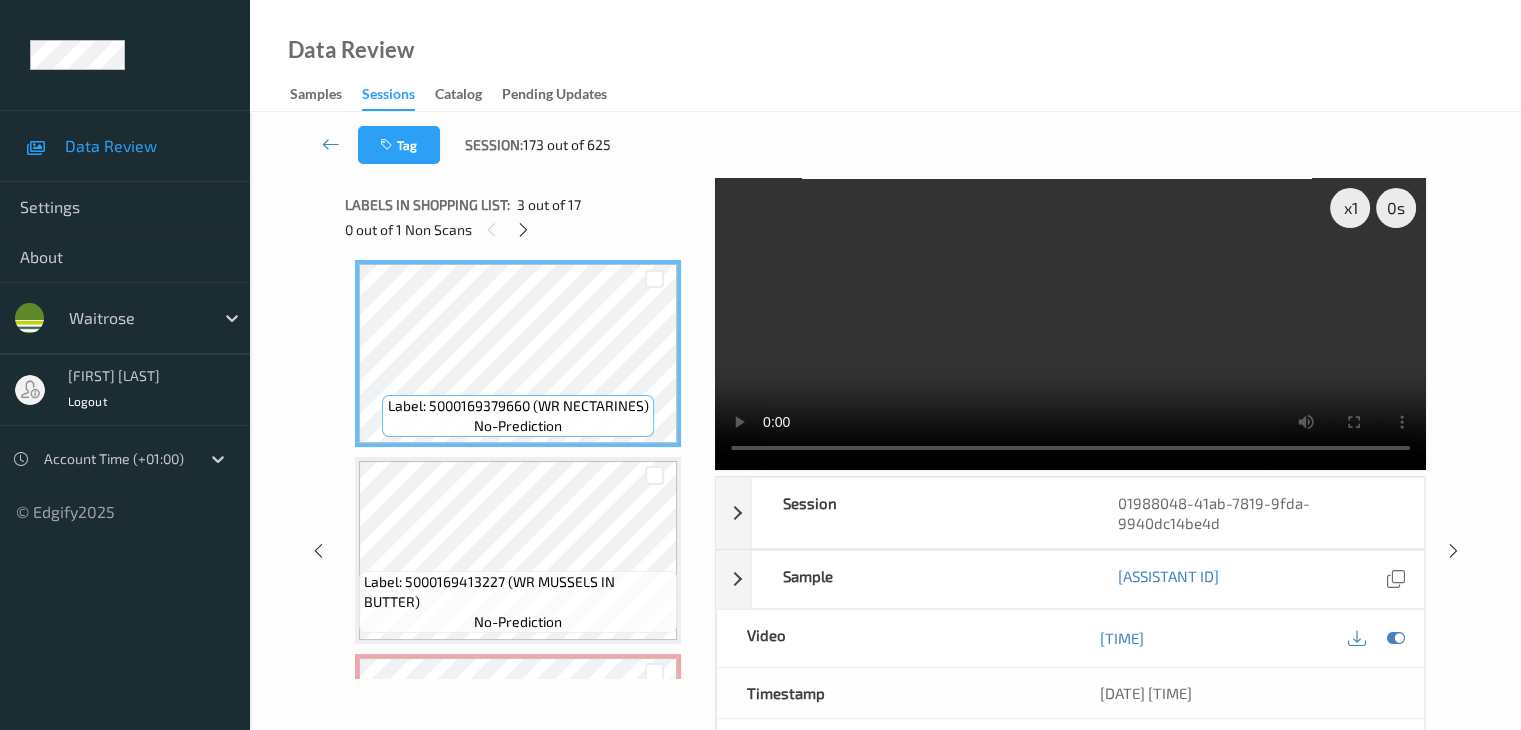 click on "Label: 5000169379660 (WR NECTARINES) no-prediction" at bounding box center [517, 416] 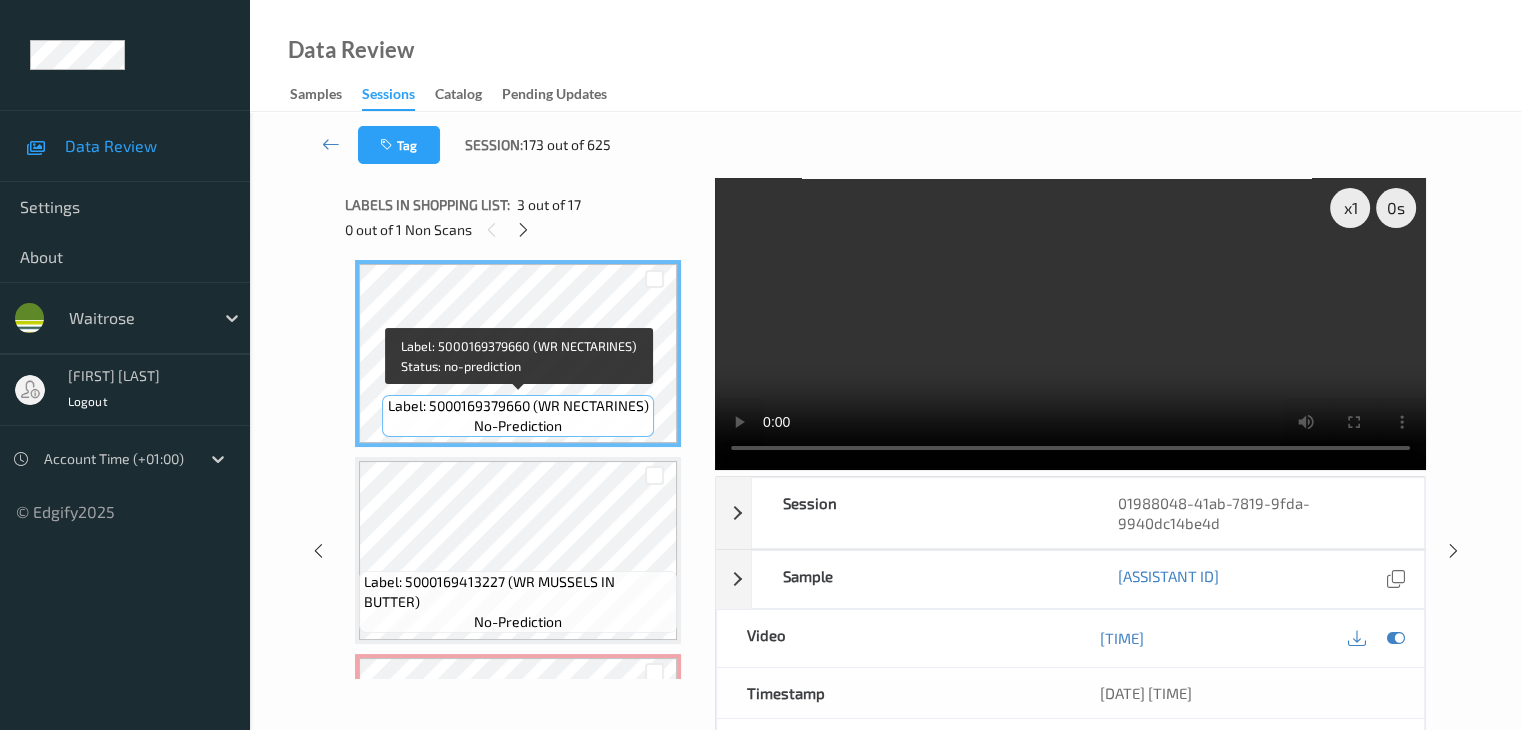 click on "Label: 5000169379660 (WR NECTARINES) no-prediction" at bounding box center [517, 416] 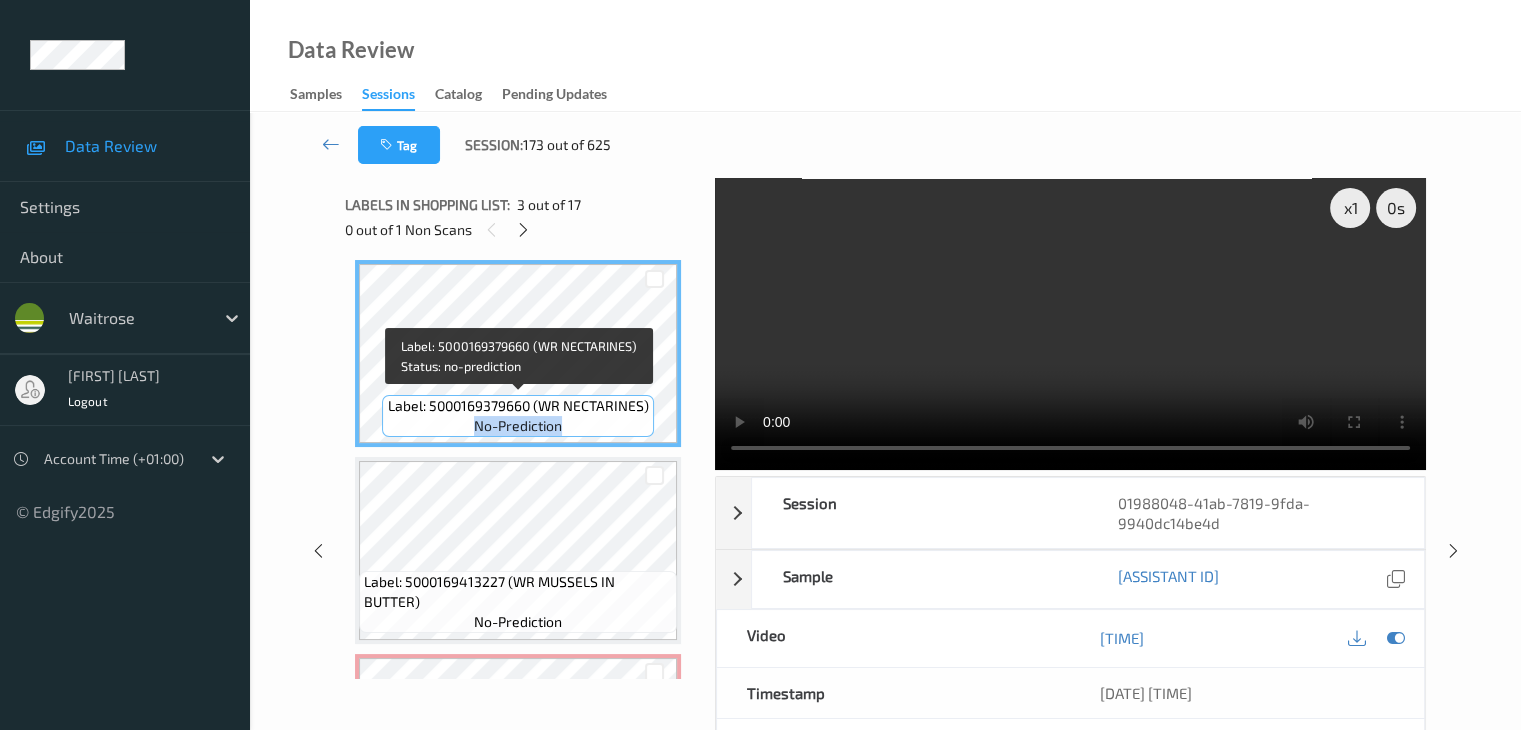 click on "Label: 5000169379660 (WR NECTARINES) no-prediction" at bounding box center [517, 416] 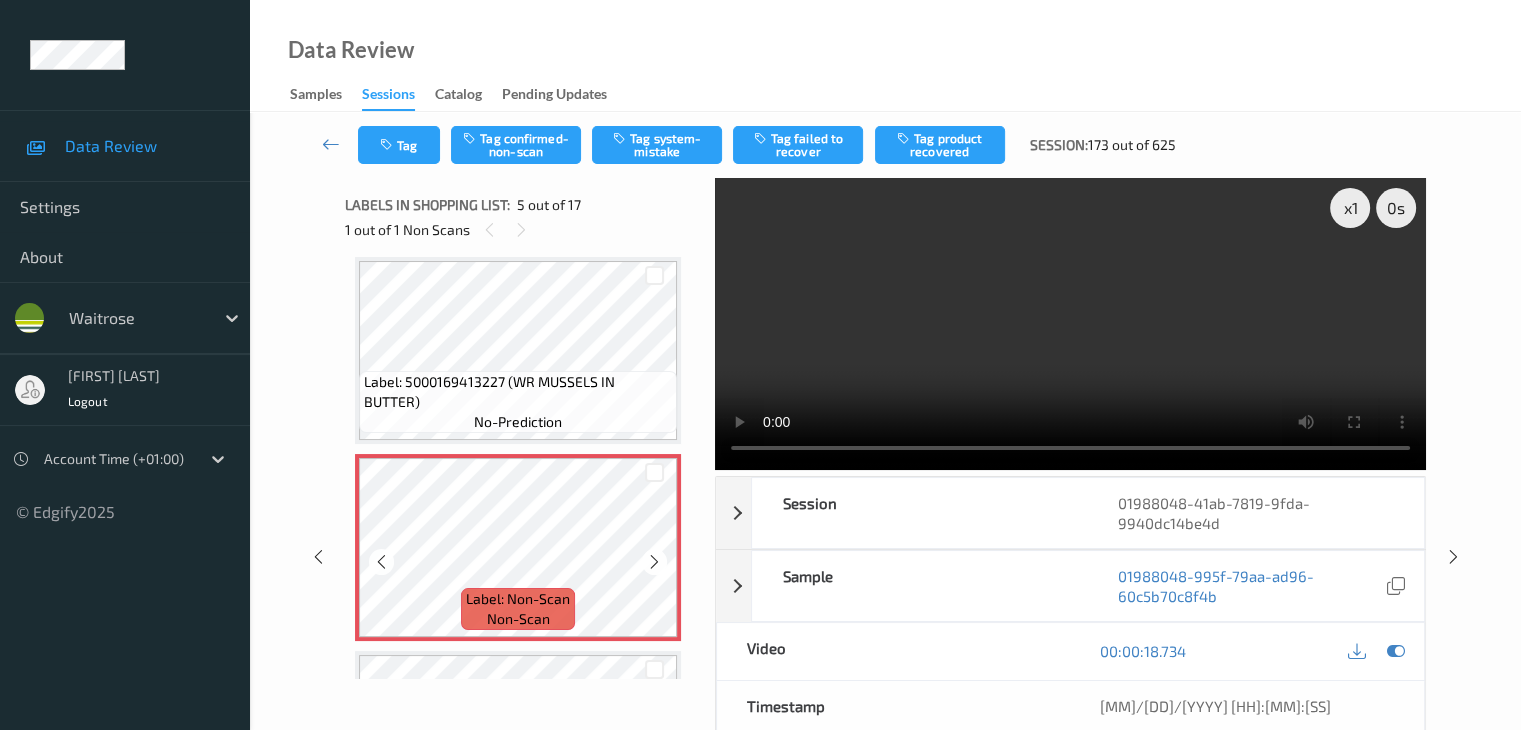 scroll, scrollTop: 800, scrollLeft: 0, axis: vertical 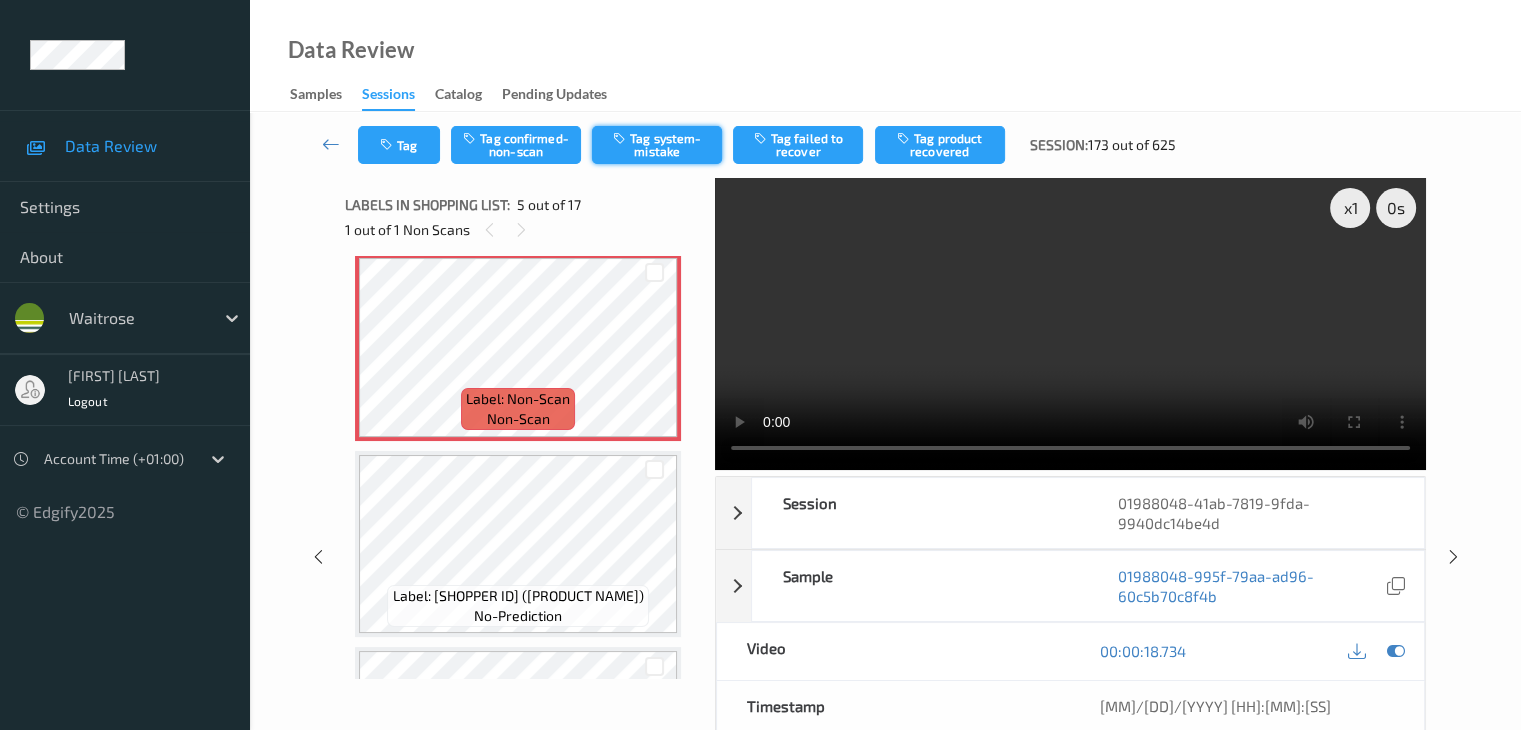 click on "Tag   system-mistake" at bounding box center [657, 145] 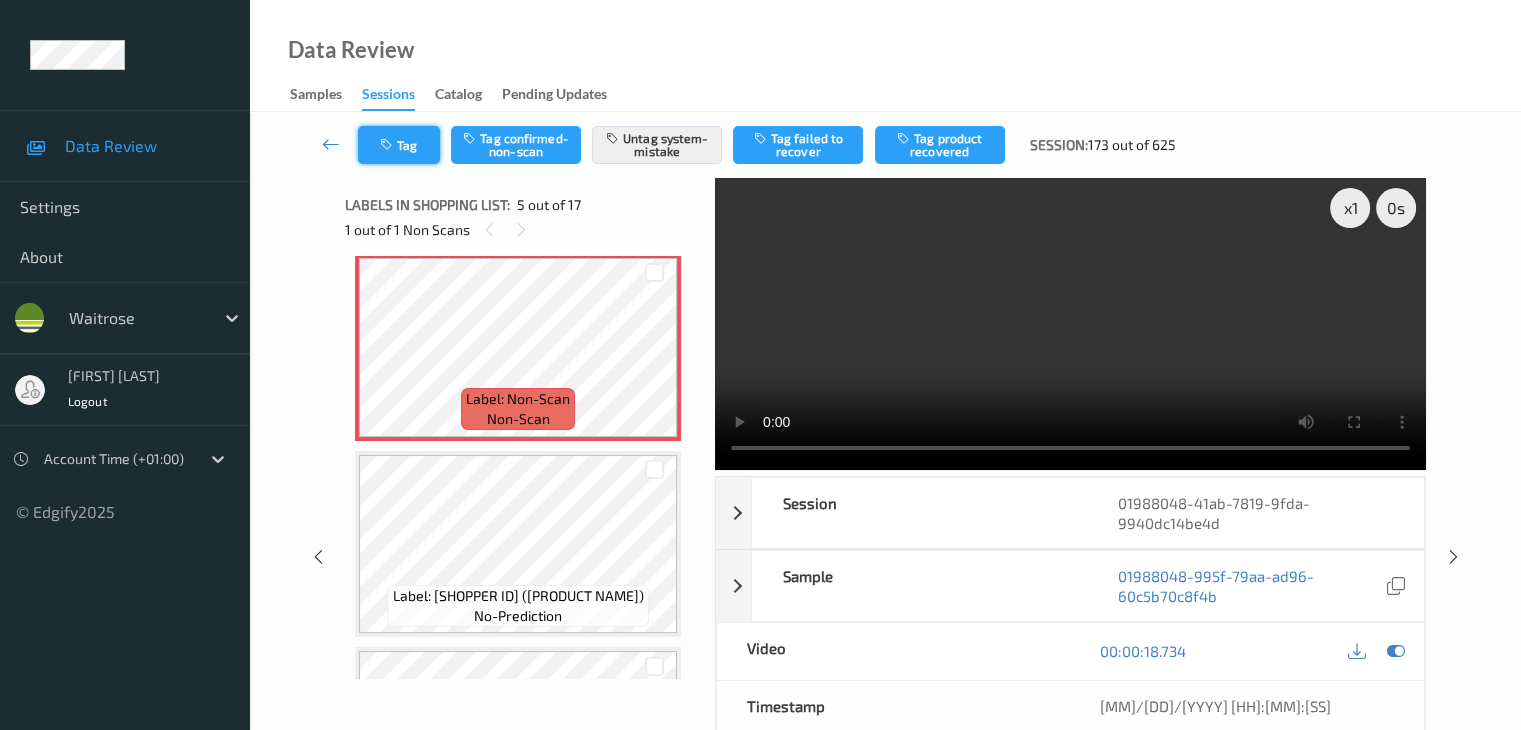 click on "Tag" at bounding box center (399, 145) 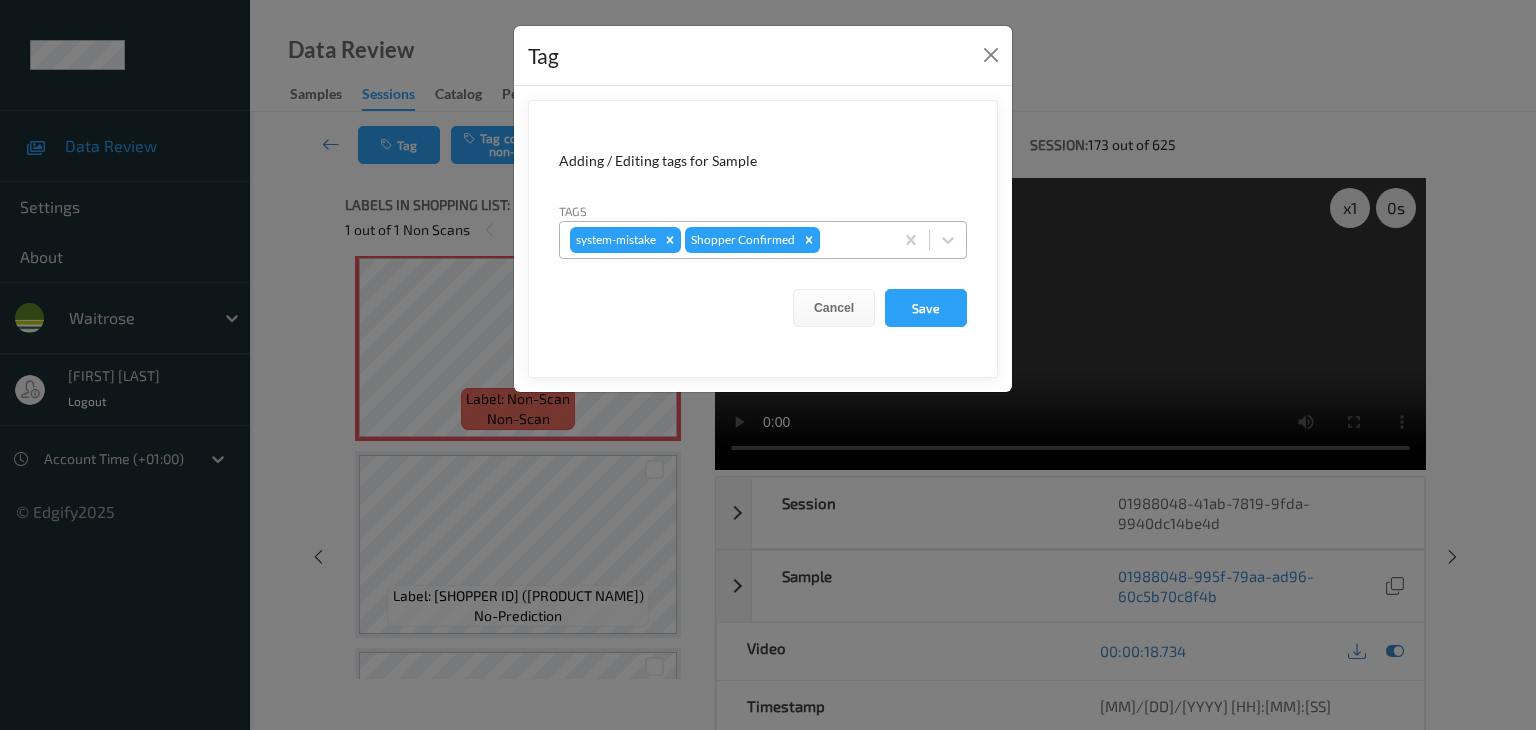 click at bounding box center (853, 240) 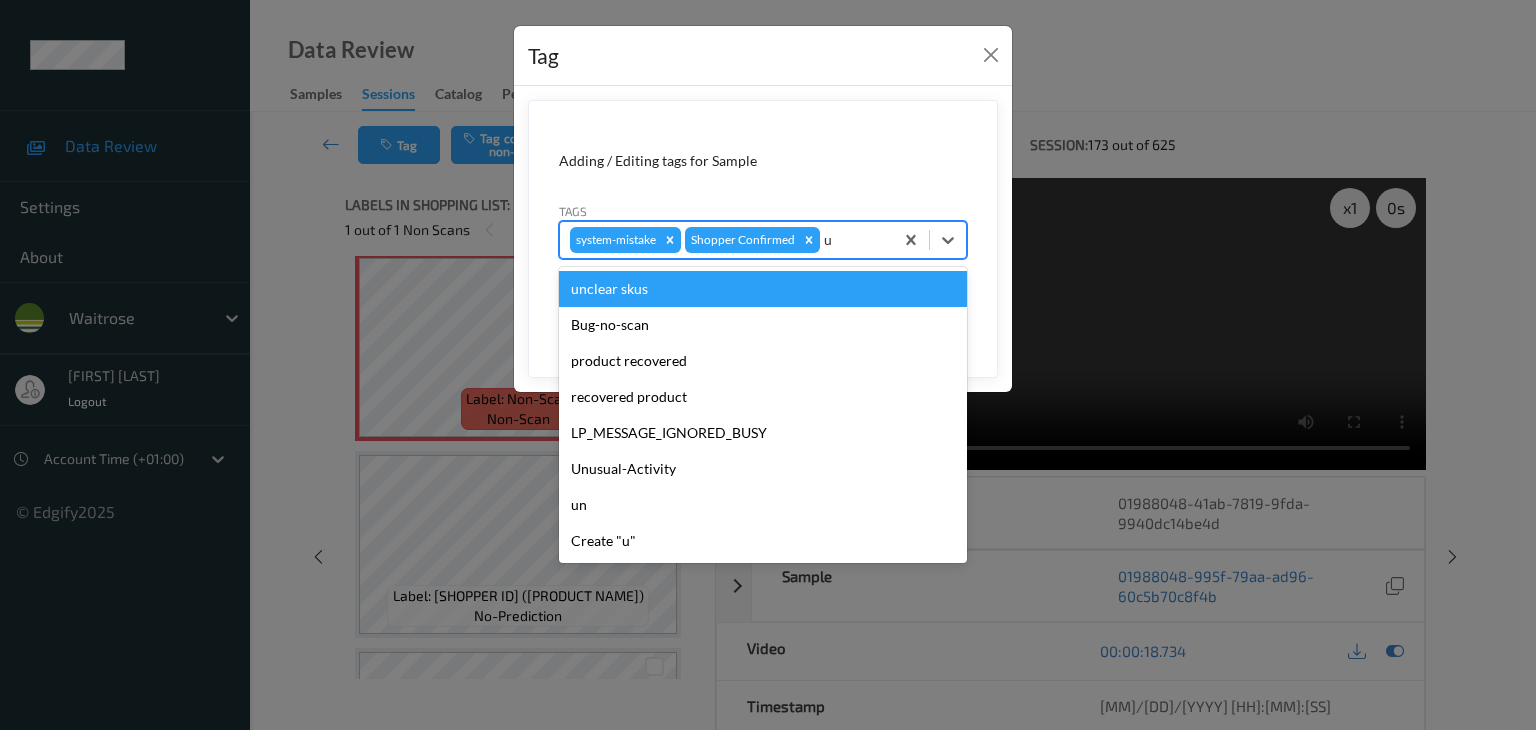 type on "u" 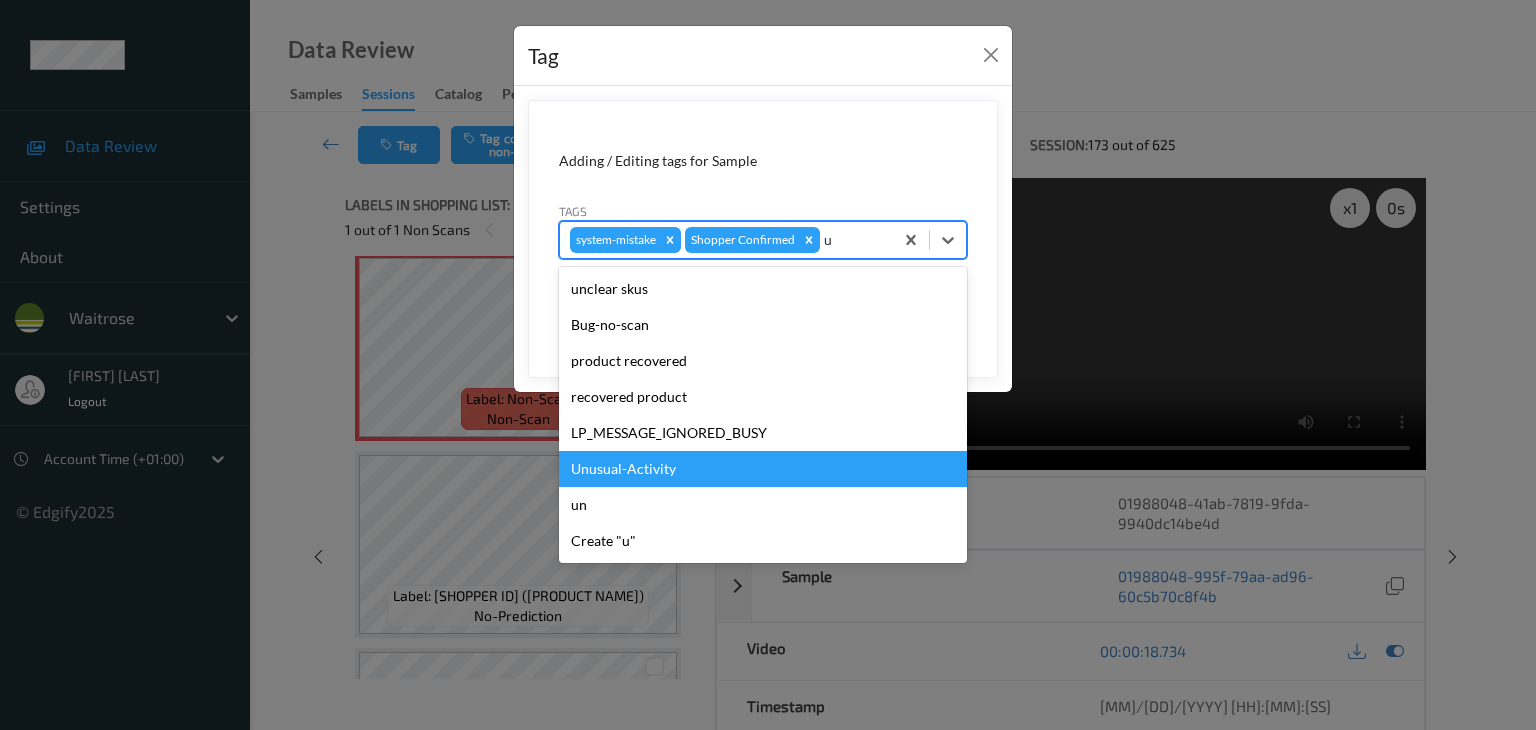 click on "Unusual-Activity" at bounding box center (763, 469) 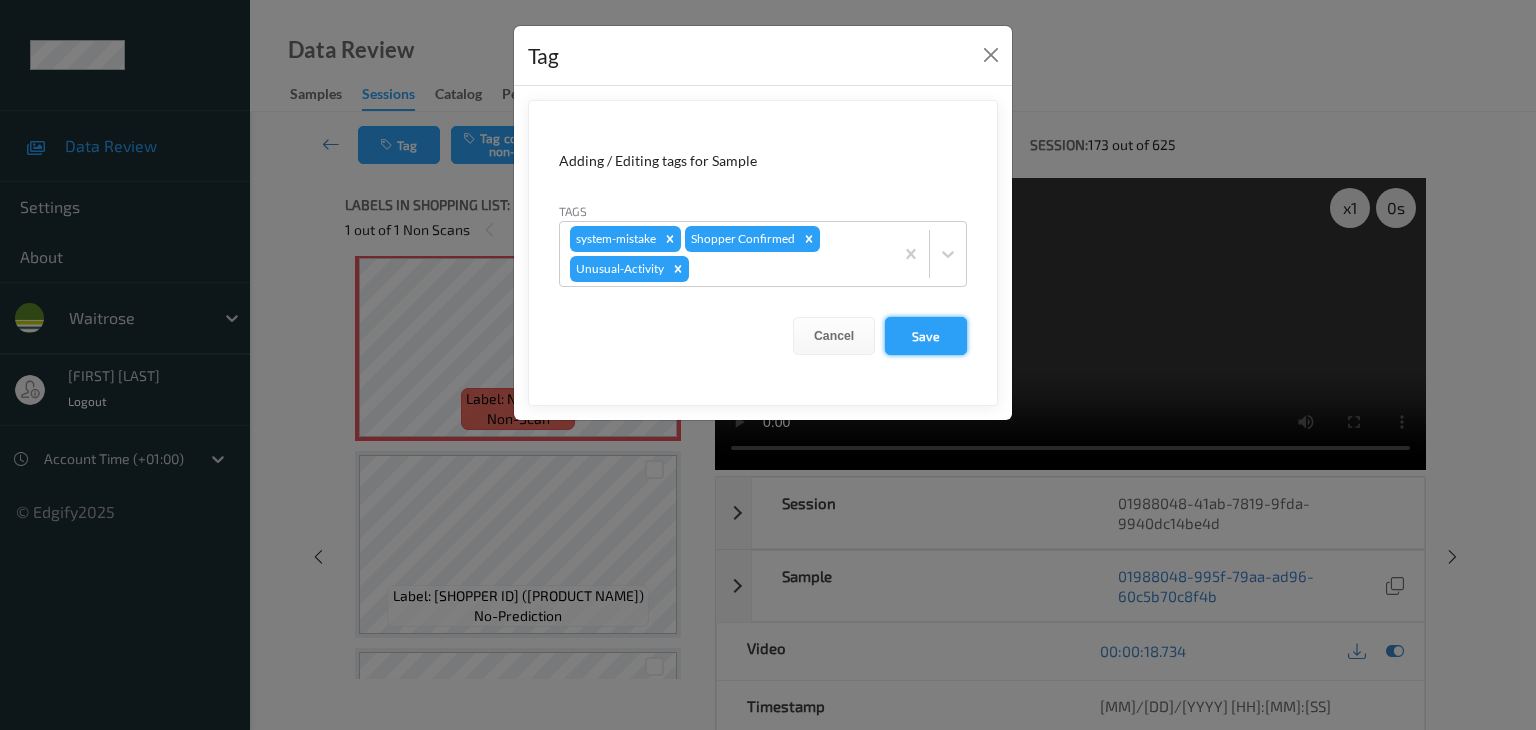 click on "Save" at bounding box center (926, 336) 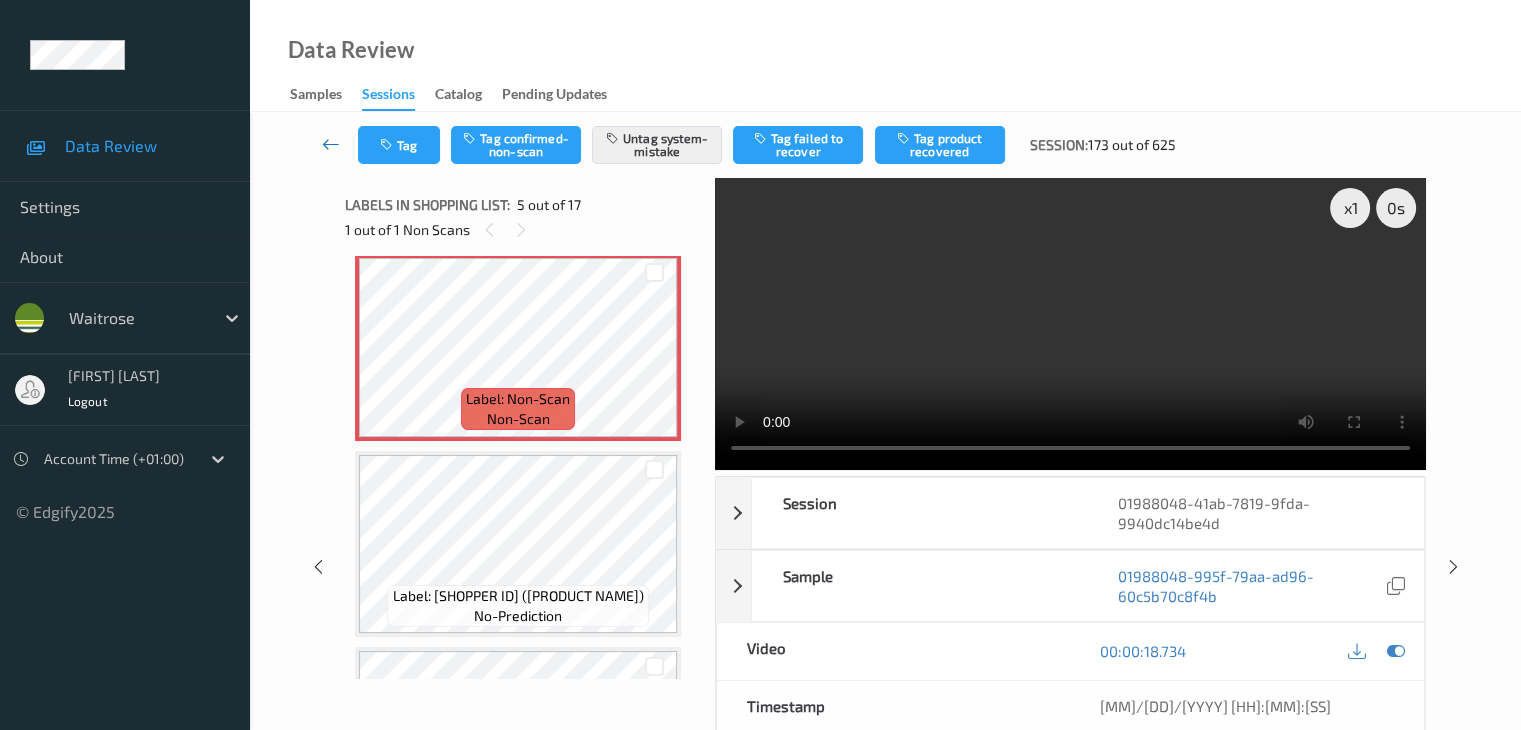 click at bounding box center (331, 144) 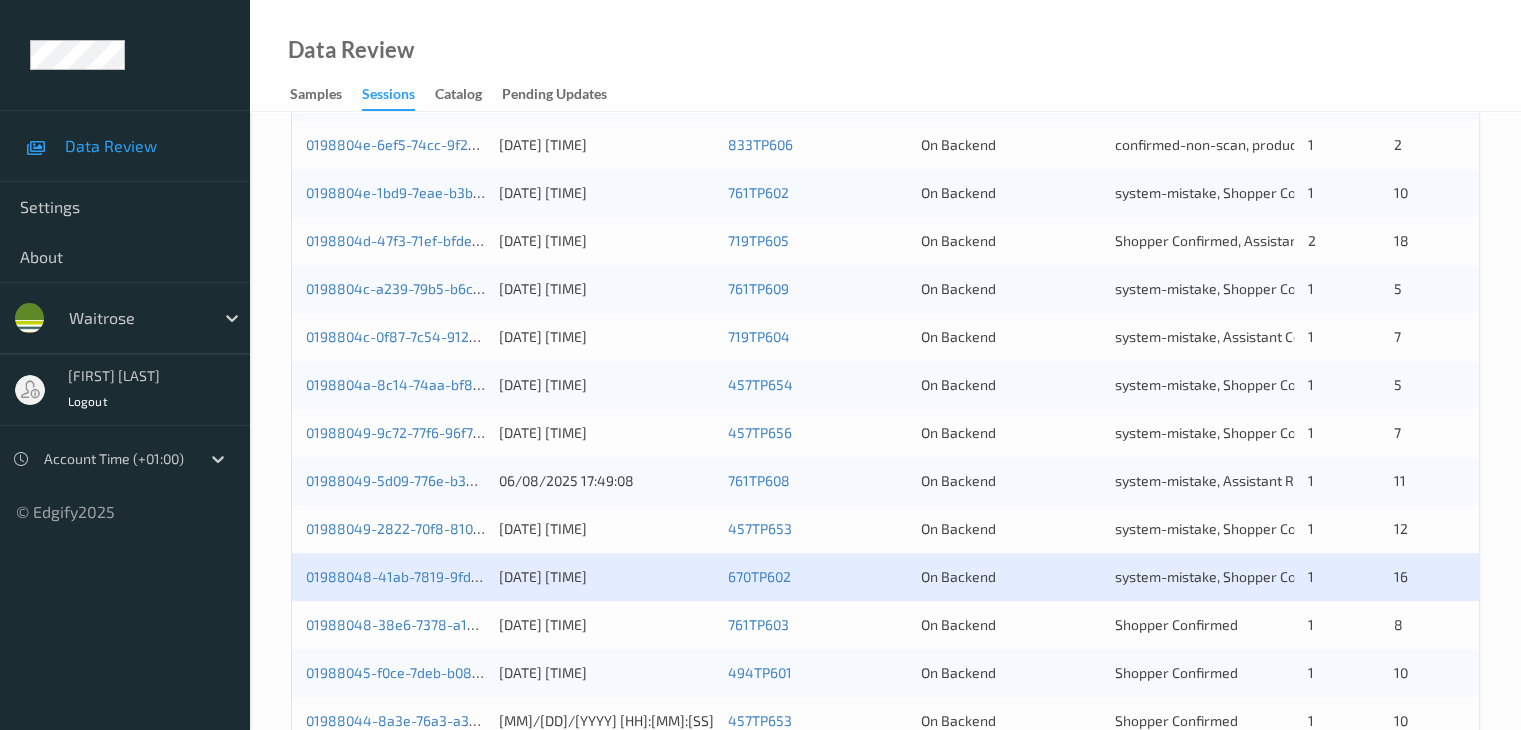 scroll, scrollTop: 800, scrollLeft: 0, axis: vertical 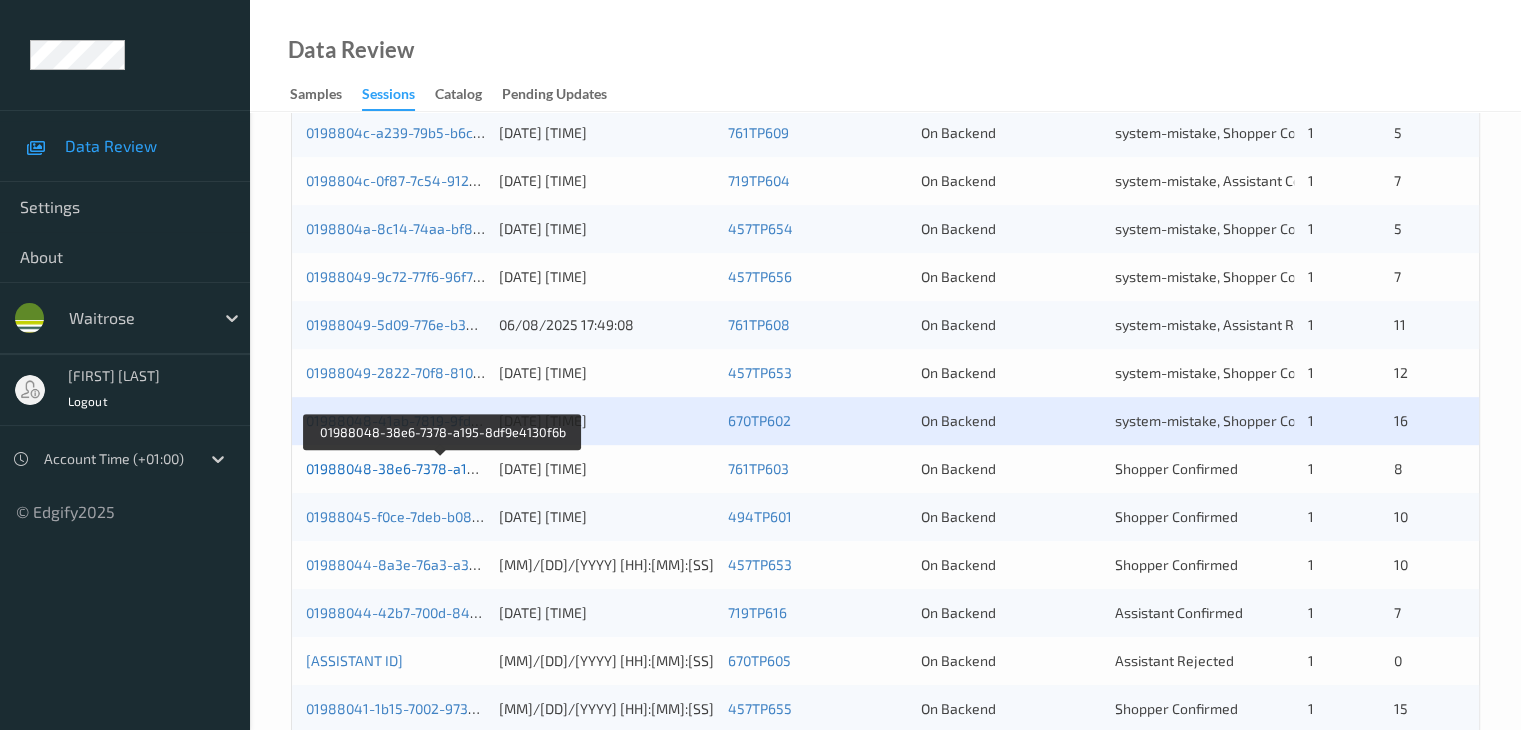 click on "01988048-38e6-7378-a195-8df9e4130f6b" at bounding box center (442, 468) 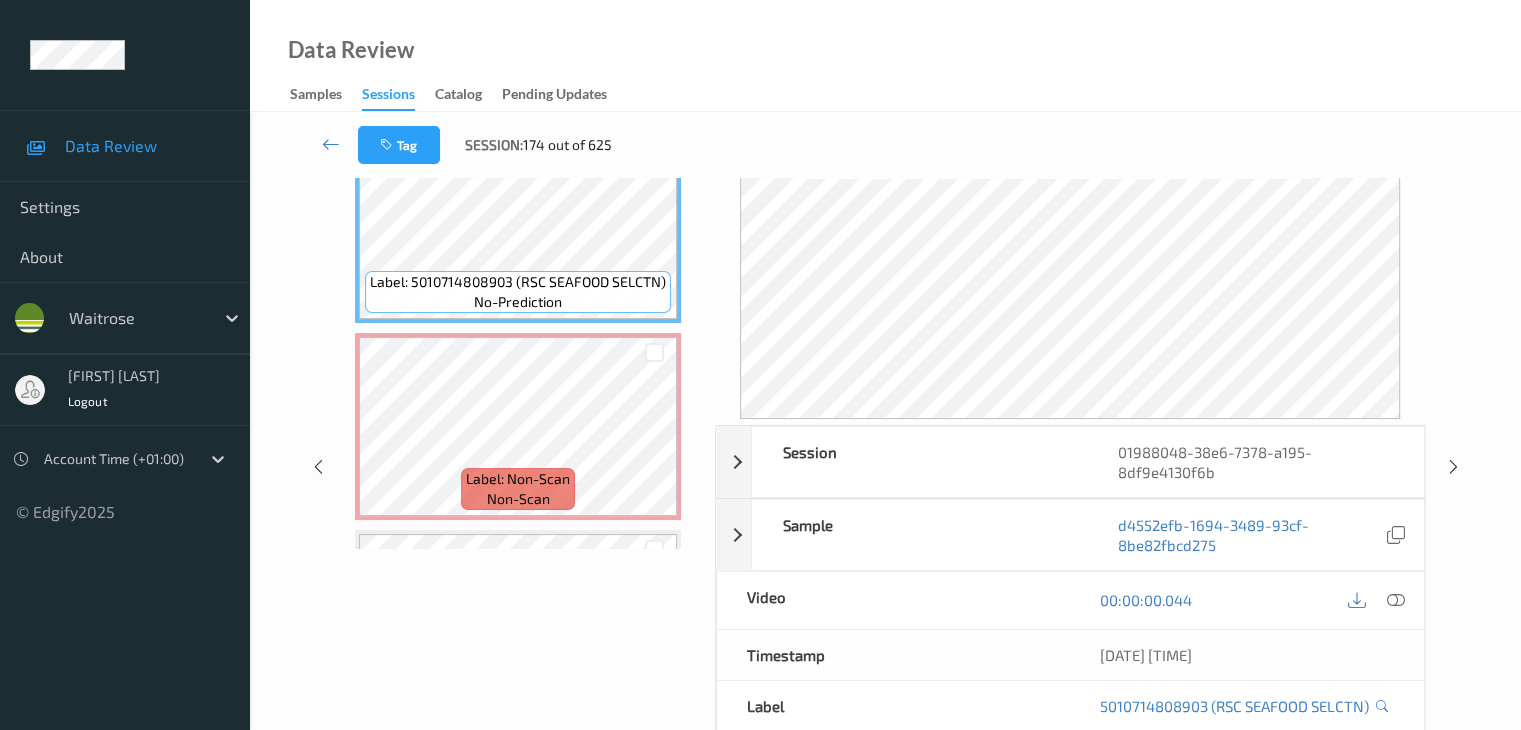 scroll, scrollTop: 0, scrollLeft: 0, axis: both 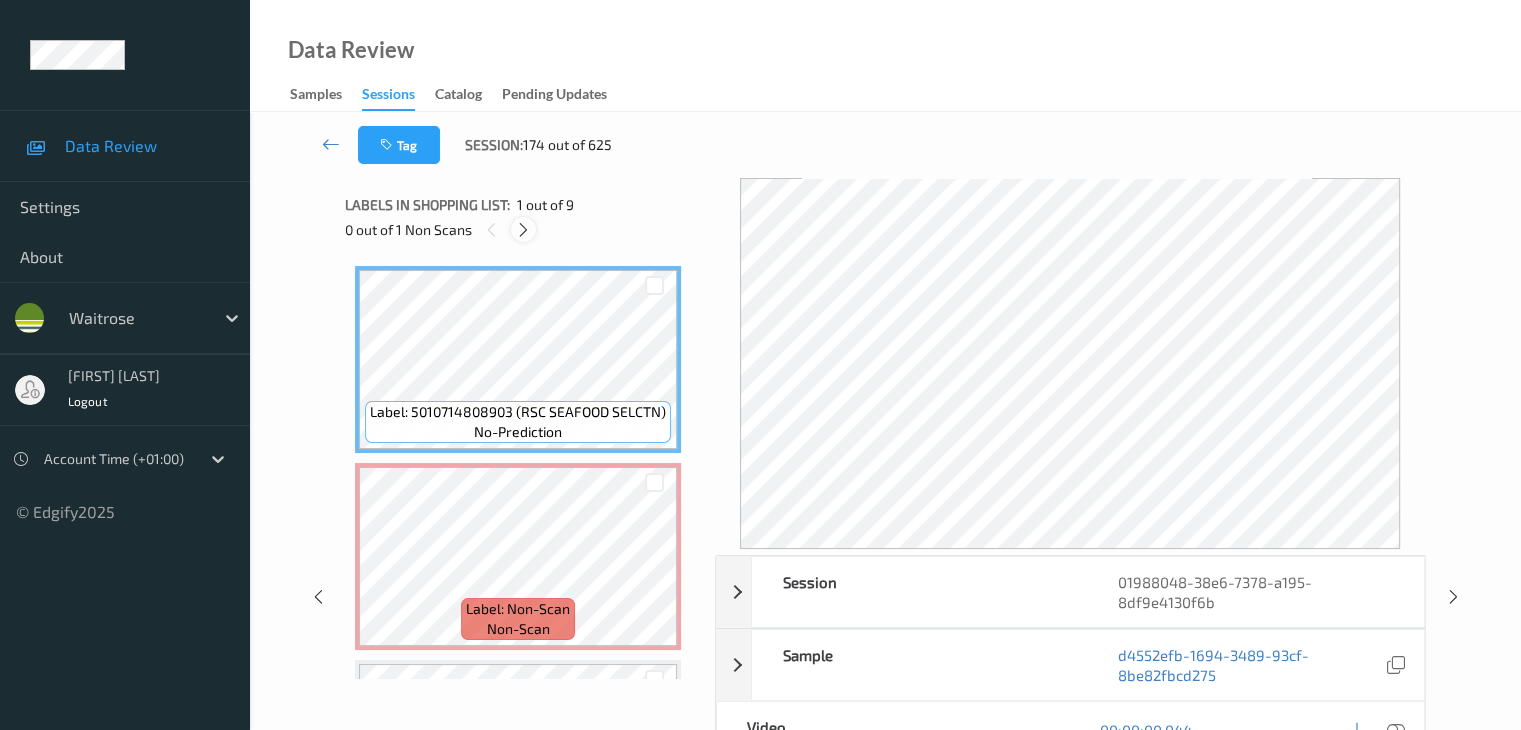 click at bounding box center [523, 230] 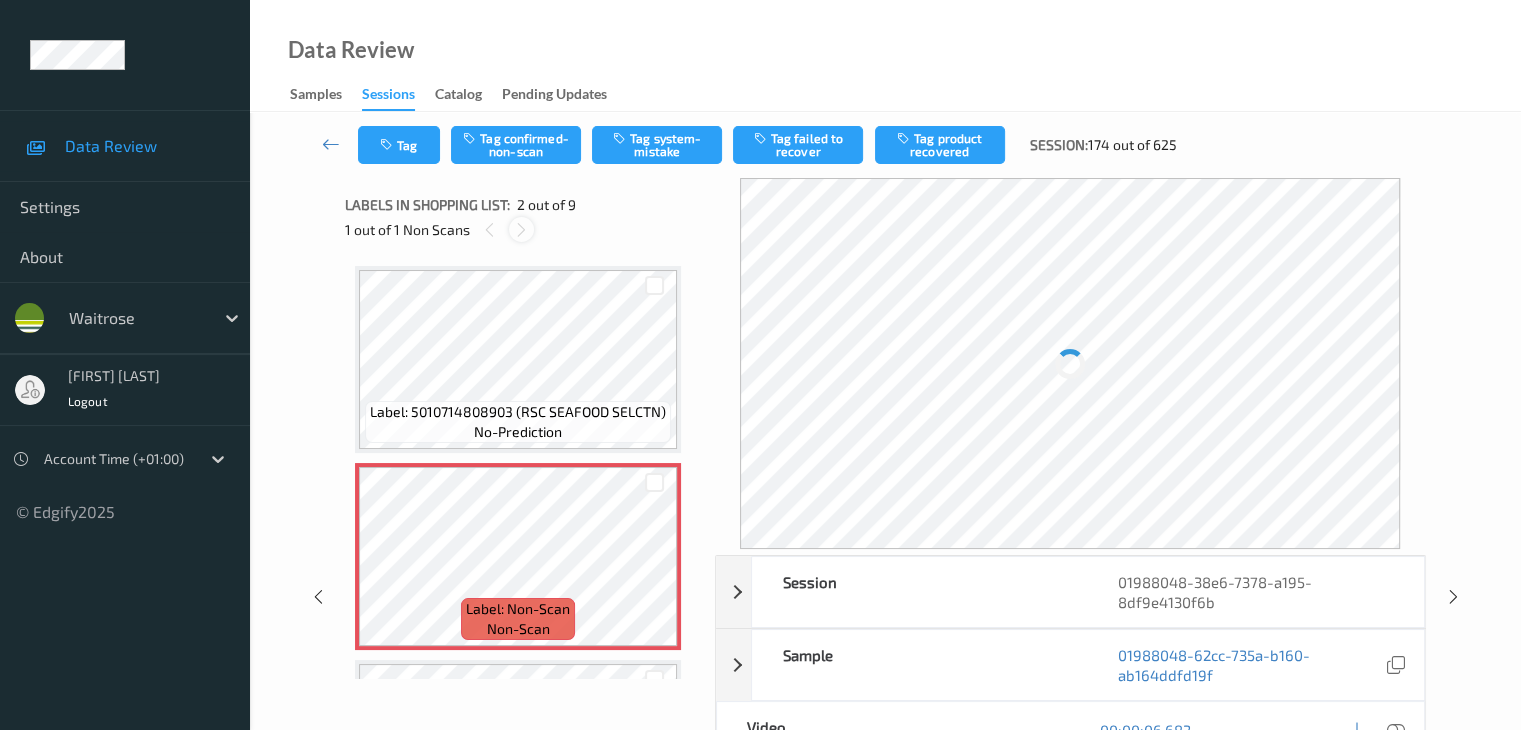 scroll, scrollTop: 10, scrollLeft: 0, axis: vertical 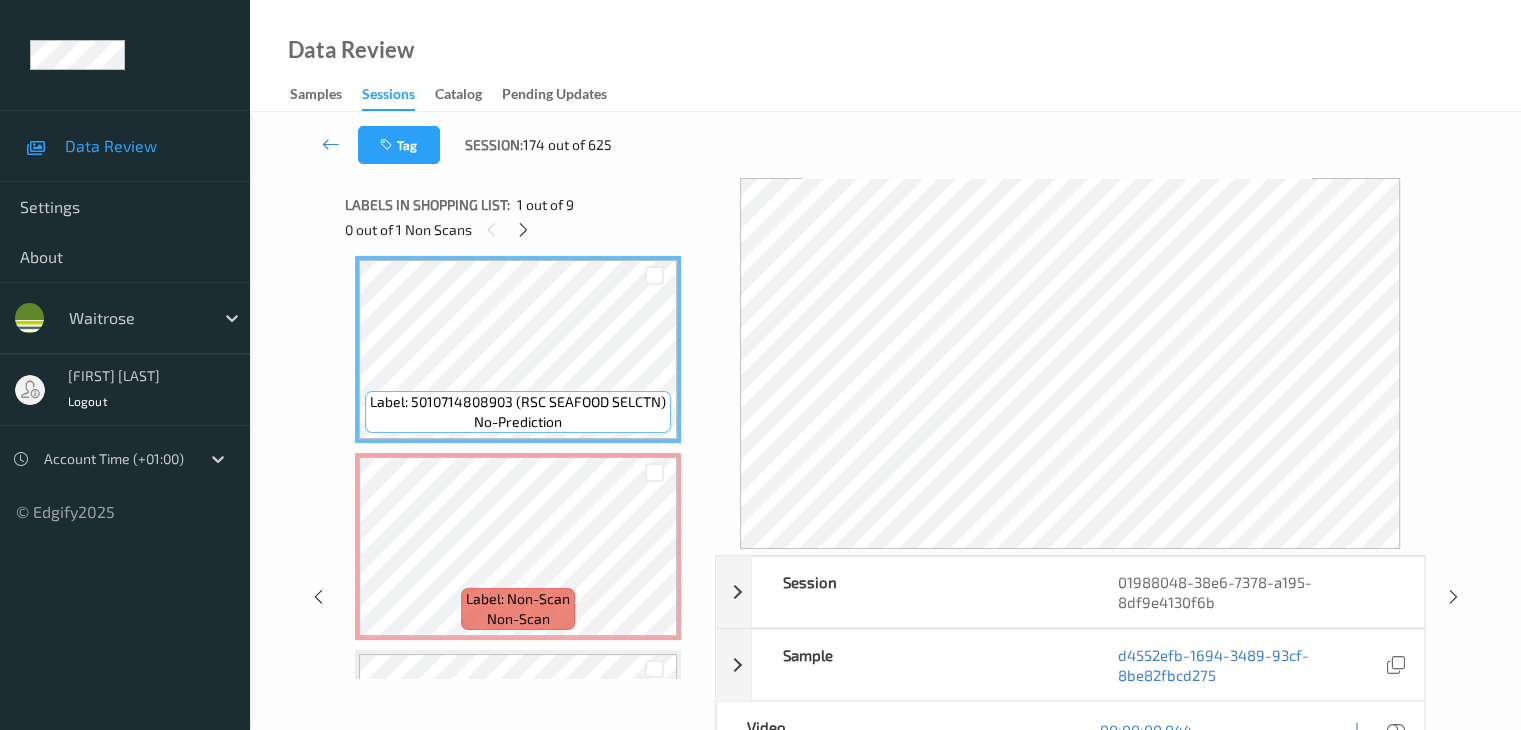 click on "00:00:00.044" at bounding box center [1247, 730] 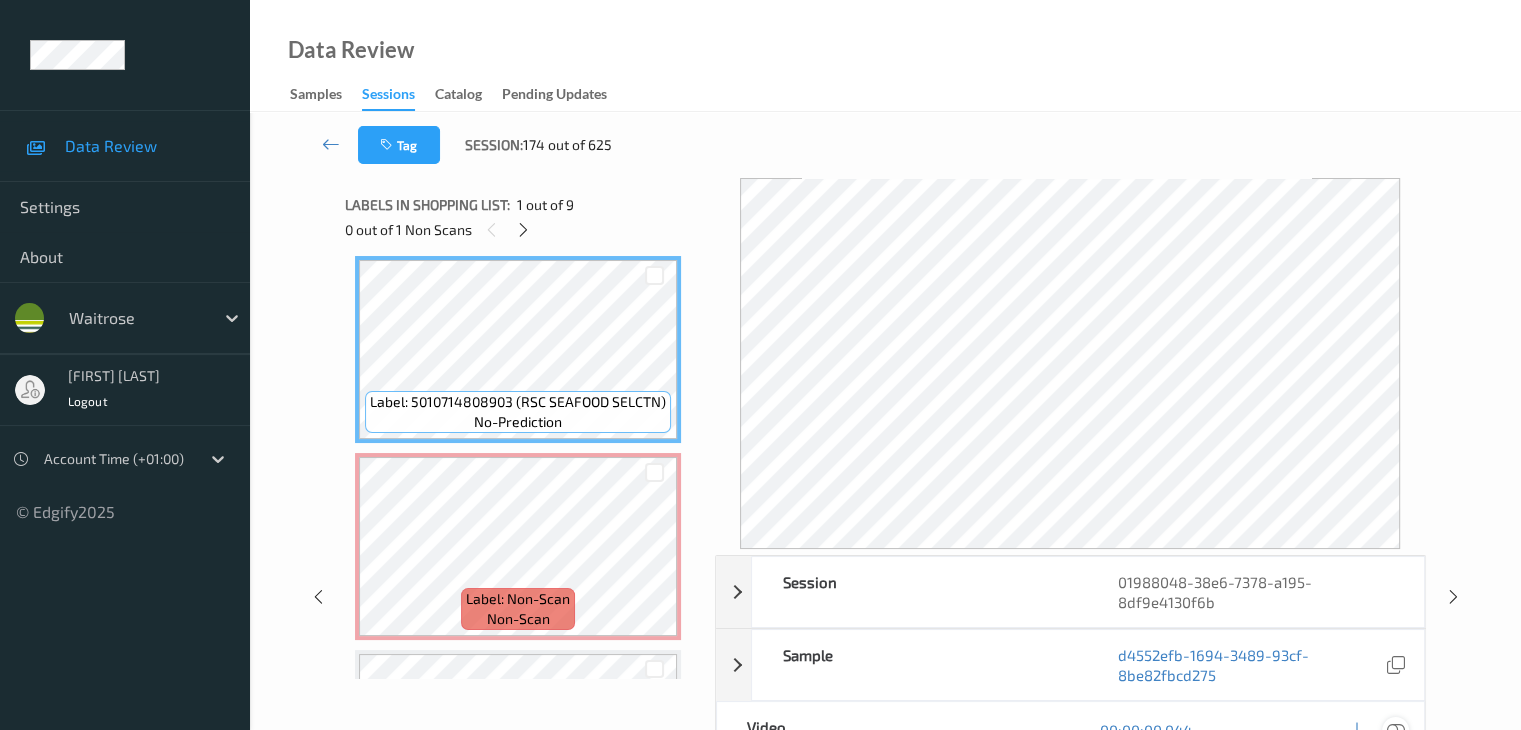click at bounding box center (1395, 730) 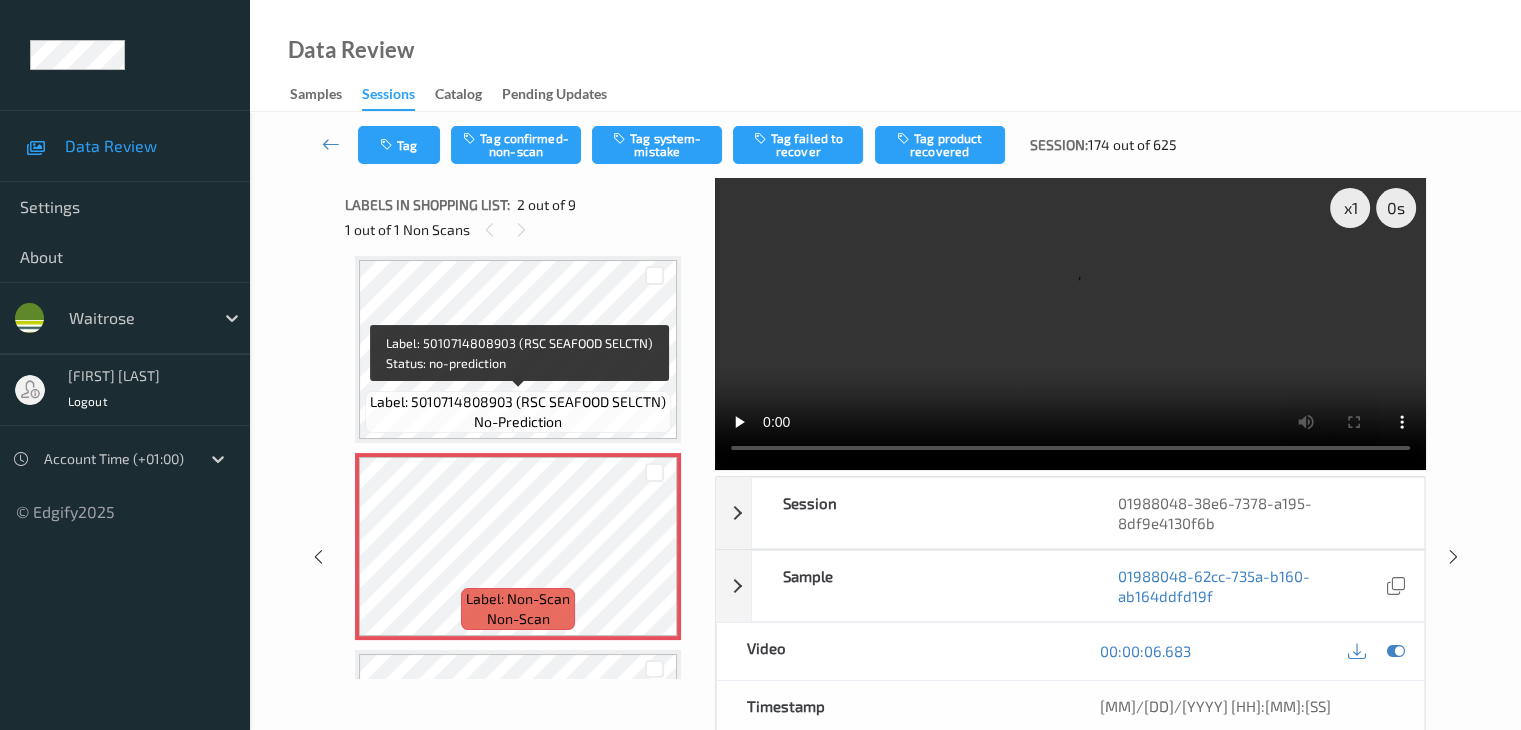 scroll, scrollTop: 0, scrollLeft: 0, axis: both 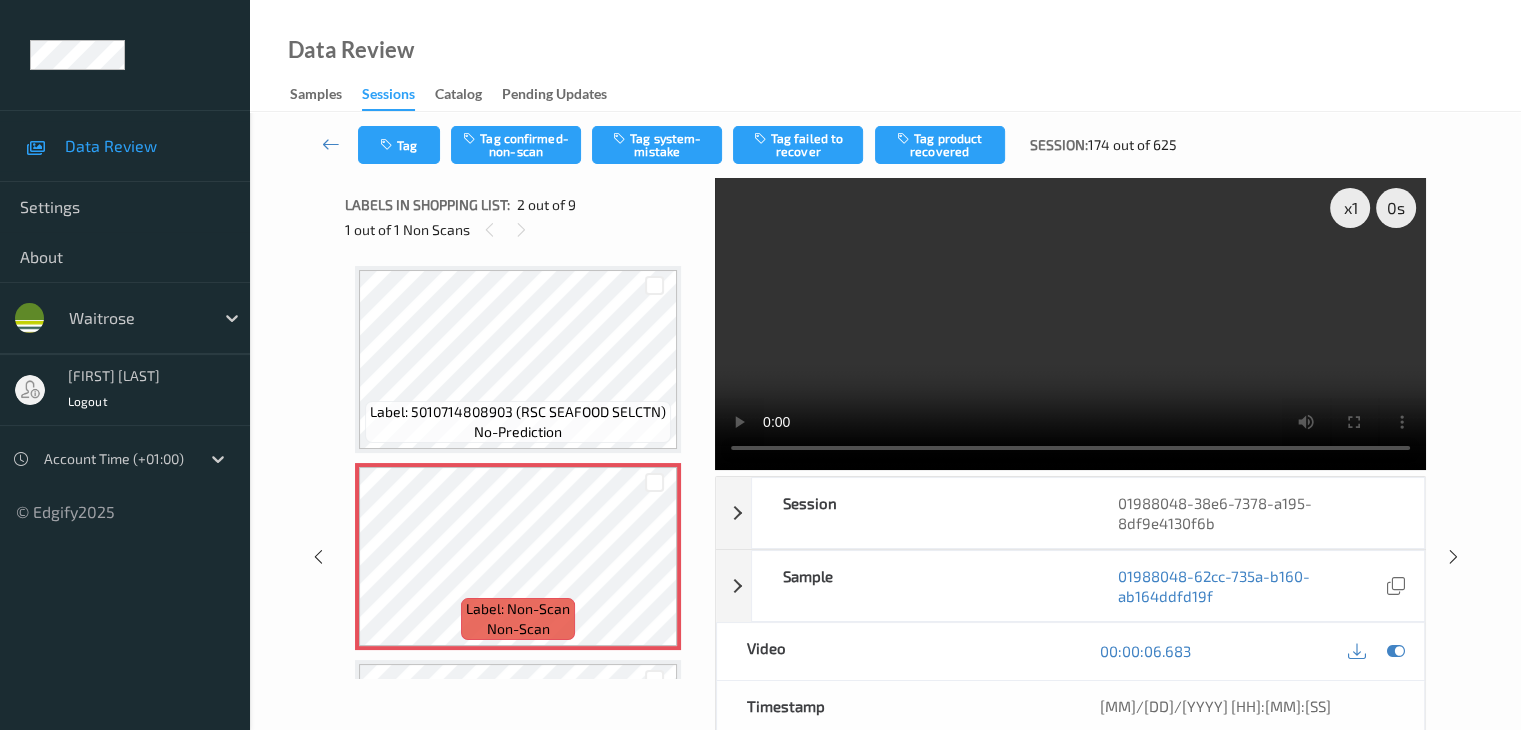 click on "Tag Tag   confirmed-non-scan Tag   system-mistake Tag   failed to recover Tag   product recovered Session: 174 out of 625" at bounding box center [885, 145] 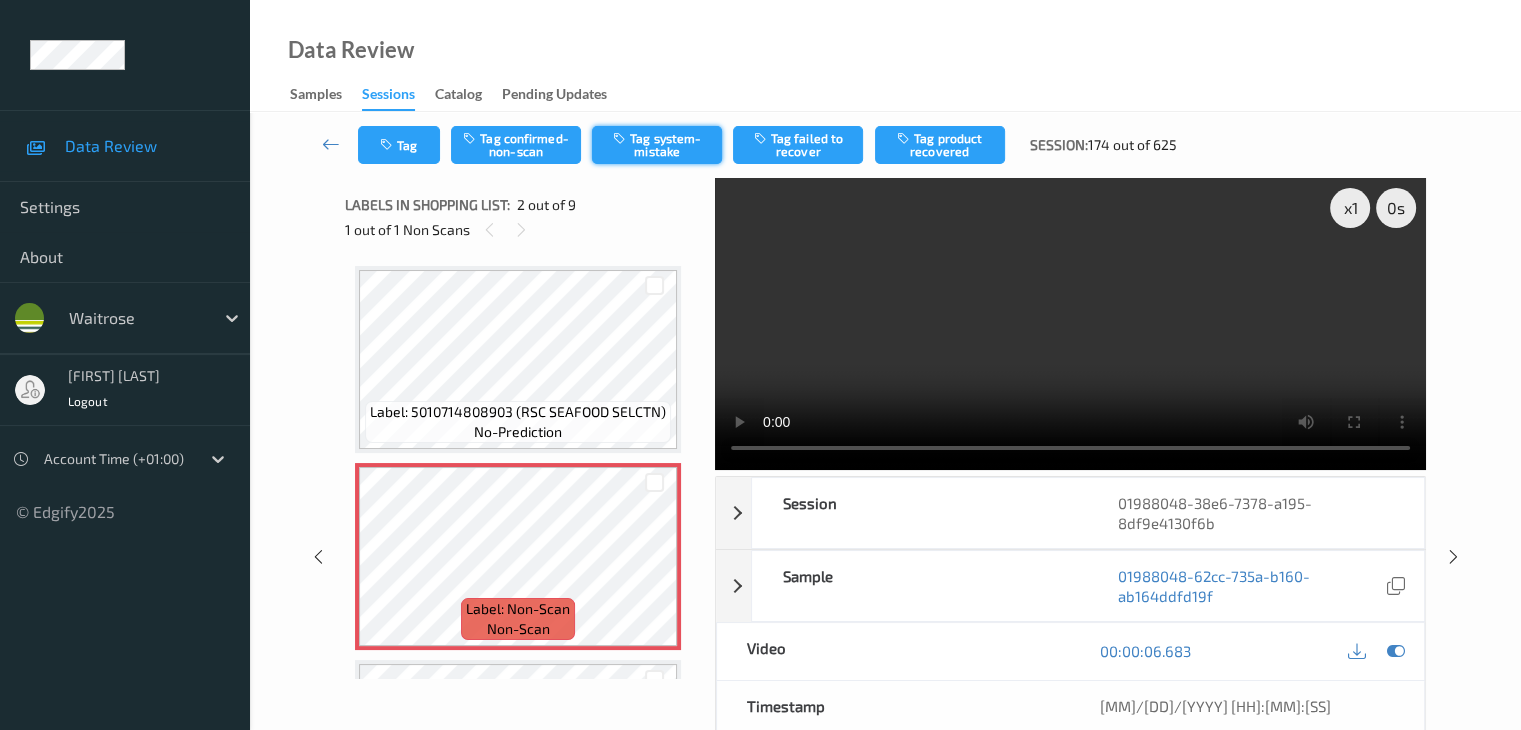 click on "Tag   system-mistake" at bounding box center (657, 145) 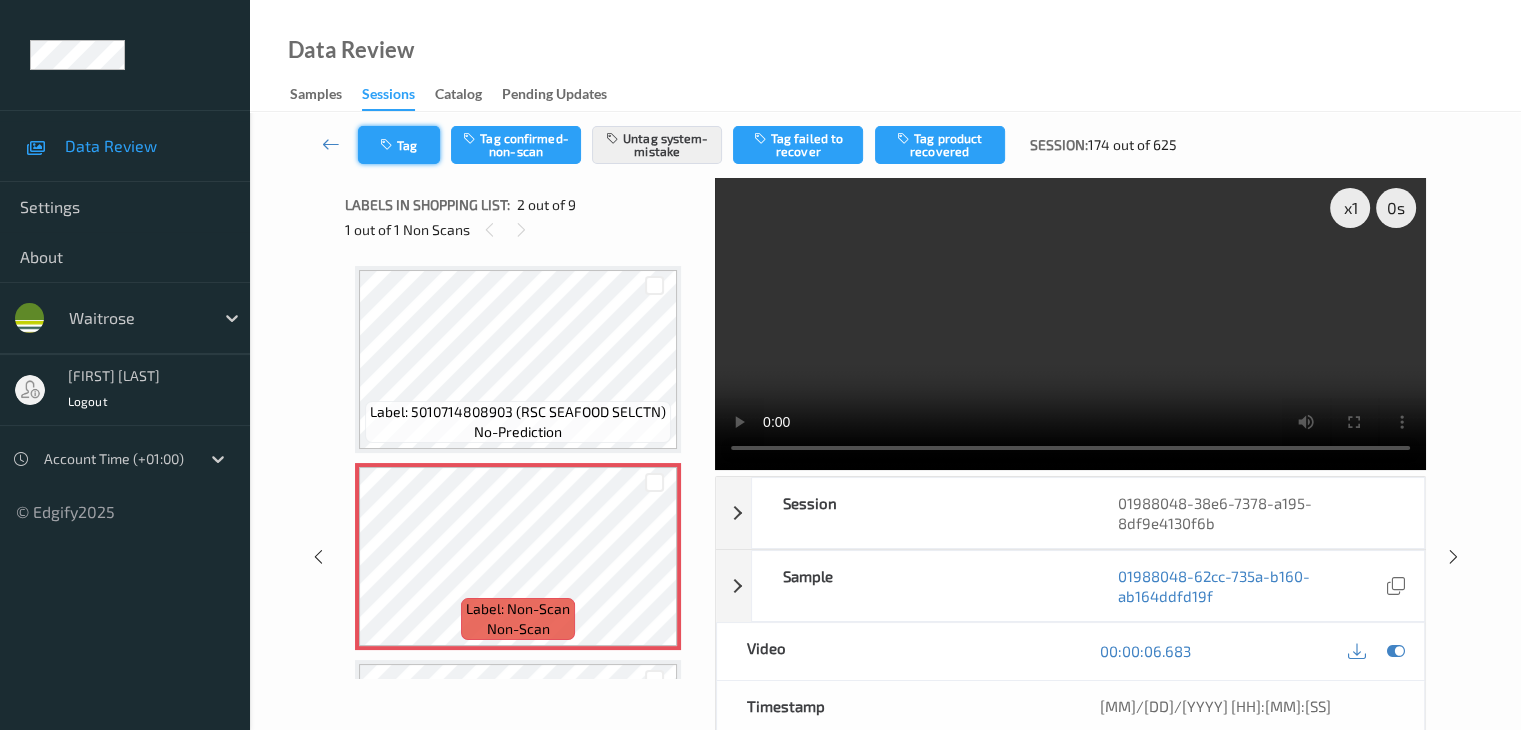 click on "Tag" at bounding box center [399, 145] 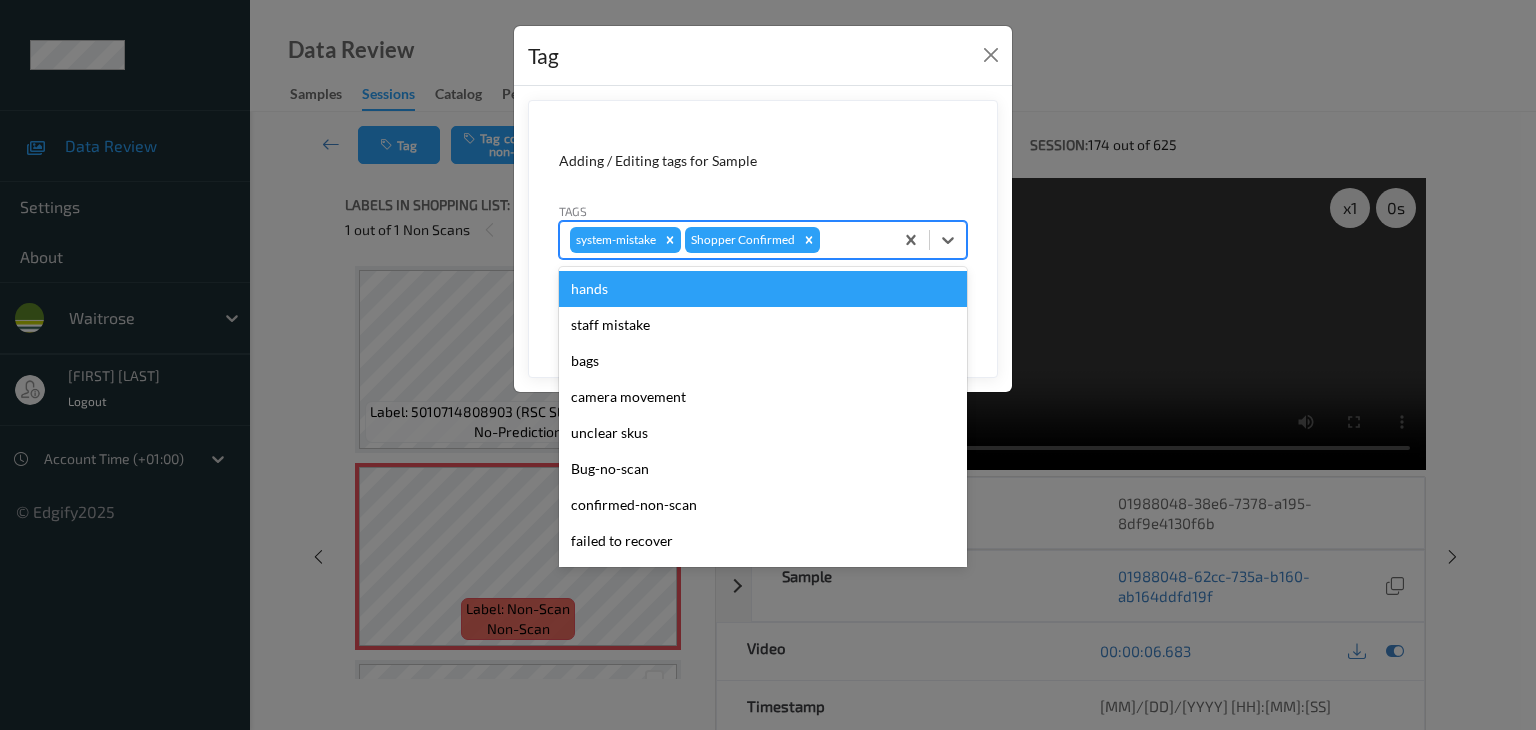 click at bounding box center [853, 240] 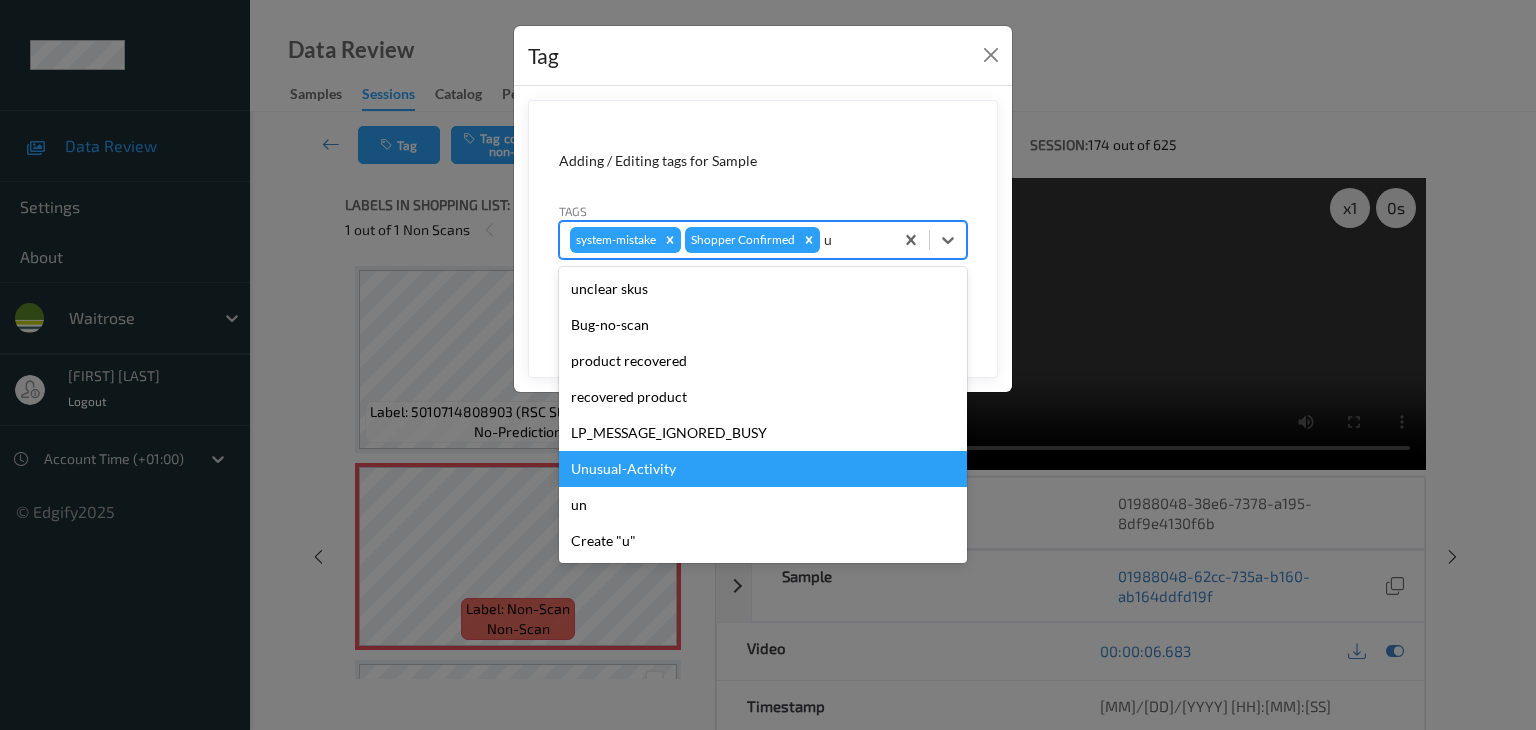 click on "Unusual-Activity" at bounding box center [763, 469] 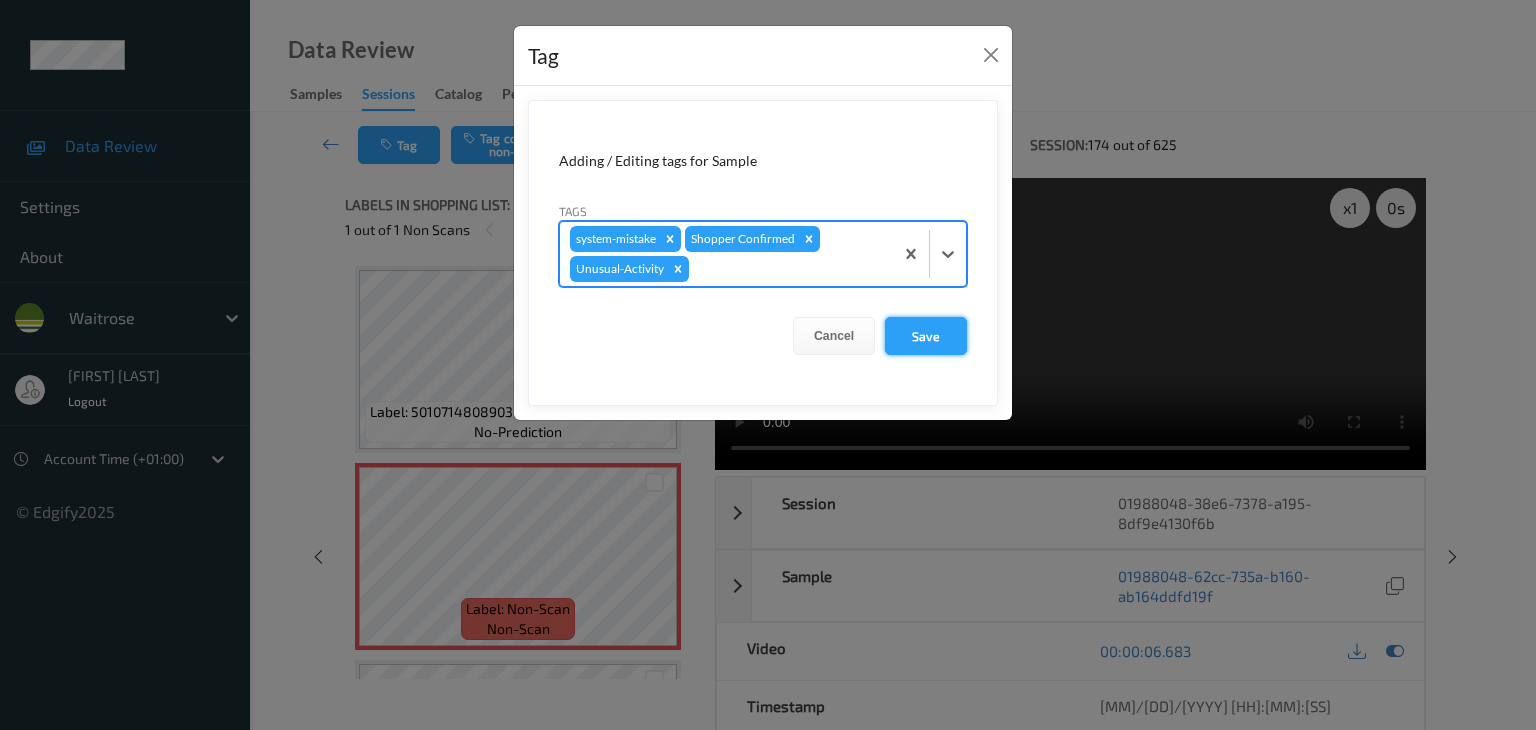 click on "Save" at bounding box center (926, 336) 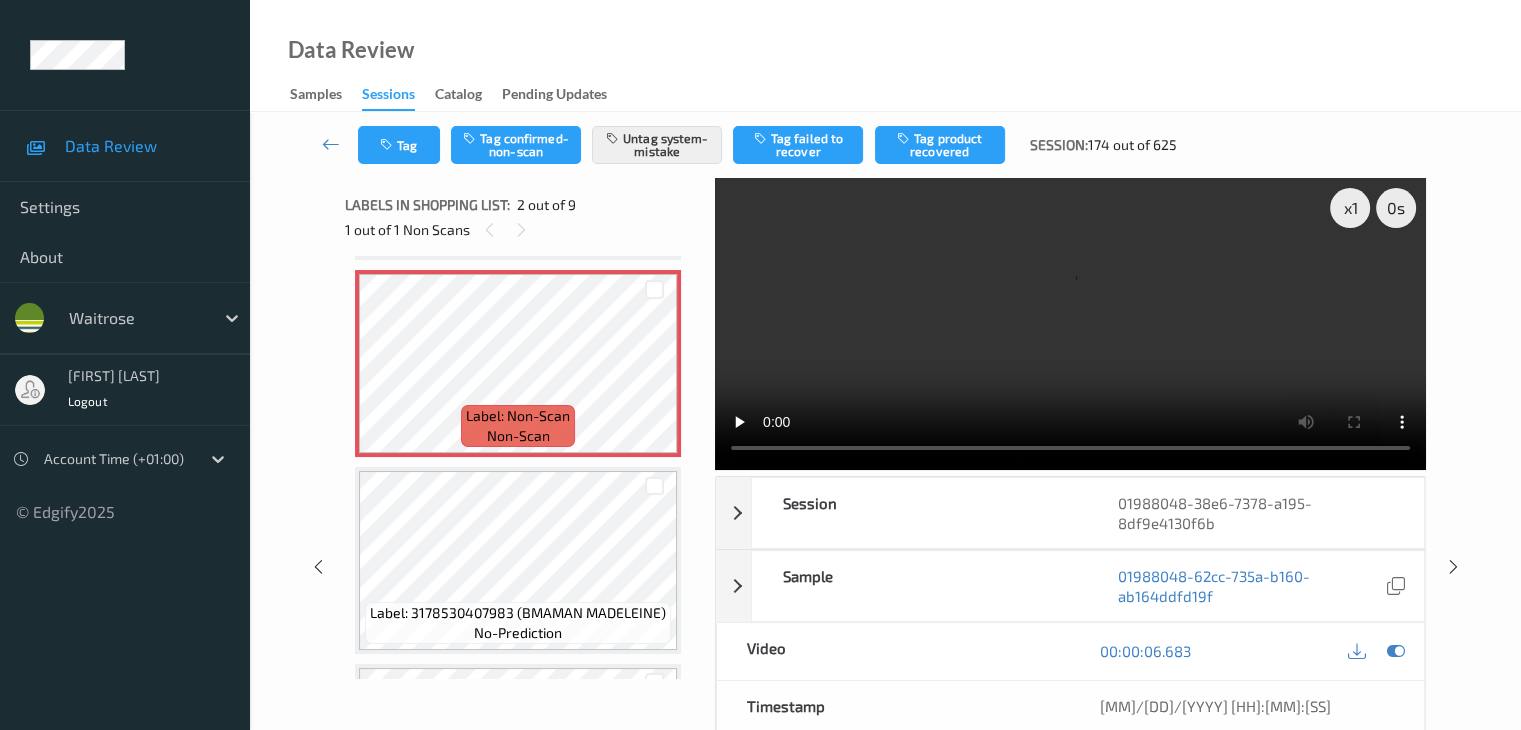 scroll, scrollTop: 200, scrollLeft: 0, axis: vertical 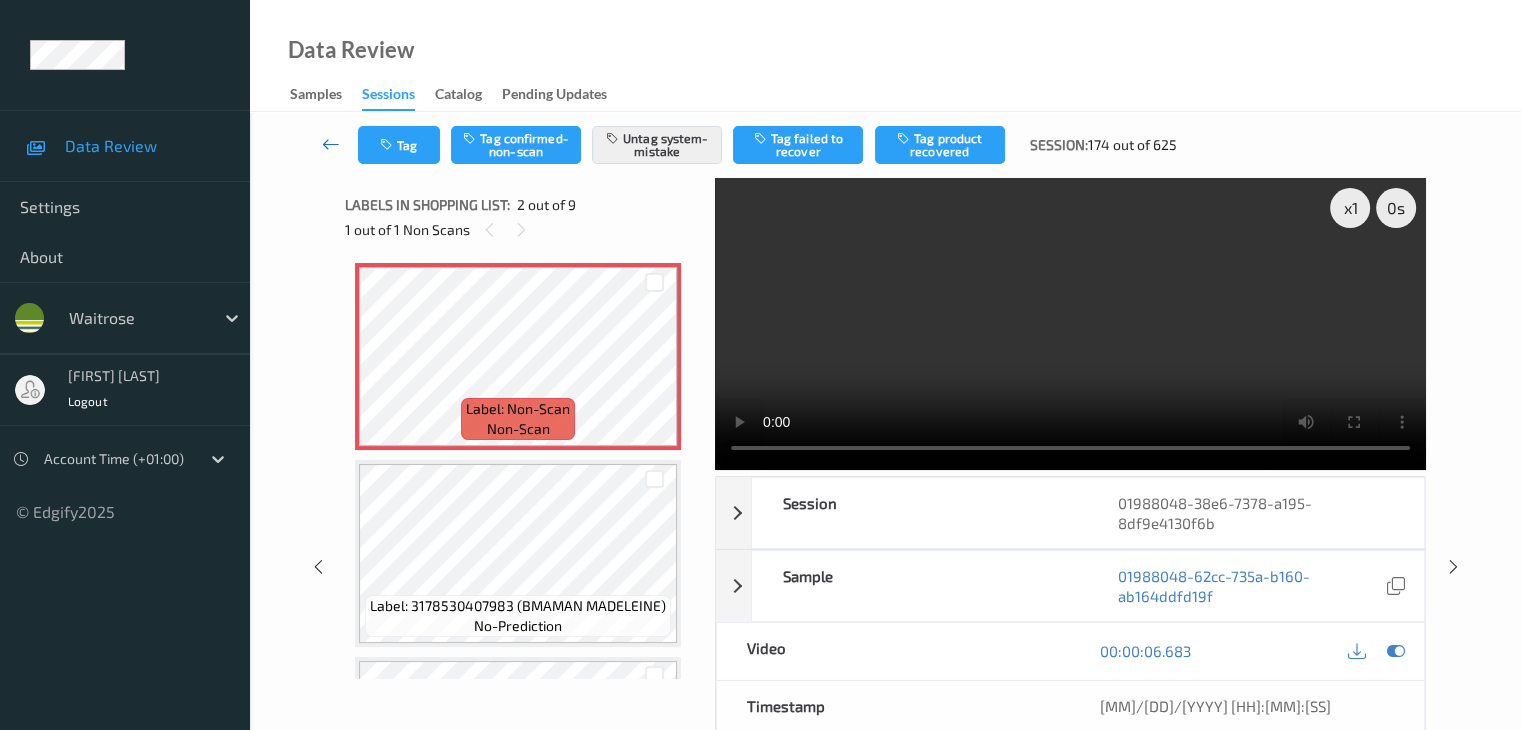 click at bounding box center (331, 144) 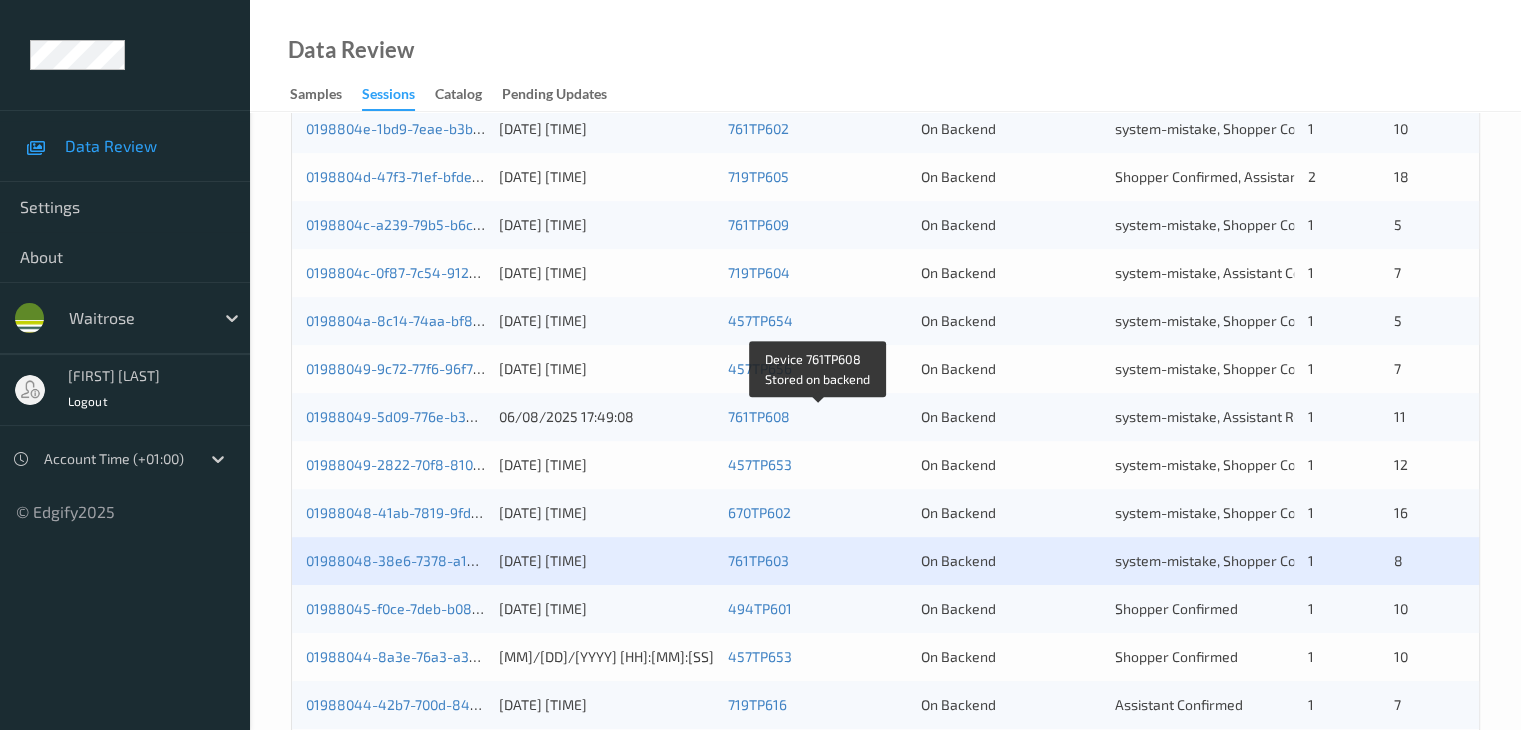 scroll, scrollTop: 800, scrollLeft: 0, axis: vertical 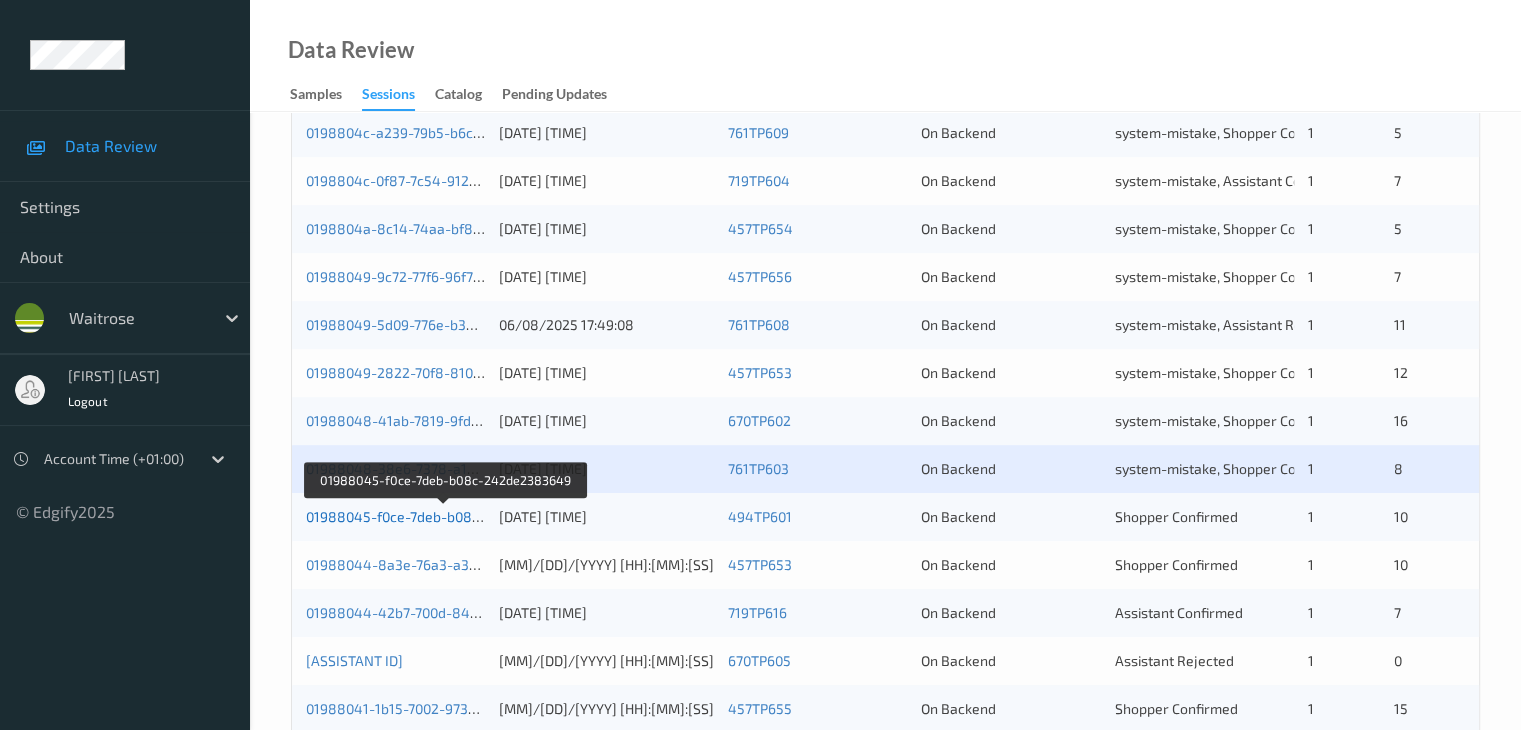click on "01988045-f0ce-7deb-b08c-242de2383649" at bounding box center (445, 516) 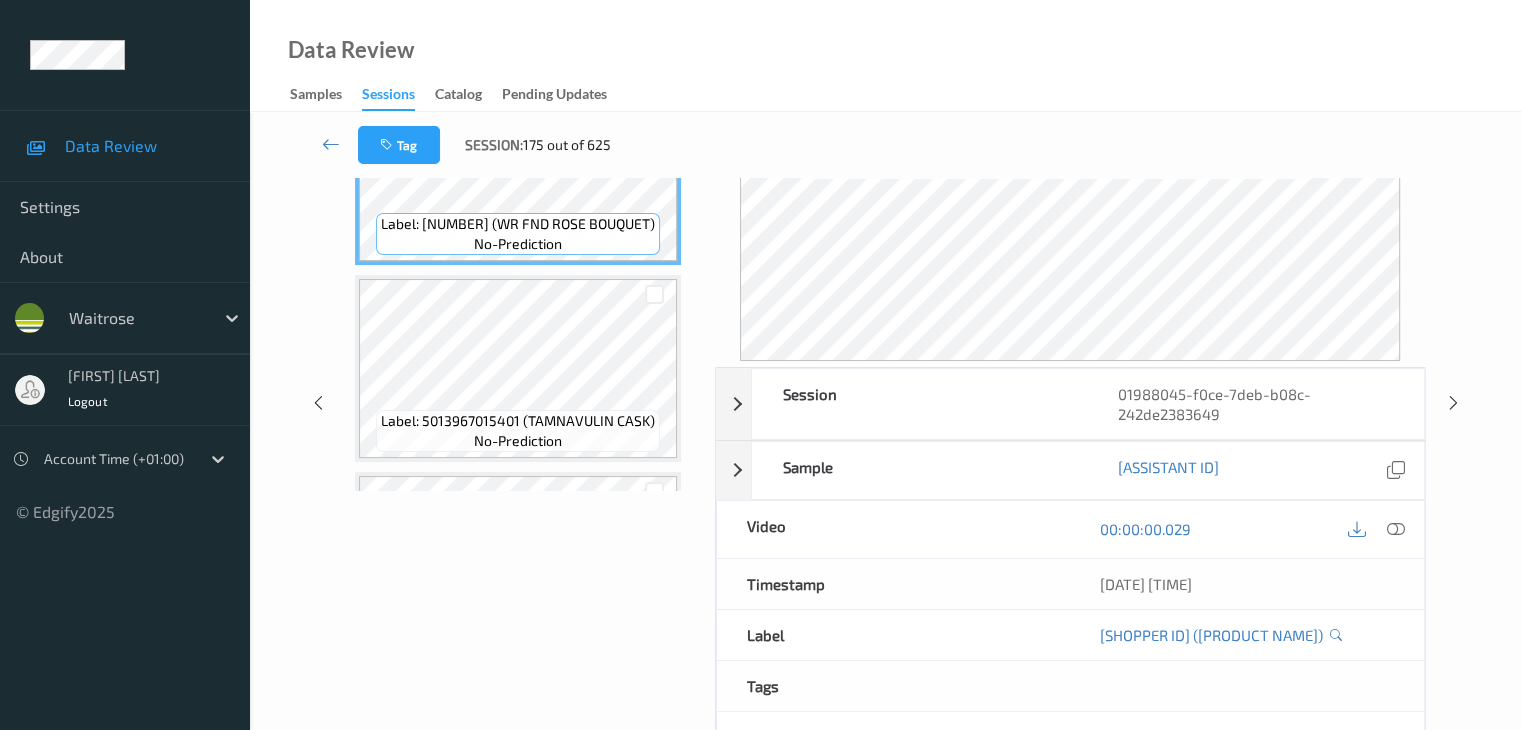 scroll, scrollTop: 44, scrollLeft: 0, axis: vertical 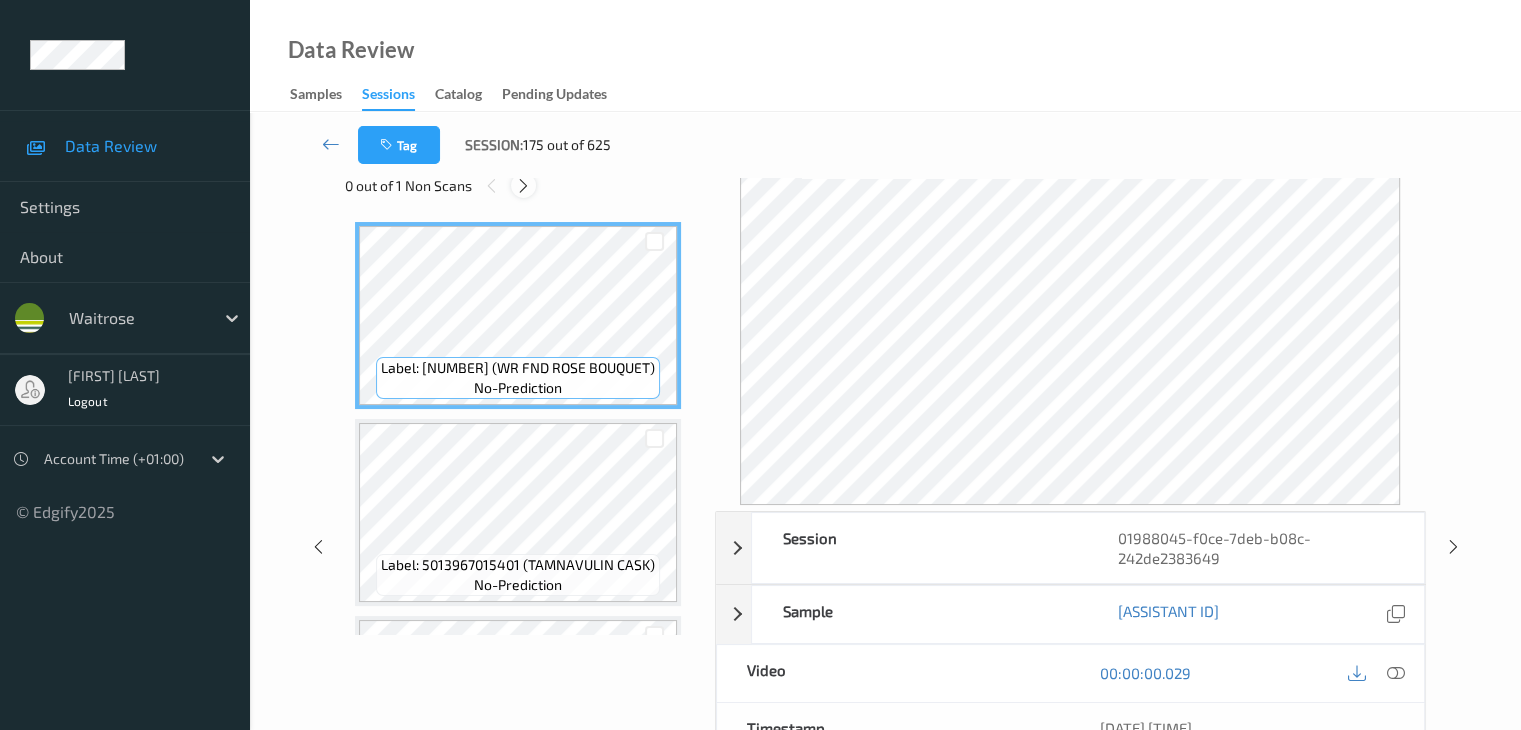 click at bounding box center [523, 186] 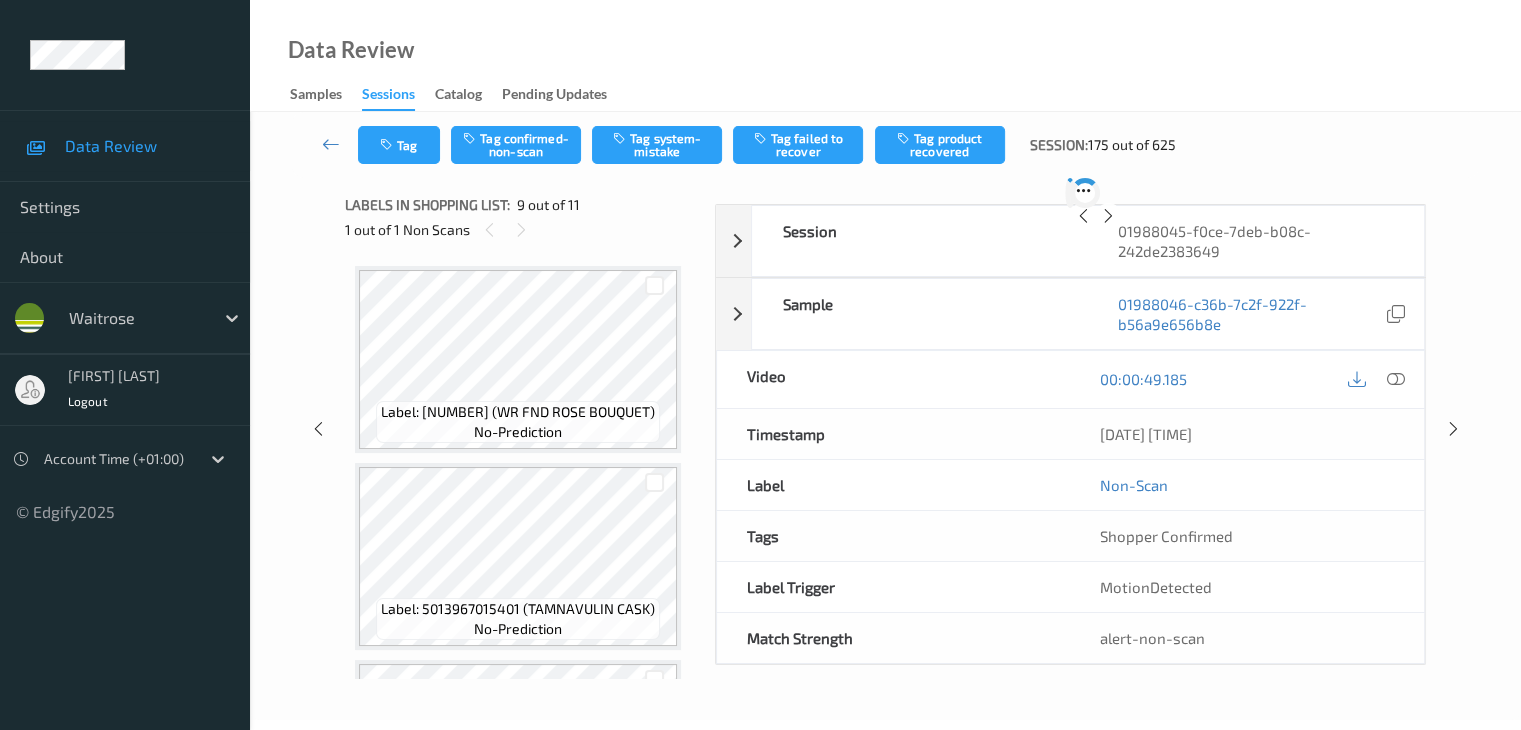 scroll, scrollTop: 1388, scrollLeft: 0, axis: vertical 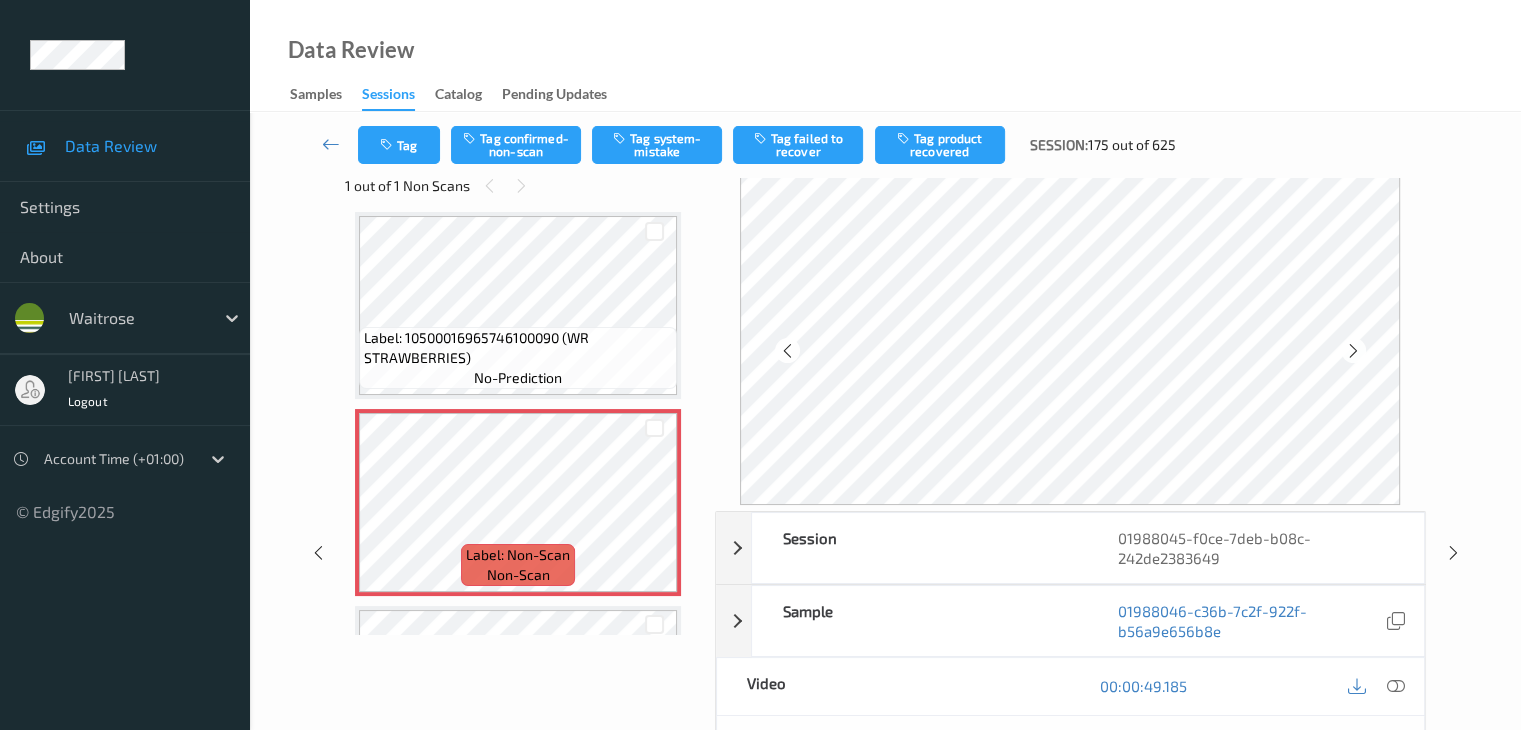 click on "Label: 10500016965746100090 (WR STRAWBERRIES)" at bounding box center (518, 348) 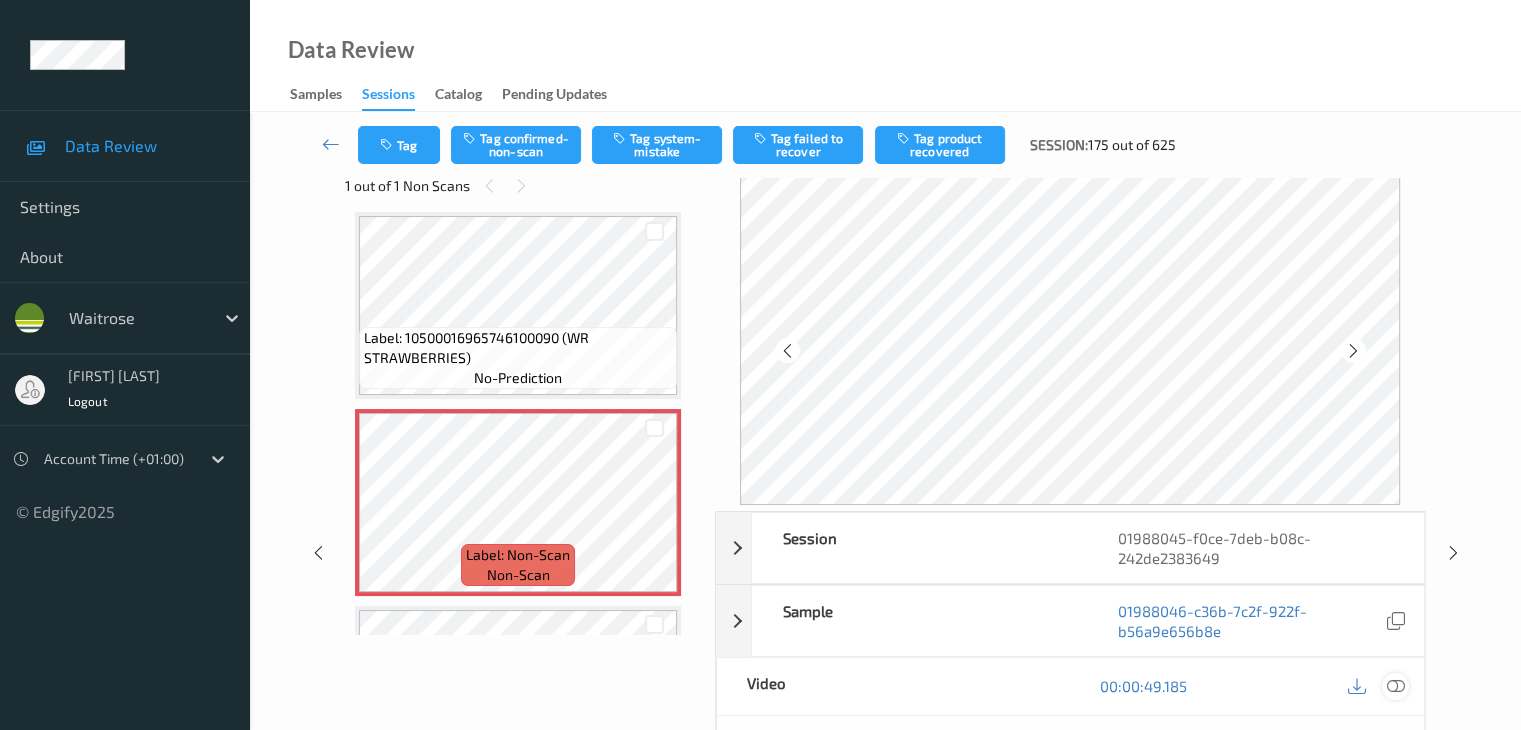 click at bounding box center (1395, 686) 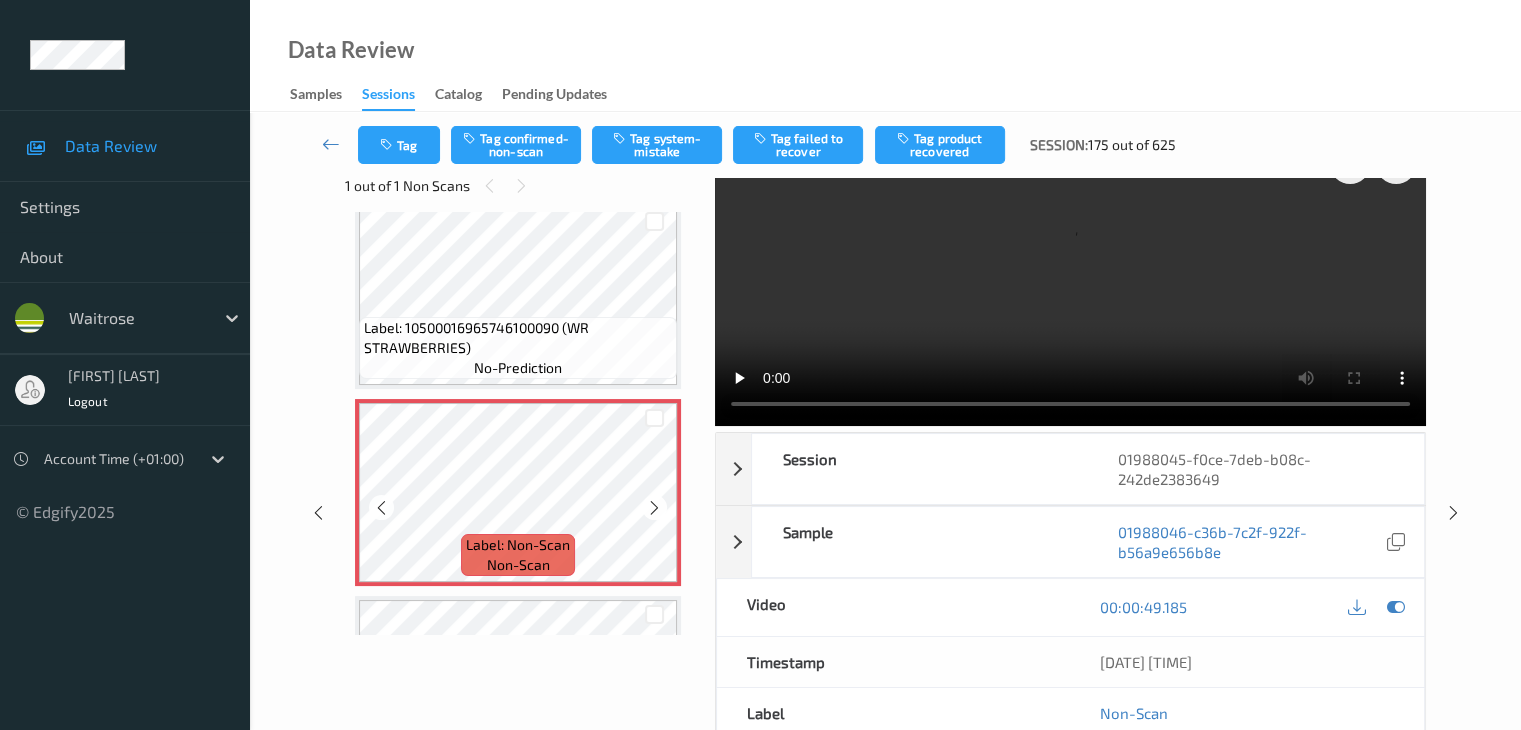 scroll, scrollTop: 1388, scrollLeft: 0, axis: vertical 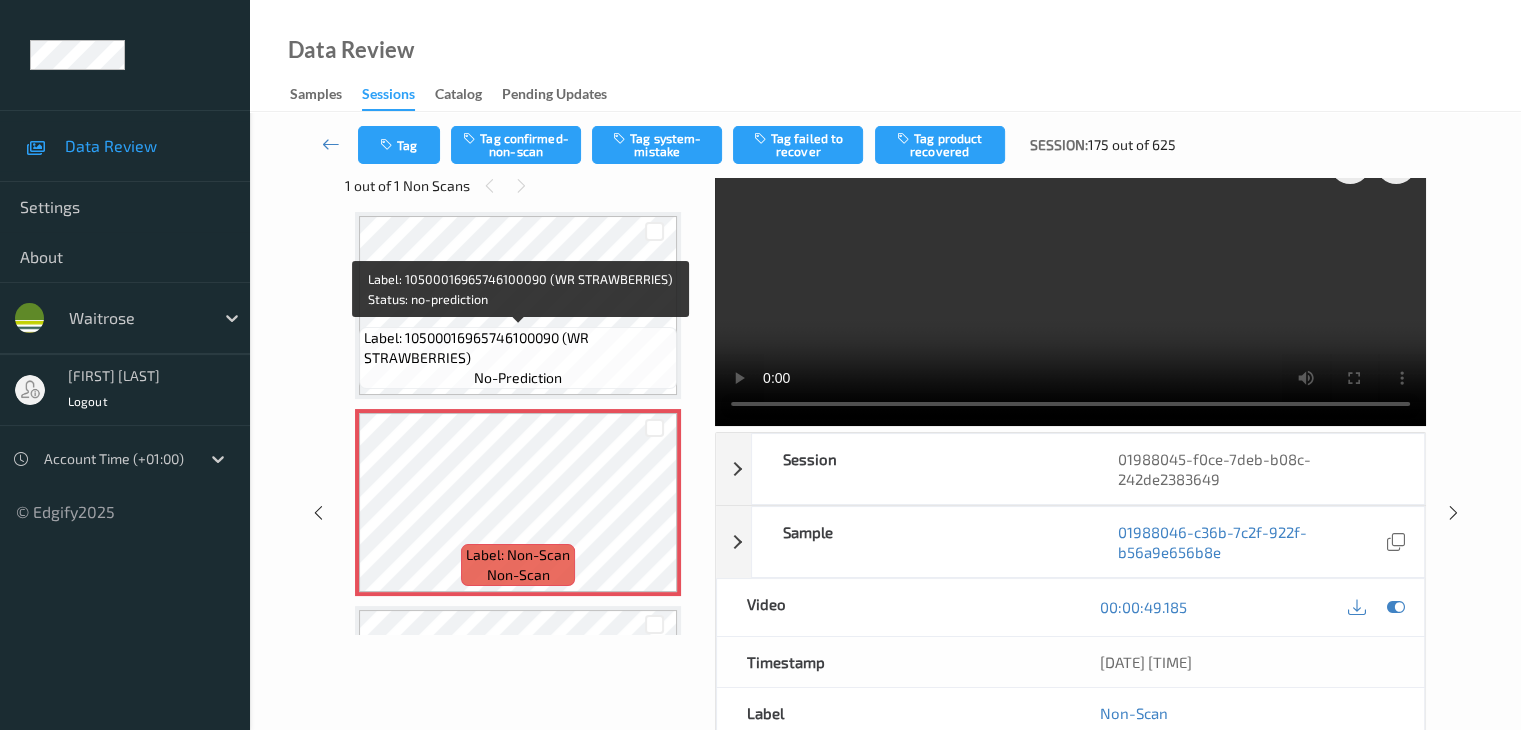 click on "Label: 10500016965746100090 (WR STRAWBERRIES) no-prediction" at bounding box center (518, 358) 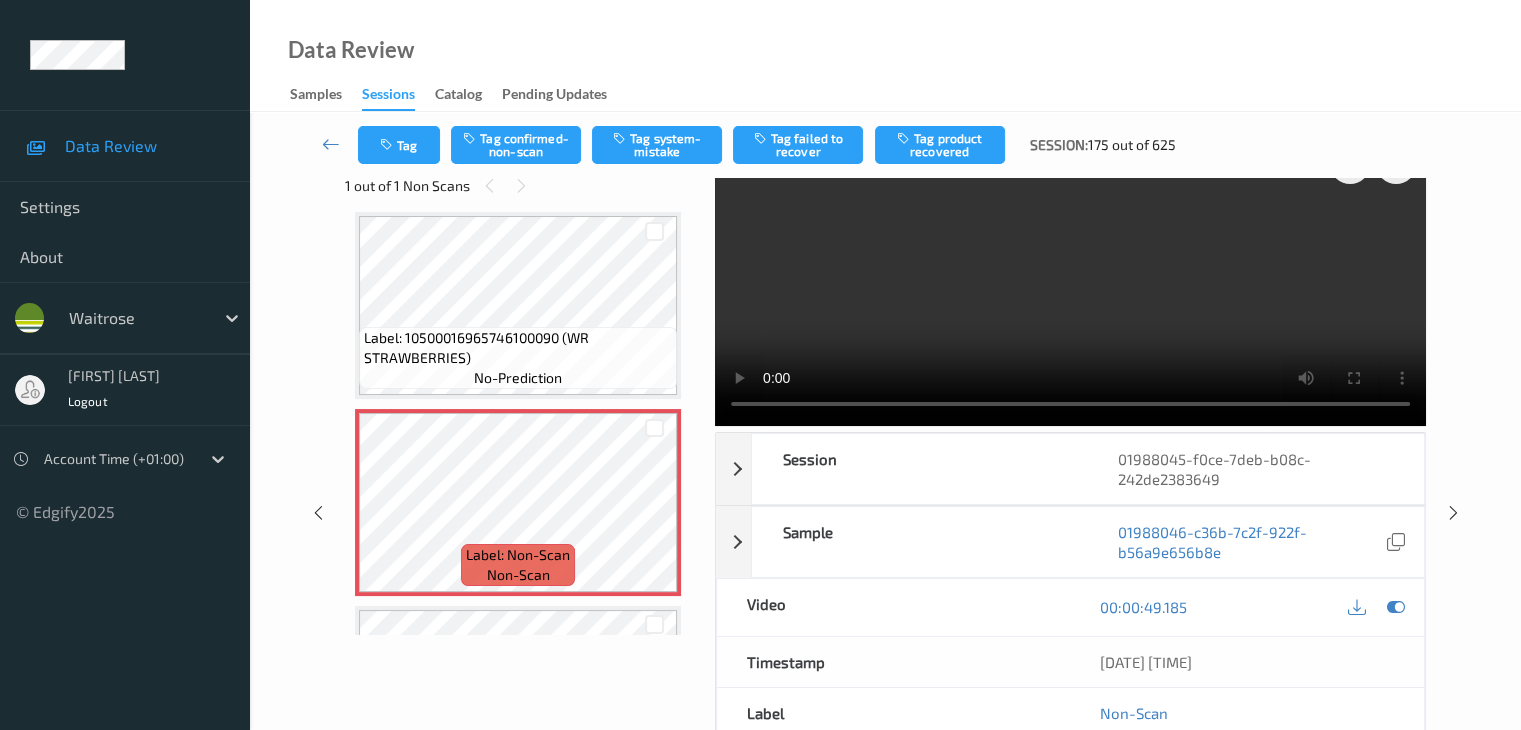 scroll, scrollTop: 0, scrollLeft: 0, axis: both 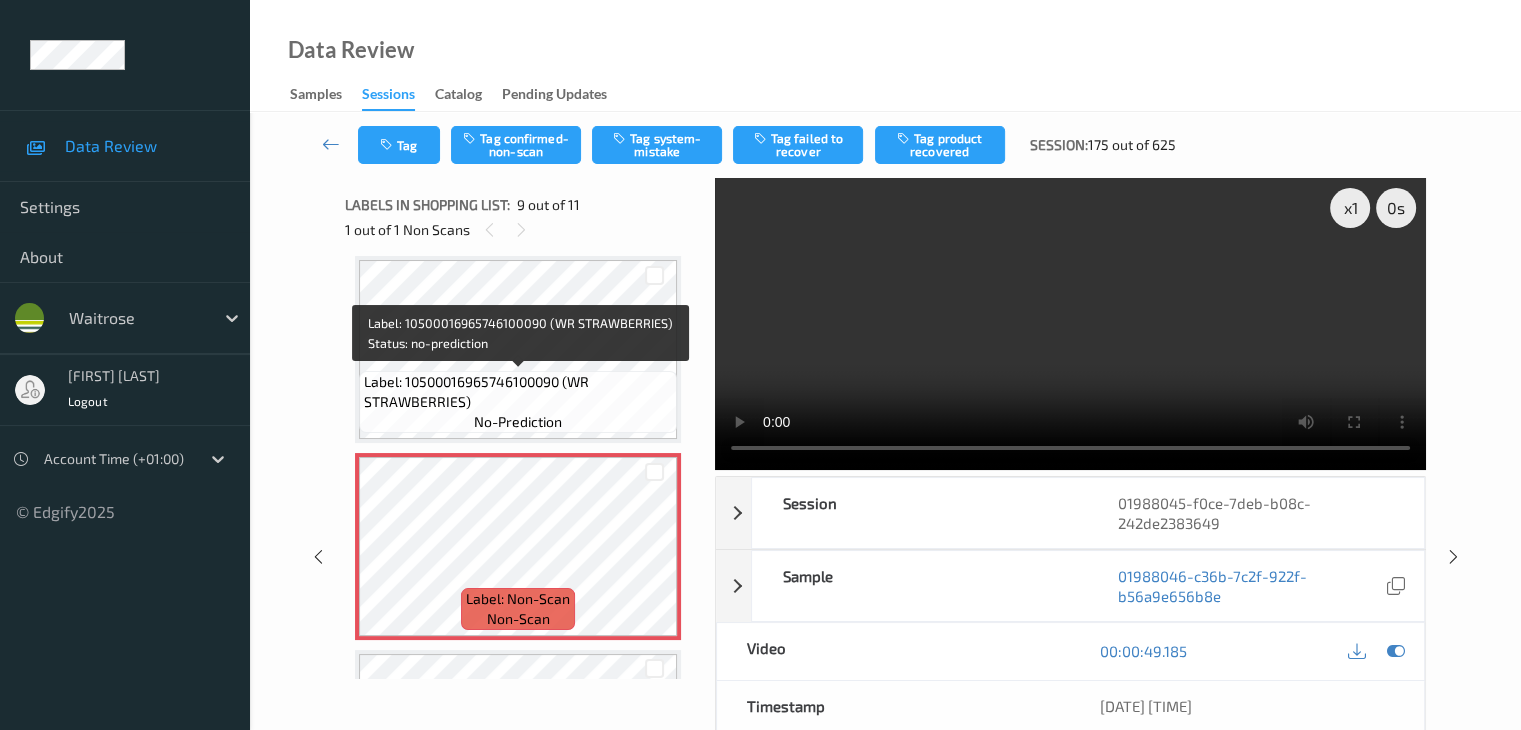 click on "Label: 10500016965746100090 (WR STRAWBERRIES)" at bounding box center [518, 392] 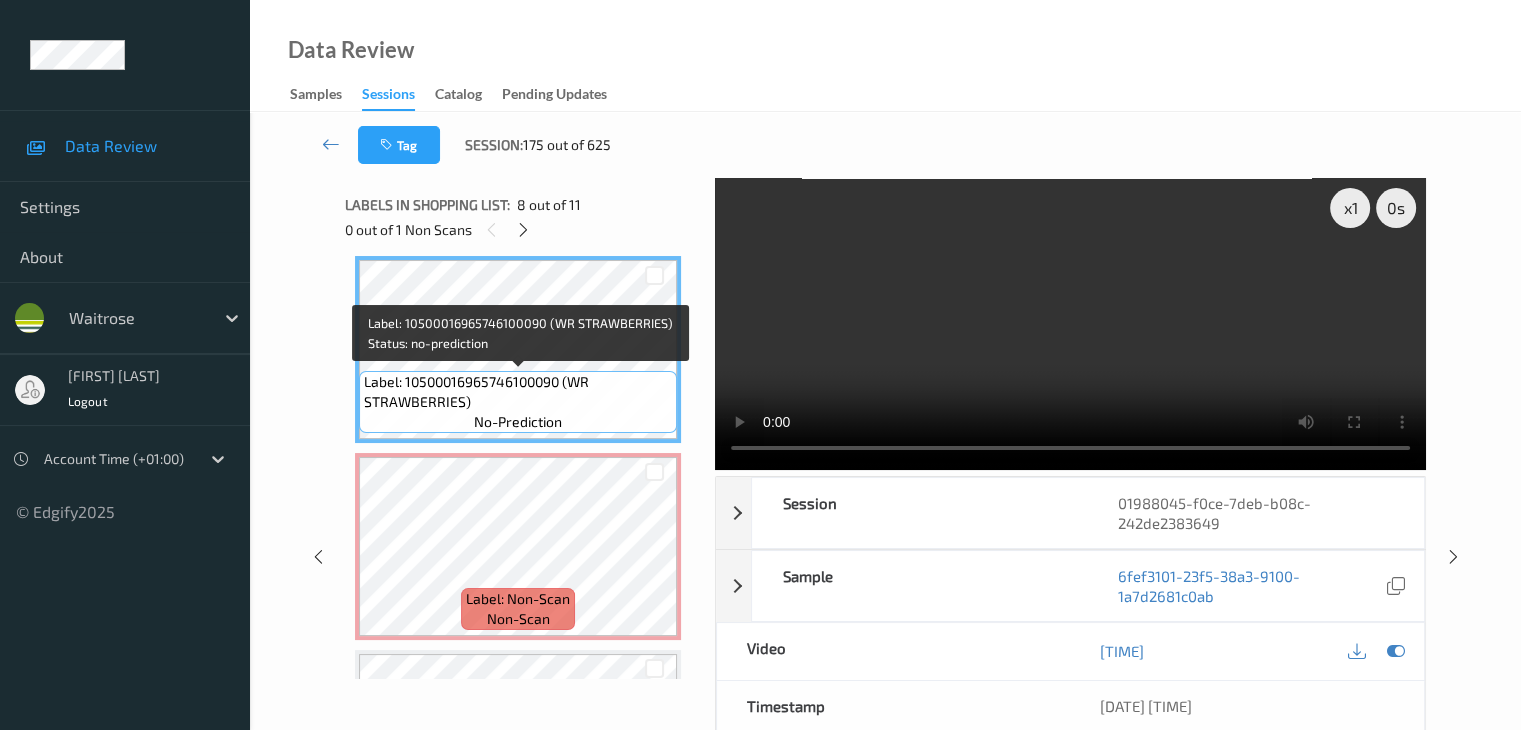 click on "Label: 10500016965746100090 (WR STRAWBERRIES)" at bounding box center [518, 392] 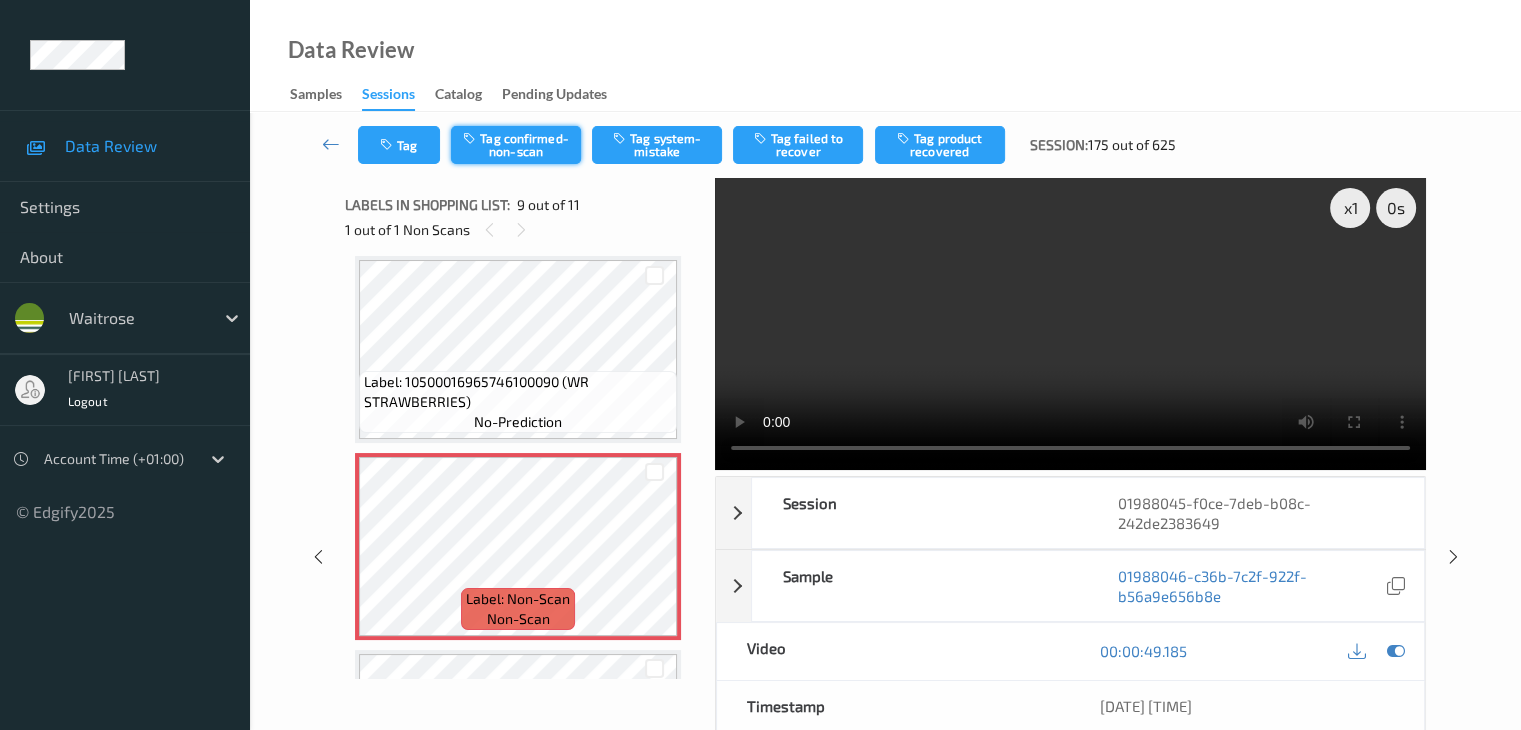 click on "Tag   confirmed-non-scan" at bounding box center [516, 145] 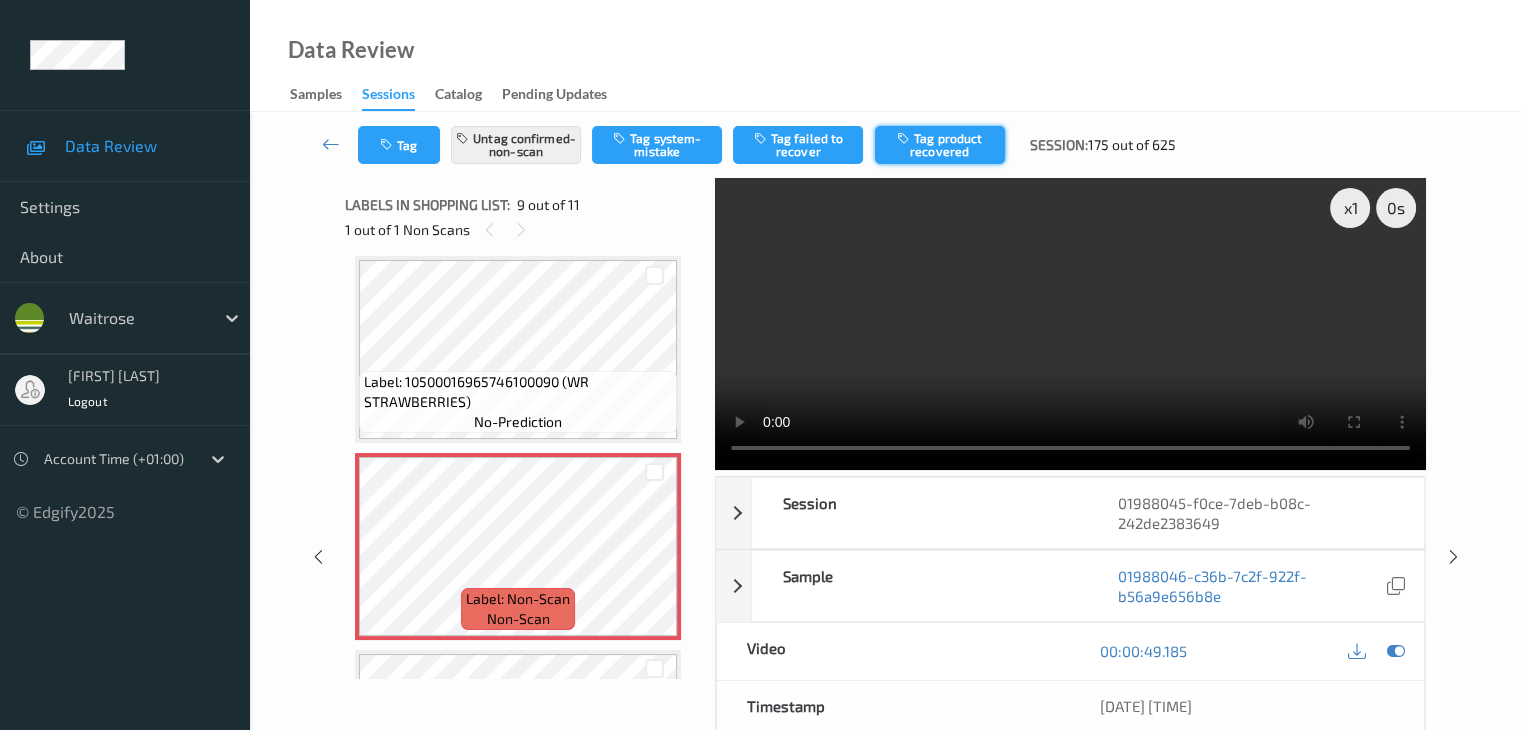 click on "Tag   product recovered" at bounding box center [940, 145] 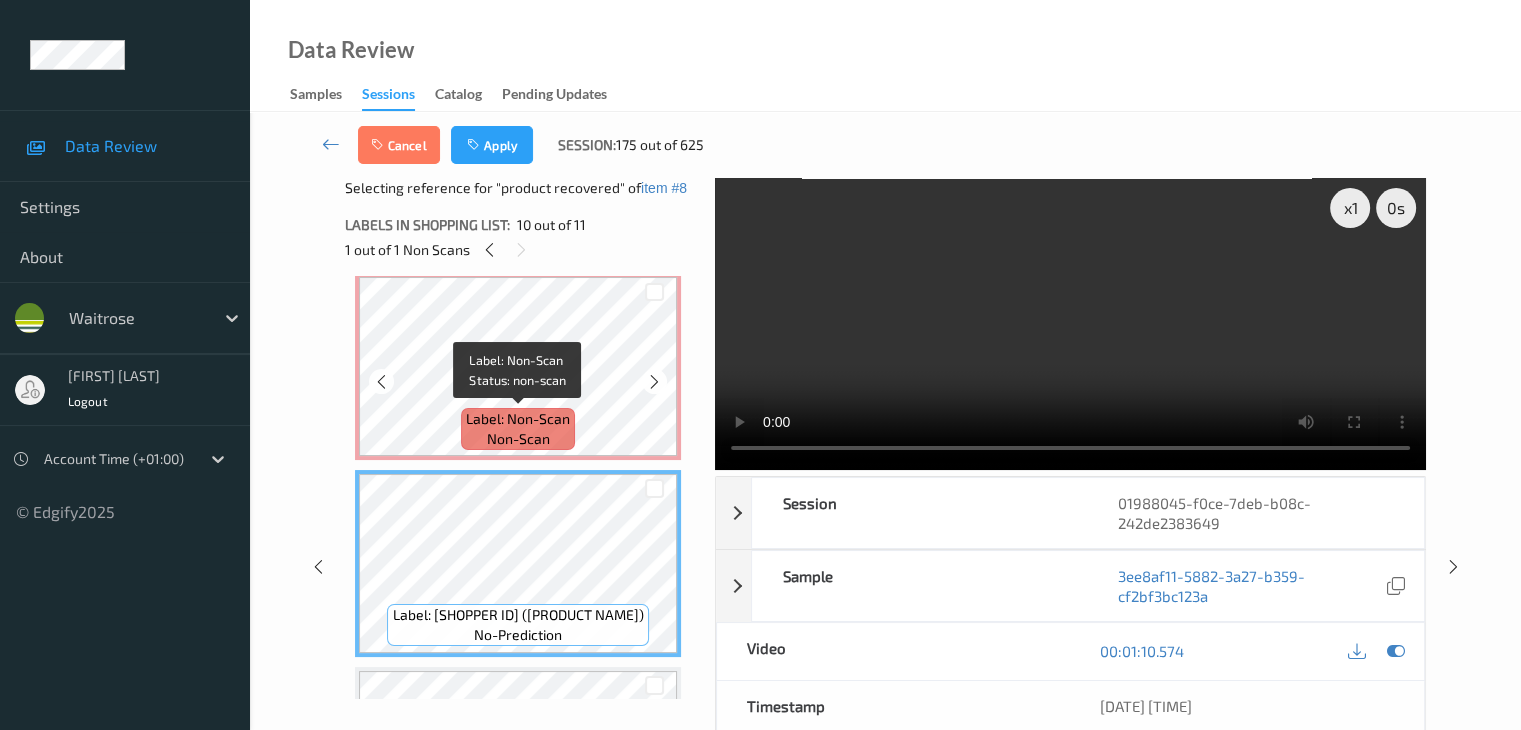 scroll, scrollTop: 1388, scrollLeft: 0, axis: vertical 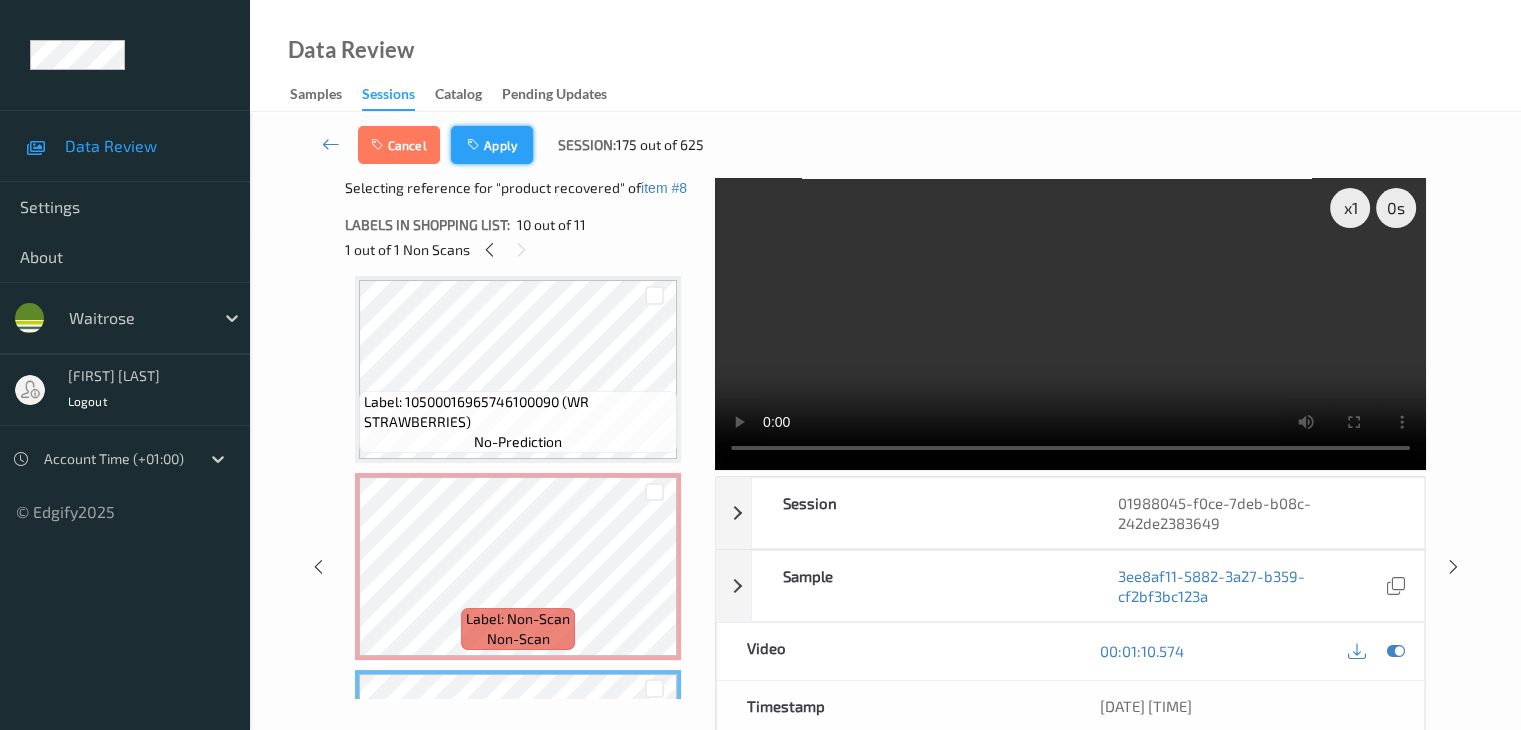 click on "Apply" at bounding box center [492, 145] 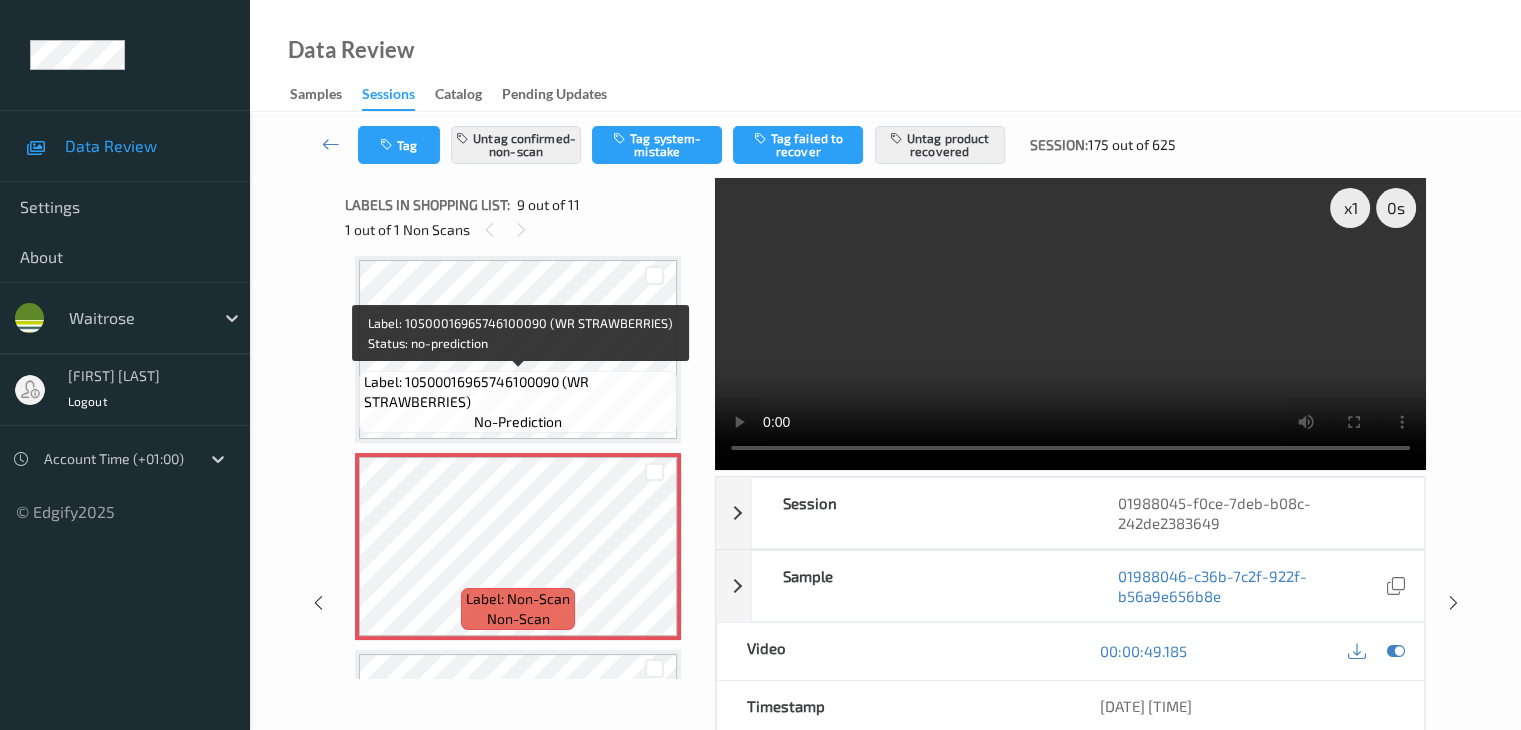 click on "Label: 10500016965746100090 (WR STRAWBERRIES)" at bounding box center [518, 392] 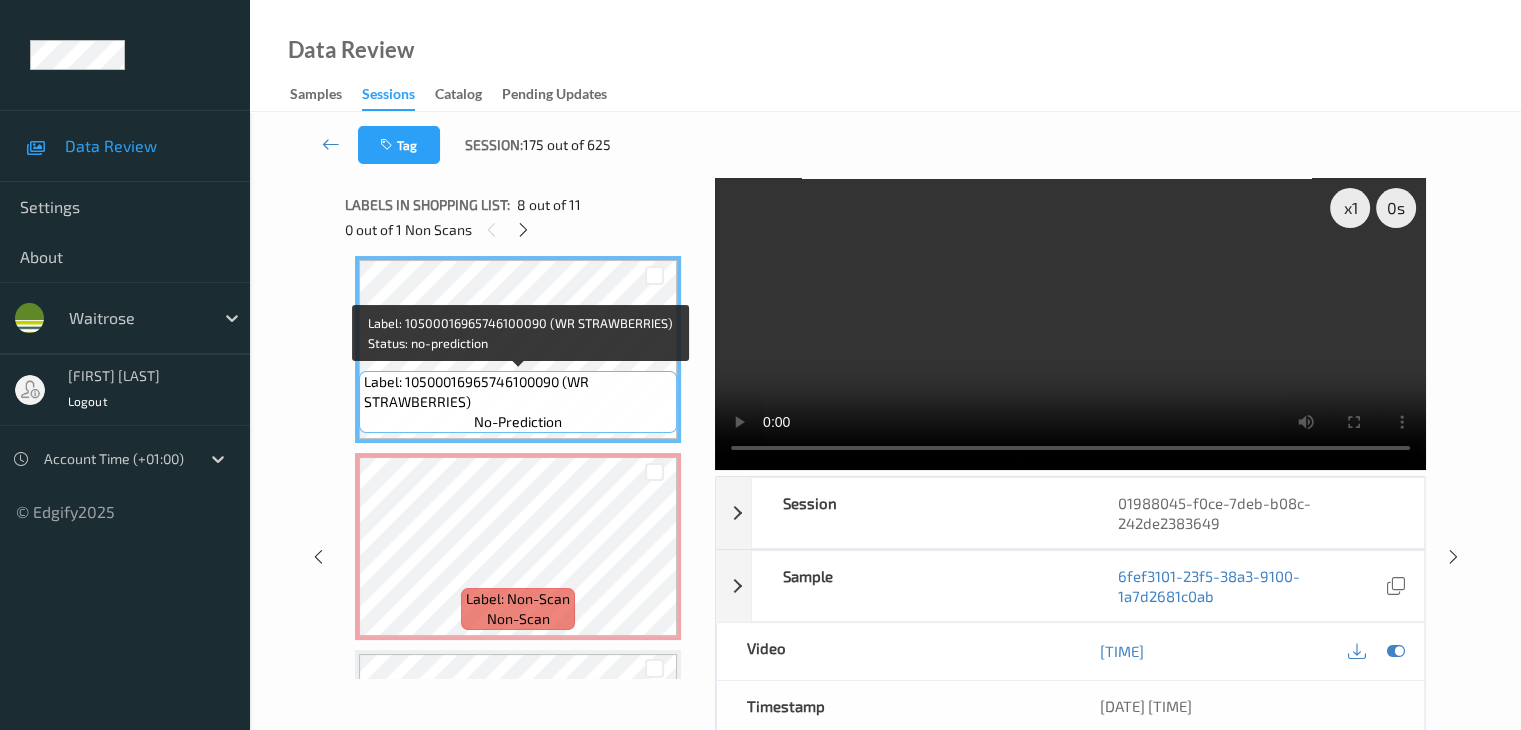 click on "Label: 10500016965746100090 (WR STRAWBERRIES)" at bounding box center [518, 392] 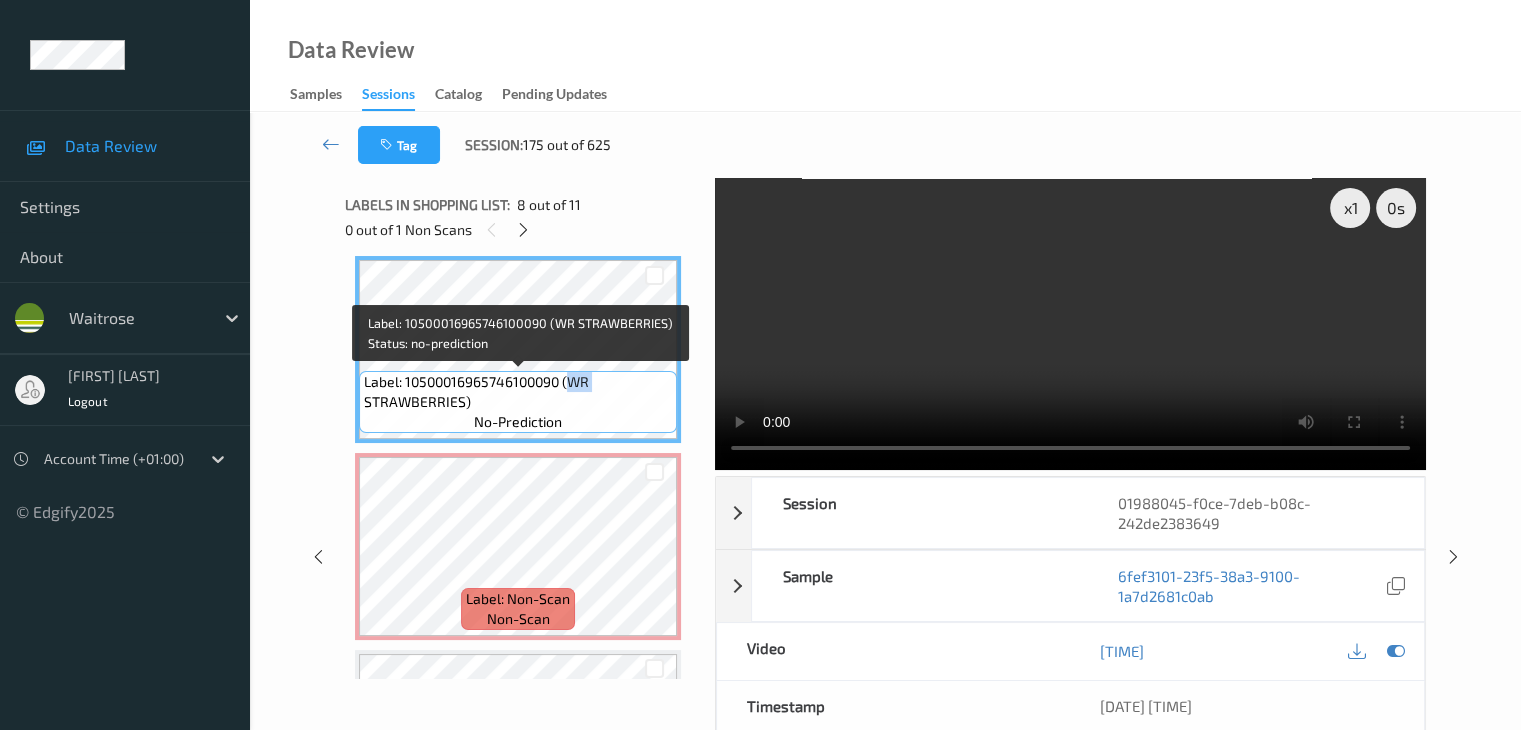click on "Label: 10500016965746100090 (WR STRAWBERRIES)" at bounding box center (518, 392) 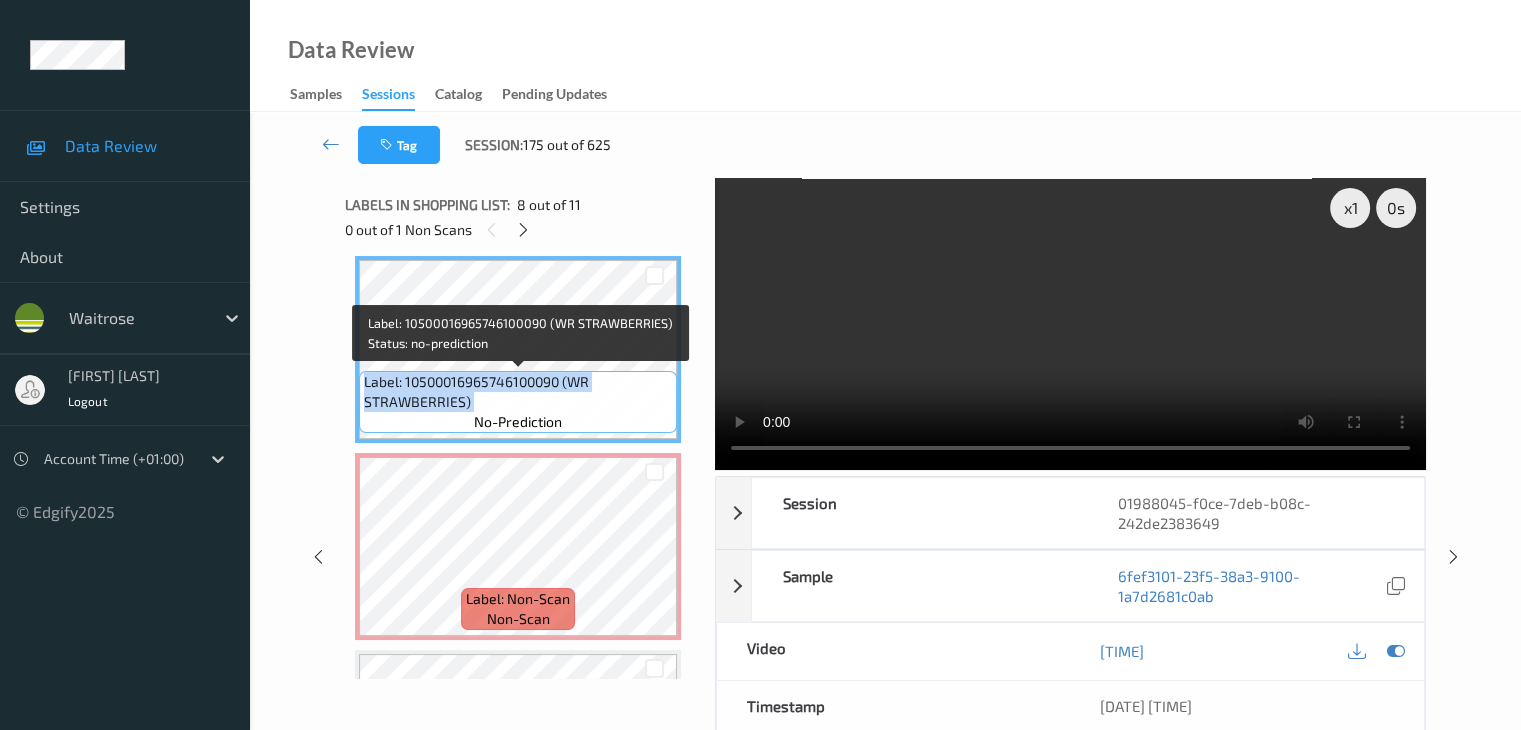 click on "Label: 10500016965746100090 (WR STRAWBERRIES)" at bounding box center (518, 392) 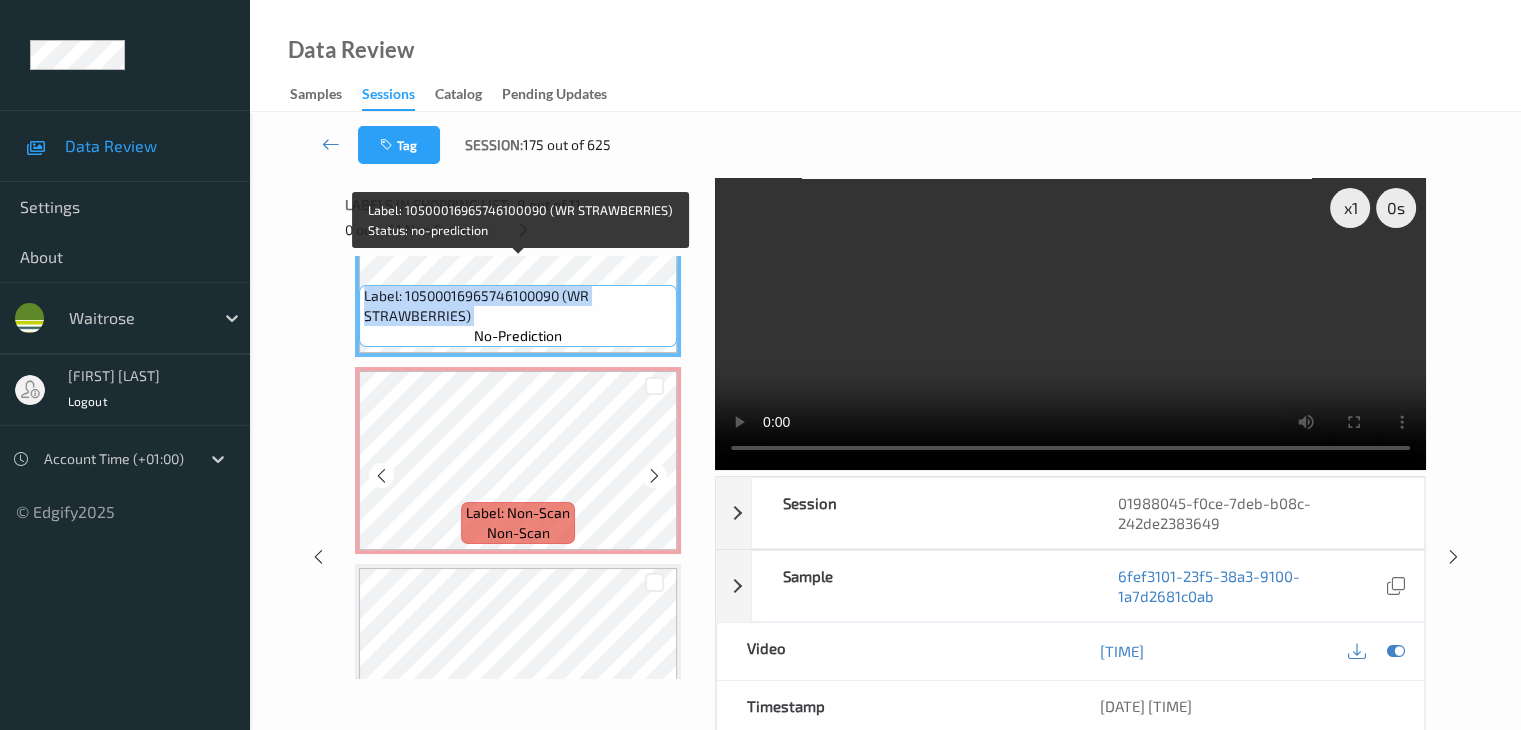scroll, scrollTop: 1588, scrollLeft: 0, axis: vertical 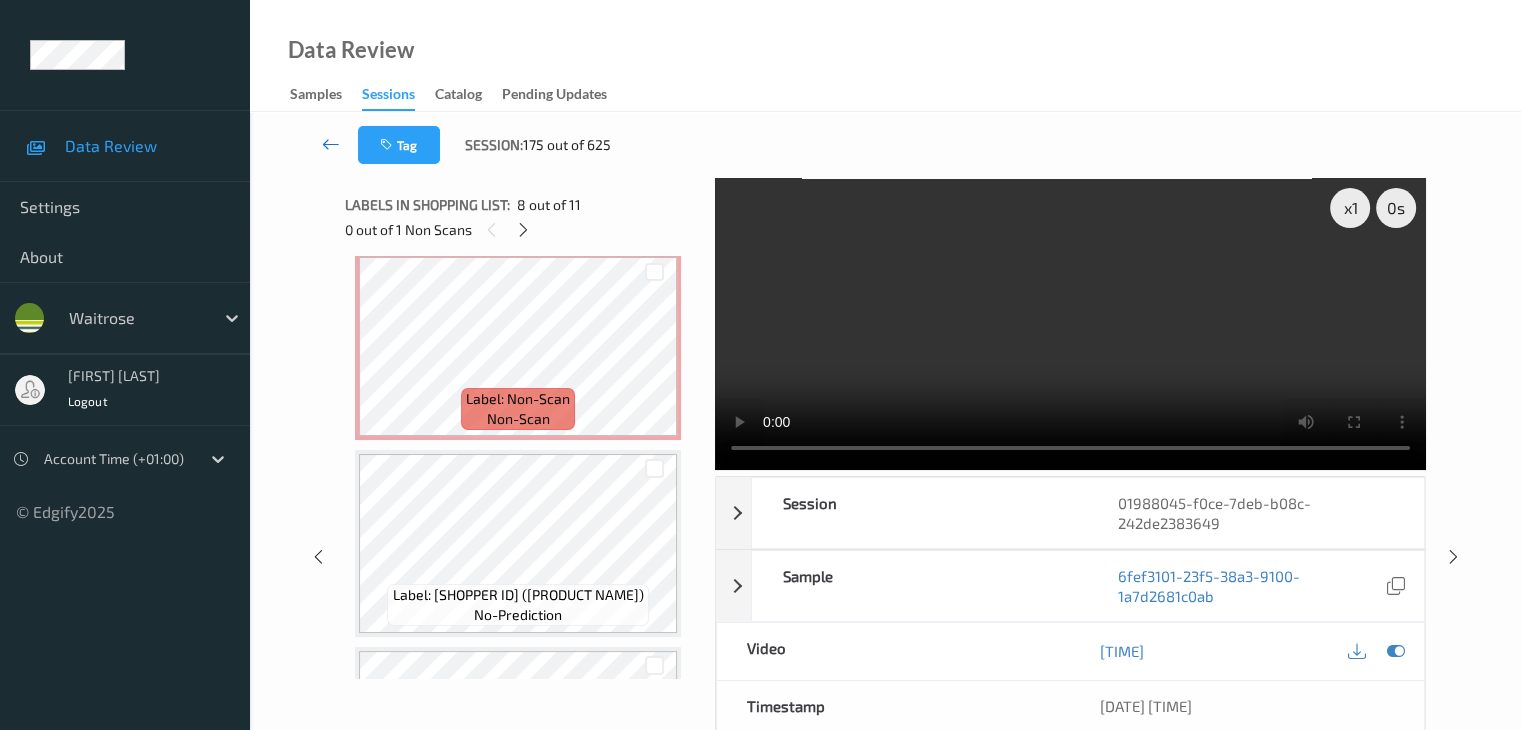 click at bounding box center (331, 144) 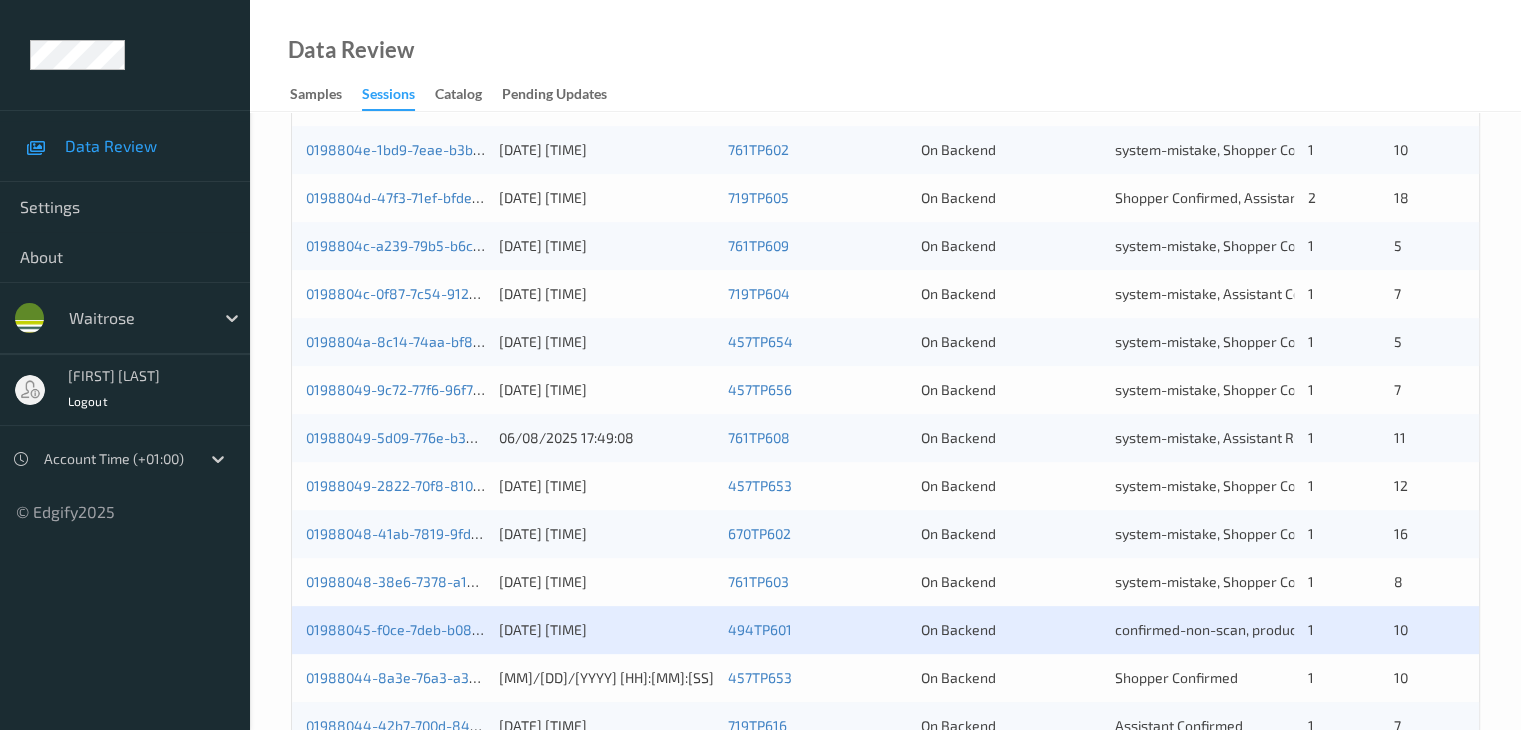 scroll, scrollTop: 800, scrollLeft: 0, axis: vertical 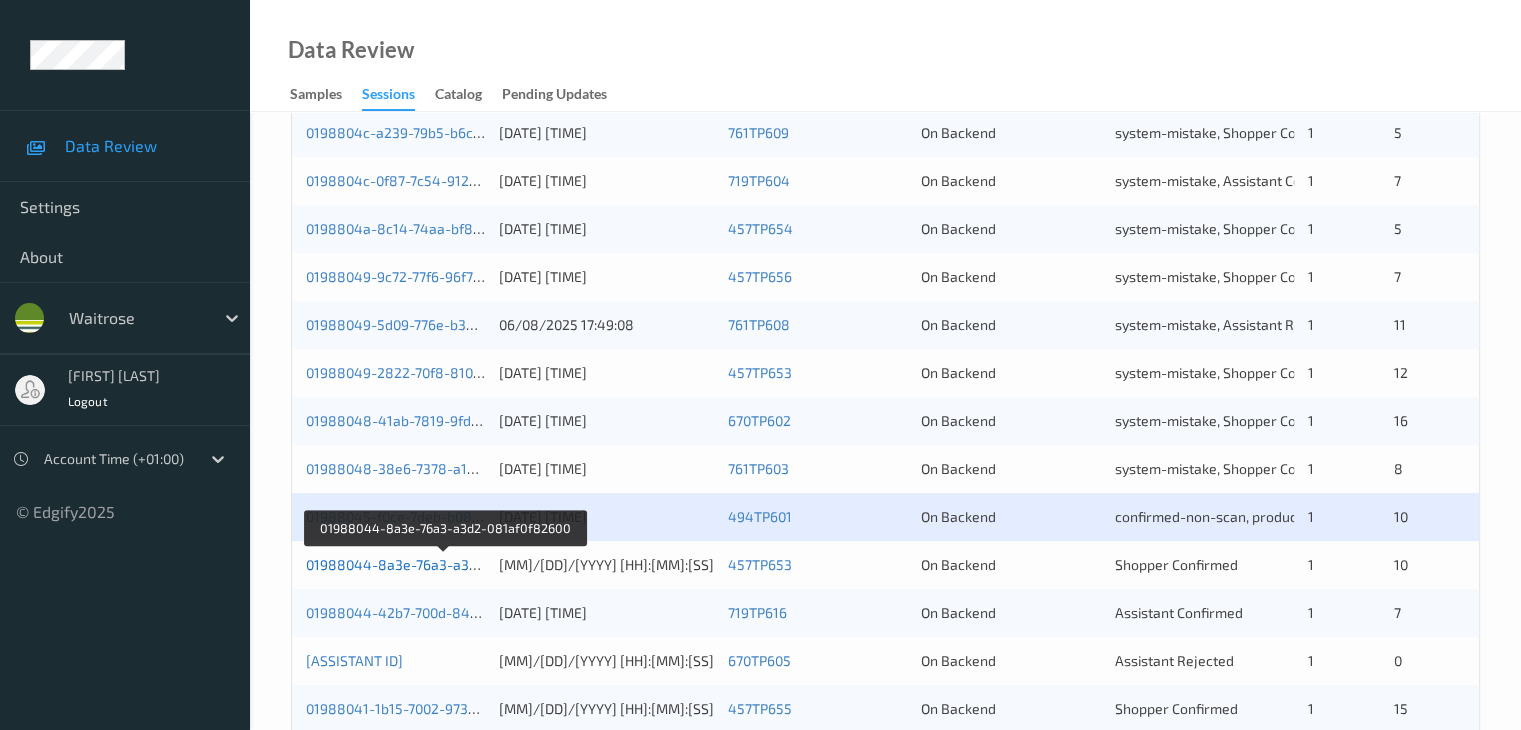 click on "01988044-8a3e-76a3-a3d2-081af0f82600" at bounding box center [443, 564] 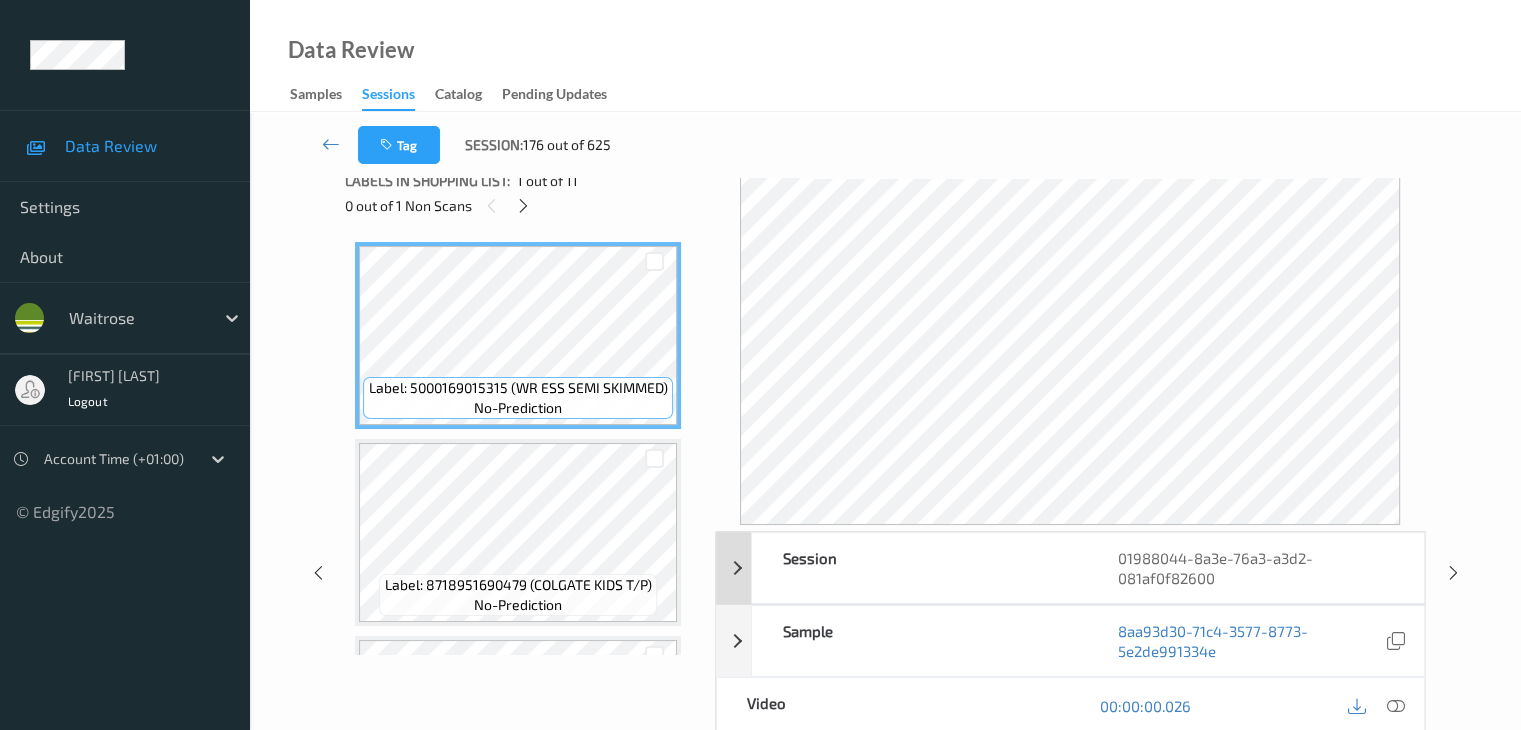 scroll, scrollTop: 0, scrollLeft: 0, axis: both 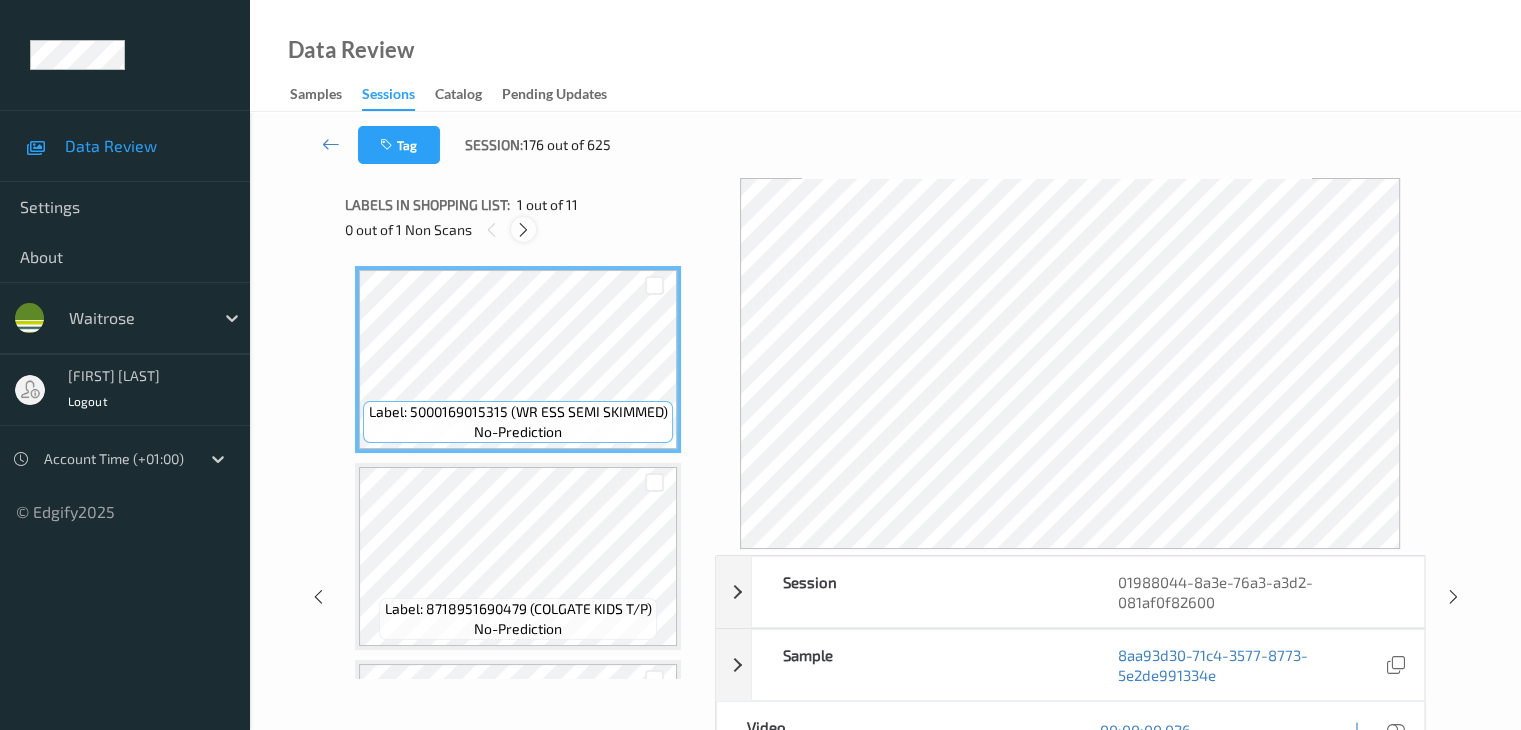 click at bounding box center [523, 230] 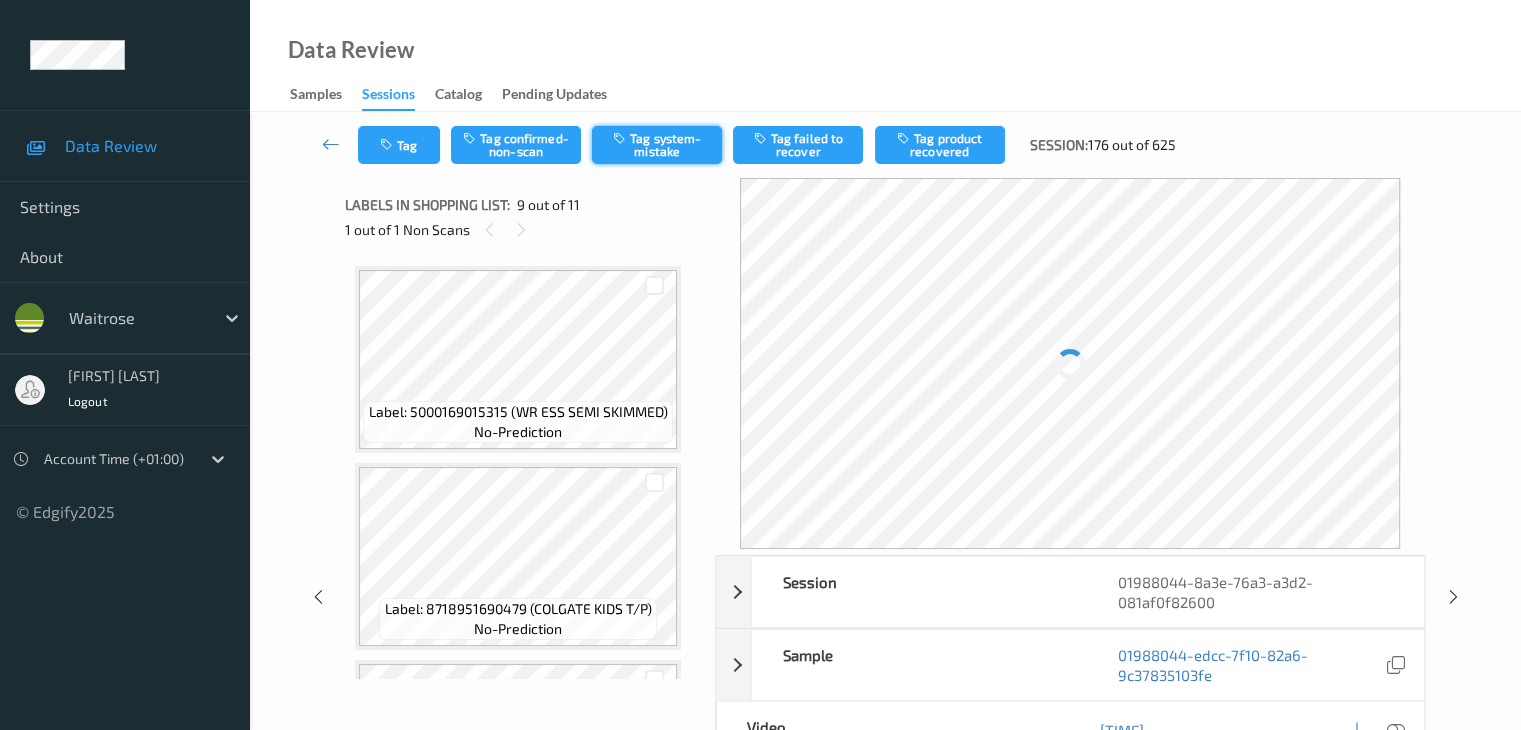 scroll, scrollTop: 1388, scrollLeft: 0, axis: vertical 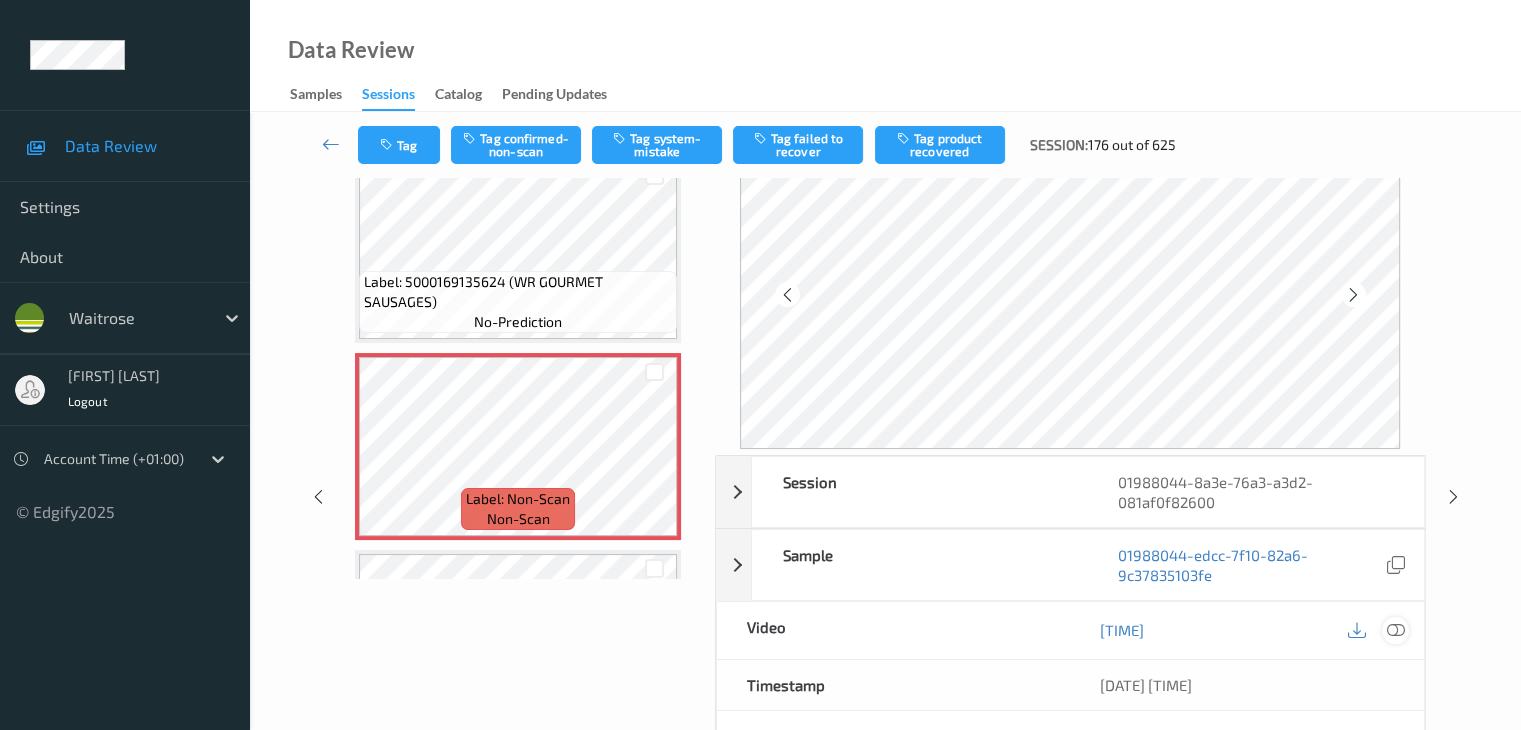 click at bounding box center [1395, 630] 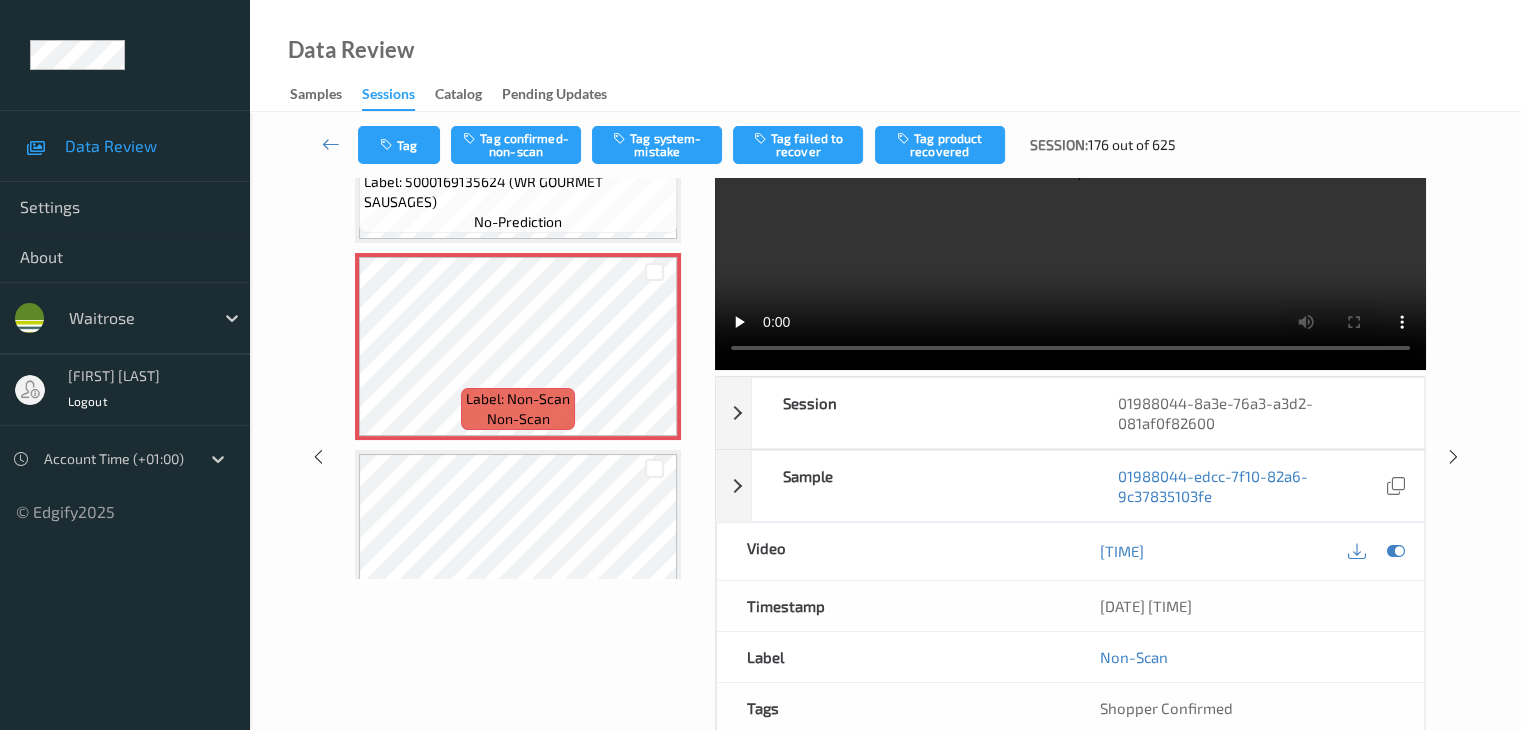 scroll, scrollTop: 1388, scrollLeft: 0, axis: vertical 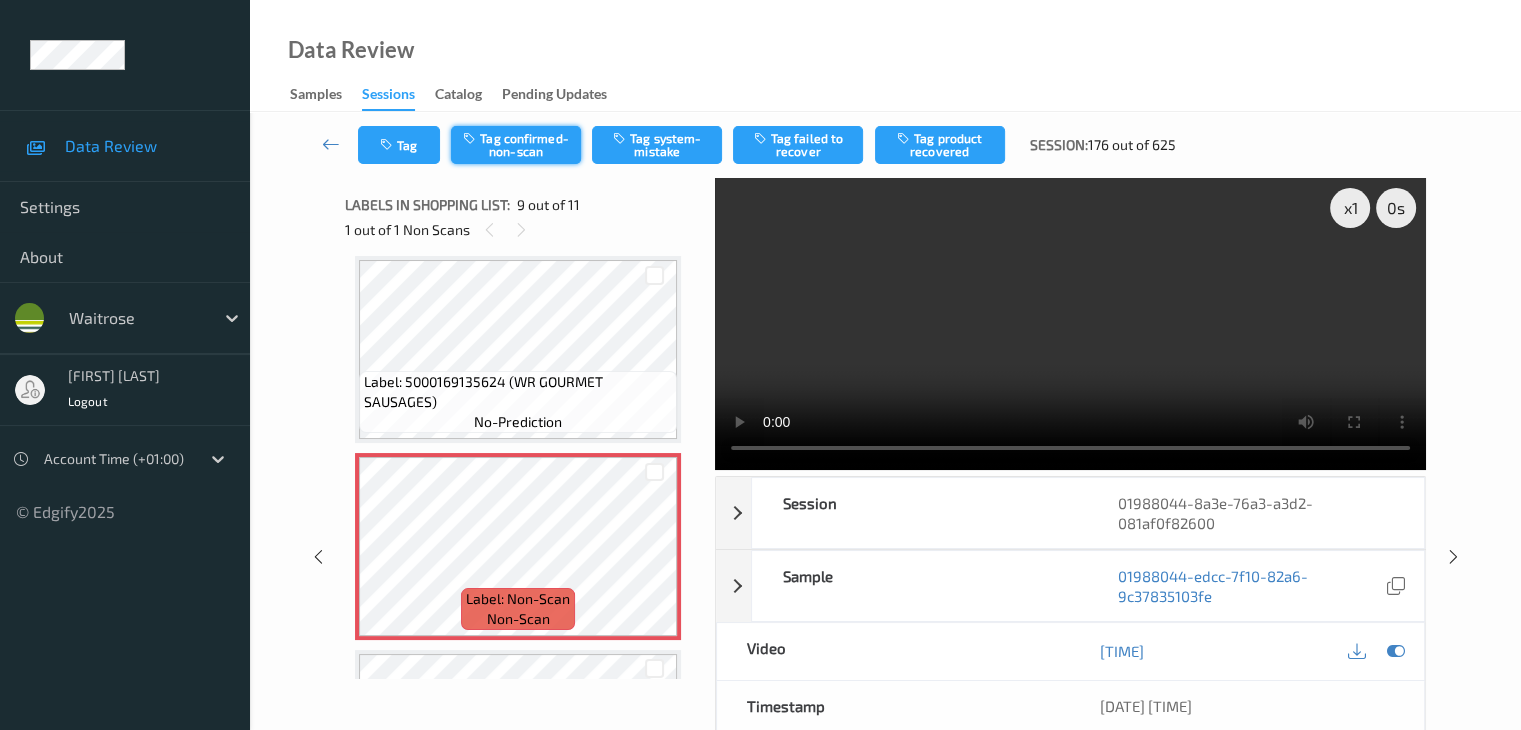 click on "Tag   confirmed-non-scan" at bounding box center (516, 145) 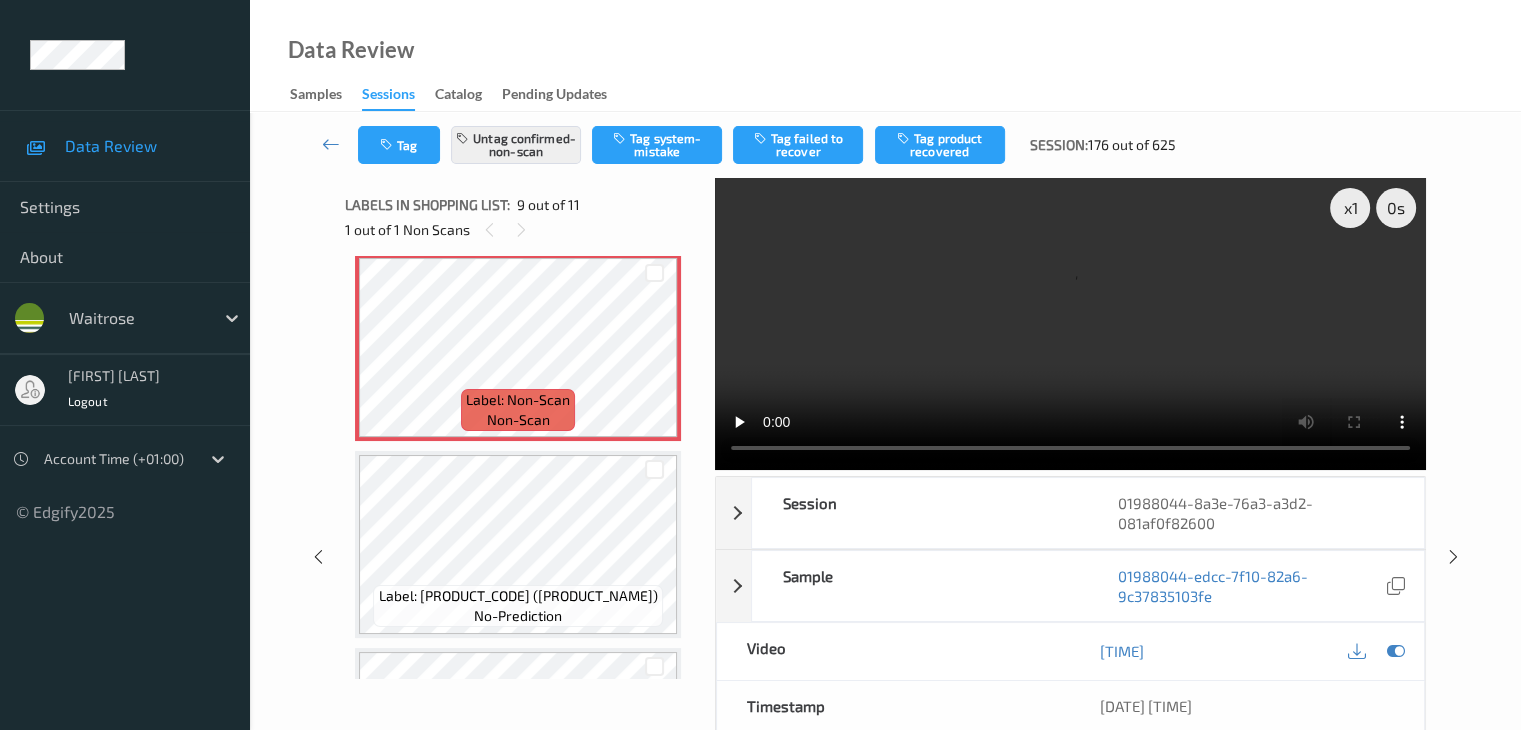 scroll, scrollTop: 1588, scrollLeft: 0, axis: vertical 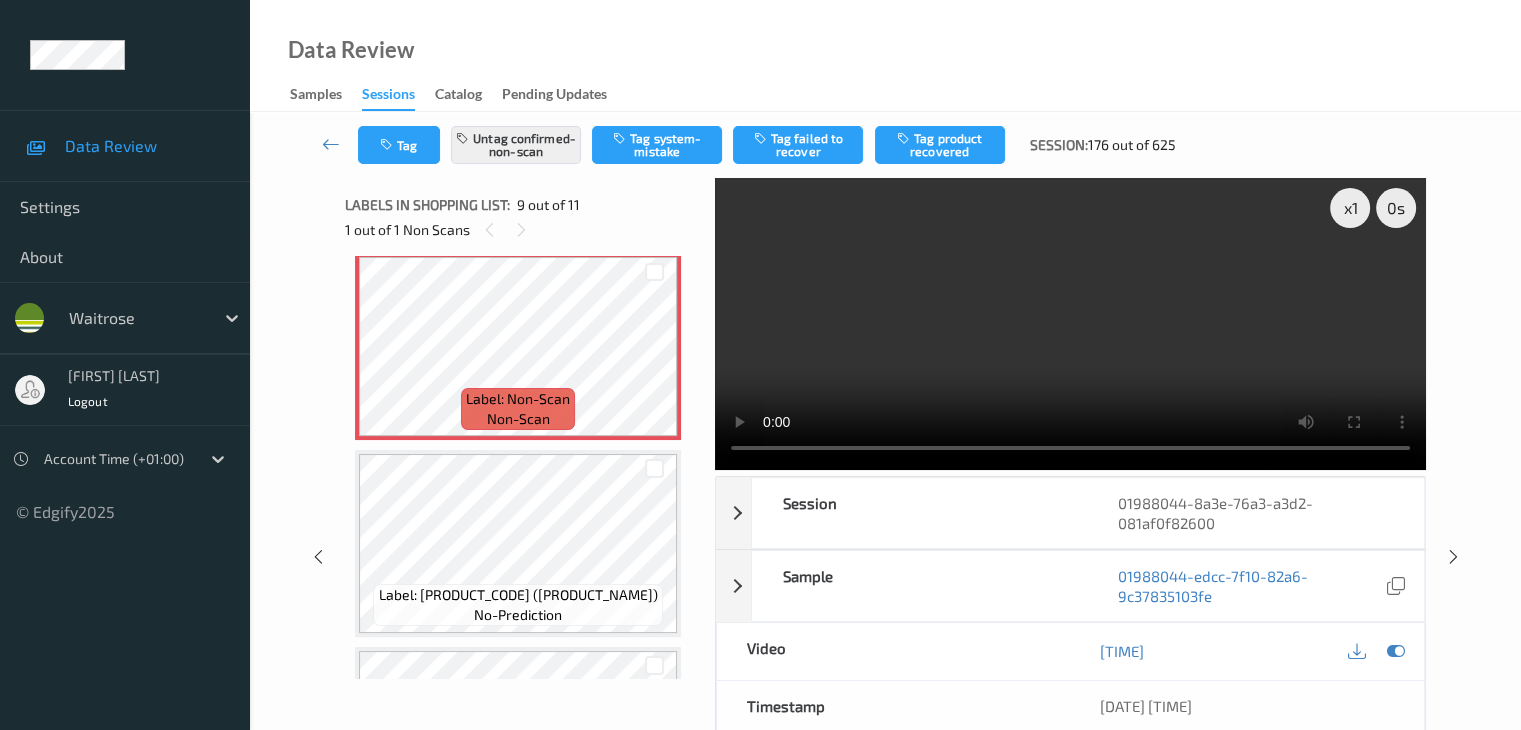 click on "Label: 0201818005458 (WR CHICKN THIGH FLTS) no-prediction" at bounding box center (518, 543) 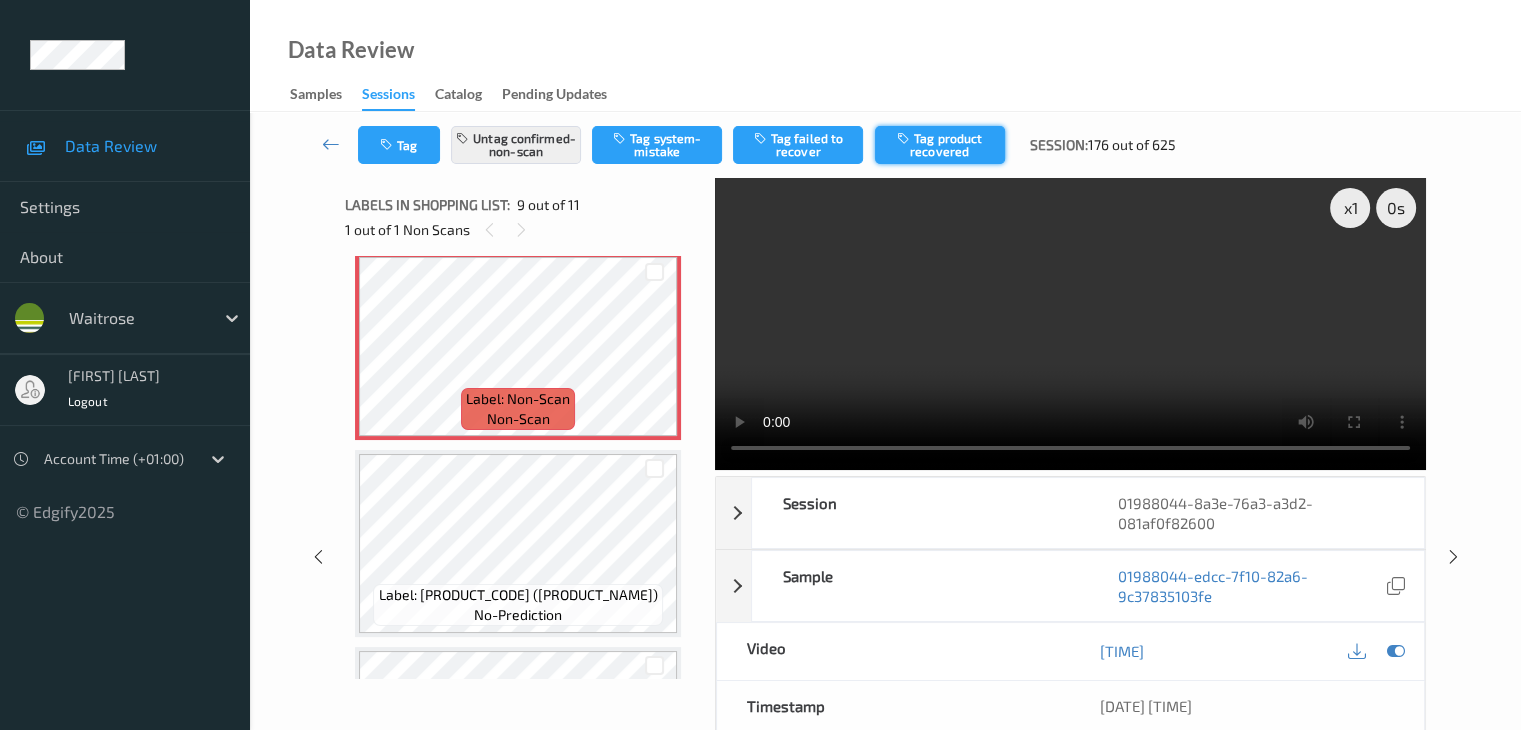 click on "Tag   product recovered" at bounding box center (940, 145) 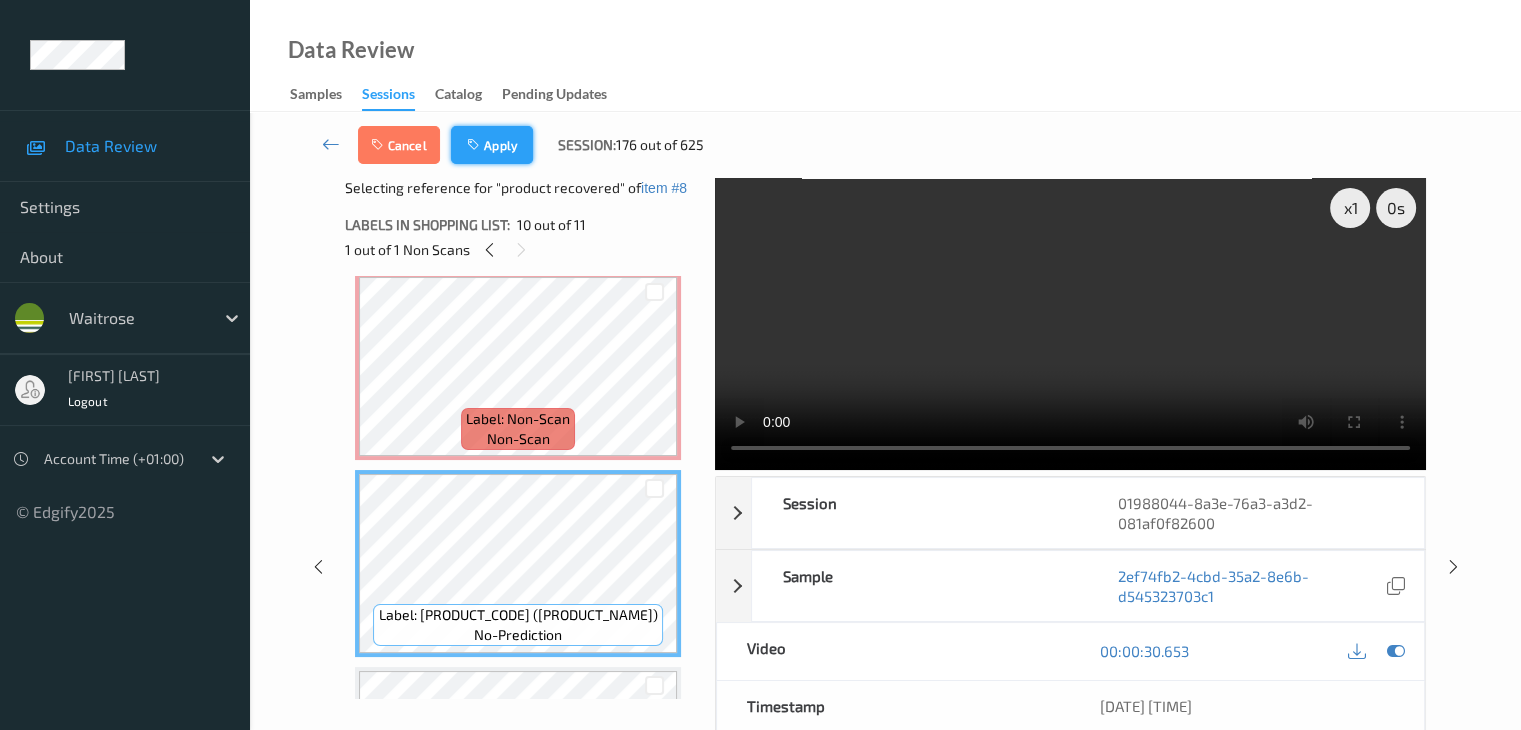 click on "Apply" at bounding box center (492, 145) 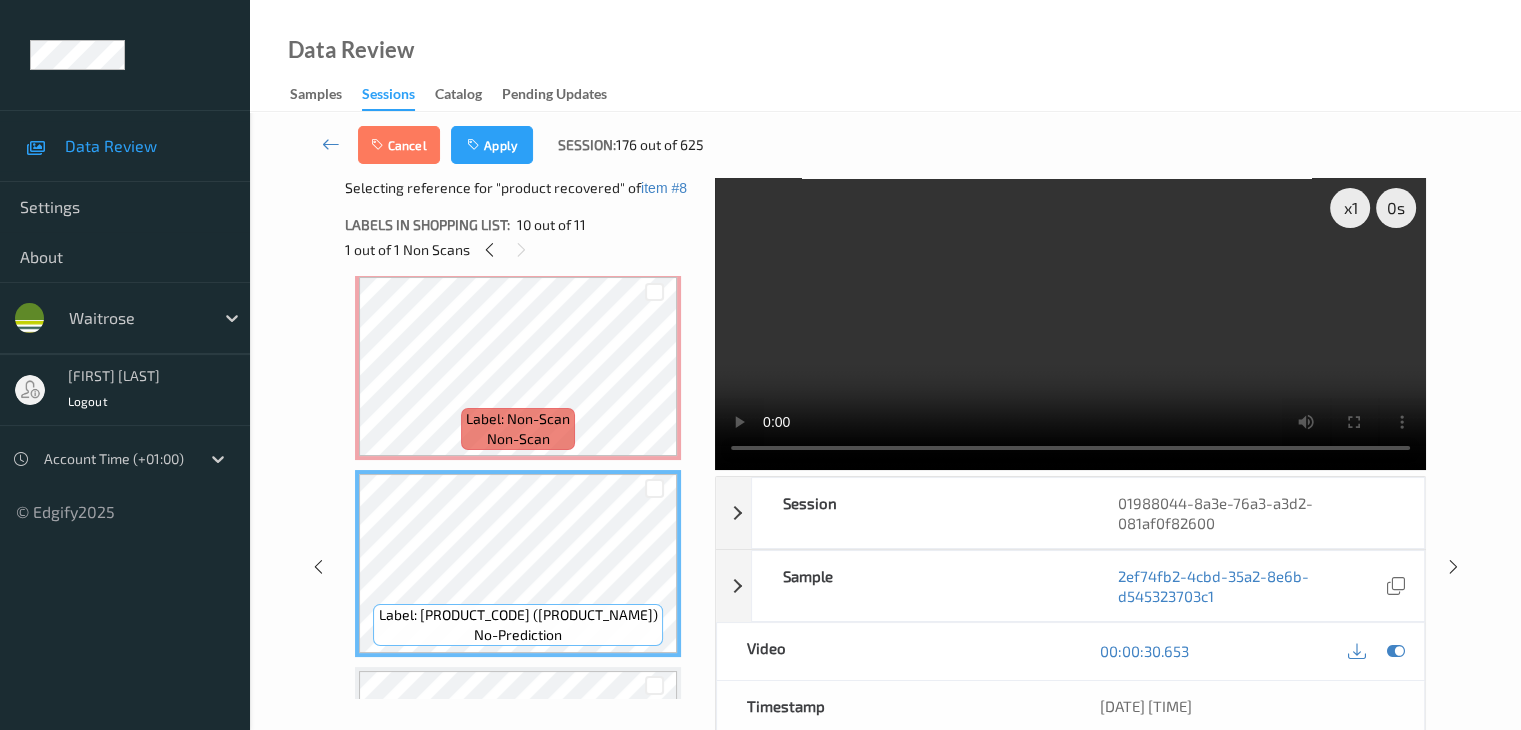 scroll, scrollTop: 1388, scrollLeft: 0, axis: vertical 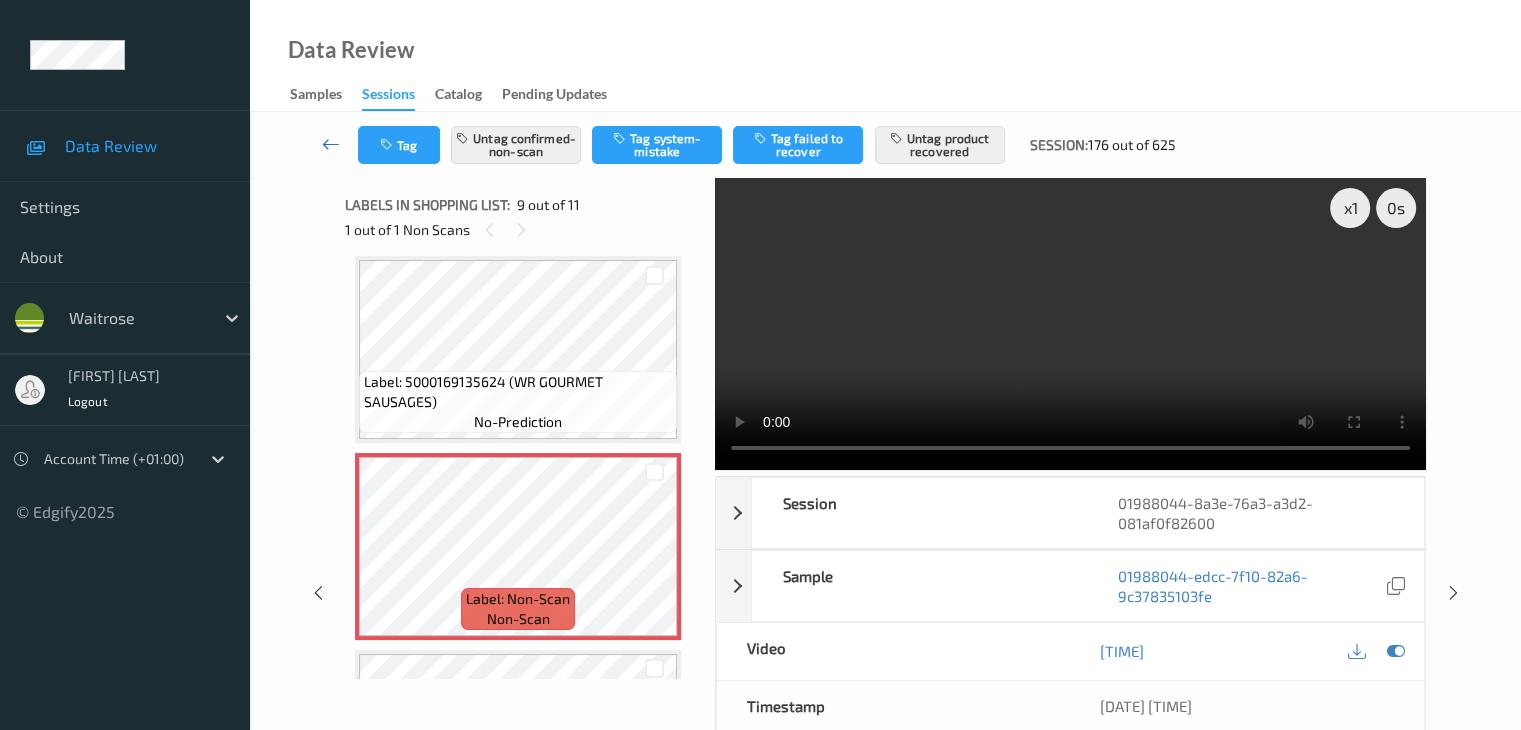 click at bounding box center (331, 144) 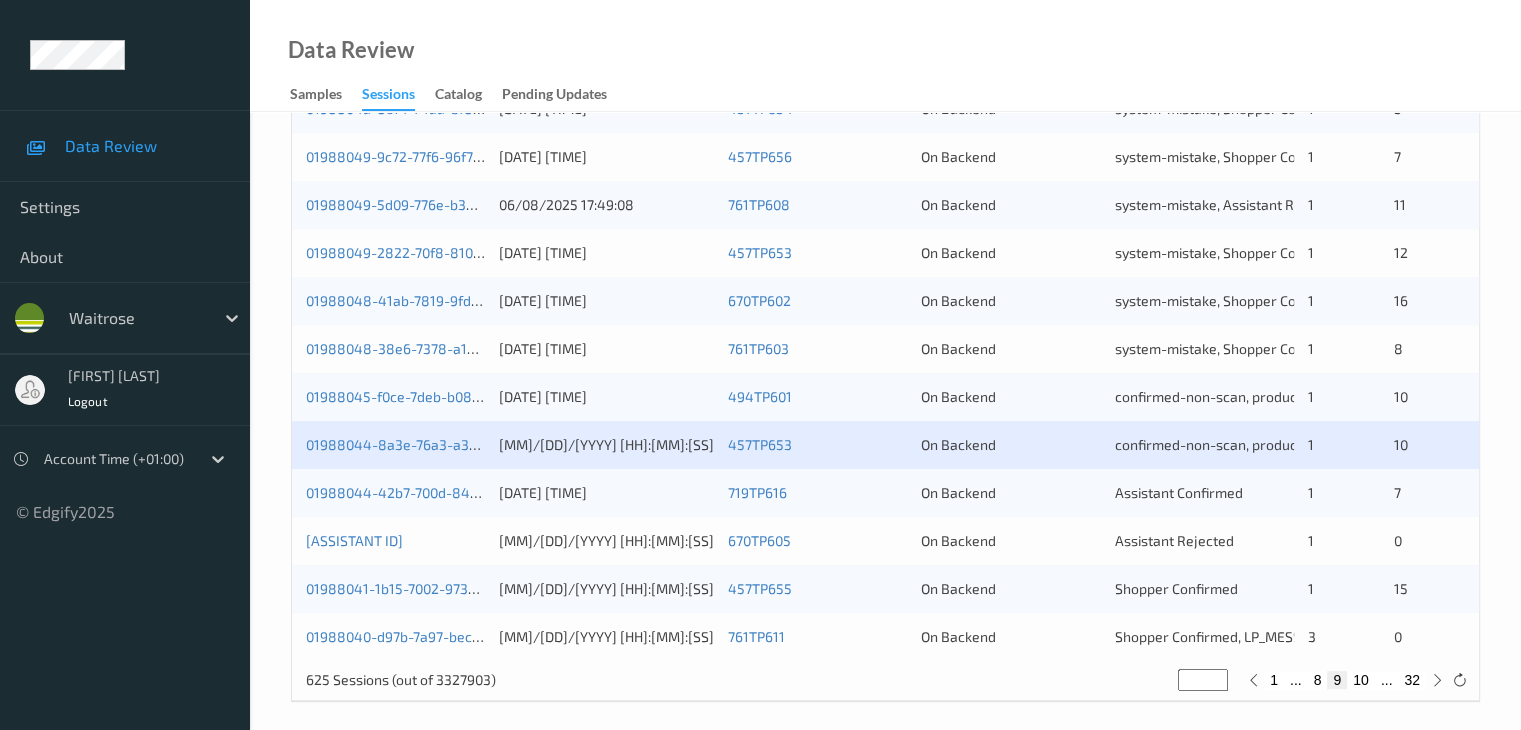scroll, scrollTop: 932, scrollLeft: 0, axis: vertical 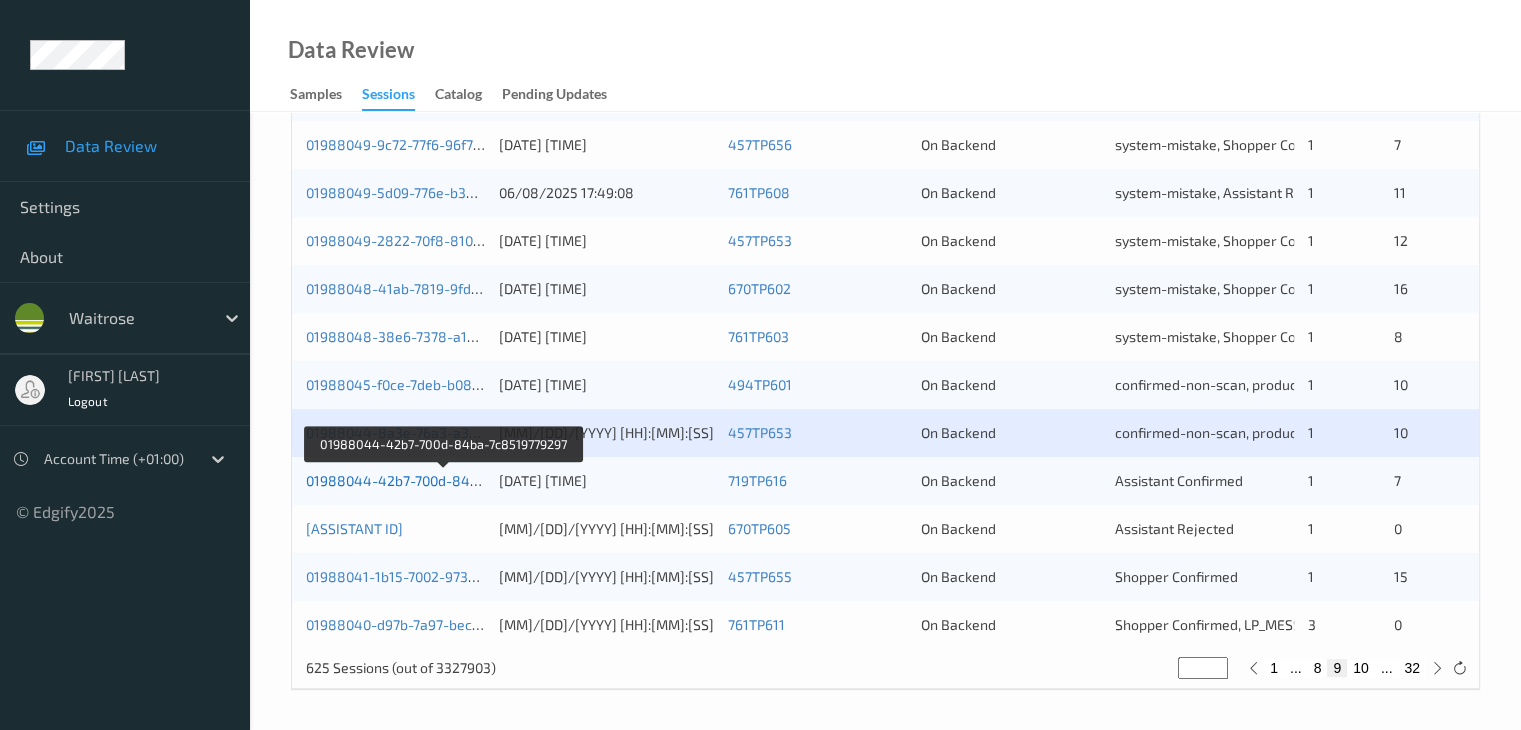 click on "01988044-42b7-700d-84ba-7c8519779297" at bounding box center [443, 480] 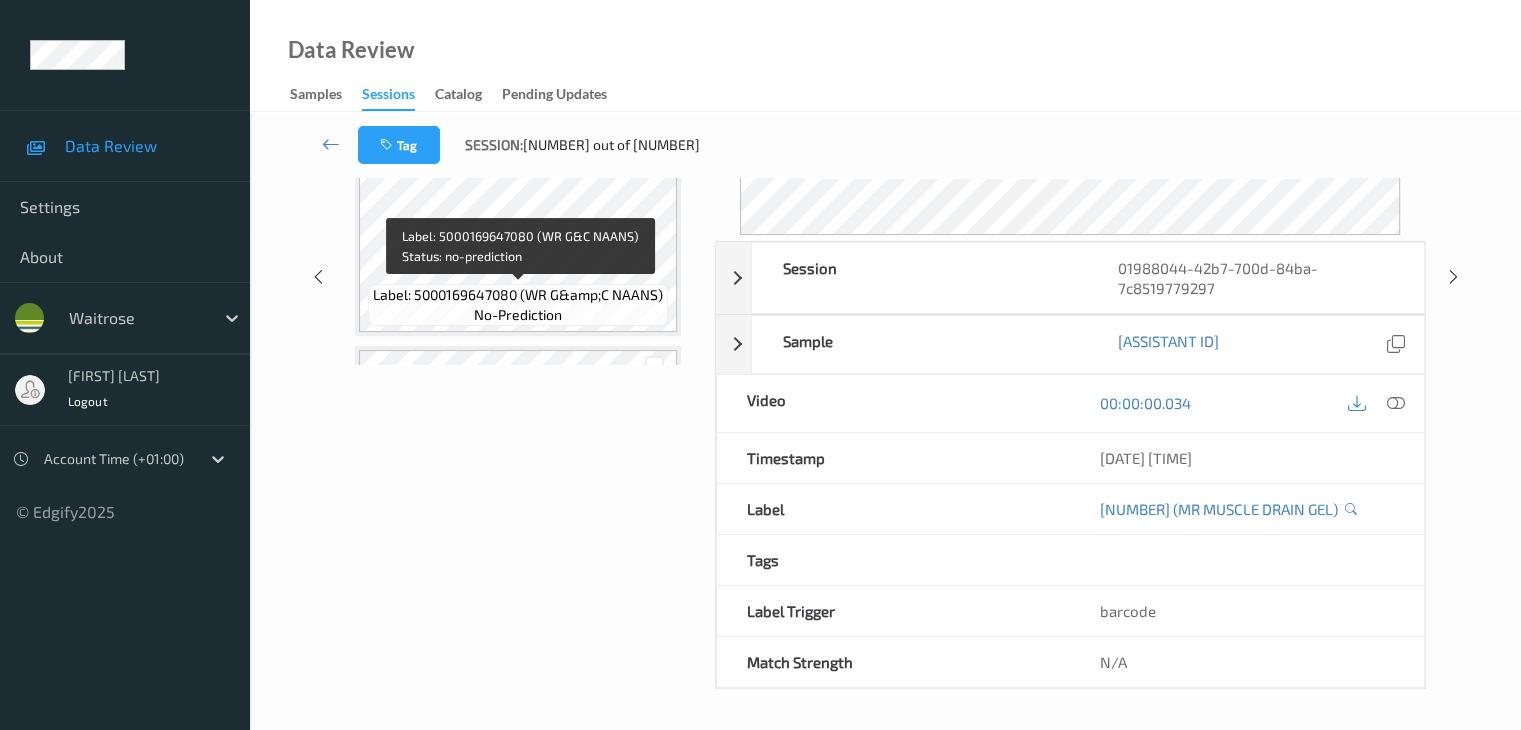 scroll, scrollTop: 0, scrollLeft: 0, axis: both 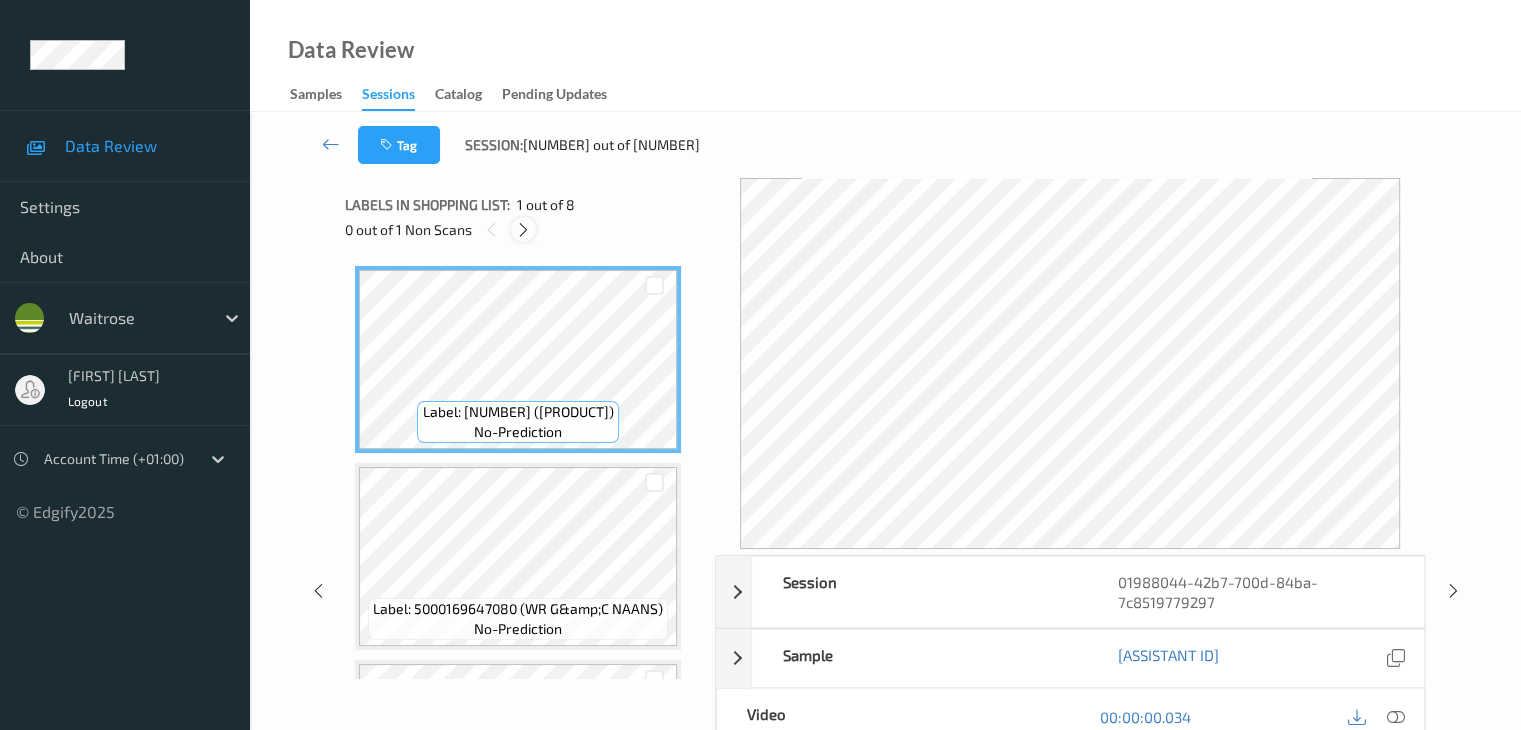 click at bounding box center [523, 229] 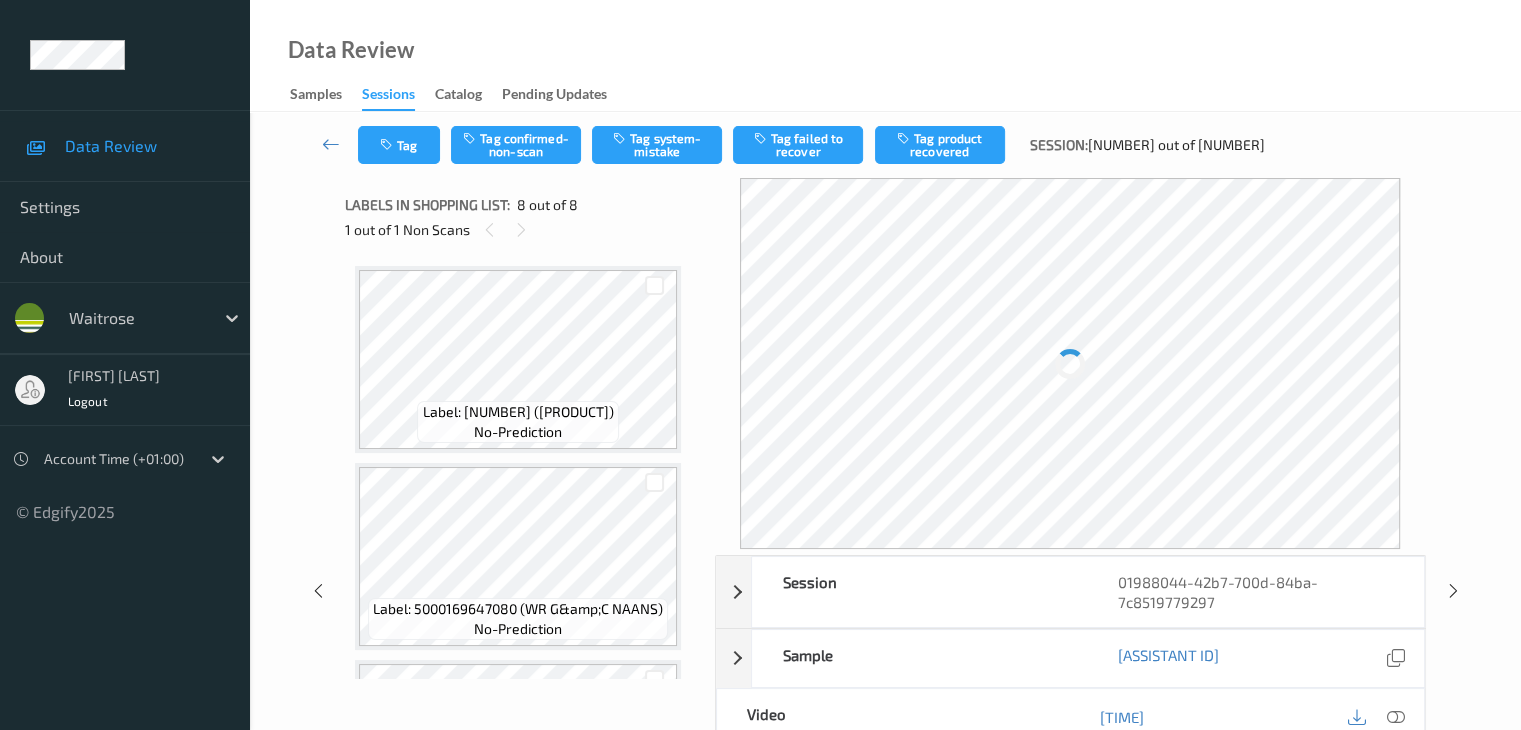 scroll, scrollTop: 1162, scrollLeft: 0, axis: vertical 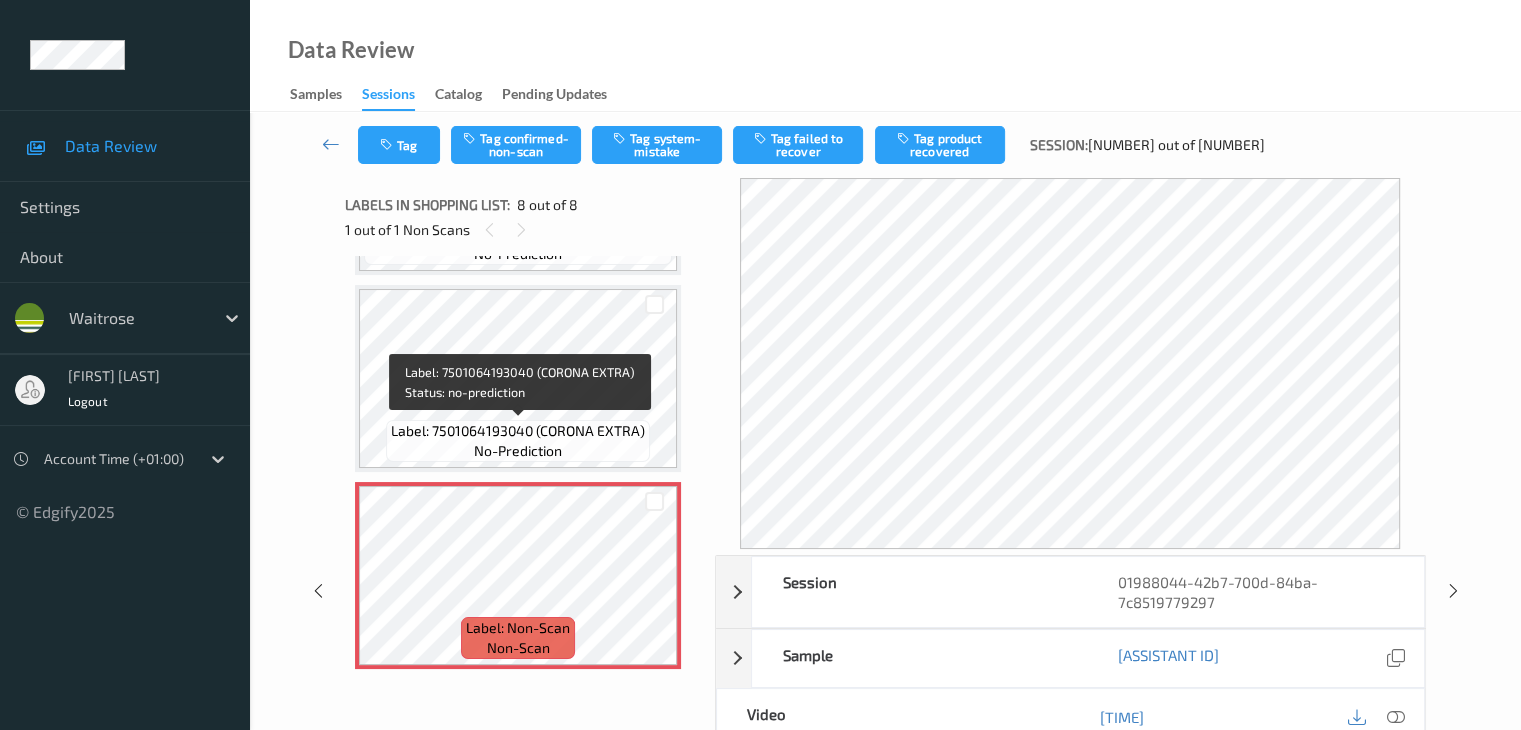 click on "Label: 7501064193040 (CORONA EXTRA) no-prediction" at bounding box center [518, 441] 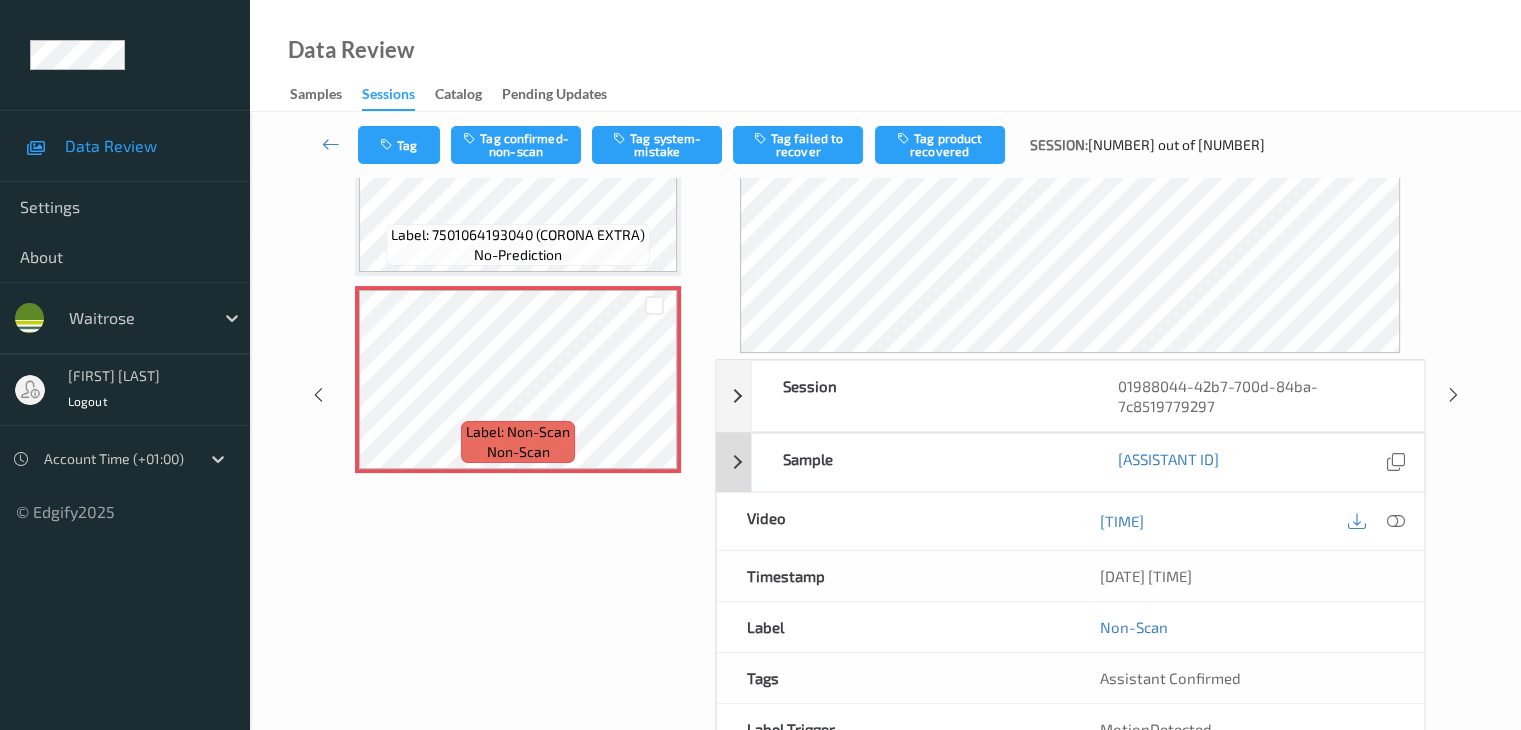 scroll, scrollTop: 24, scrollLeft: 0, axis: vertical 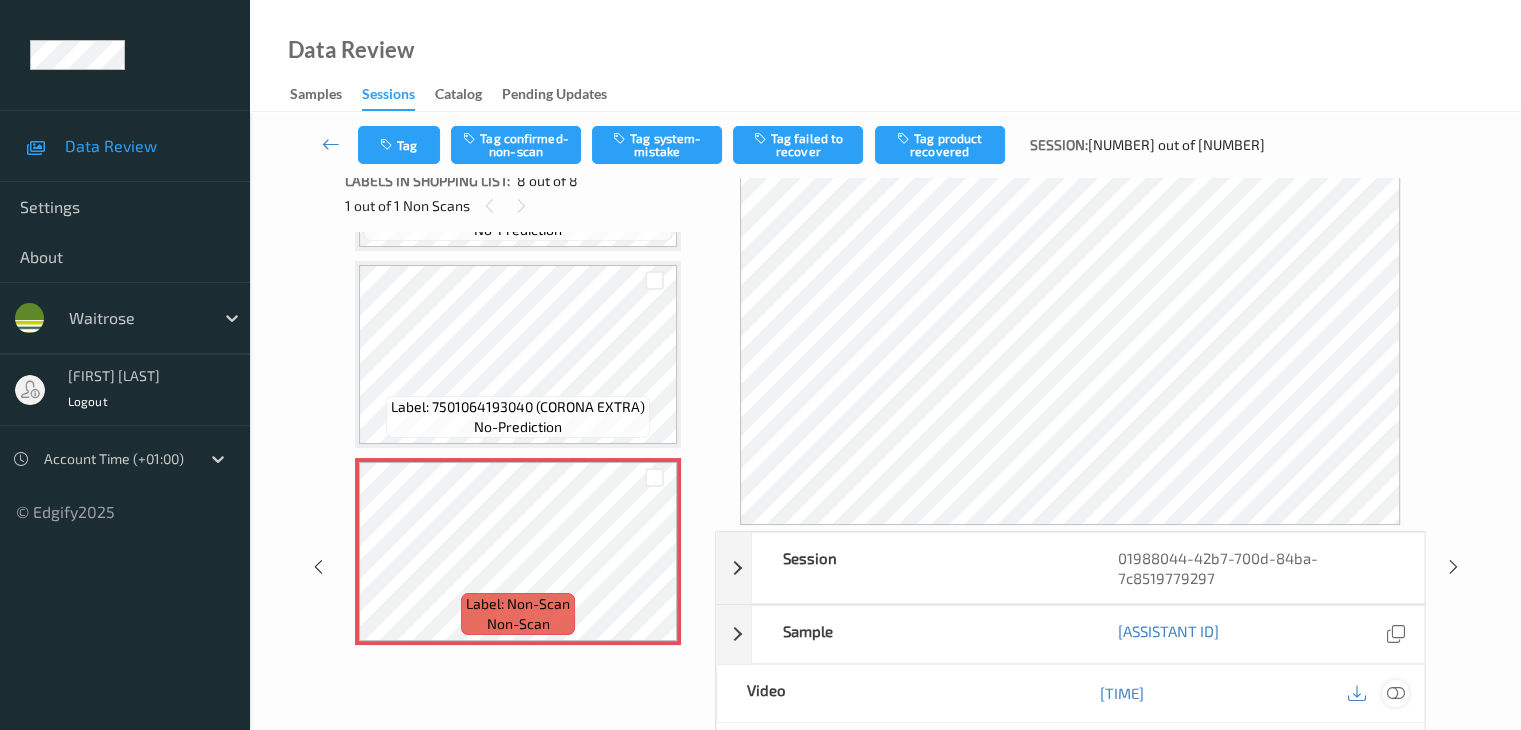 click at bounding box center (1395, 693) 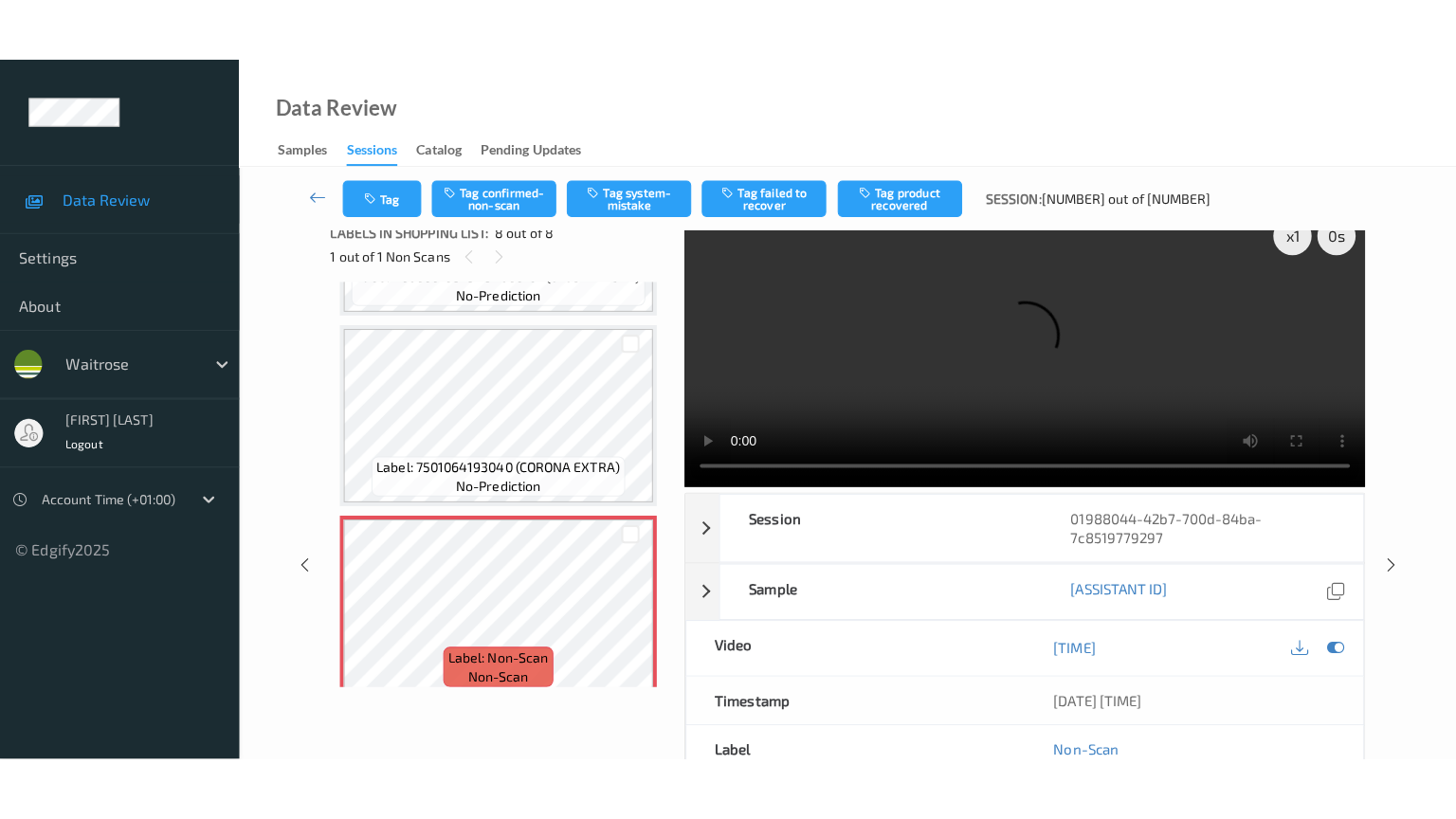 scroll, scrollTop: 0, scrollLeft: 0, axis: both 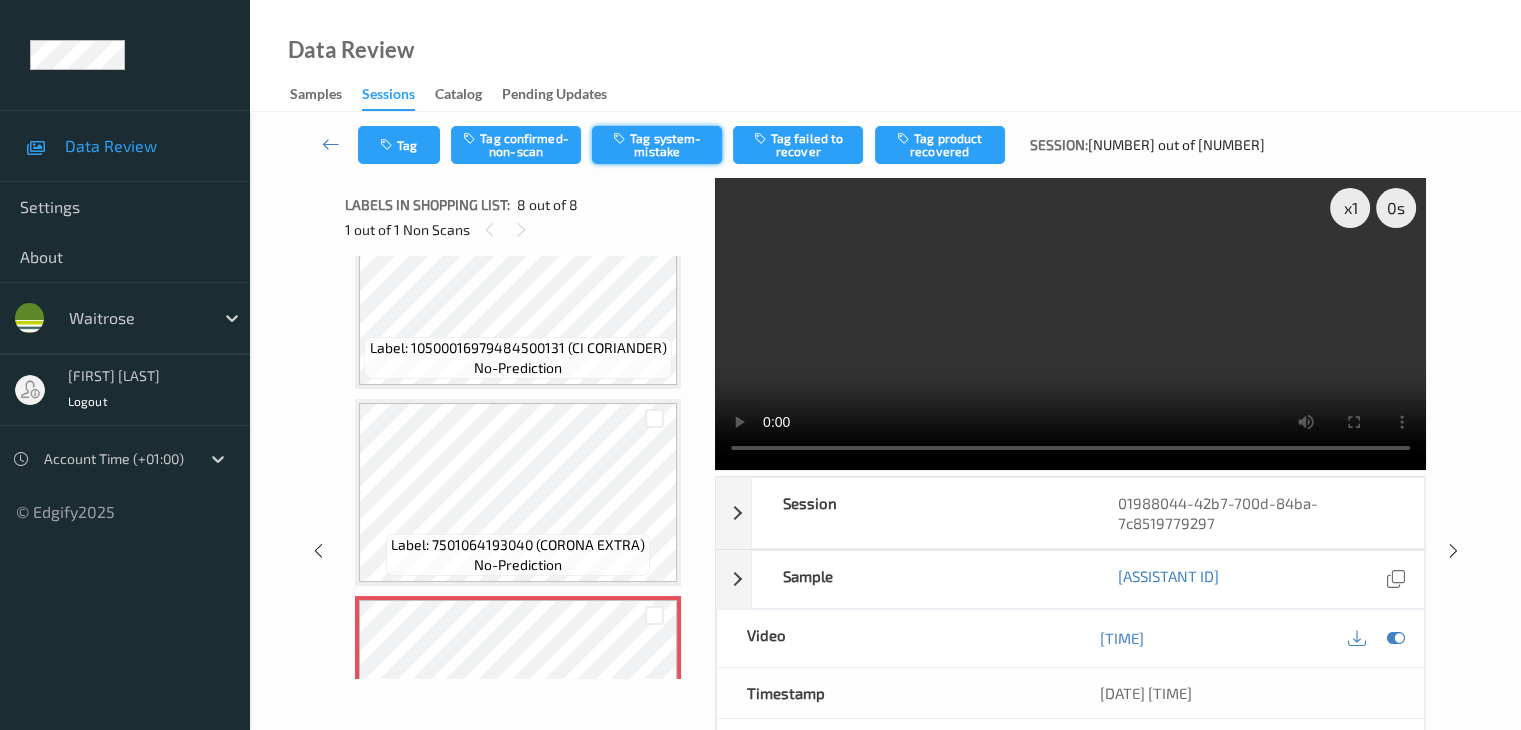 click on "Tag   system-mistake" at bounding box center (657, 145) 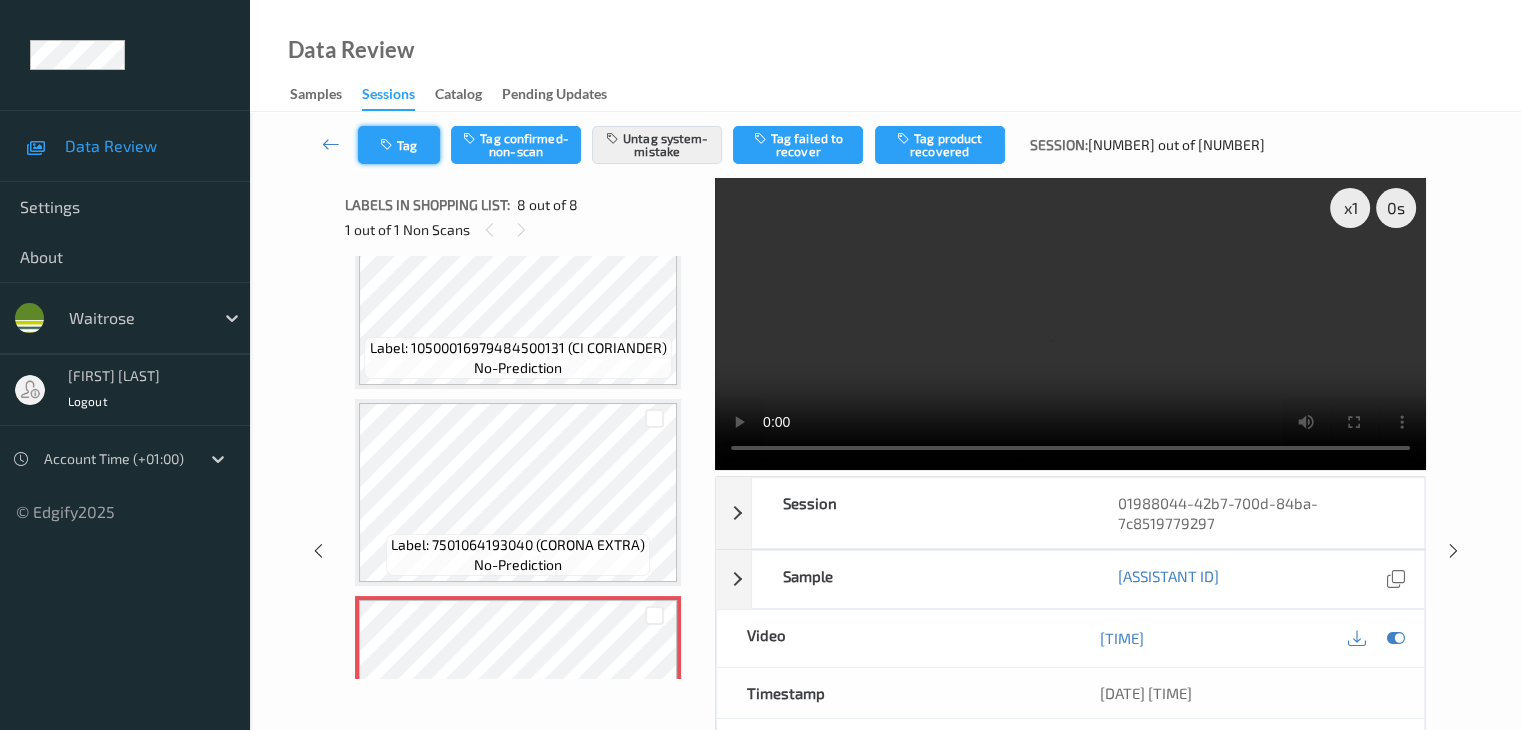 click on "Tag" at bounding box center [399, 145] 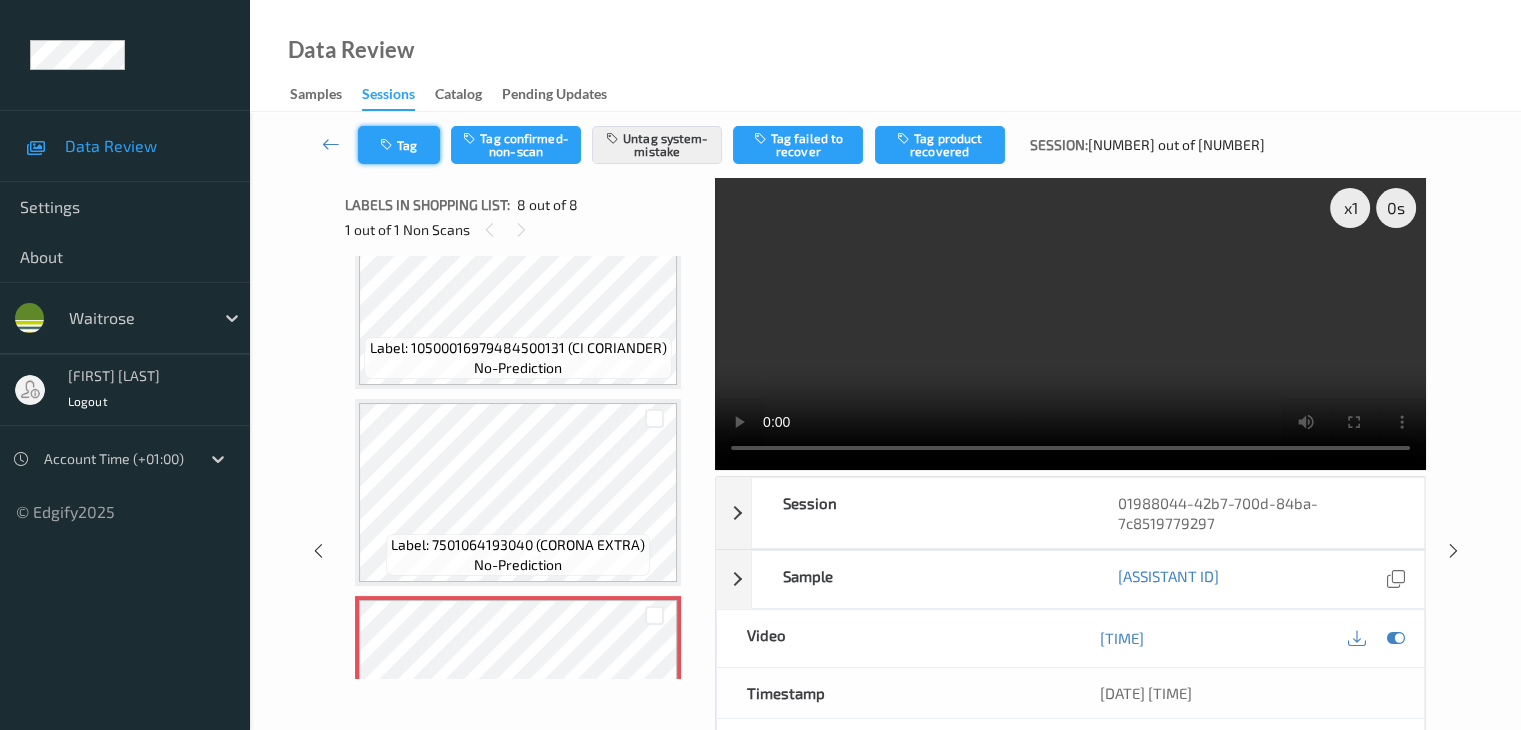 scroll, scrollTop: 1049, scrollLeft: 0, axis: vertical 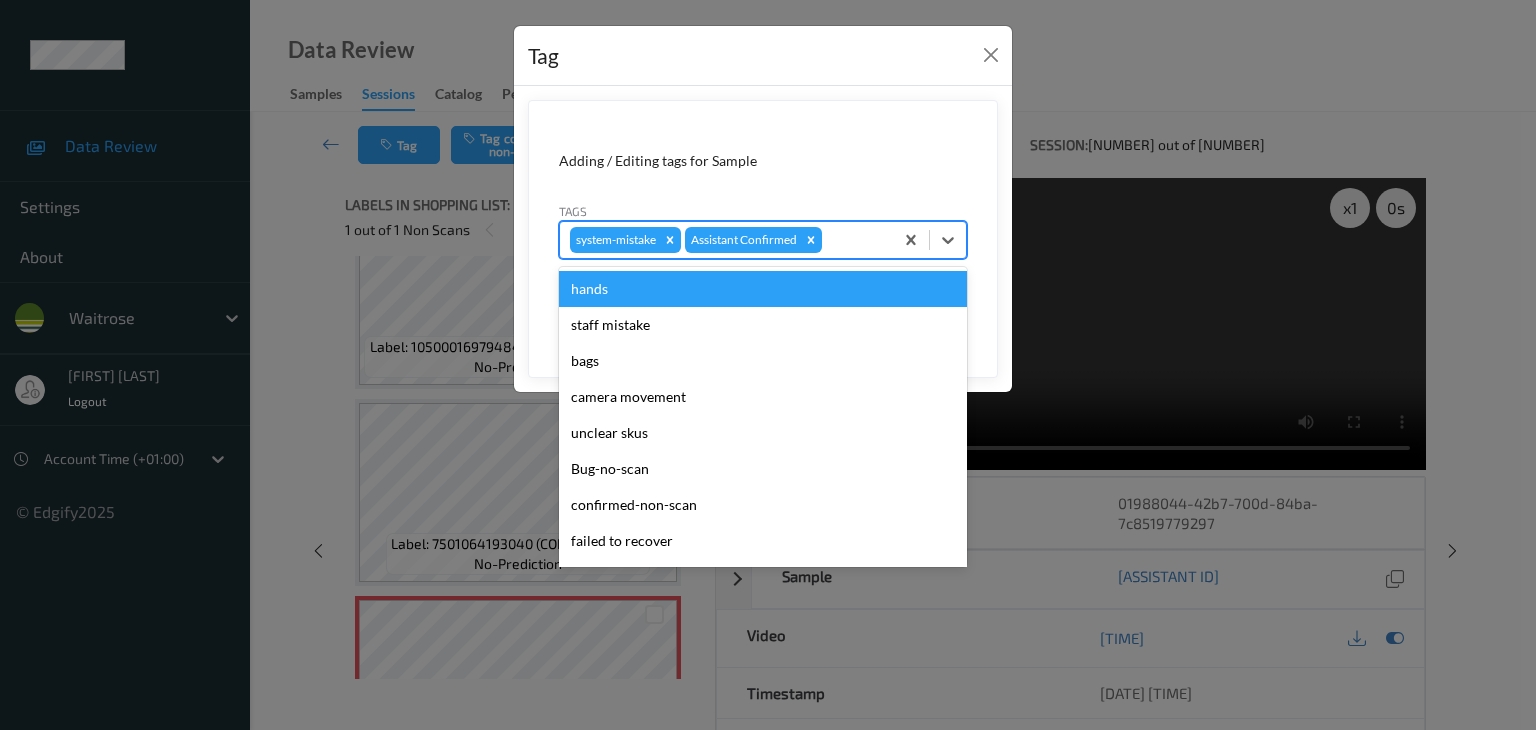 click at bounding box center (854, 240) 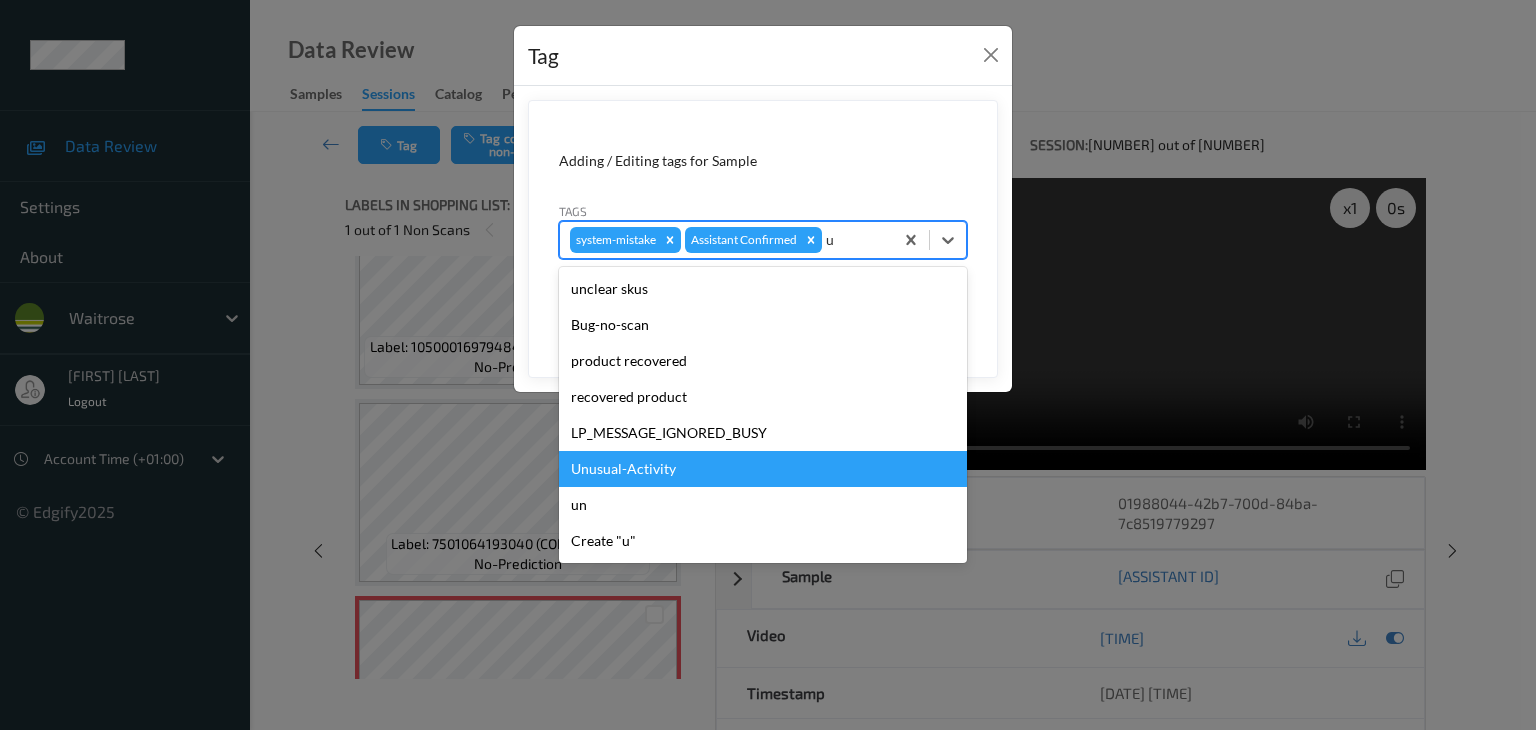 click on "Unusual-Activity" at bounding box center [763, 469] 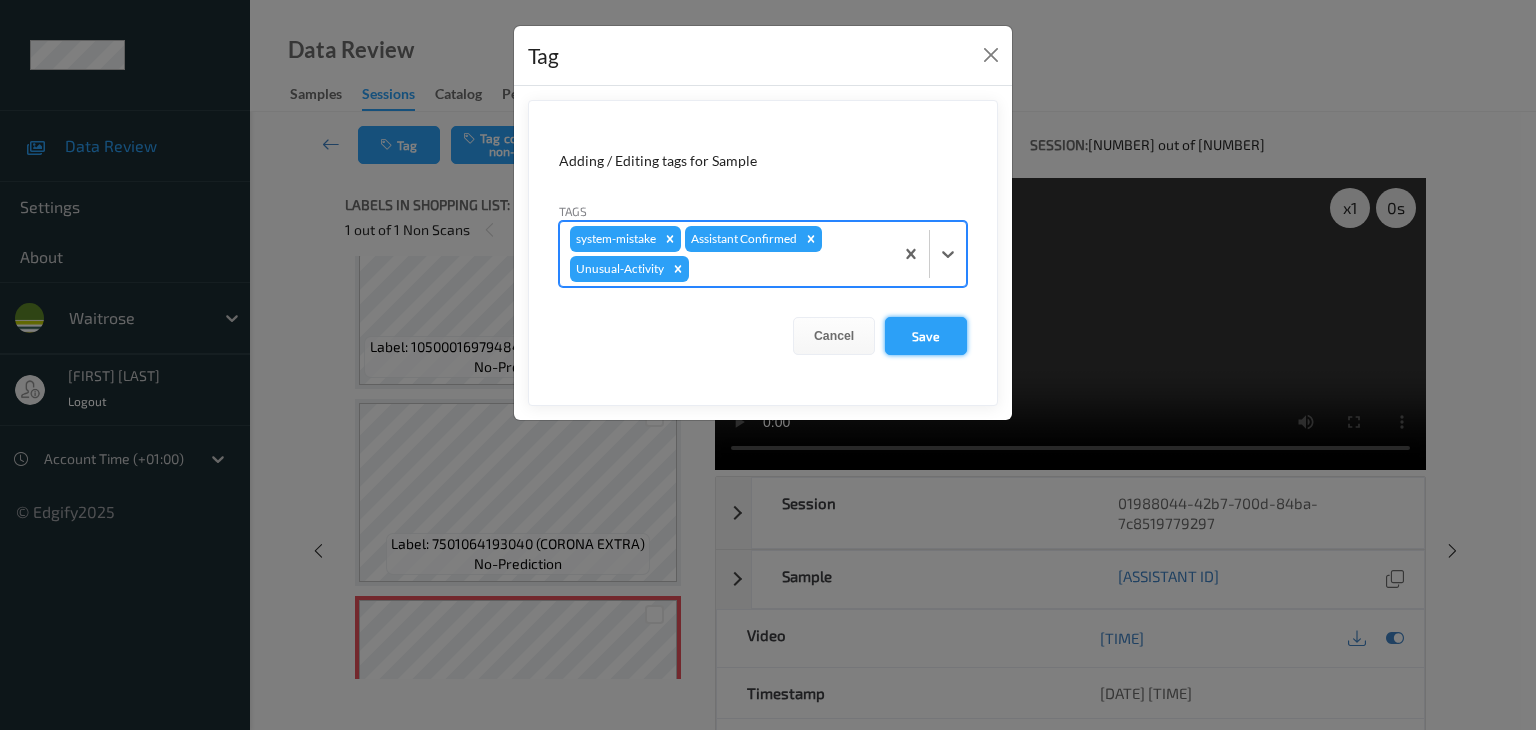 click on "Save" at bounding box center [926, 336] 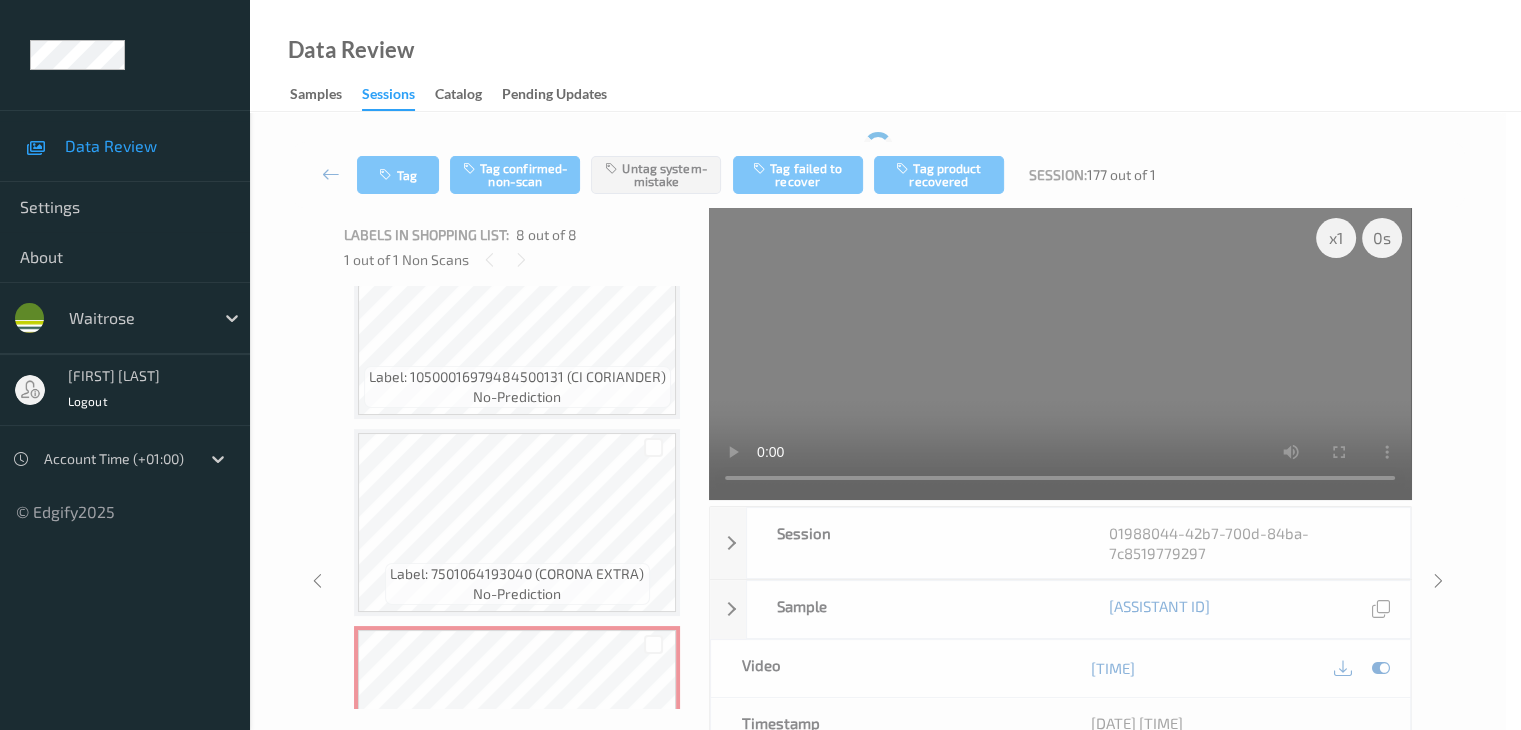 scroll, scrollTop: 1048, scrollLeft: 0, axis: vertical 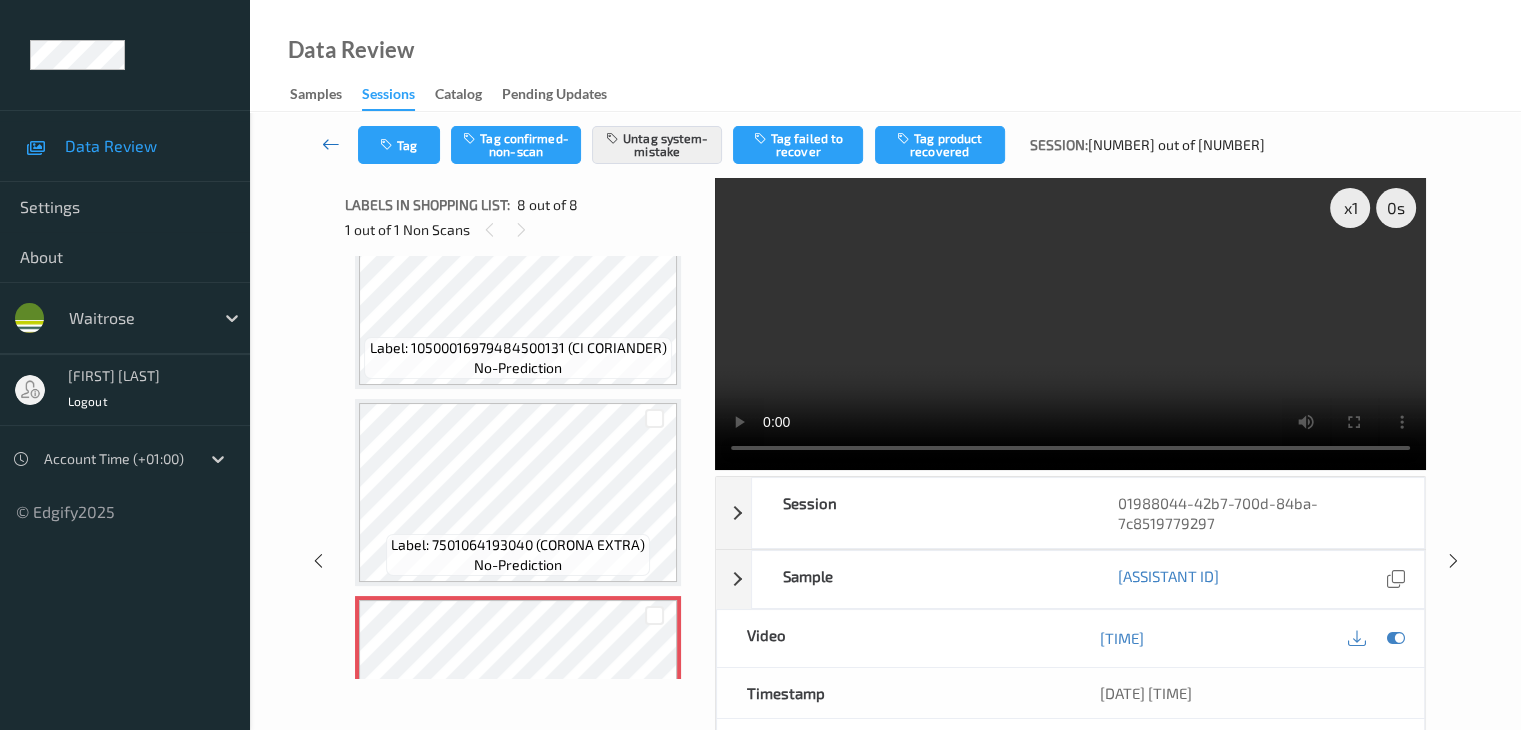 click at bounding box center (331, 144) 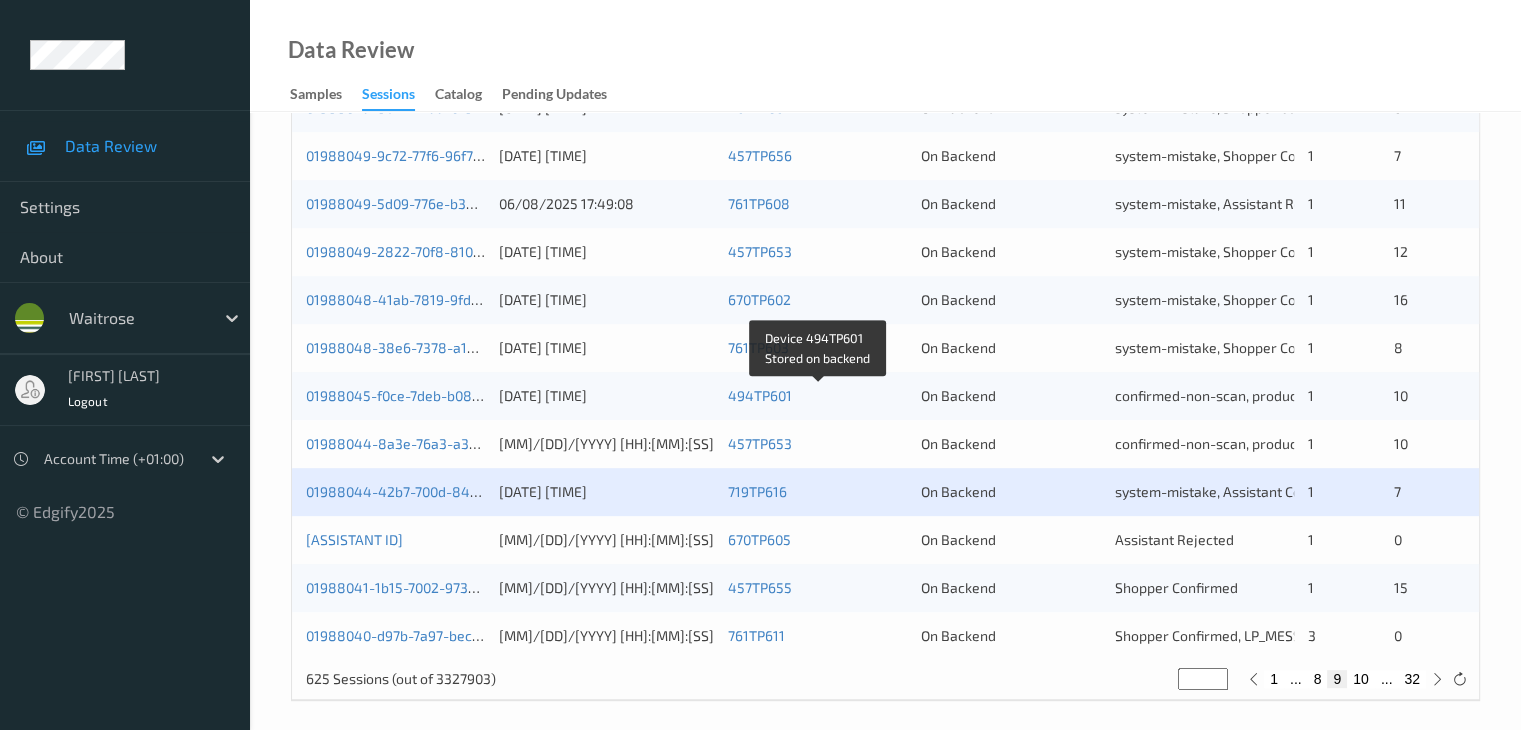 scroll, scrollTop: 932, scrollLeft: 0, axis: vertical 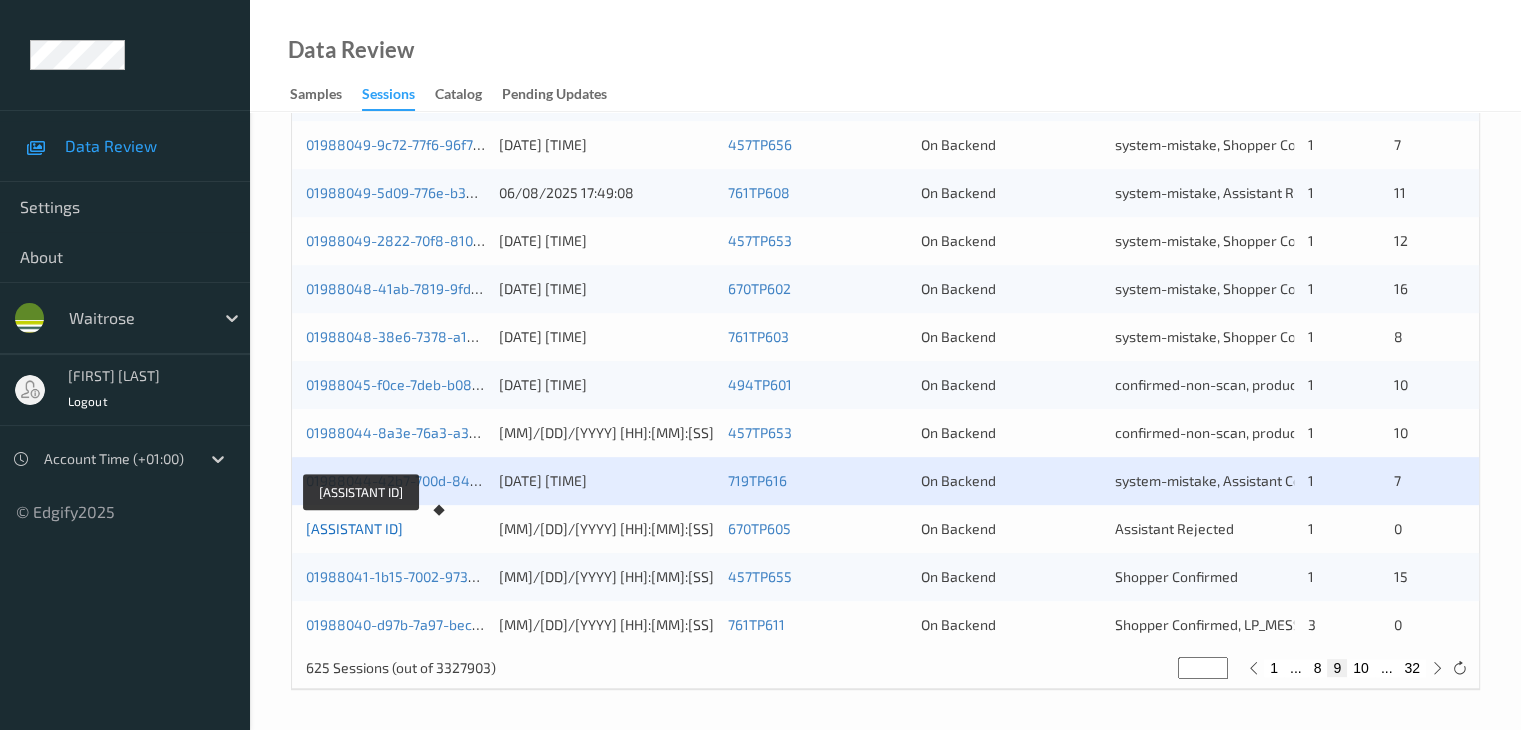 click on "01988042-f7fd-7736-8668-62f32155148d" at bounding box center [354, 528] 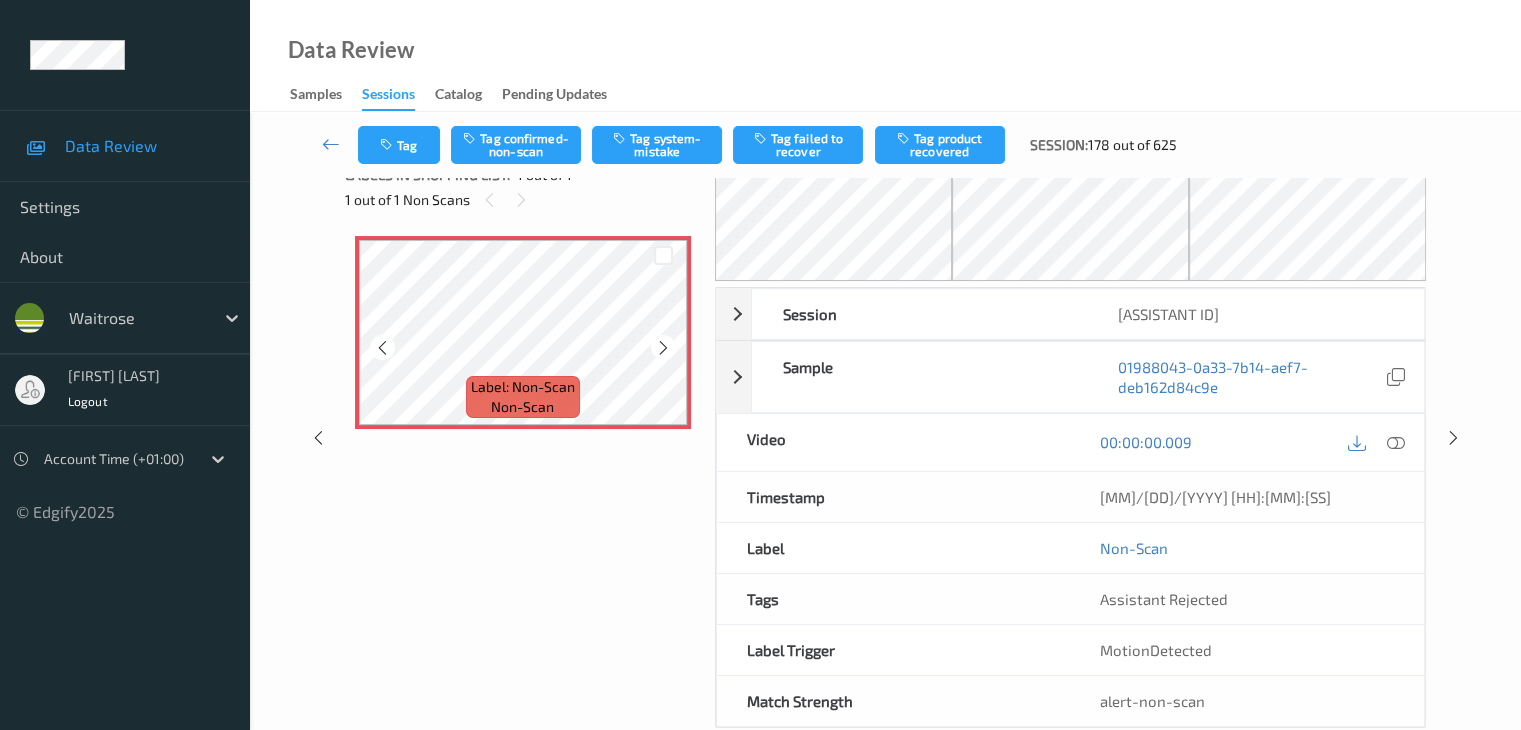 scroll, scrollTop: 0, scrollLeft: 0, axis: both 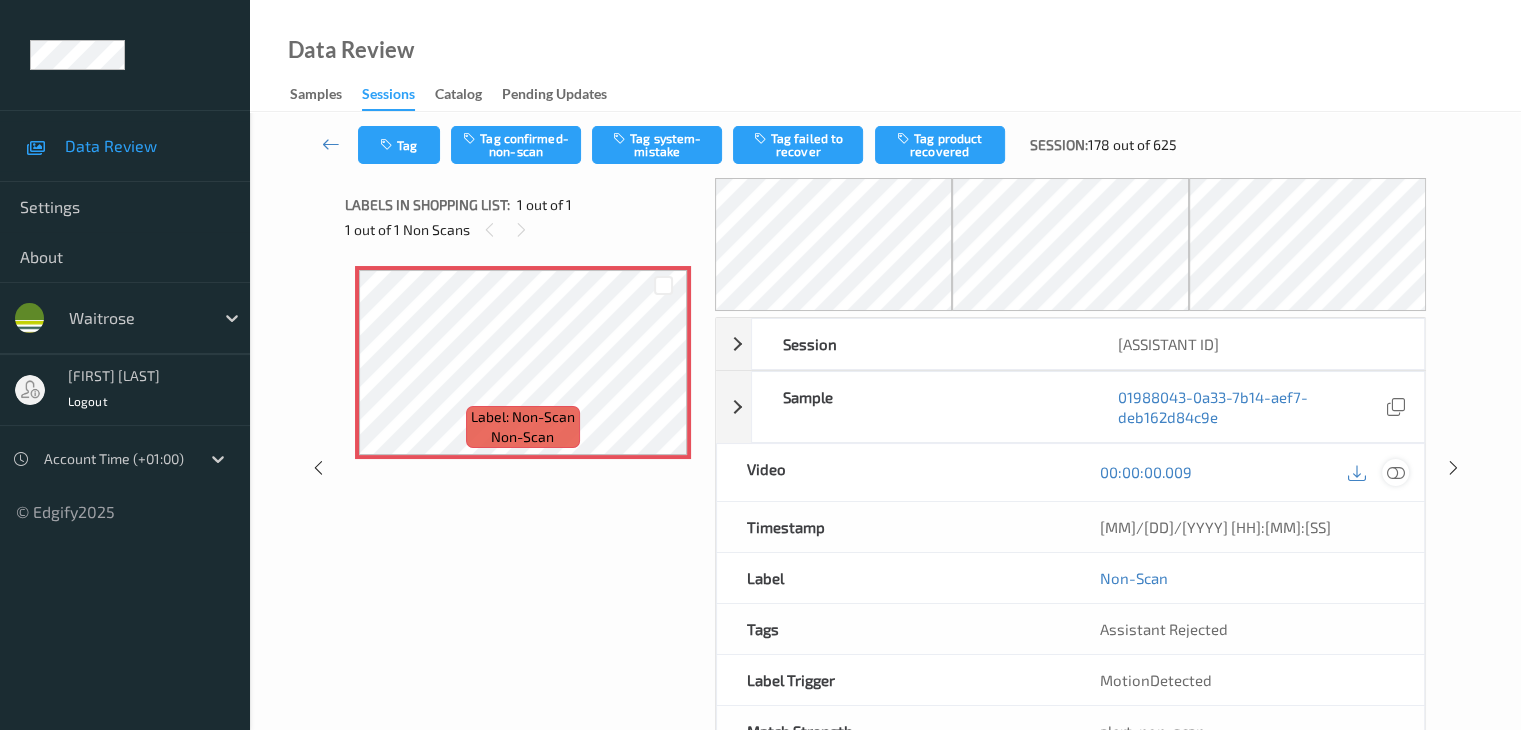 click at bounding box center [1395, 472] 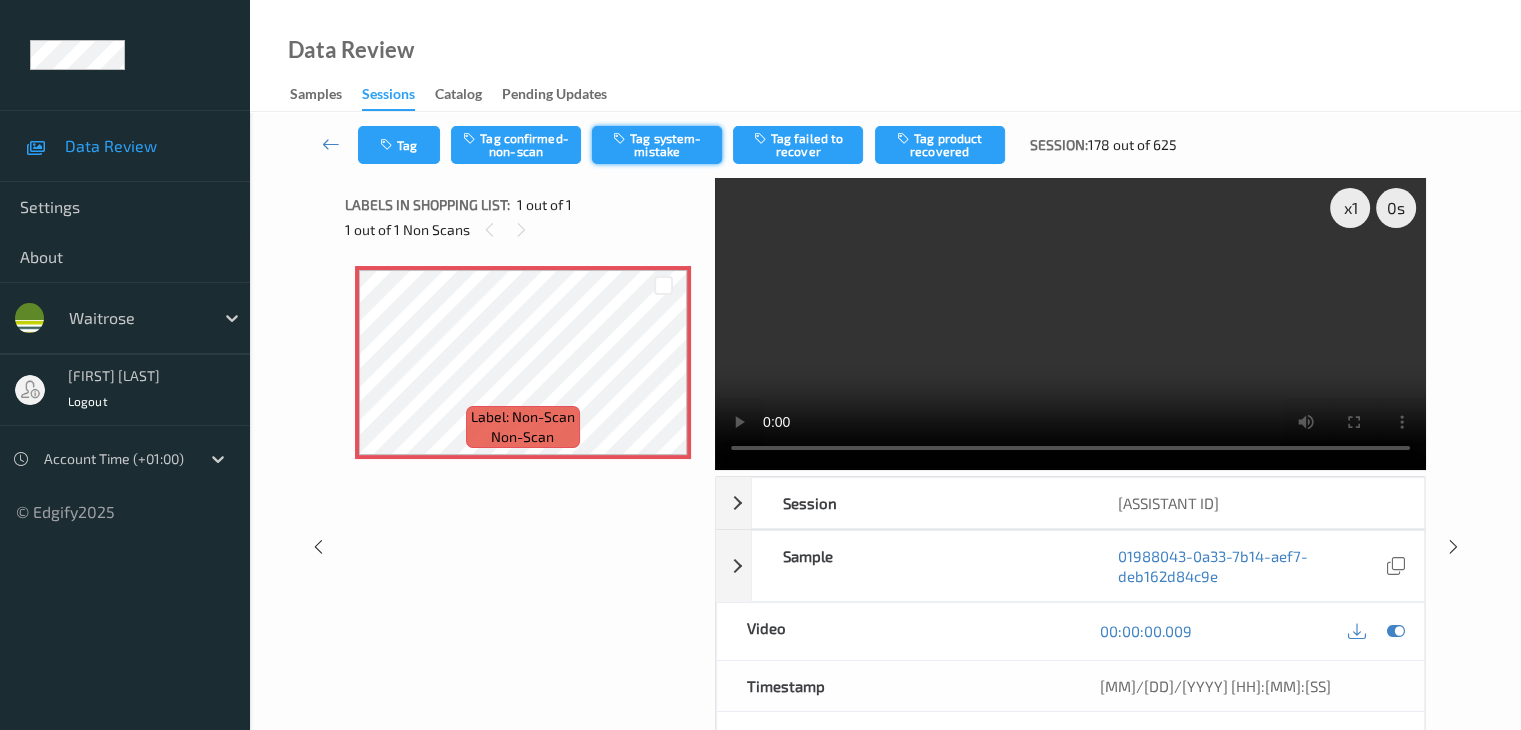 click on "Tag   system-mistake" at bounding box center [657, 145] 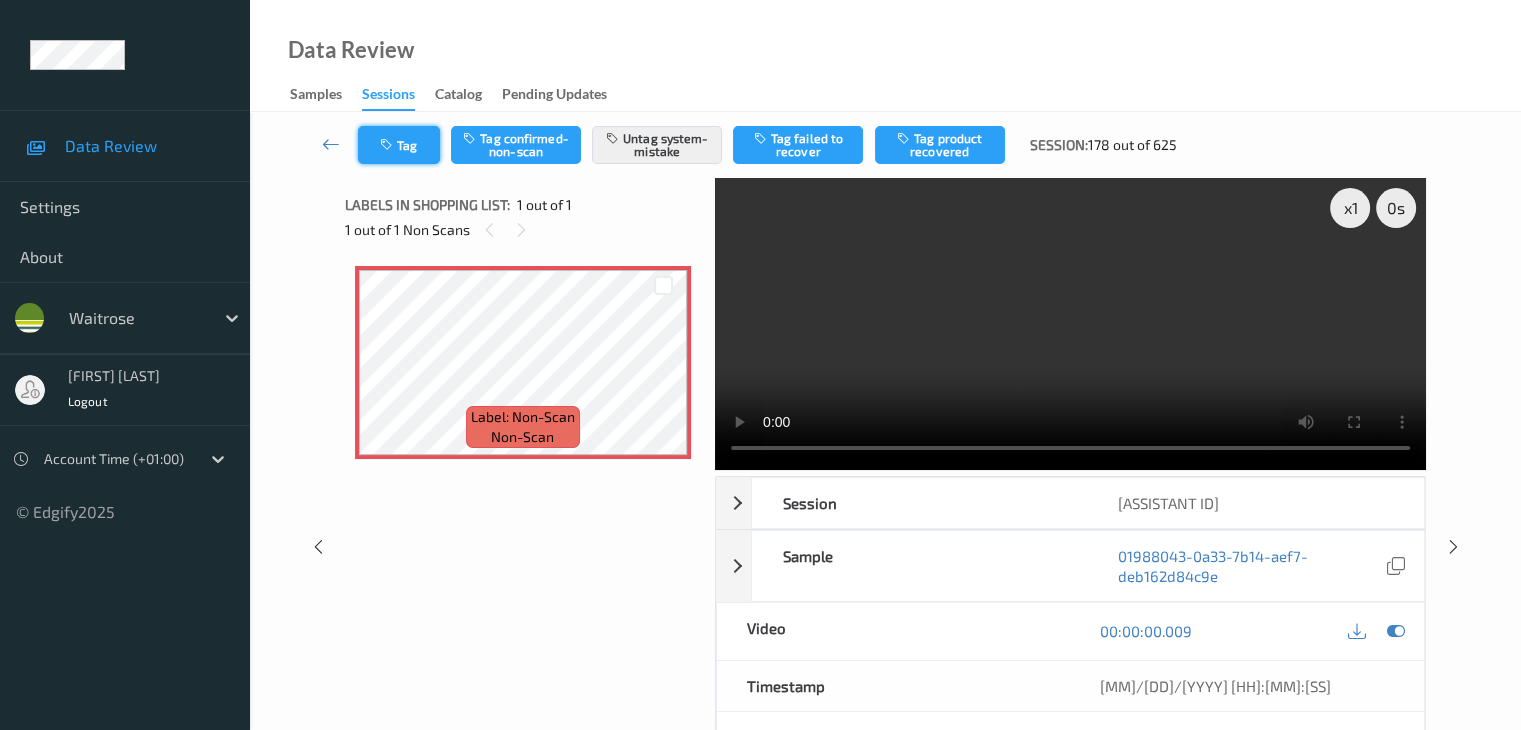 click on "Tag" at bounding box center (399, 145) 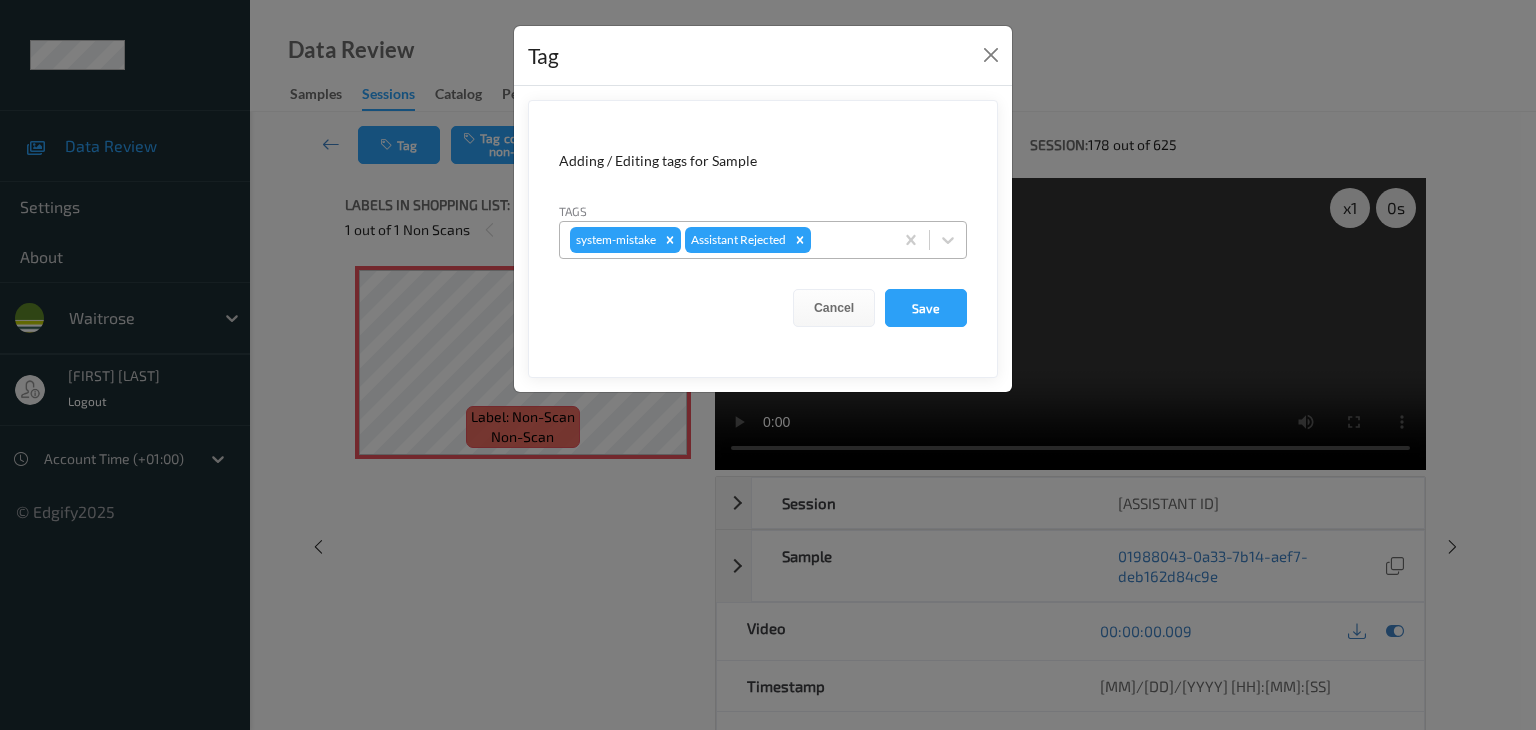 click at bounding box center [849, 240] 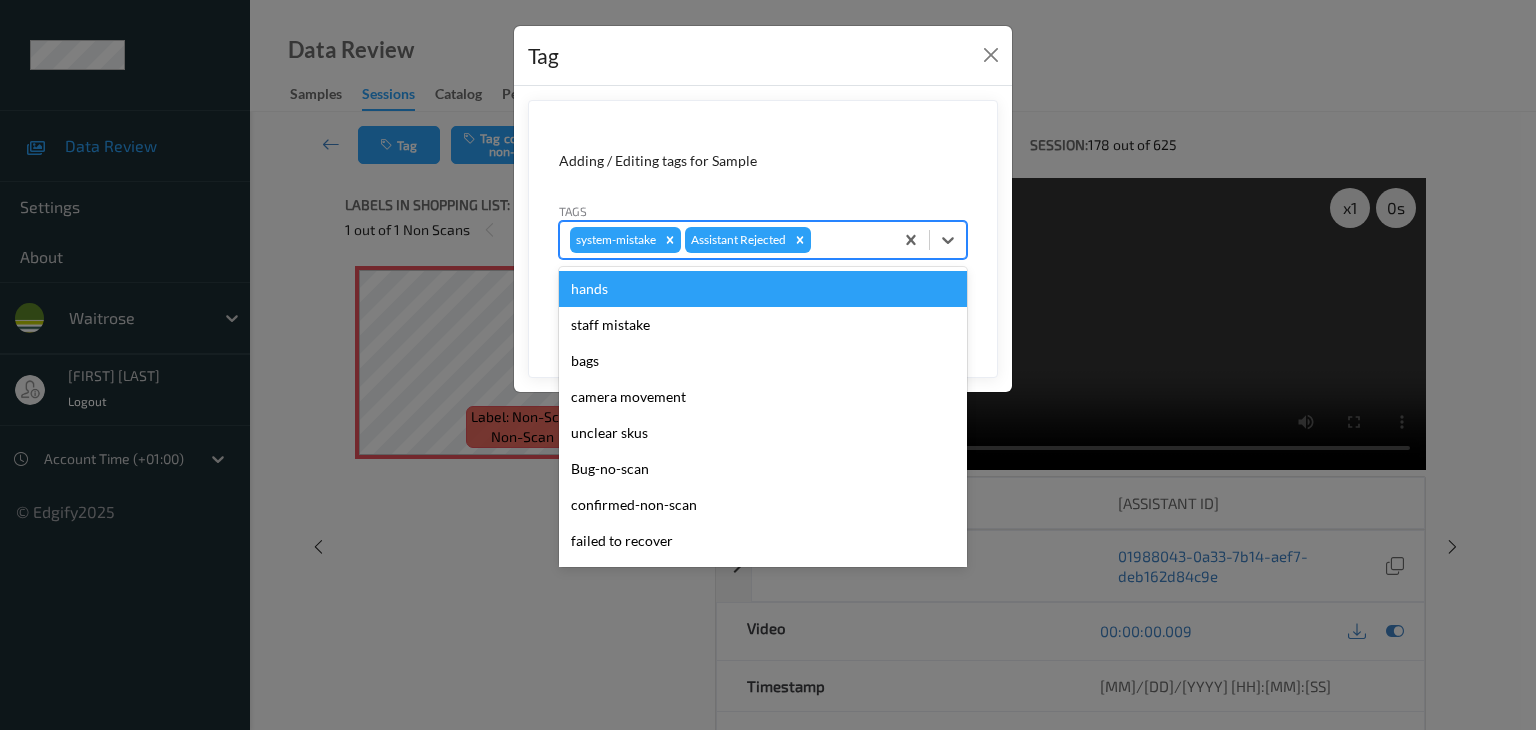 type on "u" 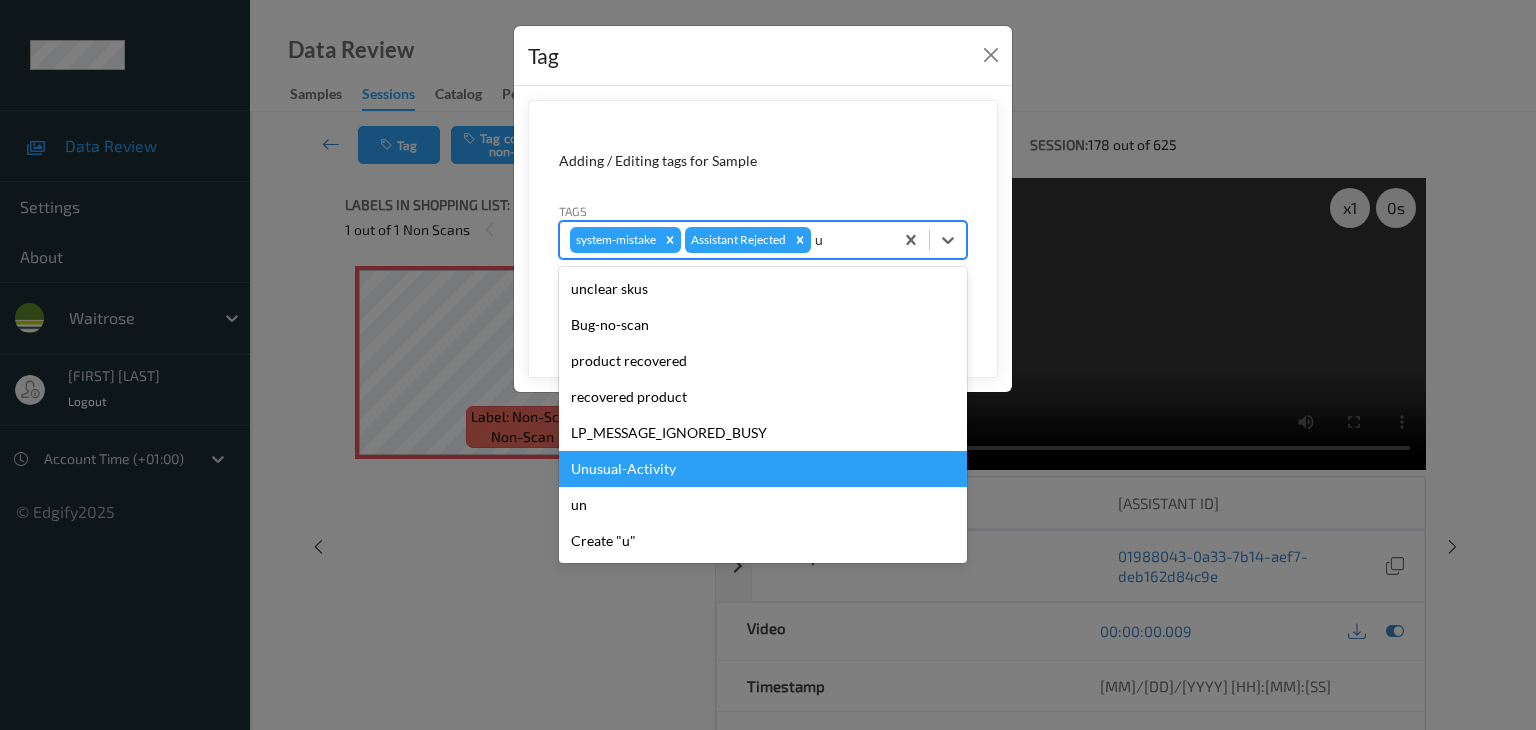 click on "Unusual-Activity" at bounding box center (763, 469) 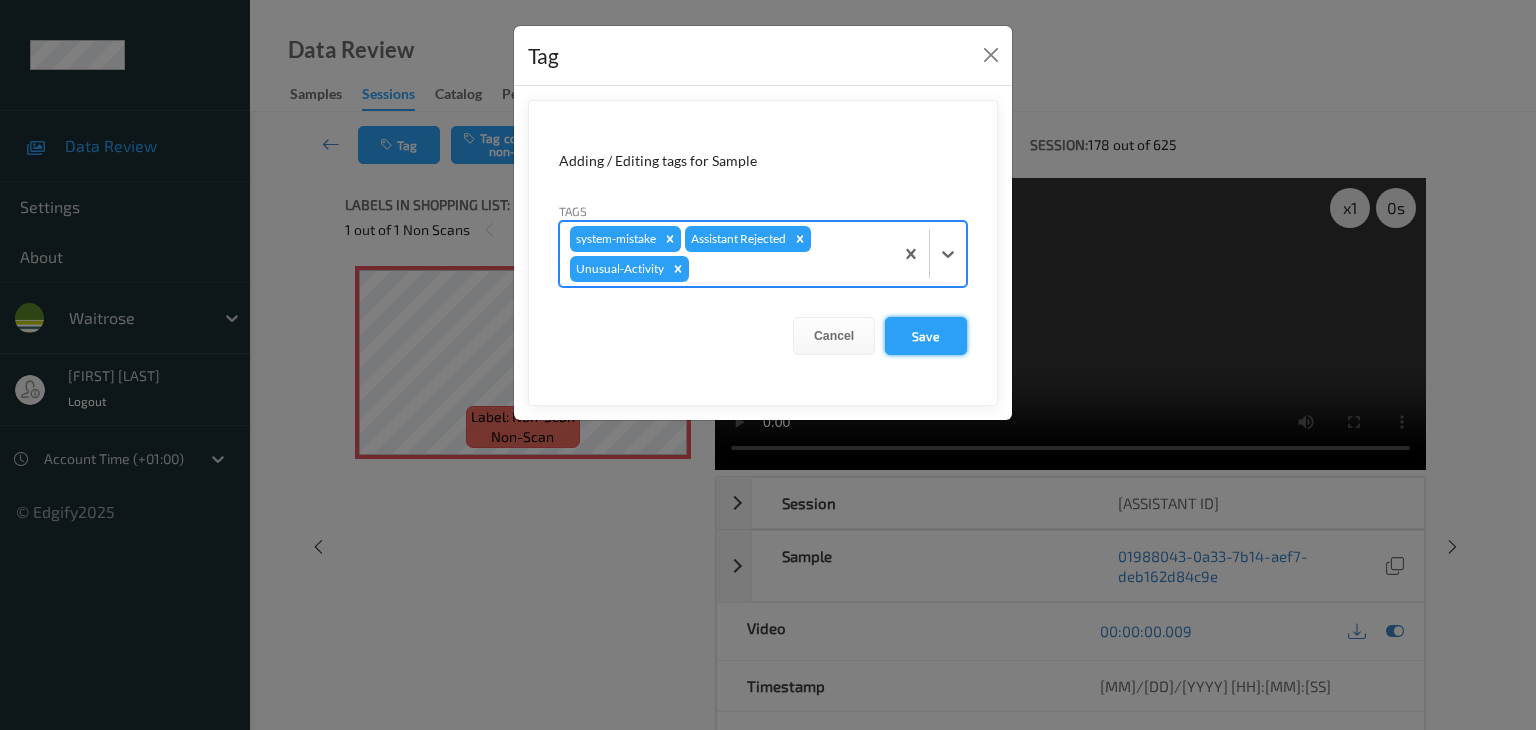 click on "Save" at bounding box center [926, 336] 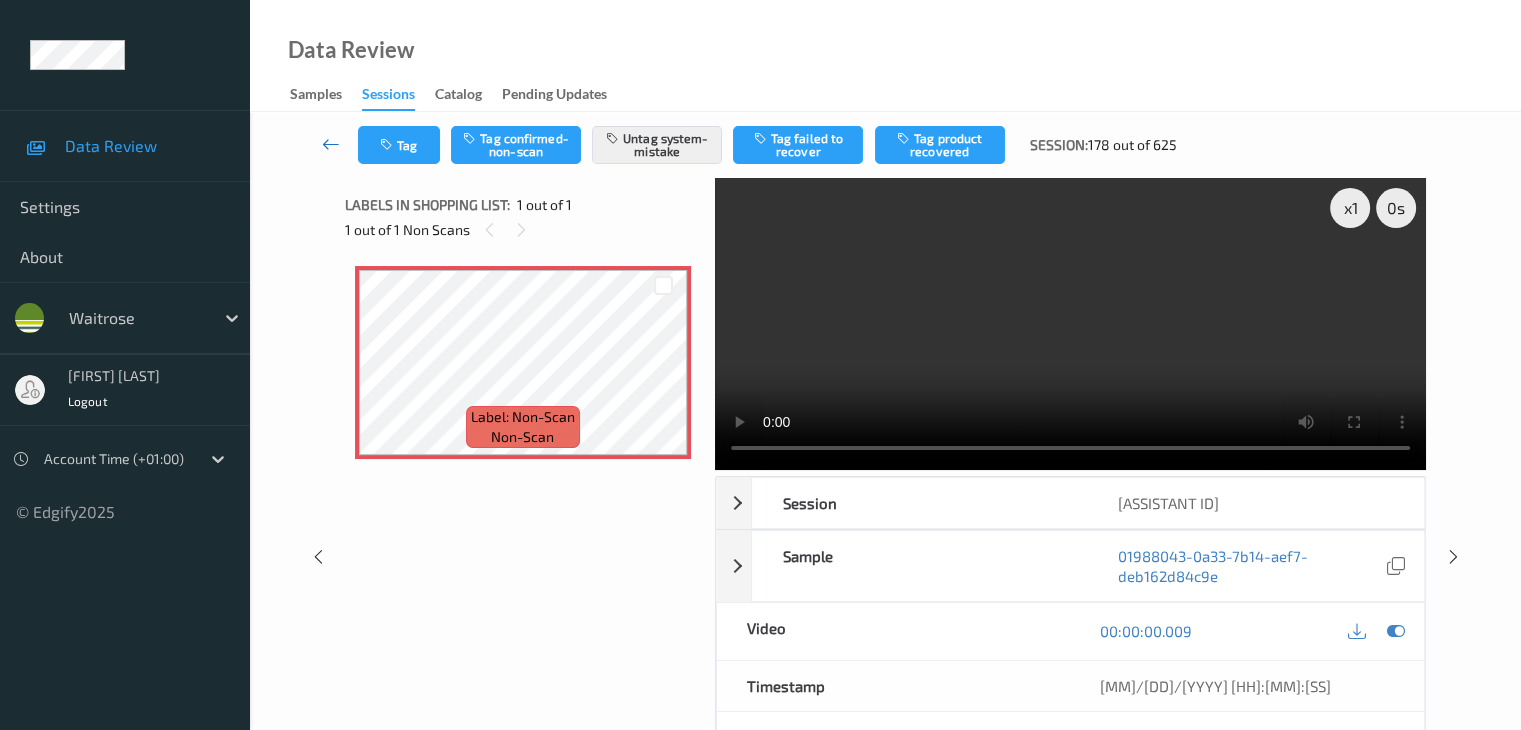 click at bounding box center [331, 144] 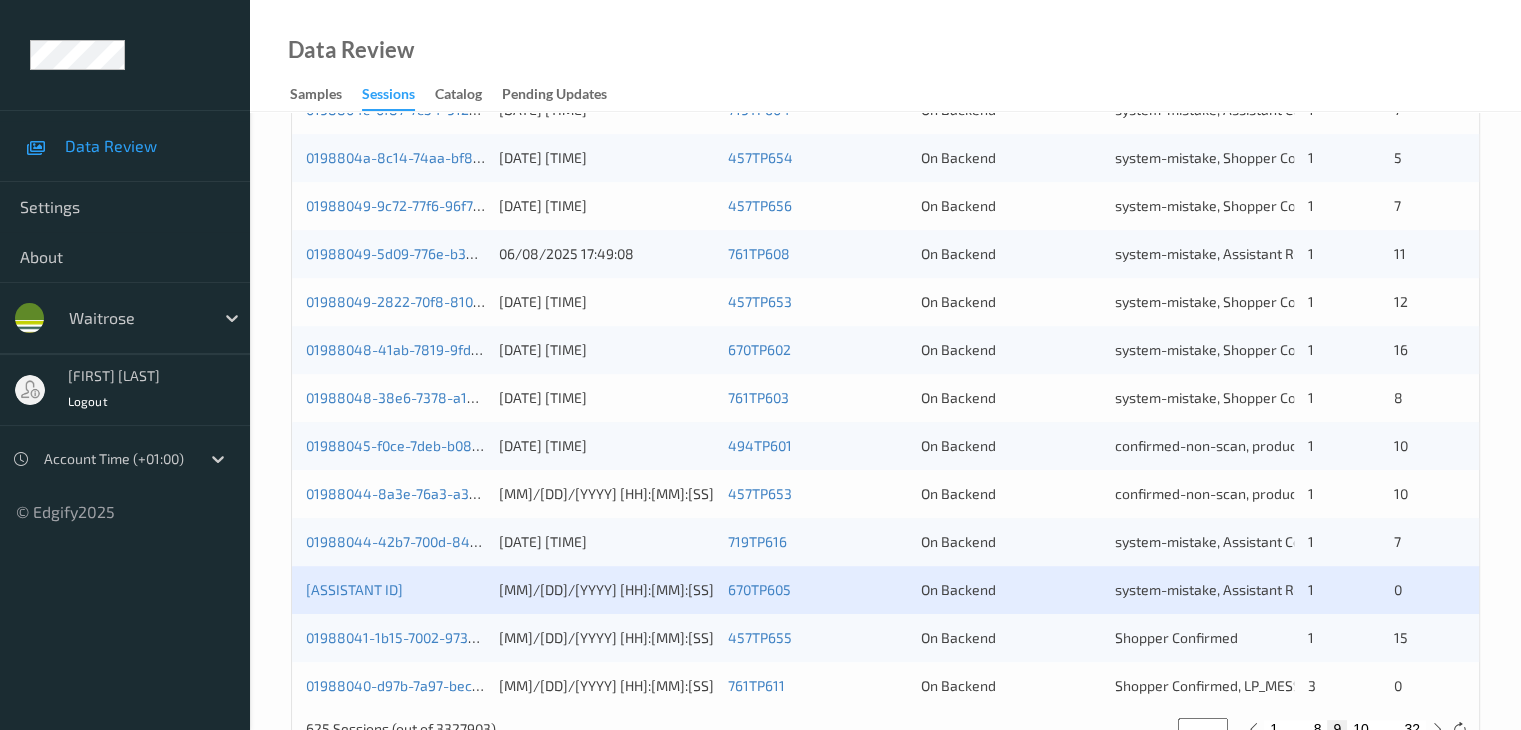 scroll, scrollTop: 932, scrollLeft: 0, axis: vertical 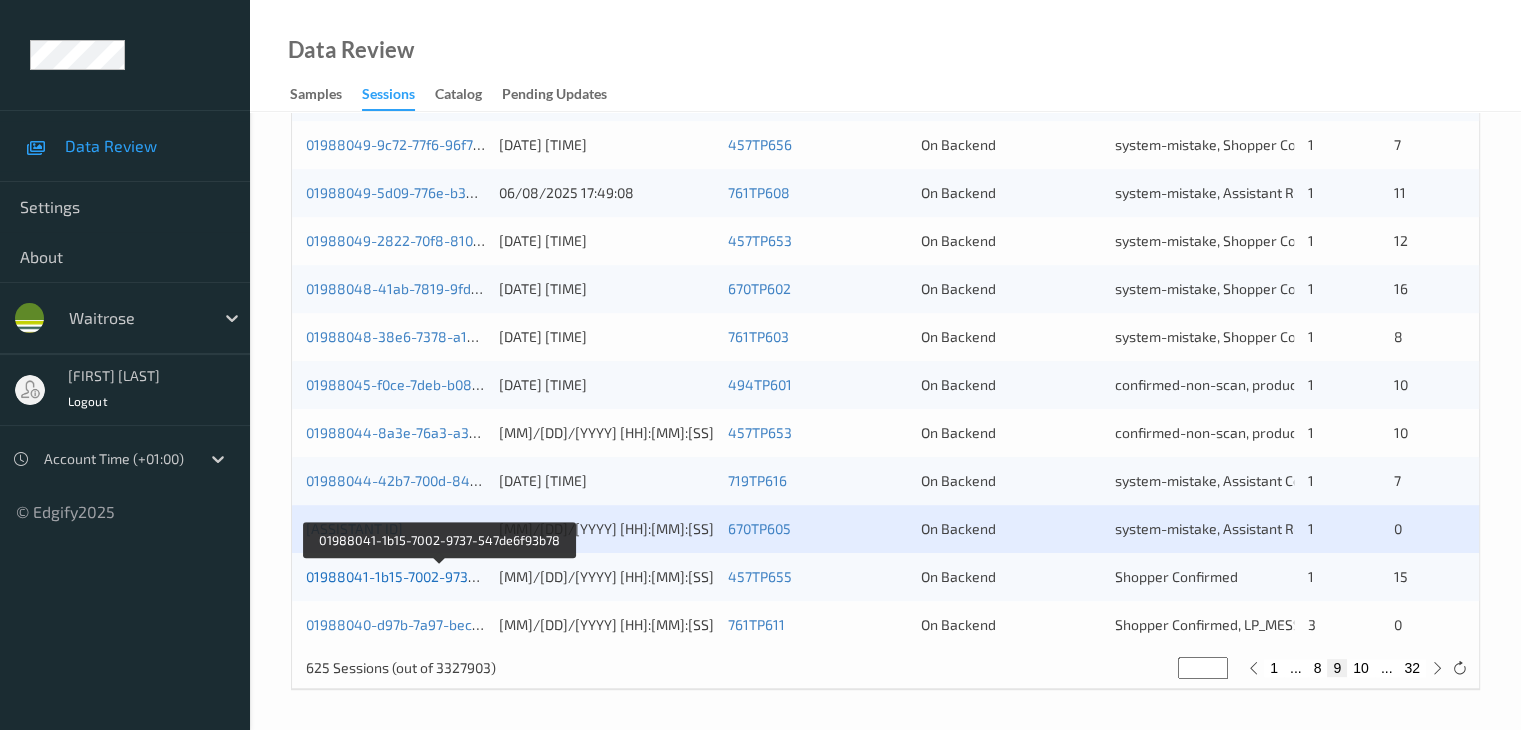 click on "01988041-1b15-7002-9737-547de6f93b78" at bounding box center [440, 576] 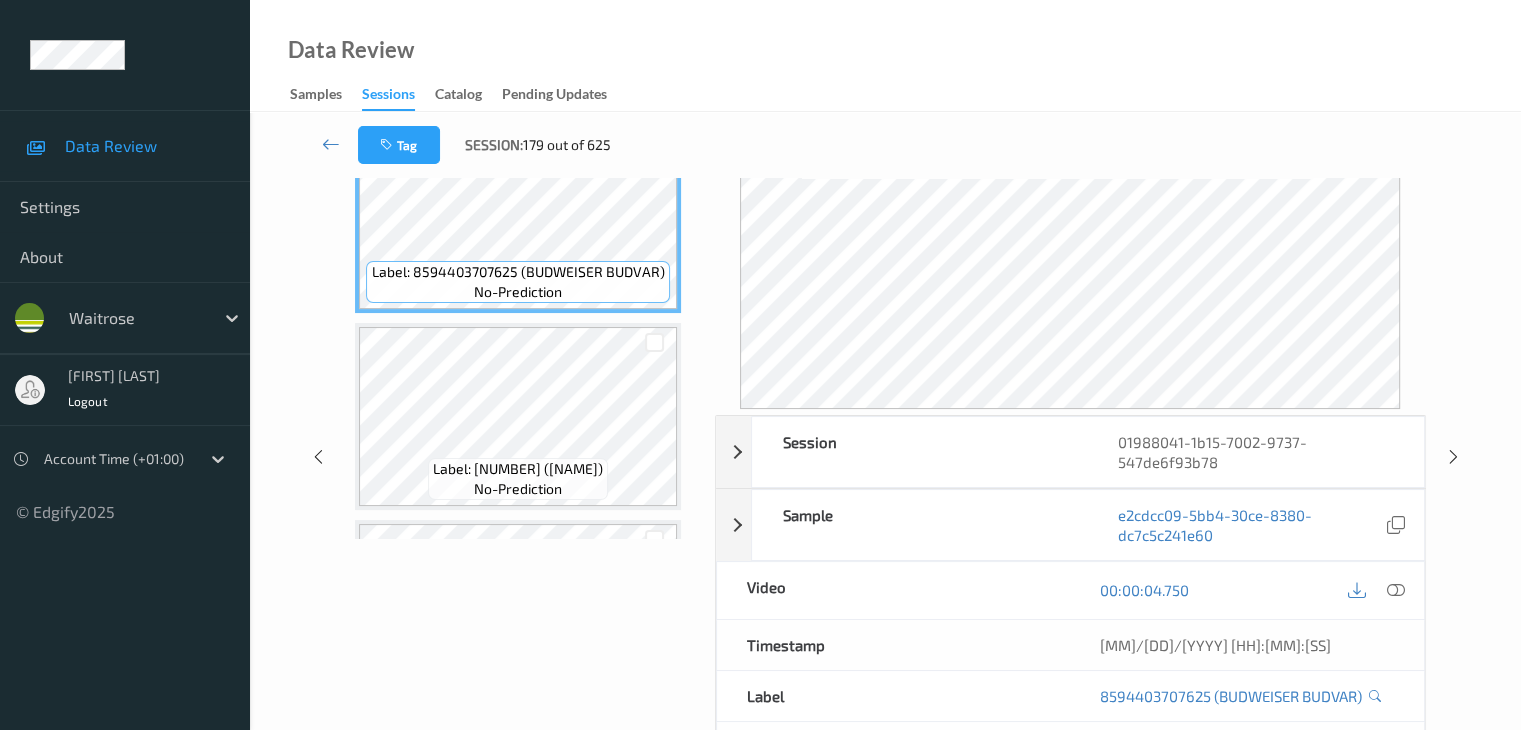 scroll, scrollTop: 0, scrollLeft: 0, axis: both 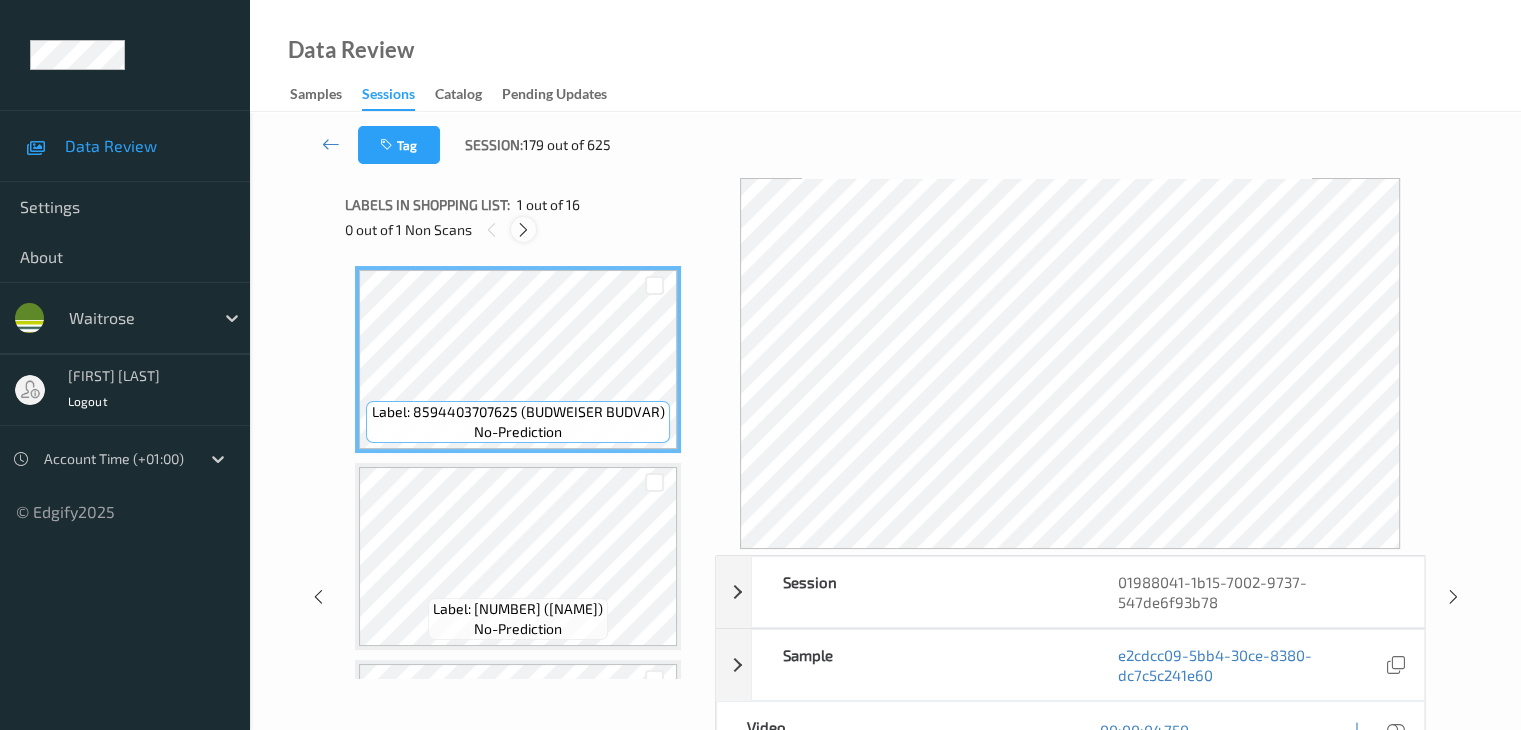 click at bounding box center (523, 230) 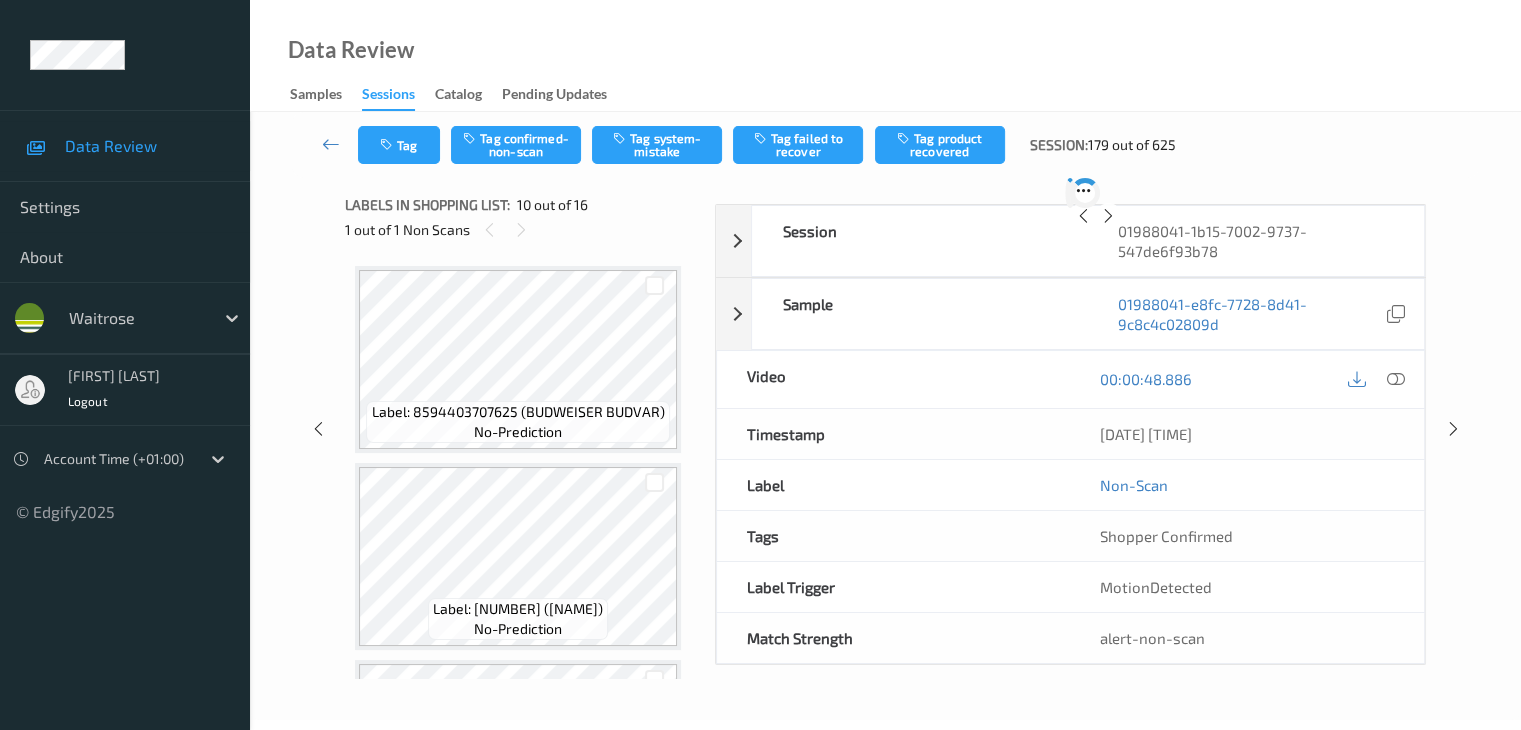 scroll, scrollTop: 1584, scrollLeft: 0, axis: vertical 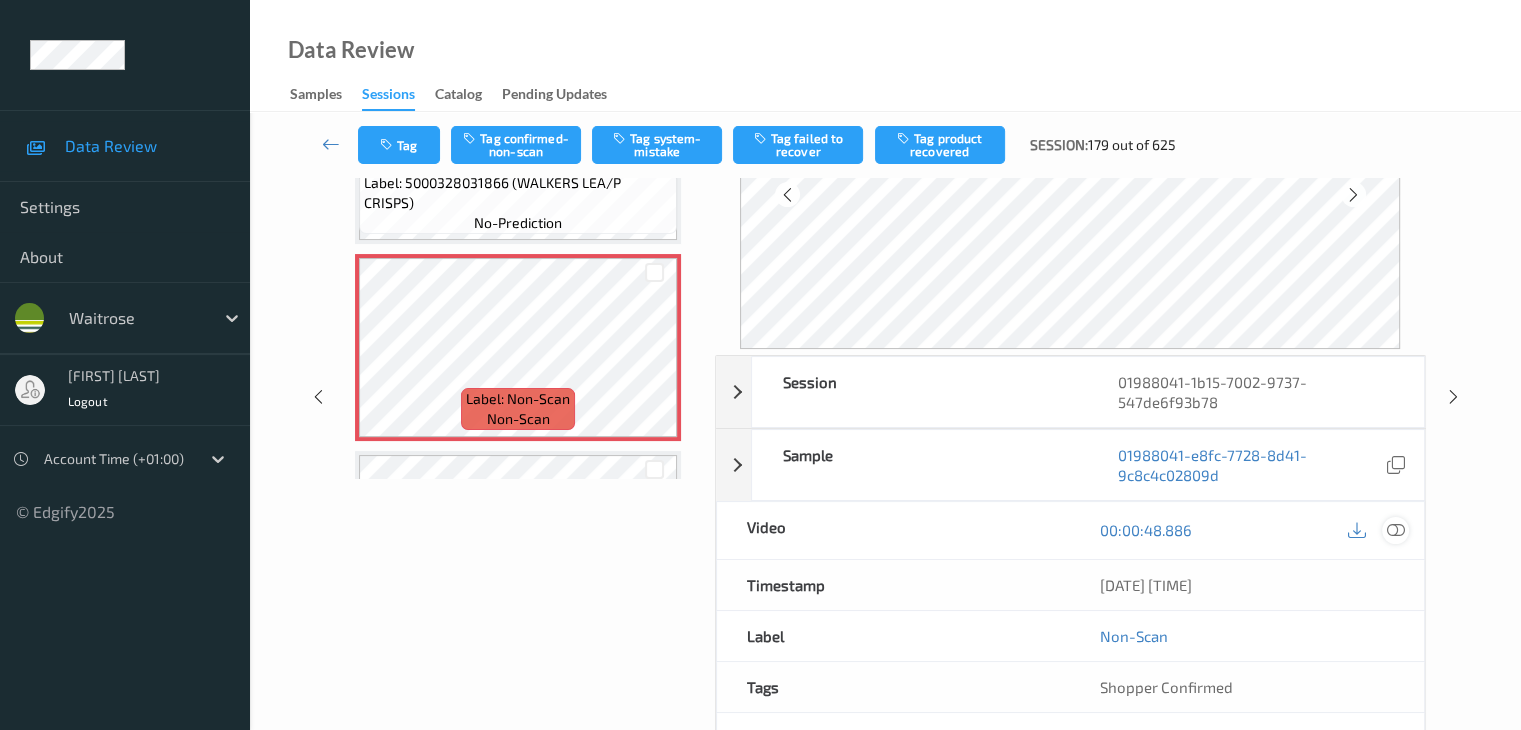 click at bounding box center (1395, 530) 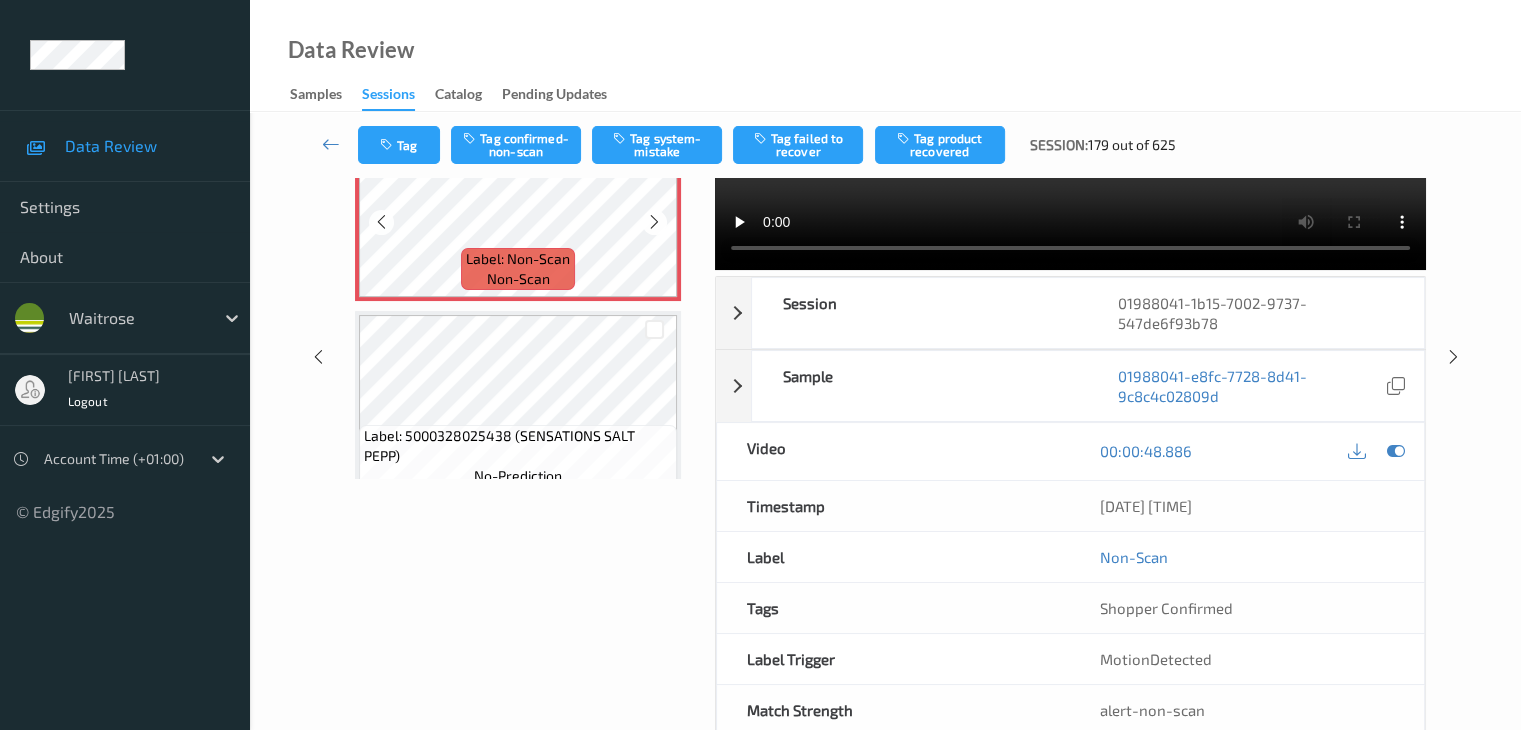 scroll, scrollTop: 1784, scrollLeft: 0, axis: vertical 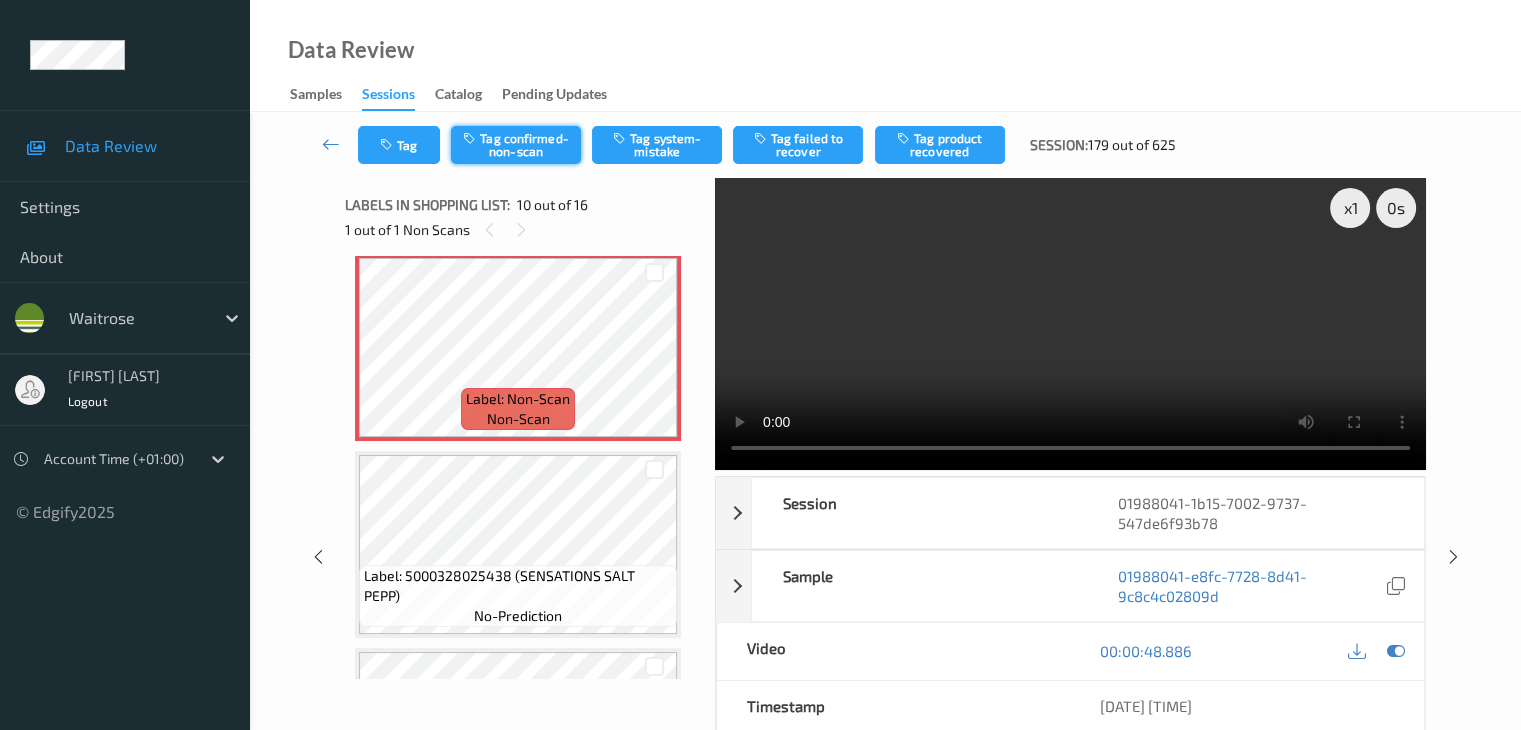 click on "Tag   confirmed-non-scan" at bounding box center [516, 145] 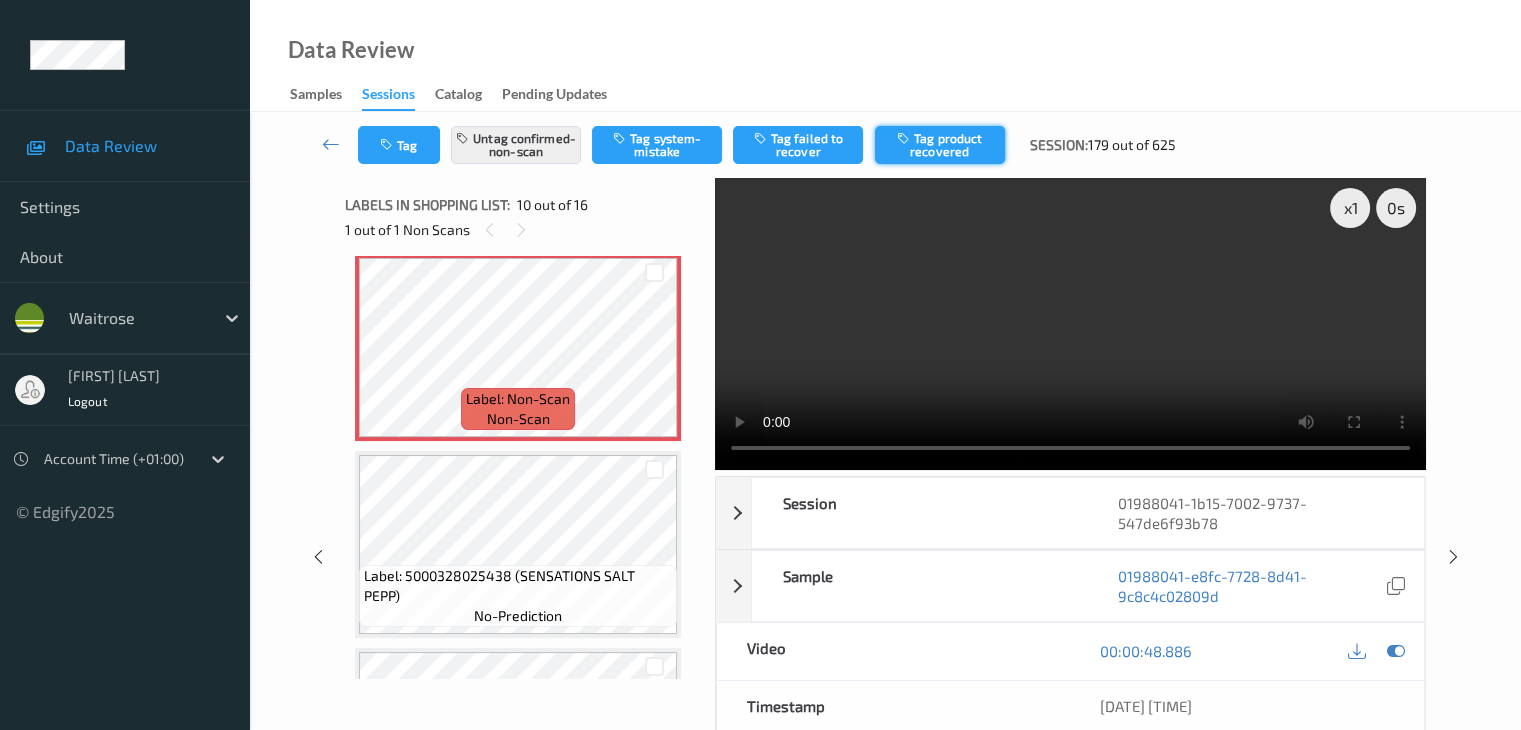 click on "Tag   product recovered" at bounding box center [940, 145] 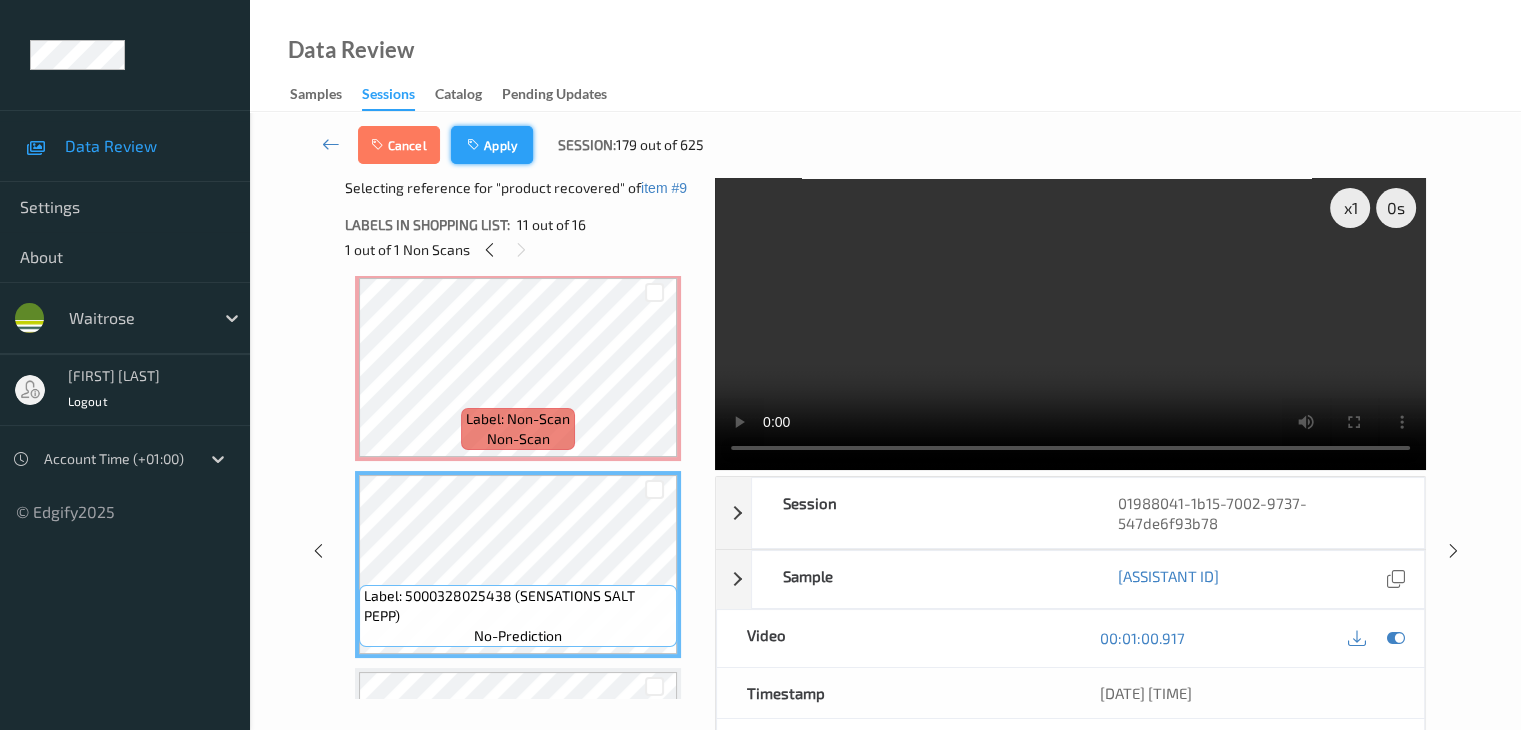 click on "Apply" at bounding box center (492, 145) 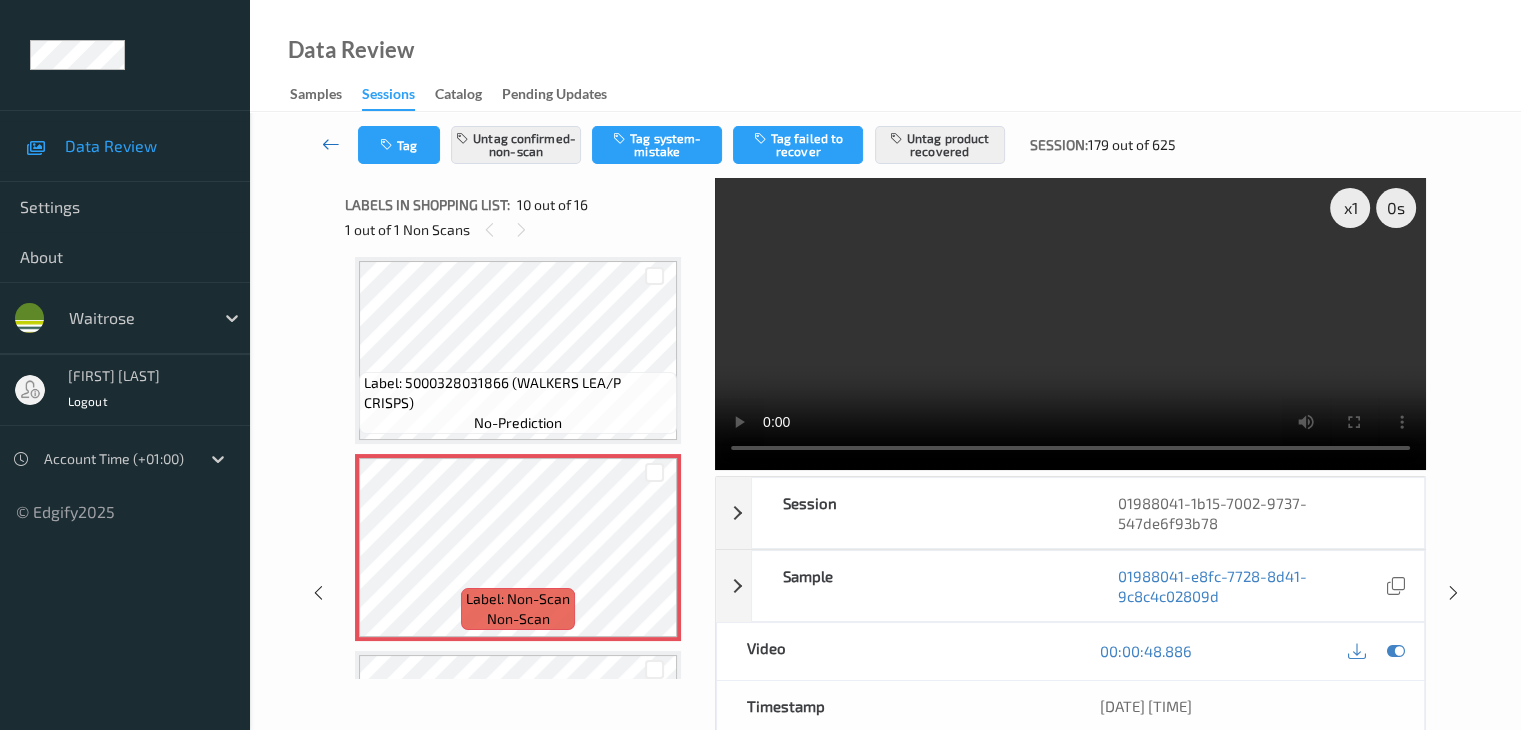 click at bounding box center (331, 144) 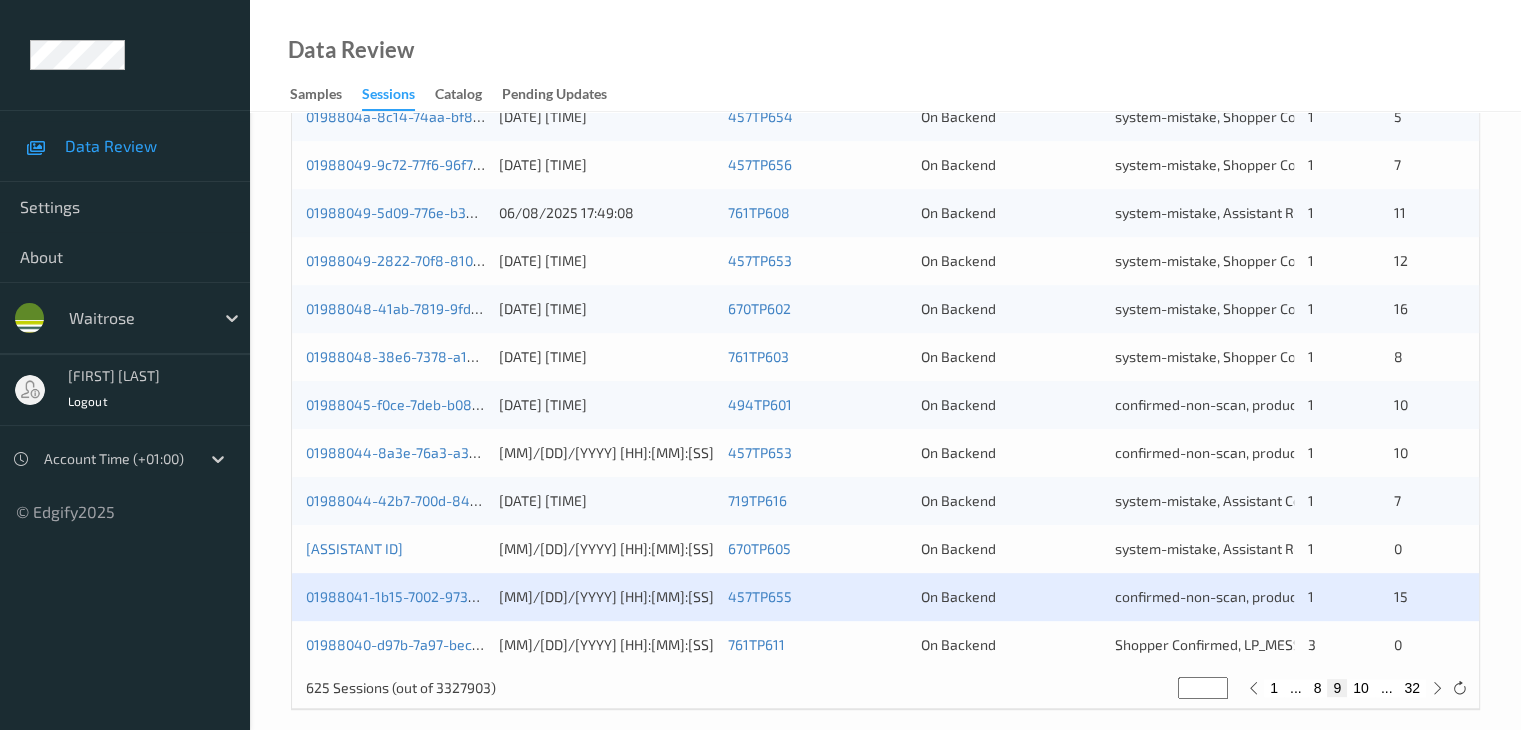 scroll, scrollTop: 932, scrollLeft: 0, axis: vertical 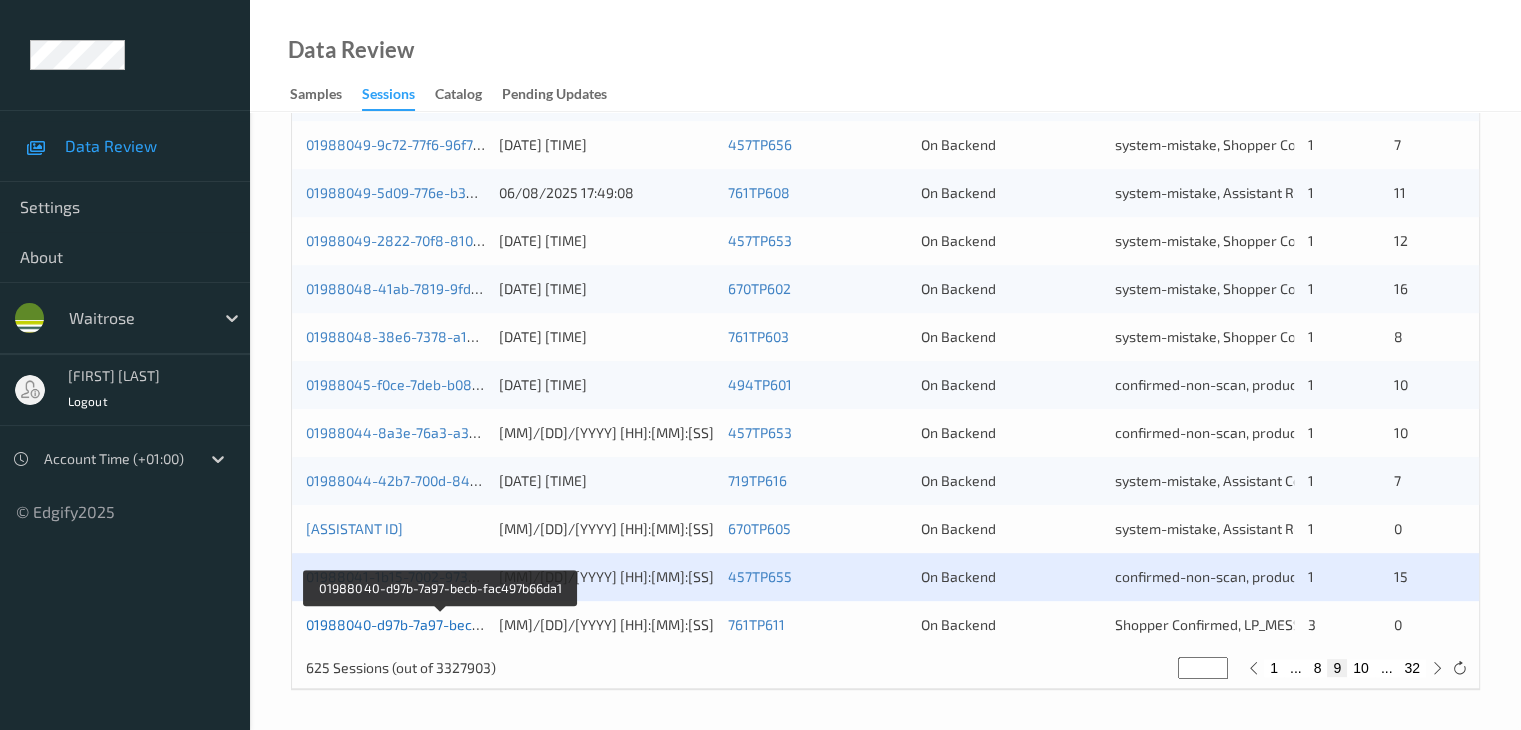 click on "01988040-d97b-7a97-becb-fac497b66da1" at bounding box center [441, 624] 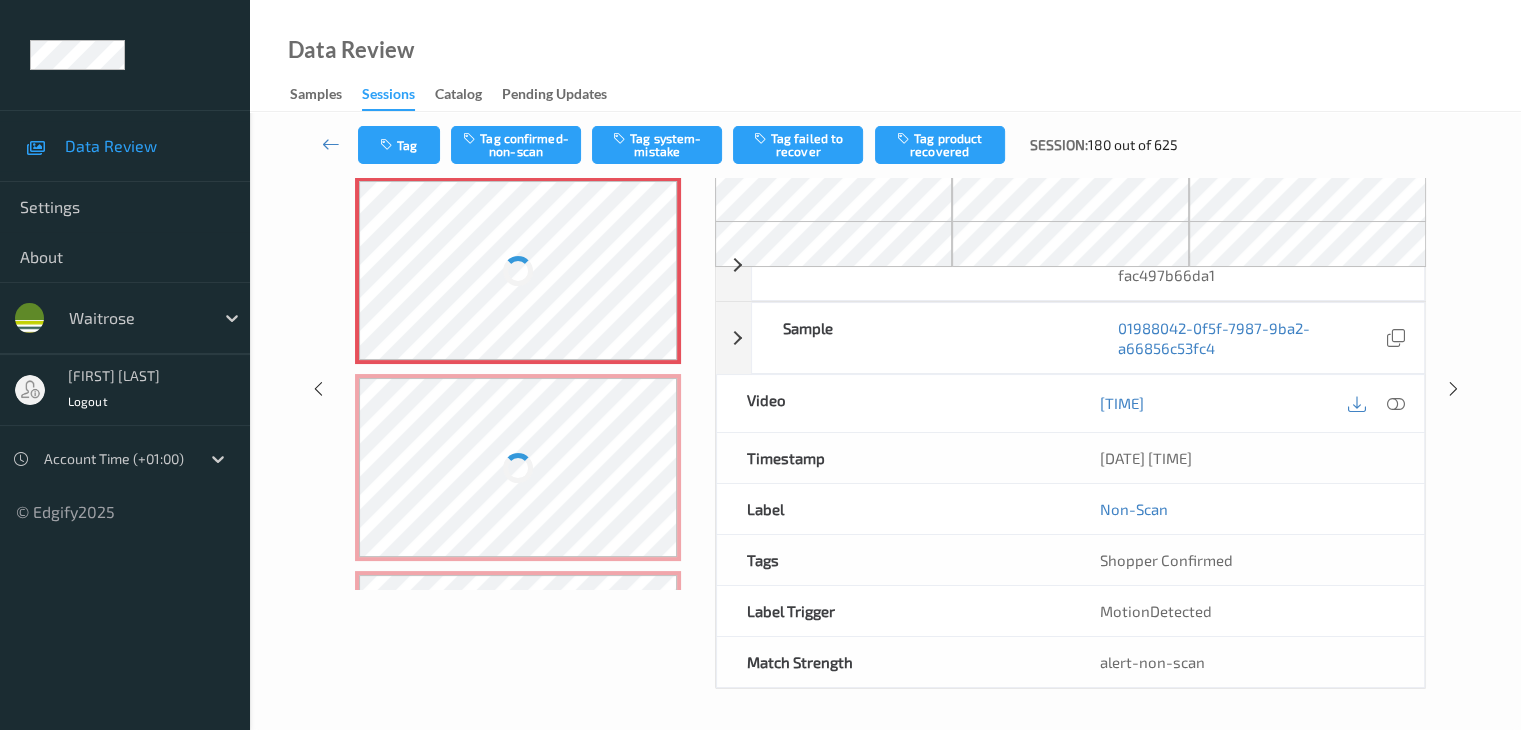 scroll, scrollTop: 86, scrollLeft: 0, axis: vertical 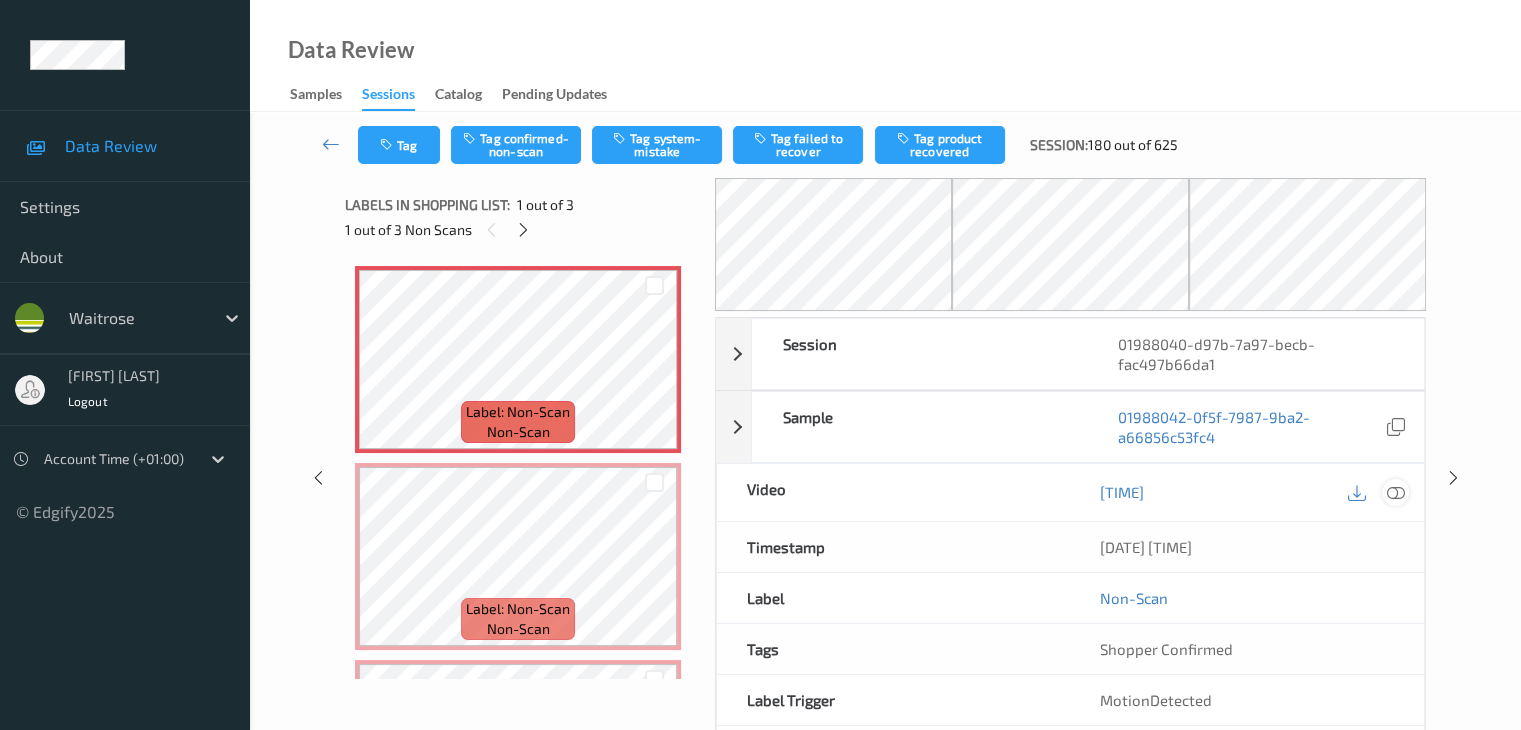 click at bounding box center (1395, 492) 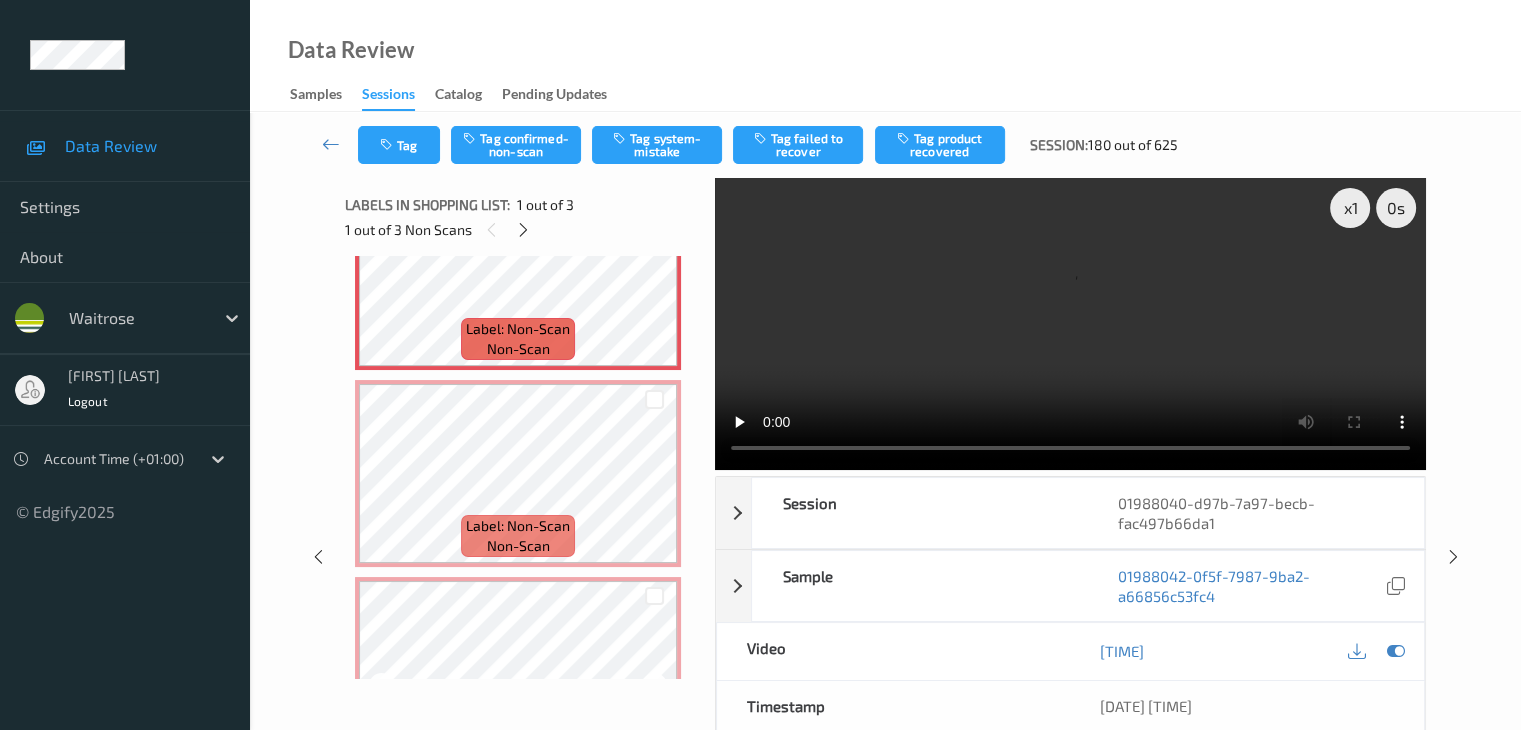scroll, scrollTop: 0, scrollLeft: 0, axis: both 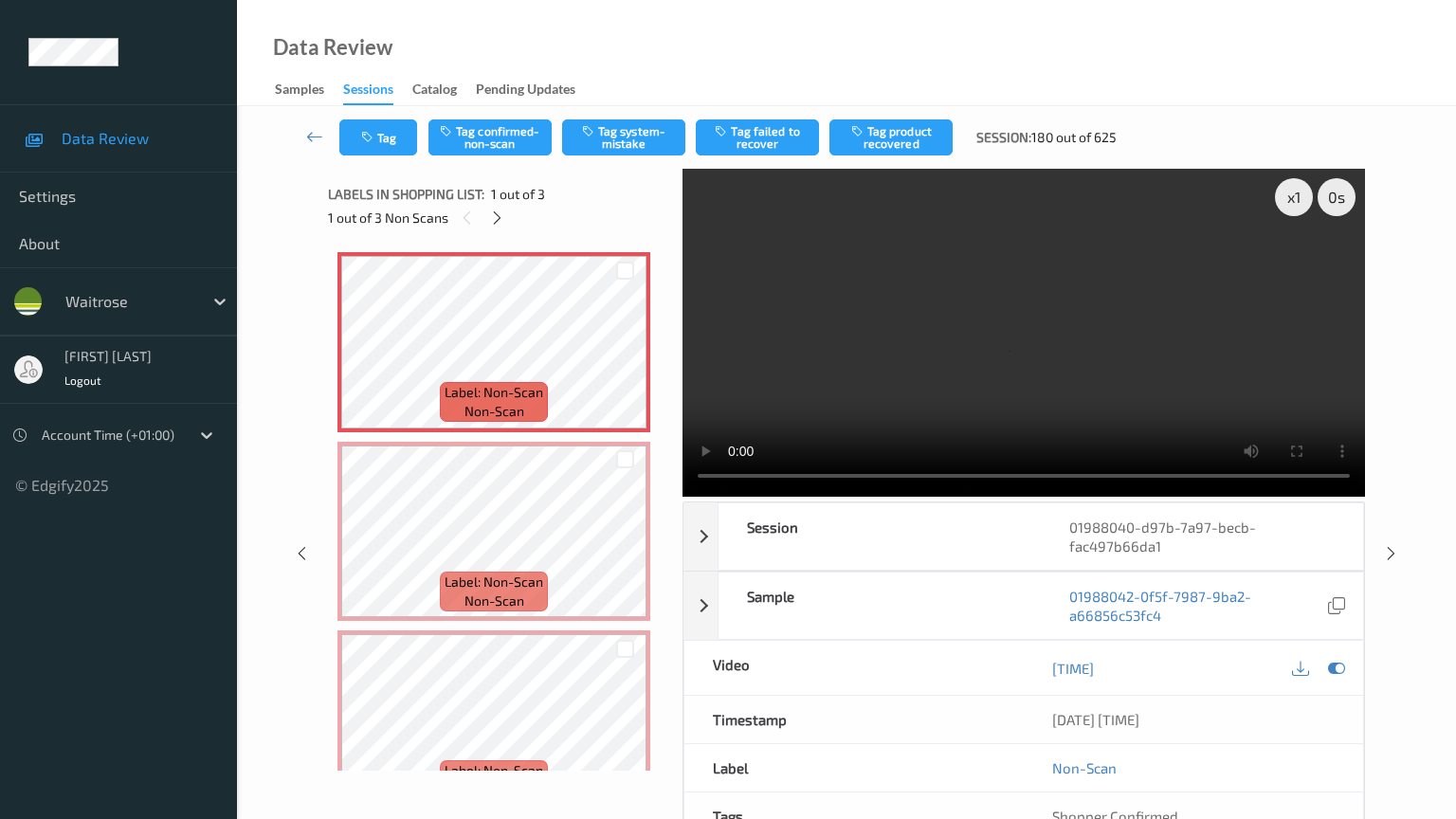 type 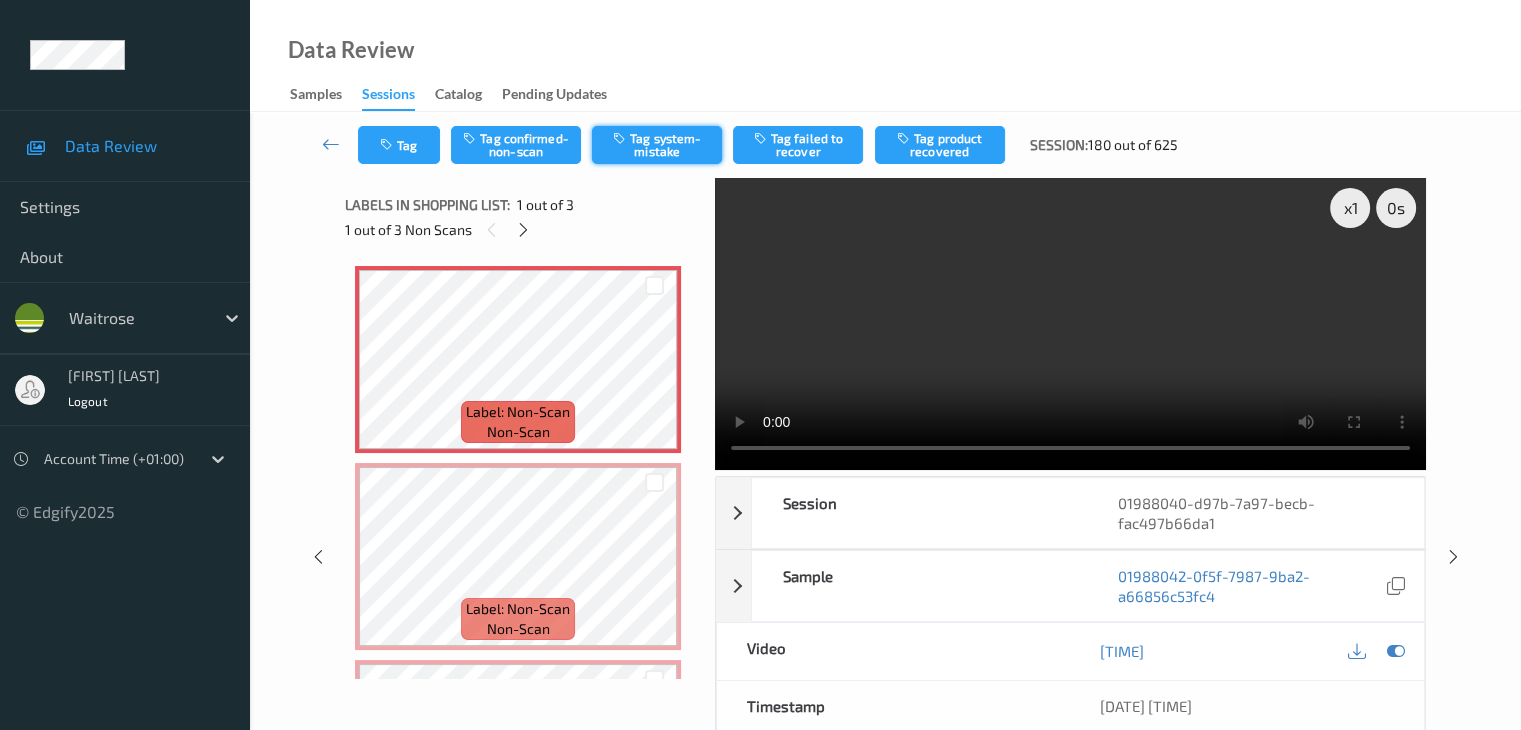 click on "Tag   system-mistake" at bounding box center (657, 145) 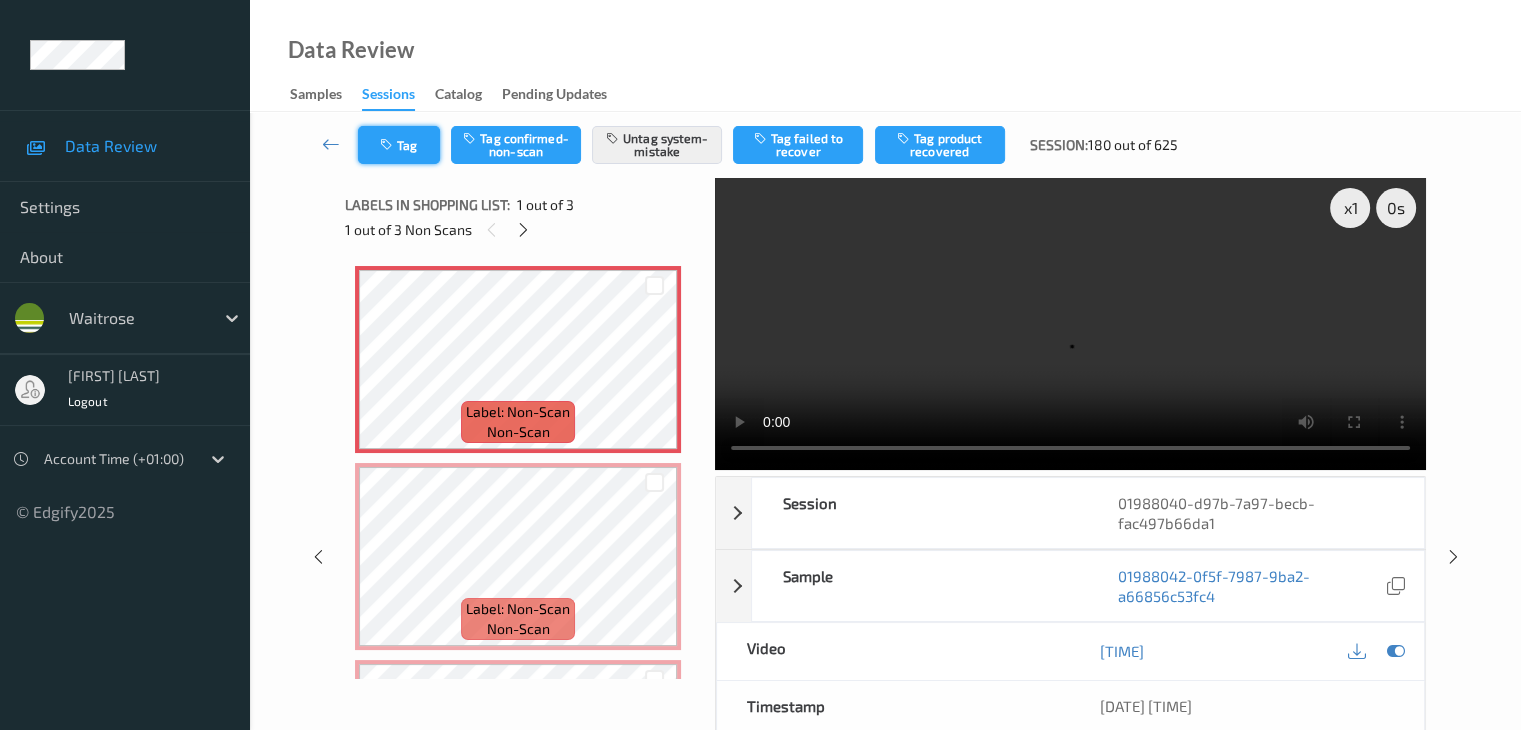 click on "Tag" at bounding box center [399, 145] 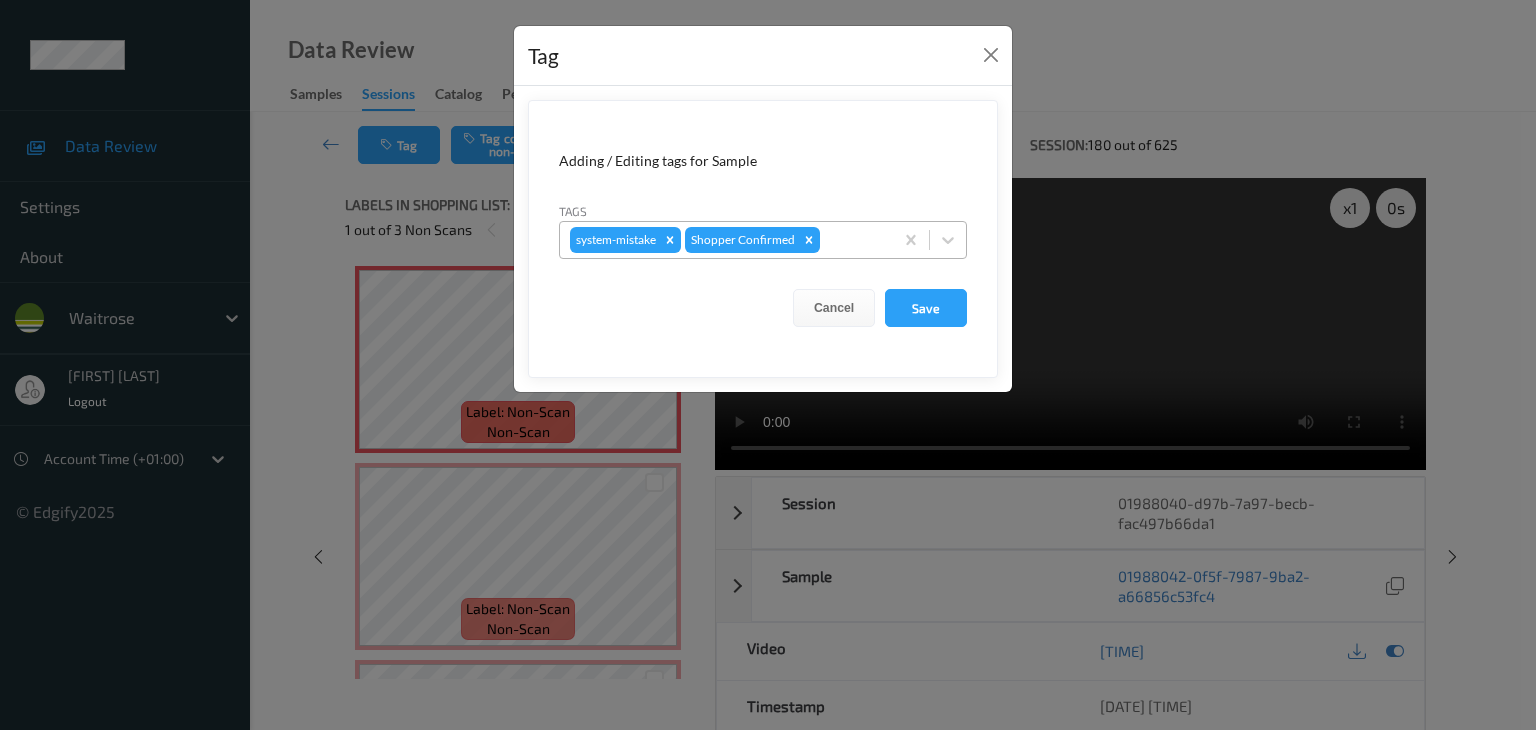 click at bounding box center [853, 240] 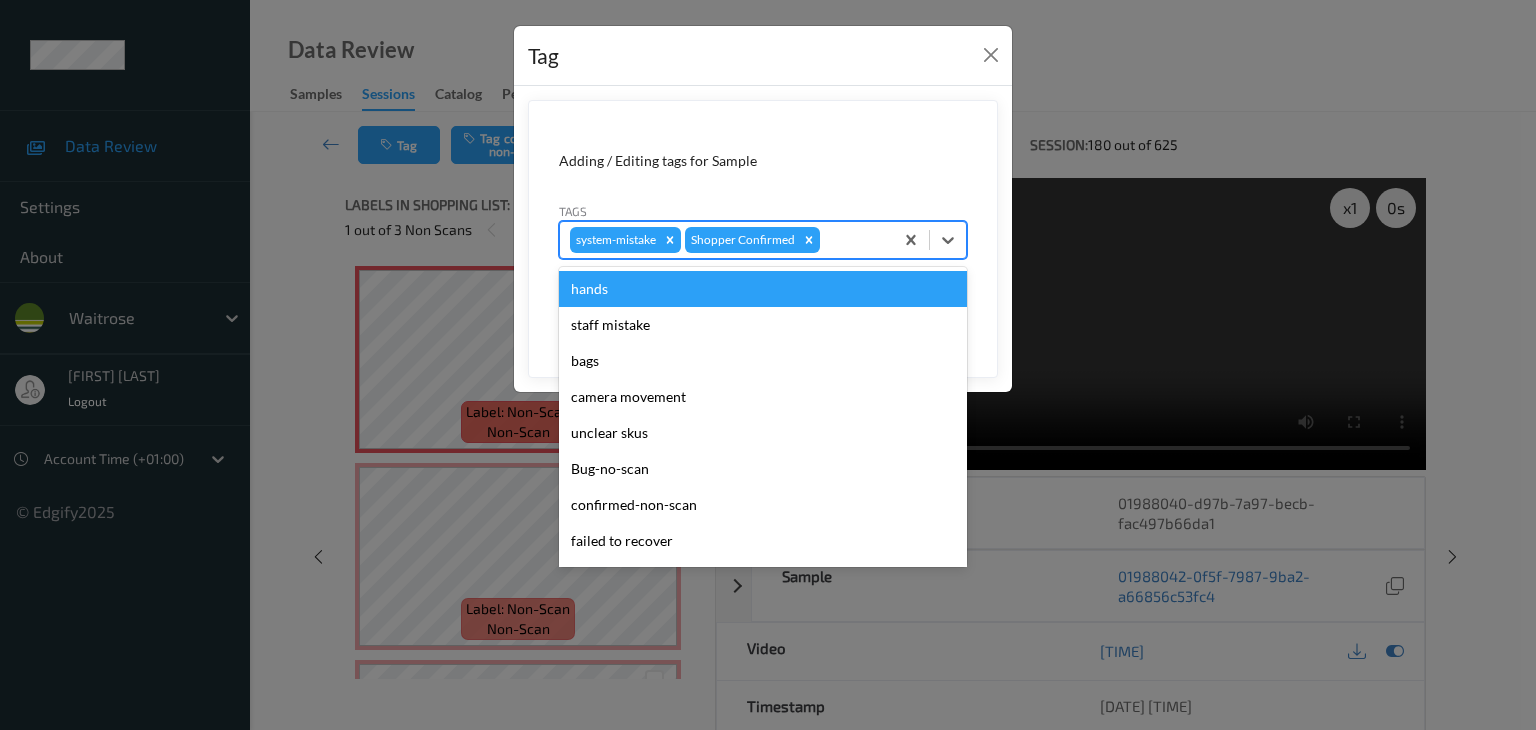 type on "u" 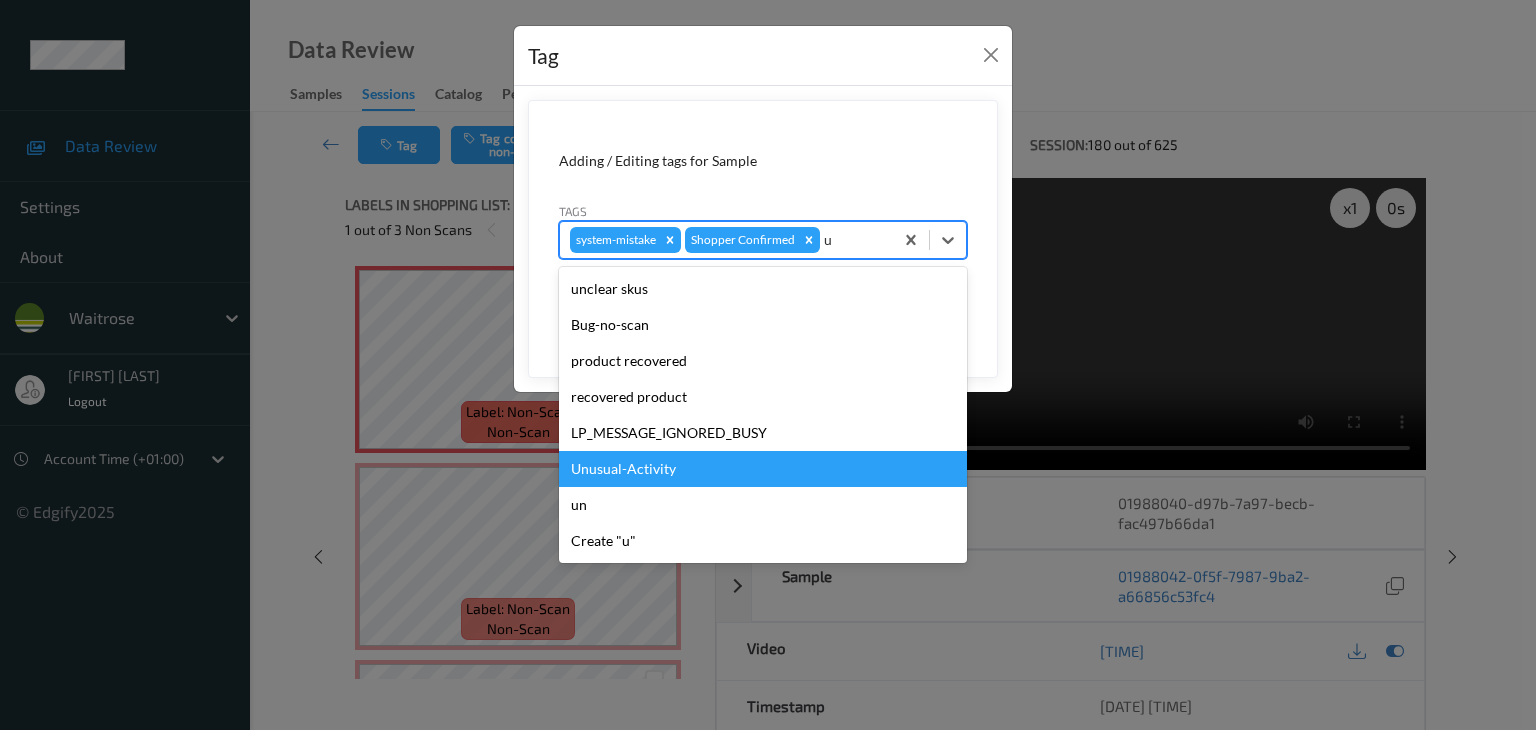 click on "Unusual-Activity" at bounding box center [763, 469] 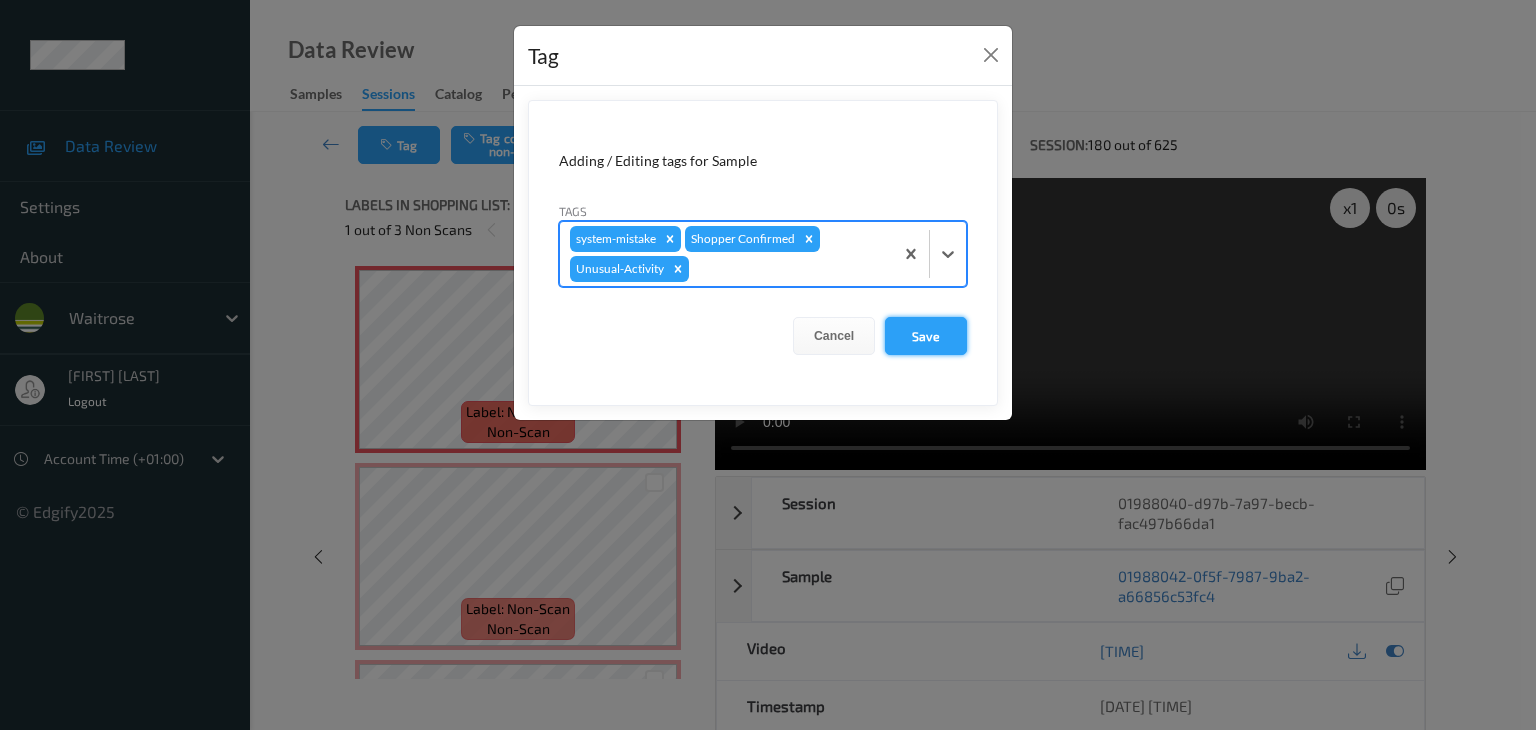 click on "Save" at bounding box center (926, 336) 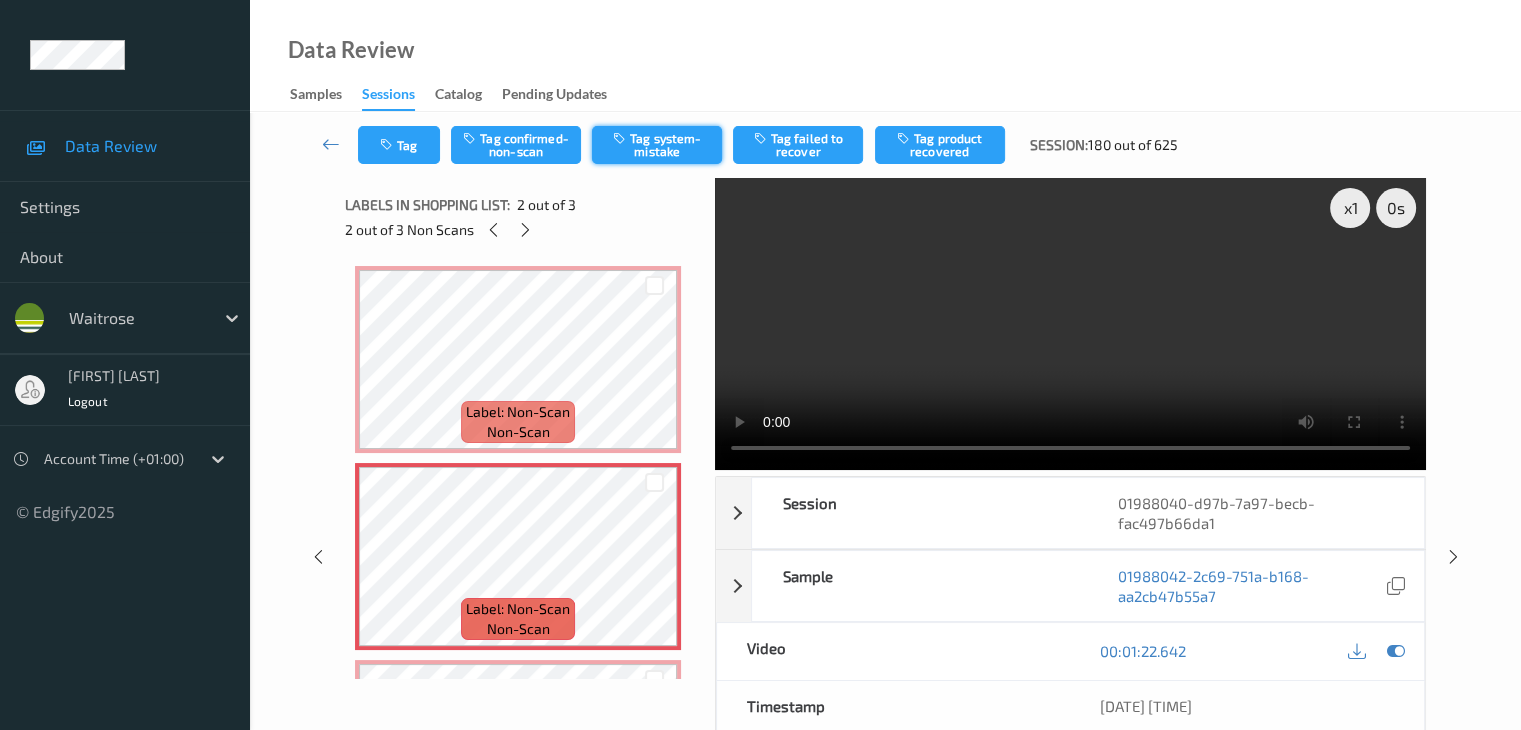 click on "Tag   system-mistake" at bounding box center [657, 145] 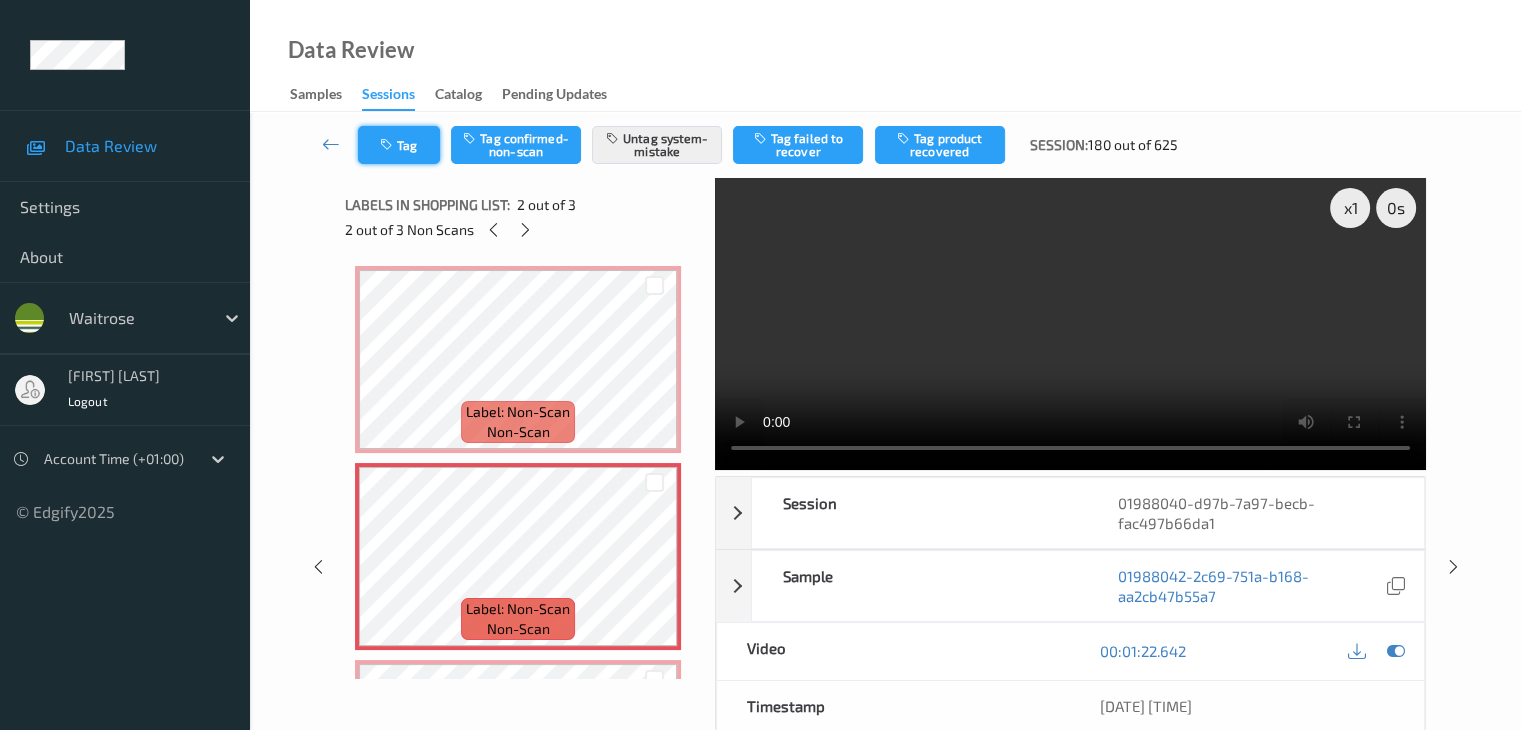 click on "Tag" at bounding box center (399, 145) 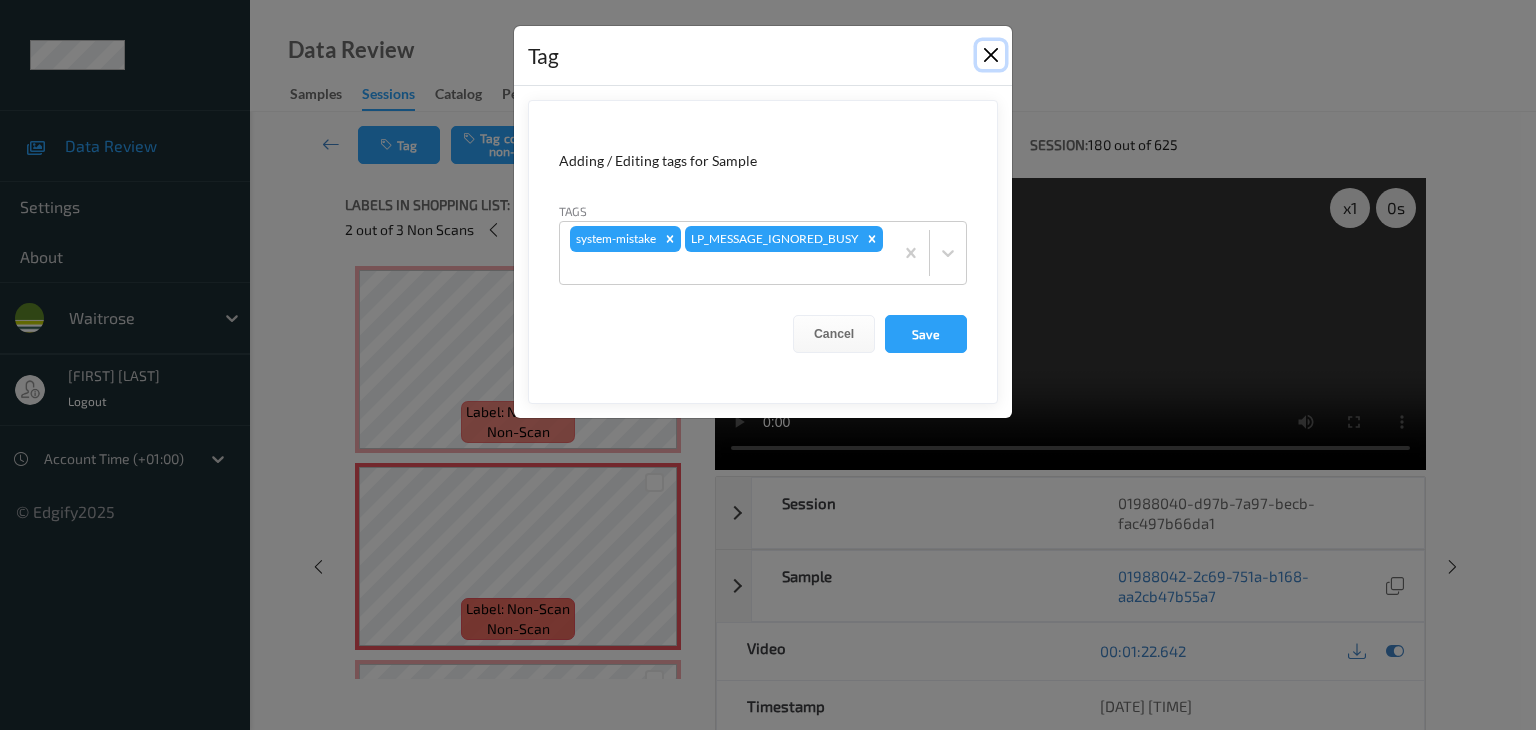 click at bounding box center [991, 55] 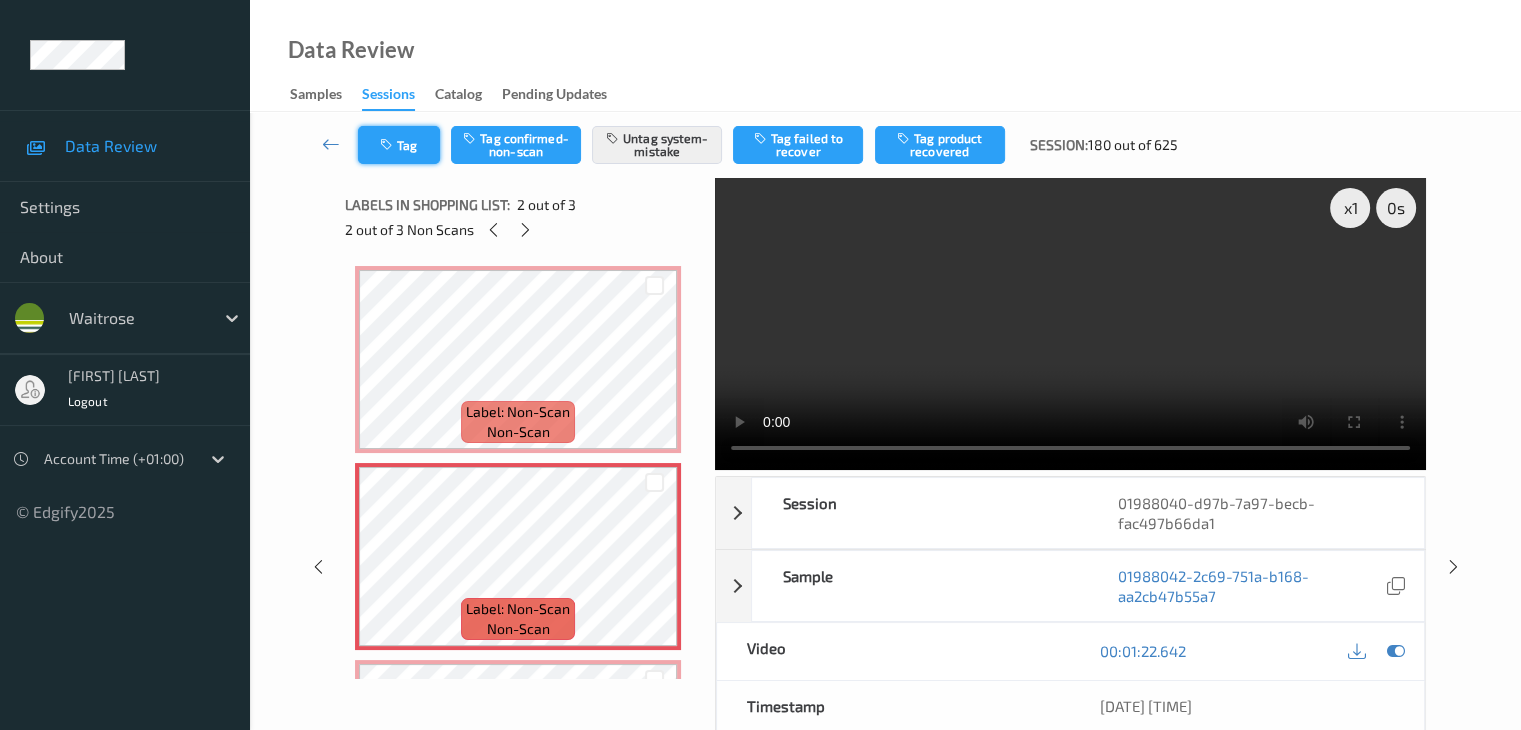 click on "Tag" at bounding box center (399, 145) 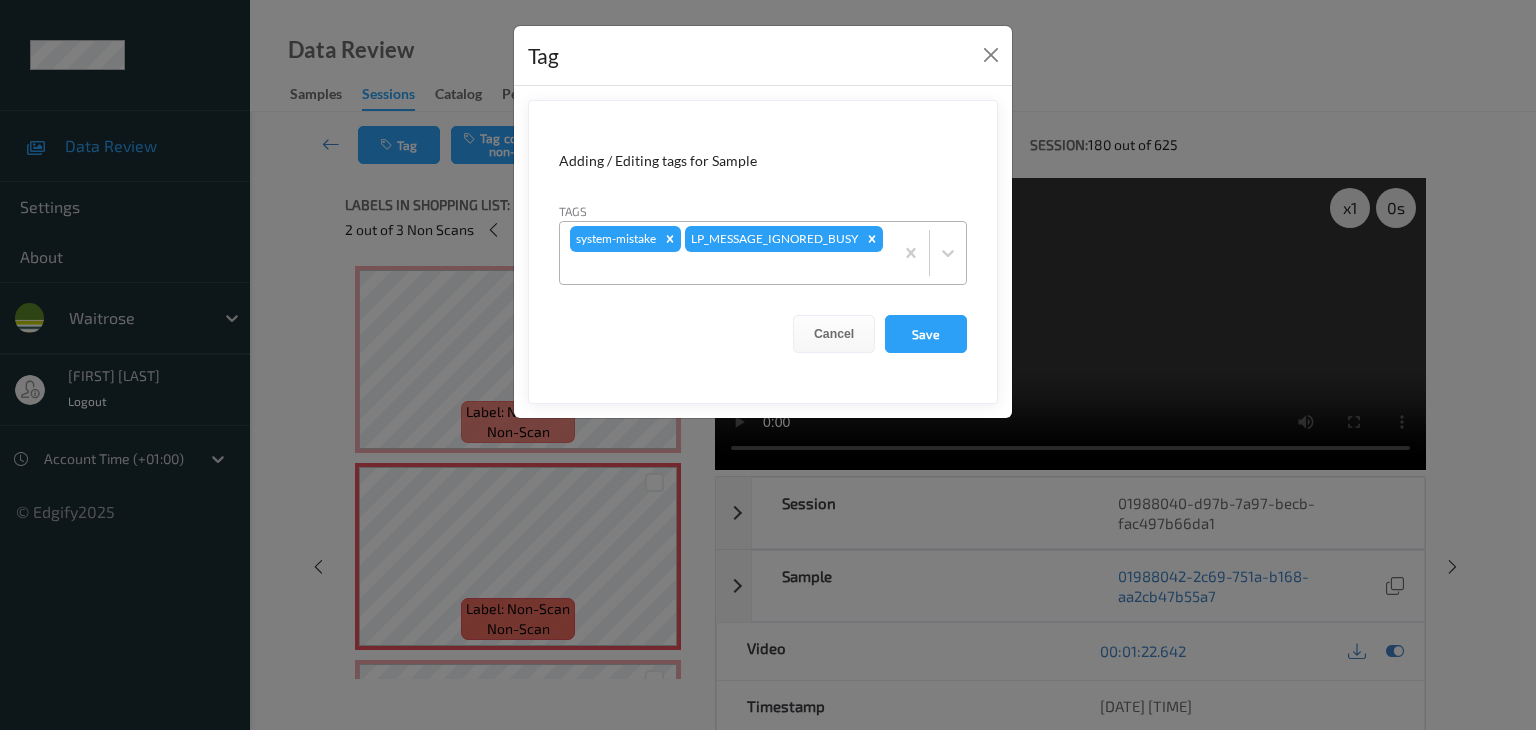 click at bounding box center (726, 268) 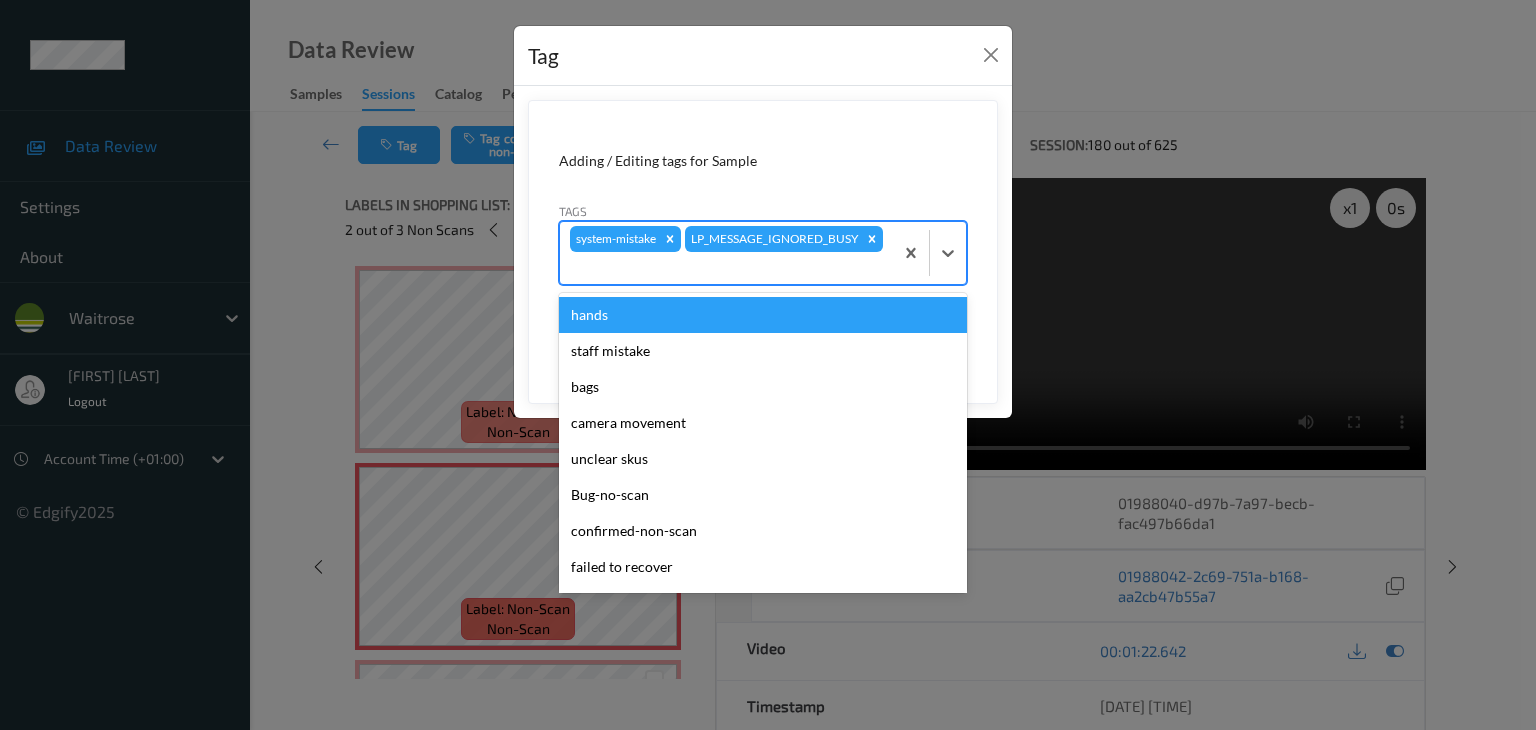 type on "u" 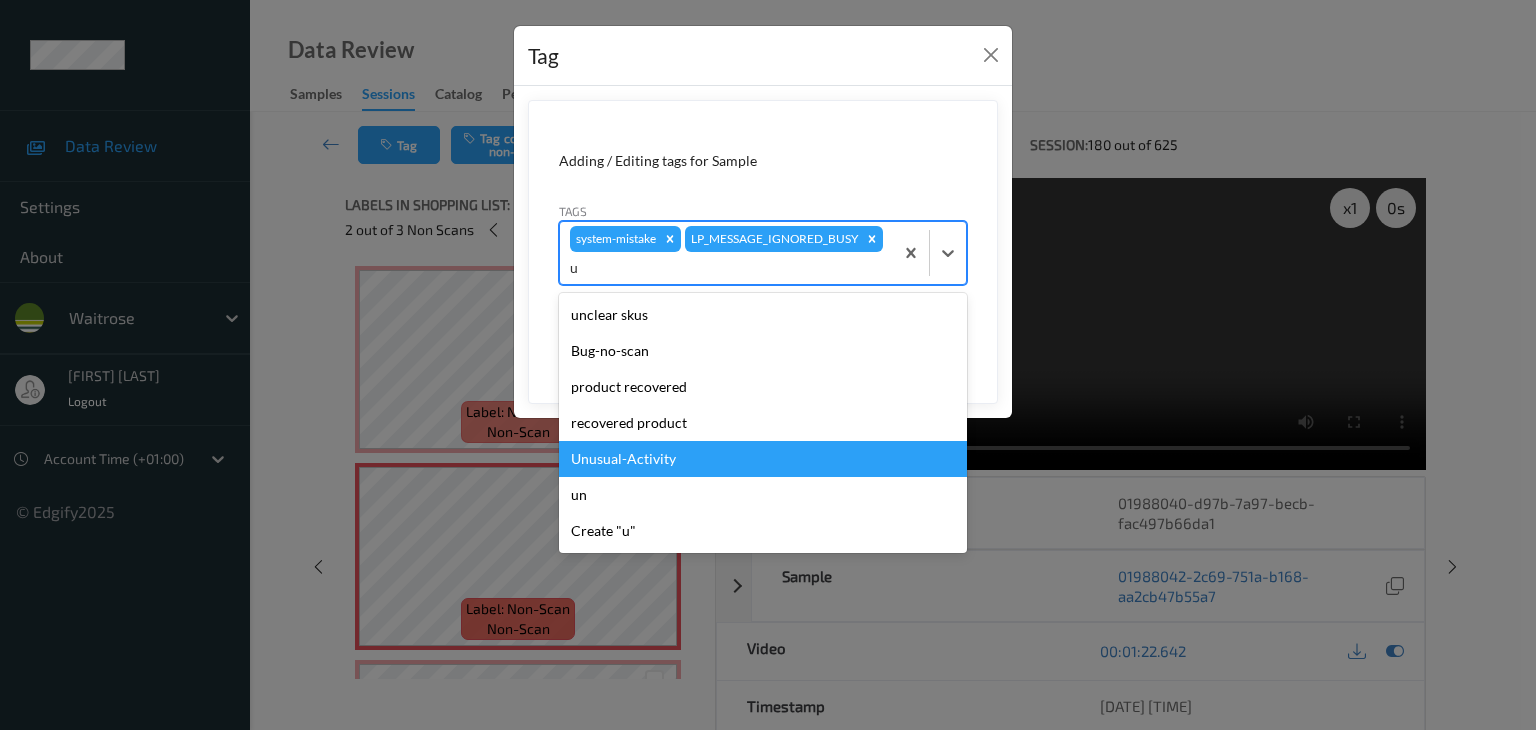 click on "Unusual-Activity" at bounding box center [763, 459] 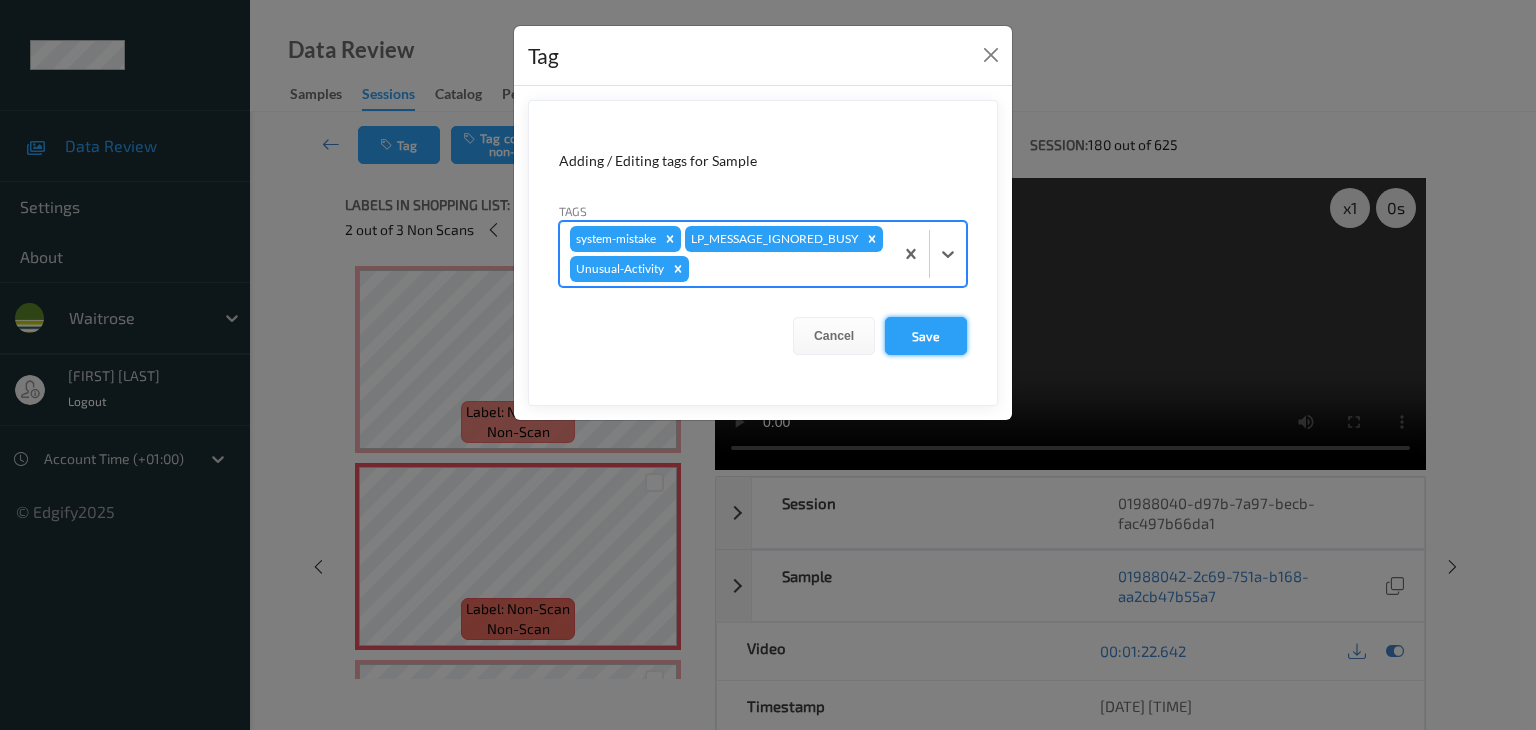 click on "Save" at bounding box center (926, 336) 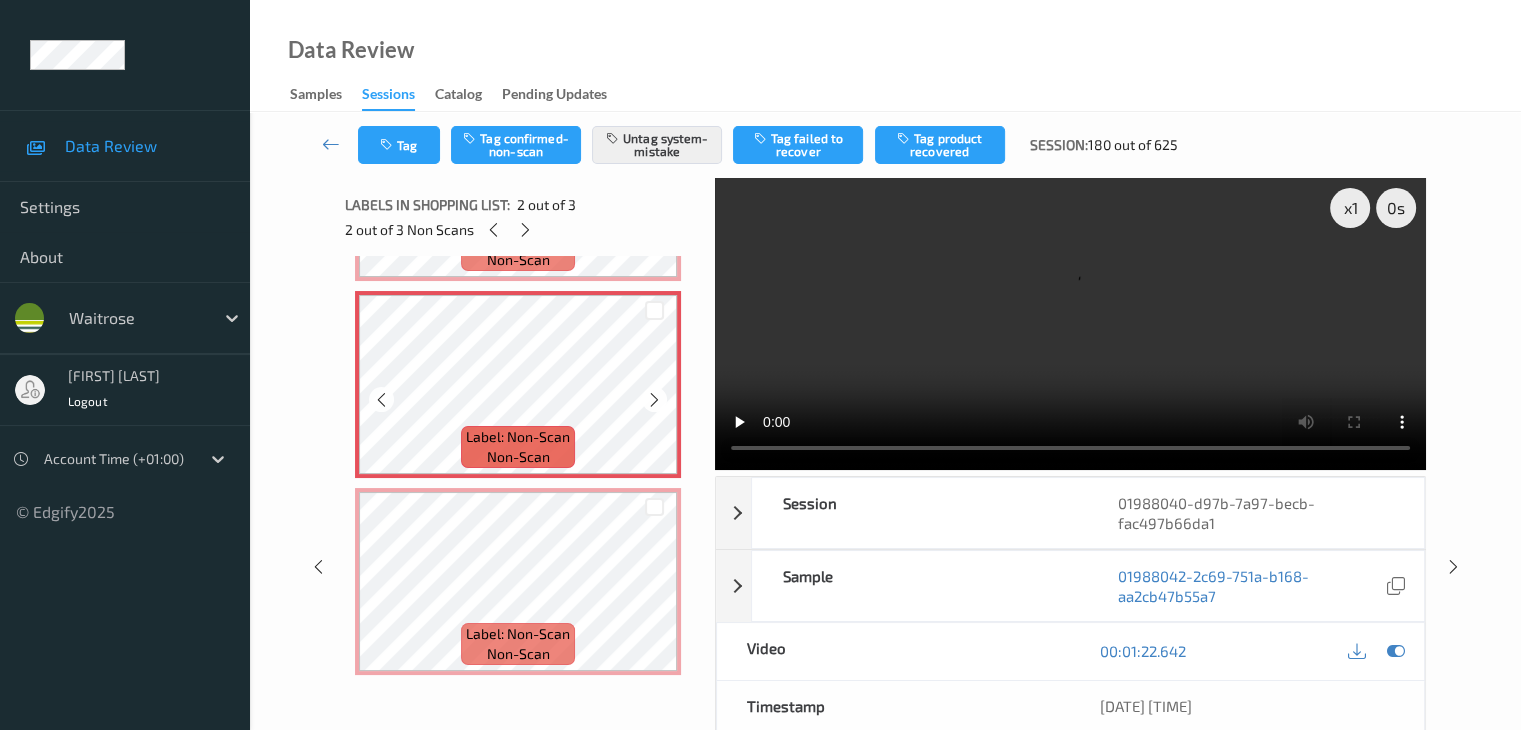 scroll, scrollTop: 177, scrollLeft: 0, axis: vertical 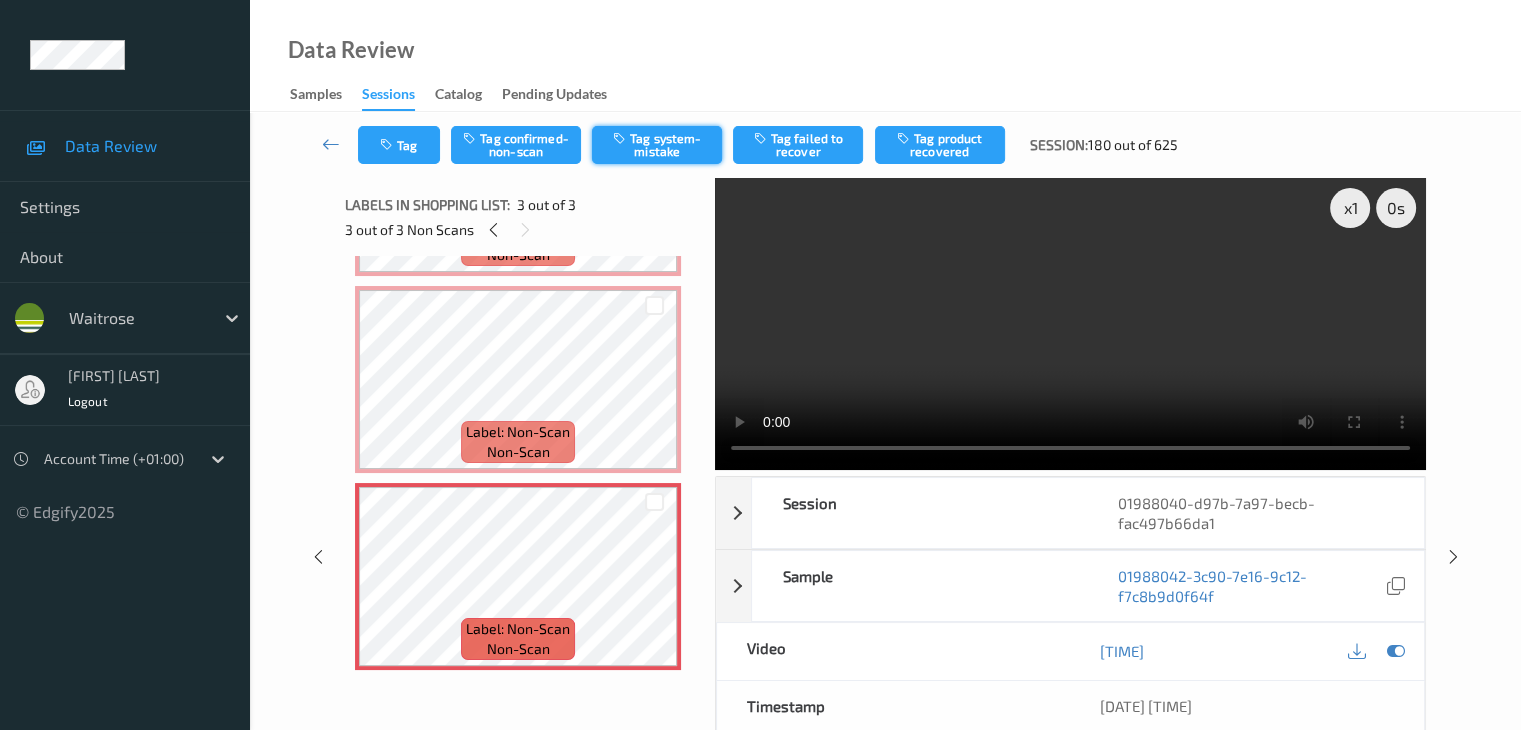 click on "Tag   system-mistake" at bounding box center (657, 145) 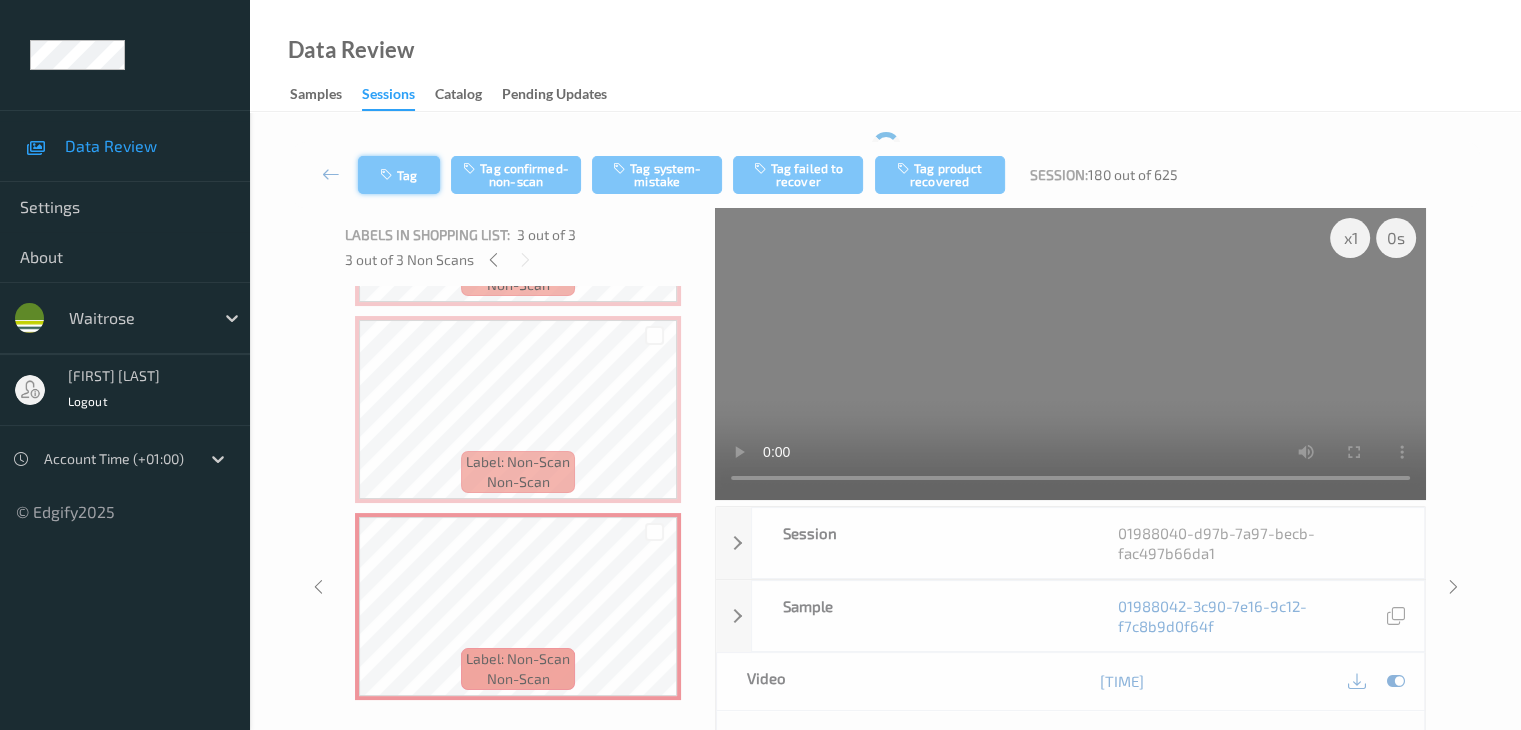 click on "Tag Tag   confirmed-non-scan Tag   system-mistake Tag   failed to recover Tag   product recovered Session: 180 out of 625" at bounding box center [885, 175] 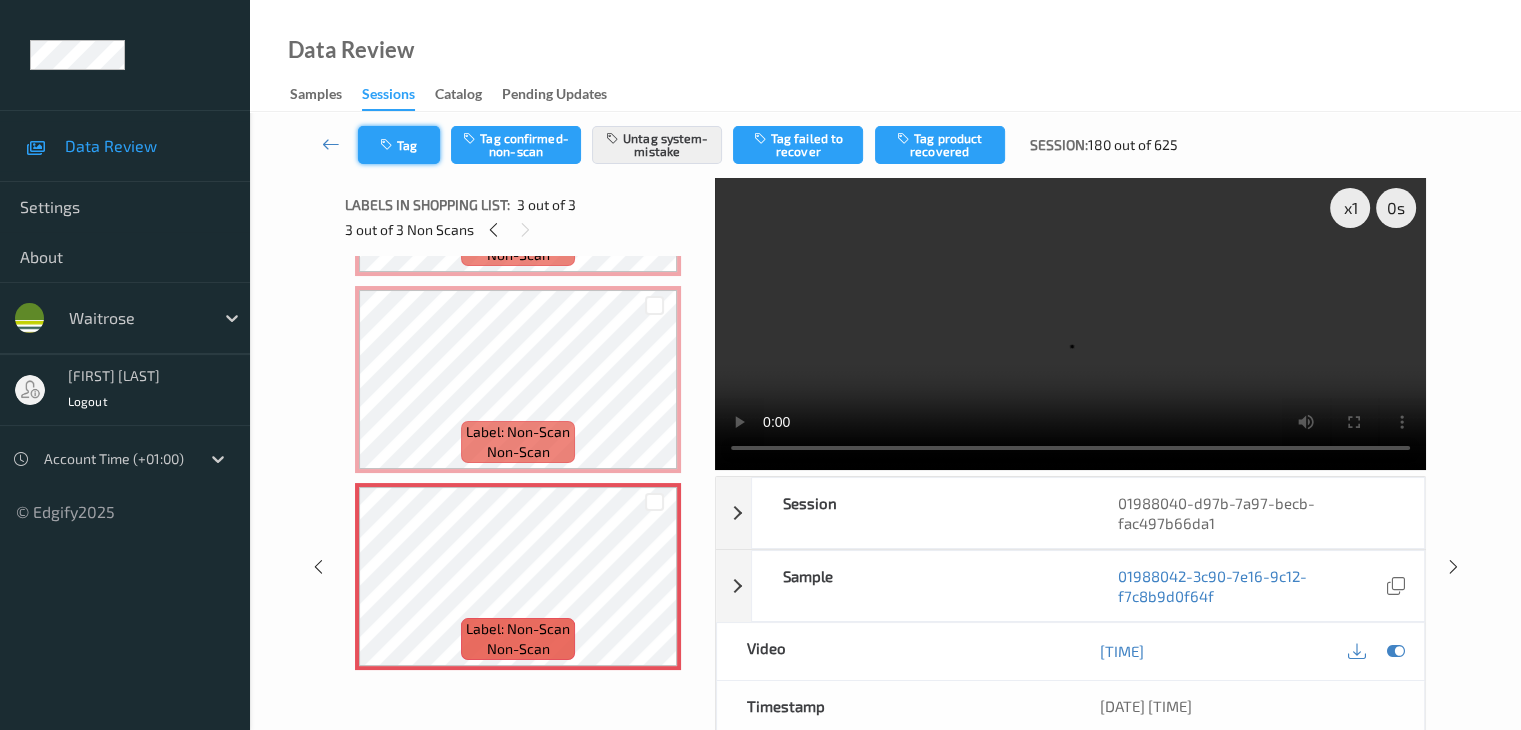 click at bounding box center (388, 145) 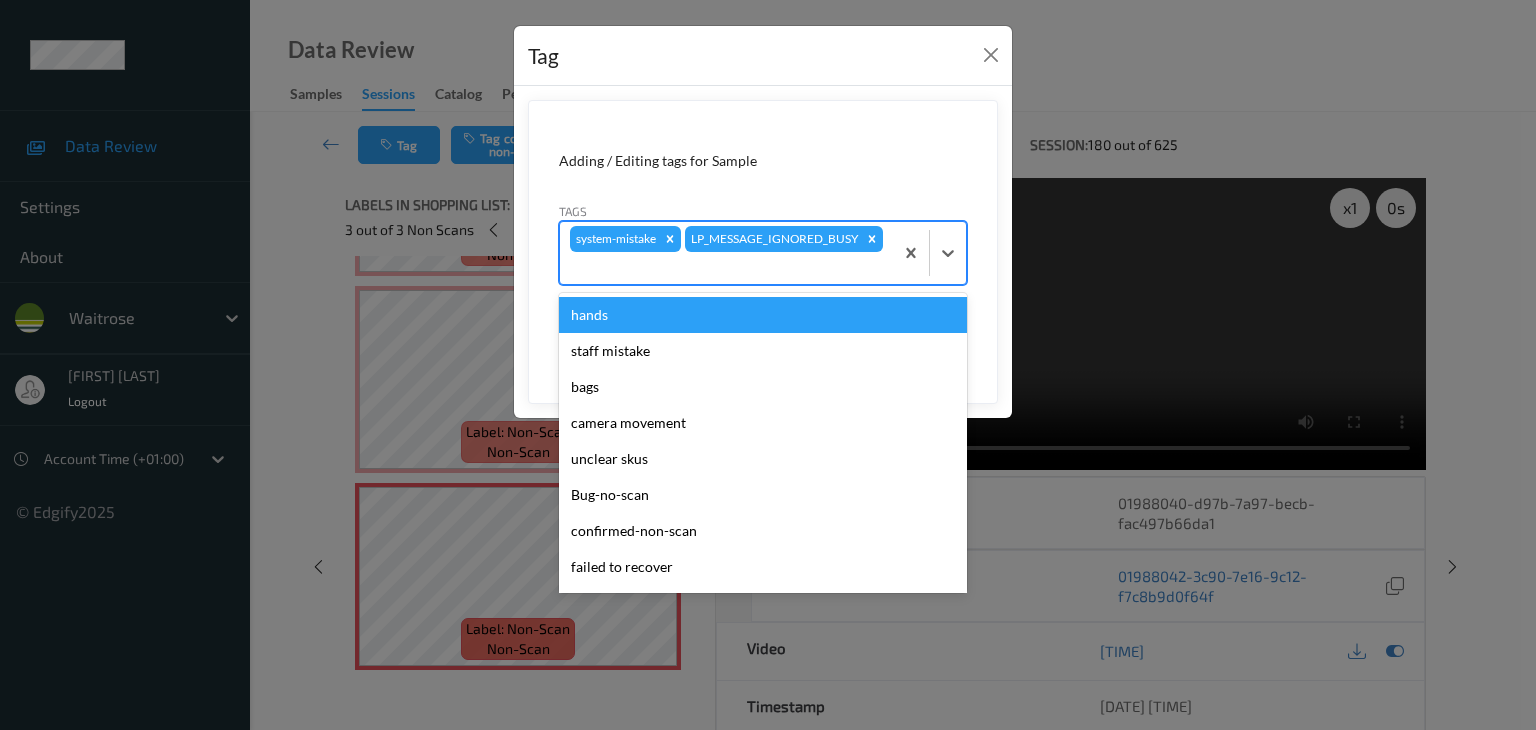 click at bounding box center [726, 268] 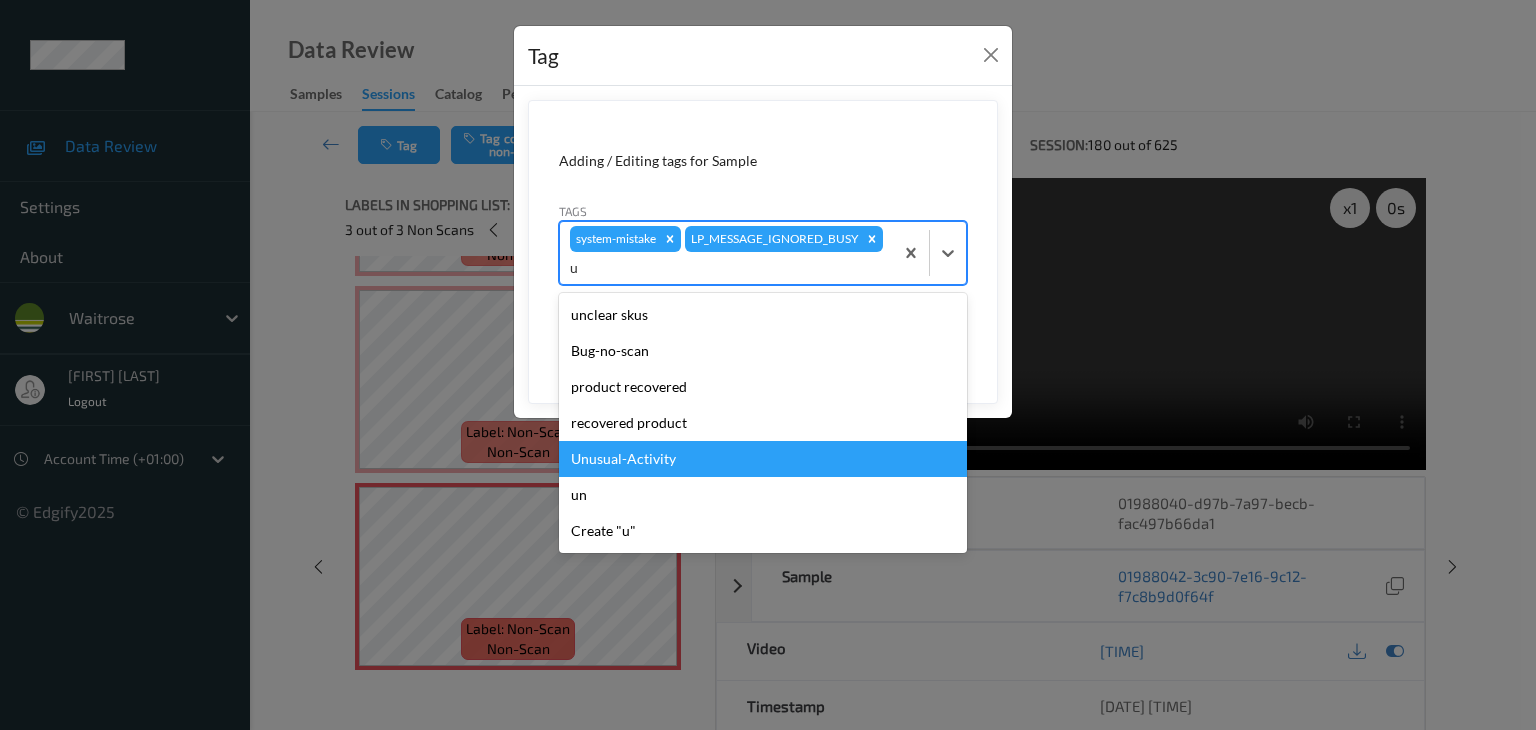 click on "Unusual-Activity" at bounding box center [763, 459] 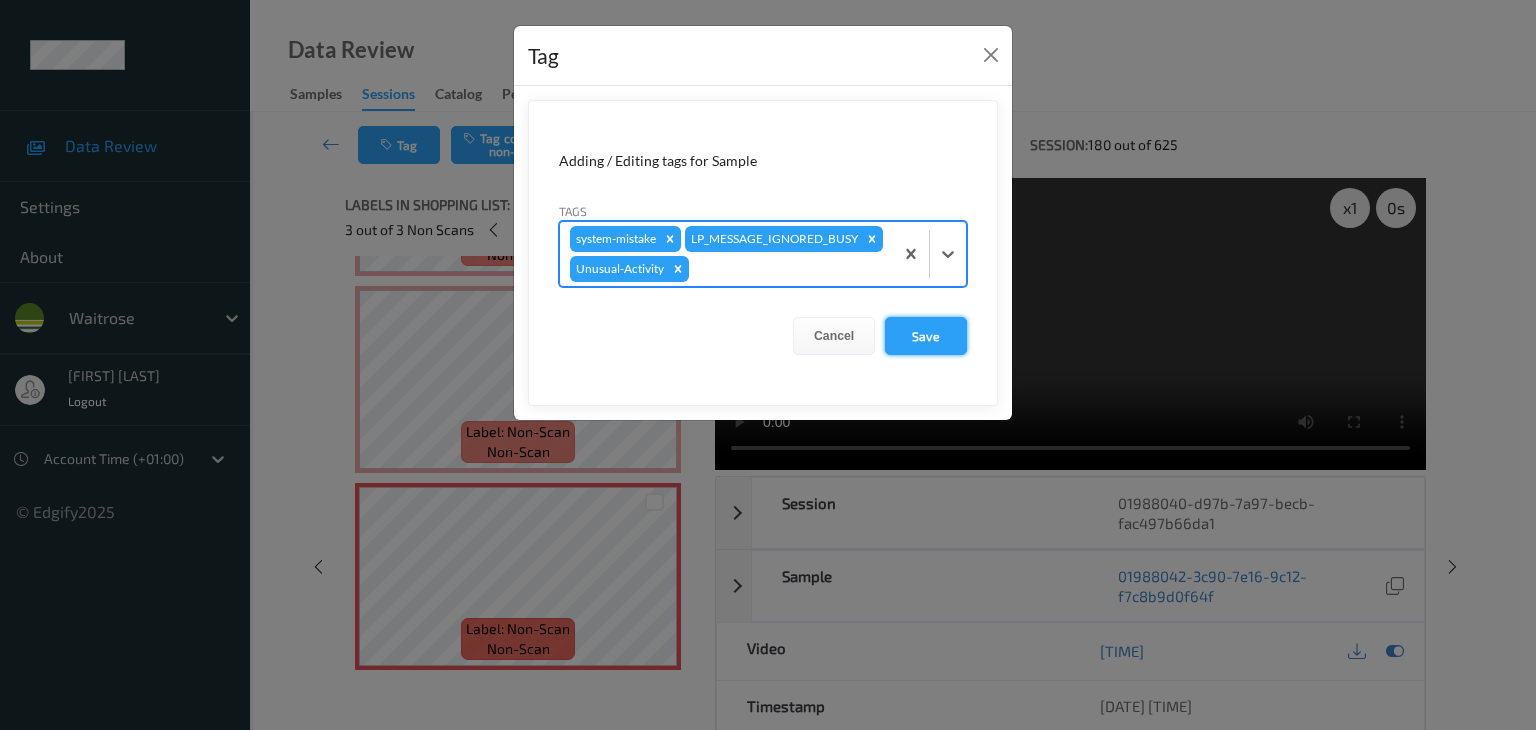 click on "Save" at bounding box center (926, 336) 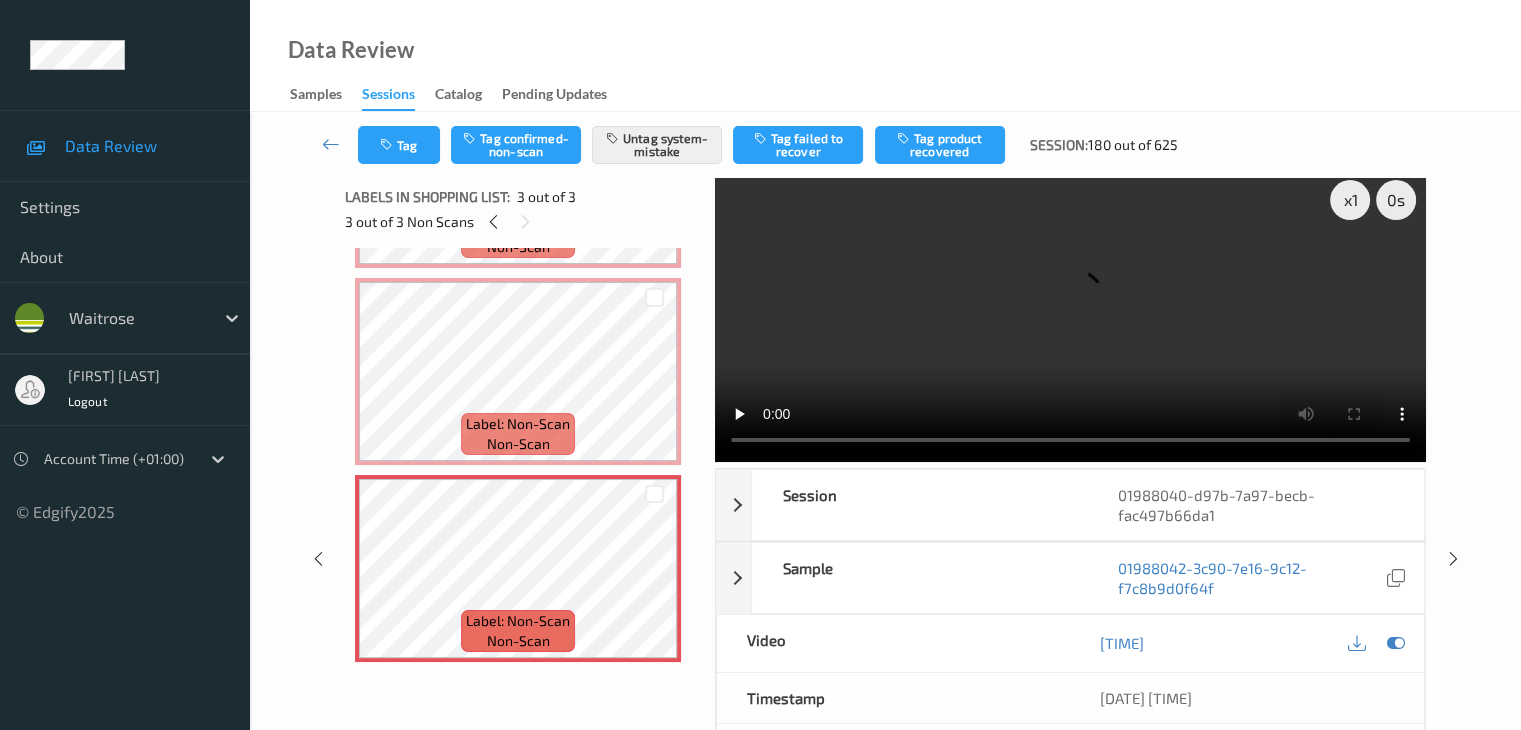 scroll, scrollTop: 0, scrollLeft: 0, axis: both 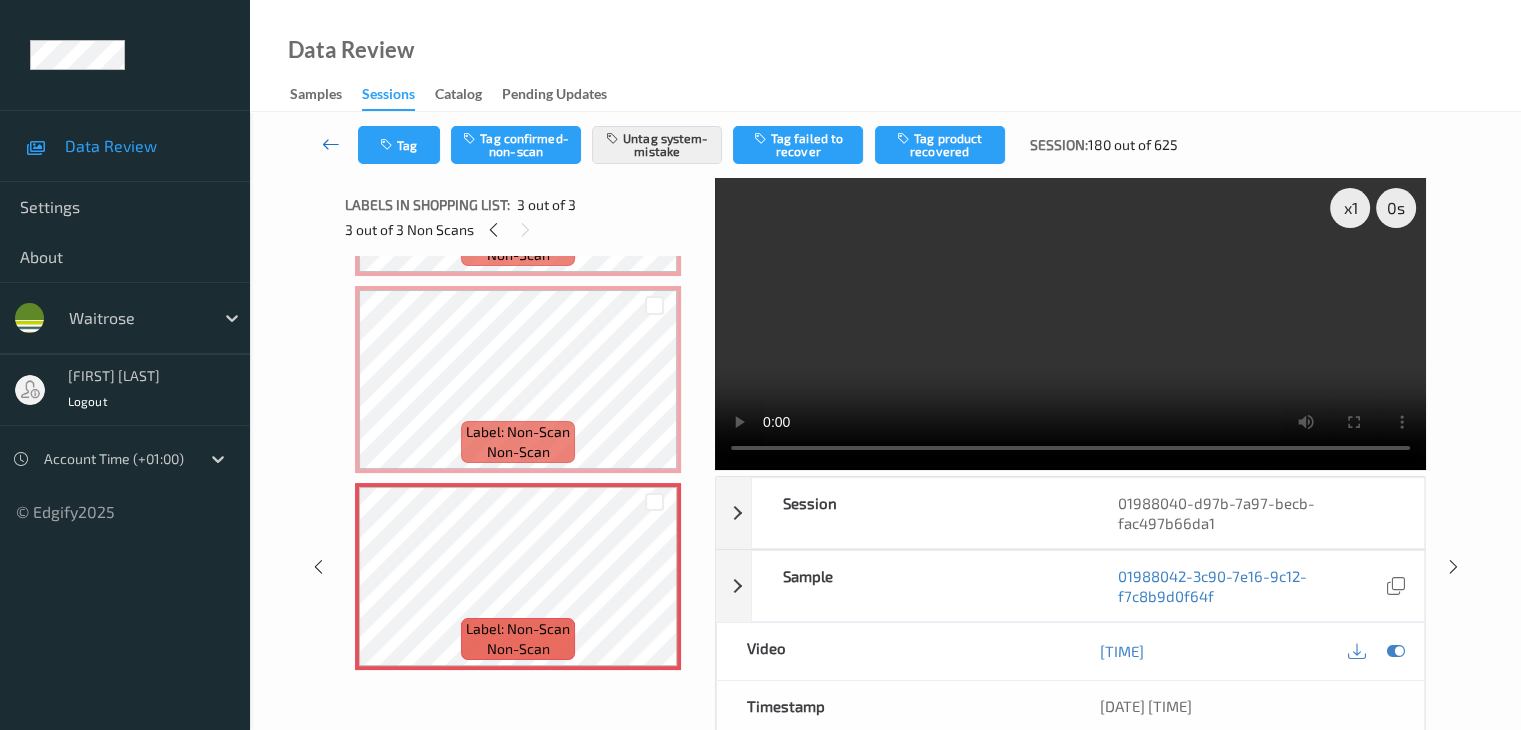 click at bounding box center [331, 144] 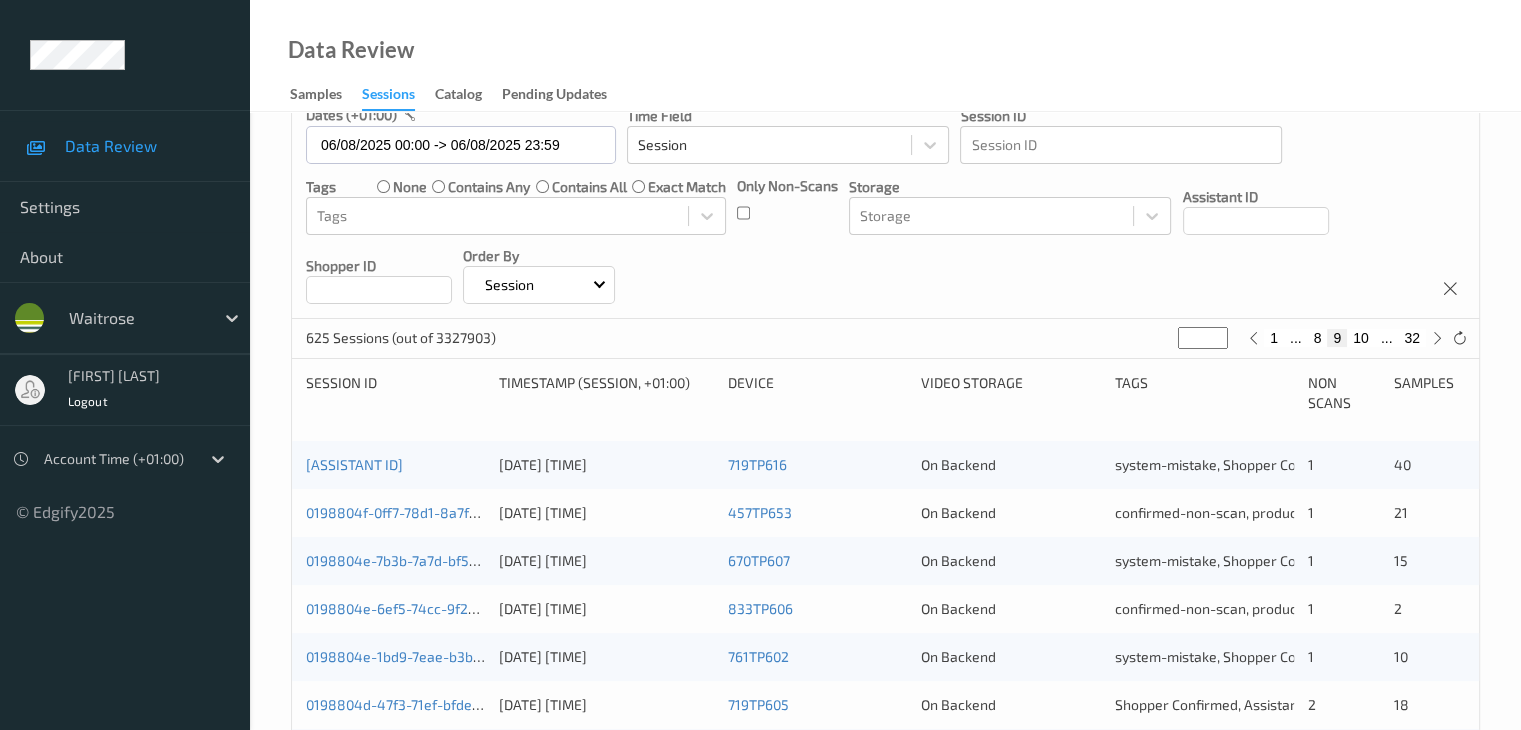 scroll, scrollTop: 300, scrollLeft: 0, axis: vertical 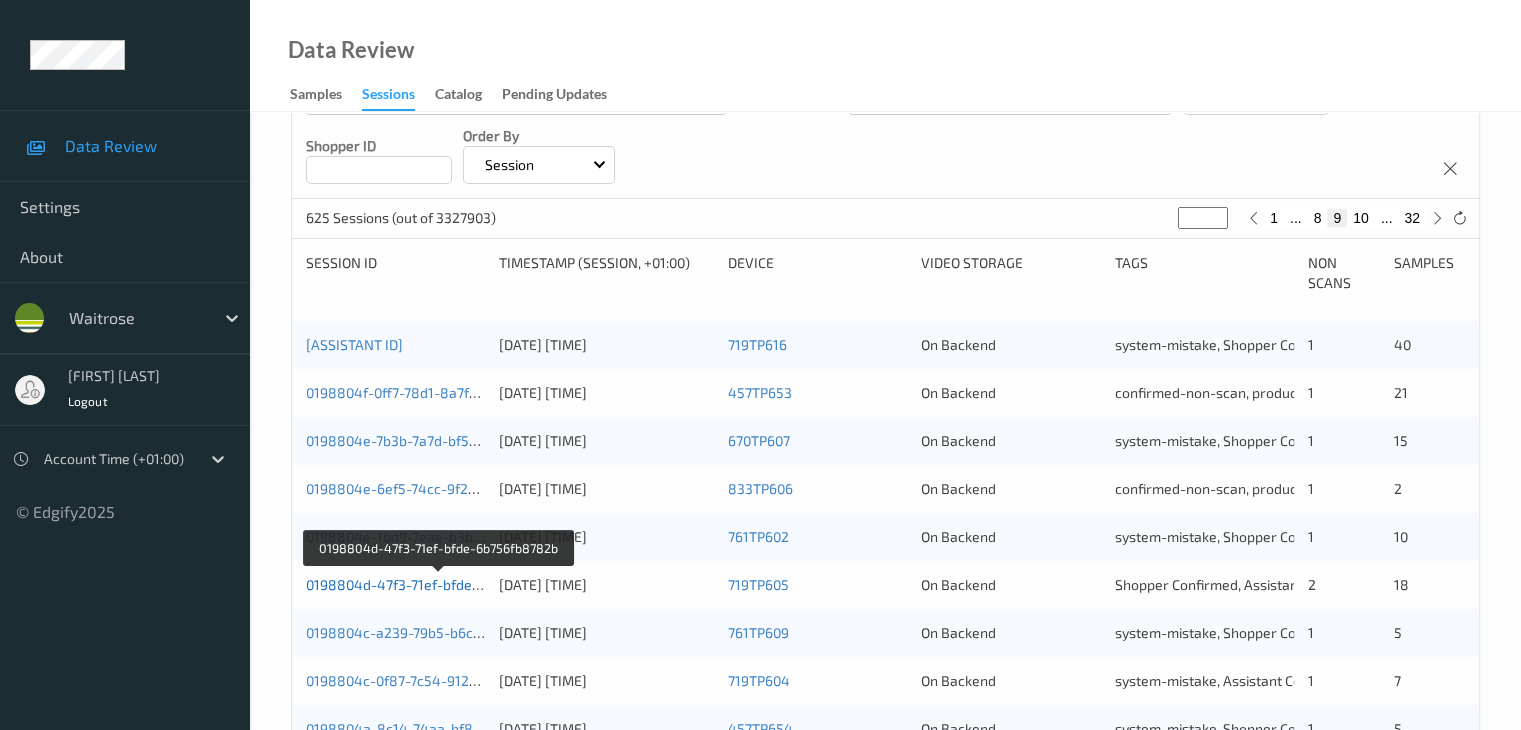 click on "0198804d-47f3-71ef-bfde-6b756fb8782b" at bounding box center (438, 584) 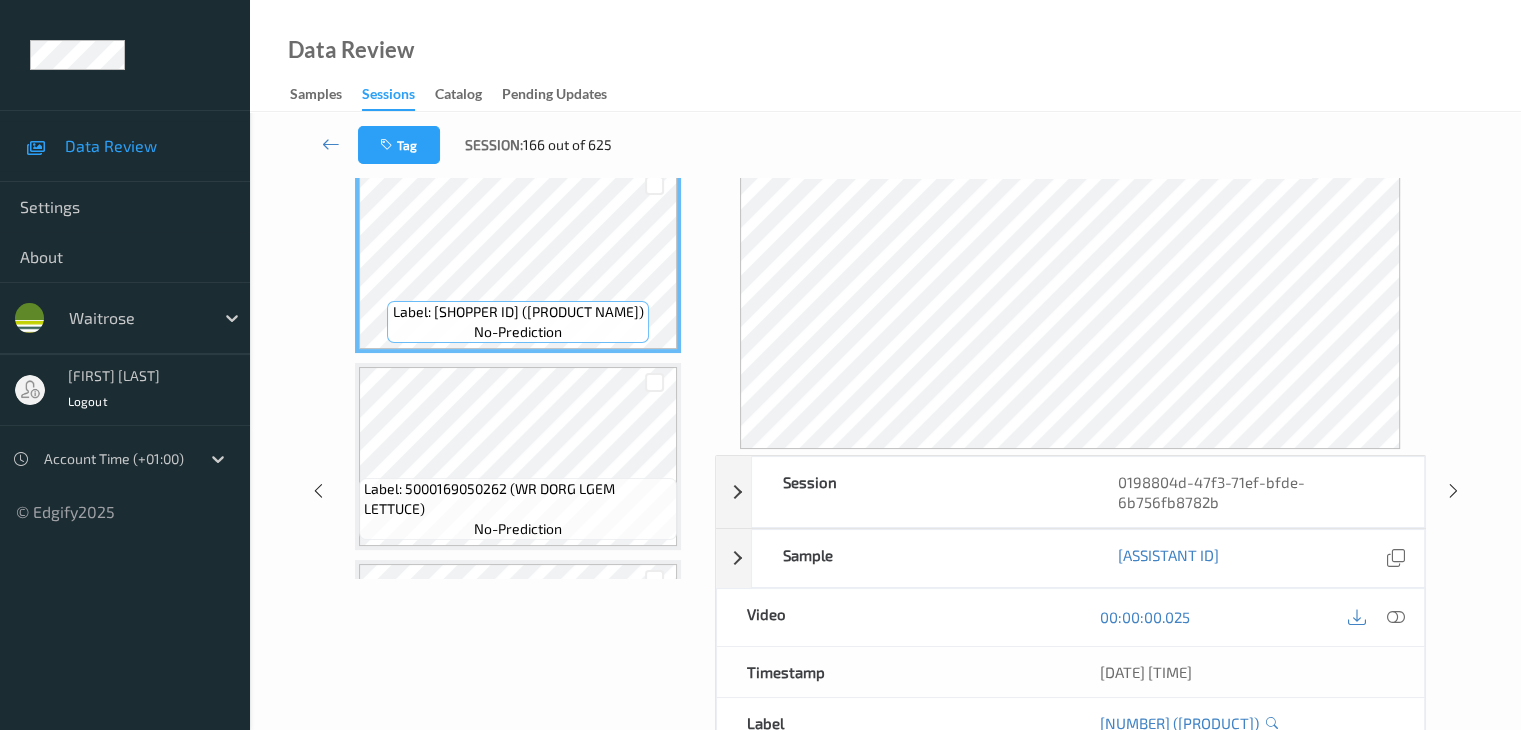 scroll, scrollTop: 0, scrollLeft: 0, axis: both 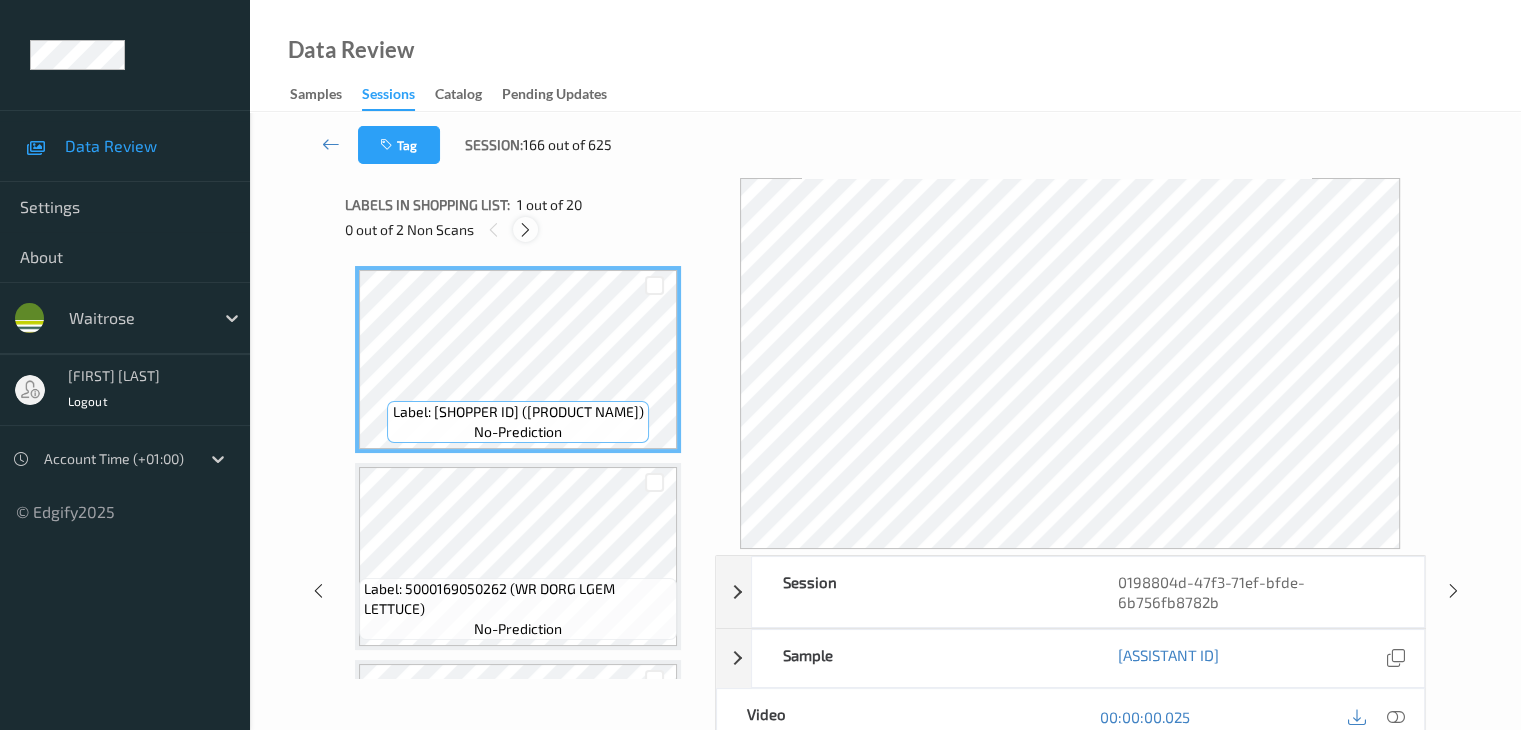 click at bounding box center (525, 230) 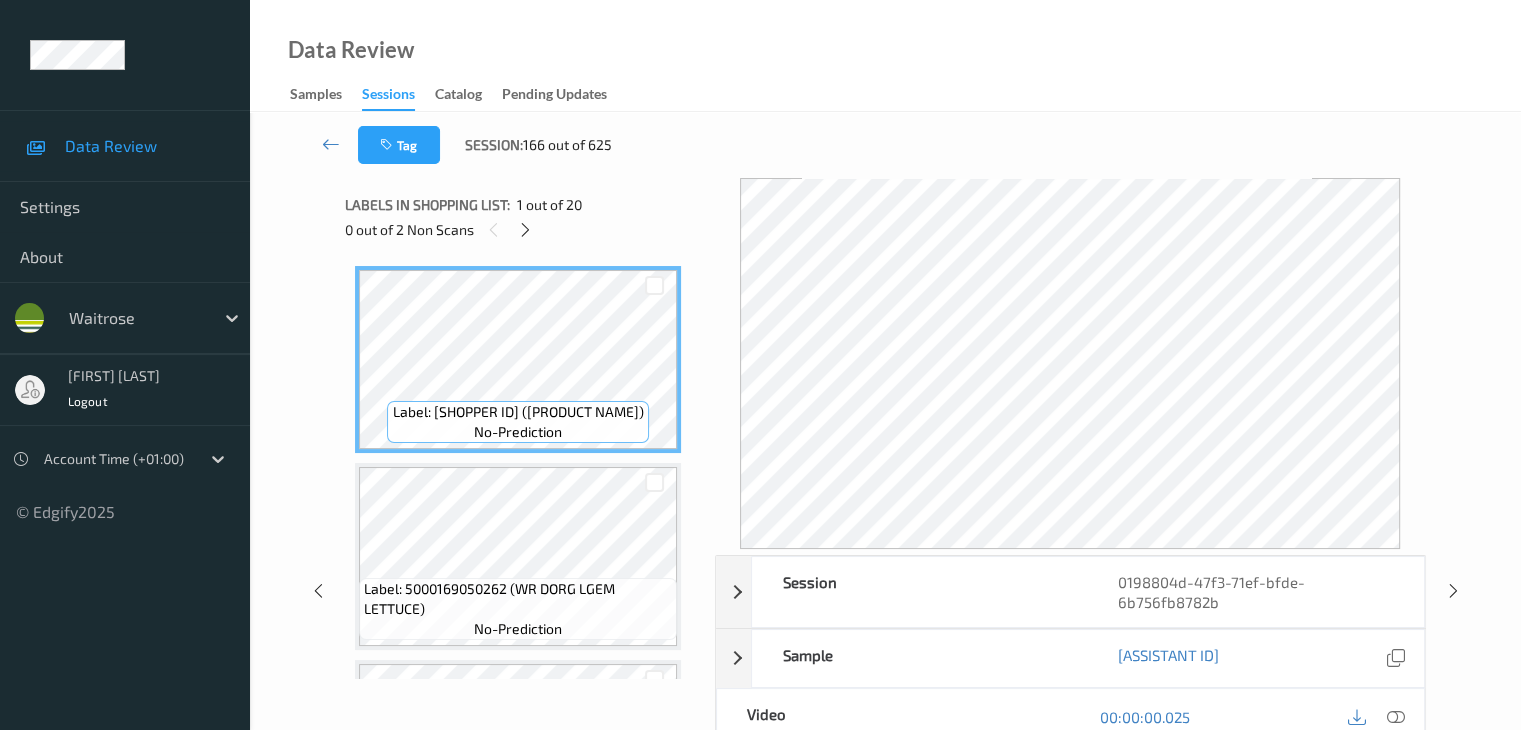 scroll, scrollTop: 600, scrollLeft: 0, axis: vertical 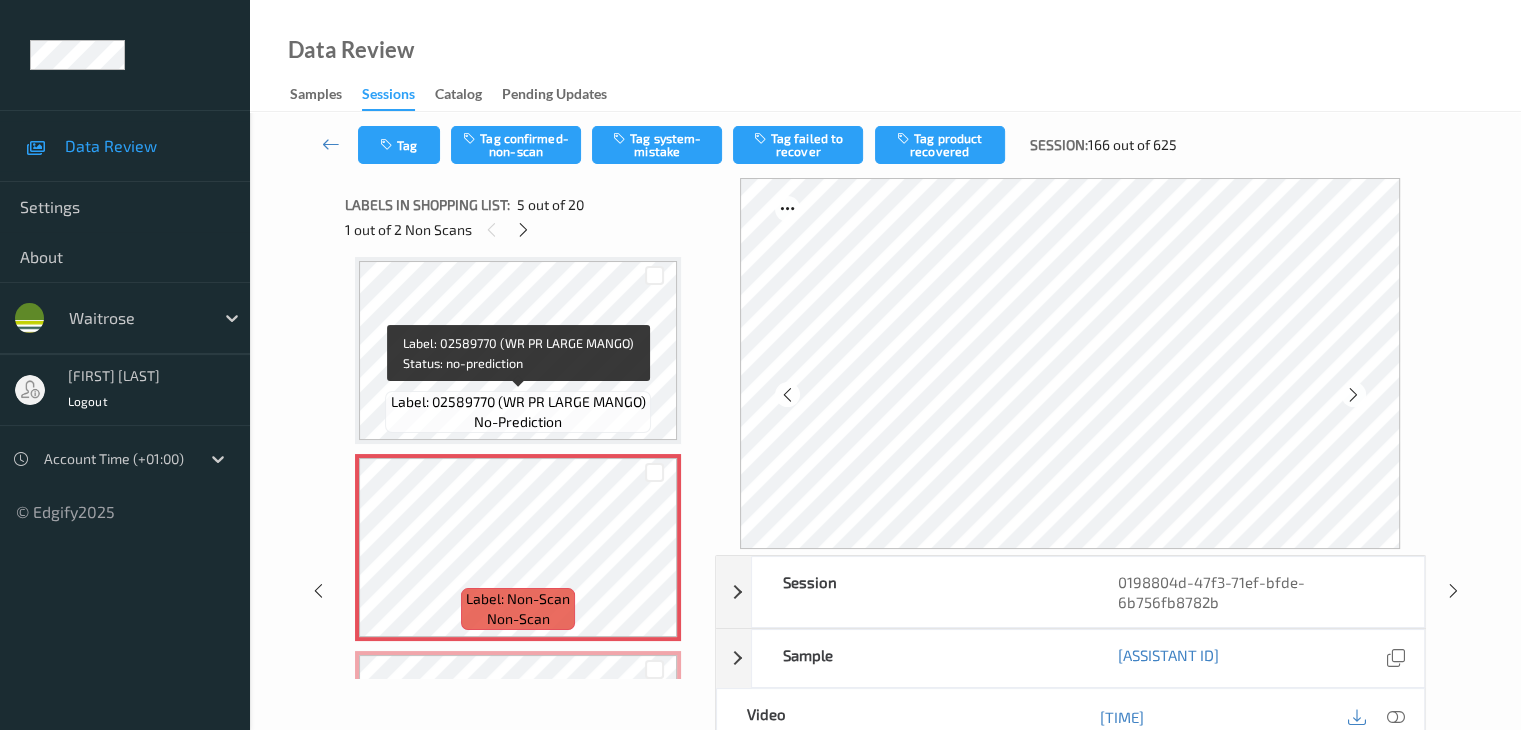 click on "Label: 02589770 (WR PR LARGE MANGO)" at bounding box center [518, 402] 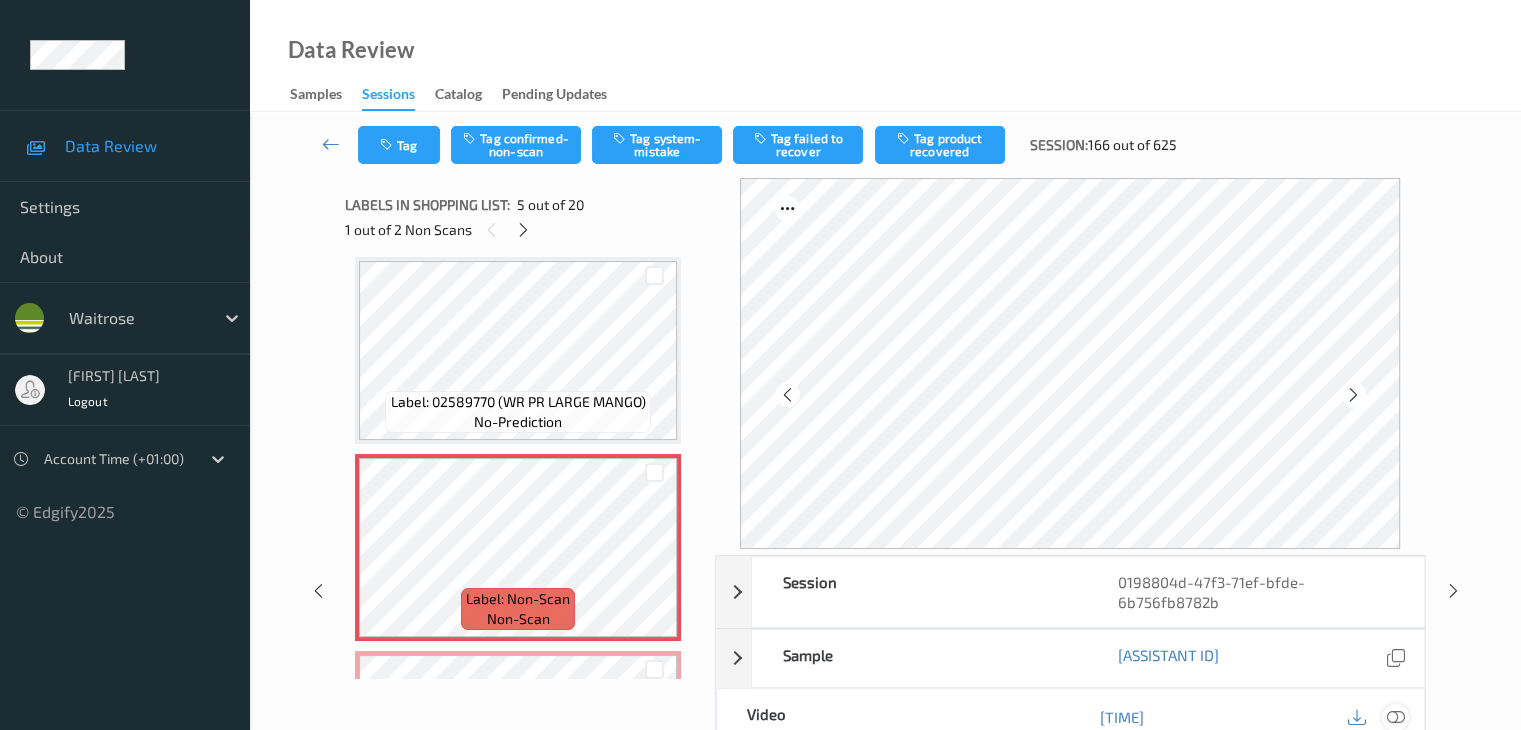 click at bounding box center (1395, 717) 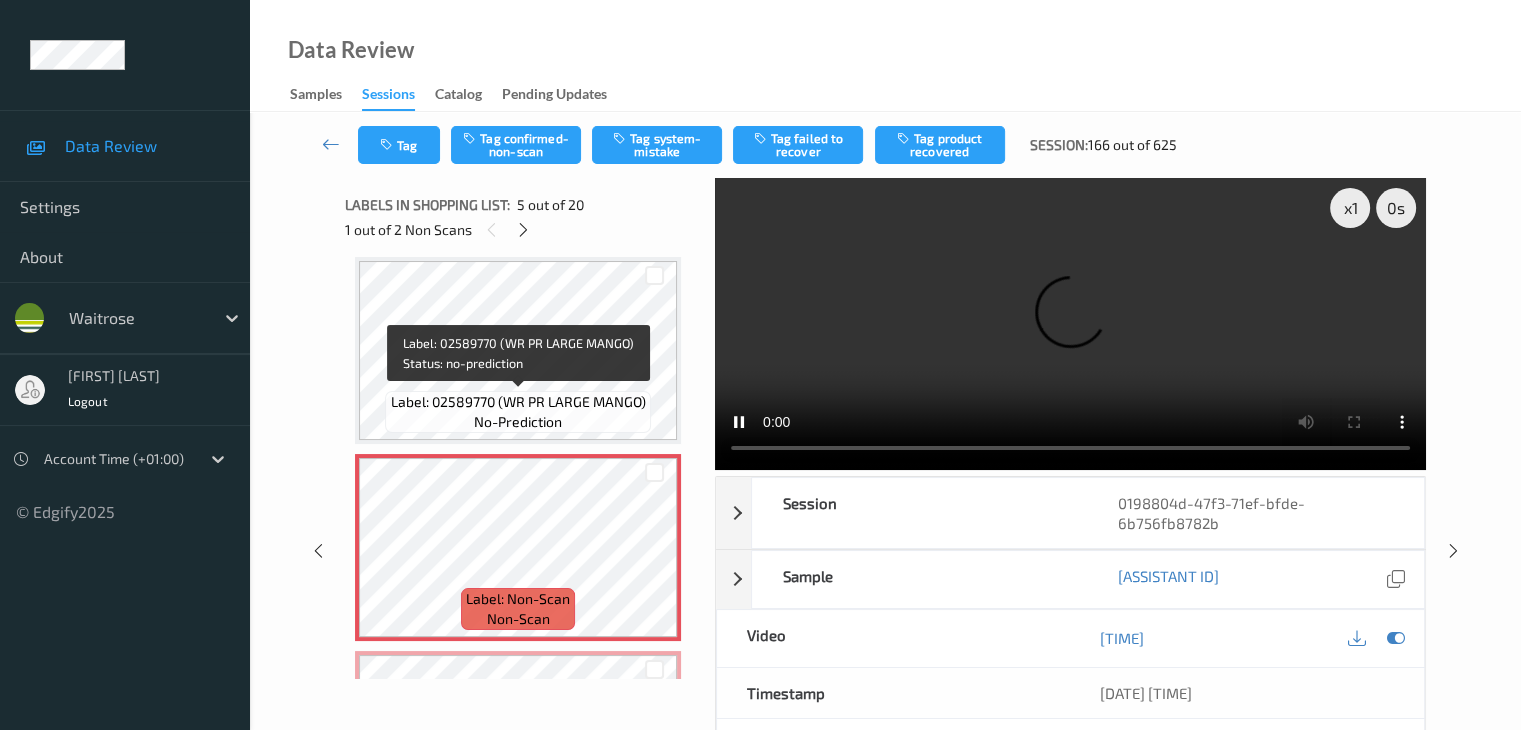 click on "Label: 02589770 (WR PR LARGE MANGO) no-prediction" at bounding box center (517, 412) 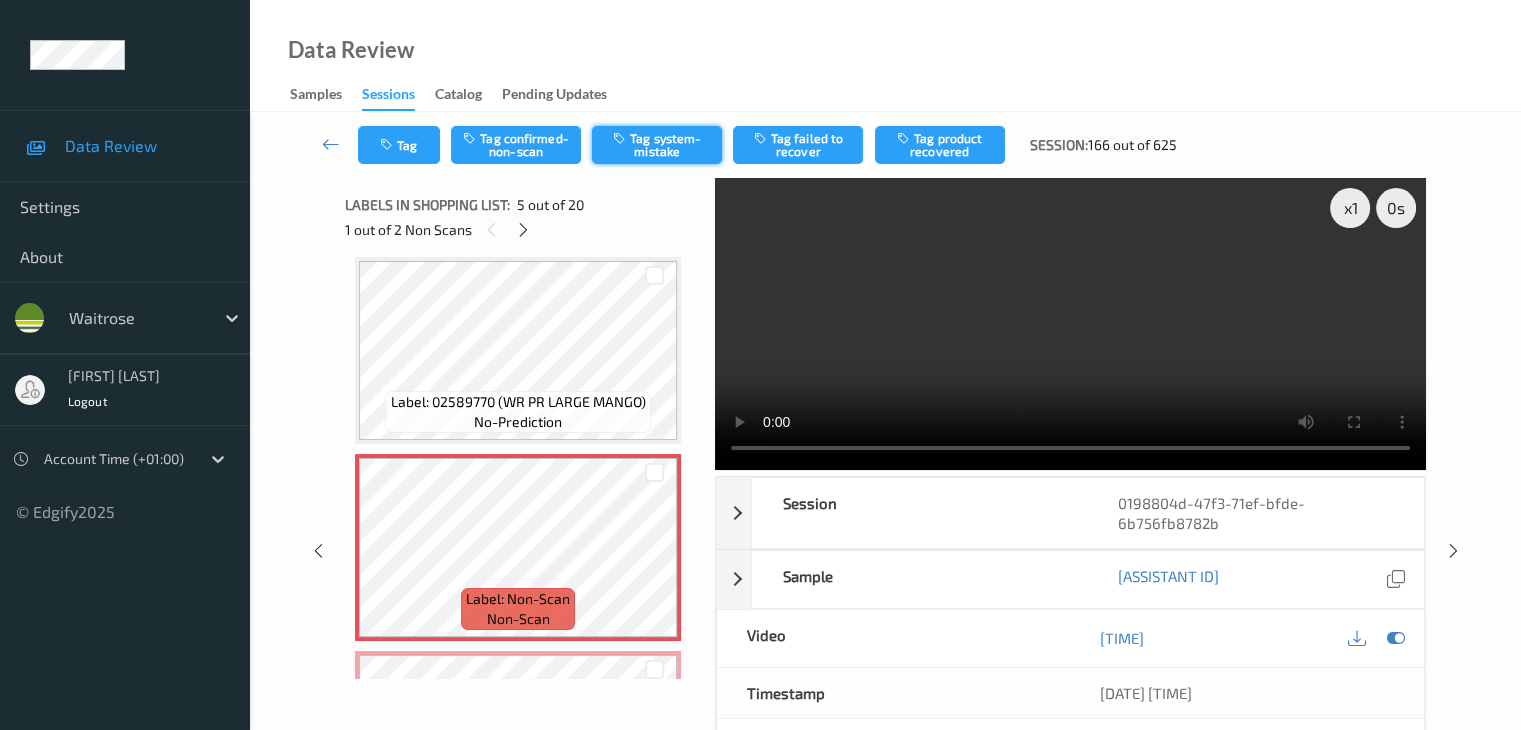 click on "Tag   system-mistake" at bounding box center [657, 145] 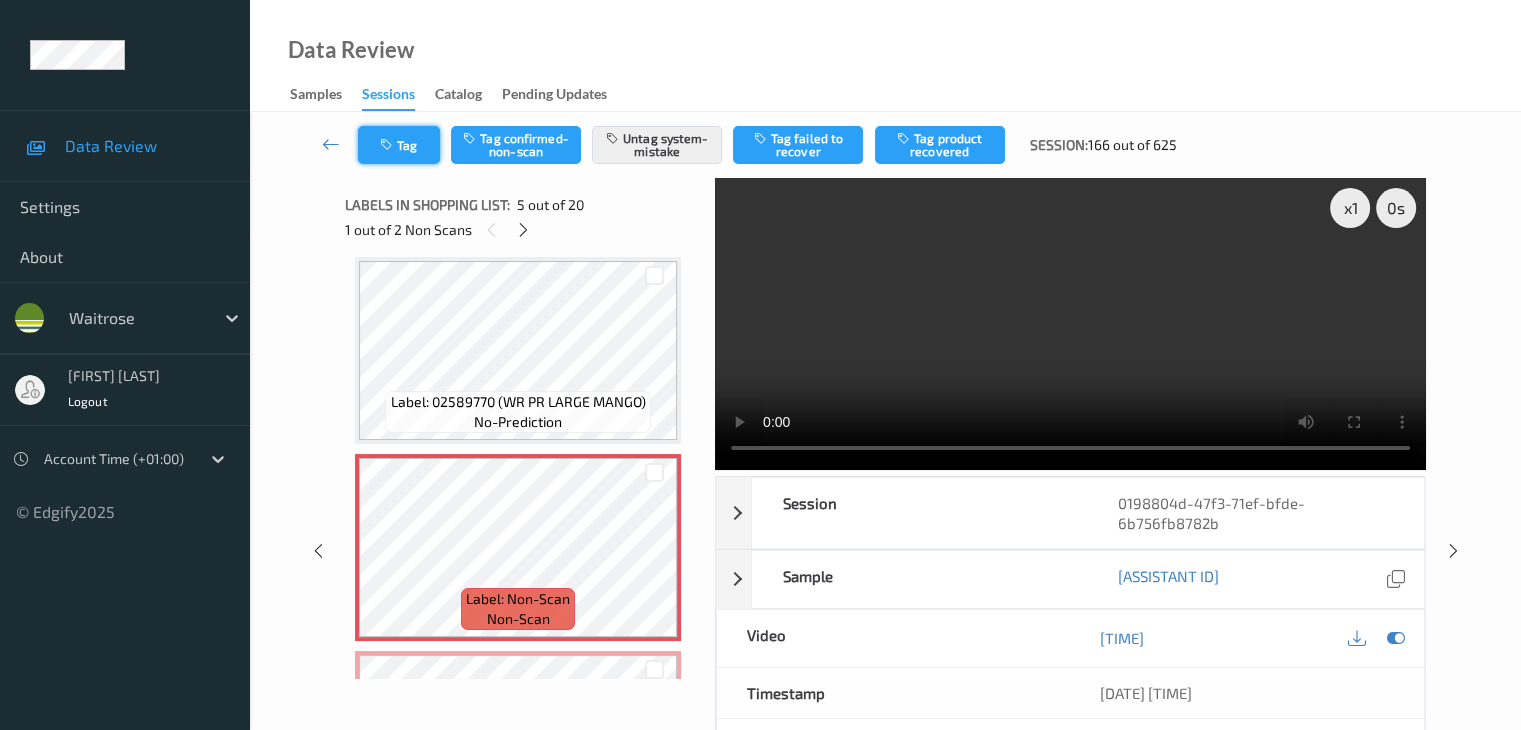 click on "Tag" at bounding box center (399, 145) 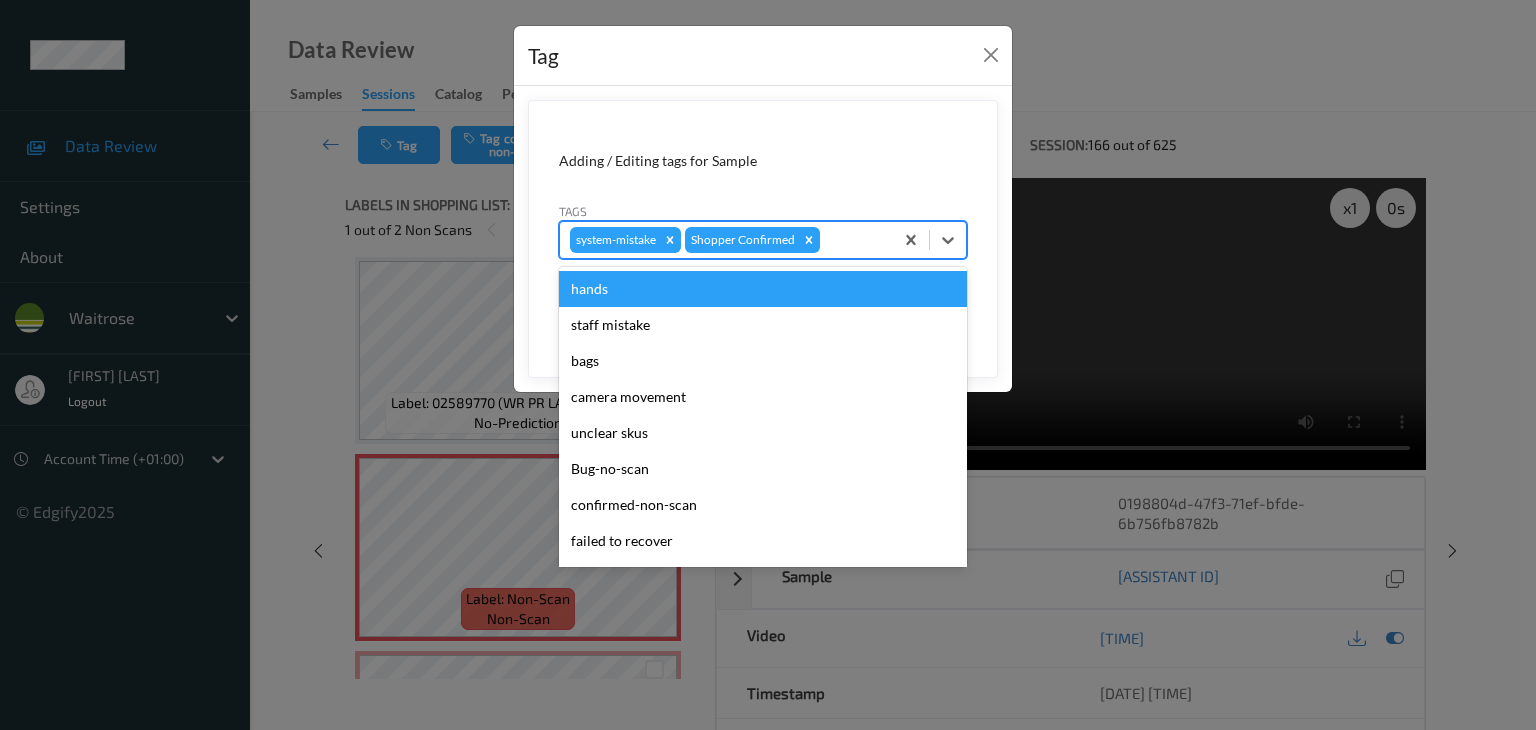 click at bounding box center (853, 240) 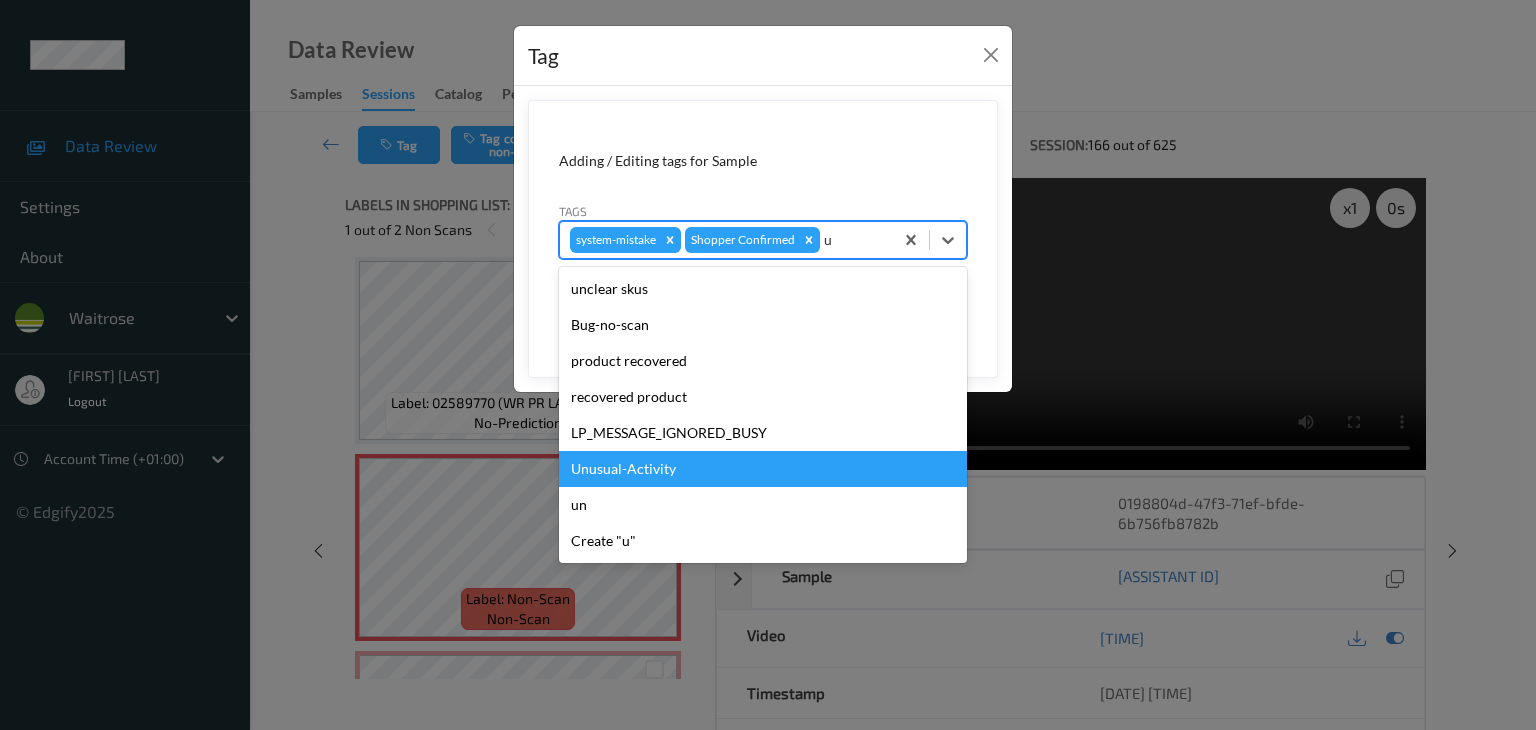 click on "Unusual-Activity" at bounding box center (763, 469) 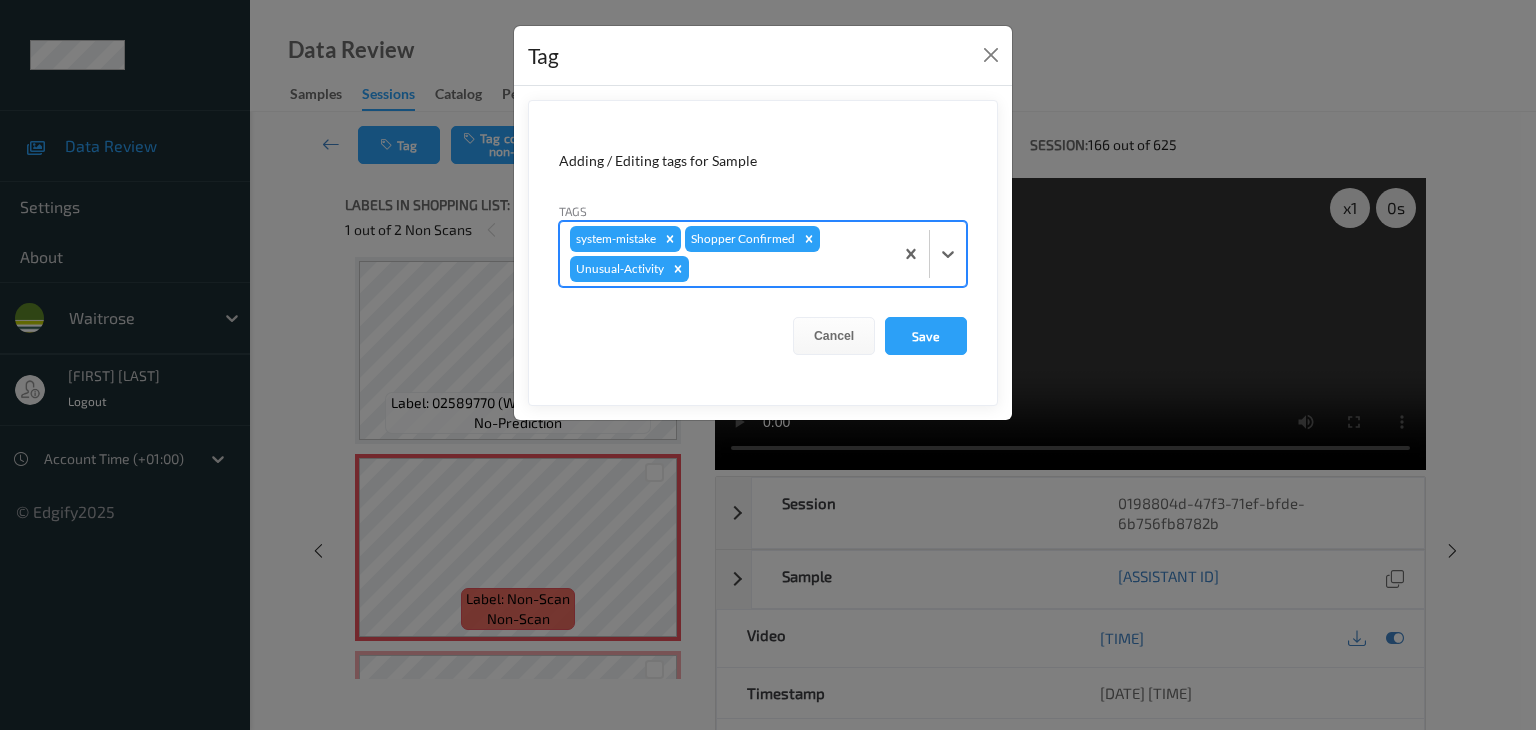 click on "Cancel Save" at bounding box center (763, 336) 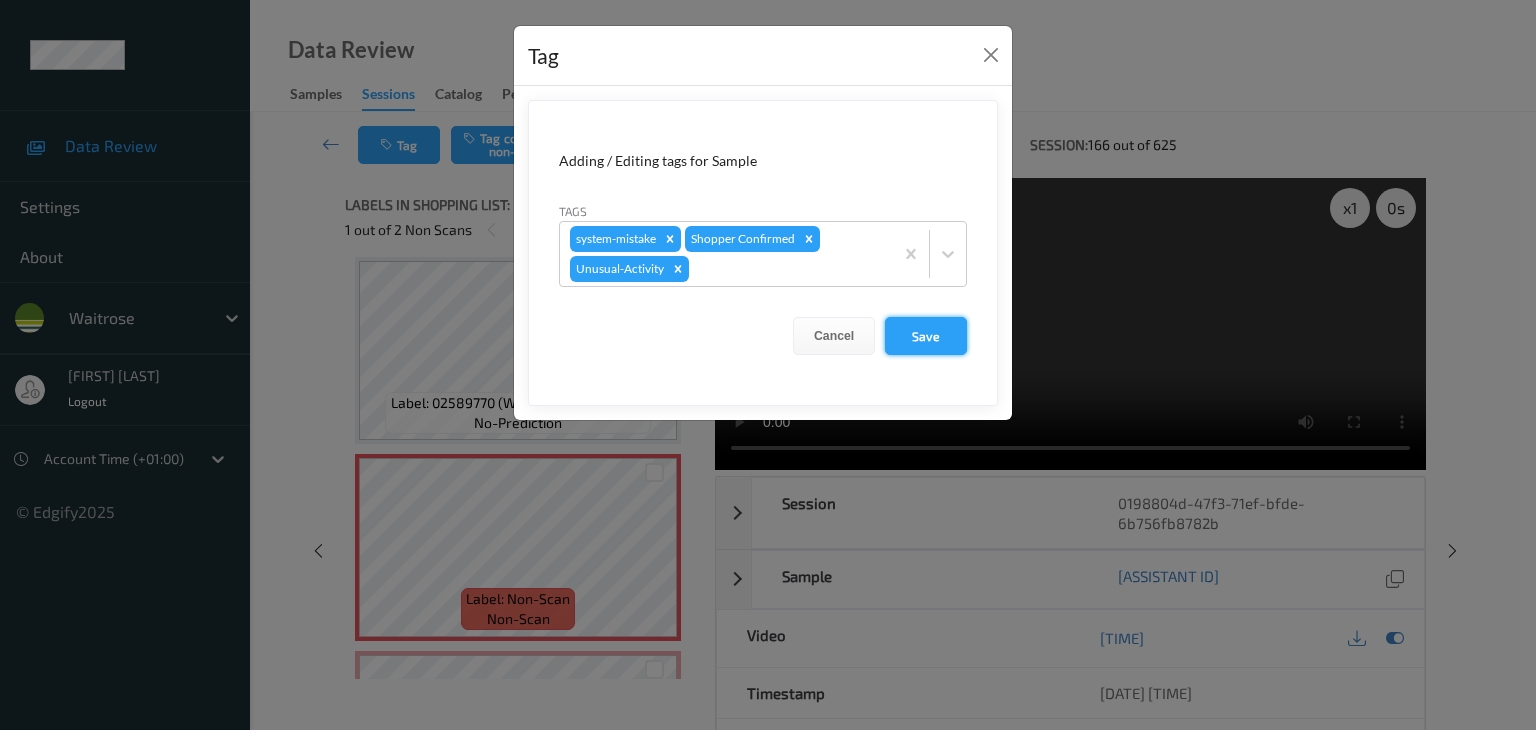 click on "Save" at bounding box center (926, 336) 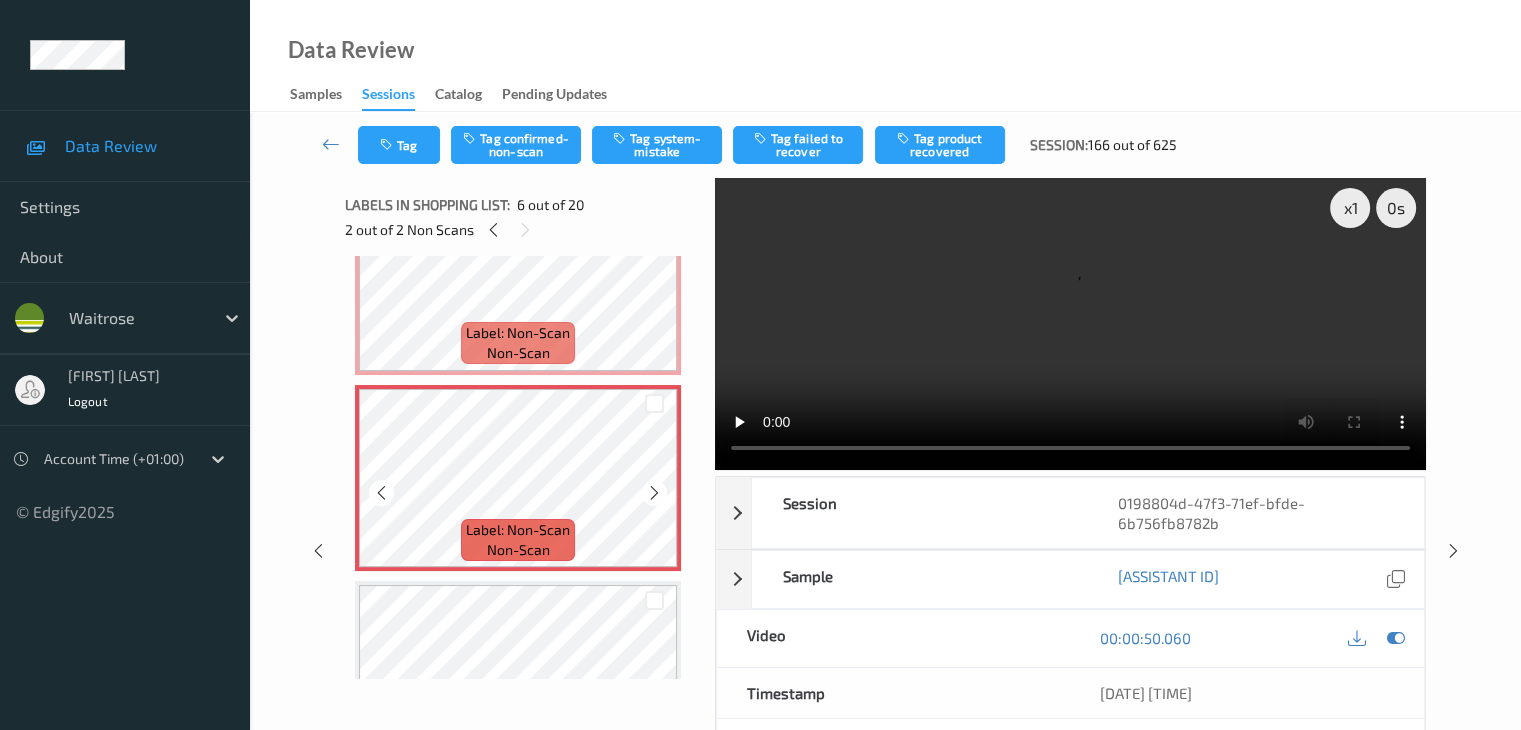 scroll, scrollTop: 900, scrollLeft: 0, axis: vertical 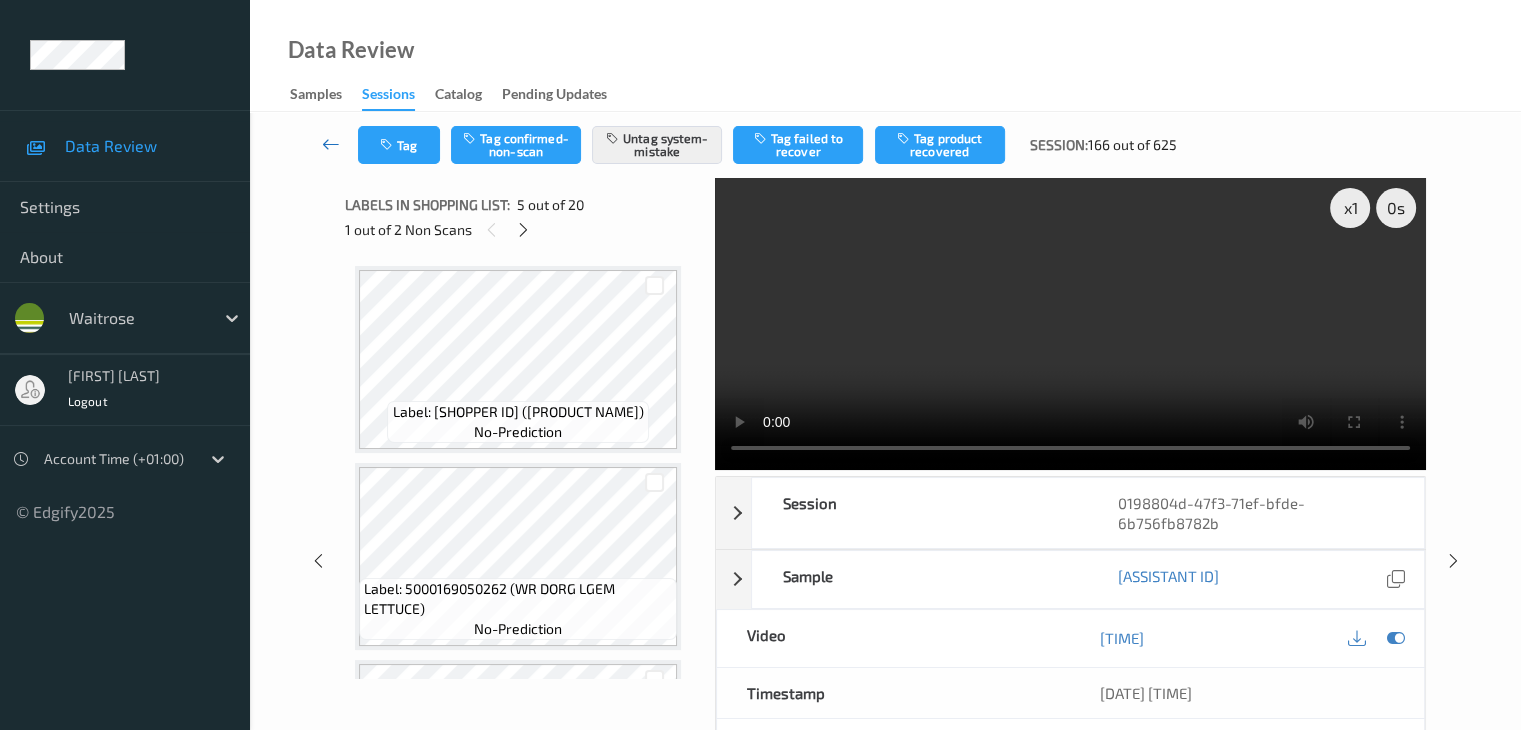 click at bounding box center (331, 144) 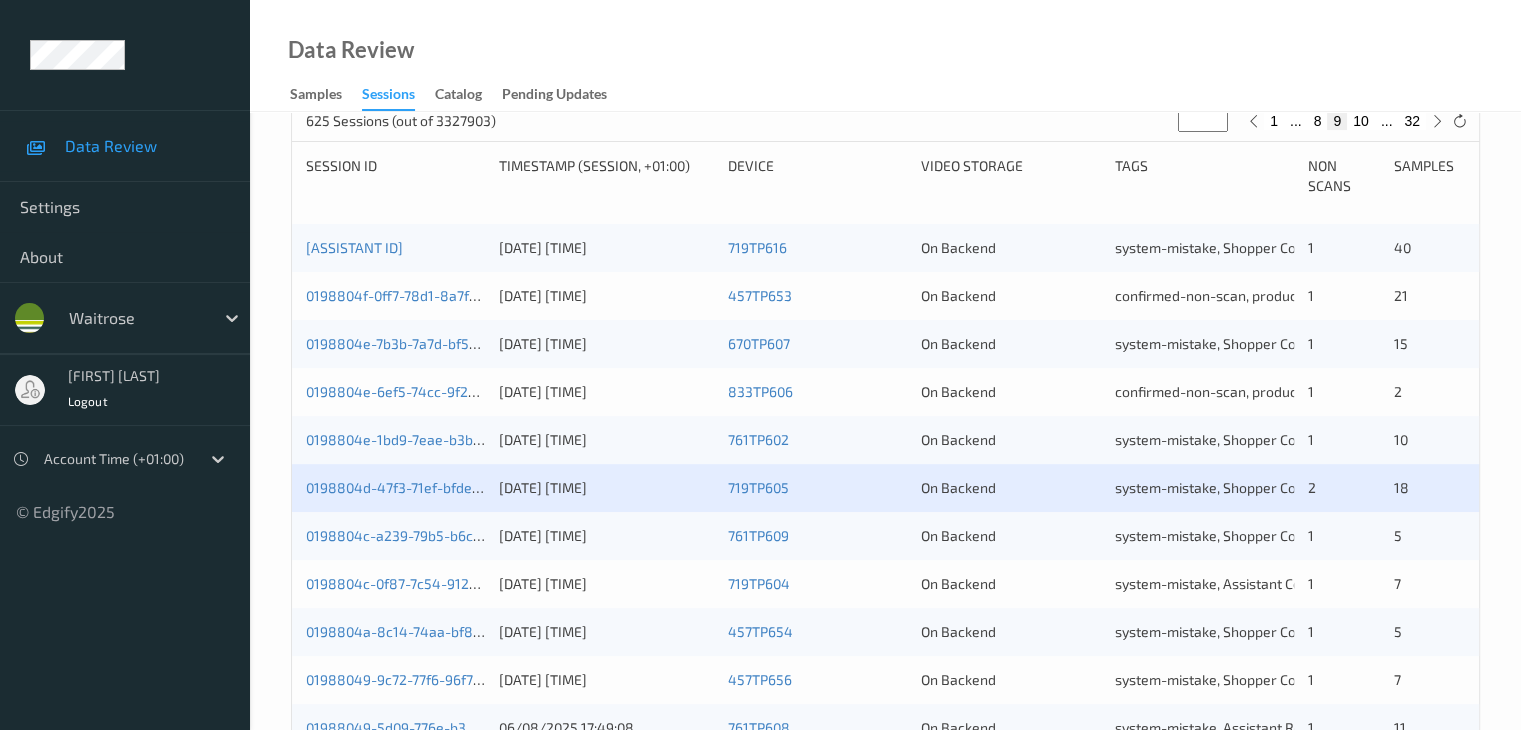 scroll, scrollTop: 400, scrollLeft: 0, axis: vertical 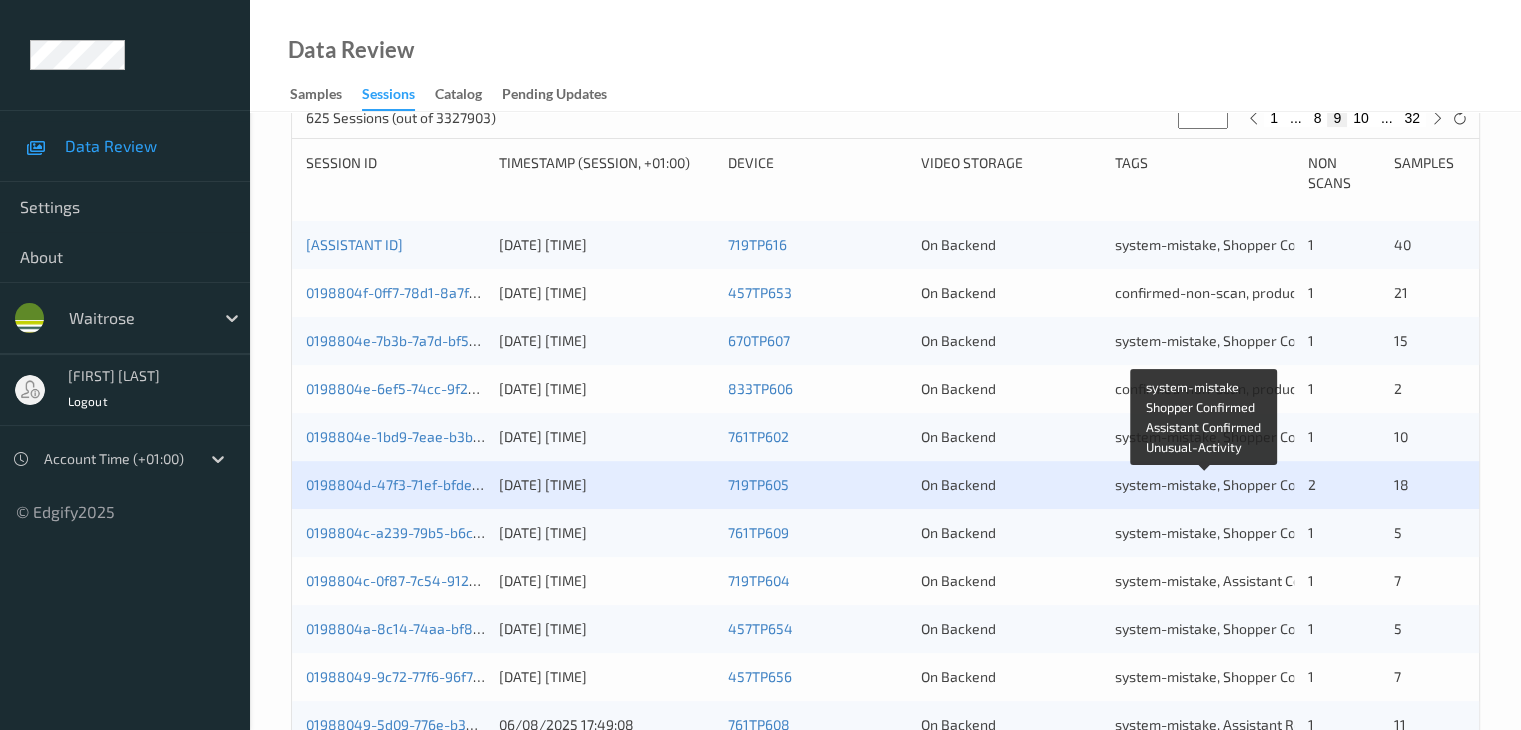 click on "system-mistake, Shopper Confirmed, Assistant Confirmed, Unusual-Activity" at bounding box center [1352, 484] 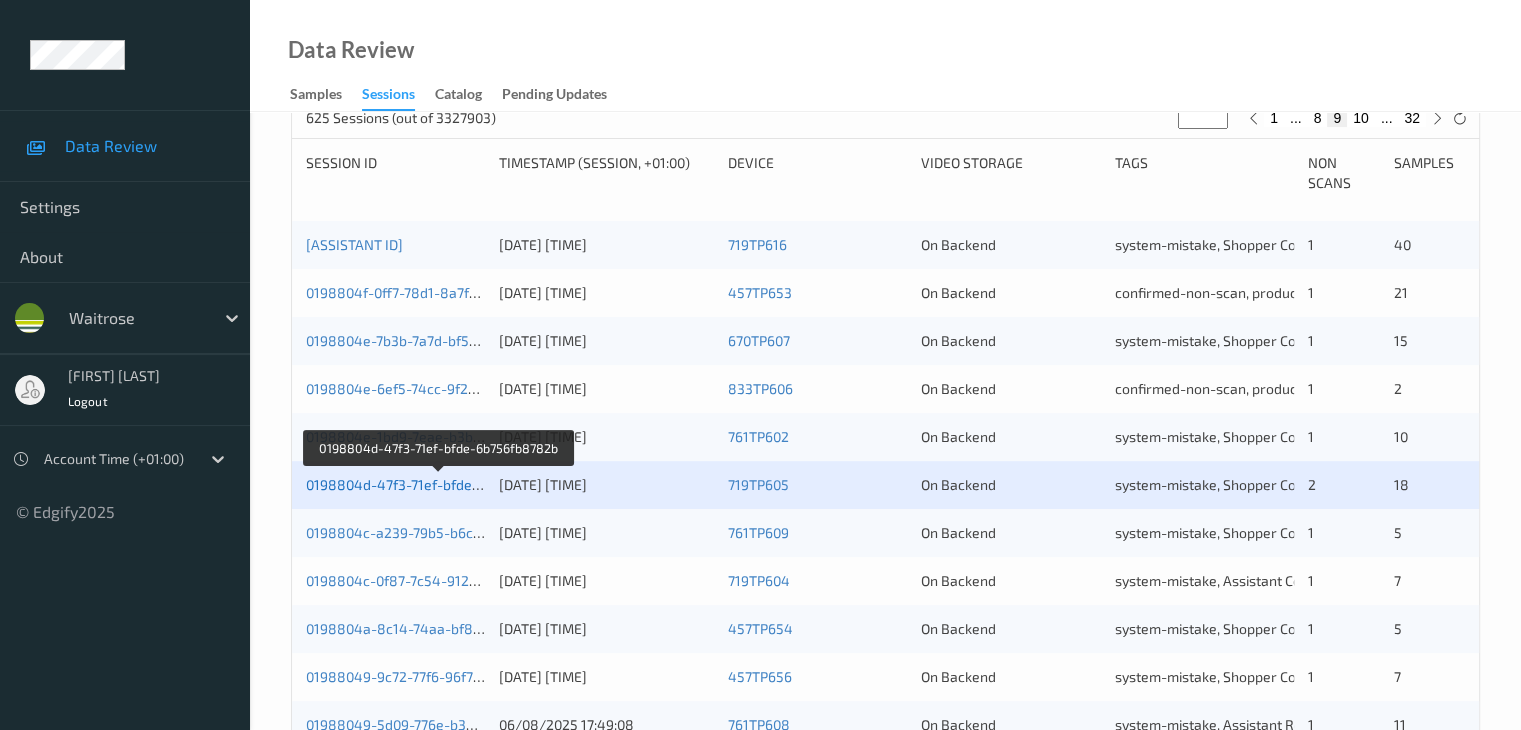 click on "0198804d-47f3-71ef-bfde-6b756fb8782b" at bounding box center [438, 484] 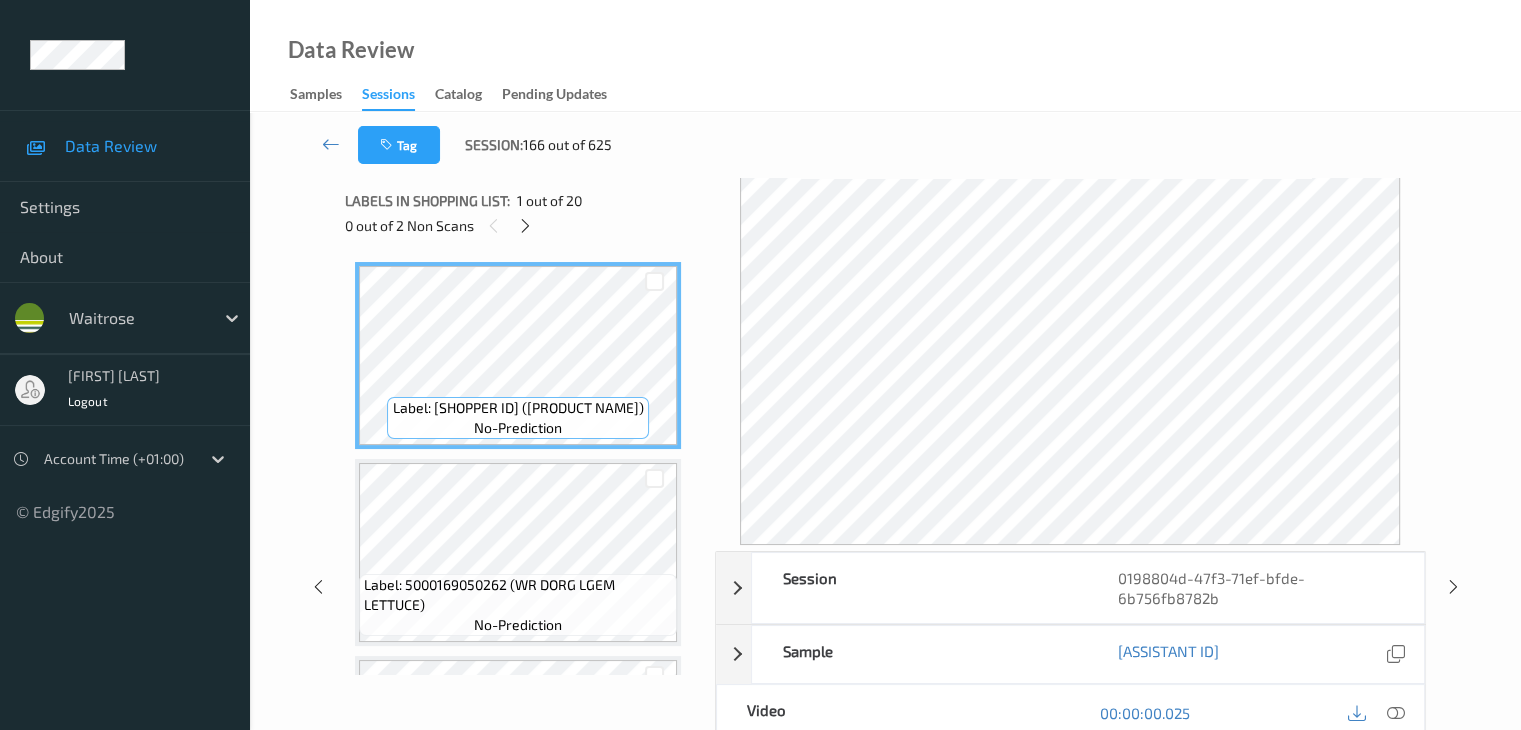 scroll, scrollTop: 0, scrollLeft: 0, axis: both 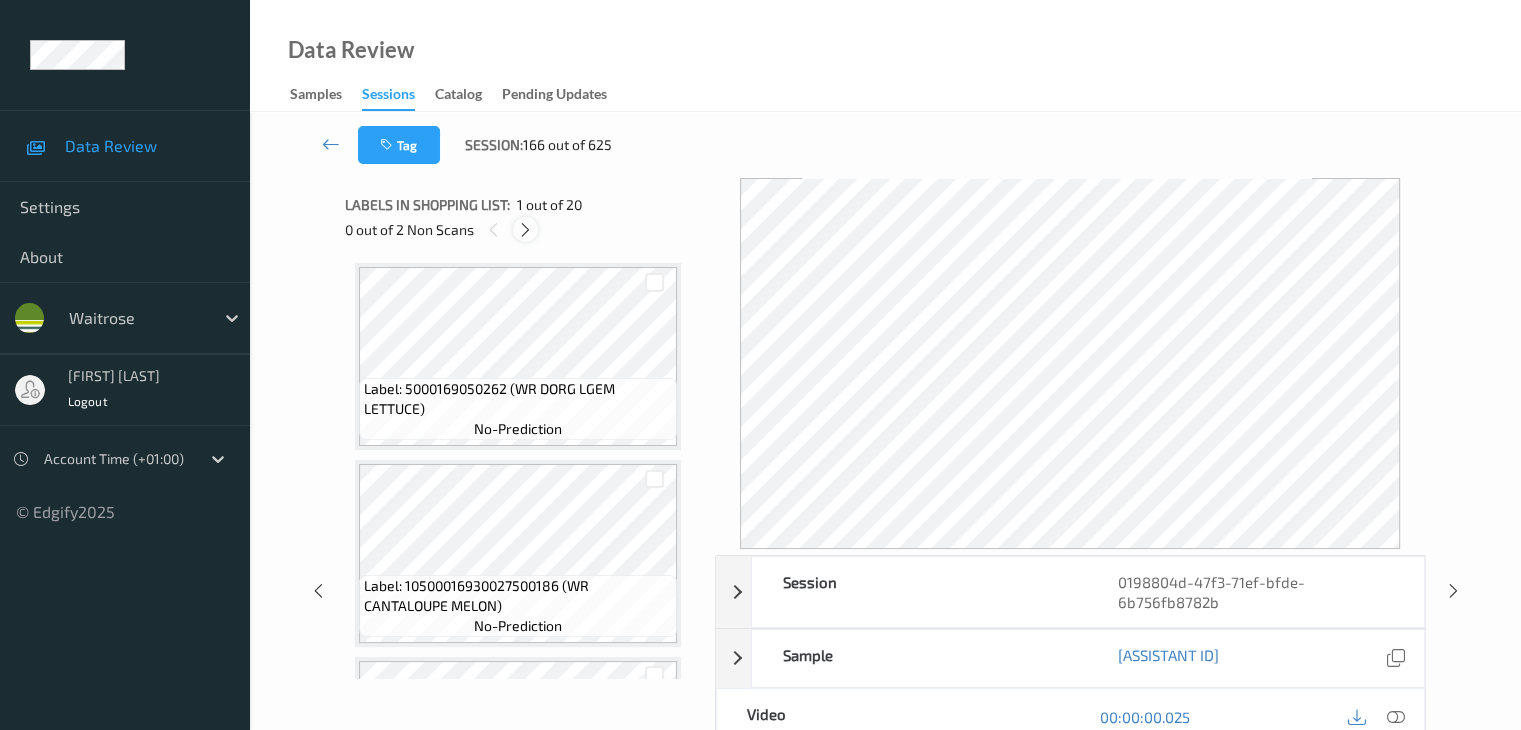 click at bounding box center (525, 230) 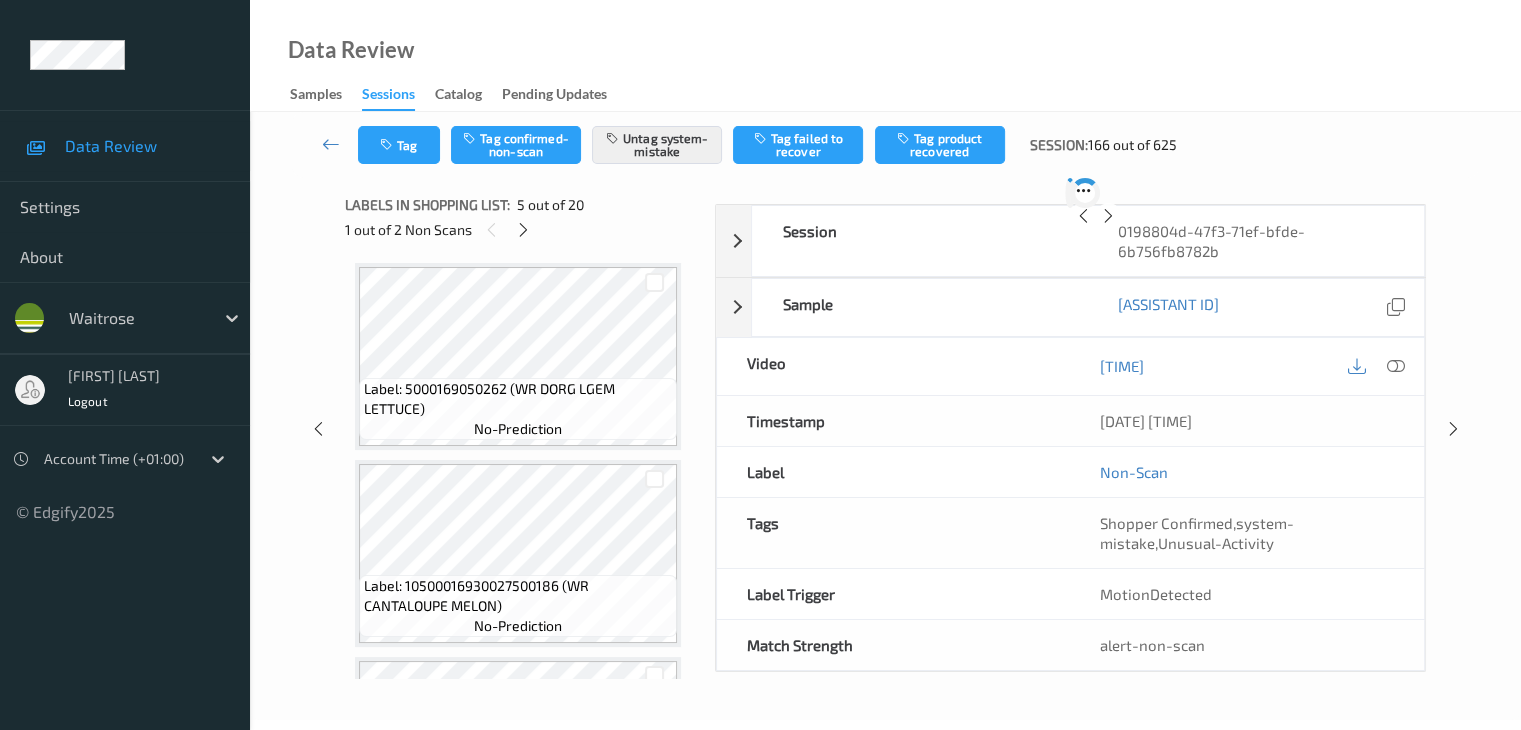 scroll, scrollTop: 600, scrollLeft: 0, axis: vertical 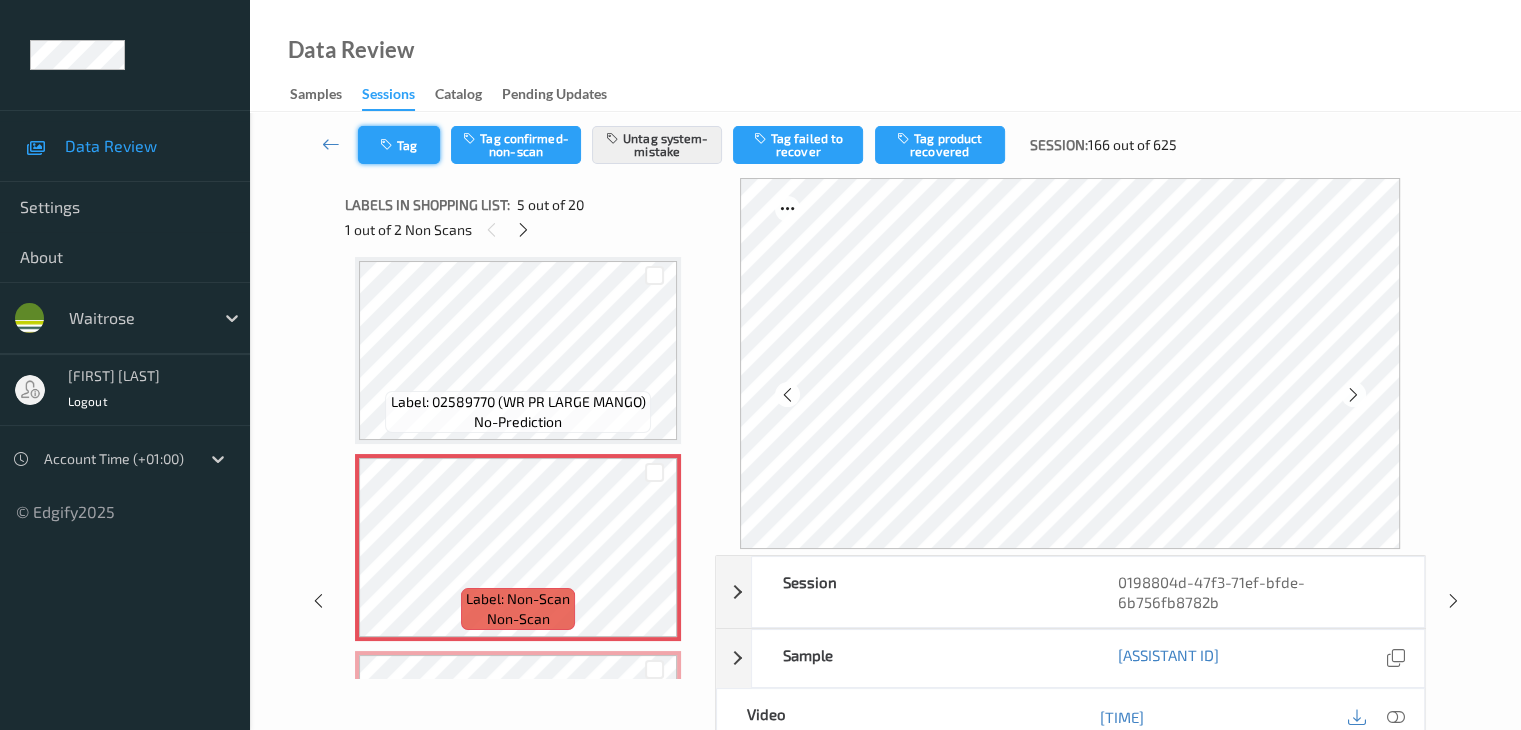 click on "Tag" at bounding box center (399, 145) 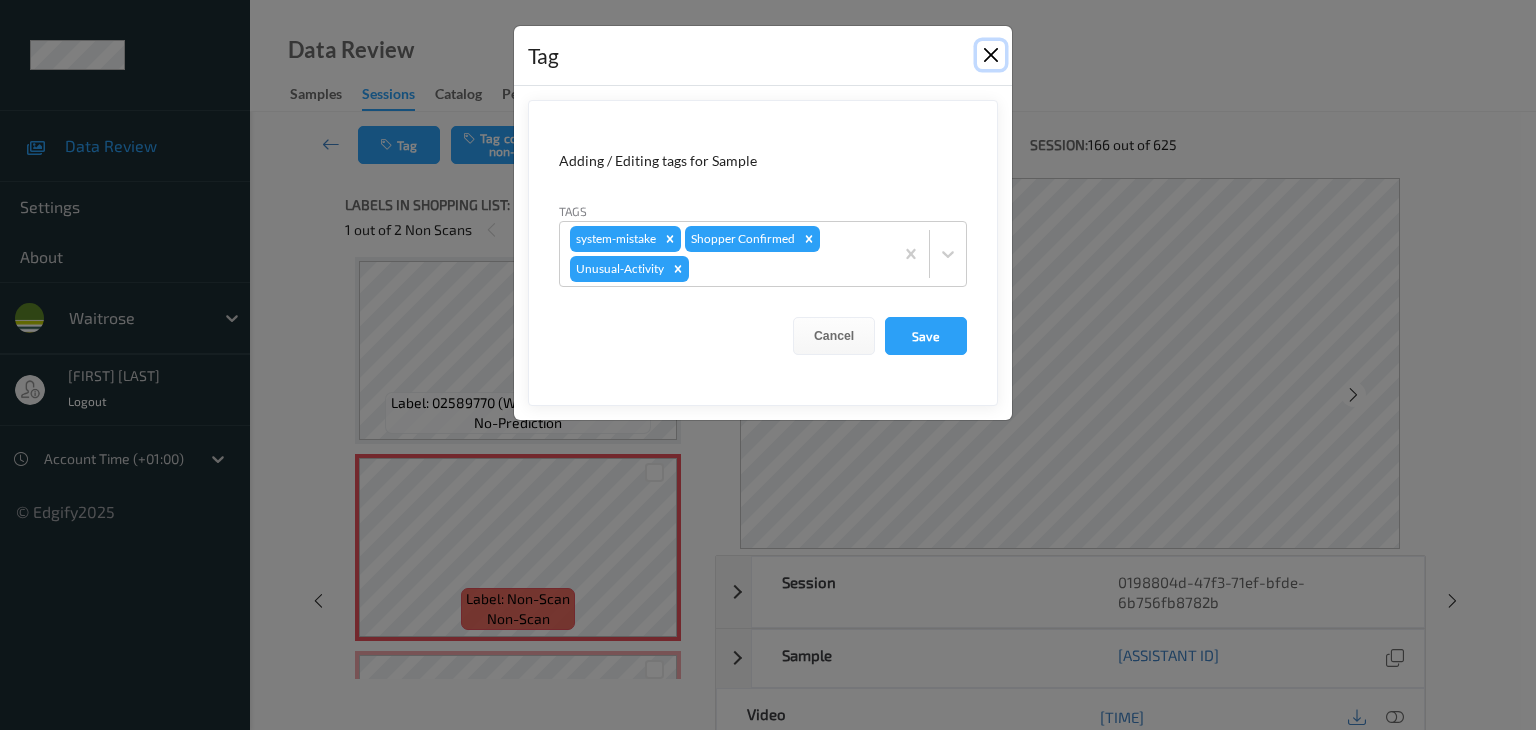 click at bounding box center [991, 55] 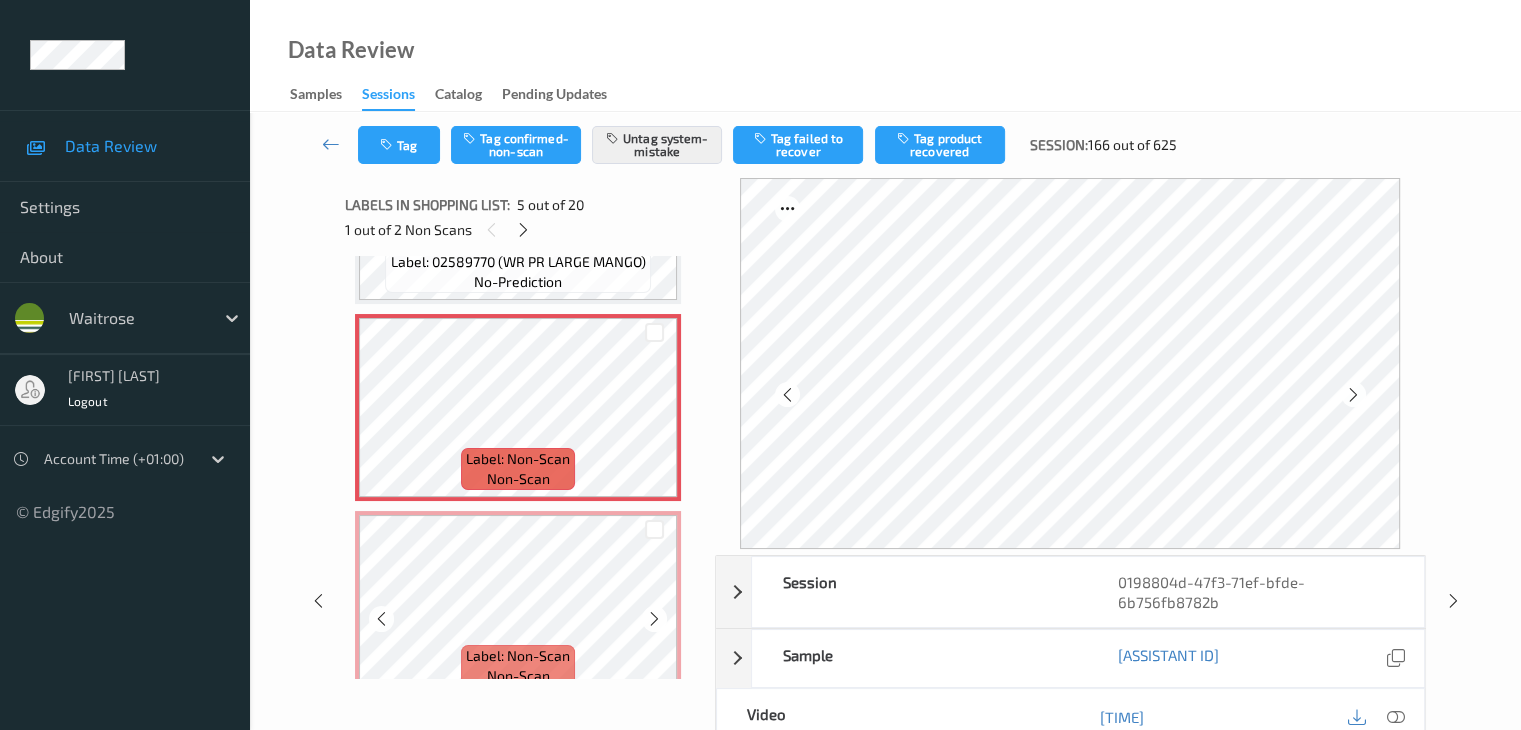 scroll, scrollTop: 800, scrollLeft: 0, axis: vertical 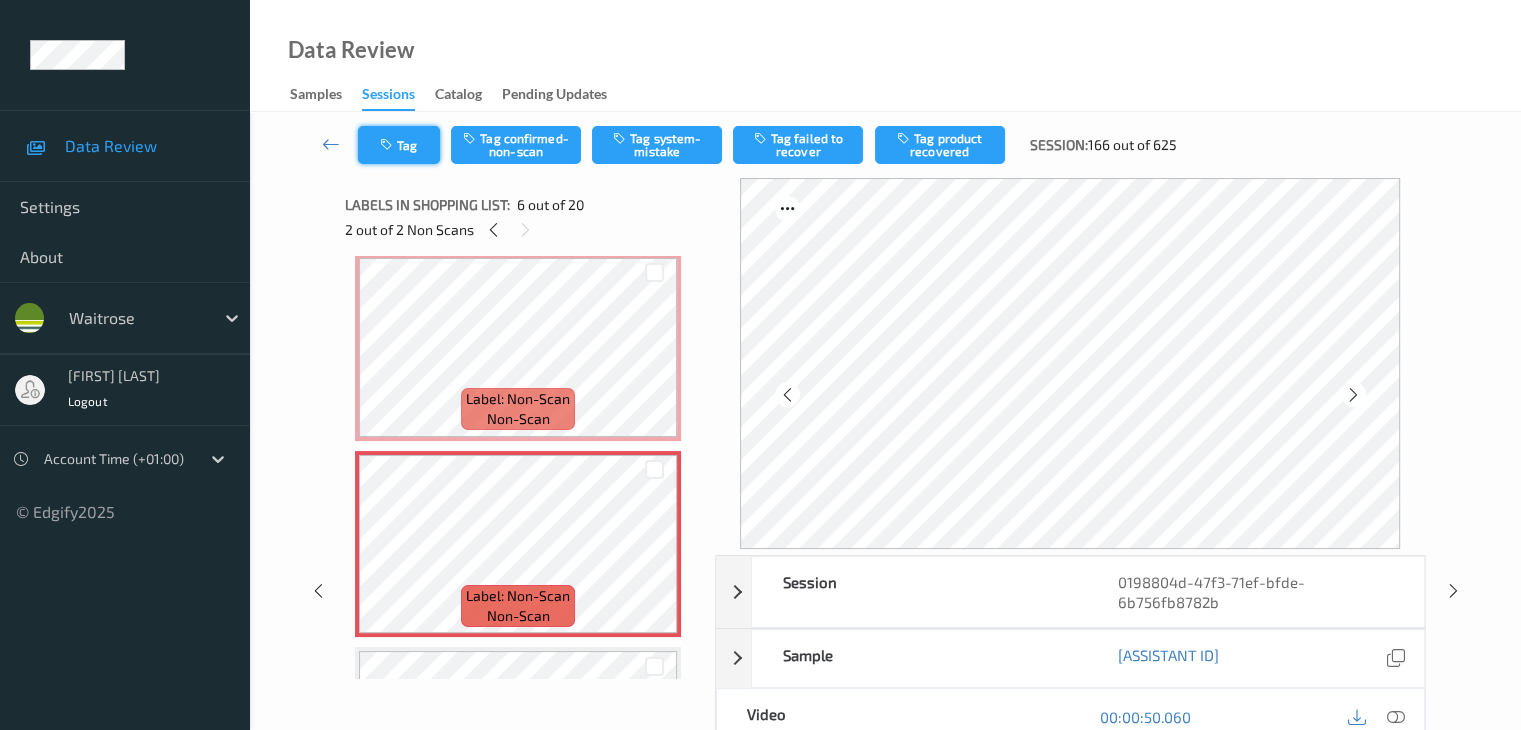 click at bounding box center (388, 145) 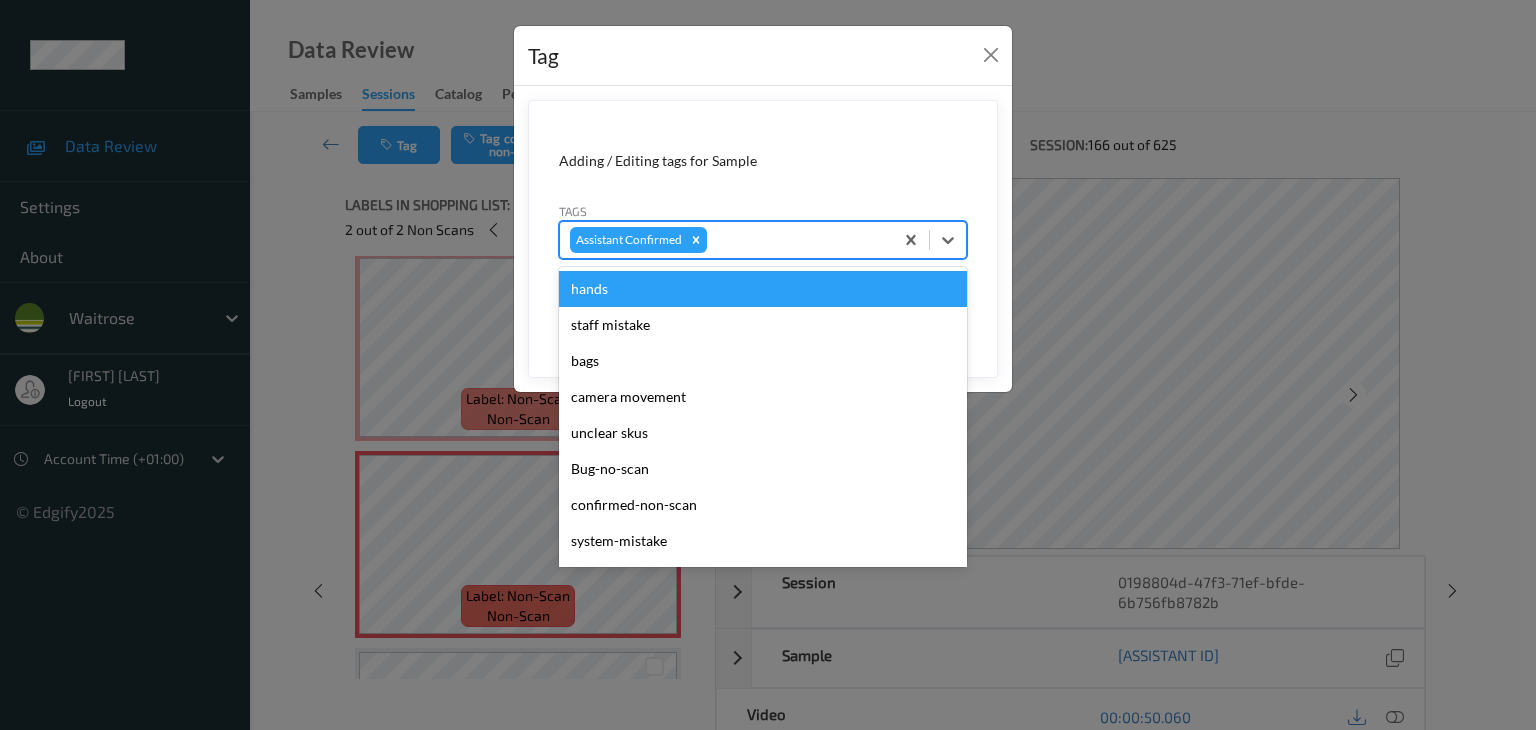 click at bounding box center (797, 240) 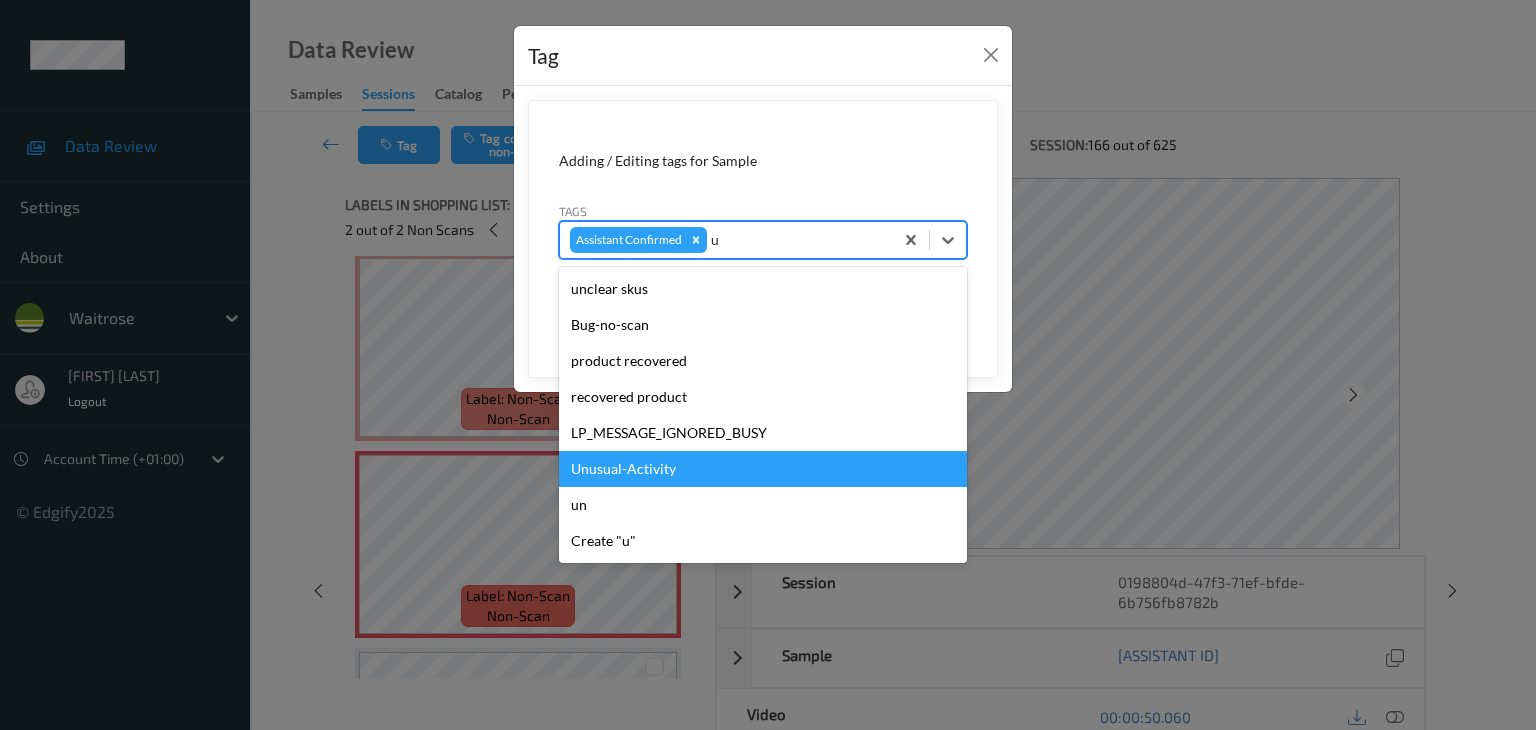 click on "Unusual-Activity" at bounding box center (763, 469) 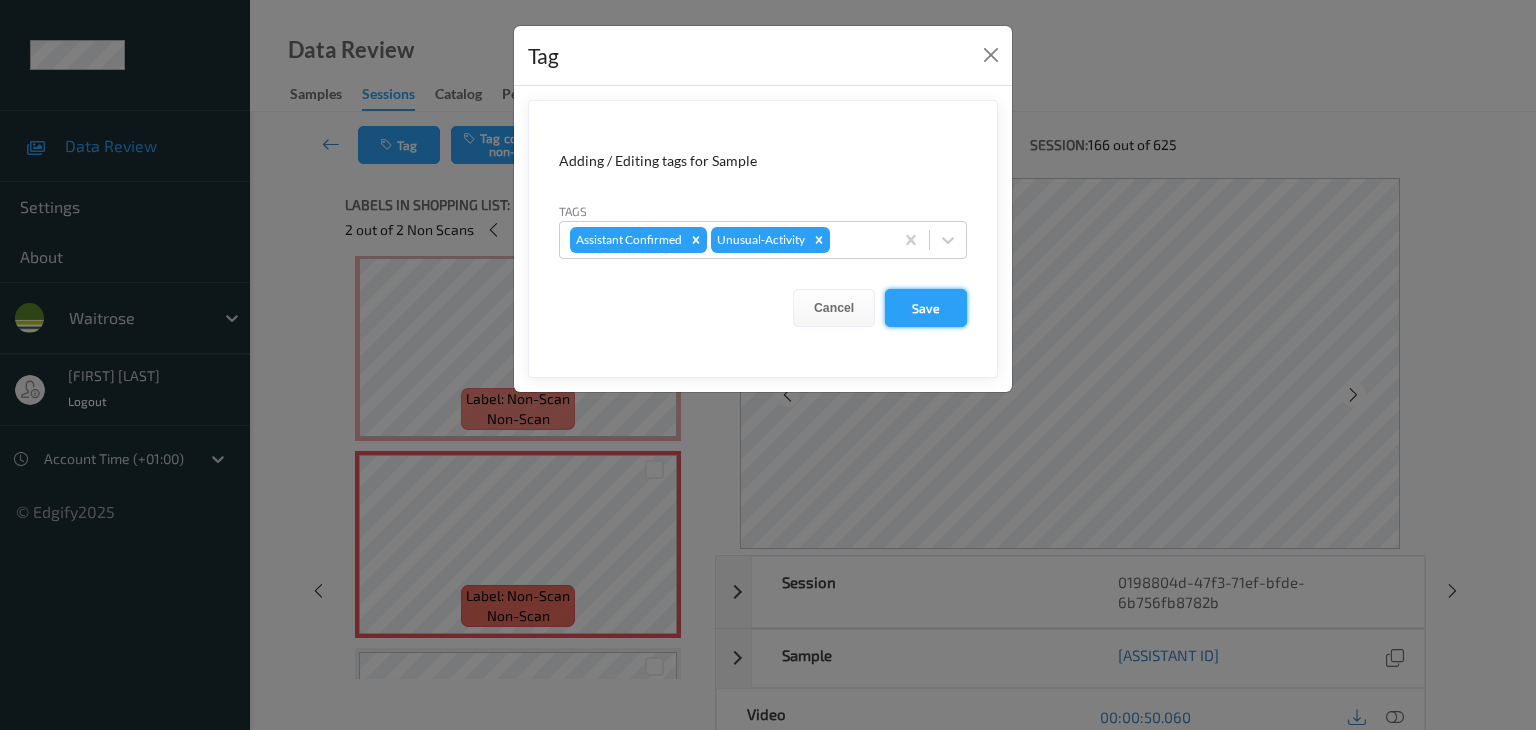 click on "Save" at bounding box center (926, 308) 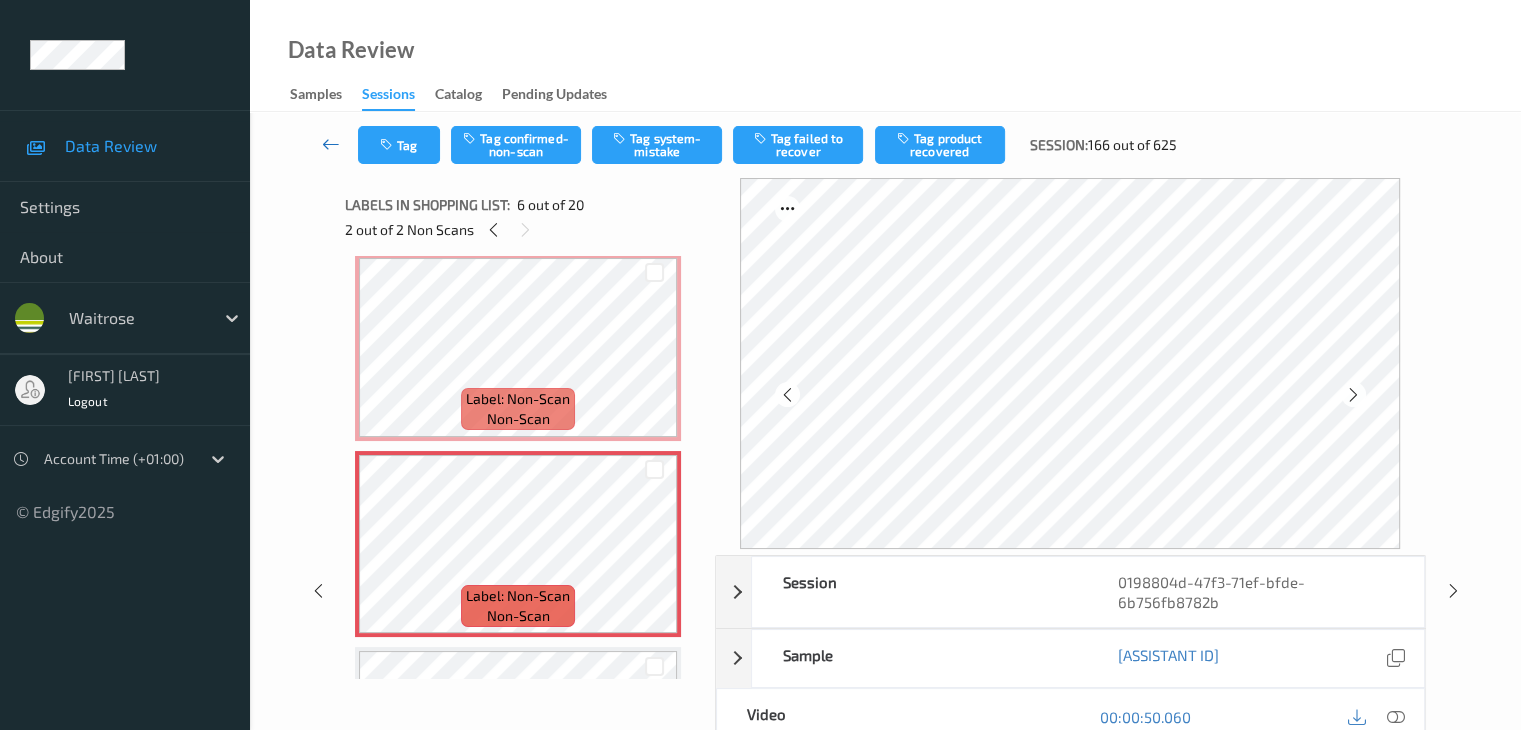 click at bounding box center (331, 144) 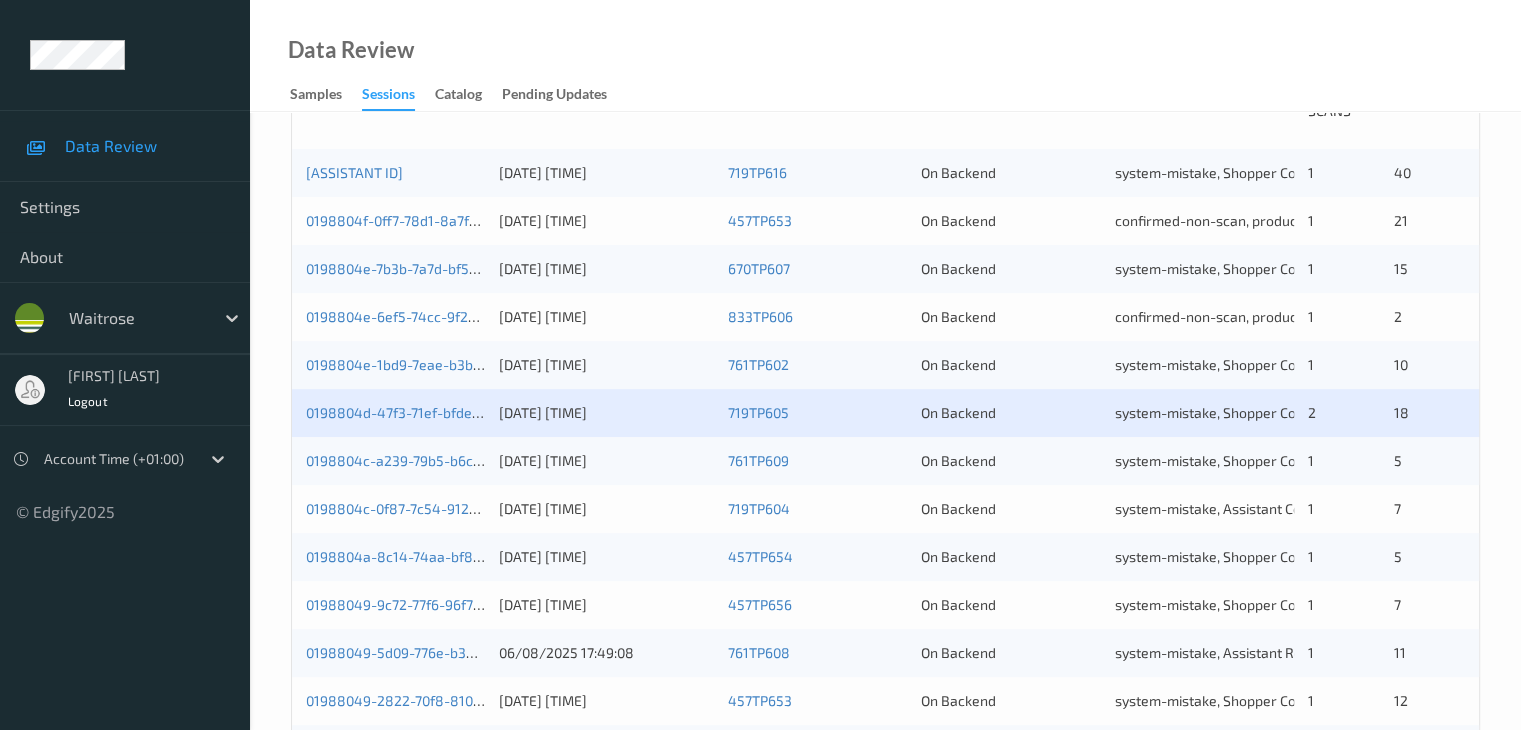 scroll, scrollTop: 500, scrollLeft: 0, axis: vertical 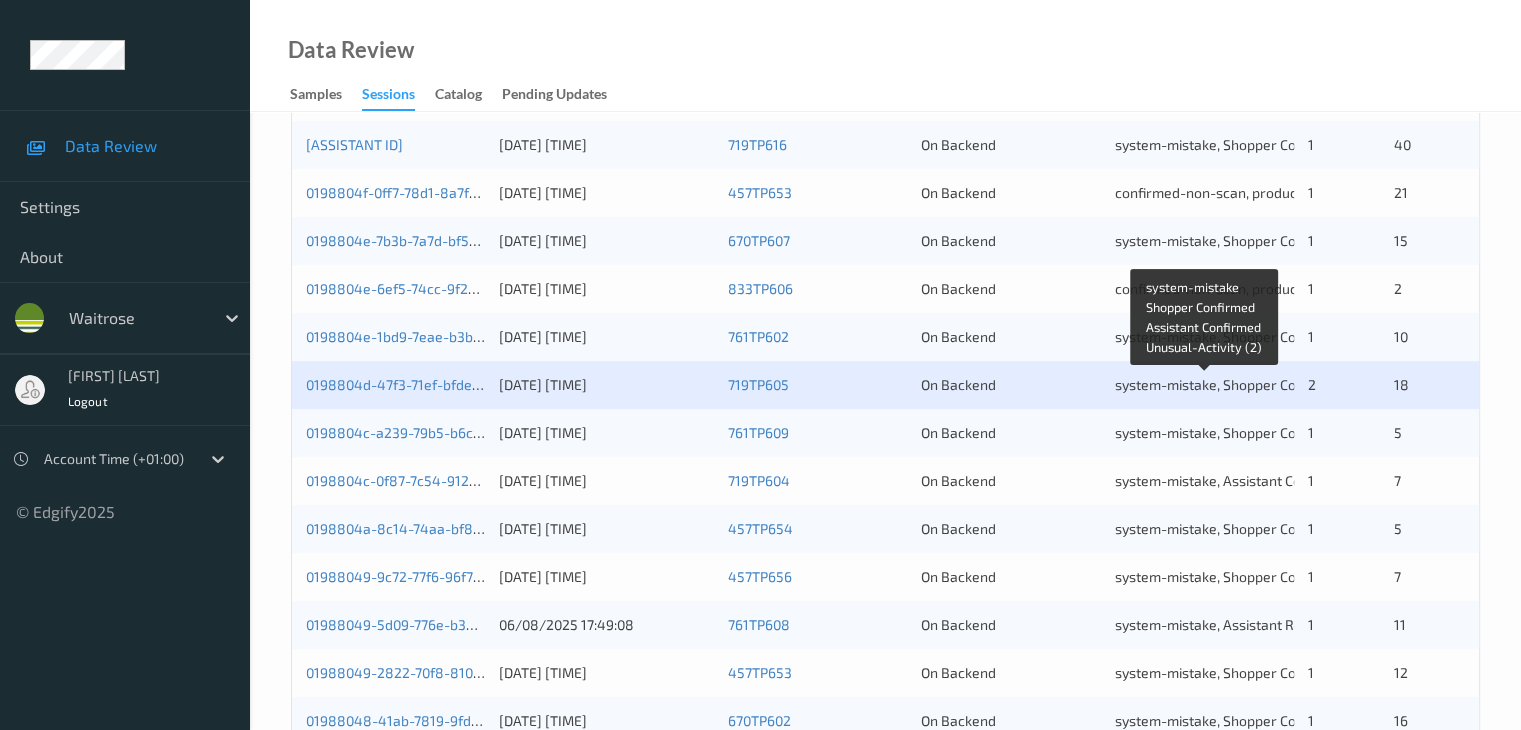 click on "system-mistake, Shopper Confirmed, Assistant Confirmed, Unusual-Activity (2)" at bounding box center [1392, 384] 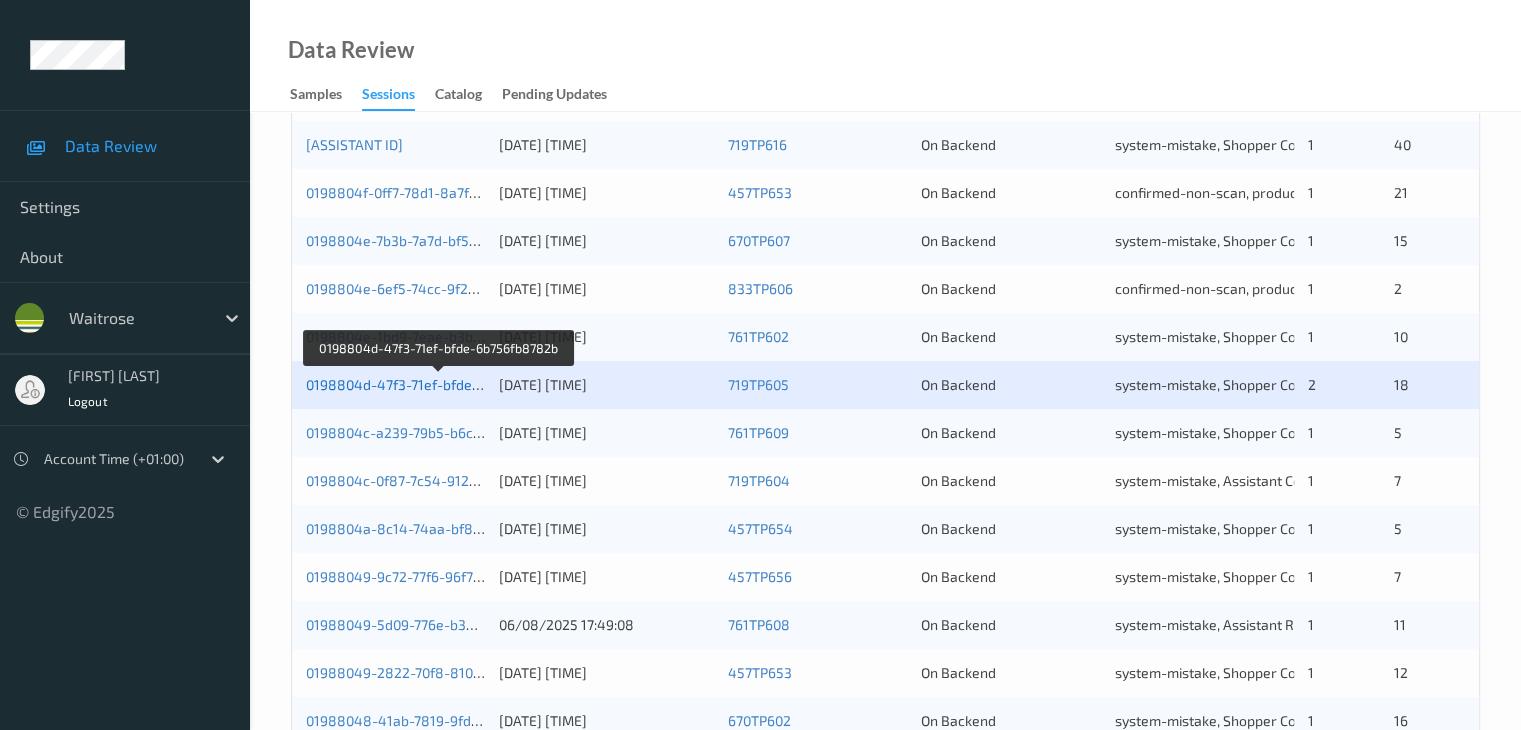 click on "0198804d-47f3-71ef-bfde-6b756fb8782b" at bounding box center [438, 384] 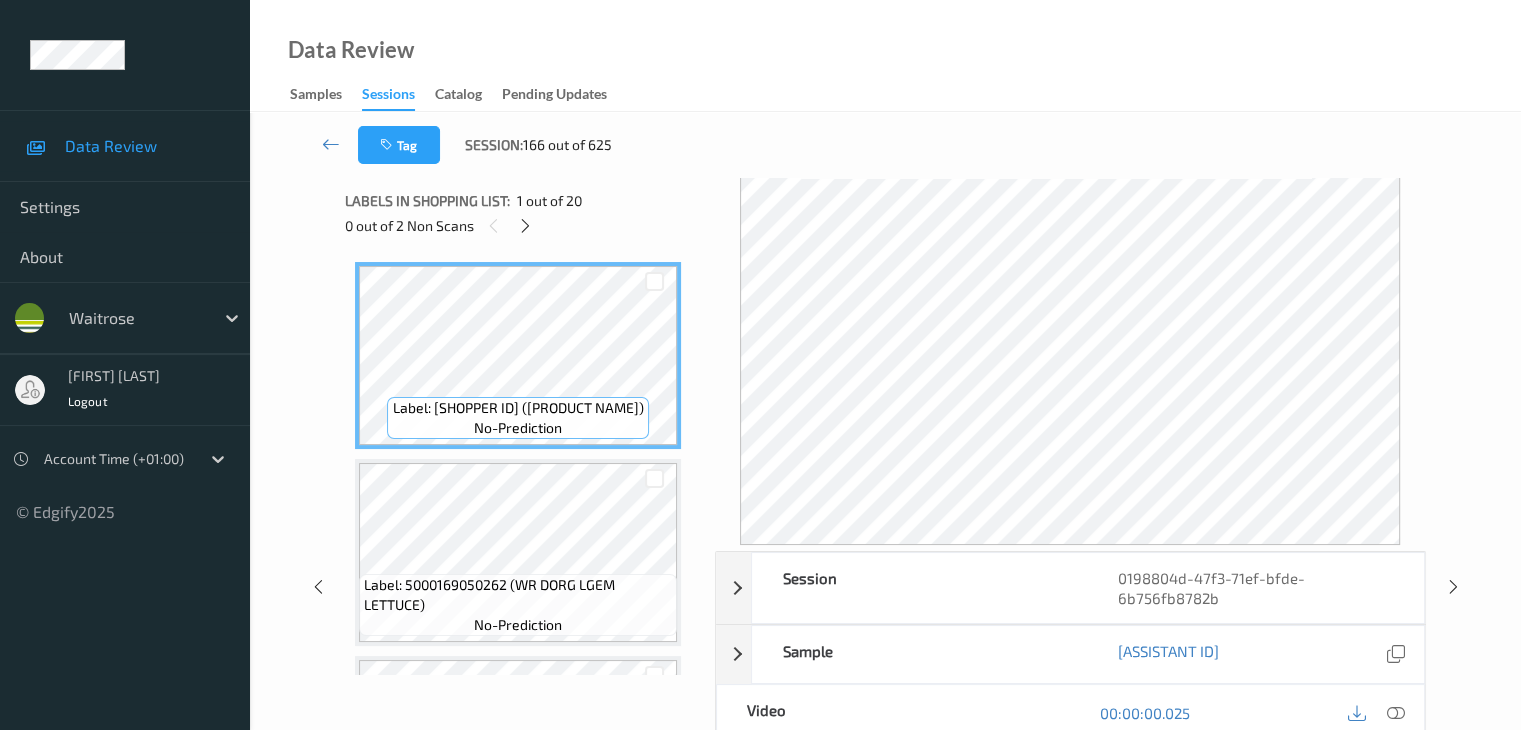 scroll, scrollTop: 0, scrollLeft: 0, axis: both 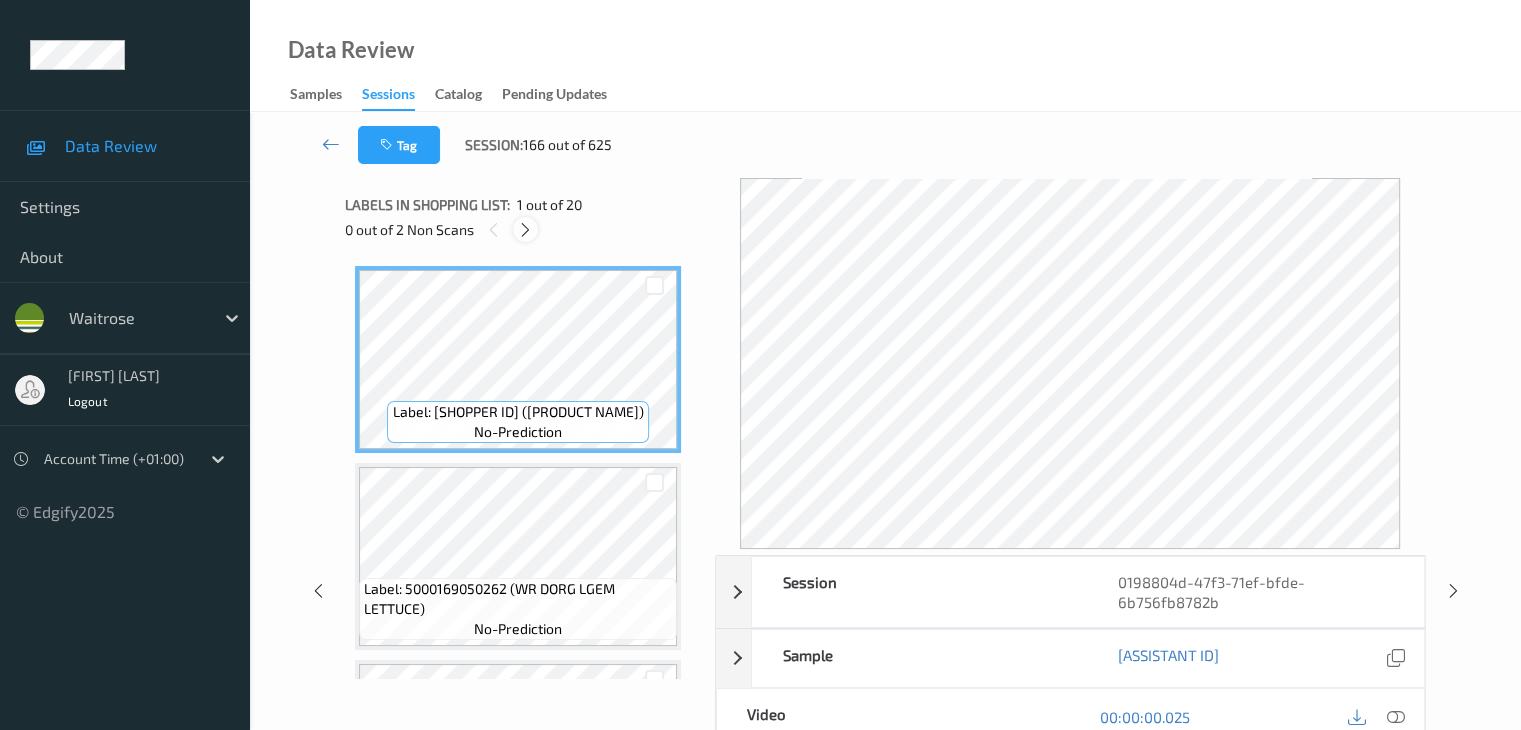 click at bounding box center (525, 230) 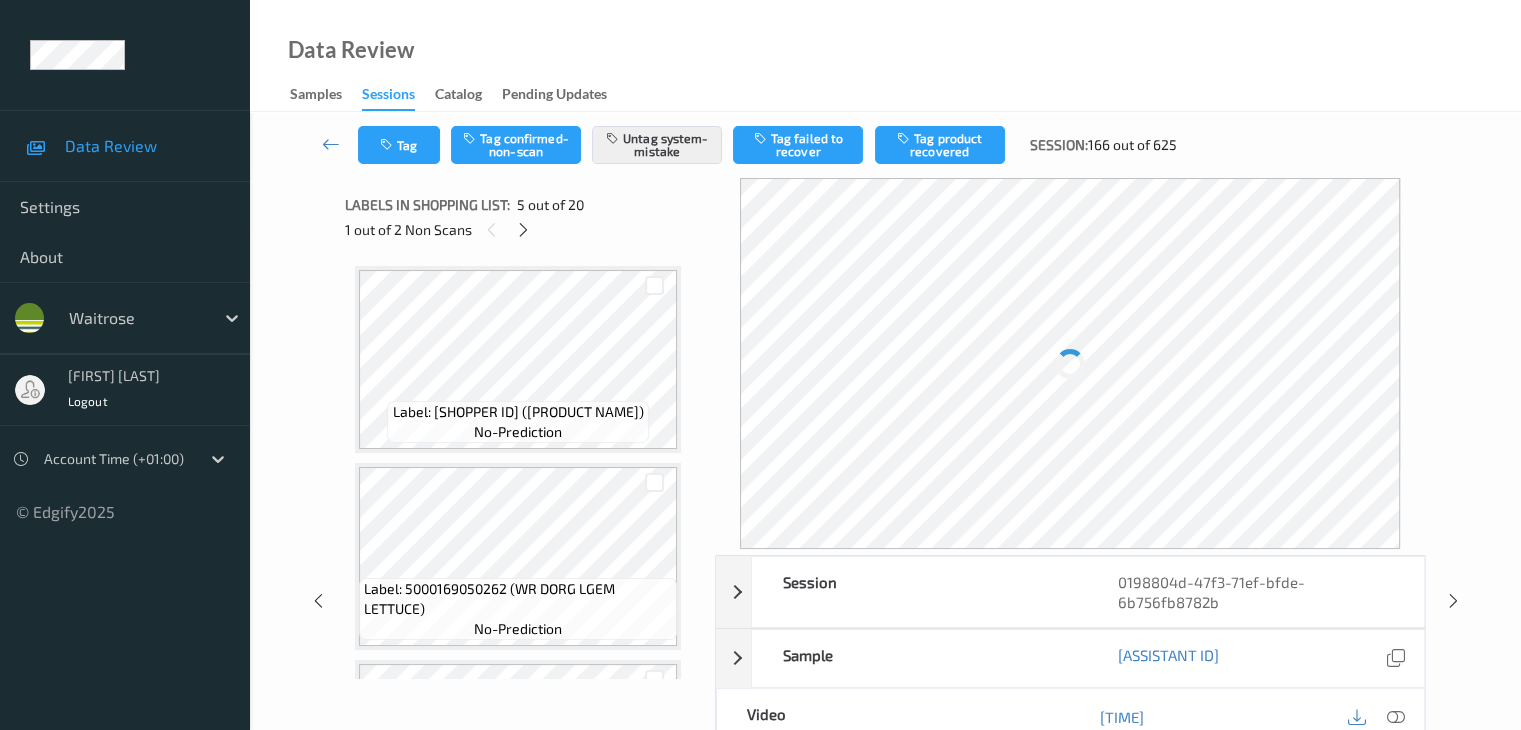 scroll, scrollTop: 600, scrollLeft: 0, axis: vertical 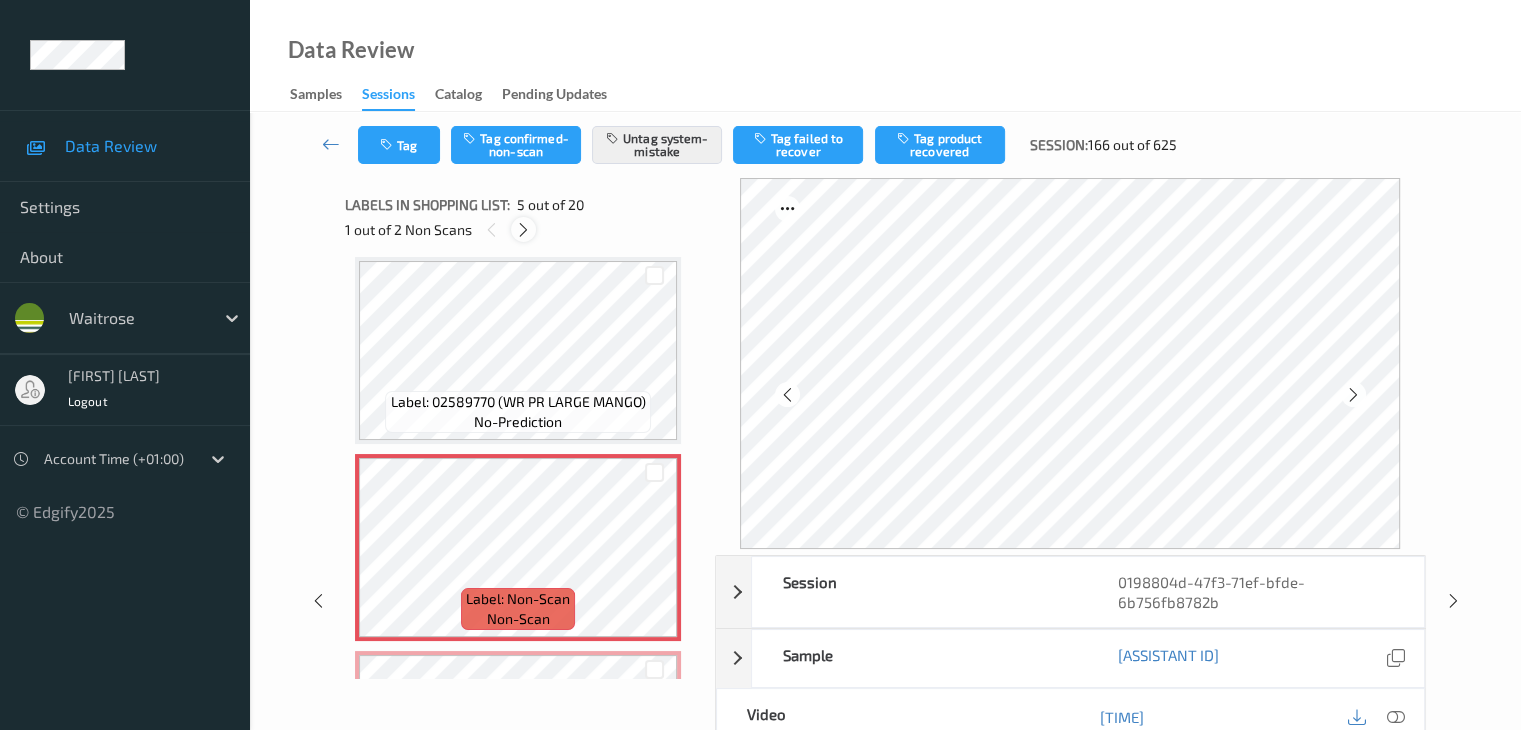 click at bounding box center (523, 230) 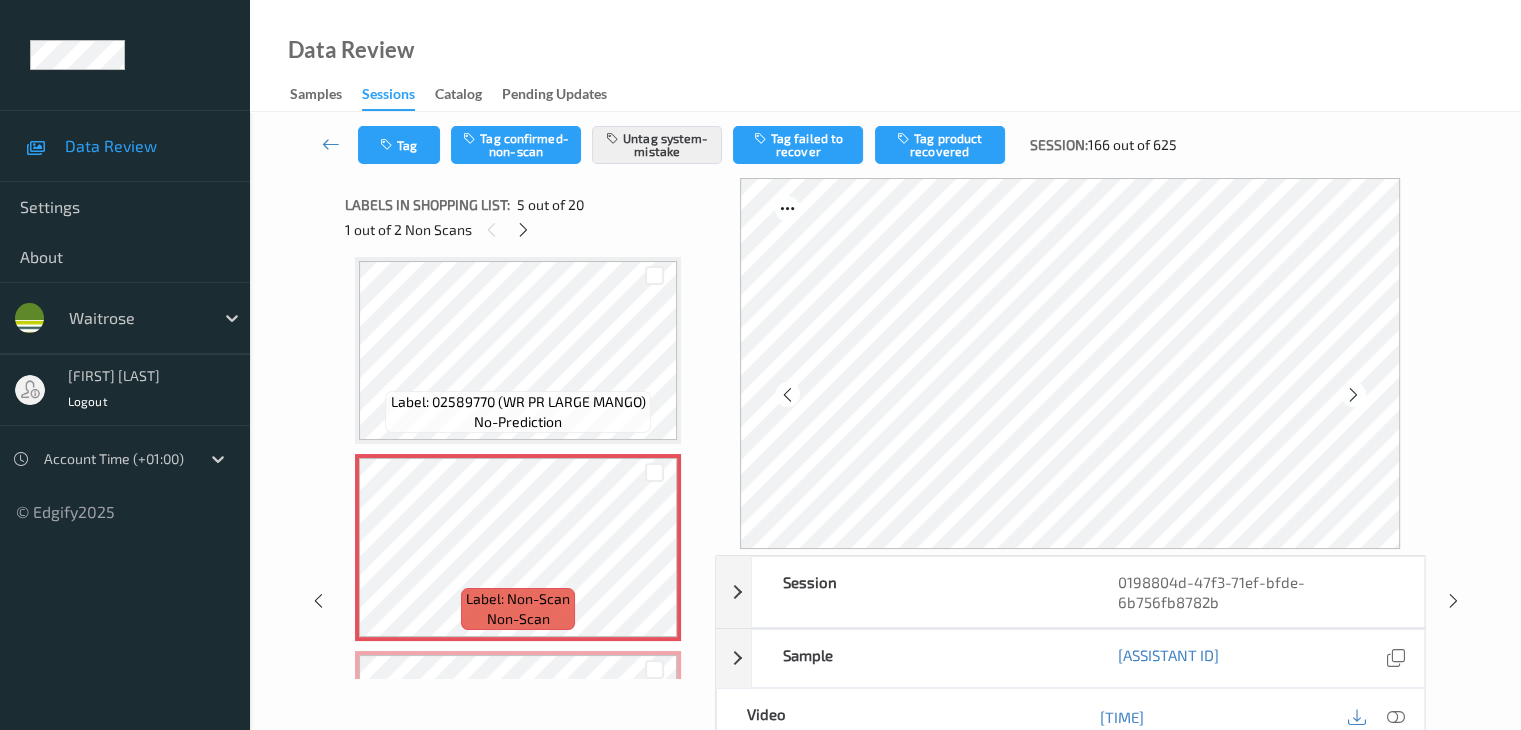 scroll, scrollTop: 796, scrollLeft: 0, axis: vertical 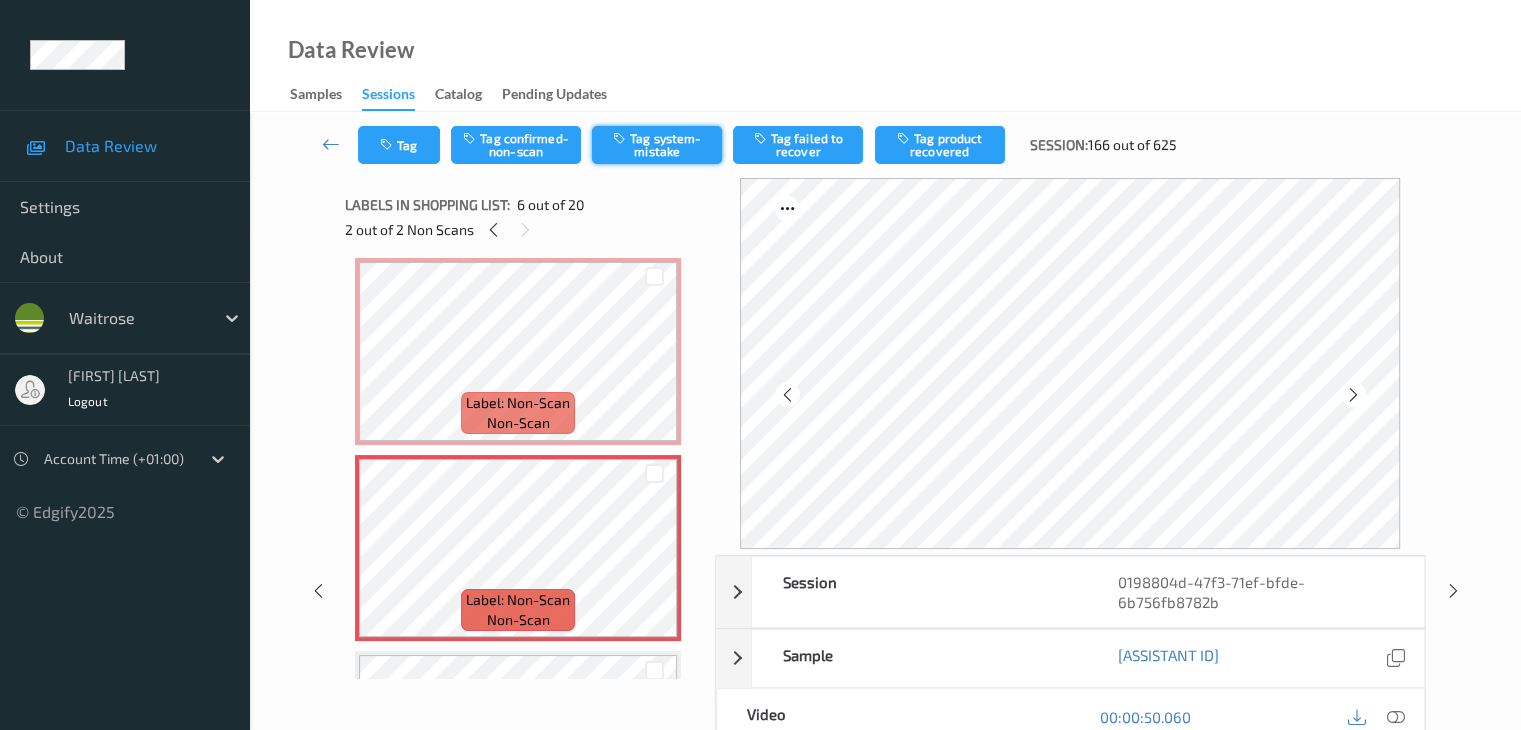 click on "Tag   system-mistake" at bounding box center (657, 145) 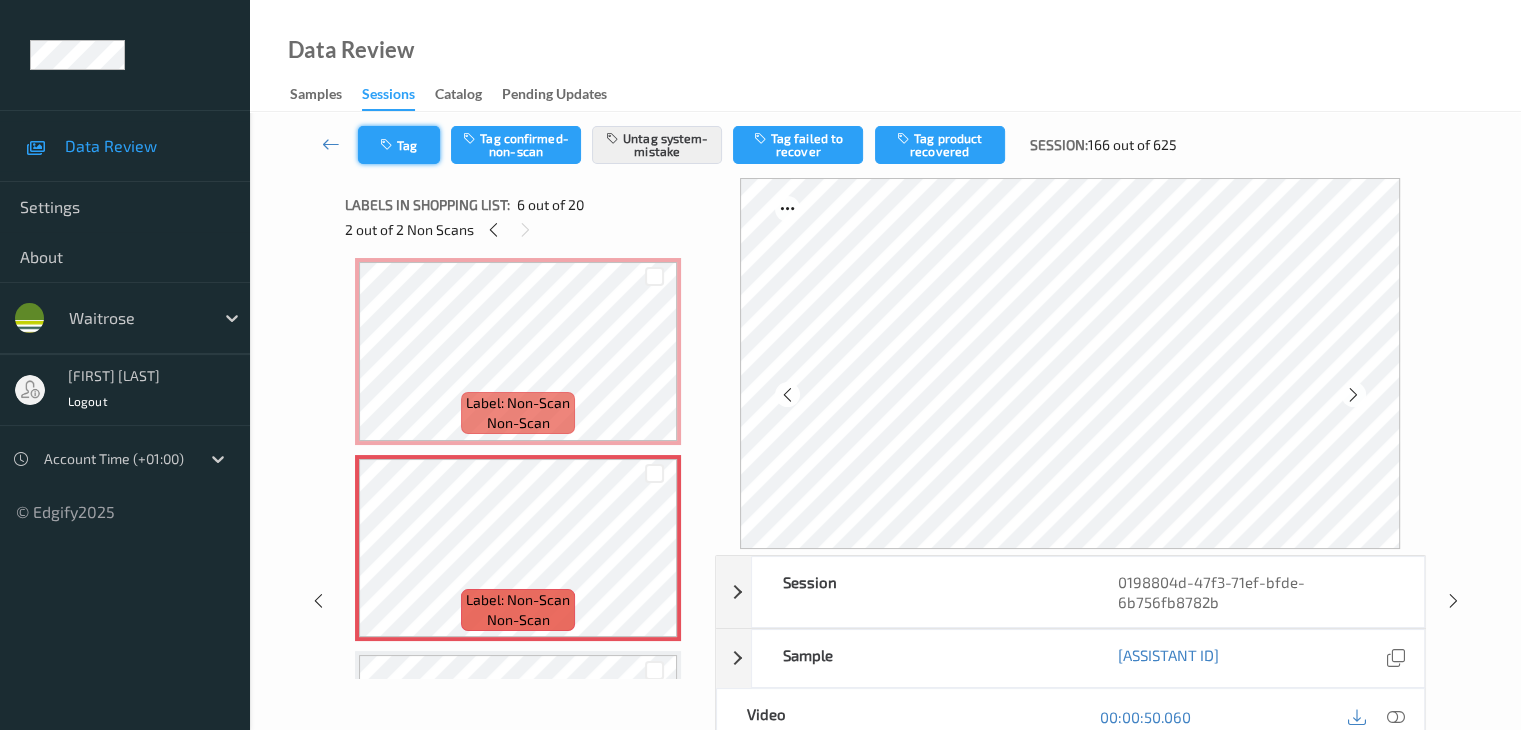click on "Tag" at bounding box center (399, 145) 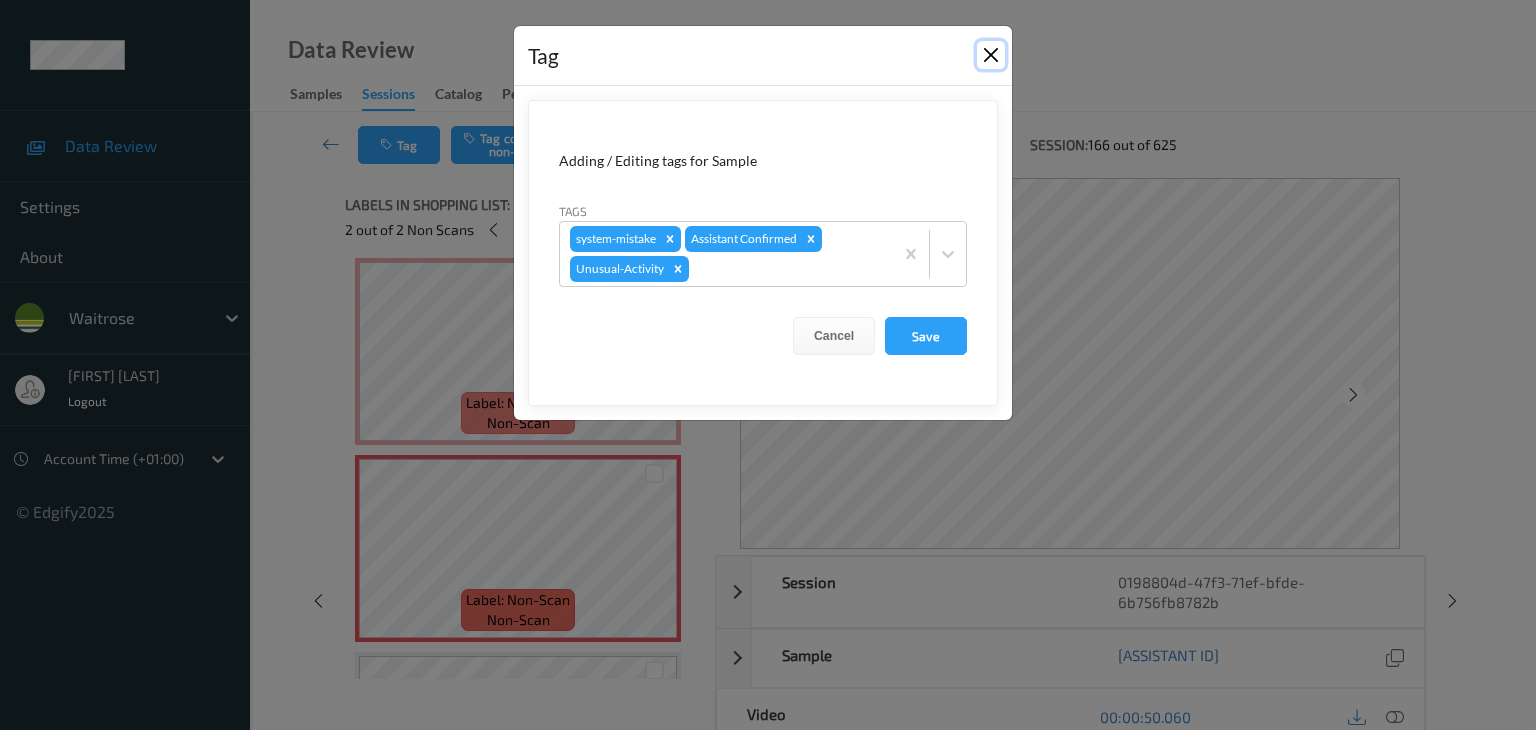 click at bounding box center [991, 55] 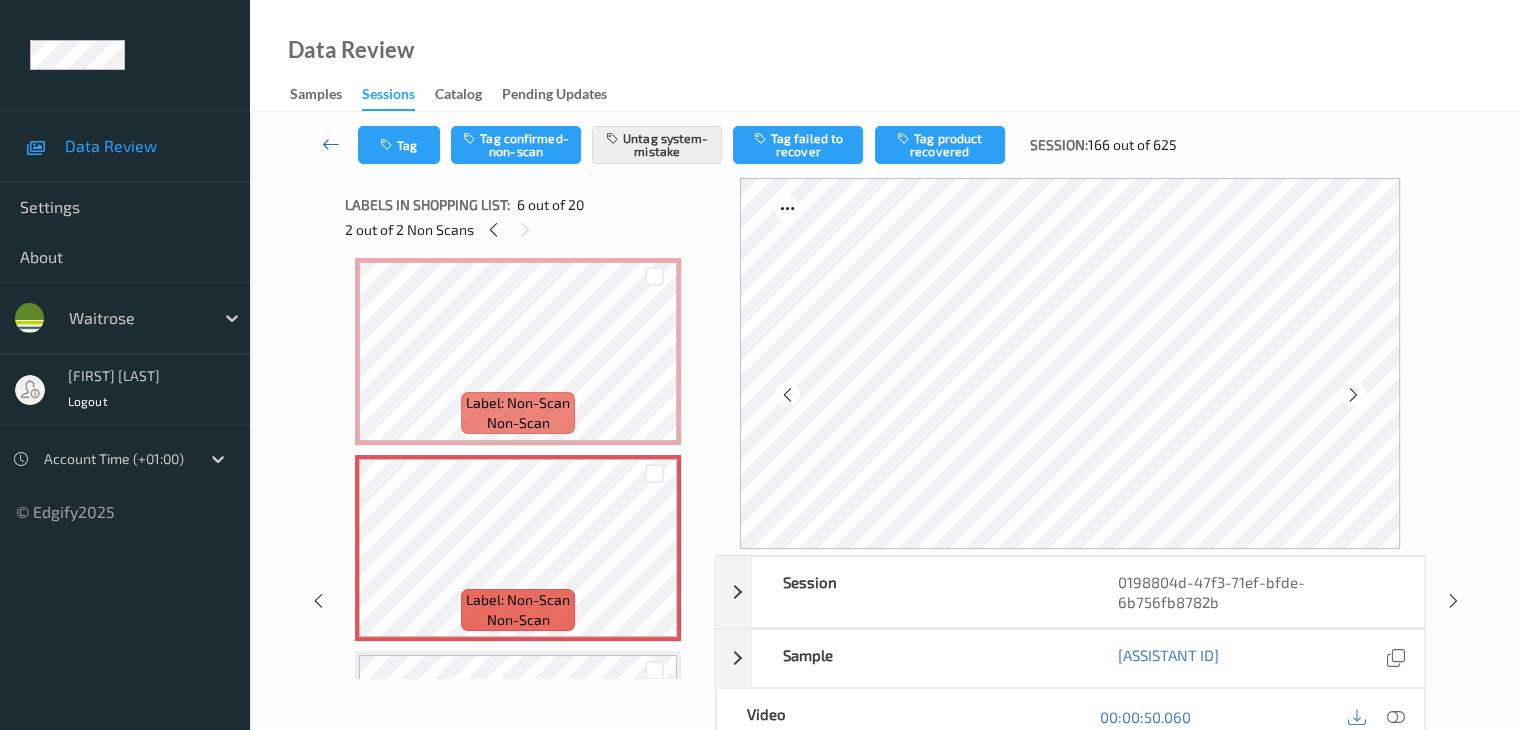 click at bounding box center (331, 144) 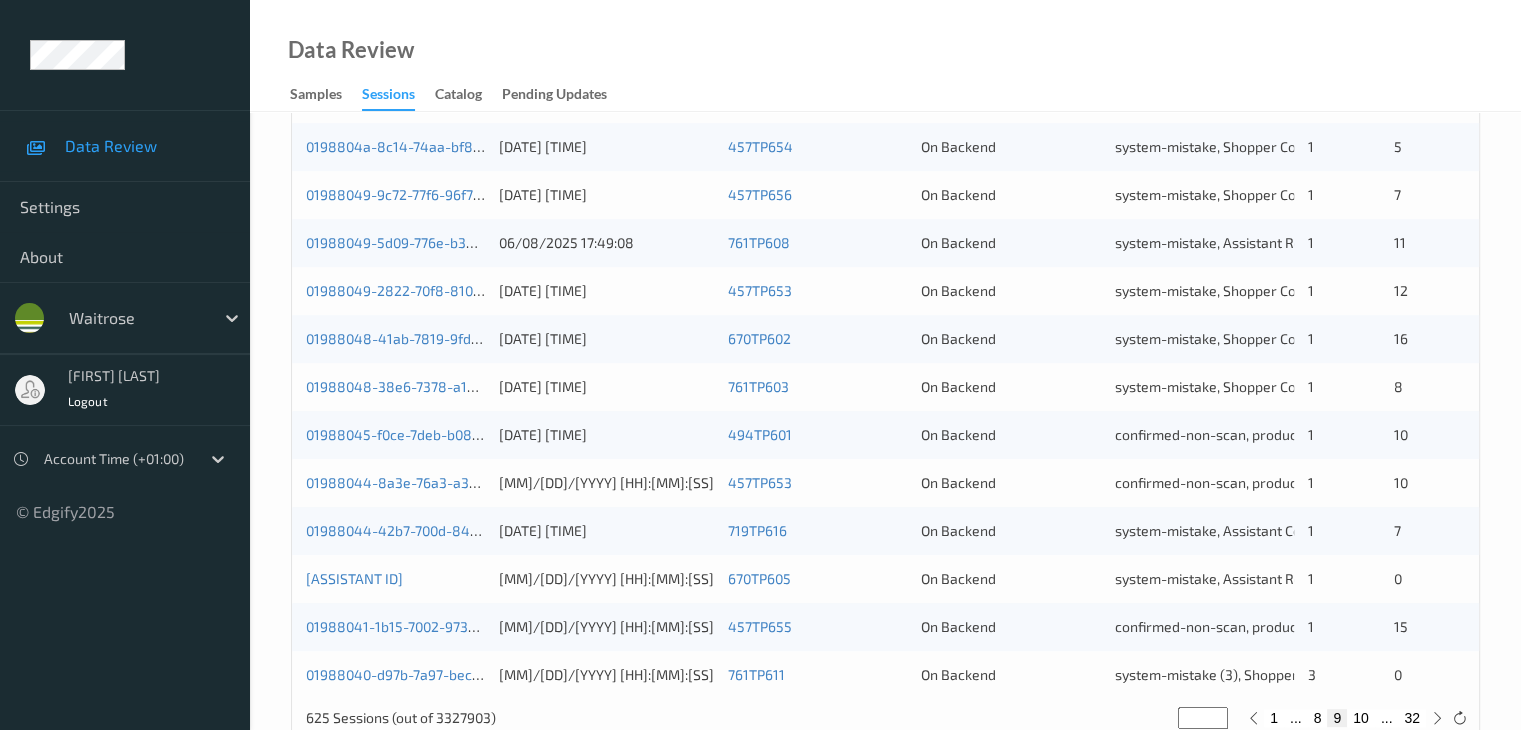 scroll, scrollTop: 932, scrollLeft: 0, axis: vertical 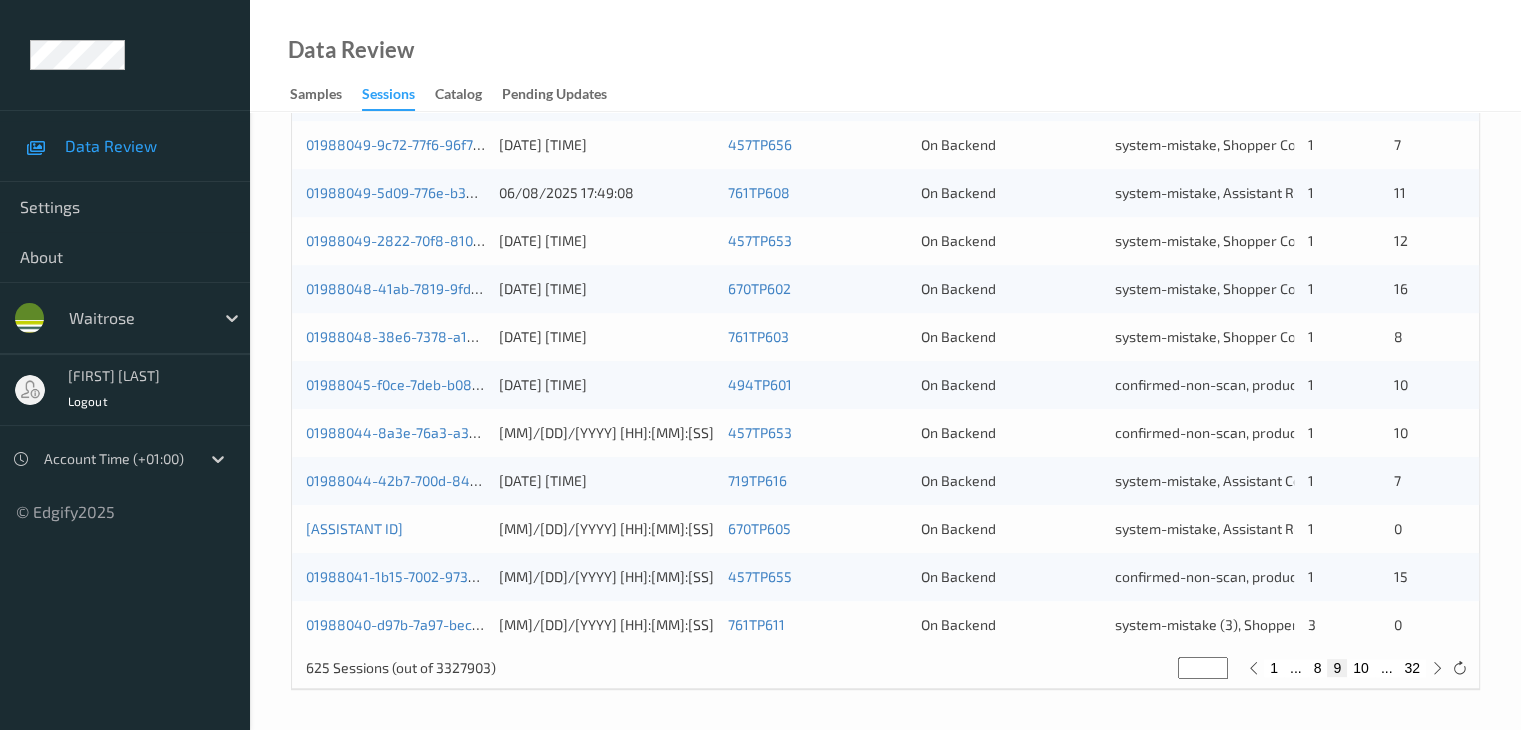 click on "10" at bounding box center (1361, 668) 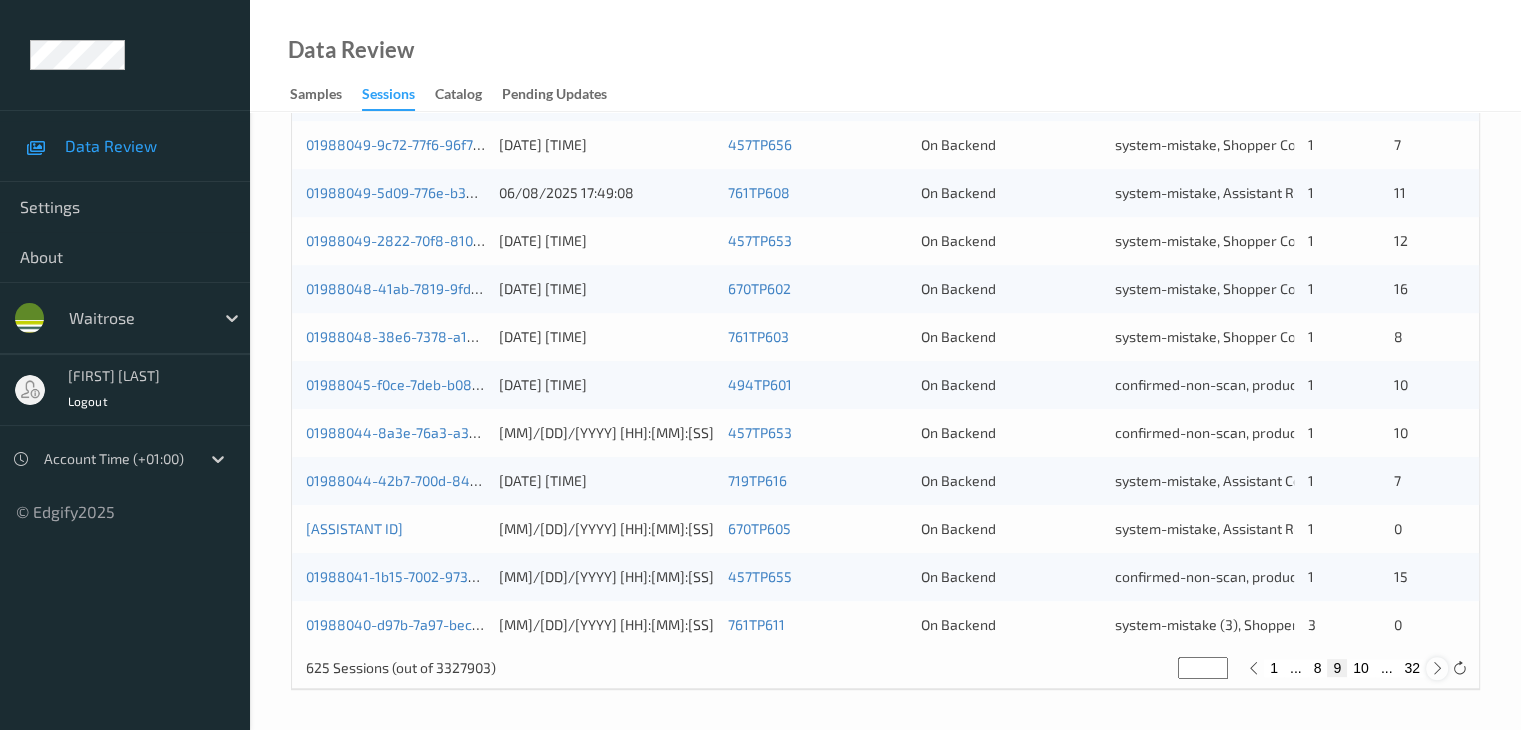 type on "**" 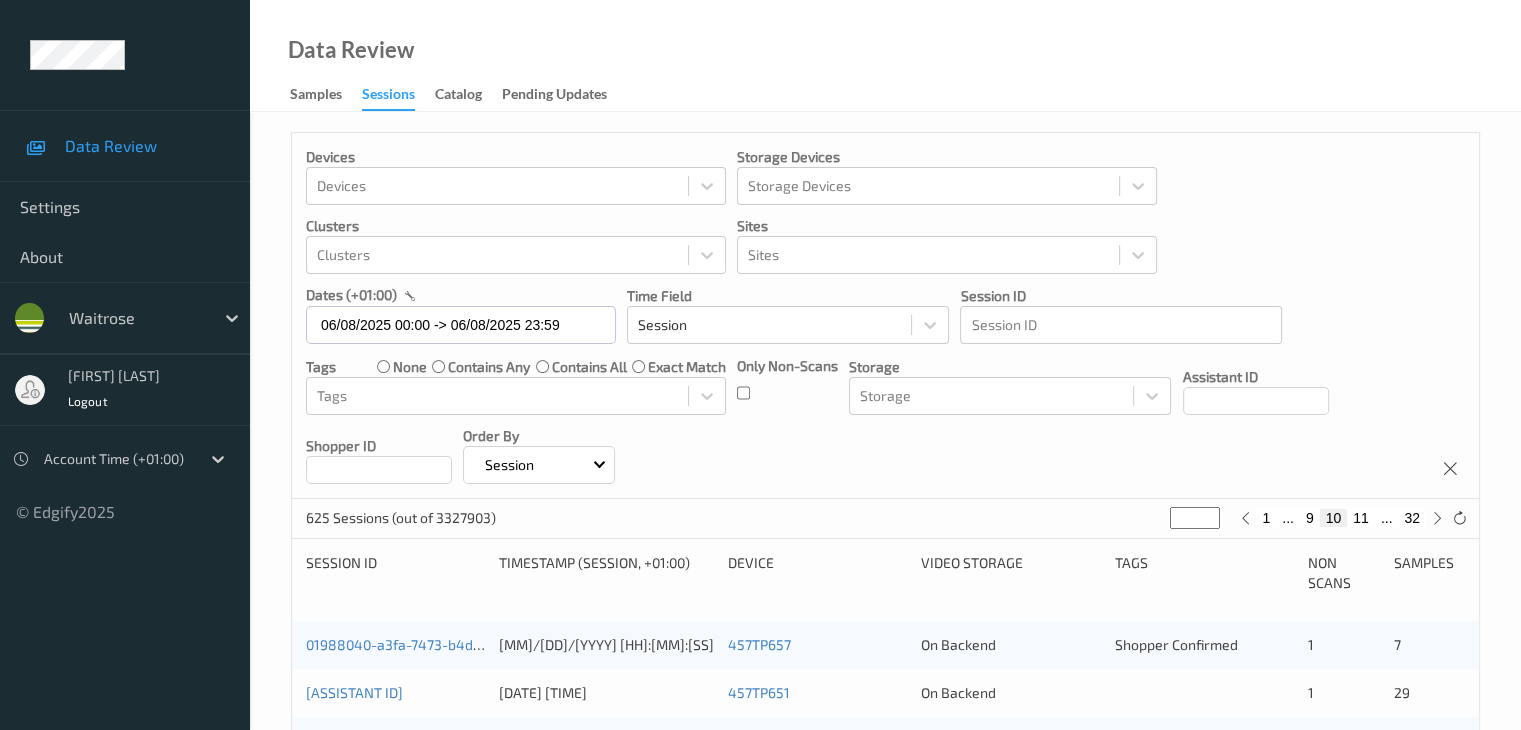 scroll, scrollTop: 300, scrollLeft: 0, axis: vertical 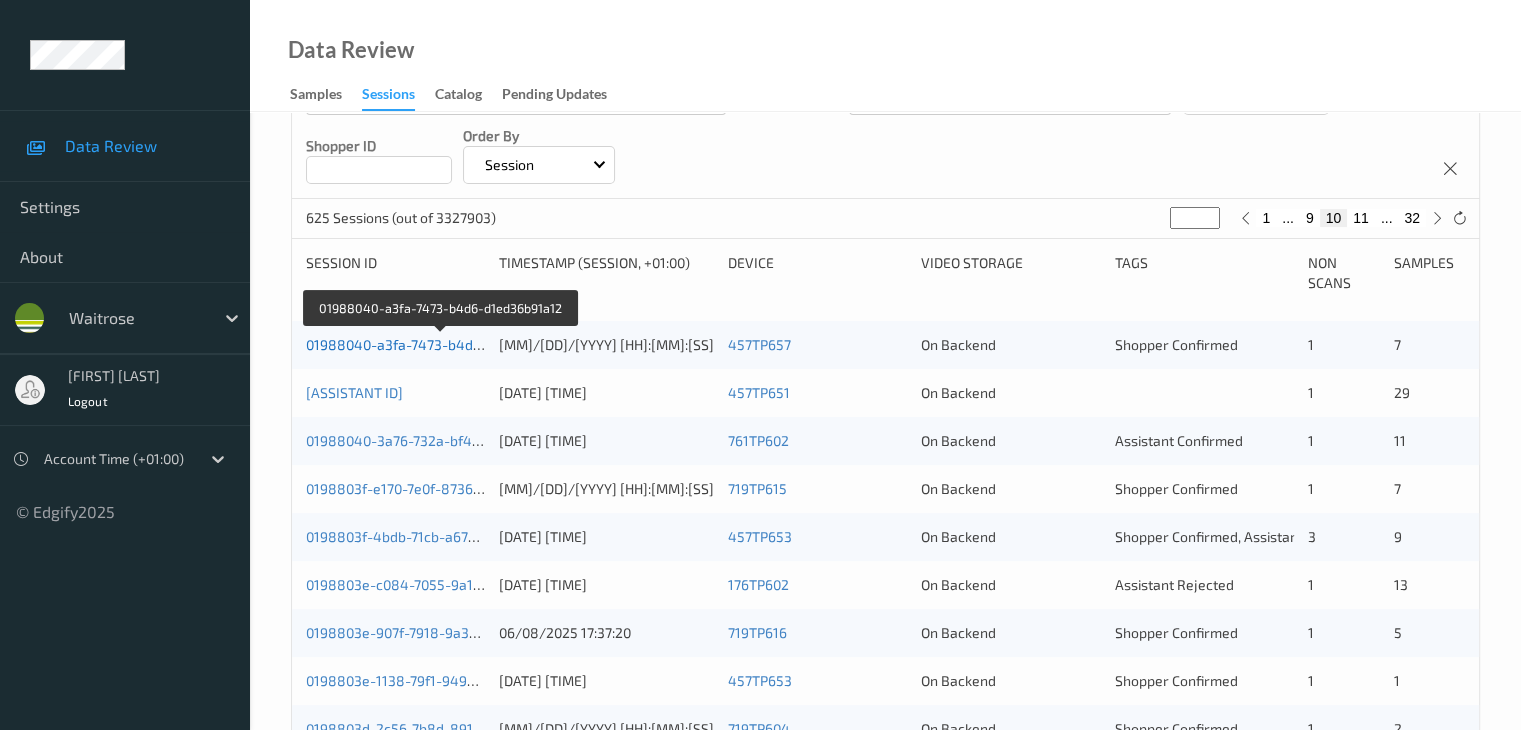 click on "01988040-a3fa-7473-b4d6-d1ed36b91a12" at bounding box center [441, 344] 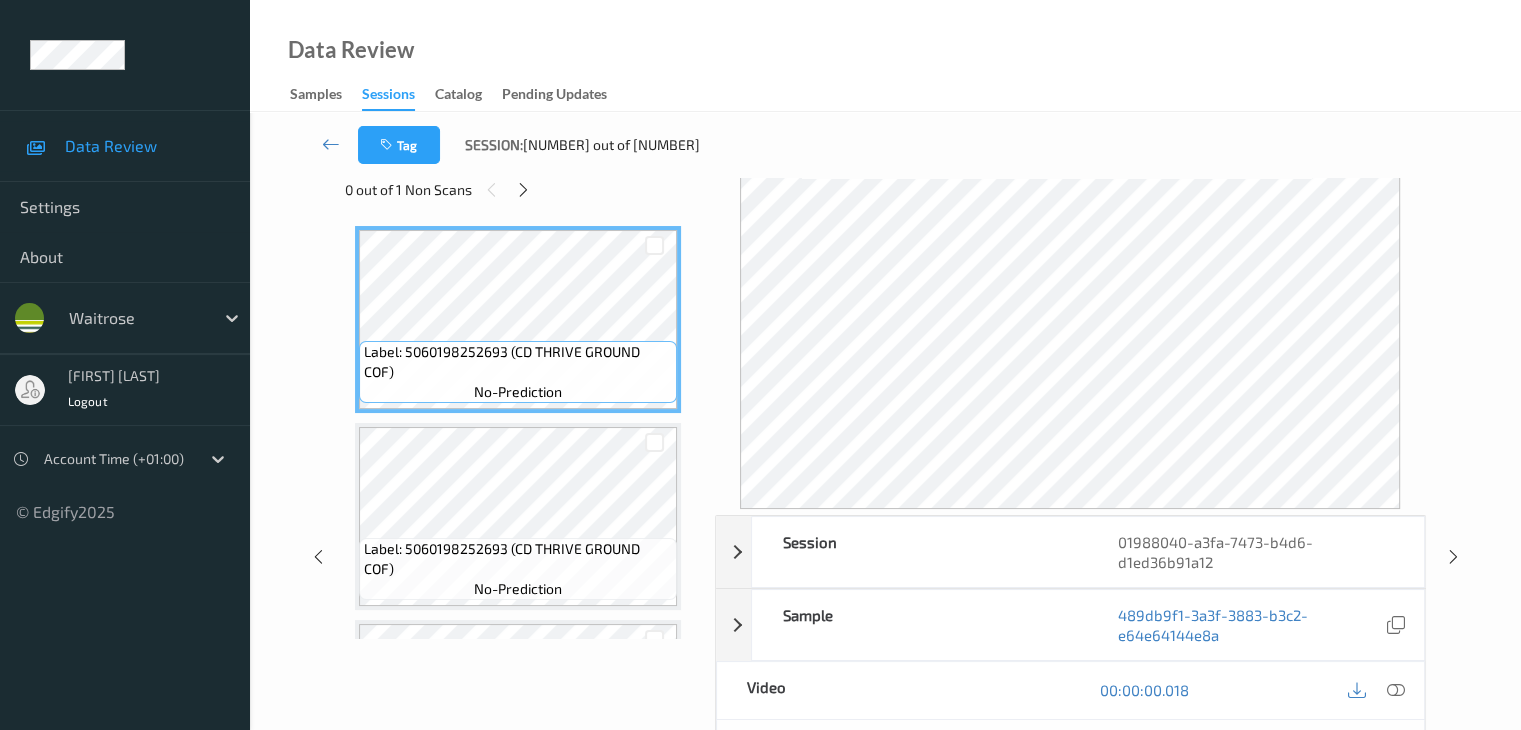 scroll, scrollTop: 0, scrollLeft: 0, axis: both 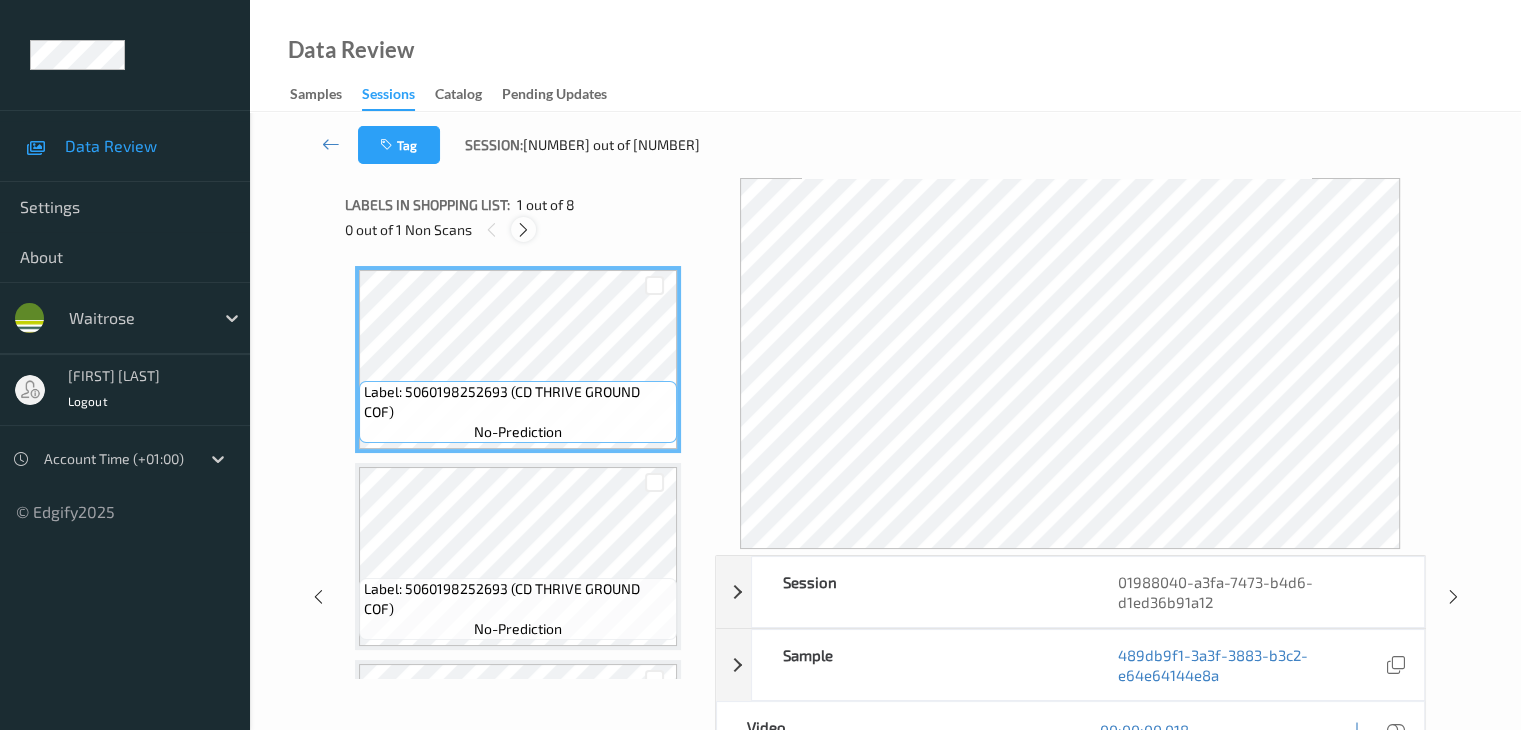 click at bounding box center (523, 230) 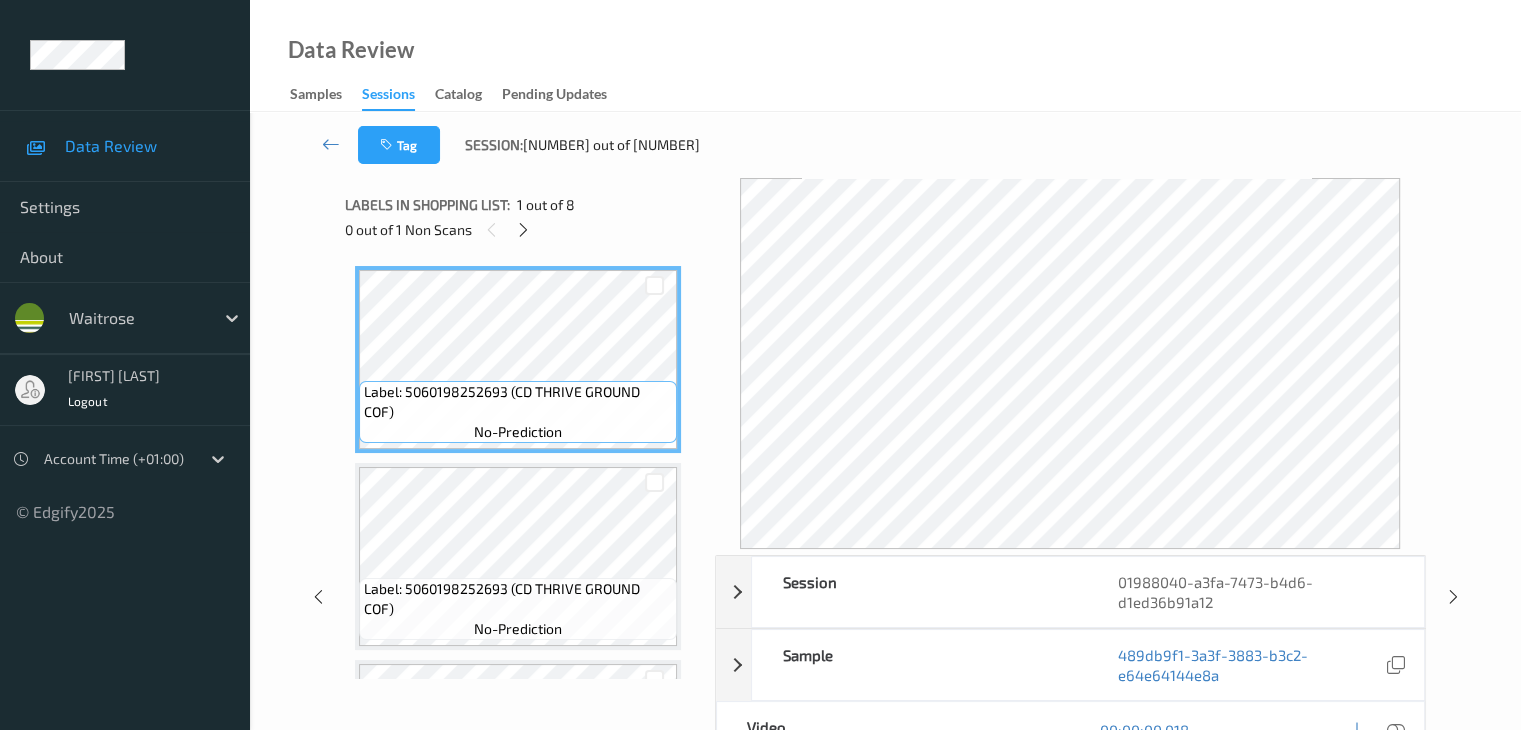 scroll, scrollTop: 796, scrollLeft: 0, axis: vertical 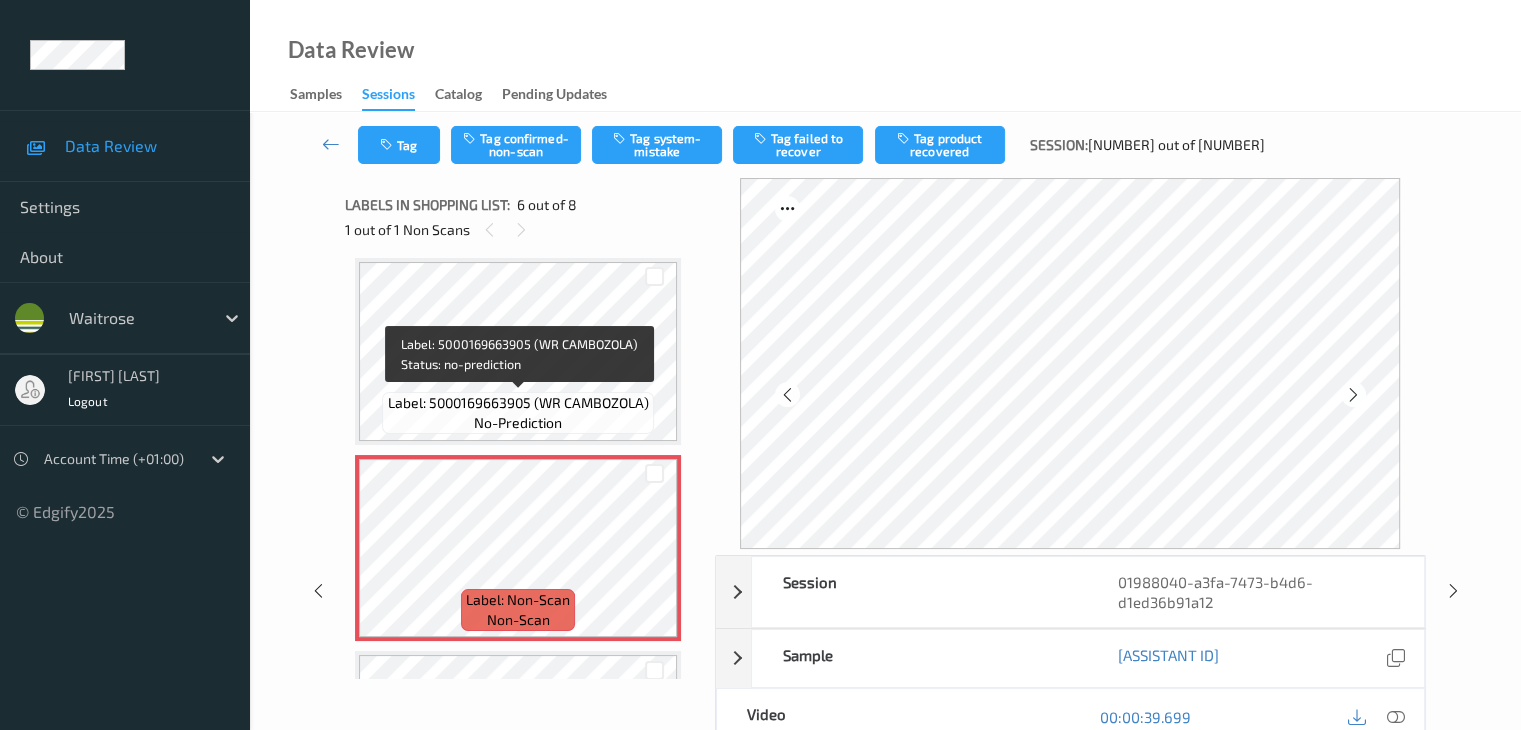 click on "Label: 5000169663905 (WR CAMBOZOLA)" at bounding box center (518, 403) 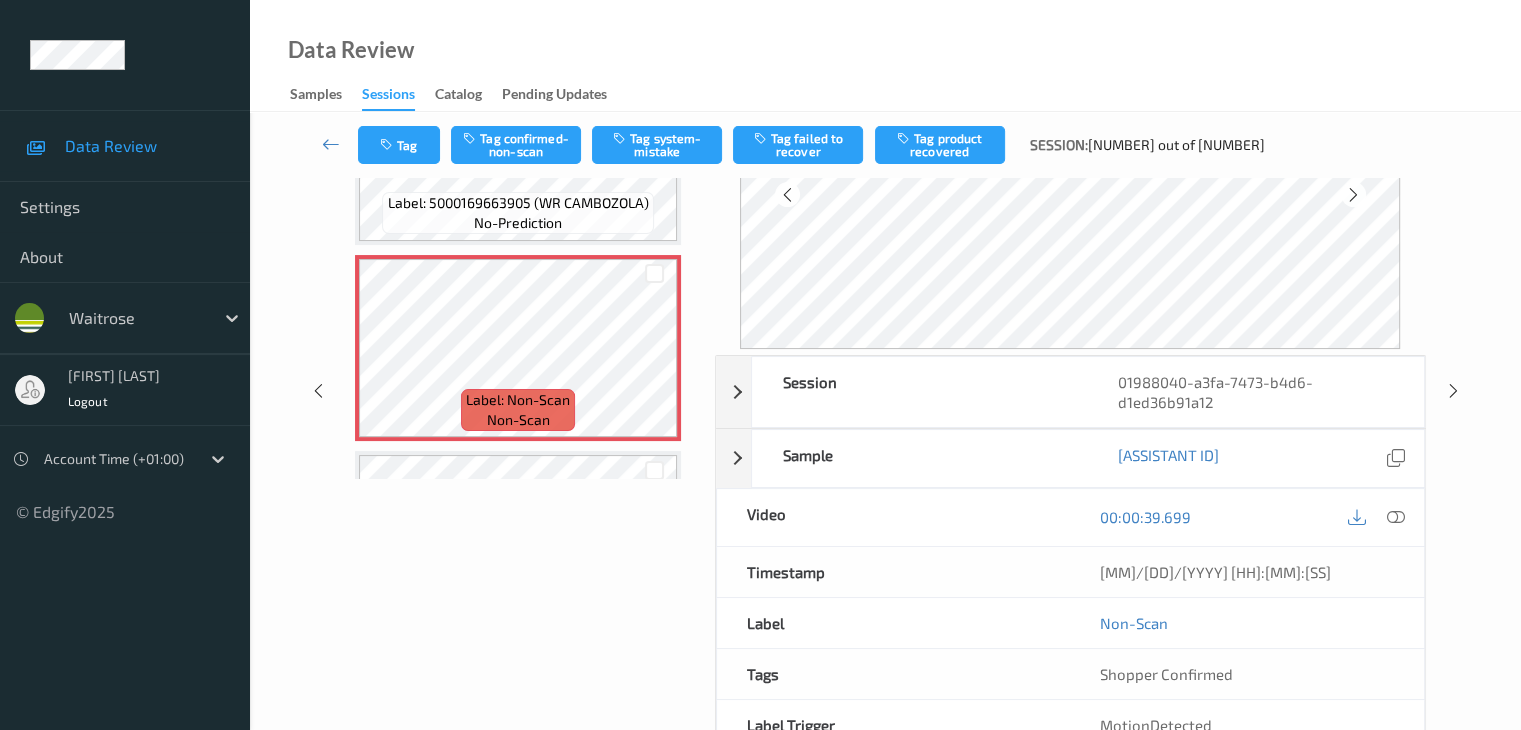 scroll, scrollTop: 300, scrollLeft: 0, axis: vertical 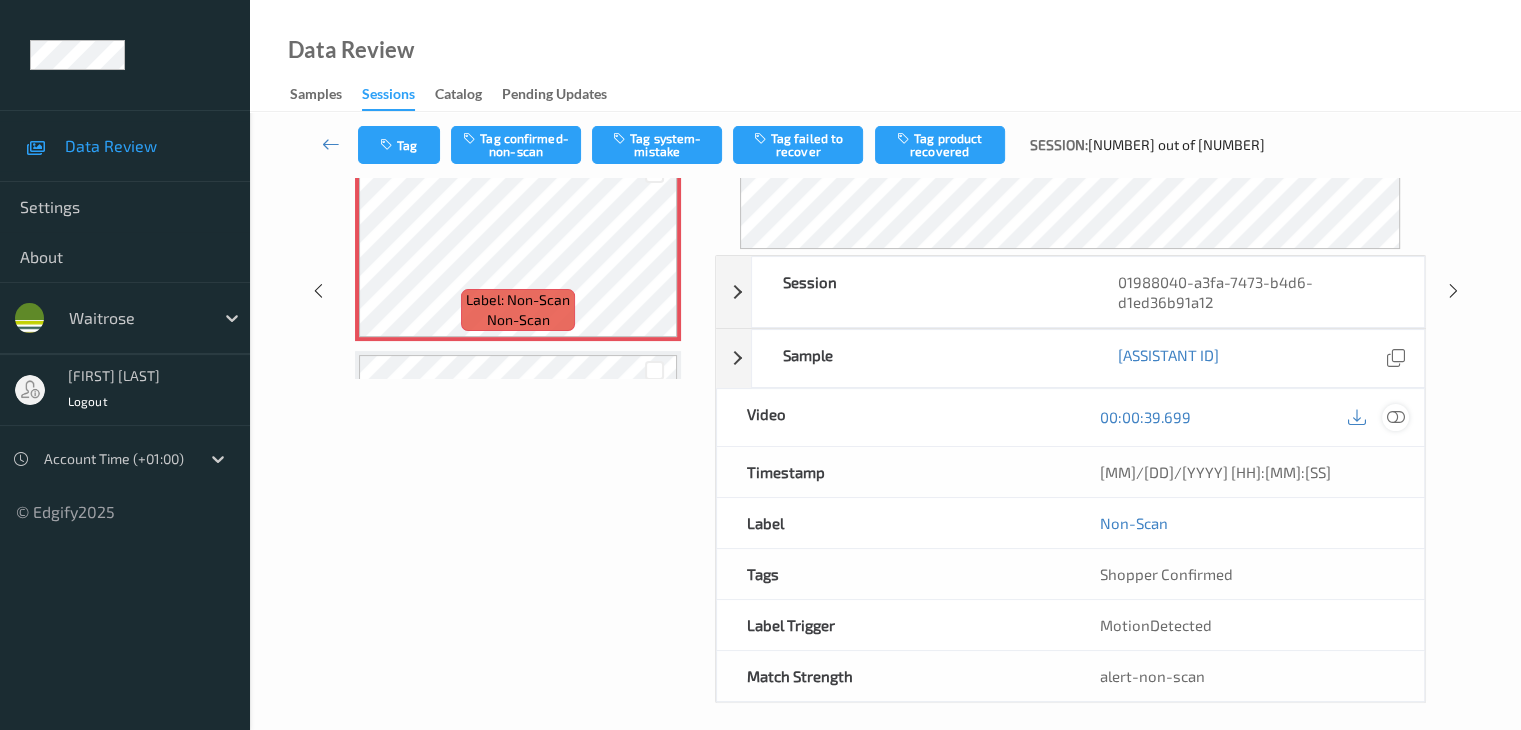 click at bounding box center [1395, 417] 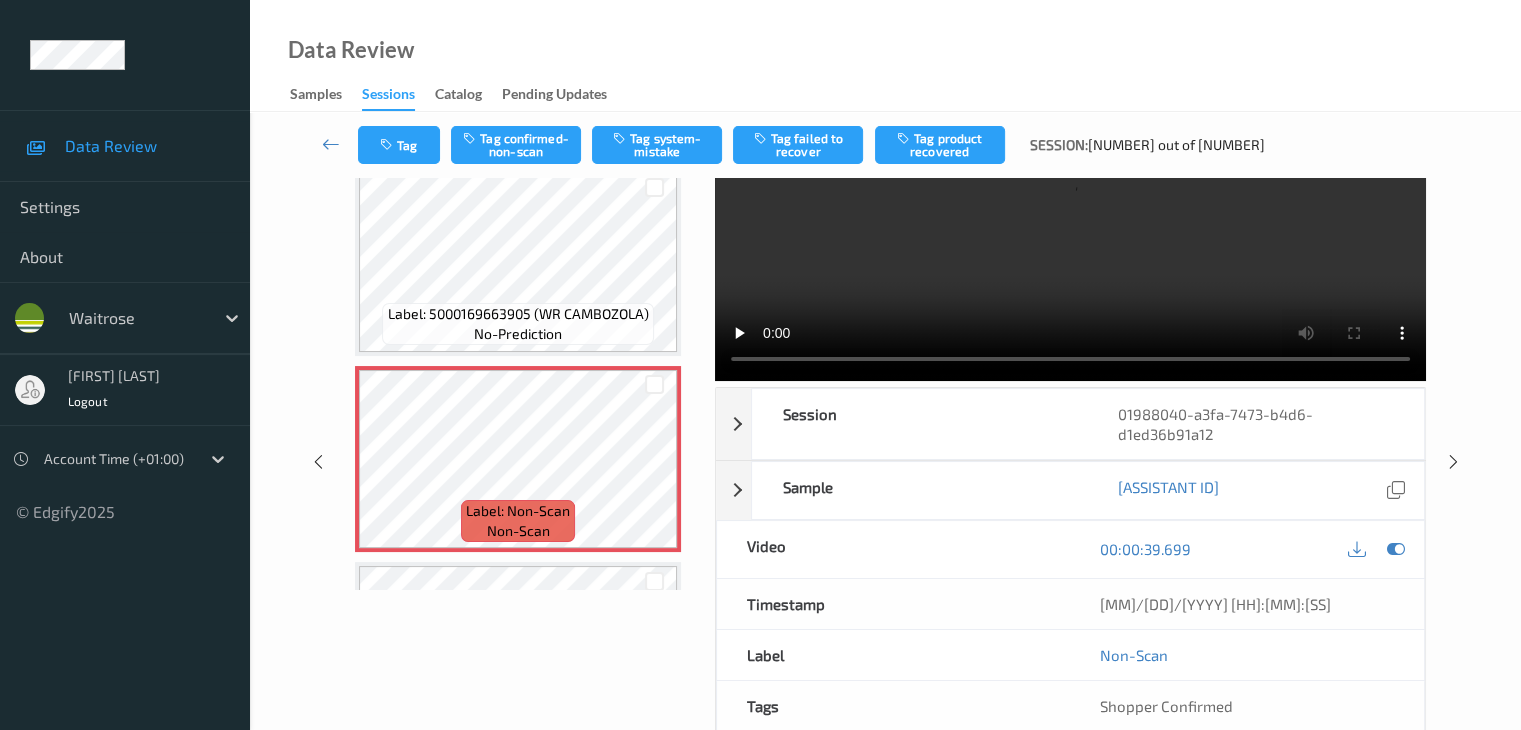 scroll, scrollTop: 0, scrollLeft: 0, axis: both 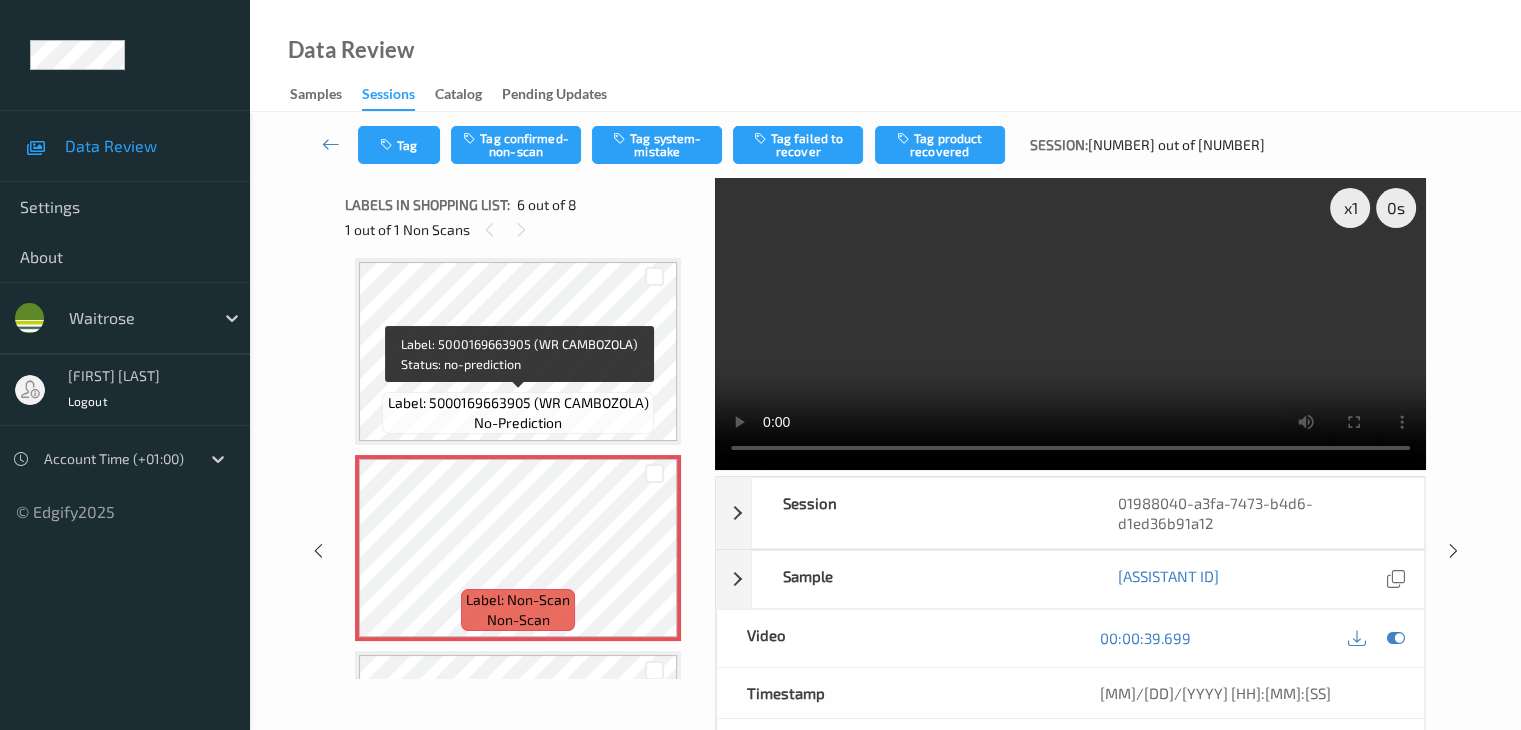 click on "Label: 5000169663905 (WR CAMBOZOLA)" at bounding box center [518, 403] 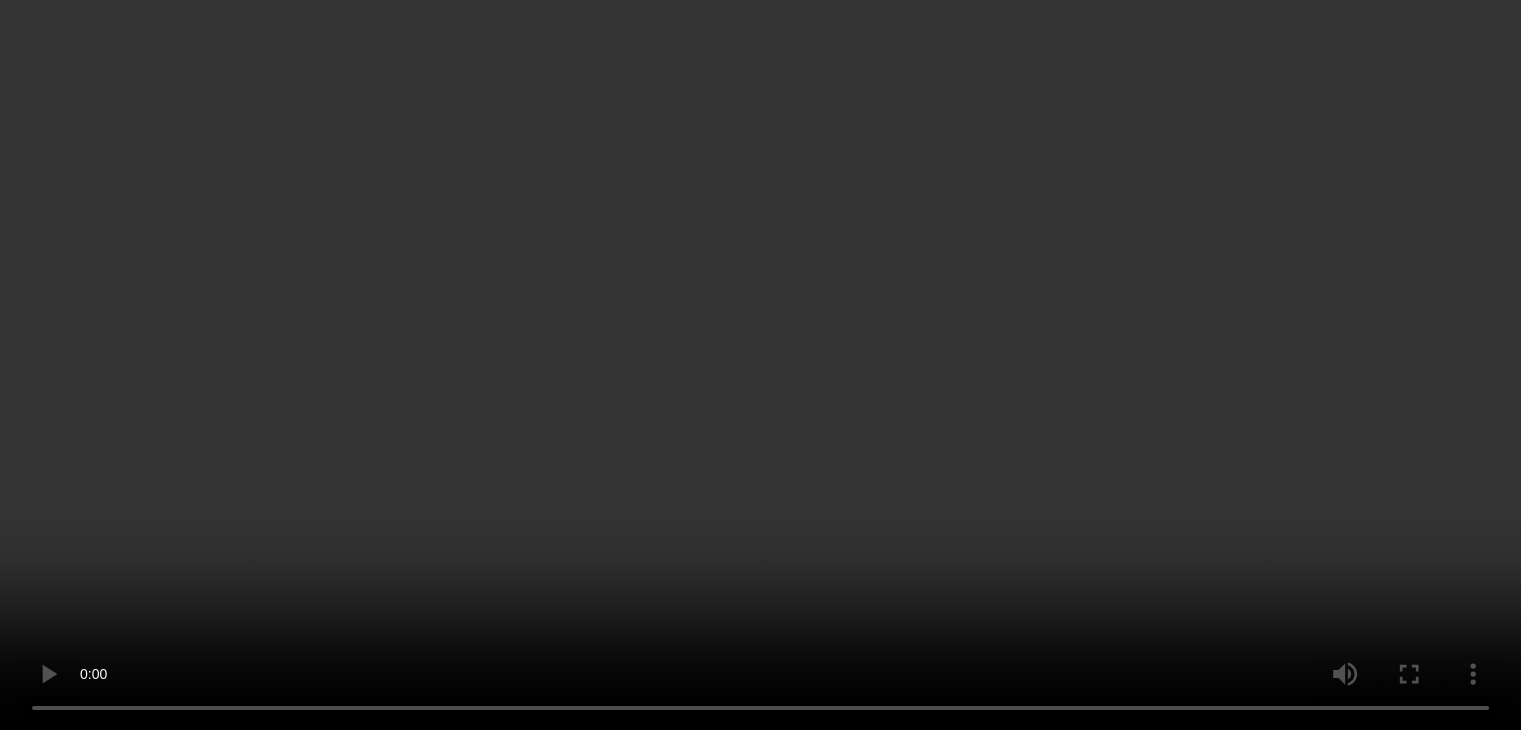 scroll, scrollTop: 796, scrollLeft: 0, axis: vertical 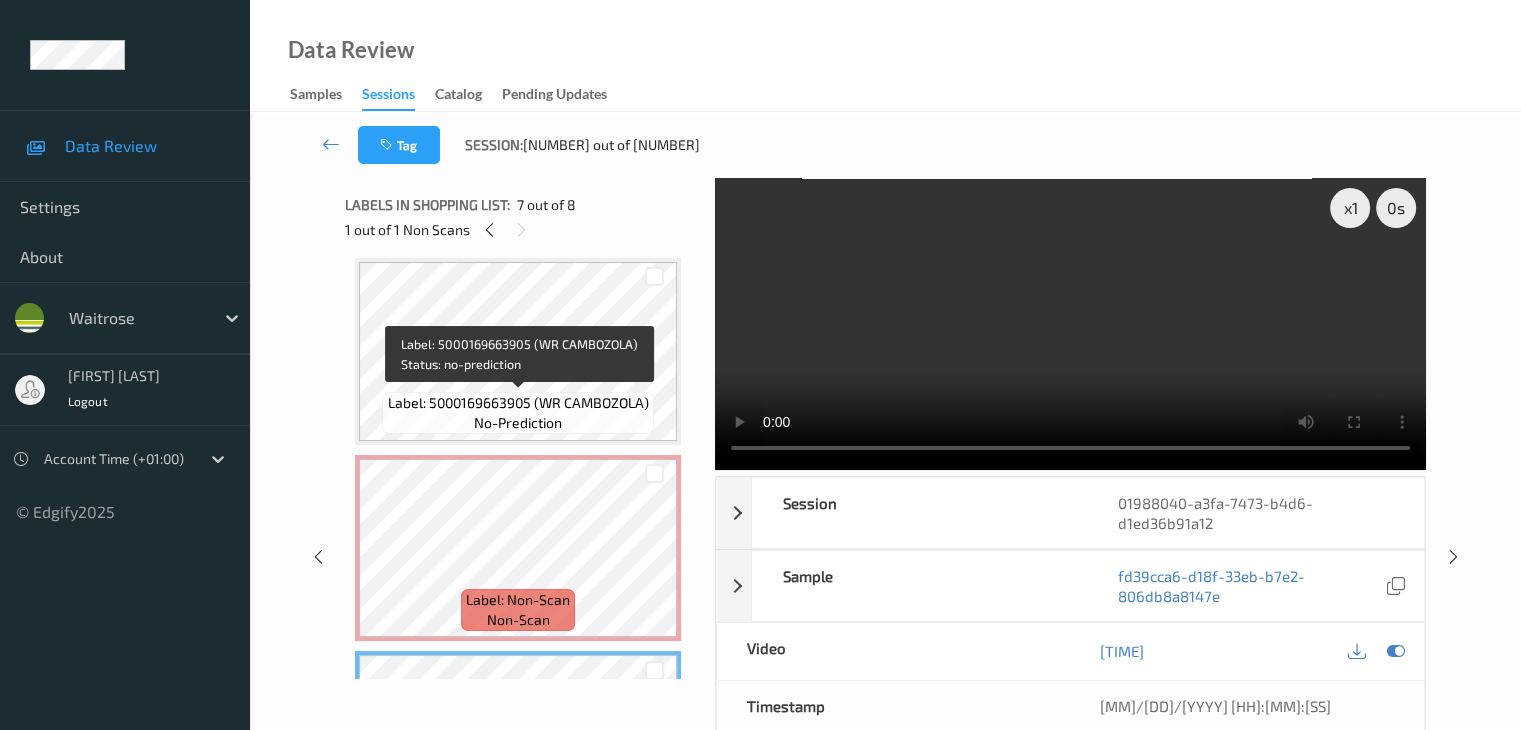 click on "Label: 5000169663905 (WR CAMBOZOLA) no-prediction" at bounding box center (517, 413) 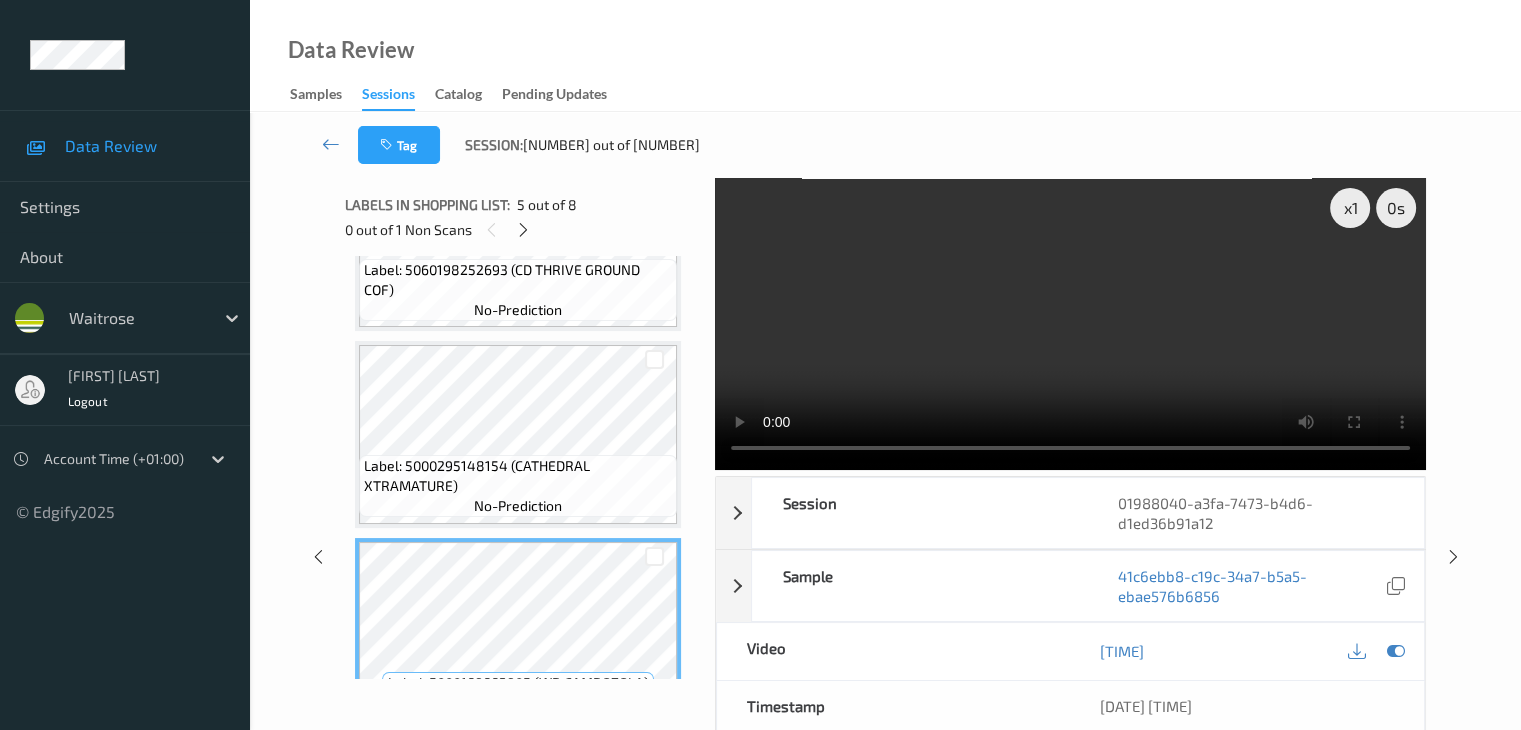 scroll, scrollTop: 496, scrollLeft: 0, axis: vertical 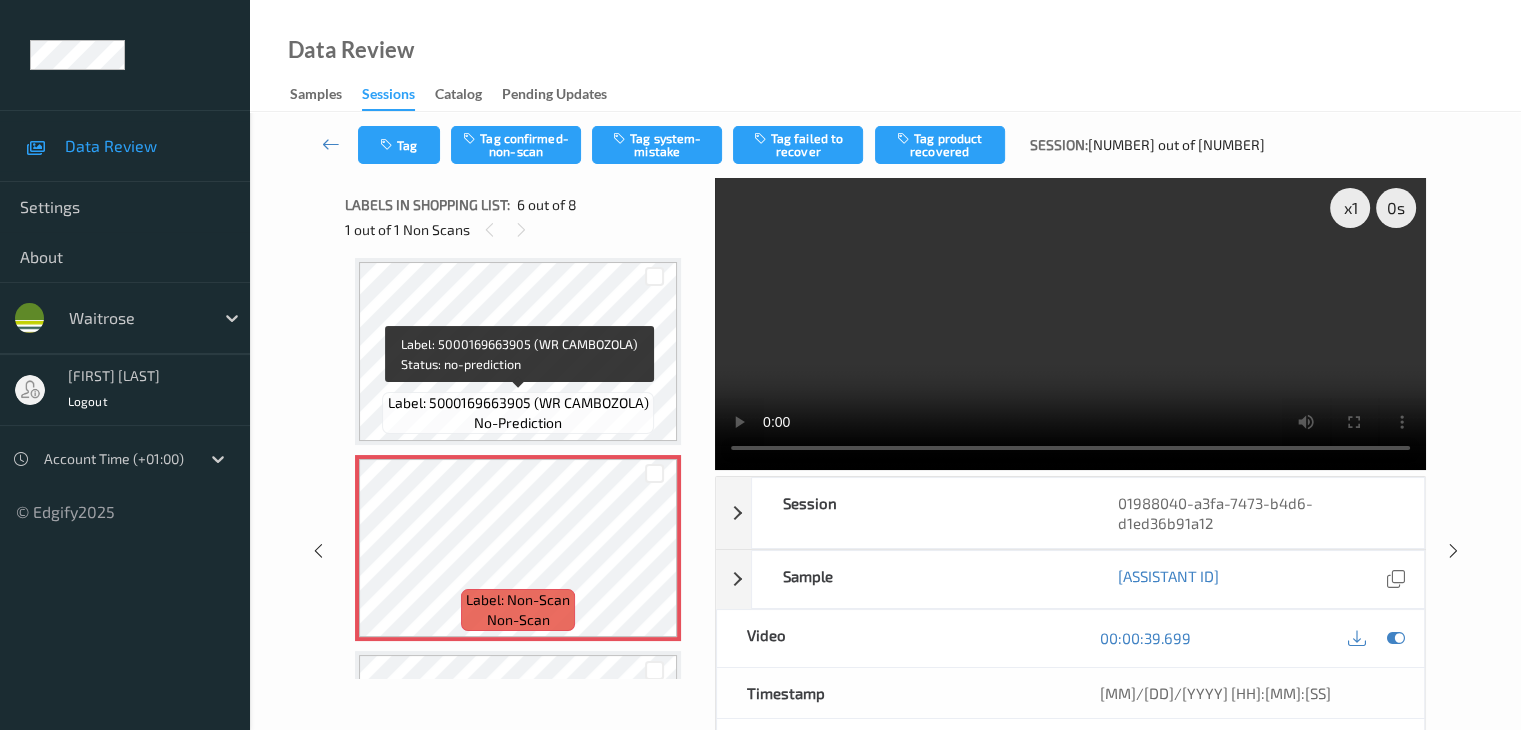 click on "Label: 5000169663905 (WR CAMBOZOLA)" at bounding box center (518, 403) 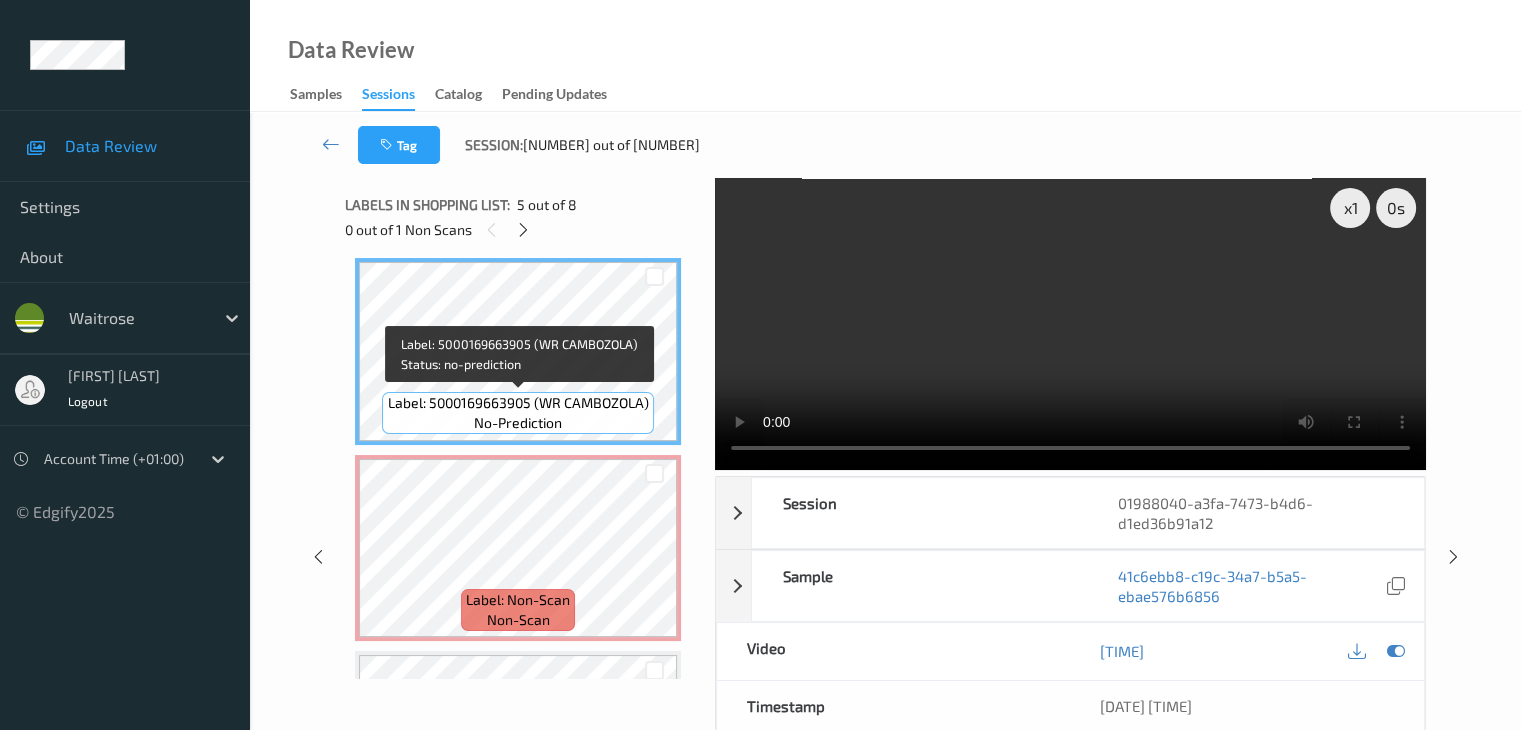 click on "no-prediction" at bounding box center (518, 423) 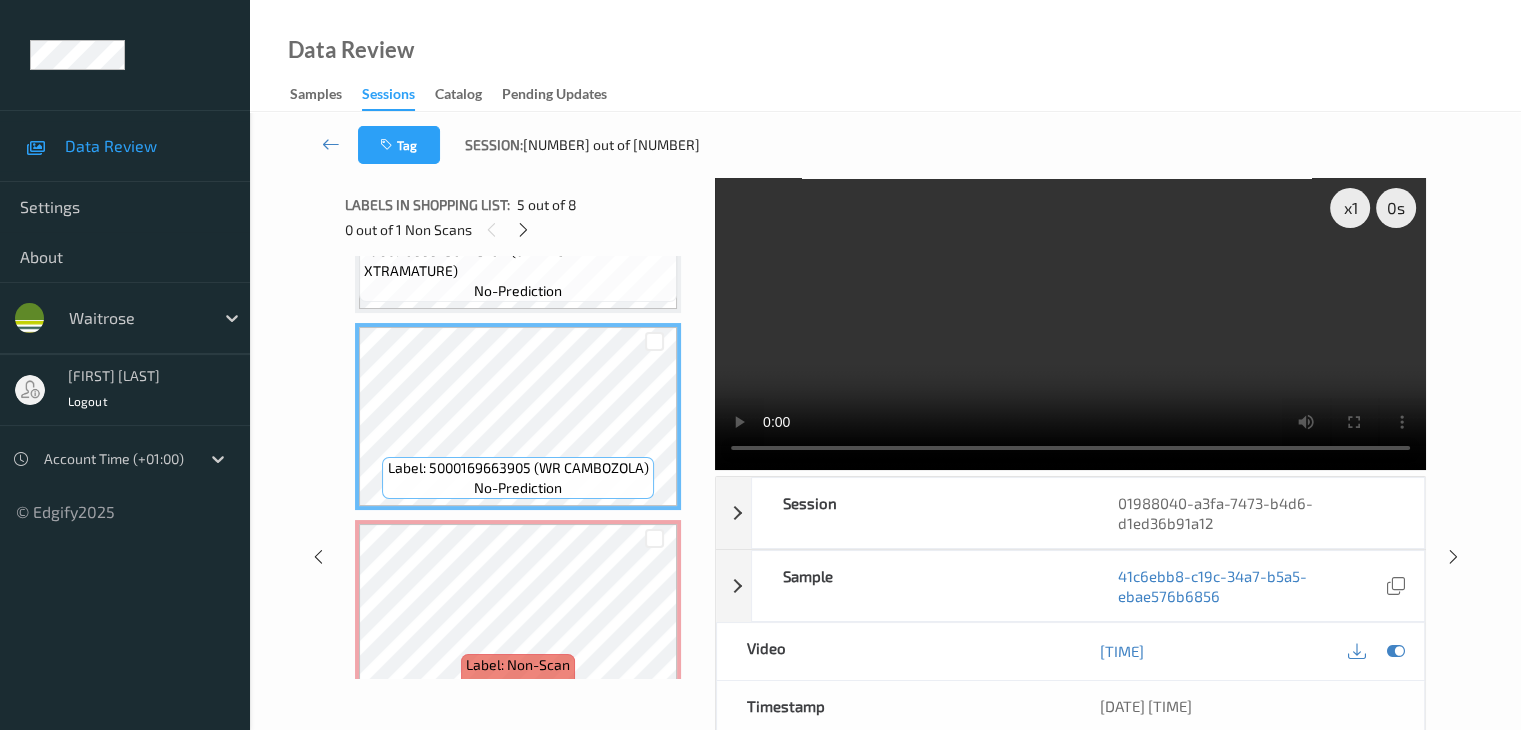scroll, scrollTop: 696, scrollLeft: 0, axis: vertical 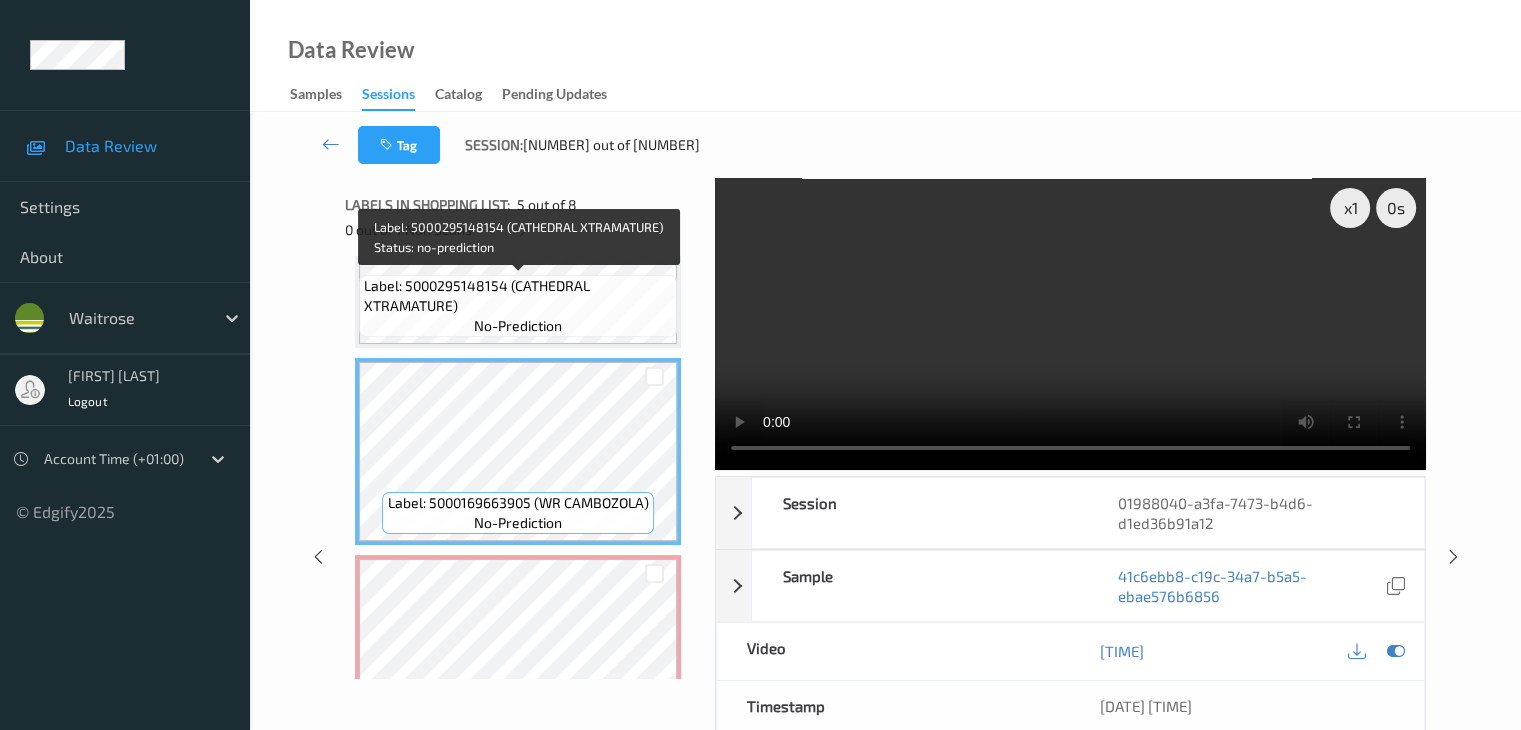 click on "Label: 5000295148154 (CATHEDRAL XTRAMATURE) no-prediction" at bounding box center (518, 306) 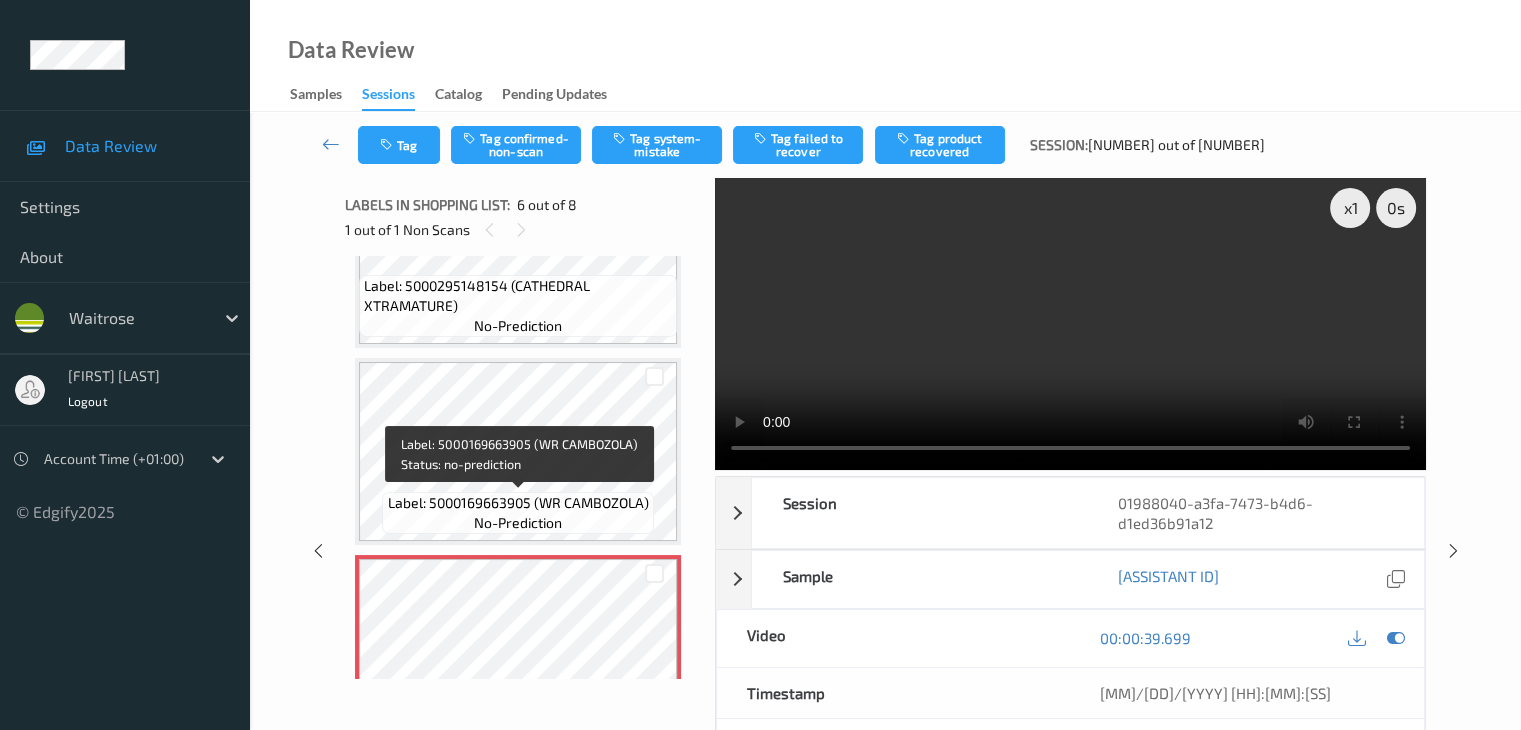 click on "Label: 5000169663905 (WR CAMBOZOLA)" at bounding box center (518, 503) 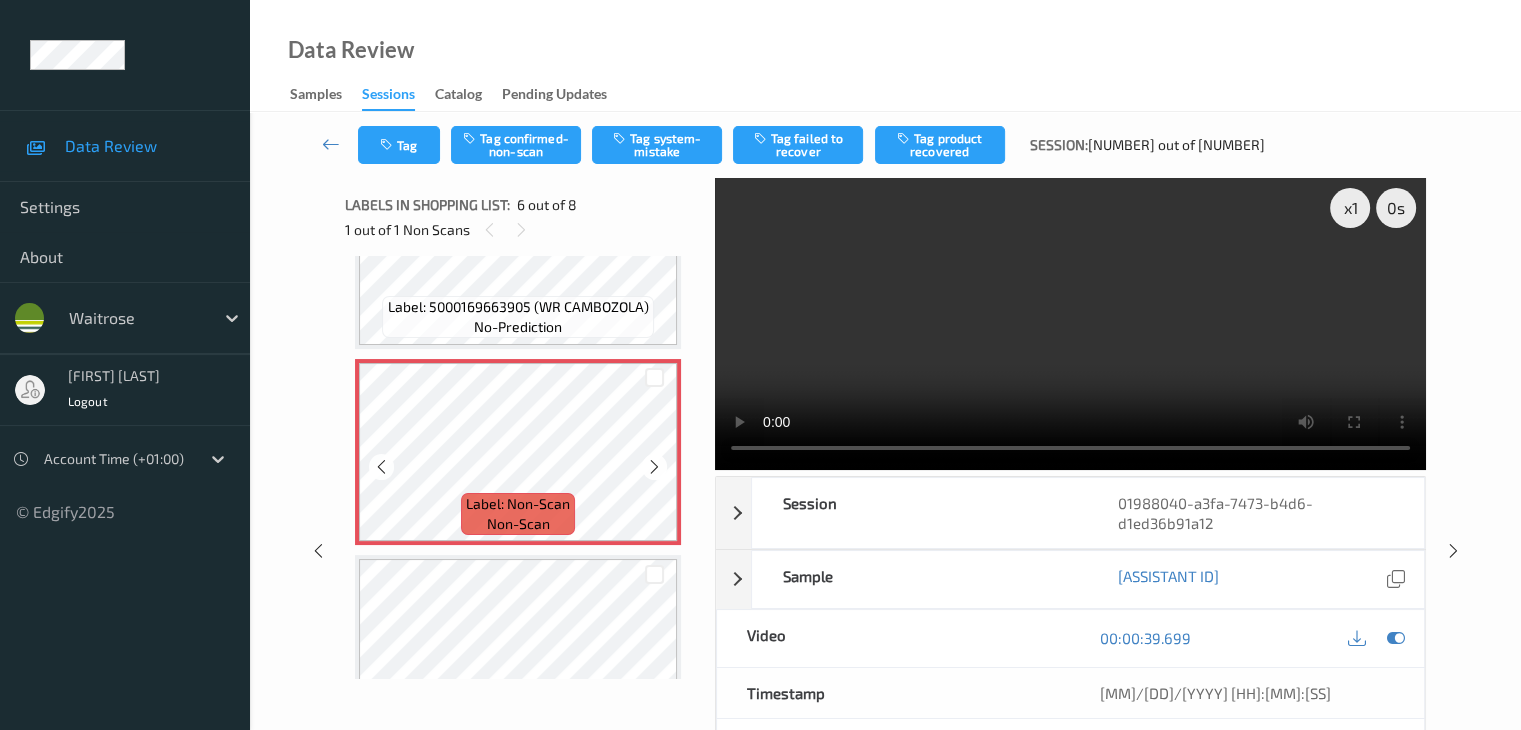 scroll, scrollTop: 896, scrollLeft: 0, axis: vertical 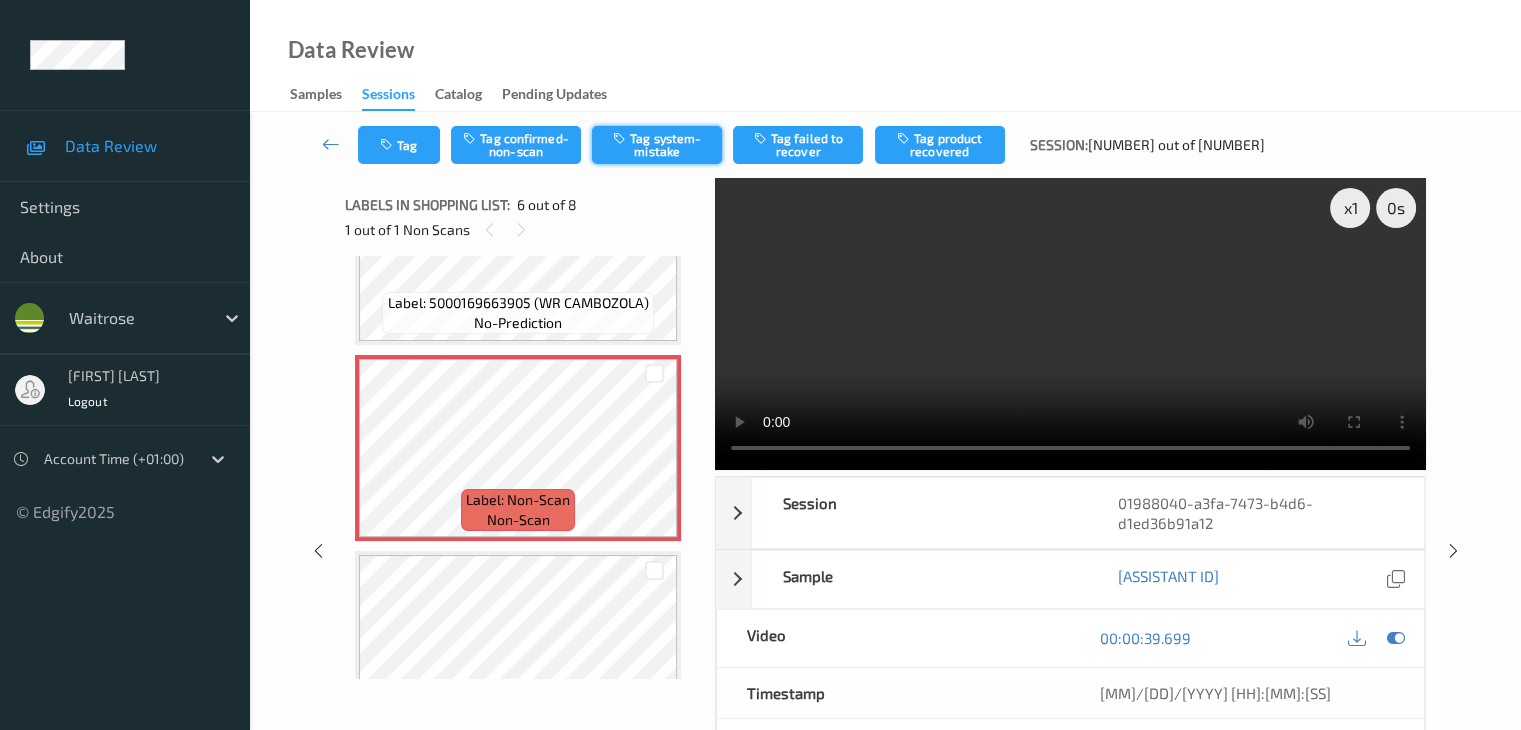 click on "Tag   system-mistake" at bounding box center [657, 145] 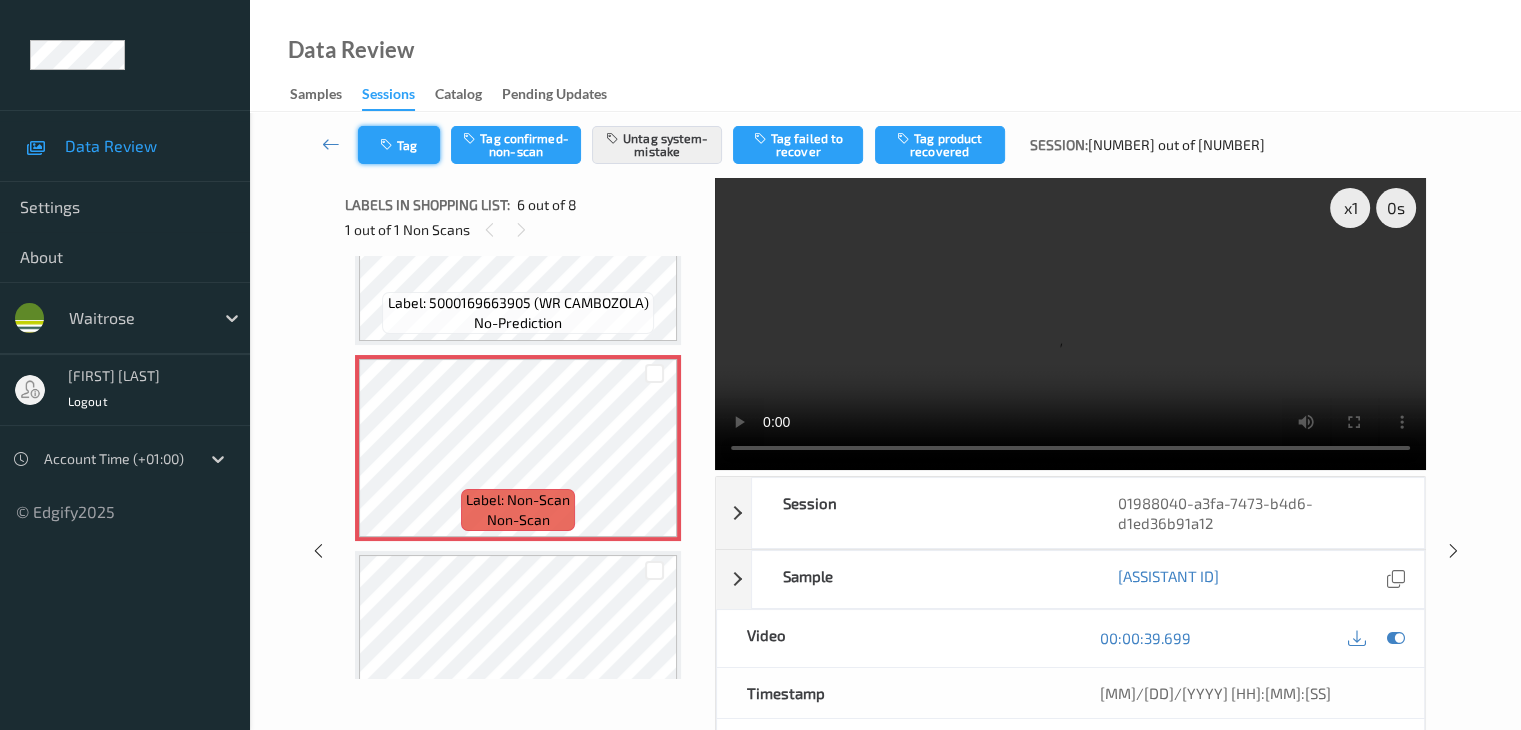 click on "Tag" at bounding box center [399, 145] 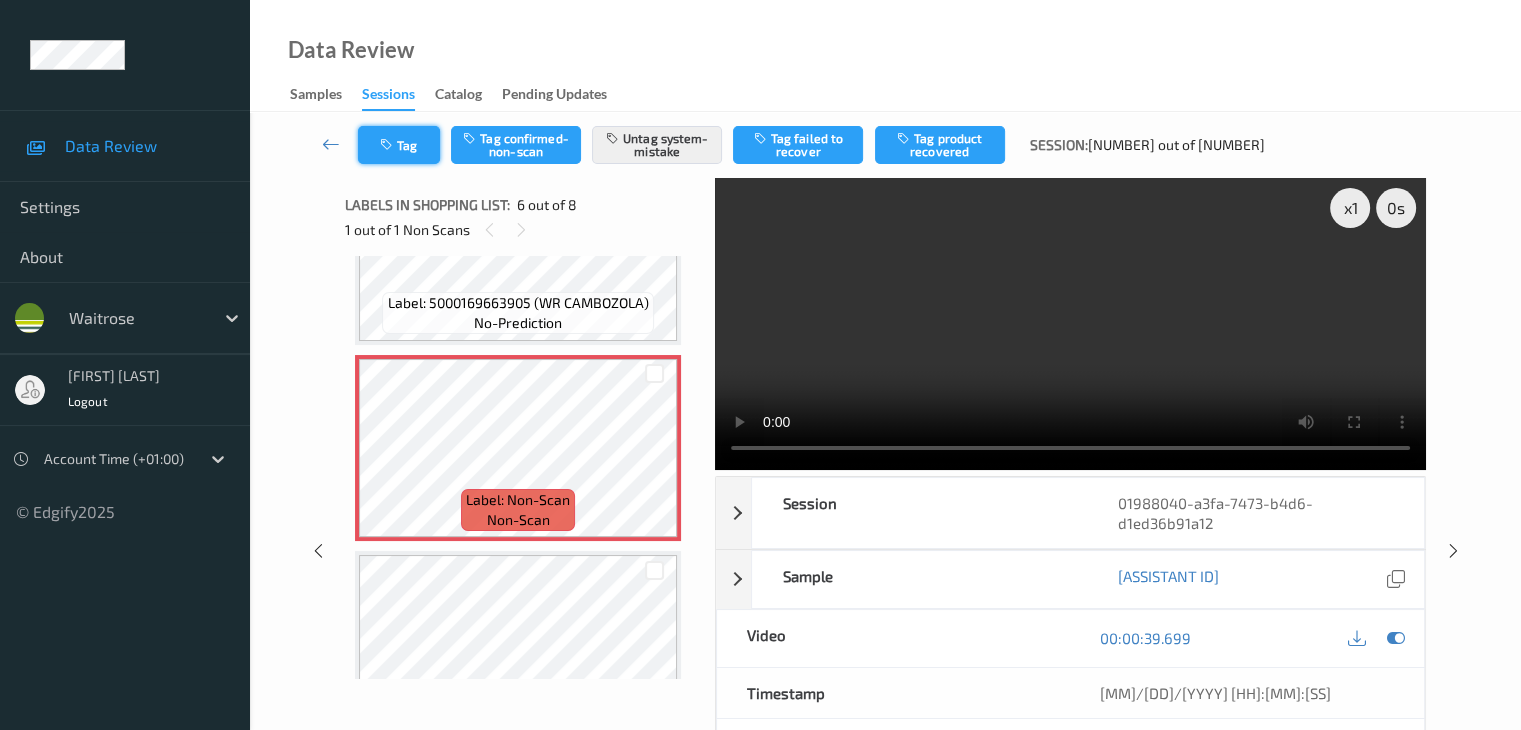scroll, scrollTop: 897, scrollLeft: 0, axis: vertical 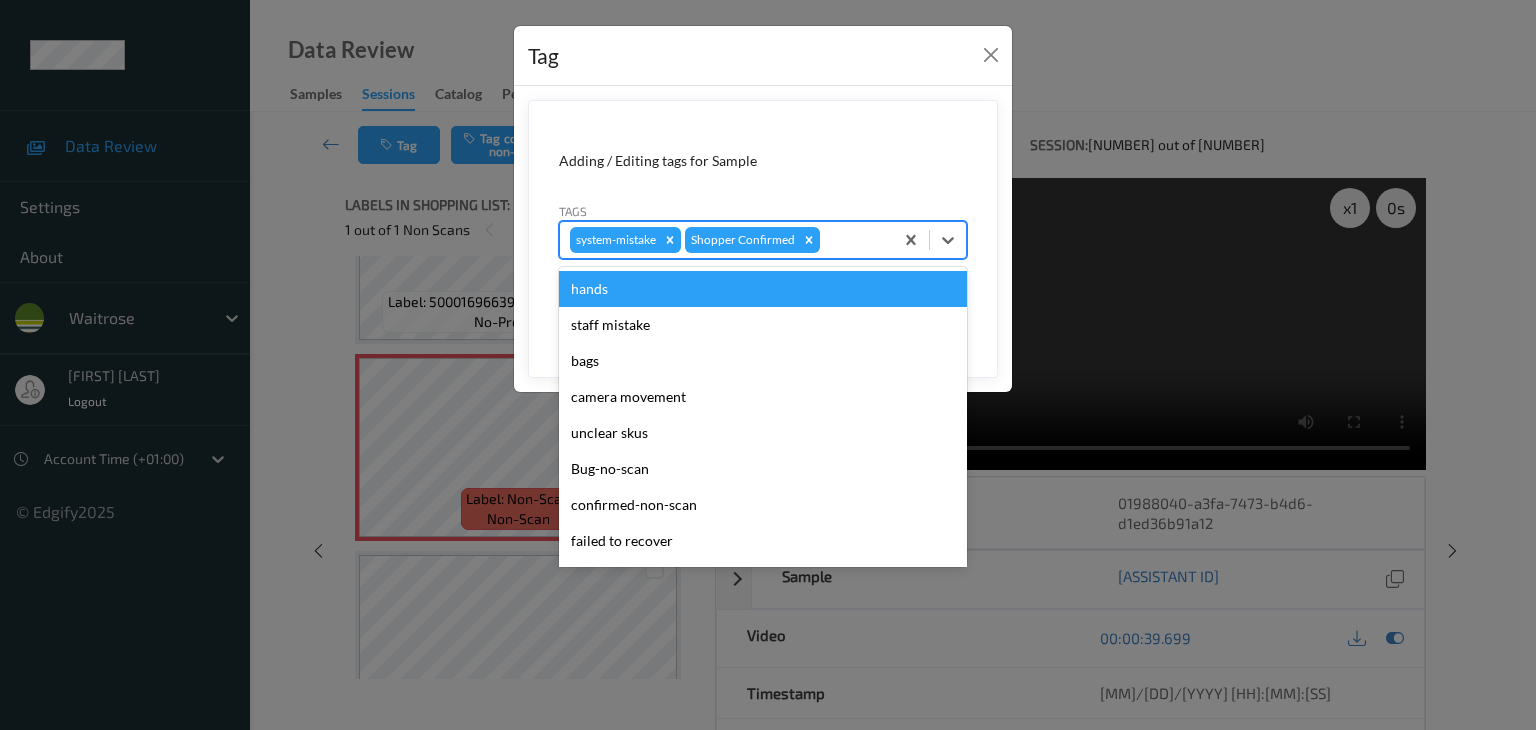 click at bounding box center [853, 240] 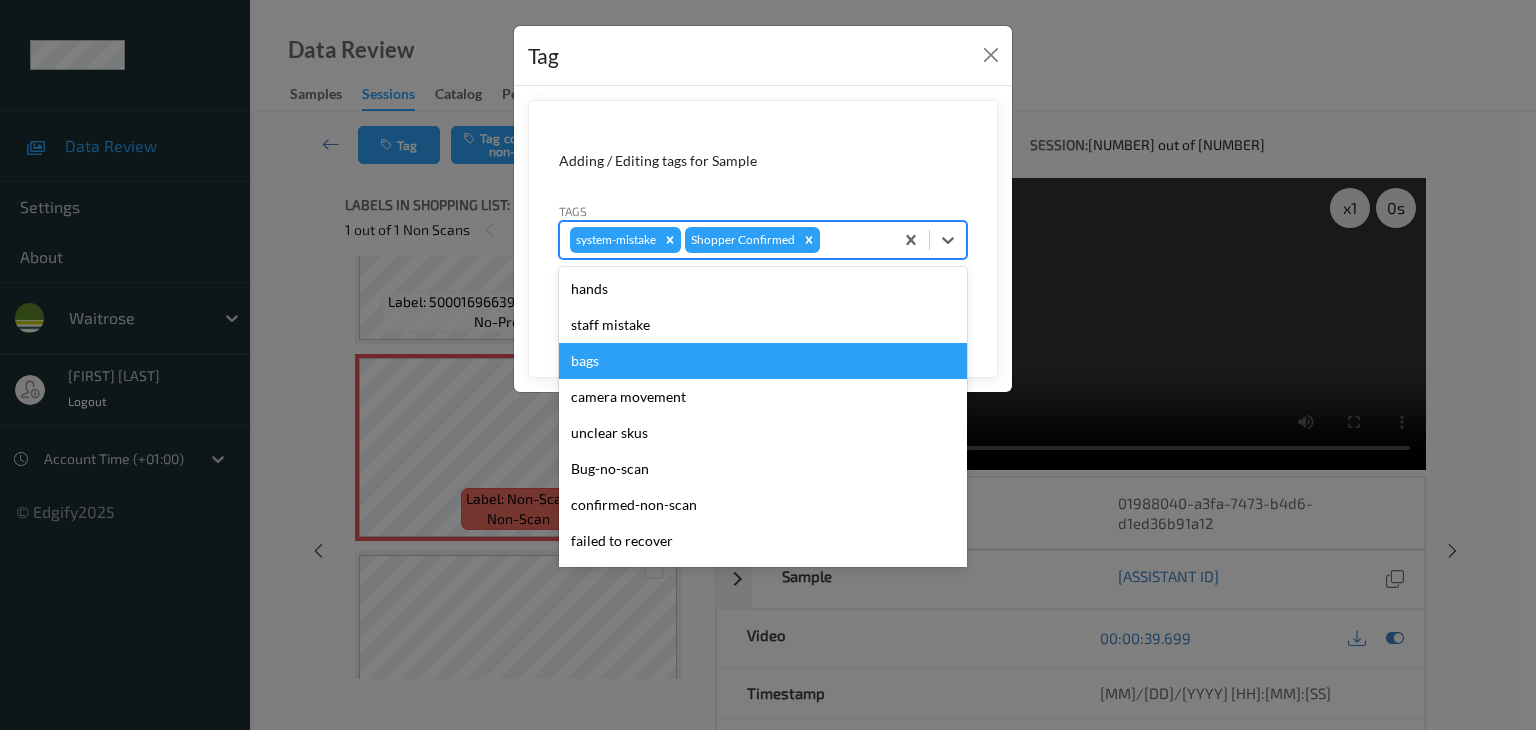 type on "u" 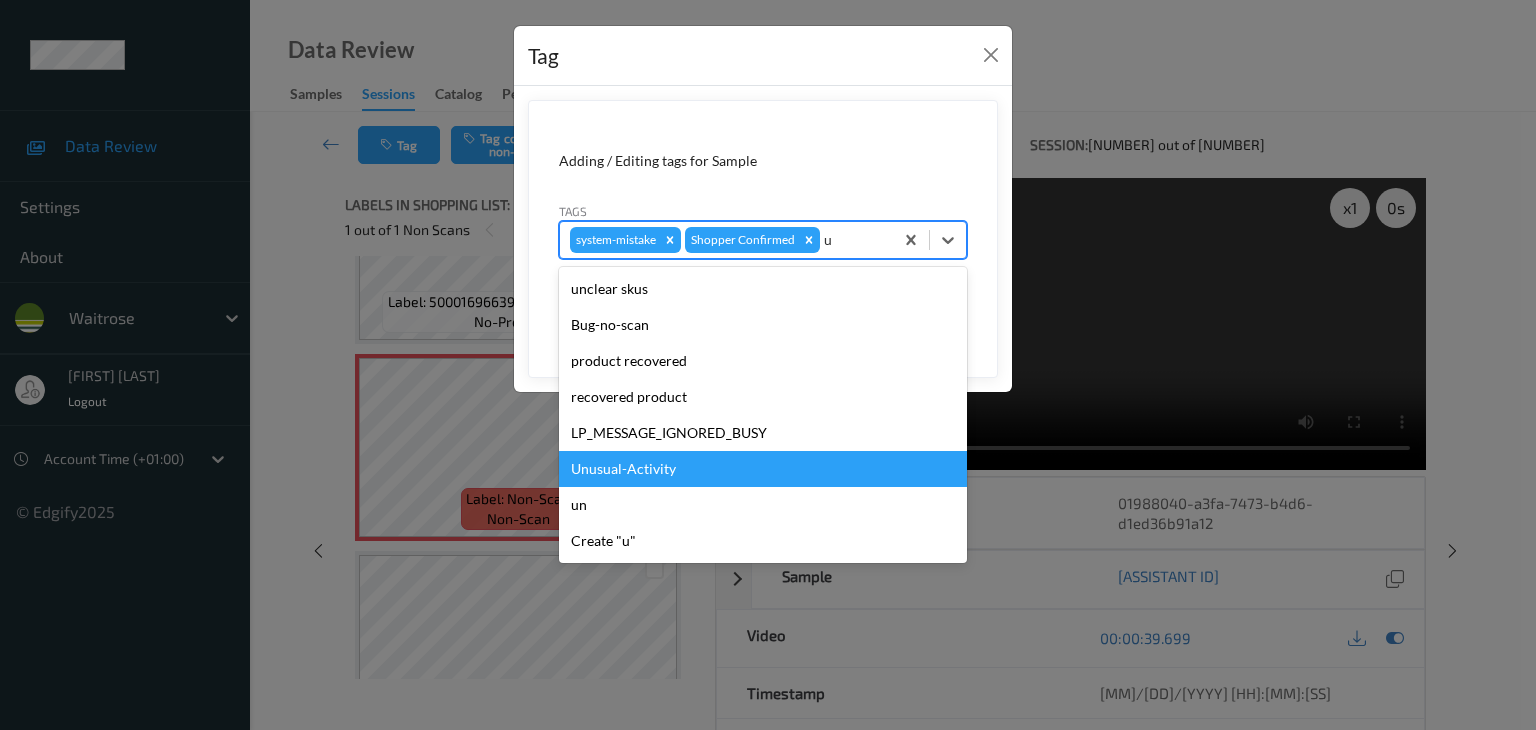 click on "Unusual-Activity" at bounding box center (763, 469) 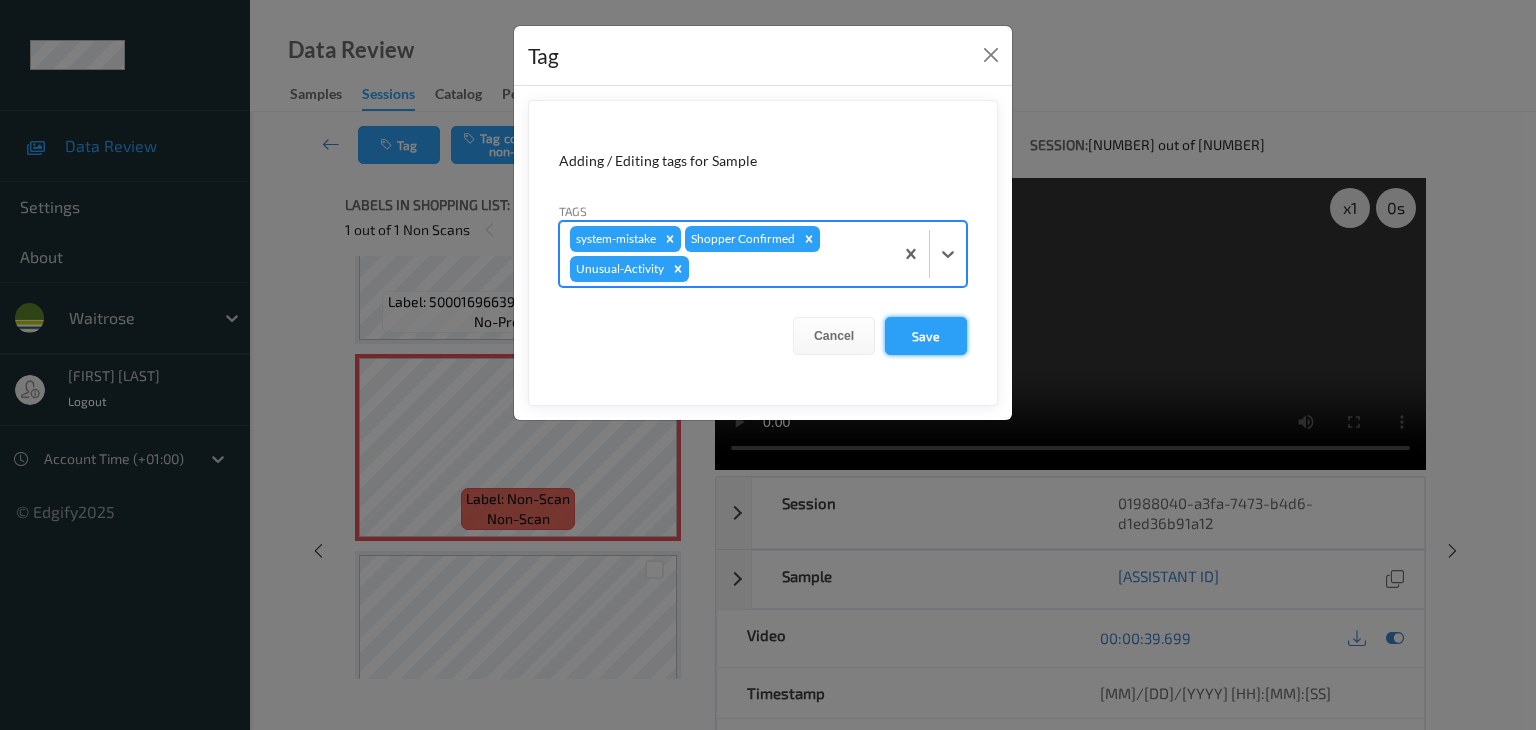 click on "Save" at bounding box center (926, 336) 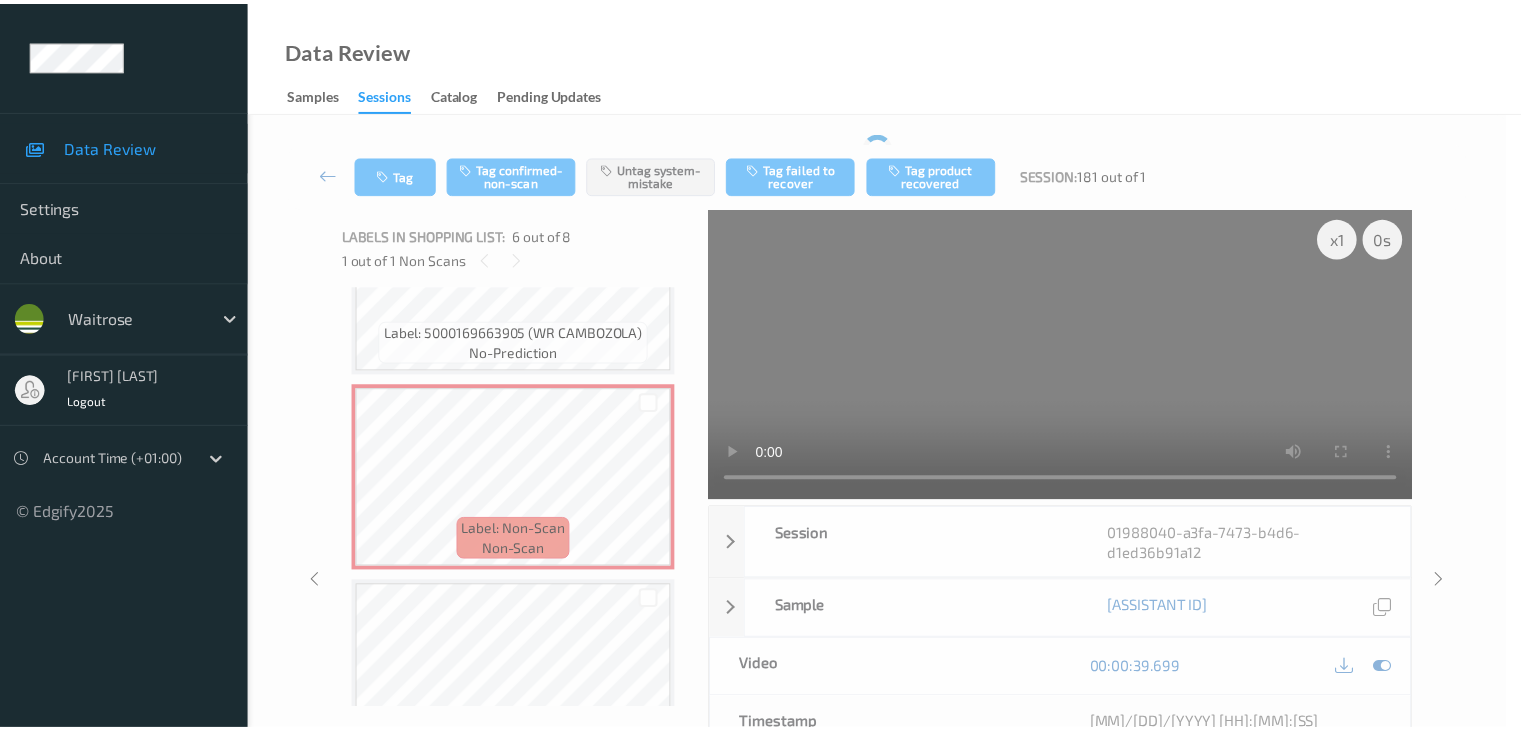 scroll, scrollTop: 896, scrollLeft: 0, axis: vertical 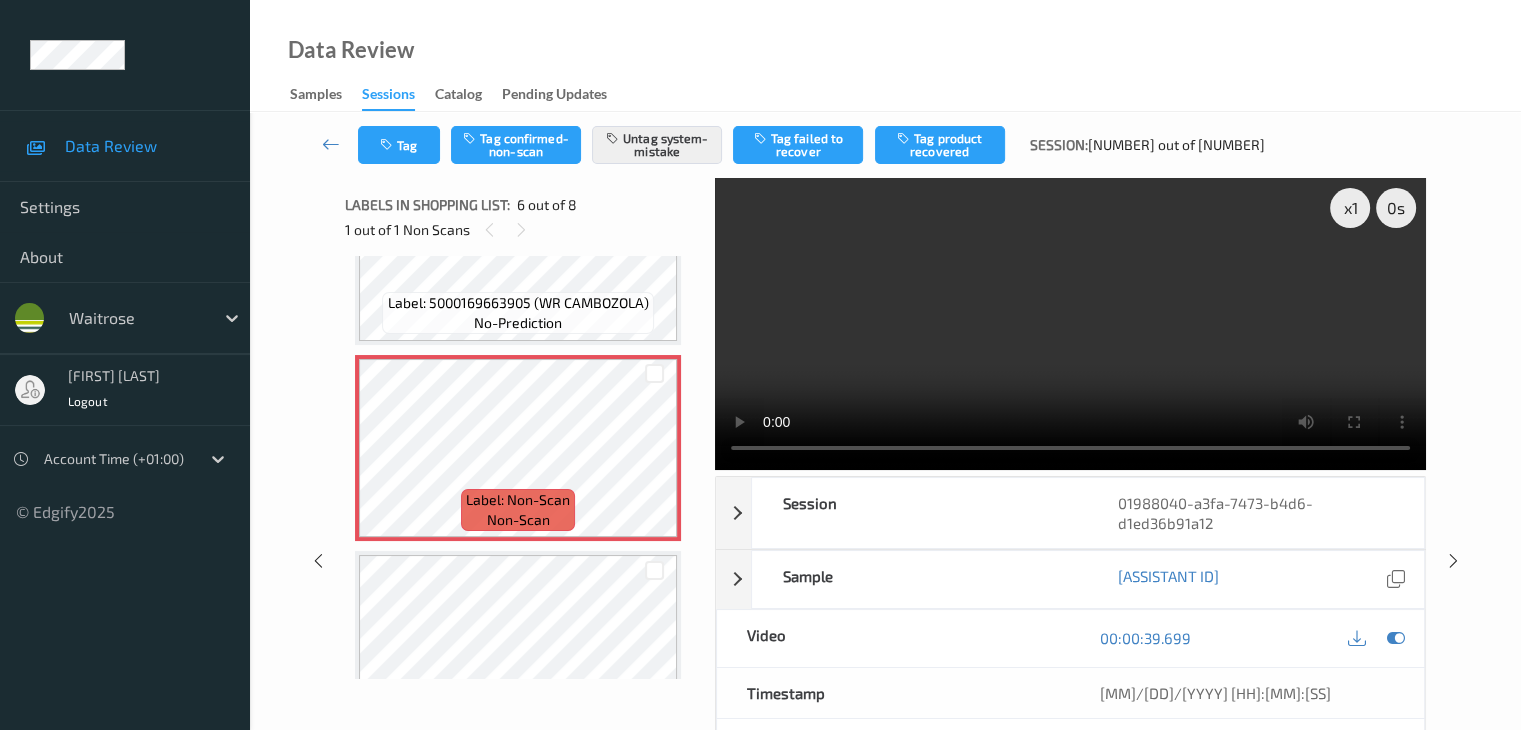 click on "Label: 5000169663905 (WR CAMBOZOLA) no-prediction" at bounding box center (517, 313) 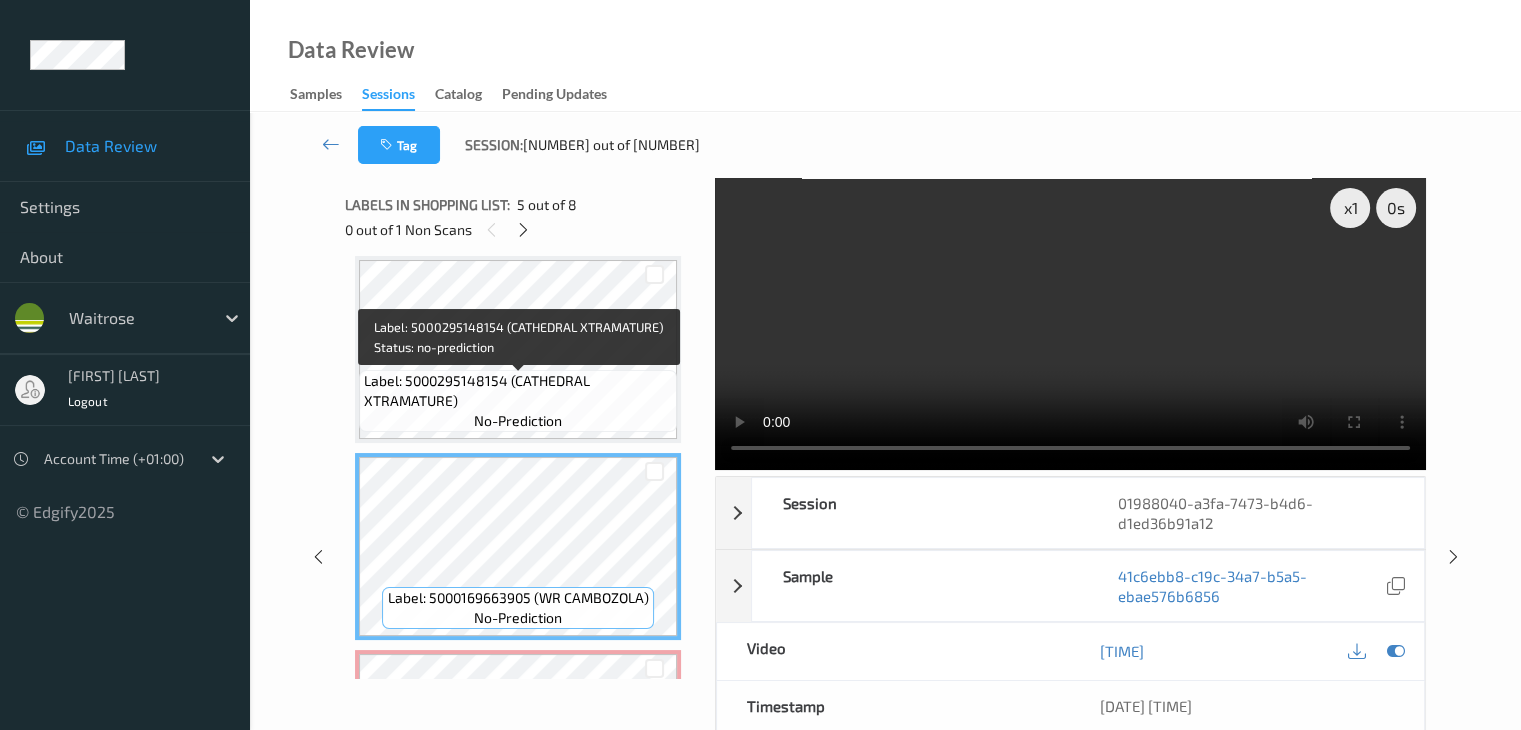 scroll, scrollTop: 596, scrollLeft: 0, axis: vertical 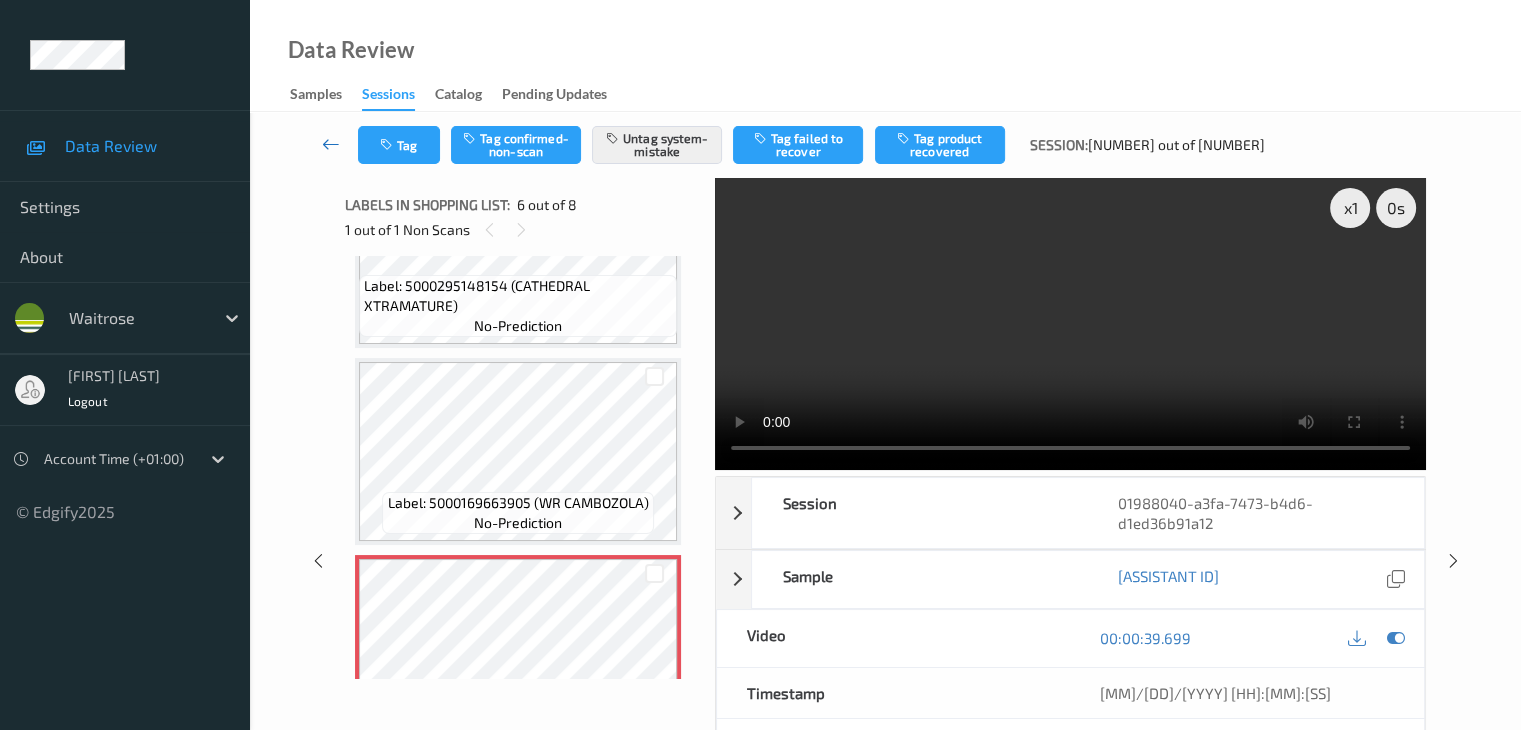 click at bounding box center [331, 144] 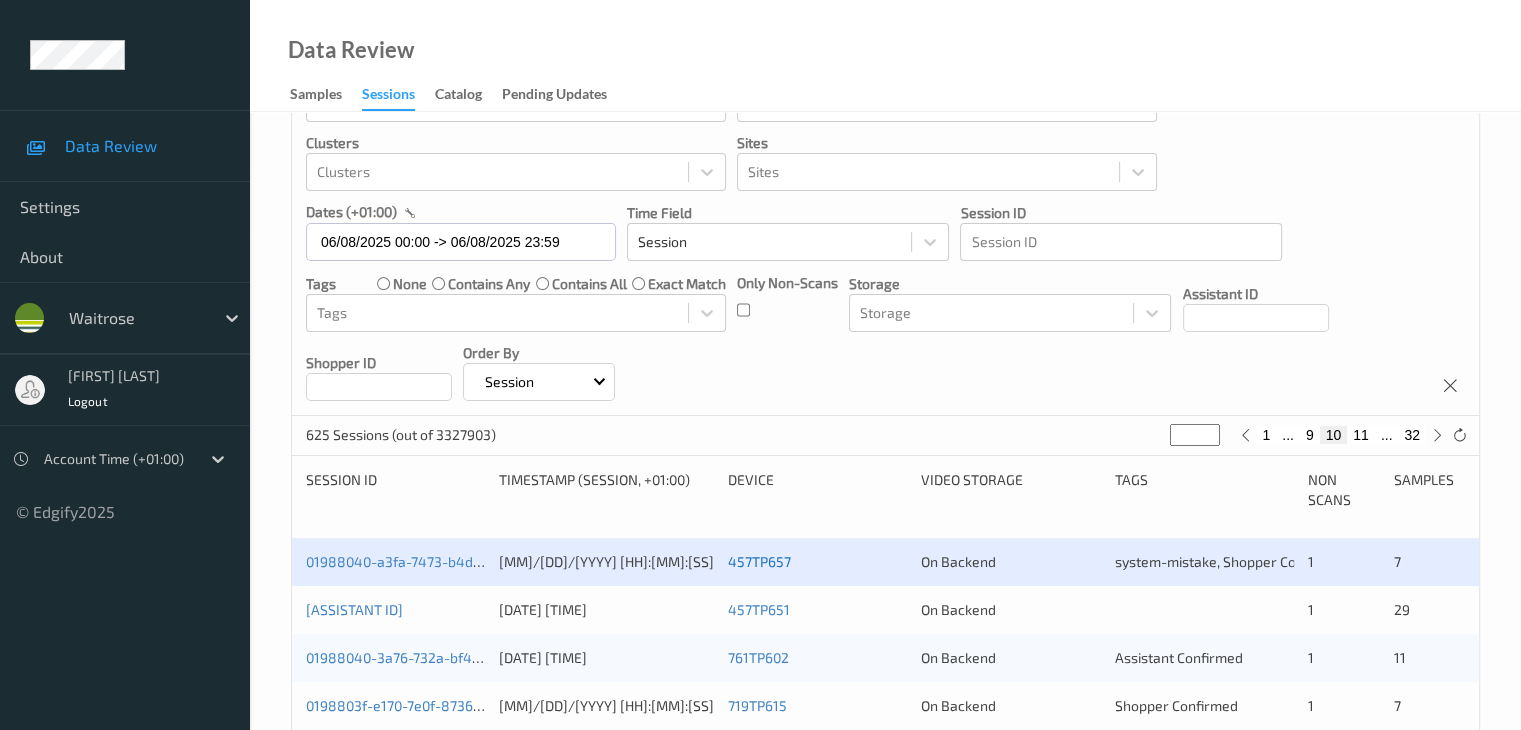 scroll, scrollTop: 200, scrollLeft: 0, axis: vertical 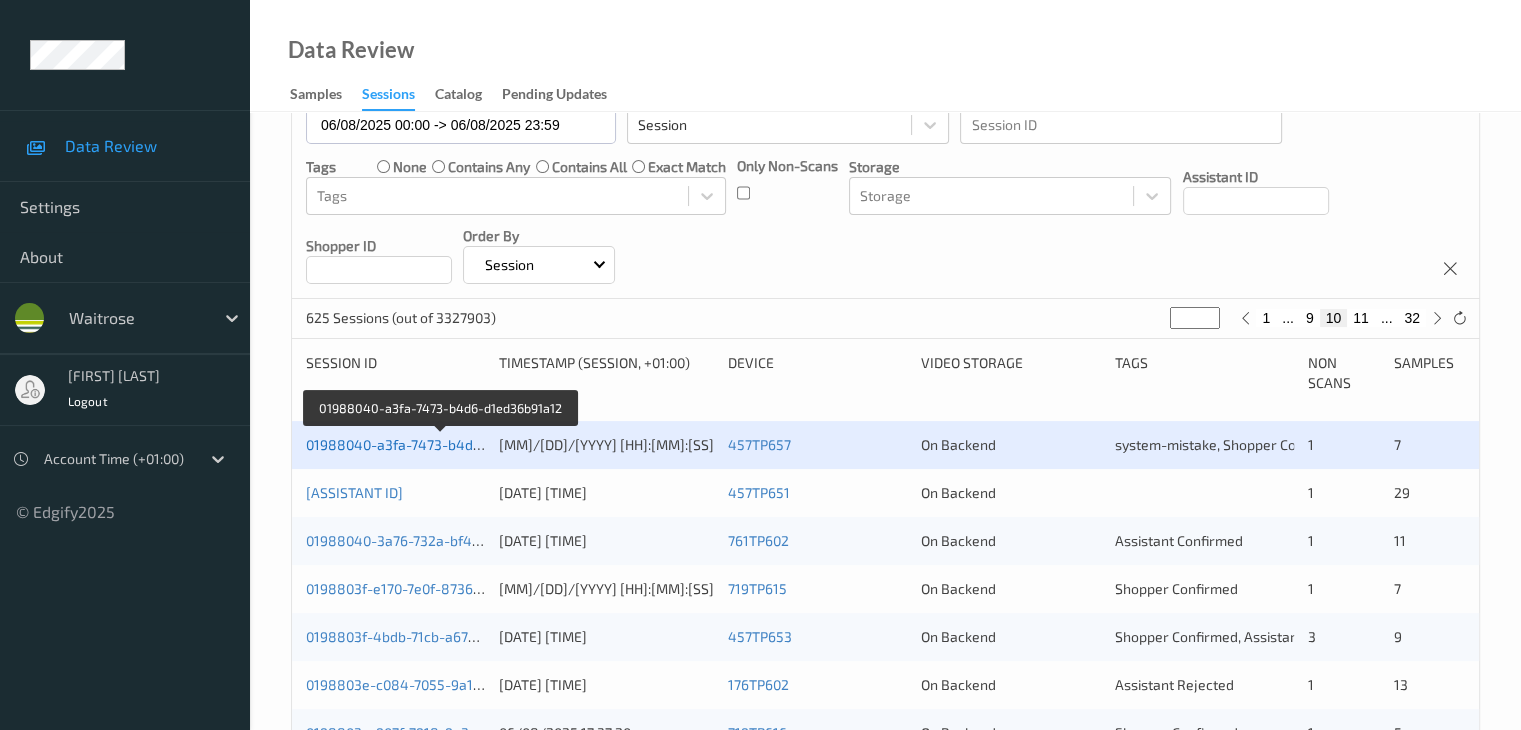 click on "01988040-a3fa-7473-b4d6-d1ed36b91a12" at bounding box center (441, 444) 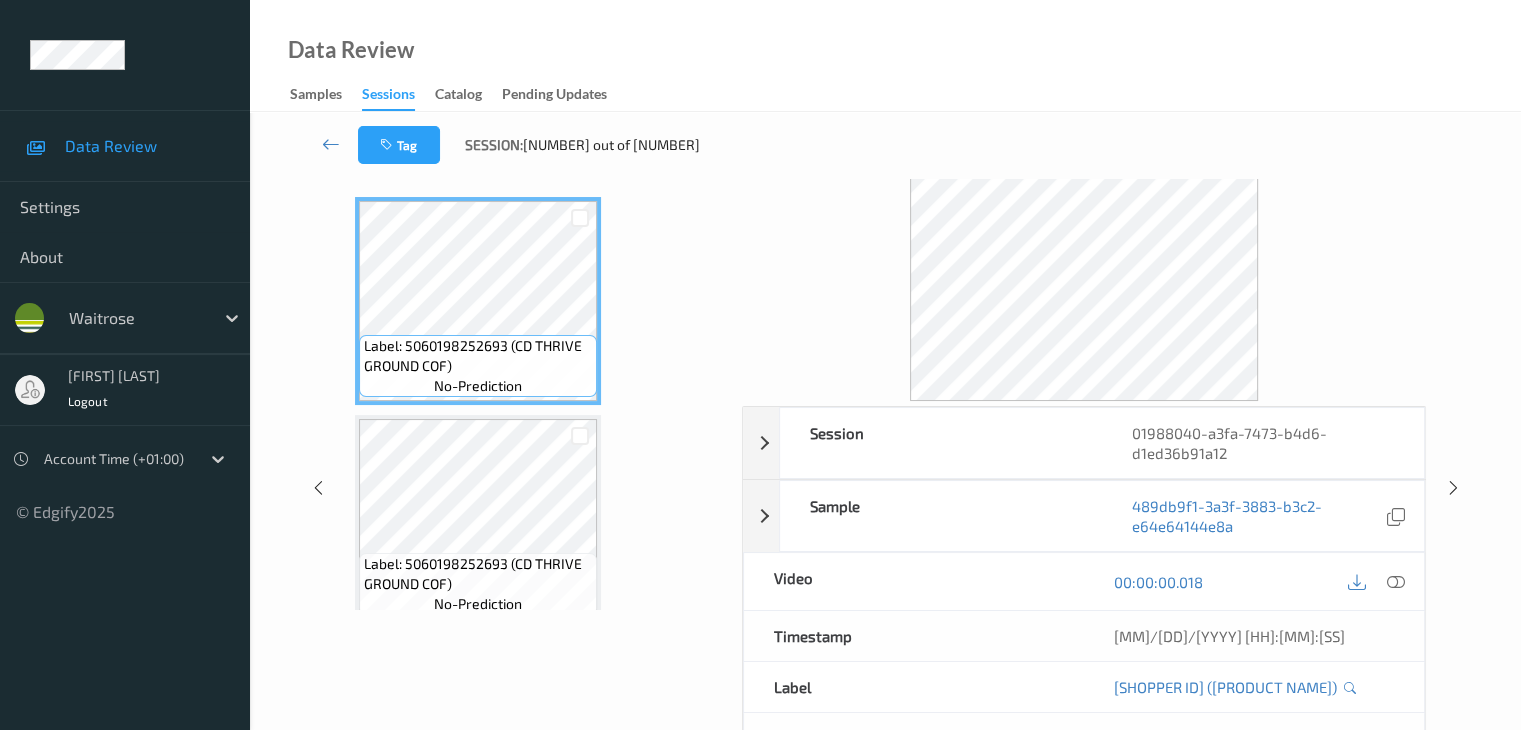 scroll, scrollTop: 0, scrollLeft: 0, axis: both 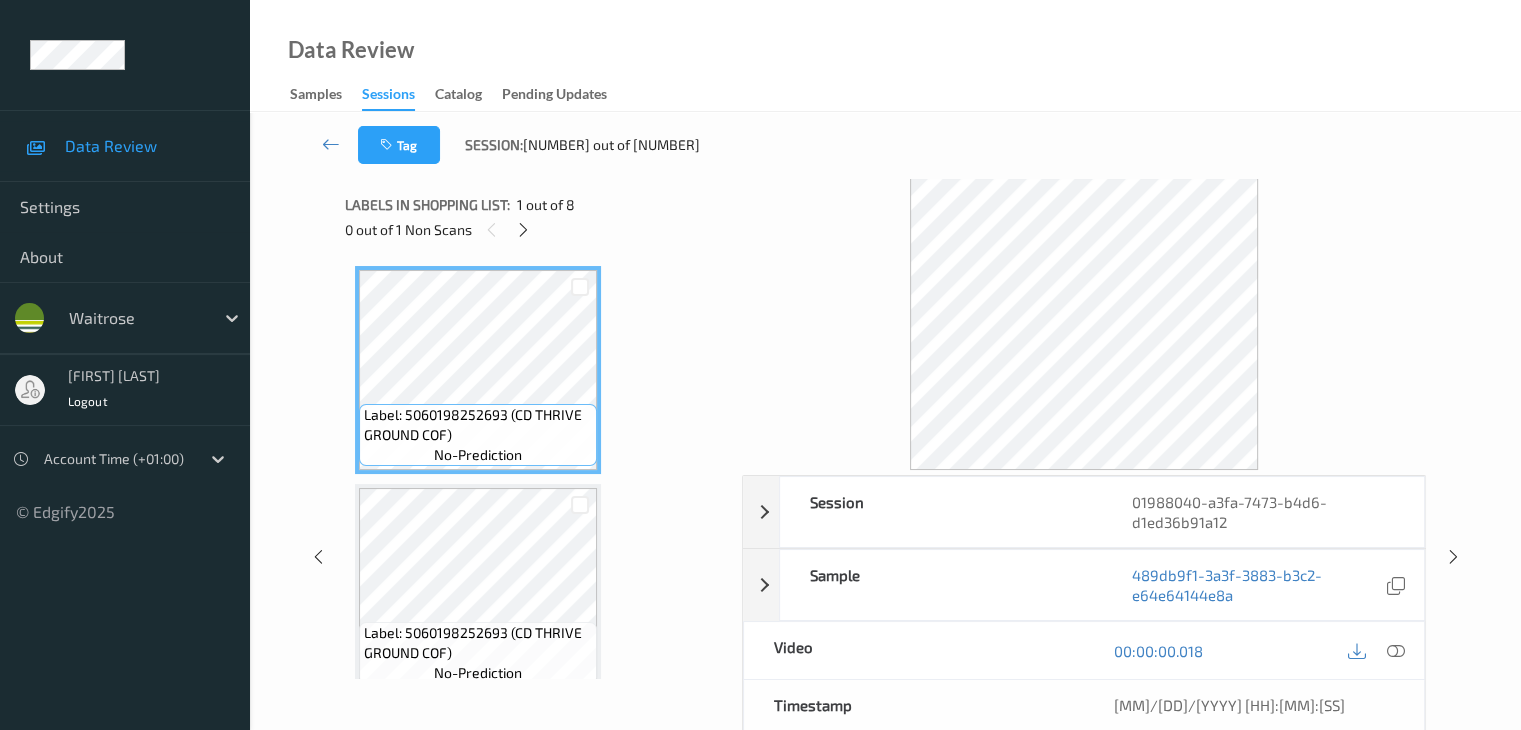 click at bounding box center (523, 229) 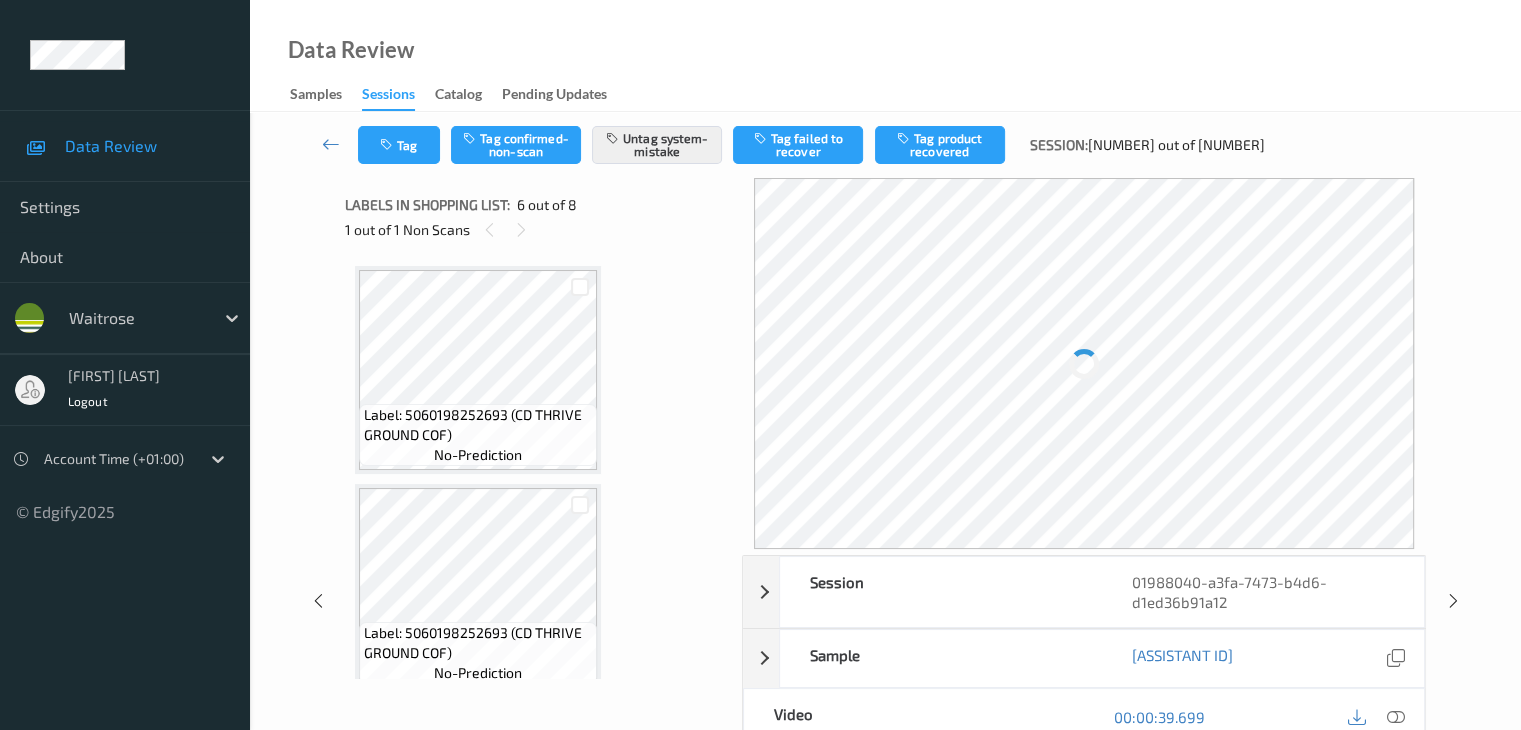 scroll, scrollTop: 882, scrollLeft: 0, axis: vertical 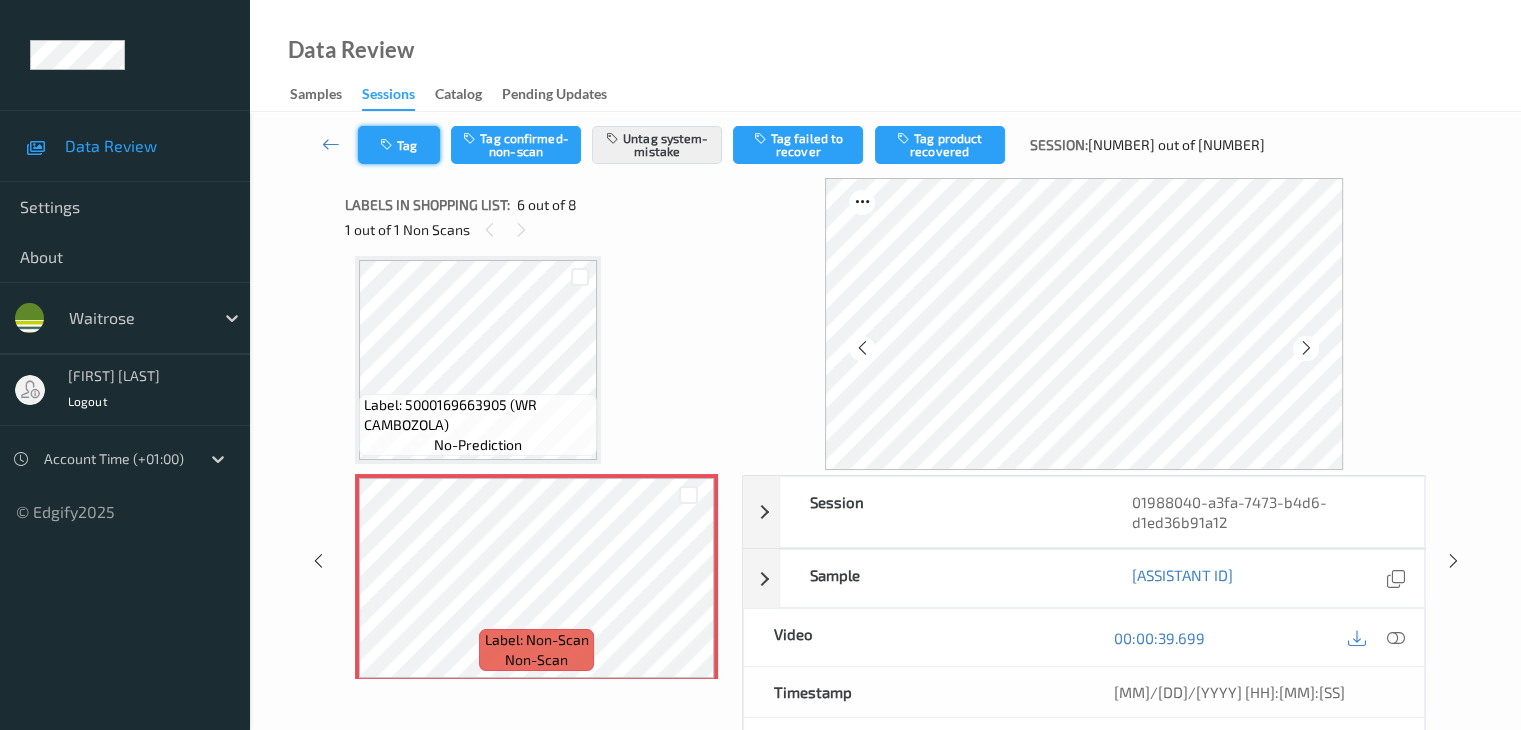 click at bounding box center (388, 145) 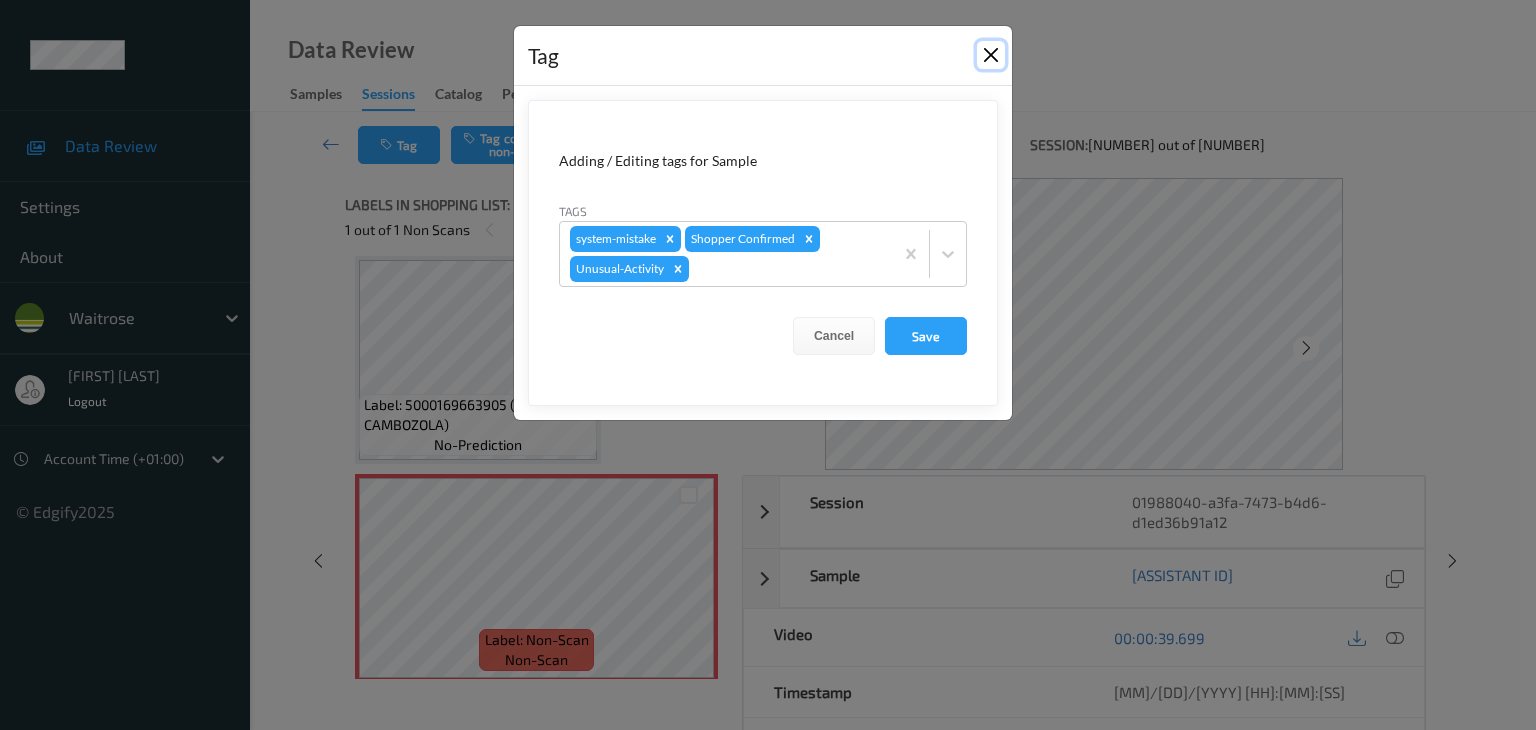 click at bounding box center [991, 55] 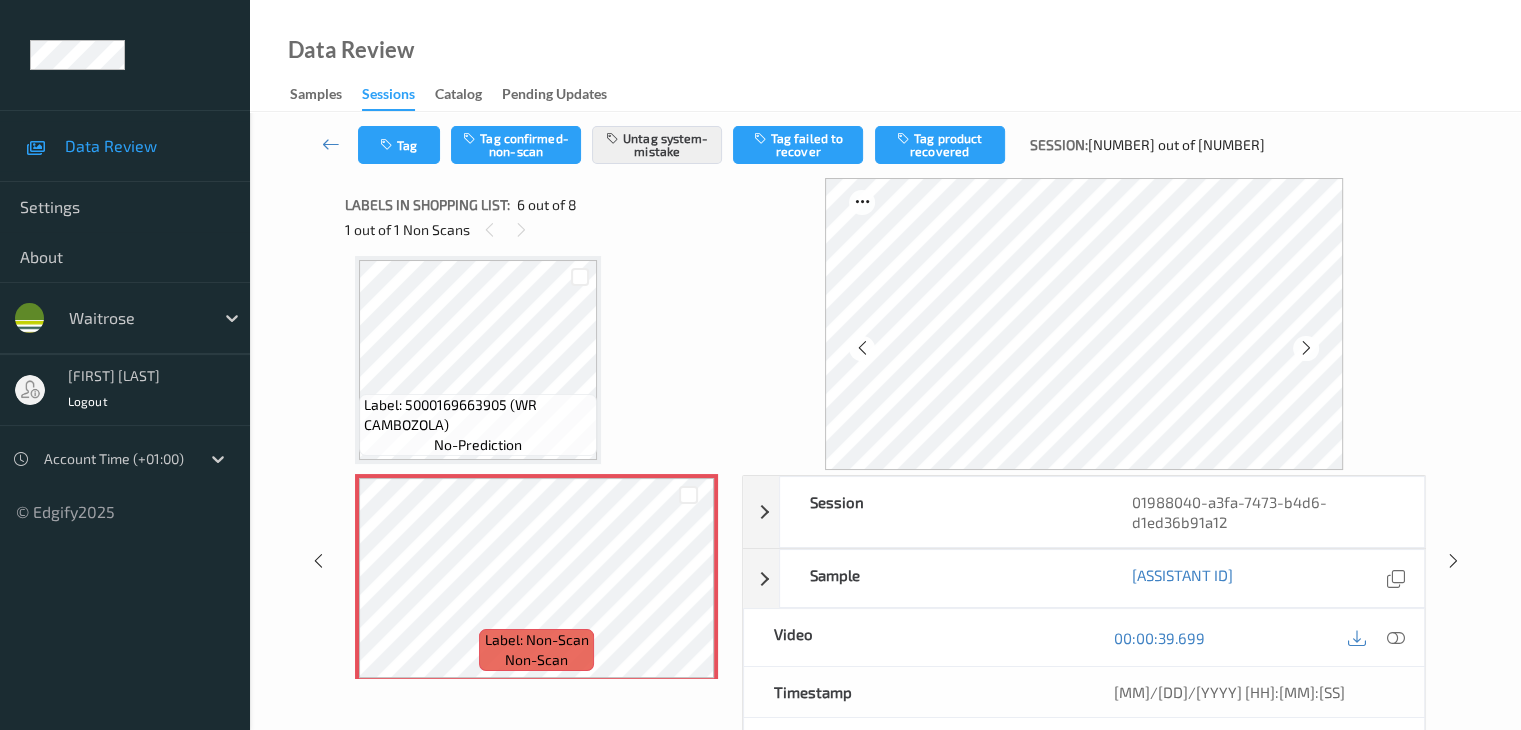 type 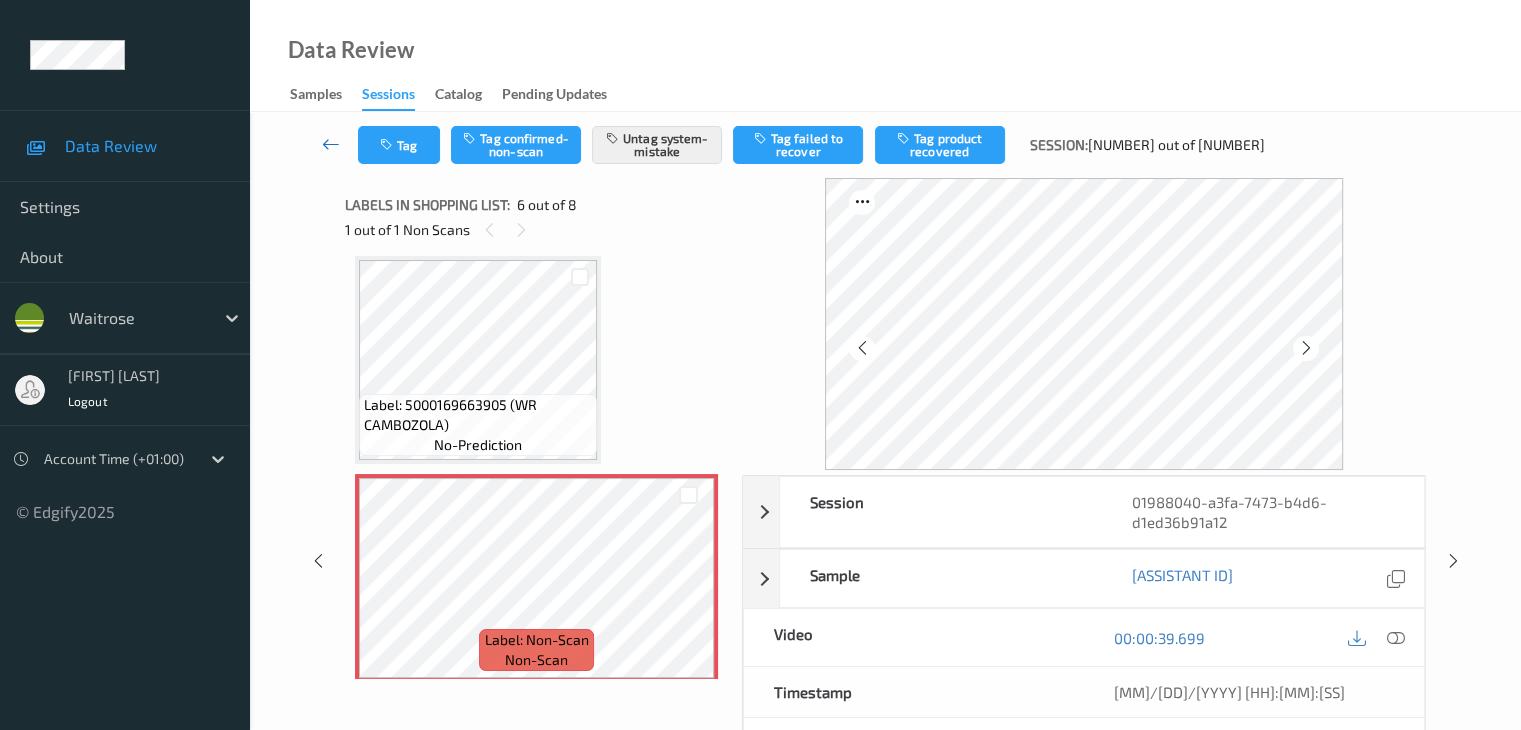 click at bounding box center (331, 144) 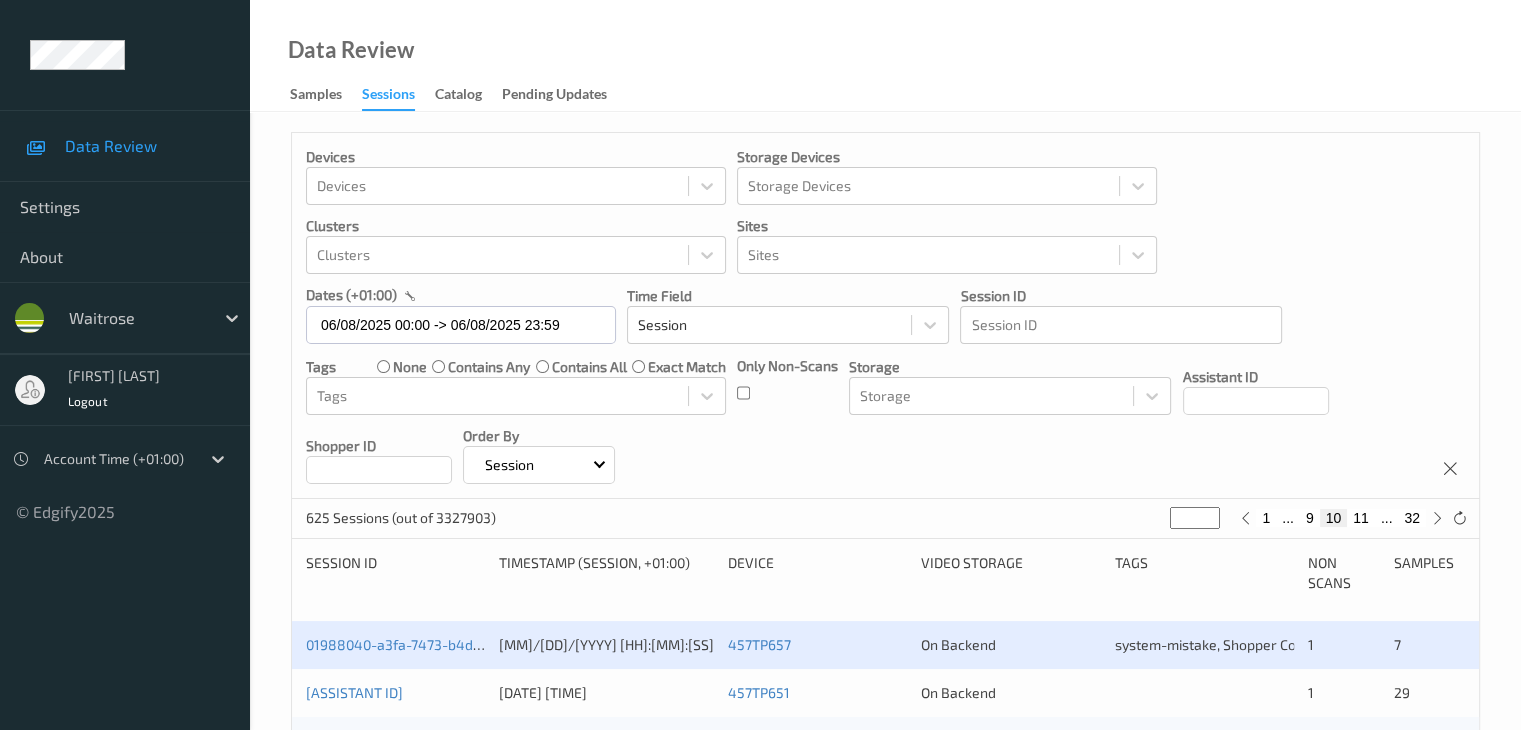 scroll, scrollTop: 200, scrollLeft: 0, axis: vertical 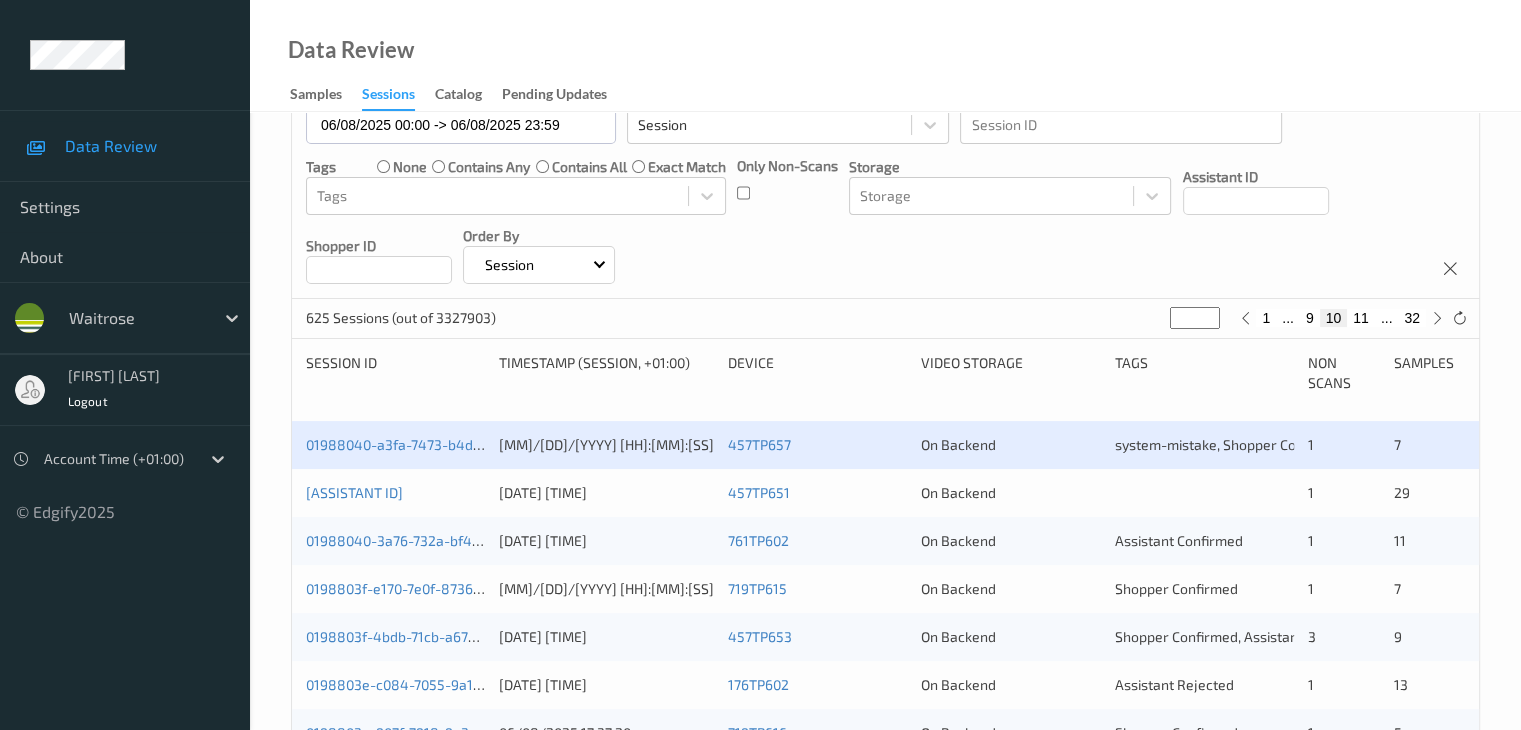 click on "01988040-8835-75f5-b156-32ff304afd8a 06/08/2025 17:39:29 457TP651 On Backend 1 29" at bounding box center (885, 493) 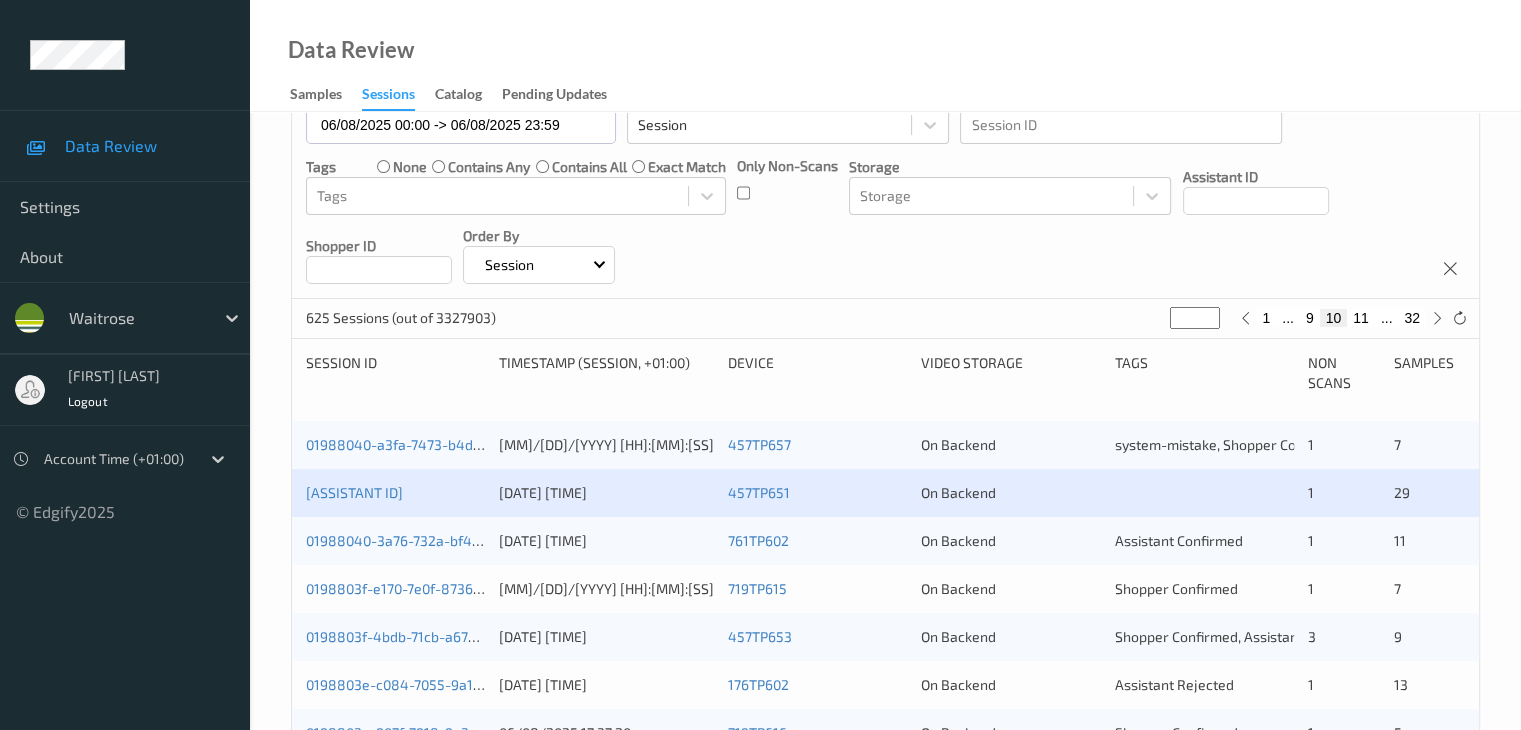 click on "01988040-8835-75f5-b156-32ff304afd8a 06/08/2025 17:39:29 457TP651 On Backend 1 29" at bounding box center (885, 493) 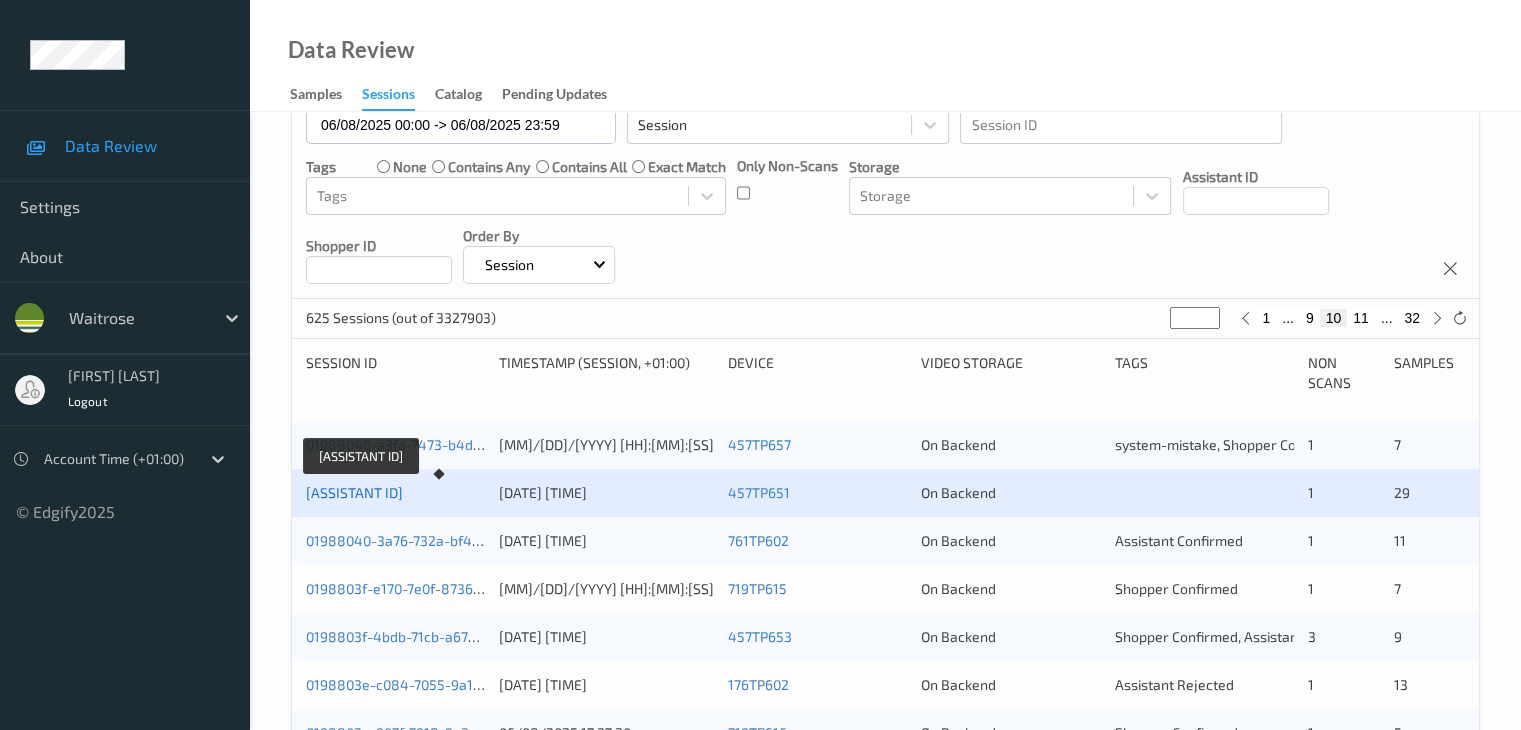click on "01988040-8835-75f5-b156-32ff304afd8a" at bounding box center (354, 492) 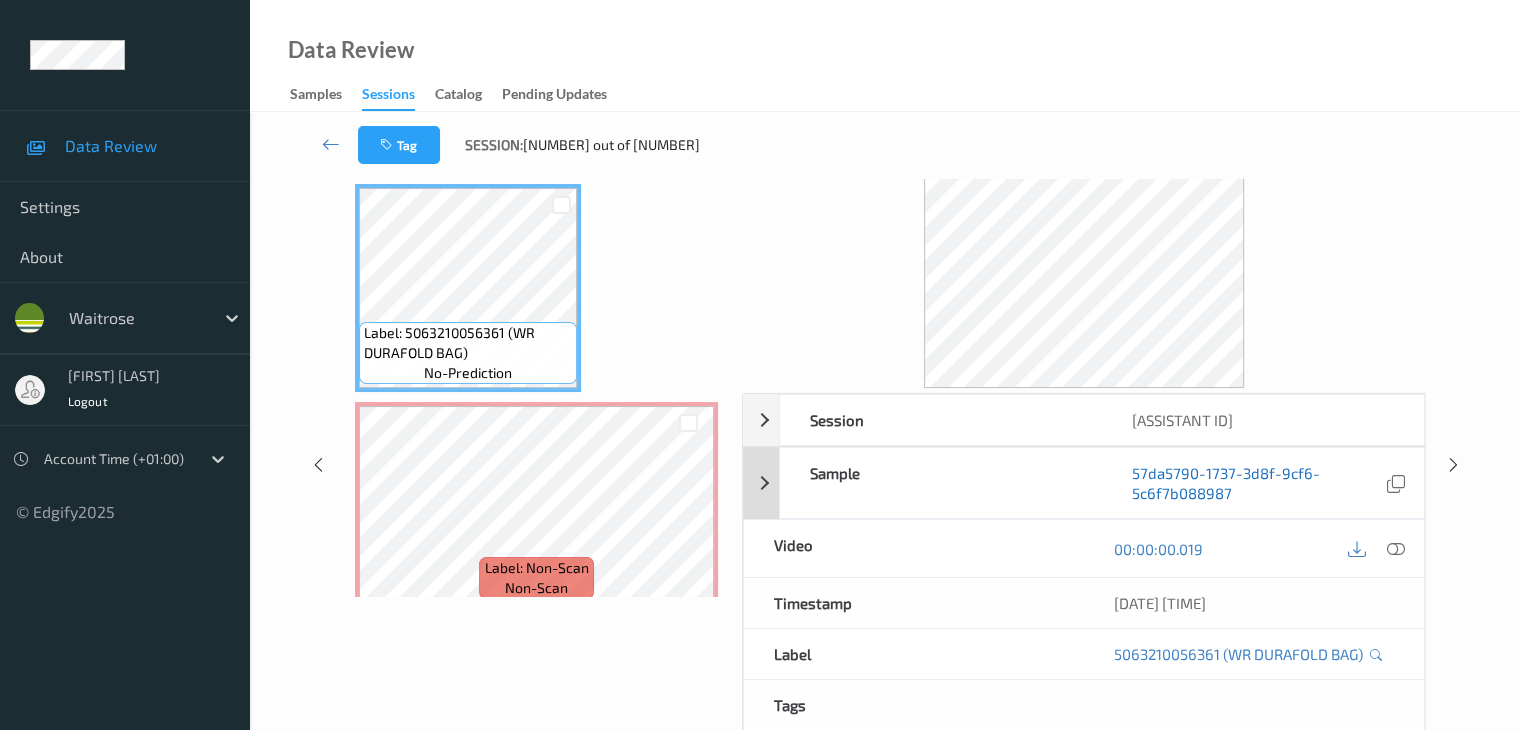 scroll, scrollTop: 0, scrollLeft: 0, axis: both 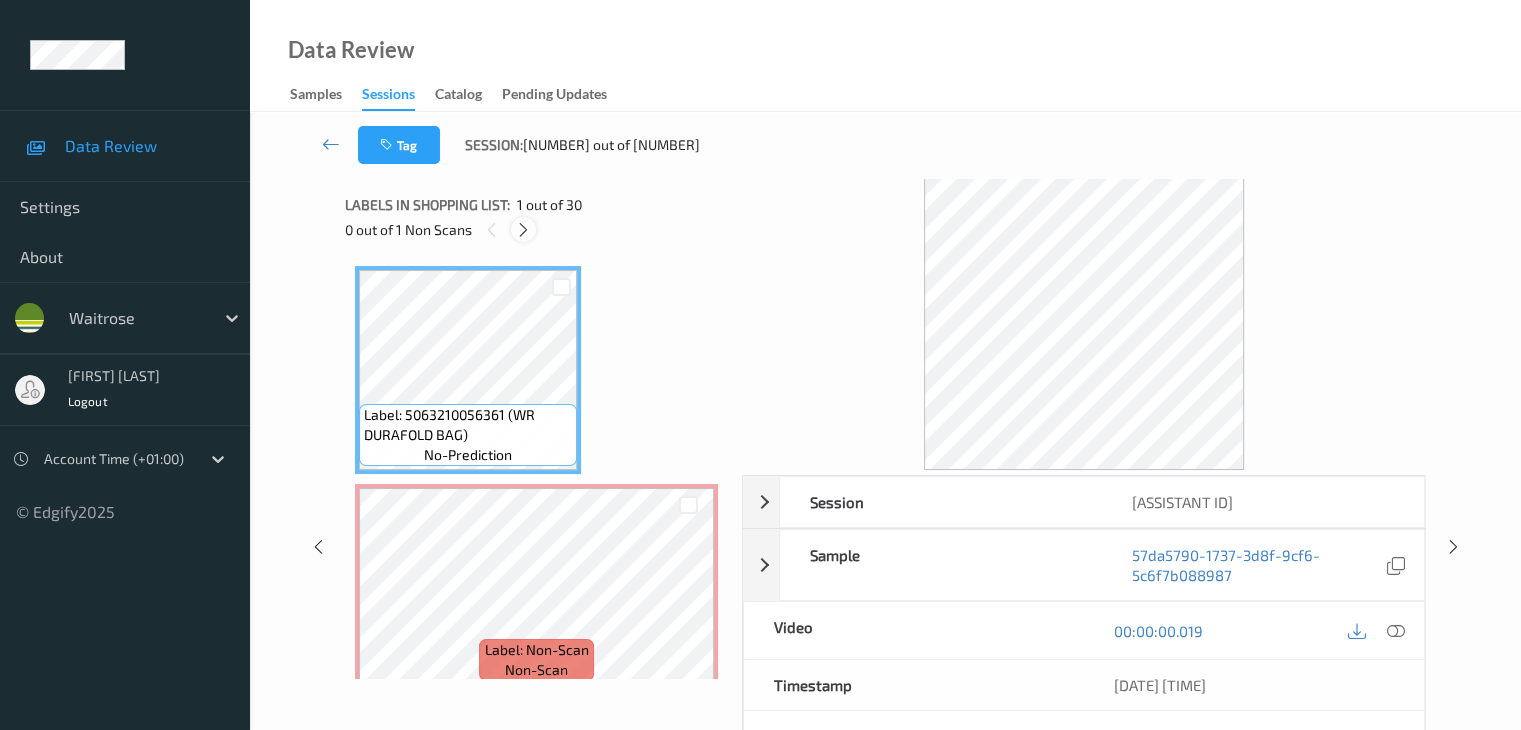 click at bounding box center [523, 230] 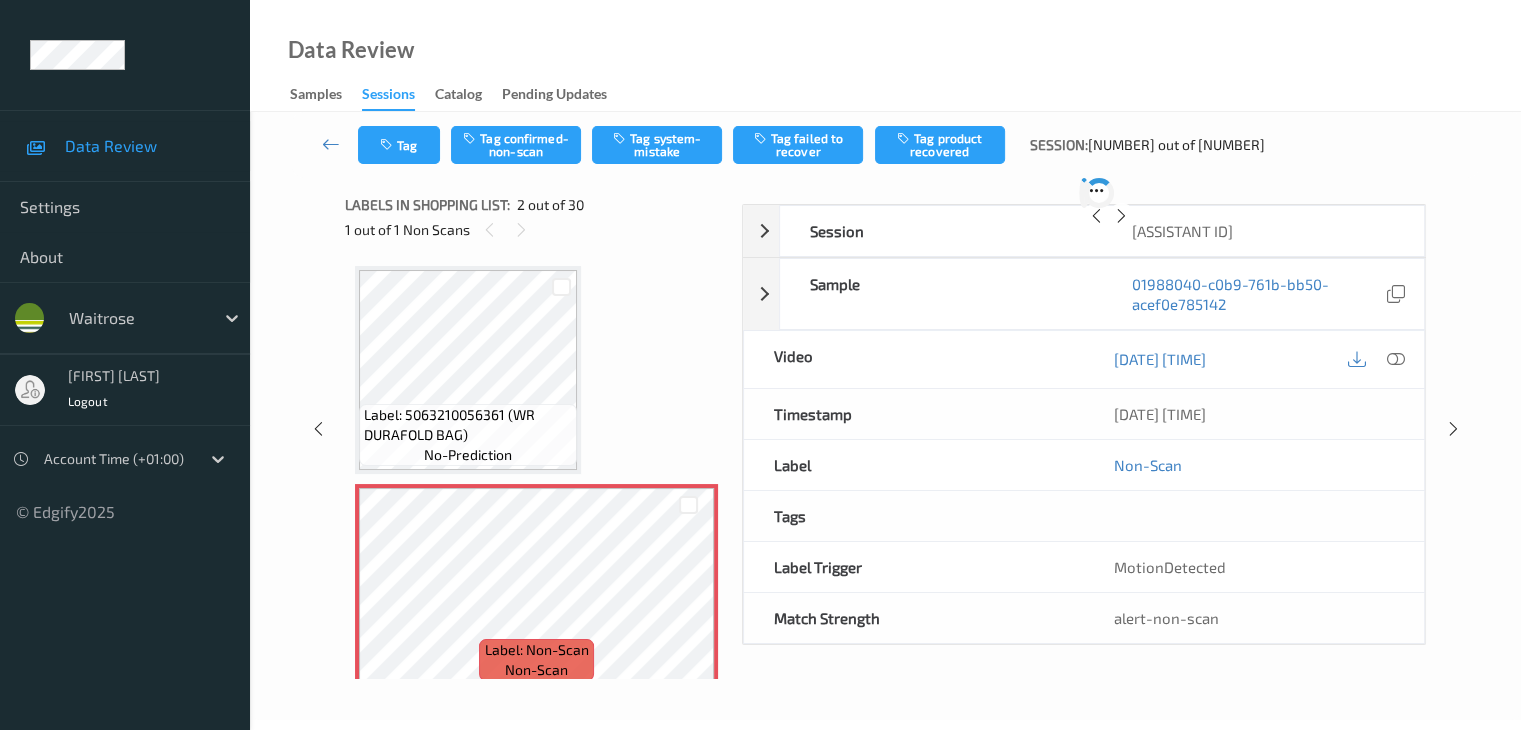 scroll, scrollTop: 10, scrollLeft: 0, axis: vertical 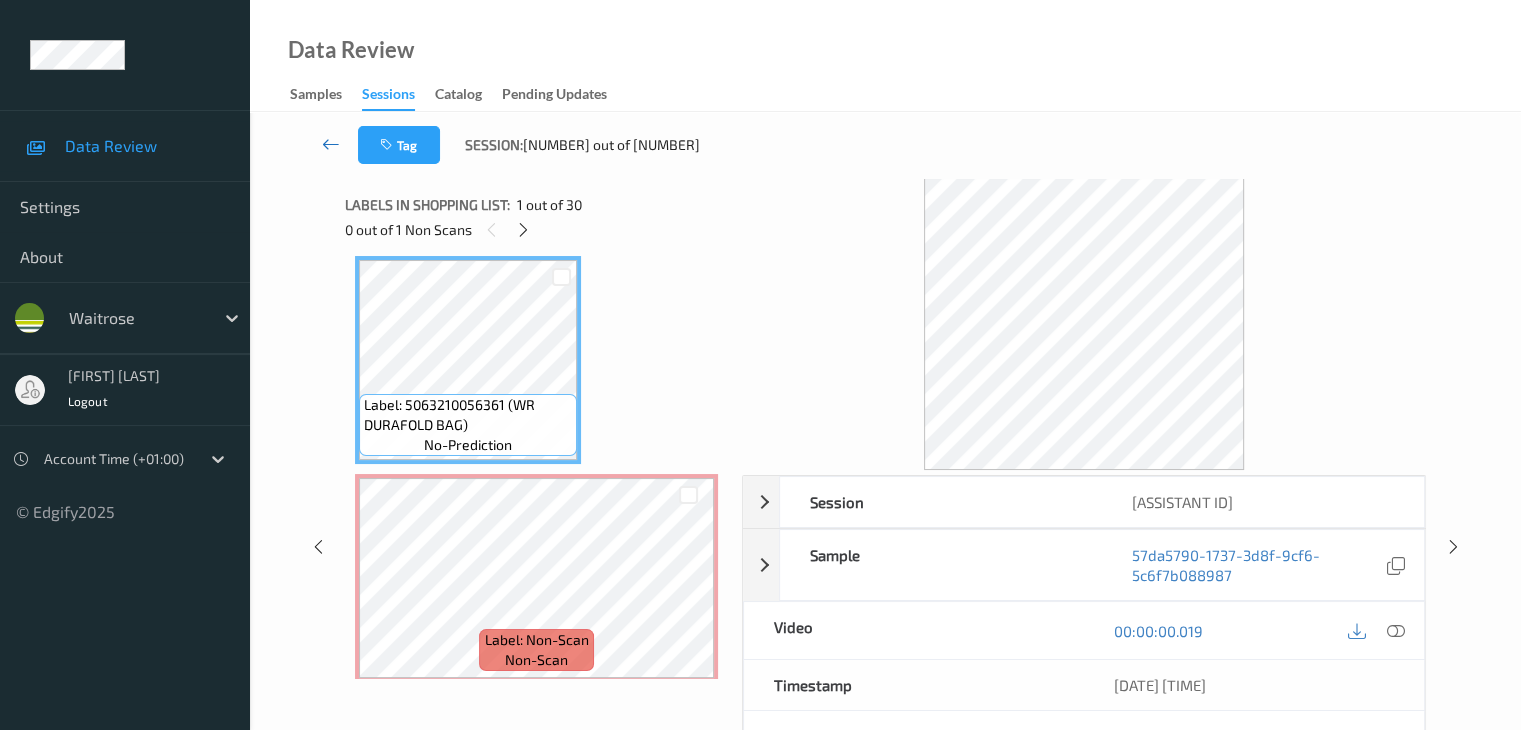 click at bounding box center [331, 144] 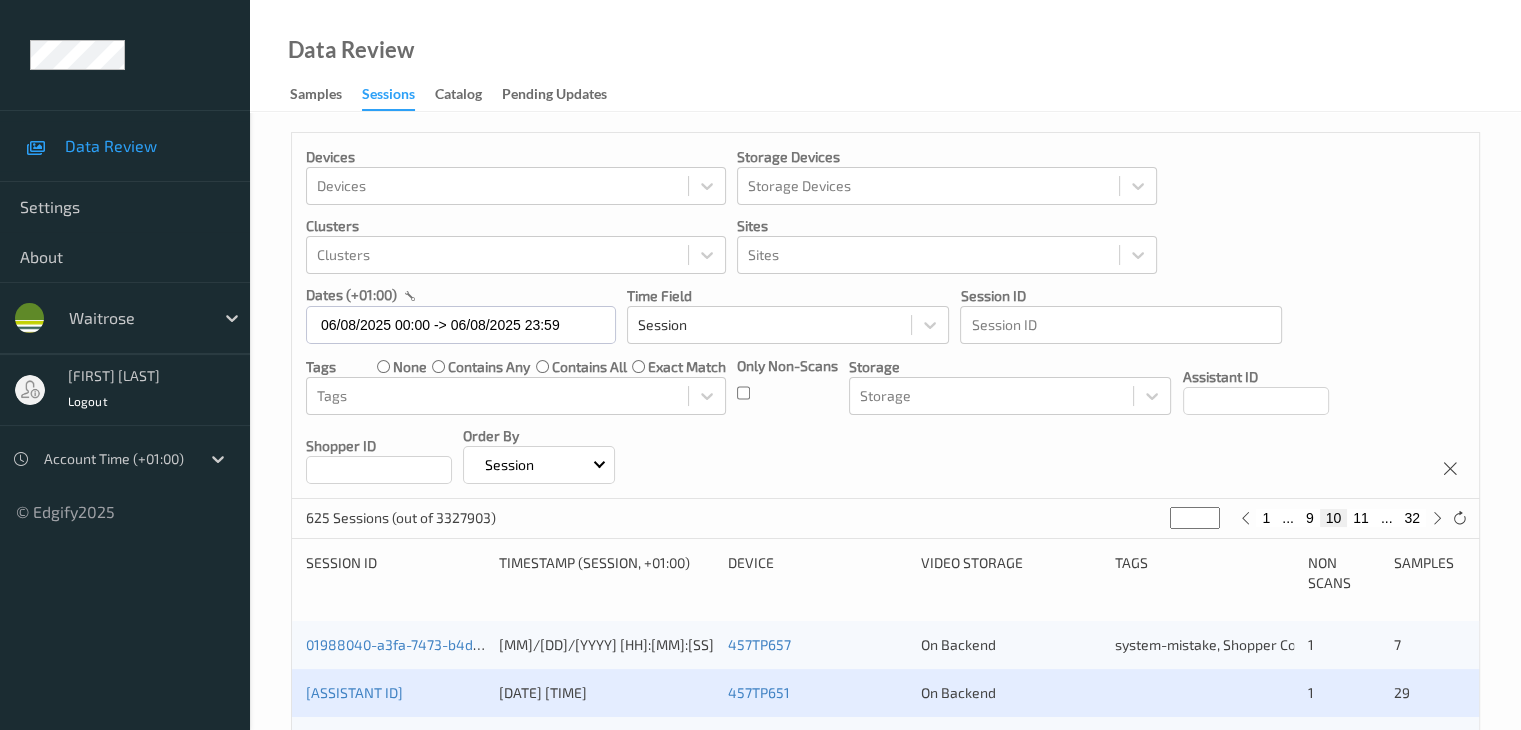 scroll, scrollTop: 300, scrollLeft: 0, axis: vertical 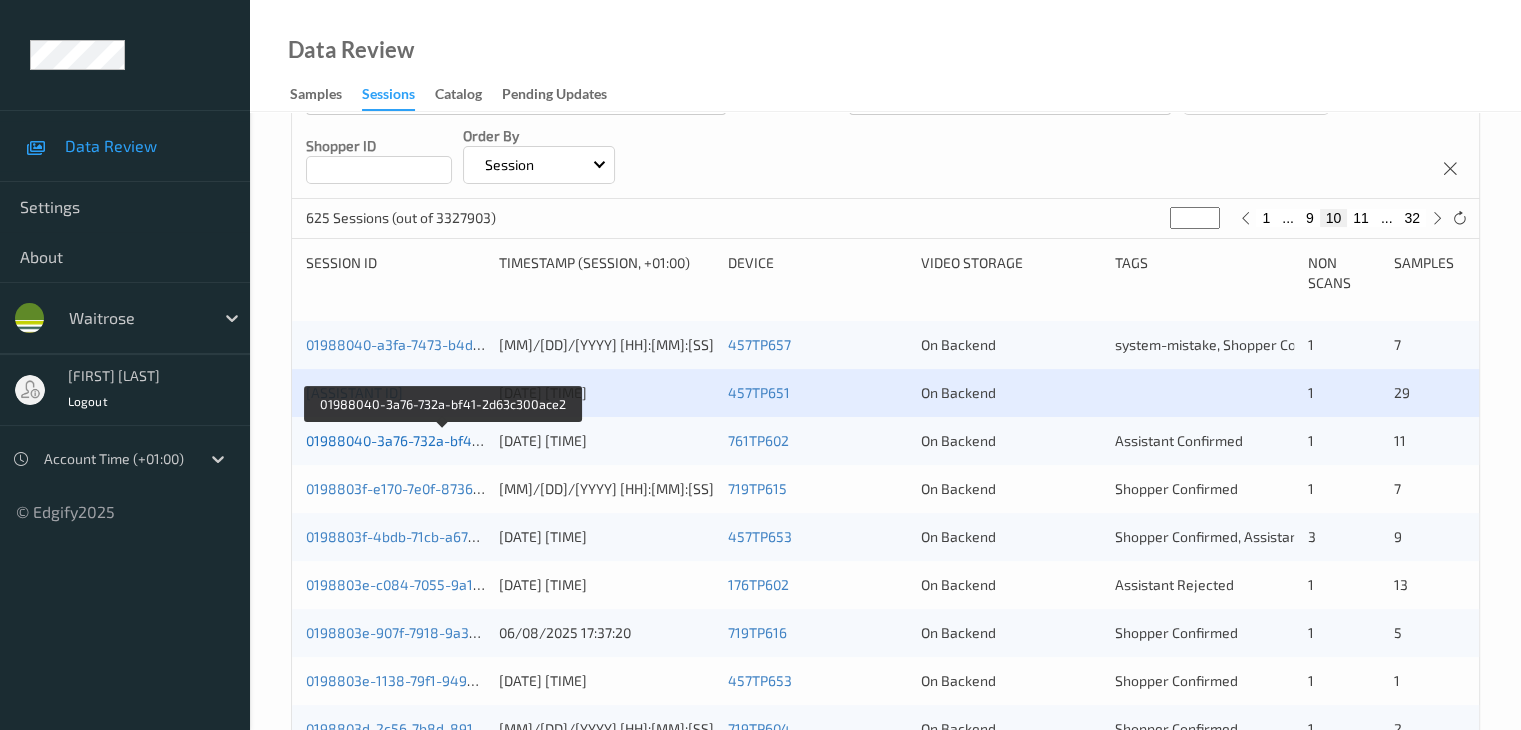 click on "01988040-3a76-732a-bf41-2d63c300ace2" at bounding box center (442, 440) 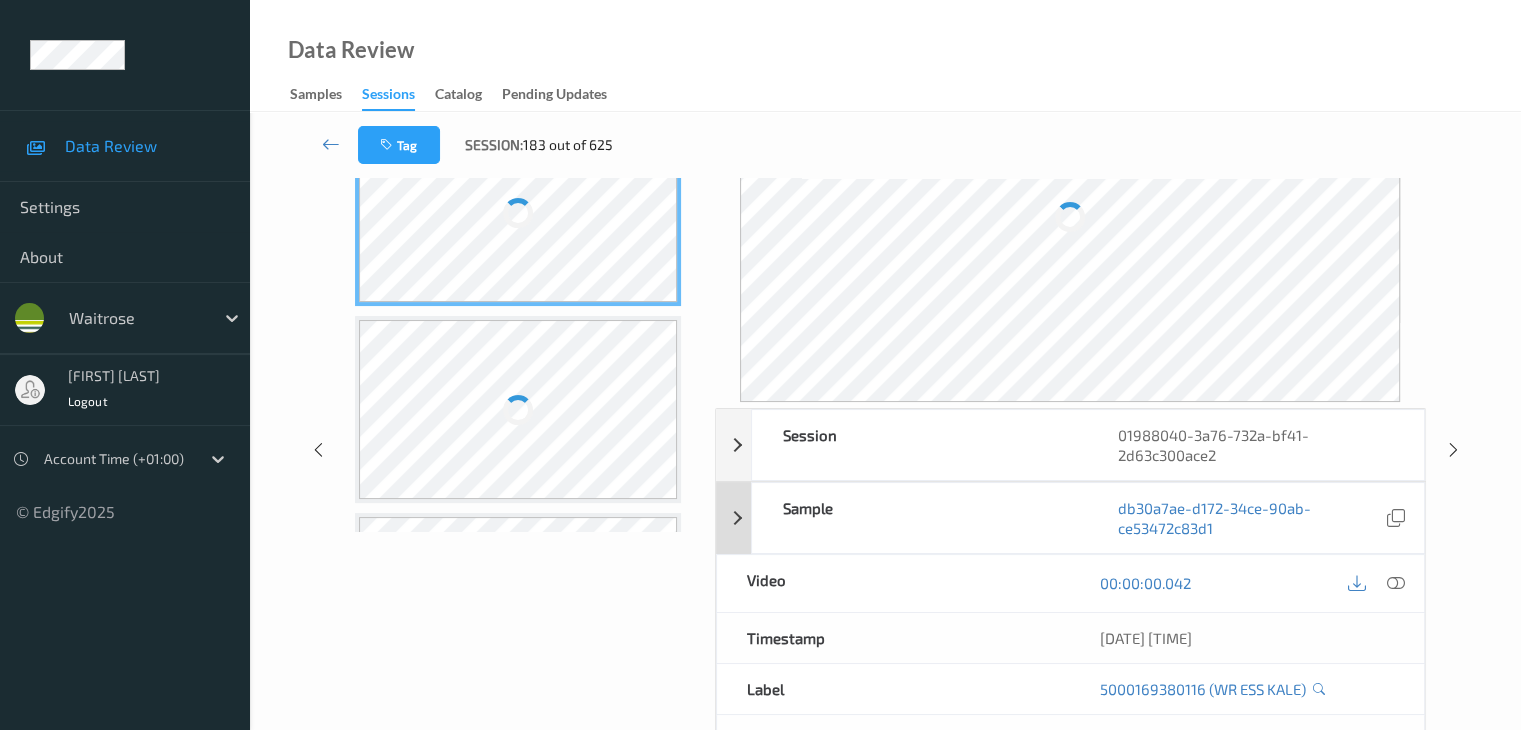 scroll, scrollTop: 0, scrollLeft: 0, axis: both 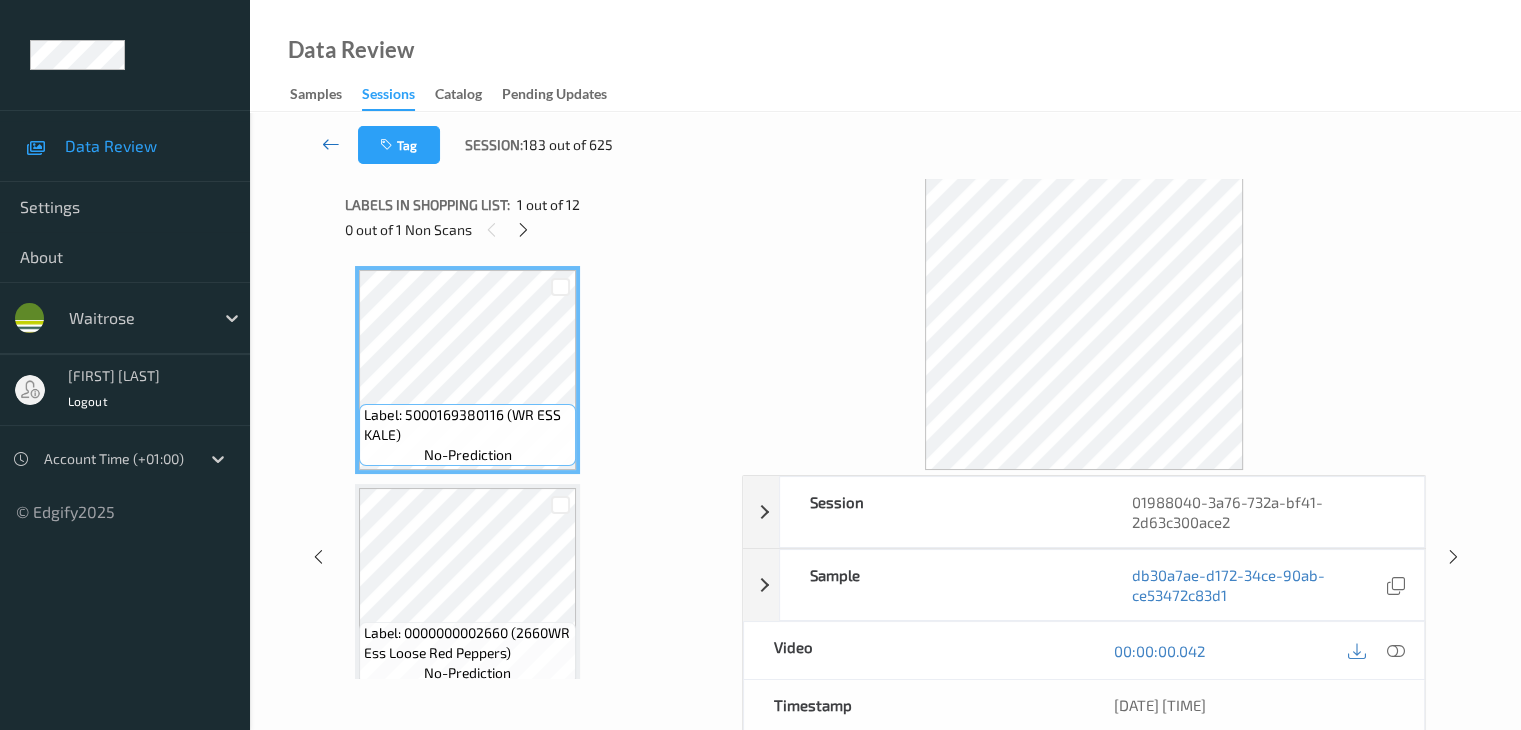 click at bounding box center (331, 145) 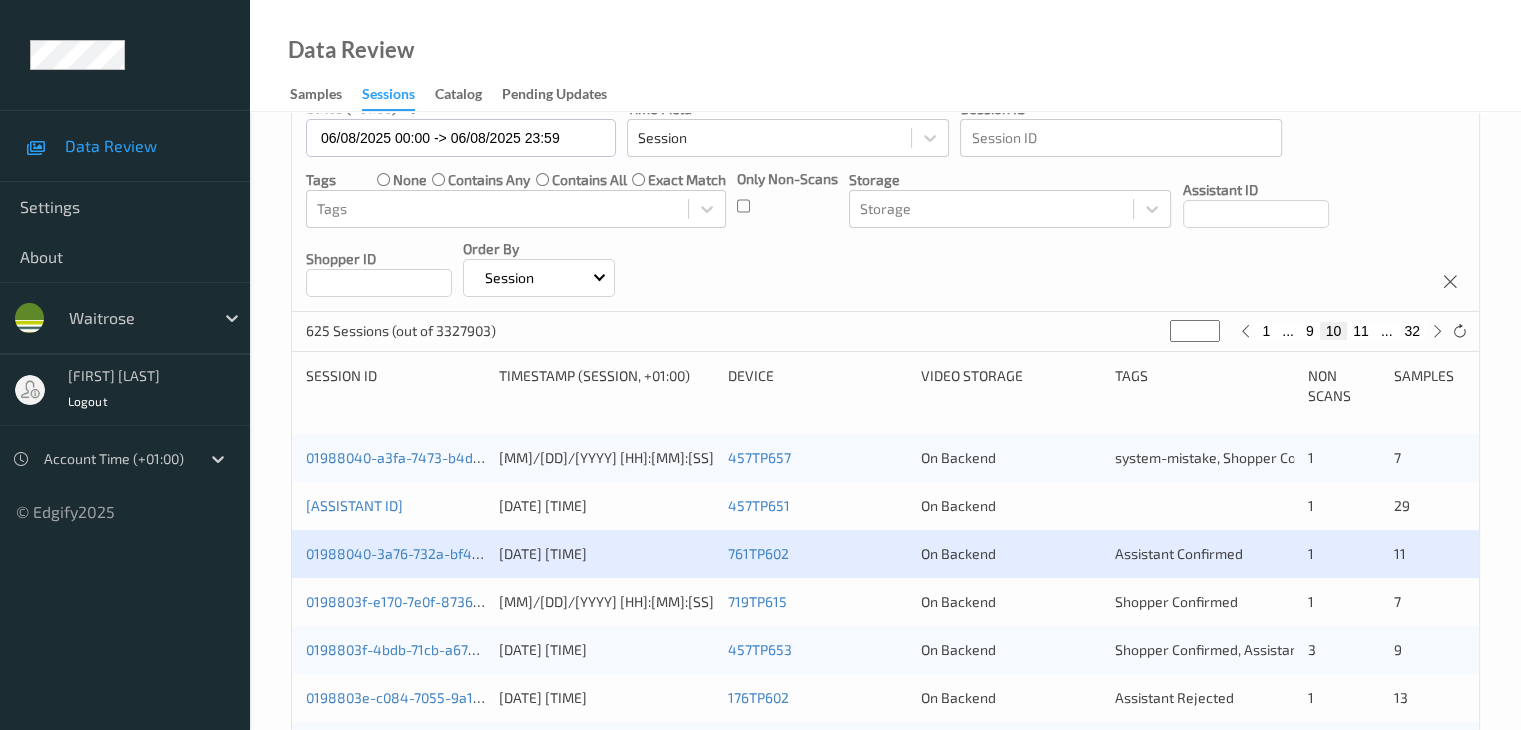 scroll, scrollTop: 200, scrollLeft: 0, axis: vertical 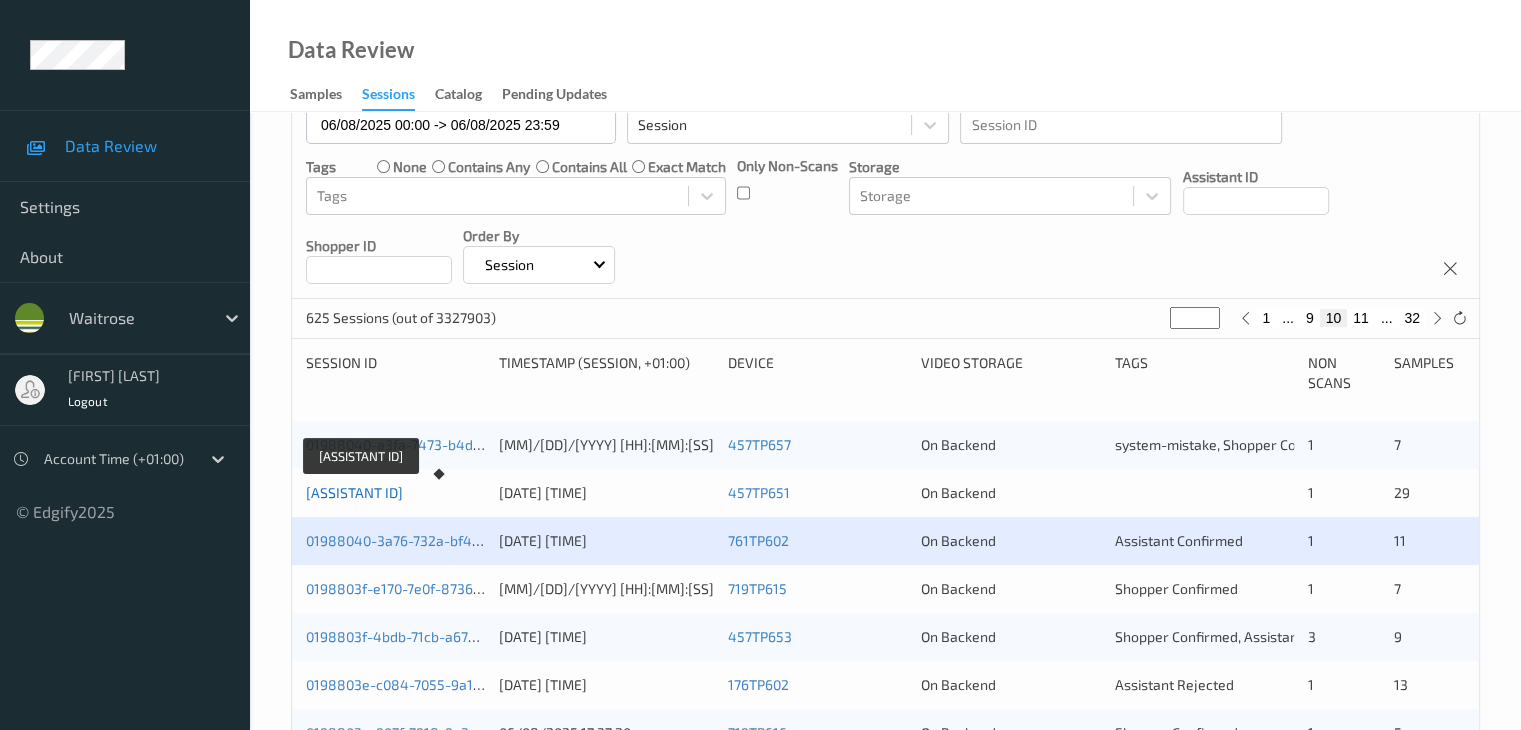 click on "01988040-8835-75f5-b156-32ff304afd8a" at bounding box center [354, 492] 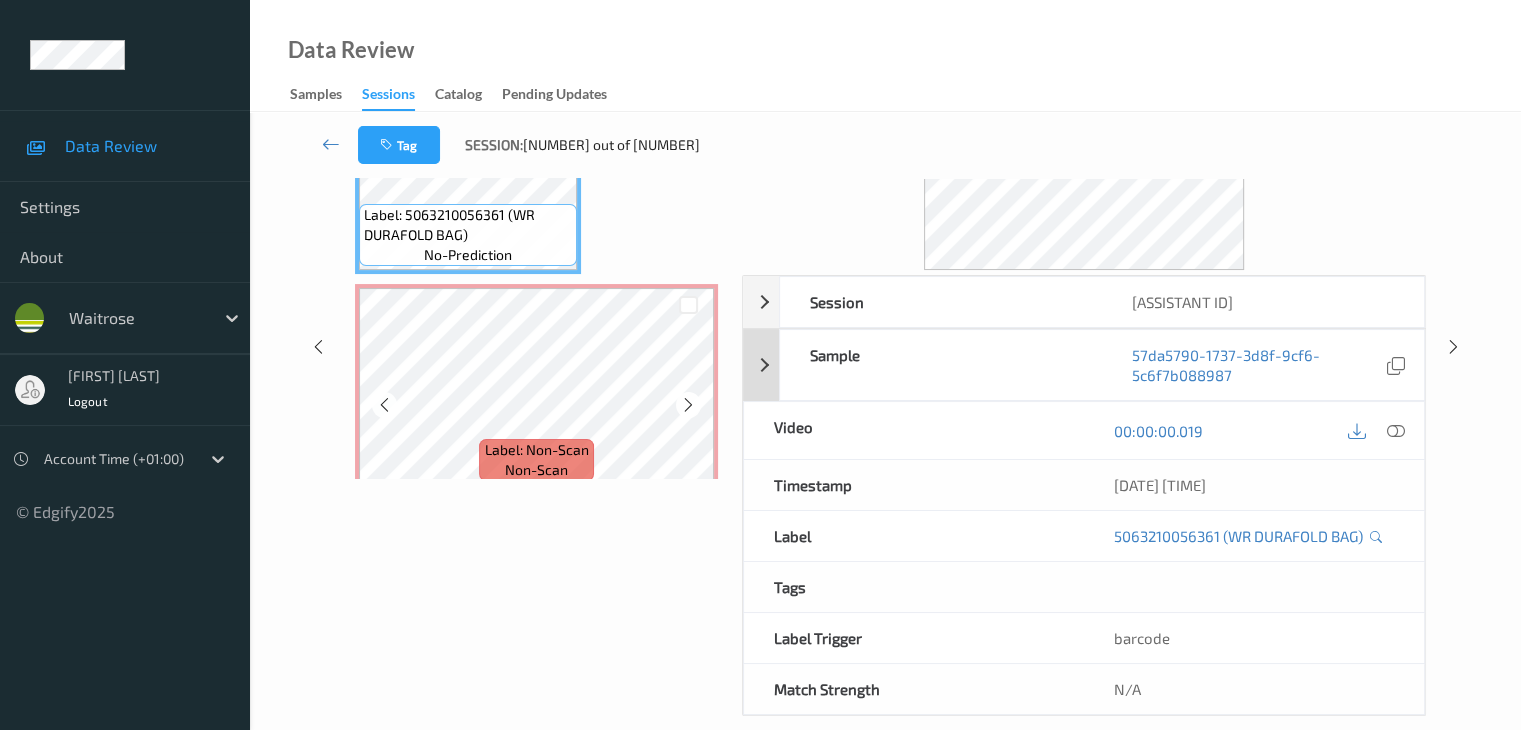 scroll, scrollTop: 0, scrollLeft: 0, axis: both 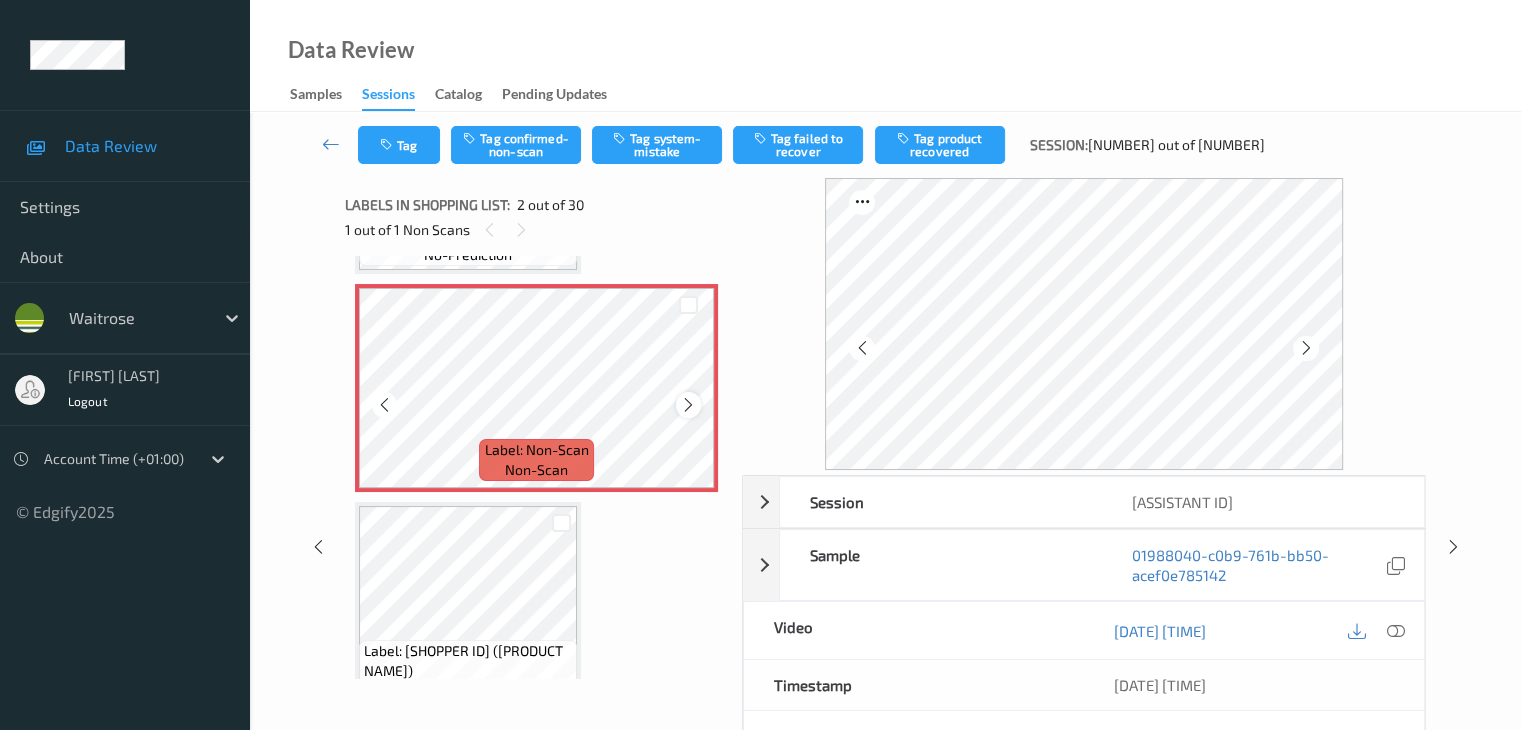 click at bounding box center [688, 405] 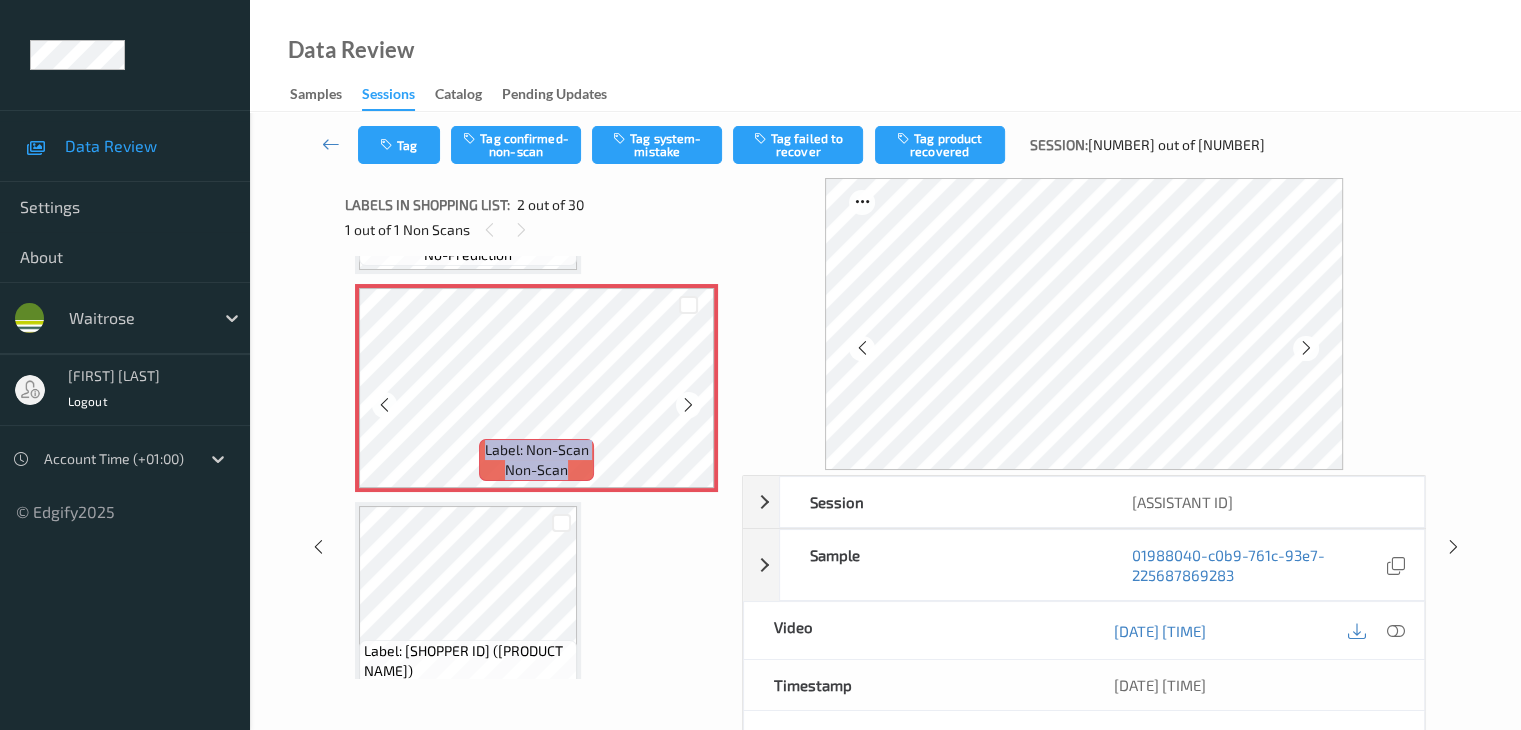 click at bounding box center (688, 405) 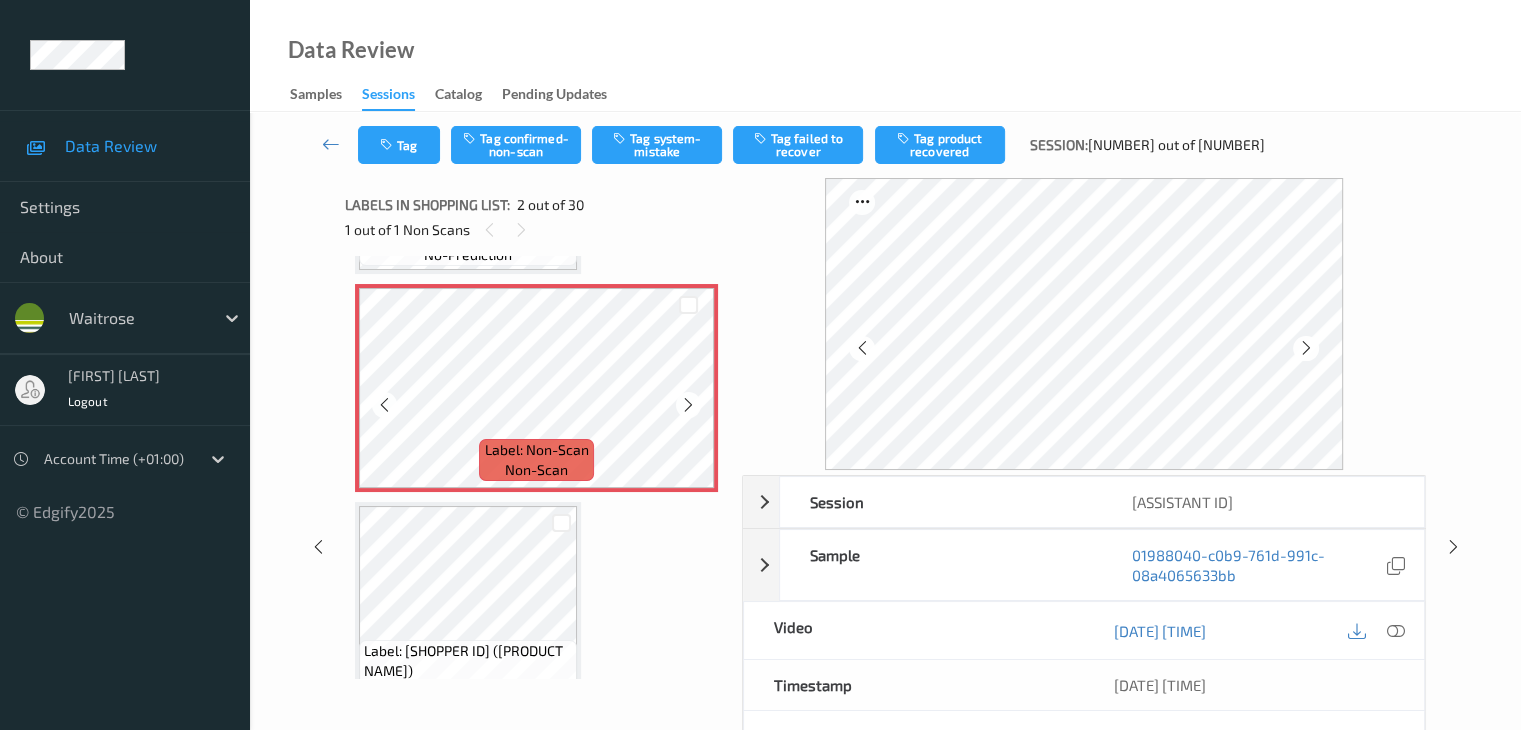 click at bounding box center [688, 405] 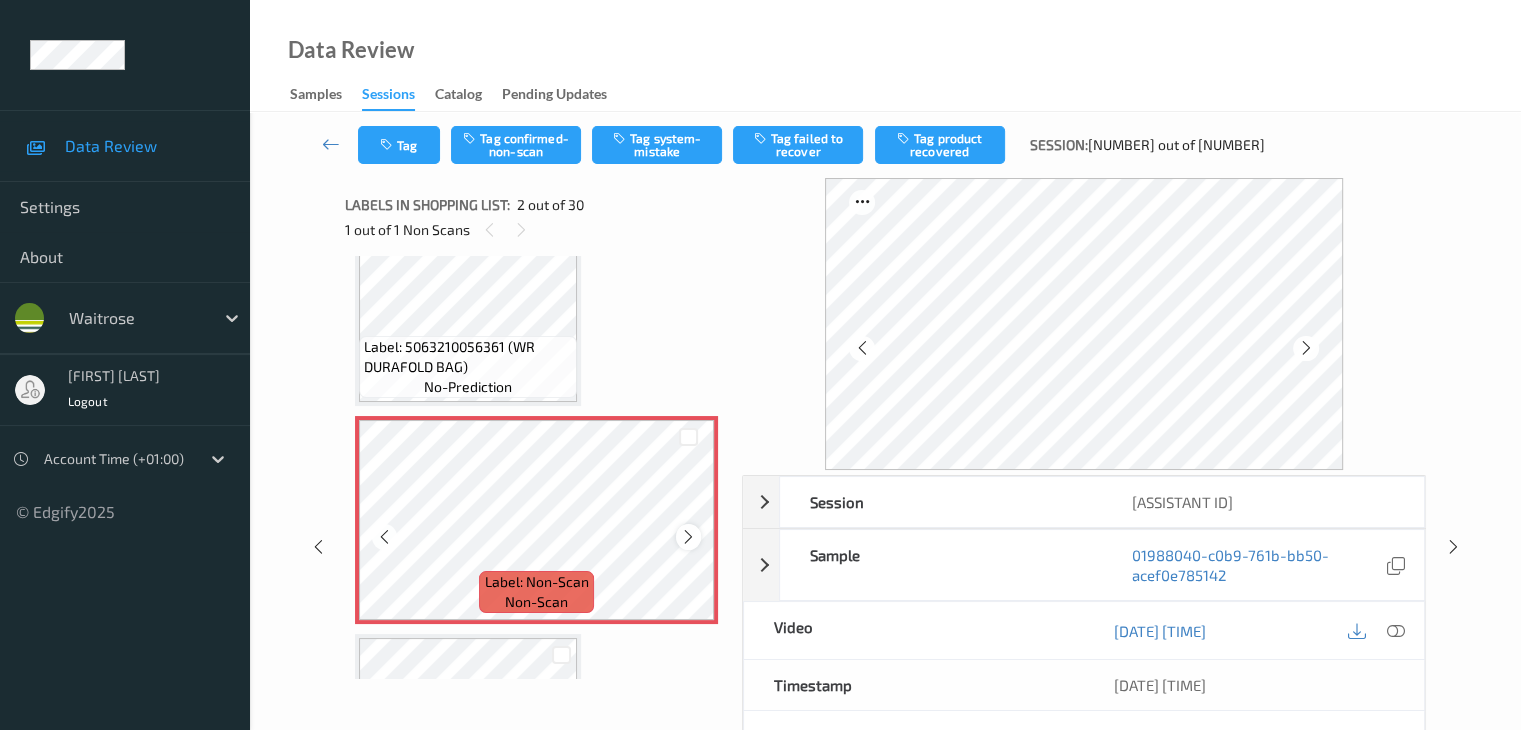 scroll, scrollTop: 0, scrollLeft: 0, axis: both 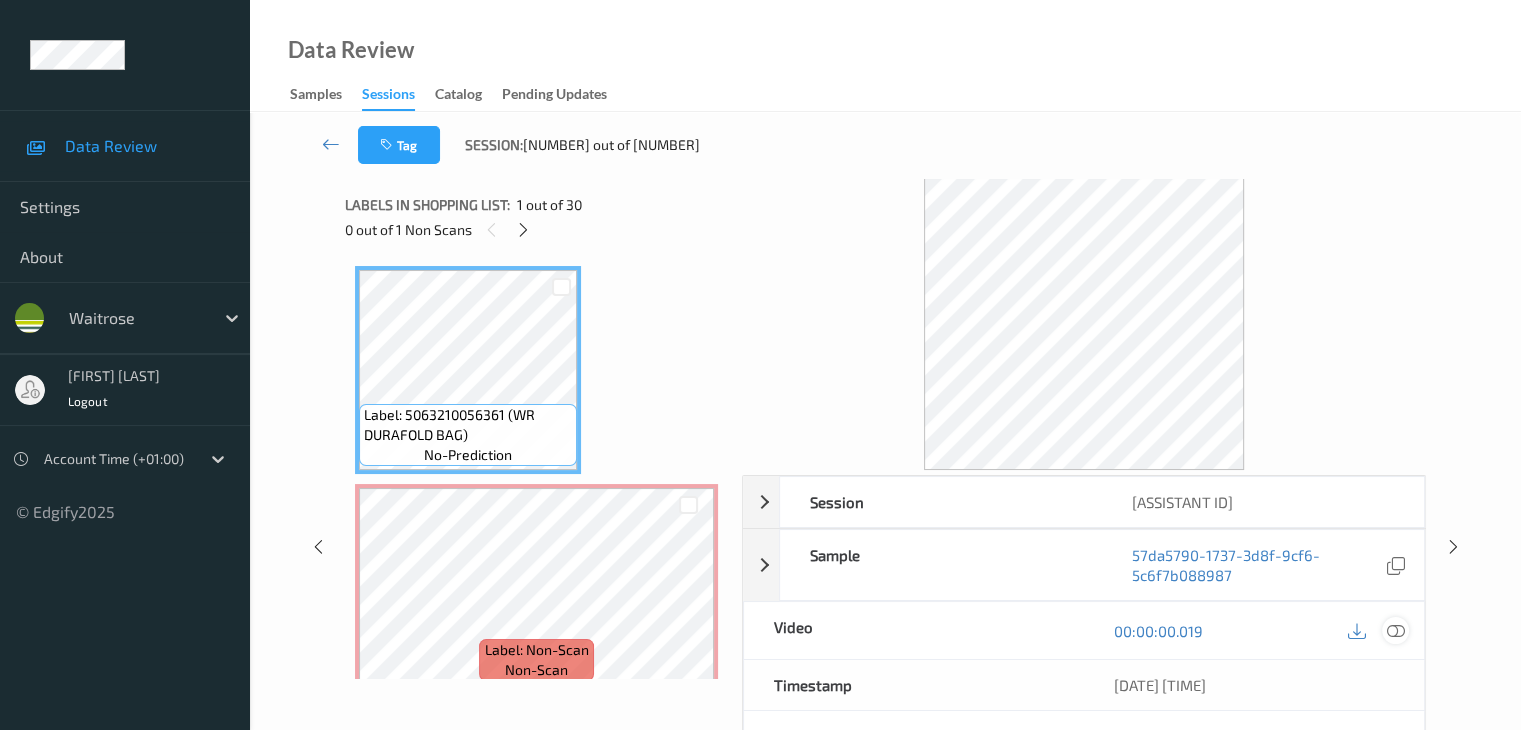 click at bounding box center (1395, 631) 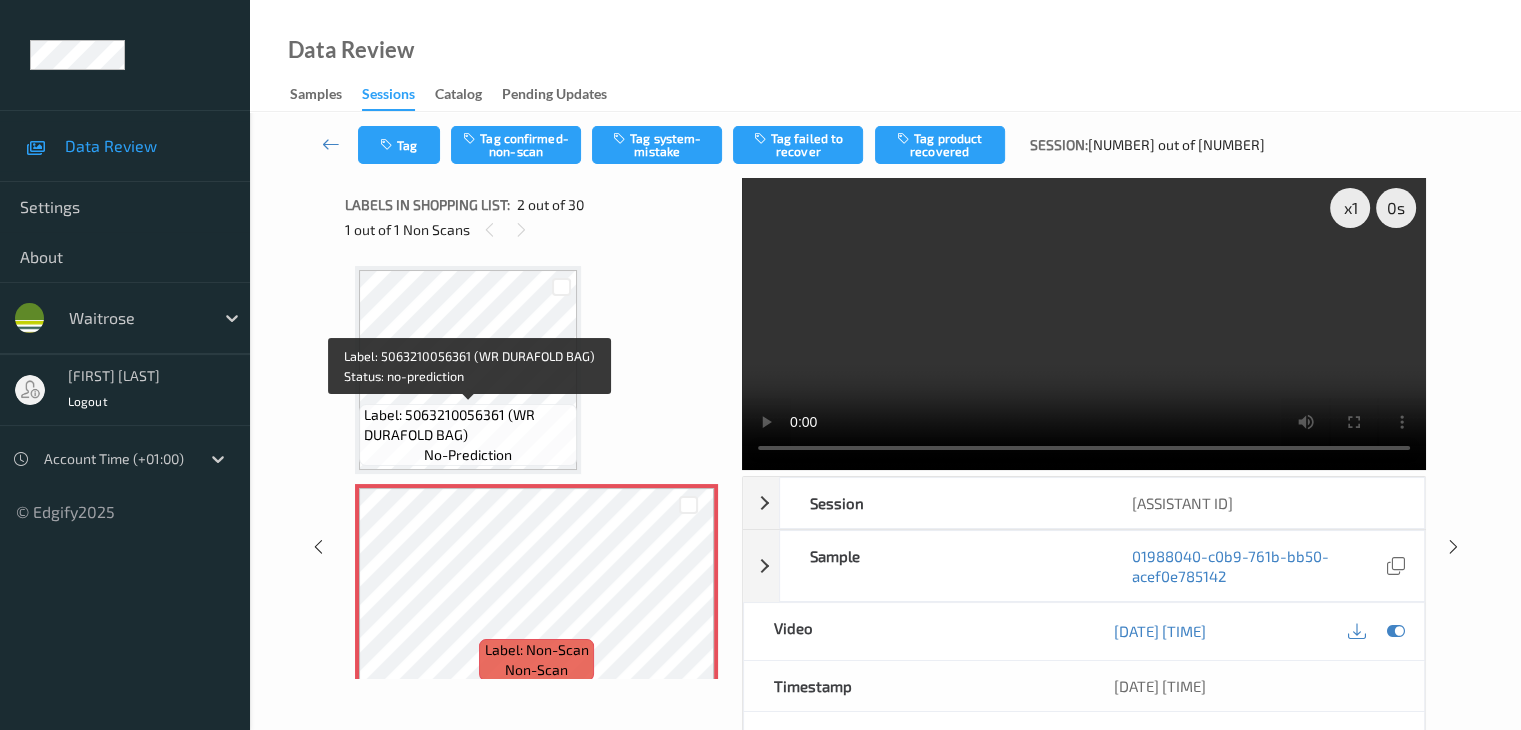 click on "Label: 5063210056361 (WR DURAFOLD BAG)" at bounding box center (468, 425) 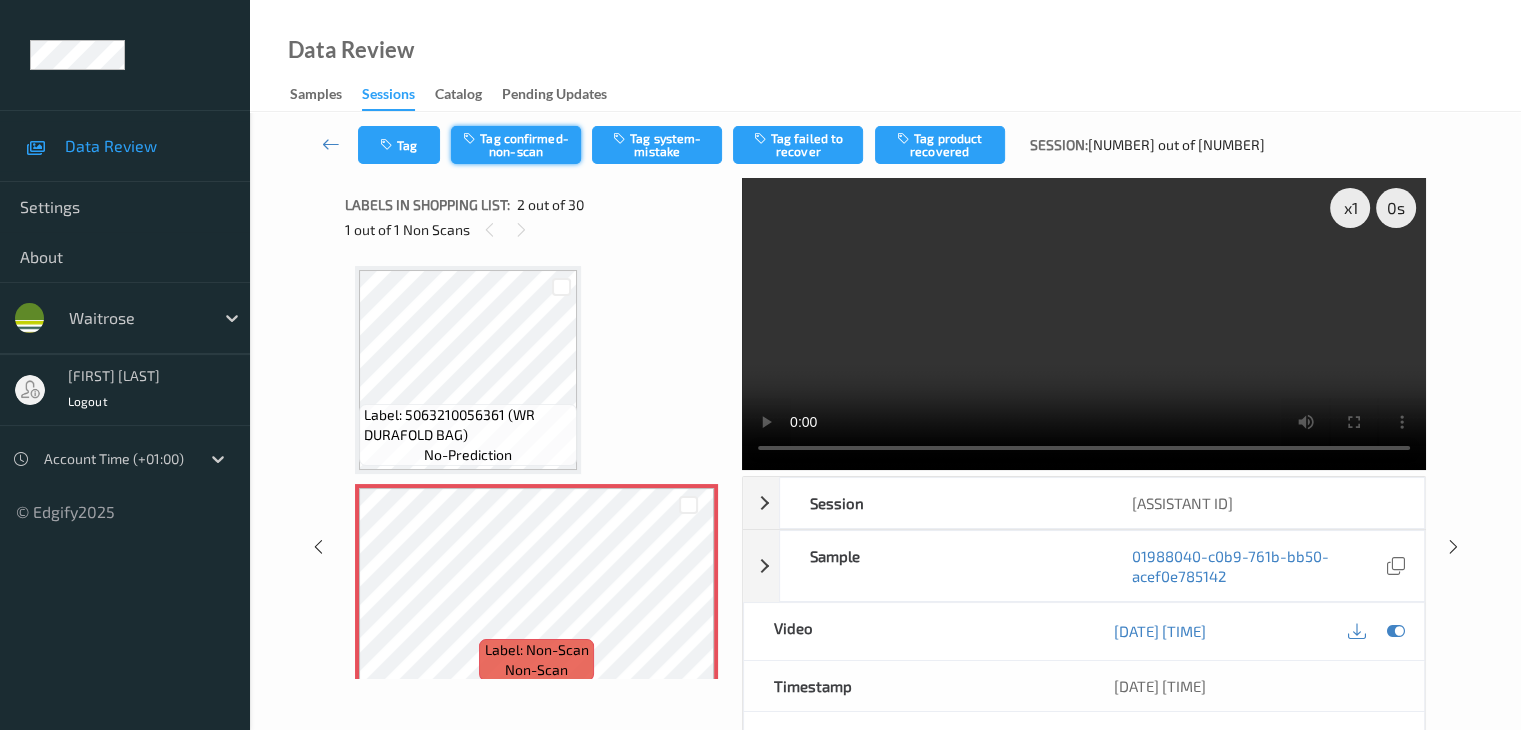 click on "Tag   confirmed-non-scan" at bounding box center [516, 145] 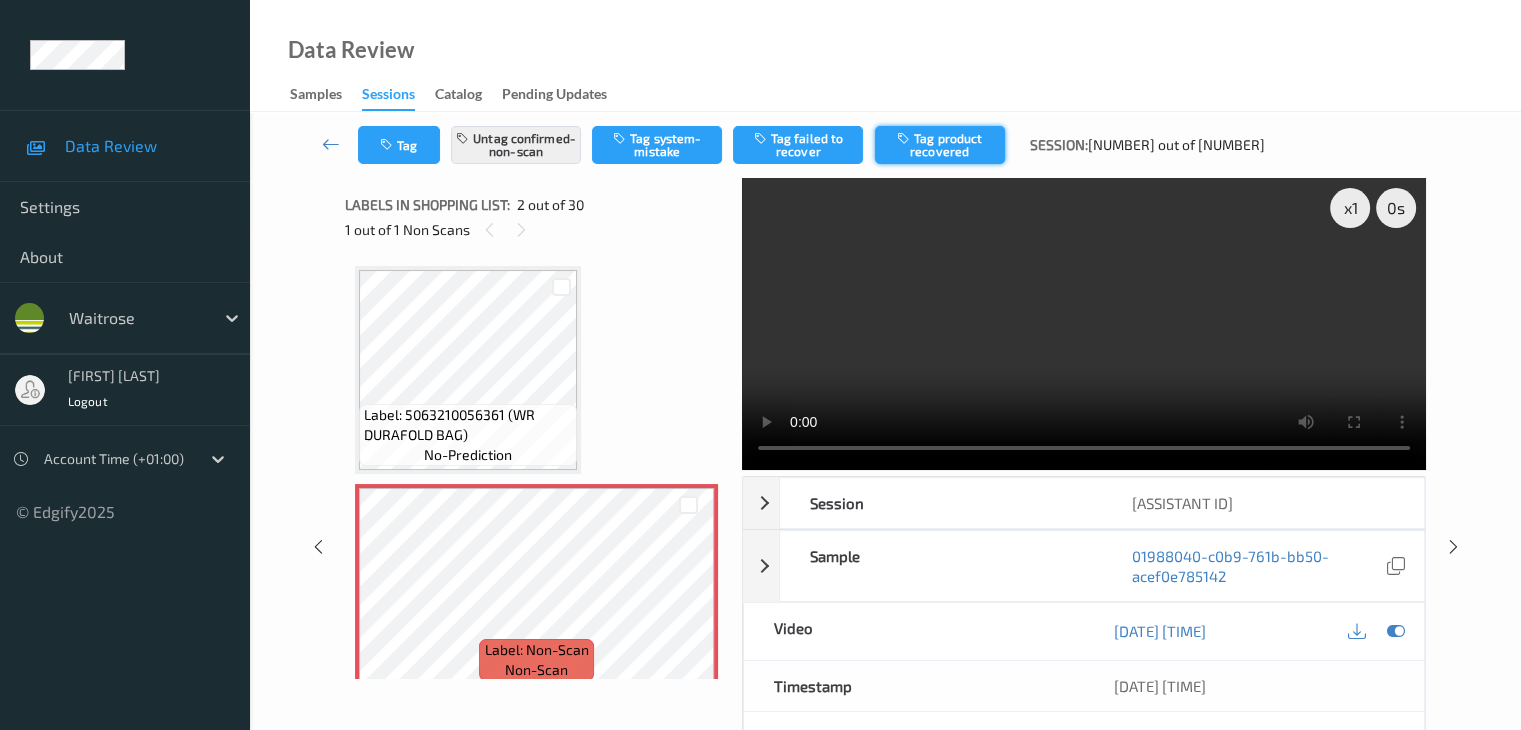 click on "Tag   product recovered" at bounding box center [940, 145] 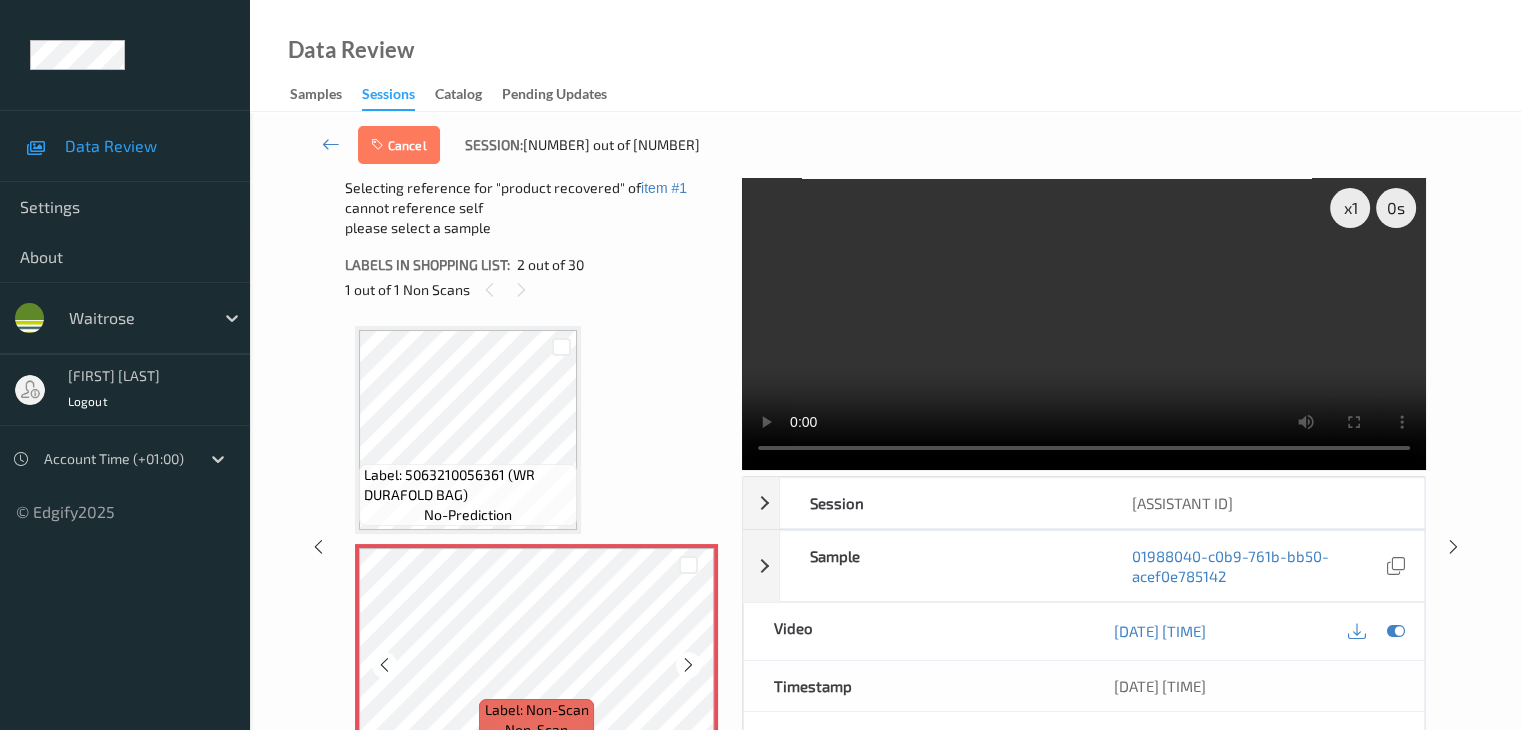 scroll, scrollTop: 300, scrollLeft: 0, axis: vertical 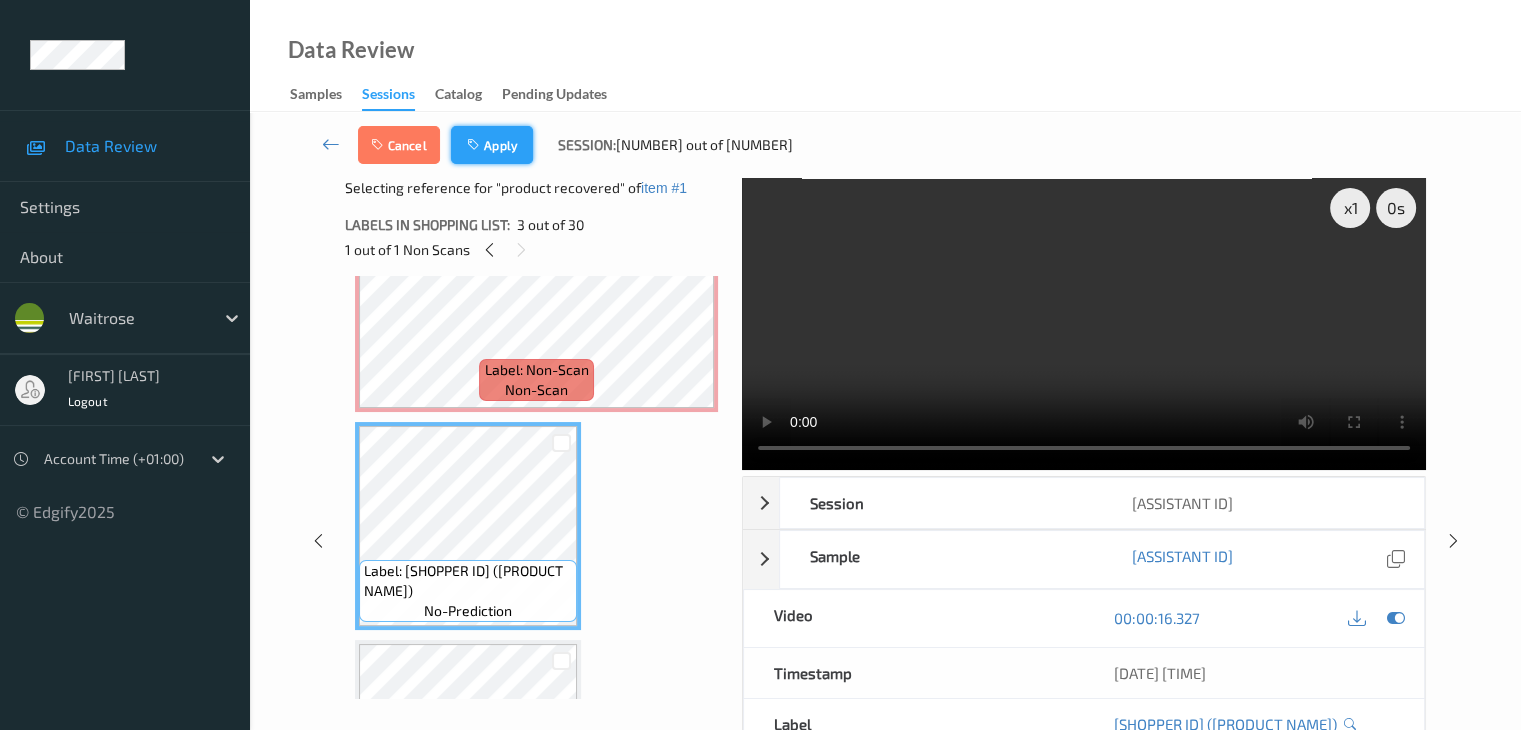 click on "Apply" at bounding box center [492, 145] 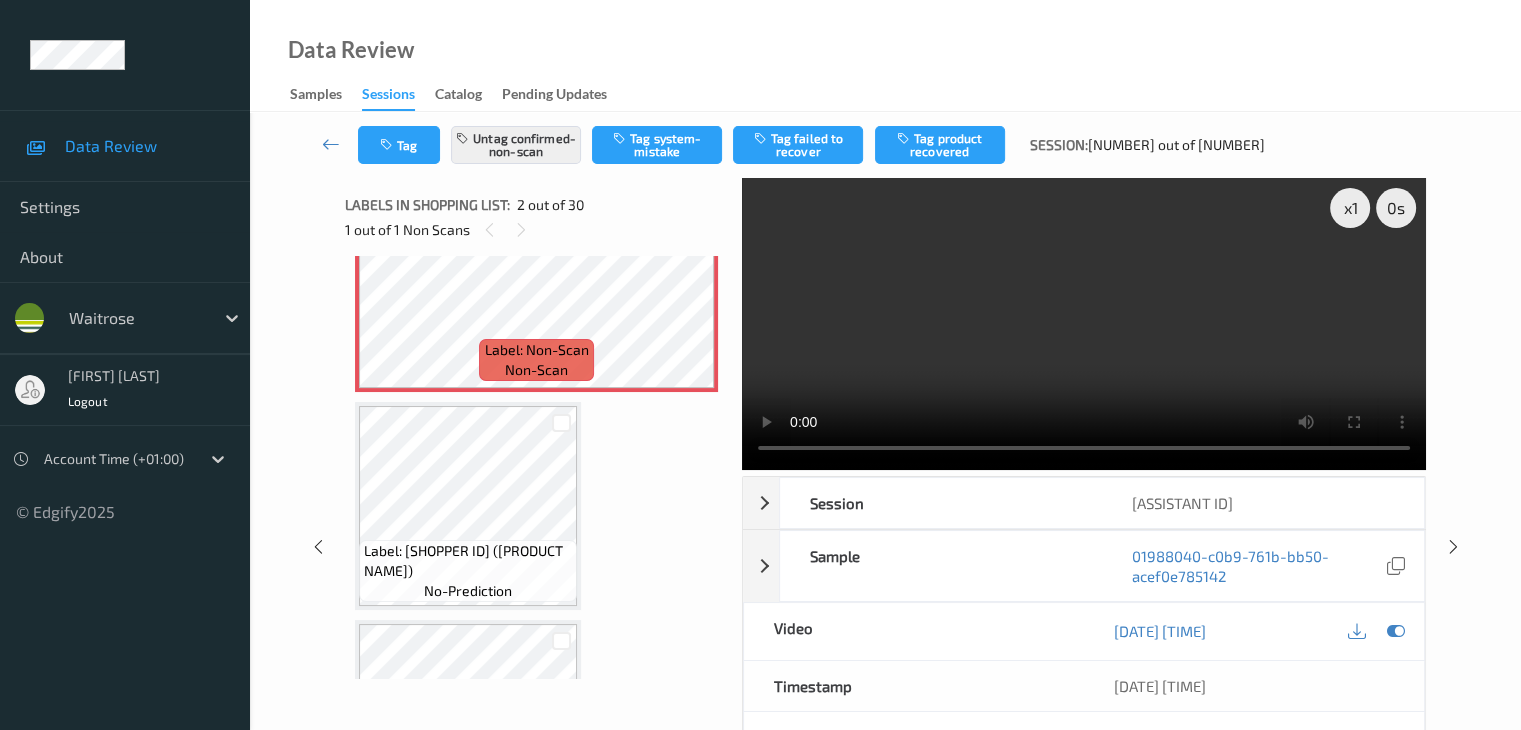 scroll, scrollTop: 10, scrollLeft: 0, axis: vertical 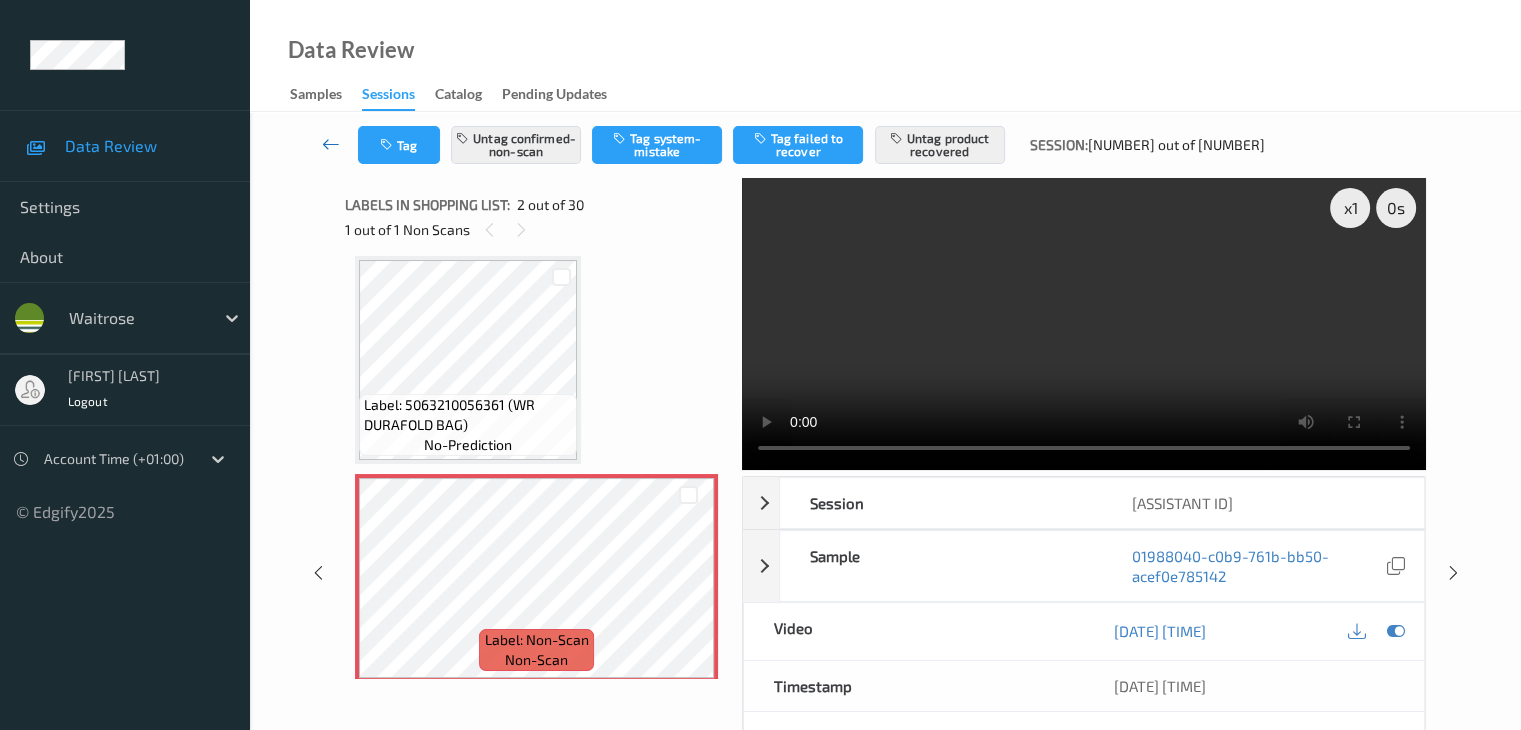 click at bounding box center (331, 145) 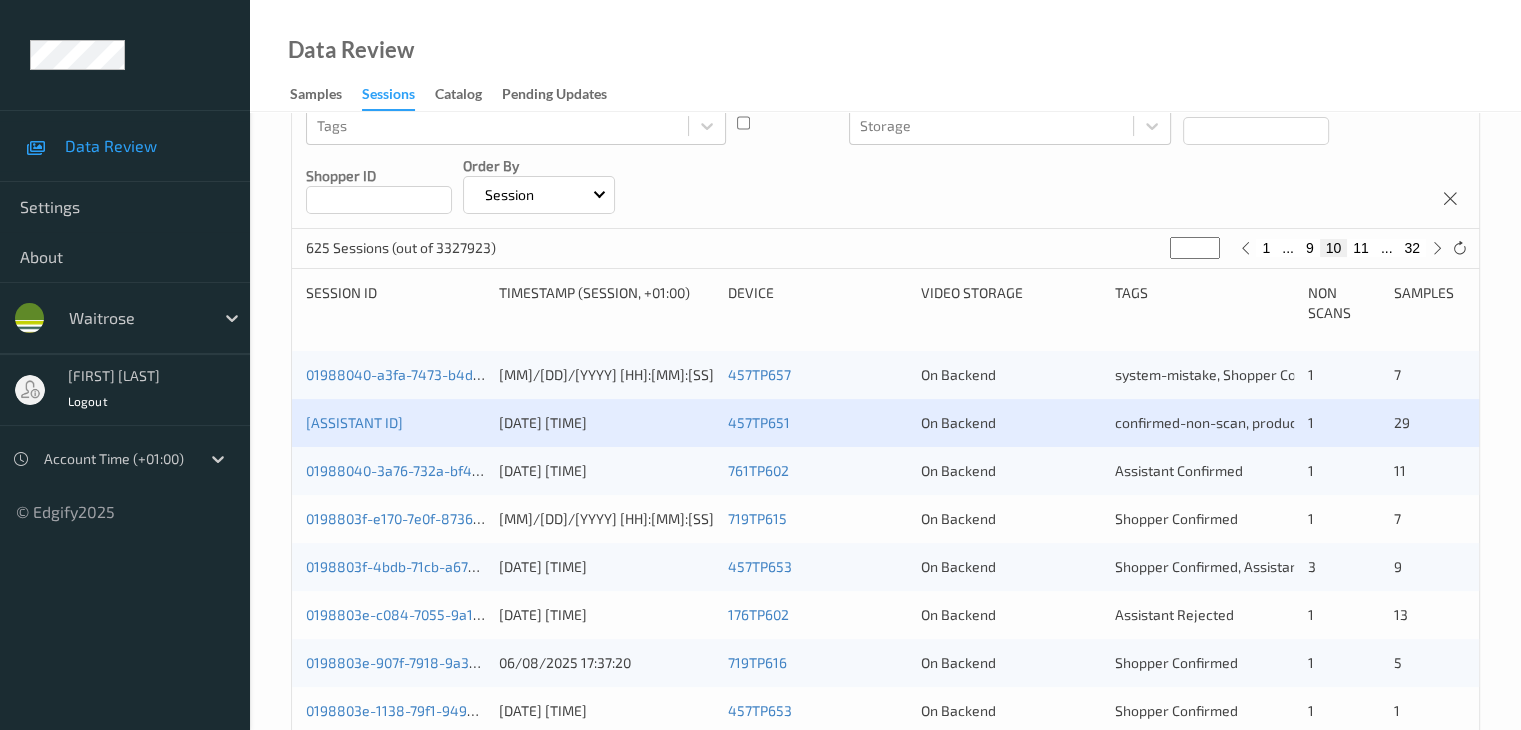 scroll, scrollTop: 300, scrollLeft: 0, axis: vertical 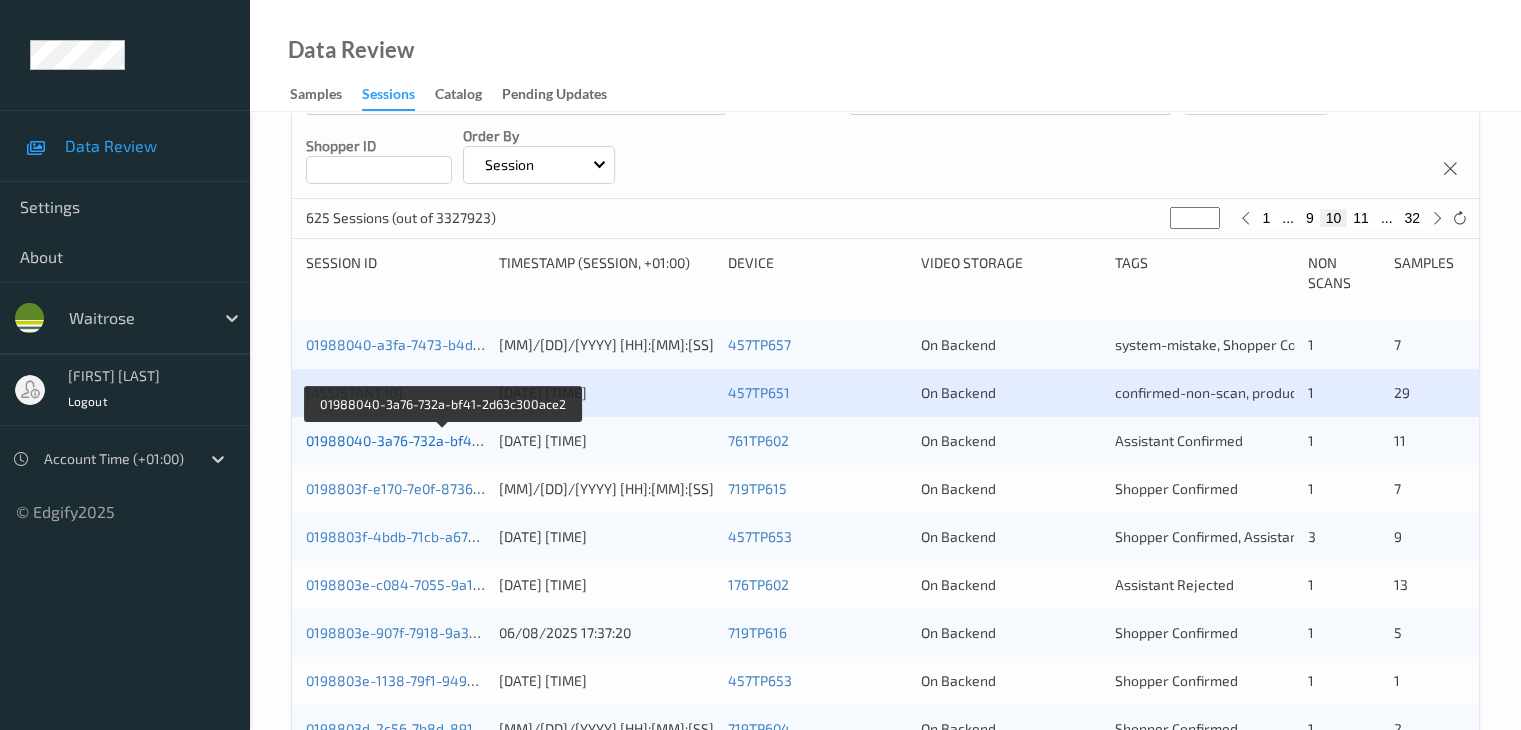 click on "01988040-3a76-732a-bf41-2d63c300ace2" at bounding box center [442, 440] 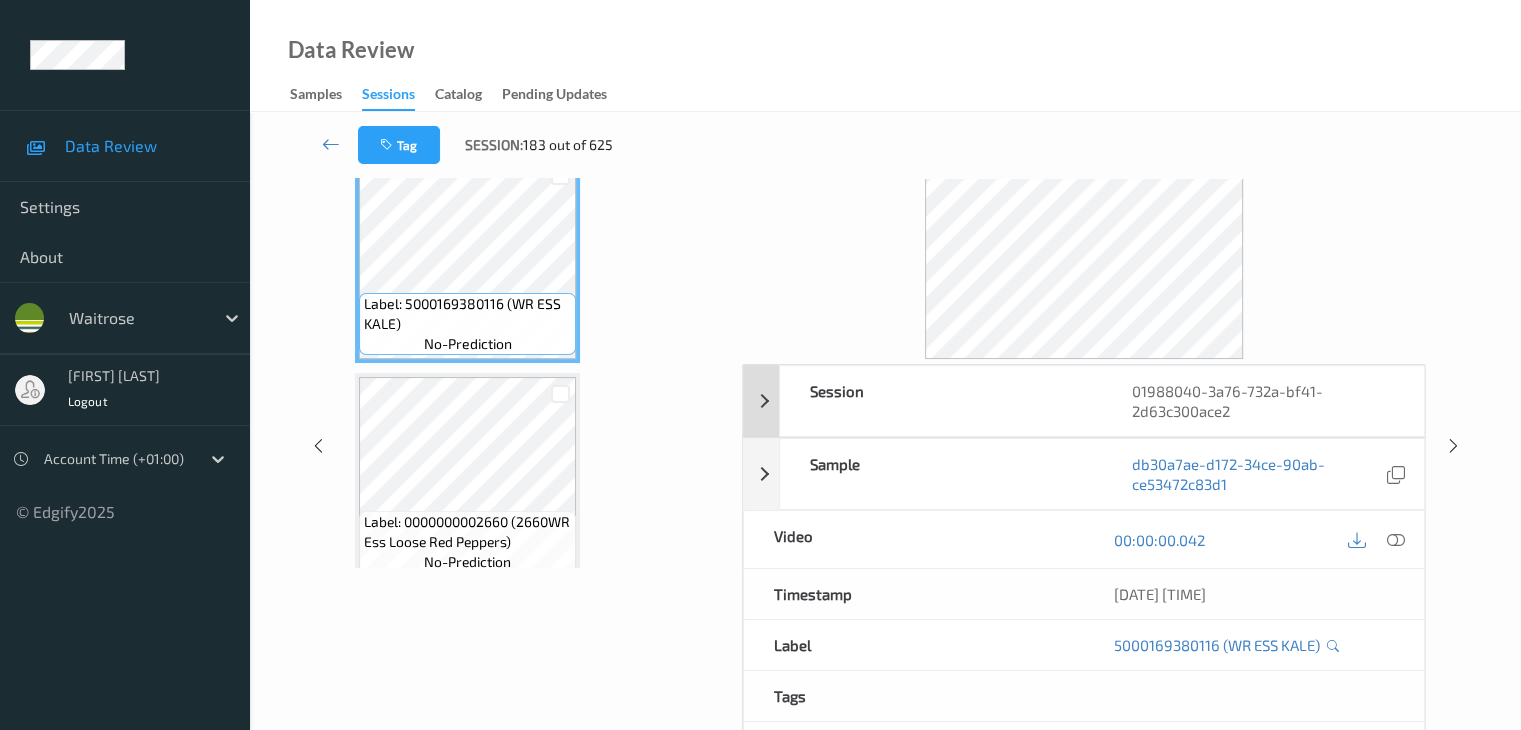 scroll, scrollTop: 0, scrollLeft: 0, axis: both 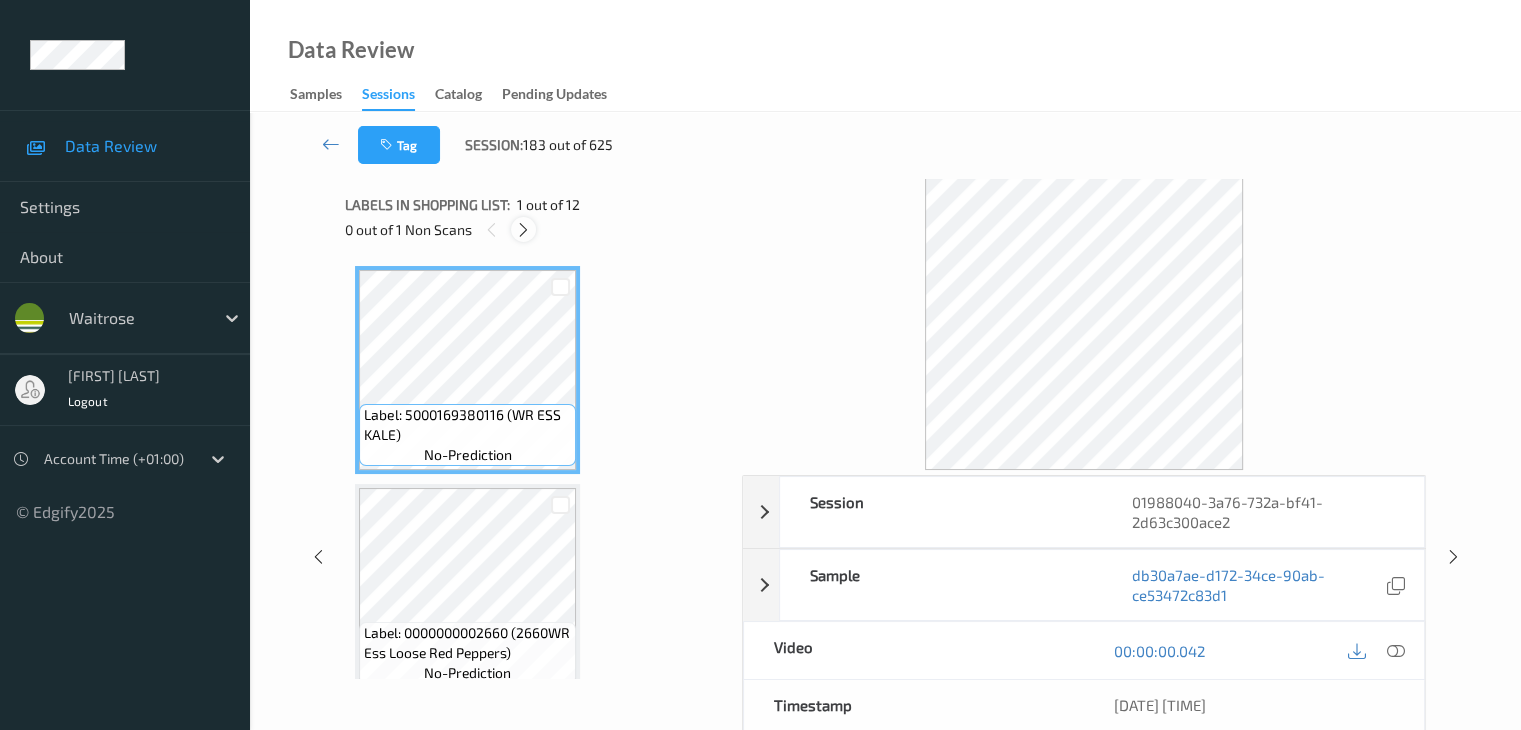 click at bounding box center (523, 229) 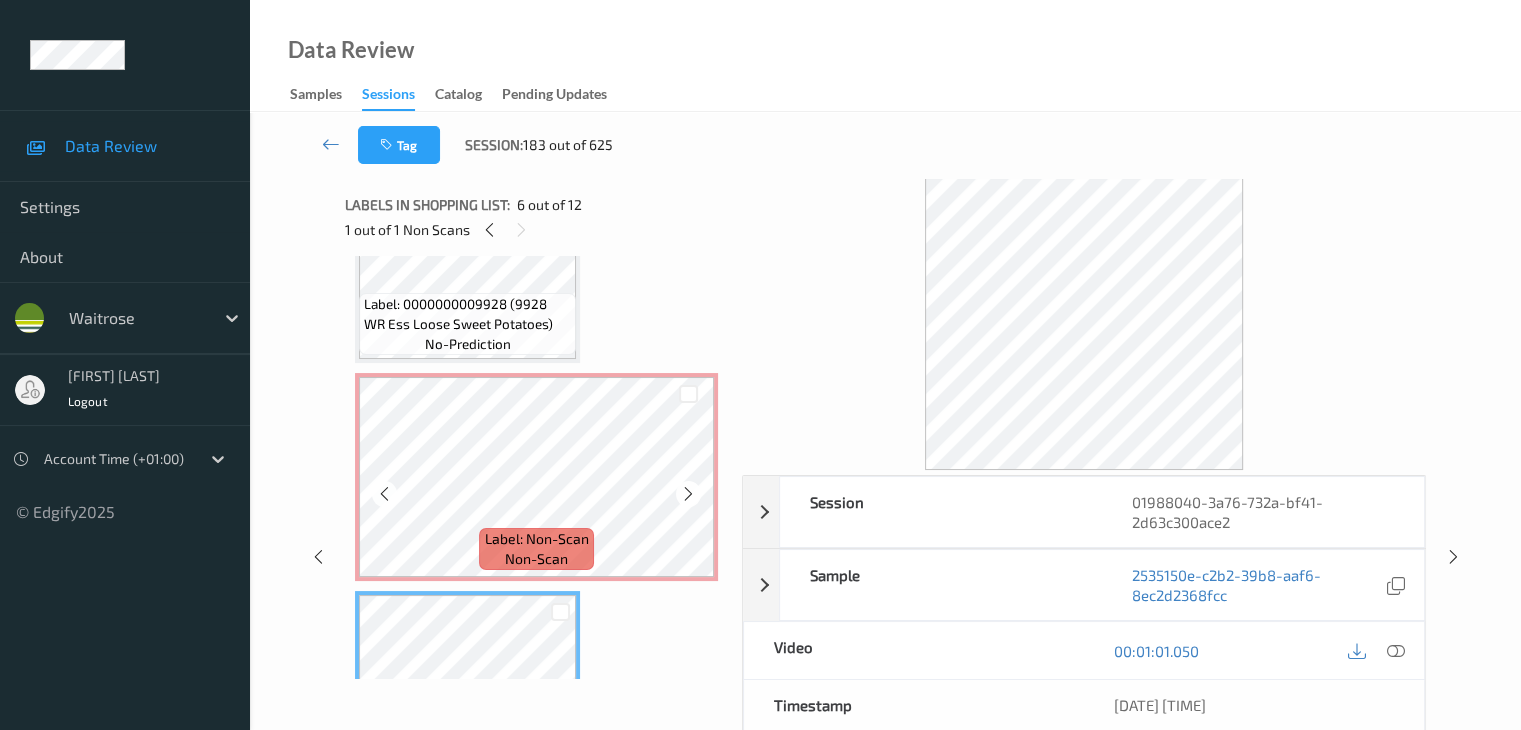 scroll, scrollTop: 764, scrollLeft: 0, axis: vertical 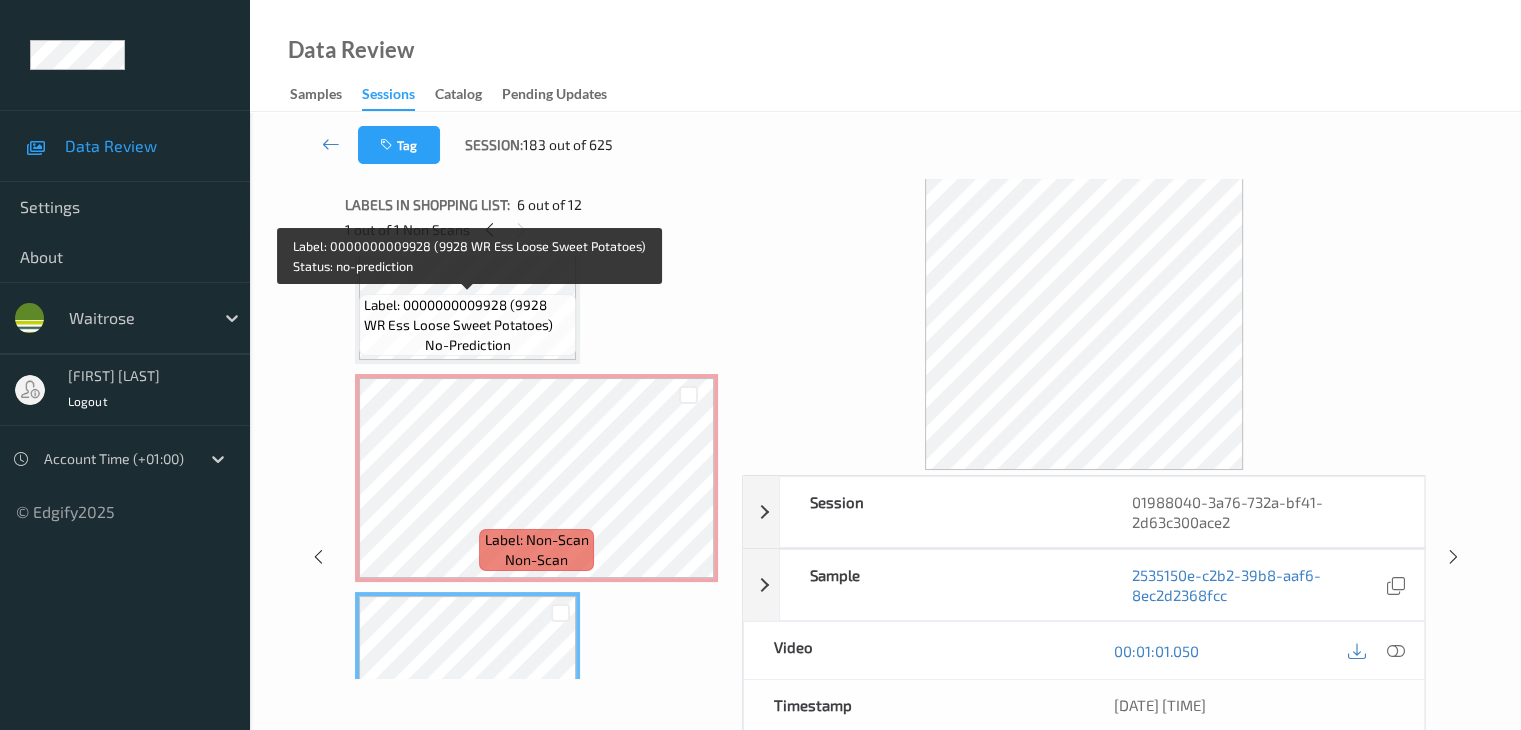 click on "Label: 0000000009928 (9928 WR Ess Loose Sweet Potatoes)" at bounding box center [467, 315] 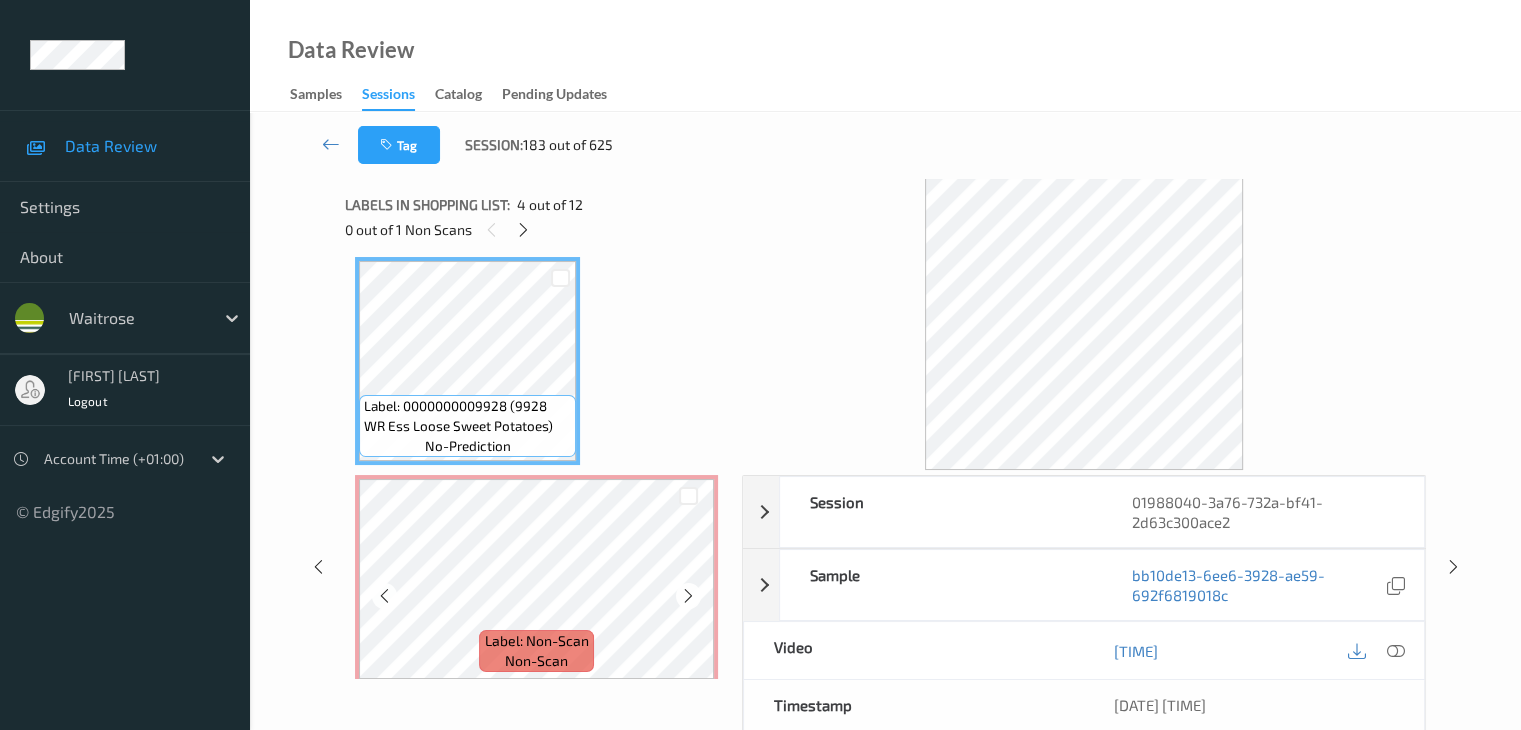 scroll, scrollTop: 664, scrollLeft: 0, axis: vertical 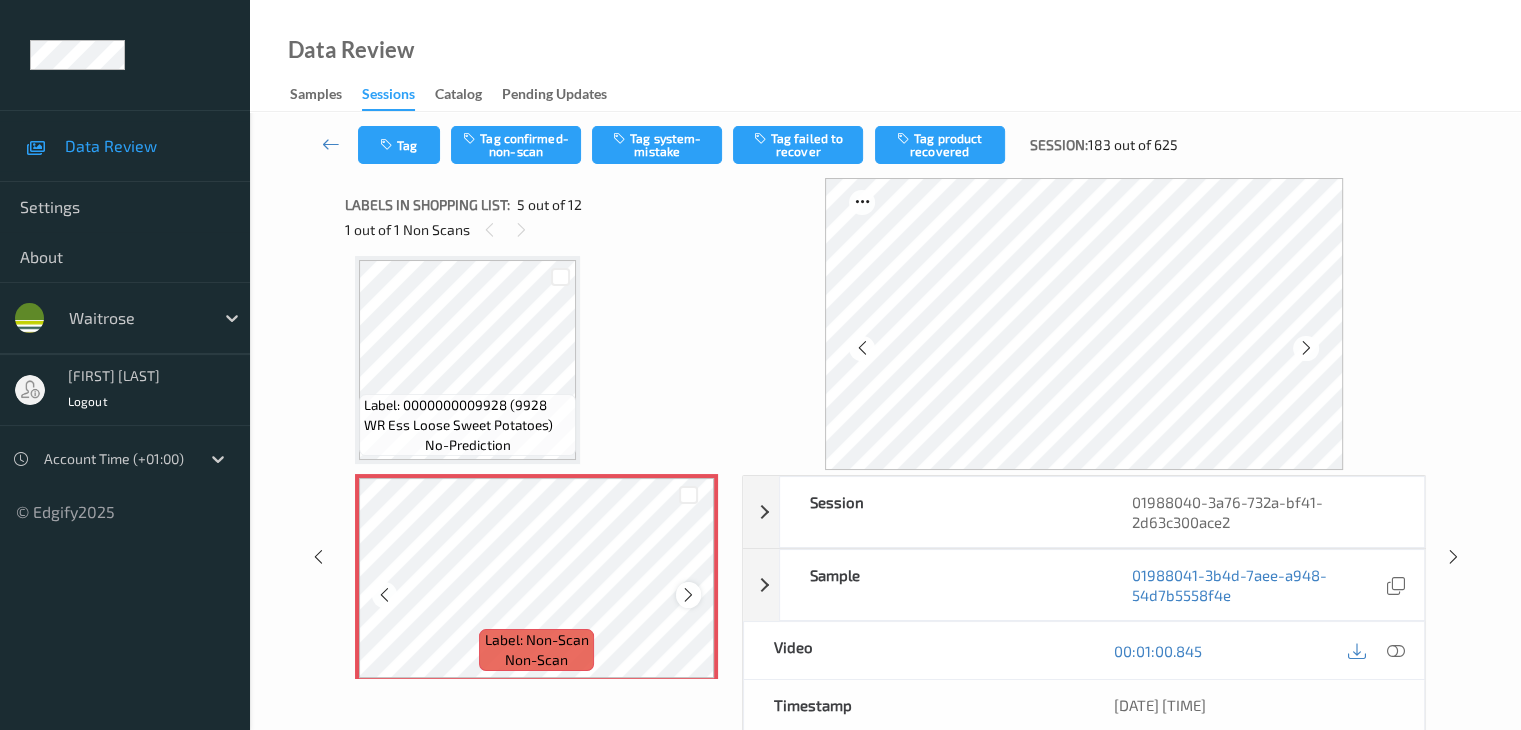click at bounding box center [688, 595] 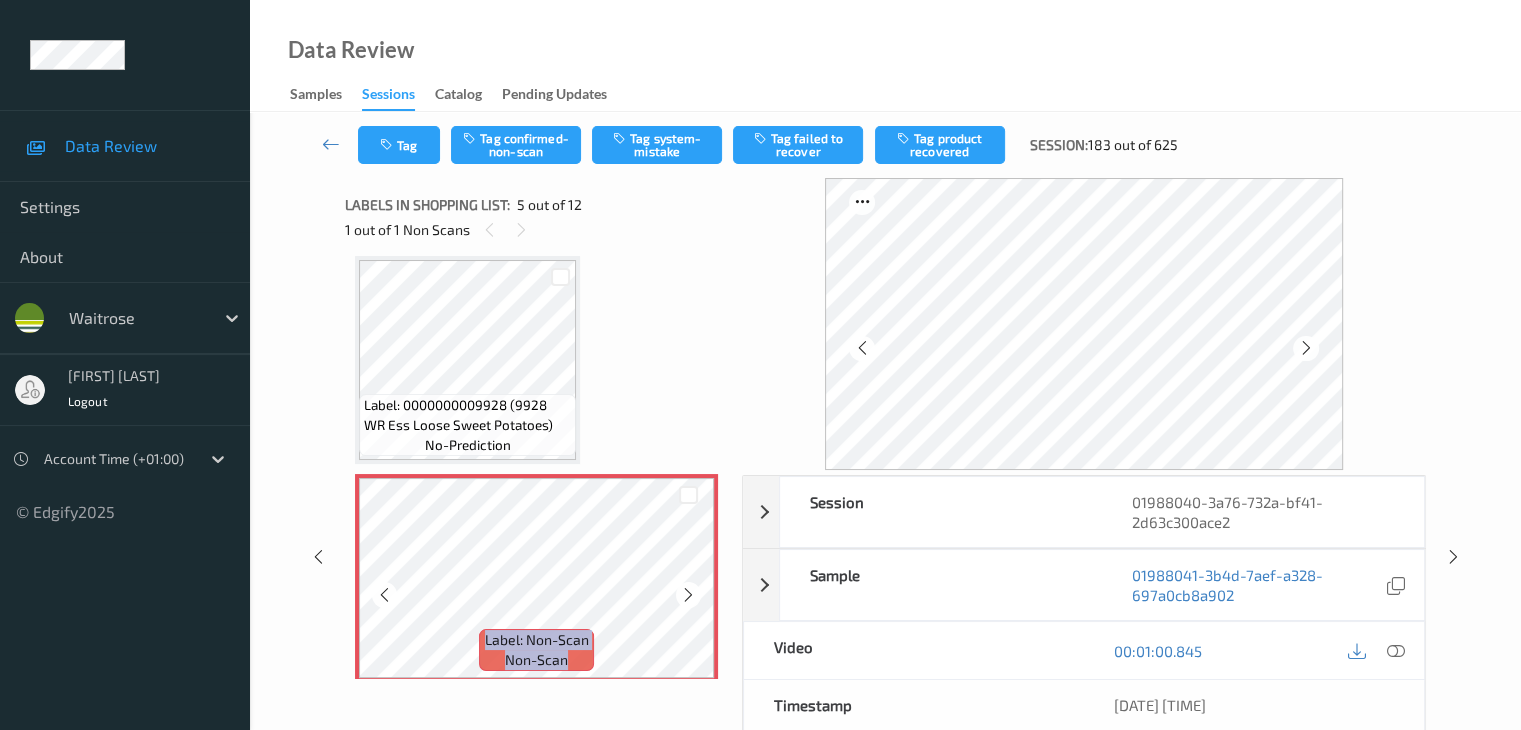 click at bounding box center (688, 595) 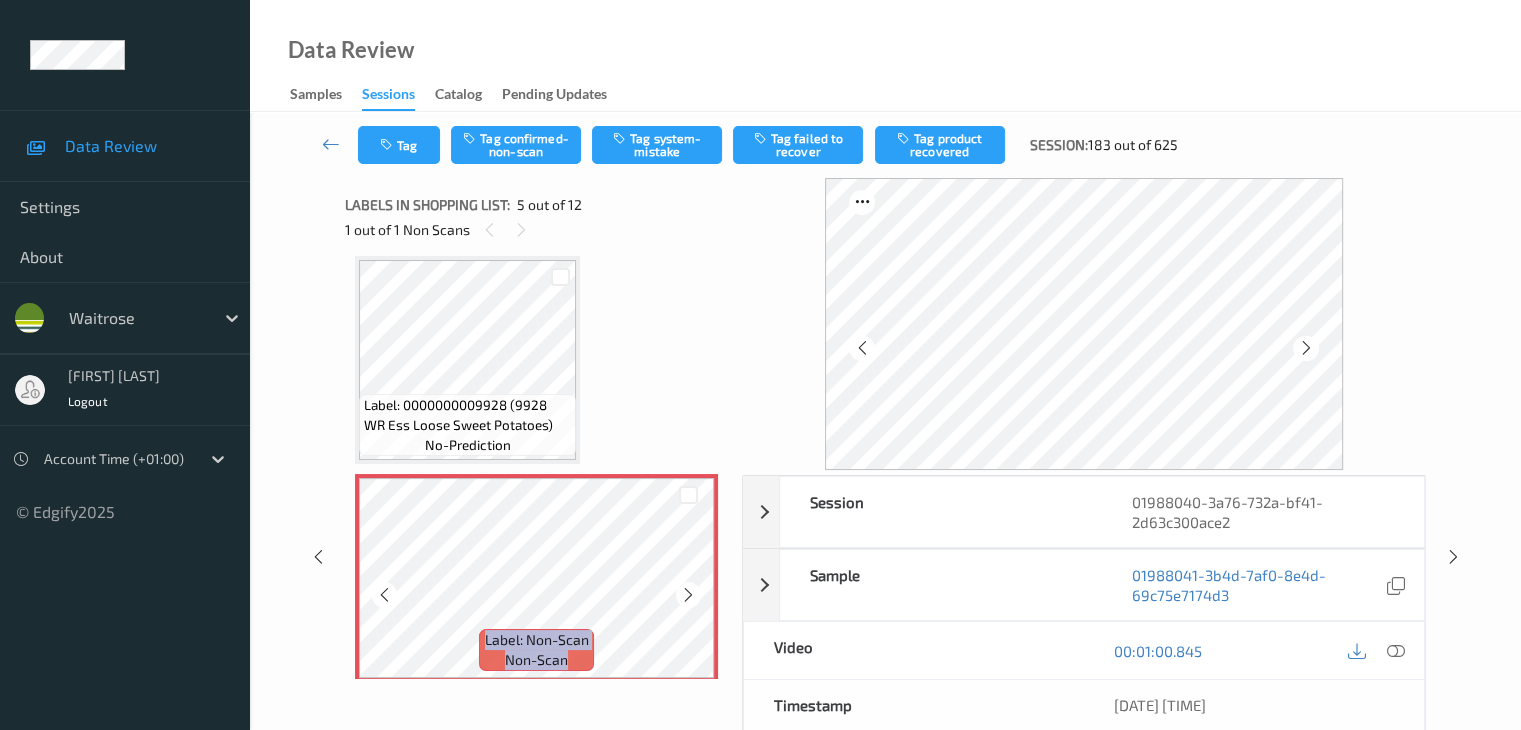 click at bounding box center [688, 595] 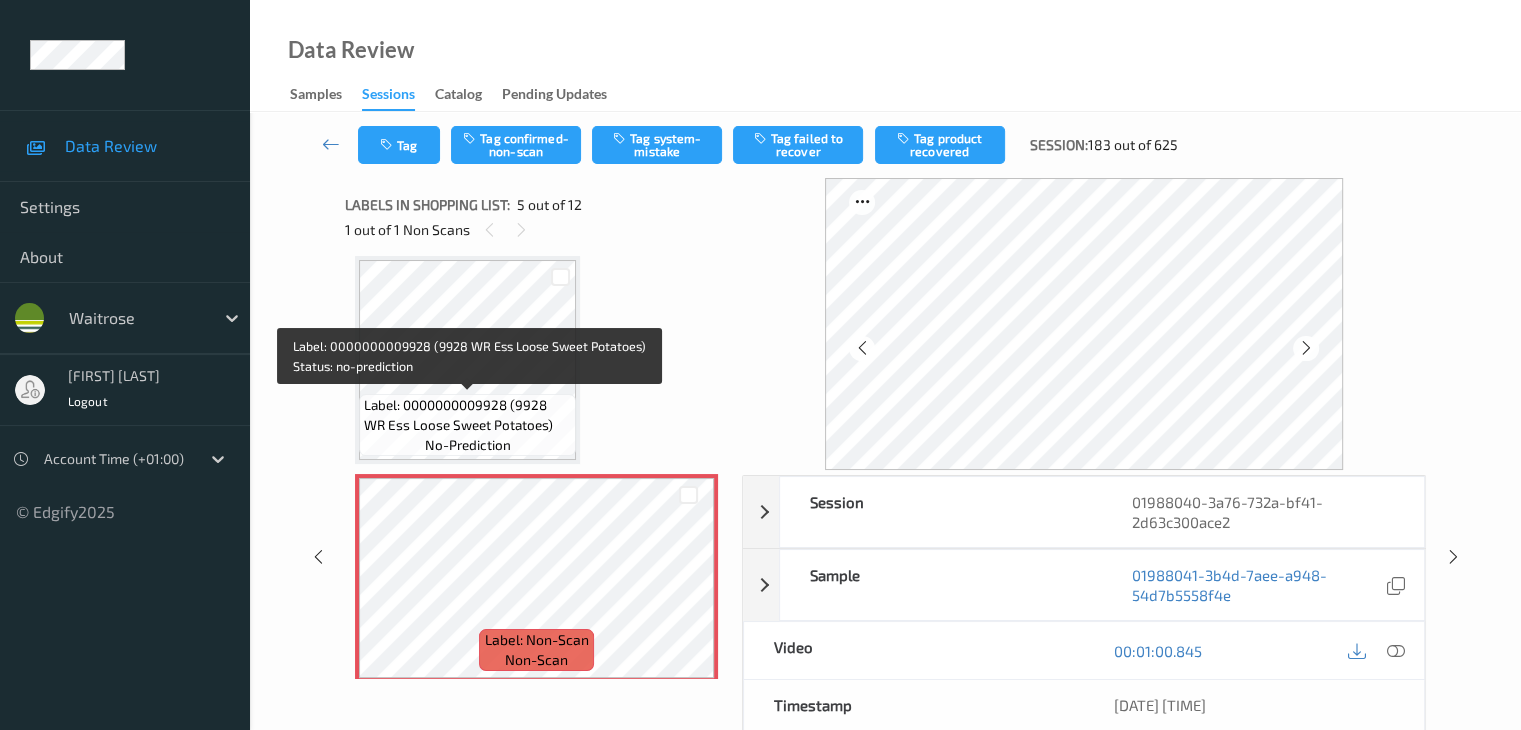 click on "Label: 0000000009928 (9928 WR Ess Loose Sweet Potatoes) no-prediction" at bounding box center [467, 425] 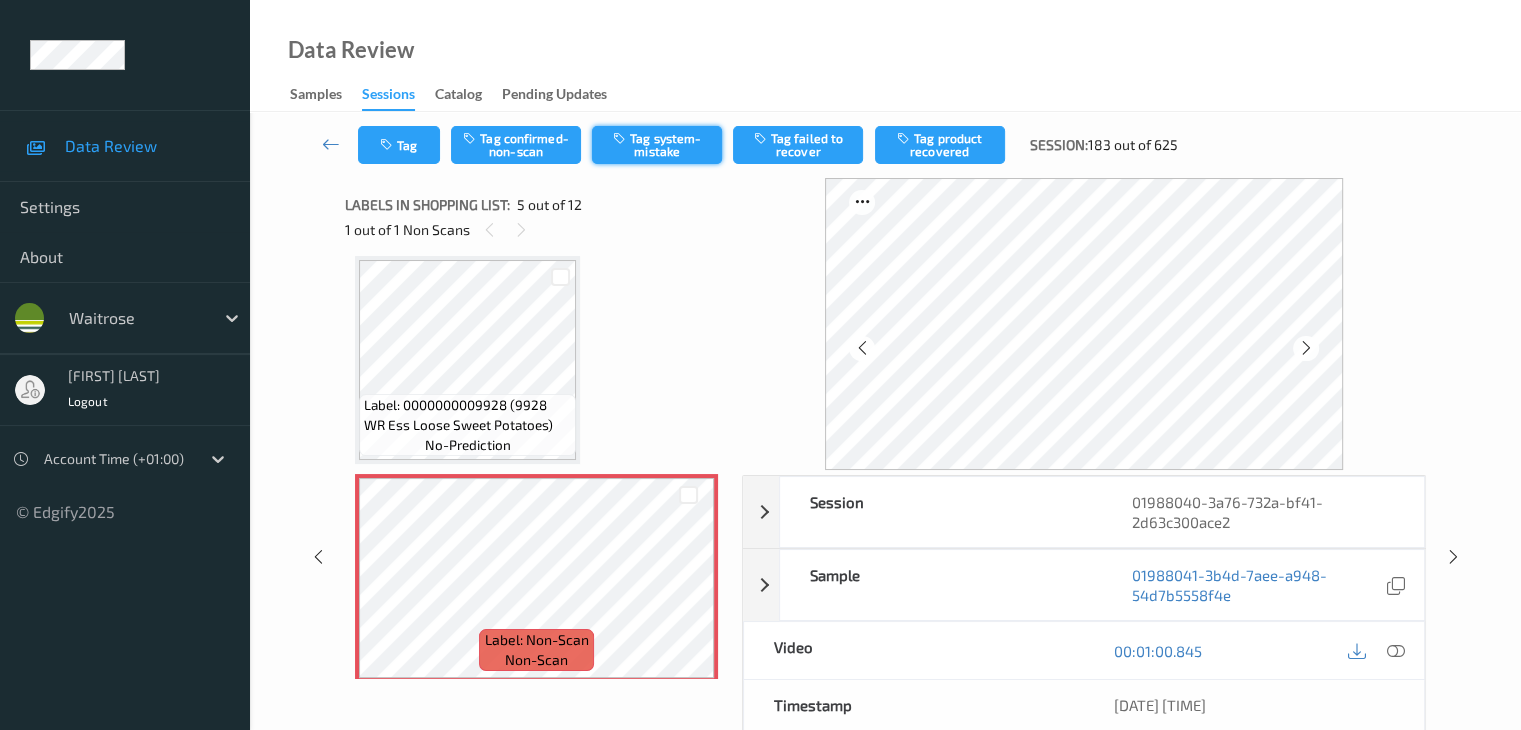 click on "Tag   system-mistake" at bounding box center [657, 145] 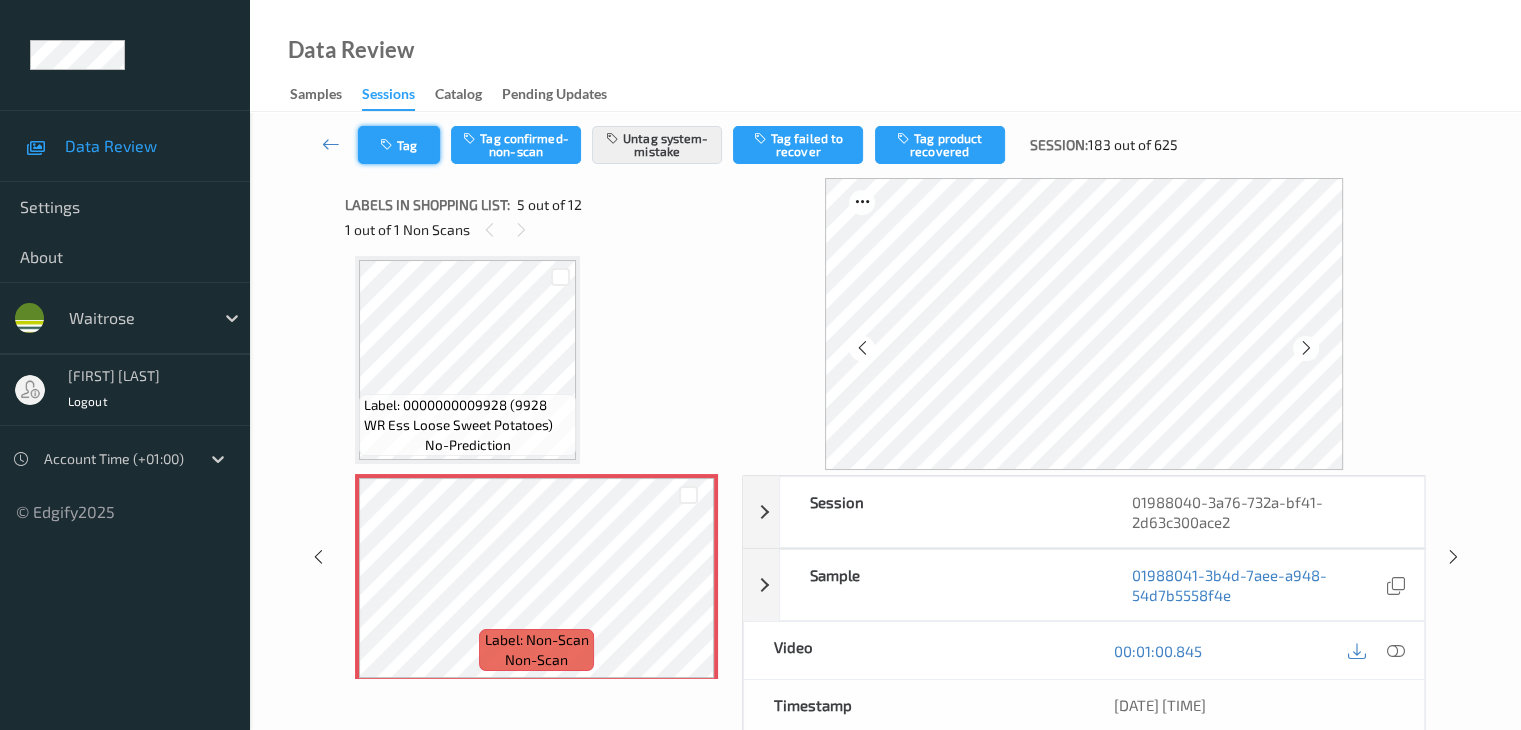 click at bounding box center (388, 145) 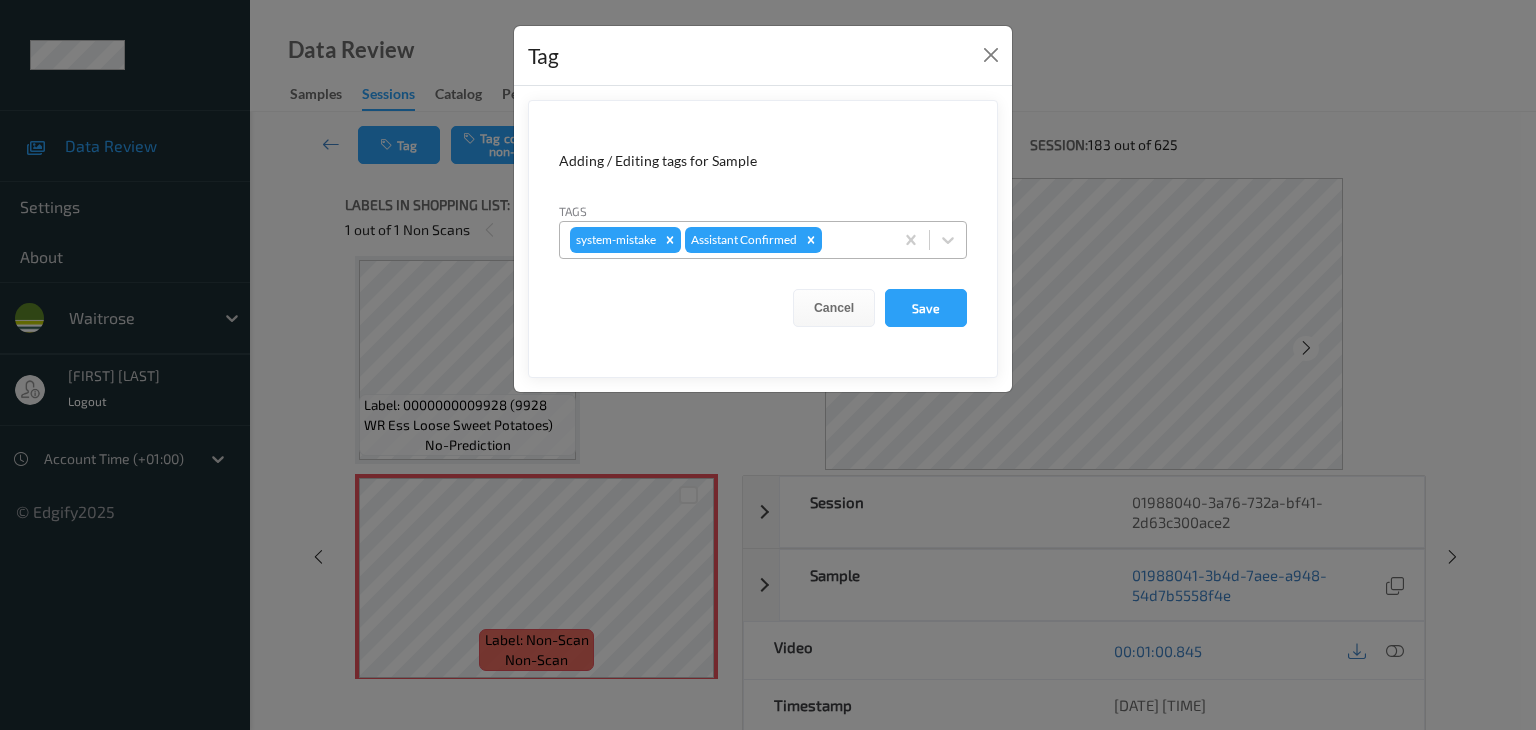 click at bounding box center [854, 240] 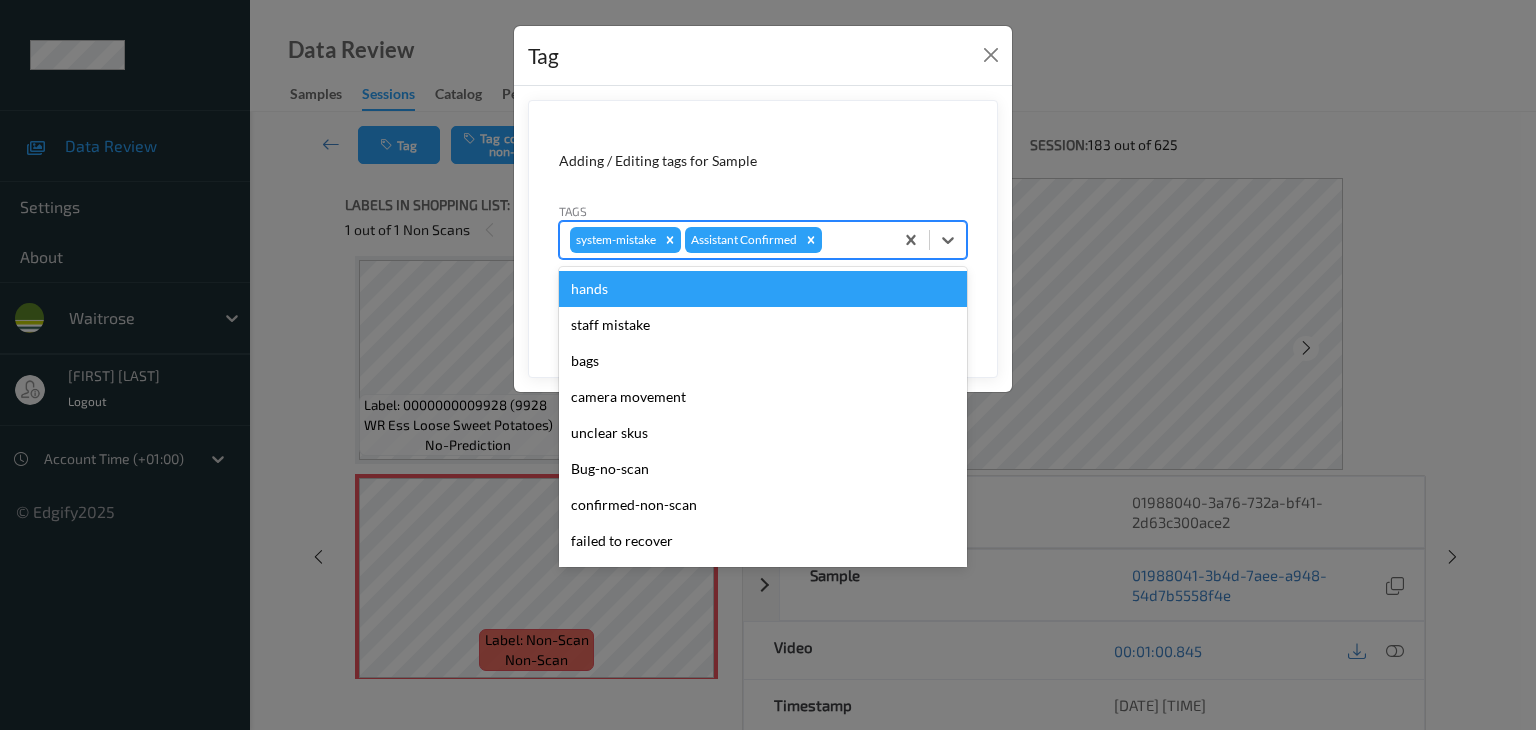 type on "u" 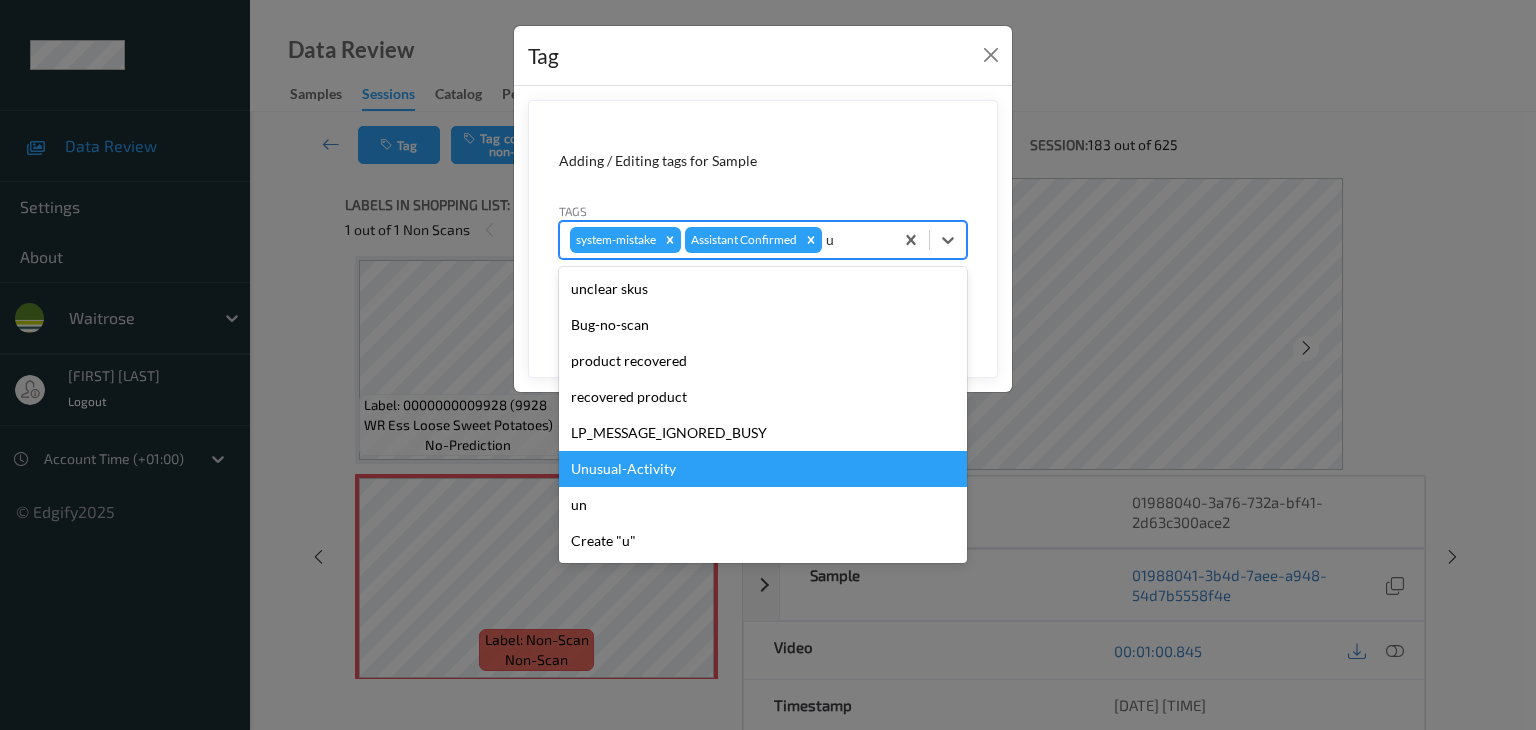 click on "Unusual-Activity" at bounding box center (763, 469) 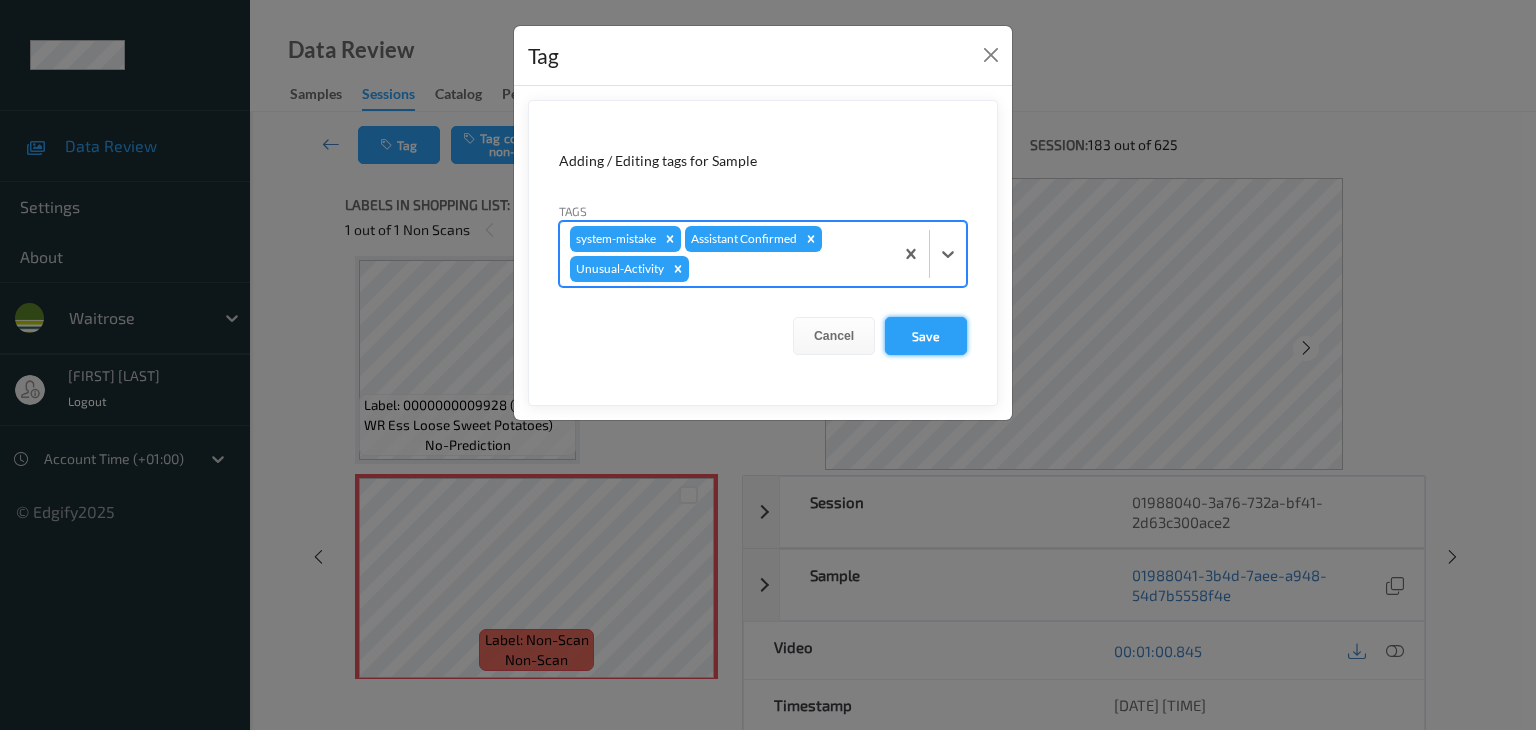 click on "Save" at bounding box center (926, 336) 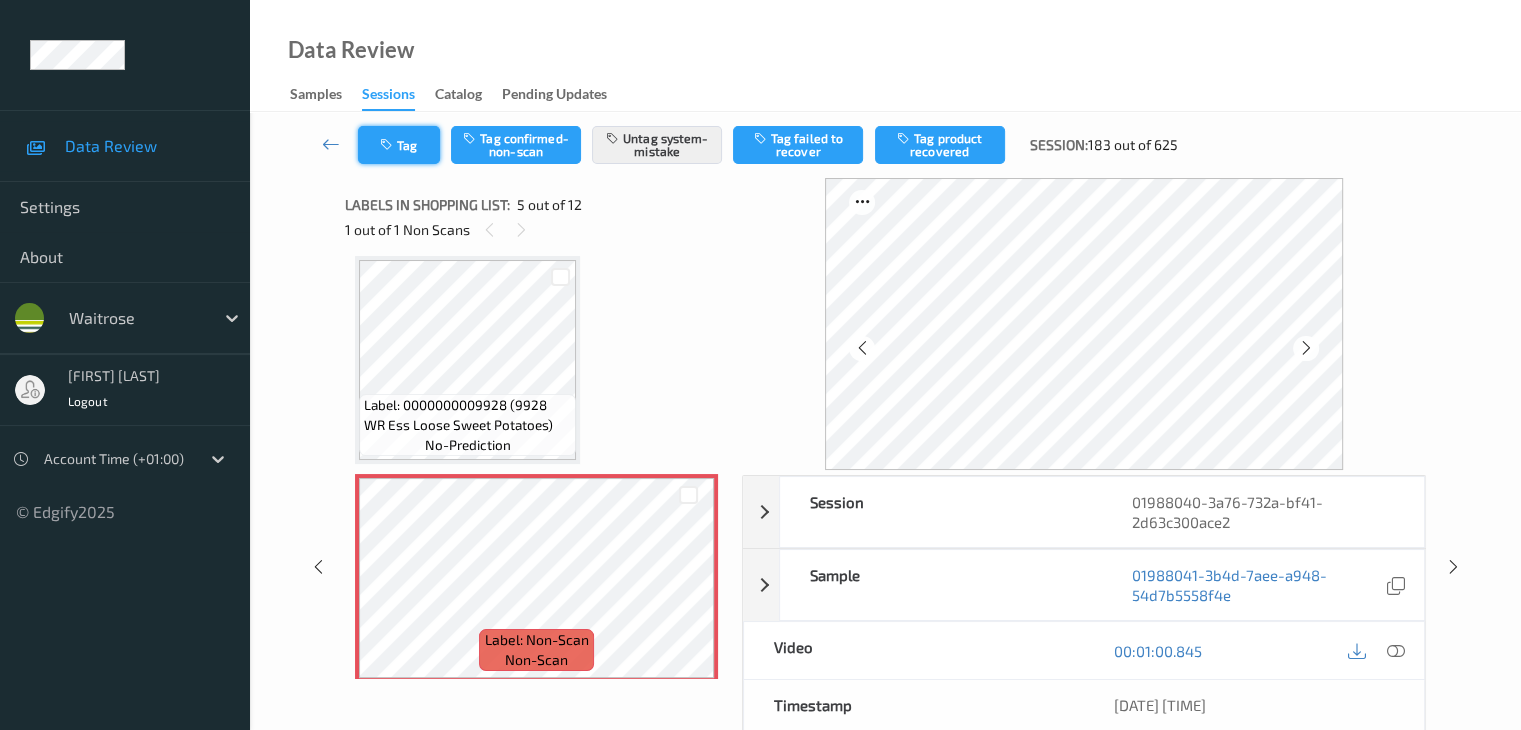 click on "Tag" at bounding box center (399, 145) 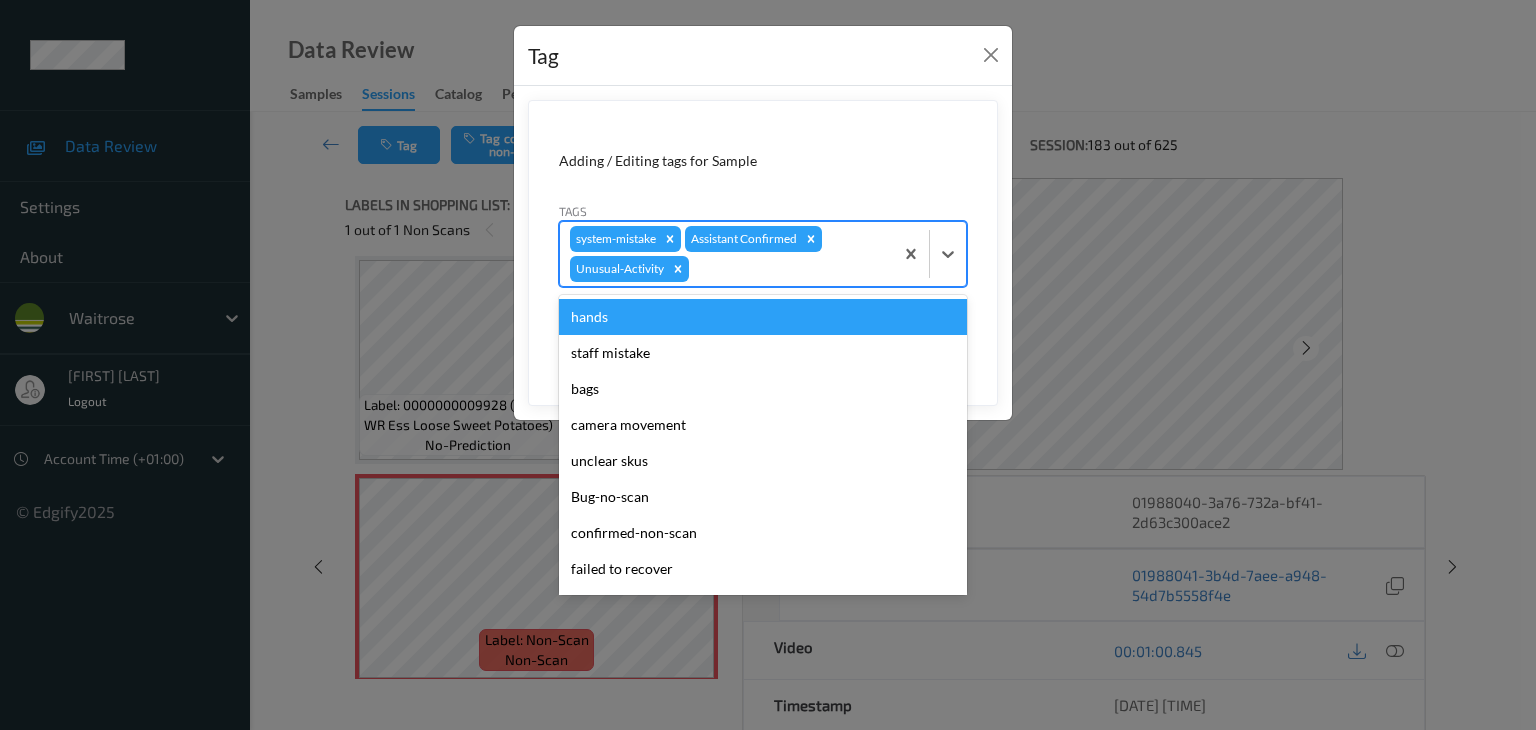 click at bounding box center (788, 269) 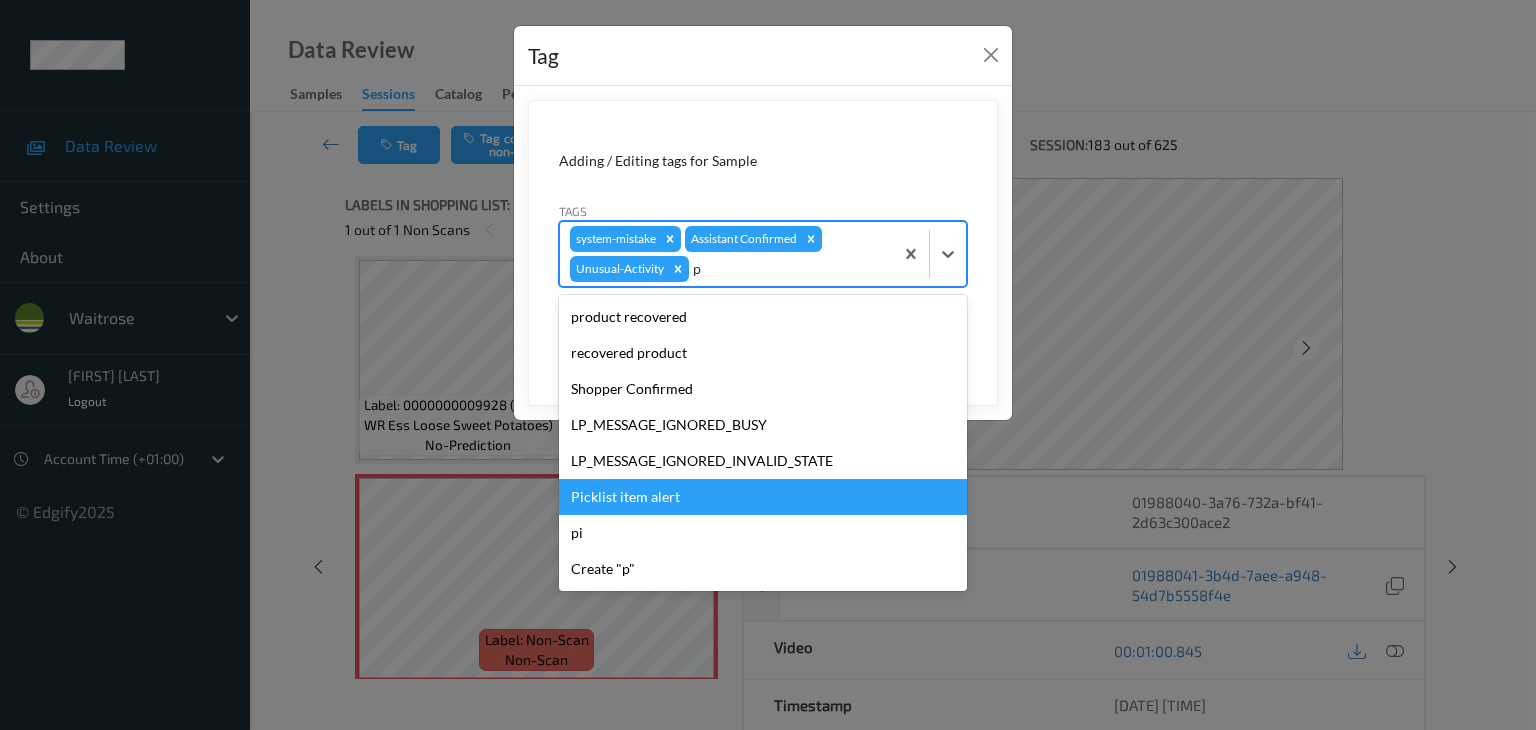 click on "Picklist item alert" at bounding box center [763, 497] 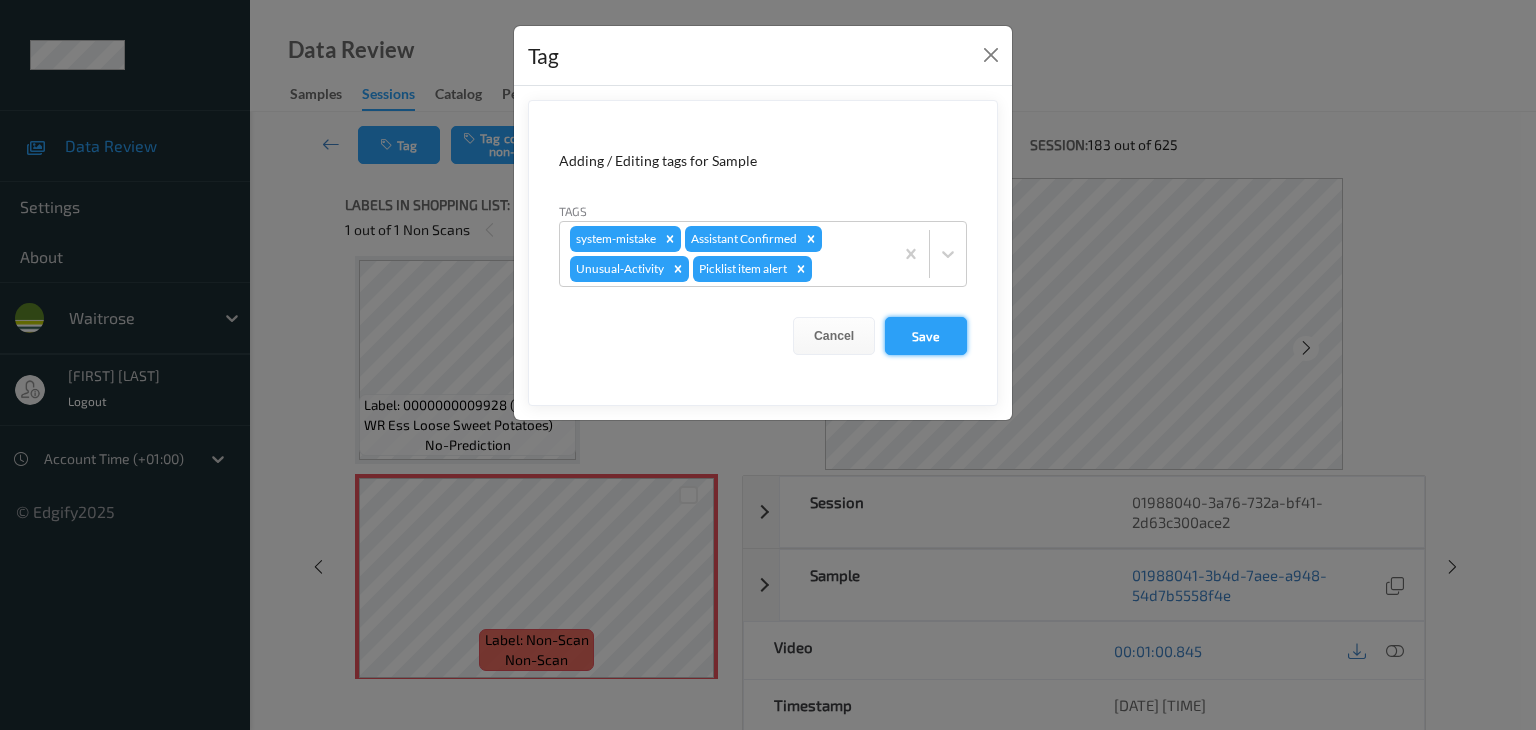 click on "Save" at bounding box center (926, 336) 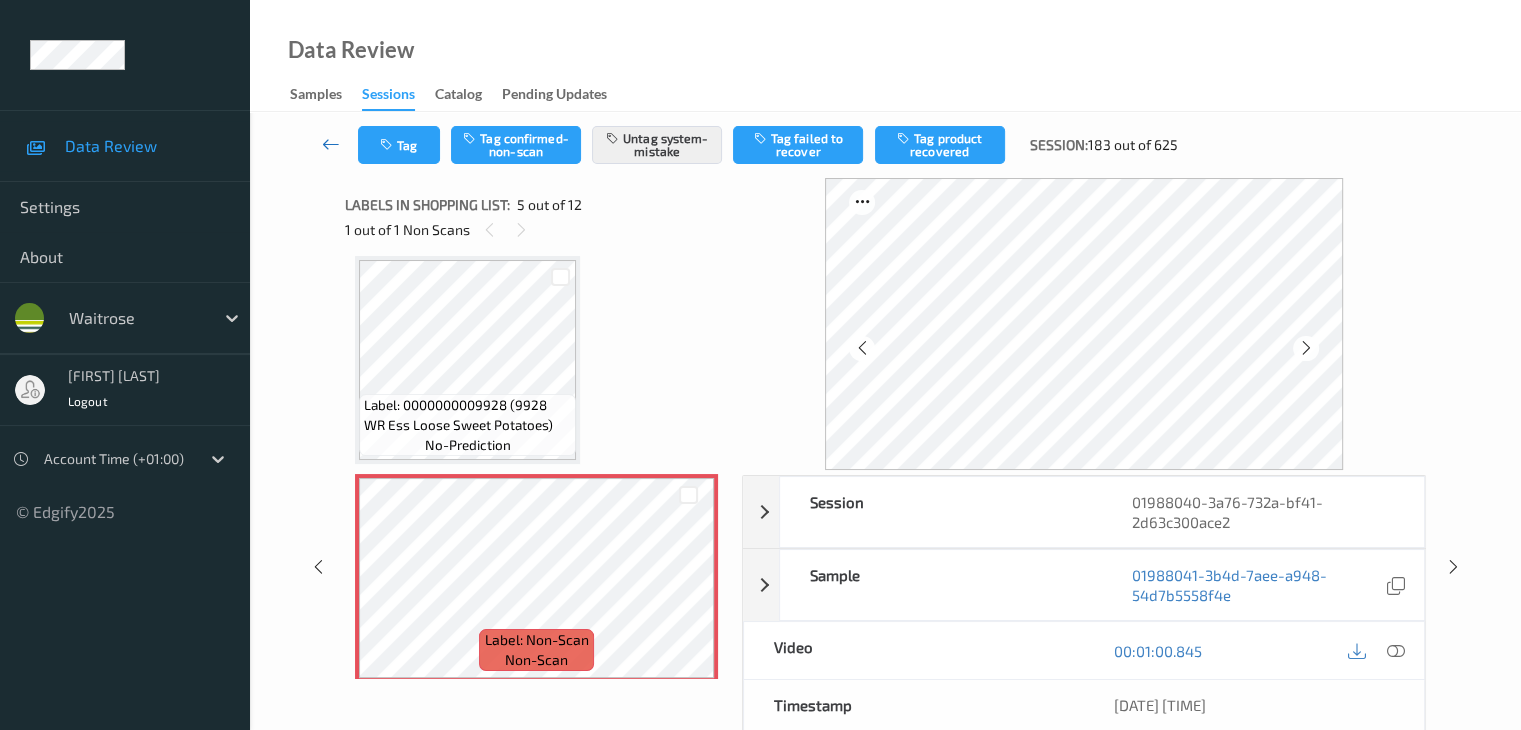 click at bounding box center [331, 144] 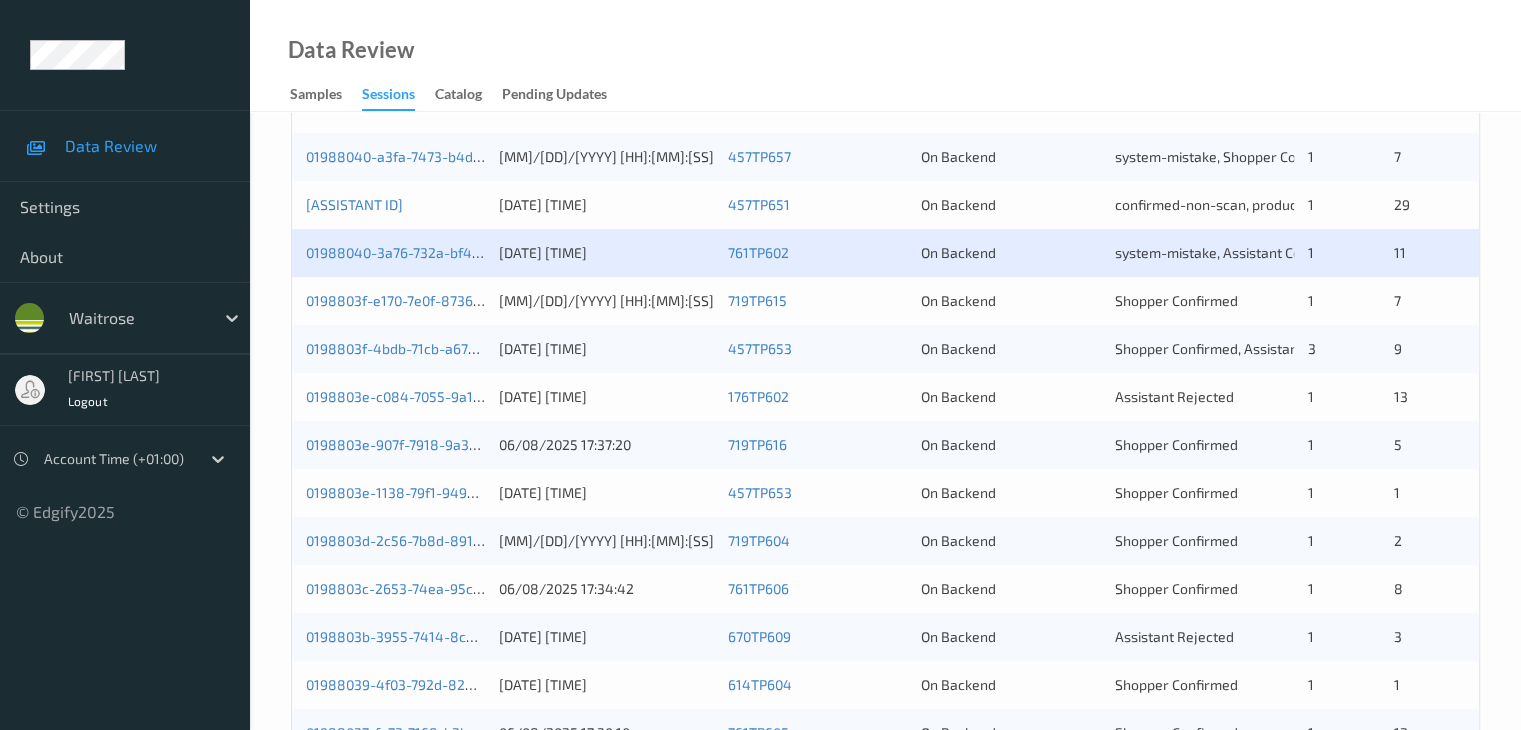 scroll, scrollTop: 400, scrollLeft: 0, axis: vertical 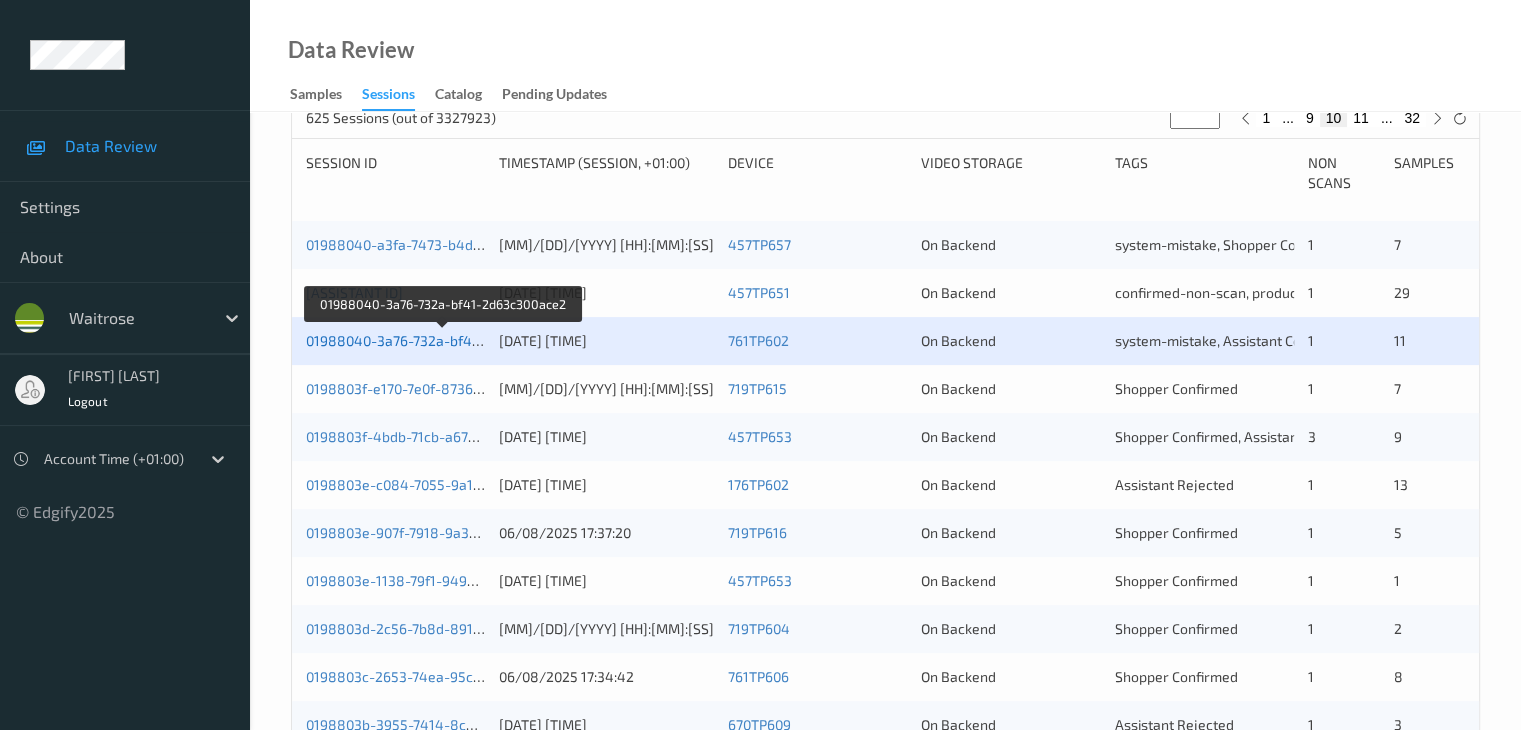 click on "01988040-3a76-732a-bf41-2d63c300ace2" at bounding box center [442, 340] 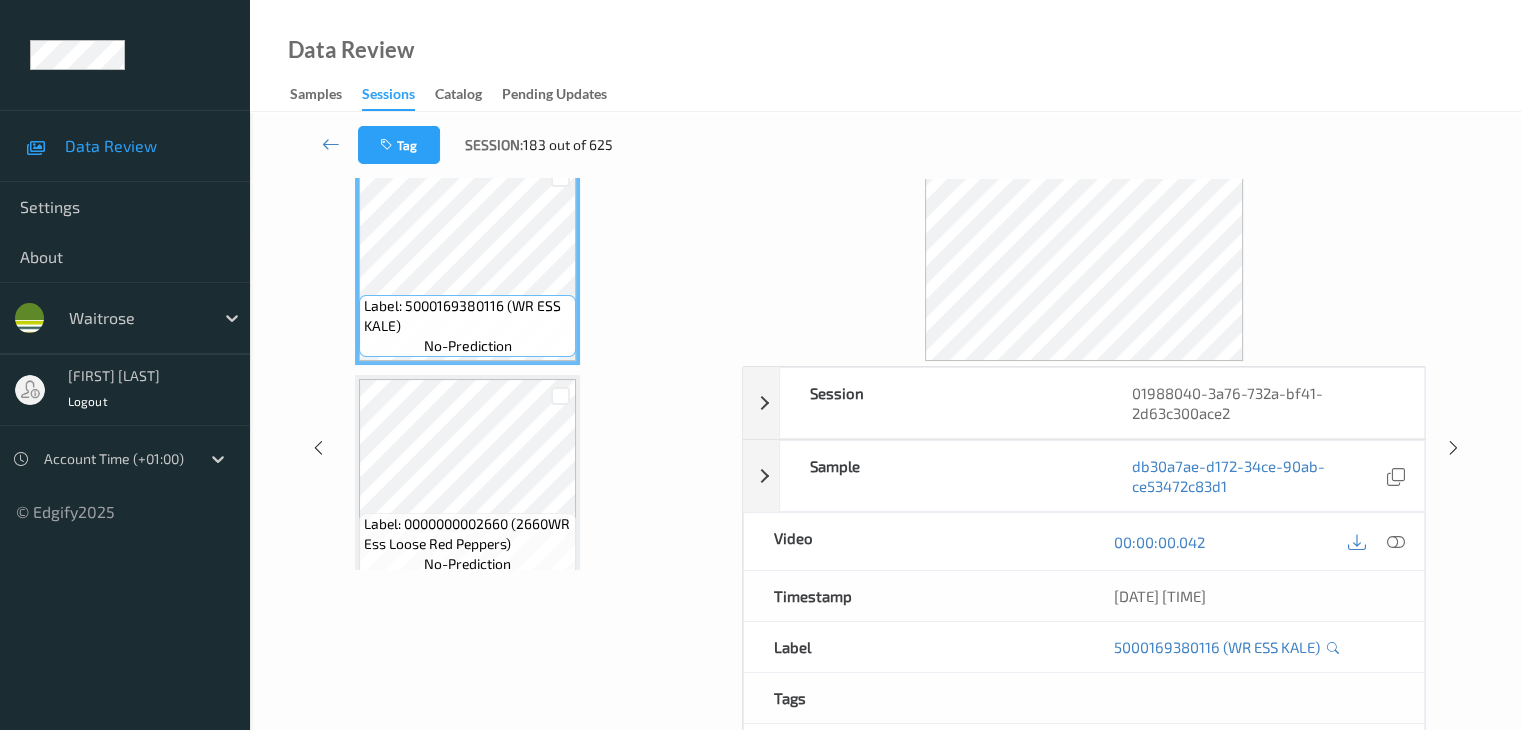 scroll, scrollTop: 0, scrollLeft: 0, axis: both 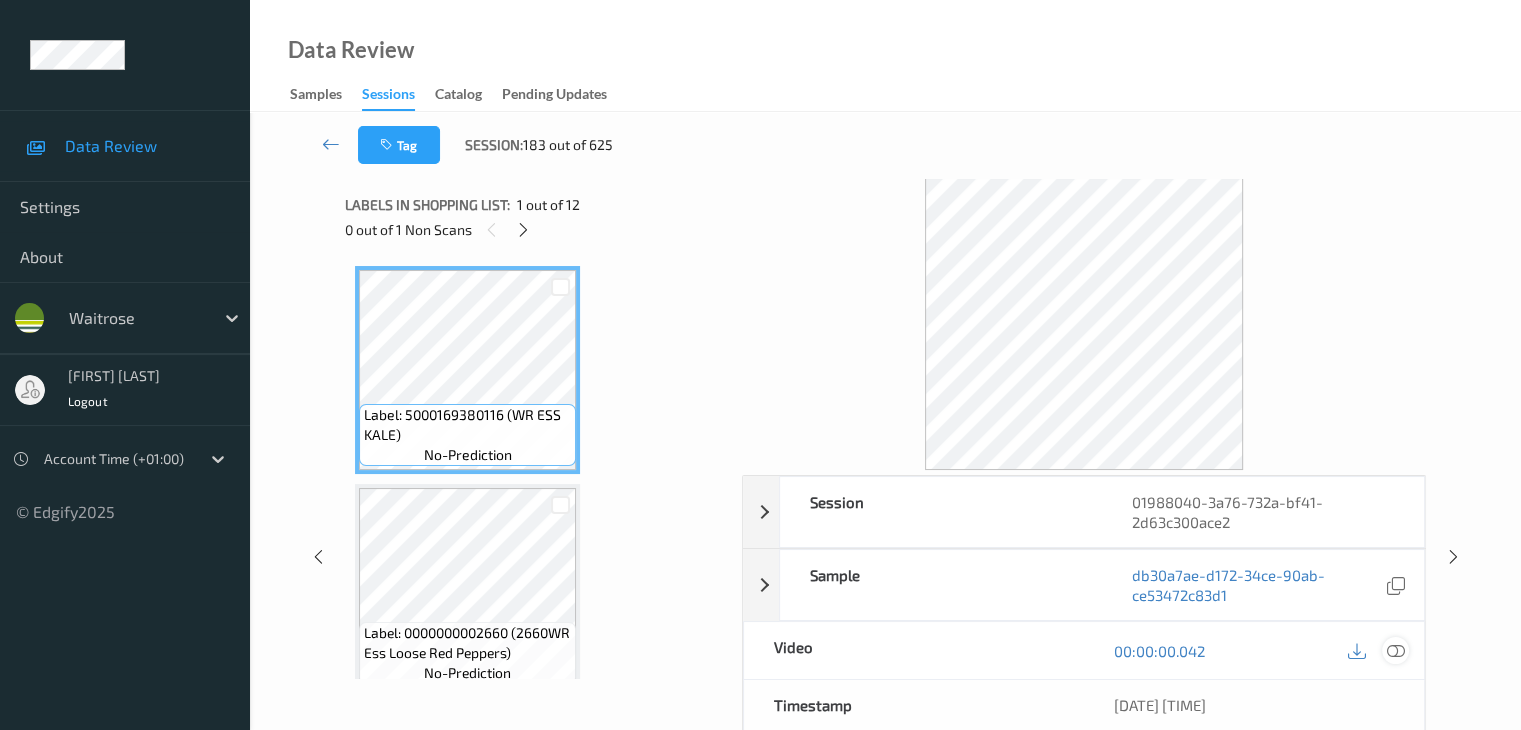 click at bounding box center [1395, 651] 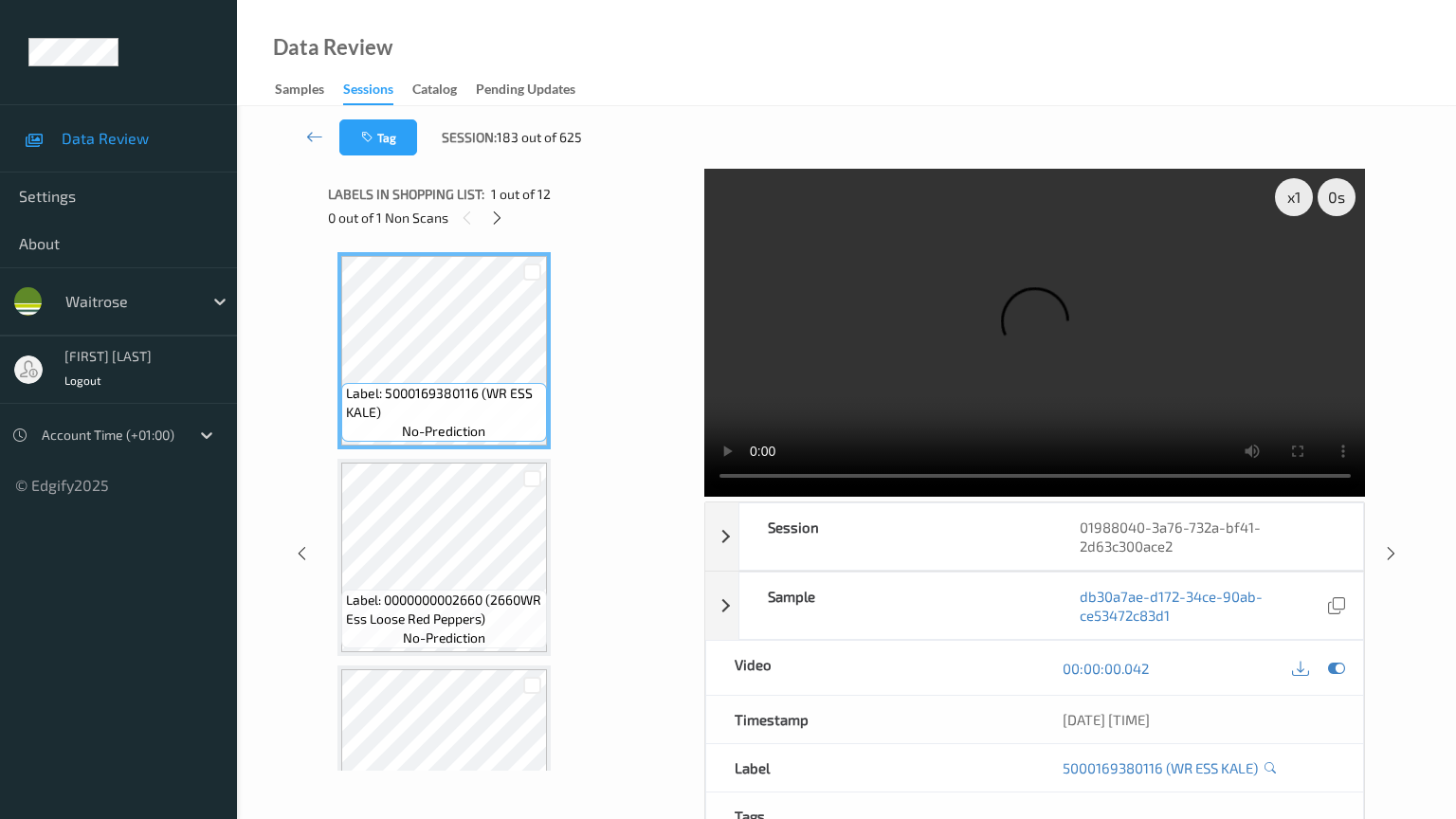 type 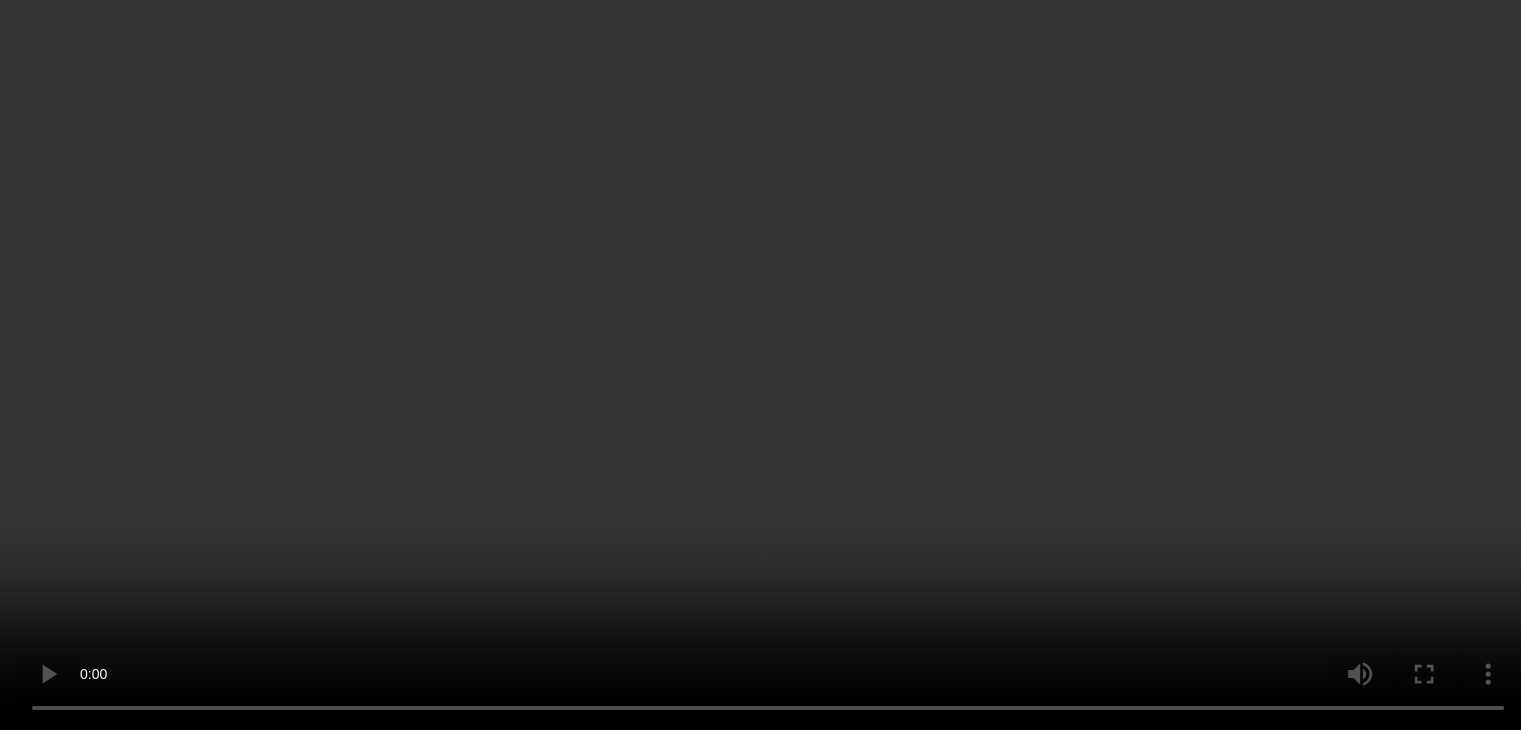 scroll, scrollTop: 700, scrollLeft: 0, axis: vertical 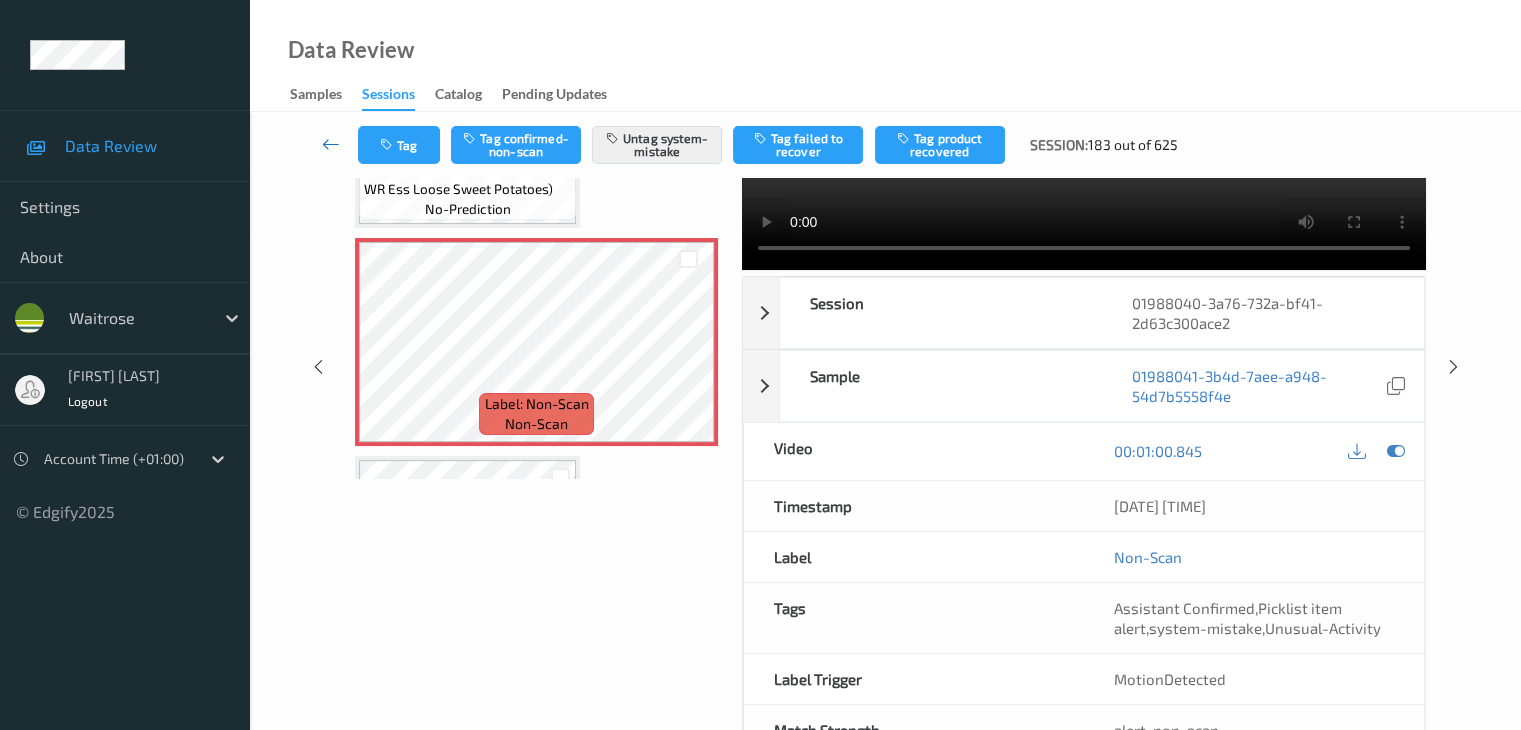 click at bounding box center [331, 144] 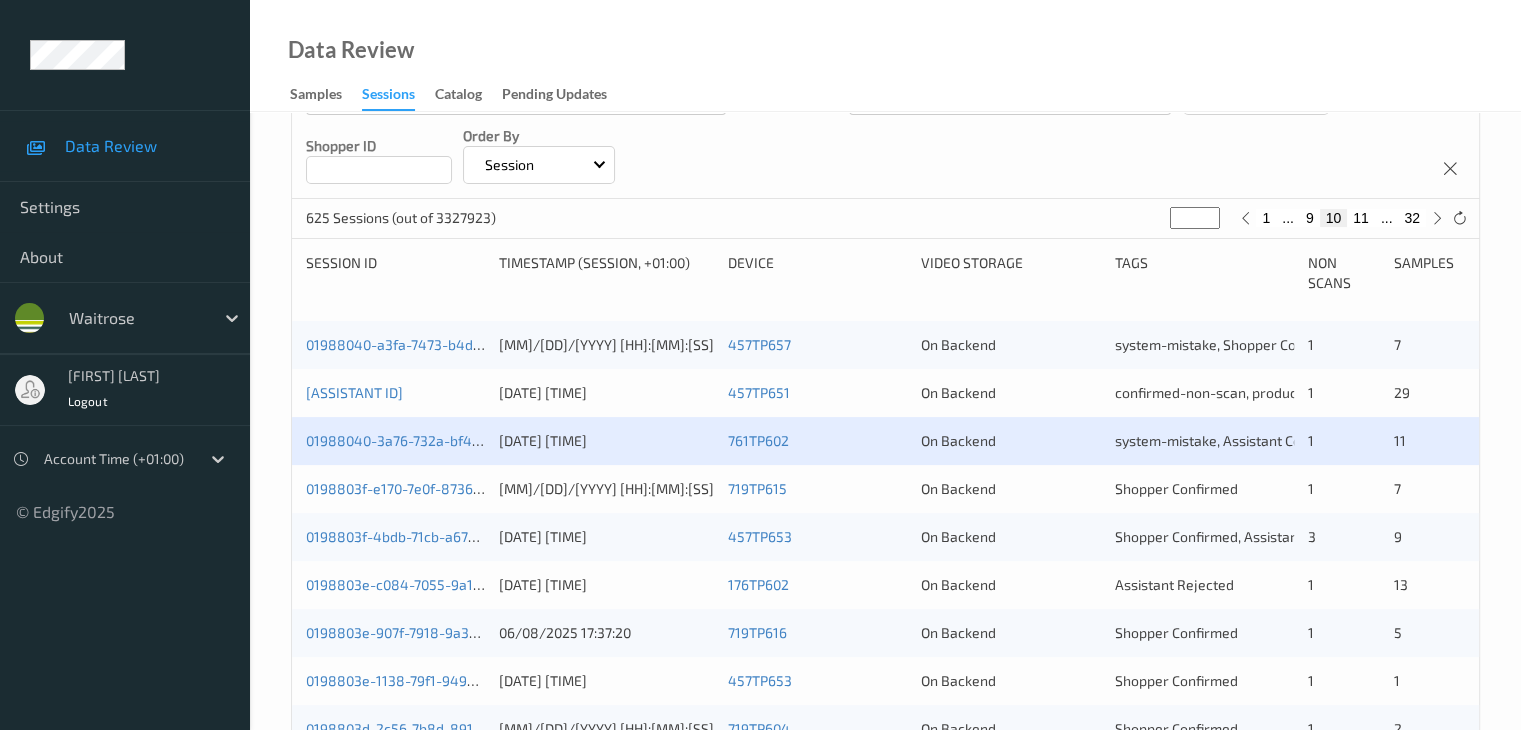 scroll, scrollTop: 500, scrollLeft: 0, axis: vertical 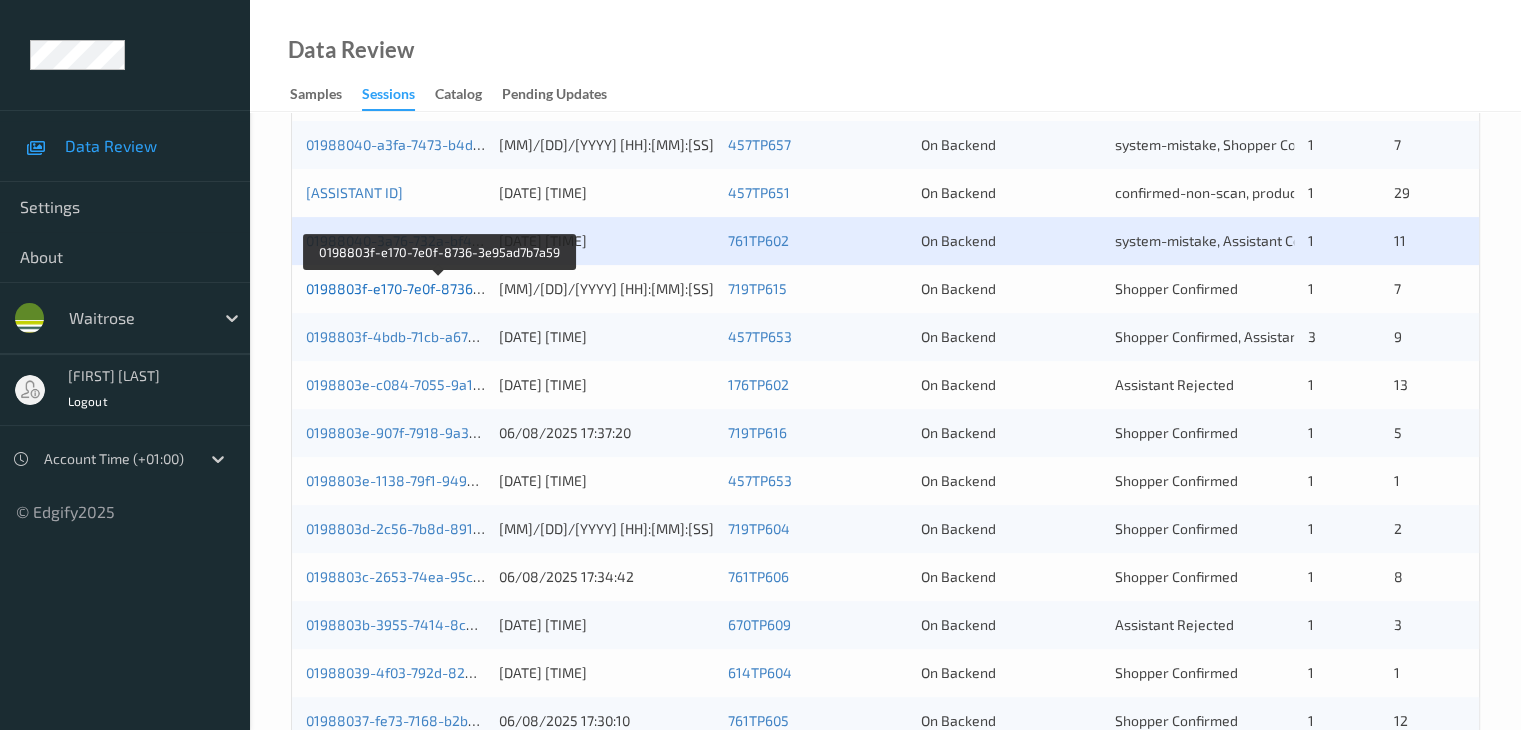 click on "0198803f-e170-7e0f-8736-3e95ad7b7a59" at bounding box center [439, 288] 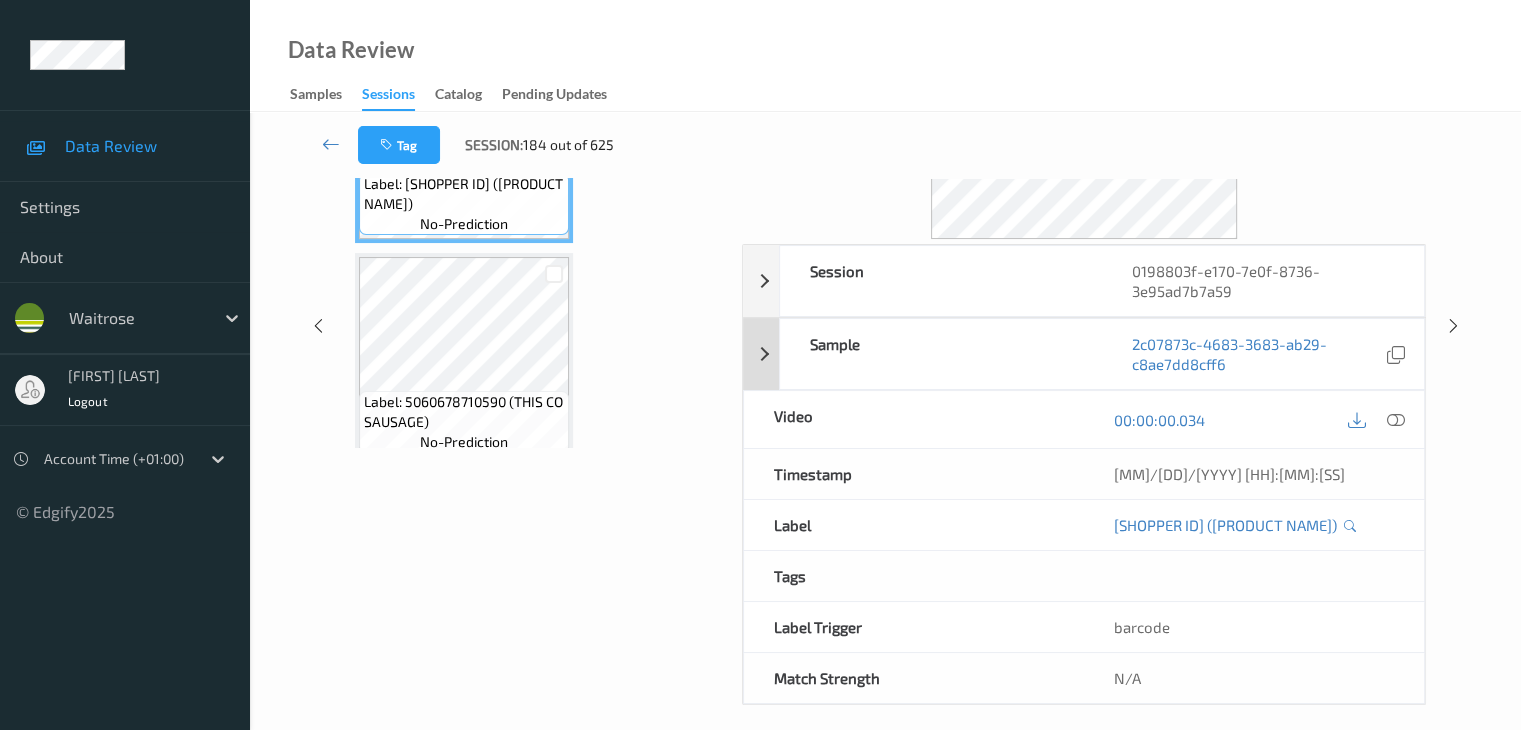 scroll, scrollTop: 0, scrollLeft: 0, axis: both 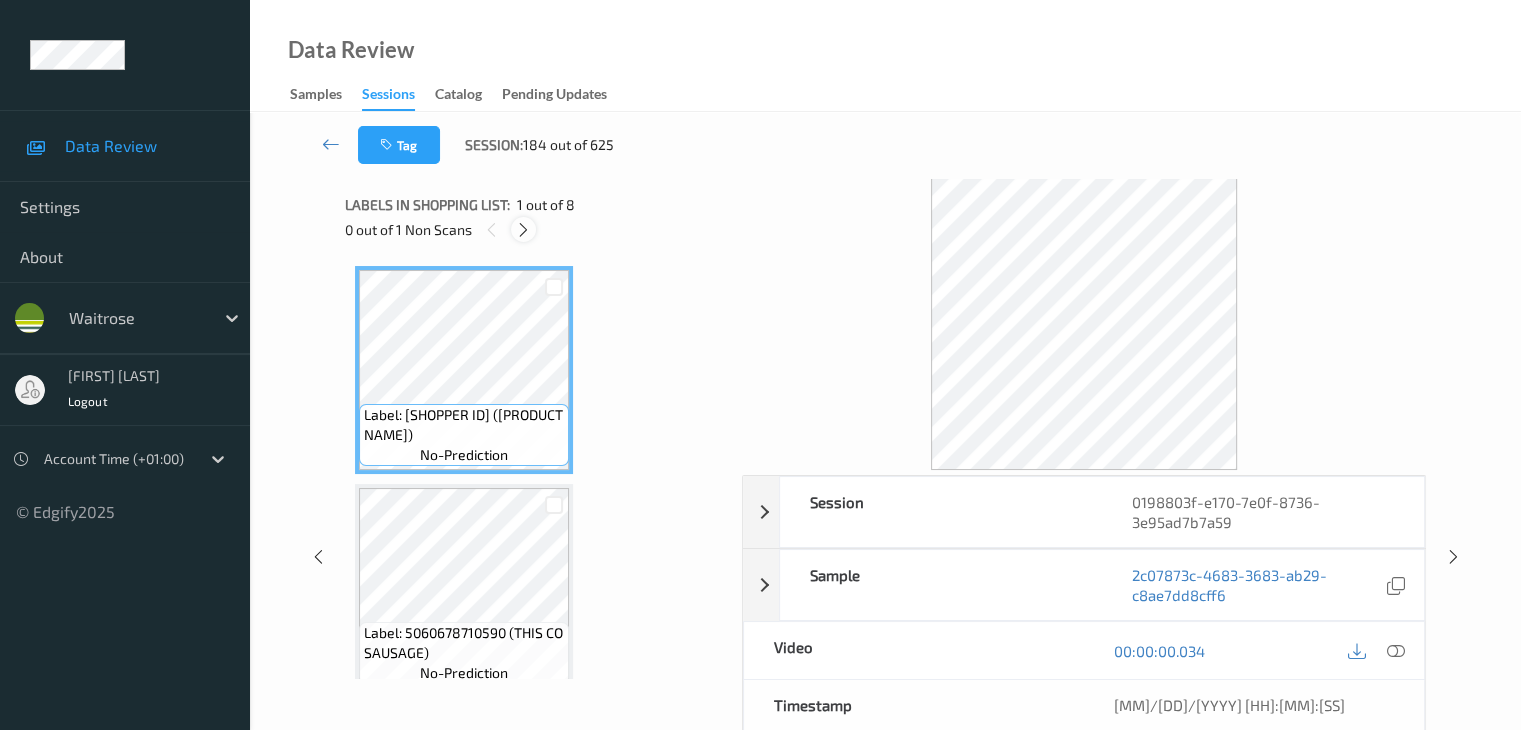 click at bounding box center (523, 230) 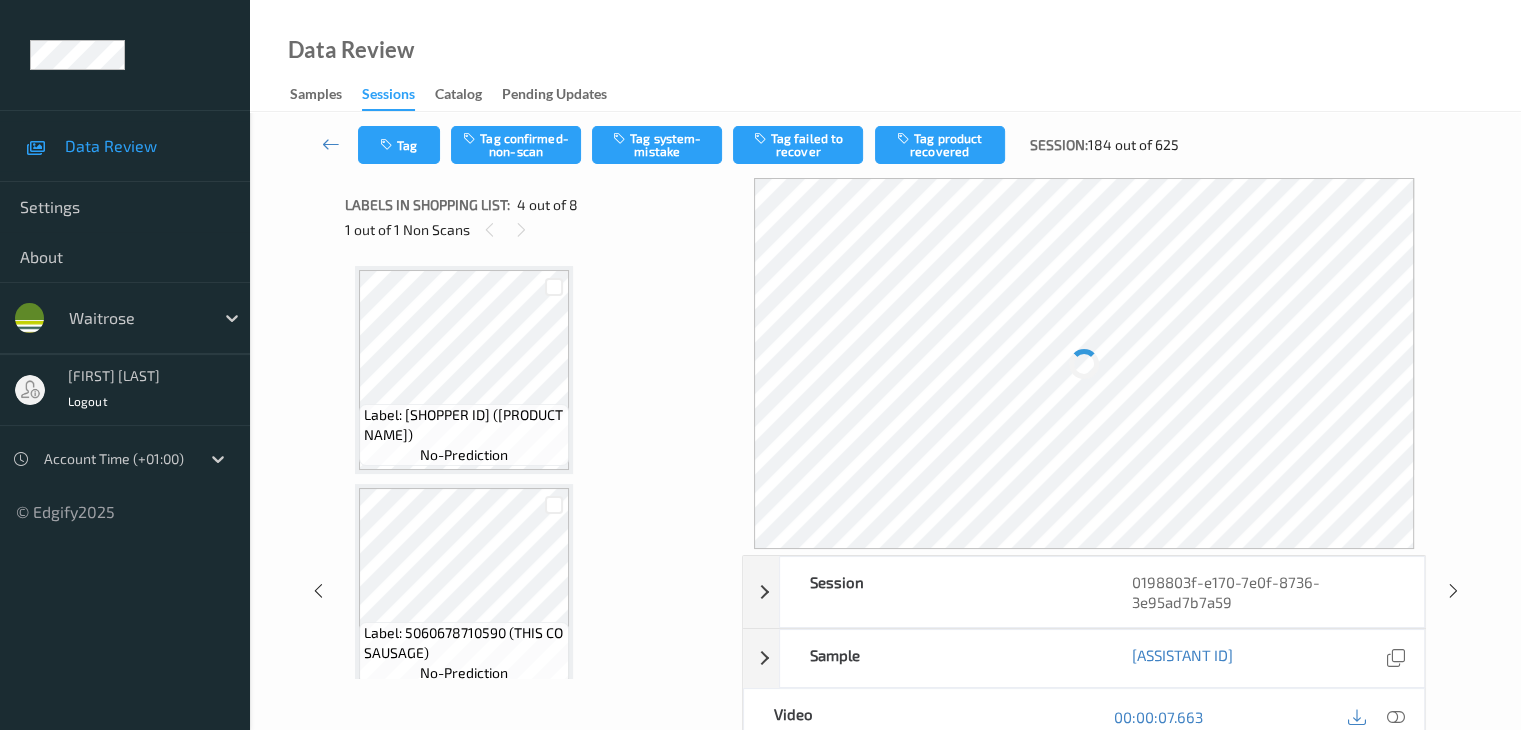 scroll, scrollTop: 446, scrollLeft: 0, axis: vertical 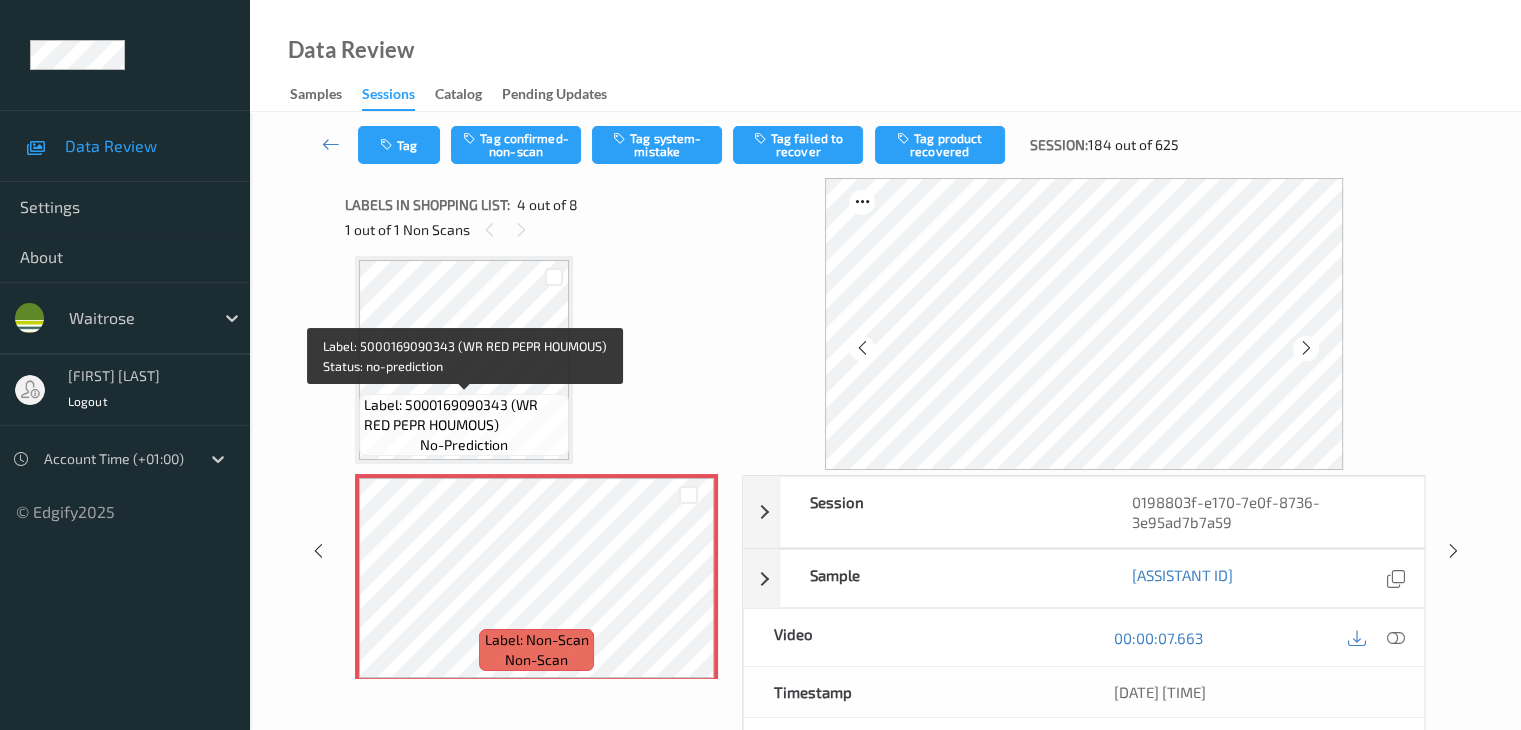 click on "Label: 5000169090343 (WR RED PEPR HOUMOUS)" at bounding box center (464, 415) 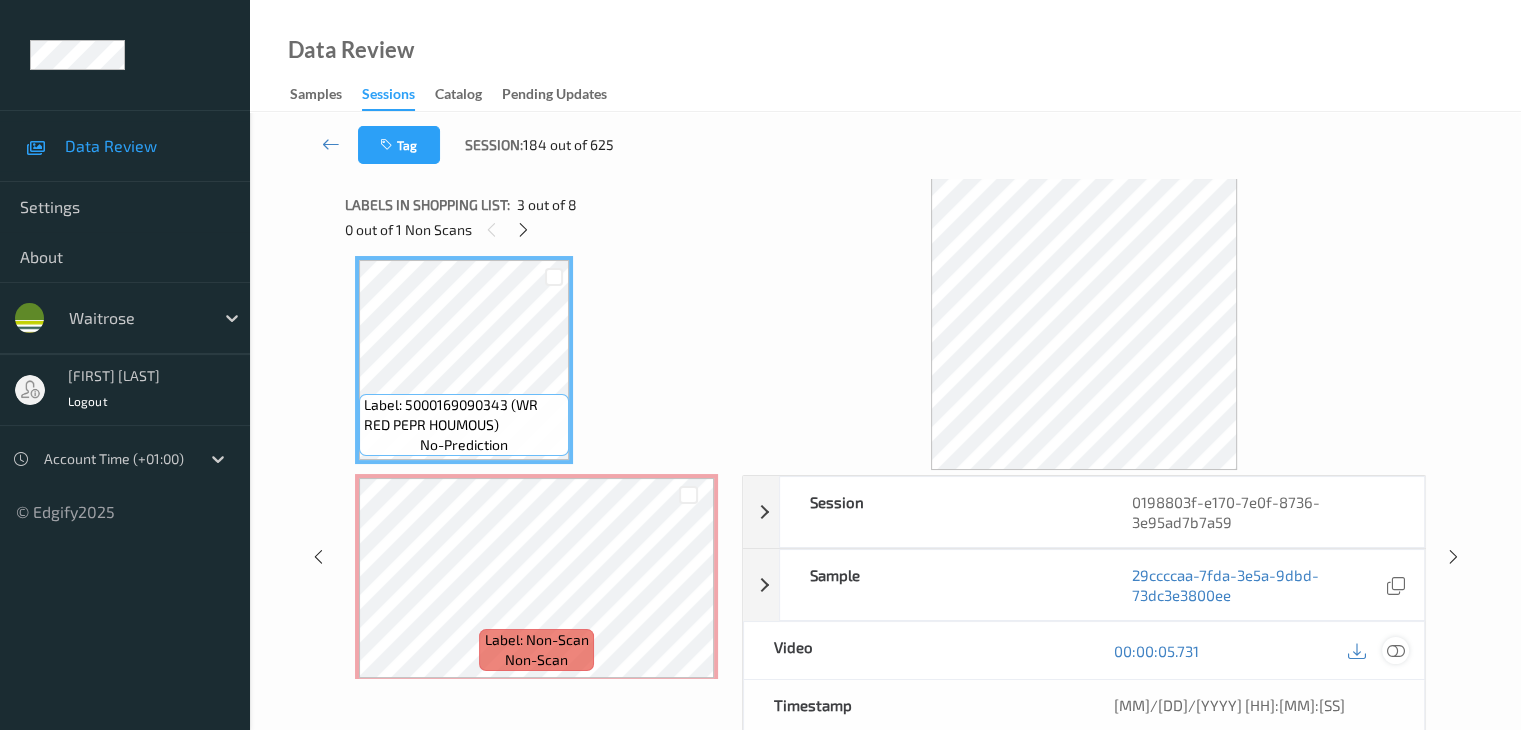 click at bounding box center [1395, 651] 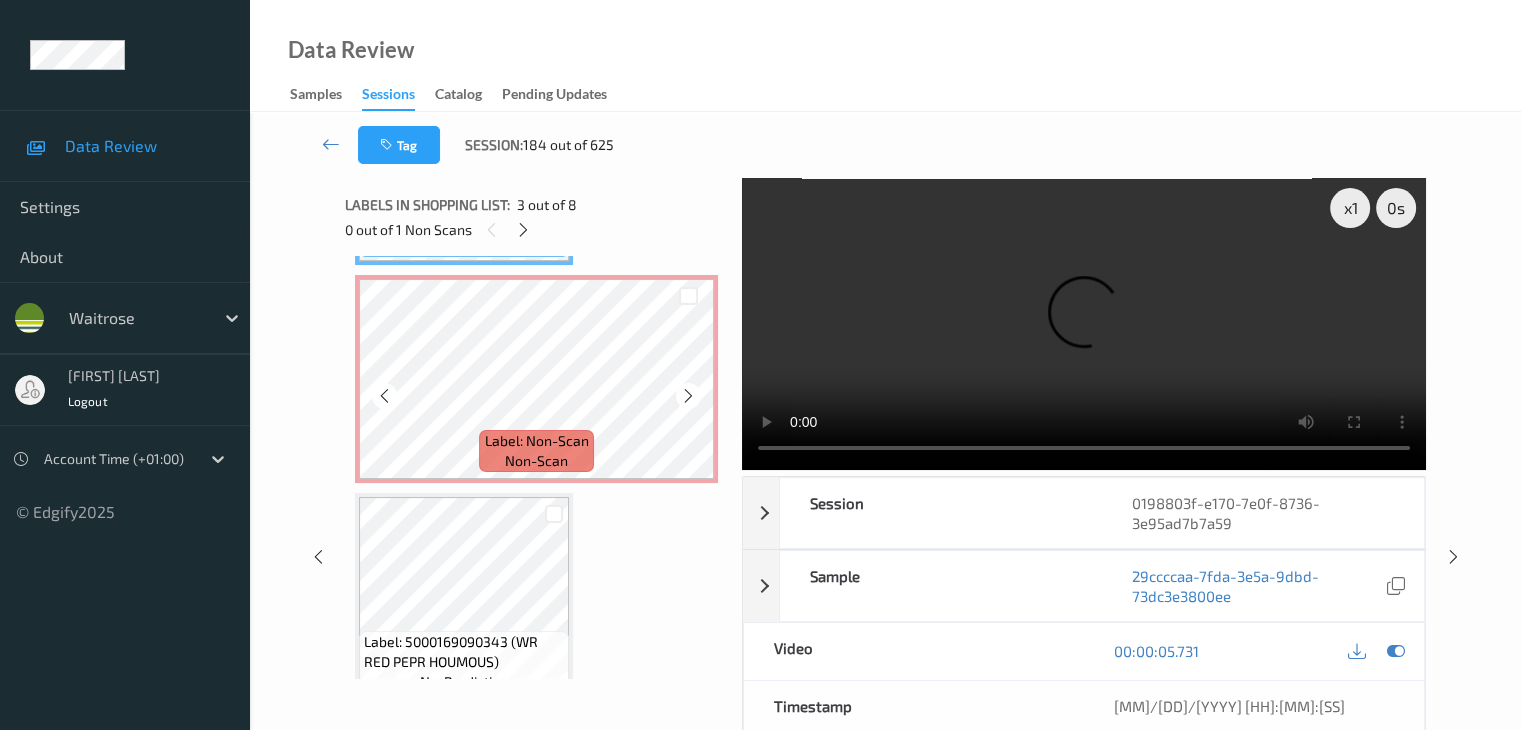 scroll, scrollTop: 646, scrollLeft: 0, axis: vertical 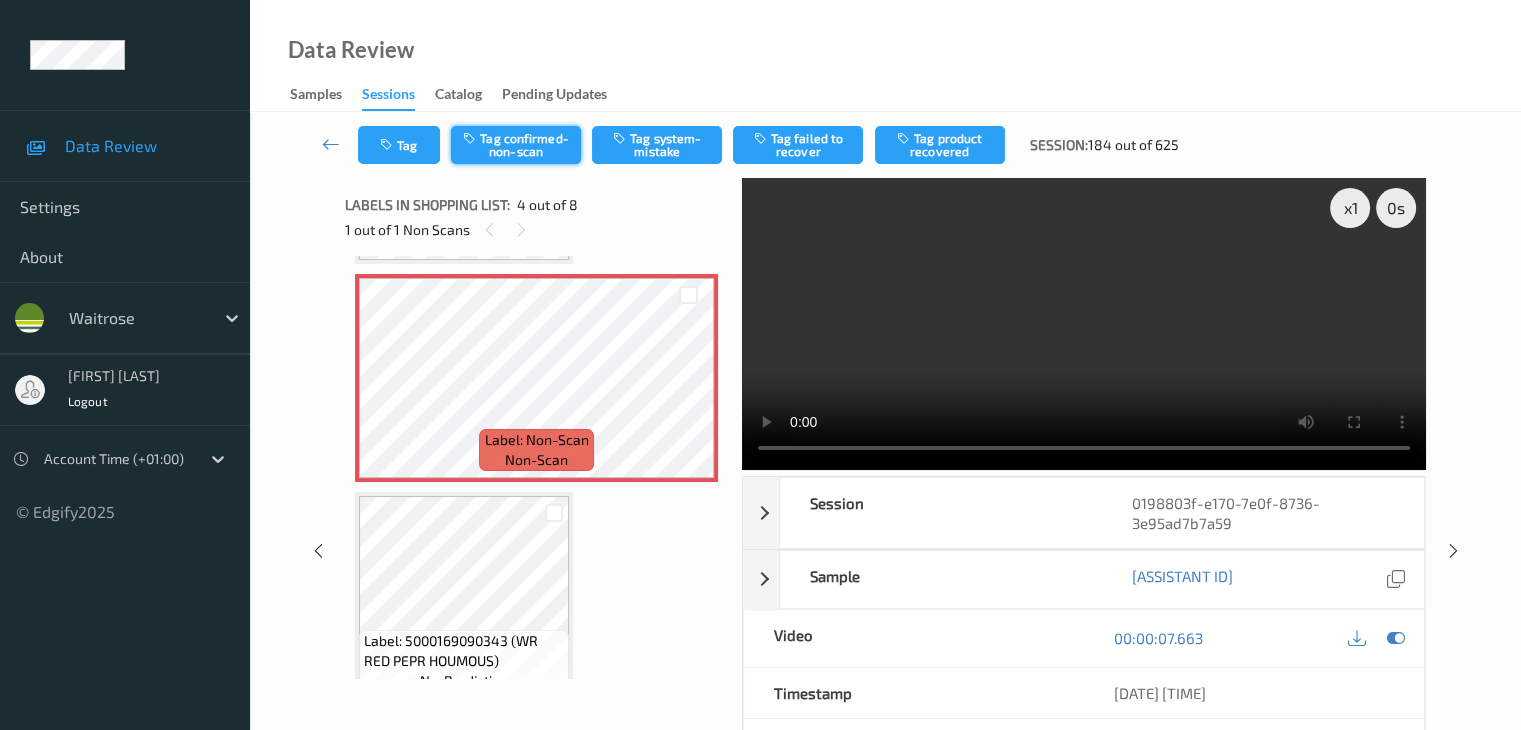 click on "Tag   confirmed-non-scan" at bounding box center (516, 145) 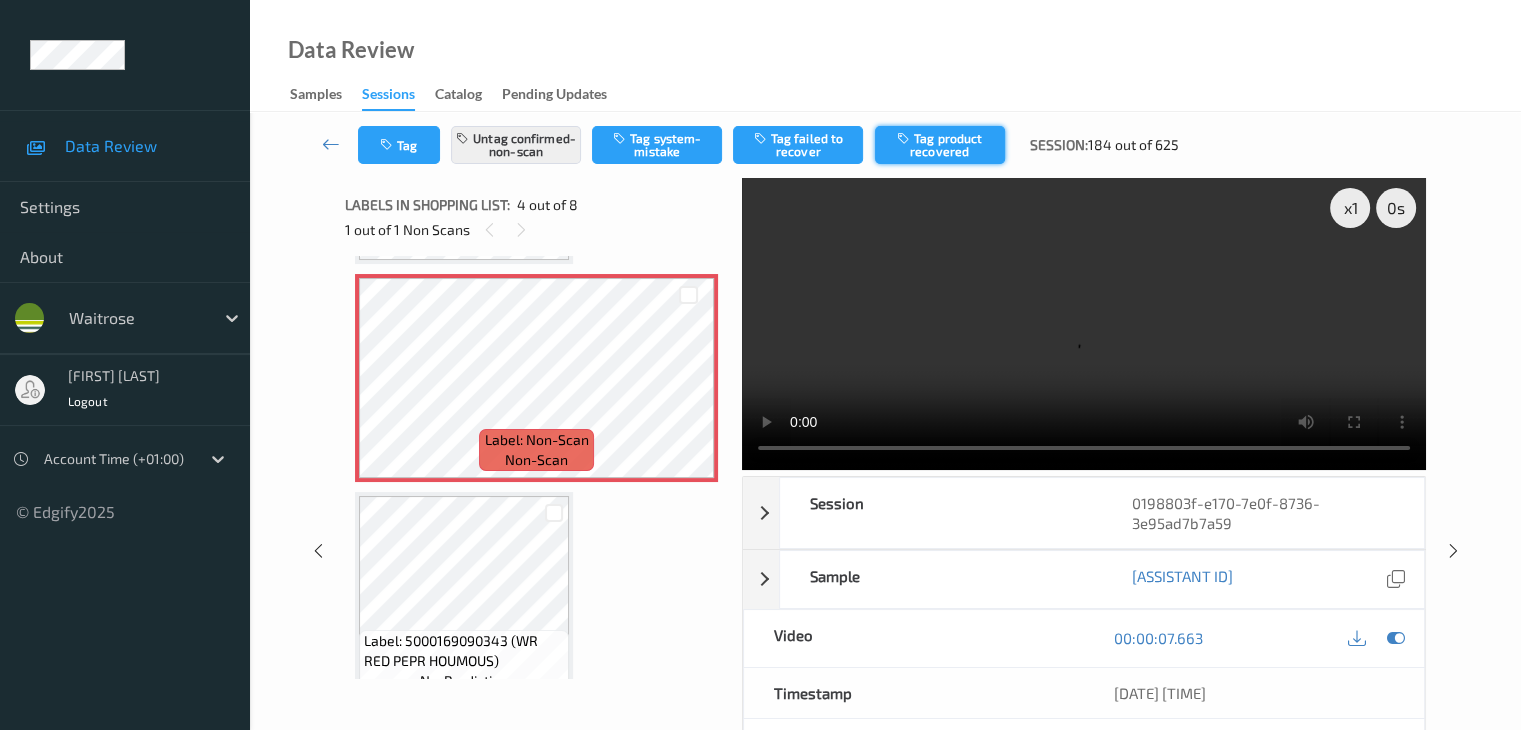 click on "Tag   product recovered" at bounding box center (940, 145) 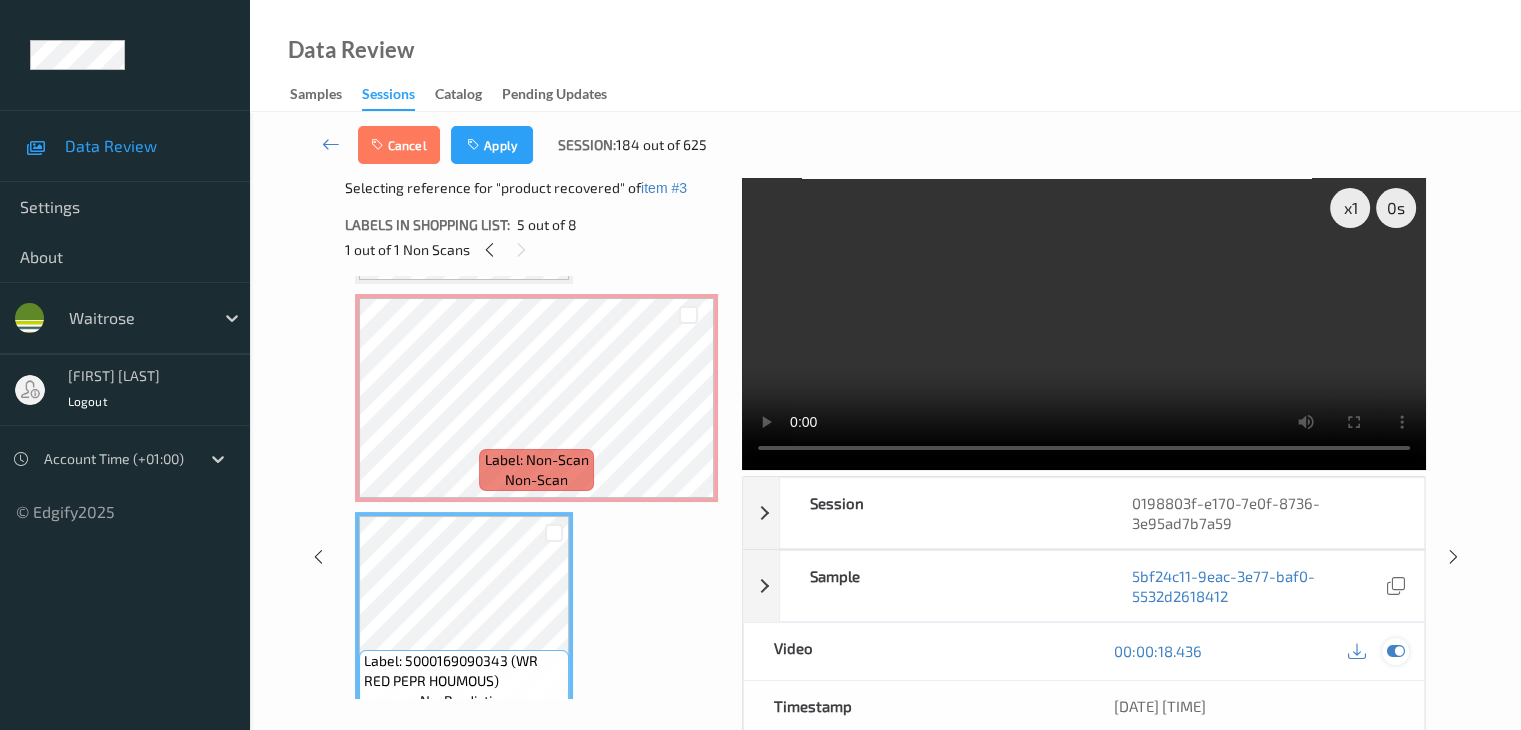 click at bounding box center (1395, 651) 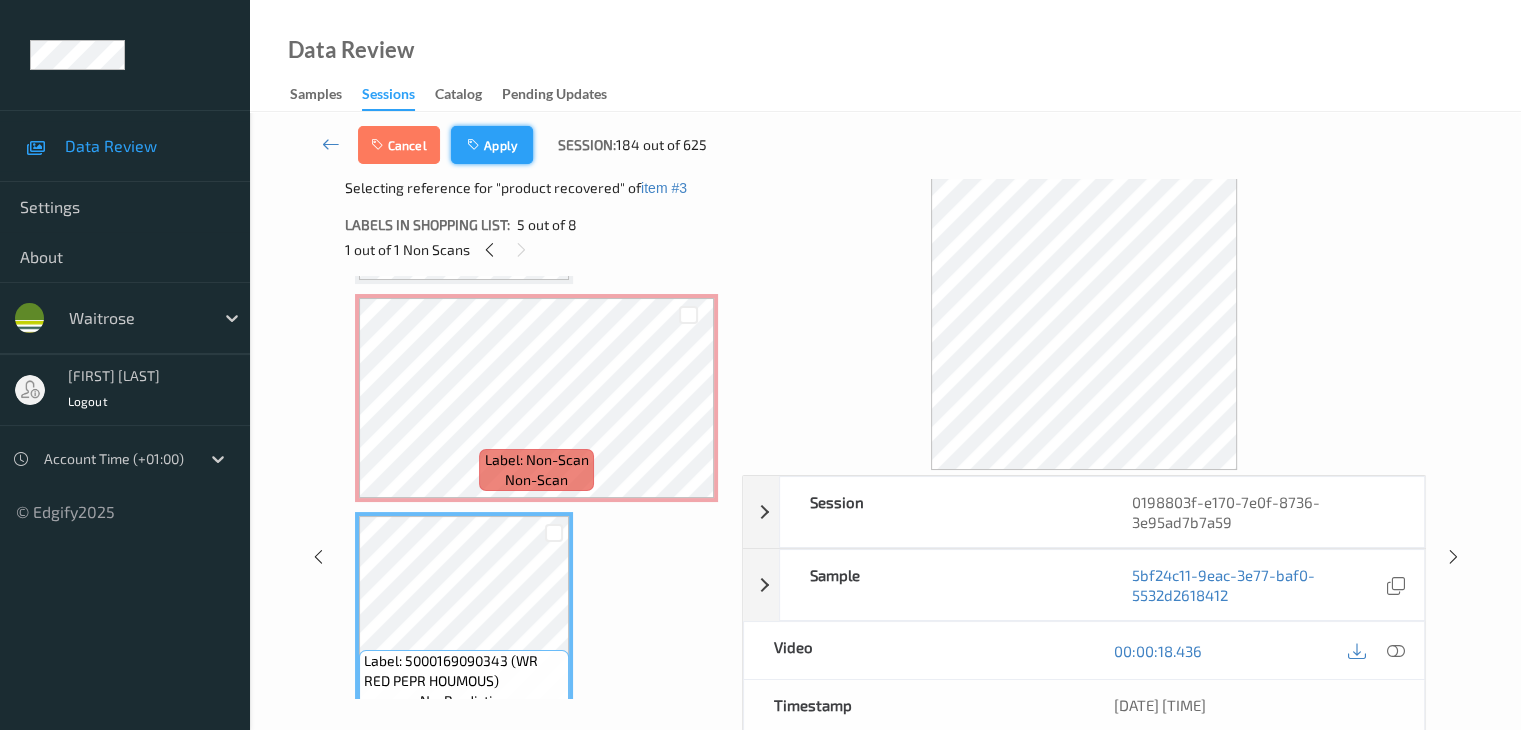click on "Apply" at bounding box center [492, 145] 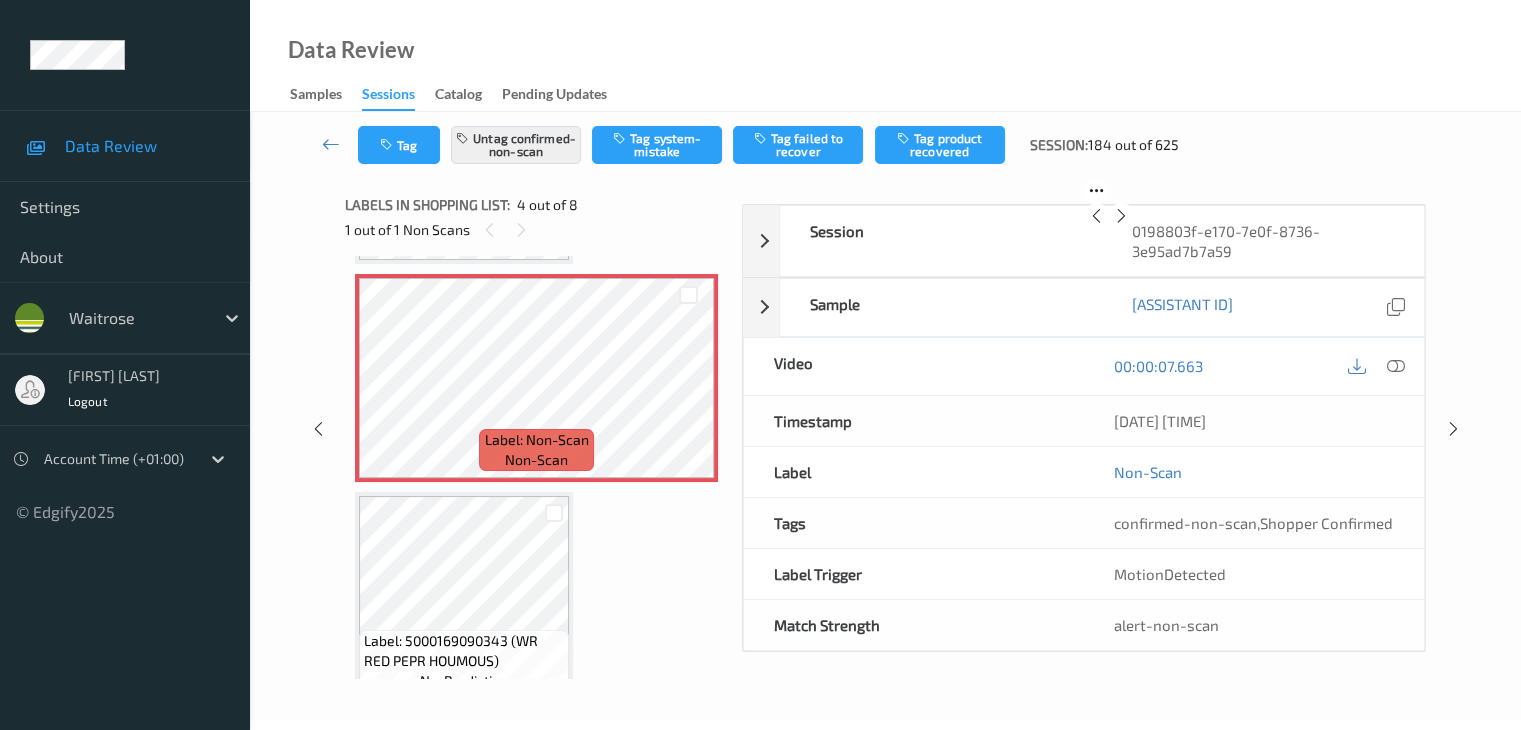 scroll, scrollTop: 446, scrollLeft: 0, axis: vertical 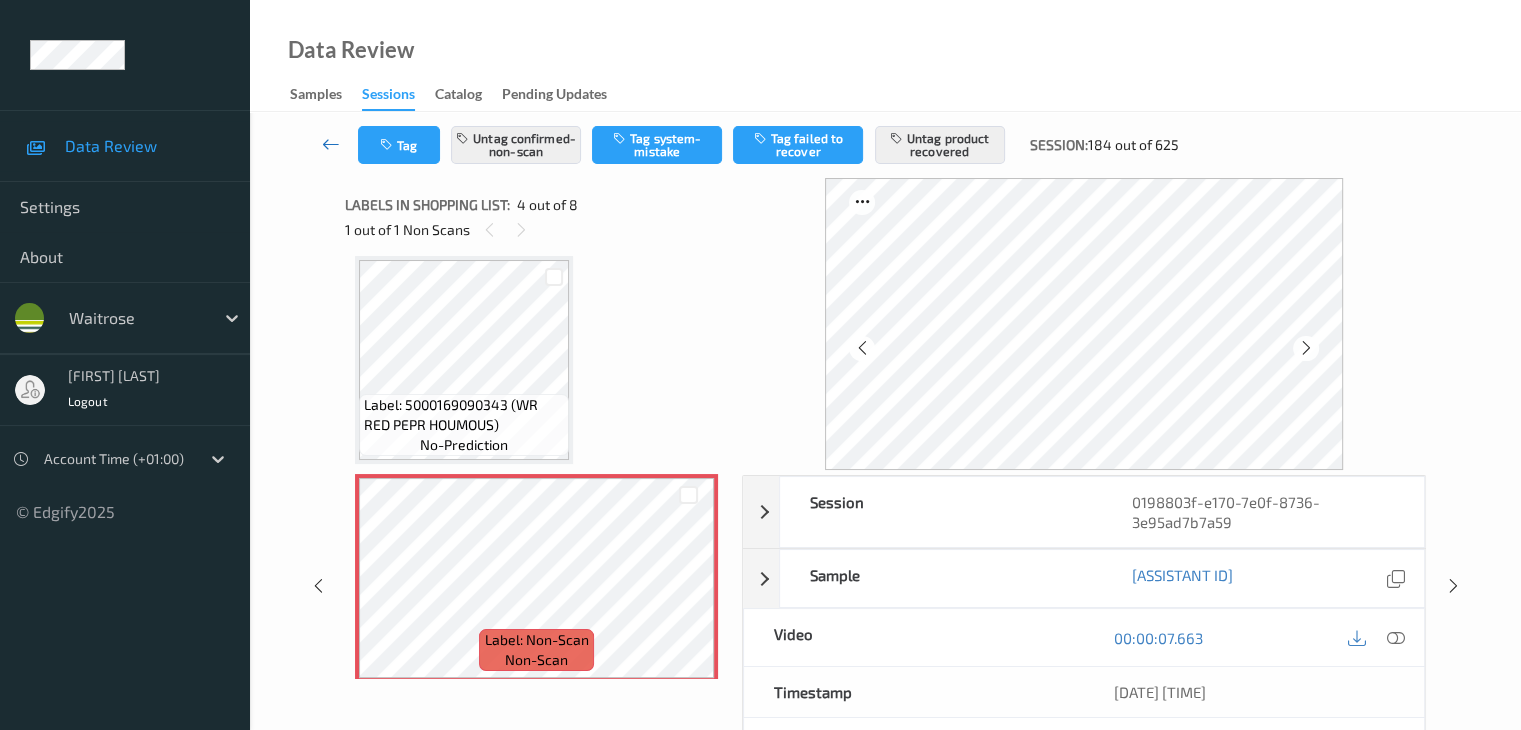 click at bounding box center [331, 144] 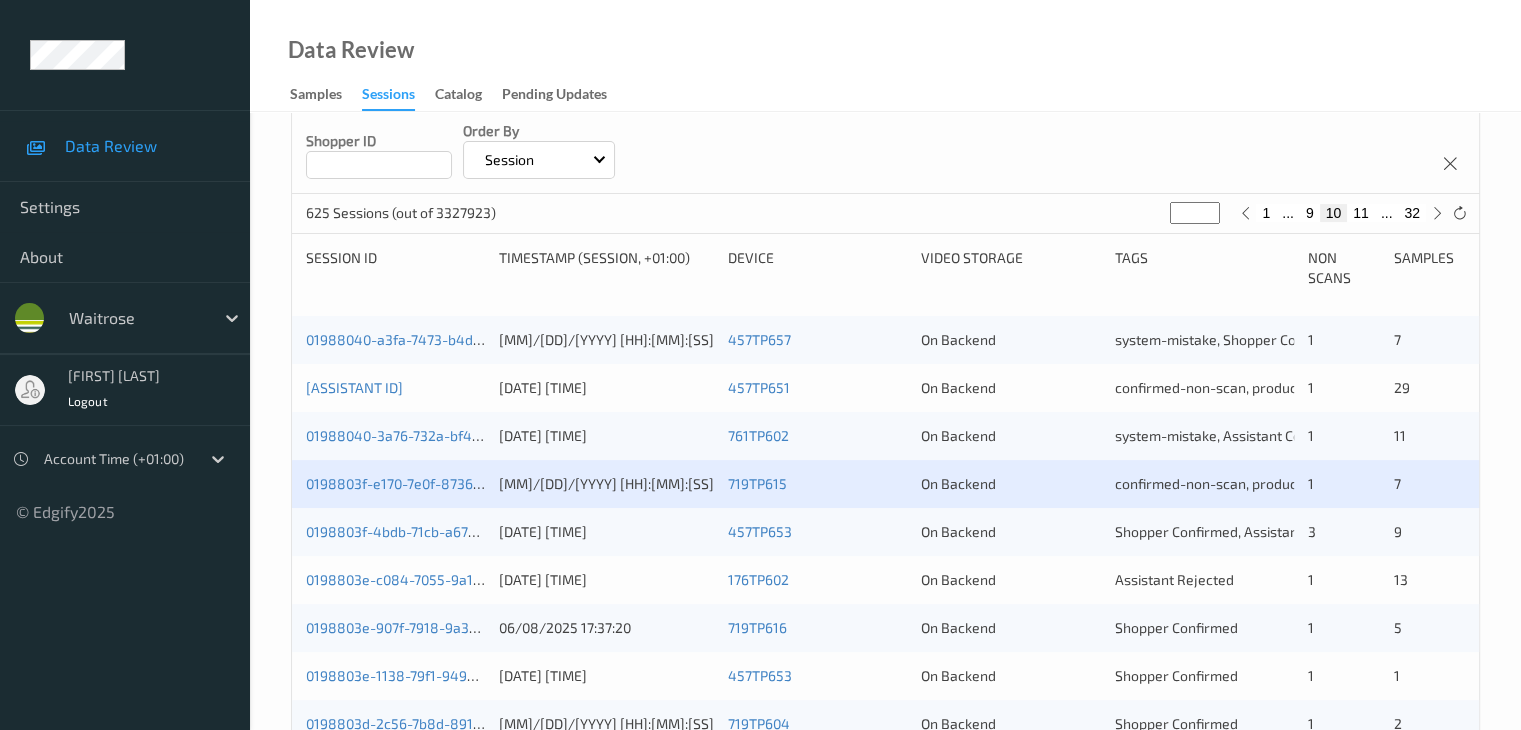 scroll, scrollTop: 600, scrollLeft: 0, axis: vertical 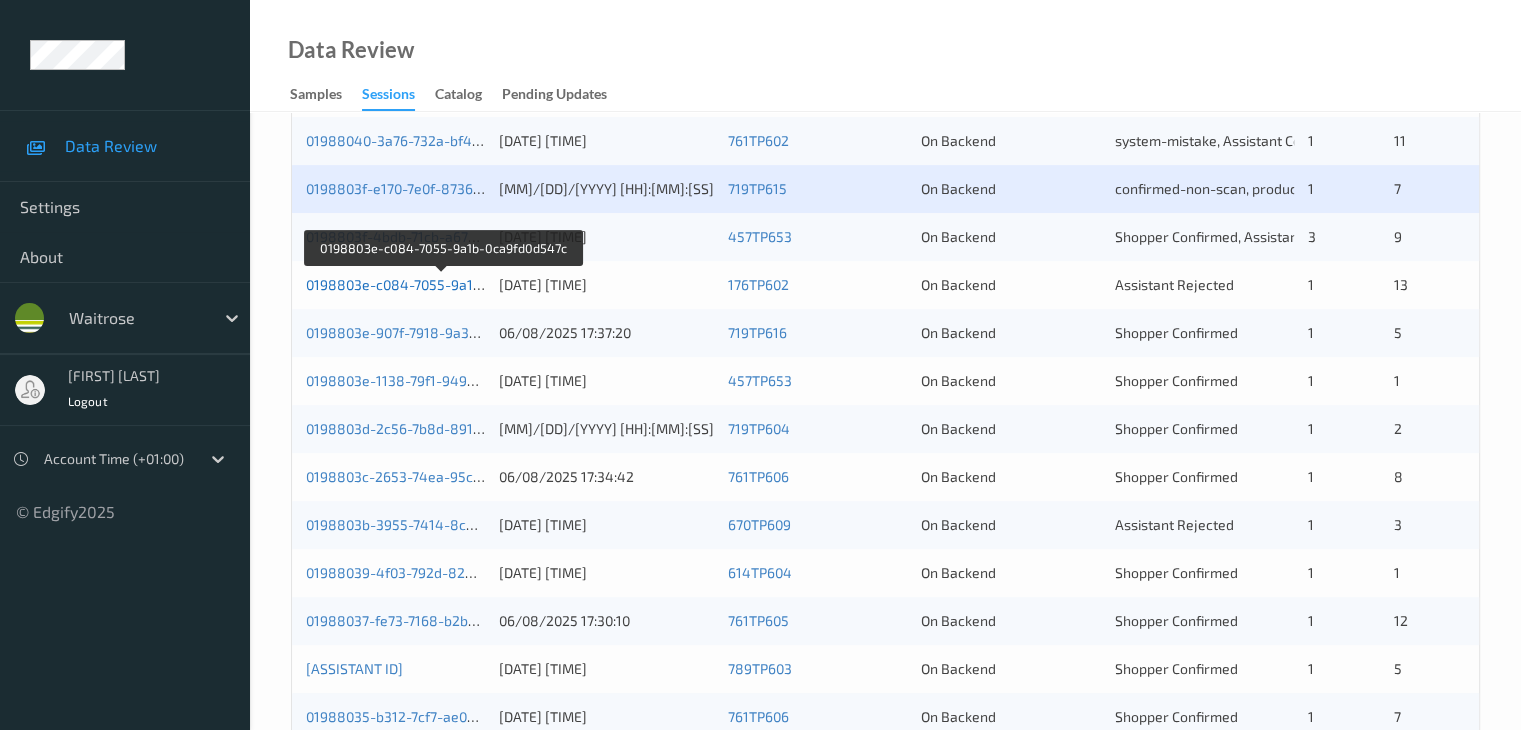 click on "0198803e-c084-7055-9a1b-0ca9fd0d547c" at bounding box center [442, 284] 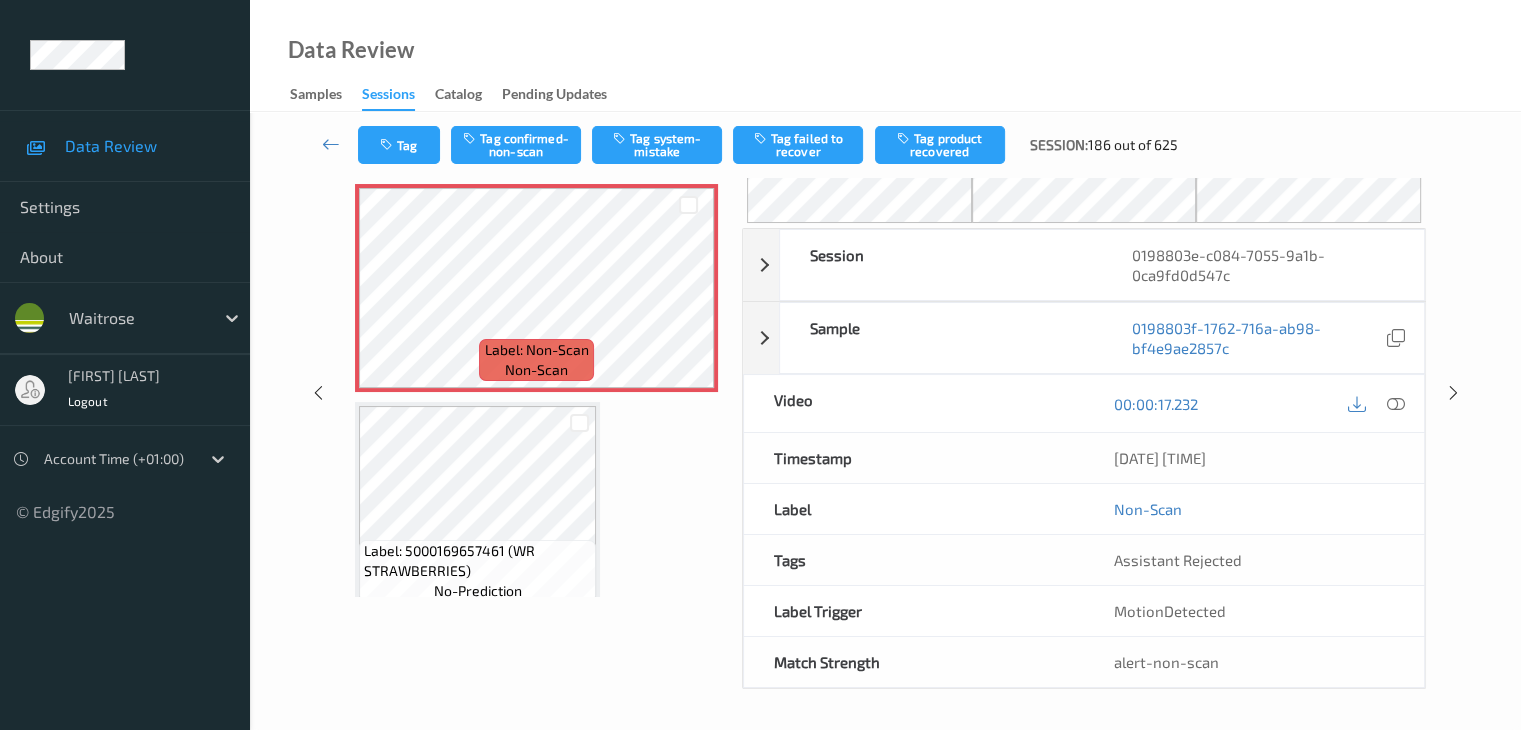 scroll, scrollTop: 80, scrollLeft: 0, axis: vertical 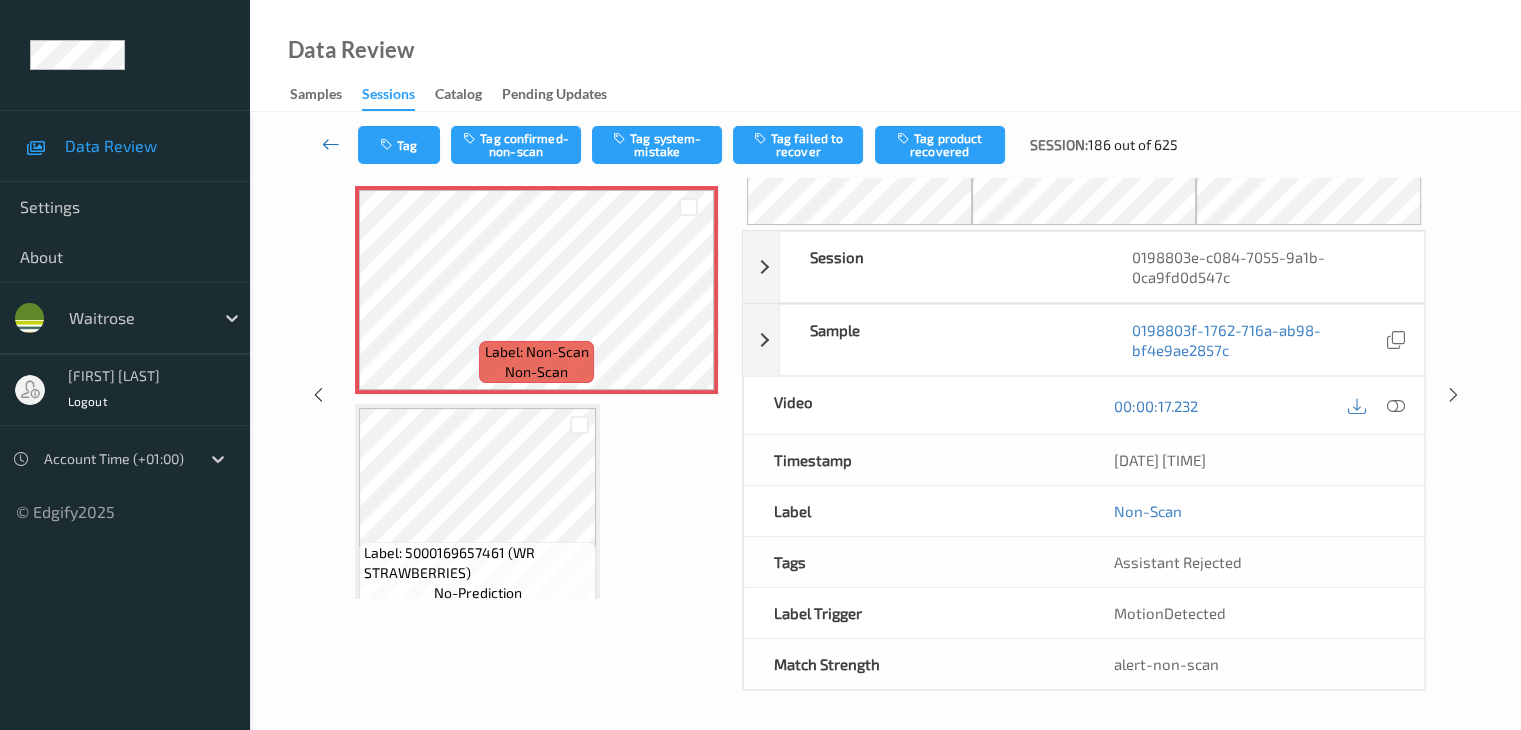 click at bounding box center (331, 144) 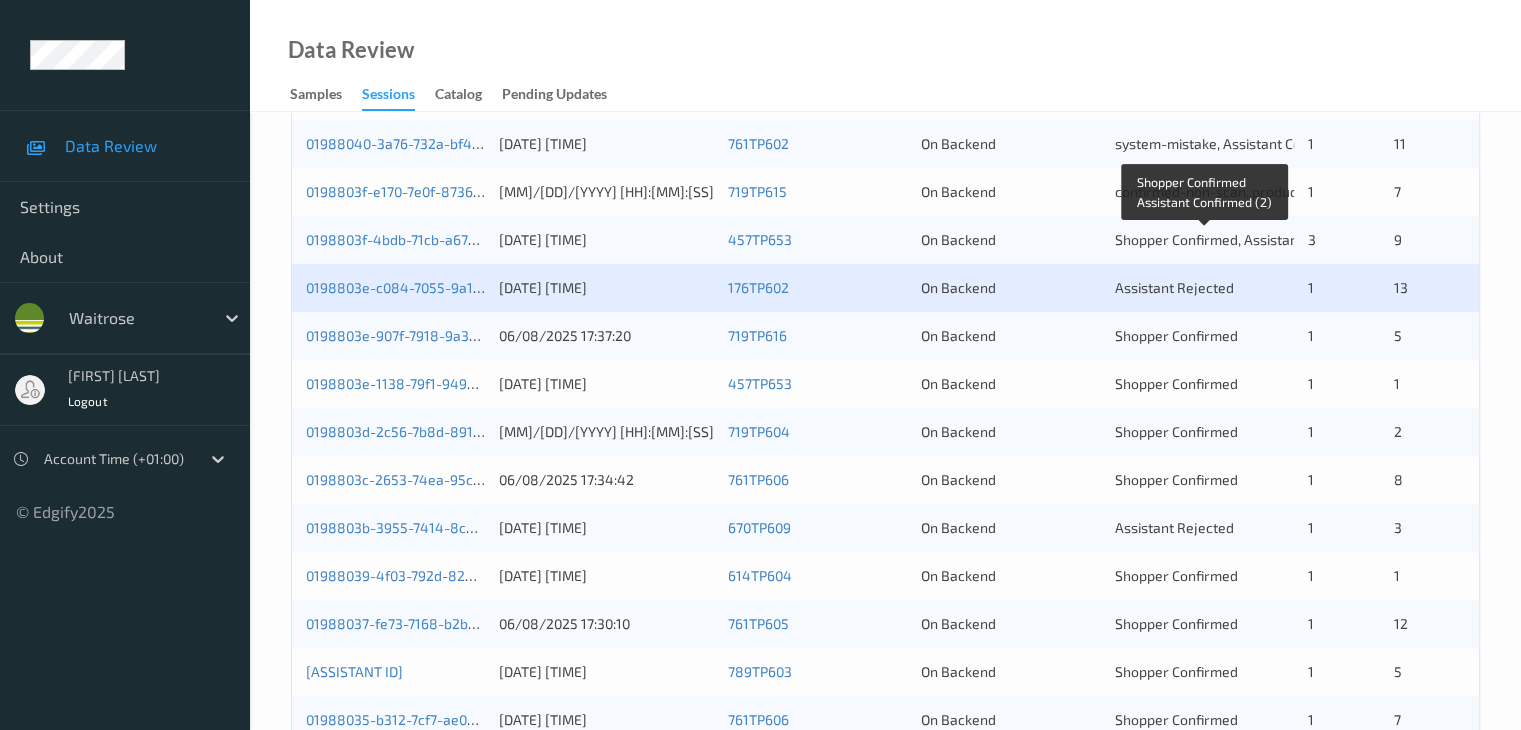 scroll, scrollTop: 600, scrollLeft: 0, axis: vertical 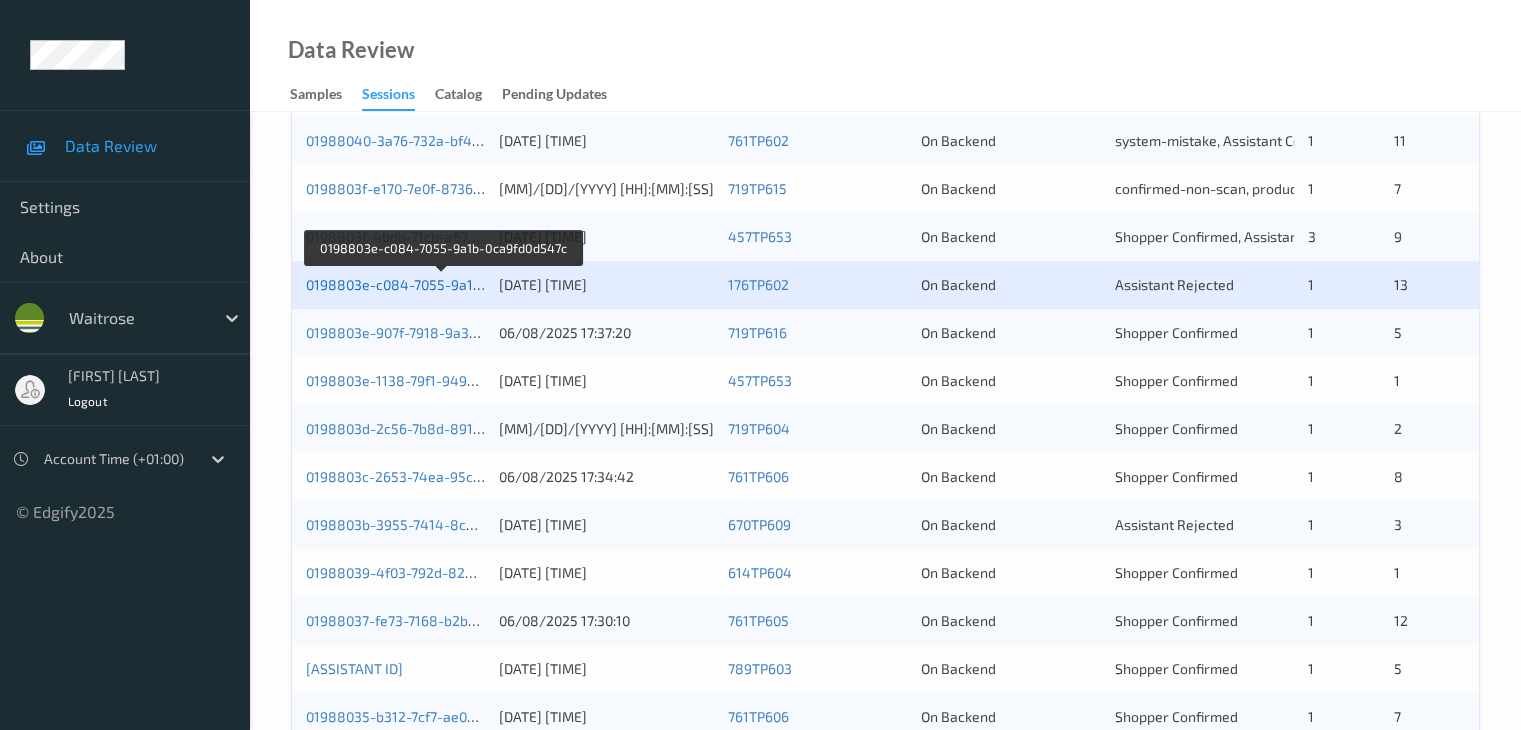 click on "0198803e-c084-7055-9a1b-0ca9fd0d547c" at bounding box center [442, 284] 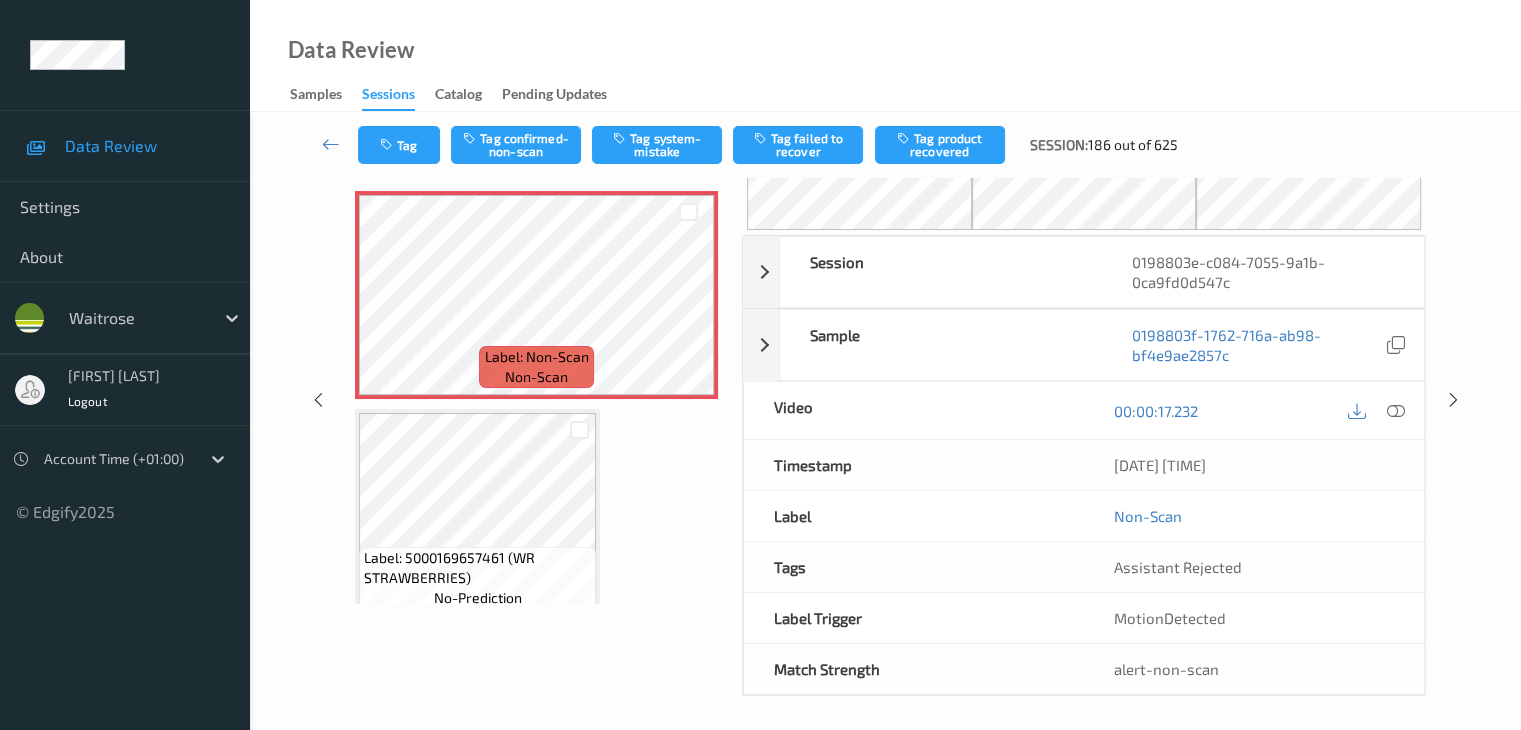 scroll, scrollTop: 0, scrollLeft: 0, axis: both 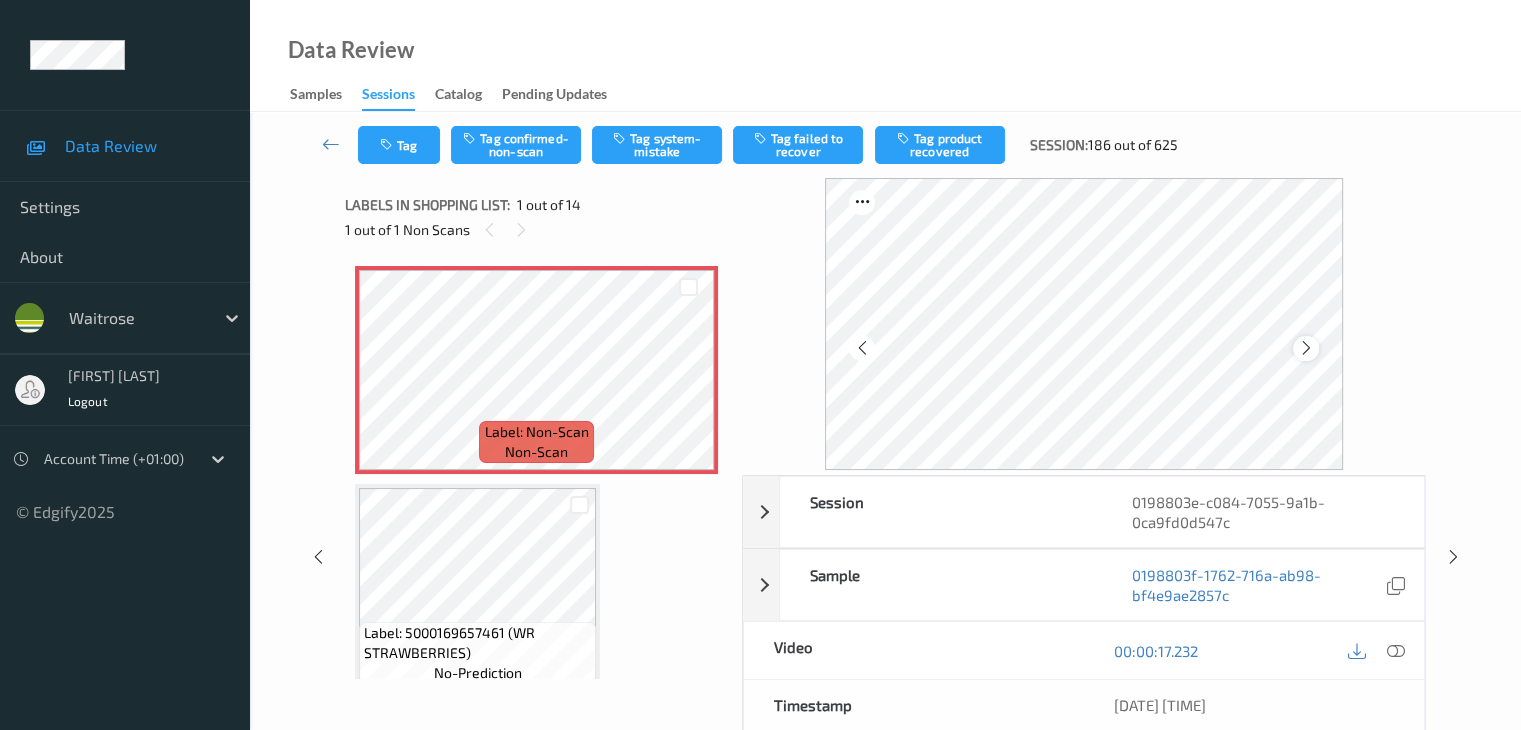 click at bounding box center (1306, 348) 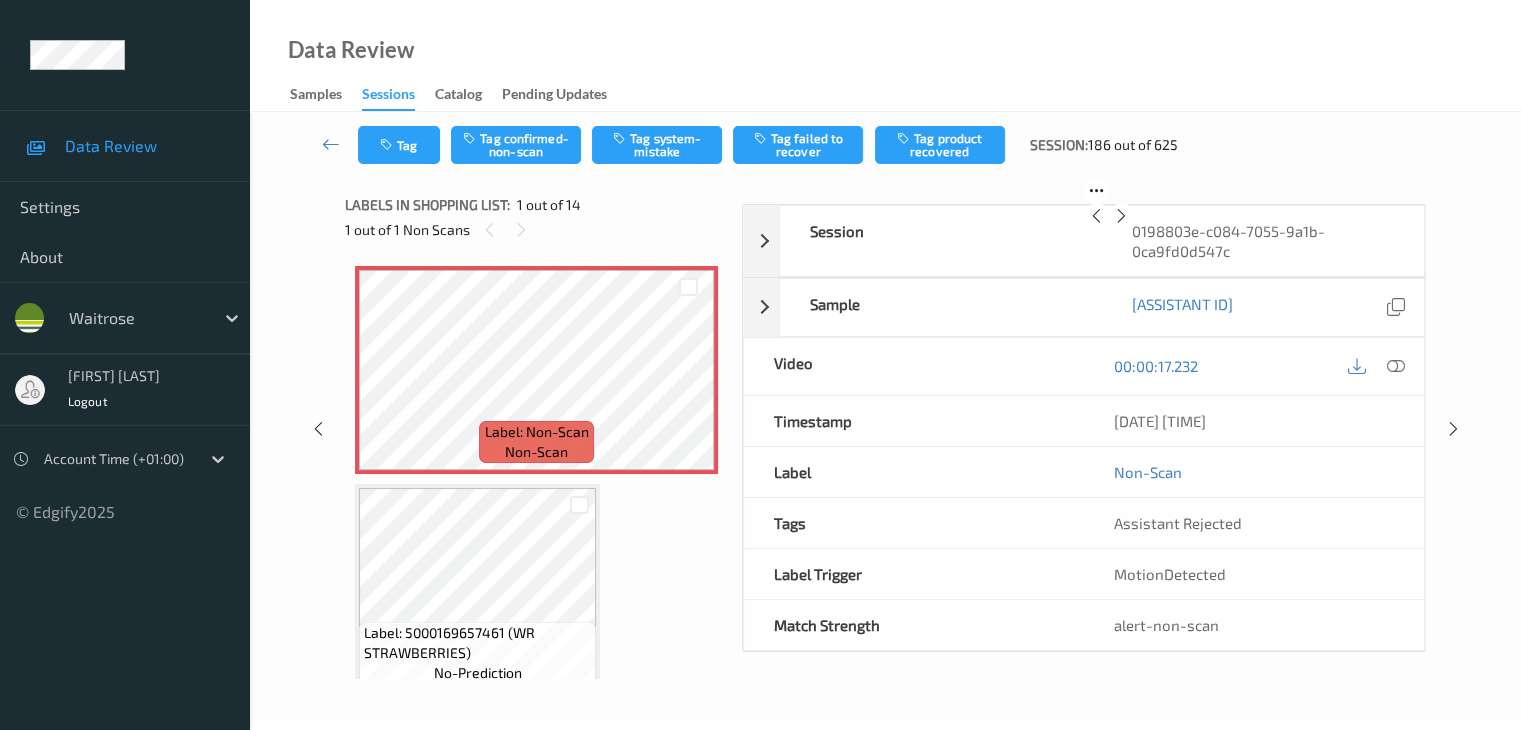 click at bounding box center [1121, 216] 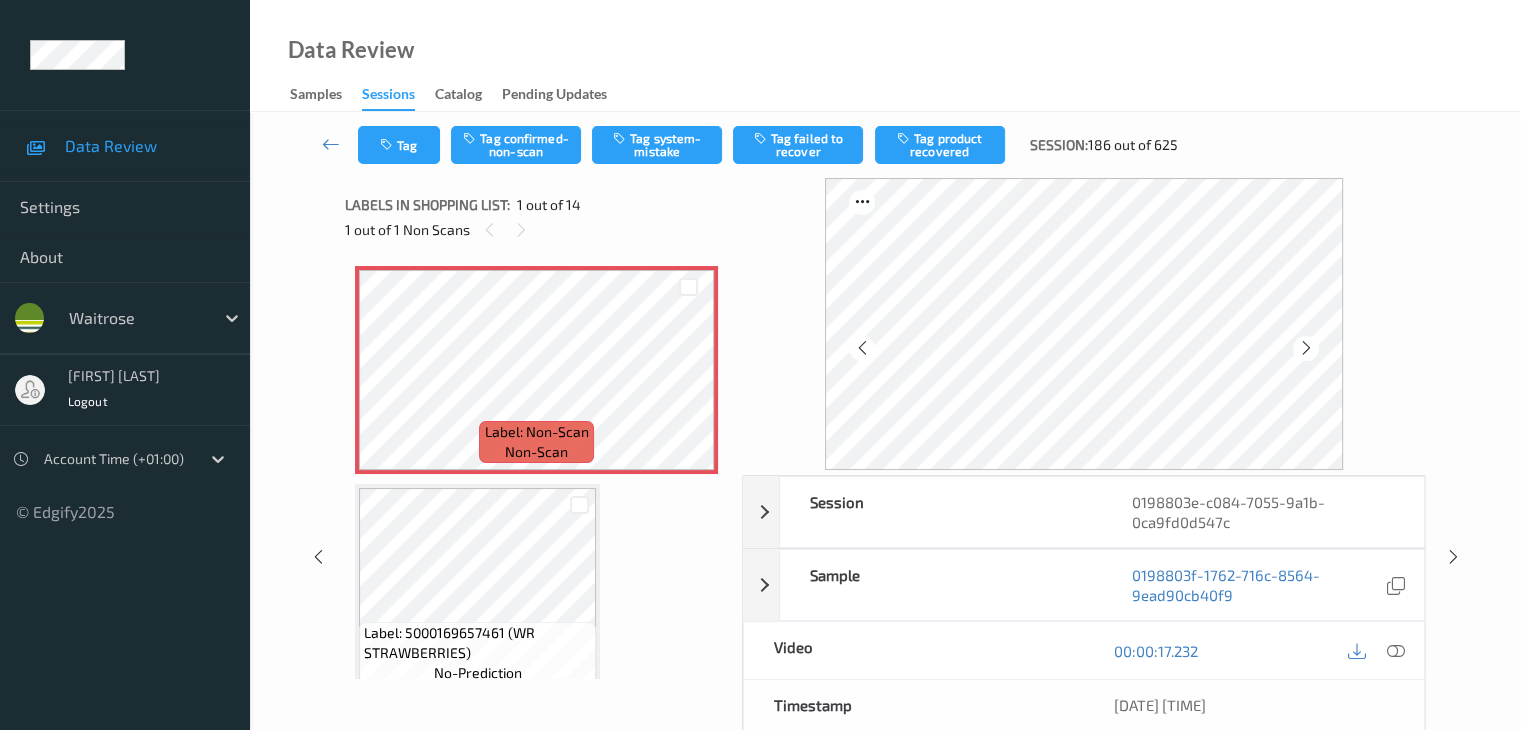 click at bounding box center [1306, 348] 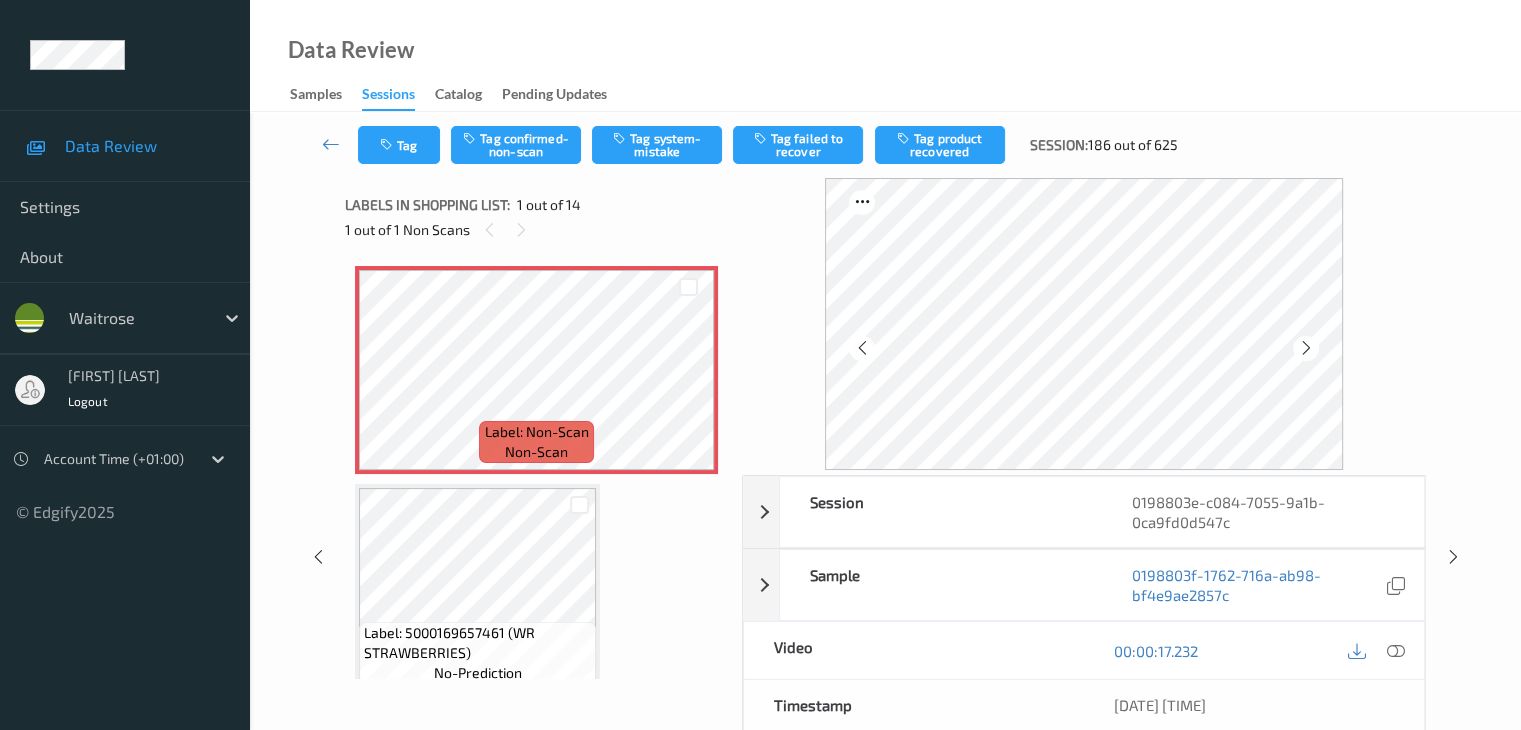 click at bounding box center [1306, 348] 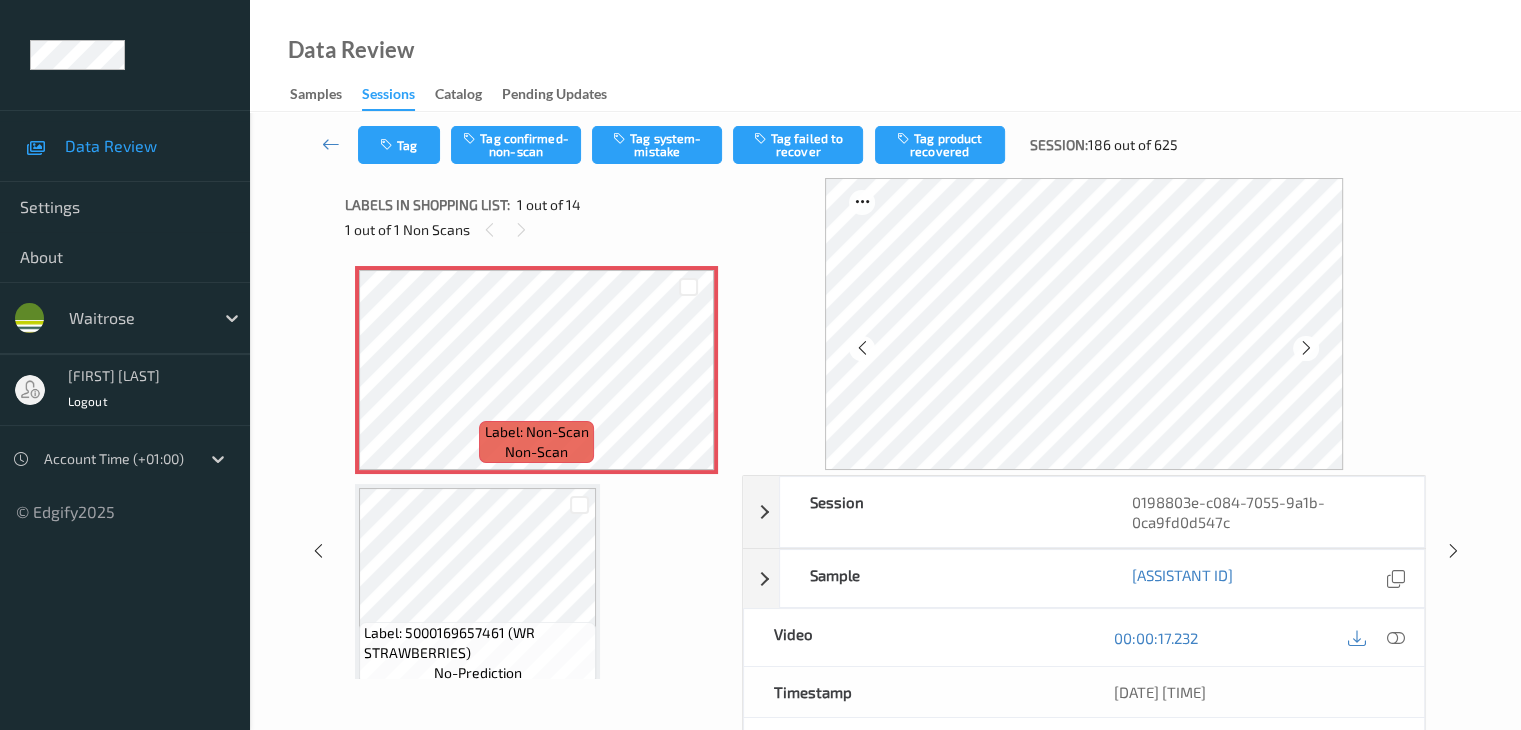 click at bounding box center [1306, 348] 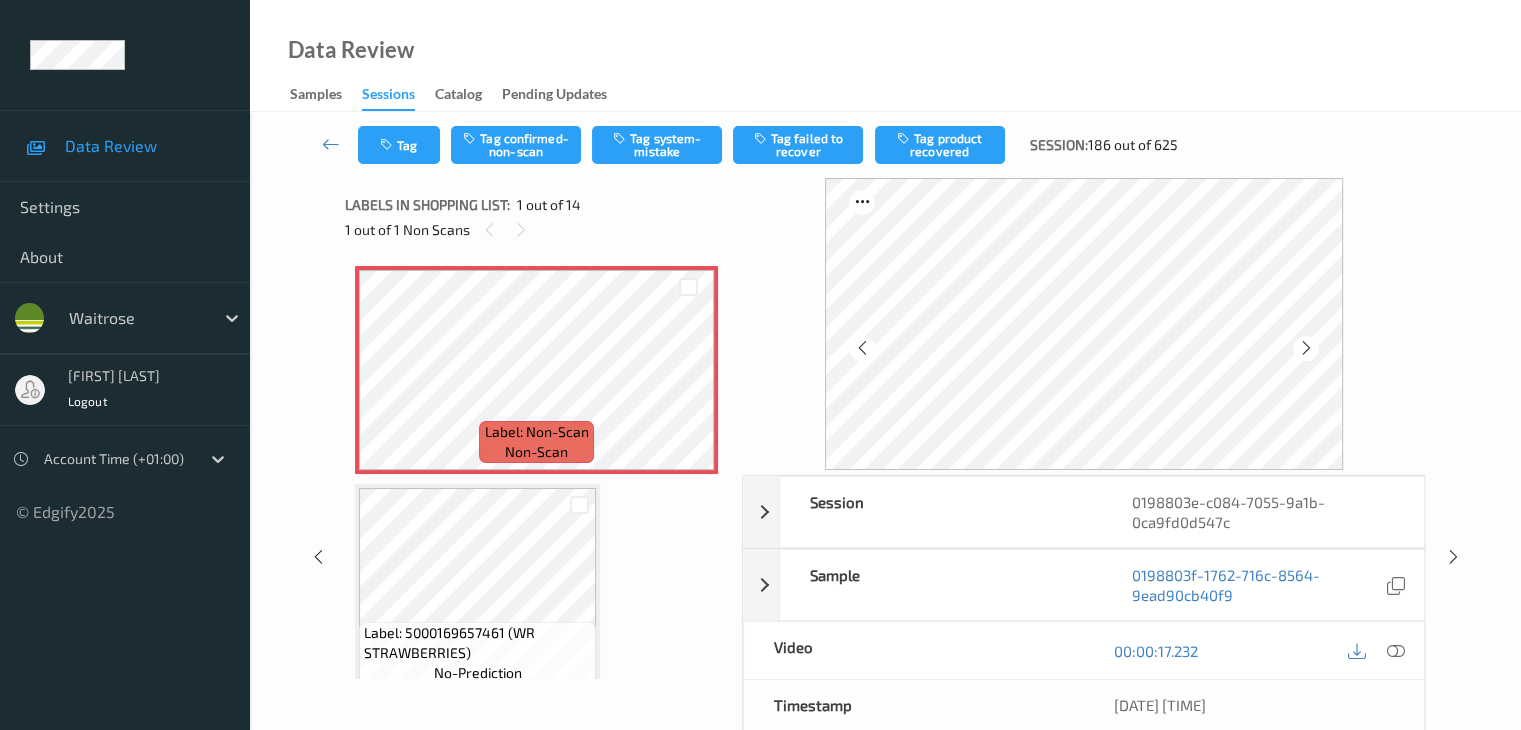 click at bounding box center (1306, 348) 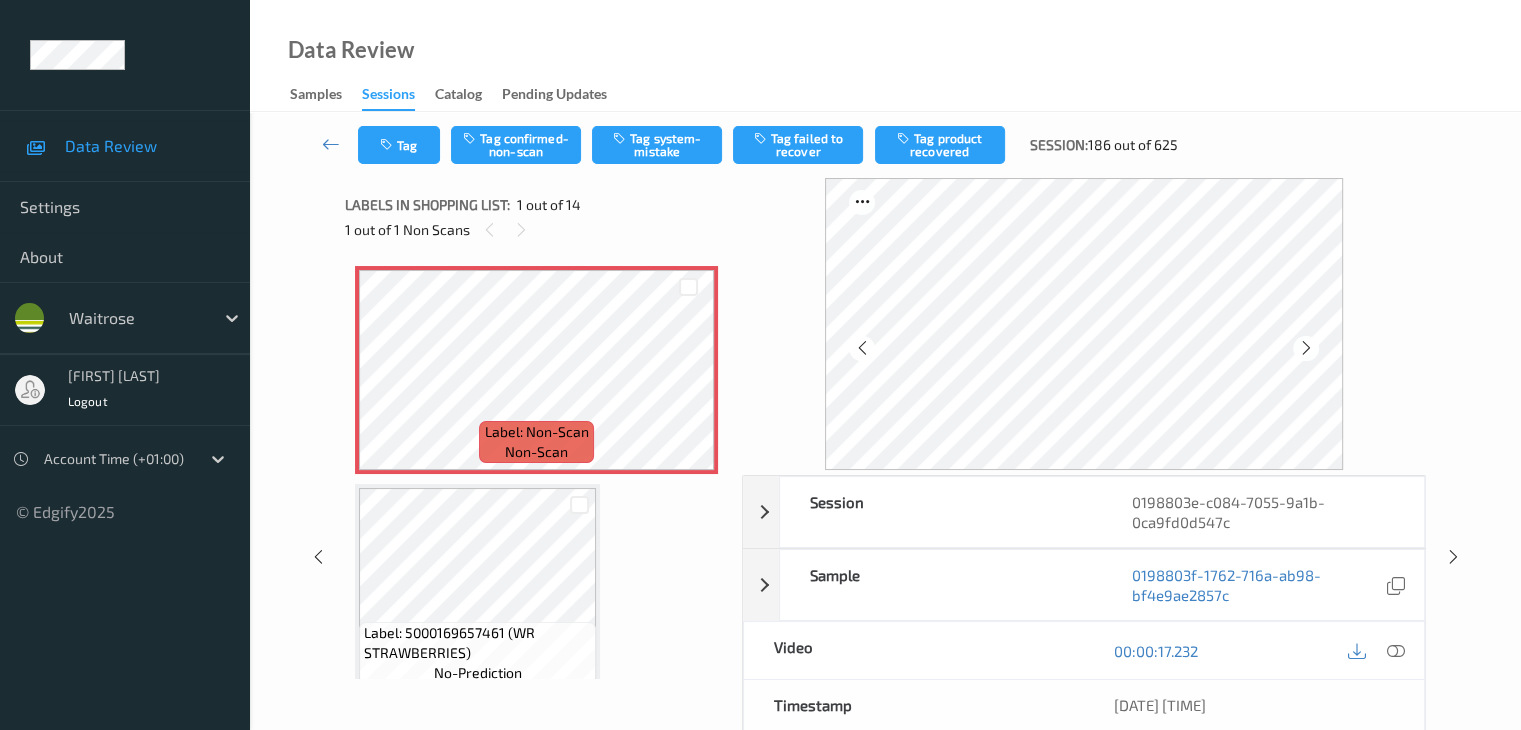 click at bounding box center [1306, 348] 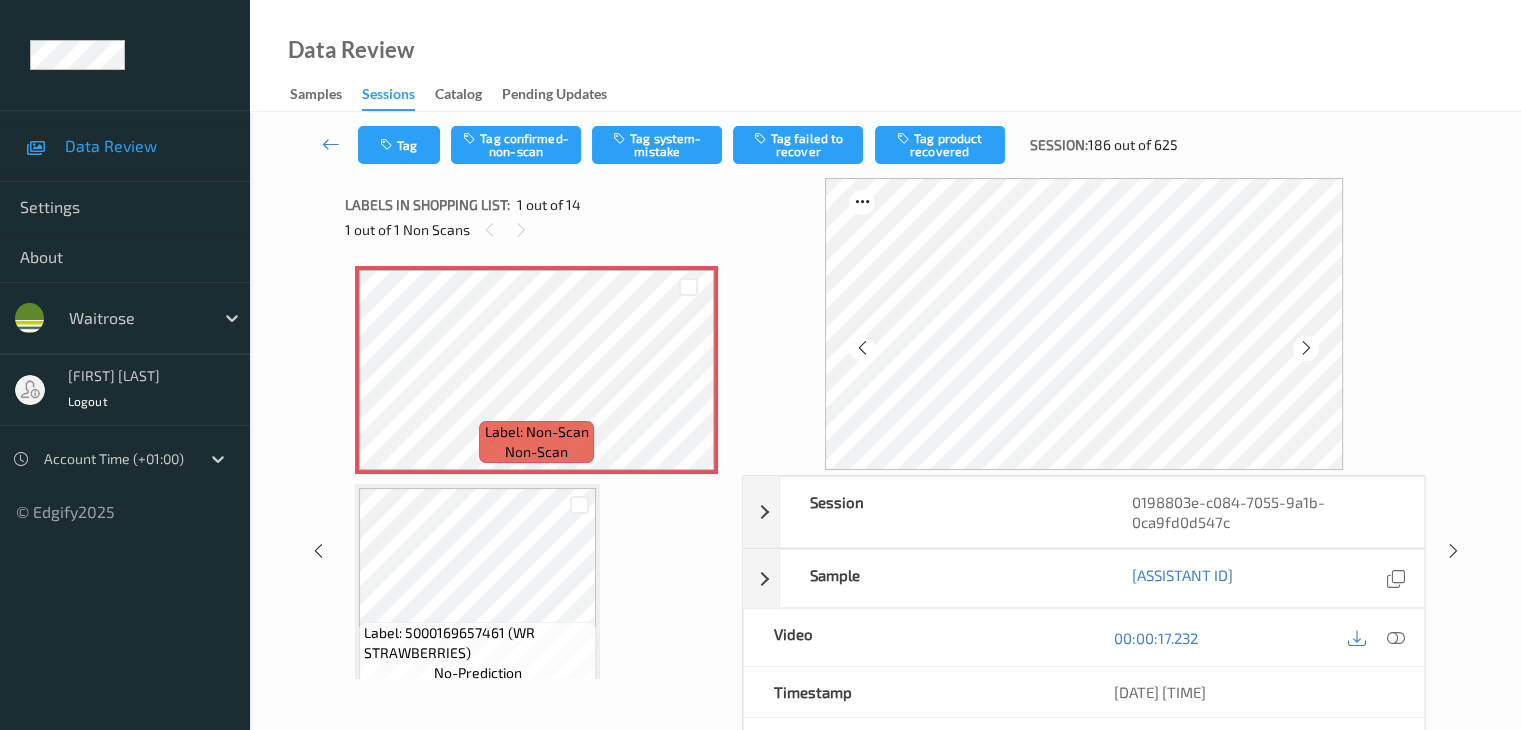click at bounding box center [1306, 348] 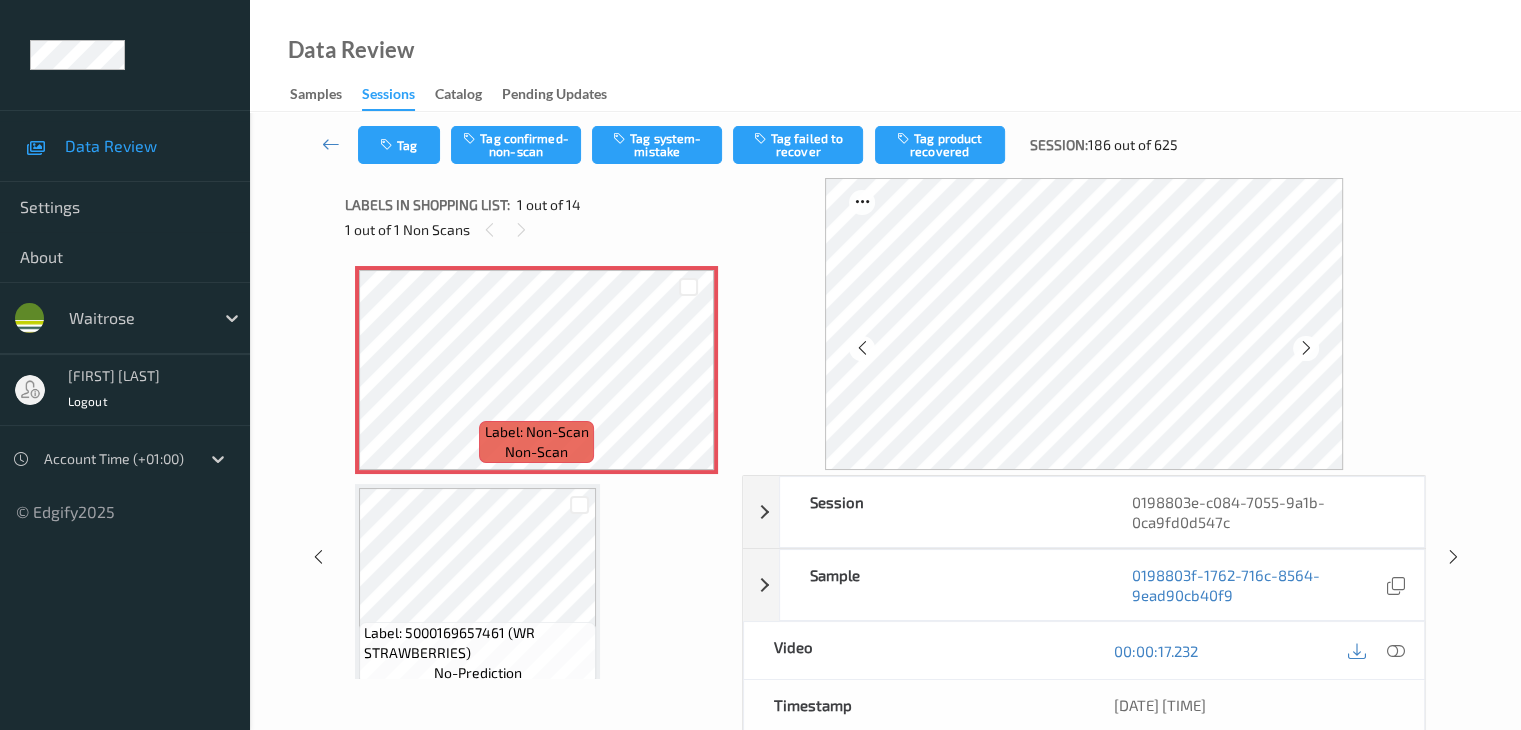 click at bounding box center (1306, 348) 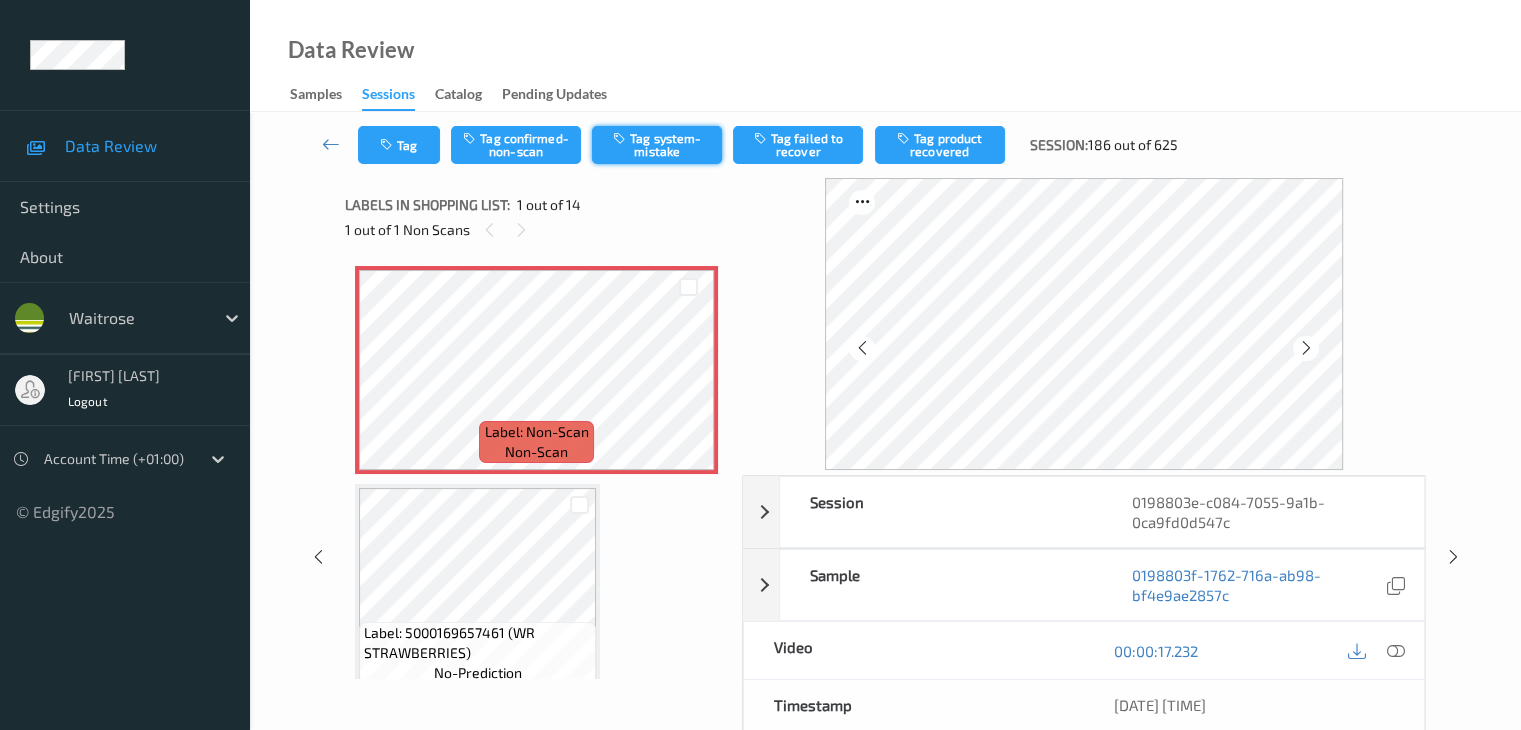 click on "Tag   system-mistake" at bounding box center [657, 145] 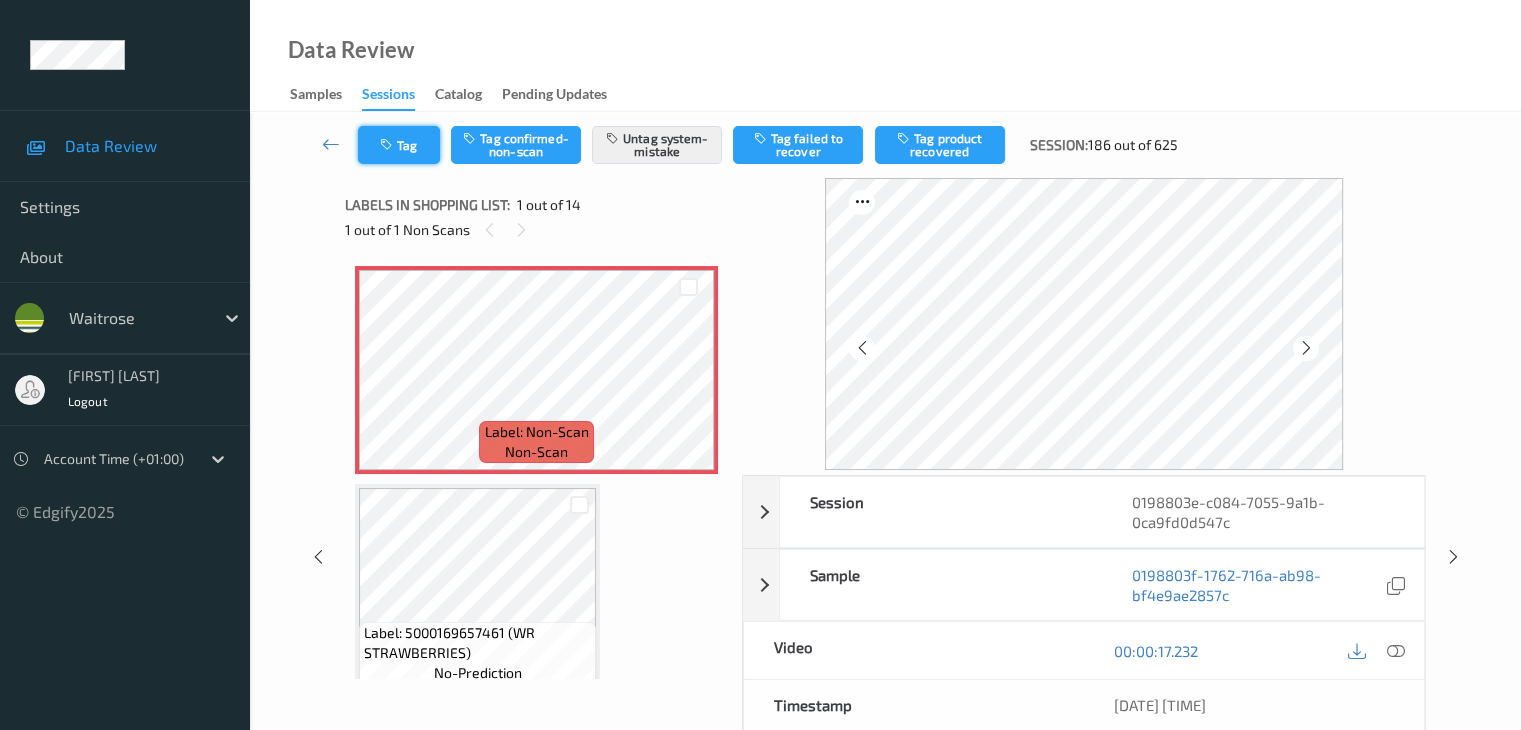 click on "Tag" at bounding box center (399, 145) 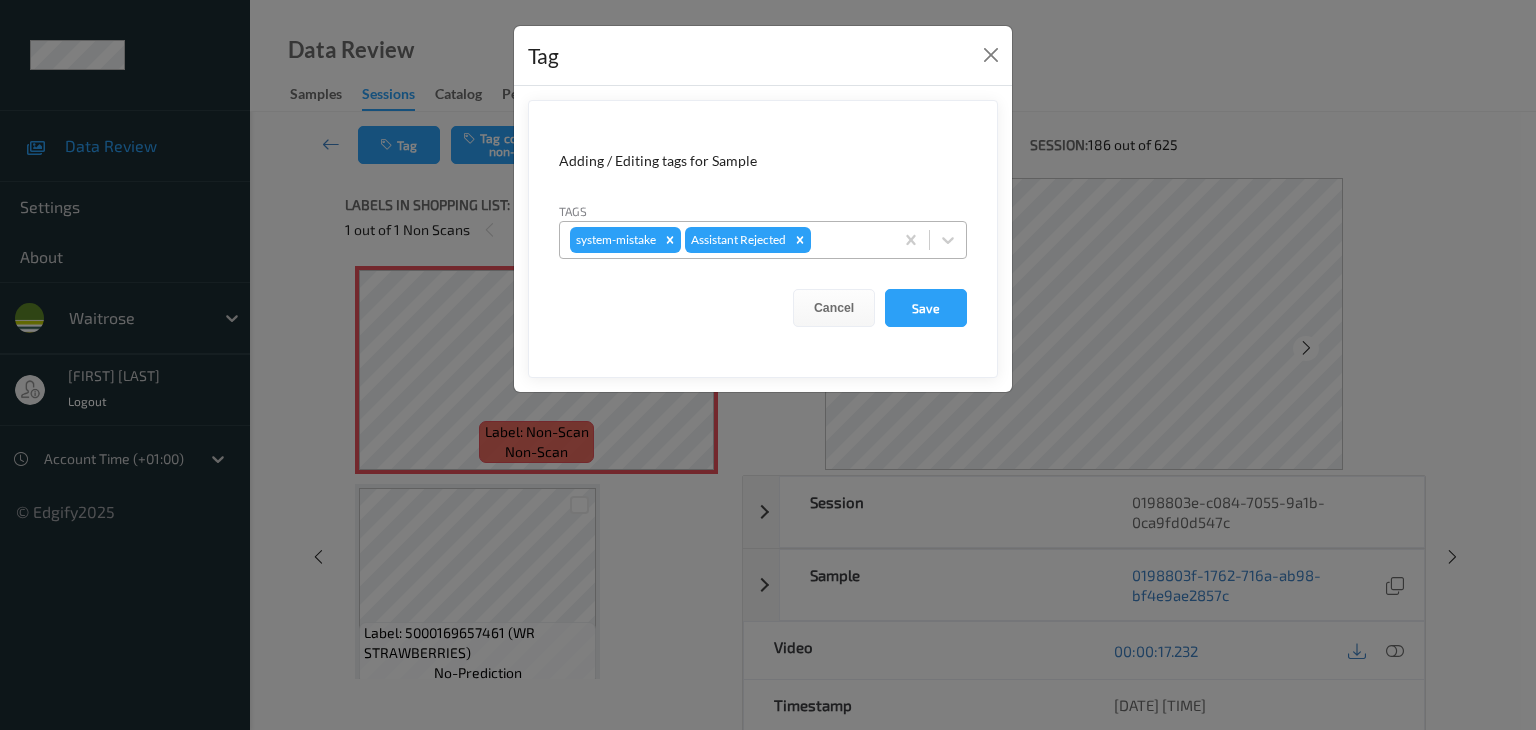 click at bounding box center [849, 240] 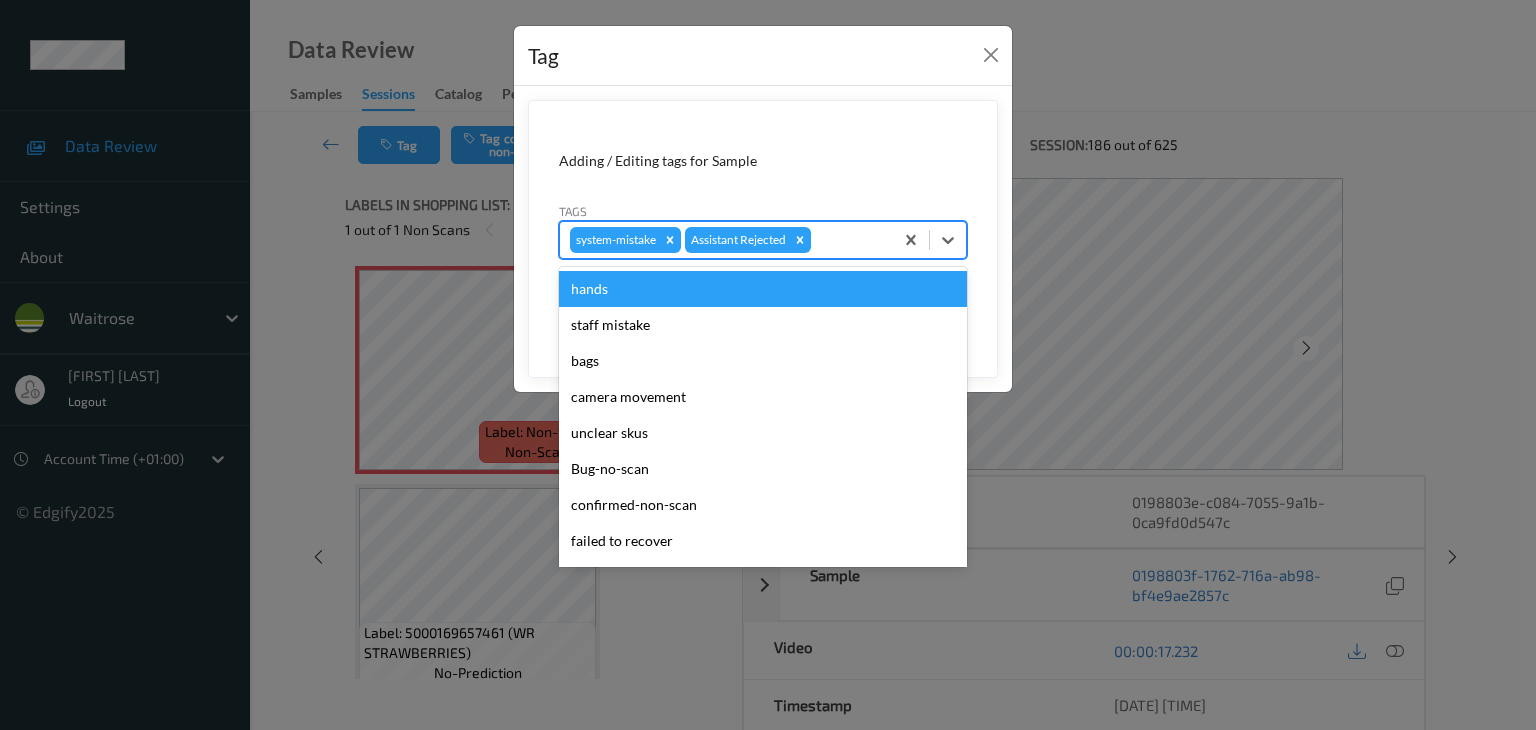 type on "u" 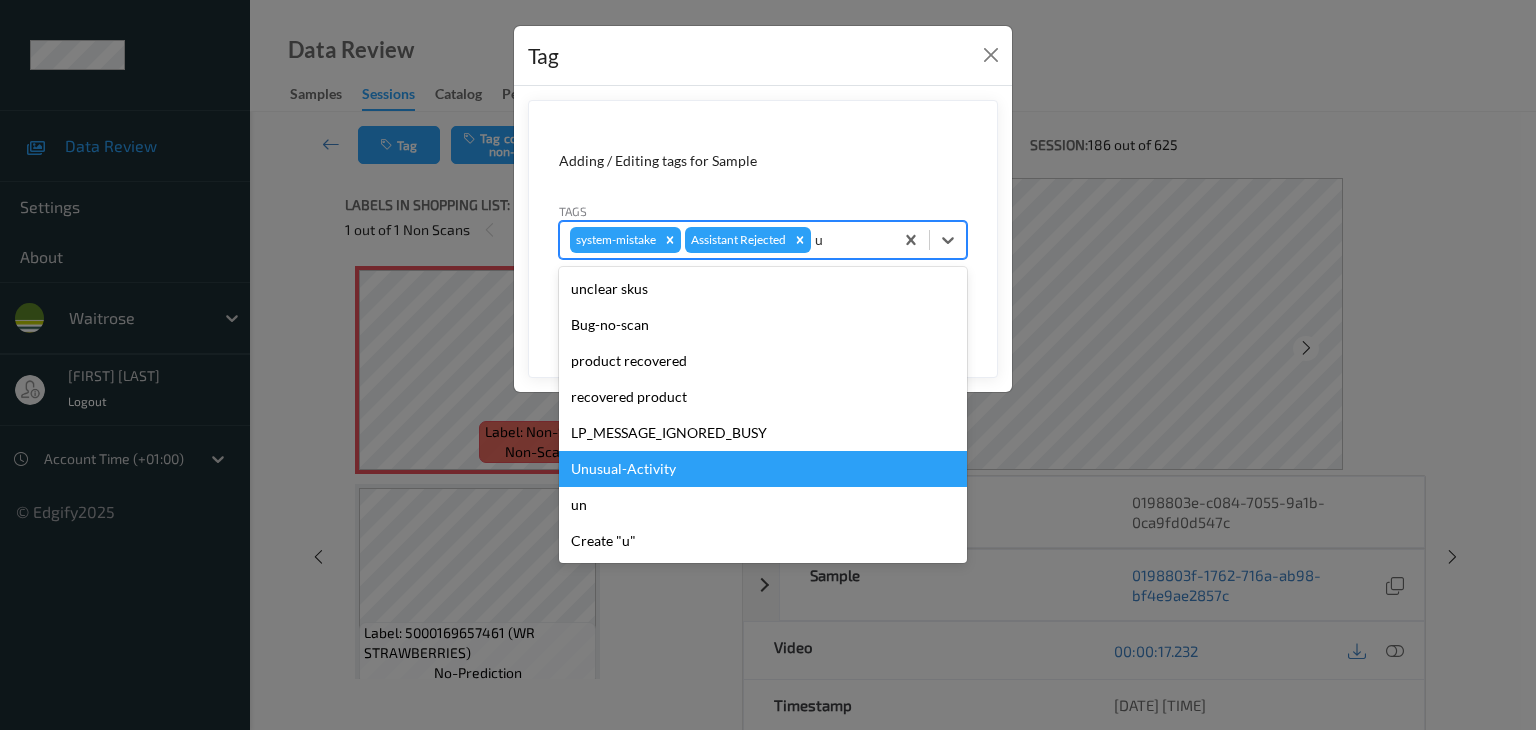 click on "Unusual-Activity" at bounding box center (763, 469) 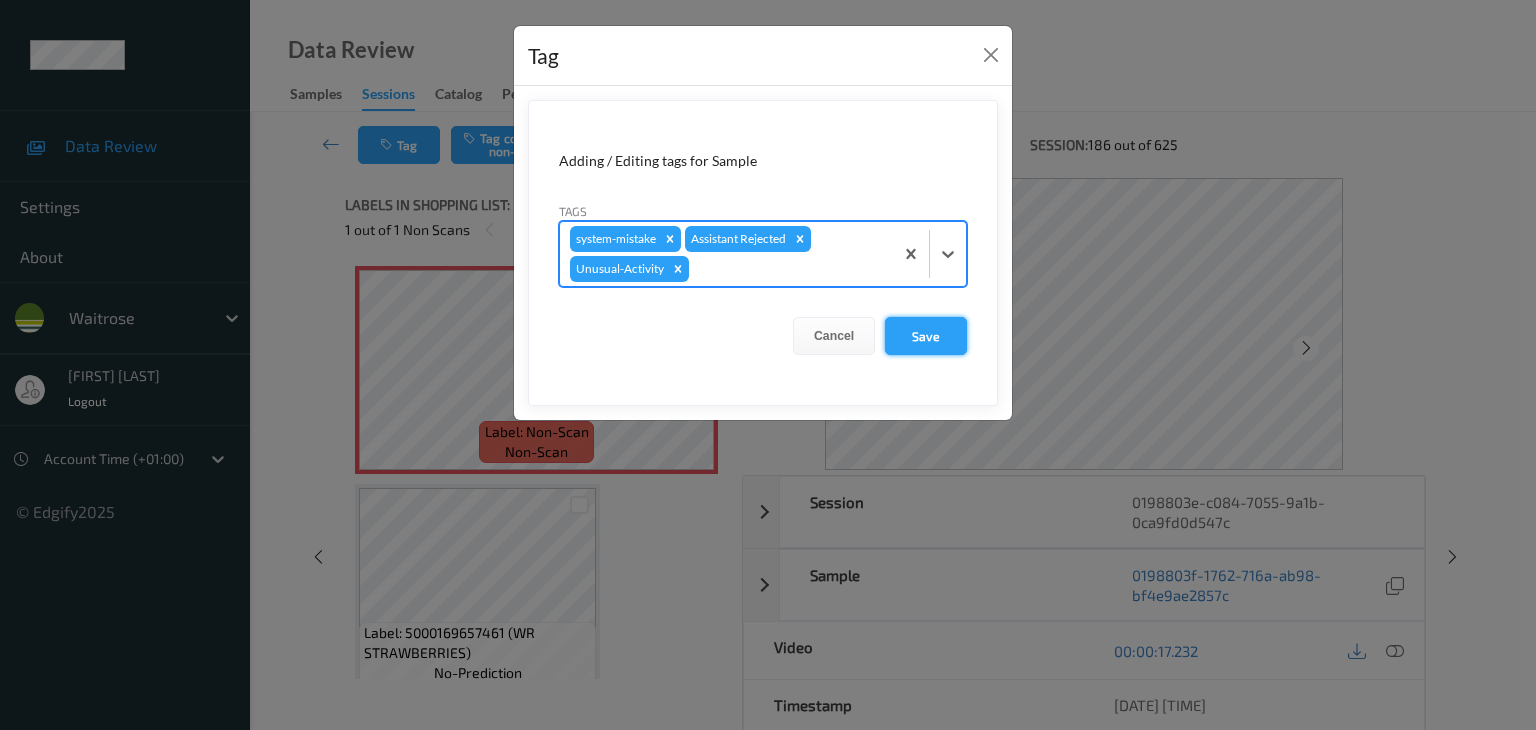 click on "Save" at bounding box center (926, 336) 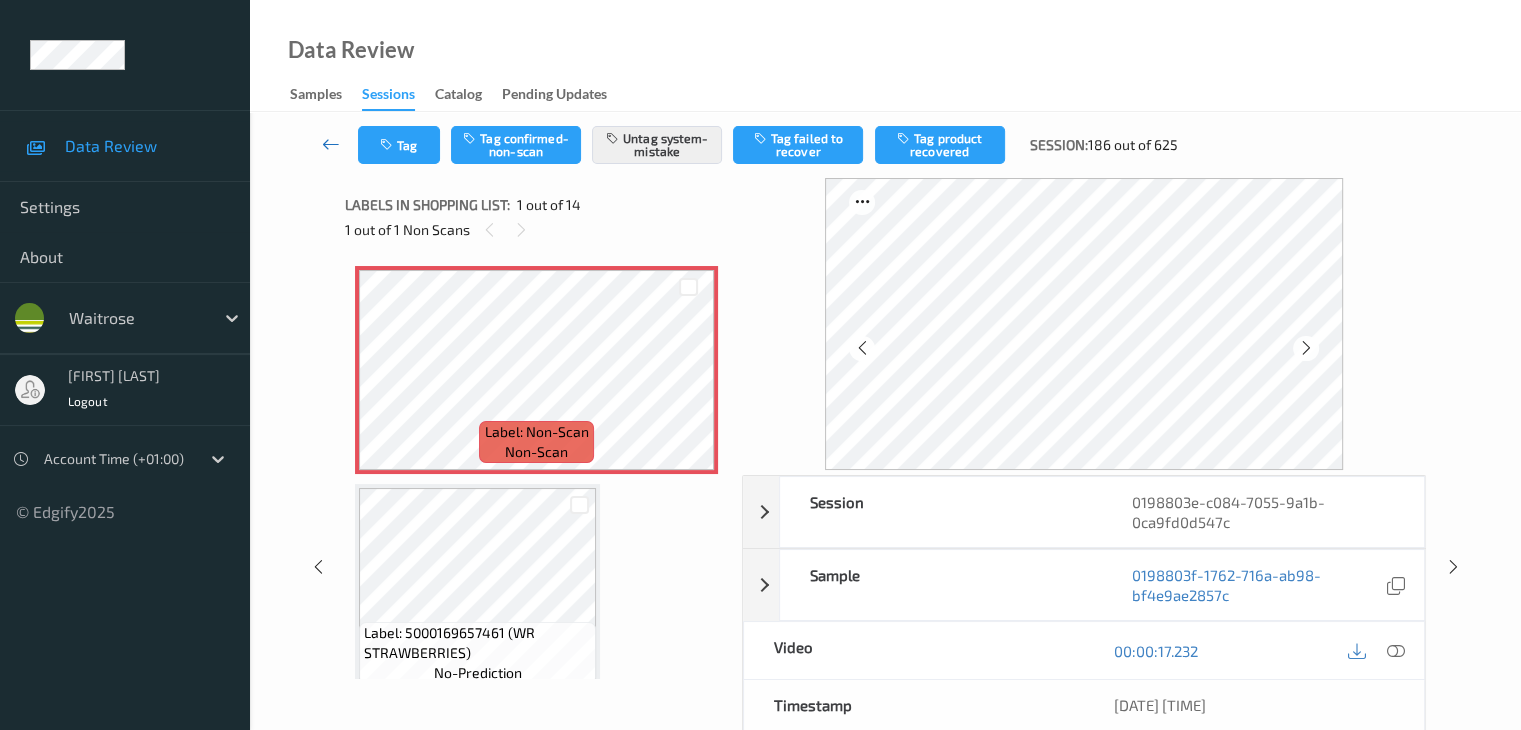 click at bounding box center (331, 144) 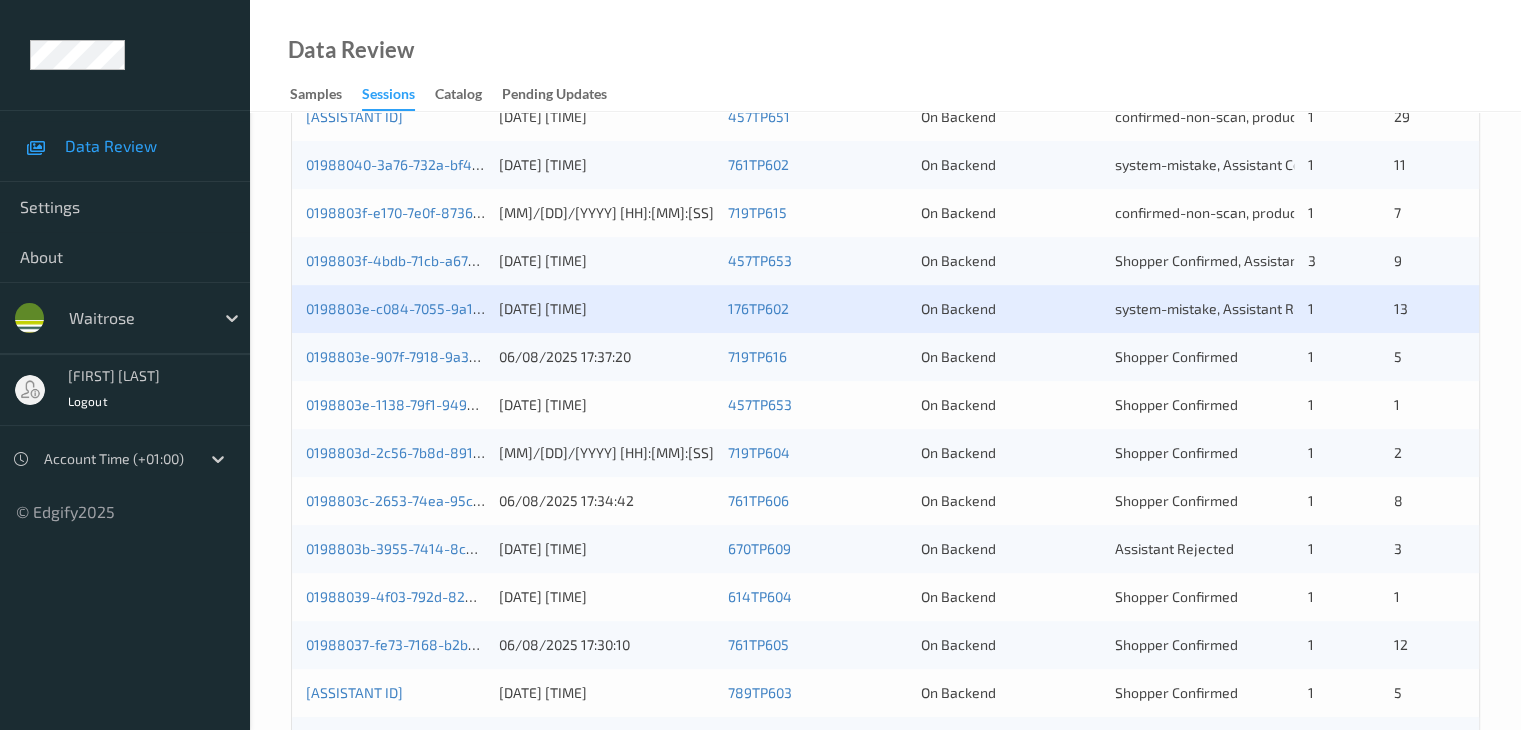 scroll, scrollTop: 600, scrollLeft: 0, axis: vertical 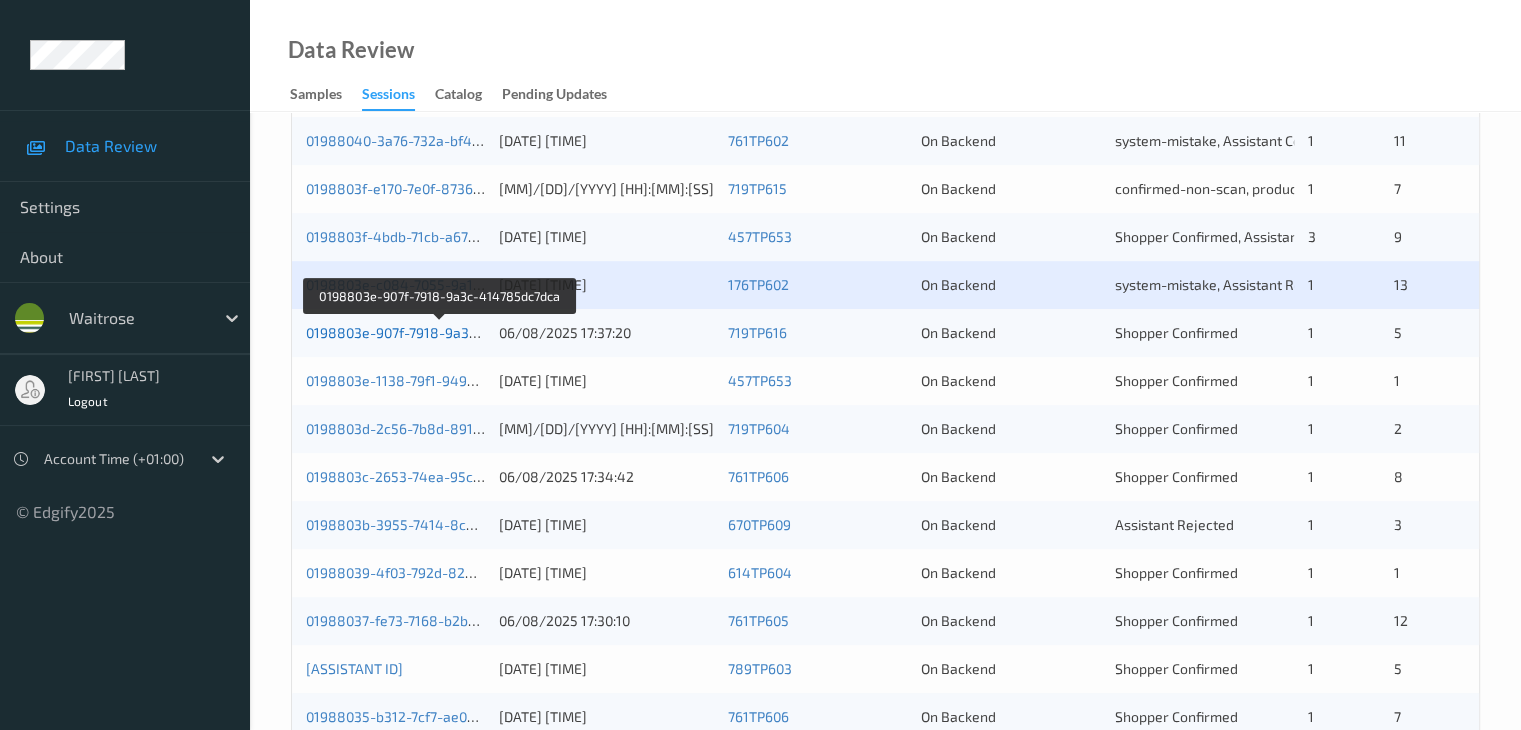 click on "0198803e-907f-7918-9a3c-414785dc7dca" at bounding box center (440, 332) 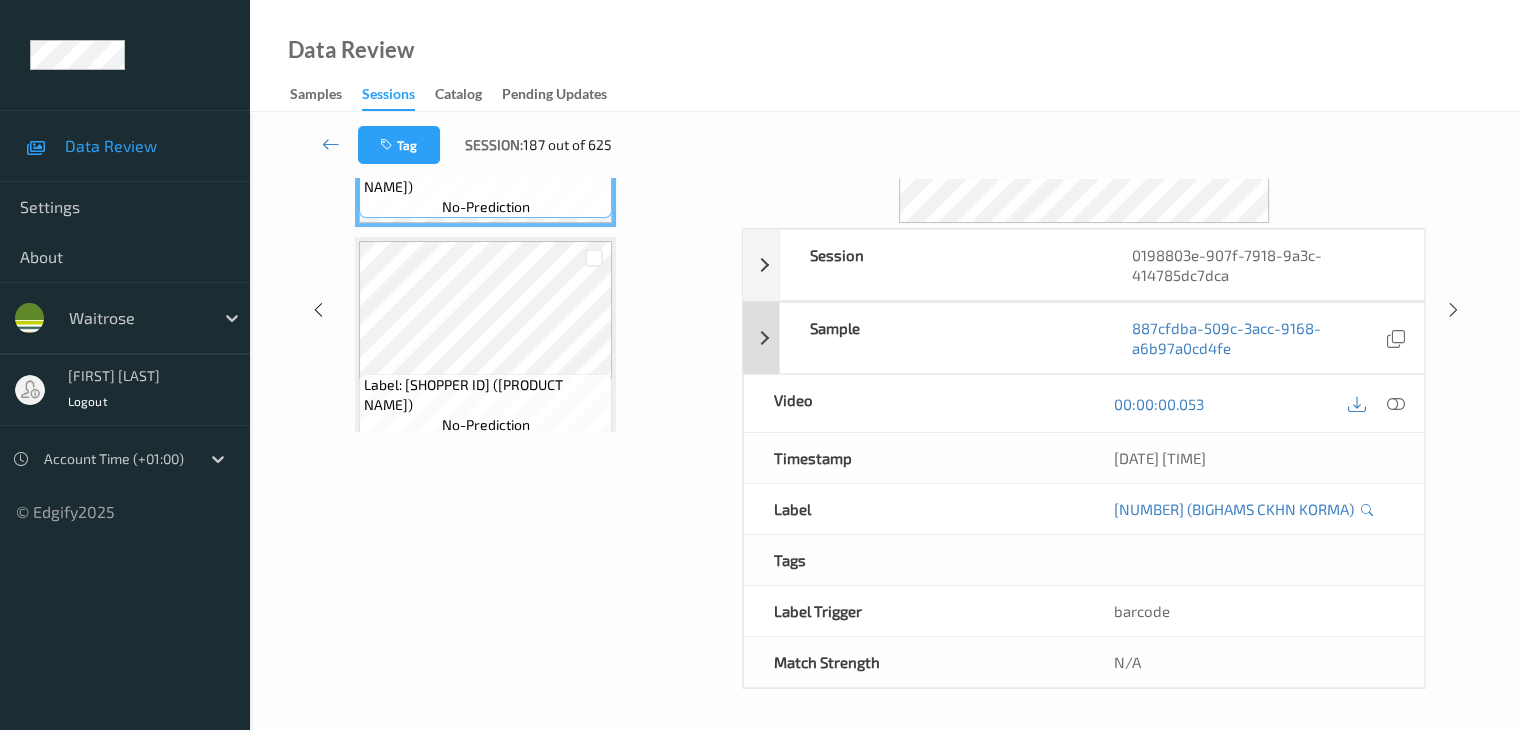 scroll, scrollTop: 0, scrollLeft: 0, axis: both 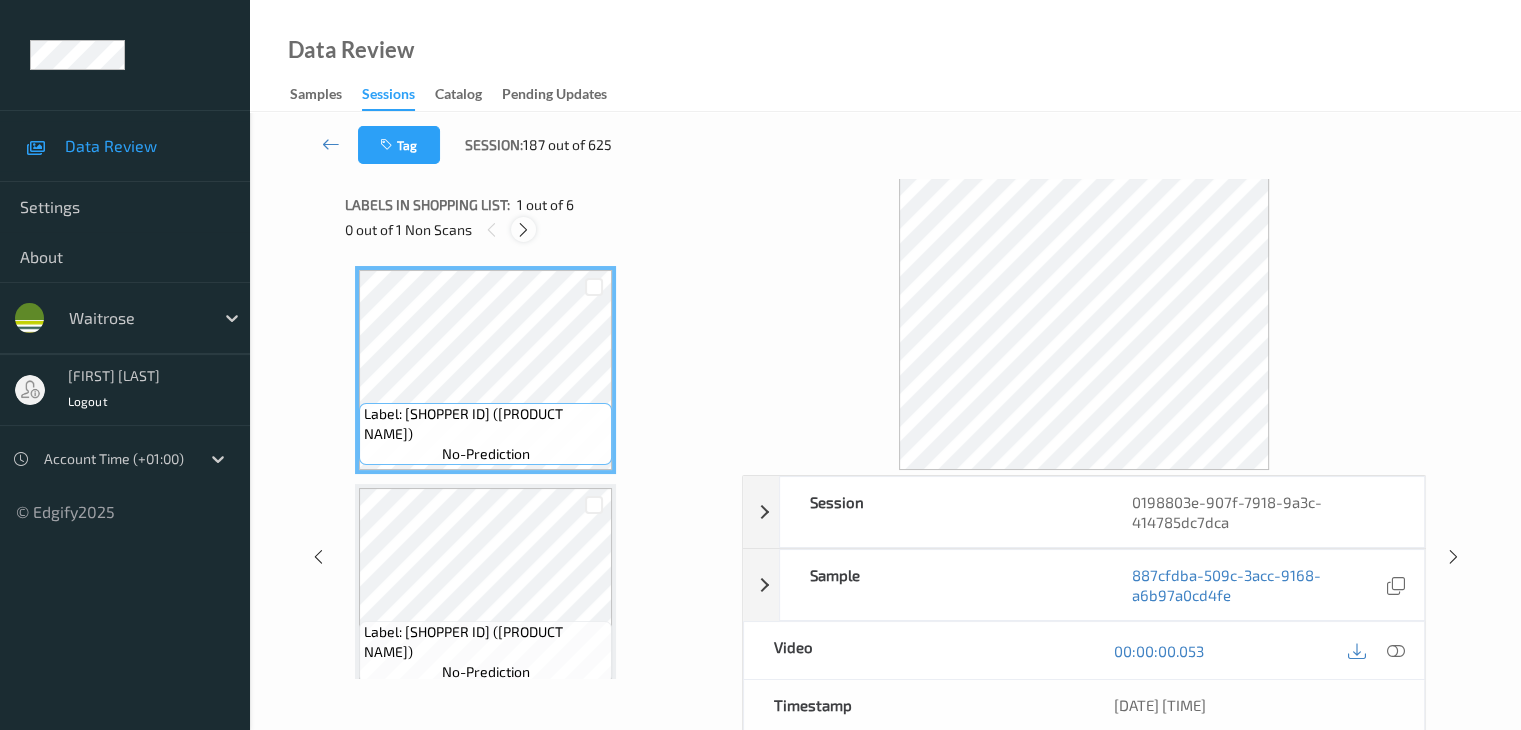 click at bounding box center [523, 230] 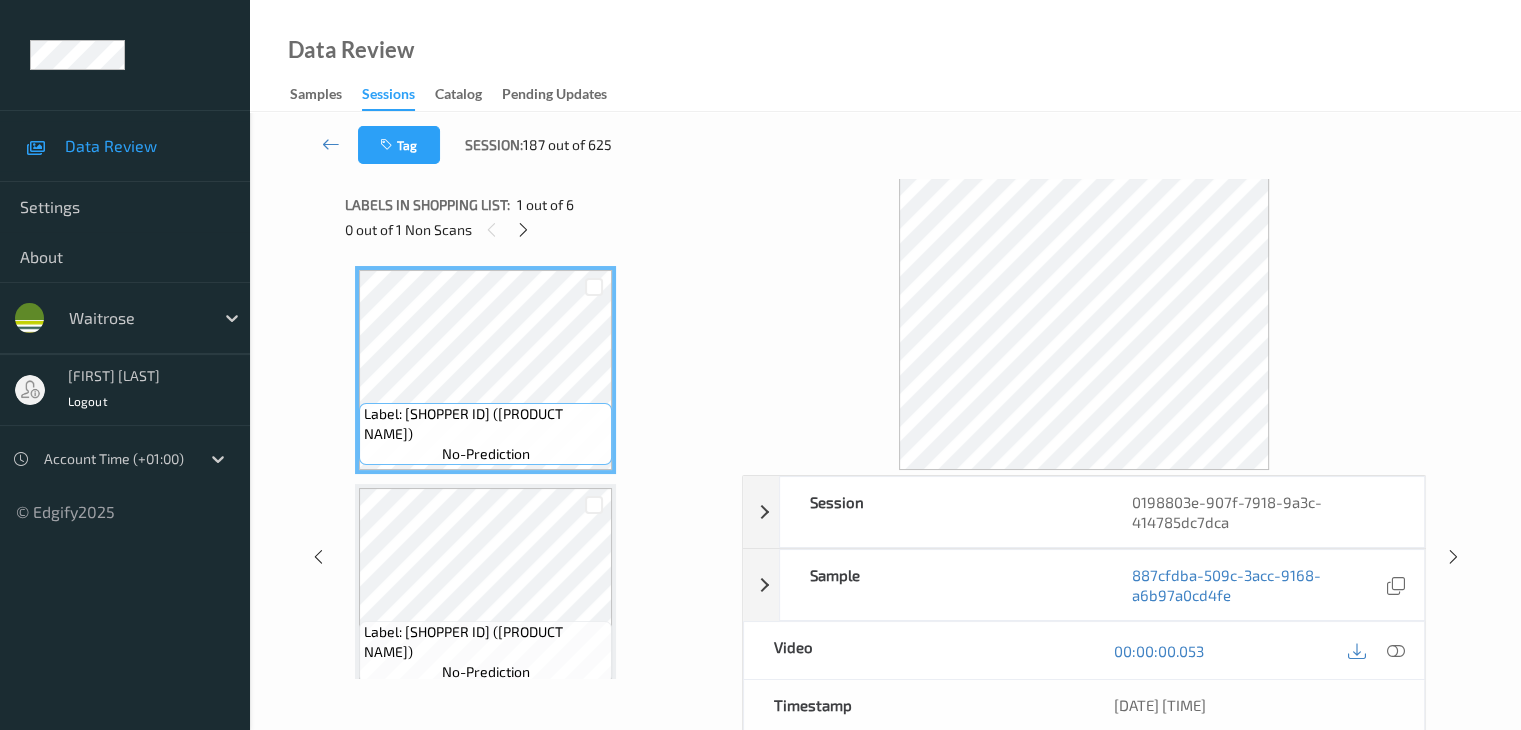 scroll, scrollTop: 228, scrollLeft: 0, axis: vertical 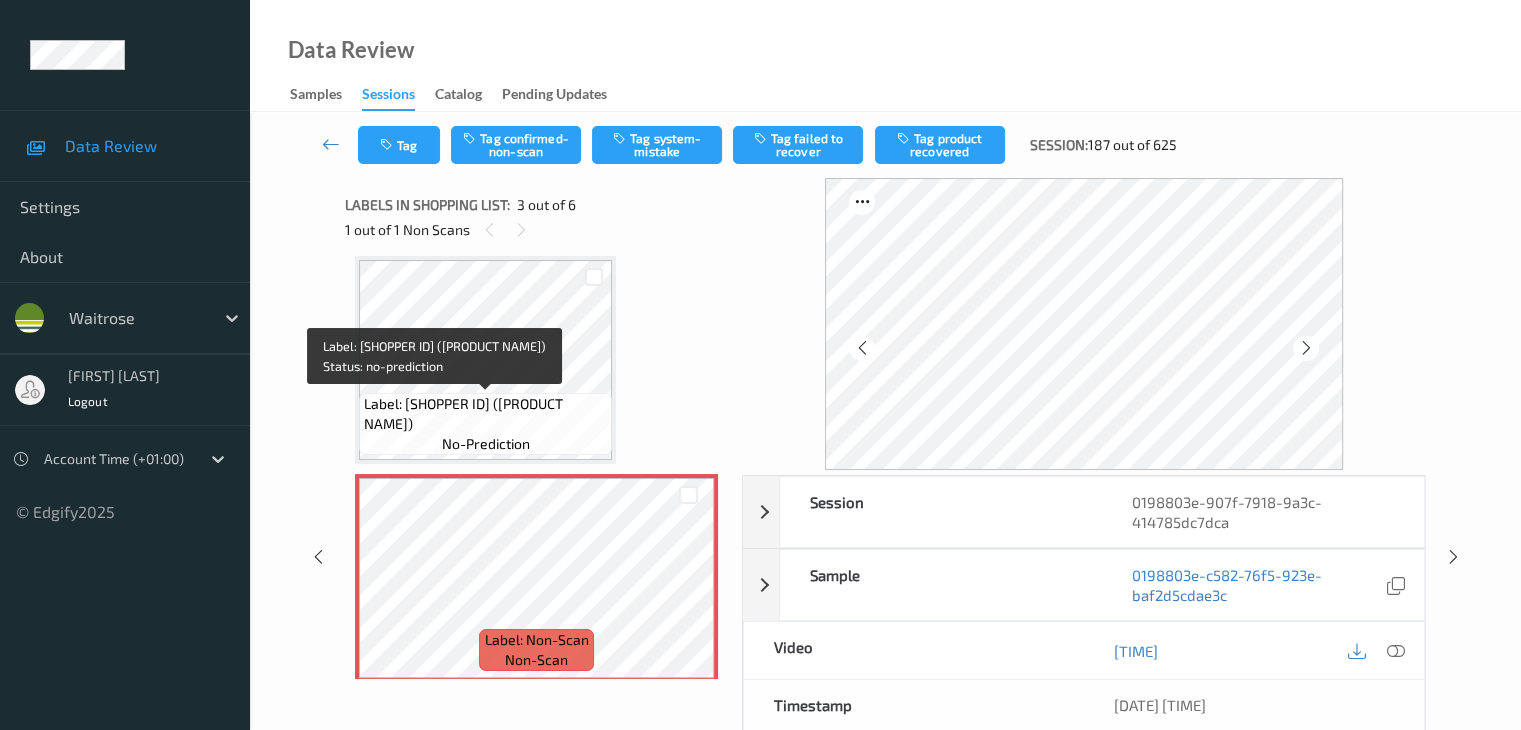 click on "Label: 10500016916737300255 (WR HAM/PINAPLE PIZZA)" at bounding box center [485, 414] 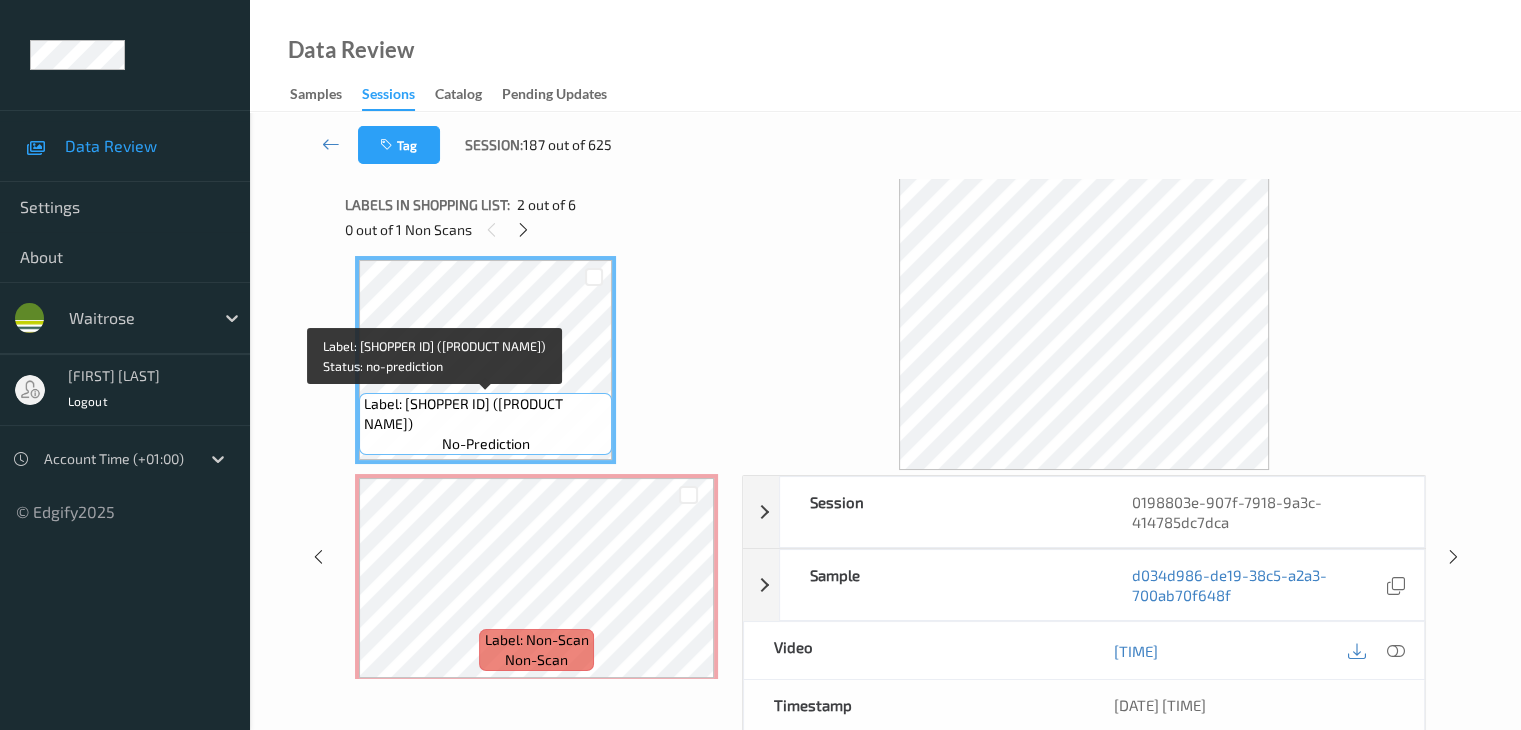 click on "Label: 10500016916737300255 (WR HAM/PINAPLE PIZZA)" at bounding box center [485, 414] 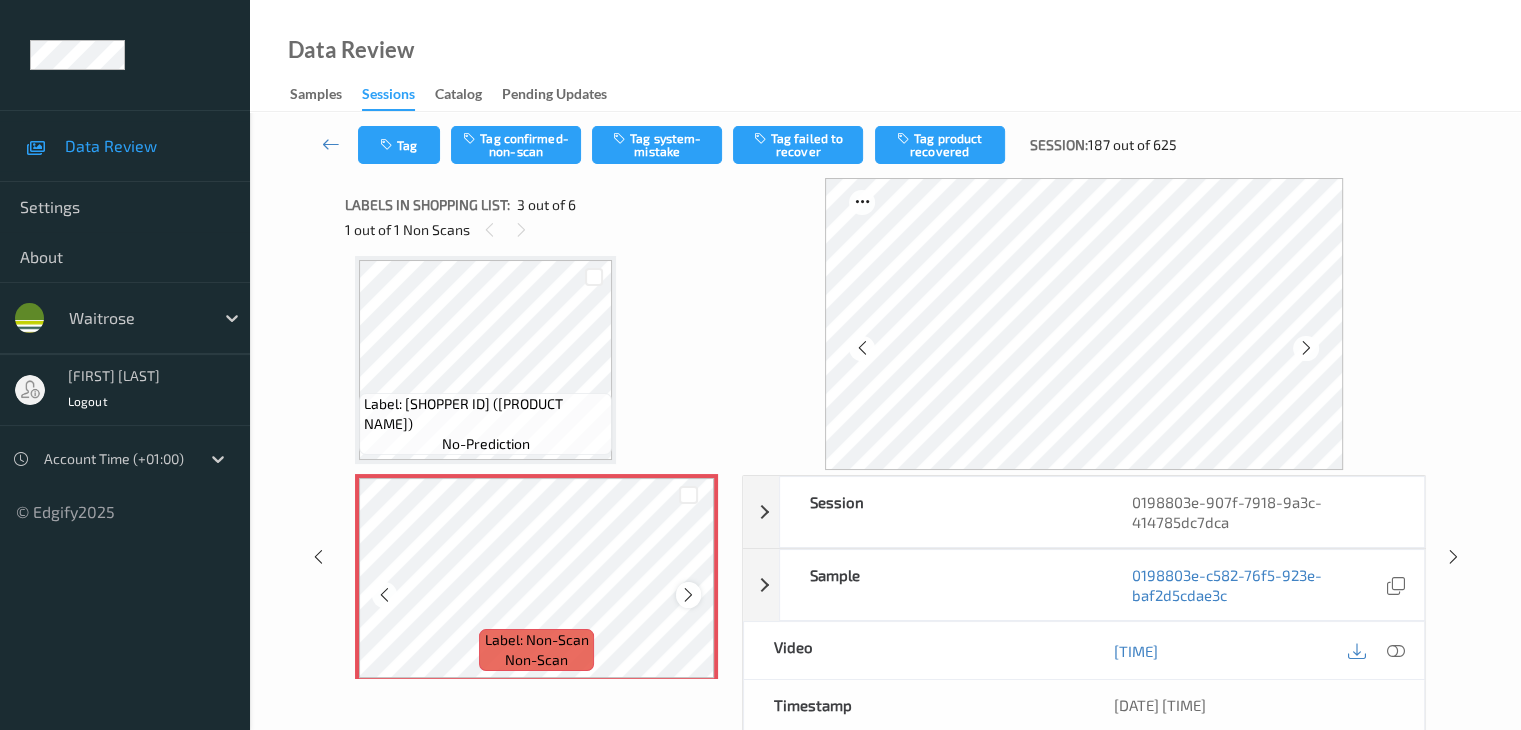 click at bounding box center [688, 595] 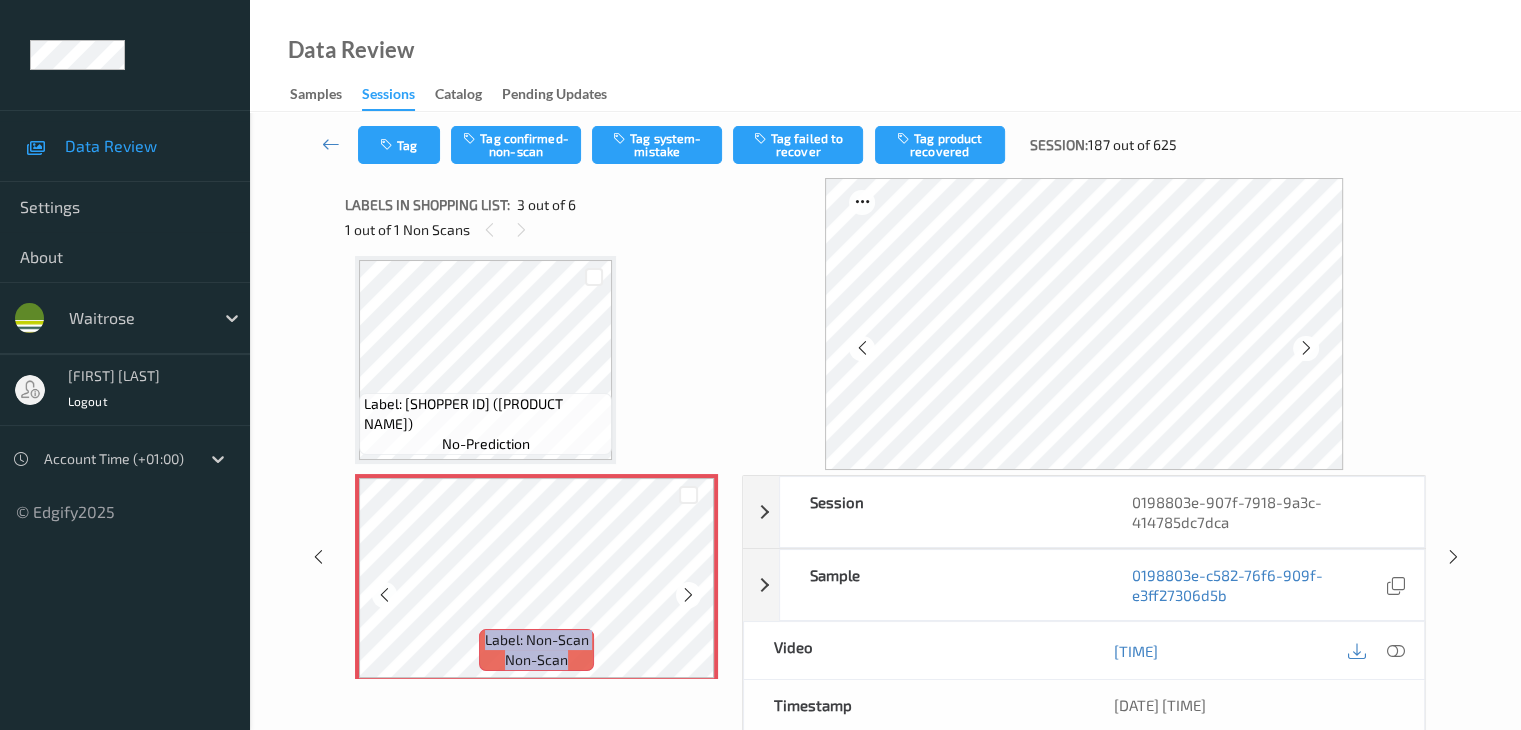click at bounding box center [688, 595] 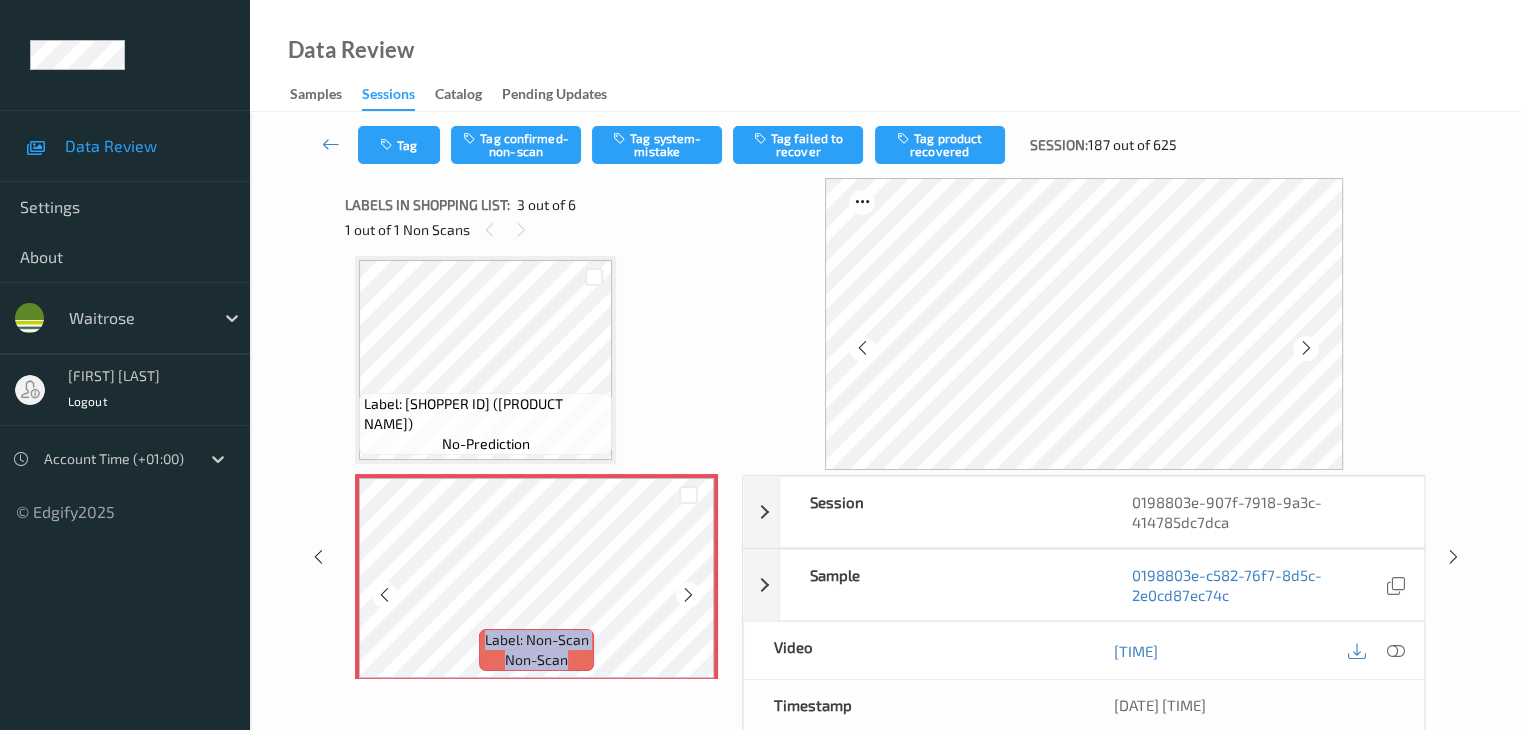 click at bounding box center (688, 595) 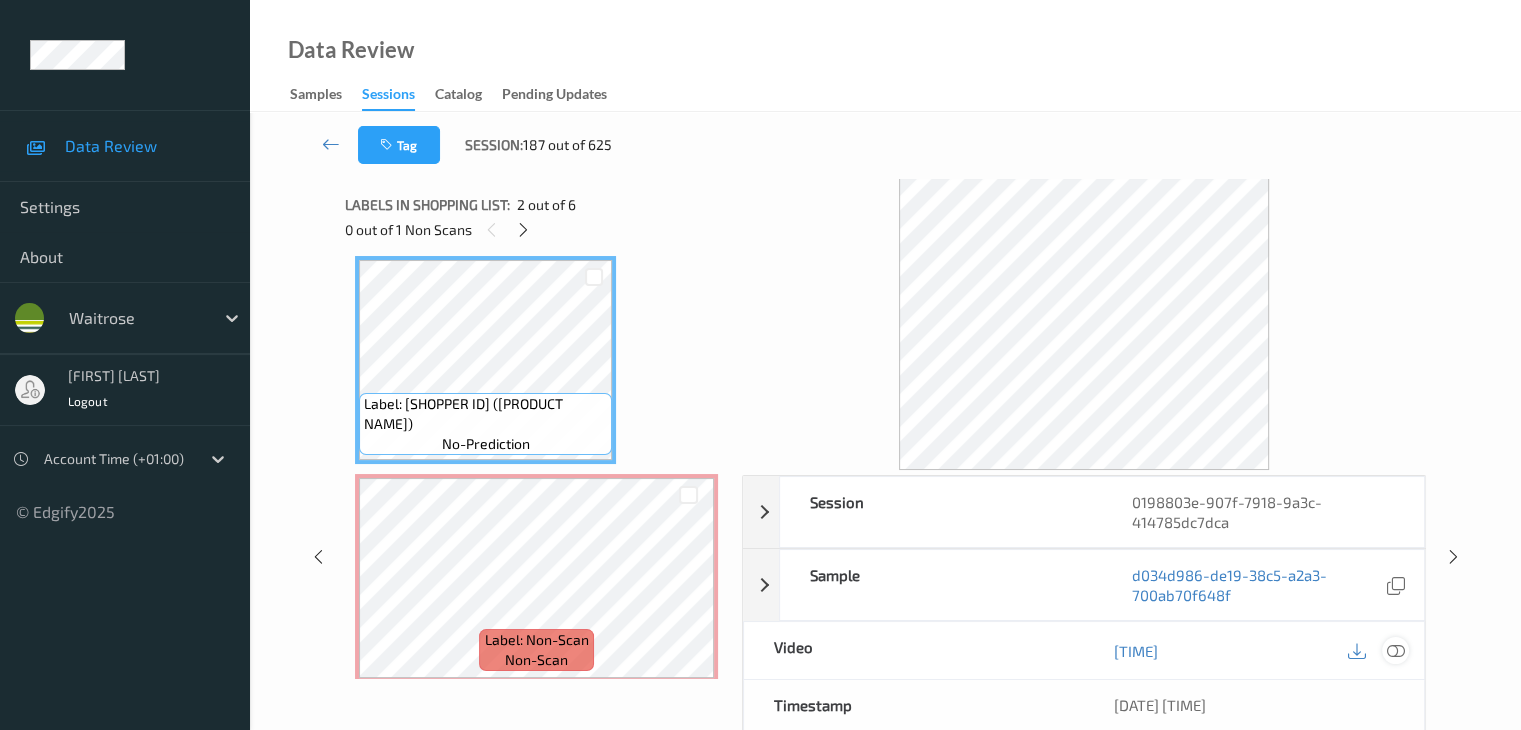 click at bounding box center [1395, 651] 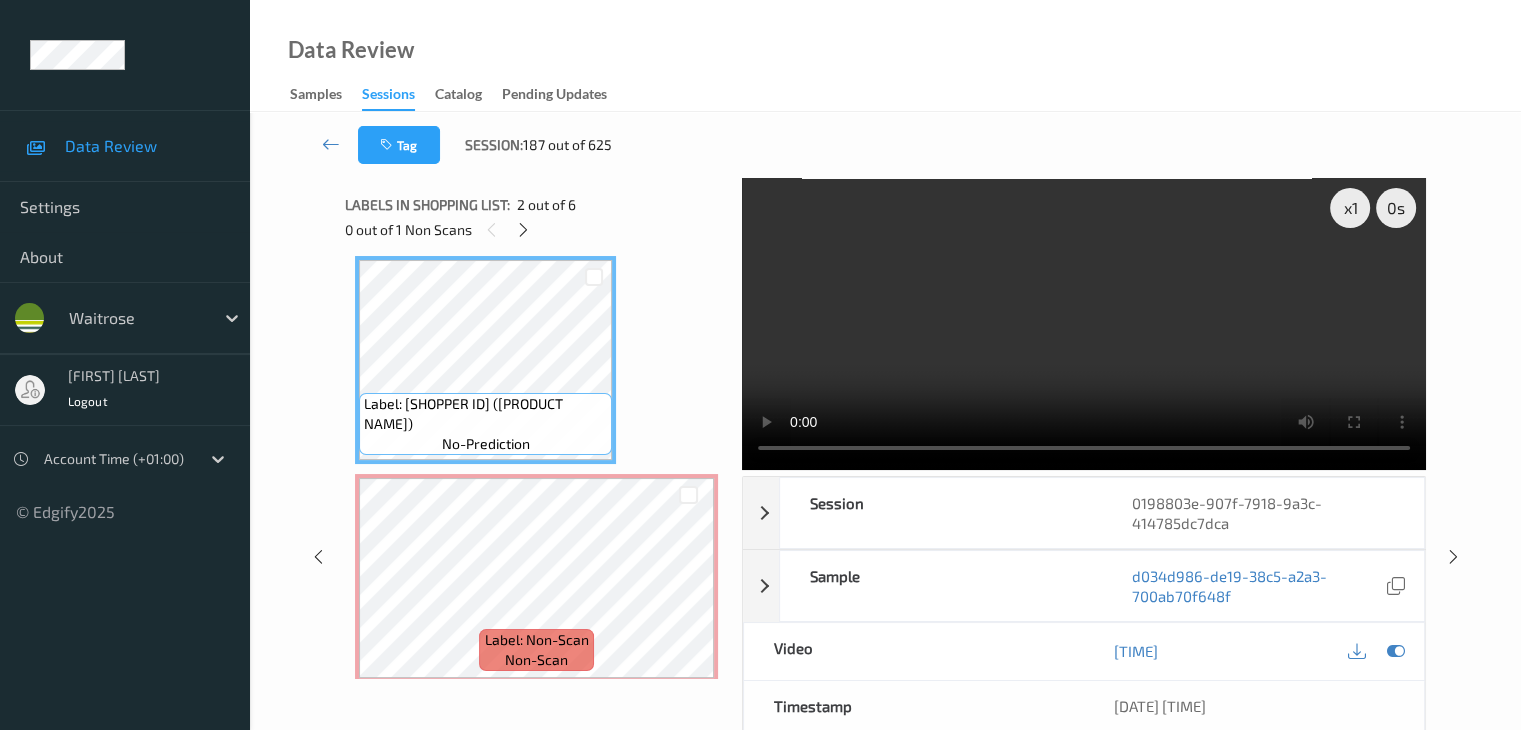 type 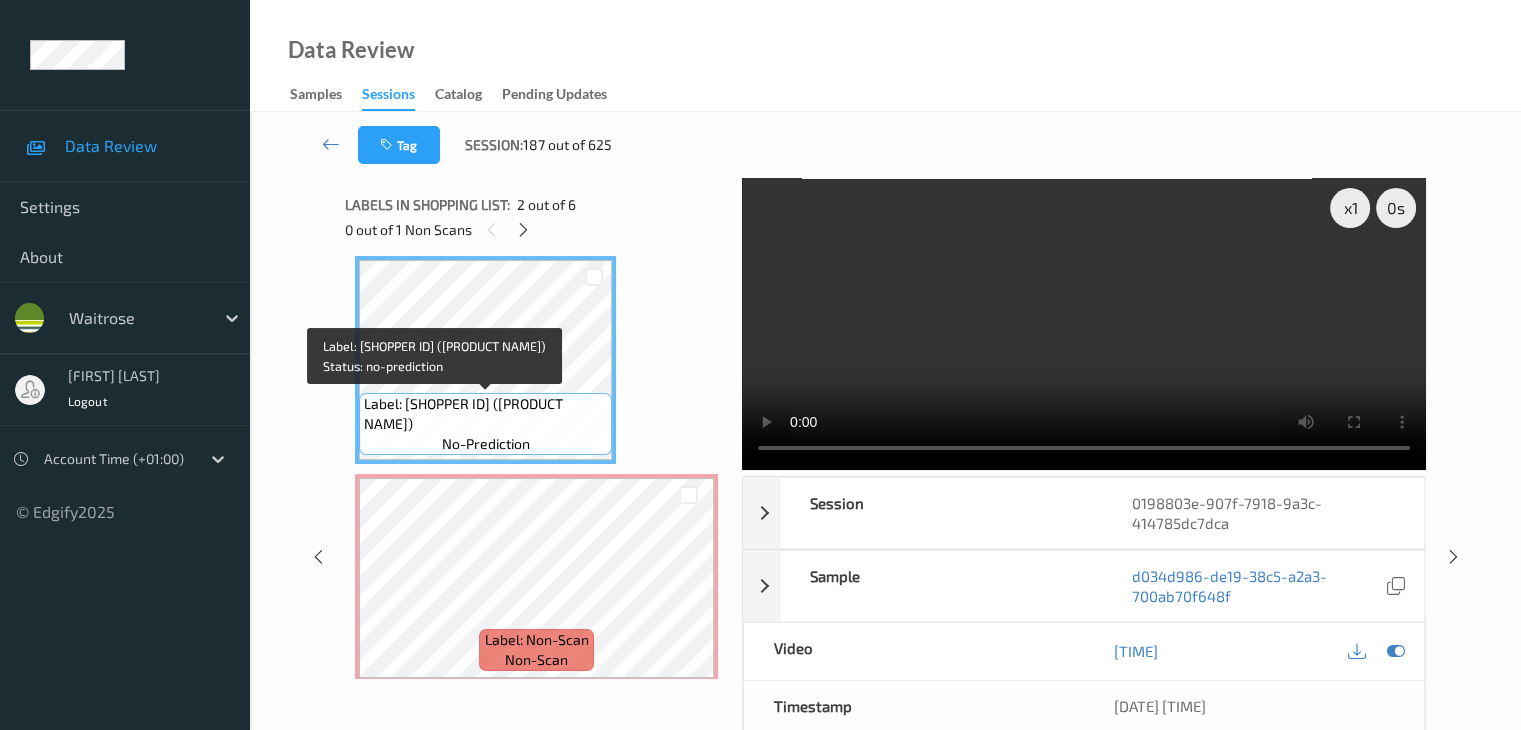 click on "Label: 10500016916737300255 (WR HAM/PINAPLE PIZZA)" at bounding box center [485, 414] 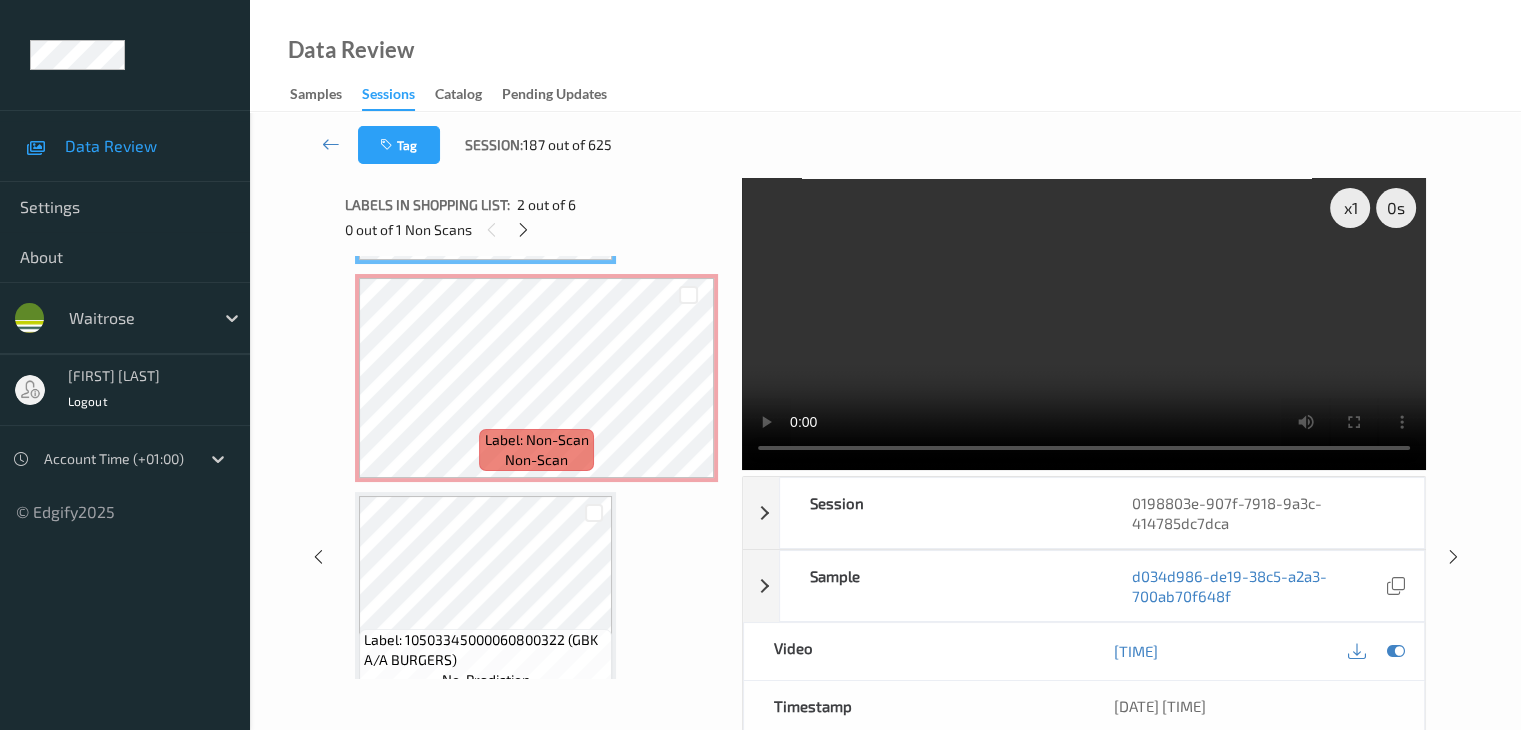 scroll, scrollTop: 228, scrollLeft: 0, axis: vertical 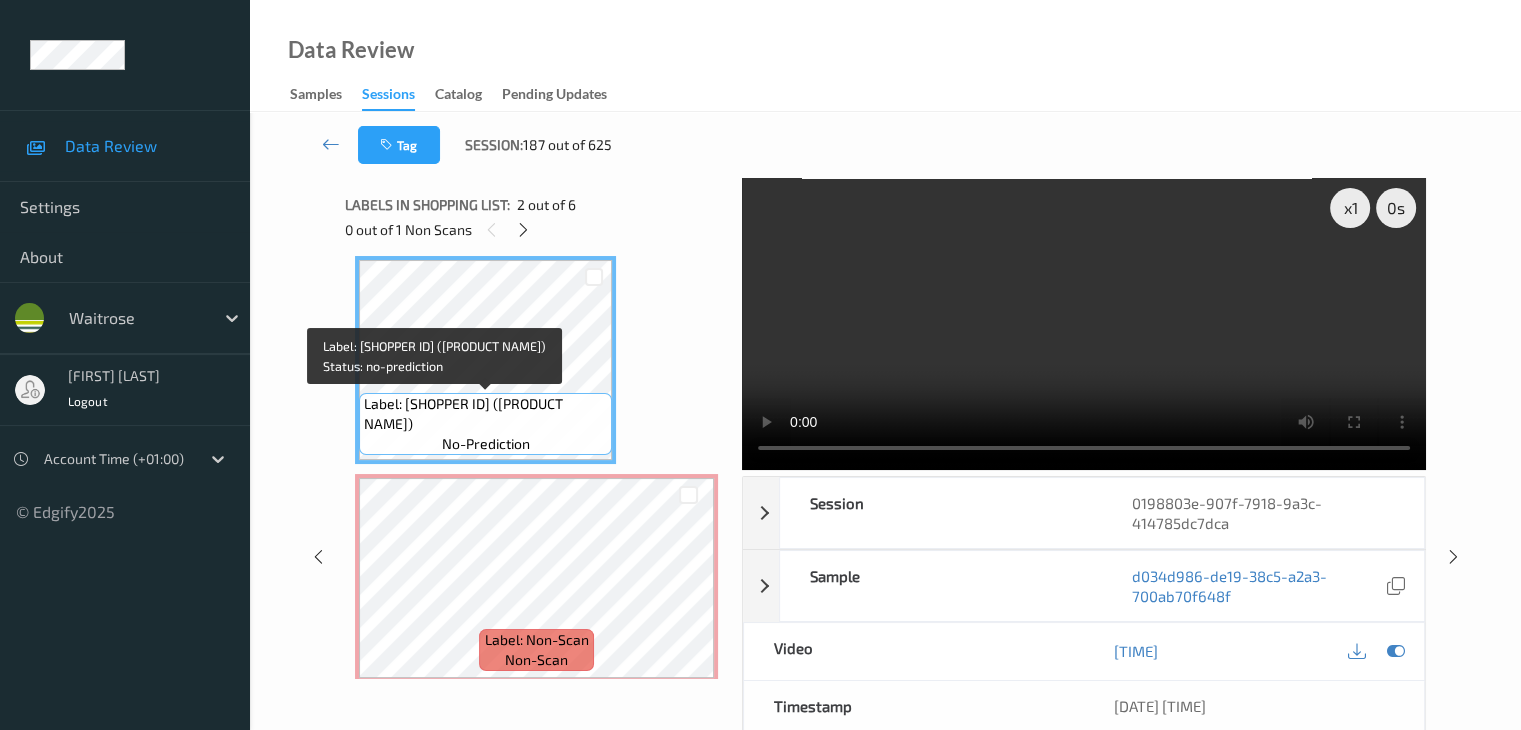 click on "Label: 10500016916737300255 (WR HAM/PINAPLE PIZZA)" at bounding box center (485, 414) 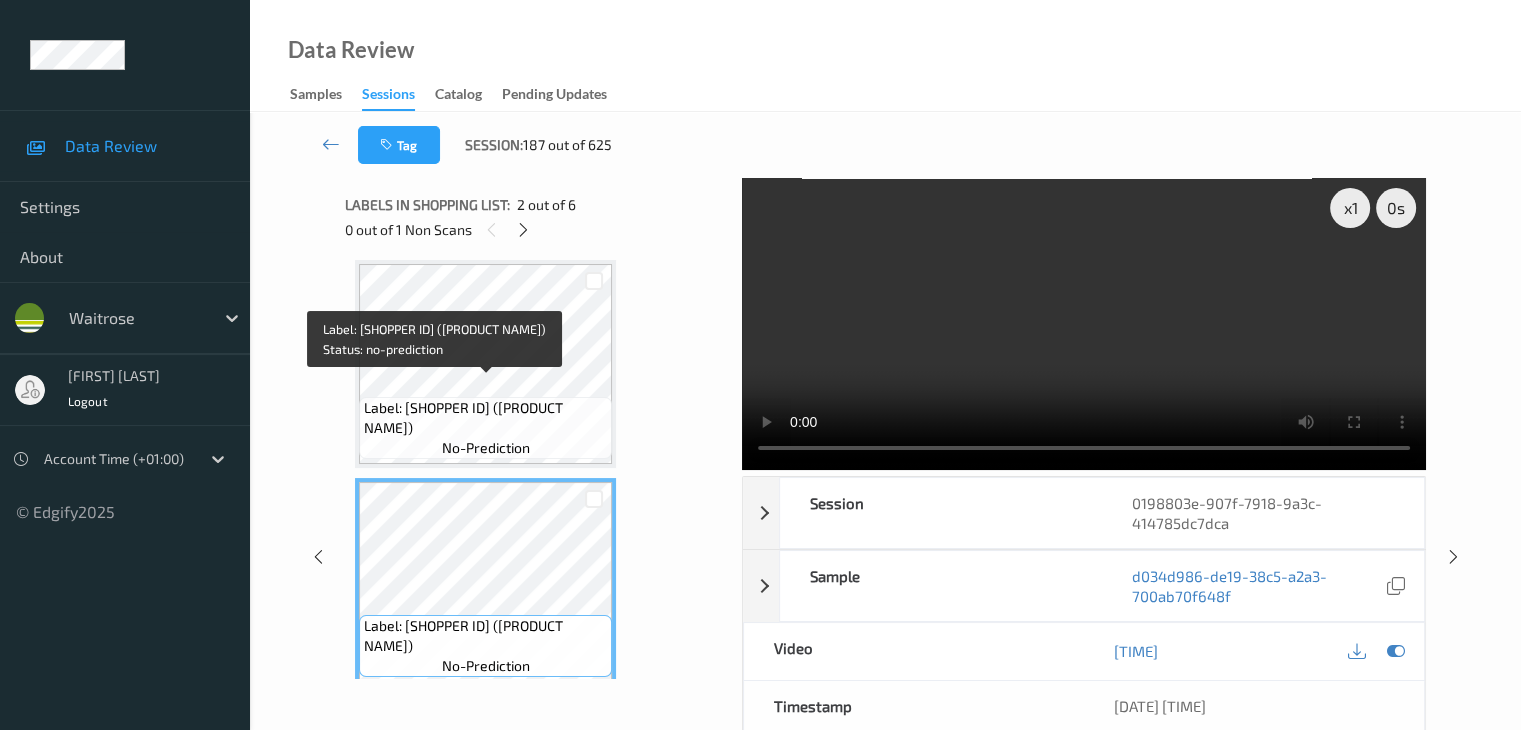 scroll, scrollTop: 0, scrollLeft: 0, axis: both 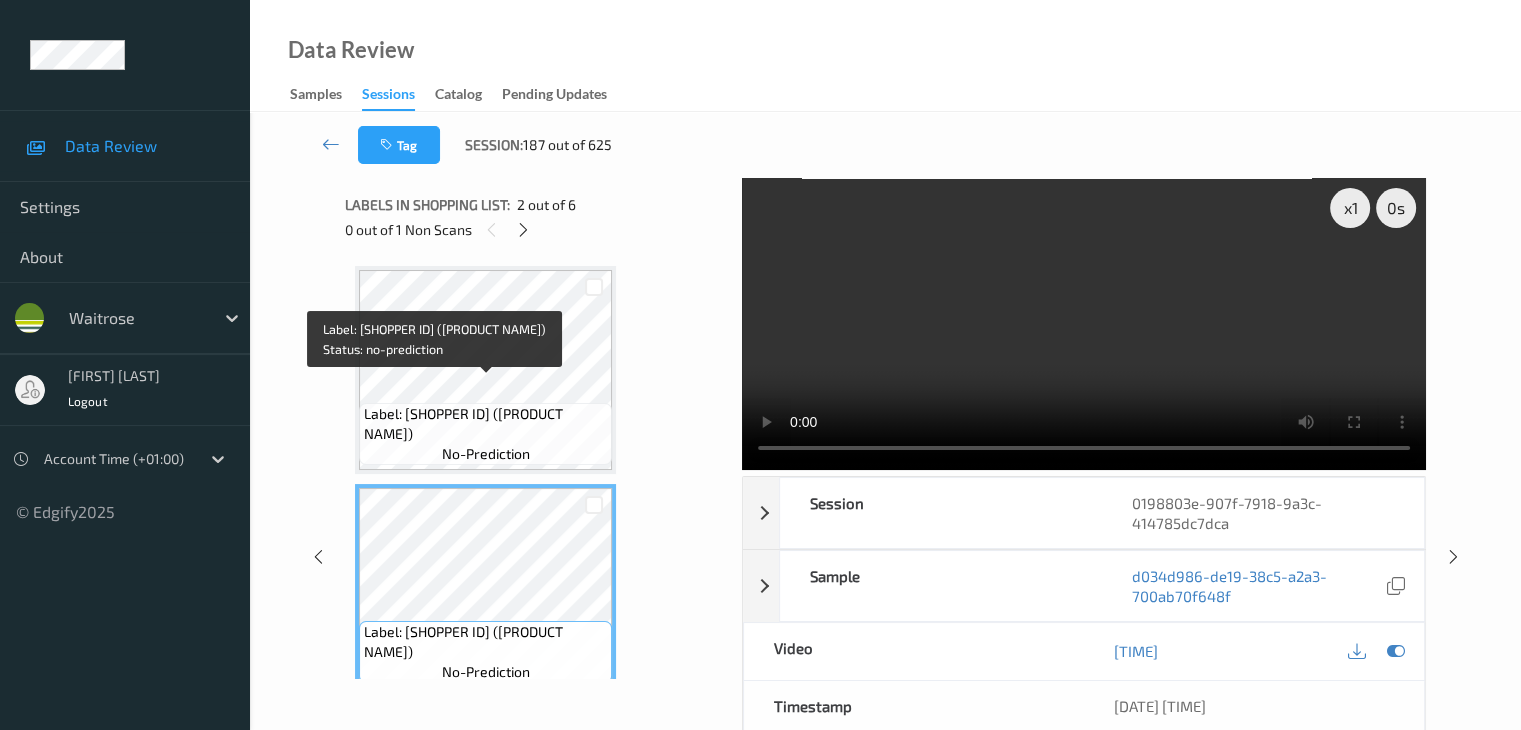 click on "Label: 10503366520978000406 (BIGHAMS CKHN KORMA)" at bounding box center [485, 424] 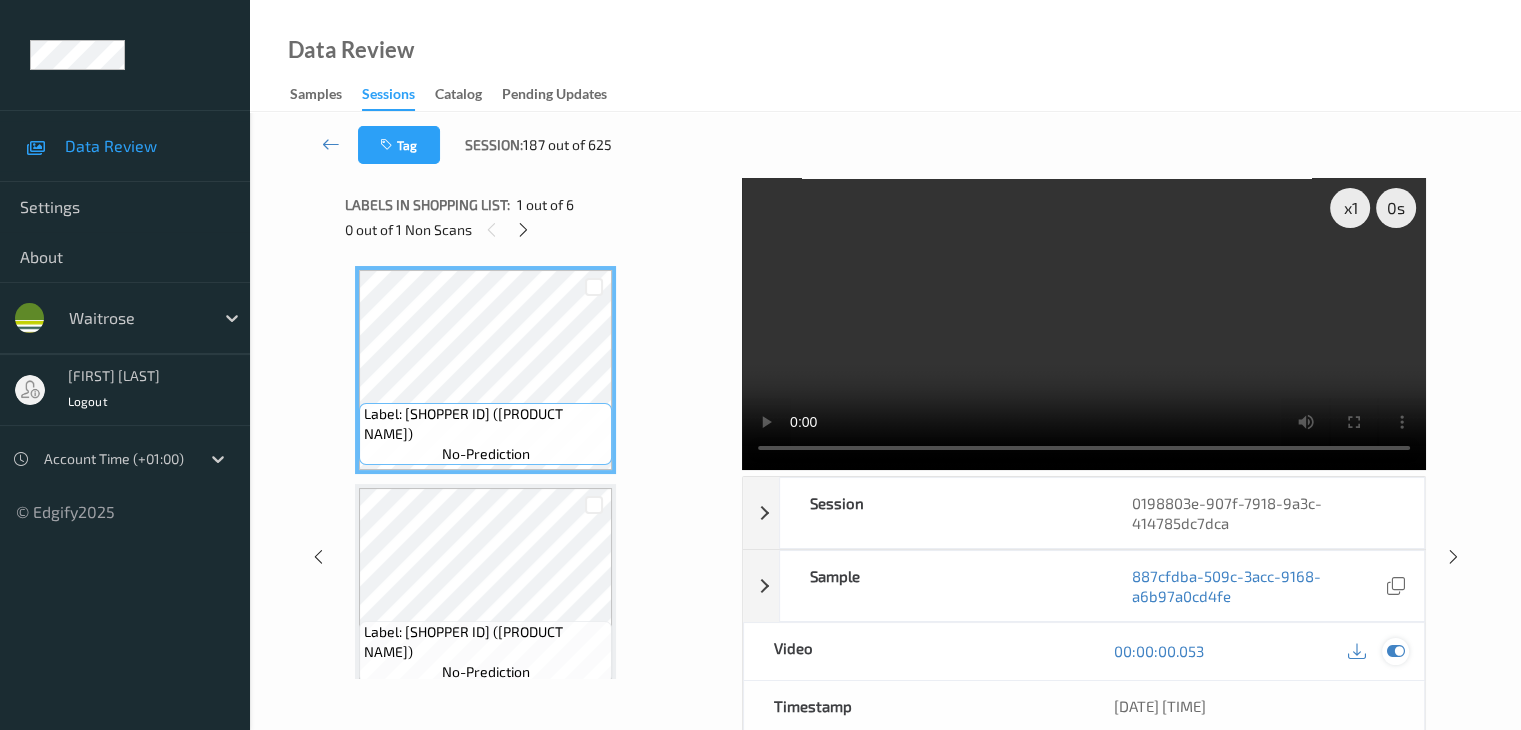click at bounding box center [1395, 651] 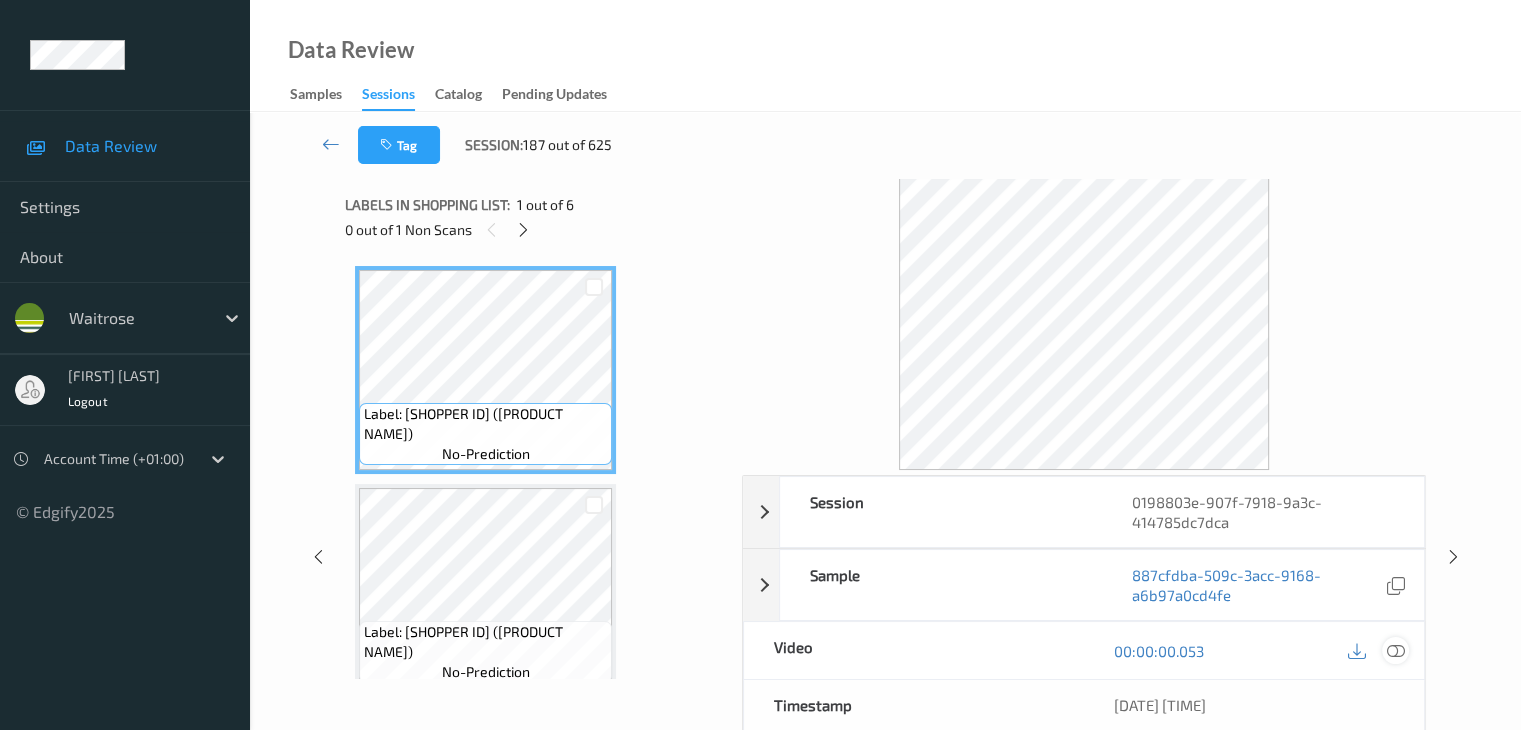 click at bounding box center [1395, 651] 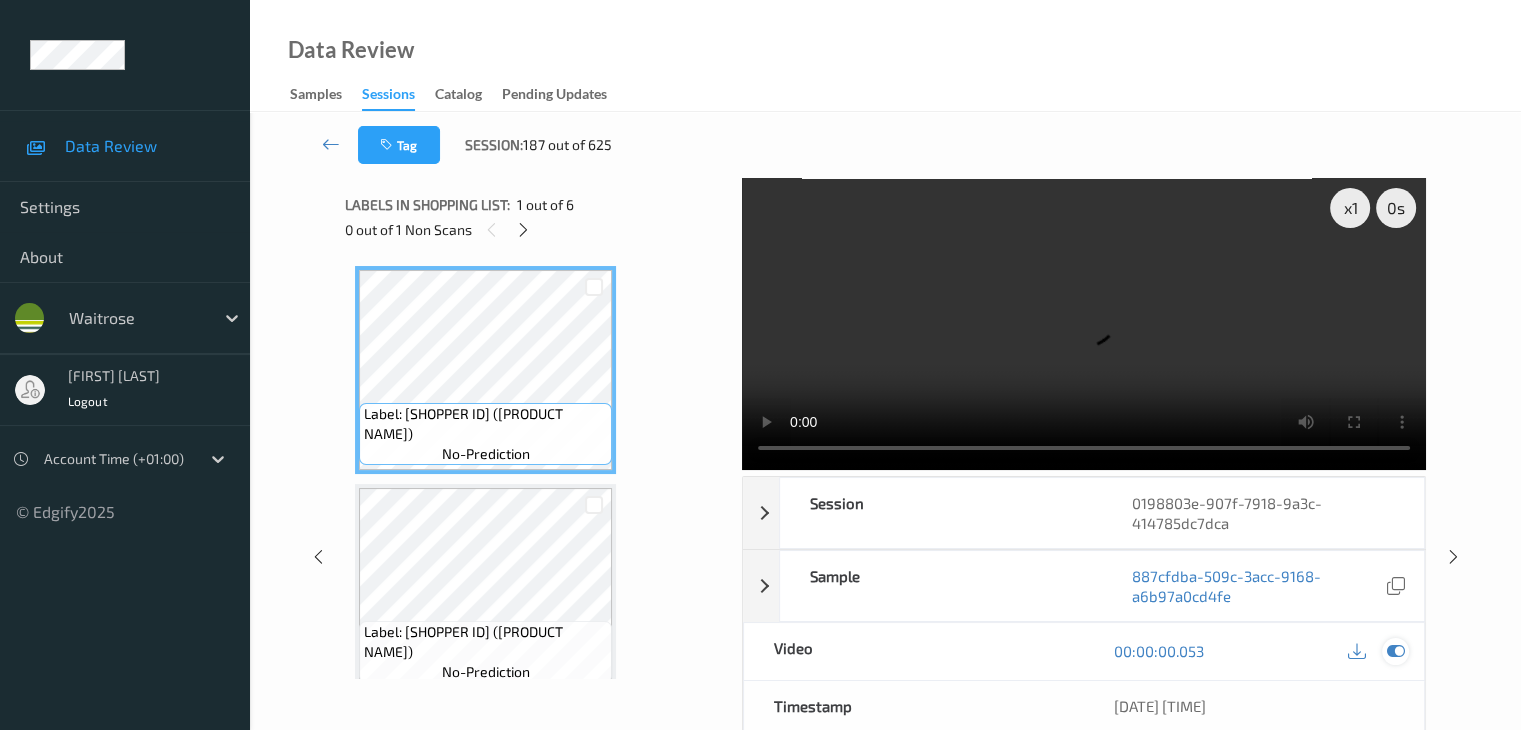 click at bounding box center [1395, 651] 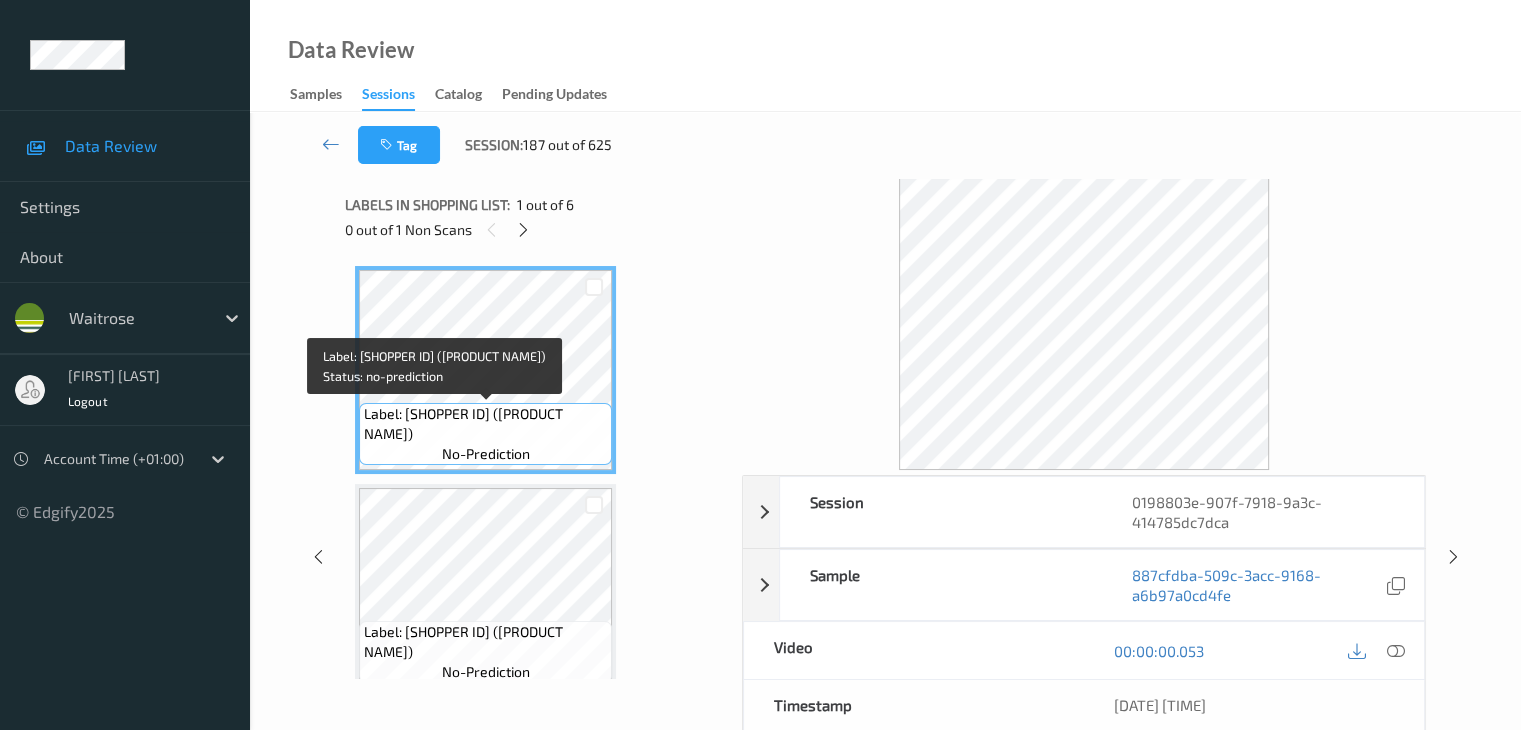 click on "Label: 10503366520978000406 (BIGHAMS CKHN KORMA)" at bounding box center (485, 424) 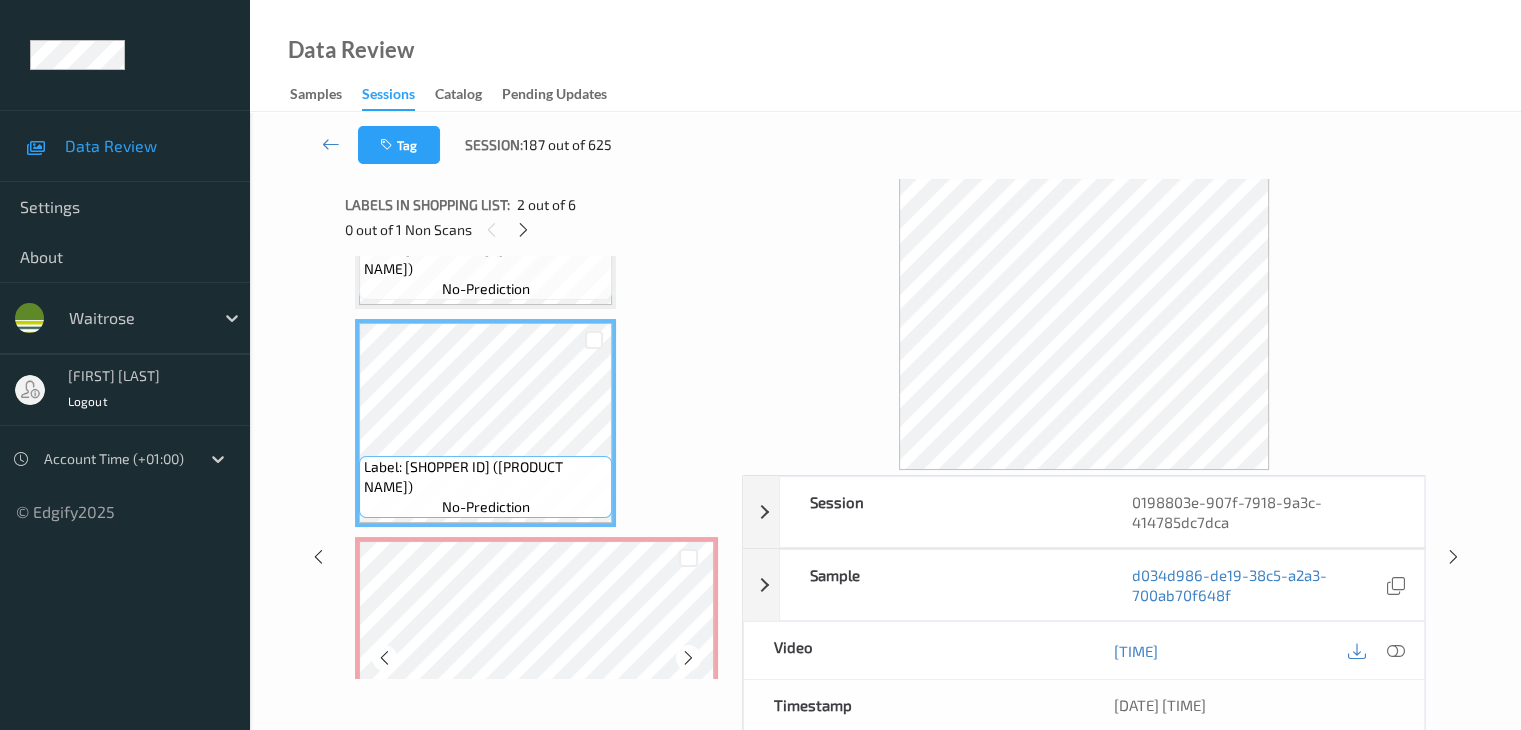 scroll, scrollTop: 200, scrollLeft: 0, axis: vertical 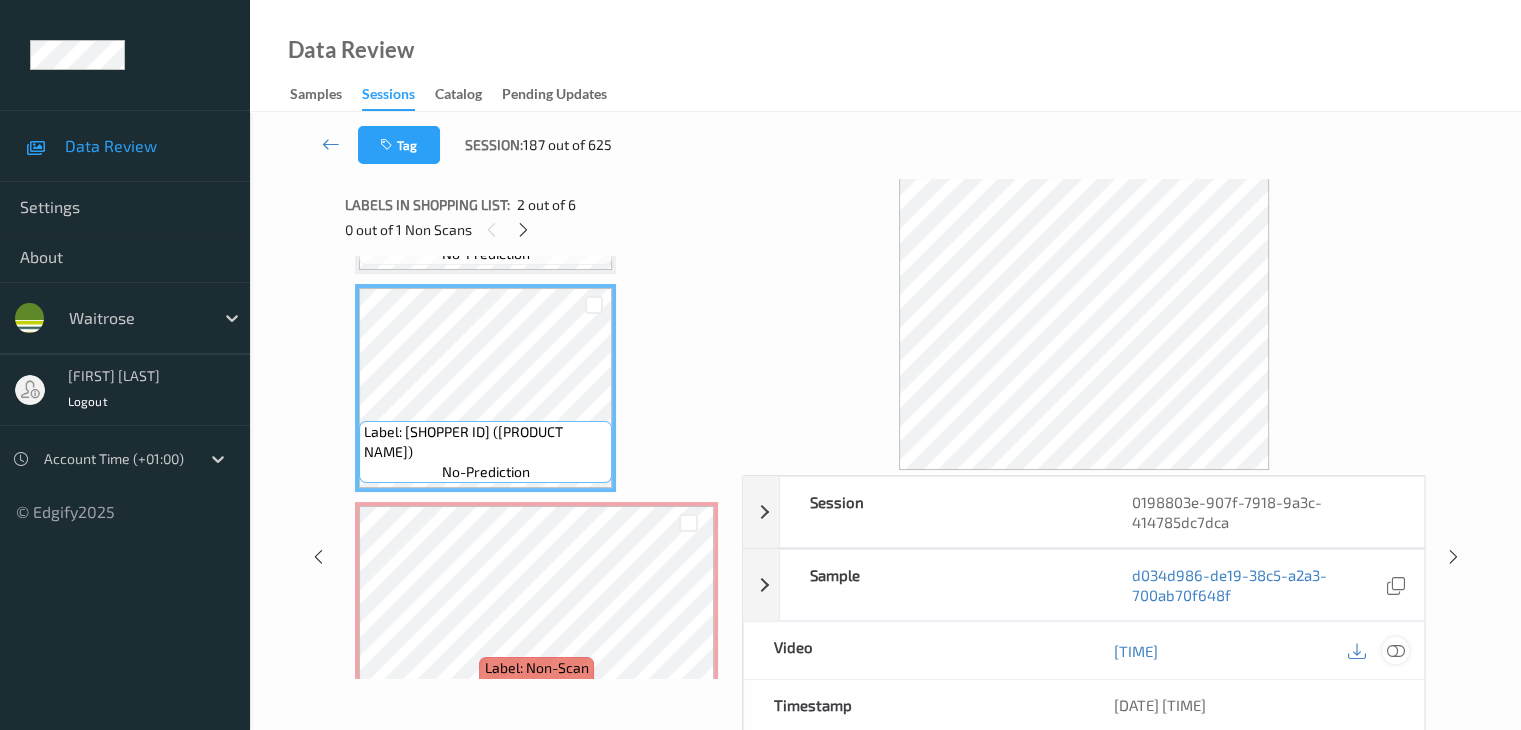click at bounding box center (1395, 651) 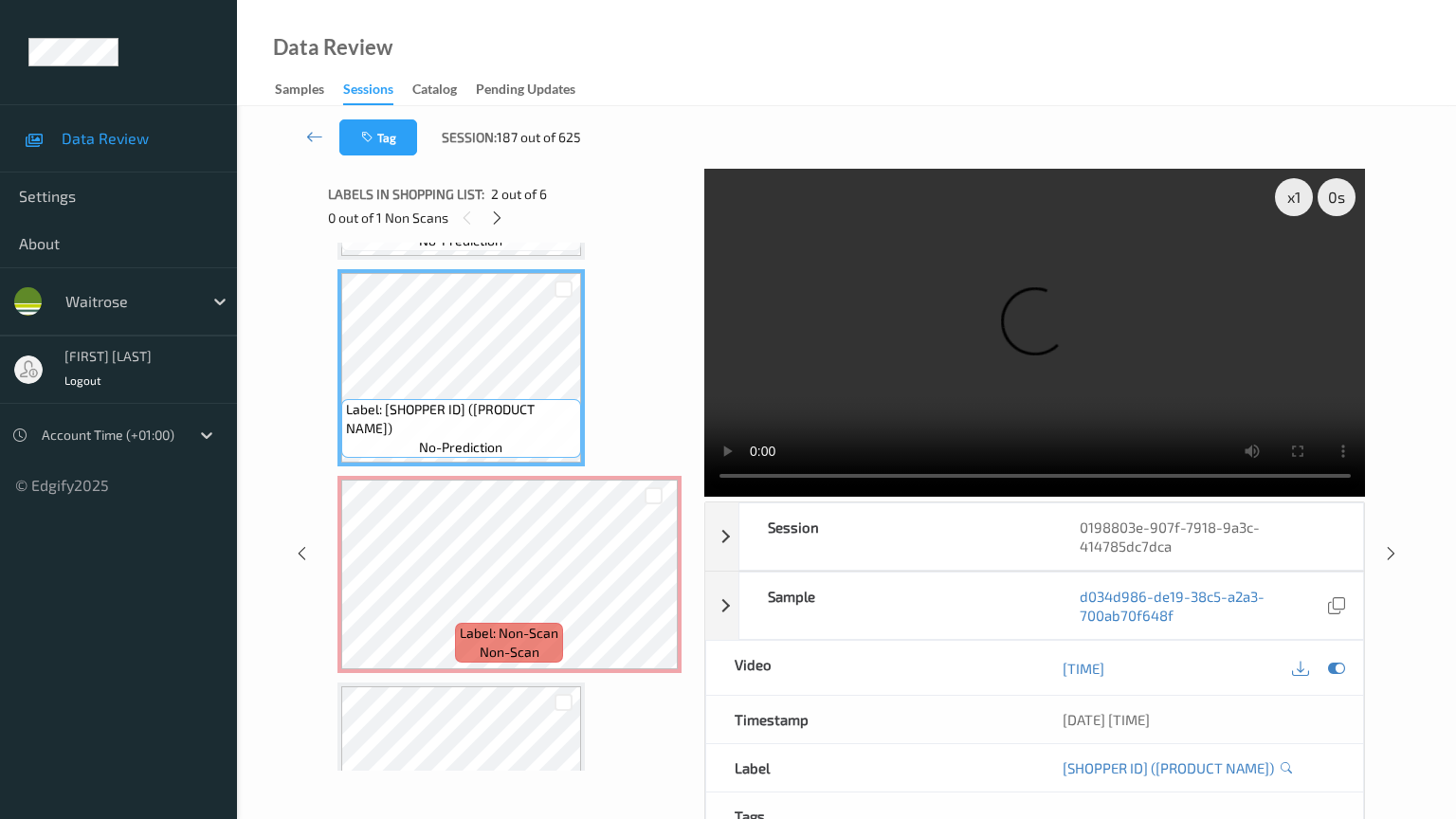 type 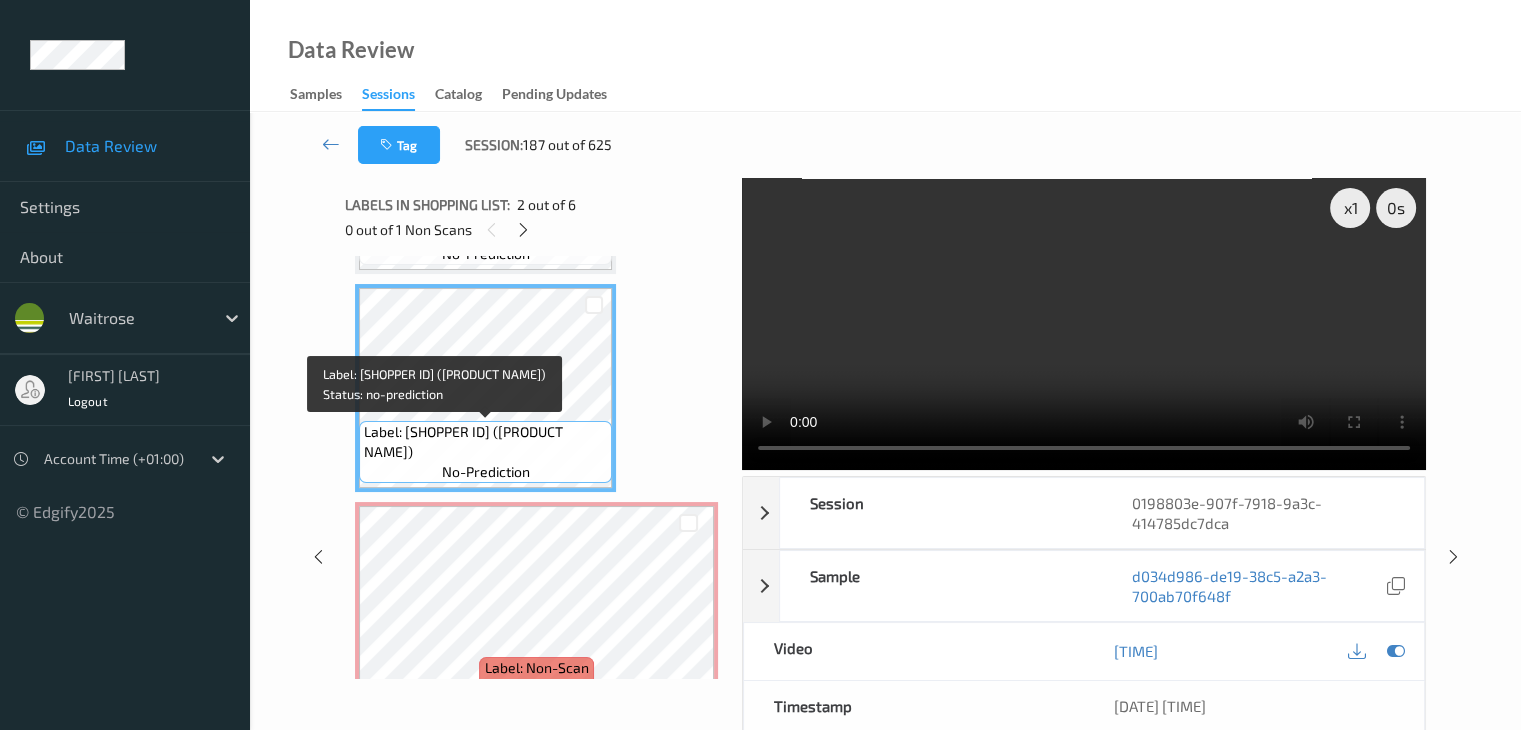 click on "Label: 10500016916737300255 (WR HAM/PINAPLE PIZZA)" at bounding box center [485, 442] 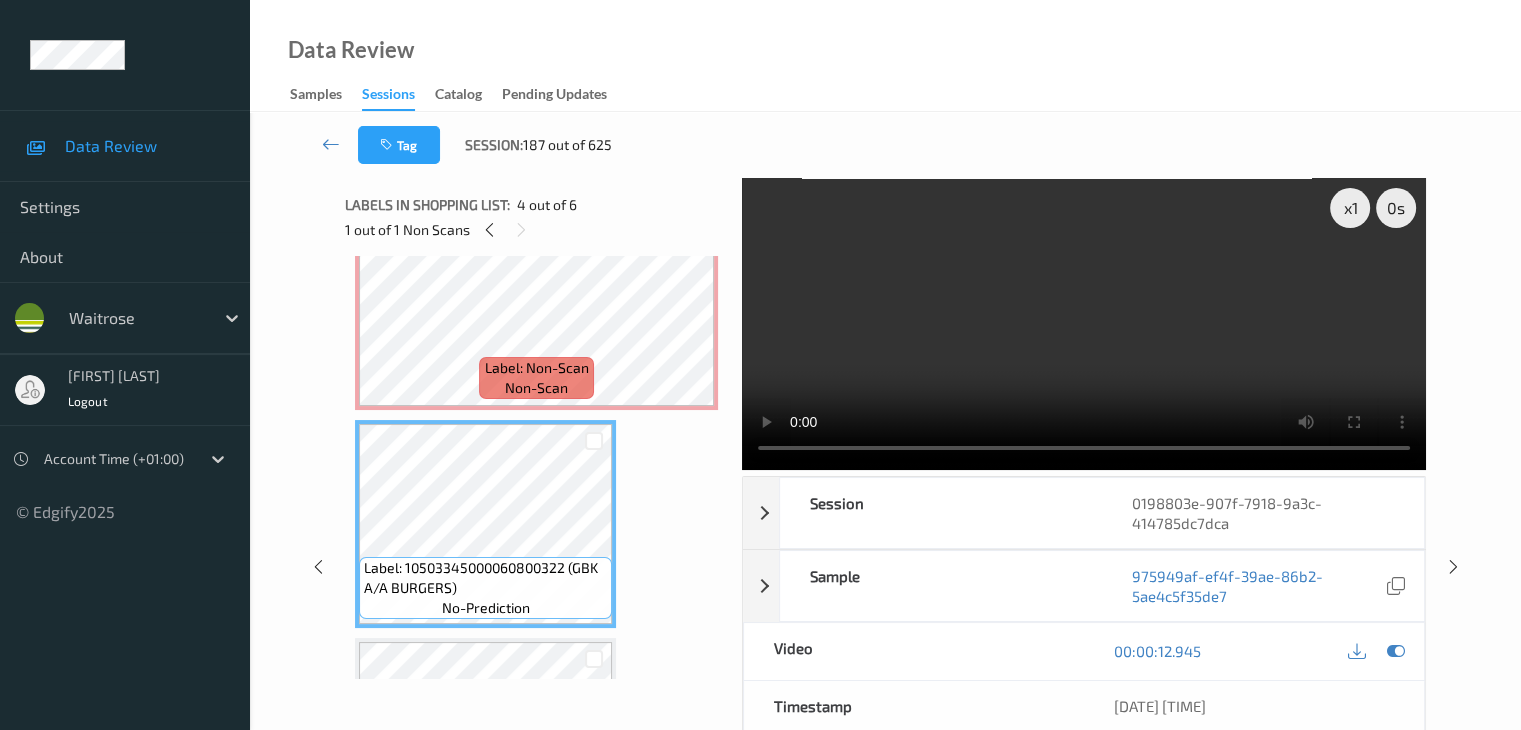 scroll, scrollTop: 300, scrollLeft: 0, axis: vertical 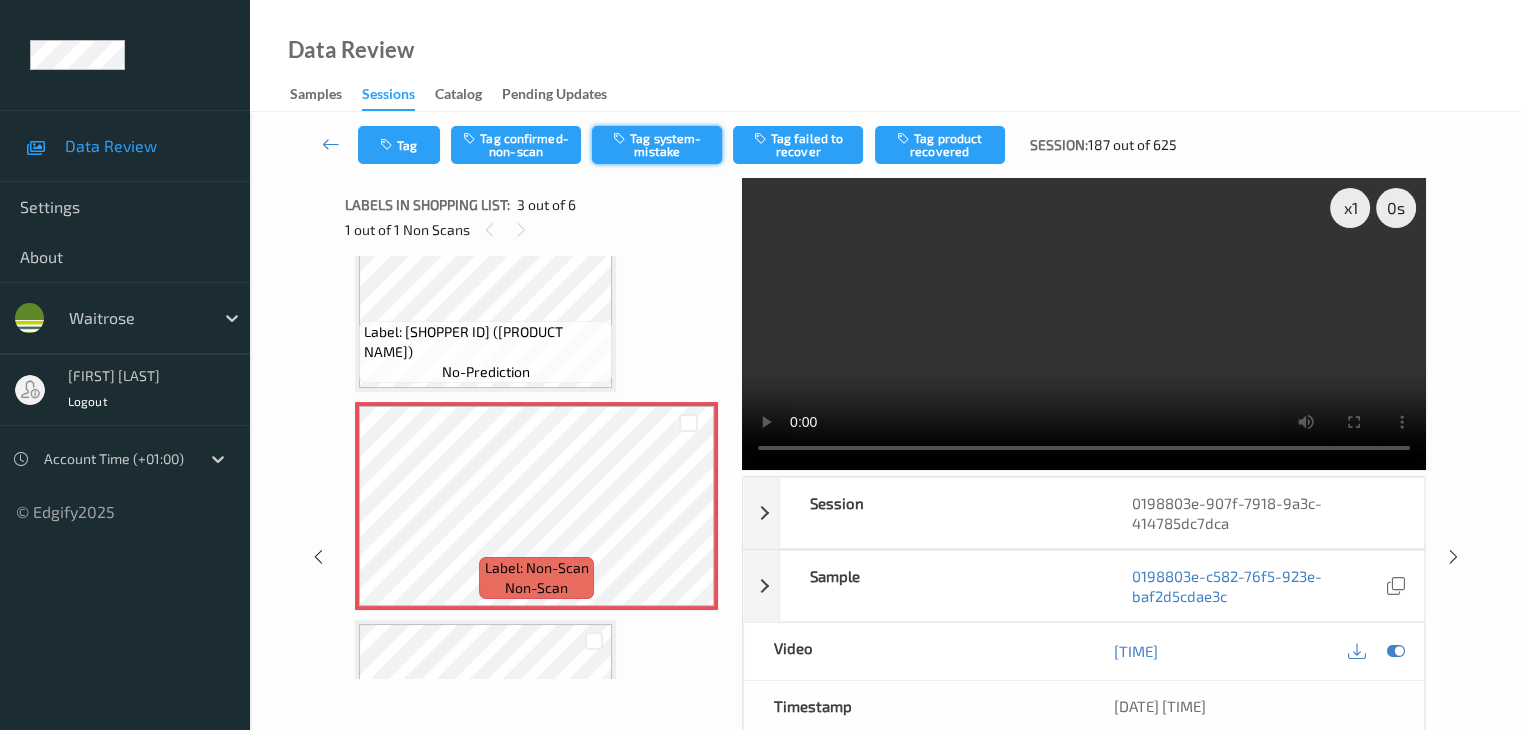 click on "Tag   system-mistake" at bounding box center [657, 145] 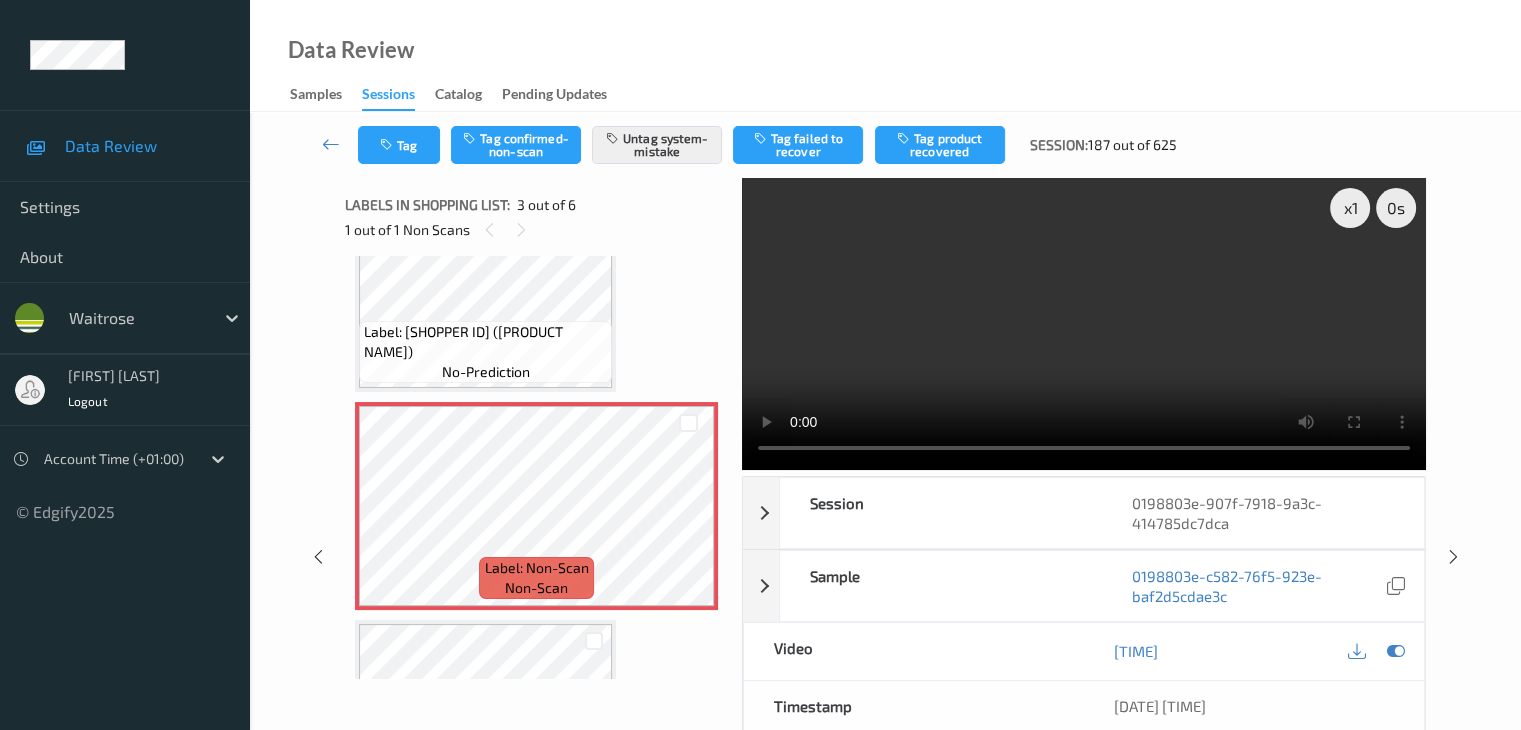 click on "Tag Tag   confirmed-non-scan Untag   system-mistake Tag   failed to recover Tag   product recovered Session: 187 out of 625" at bounding box center [885, 145] 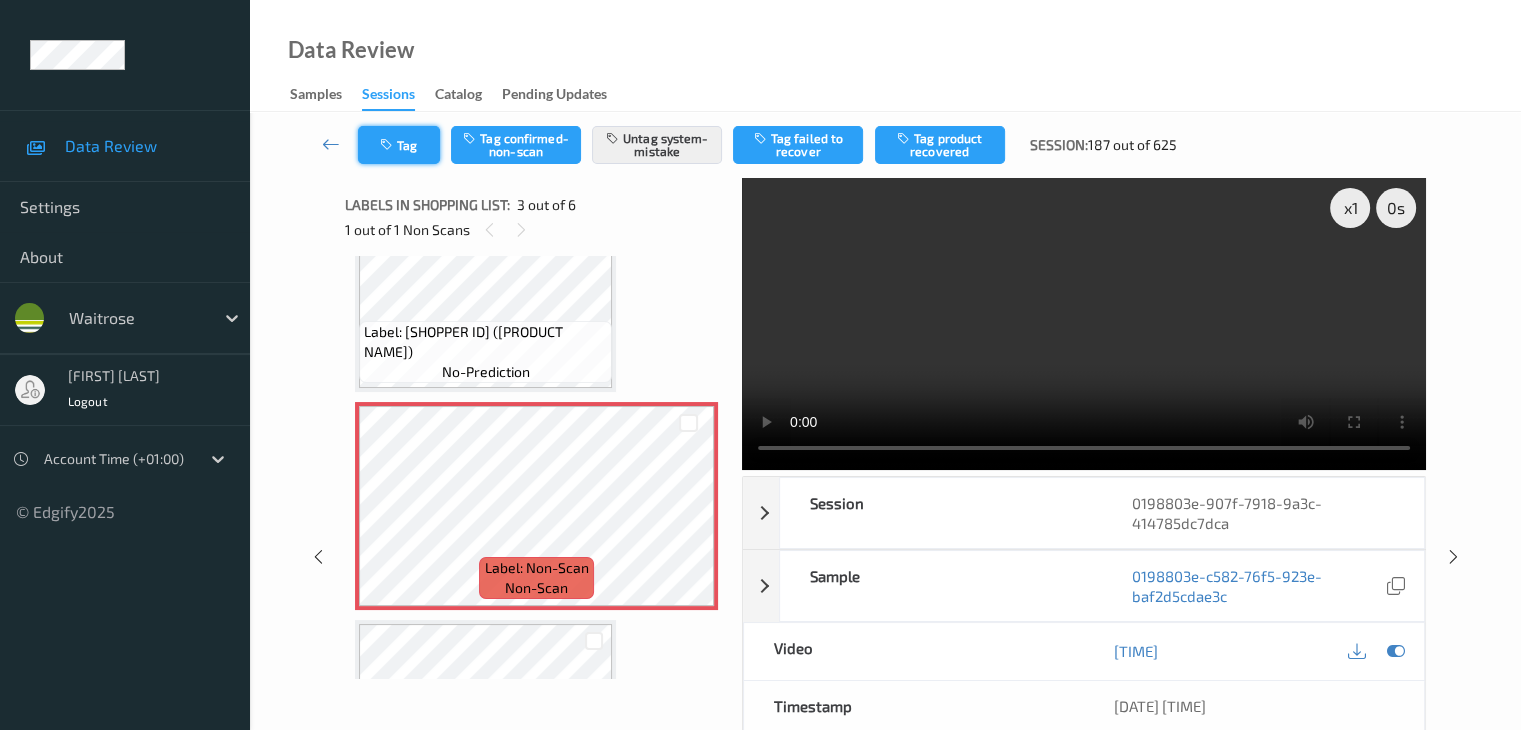 click on "Tag" at bounding box center [399, 145] 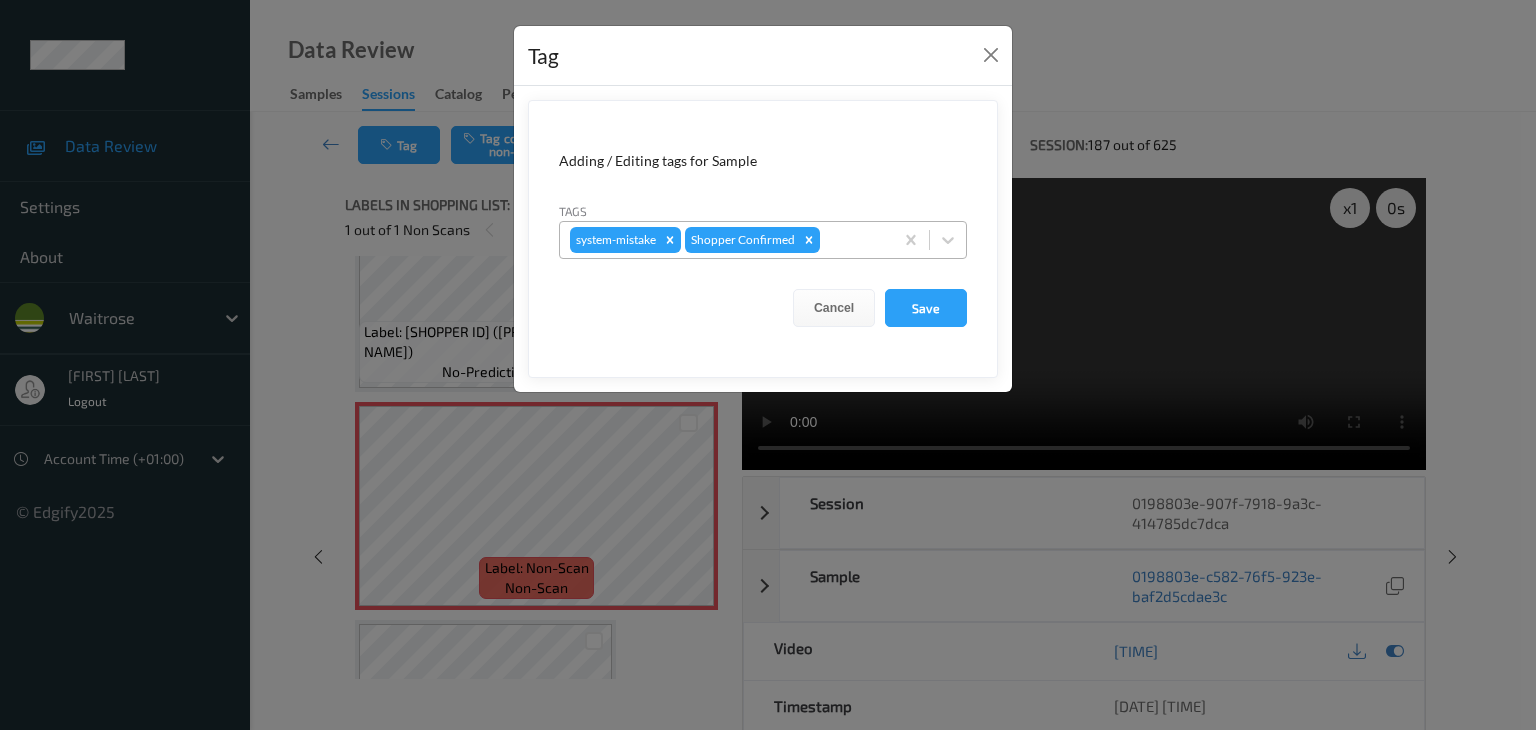 click at bounding box center [853, 240] 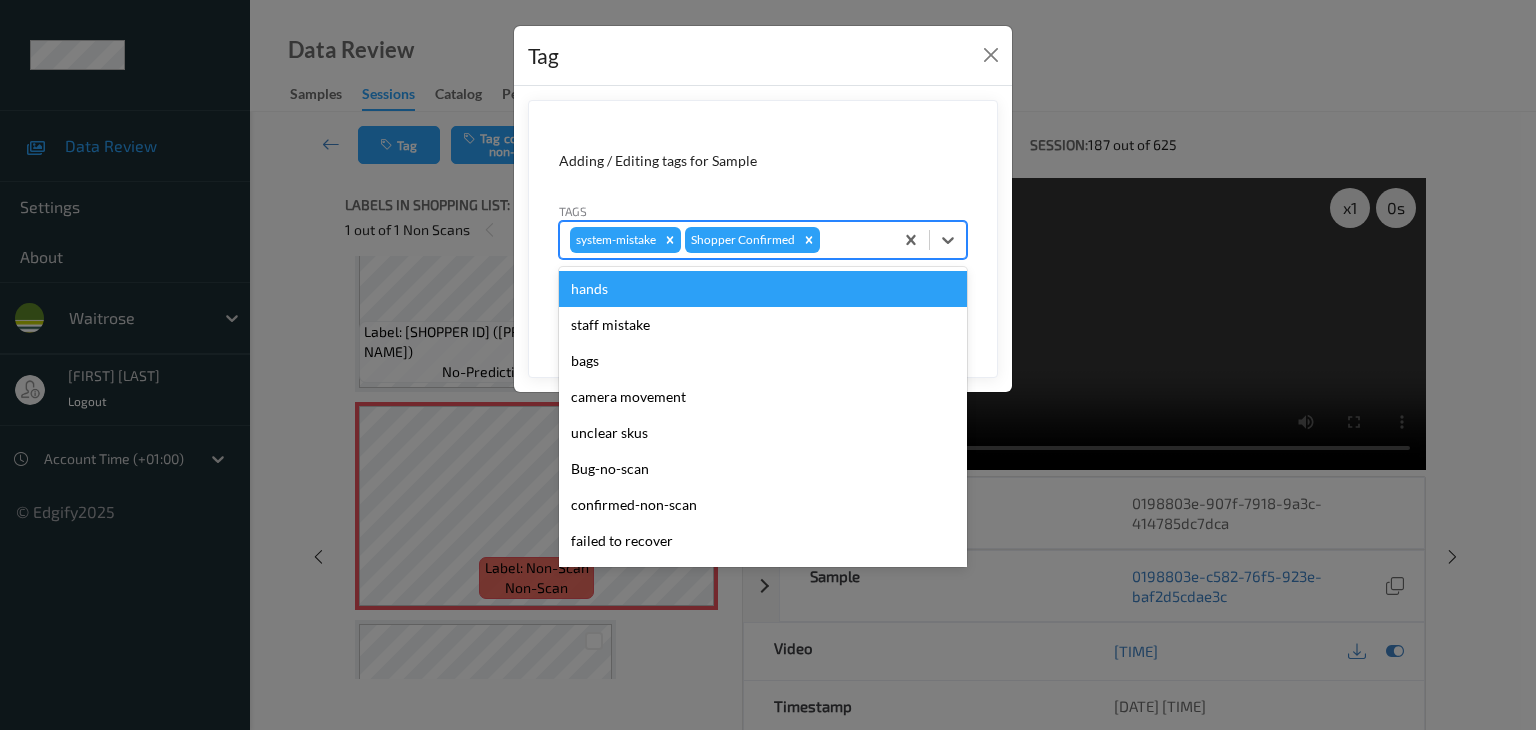 type on "u" 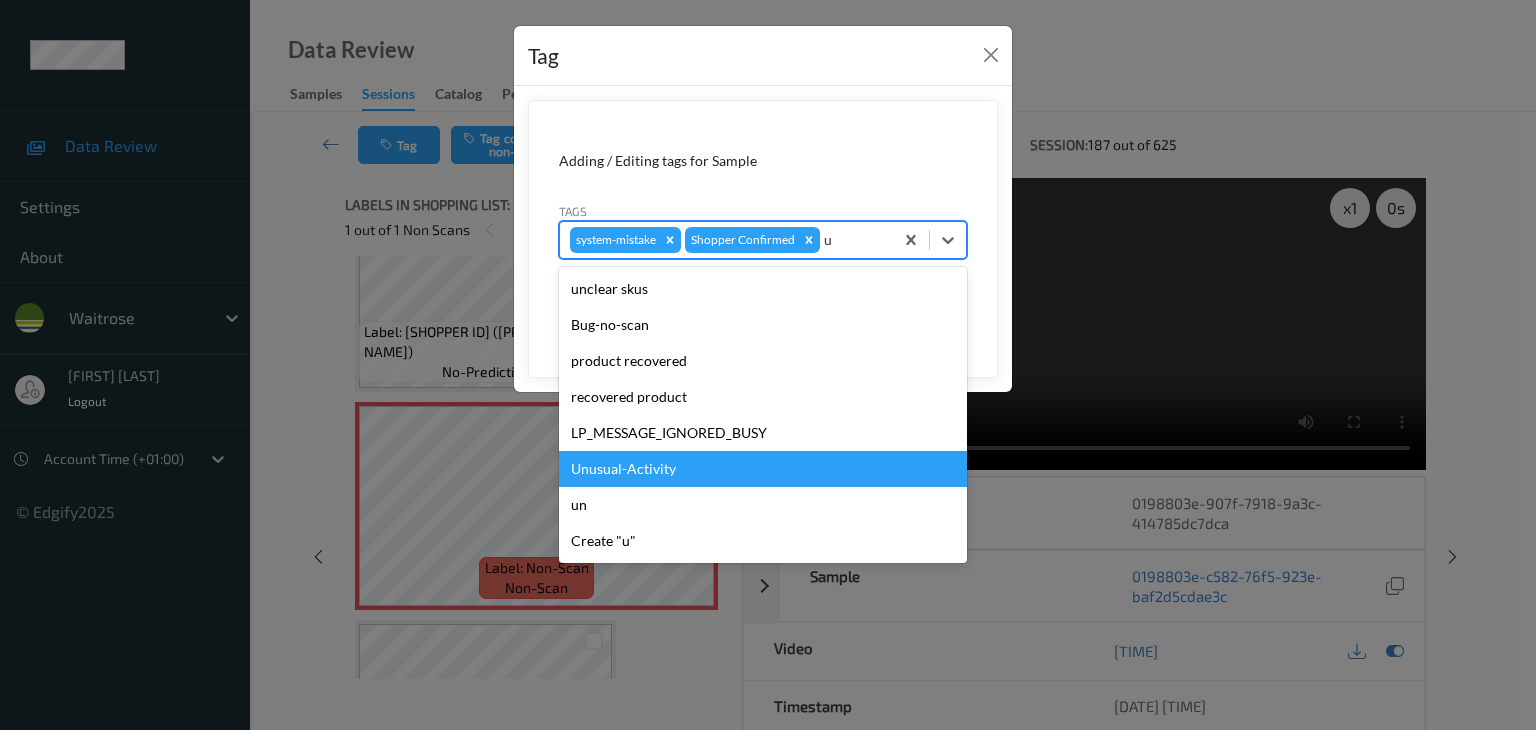 click on "Unusual-Activity" at bounding box center [763, 469] 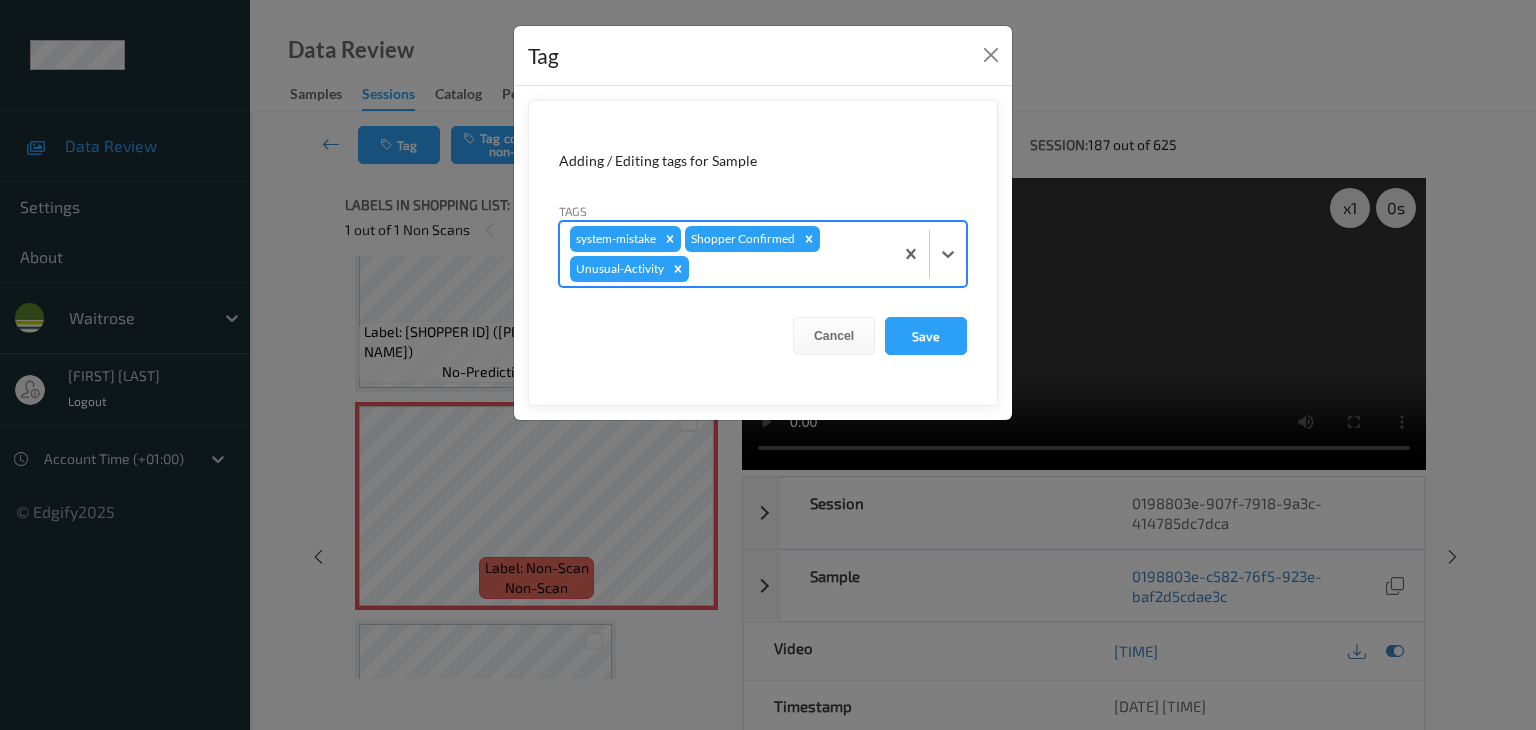 type on "p" 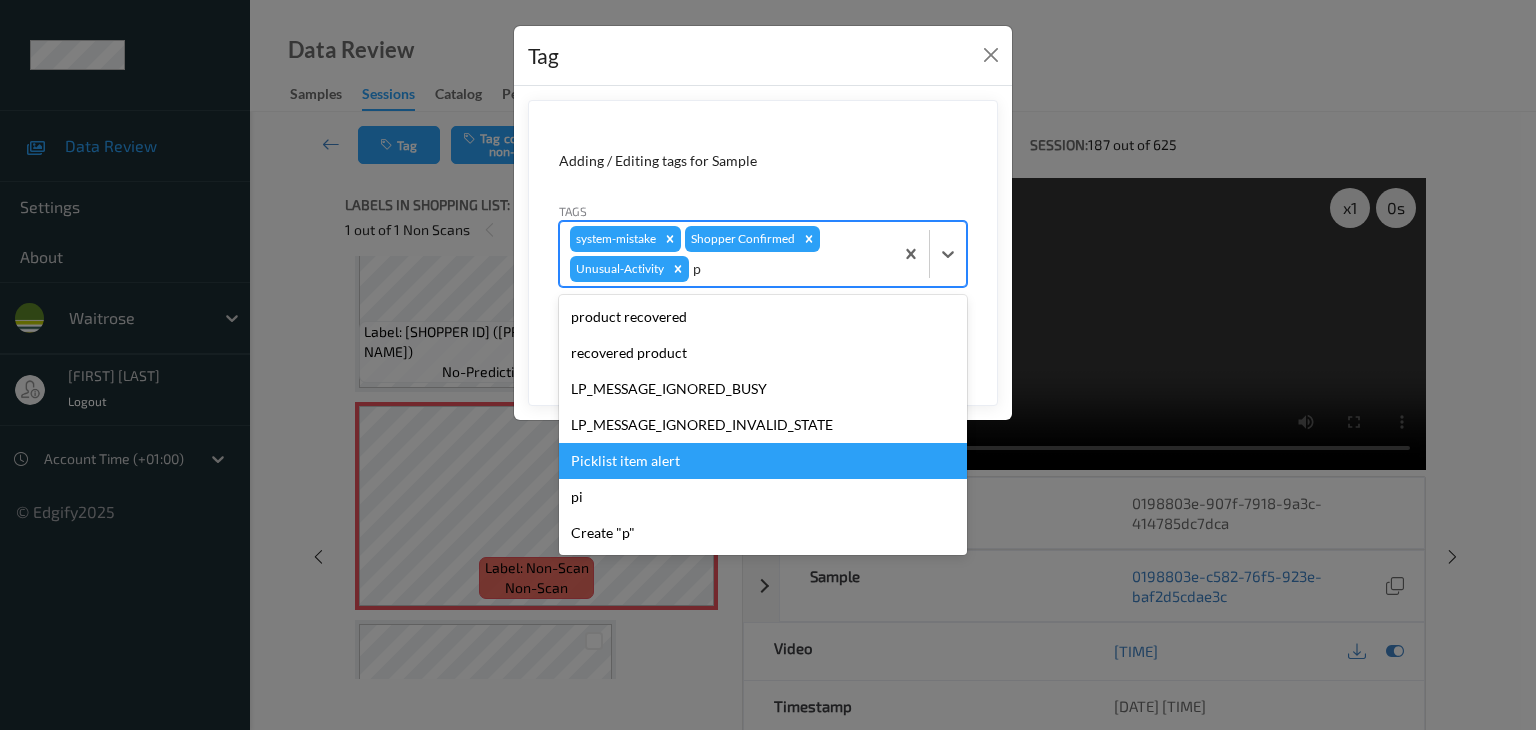 click on "Picklist item alert" at bounding box center (763, 461) 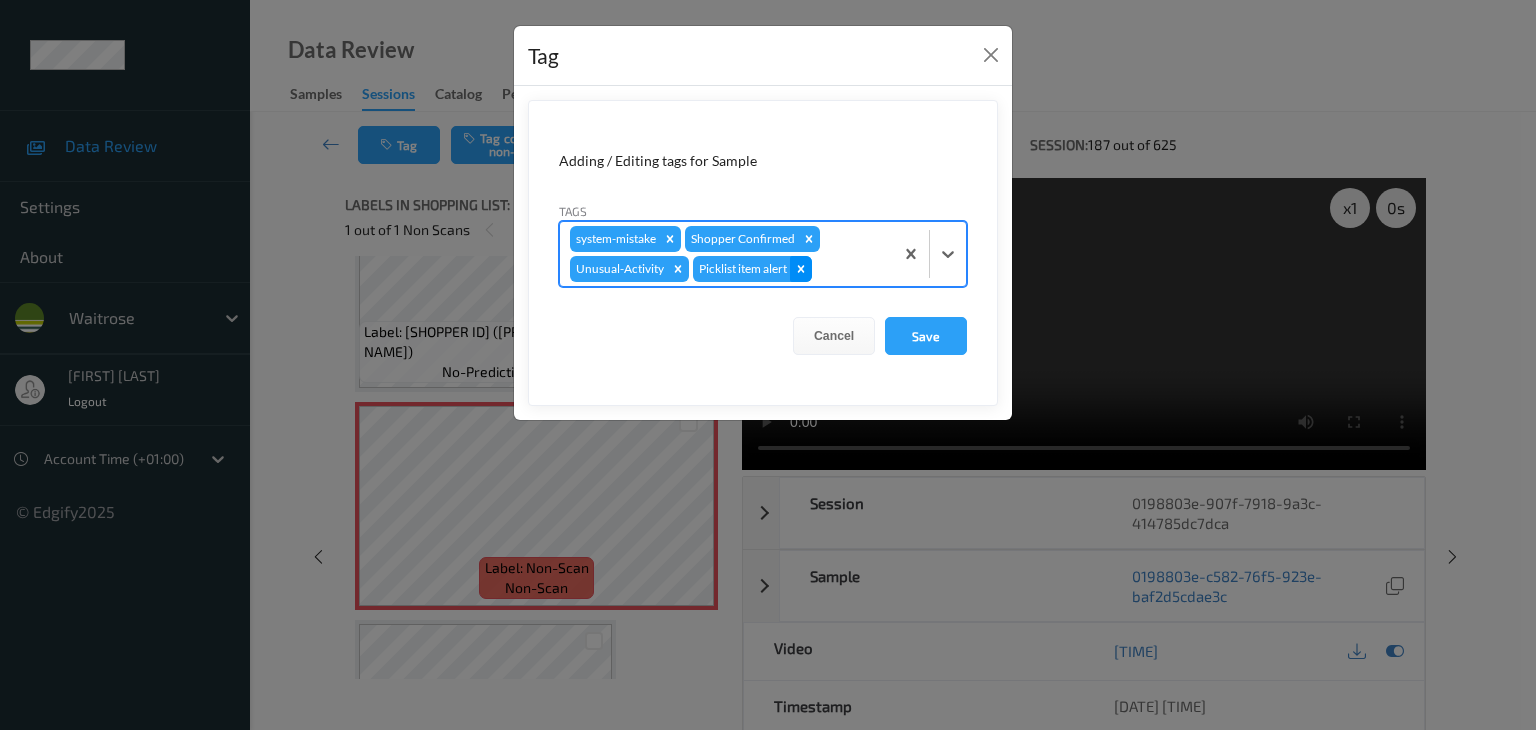 click 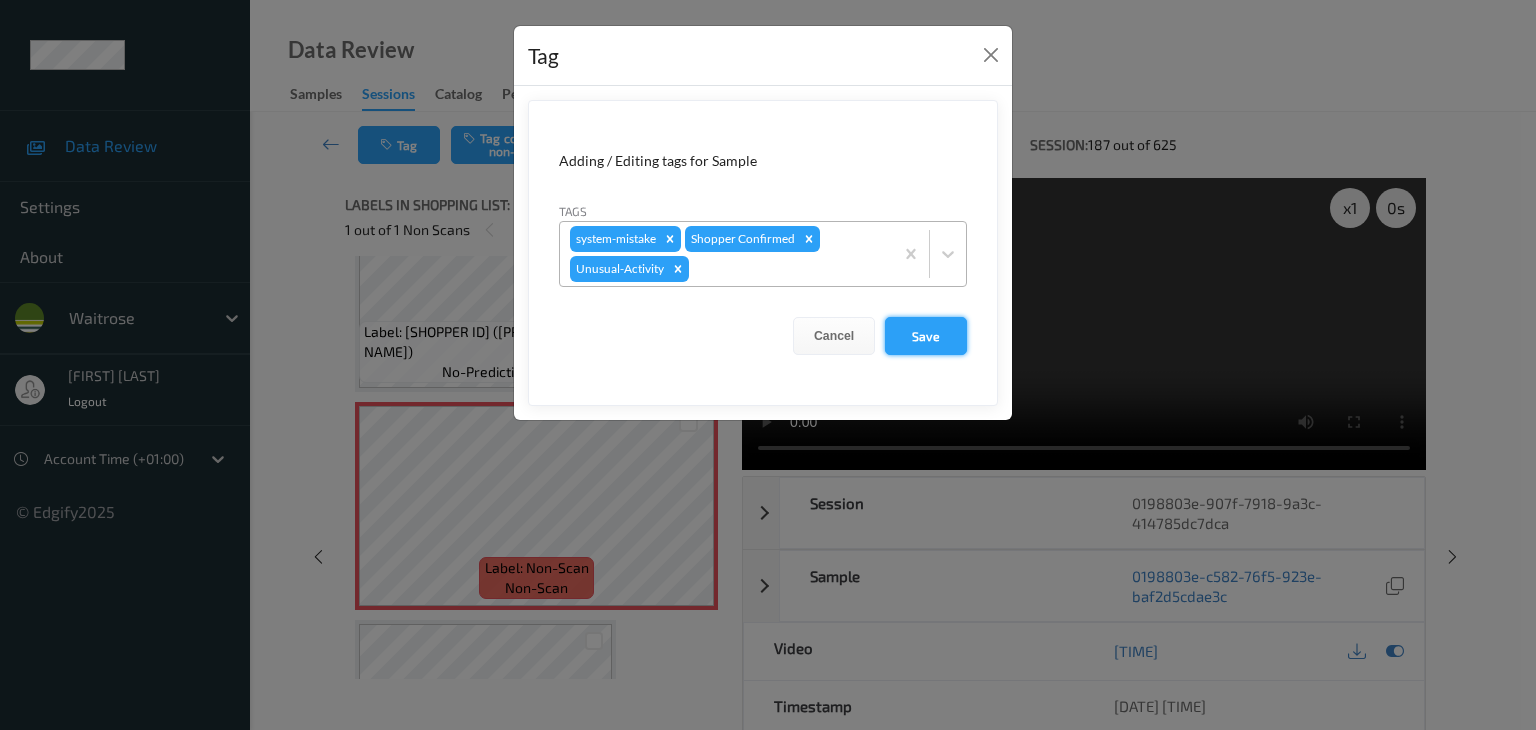 click on "Save" at bounding box center [926, 336] 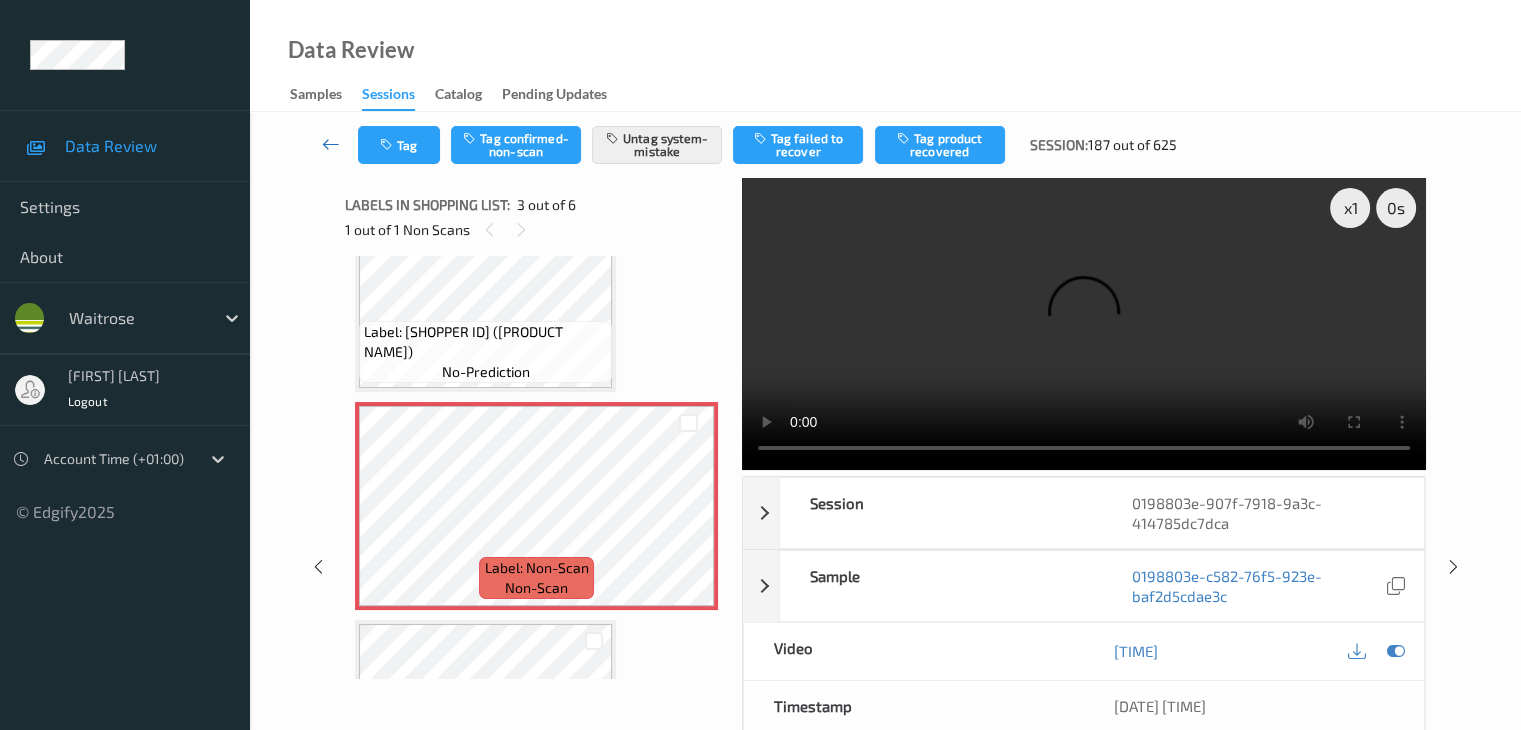 click at bounding box center (331, 144) 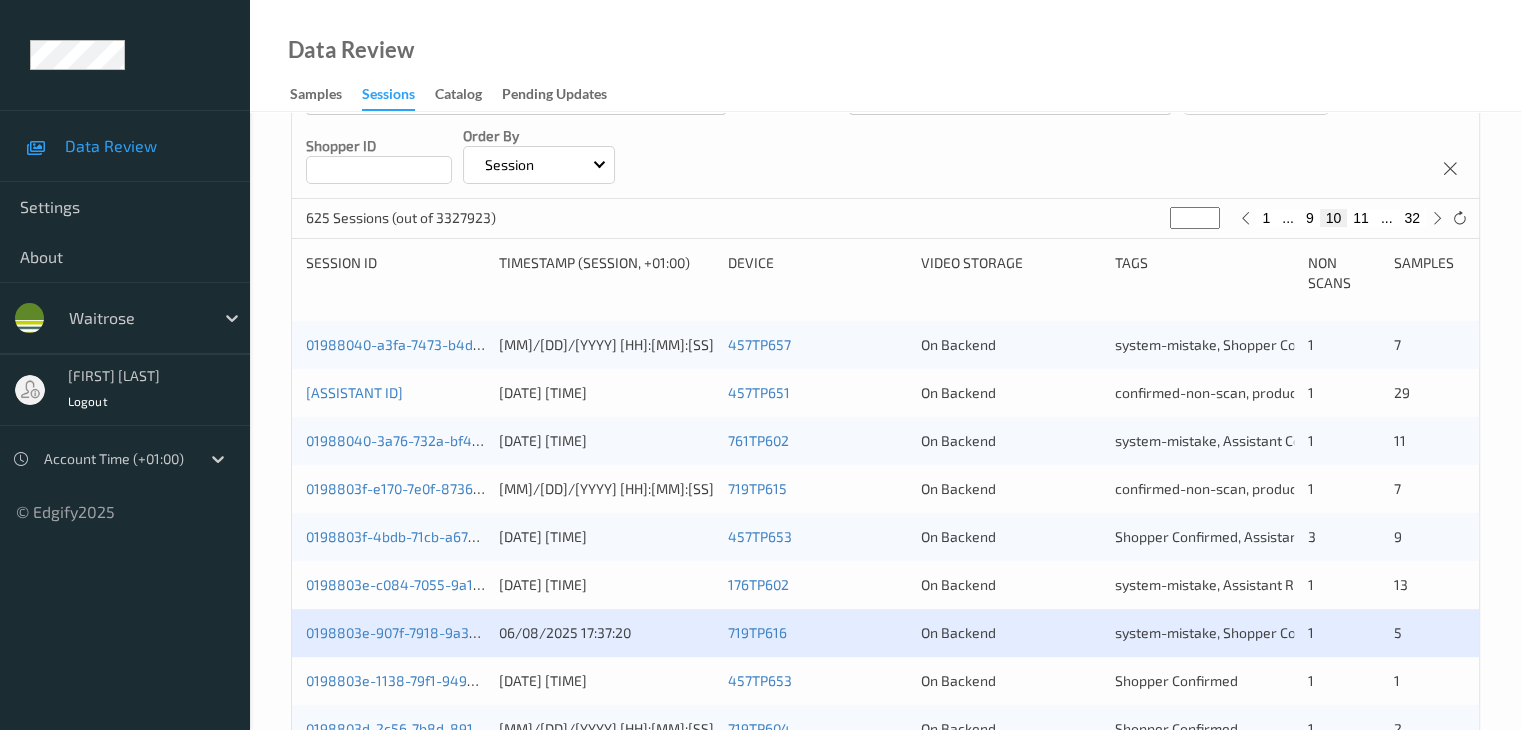 scroll, scrollTop: 600, scrollLeft: 0, axis: vertical 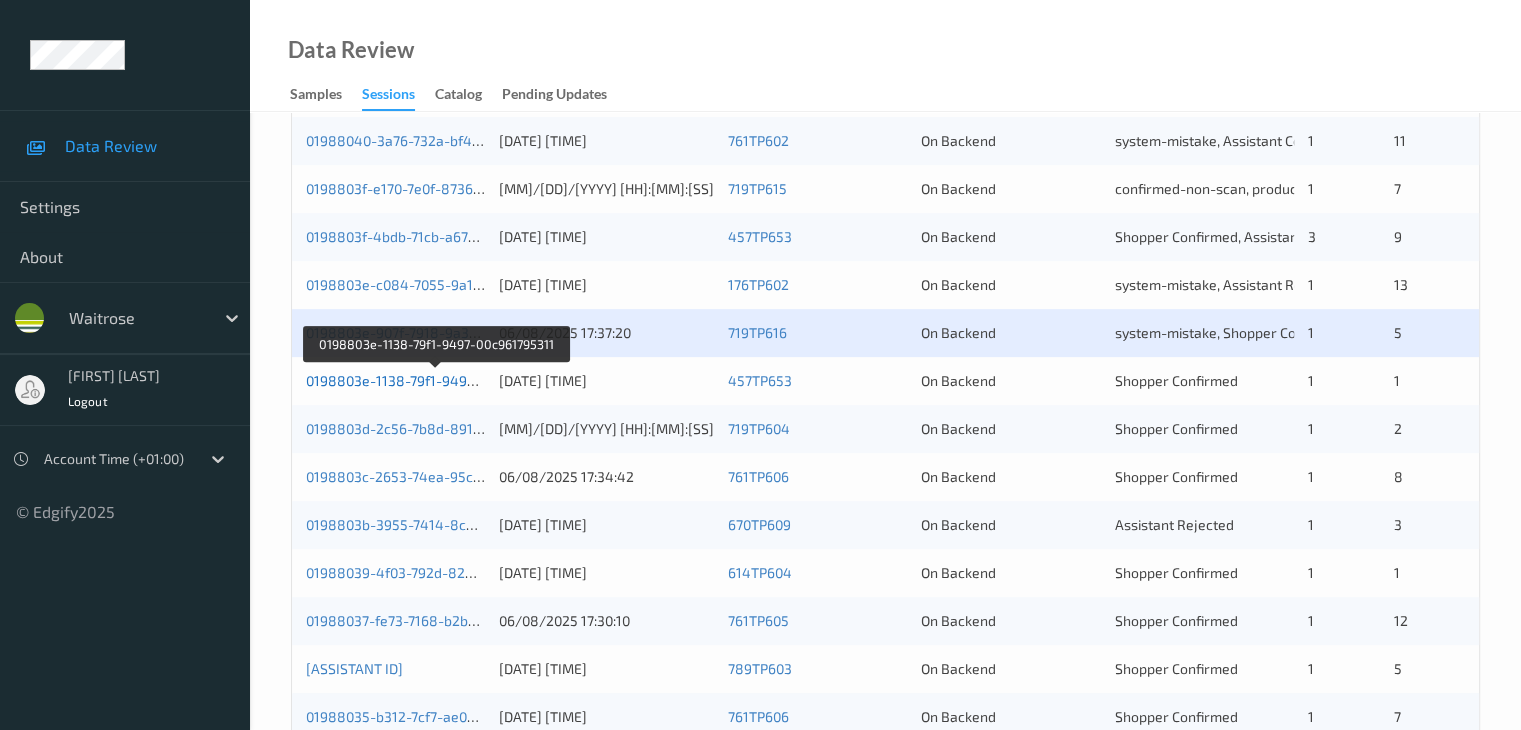 click on "0198803e-1138-79f1-9497-00c961795311" at bounding box center (437, 380) 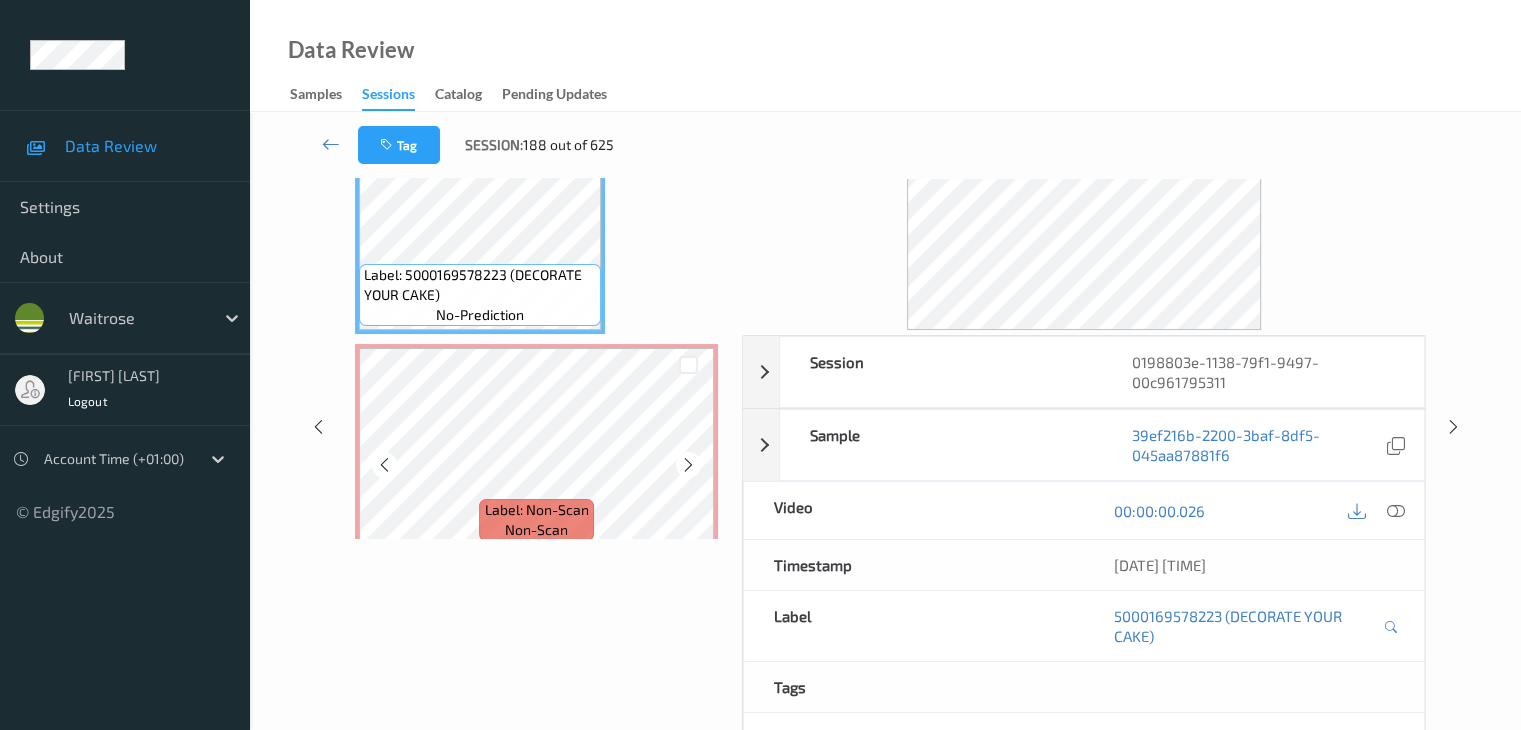 scroll, scrollTop: 64, scrollLeft: 0, axis: vertical 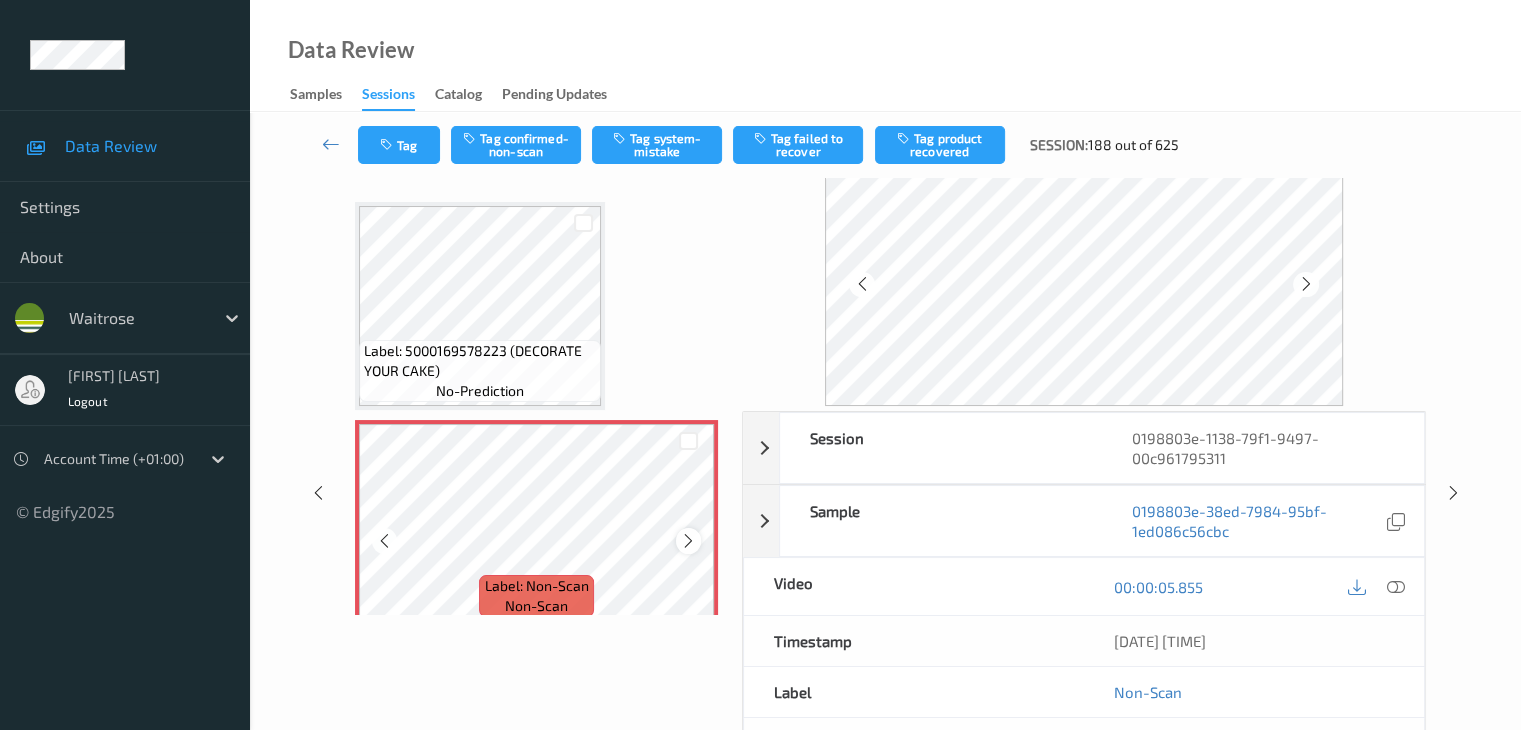 click at bounding box center (688, 541) 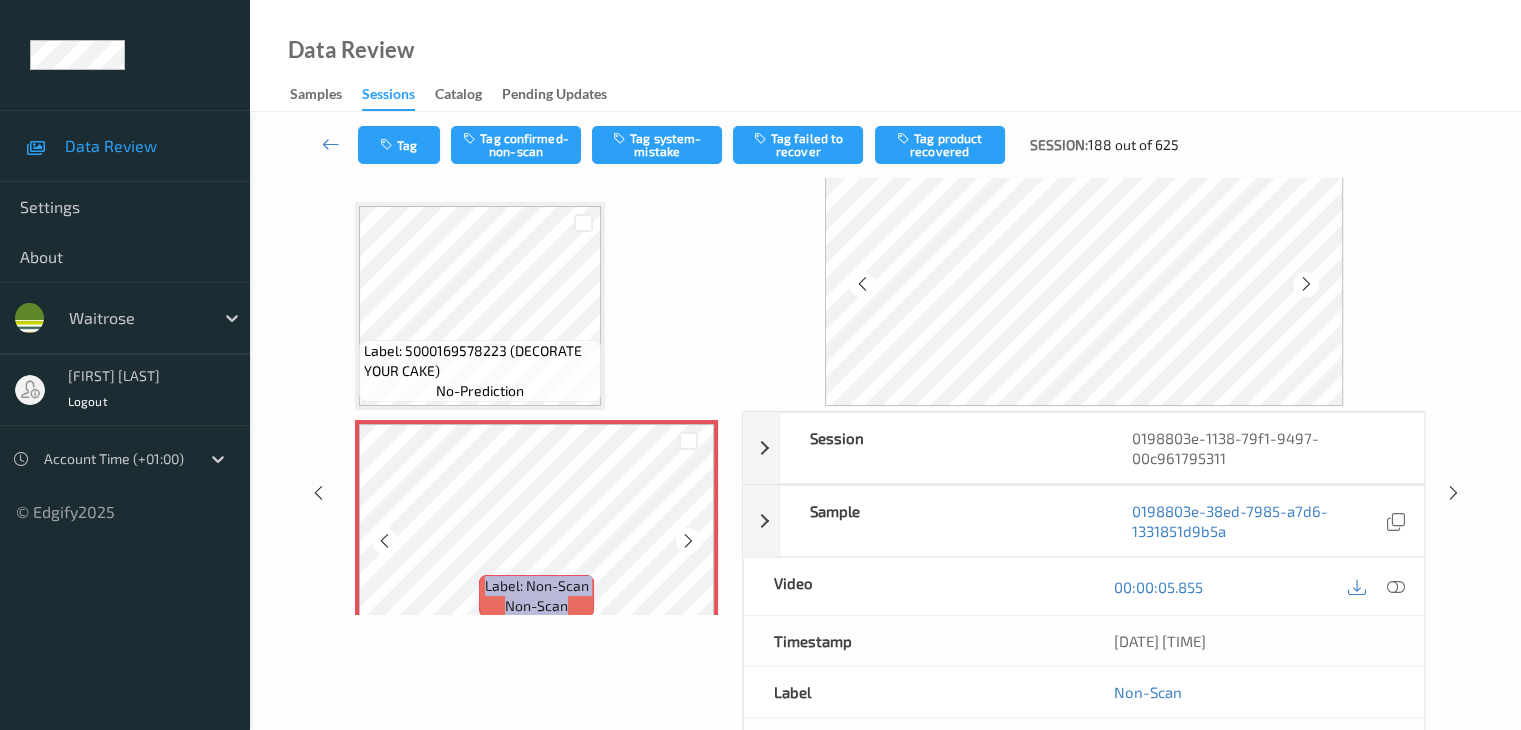 click at bounding box center [688, 541] 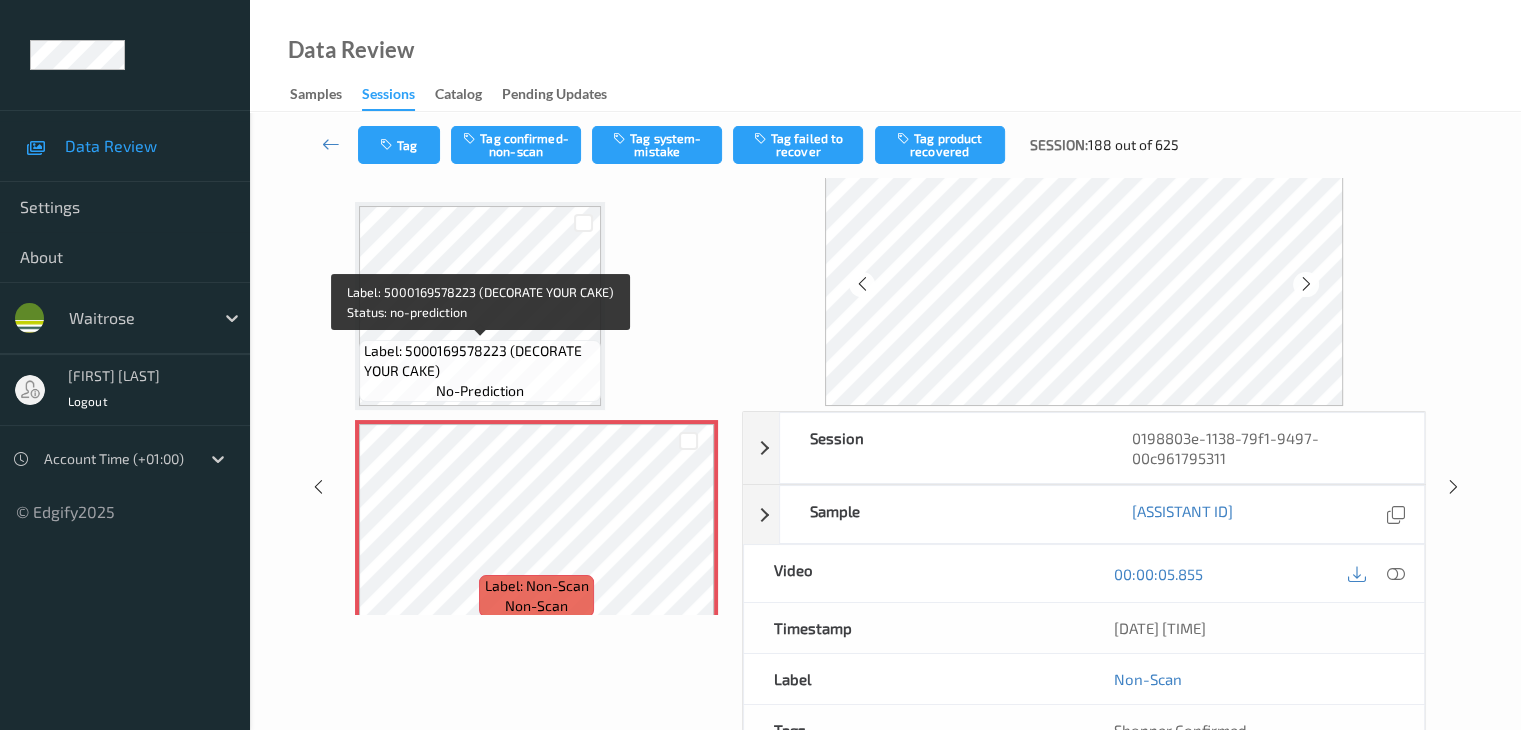 click on "Label: 5000169578223 (DECORATE YOUR CAKE)" at bounding box center (480, 361) 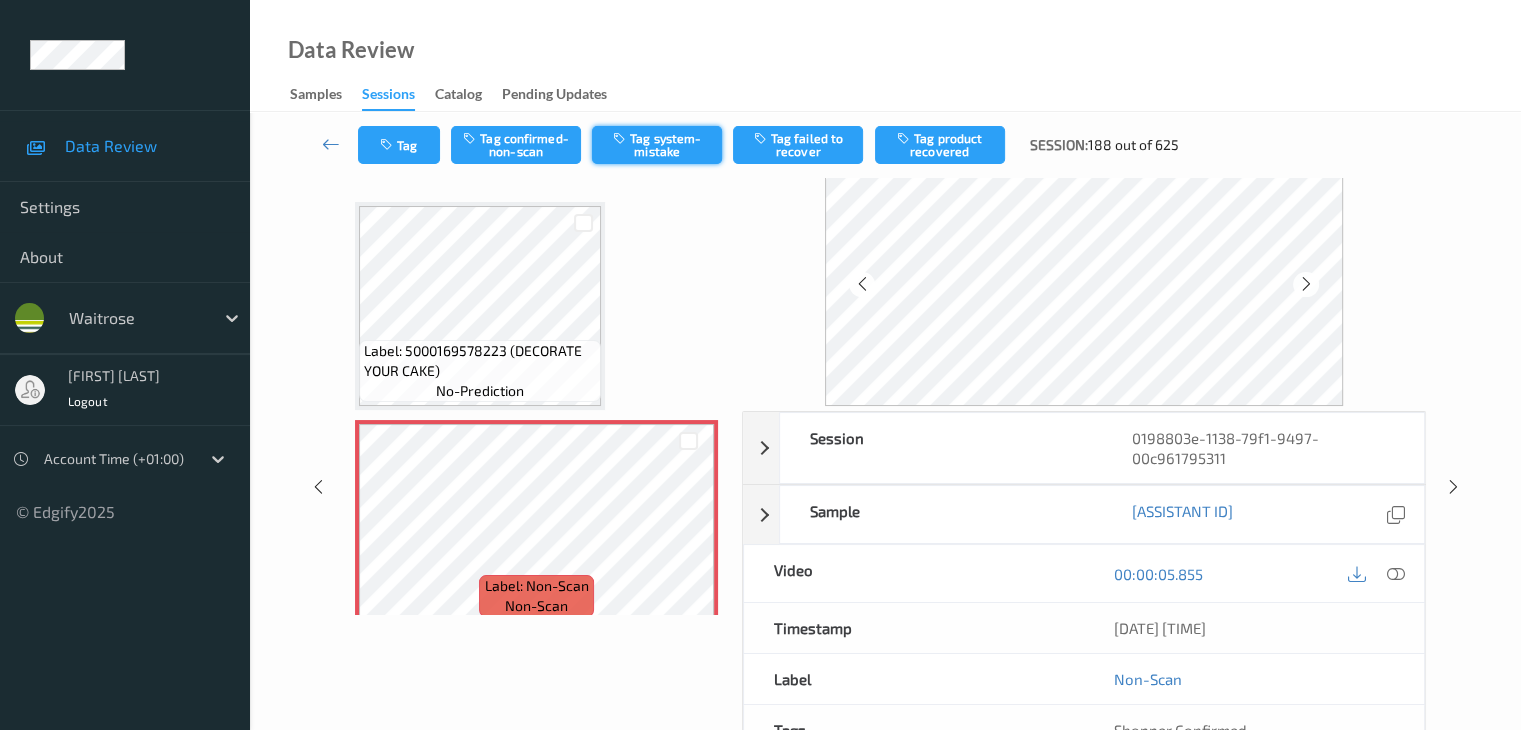 click on "Tag   system-mistake" at bounding box center (657, 145) 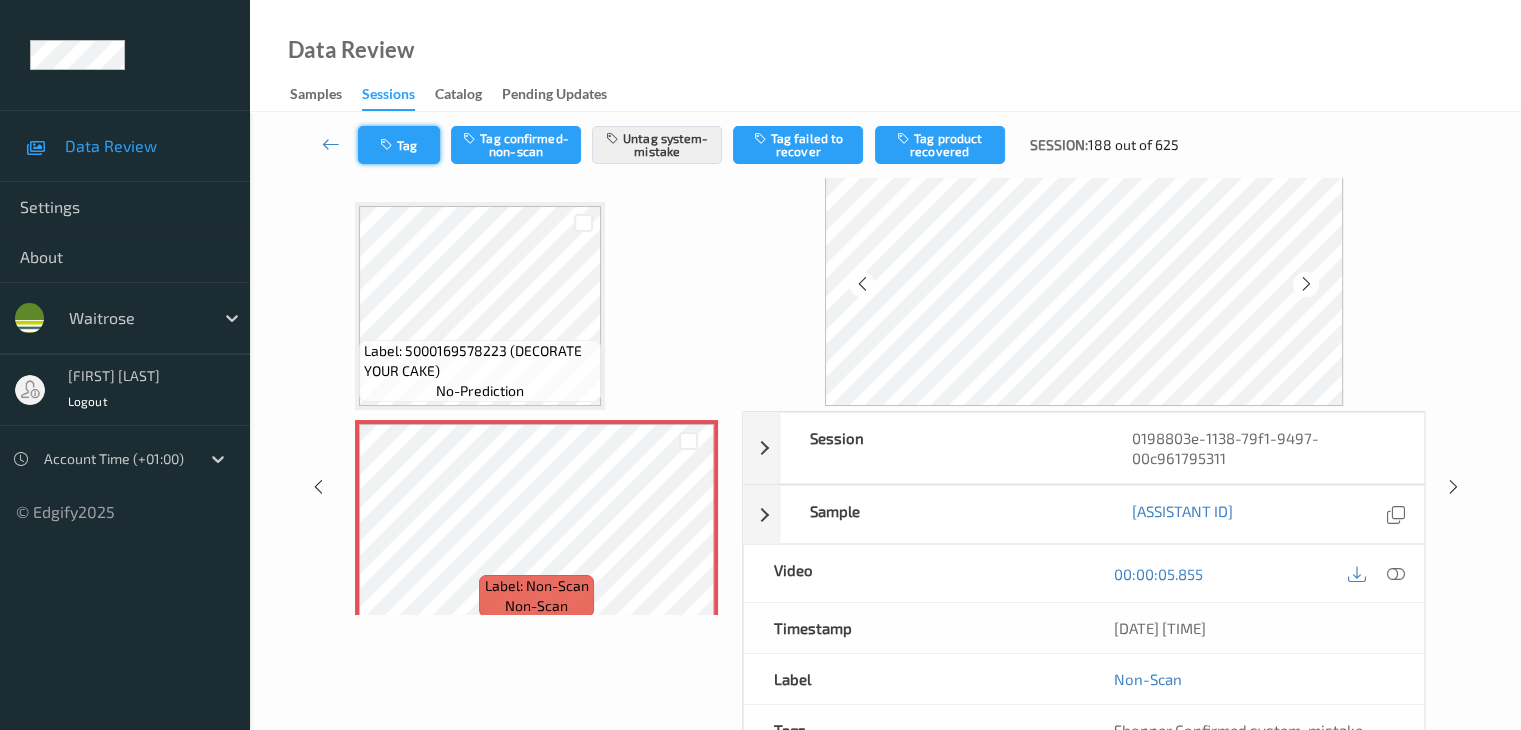 click on "Tag" at bounding box center (399, 145) 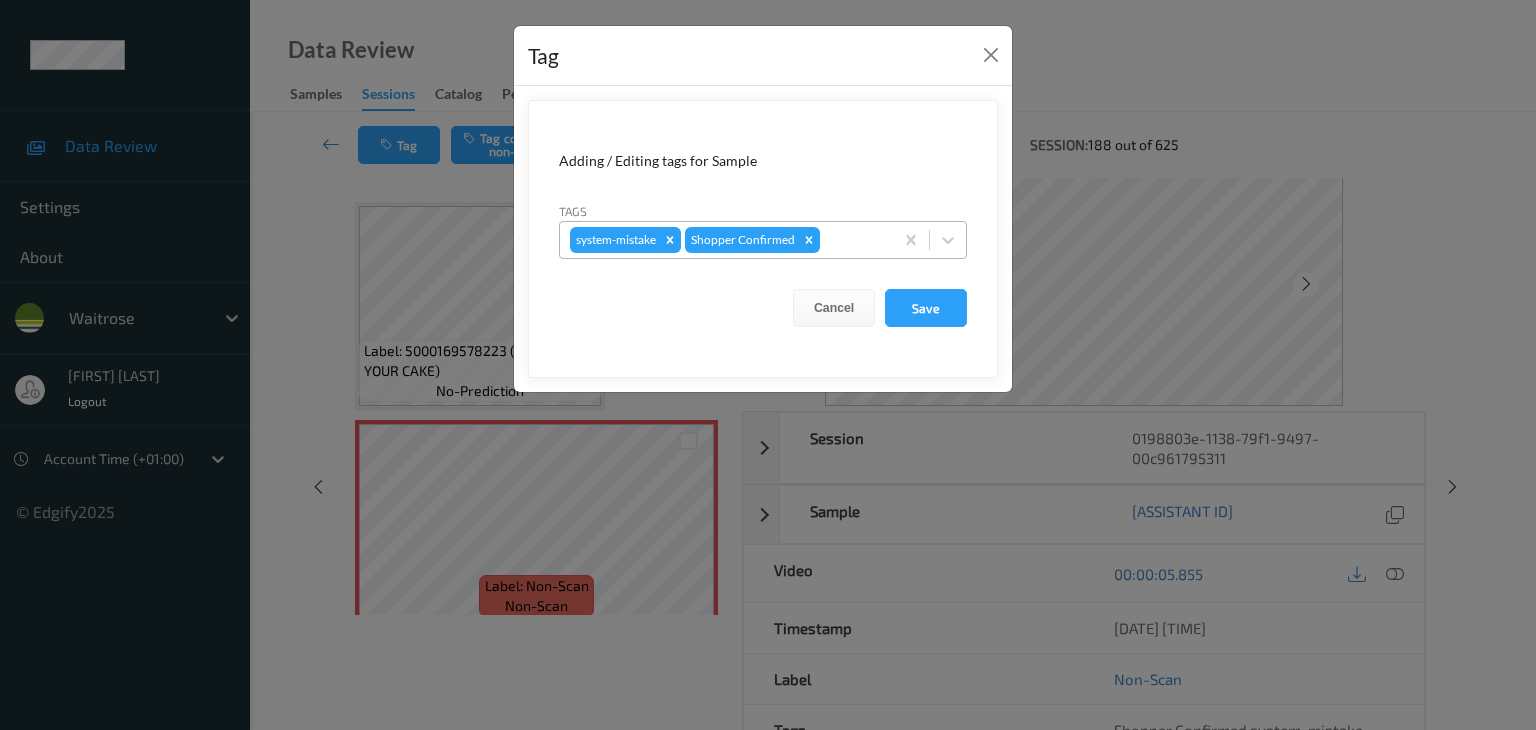 click at bounding box center [853, 240] 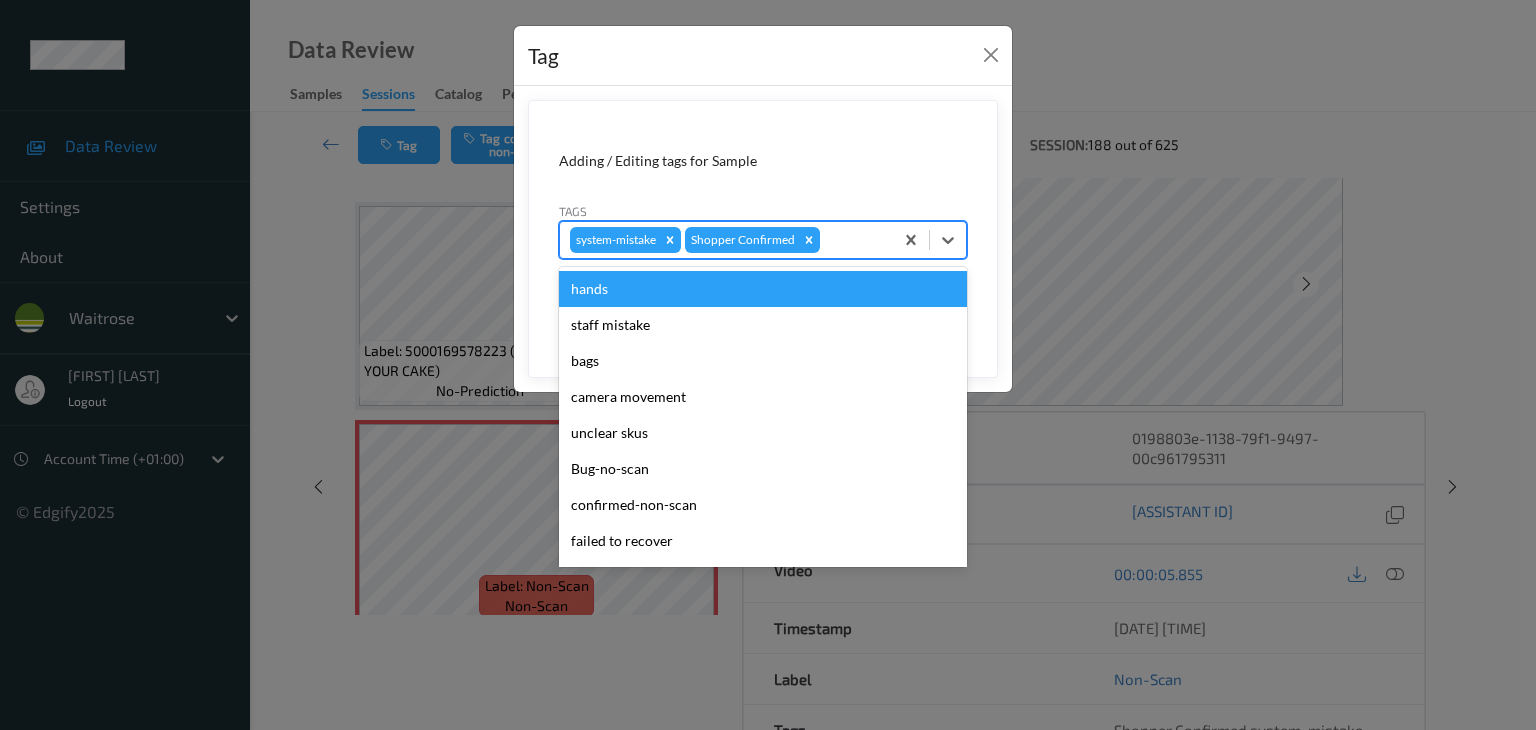 type on "u" 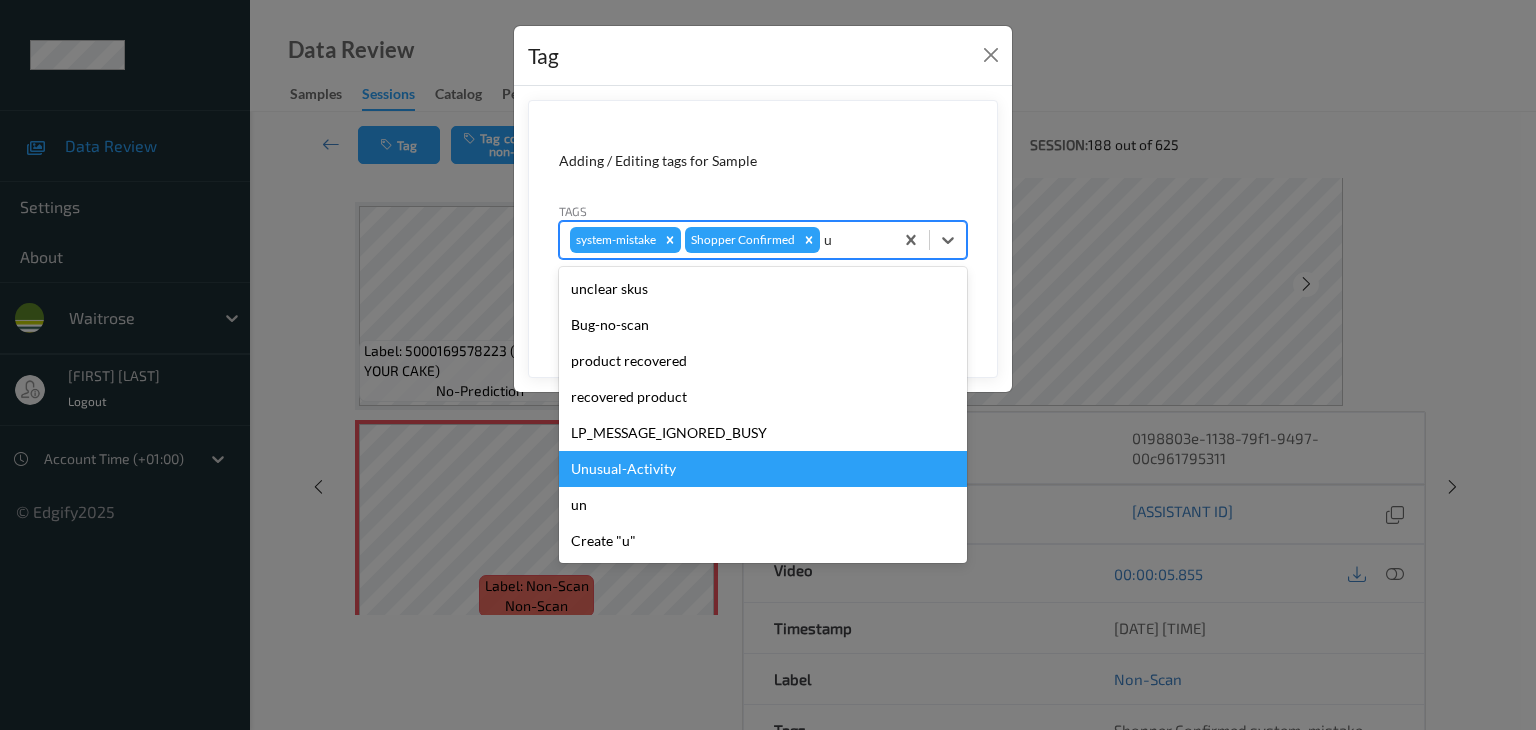 click on "Unusual-Activity" at bounding box center [763, 469] 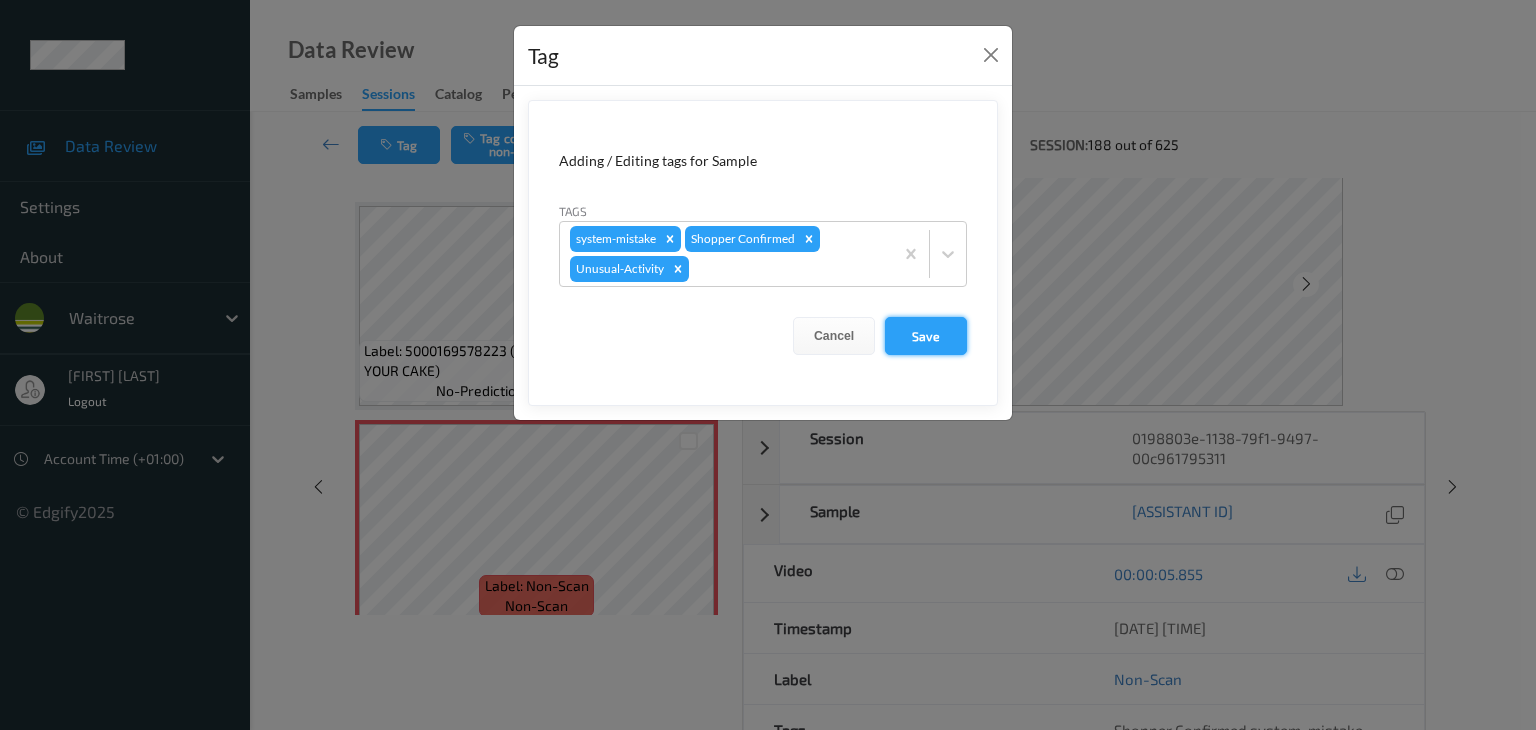 click on "Save" at bounding box center [926, 336] 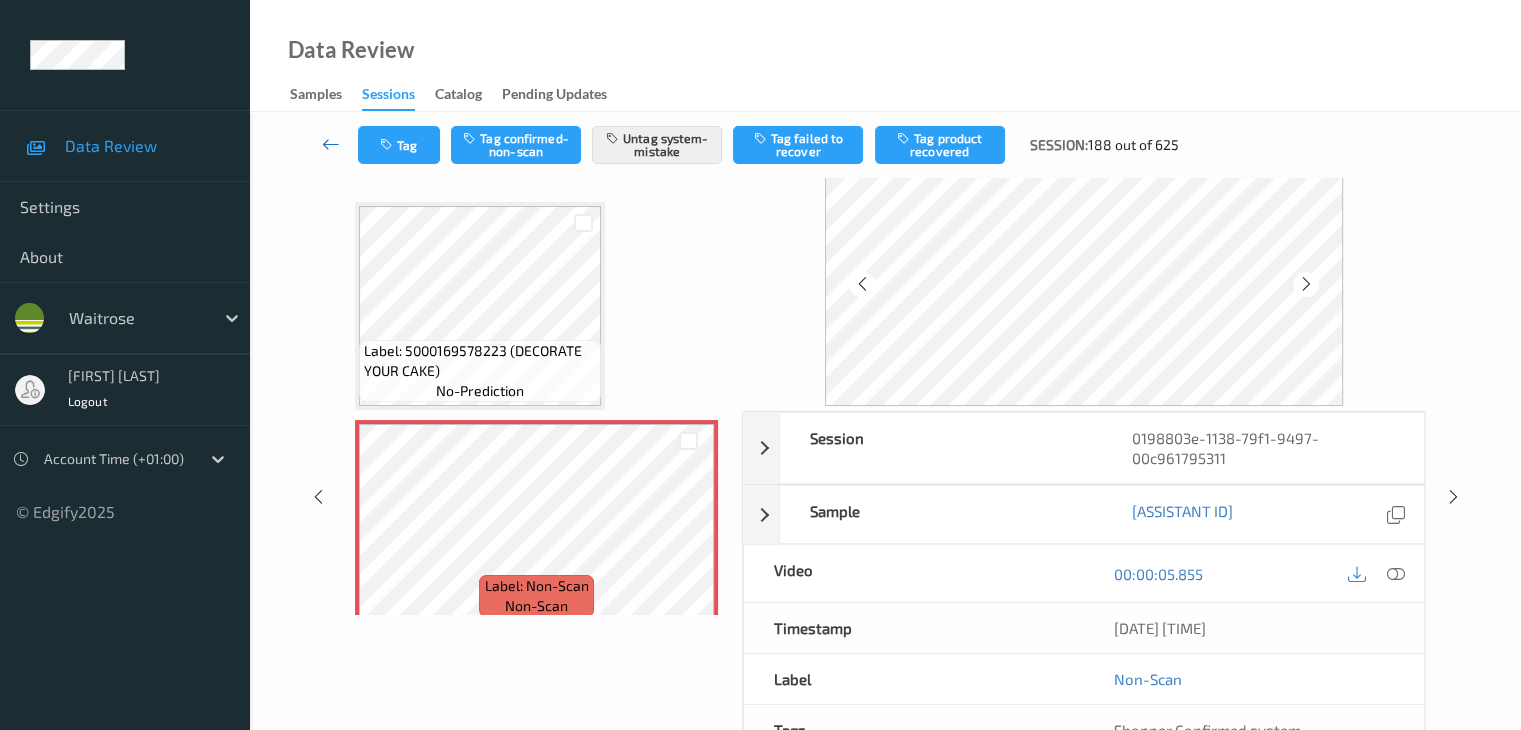 click at bounding box center [331, 144] 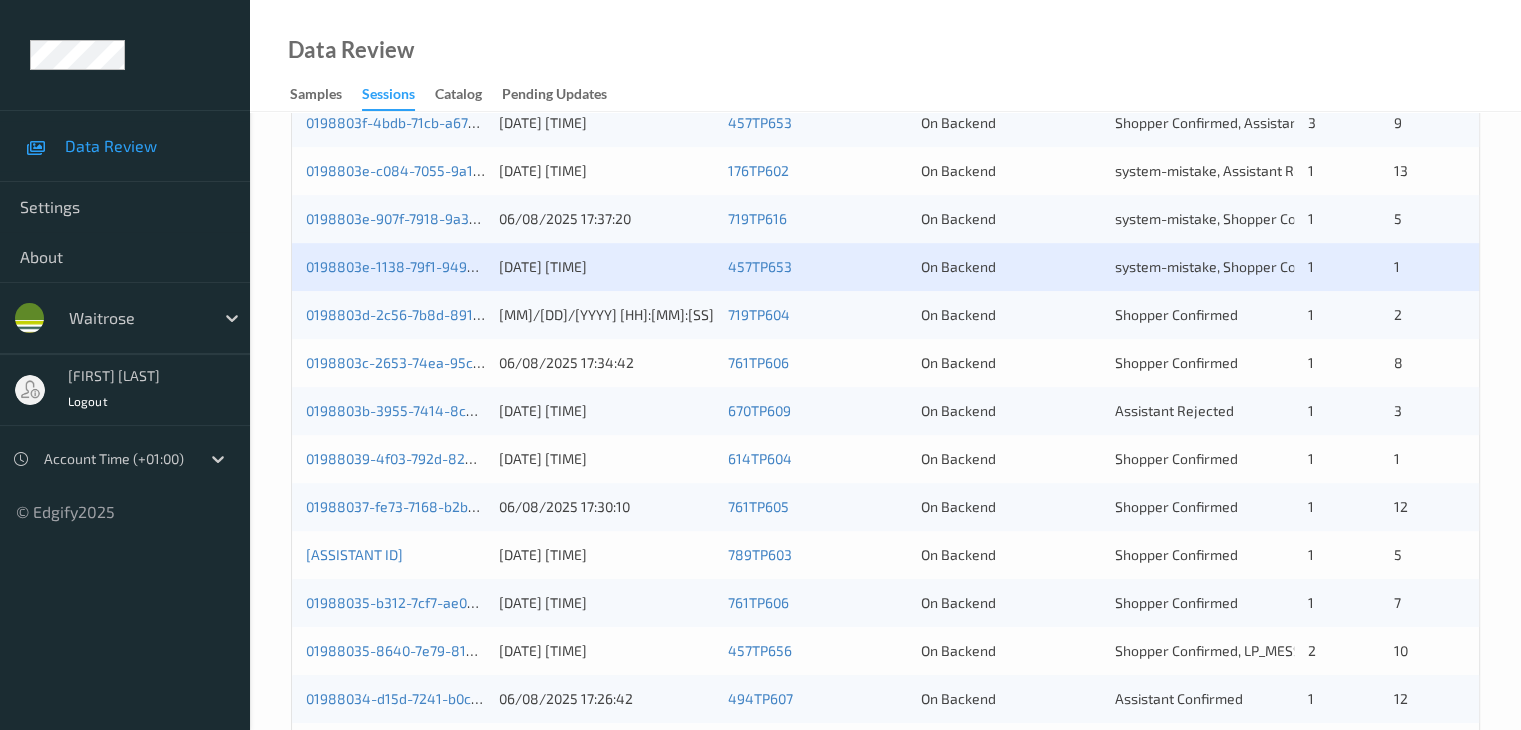 scroll, scrollTop: 700, scrollLeft: 0, axis: vertical 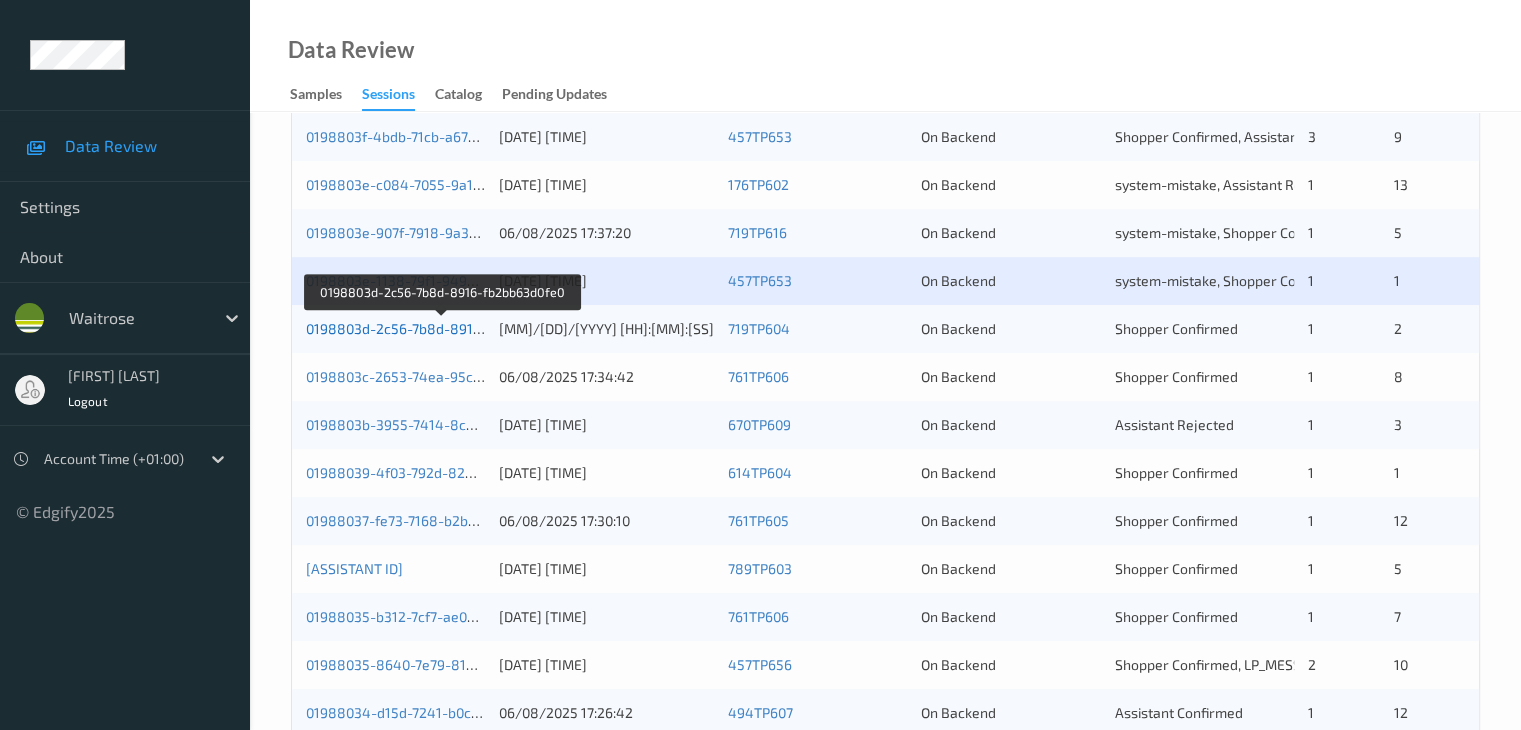 click on "0198803d-2c56-7b8d-8916-fb2bb63d0fe0" at bounding box center [441, 328] 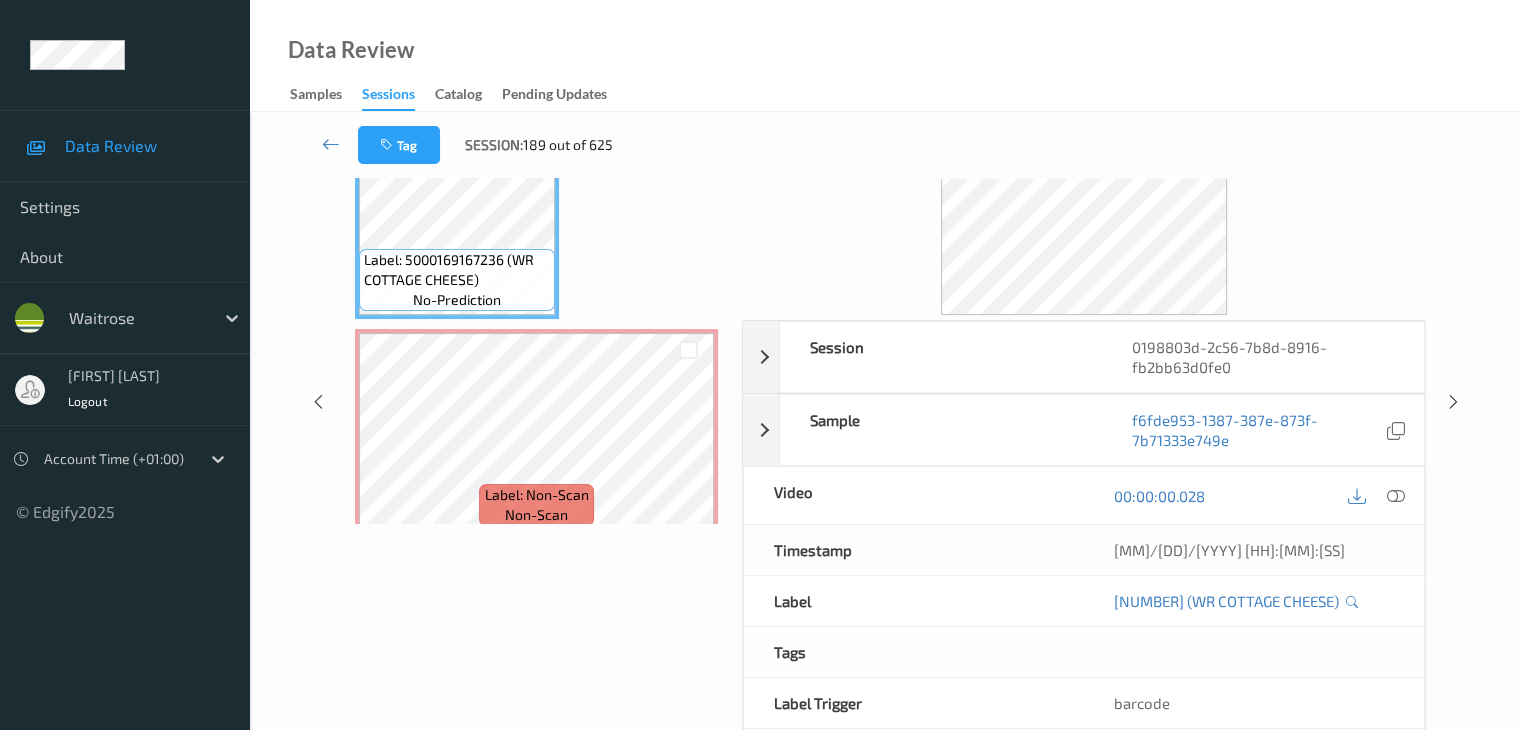 scroll, scrollTop: 0, scrollLeft: 0, axis: both 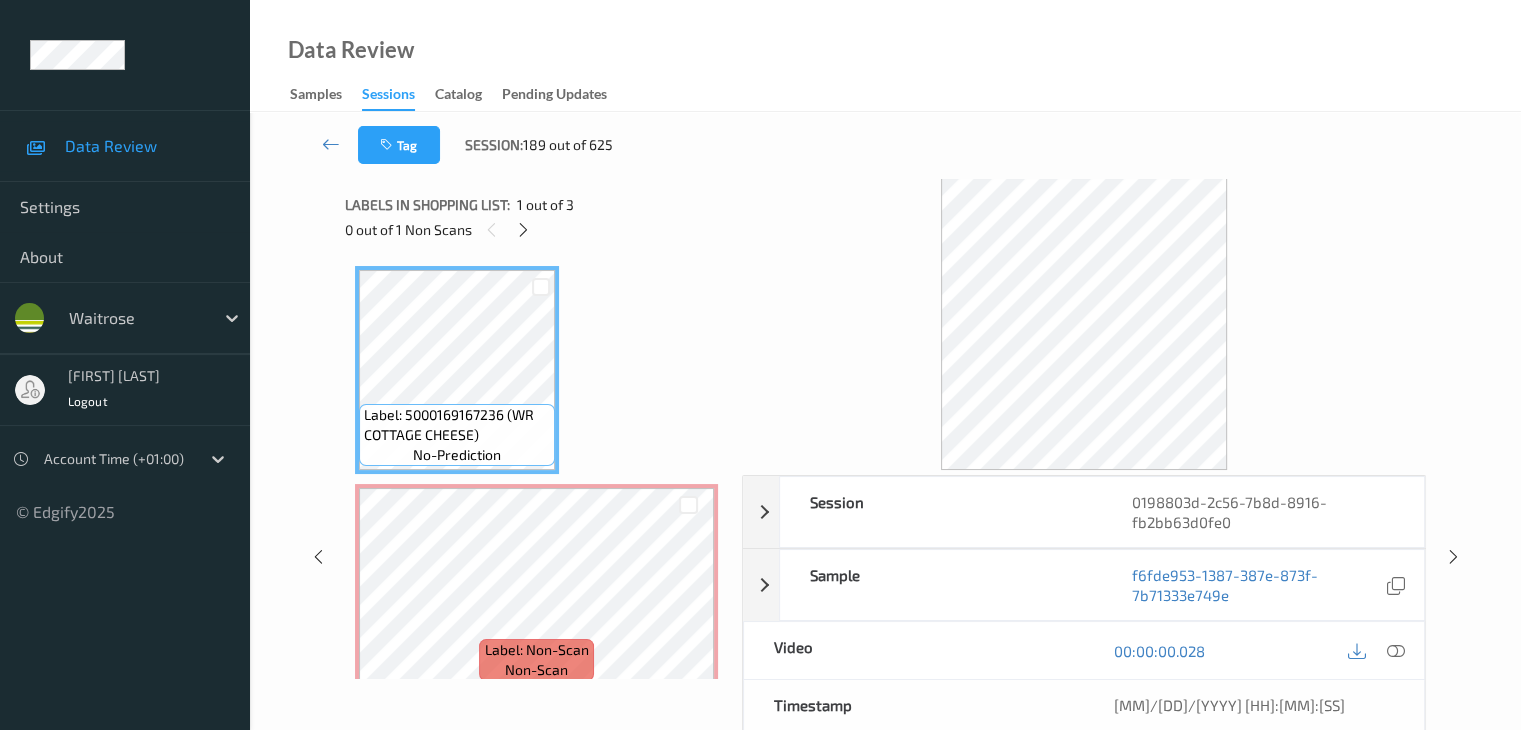 click on "Label: 5000169167236 (WR COTTAGE CHEESE)" at bounding box center (457, 425) 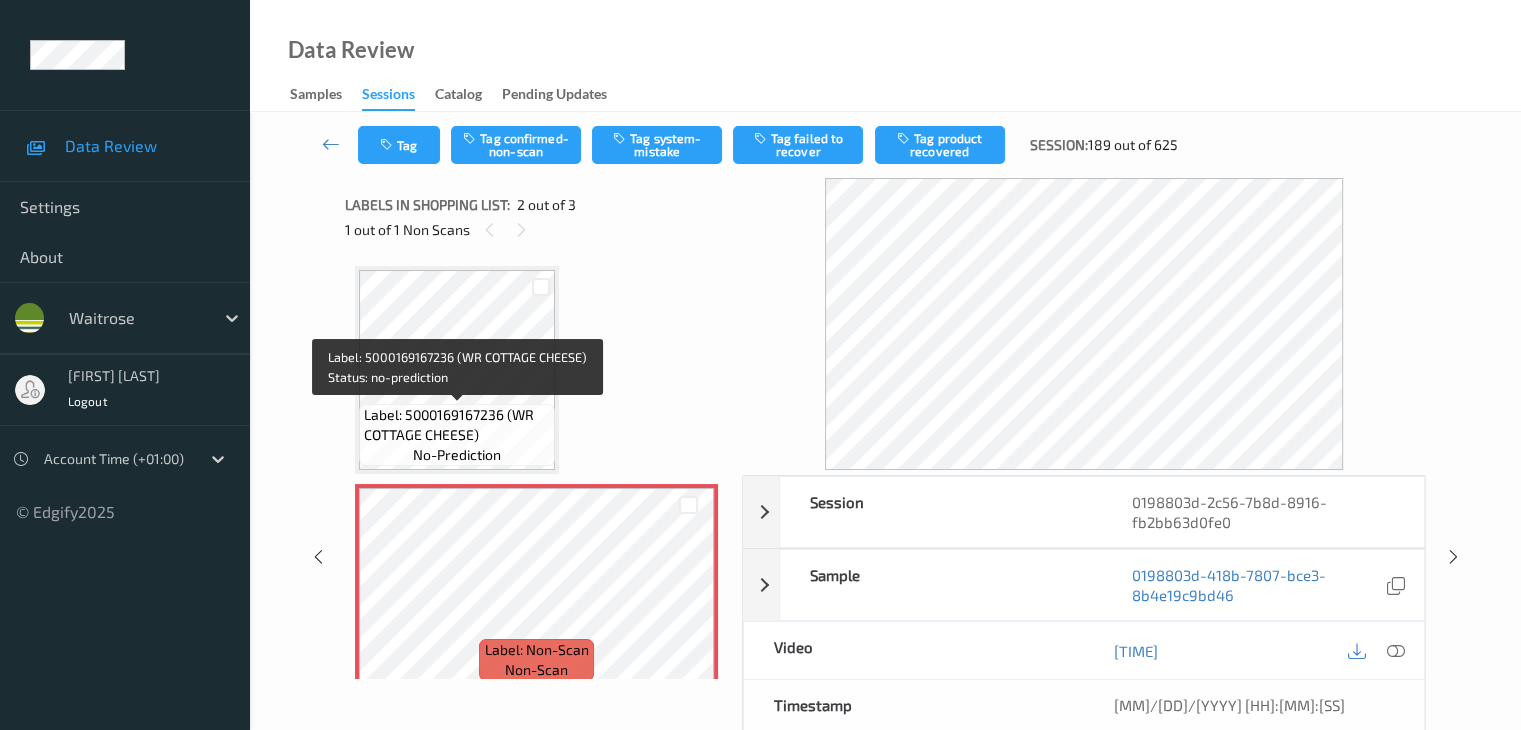 click on "Label: 5000169167236 (WR COTTAGE CHEESE)" at bounding box center (457, 425) 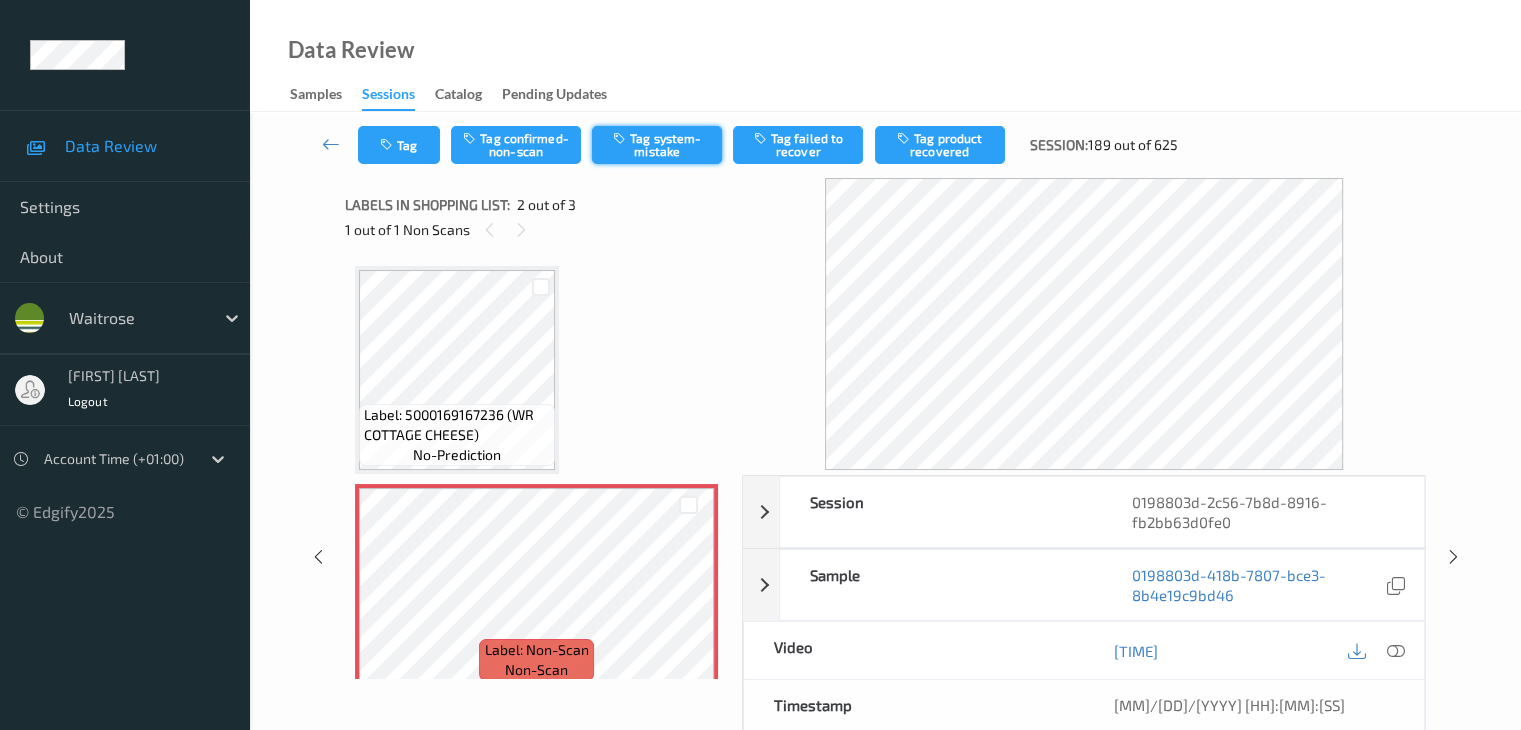 click on "Tag   system-mistake" at bounding box center (657, 145) 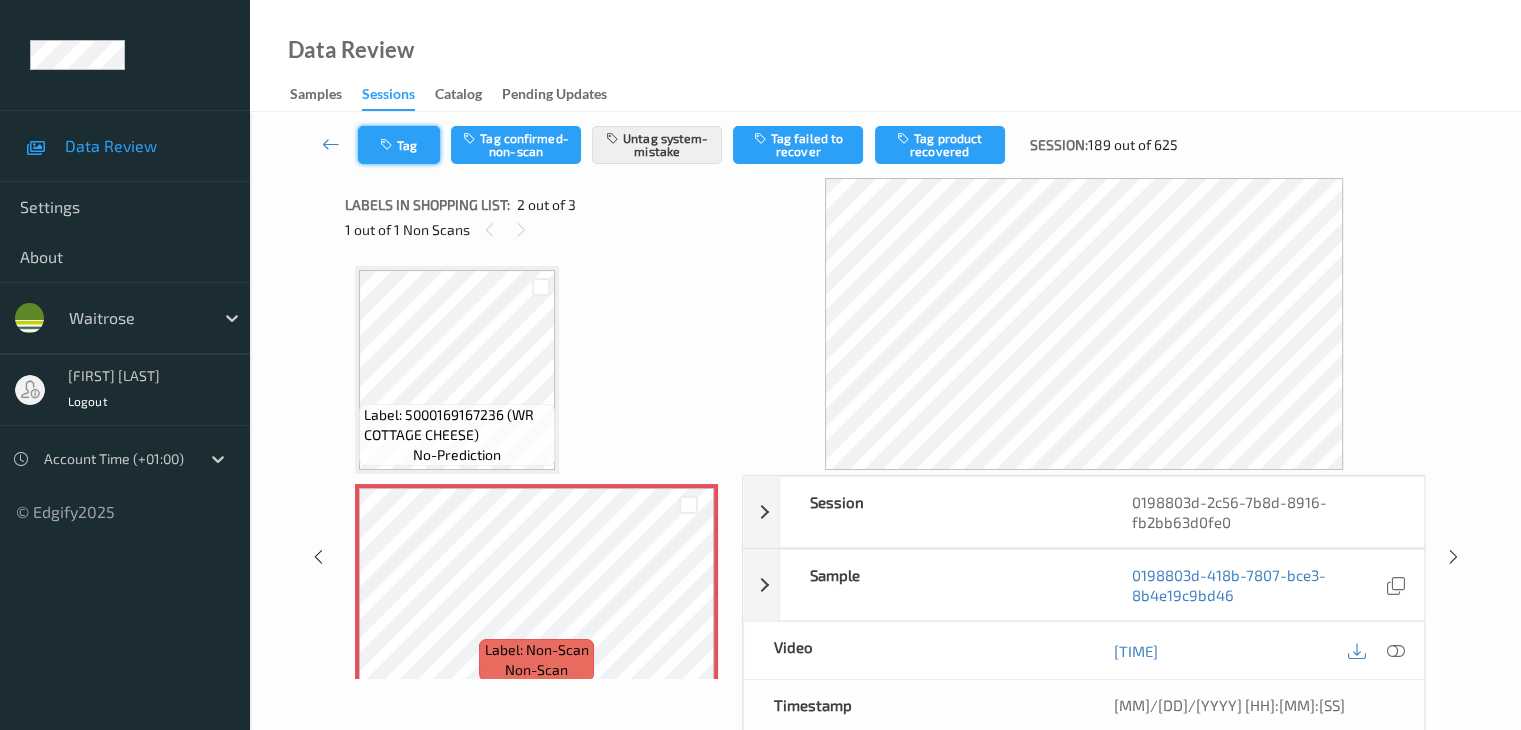click on "Tag" at bounding box center [399, 145] 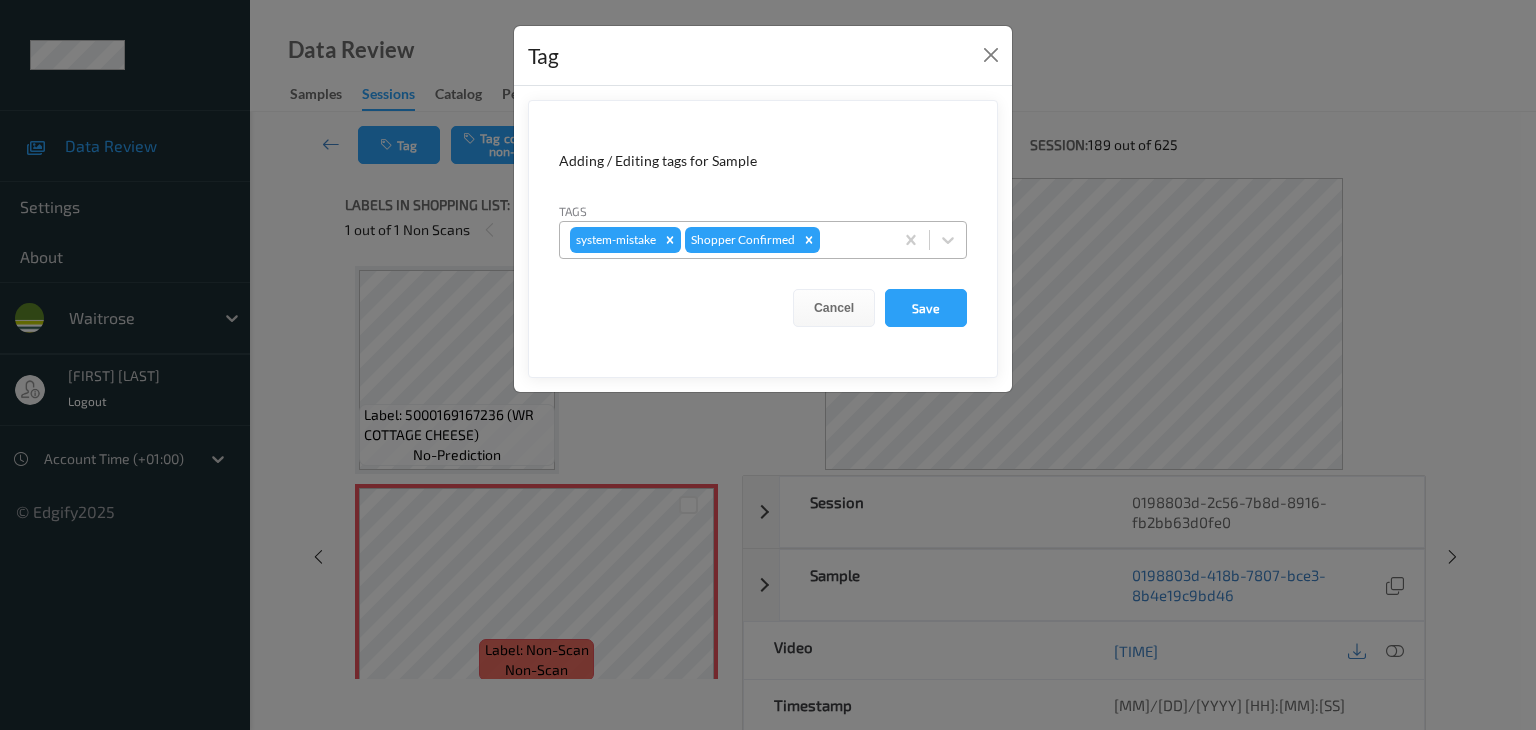 click at bounding box center [853, 240] 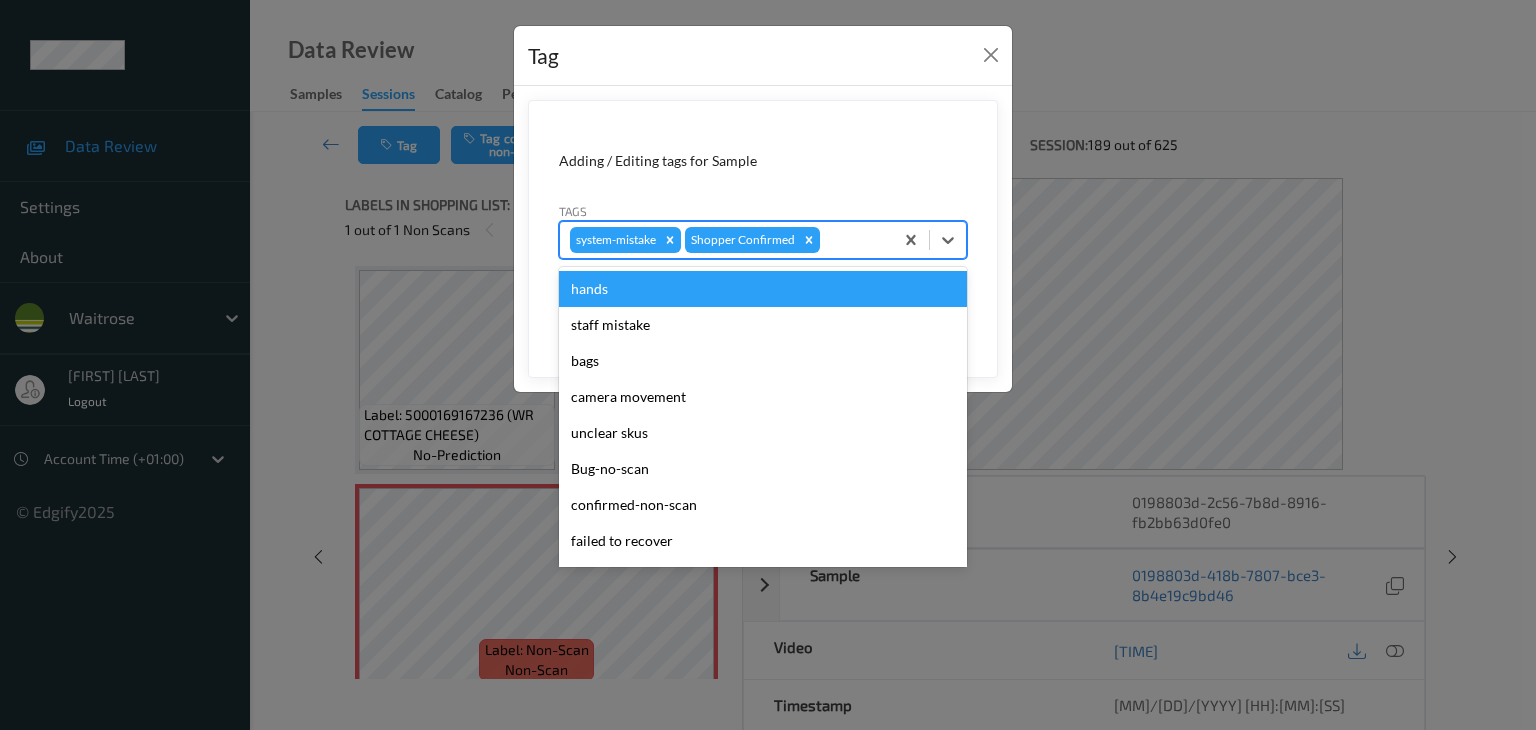 type on "u" 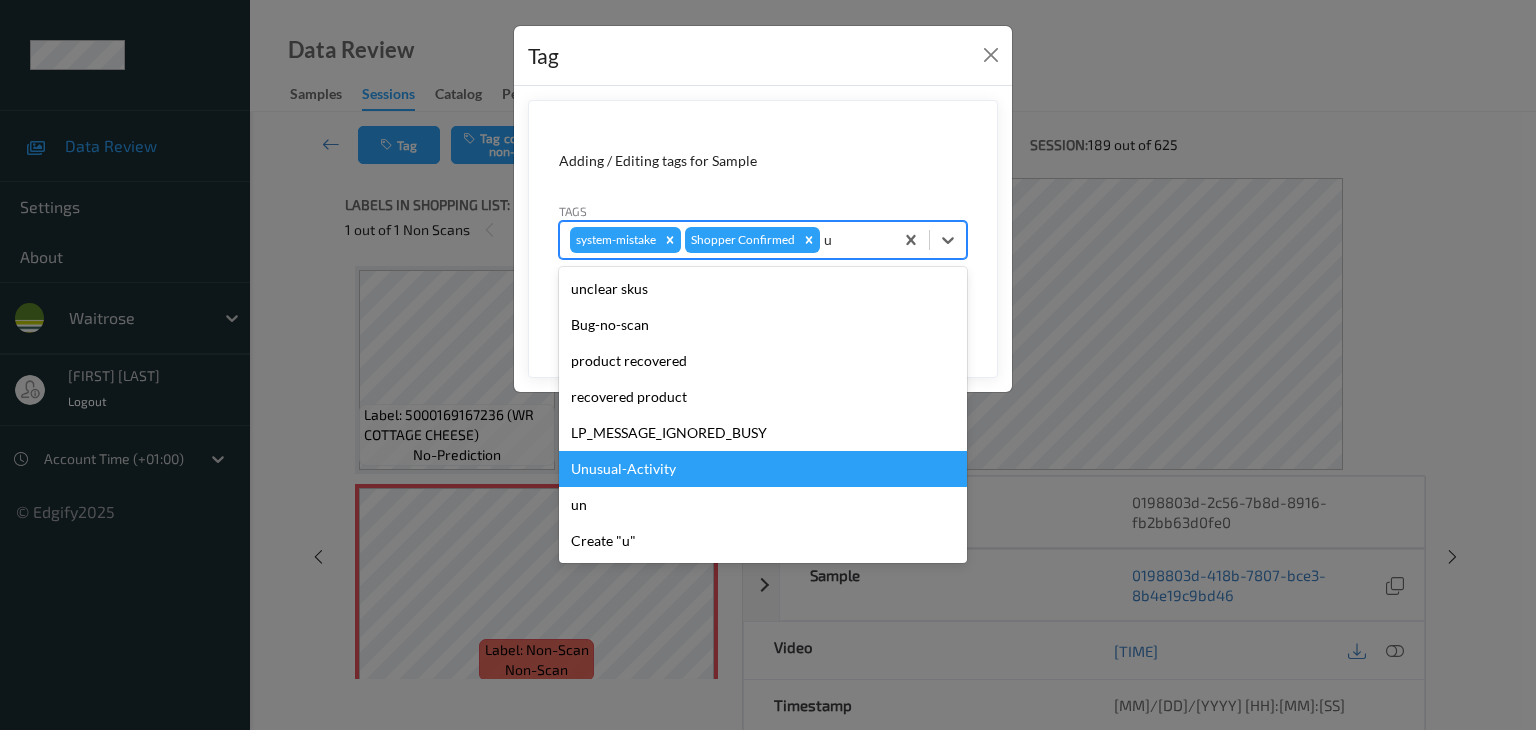 click on "Unusual-Activity" at bounding box center [763, 469] 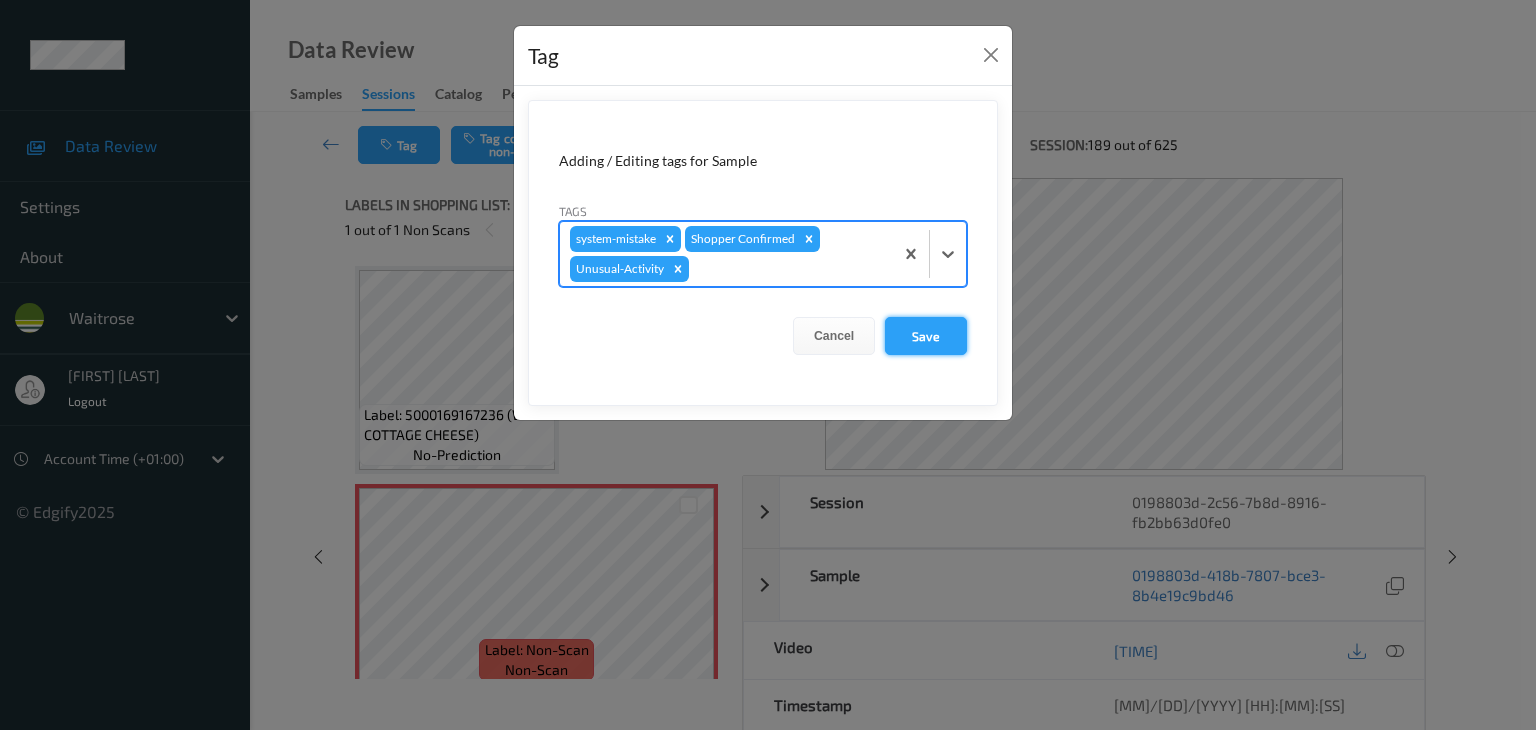 click on "Save" at bounding box center (926, 336) 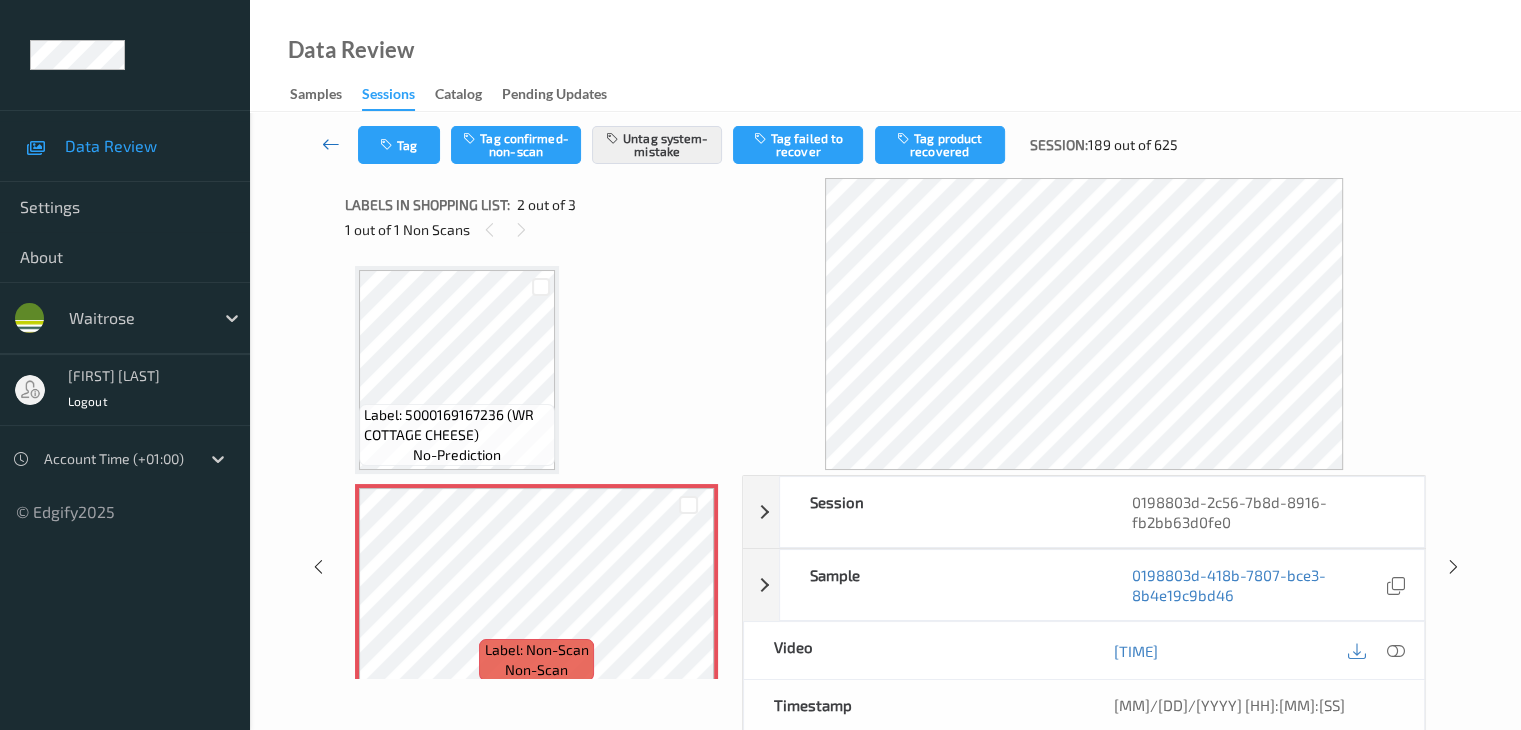 click at bounding box center (331, 144) 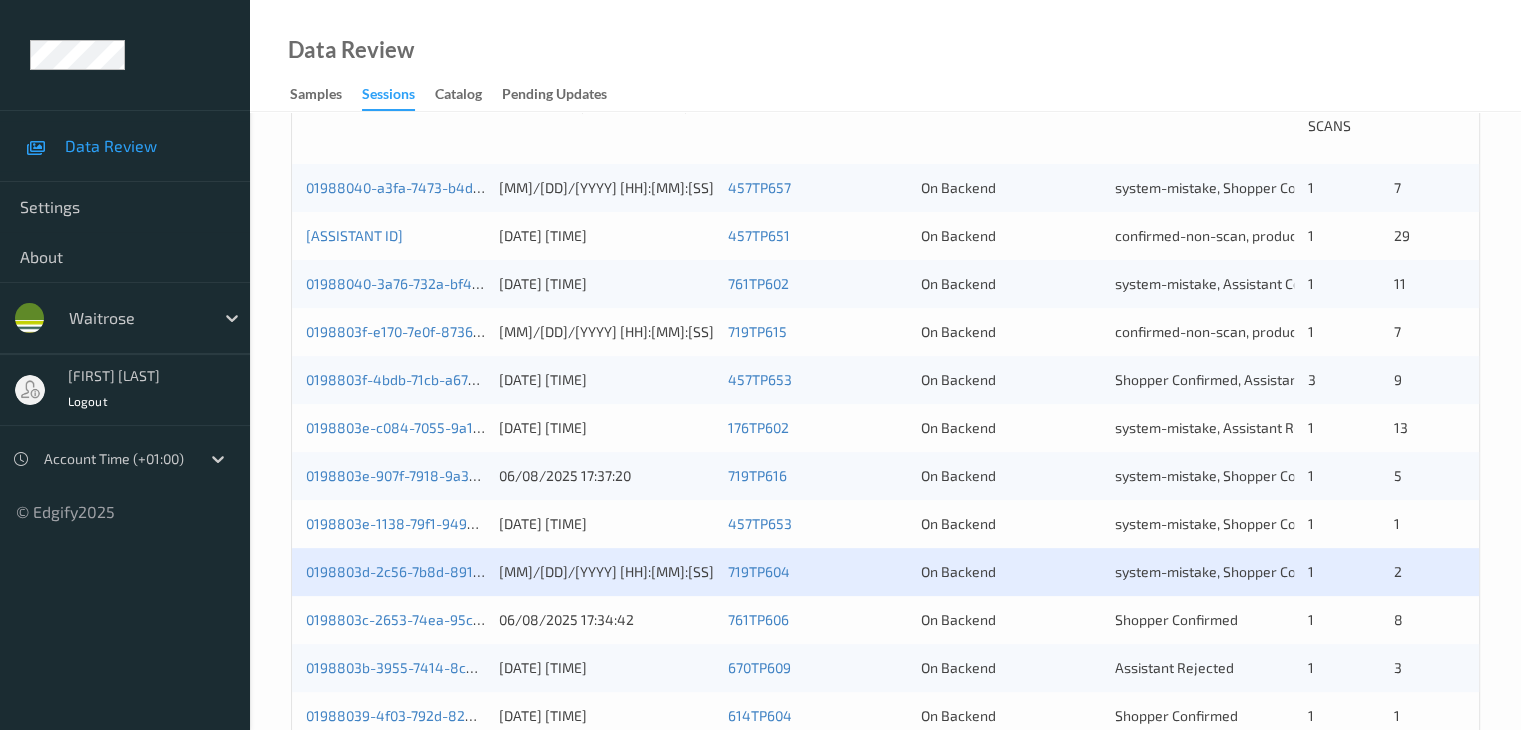 scroll, scrollTop: 600, scrollLeft: 0, axis: vertical 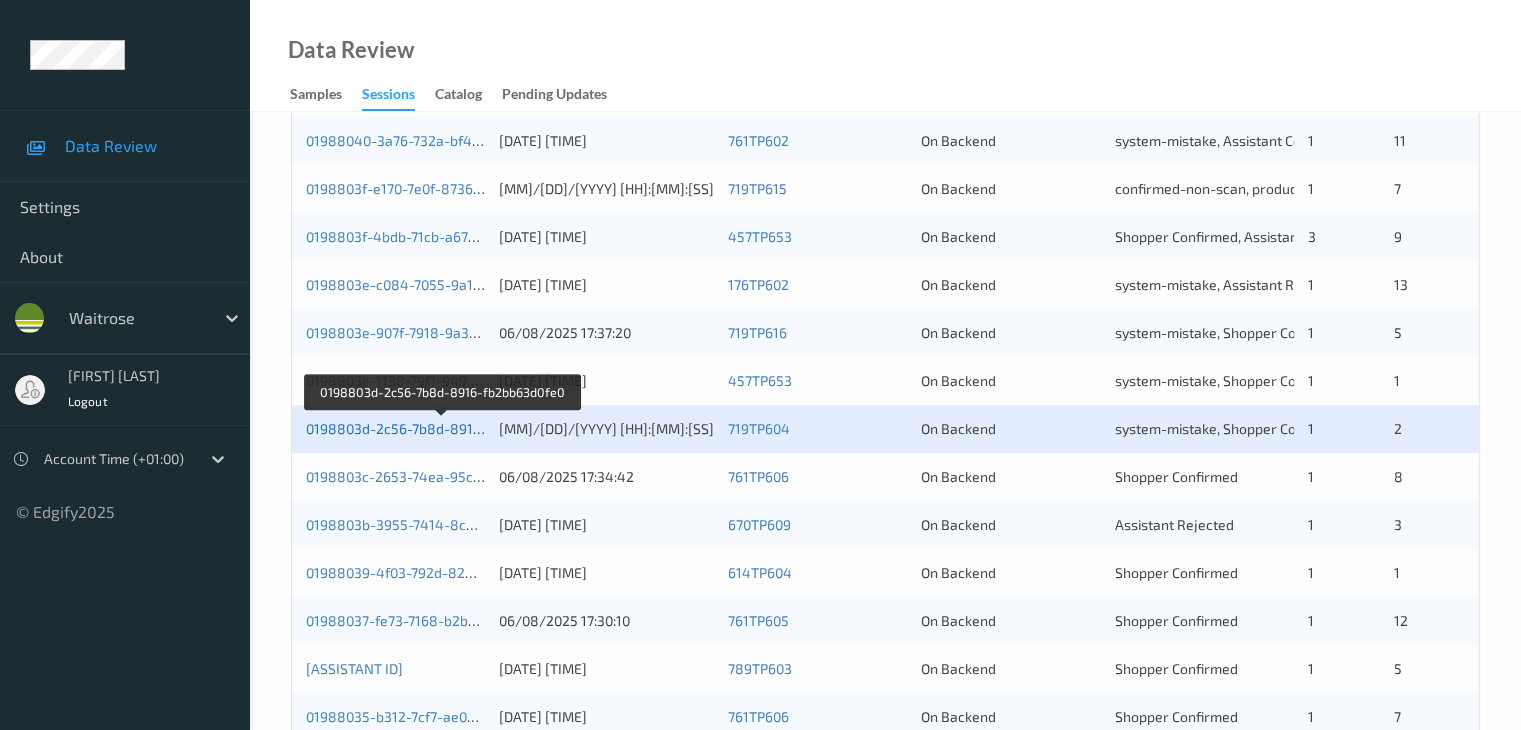 click on "0198803d-2c56-7b8d-8916-fb2bb63d0fe0" at bounding box center [441, 428] 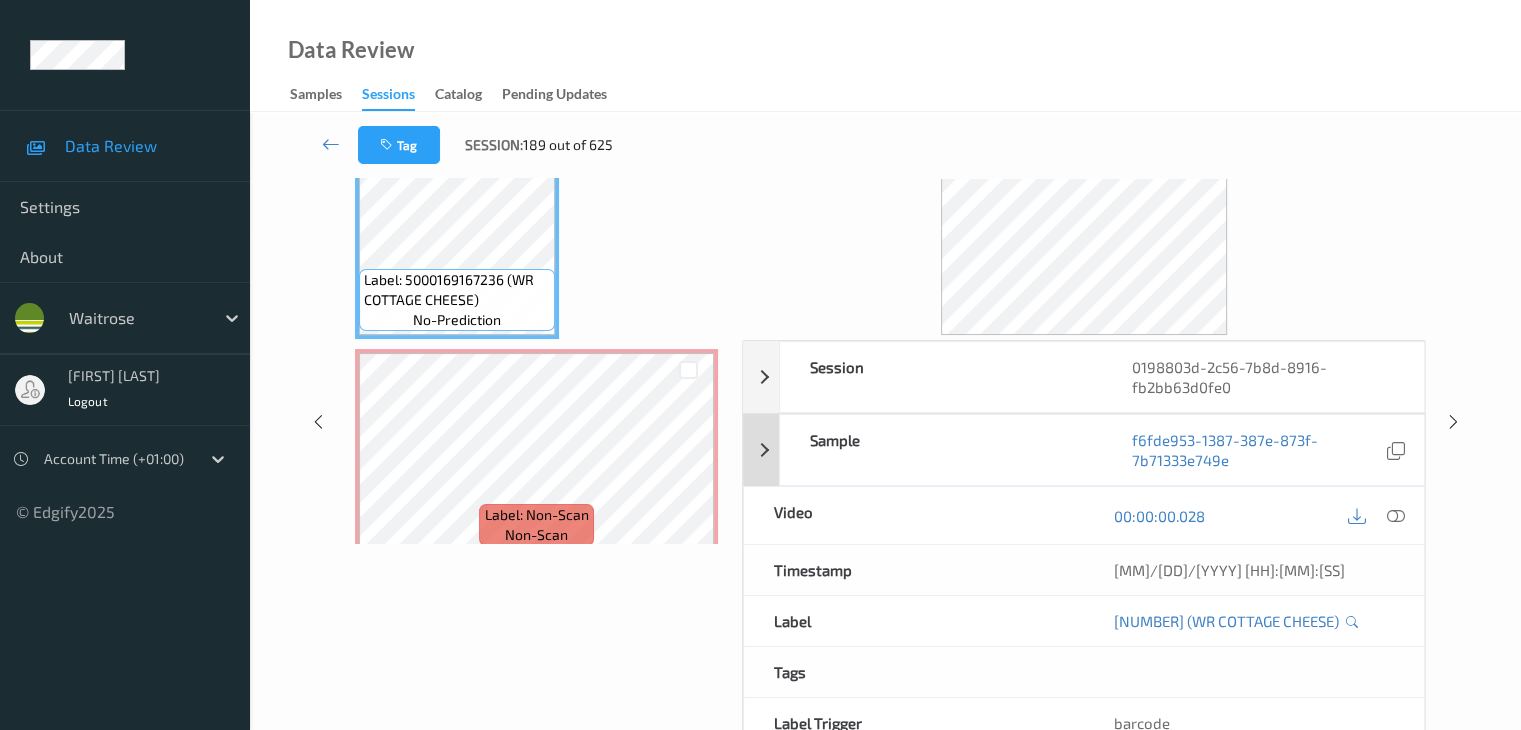 scroll, scrollTop: 0, scrollLeft: 0, axis: both 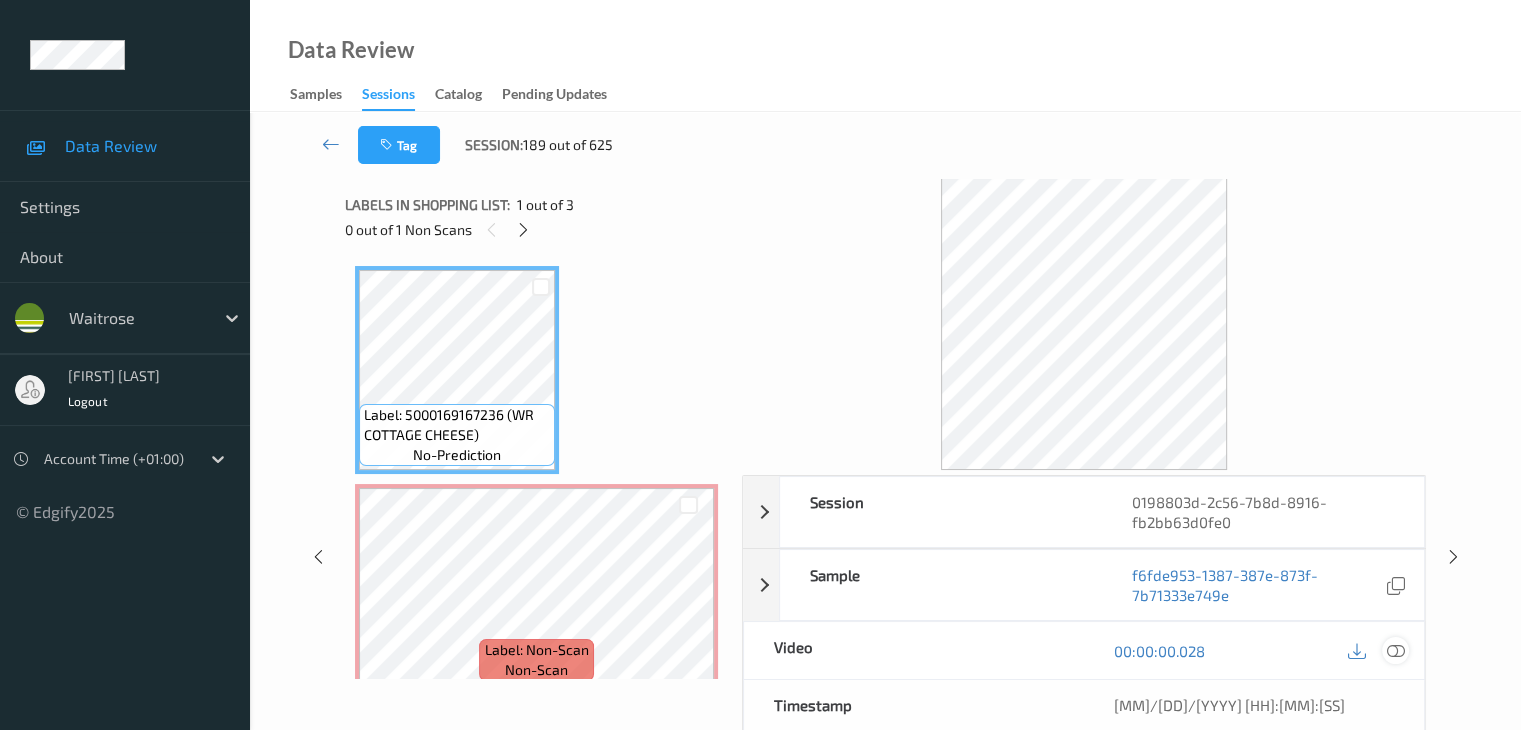 click at bounding box center [1395, 651] 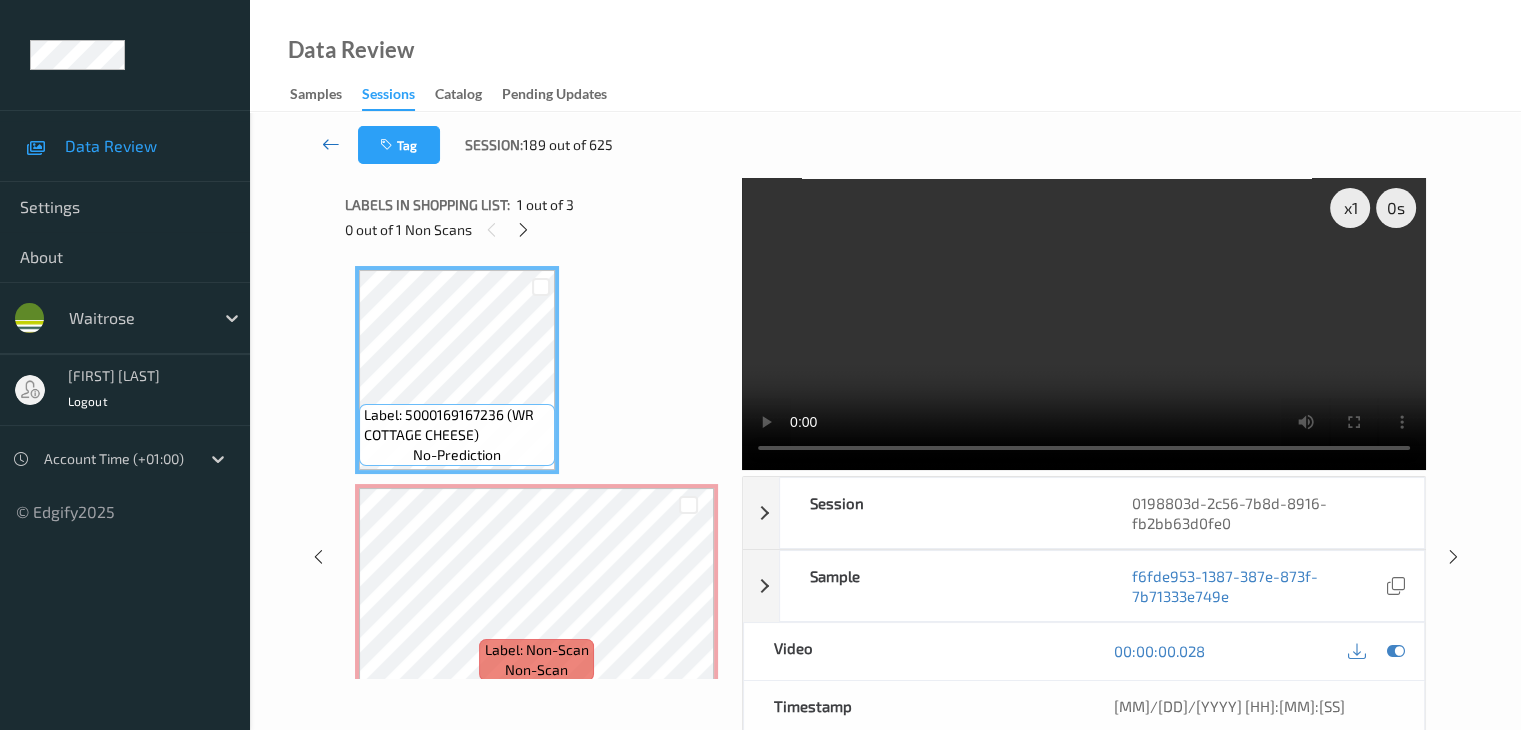 click at bounding box center (331, 144) 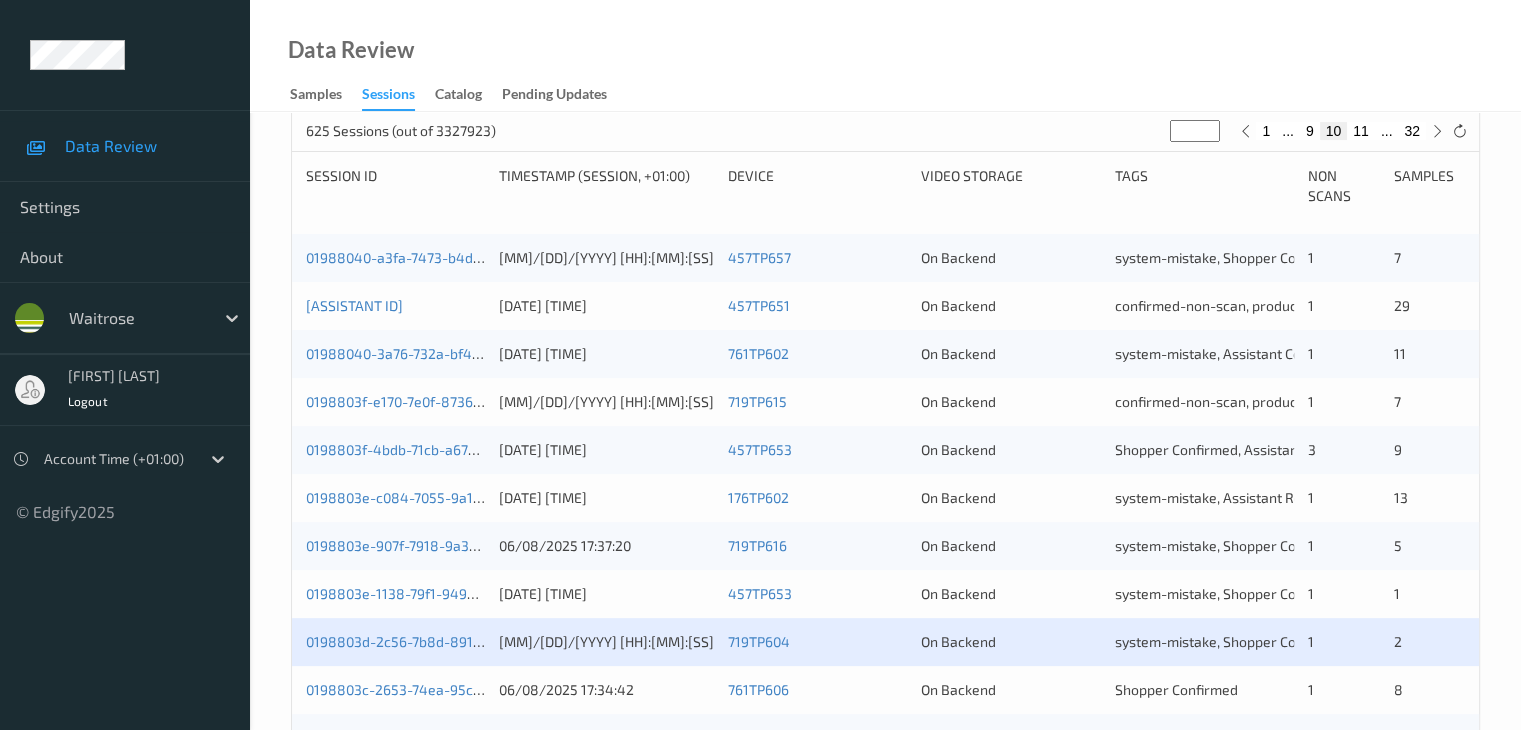 scroll, scrollTop: 500, scrollLeft: 0, axis: vertical 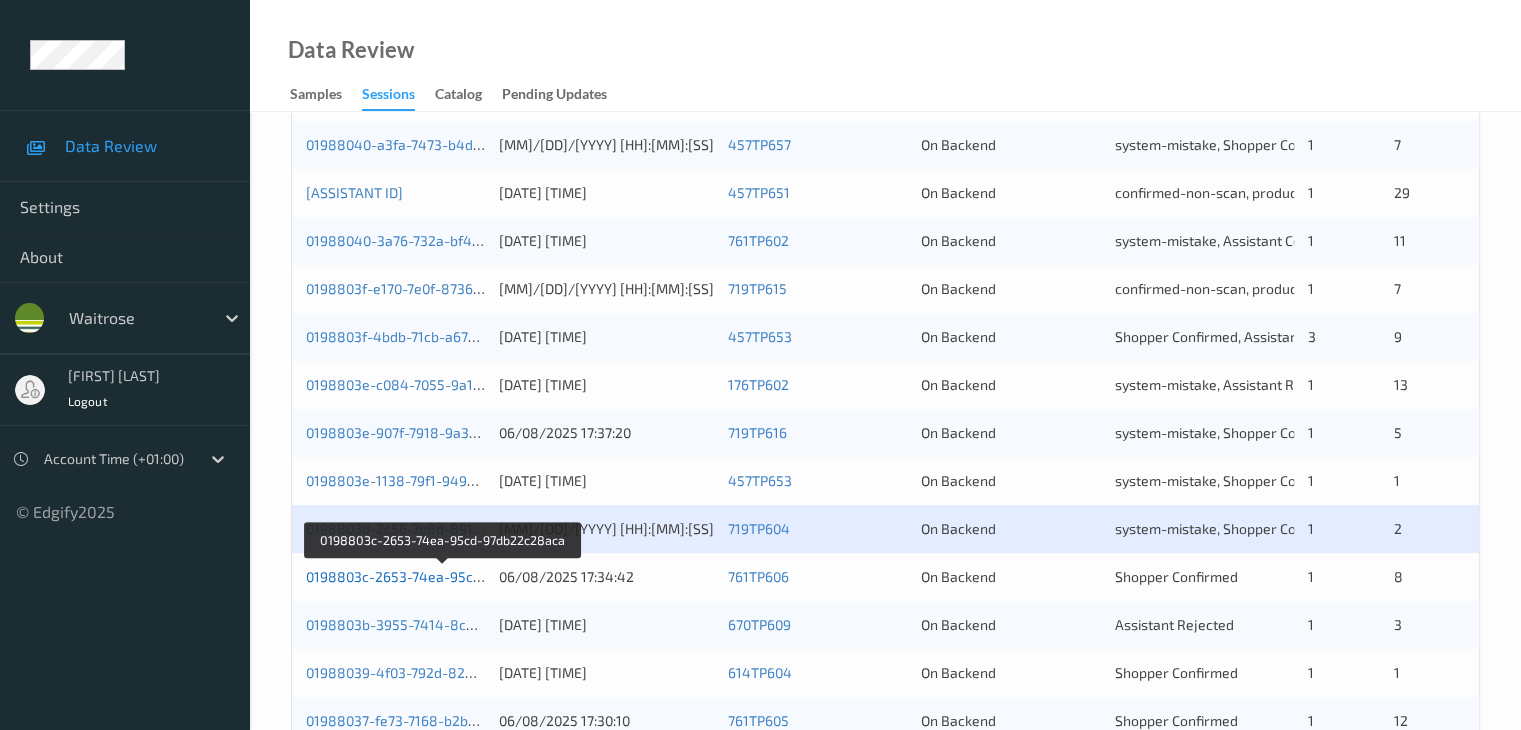 click on "0198803c-2653-74ea-95cd-97db22c28aca" at bounding box center [443, 576] 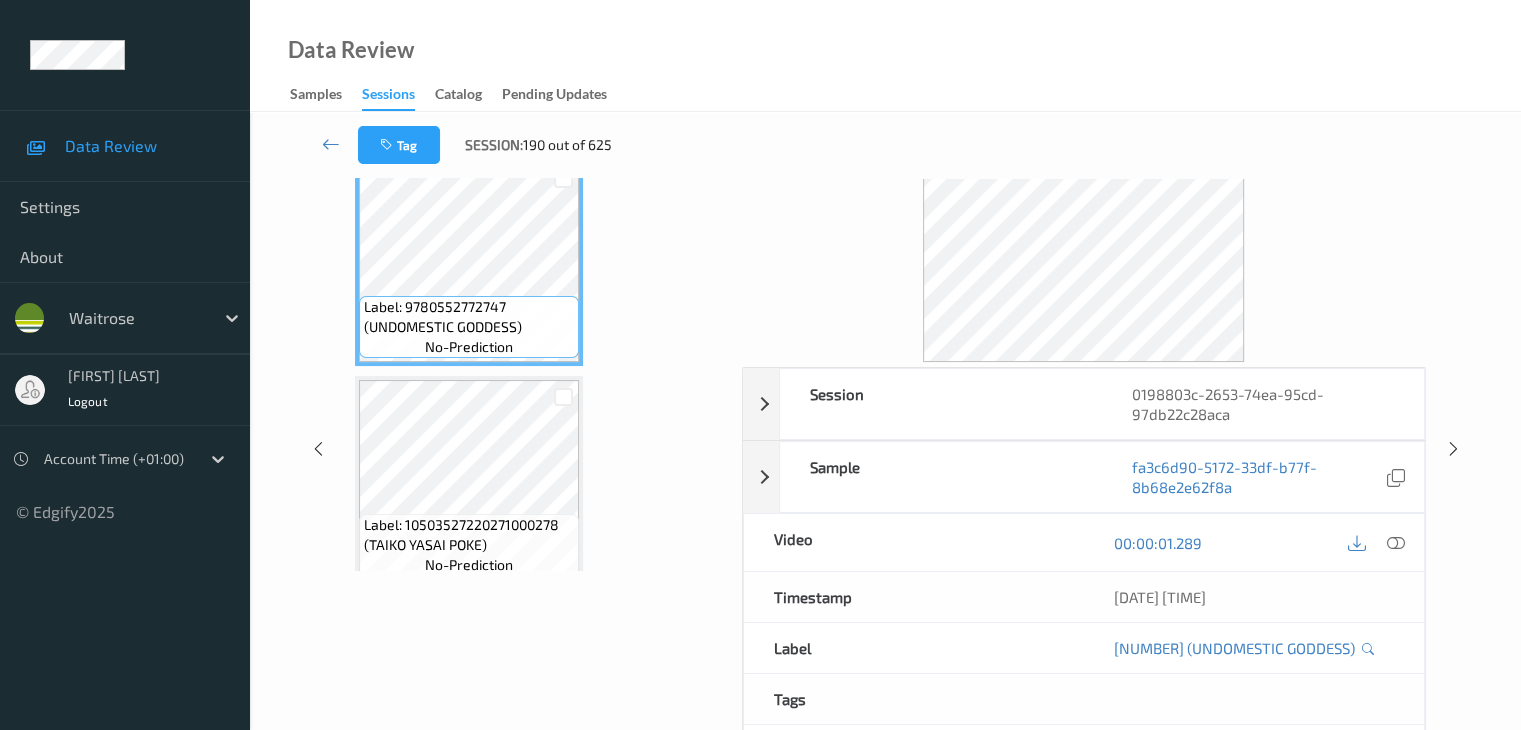 scroll, scrollTop: 0, scrollLeft: 0, axis: both 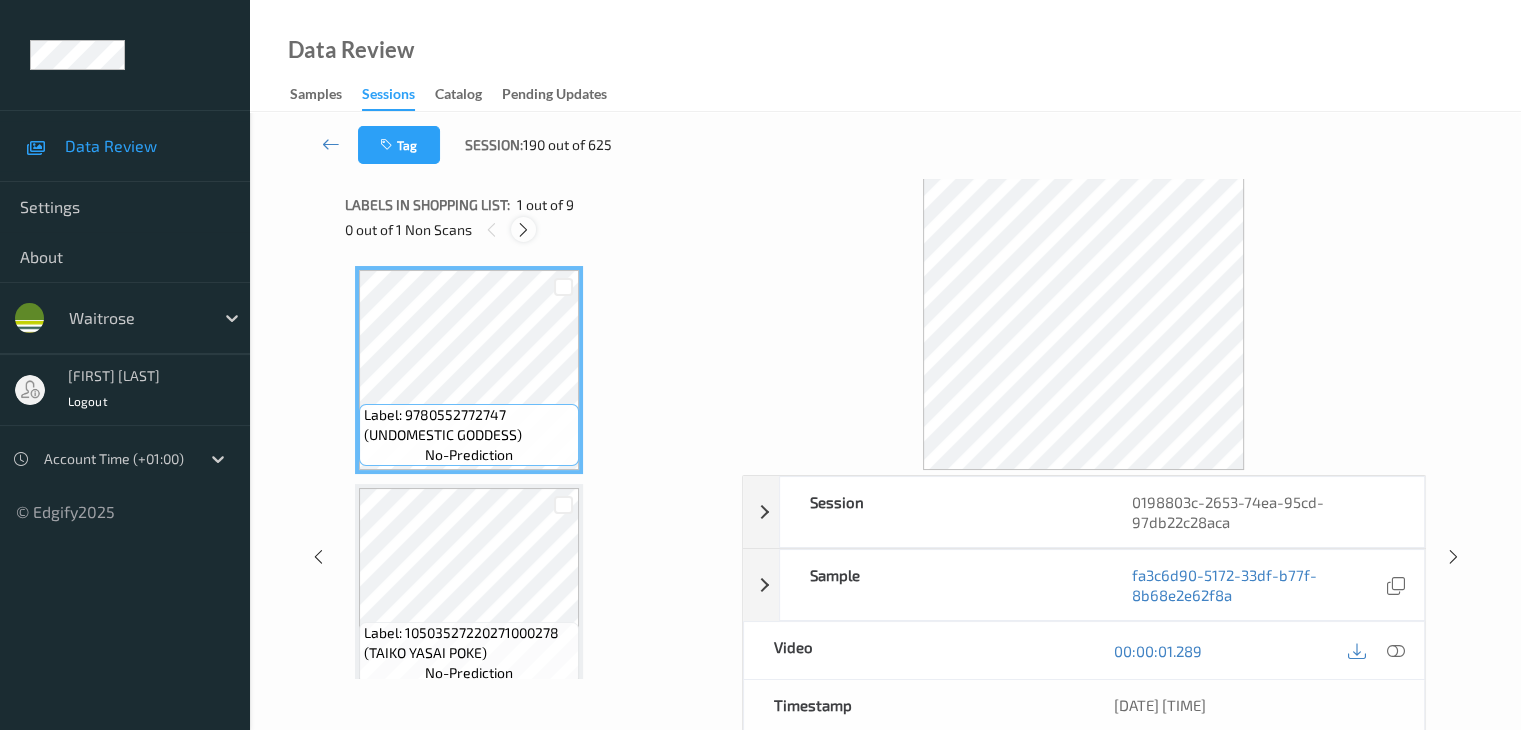 click at bounding box center (523, 230) 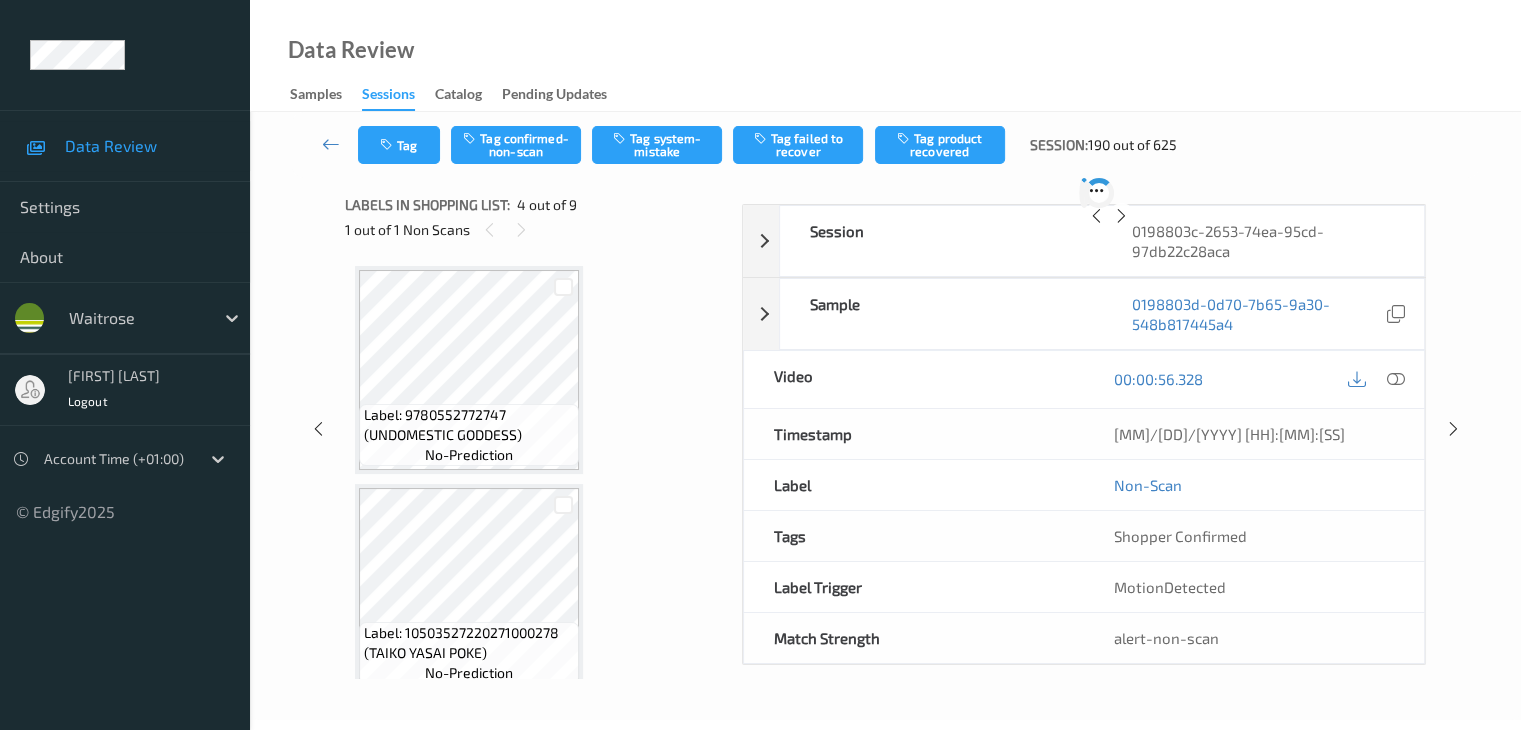 scroll, scrollTop: 446, scrollLeft: 0, axis: vertical 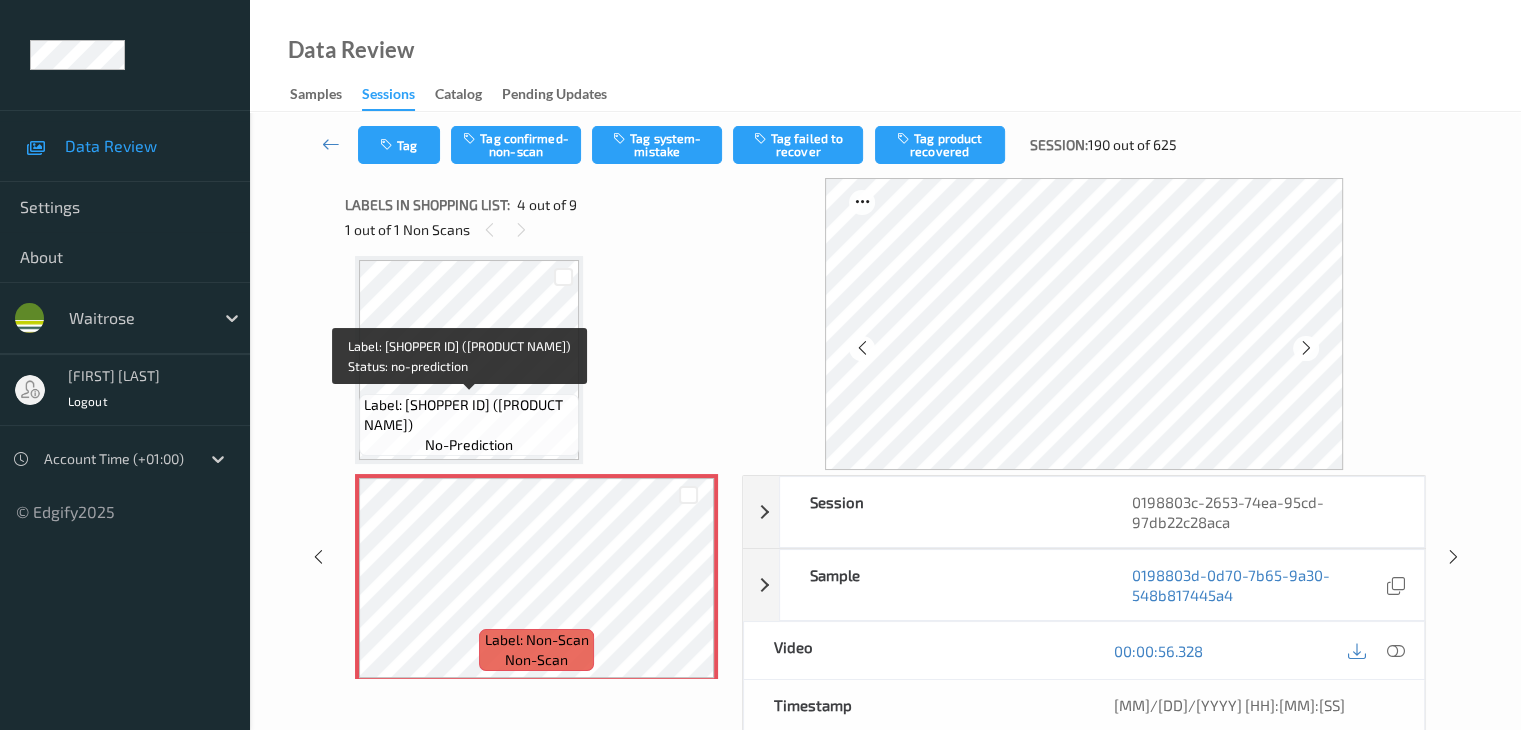 click on "Label: 5052715158298 (PARTY ACCESSORY)" at bounding box center [469, 415] 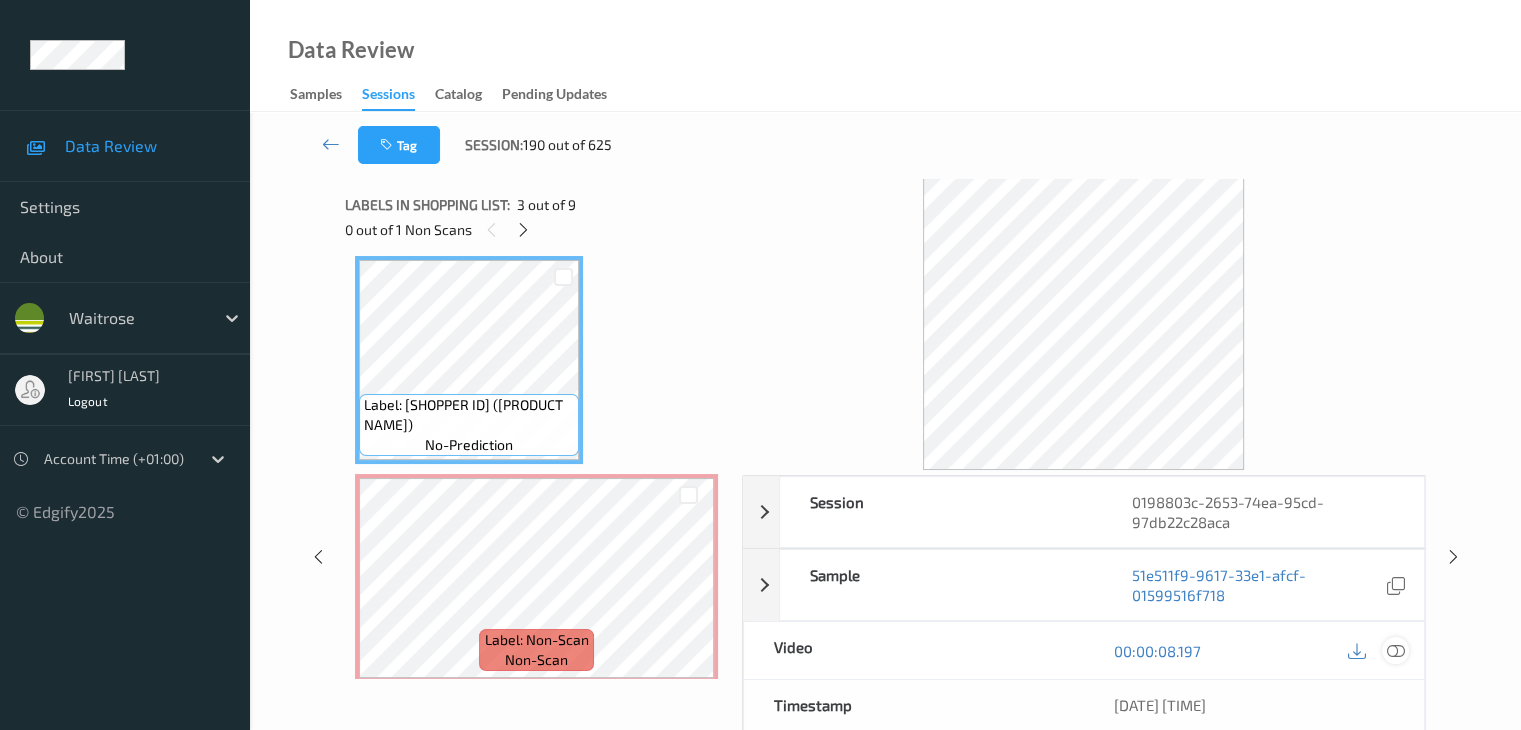 click at bounding box center (1395, 651) 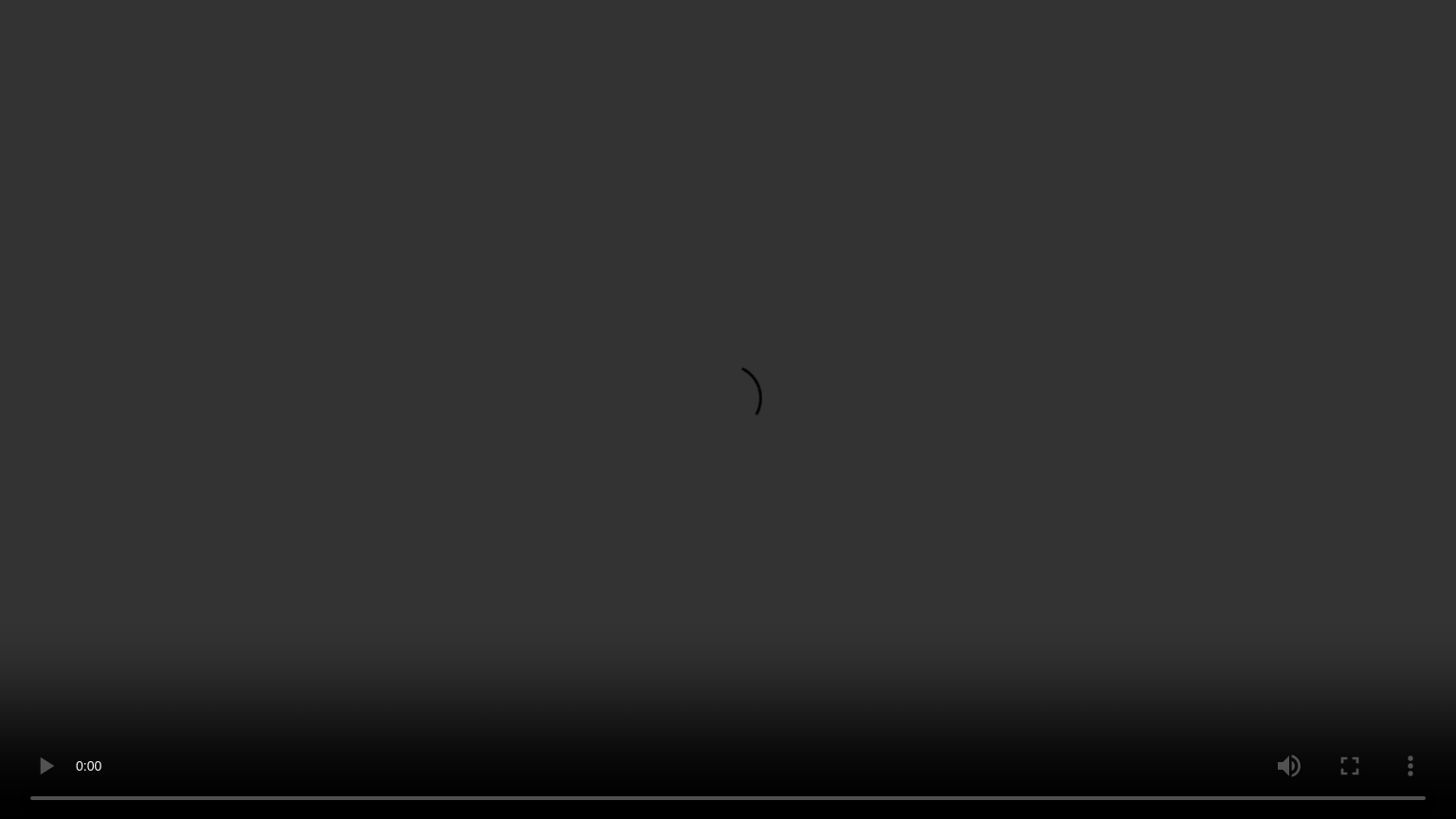 type 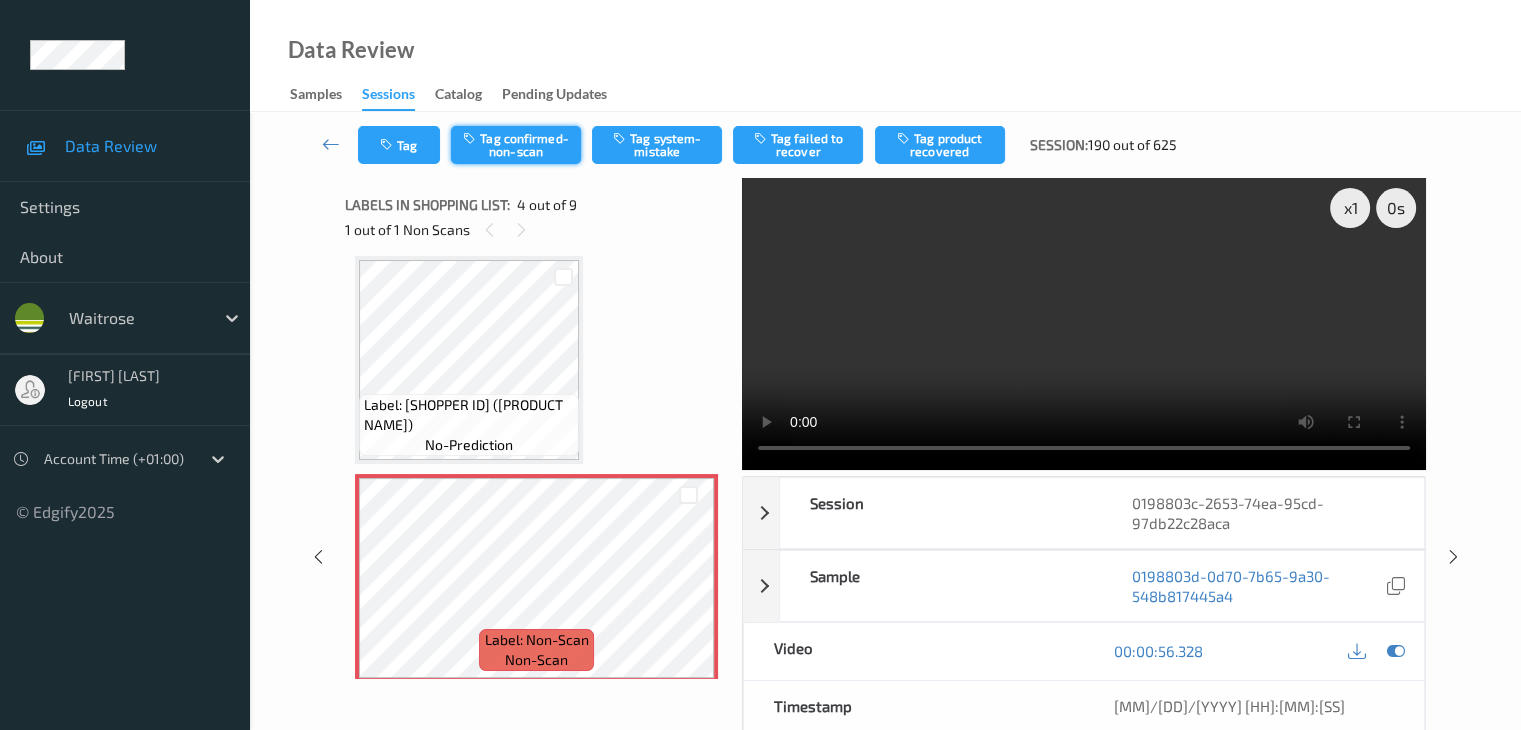 click on "Tag   confirmed-non-scan" at bounding box center (516, 145) 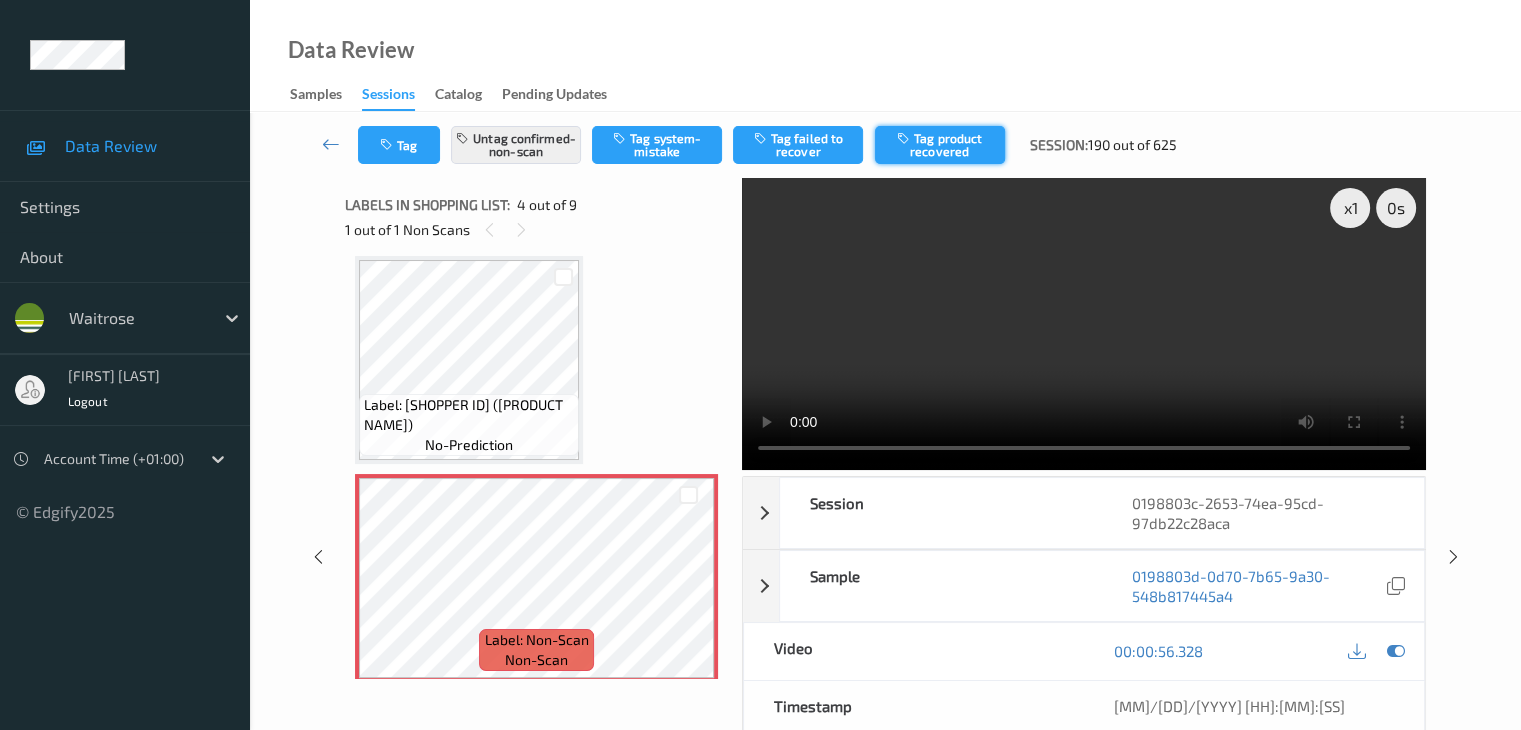 click on "Tag   product recovered" at bounding box center [940, 145] 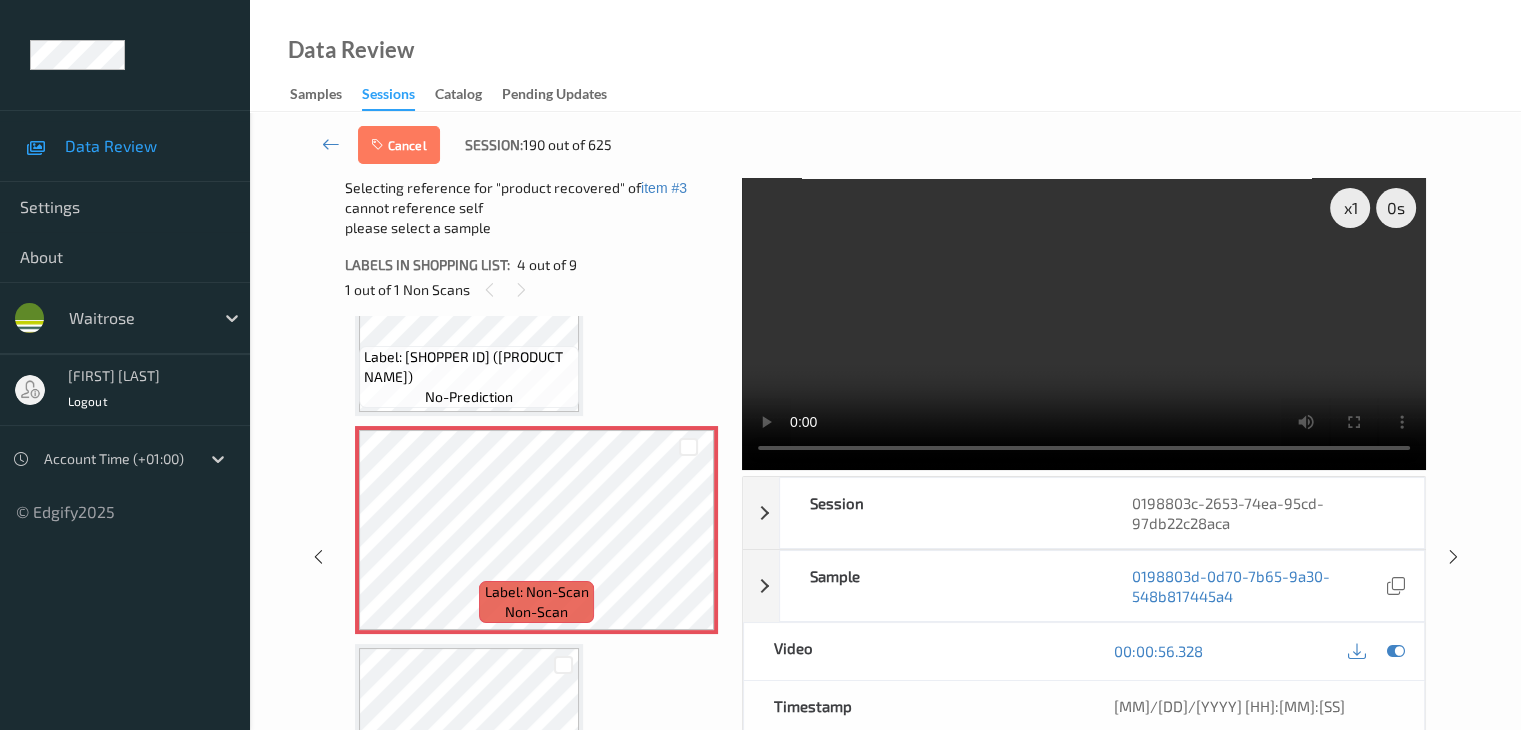 scroll, scrollTop: 546, scrollLeft: 0, axis: vertical 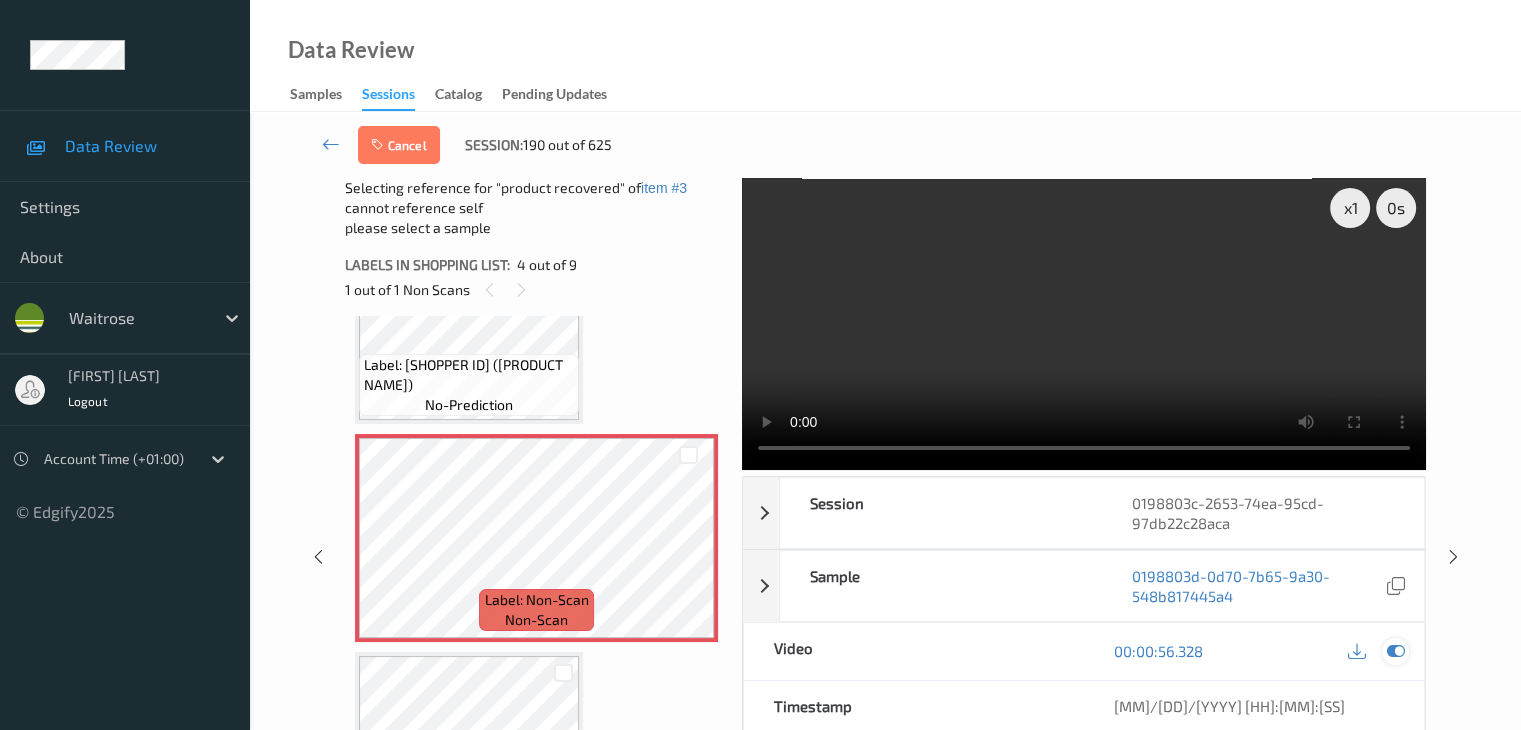 click at bounding box center (1395, 651) 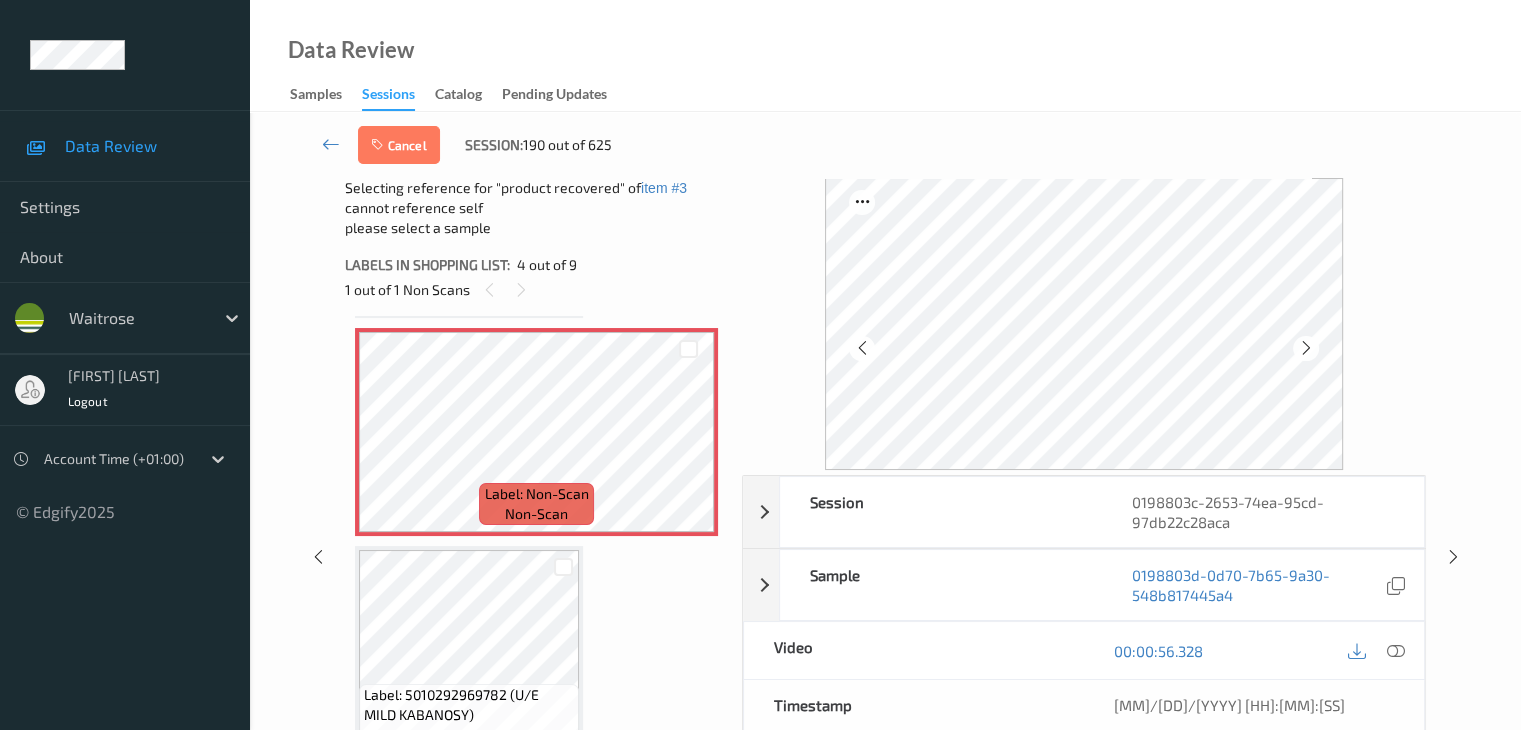 scroll, scrollTop: 746, scrollLeft: 0, axis: vertical 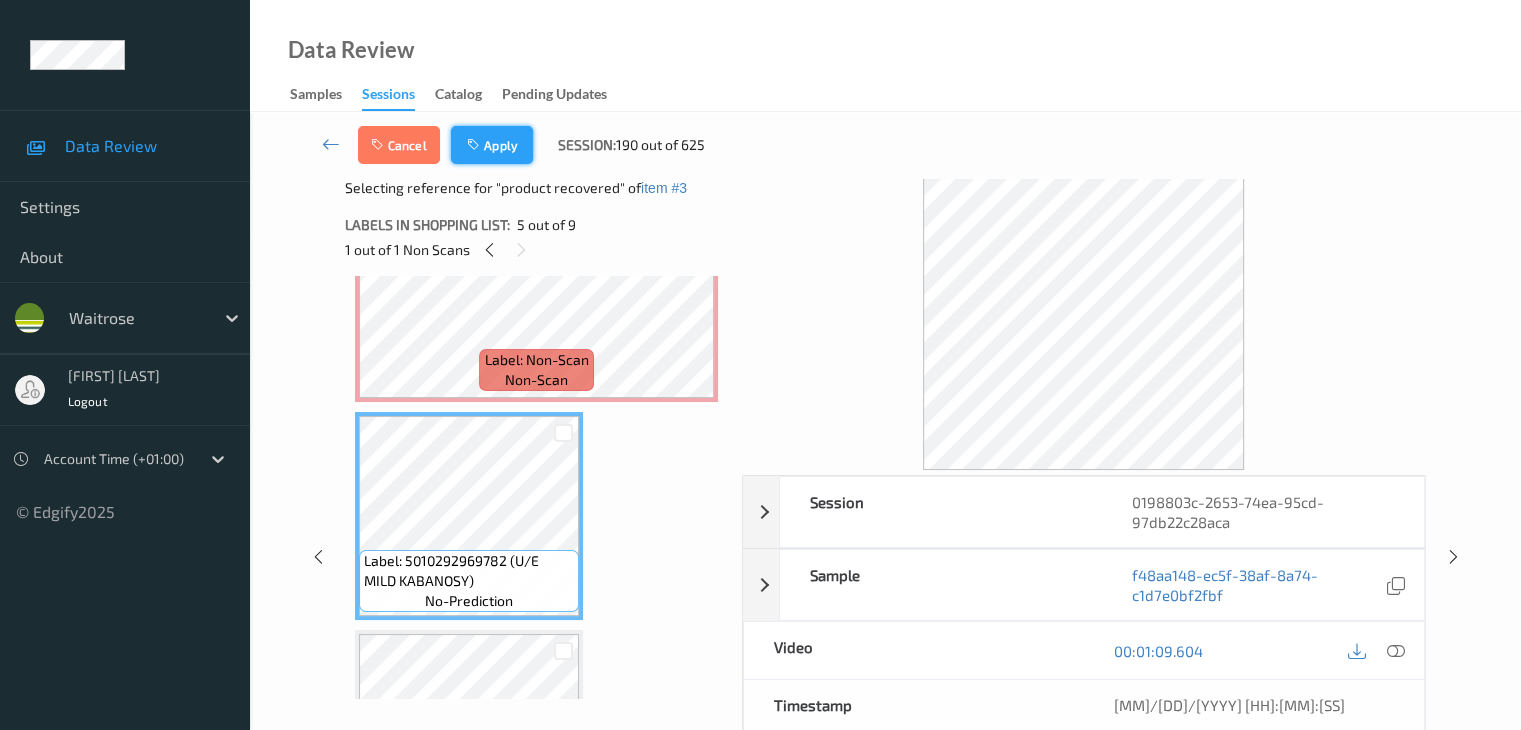 click on "Apply" at bounding box center (492, 145) 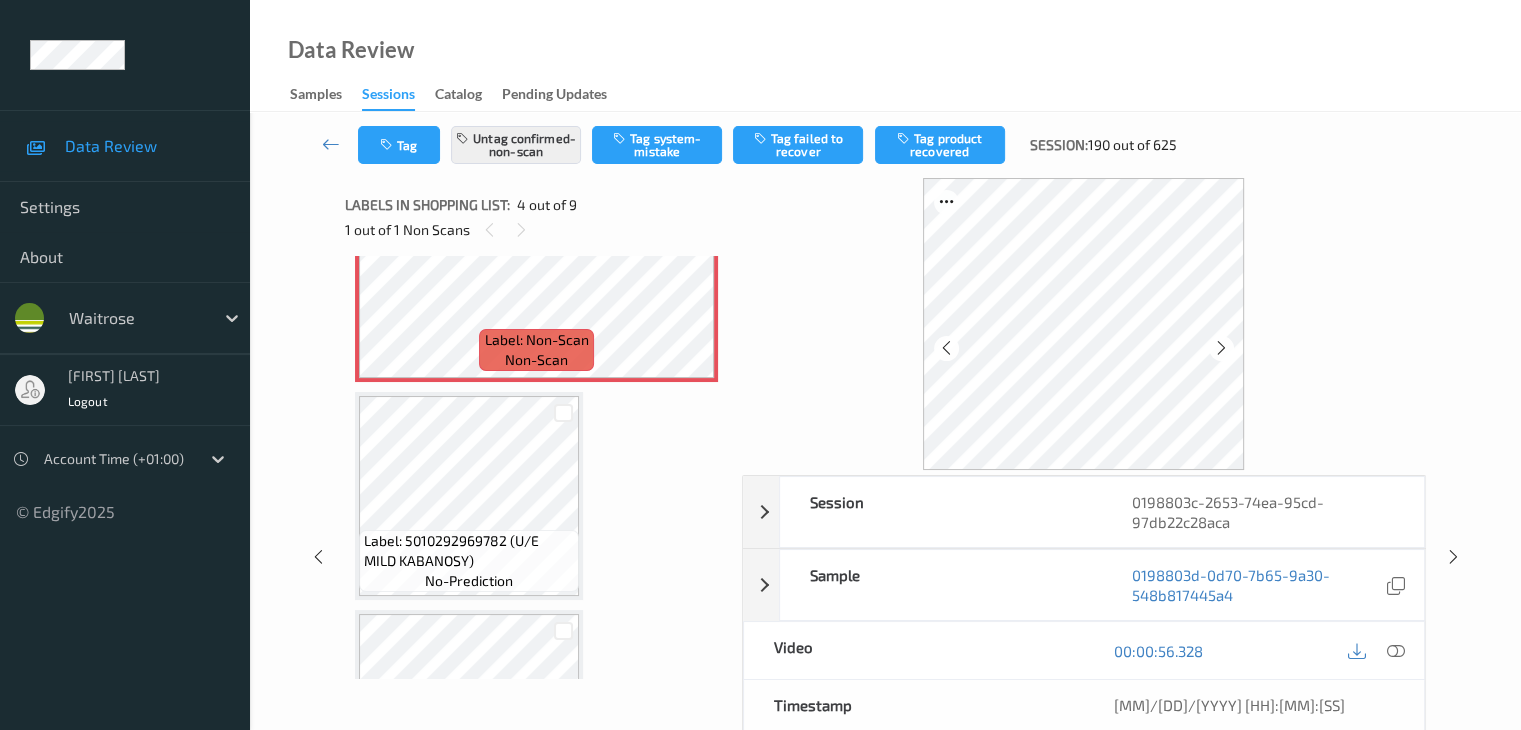 scroll, scrollTop: 446, scrollLeft: 0, axis: vertical 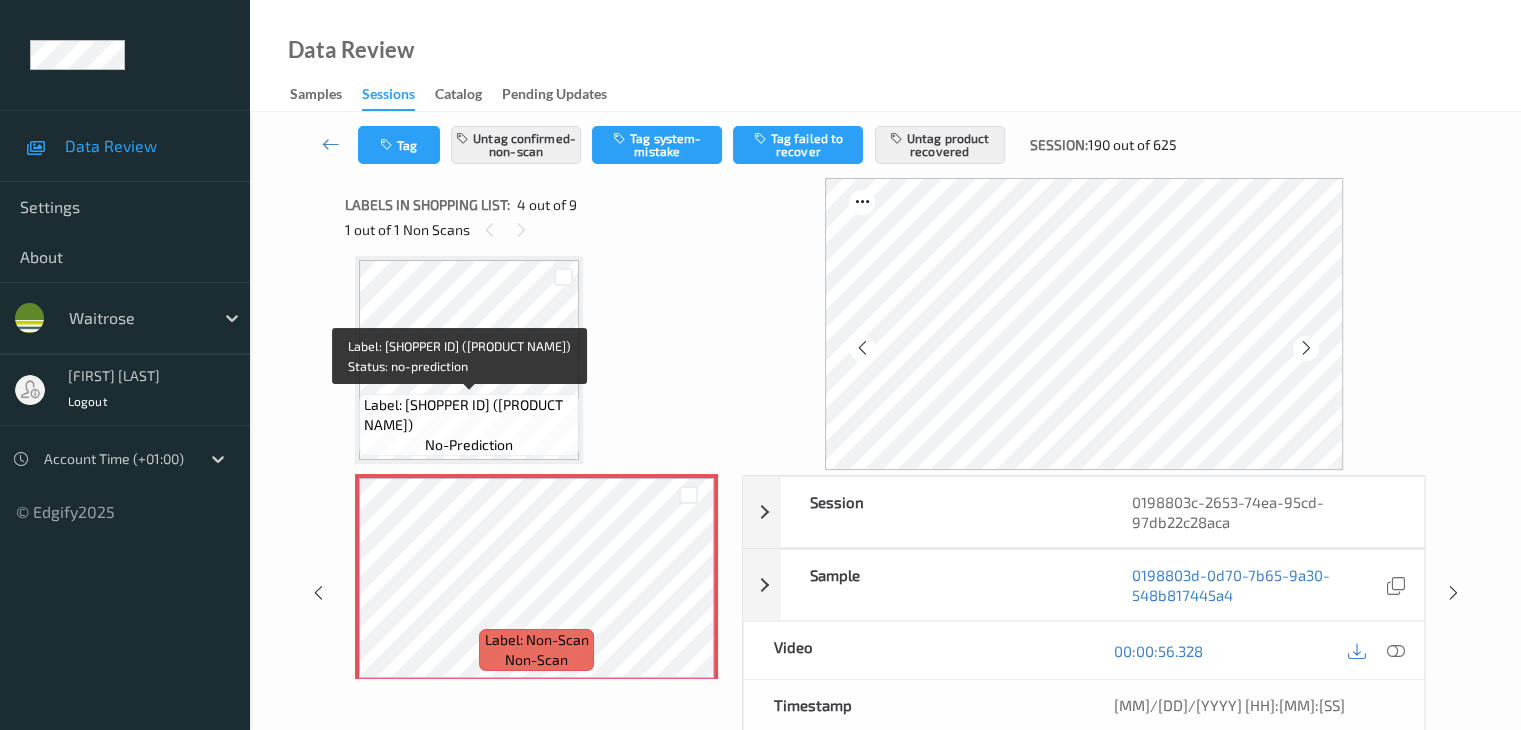 click on "Label: 5052715158298 (PARTY ACCESSORY)" at bounding box center [469, 415] 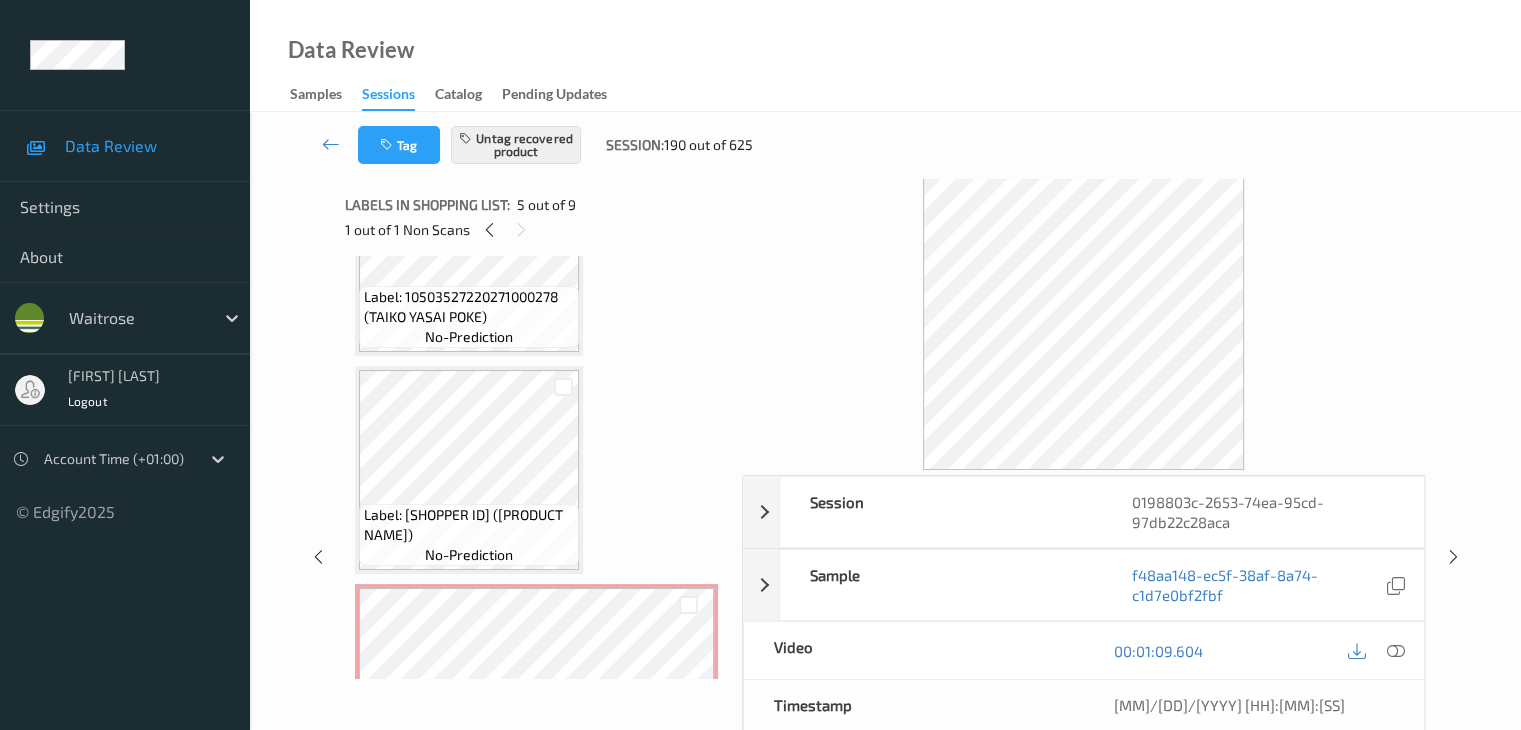 scroll, scrollTop: 246, scrollLeft: 0, axis: vertical 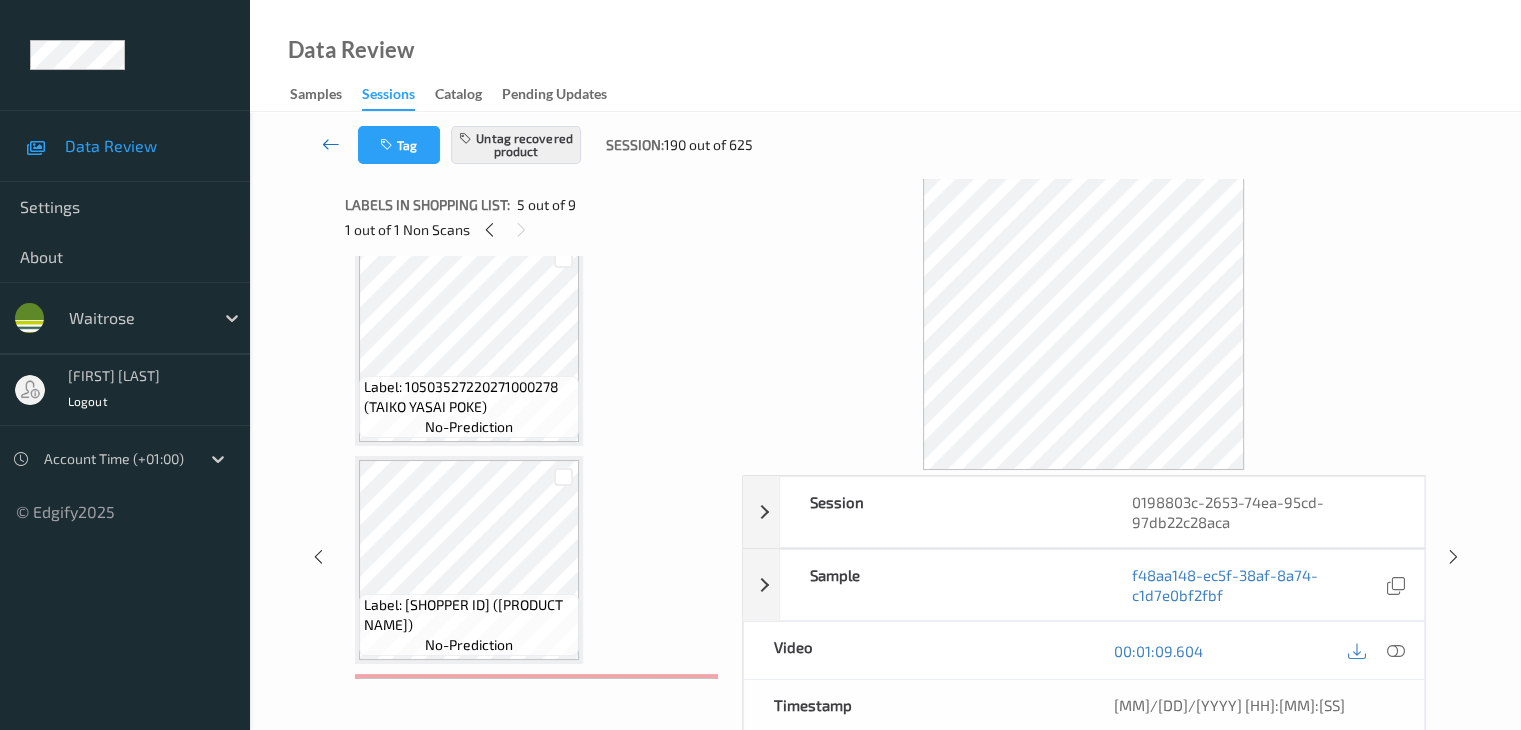 click at bounding box center [331, 144] 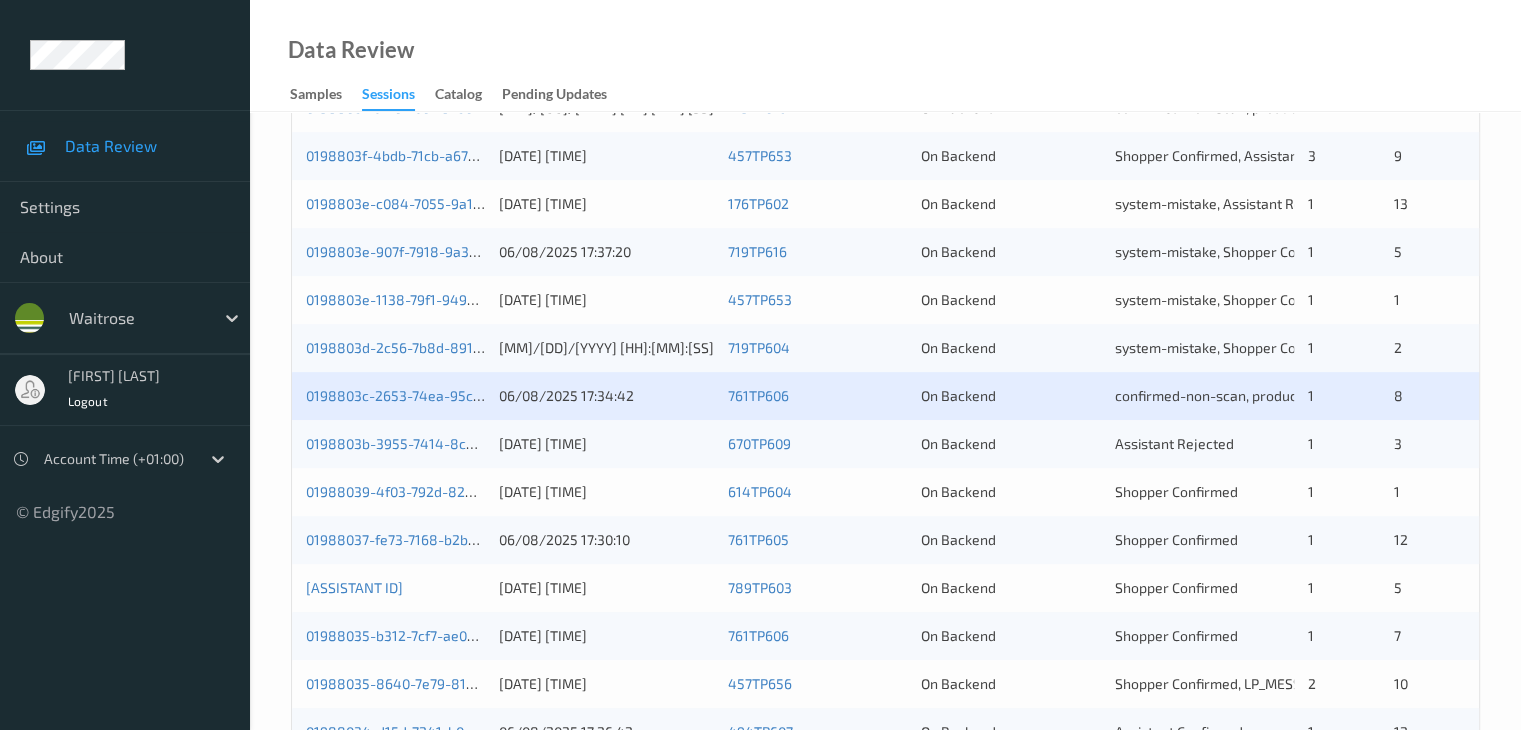 scroll, scrollTop: 700, scrollLeft: 0, axis: vertical 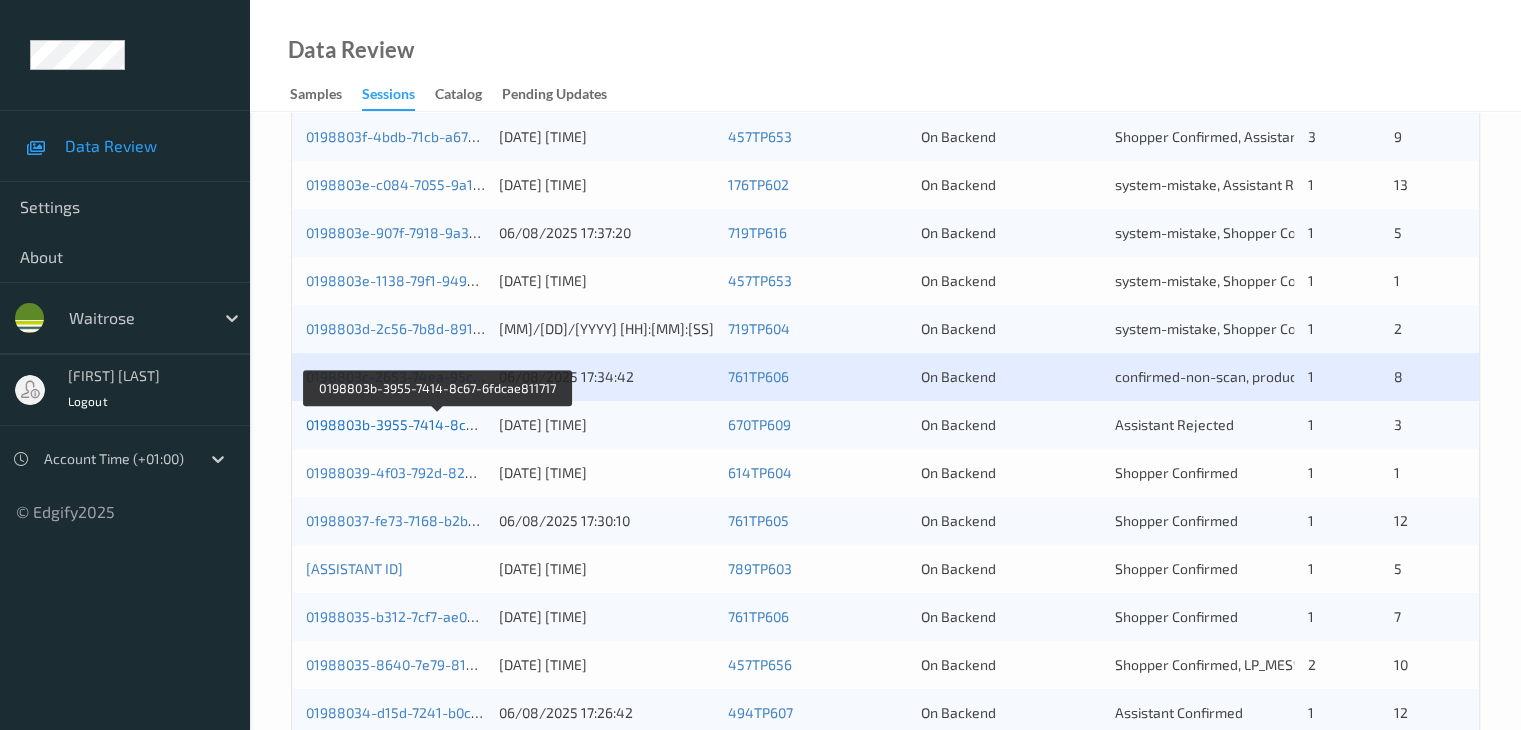 click on "0198803b-3955-7414-8c67-6fdcae811717" at bounding box center [439, 424] 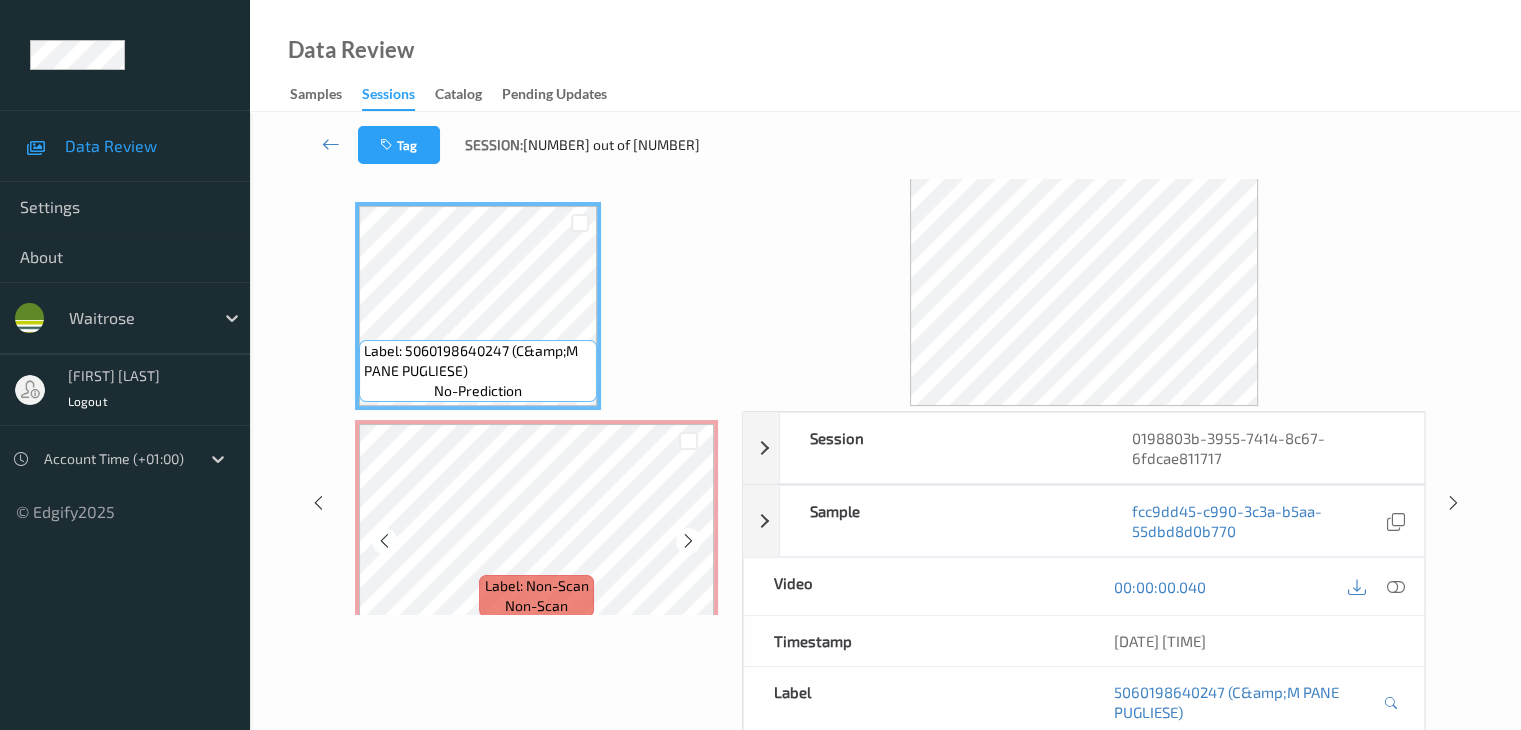 scroll, scrollTop: 0, scrollLeft: 0, axis: both 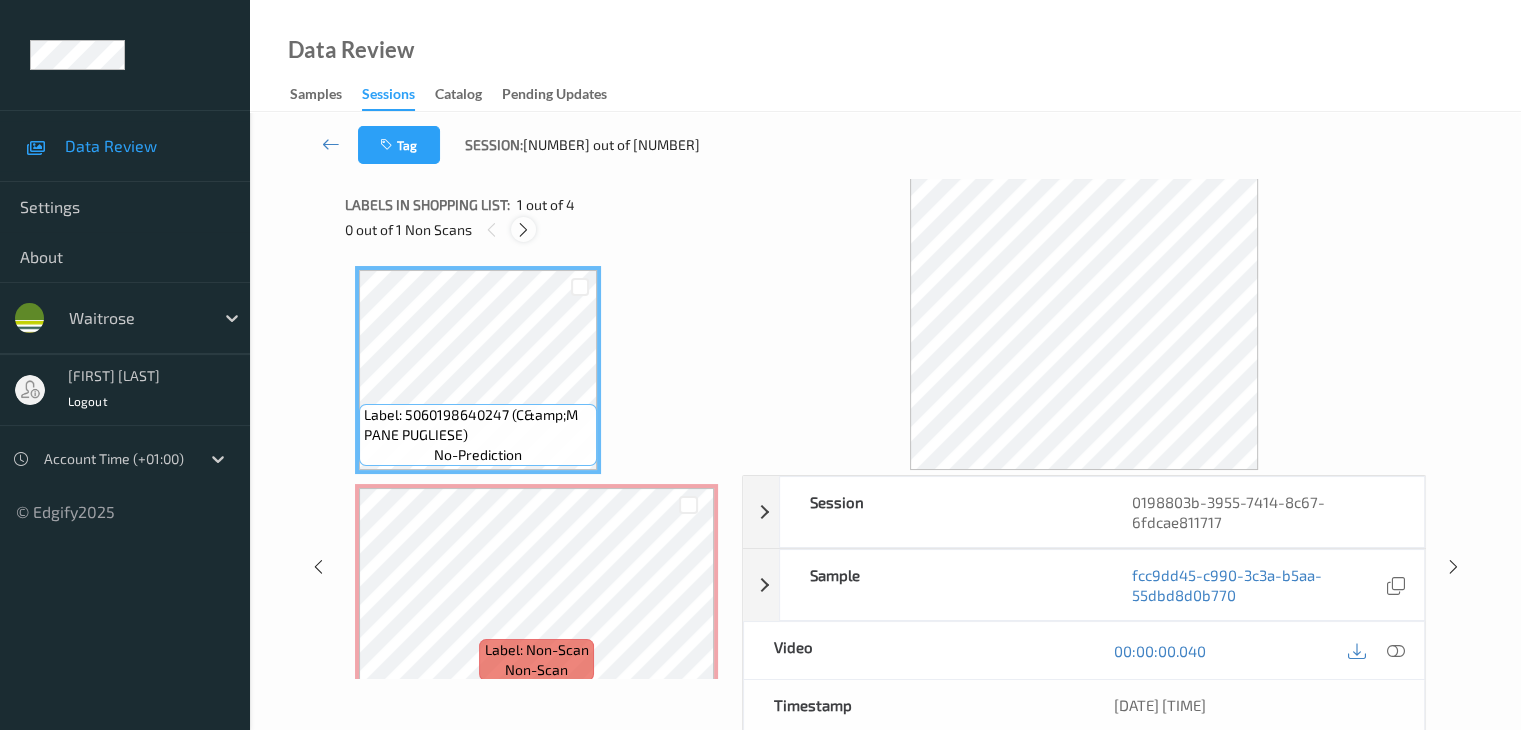 click at bounding box center (523, 230) 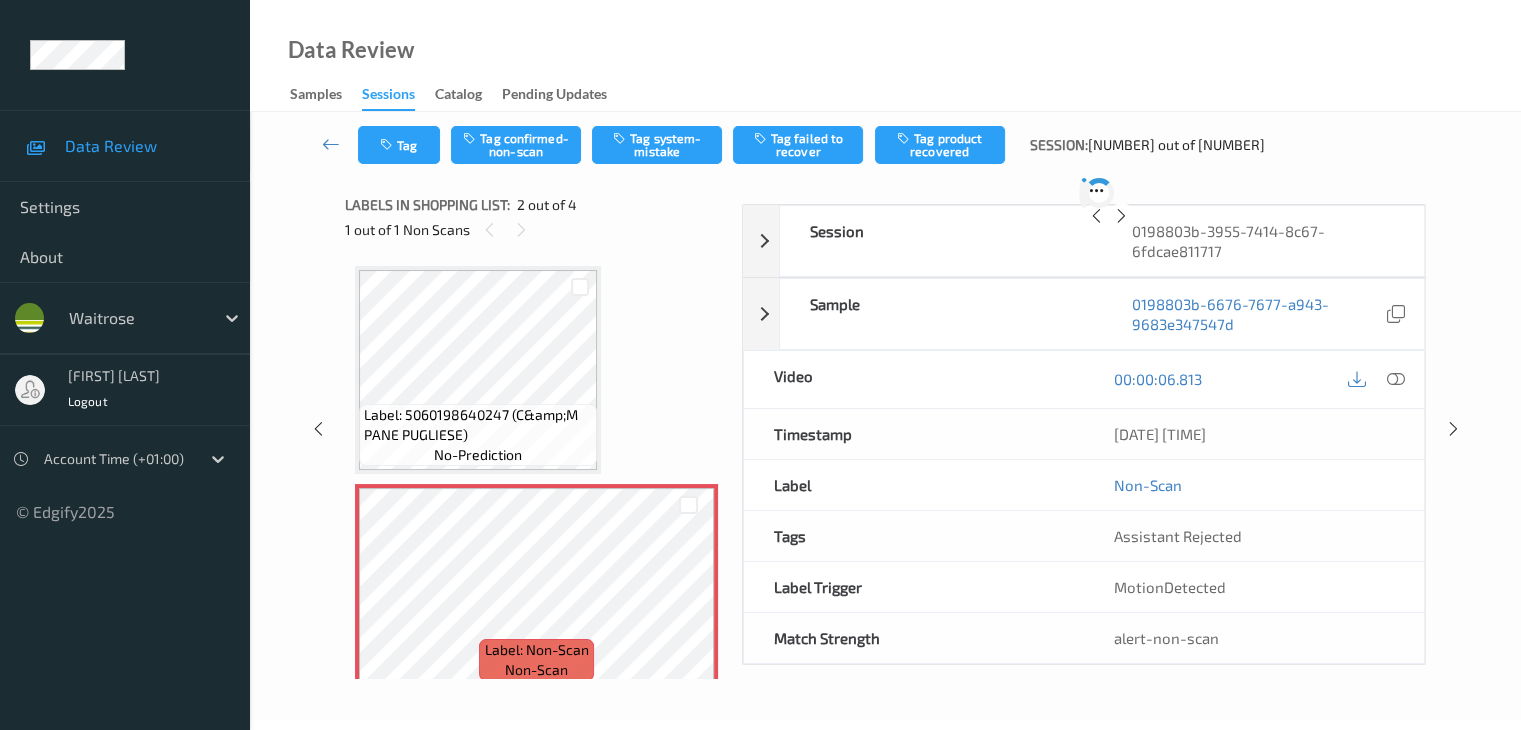 scroll, scrollTop: 10, scrollLeft: 0, axis: vertical 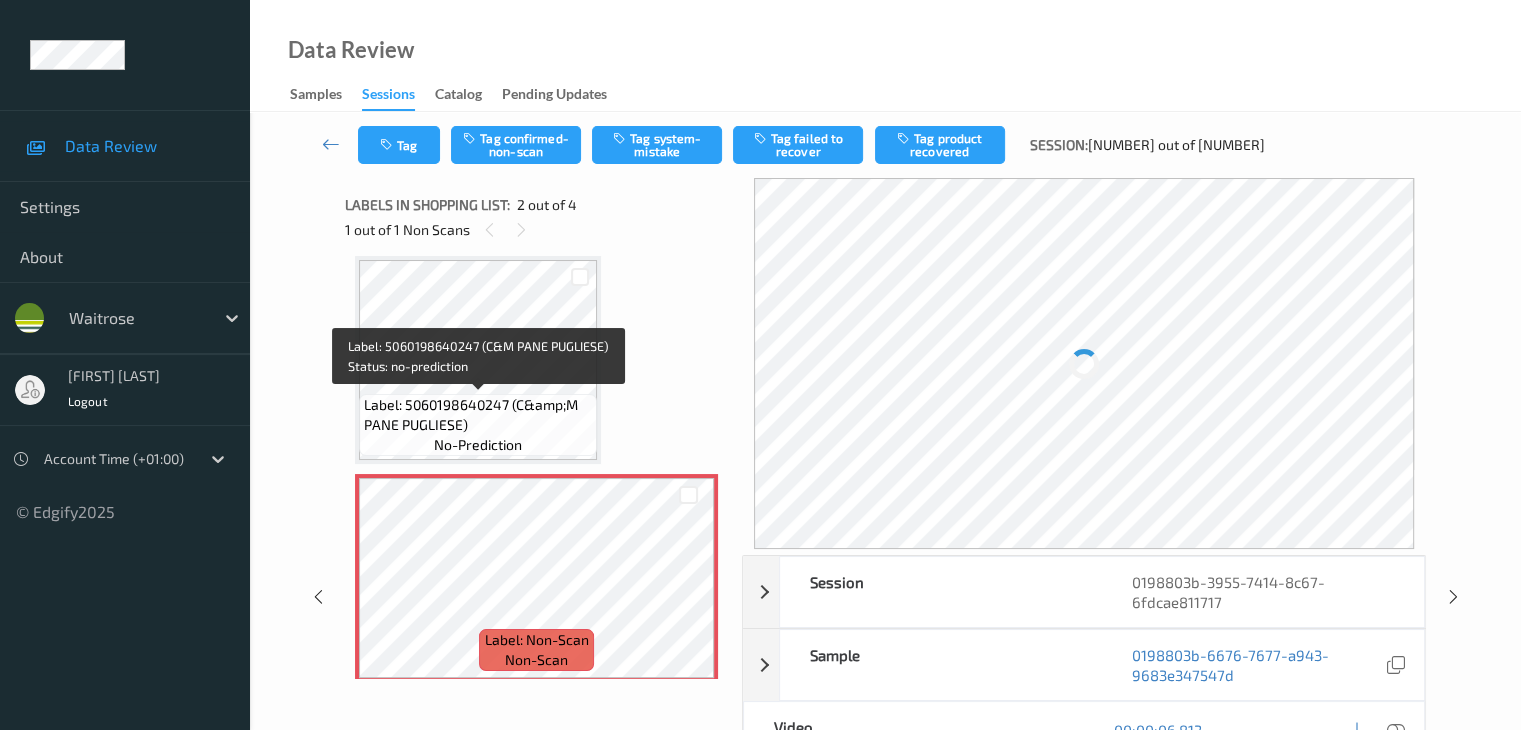 click on "Label: 5060198640247 (C&amp;M PANE PUGLIESE) no-prediction" at bounding box center [478, 425] 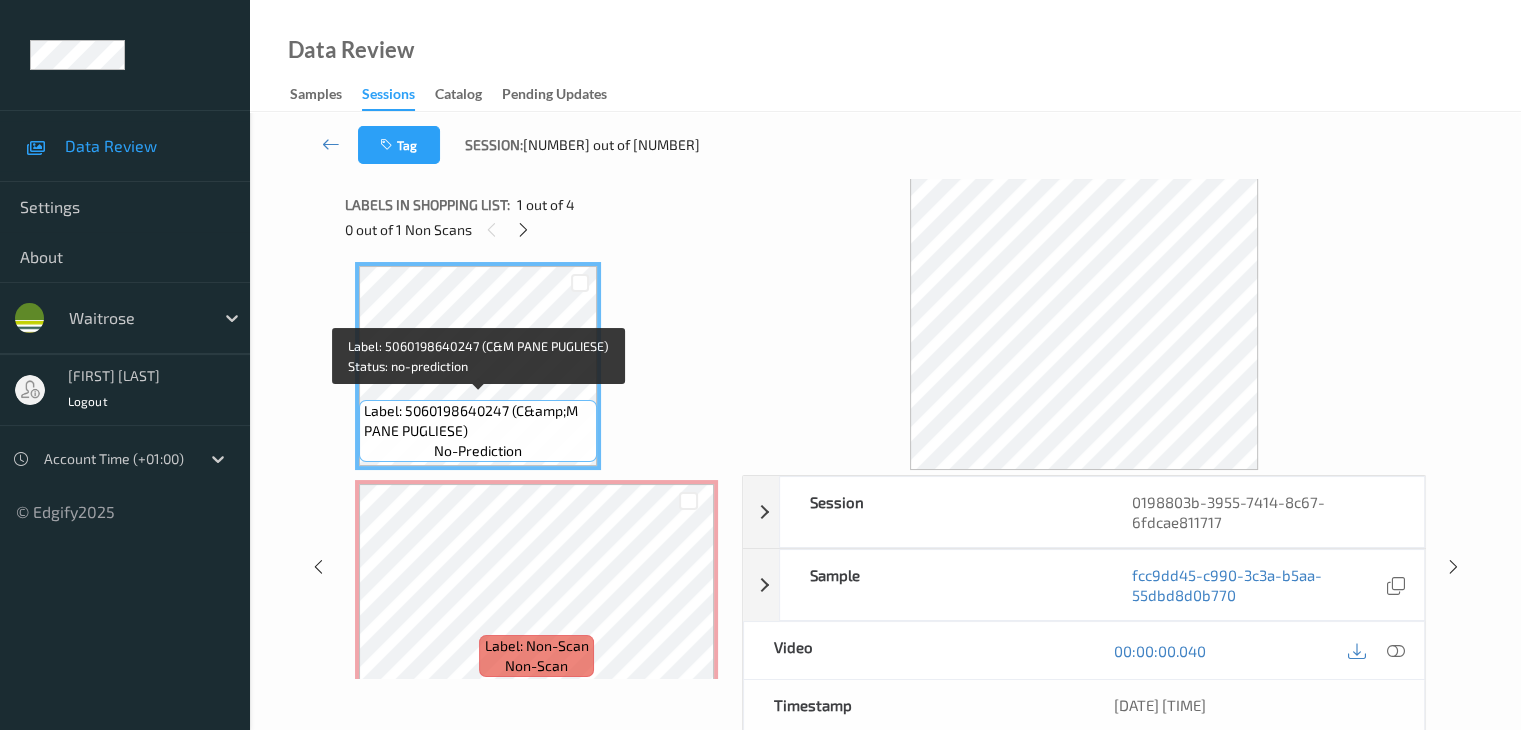 scroll, scrollTop: 0, scrollLeft: 0, axis: both 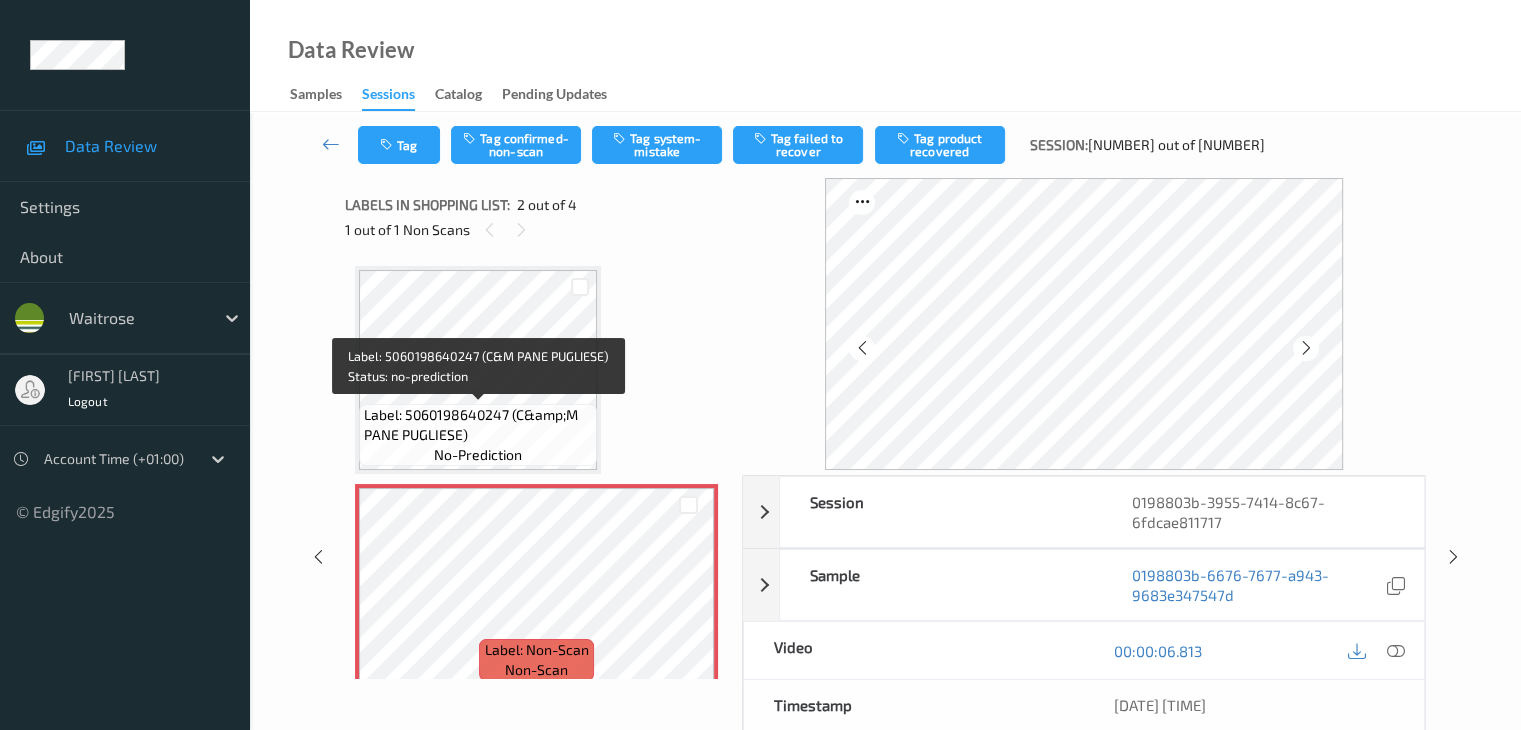 click on "Label: 5060198640247 (C&amp;M PANE PUGLIESE)" at bounding box center [478, 425] 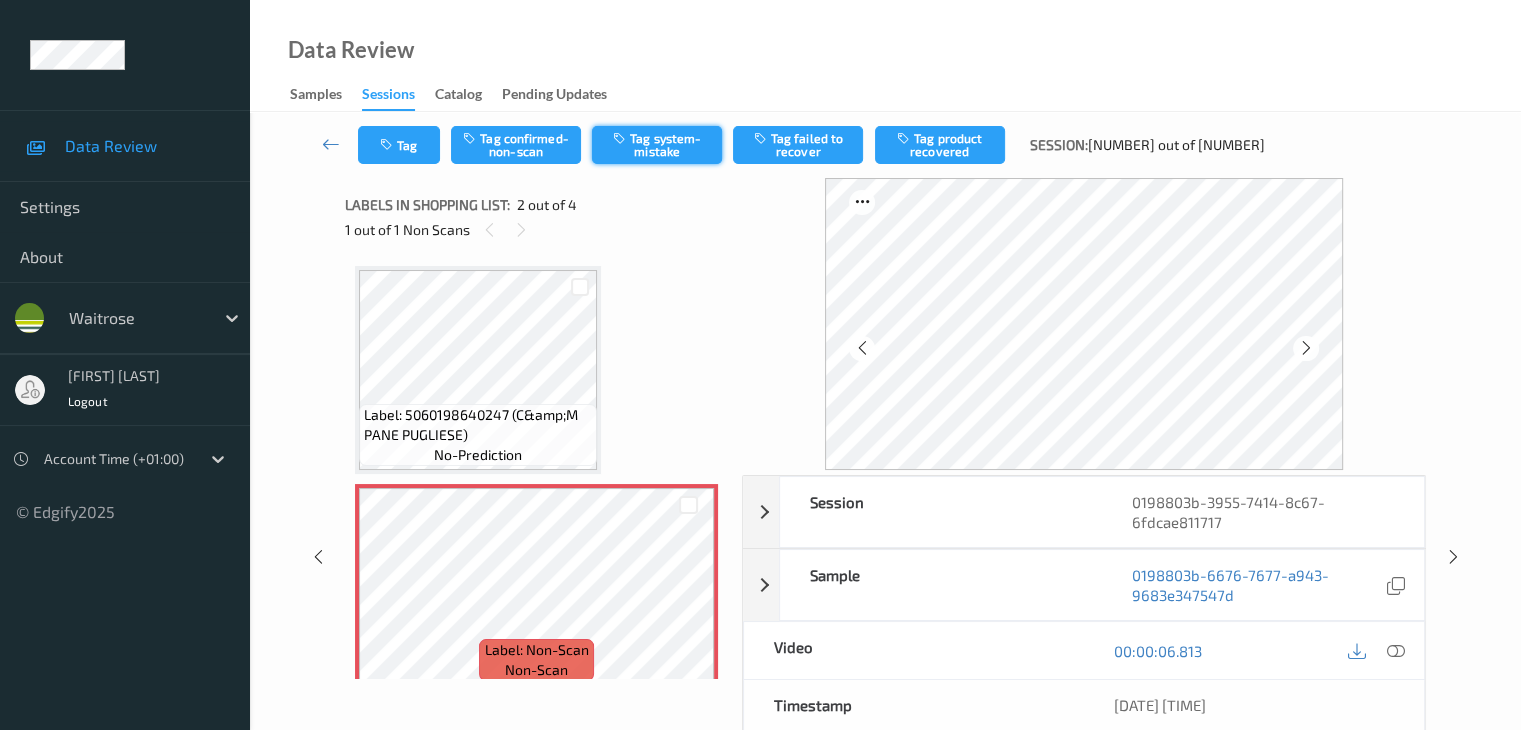 click on "Tag   system-mistake" at bounding box center [657, 145] 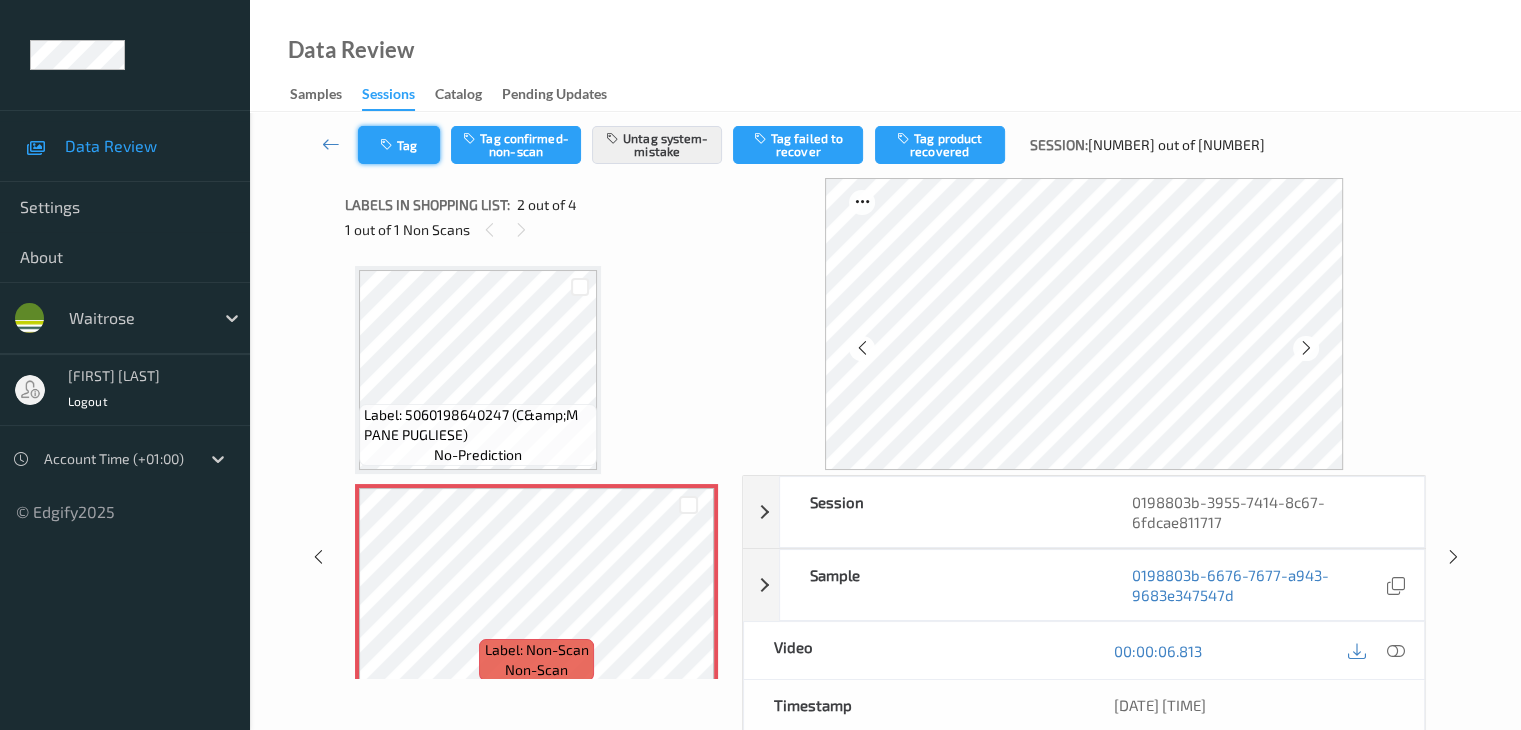 click on "Tag" at bounding box center [399, 145] 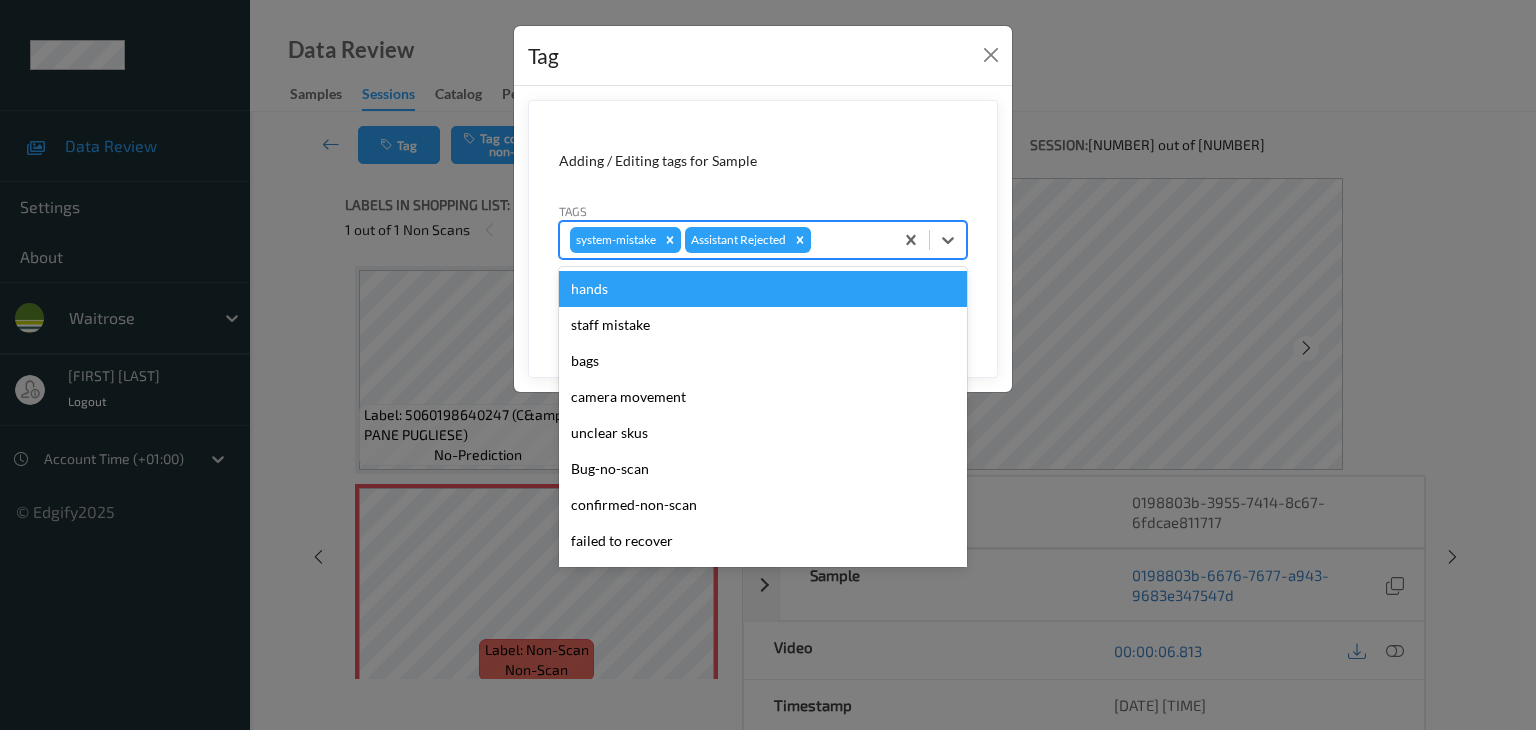 click at bounding box center (849, 240) 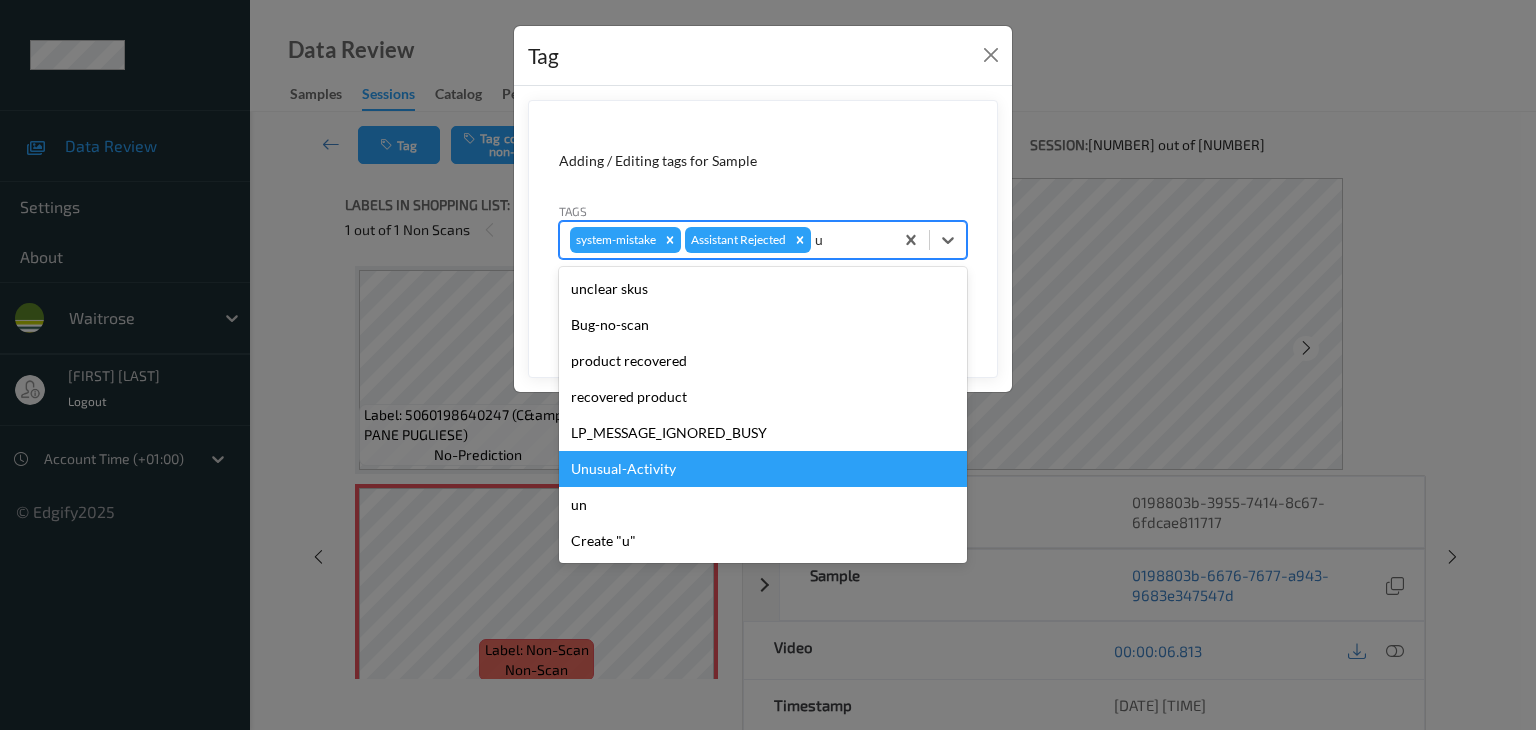 click on "Unusual-Activity" at bounding box center [763, 469] 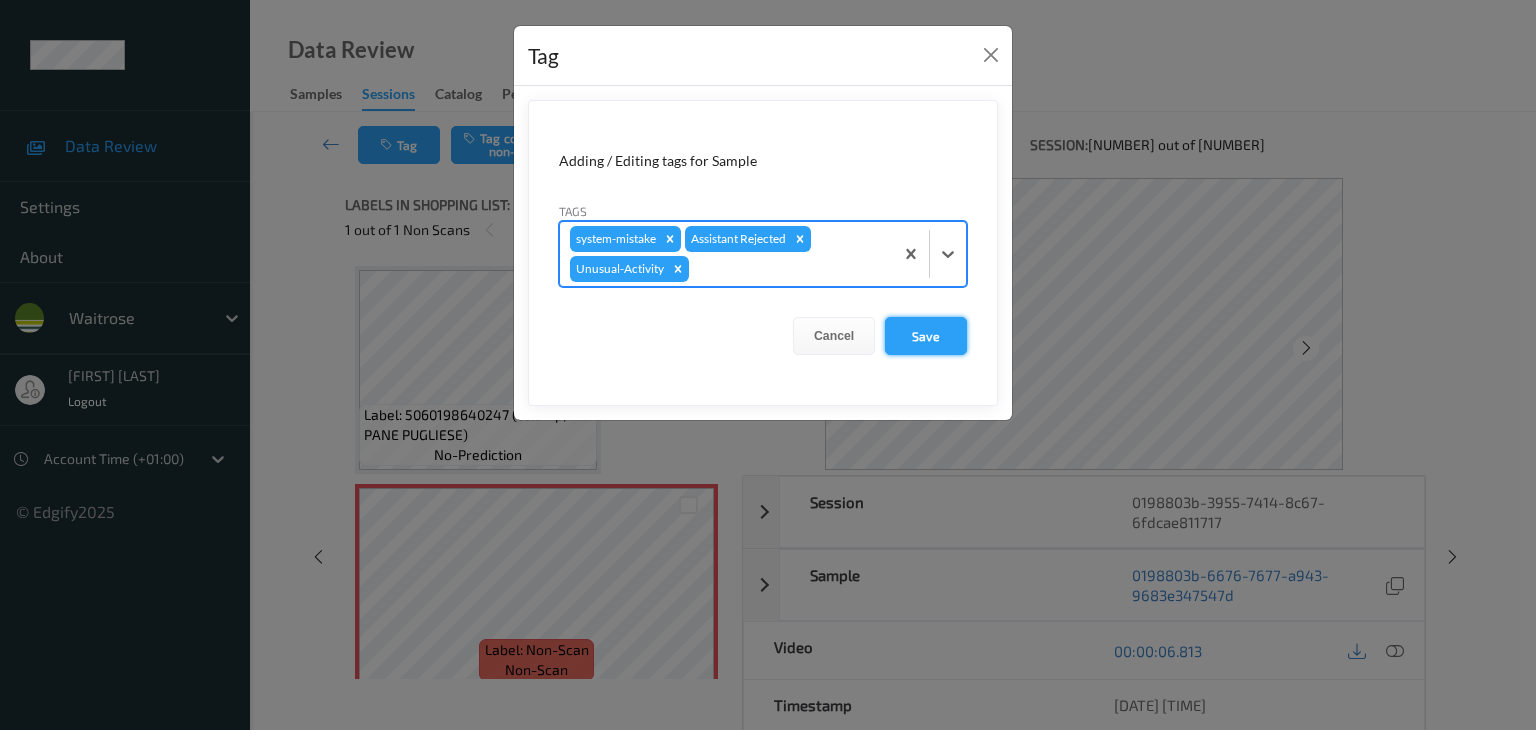 click on "Save" at bounding box center [926, 336] 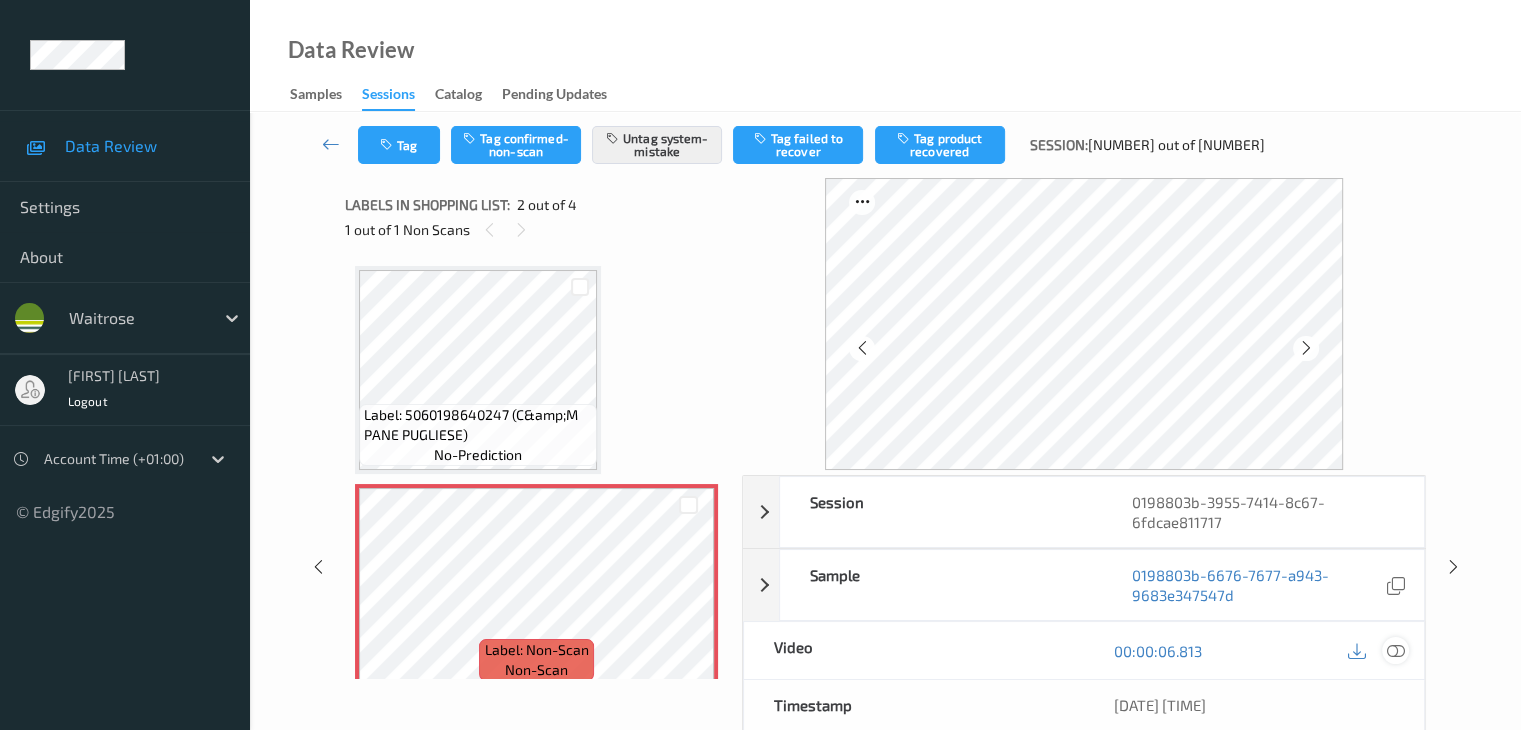 click on "06/08/2025 17:33:48" at bounding box center (1254, 705) 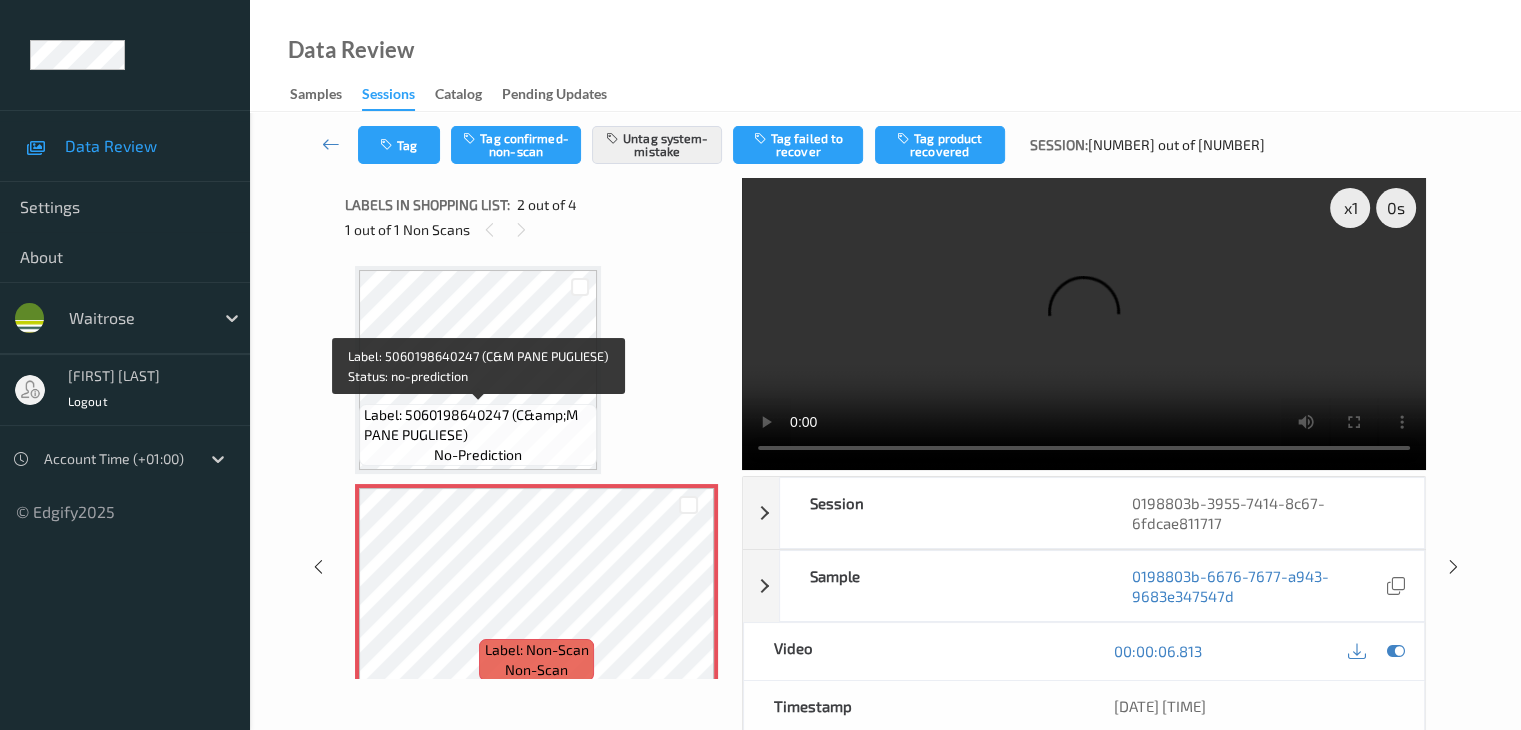 click on "Label: 5060198640247 (C&amp;M PANE PUGLIESE)" at bounding box center [478, 425] 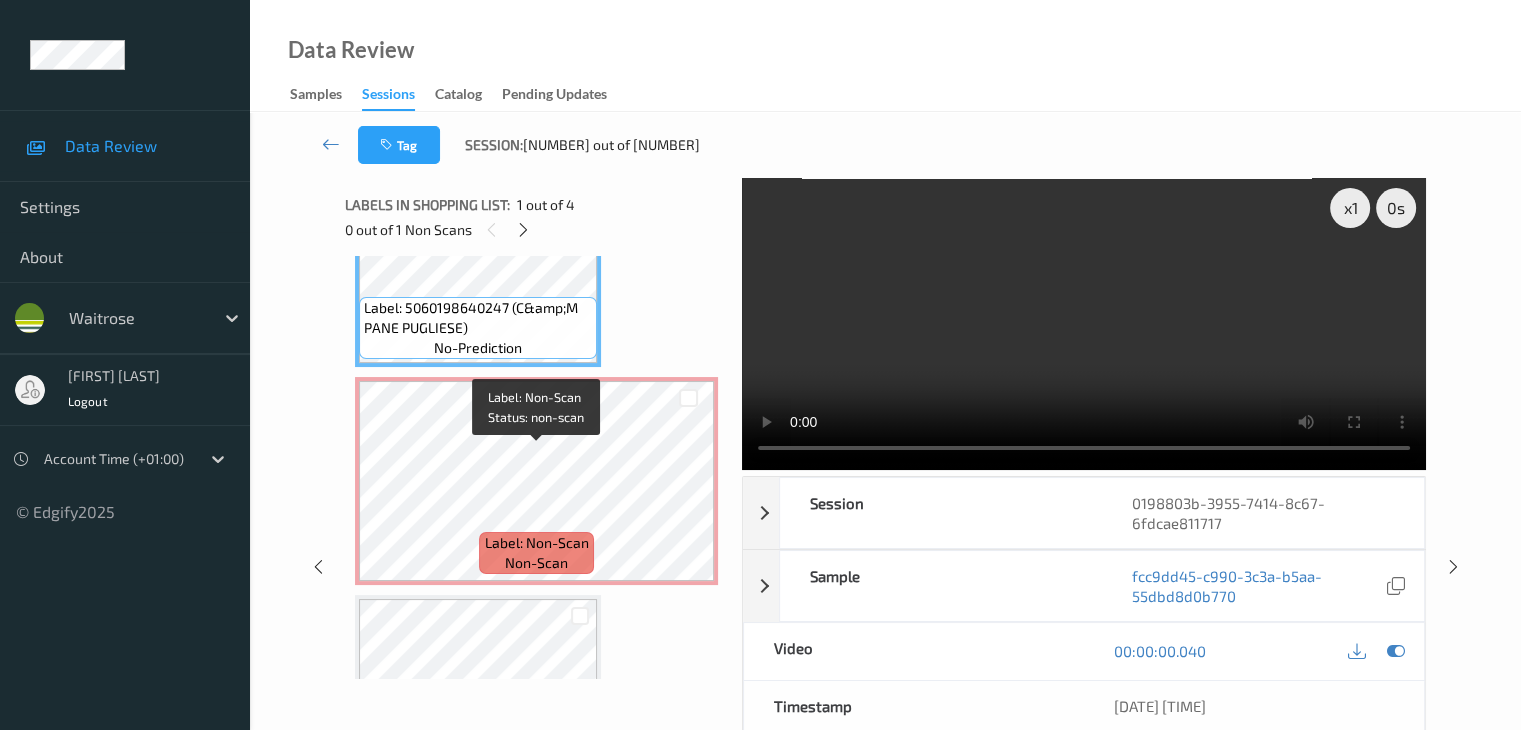 scroll, scrollTop: 200, scrollLeft: 0, axis: vertical 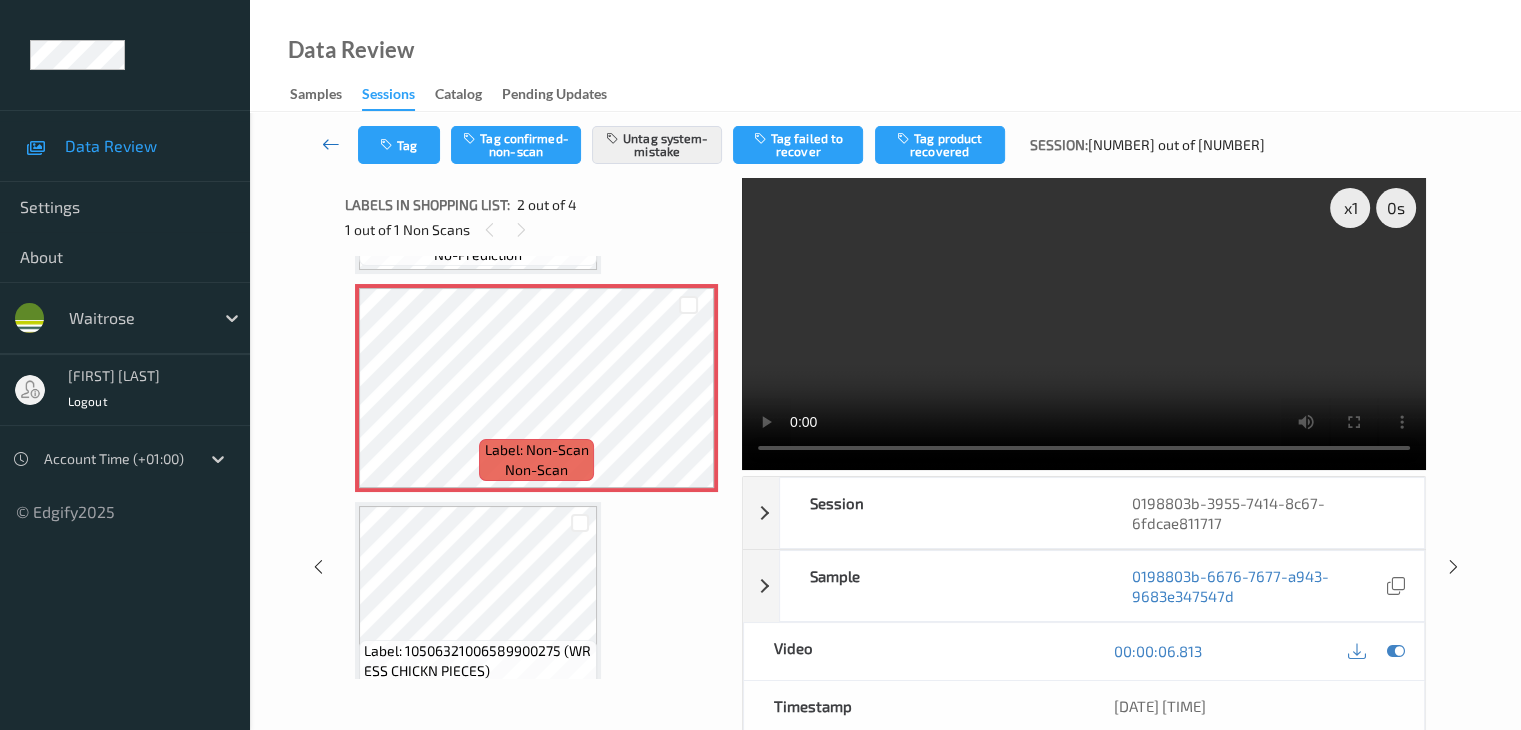 click at bounding box center [331, 144] 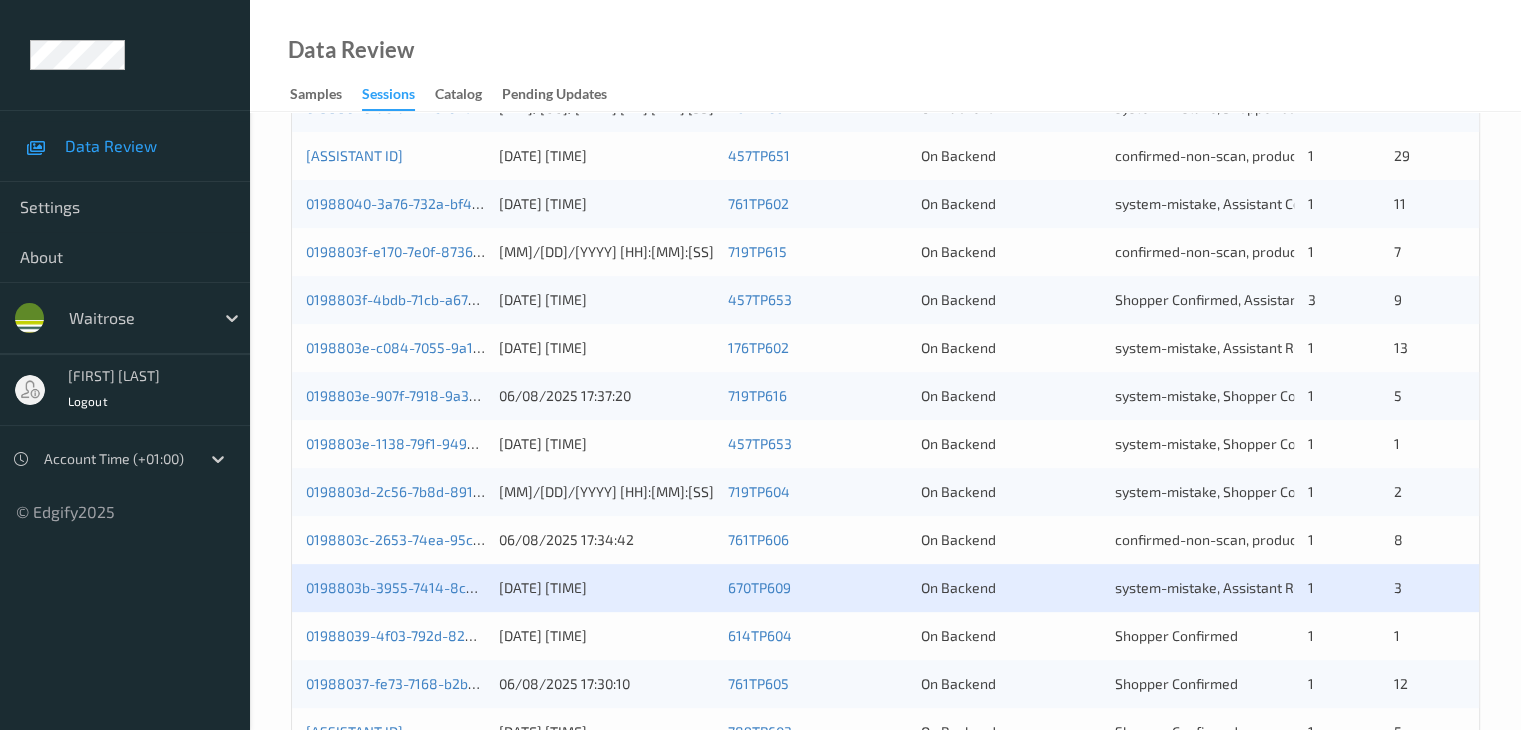 scroll, scrollTop: 800, scrollLeft: 0, axis: vertical 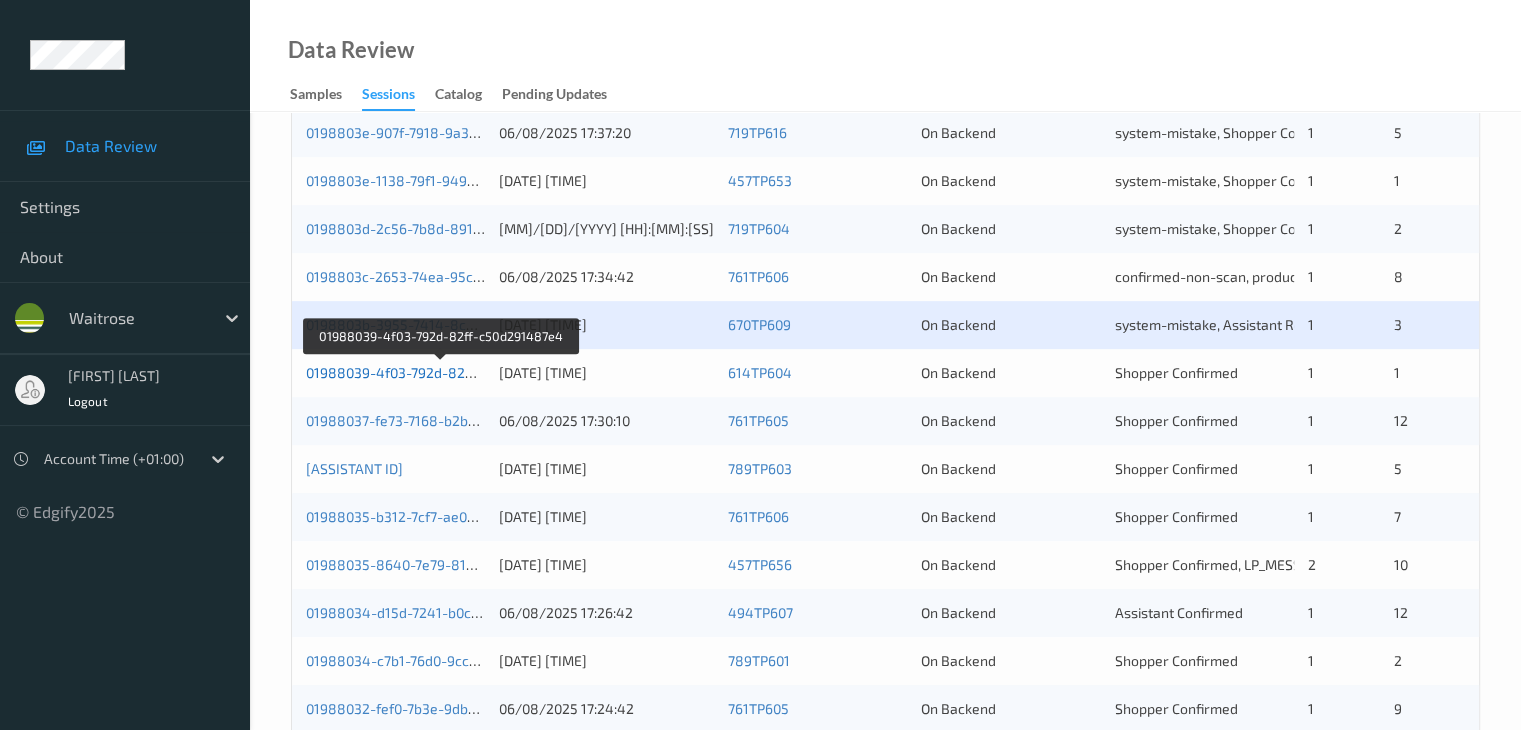 click on "01988039-4f03-792d-82ff-c50d291487e4" at bounding box center (441, 372) 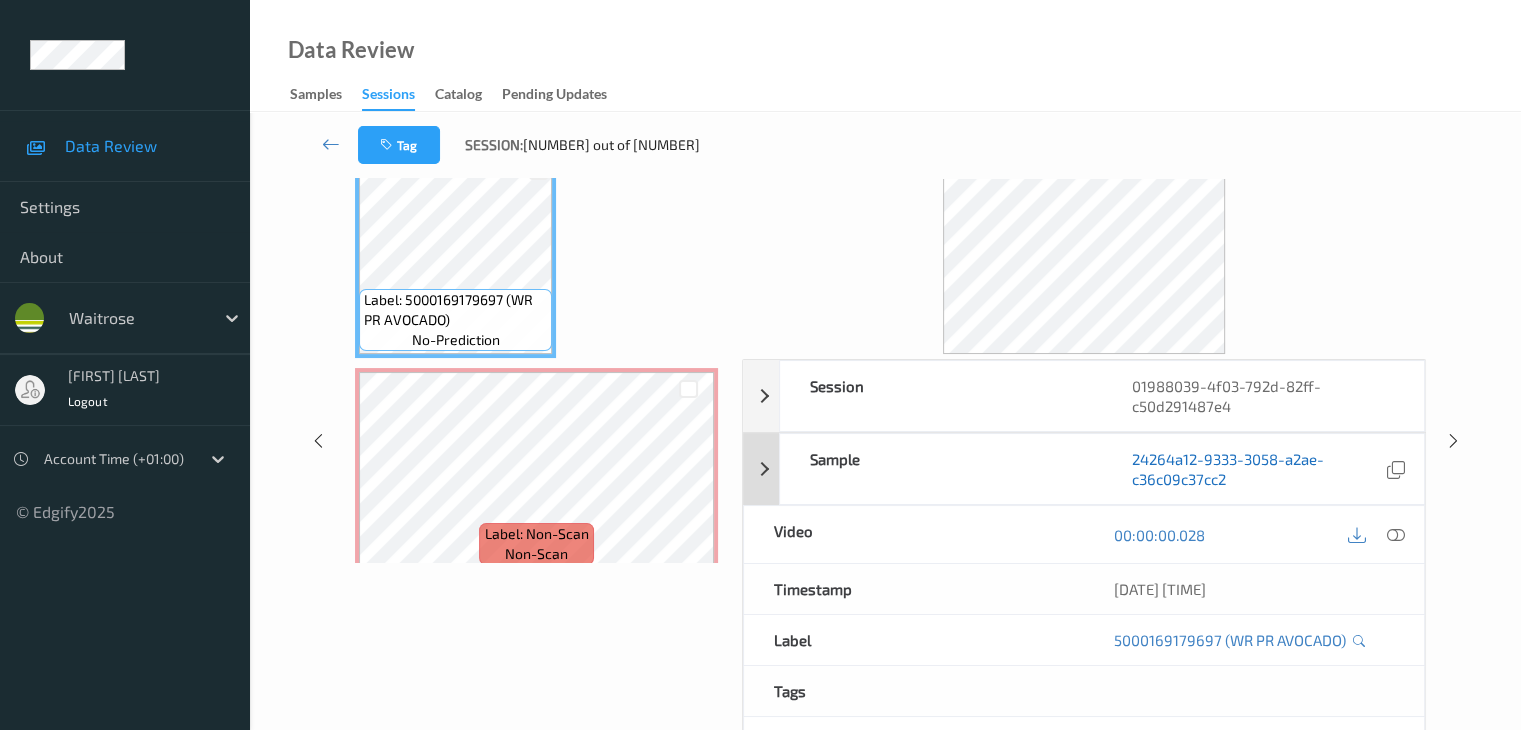 scroll, scrollTop: 0, scrollLeft: 0, axis: both 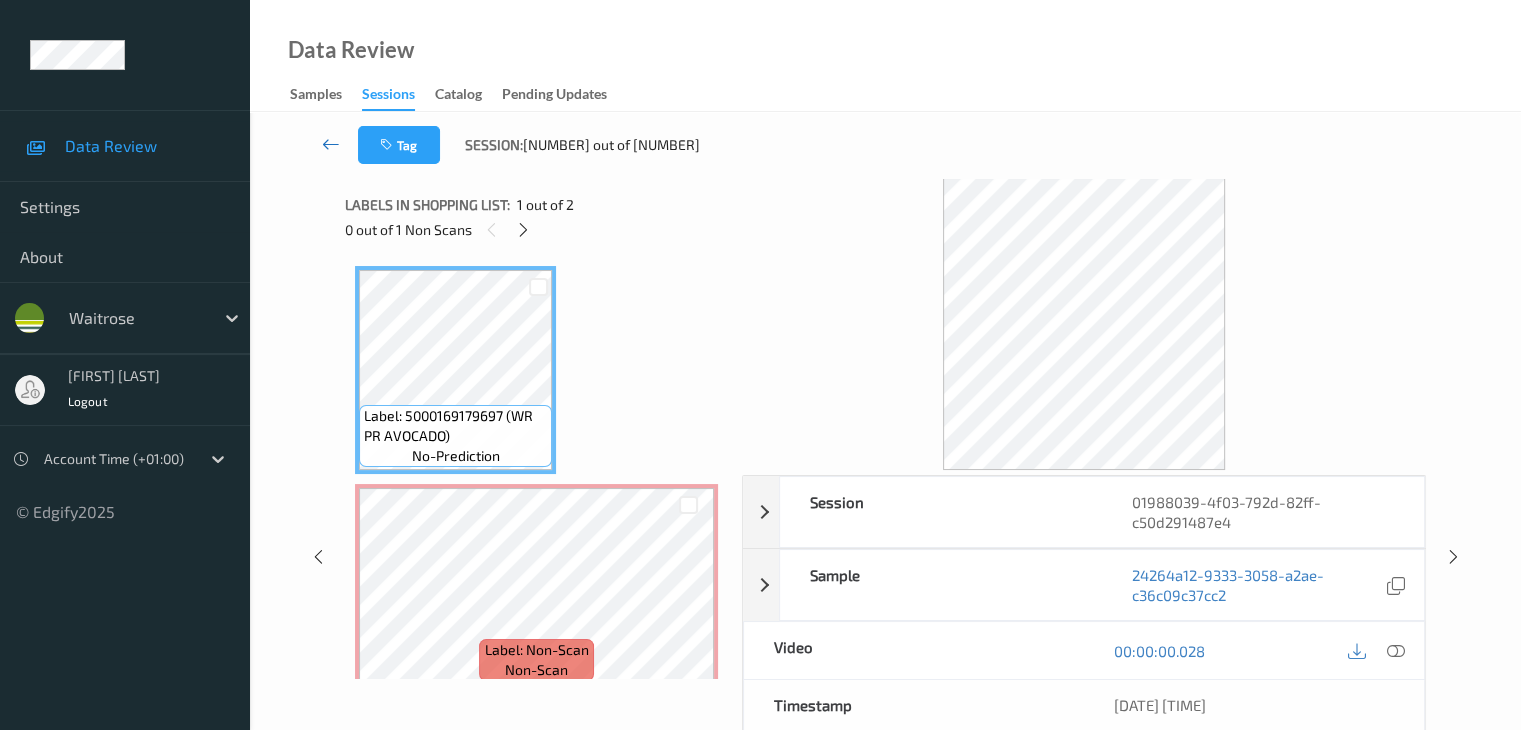 click at bounding box center [331, 144] 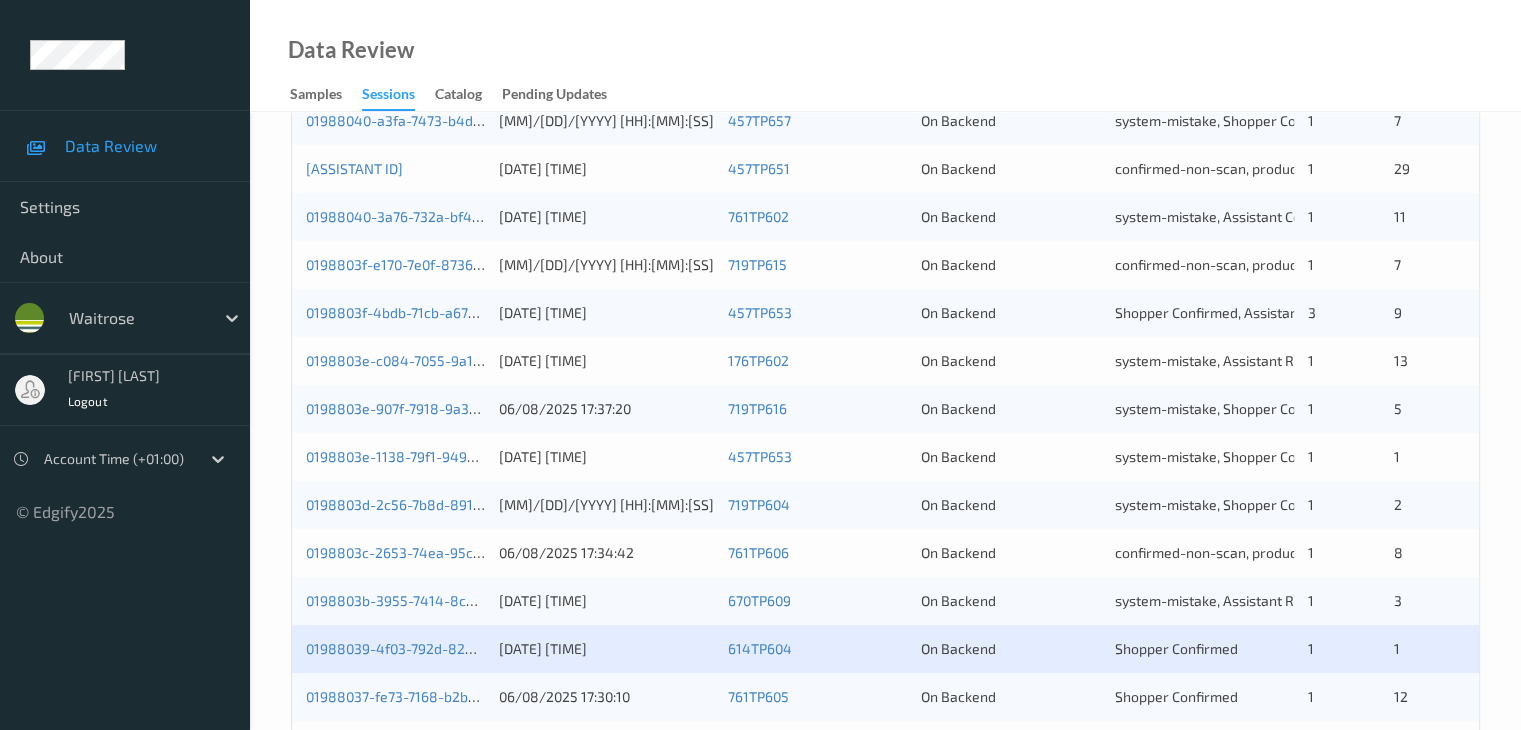 scroll, scrollTop: 700, scrollLeft: 0, axis: vertical 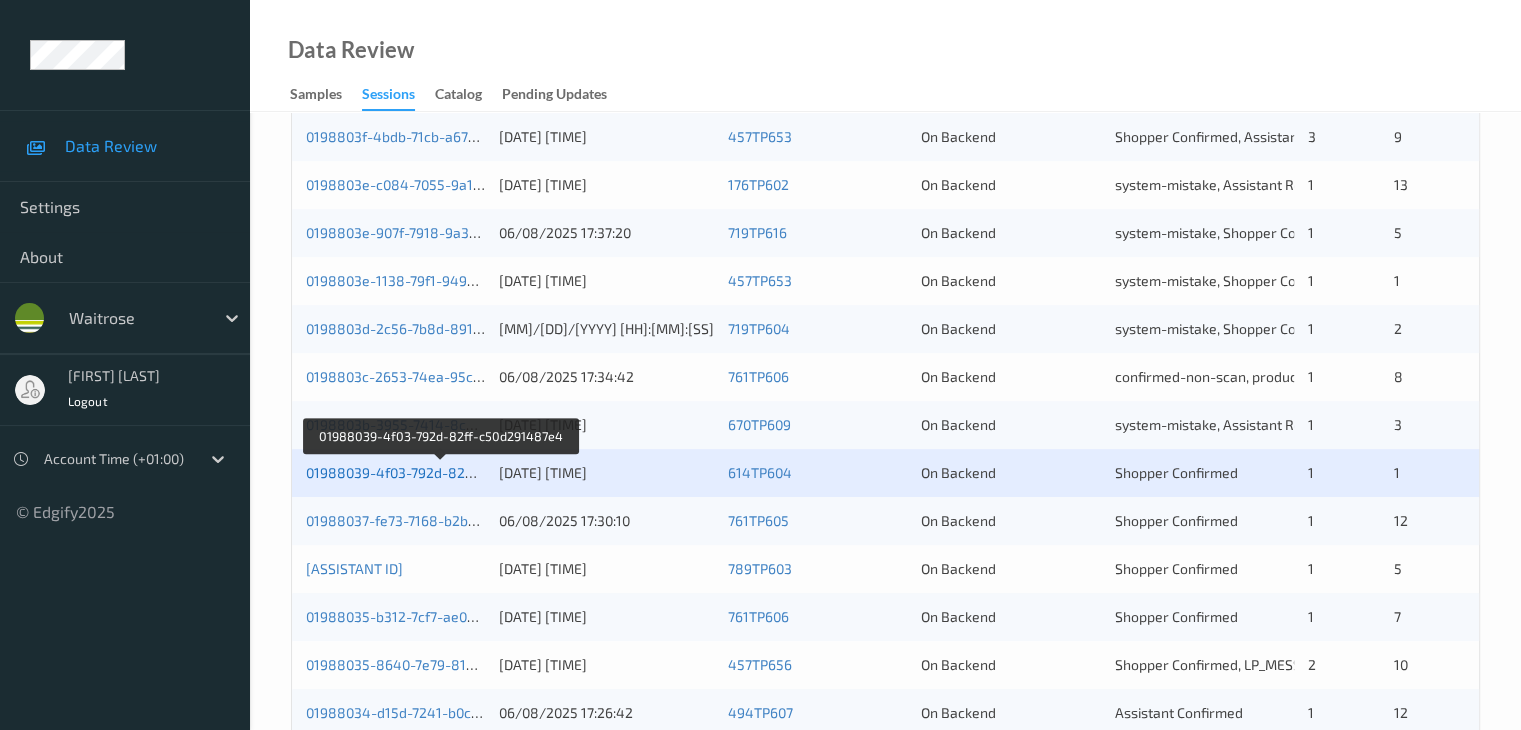 click on "01988039-4f03-792d-82ff-c50d291487e4" at bounding box center [441, 472] 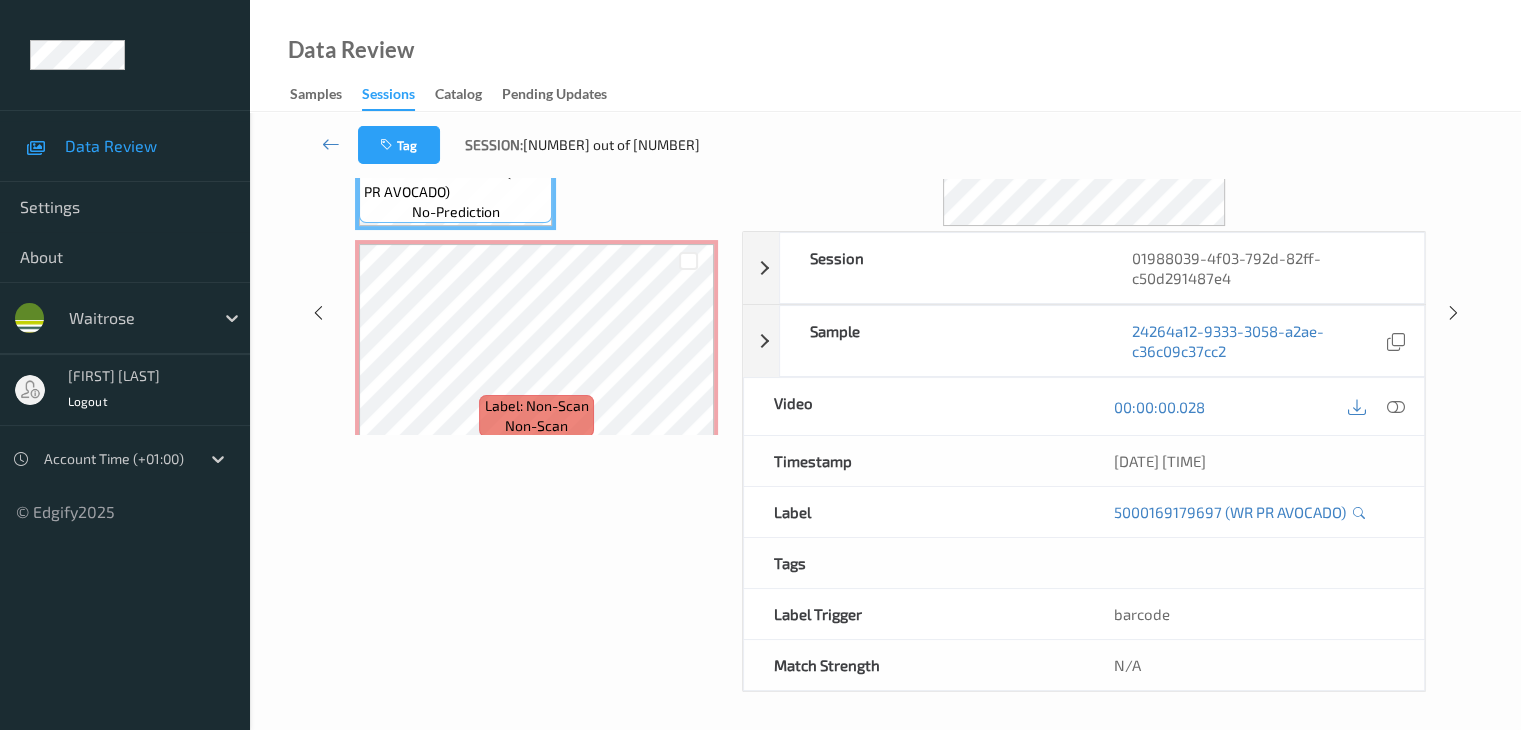 scroll, scrollTop: 0, scrollLeft: 0, axis: both 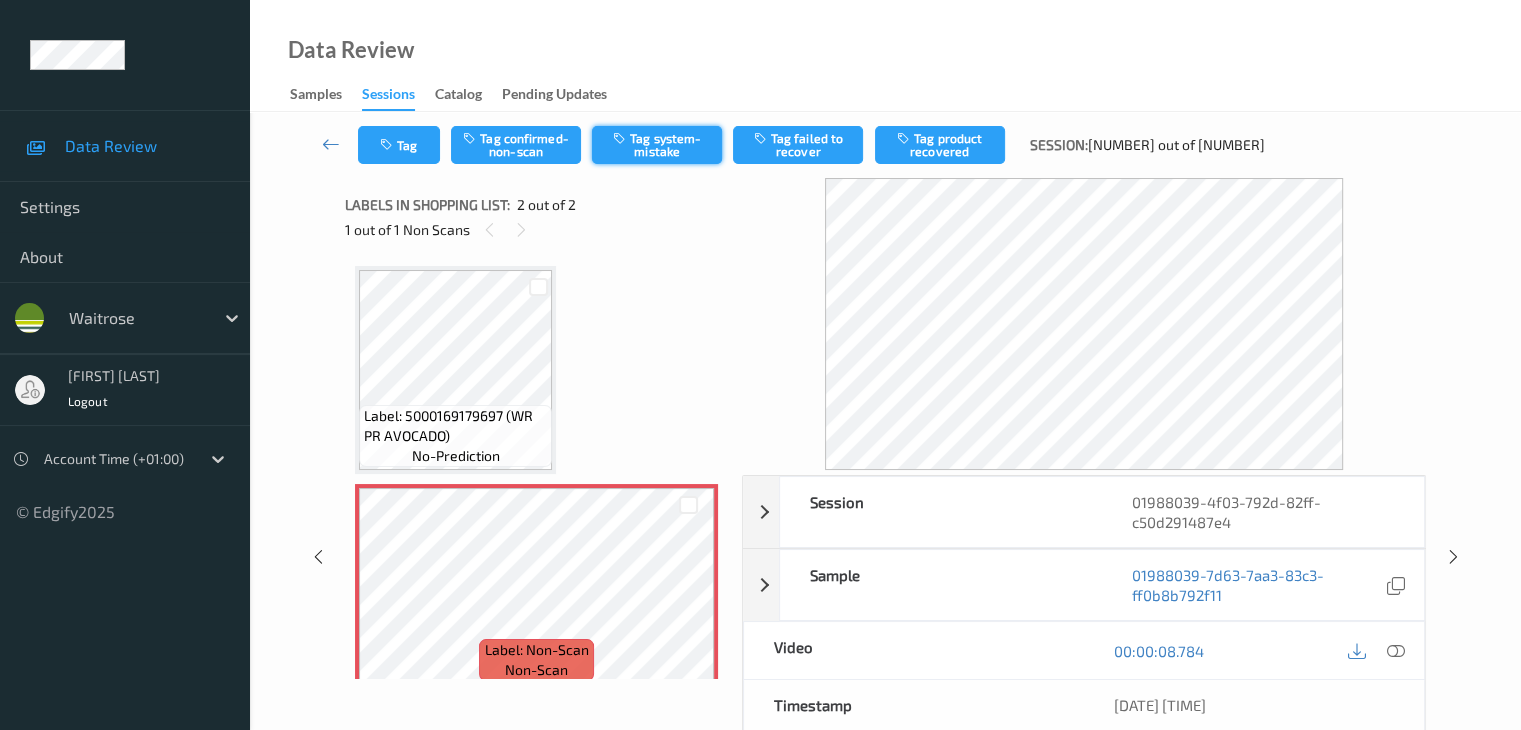 click on "Tag   system-mistake" at bounding box center (657, 145) 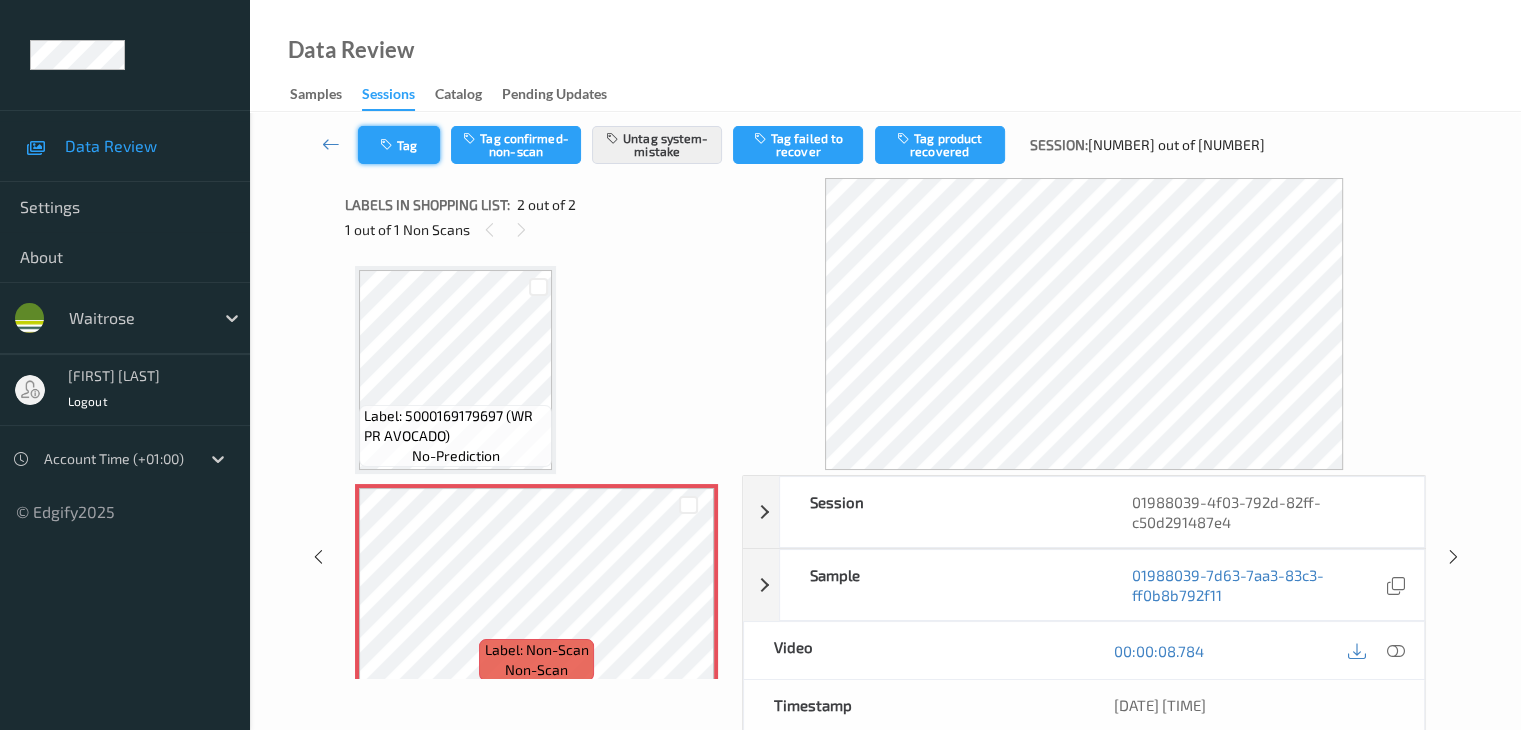 click on "Tag" at bounding box center [399, 145] 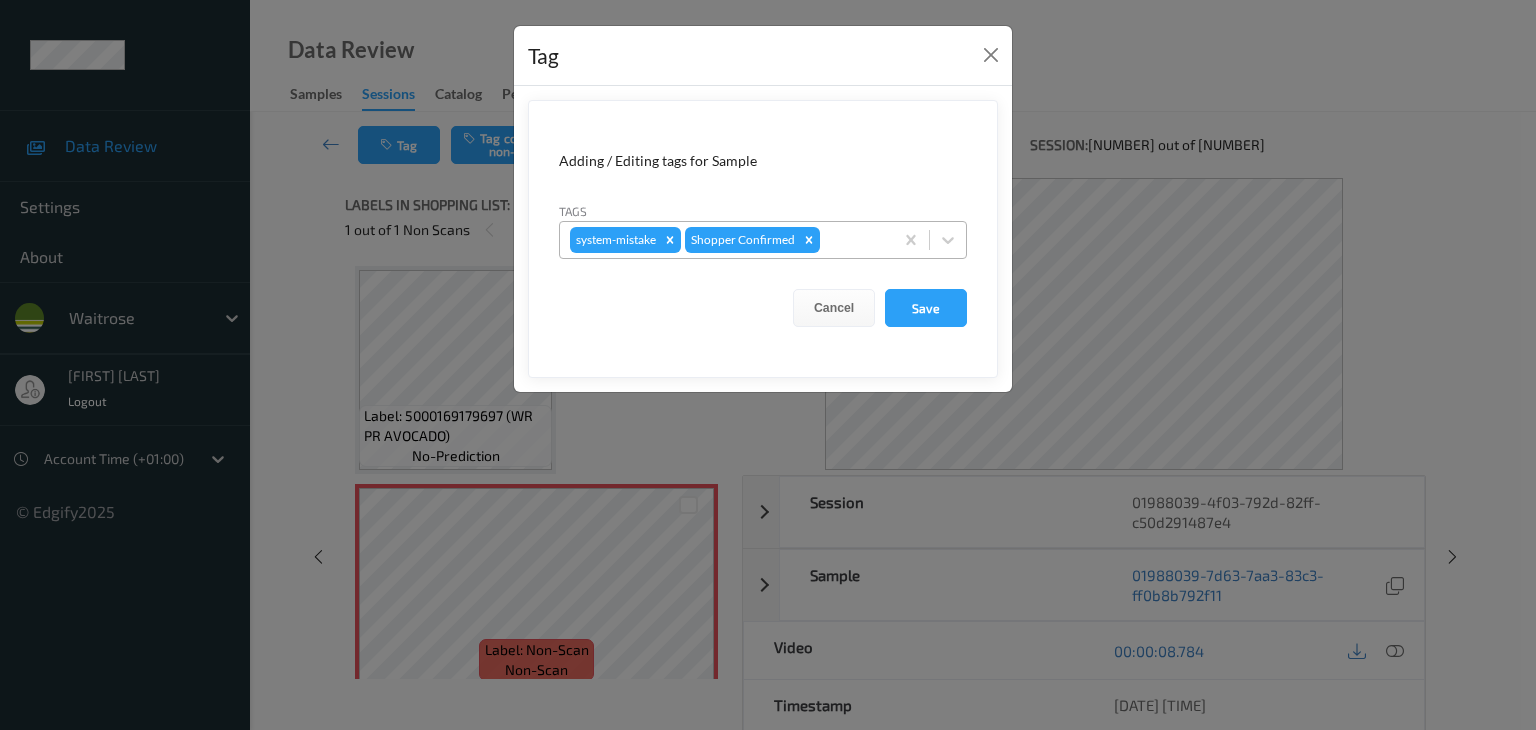 click at bounding box center [853, 240] 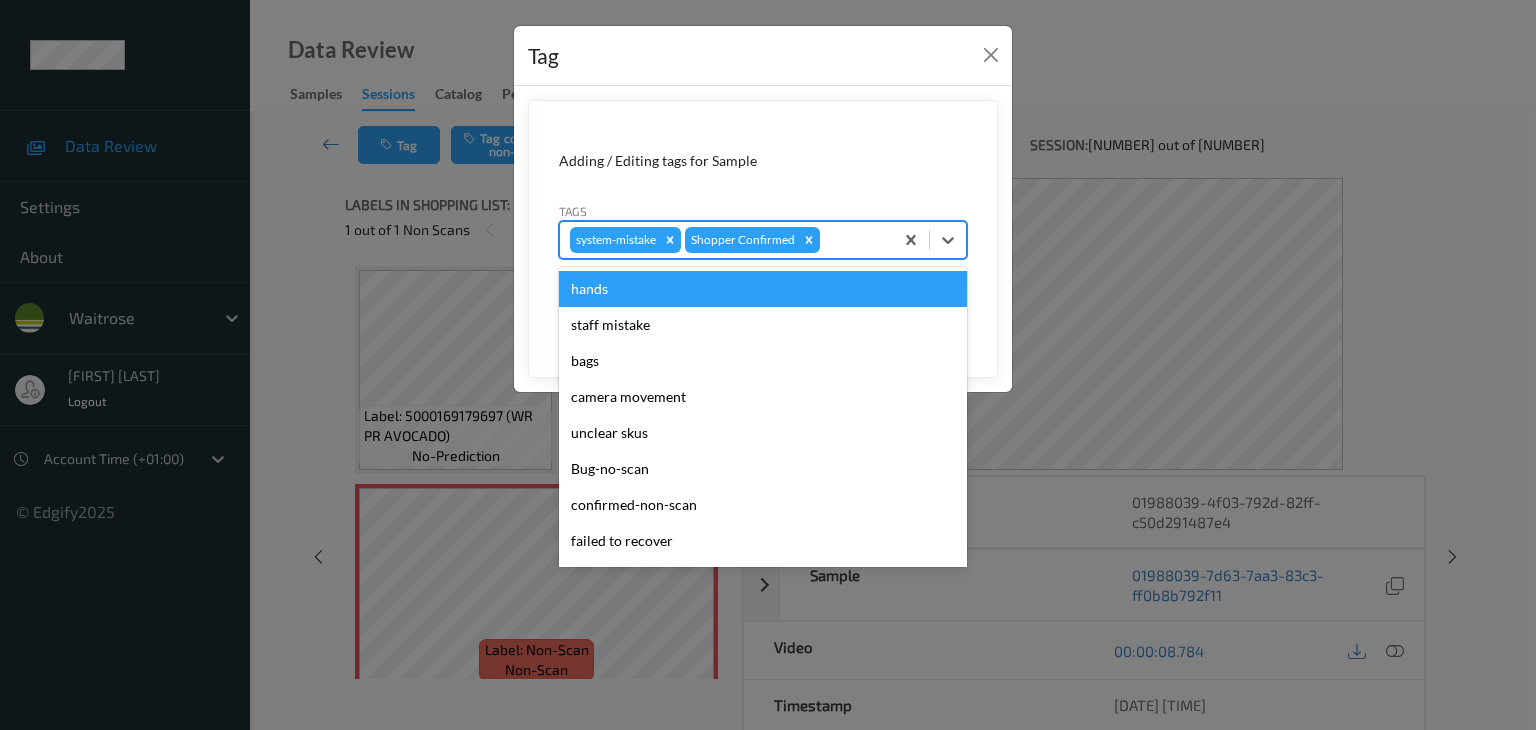 type on "u" 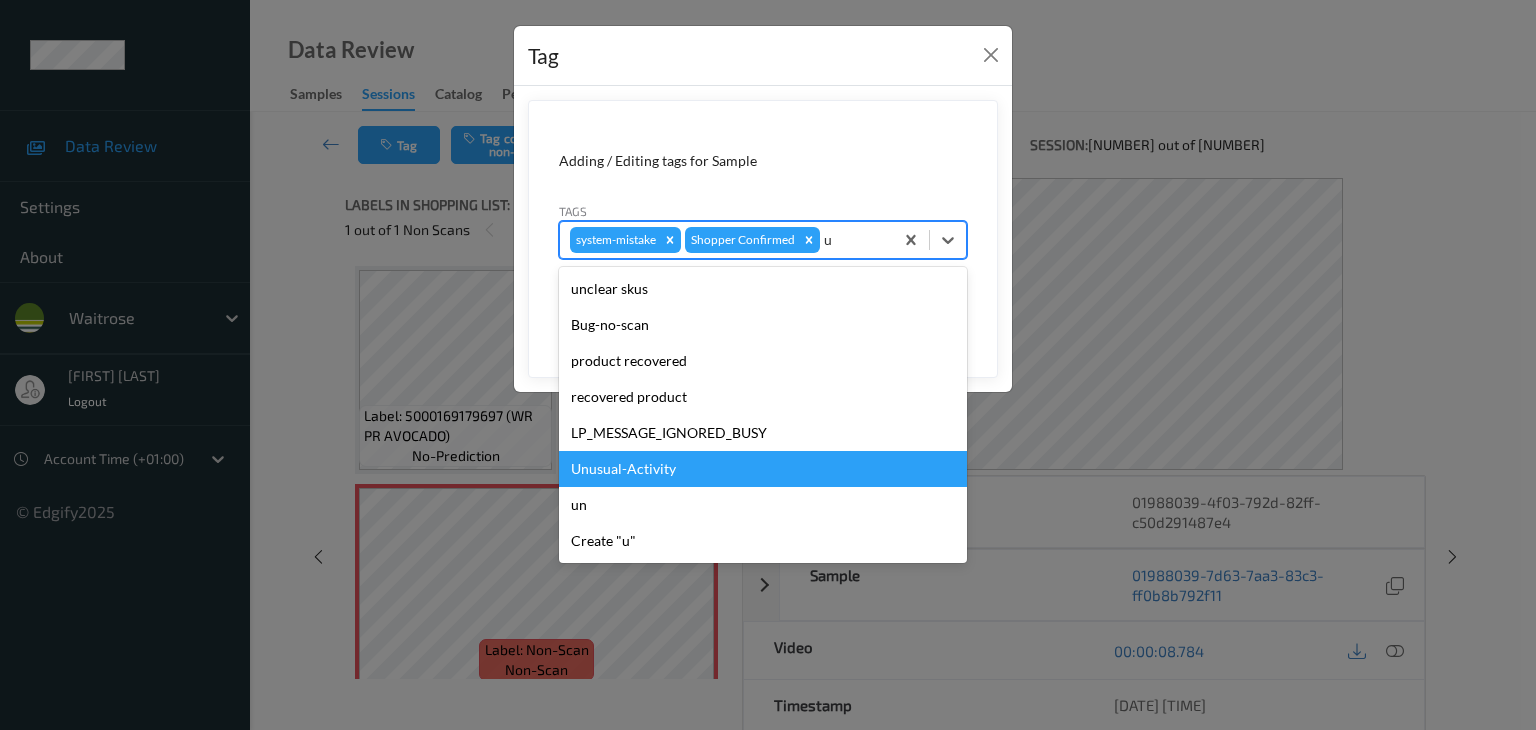 click on "Unusual-Activity" at bounding box center (763, 469) 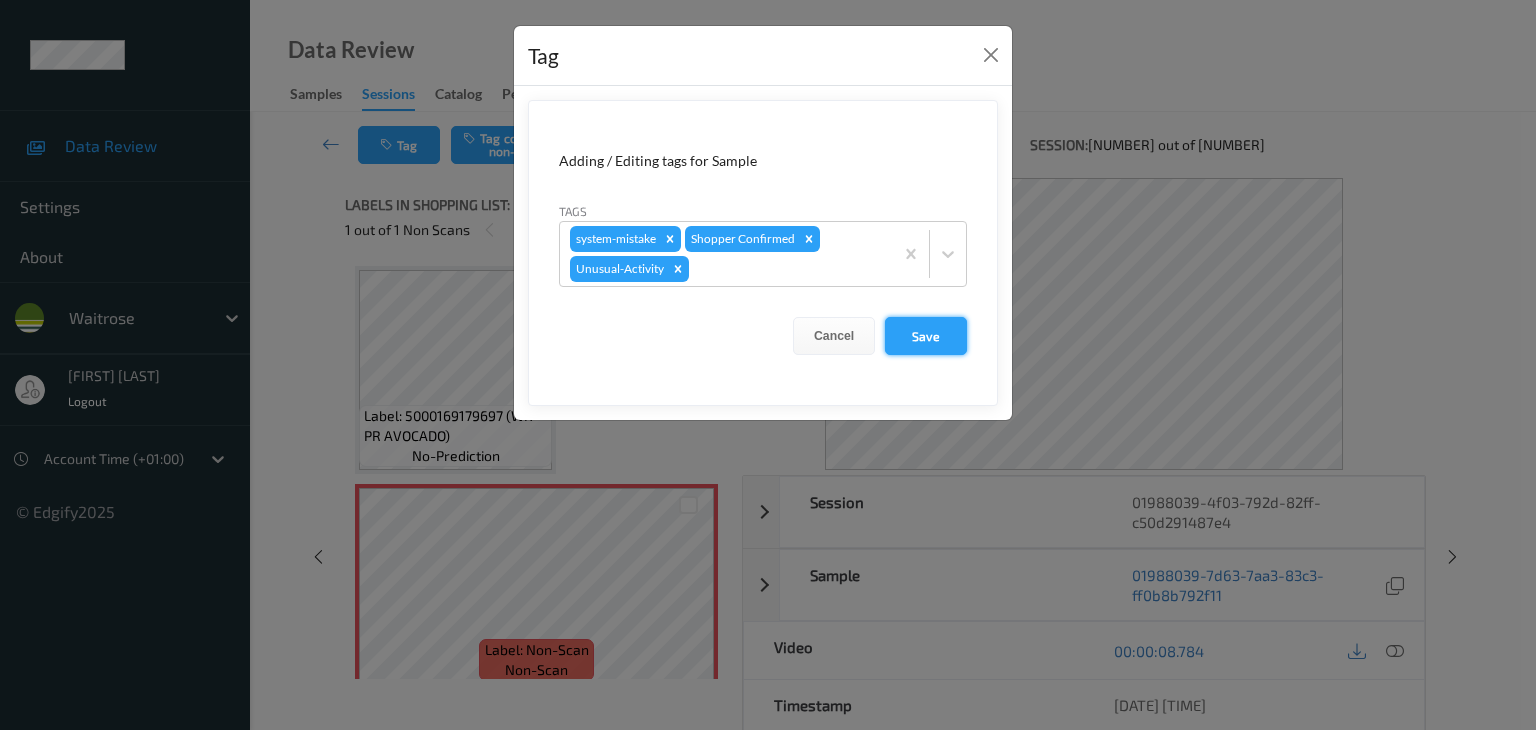click on "Save" at bounding box center (926, 336) 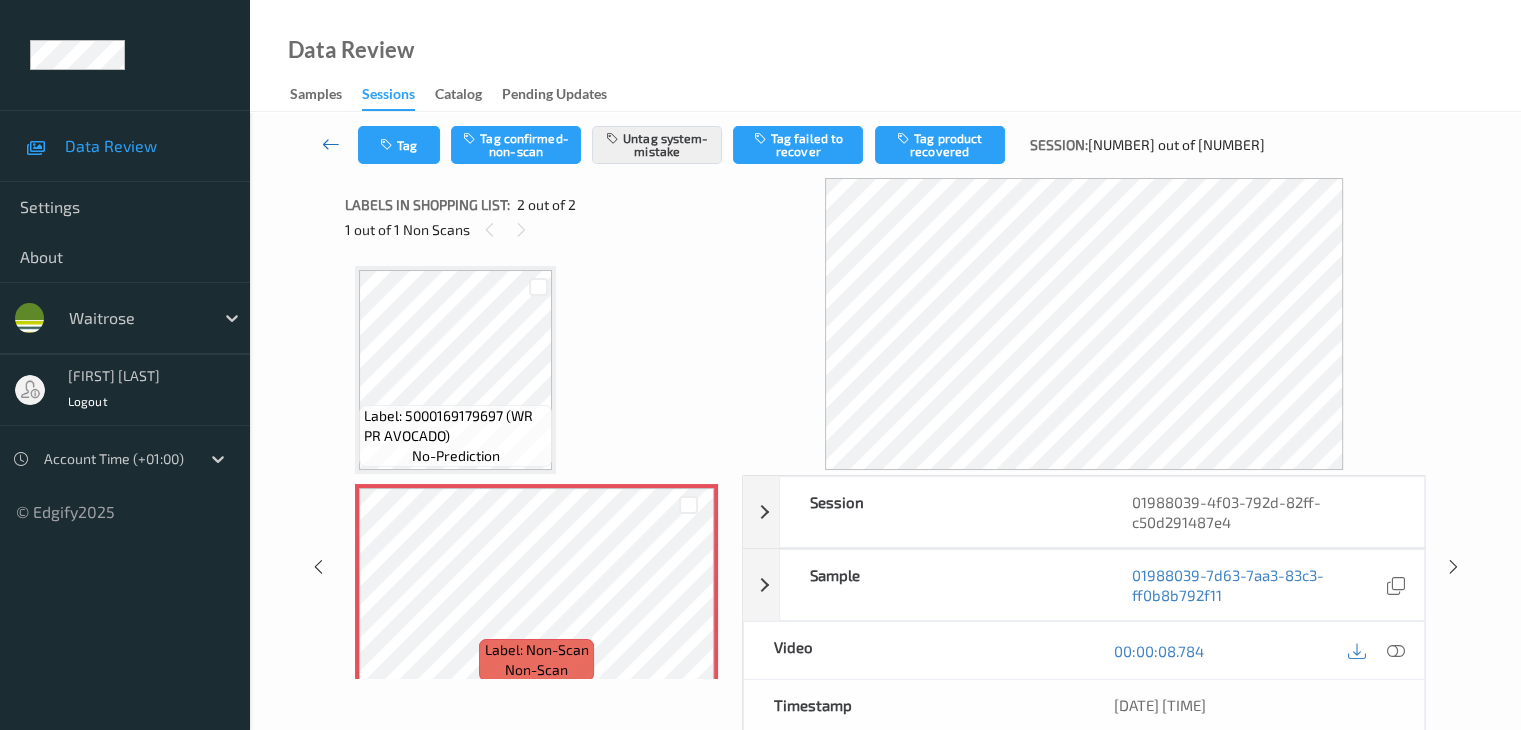 click at bounding box center [331, 144] 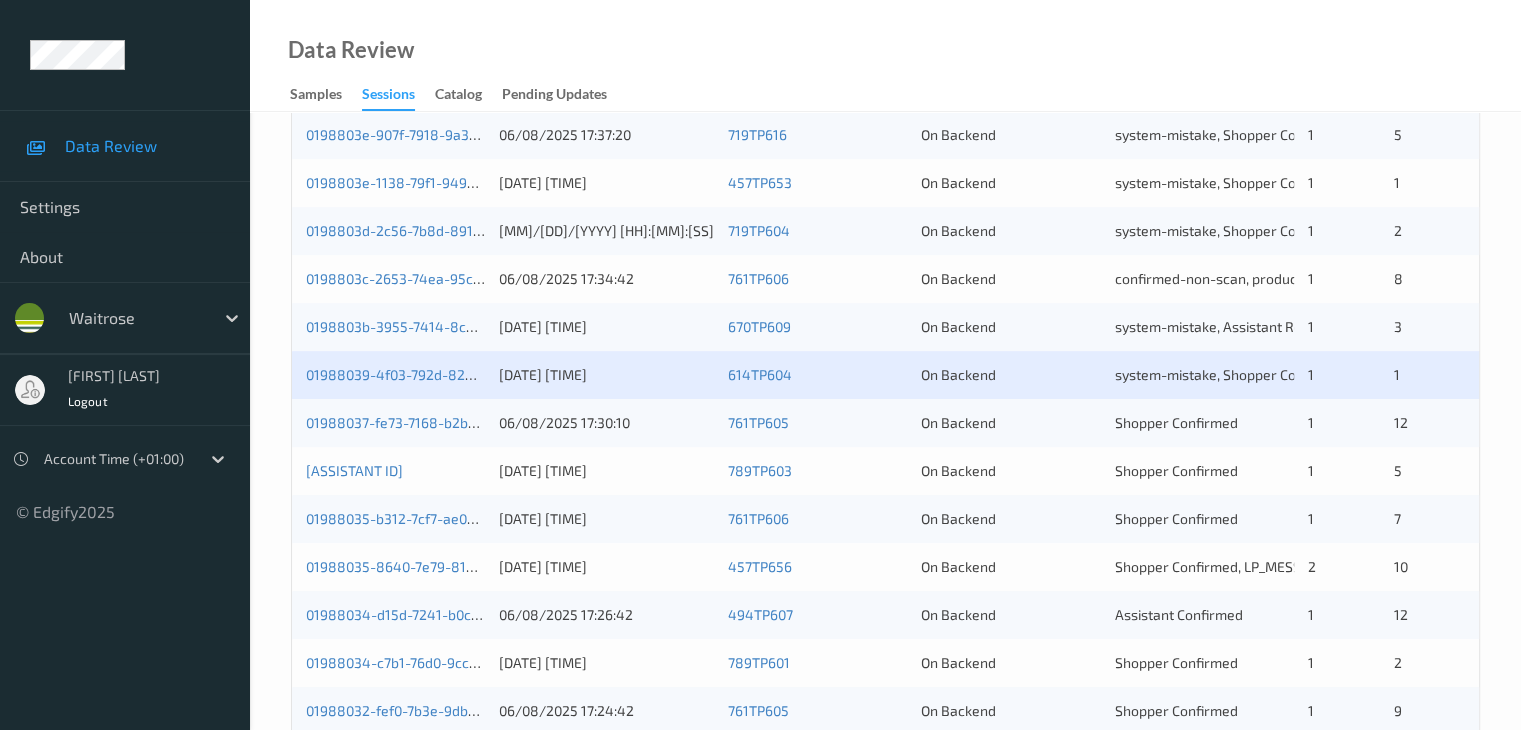 scroll, scrollTop: 932, scrollLeft: 0, axis: vertical 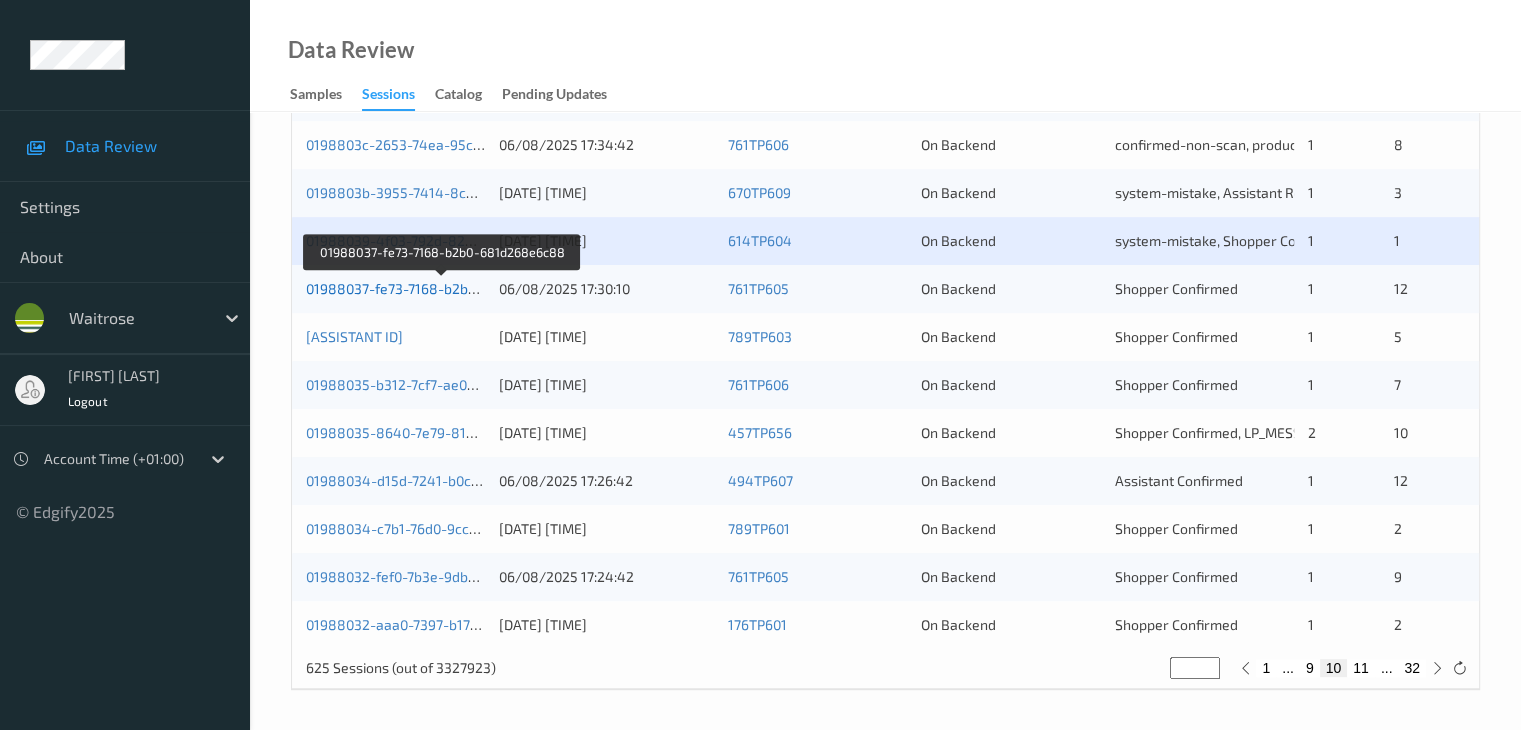 click on "01988037-fe73-7168-b2b0-681d268e6c88" at bounding box center (442, 288) 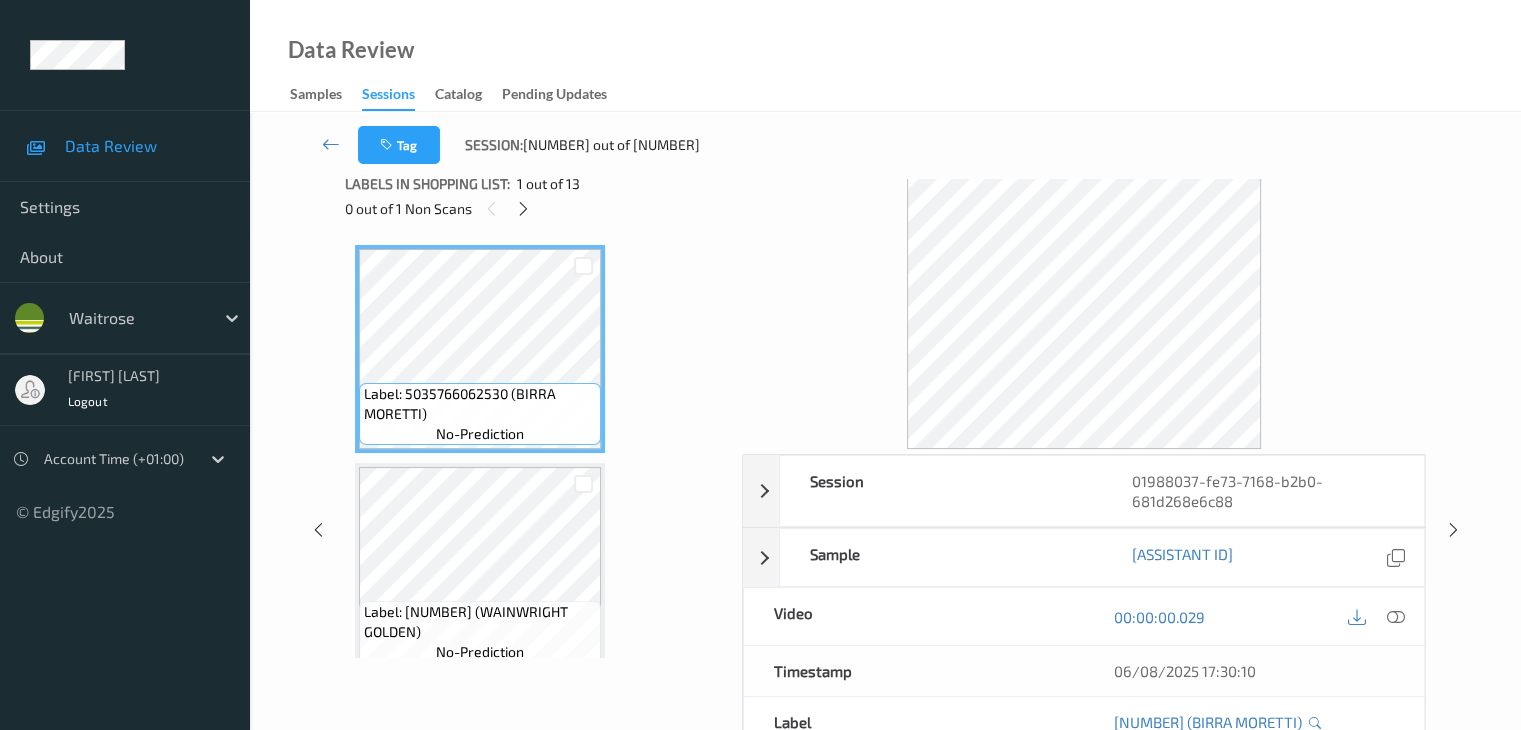 scroll, scrollTop: 0, scrollLeft: 0, axis: both 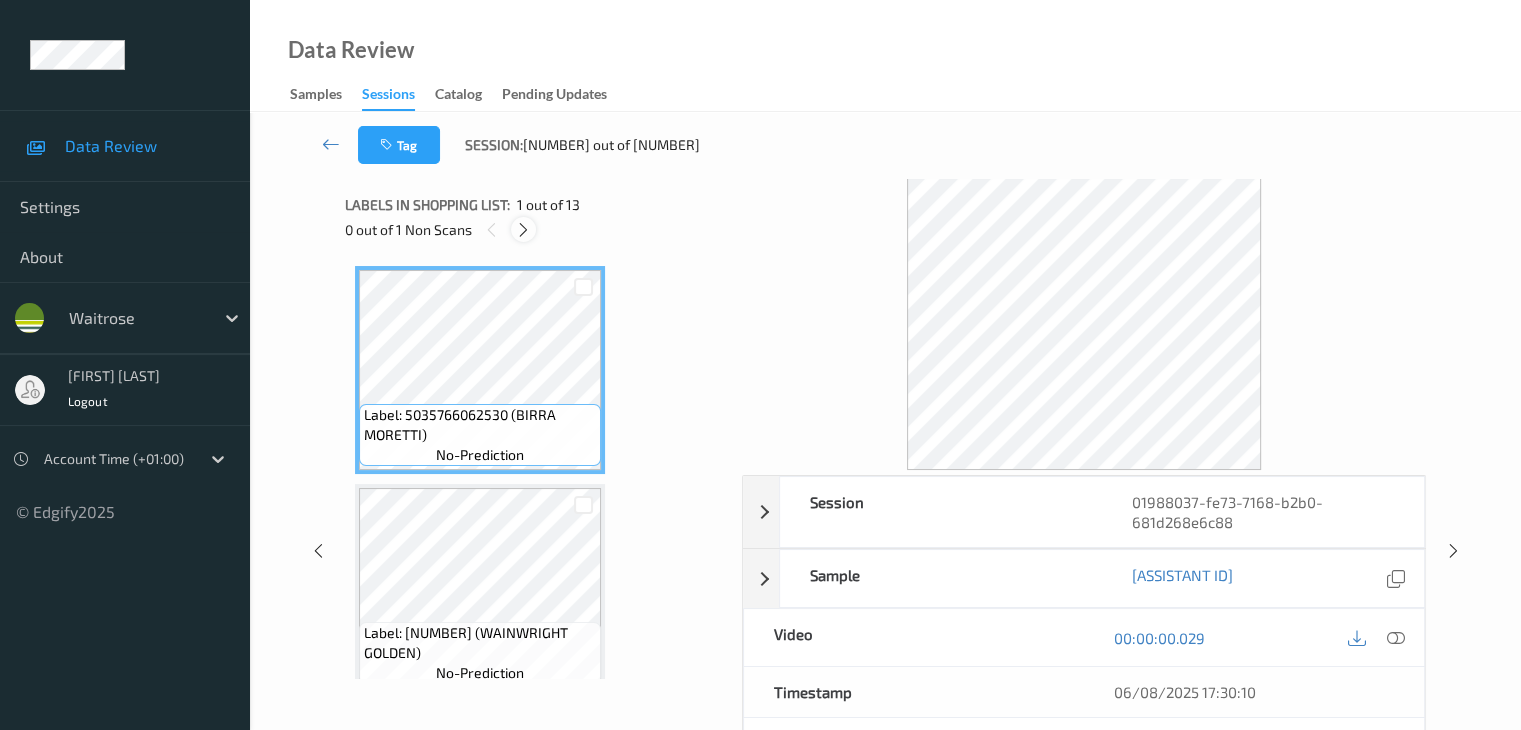 click at bounding box center (523, 230) 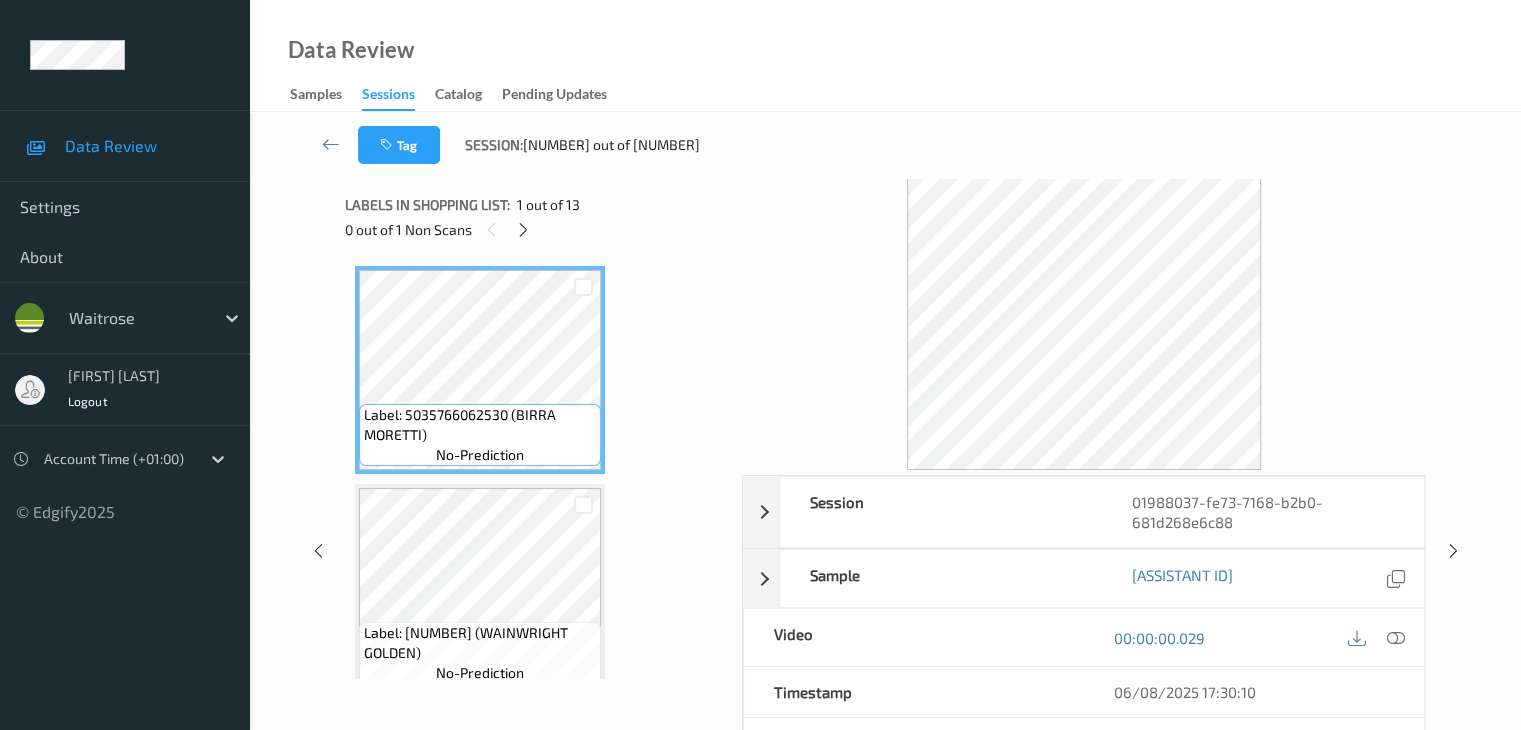 scroll, scrollTop: 664, scrollLeft: 0, axis: vertical 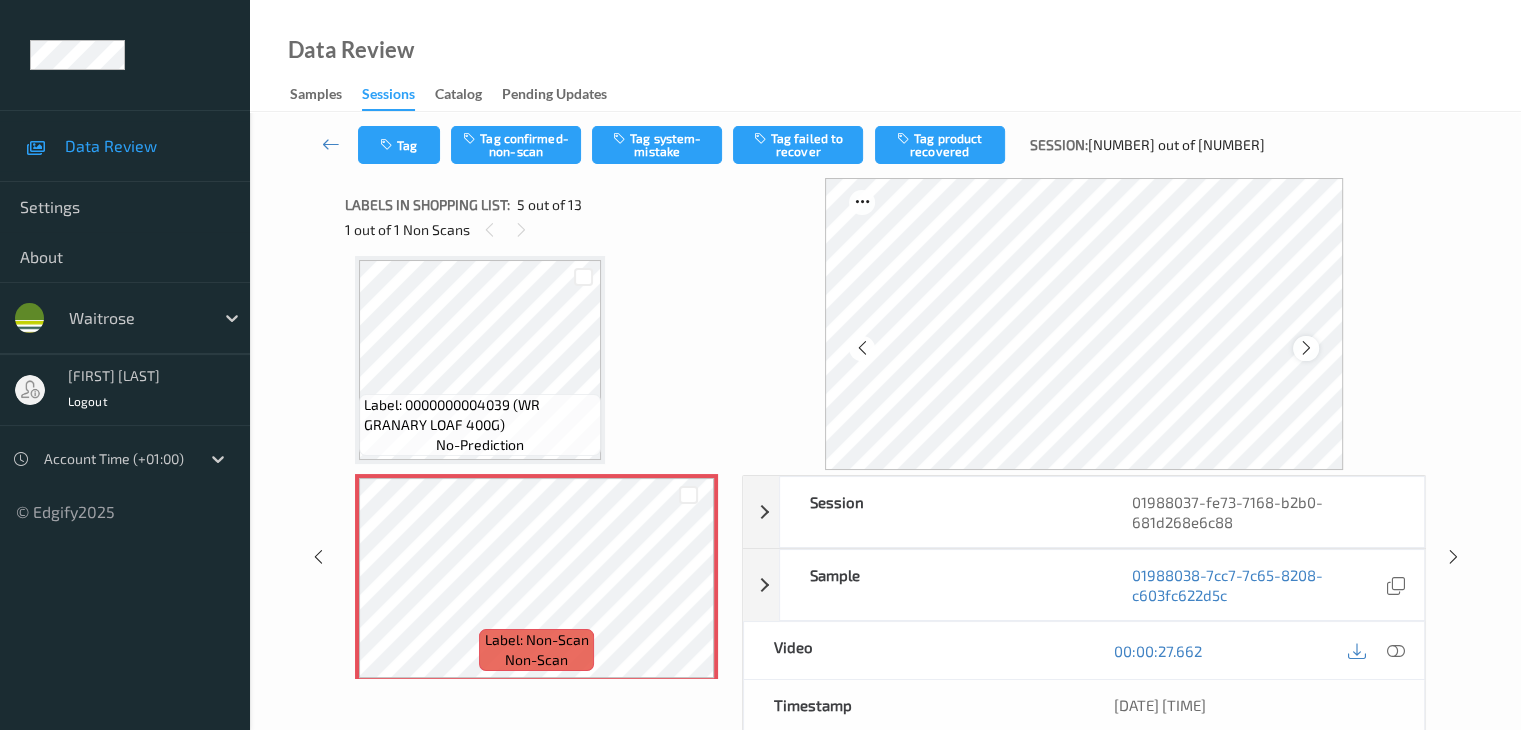 click at bounding box center [1306, 348] 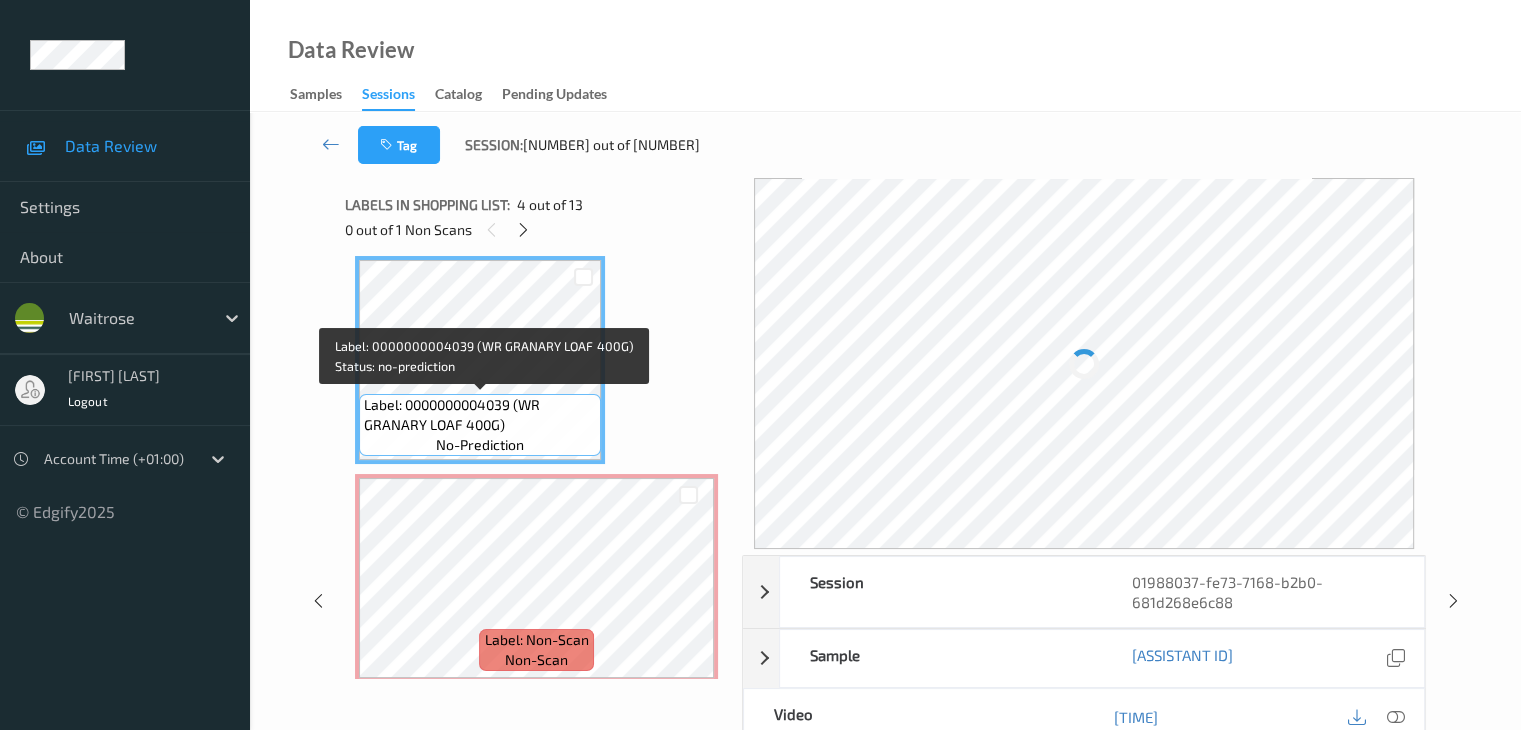 click on "Label: 0000000004039 (WR GRANARY LOAF 400G)" at bounding box center [480, 415] 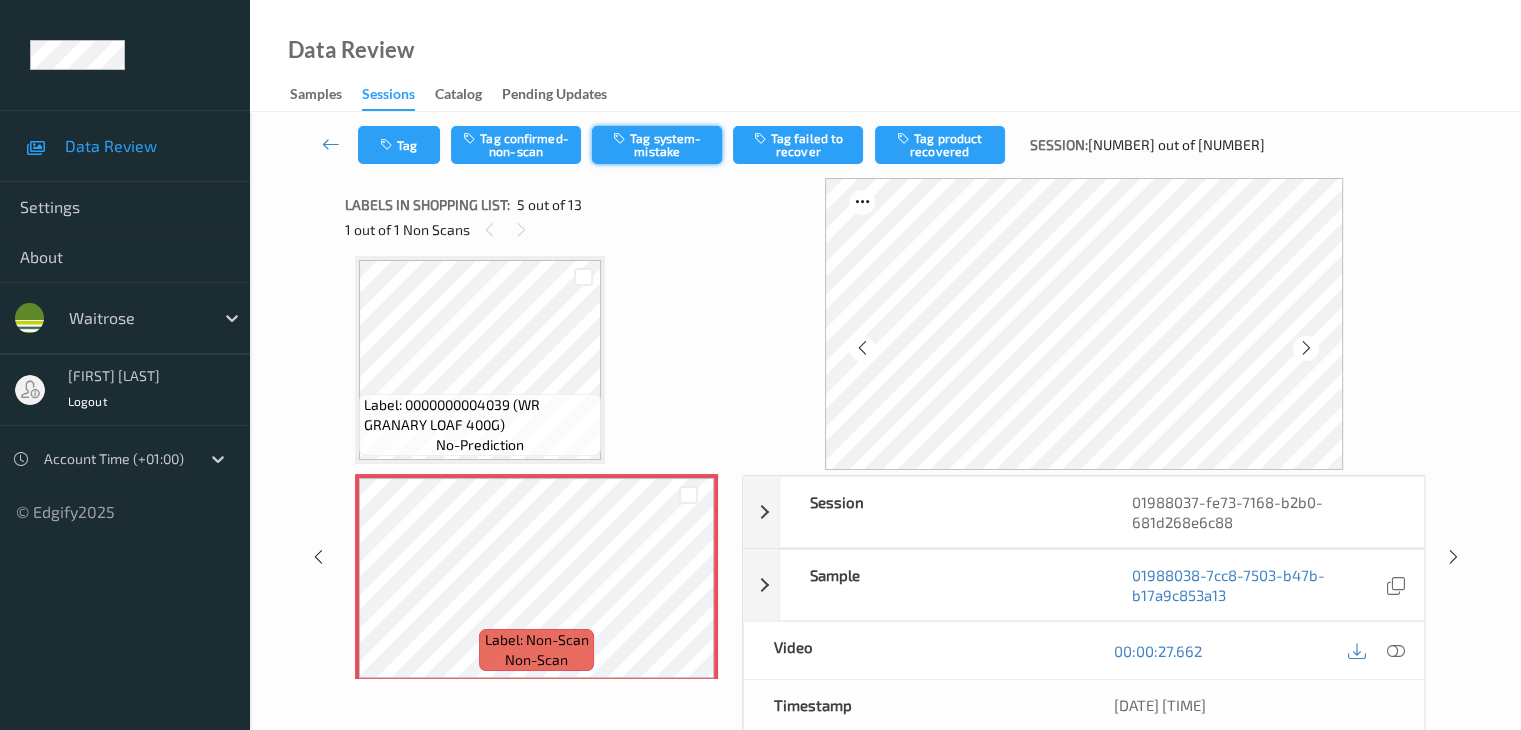 click on "Tag   system-mistake" at bounding box center [657, 145] 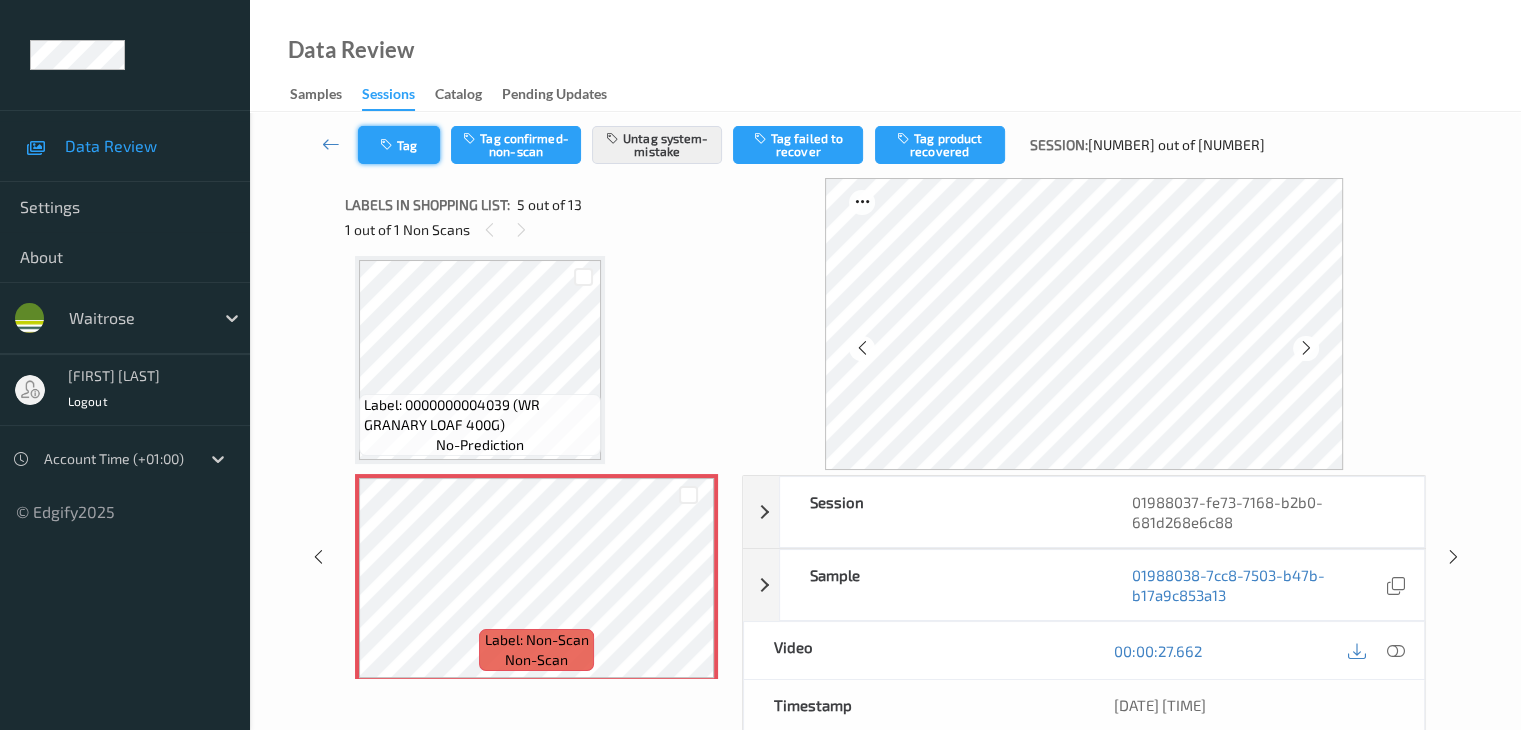 click on "Tag" at bounding box center (399, 145) 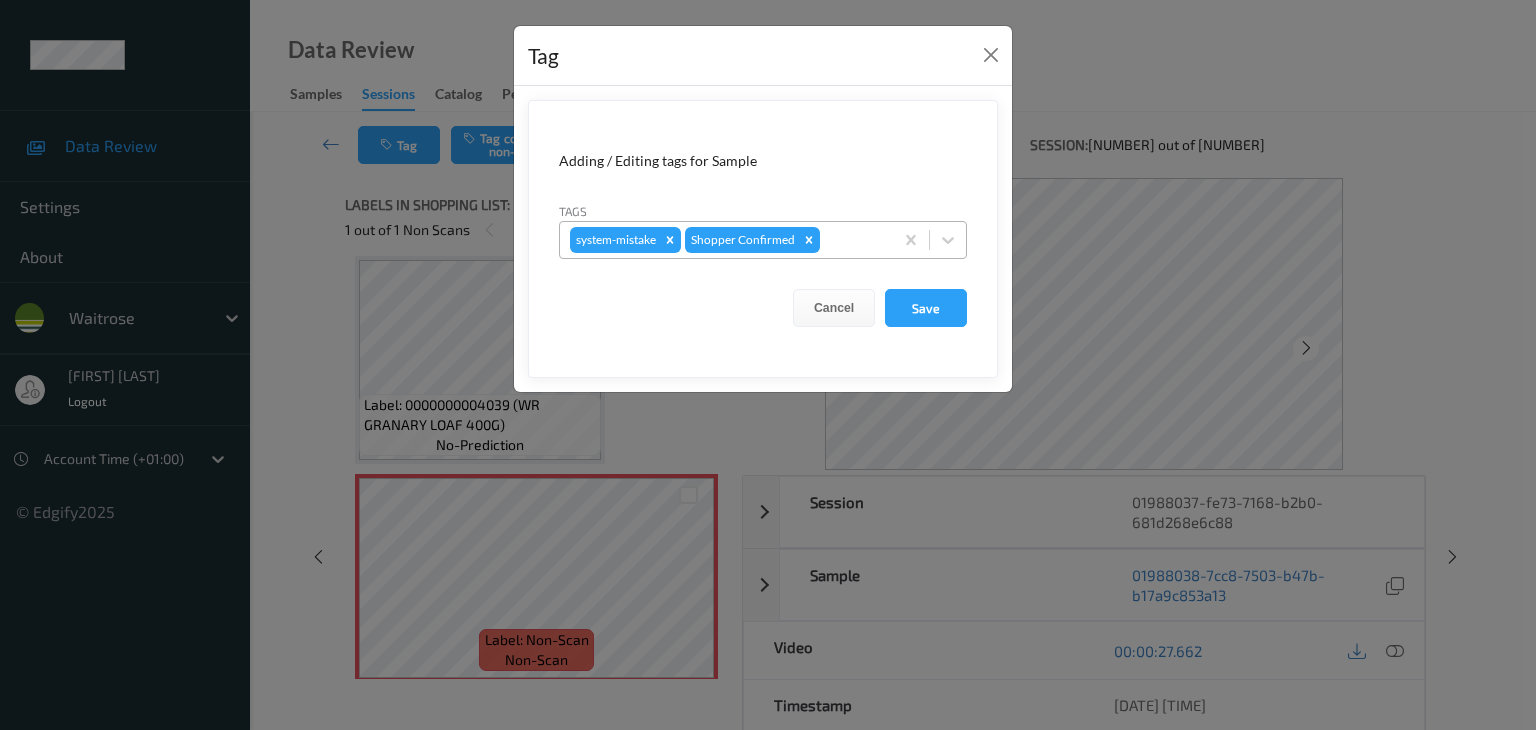 click at bounding box center (853, 240) 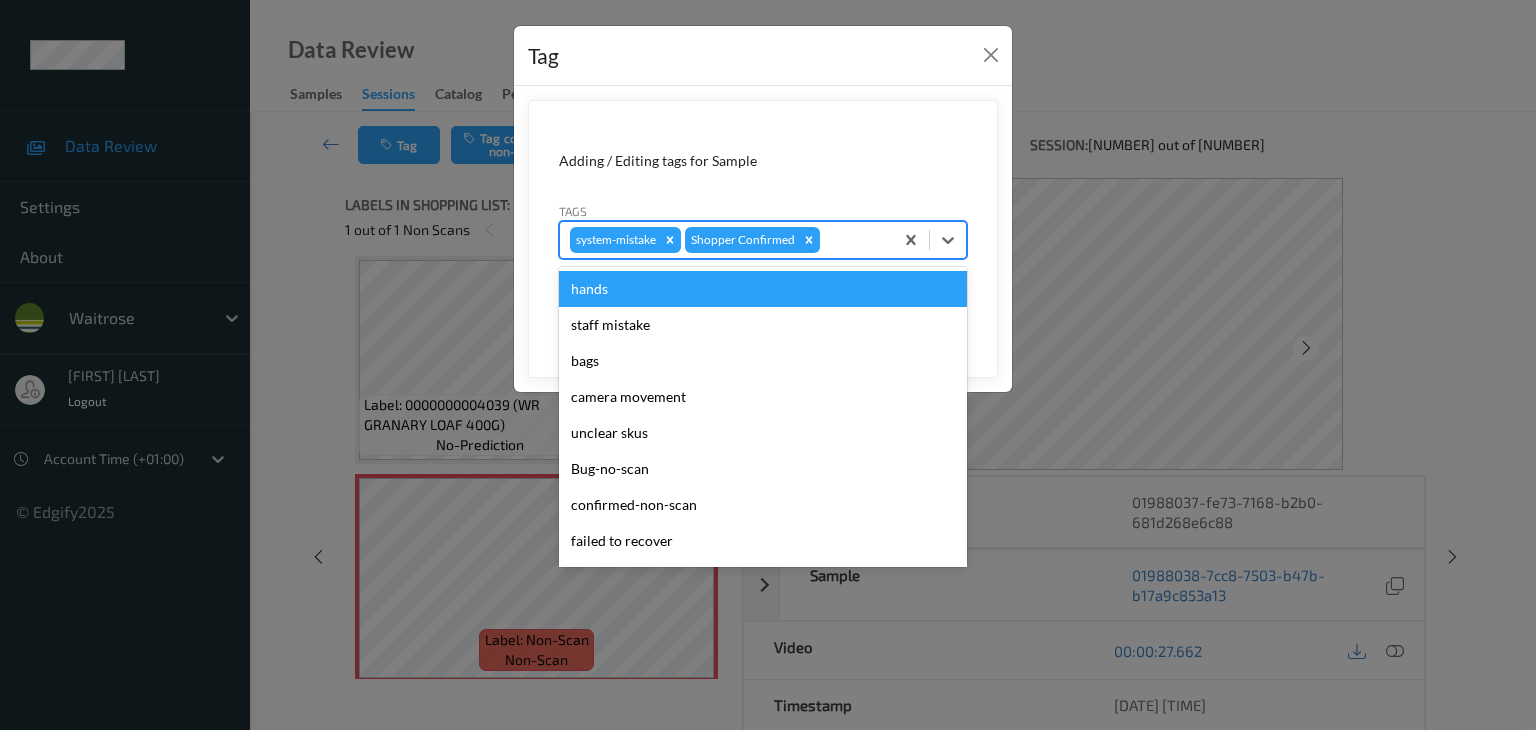 type on "u" 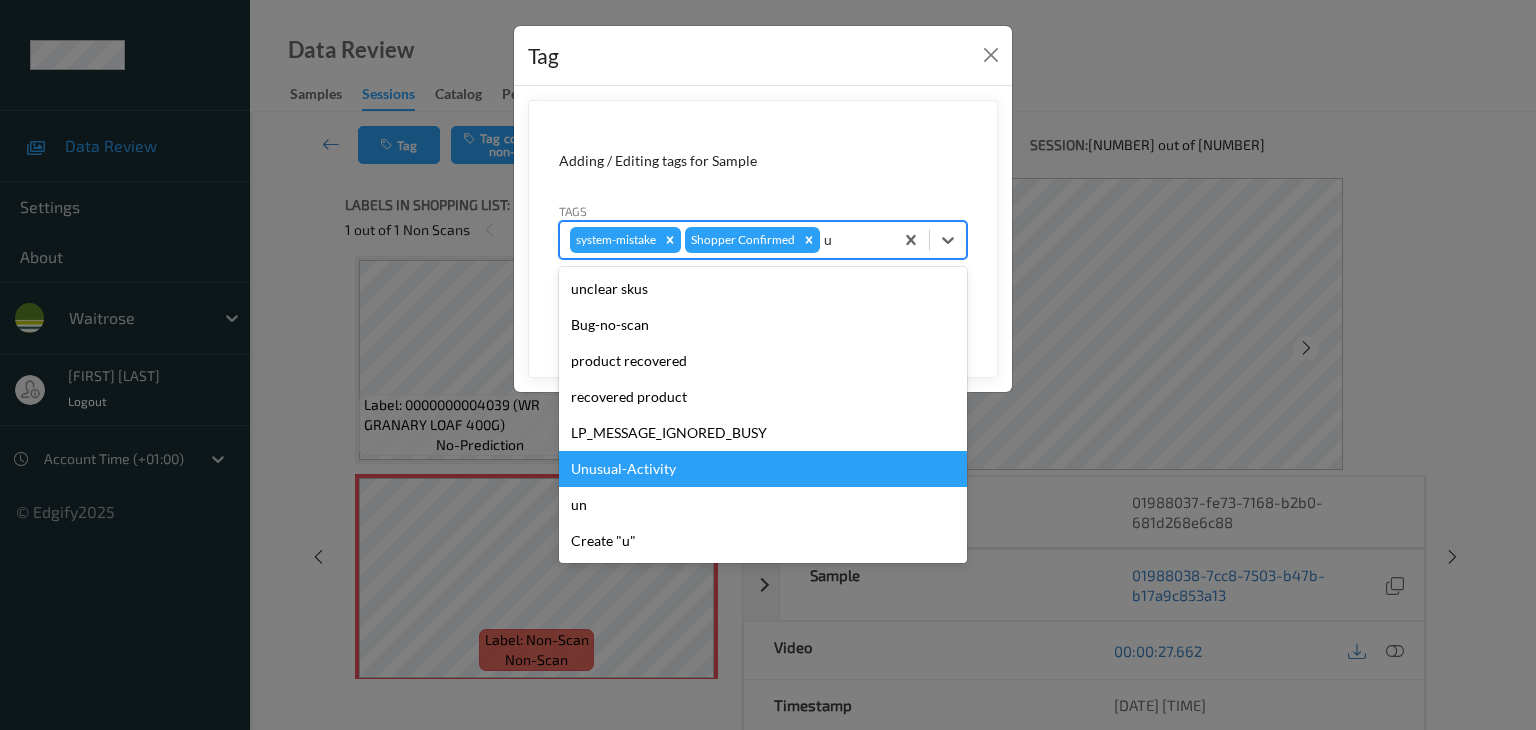 click on "Unusual-Activity" at bounding box center [763, 469] 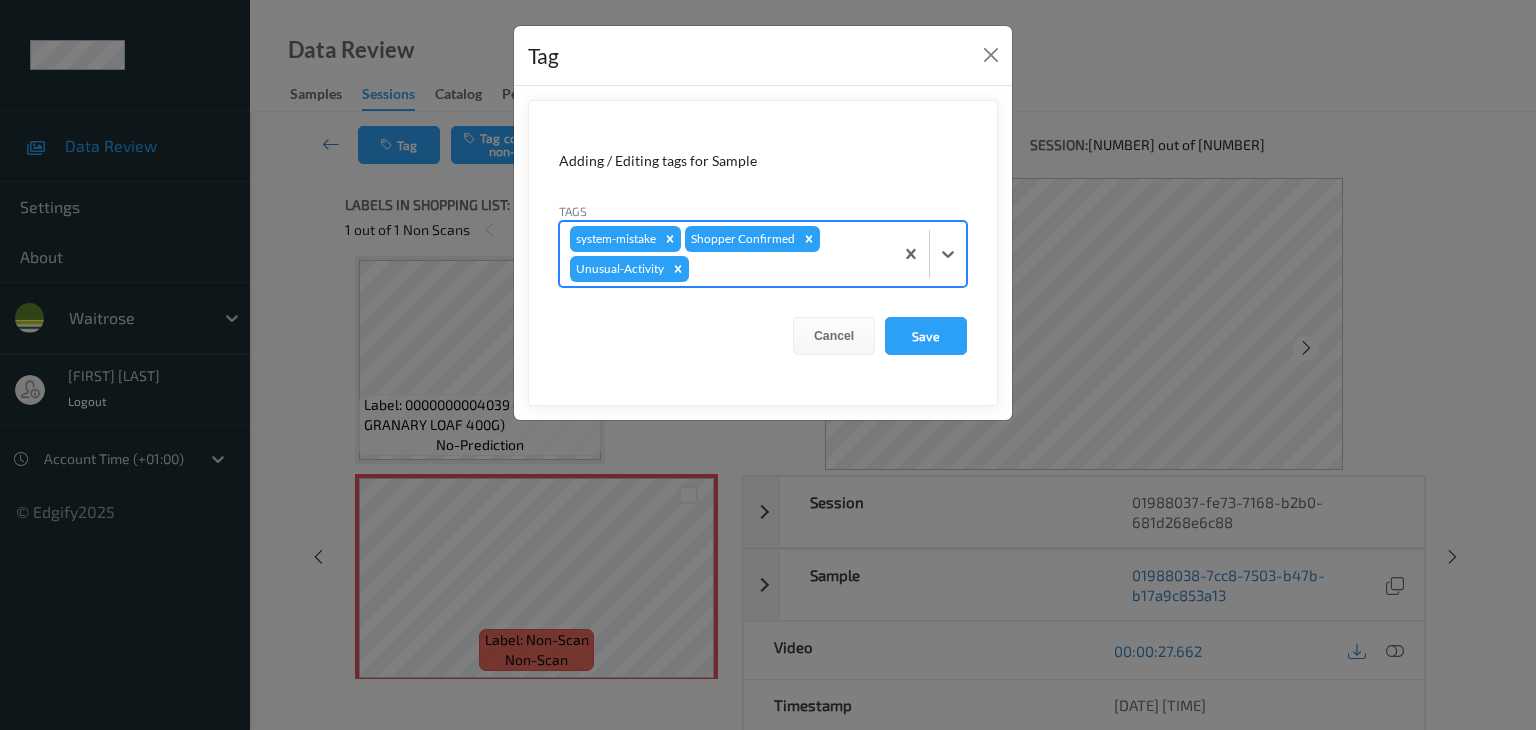 type on "p" 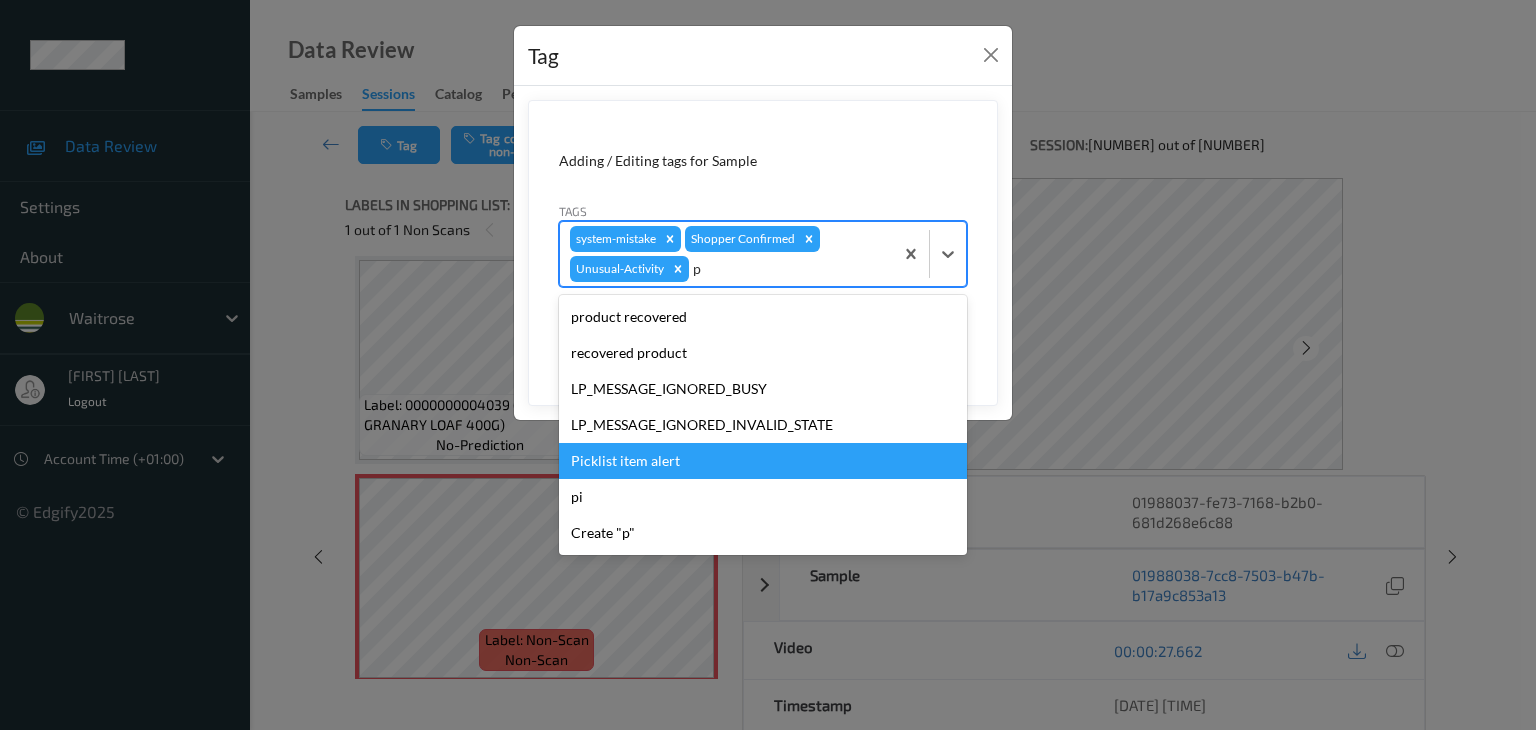 click on "Picklist item alert" at bounding box center (763, 461) 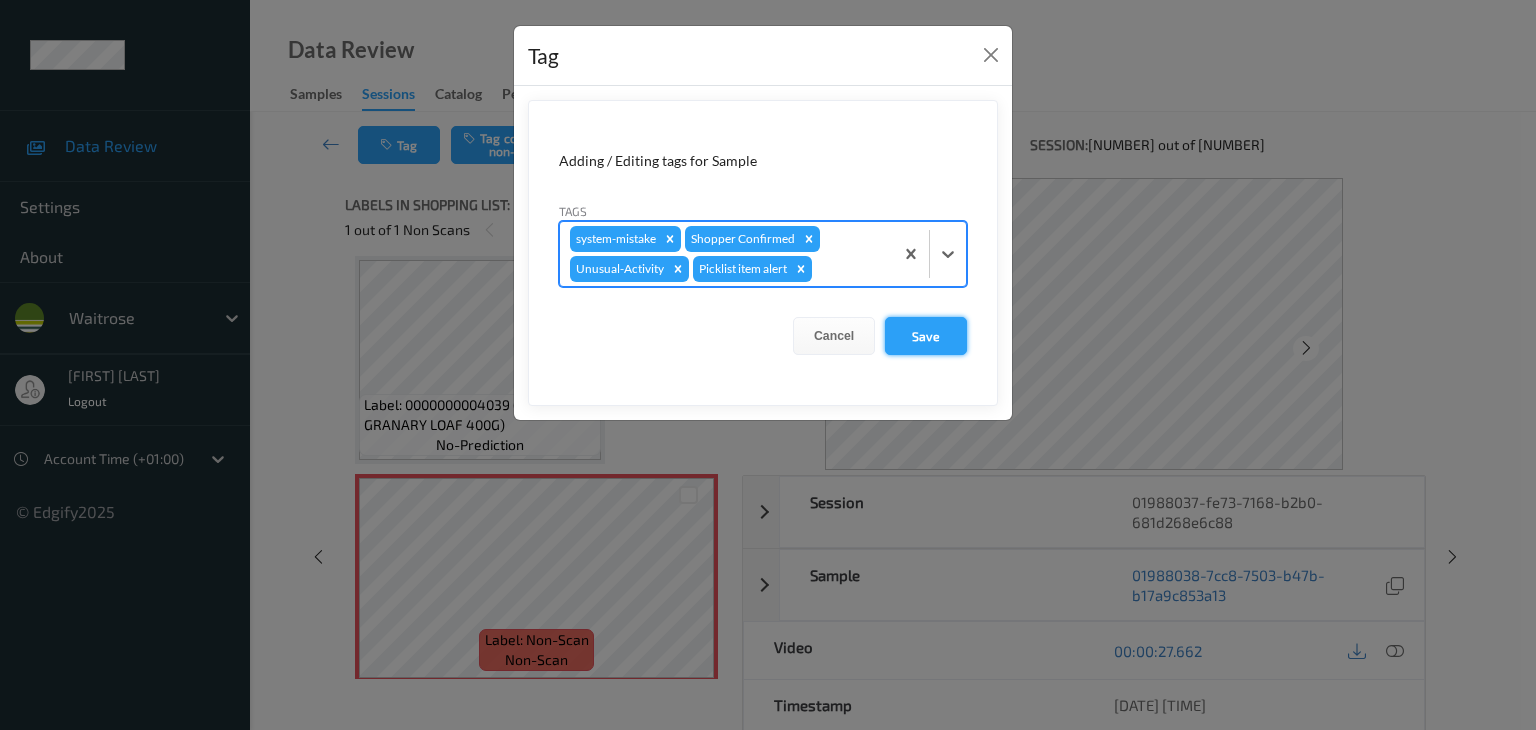 click on "Save" at bounding box center (926, 336) 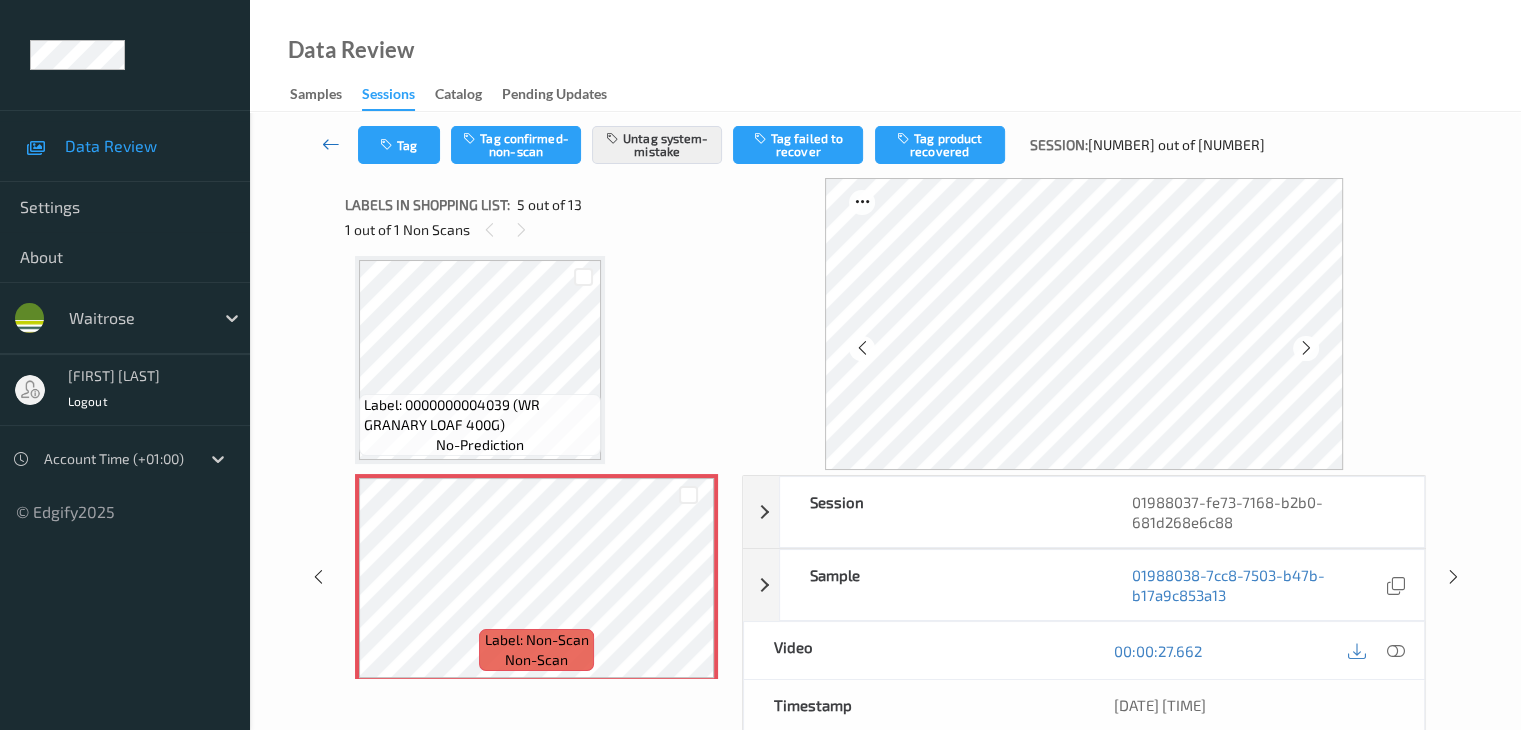 click at bounding box center [331, 144] 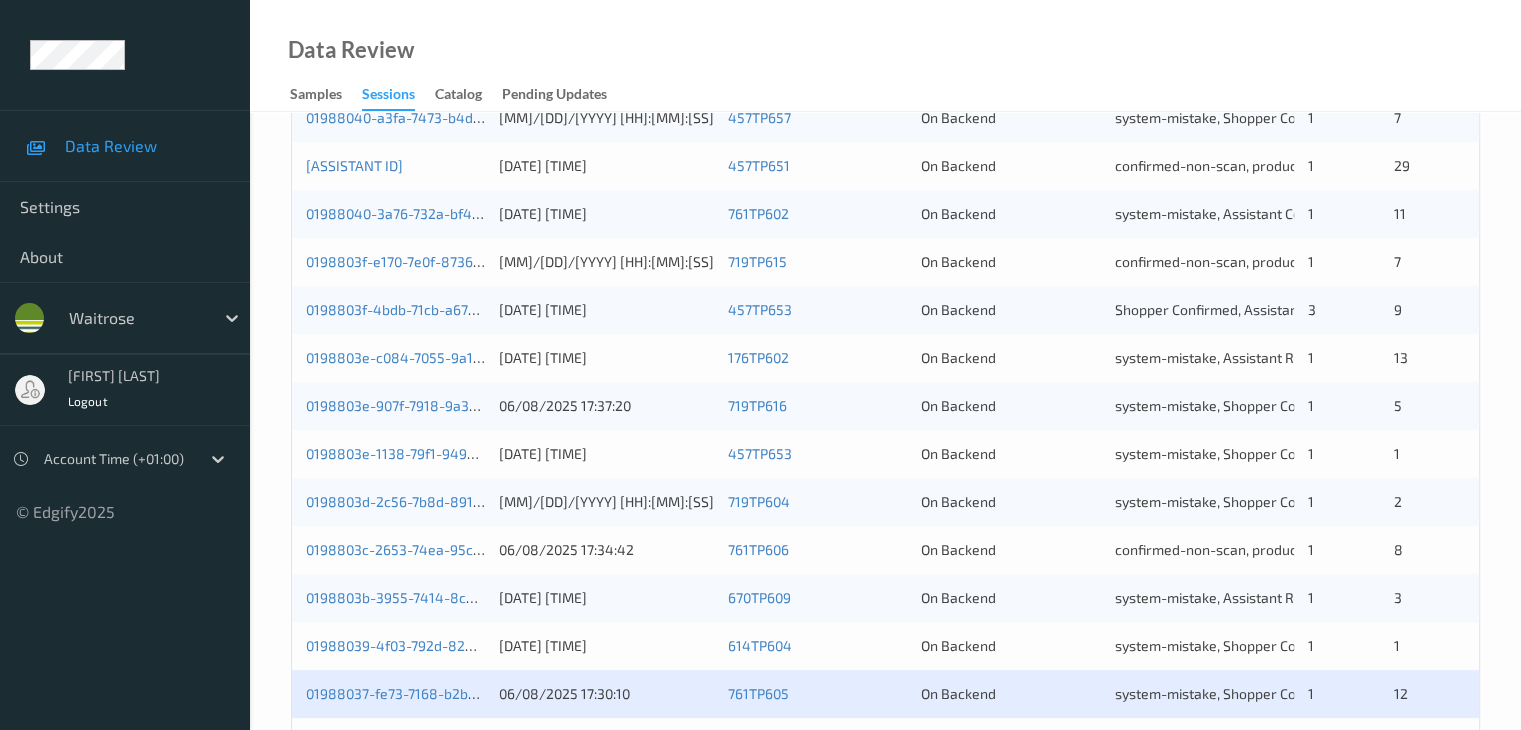 scroll, scrollTop: 700, scrollLeft: 0, axis: vertical 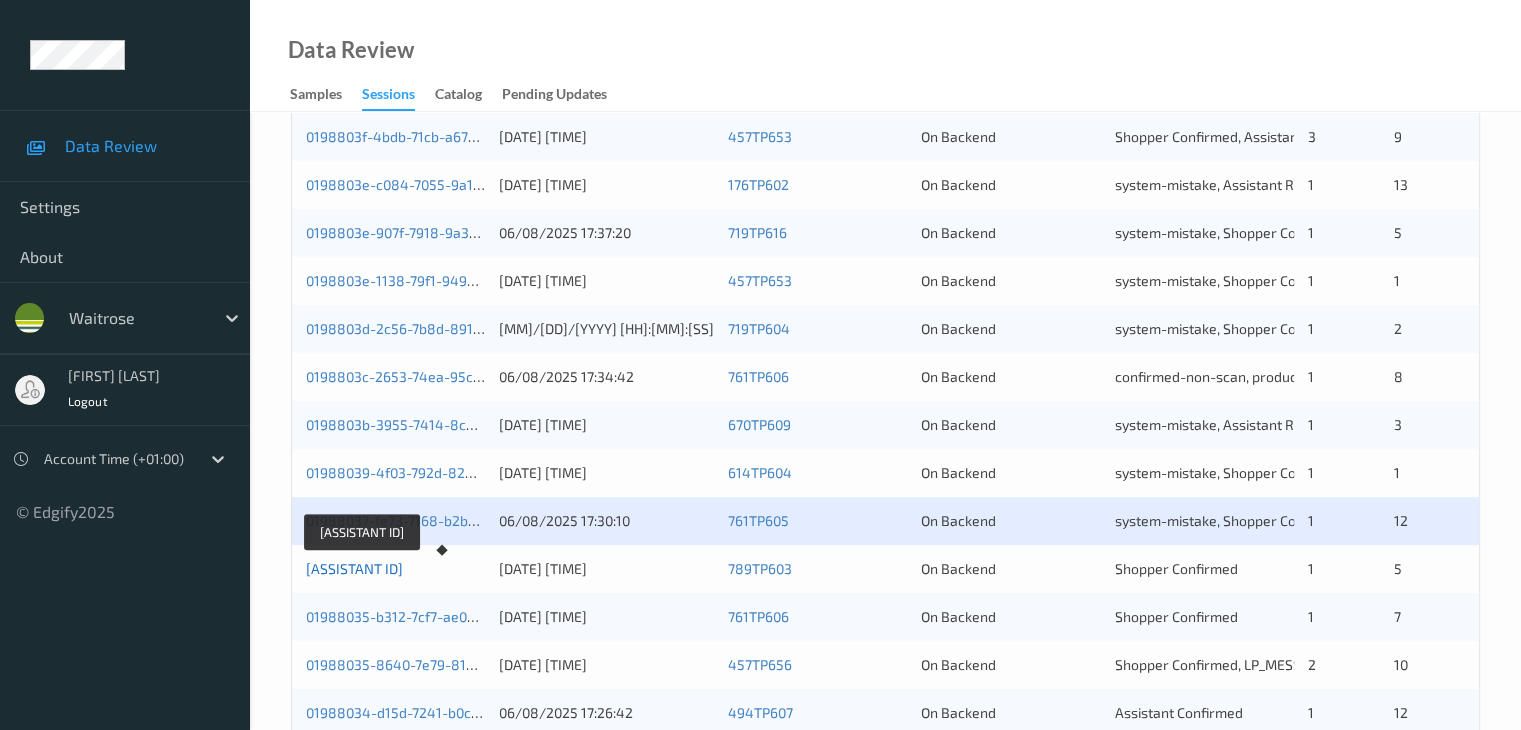 click on "01988036-2b76-7b5e-8535-c653d696f392" at bounding box center [354, 568] 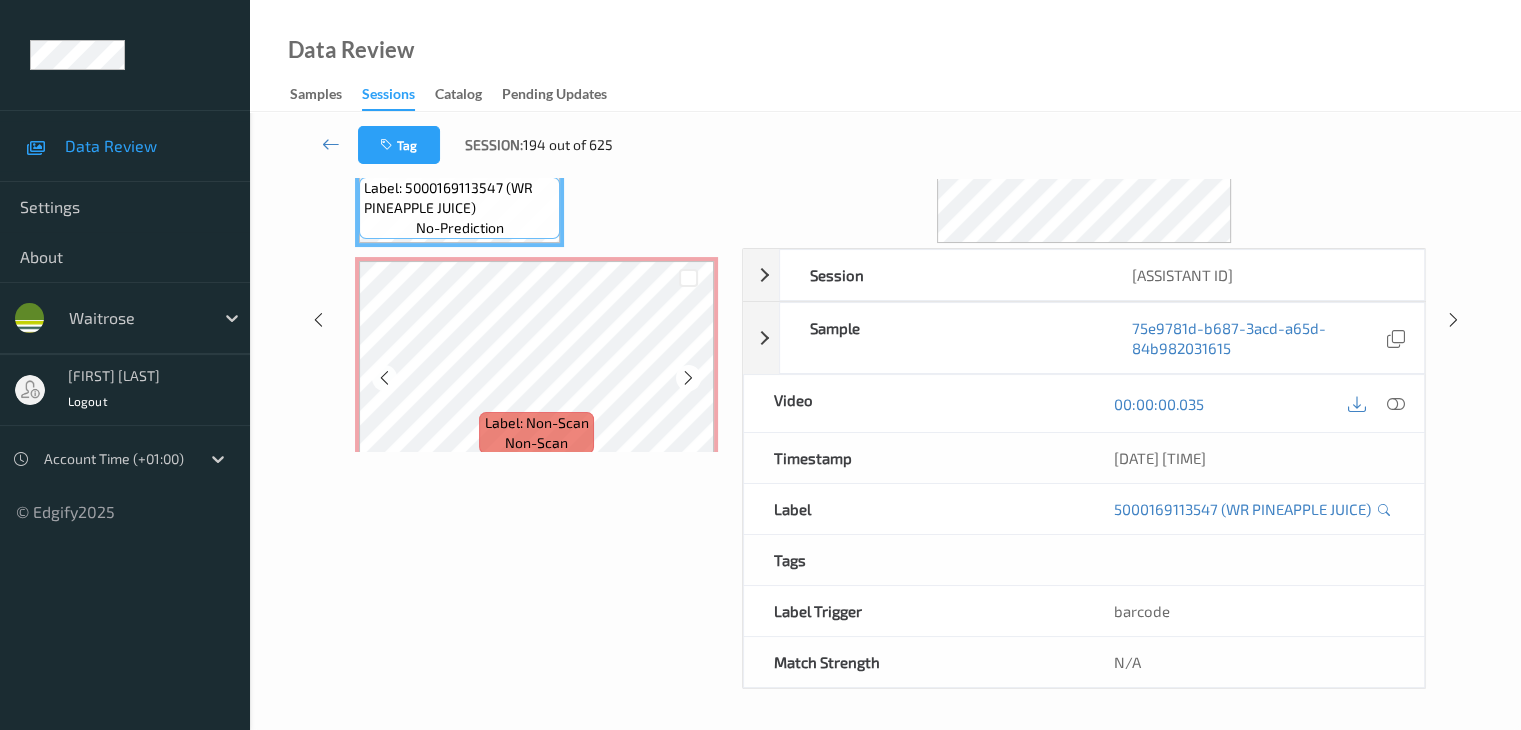 scroll, scrollTop: 0, scrollLeft: 0, axis: both 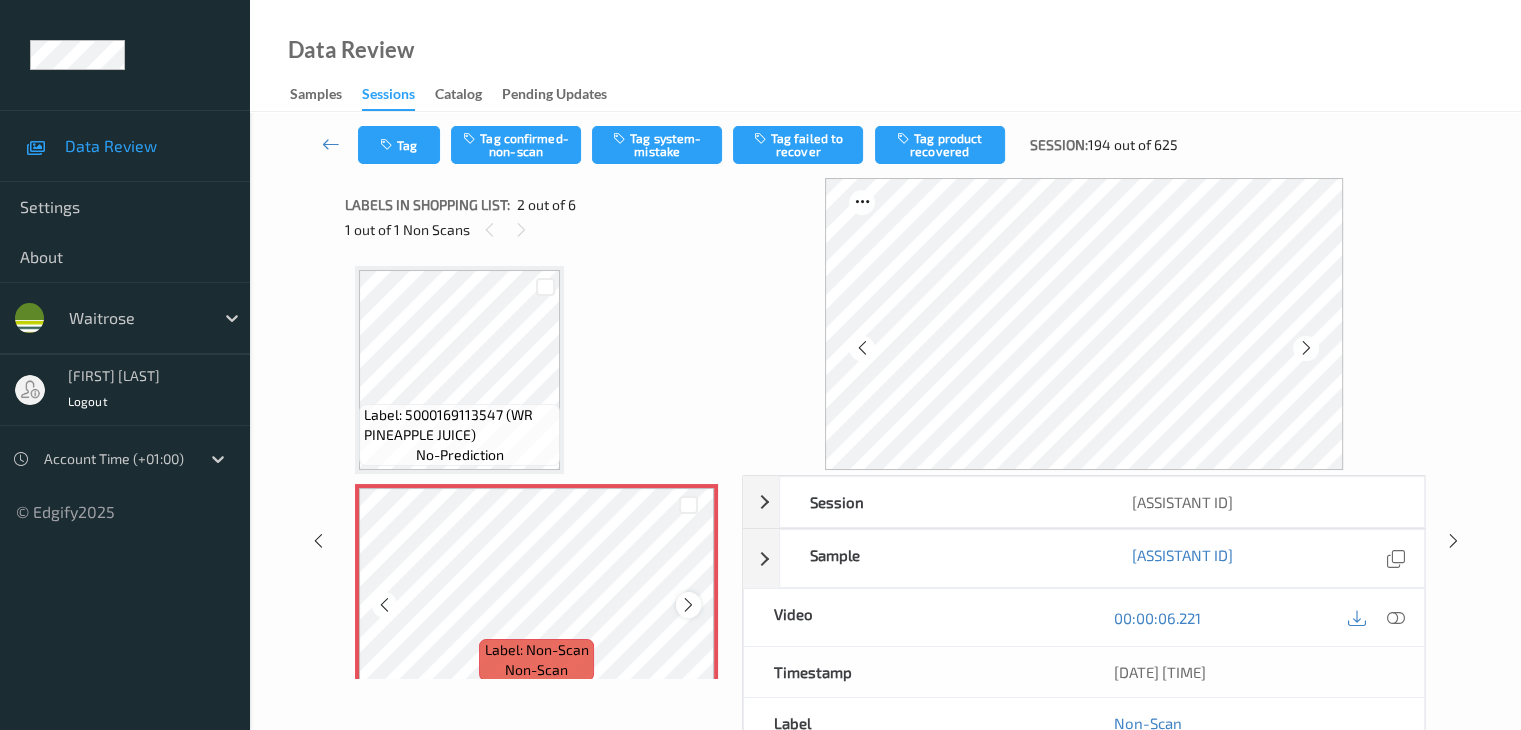 click at bounding box center [688, 605] 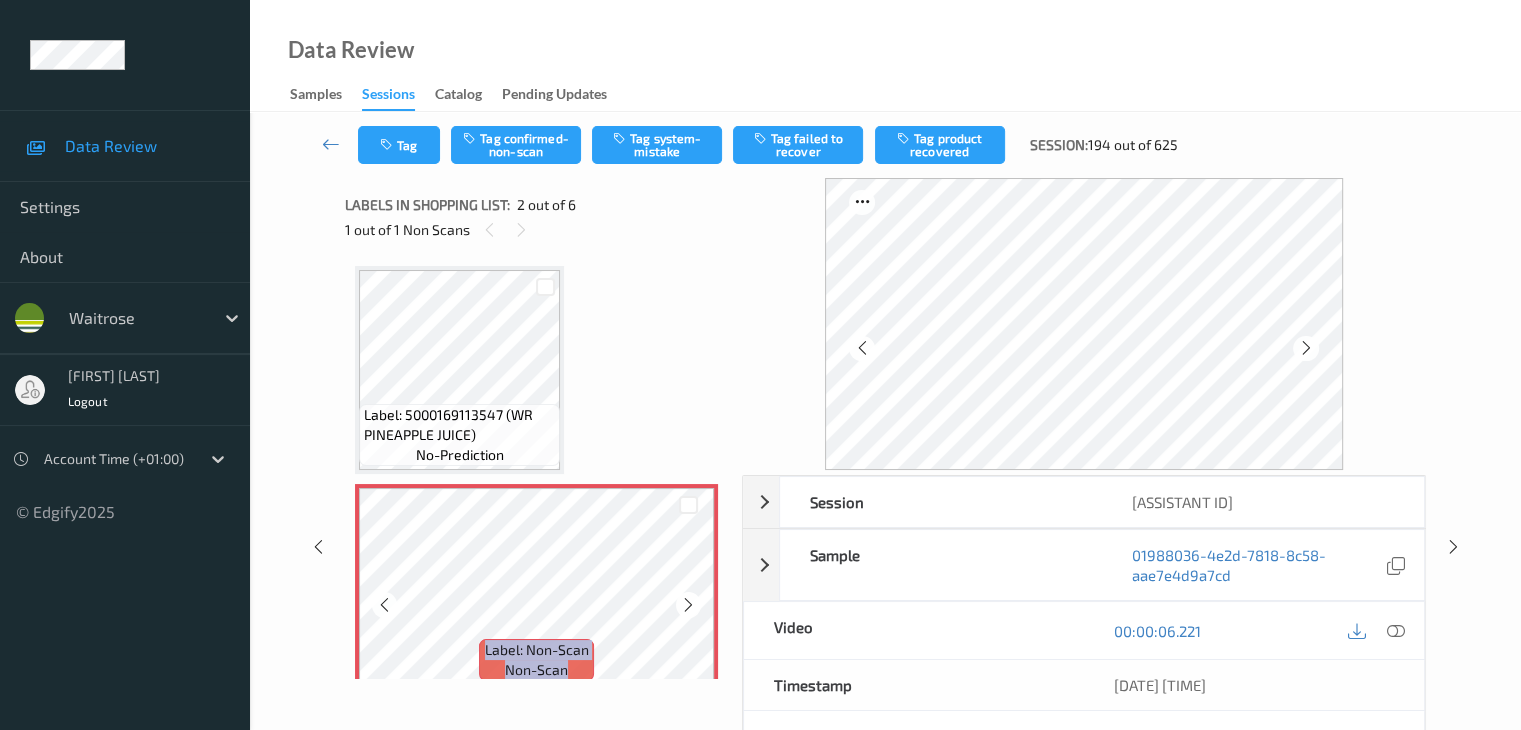 click at bounding box center [688, 605] 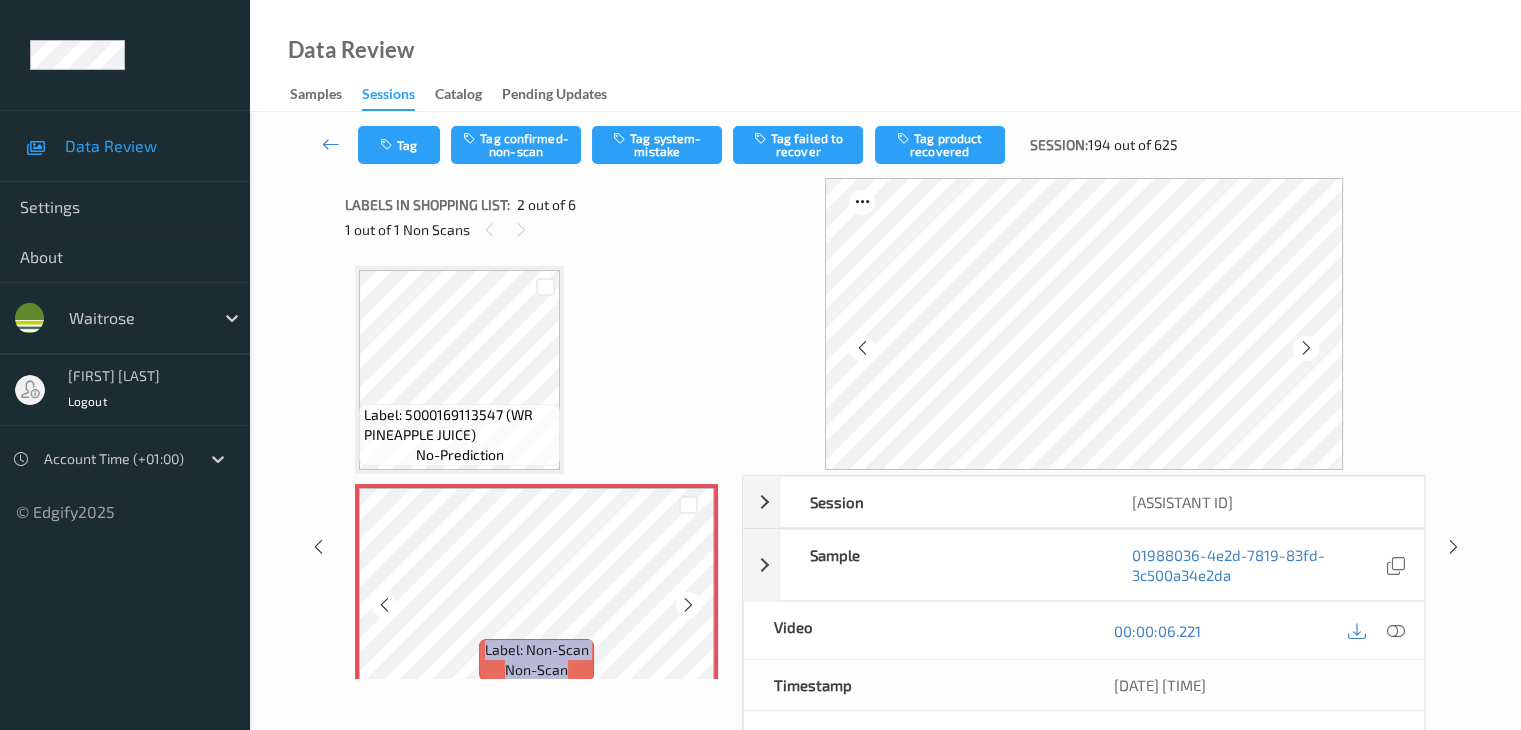 click at bounding box center [688, 605] 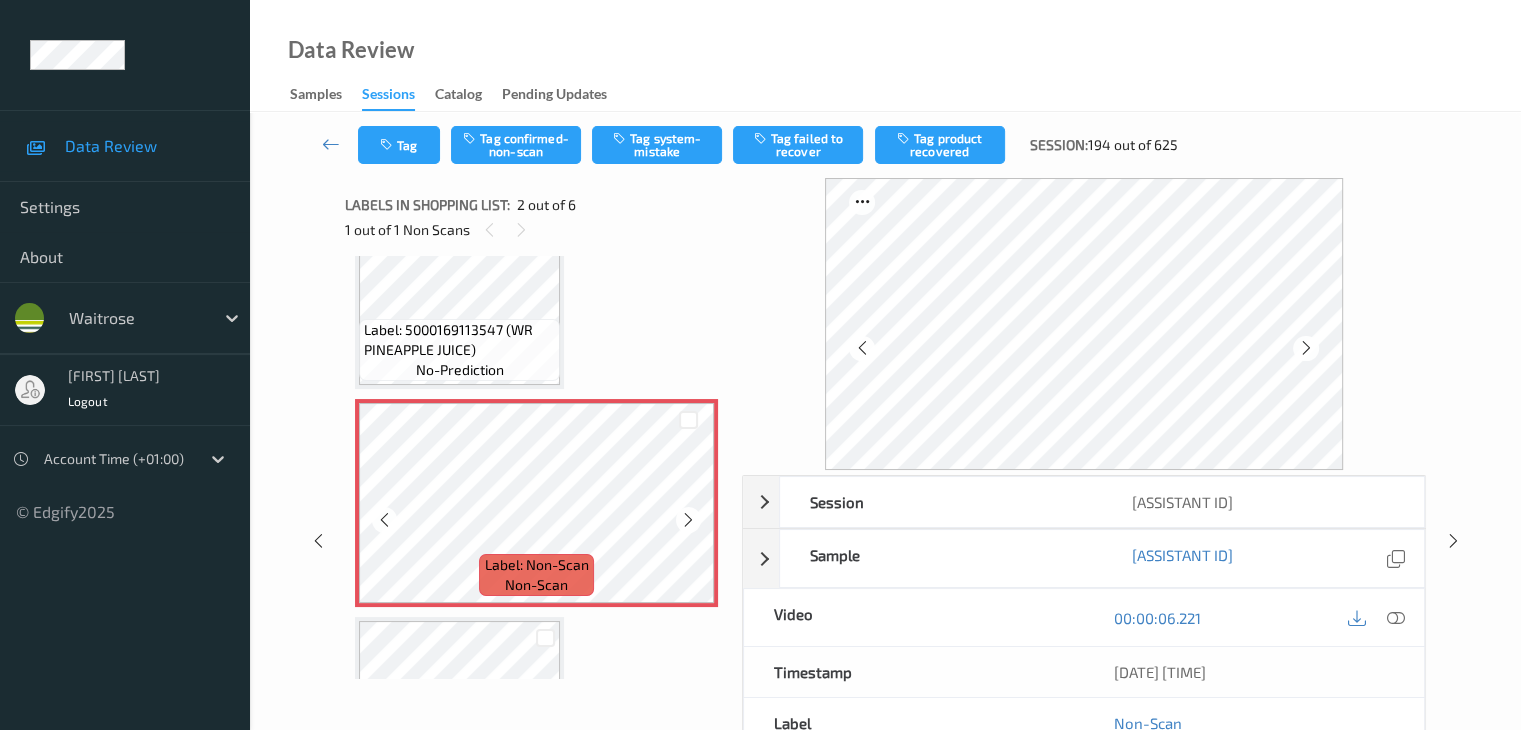 scroll, scrollTop: 200, scrollLeft: 0, axis: vertical 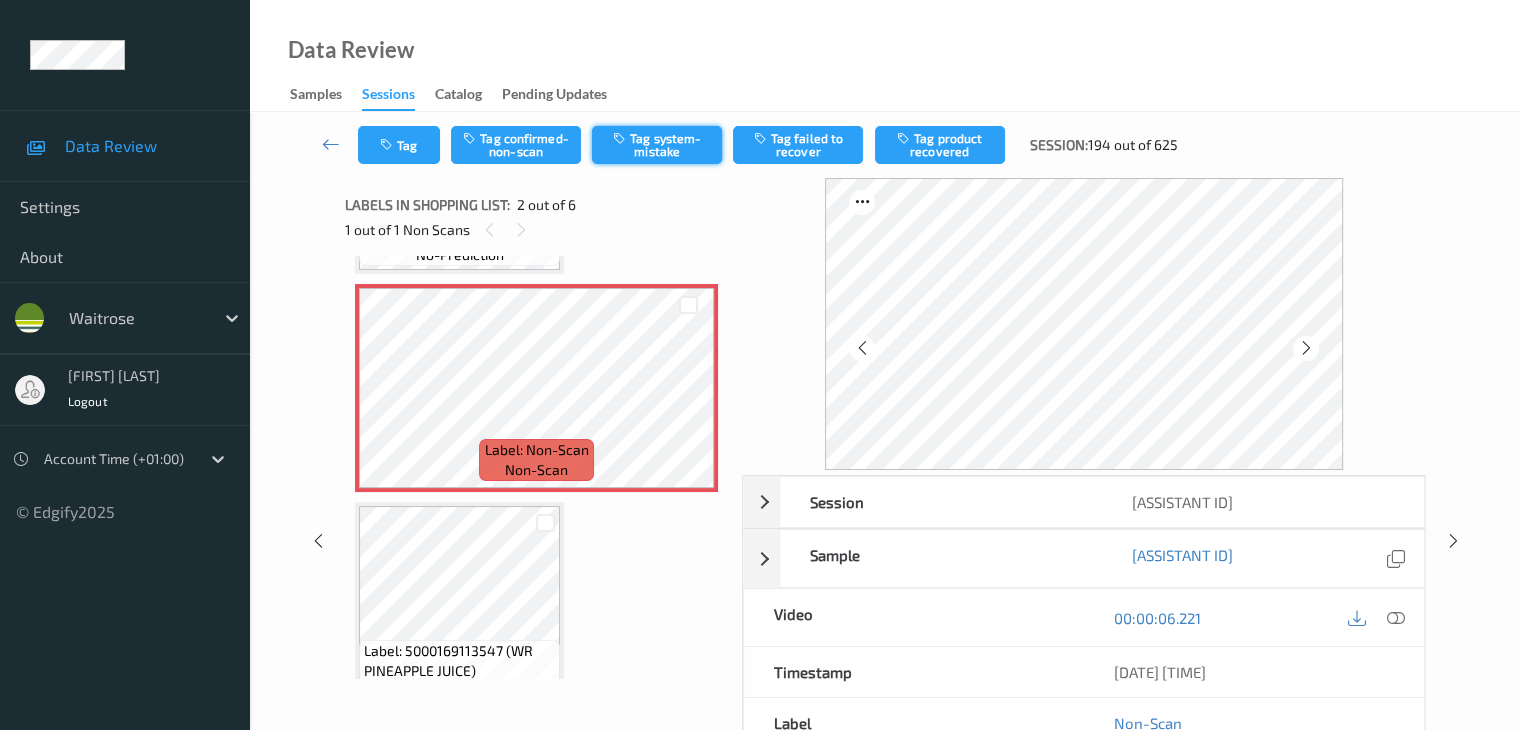 click on "Tag   system-mistake" at bounding box center [657, 145] 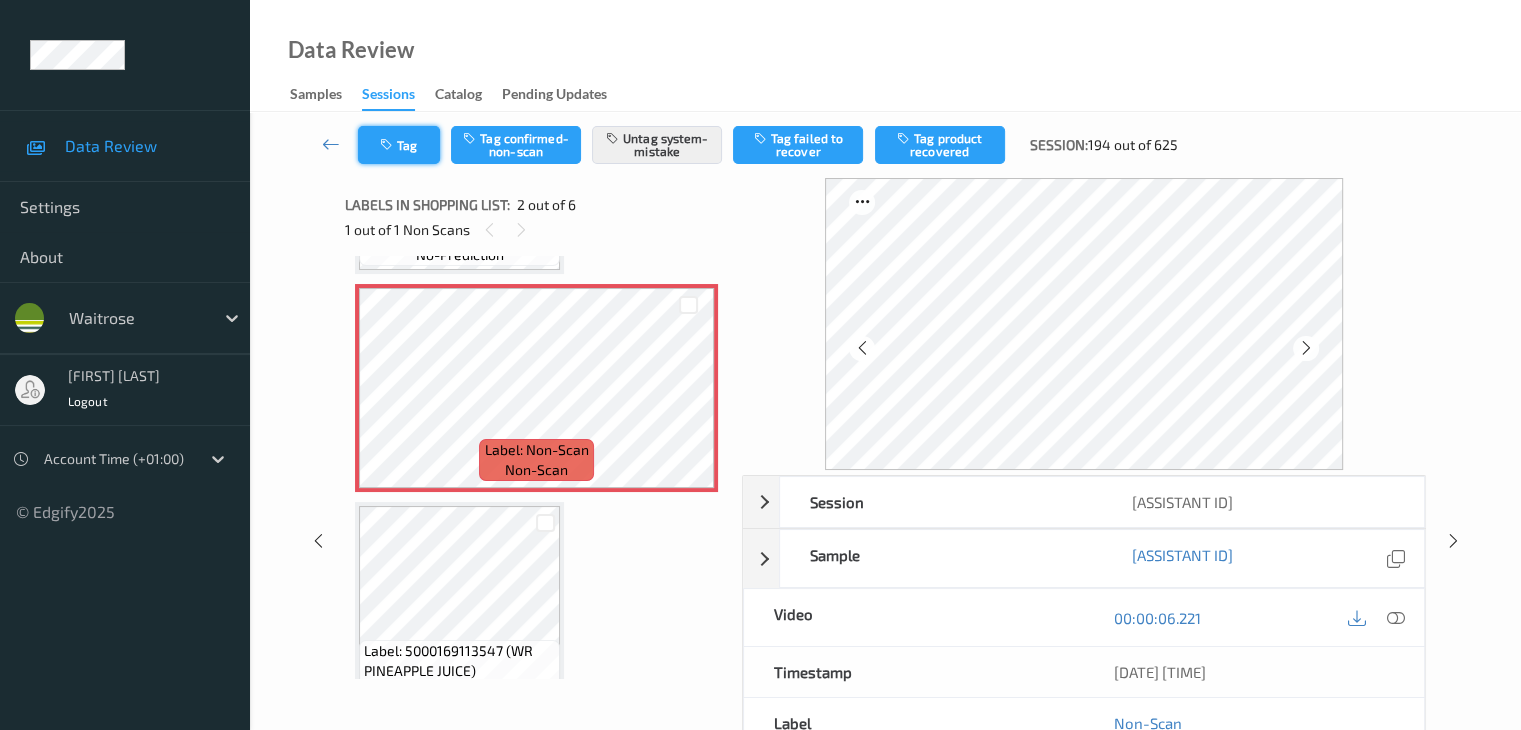 click on "Tag" at bounding box center [399, 145] 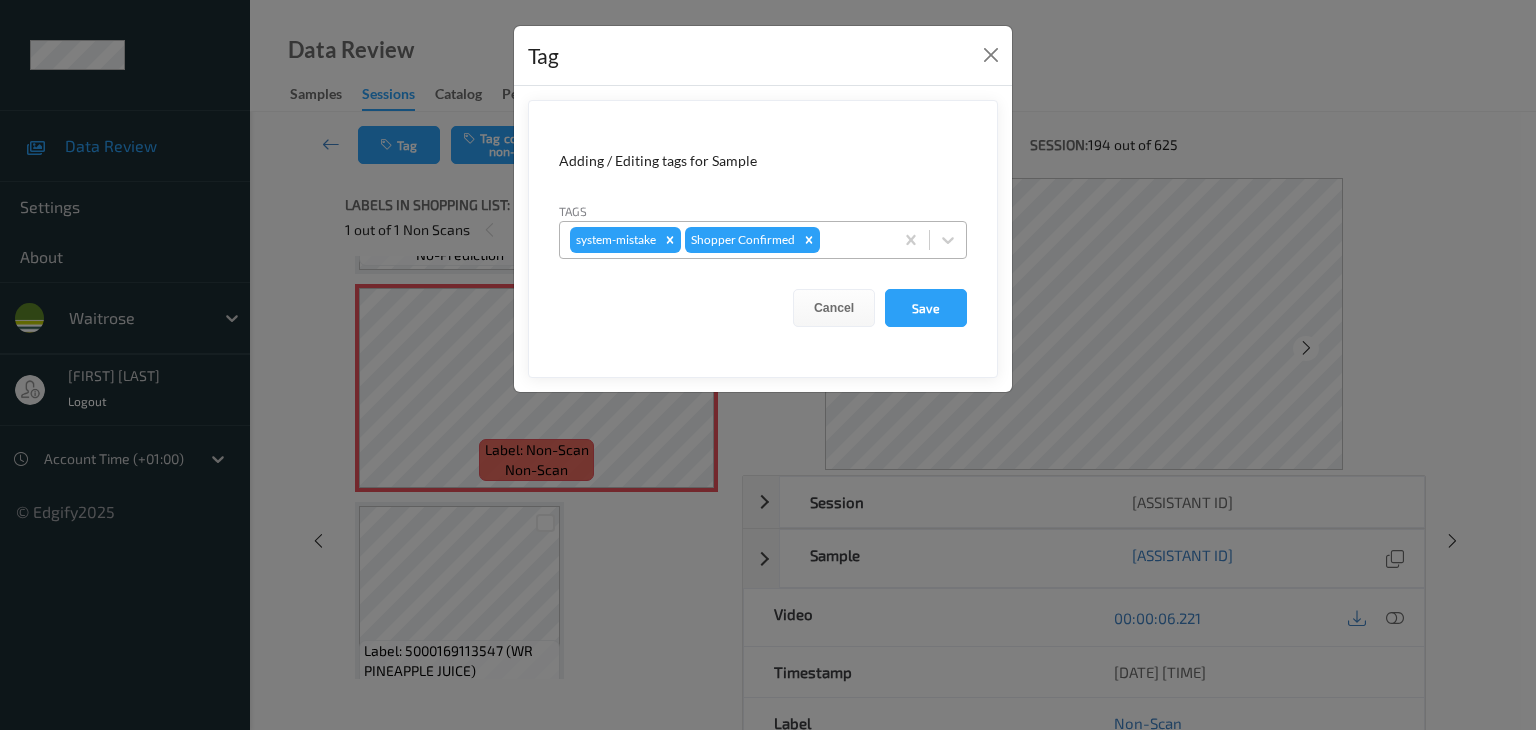 click at bounding box center [853, 240] 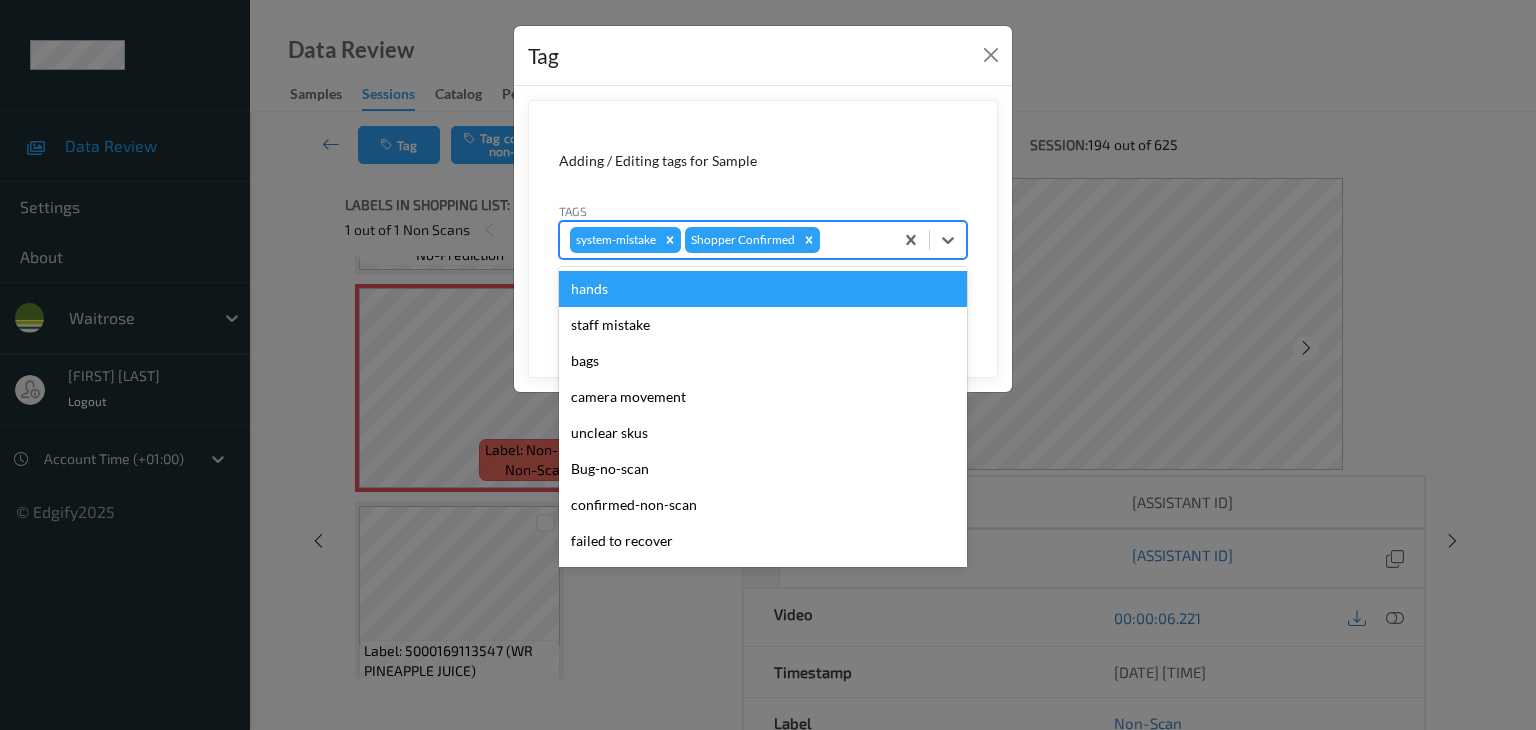 type on "u" 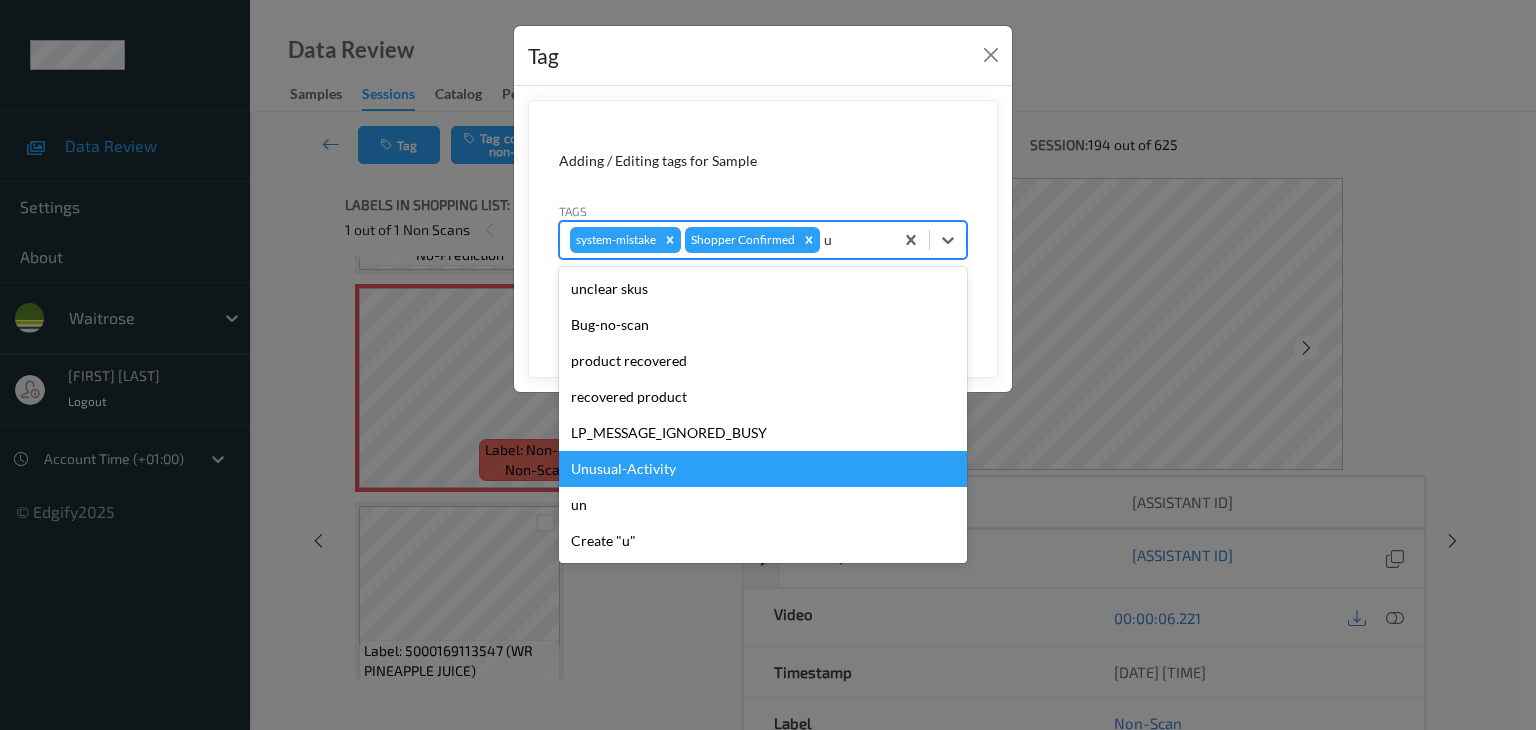 click on "Unusual-Activity" at bounding box center [763, 469] 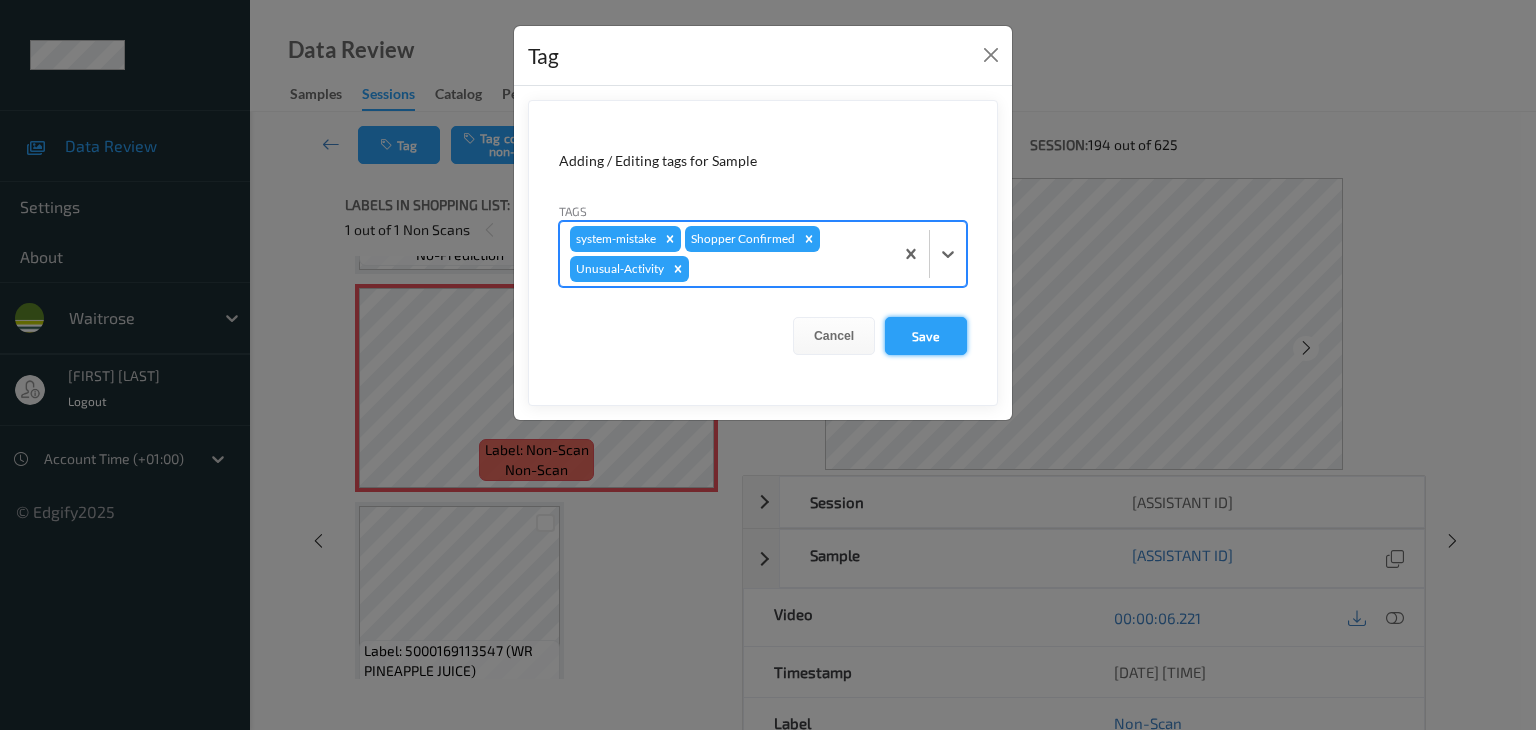 click on "Save" at bounding box center [926, 336] 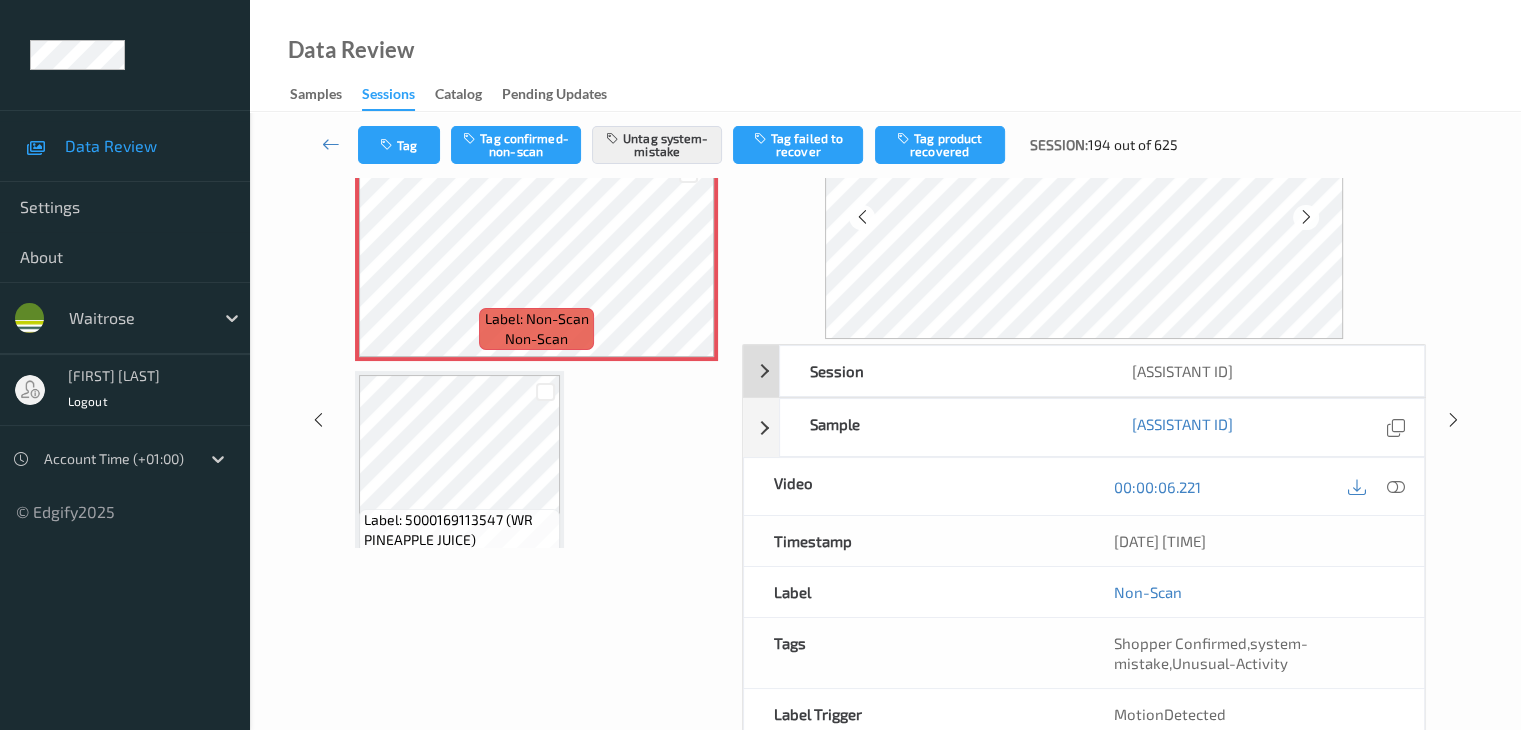 scroll, scrollTop: 0, scrollLeft: 0, axis: both 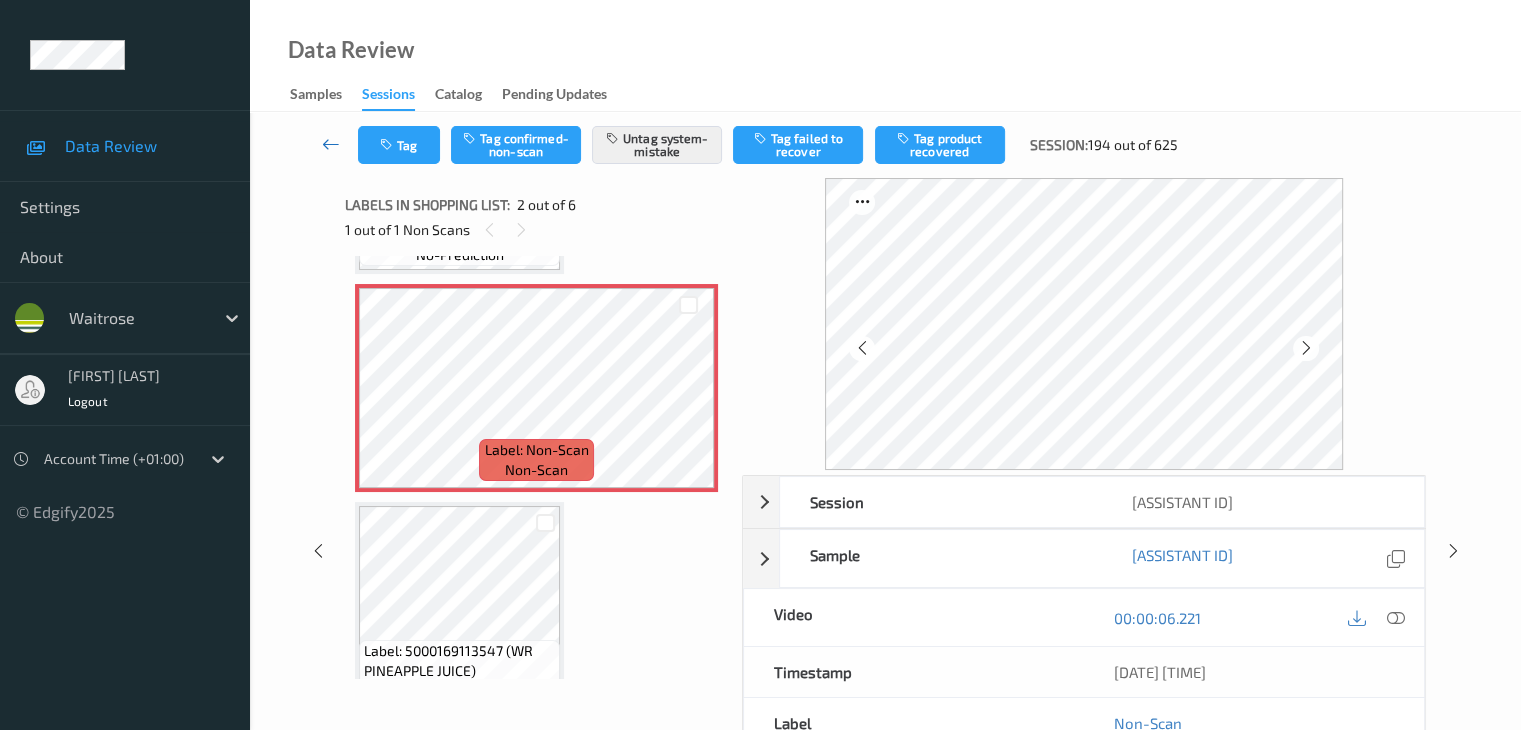 click at bounding box center (331, 144) 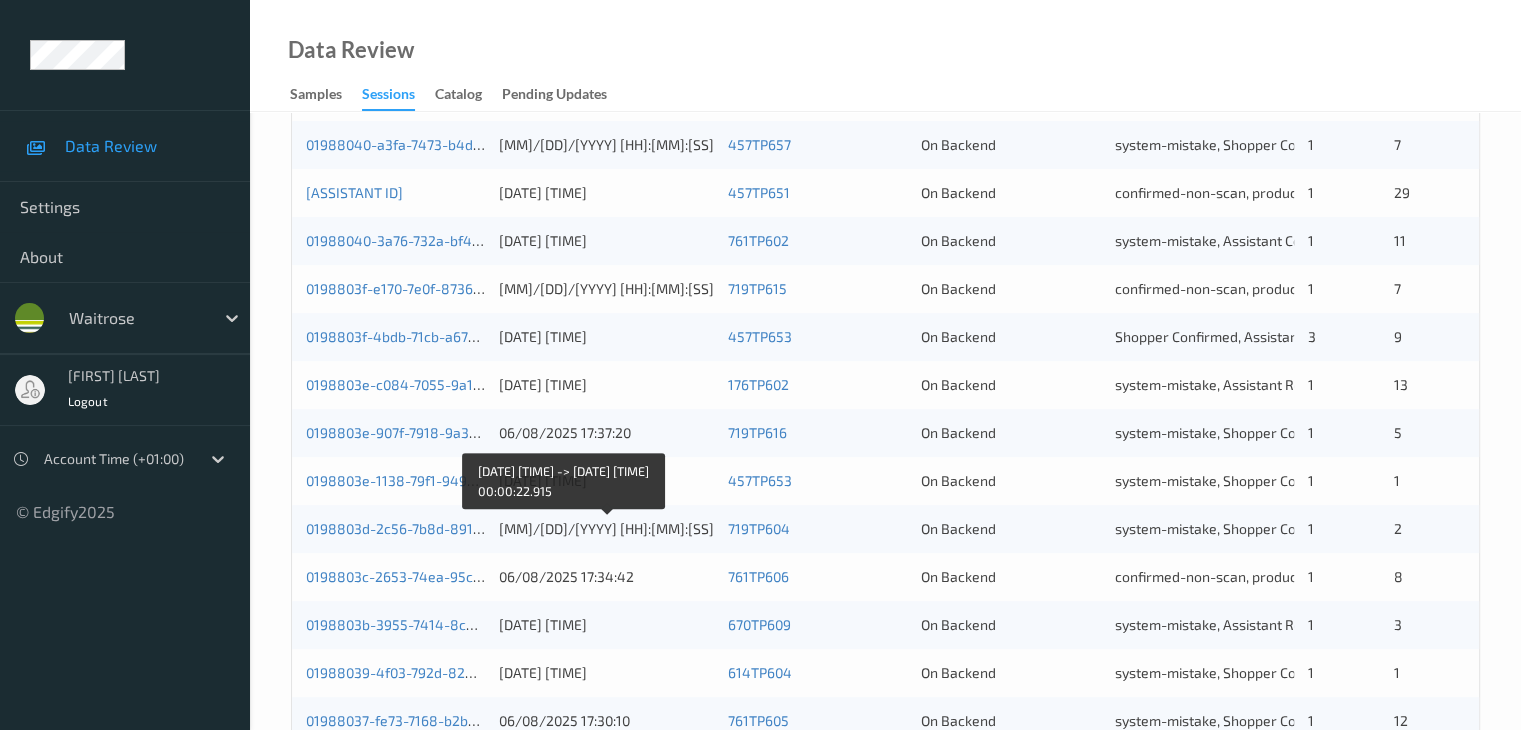 scroll, scrollTop: 800, scrollLeft: 0, axis: vertical 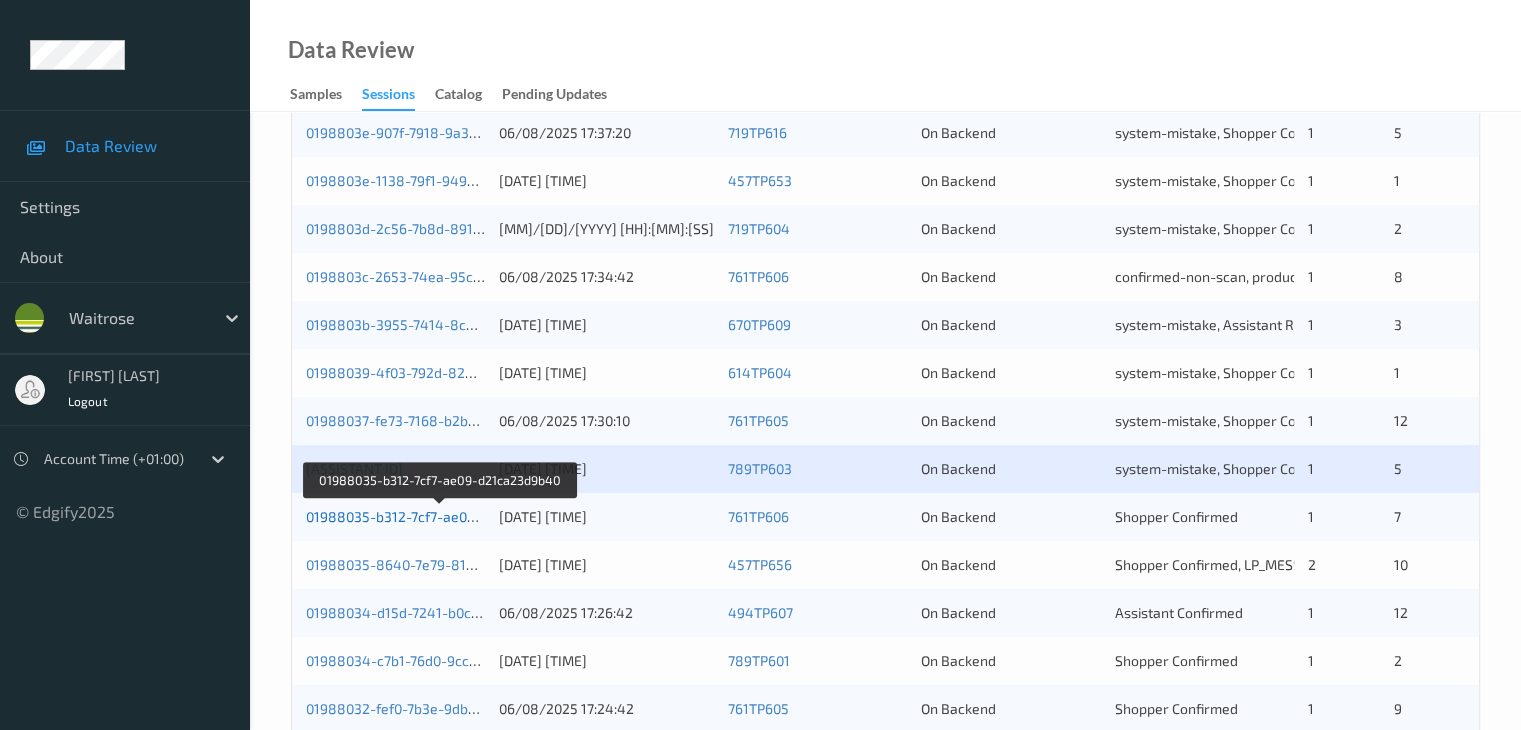 click on "01988035-b312-7cf7-ae09-d21ca23d9b40" at bounding box center [440, 516] 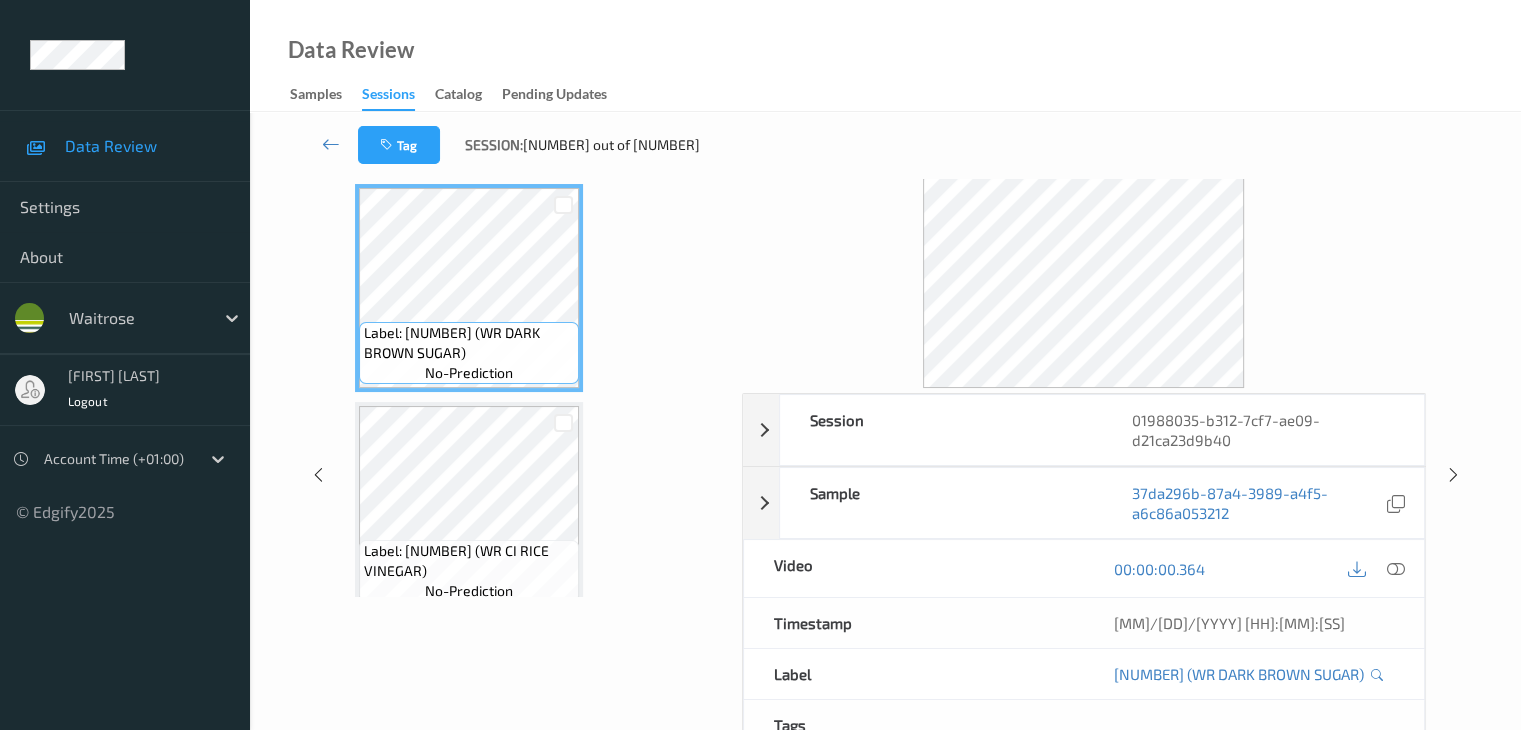 scroll, scrollTop: 0, scrollLeft: 0, axis: both 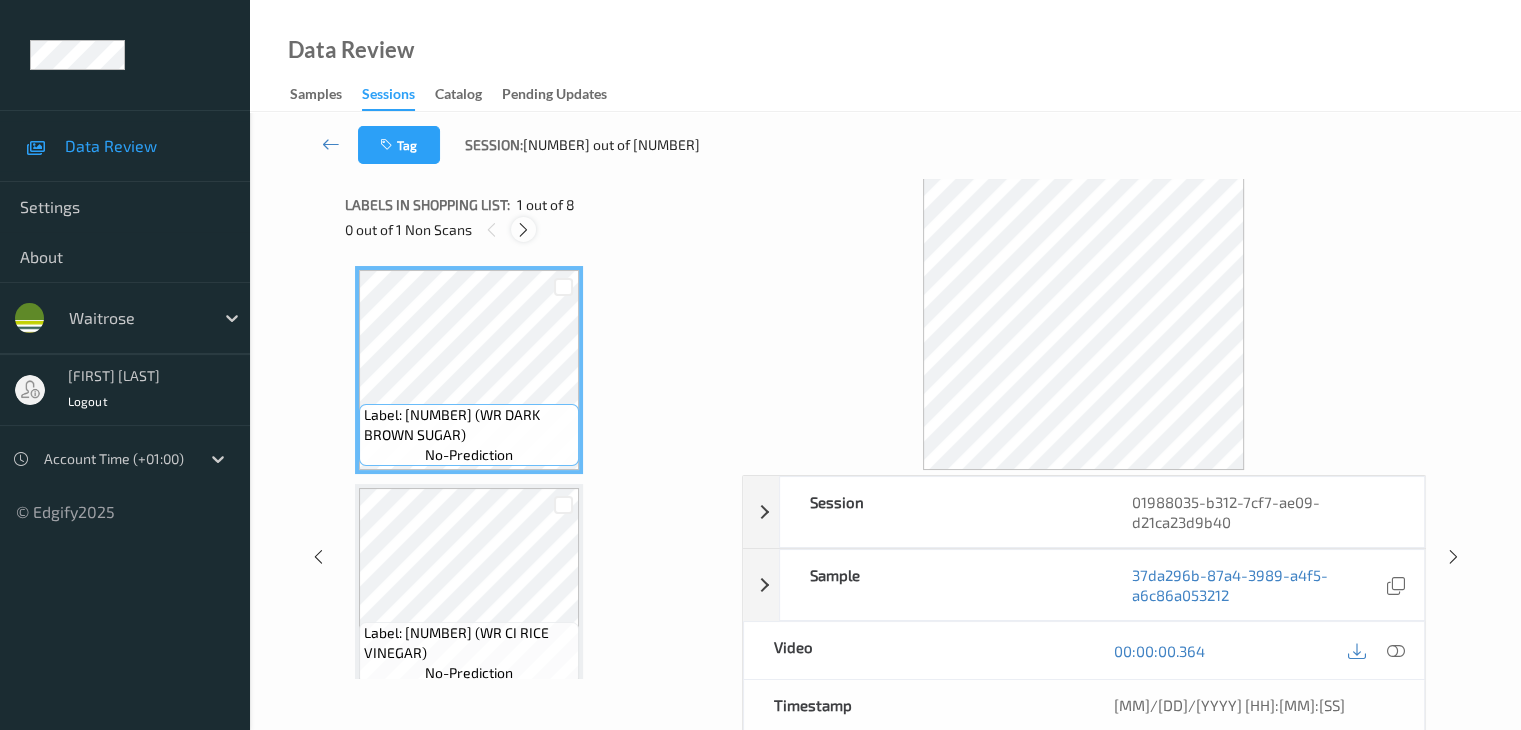 click at bounding box center [523, 230] 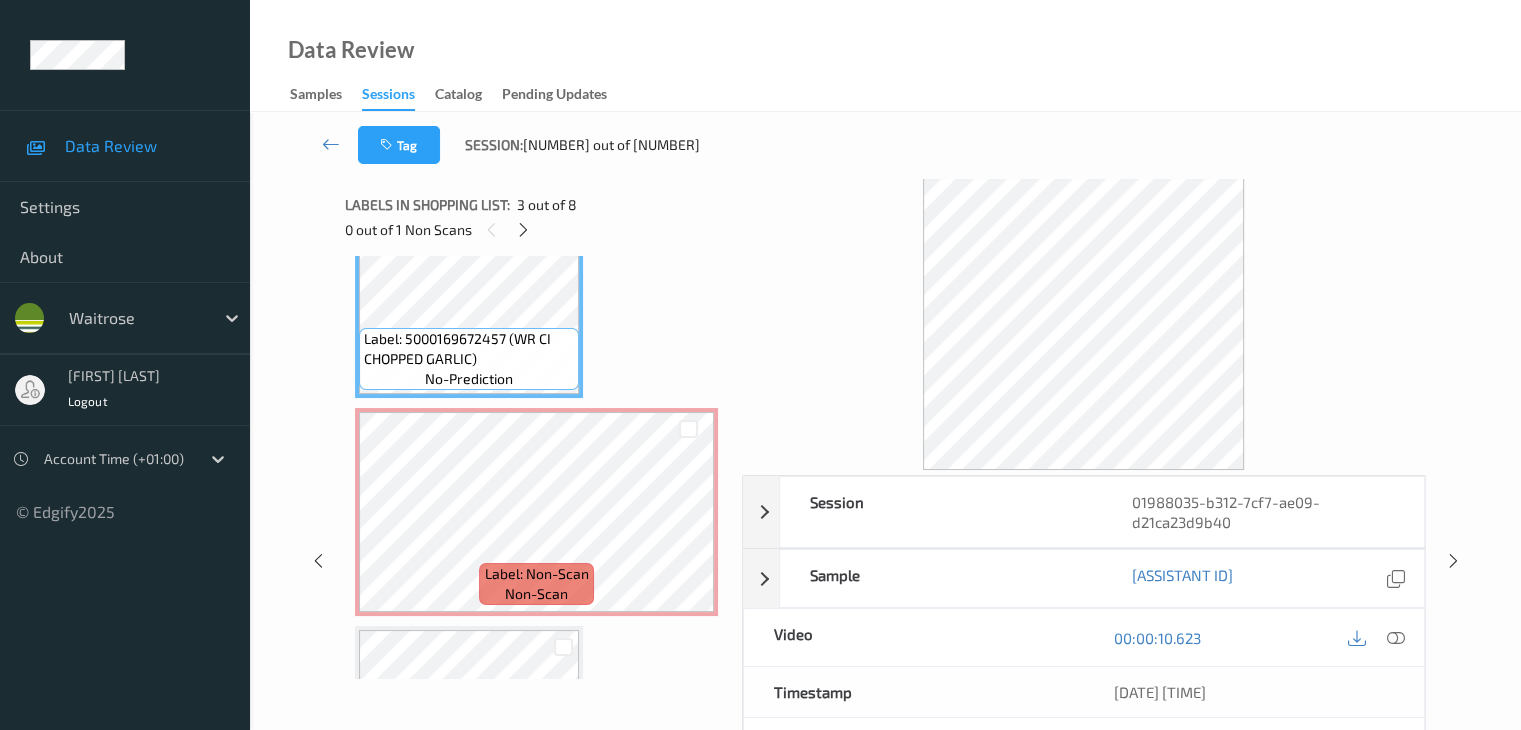 scroll, scrollTop: 546, scrollLeft: 0, axis: vertical 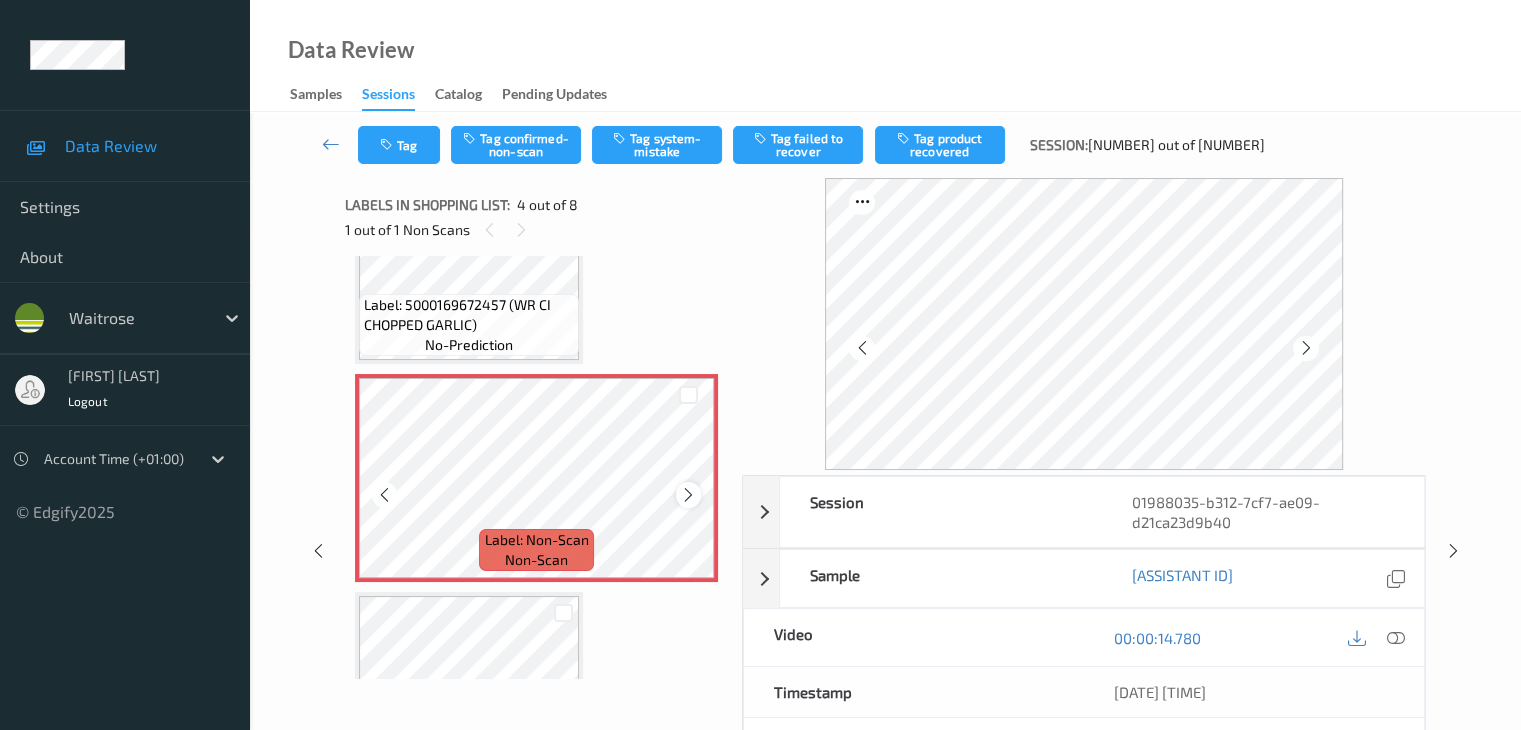 click at bounding box center (688, 495) 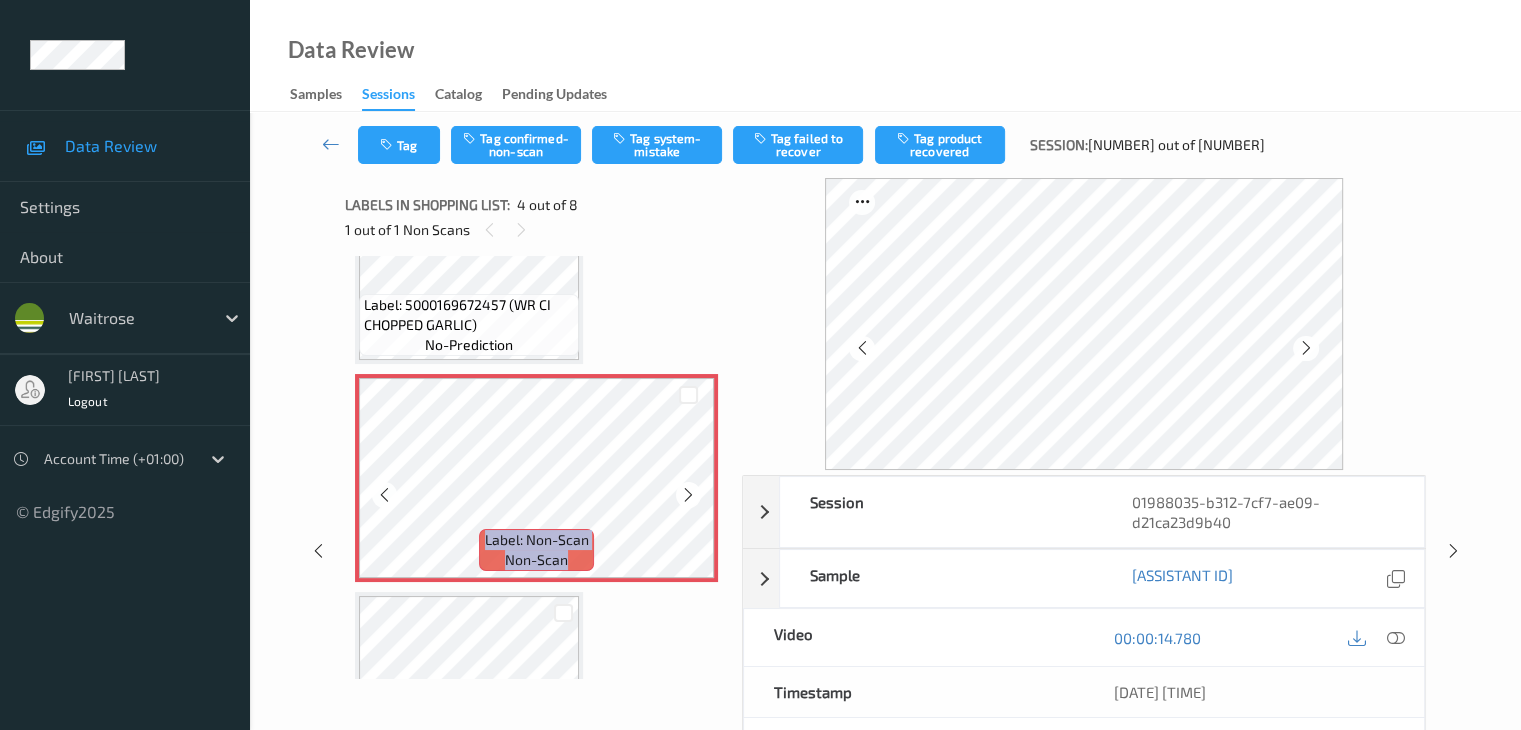 click at bounding box center (688, 495) 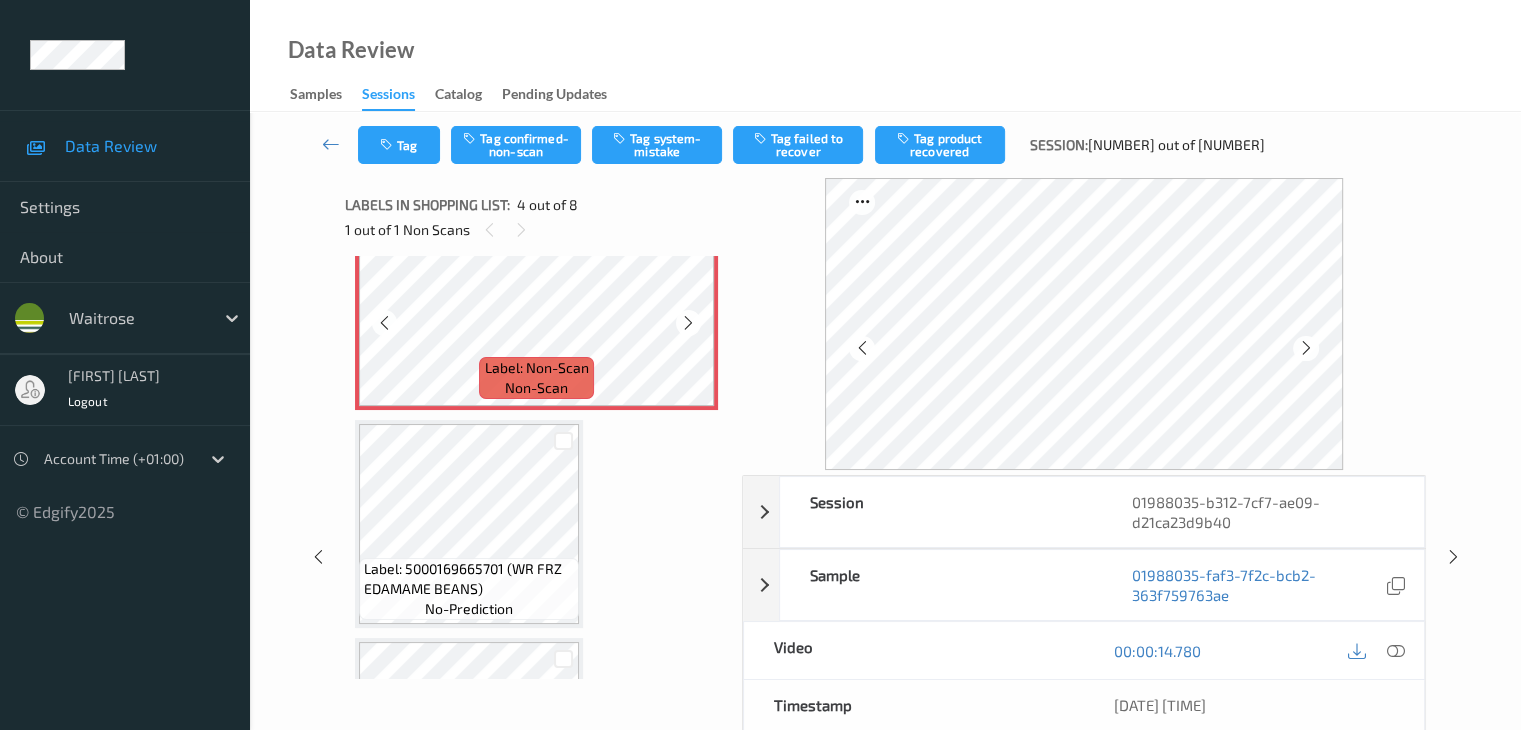 scroll, scrollTop: 746, scrollLeft: 0, axis: vertical 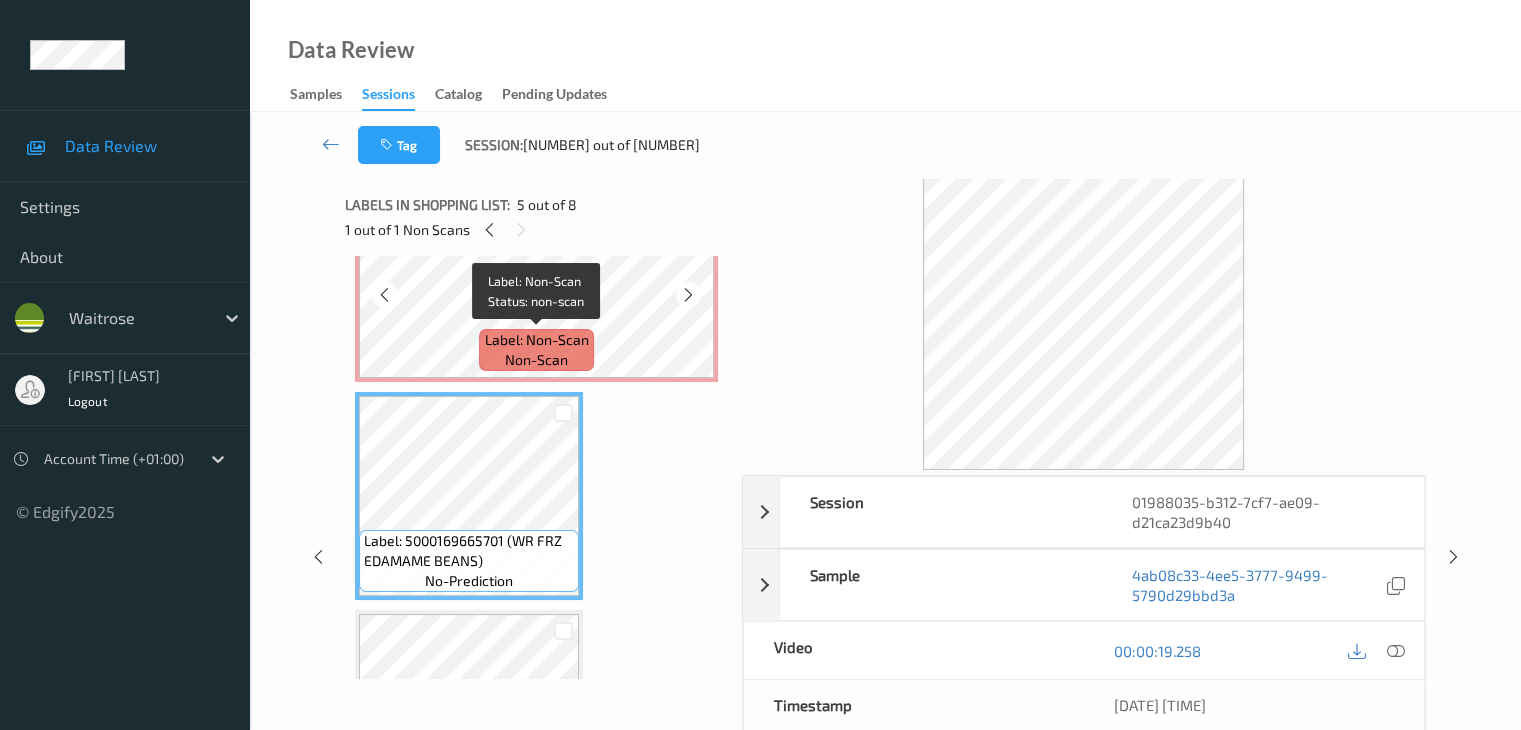 click on "Label: Non-Scan" at bounding box center [537, 340] 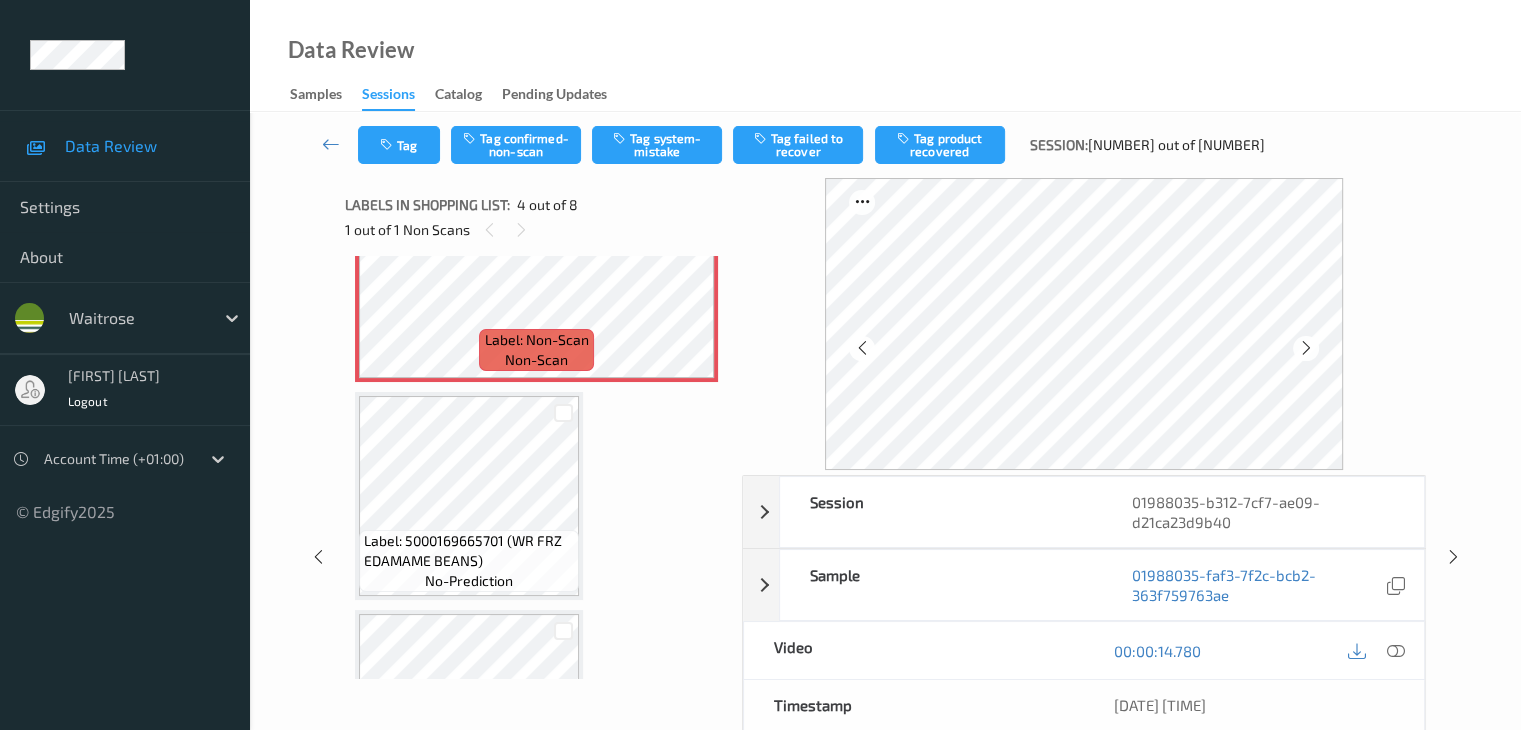 click at bounding box center [1376, 650] 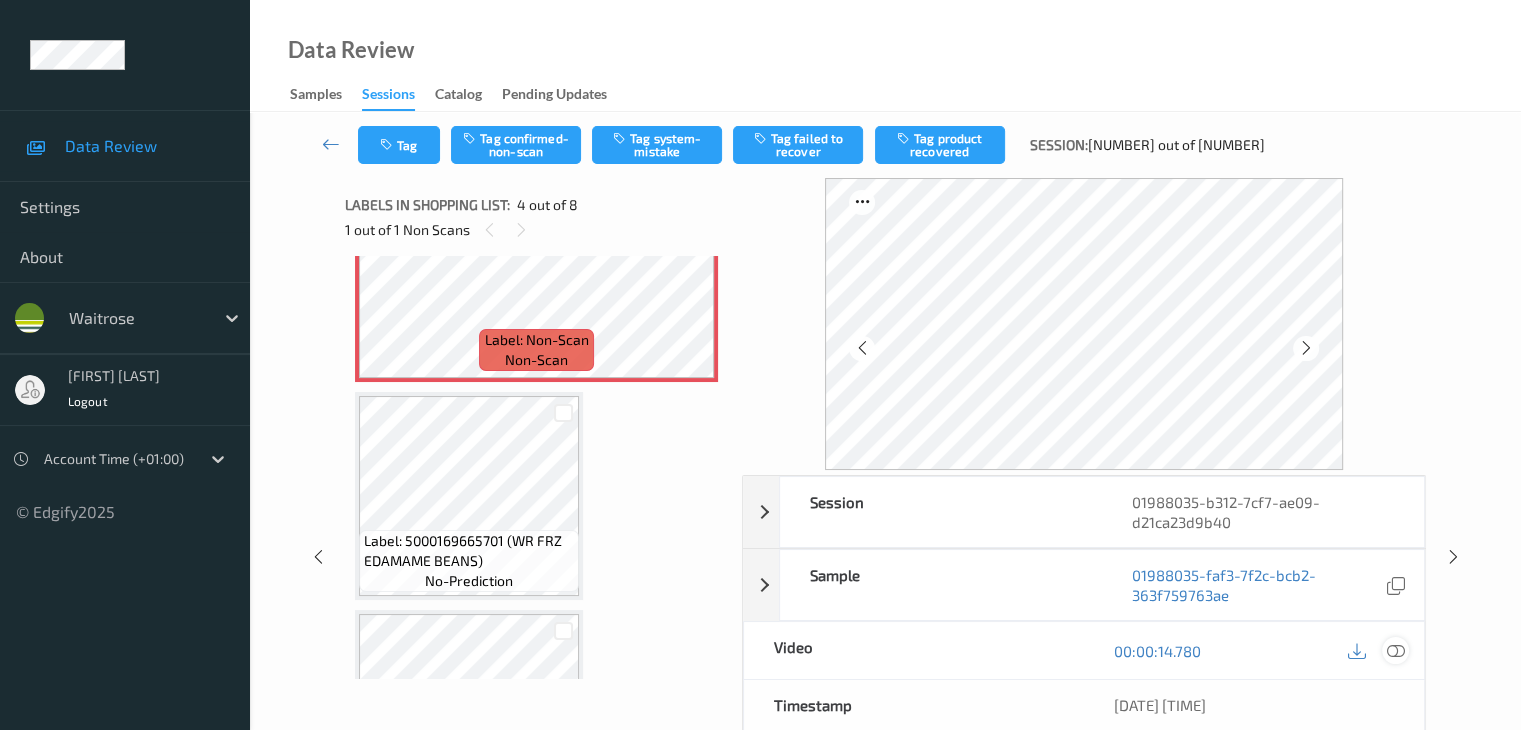 click at bounding box center [1395, 651] 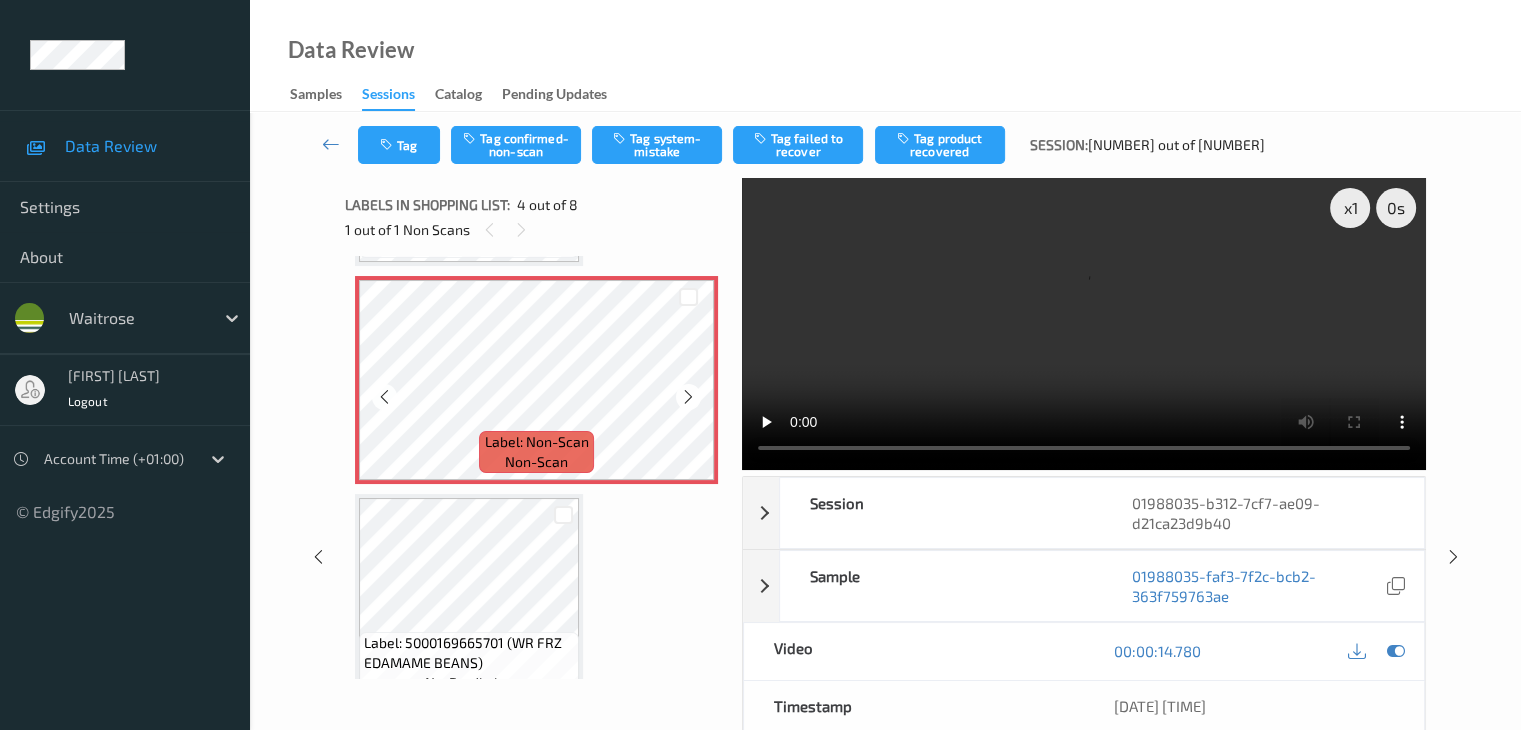 scroll, scrollTop: 546, scrollLeft: 0, axis: vertical 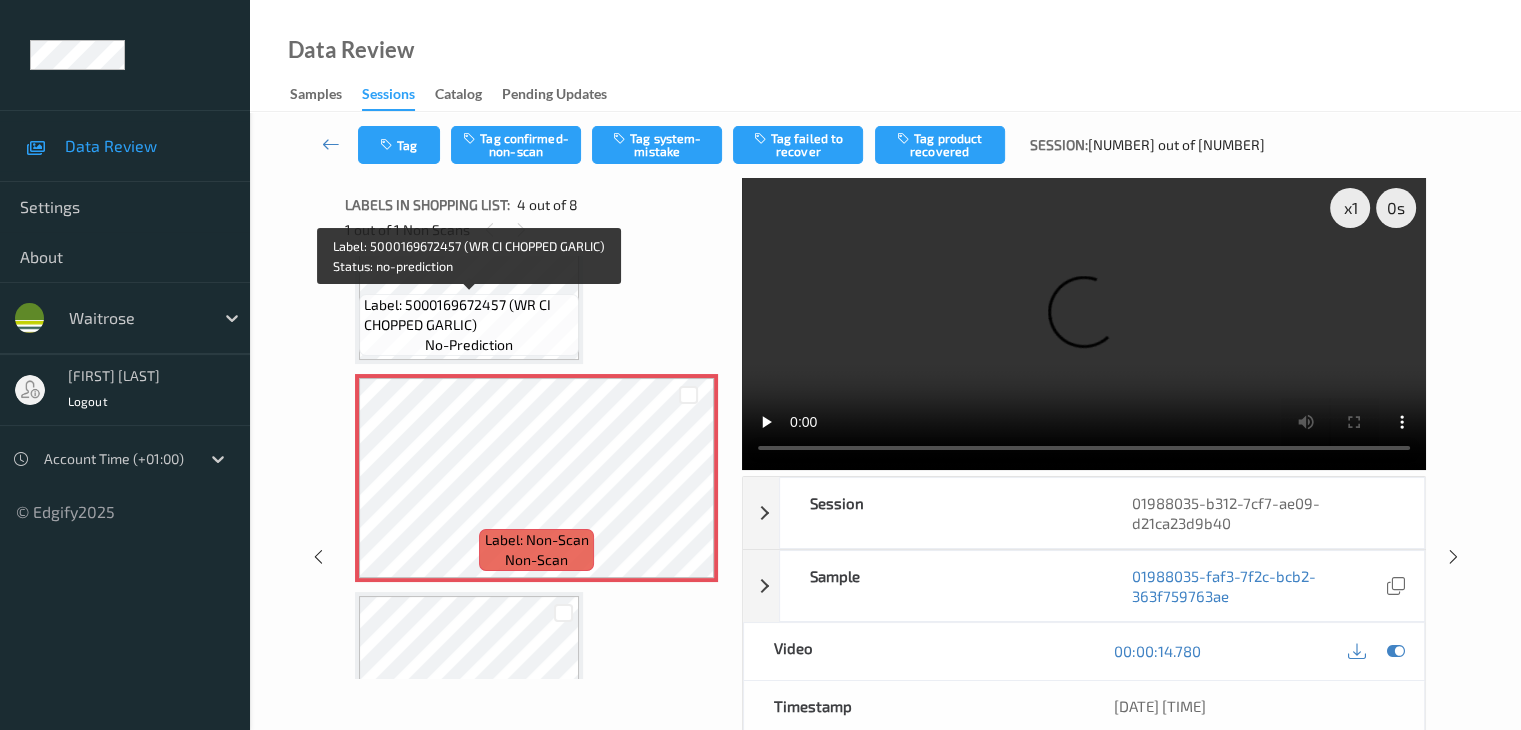 click on "Label: 5000169672457 (WR CI CHOPPED GARLIC)" at bounding box center [469, 315] 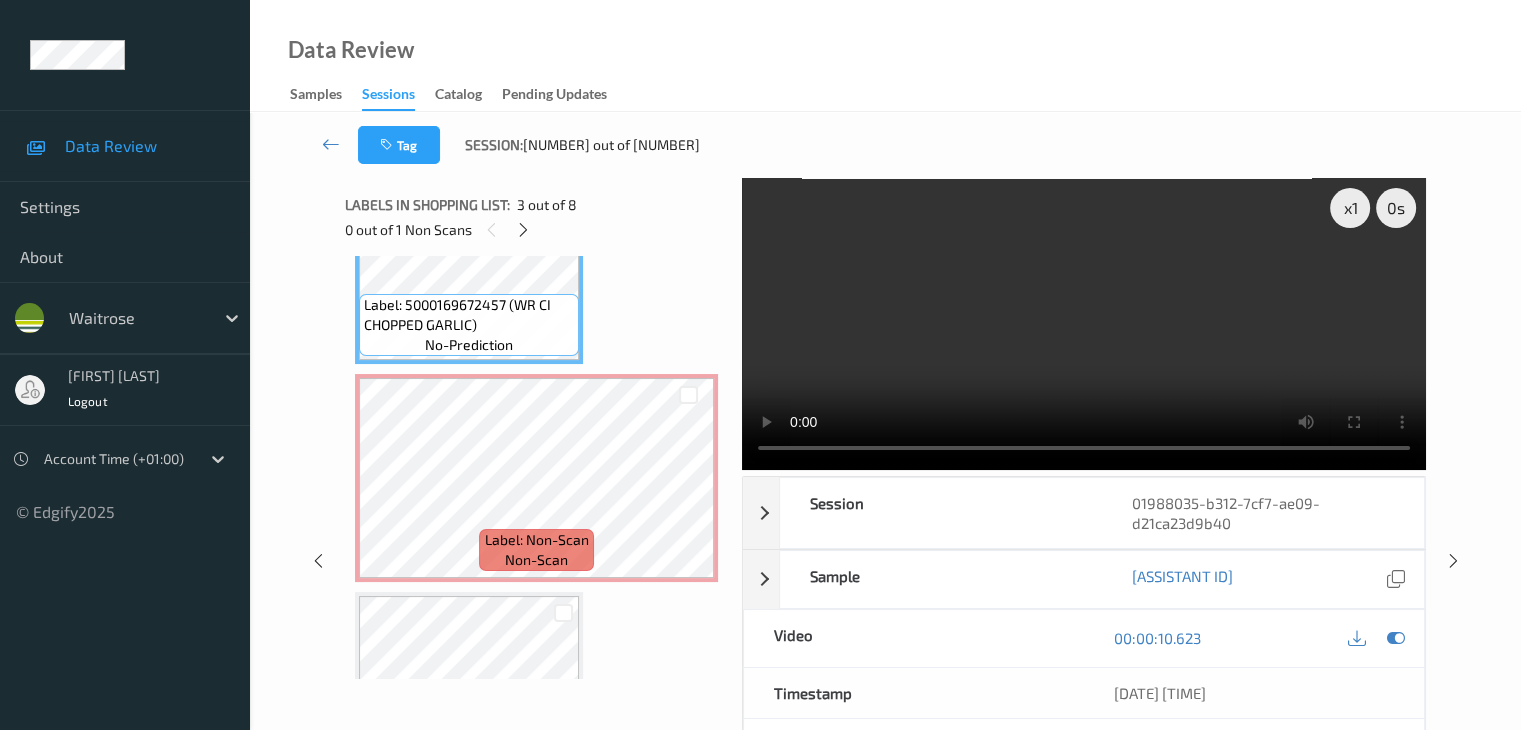 type 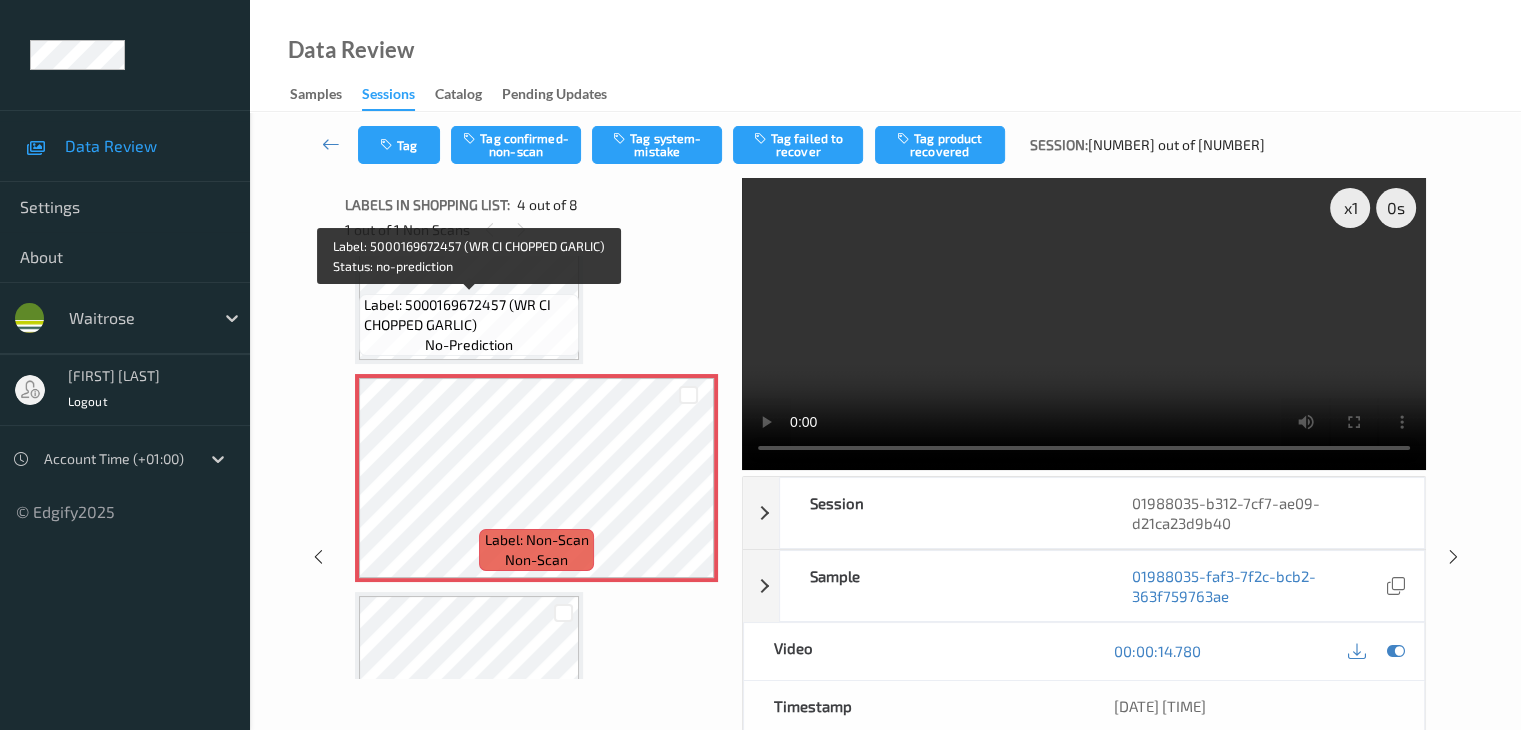 click on "Label: 5000169672457 (WR CI CHOPPED GARLIC)" at bounding box center (469, 315) 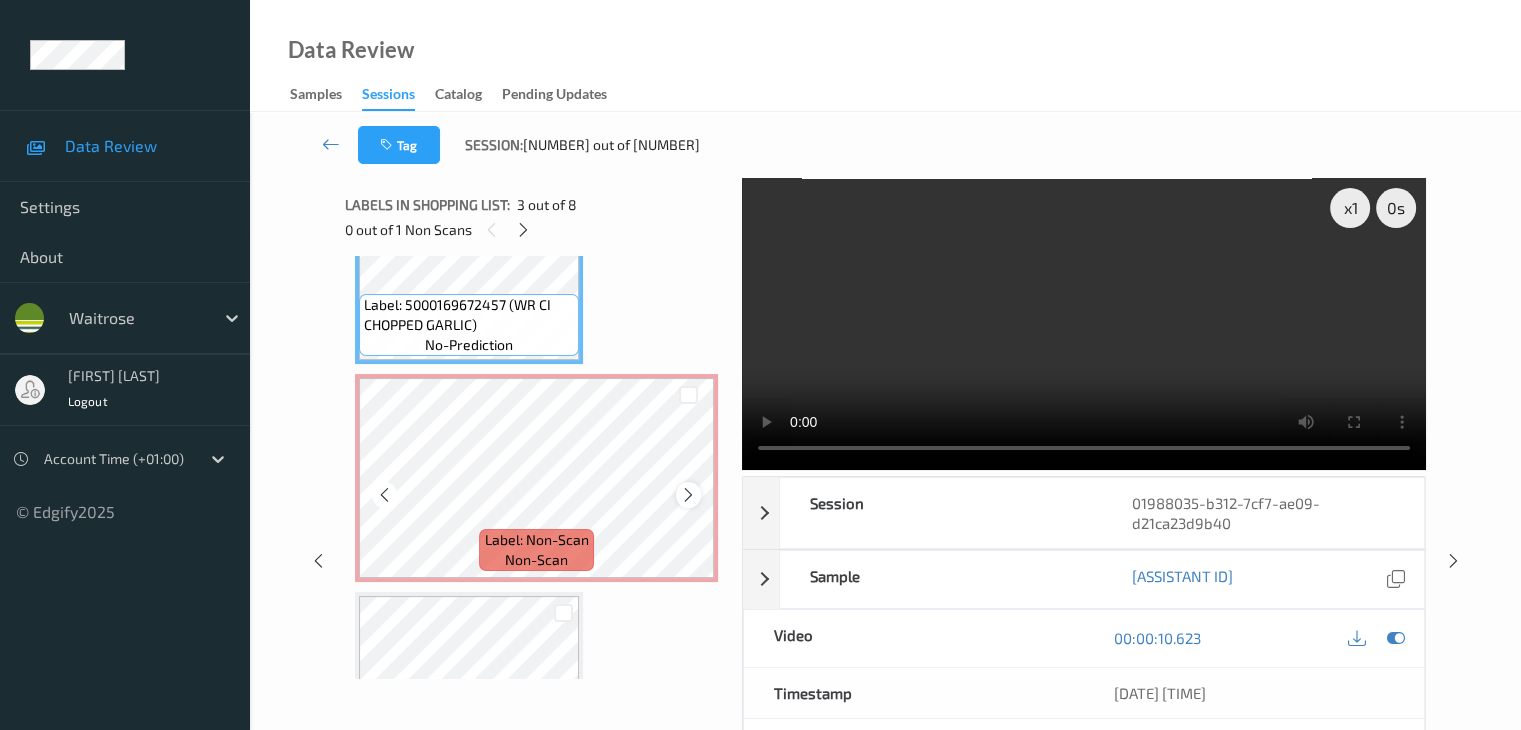click at bounding box center [688, 495] 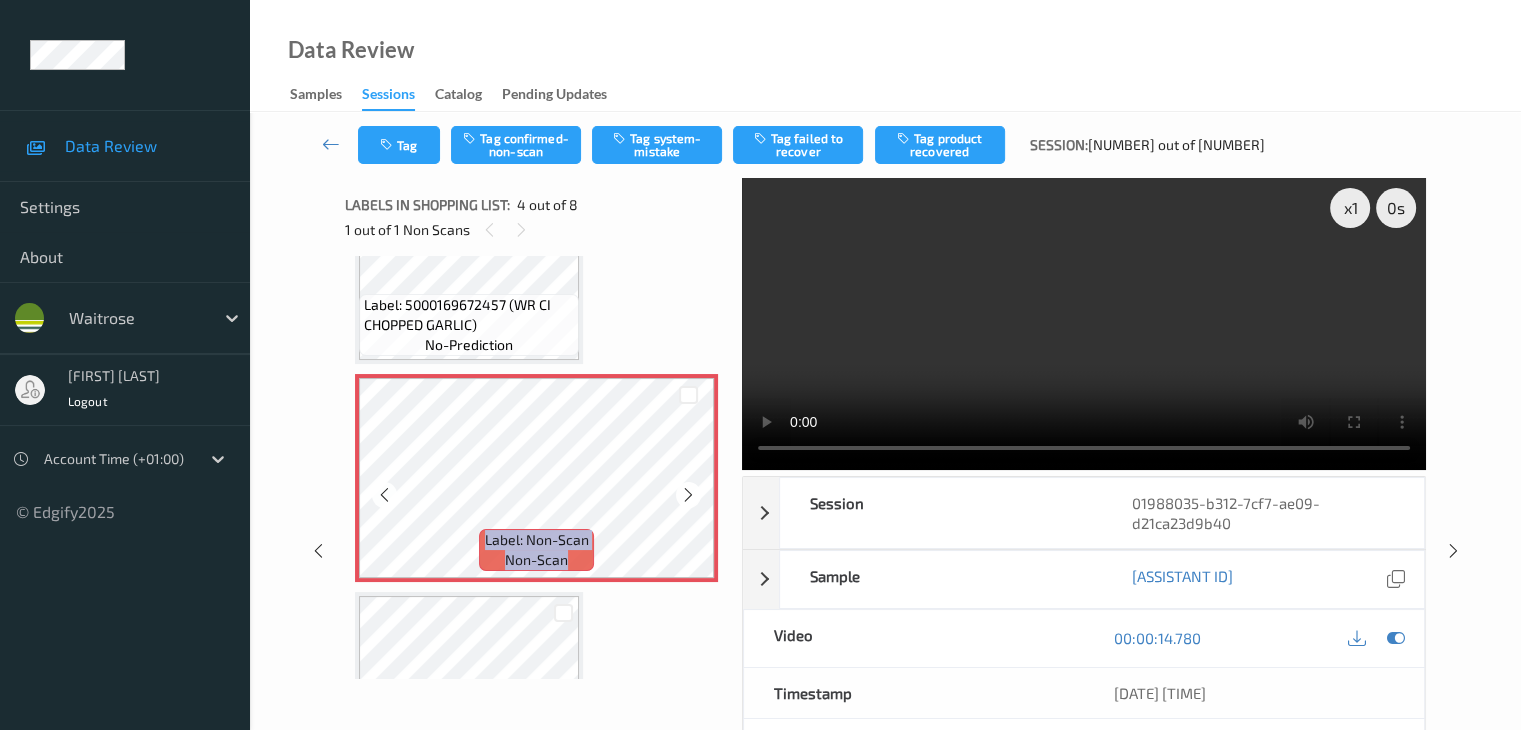 click at bounding box center [688, 495] 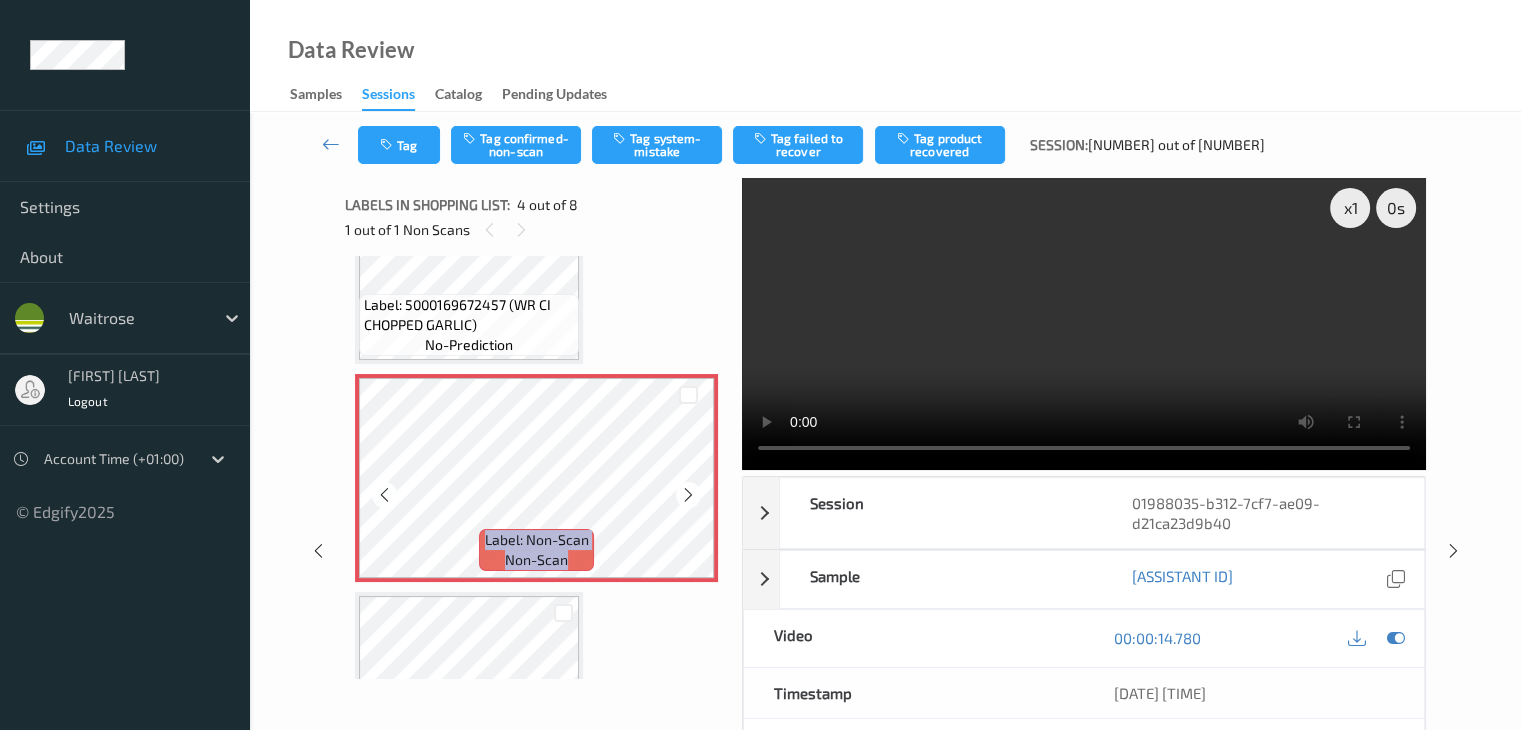click at bounding box center [688, 495] 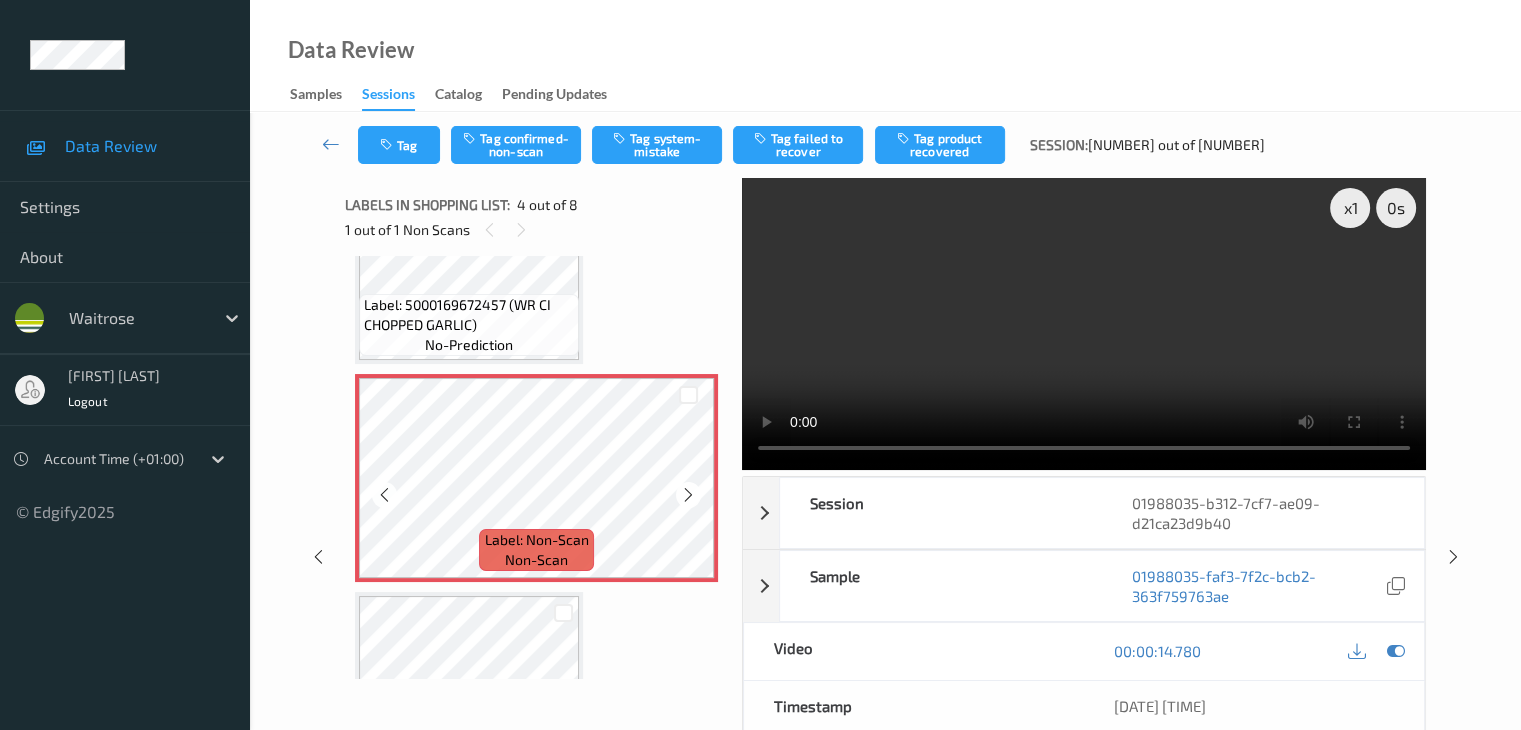 click at bounding box center [688, 495] 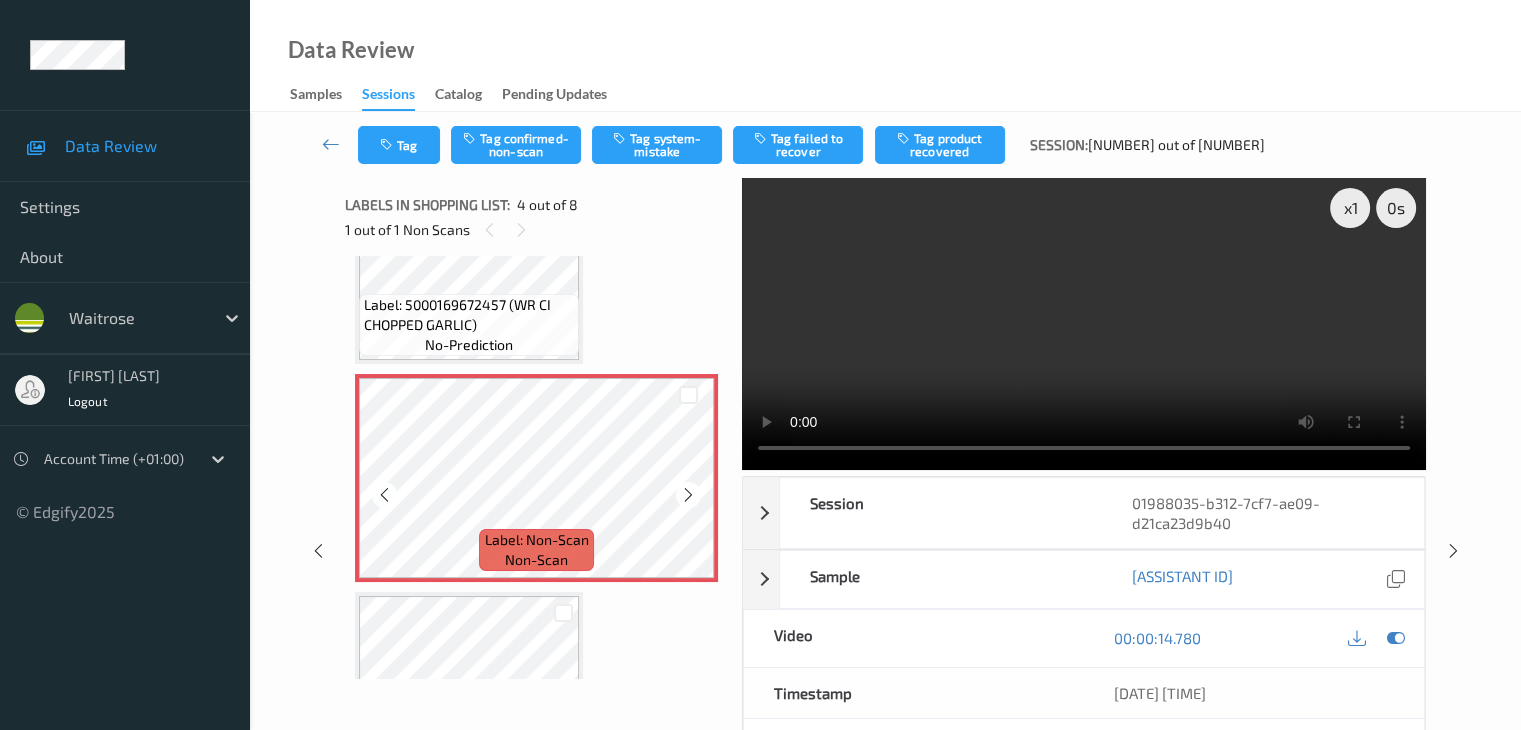 click at bounding box center [688, 495] 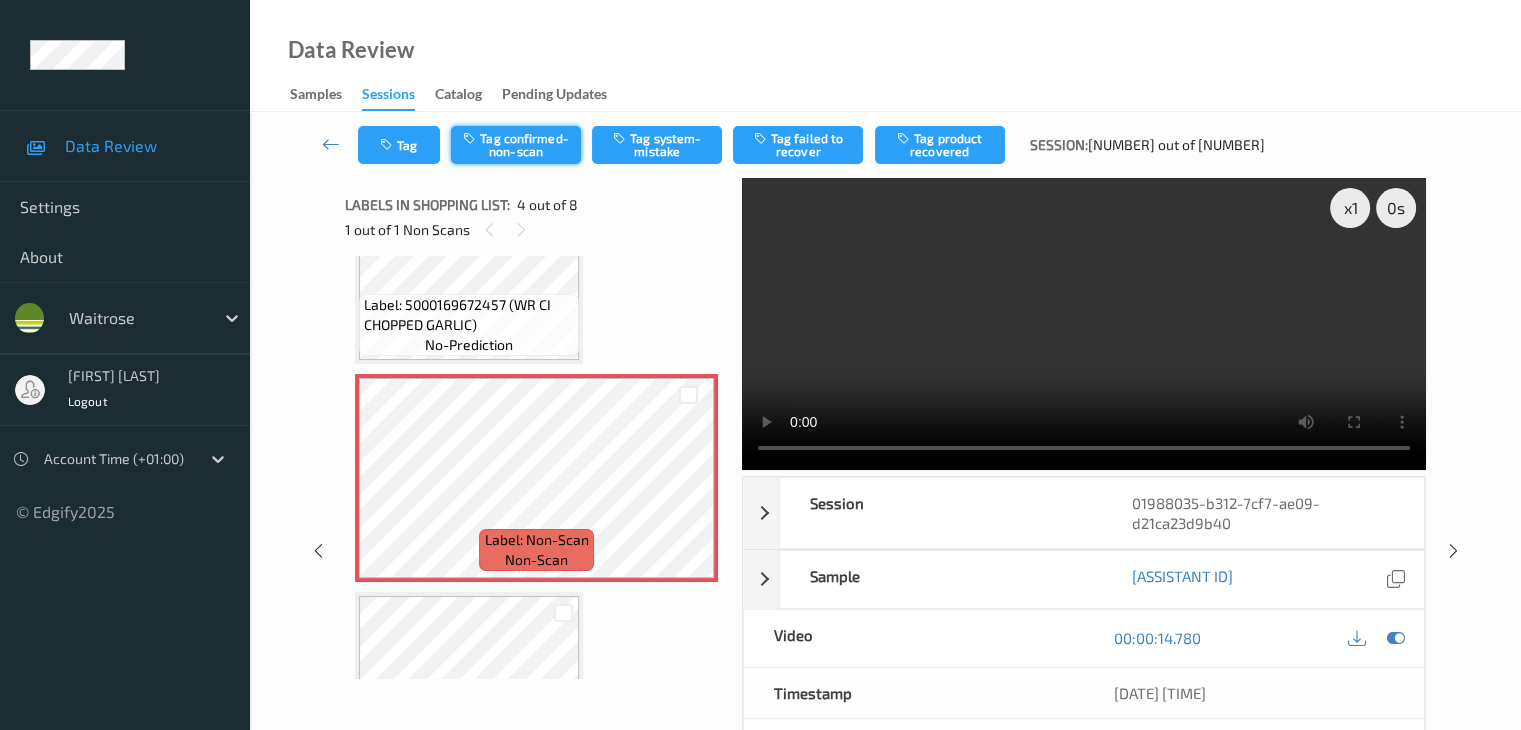 click on "Tag   confirmed-non-scan" at bounding box center (516, 145) 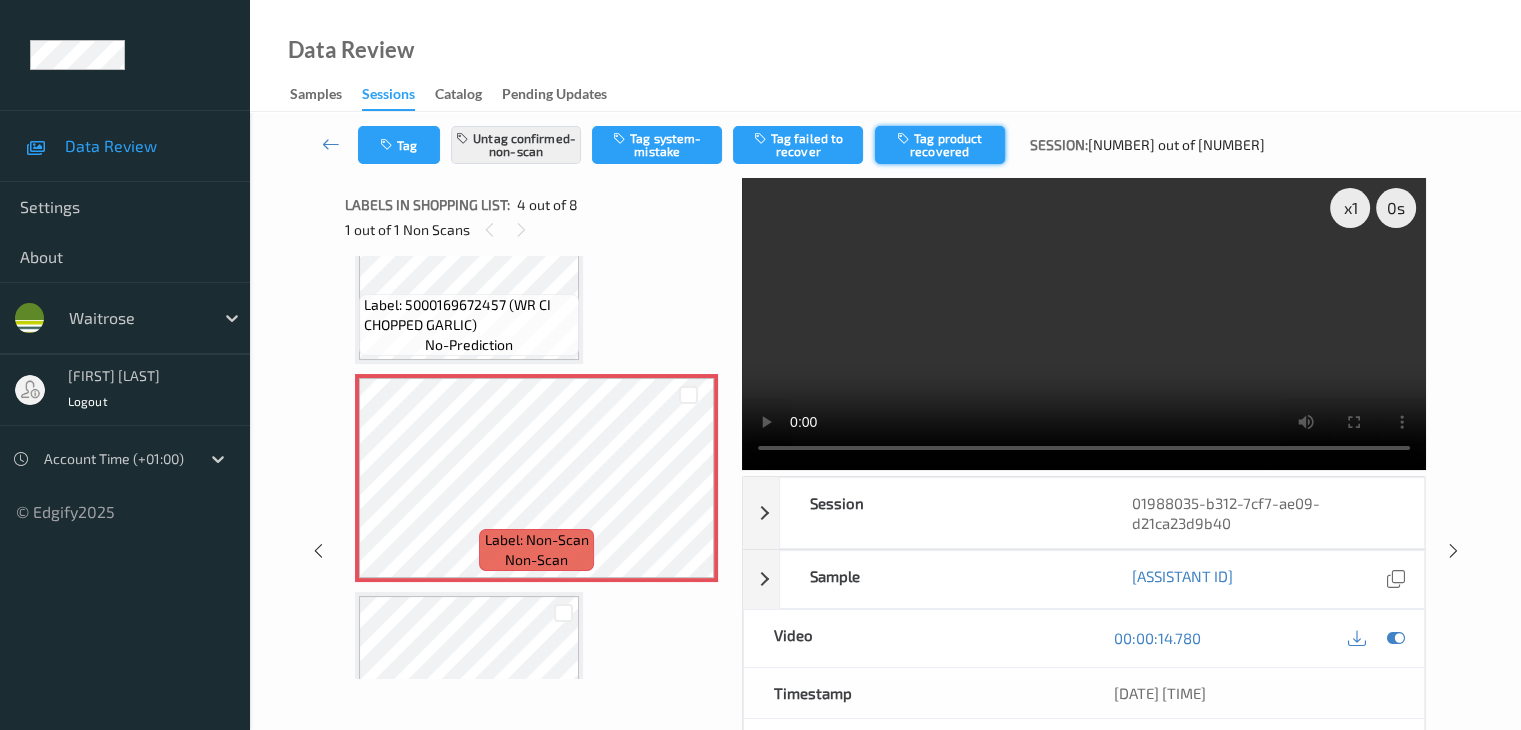 click on "Tag   product recovered" at bounding box center (940, 145) 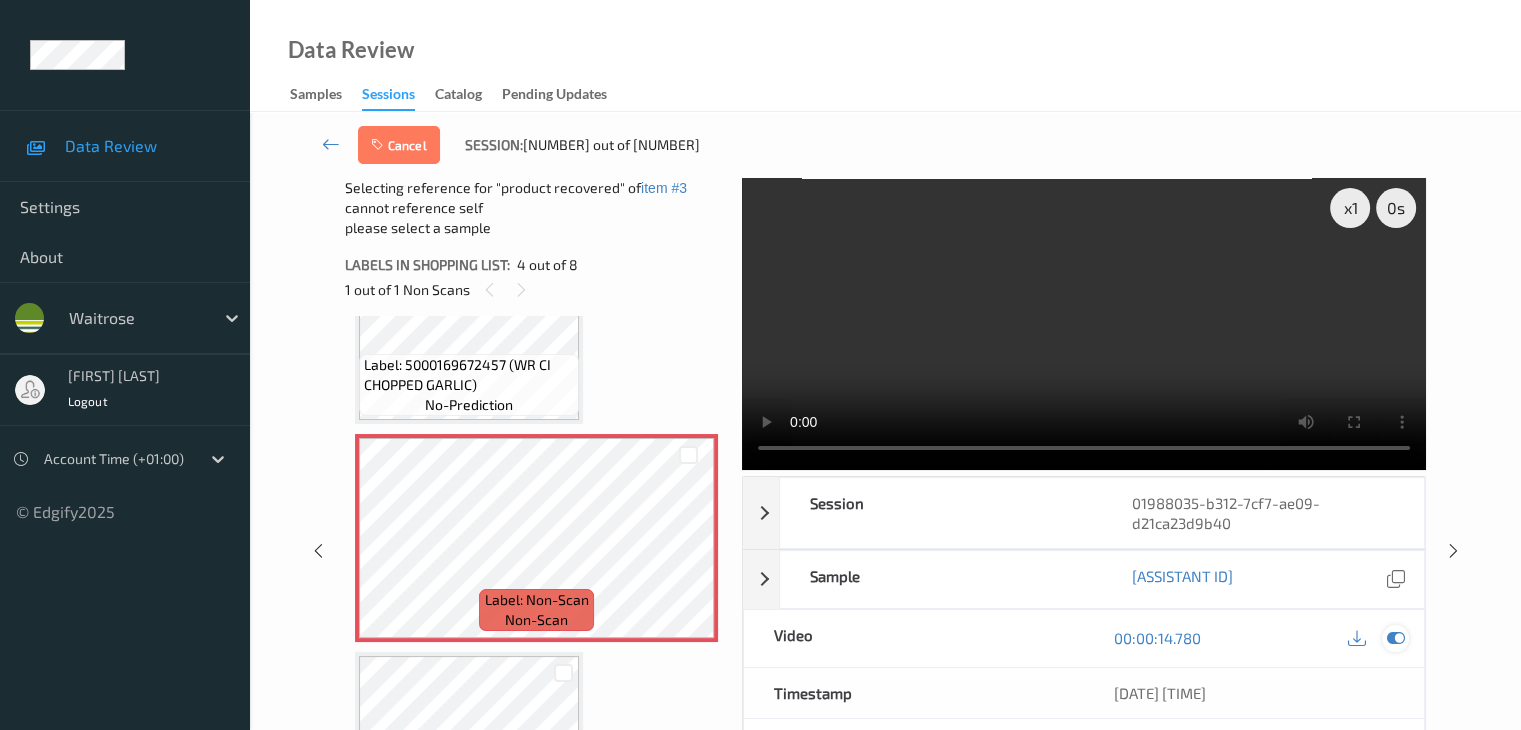 click at bounding box center (1395, 638) 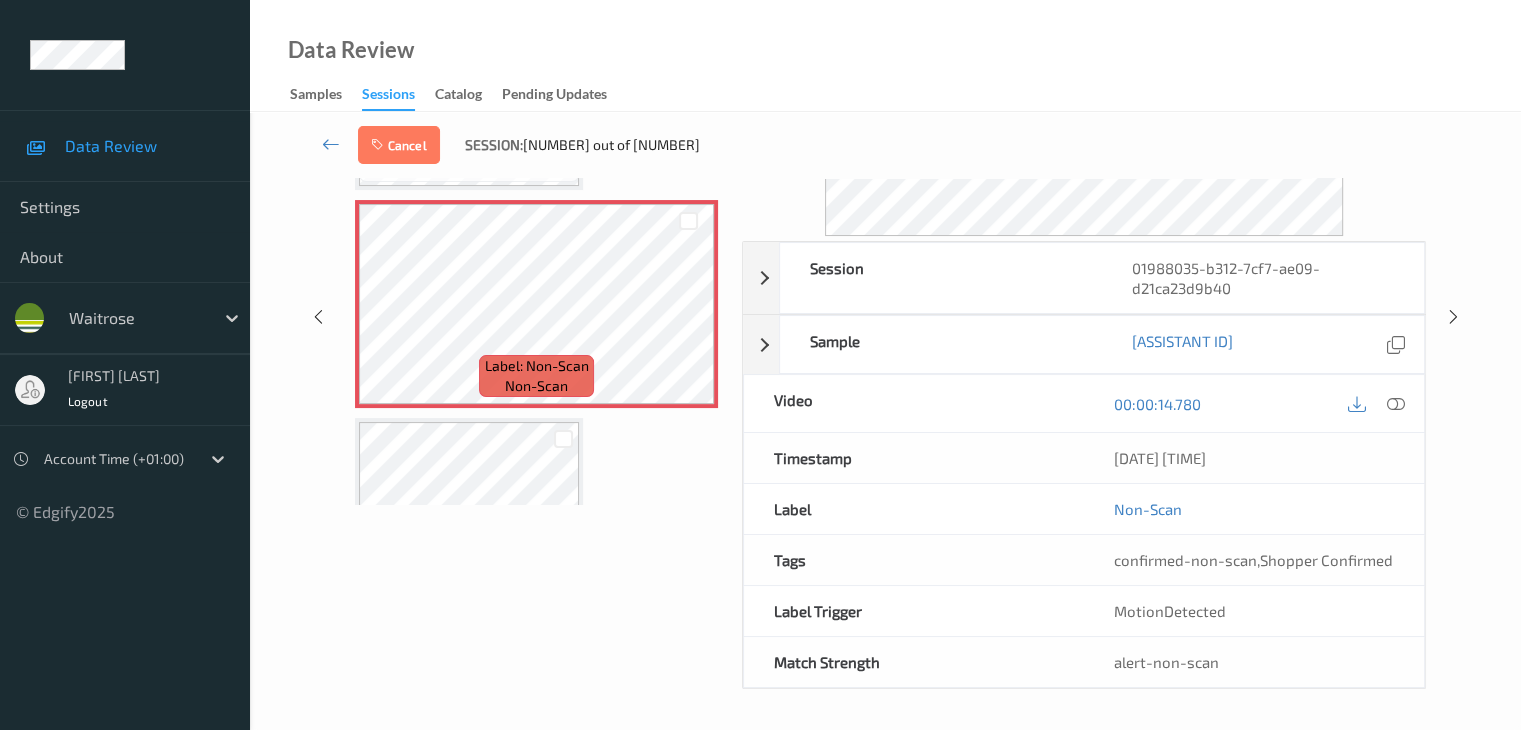 scroll, scrollTop: 244, scrollLeft: 0, axis: vertical 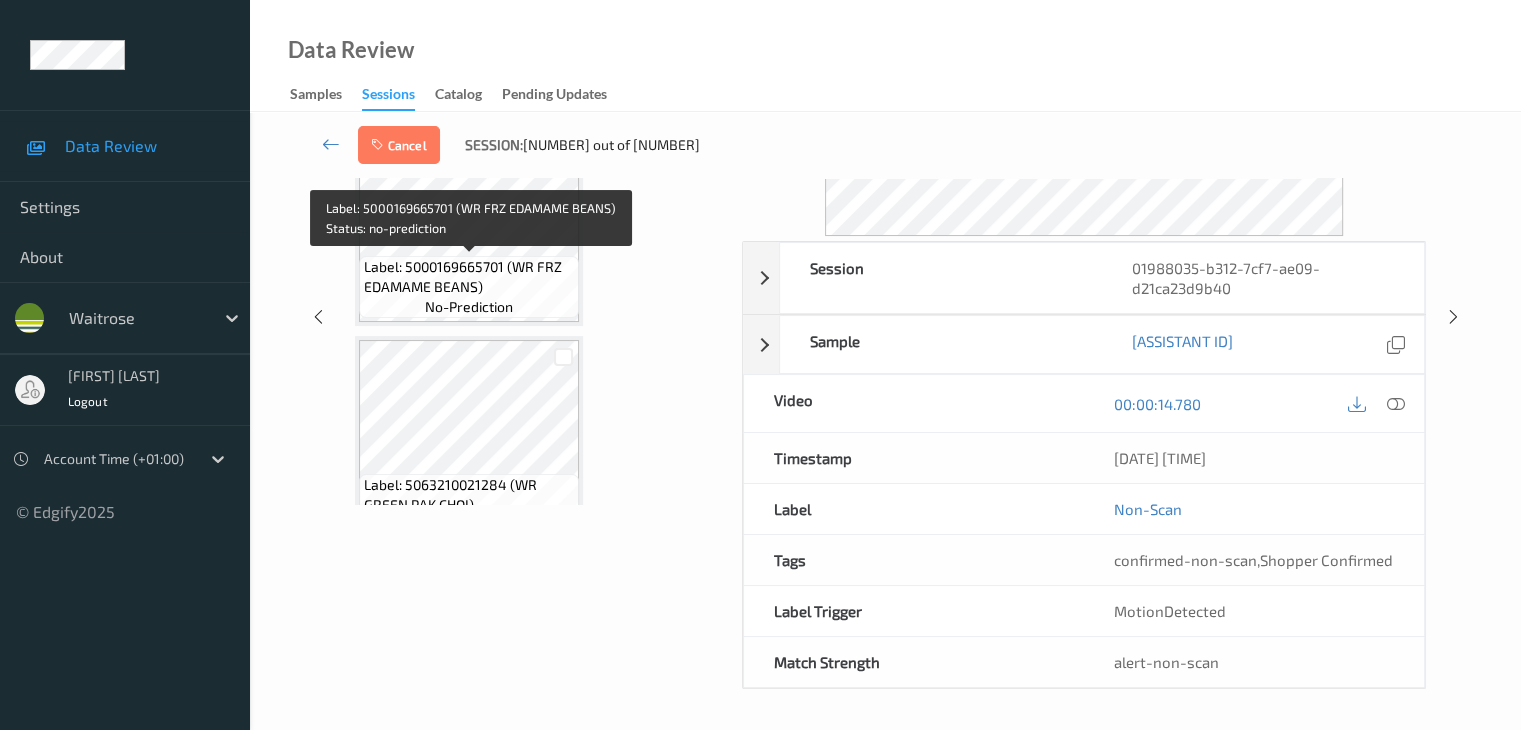 click on "Label: 5000169665701 (WR FRZ EDAMAME BEANS)" at bounding box center [469, 277] 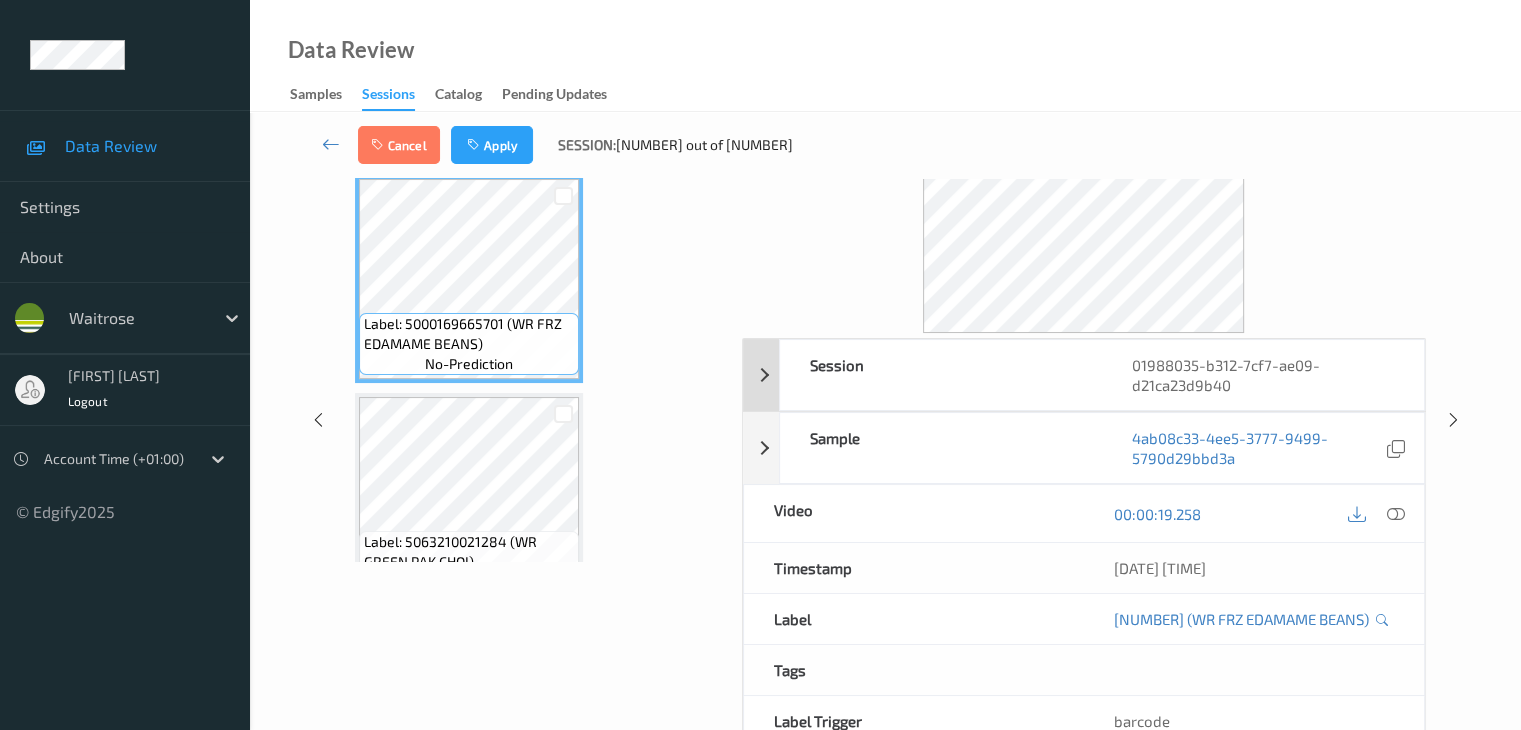 scroll, scrollTop: 44, scrollLeft: 0, axis: vertical 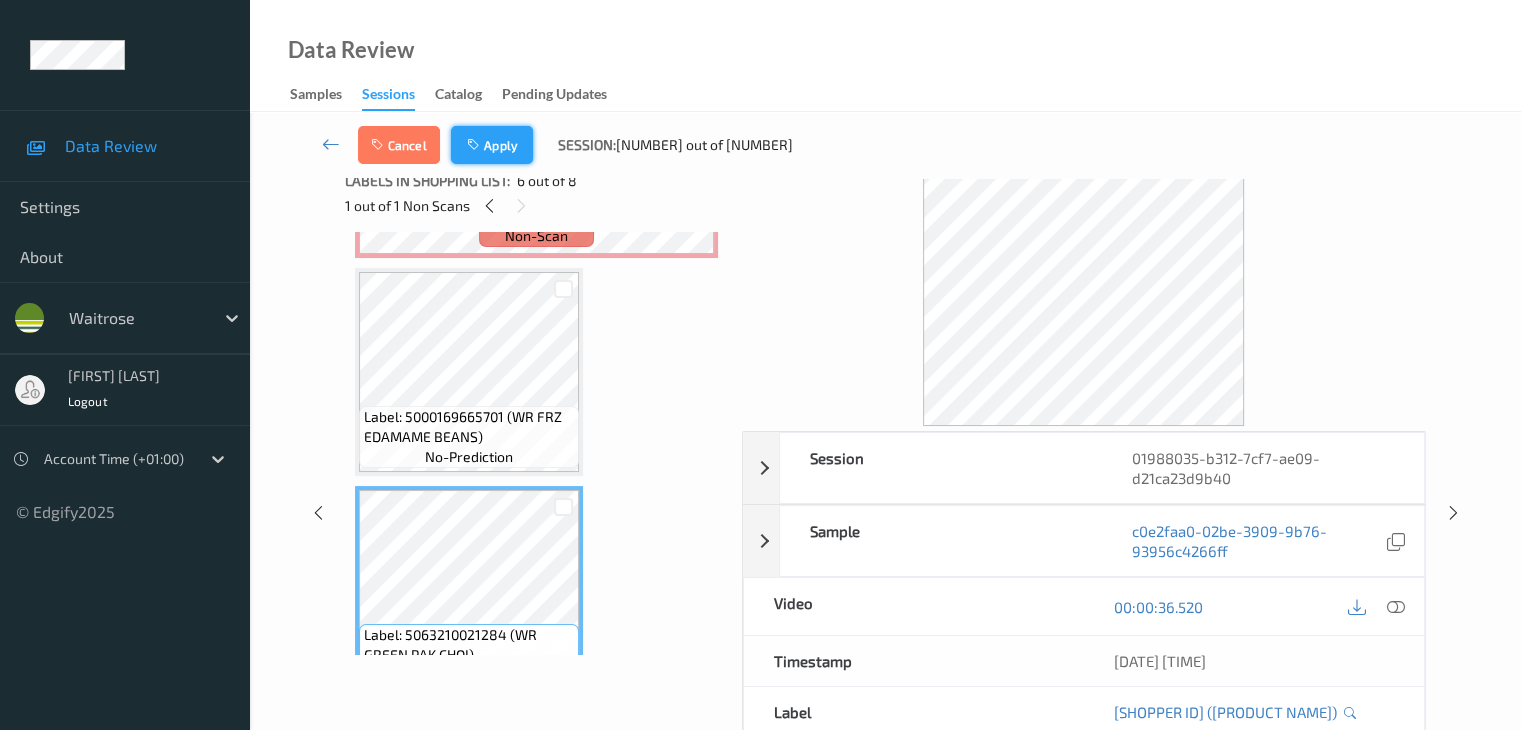 click on "Apply" at bounding box center (492, 145) 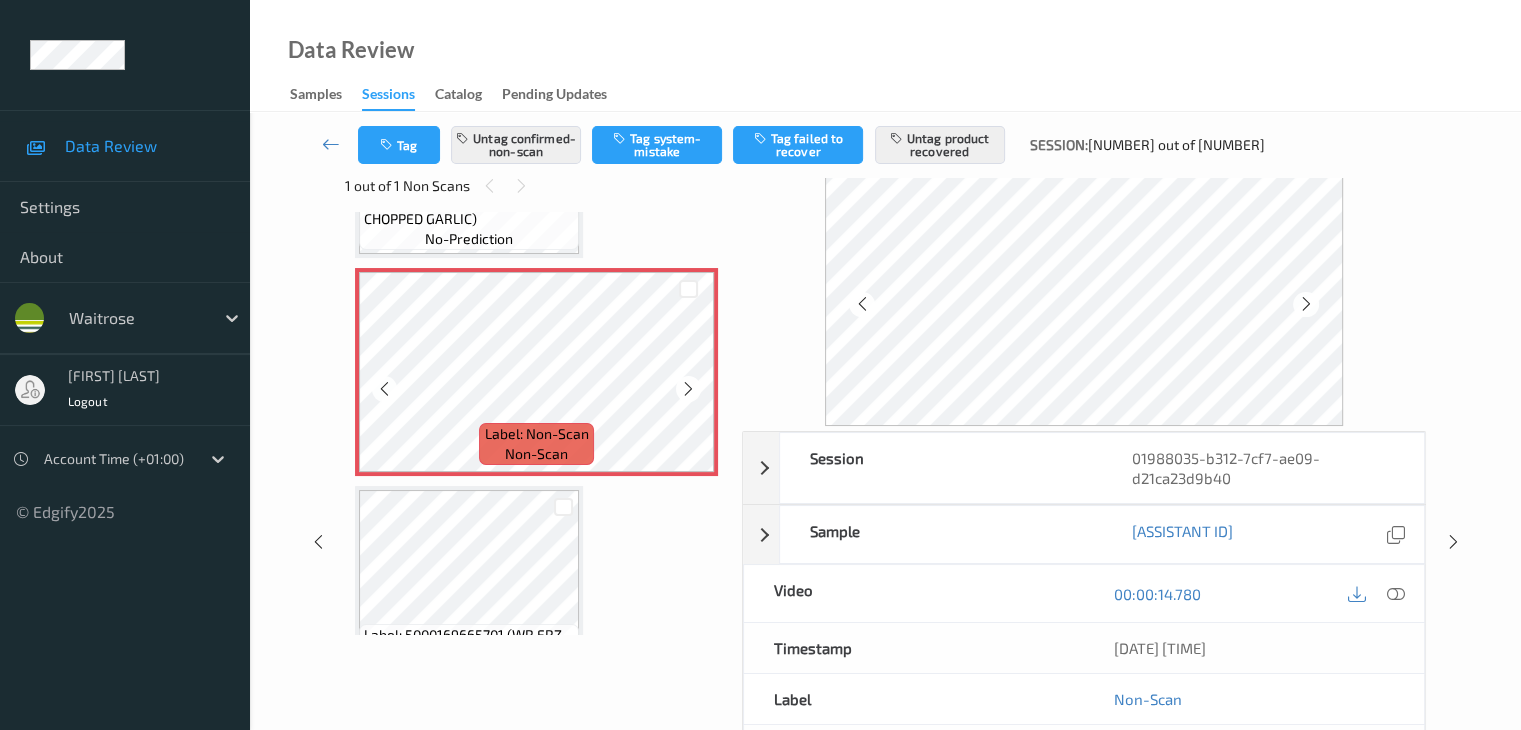 scroll, scrollTop: 746, scrollLeft: 0, axis: vertical 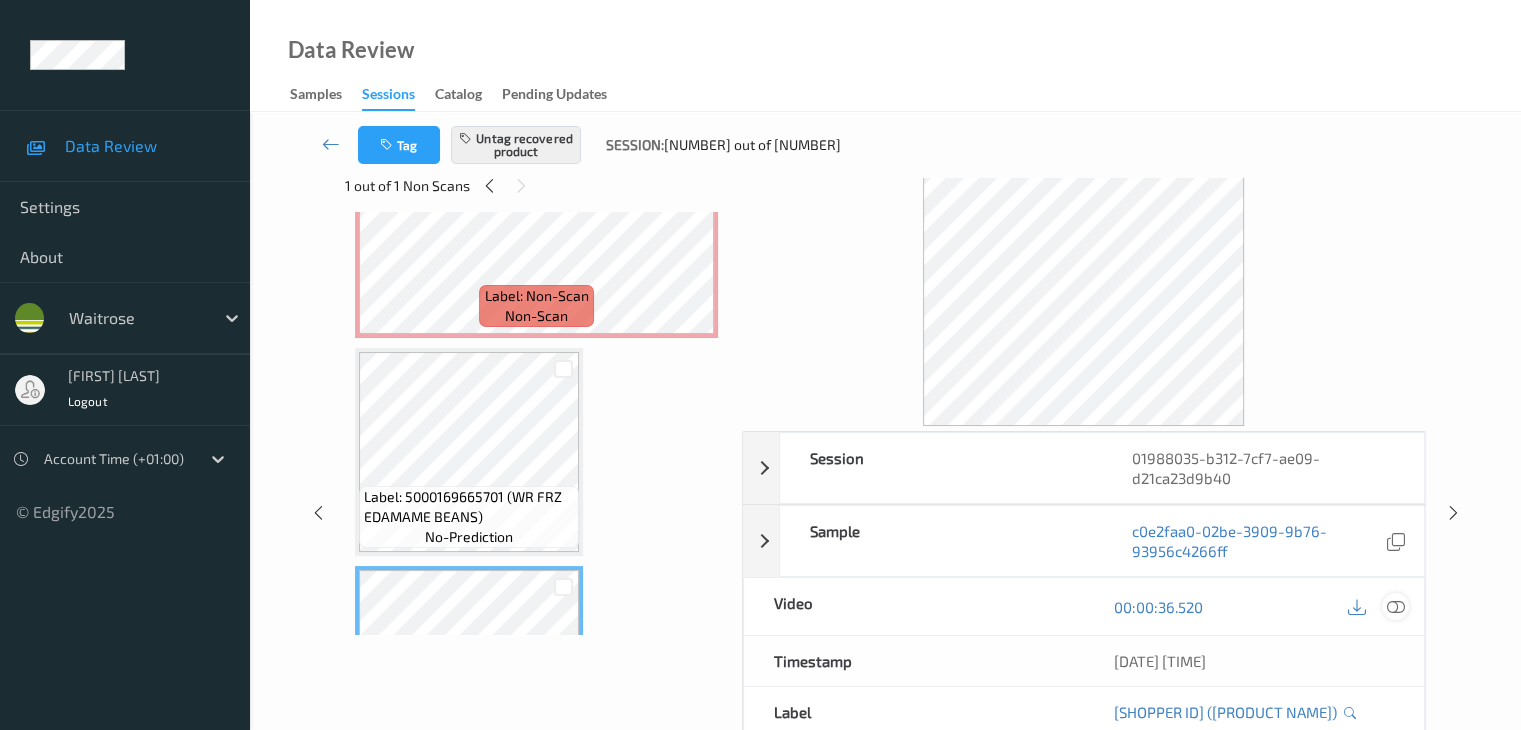 click at bounding box center (1395, 607) 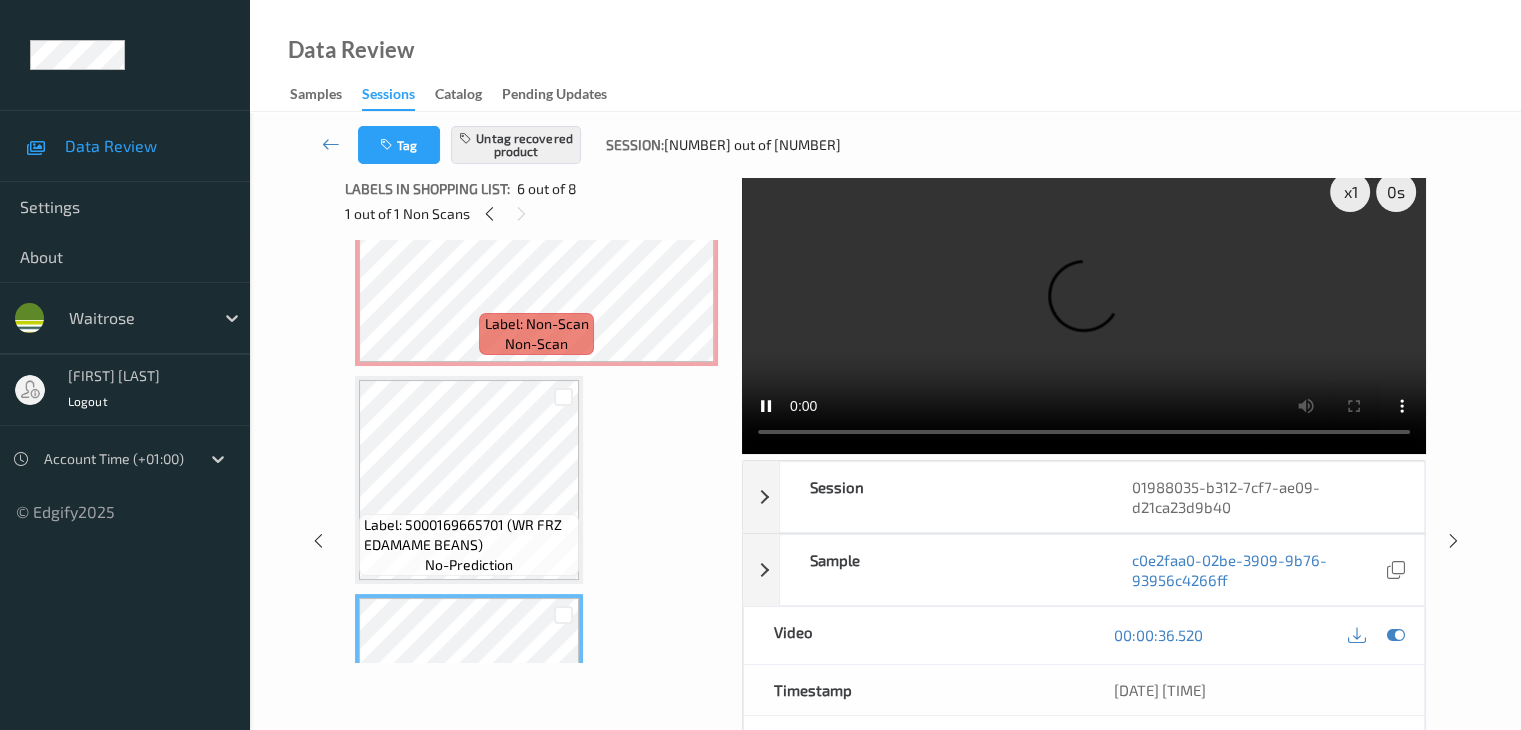 scroll, scrollTop: 0, scrollLeft: 0, axis: both 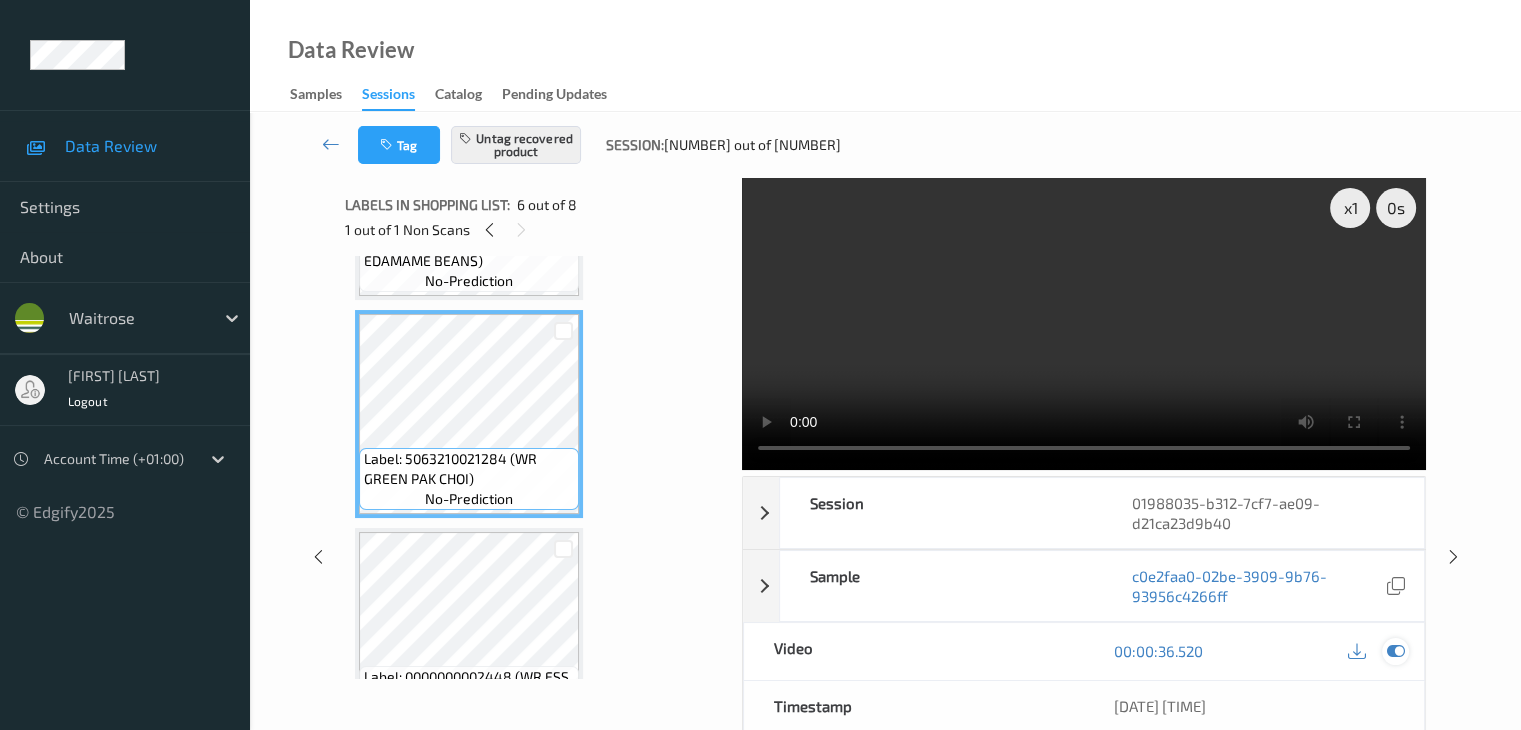 click at bounding box center (1395, 651) 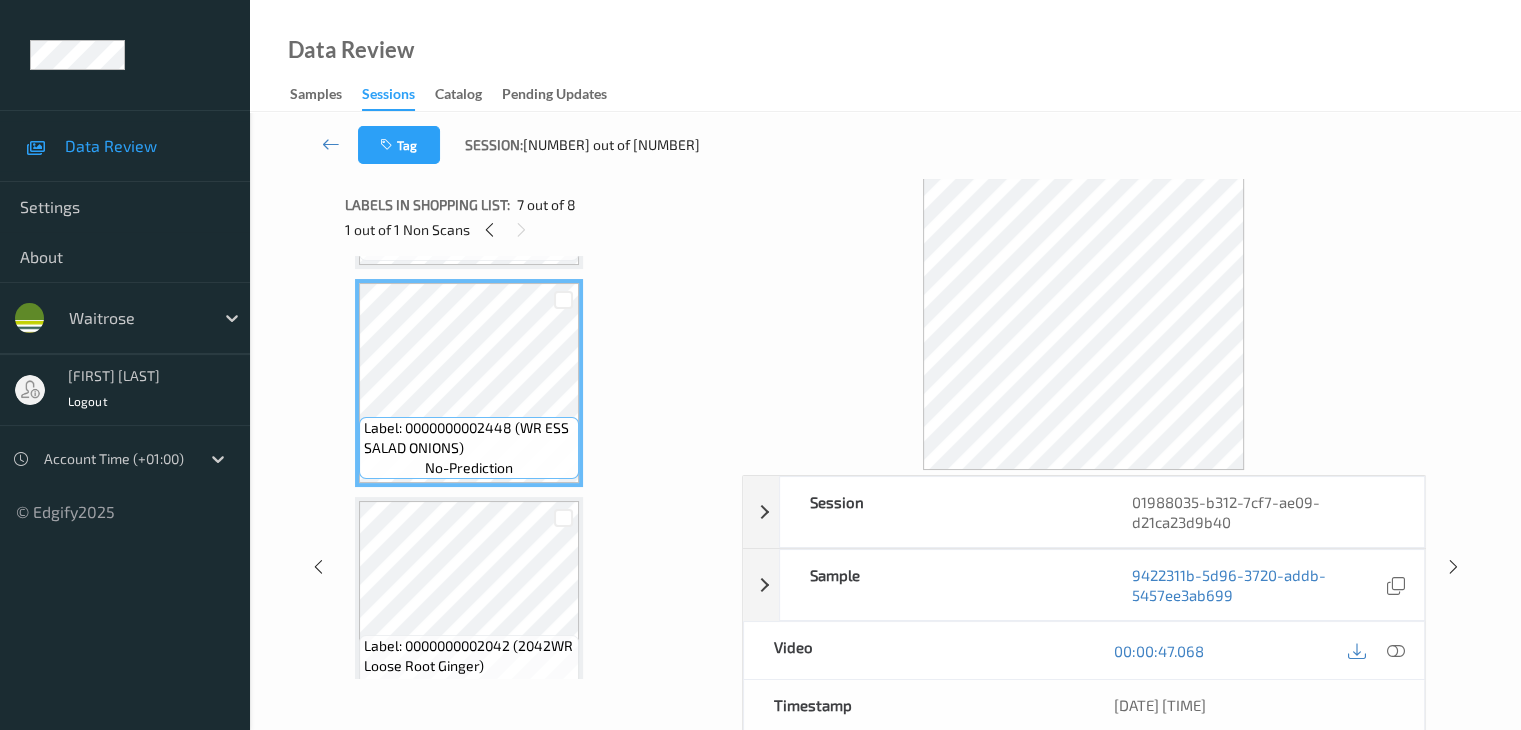 scroll, scrollTop: 1331, scrollLeft: 0, axis: vertical 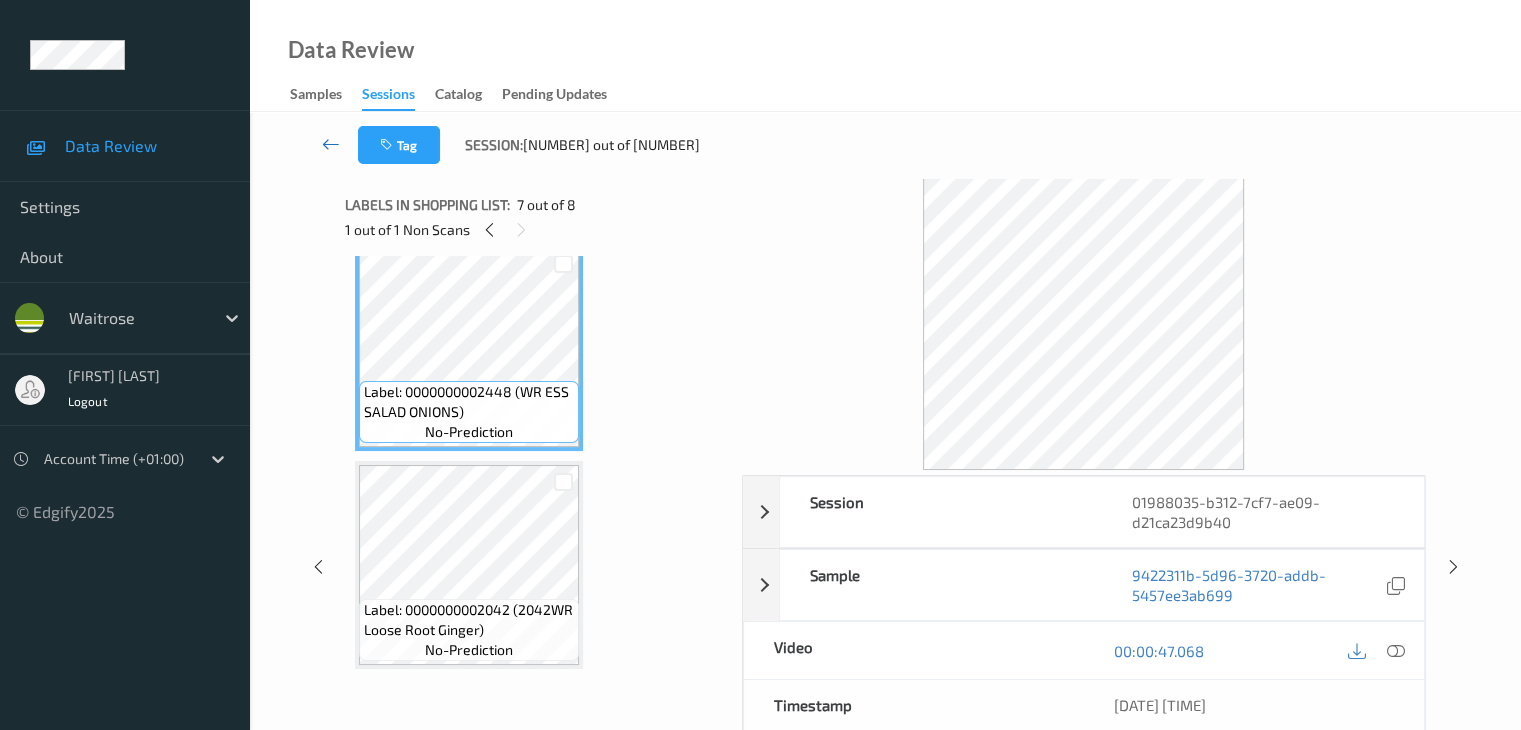 click at bounding box center [331, 144] 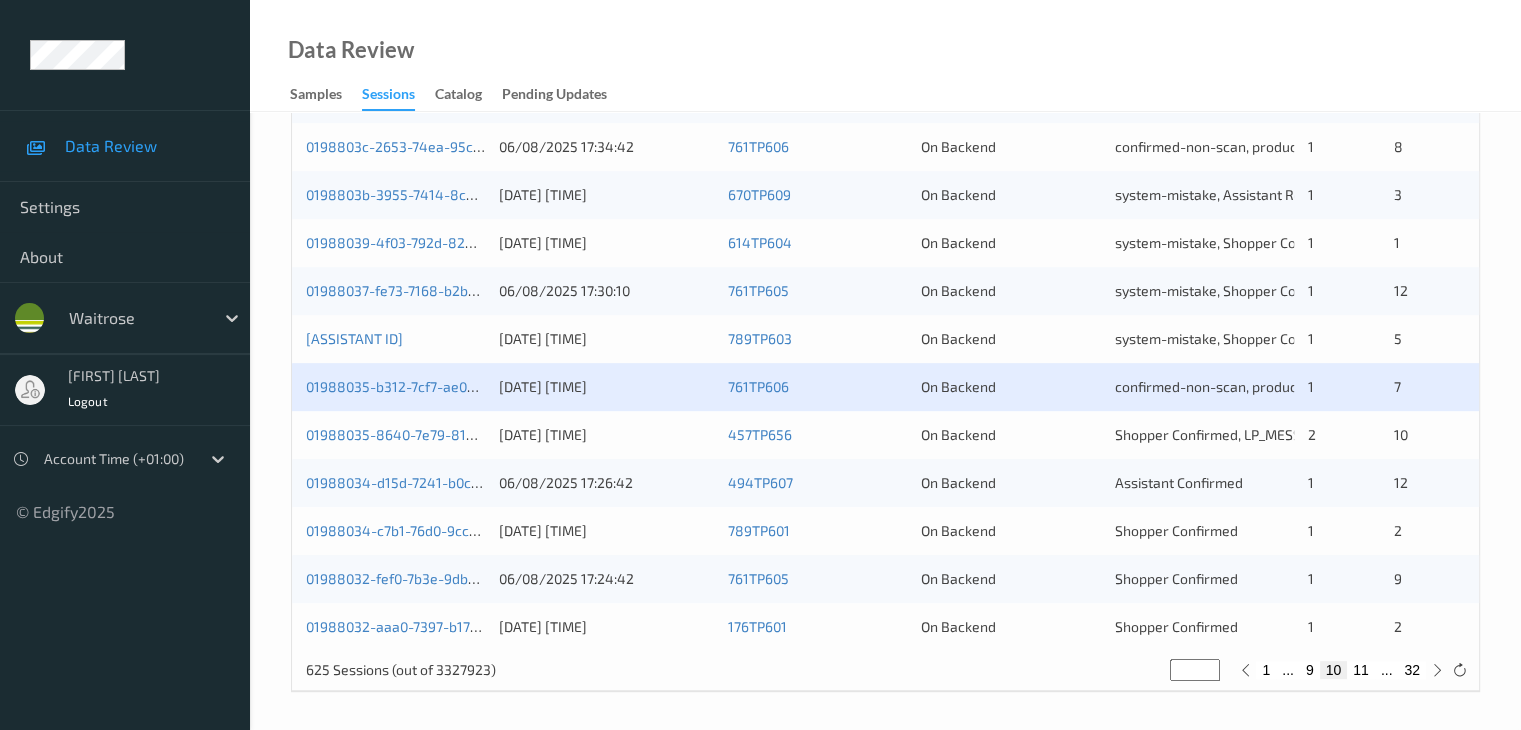 scroll, scrollTop: 932, scrollLeft: 0, axis: vertical 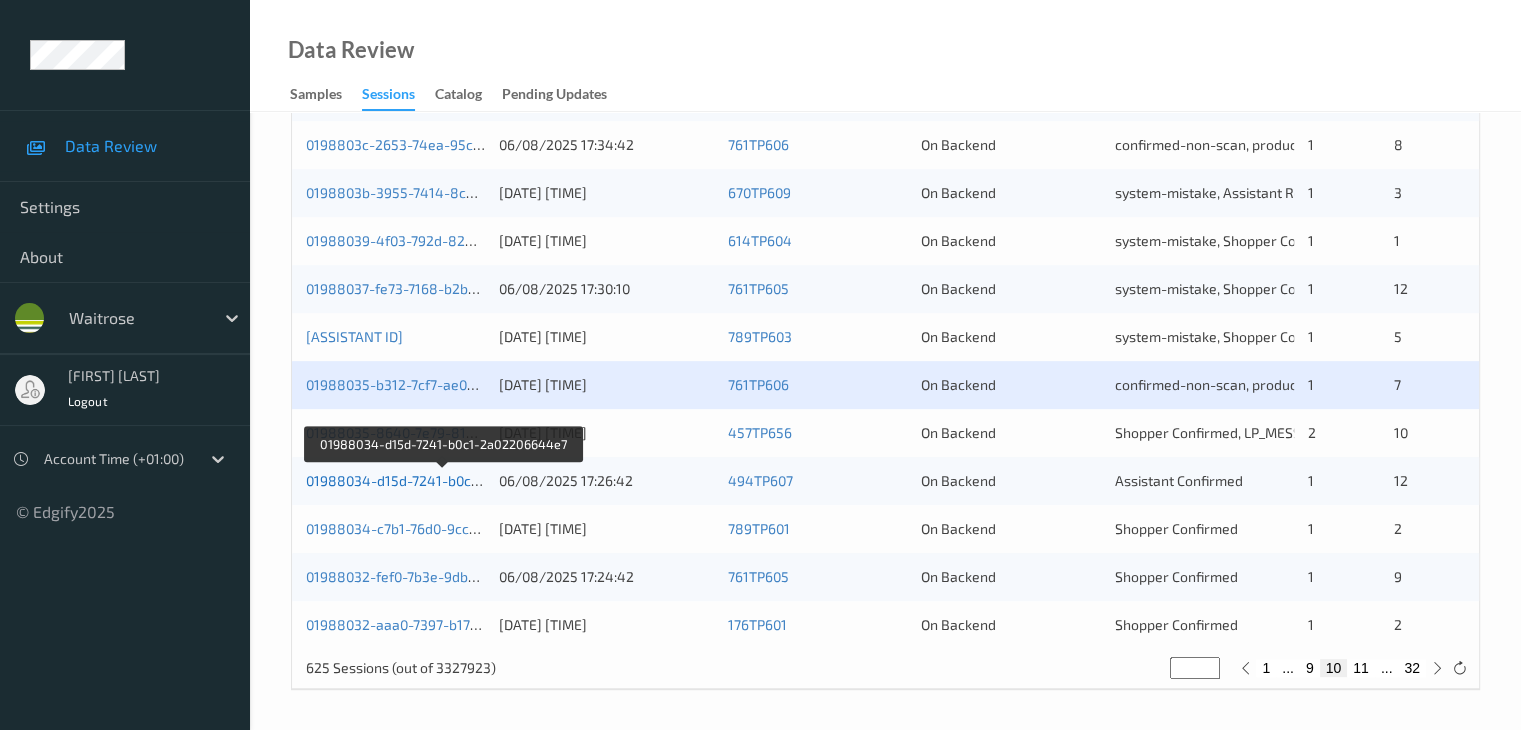 click on "01988034-d15d-7241-b0c1-2a02206644e7" at bounding box center (443, 480) 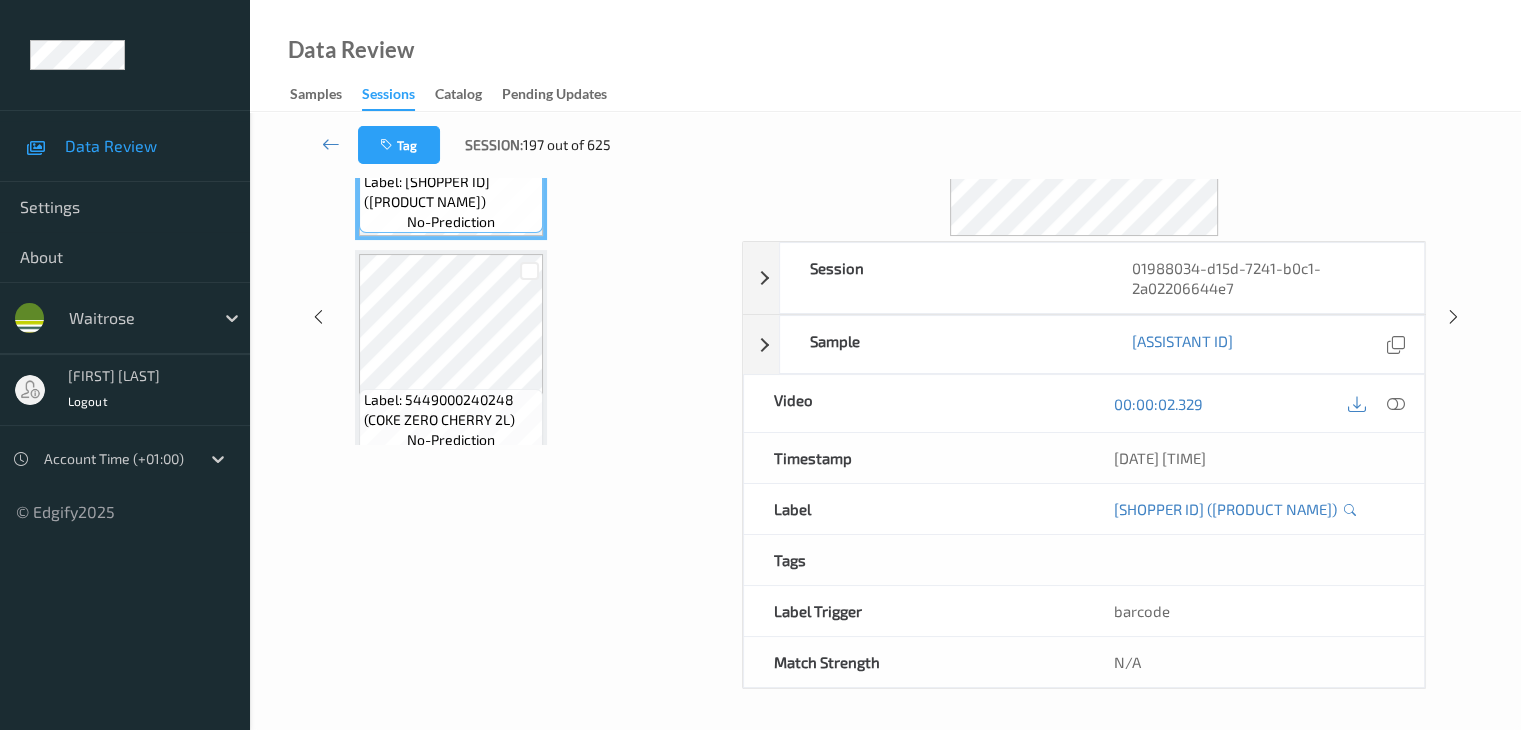 scroll, scrollTop: 0, scrollLeft: 0, axis: both 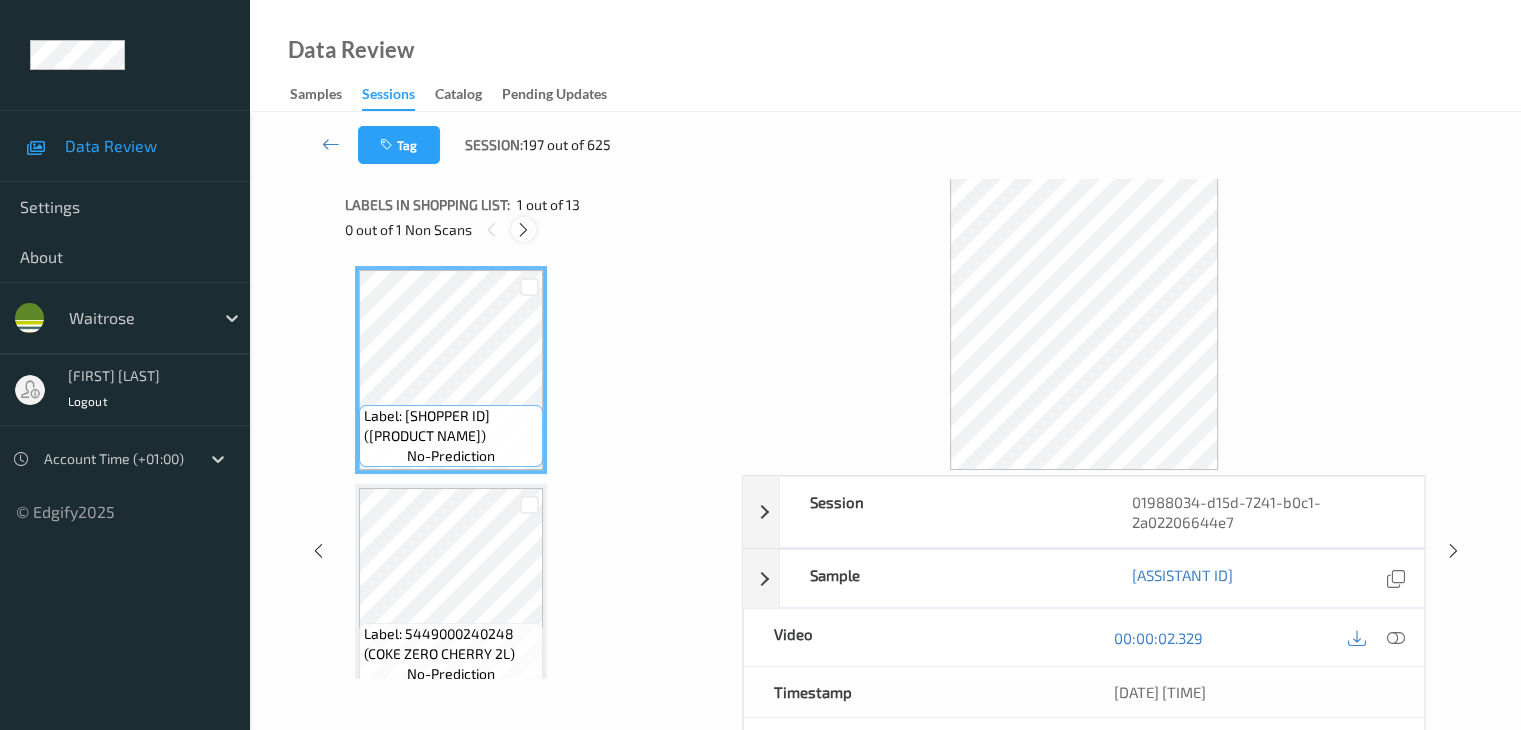 click at bounding box center (523, 230) 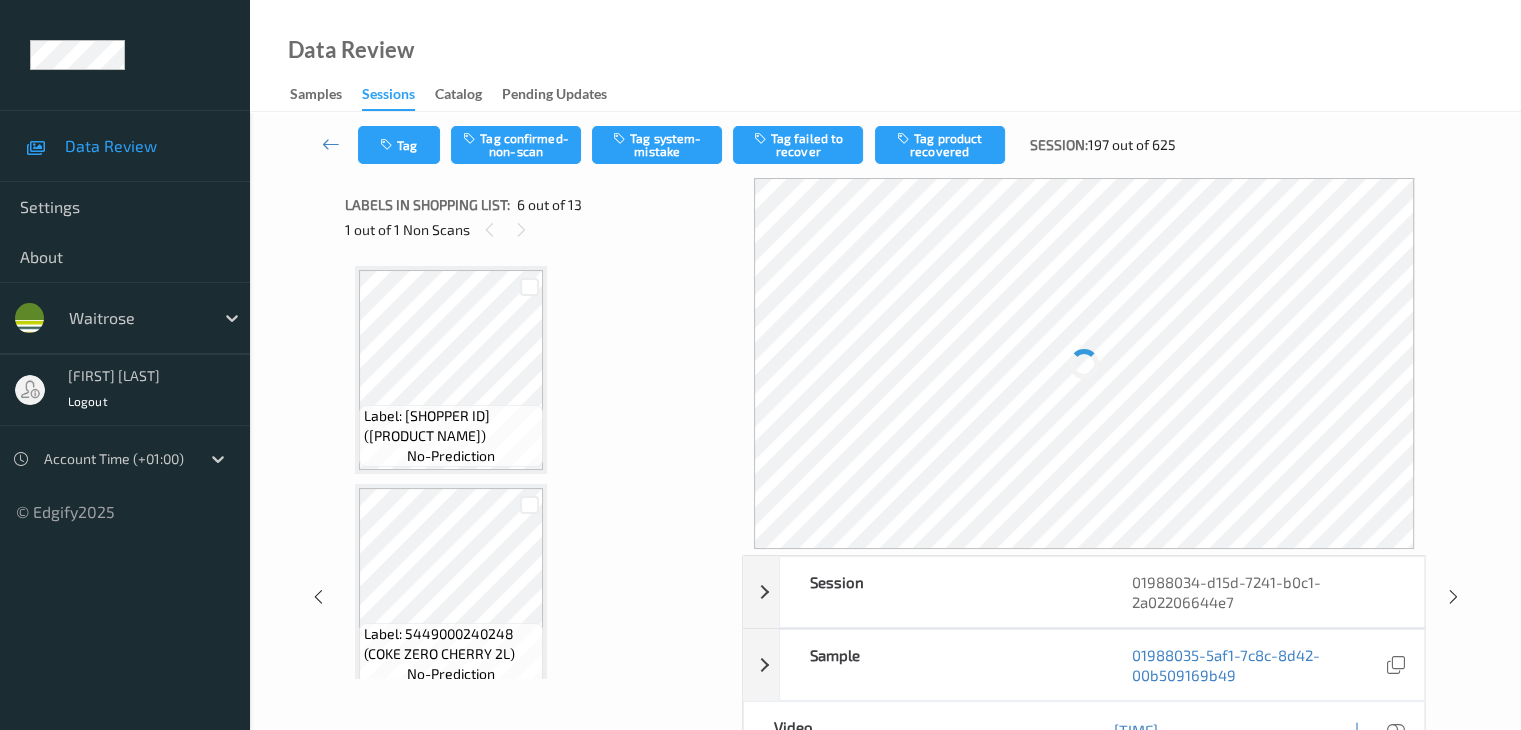 scroll, scrollTop: 882, scrollLeft: 0, axis: vertical 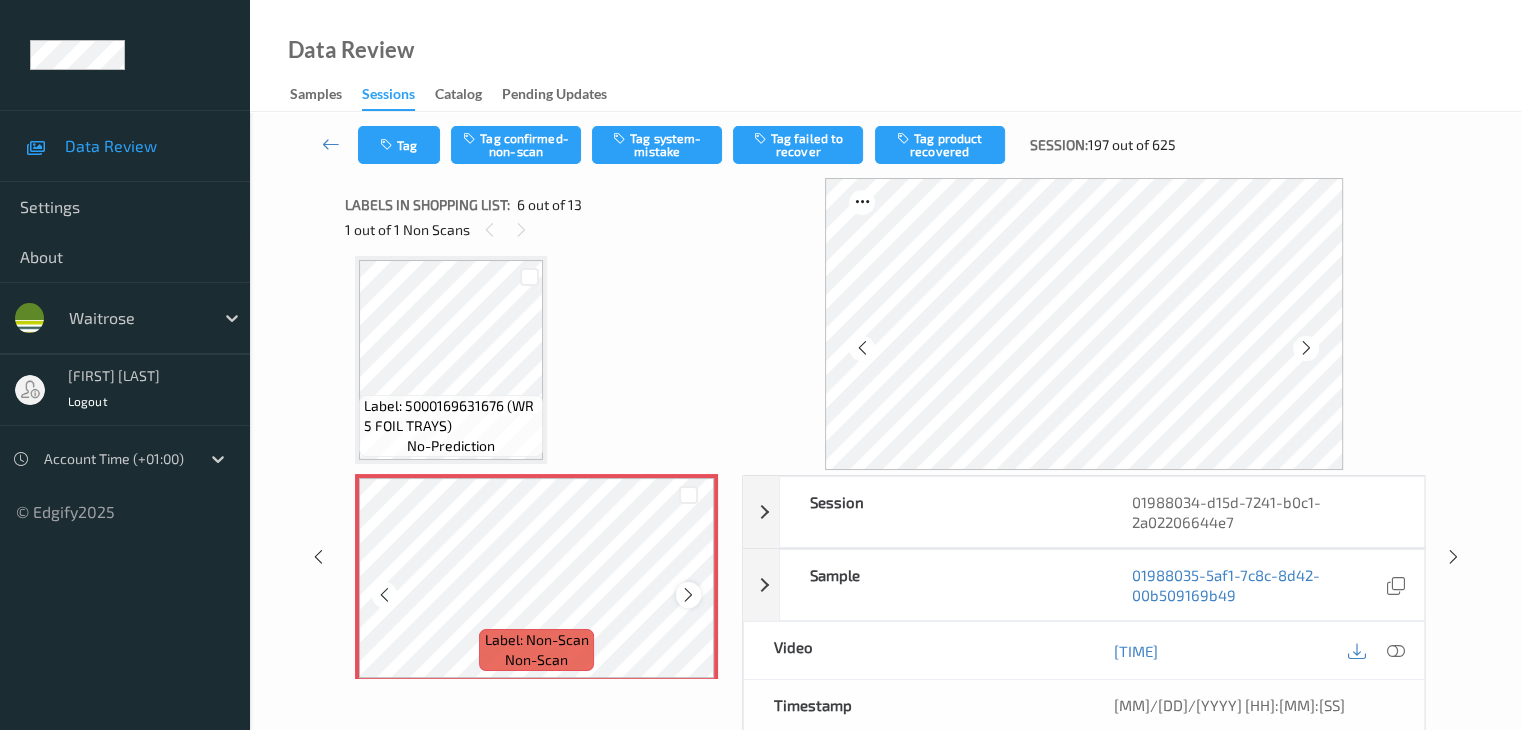 click at bounding box center [688, 595] 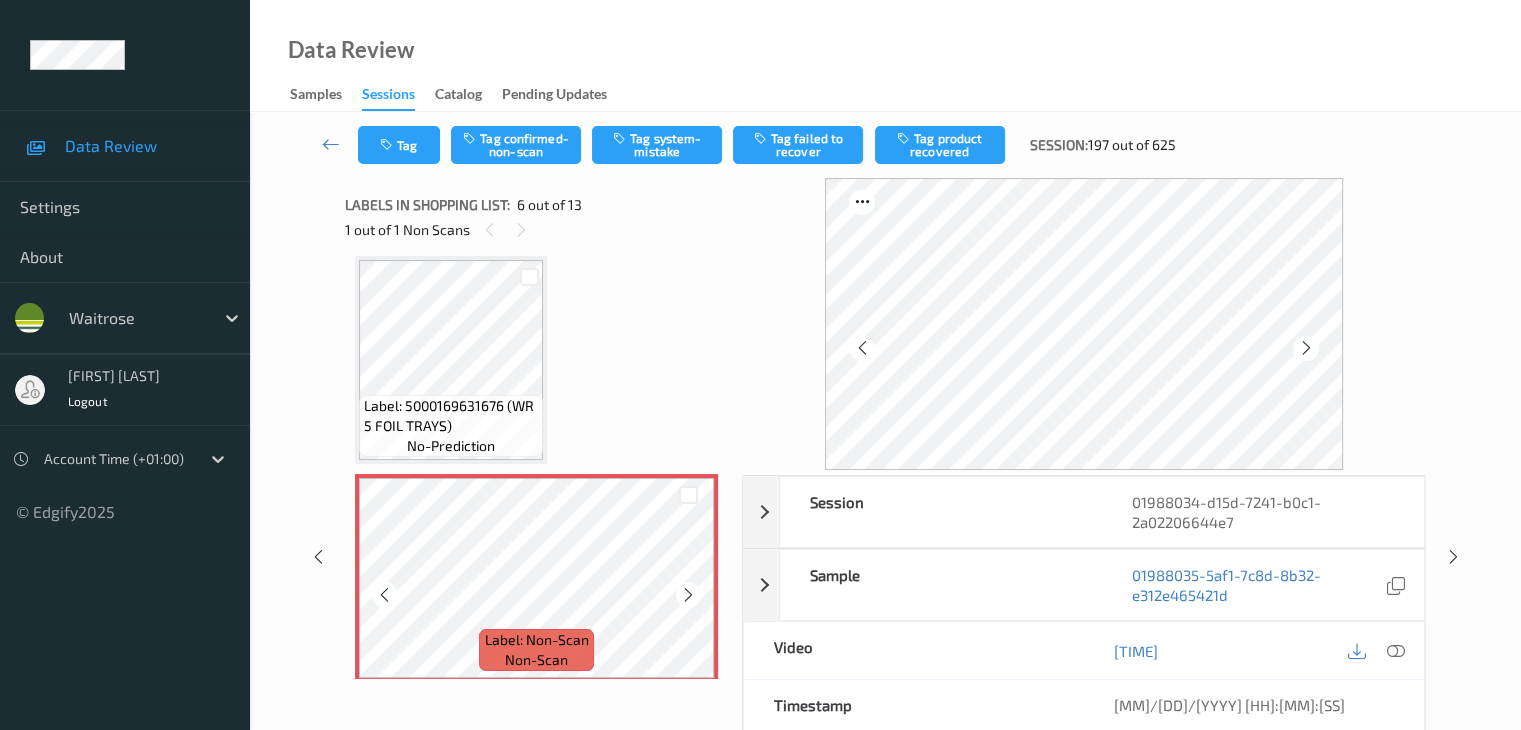 click at bounding box center [688, 595] 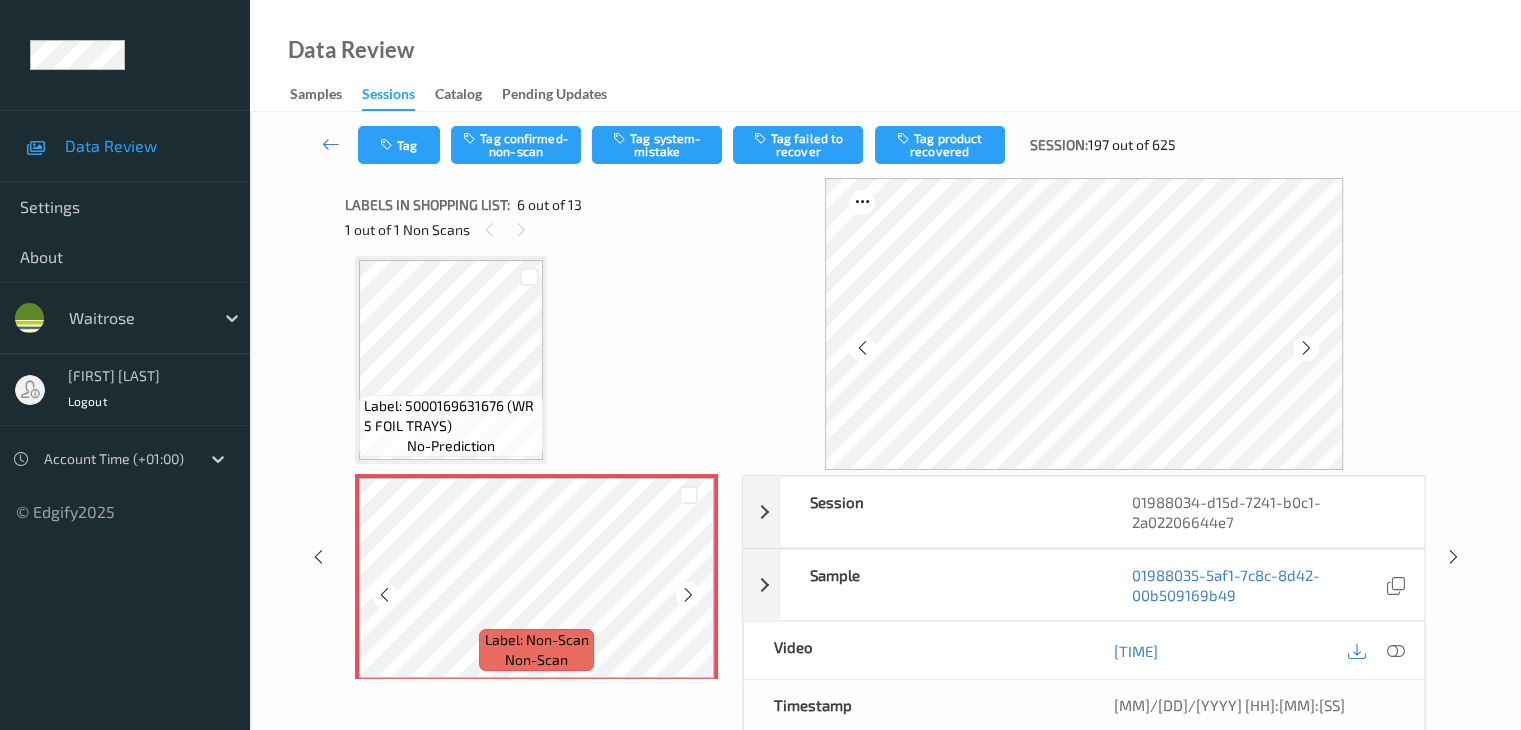 click at bounding box center (688, 595) 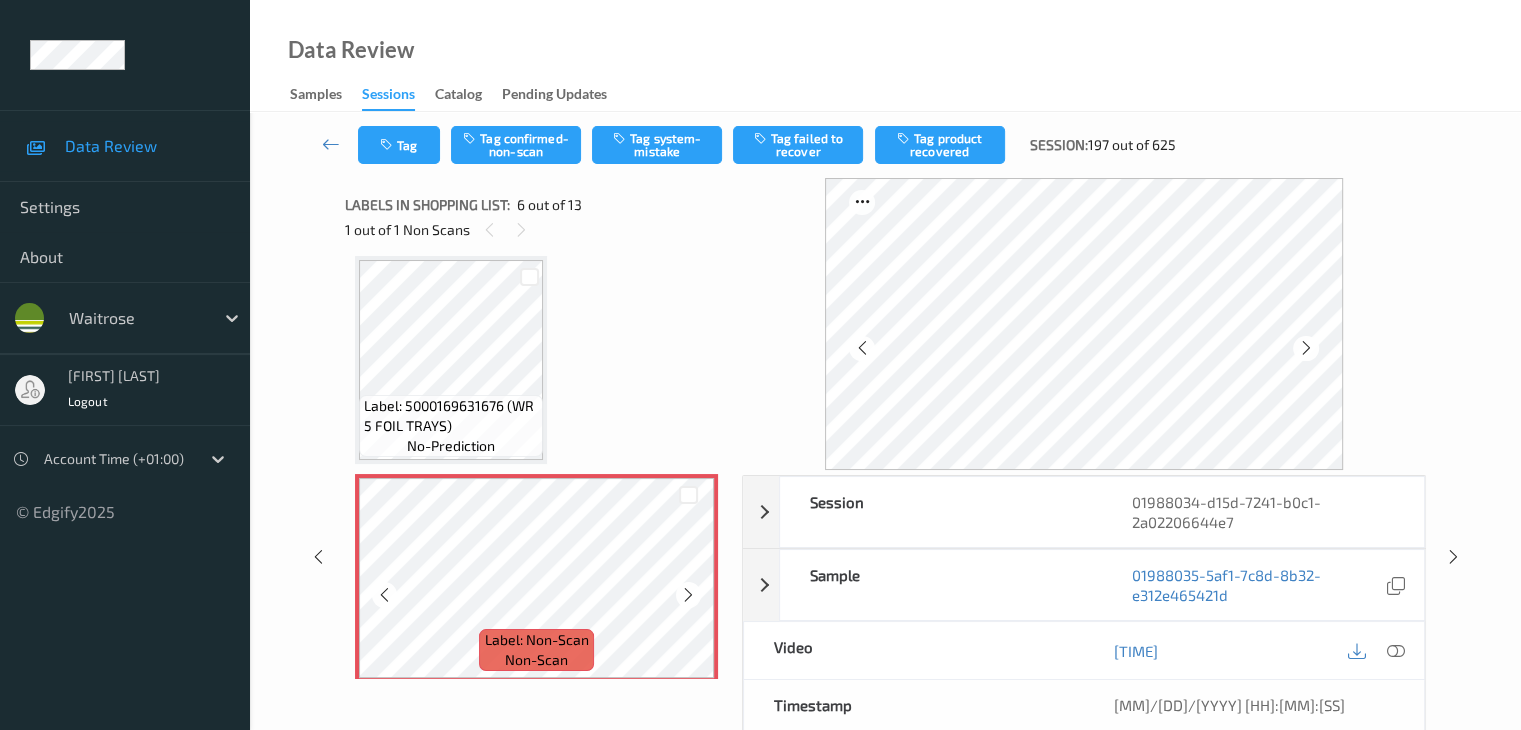 click at bounding box center [688, 595] 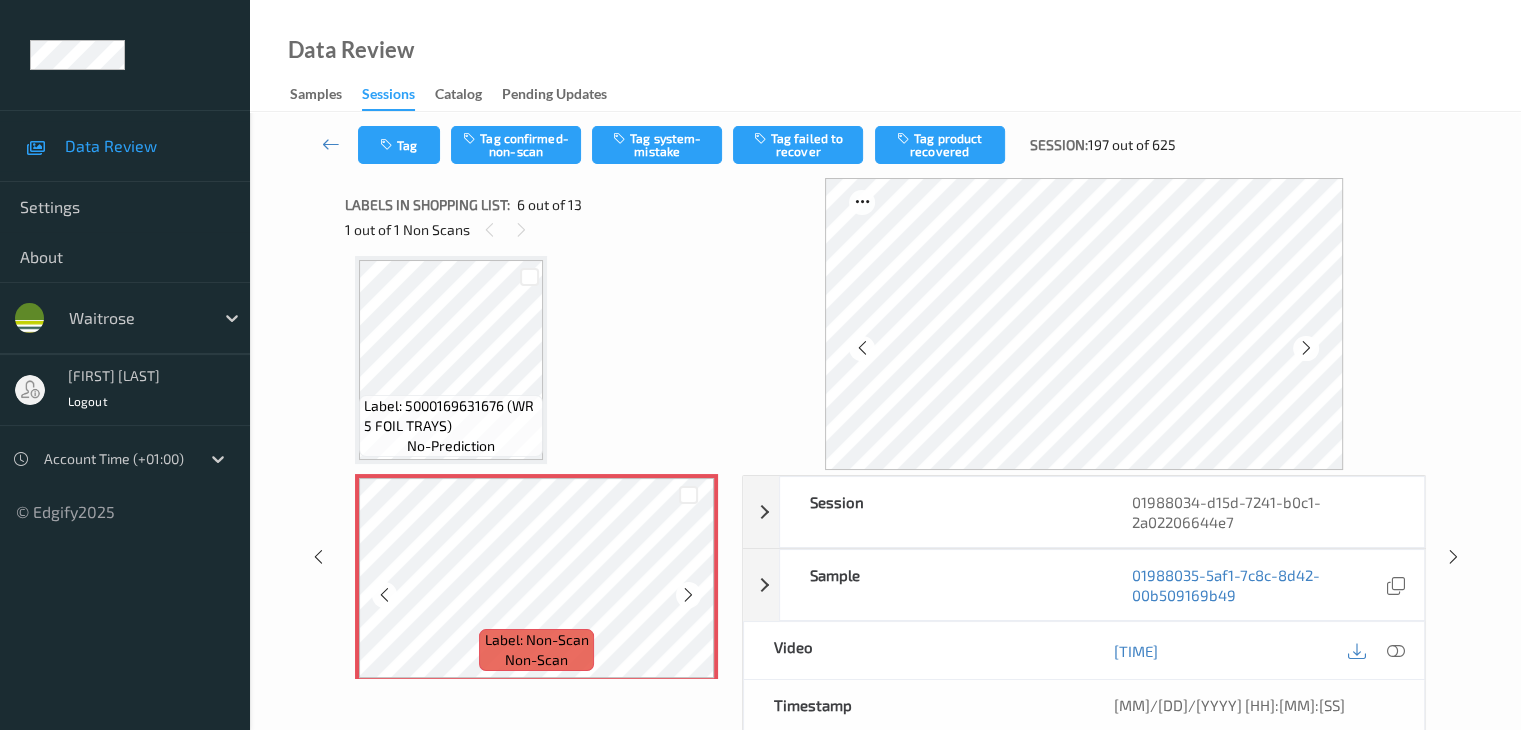 click at bounding box center (688, 595) 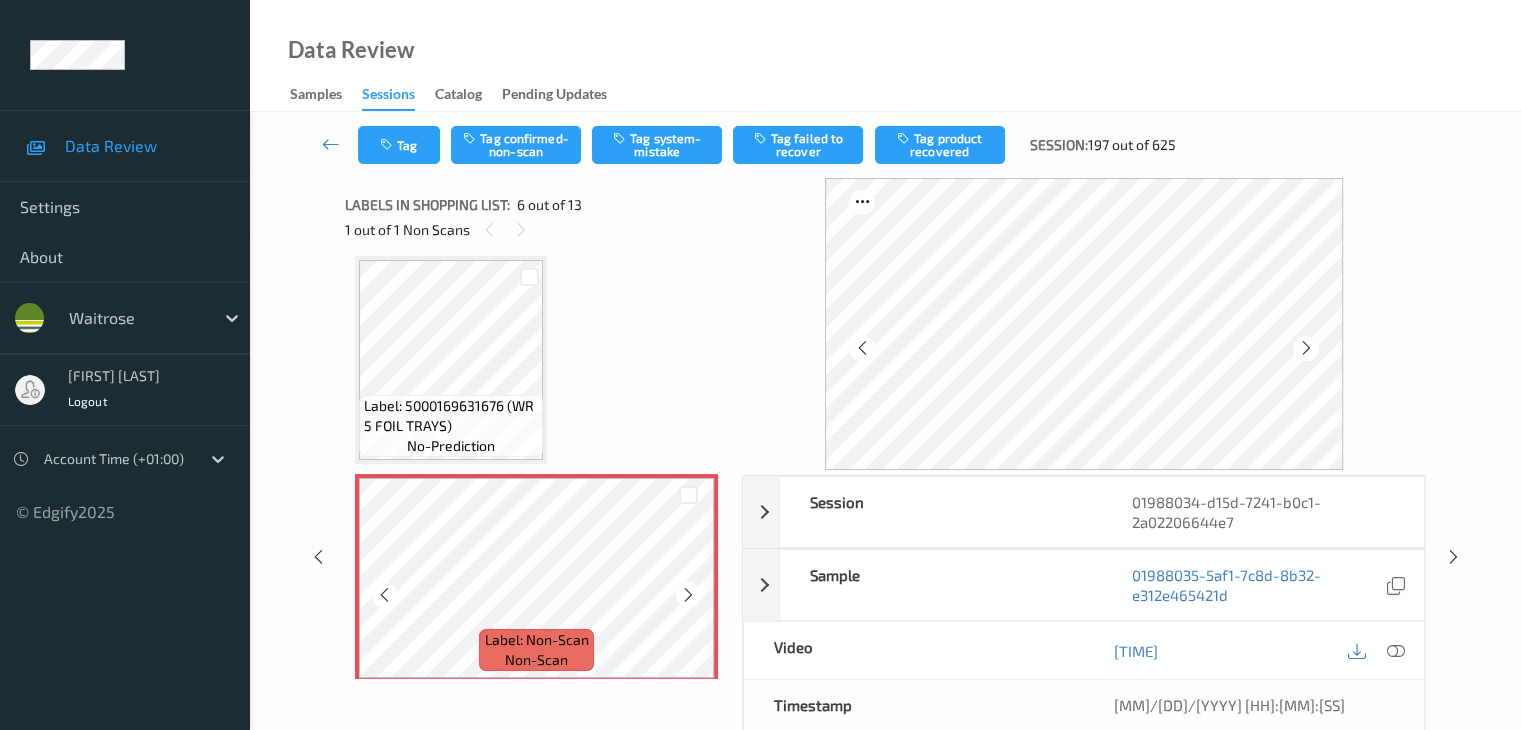 click at bounding box center [688, 595] 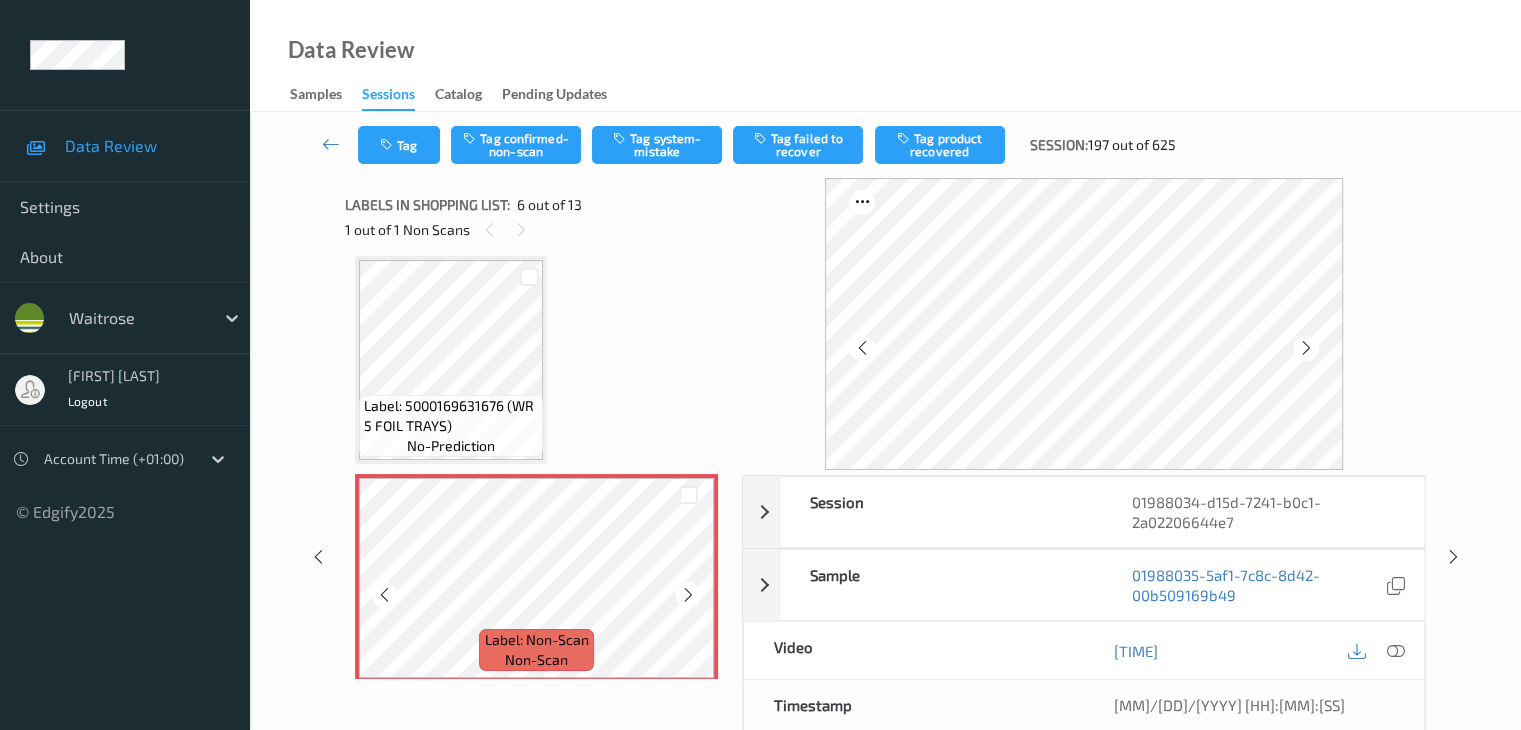 click at bounding box center (688, 595) 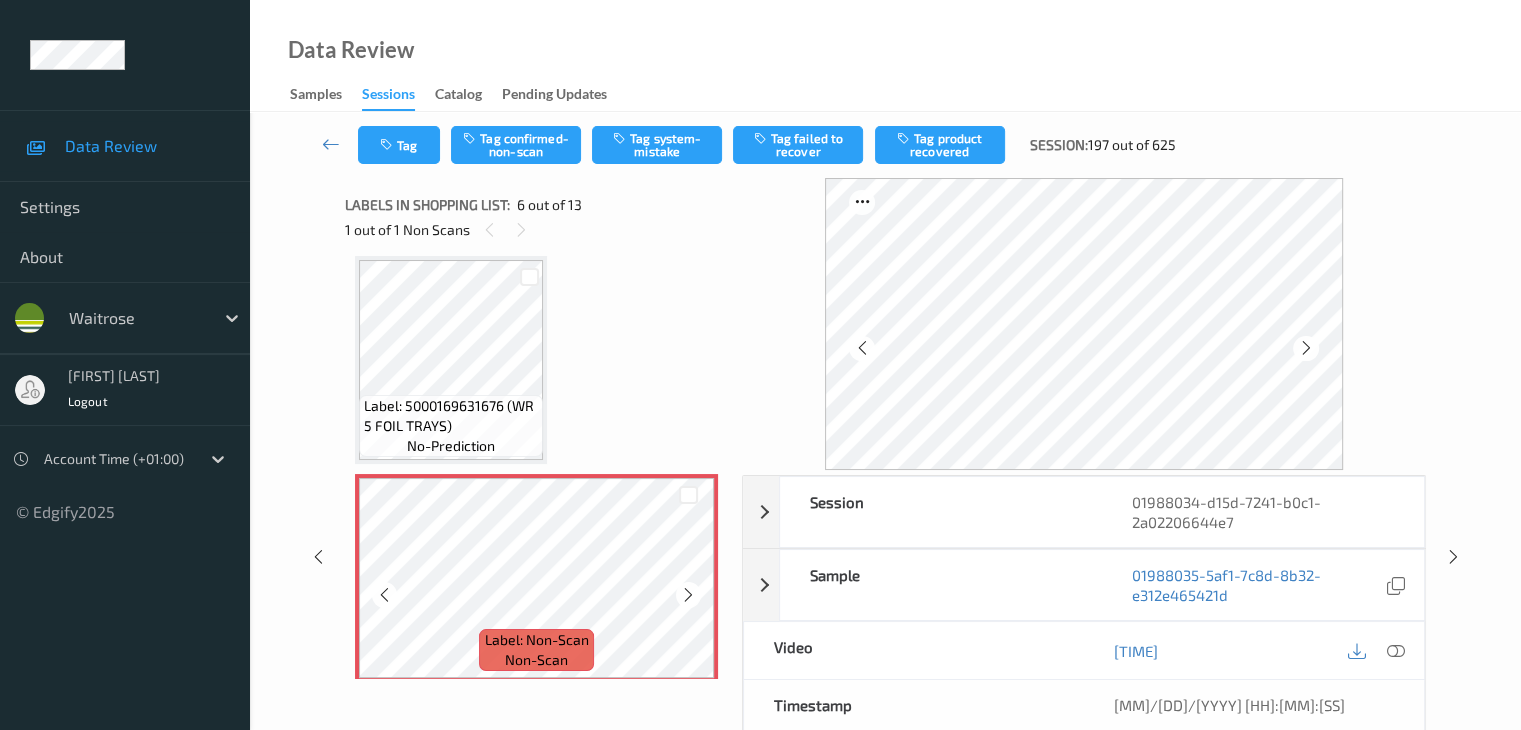 click at bounding box center (688, 595) 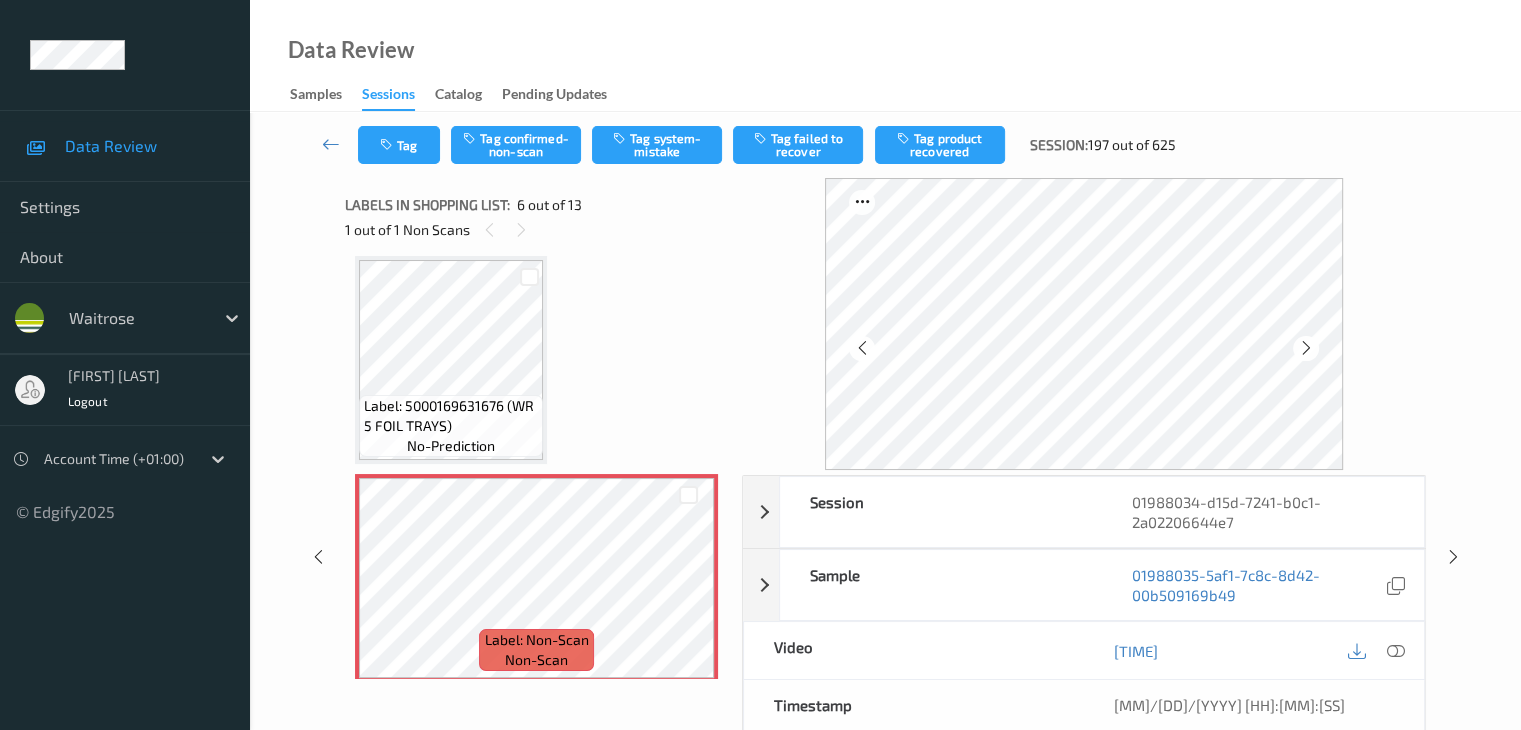 click on "Label: 5000169631676 (WR 5 FOIL TRAYS) no-prediction" at bounding box center (451, 426) 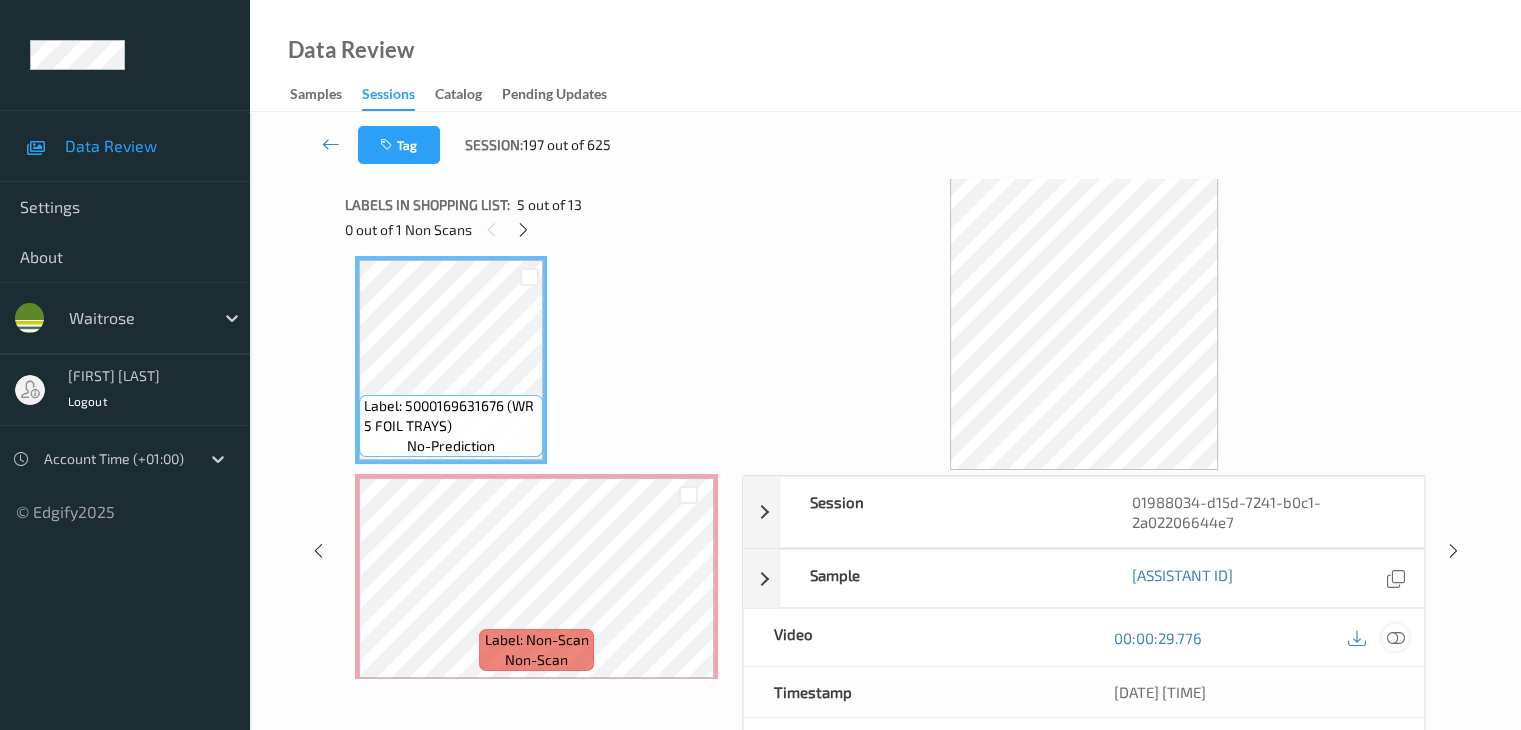 click at bounding box center [1395, 638] 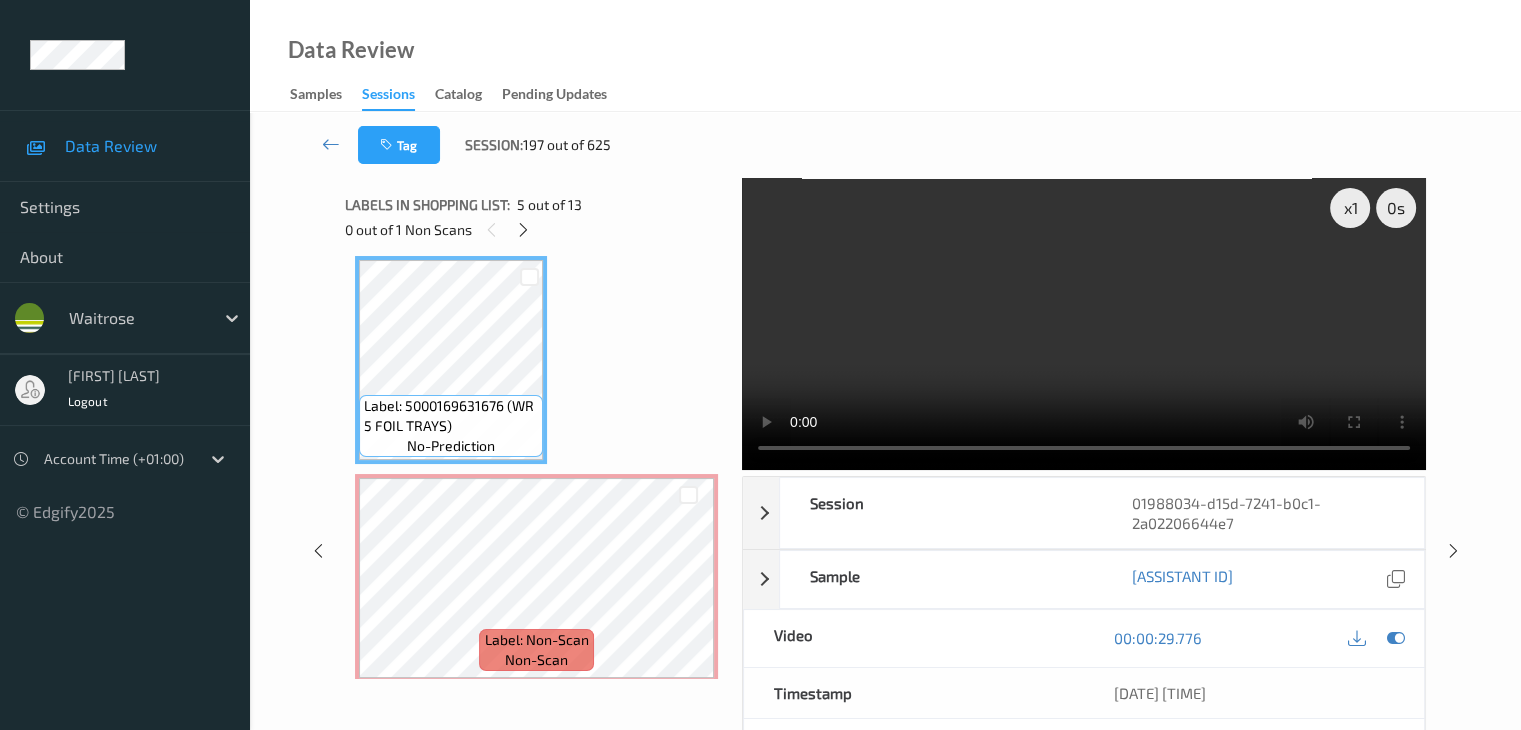 click on "Label: 5000169631676 (WR 5 FOIL TRAYS)" at bounding box center [451, 416] 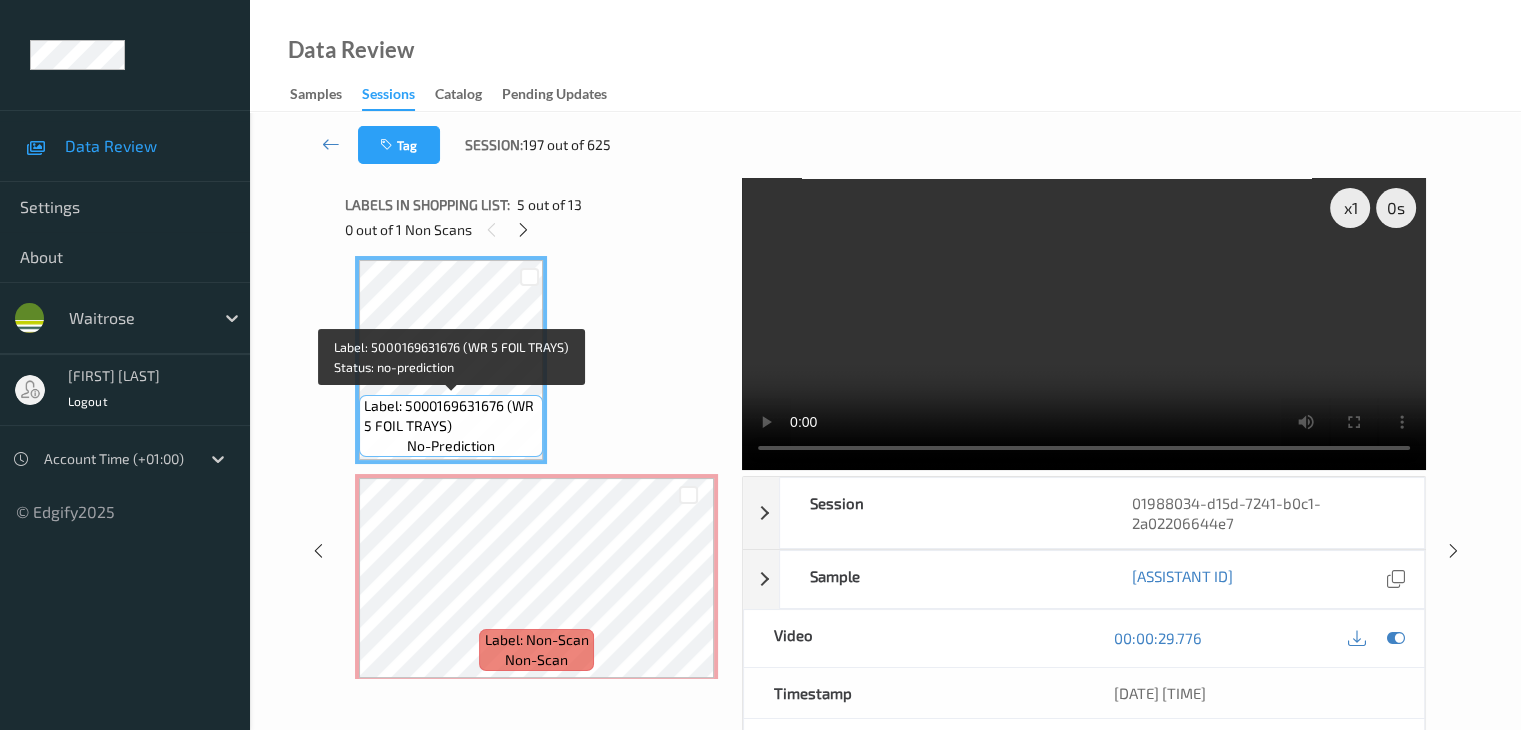 click on "Label: 5000169631676 (WR 5 FOIL TRAYS)" at bounding box center [451, 416] 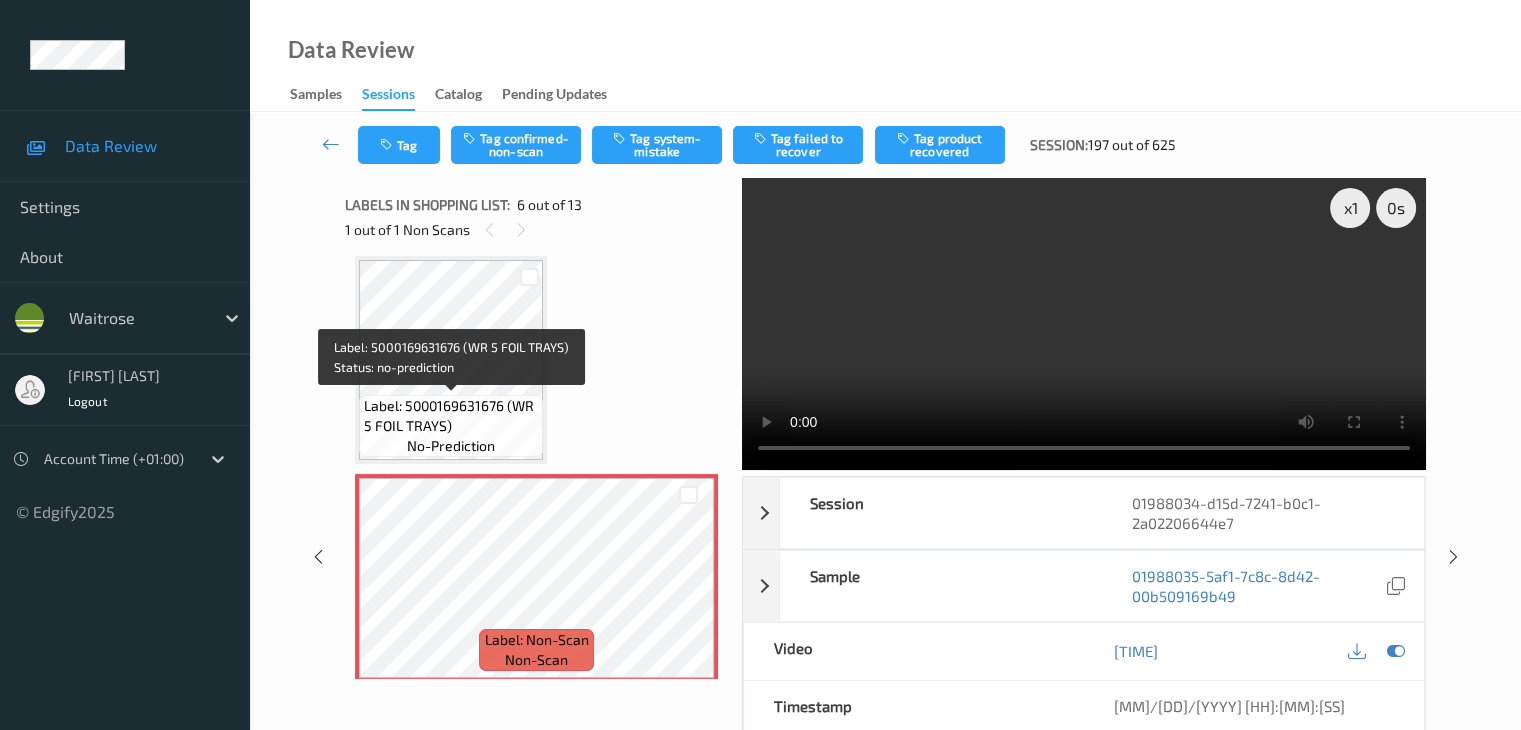 click on "Label: 5000169631676 (WR 5 FOIL TRAYS)" at bounding box center [451, 416] 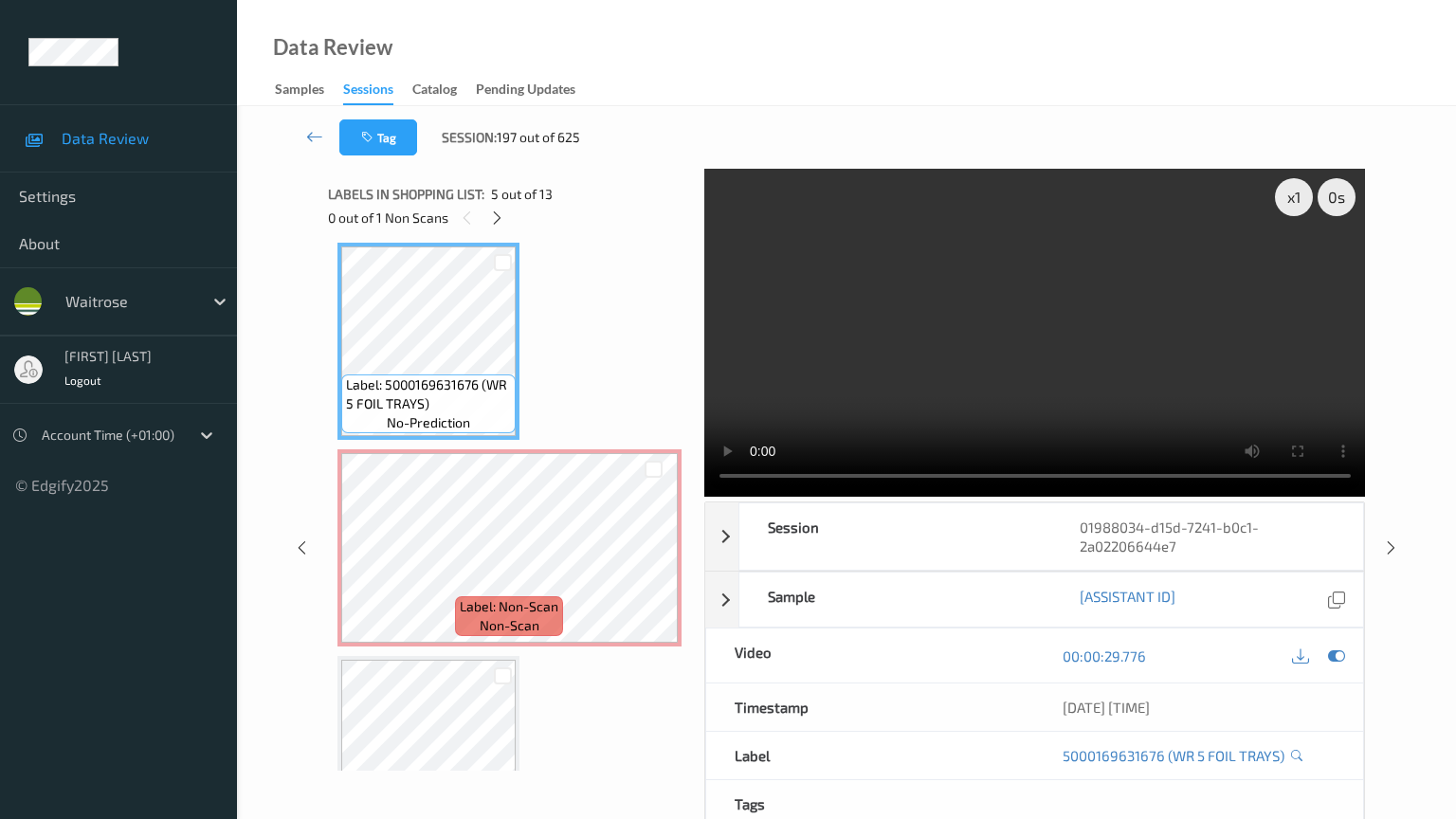 type 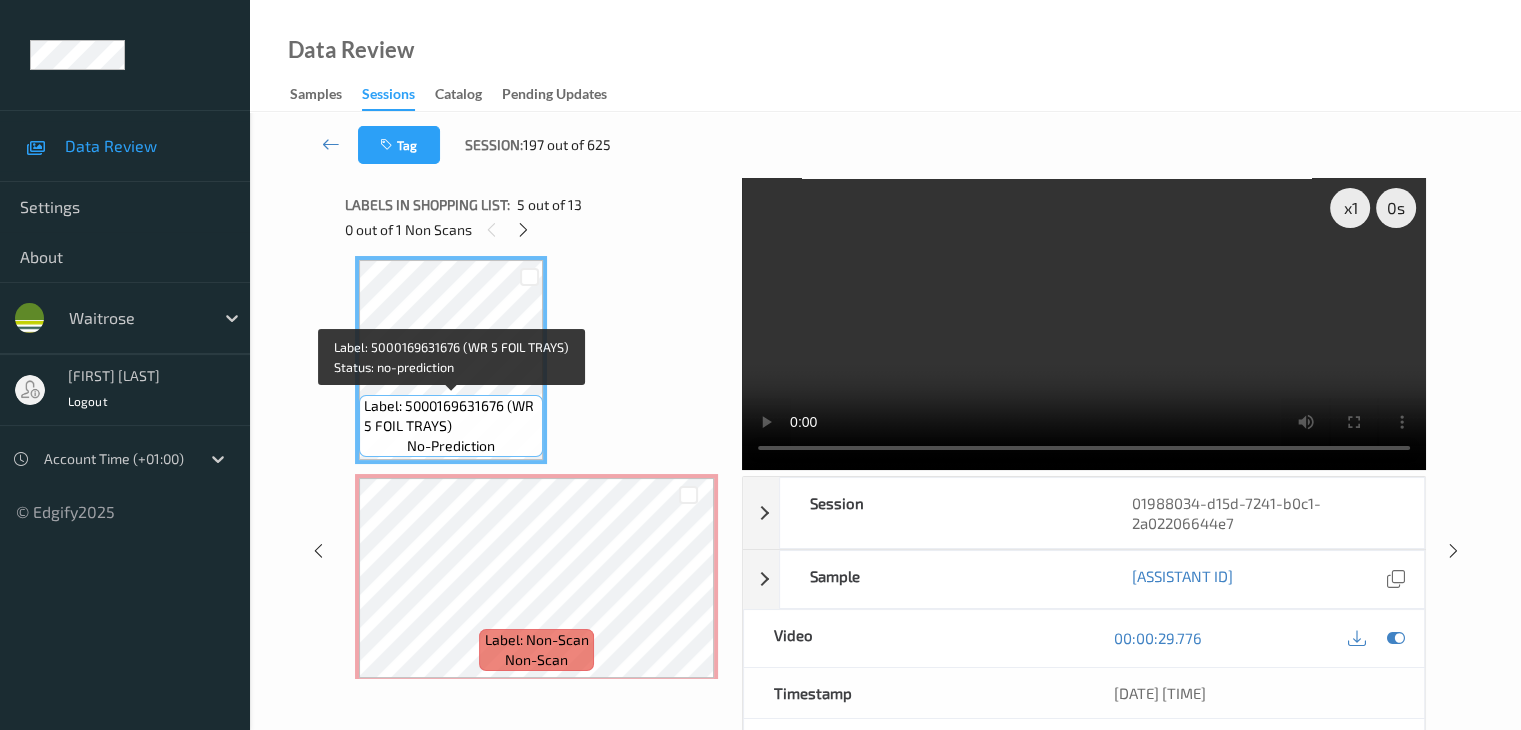 click on "Label: 5000169631676 (WR 5 FOIL TRAYS)" at bounding box center [451, 416] 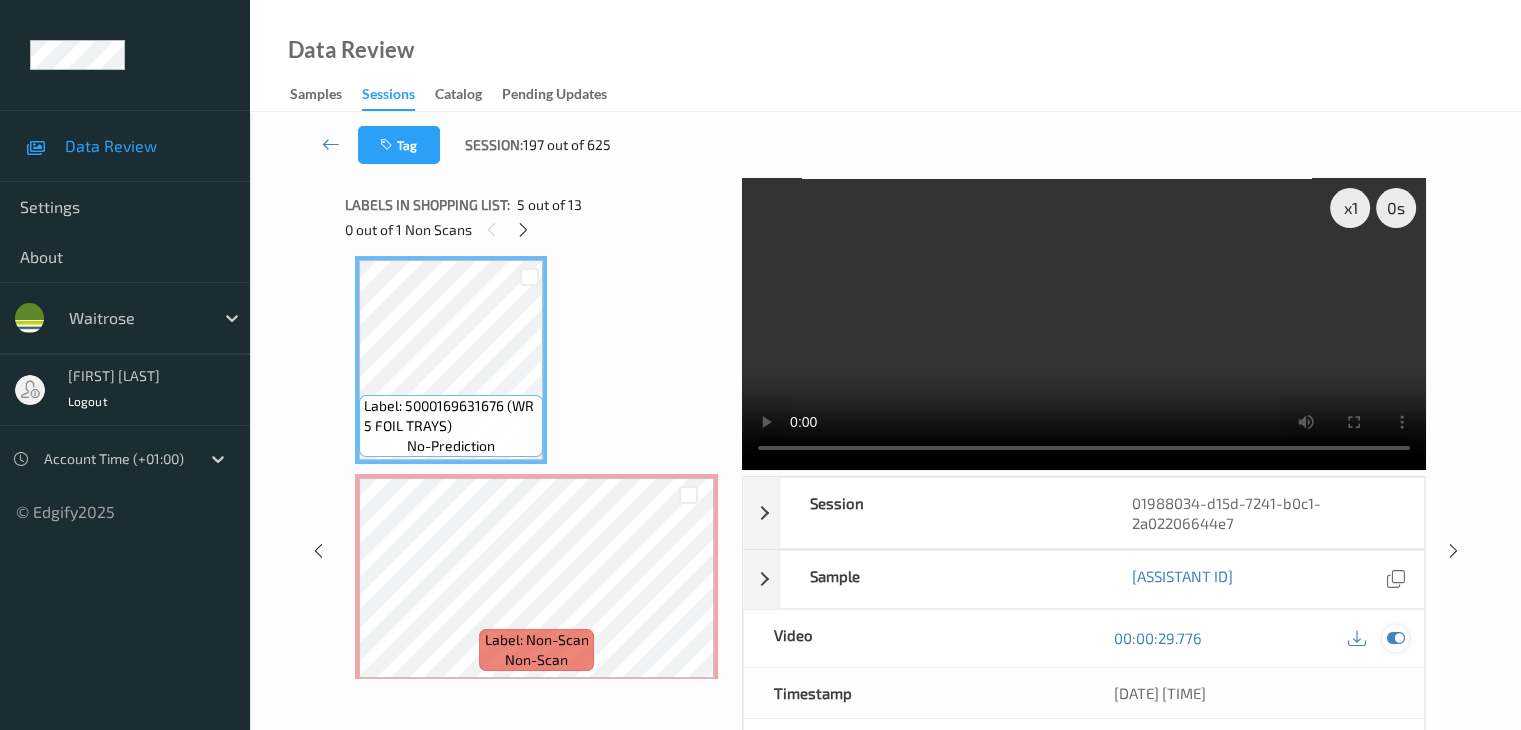 click at bounding box center (1395, 638) 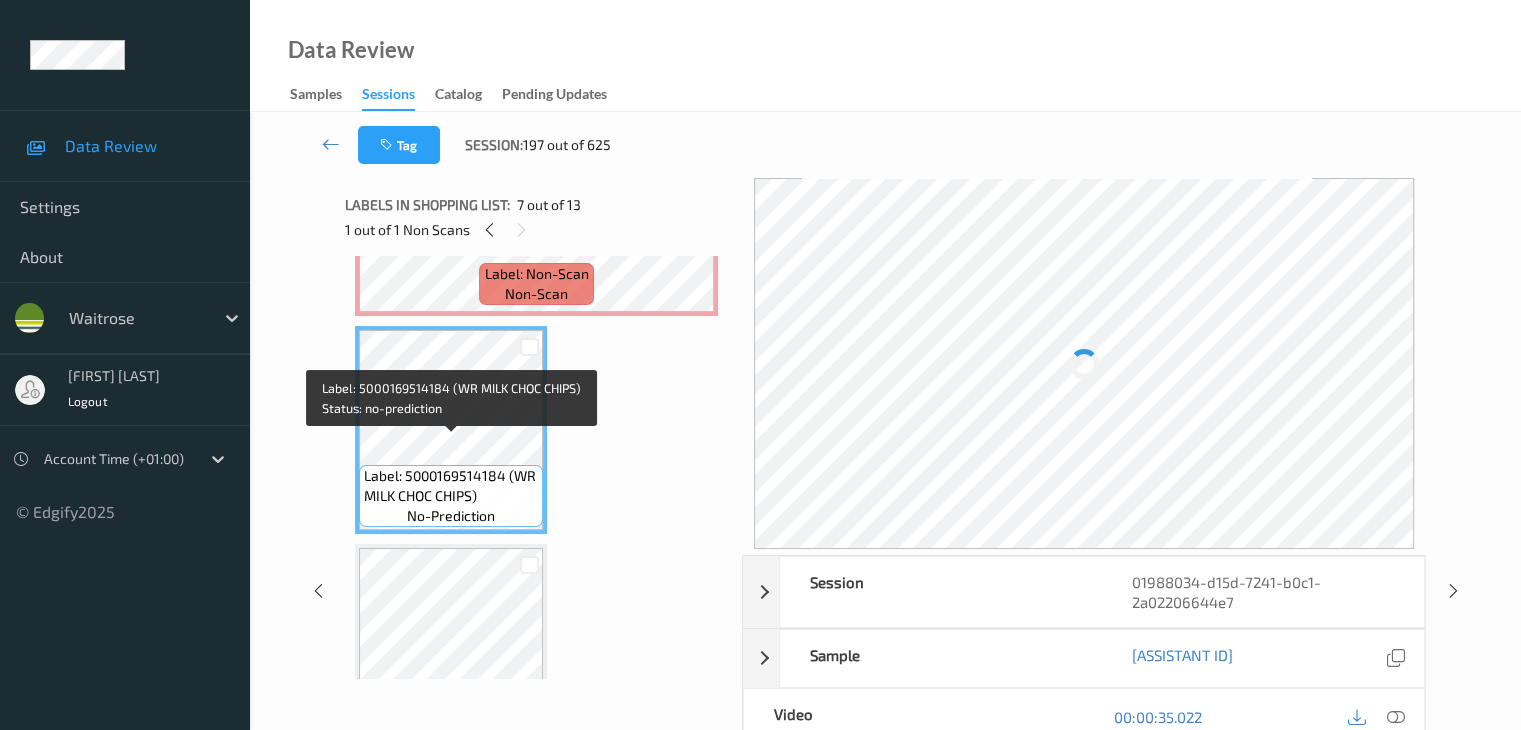 scroll, scrollTop: 1282, scrollLeft: 0, axis: vertical 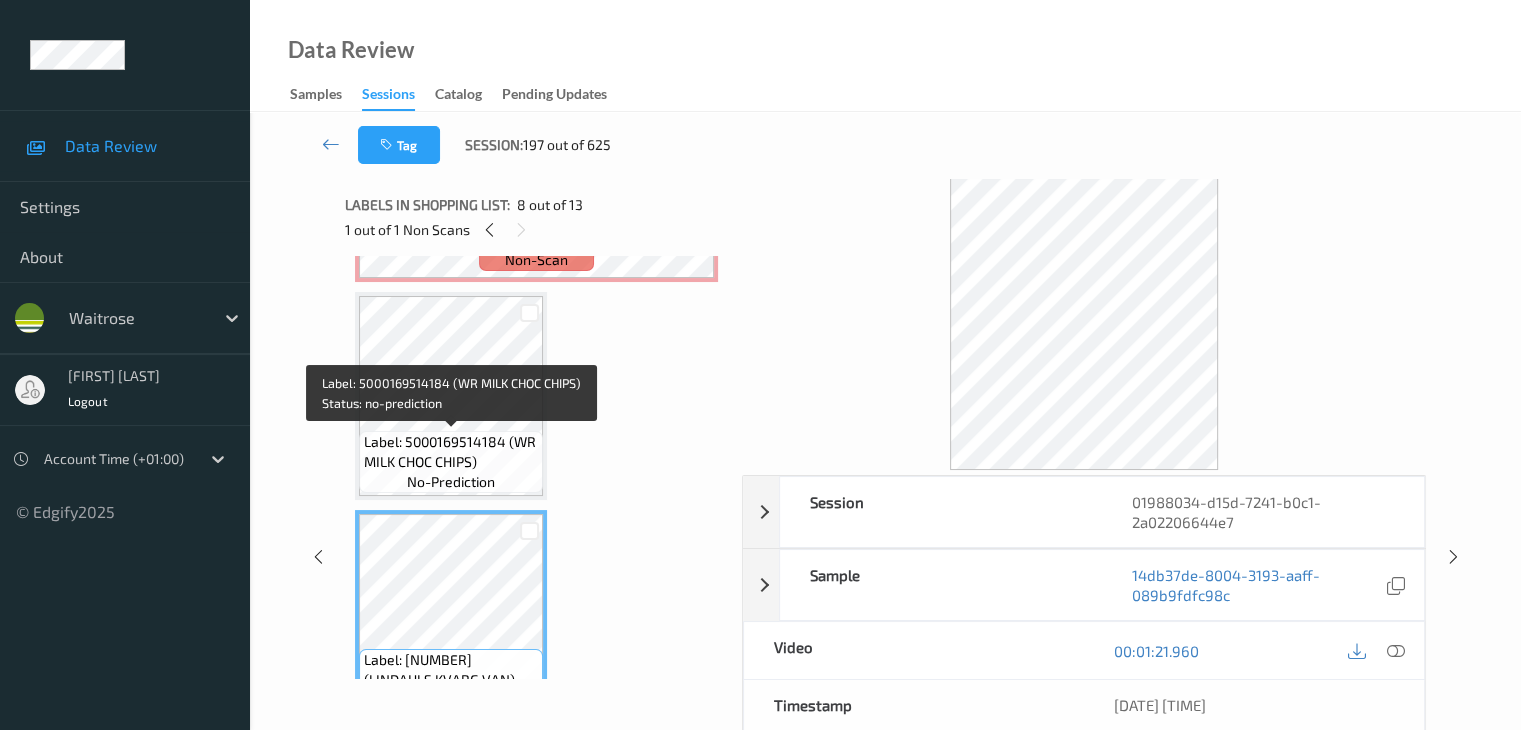 click on "Label: 5000169514184 (WR MILK CHOC CHIPS)" at bounding box center [451, 452] 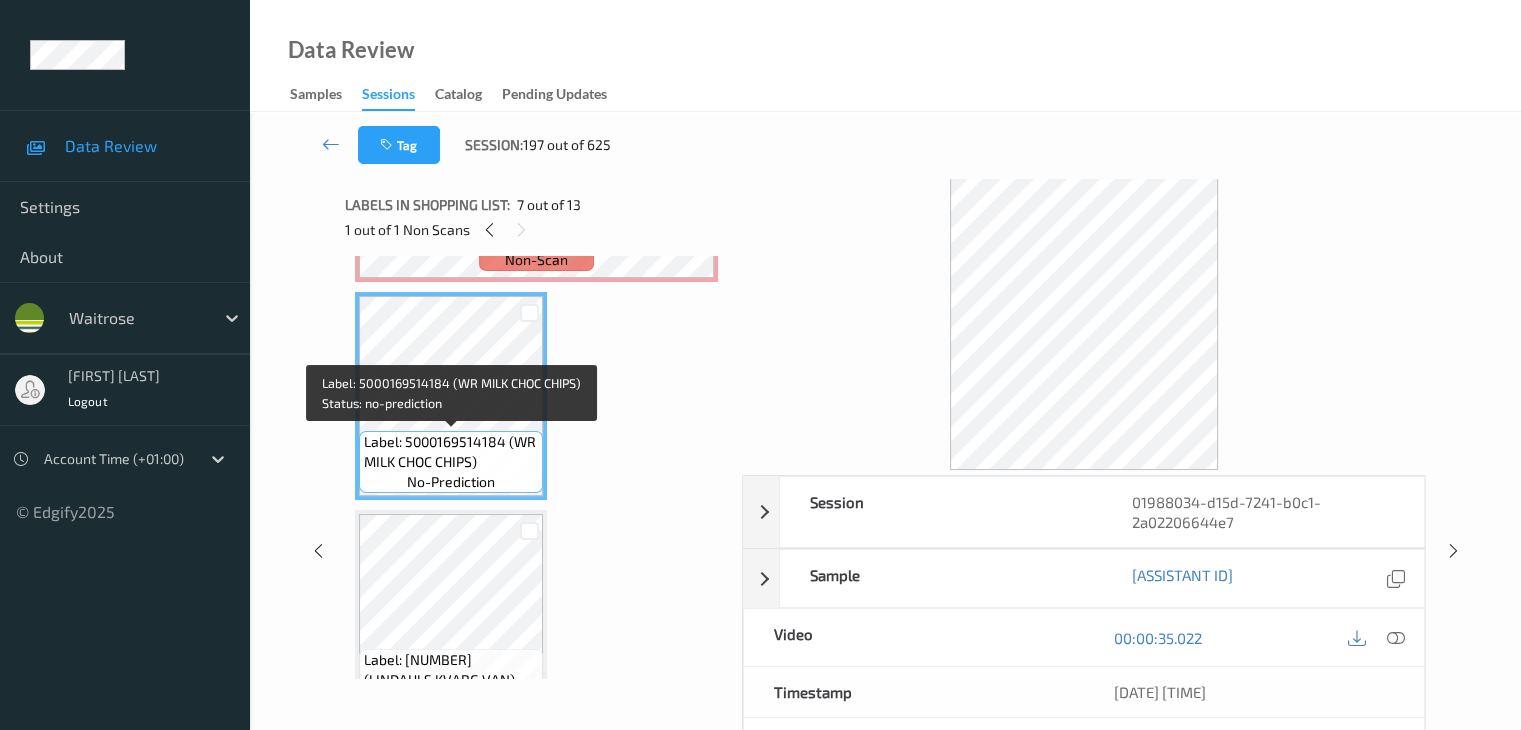 scroll, scrollTop: 1182, scrollLeft: 0, axis: vertical 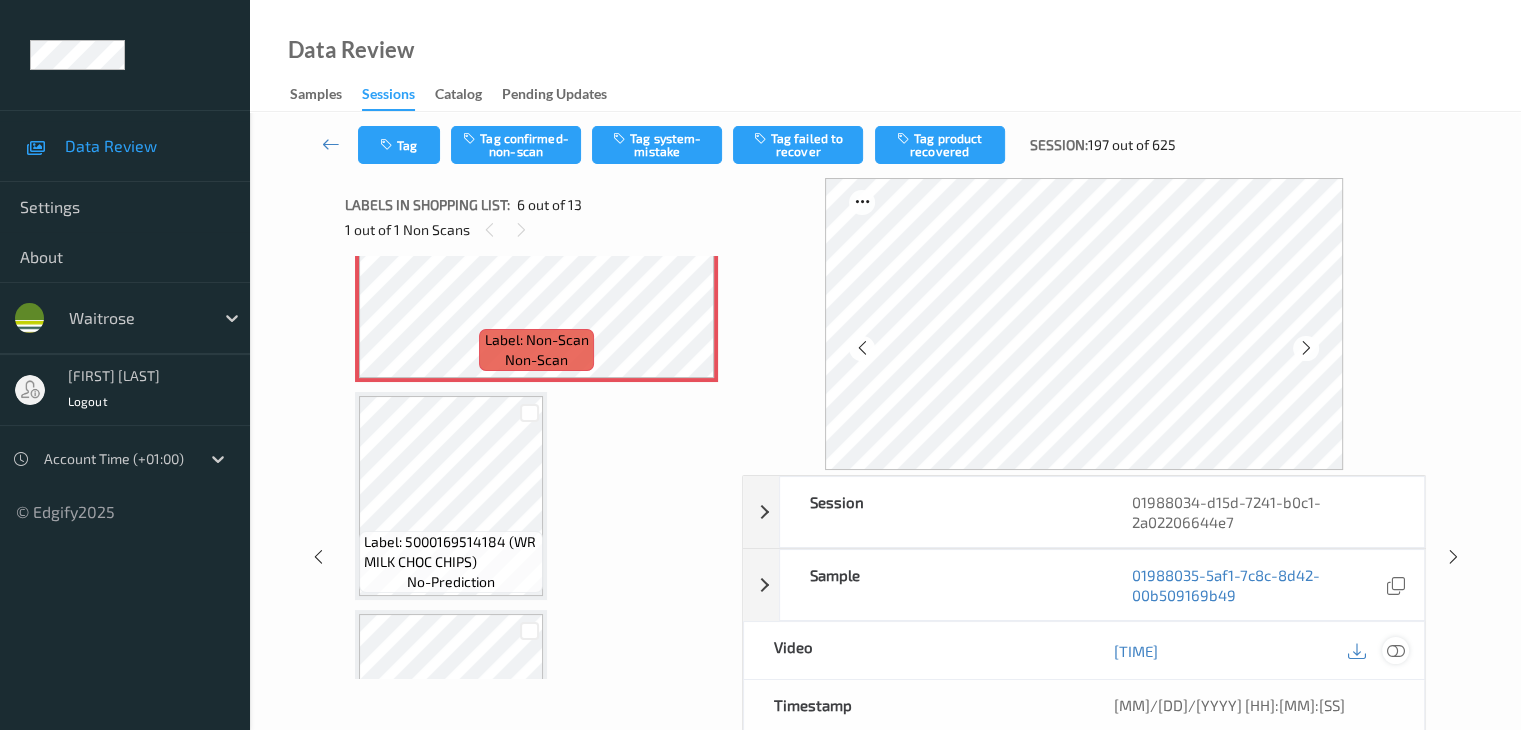 click at bounding box center [1395, 651] 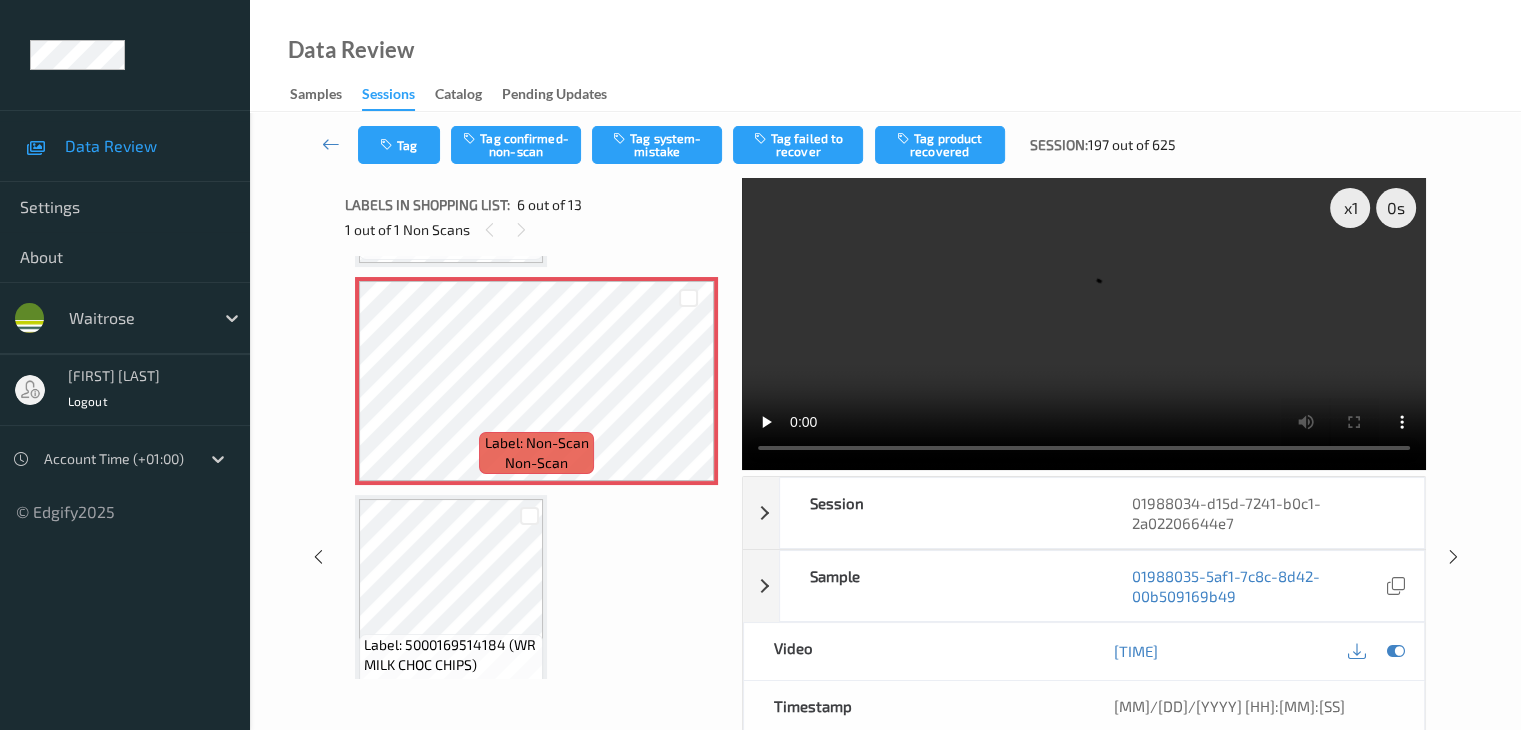 scroll, scrollTop: 982, scrollLeft: 0, axis: vertical 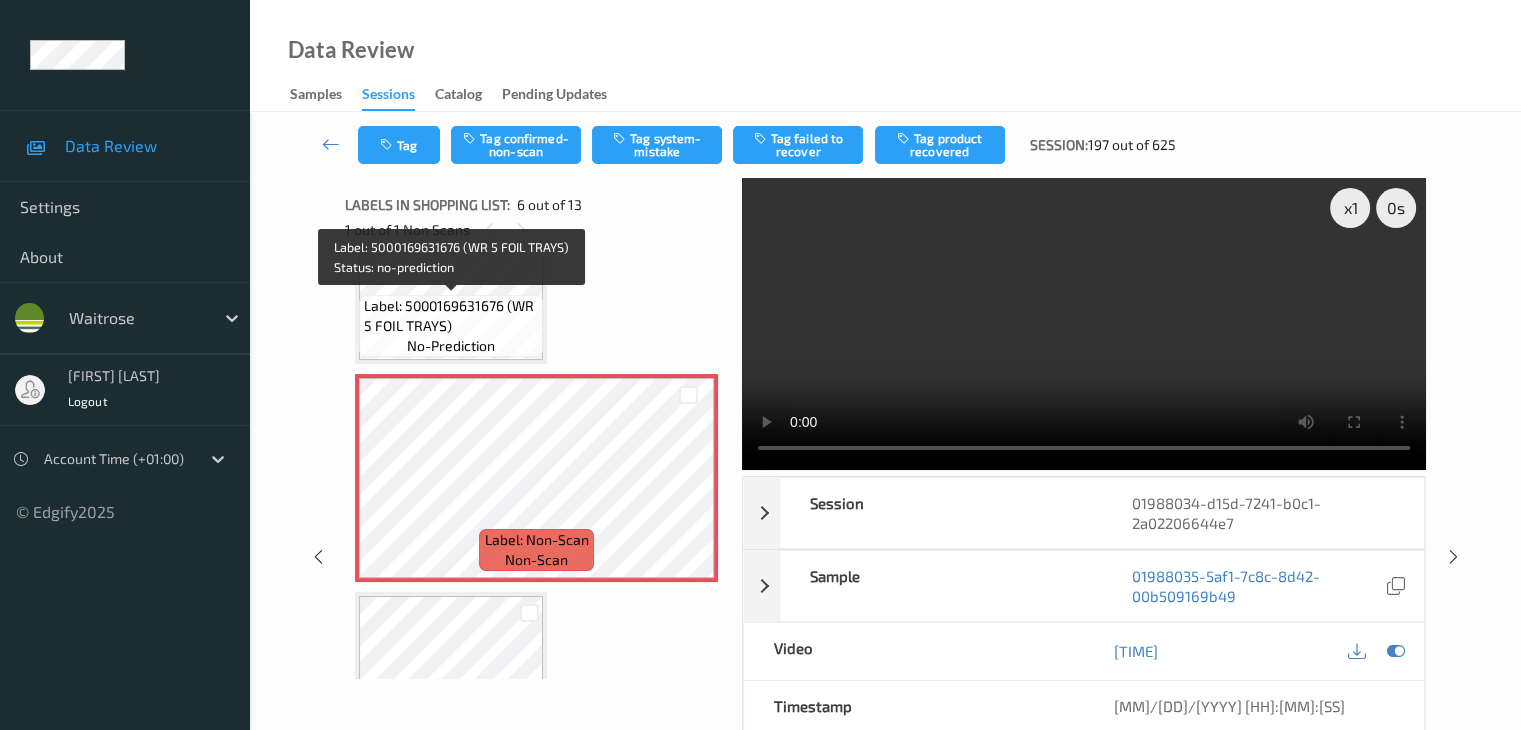 click on "Label: 5000169631676 (WR 5 FOIL TRAYS)" at bounding box center [451, 316] 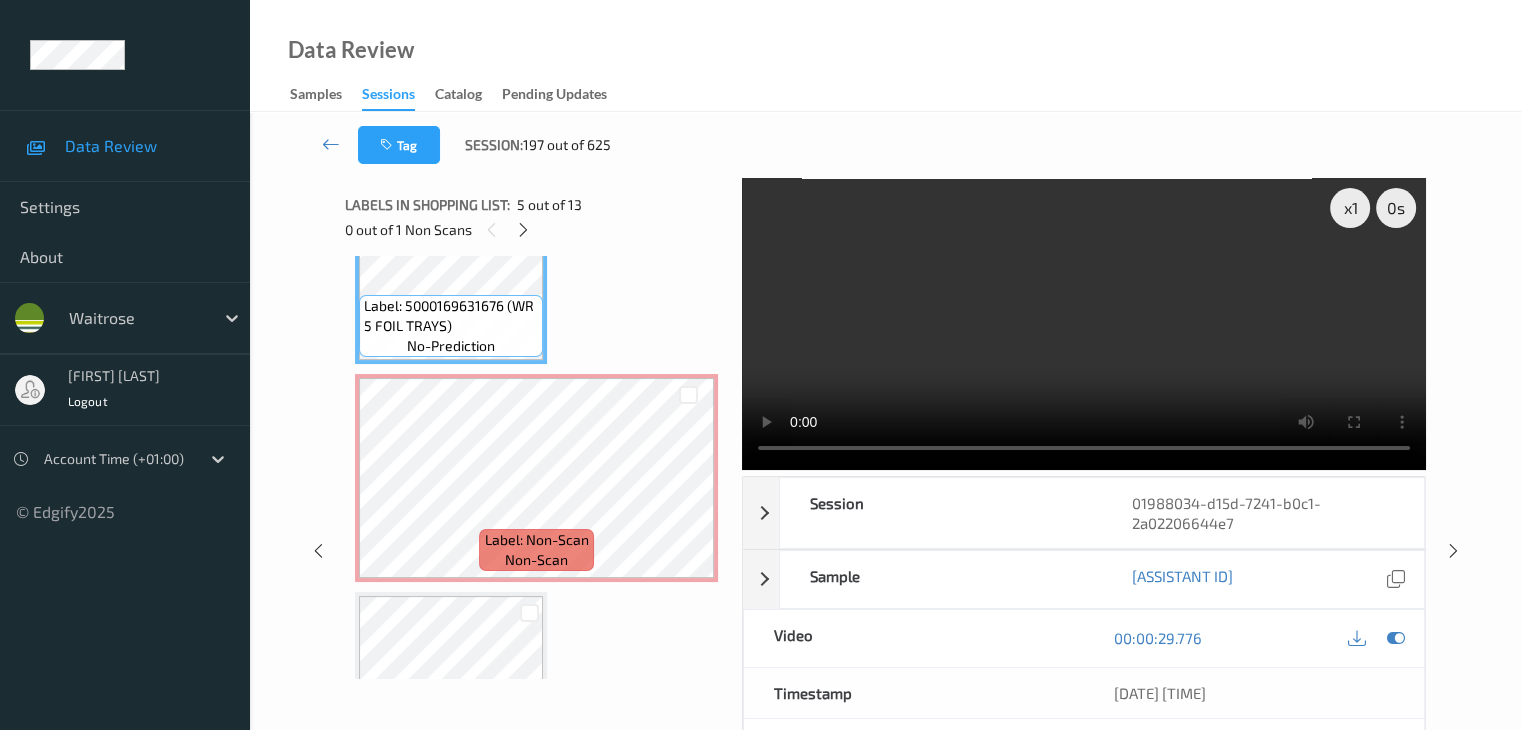 type 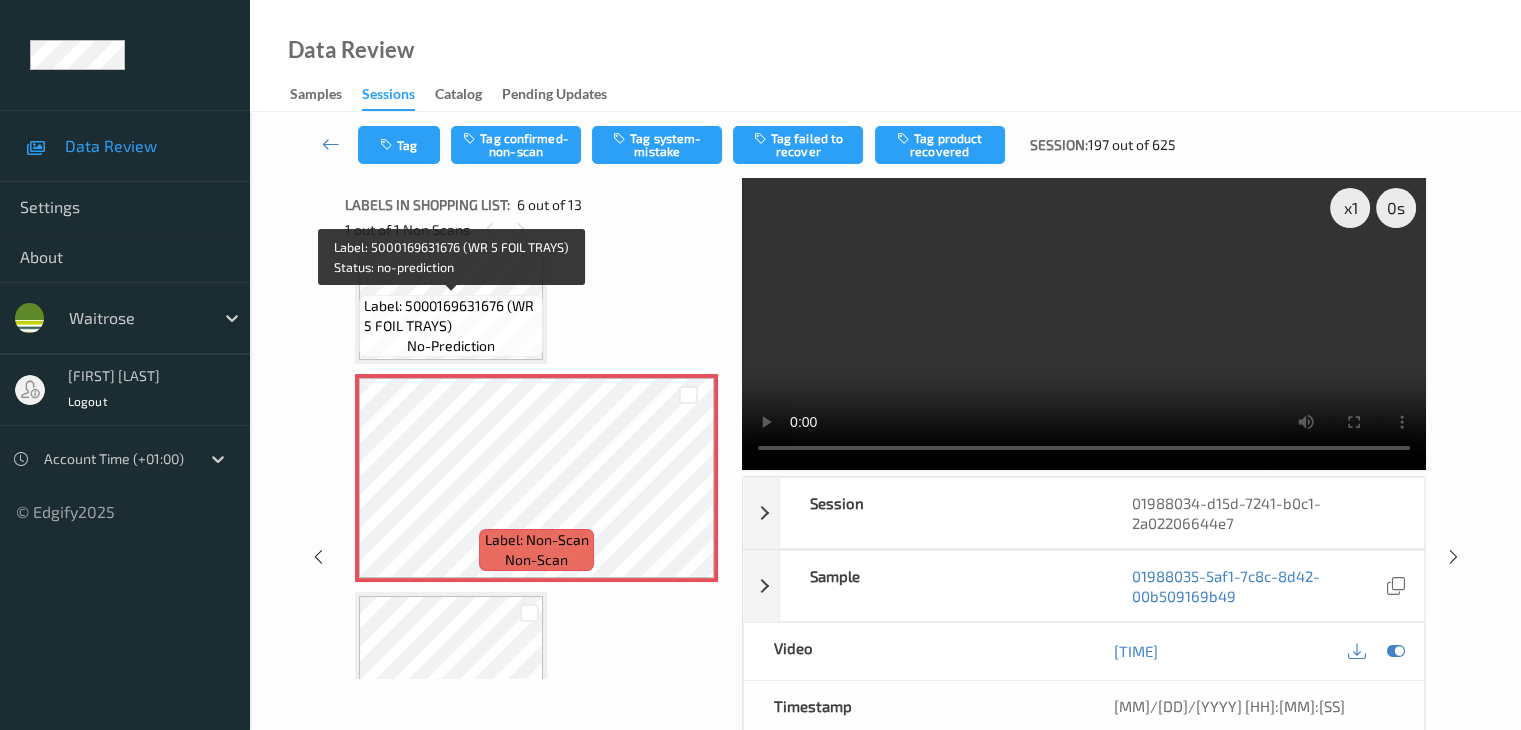 click on "Label: 5000169631676 (WR 5 FOIL TRAYS)" at bounding box center [451, 316] 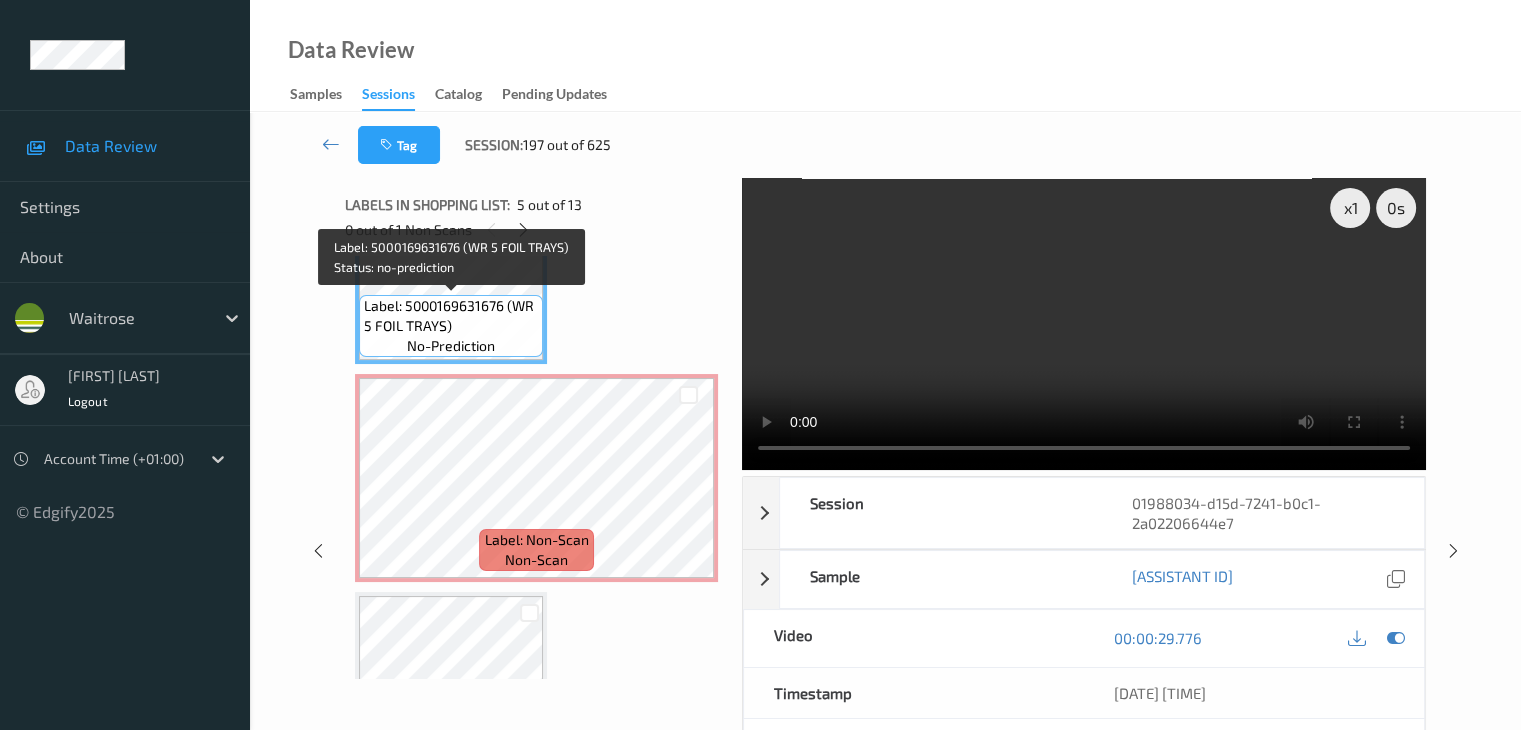 click on "no-prediction" at bounding box center (451, 346) 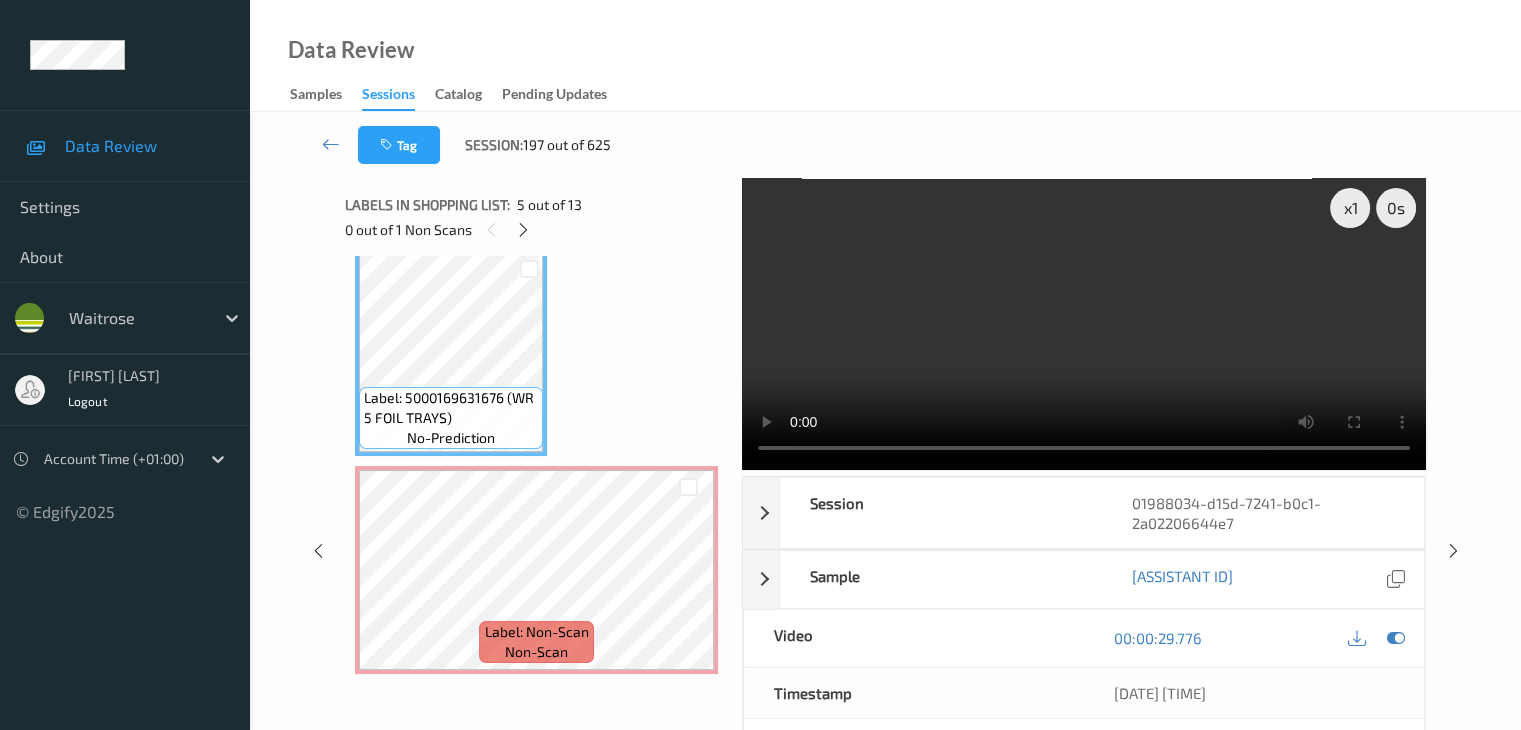 scroll, scrollTop: 782, scrollLeft: 0, axis: vertical 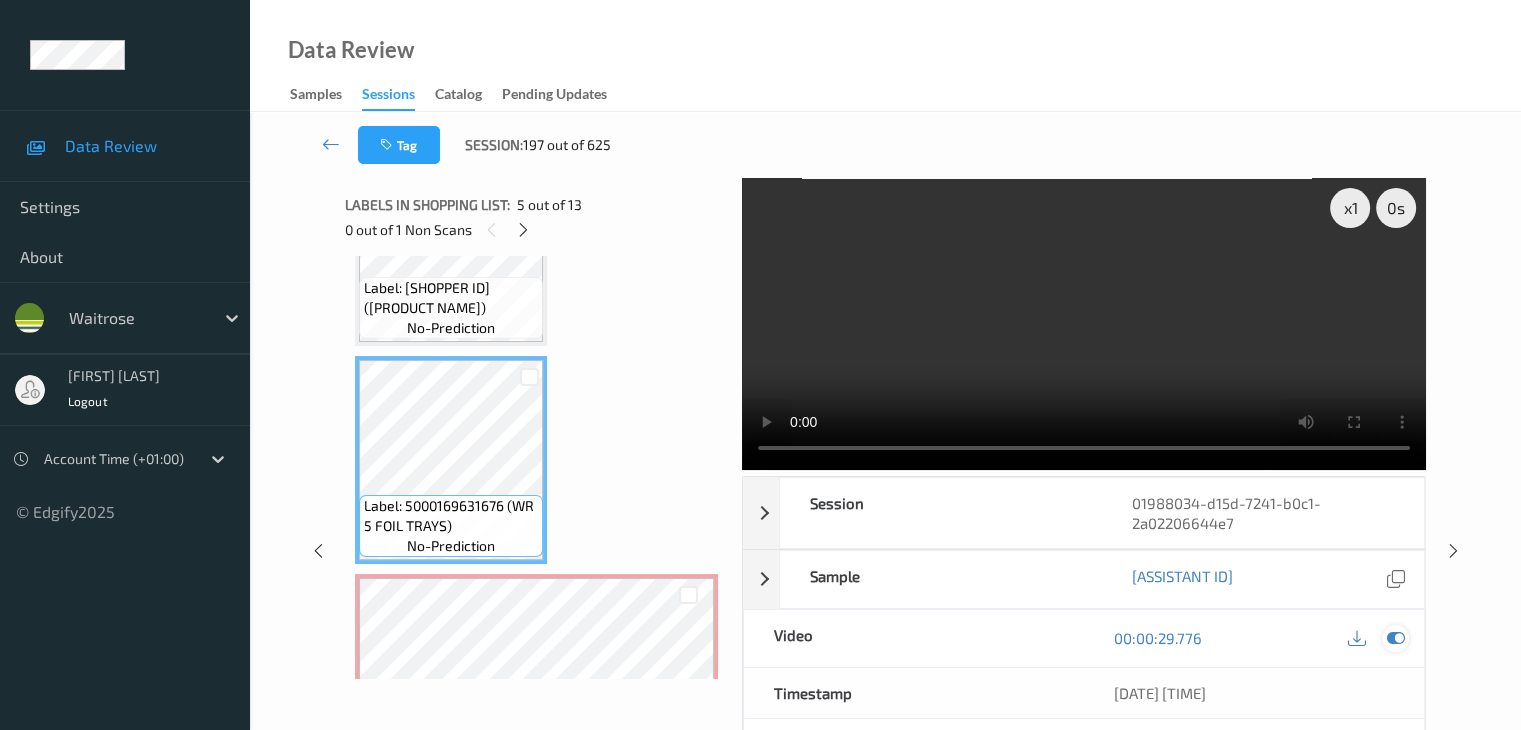 click at bounding box center [1395, 638] 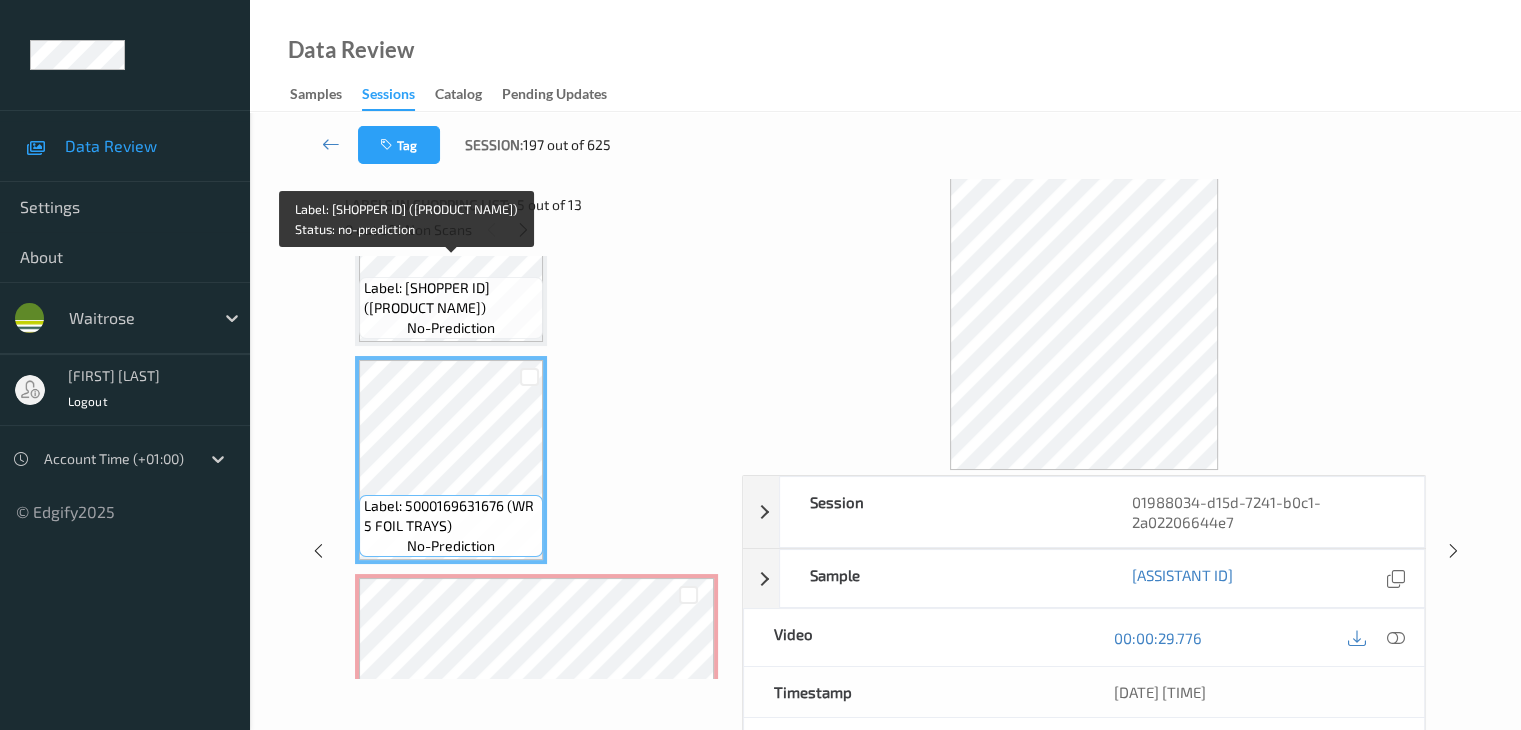 click on "Label: 10000009619915200125 (DR O CHOC SPRINKLES)" at bounding box center [451, 298] 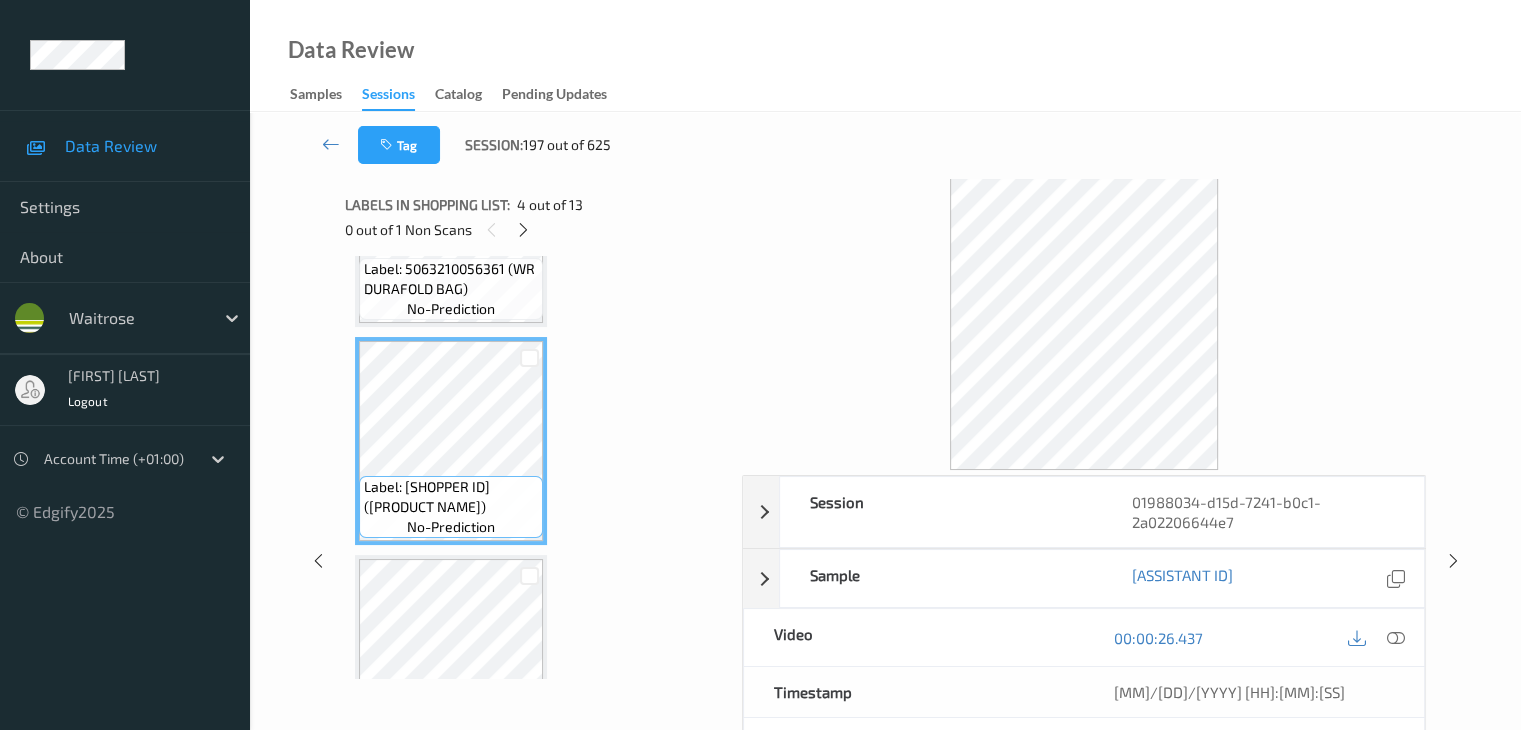 scroll, scrollTop: 582, scrollLeft: 0, axis: vertical 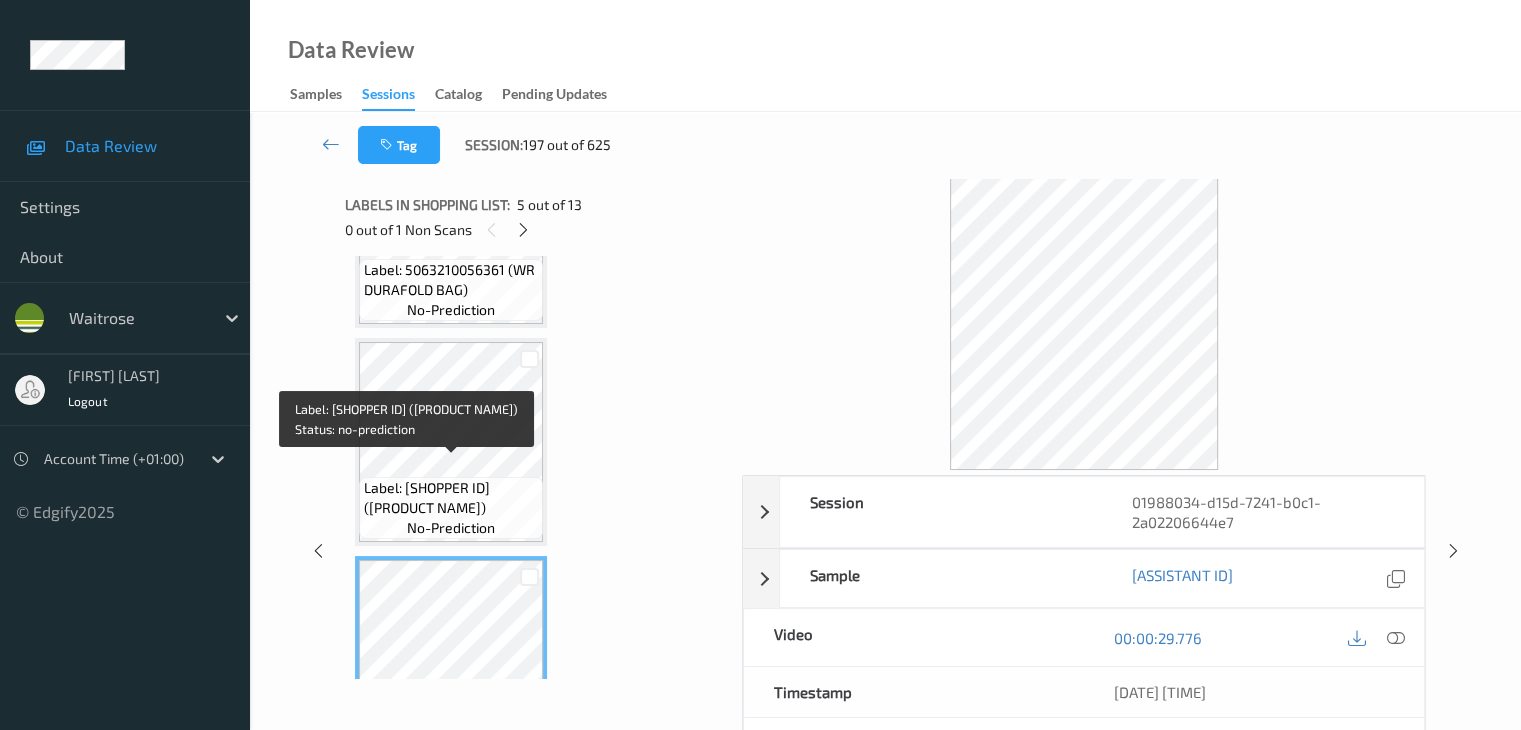 click on "Label: 10000009619915200125 (DR O CHOC SPRINKLES) no-prediction" at bounding box center (451, 508) 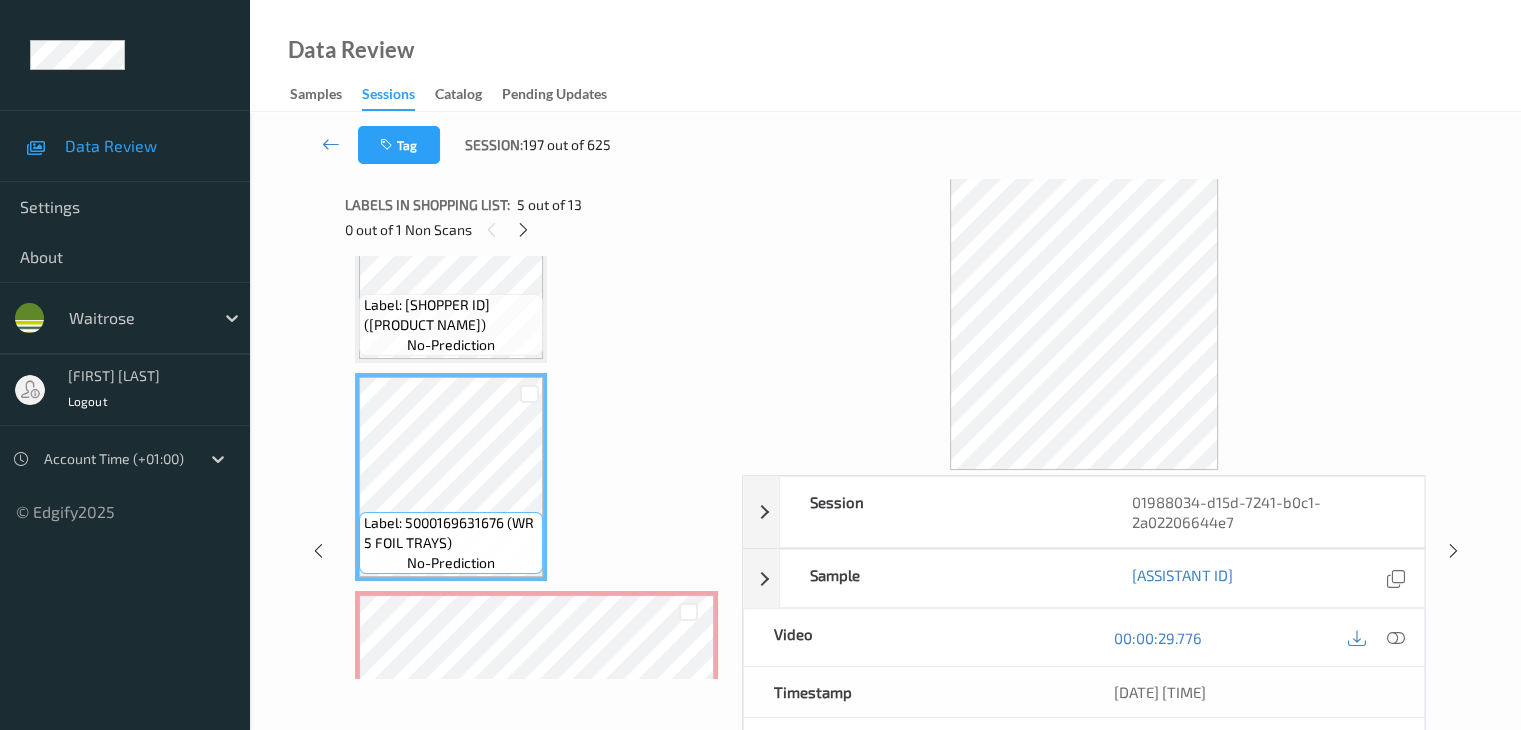 scroll, scrollTop: 782, scrollLeft: 0, axis: vertical 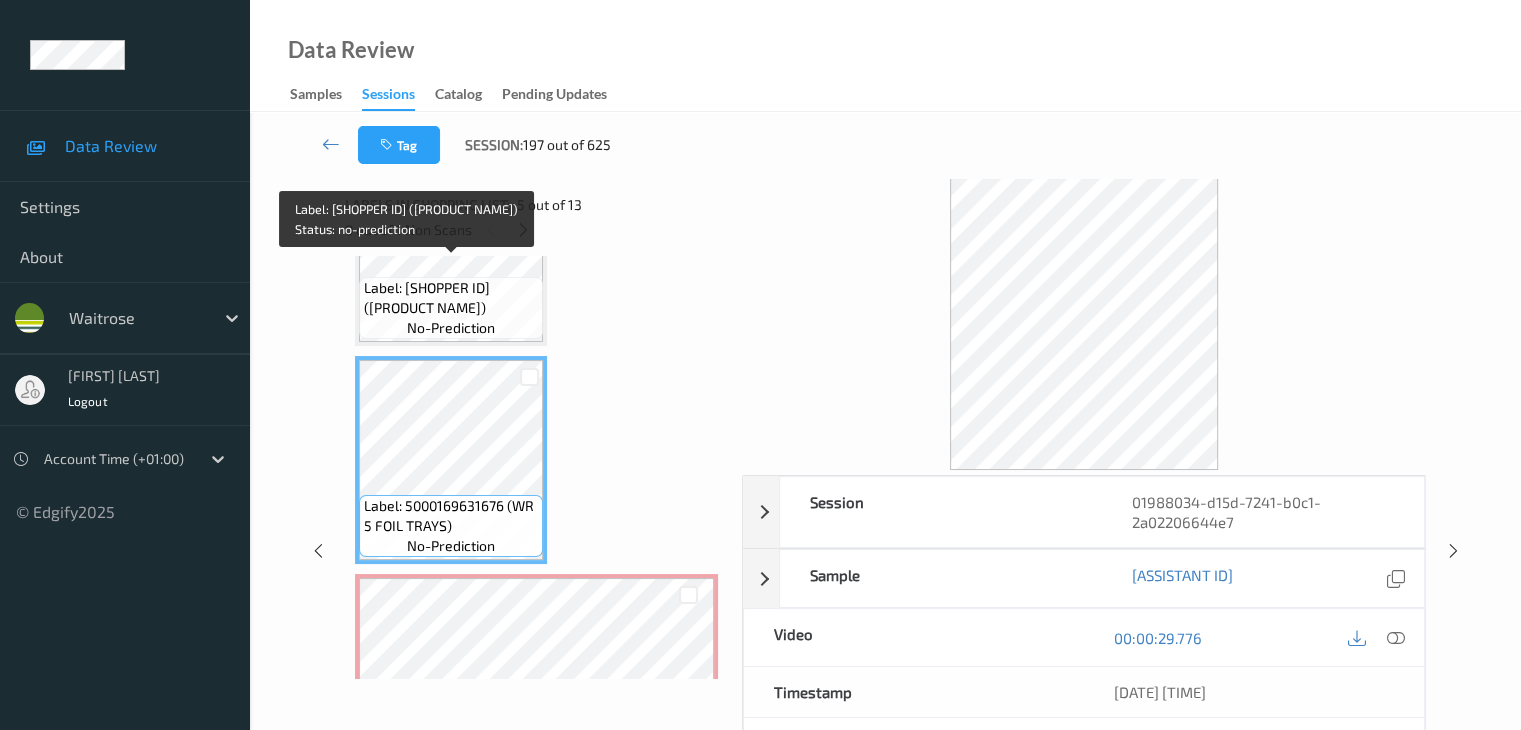 click on "Label: 10000009619915200125 (DR O CHOC SPRINKLES)" at bounding box center [451, 298] 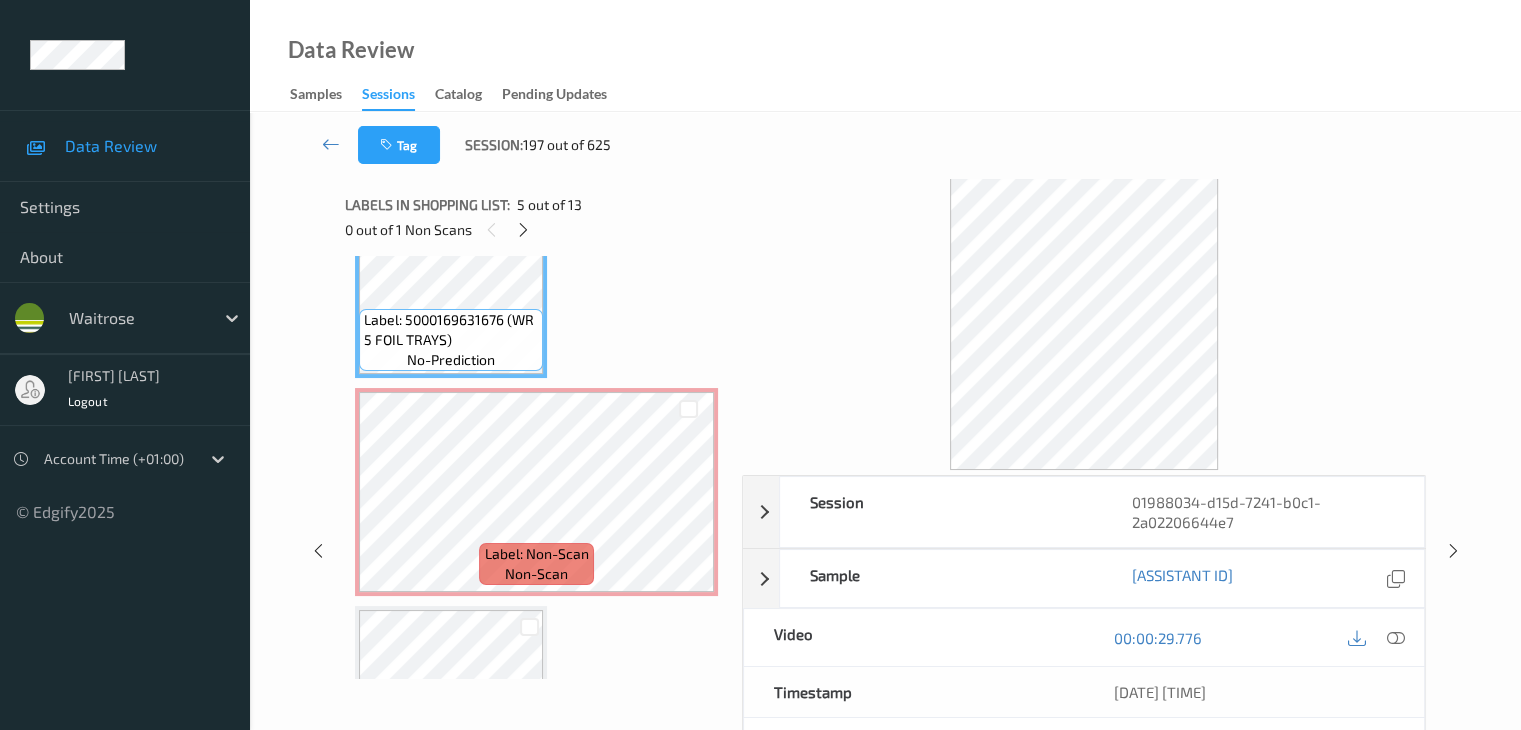 scroll, scrollTop: 982, scrollLeft: 0, axis: vertical 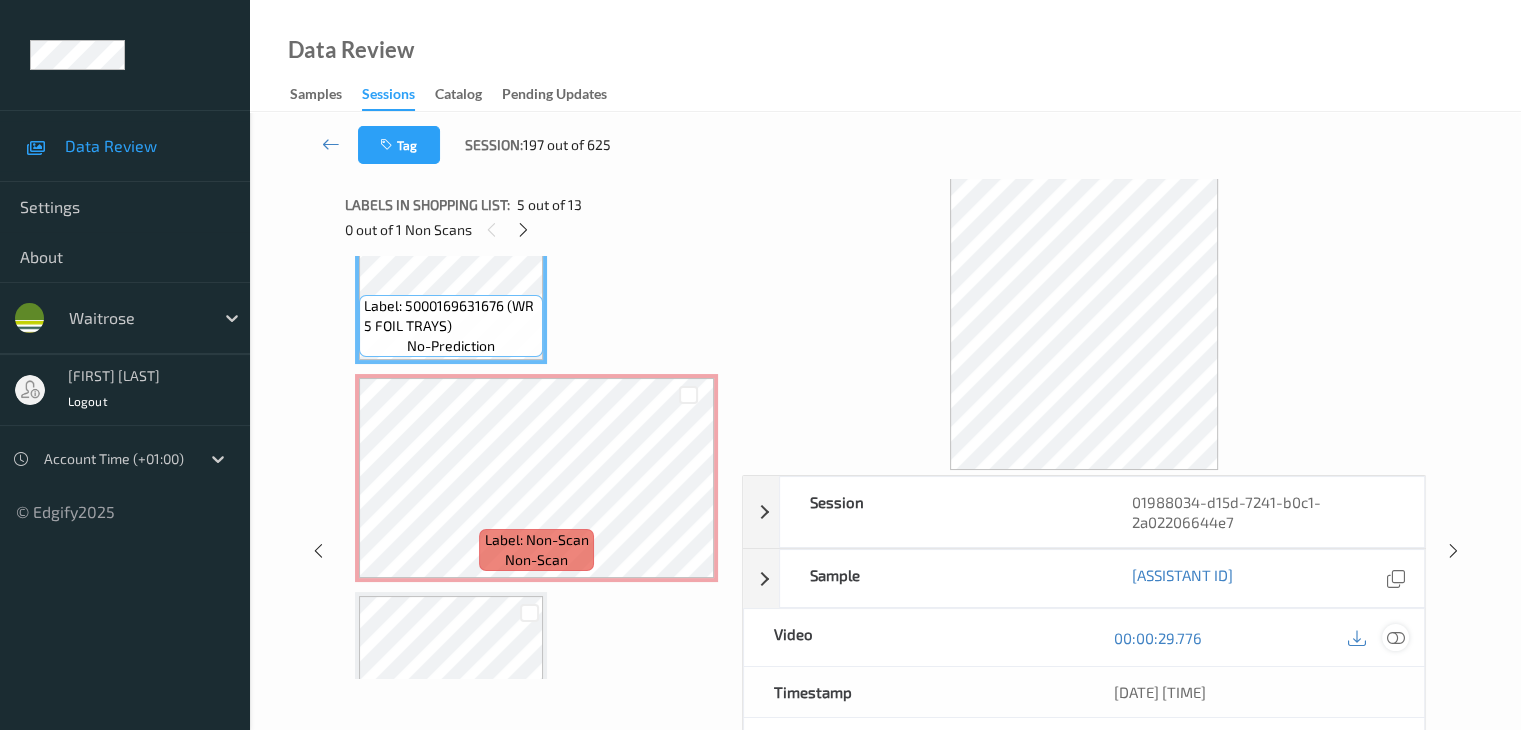 click at bounding box center (1395, 638) 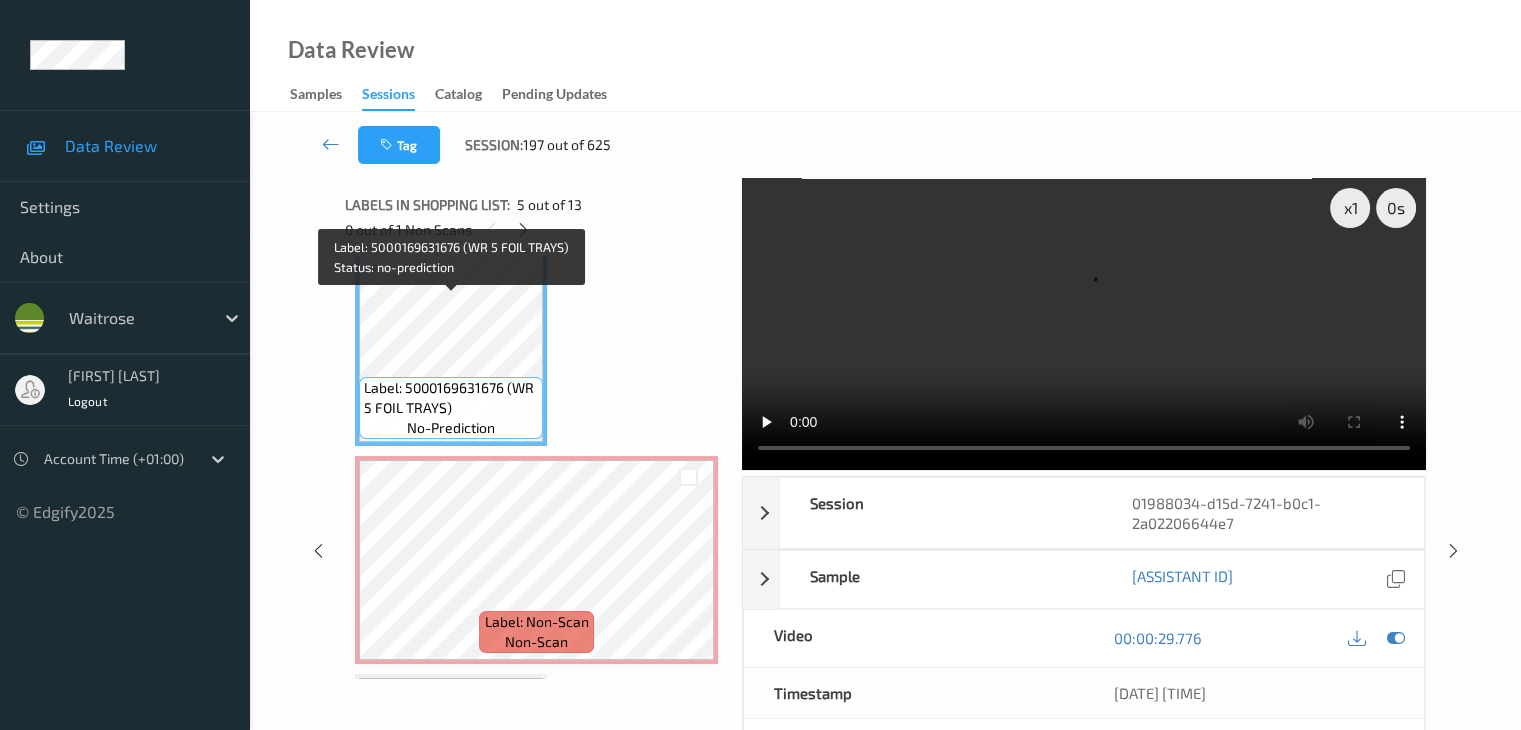 scroll, scrollTop: 782, scrollLeft: 0, axis: vertical 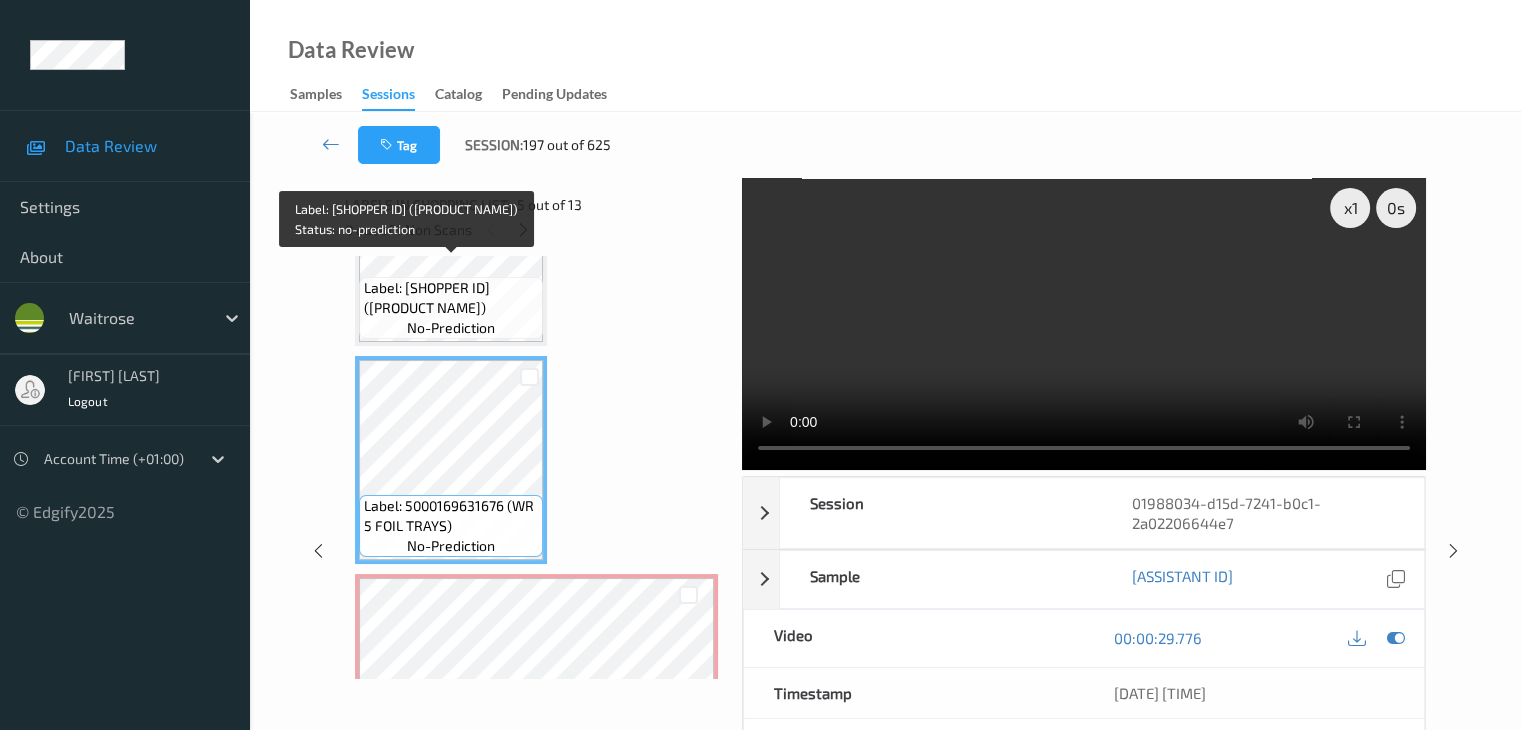 click on "Label: 10000009619915200125 (DR O CHOC SPRINKLES) no-prediction" at bounding box center (451, 308) 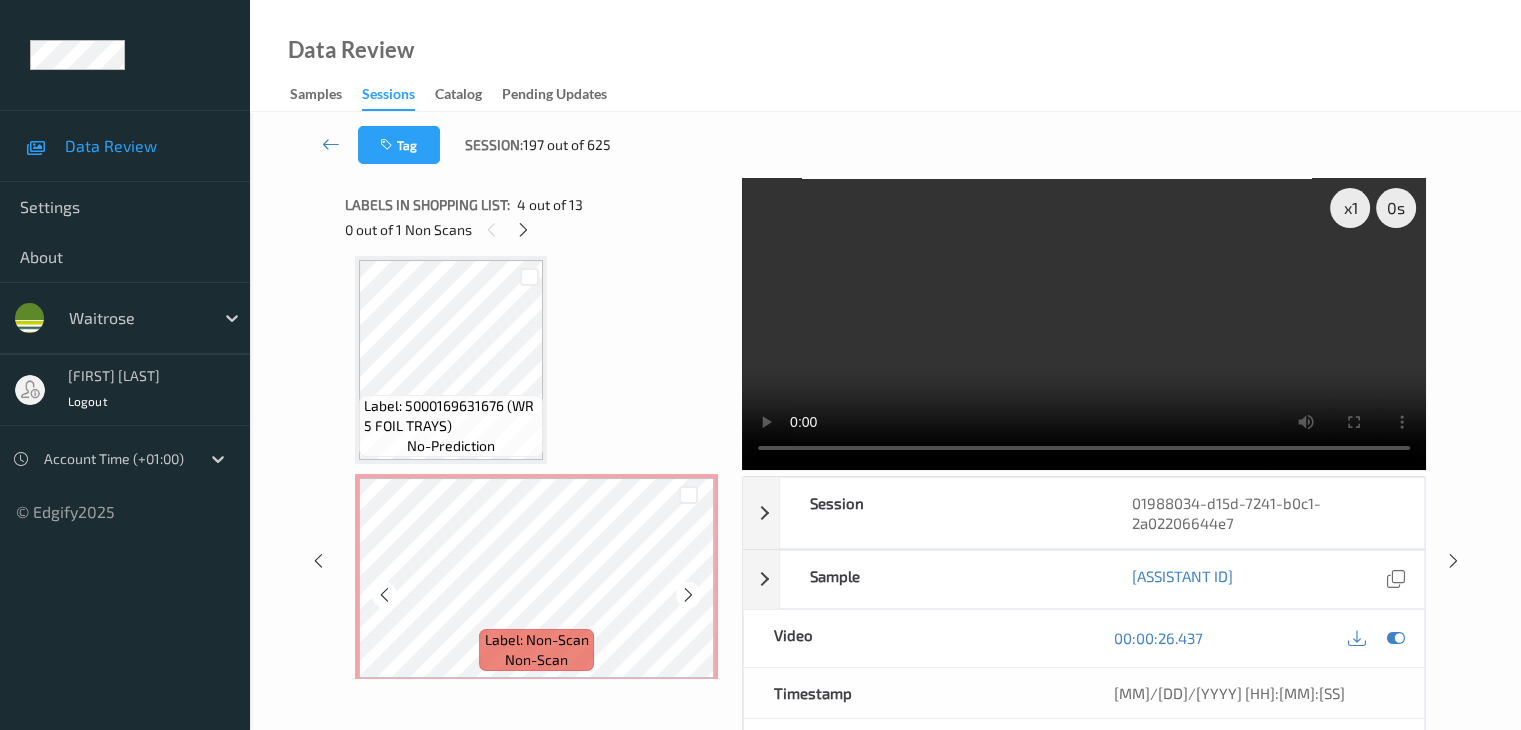 scroll, scrollTop: 982, scrollLeft: 0, axis: vertical 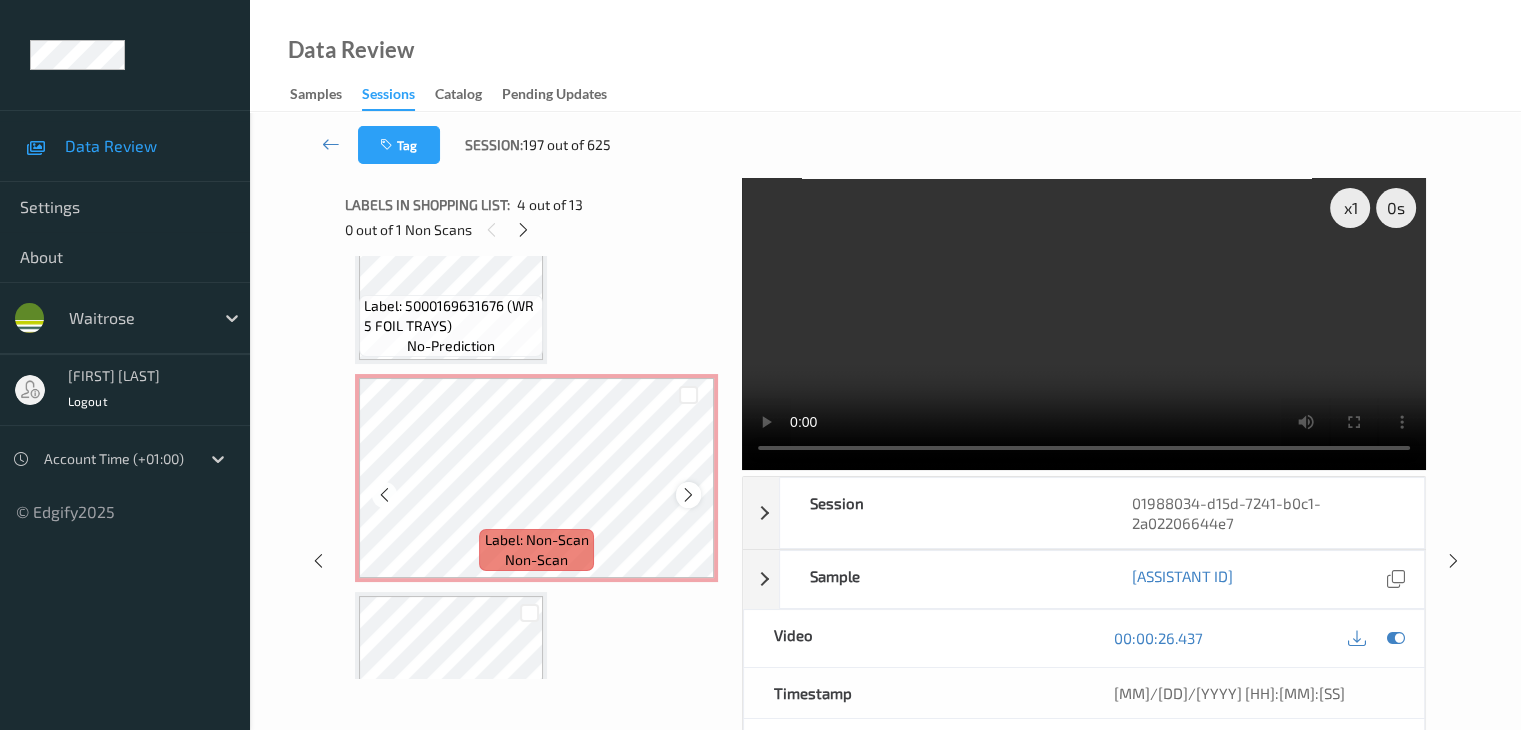 click at bounding box center [688, 495] 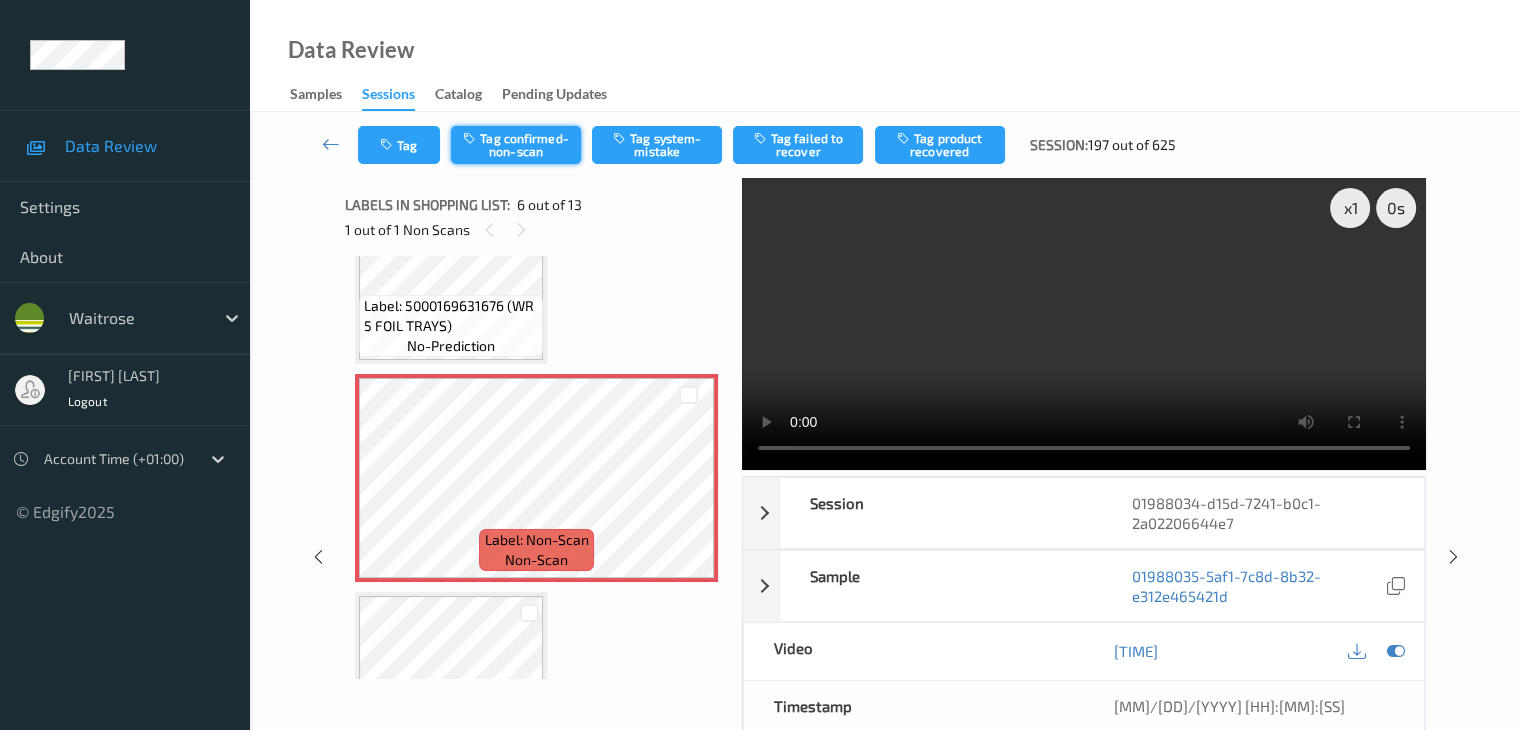 click on "Tag   confirmed-non-scan" at bounding box center [516, 145] 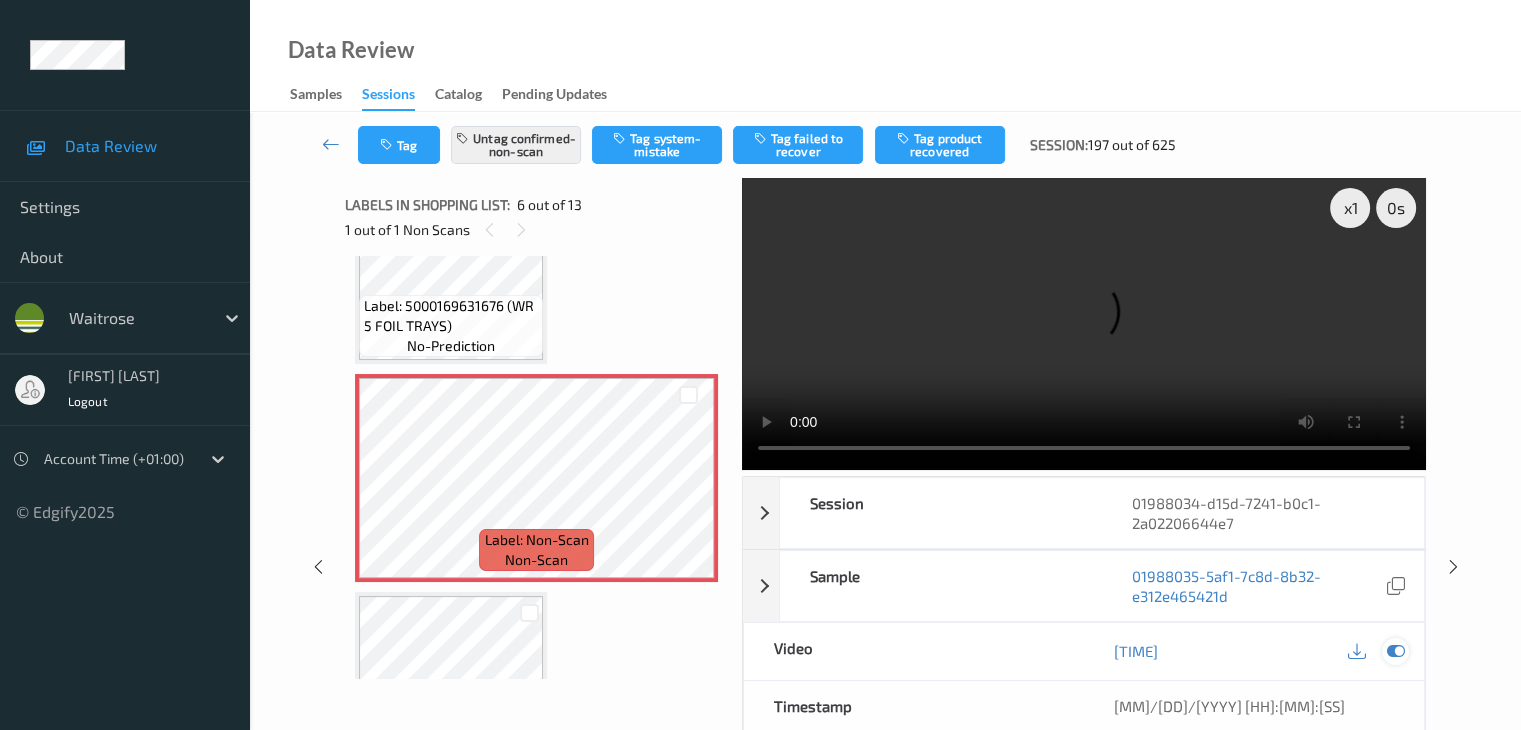 click at bounding box center (1395, 651) 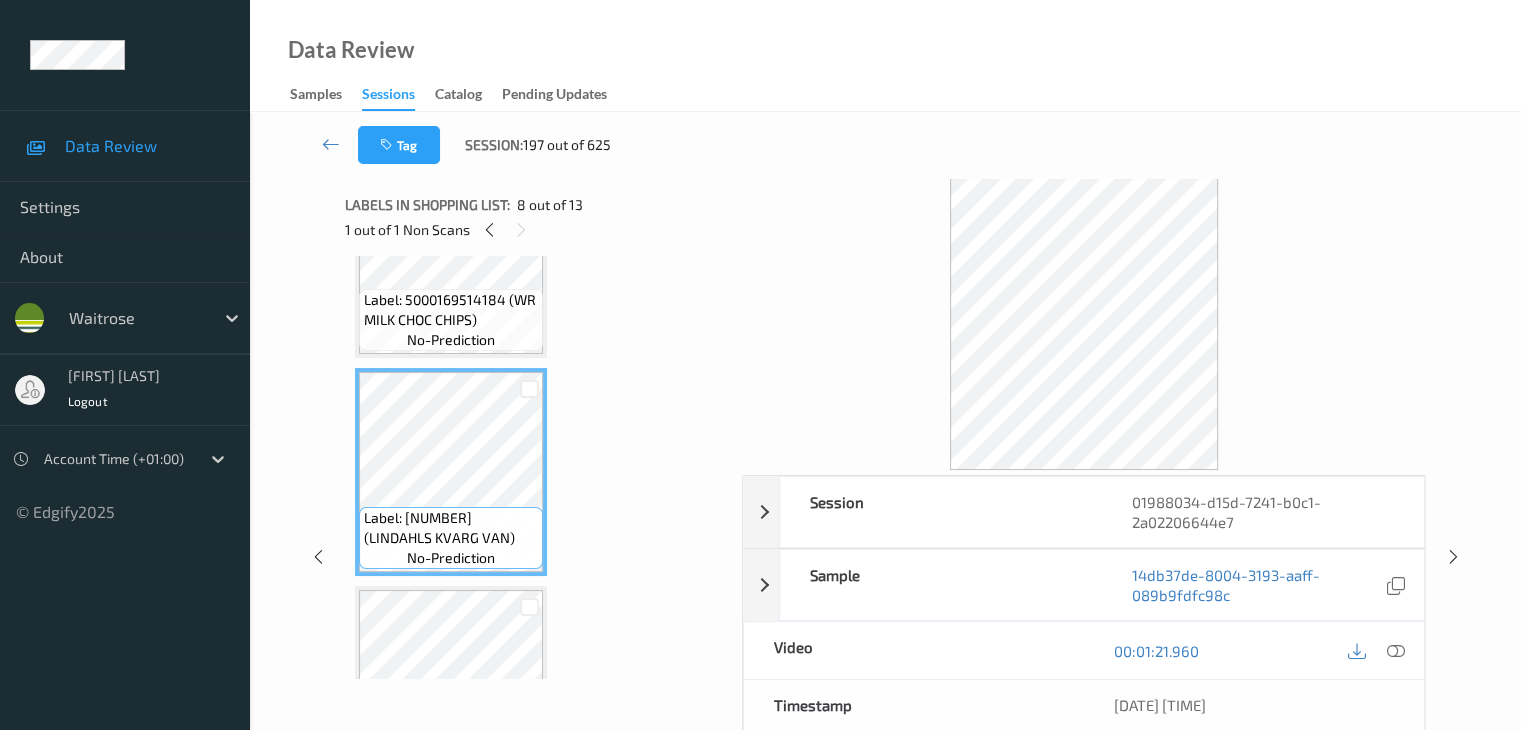 scroll, scrollTop: 1482, scrollLeft: 0, axis: vertical 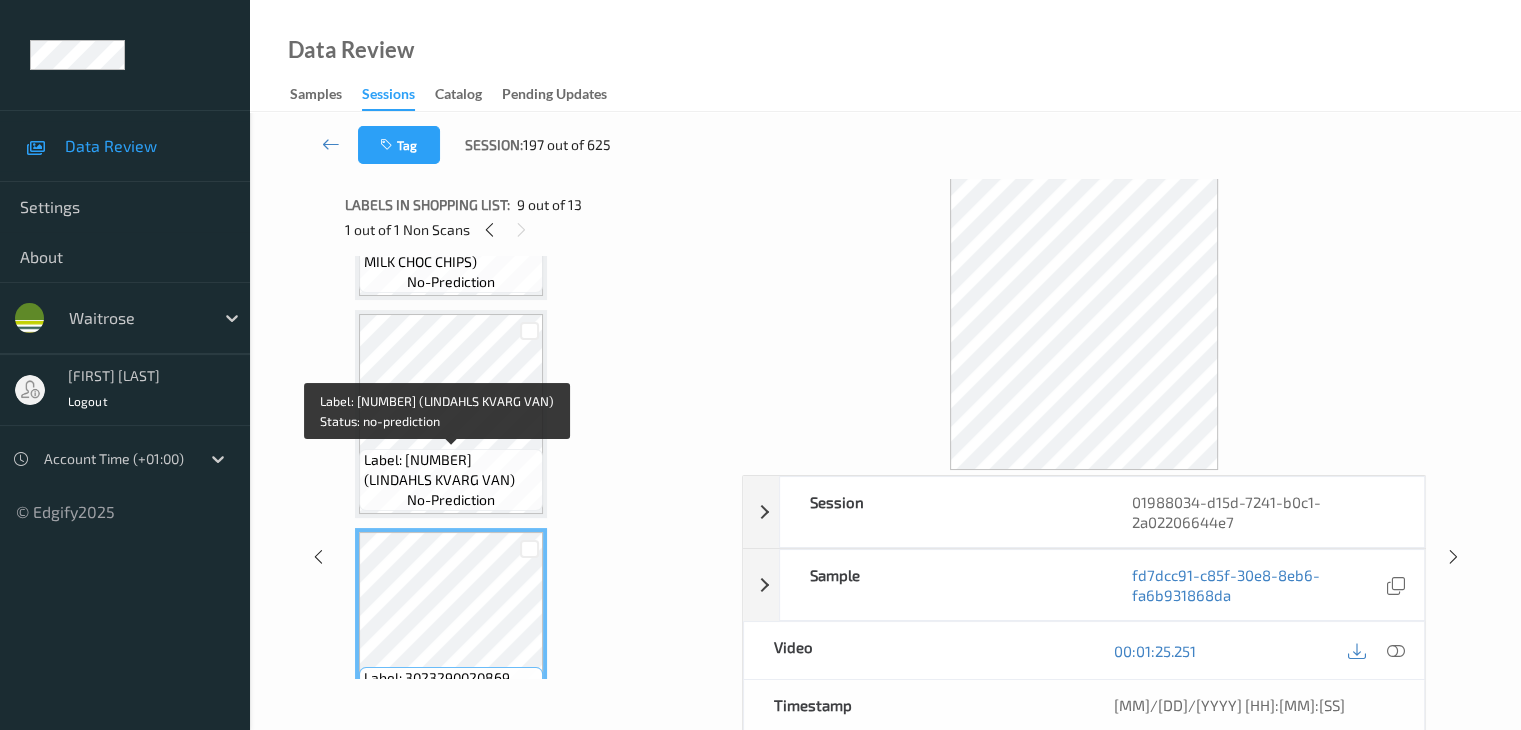 click on "Label: 3023290018415 (LINDAHLS KVARG VAN)" at bounding box center (451, 470) 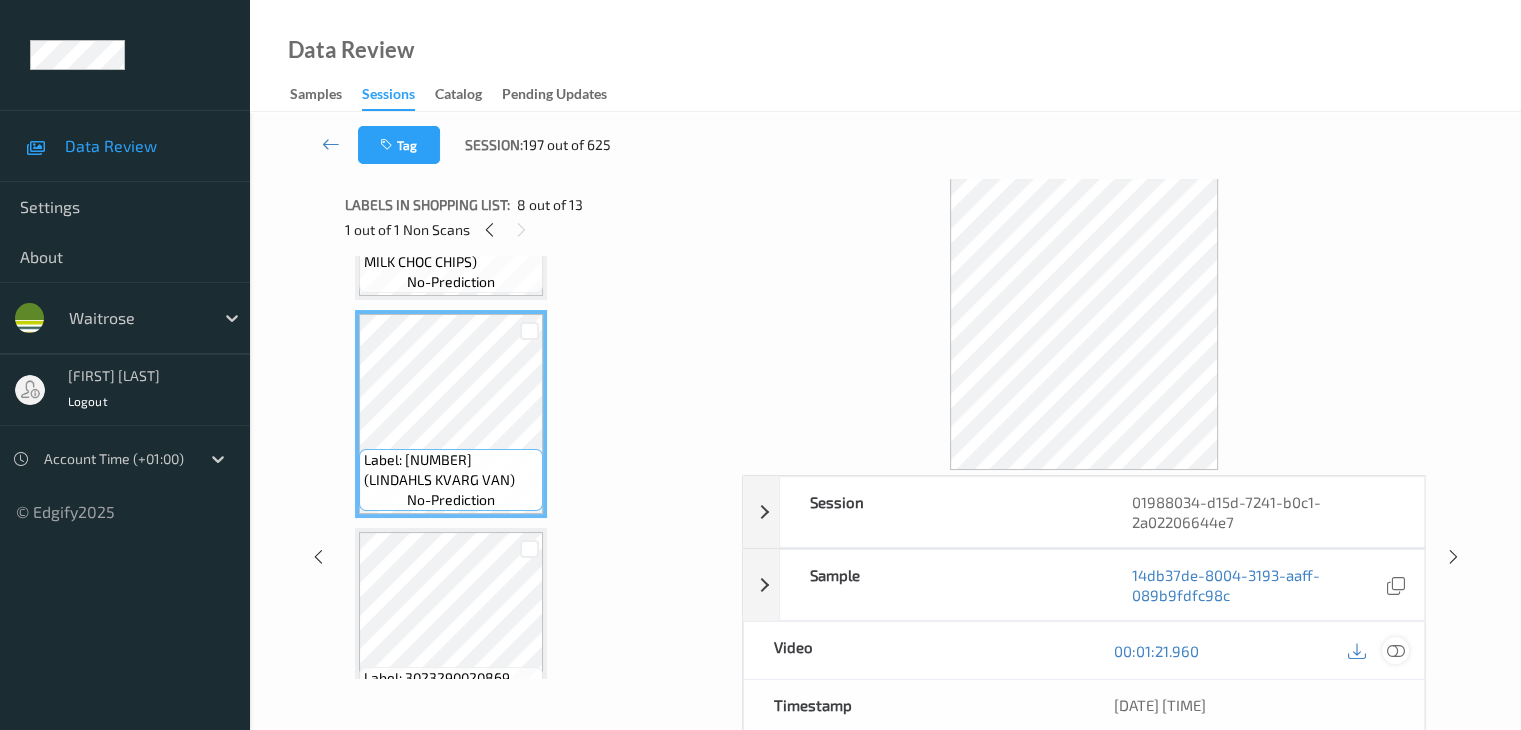 click at bounding box center (1395, 651) 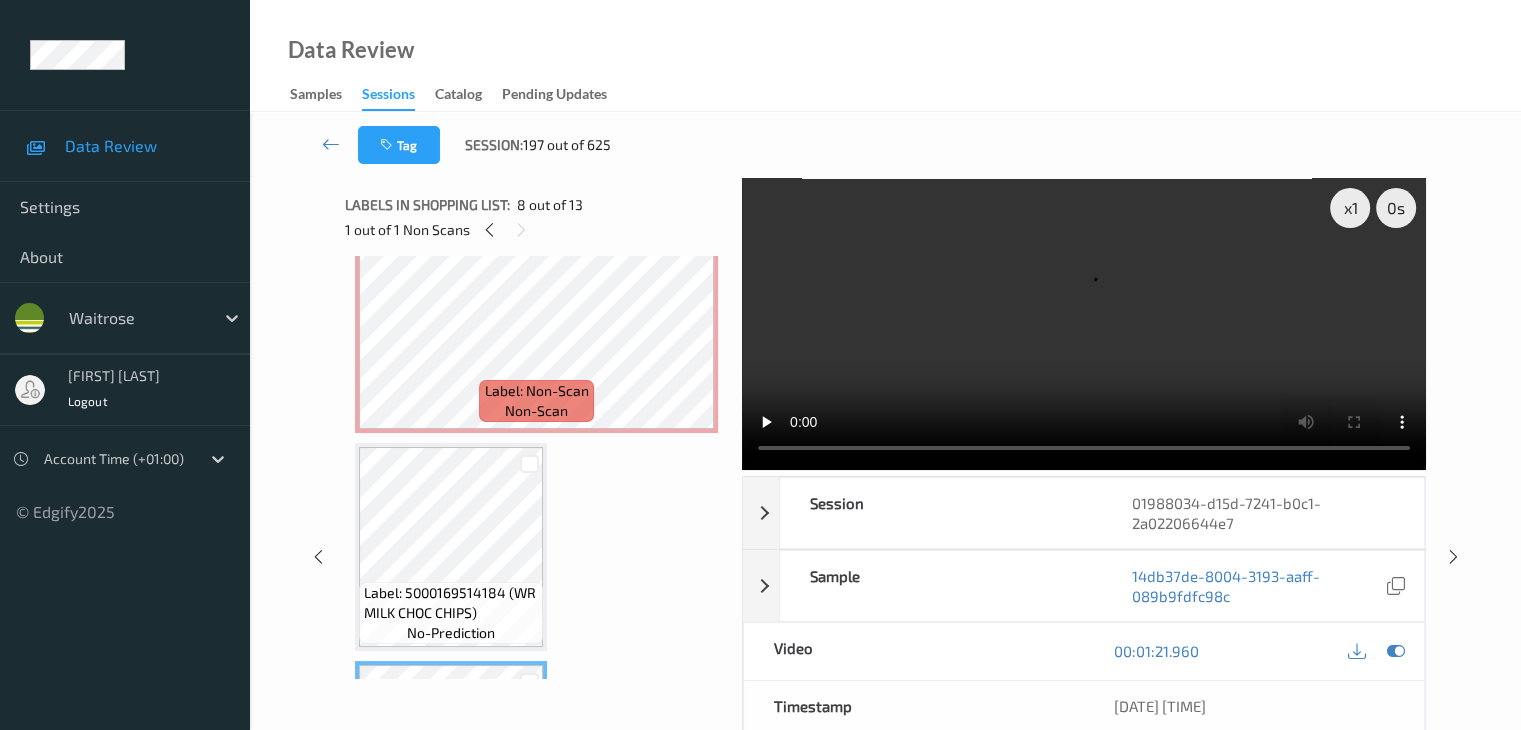 scroll, scrollTop: 1082, scrollLeft: 0, axis: vertical 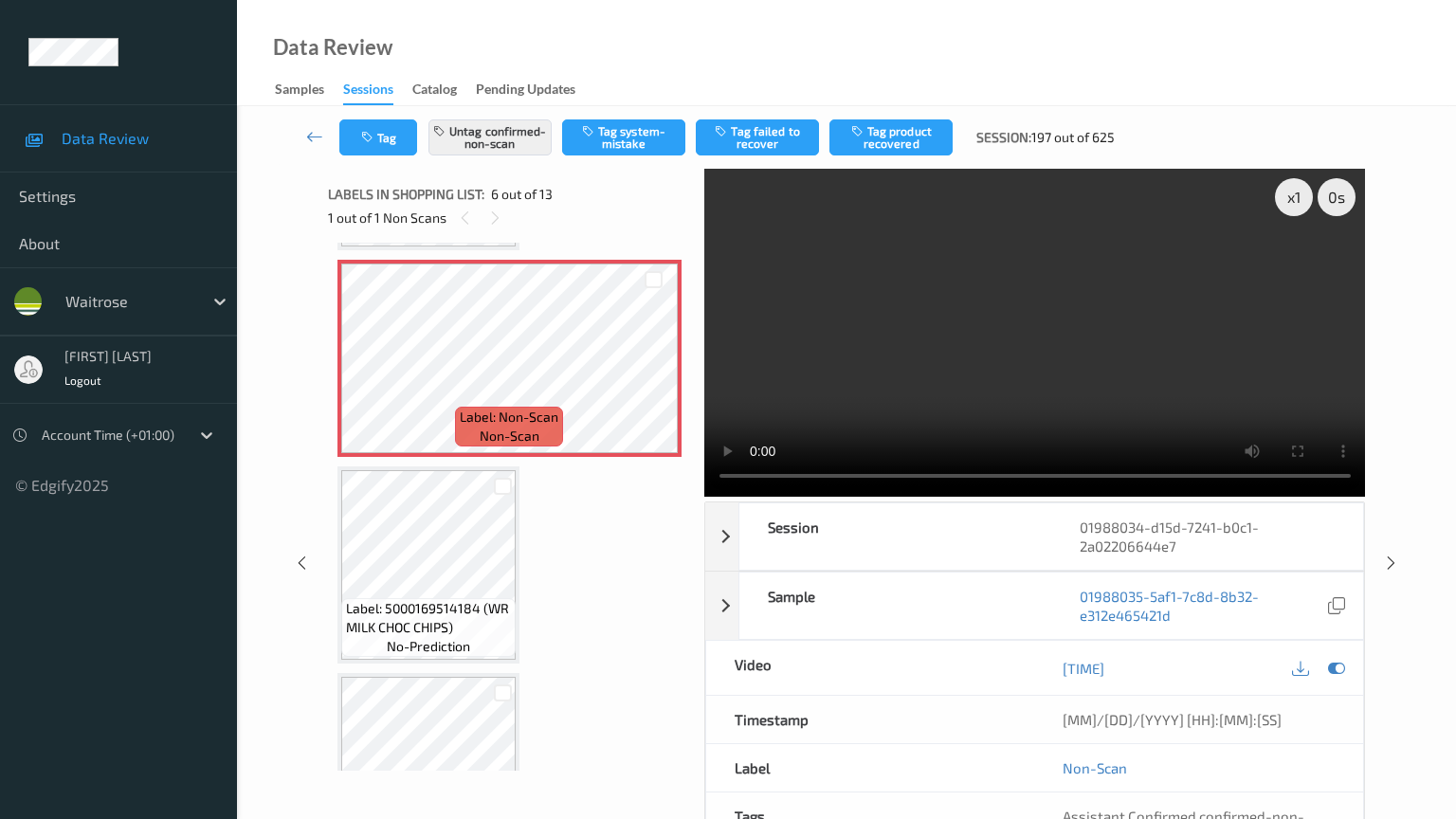 type 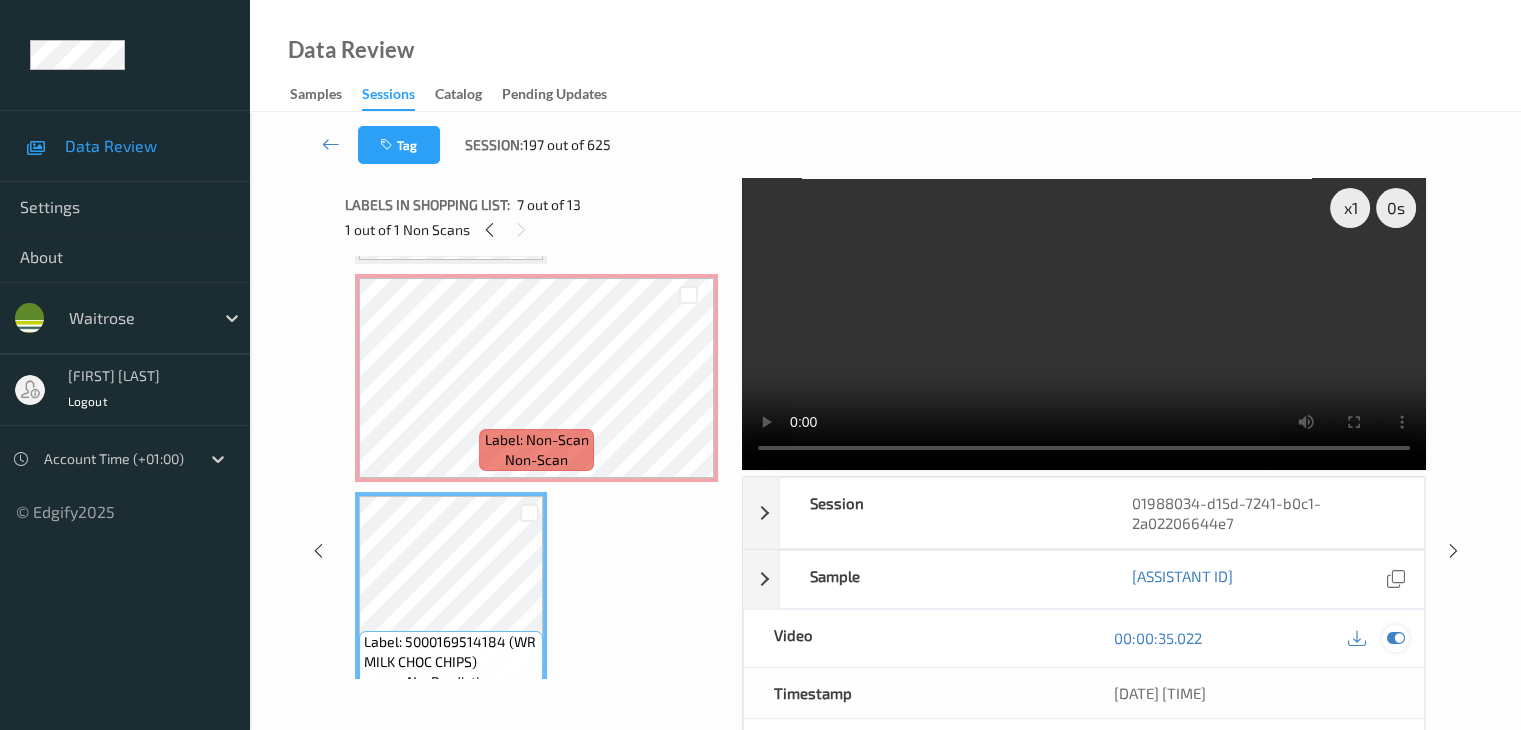 click at bounding box center [1395, 638] 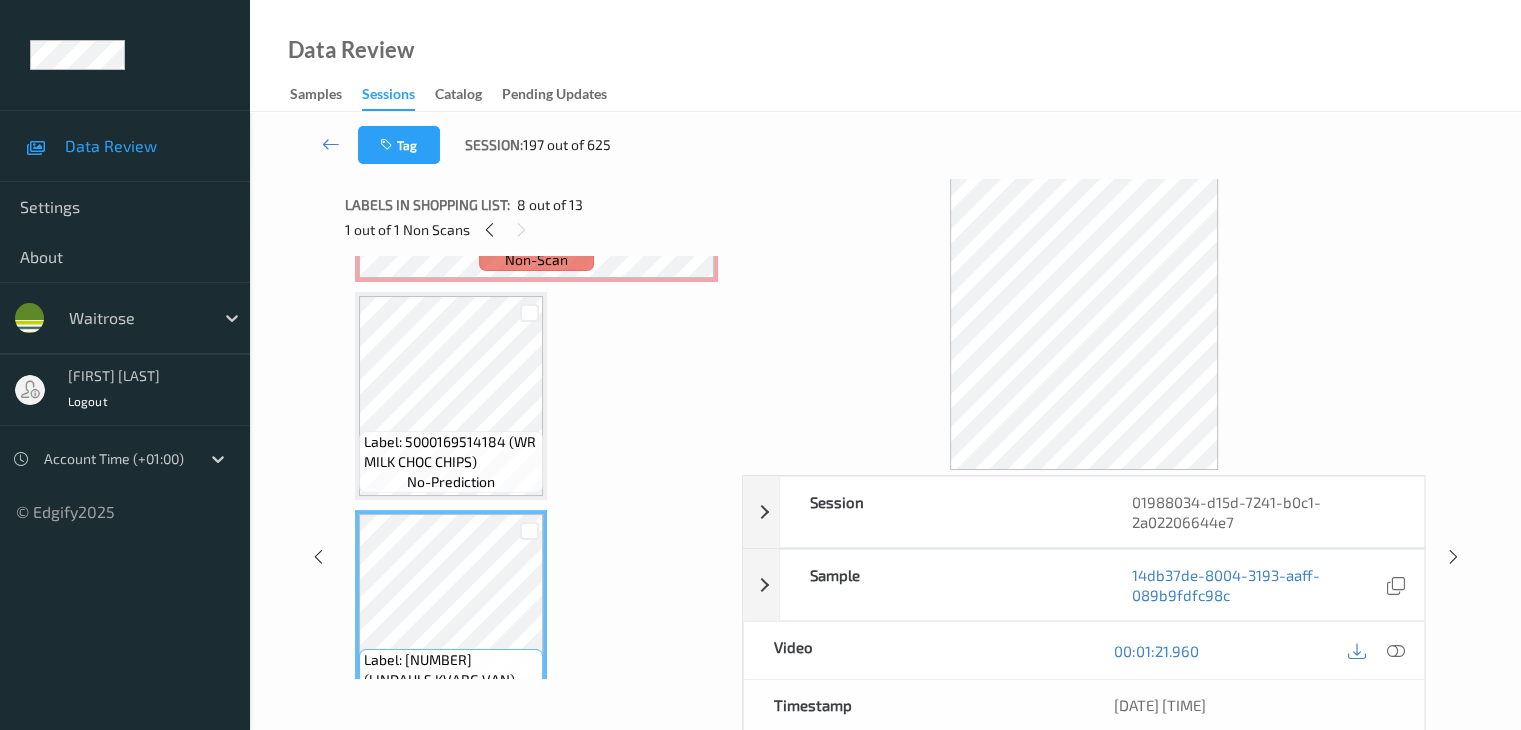scroll, scrollTop: 1082, scrollLeft: 0, axis: vertical 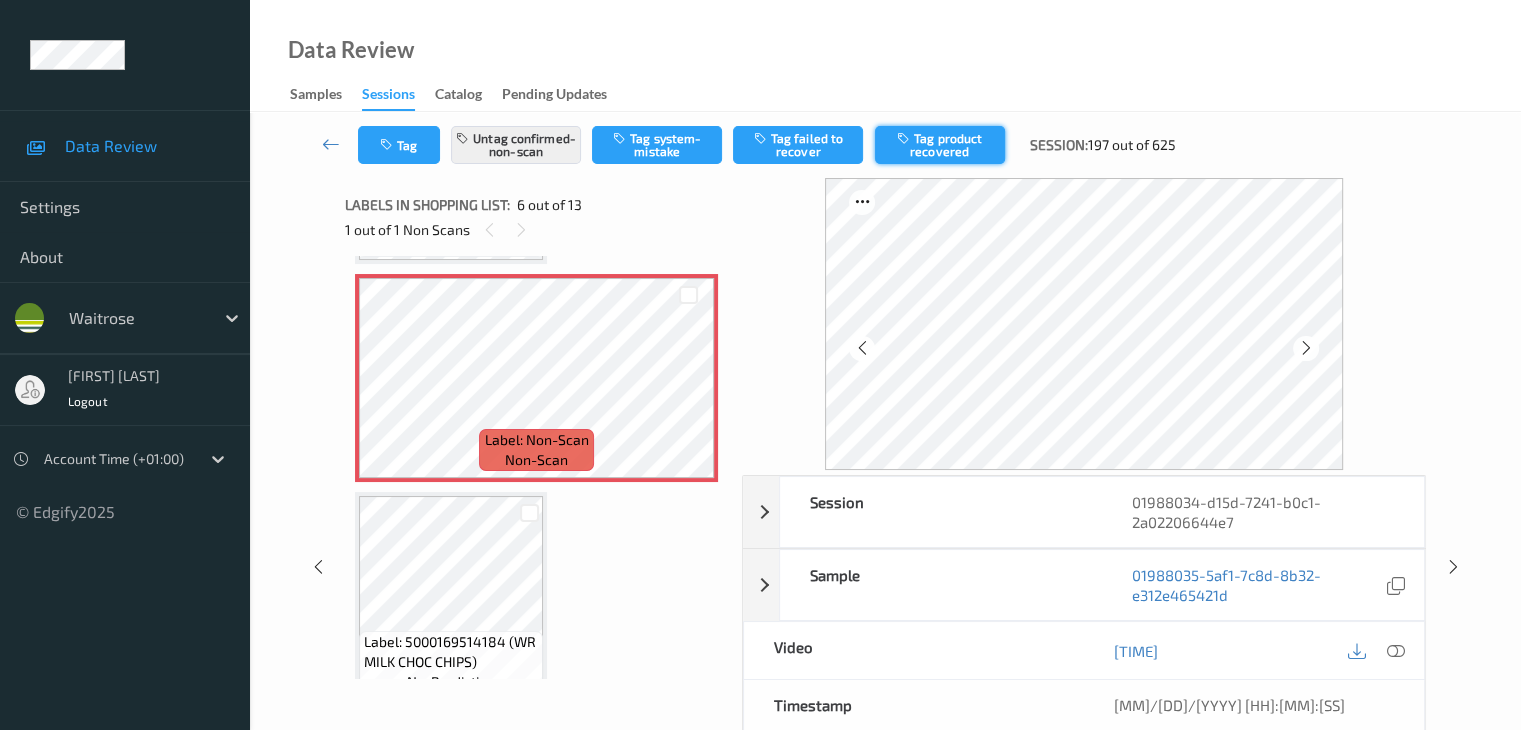 click on "Tag   product recovered" at bounding box center [940, 145] 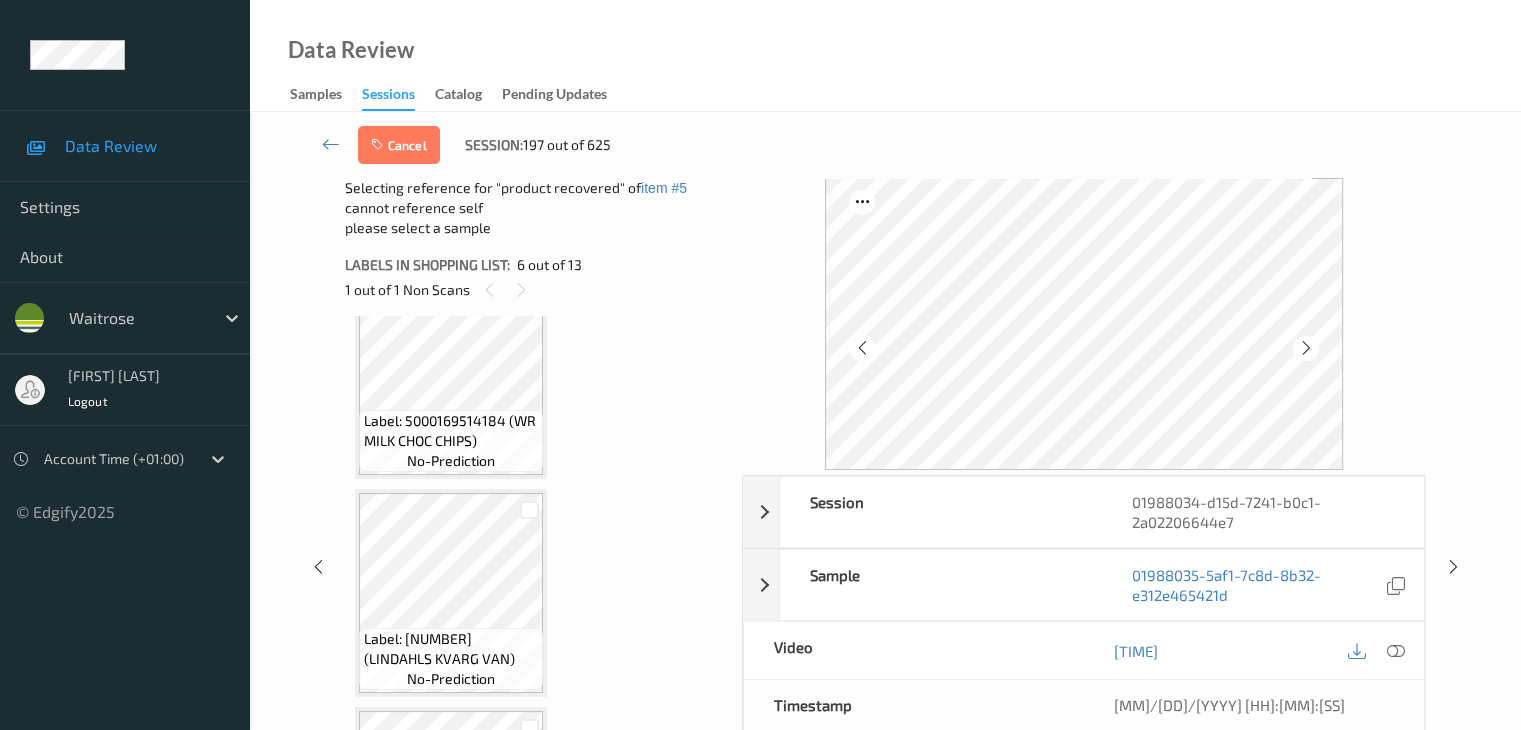 scroll, scrollTop: 1482, scrollLeft: 0, axis: vertical 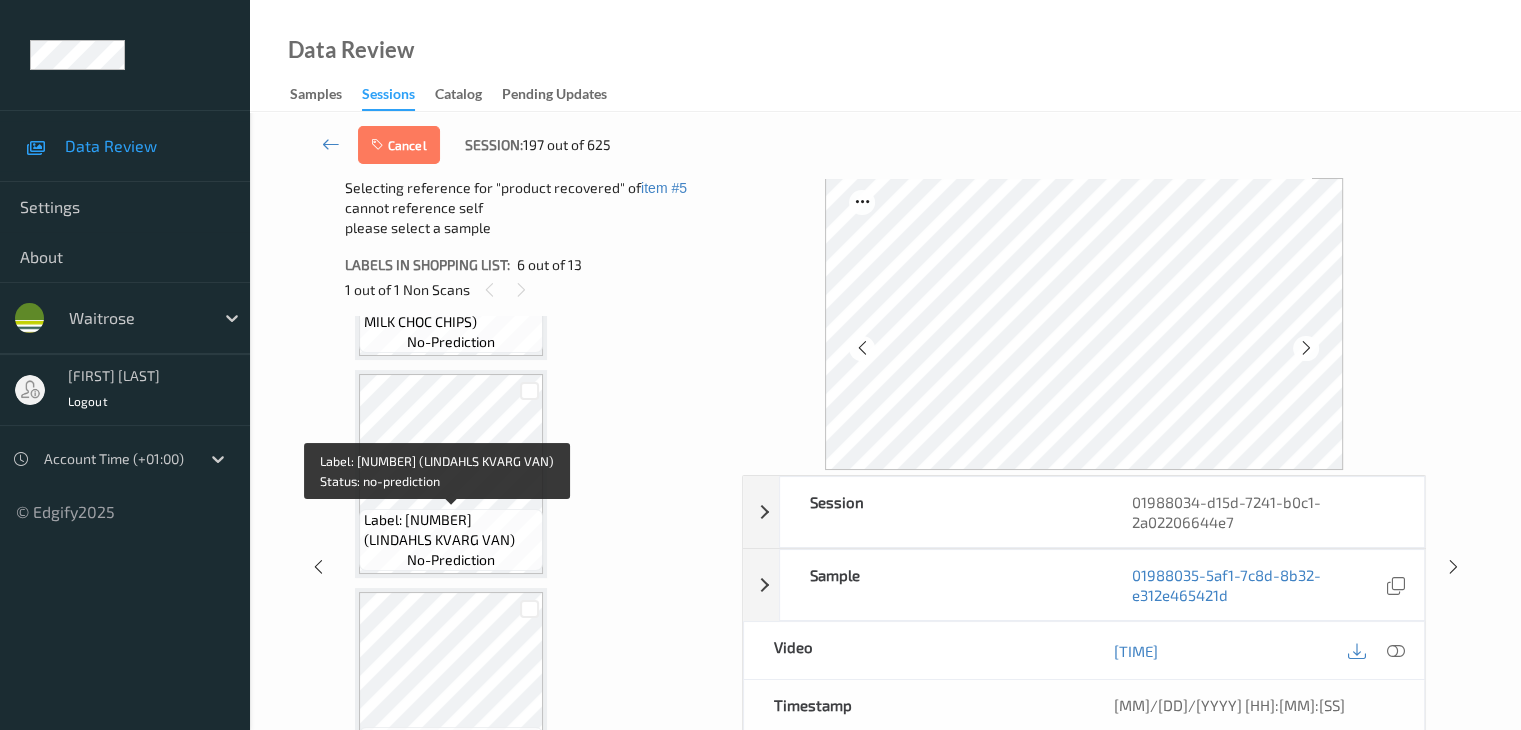 click on "Label: 3023290018415 (LINDAHLS KVARG VAN)" at bounding box center [451, 530] 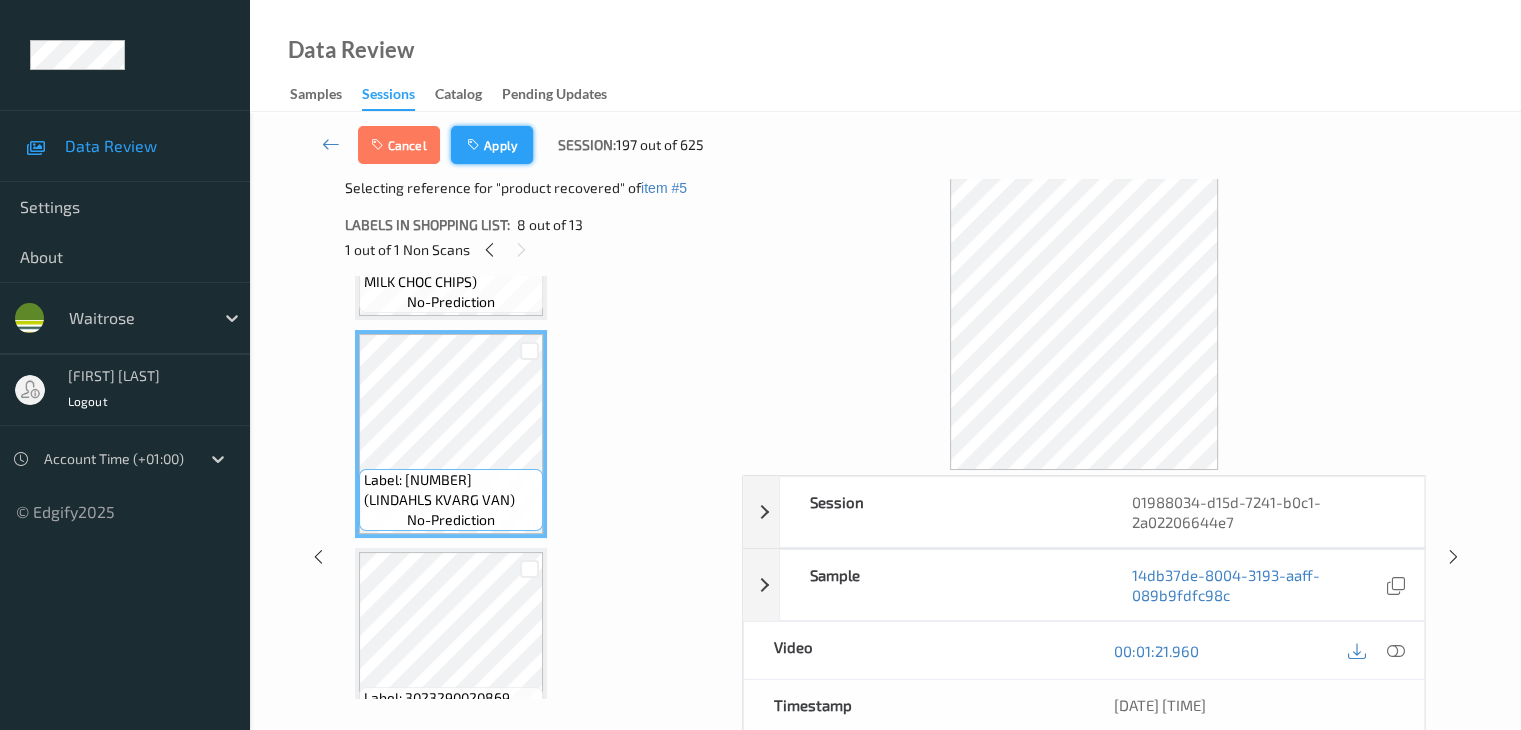 click on "Apply" at bounding box center (492, 145) 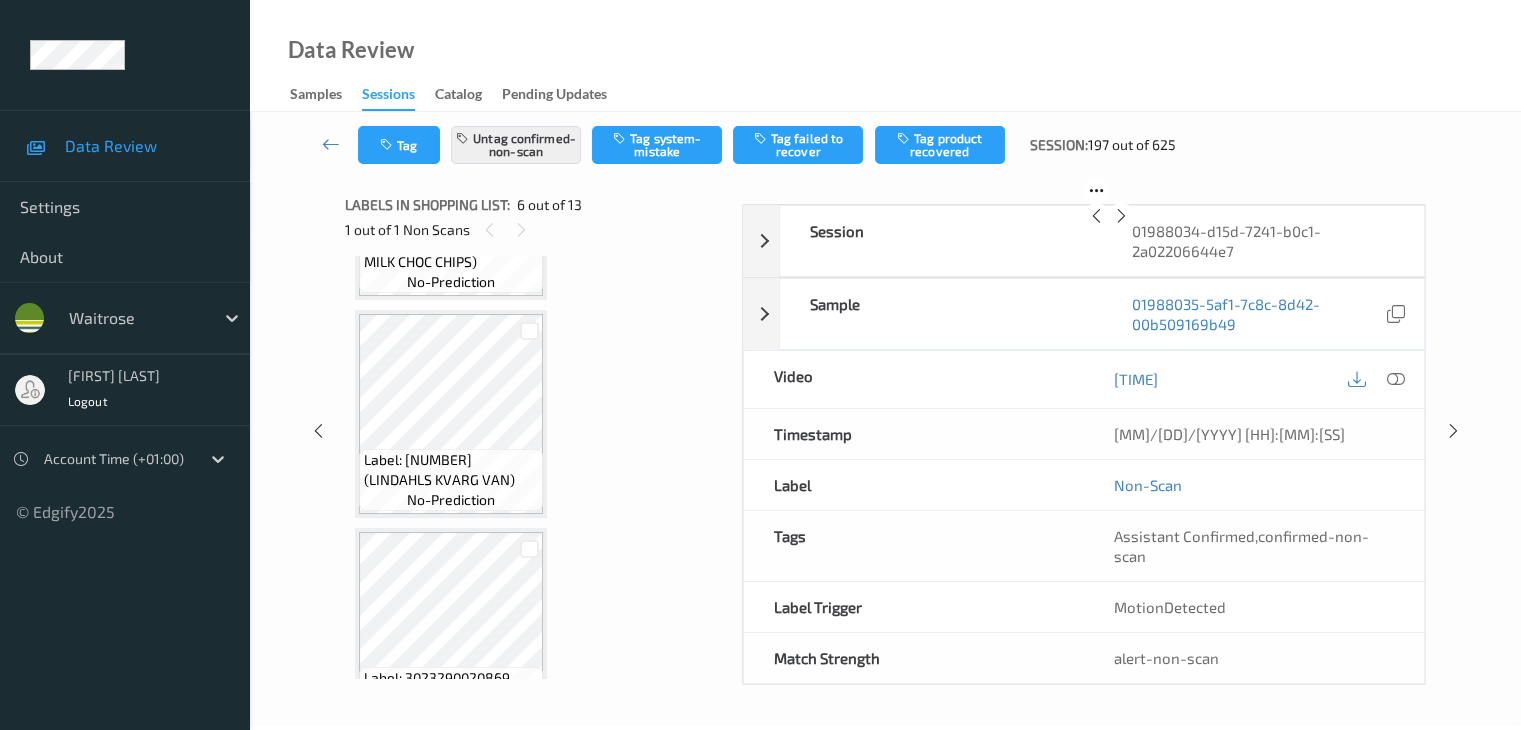 scroll, scrollTop: 882, scrollLeft: 0, axis: vertical 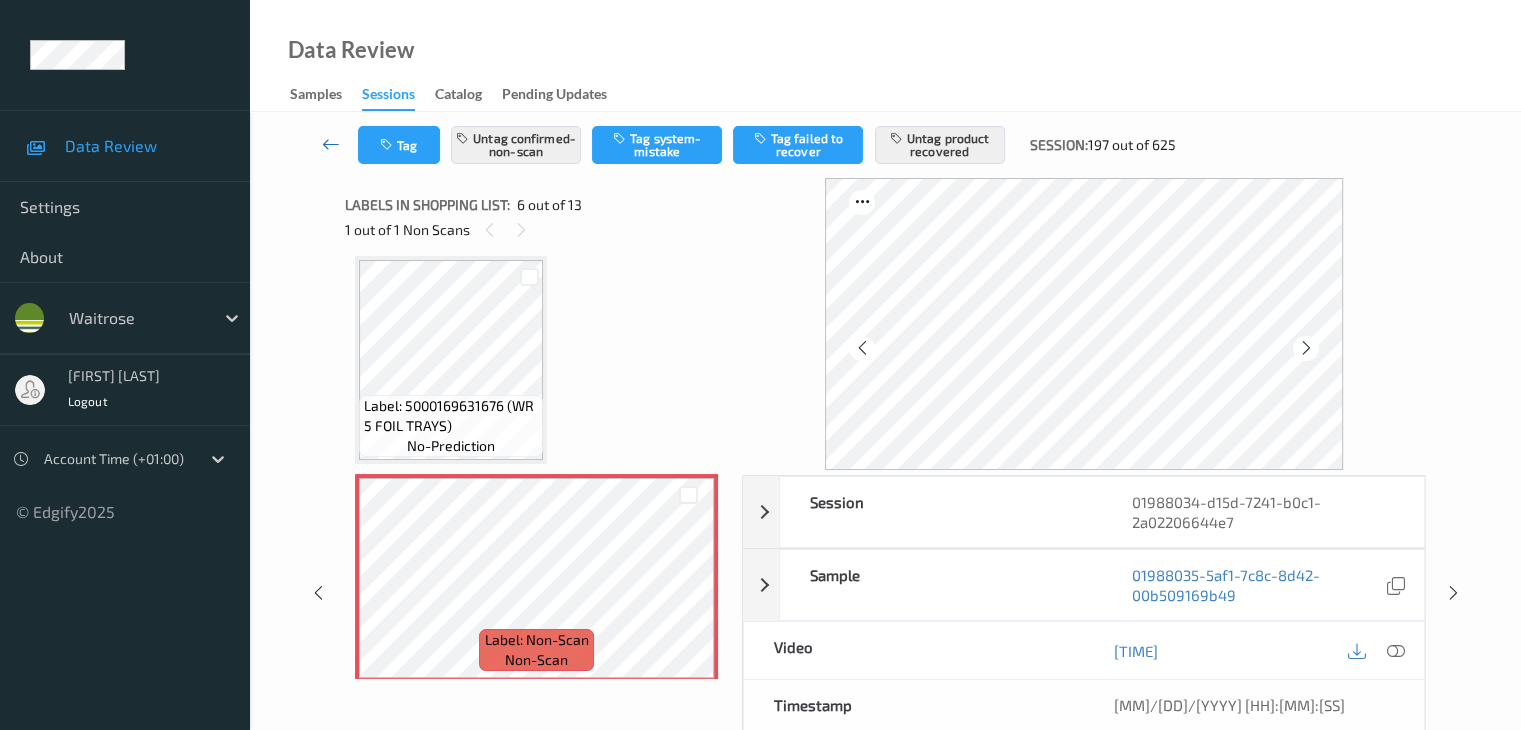click at bounding box center [331, 144] 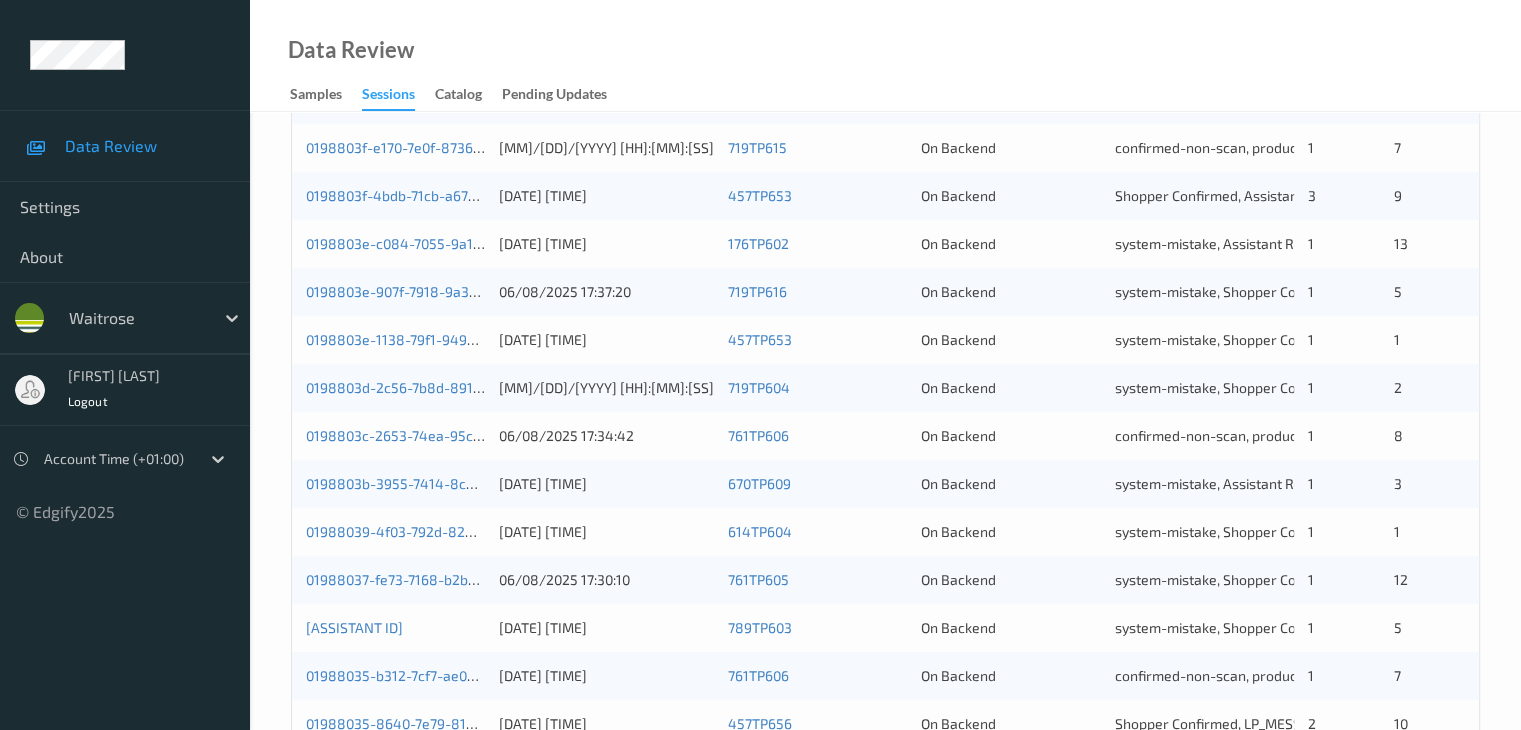 scroll, scrollTop: 900, scrollLeft: 0, axis: vertical 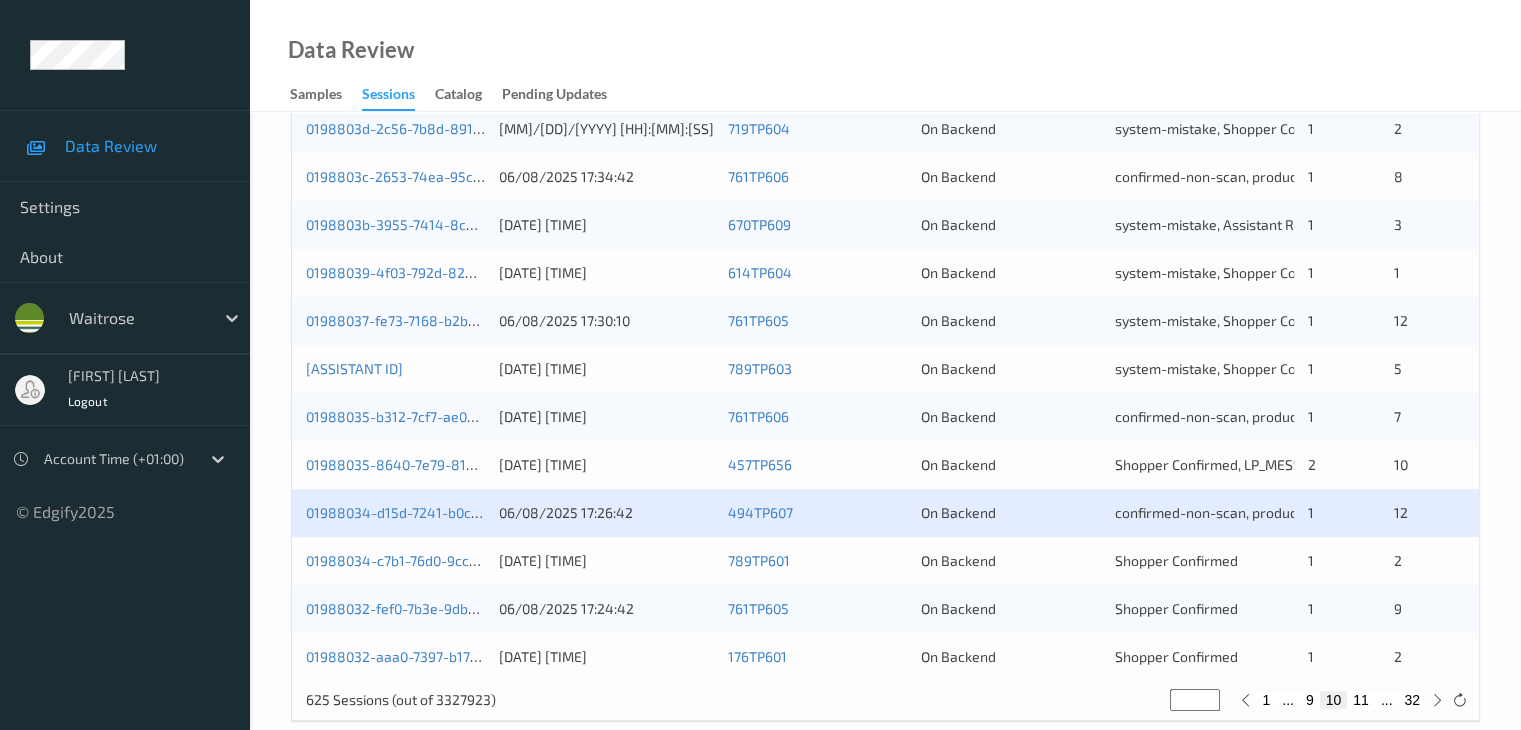 click on "01988034-c7b1-76d0-9cc1-afbad7d8e017" at bounding box center [395, 561] 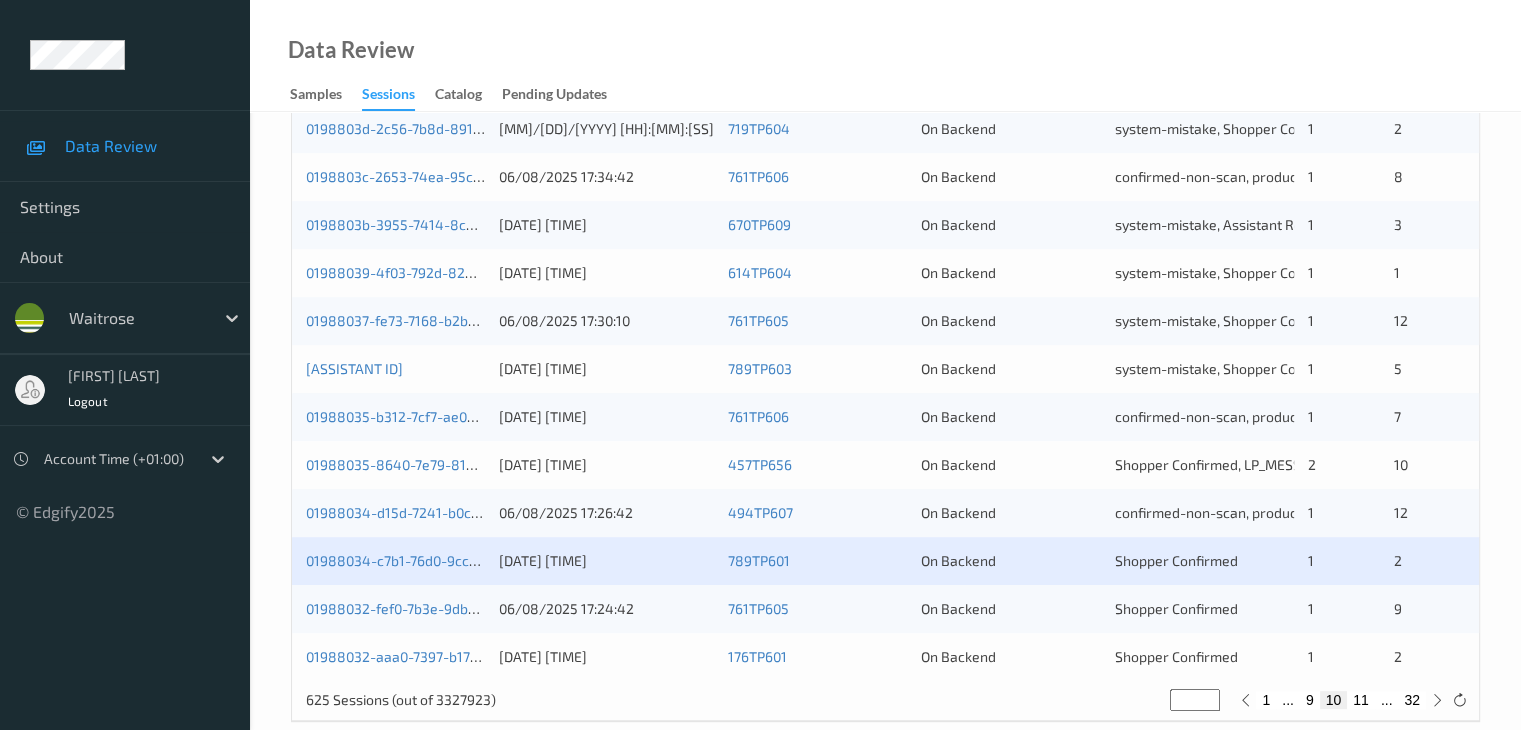 click on "01988034-c7b1-76d0-9cc1-afbad7d8e017" at bounding box center (395, 561) 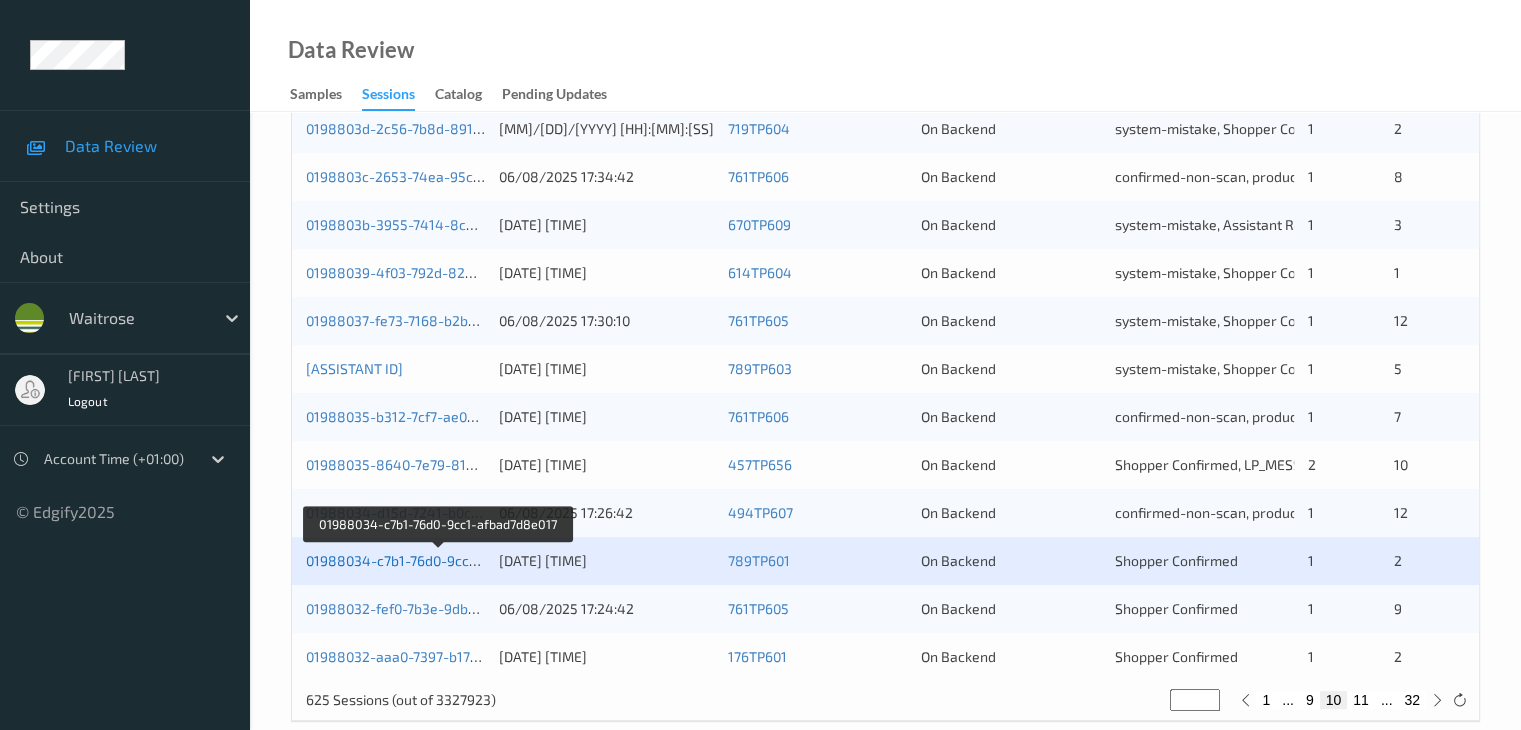 click on "01988034-c7b1-76d0-9cc1-afbad7d8e017" at bounding box center (438, 560) 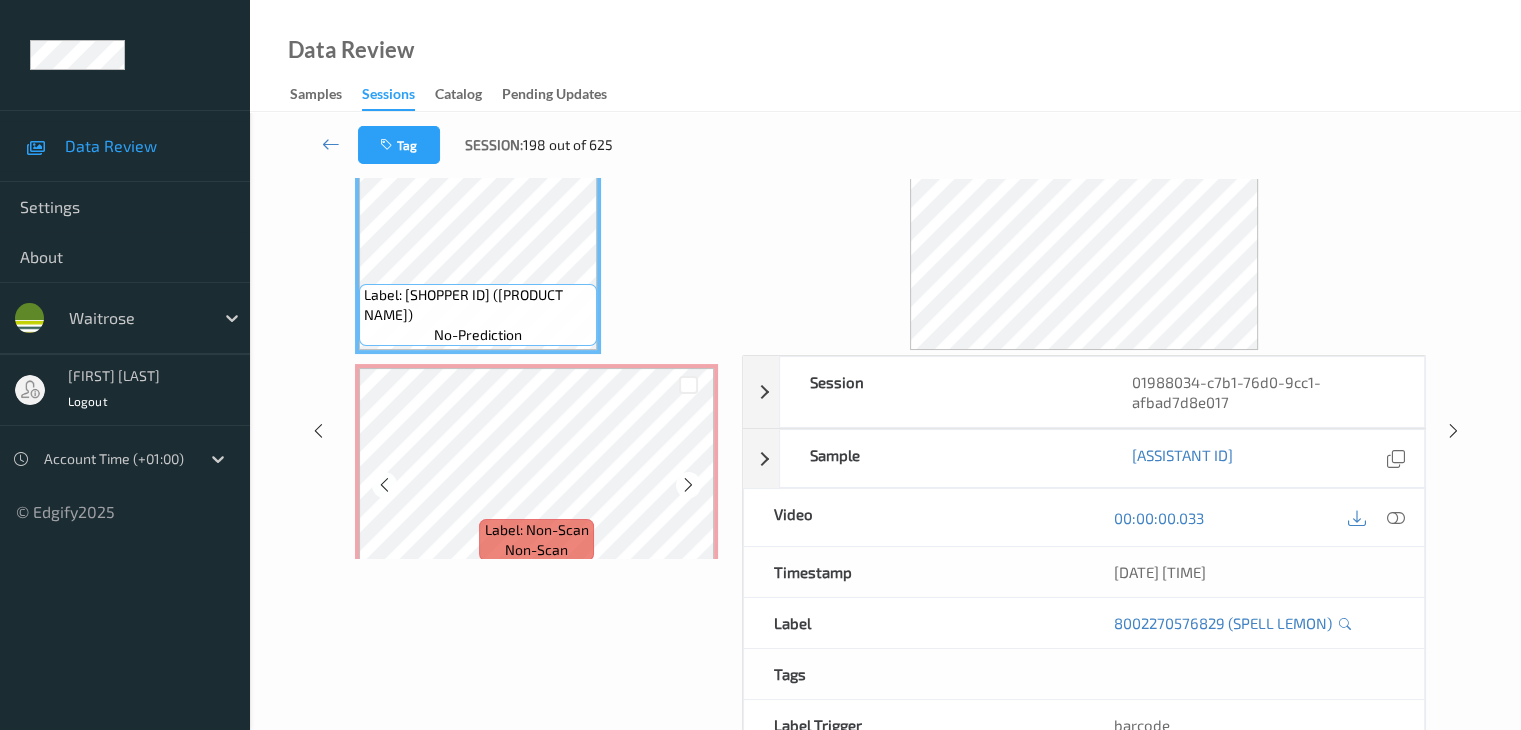 scroll, scrollTop: 0, scrollLeft: 0, axis: both 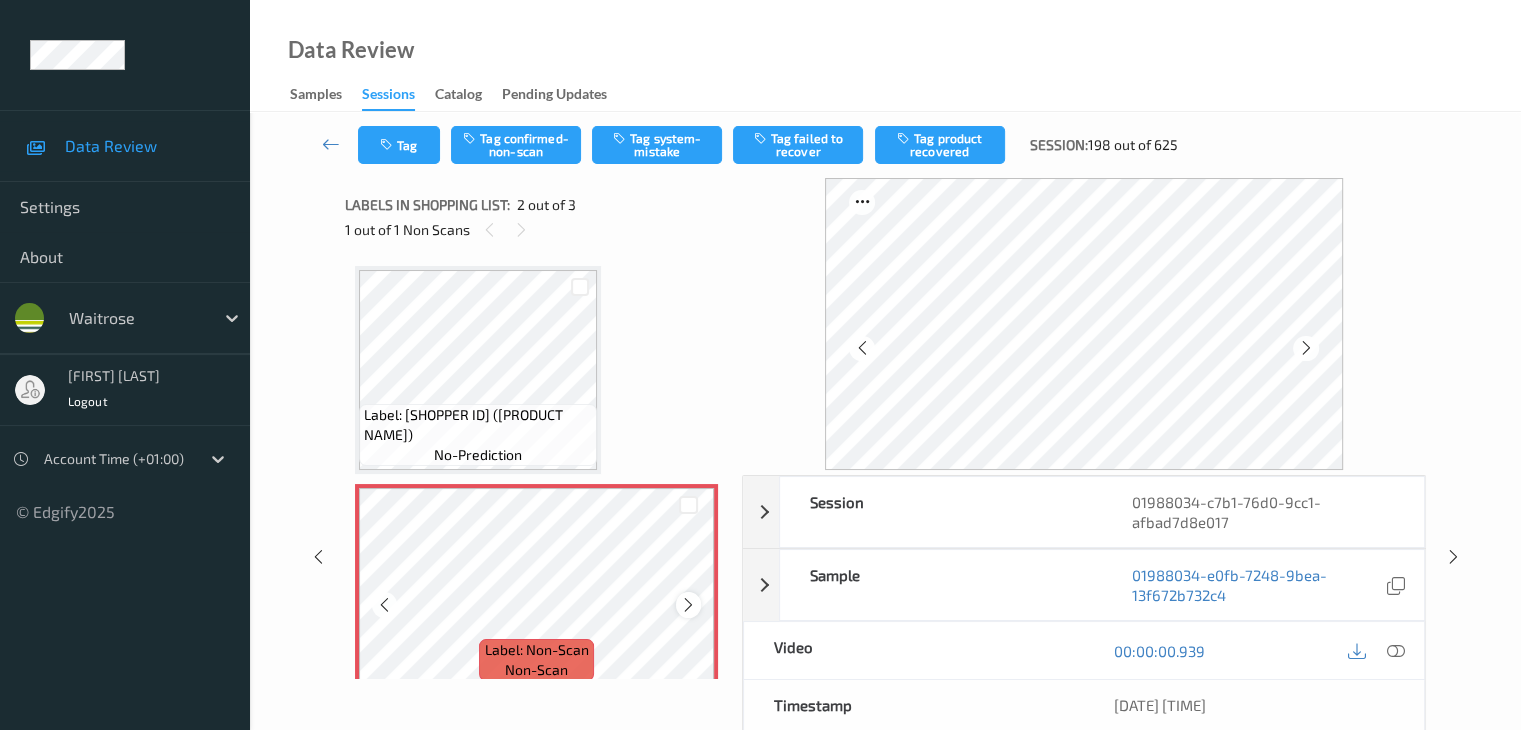 click at bounding box center [688, 605] 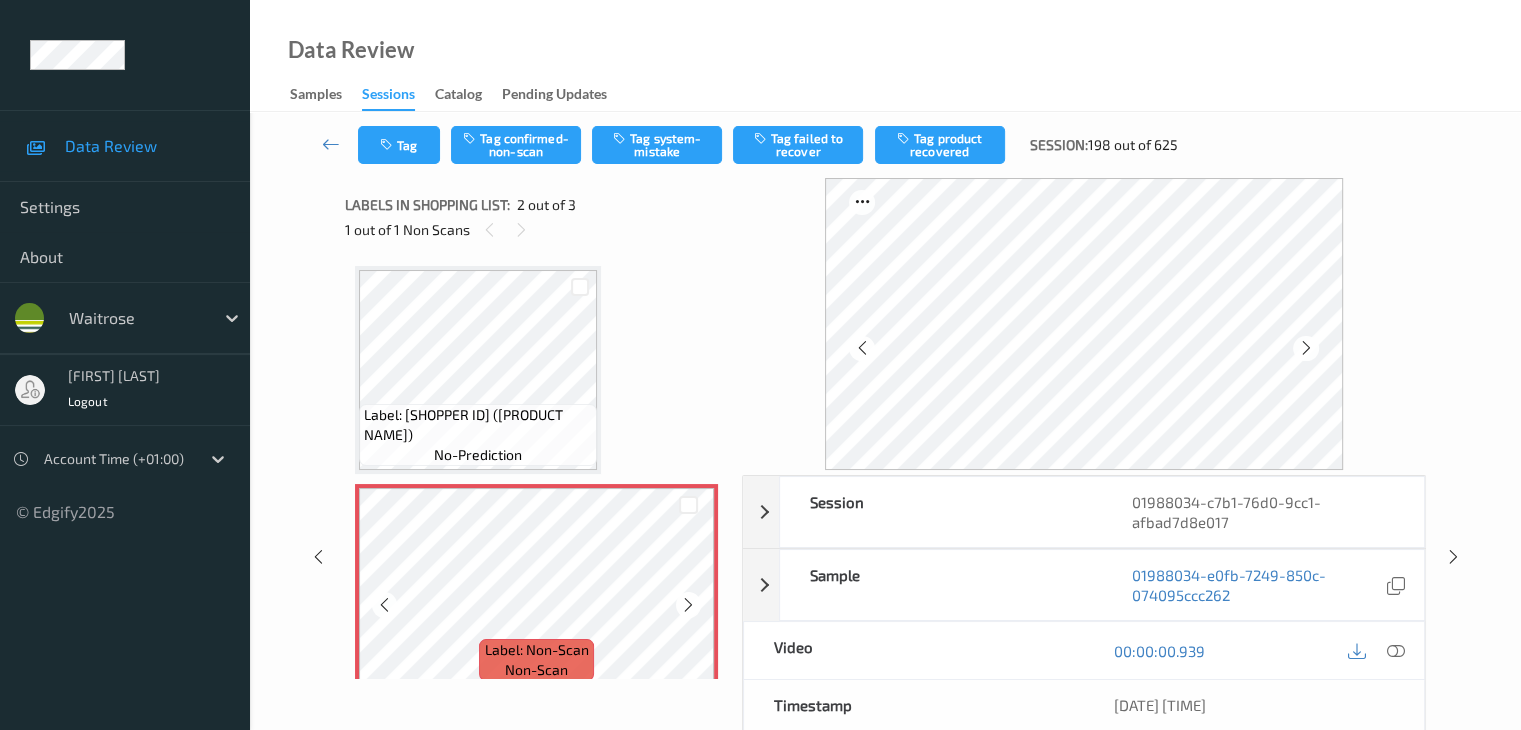 click at bounding box center [688, 605] 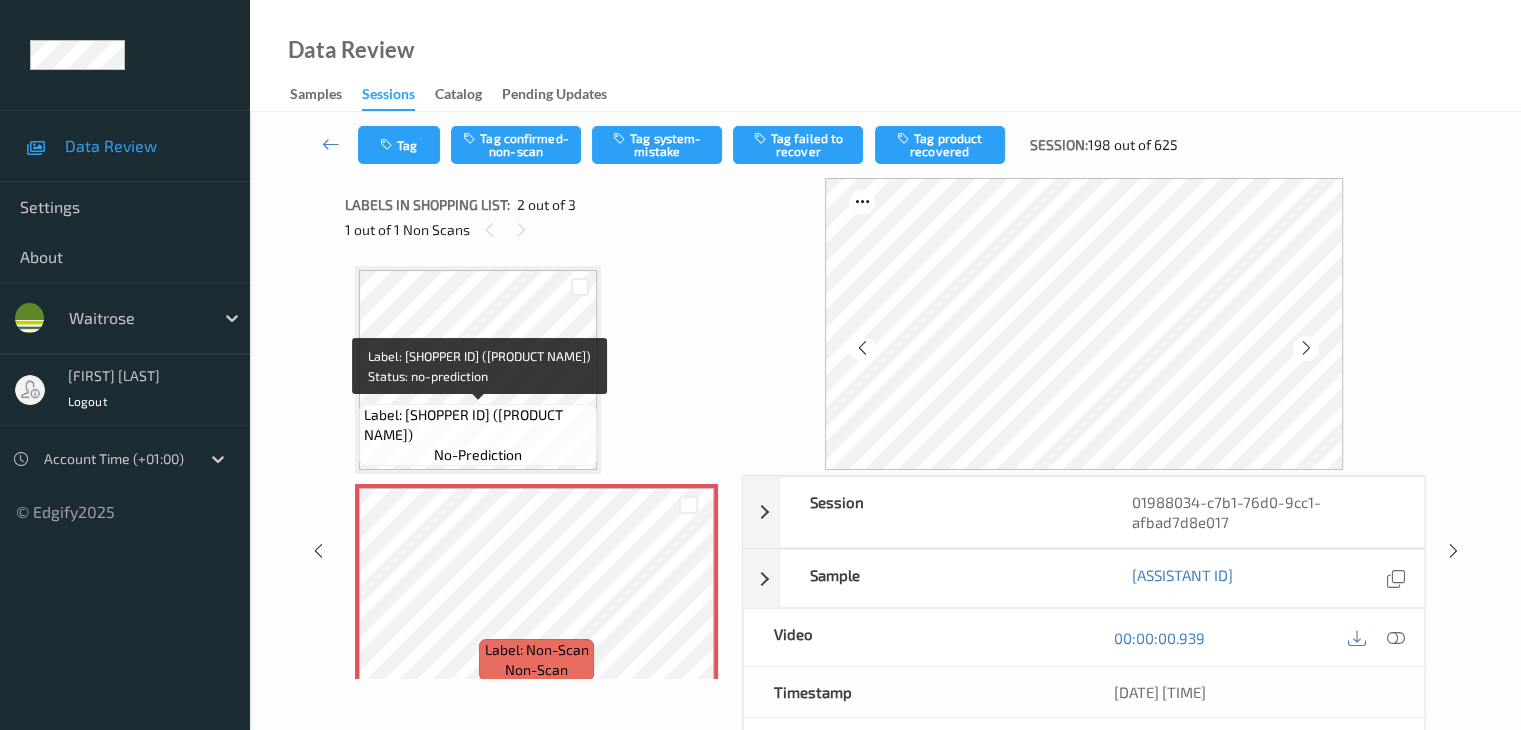 click on "Label: 8002270576829 (SPELL LEMON)" at bounding box center [478, 425] 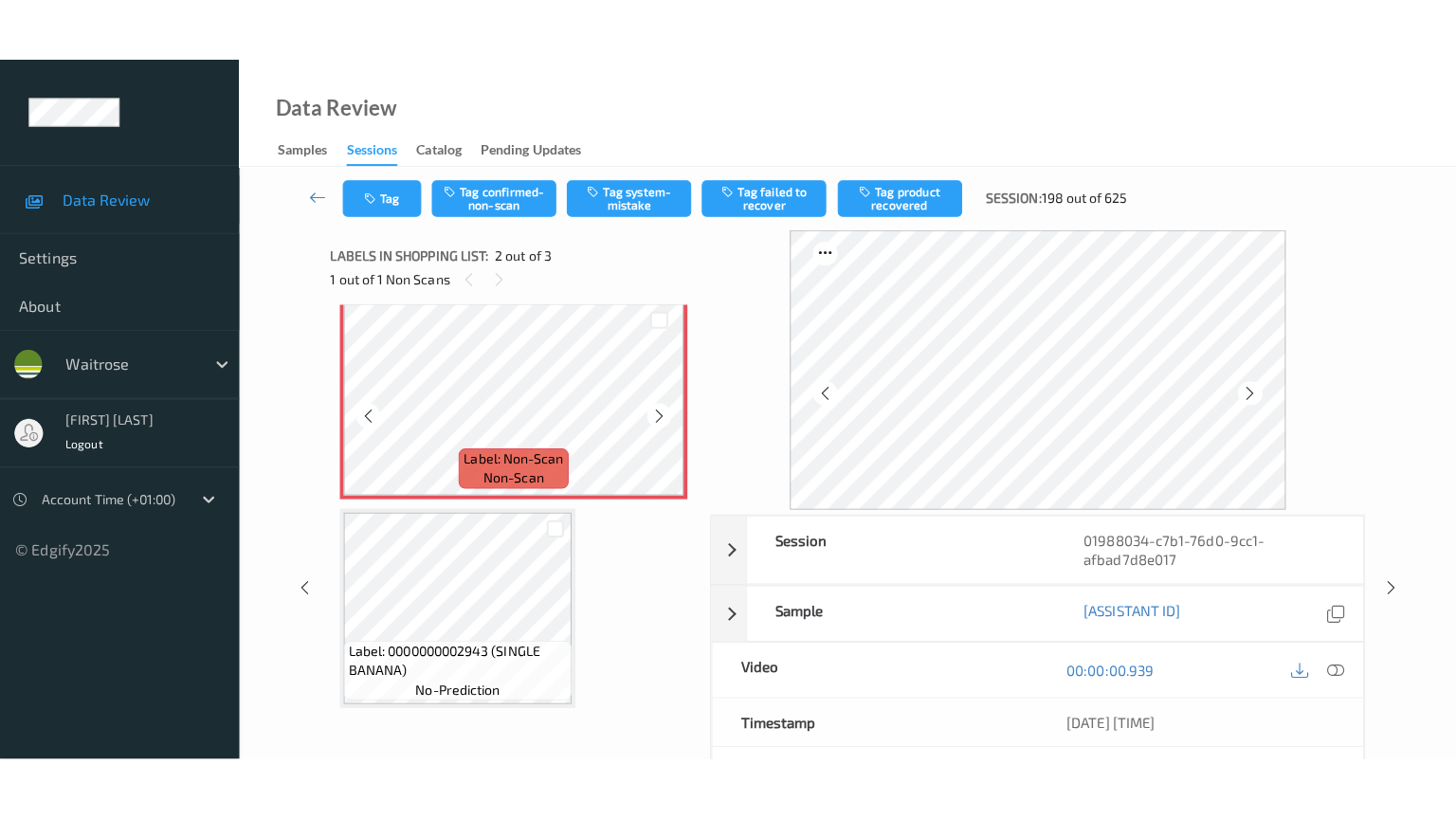 scroll, scrollTop: 228, scrollLeft: 0, axis: vertical 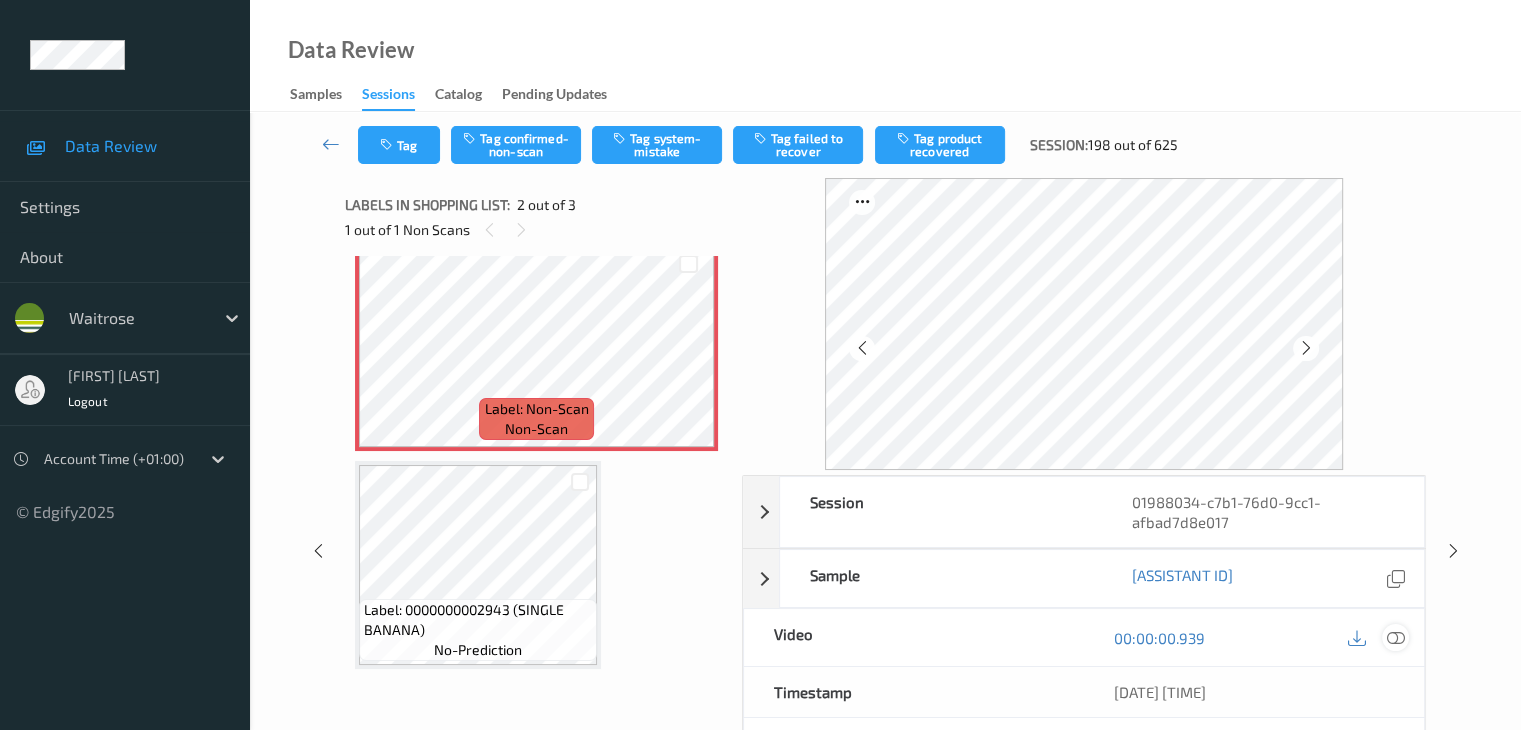 click at bounding box center [1395, 638] 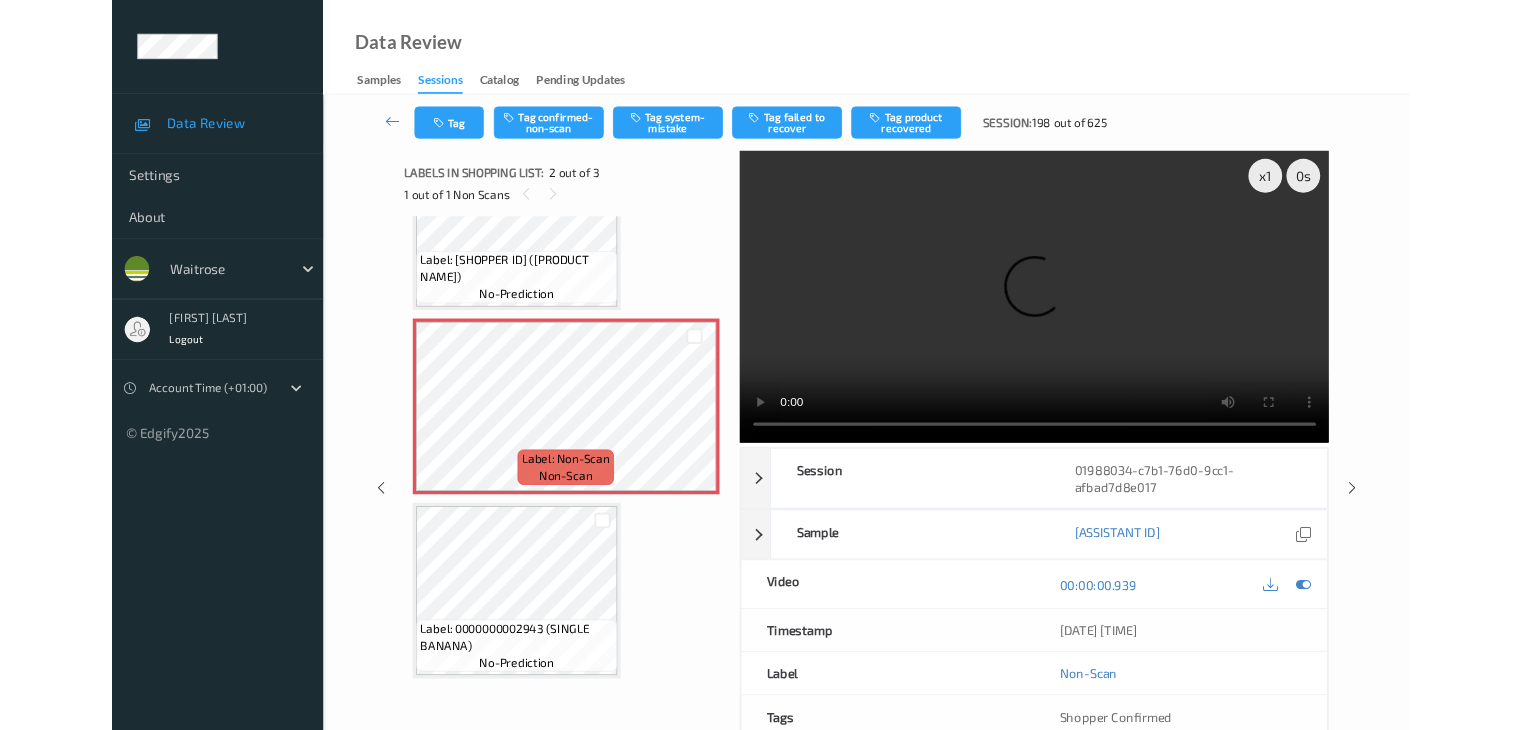 scroll, scrollTop: 107, scrollLeft: 0, axis: vertical 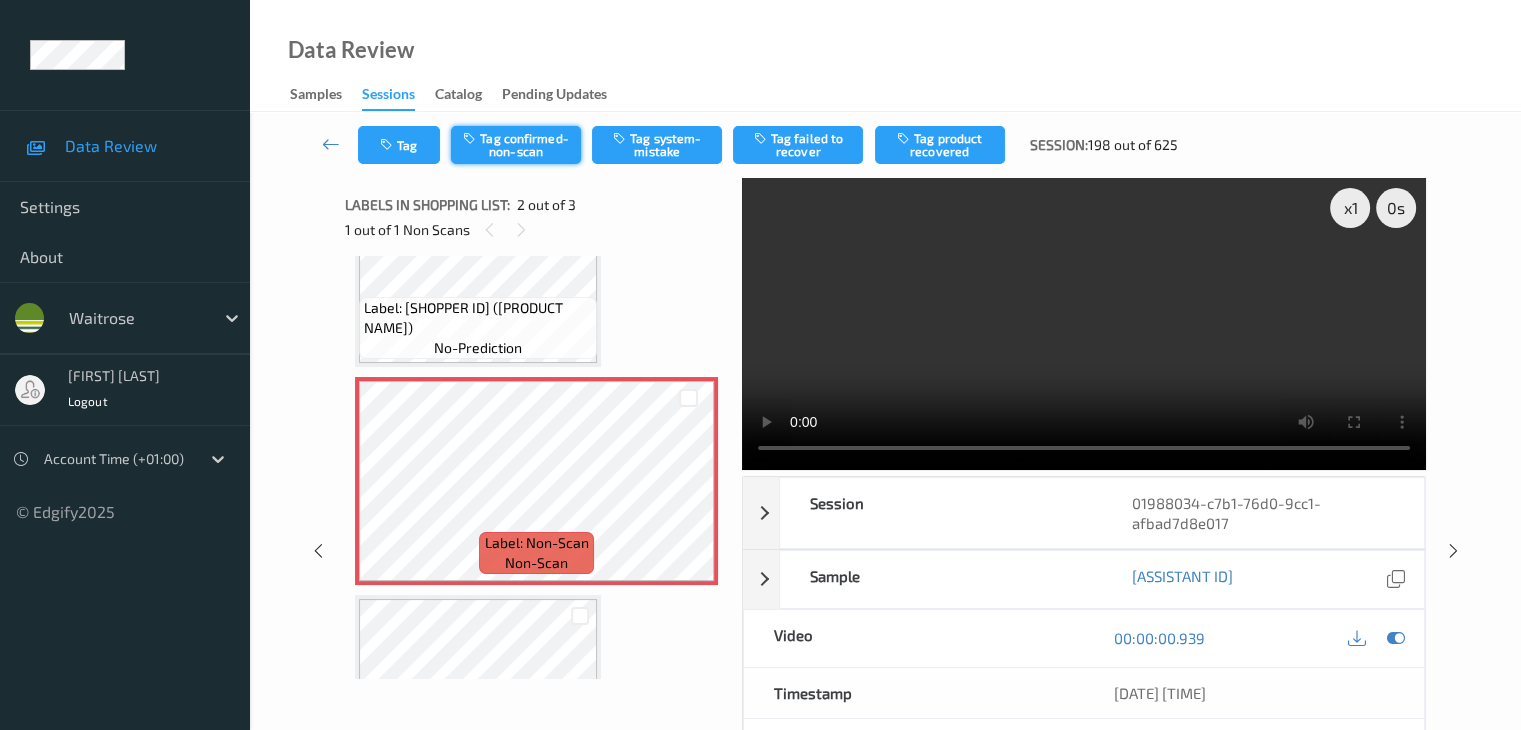 click on "Tag   confirmed-non-scan" at bounding box center (516, 145) 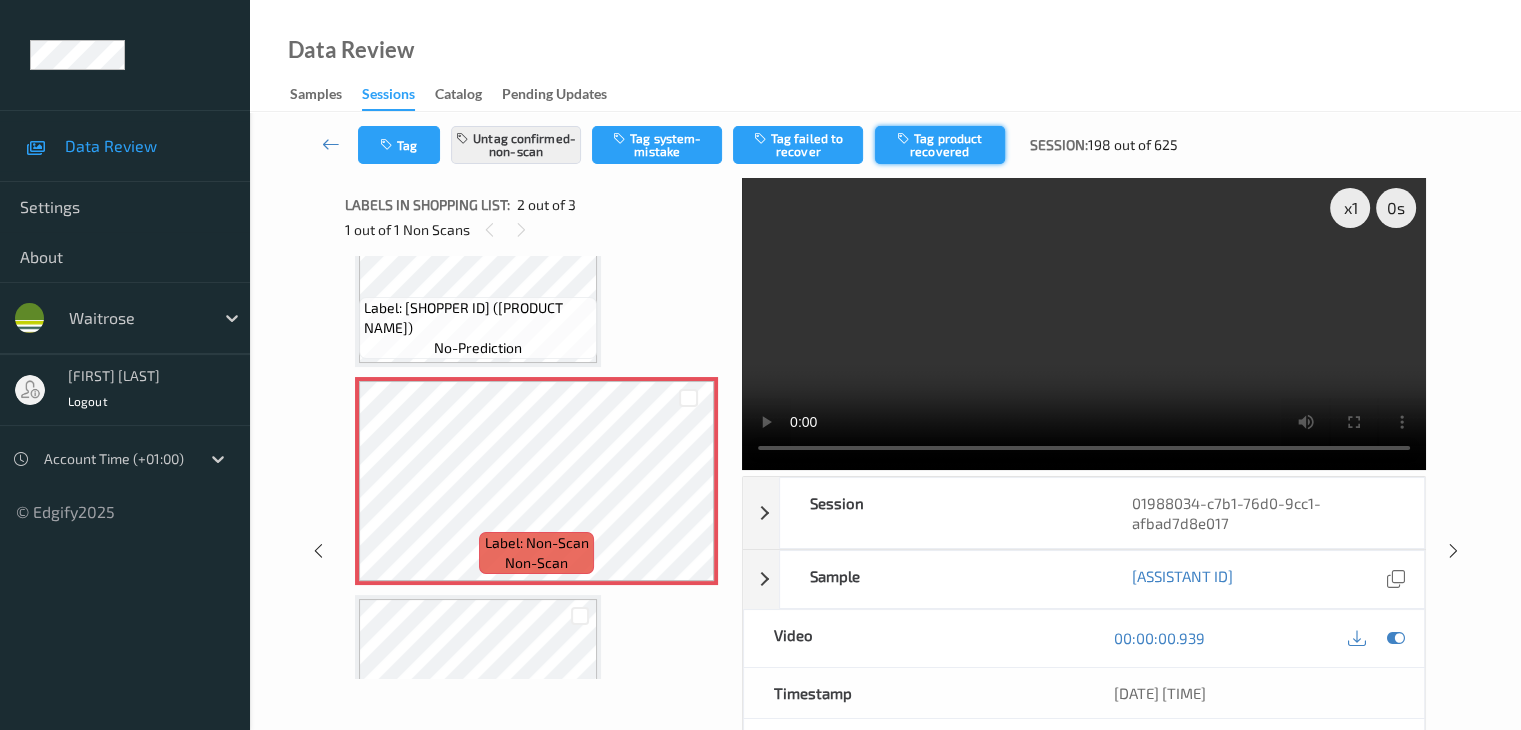 click on "Tag   product recovered" at bounding box center [940, 145] 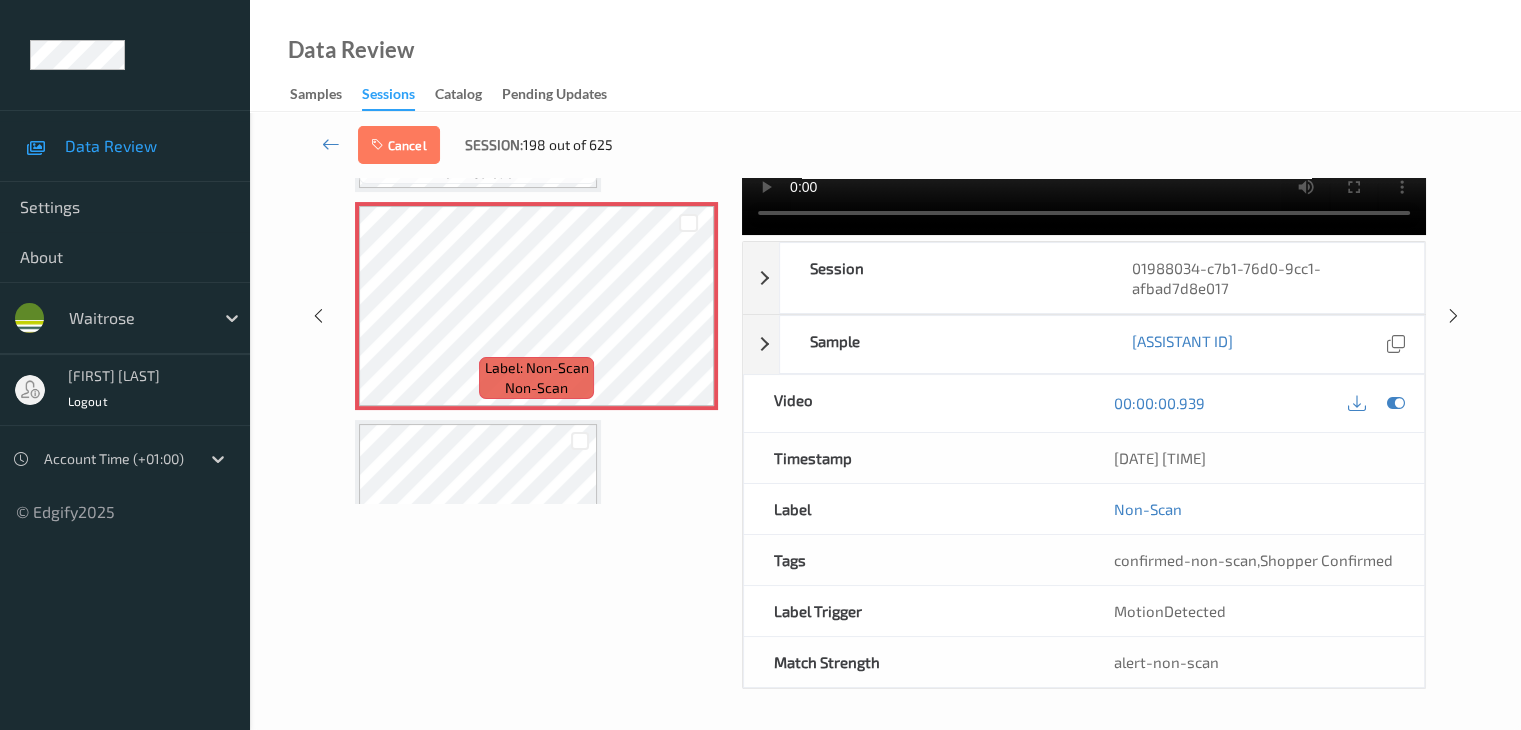scroll, scrollTop: 244, scrollLeft: 0, axis: vertical 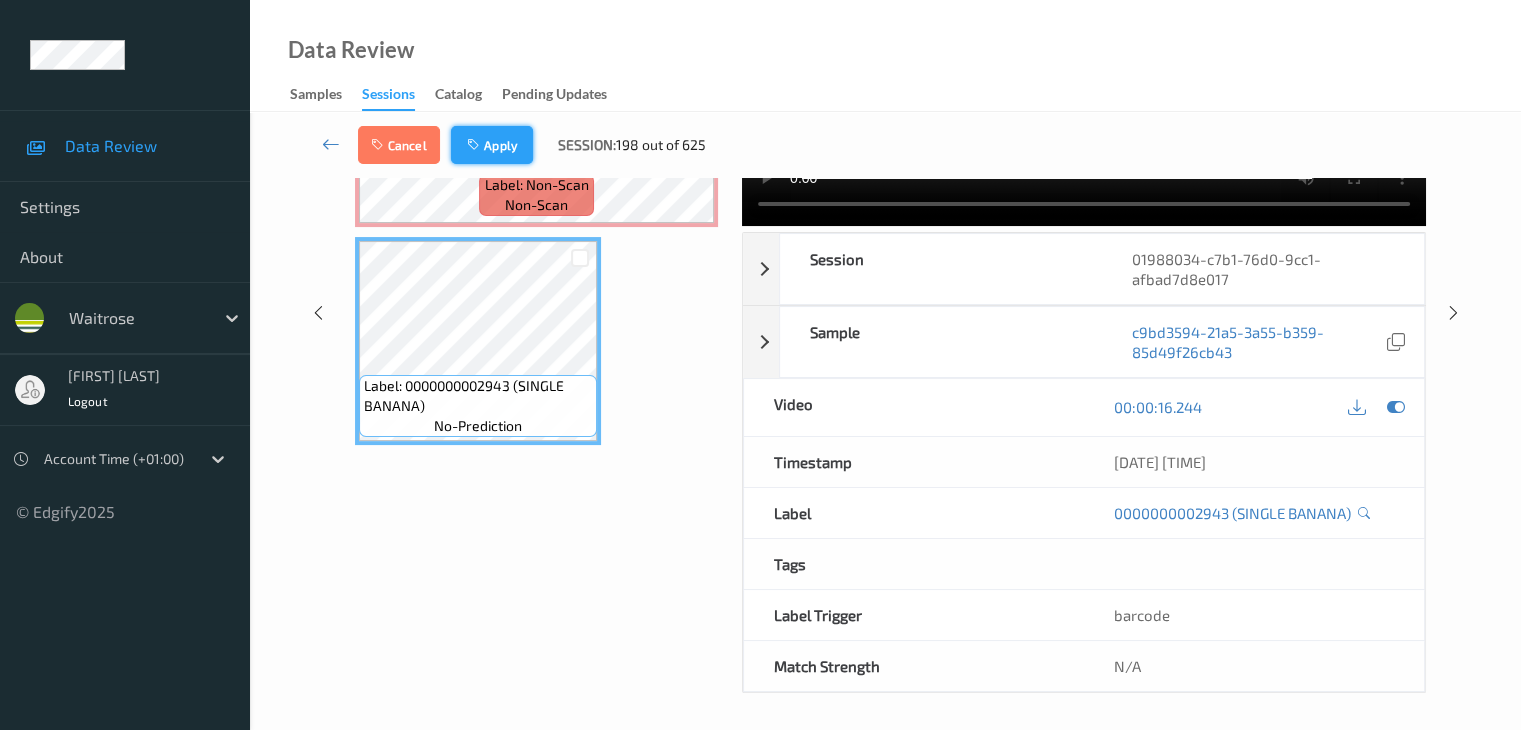 click on "Apply" at bounding box center [492, 145] 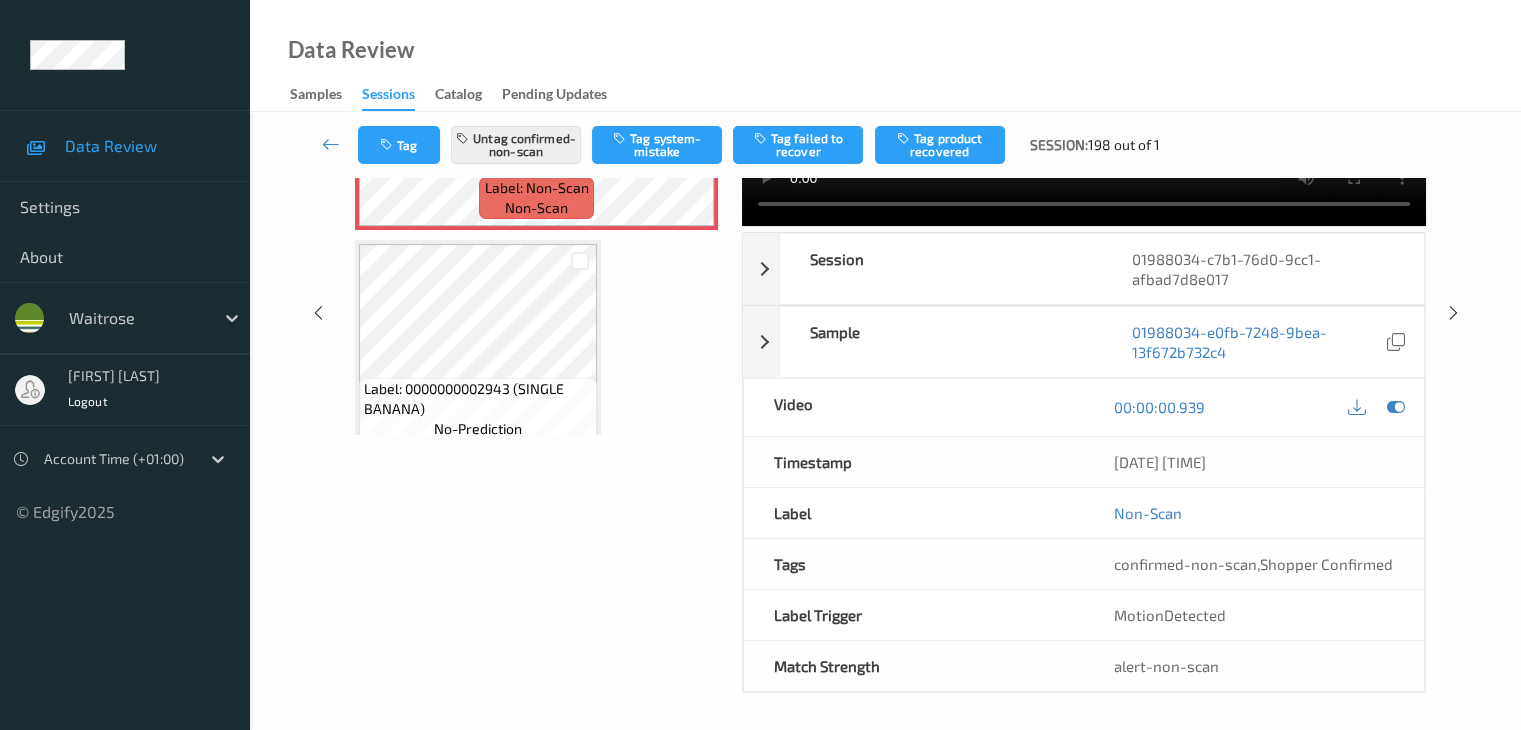 scroll, scrollTop: 241, scrollLeft: 0, axis: vertical 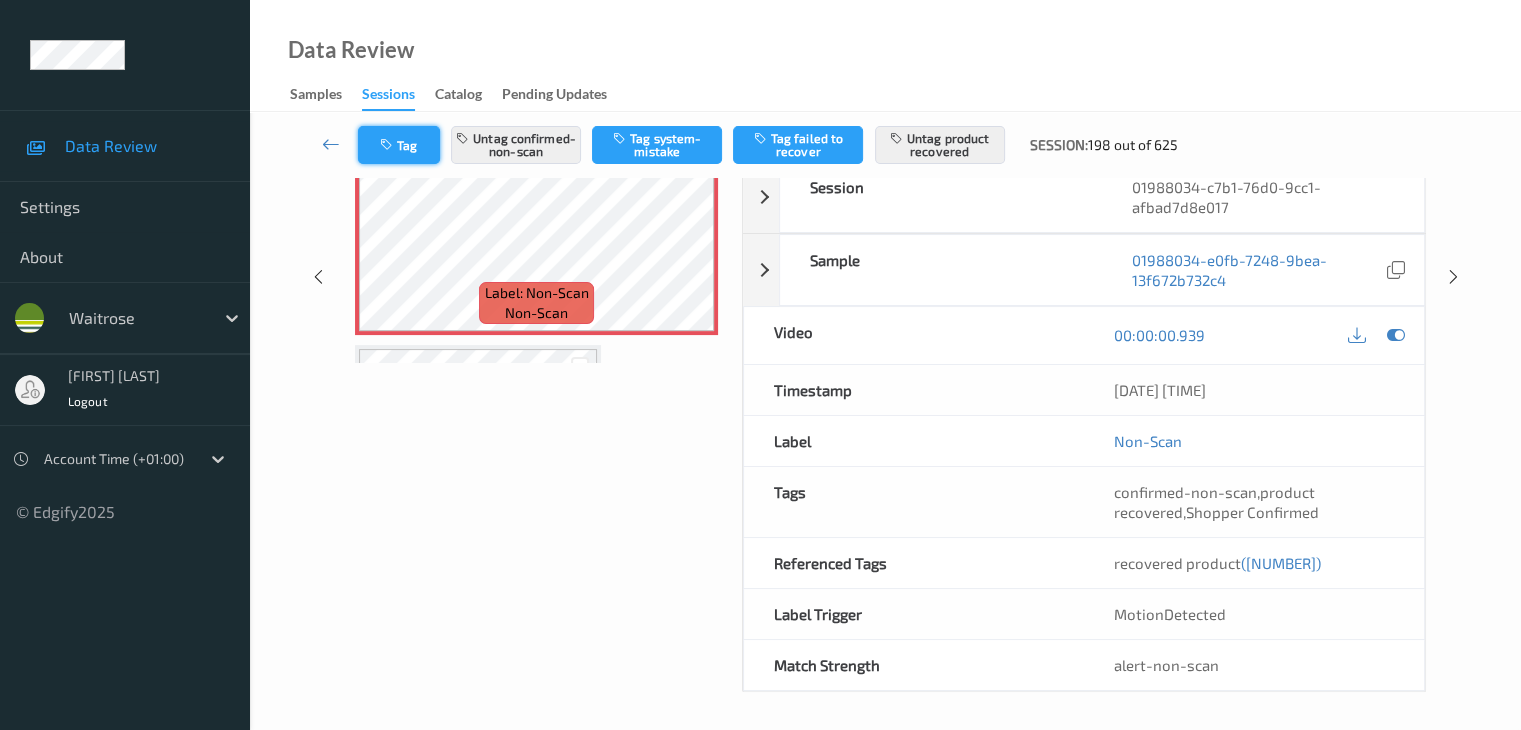 click on "Tag" at bounding box center [399, 145] 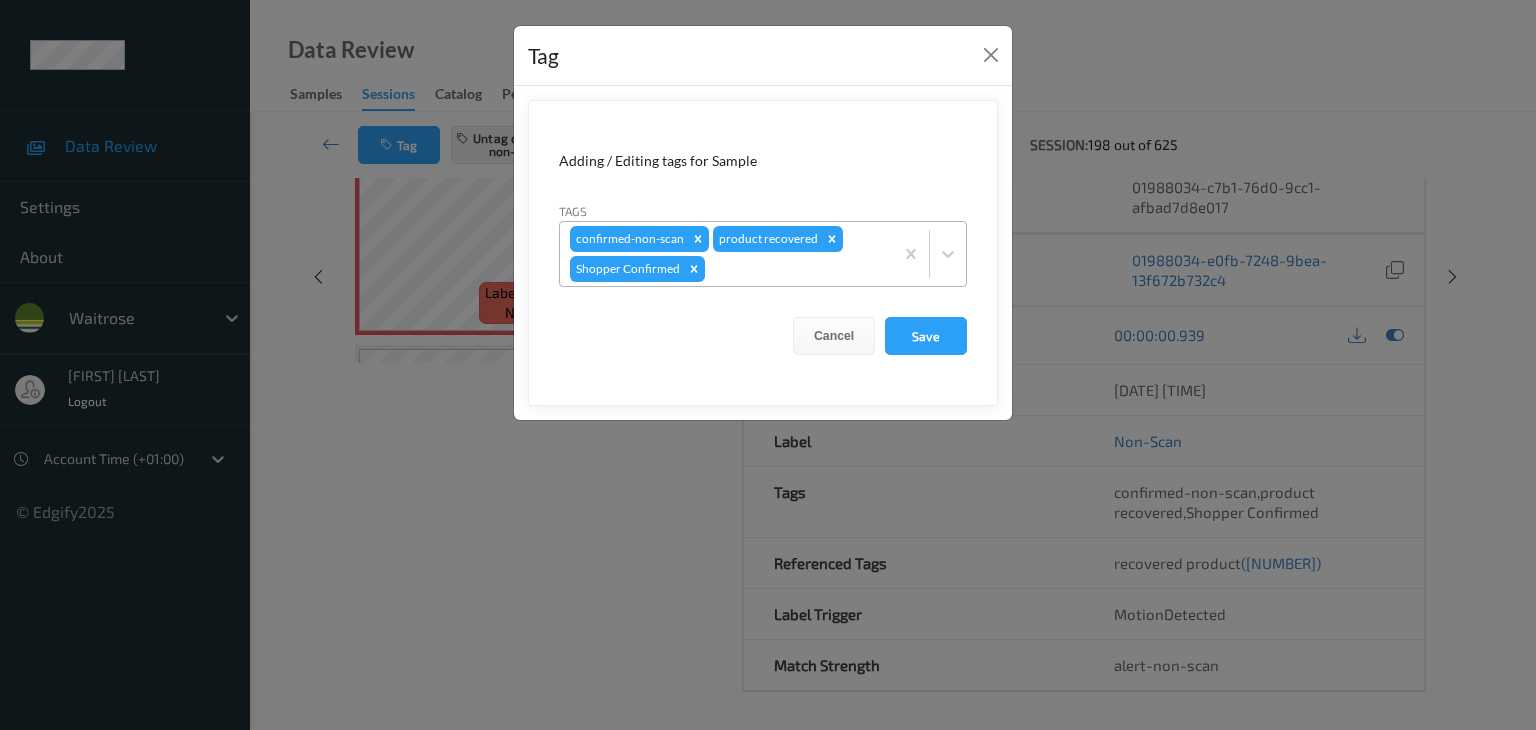 click at bounding box center [796, 269] 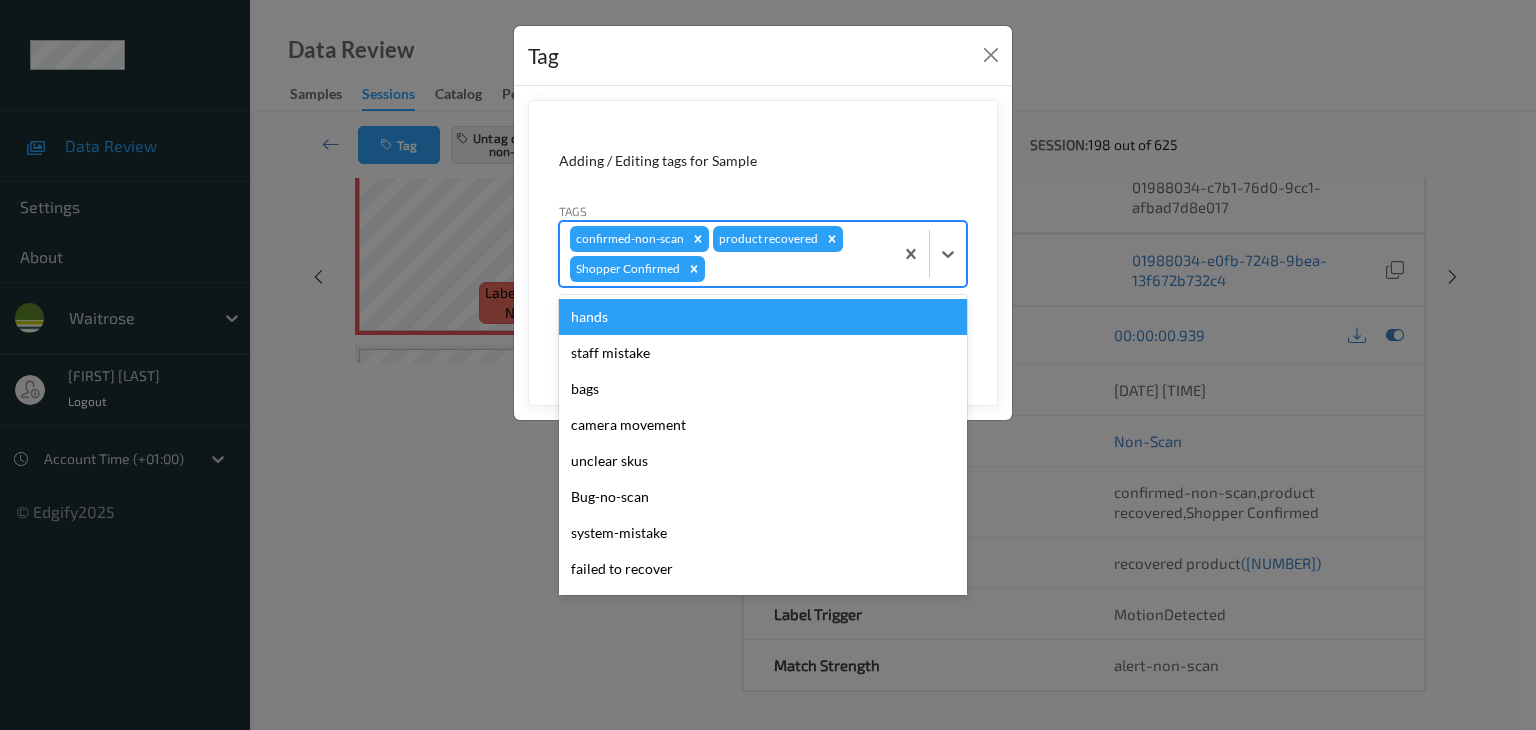 type on "p" 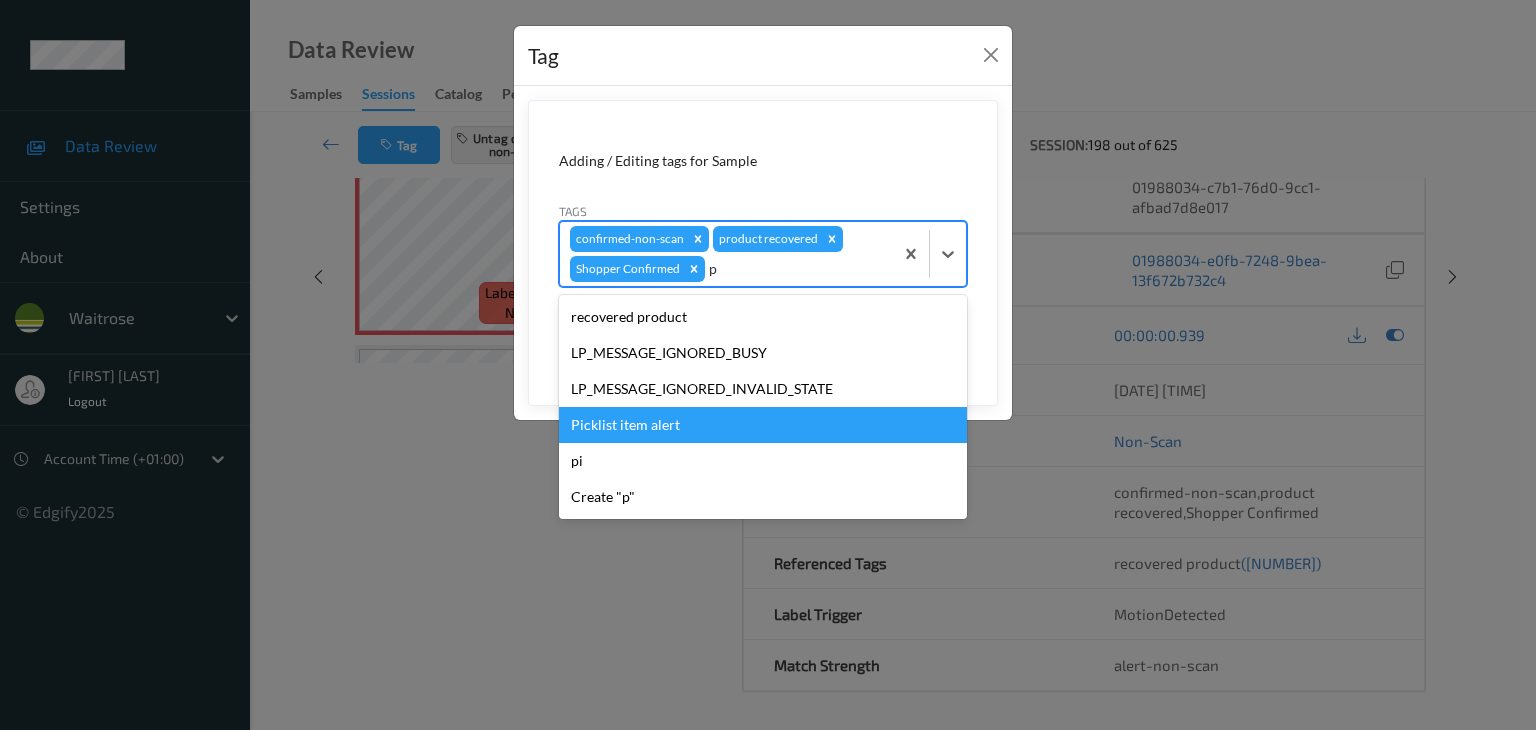 click on "Picklist item alert" at bounding box center (763, 425) 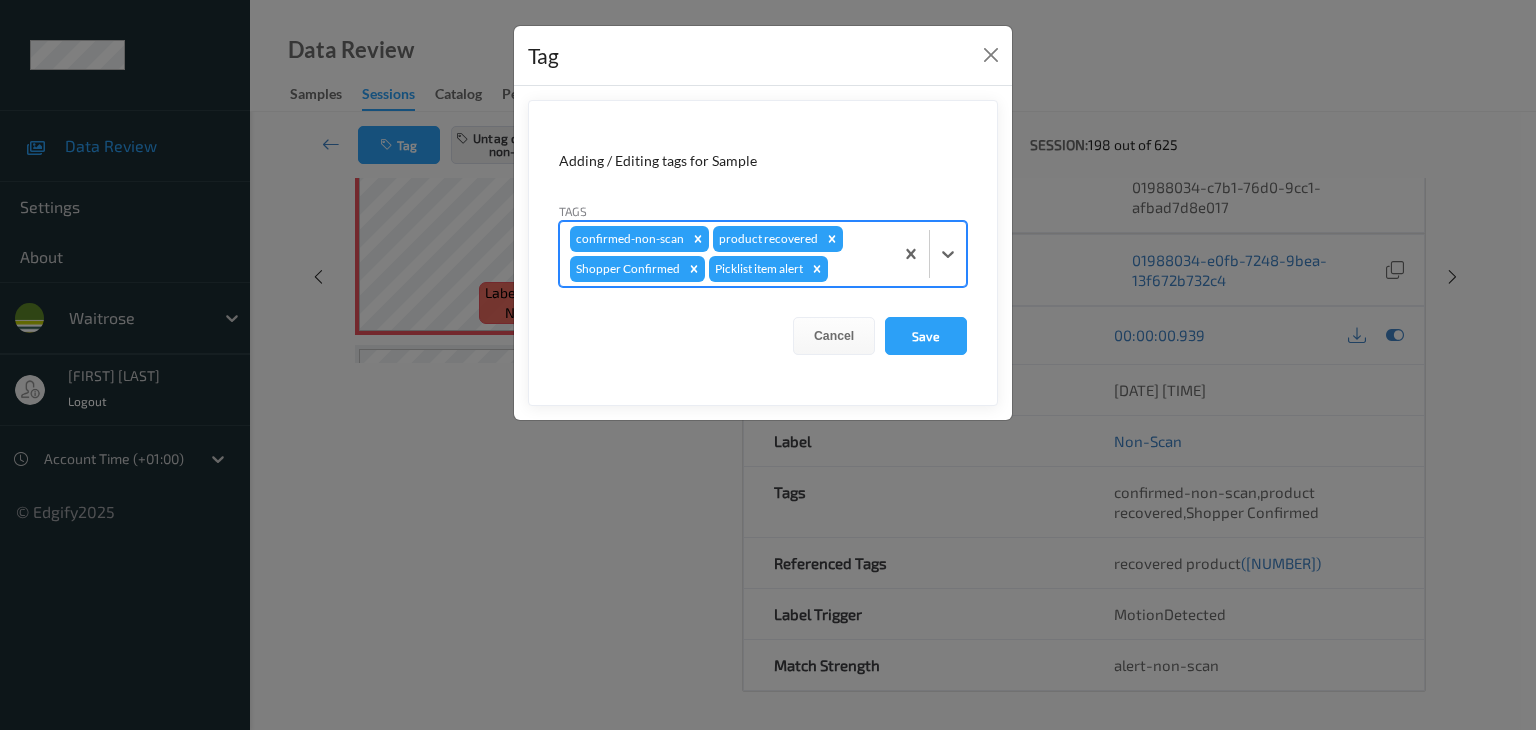 type on "u" 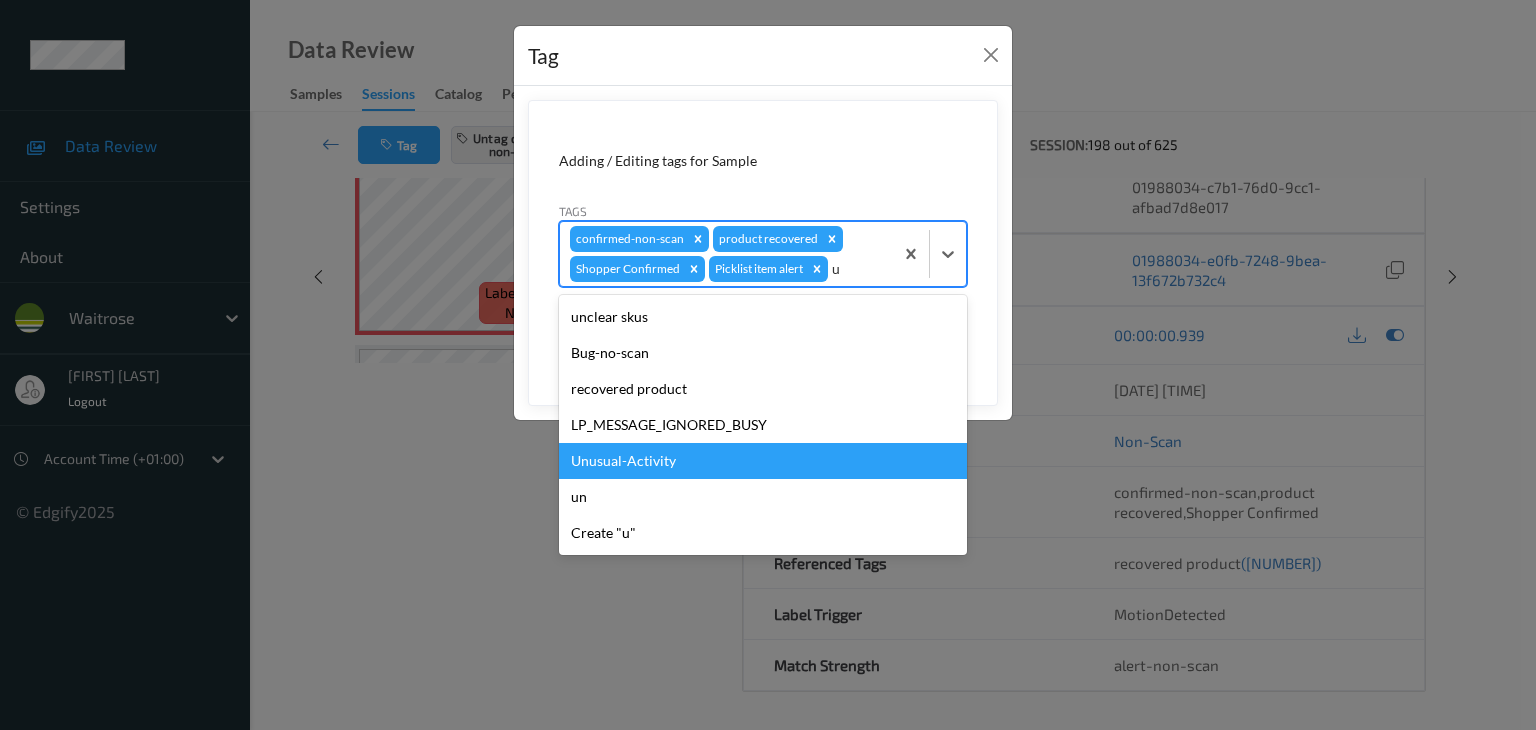 click on "Unusual-Activity" at bounding box center (763, 461) 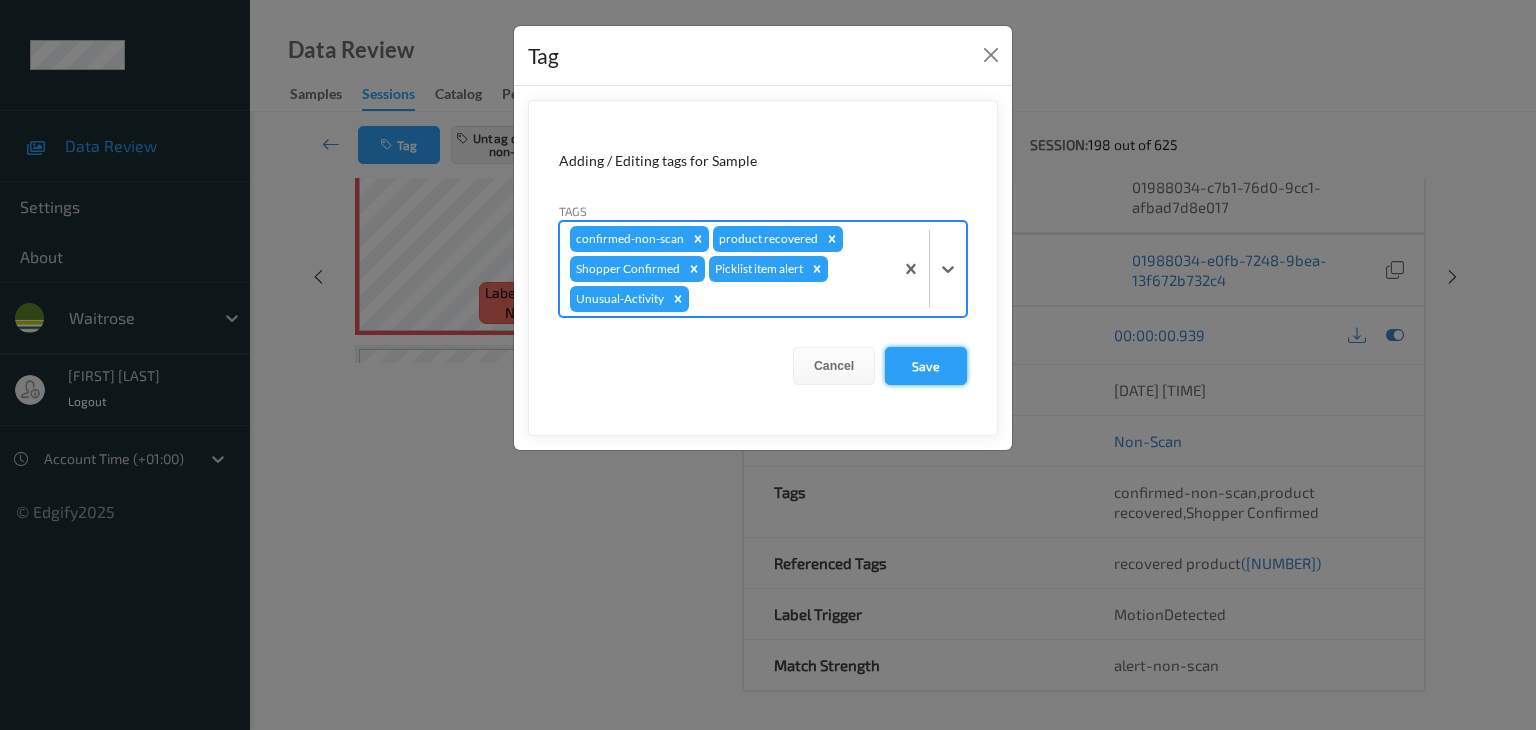 click on "Save" at bounding box center [926, 366] 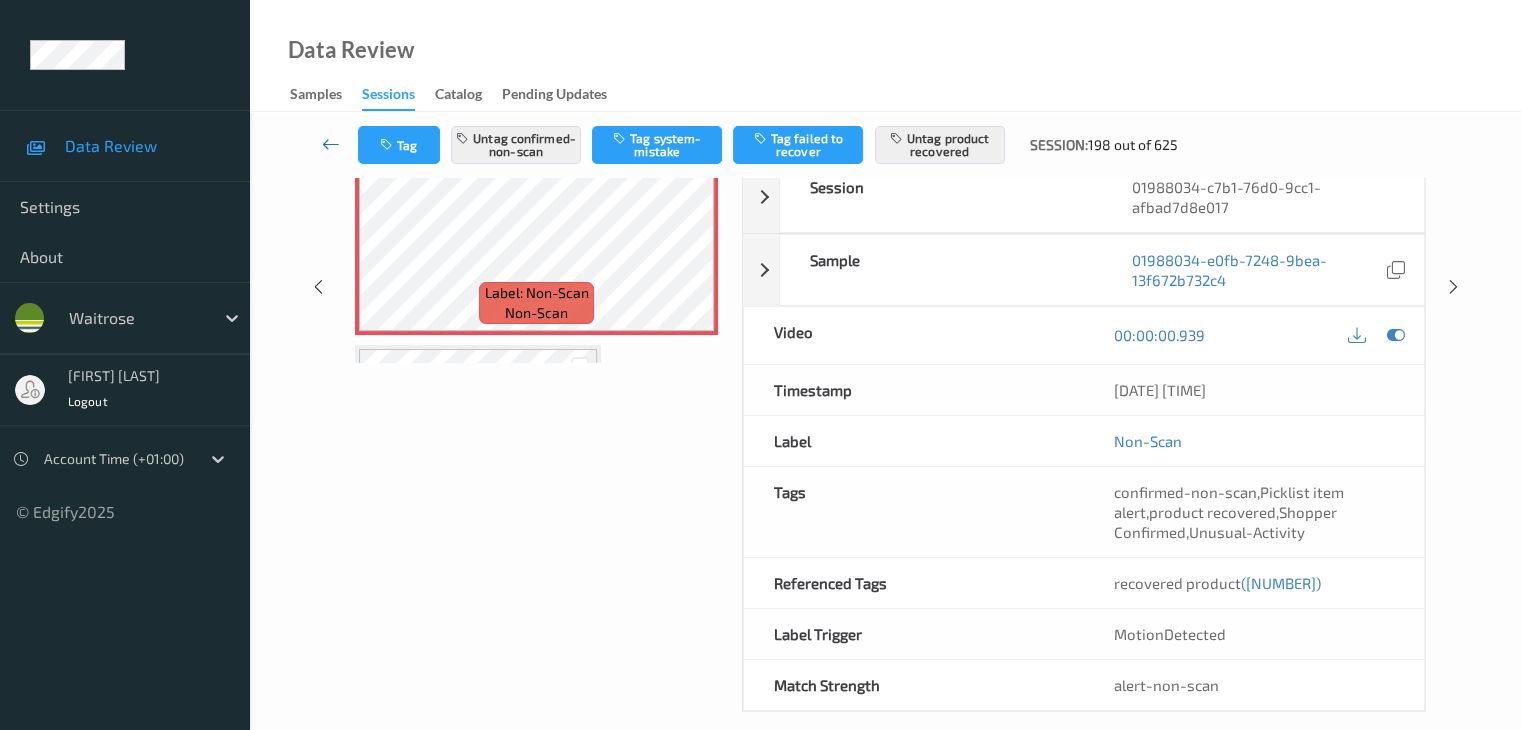 click at bounding box center [331, 144] 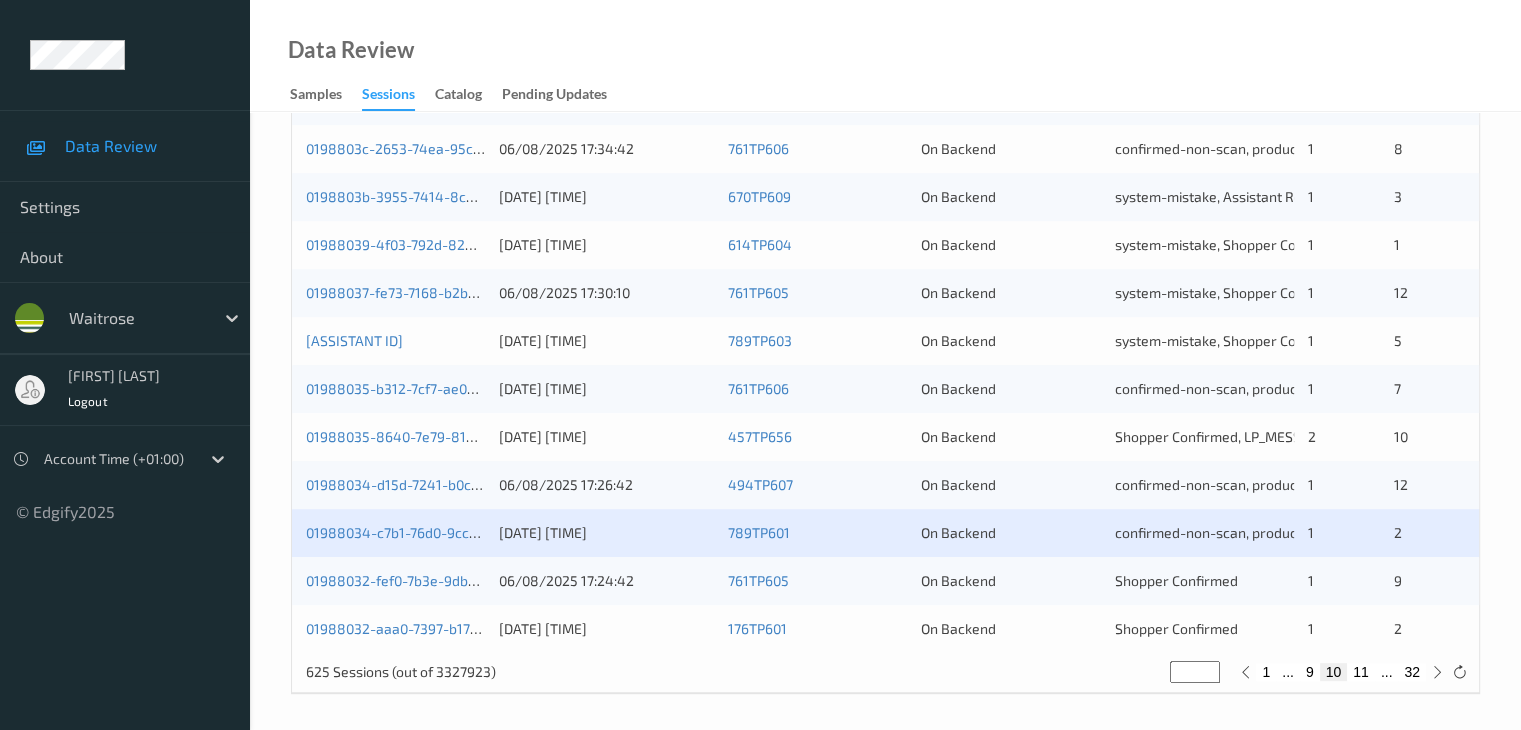 scroll, scrollTop: 932, scrollLeft: 0, axis: vertical 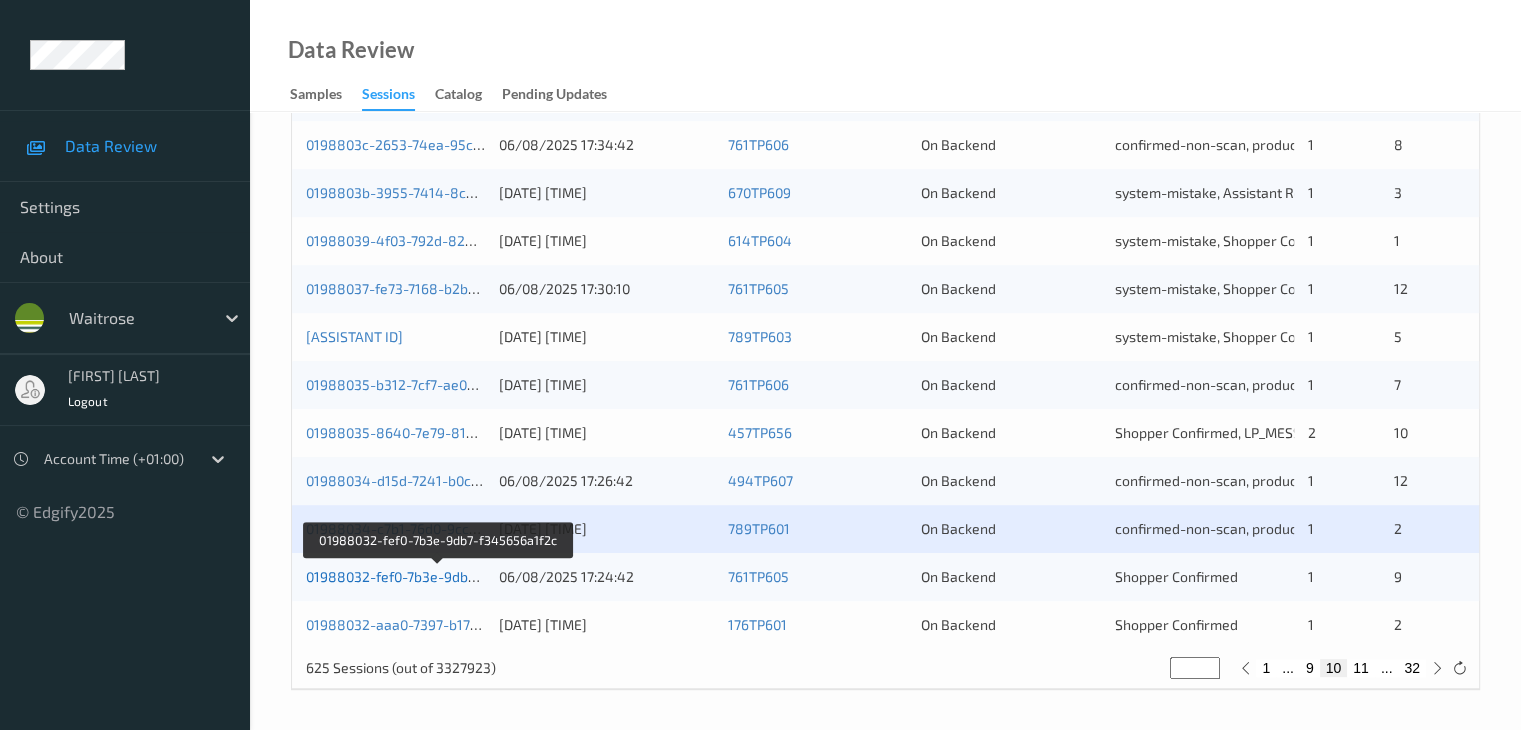 click on "01988032-fef0-7b3e-9db7-f345656a1f2c" at bounding box center (437, 576) 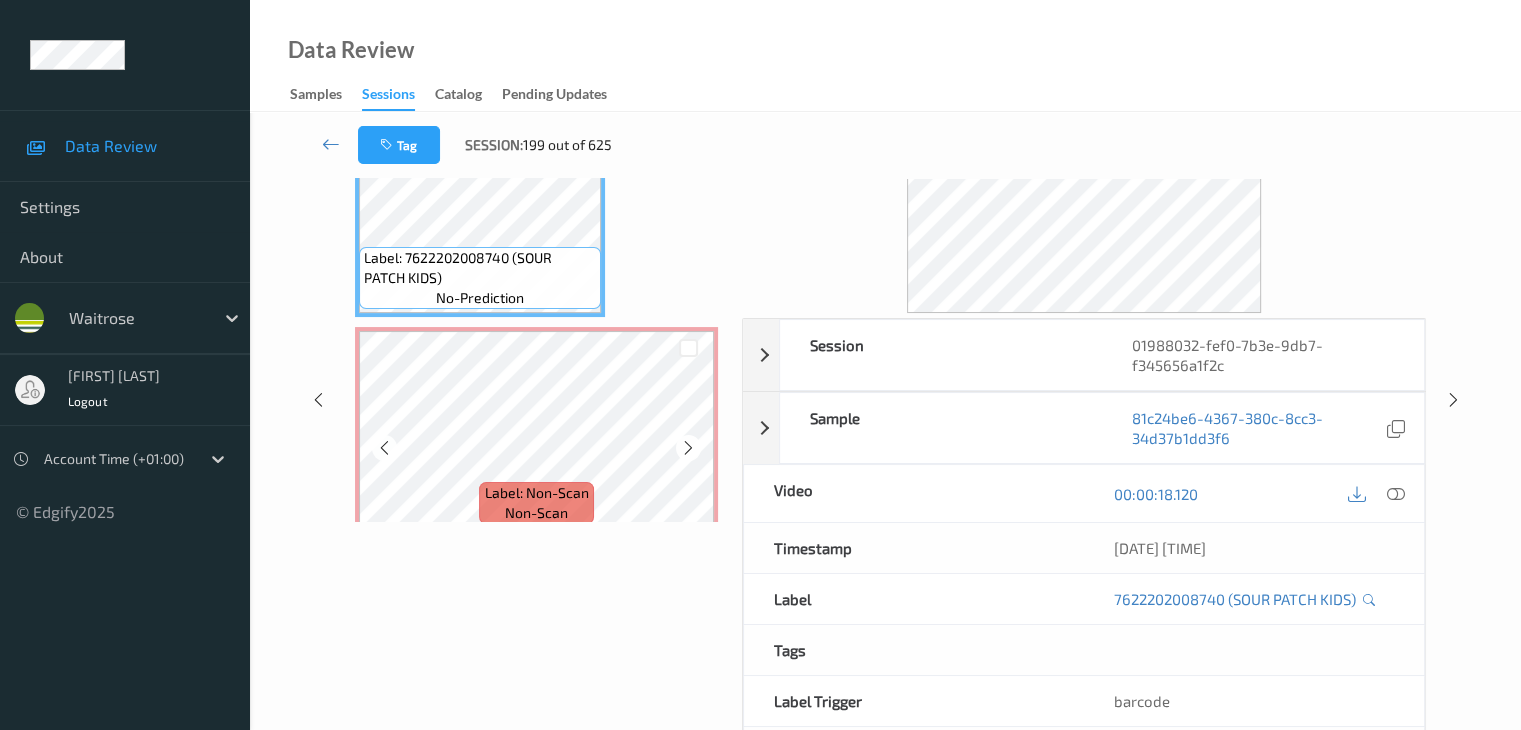 scroll, scrollTop: 44, scrollLeft: 0, axis: vertical 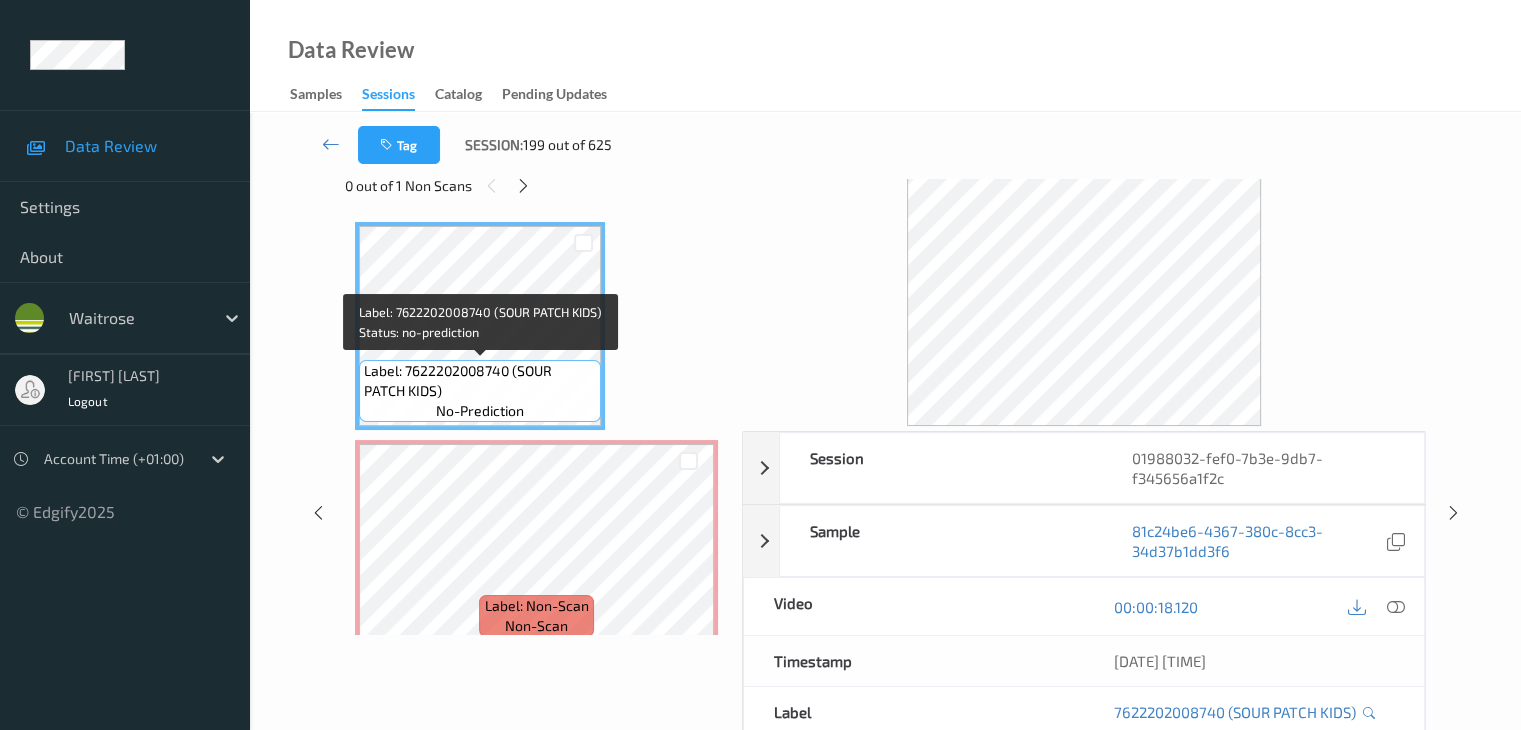 click on "Label: 7622202008740 (SOUR PATCH KIDS)" at bounding box center (480, 381) 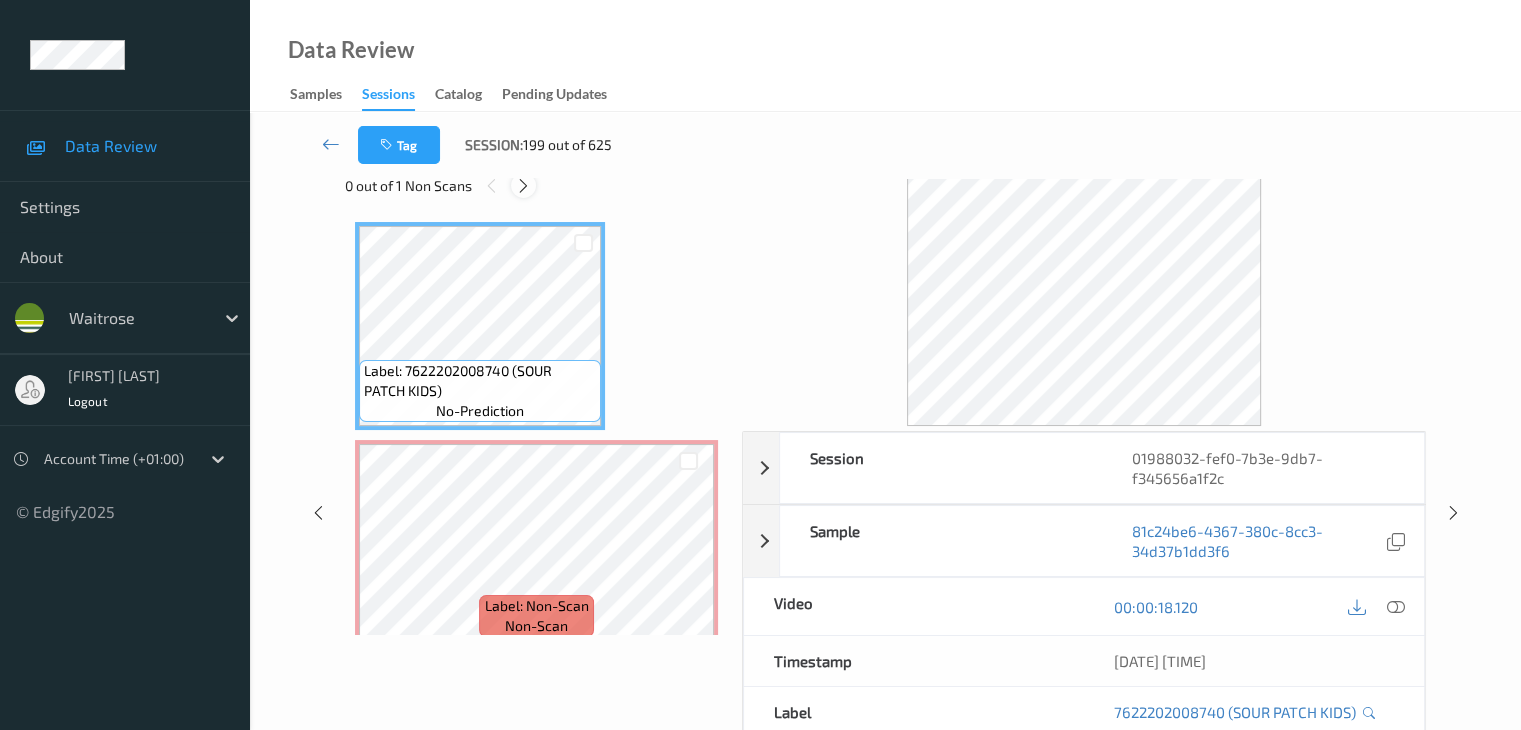 click at bounding box center (523, 186) 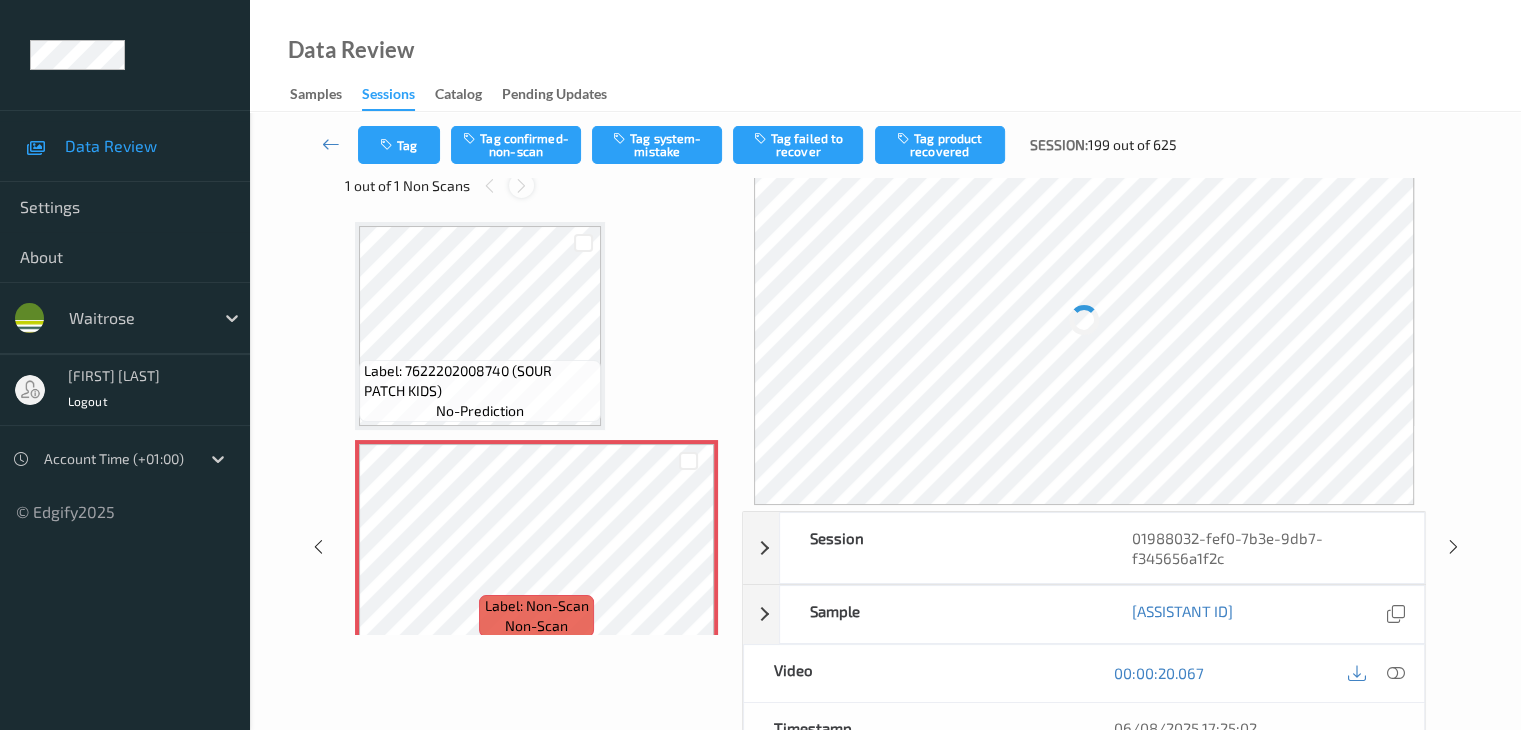 scroll, scrollTop: 10, scrollLeft: 0, axis: vertical 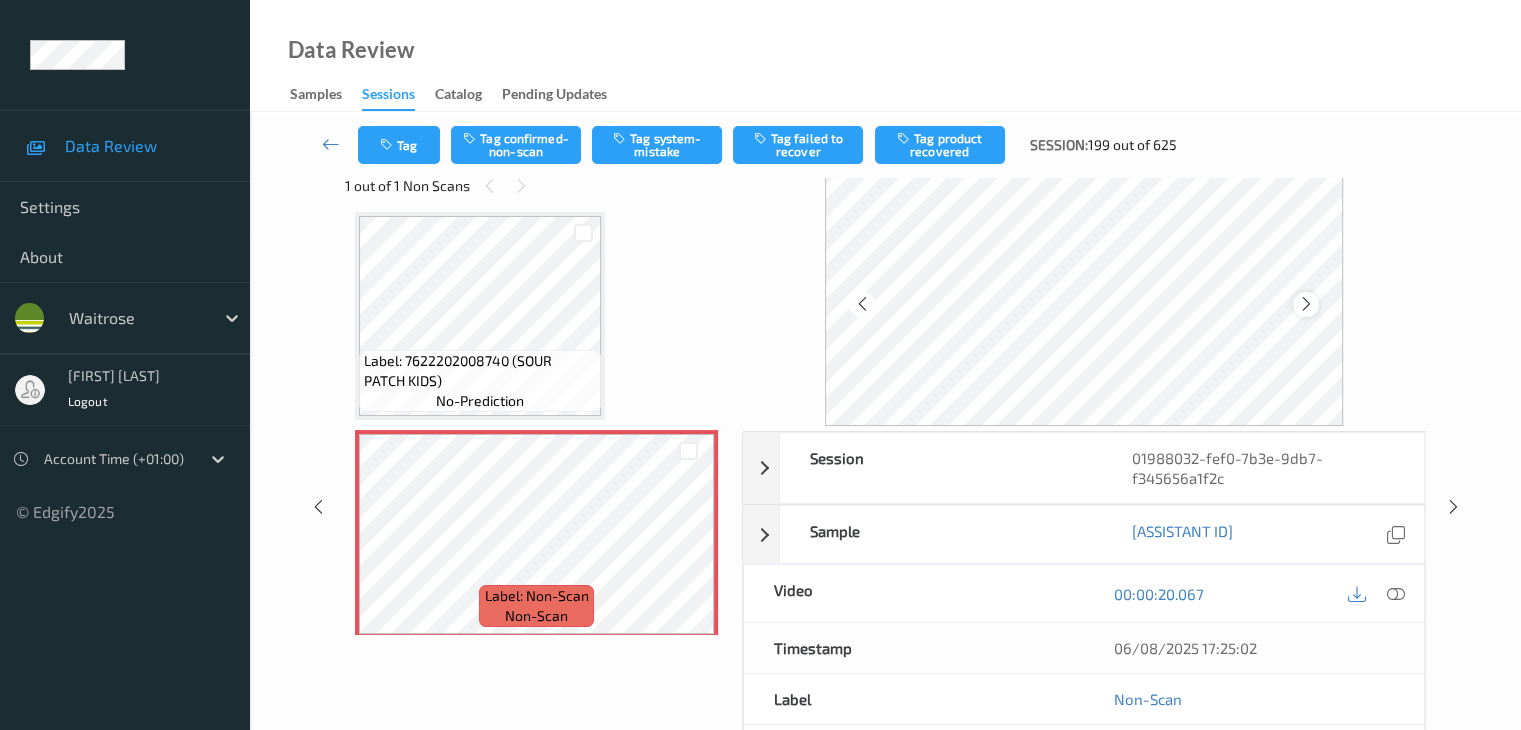 click at bounding box center (1306, 304) 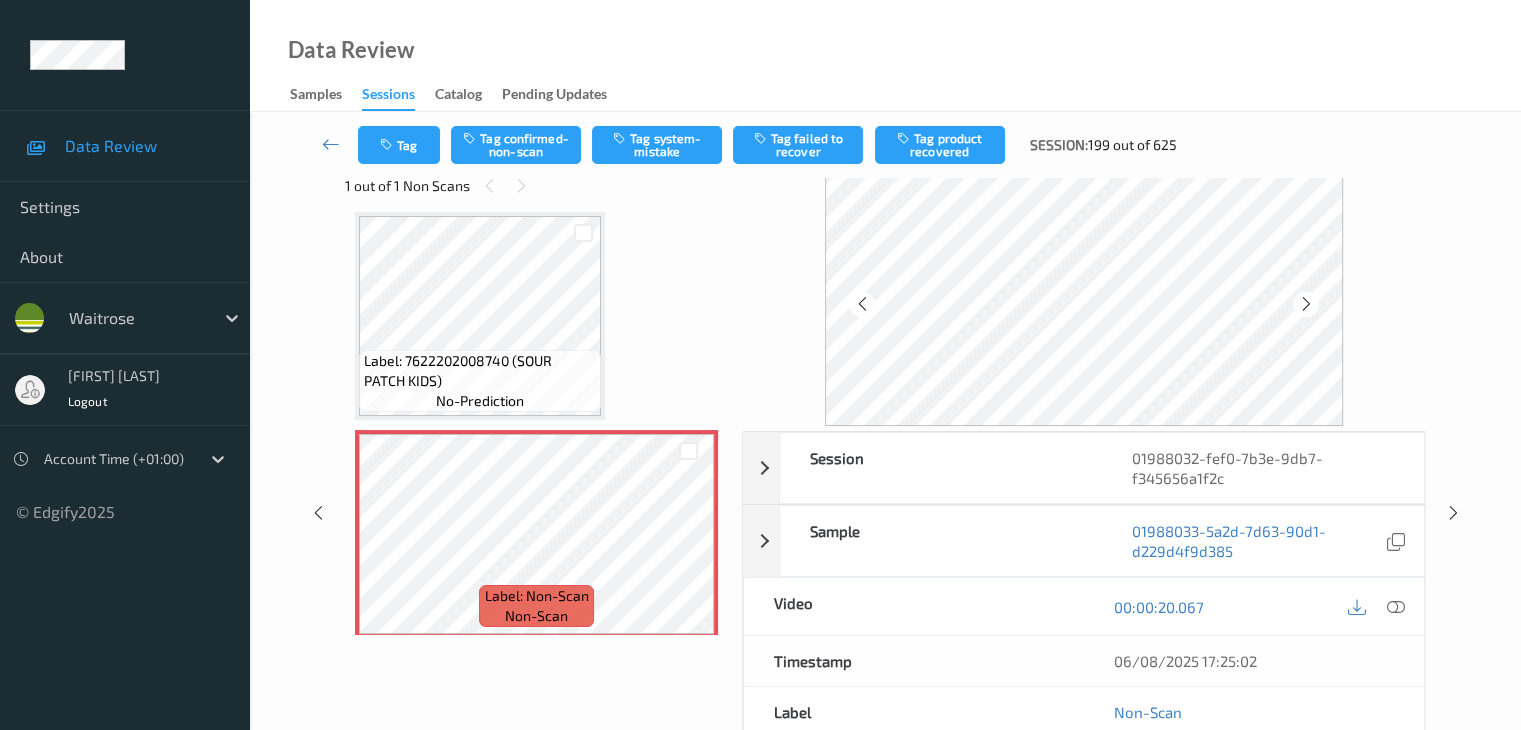 click at bounding box center (1306, 304) 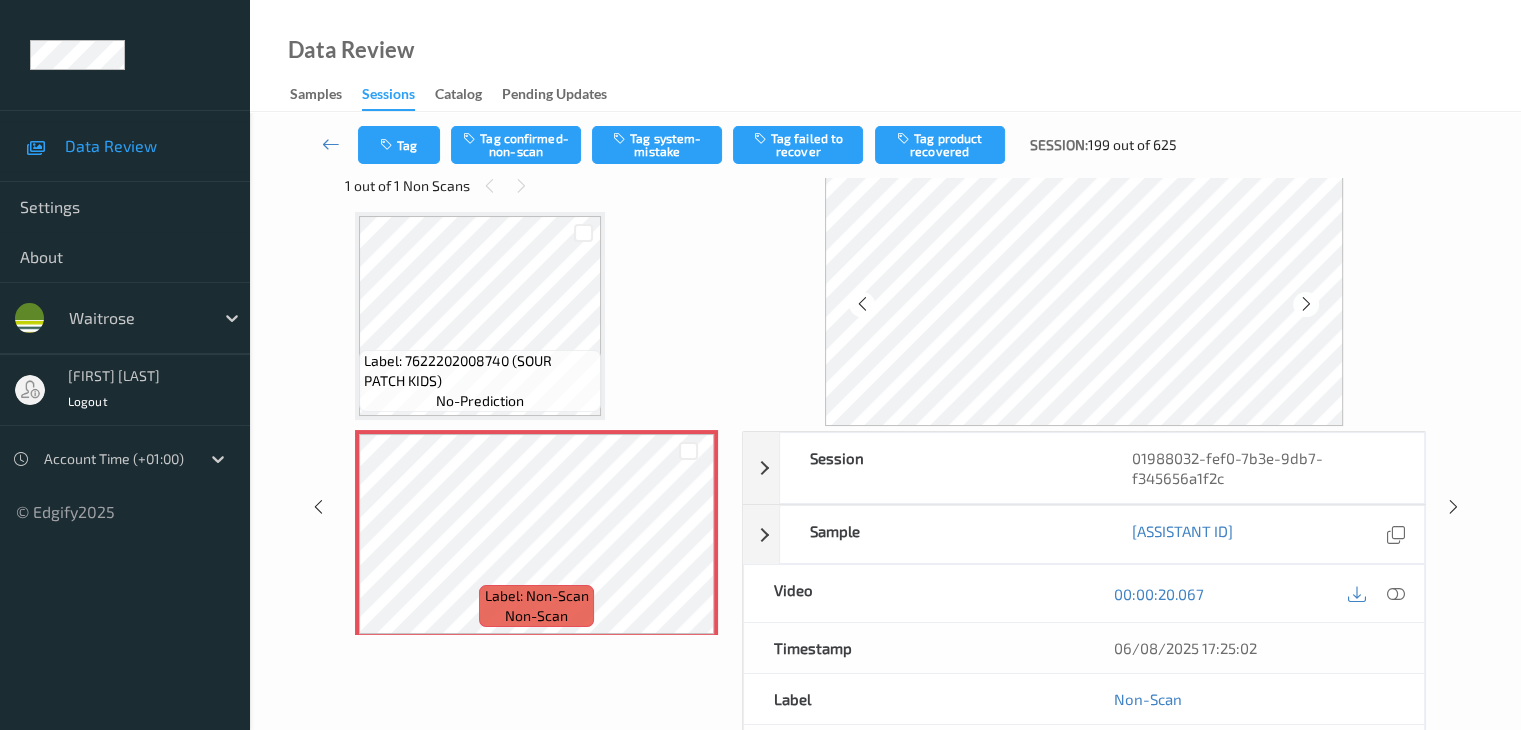 click at bounding box center (1306, 304) 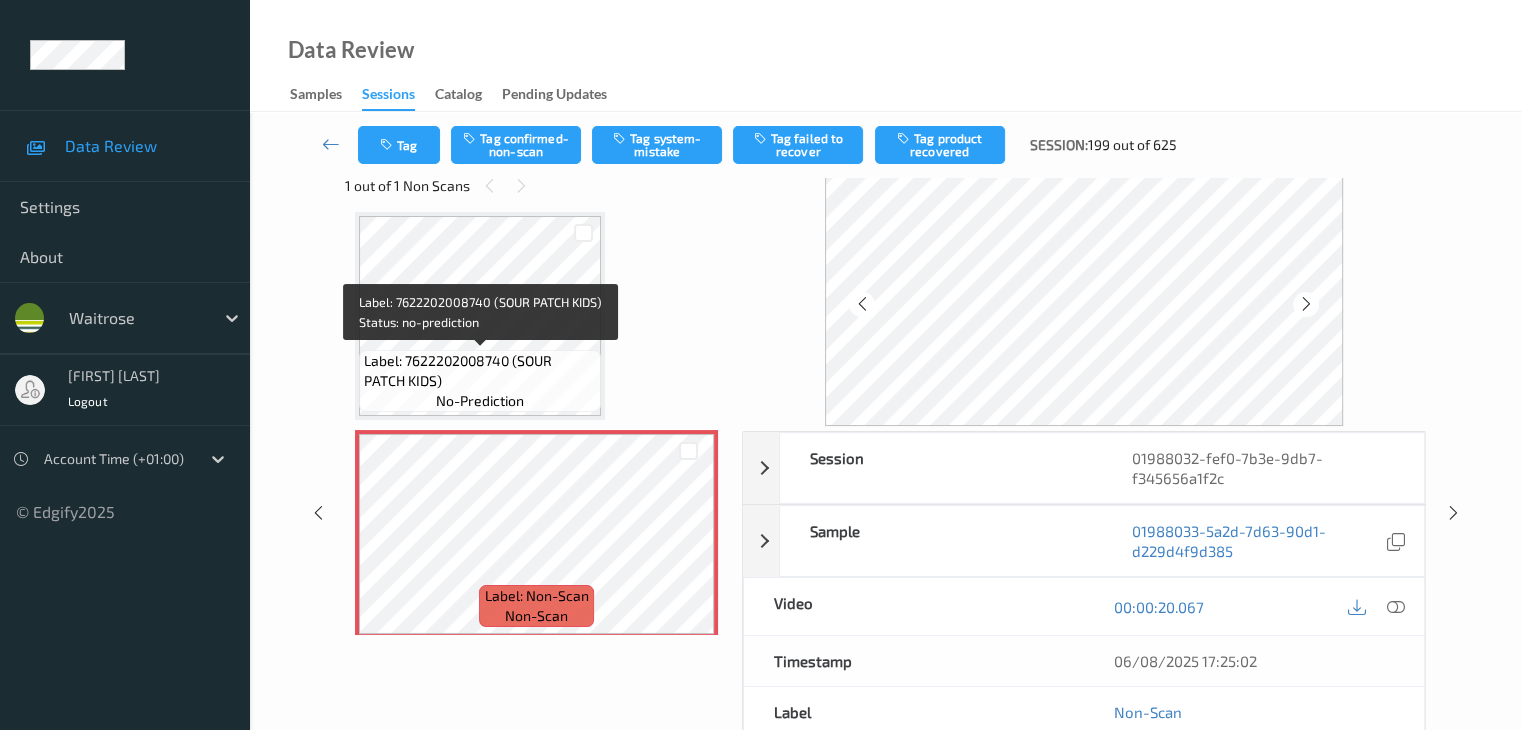 click on "Label: 7622202008740 (SOUR PATCH KIDS)" at bounding box center (480, 371) 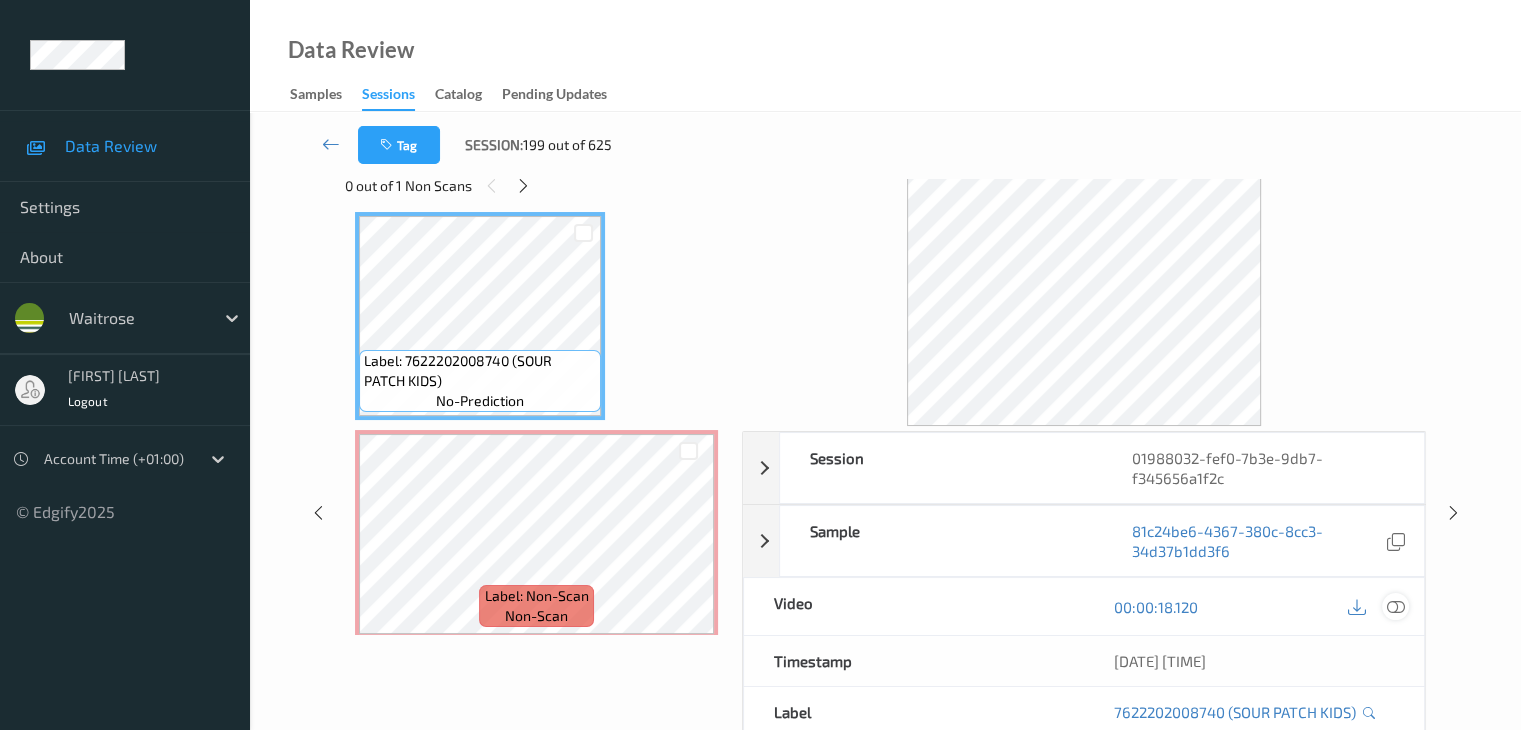 click at bounding box center [1395, 607] 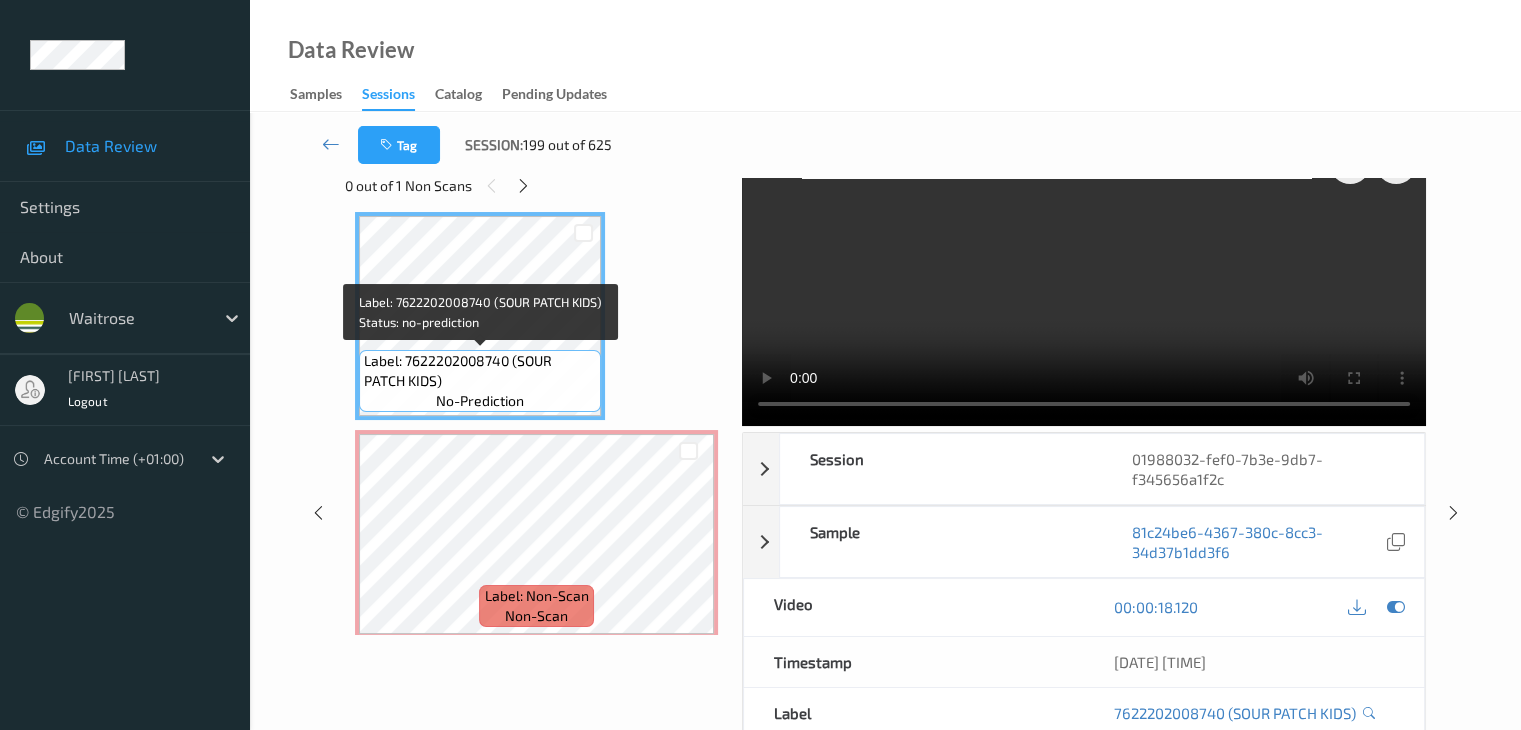 click on "Label: 7622202008740 (SOUR PATCH KIDS)" at bounding box center (480, 371) 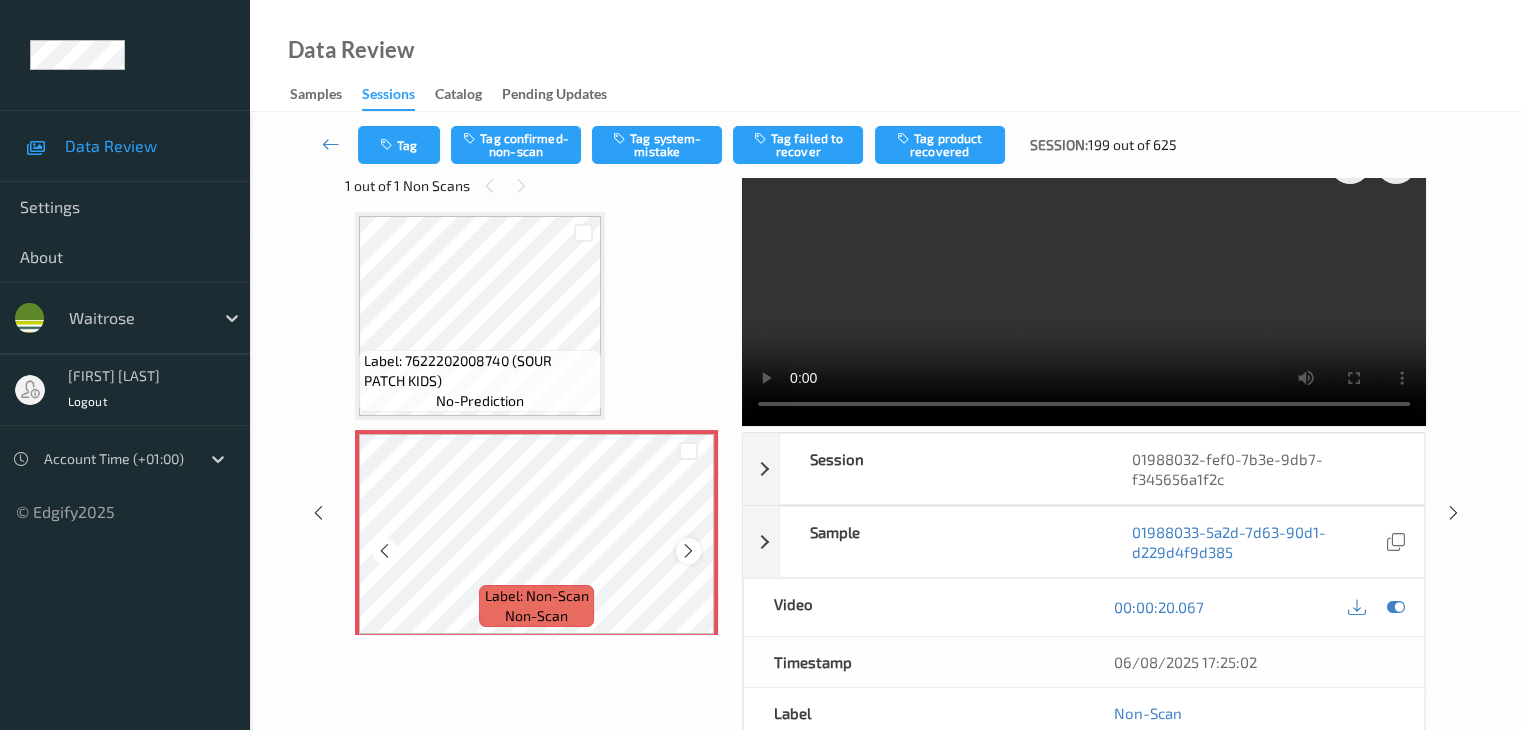 click at bounding box center [688, 551] 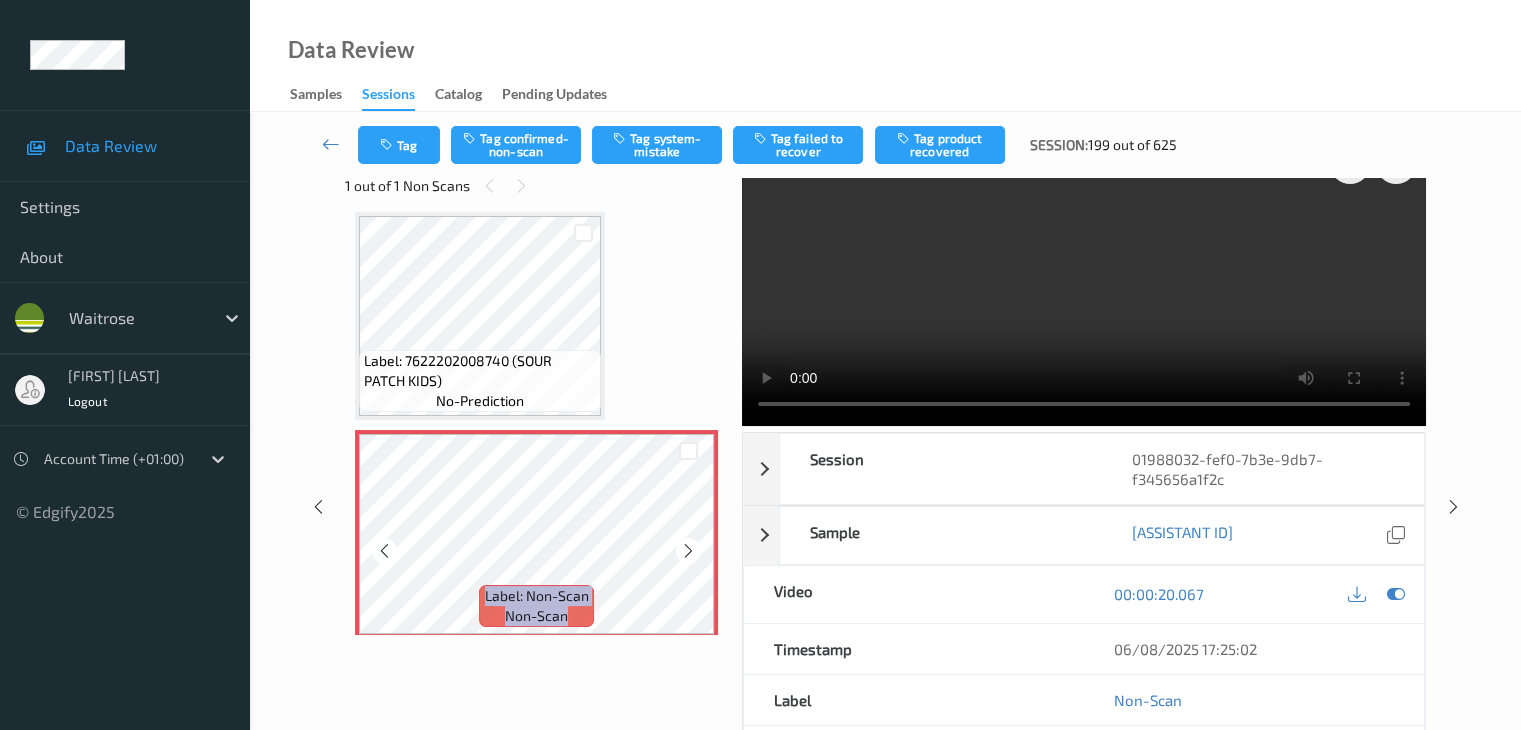 click at bounding box center [688, 551] 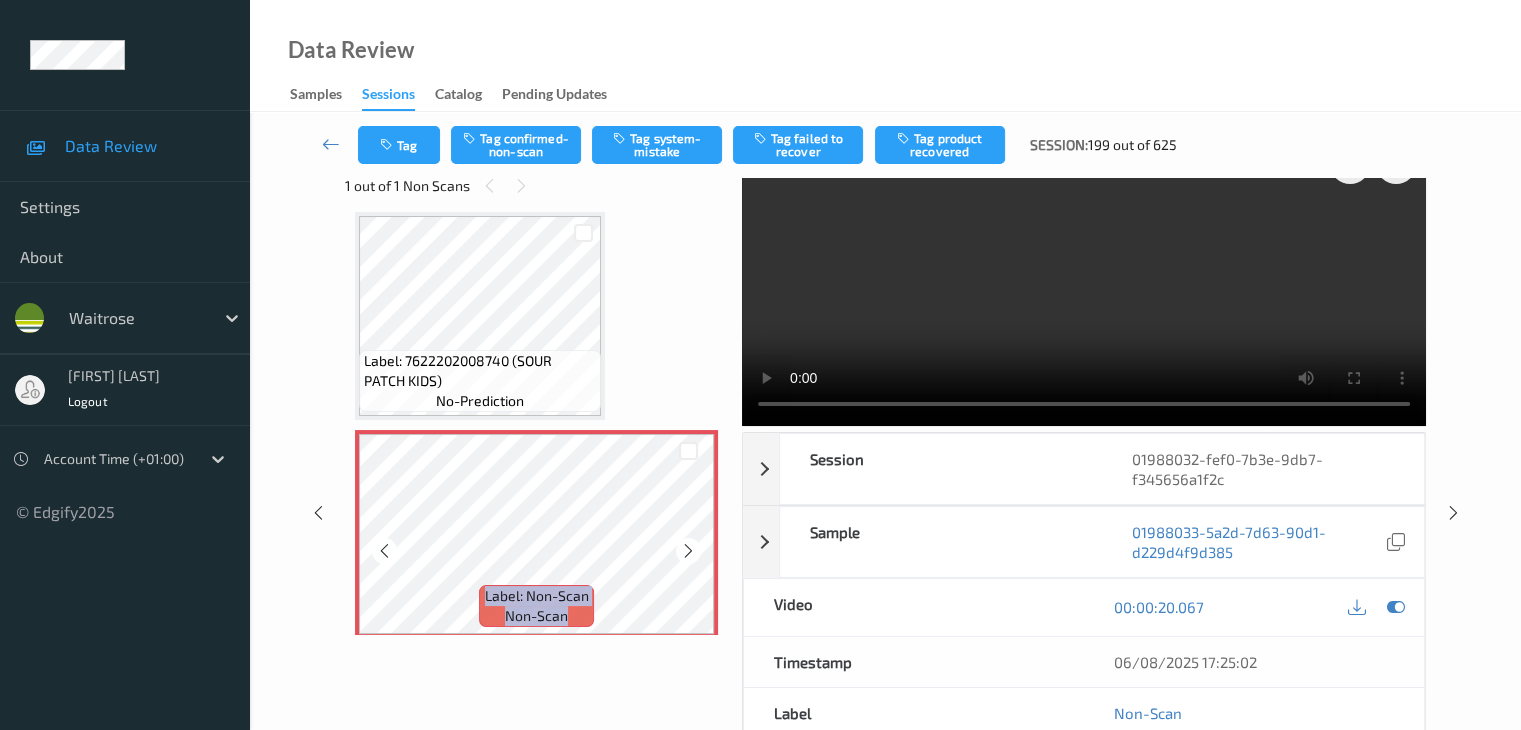 click at bounding box center (688, 551) 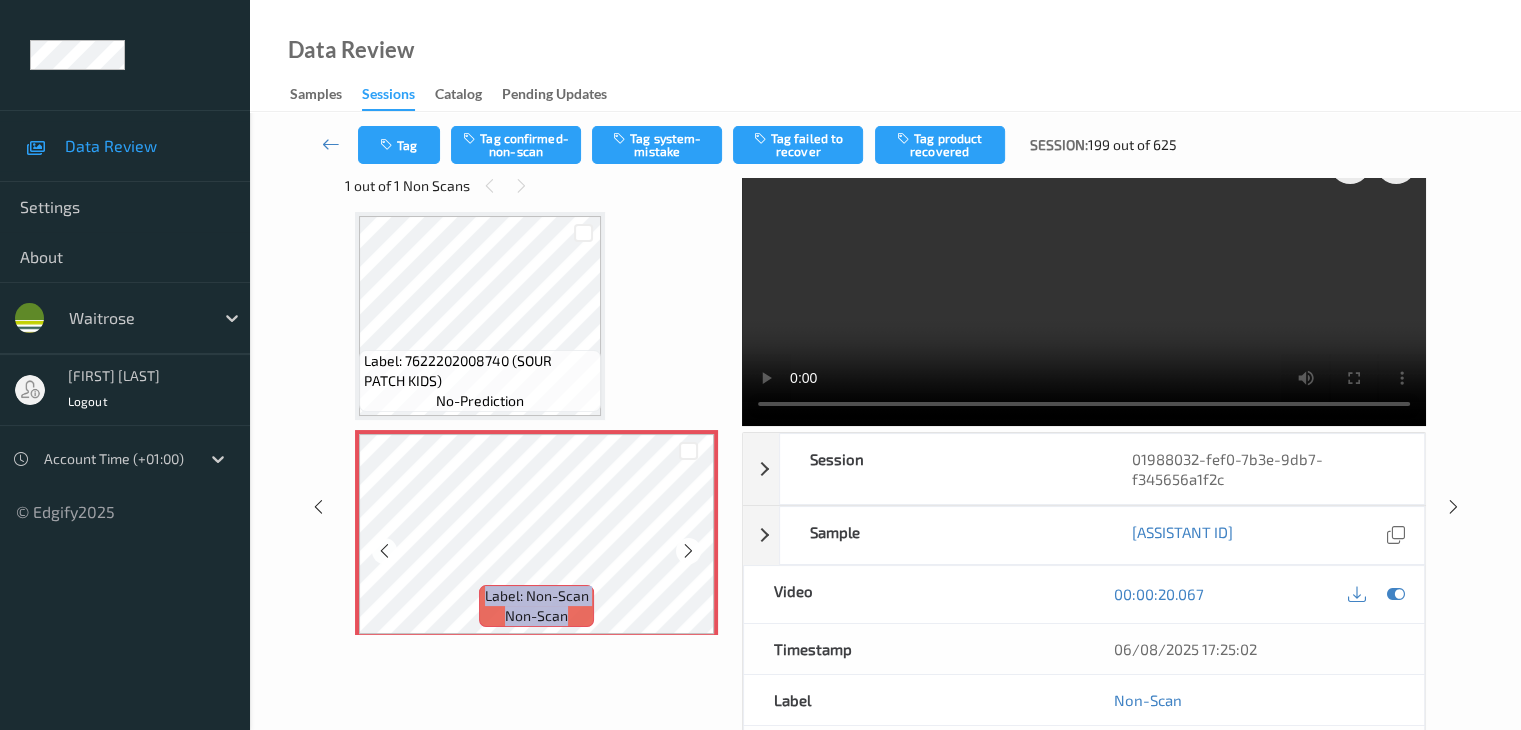 click at bounding box center [688, 551] 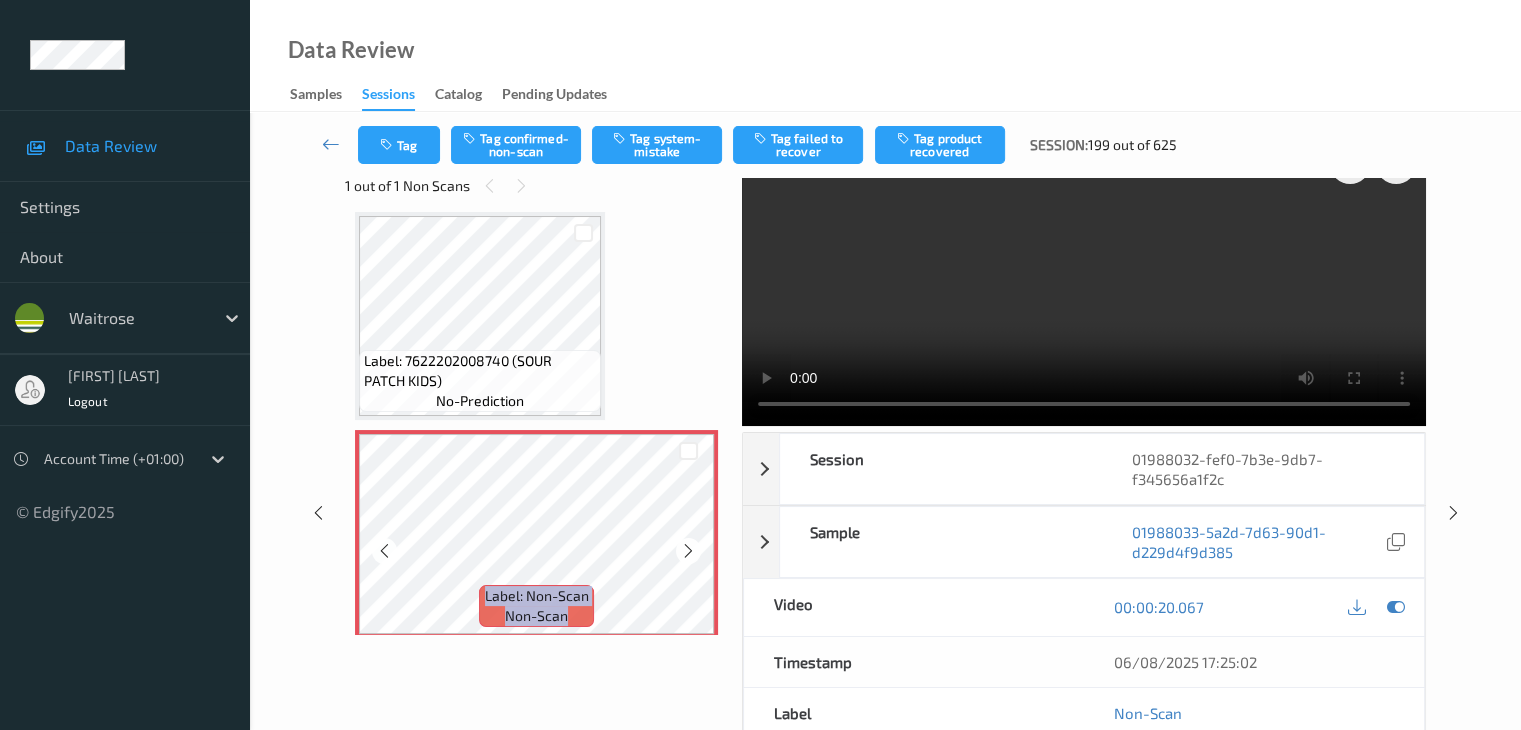 click at bounding box center [688, 551] 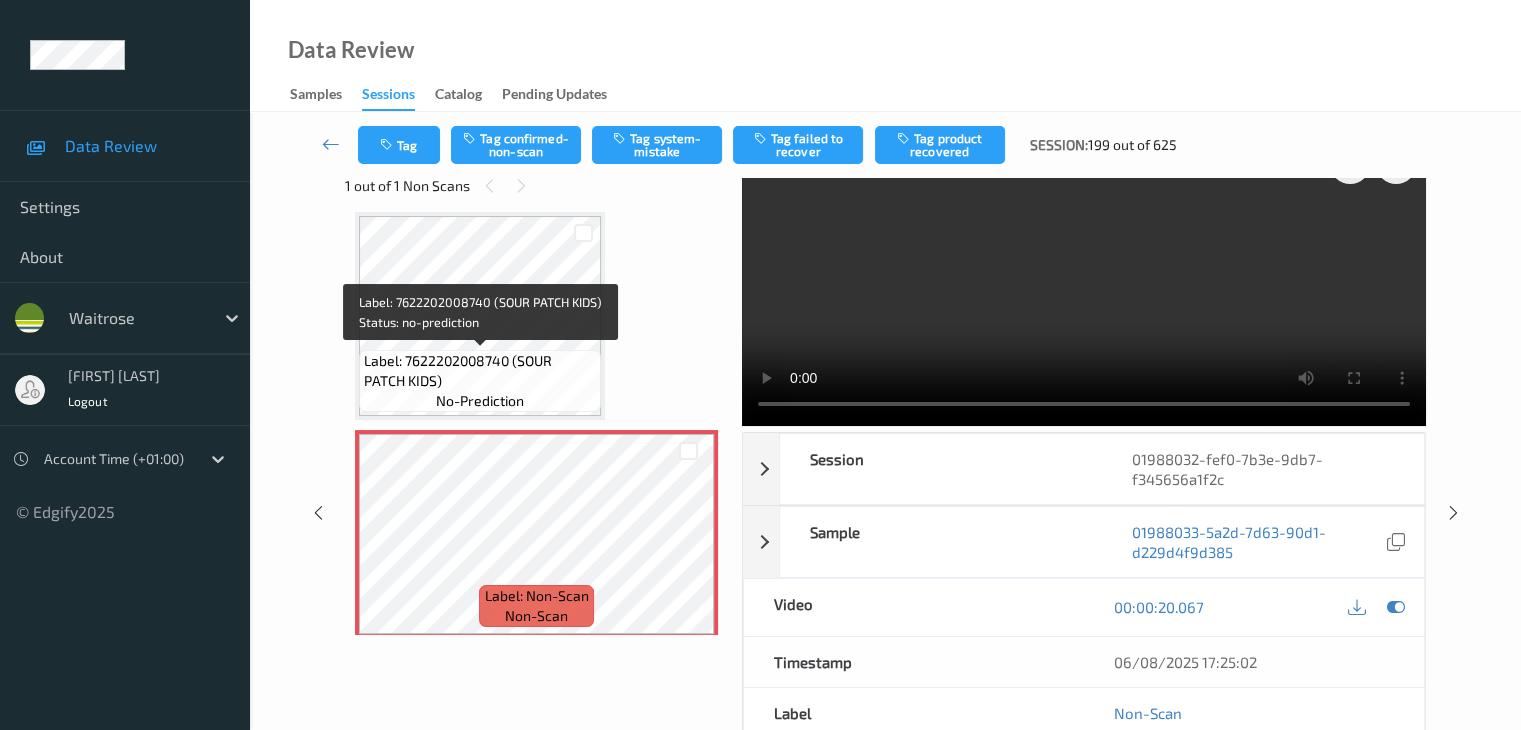 click on "Label: 7622202008740 (SOUR PATCH KIDS)" at bounding box center [480, 371] 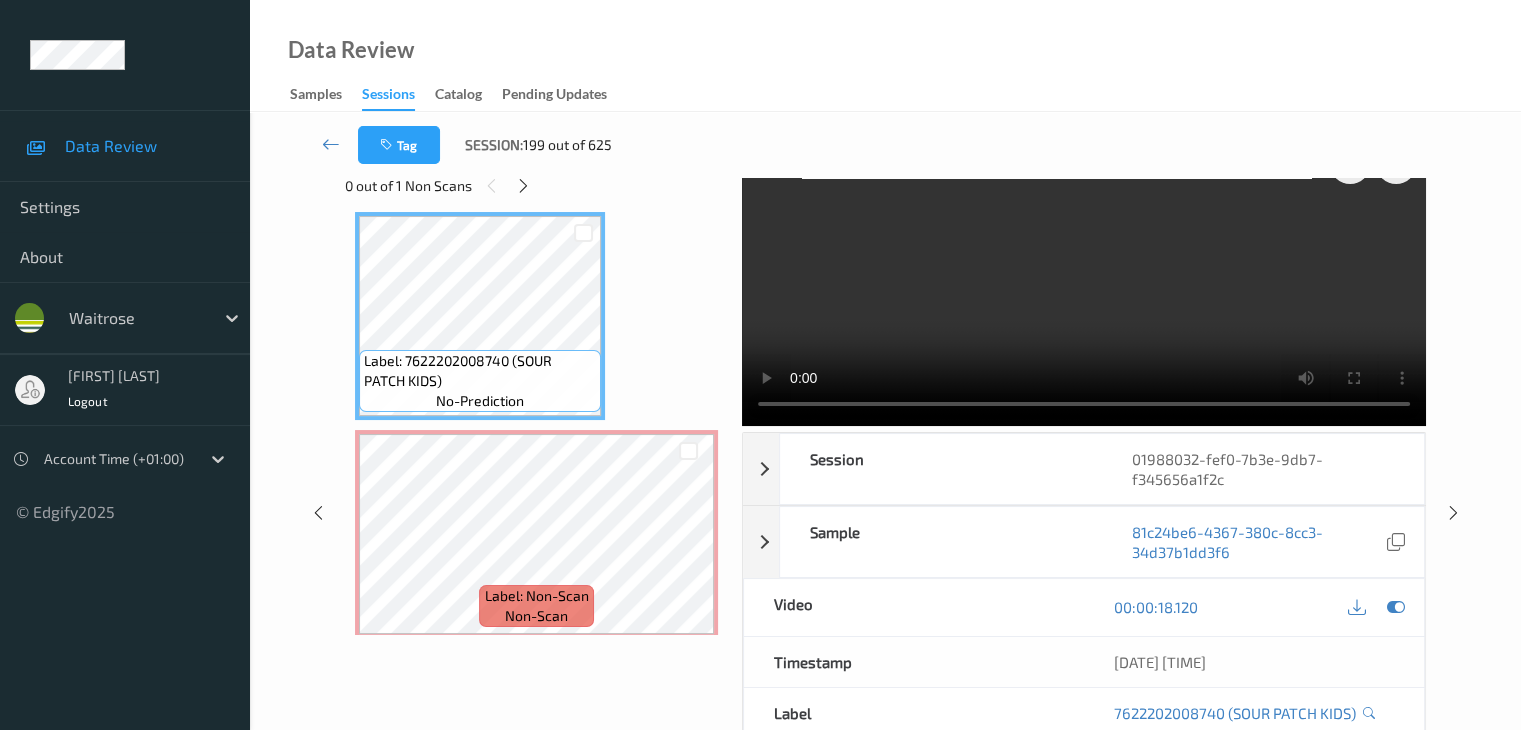 type 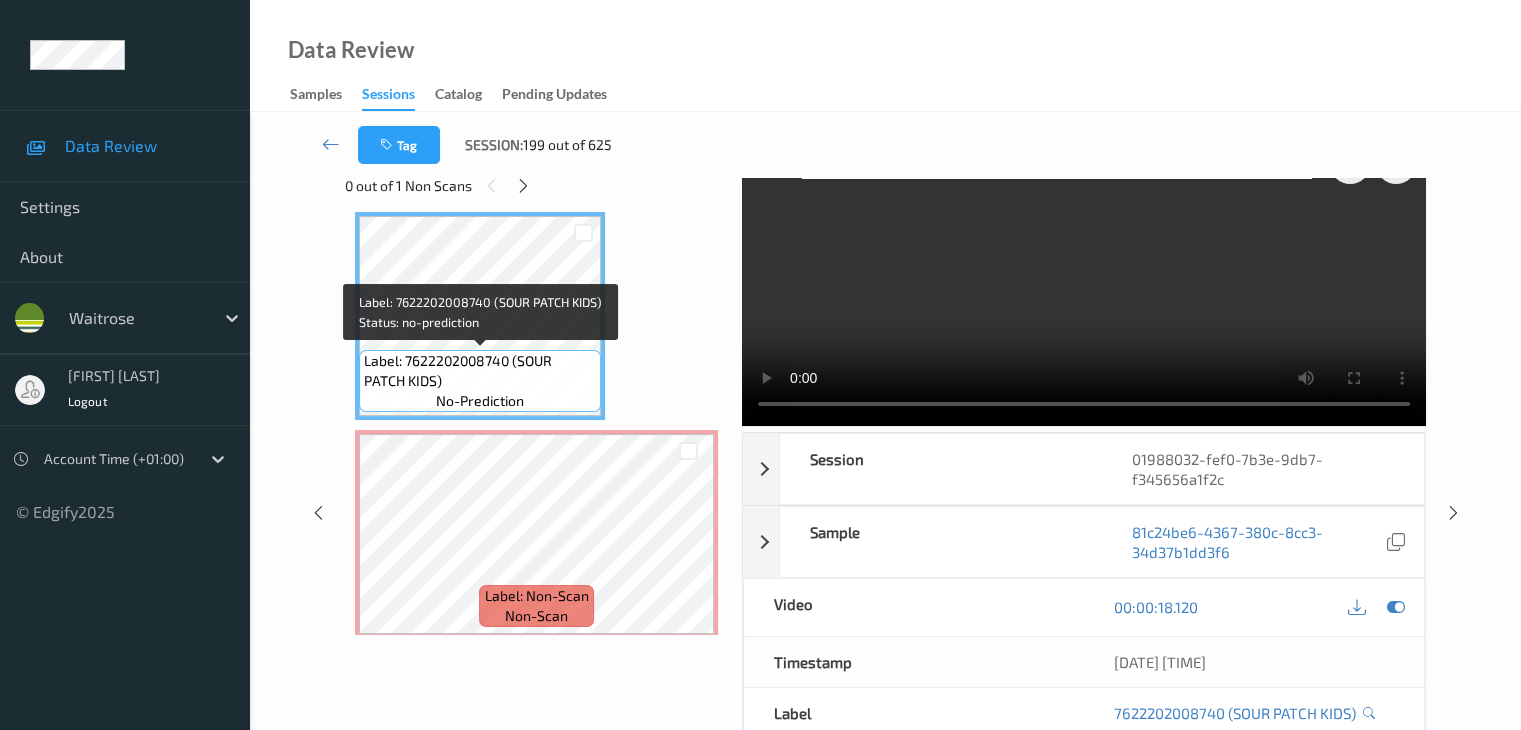 click on "Label: 7622202008740 (SOUR PATCH KIDS)" at bounding box center [480, 371] 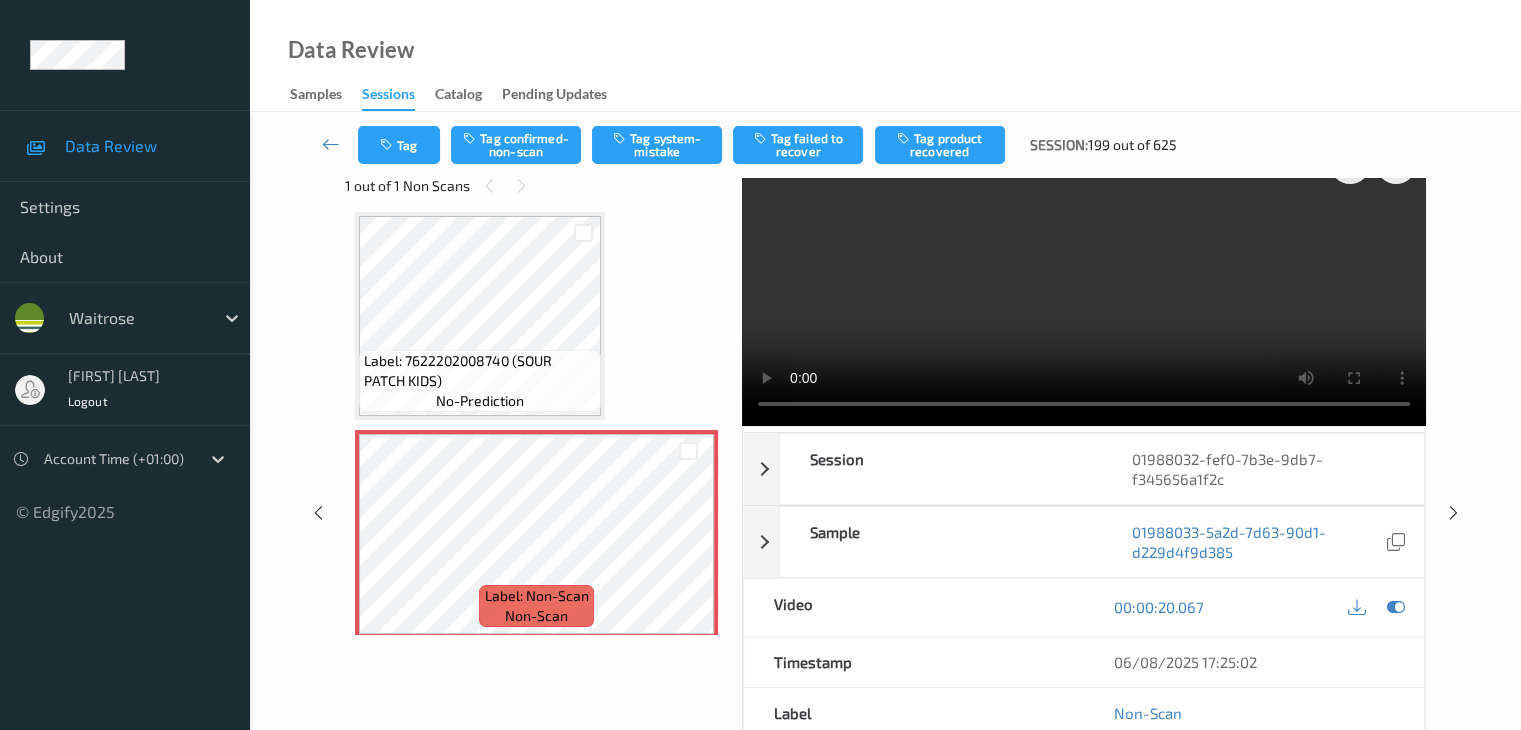 click on "Label: 7622202008740 (SOUR PATCH KIDS)" at bounding box center [480, 371] 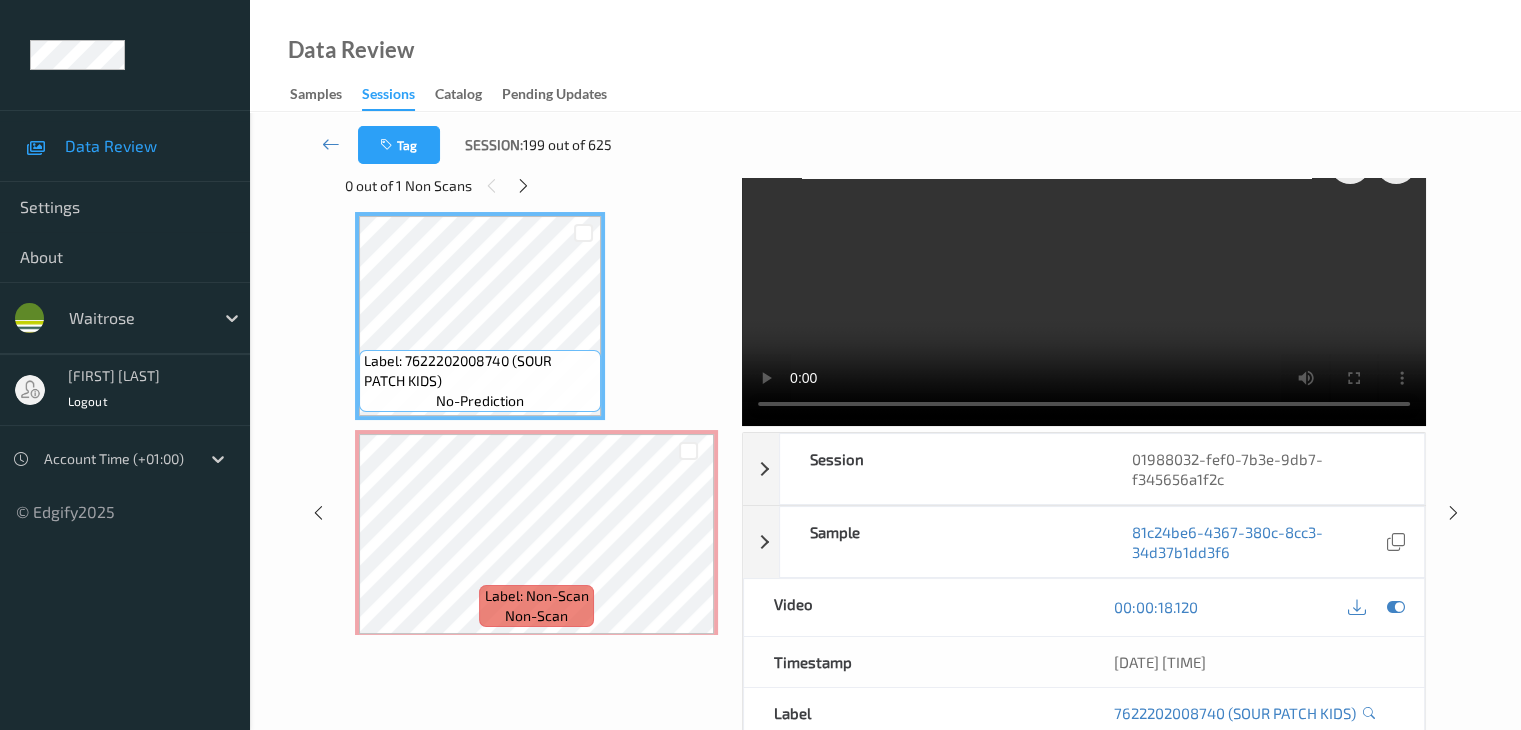 scroll, scrollTop: 0, scrollLeft: 0, axis: both 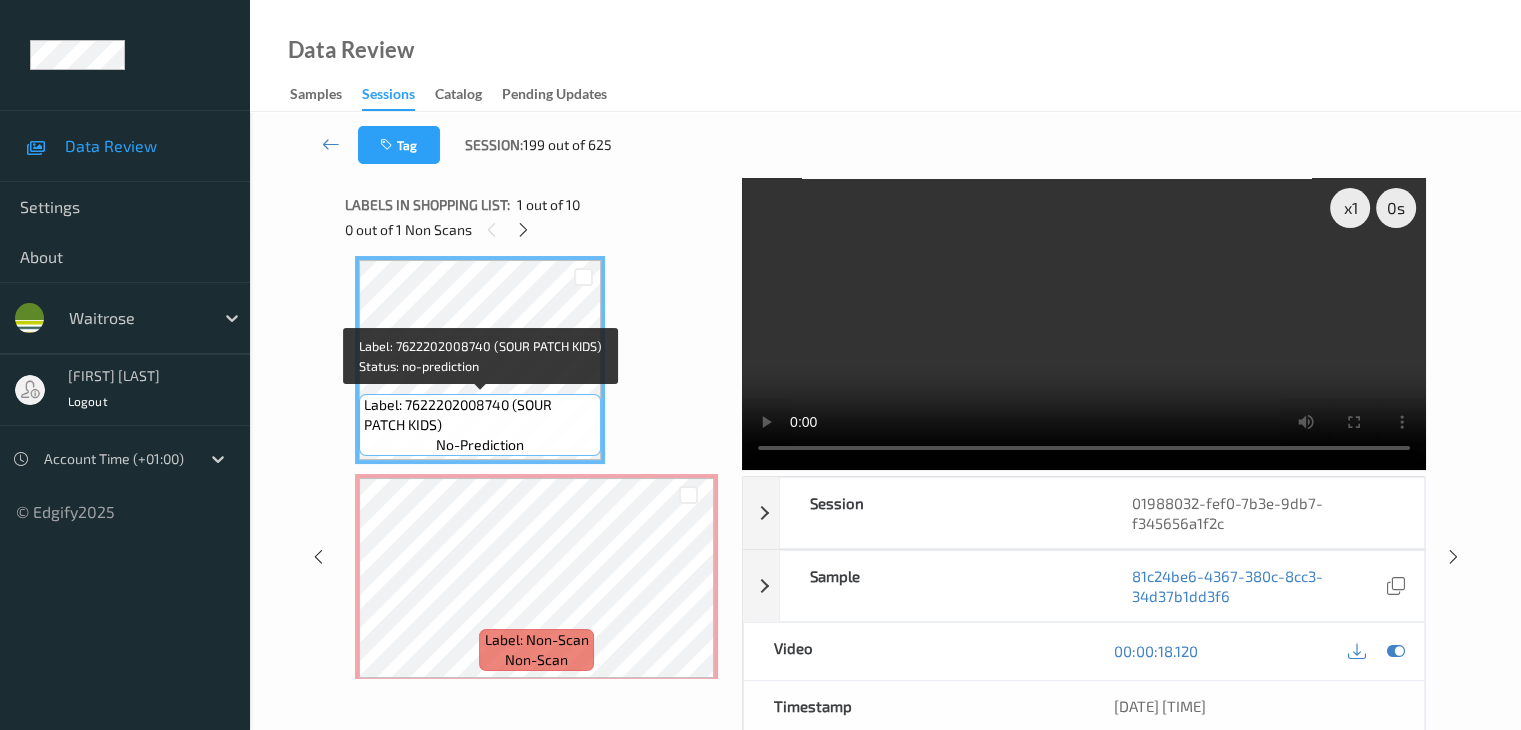 click on "Label: 7622202008740 (SOUR PATCH KIDS)" at bounding box center (480, 415) 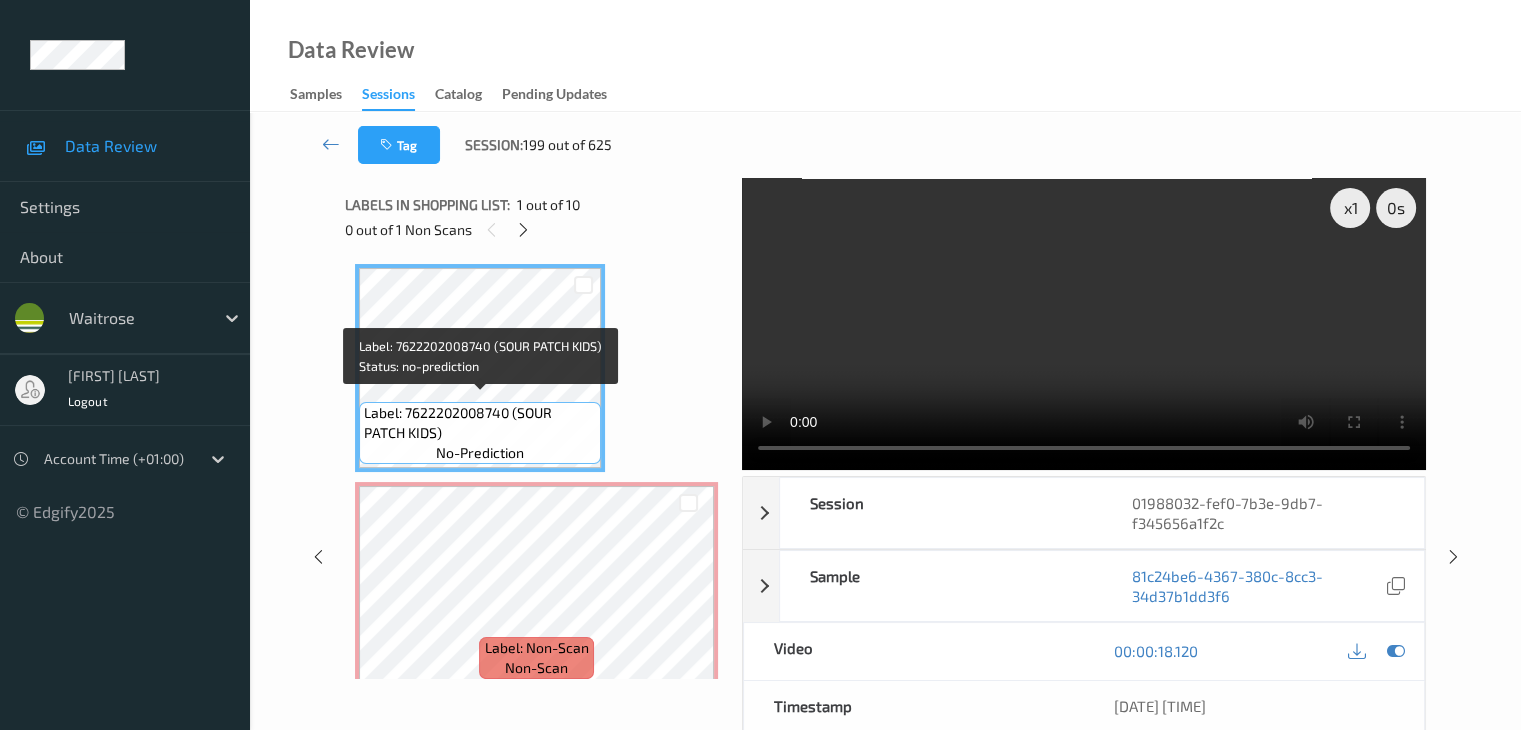 scroll, scrollTop: 0, scrollLeft: 0, axis: both 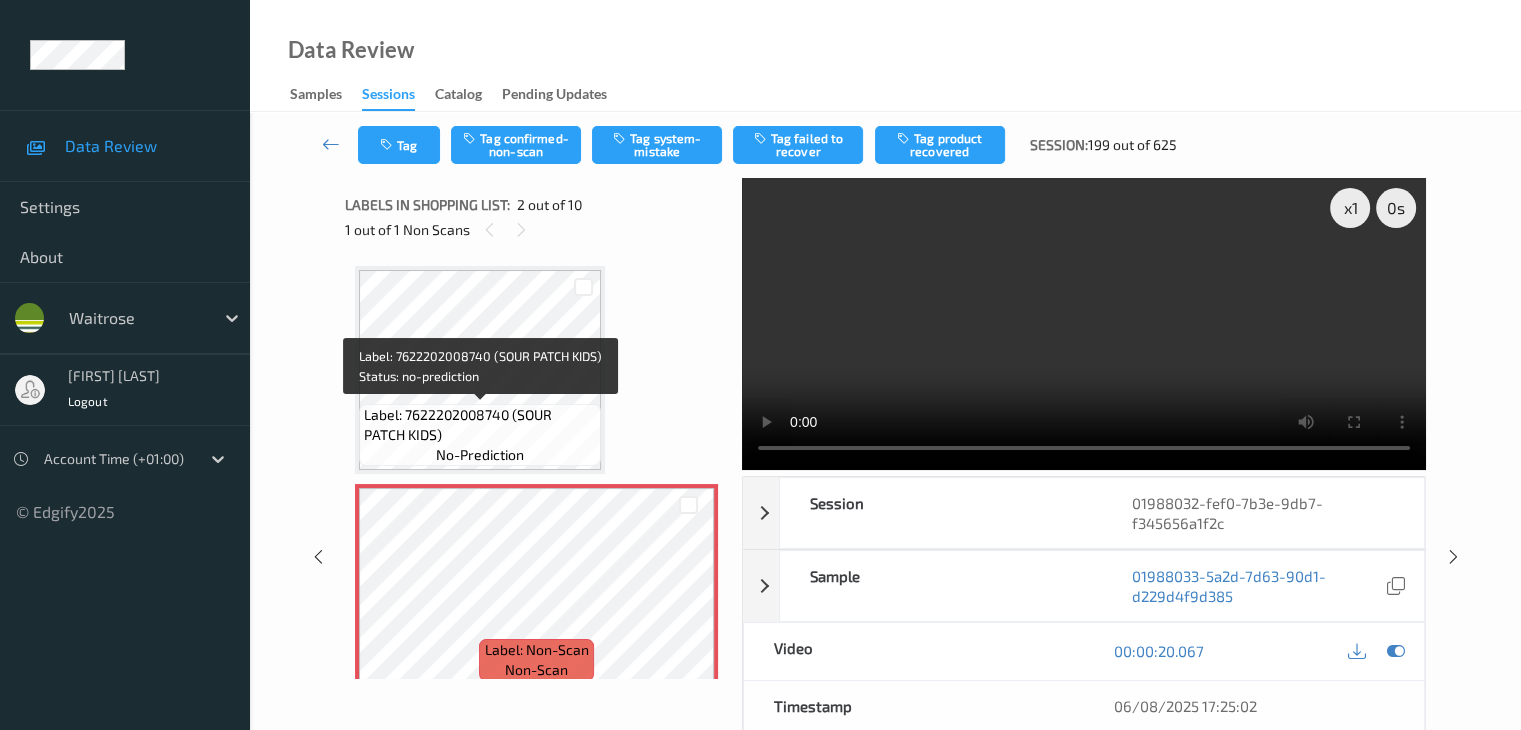 click on "Label: 7622202008740 (SOUR PATCH KIDS)" at bounding box center (480, 425) 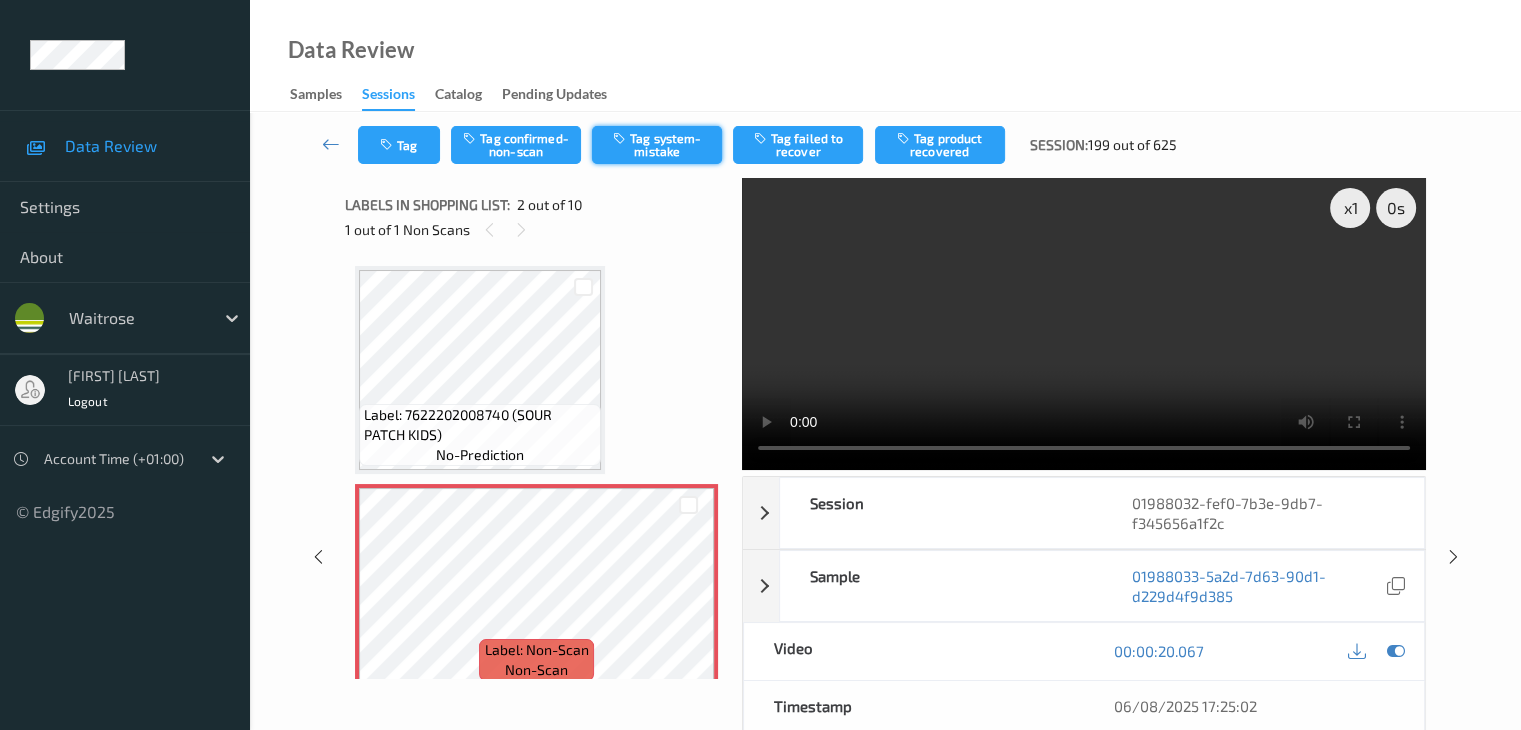 click on "Tag   system-mistake" at bounding box center (657, 145) 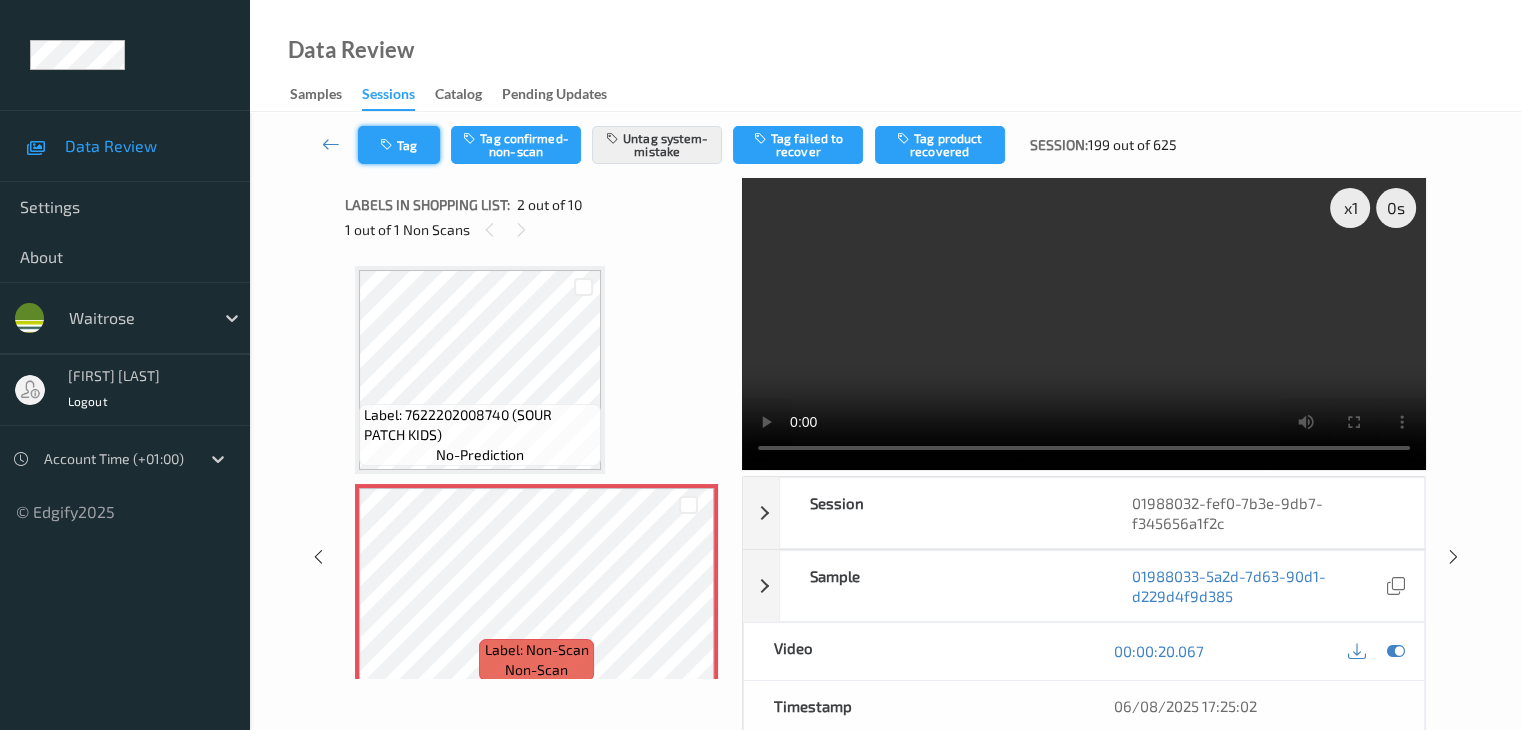 click on "Tag" at bounding box center (399, 145) 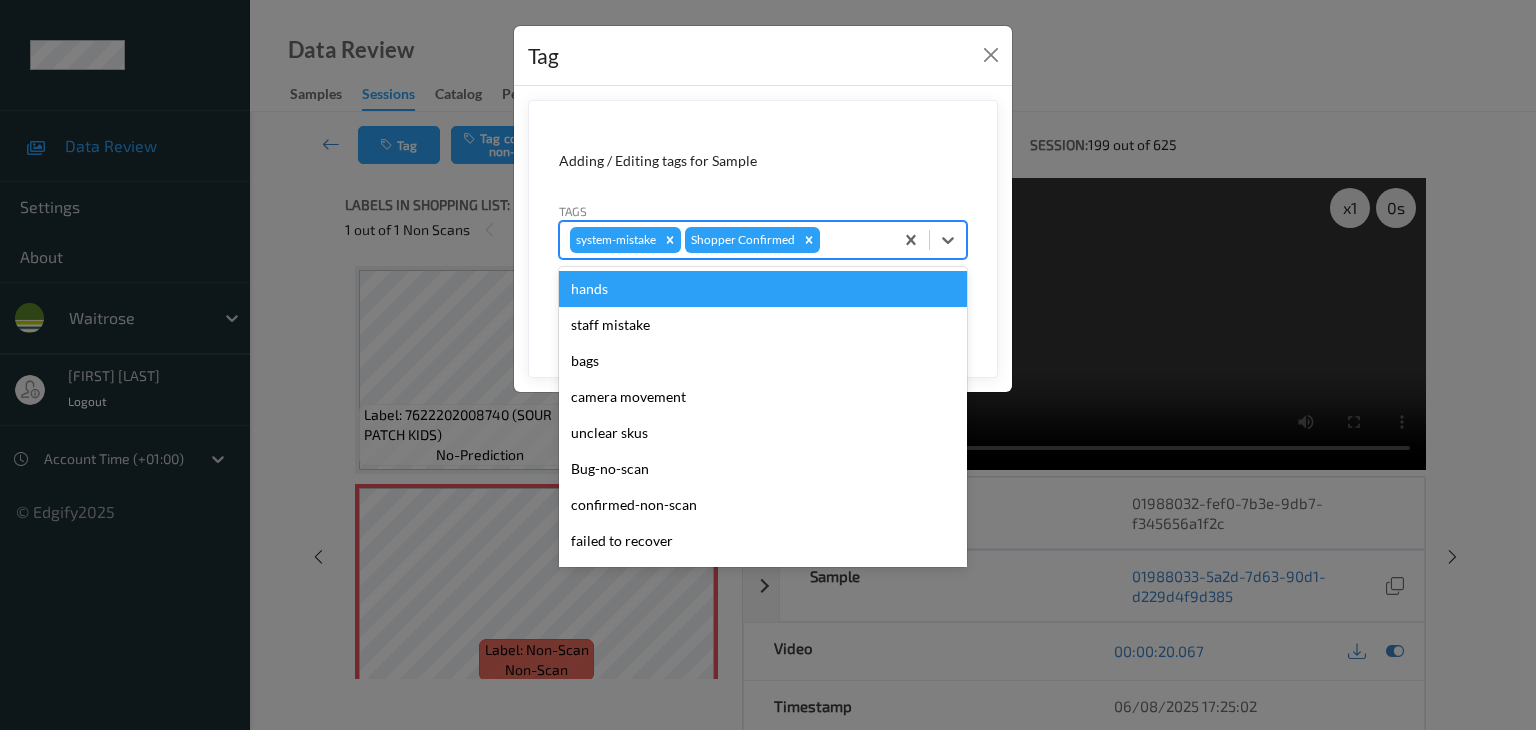 click at bounding box center [853, 240] 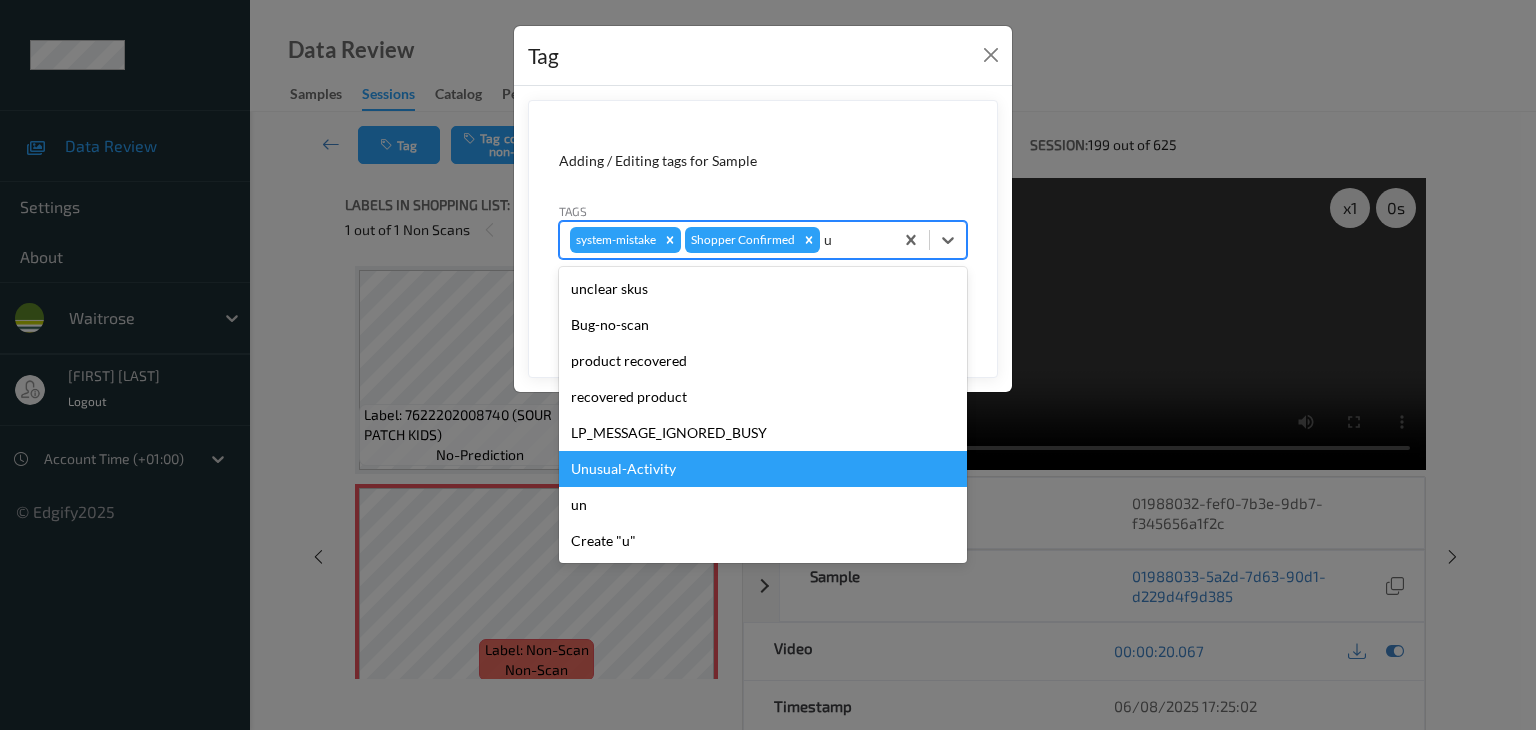 click on "Unusual-Activity" at bounding box center (763, 469) 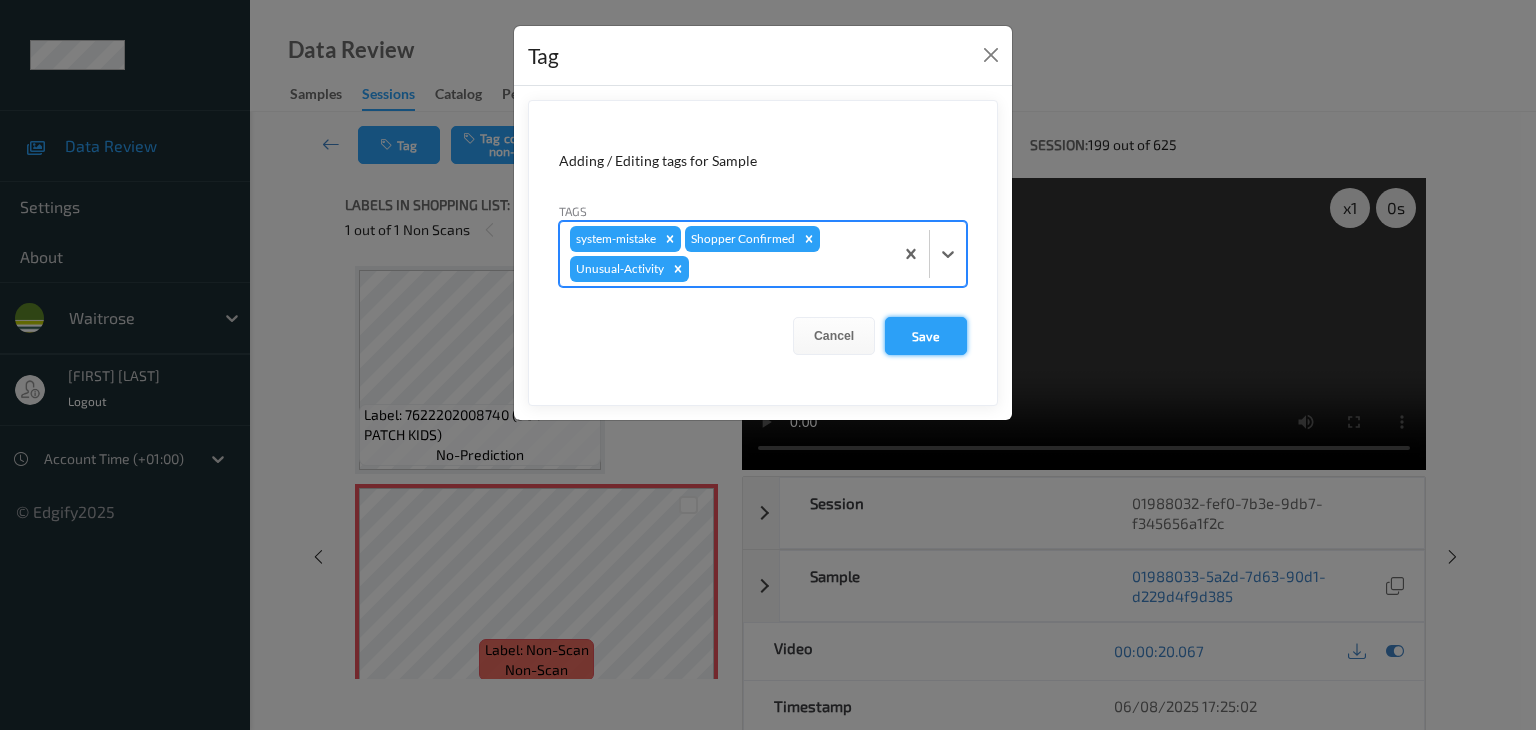 click on "Save" at bounding box center [926, 336] 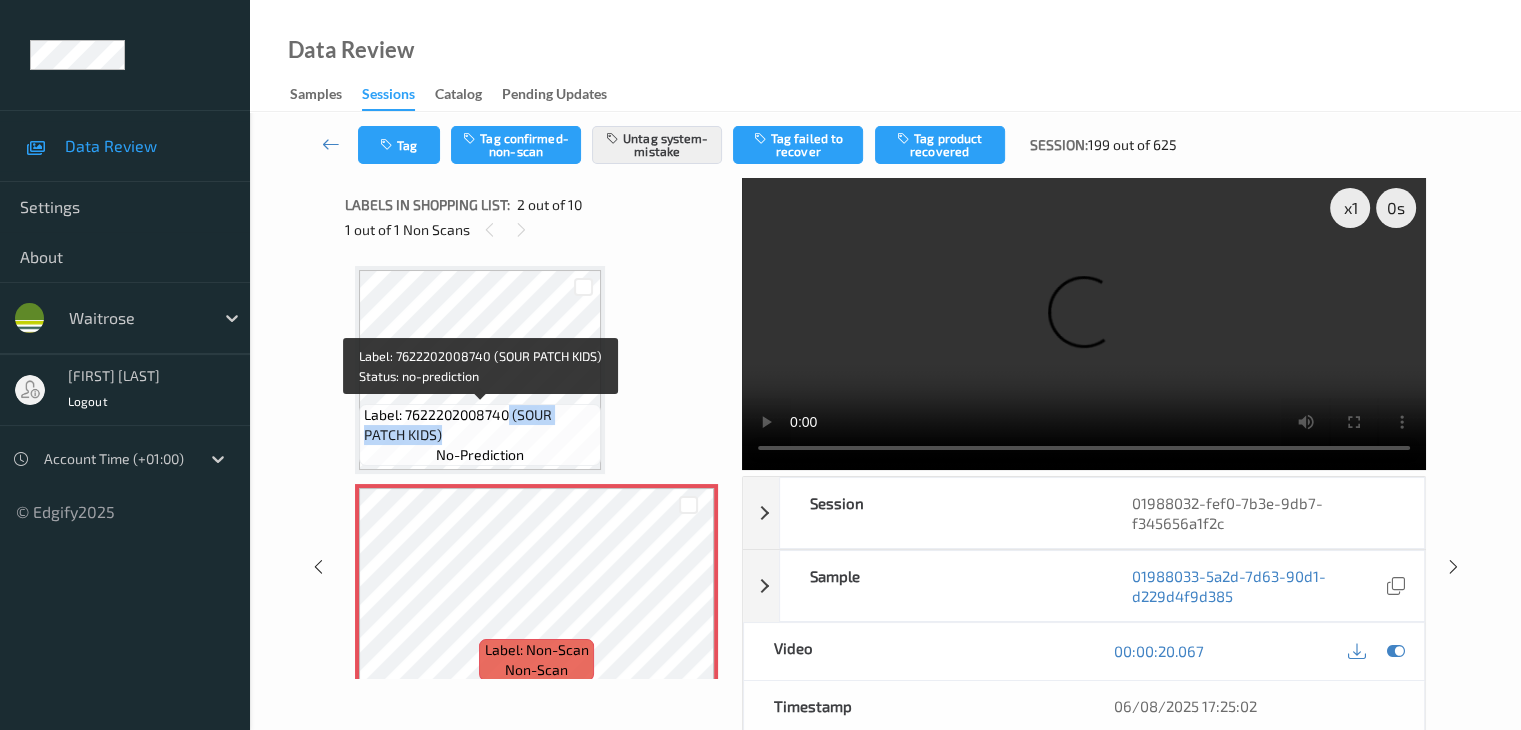 drag, startPoint x: 508, startPoint y: 408, endPoint x: 524, endPoint y: 429, distance: 26.400757 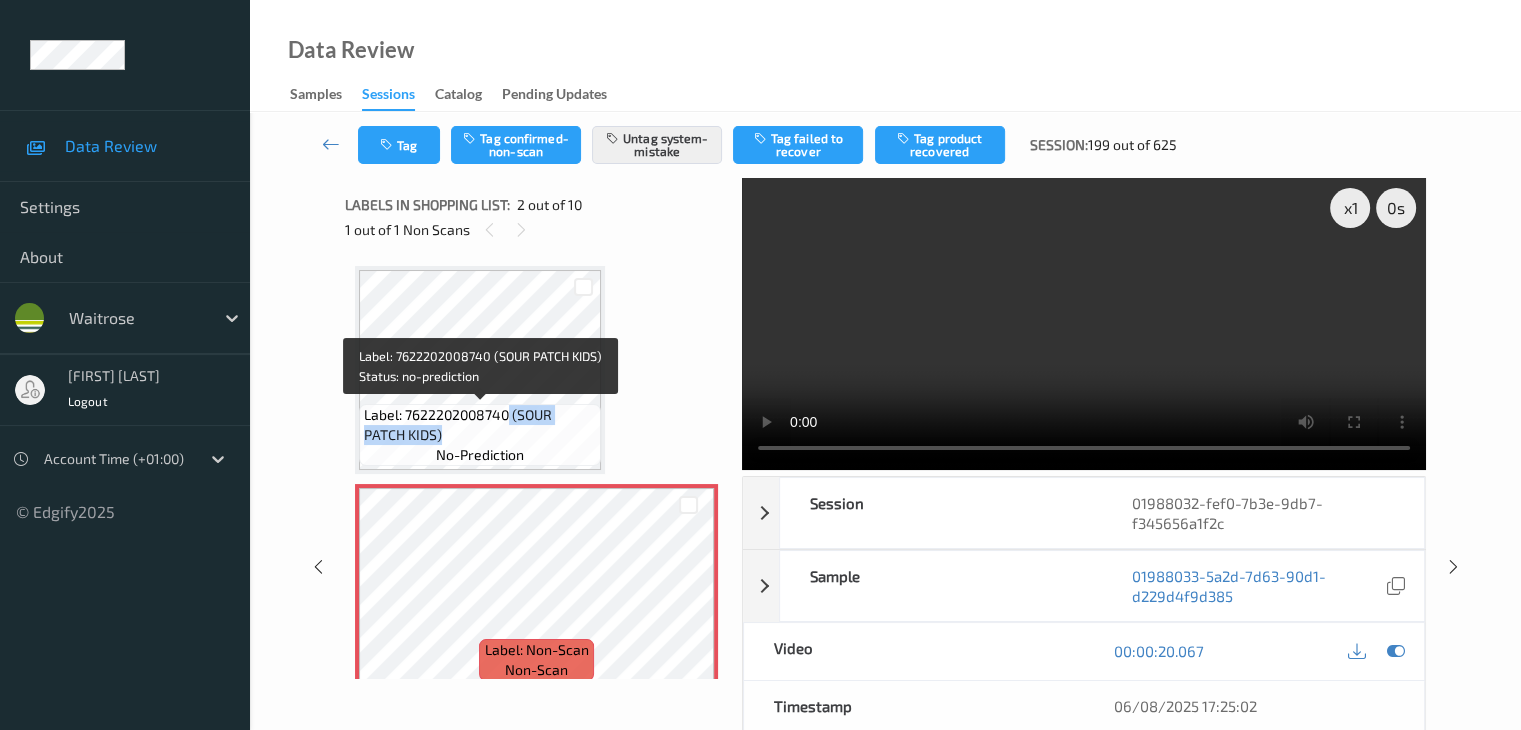 click on "Label: 7622202008740 (SOUR PATCH KIDS)" at bounding box center (480, 425) 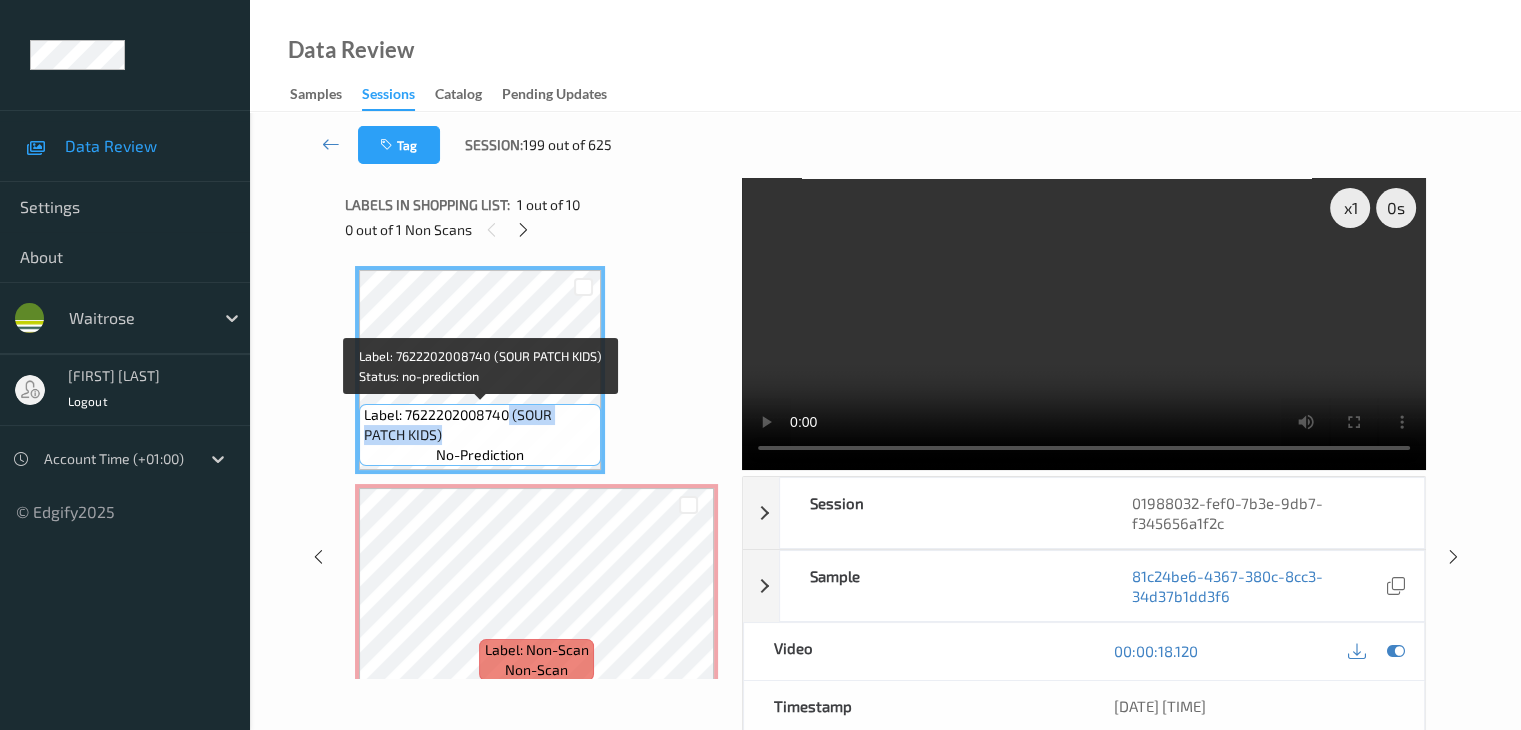 copy on "(SOUR PATCH KIDS)" 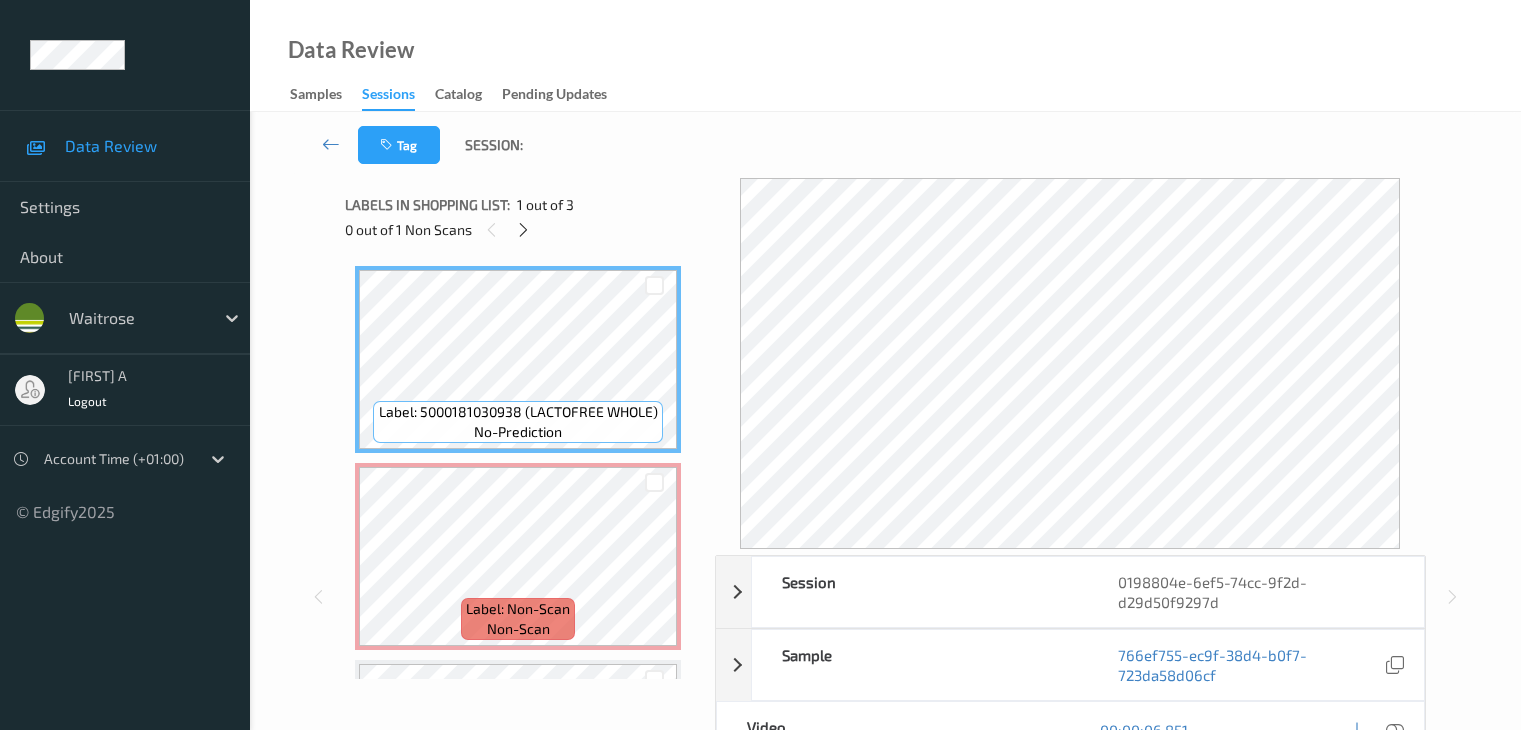 scroll, scrollTop: 0, scrollLeft: 0, axis: both 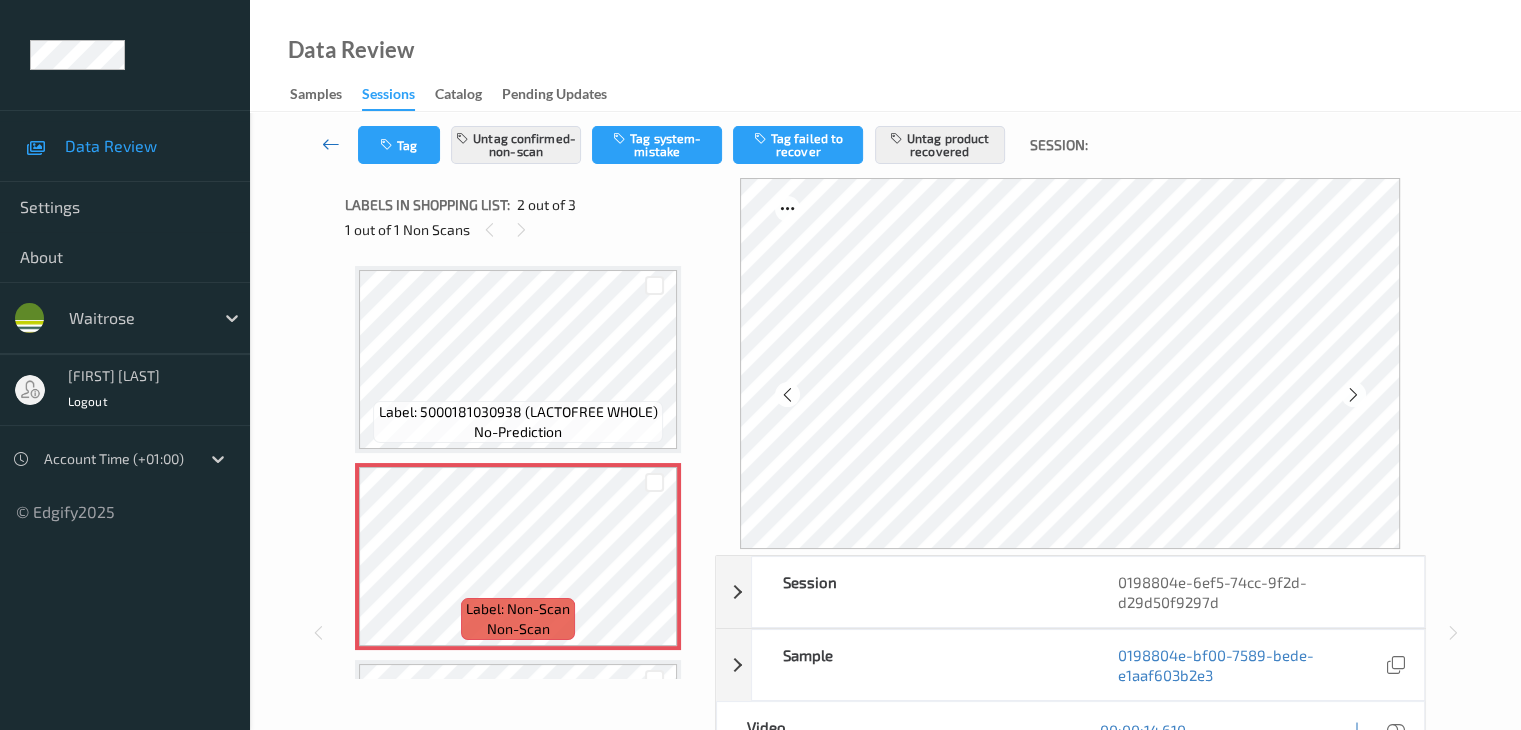 click at bounding box center (331, 144) 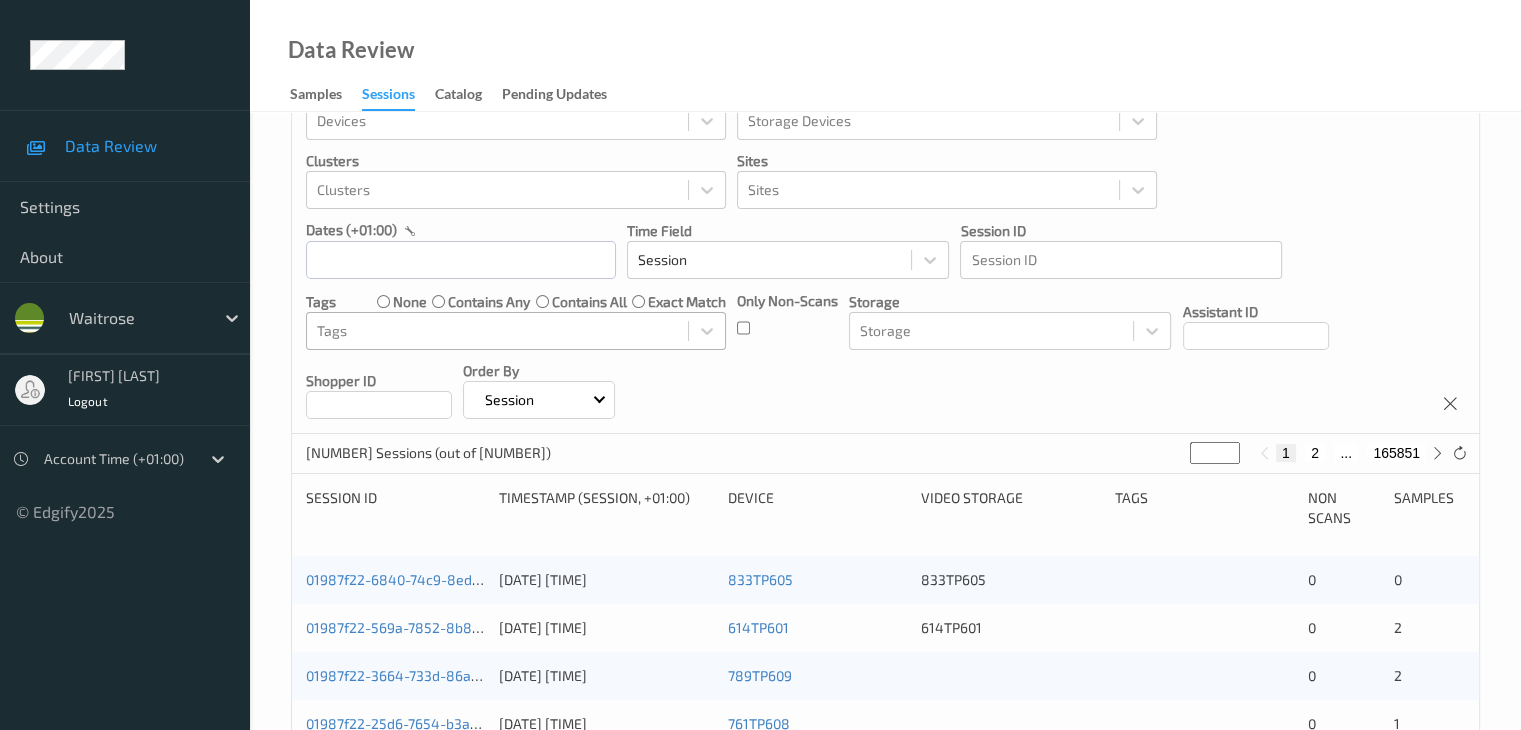 scroll, scrollTop: 100, scrollLeft: 0, axis: vertical 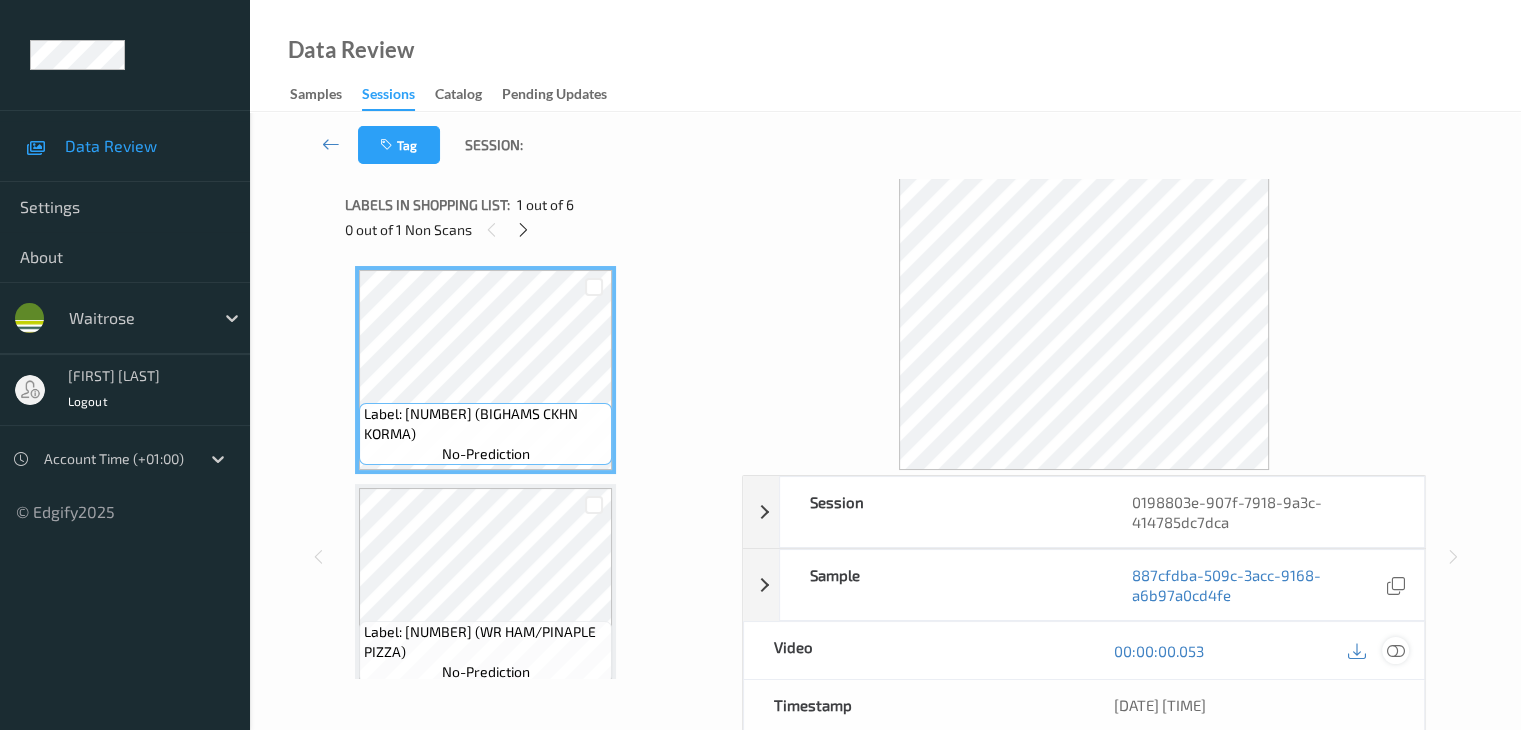 click at bounding box center [1395, 651] 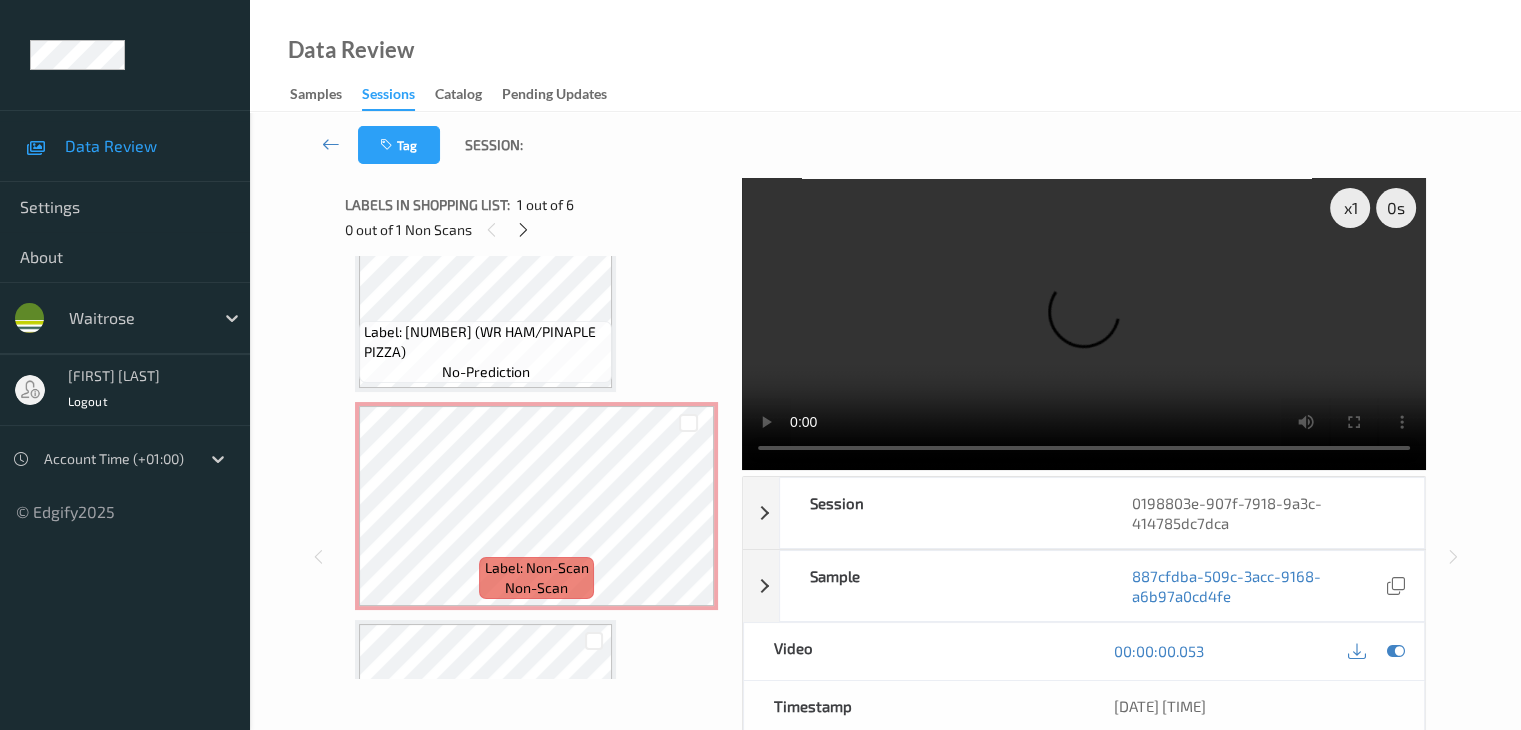 click at bounding box center [523, 230] 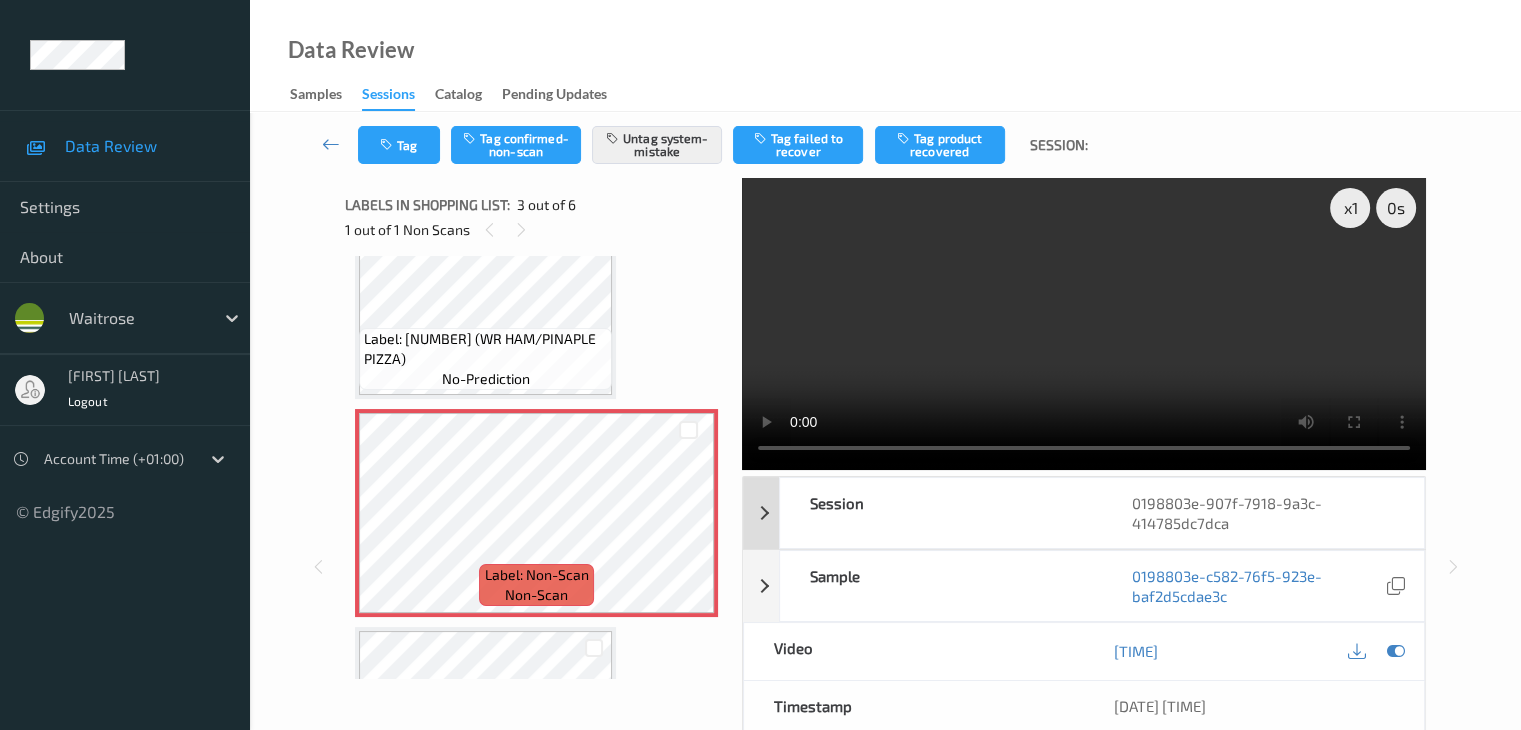 scroll, scrollTop: 328, scrollLeft: 0, axis: vertical 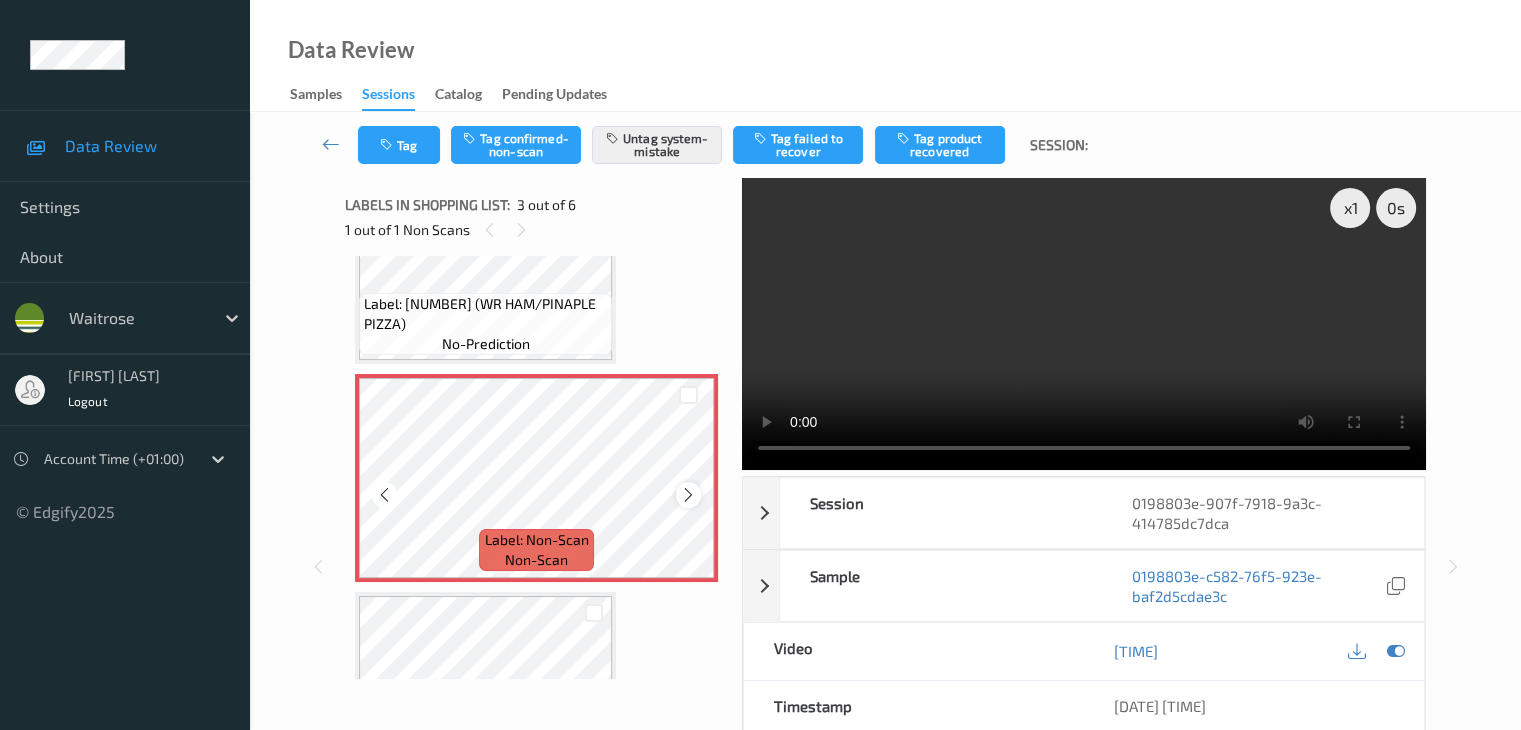 click at bounding box center [688, 494] 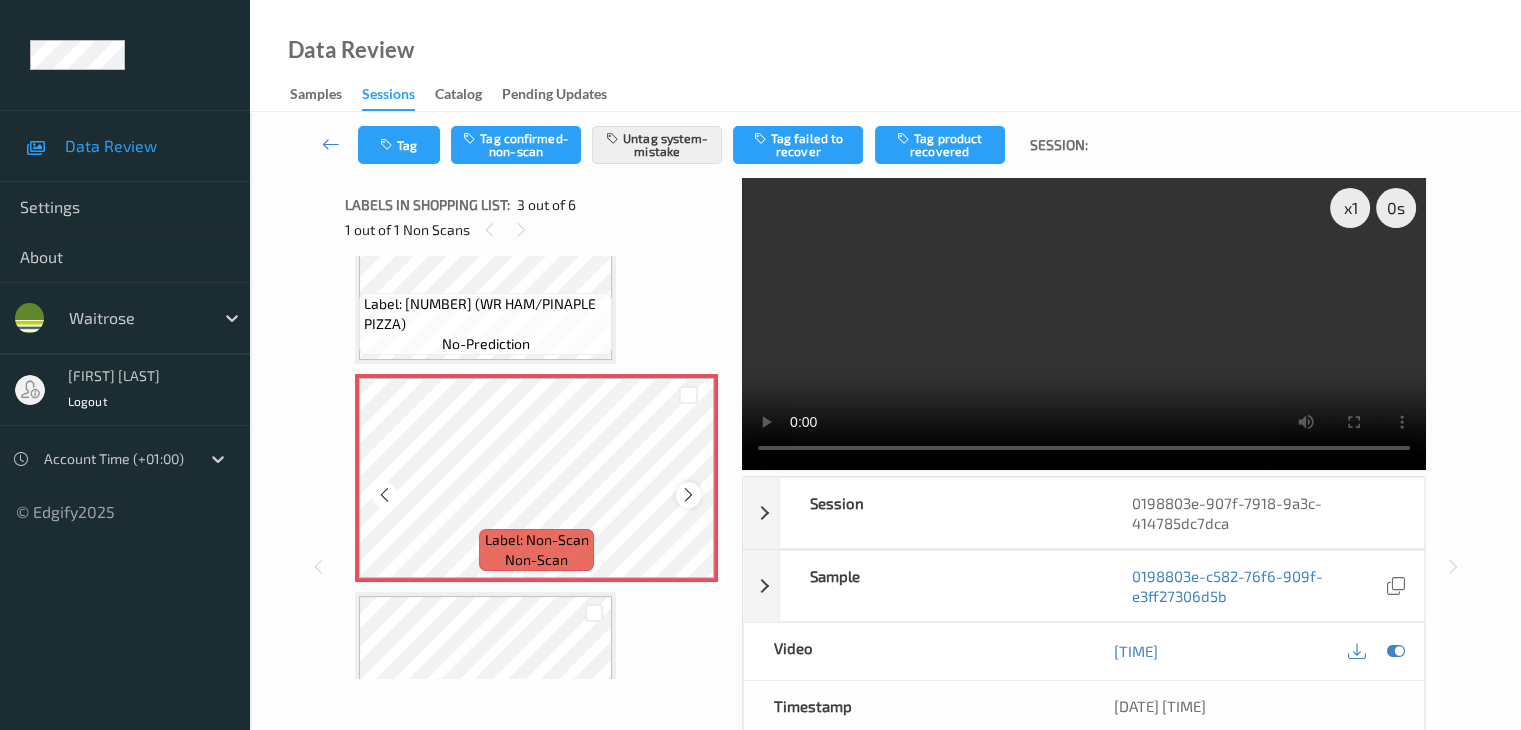 click at bounding box center [688, 494] 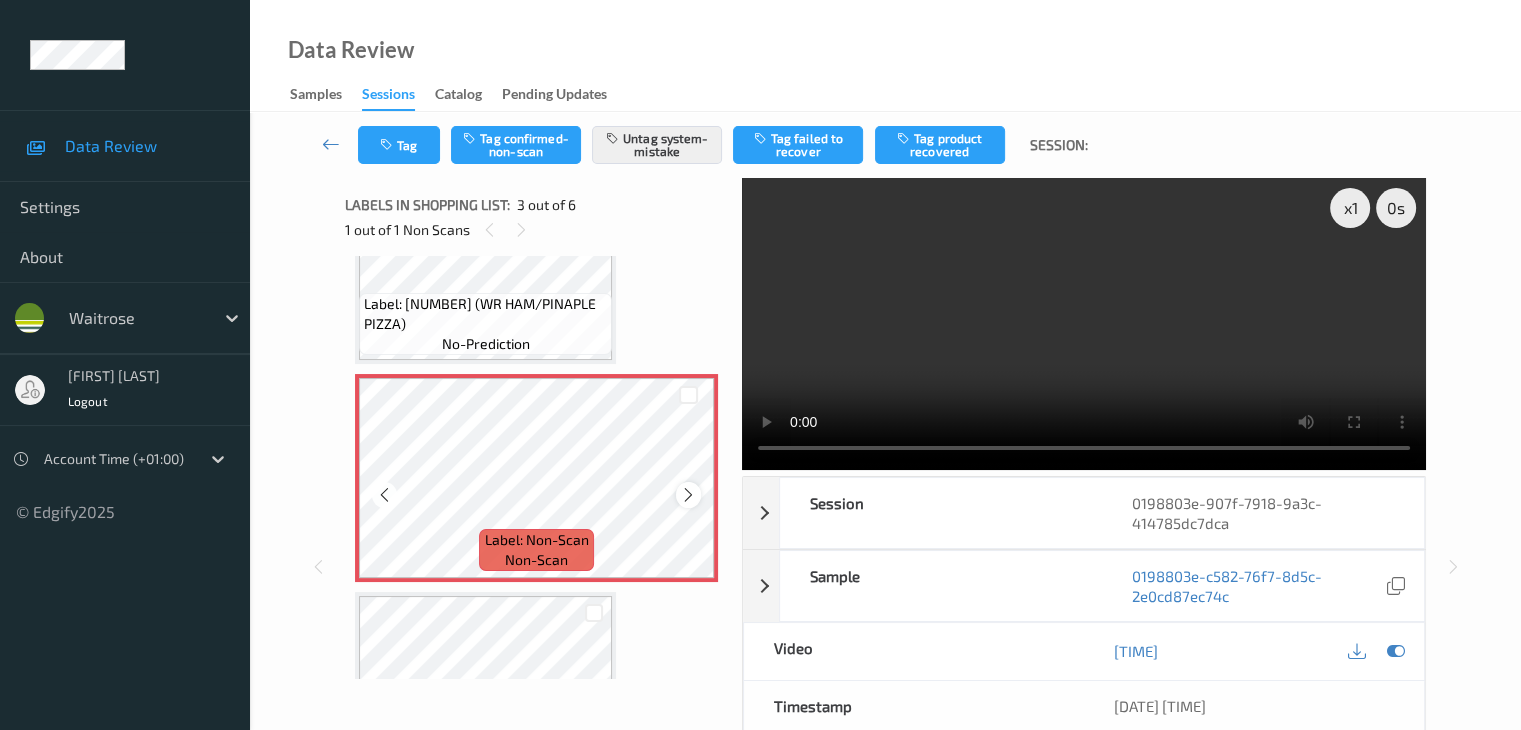 click at bounding box center (688, 495) 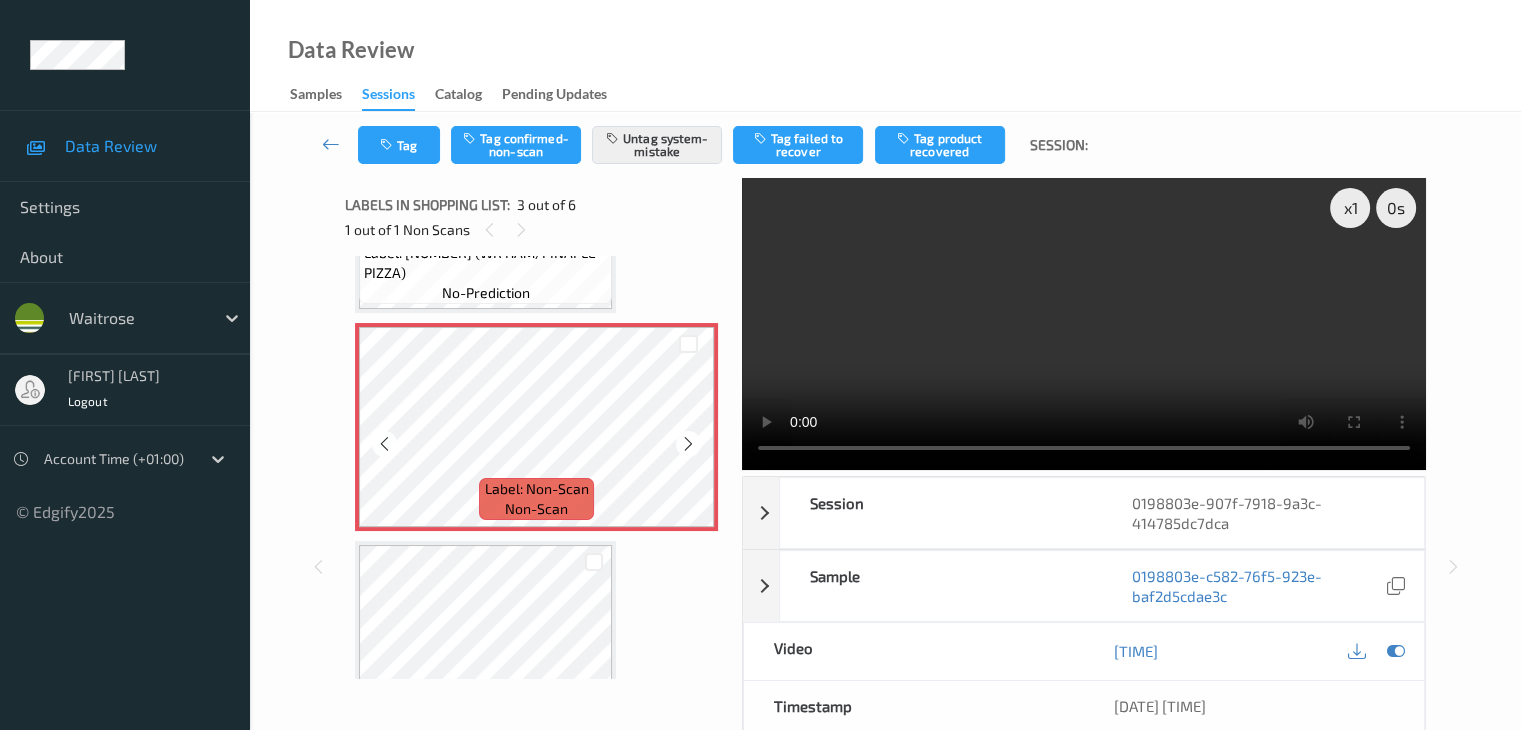 scroll, scrollTop: 500, scrollLeft: 0, axis: vertical 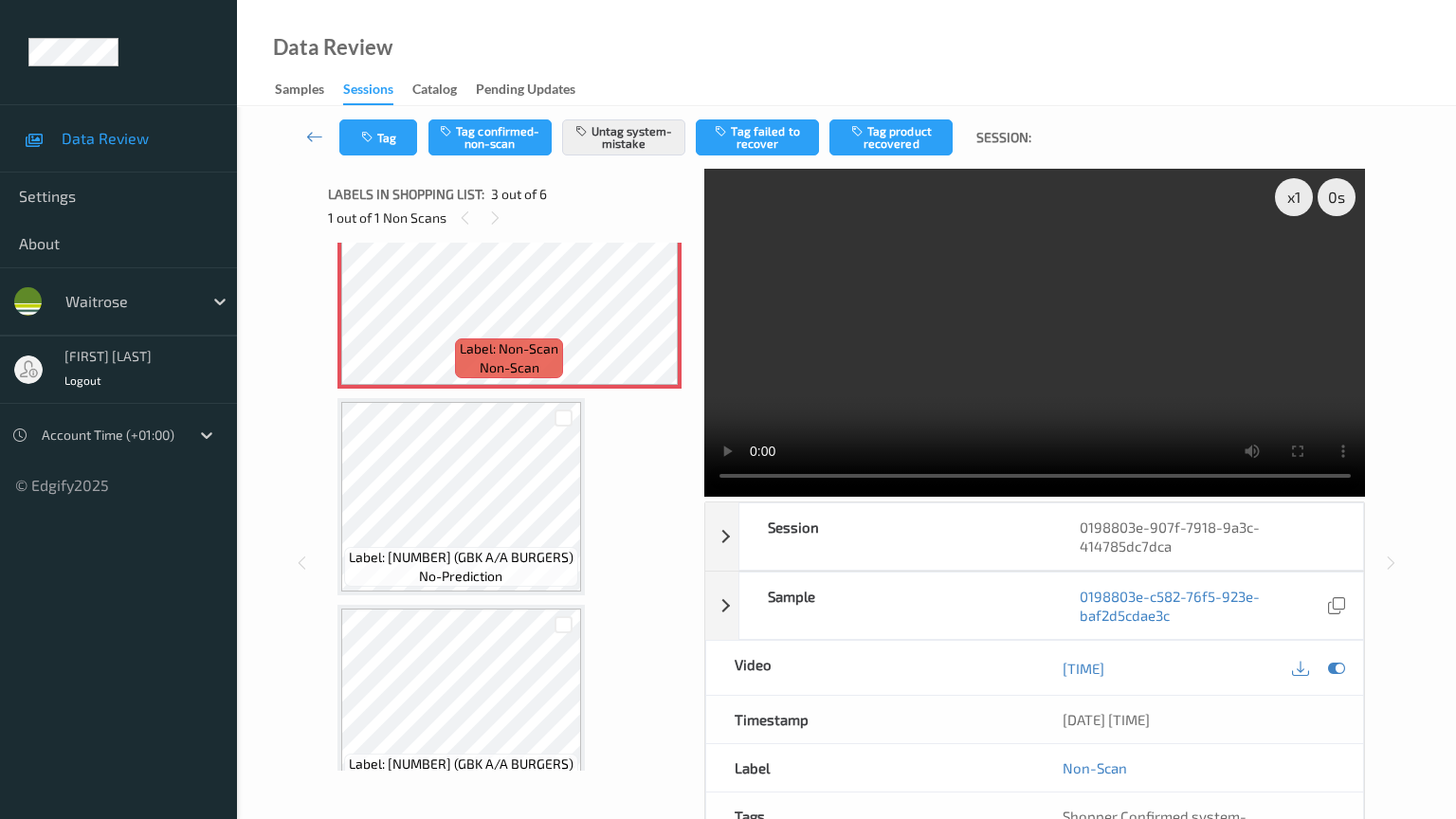 type 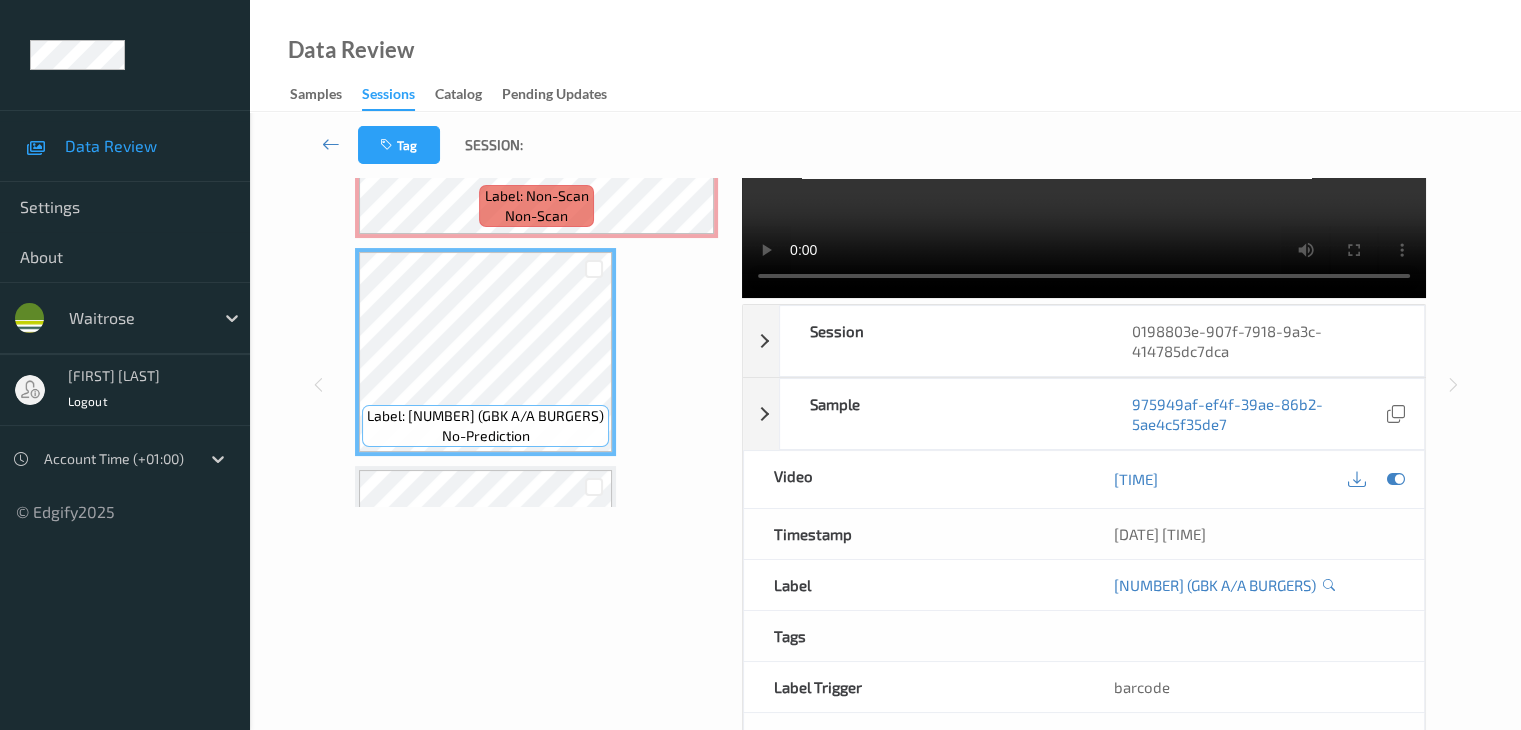 scroll, scrollTop: 0, scrollLeft: 0, axis: both 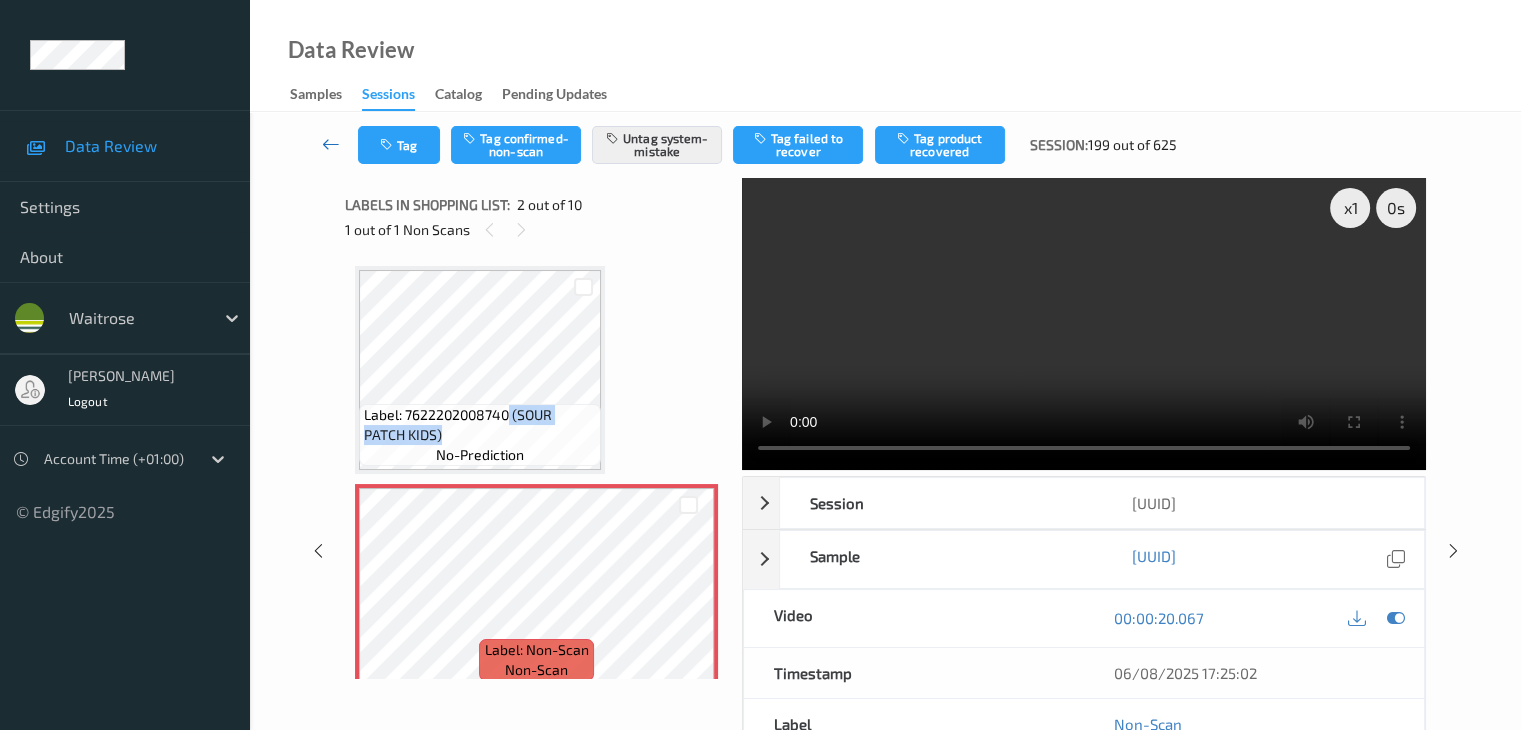 click at bounding box center [331, 144] 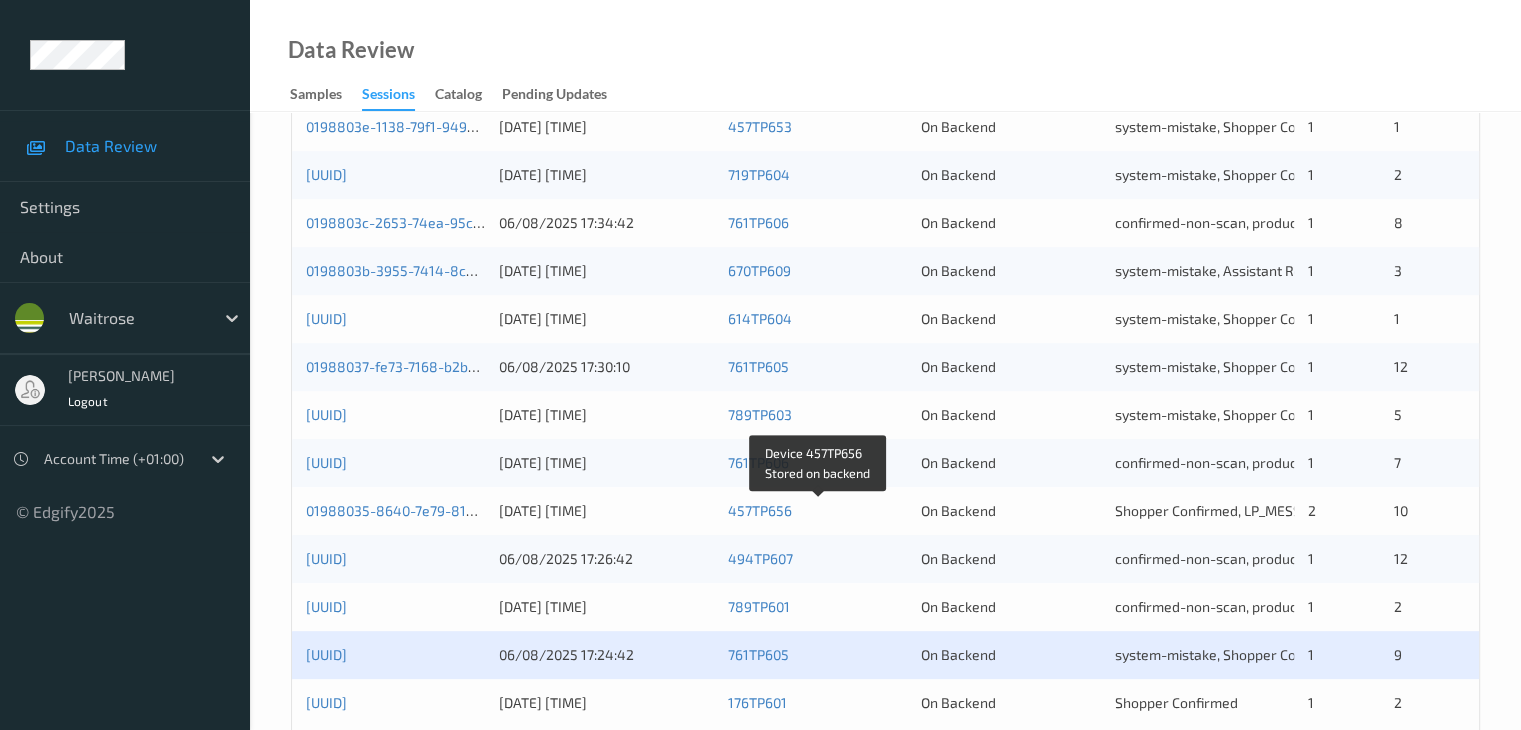 scroll, scrollTop: 932, scrollLeft: 0, axis: vertical 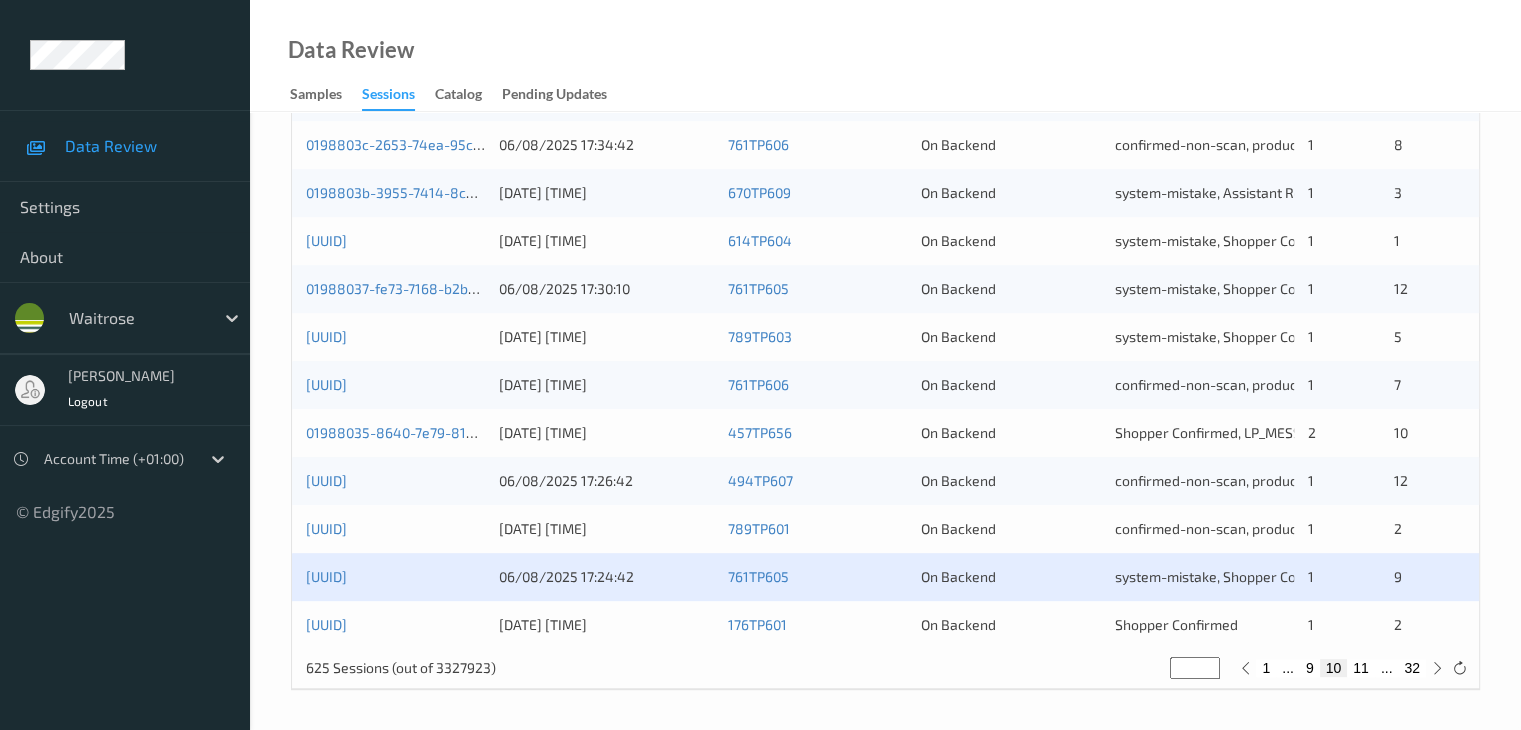 click on "01988032-aaa0-7397-b175-901744b9dfa8 06/08/2025 17:24:21 176TP601 On Backend Shopper Confirmed 1 2" at bounding box center (885, 625) 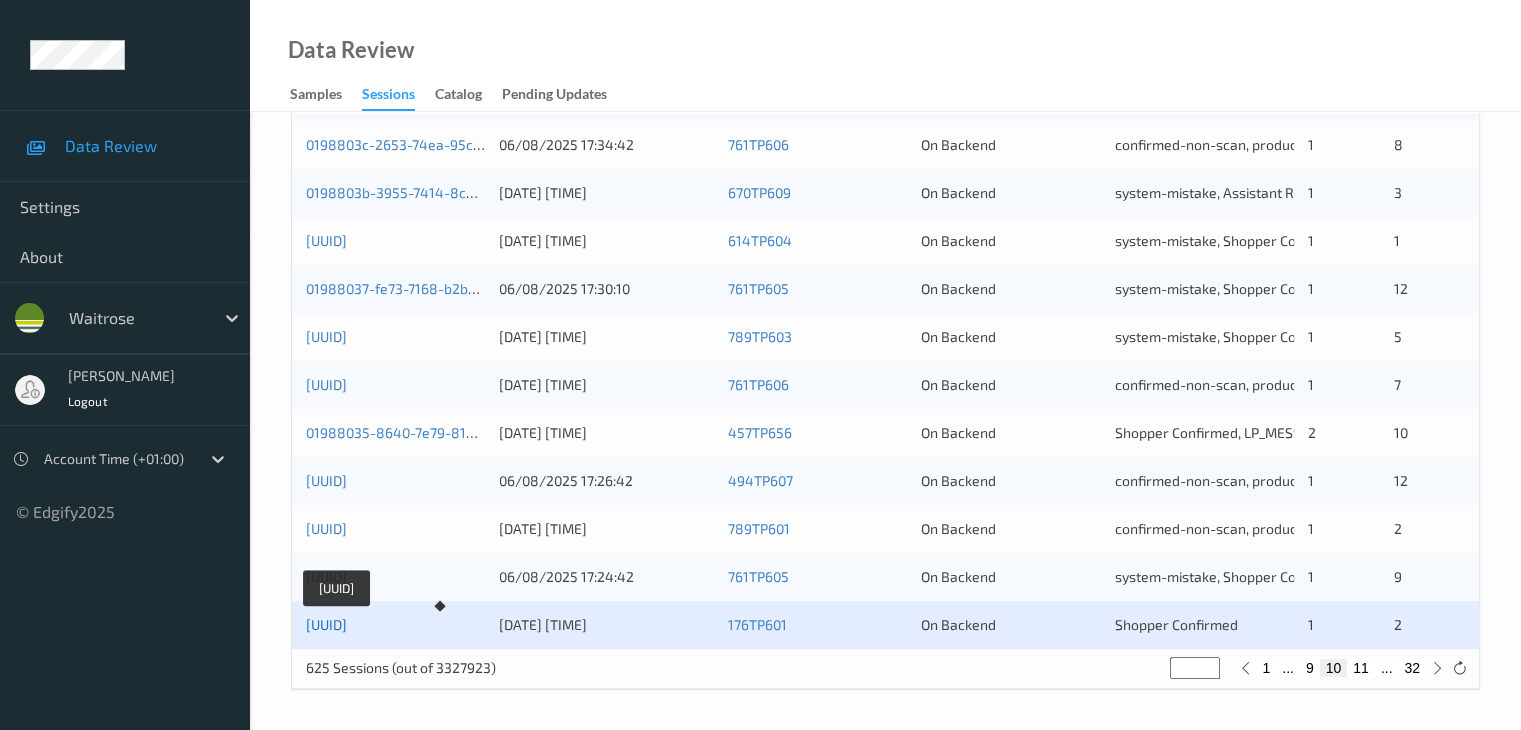 click on "01988032-aaa0-7397-b175-901744b9dfa8" at bounding box center (326, 624) 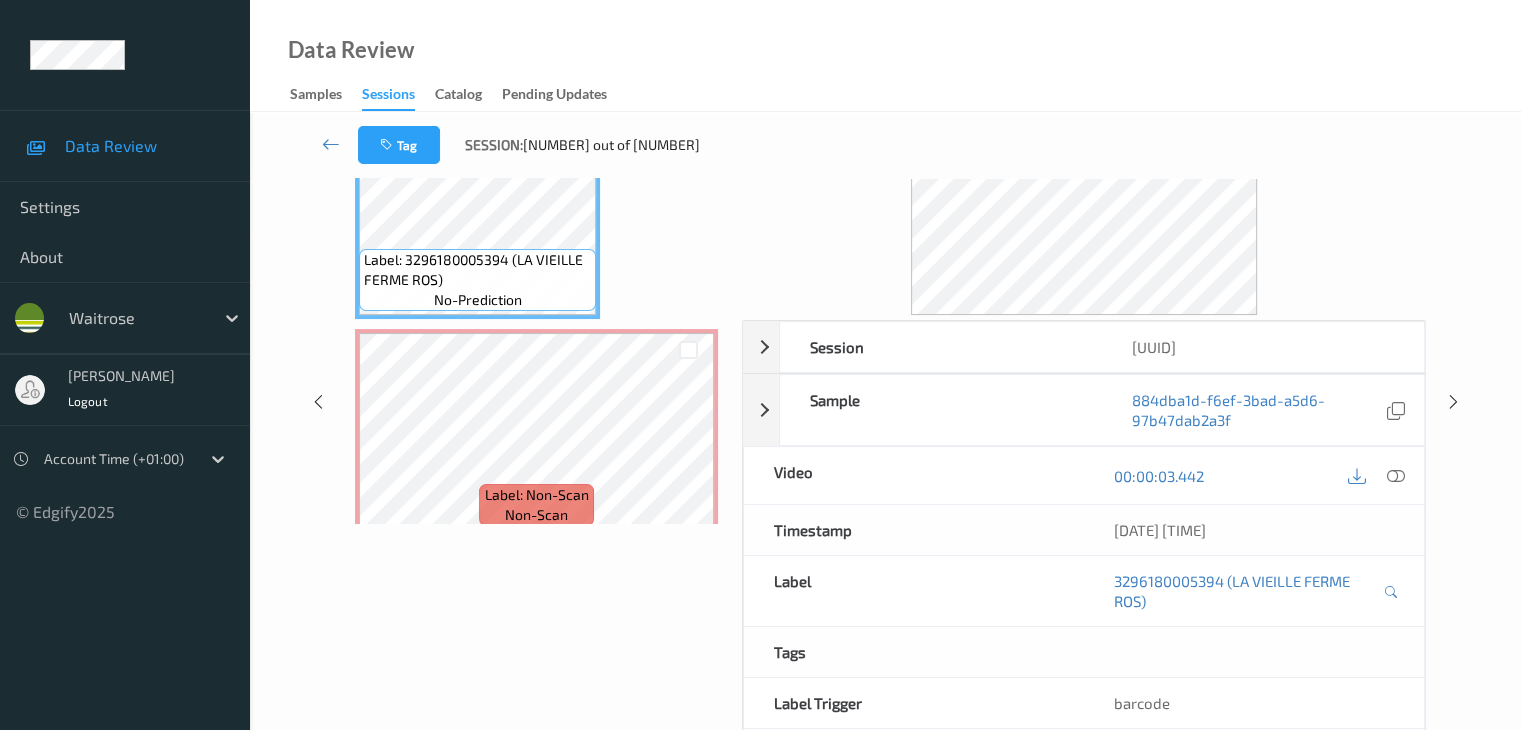 scroll, scrollTop: 0, scrollLeft: 0, axis: both 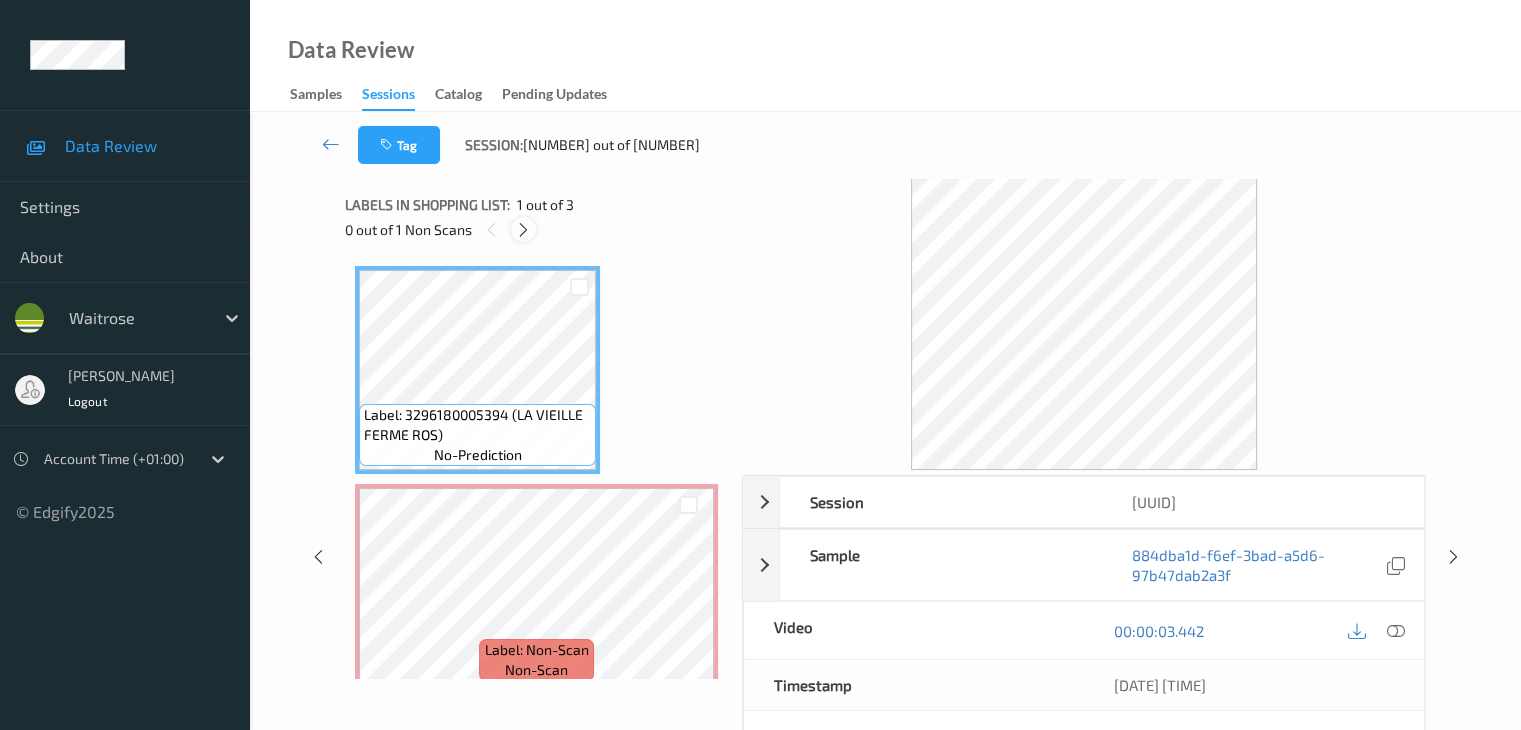 click at bounding box center [523, 230] 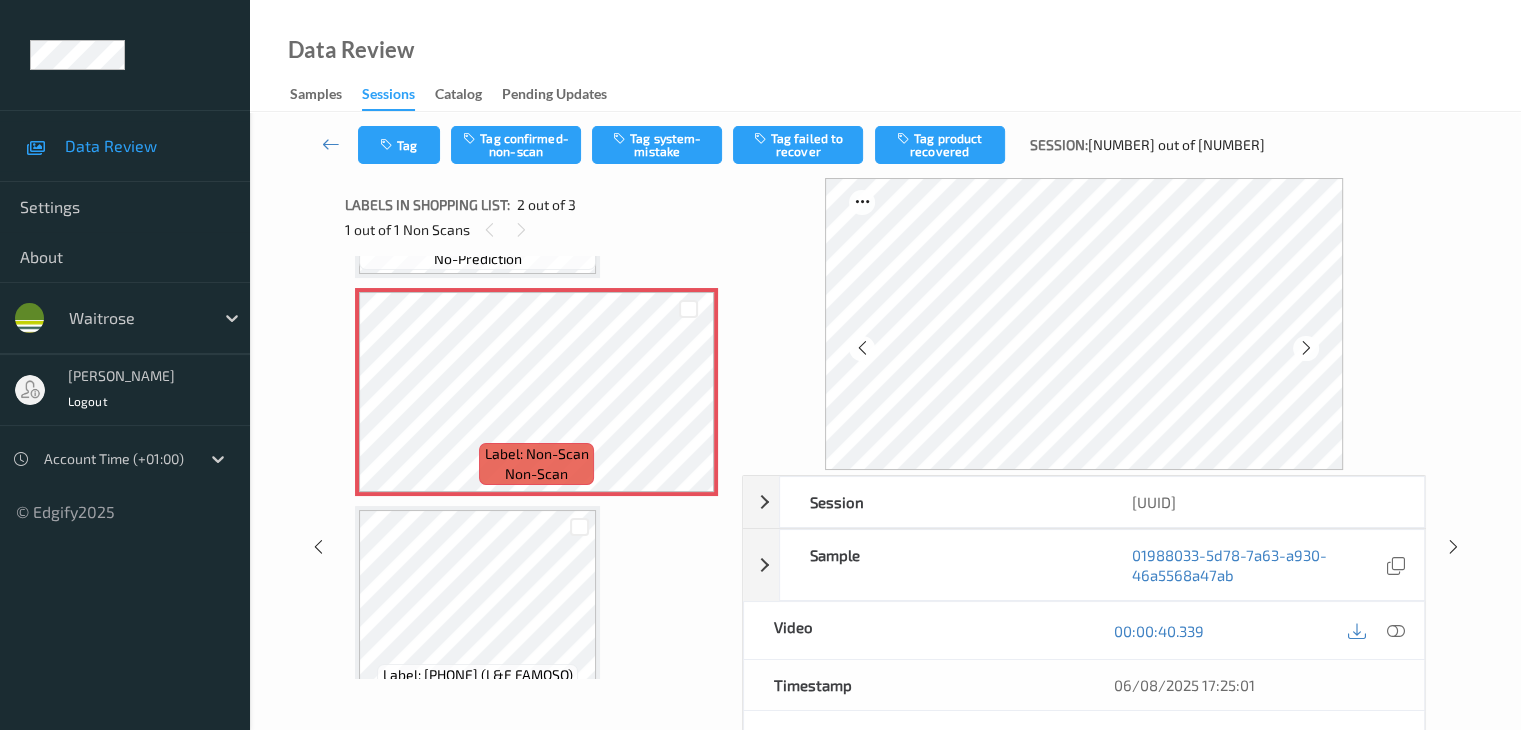scroll, scrollTop: 200, scrollLeft: 0, axis: vertical 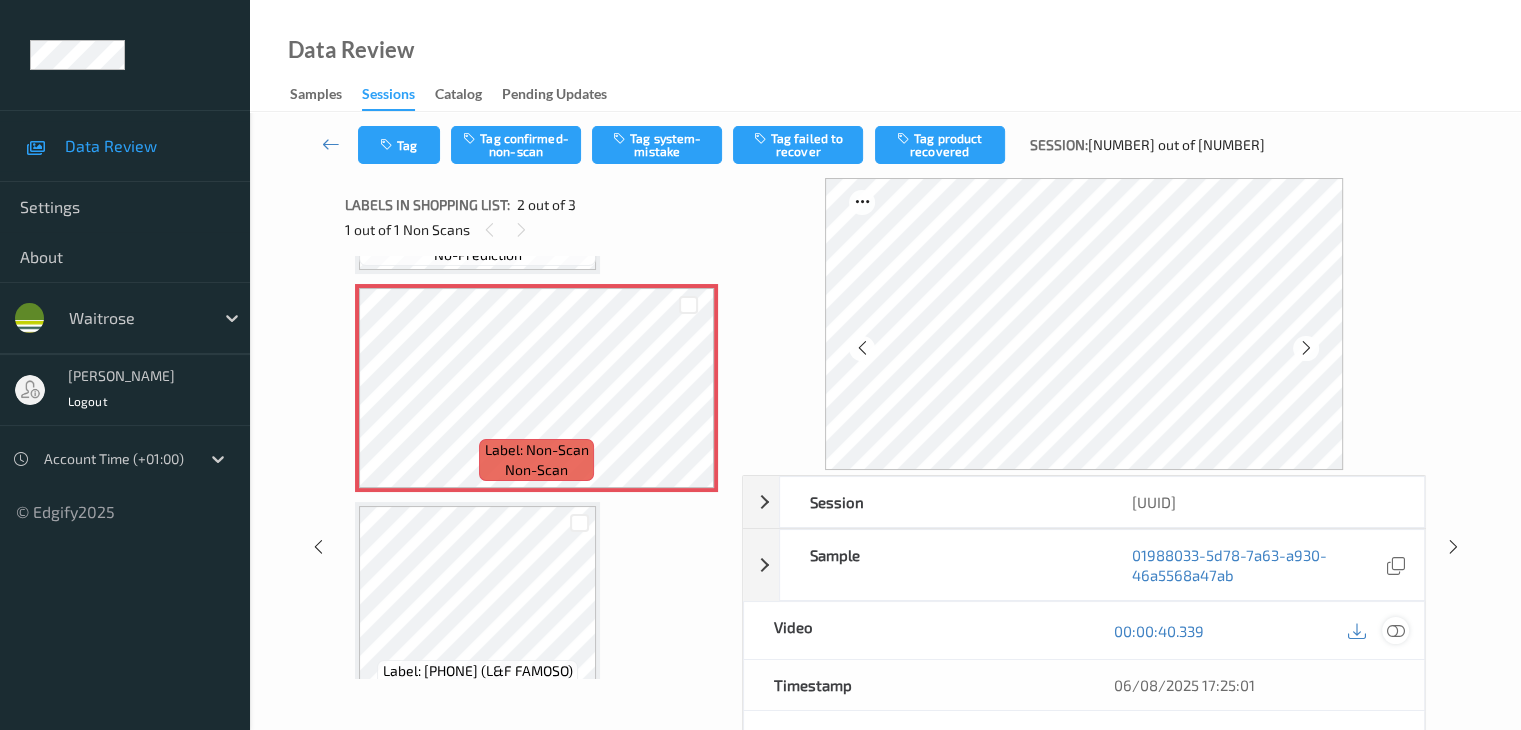 click at bounding box center (1395, 631) 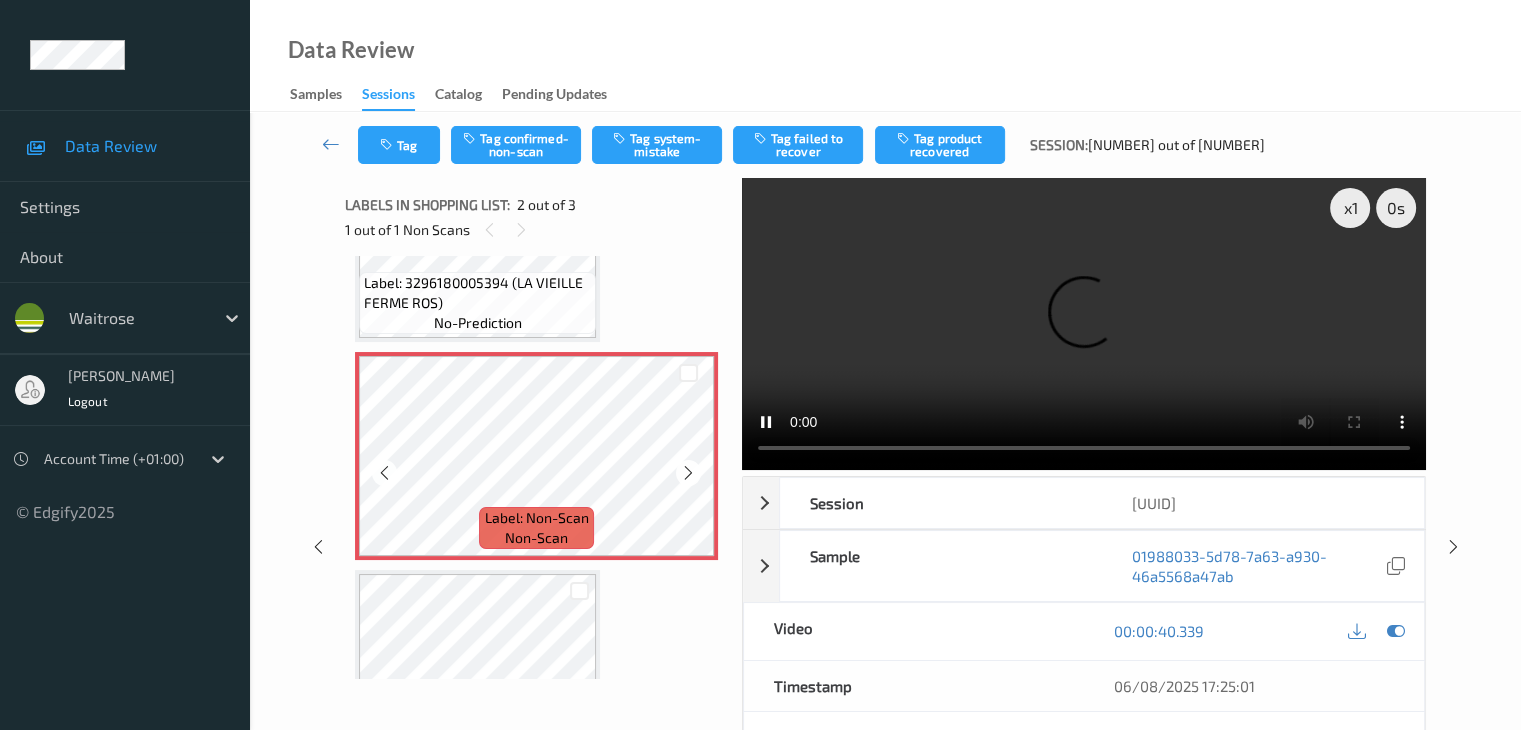 scroll, scrollTop: 100, scrollLeft: 0, axis: vertical 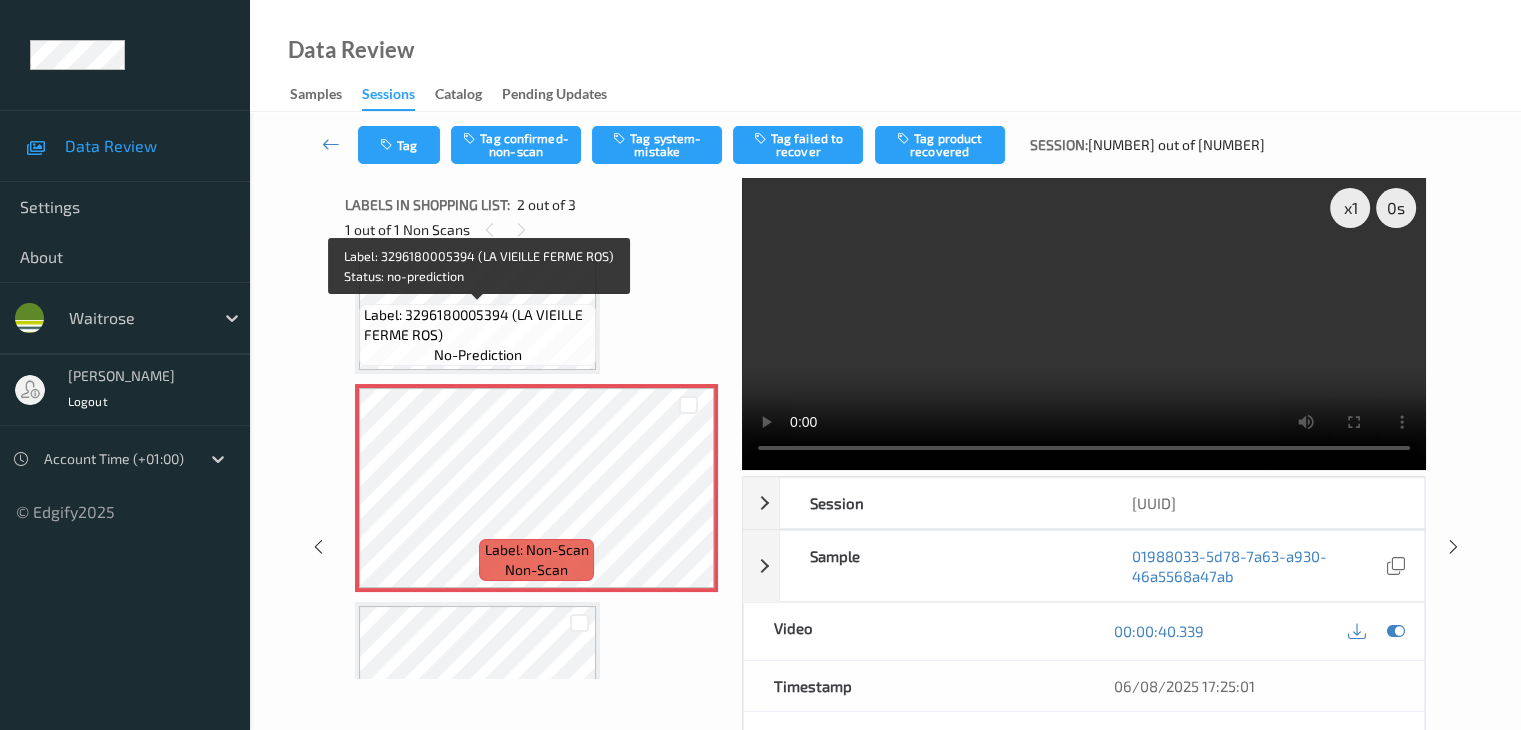 click on "Label: 3296180005394 (LA VIEILLE FERME ROS) no-prediction" at bounding box center [477, 335] 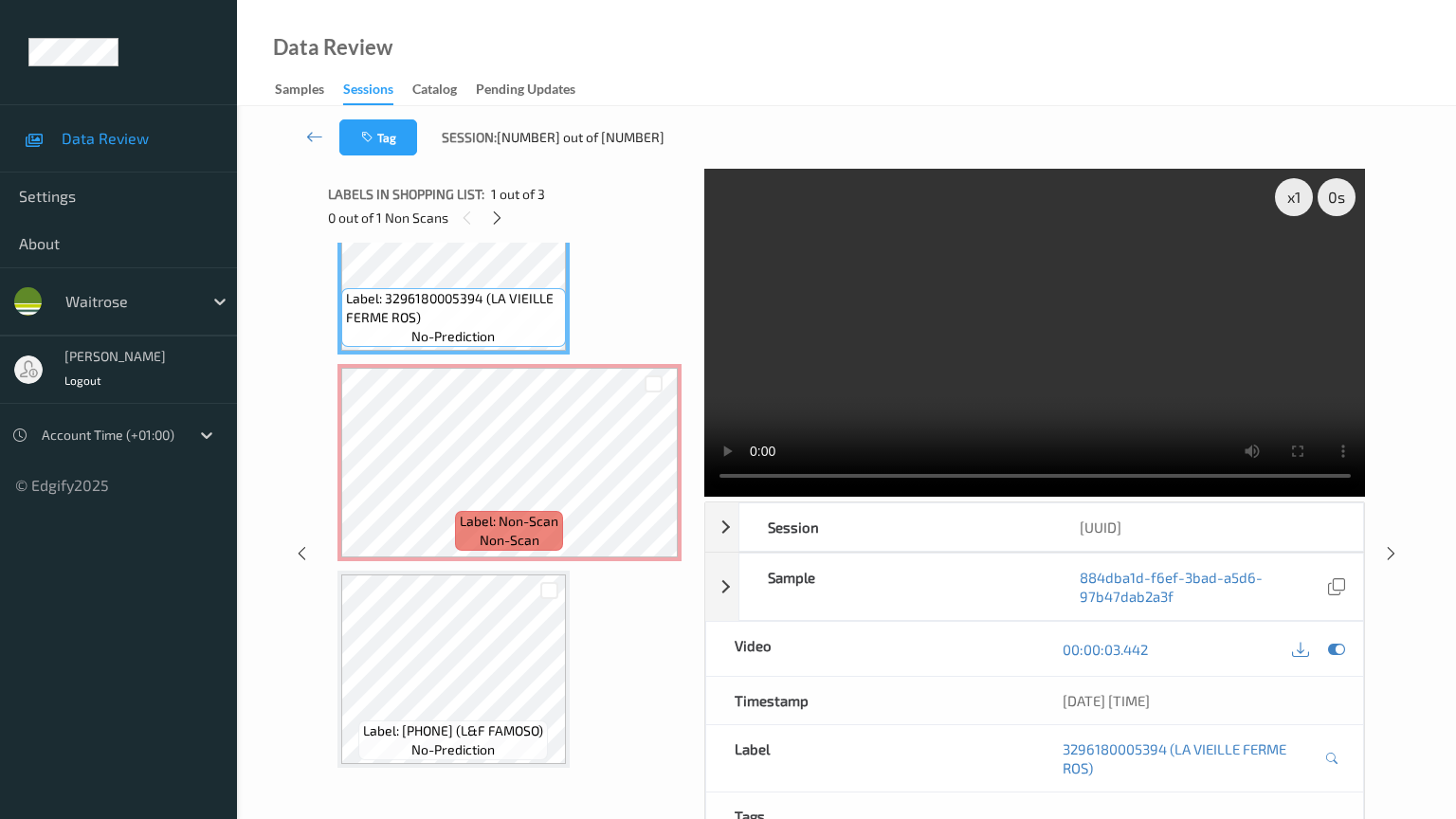 type 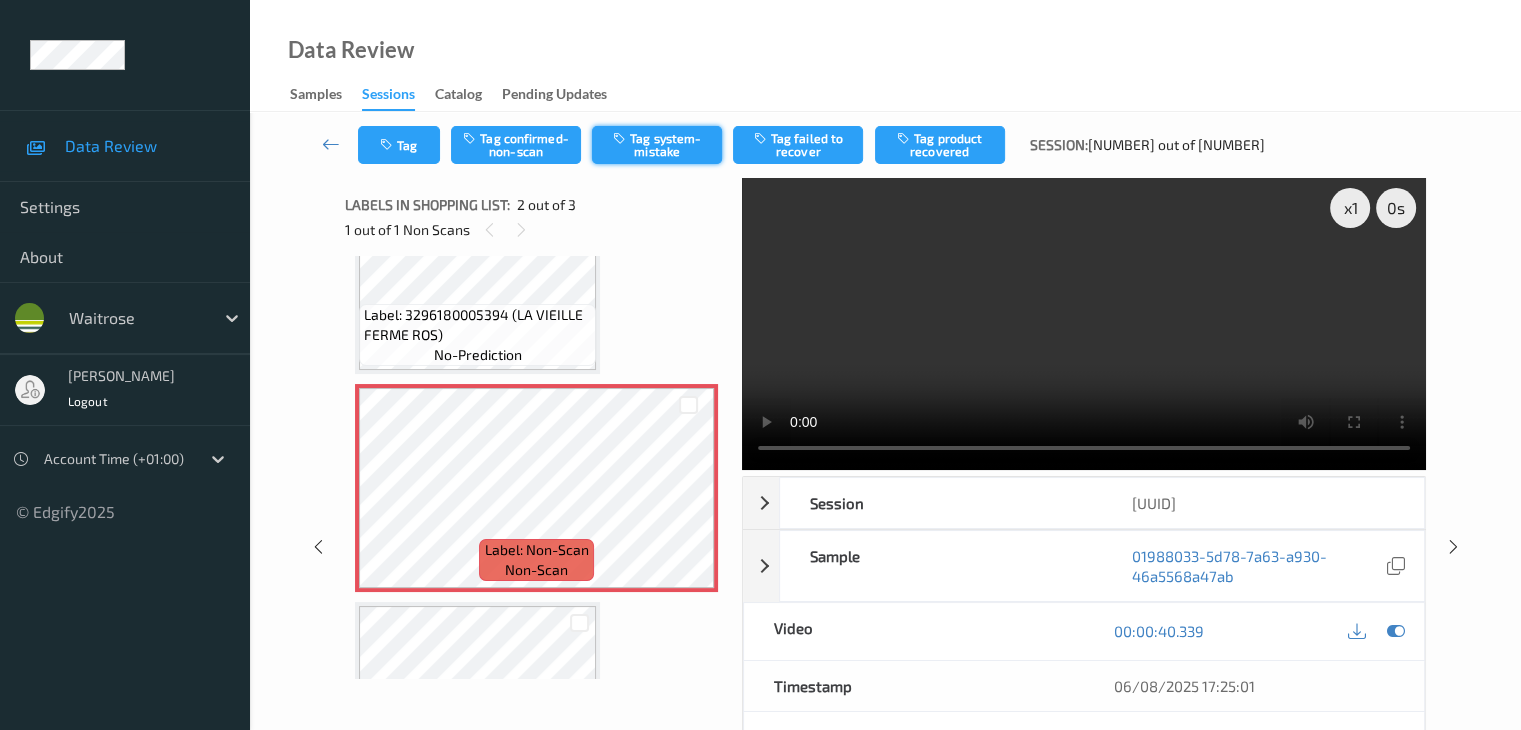 click on "Tag   system-mistake" at bounding box center (657, 145) 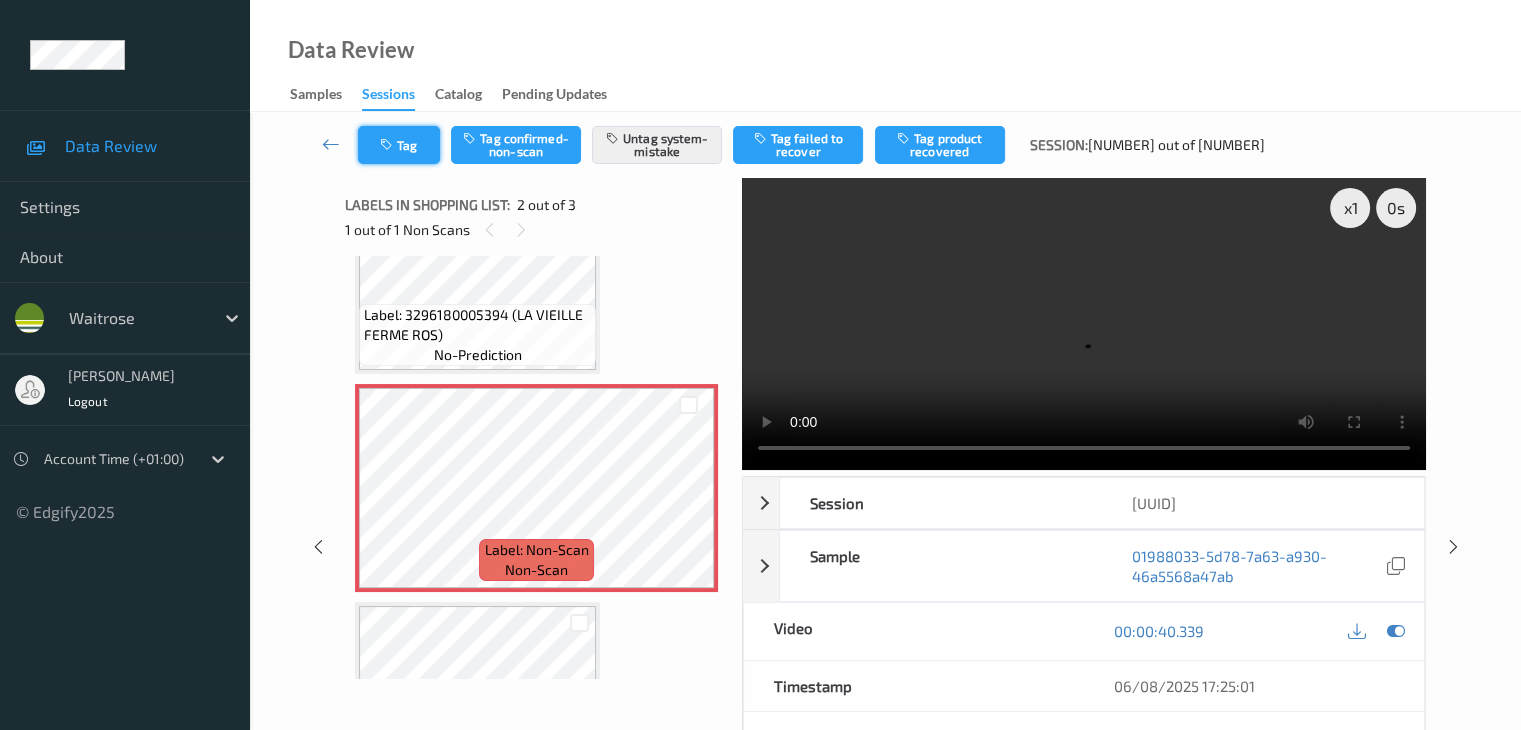 click on "Tag" at bounding box center (399, 145) 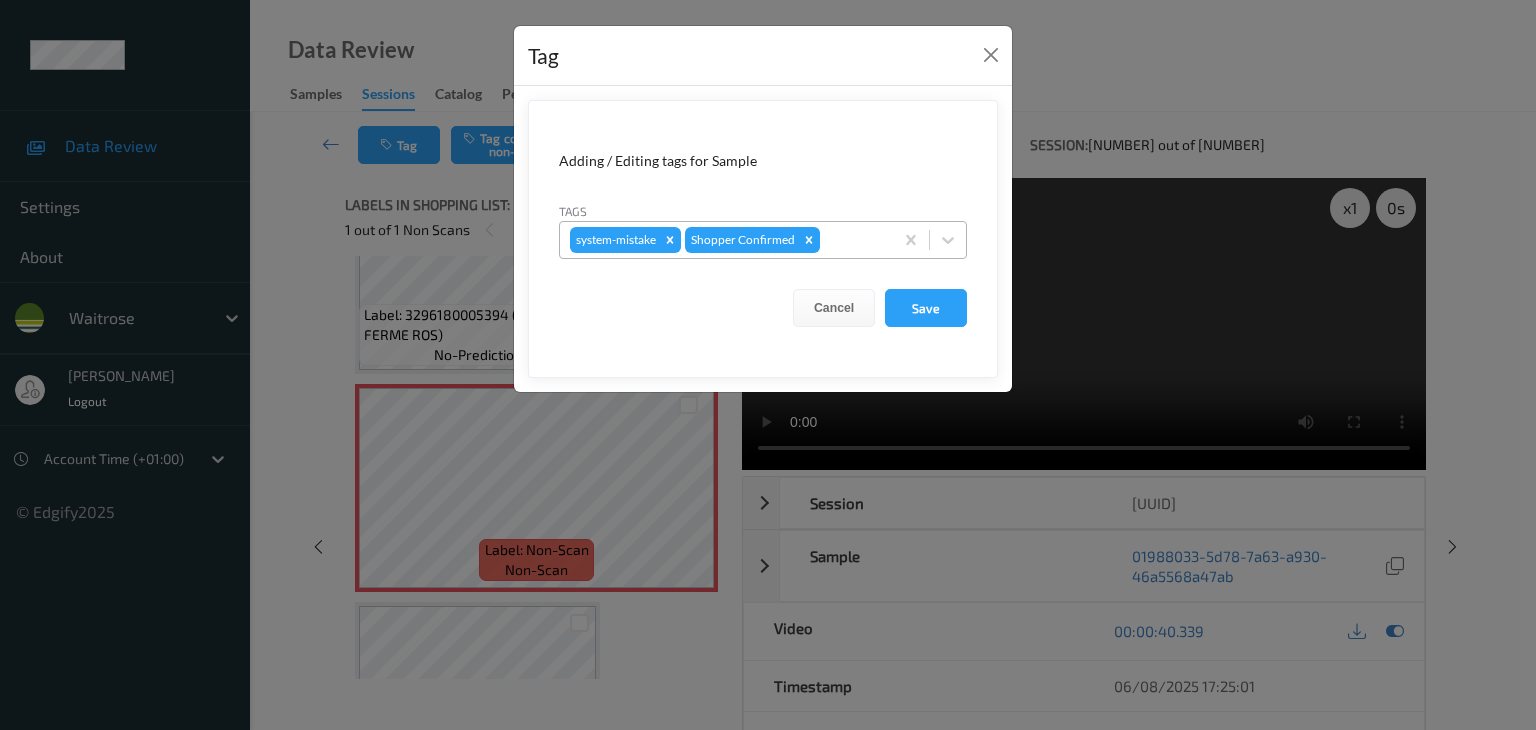 click at bounding box center [853, 240] 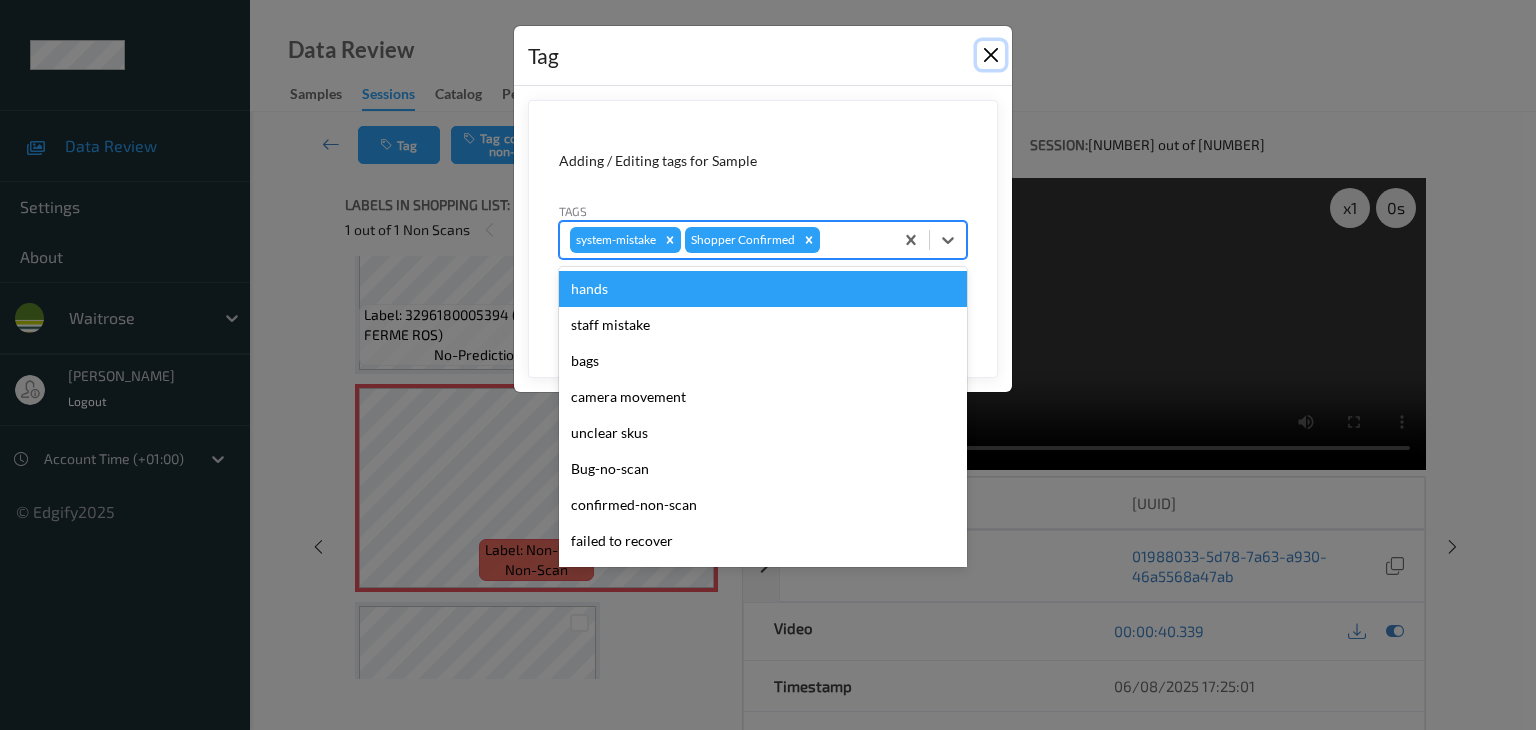 click at bounding box center [991, 55] 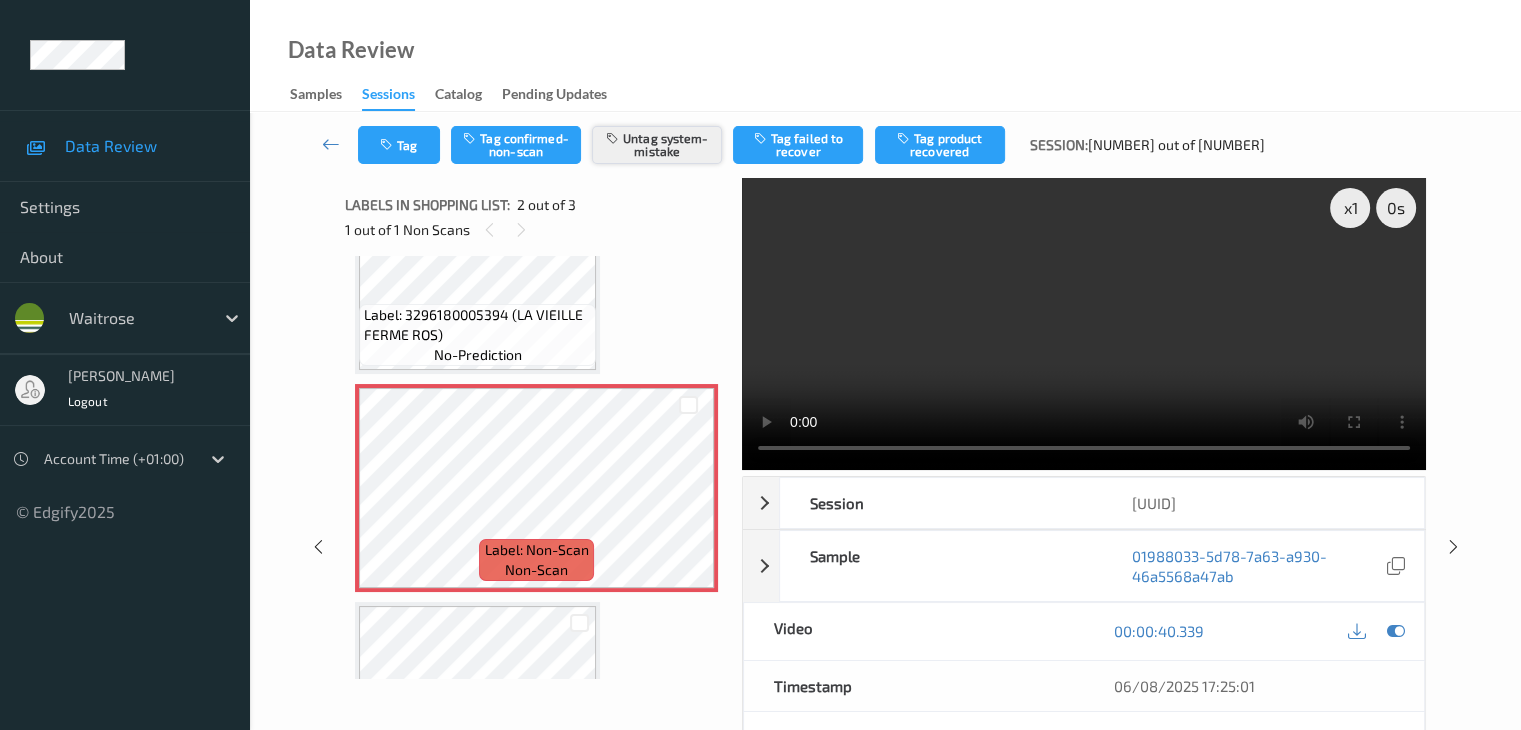 click on "Untag   system-mistake" at bounding box center [657, 145] 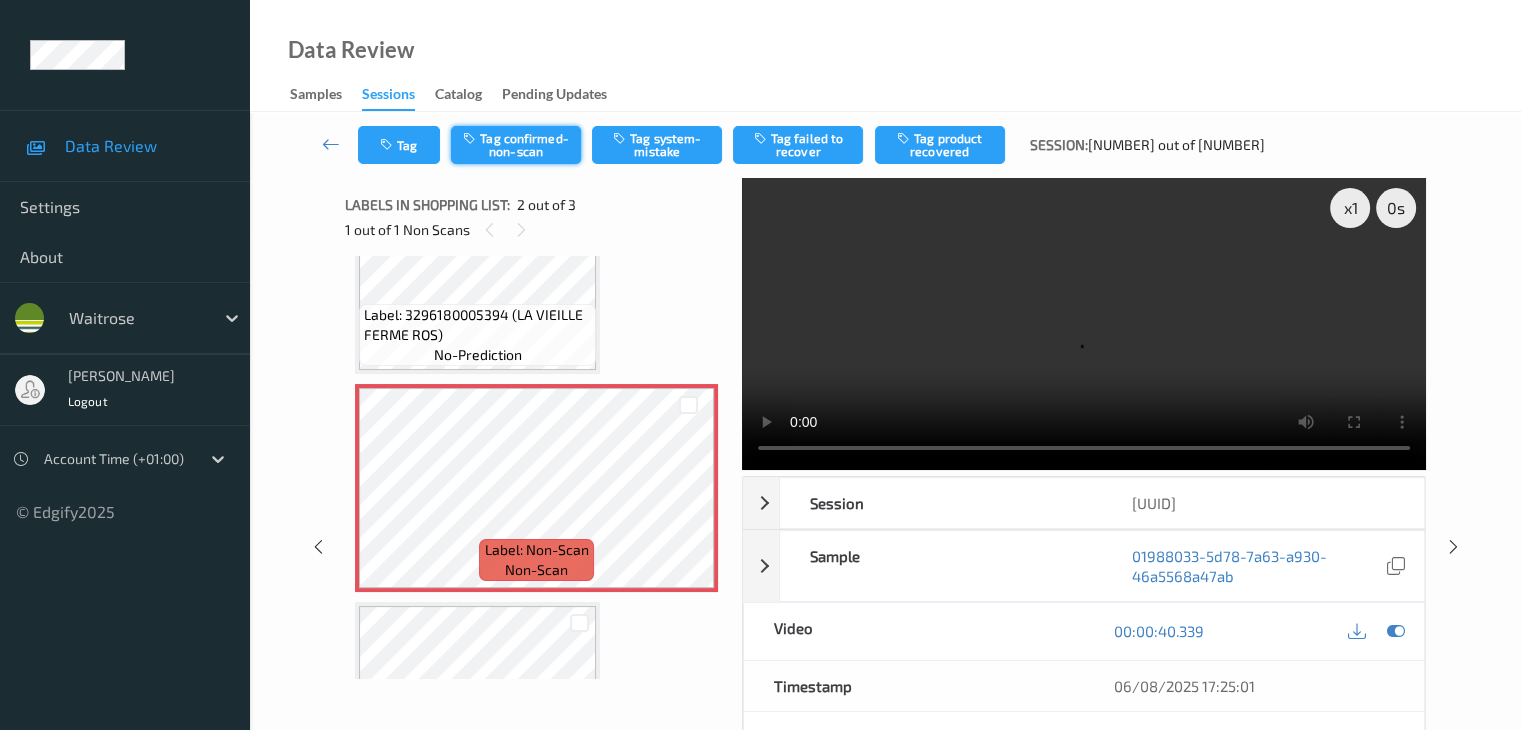 click on "Tag   confirmed-non-scan" at bounding box center (516, 145) 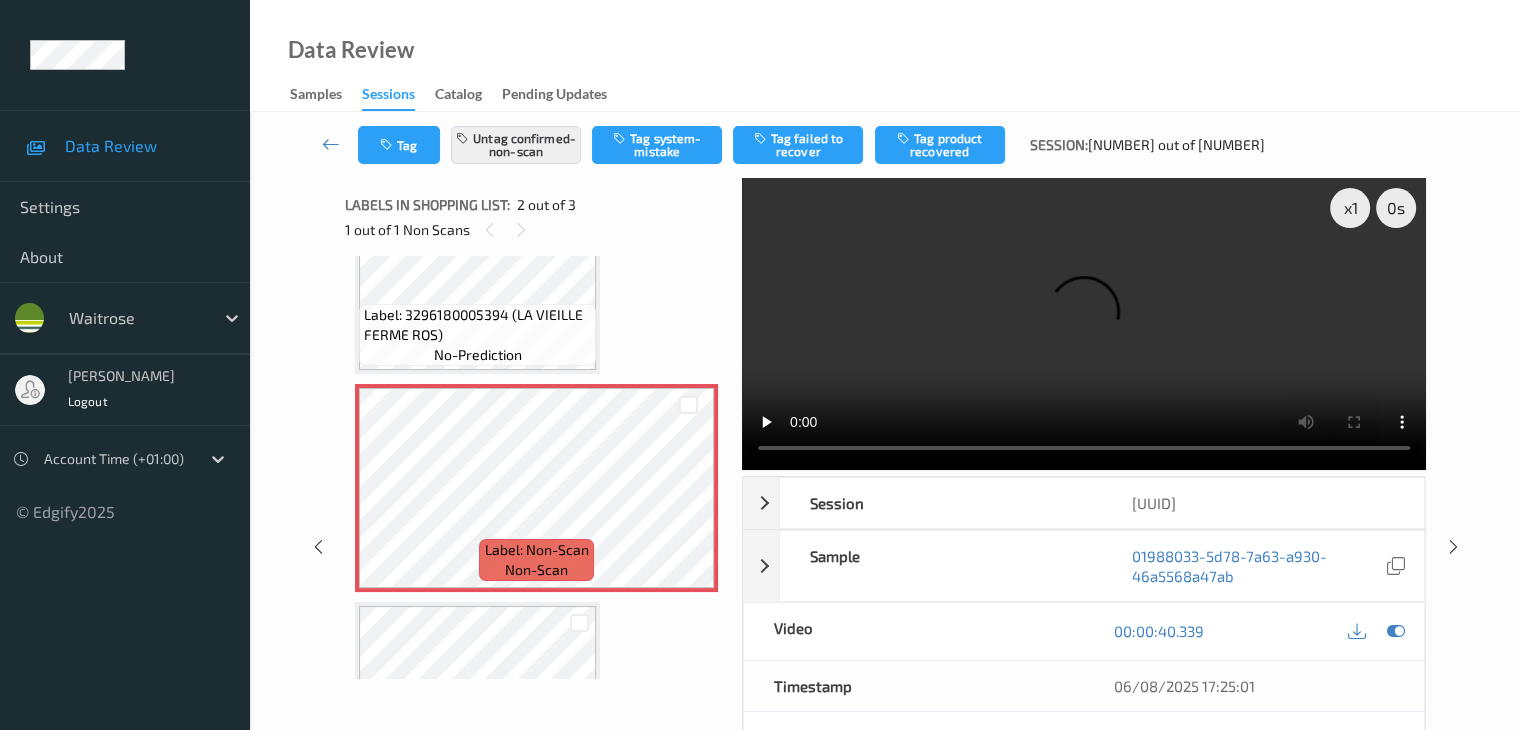 click on "Tag Untag   confirmed-non-scan Tag   system-mistake Tag   failed to recover Tag   product recovered Session: 200 out of 625" at bounding box center (885, 145) 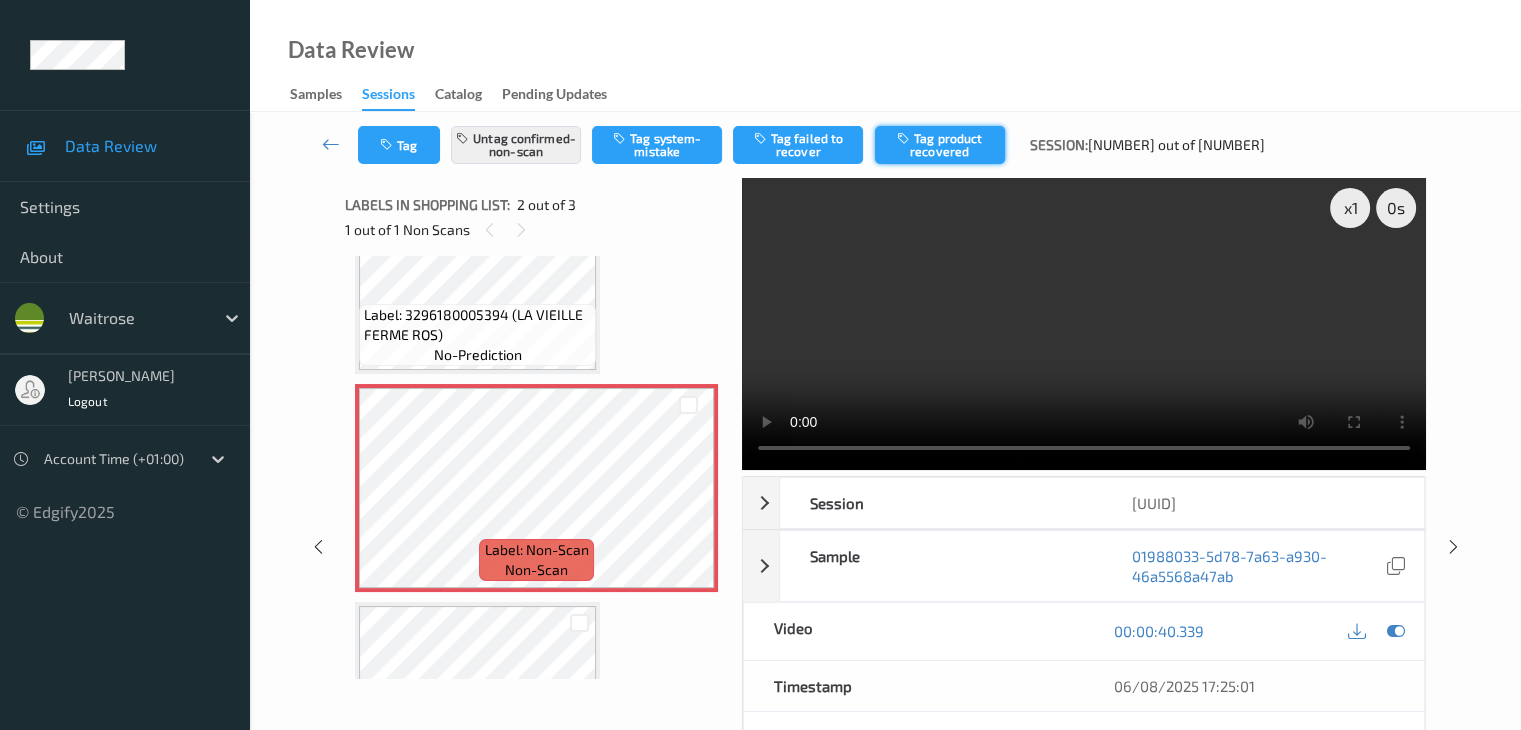 click on "Tag   product recovered" at bounding box center [940, 145] 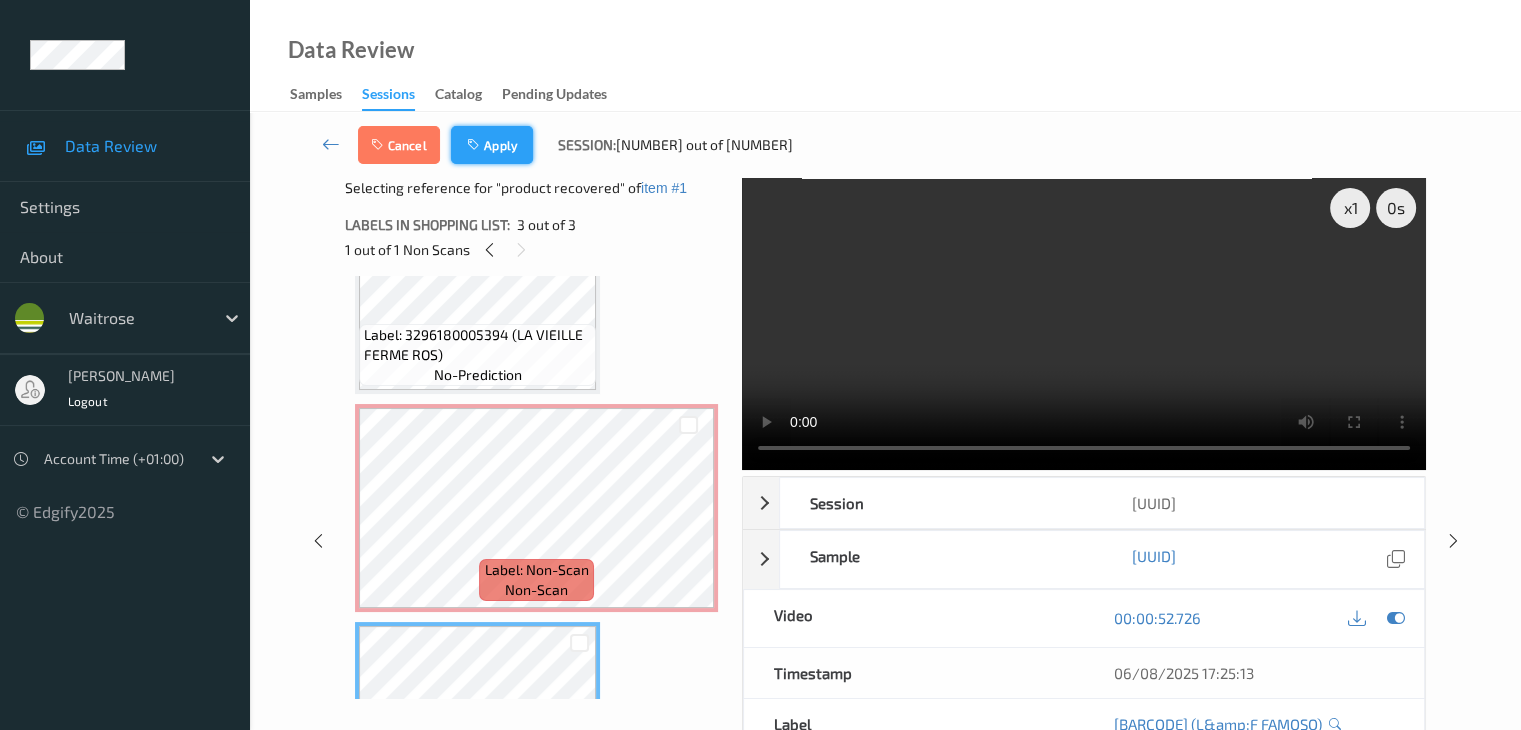 click on "Apply" at bounding box center (492, 145) 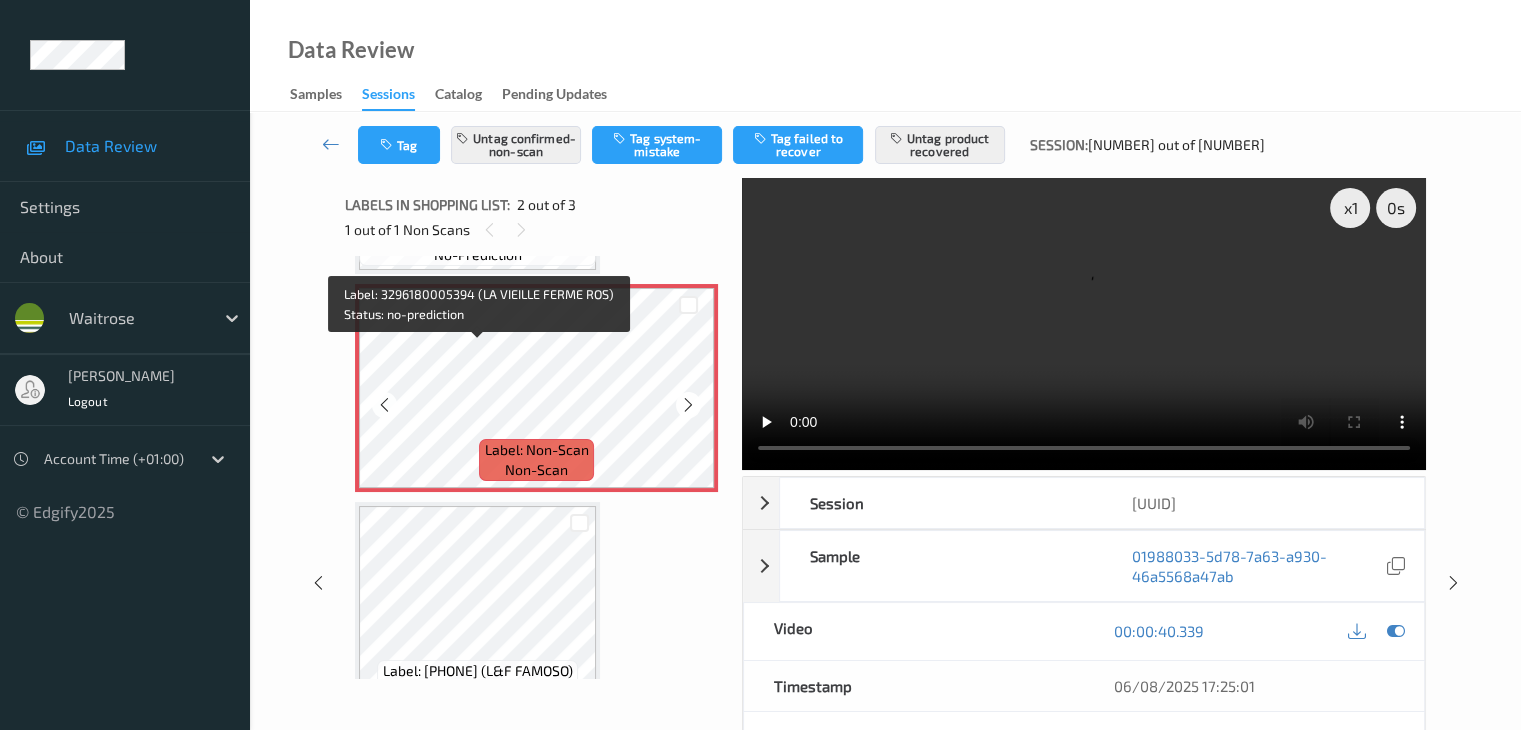 scroll, scrollTop: 210, scrollLeft: 0, axis: vertical 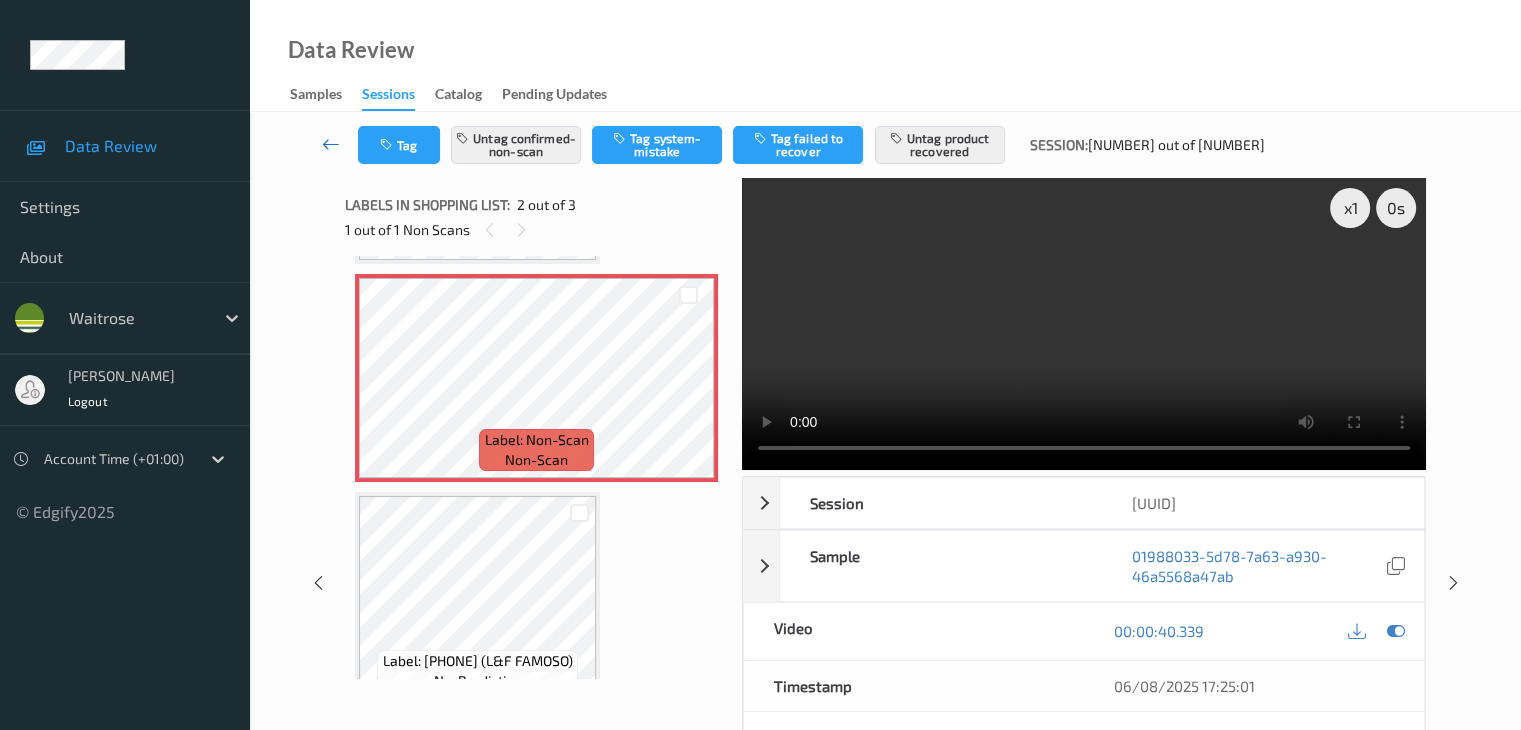 click at bounding box center [331, 144] 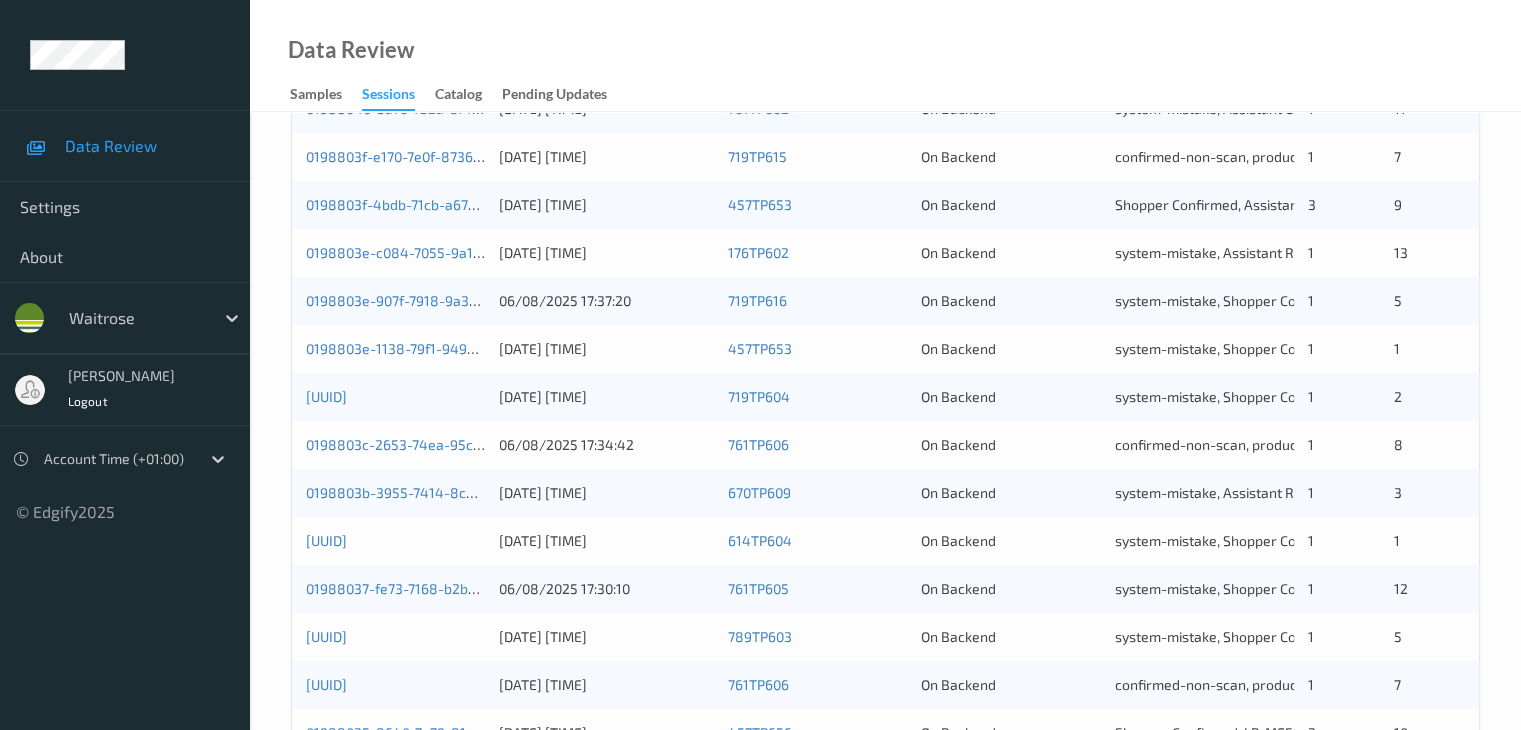 scroll, scrollTop: 432, scrollLeft: 0, axis: vertical 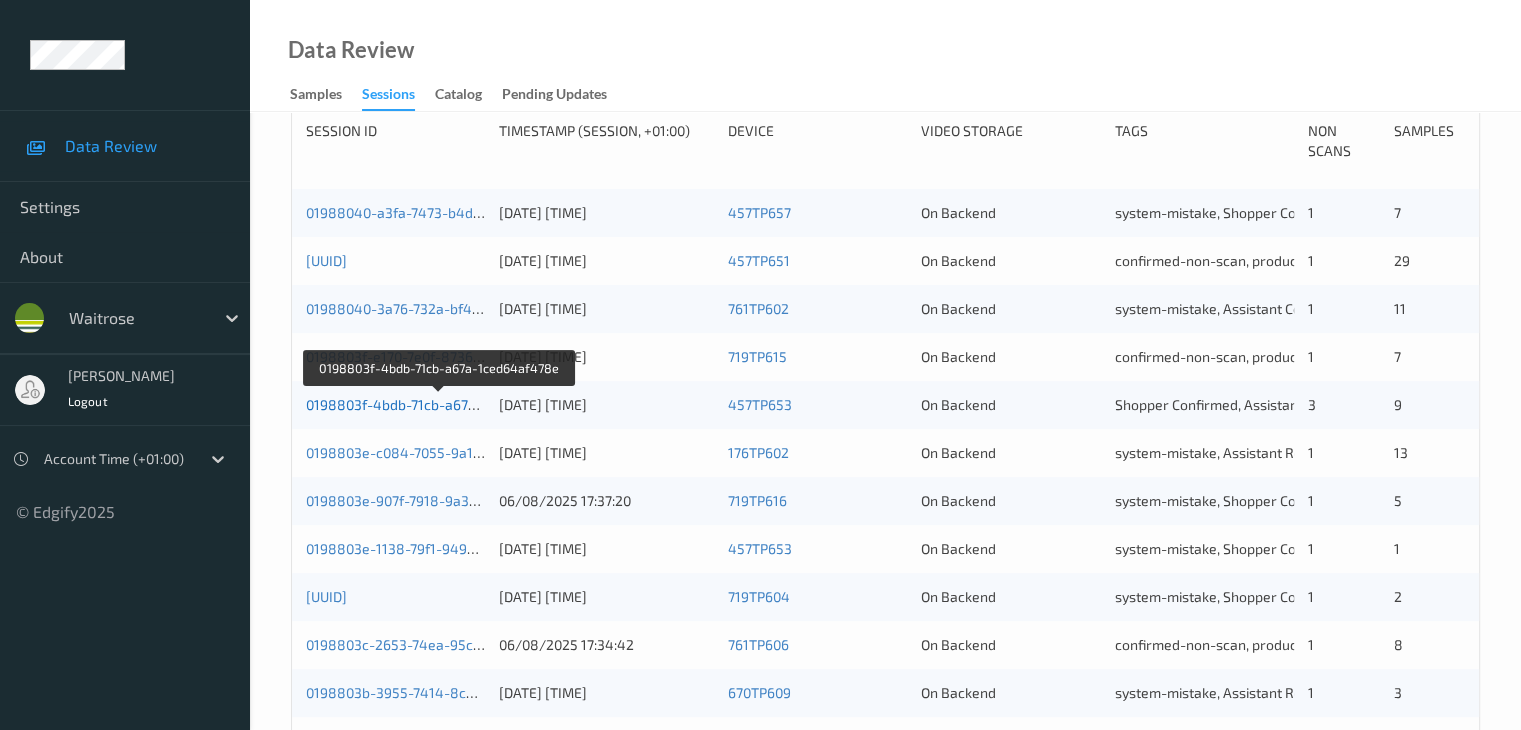 click on "0198803f-4bdb-71cb-a67a-1ced64af478e" at bounding box center (440, 404) 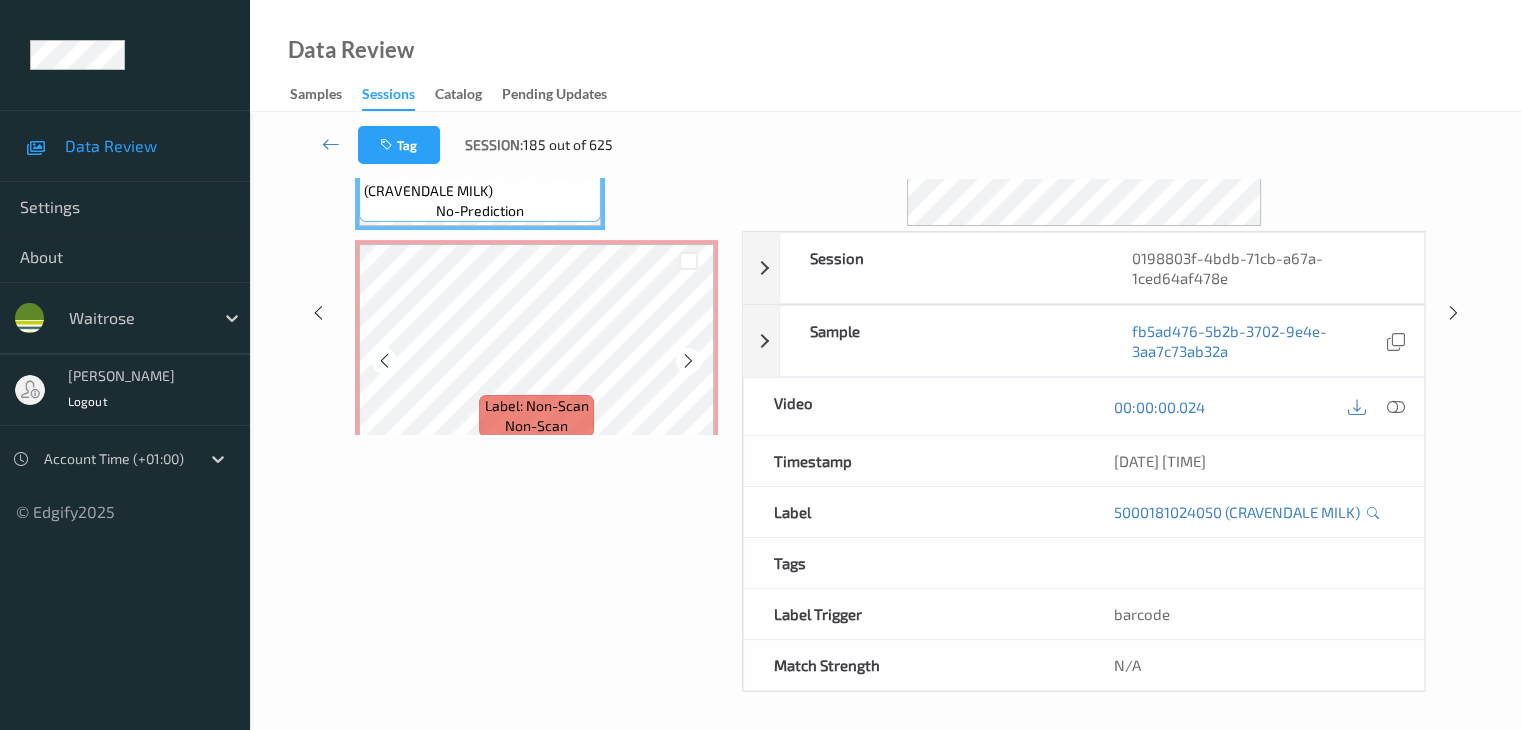 scroll, scrollTop: 0, scrollLeft: 0, axis: both 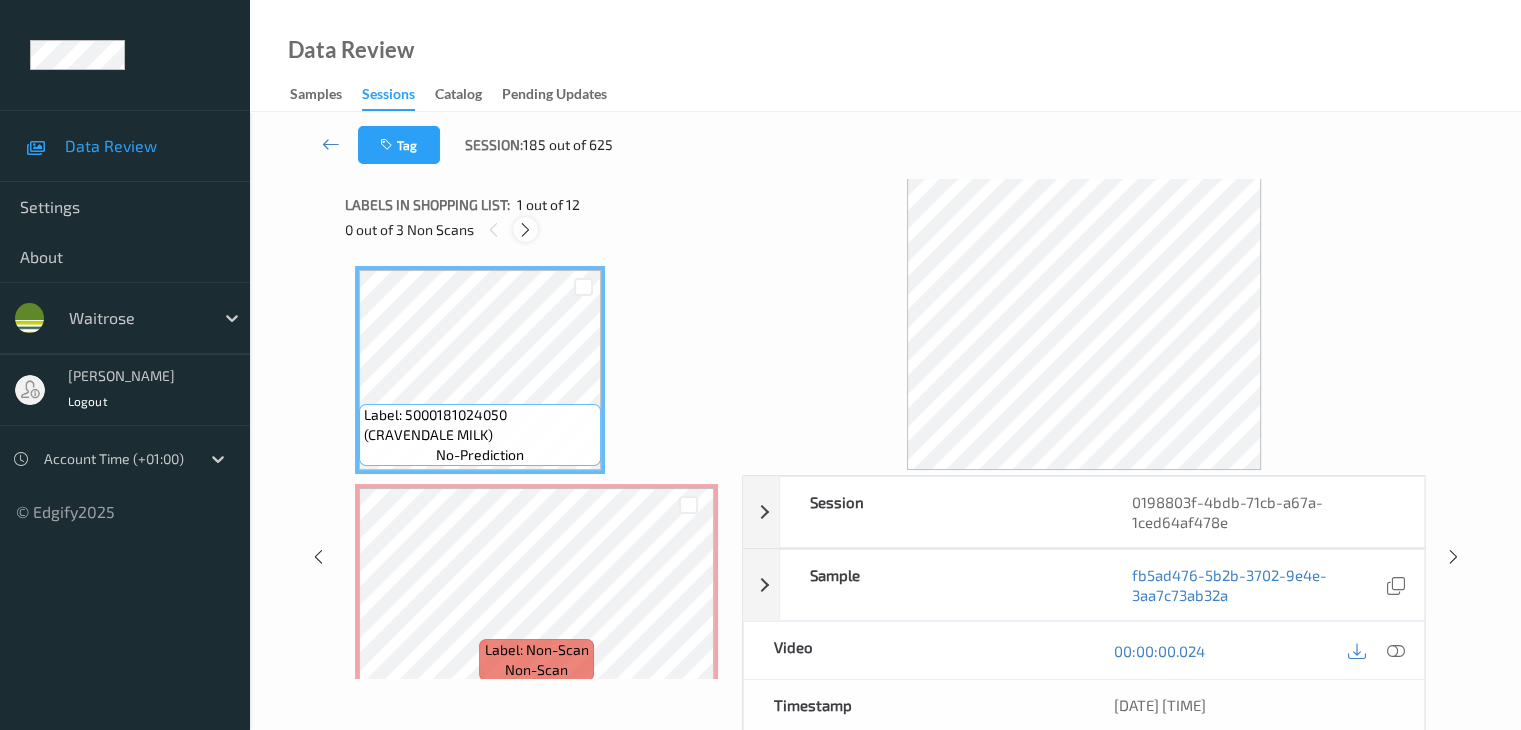 click at bounding box center [525, 230] 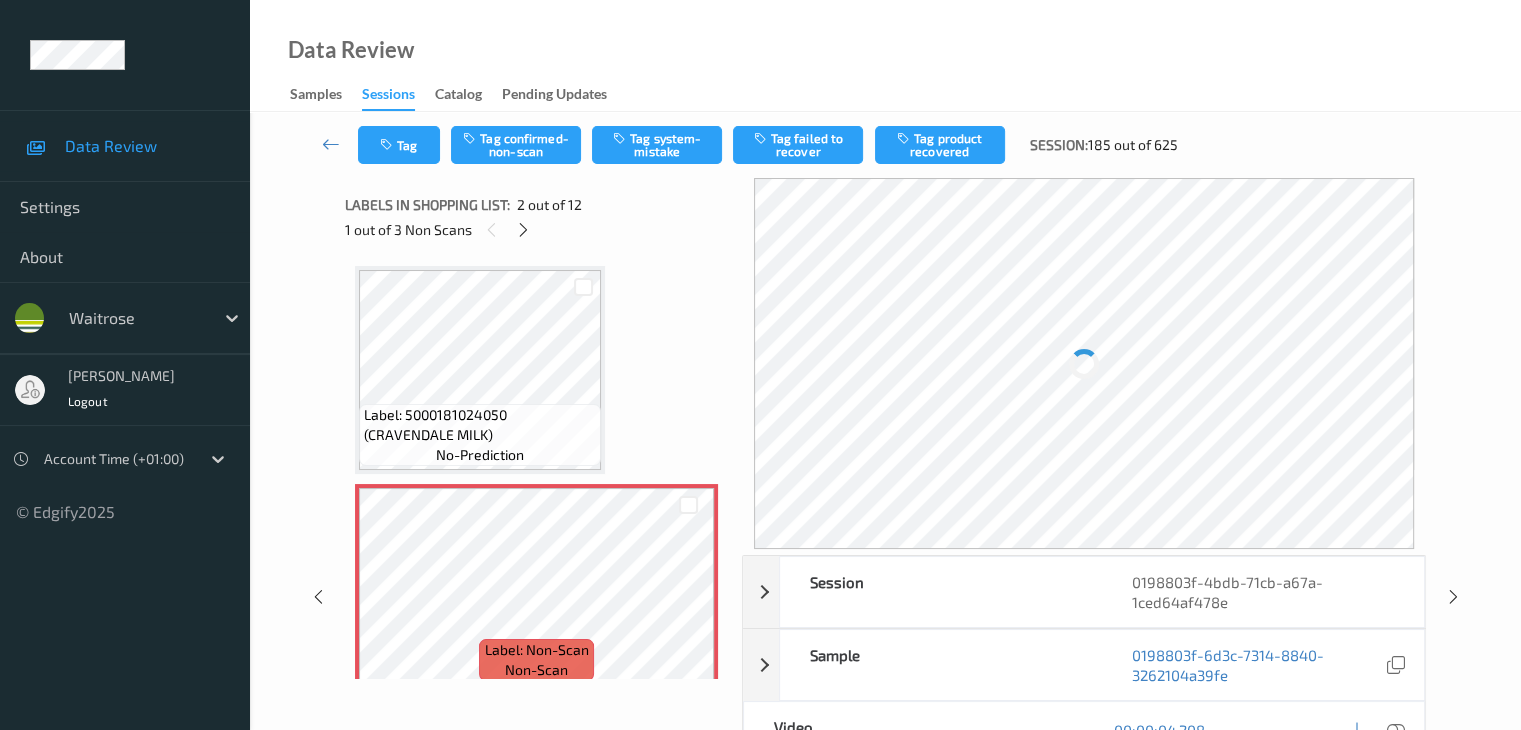 scroll, scrollTop: 10, scrollLeft: 0, axis: vertical 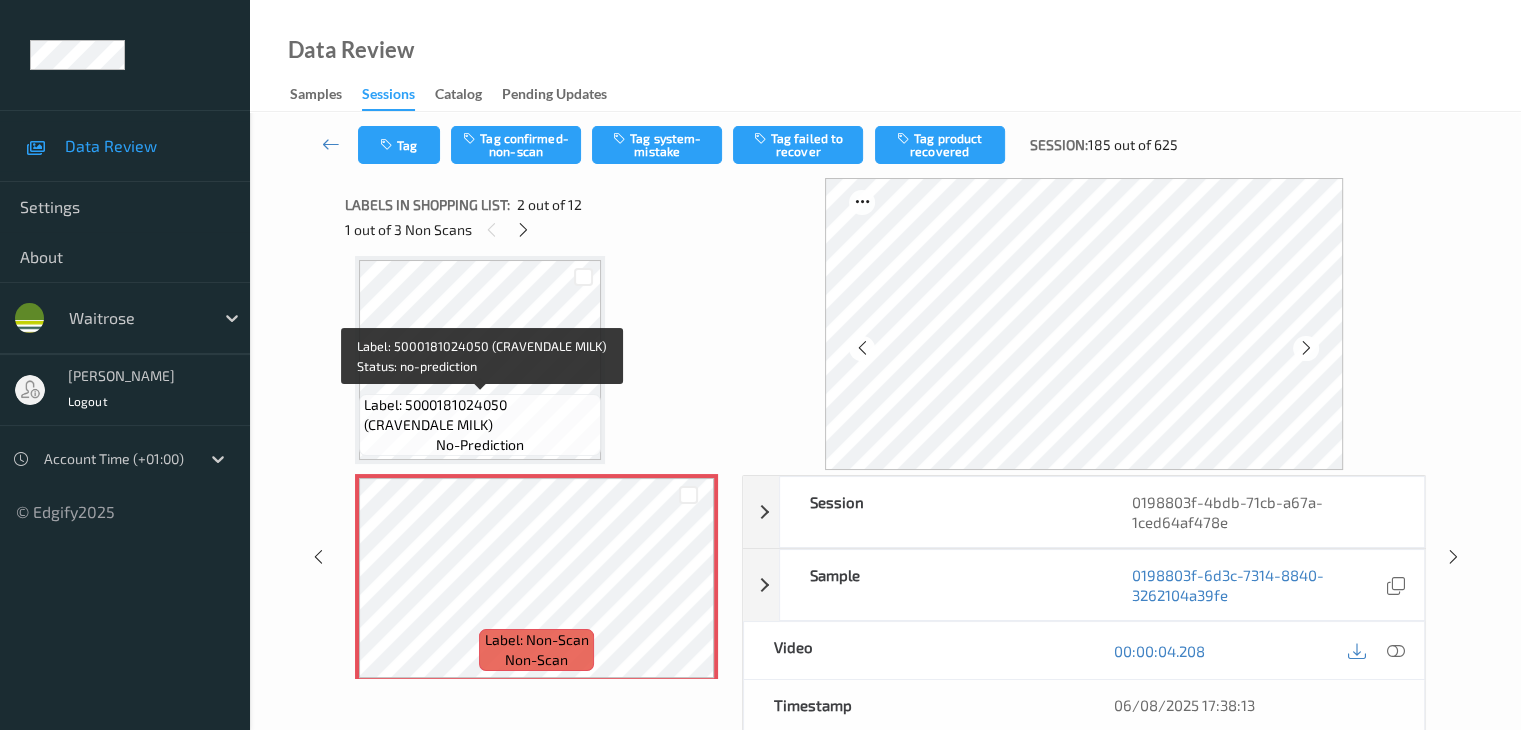 click on "Label: 5000181024050 (CRAVENDALE MILK)" at bounding box center [480, 415] 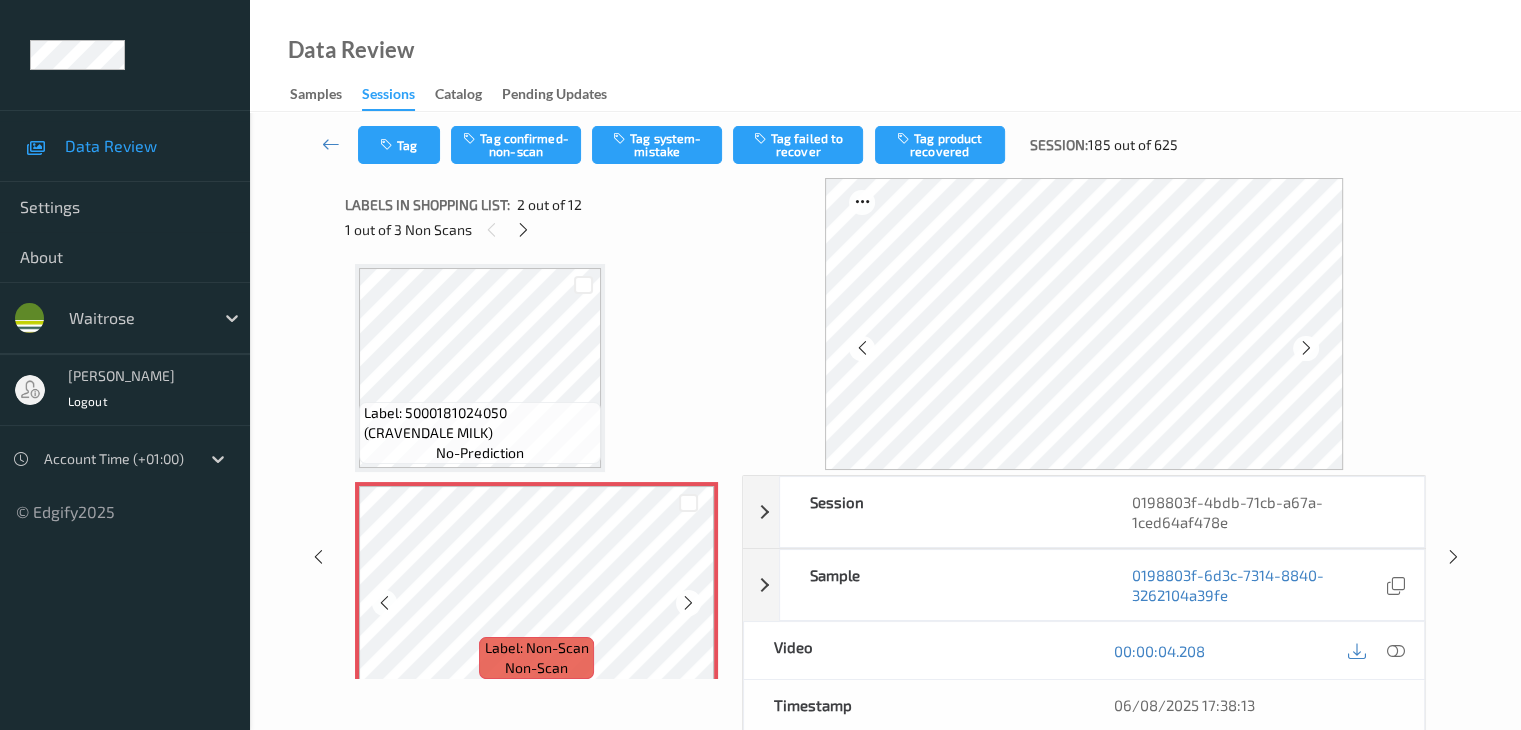 scroll, scrollTop: 0, scrollLeft: 0, axis: both 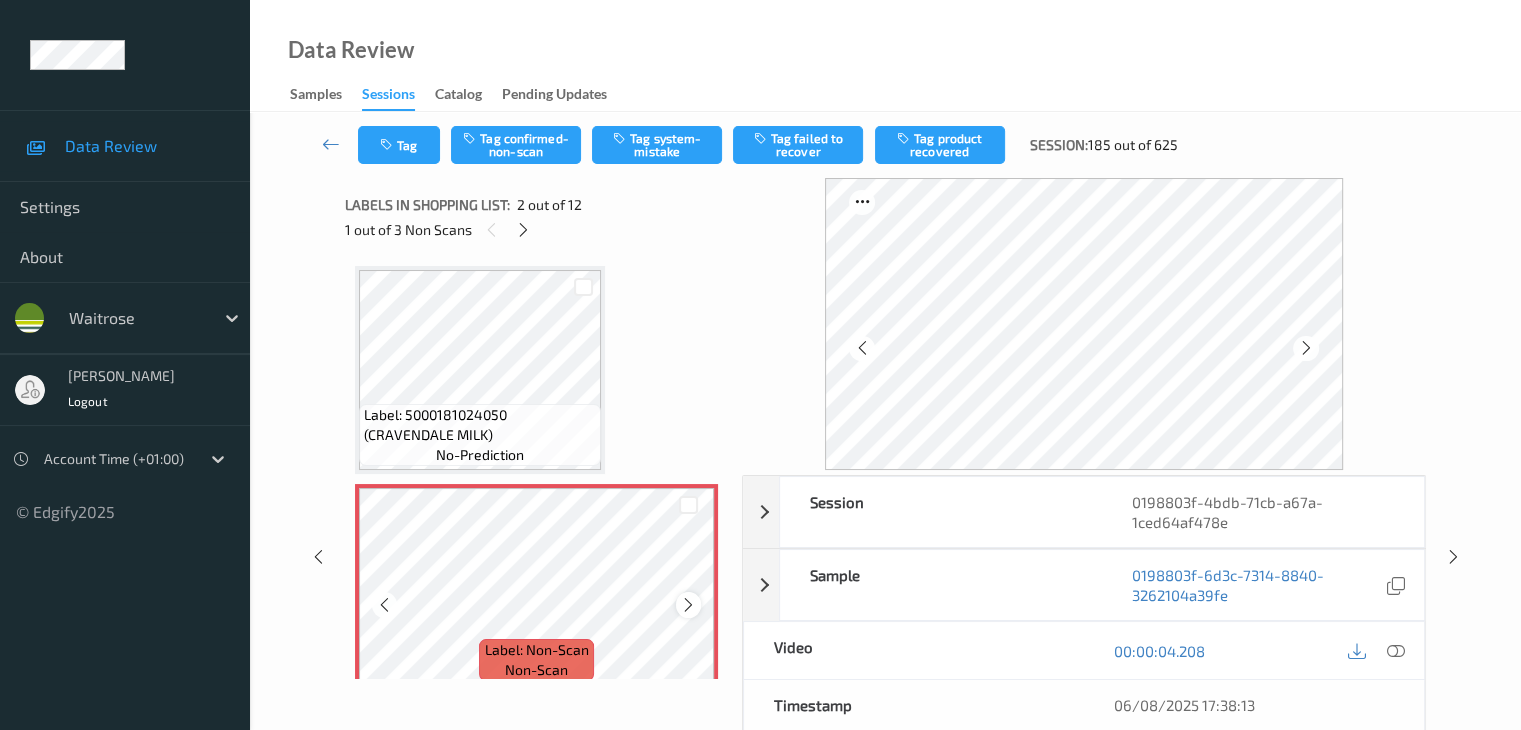 click at bounding box center (688, 605) 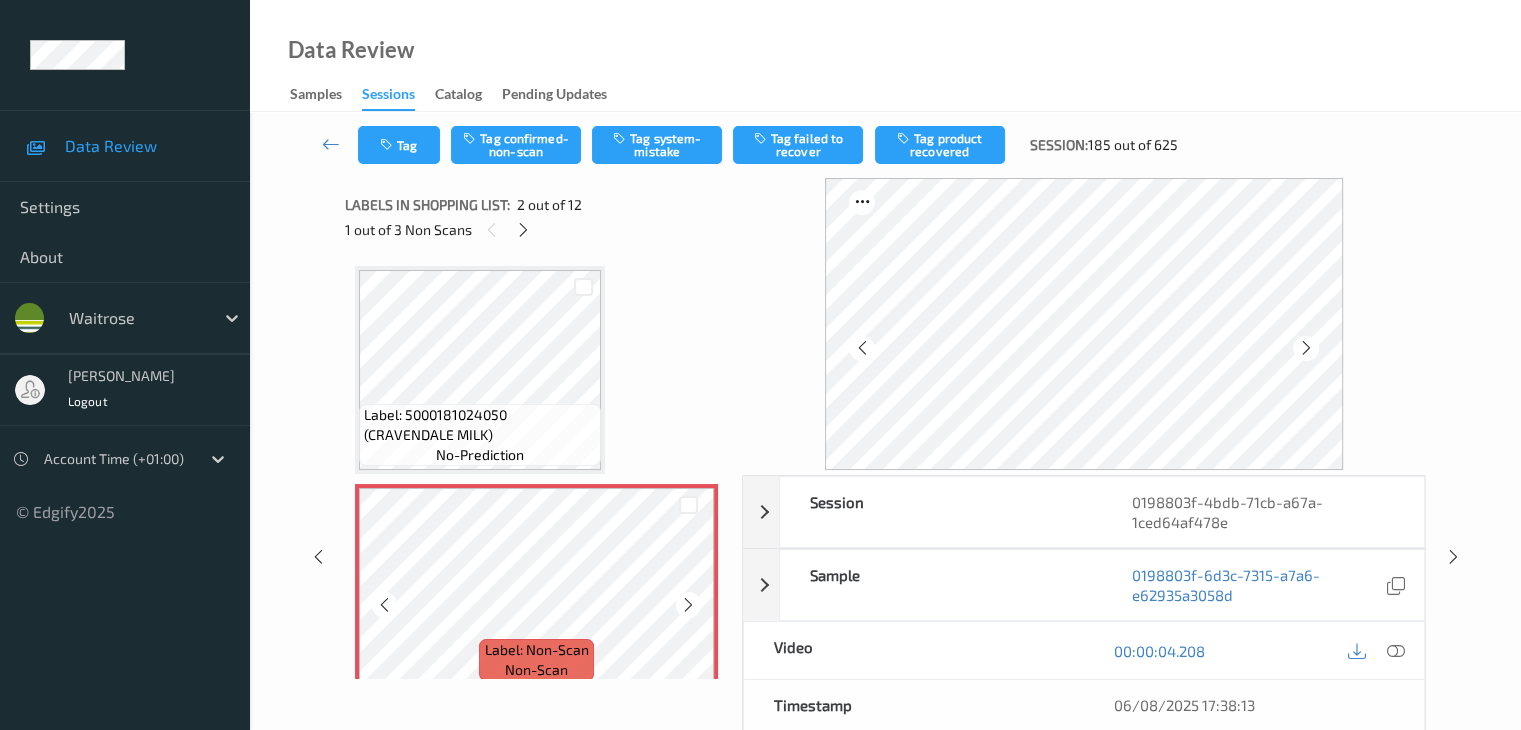 click at bounding box center (688, 605) 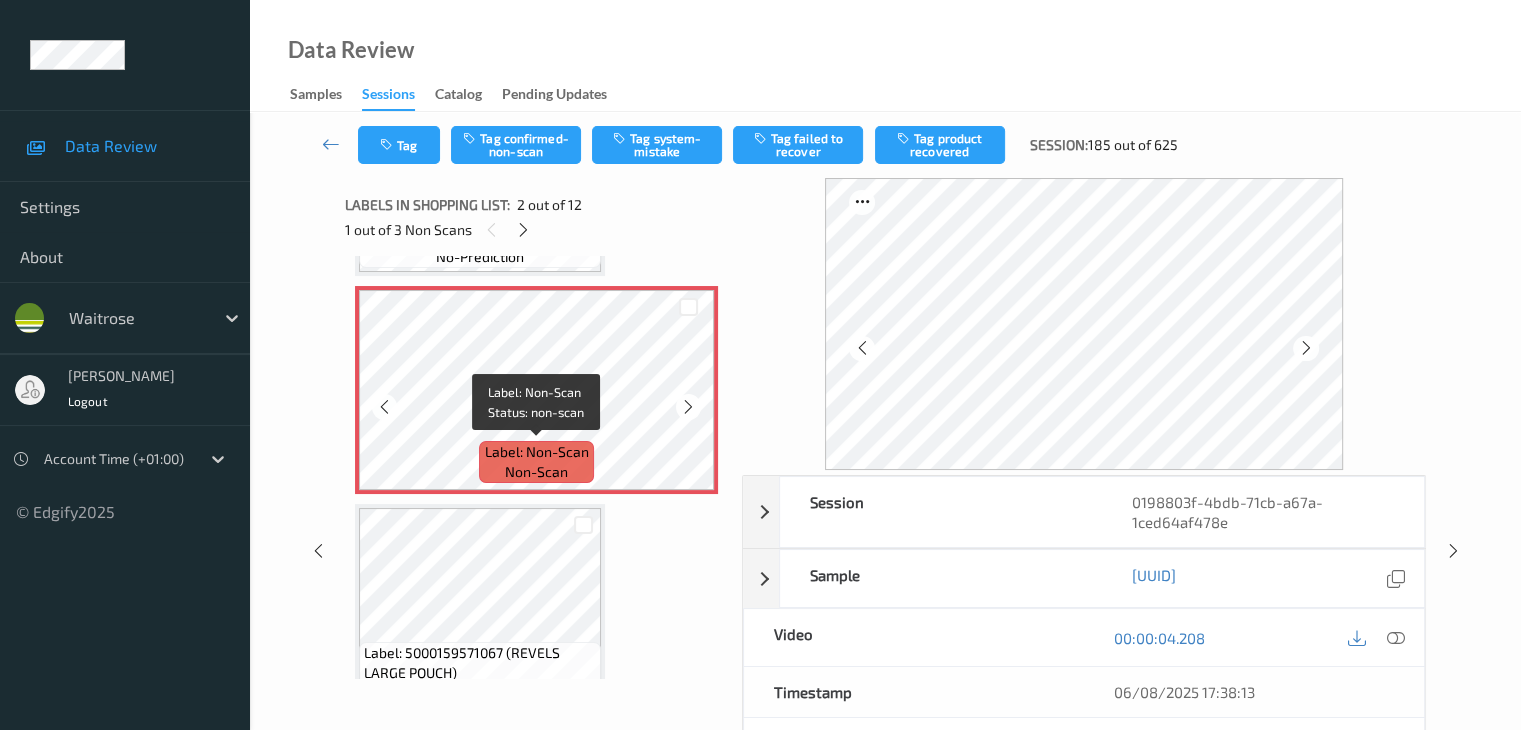 scroll, scrollTop: 200, scrollLeft: 0, axis: vertical 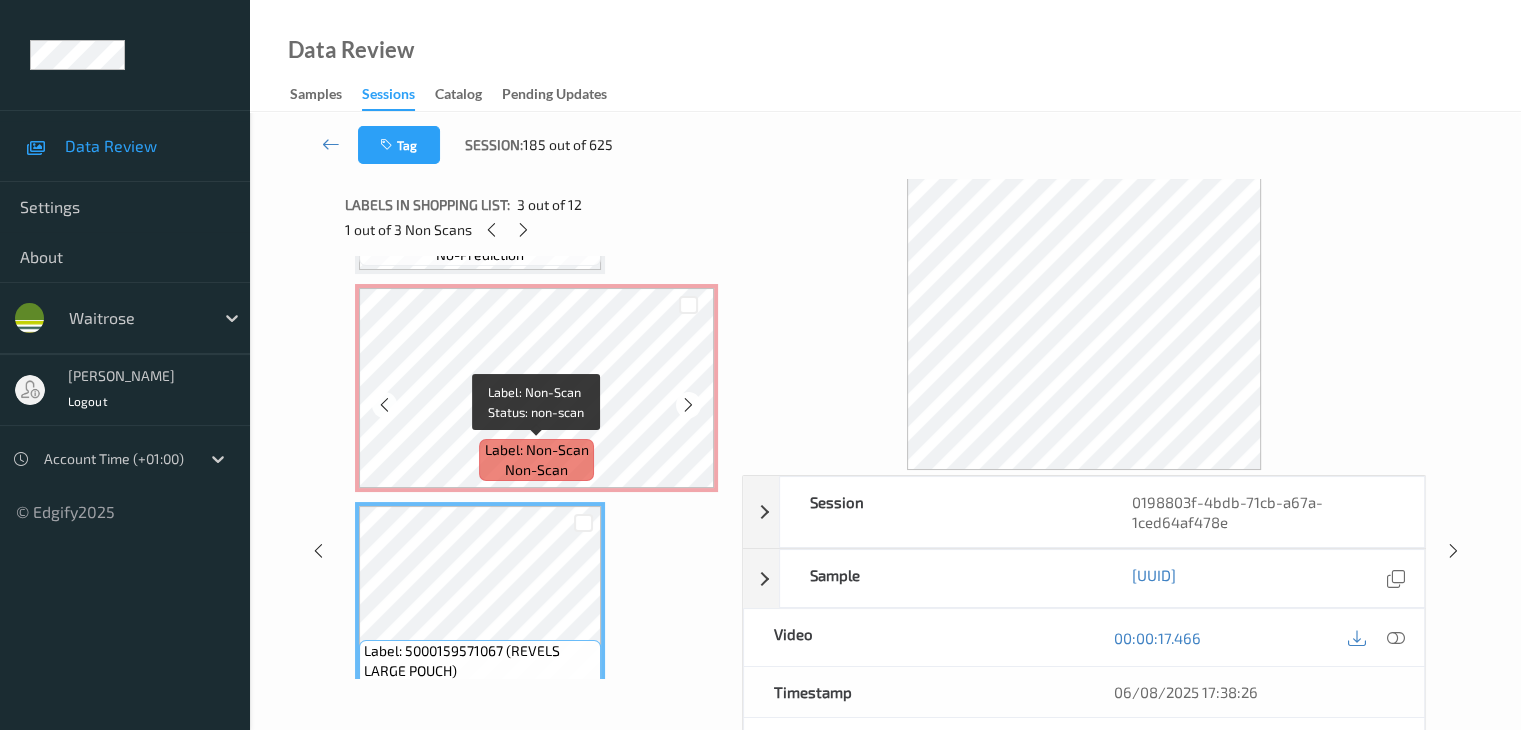 click on "Label: Non-Scan" at bounding box center [537, 450] 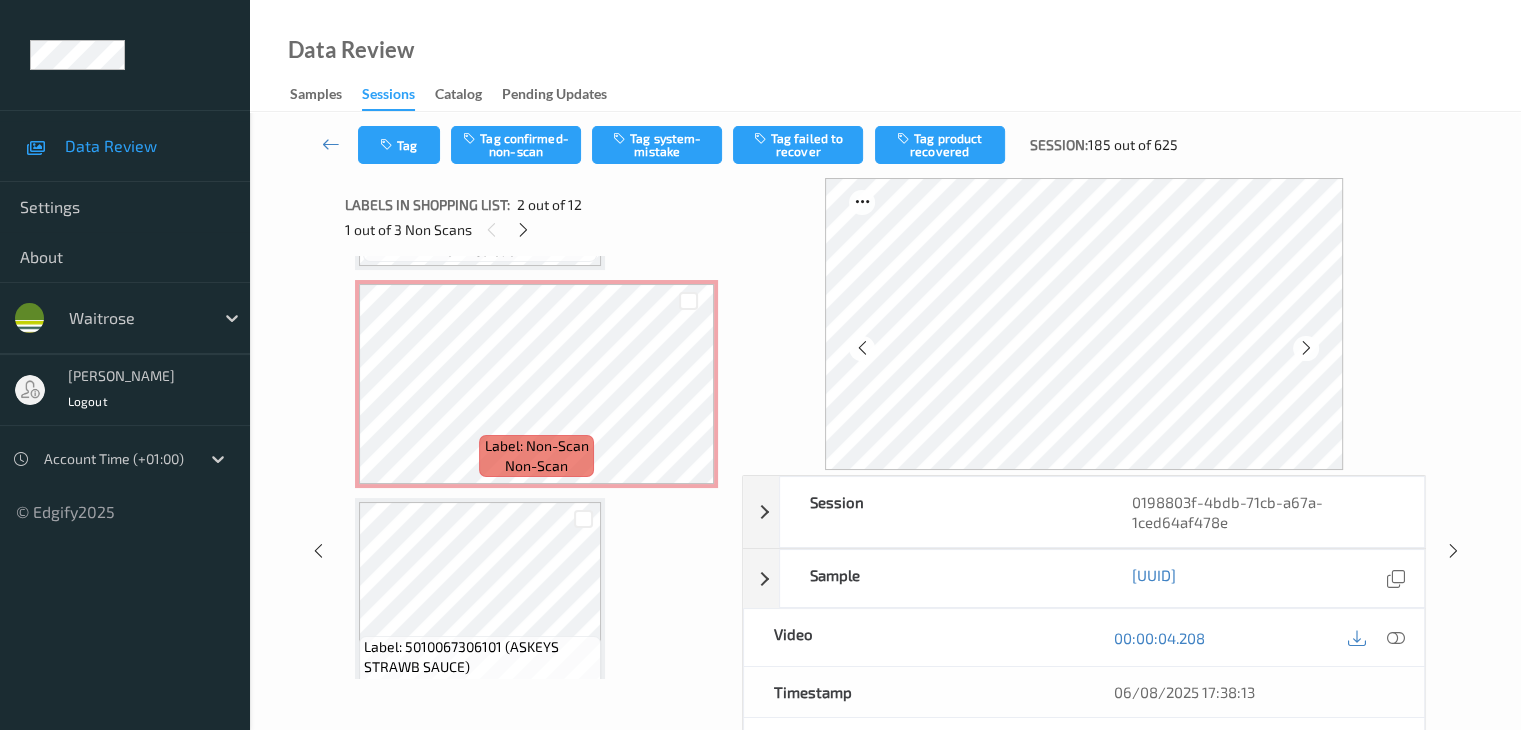 scroll, scrollTop: 1300, scrollLeft: 0, axis: vertical 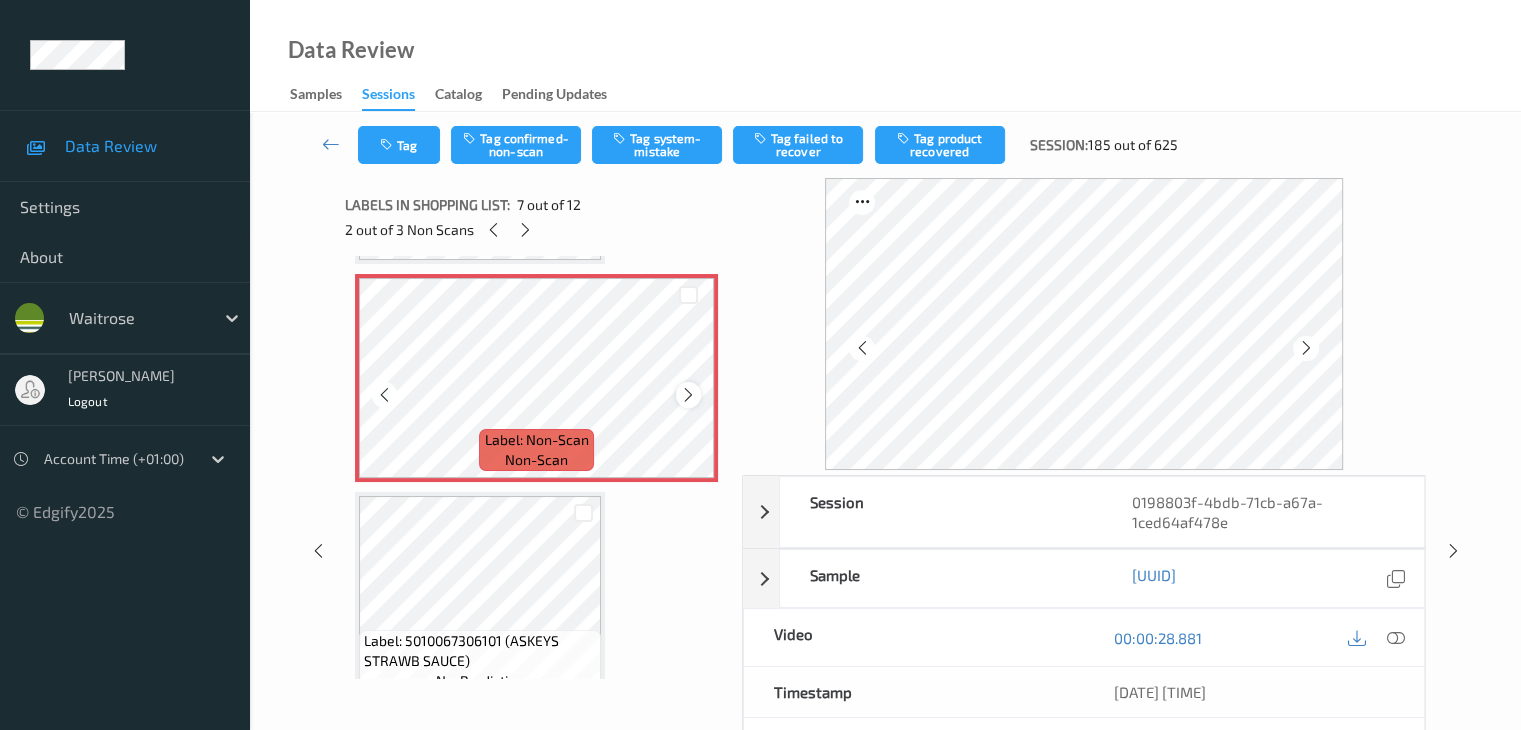 click at bounding box center (688, 395) 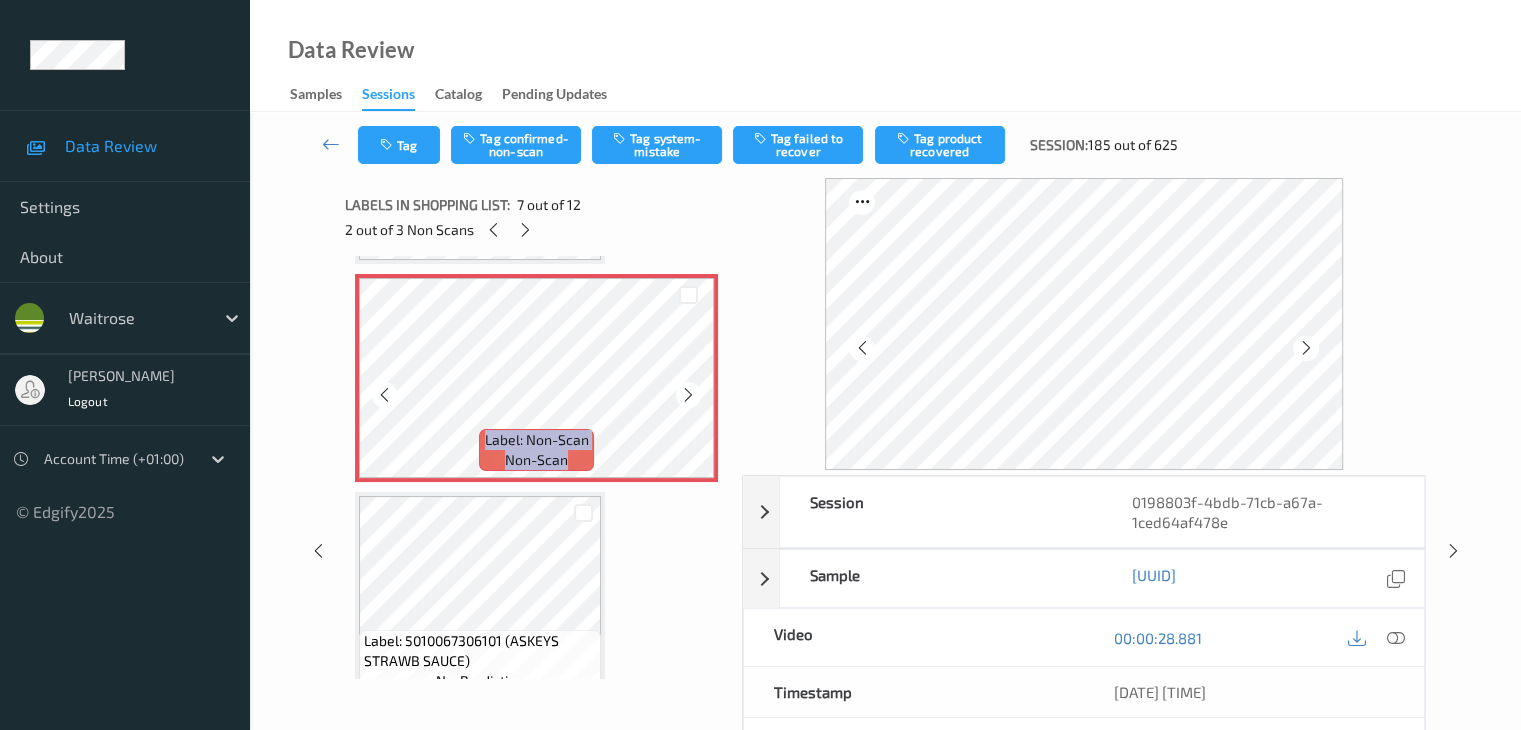 click at bounding box center (688, 395) 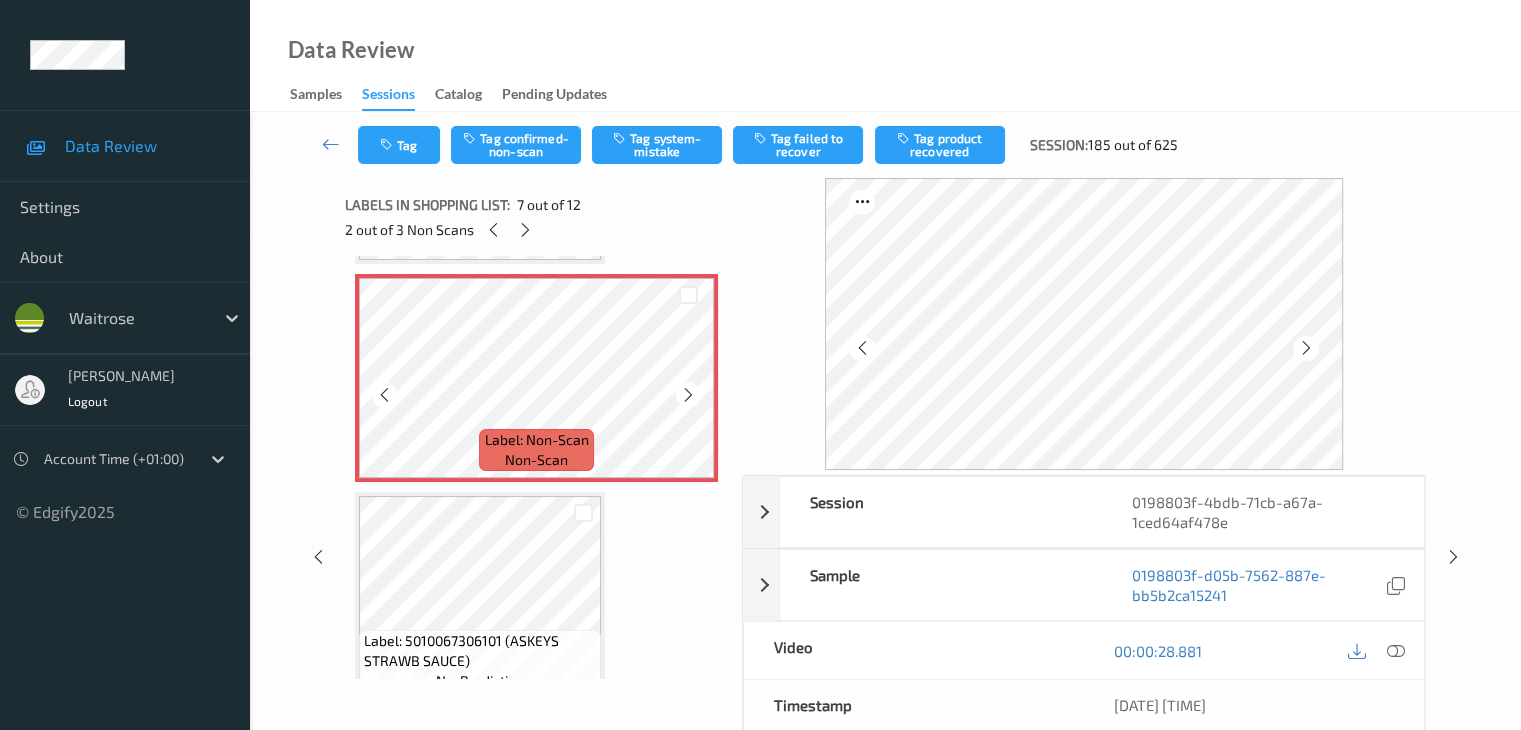 click at bounding box center [688, 395] 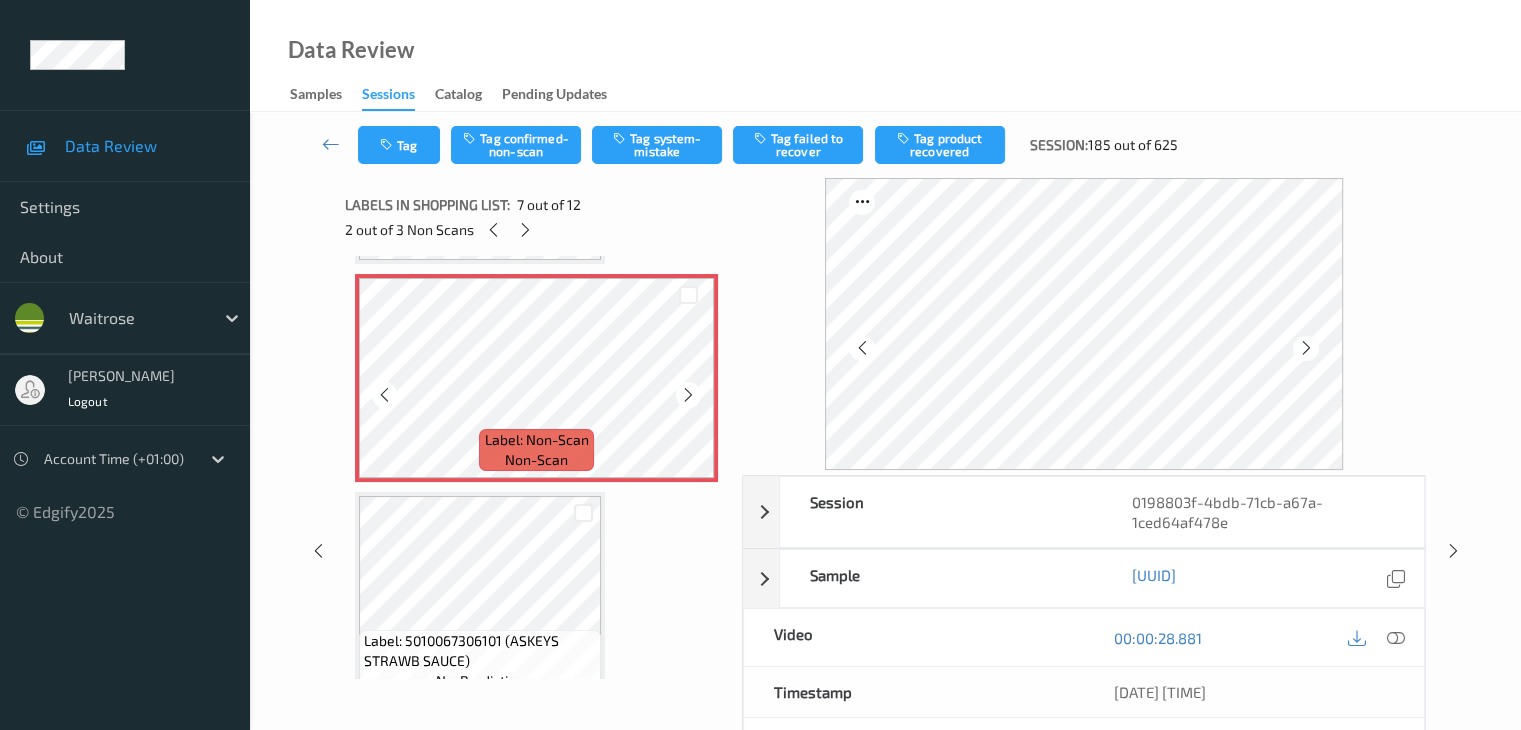 click at bounding box center (688, 395) 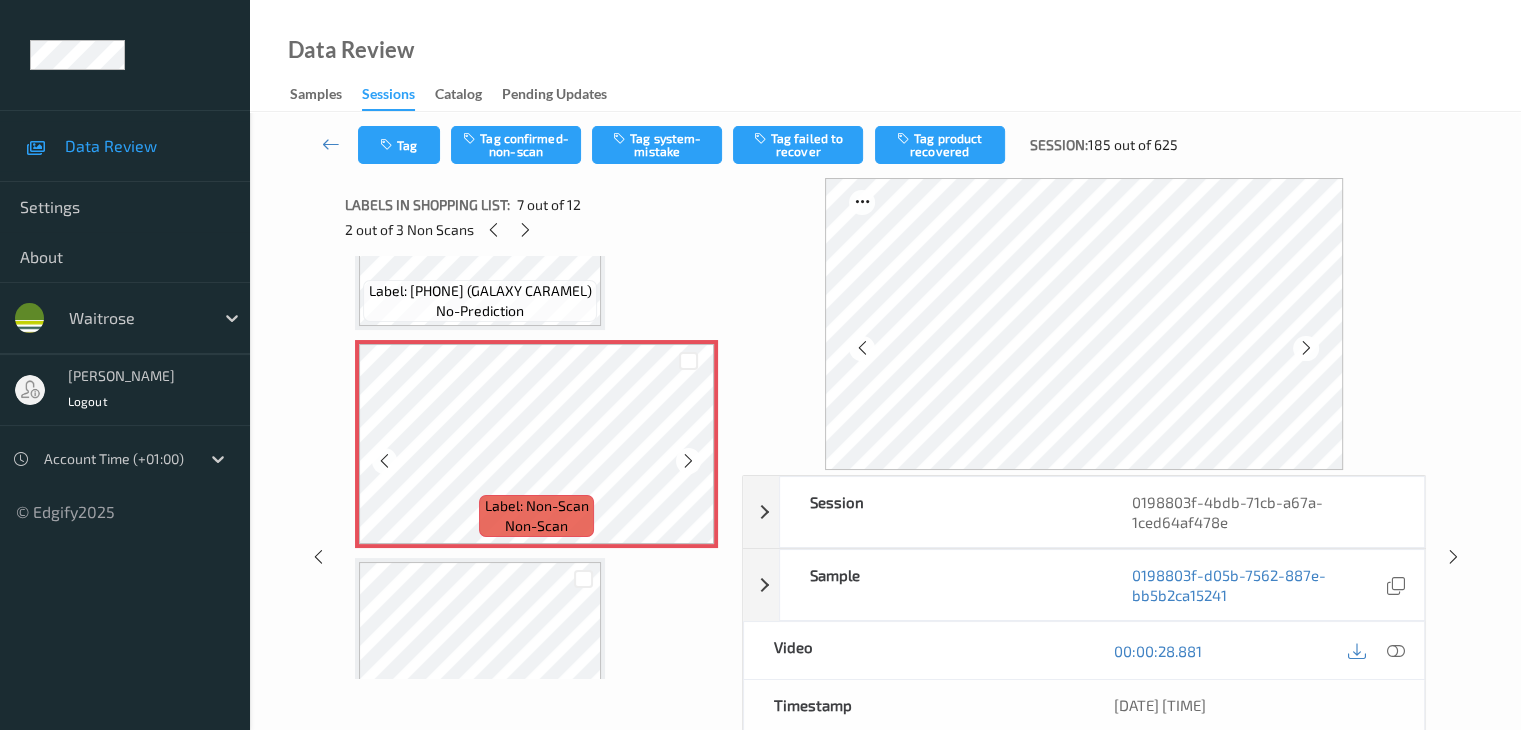 scroll, scrollTop: 1200, scrollLeft: 0, axis: vertical 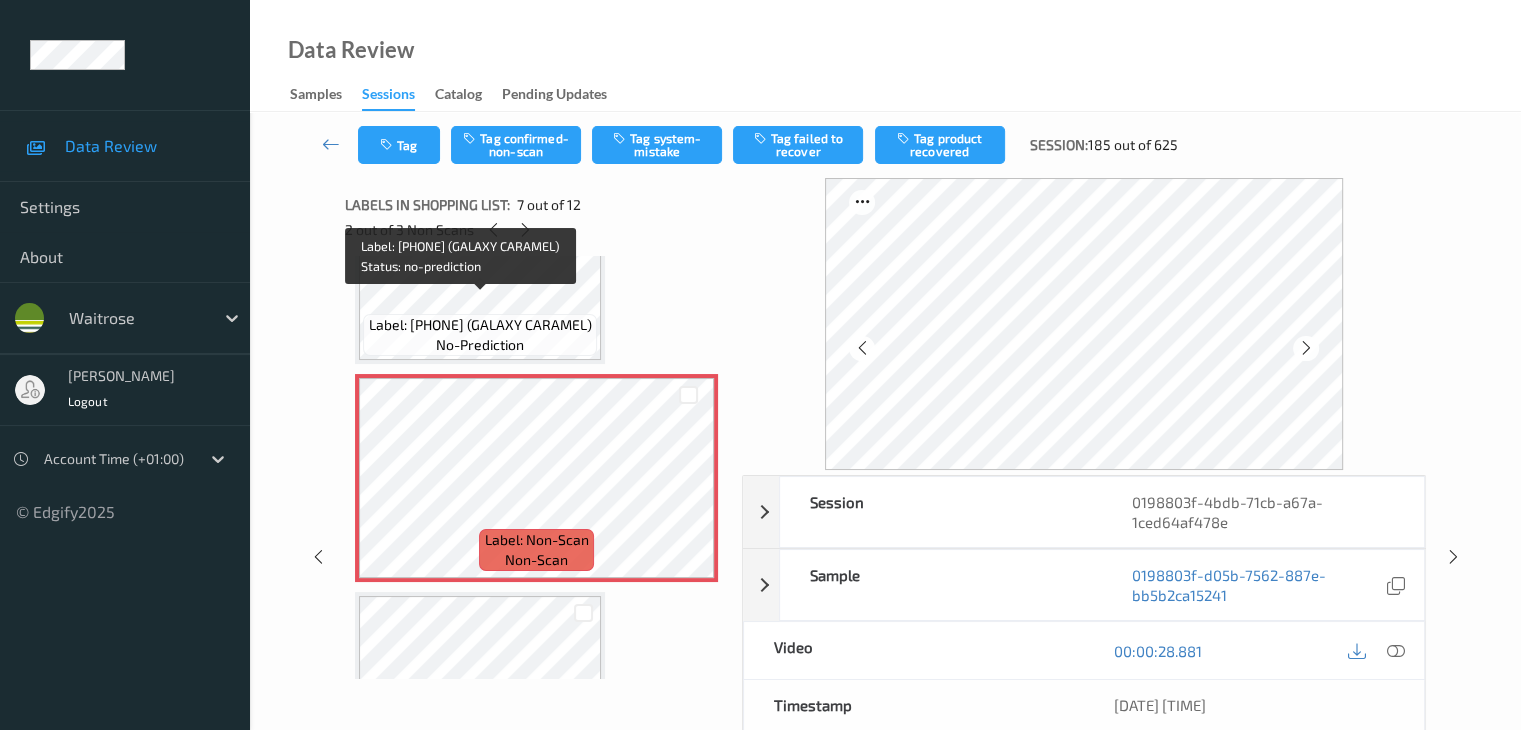 click on "Label: 5900951313103 (GALAXY CARAMEL)" at bounding box center [480, 325] 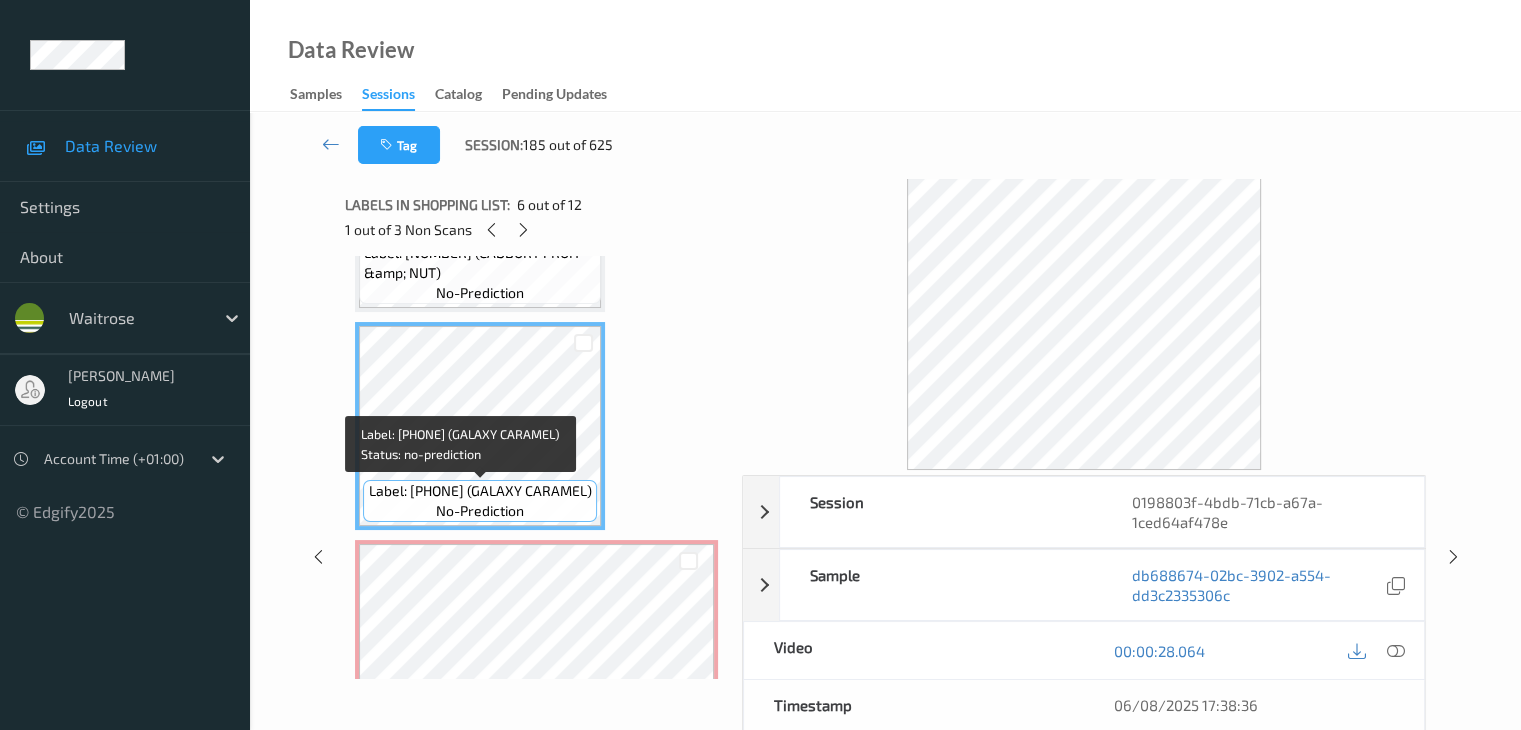 scroll, scrollTop: 1000, scrollLeft: 0, axis: vertical 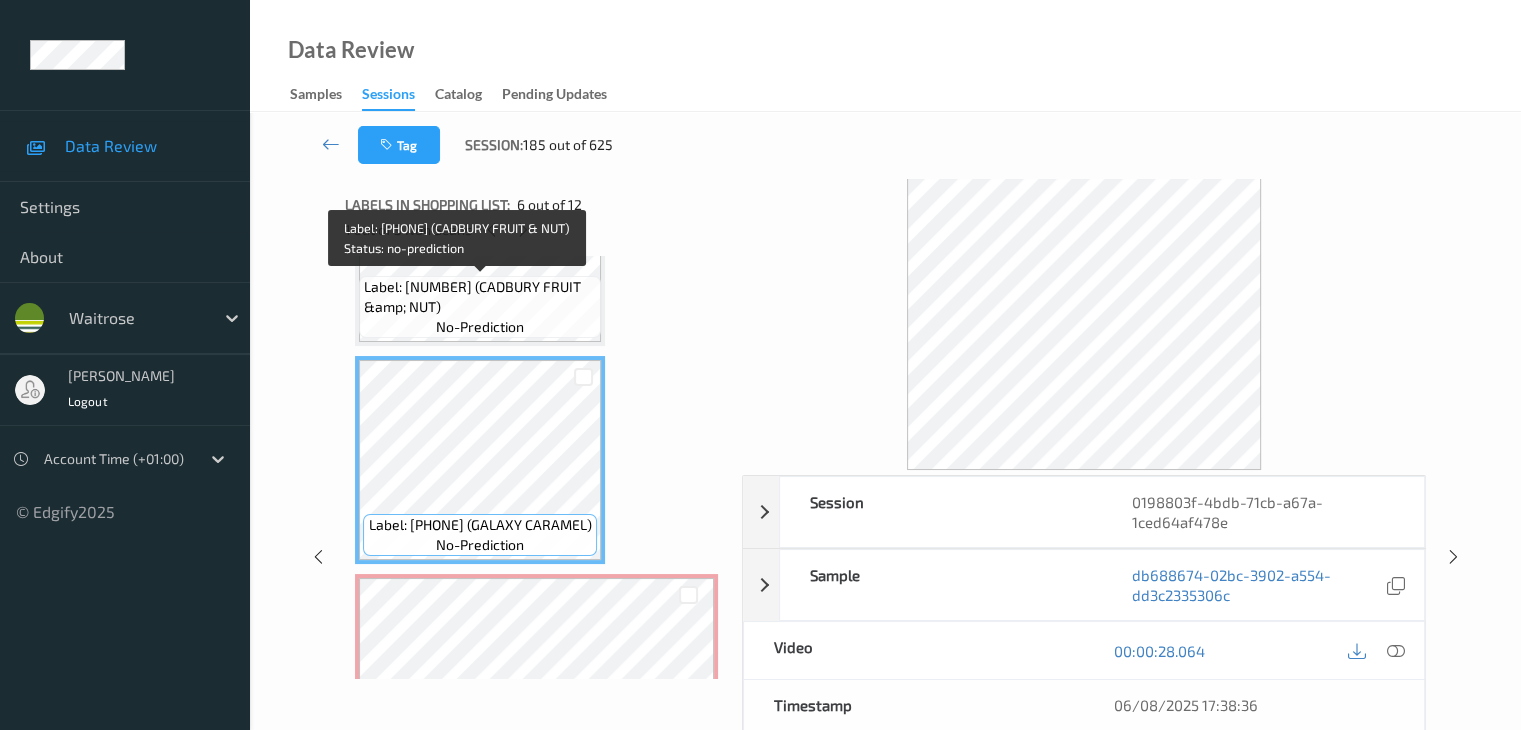 click on "Label: 7622210644800 (CADBURY FRUIT &amp; NUT)" at bounding box center (480, 297) 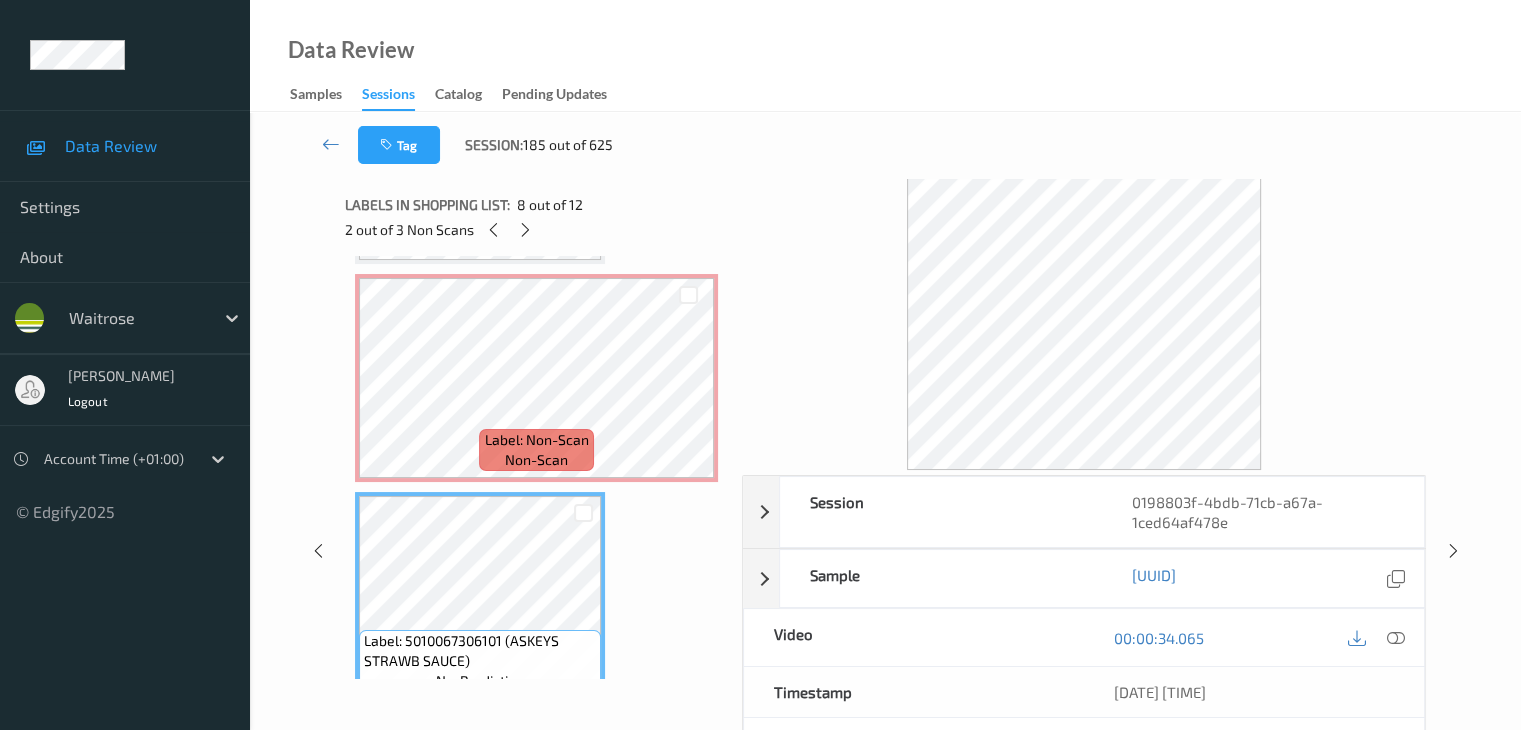 scroll, scrollTop: 1500, scrollLeft: 0, axis: vertical 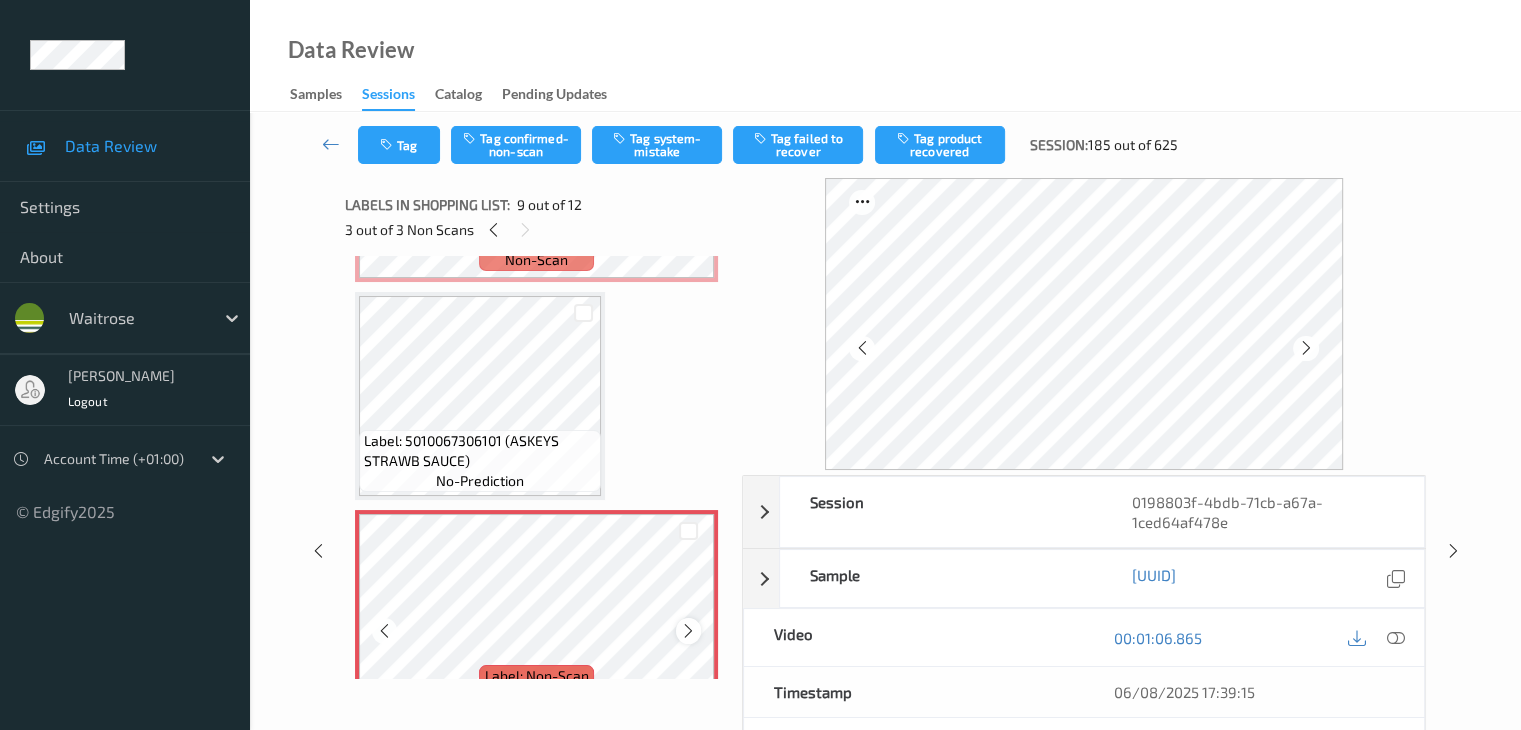 click at bounding box center (688, 631) 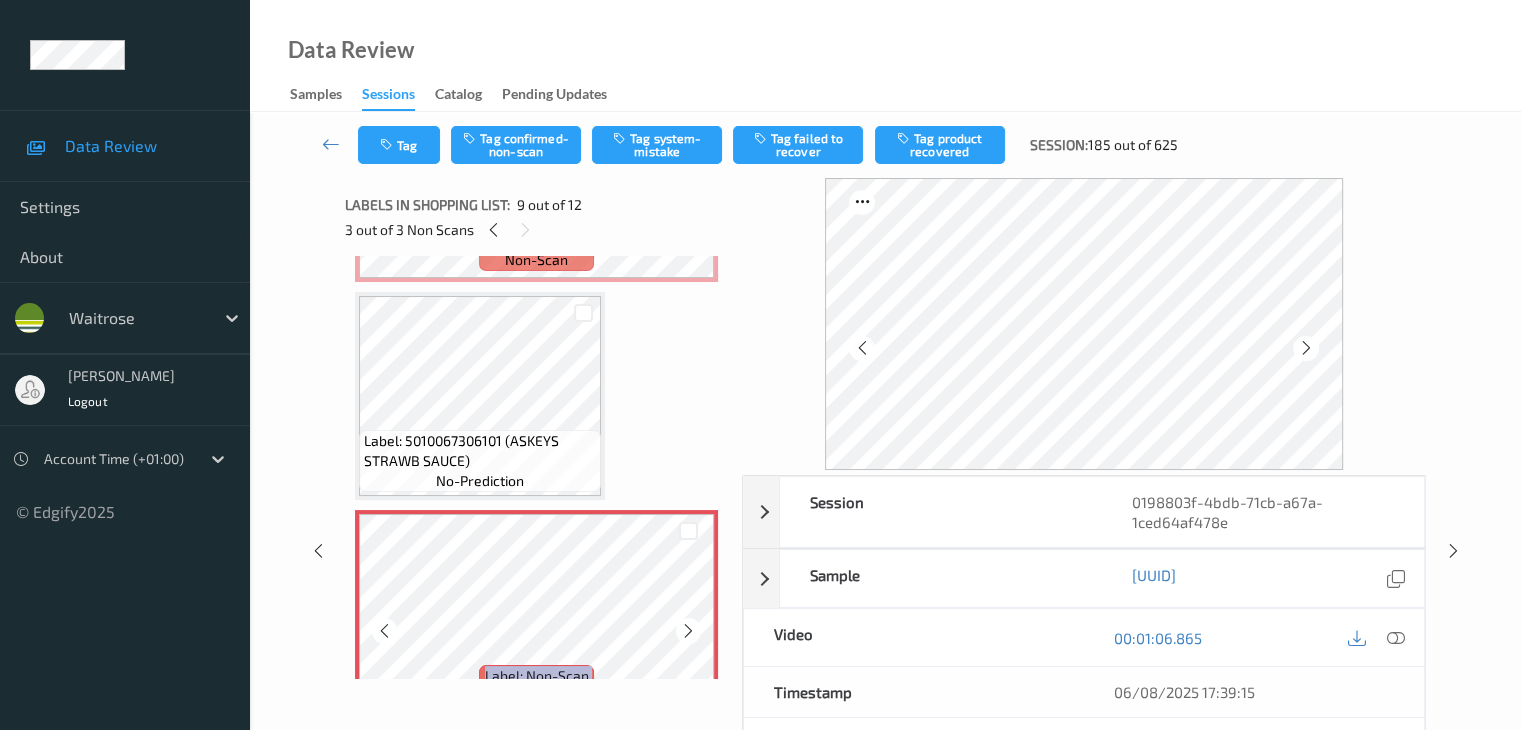 click at bounding box center (688, 631) 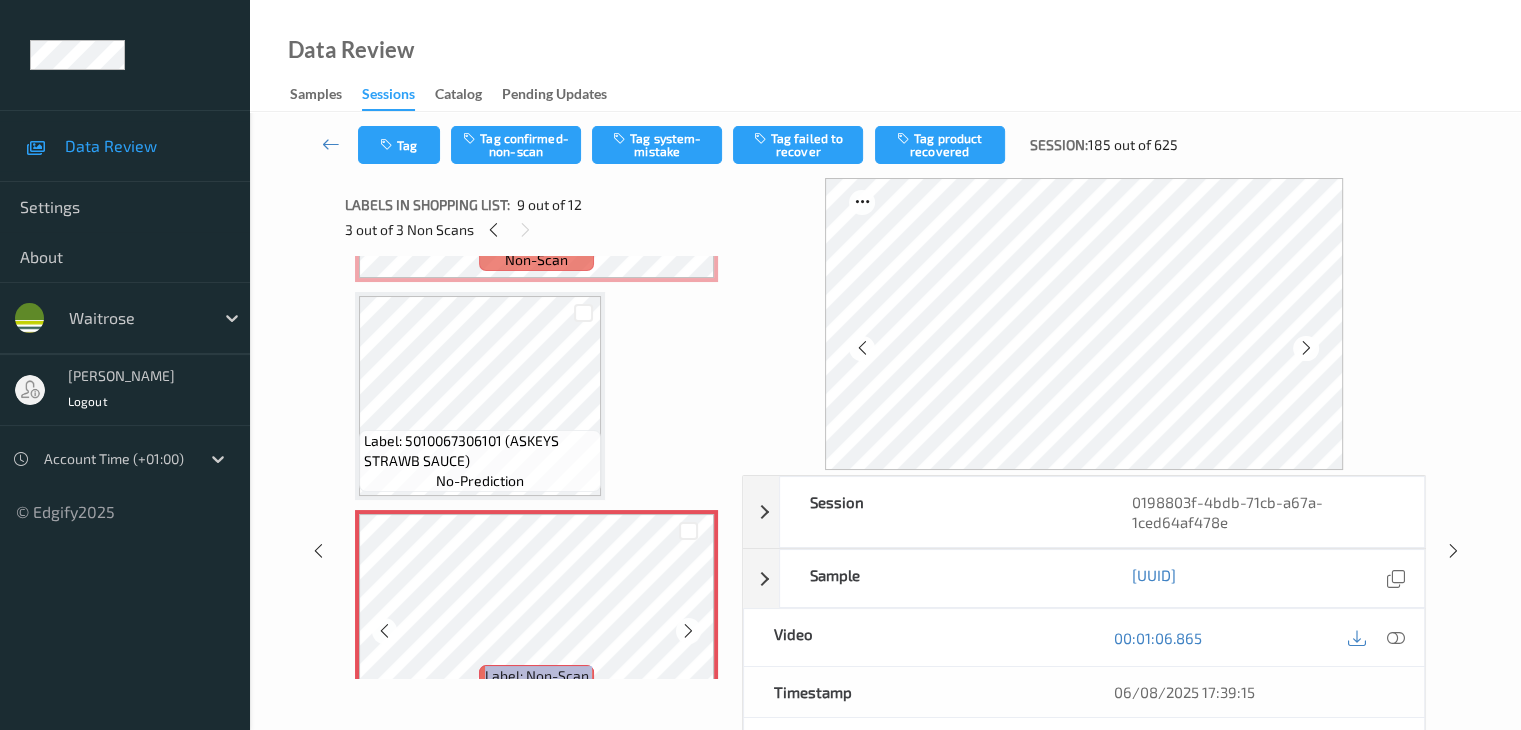 click at bounding box center [688, 631] 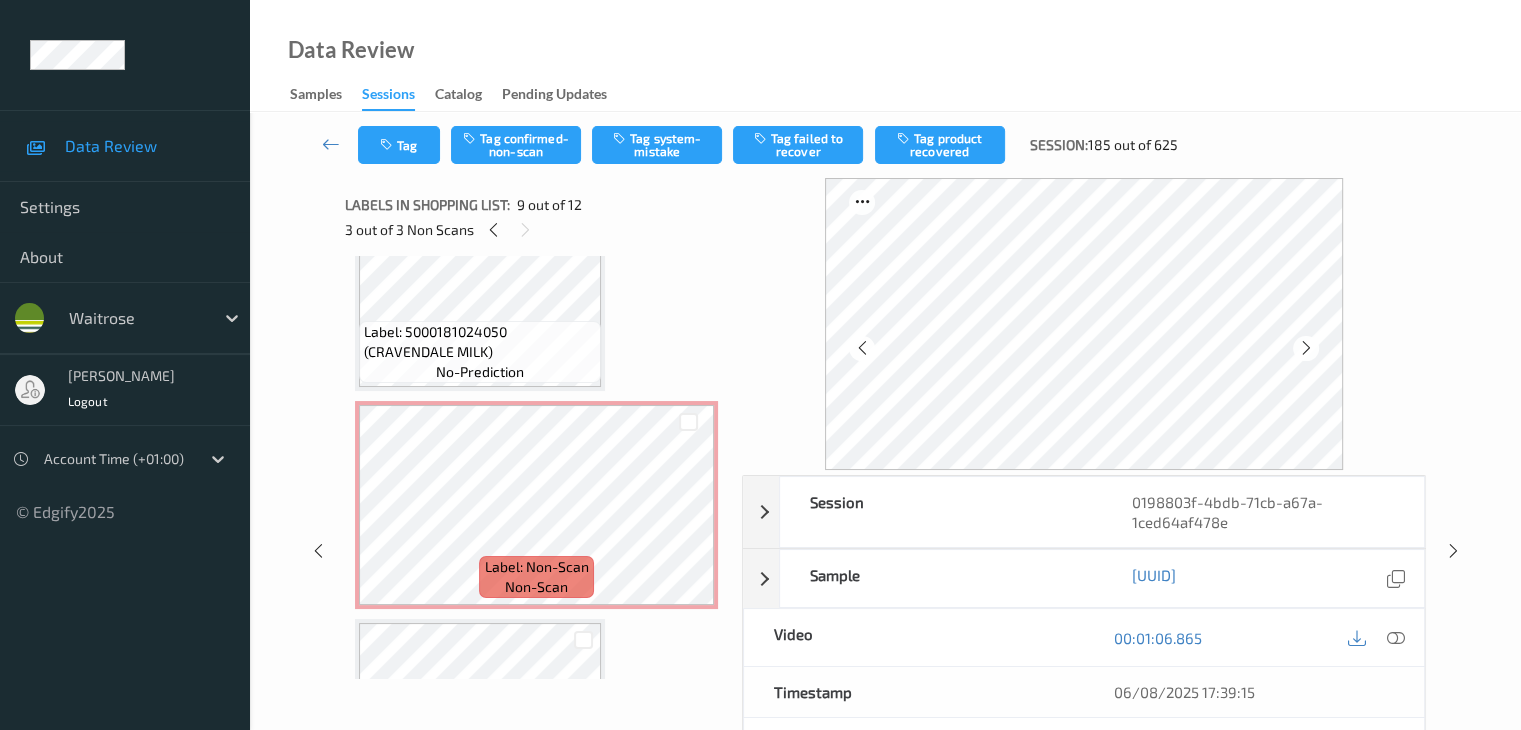 scroll, scrollTop: 0, scrollLeft: 0, axis: both 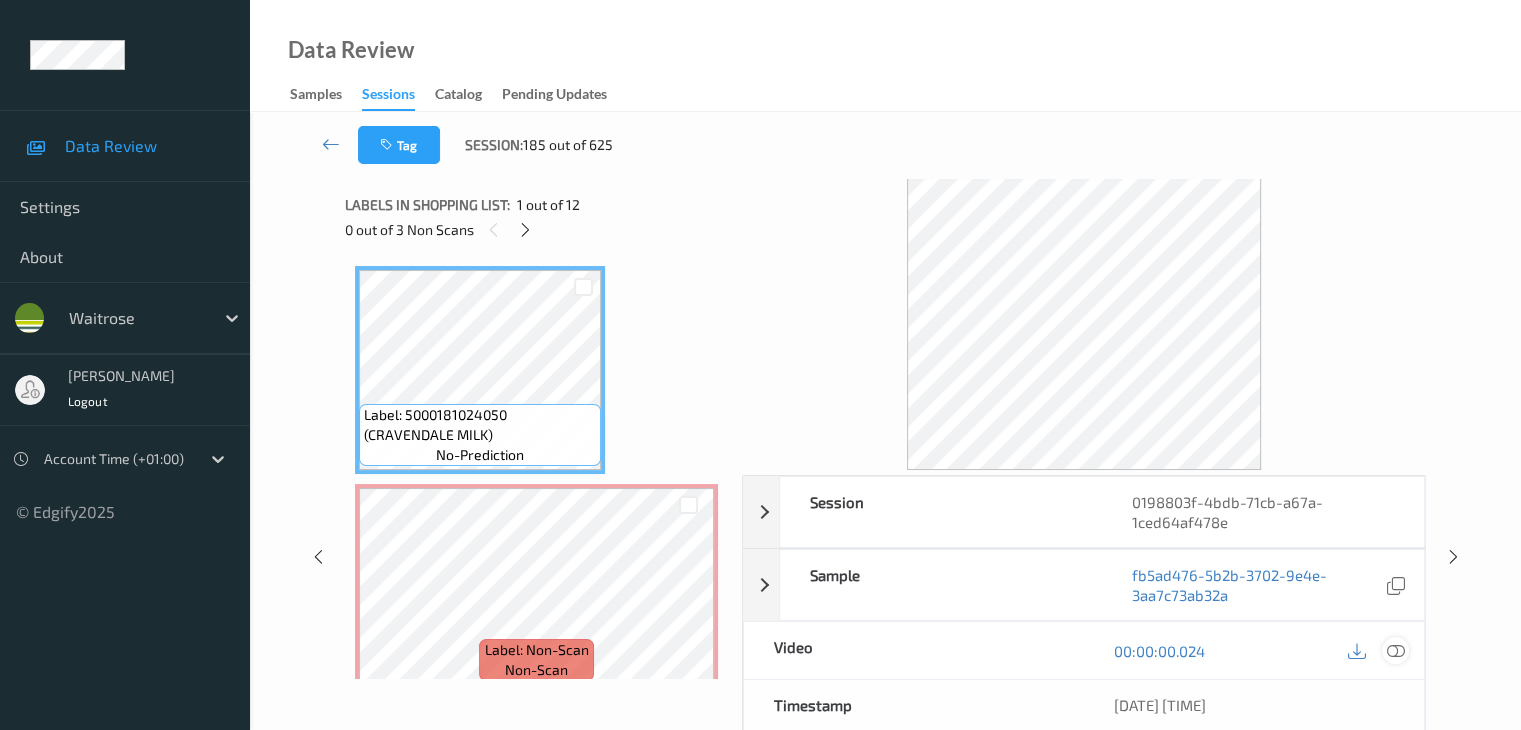 click at bounding box center [1395, 651] 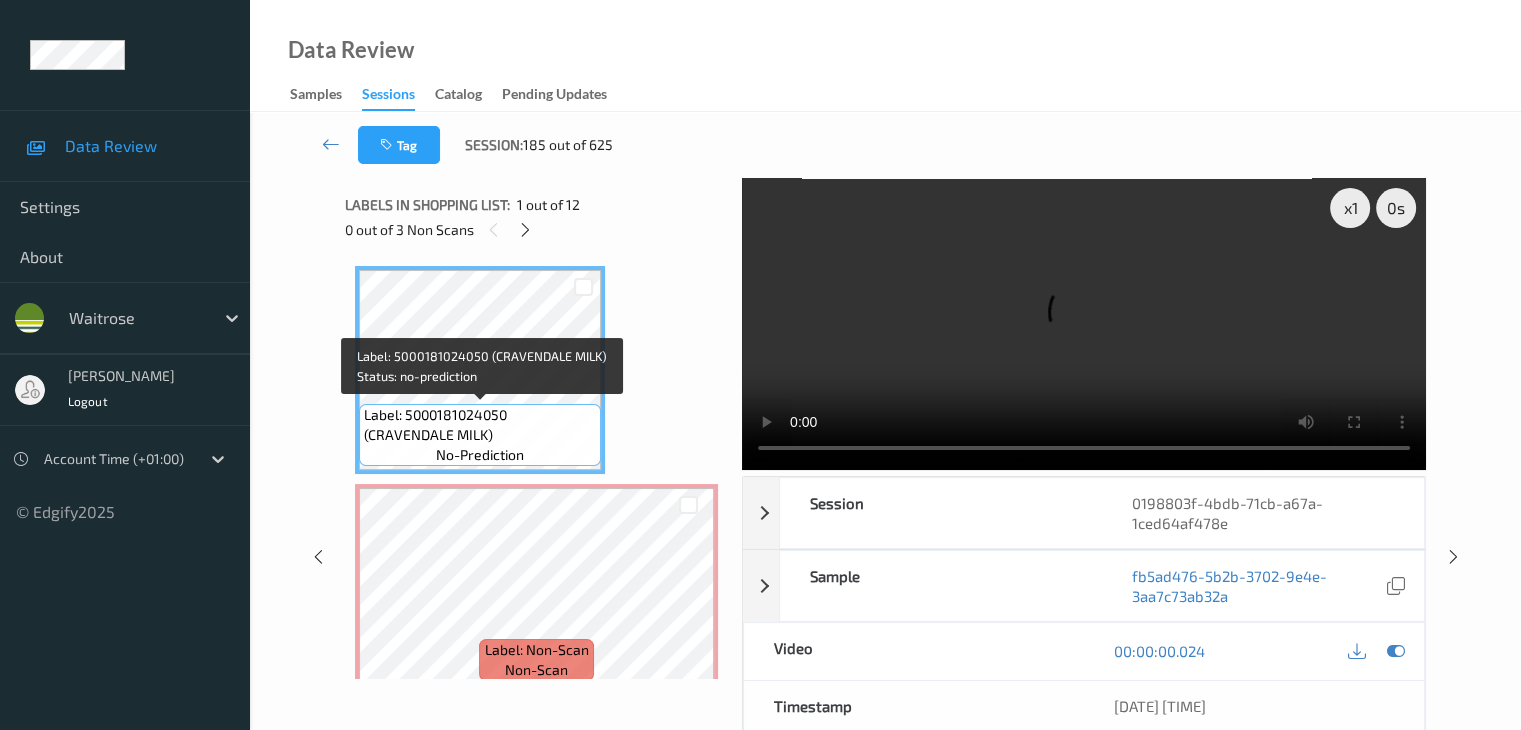 click on "Label: 5000181024050 (CRAVENDALE MILK)" at bounding box center [480, 425] 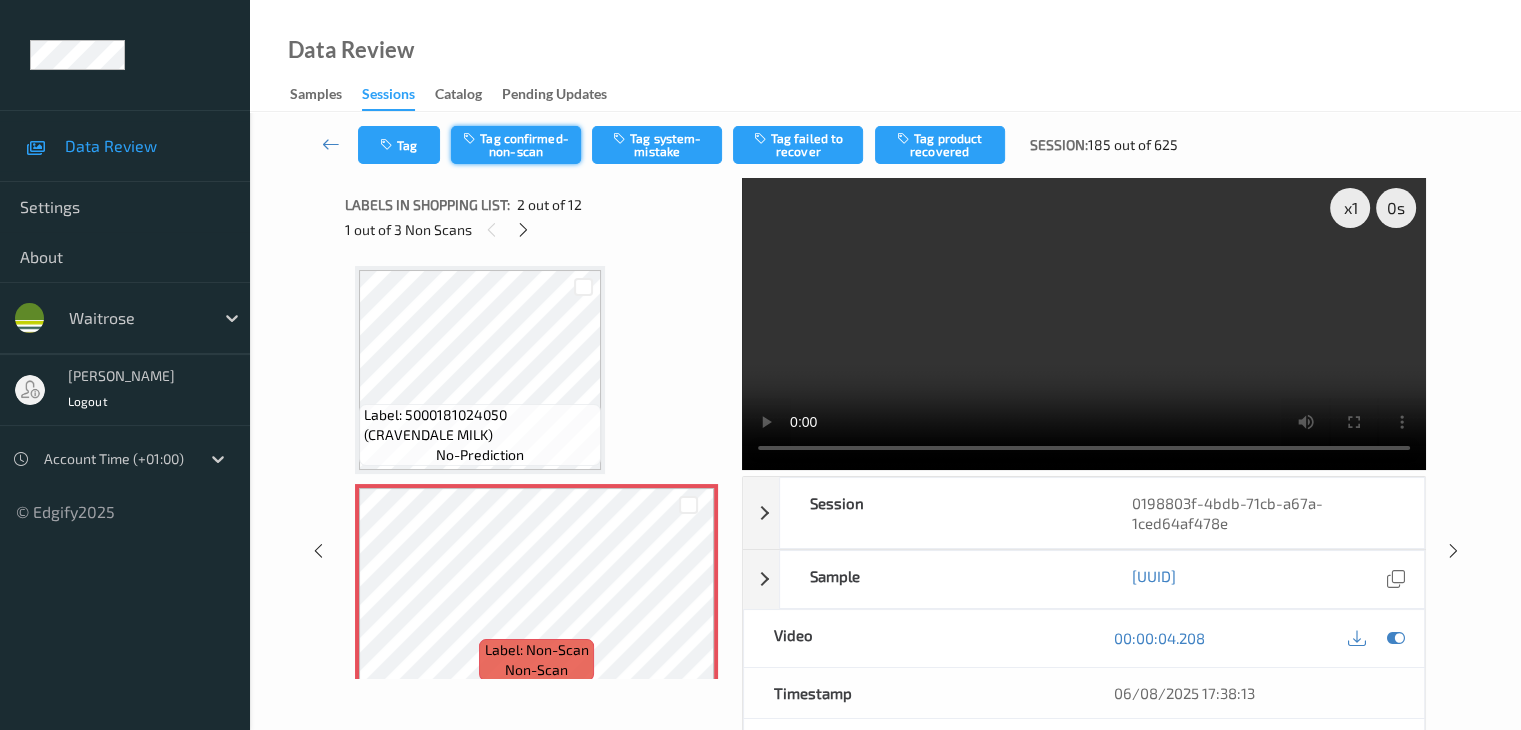 click on "Tag   confirmed-non-scan" at bounding box center (516, 145) 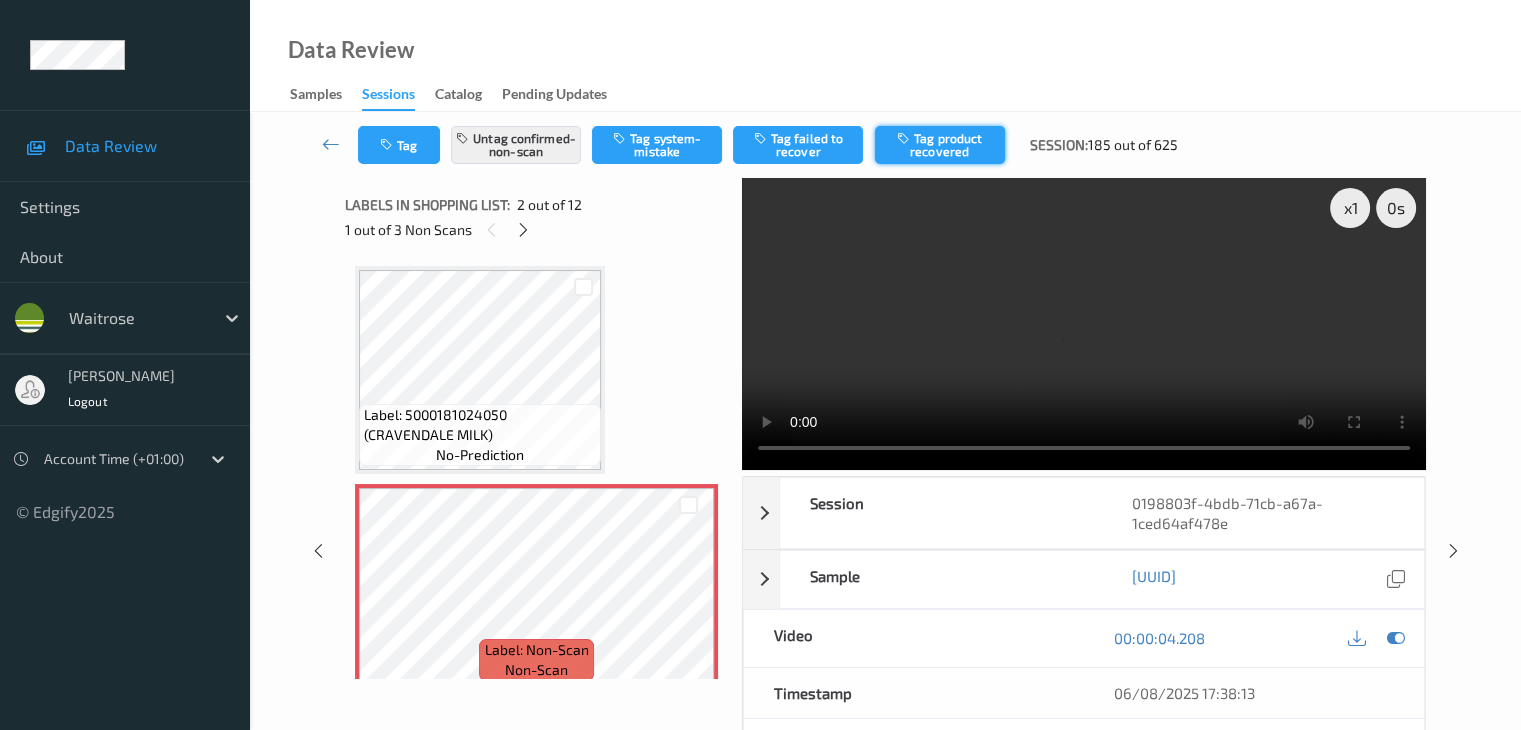 click on "Tag   product recovered" at bounding box center (940, 145) 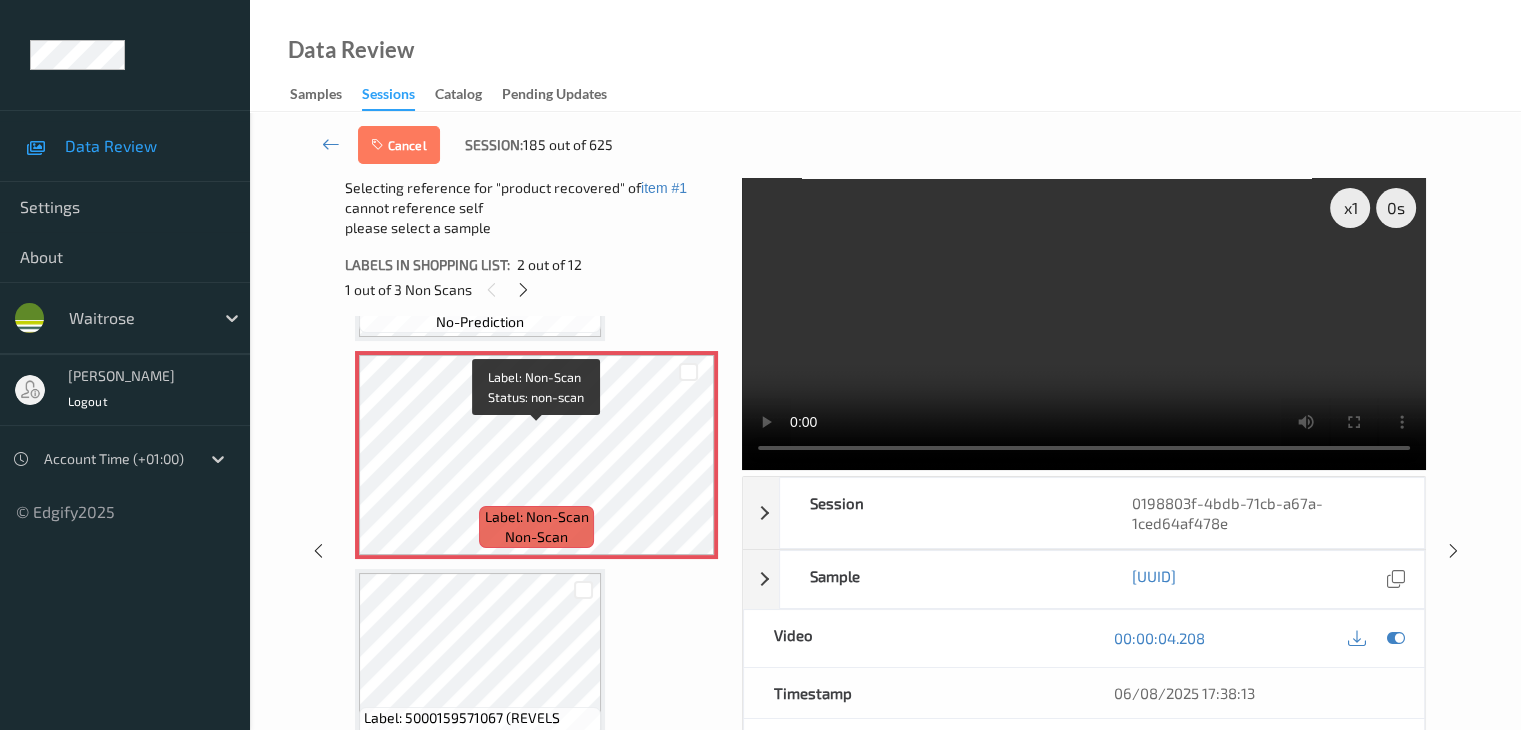scroll, scrollTop: 300, scrollLeft: 0, axis: vertical 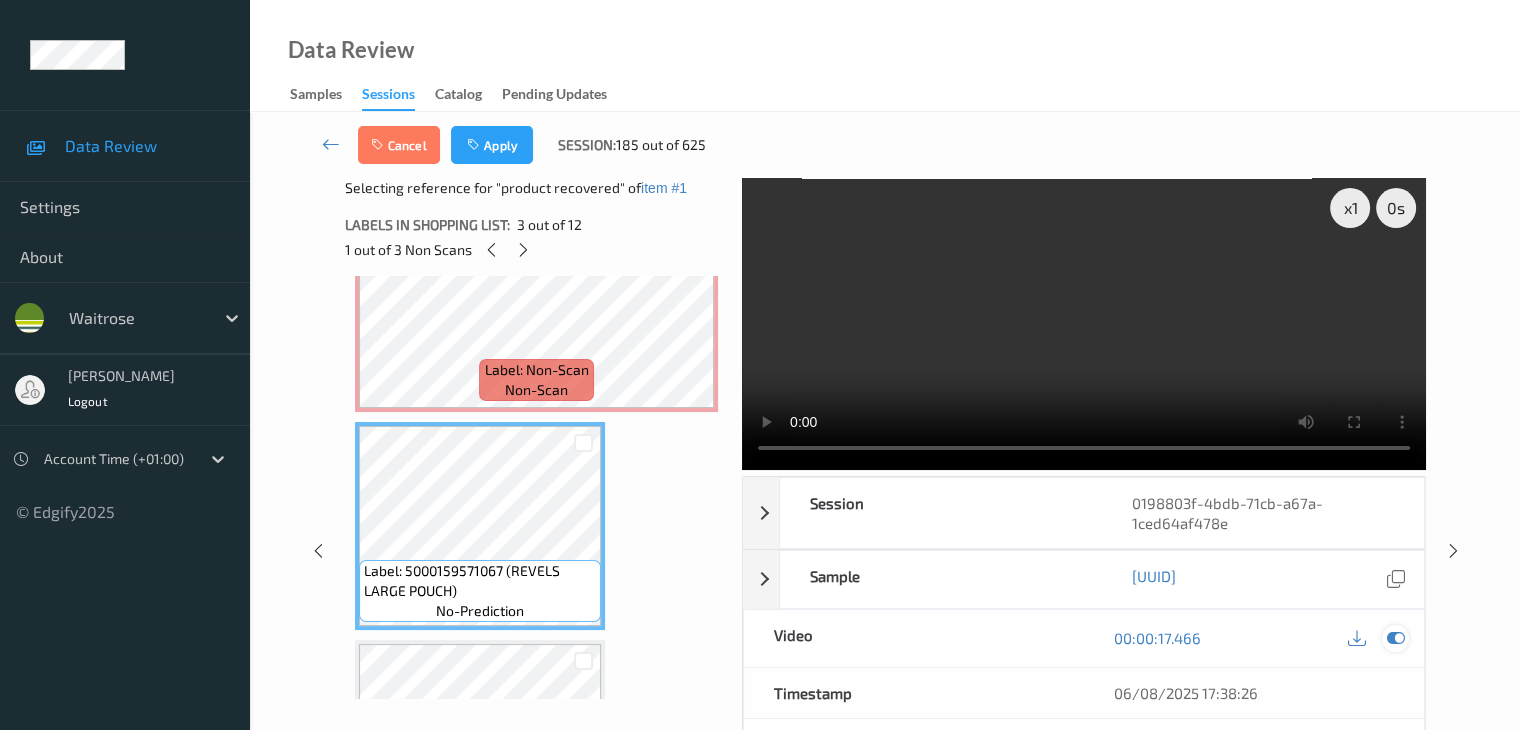 click at bounding box center (1395, 638) 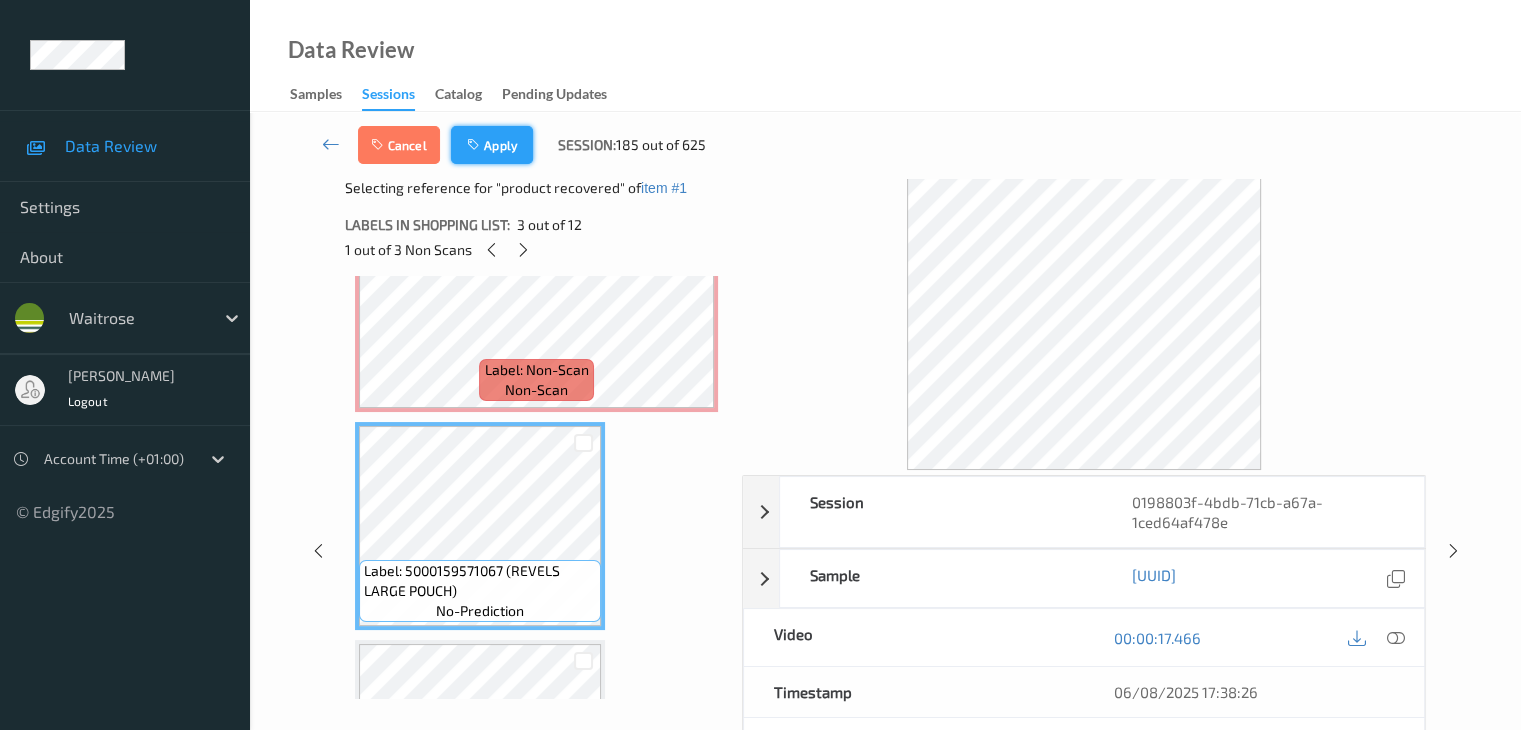 click on "Apply" at bounding box center (492, 145) 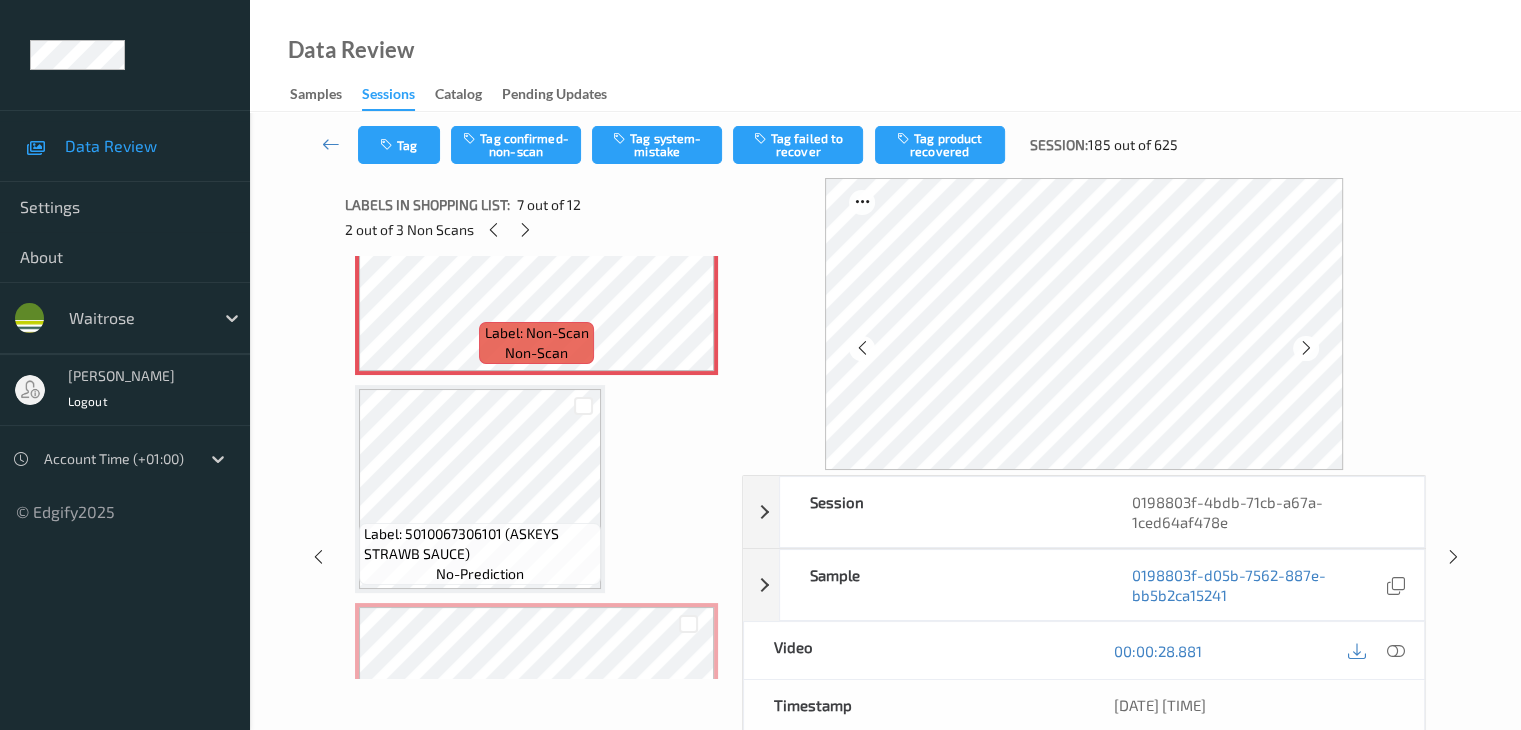 scroll, scrollTop: 1410, scrollLeft: 0, axis: vertical 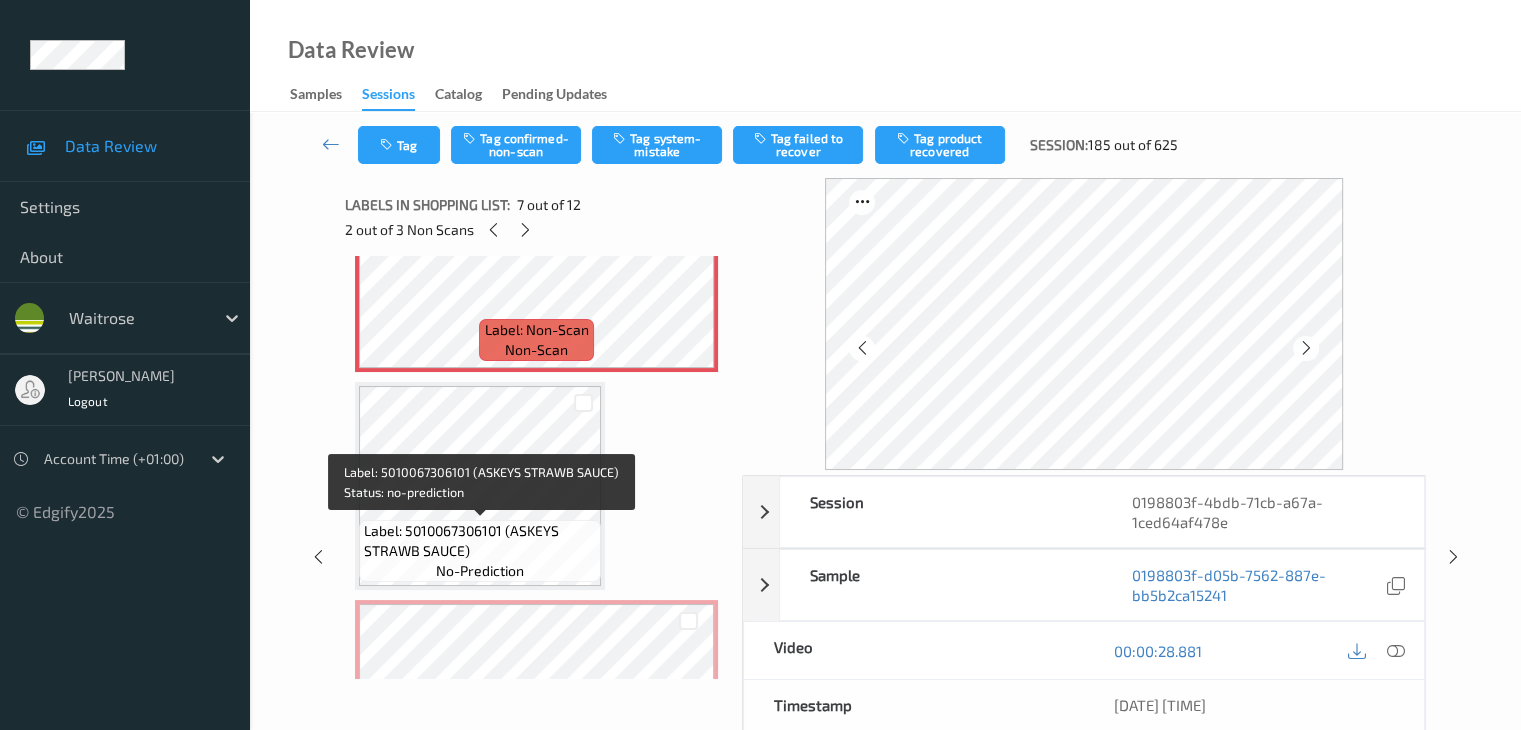 click on "Label: 5010067306101 (ASKEYS STRAWB SAUCE)" at bounding box center (480, 541) 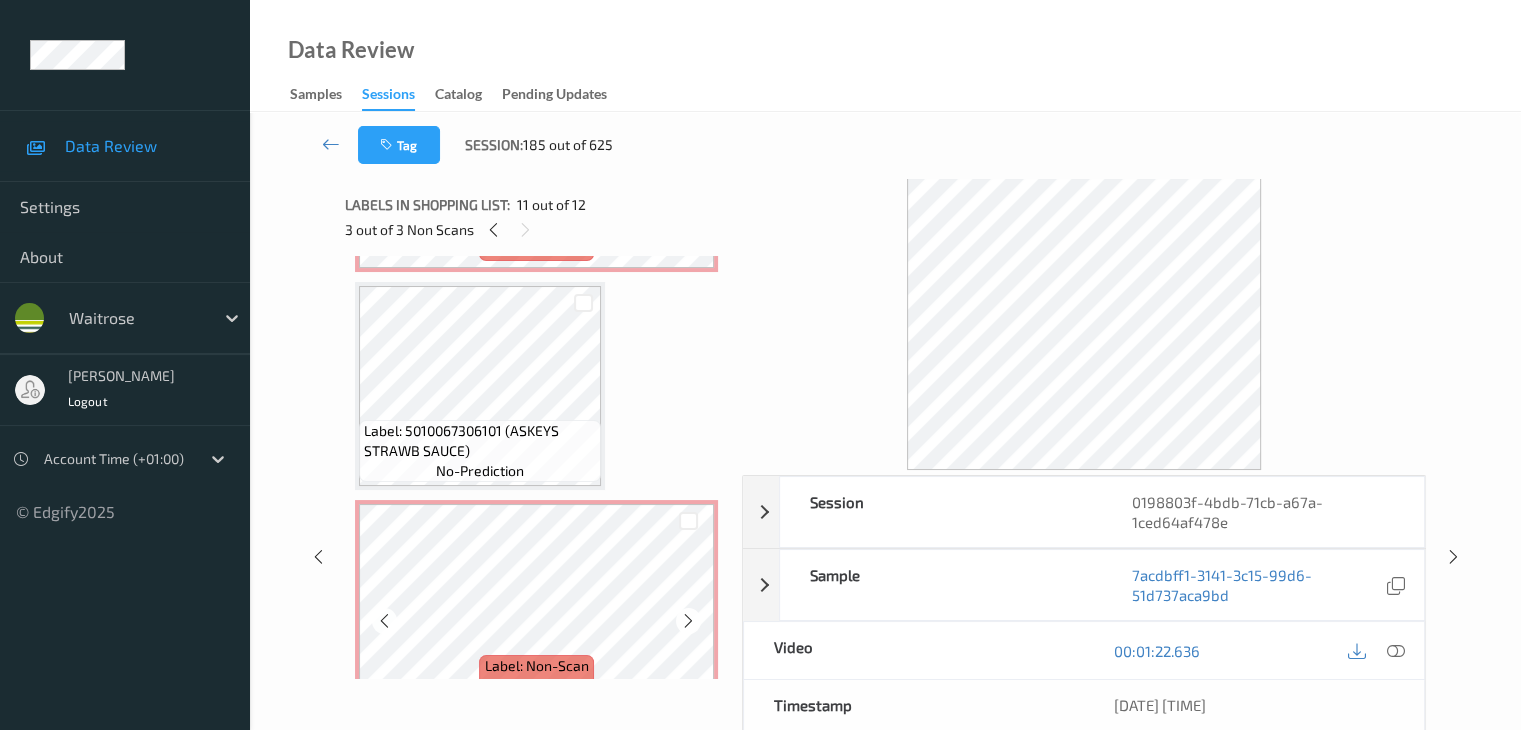 scroll, scrollTop: 1210, scrollLeft: 0, axis: vertical 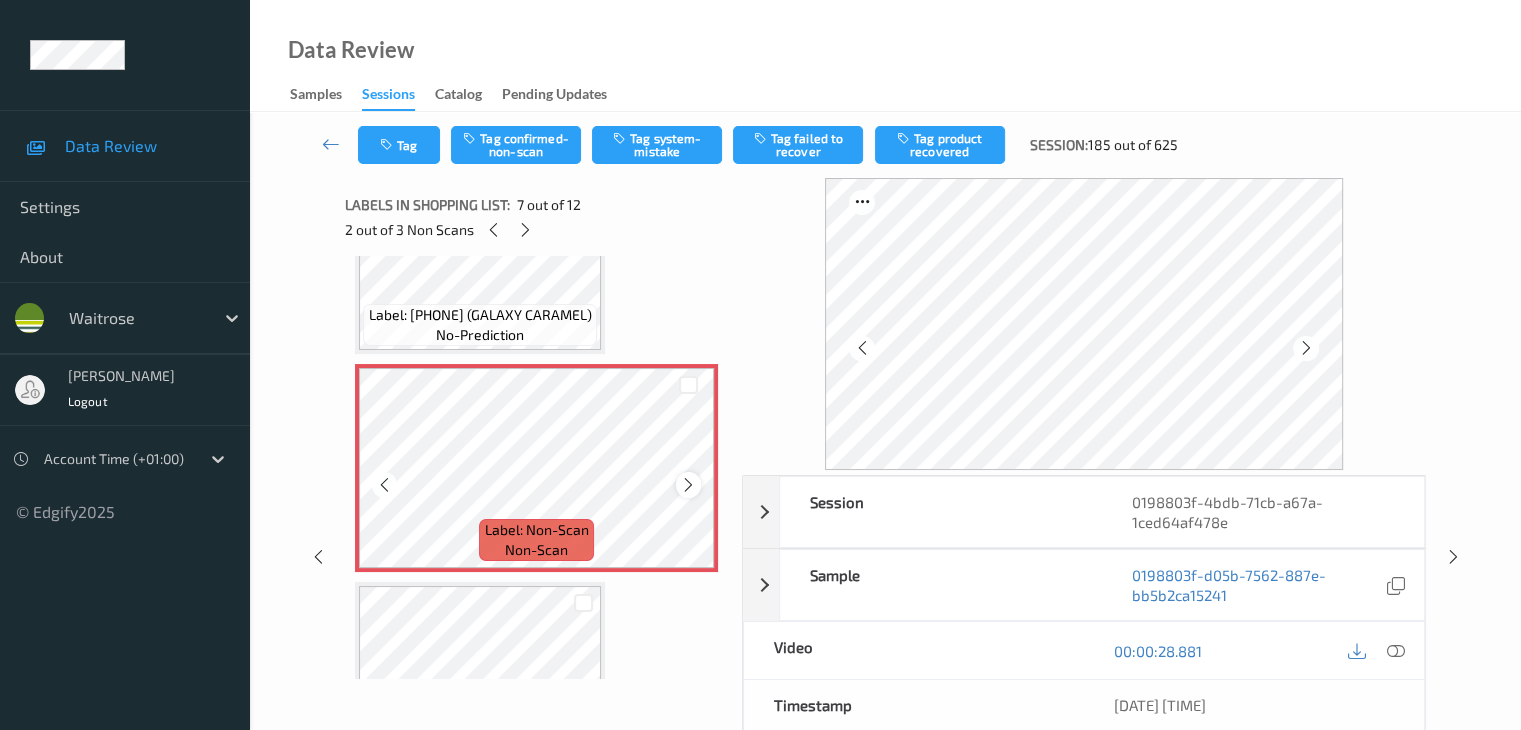 click at bounding box center (688, 485) 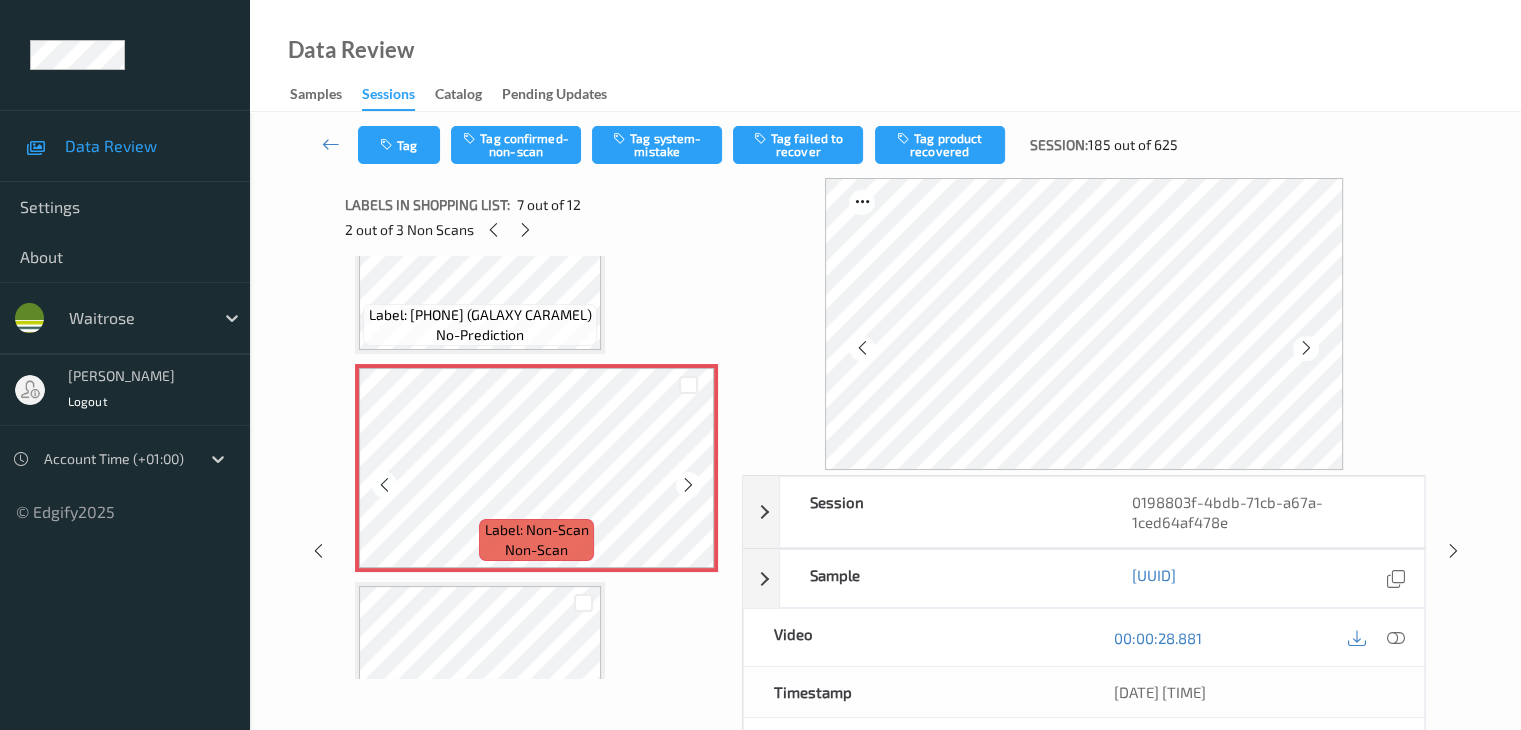 click at bounding box center (688, 485) 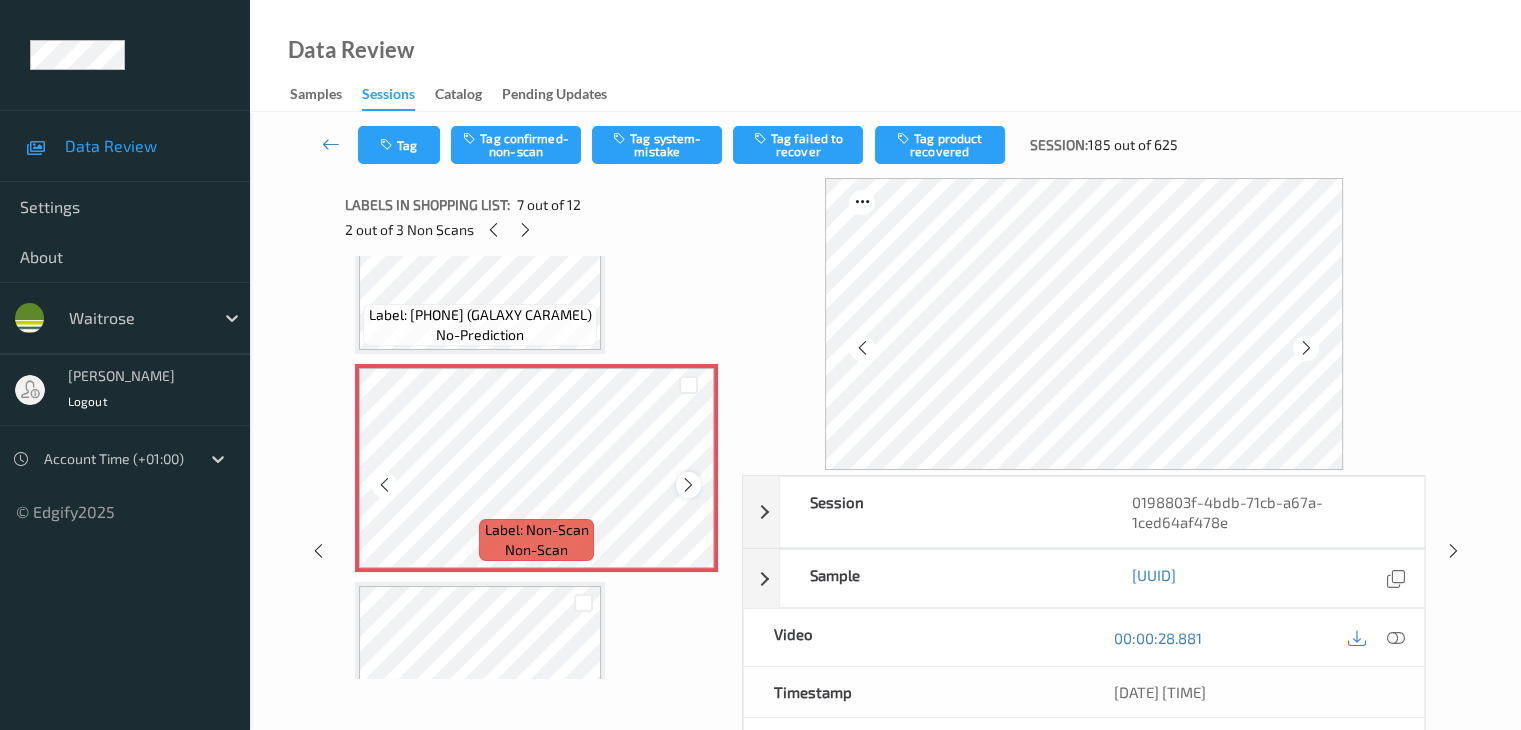 click at bounding box center [688, 485] 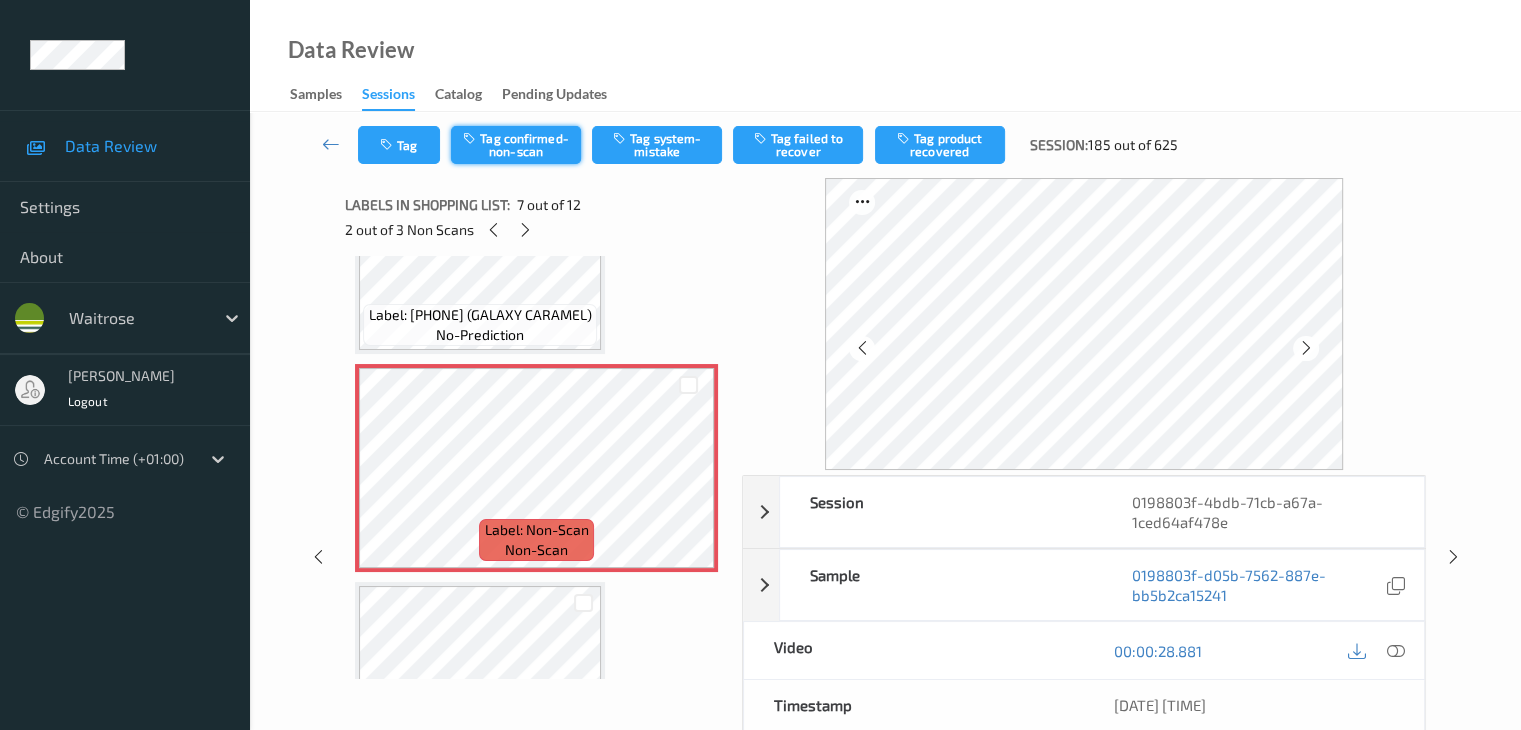 click on "Tag   confirmed-non-scan" at bounding box center [516, 145] 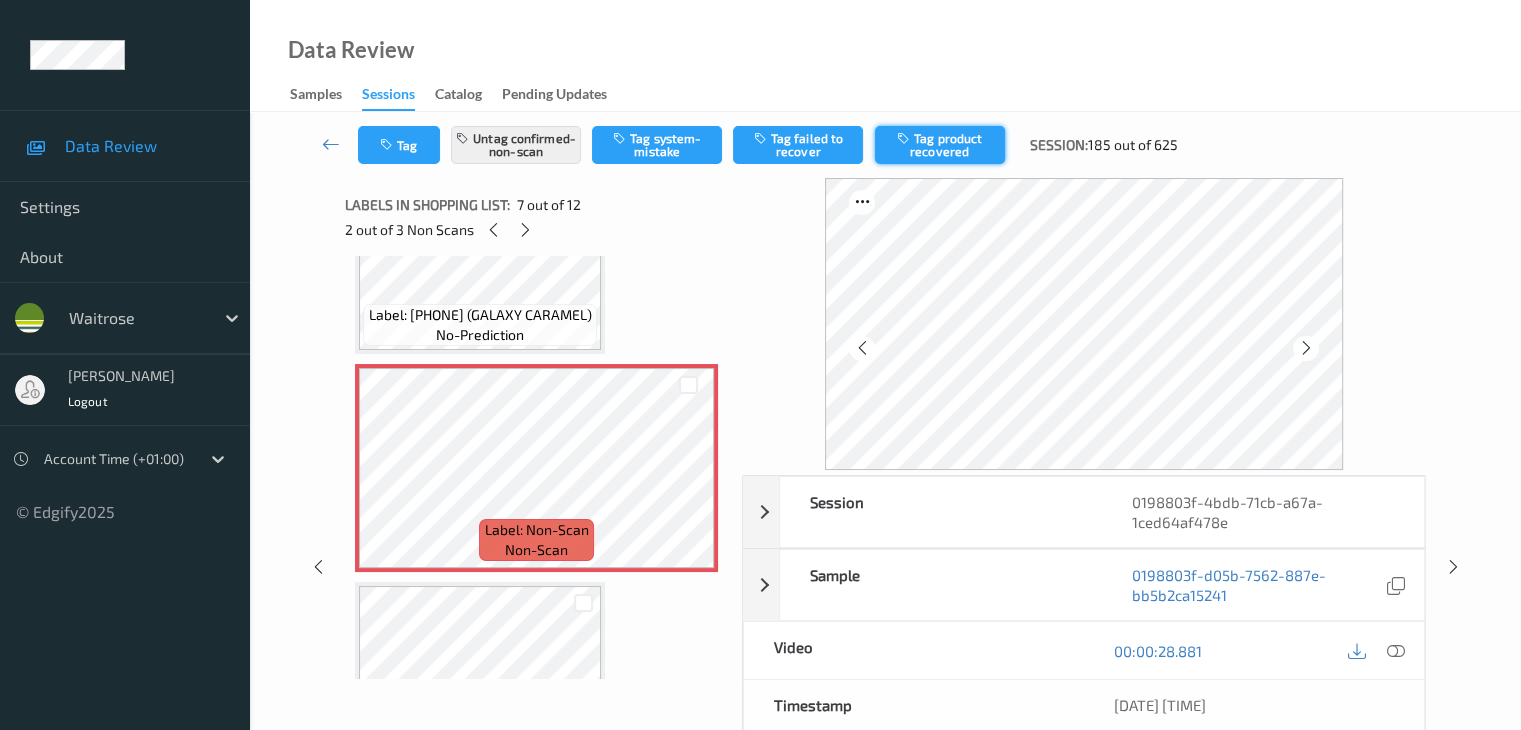 click on "Tag   product recovered" at bounding box center (940, 145) 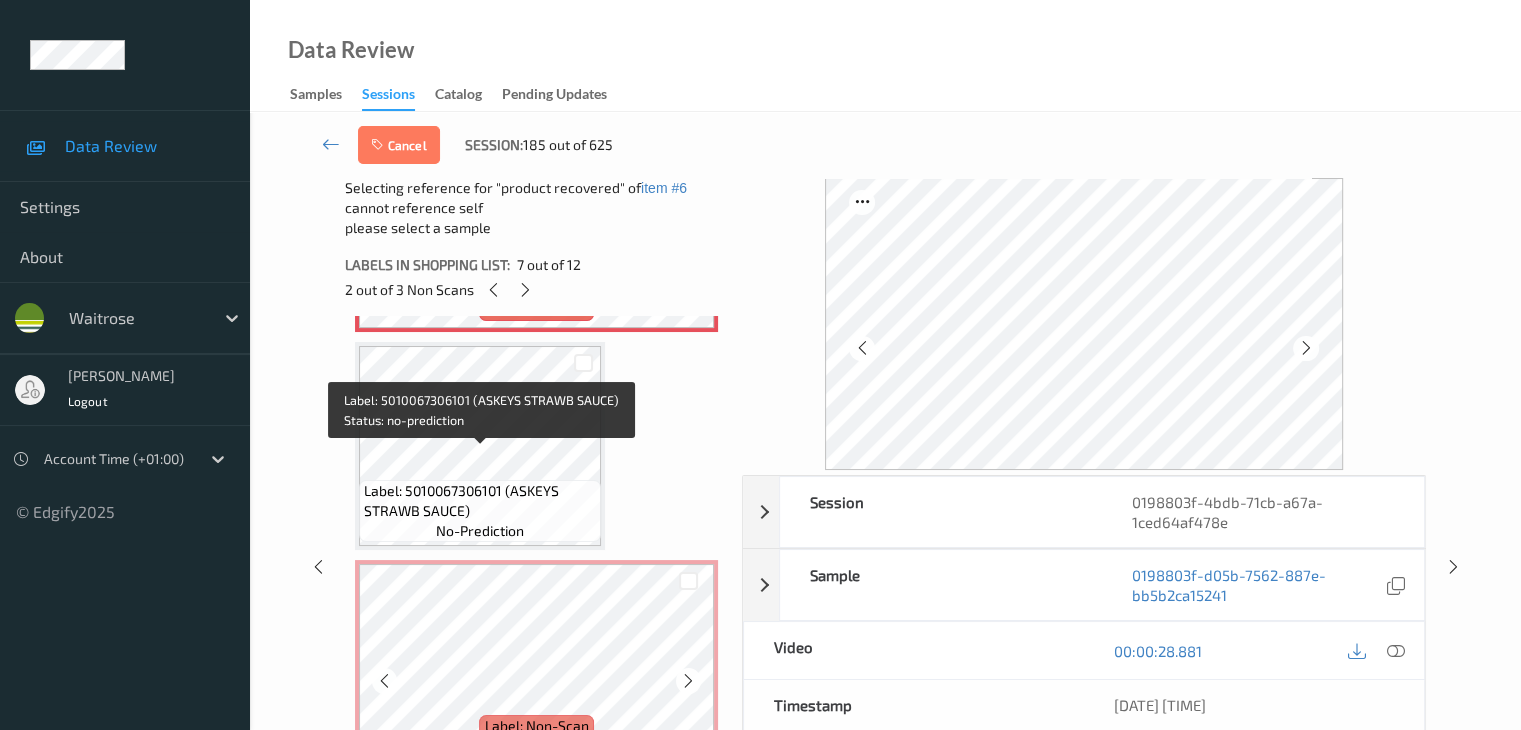 scroll, scrollTop: 1810, scrollLeft: 0, axis: vertical 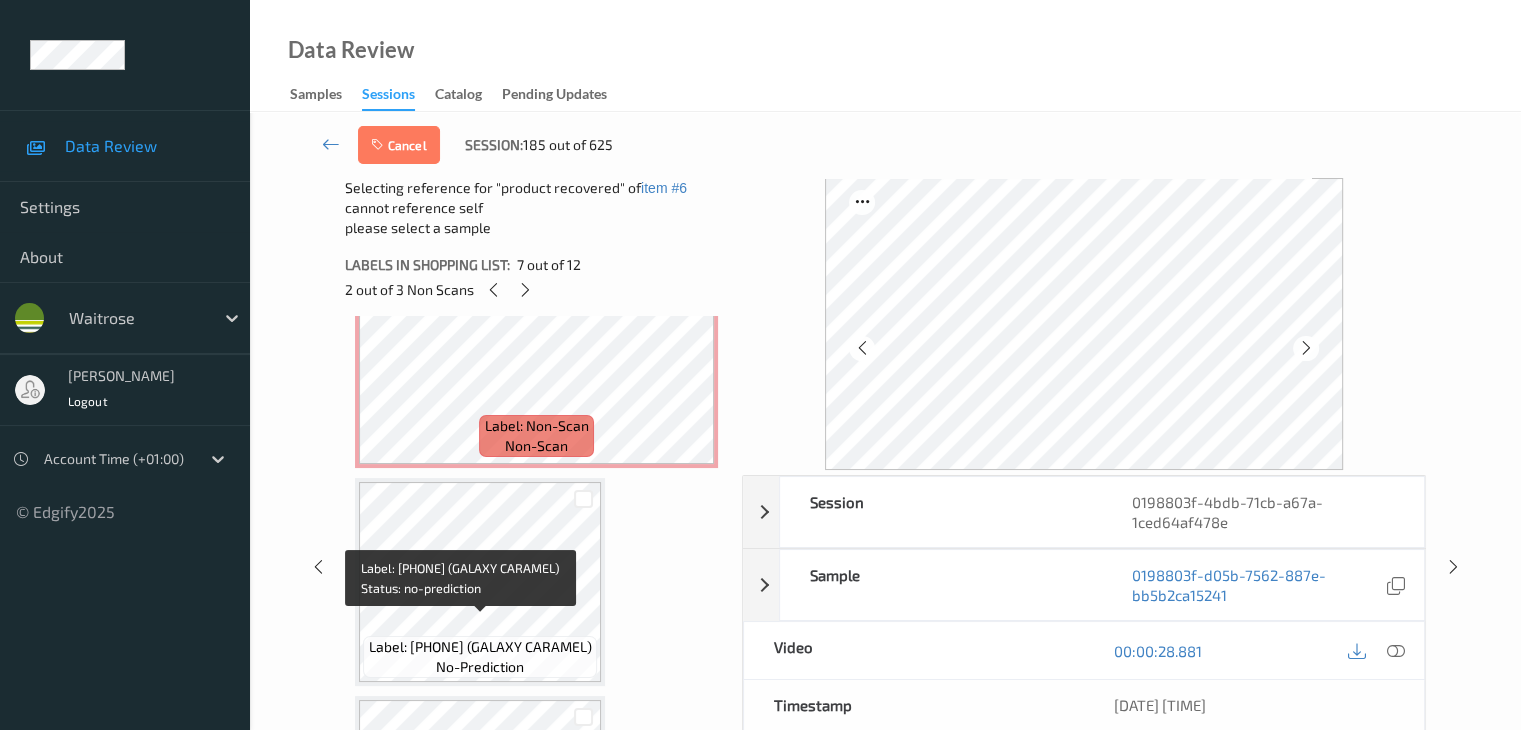click on "Label: 5900951313103 (GALAXY CARAMEL) no-prediction" at bounding box center (479, 657) 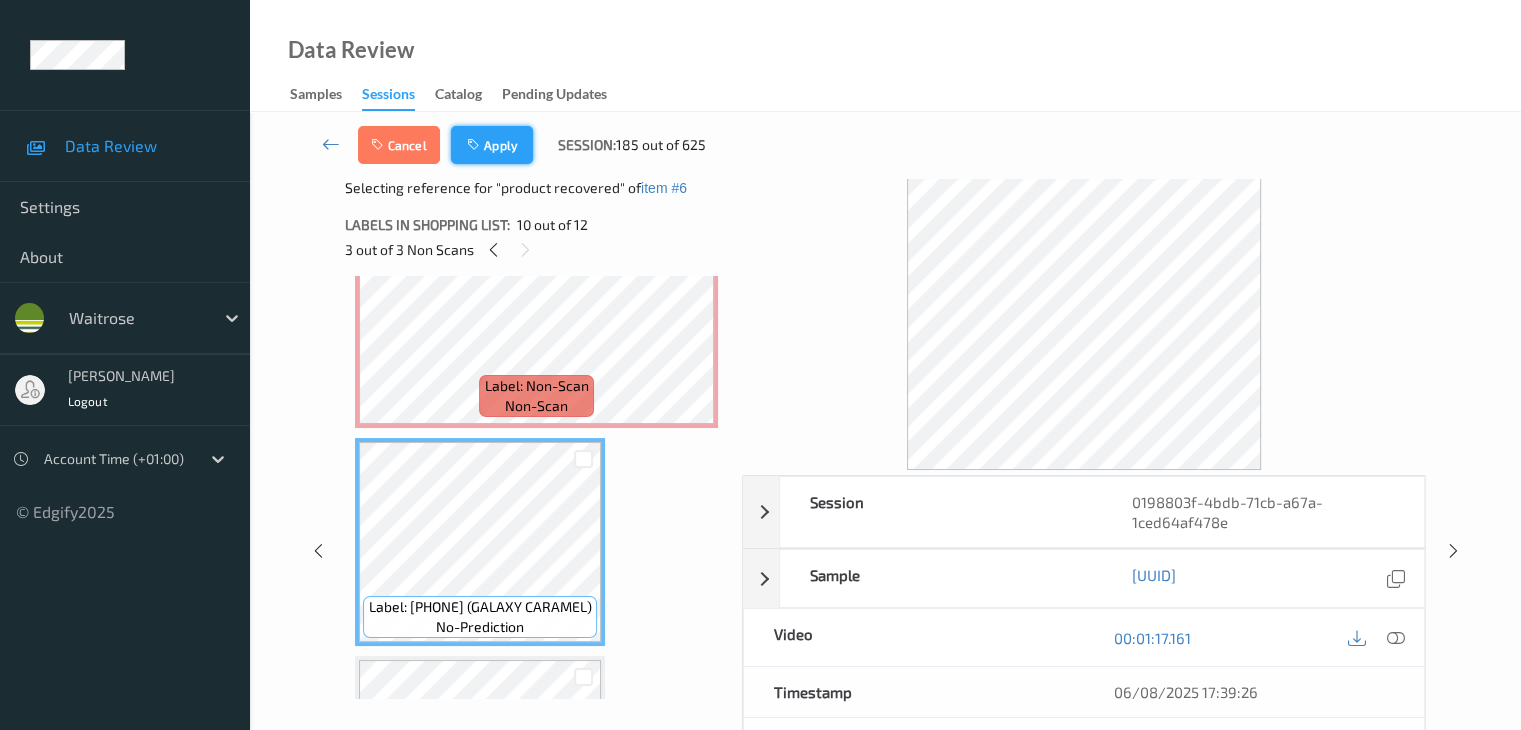 click on "Apply" at bounding box center [492, 145] 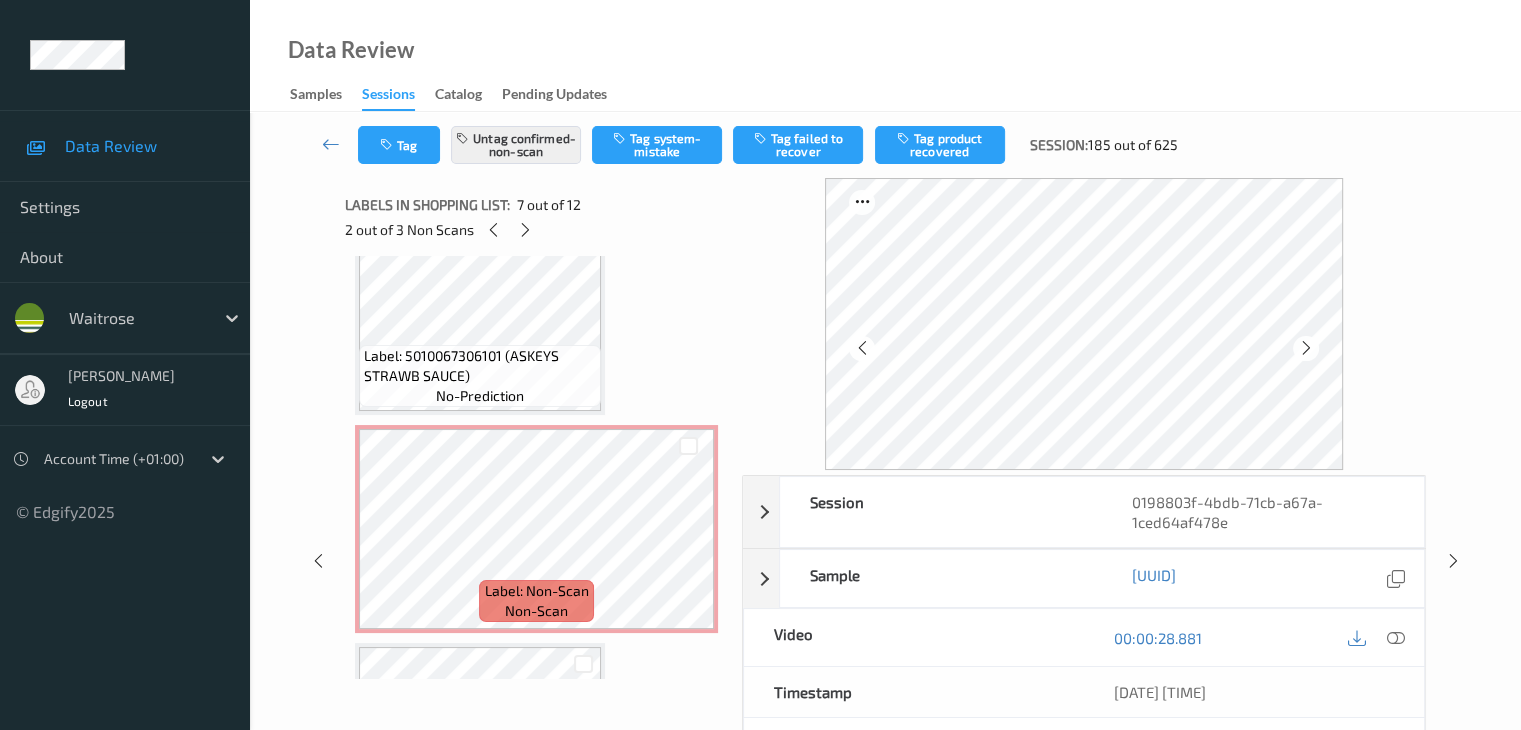 scroll, scrollTop: 1600, scrollLeft: 0, axis: vertical 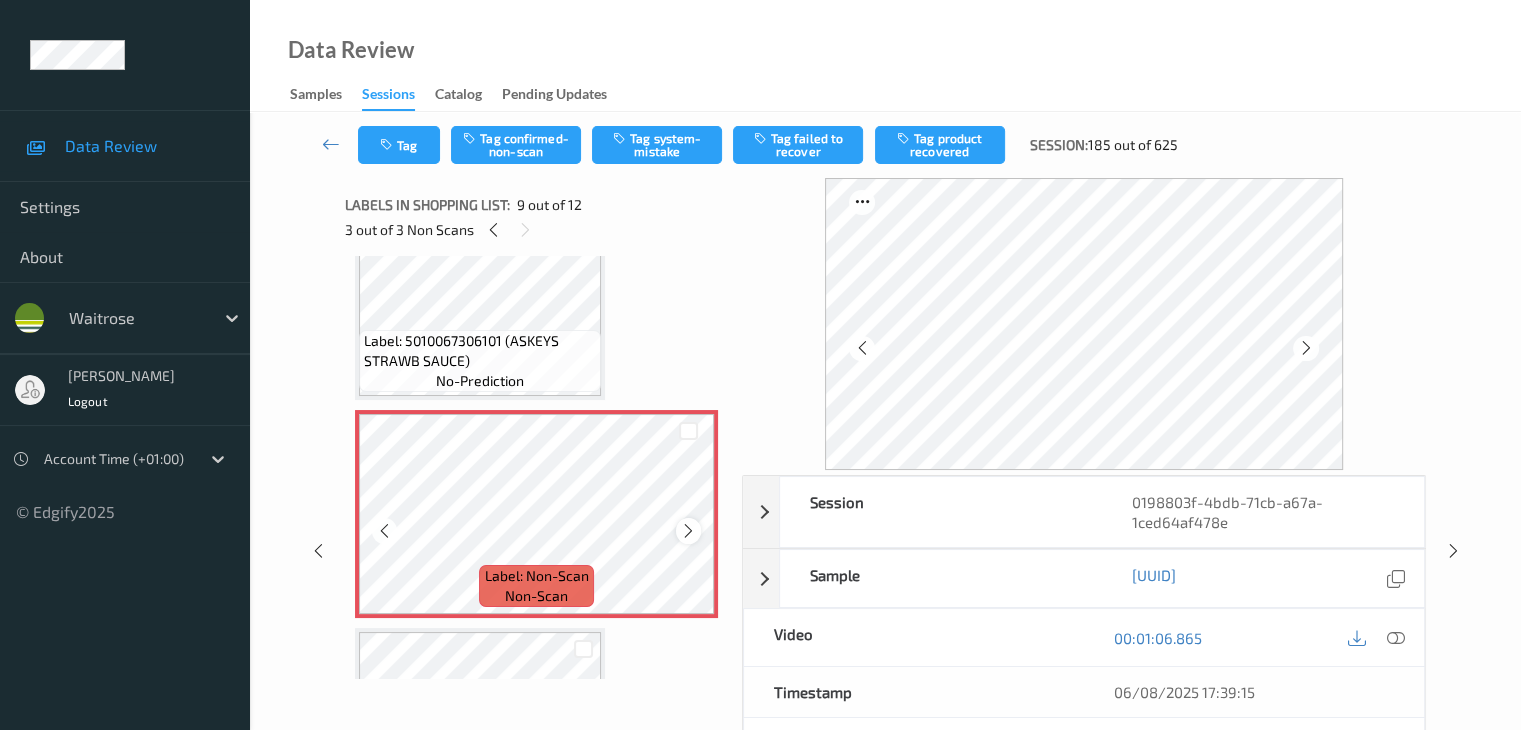 click at bounding box center (688, 531) 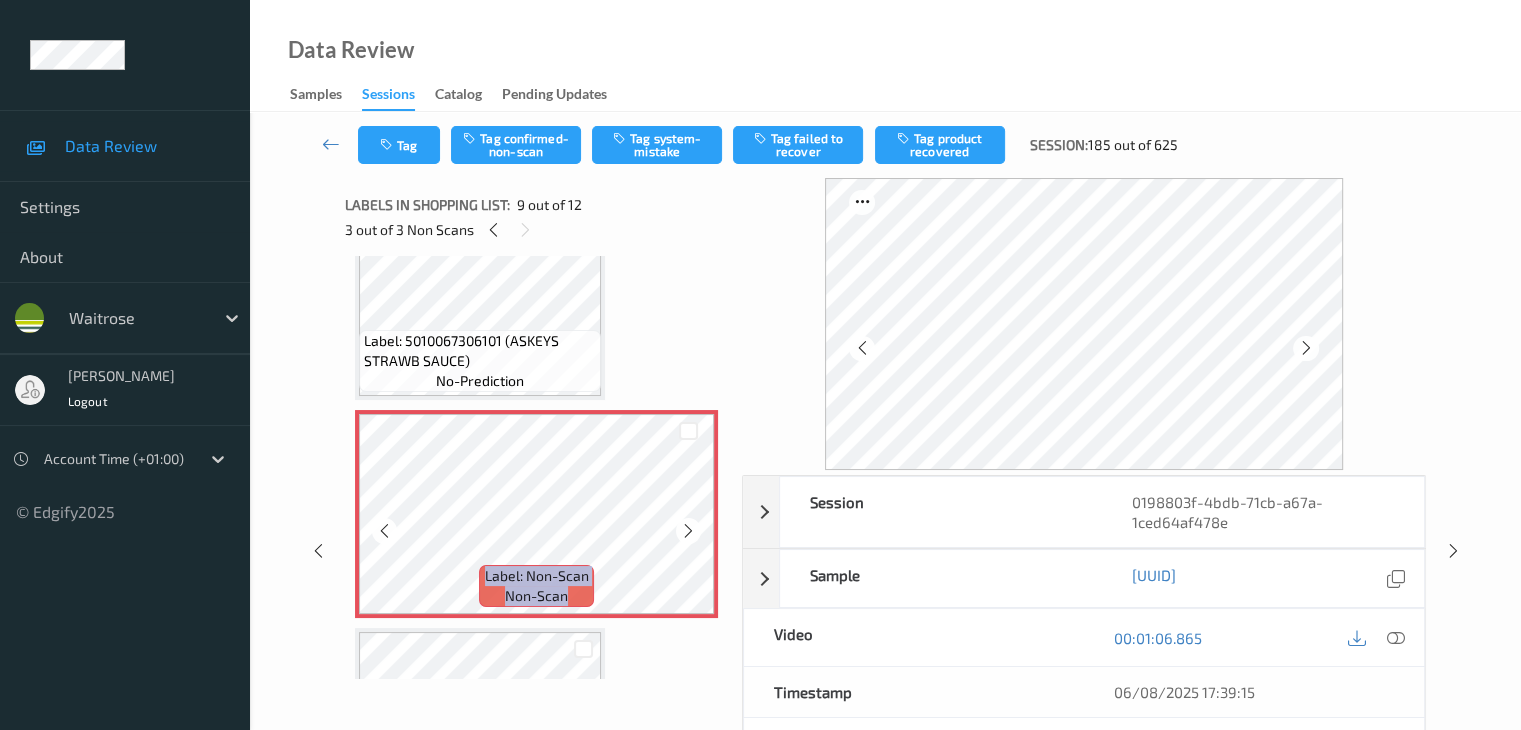 click at bounding box center [688, 531] 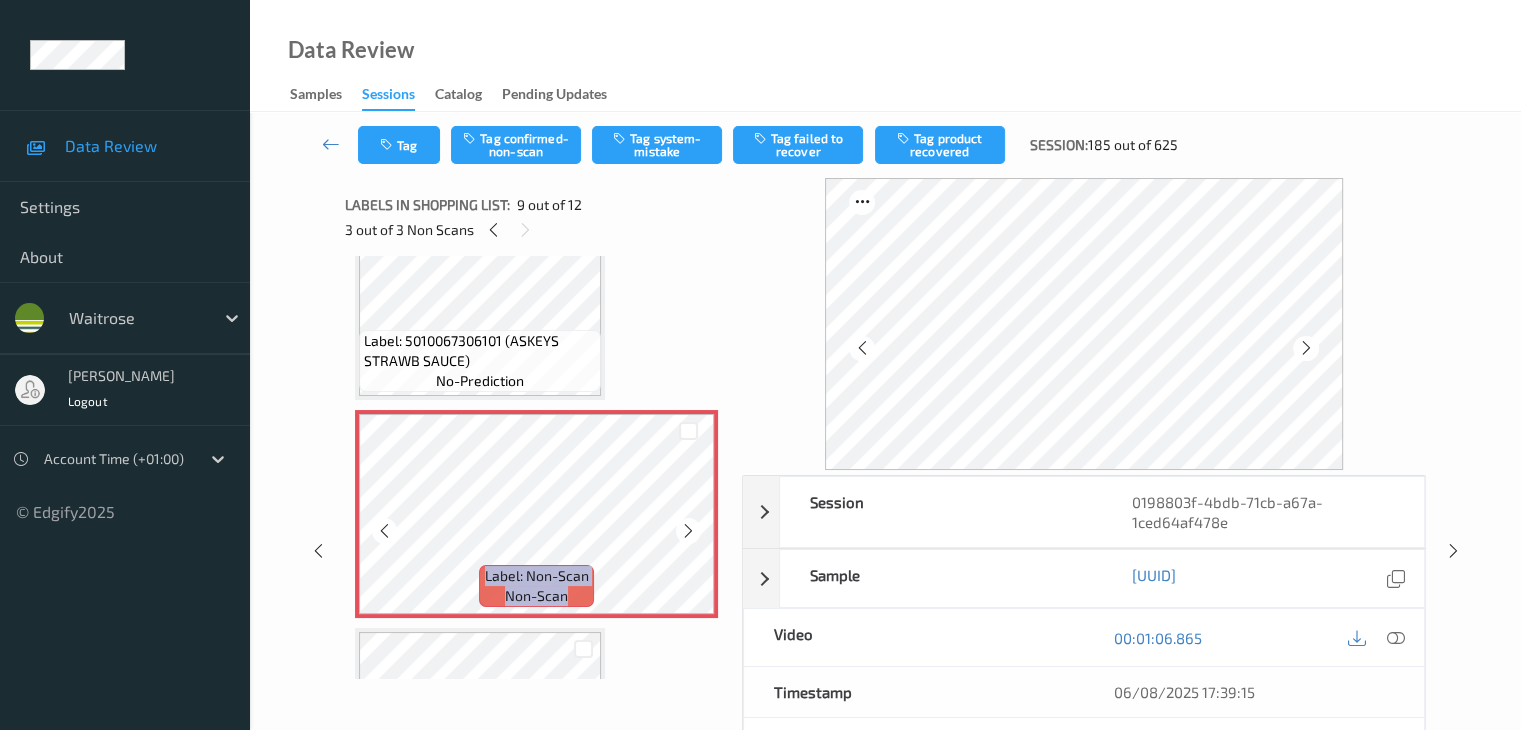 click at bounding box center [688, 531] 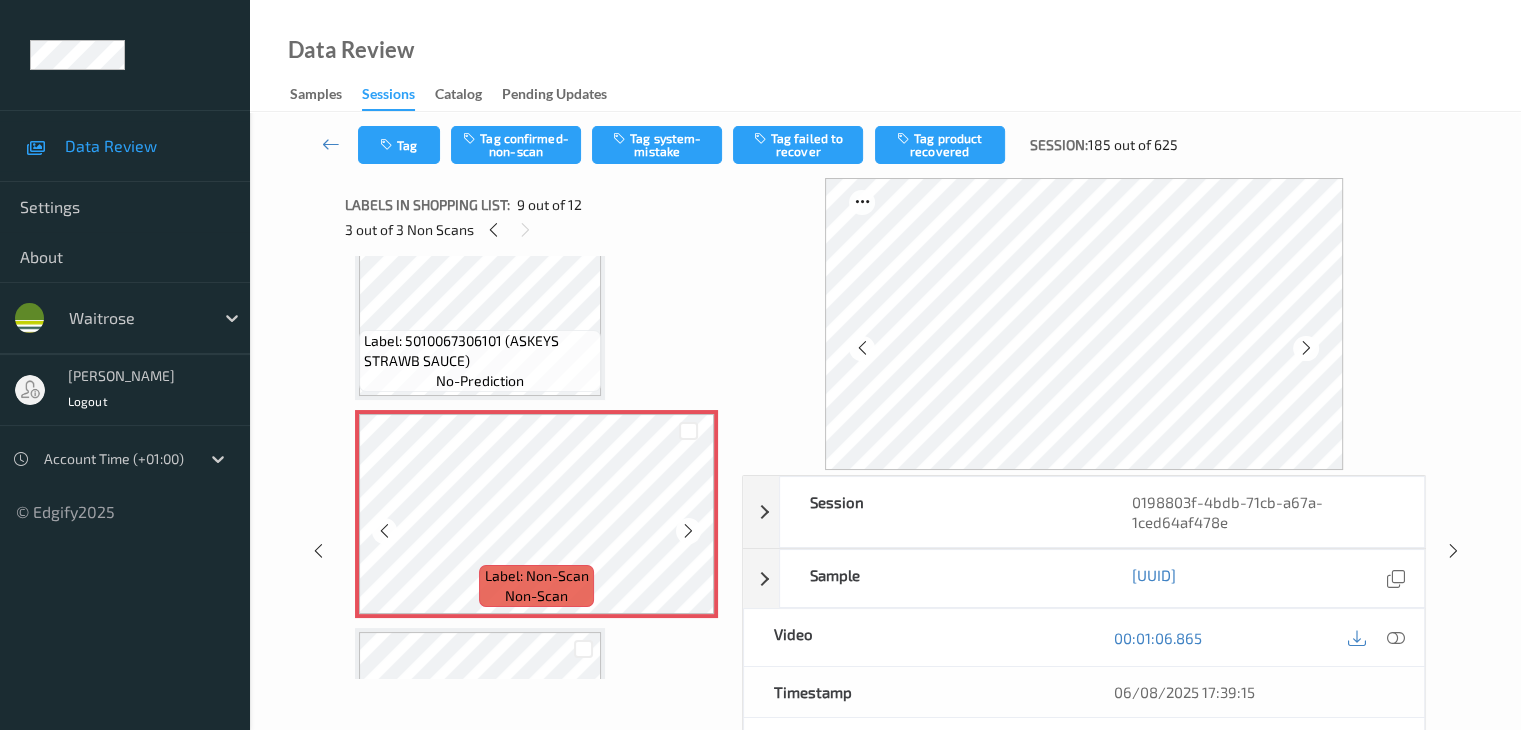 click at bounding box center (688, 531) 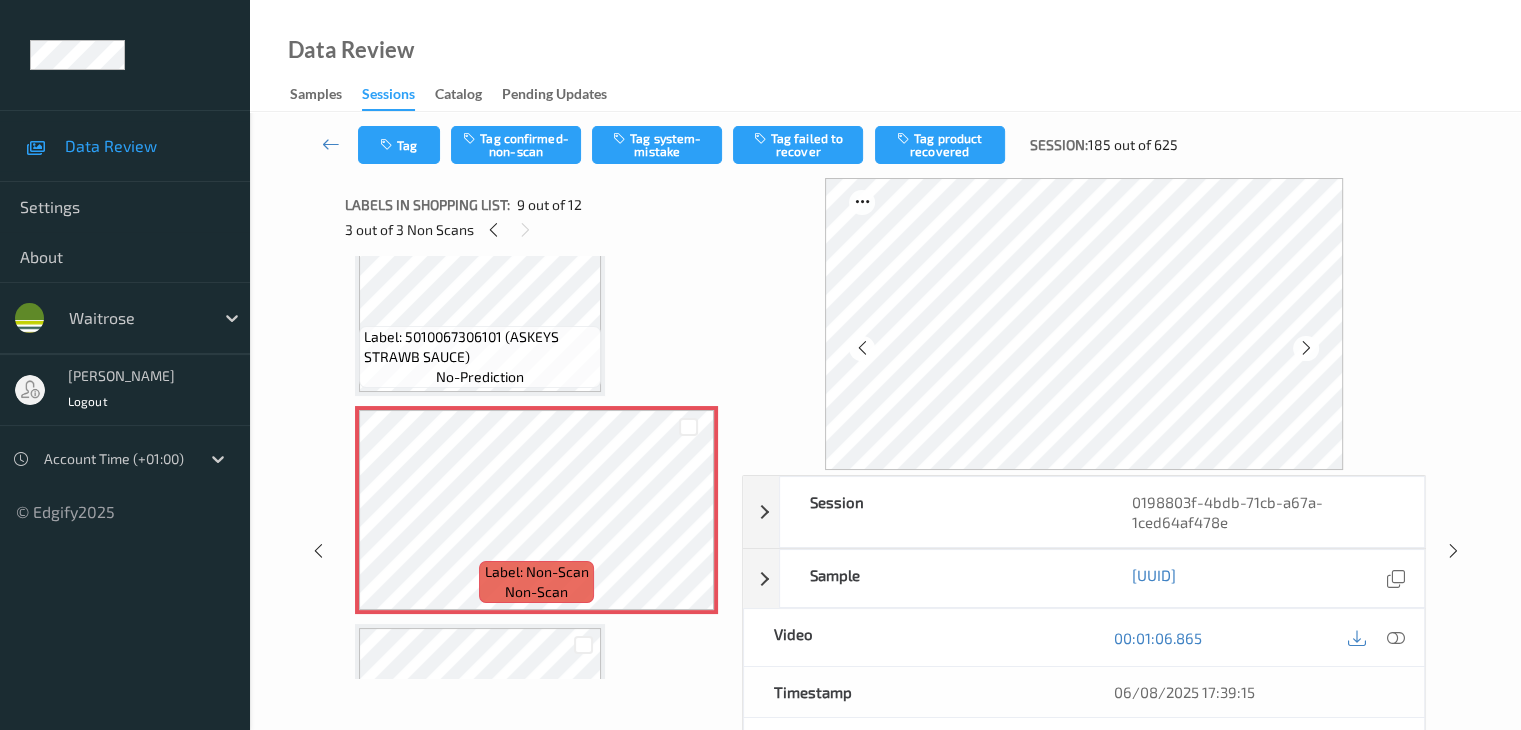scroll, scrollTop: 1600, scrollLeft: 0, axis: vertical 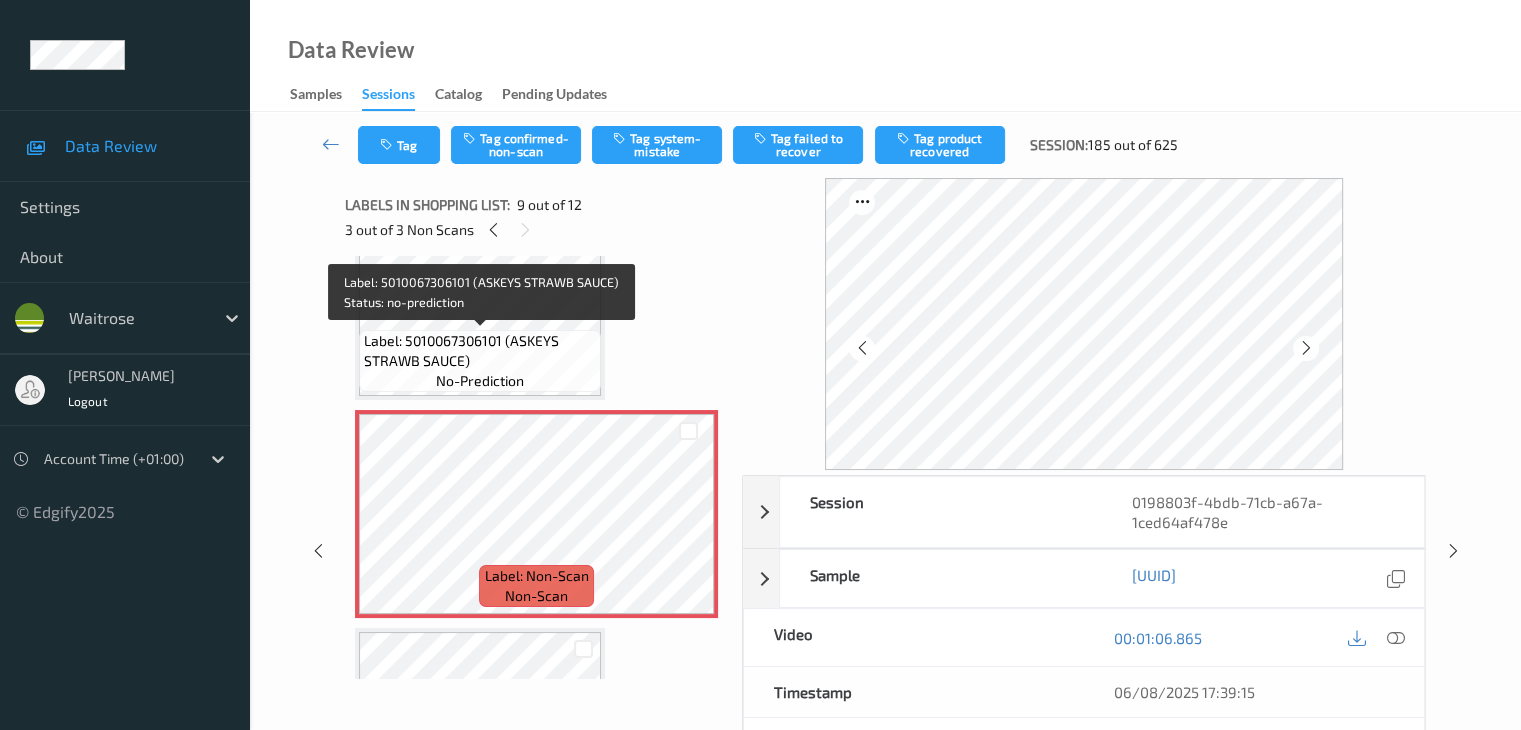 click on "Label: 5010067306101 (ASKEYS STRAWB SAUCE)" at bounding box center [480, 351] 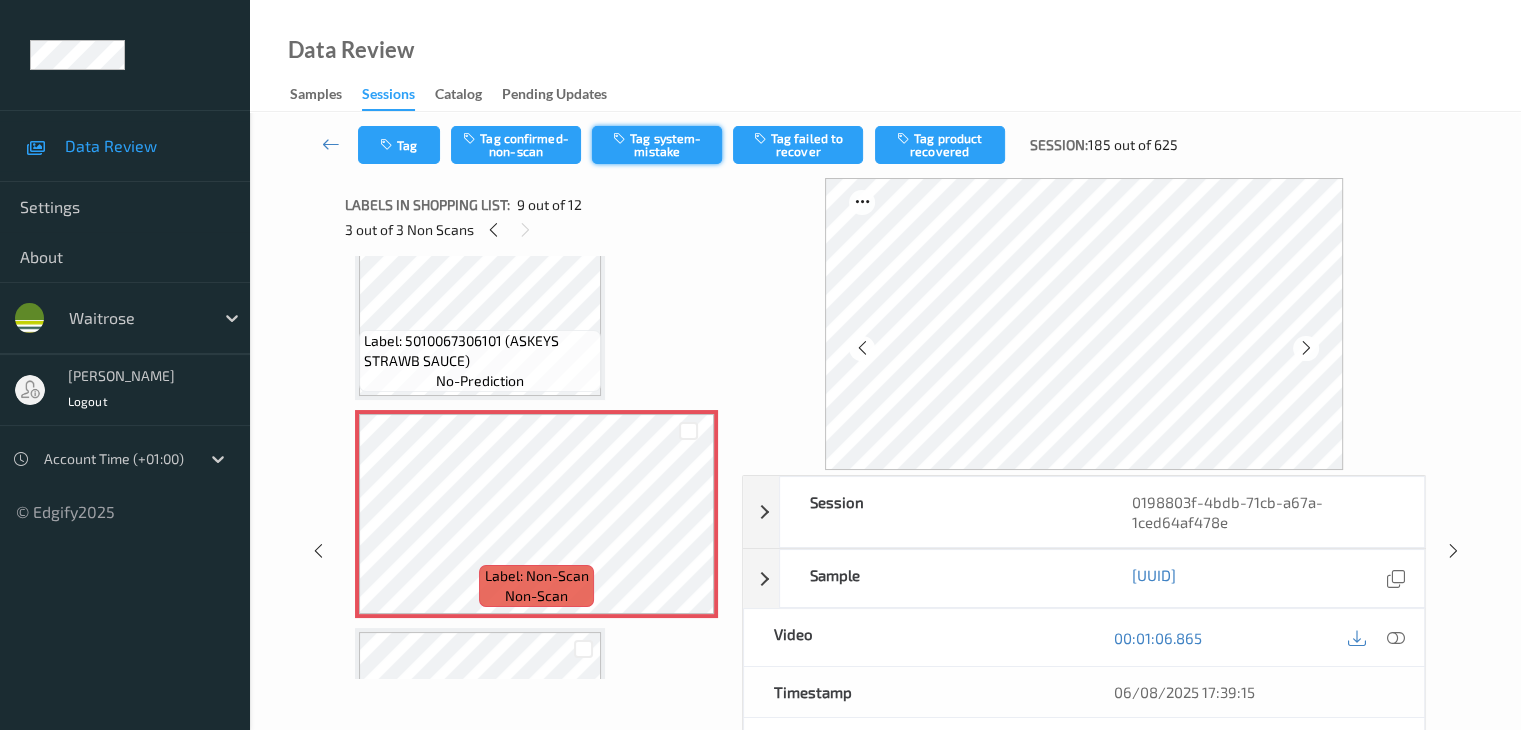 click on "Tag   system-mistake" at bounding box center (657, 145) 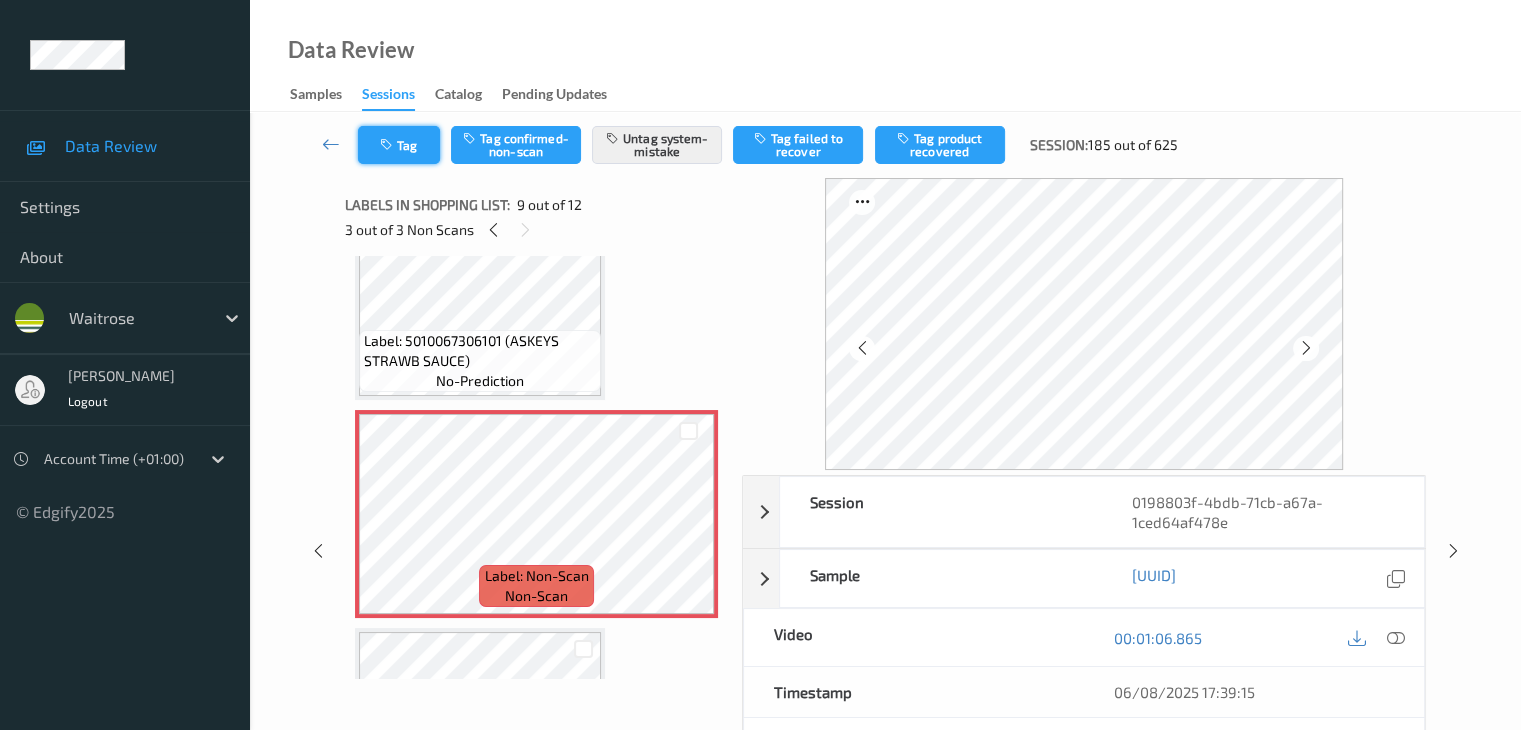 click at bounding box center (388, 145) 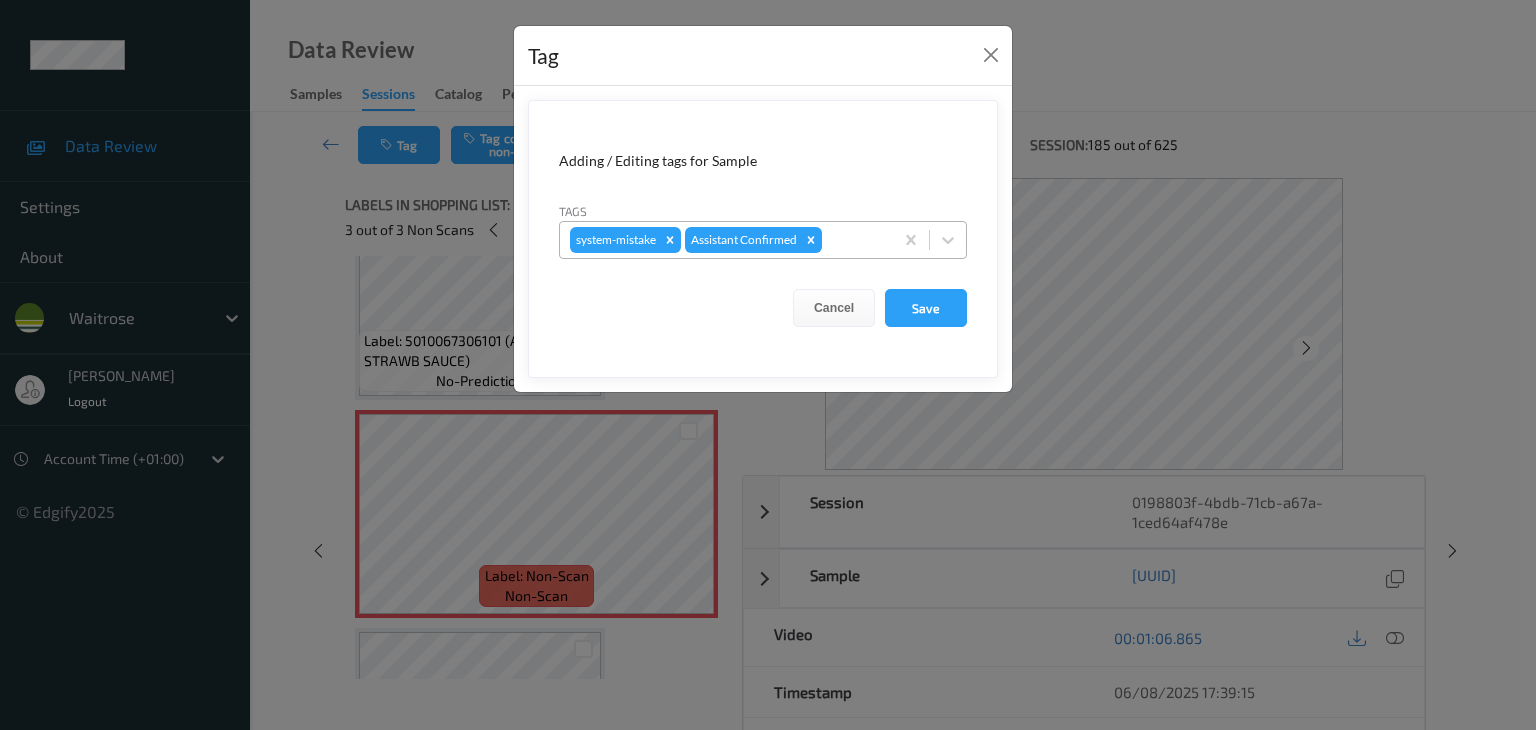 click at bounding box center [854, 240] 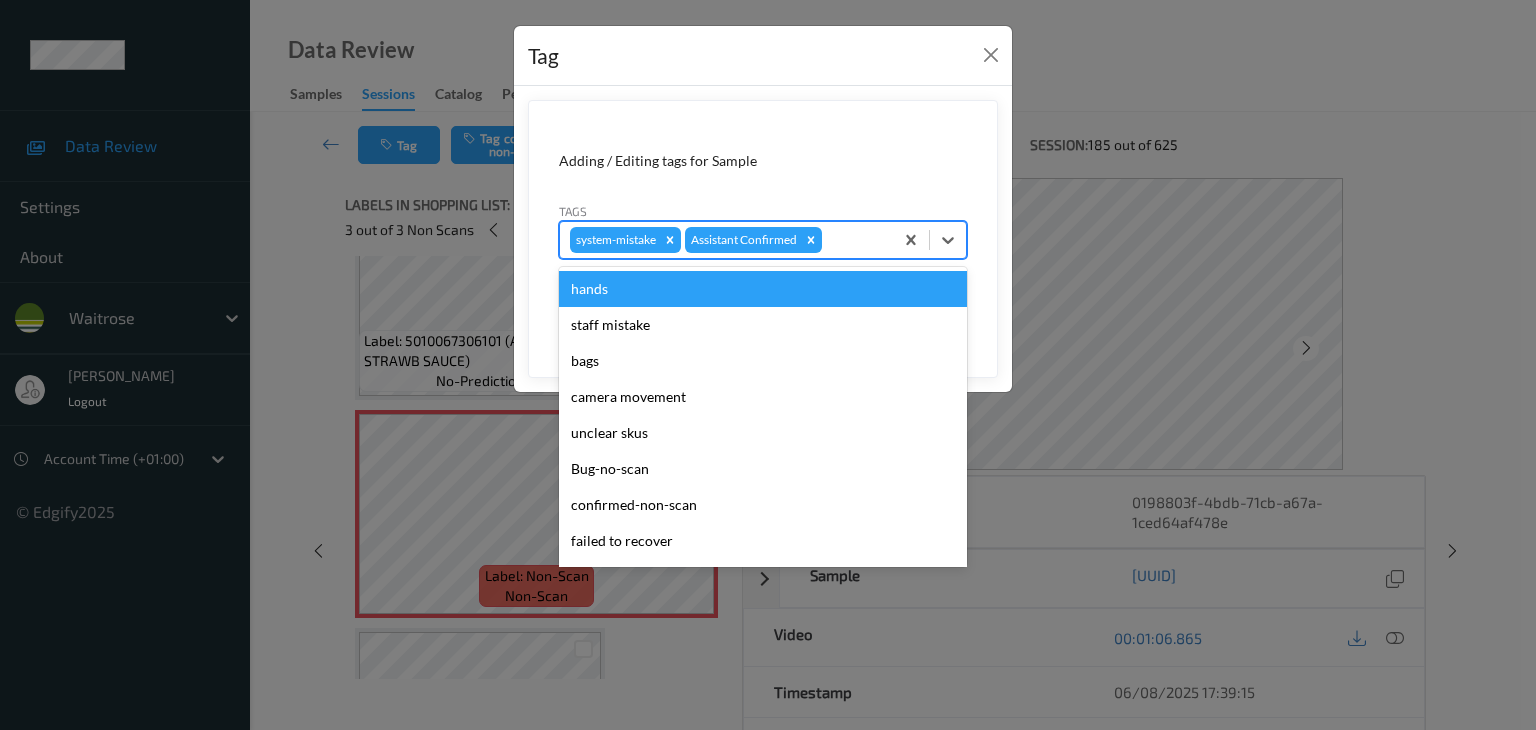 type on "u" 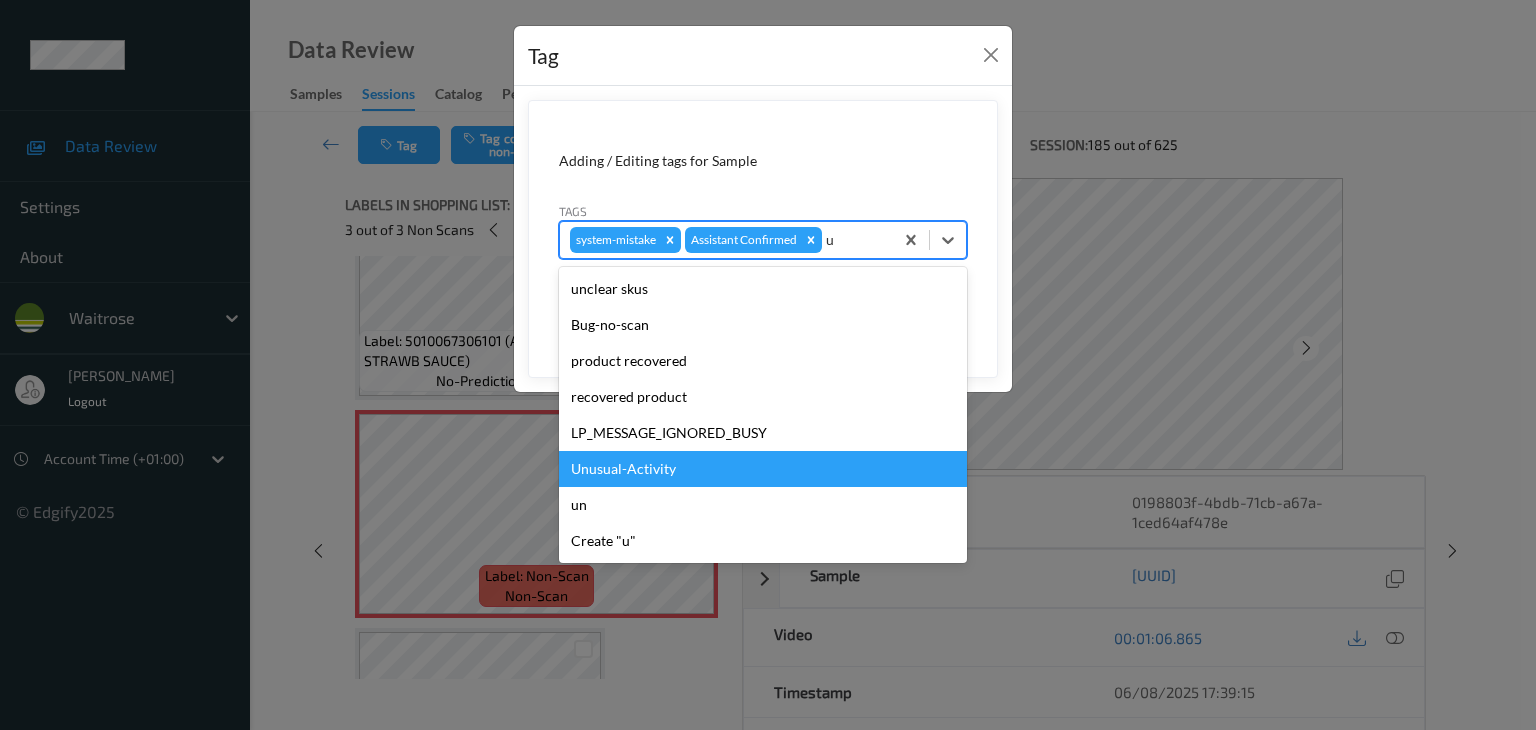 click on "Unusual-Activity" at bounding box center [763, 469] 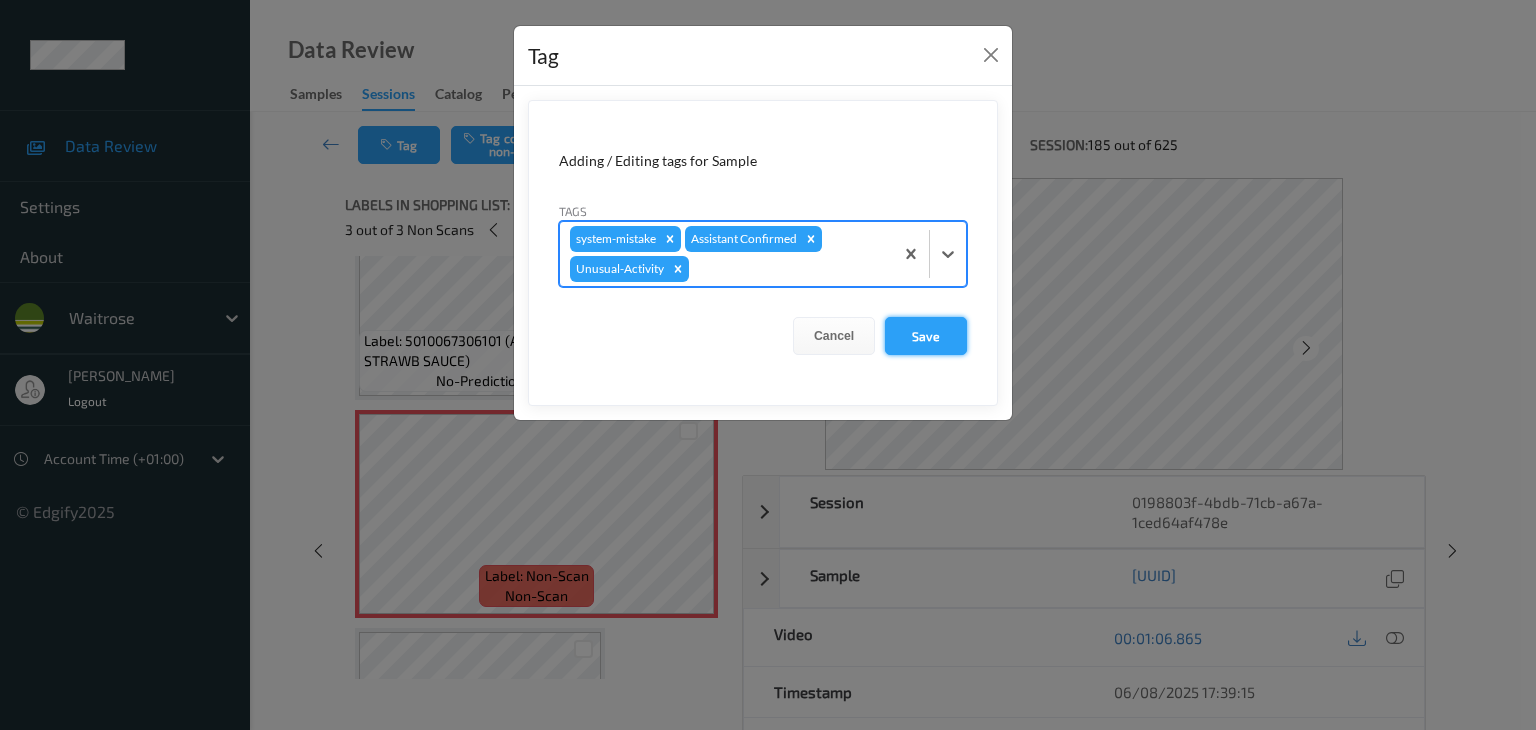 click on "Save" at bounding box center [926, 336] 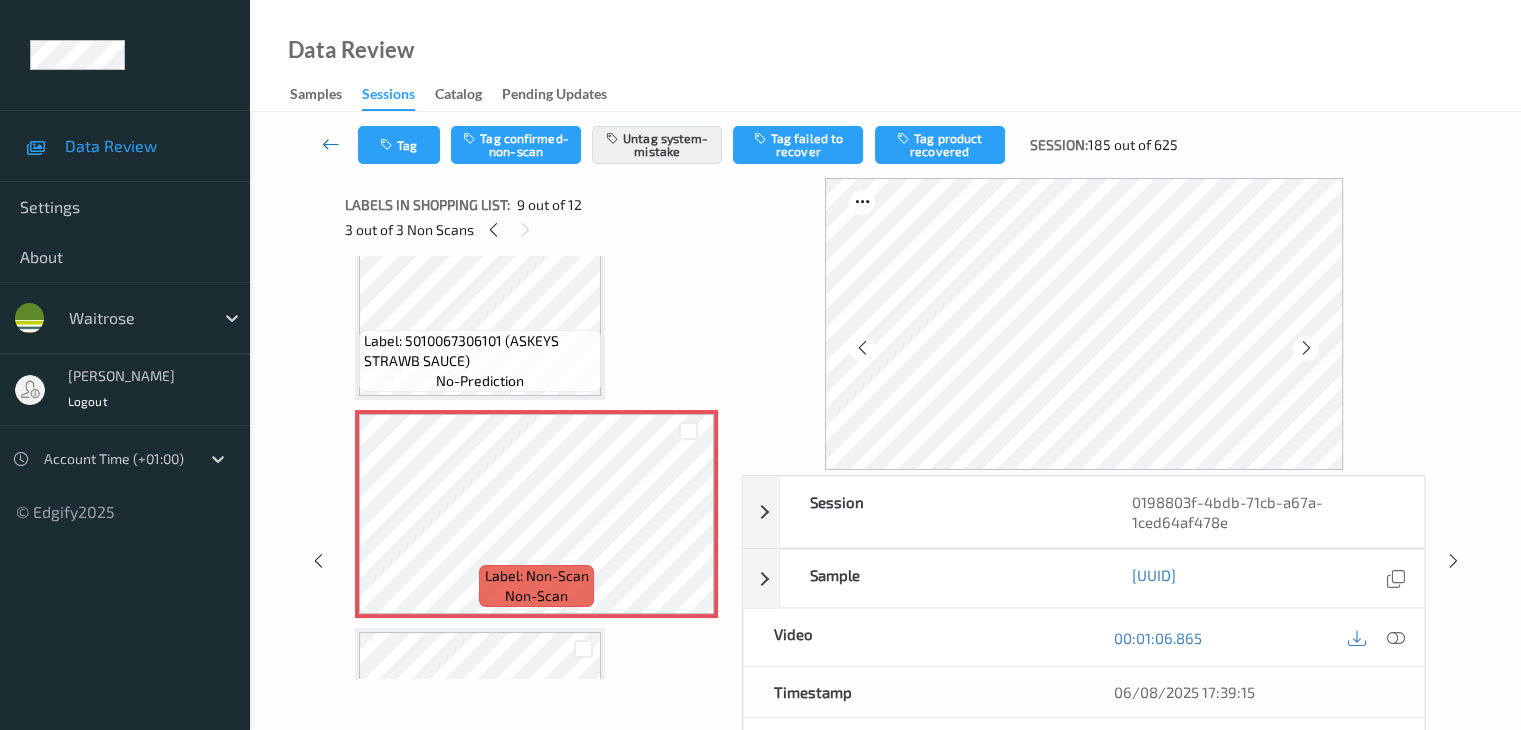 click at bounding box center [331, 144] 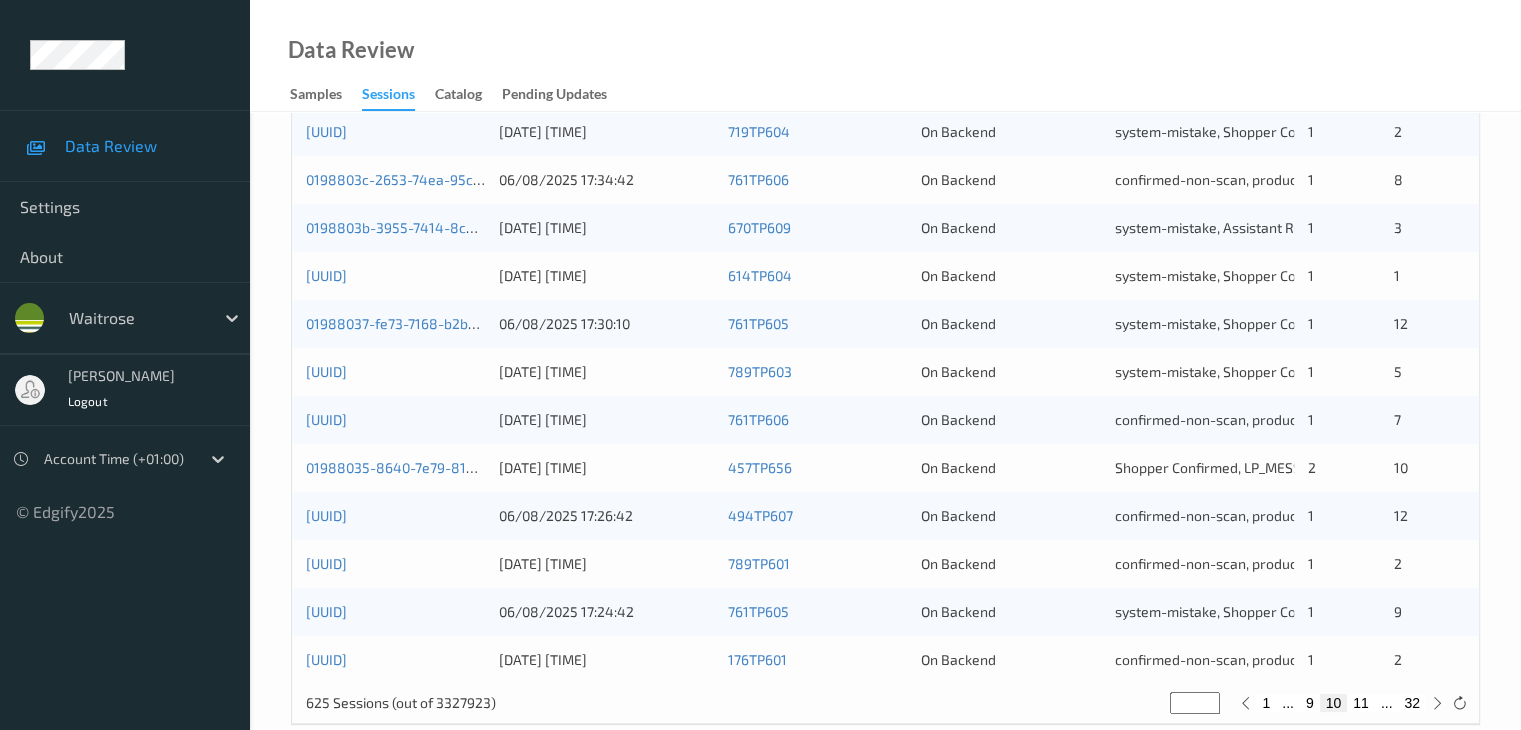 scroll, scrollTop: 900, scrollLeft: 0, axis: vertical 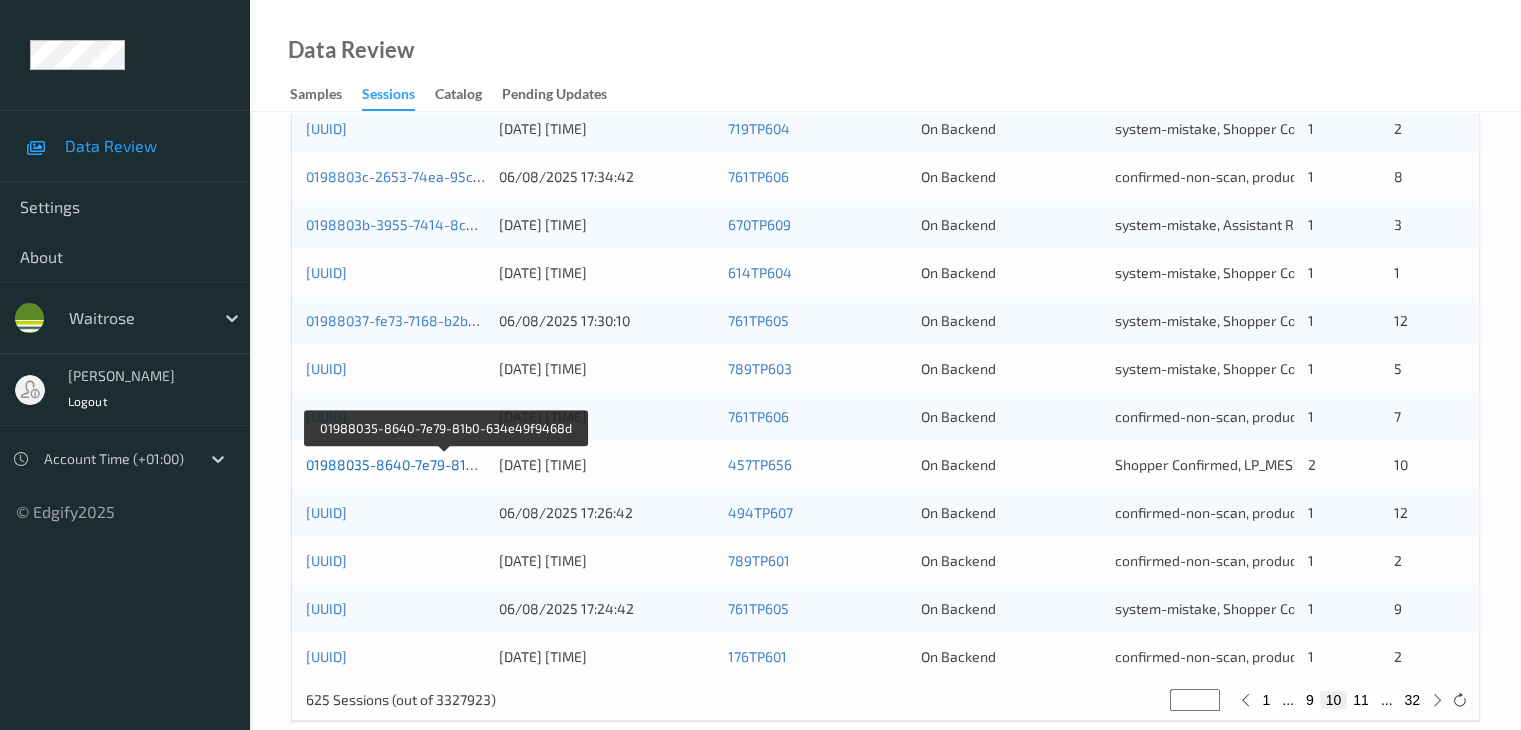 click on "01988035-8640-7e79-81b0-634e49f9468d" at bounding box center (445, 464) 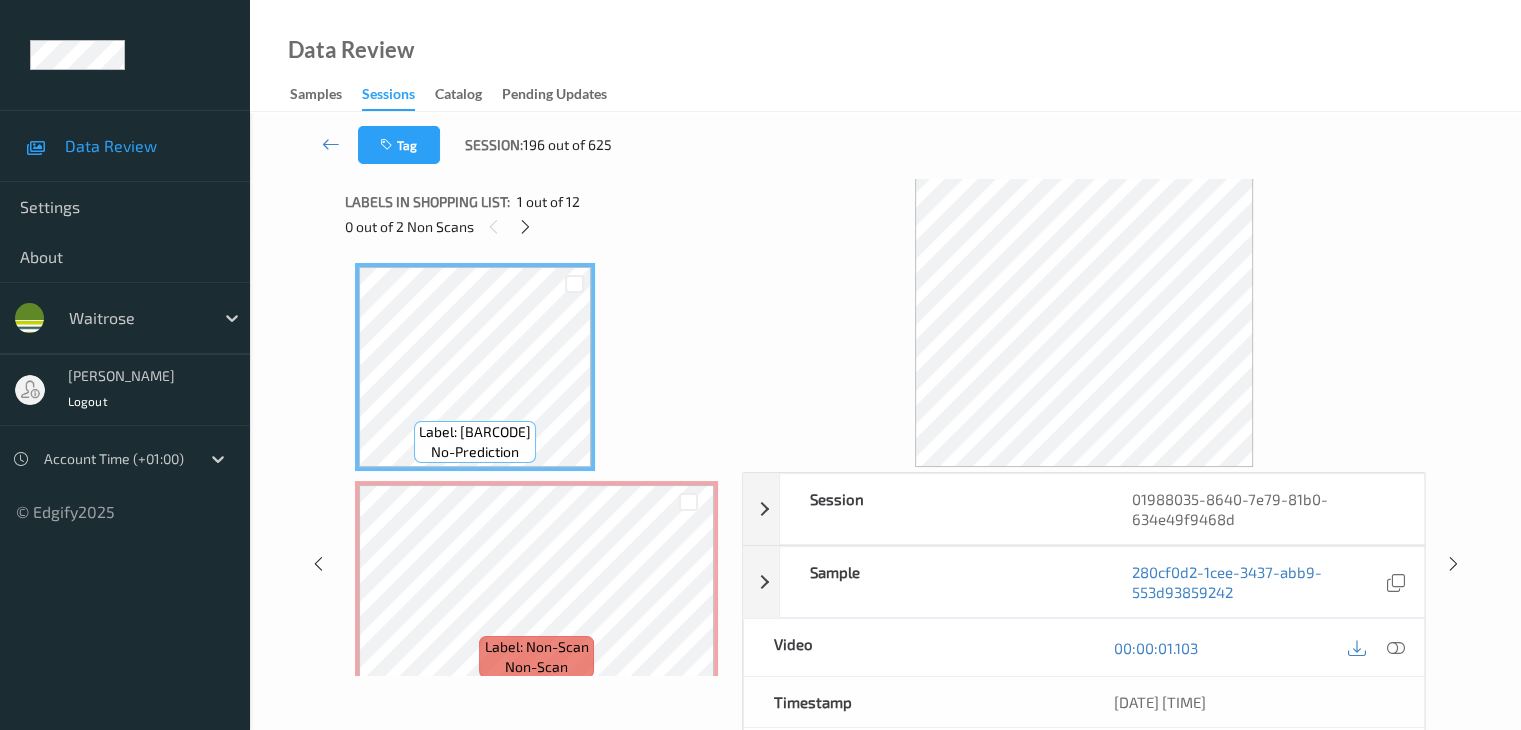 scroll, scrollTop: 0, scrollLeft: 0, axis: both 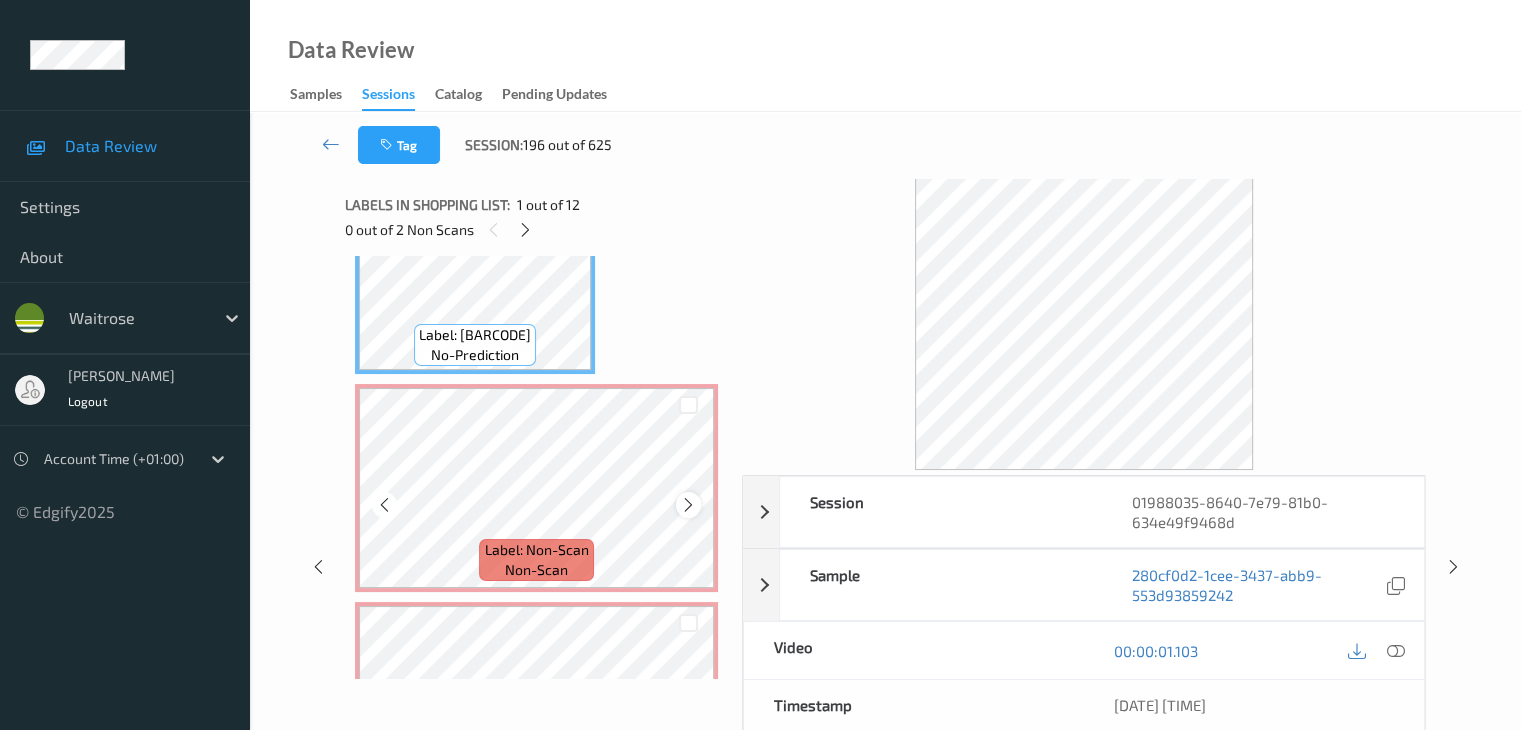 click at bounding box center (688, 505) 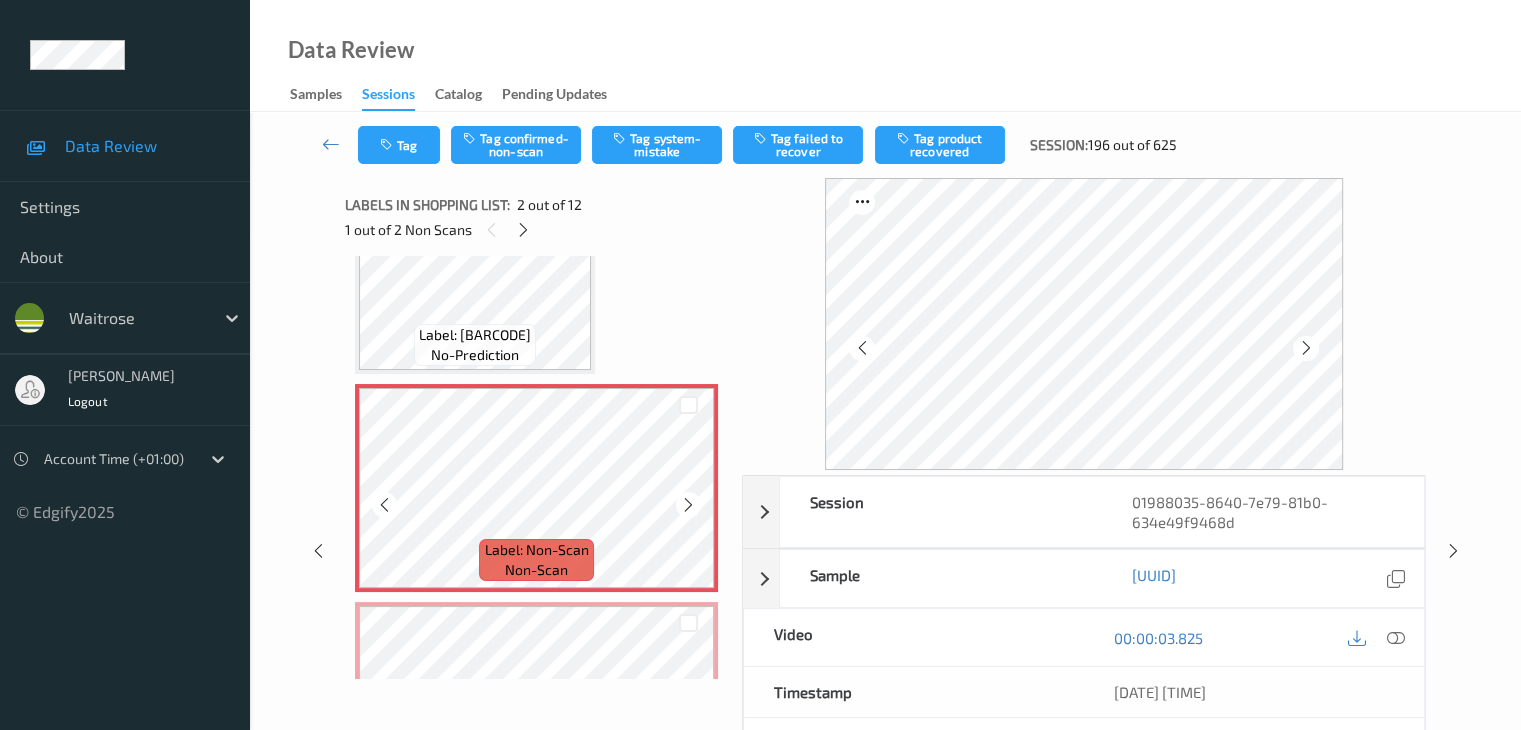 click at bounding box center [688, 505] 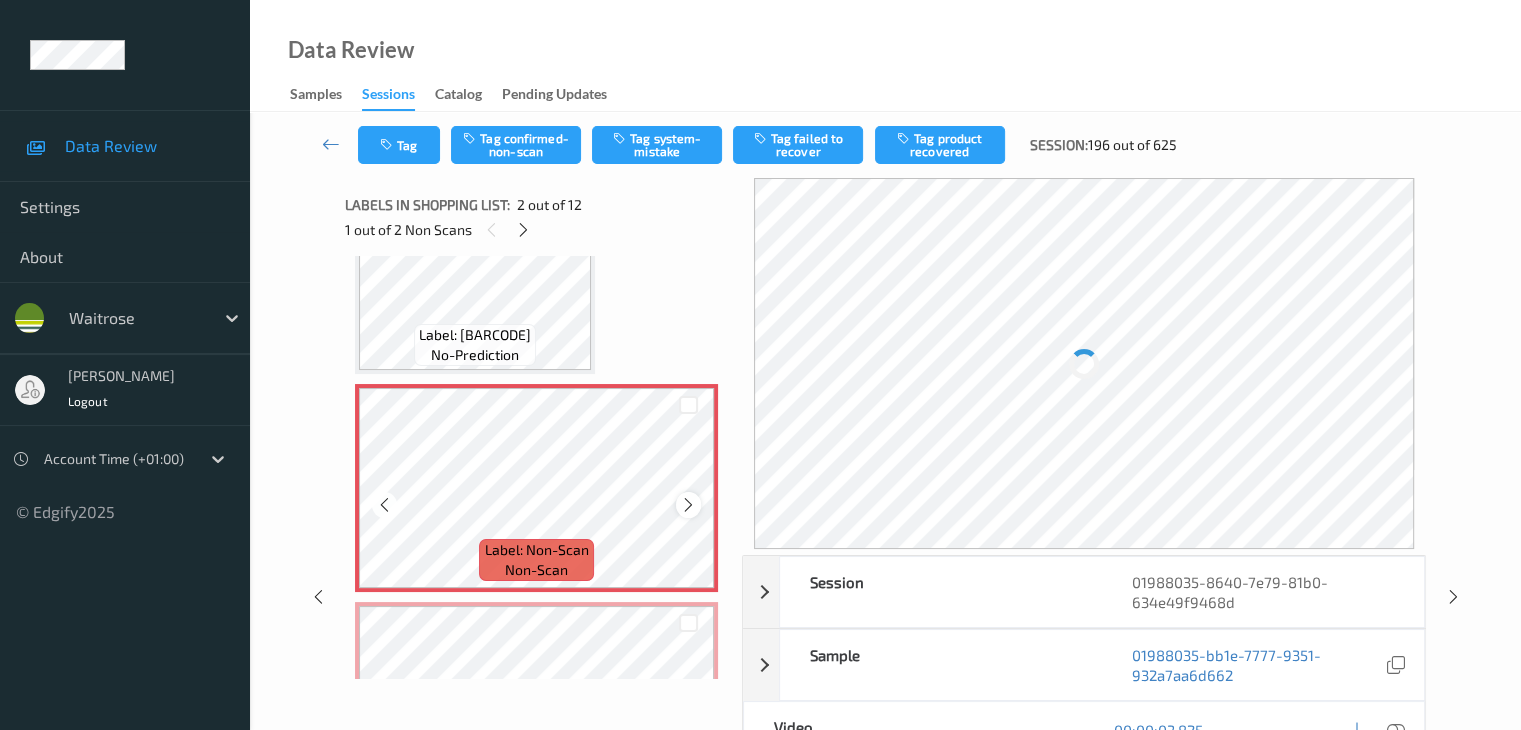 click at bounding box center [688, 505] 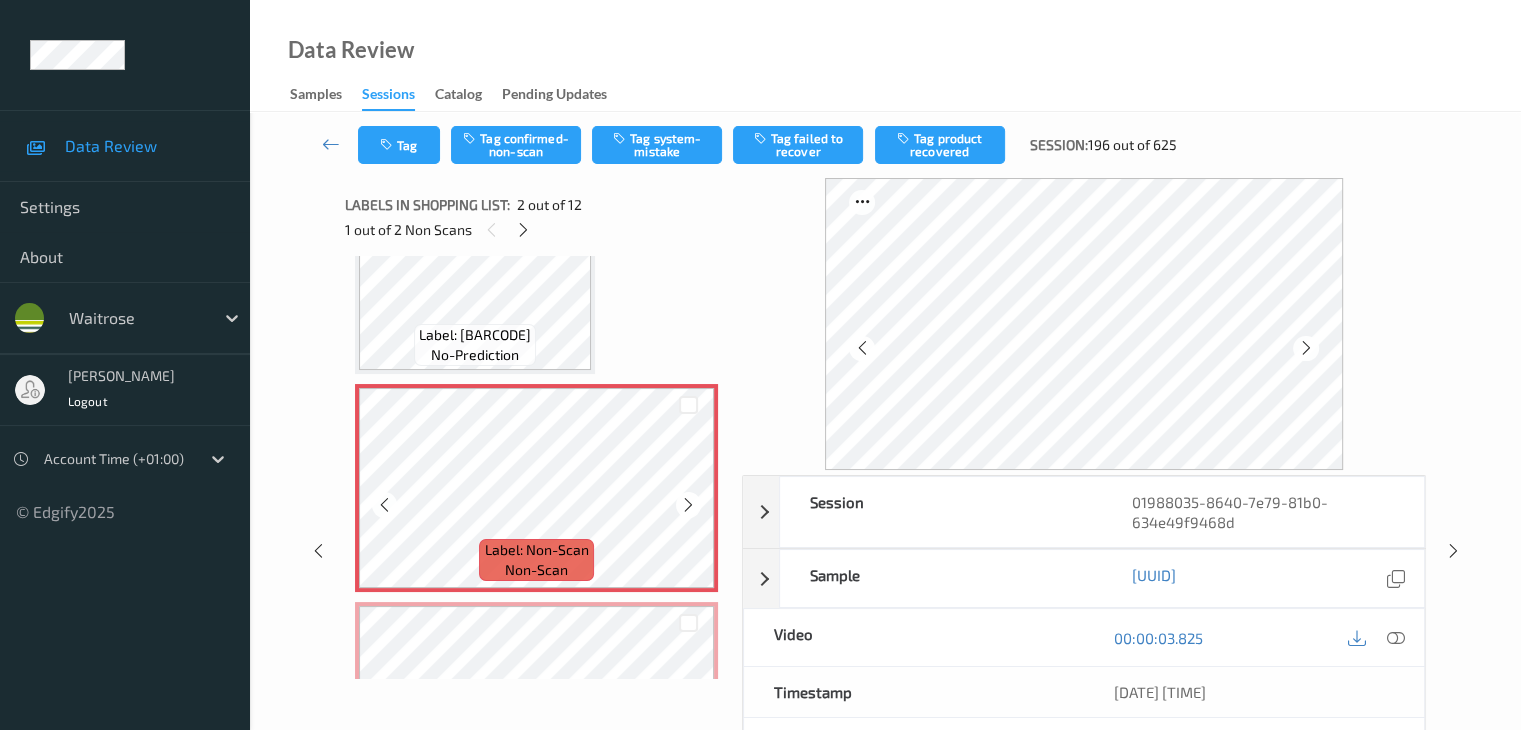 click at bounding box center (688, 505) 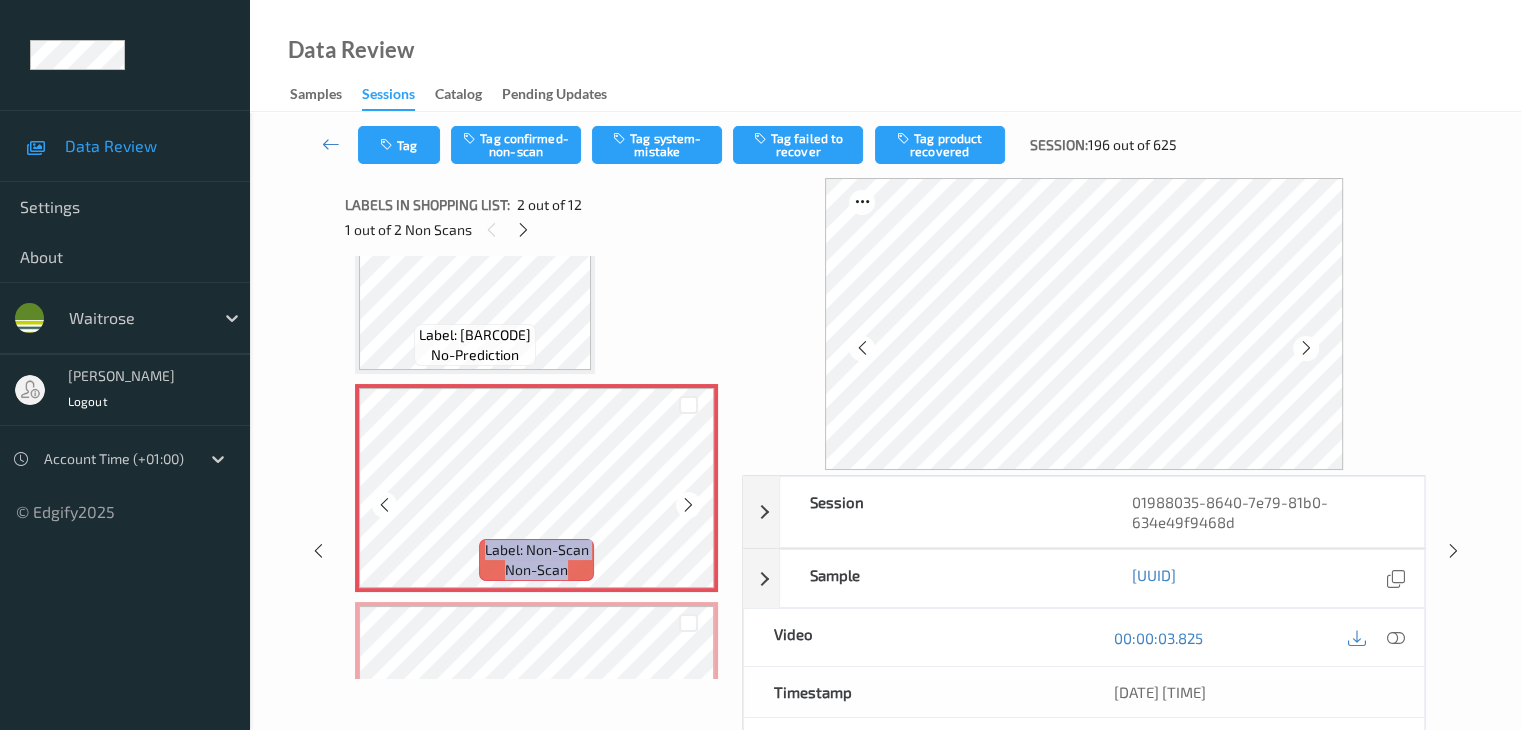 click at bounding box center (688, 505) 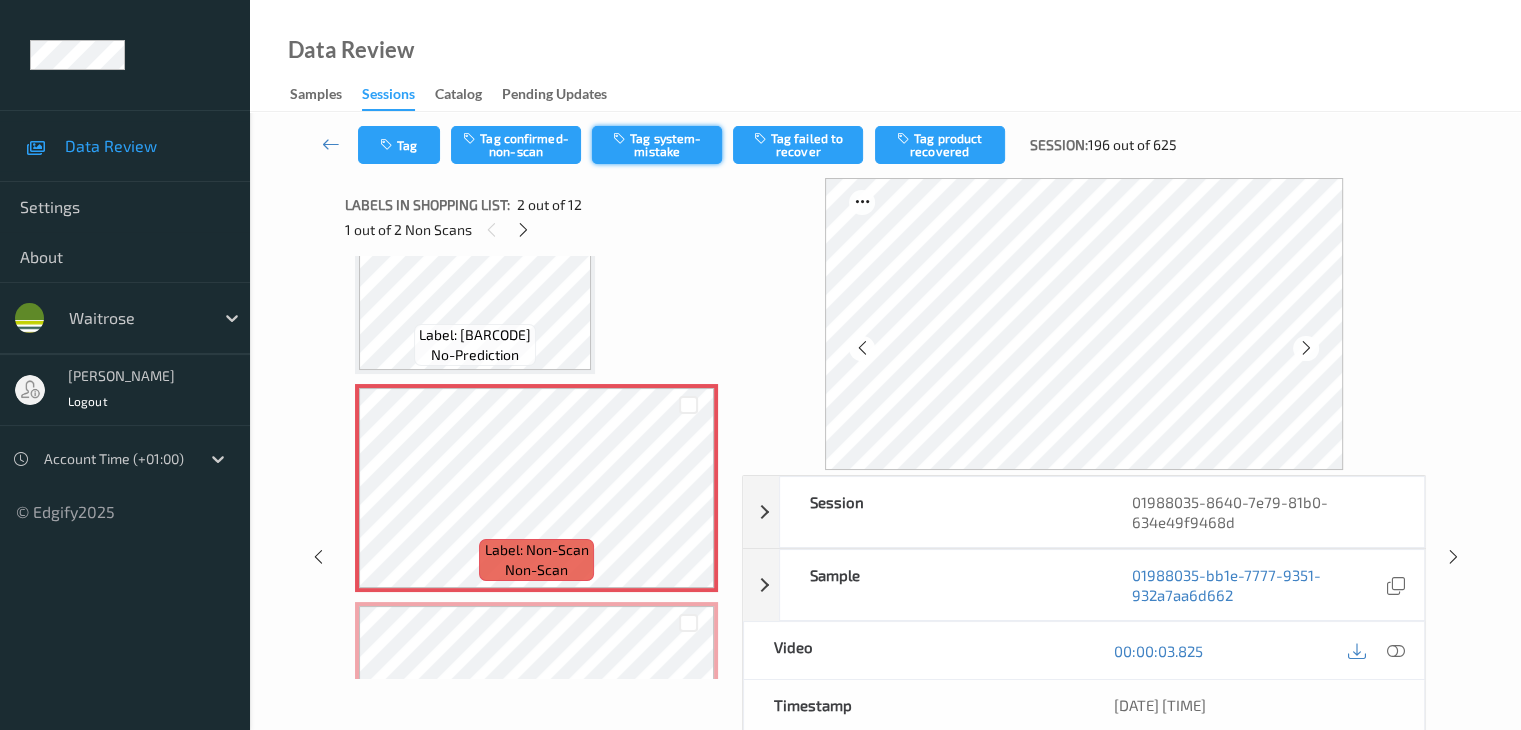 click on "Tag   system-mistake" at bounding box center (657, 145) 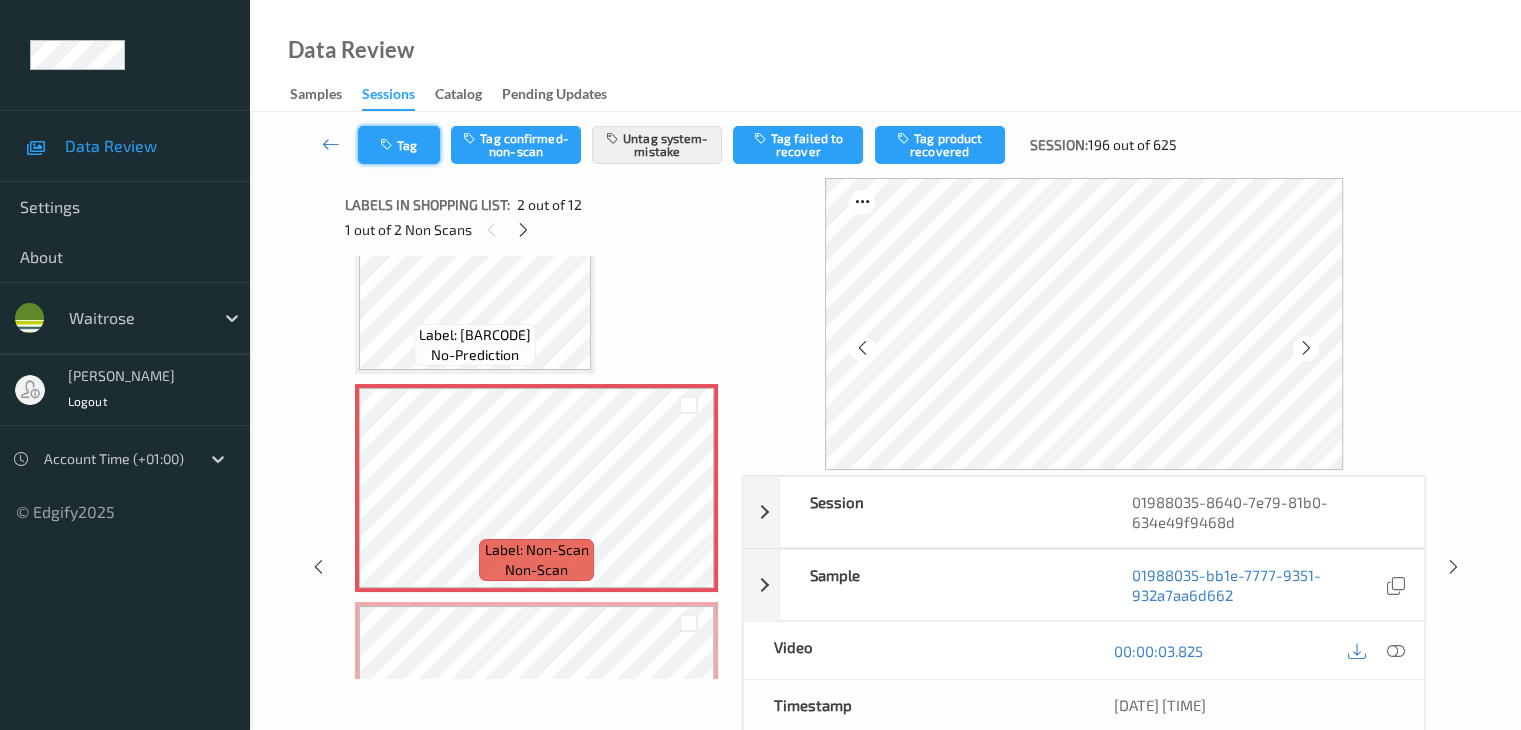 click on "Tag" at bounding box center [399, 145] 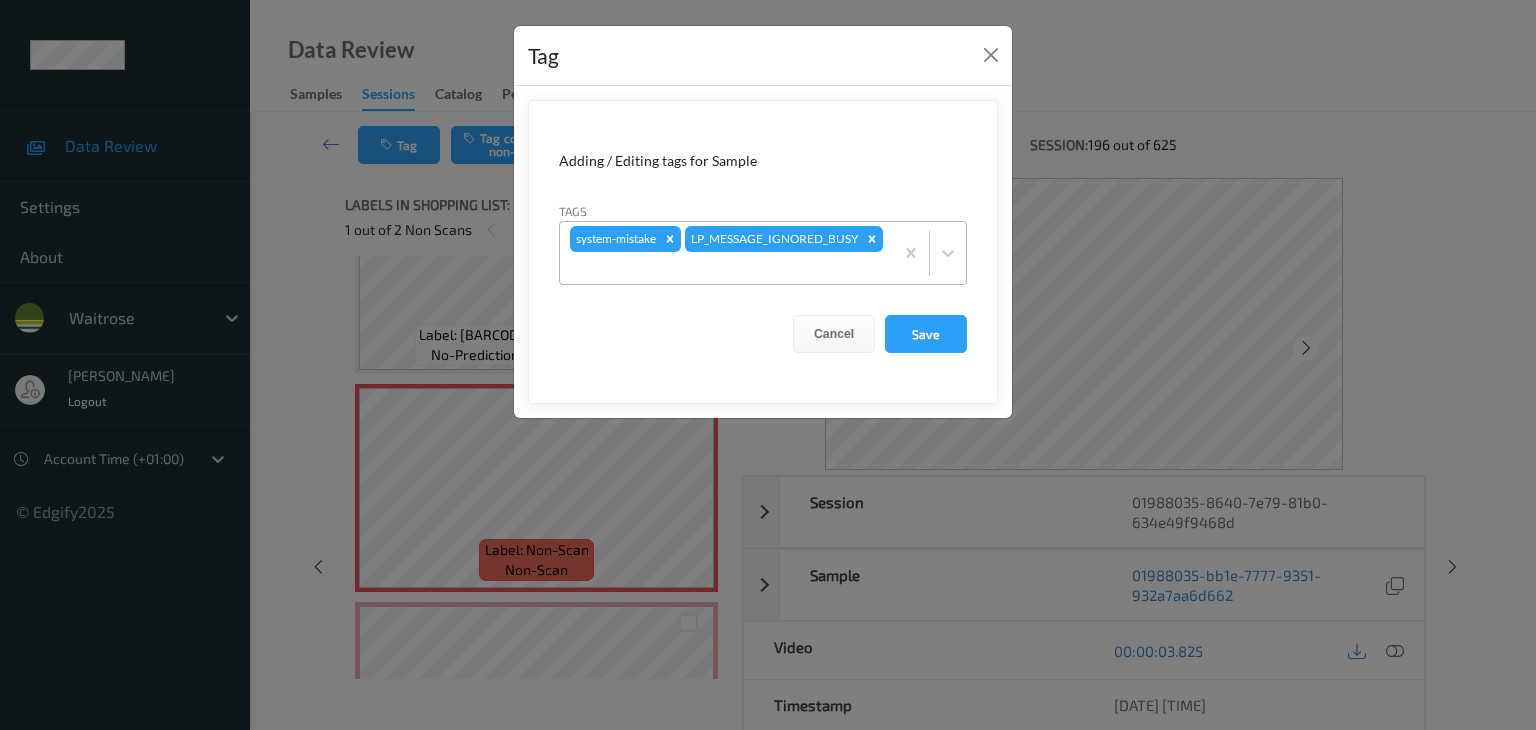 click at bounding box center (726, 268) 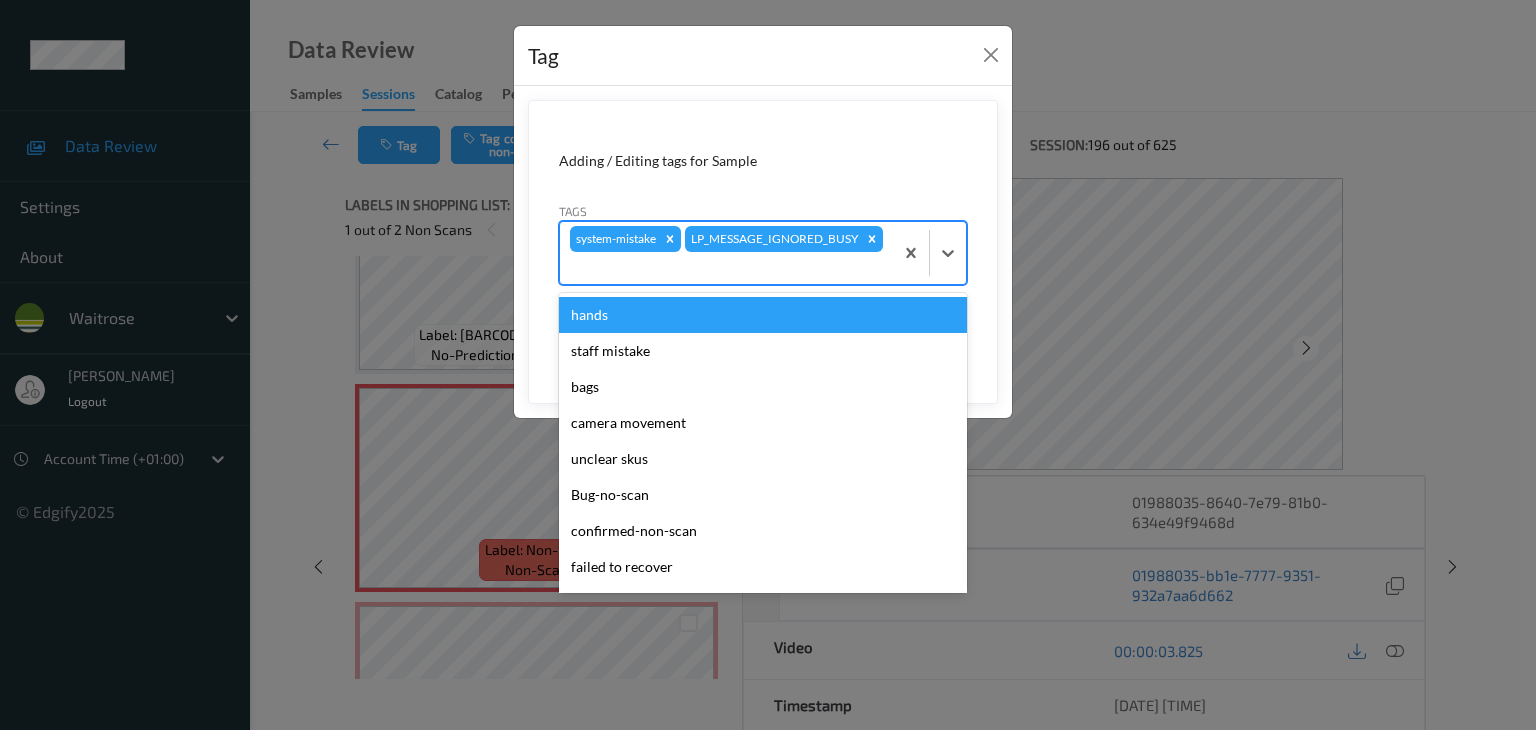 type on "u" 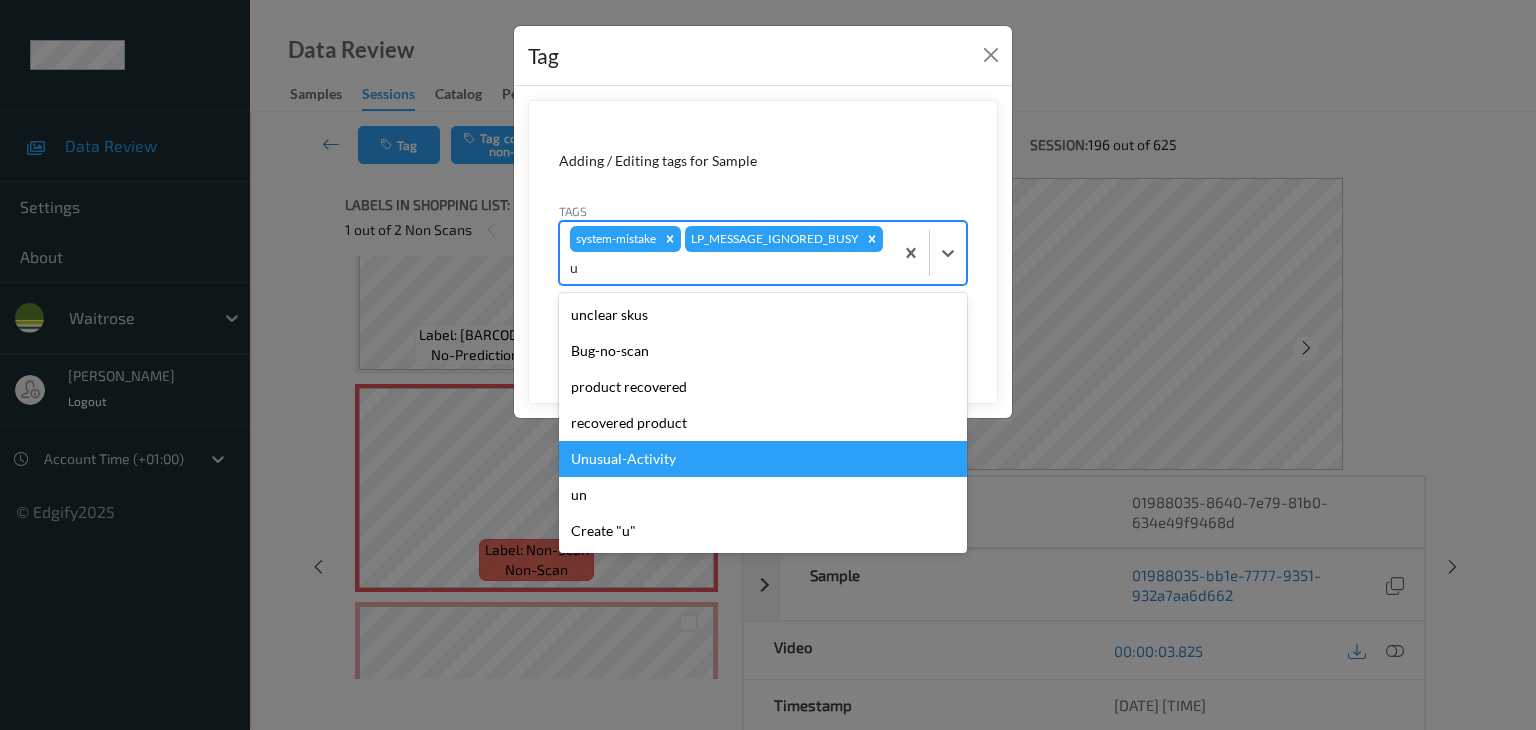 click on "Unusual-Activity" at bounding box center [763, 459] 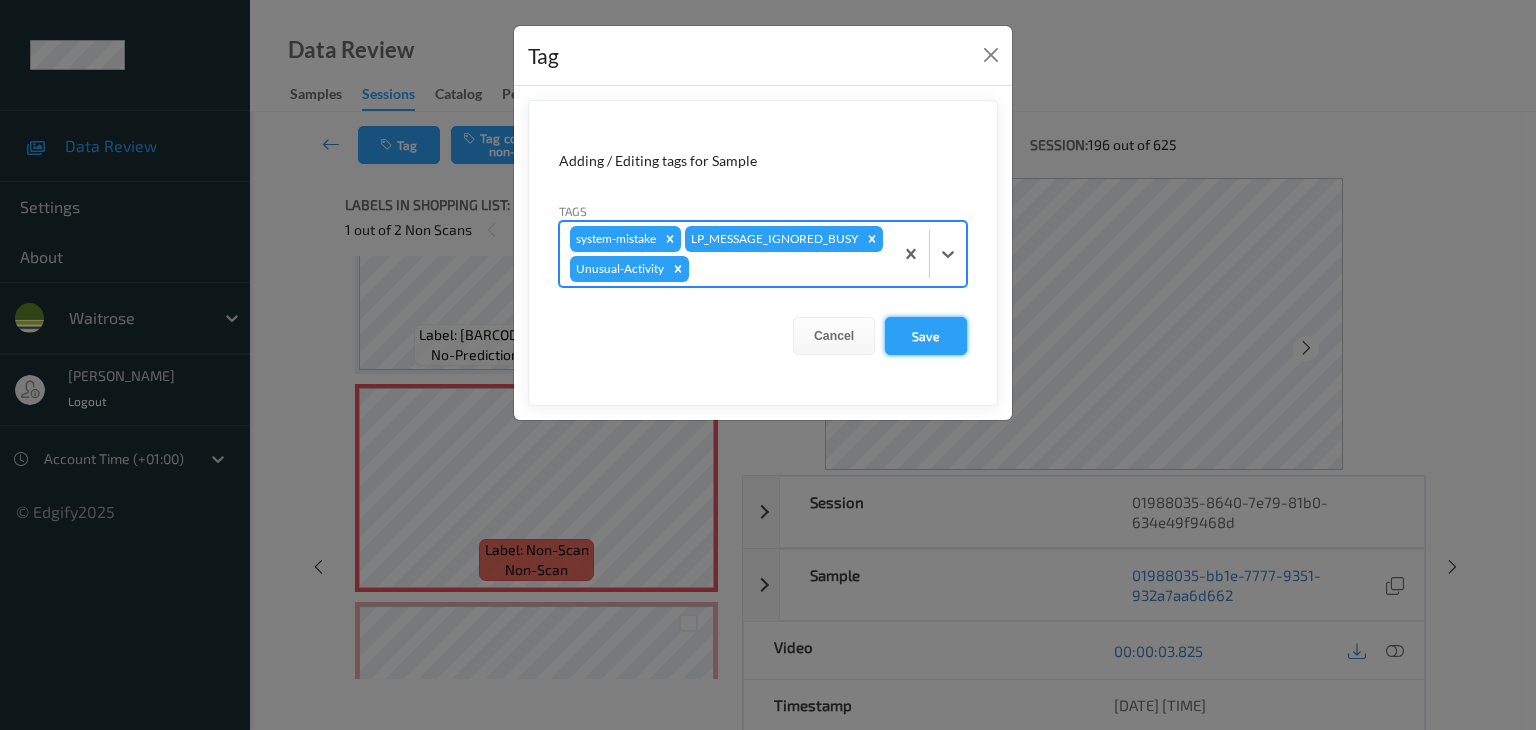 click on "Save" at bounding box center (926, 336) 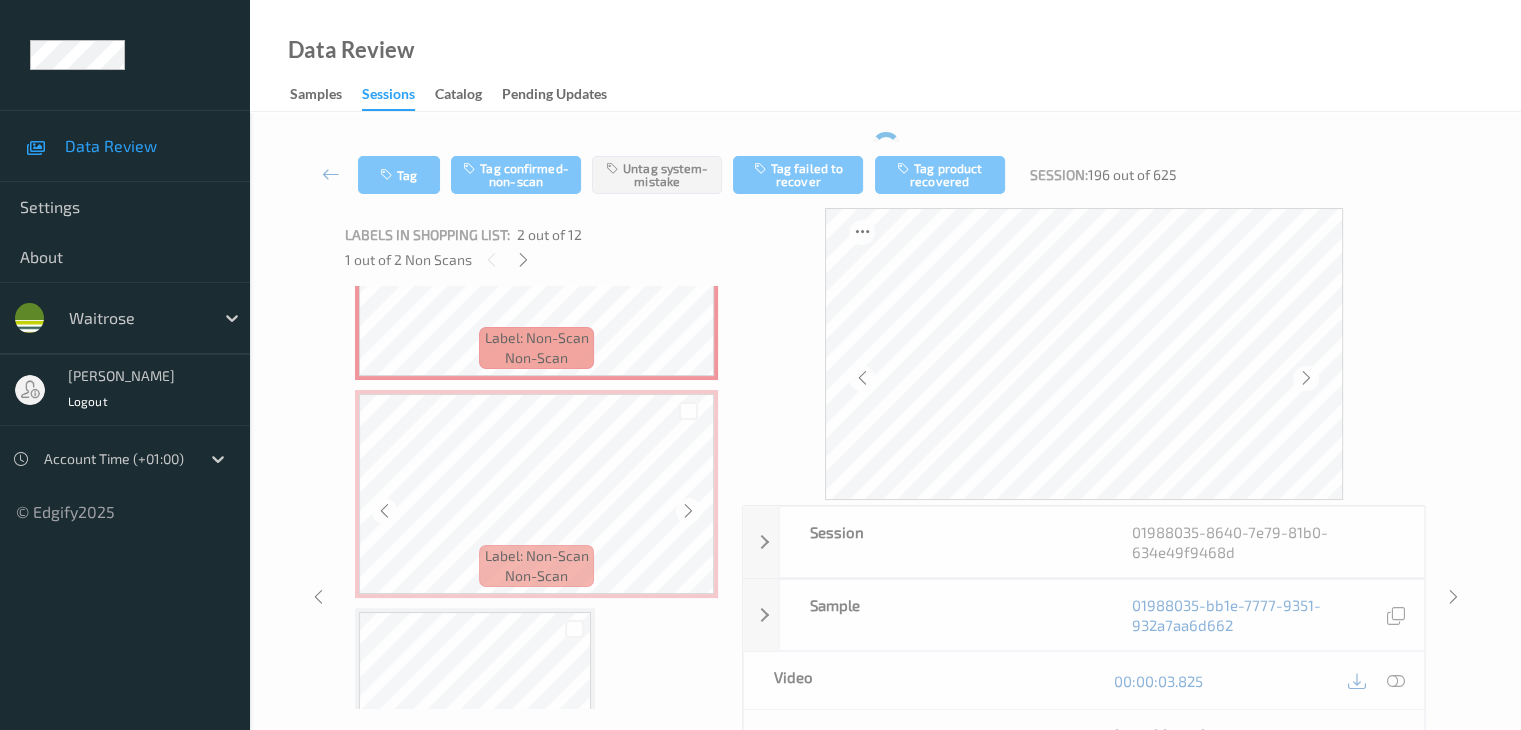 scroll, scrollTop: 400, scrollLeft: 0, axis: vertical 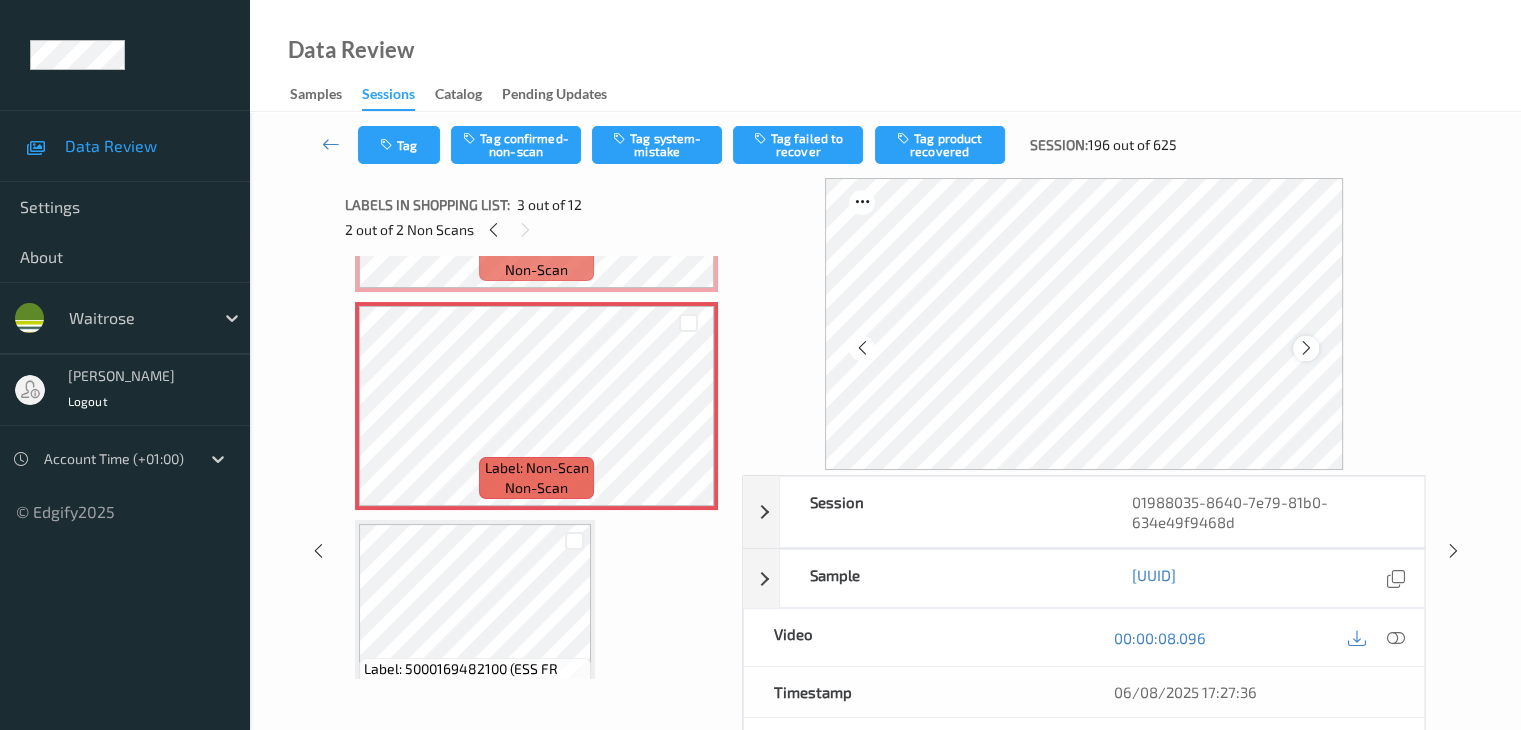 click at bounding box center (1305, 348) 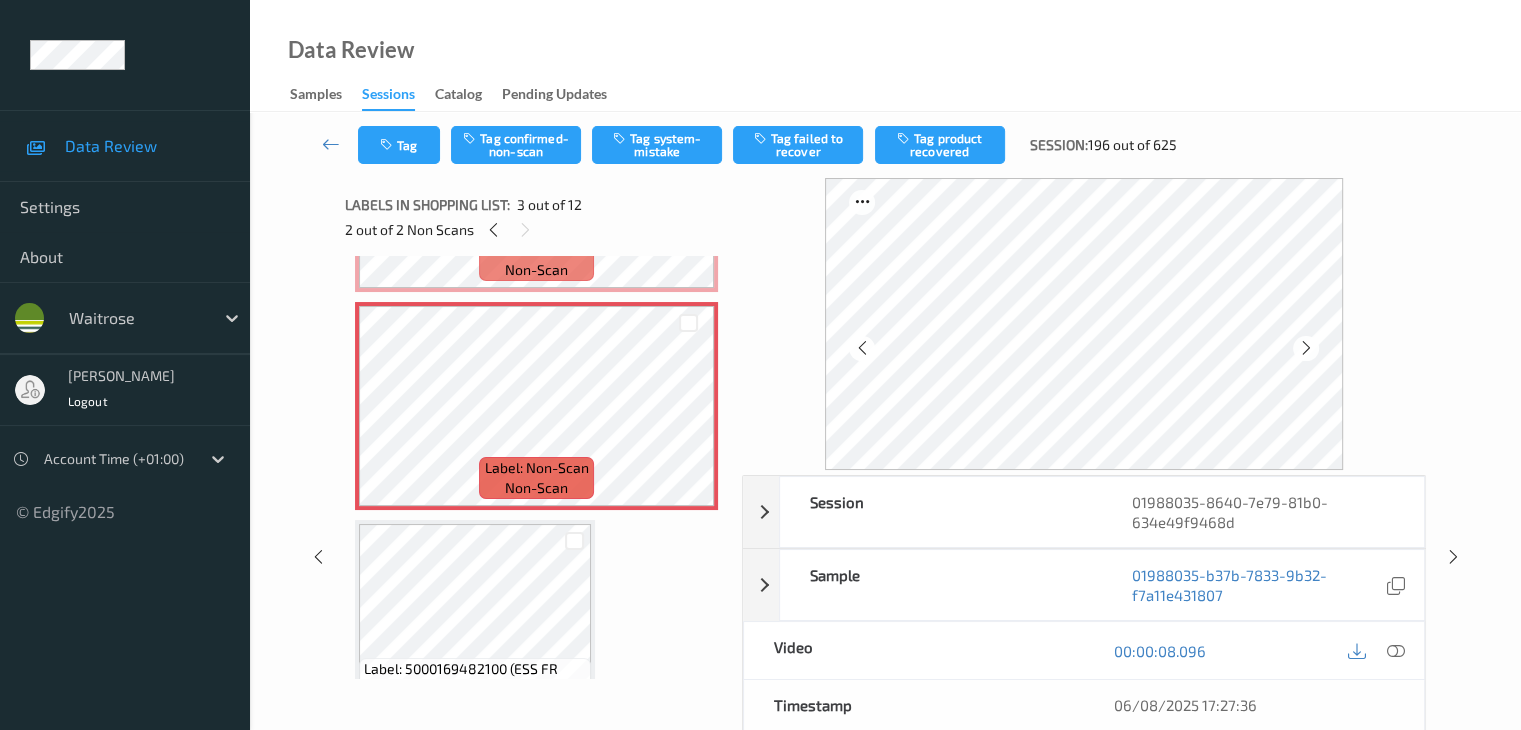 click at bounding box center (1305, 348) 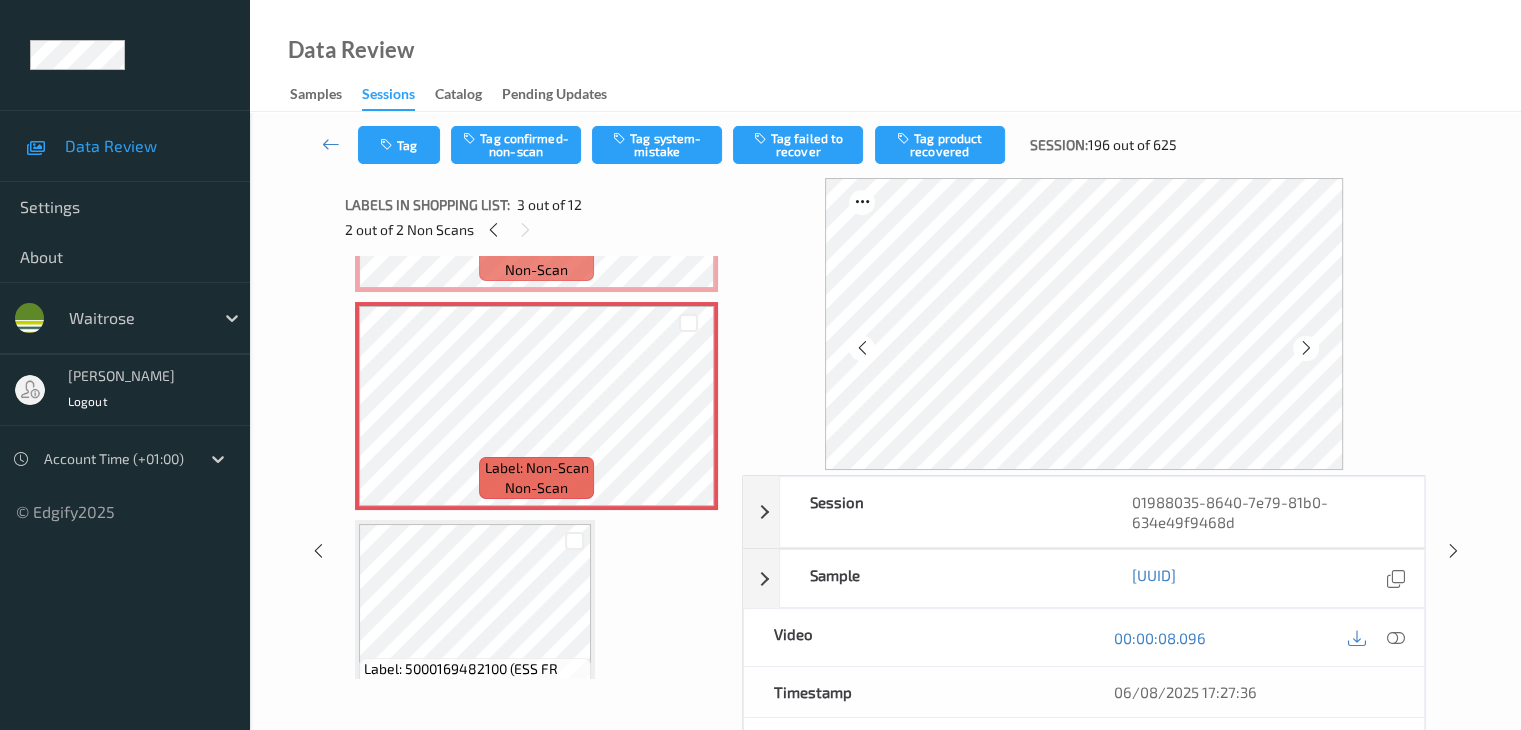 click at bounding box center [1305, 348] 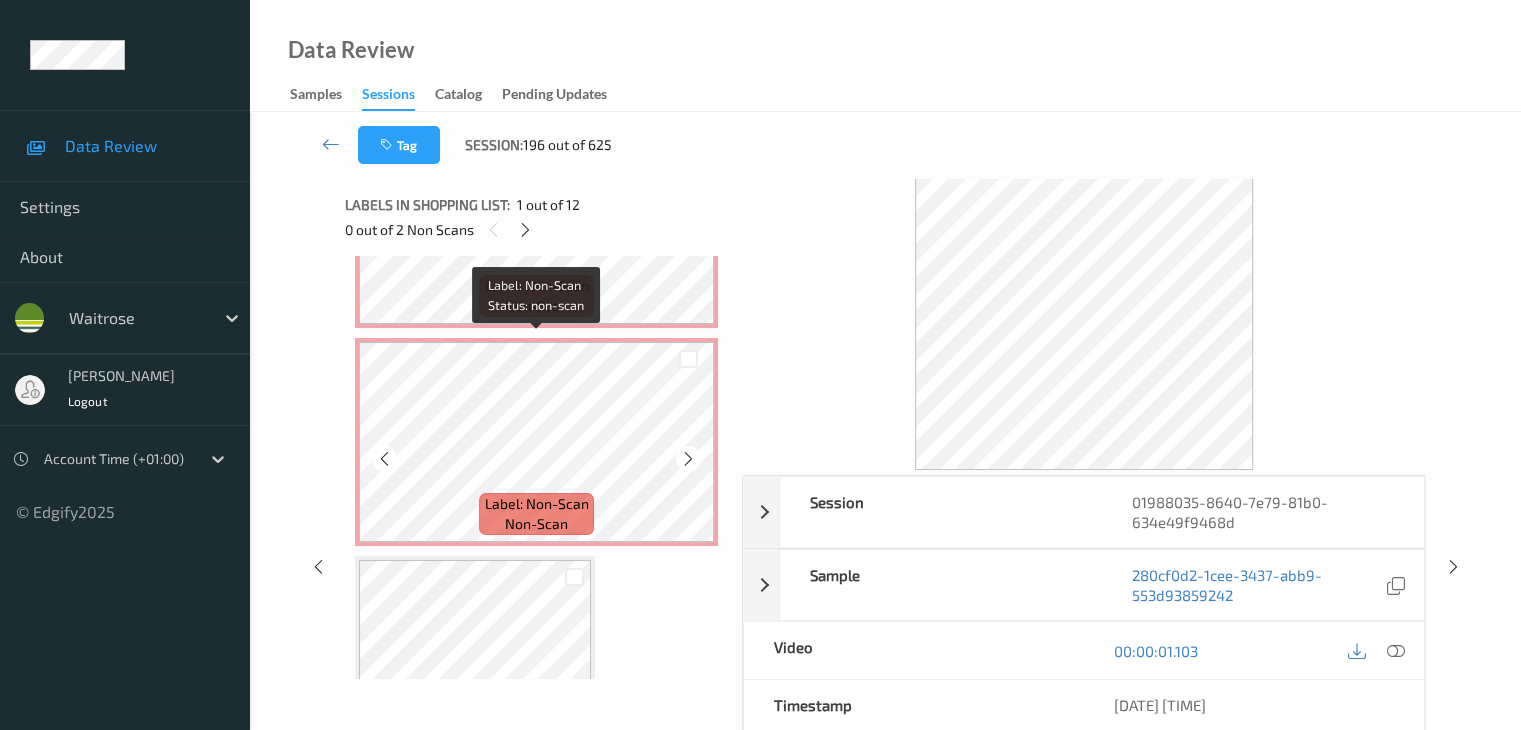 scroll, scrollTop: 500, scrollLeft: 0, axis: vertical 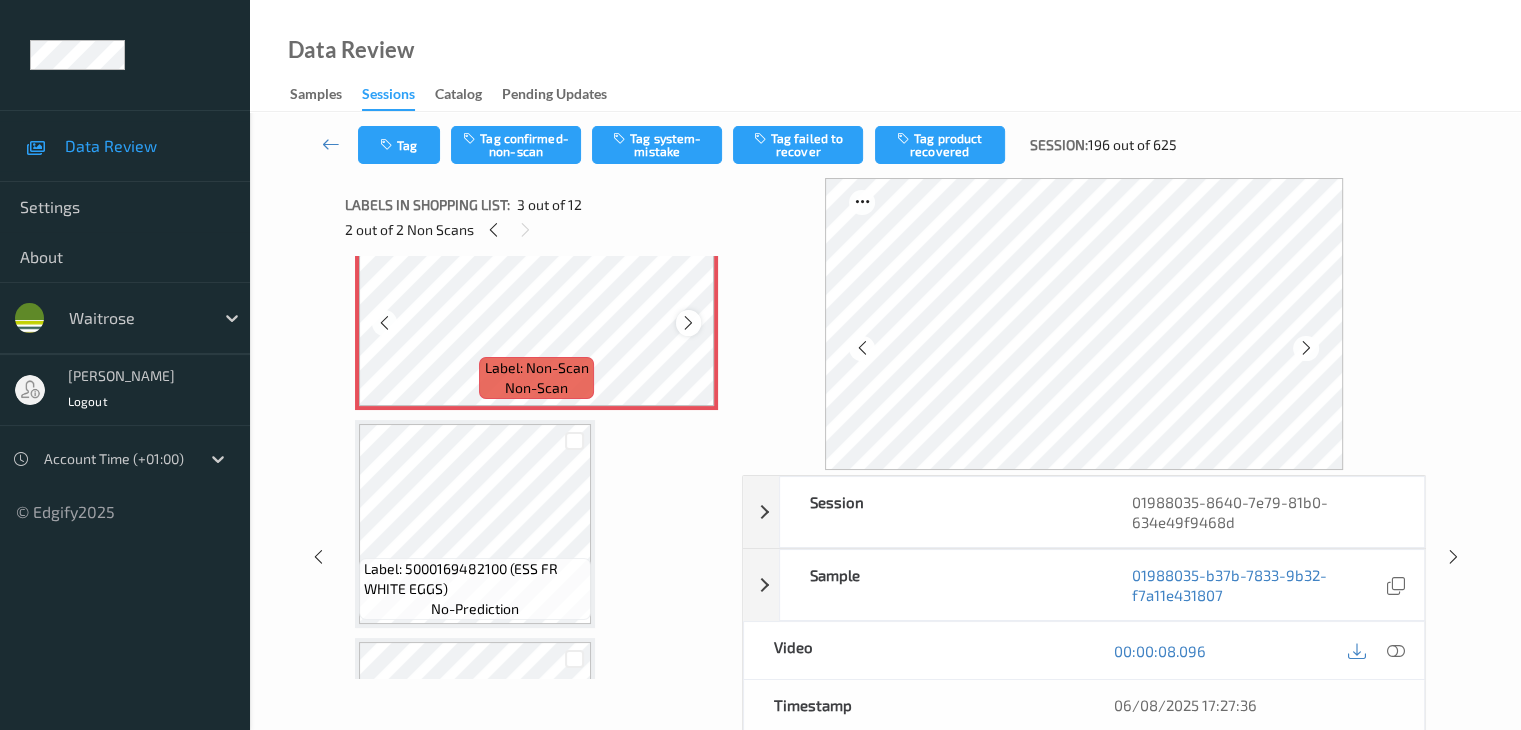 click at bounding box center (688, 323) 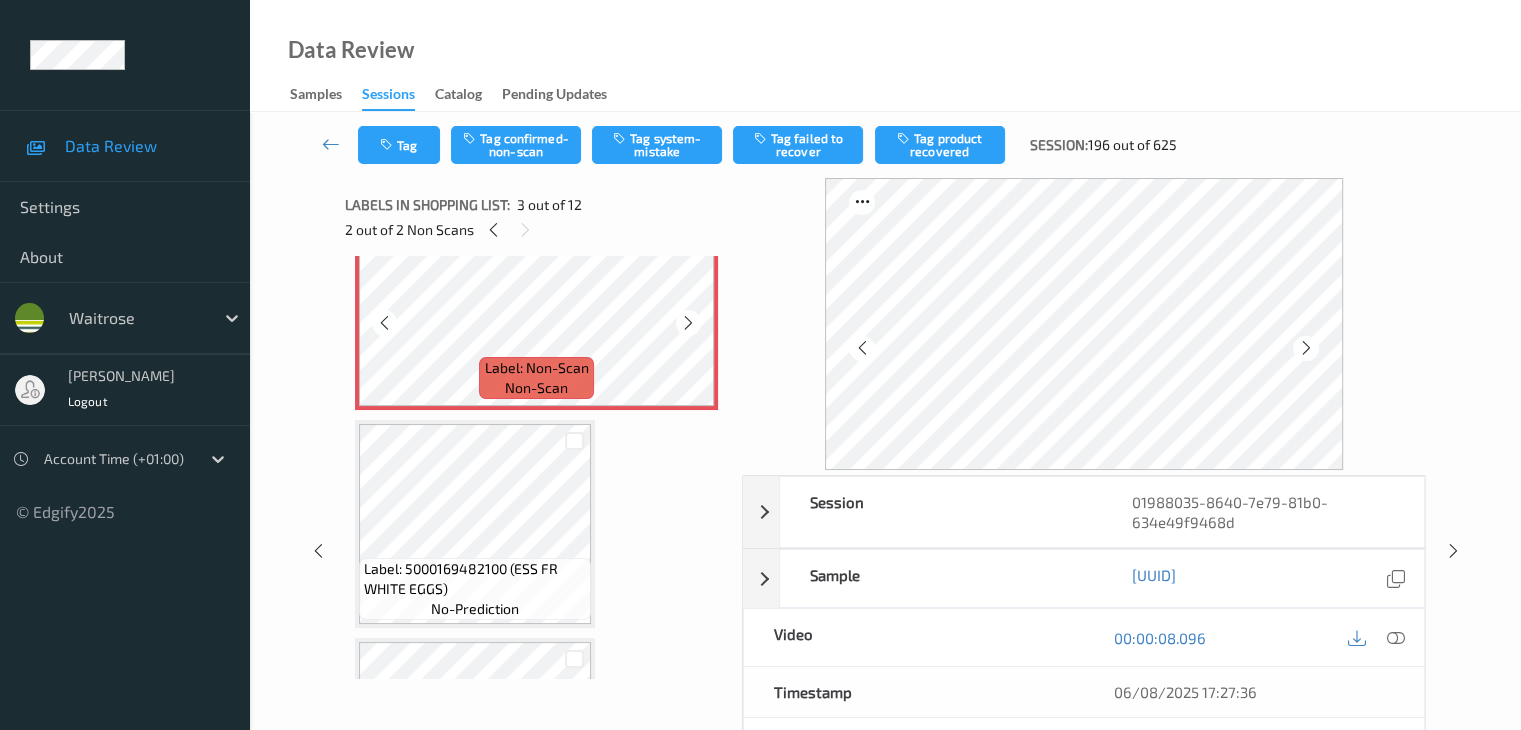 click at bounding box center (688, 323) 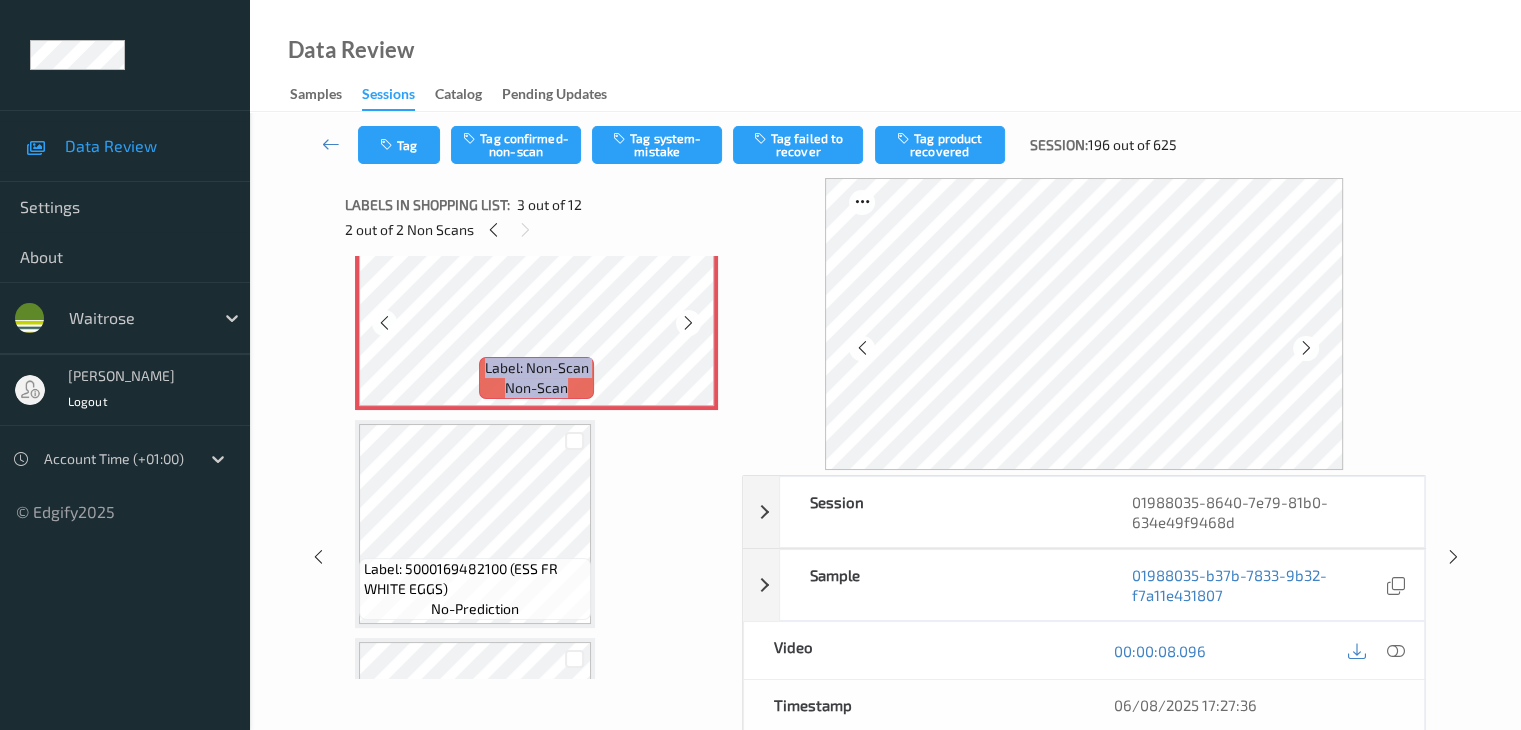 click at bounding box center (688, 323) 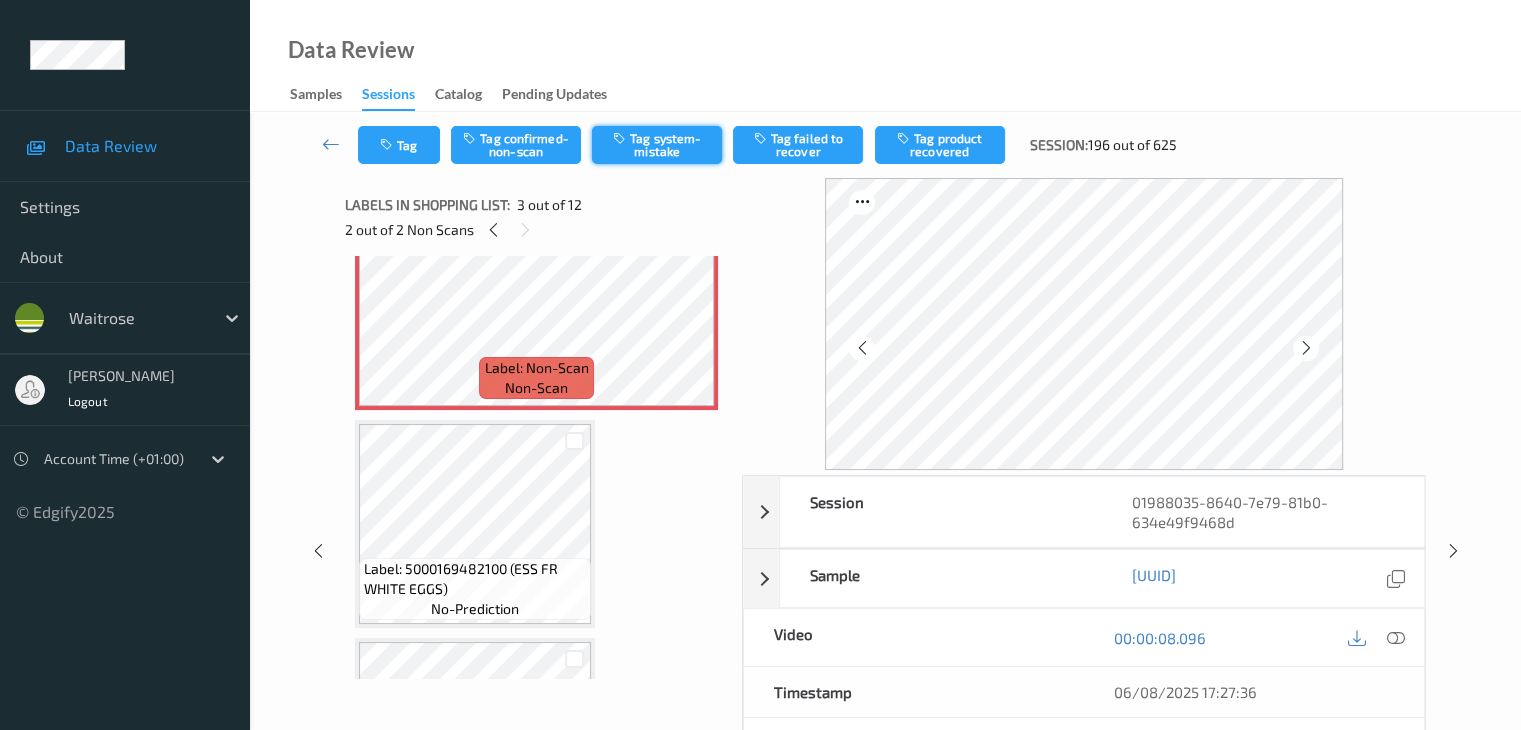 click on "Tag   system-mistake" at bounding box center (657, 145) 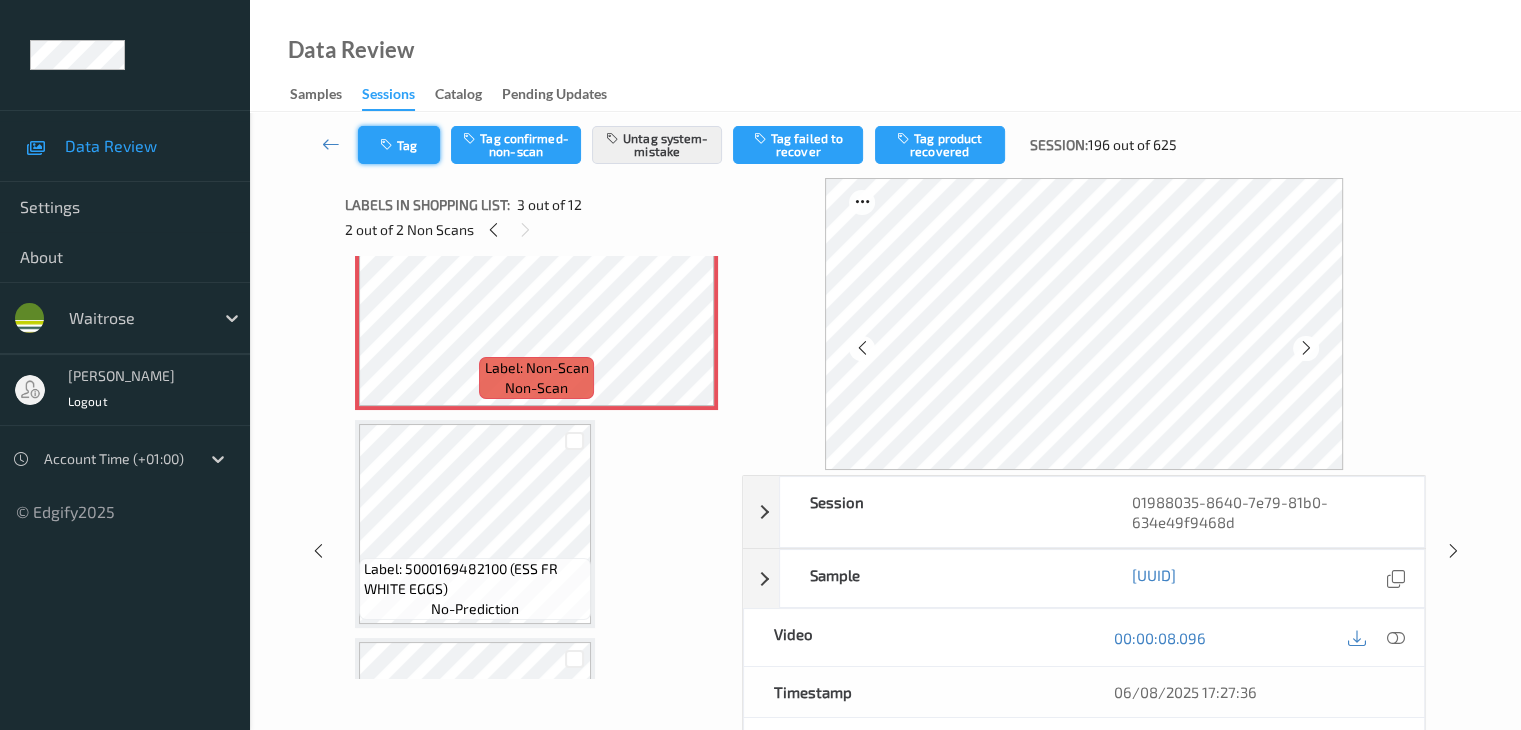 click on "Tag" at bounding box center (399, 145) 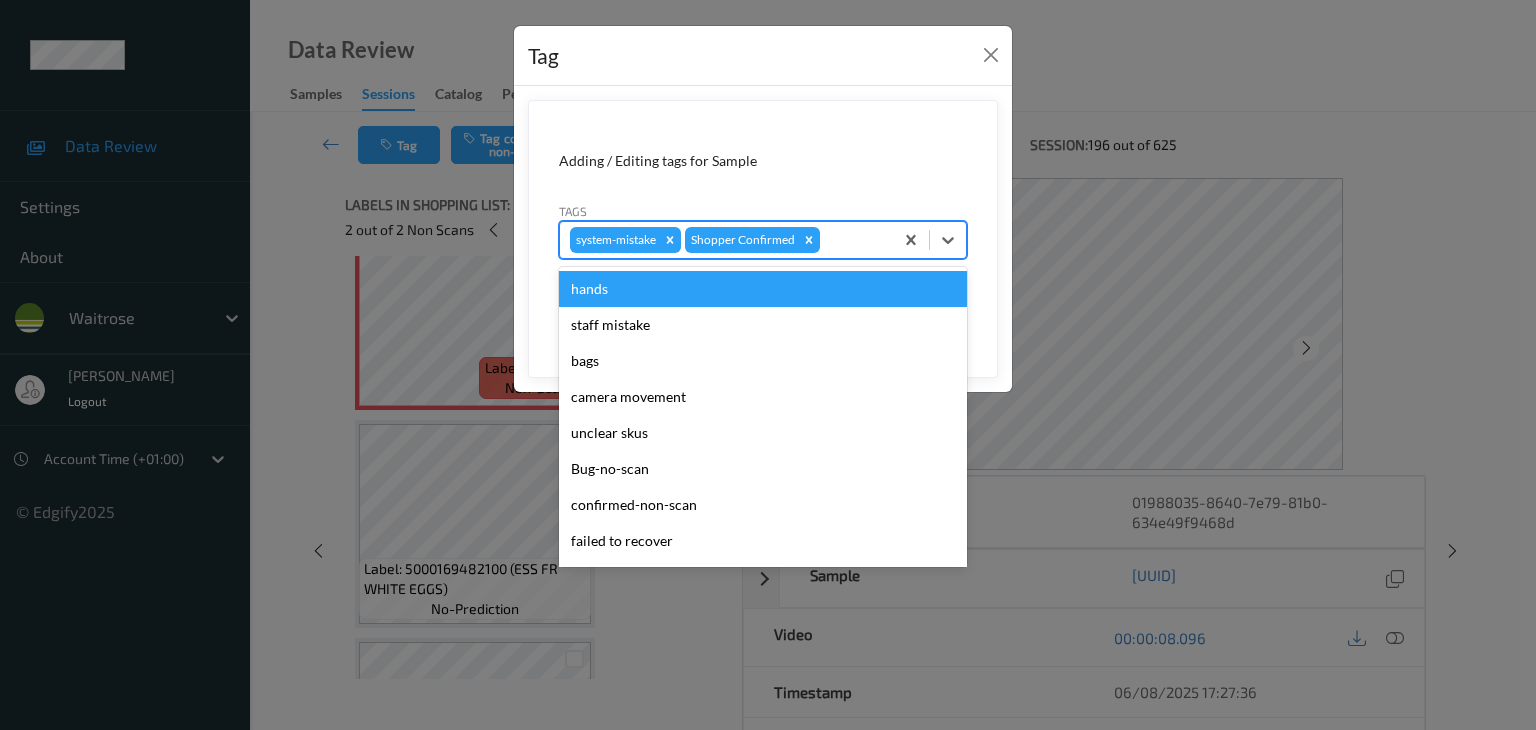 click at bounding box center [853, 240] 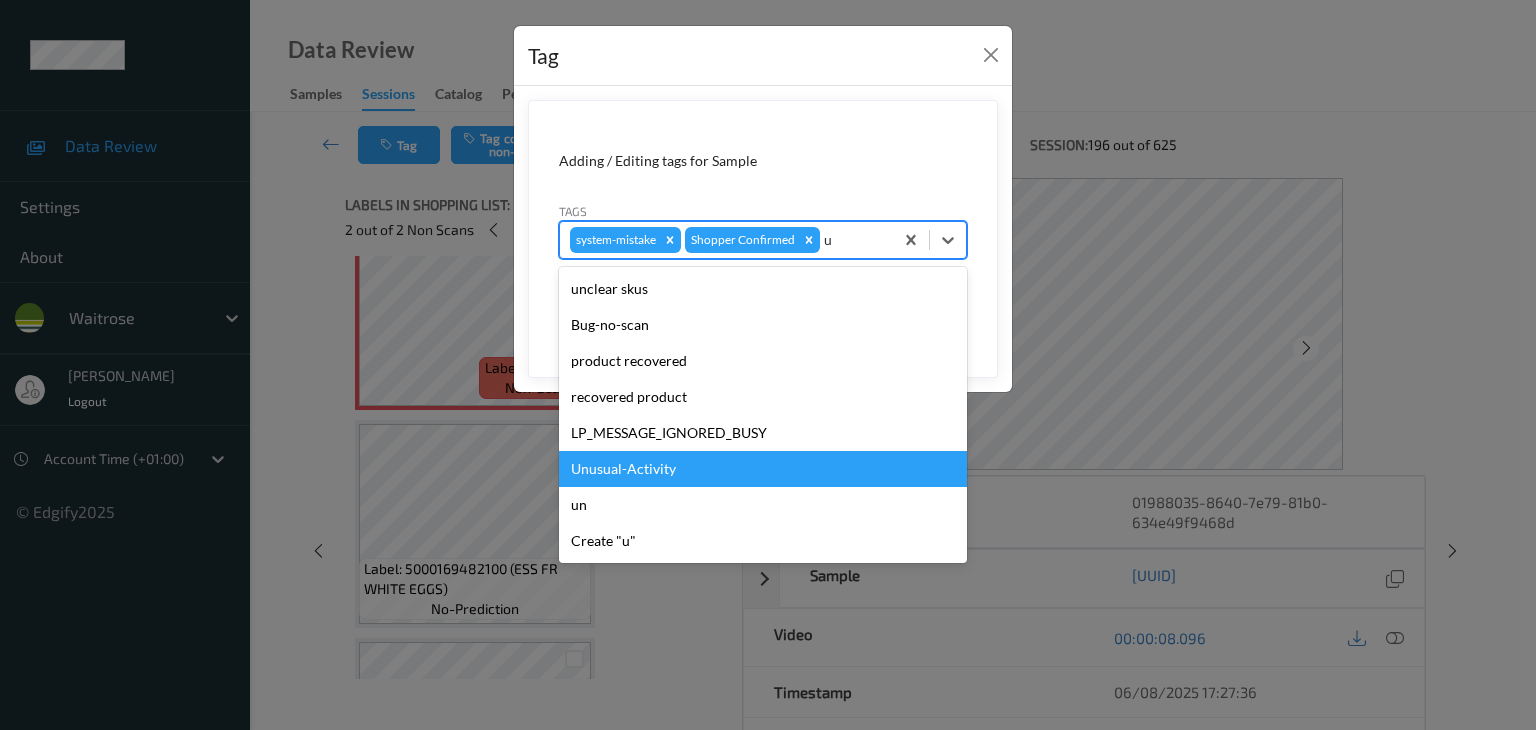 click on "Unusual-Activity" at bounding box center [763, 469] 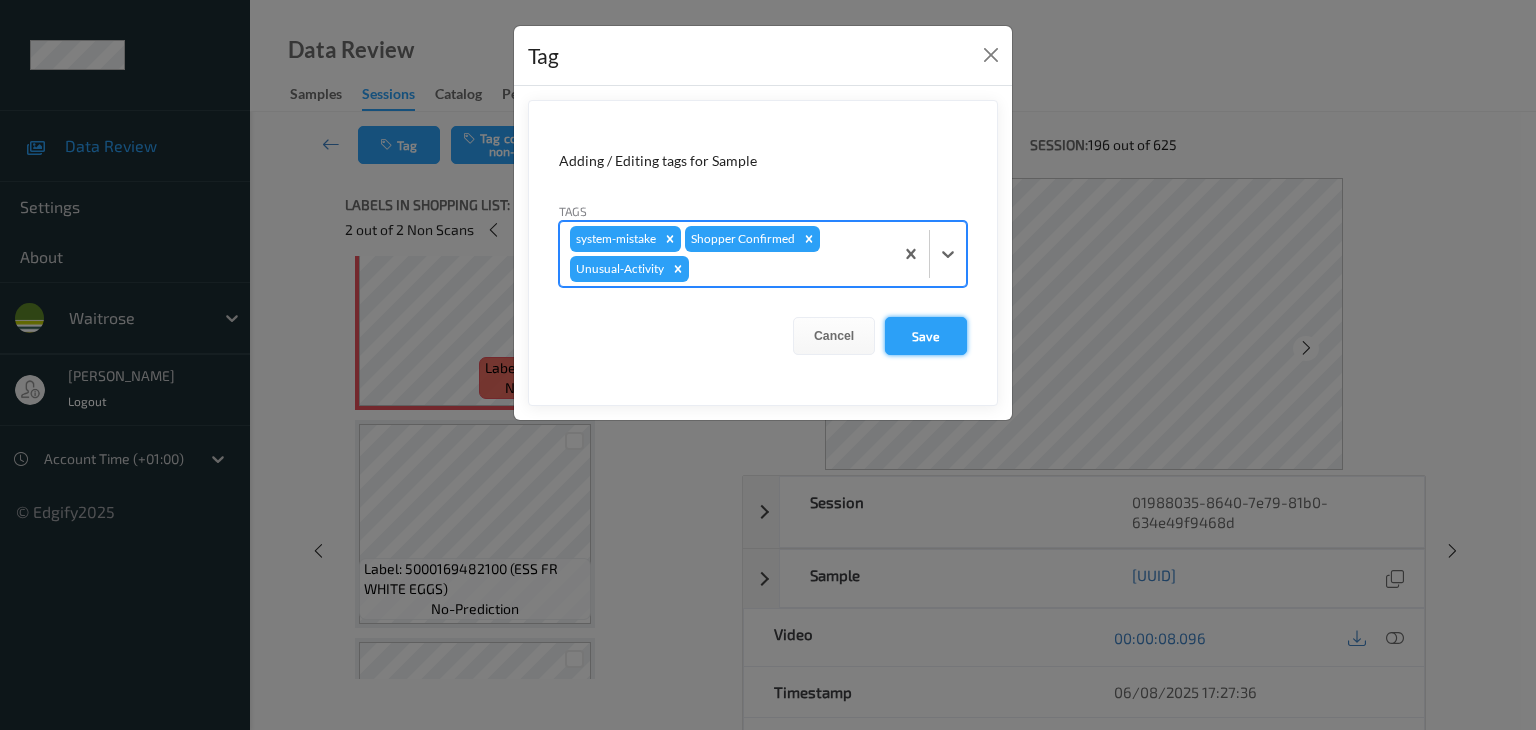 click on "Save" at bounding box center (926, 336) 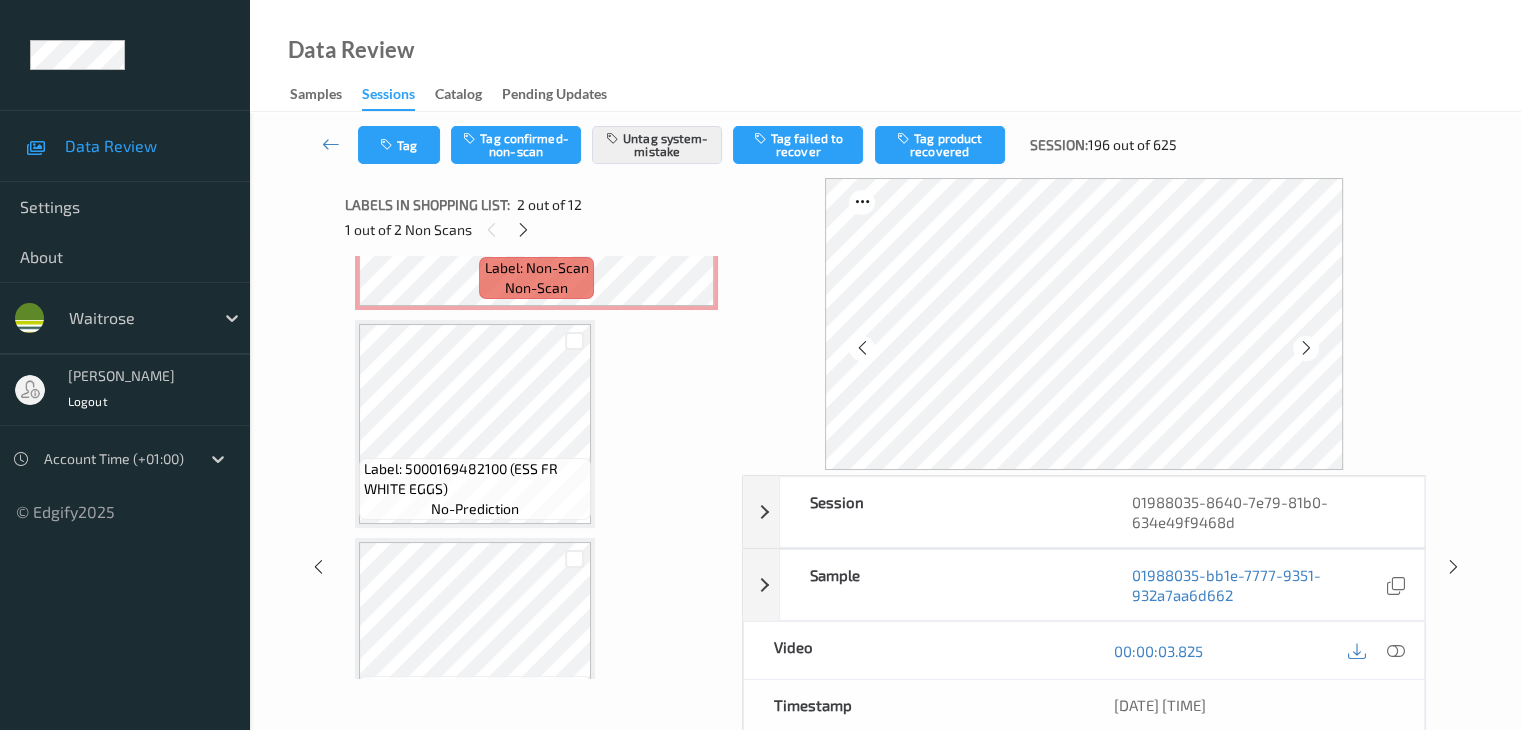 scroll, scrollTop: 300, scrollLeft: 0, axis: vertical 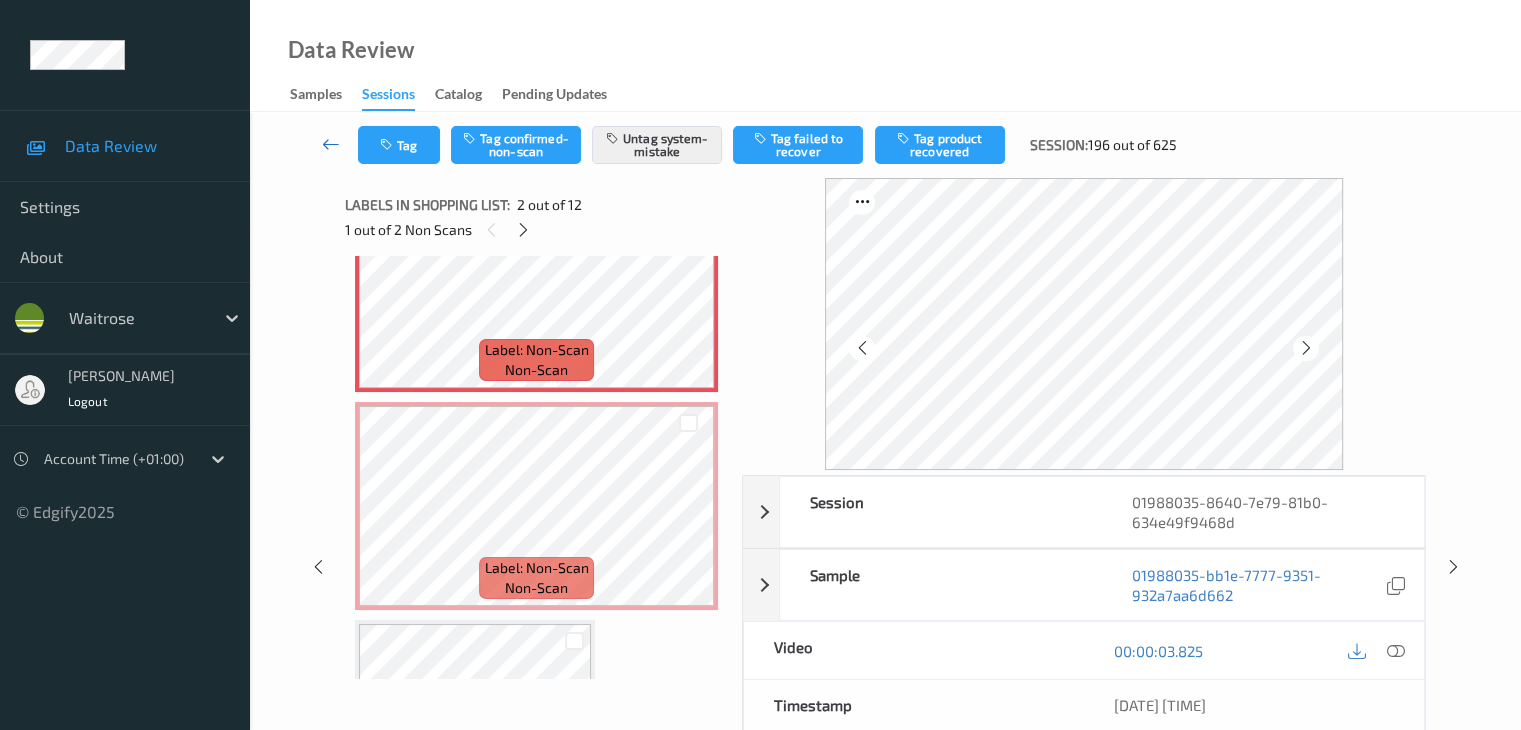 click at bounding box center [331, 144] 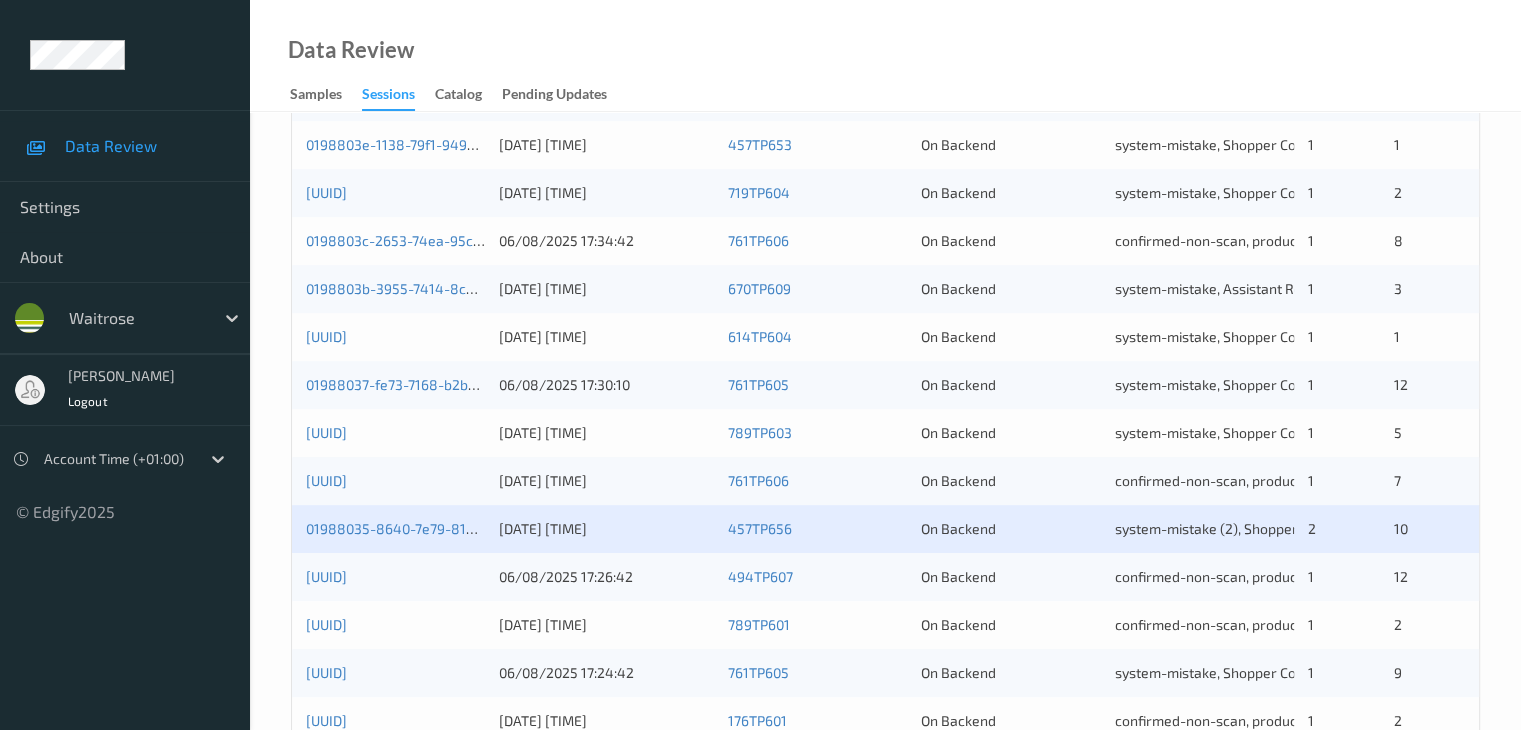scroll, scrollTop: 932, scrollLeft: 0, axis: vertical 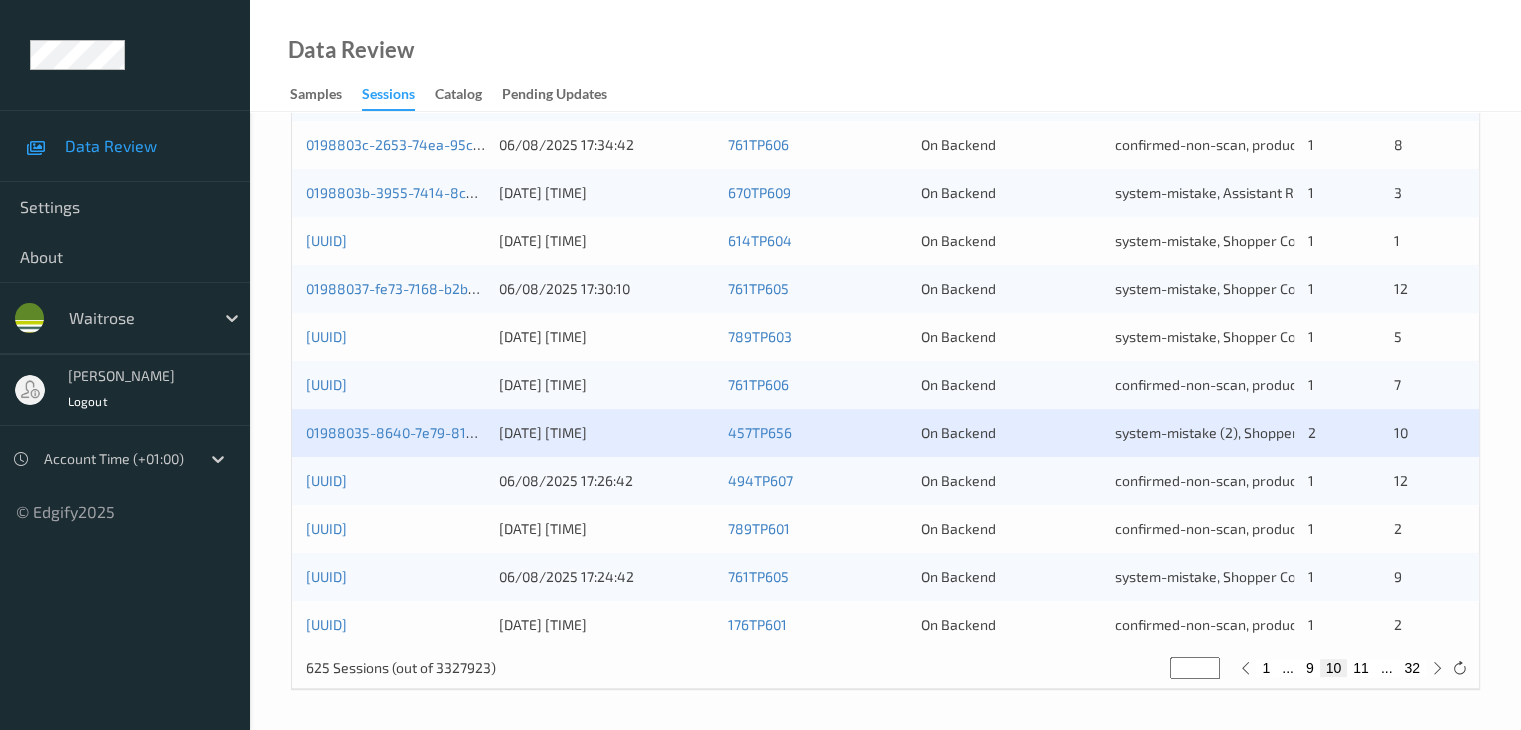 click on "1   ...   9   10   11   ...   32" at bounding box center [1341, 668] 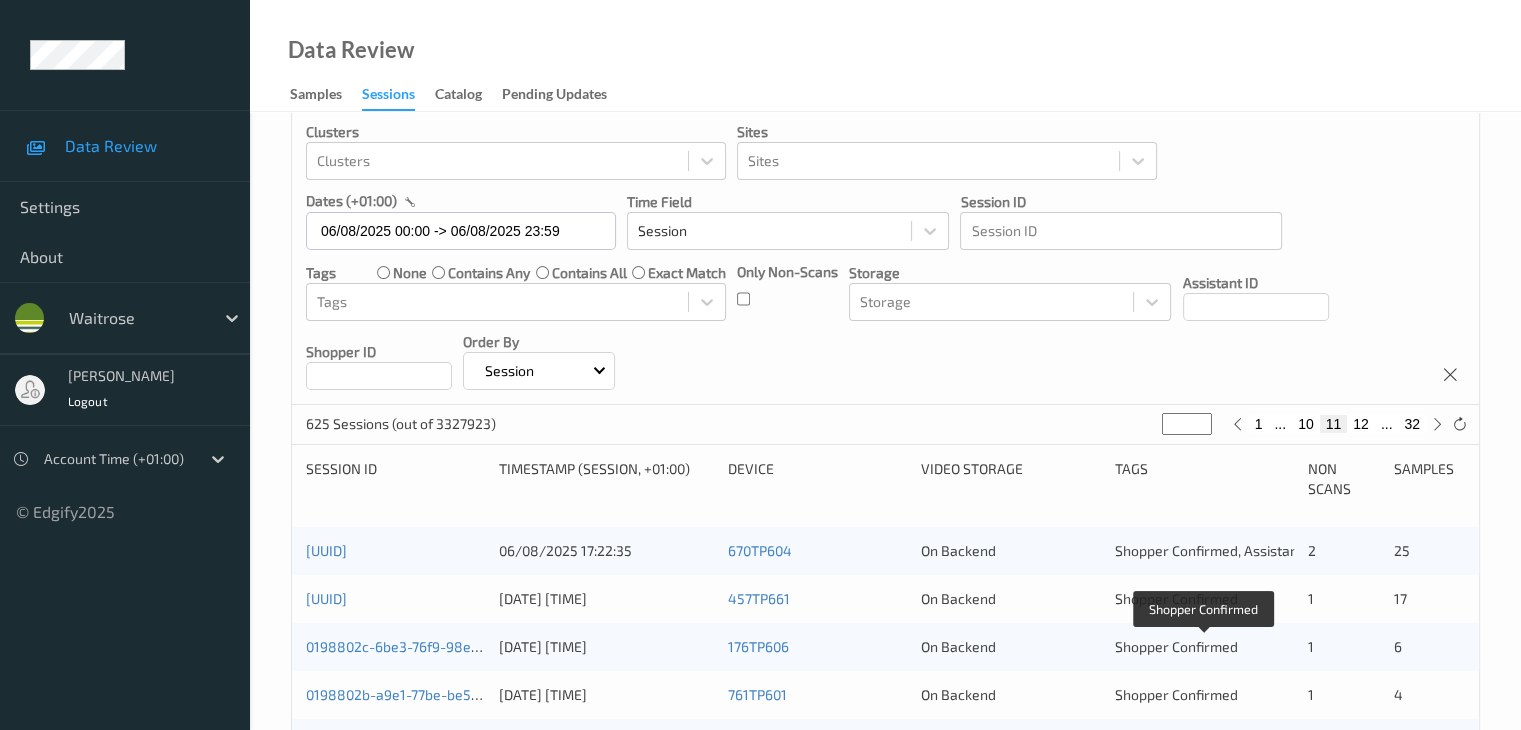 scroll, scrollTop: 200, scrollLeft: 0, axis: vertical 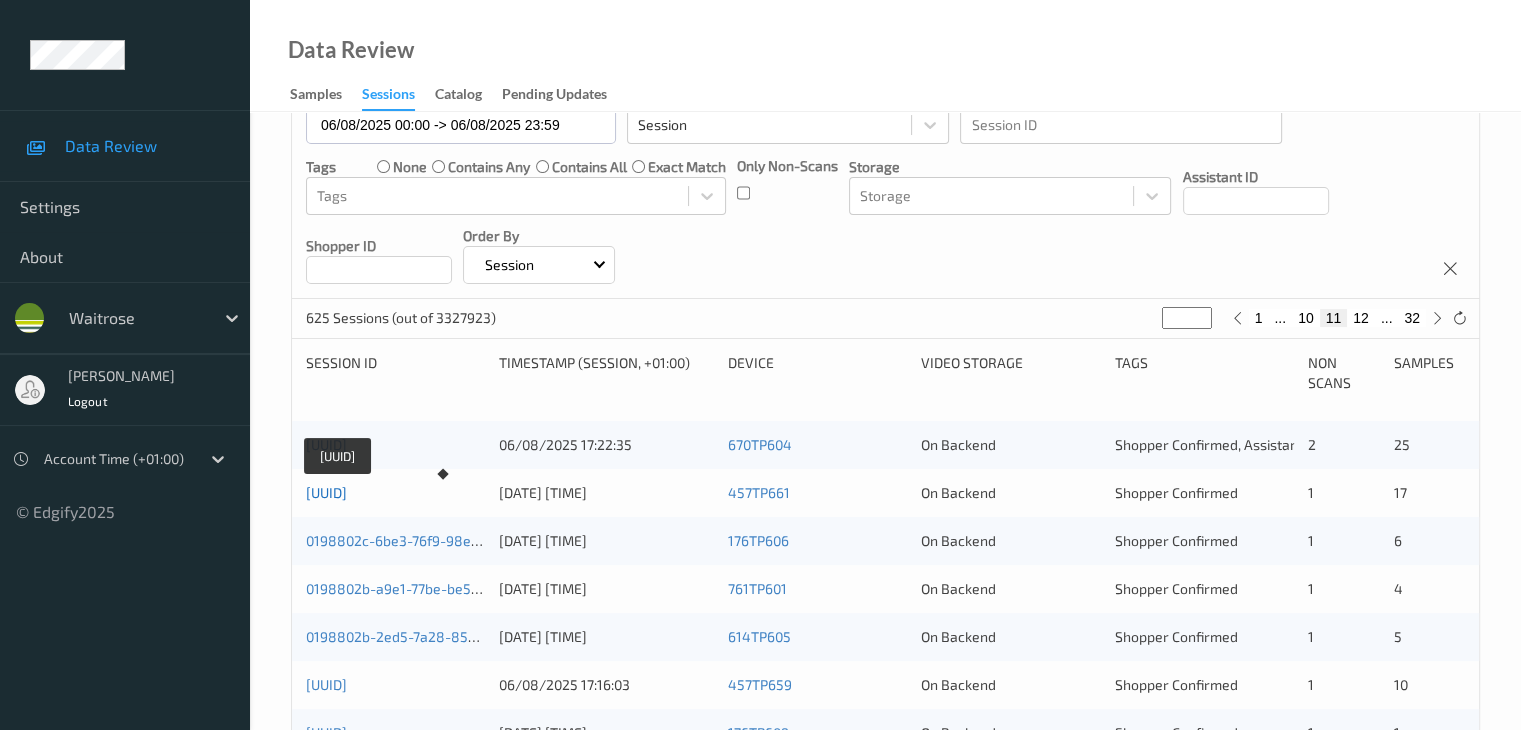 click on "01988030-8567-7e7c-b383-5de9a87b0798" at bounding box center [326, 492] 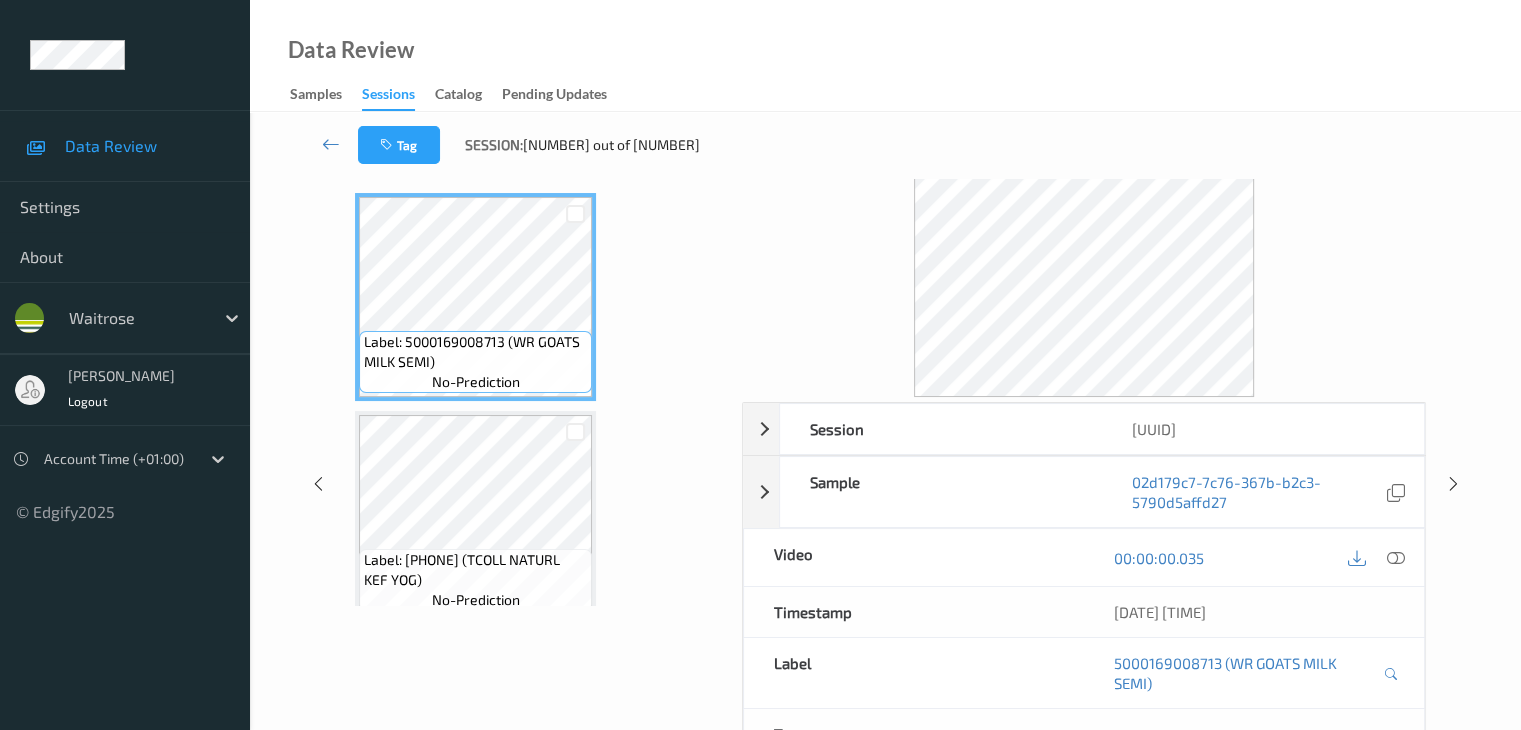 scroll, scrollTop: 0, scrollLeft: 0, axis: both 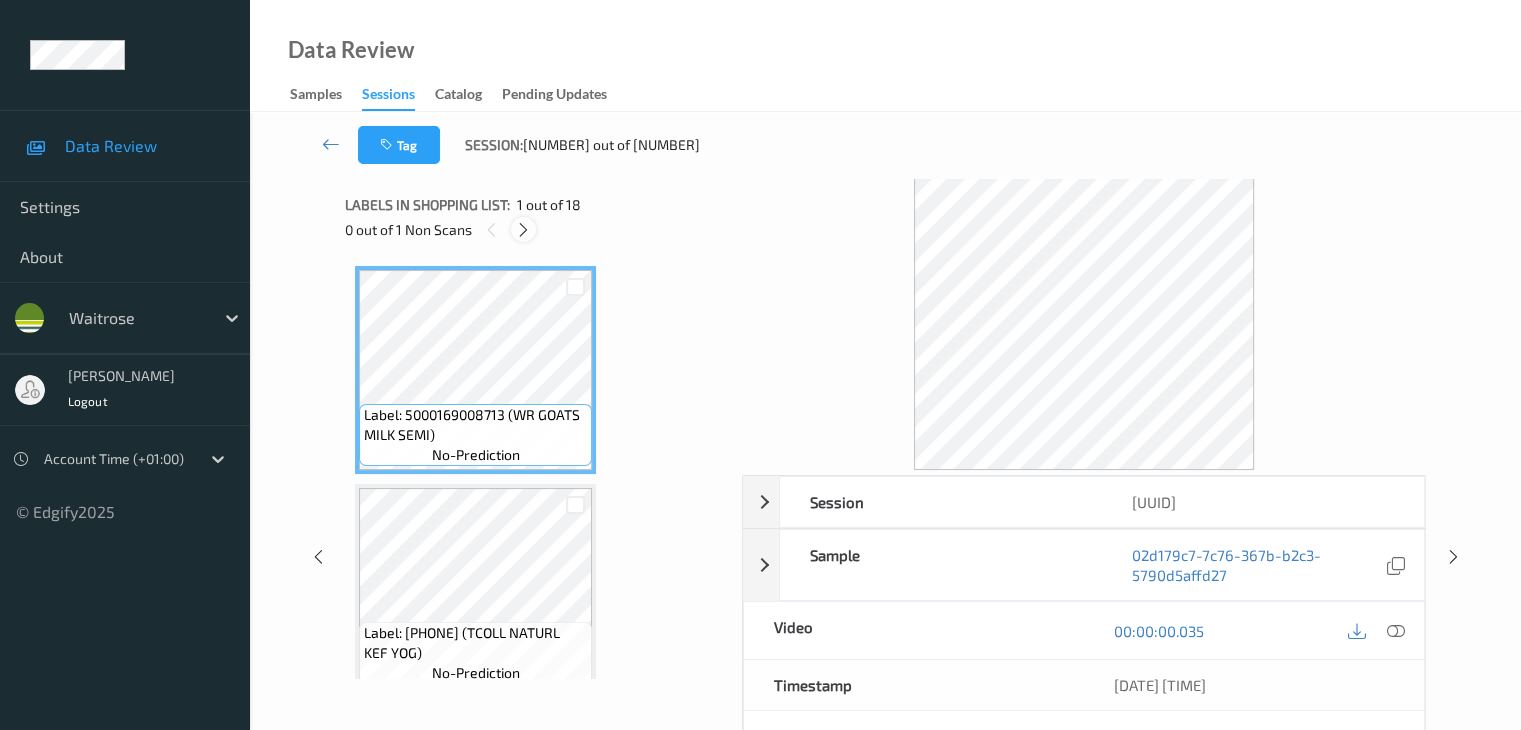 click at bounding box center (523, 230) 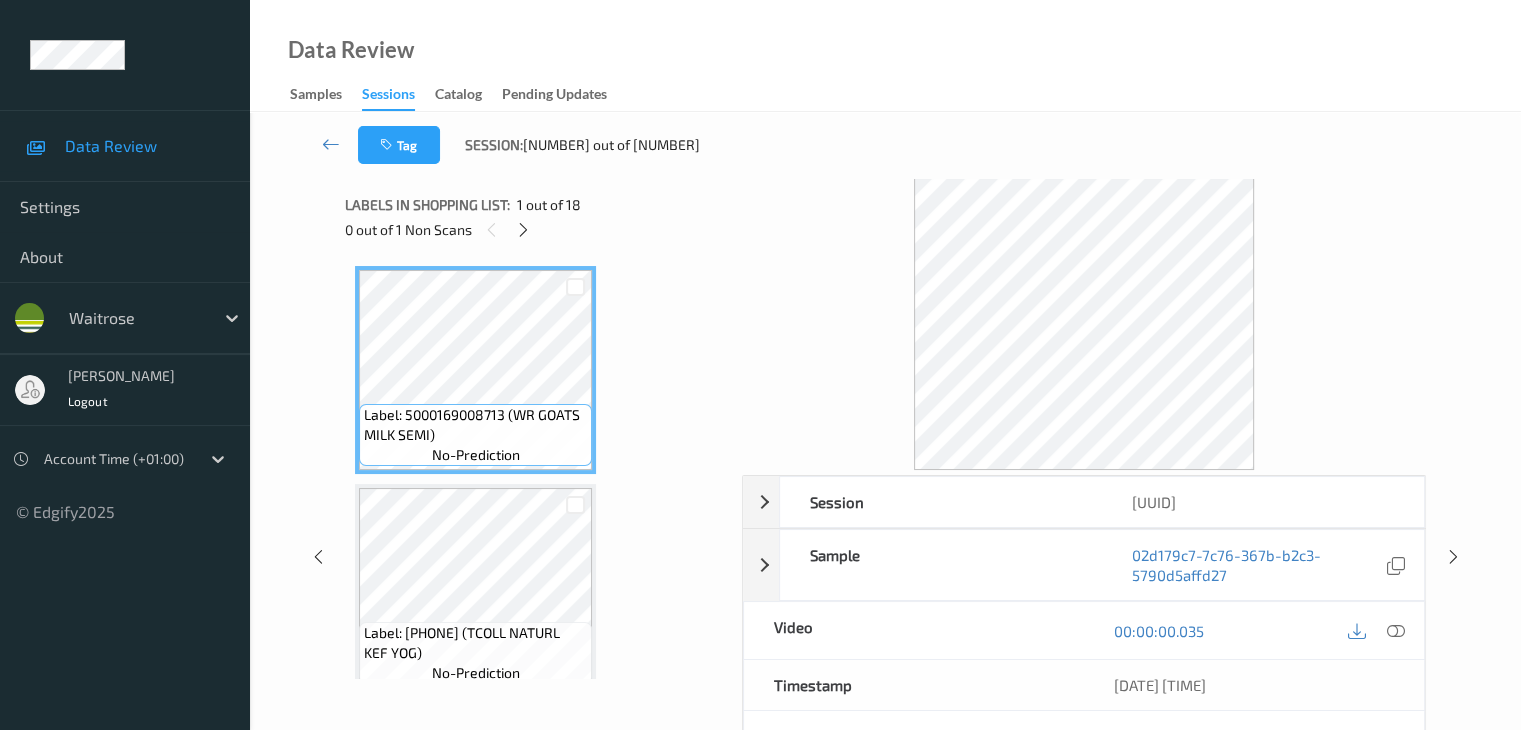 scroll, scrollTop: 1972, scrollLeft: 0, axis: vertical 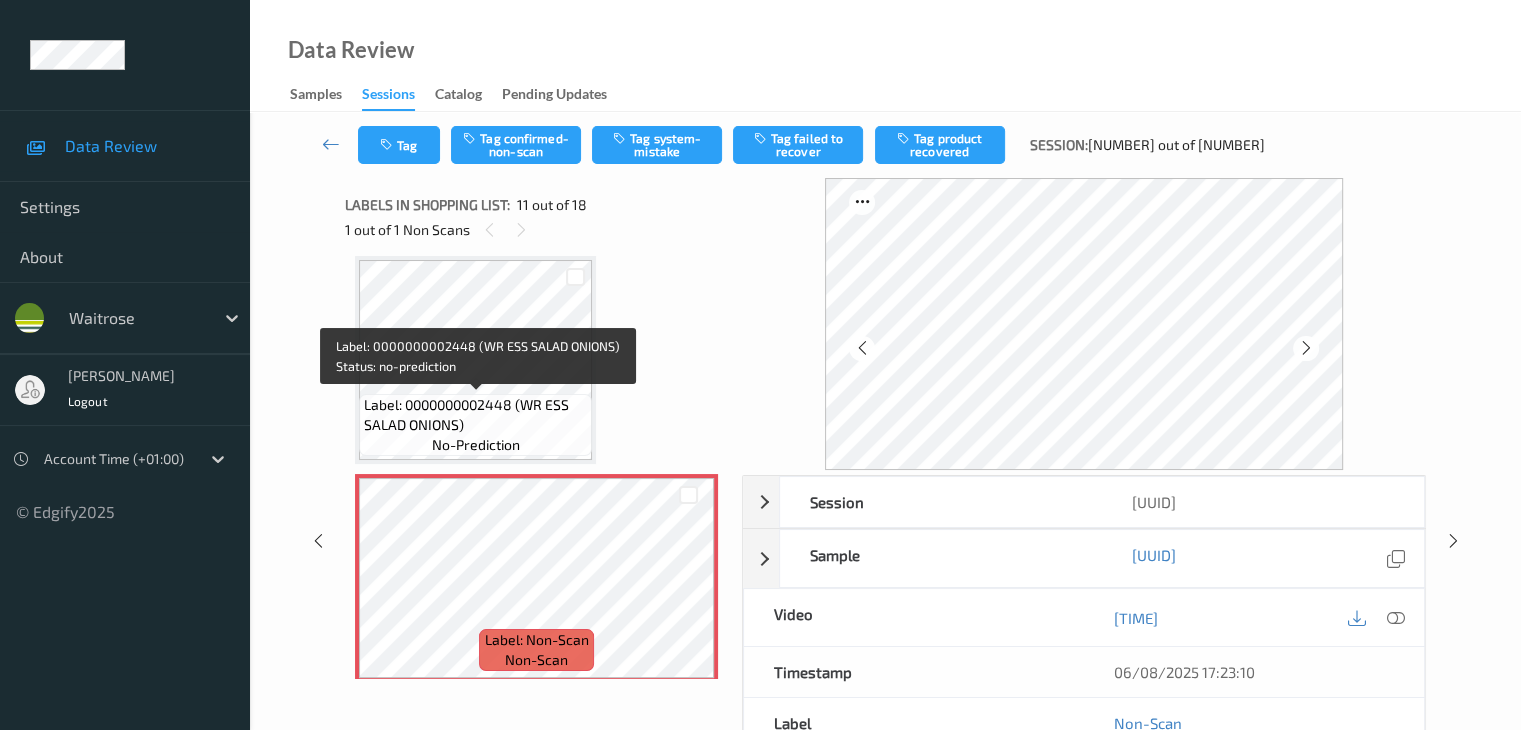 click on "Label: 0000000002448 (WR ESS SALAD ONIONS)" at bounding box center [475, 415] 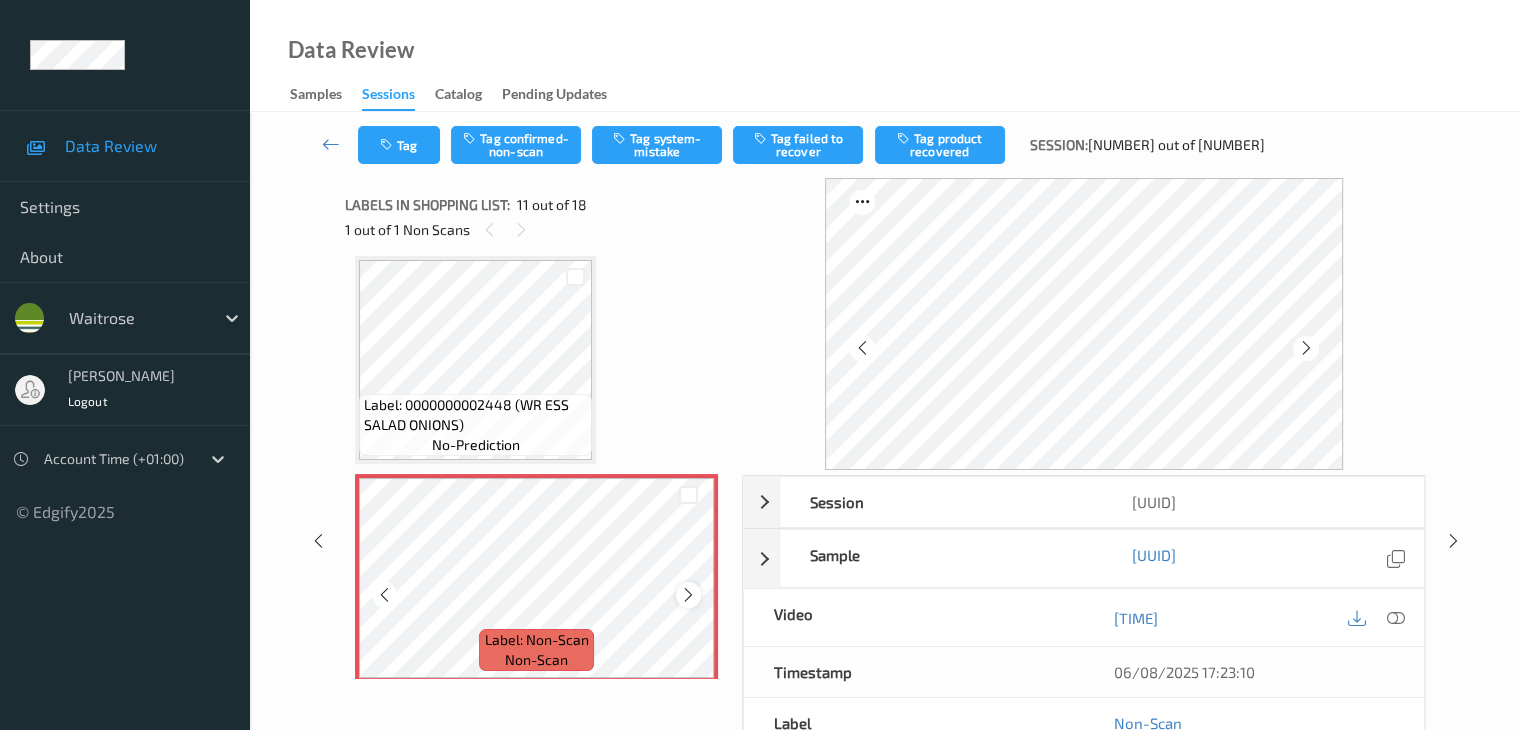 click at bounding box center (688, 595) 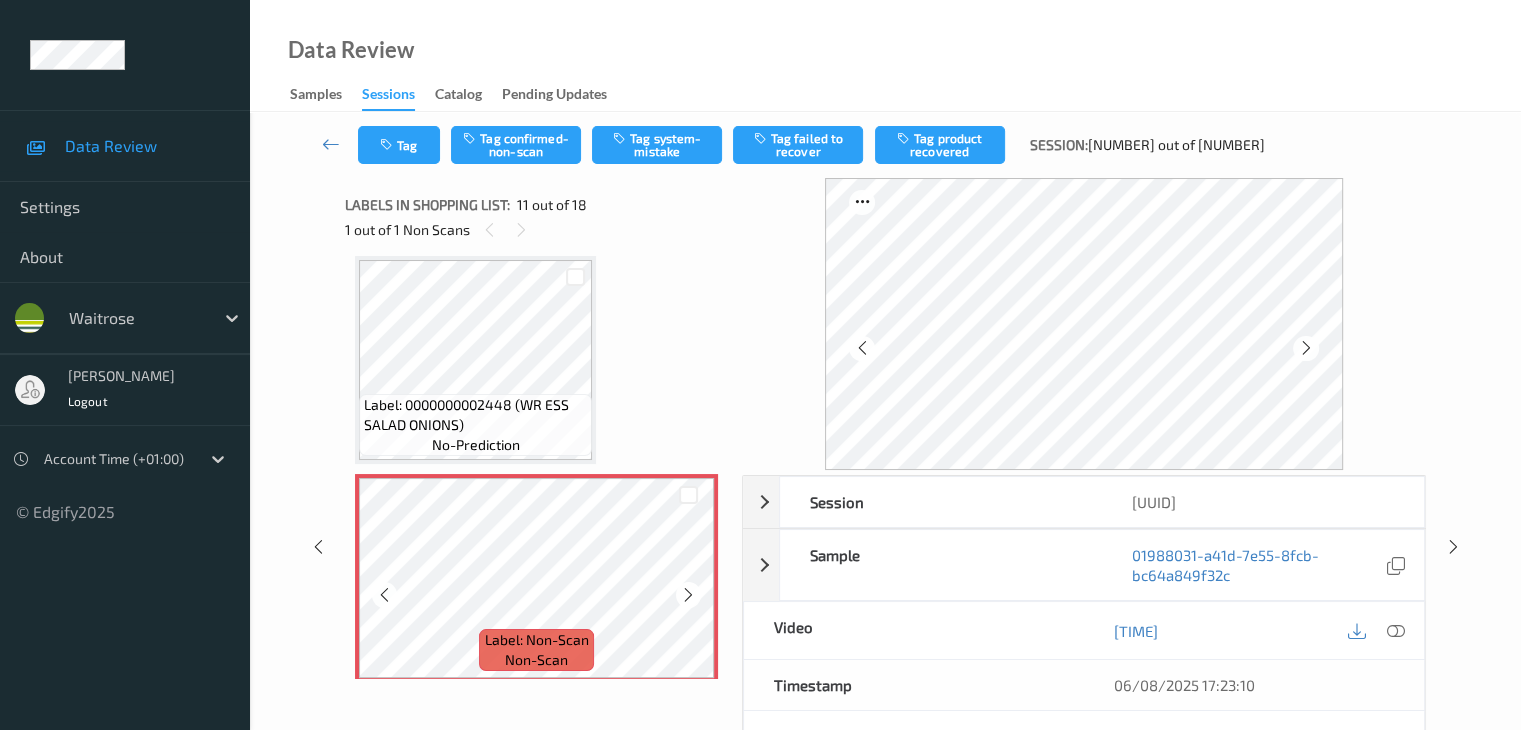 click at bounding box center [688, 595] 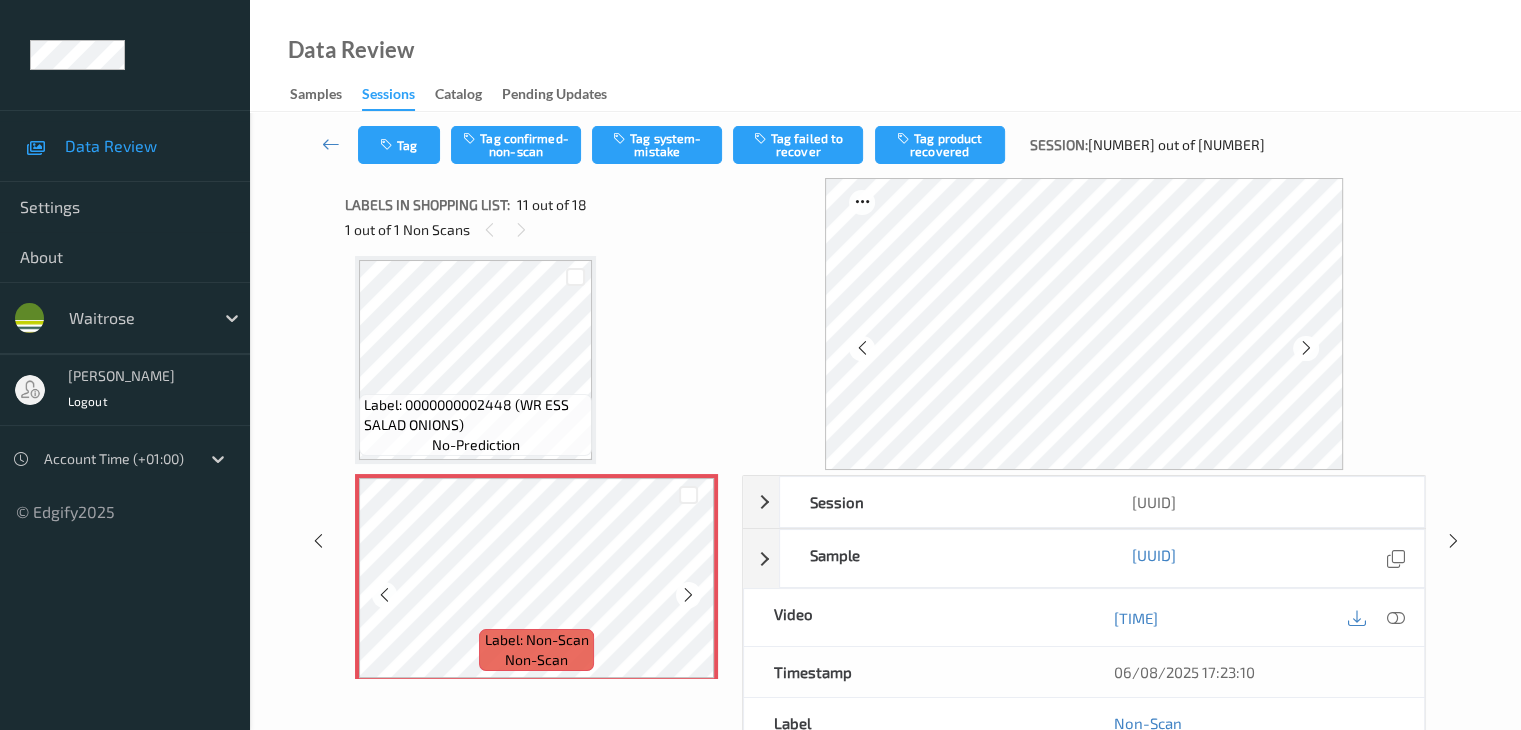 click at bounding box center [688, 595] 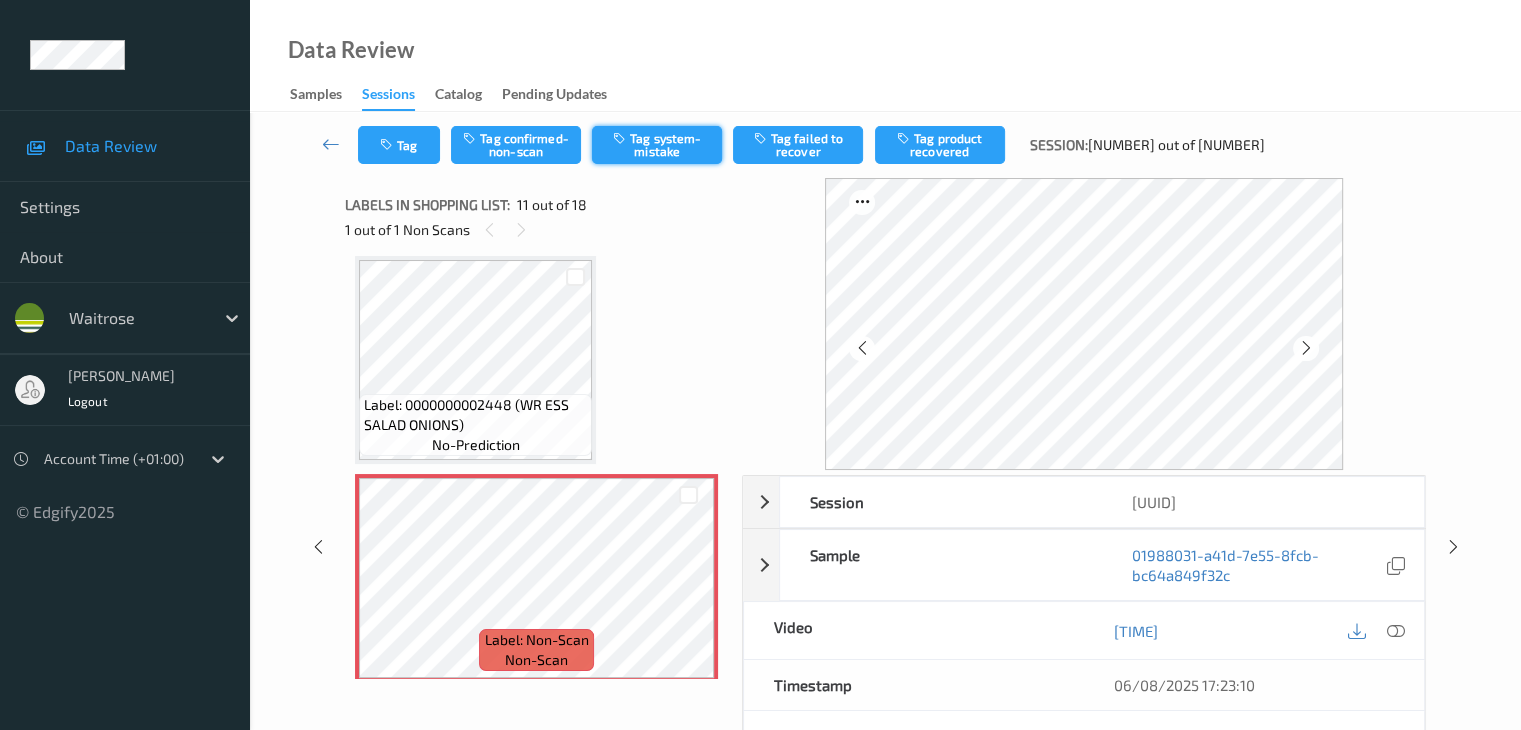 click on "Tag   system-mistake" at bounding box center [657, 145] 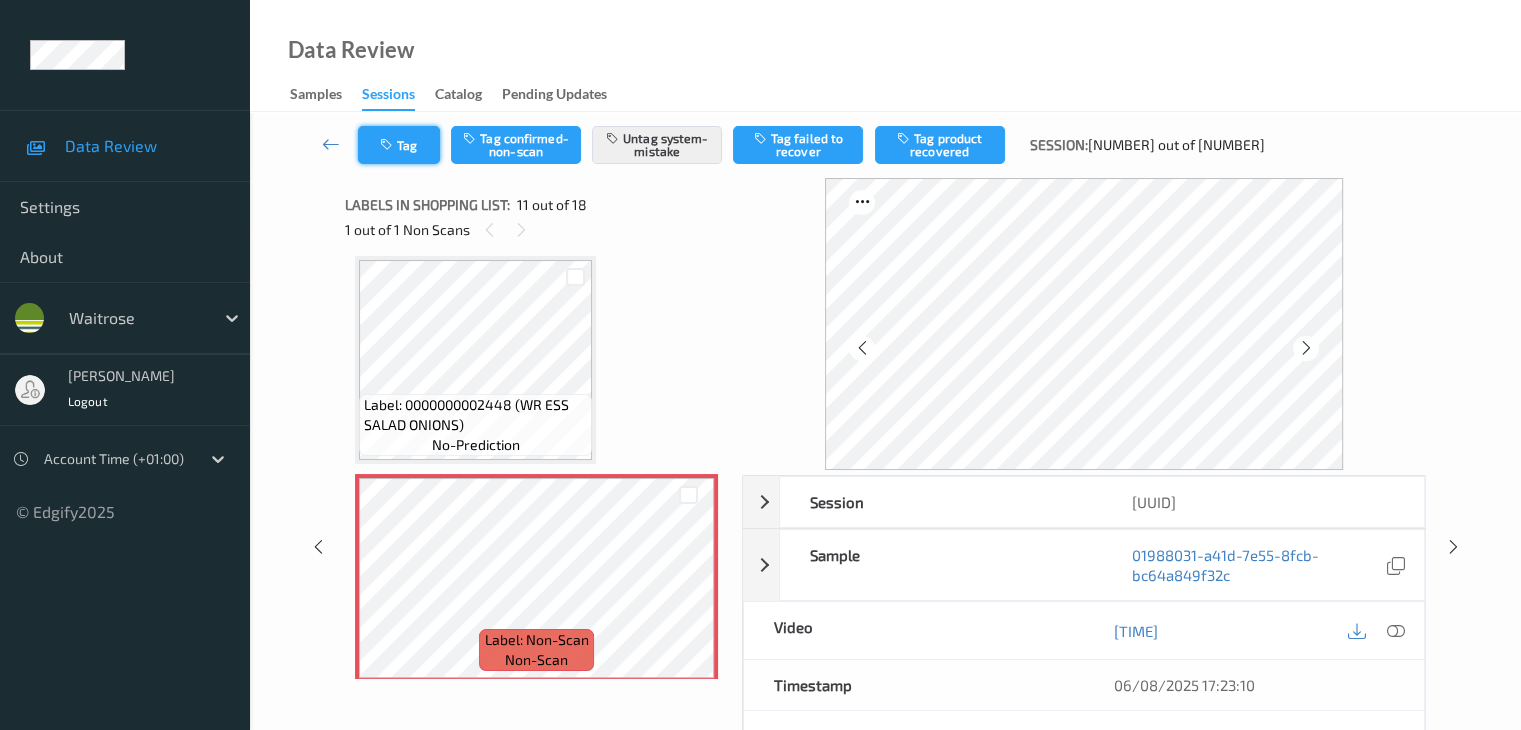 click on "Tag" at bounding box center [399, 145] 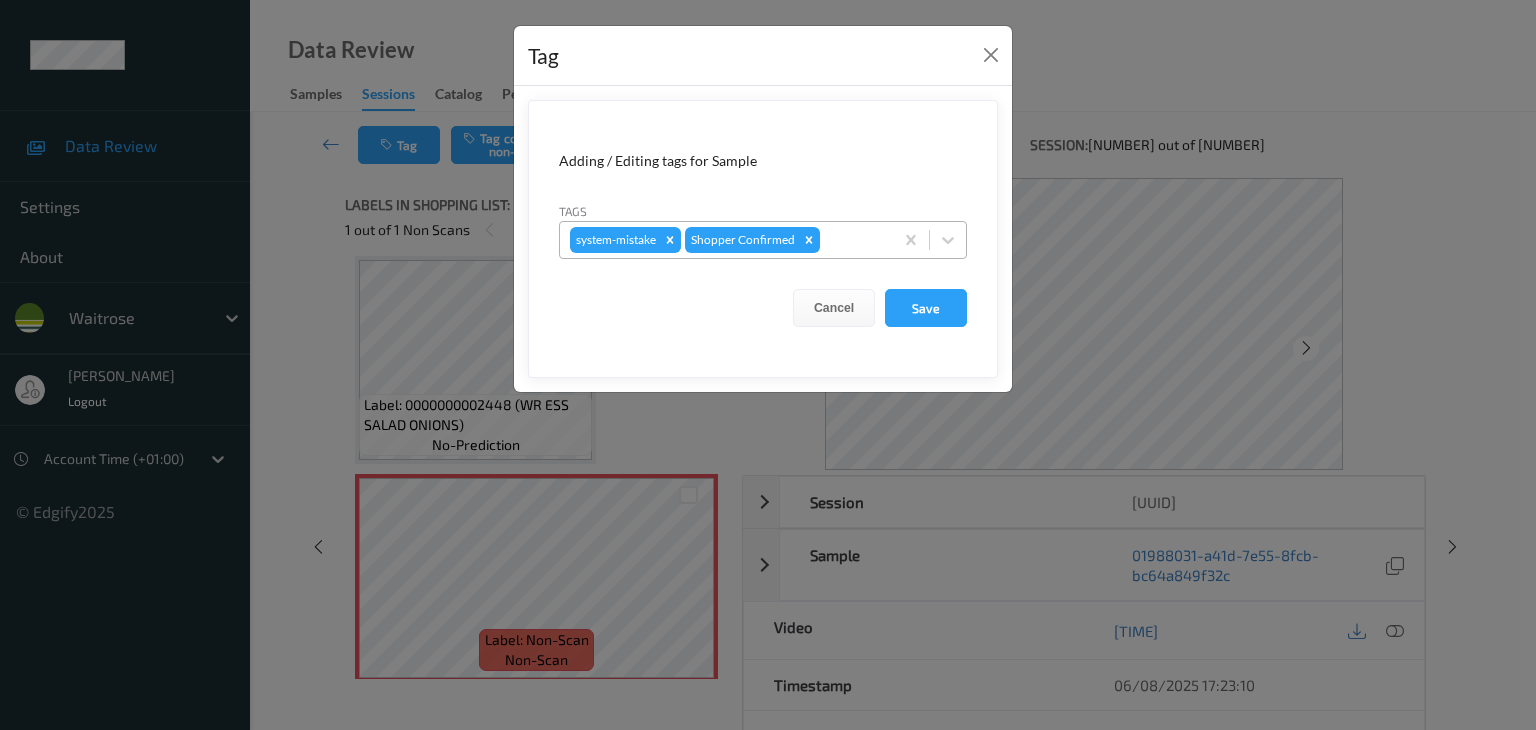 click at bounding box center [853, 240] 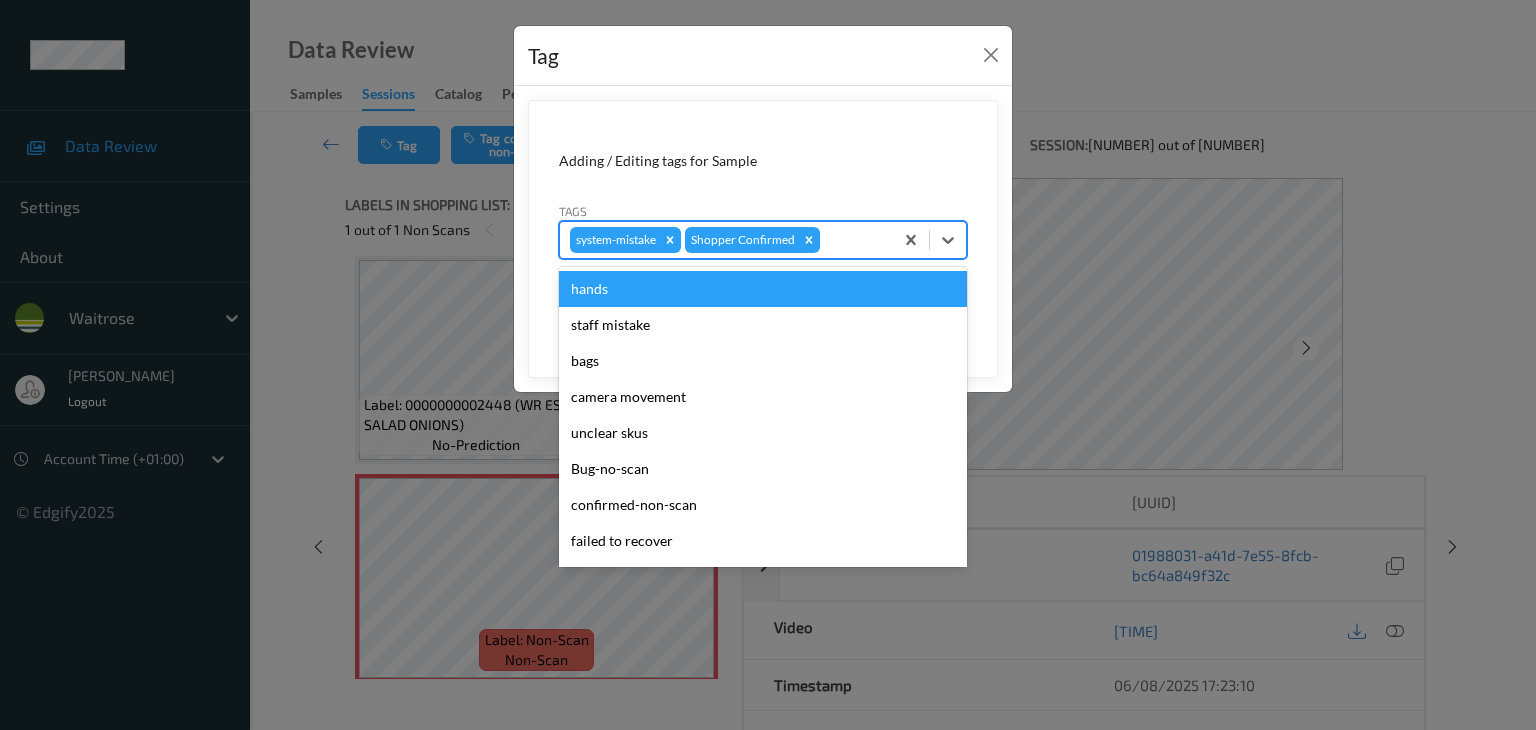 type on "u" 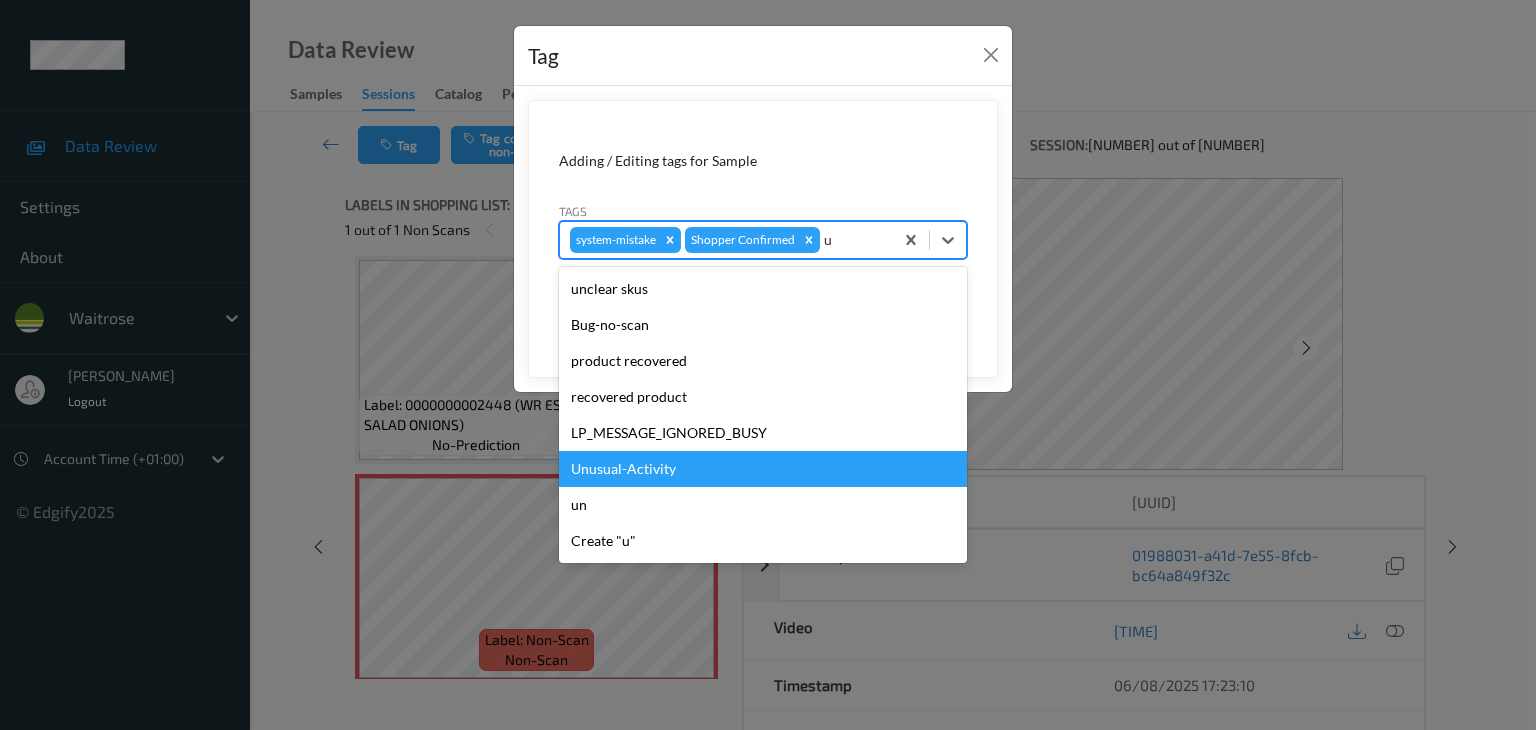 click on "Unusual-Activity" at bounding box center (763, 469) 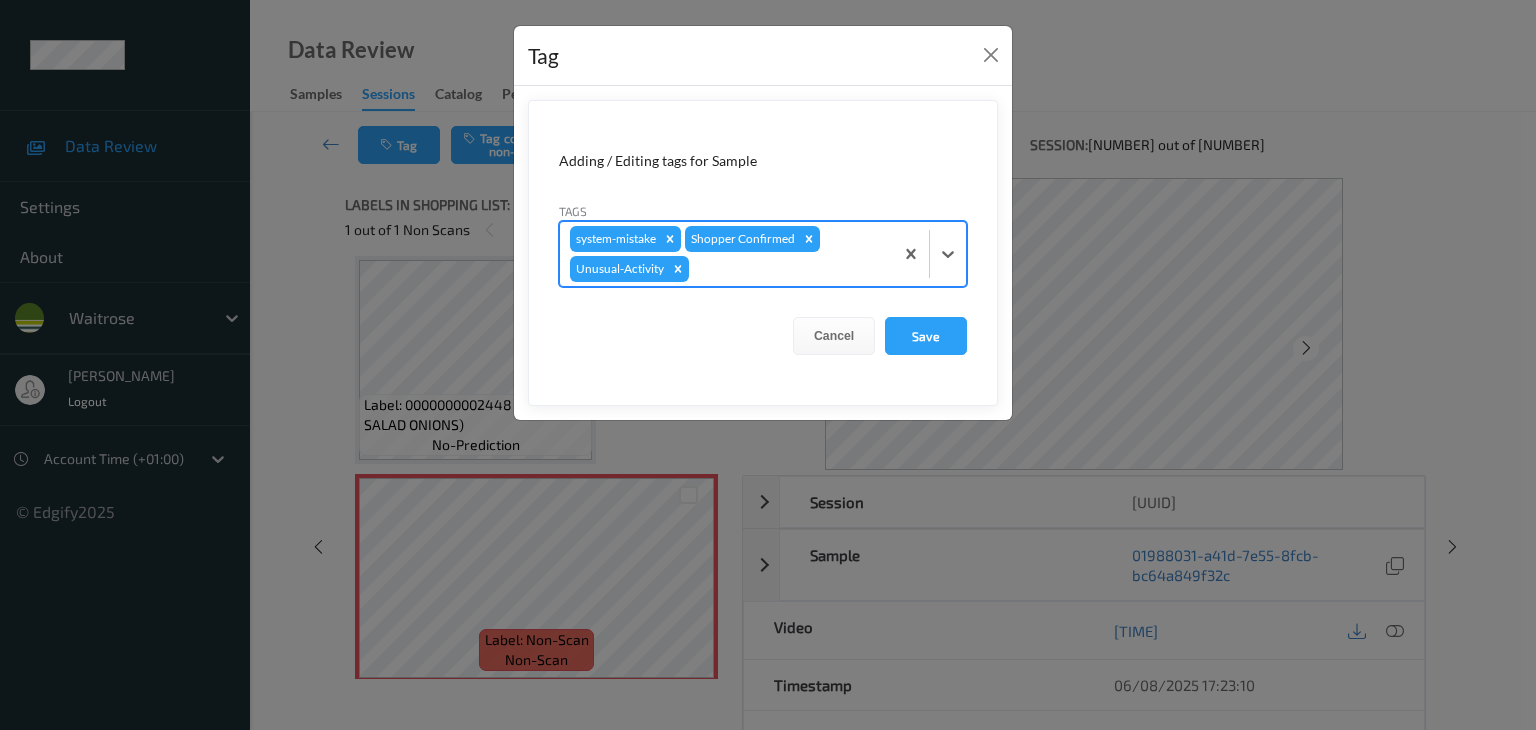 type on "p" 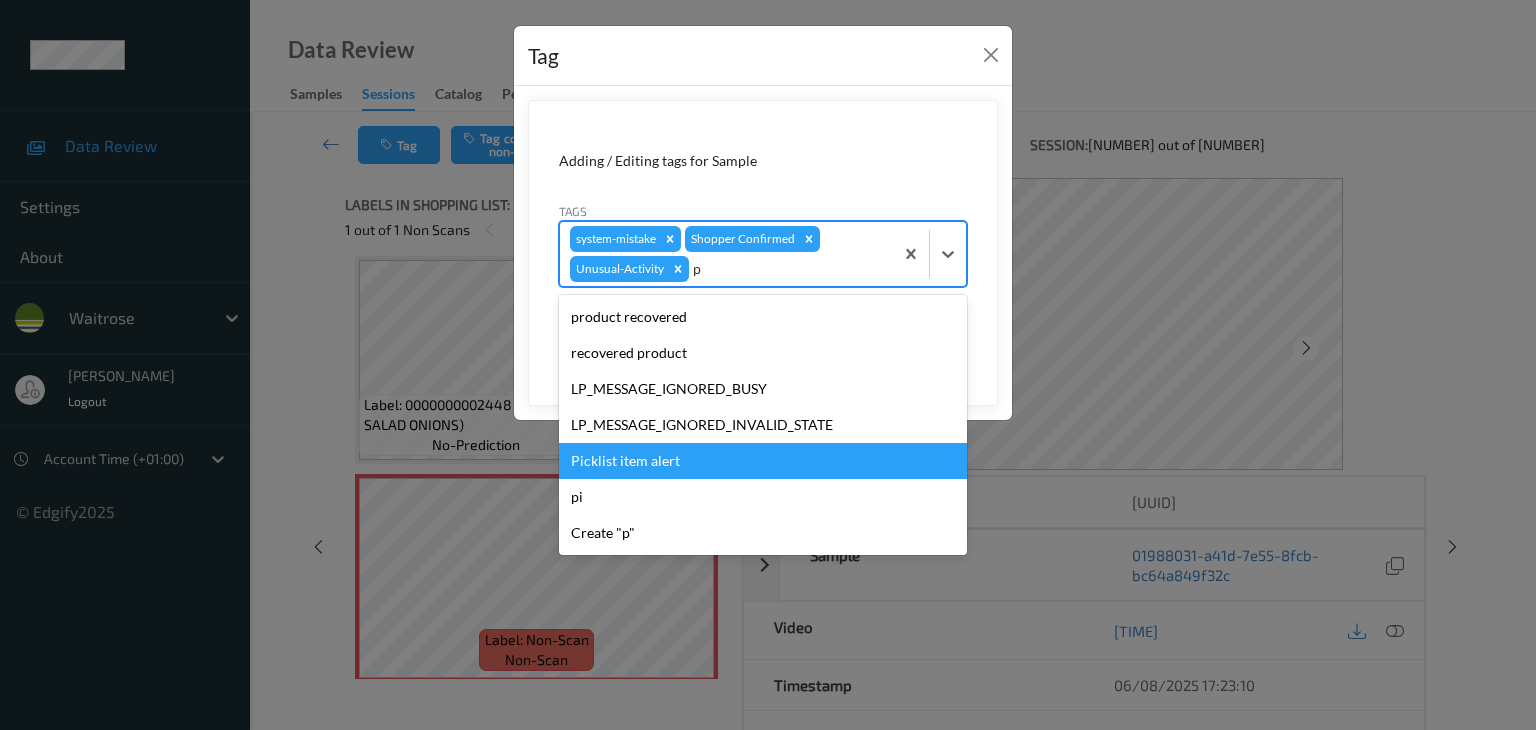 click on "Picklist item alert" at bounding box center (763, 461) 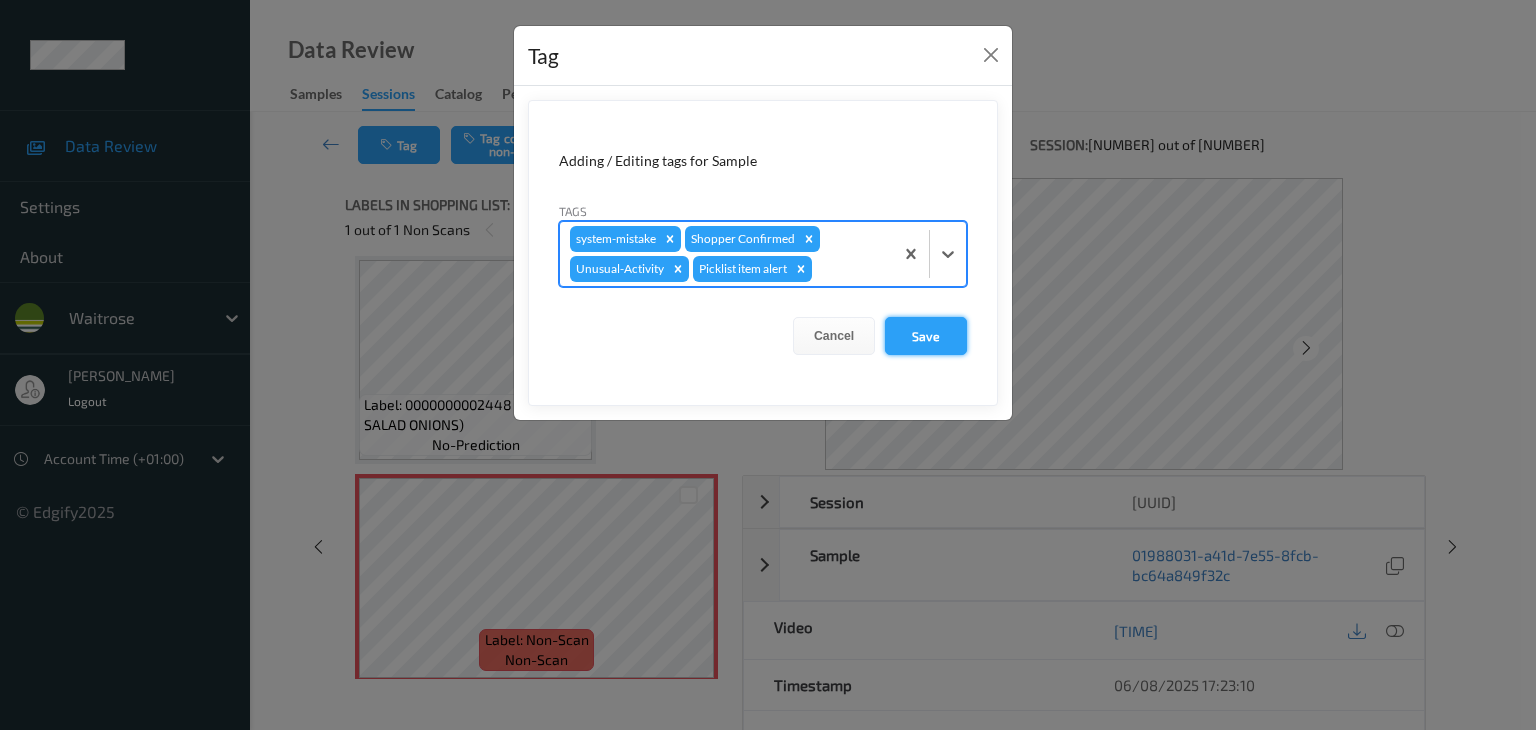 click on "Save" at bounding box center (926, 336) 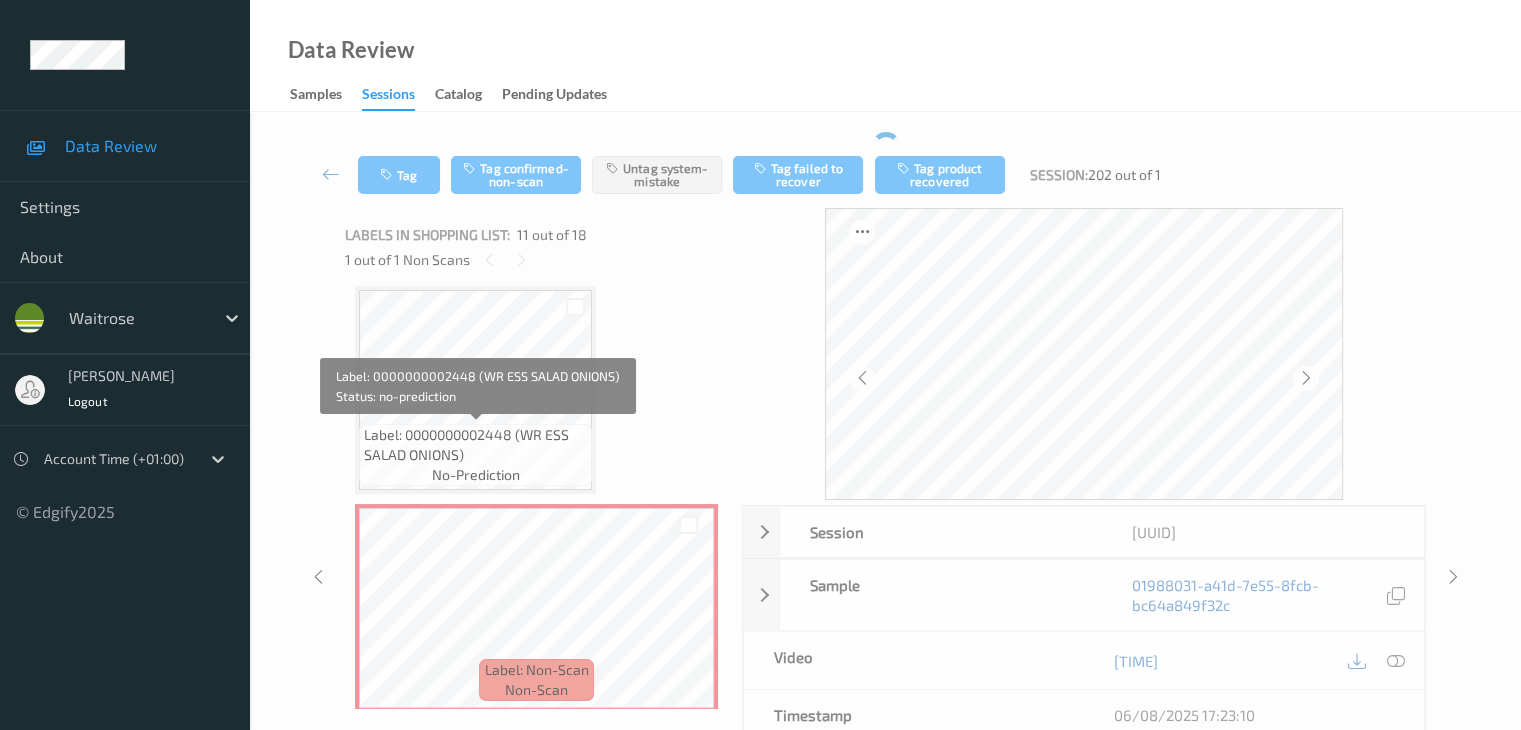 click on "Label: 0000000002448 (WR ESS SALAD ONIONS)" at bounding box center [475, 445] 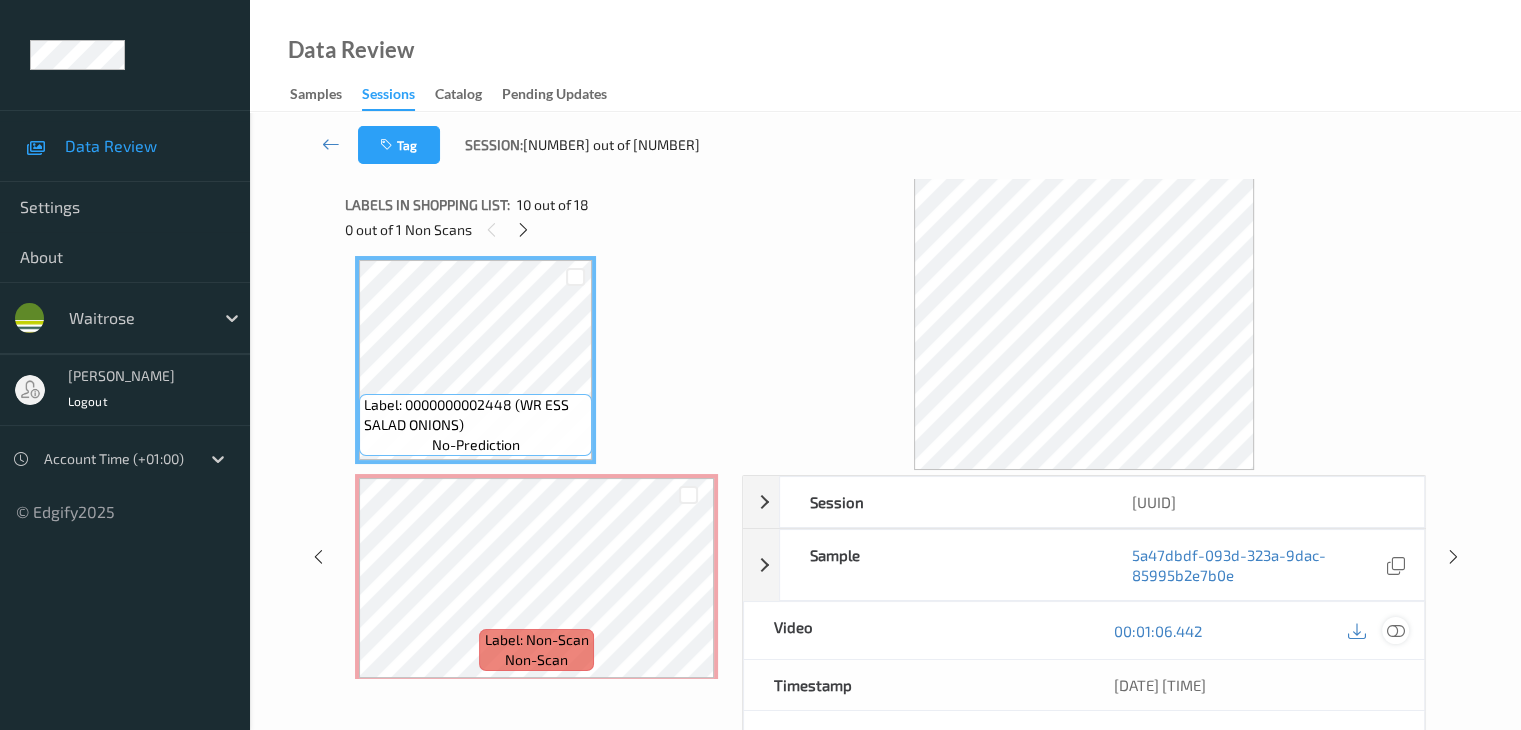 click at bounding box center [1395, 630] 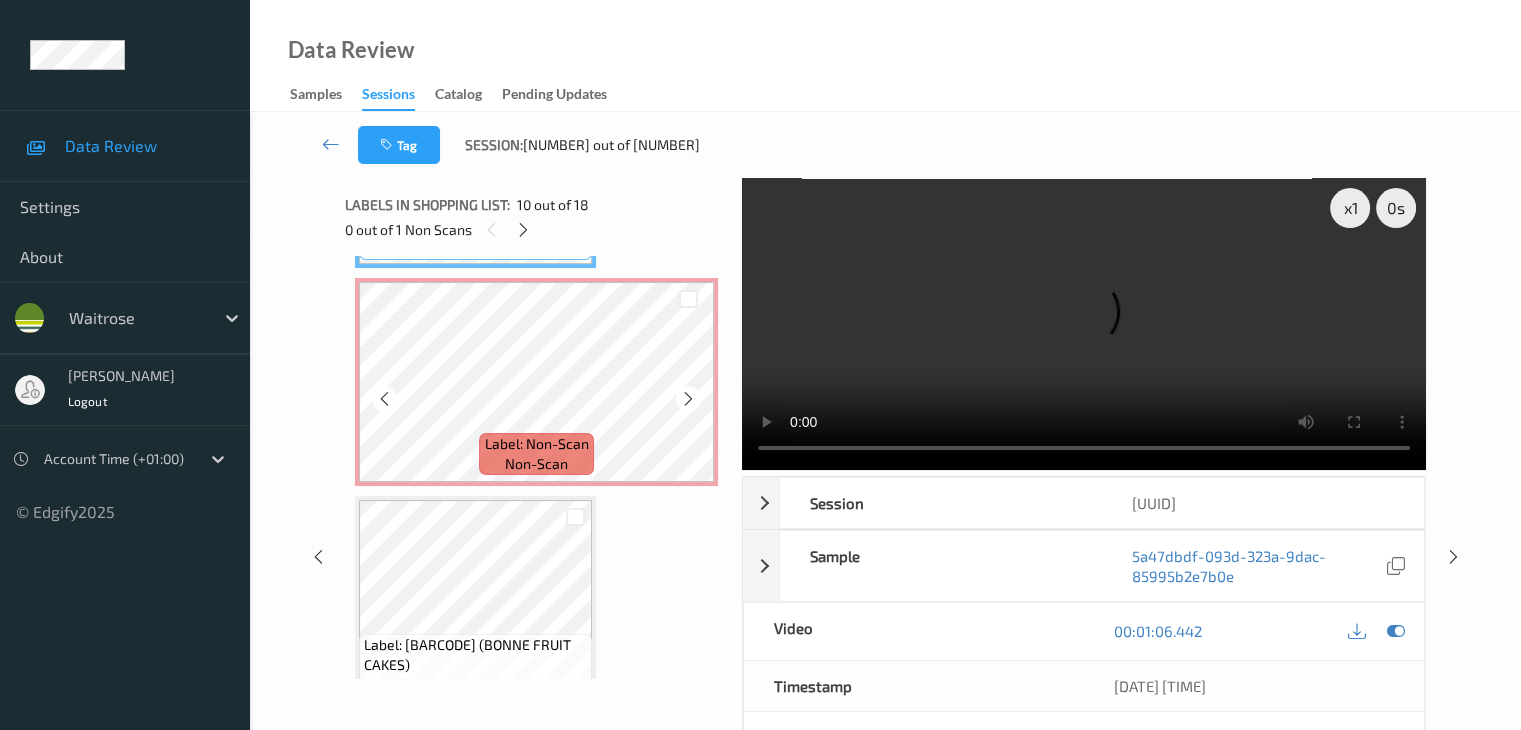 scroll, scrollTop: 2172, scrollLeft: 0, axis: vertical 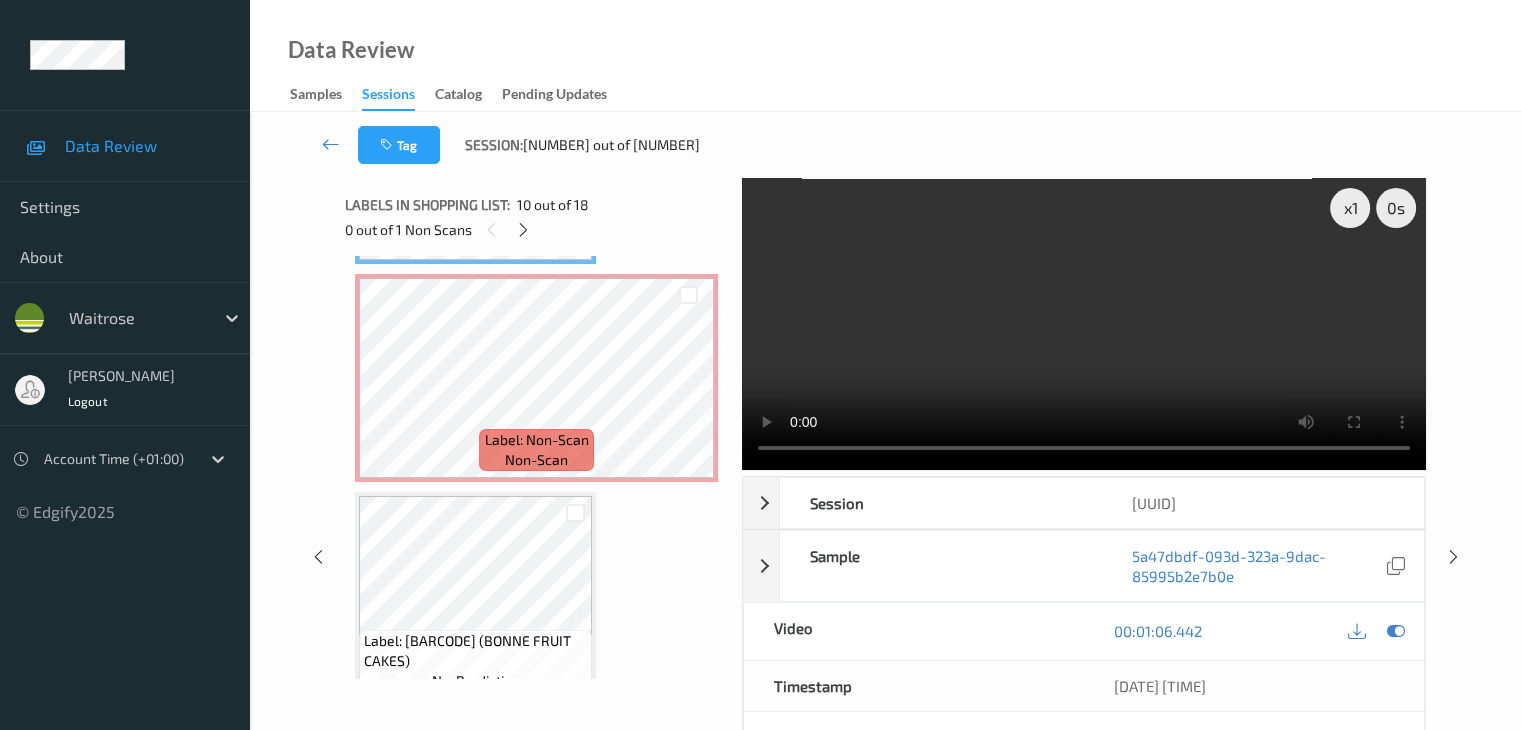 type 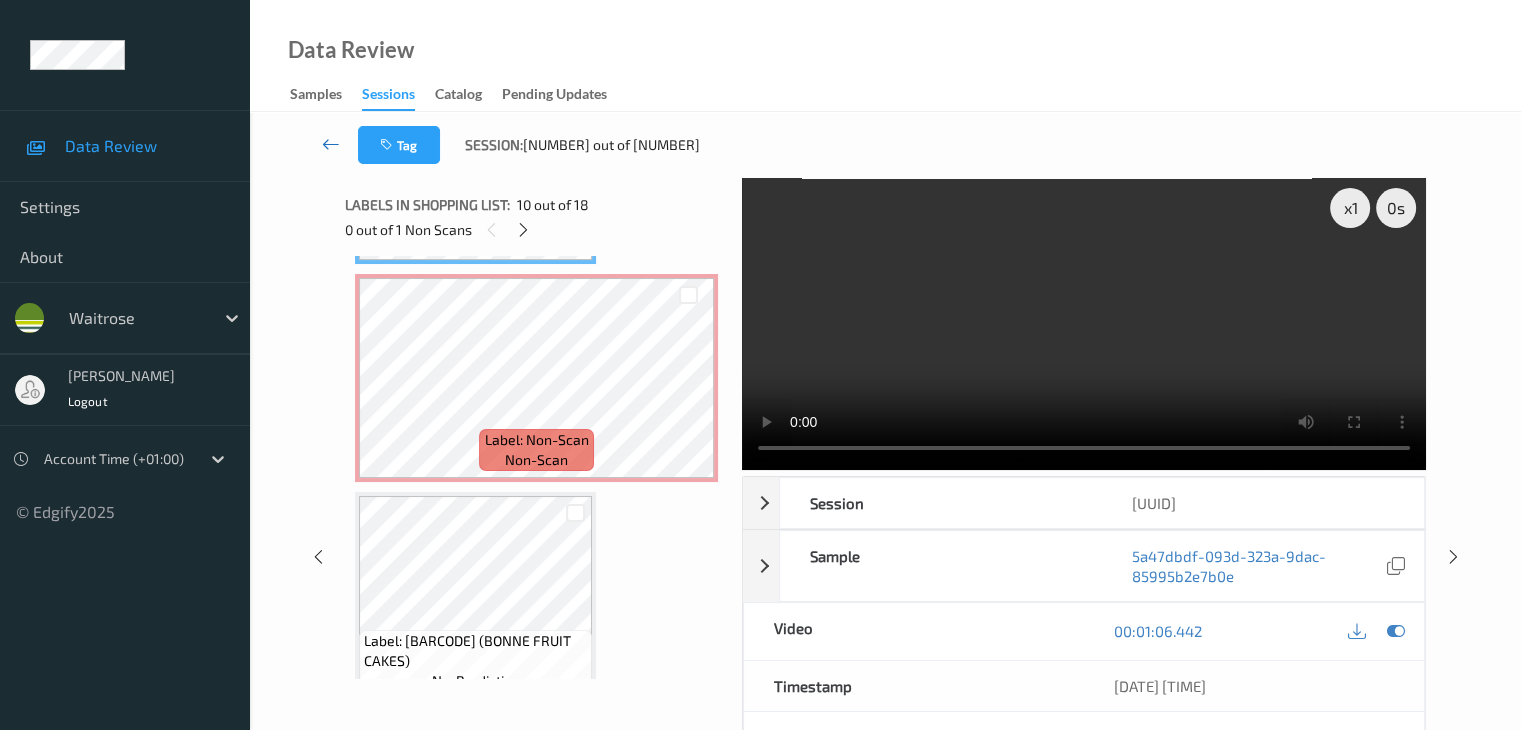 click at bounding box center (331, 144) 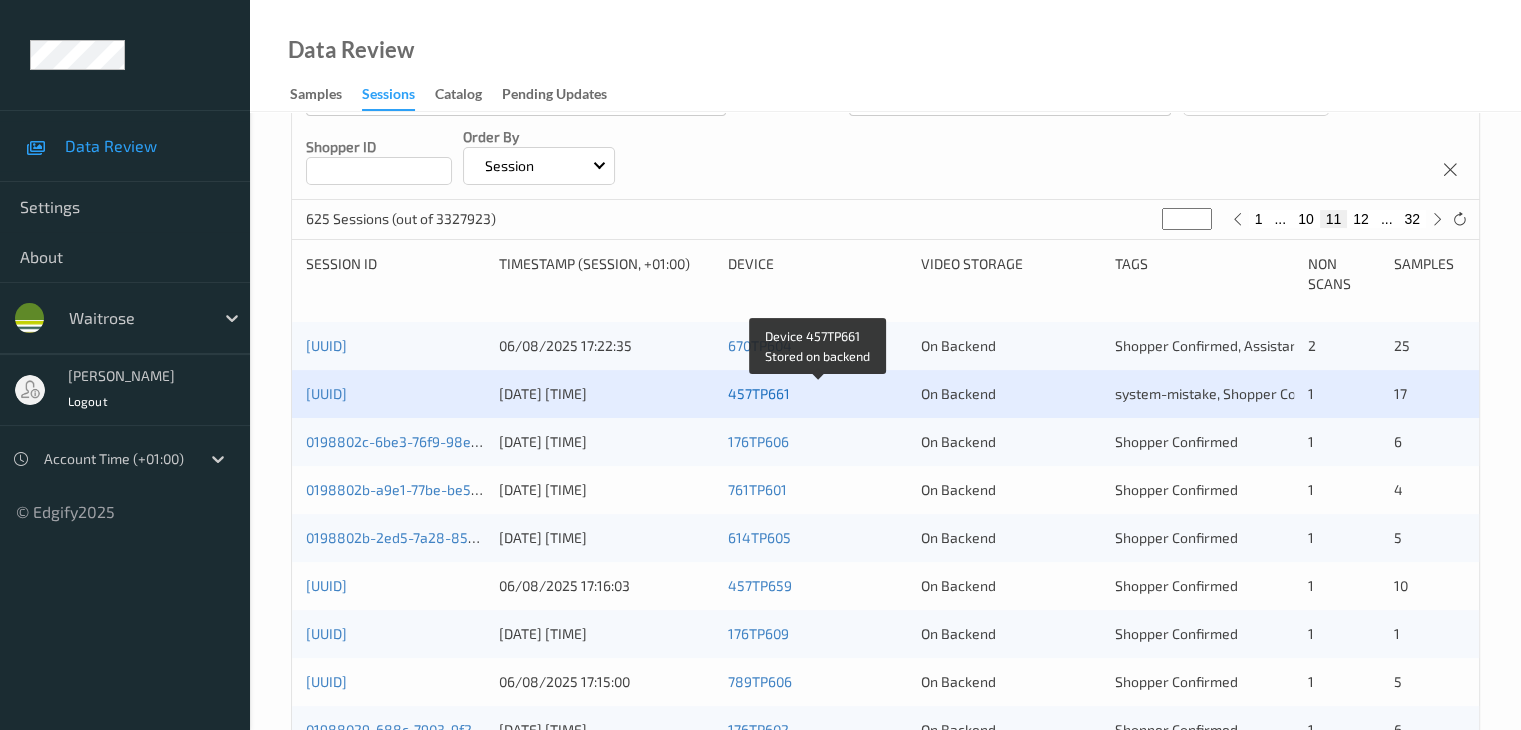 scroll, scrollTop: 300, scrollLeft: 0, axis: vertical 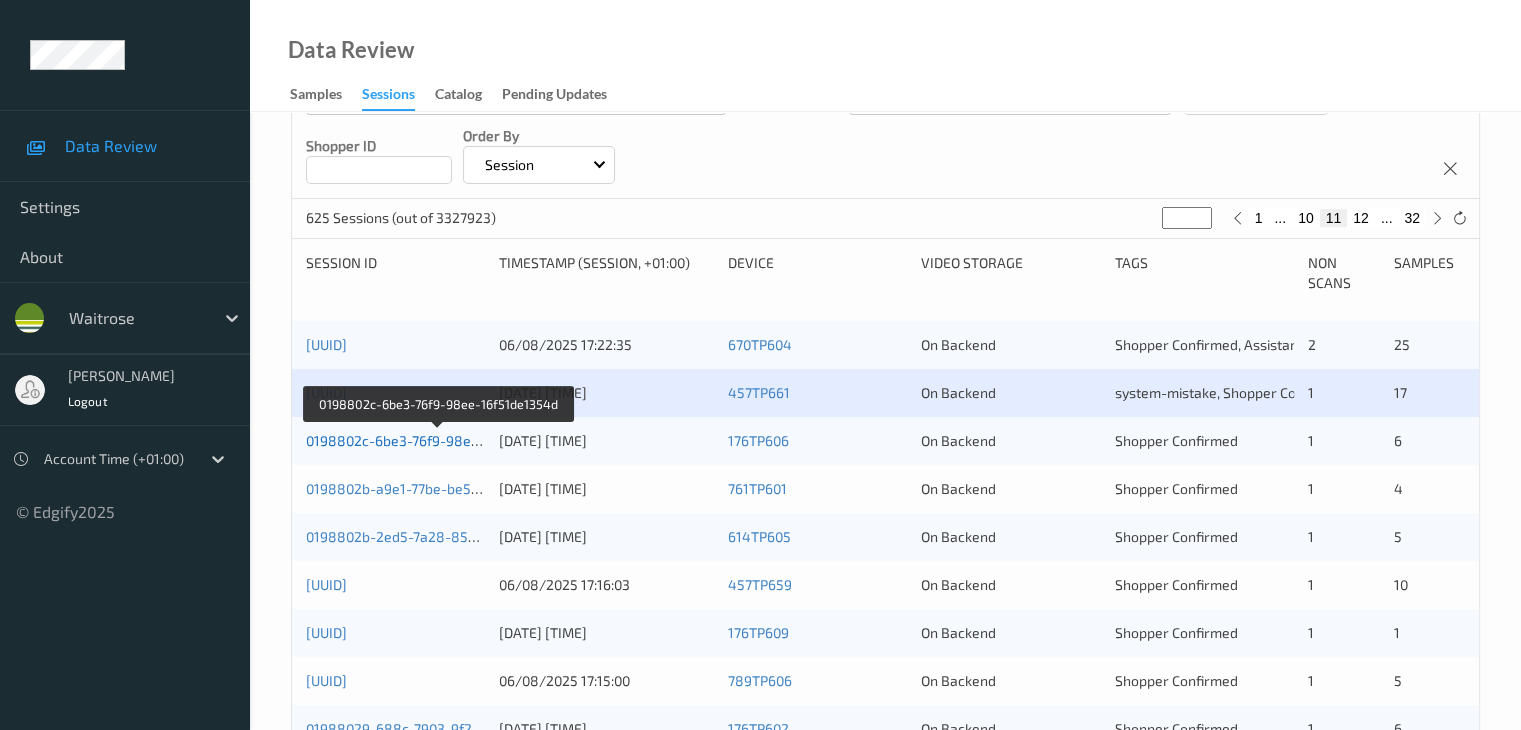 click on "0198802c-6be3-76f9-98ee-16f51de1354d" at bounding box center (439, 440) 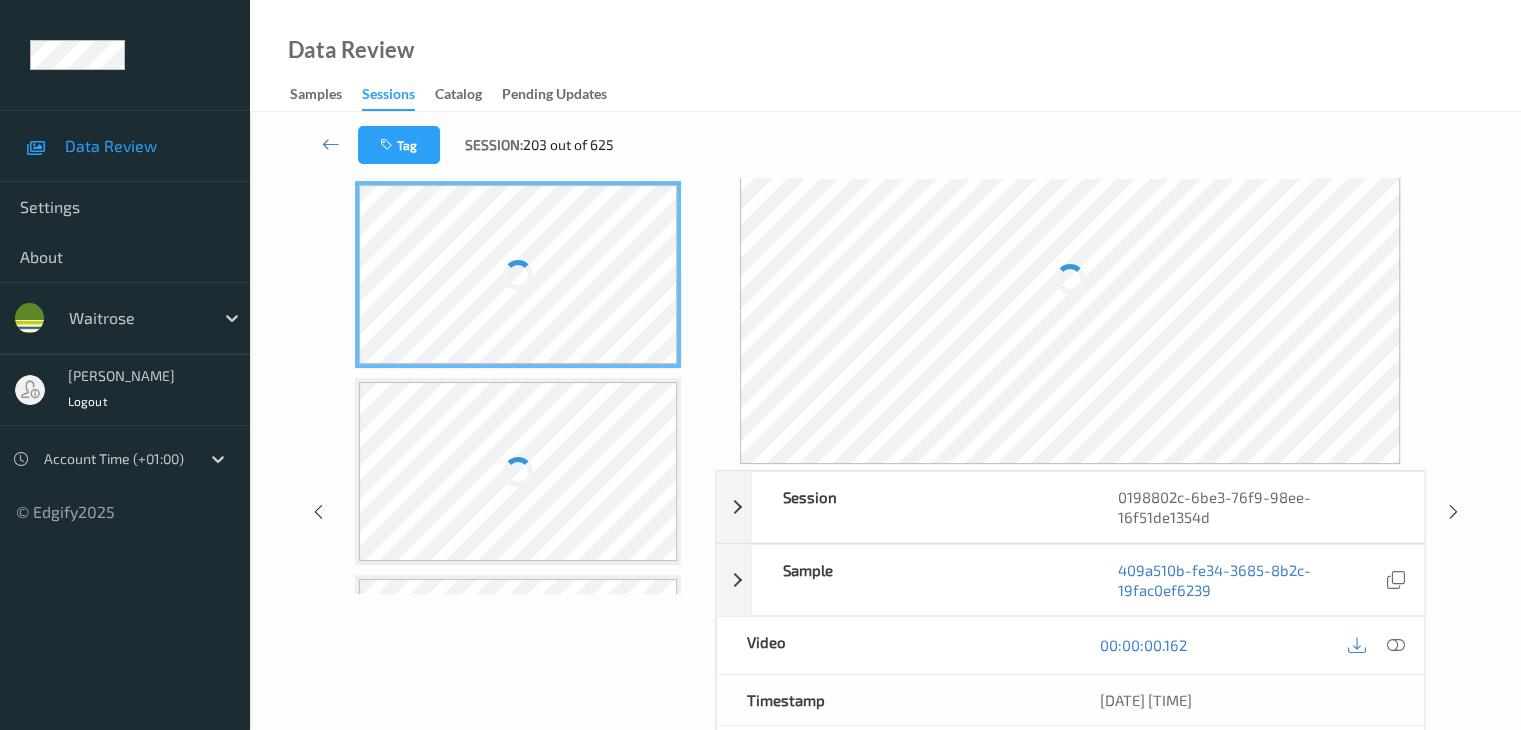 scroll, scrollTop: 0, scrollLeft: 0, axis: both 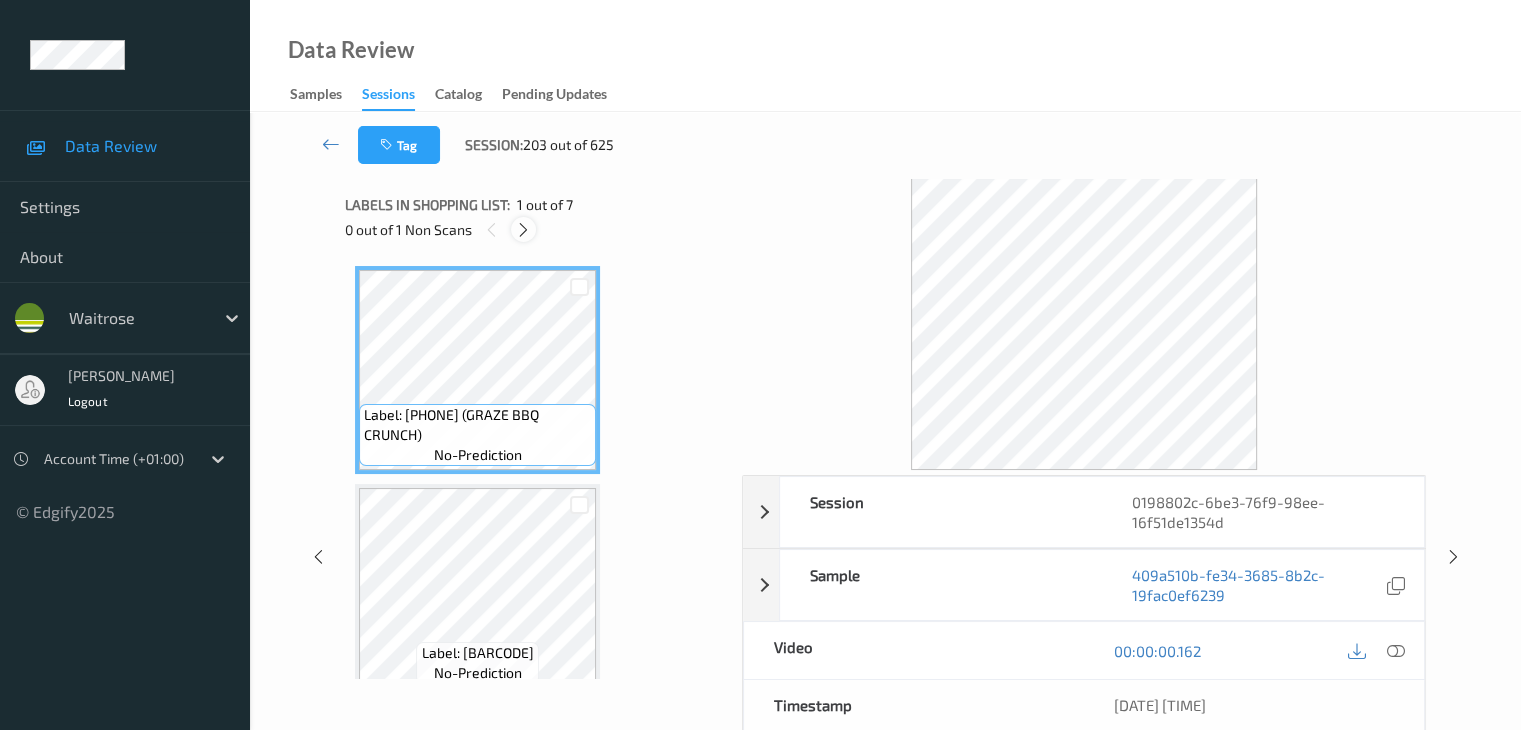 click at bounding box center (523, 230) 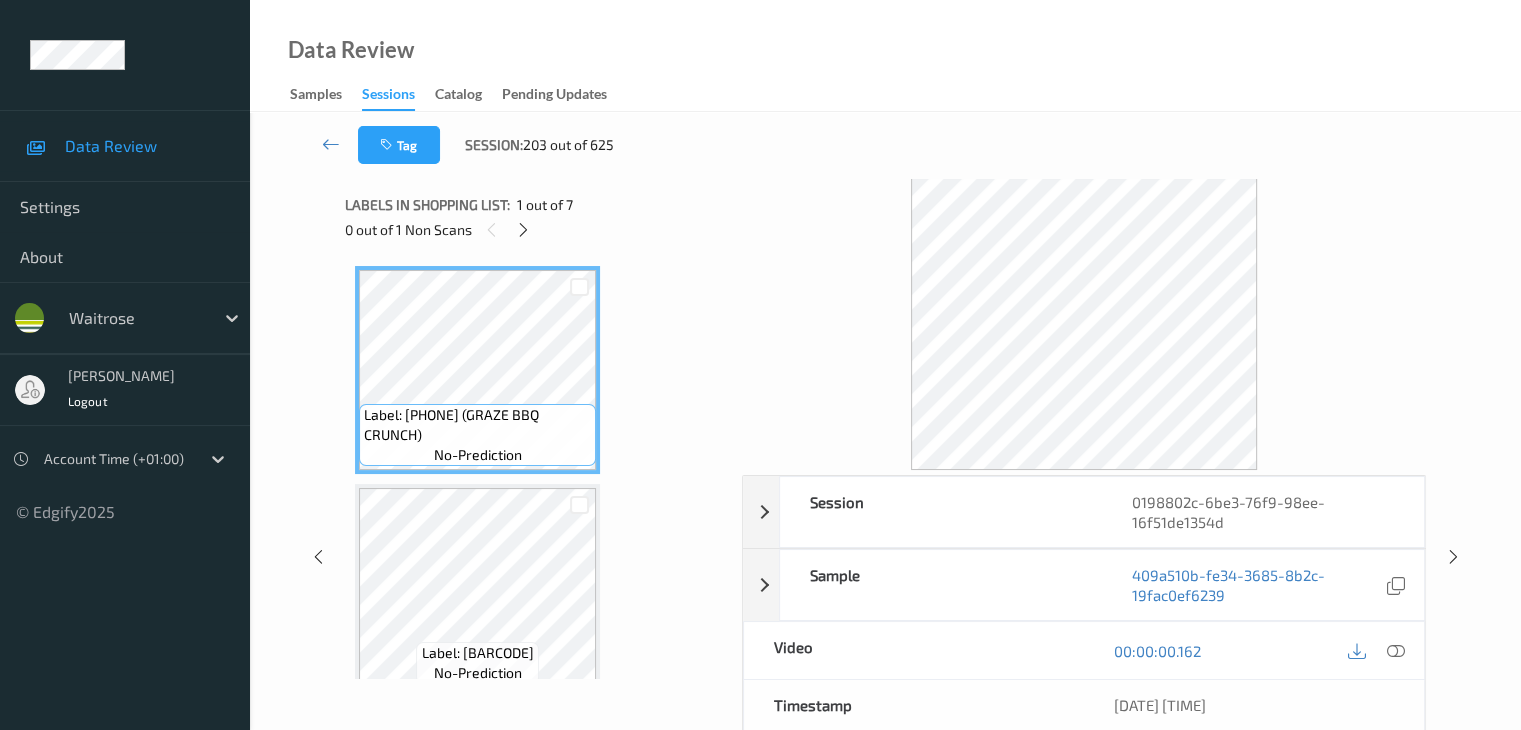 scroll, scrollTop: 446, scrollLeft: 0, axis: vertical 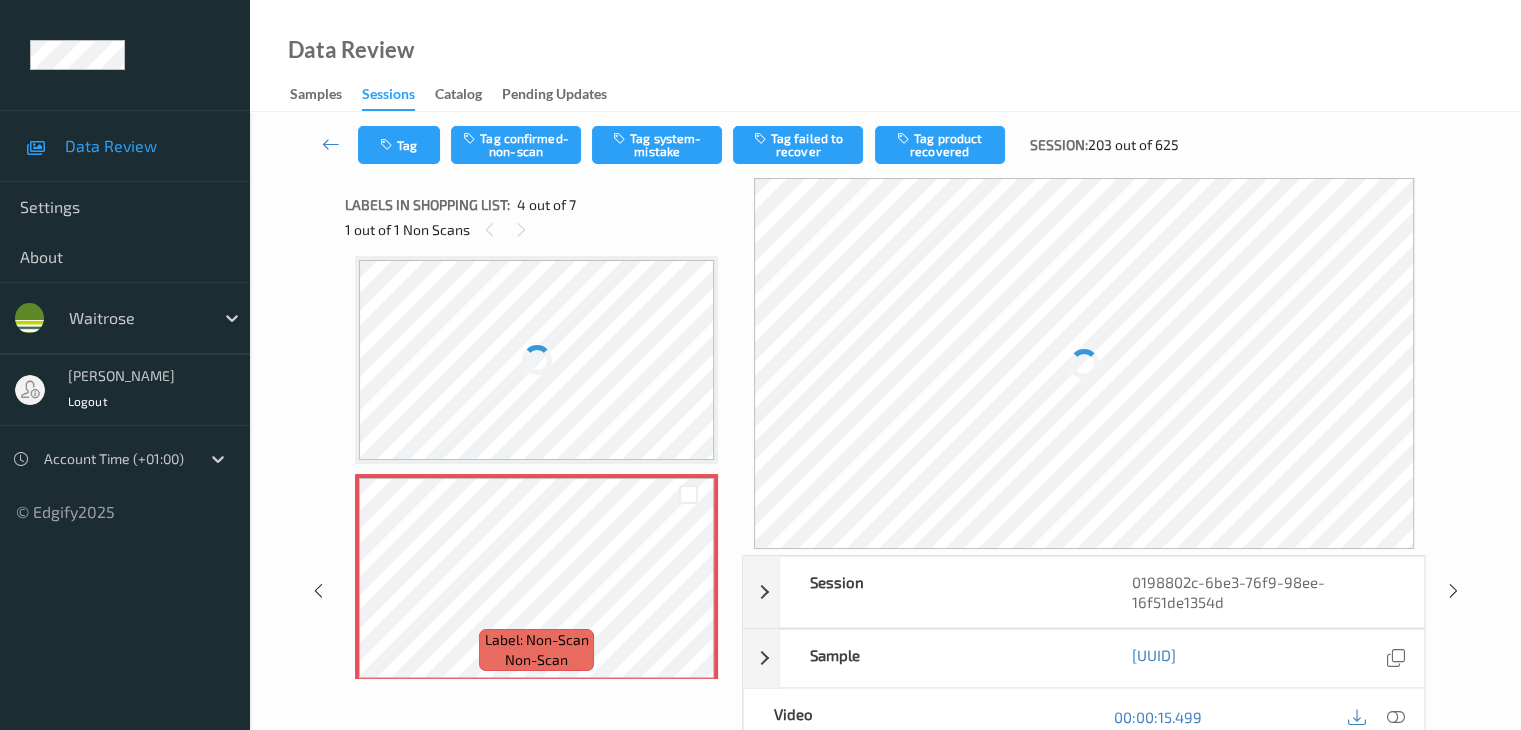 click at bounding box center [536, 360] 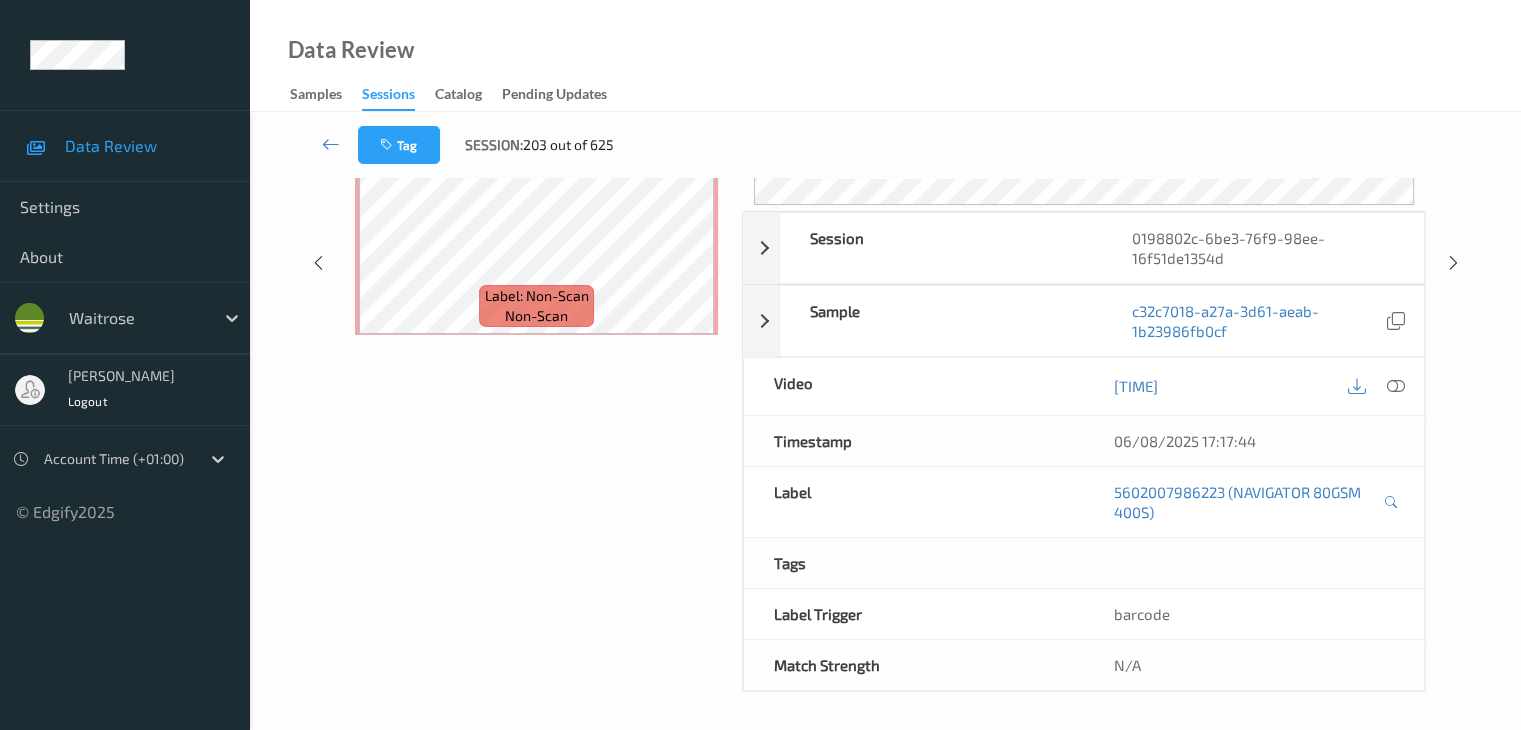 scroll, scrollTop: 0, scrollLeft: 0, axis: both 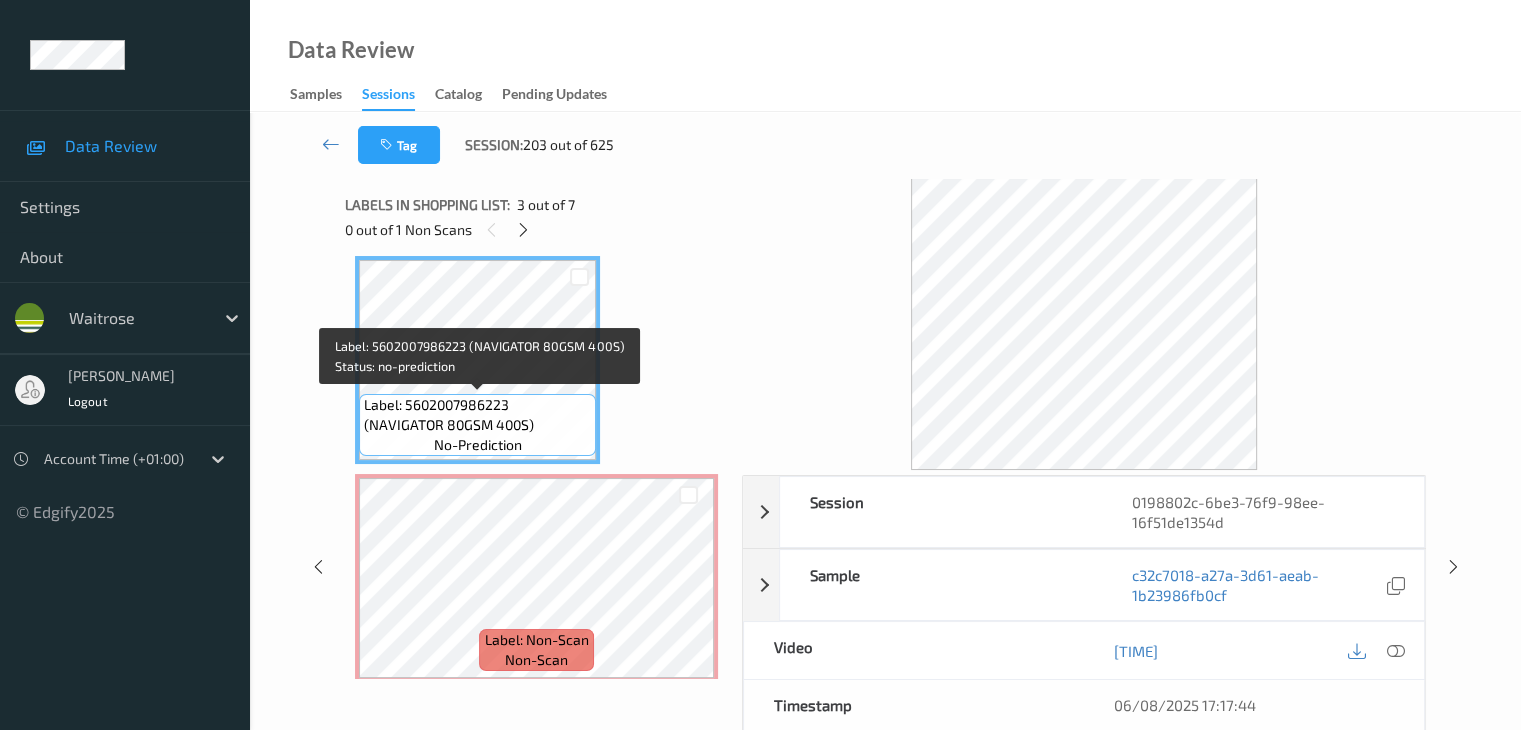 click on "Label: 5602007986223 (NAVIGATOR 80GSM 400S)" at bounding box center [477, 415] 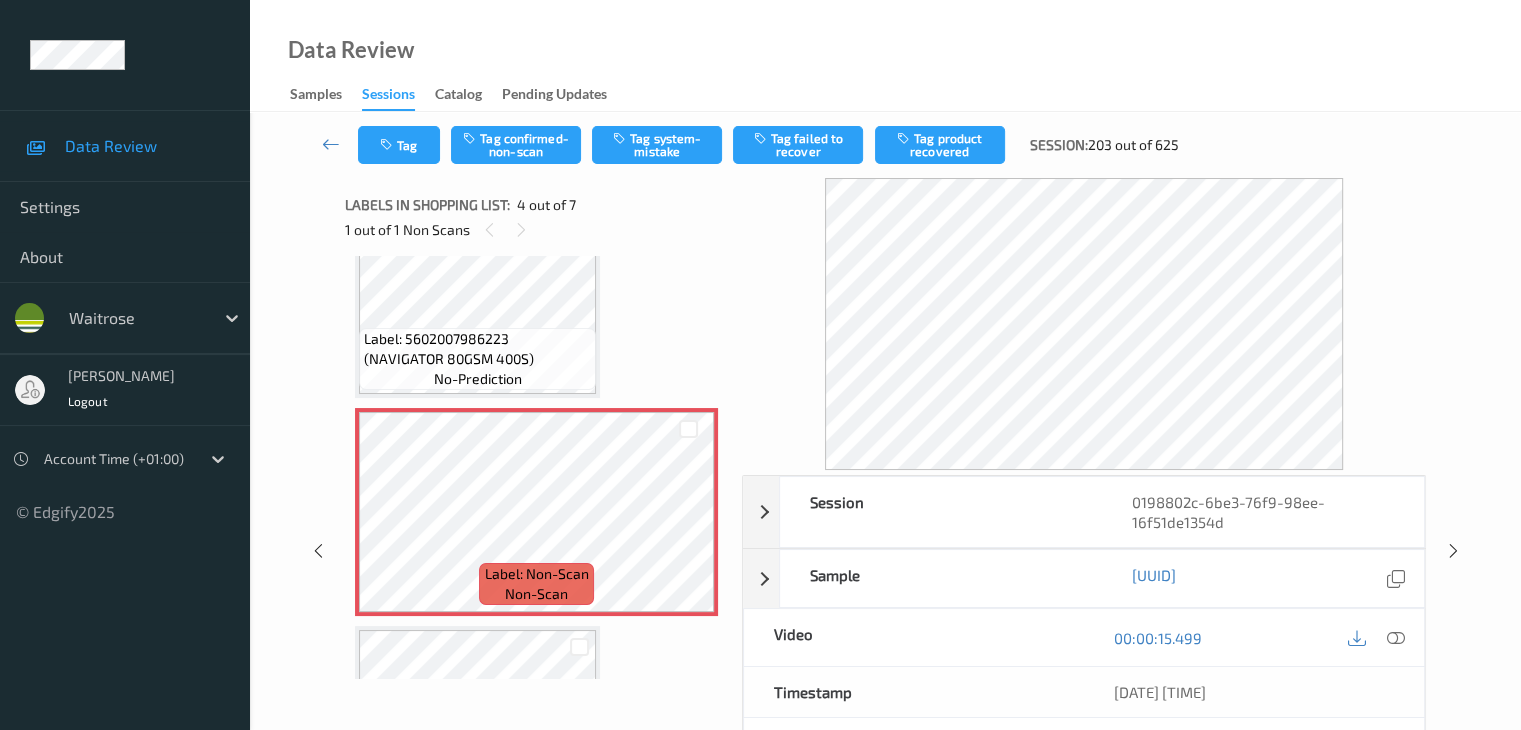 scroll, scrollTop: 546, scrollLeft: 0, axis: vertical 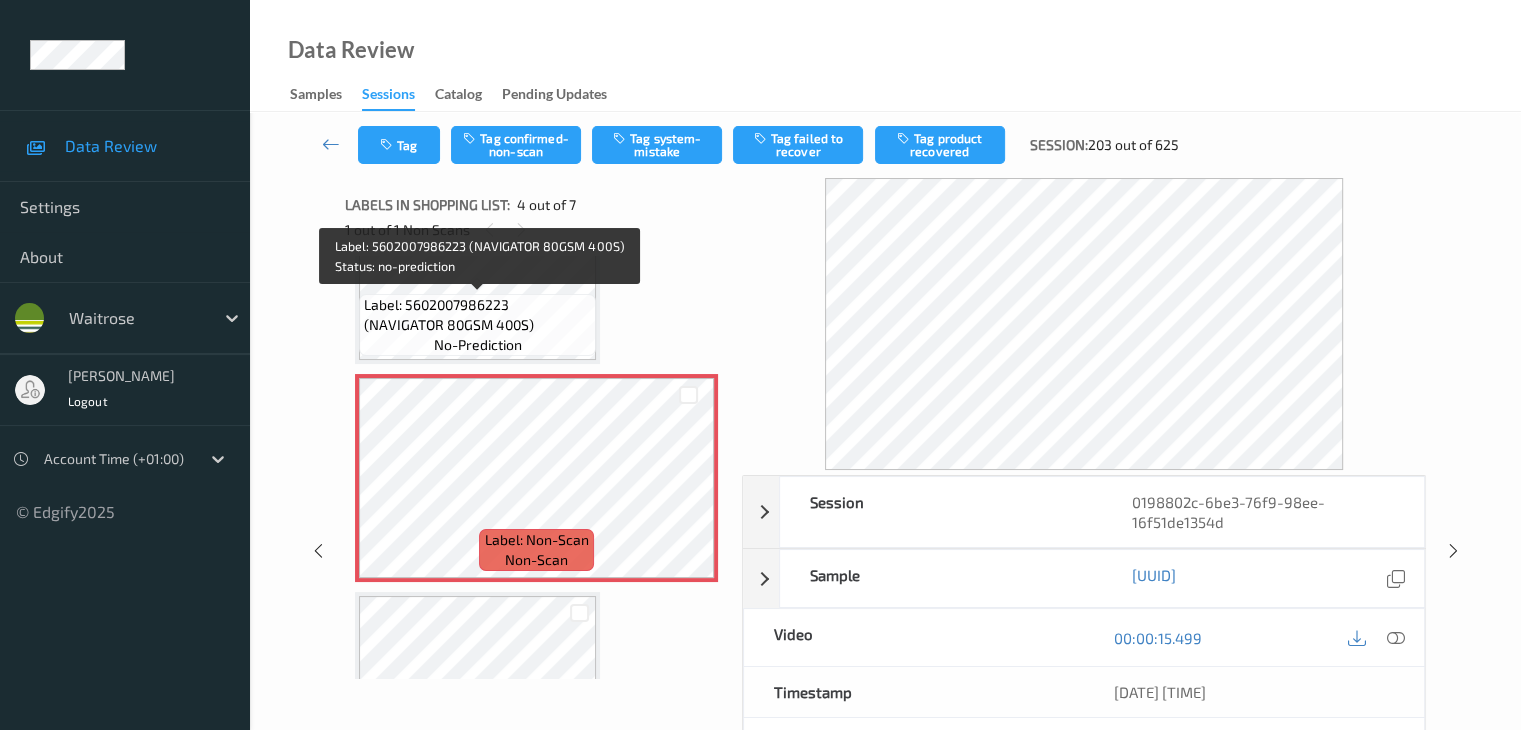 click on "Label: 5602007986223 (NAVIGATOR 80GSM 400S)" at bounding box center [477, 315] 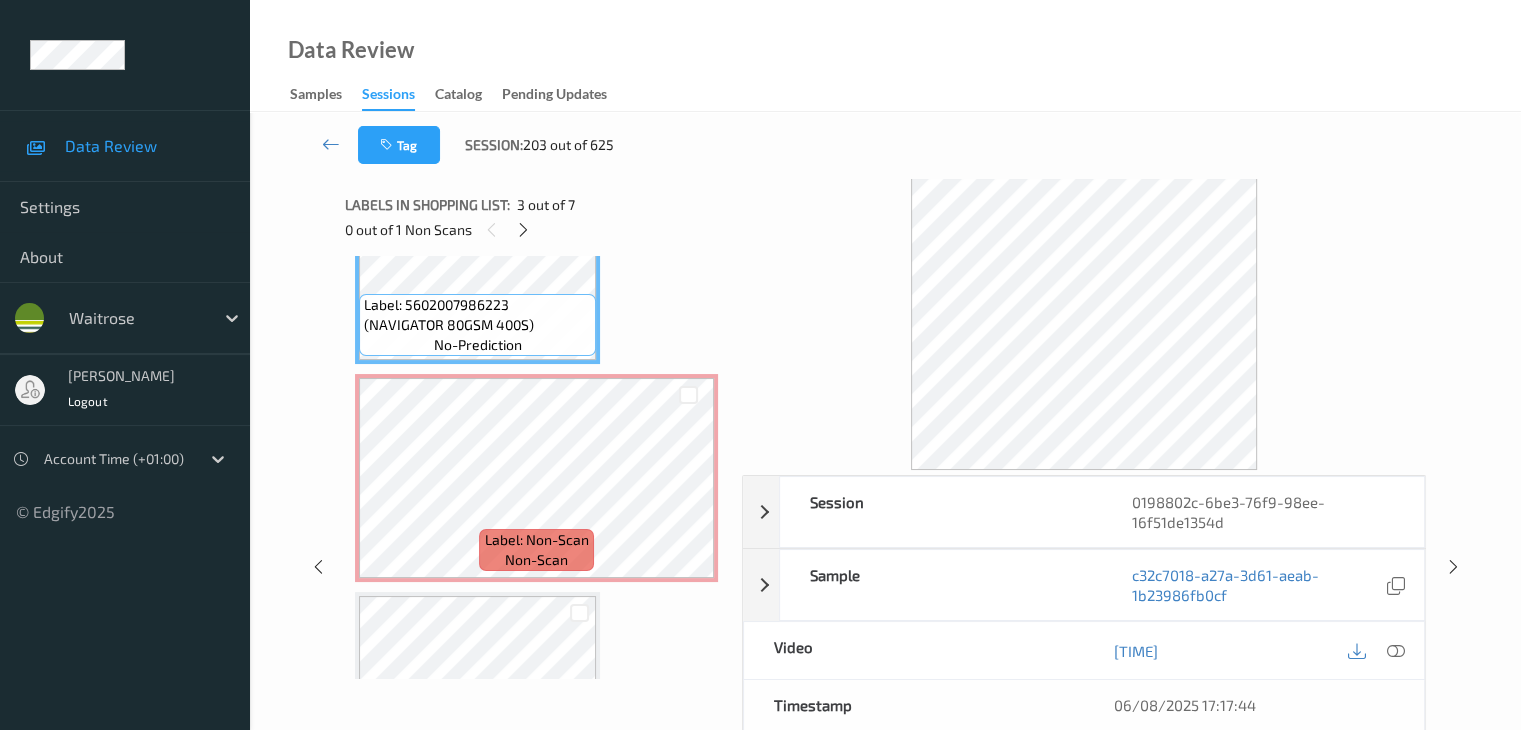 scroll, scrollTop: 646, scrollLeft: 0, axis: vertical 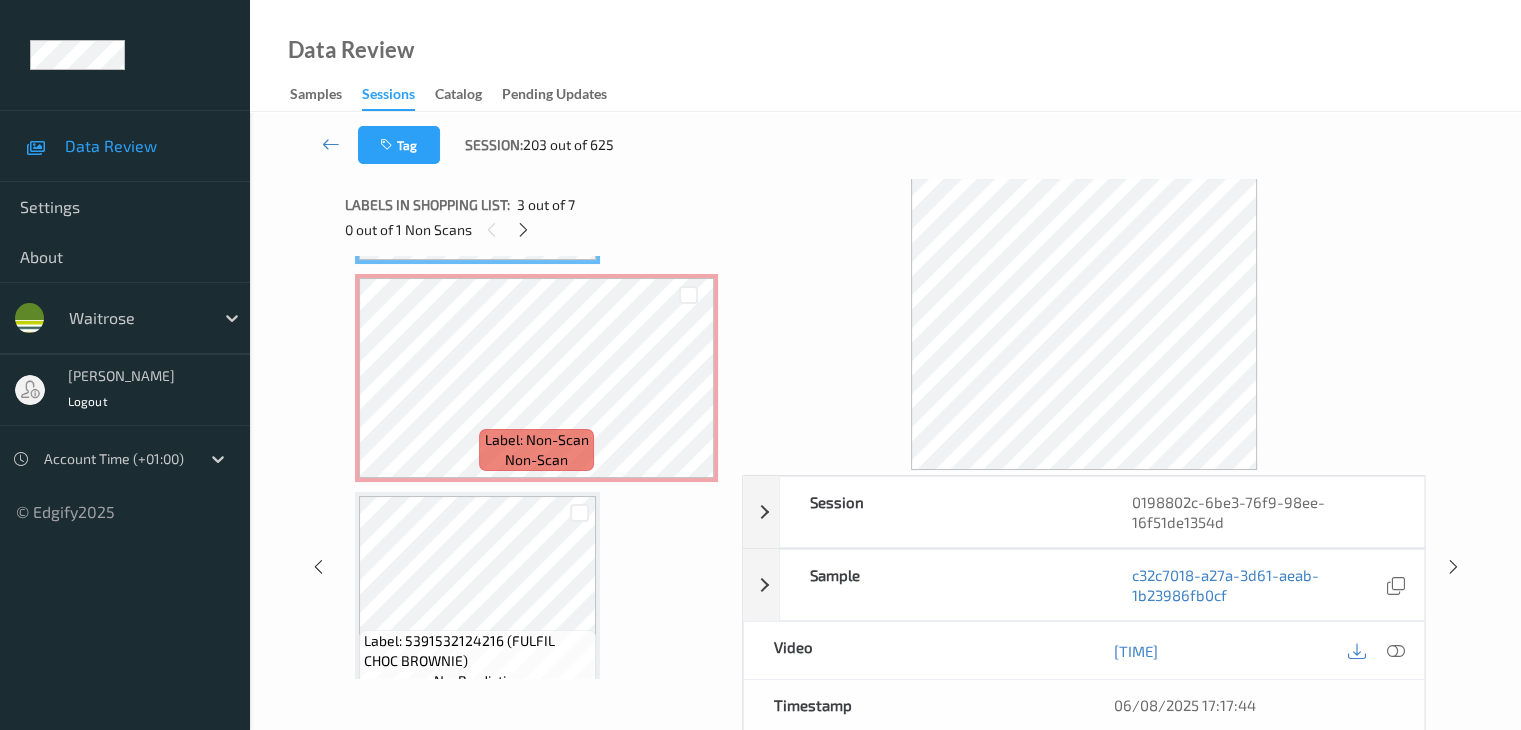click on "Label: Non-Scan non-scan" at bounding box center (536, 450) 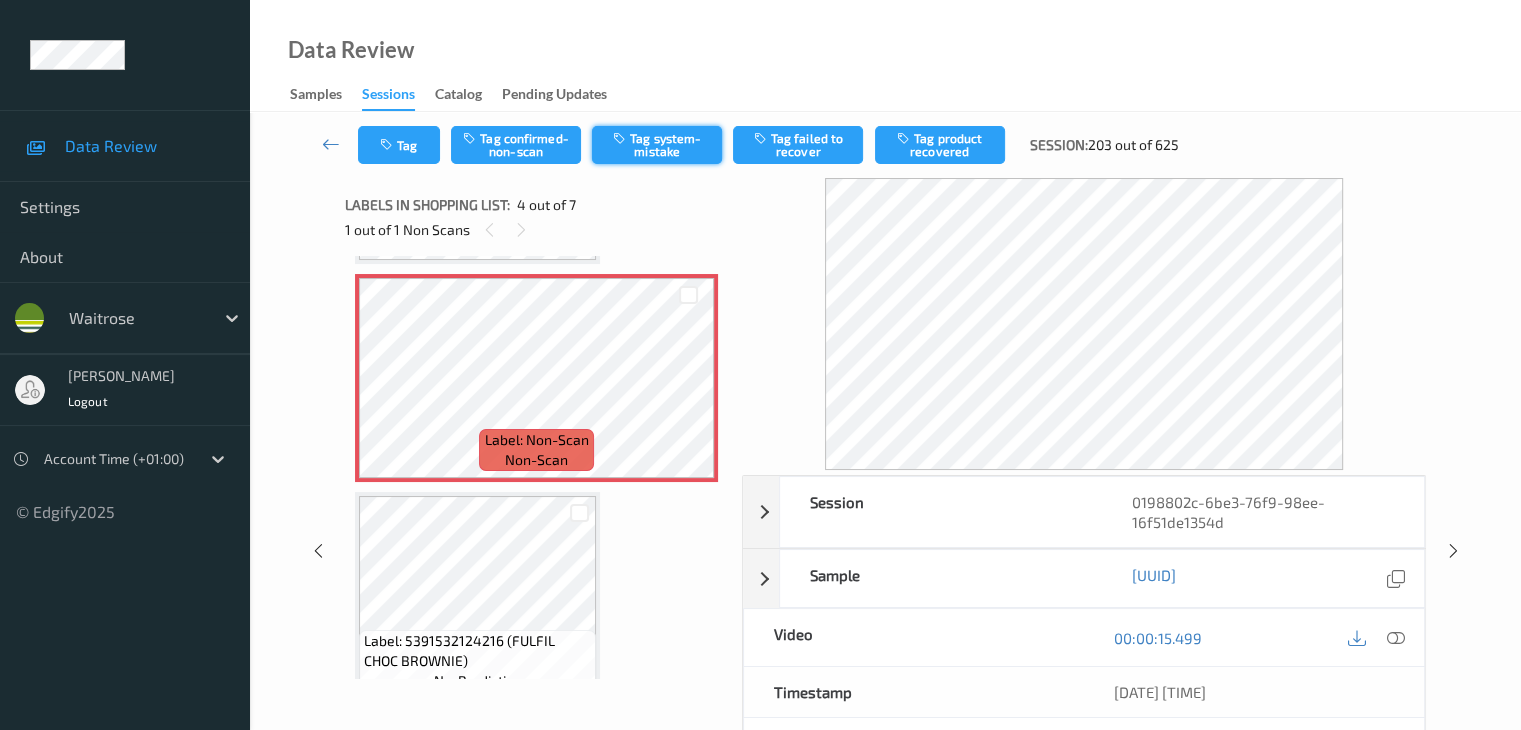 click on "Tag   system-mistake" at bounding box center [657, 145] 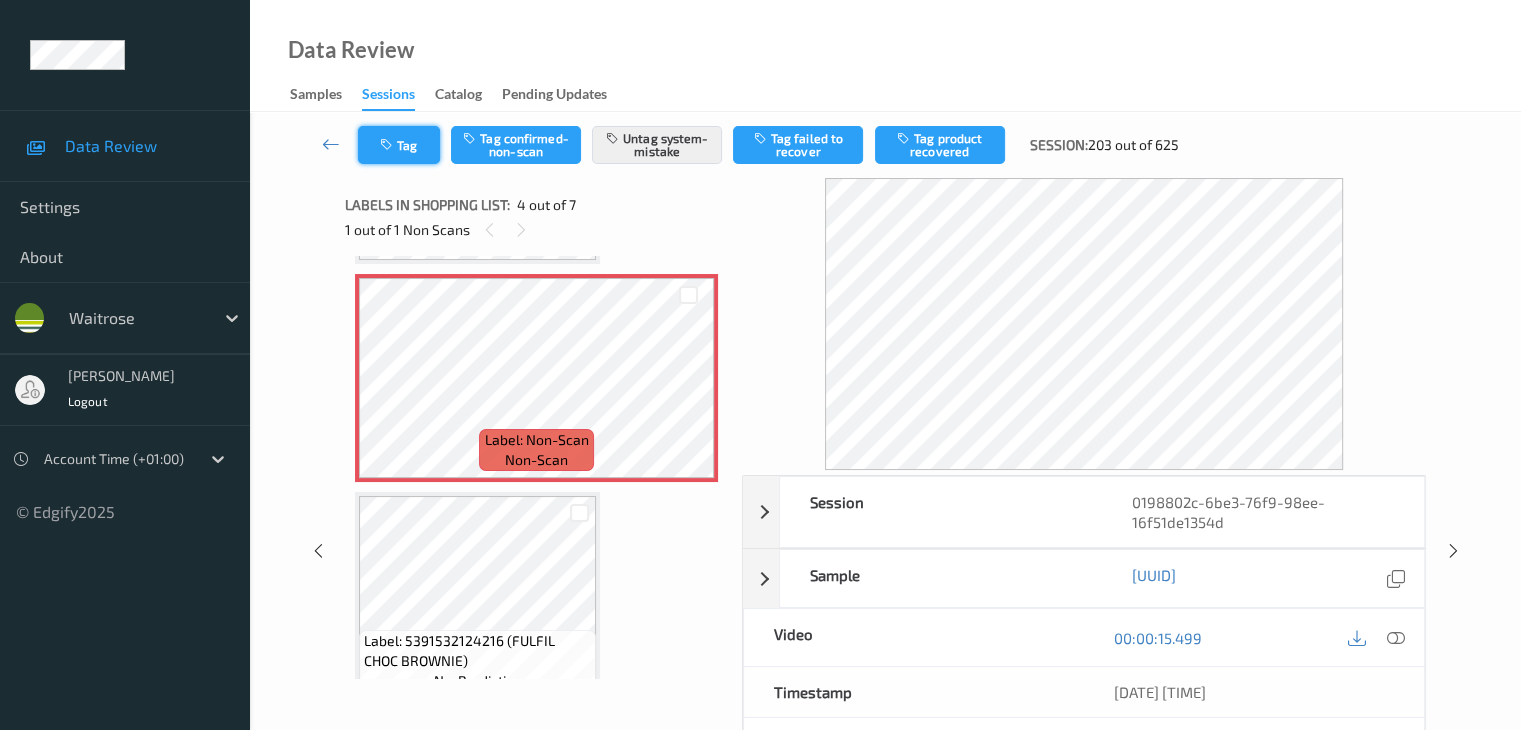 click at bounding box center [388, 145] 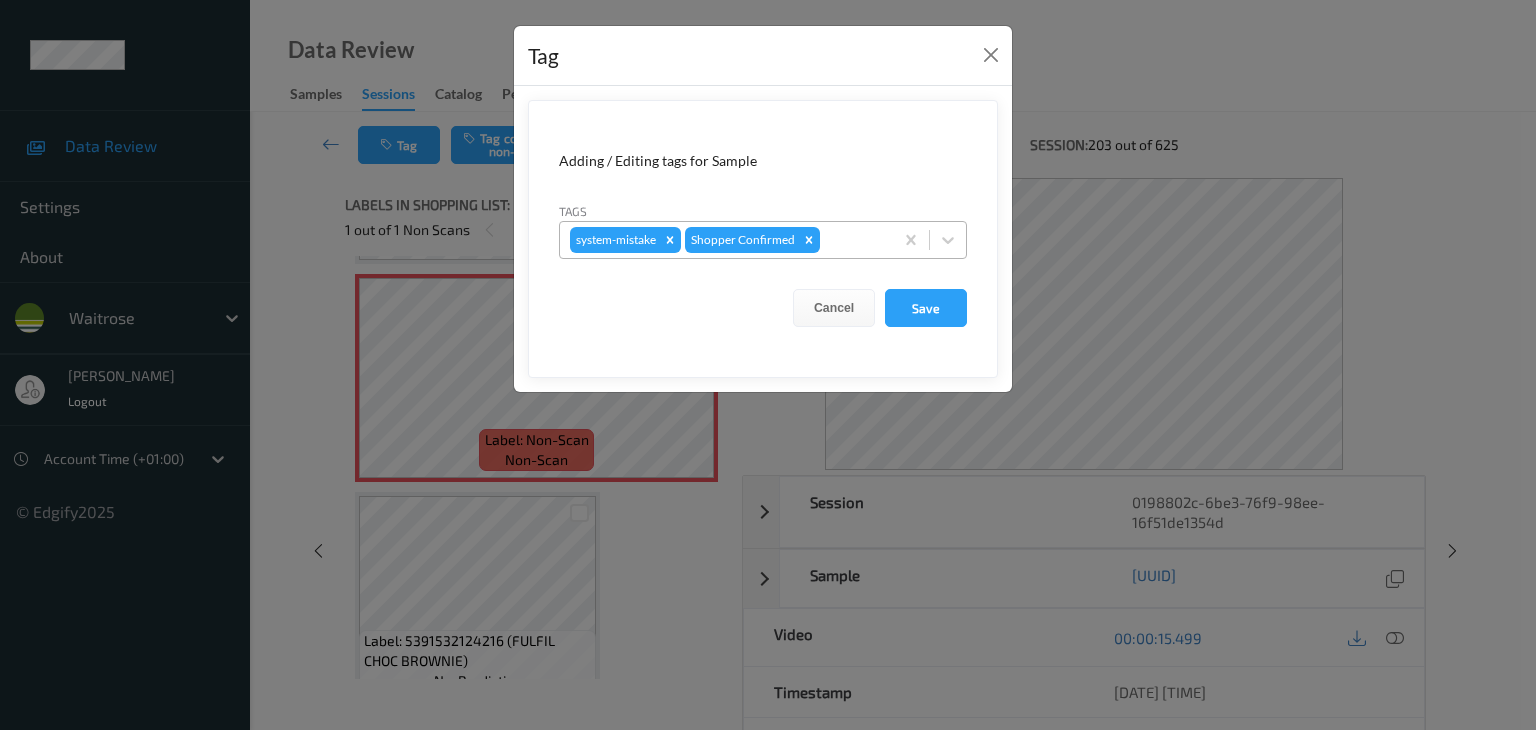 click on "system-mistake Shopper Confirmed" at bounding box center [726, 240] 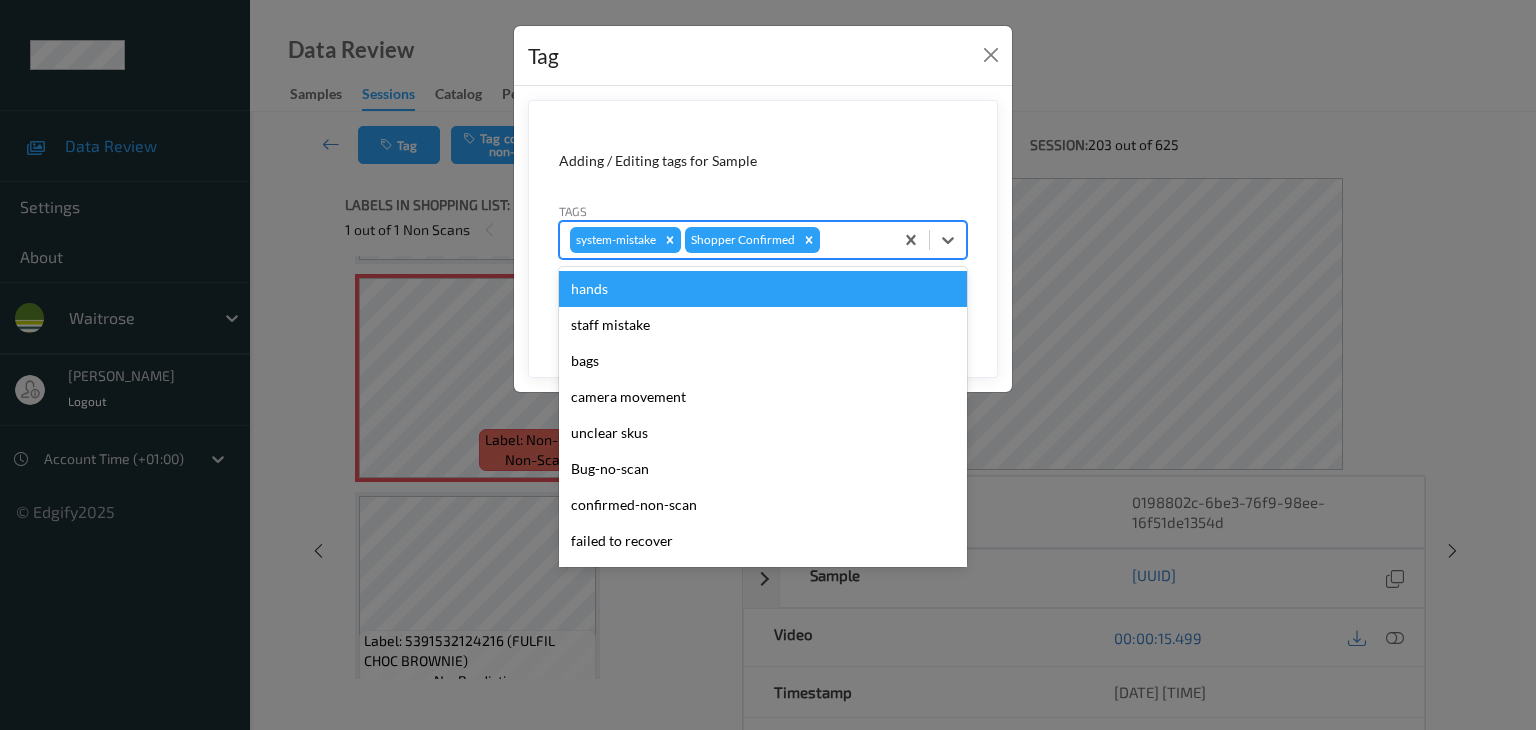 type on "u" 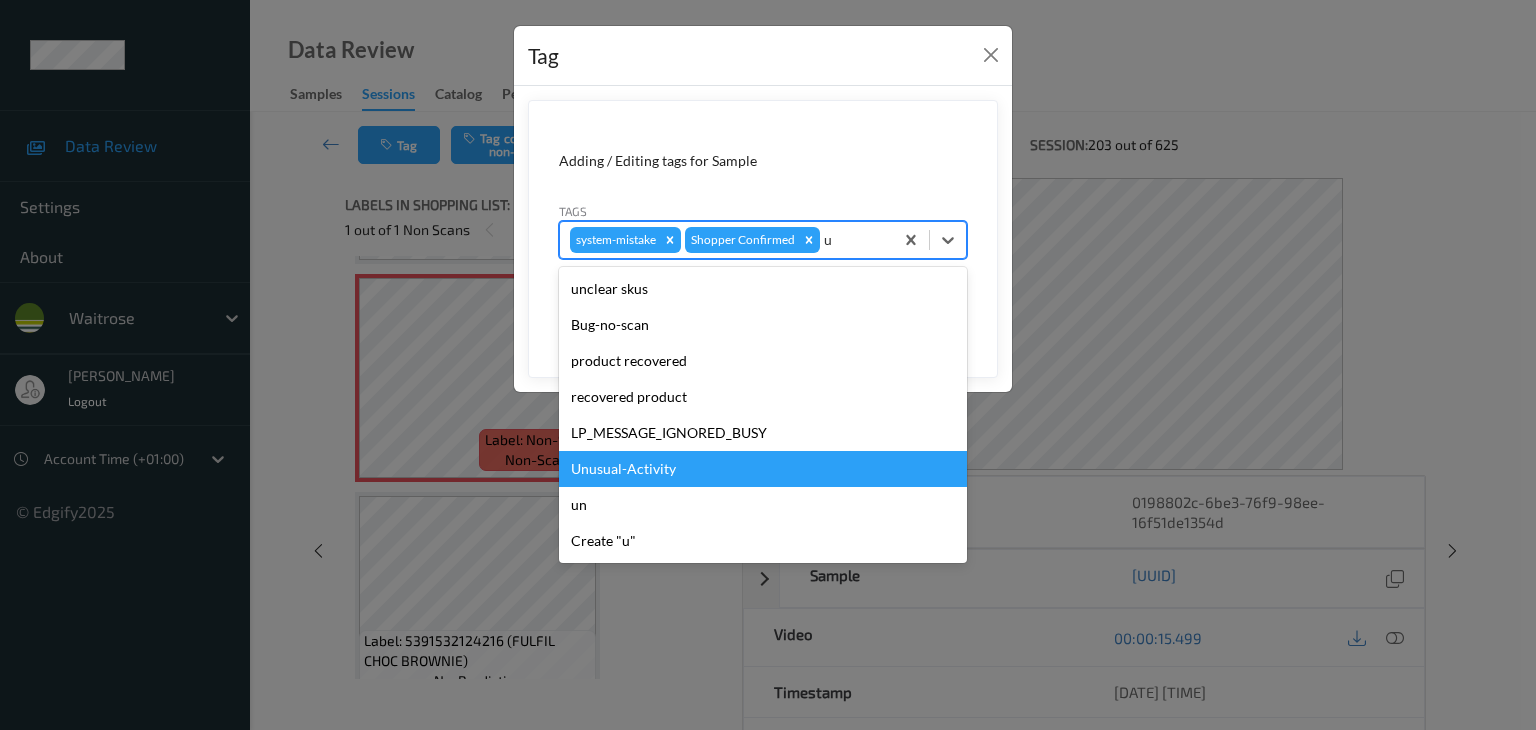click on "Unusual-Activity" at bounding box center (763, 469) 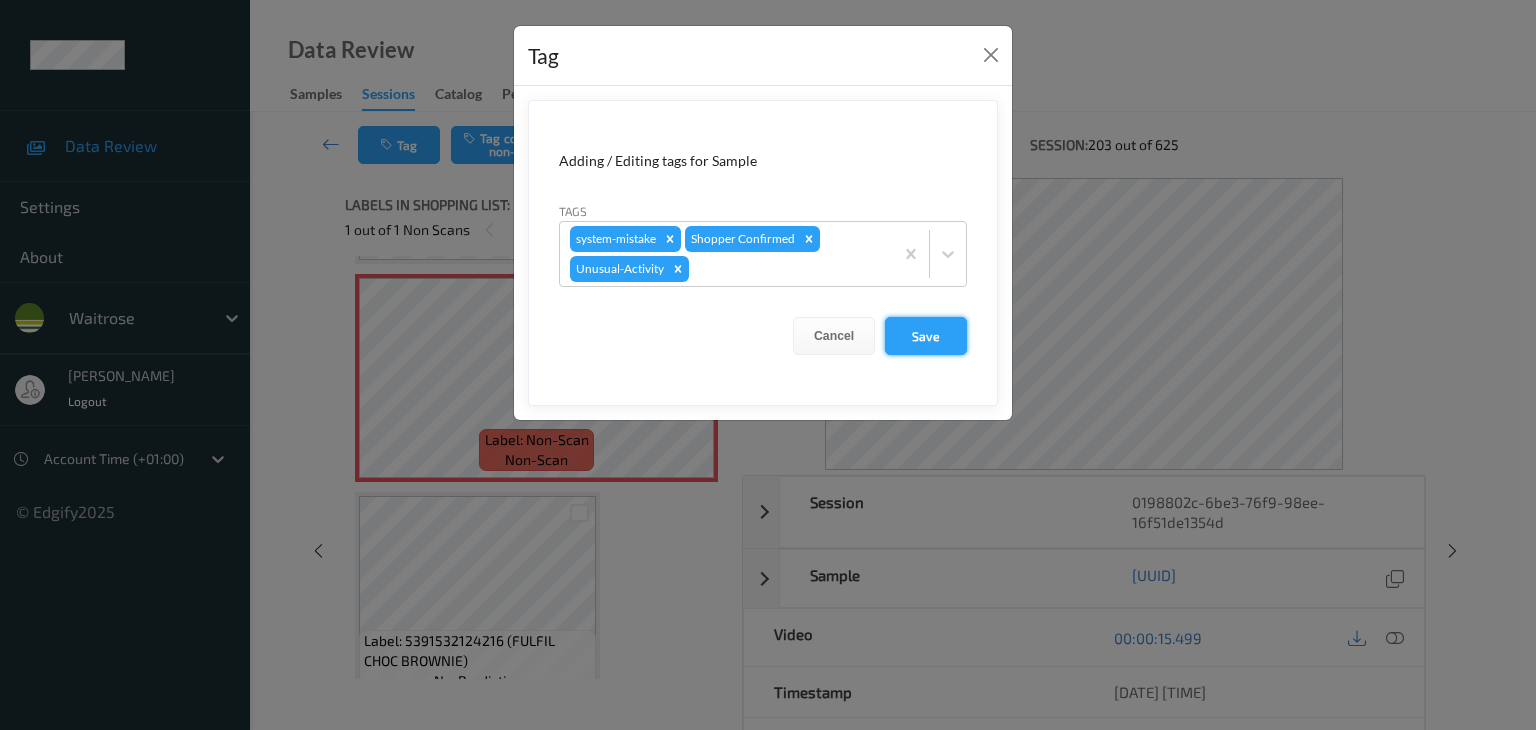click on "Save" at bounding box center (926, 336) 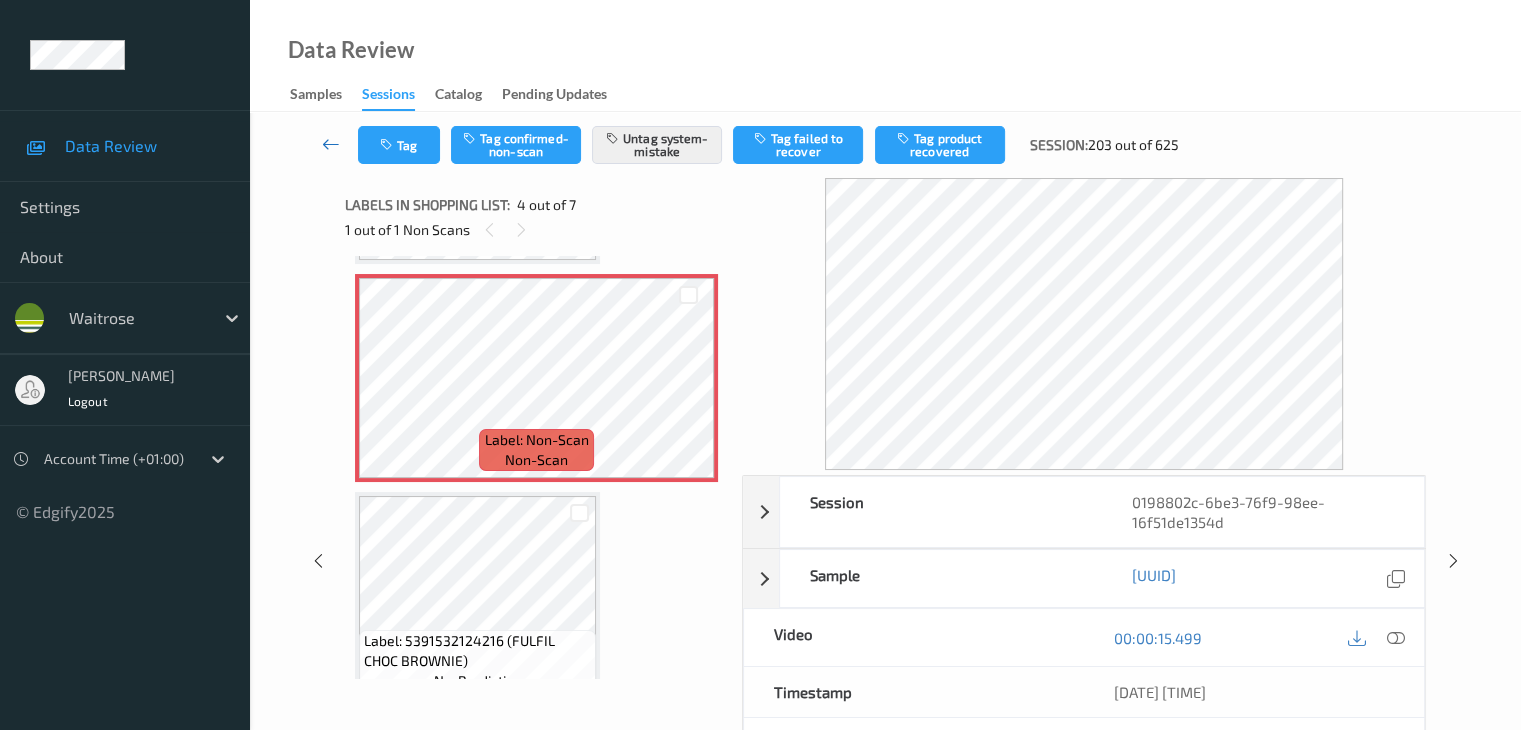 click at bounding box center [331, 144] 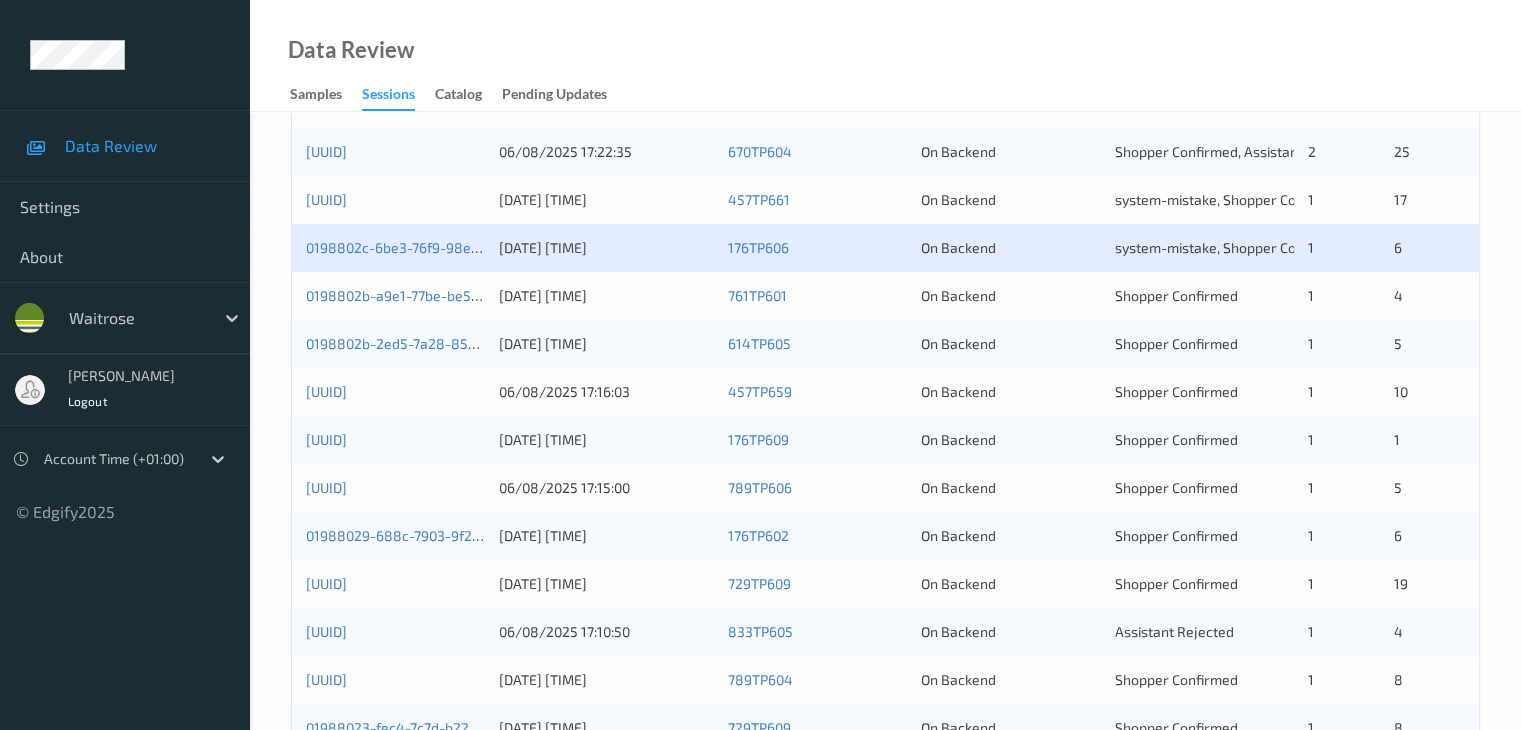 scroll, scrollTop: 500, scrollLeft: 0, axis: vertical 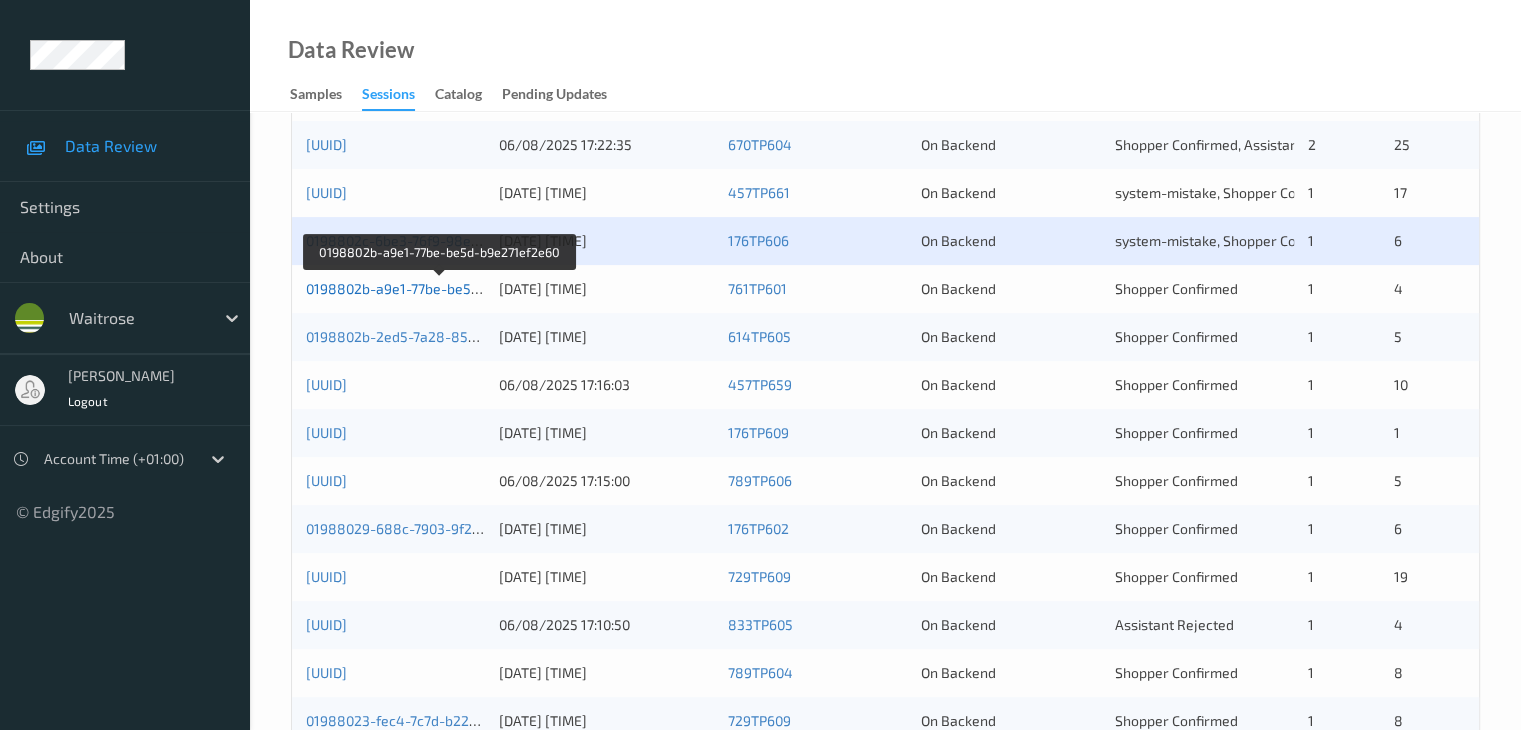 click on "0198802b-a9e1-77be-be5d-b9e271ef2e60" at bounding box center [440, 288] 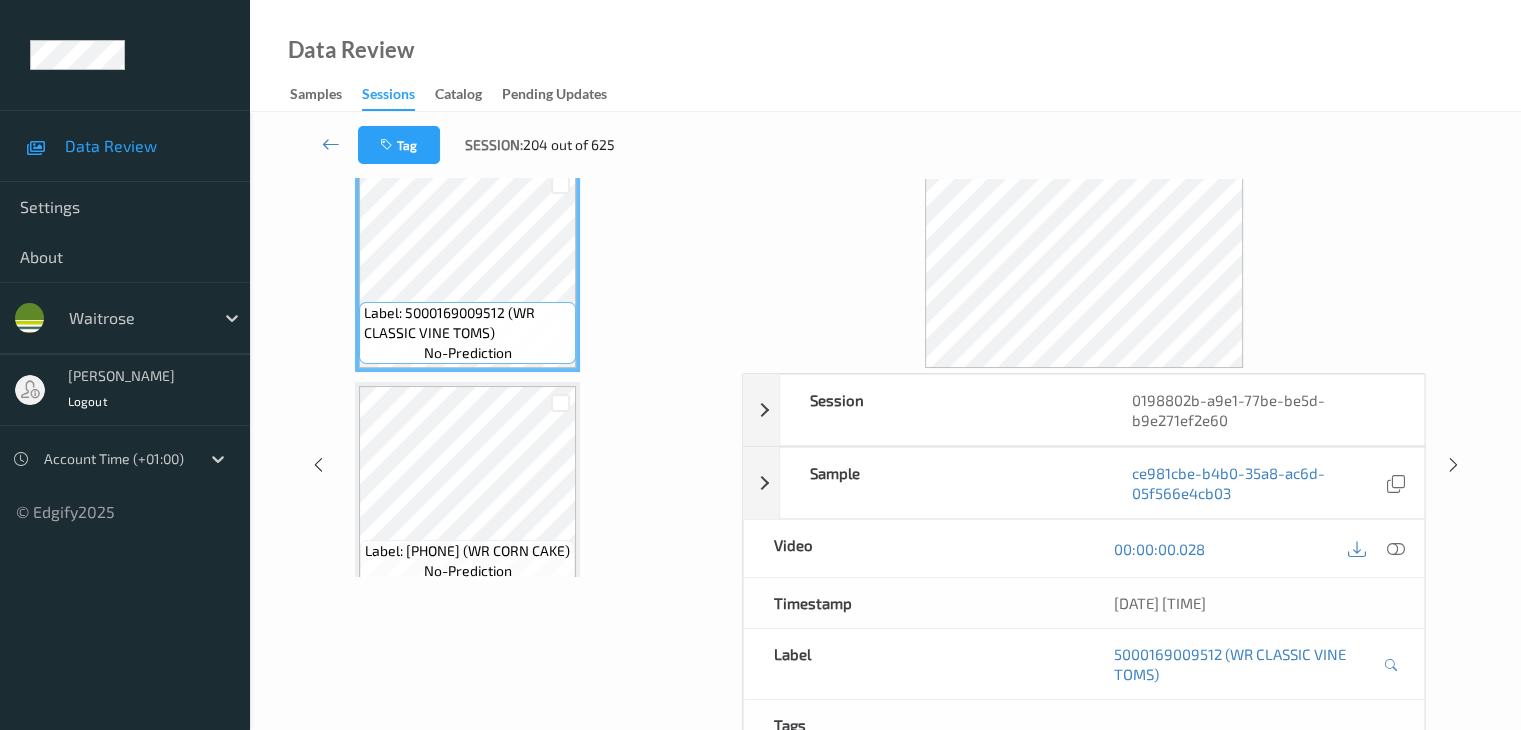 scroll, scrollTop: 0, scrollLeft: 0, axis: both 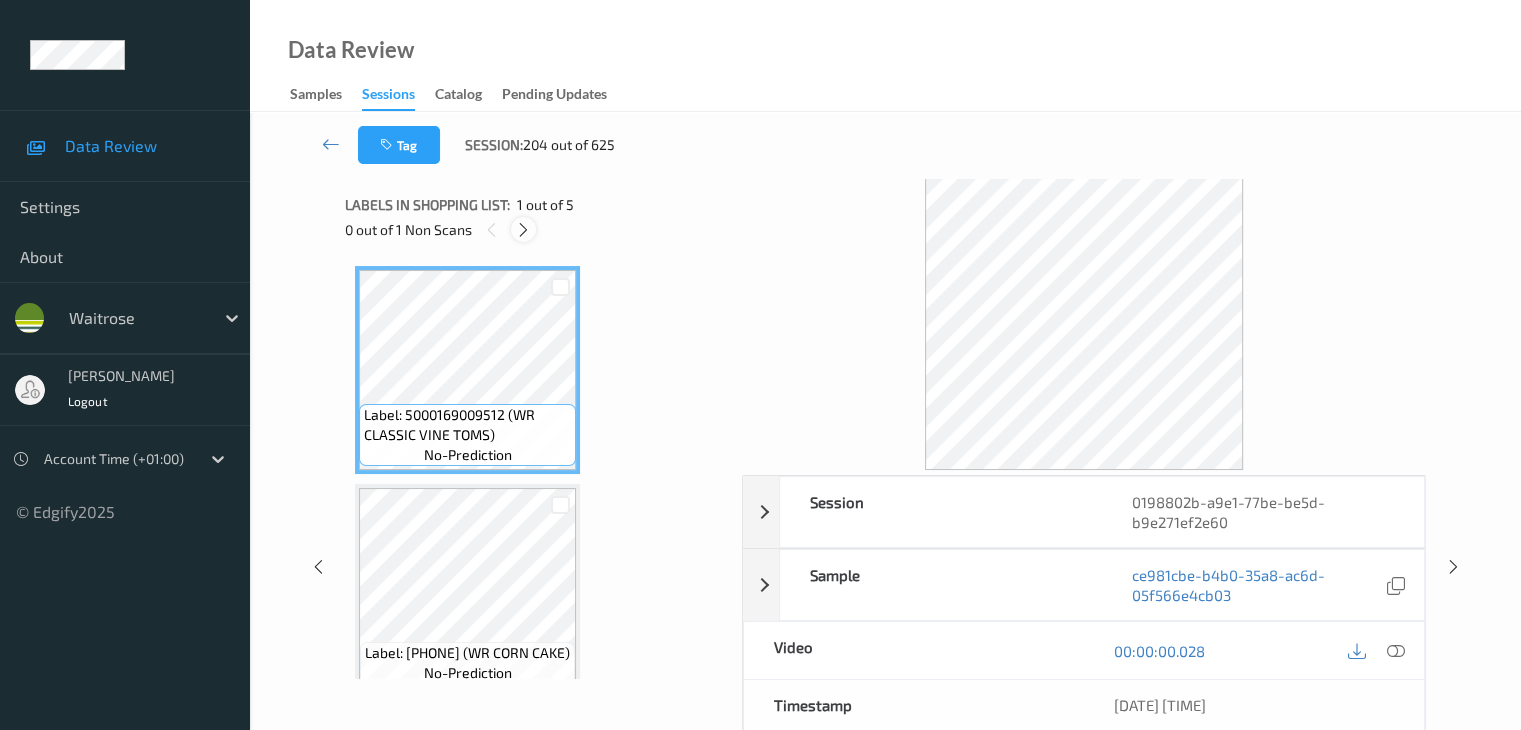 click at bounding box center (523, 230) 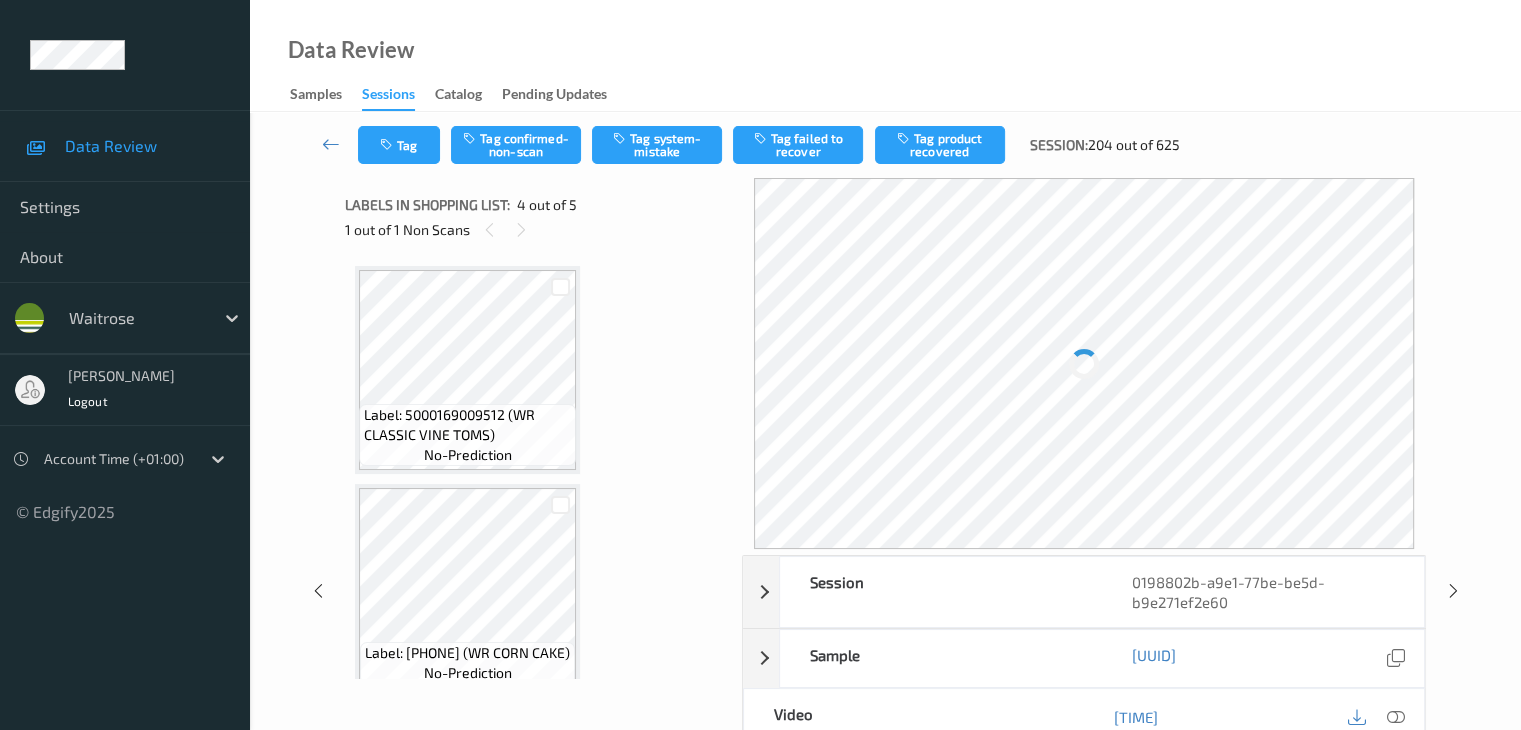 scroll, scrollTop: 446, scrollLeft: 0, axis: vertical 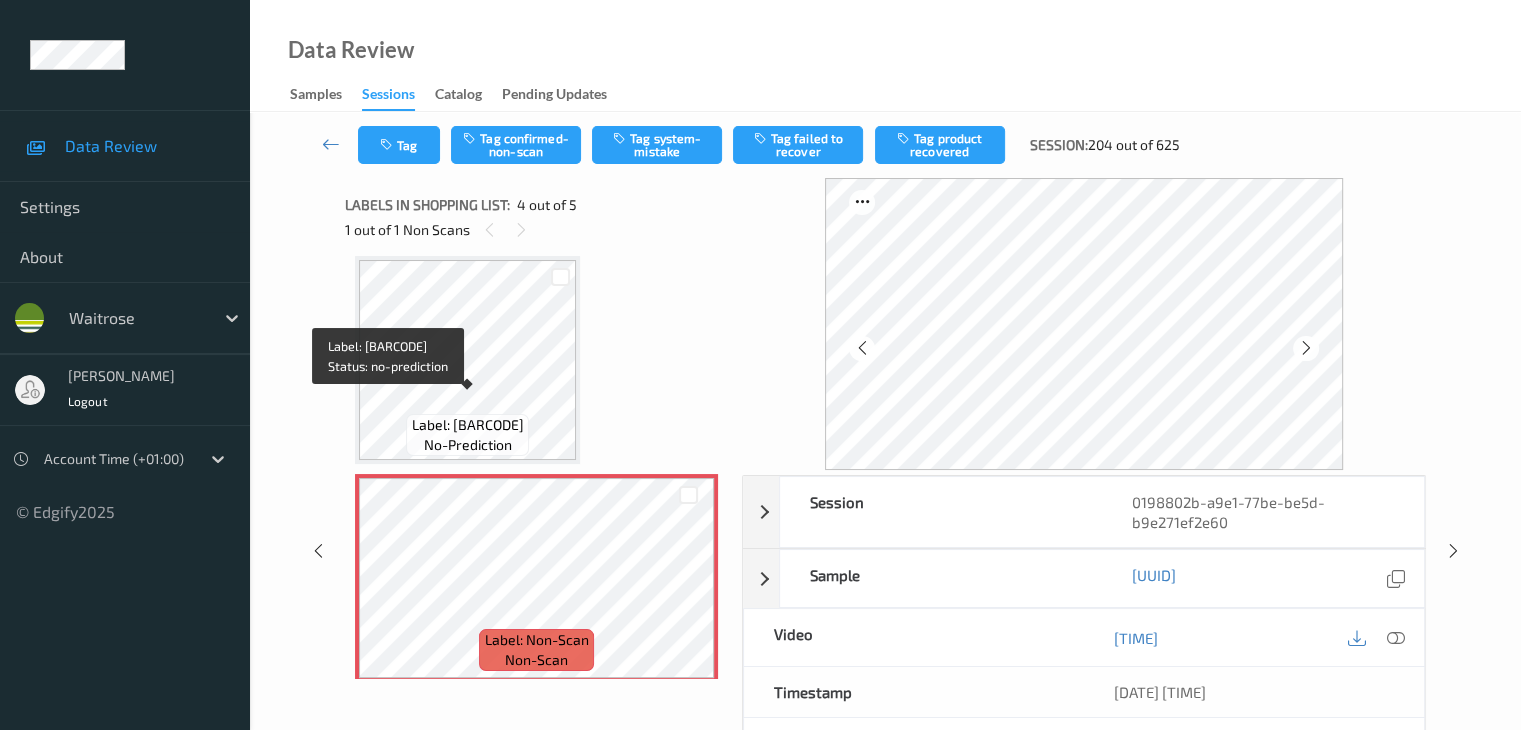 click on "Label: 5000169441442 (WR DORG FRZ SWEETCN)" at bounding box center (468, 425) 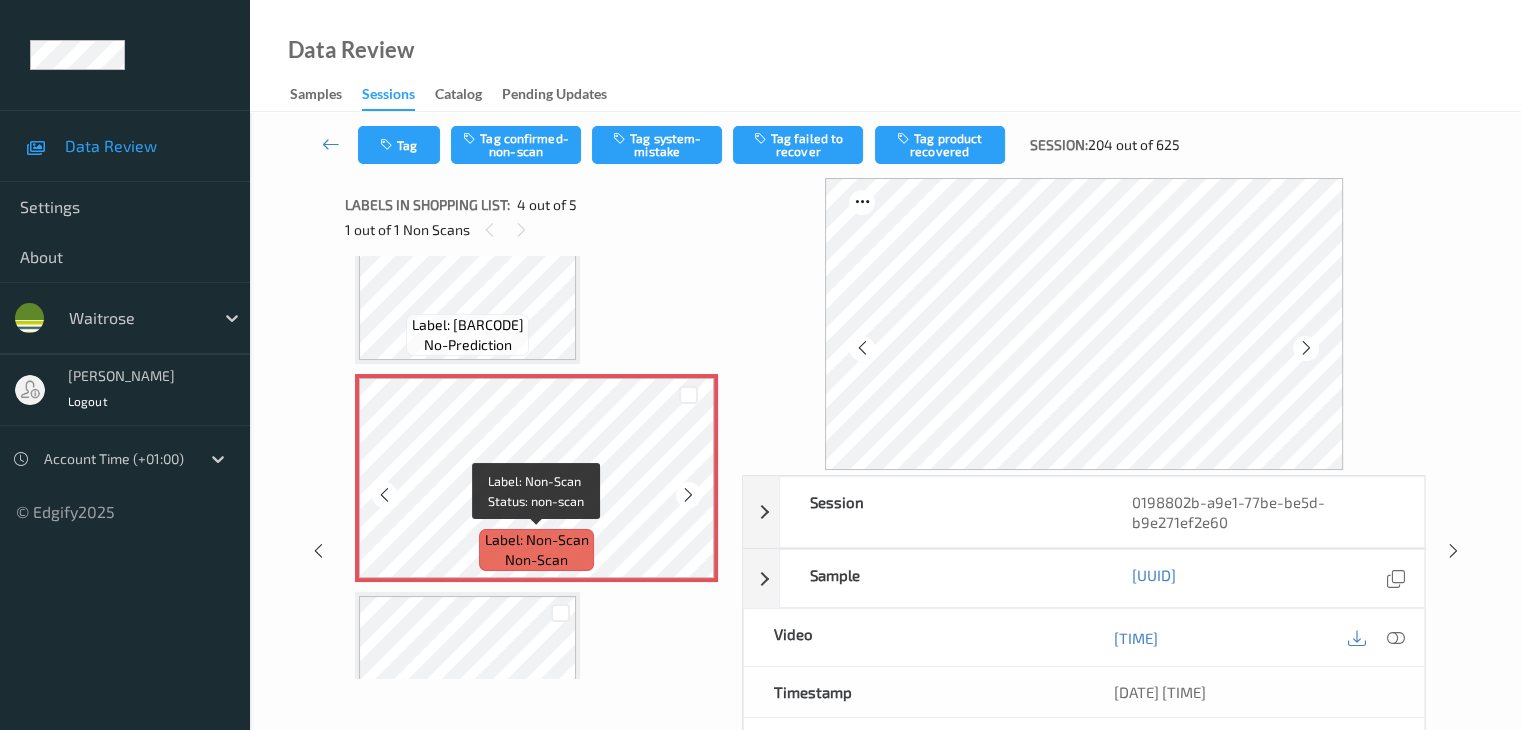 scroll, scrollTop: 646, scrollLeft: 0, axis: vertical 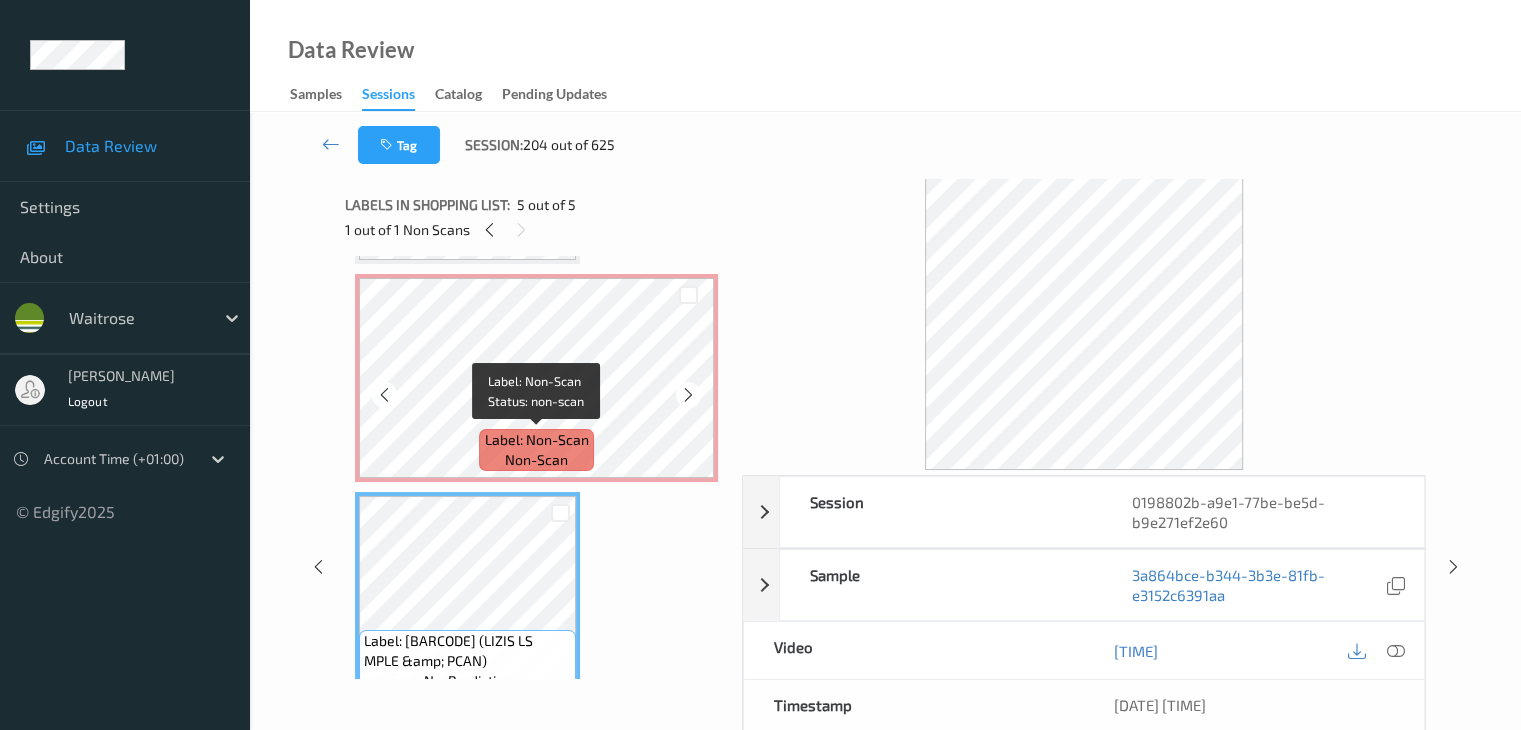 click on "Label: Non-Scan non-scan" at bounding box center (536, 450) 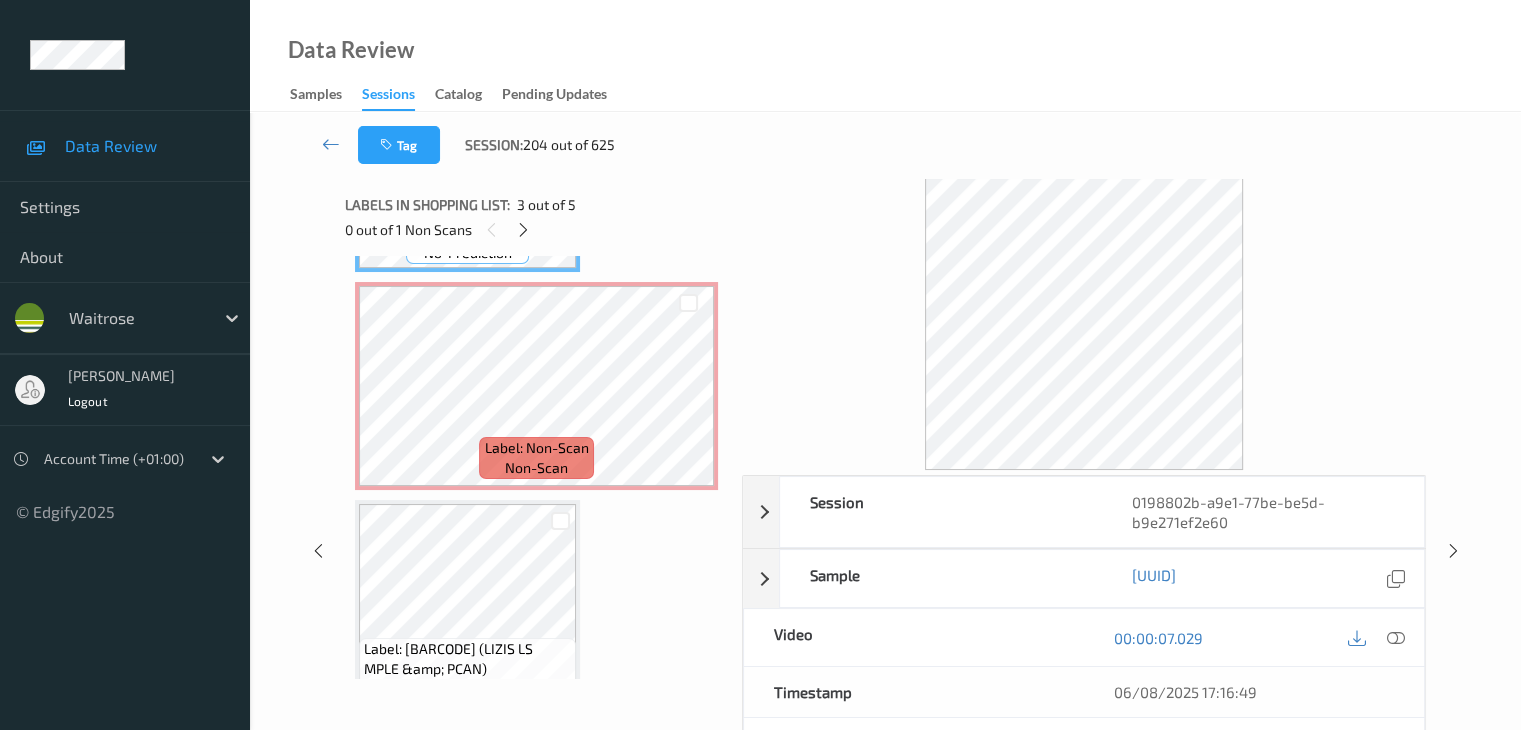 scroll, scrollTop: 646, scrollLeft: 0, axis: vertical 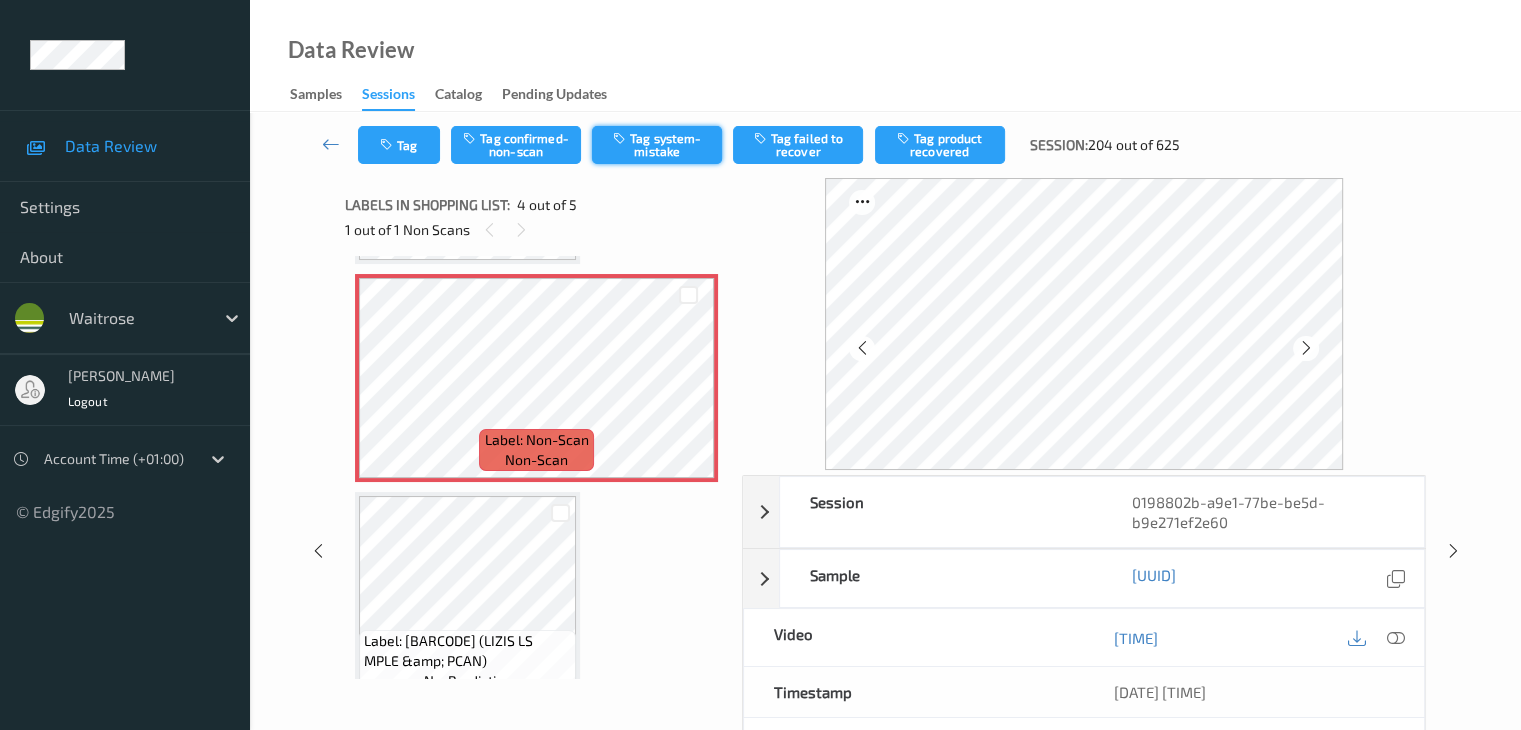 click at bounding box center (621, 138) 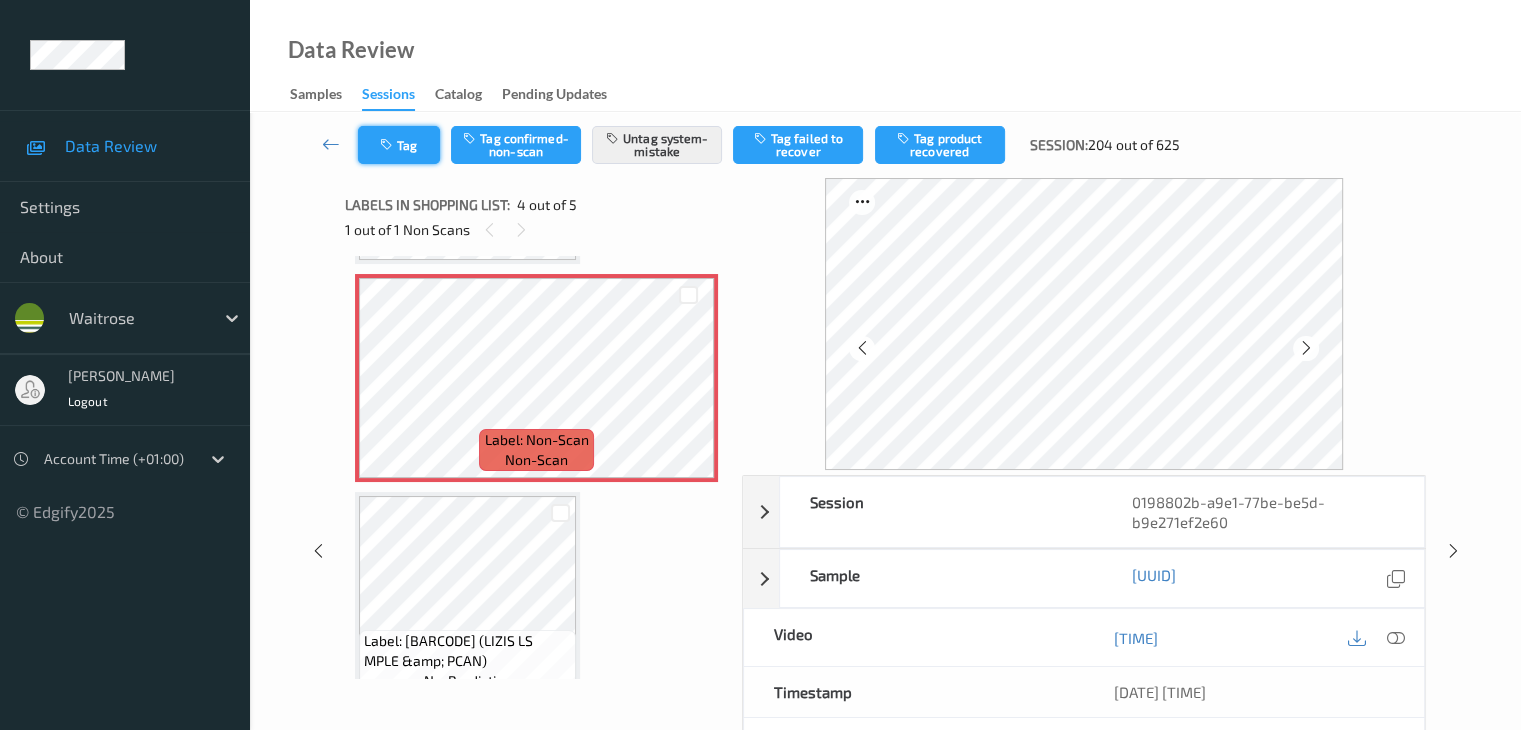 click at bounding box center (388, 145) 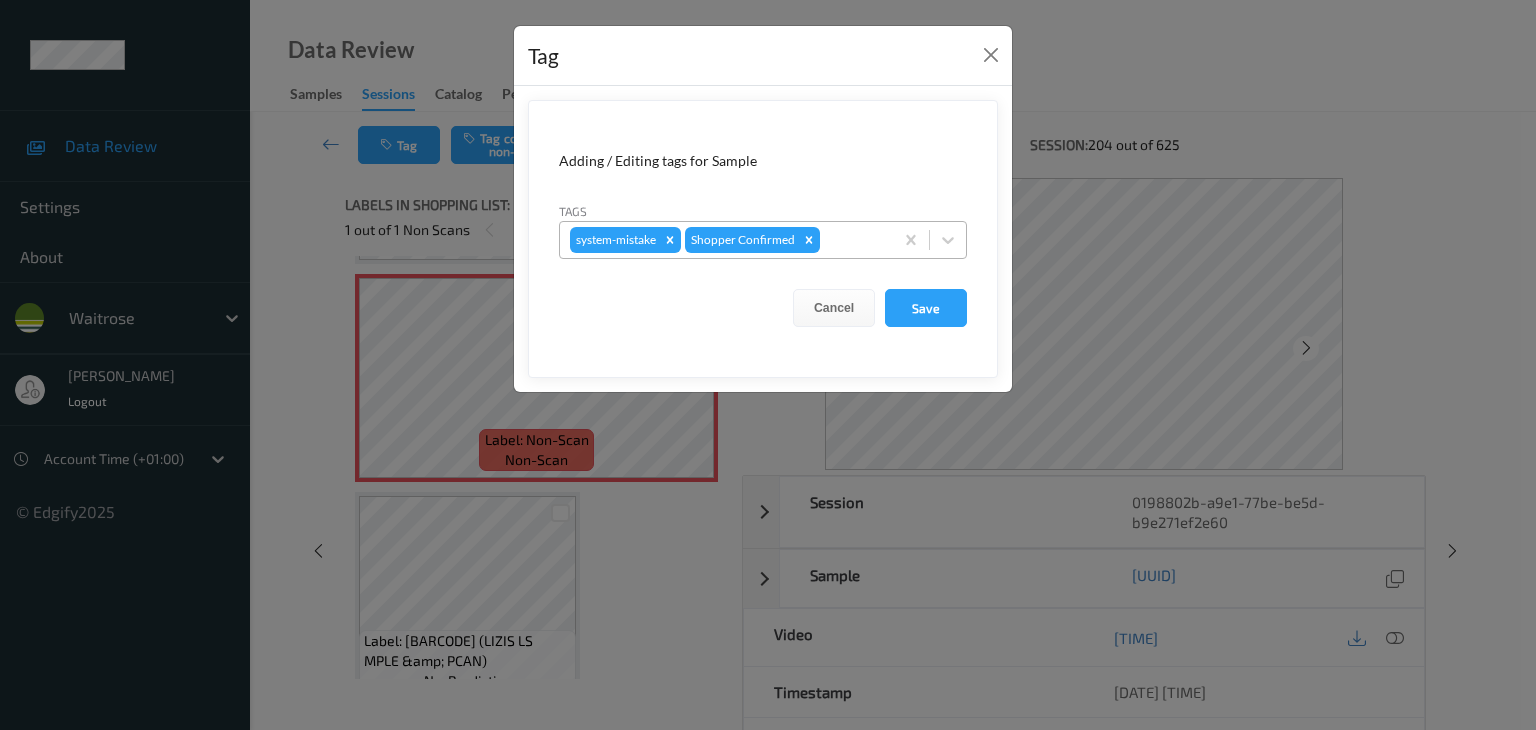 click at bounding box center (853, 240) 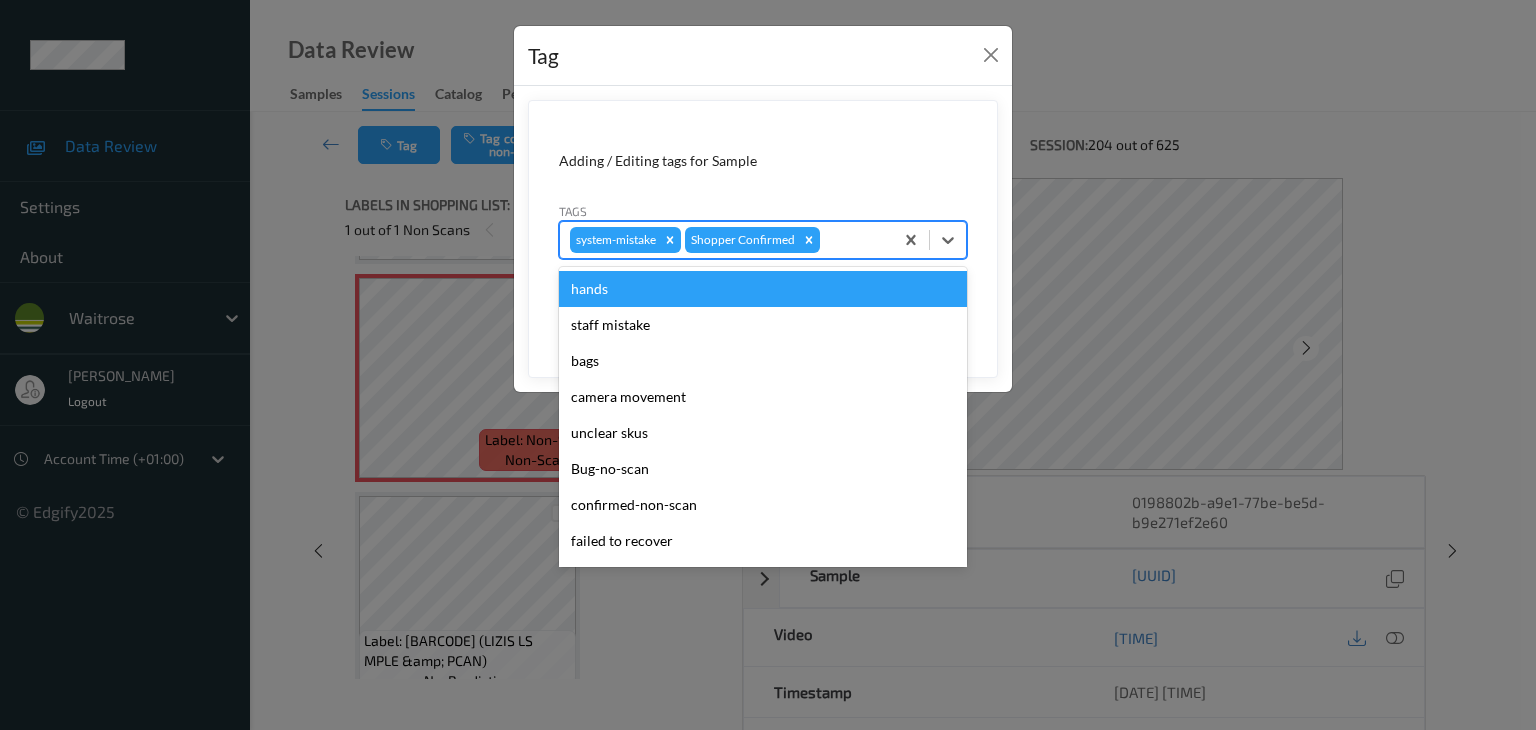 type on "u" 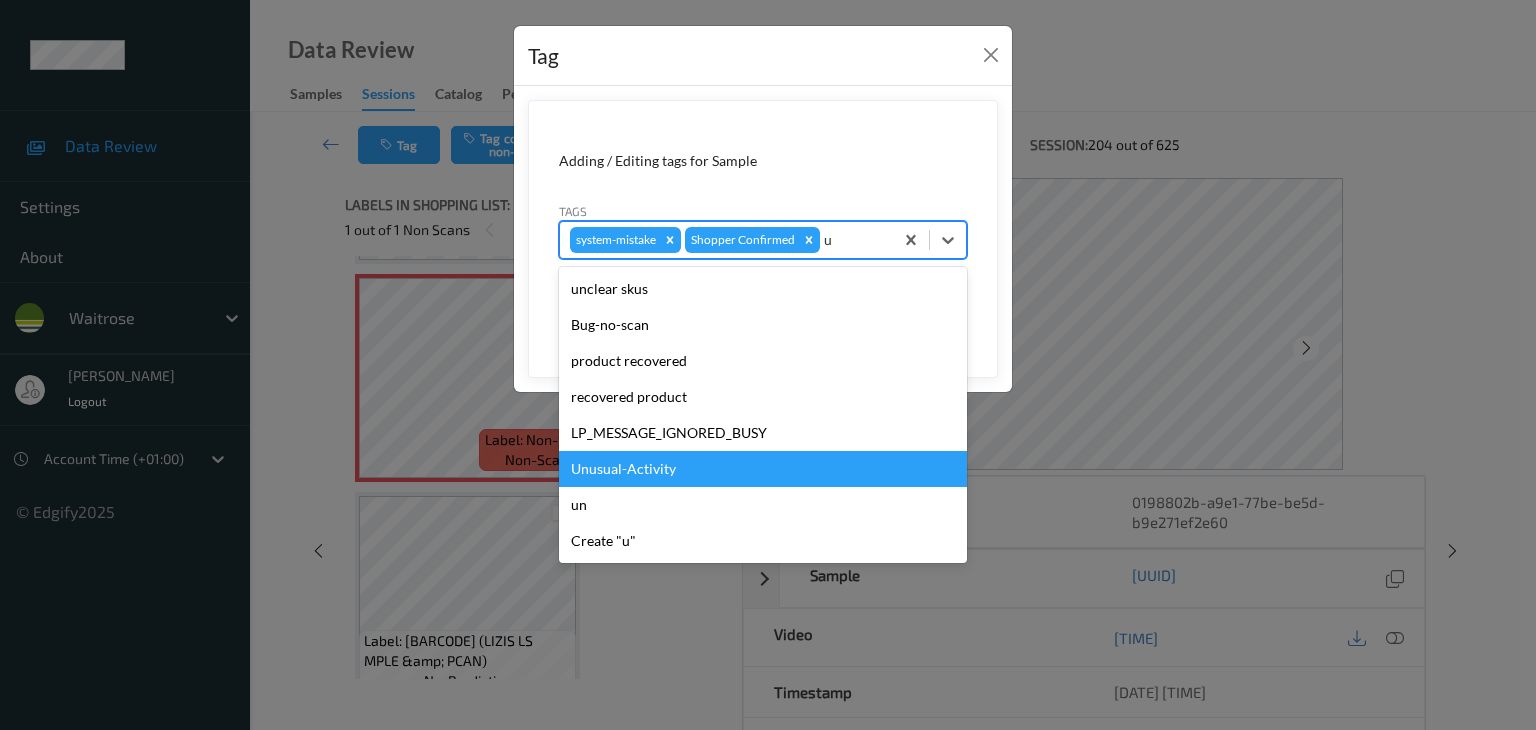 click on "Unusual-Activity" at bounding box center [763, 469] 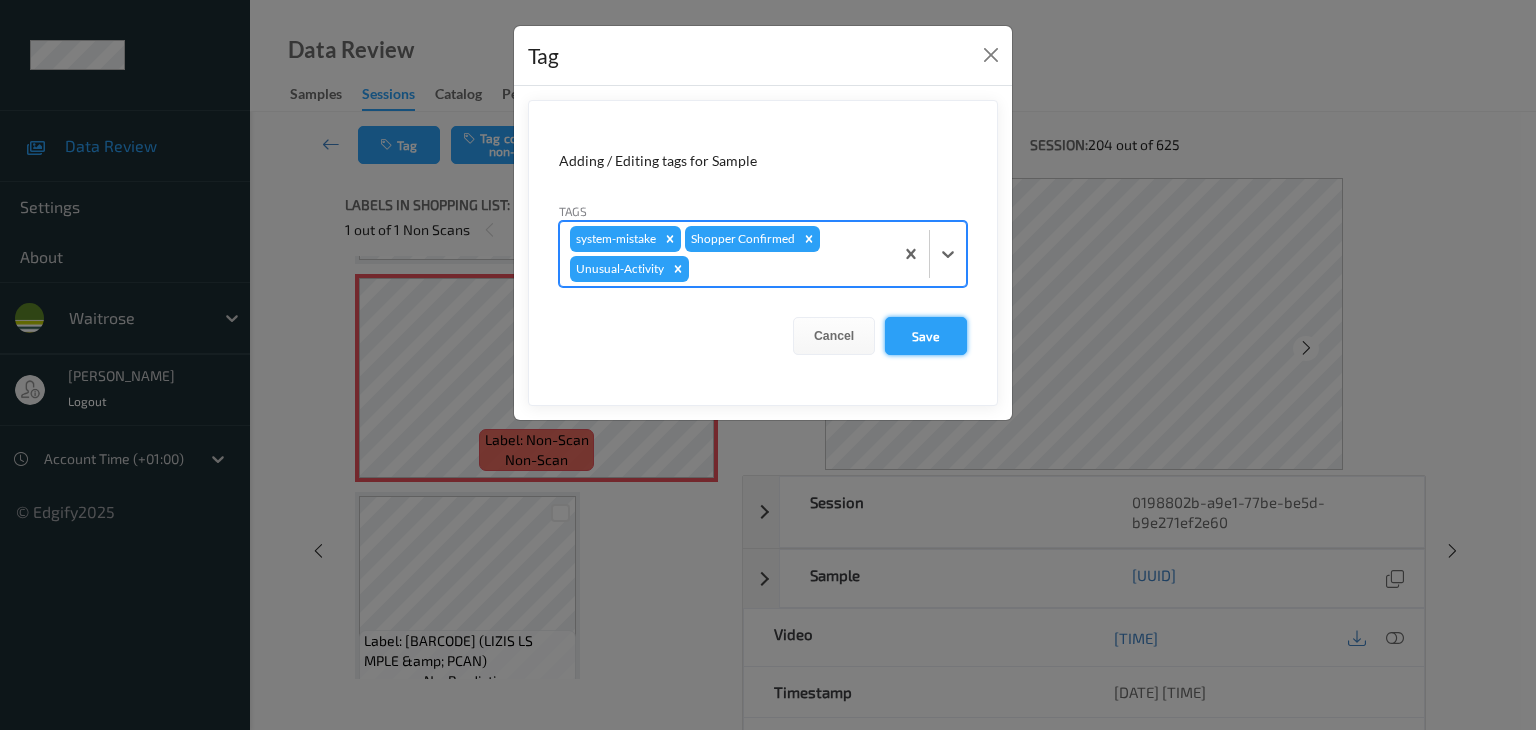 click on "Save" at bounding box center (926, 336) 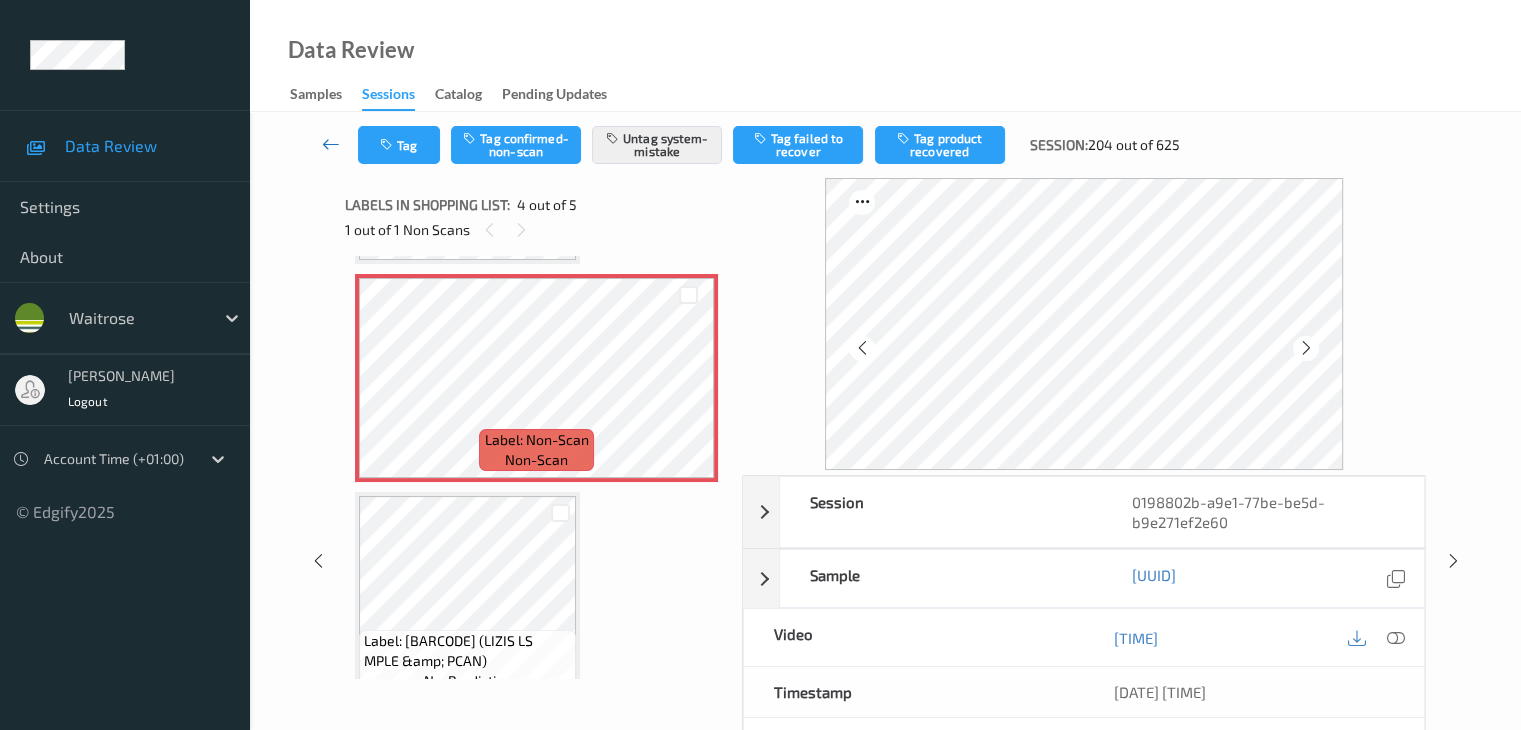 click at bounding box center (331, 144) 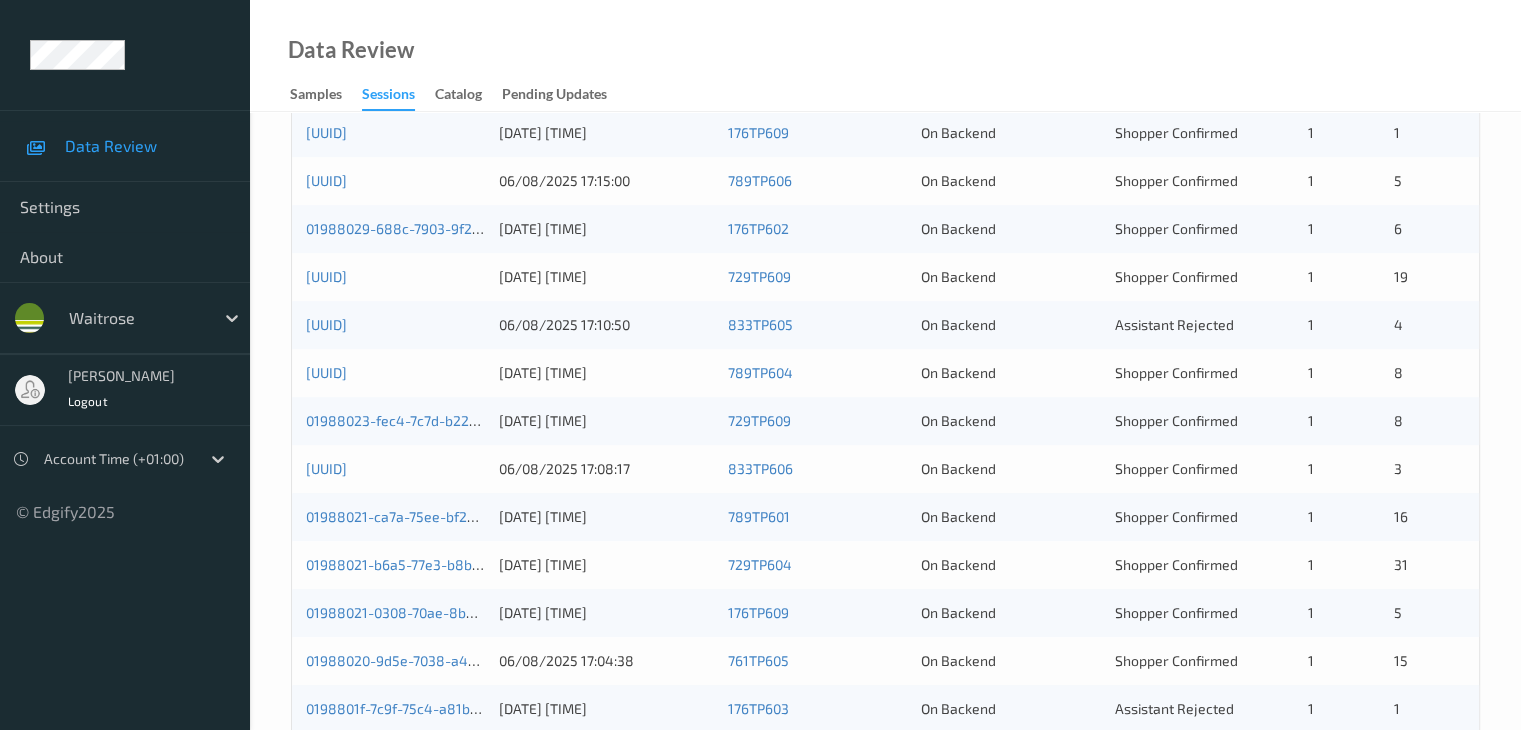 scroll, scrollTop: 500, scrollLeft: 0, axis: vertical 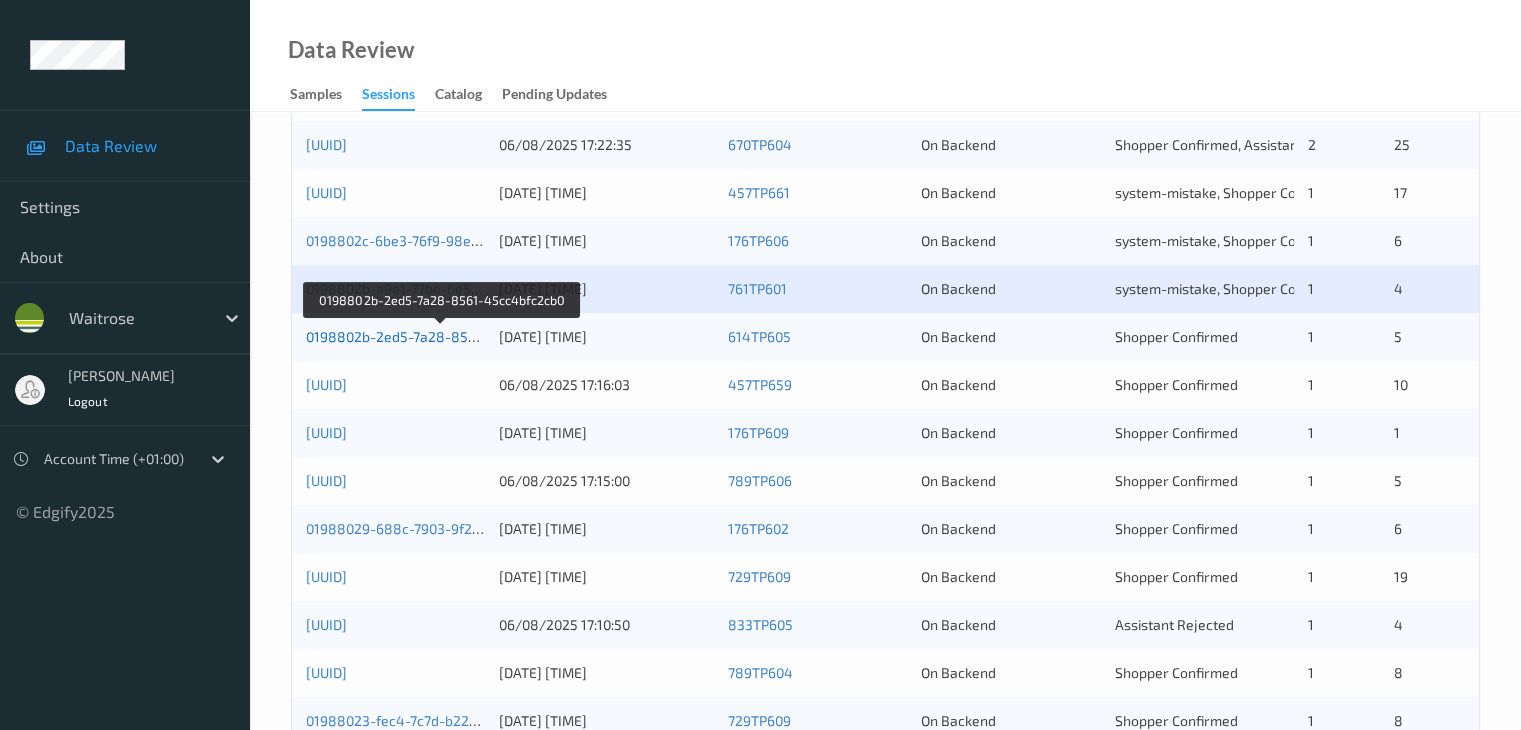 click on "0198802b-2ed5-7a28-8561-45cc4bfc2cb0" at bounding box center (442, 336) 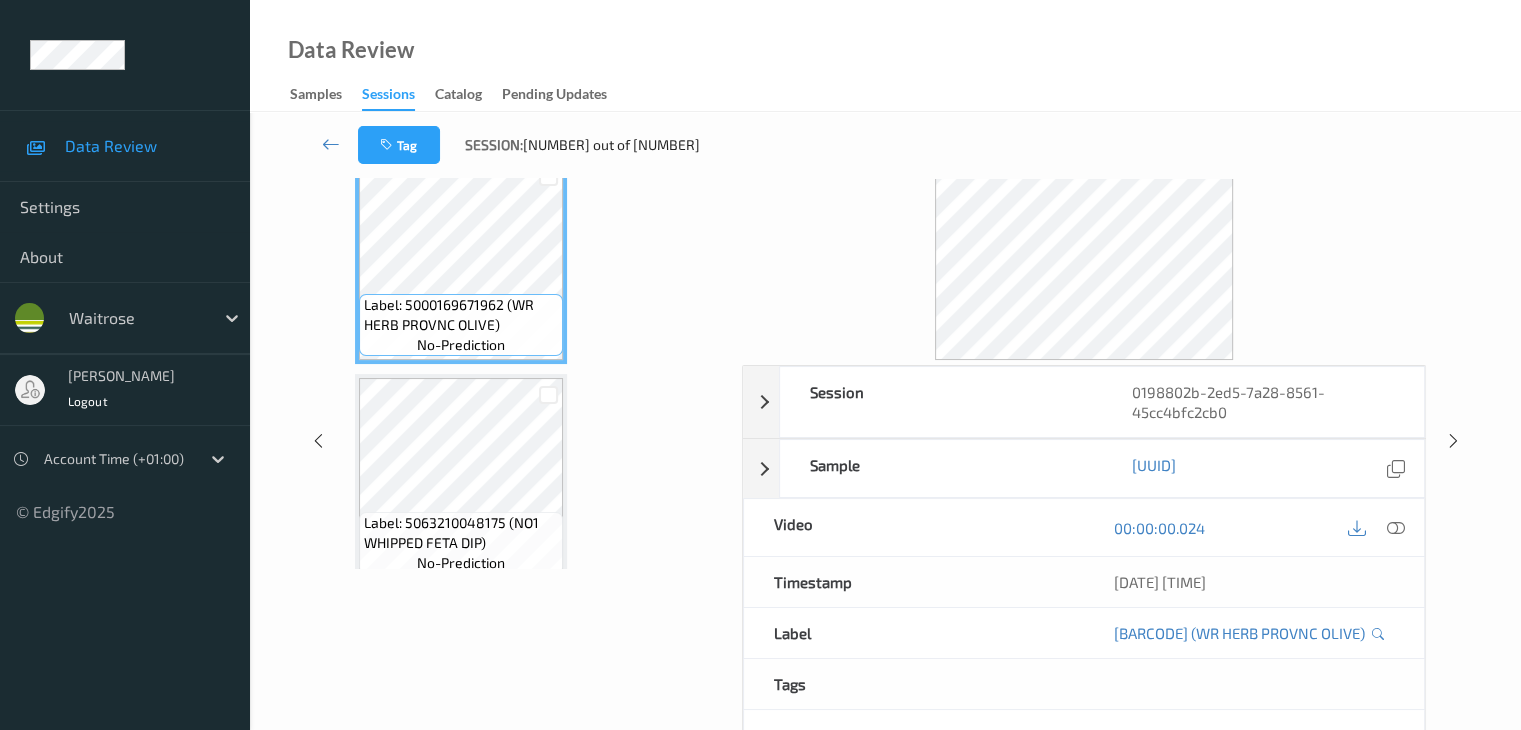 scroll, scrollTop: 0, scrollLeft: 0, axis: both 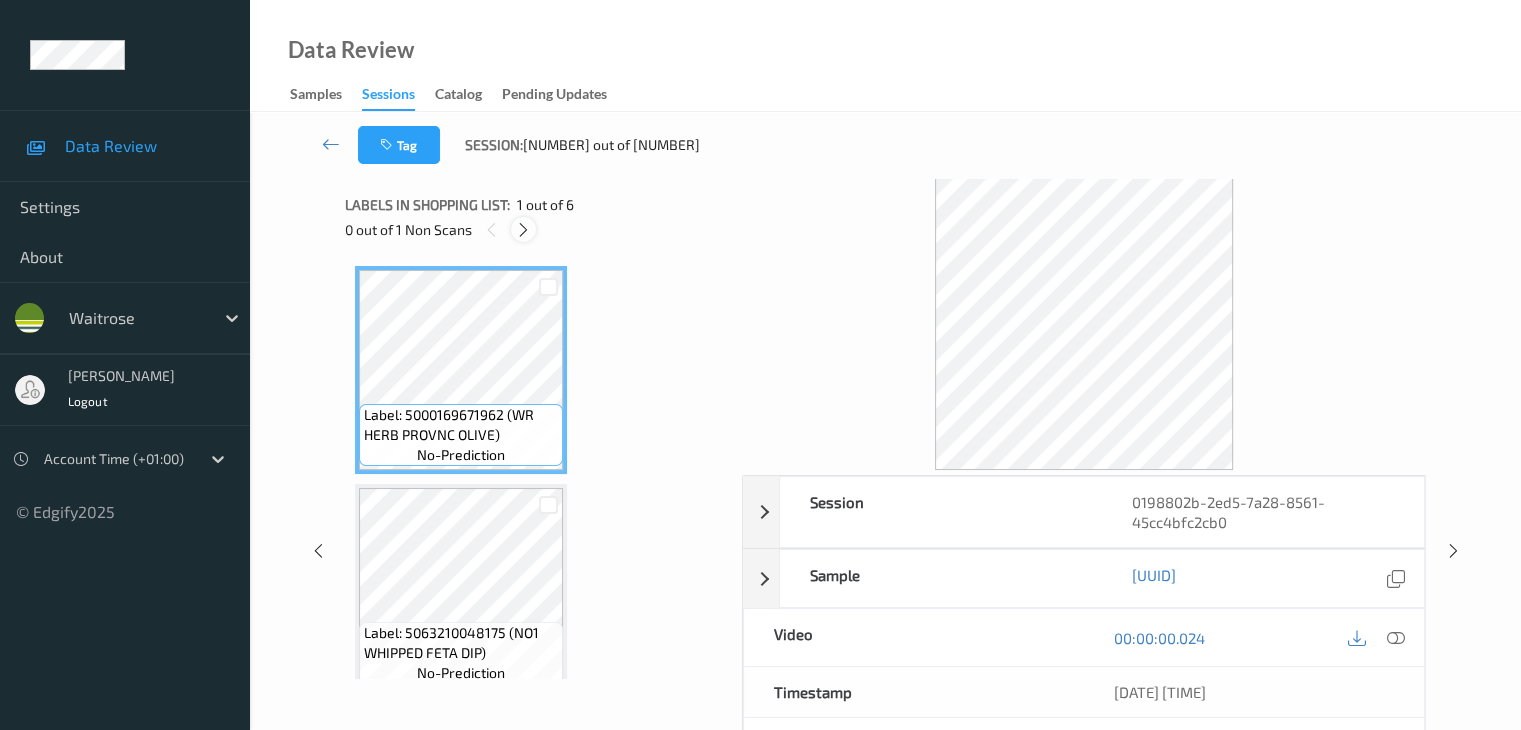 click at bounding box center (523, 230) 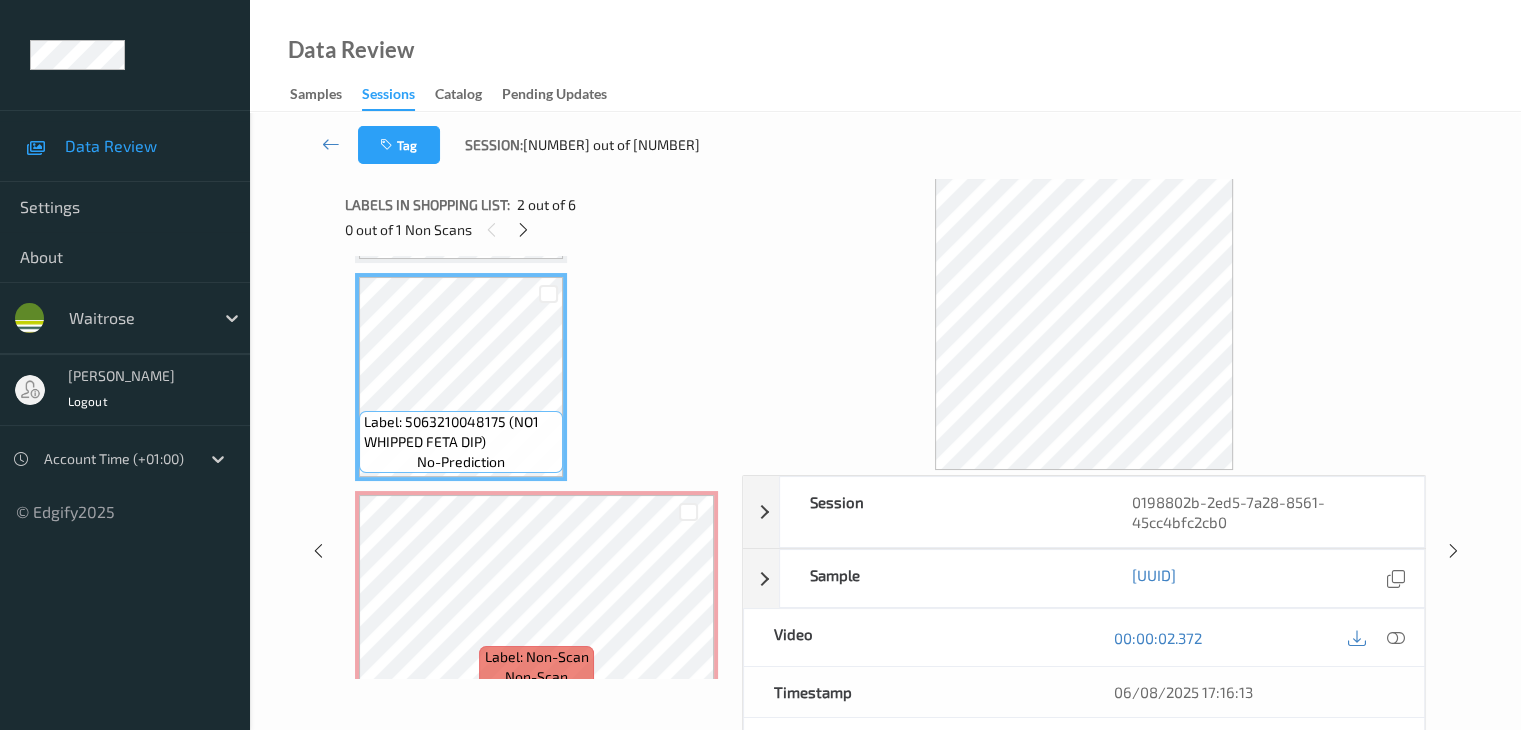 scroll, scrollTop: 228, scrollLeft: 0, axis: vertical 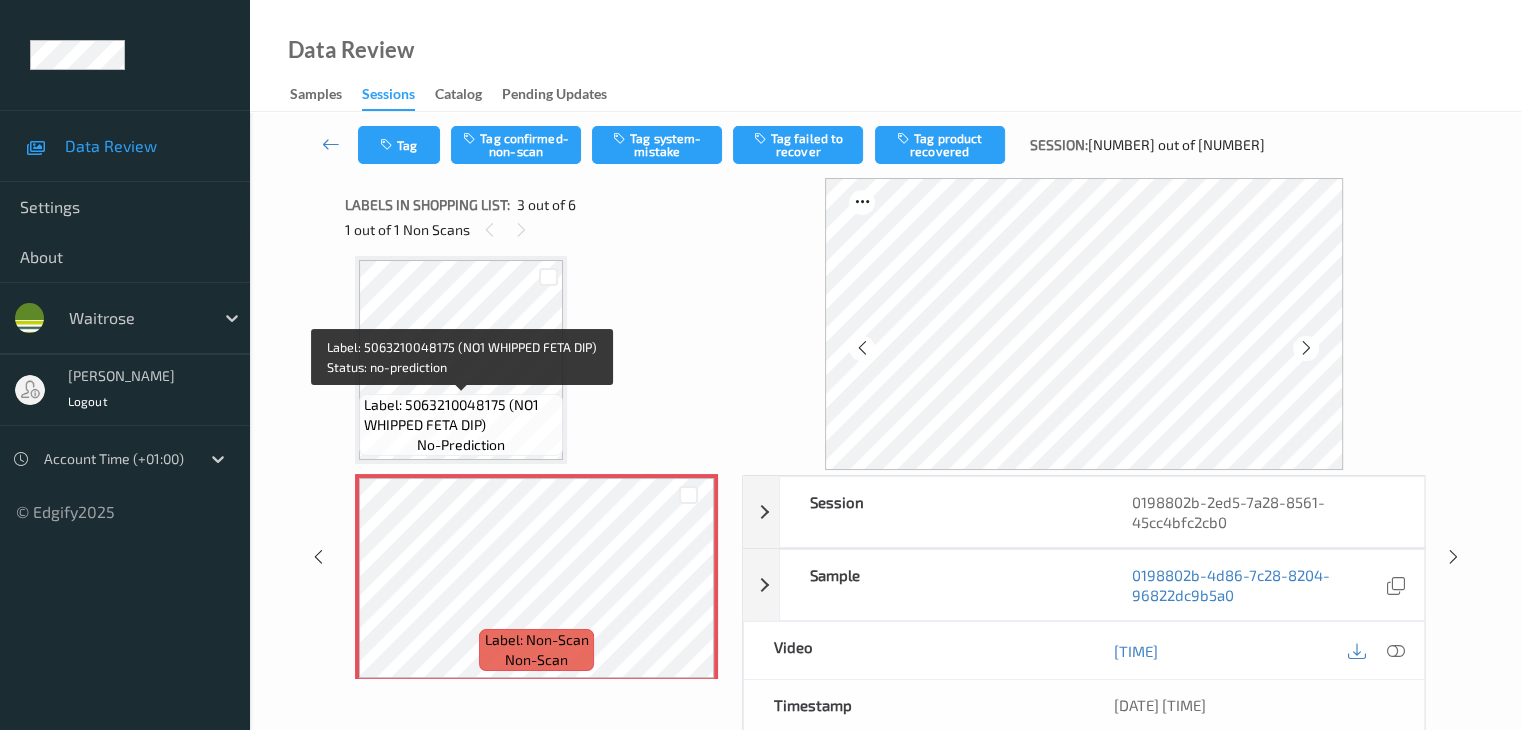 click on "Label: 5063210048175 (NO1 WHIPPED FETA DIP)" at bounding box center (461, 415) 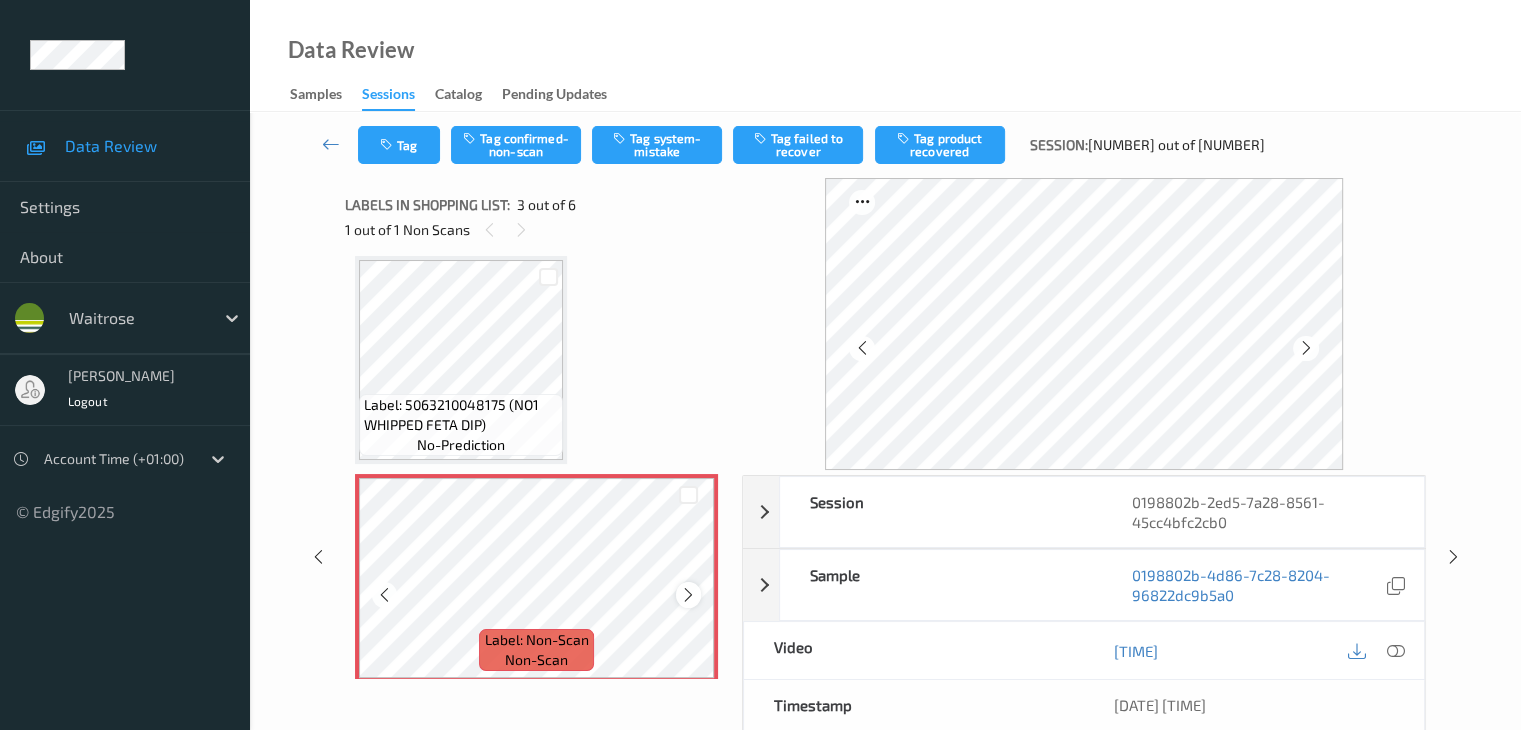 click at bounding box center [688, 595] 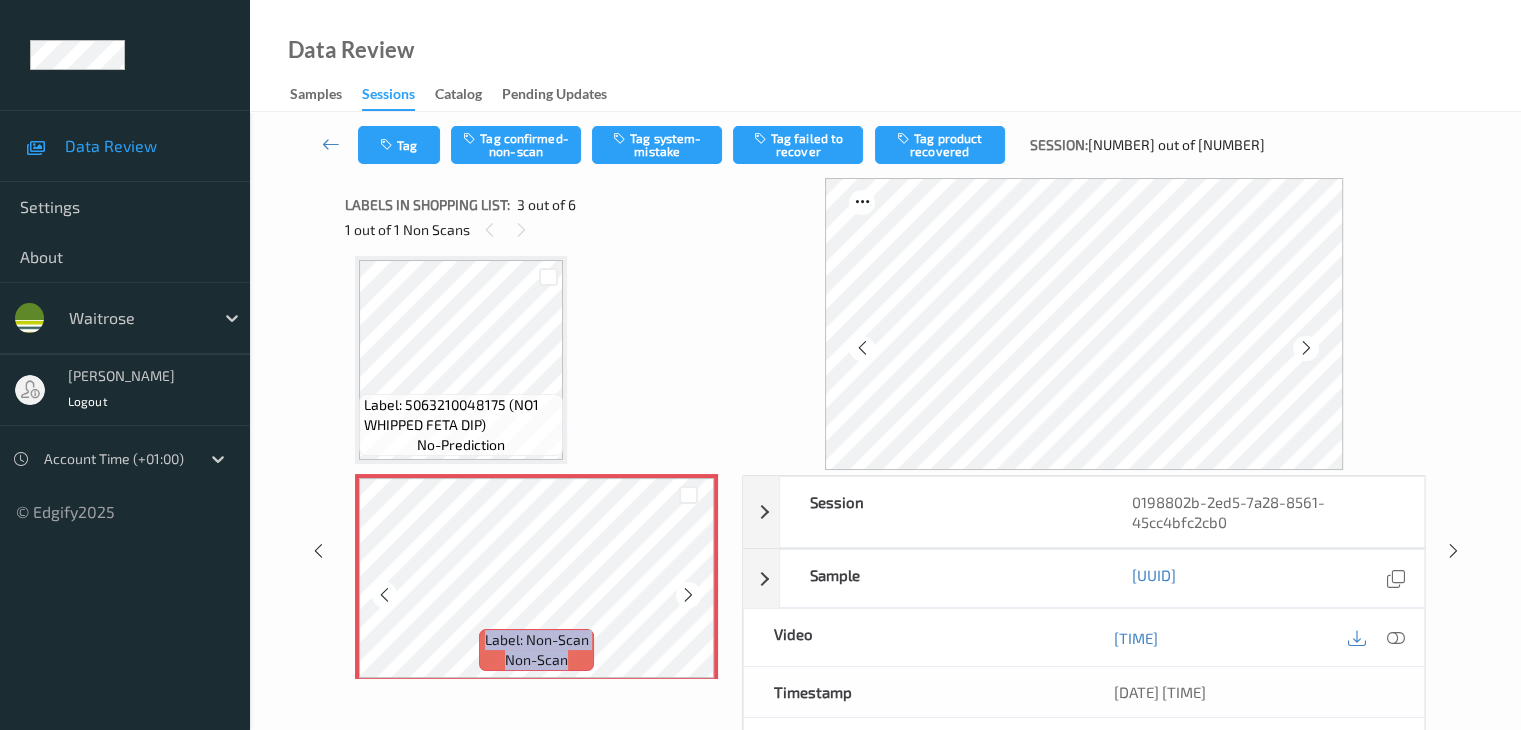 click at bounding box center [688, 595] 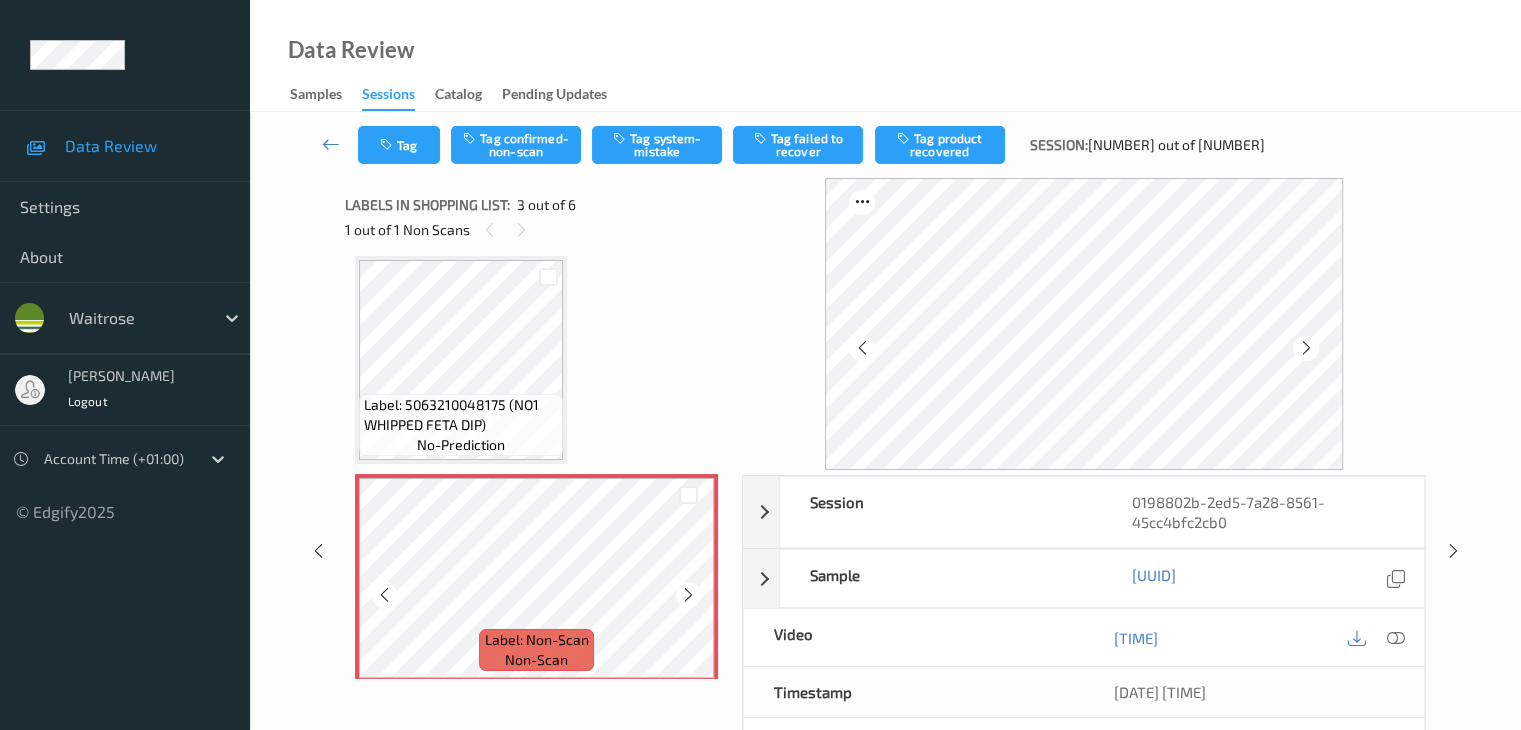 click at bounding box center (688, 595) 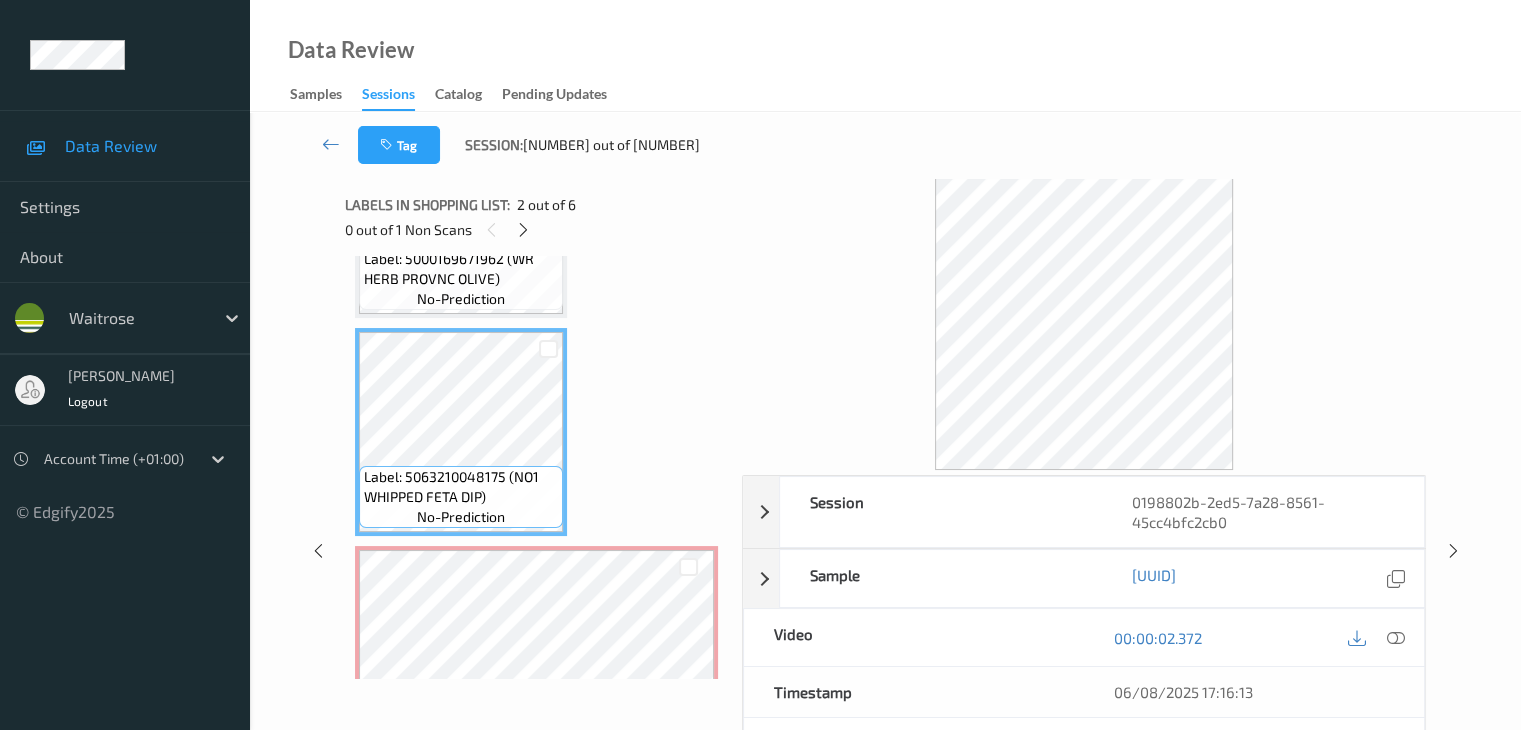 scroll, scrollTop: 200, scrollLeft: 0, axis: vertical 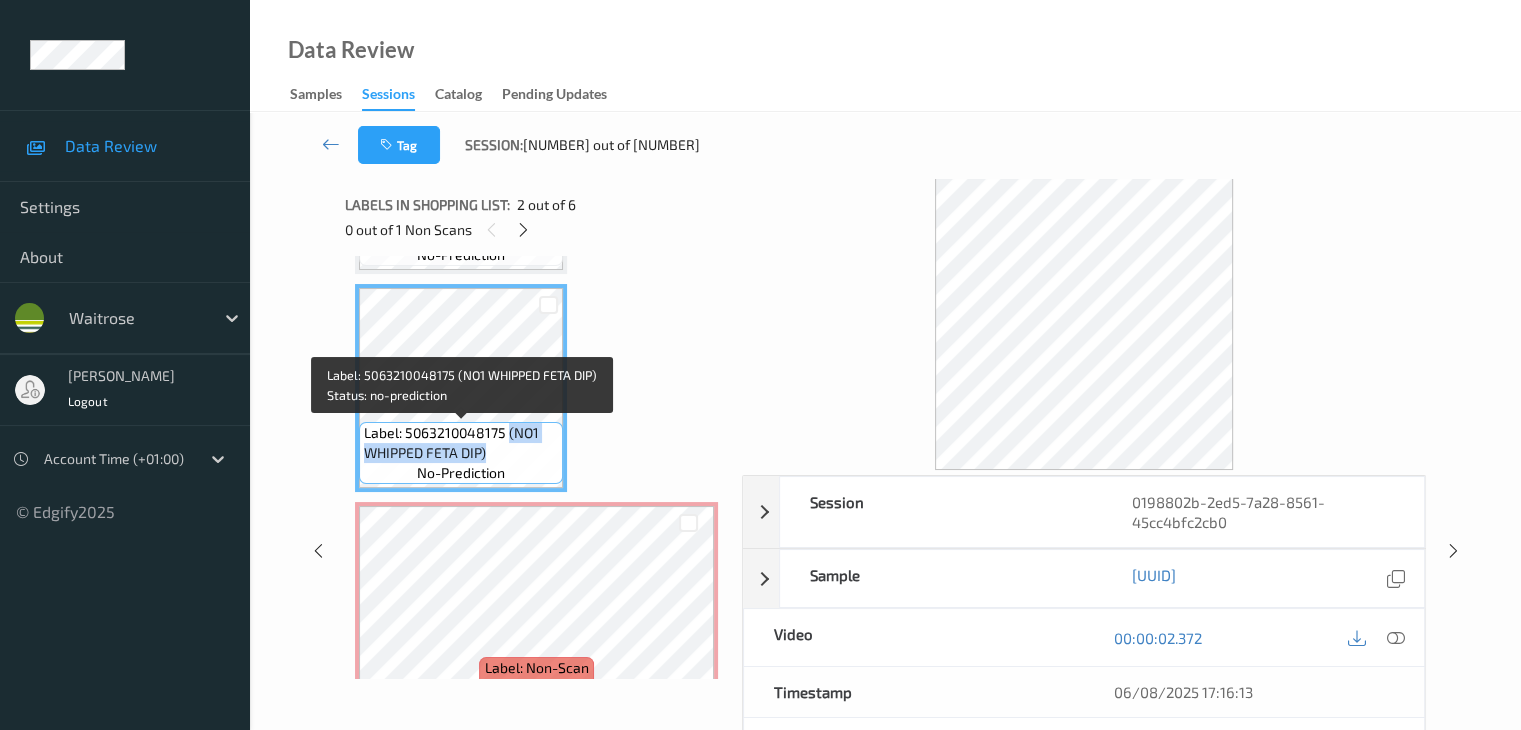 drag, startPoint x: 507, startPoint y: 437, endPoint x: 512, endPoint y: 454, distance: 17.720045 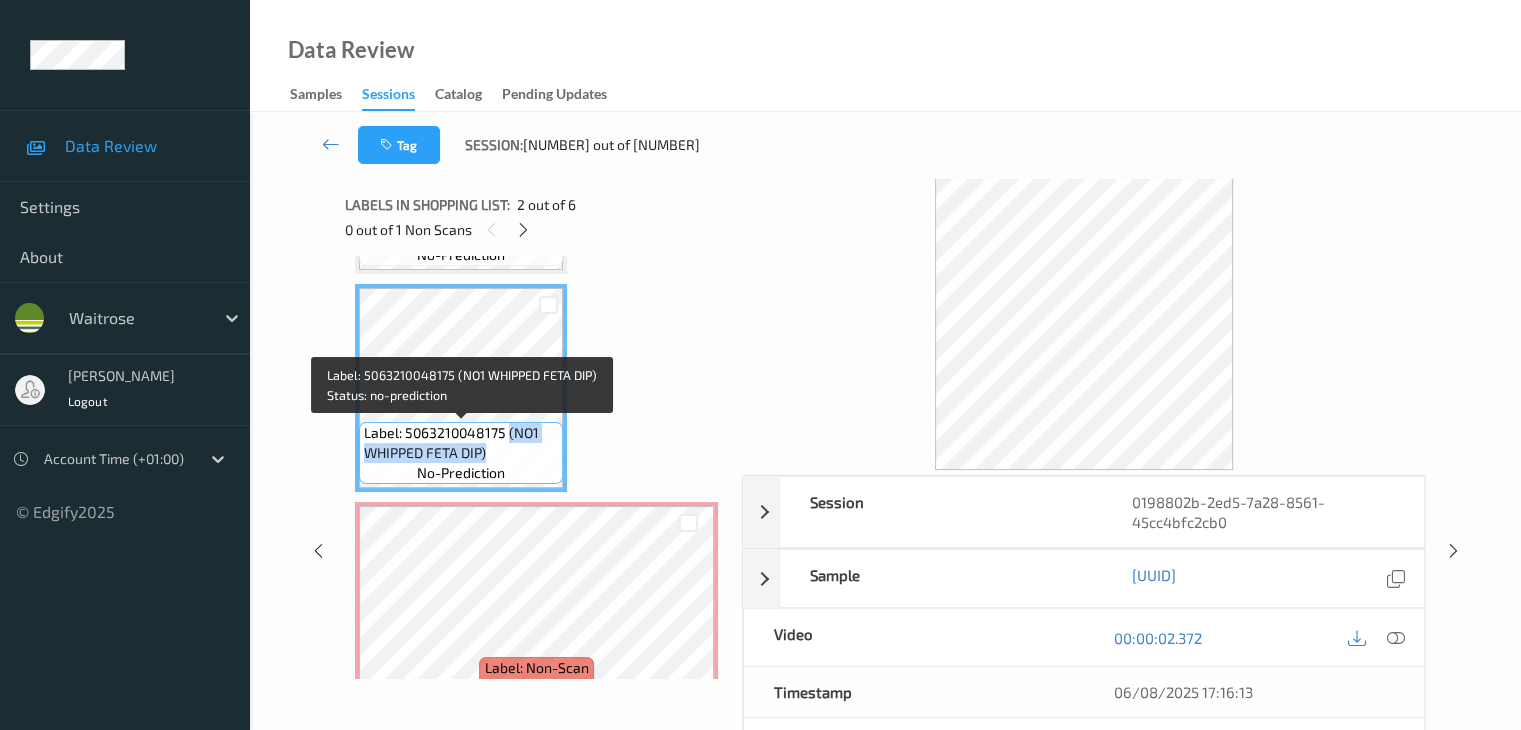 copy on "(NO1 WHIPPED FETA DIP)" 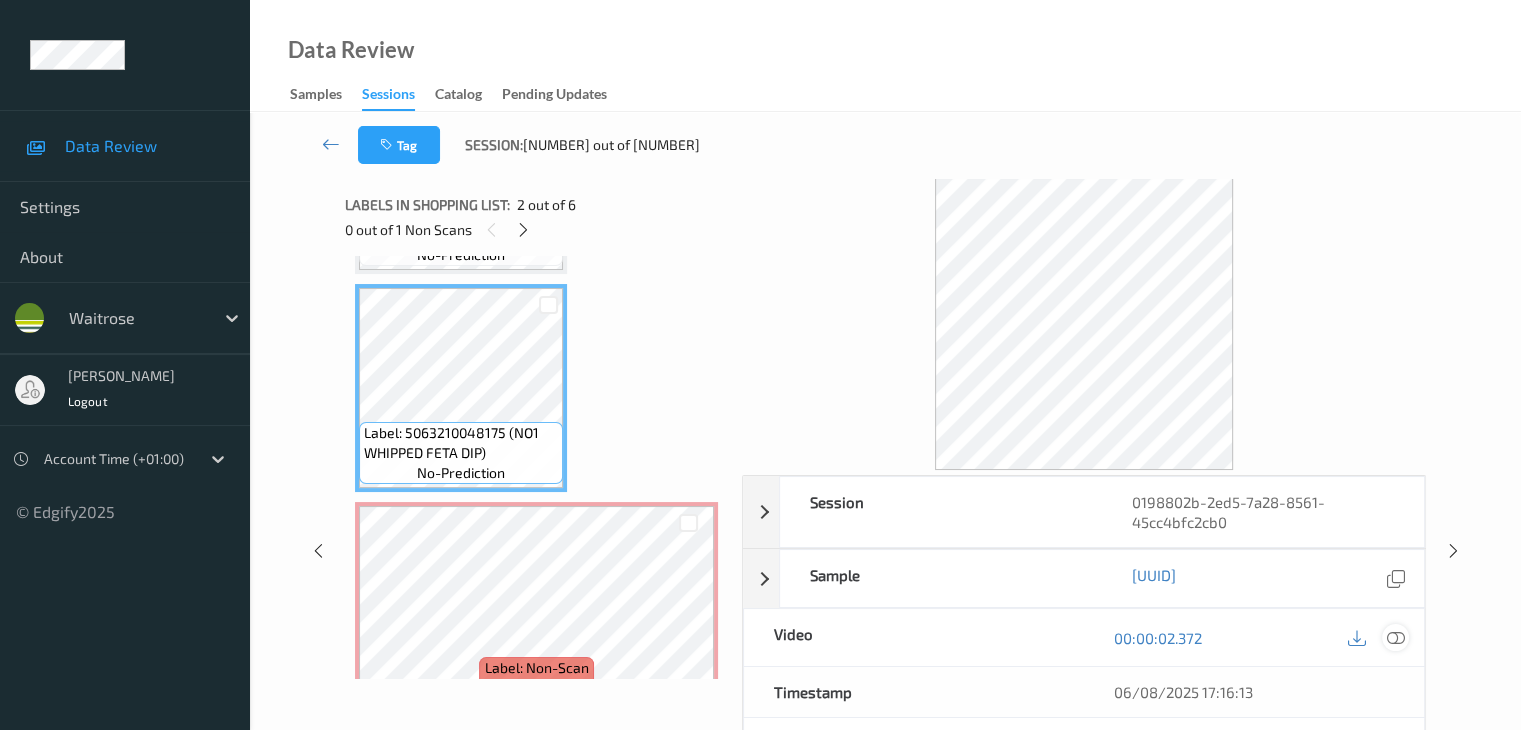 click at bounding box center (1395, 638) 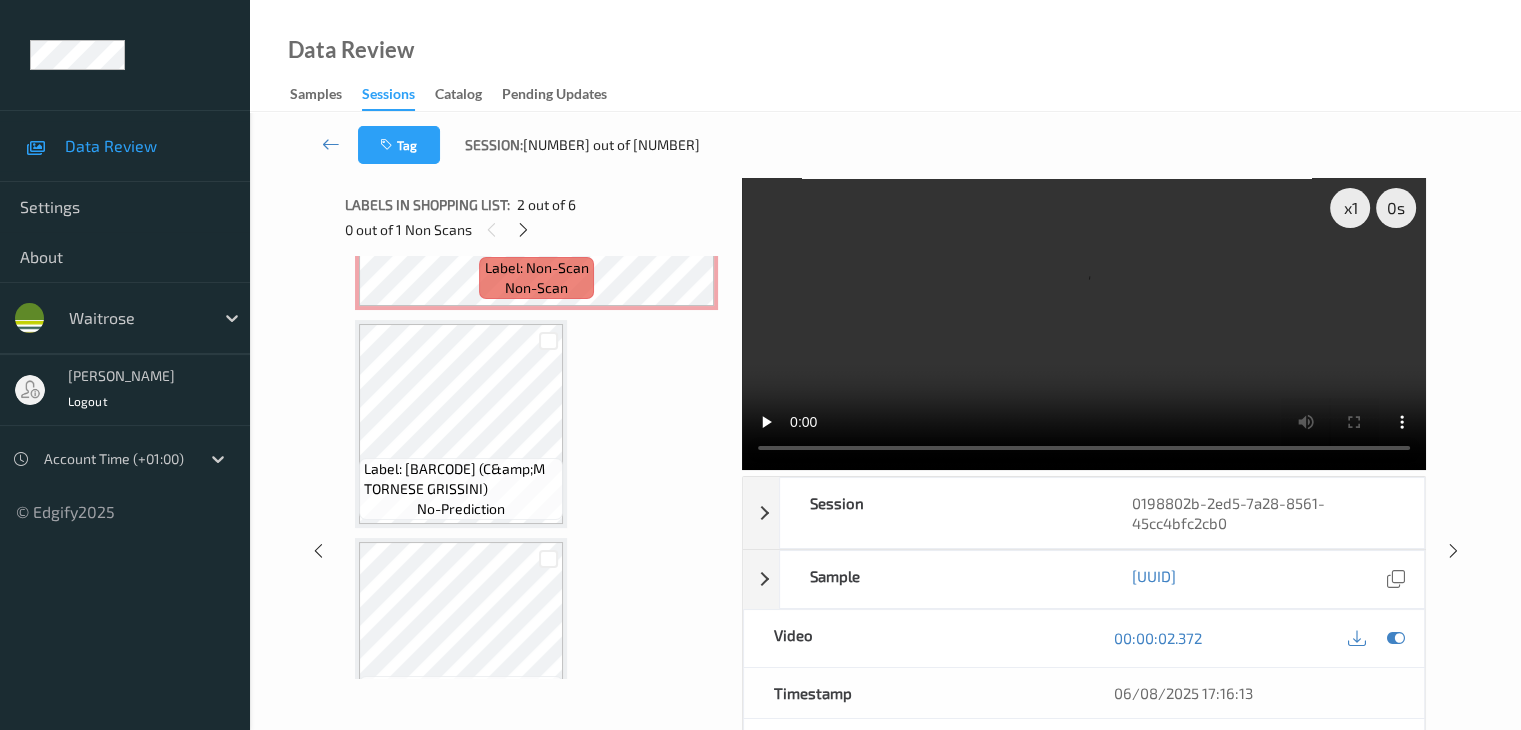 scroll, scrollTop: 300, scrollLeft: 0, axis: vertical 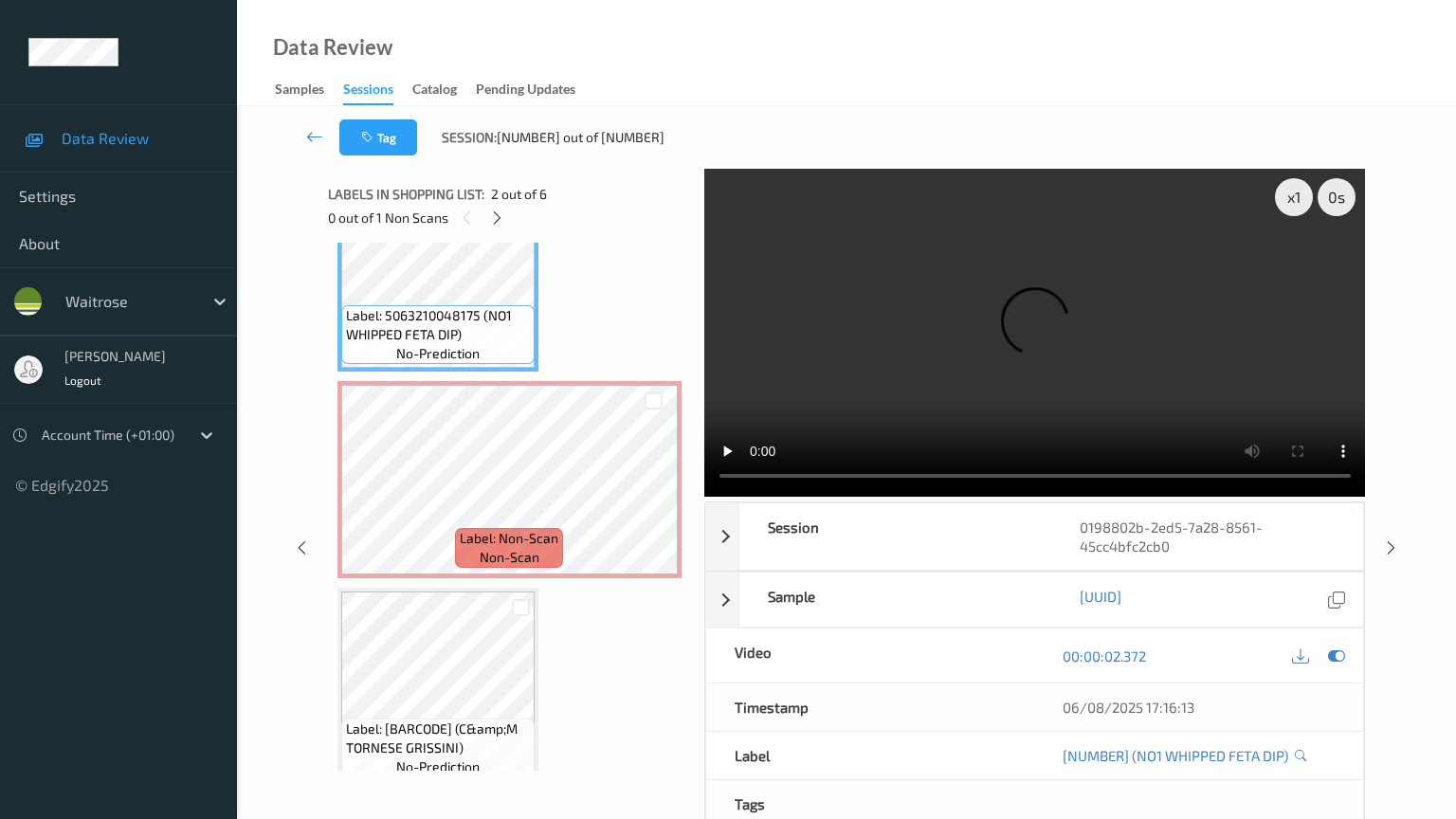 type 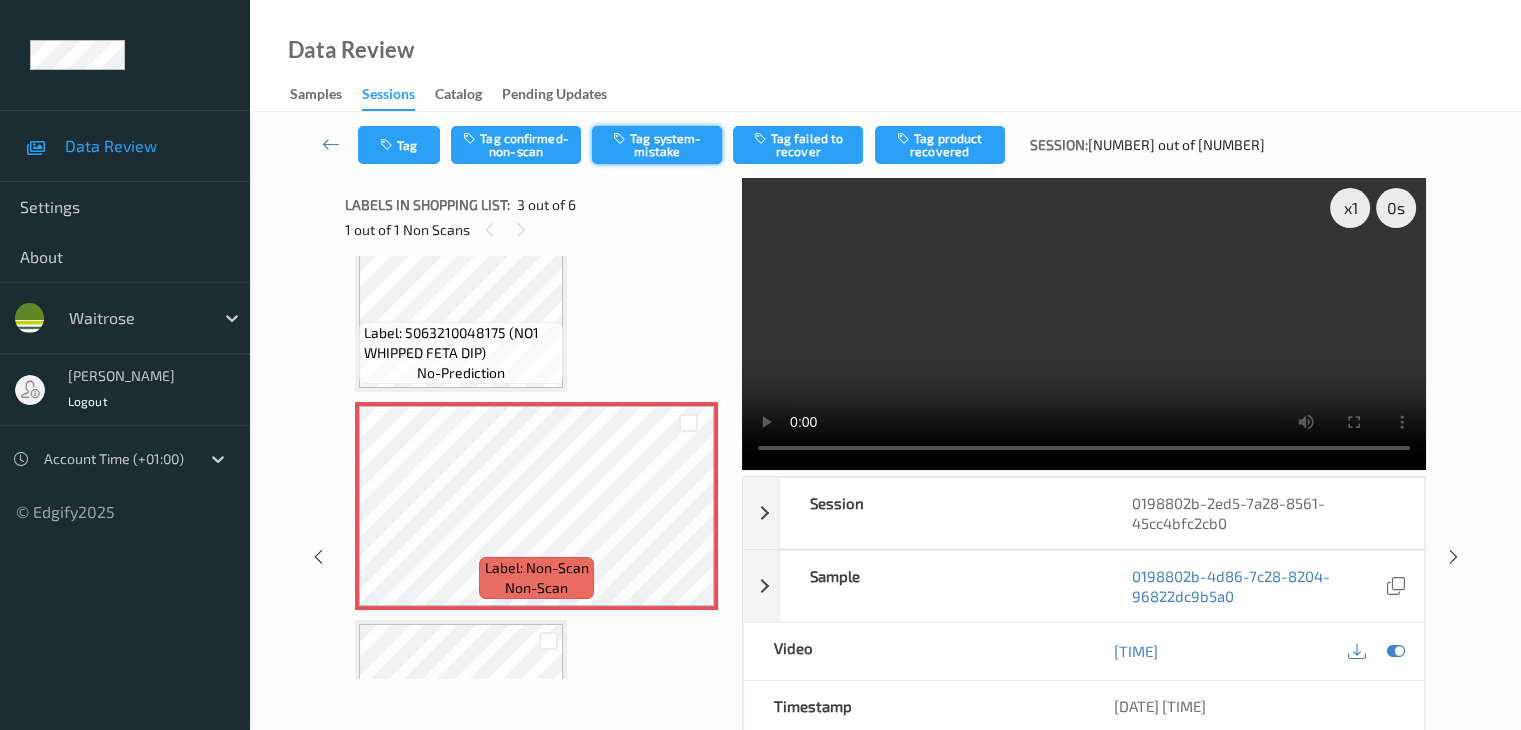 click on "Tag   system-mistake" at bounding box center [657, 145] 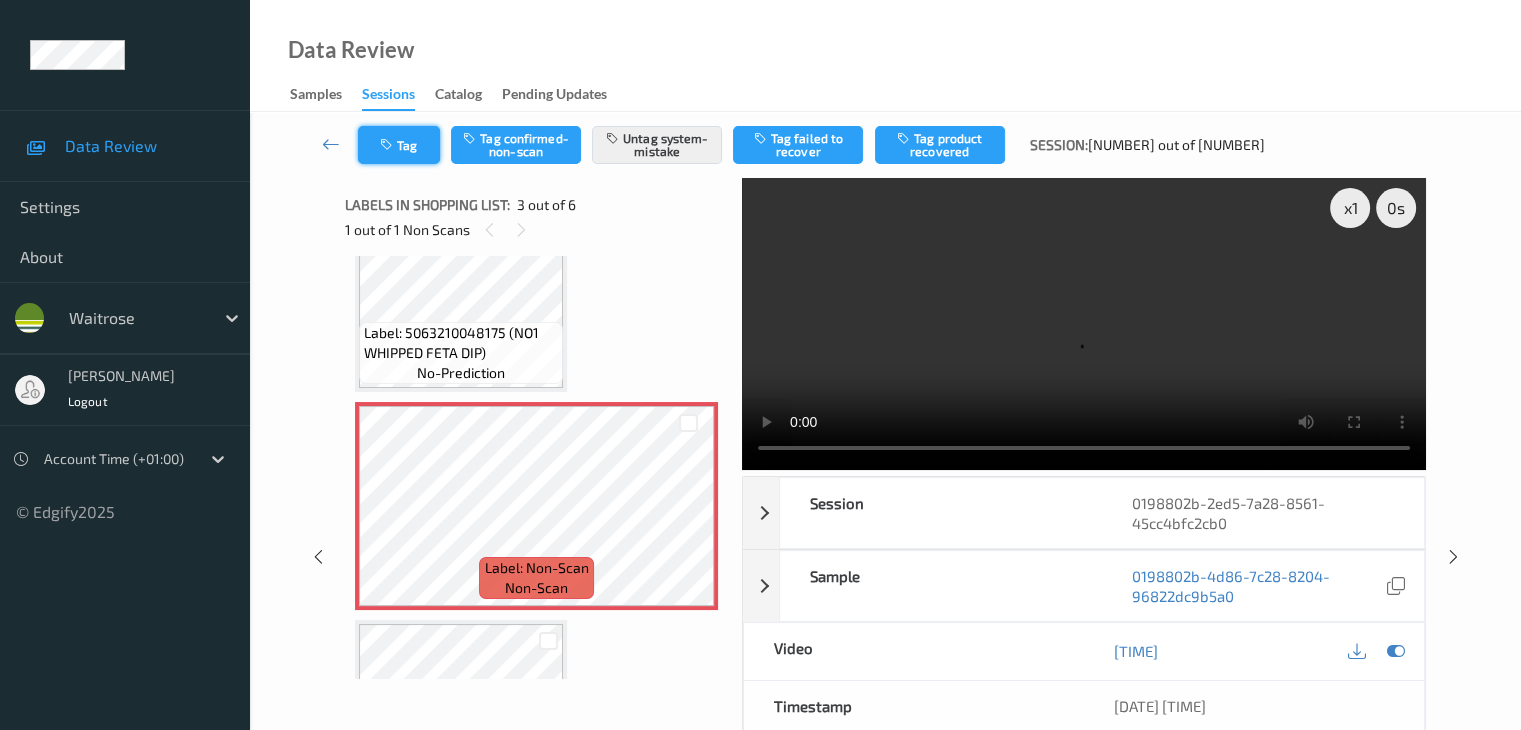 click on "Tag" at bounding box center [399, 145] 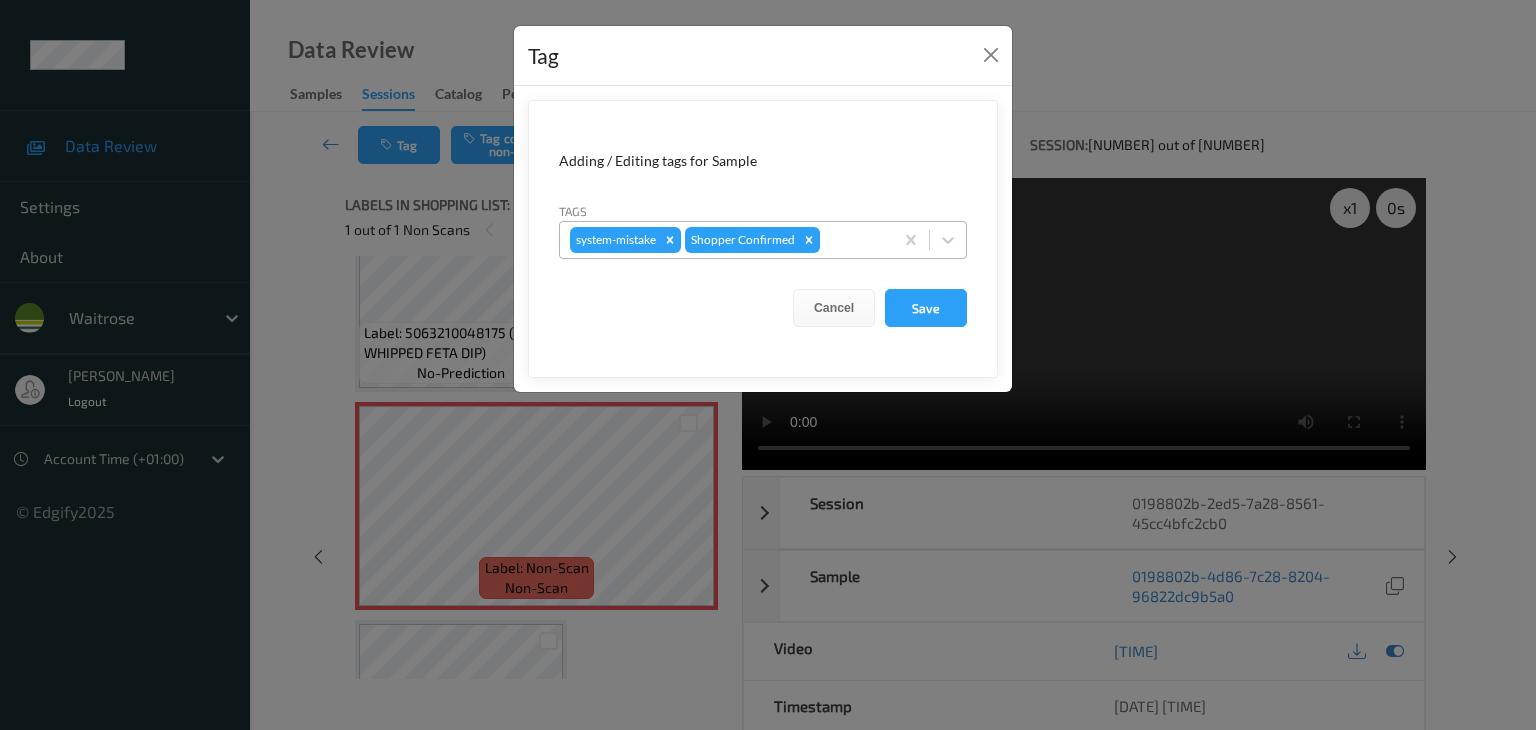 click at bounding box center [853, 240] 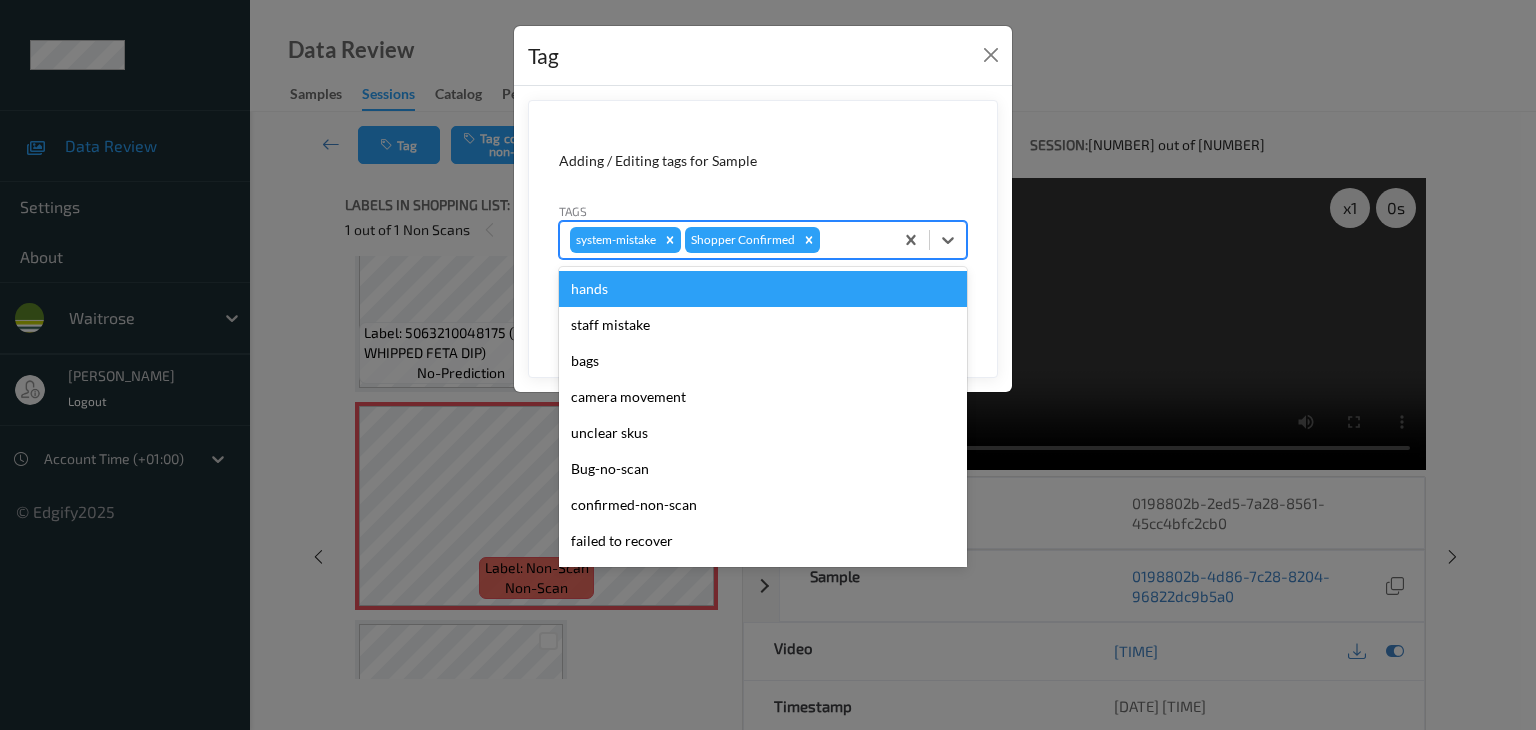 type on "u" 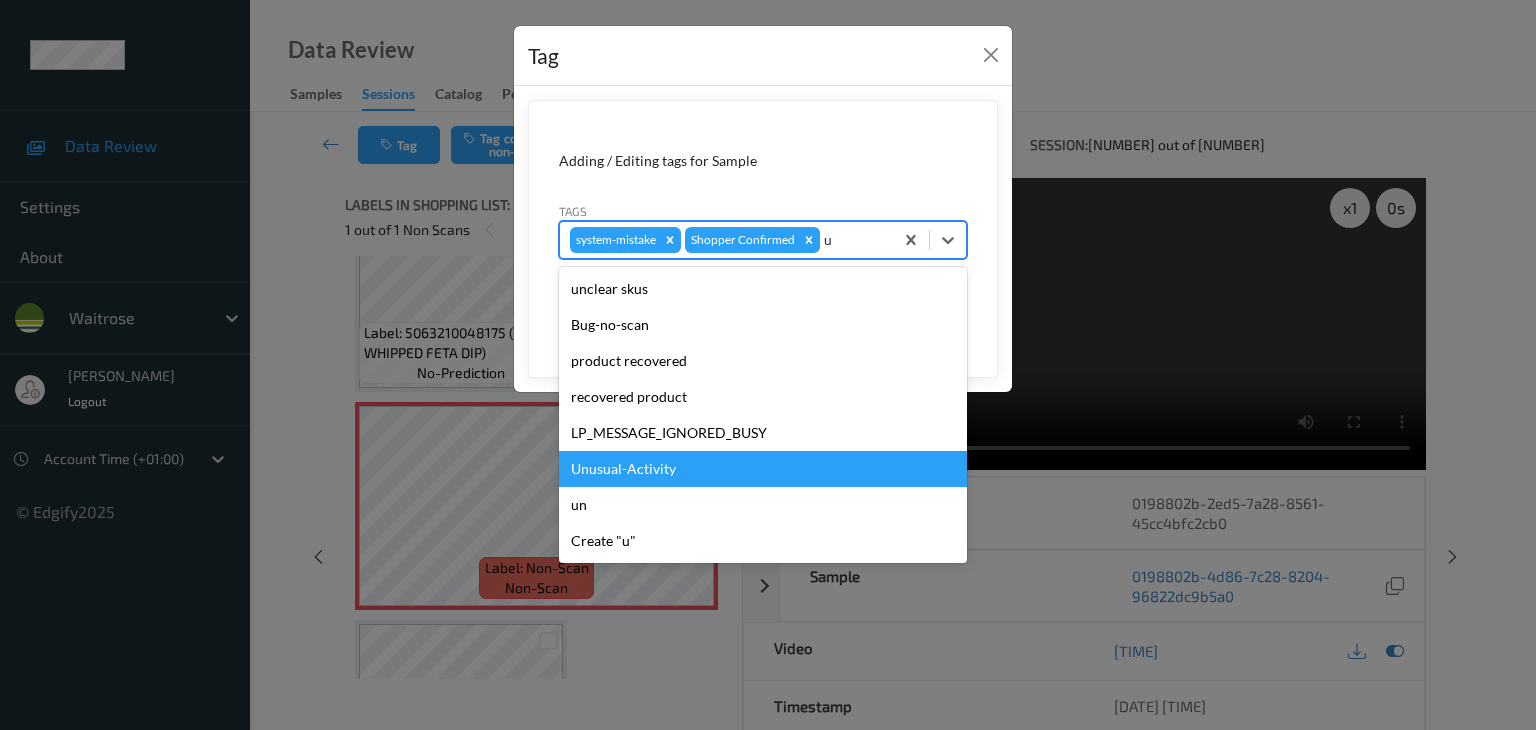 click on "Unusual-Activity" at bounding box center [763, 469] 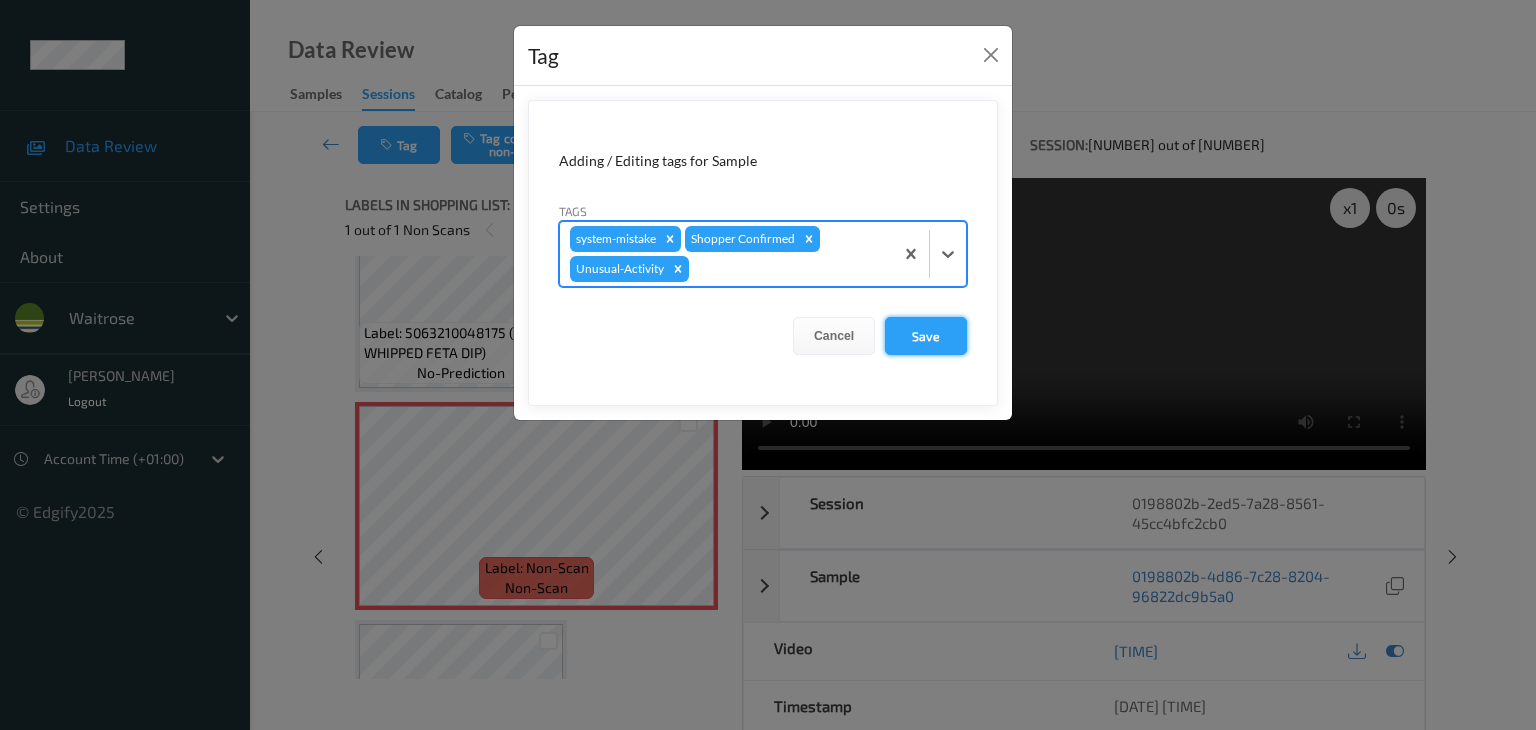 click on "Save" at bounding box center (926, 336) 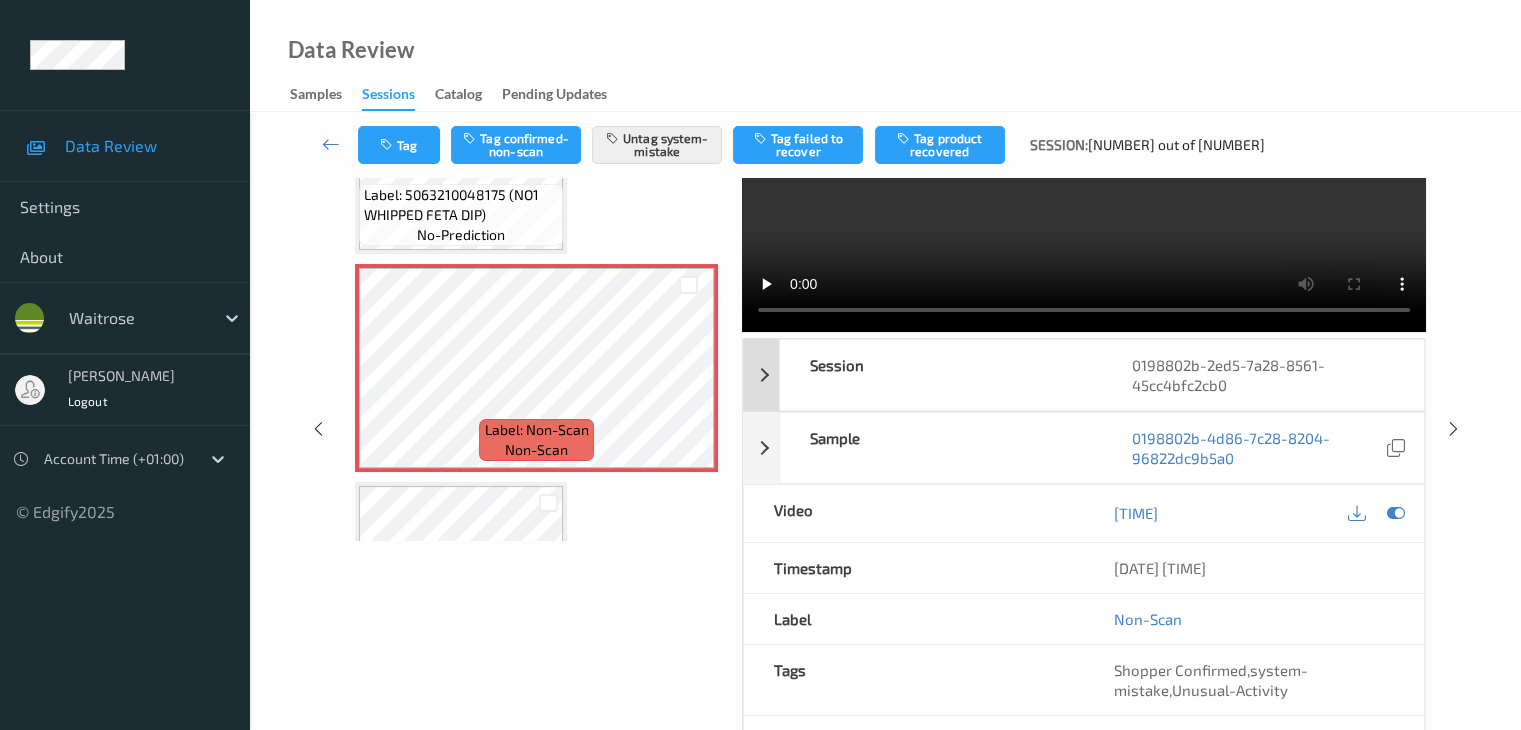 scroll, scrollTop: 264, scrollLeft: 0, axis: vertical 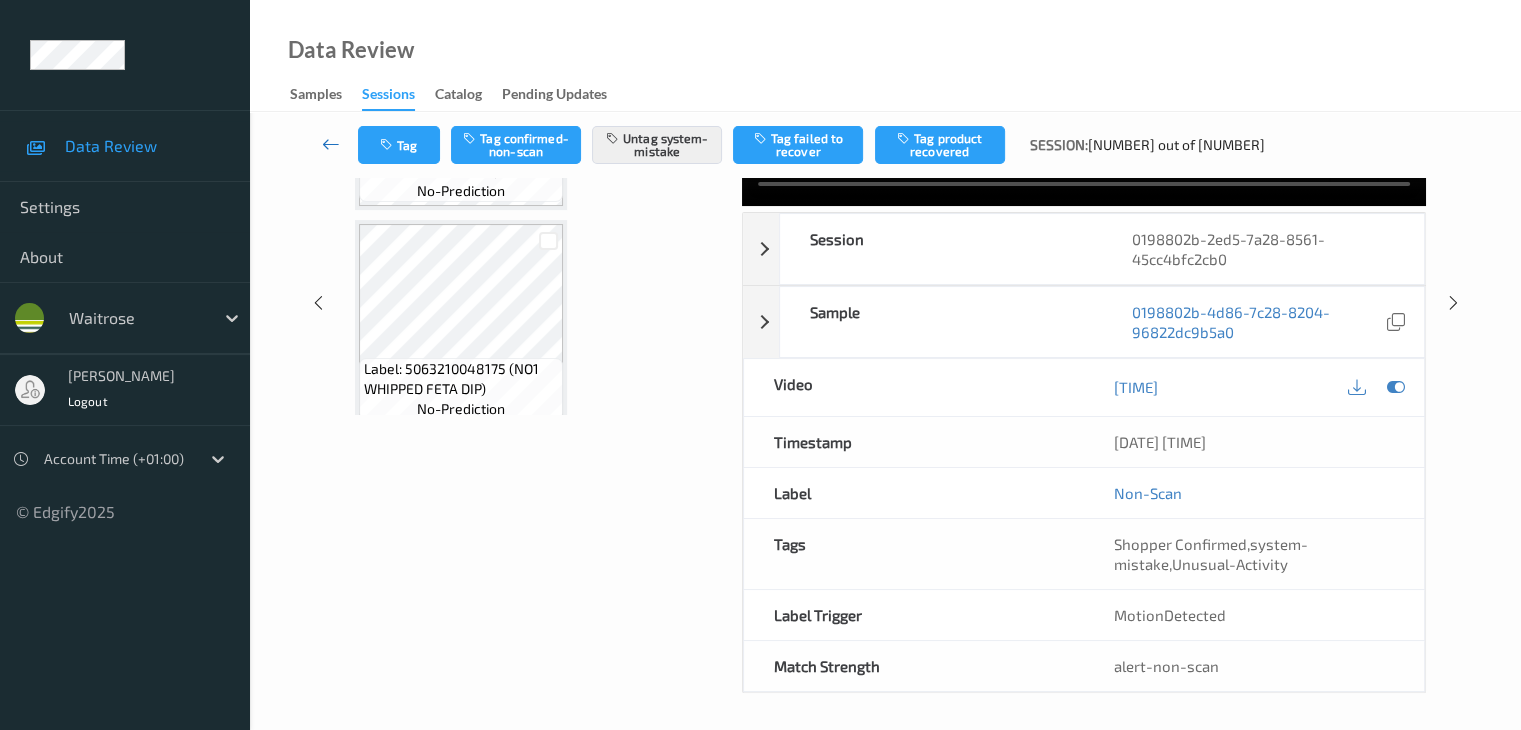 click at bounding box center [331, 144] 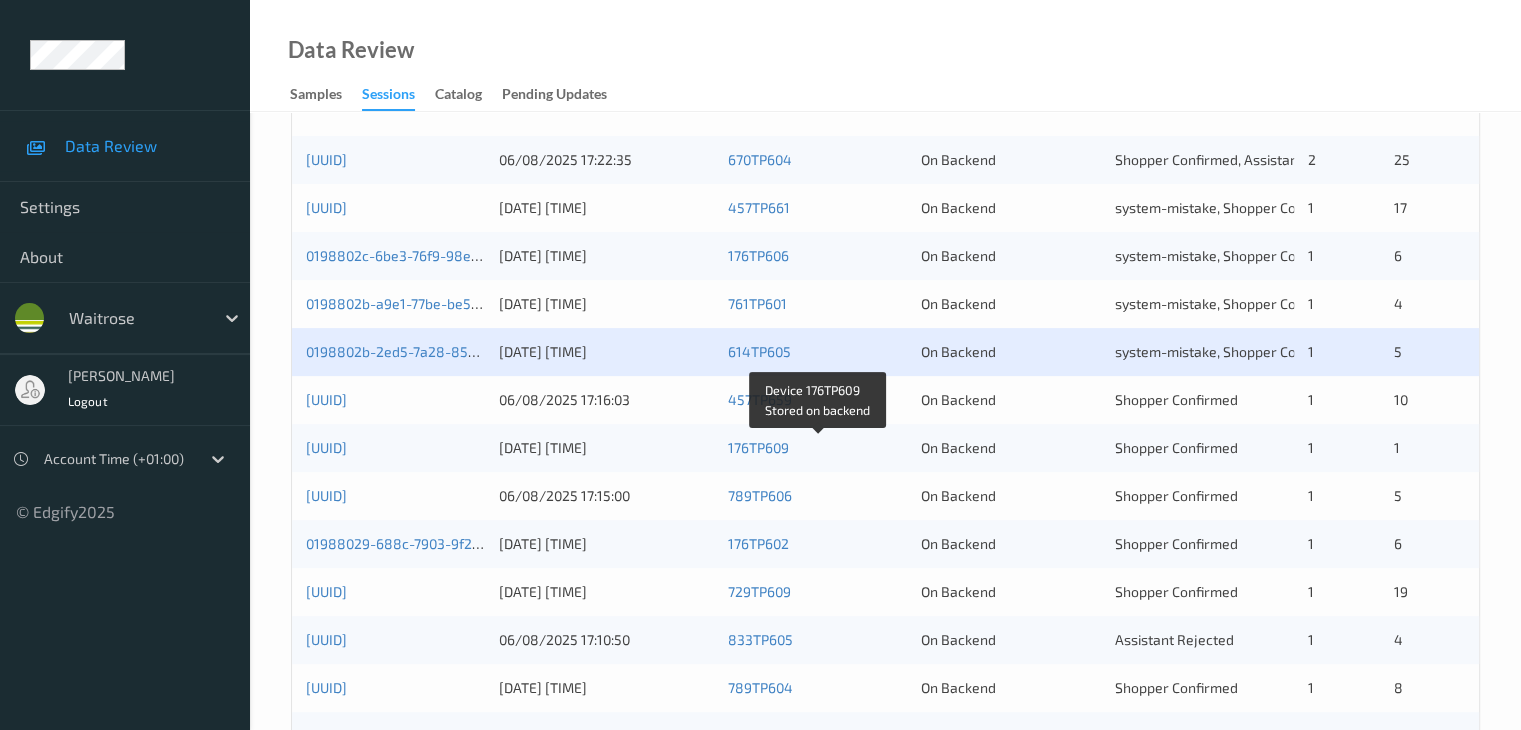 scroll, scrollTop: 603, scrollLeft: 0, axis: vertical 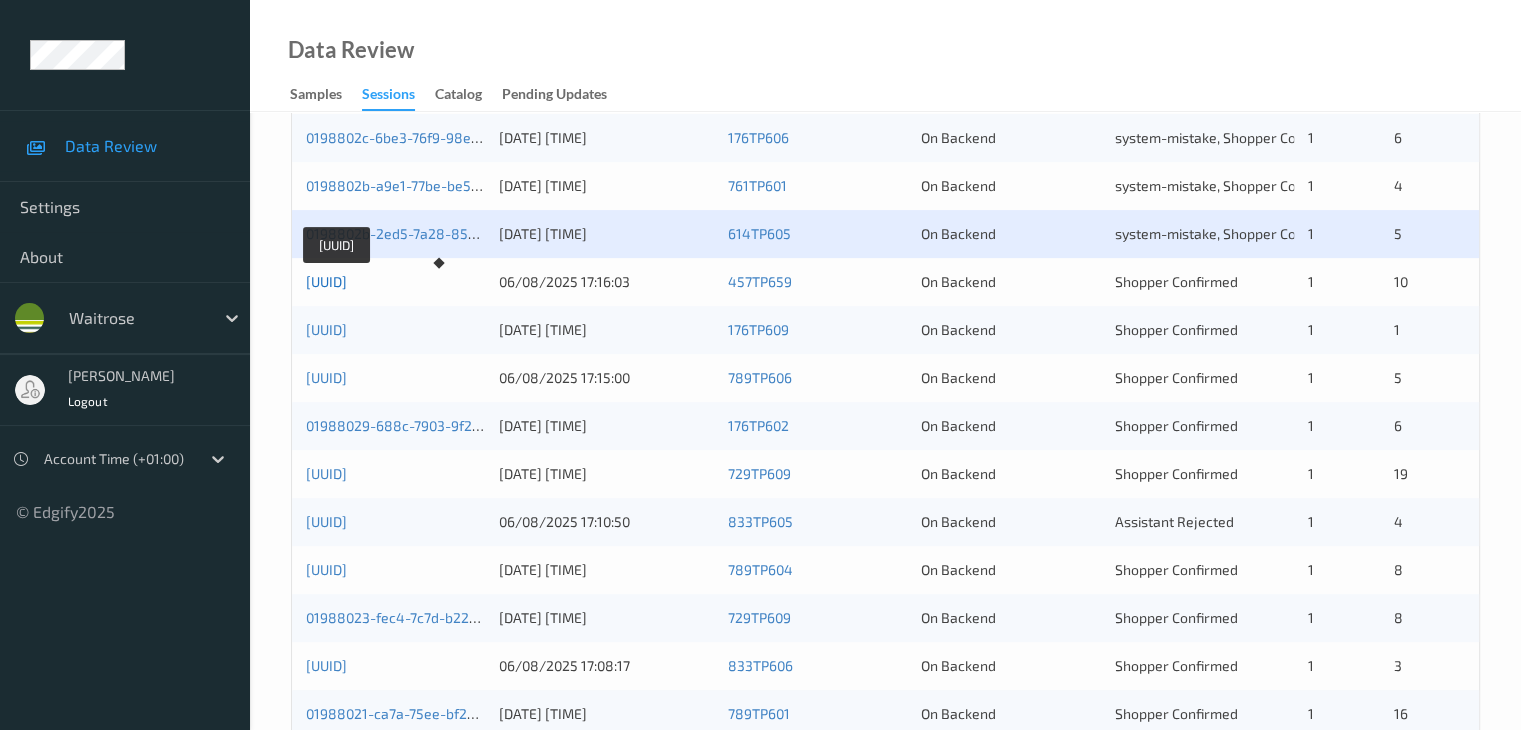 click on "0198802b-1330-7420-9403-cf1bbc2eedf5" at bounding box center [326, 281] 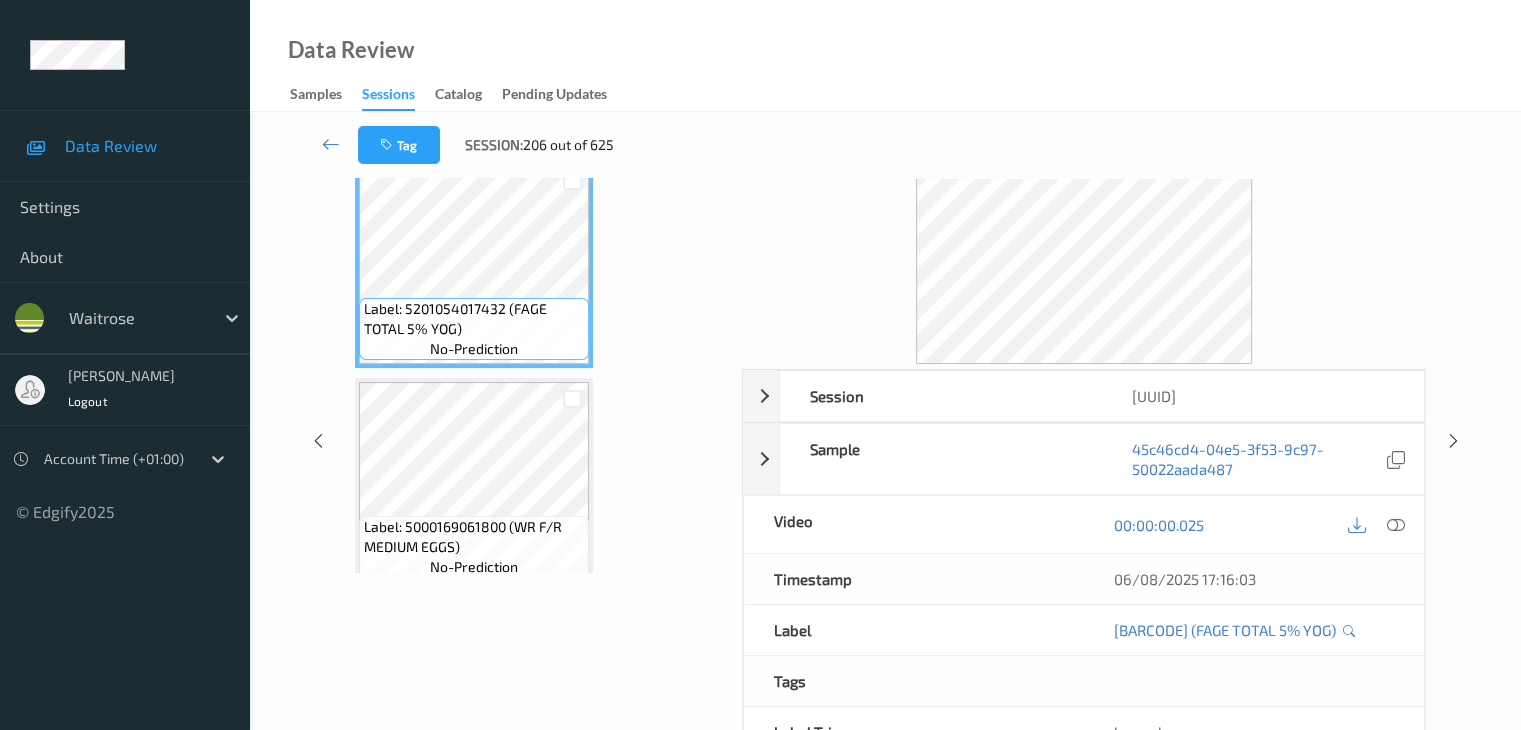 scroll, scrollTop: 0, scrollLeft: 0, axis: both 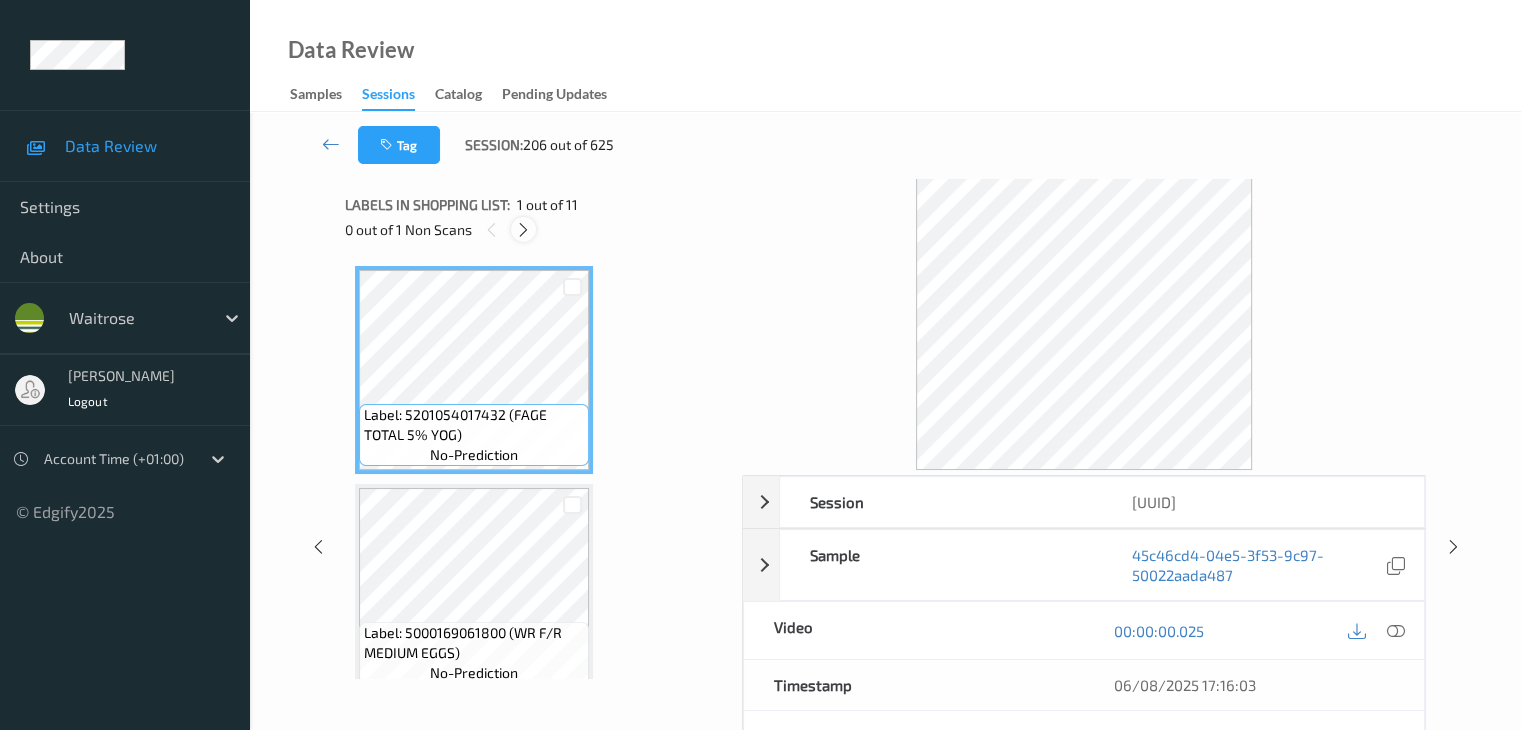 click at bounding box center (523, 229) 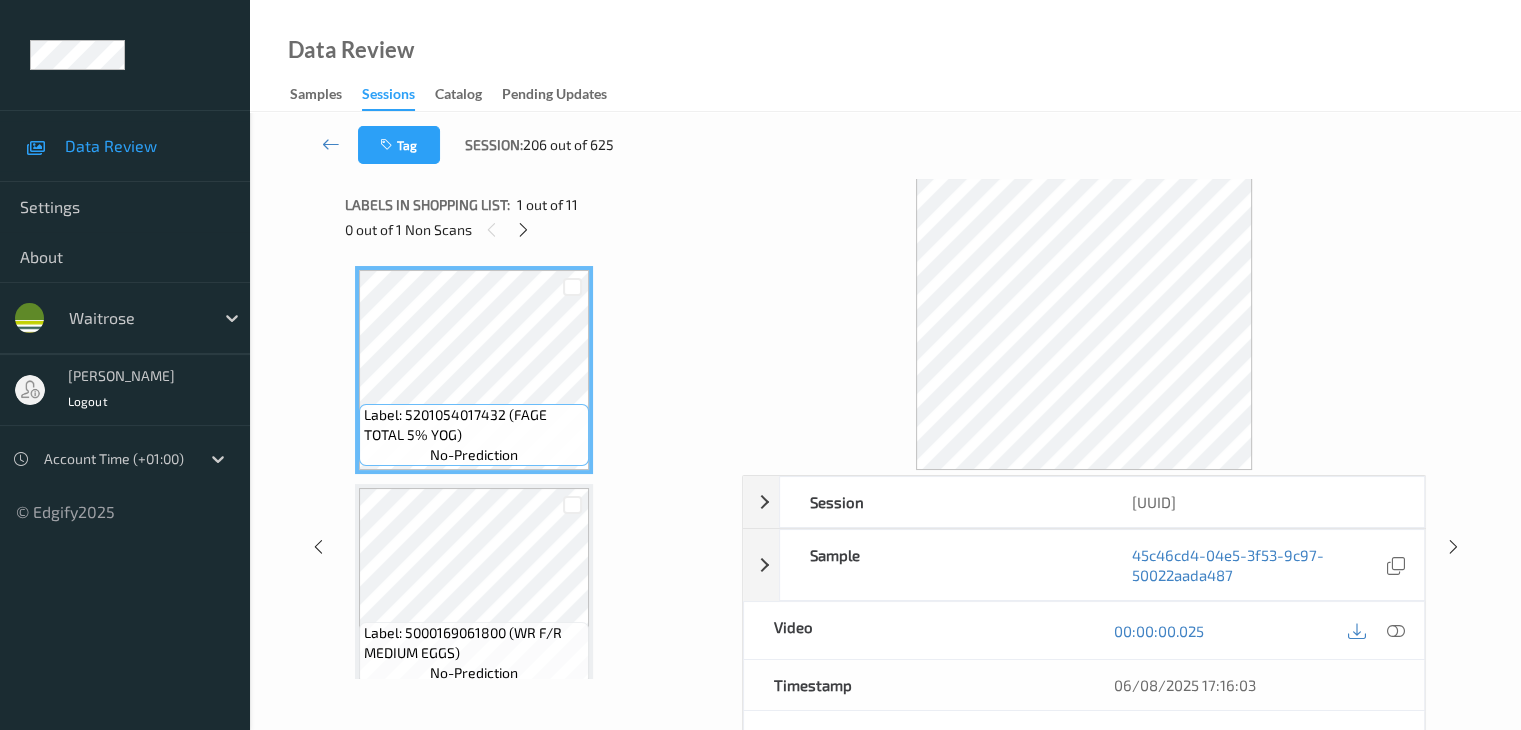 scroll, scrollTop: 1972, scrollLeft: 0, axis: vertical 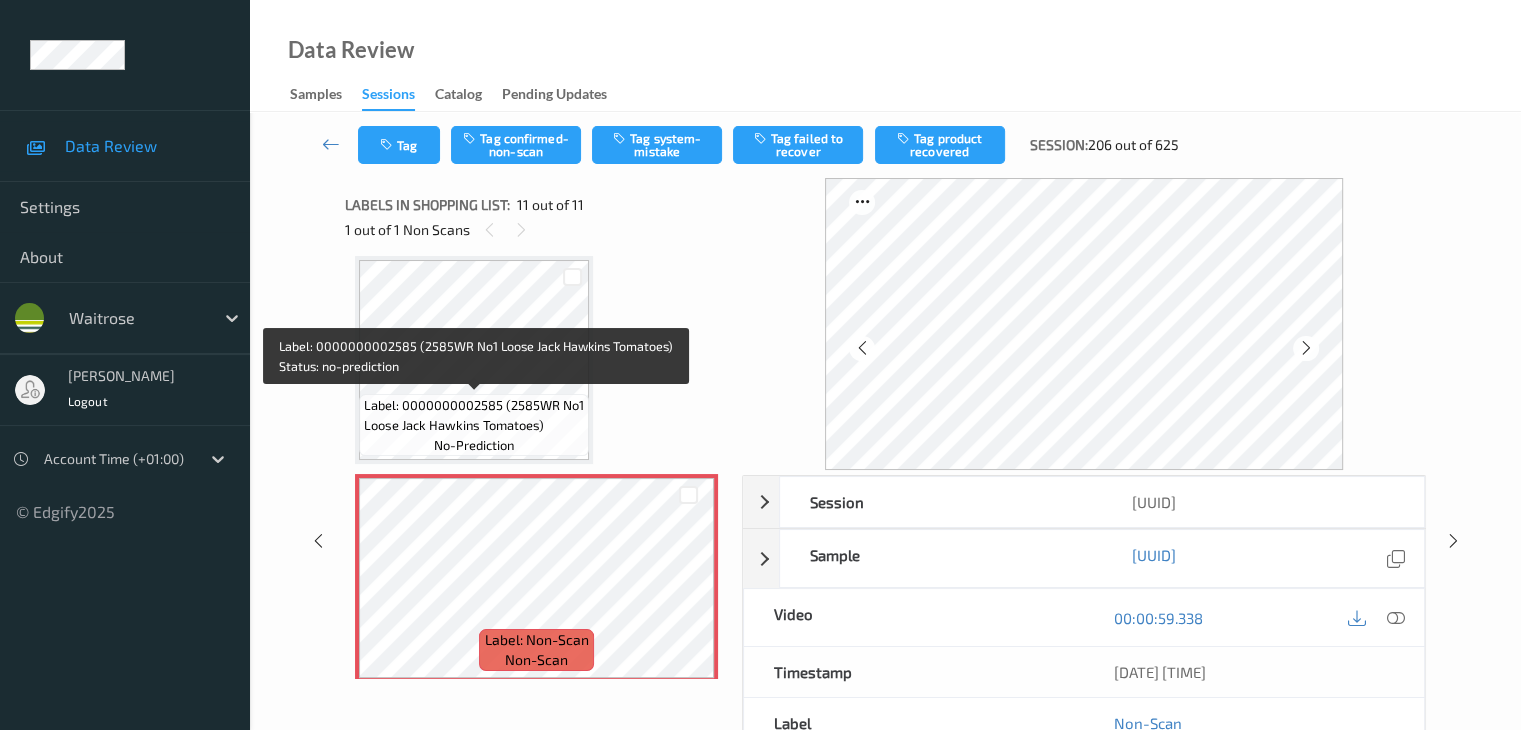 click on "Label: 0000000002585 (2585WR No1 Loose Jack Hawkins Tomatoes)" at bounding box center (474, 415) 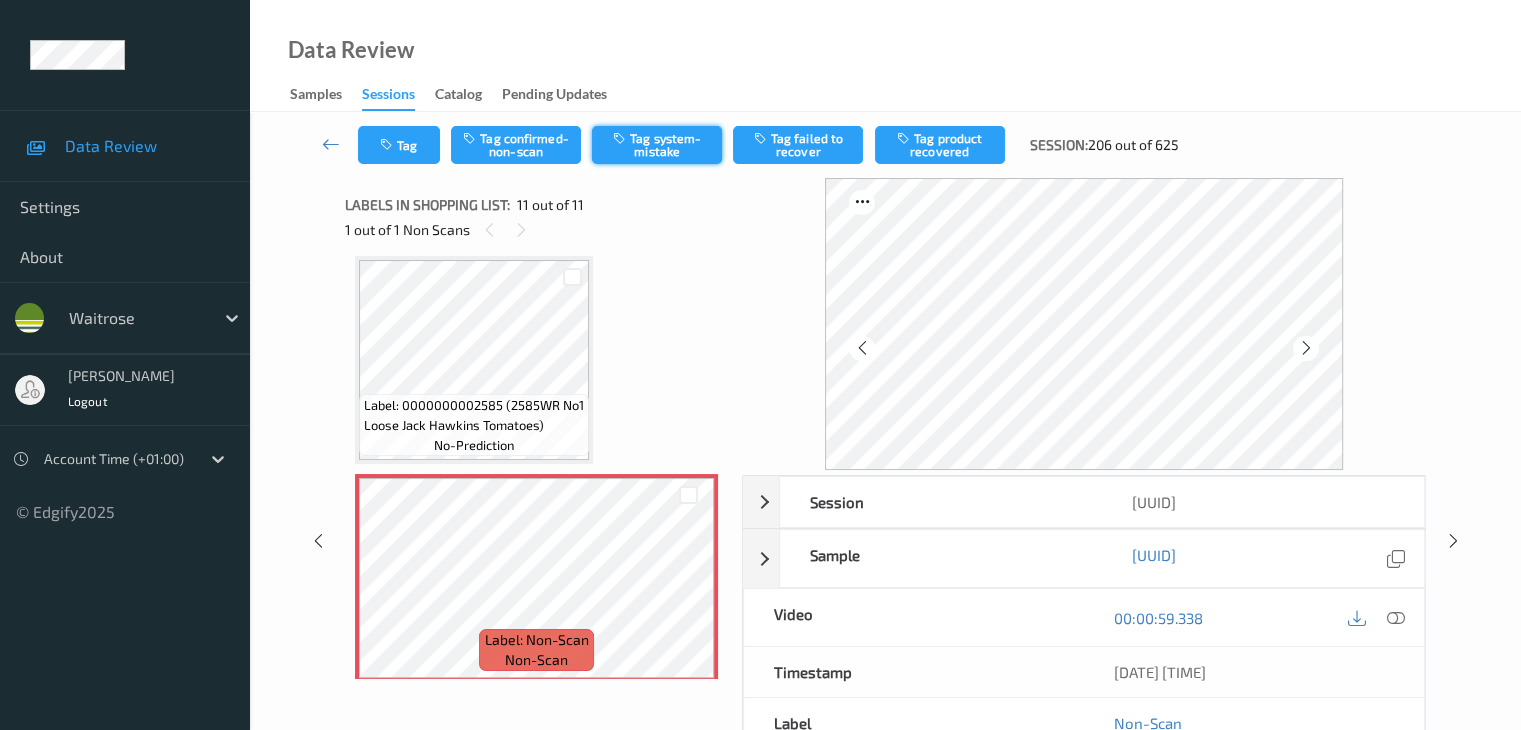 click on "Tag   system-mistake" at bounding box center (657, 145) 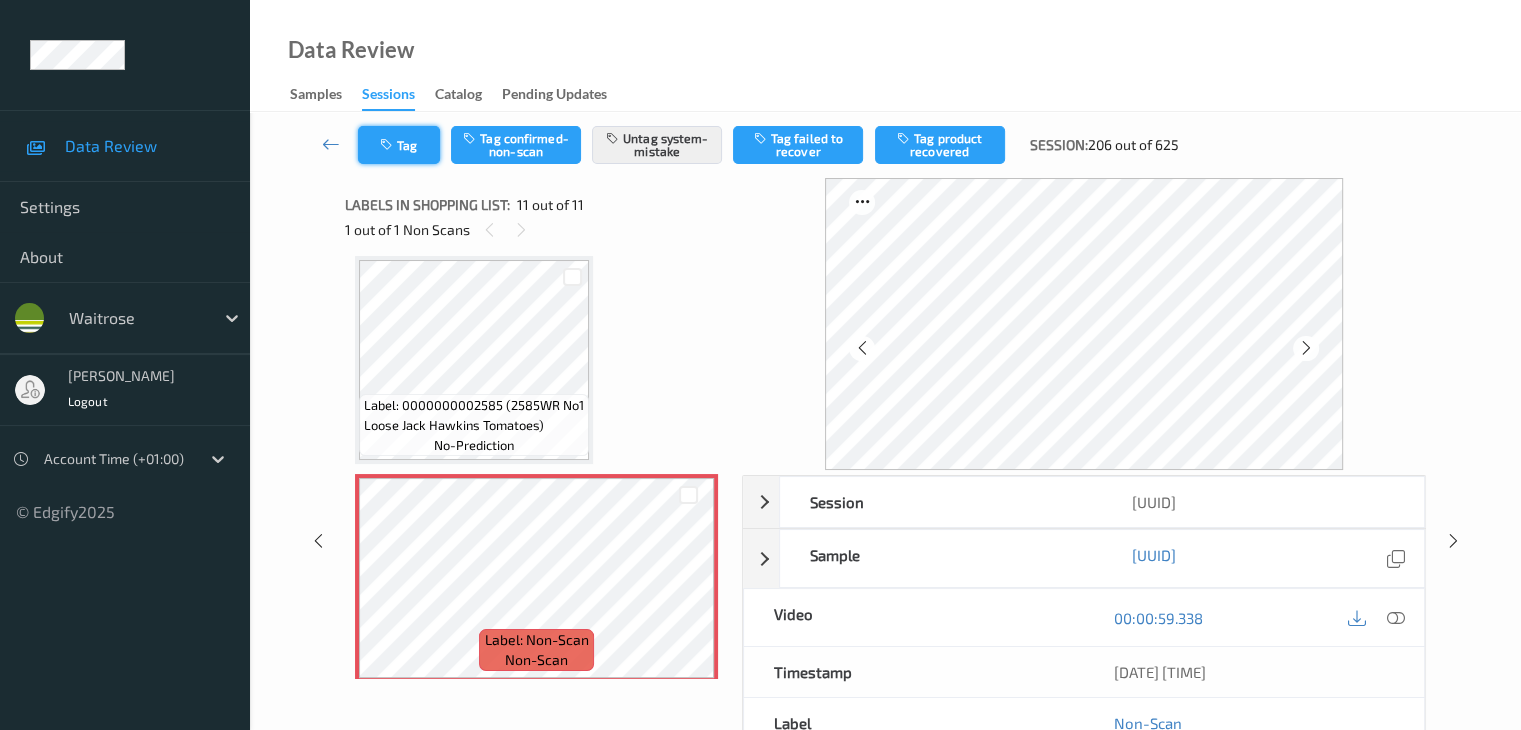 click on "Tag" at bounding box center (399, 145) 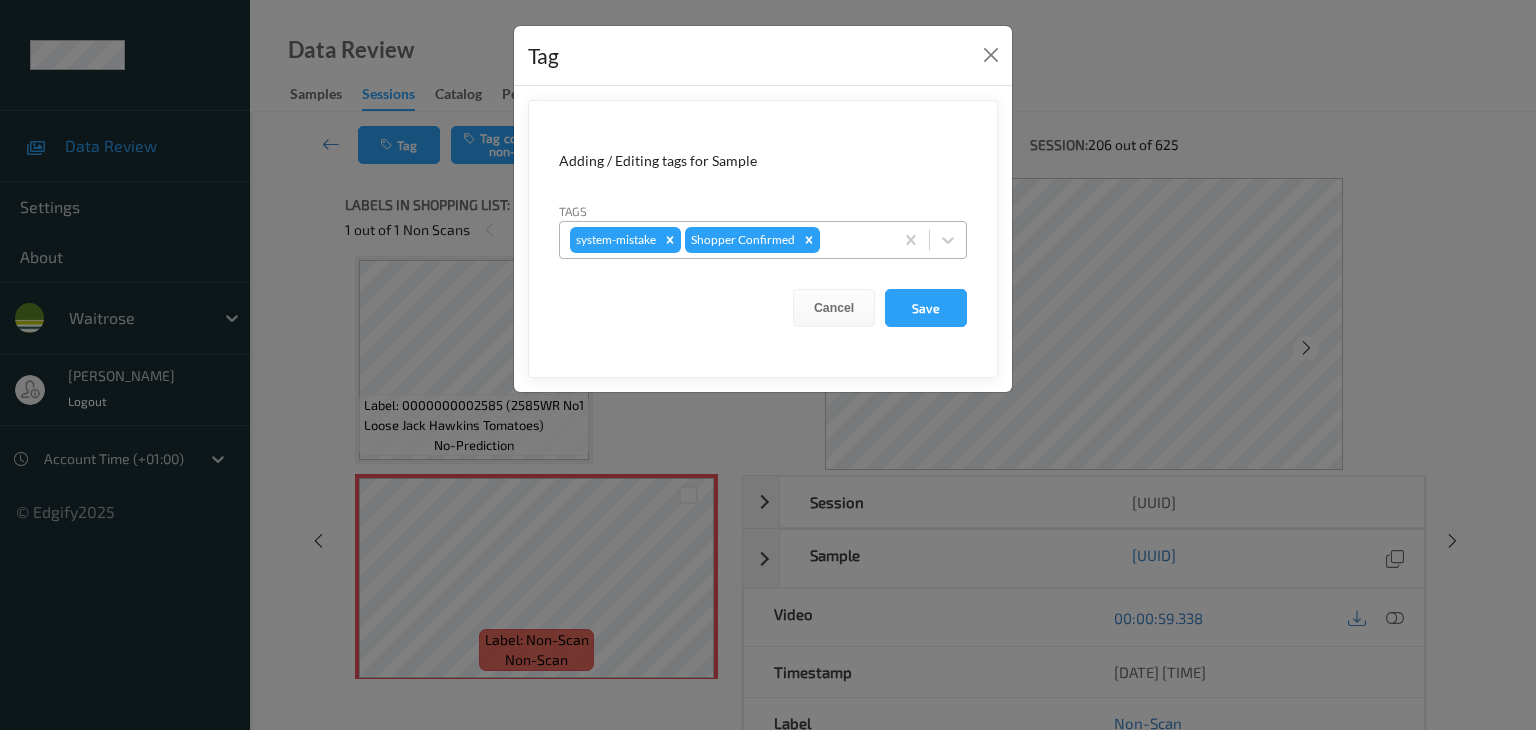 click at bounding box center (853, 240) 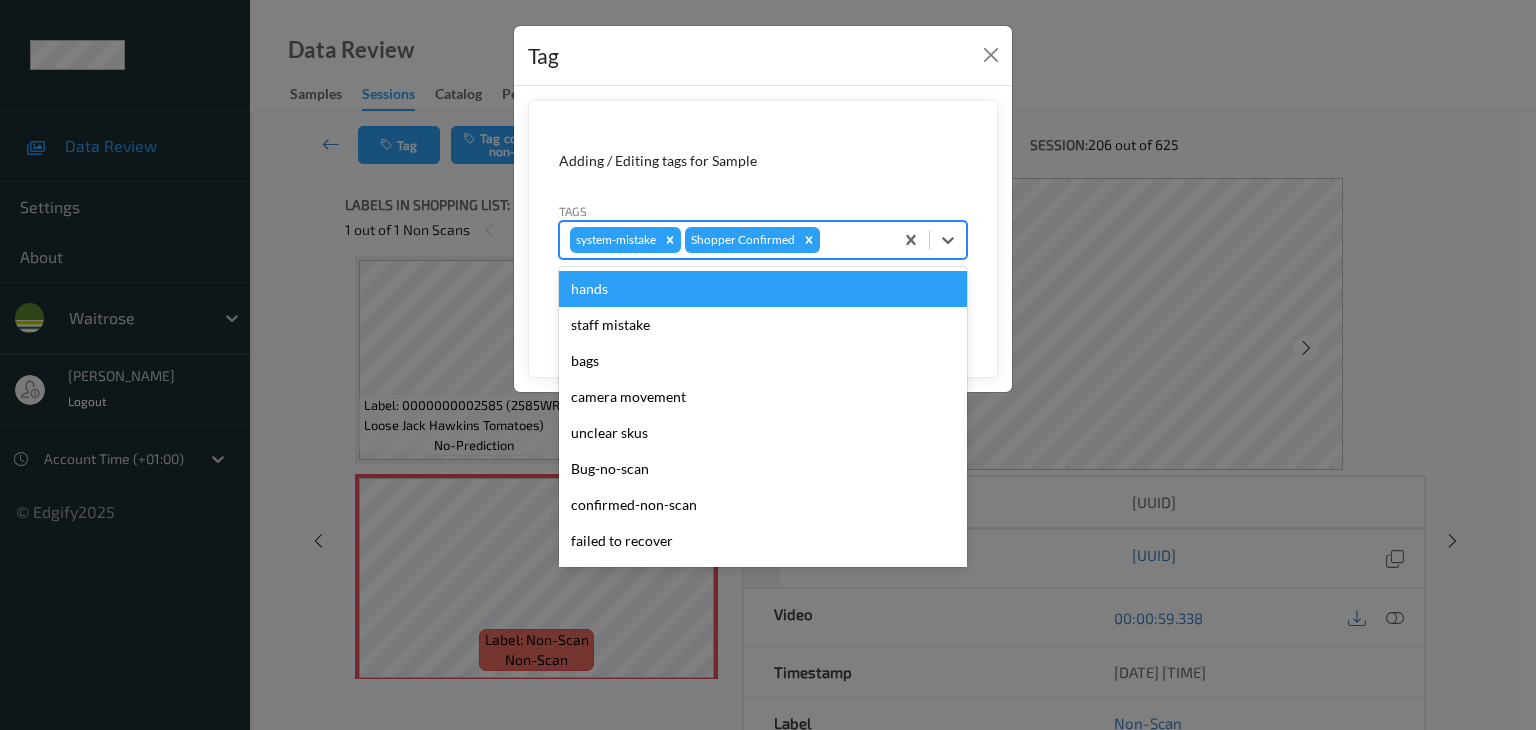 type on "u" 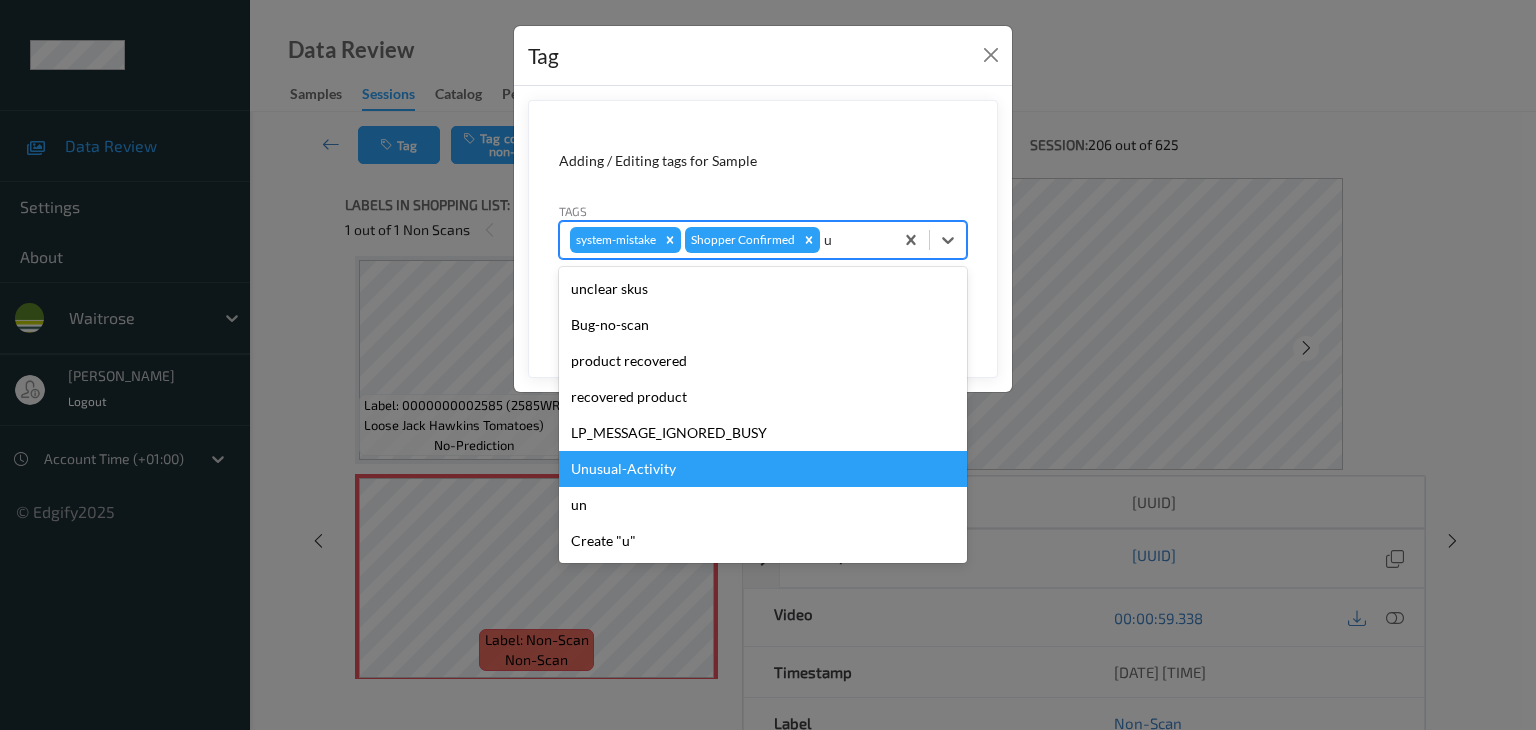 click on "Unusual-Activity" at bounding box center [763, 469] 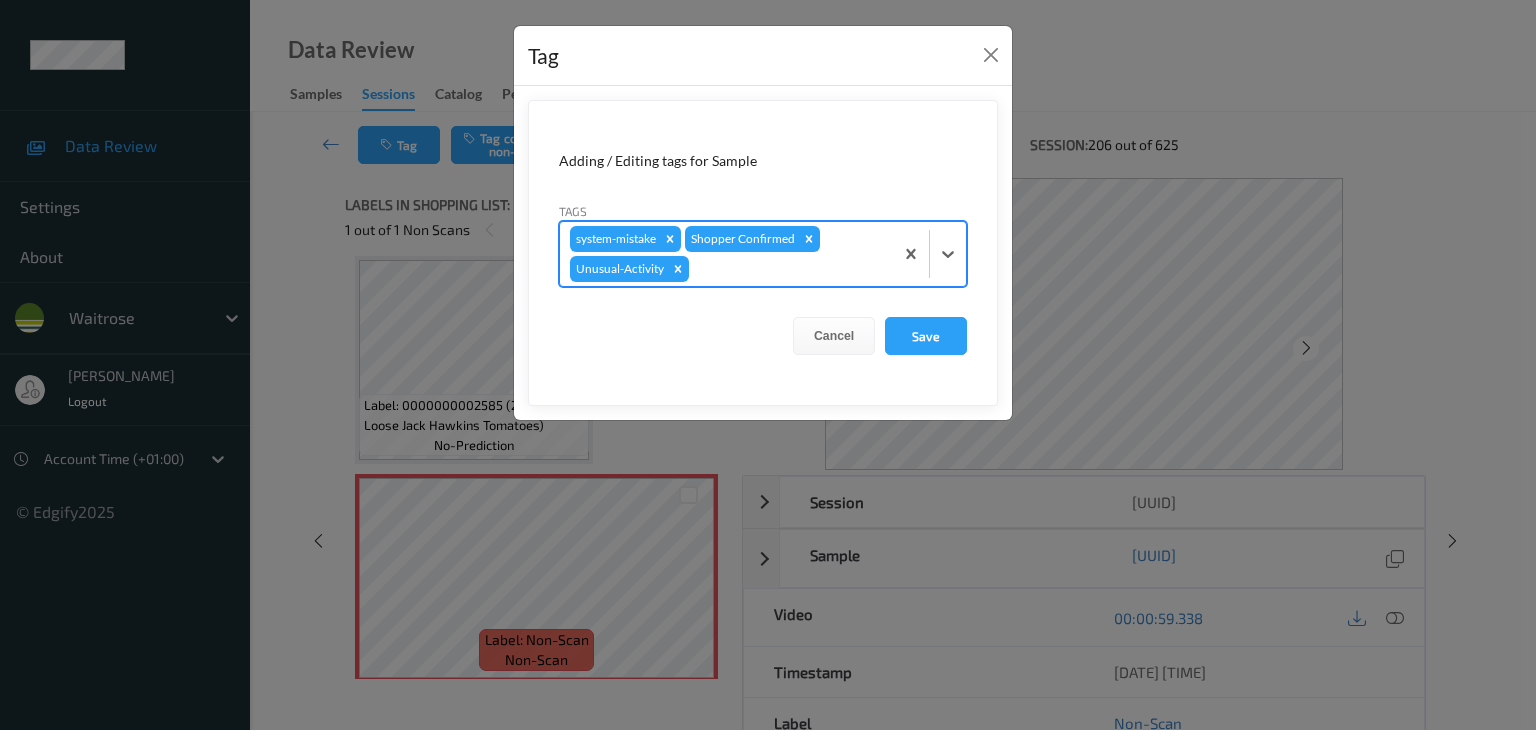 type on "p" 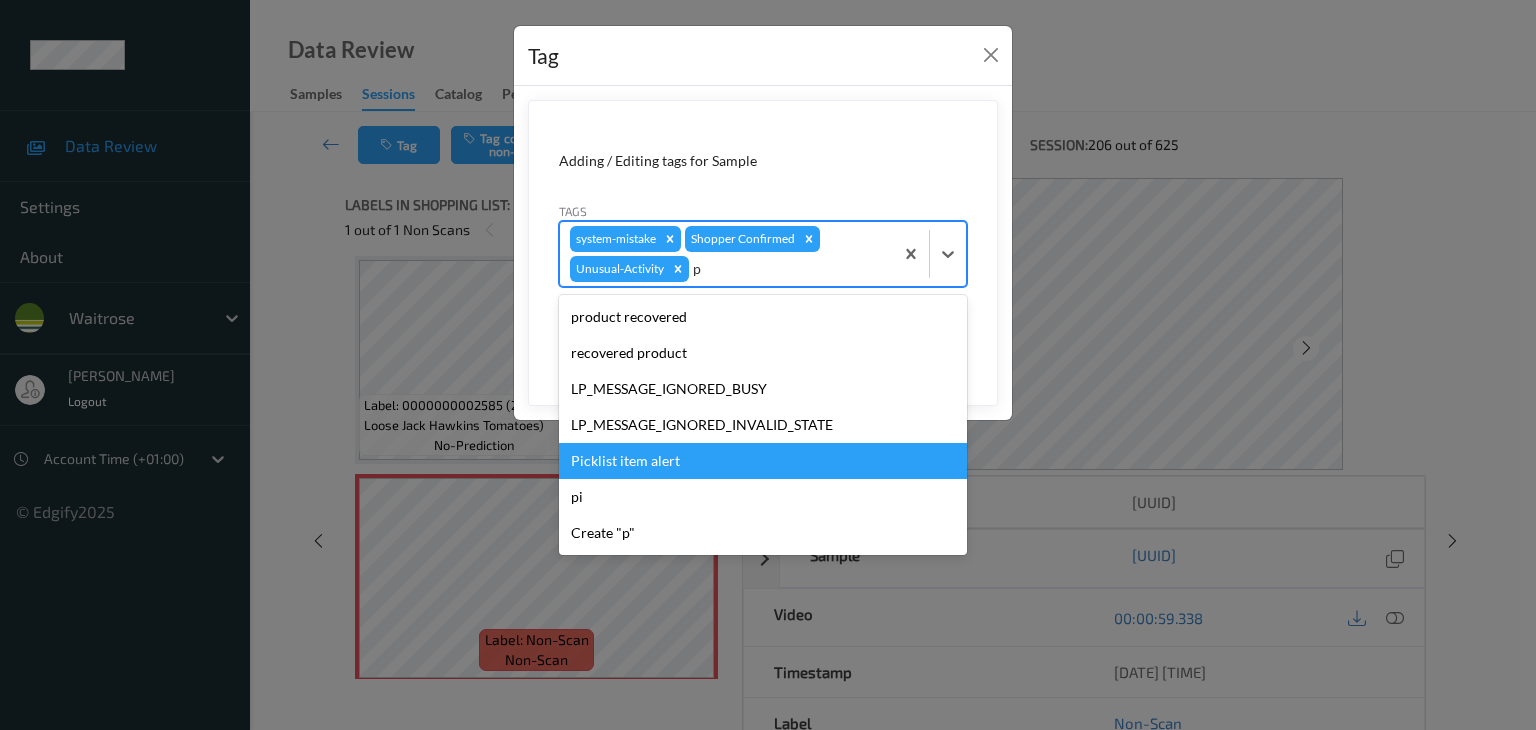 click on "Picklist item alert" at bounding box center [763, 461] 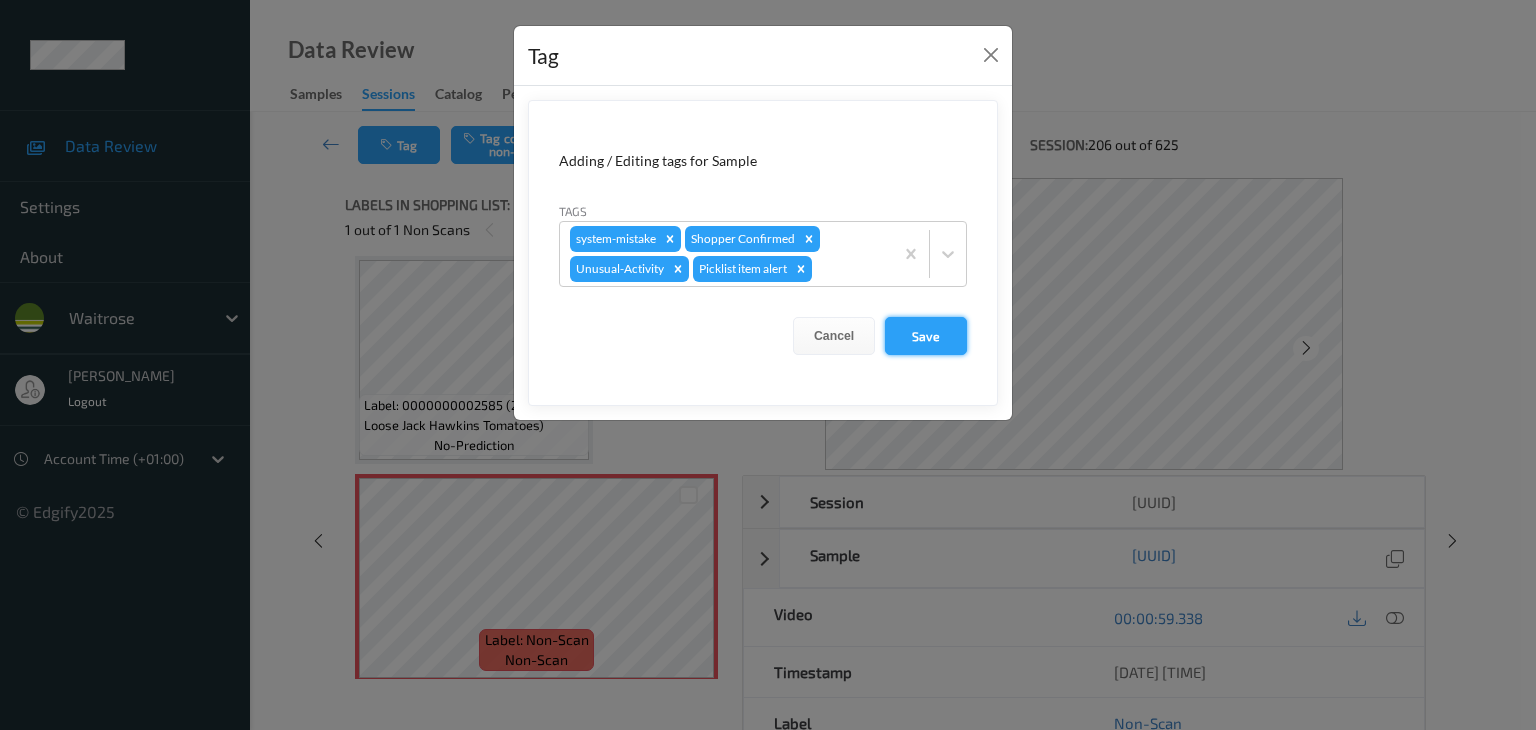 click on "Save" at bounding box center (926, 336) 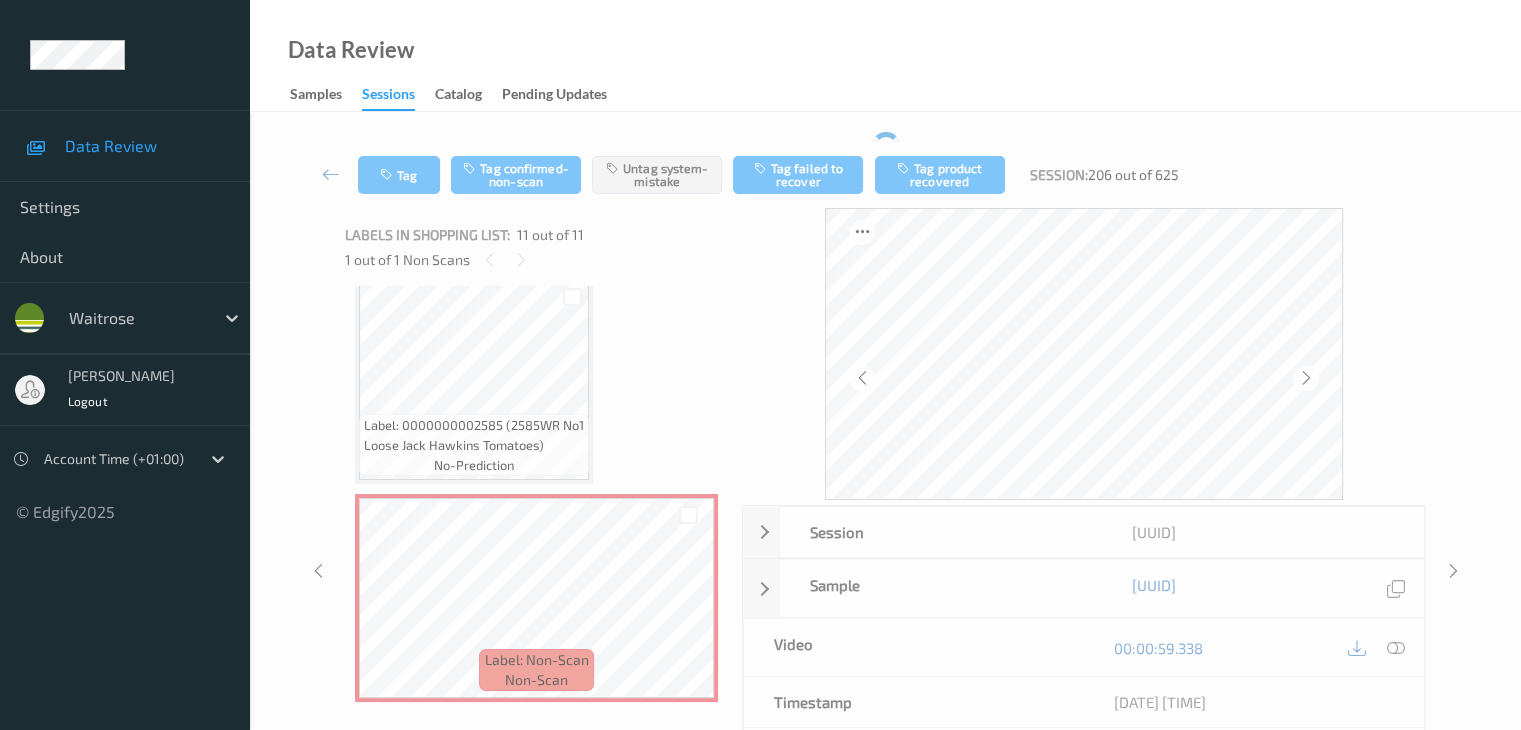 scroll, scrollTop: 1985, scrollLeft: 0, axis: vertical 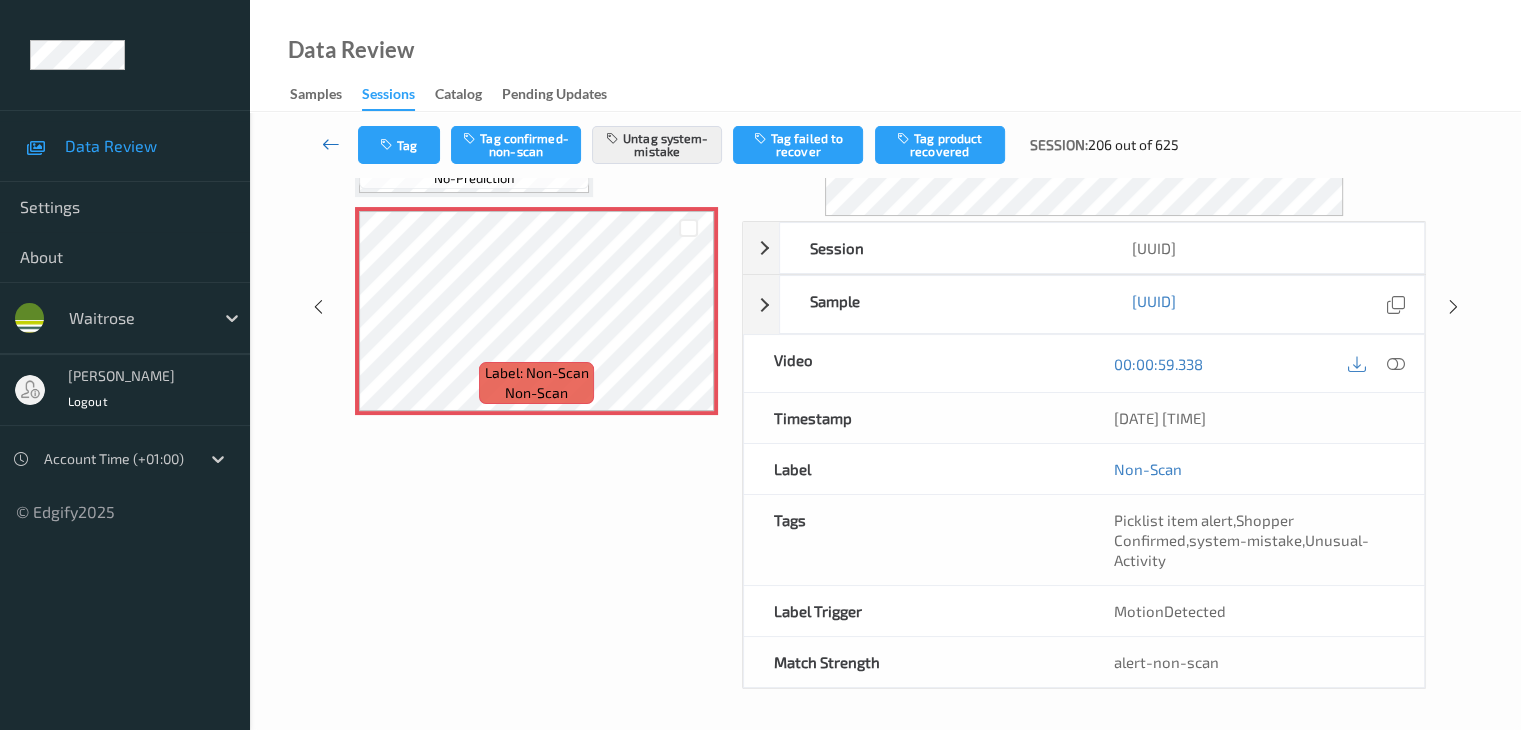 click at bounding box center (331, 144) 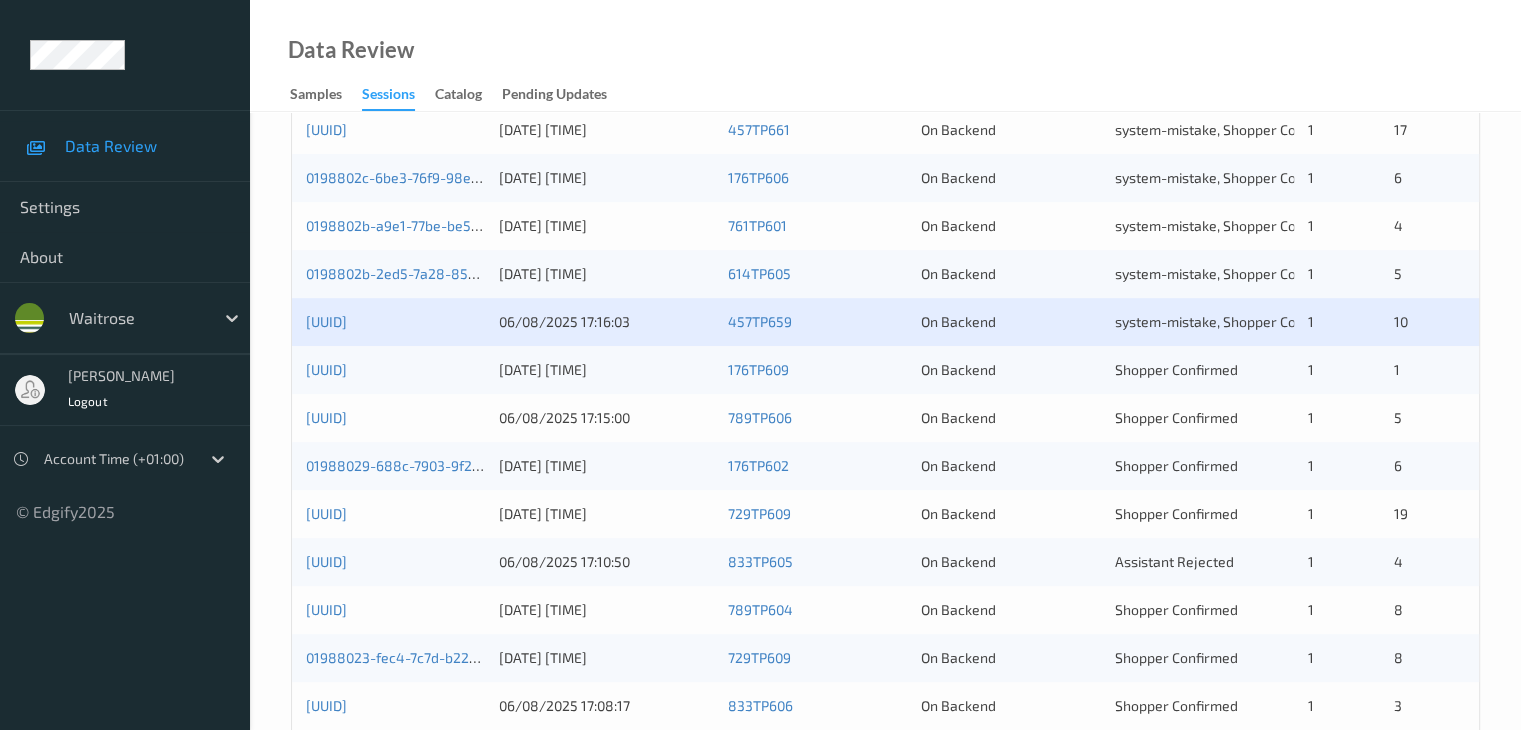 scroll, scrollTop: 604, scrollLeft: 0, axis: vertical 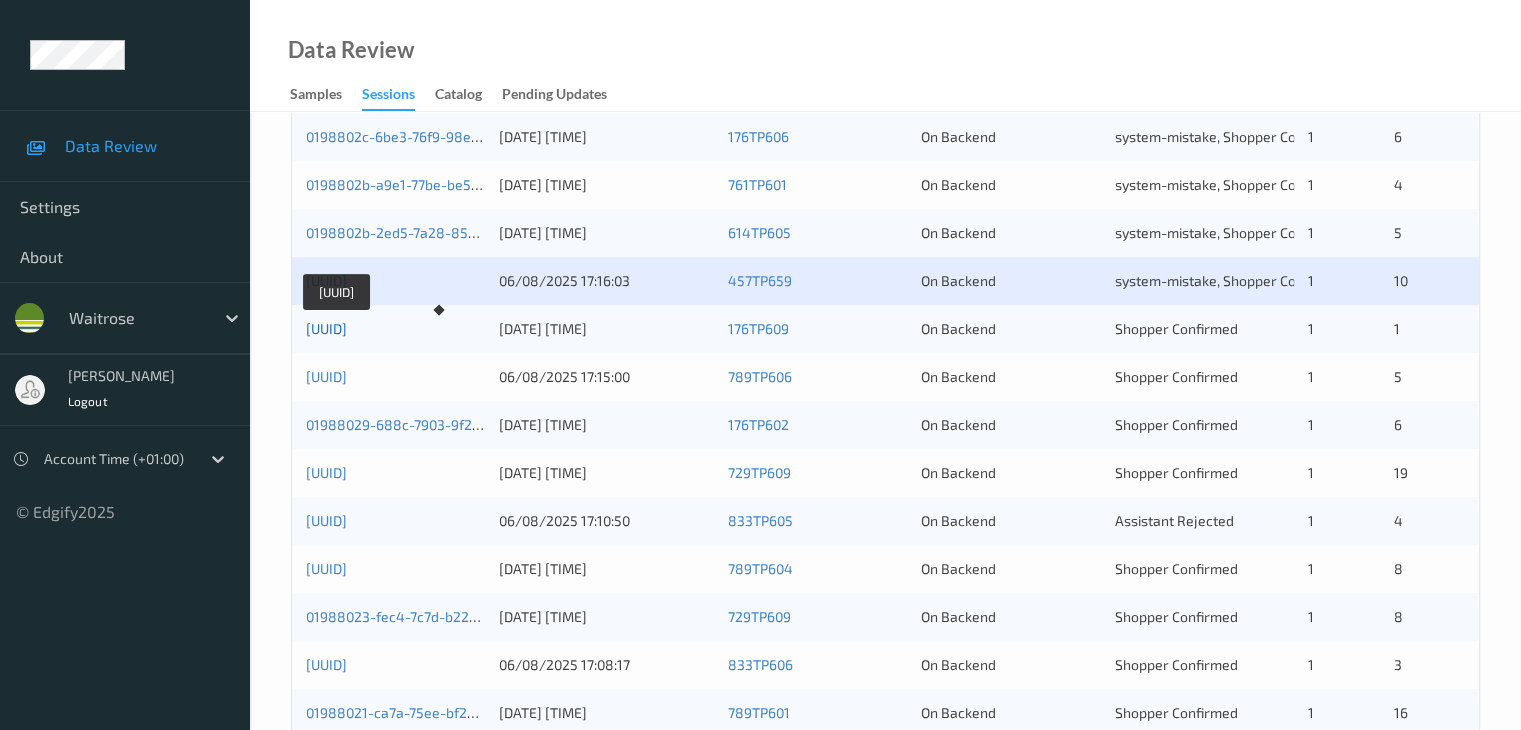 click on "0198802a-d9a6-7f09-8f27-176b4a6c23c0" at bounding box center (326, 328) 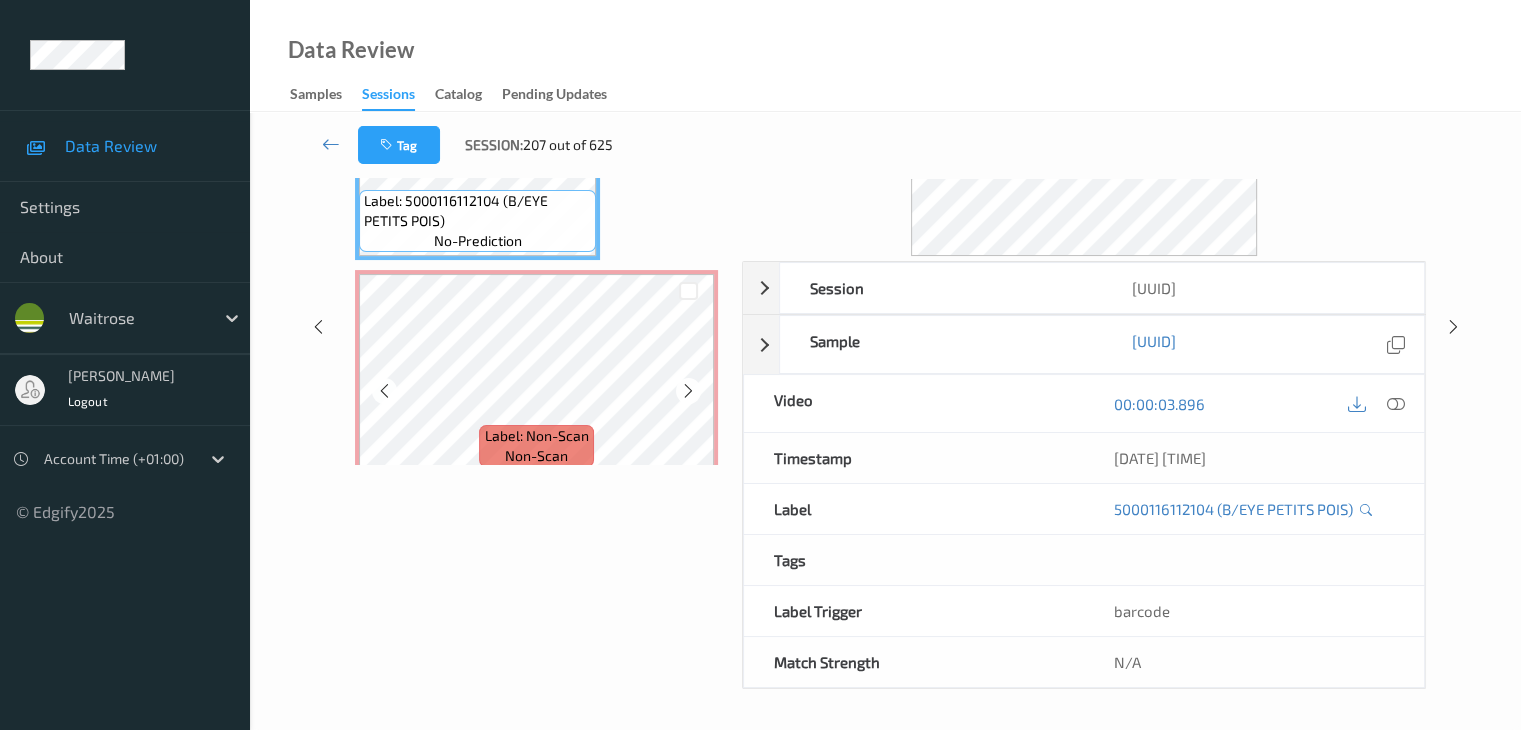 scroll, scrollTop: 44, scrollLeft: 0, axis: vertical 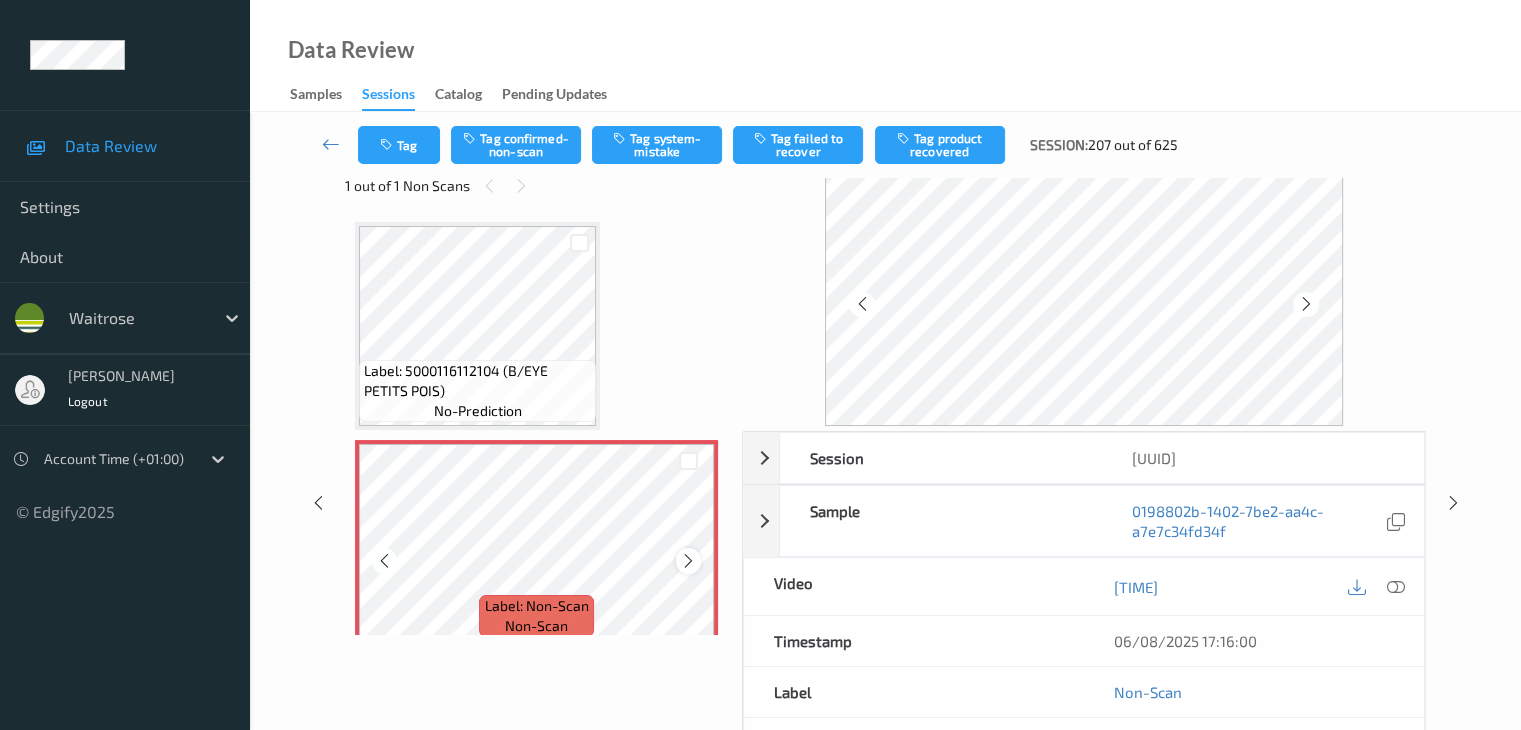 click at bounding box center [688, 561] 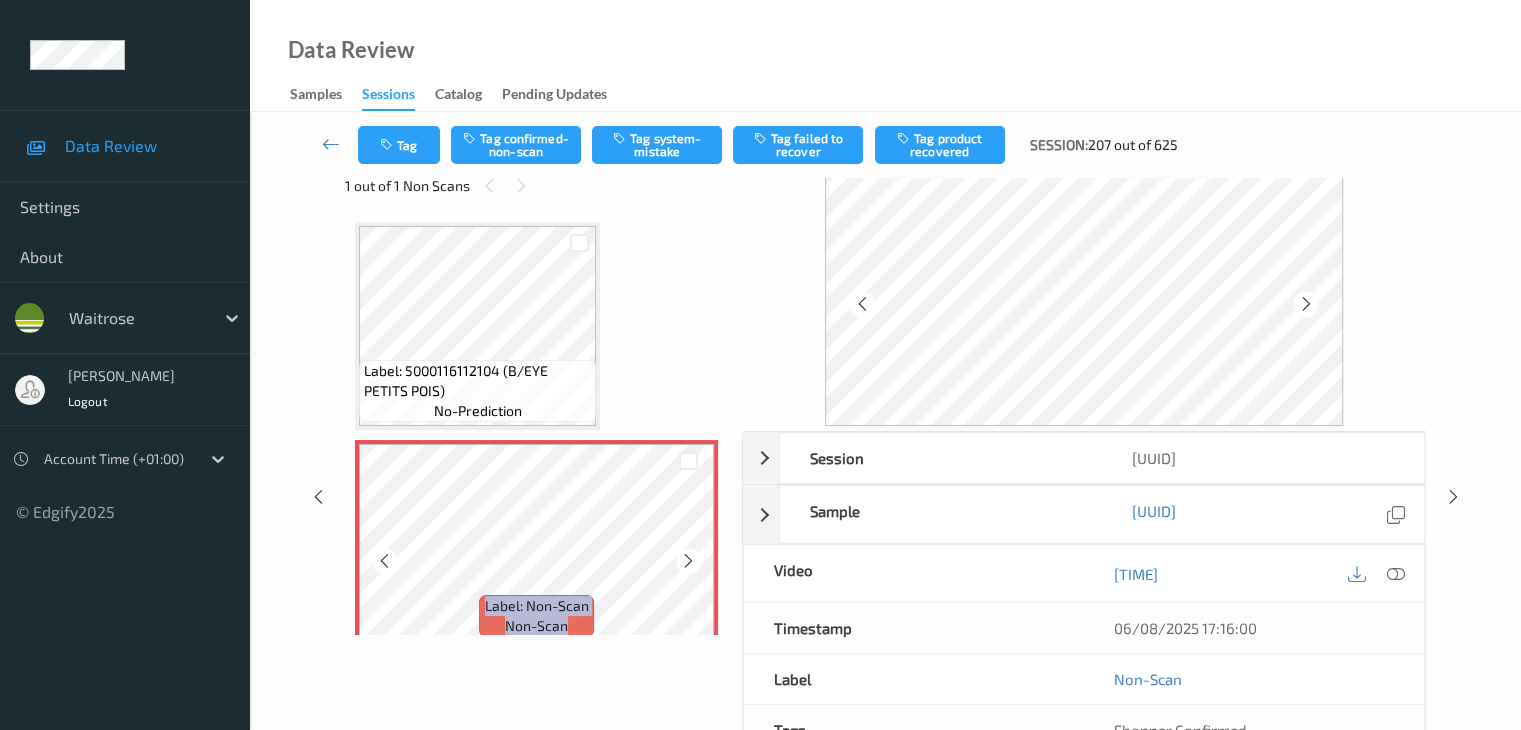 click at bounding box center (688, 561) 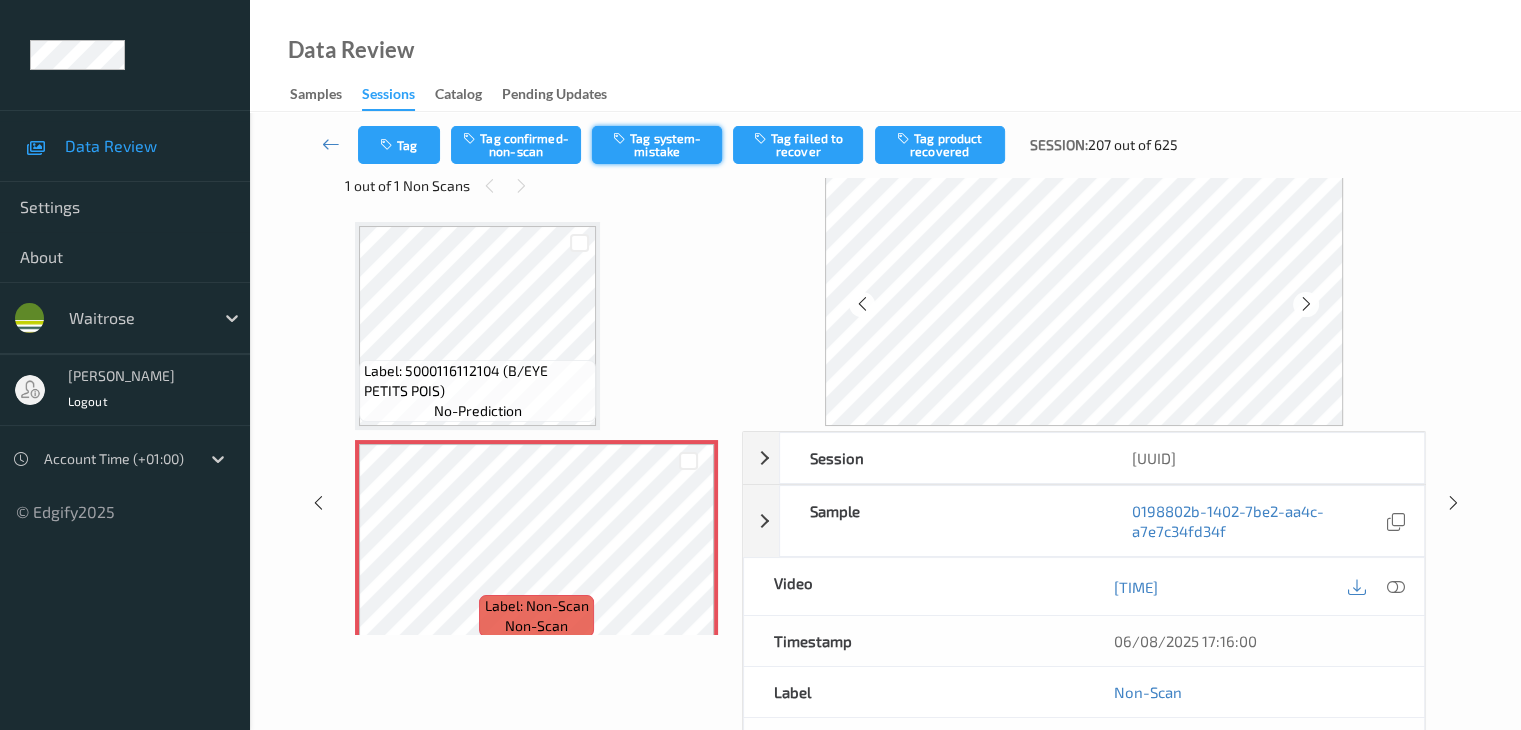 click on "Tag   system-mistake" at bounding box center [657, 145] 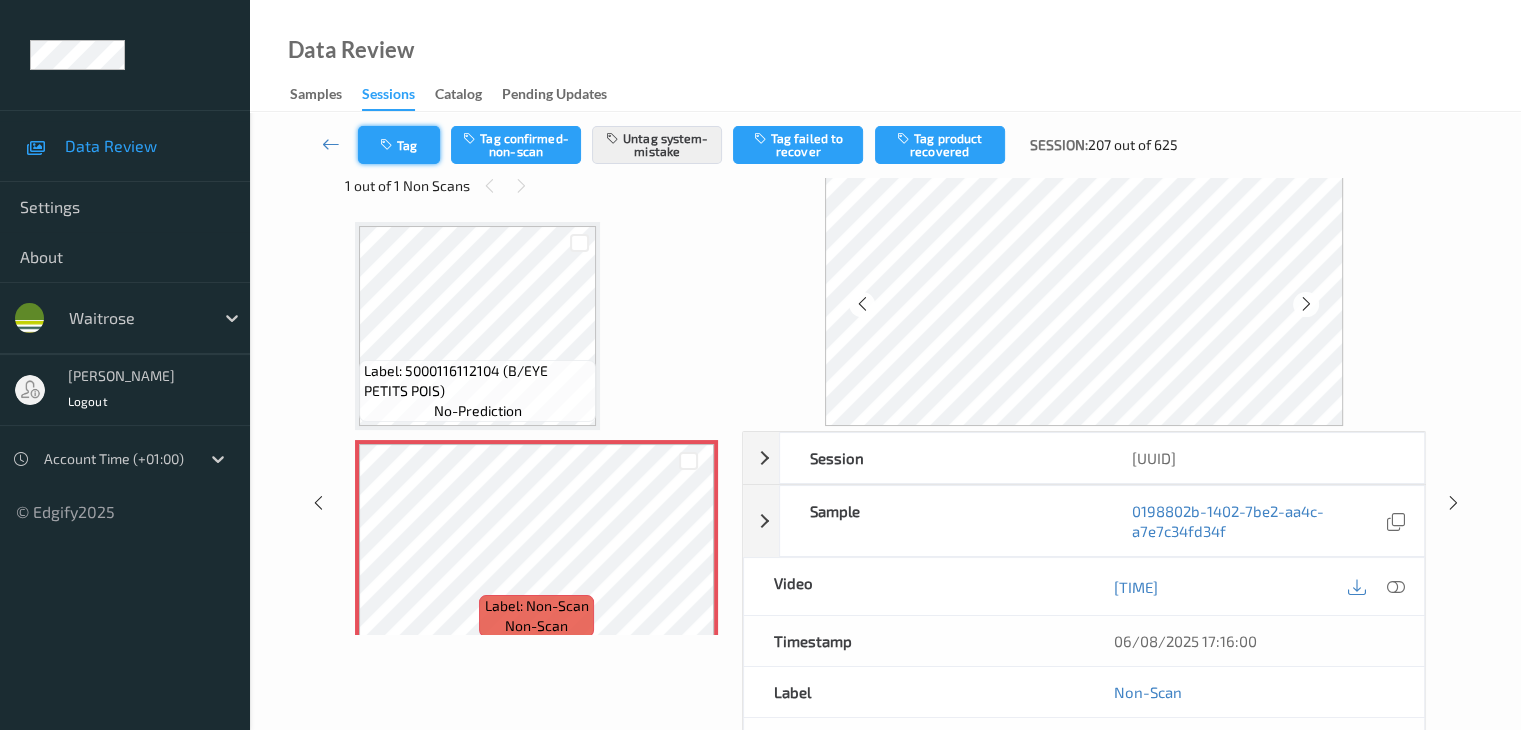 click on "Tag" at bounding box center (399, 145) 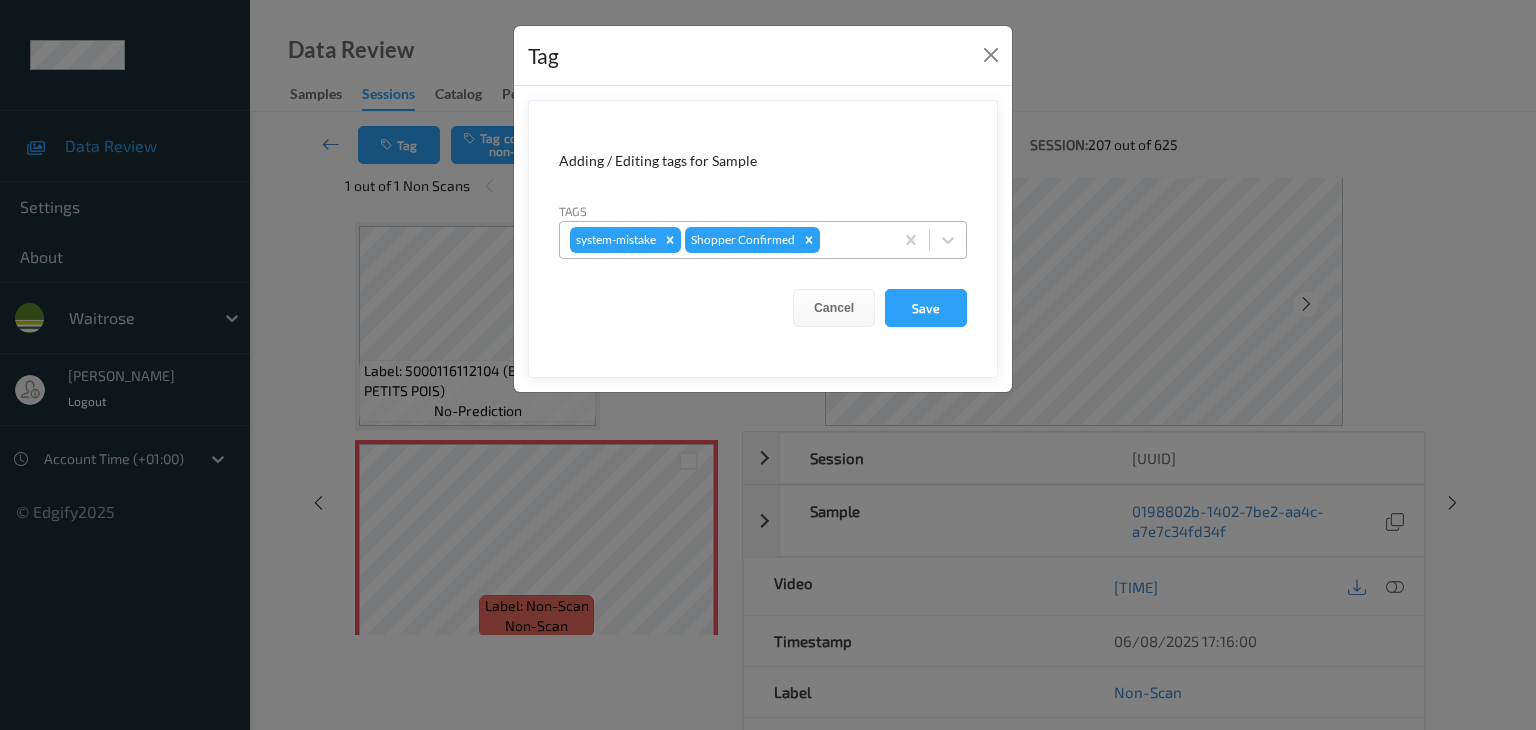 click at bounding box center [853, 240] 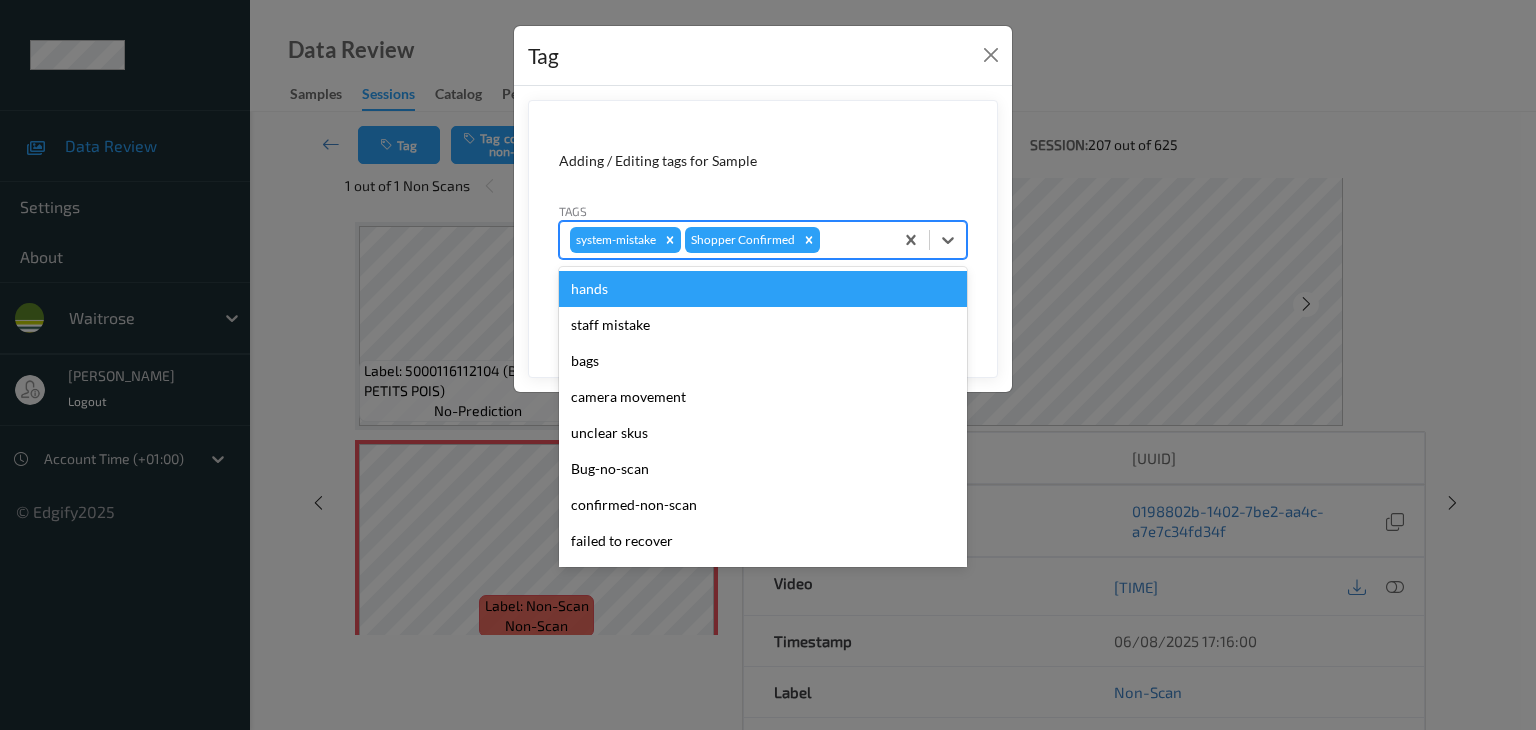 type on "u" 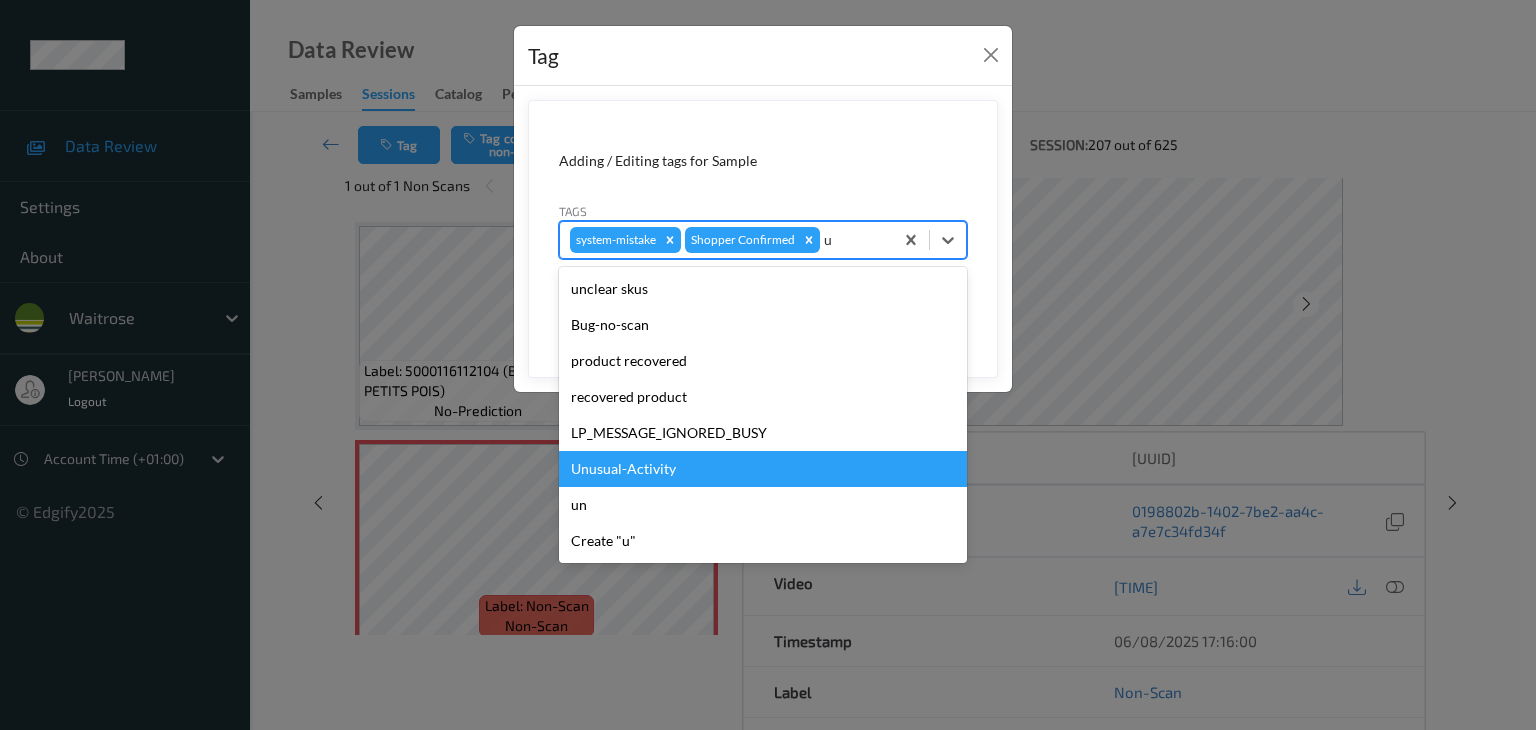 click on "Unusual-Activity" at bounding box center [763, 469] 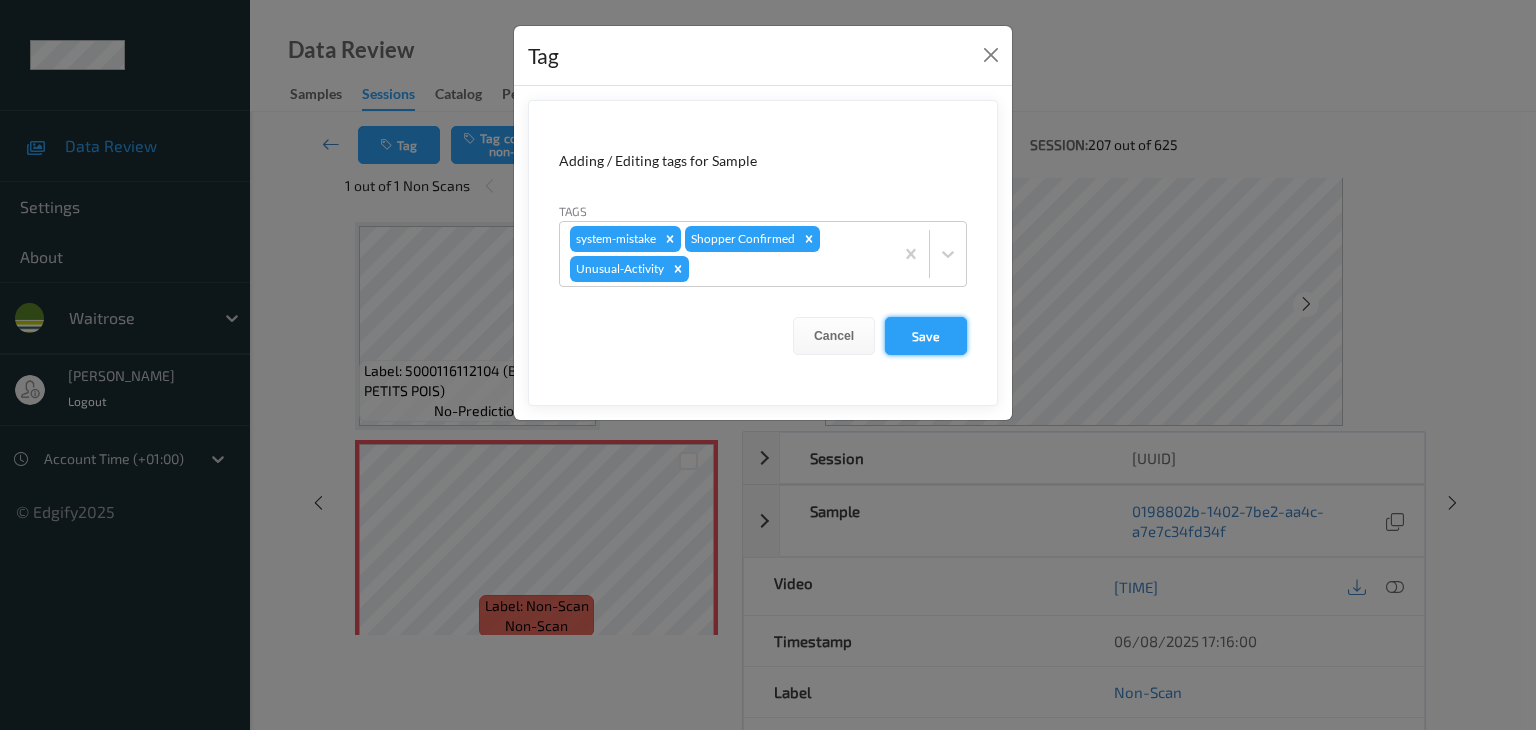 click on "Save" at bounding box center [926, 336] 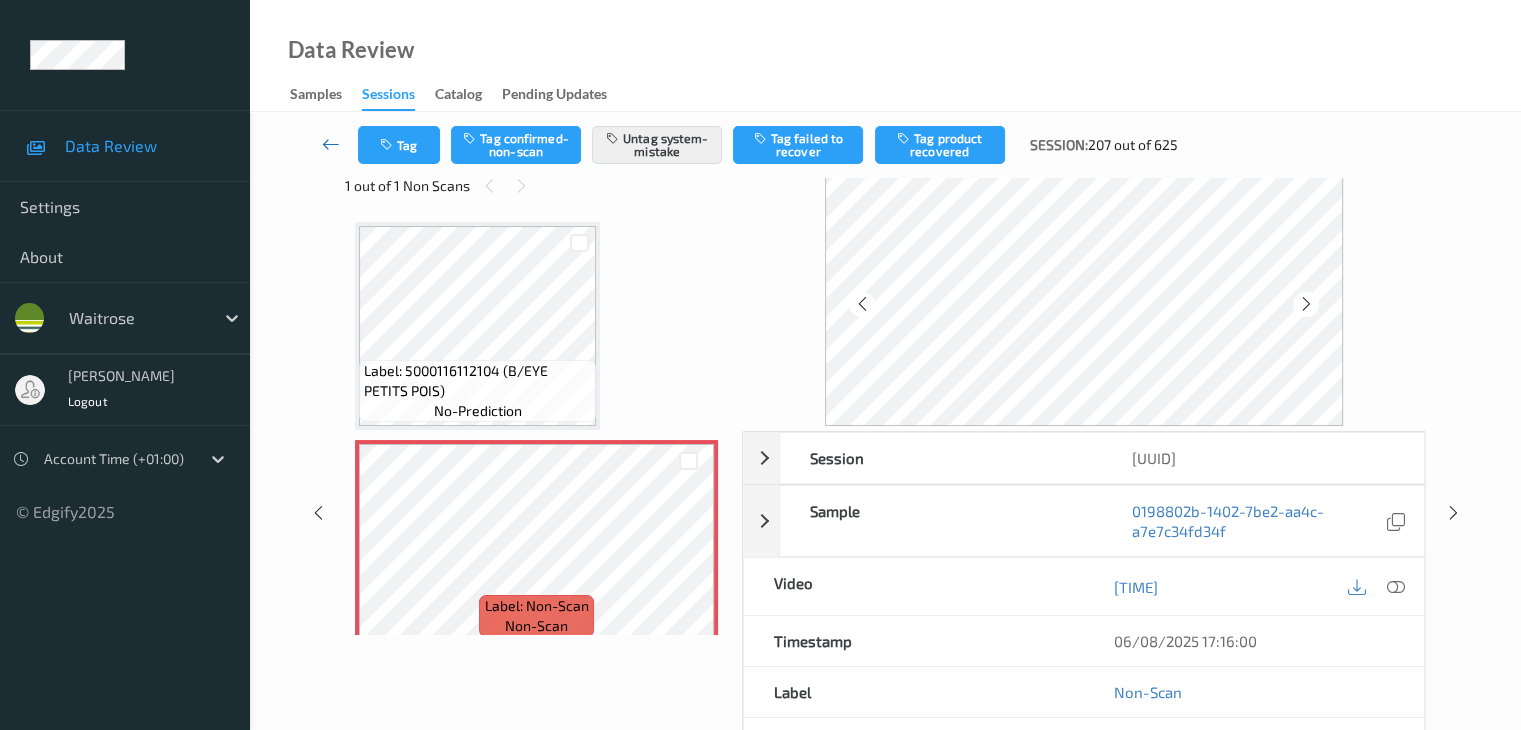click at bounding box center (331, 144) 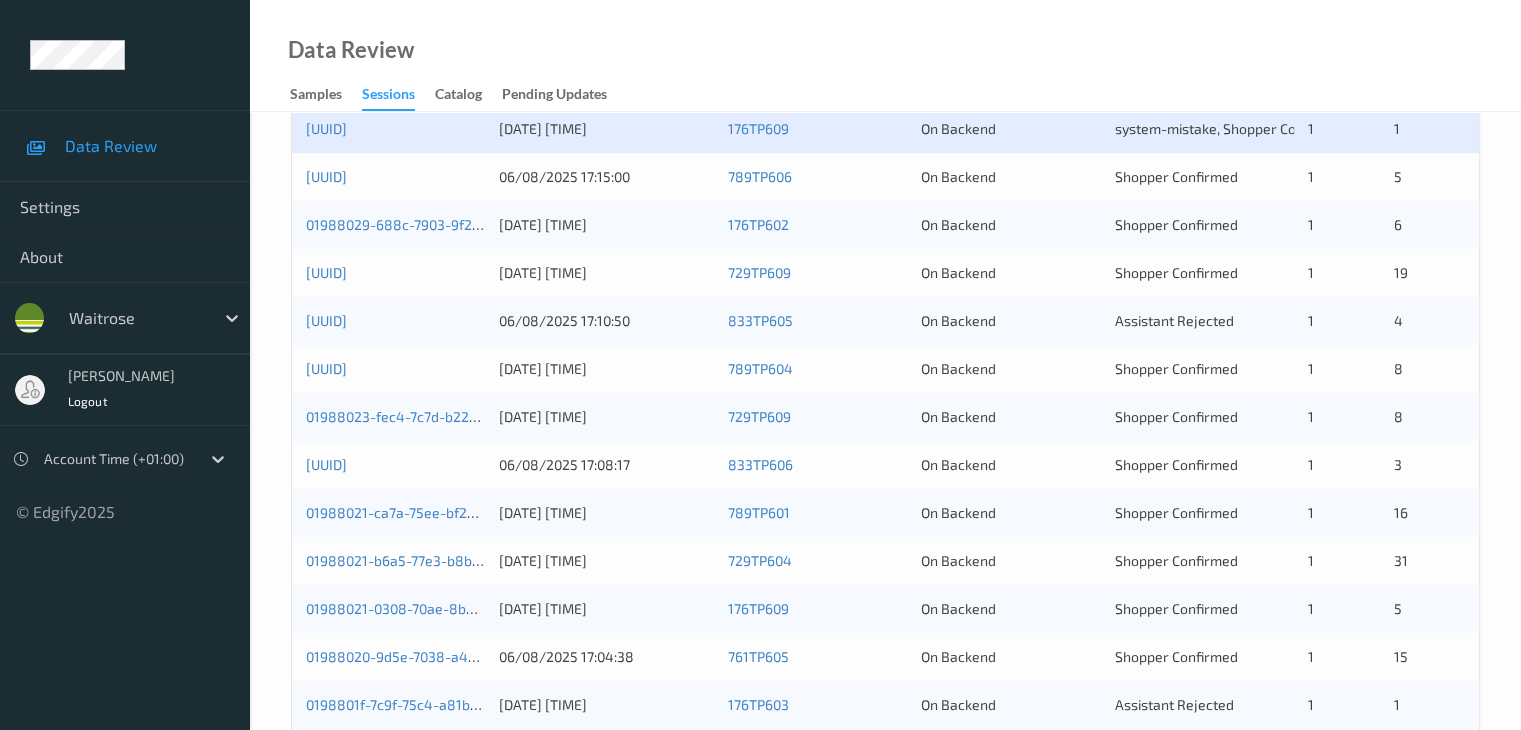 scroll, scrollTop: 700, scrollLeft: 0, axis: vertical 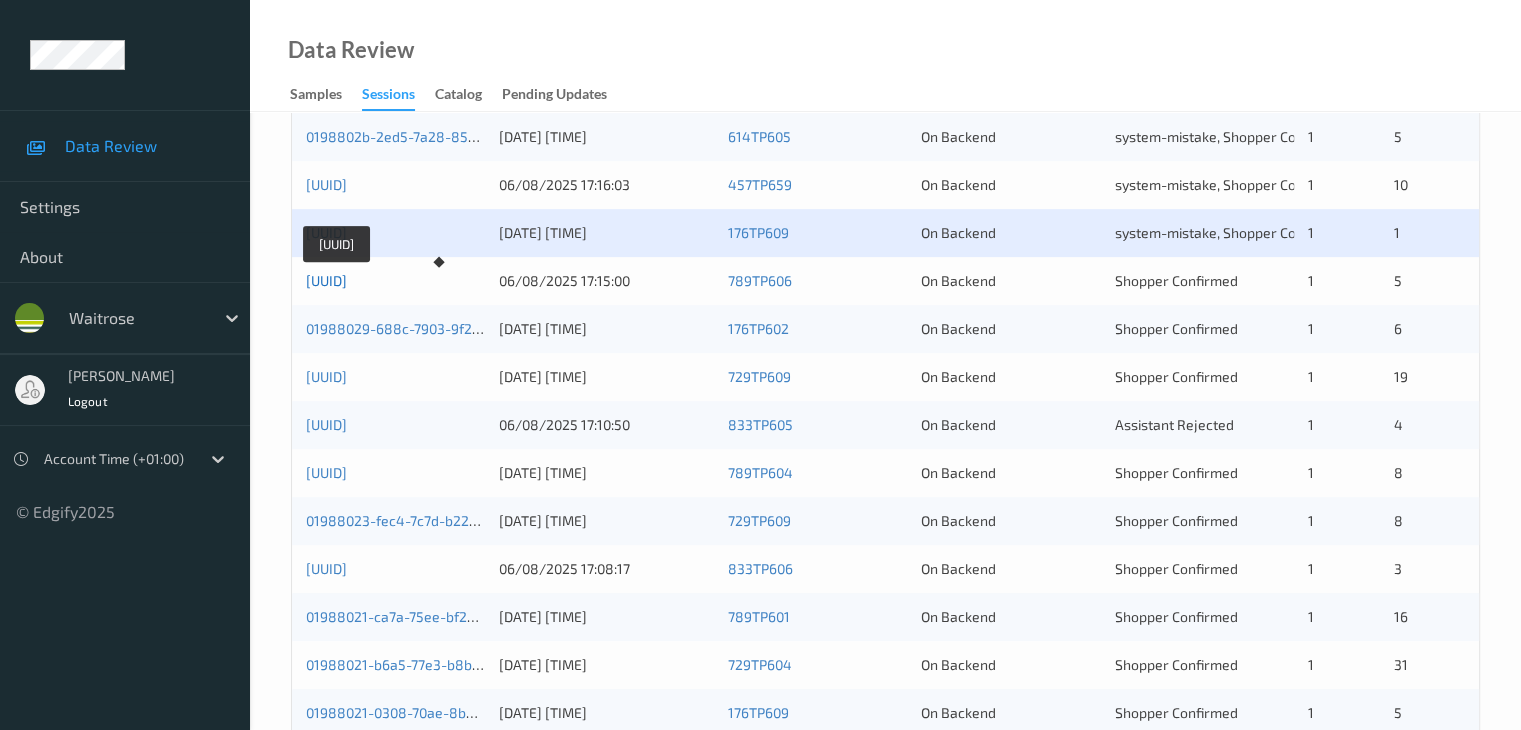 click on "0198802a-1d20-734c-ac34-2d9621f957be" at bounding box center (326, 280) 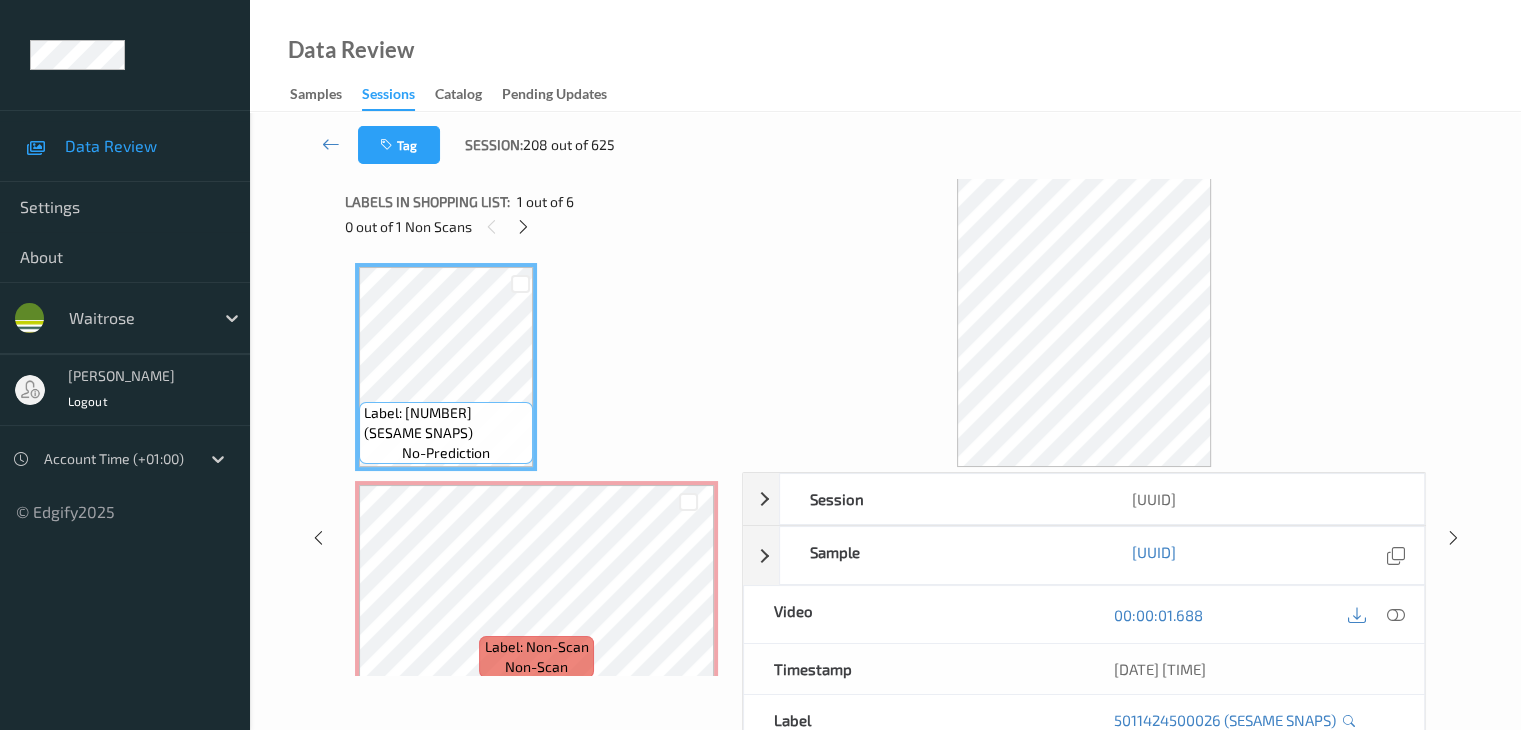 scroll, scrollTop: 0, scrollLeft: 0, axis: both 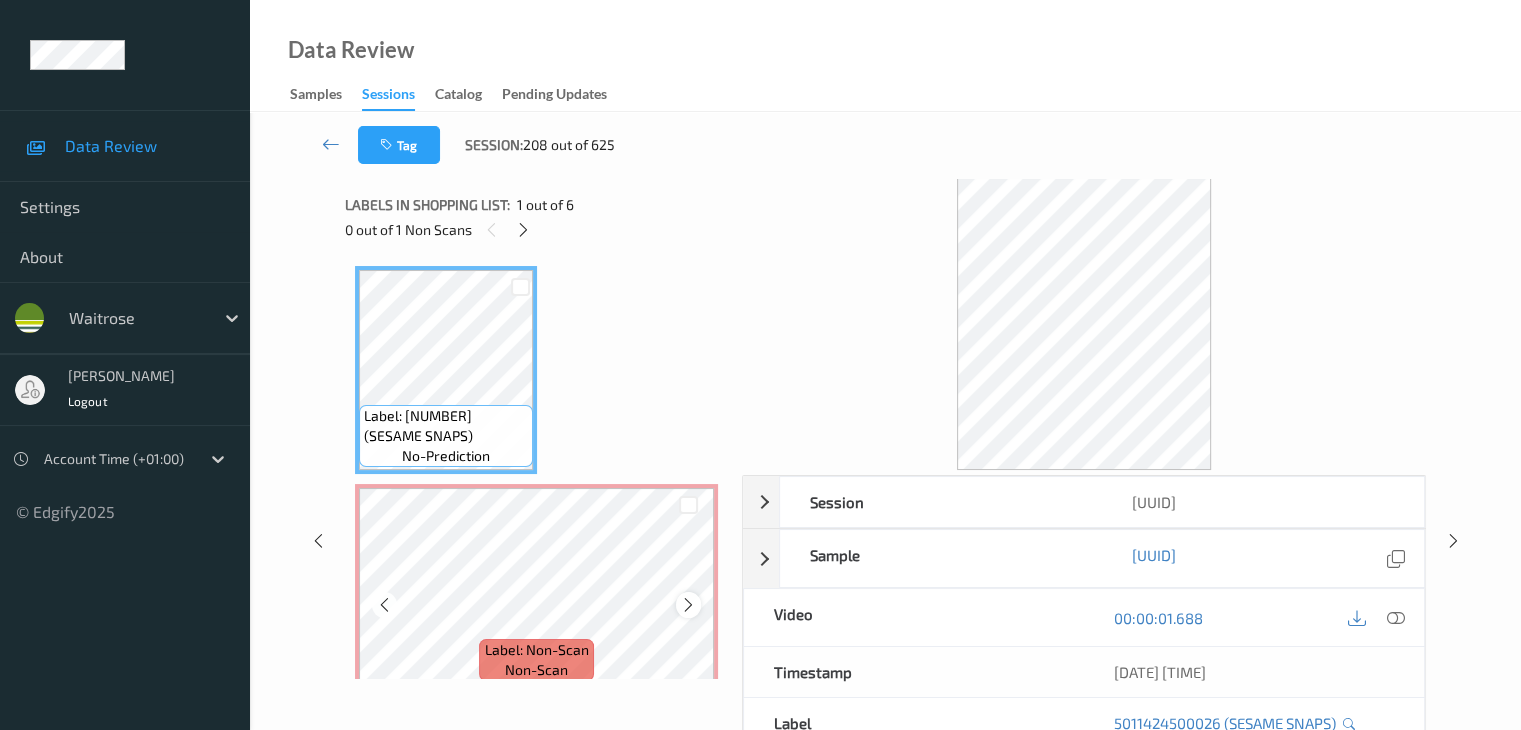 click at bounding box center (688, 605) 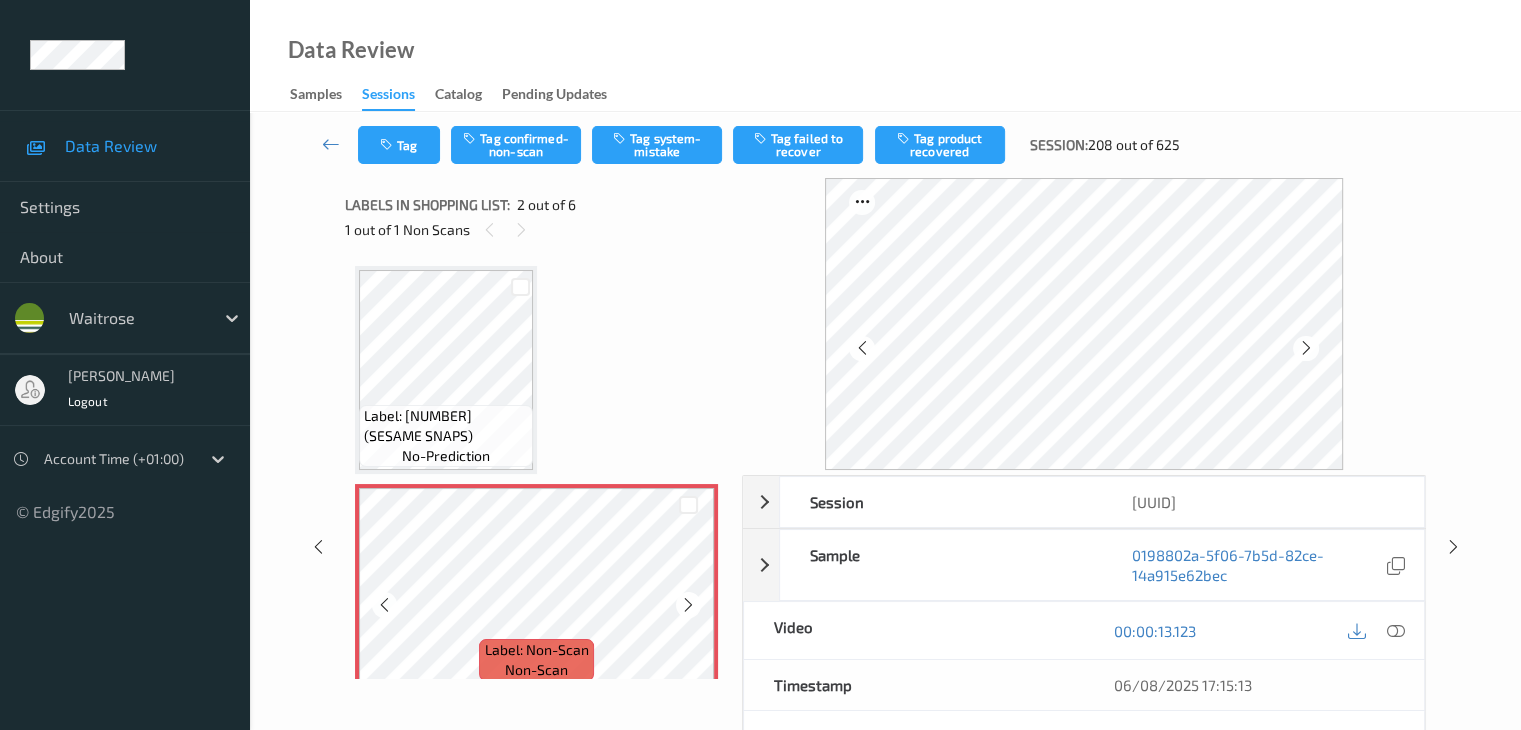 click at bounding box center (688, 605) 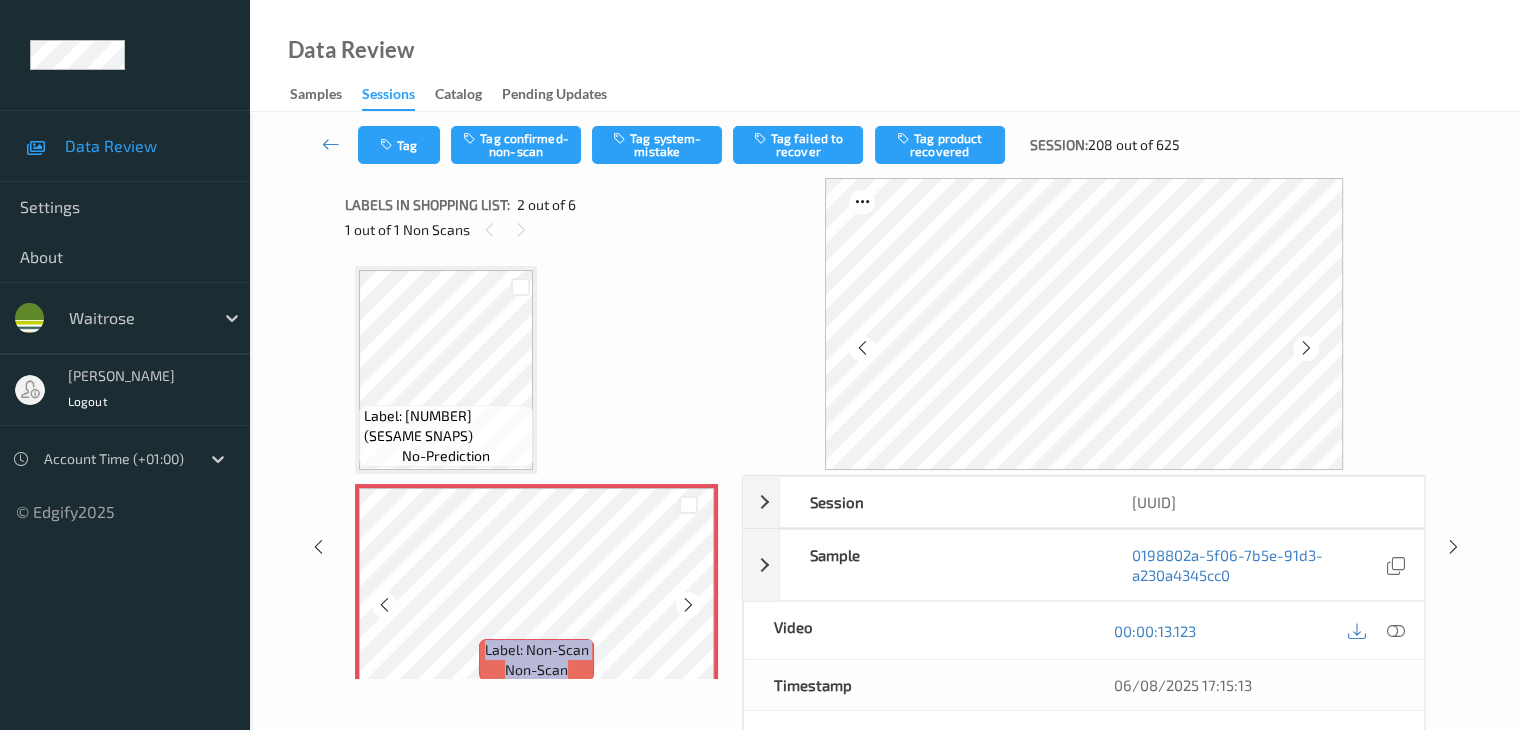 click at bounding box center [688, 605] 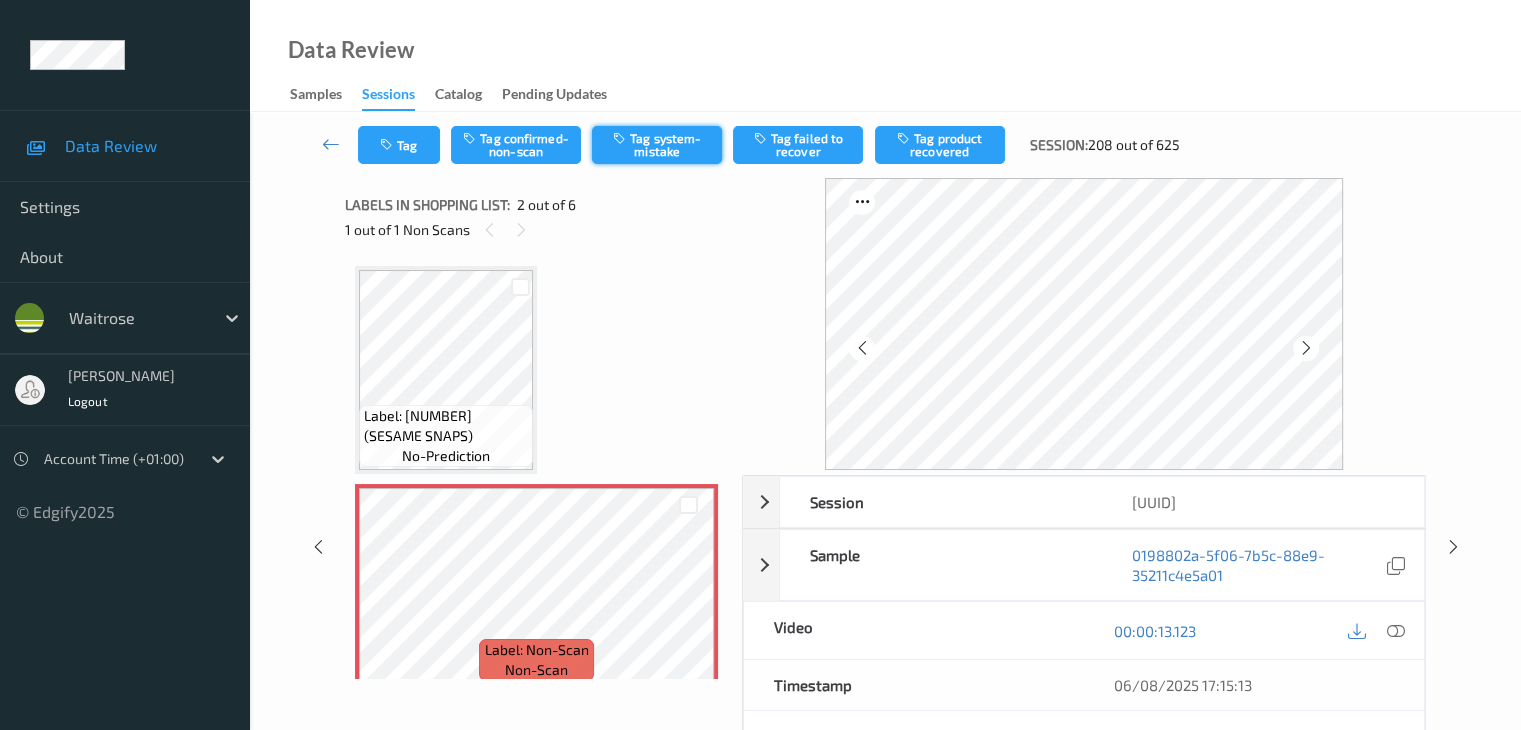 click on "Tag   system-mistake" at bounding box center [657, 145] 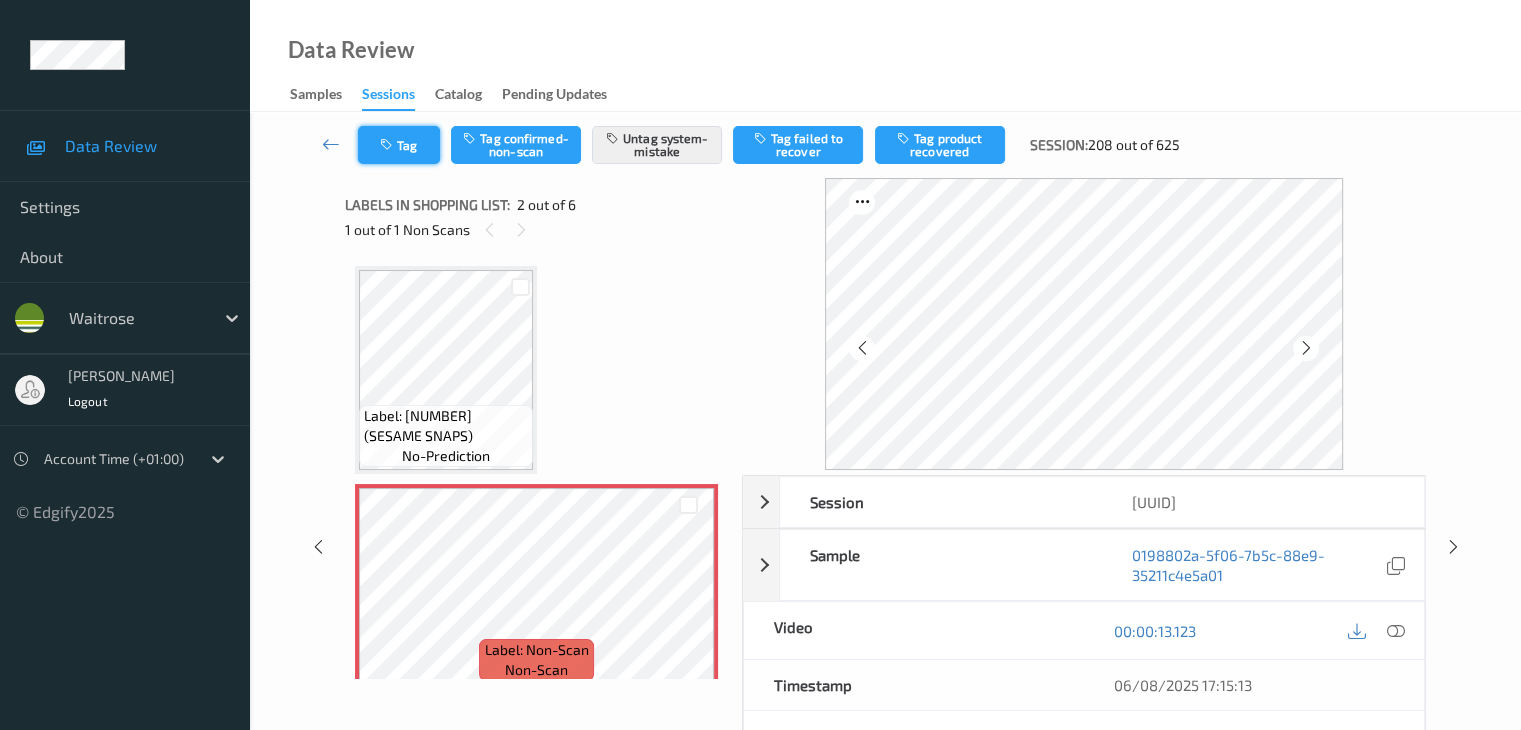 click on "Tag" at bounding box center (399, 145) 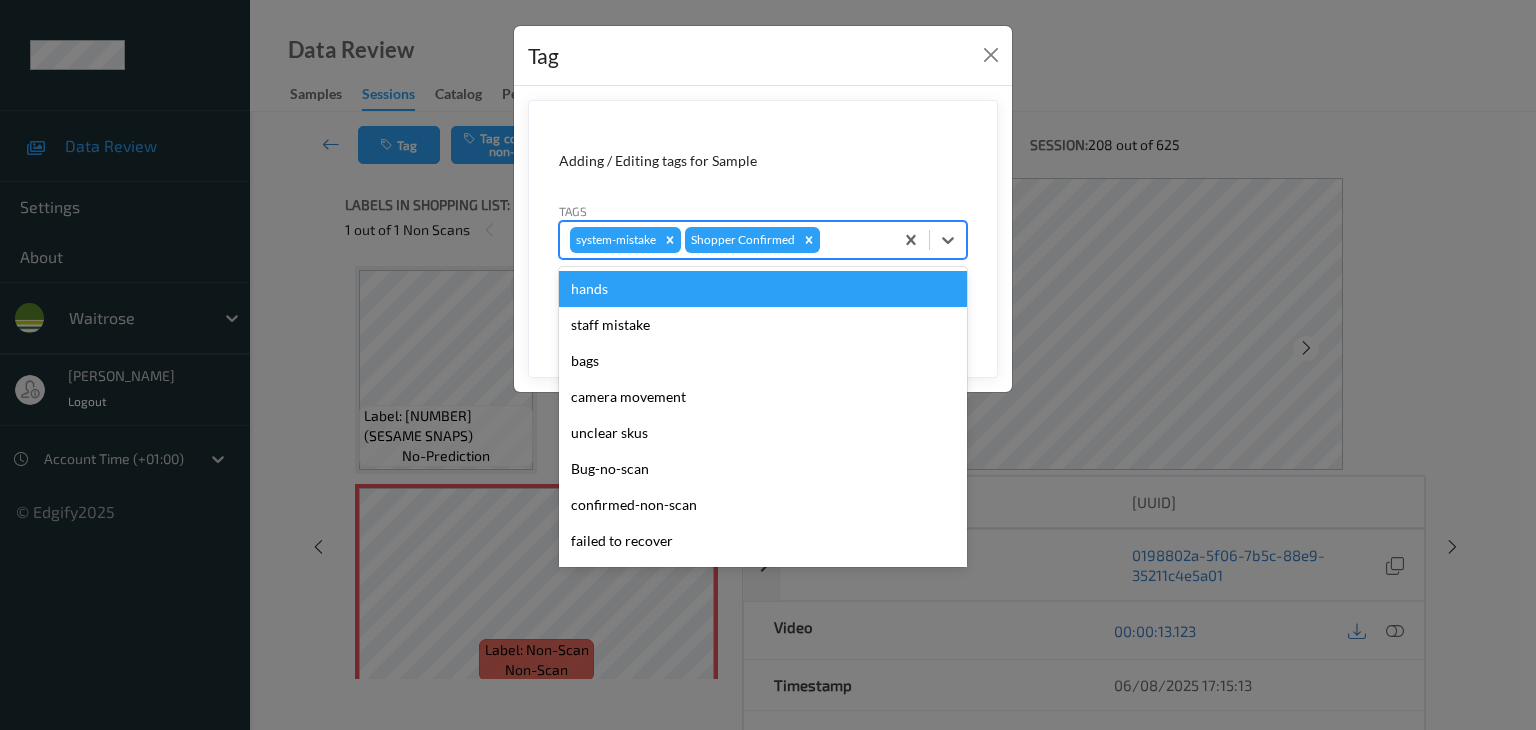 click on "system-mistake Shopper Confirmed" at bounding box center (726, 240) 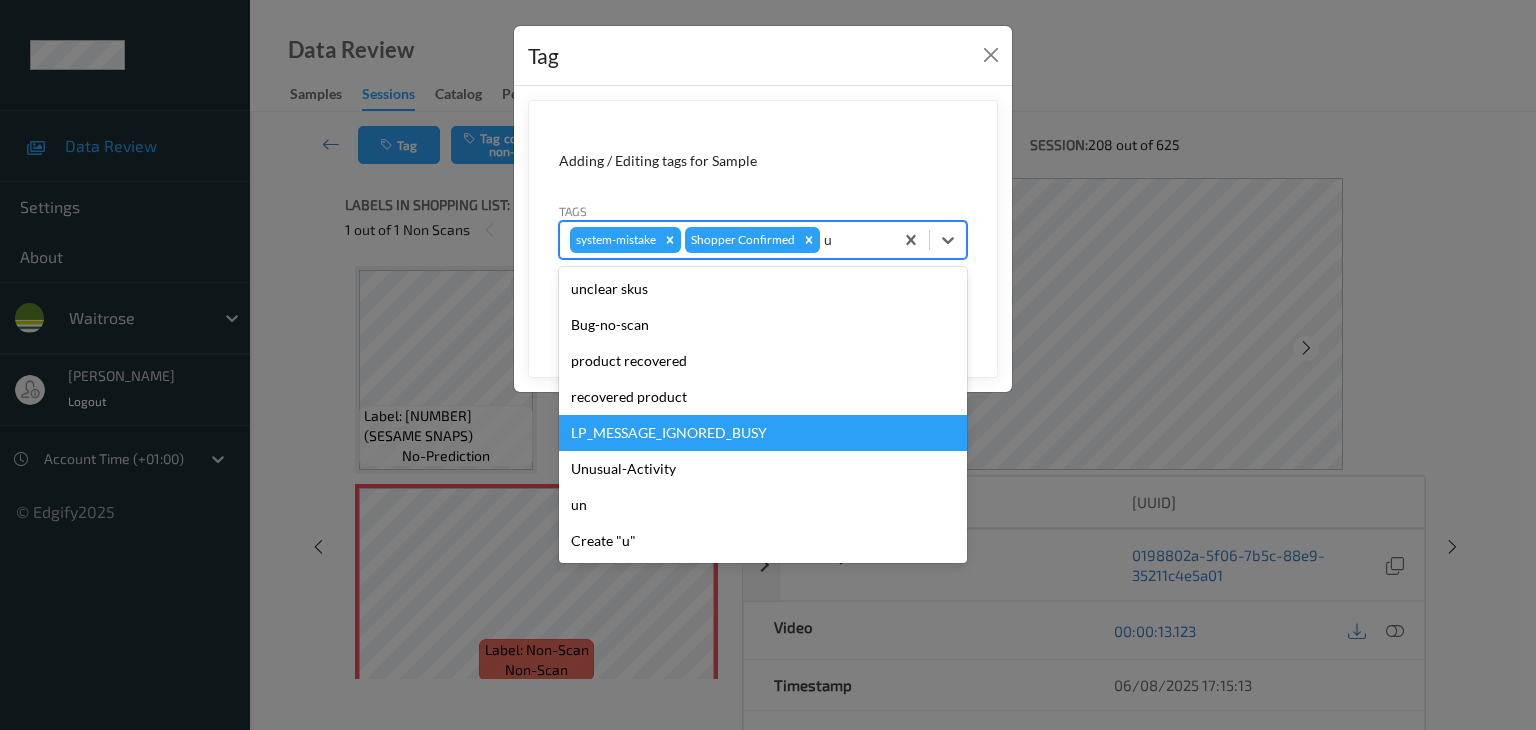 click on "LP_MESSAGE_IGNORED_BUSY" at bounding box center (763, 433) 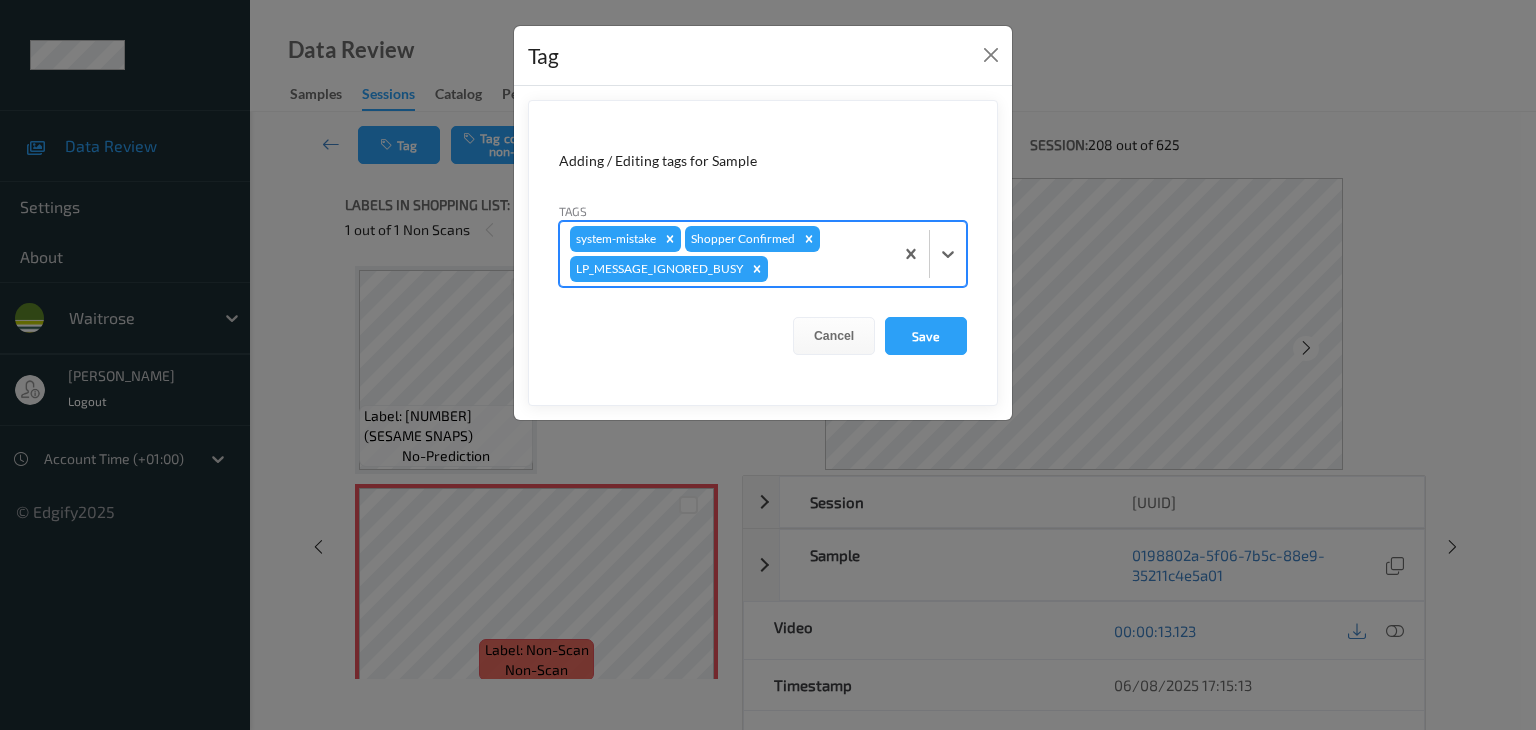 click on "system-mistake Shopper Confirmed LP_MESSAGE_IGNORED_BUSY" at bounding box center [726, 254] 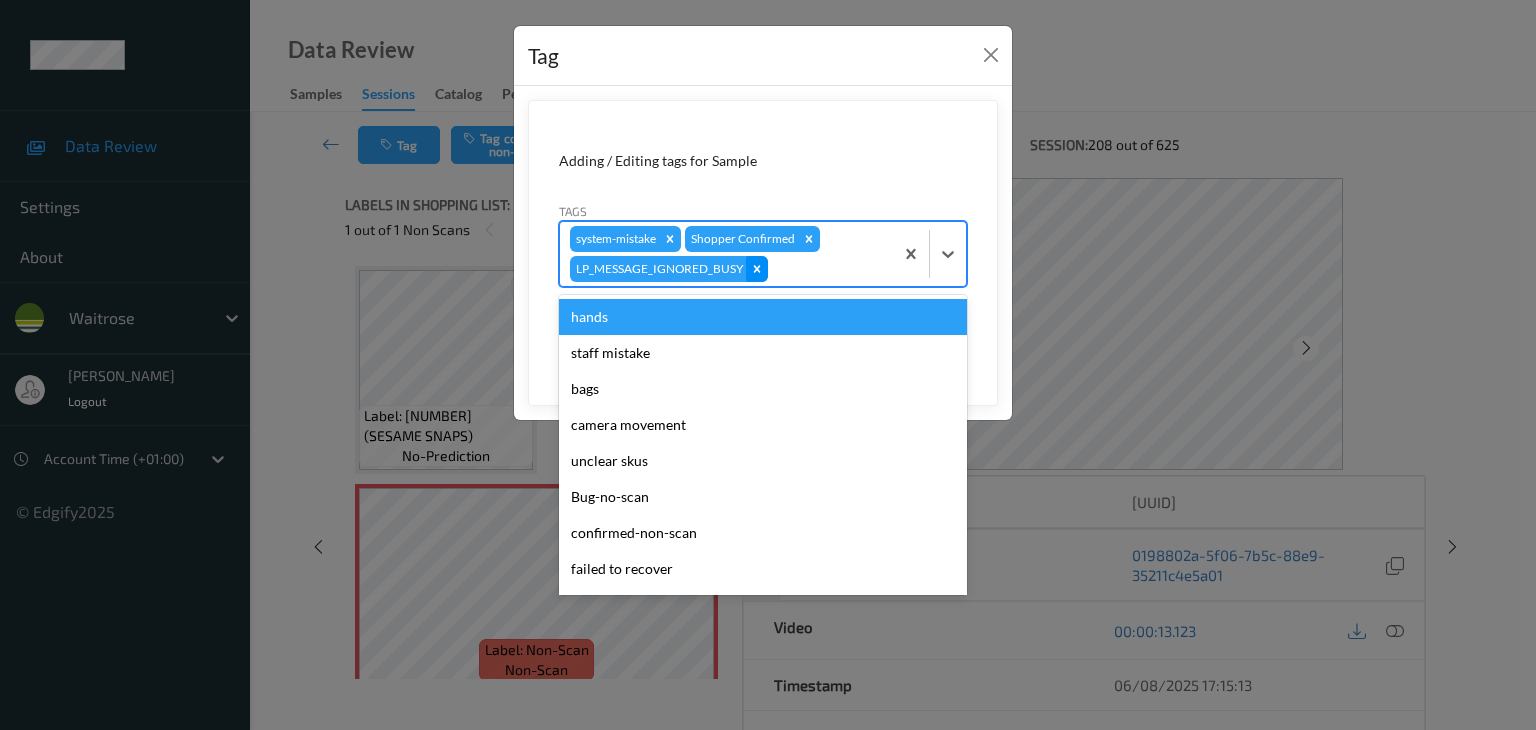 click 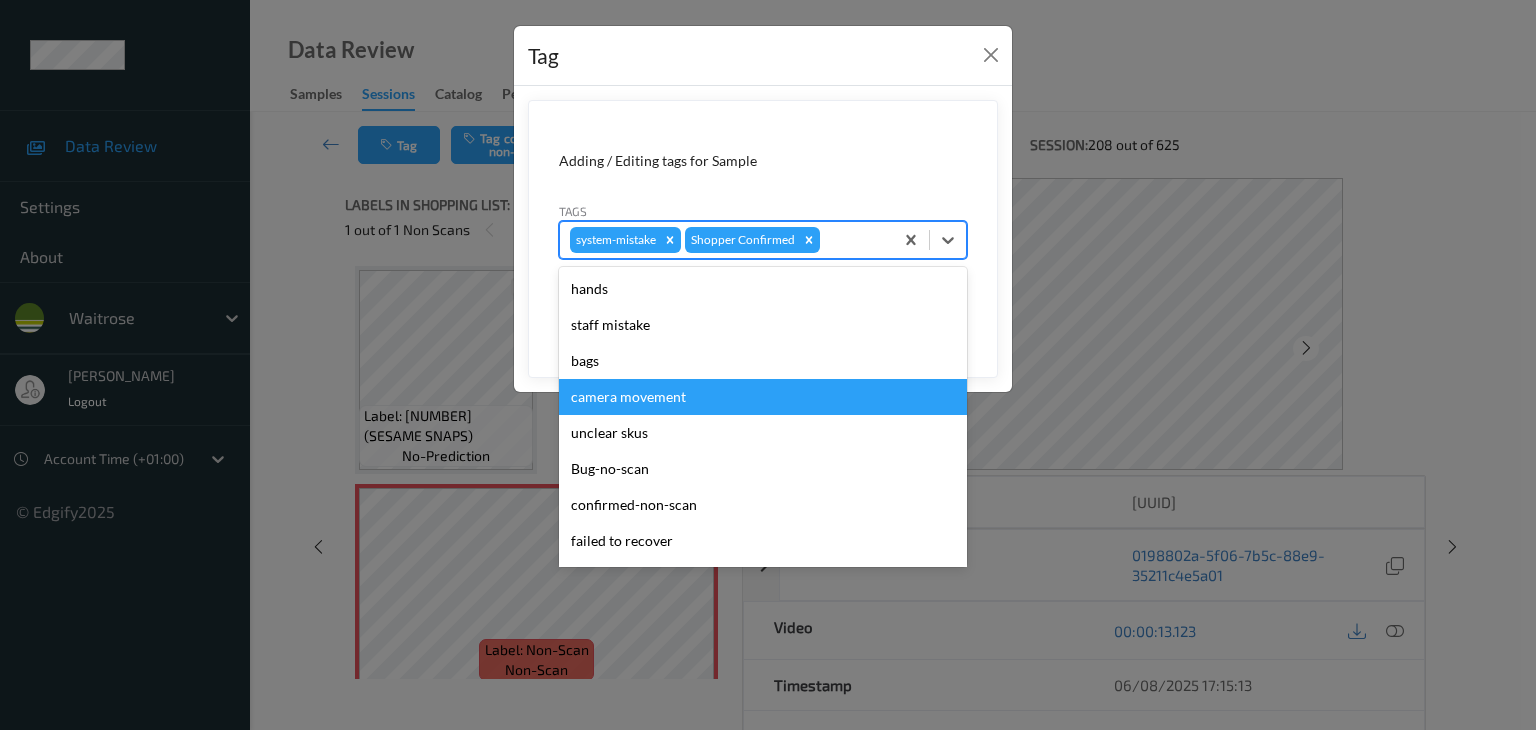 type on "u" 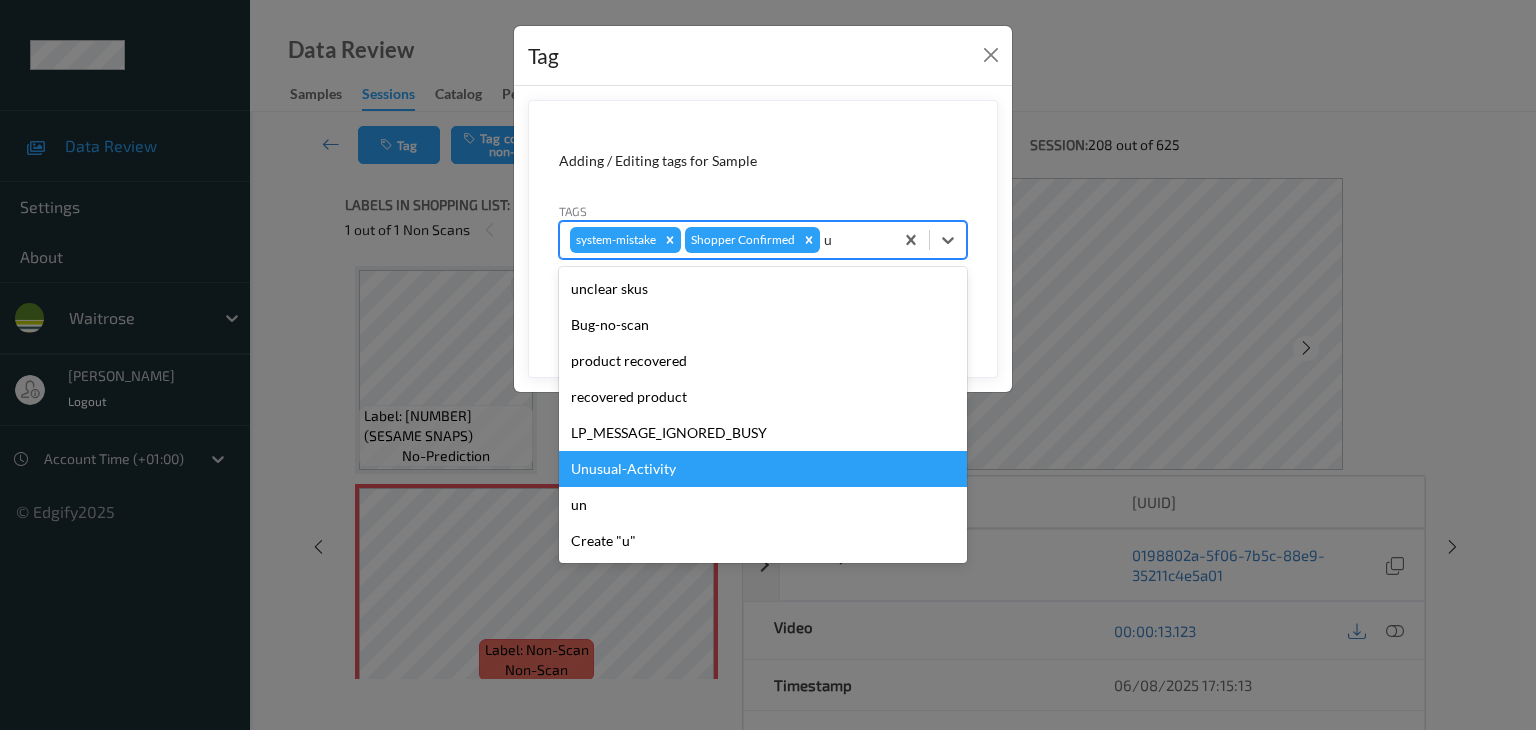 click on "Unusual-Activity" at bounding box center [763, 469] 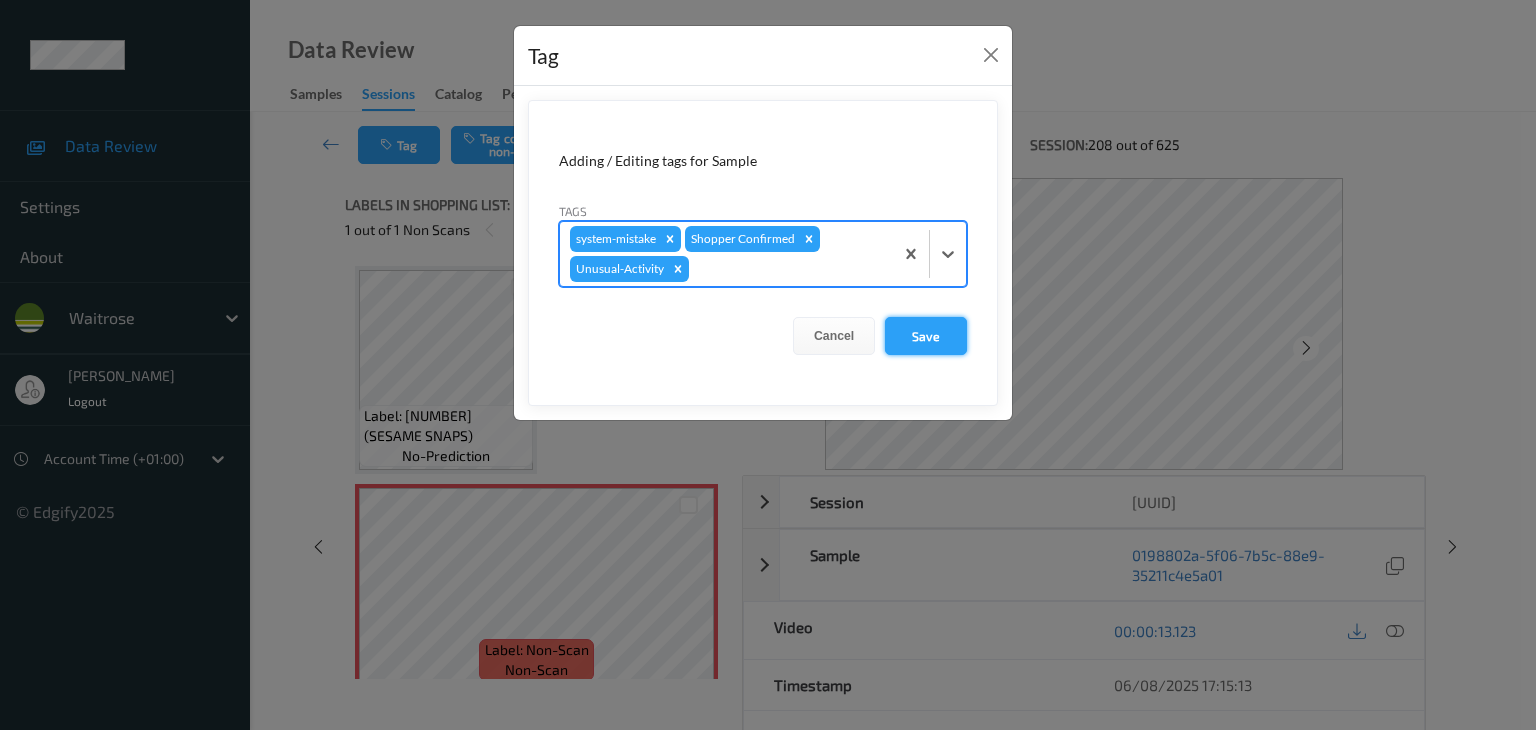click on "Save" at bounding box center [926, 336] 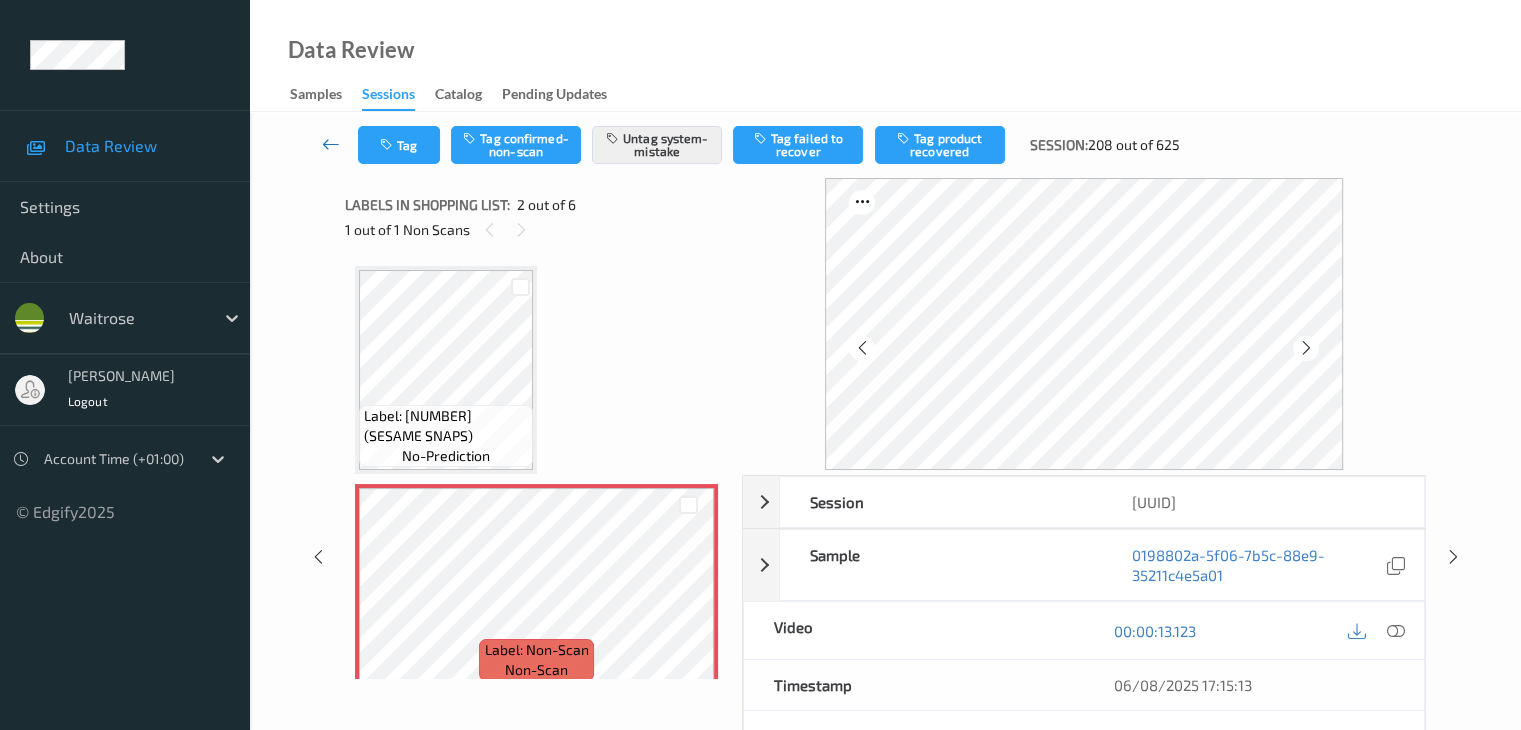 click at bounding box center [331, 144] 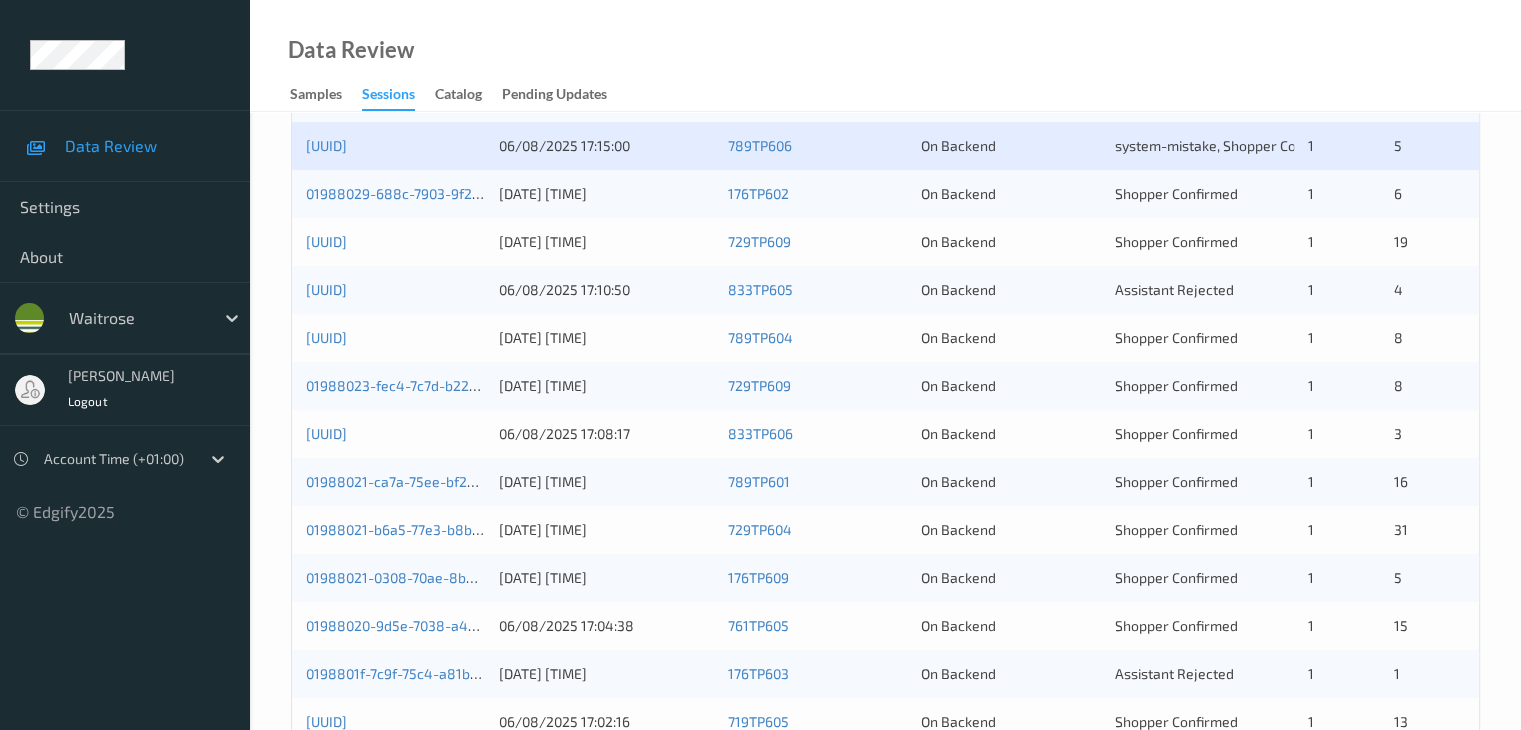 scroll, scrollTop: 800, scrollLeft: 0, axis: vertical 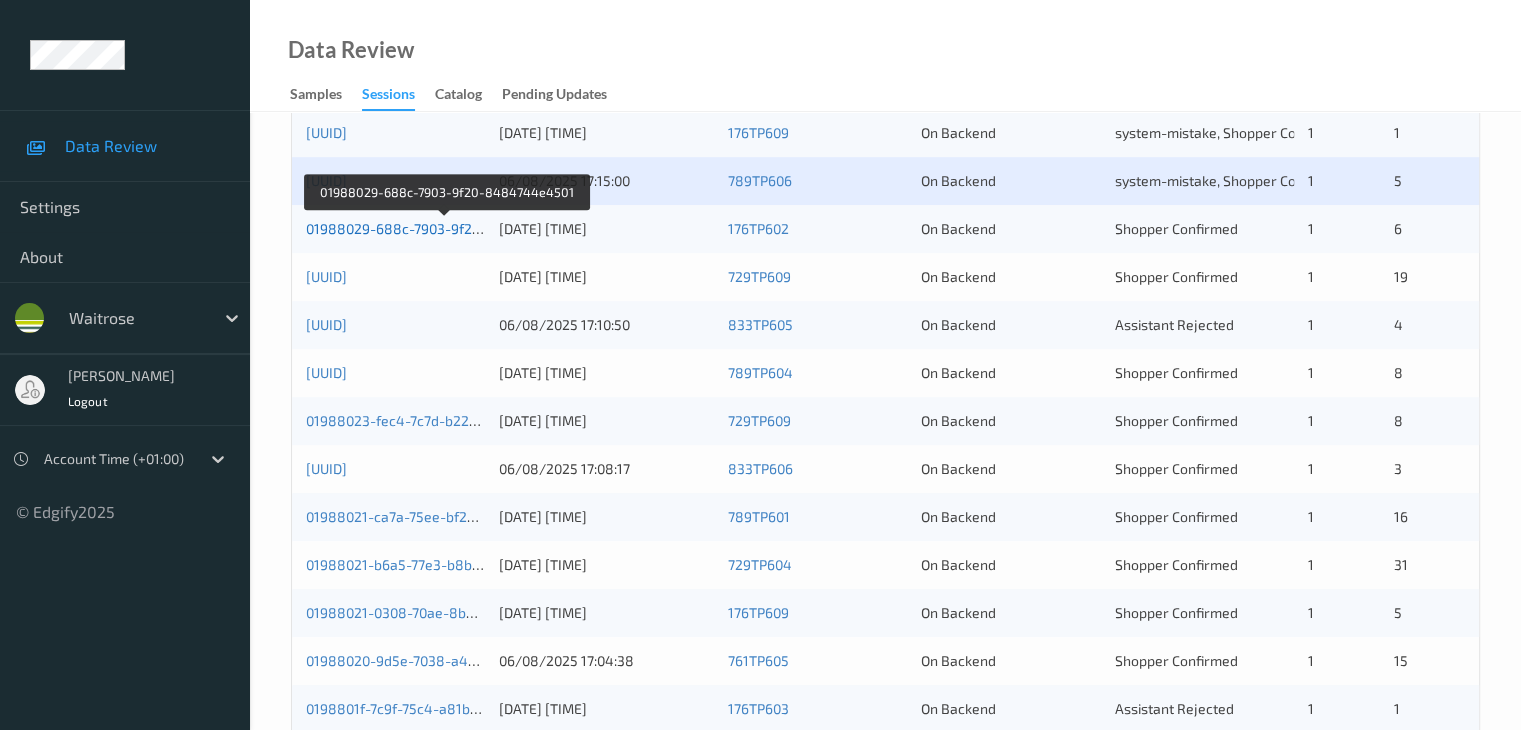 click on "01988029-688c-7903-9f20-8484744e4501" at bounding box center (446, 228) 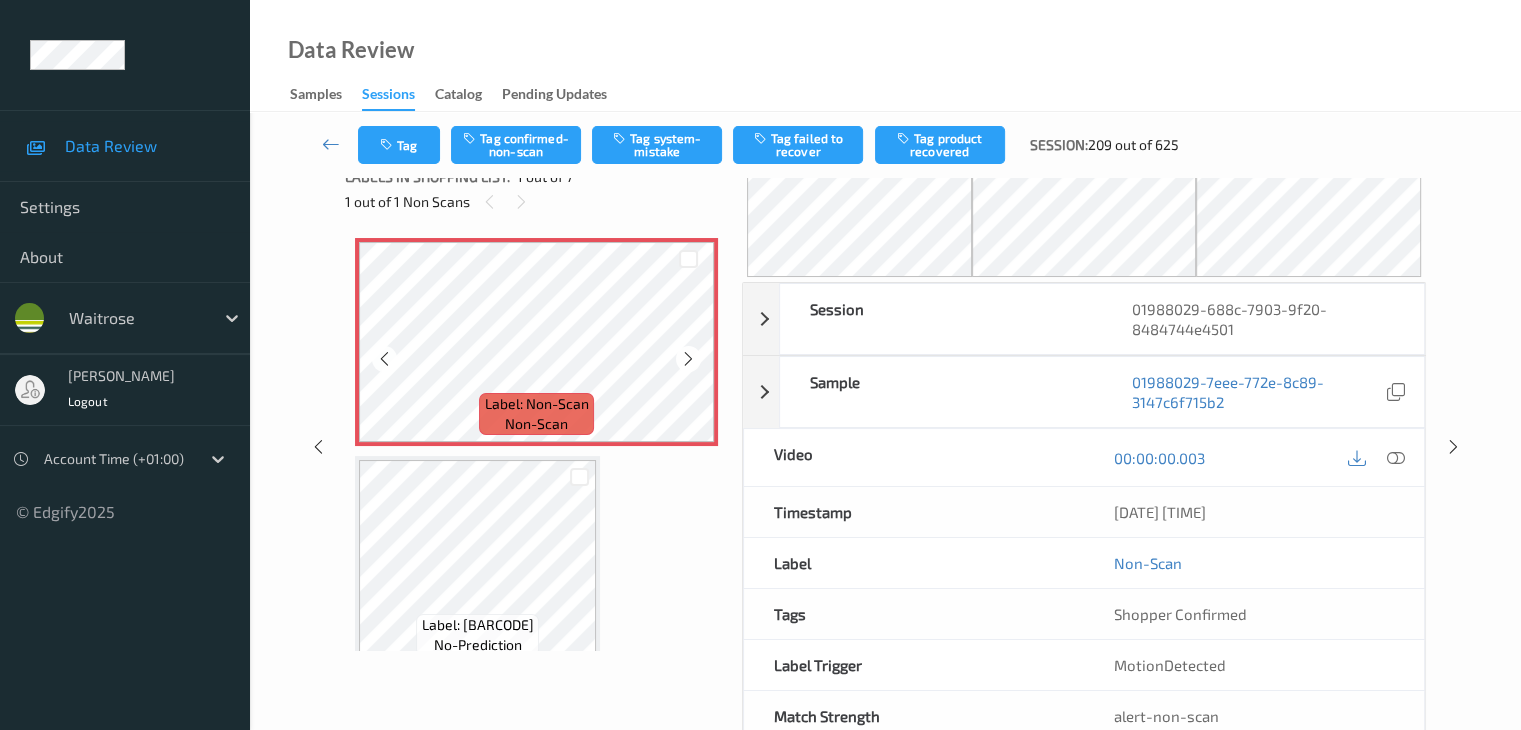 scroll, scrollTop: 0, scrollLeft: 0, axis: both 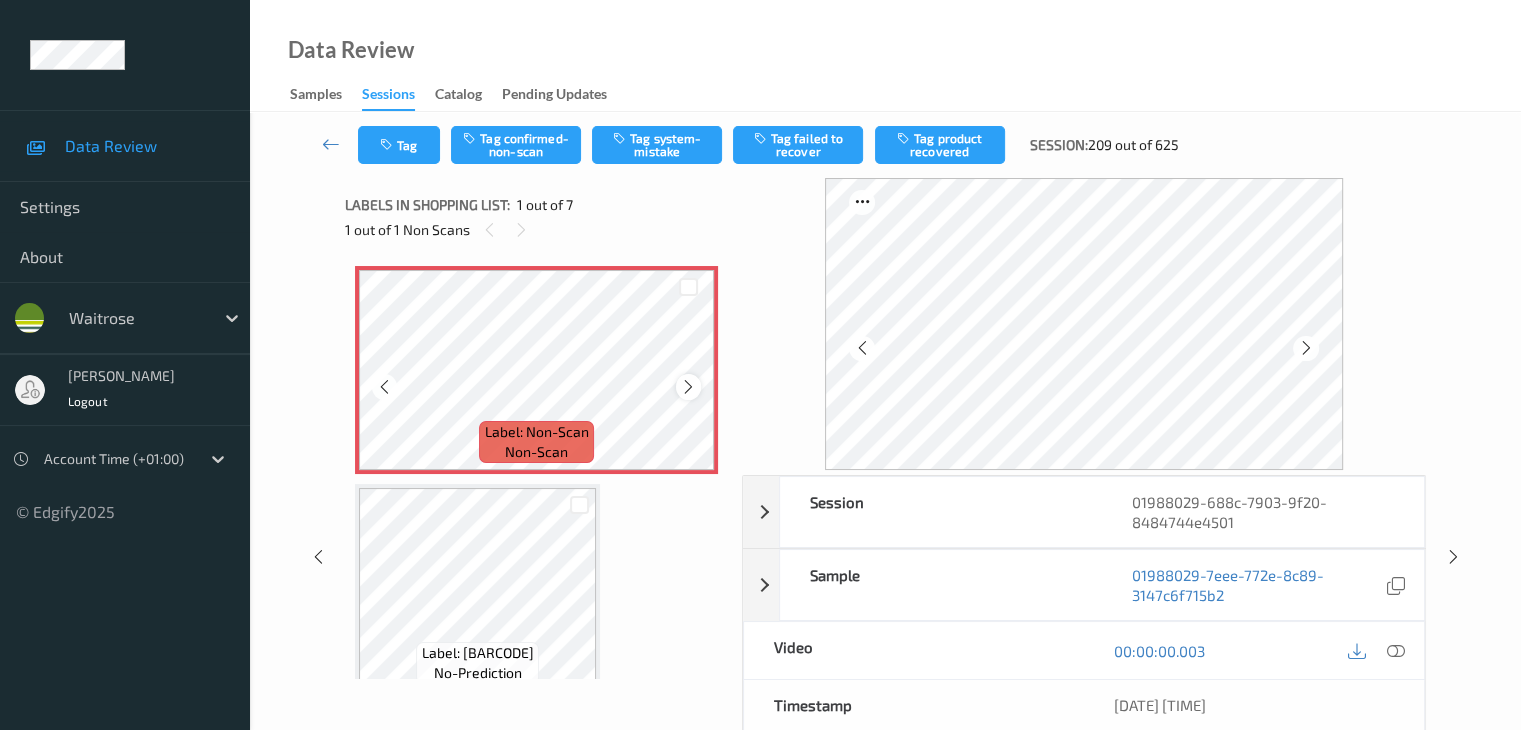 click at bounding box center [688, 387] 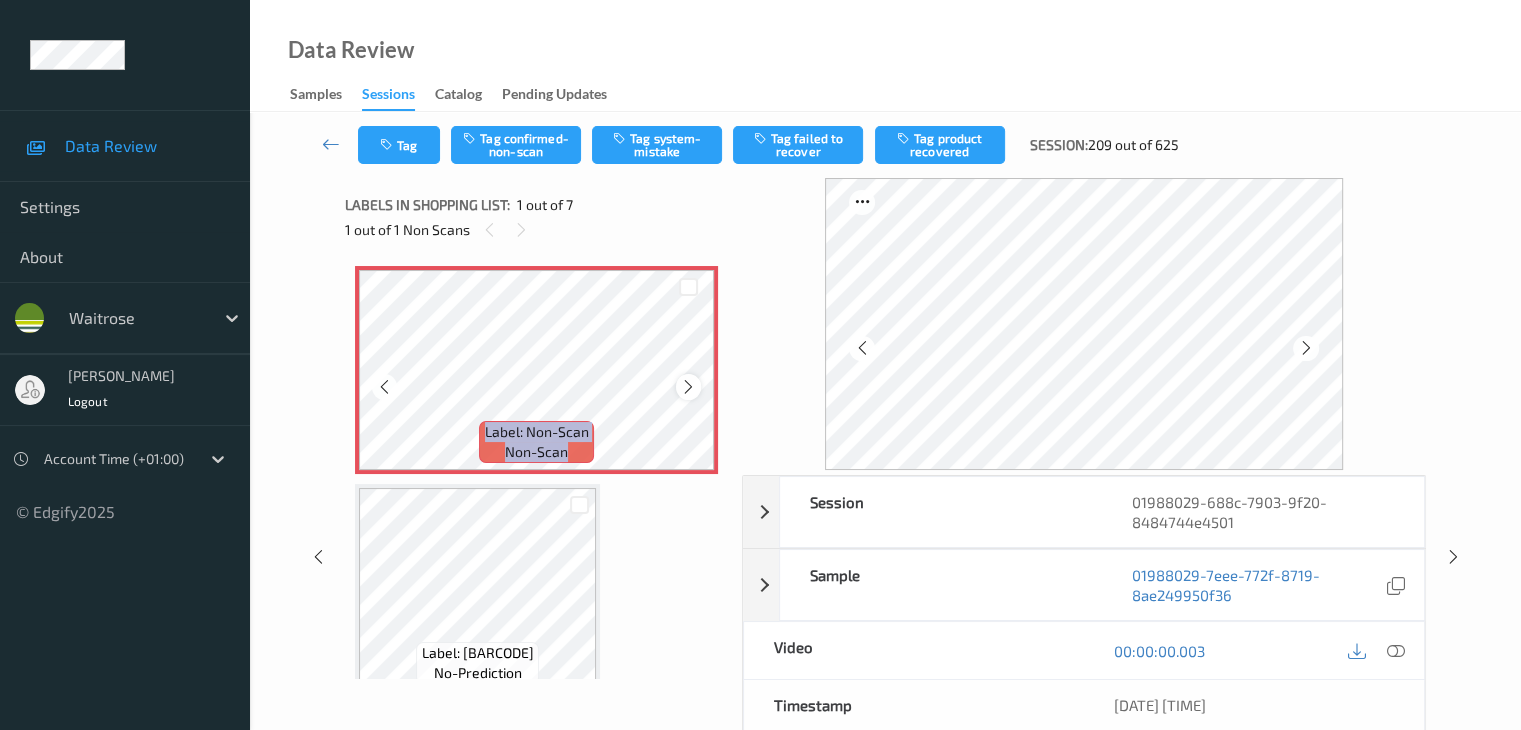 click at bounding box center (688, 387) 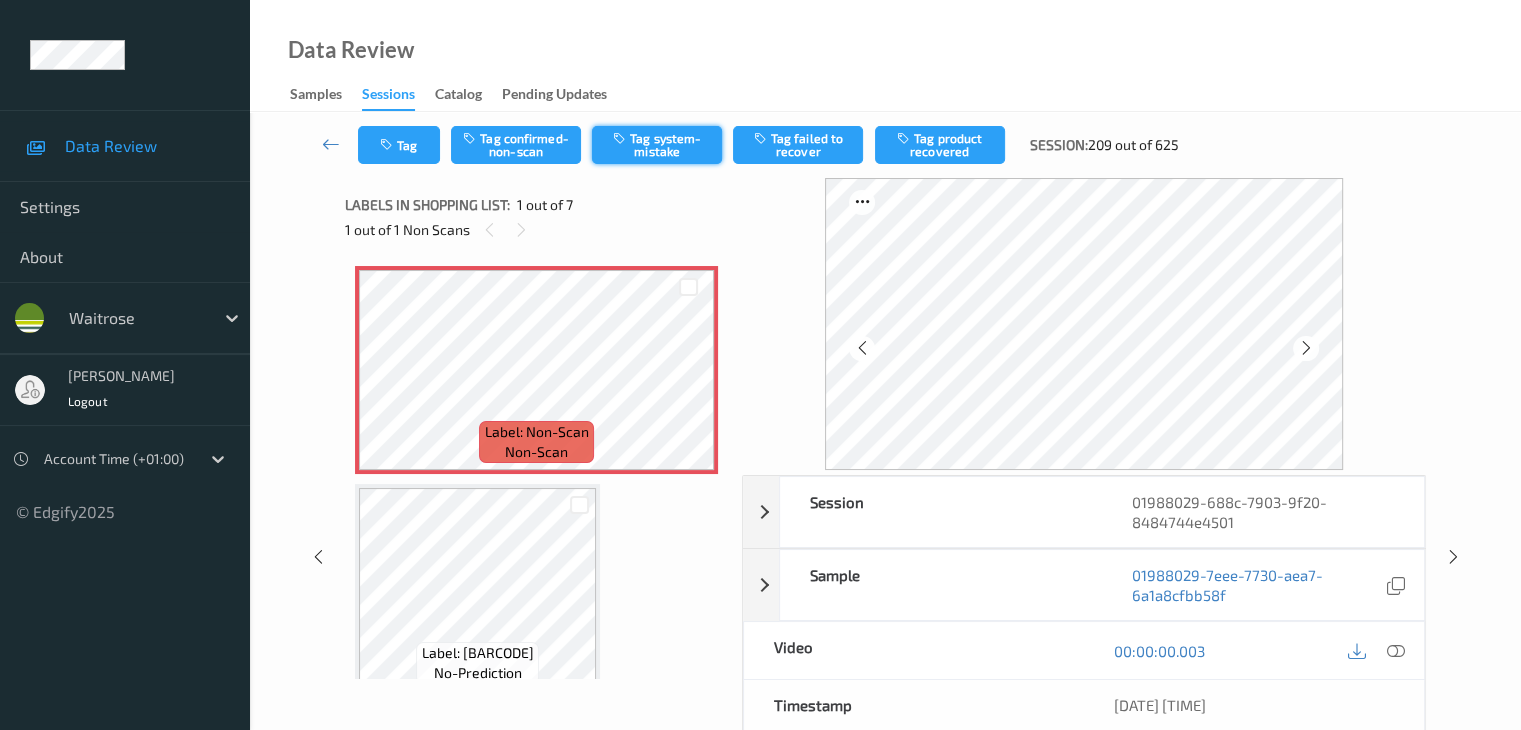 click on "Tag   system-mistake" at bounding box center [657, 145] 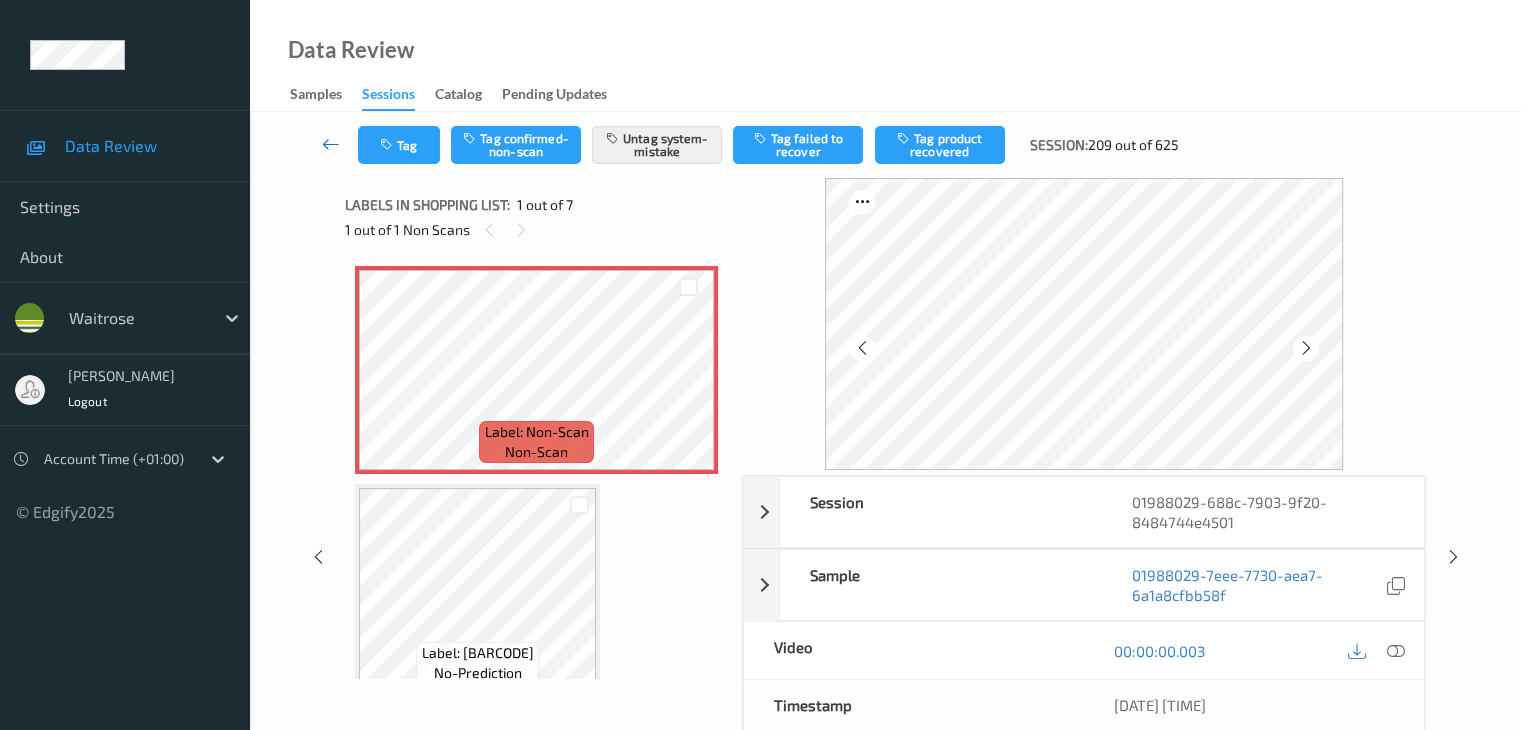 click at bounding box center (331, 144) 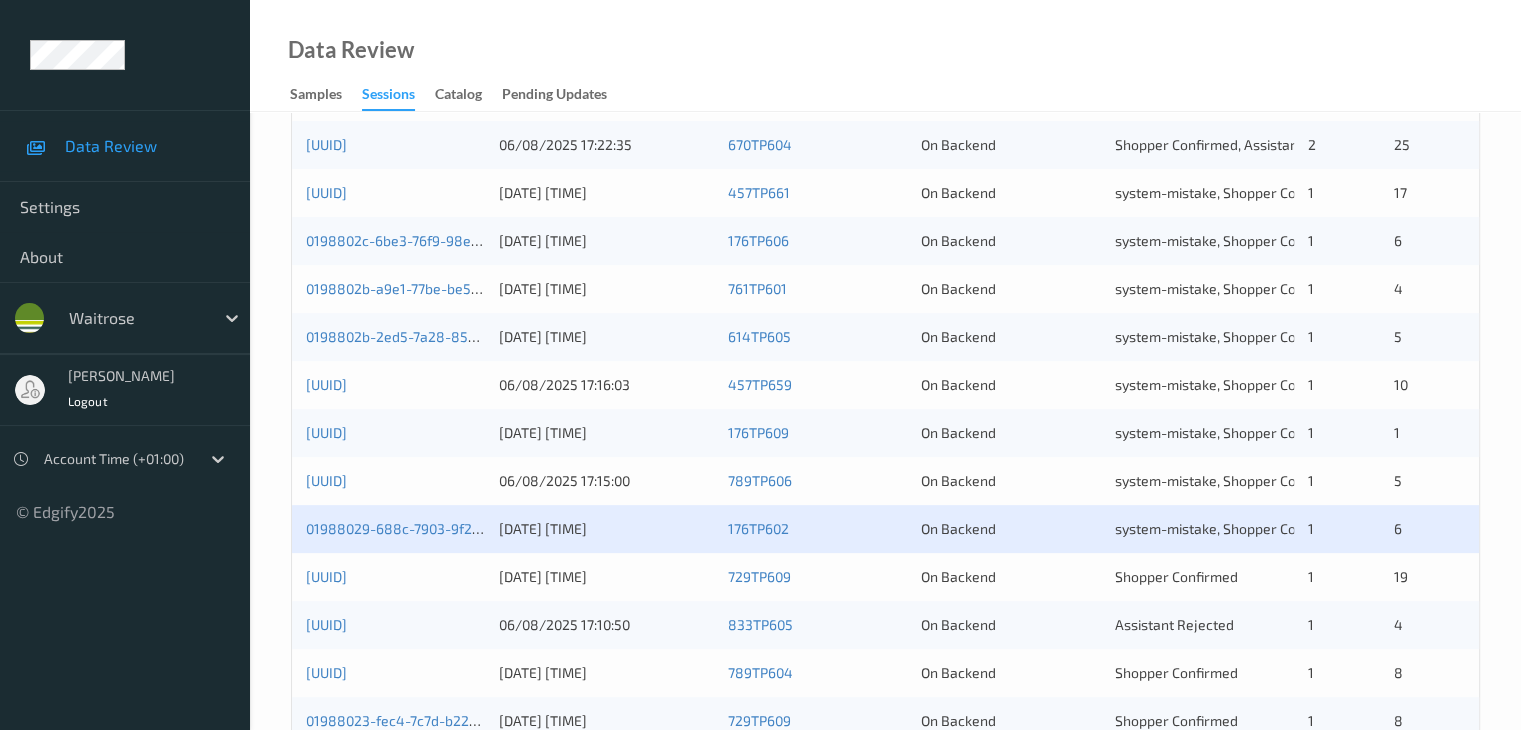 scroll, scrollTop: 600, scrollLeft: 0, axis: vertical 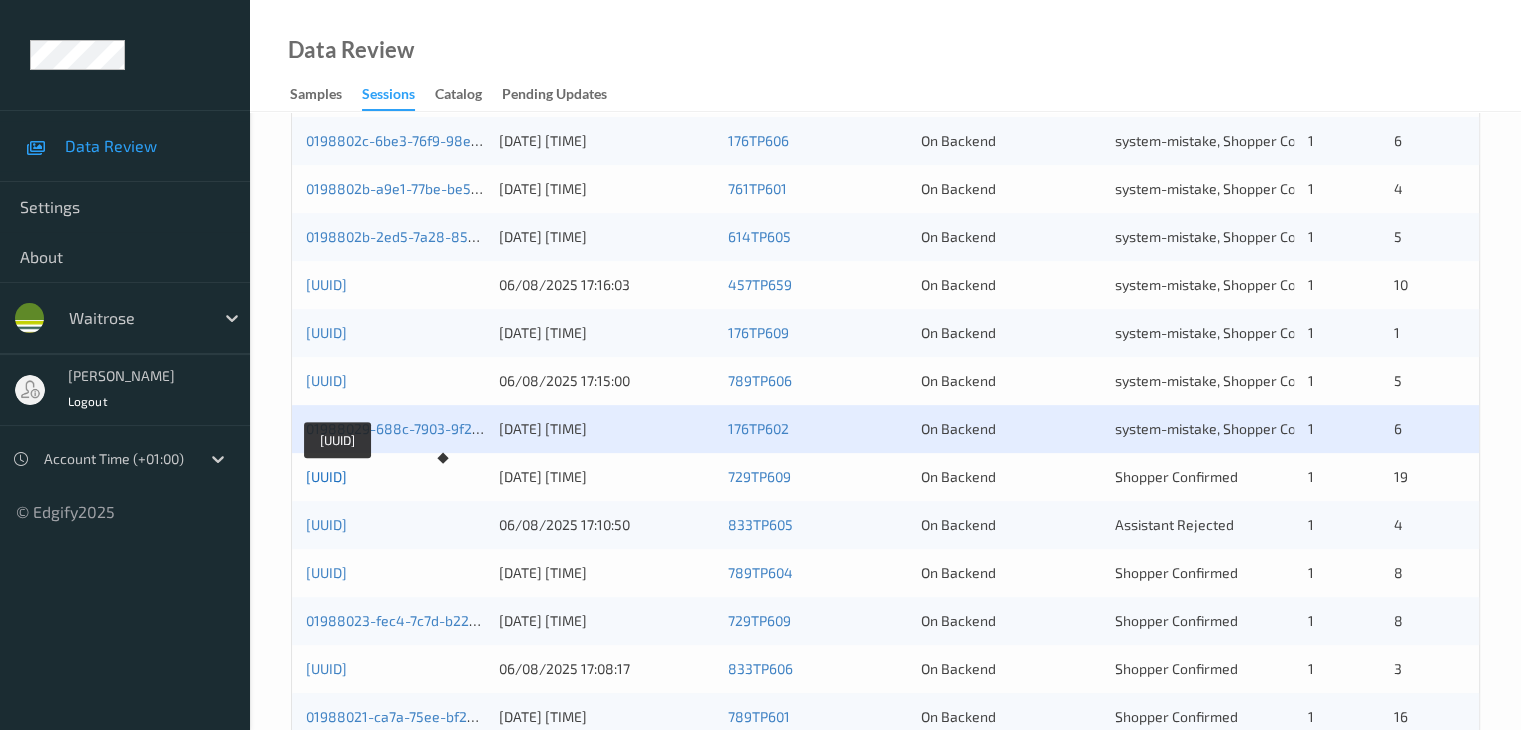 click on "01988028-9750-7705-b9b2-1848273c2b83" at bounding box center (326, 476) 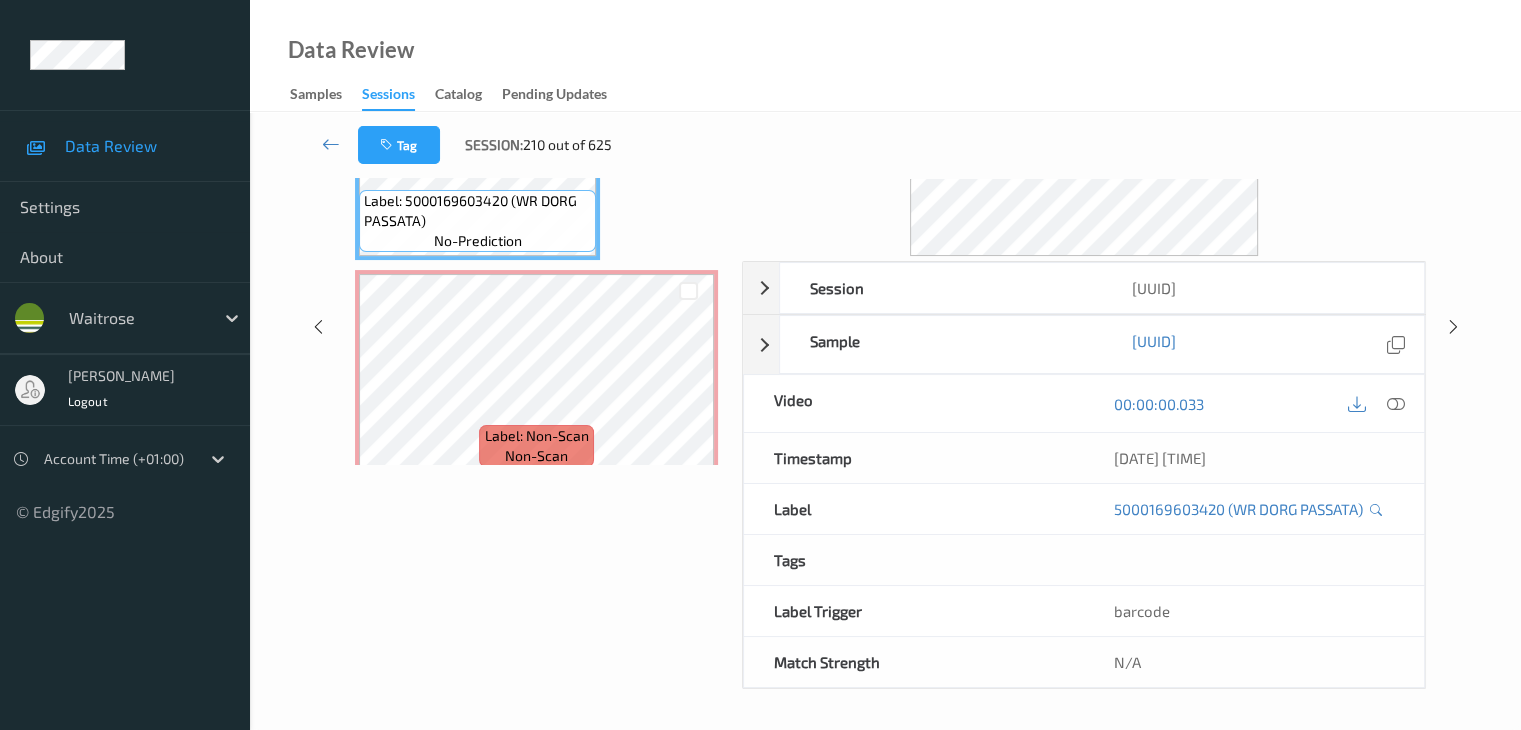scroll, scrollTop: 0, scrollLeft: 0, axis: both 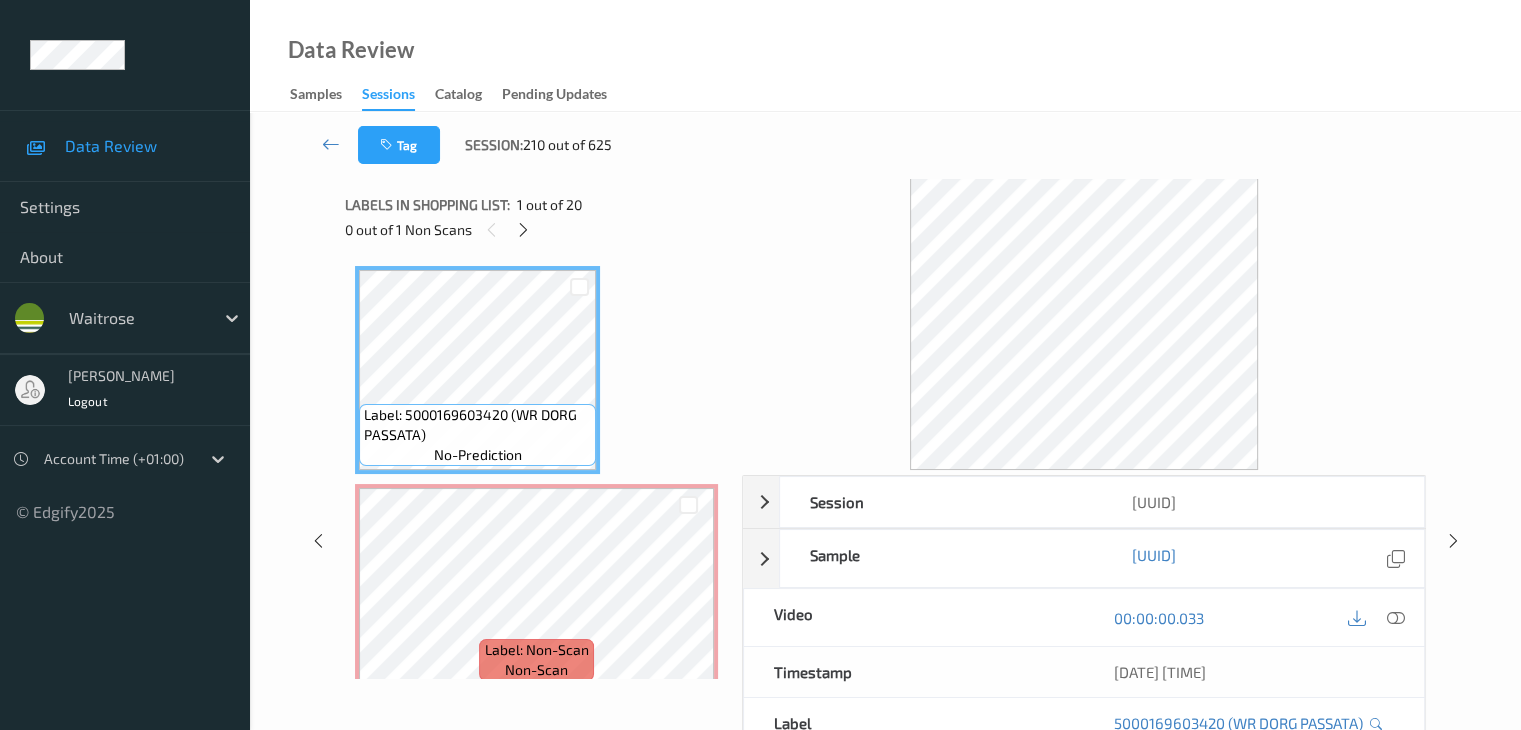 click on "Label: 5000169603420 (WR DORG PASSATA)" at bounding box center (477, 425) 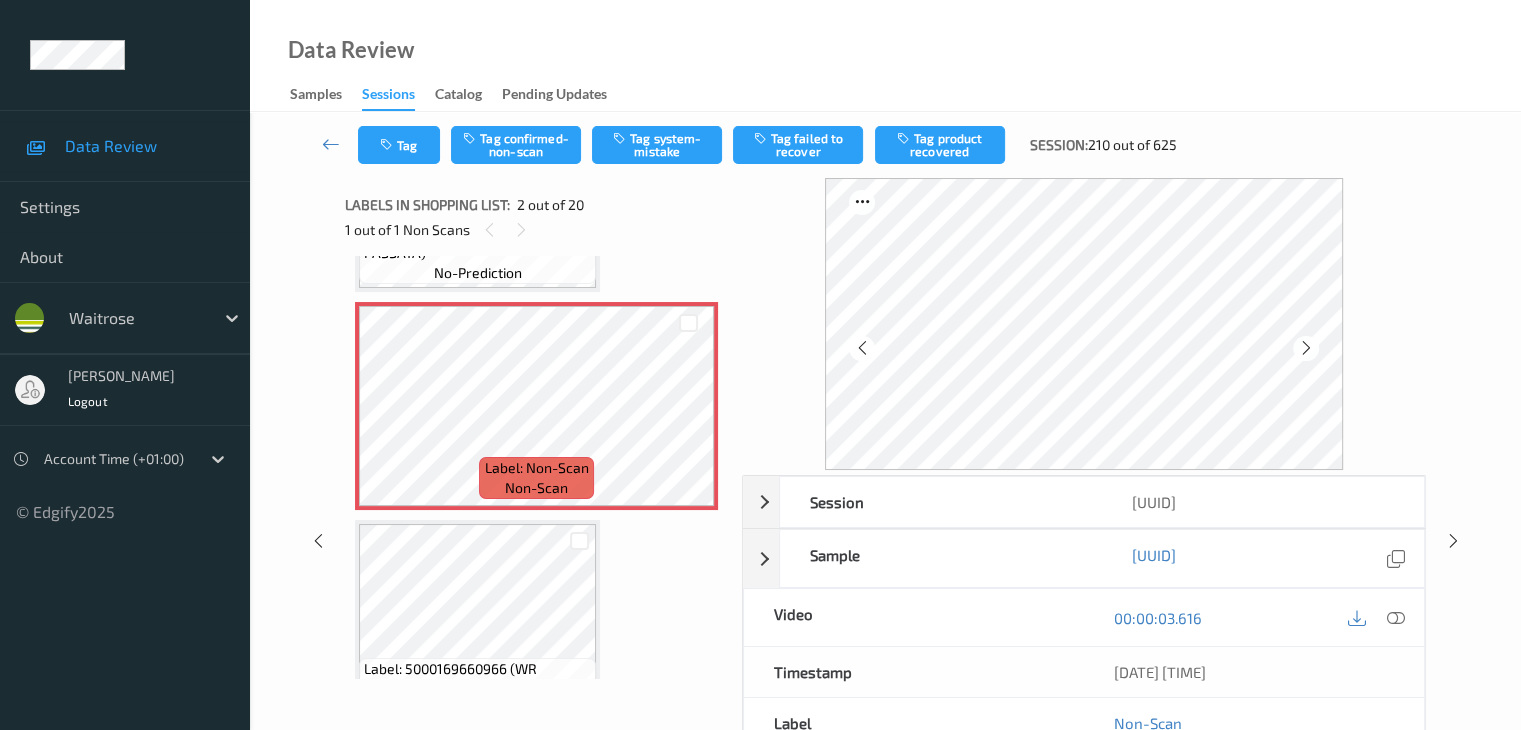scroll, scrollTop: 200, scrollLeft: 0, axis: vertical 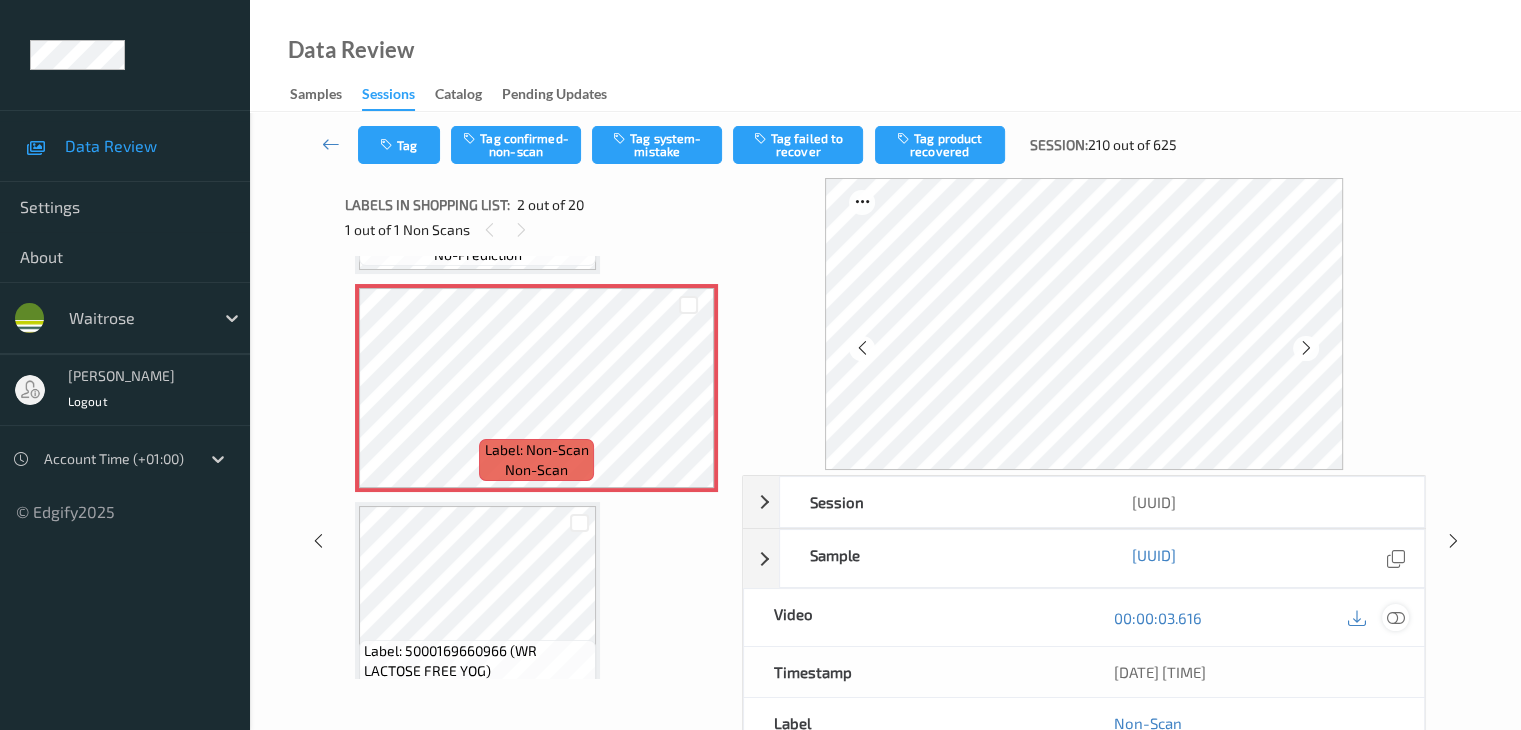 click at bounding box center (1395, 618) 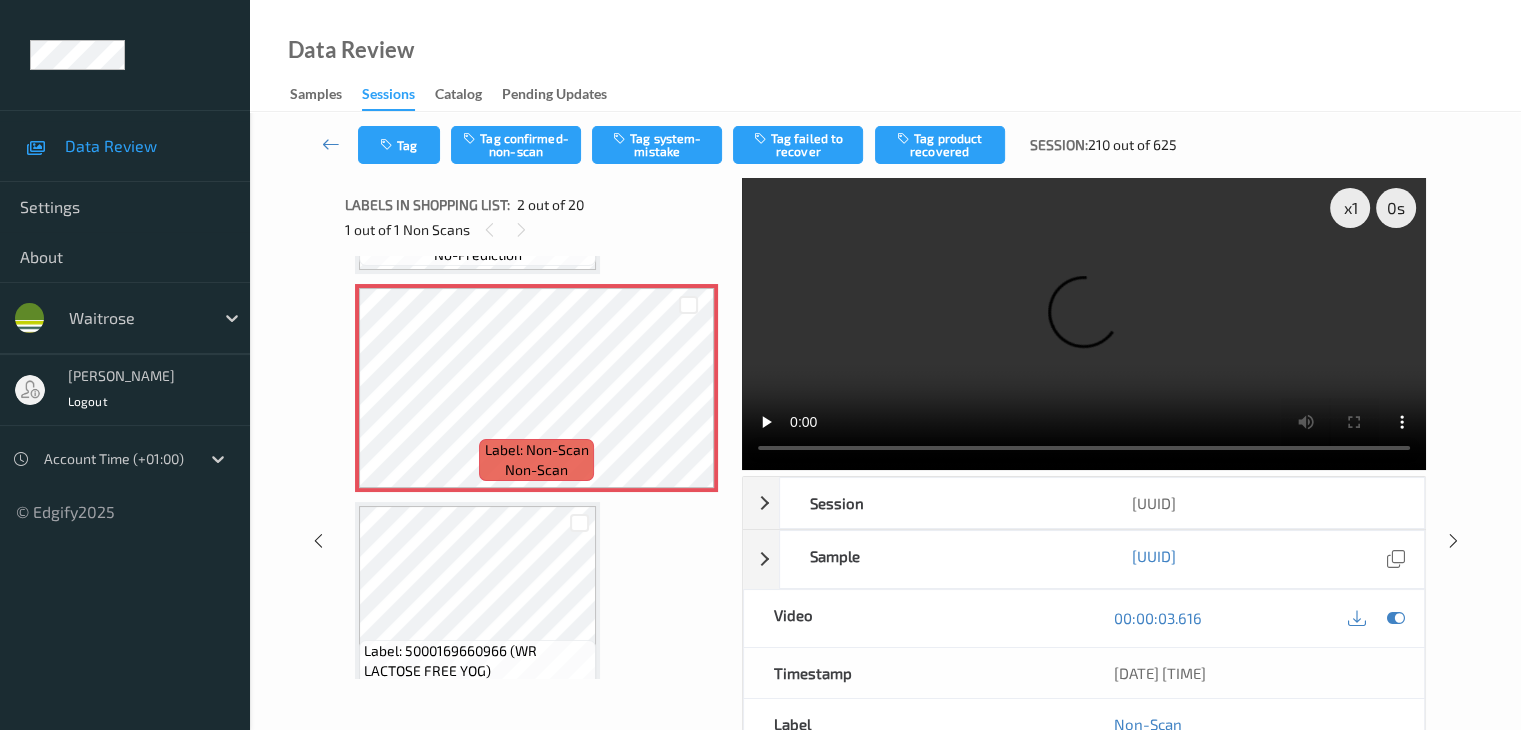 type 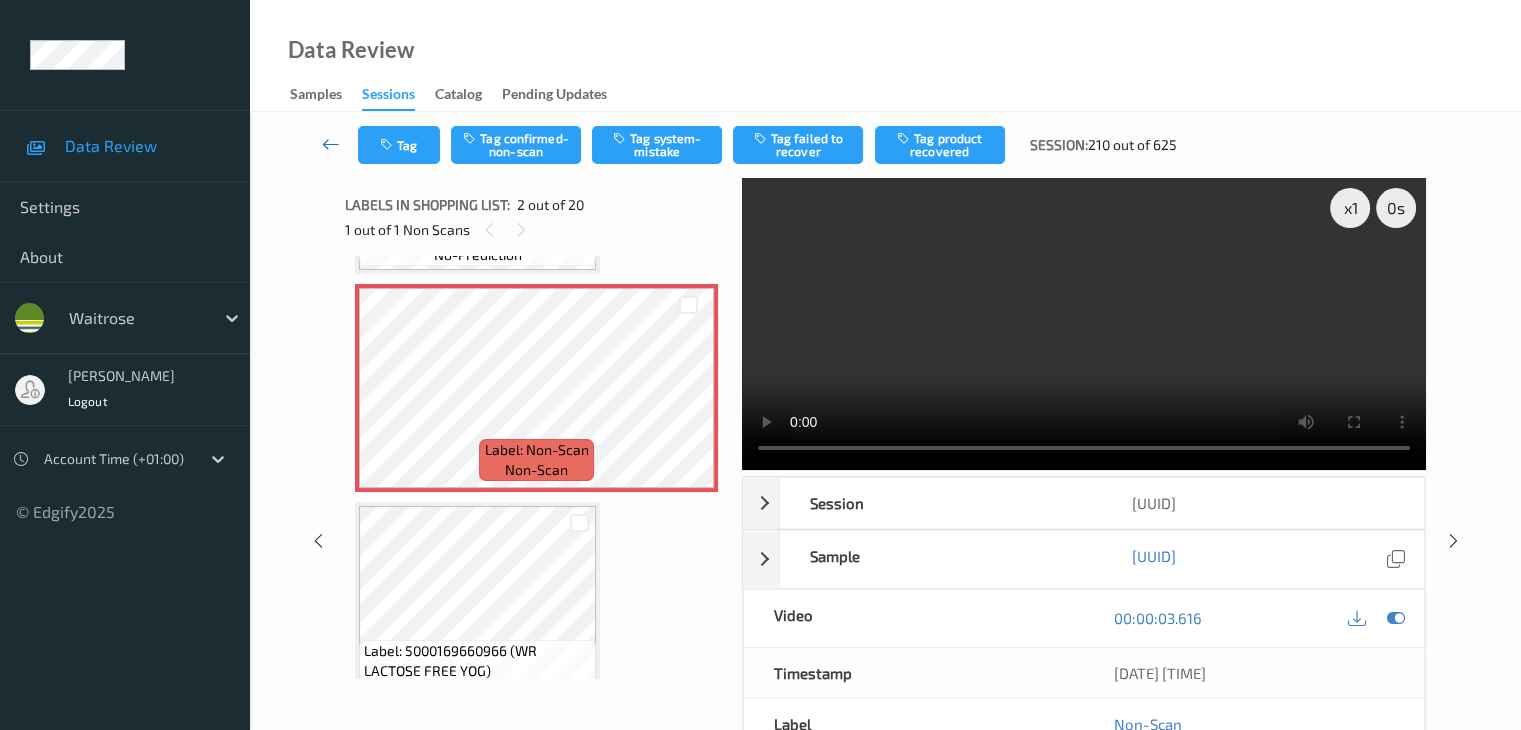 click at bounding box center (331, 144) 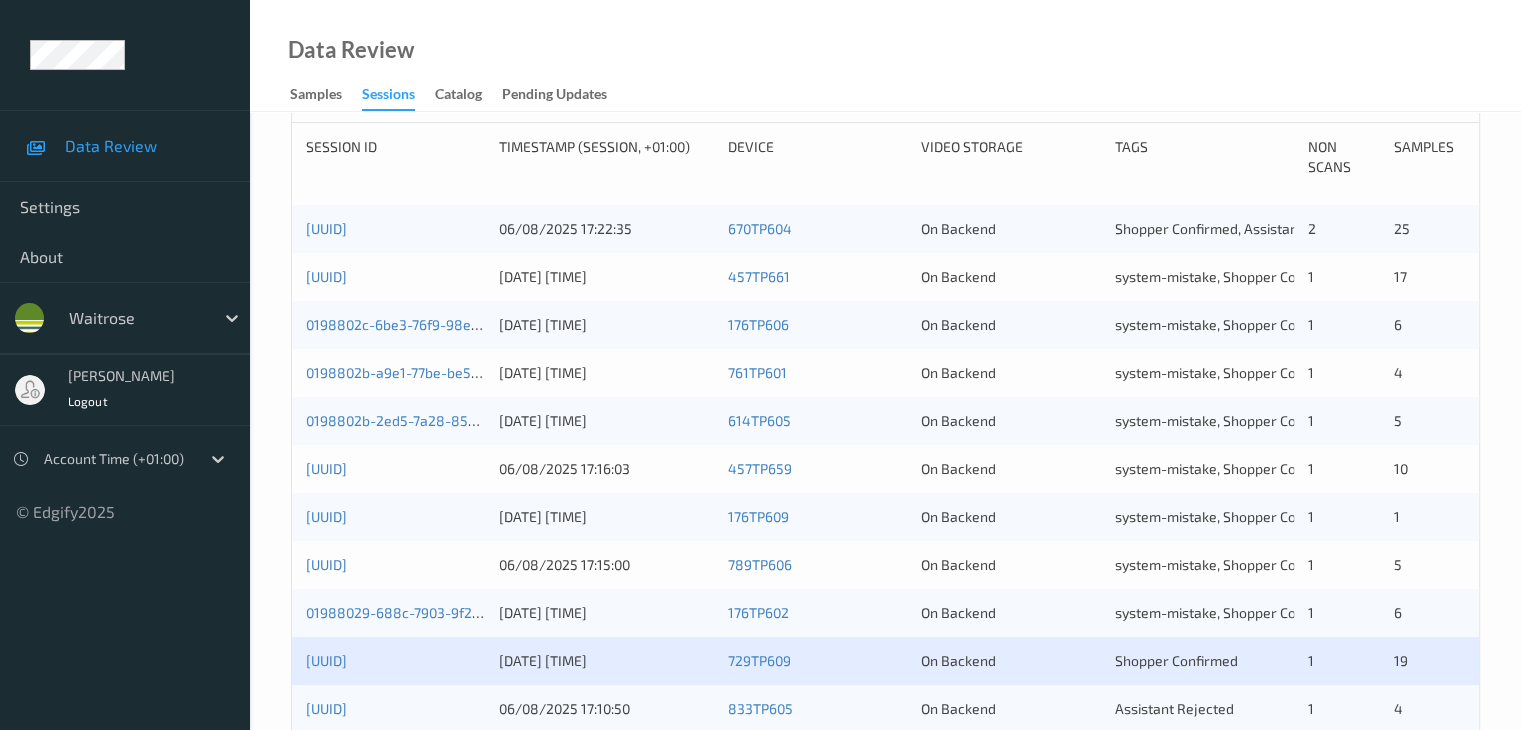 scroll, scrollTop: 500, scrollLeft: 0, axis: vertical 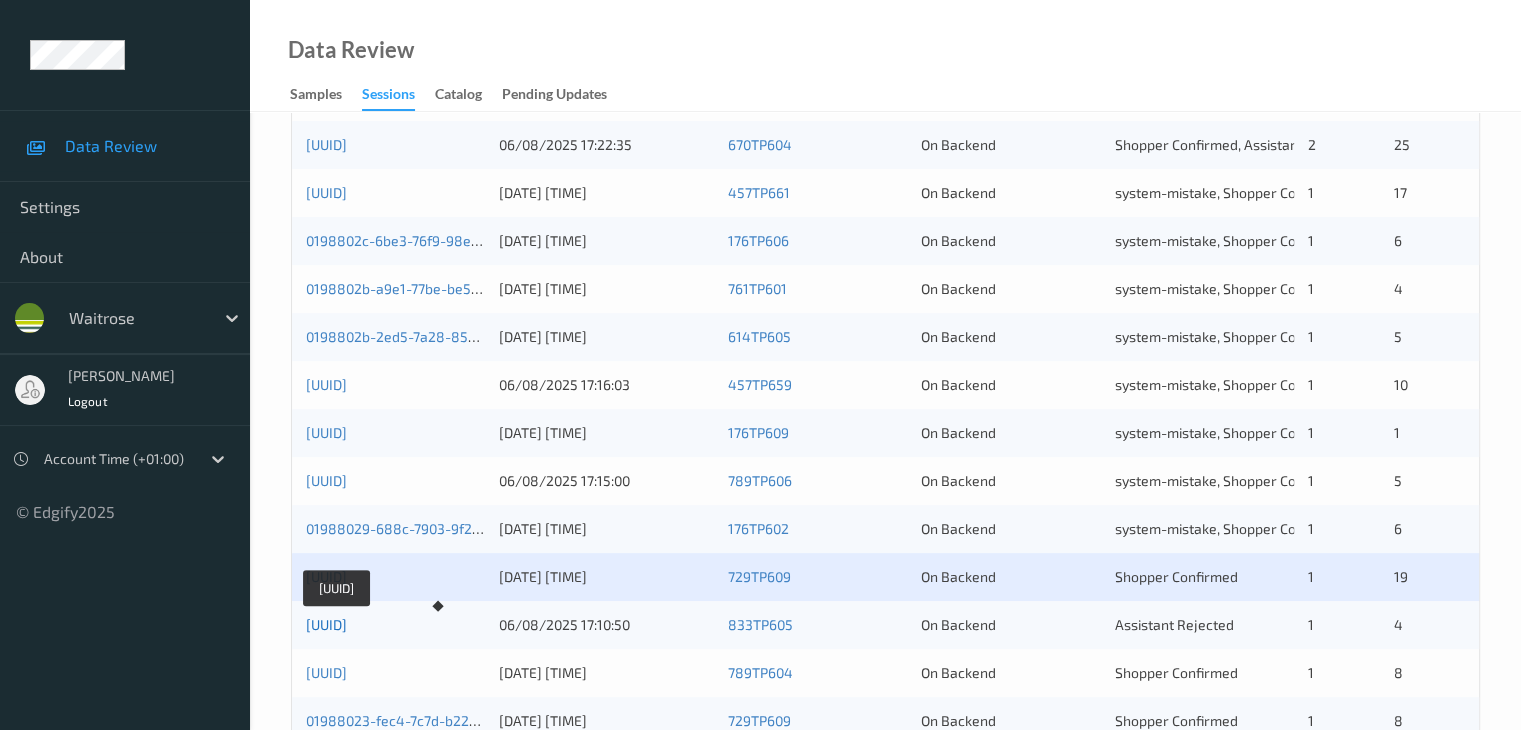 click on "01988026-4d78-761a-81c7-66219160fac6" at bounding box center [326, 624] 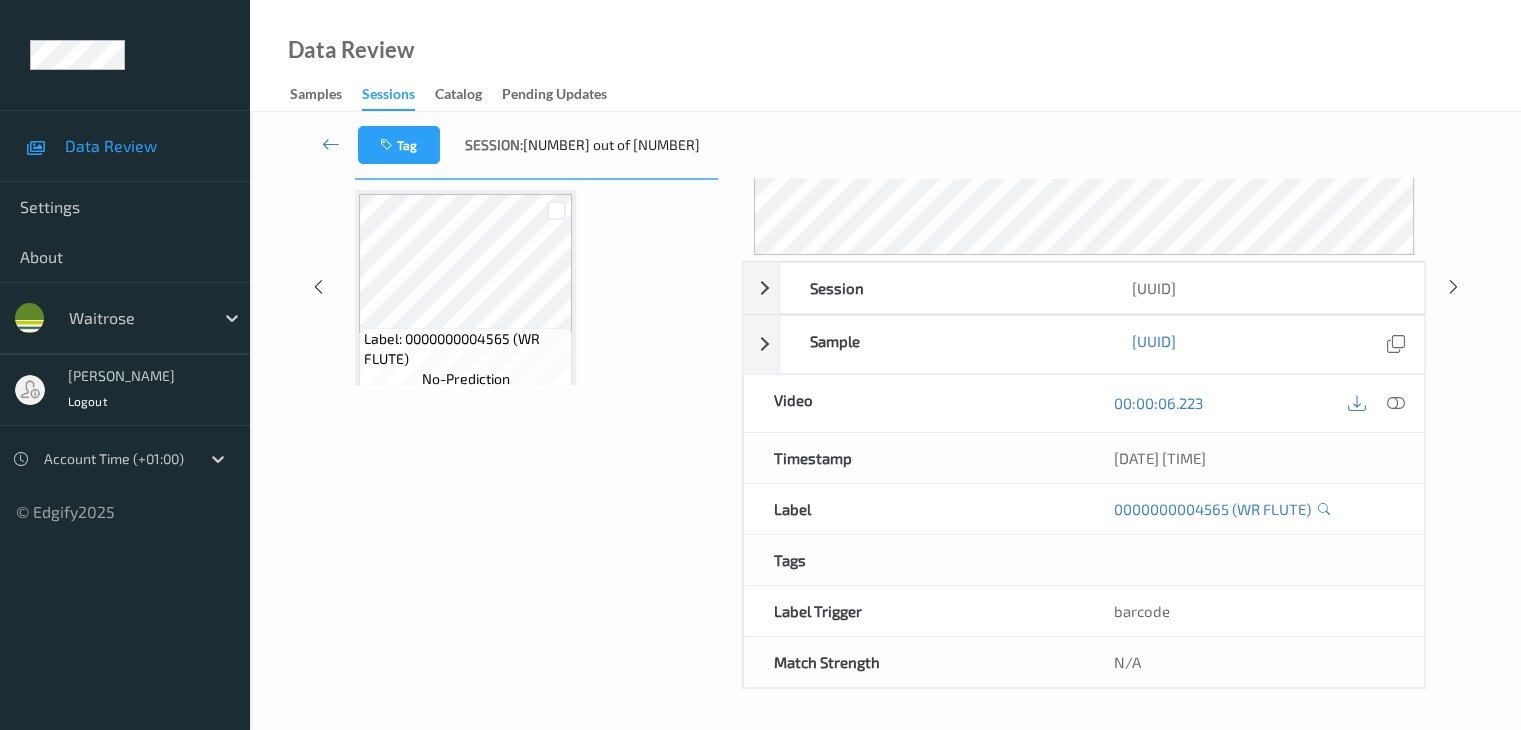 scroll, scrollTop: 24, scrollLeft: 0, axis: vertical 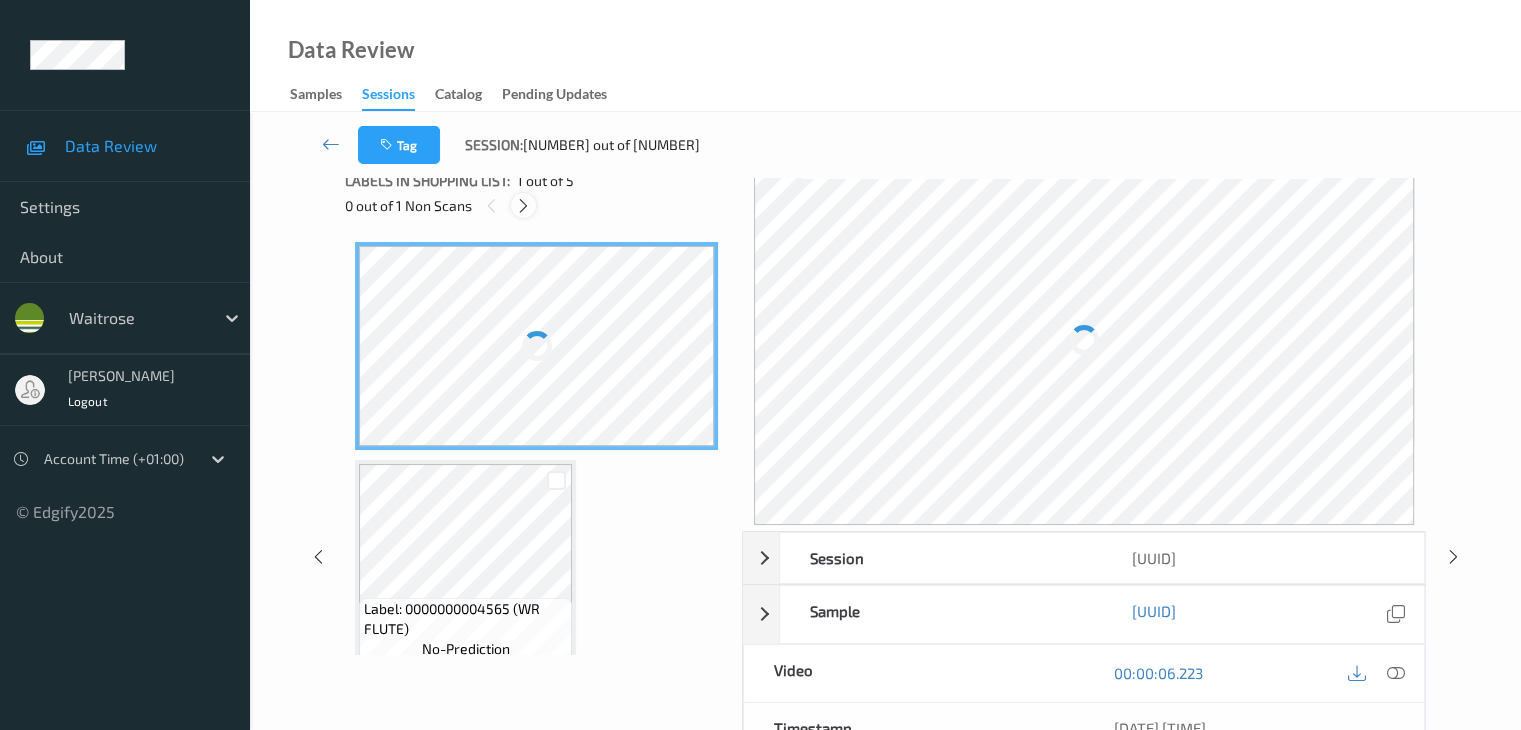 click at bounding box center [523, 206] 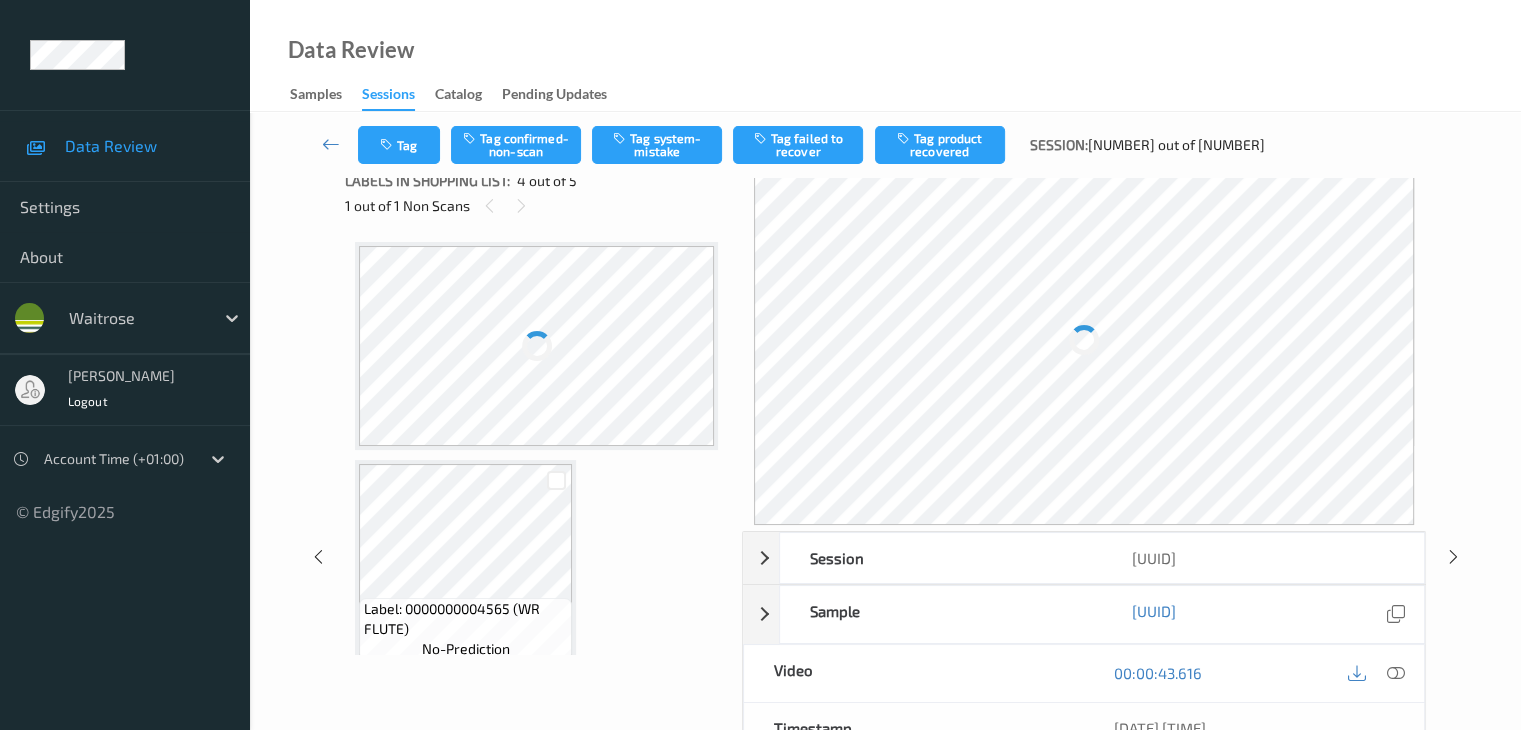 scroll, scrollTop: 446, scrollLeft: 0, axis: vertical 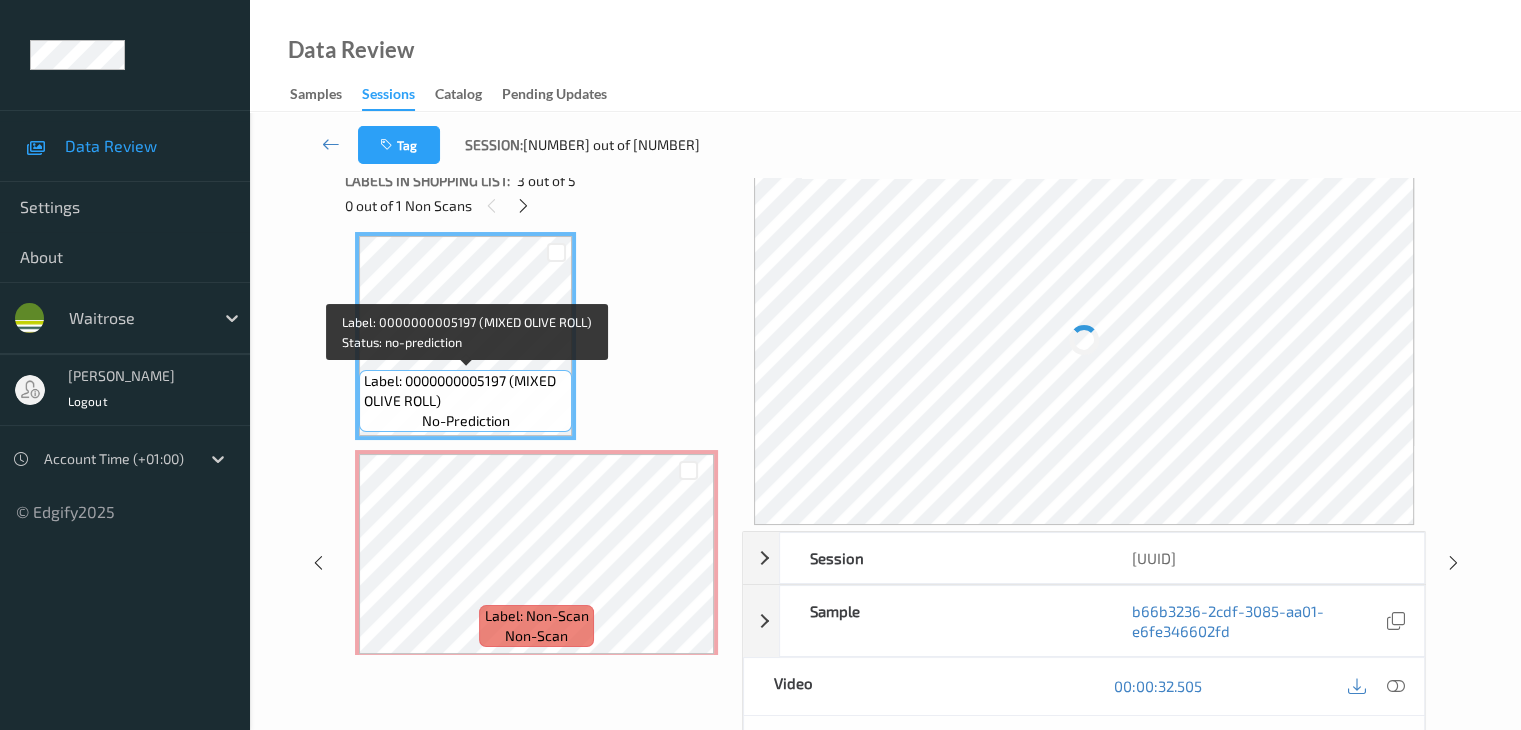 click on "Label: 0000000005197 (MIXED OLIVE ROLL)" at bounding box center (465, 391) 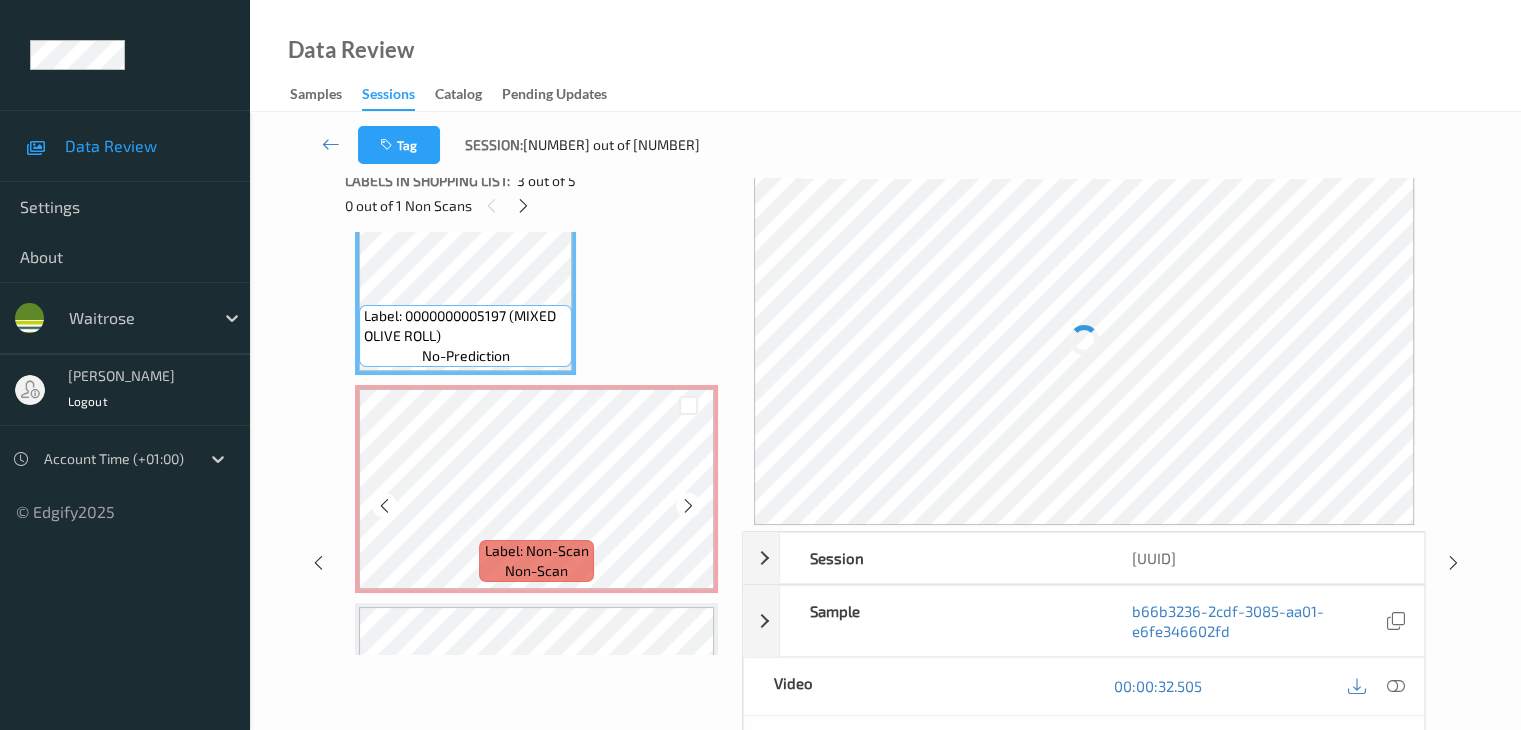 scroll, scrollTop: 546, scrollLeft: 0, axis: vertical 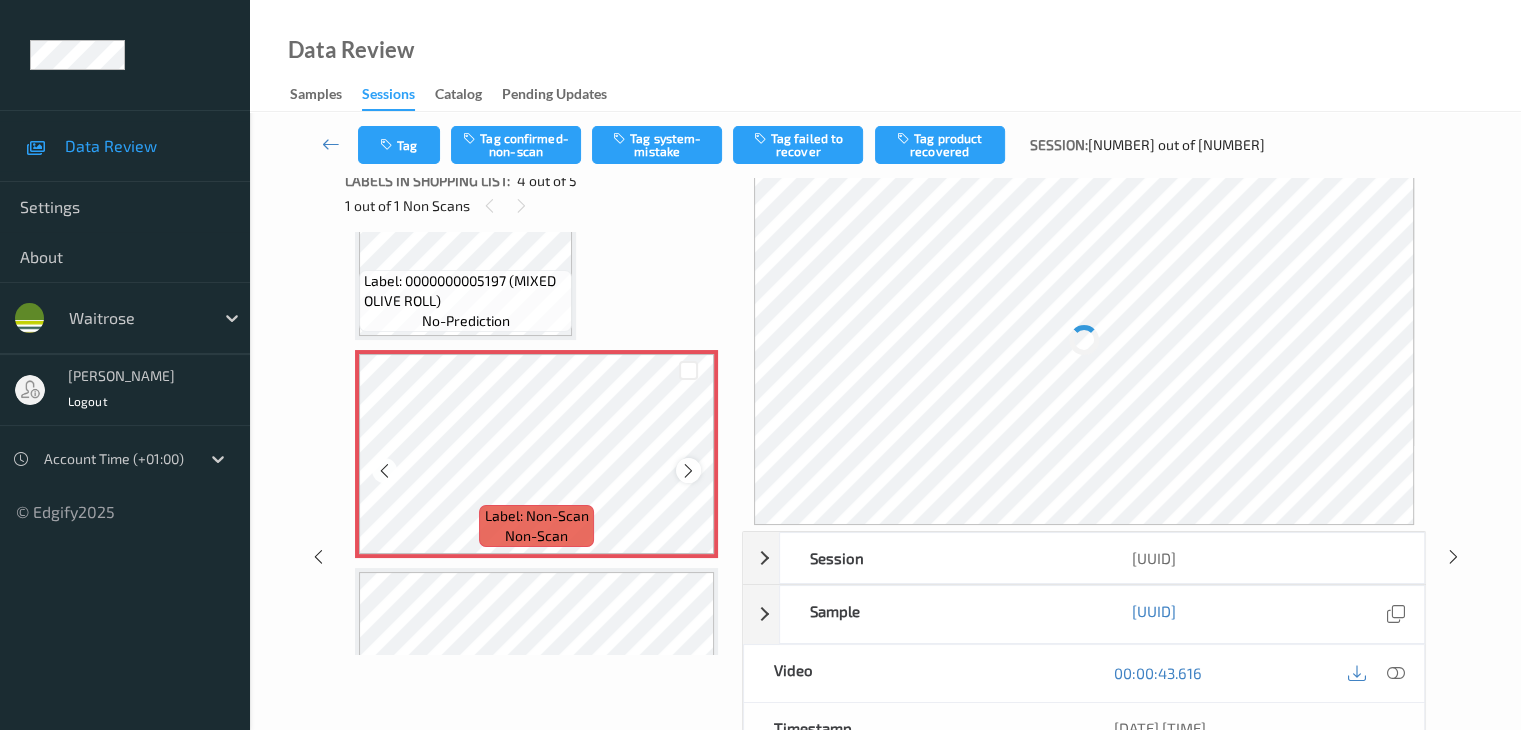 click at bounding box center (688, 471) 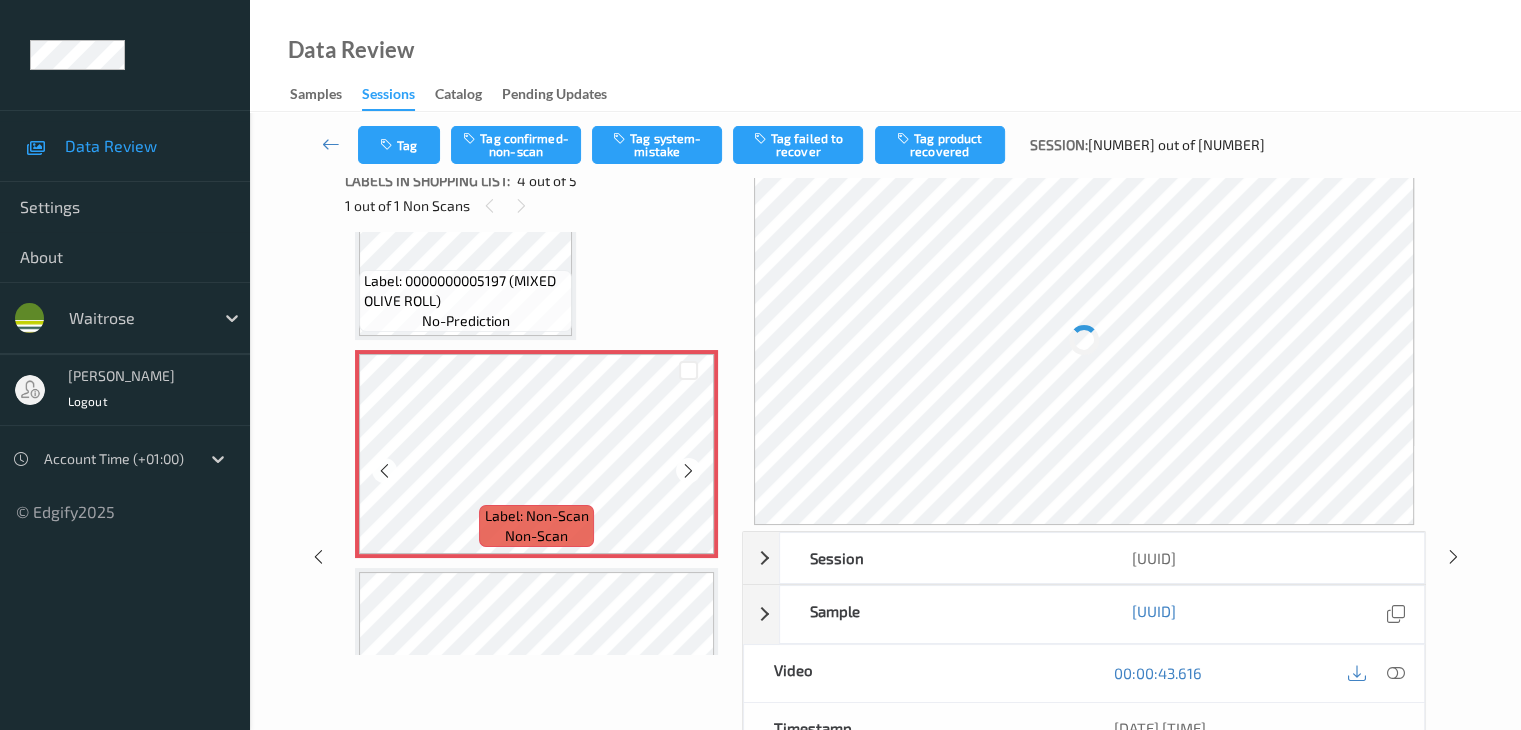 click at bounding box center (688, 471) 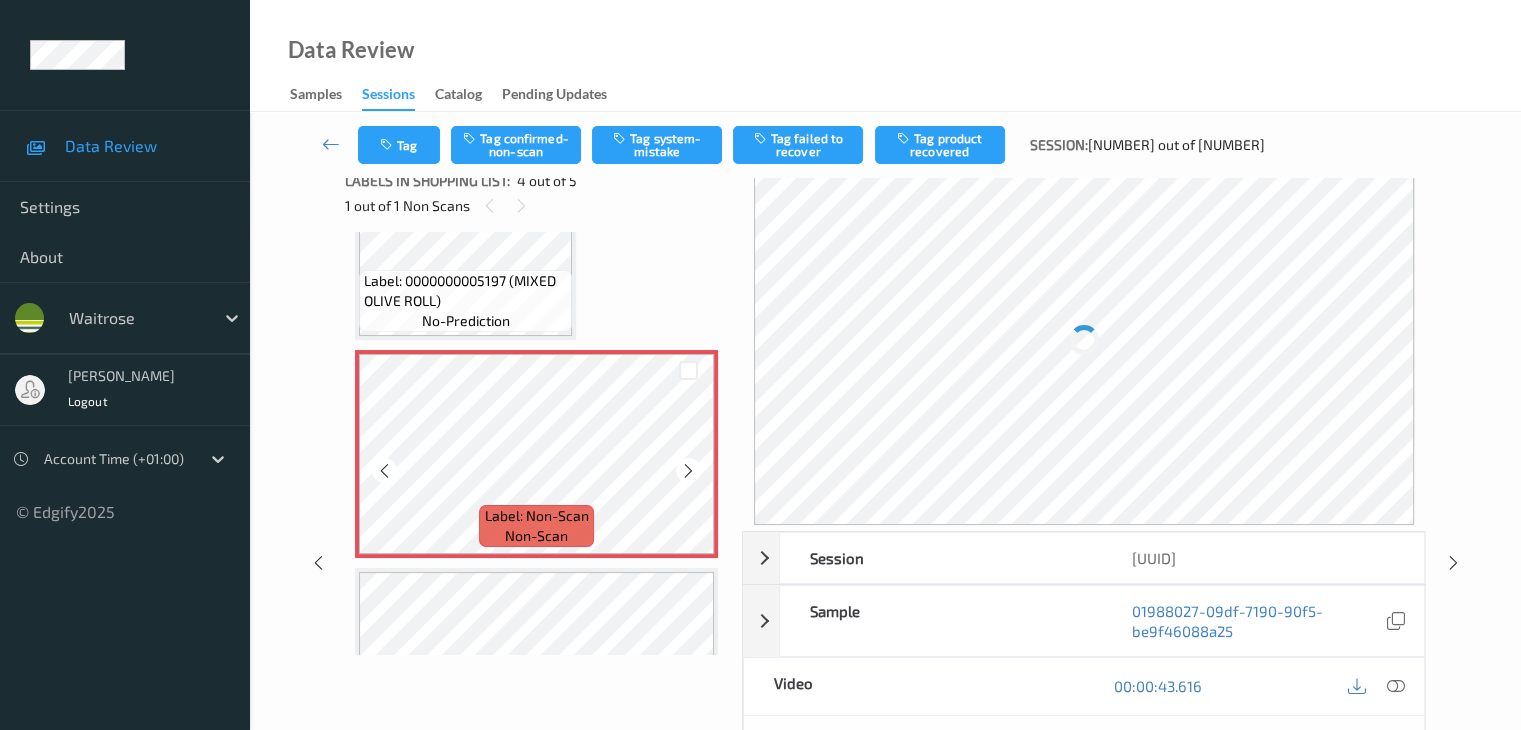 click at bounding box center (688, 471) 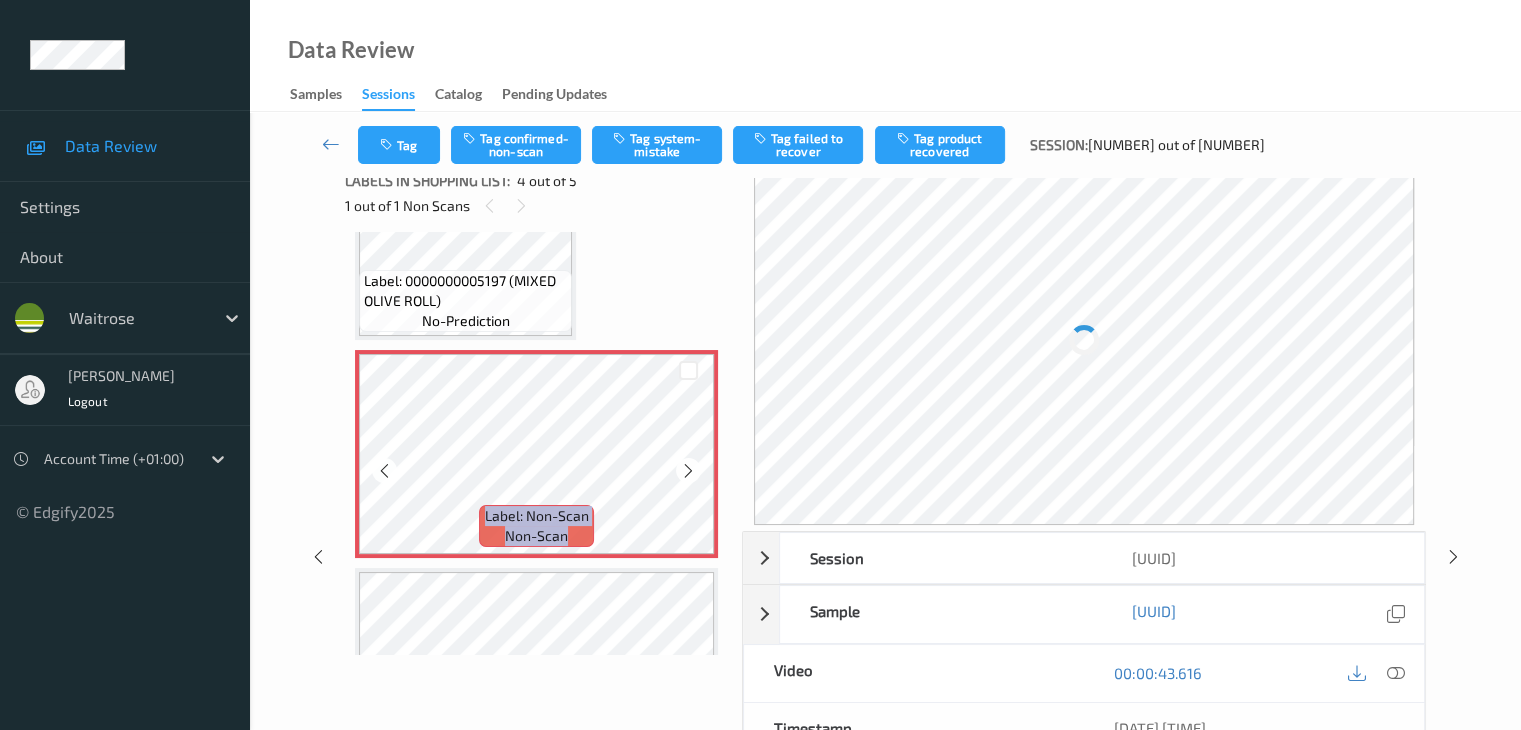 click at bounding box center (688, 471) 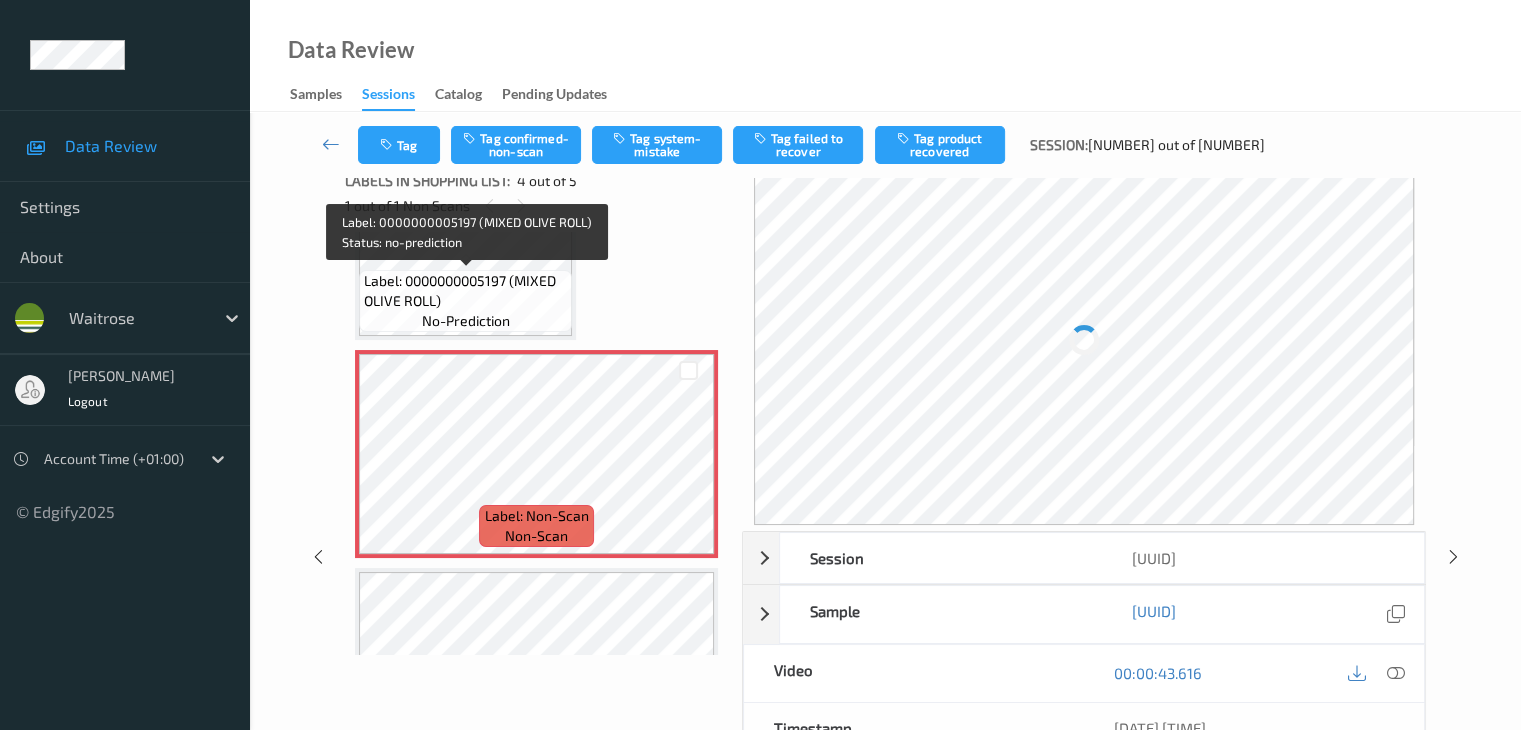 click on "Label: 0000000005197 (MIXED OLIVE ROLL)" at bounding box center [465, 291] 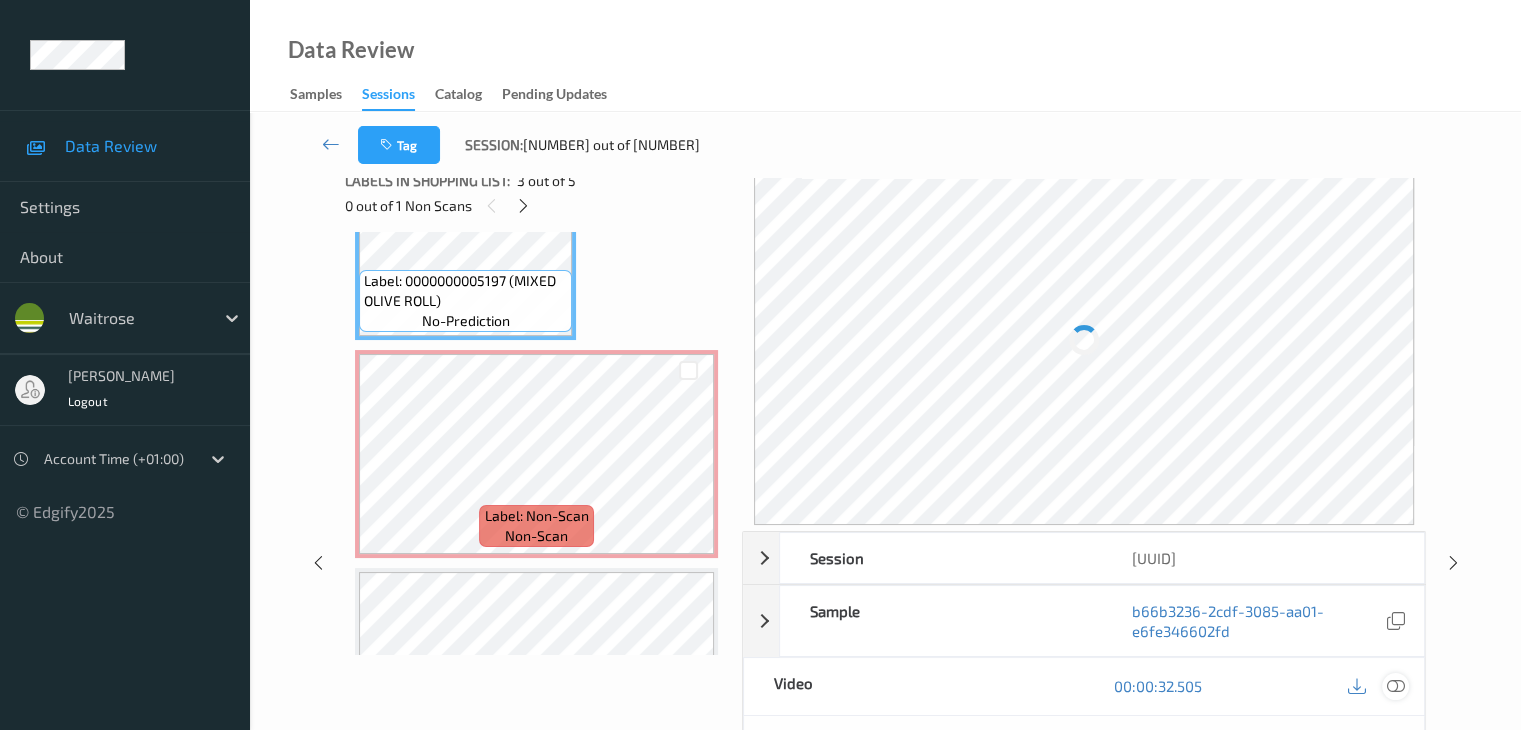 click at bounding box center (1395, 686) 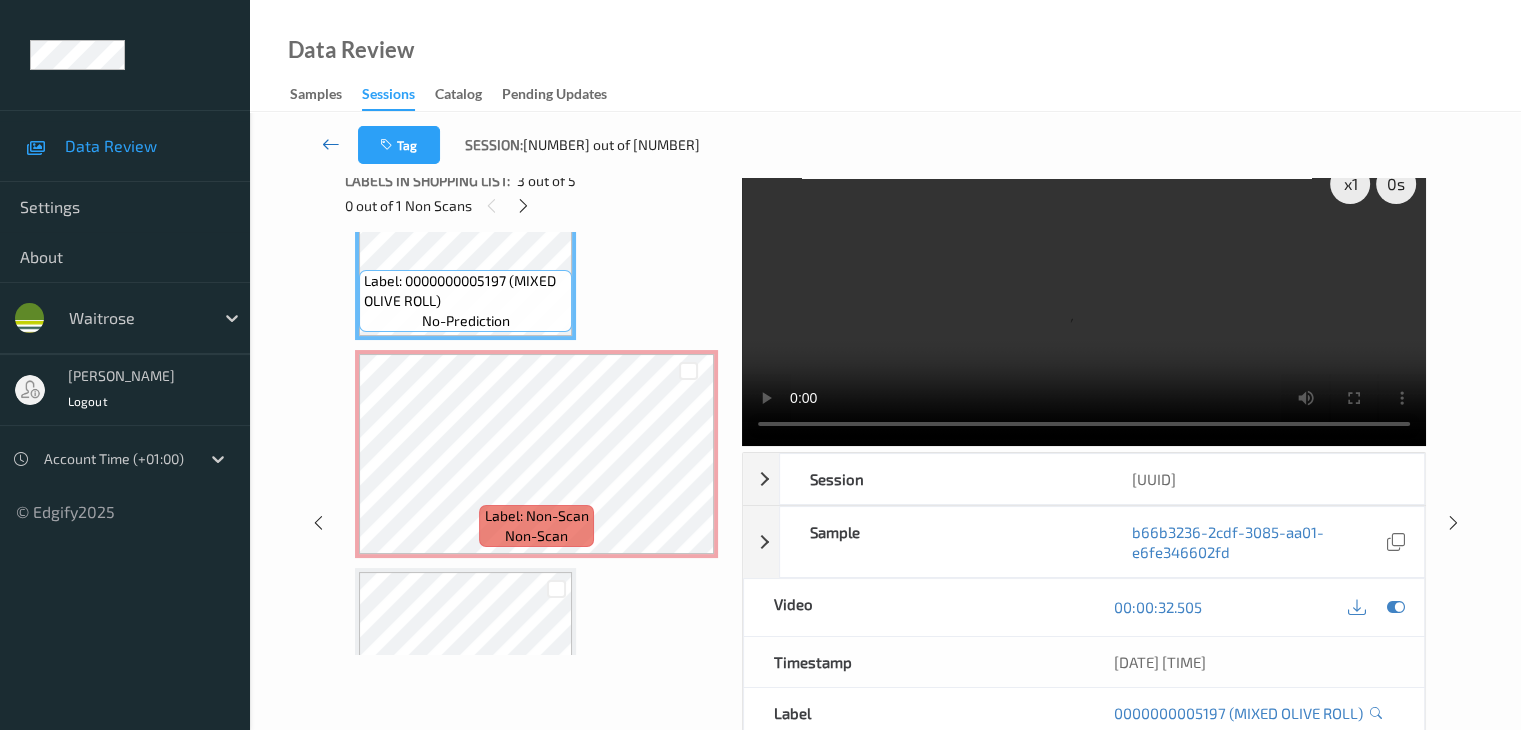 click at bounding box center [331, 144] 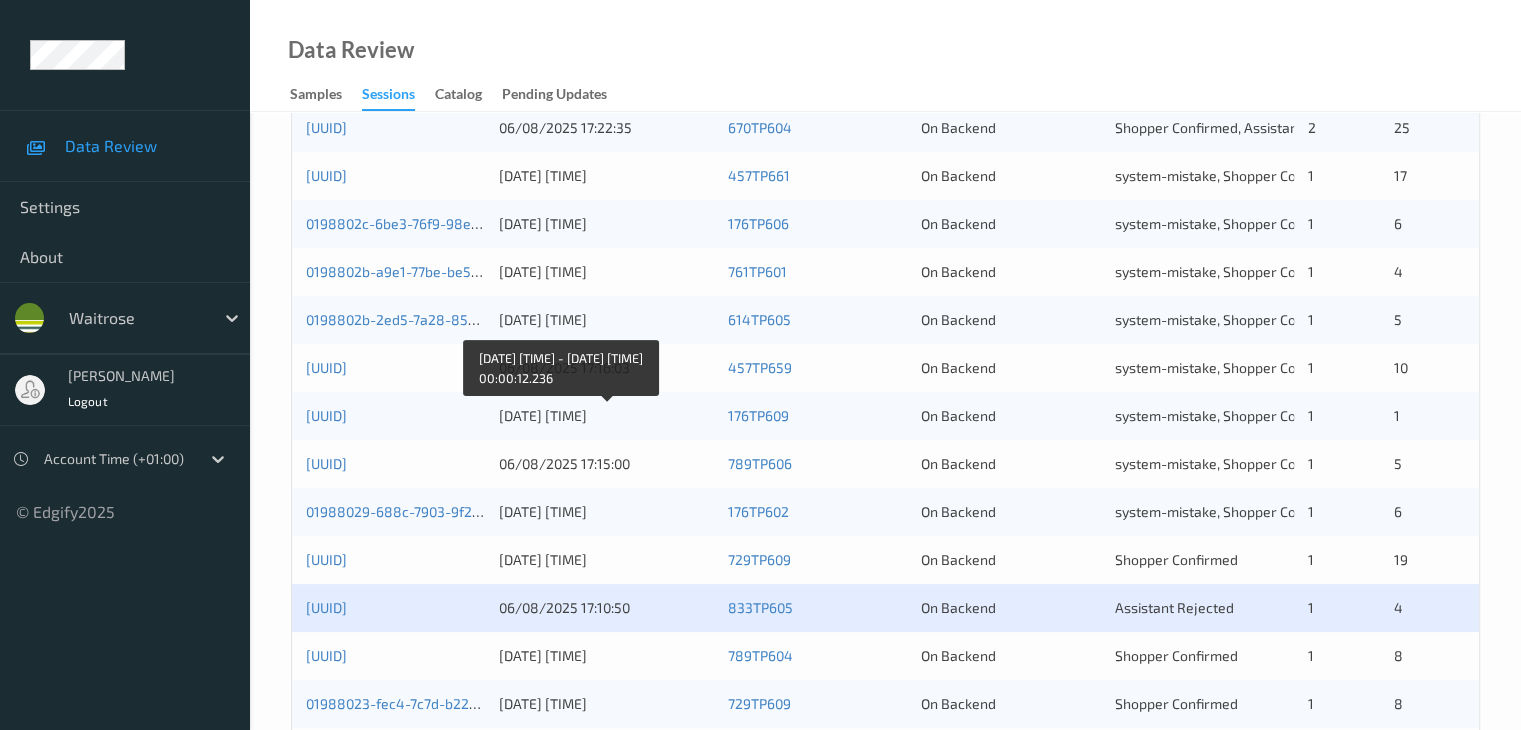 scroll, scrollTop: 600, scrollLeft: 0, axis: vertical 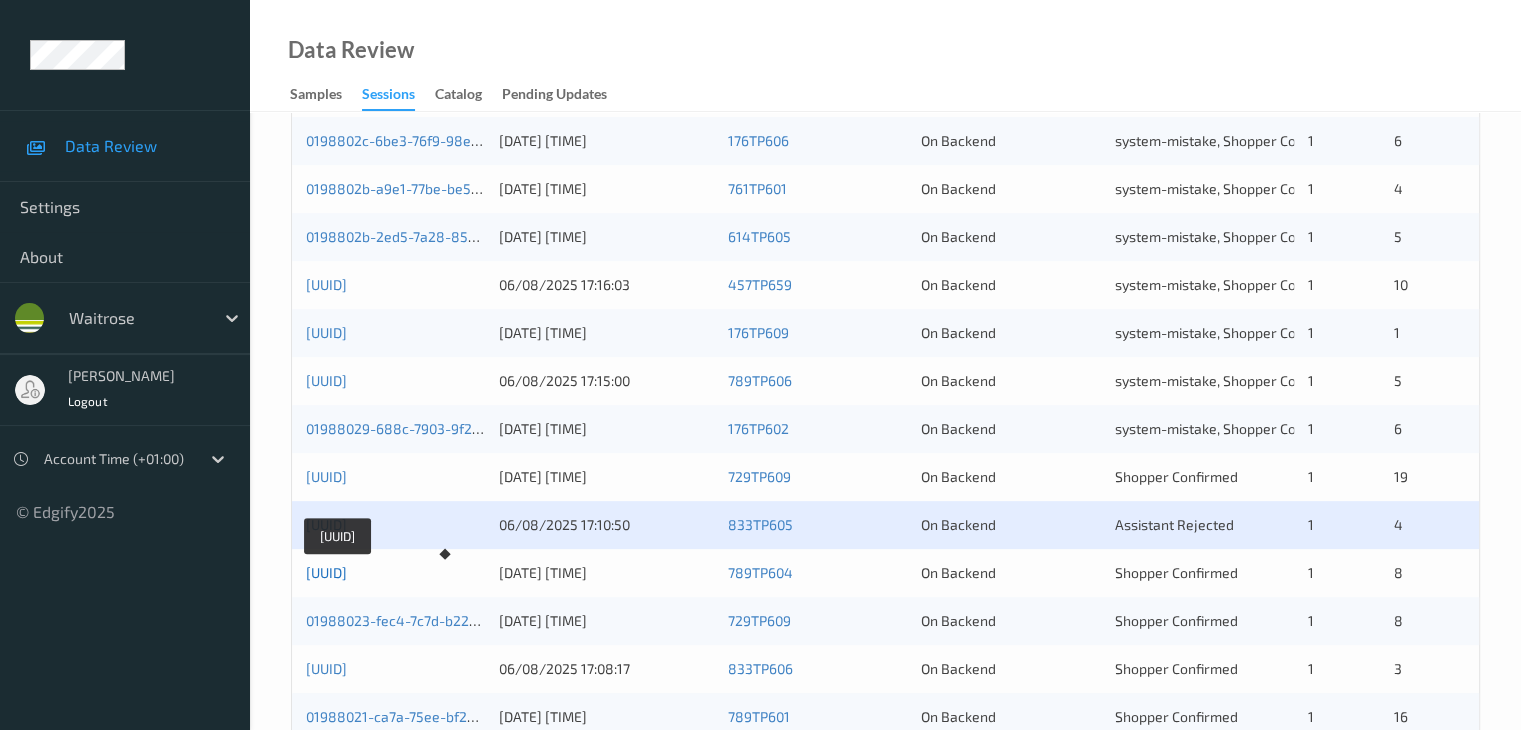 click on "01988024-e4d4-70ba-80f6-0de9d3d0307e" at bounding box center [326, 572] 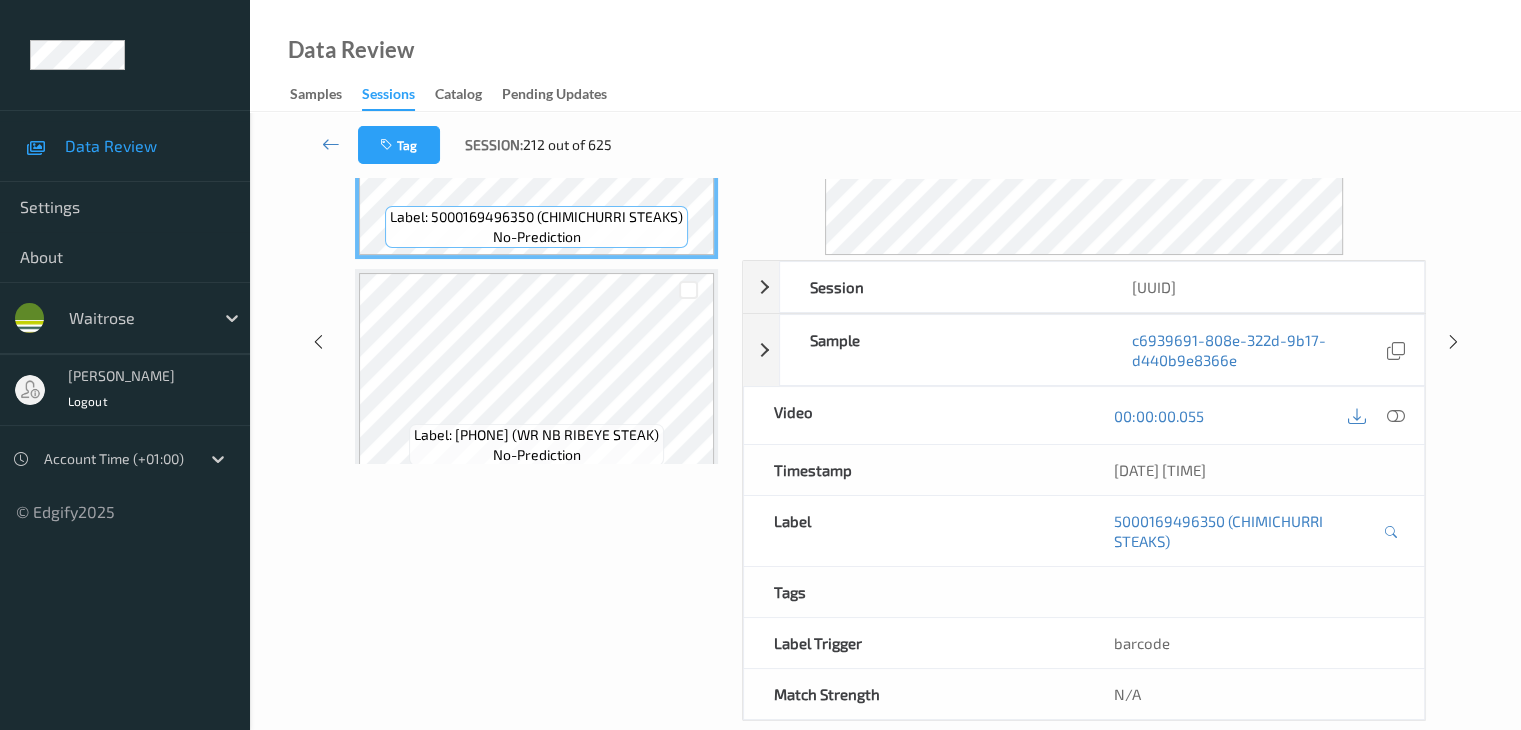 scroll, scrollTop: 0, scrollLeft: 0, axis: both 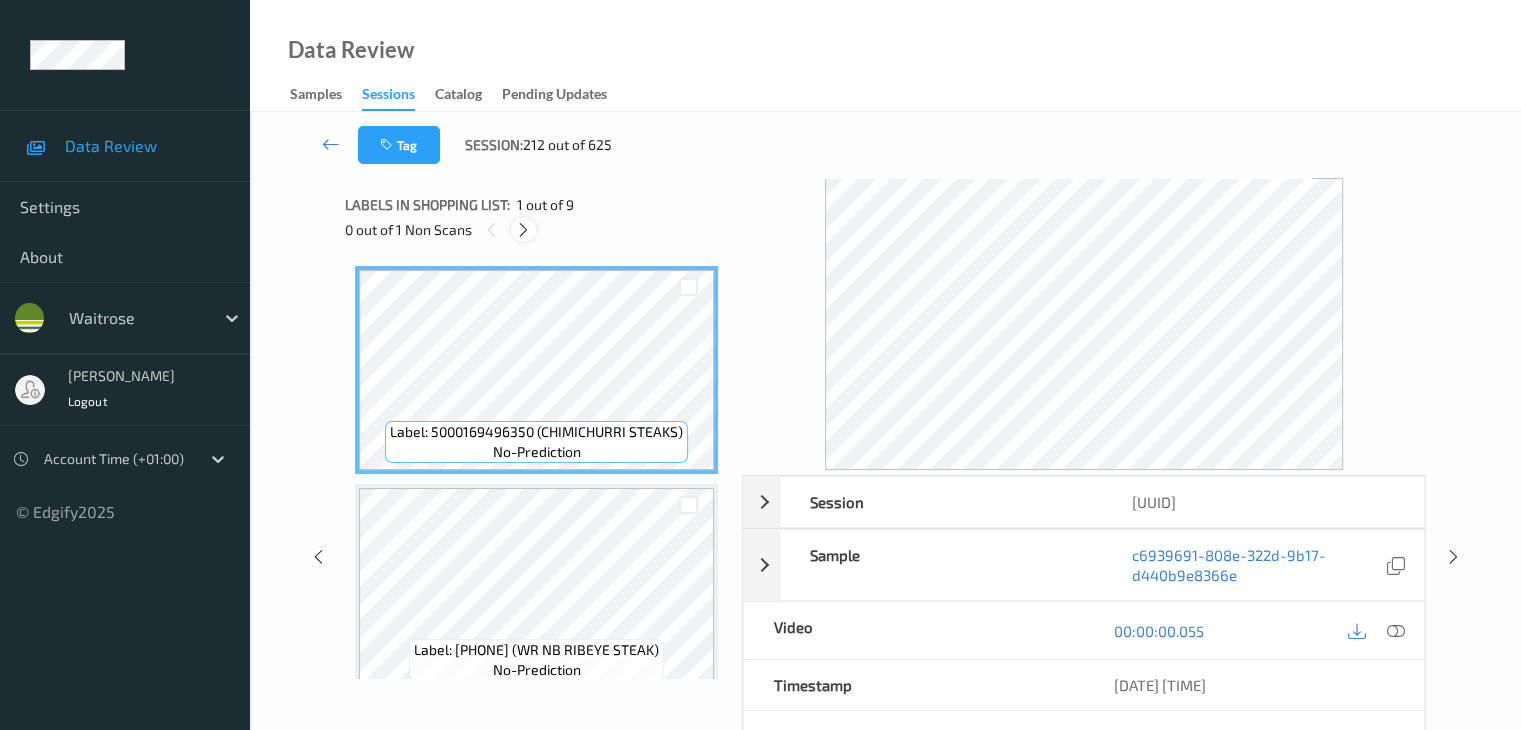 click at bounding box center (523, 230) 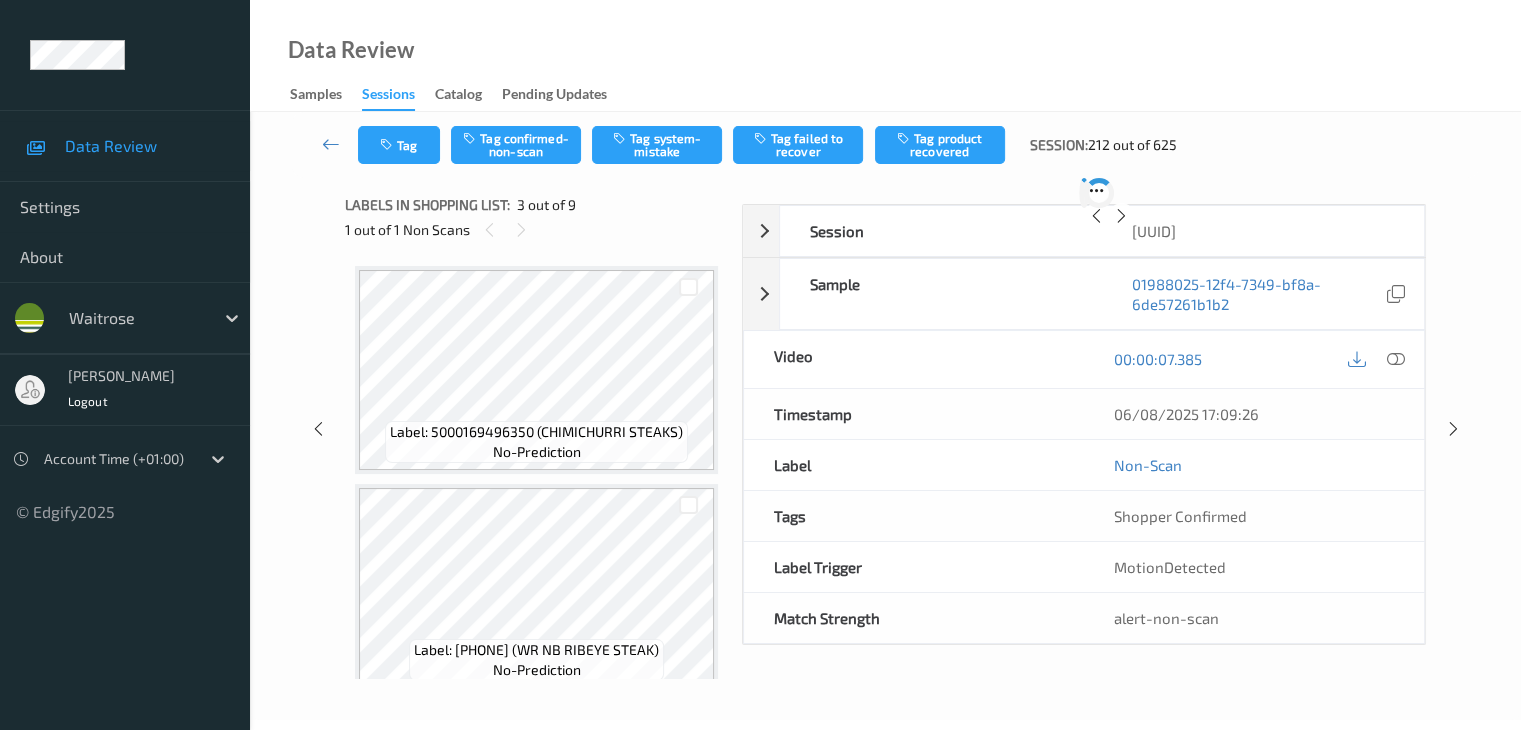scroll, scrollTop: 228, scrollLeft: 0, axis: vertical 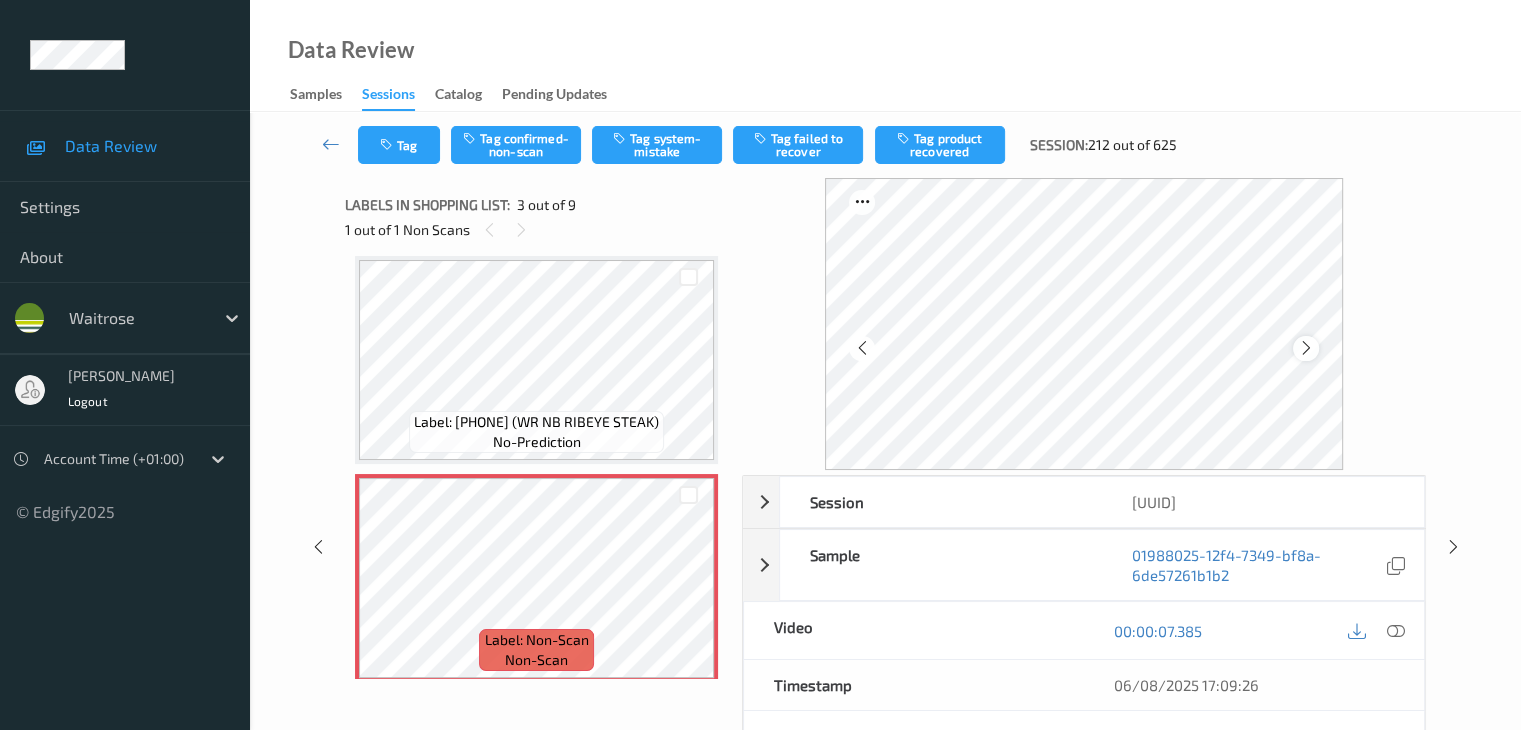 click at bounding box center [1306, 348] 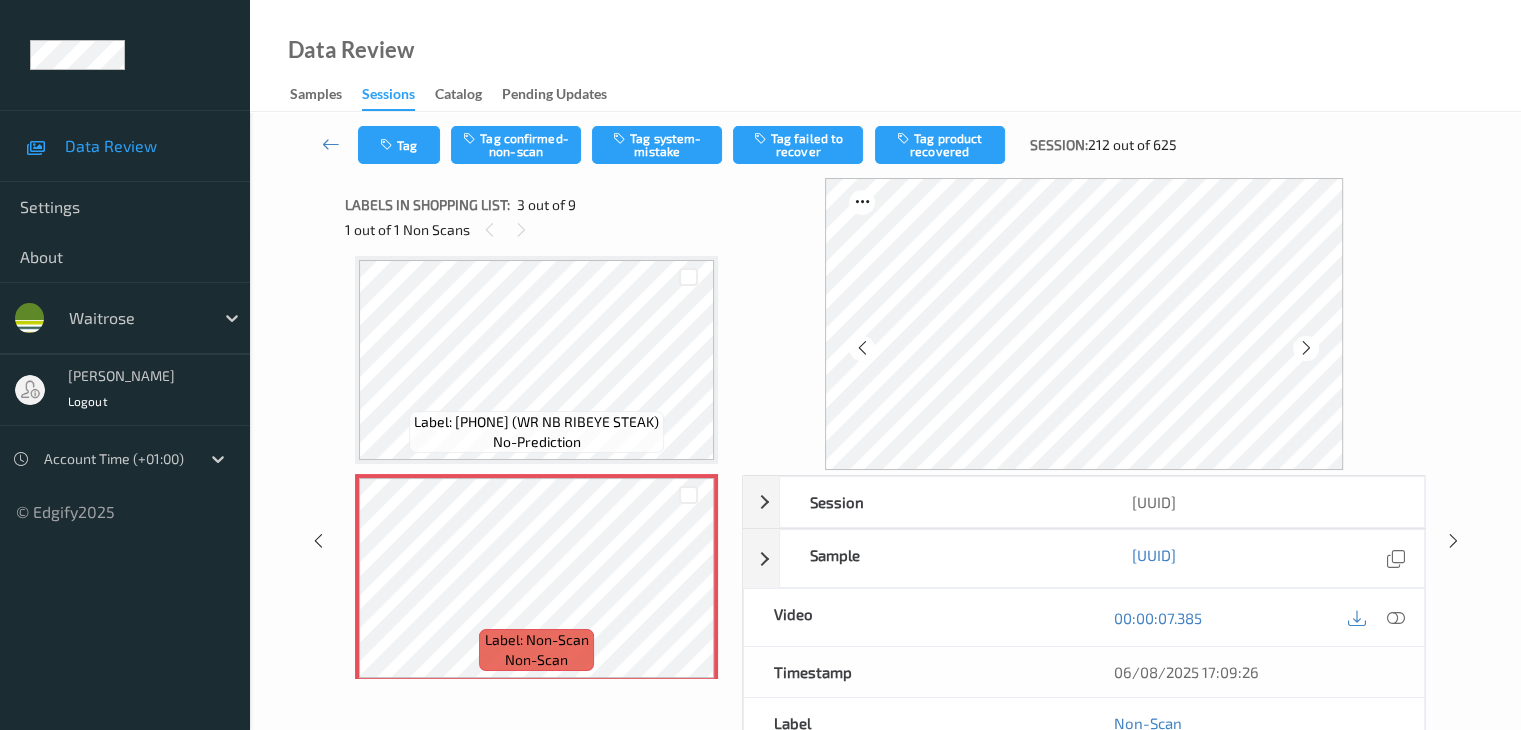 click at bounding box center [1306, 348] 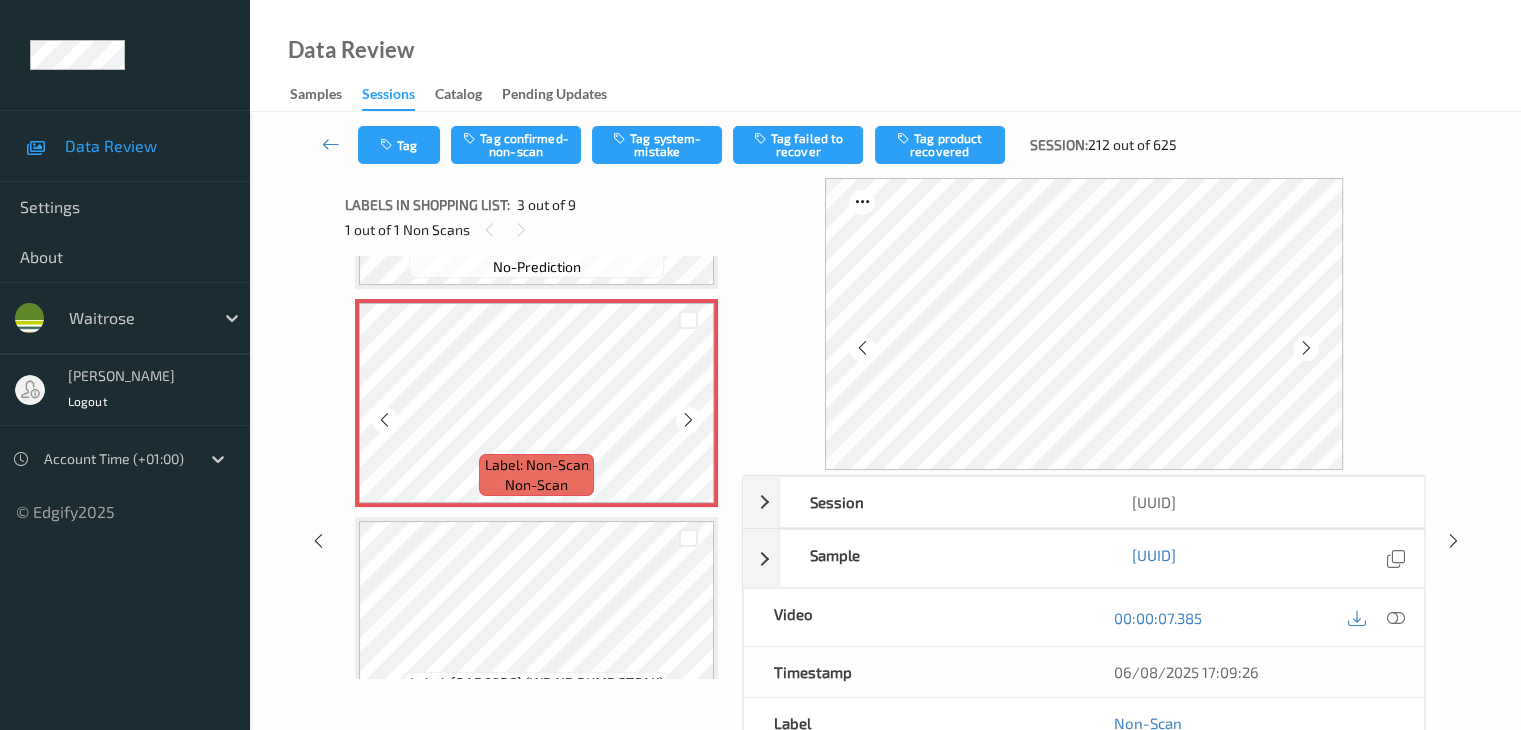 scroll, scrollTop: 428, scrollLeft: 0, axis: vertical 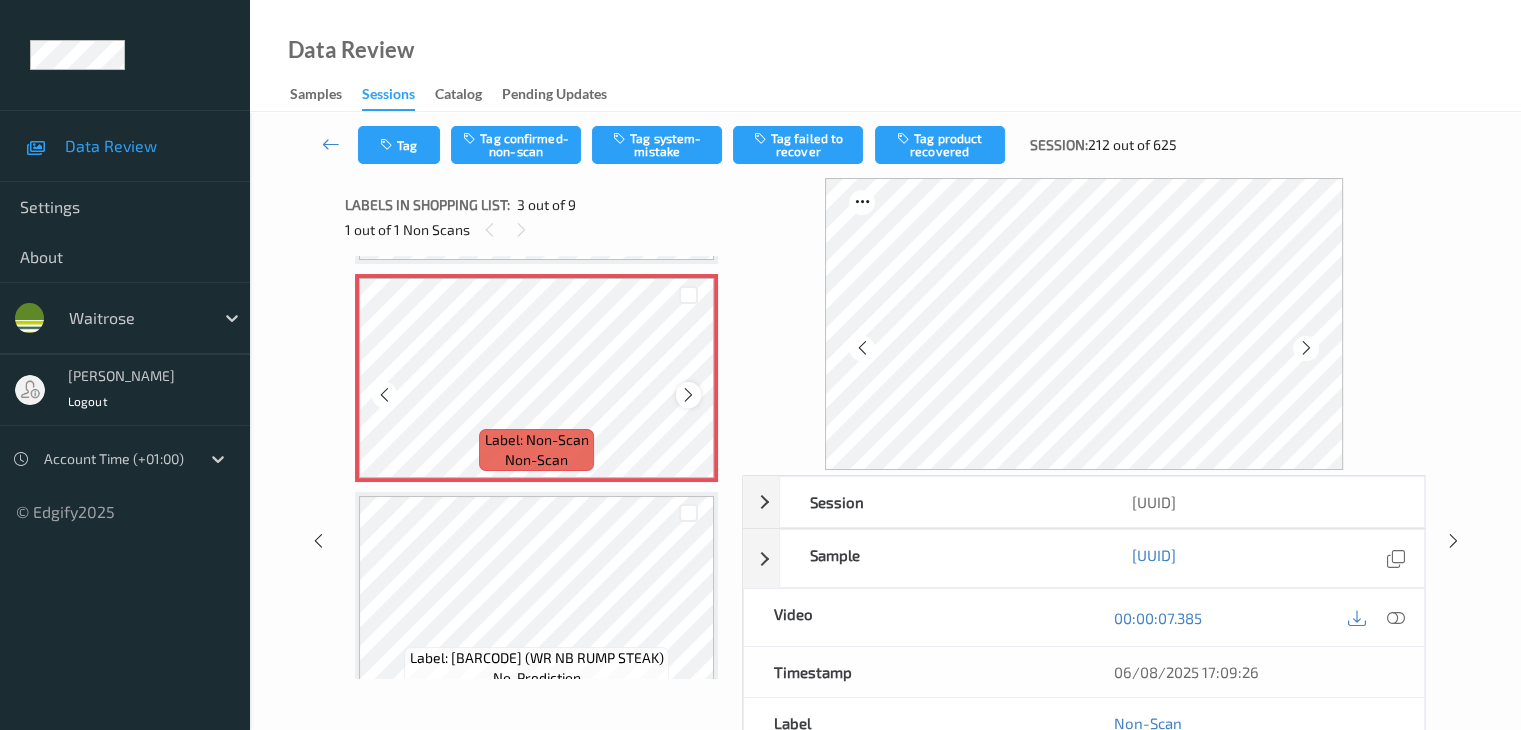 click at bounding box center [688, 395] 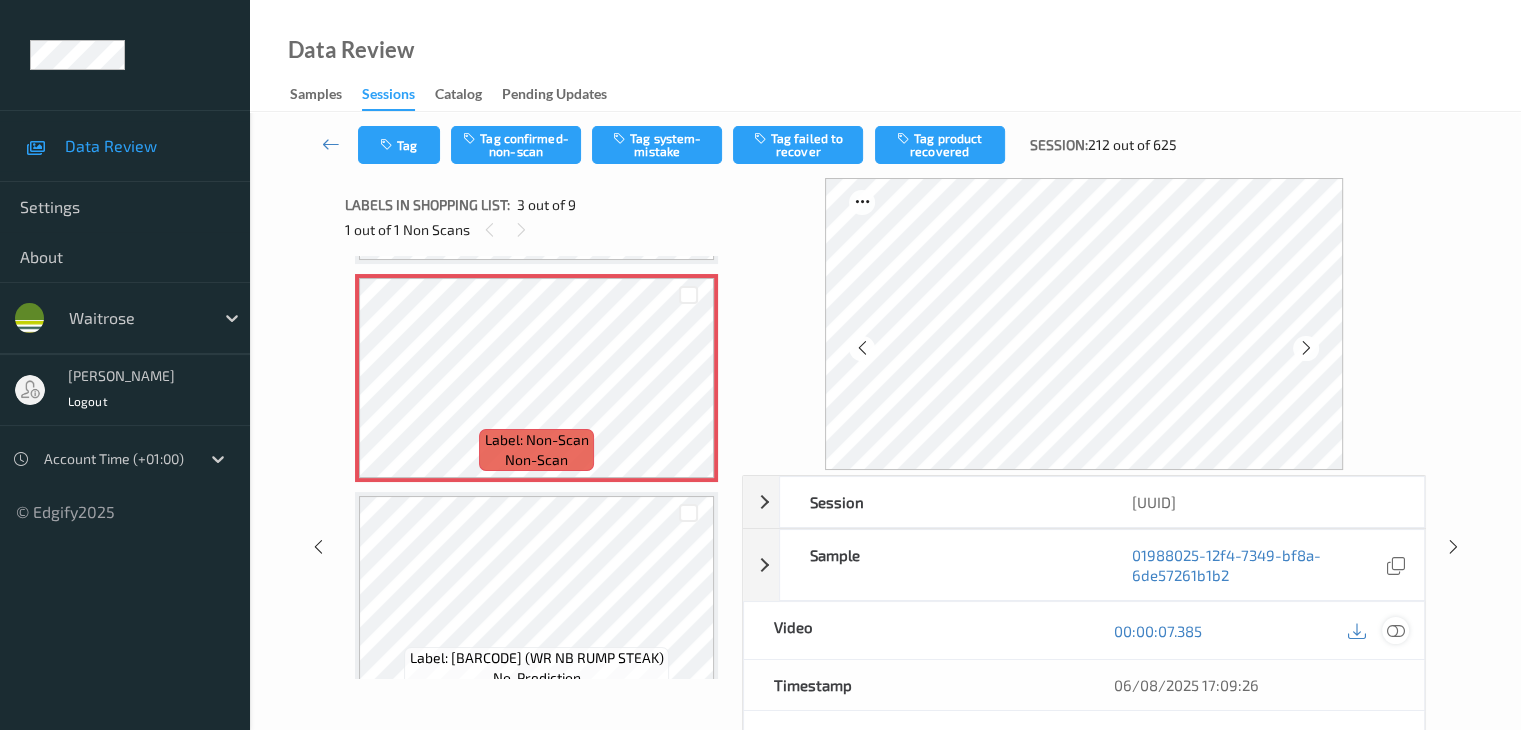 click at bounding box center [1395, 631] 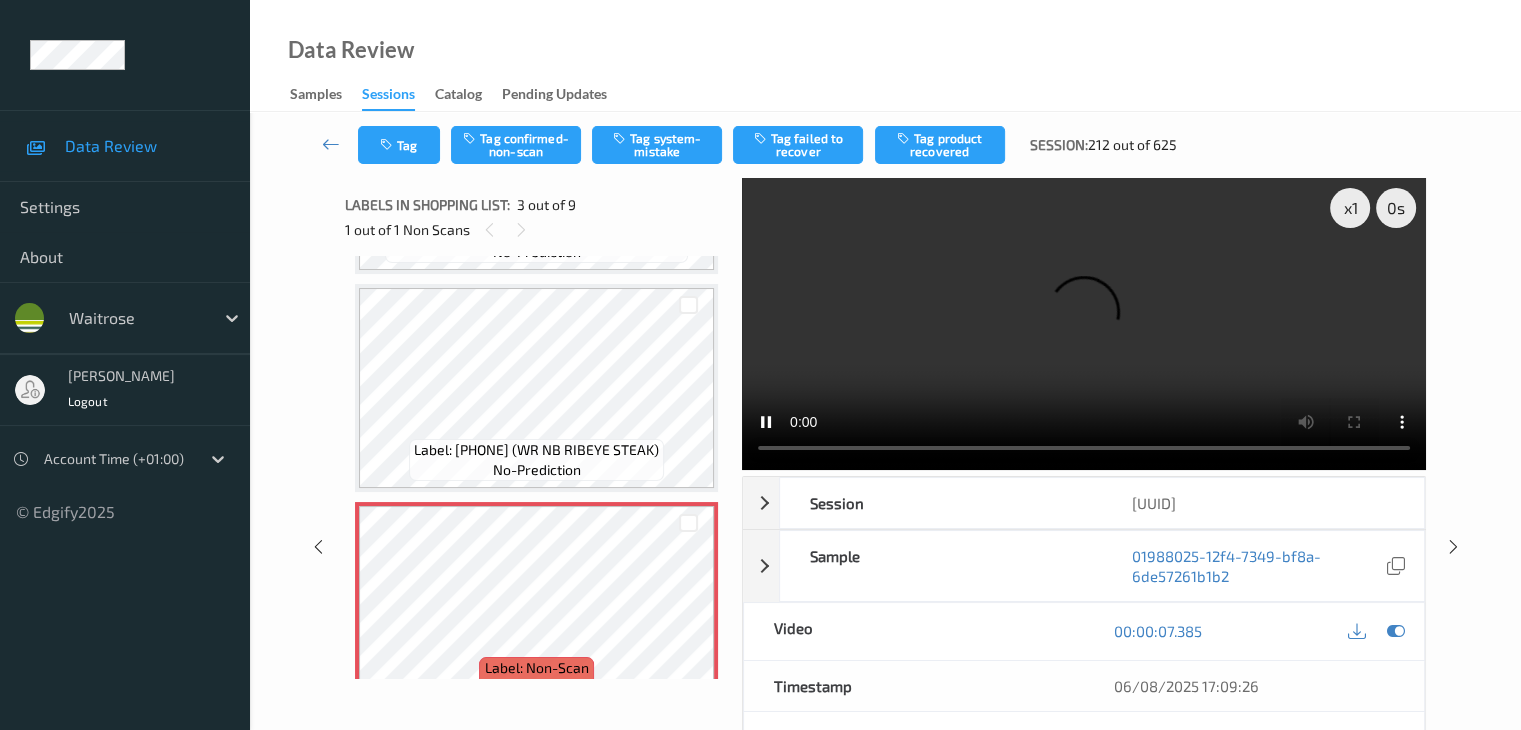 scroll, scrollTop: 0, scrollLeft: 0, axis: both 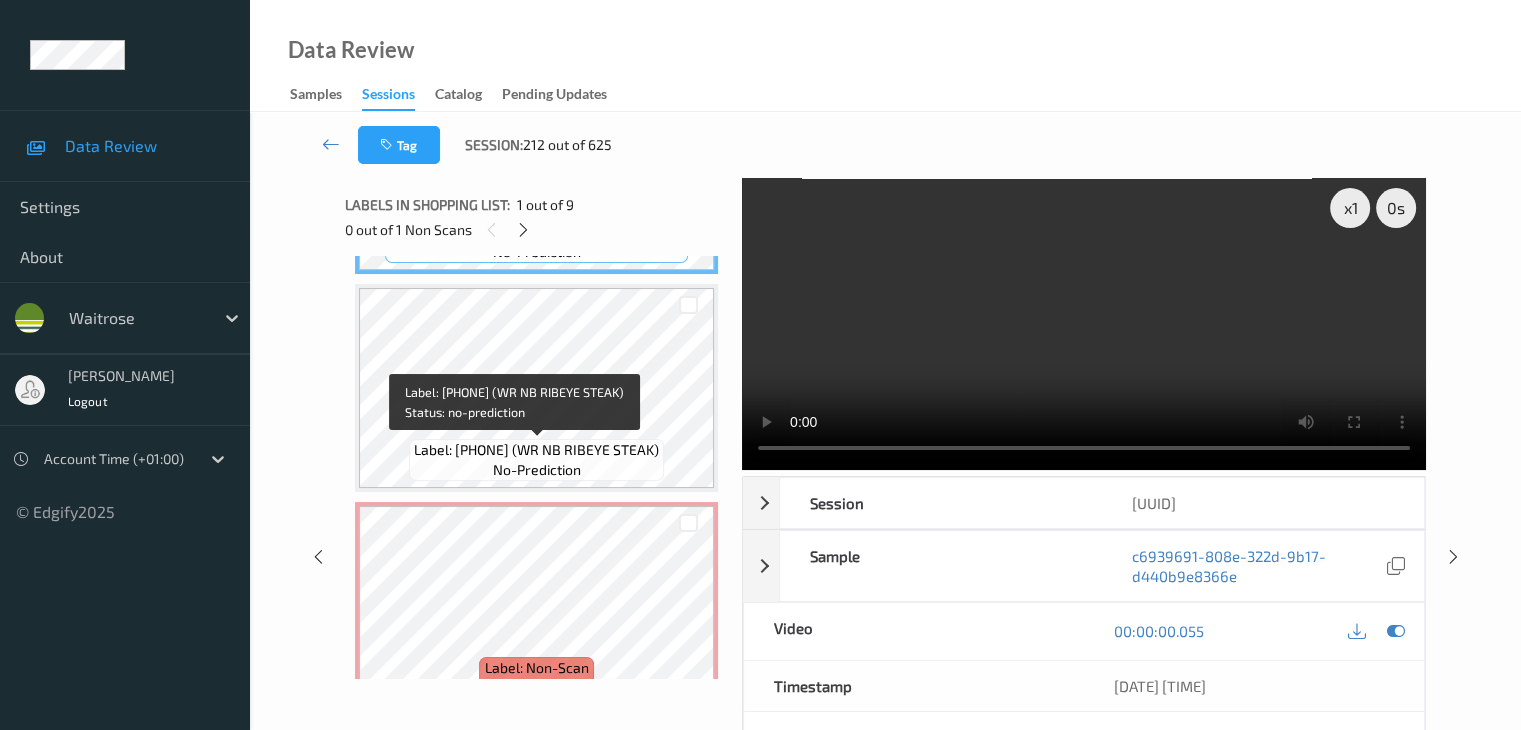 click on "Label: 0288361009805 (WR NB RIBEYE STEAK)" at bounding box center (536, 450) 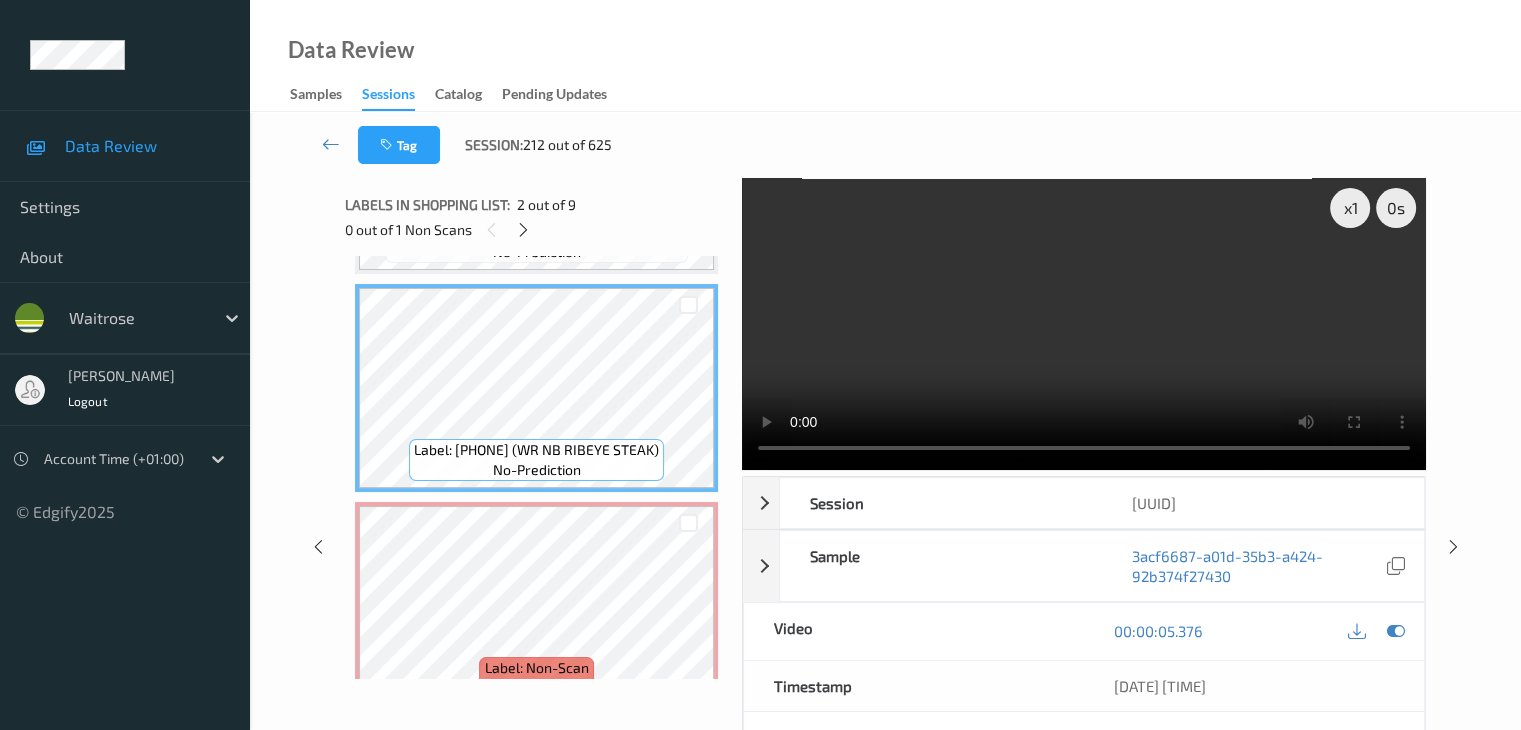 scroll, scrollTop: 300, scrollLeft: 0, axis: vertical 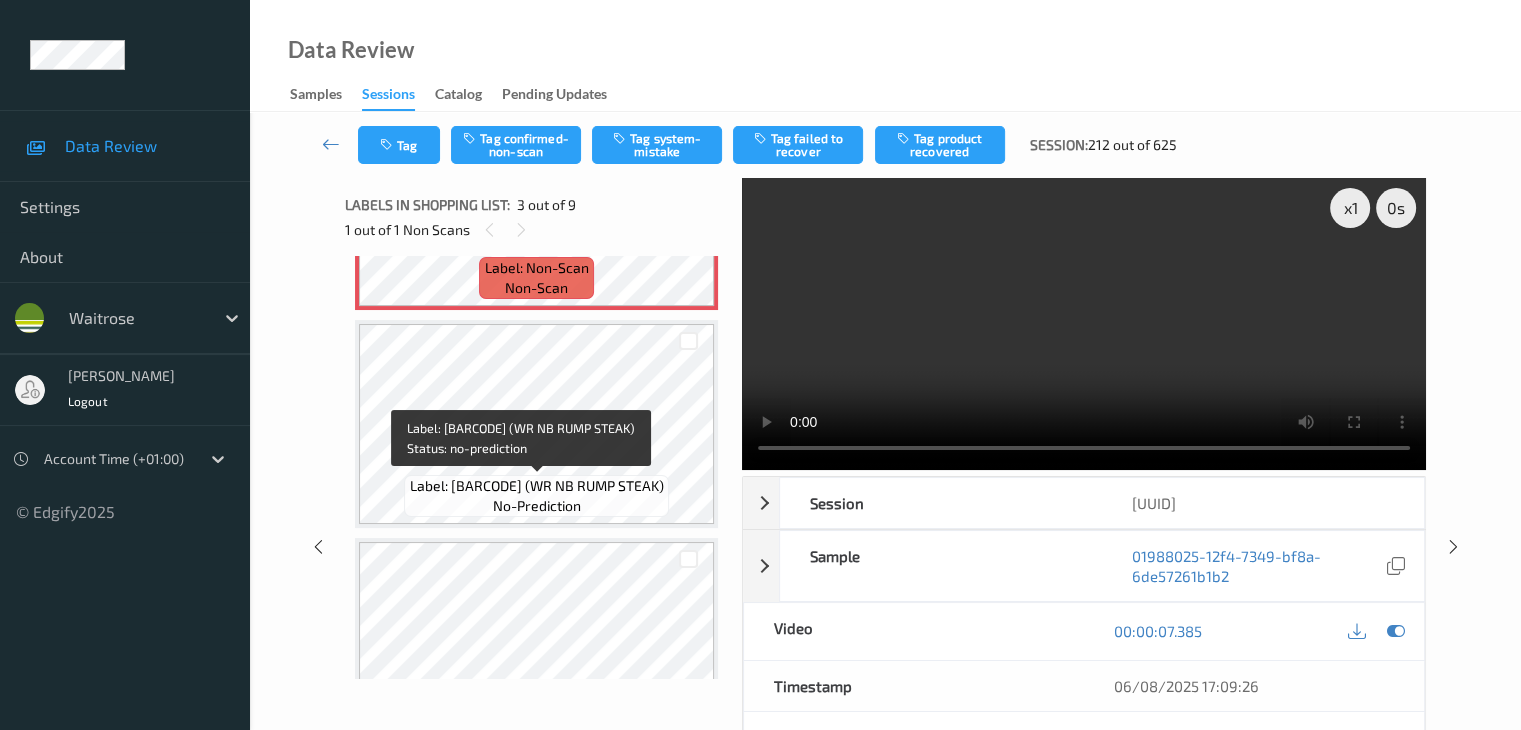 click on "Label: 5000169648308 (WR NB RUMP STEAK)" at bounding box center [537, 486] 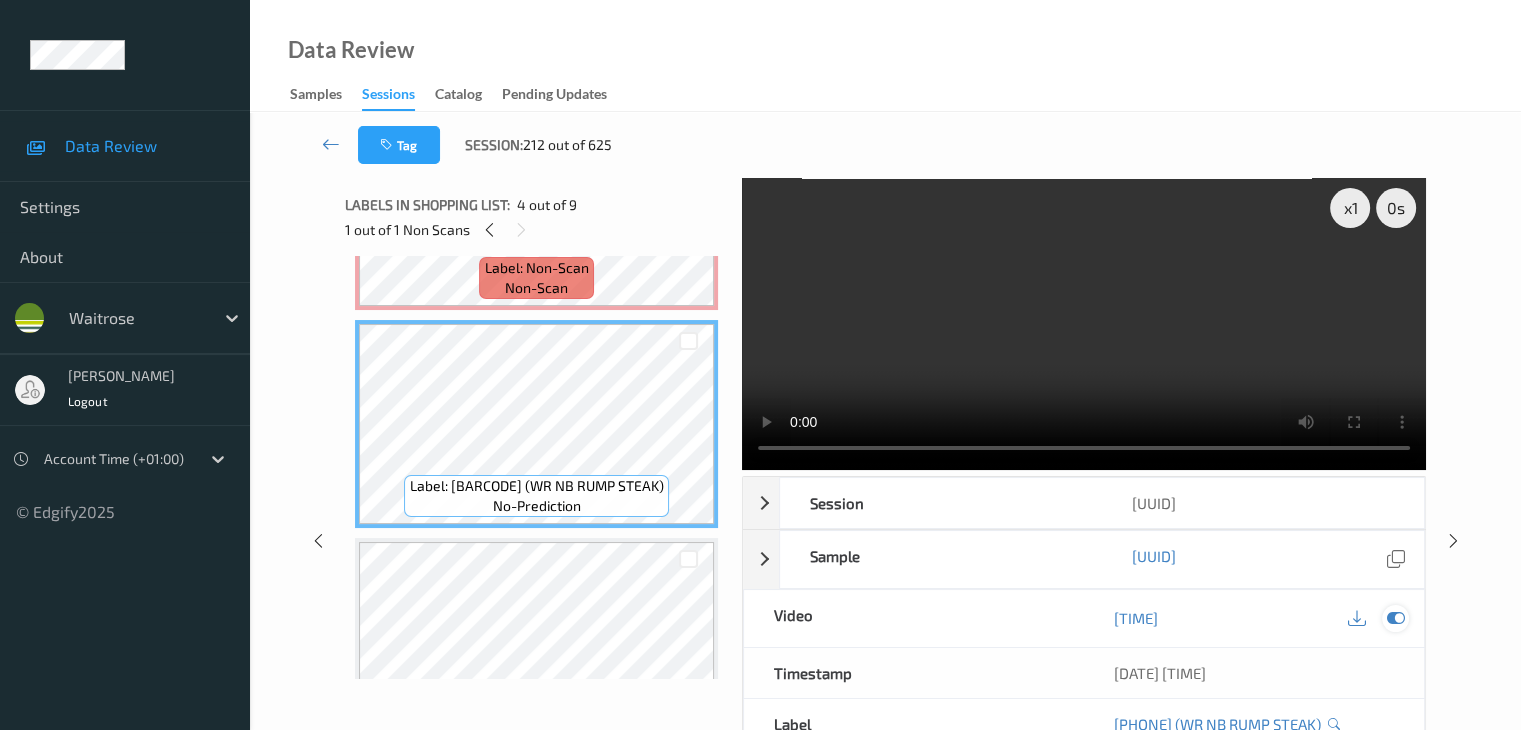 click at bounding box center [1395, 618] 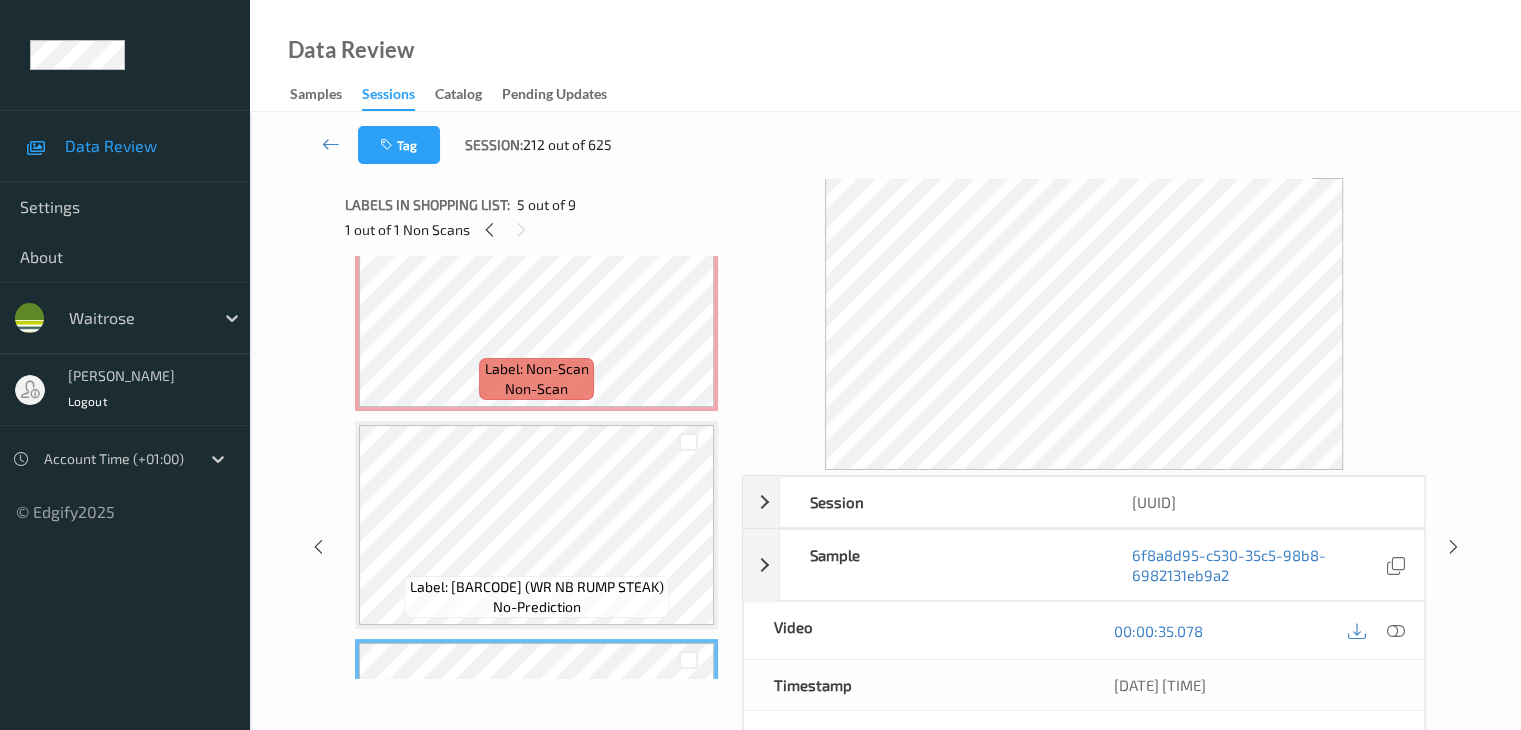 scroll, scrollTop: 500, scrollLeft: 0, axis: vertical 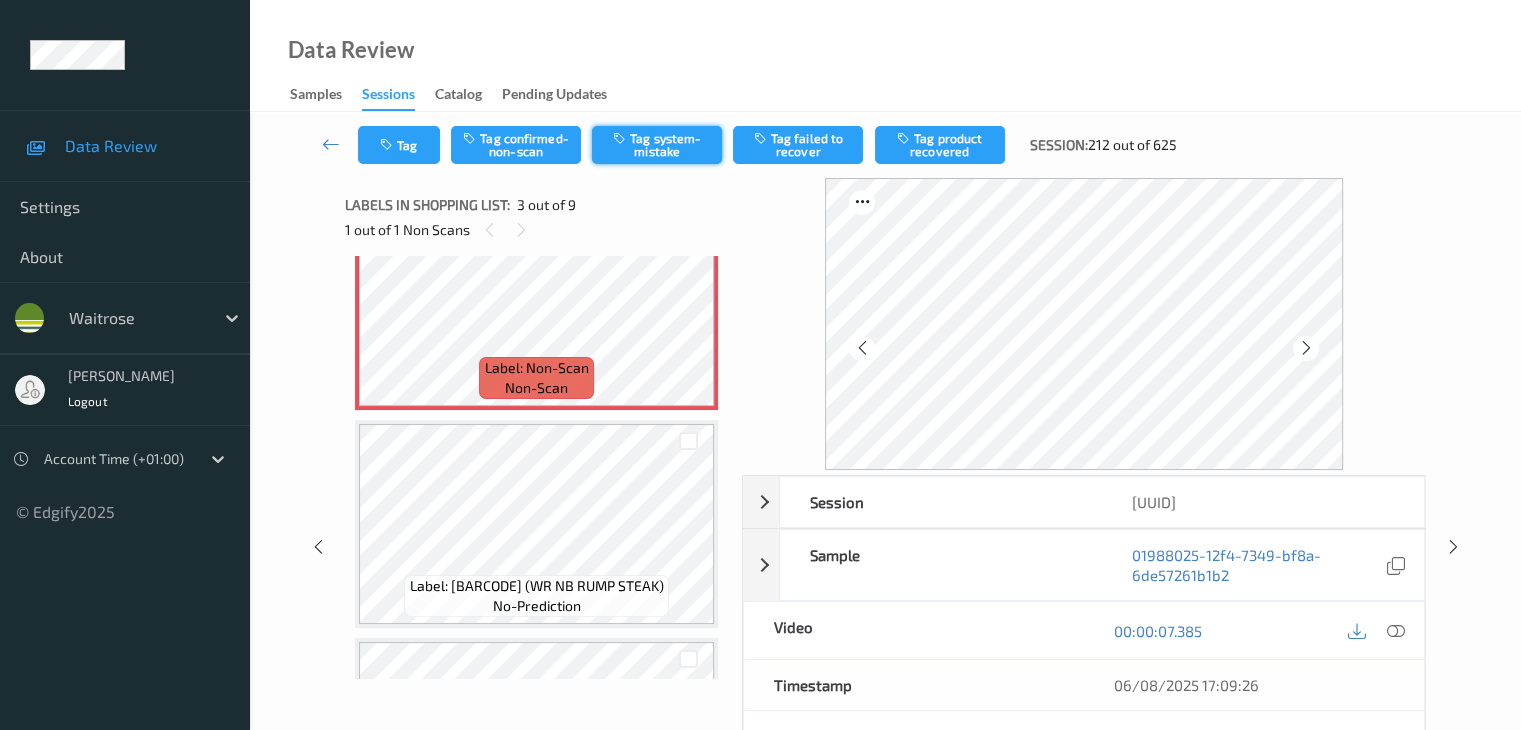 click on "Tag   system-mistake" at bounding box center [657, 145] 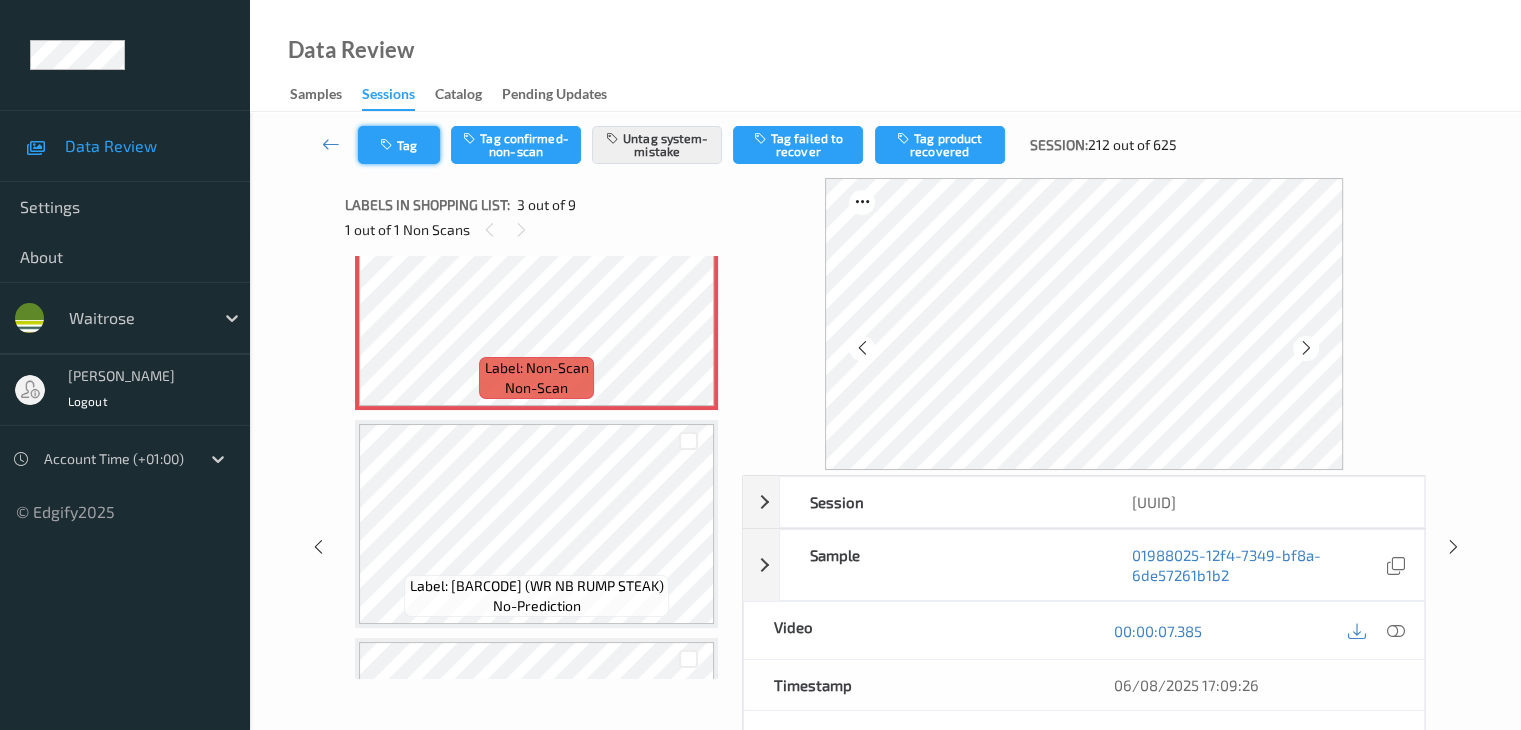 click on "Tag" at bounding box center [399, 145] 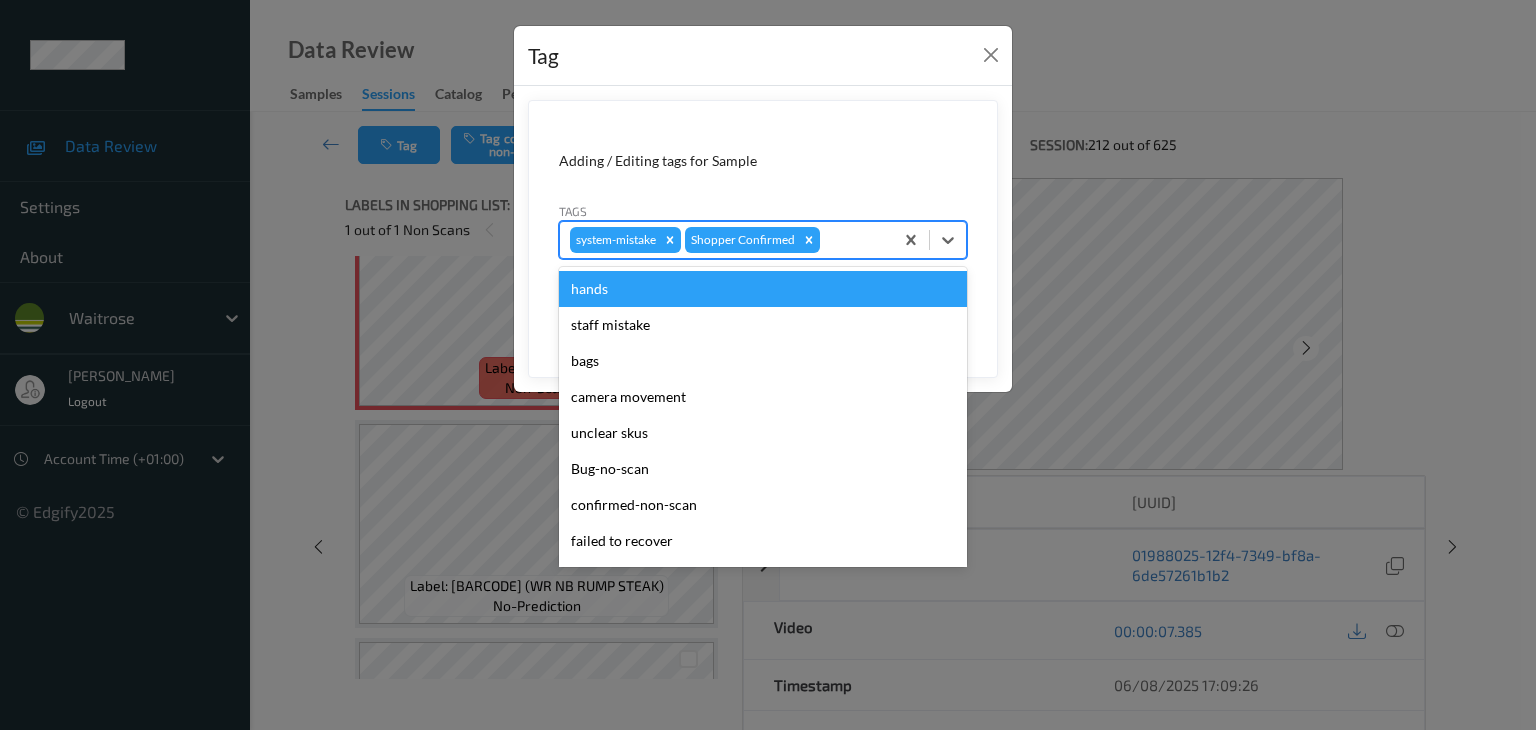 click at bounding box center (853, 240) 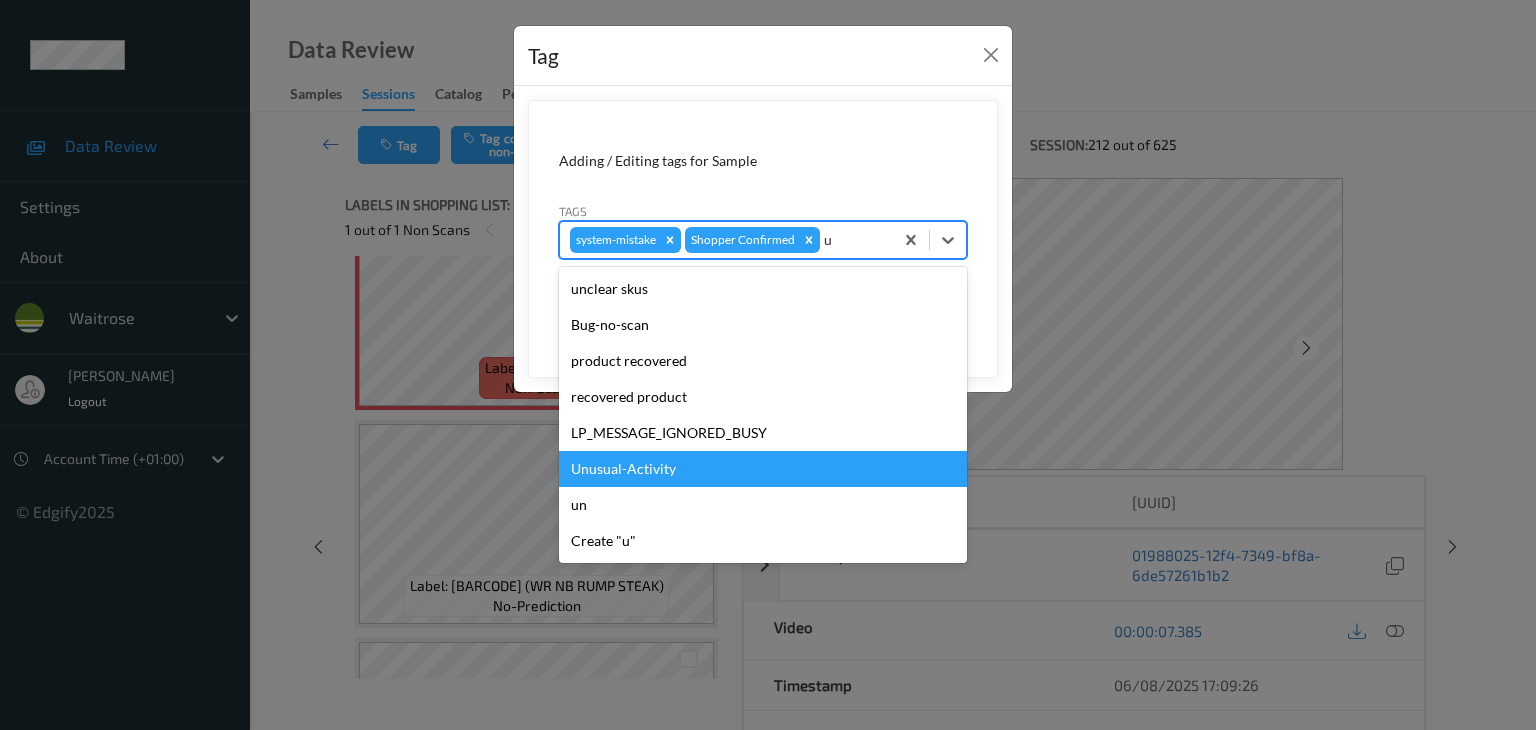 click on "Unusual-Activity" at bounding box center [763, 469] 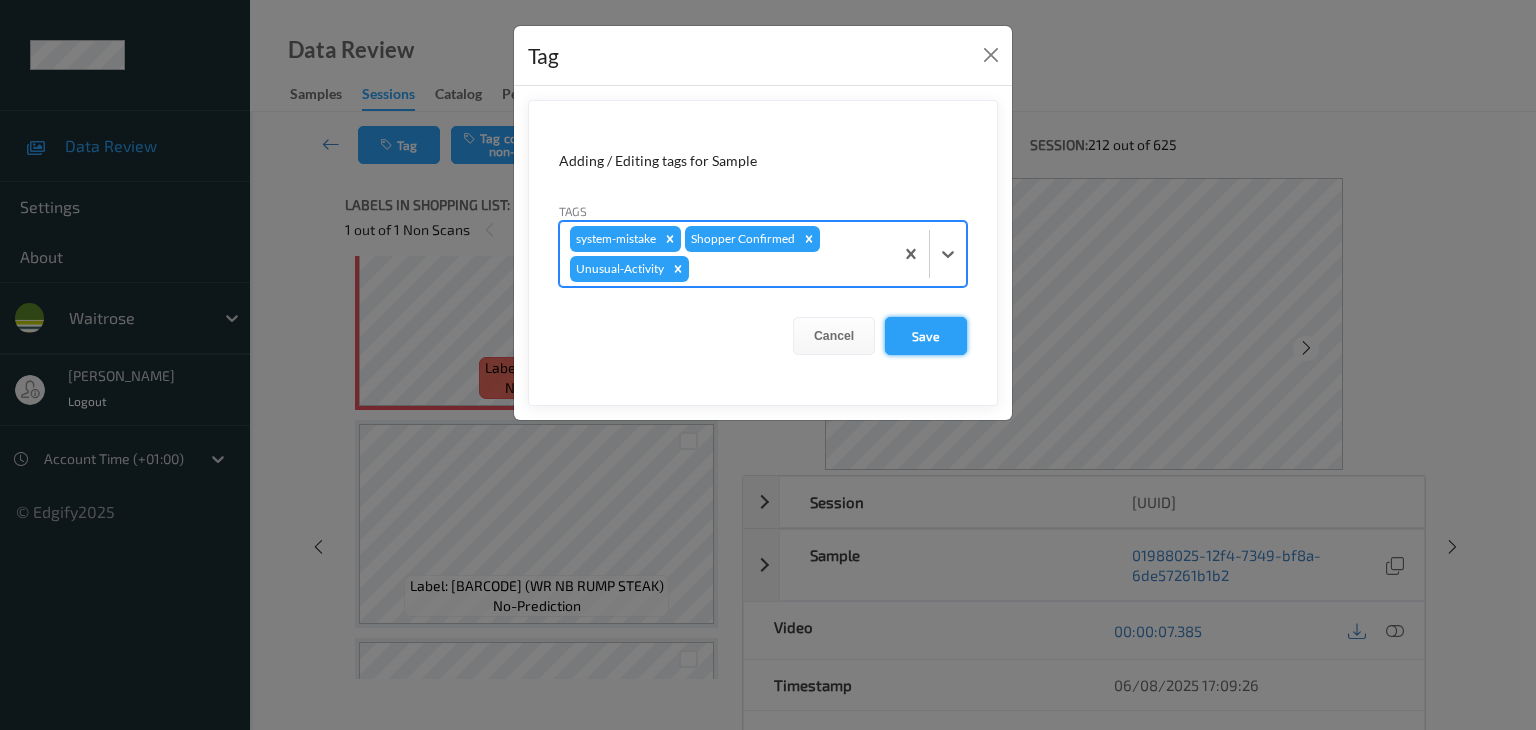 click on "Save" at bounding box center [926, 336] 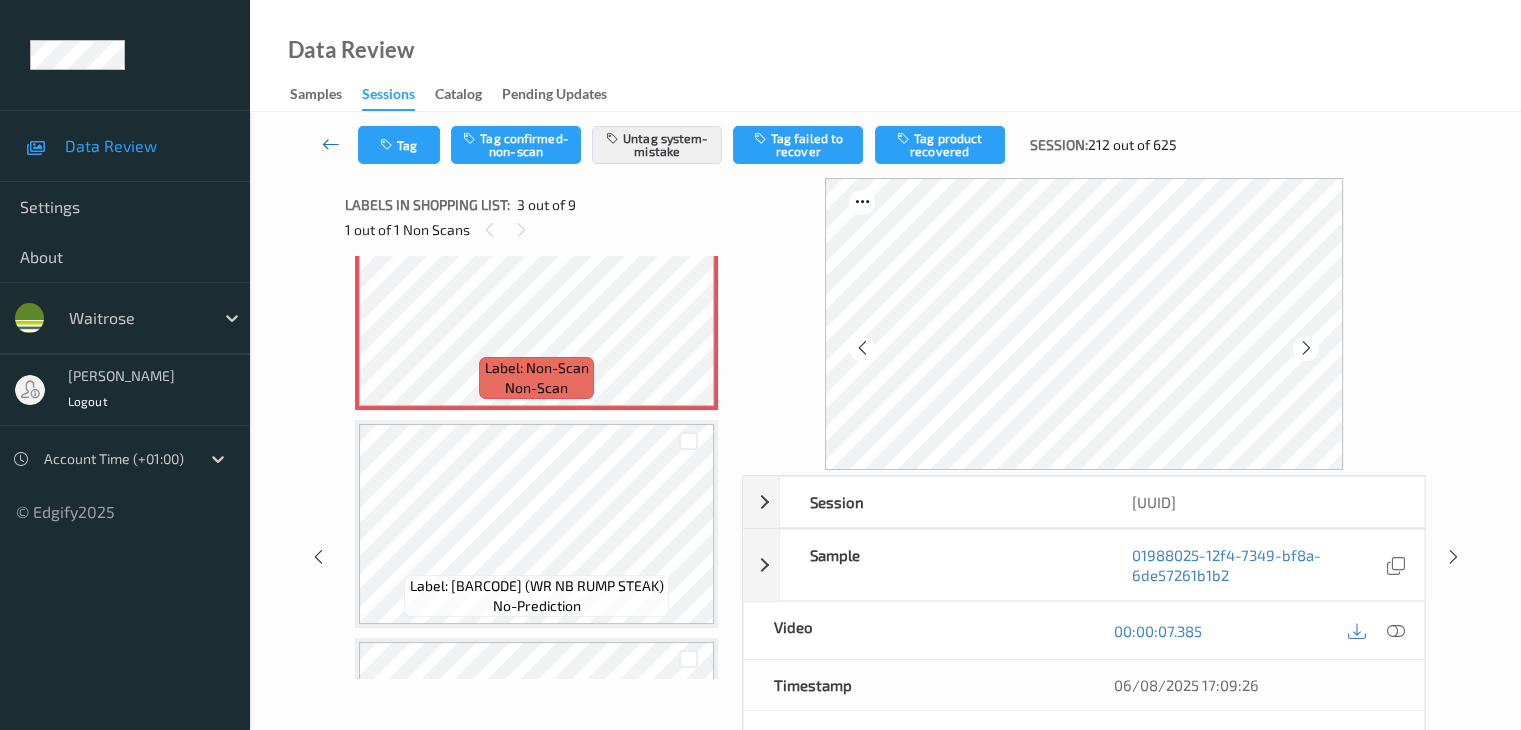 click at bounding box center [331, 144] 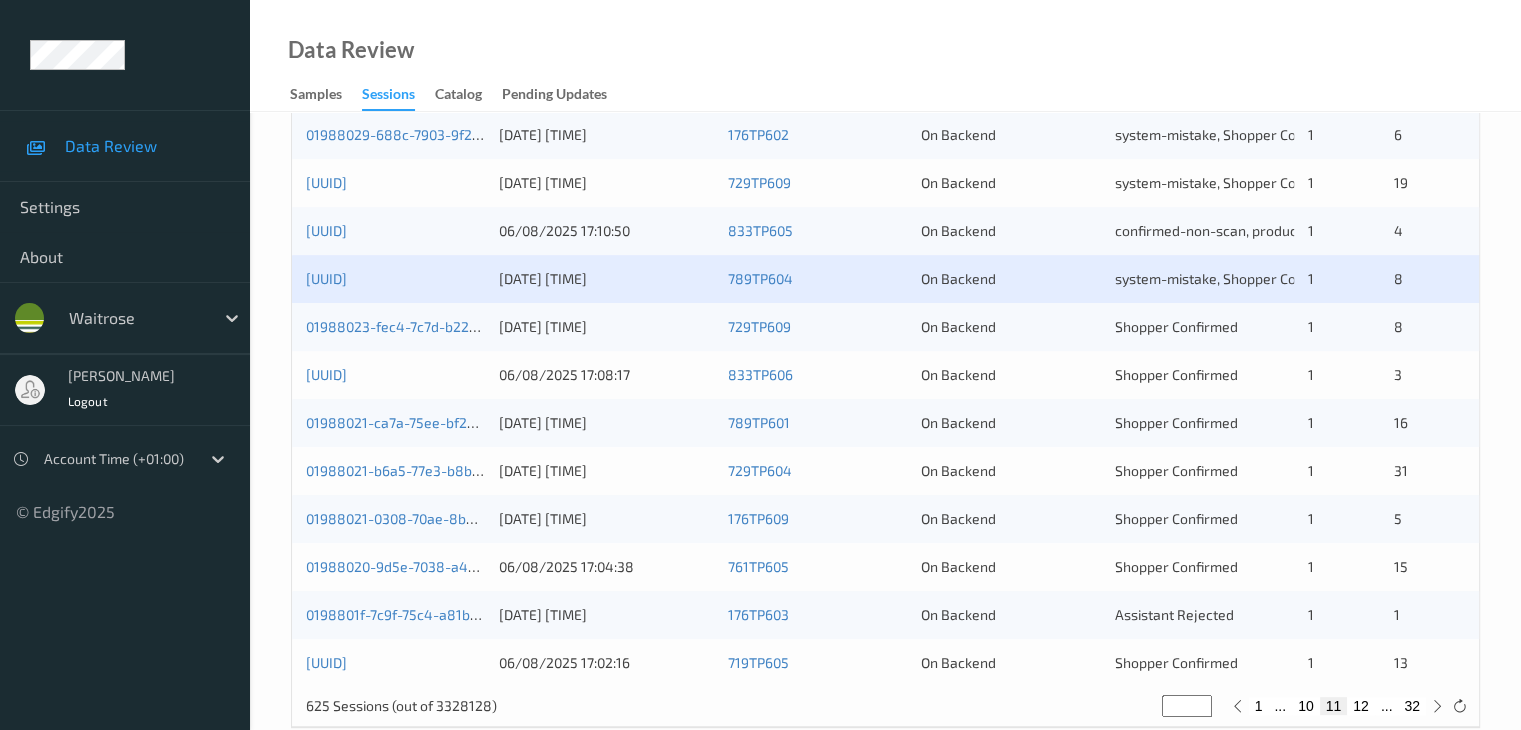 scroll, scrollTop: 900, scrollLeft: 0, axis: vertical 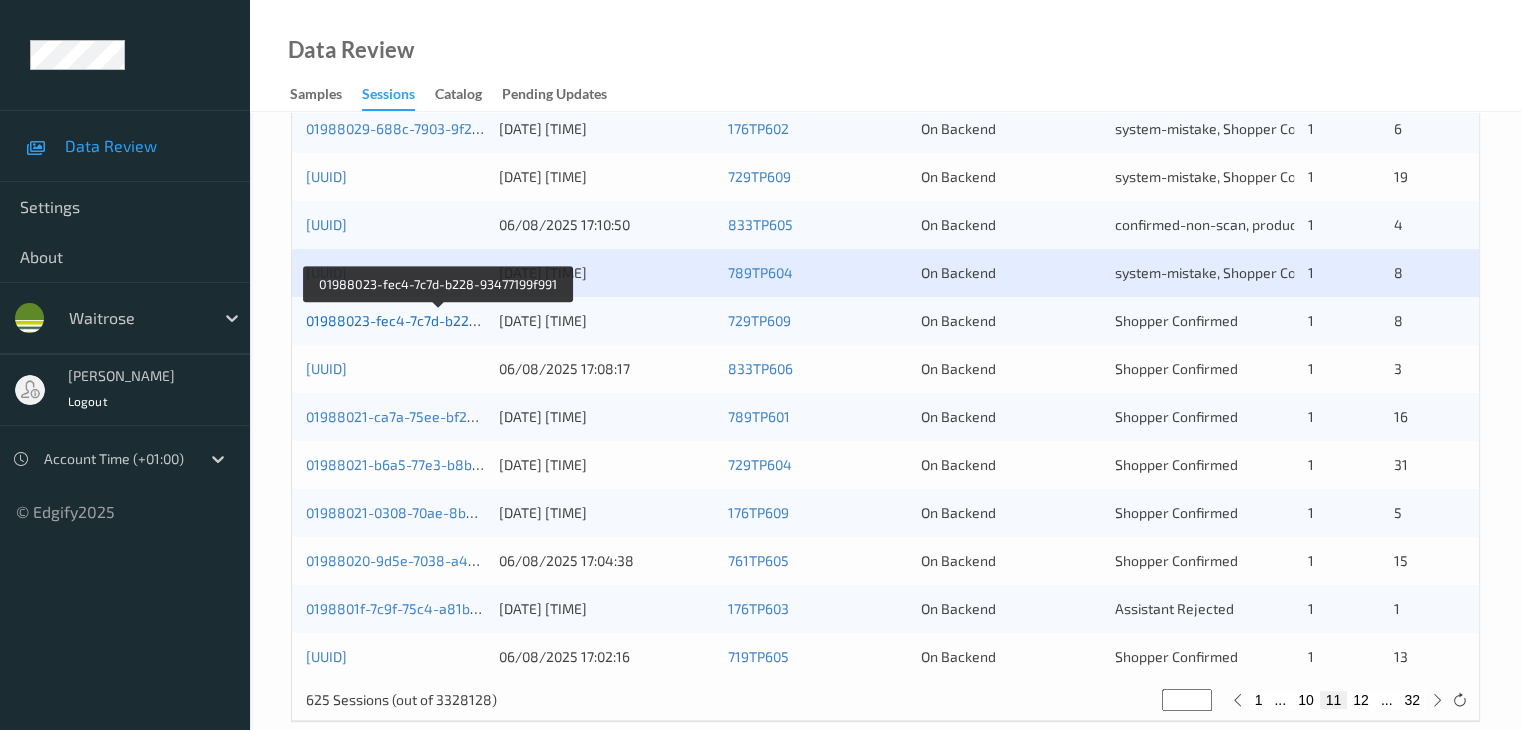 click on "01988023-fec4-7c7d-b228-93477199f991" at bounding box center (439, 320) 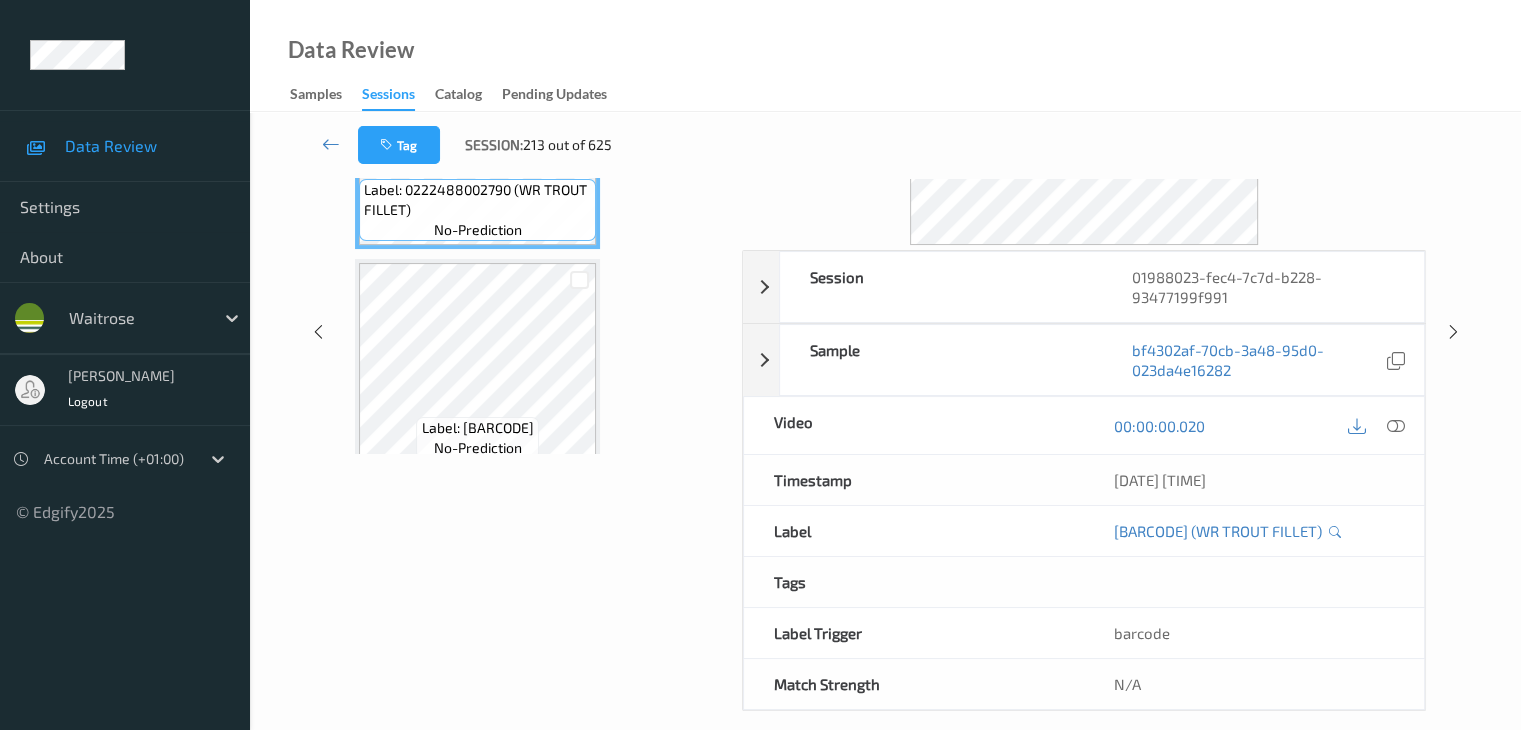 scroll, scrollTop: 0, scrollLeft: 0, axis: both 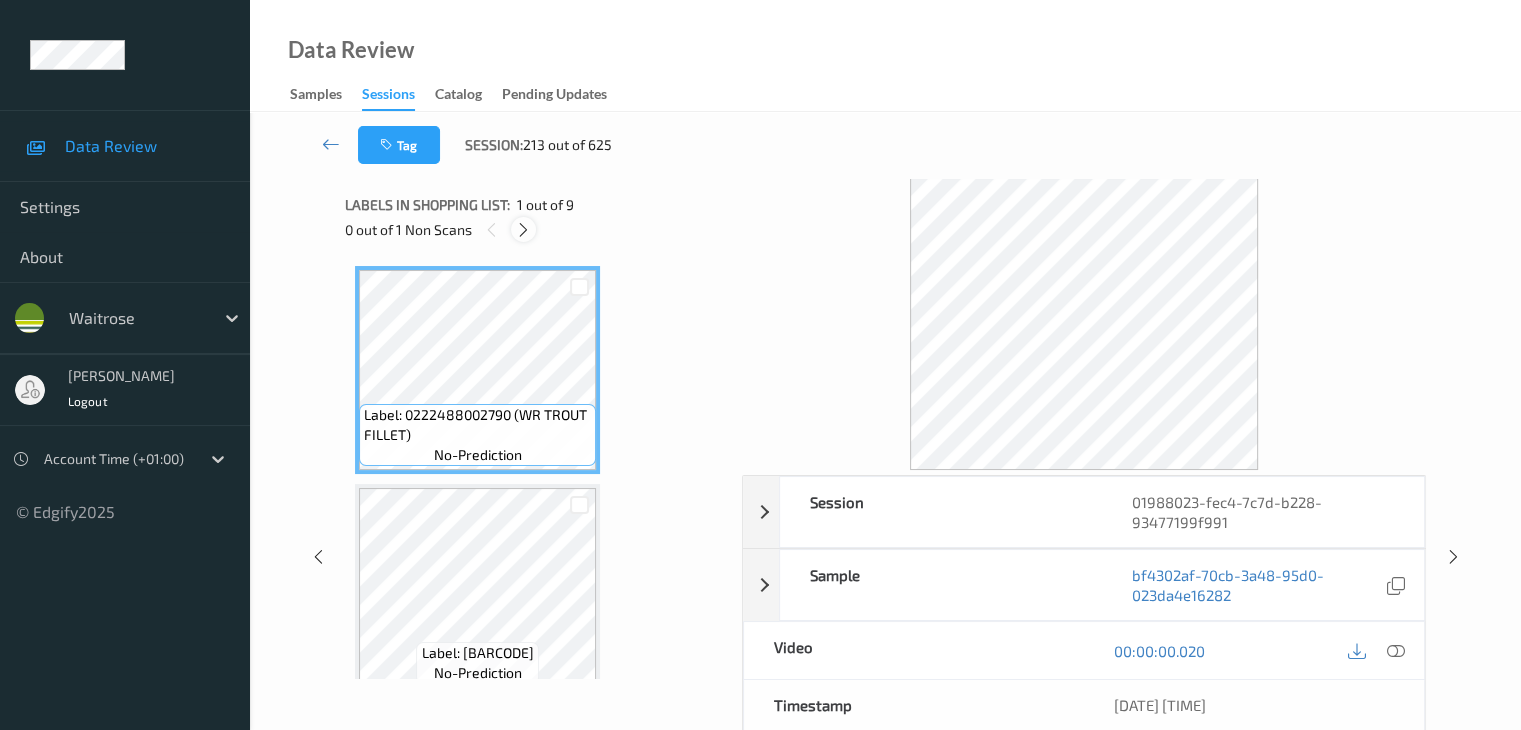 click at bounding box center (523, 229) 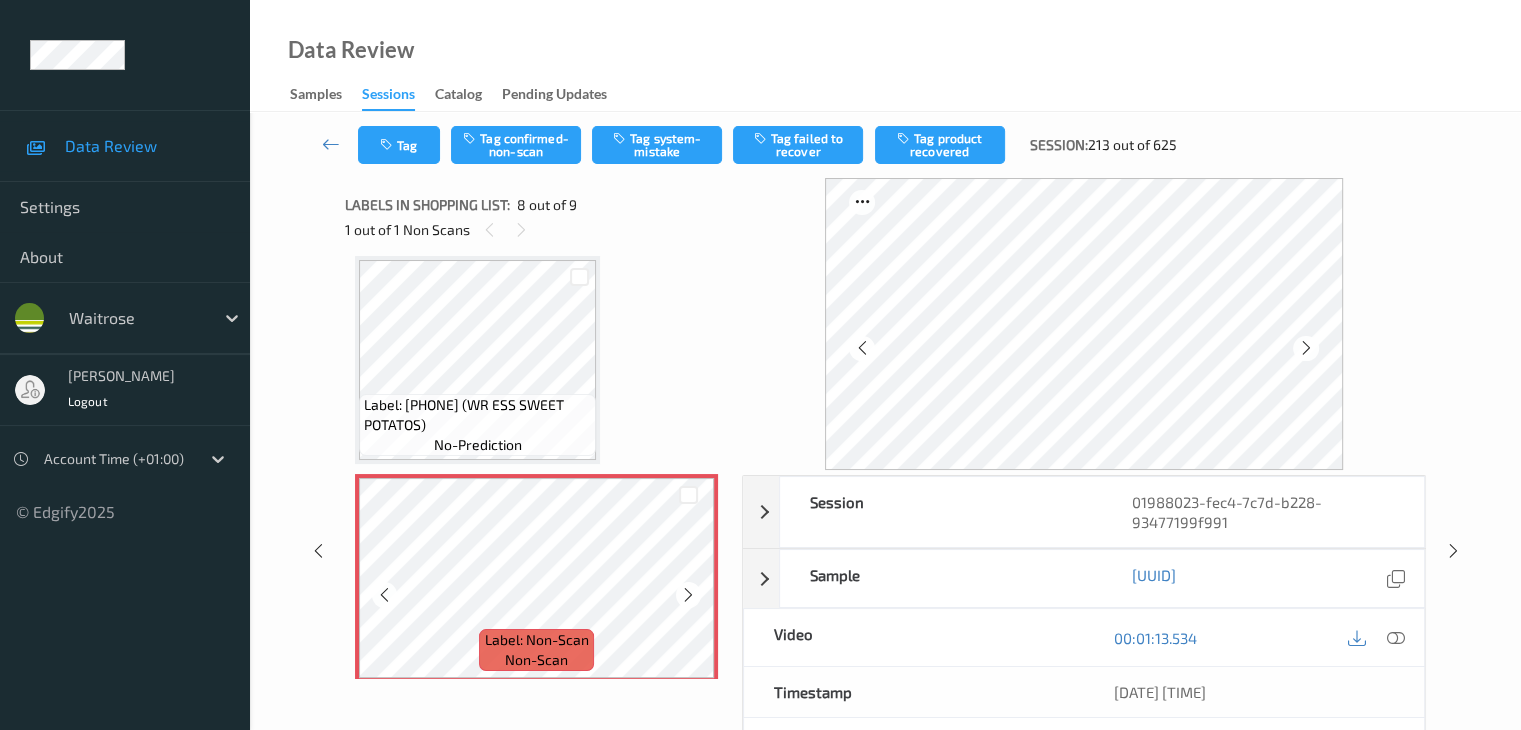 scroll, scrollTop: 1518, scrollLeft: 0, axis: vertical 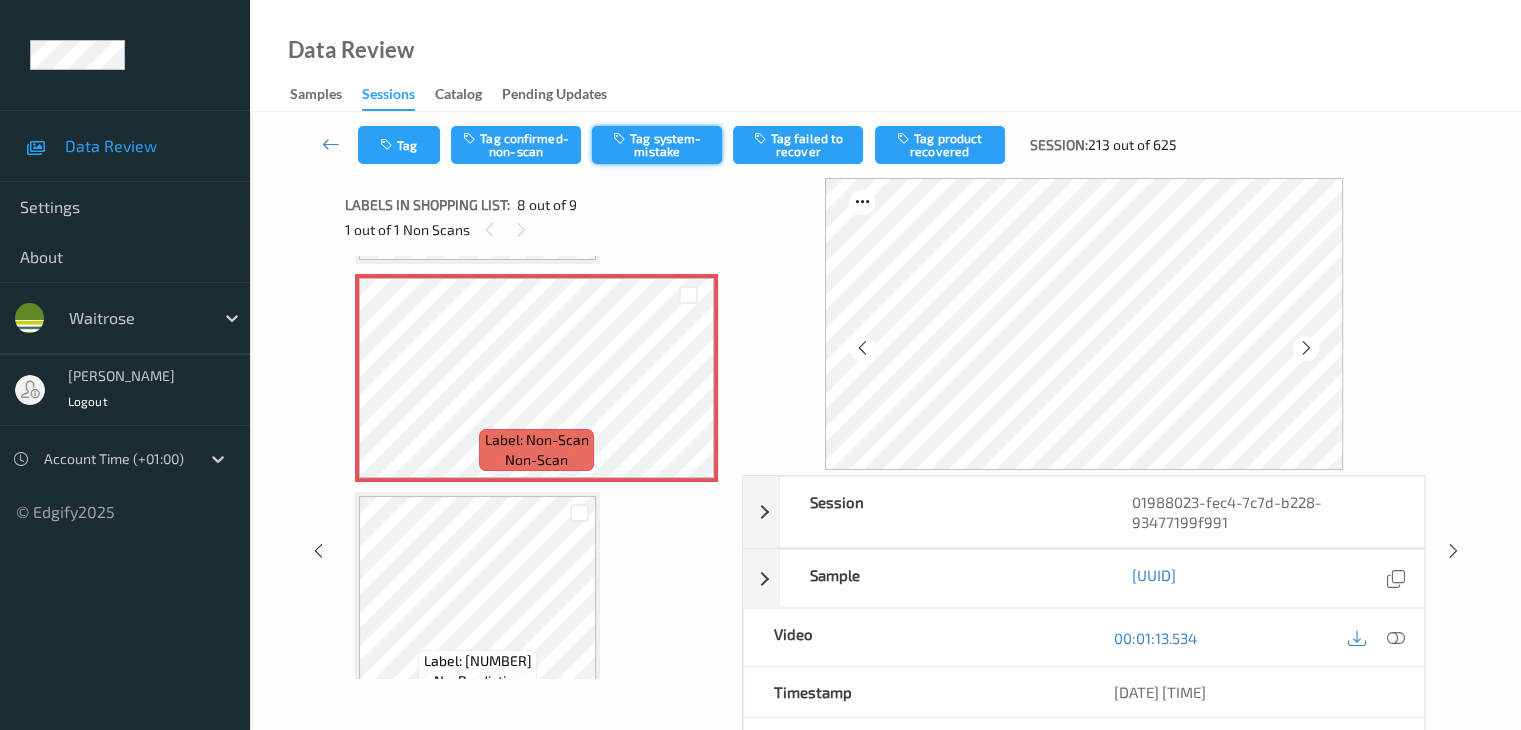 click on "Tag   system-mistake" at bounding box center [657, 145] 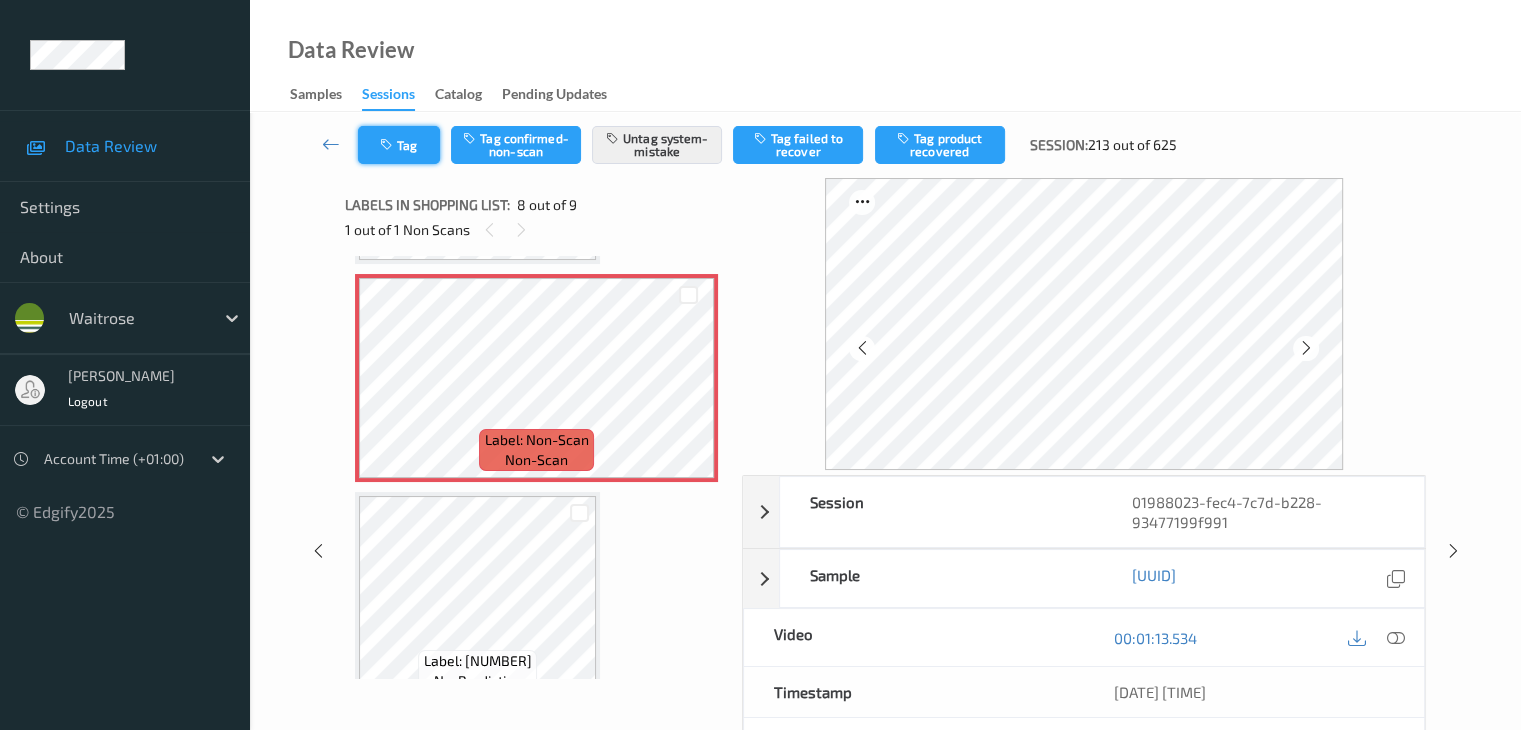 click on "Tag" at bounding box center [399, 145] 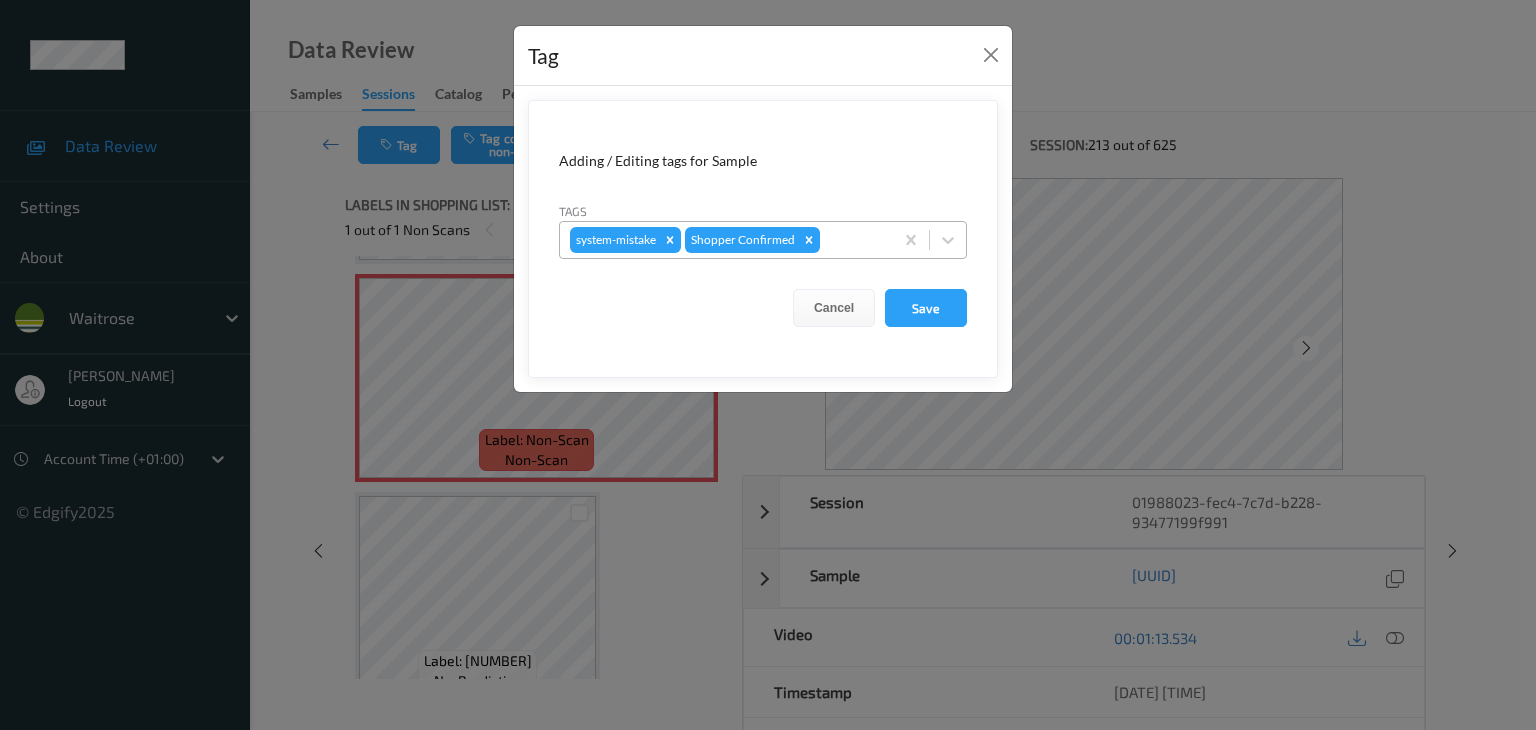 click at bounding box center [853, 240] 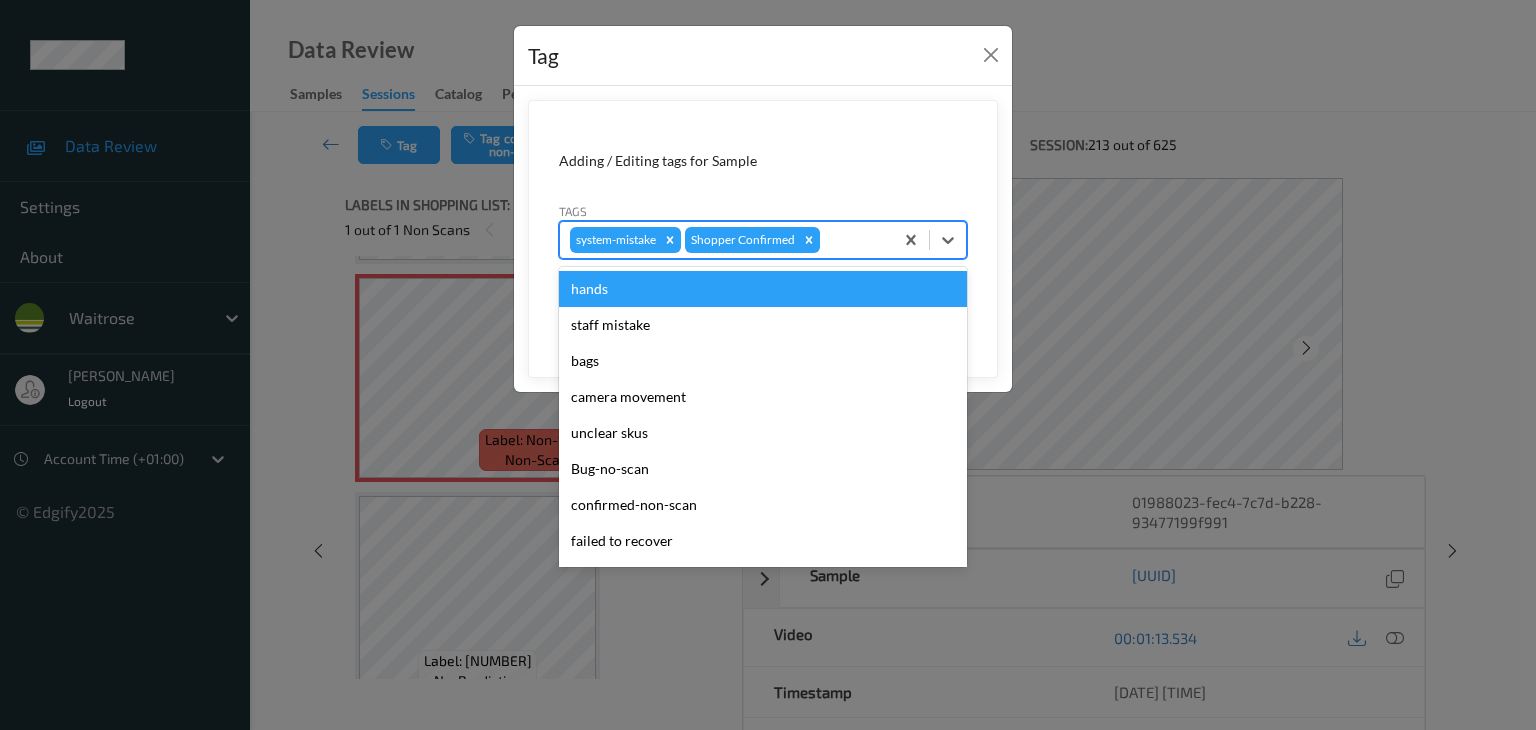 type on "u" 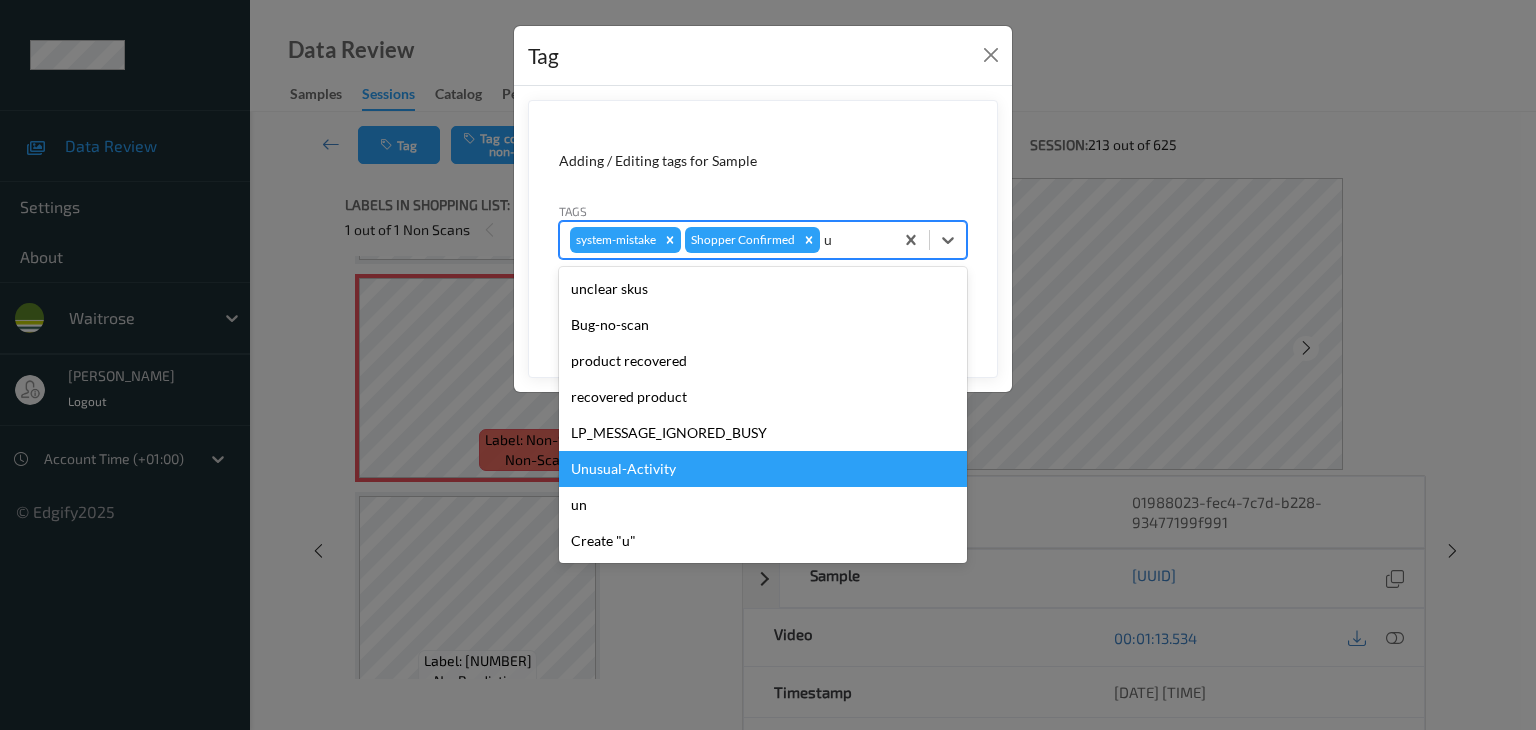 click on "Unusual-Activity" at bounding box center [763, 469] 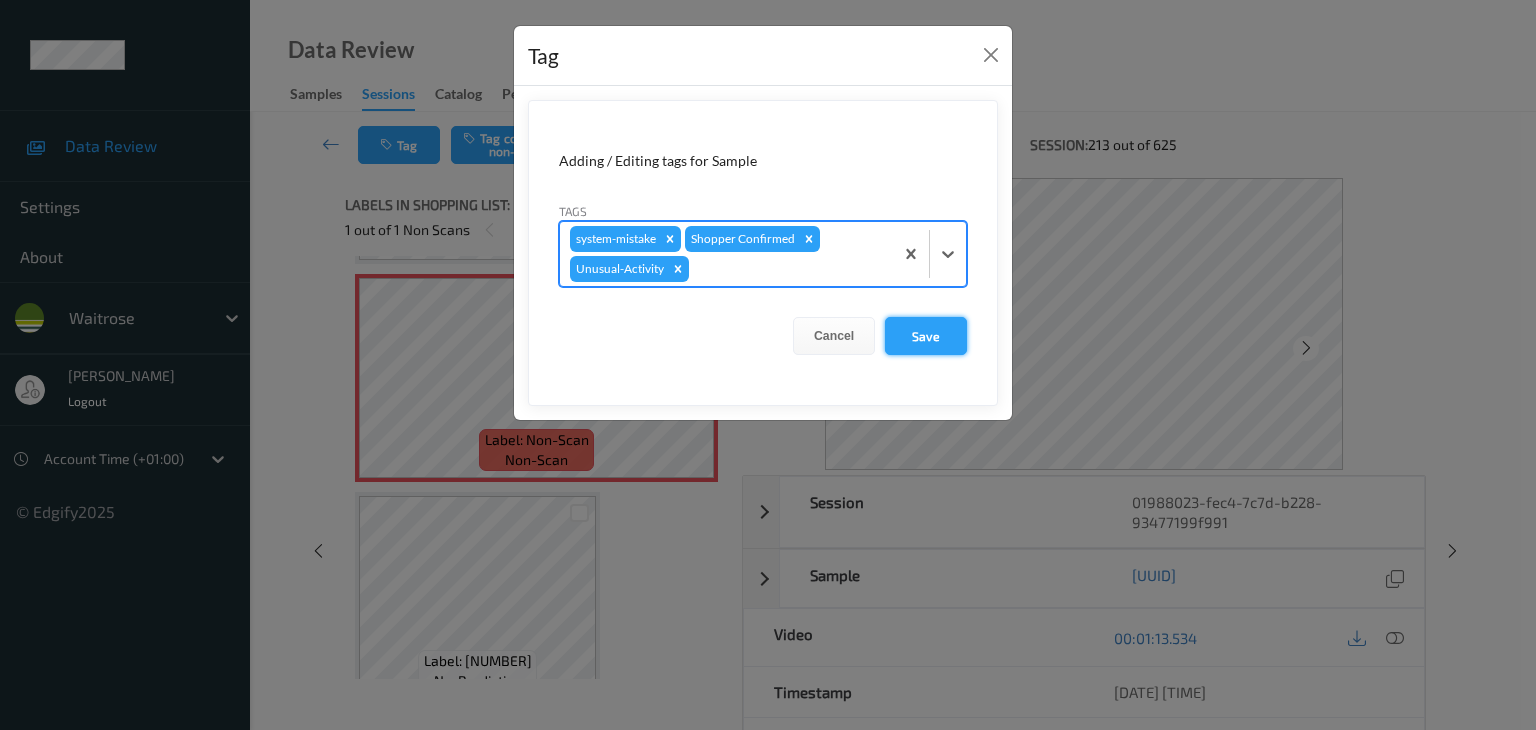 click on "Save" at bounding box center (926, 336) 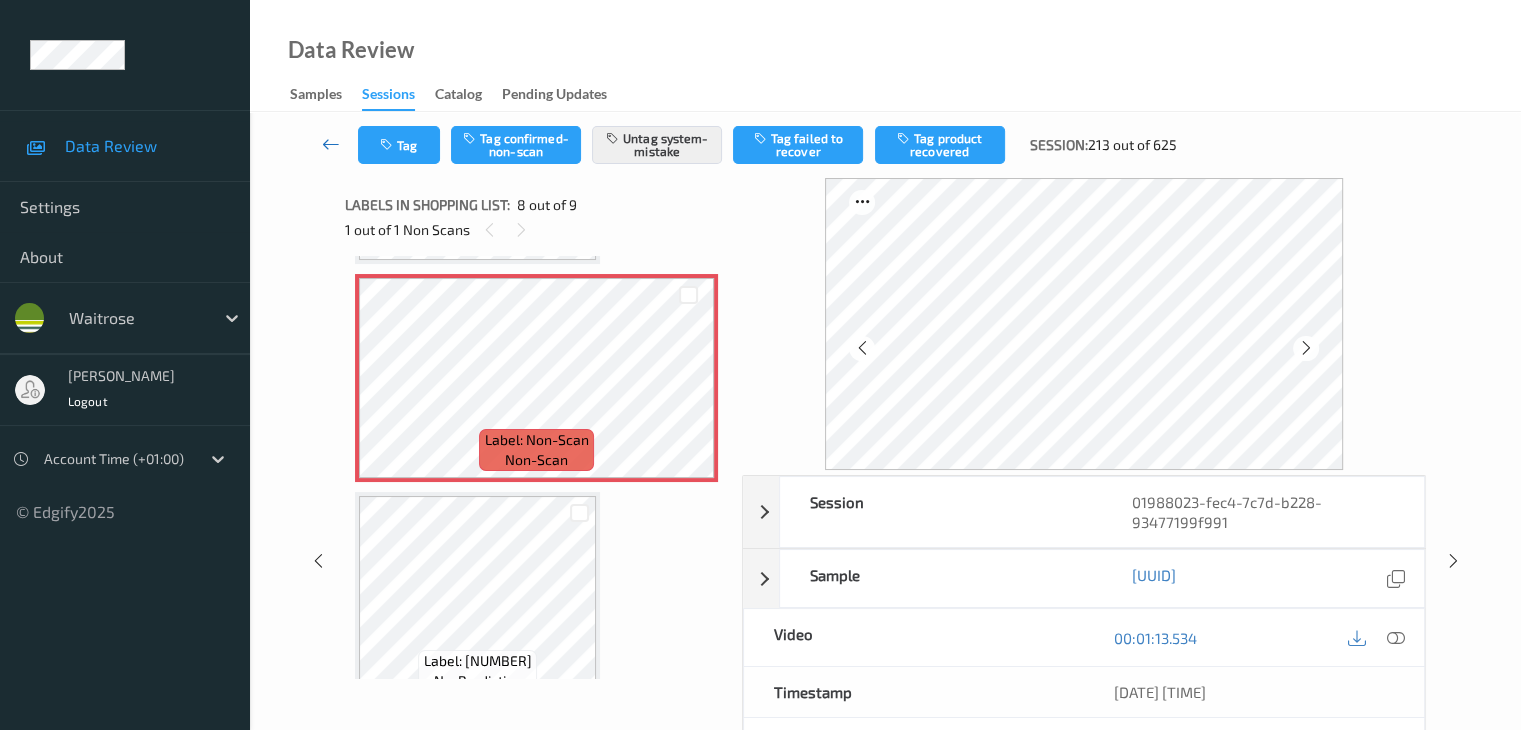 click at bounding box center (331, 144) 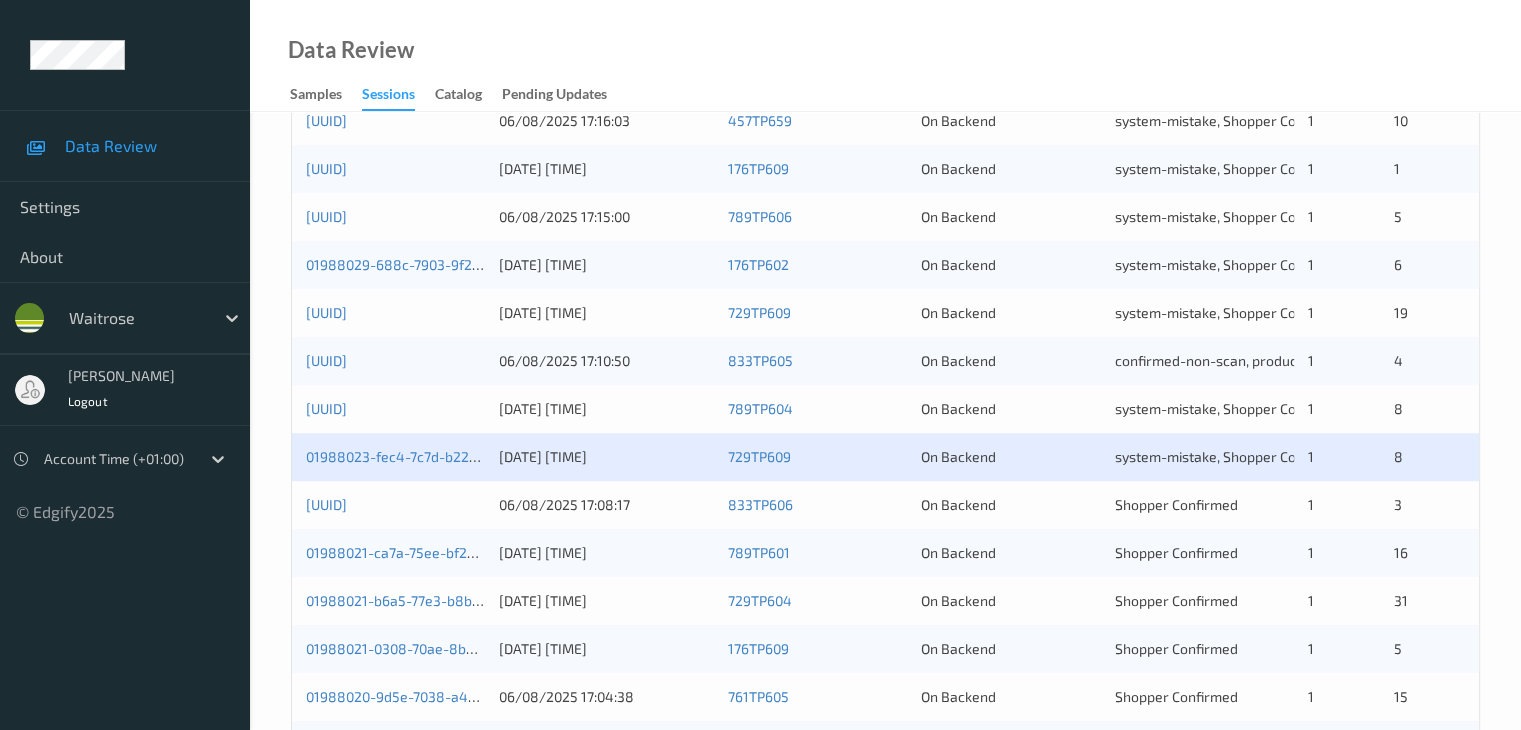 scroll, scrollTop: 900, scrollLeft: 0, axis: vertical 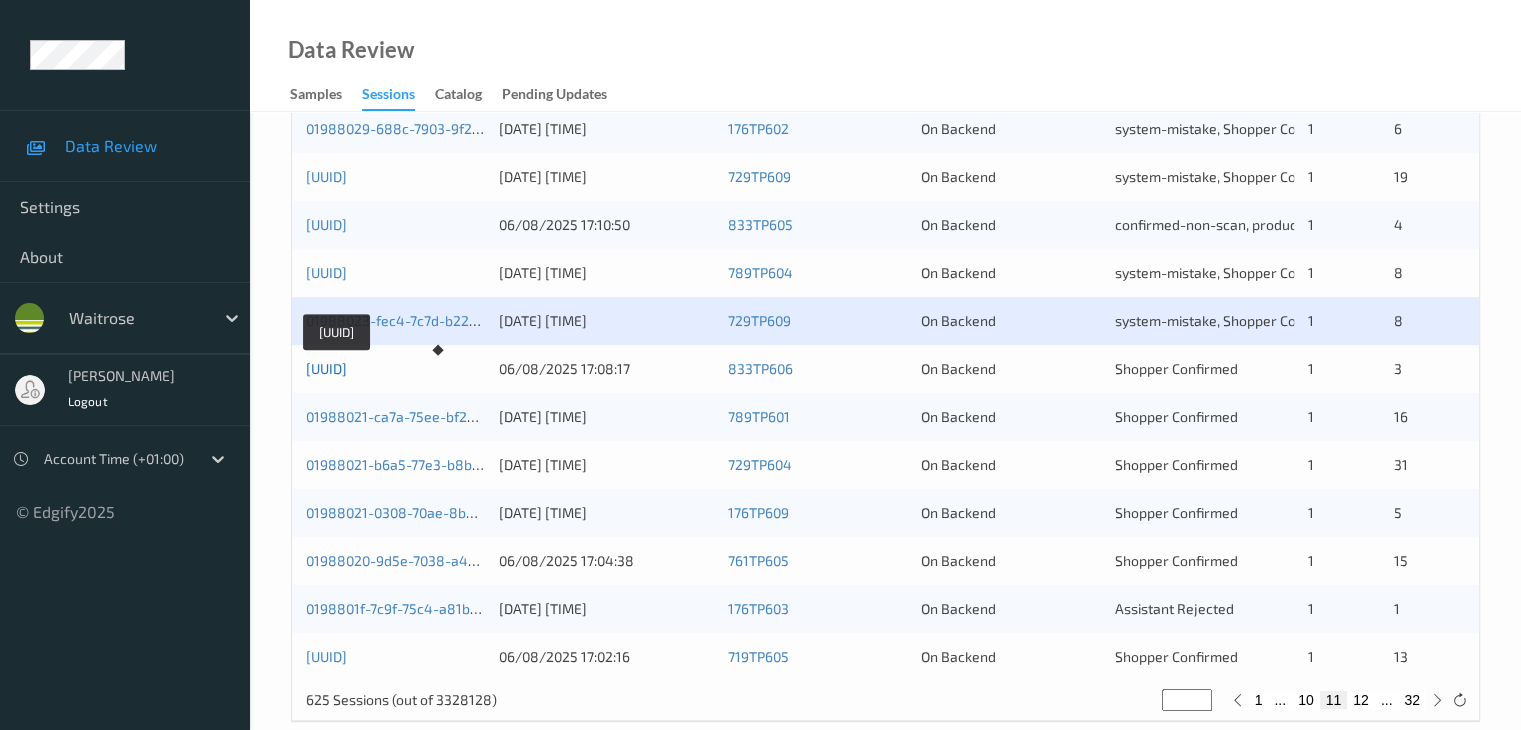 click on "01988023-f5e2-7585-8e17-671bc84195c0" at bounding box center (326, 368) 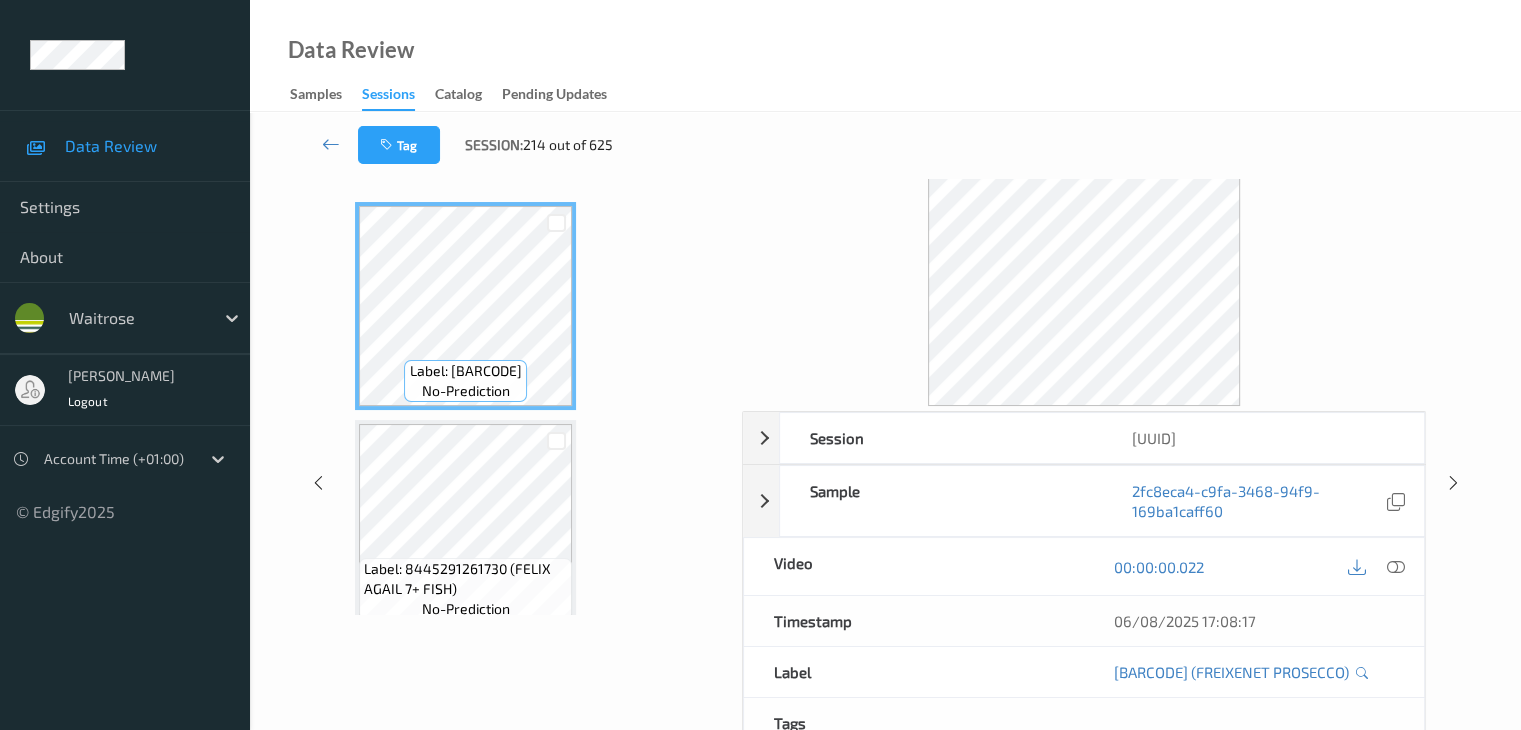 scroll, scrollTop: 0, scrollLeft: 0, axis: both 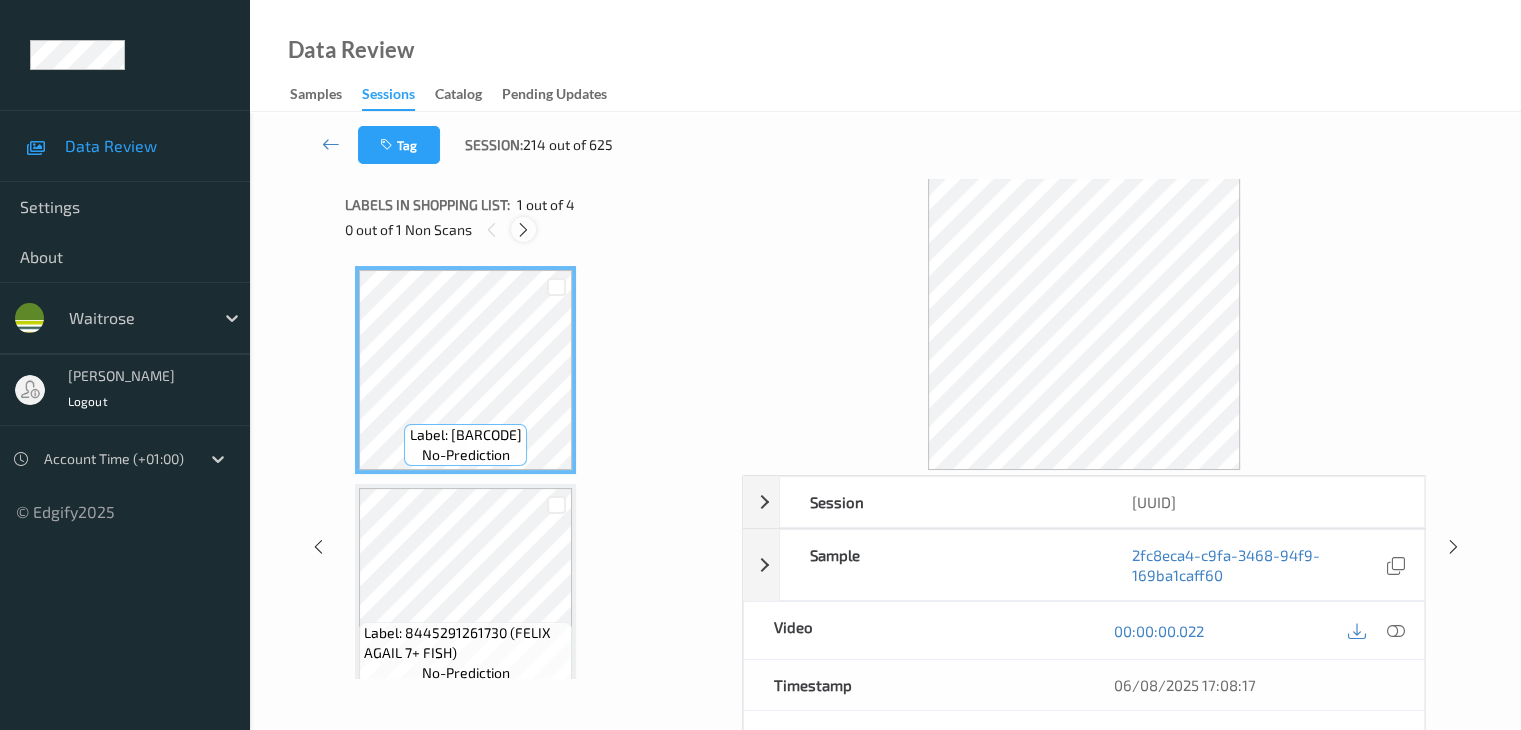 click at bounding box center (523, 230) 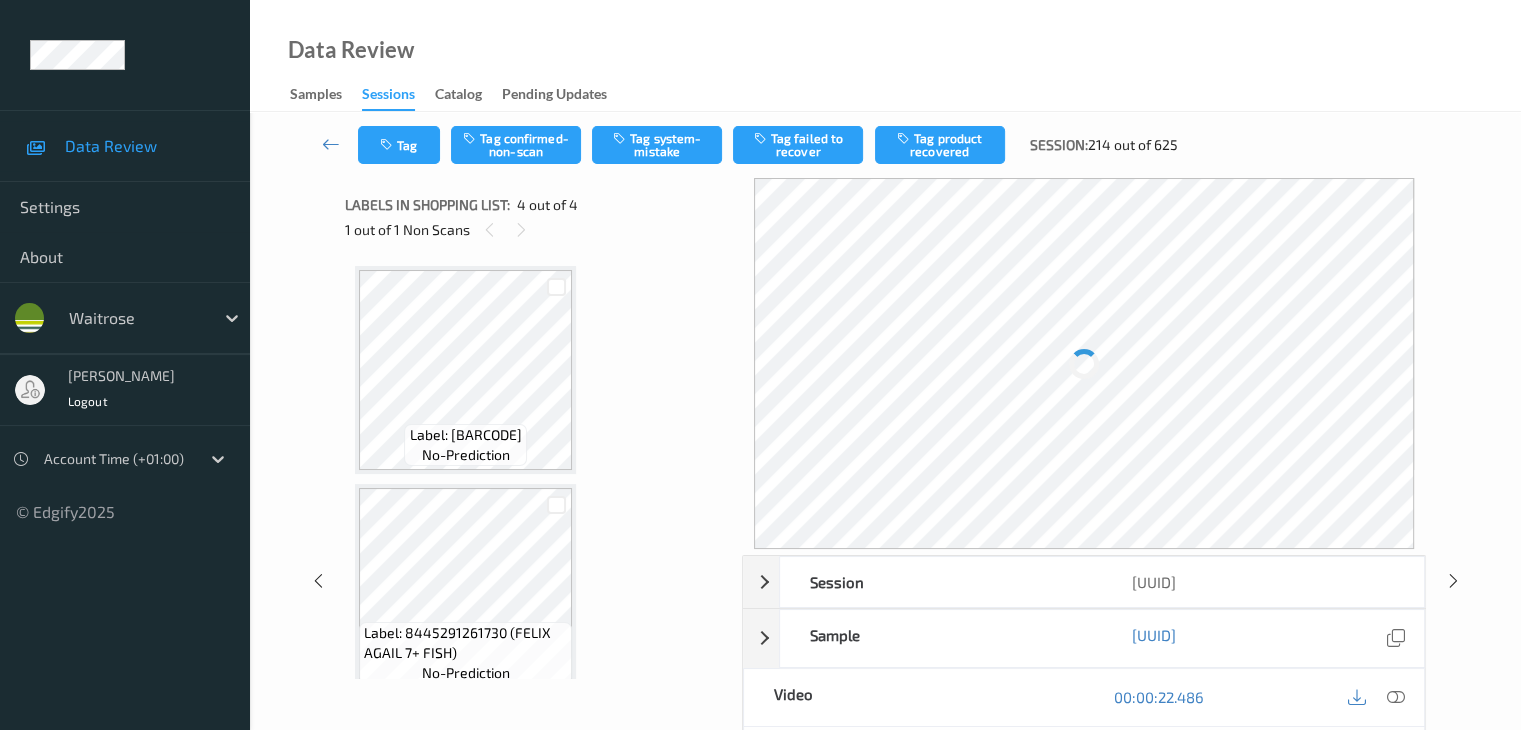scroll, scrollTop: 446, scrollLeft: 0, axis: vertical 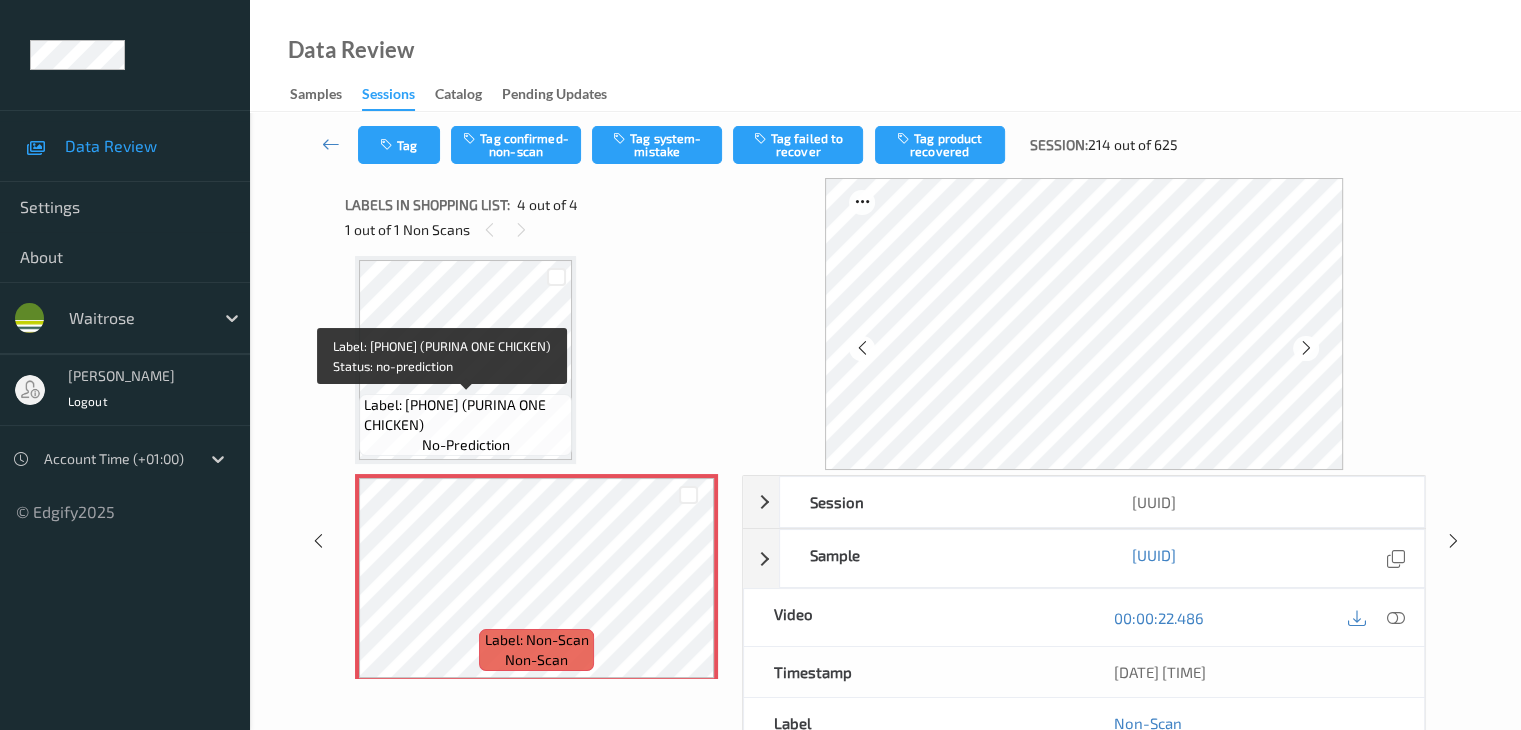click on "Label: 8002205356632 (PURINA ONE CHICKEN)" at bounding box center (465, 415) 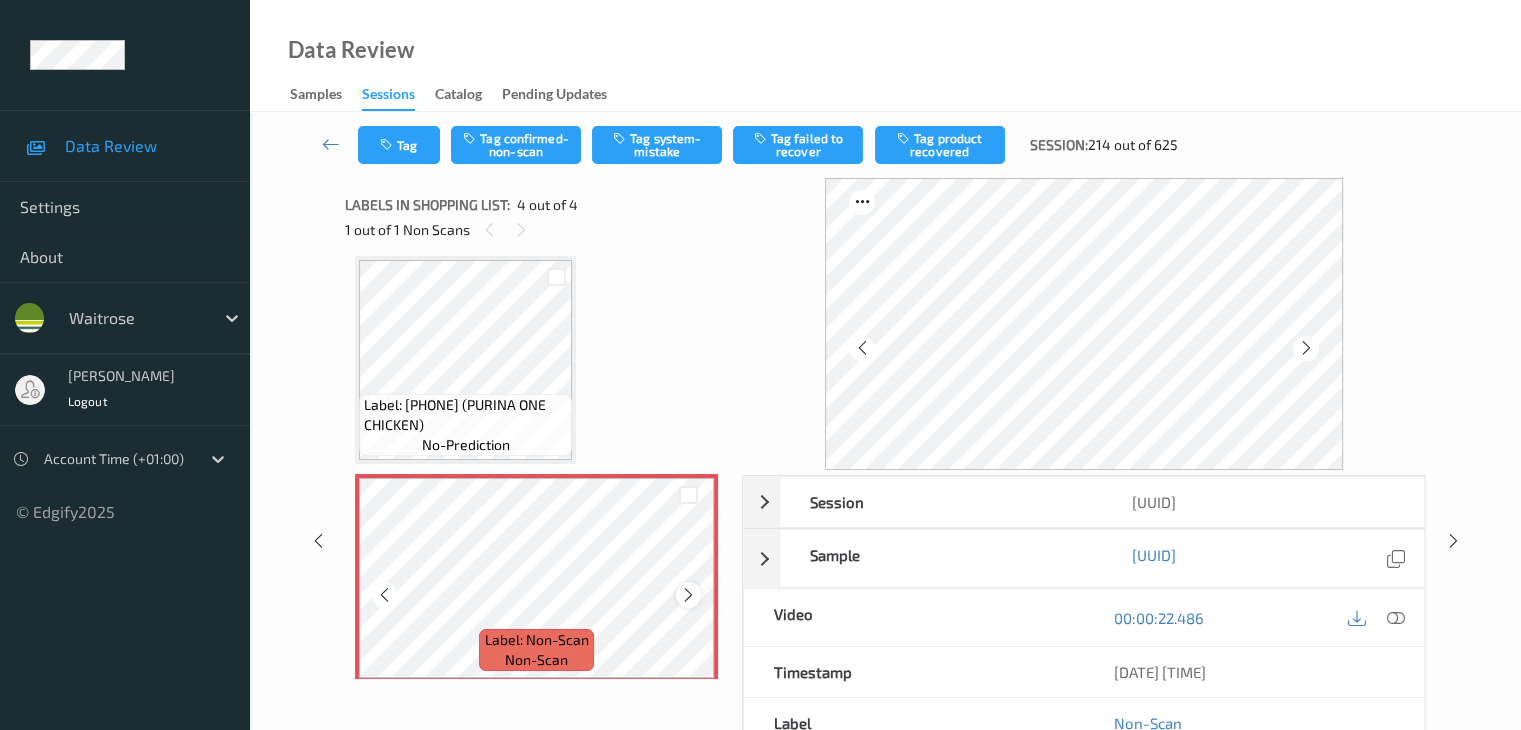 click at bounding box center (688, 595) 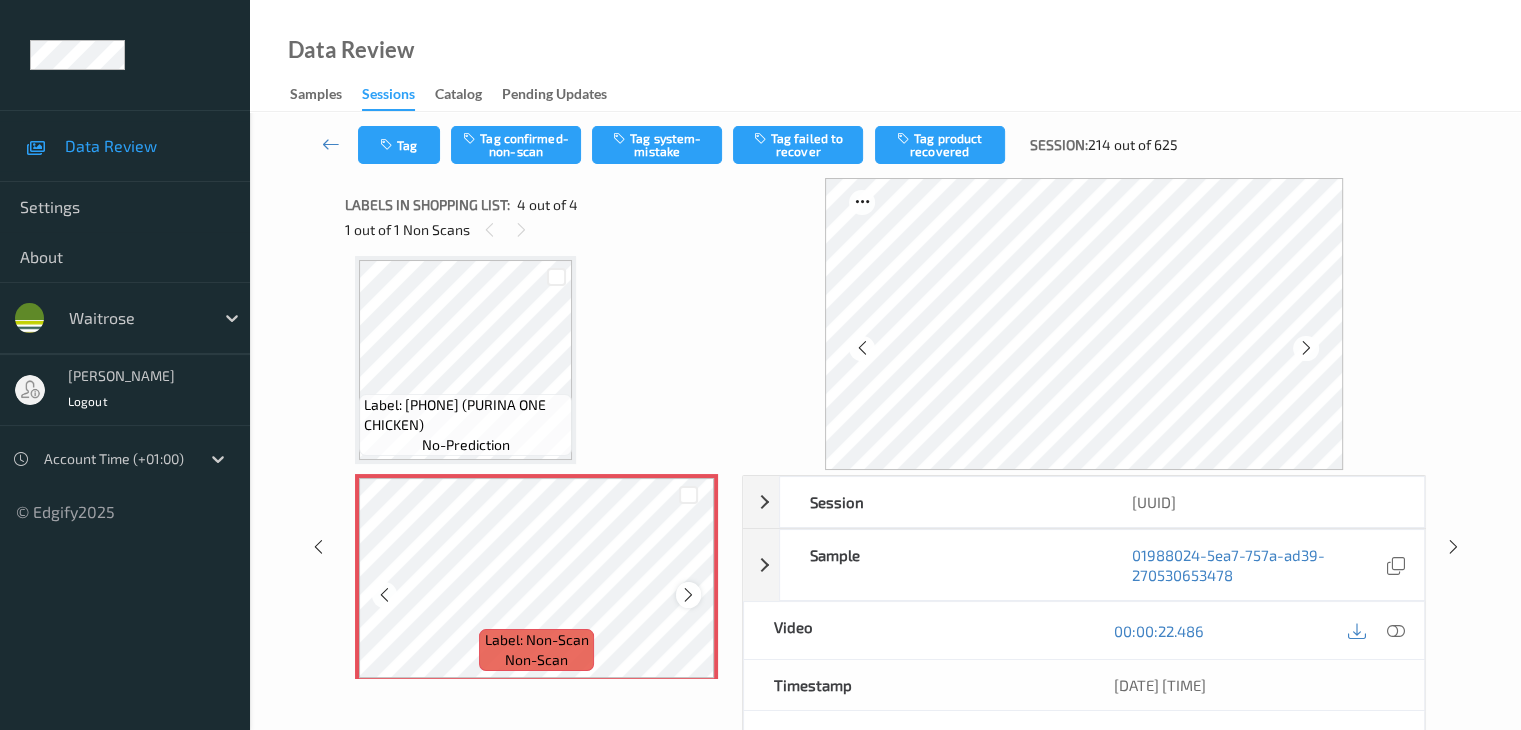 click at bounding box center (688, 595) 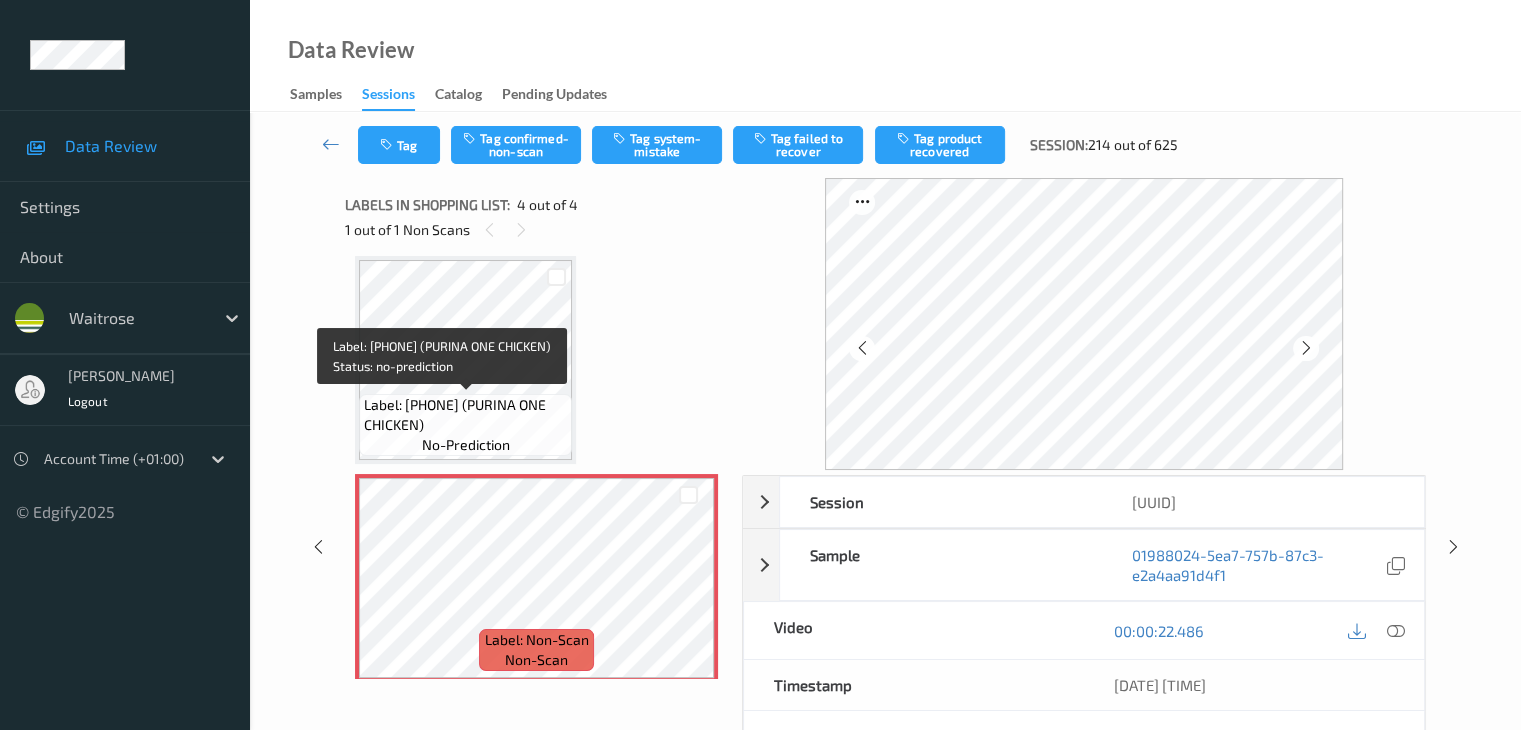 click on "Label: 8002205356632 (PURINA ONE CHICKEN)" at bounding box center (465, 415) 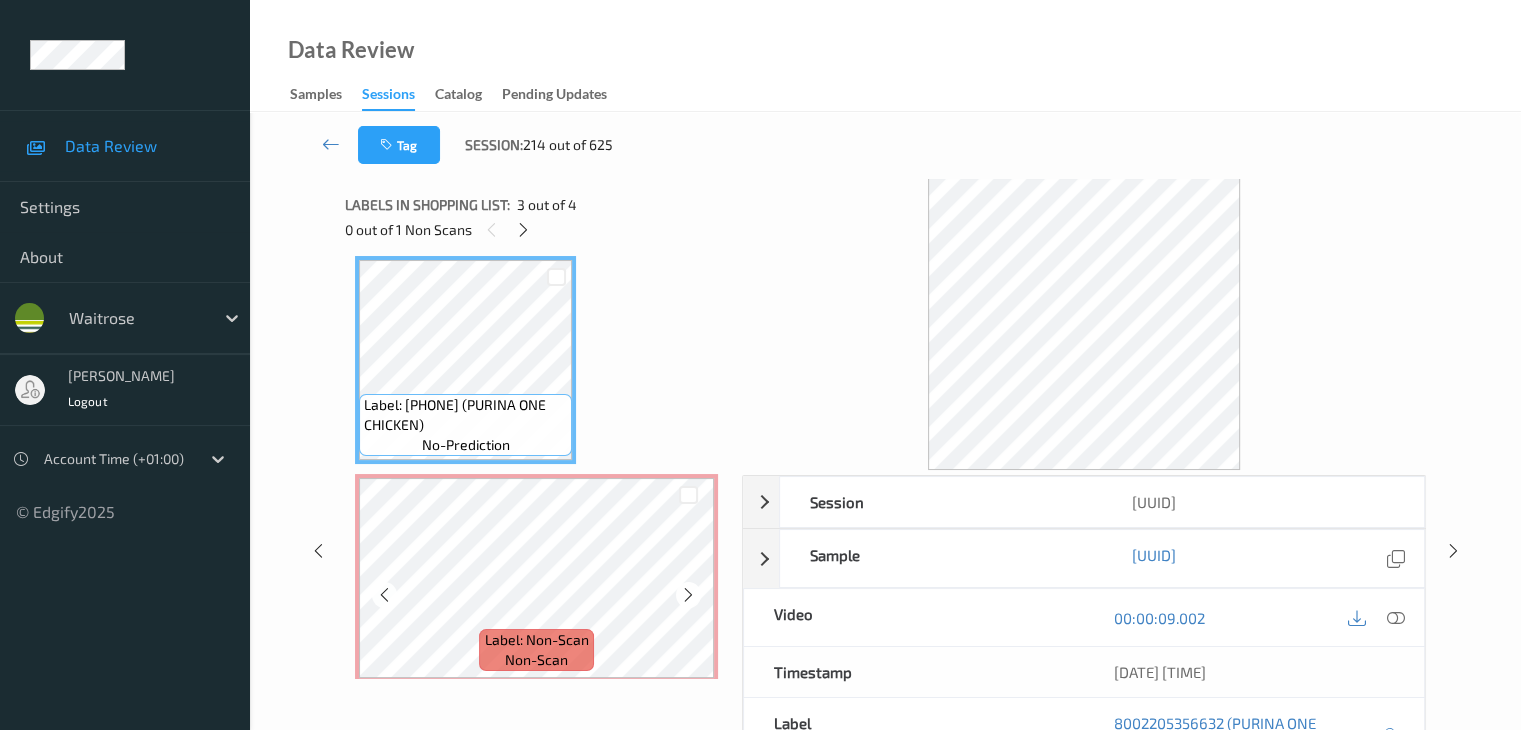 scroll, scrollTop: 459, scrollLeft: 0, axis: vertical 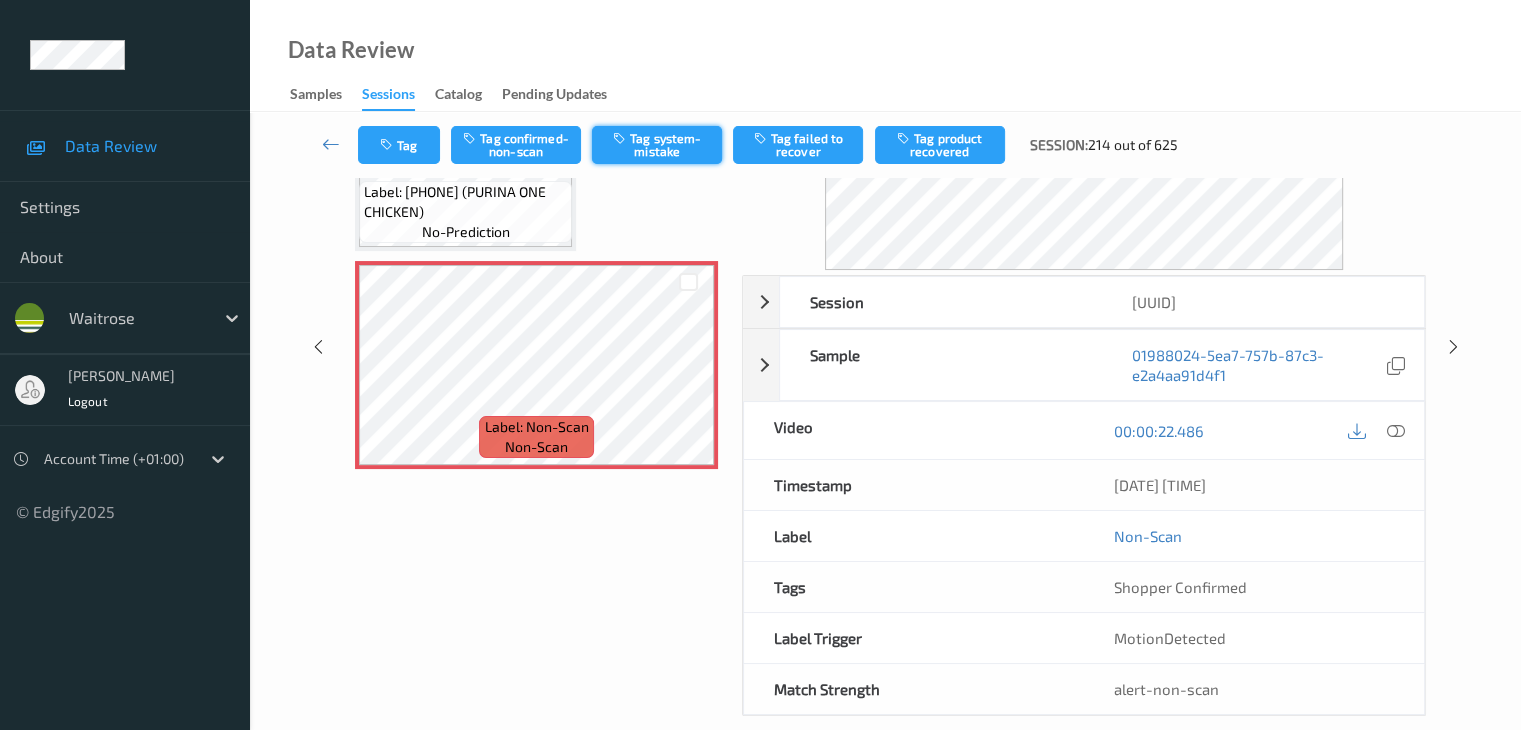 click on "Tag   system-mistake" at bounding box center [657, 145] 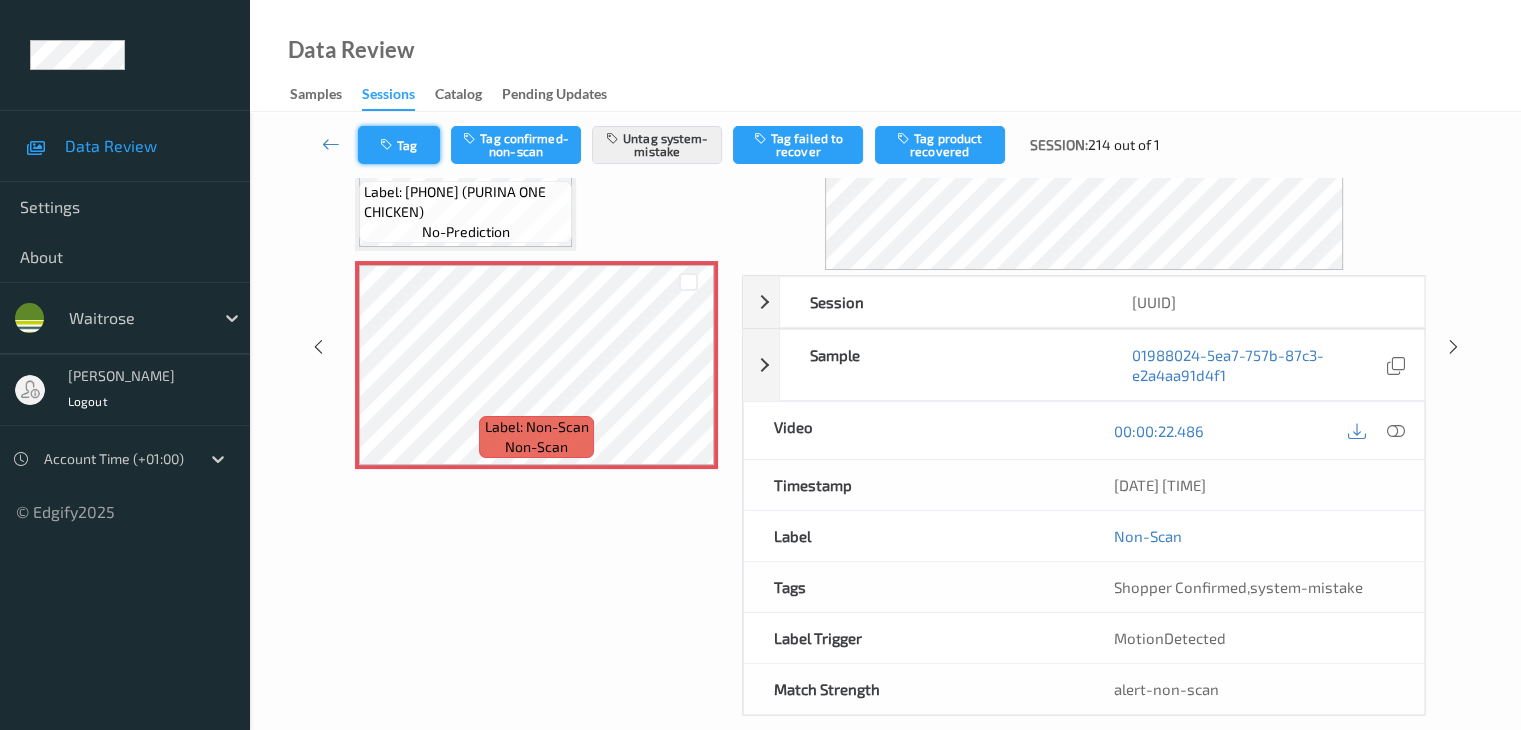 click on "Tag" at bounding box center (399, 145) 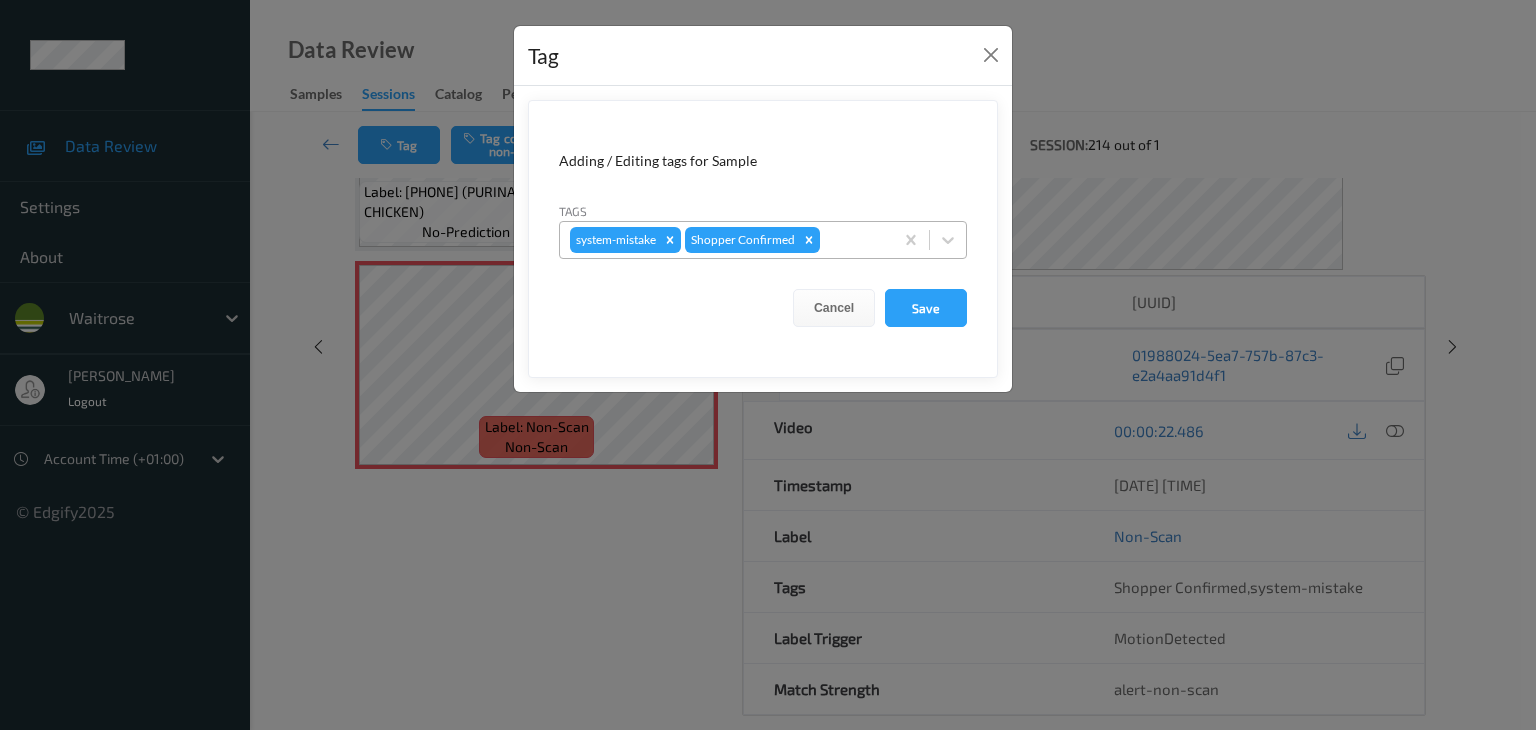 click at bounding box center (853, 240) 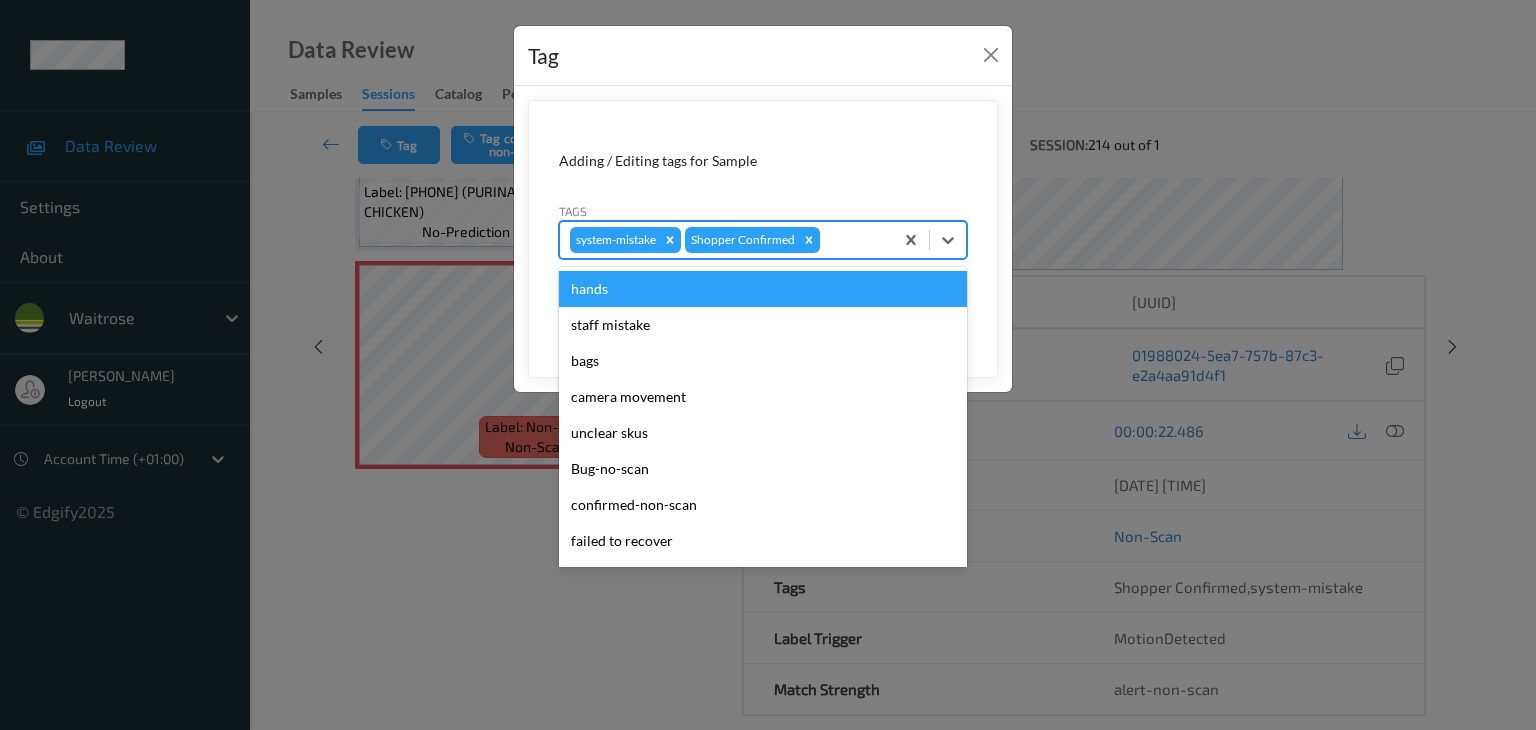 type on "u" 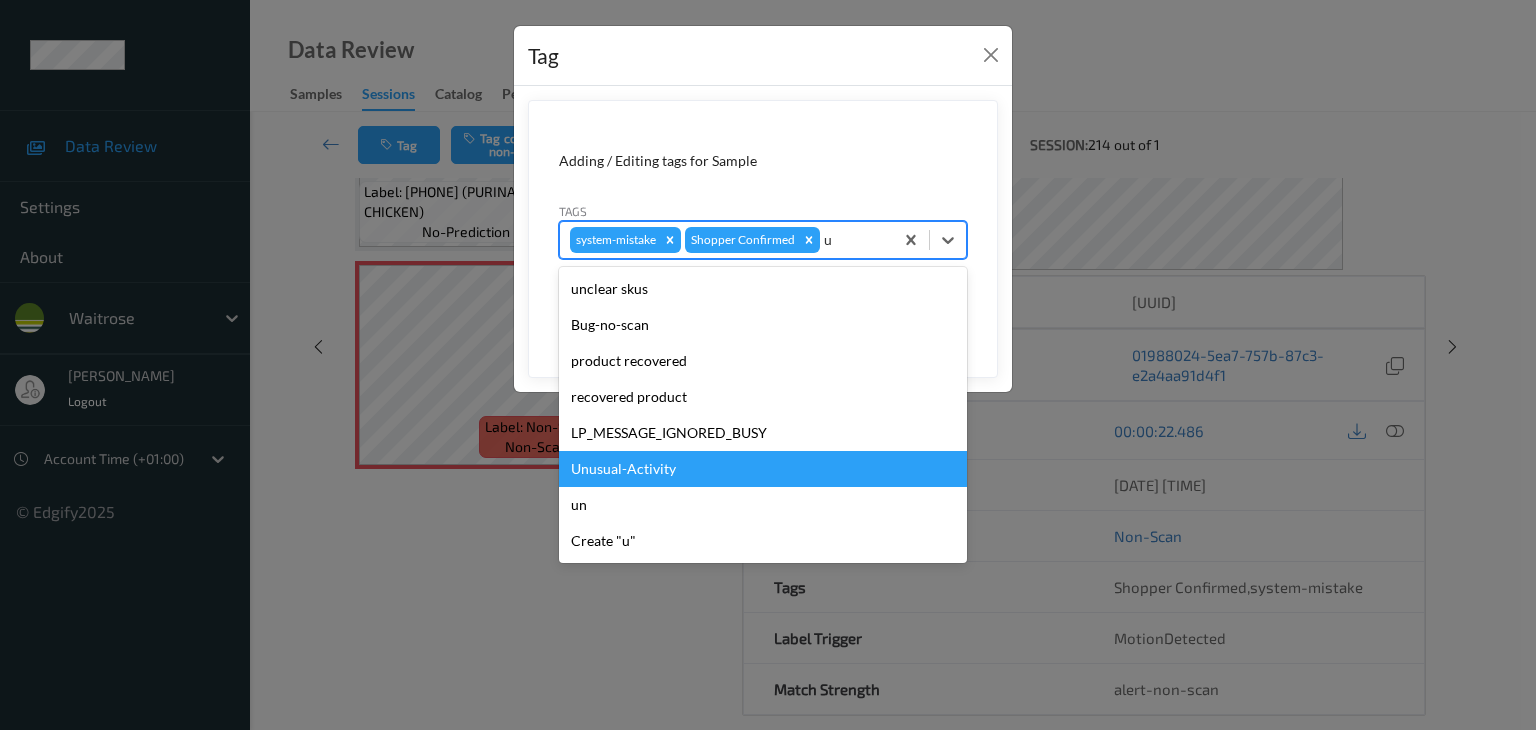click on "Unusual-Activity" at bounding box center (763, 469) 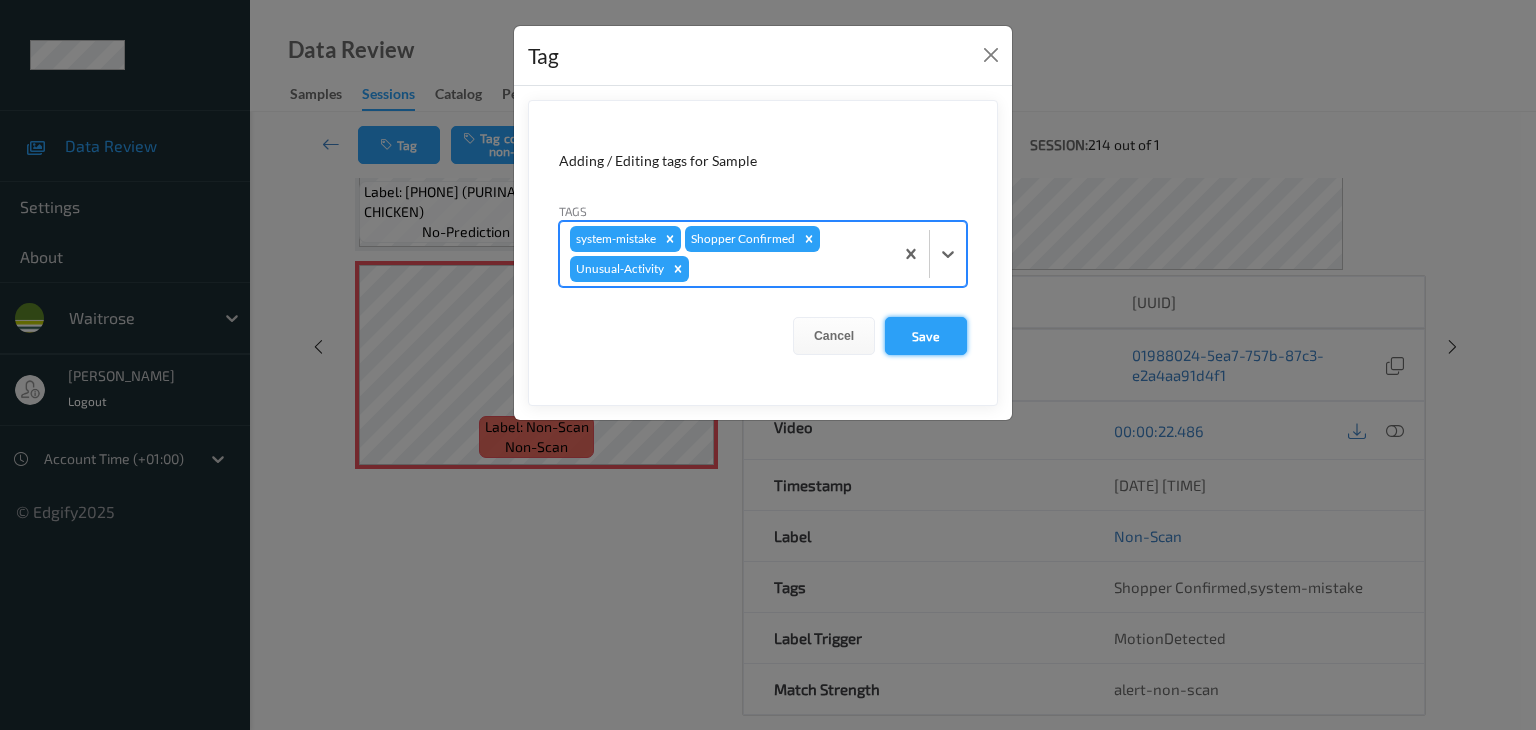 click on "Save" at bounding box center (926, 336) 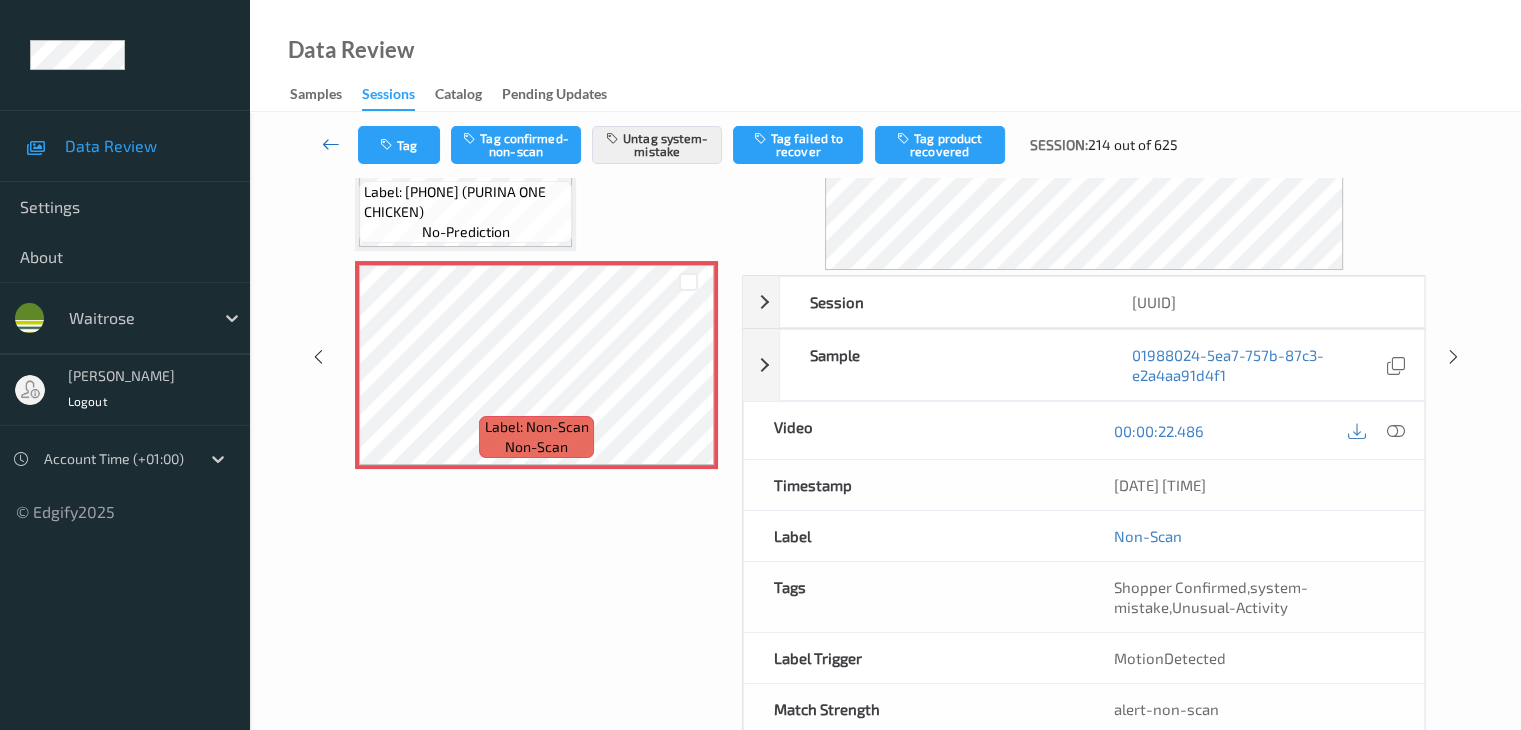 click at bounding box center (331, 145) 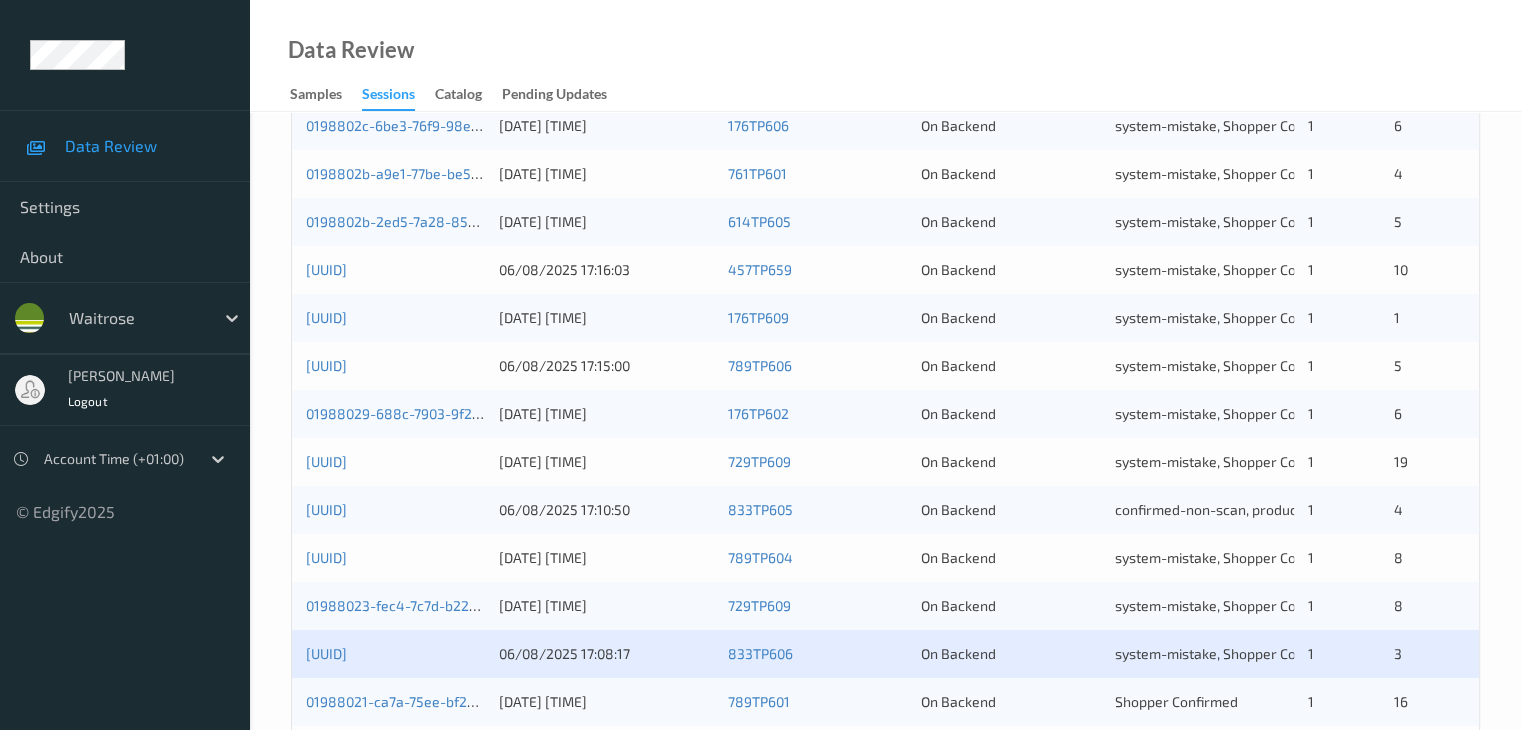 scroll, scrollTop: 932, scrollLeft: 0, axis: vertical 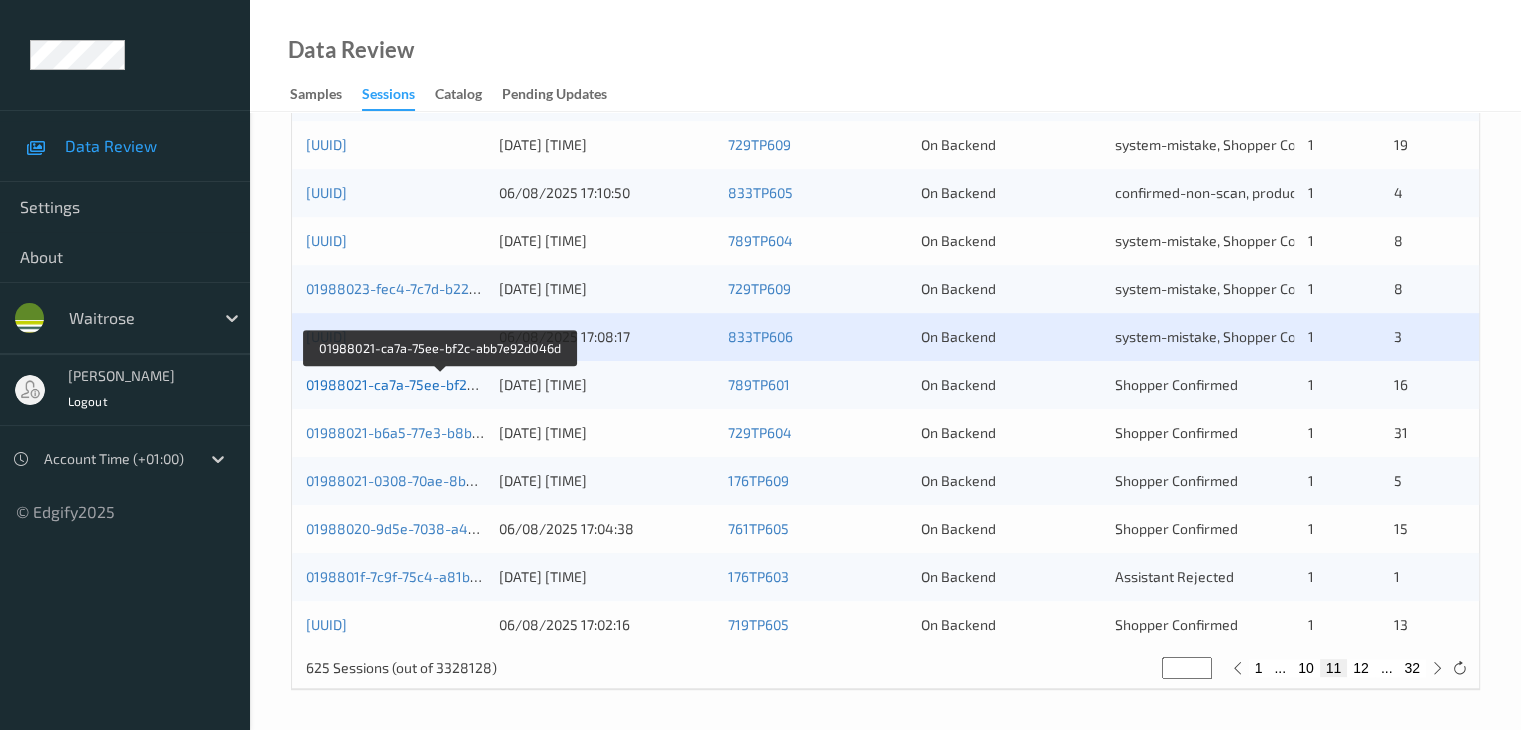 click on "01988021-ca7a-75ee-bf2c-abb7e92d046d" at bounding box center (441, 384) 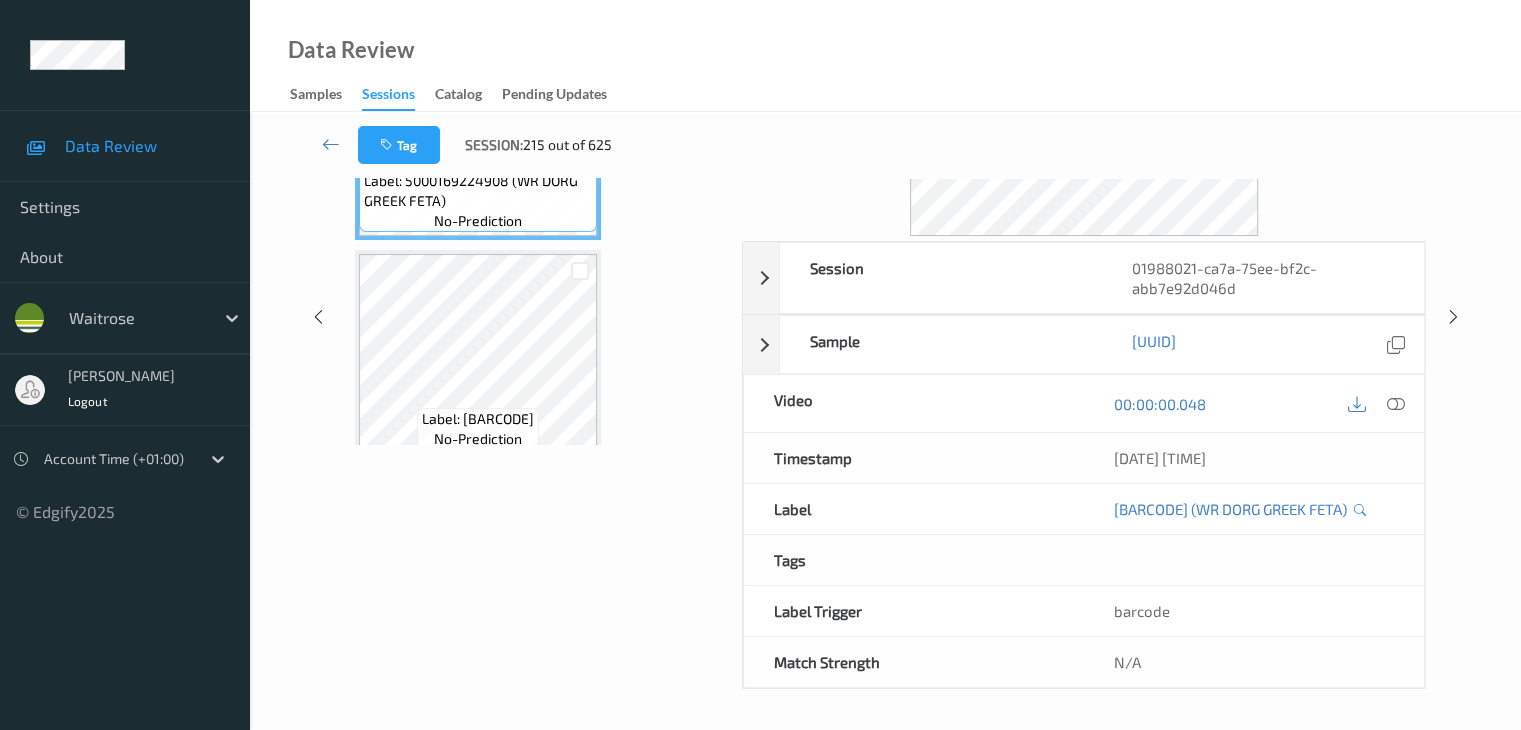 scroll, scrollTop: 0, scrollLeft: 0, axis: both 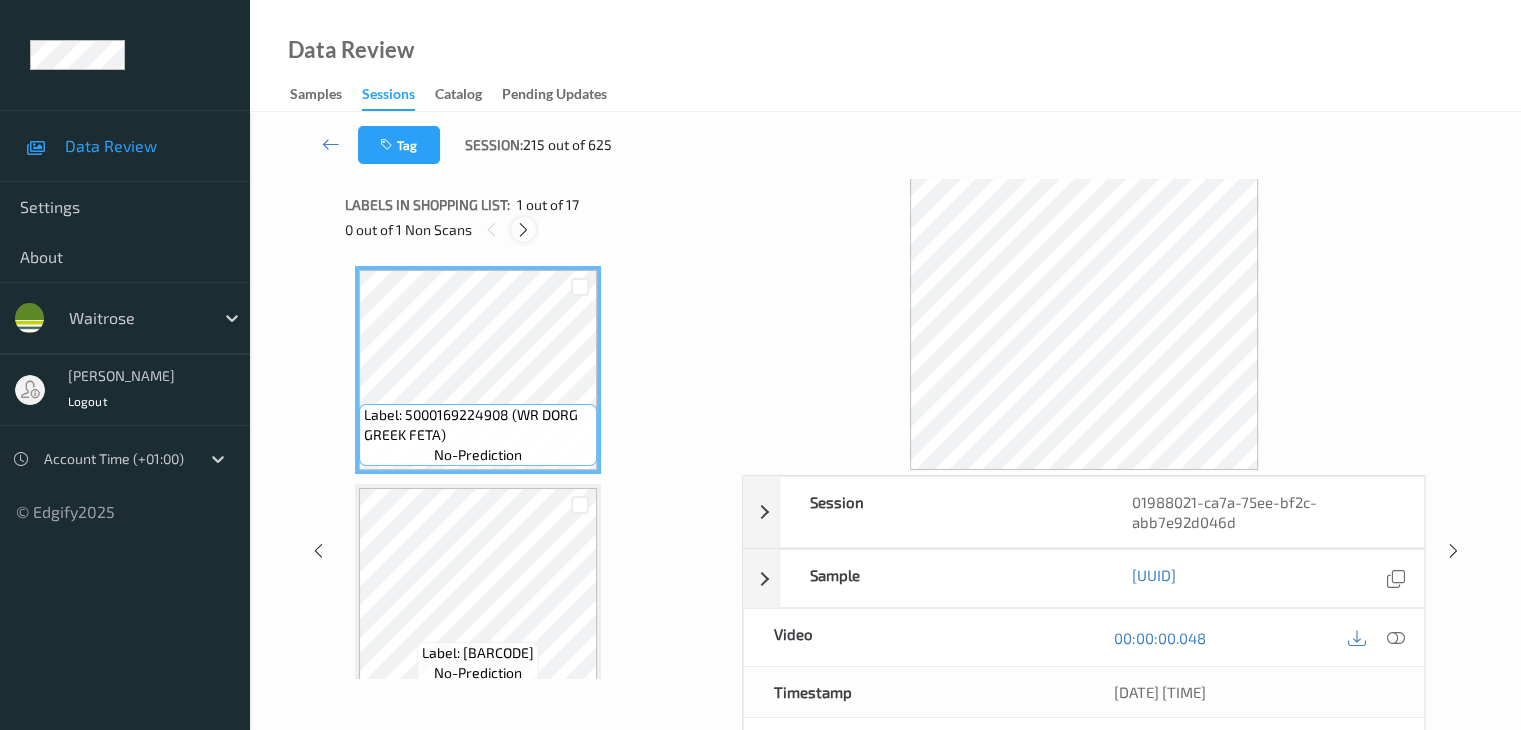 click at bounding box center [523, 230] 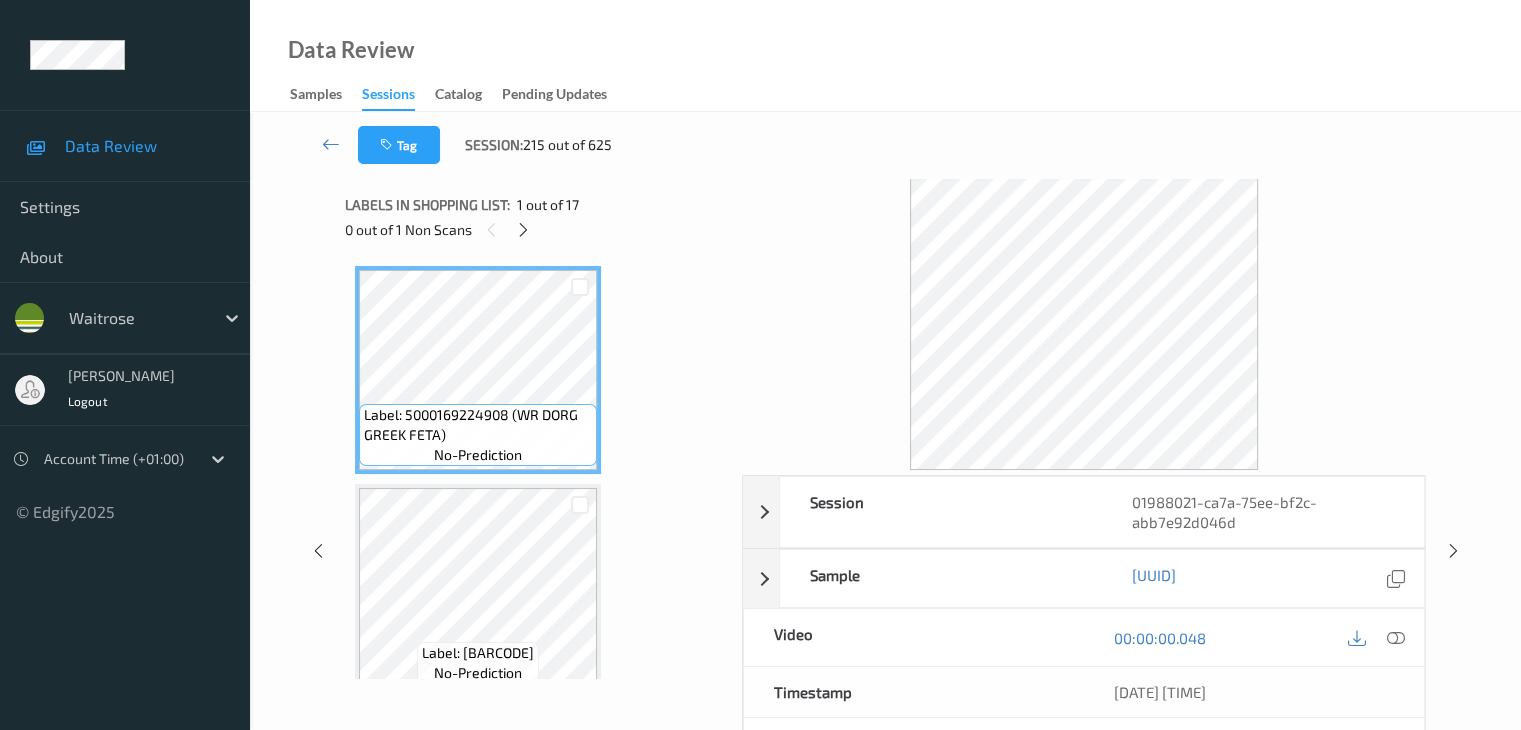 scroll, scrollTop: 1972, scrollLeft: 0, axis: vertical 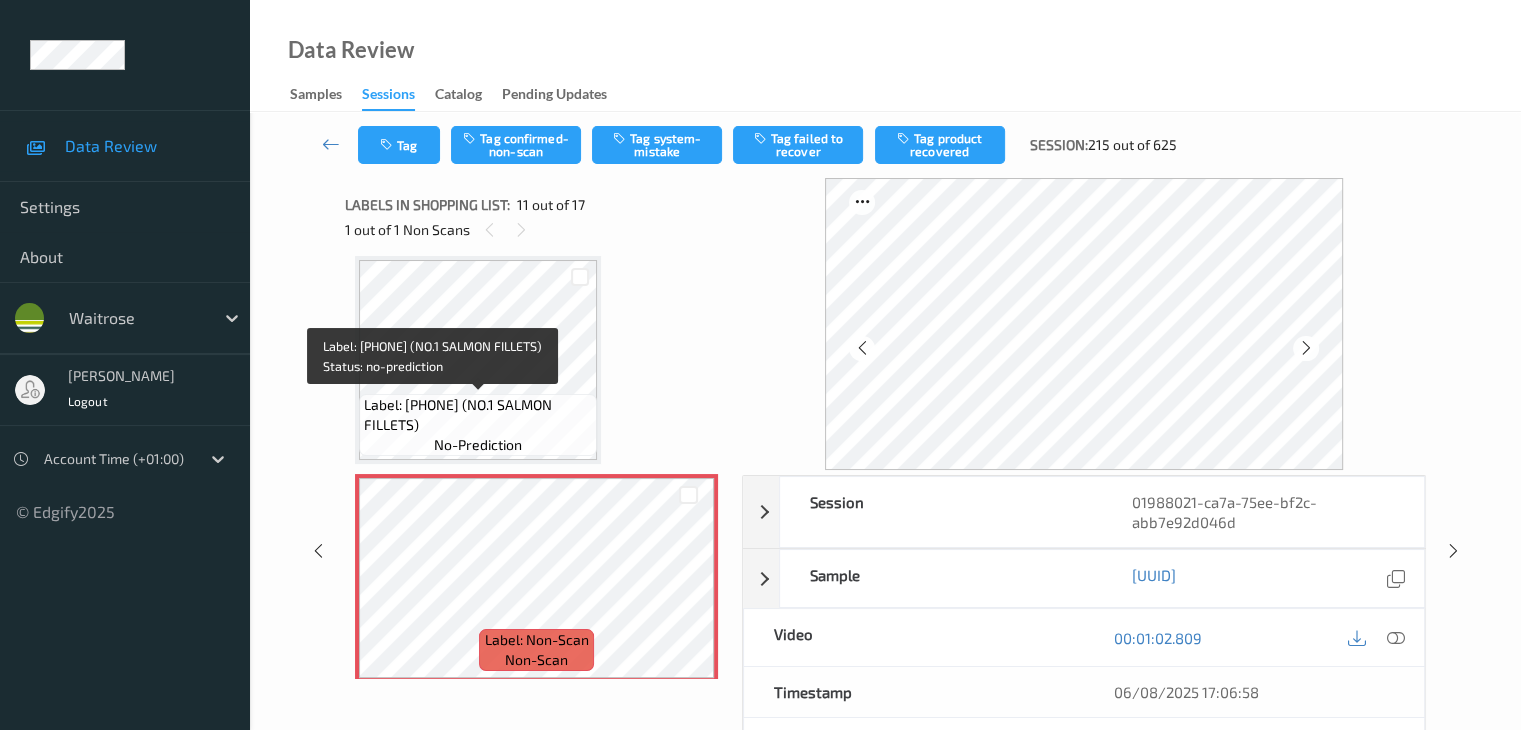 click on "Label: 10500016914097000819 (NO.1 SALMON FILLETS)" at bounding box center (478, 415) 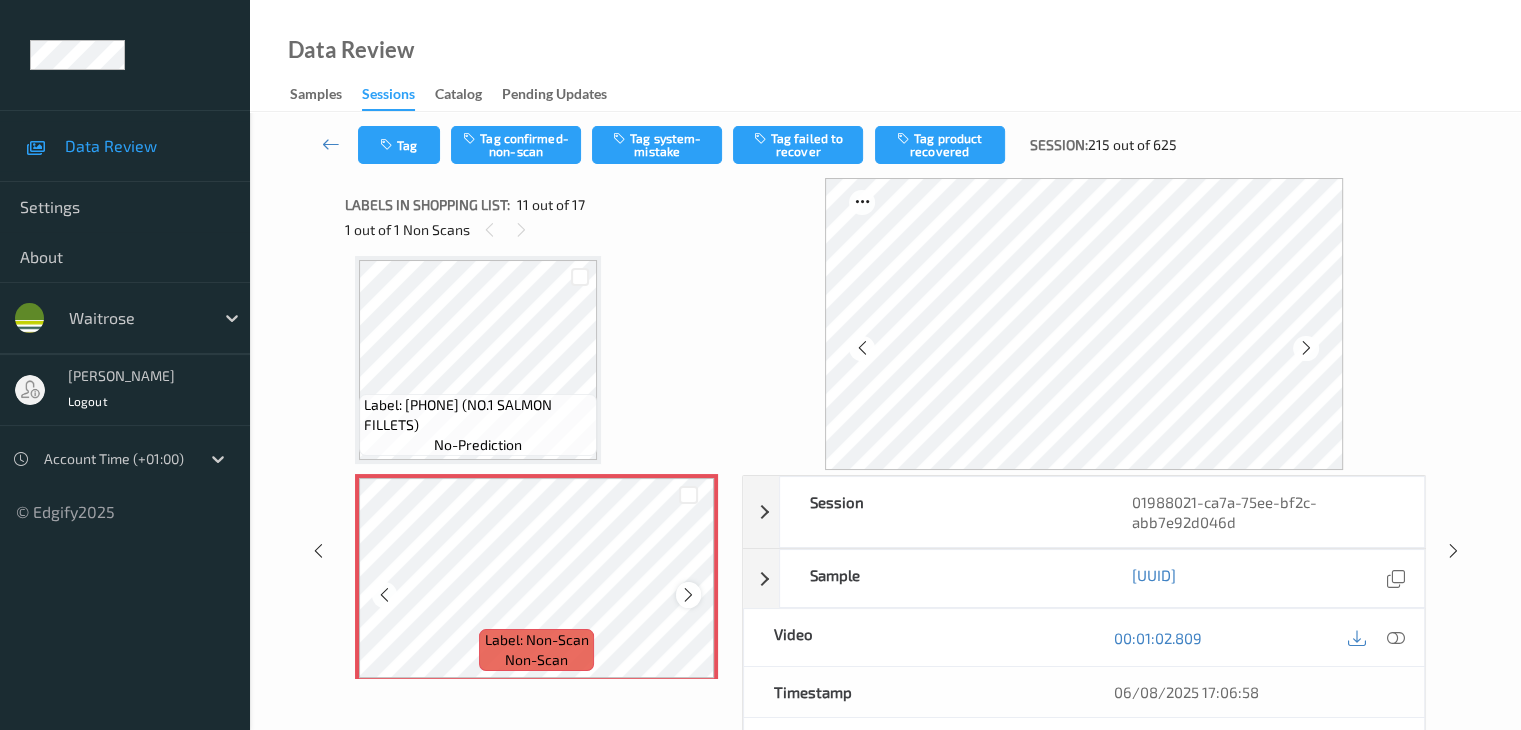 click at bounding box center [688, 595] 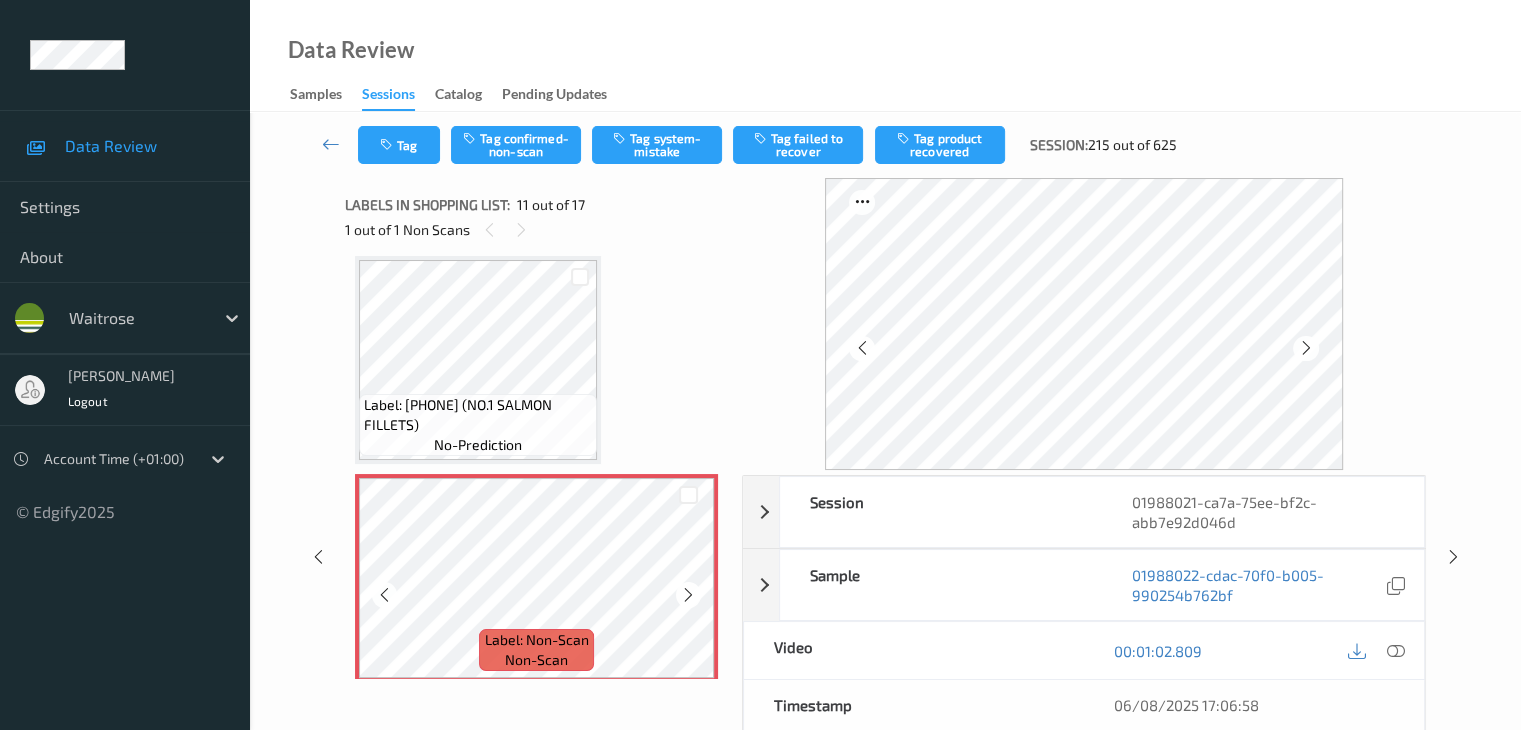 click at bounding box center [688, 595] 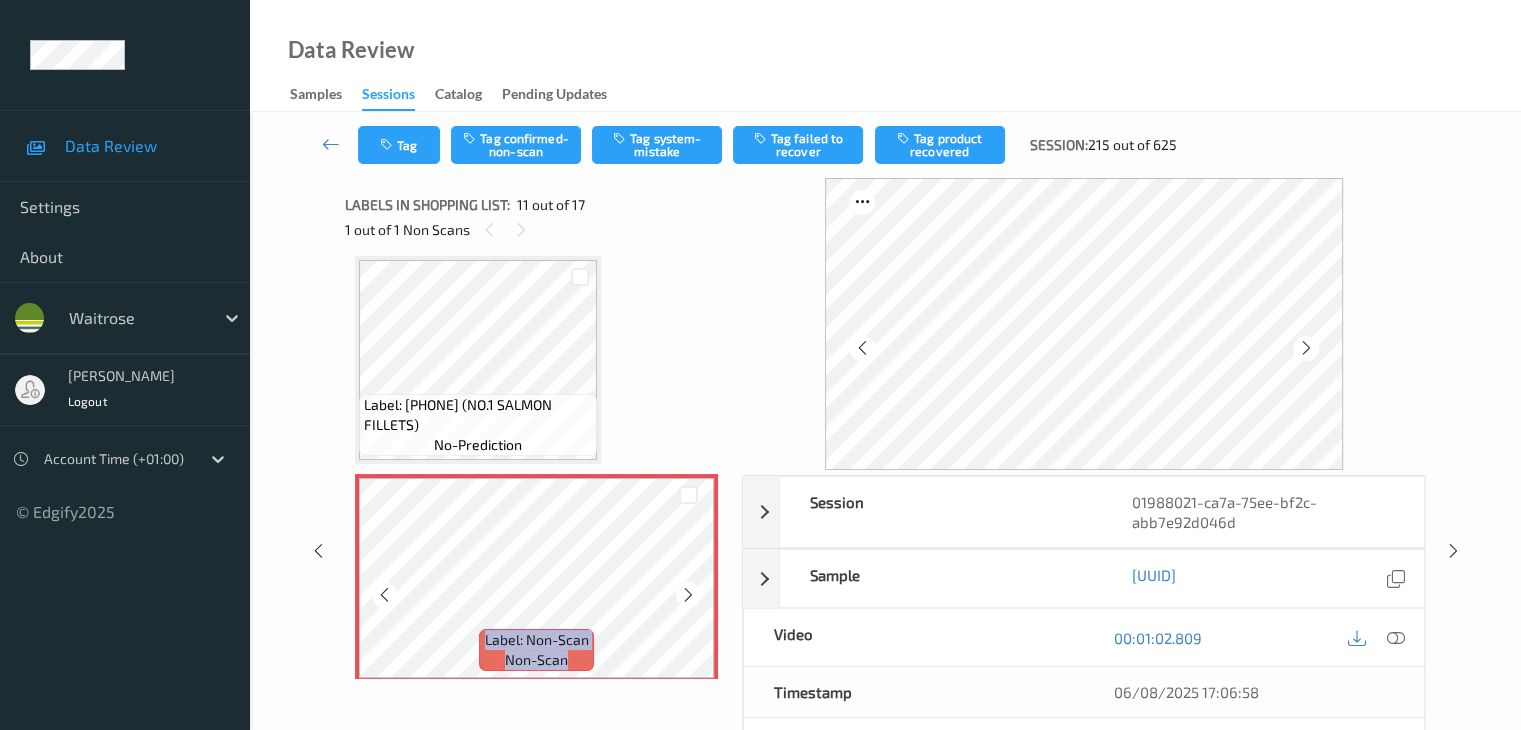 click at bounding box center [688, 595] 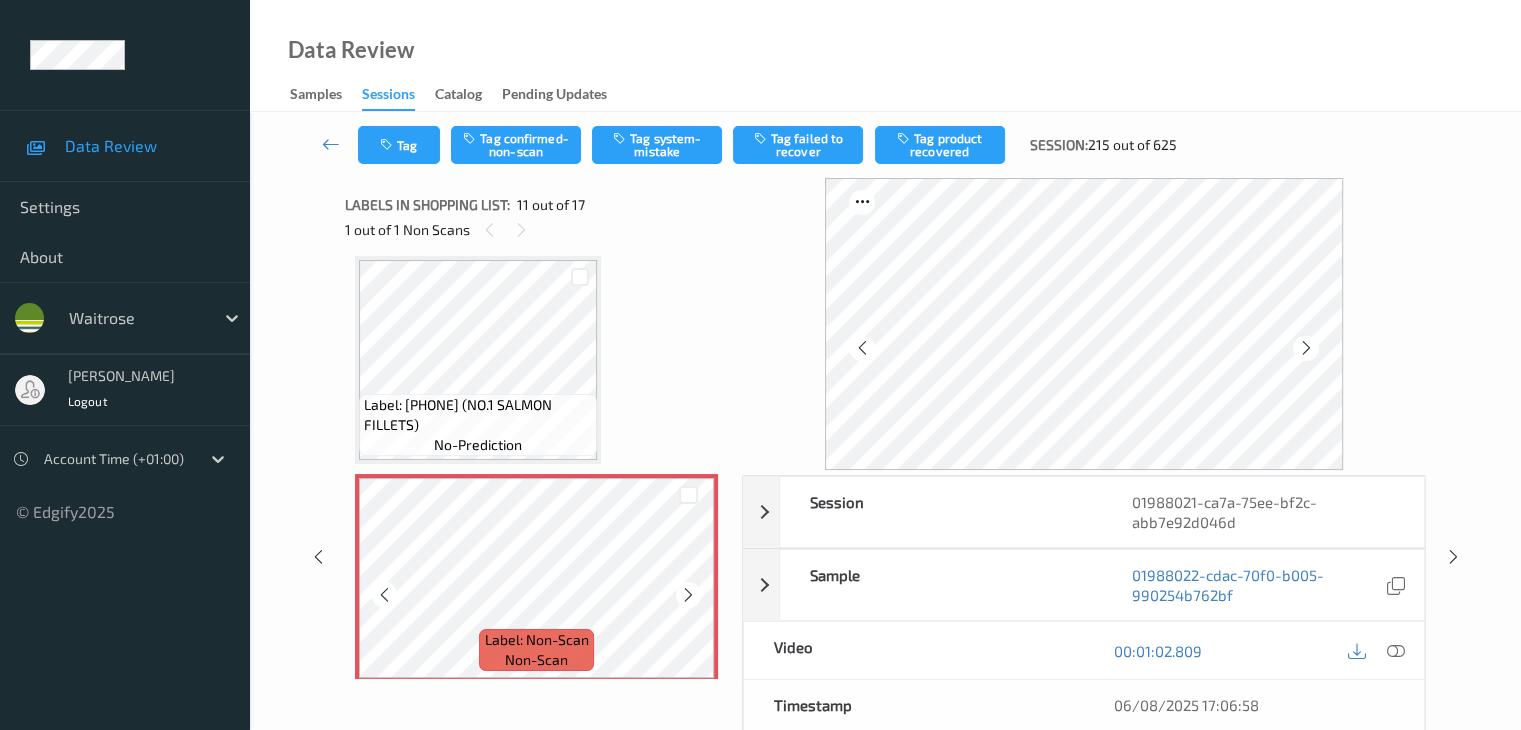 click at bounding box center (688, 595) 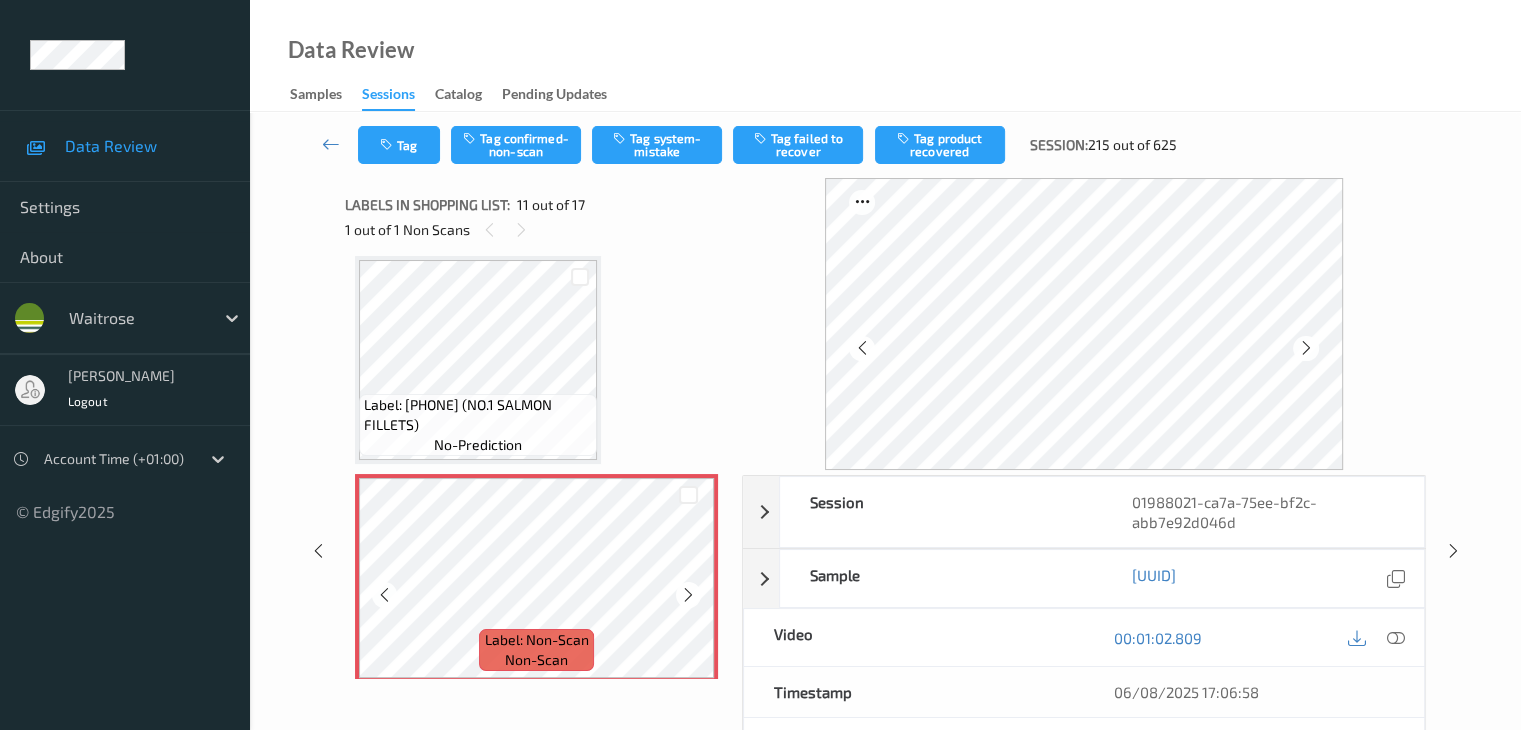 click at bounding box center [688, 595] 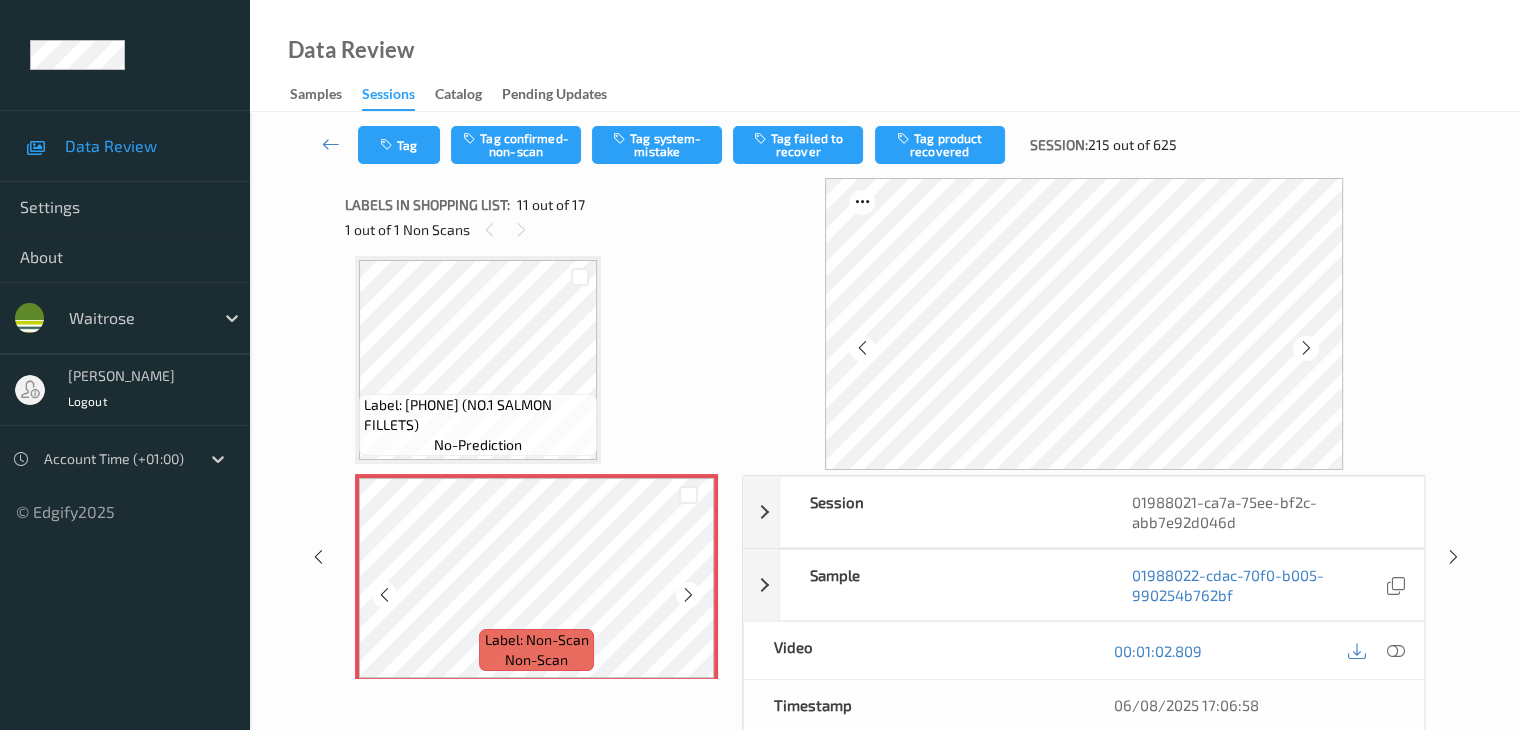 click at bounding box center (688, 595) 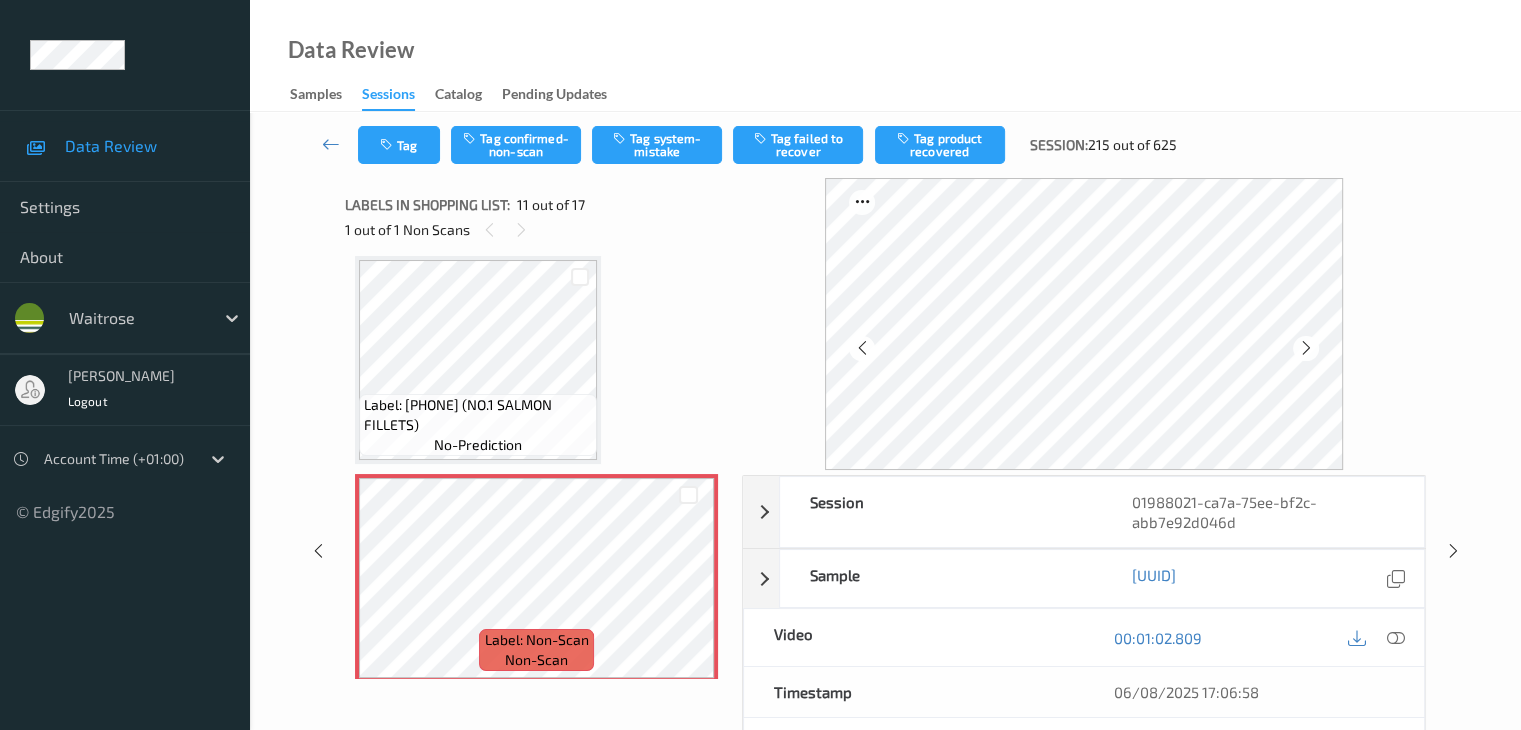 click on "Label: 10500016914097000819 (NO.1 SALMON FILLETS)" at bounding box center [478, 415] 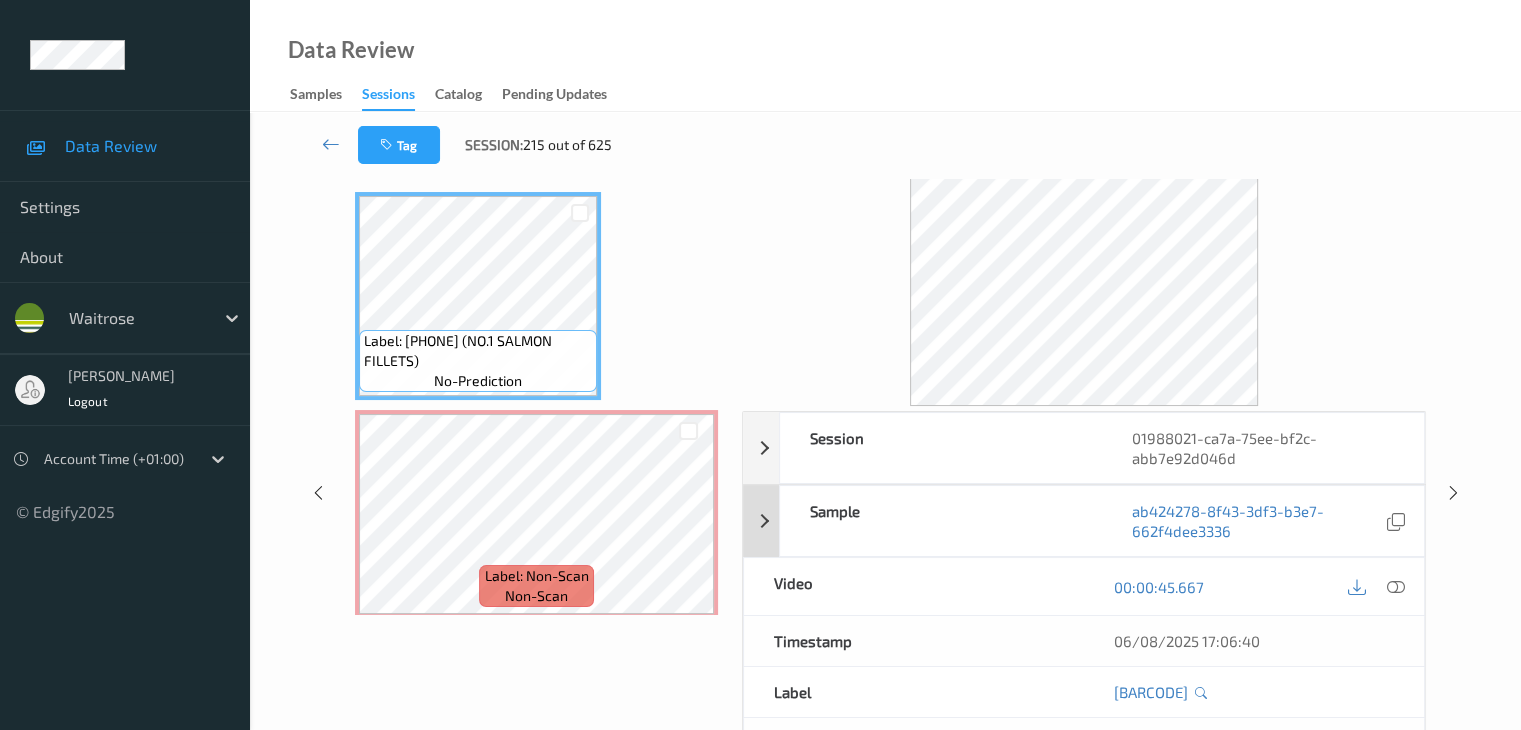 scroll, scrollTop: 100, scrollLeft: 0, axis: vertical 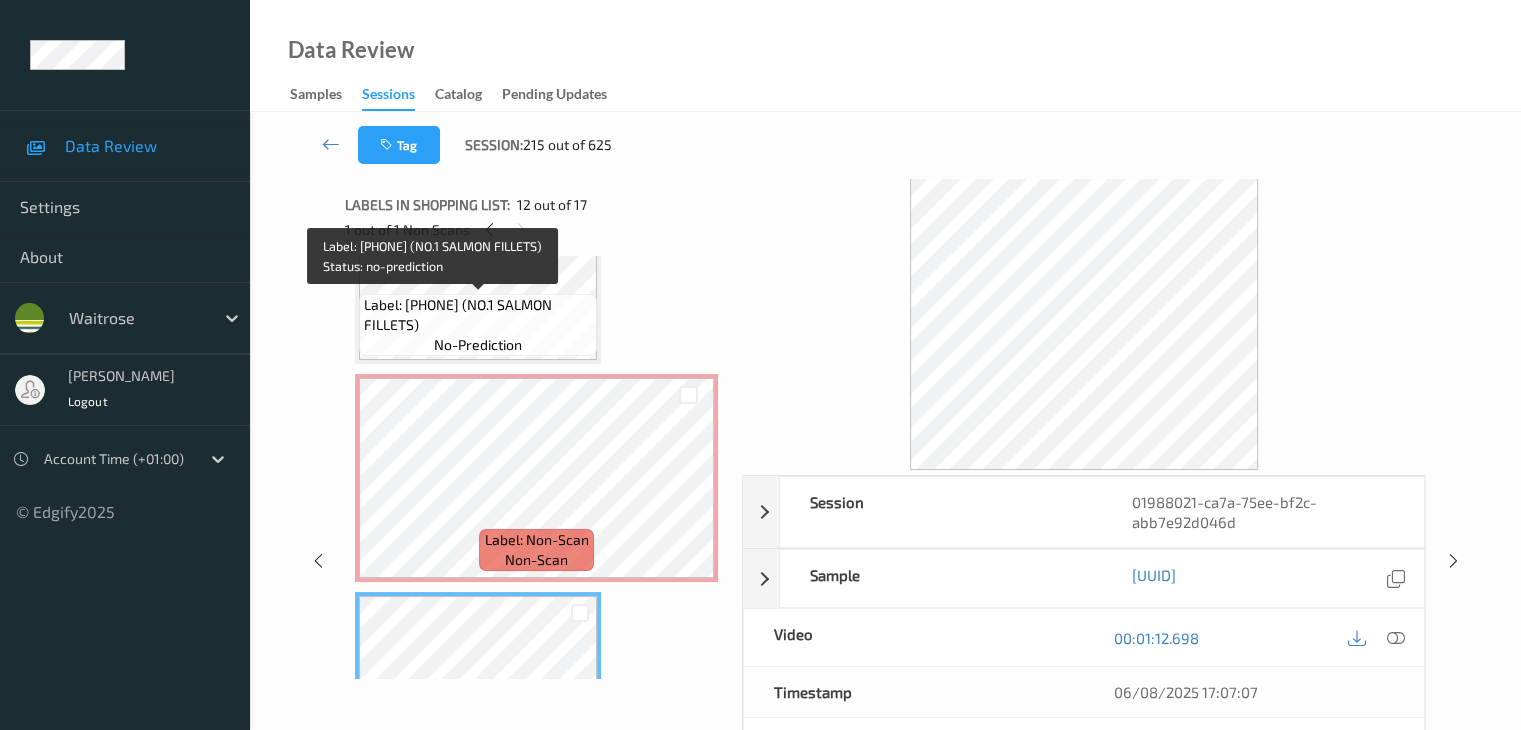 click on "Label: 10500016914097000819 (NO.1 SALMON FILLETS) no-prediction" at bounding box center (478, 325) 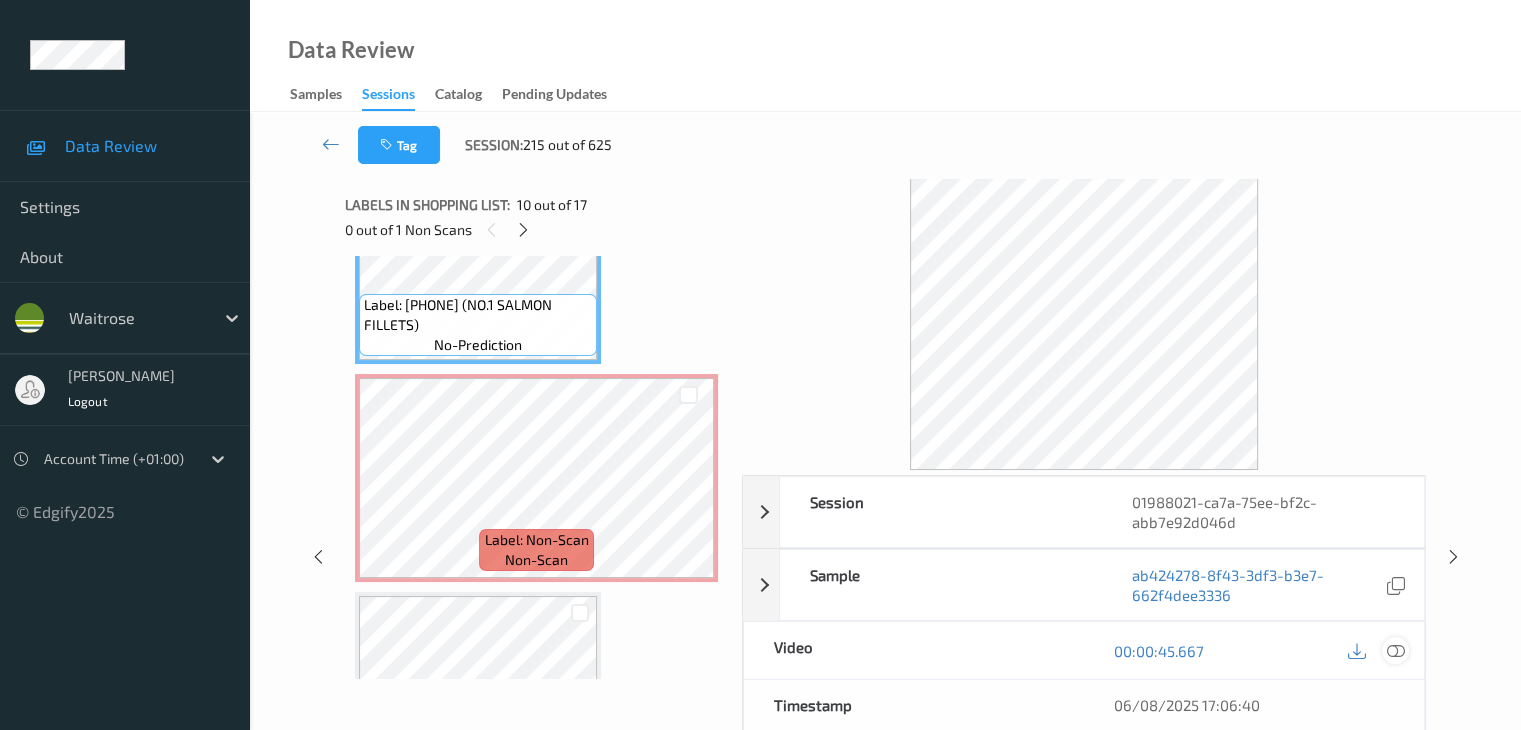 click at bounding box center [1395, 651] 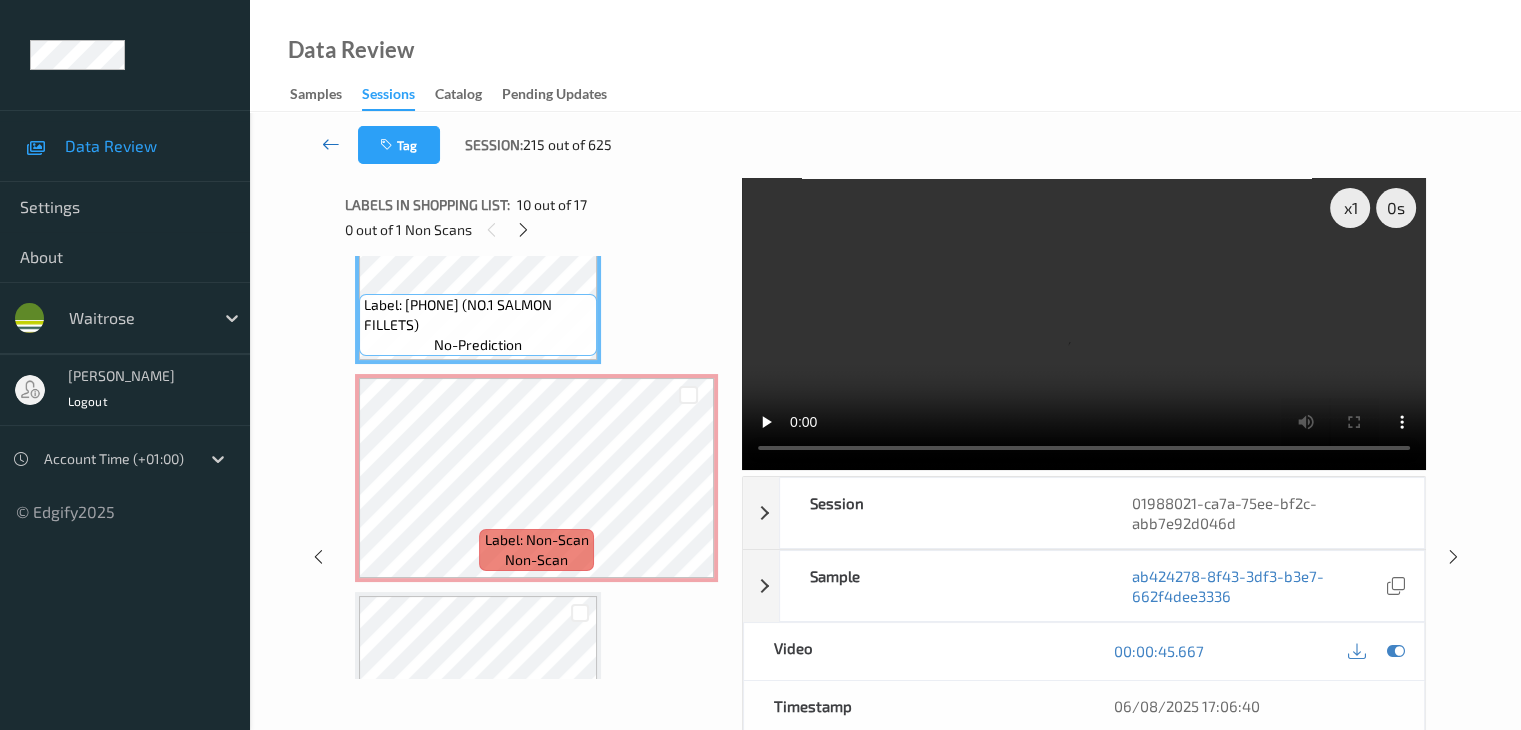 click at bounding box center [331, 144] 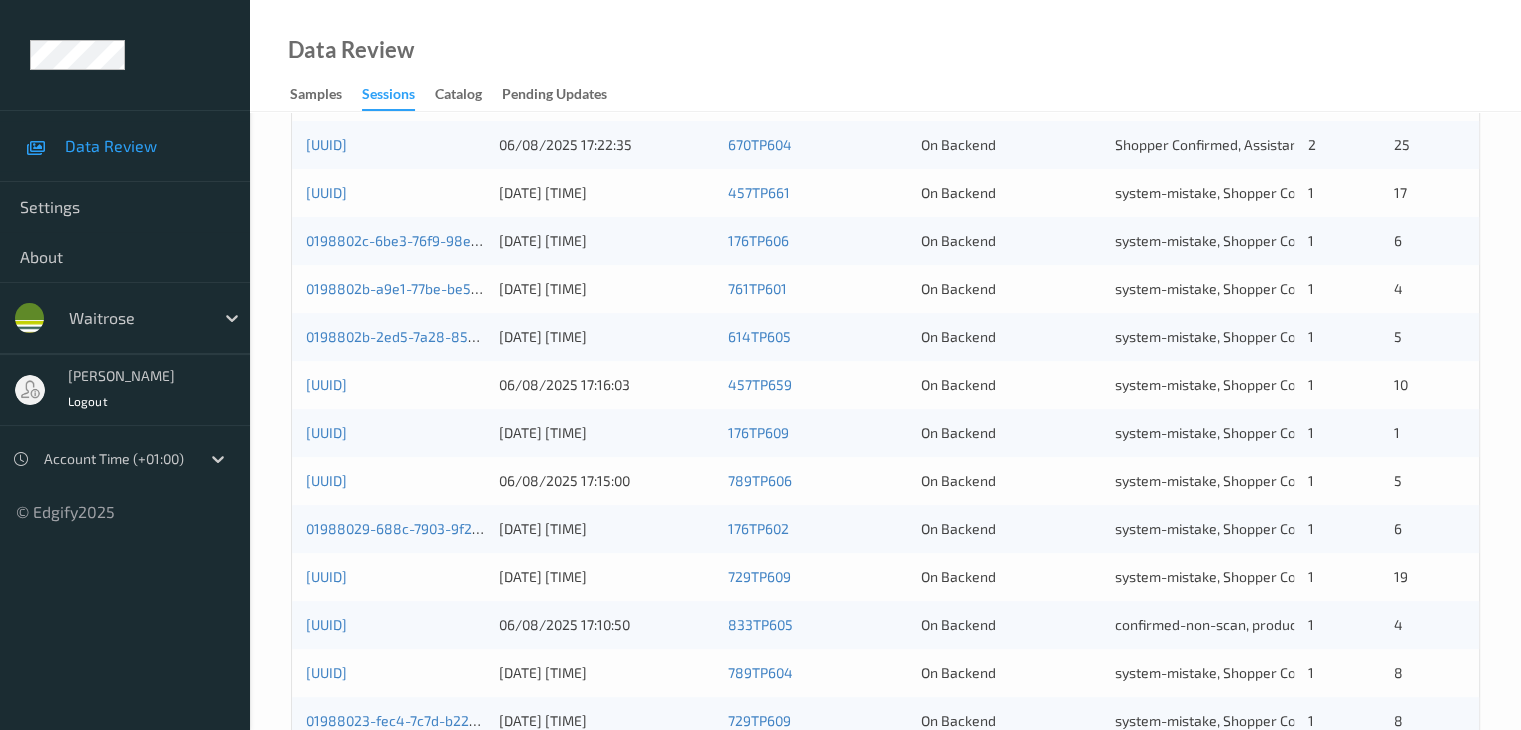 scroll, scrollTop: 932, scrollLeft: 0, axis: vertical 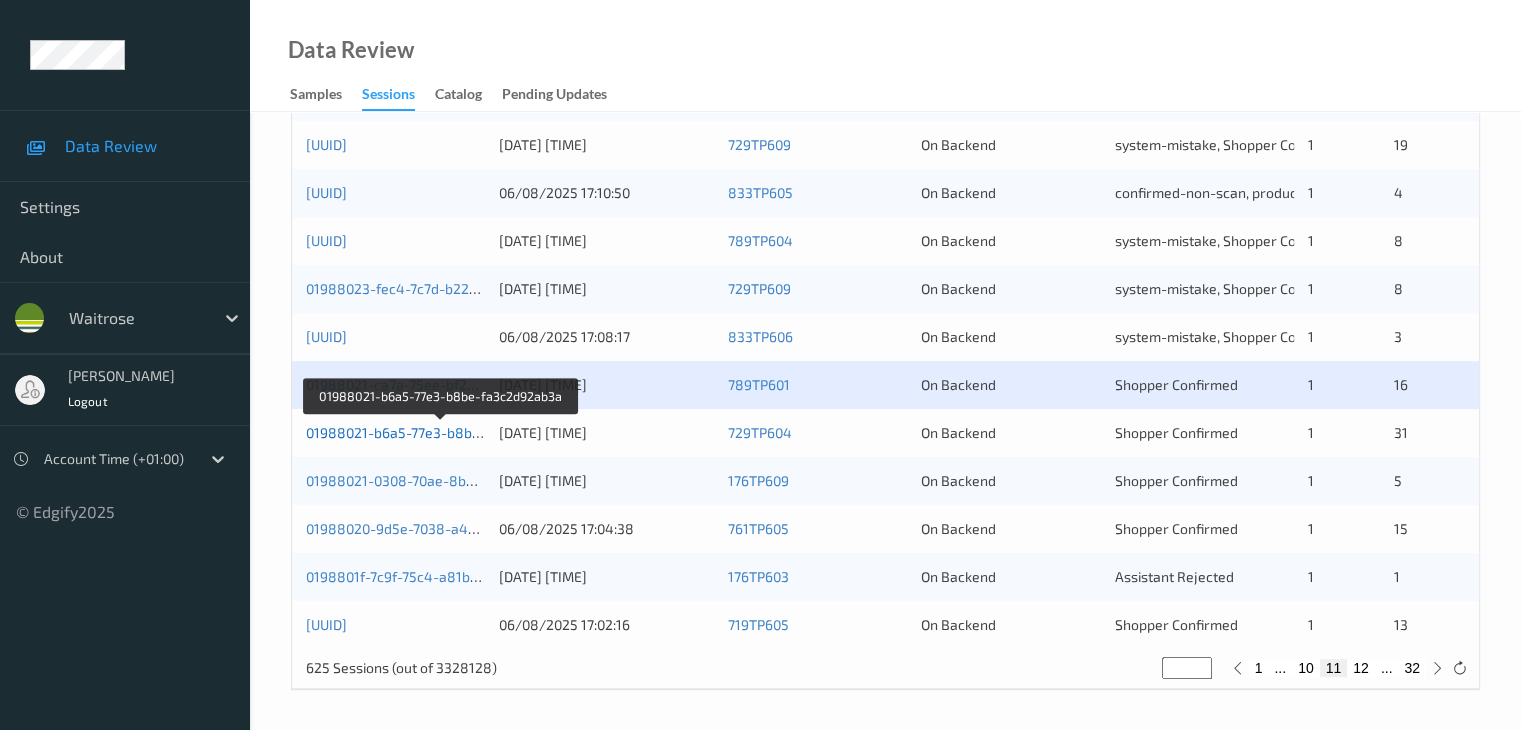 click on "01988021-b6a5-77e3-b8be-fa3c2d92ab3a" at bounding box center (442, 432) 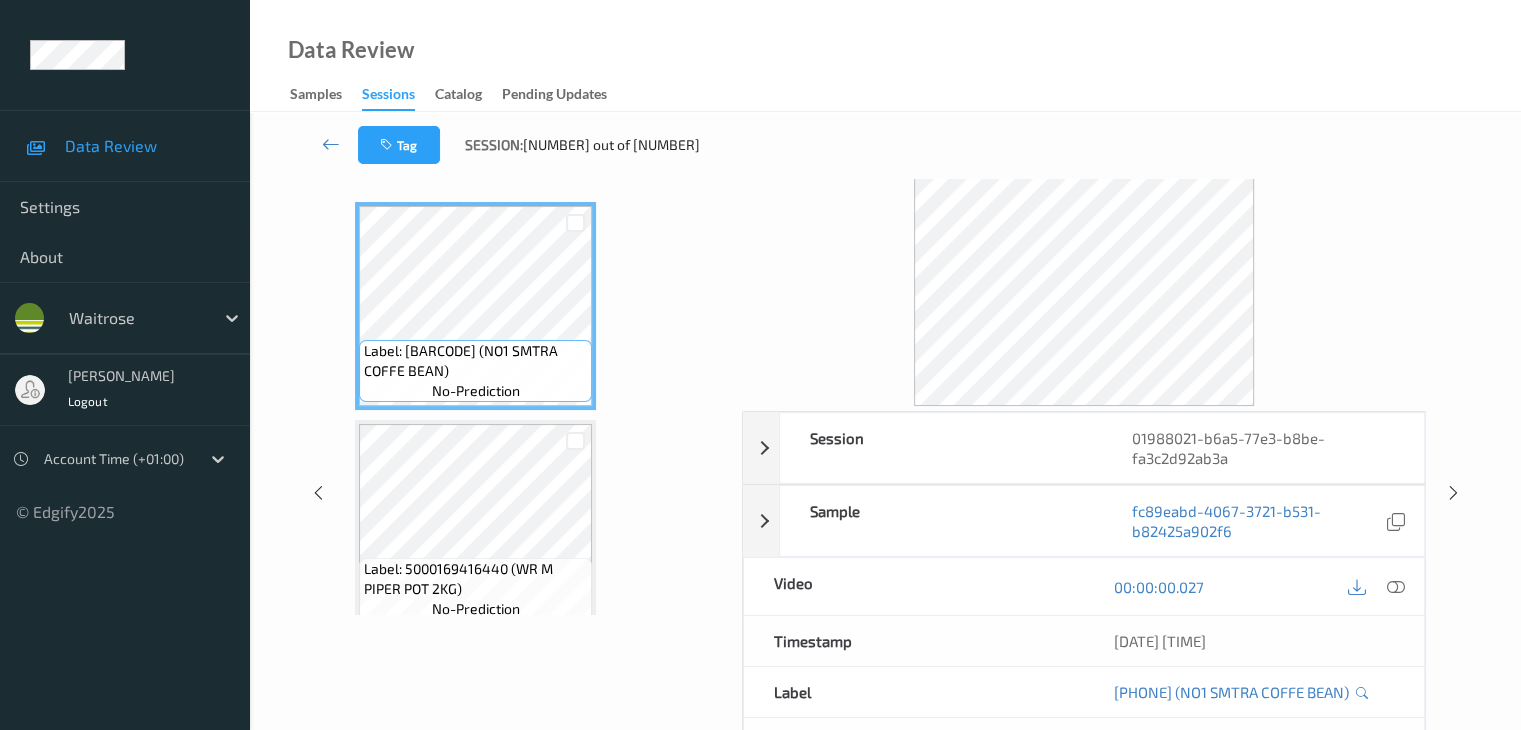 scroll, scrollTop: 0, scrollLeft: 0, axis: both 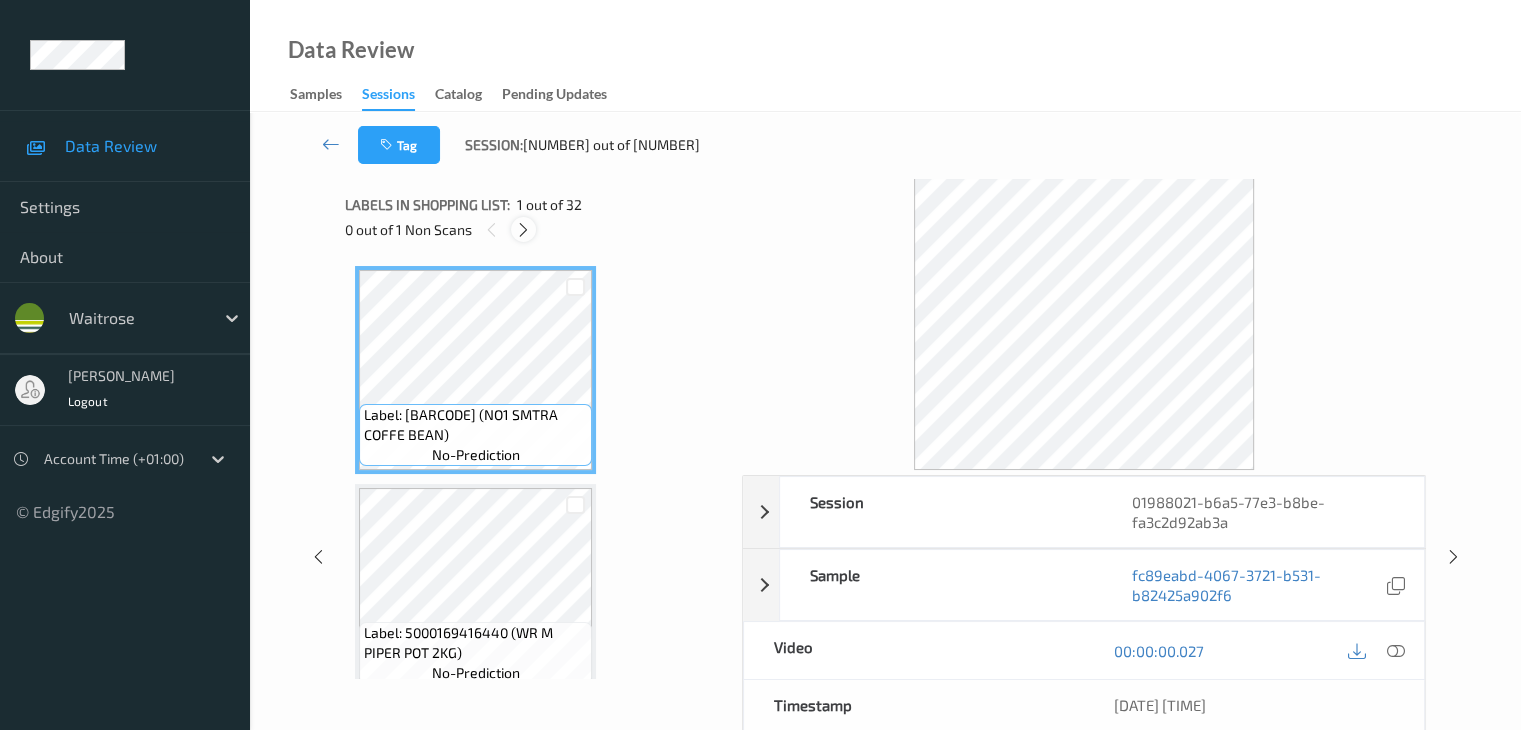 click at bounding box center [523, 229] 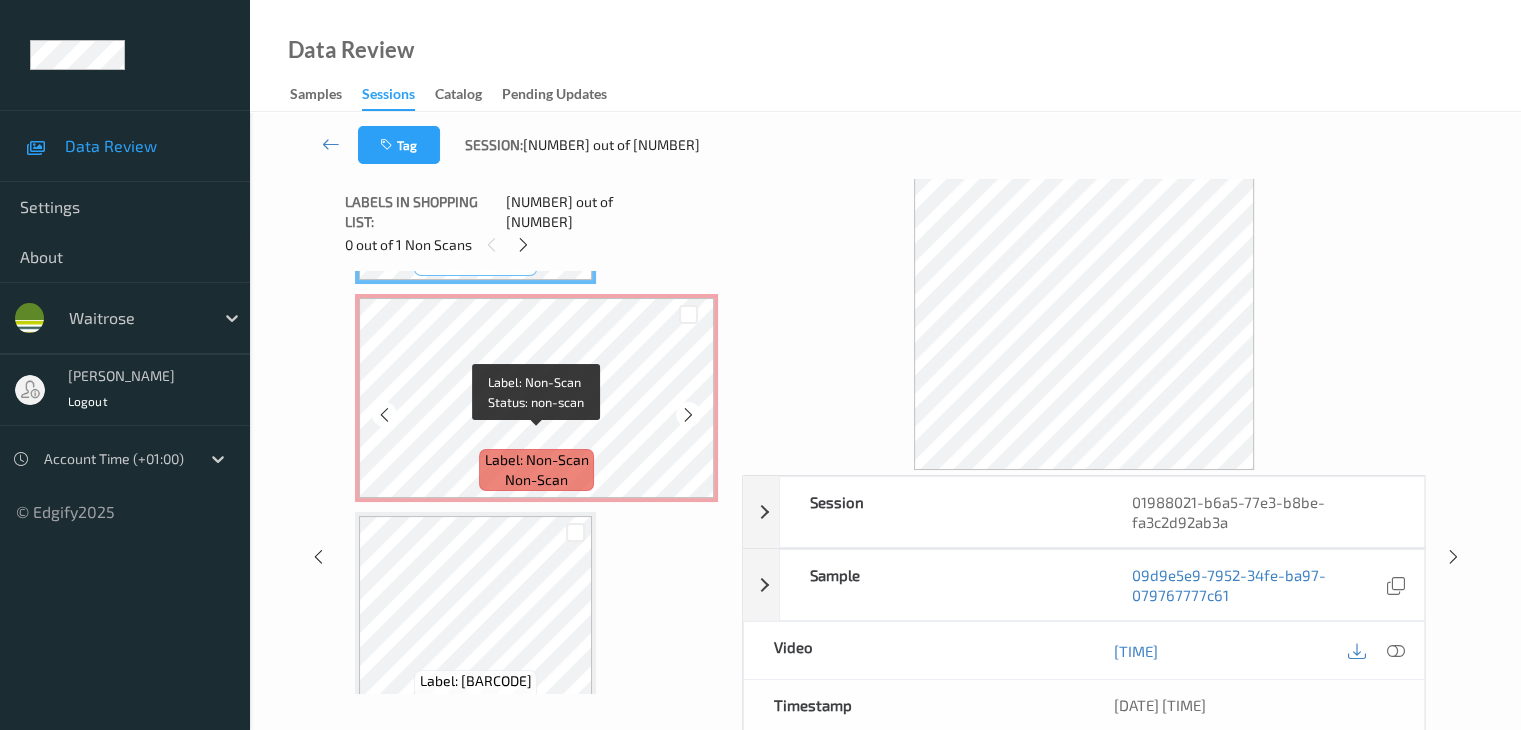scroll, scrollTop: 2172, scrollLeft: 0, axis: vertical 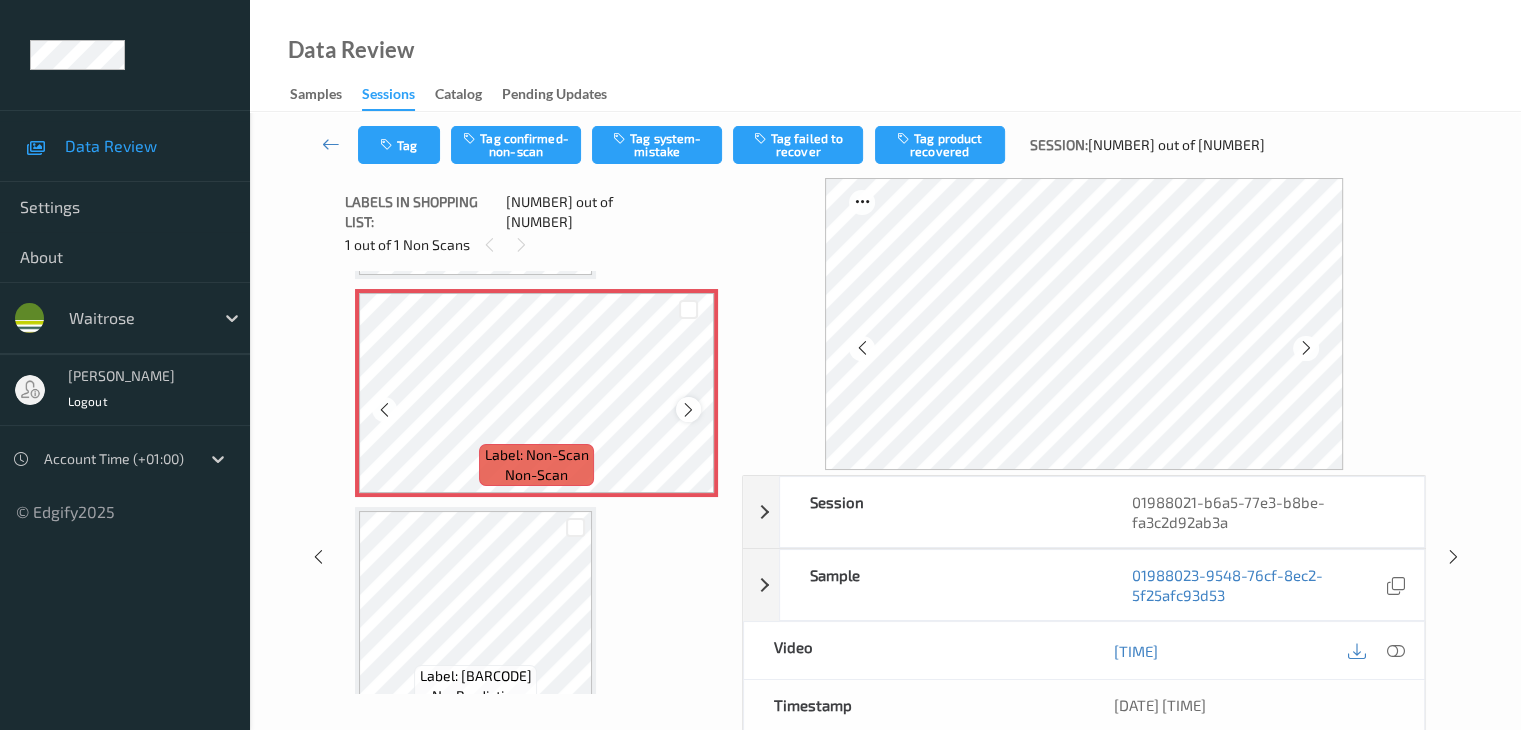 click at bounding box center [688, 410] 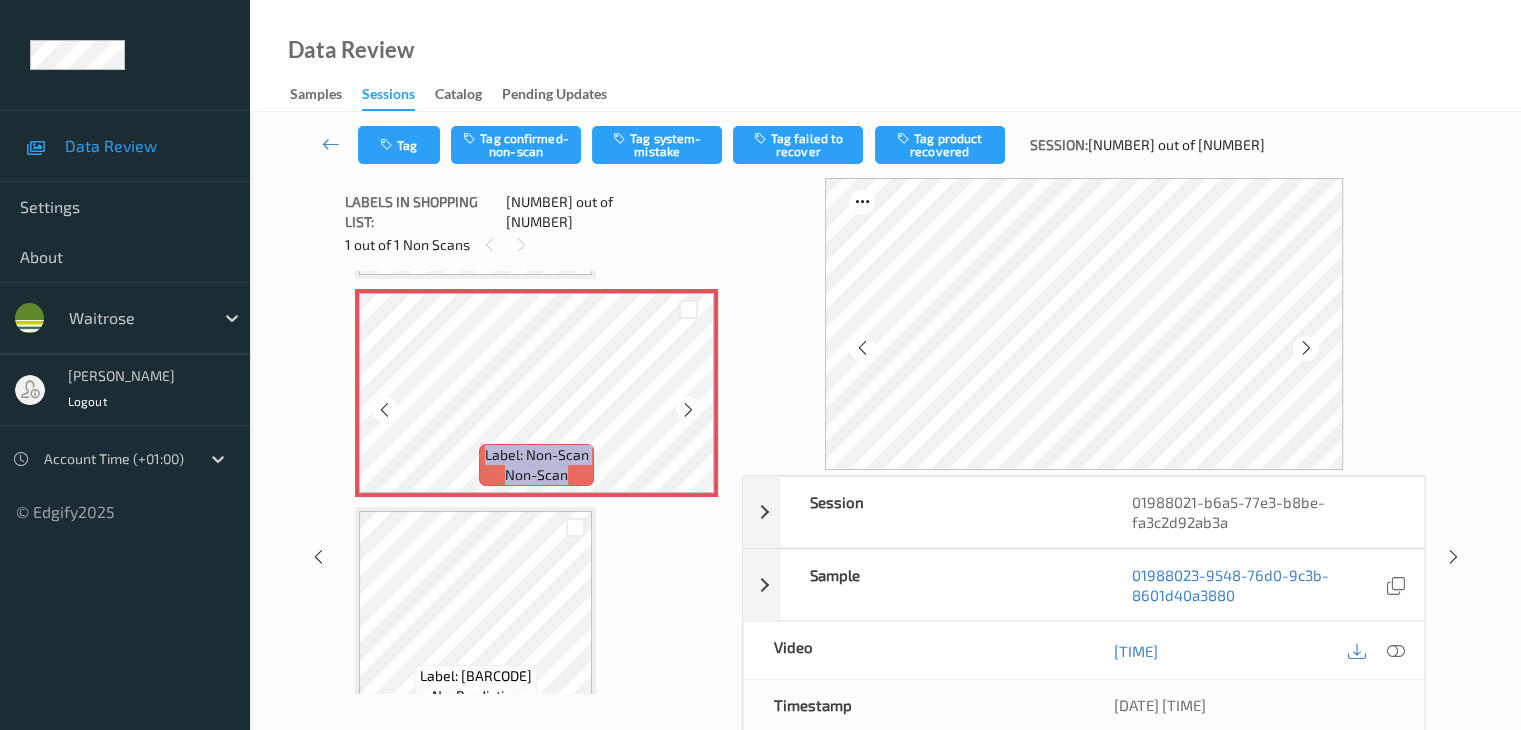 click at bounding box center (688, 410) 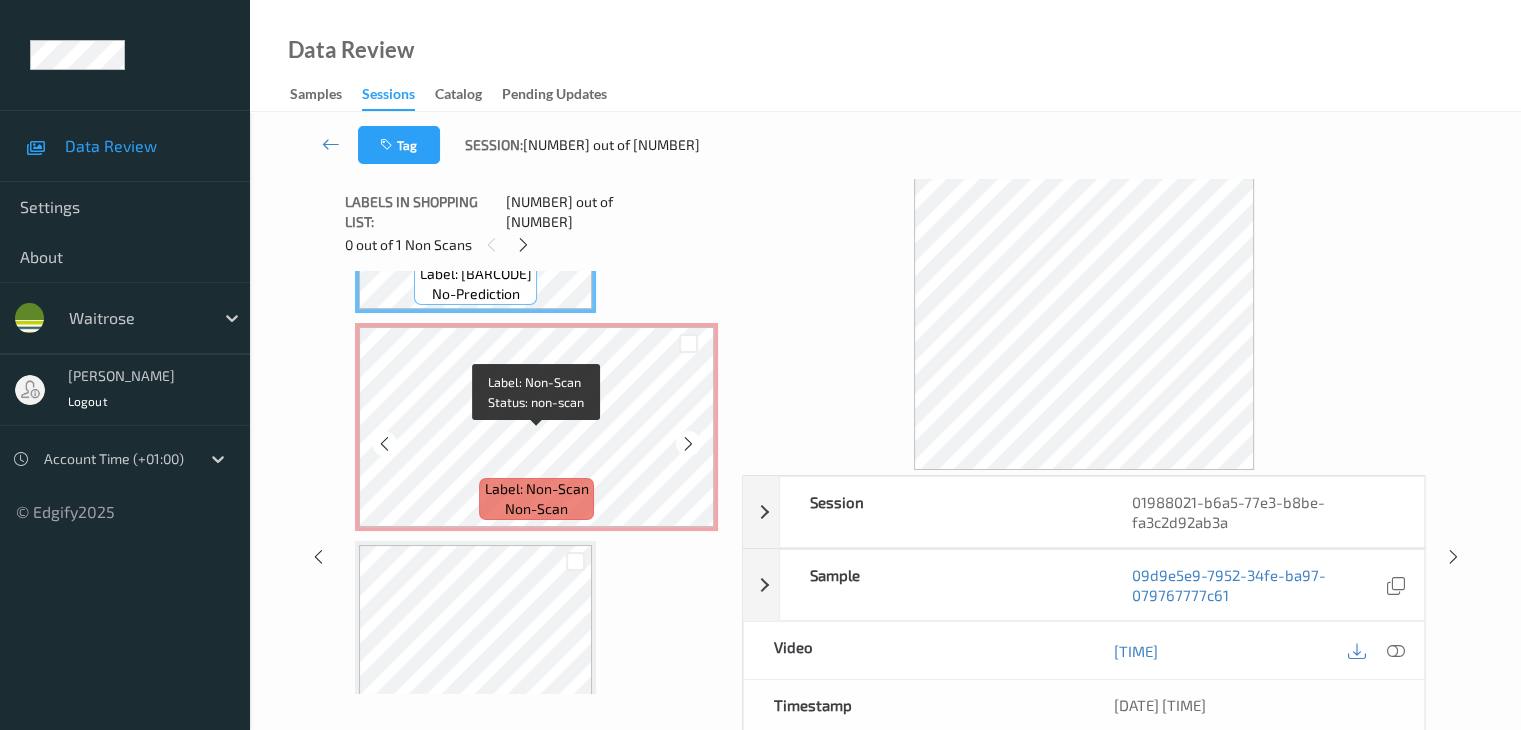 scroll, scrollTop: 2172, scrollLeft: 0, axis: vertical 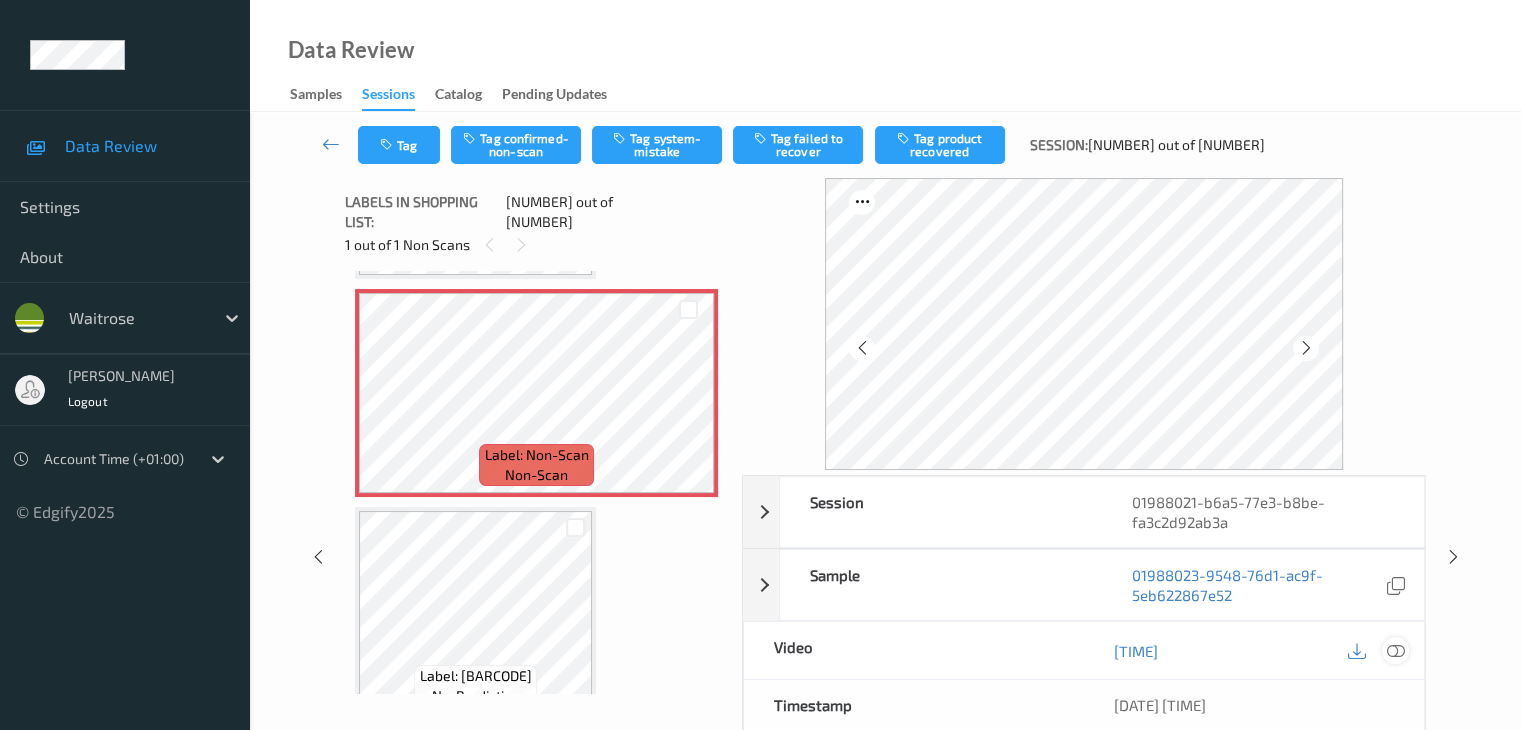 click at bounding box center (1395, 651) 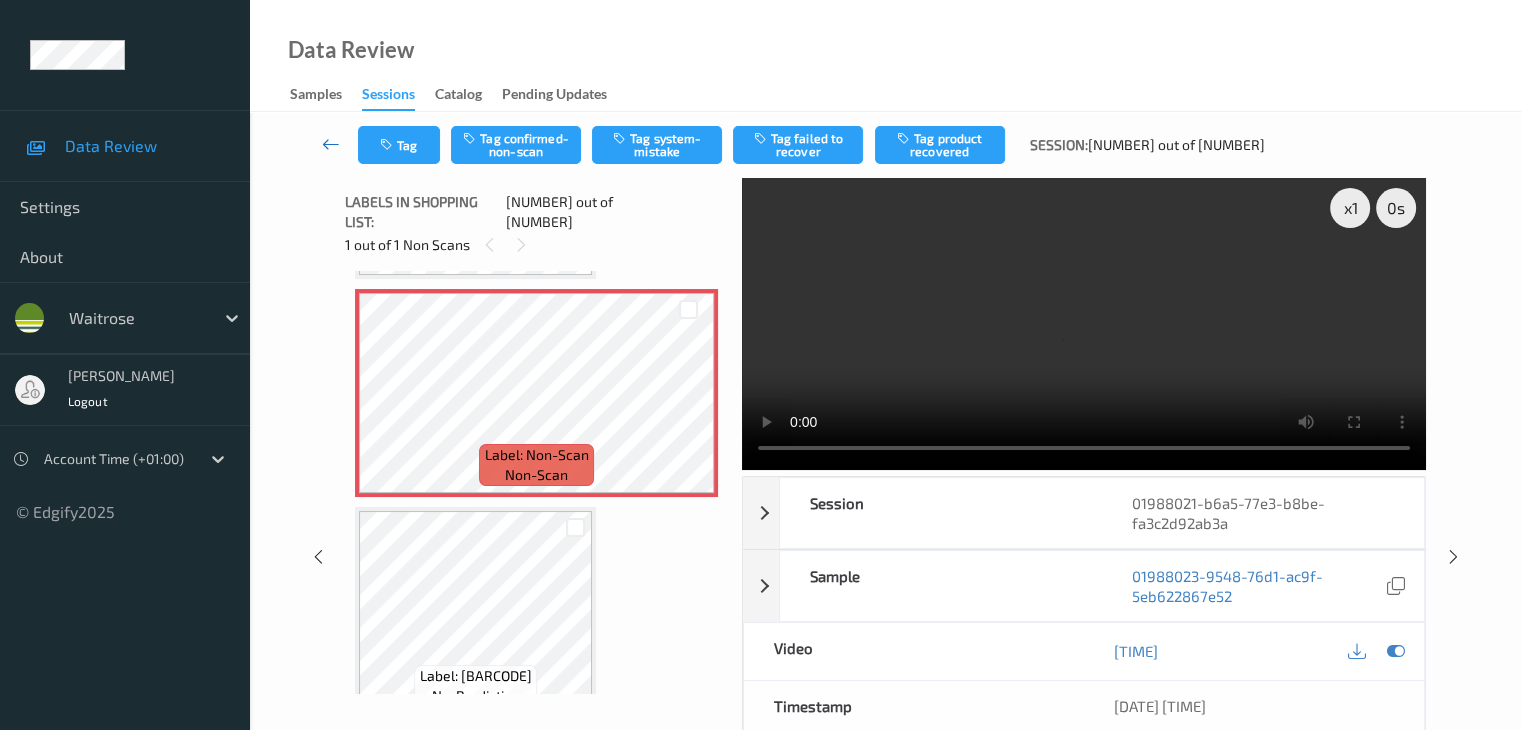 click at bounding box center [331, 144] 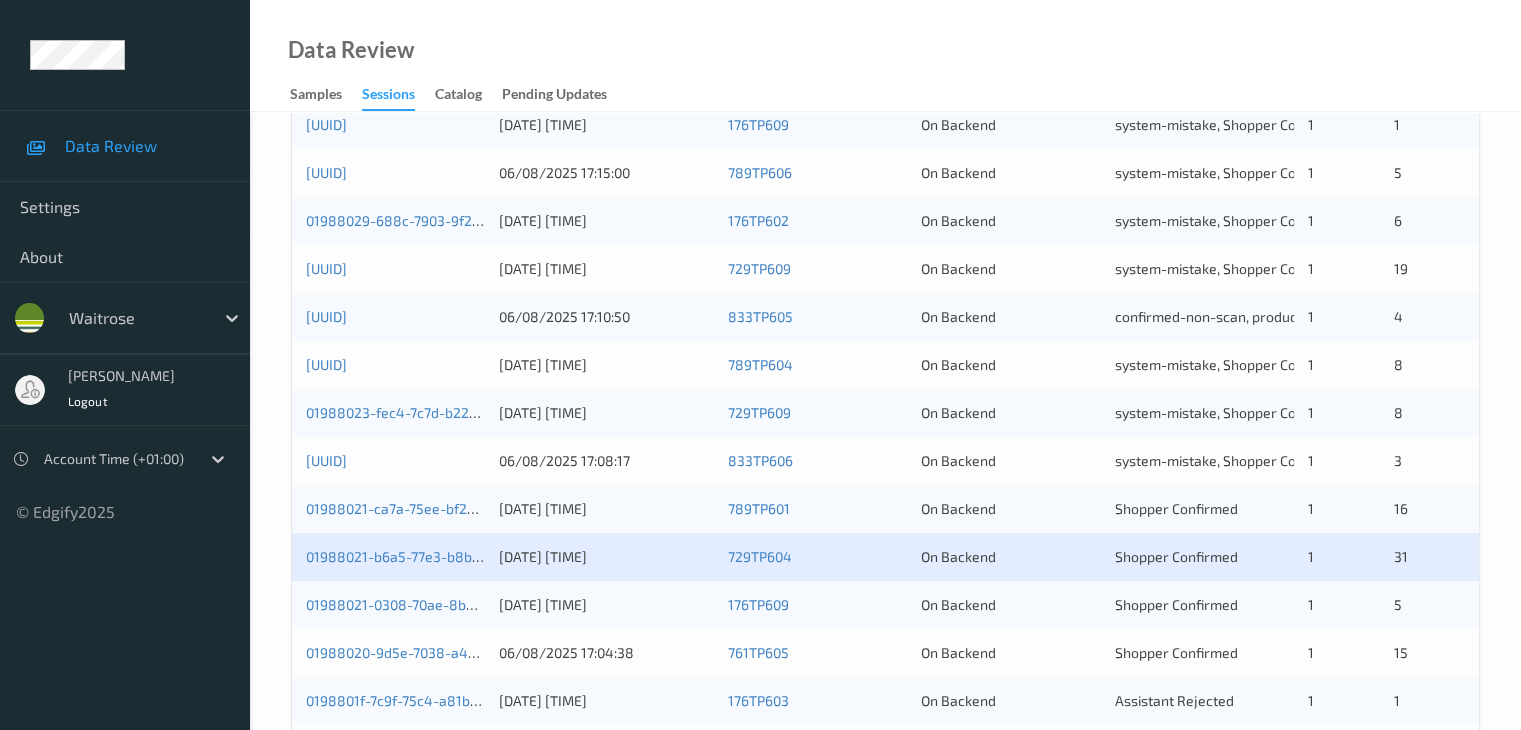 scroll, scrollTop: 932, scrollLeft: 0, axis: vertical 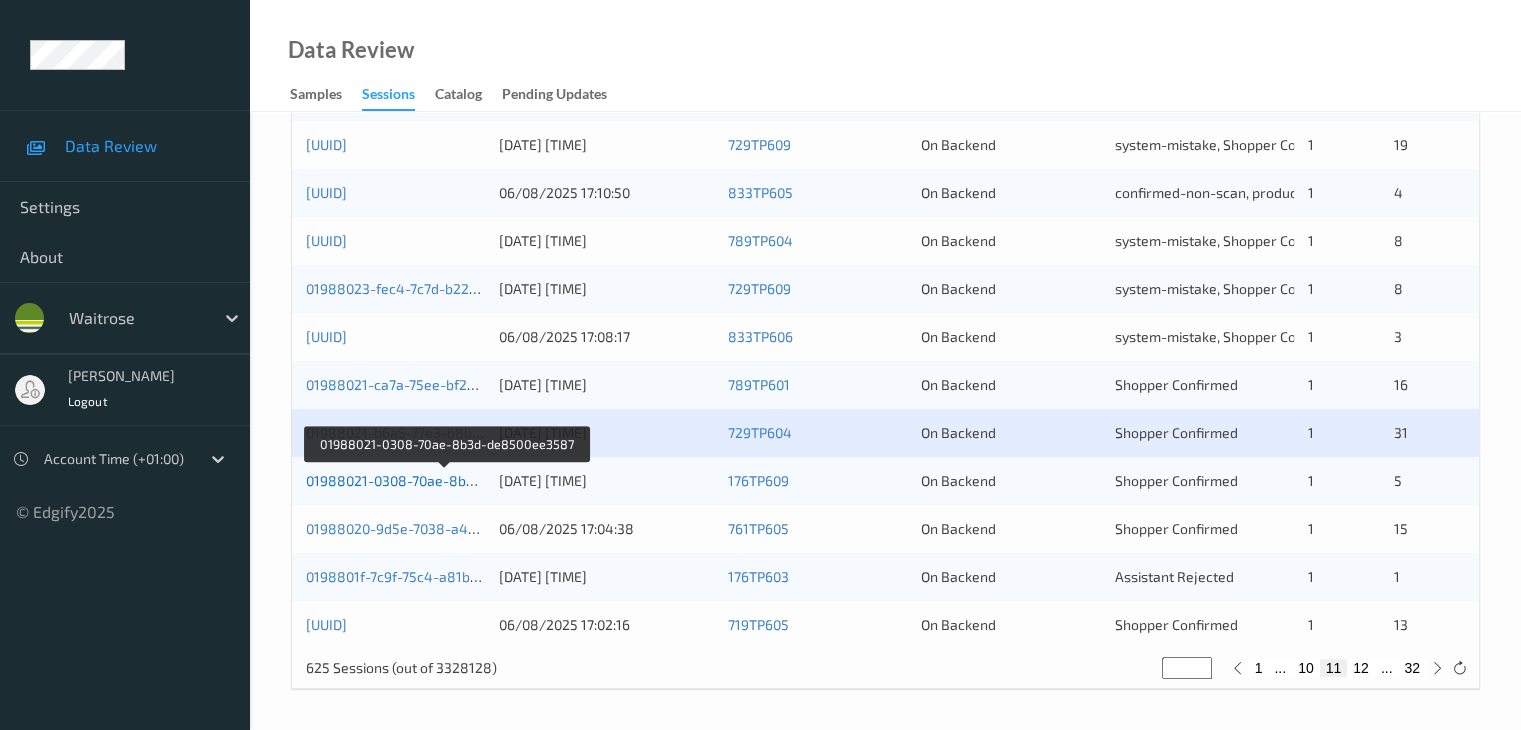 click on "01988021-0308-70ae-8b3d-de8500ee3587" at bounding box center (445, 480) 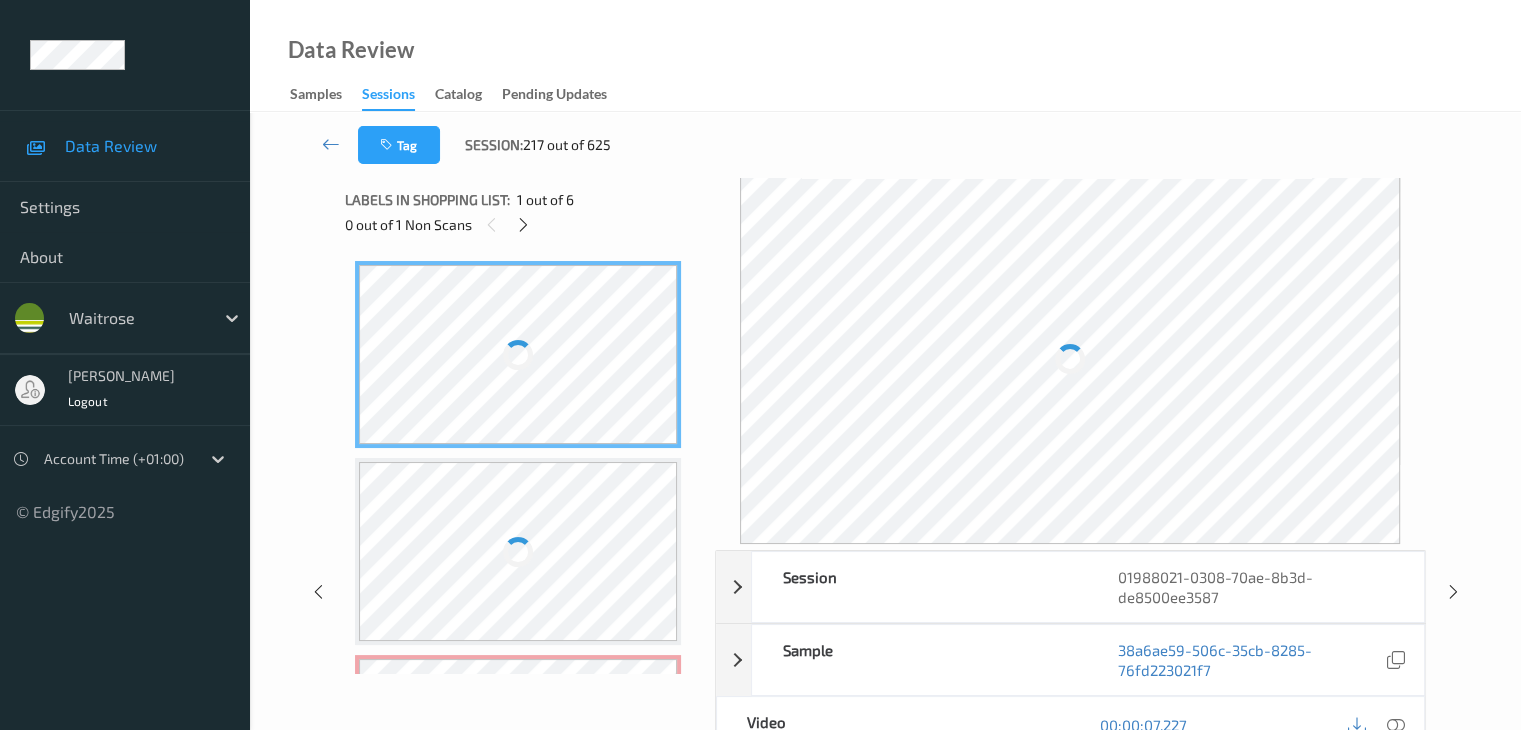 scroll, scrollTop: 0, scrollLeft: 0, axis: both 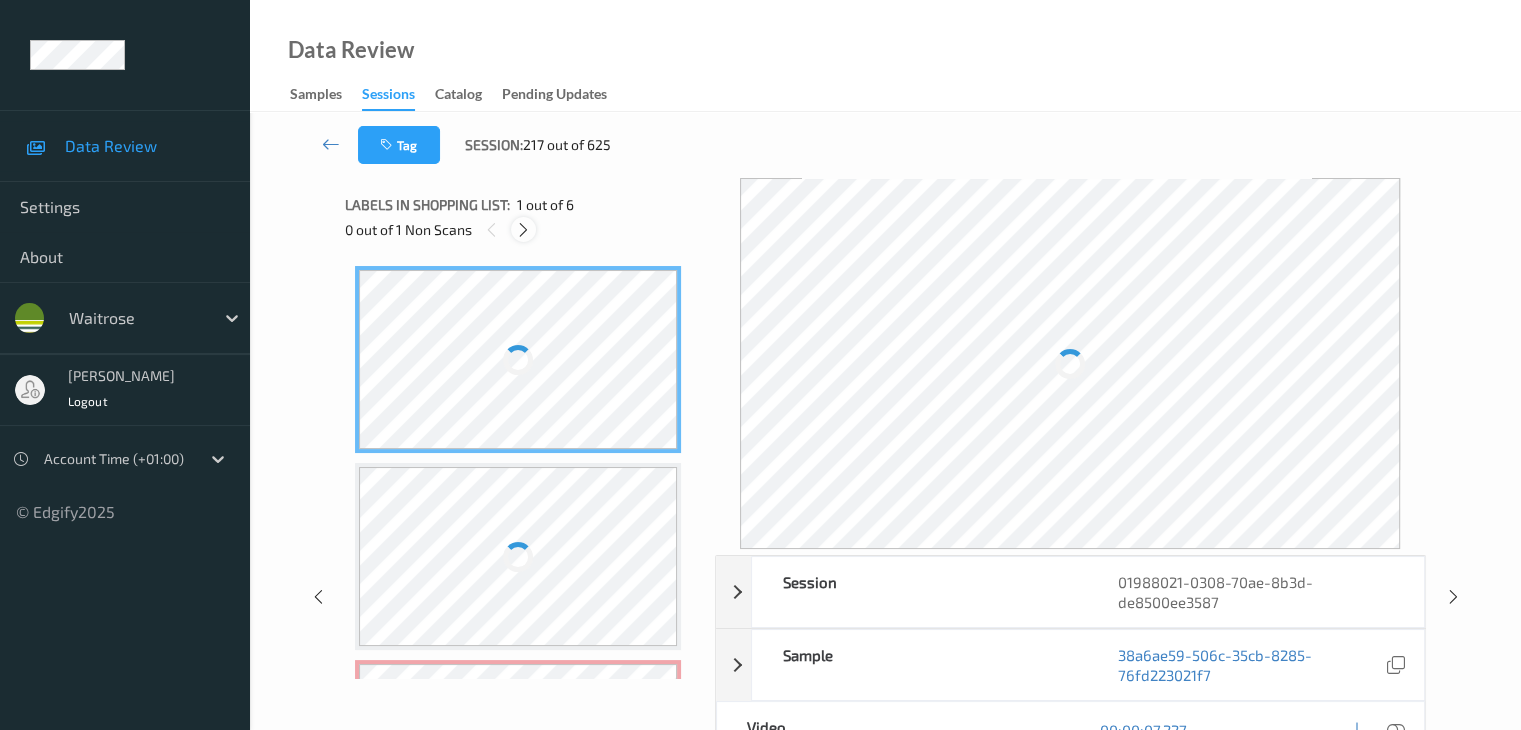 click at bounding box center [523, 230] 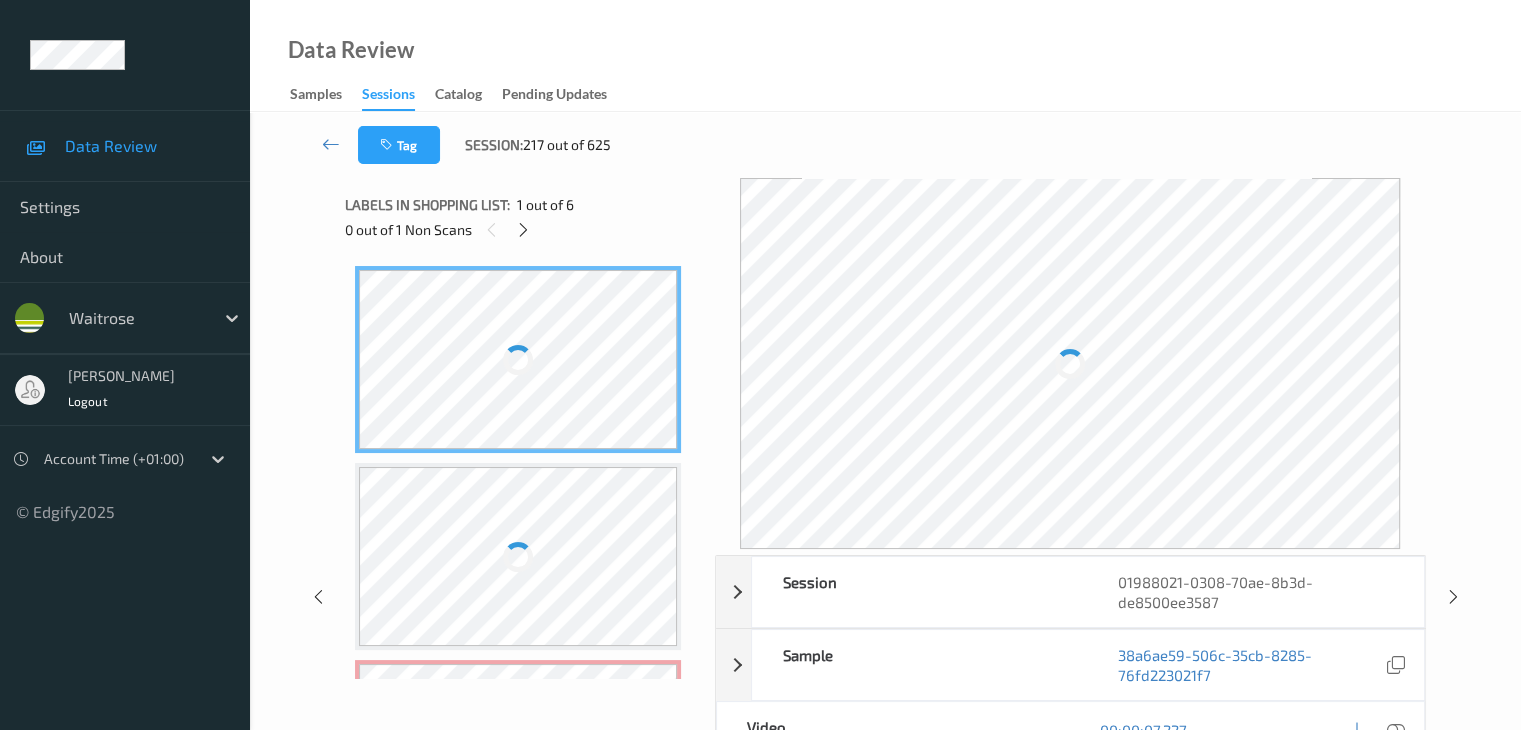 scroll, scrollTop: 207, scrollLeft: 0, axis: vertical 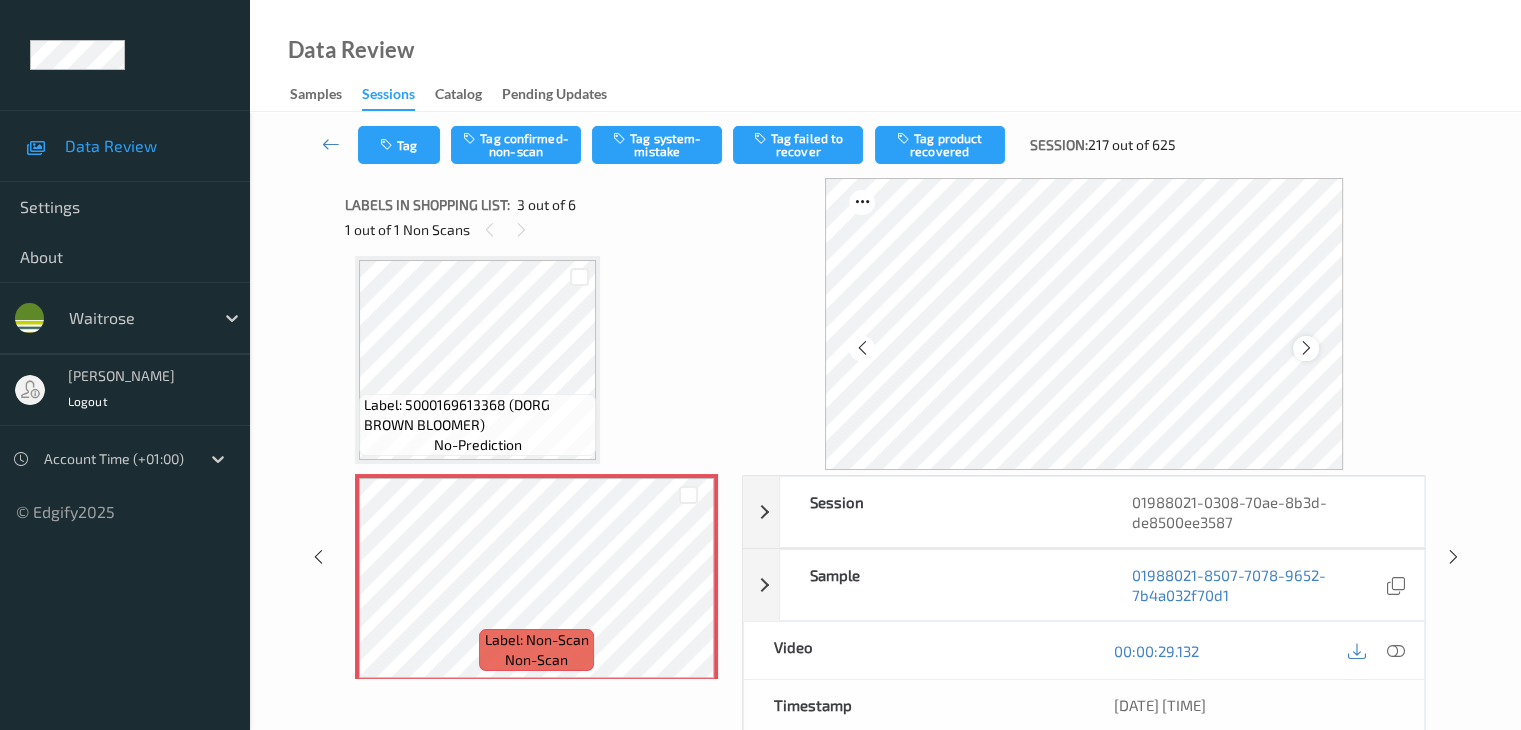 click at bounding box center (1306, 348) 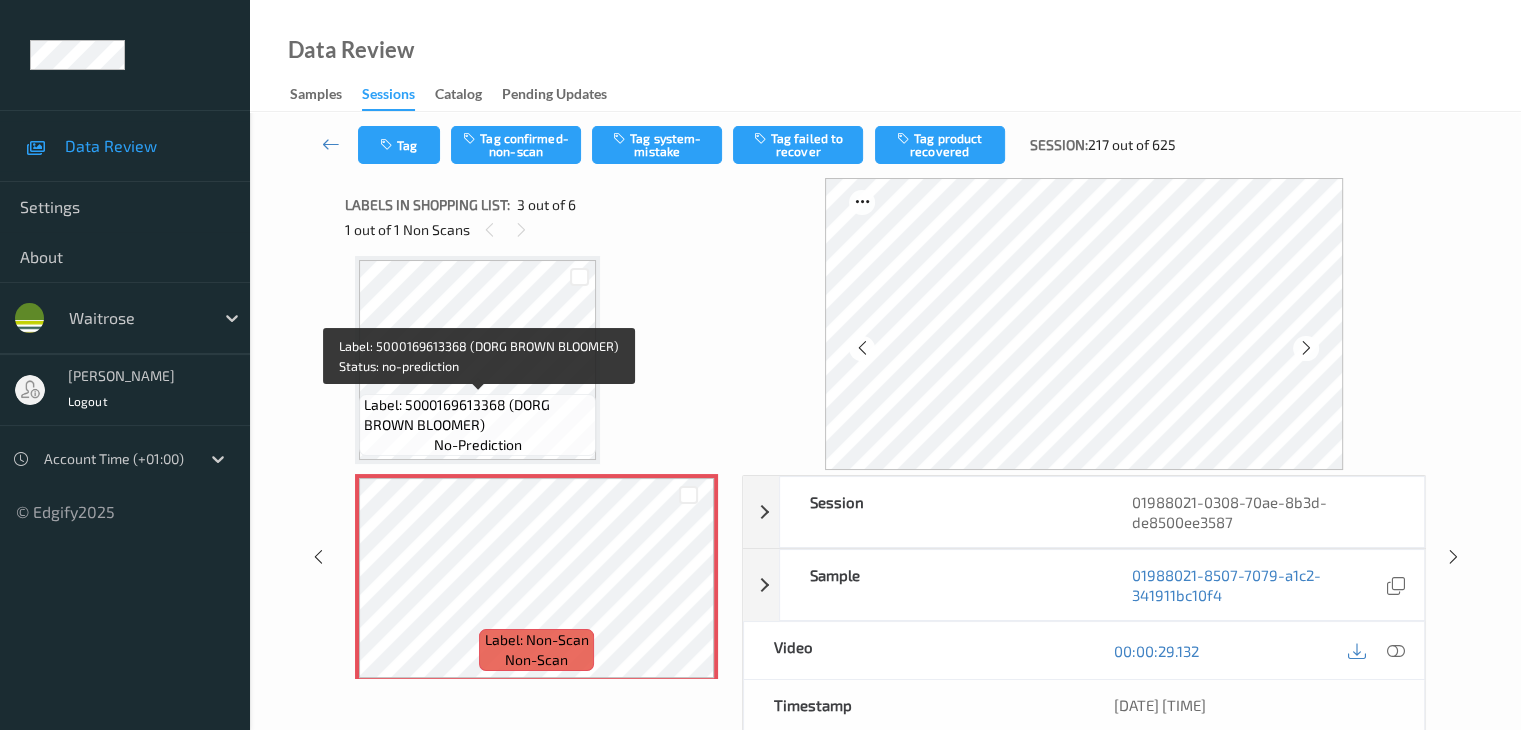 click on "Label: 5000169613368 (DORG BROWN BLOOMER)" at bounding box center [477, 415] 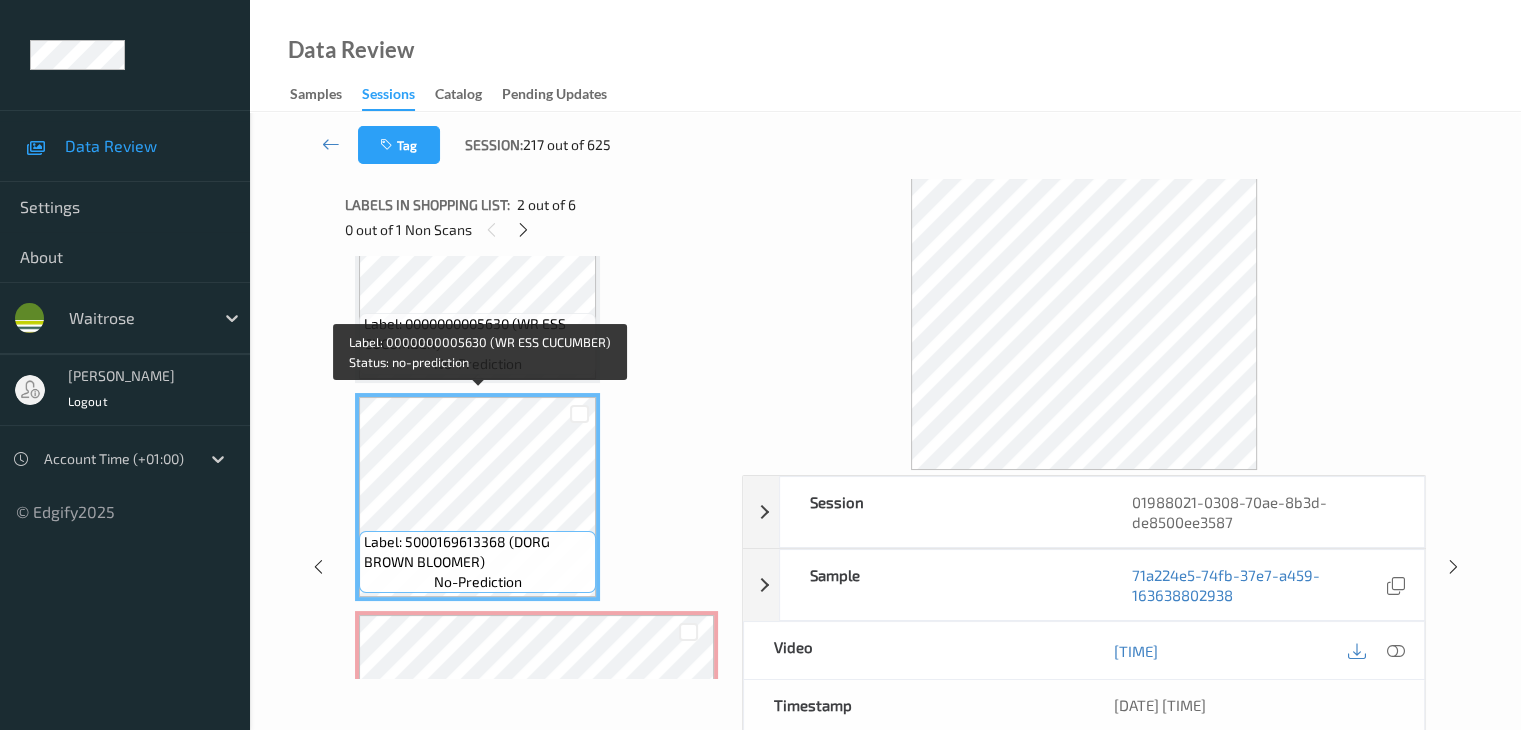 scroll, scrollTop: 200, scrollLeft: 0, axis: vertical 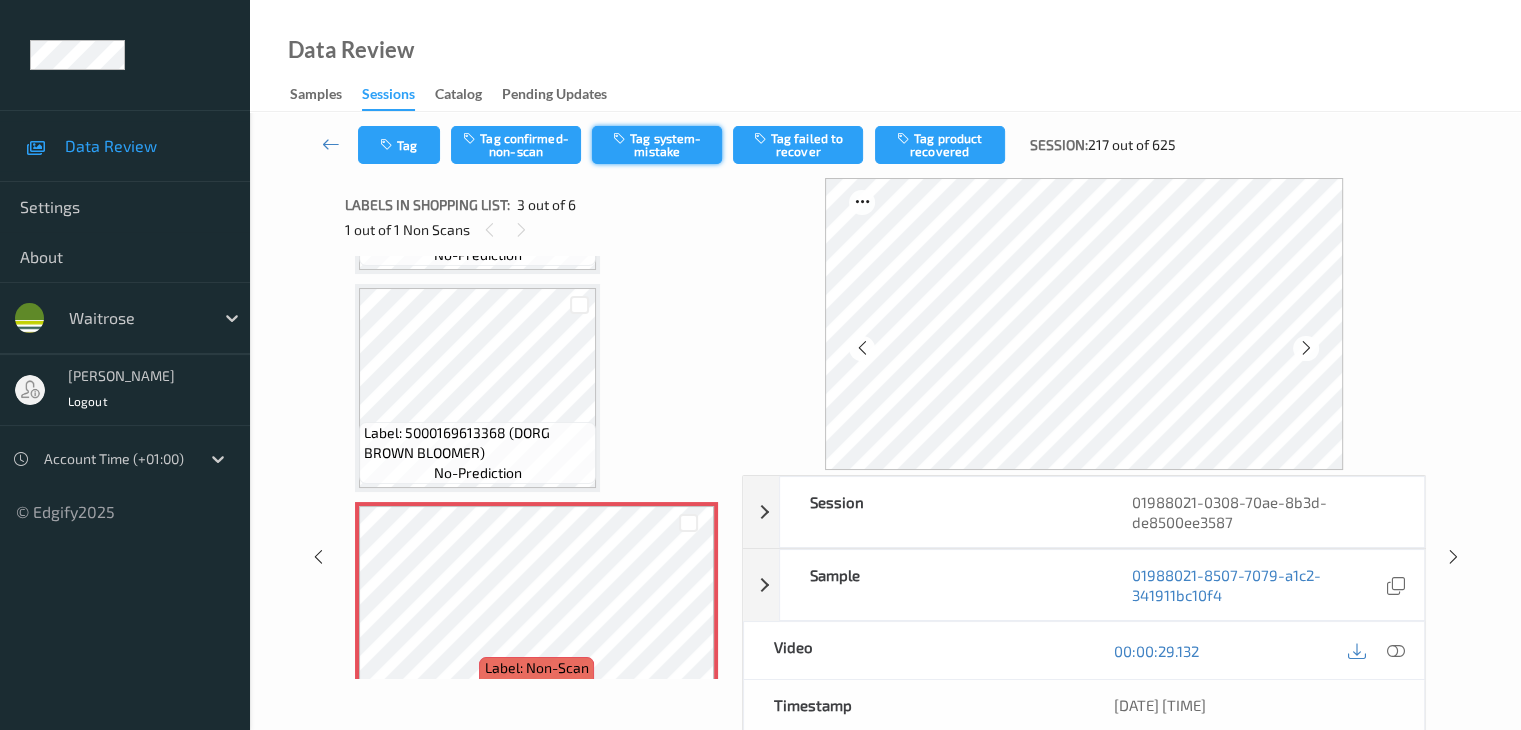 click on "Tag   system-mistake" at bounding box center (657, 145) 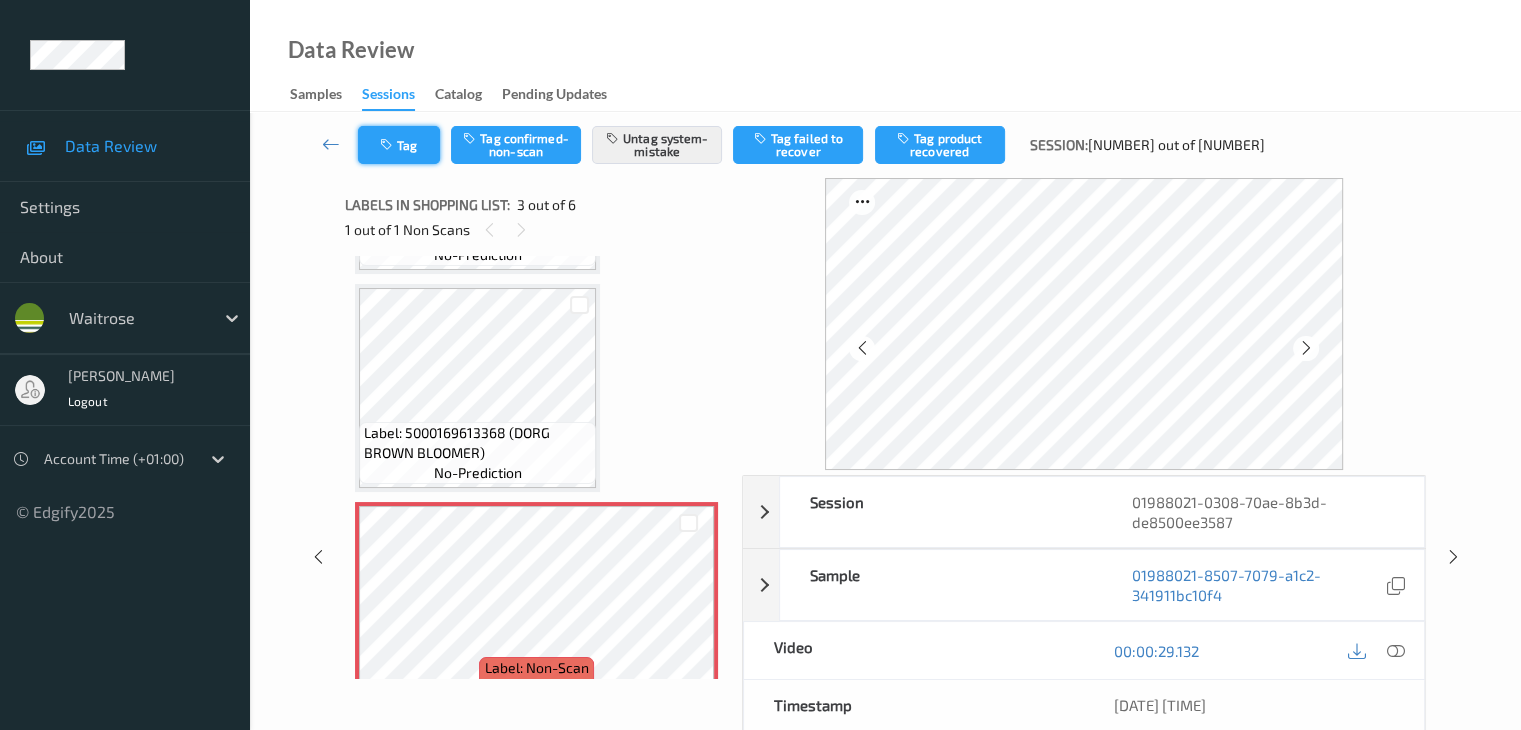 click on "Tag" at bounding box center (399, 145) 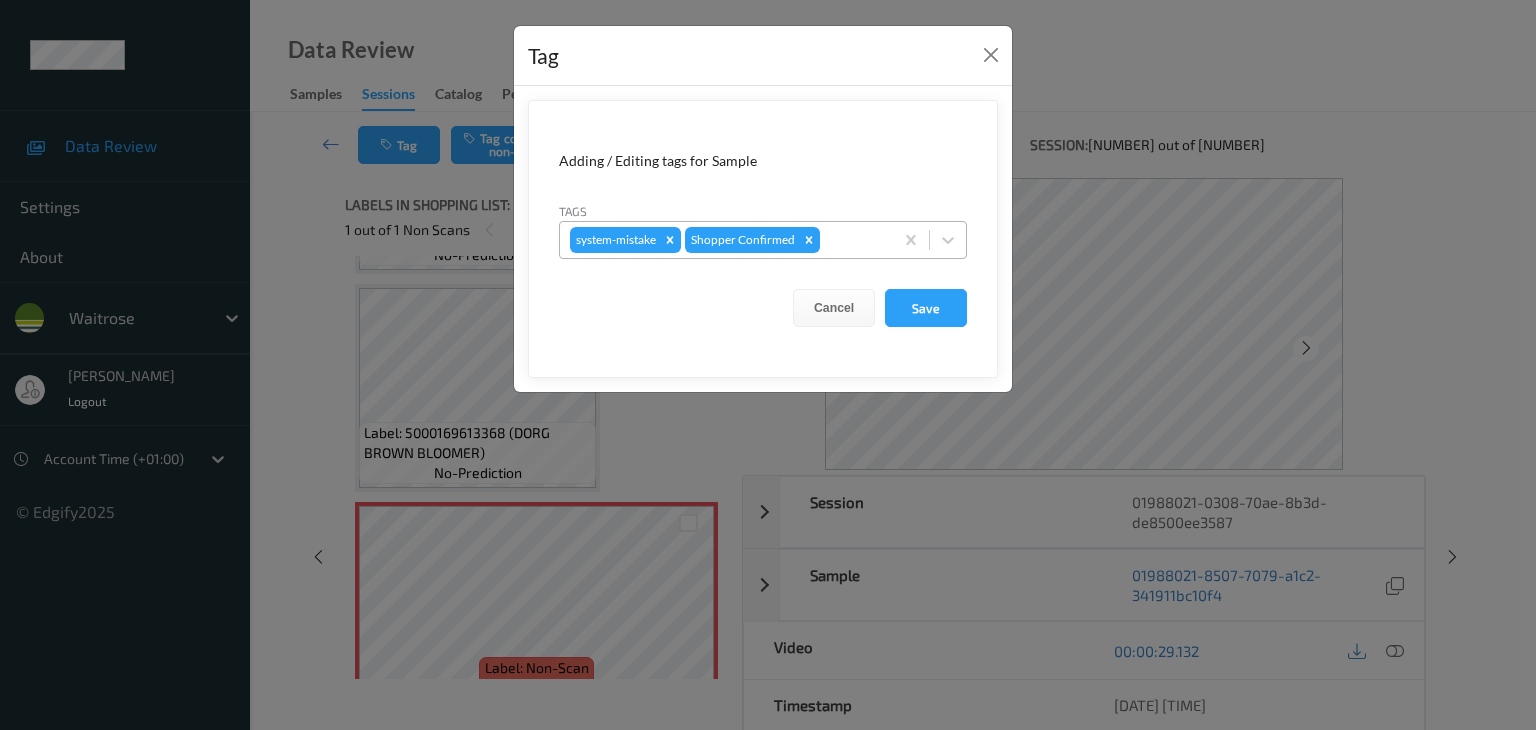 click at bounding box center (853, 240) 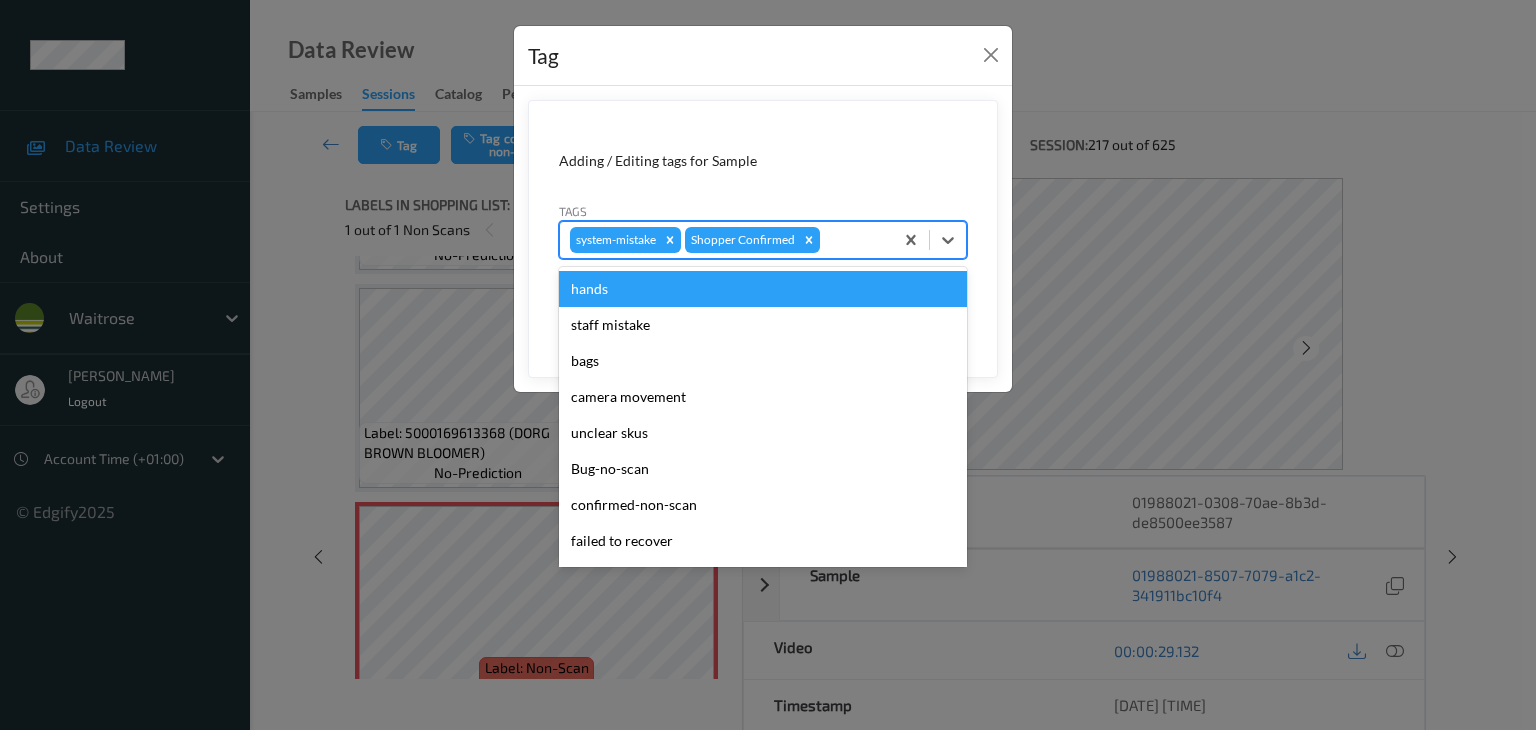 type on "u" 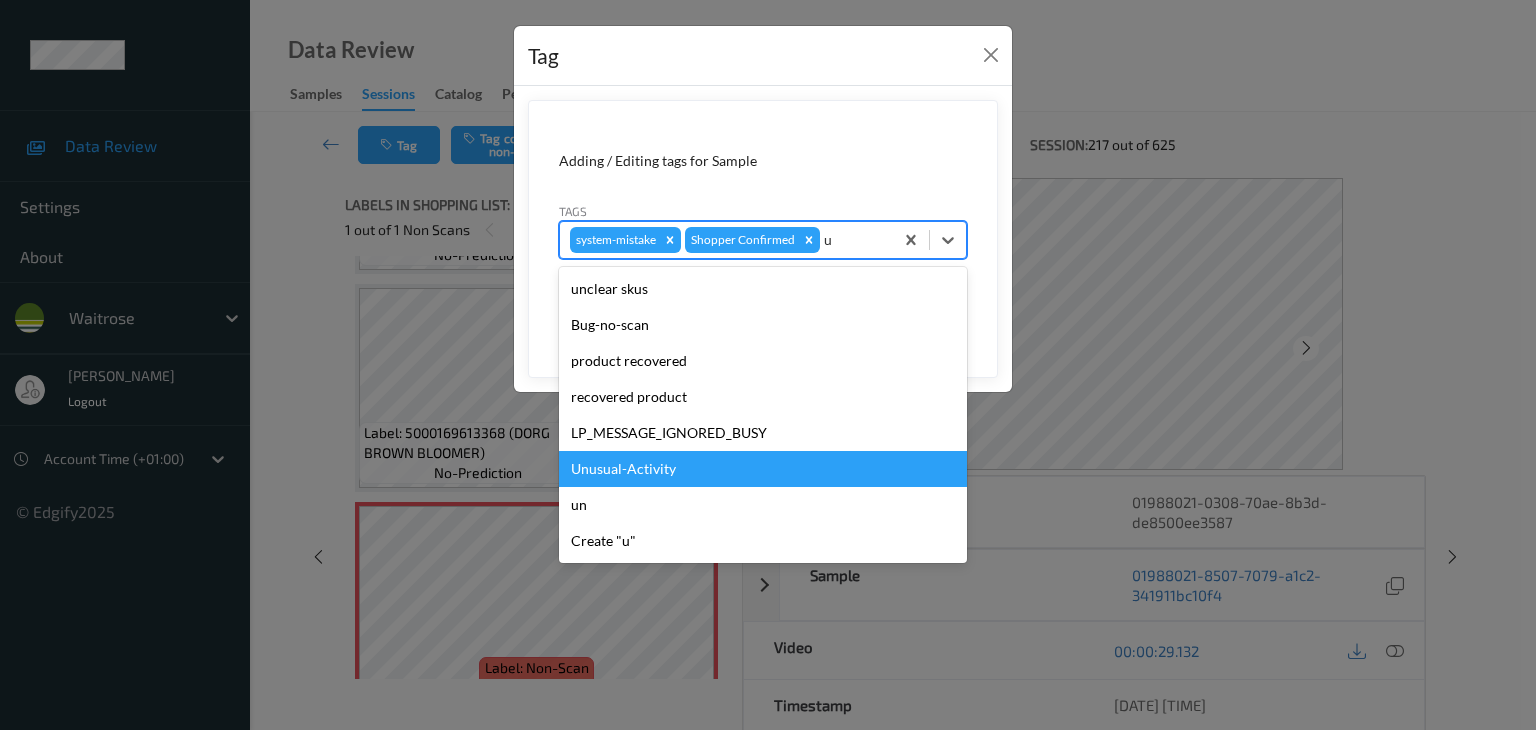 click on "Unusual-Activity" at bounding box center (763, 469) 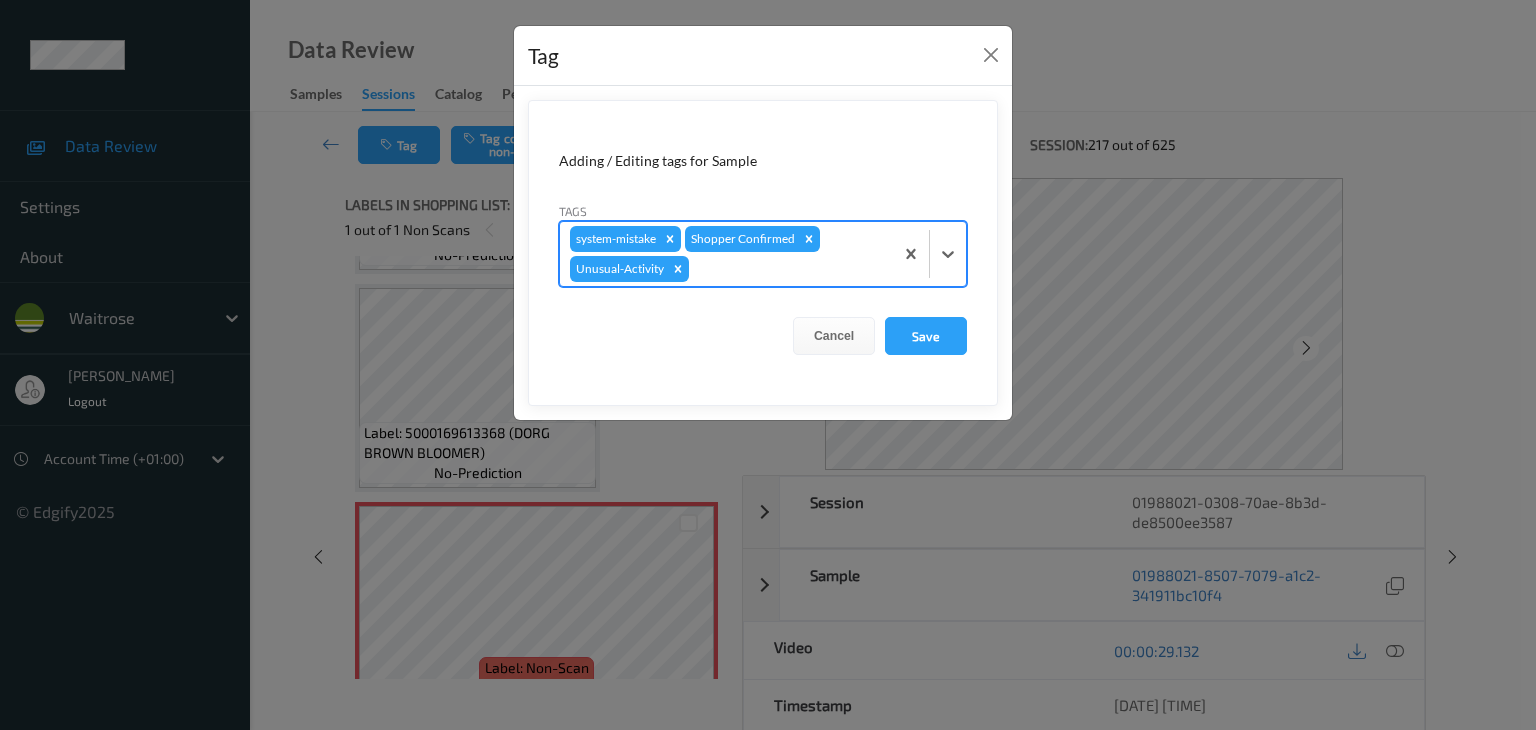 type on "p" 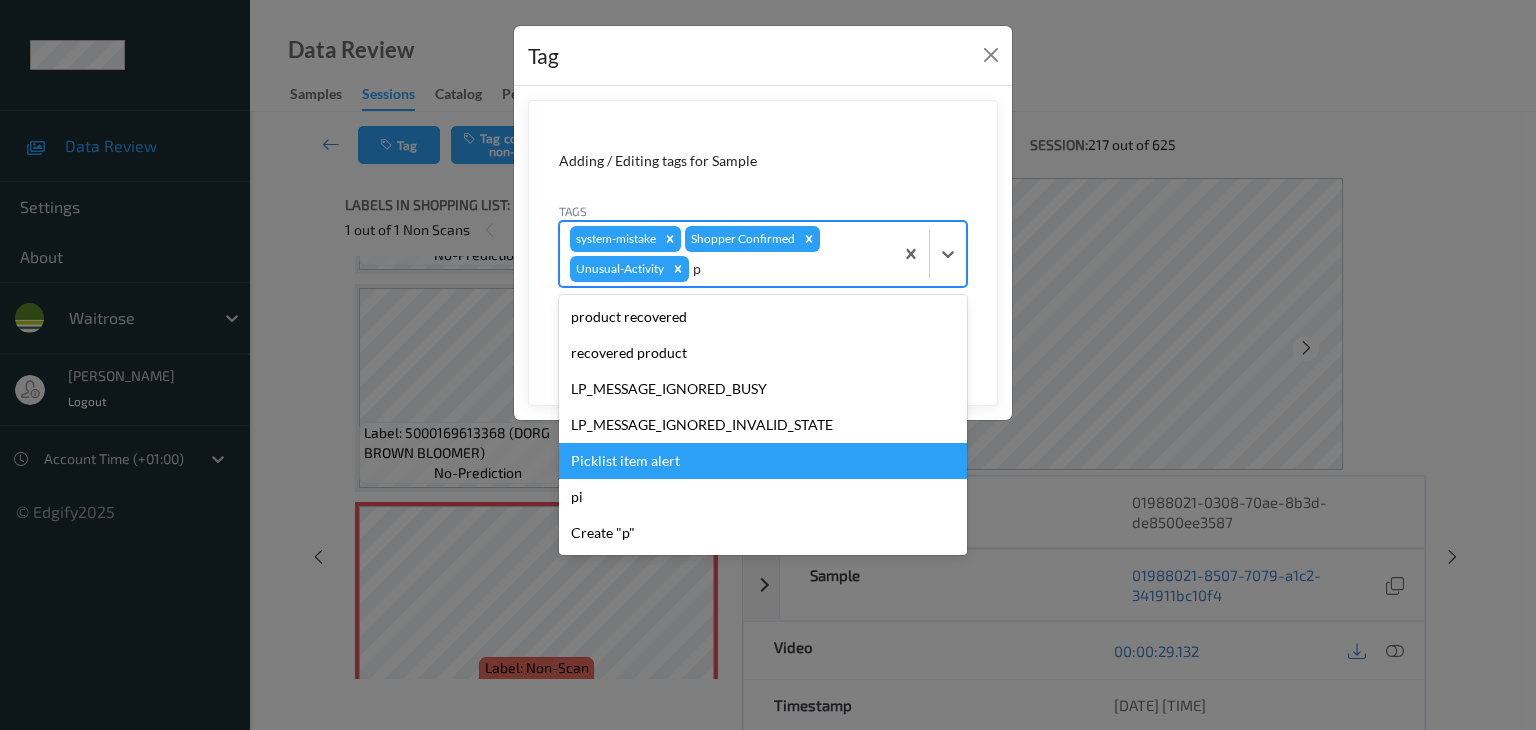click on "Picklist item alert" at bounding box center [763, 461] 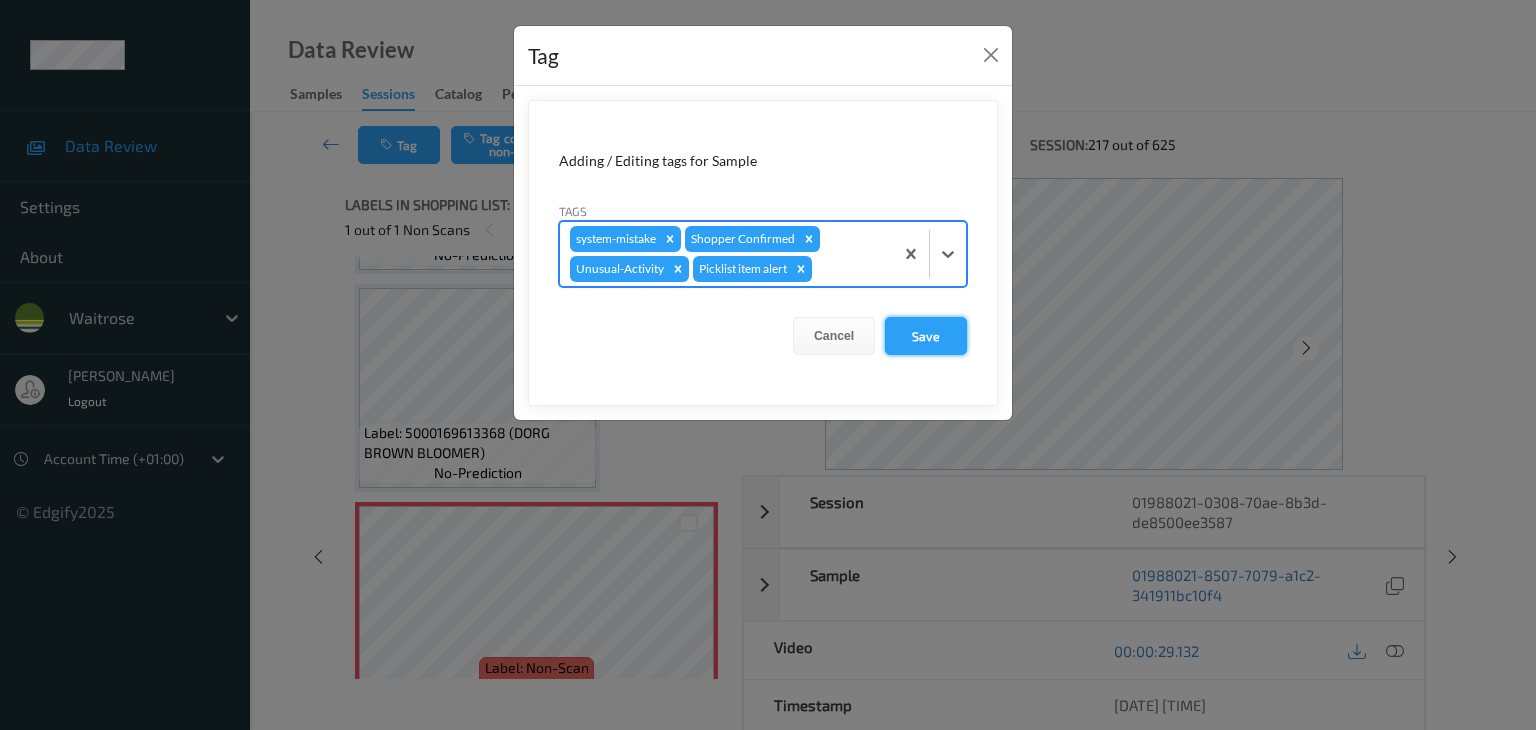 click on "Save" at bounding box center (926, 336) 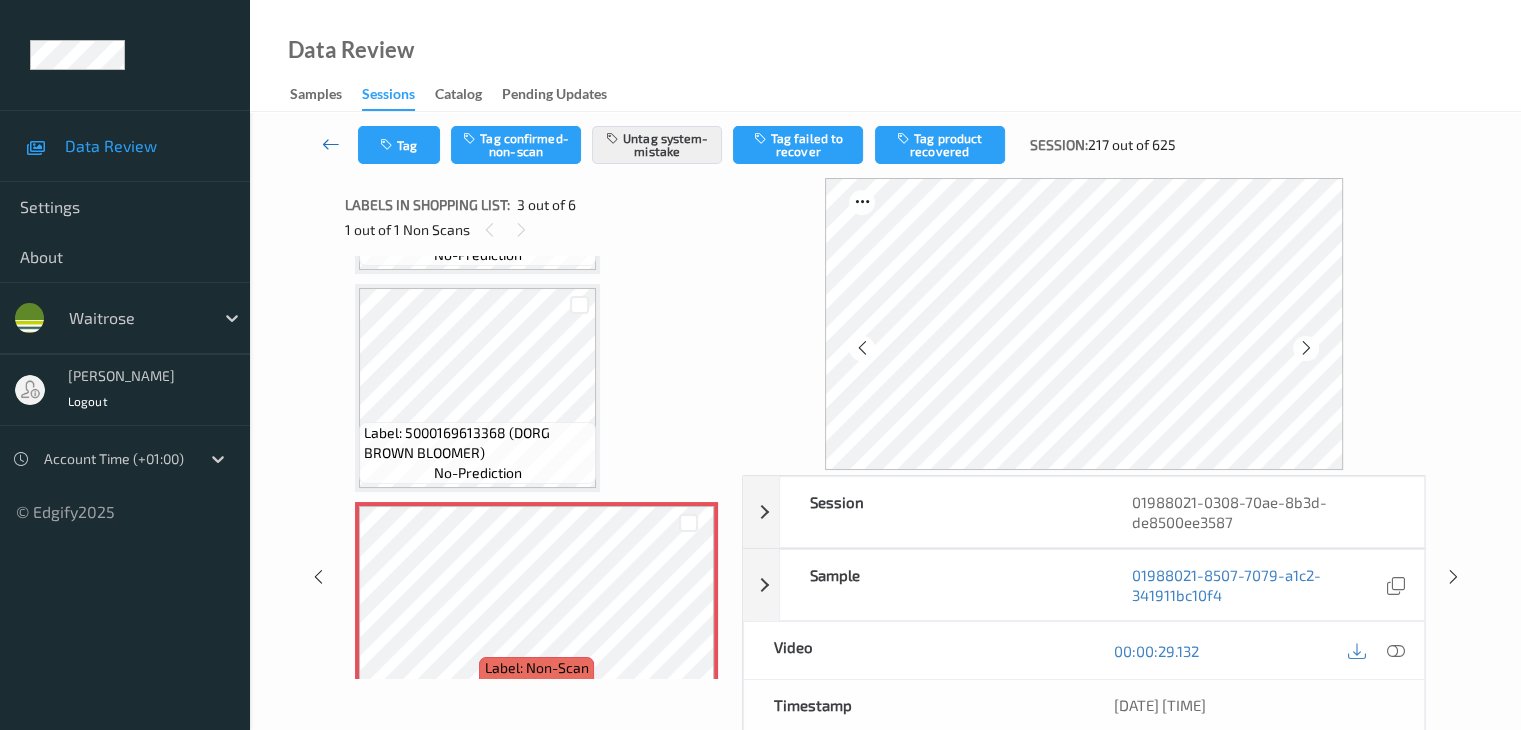 click at bounding box center [331, 144] 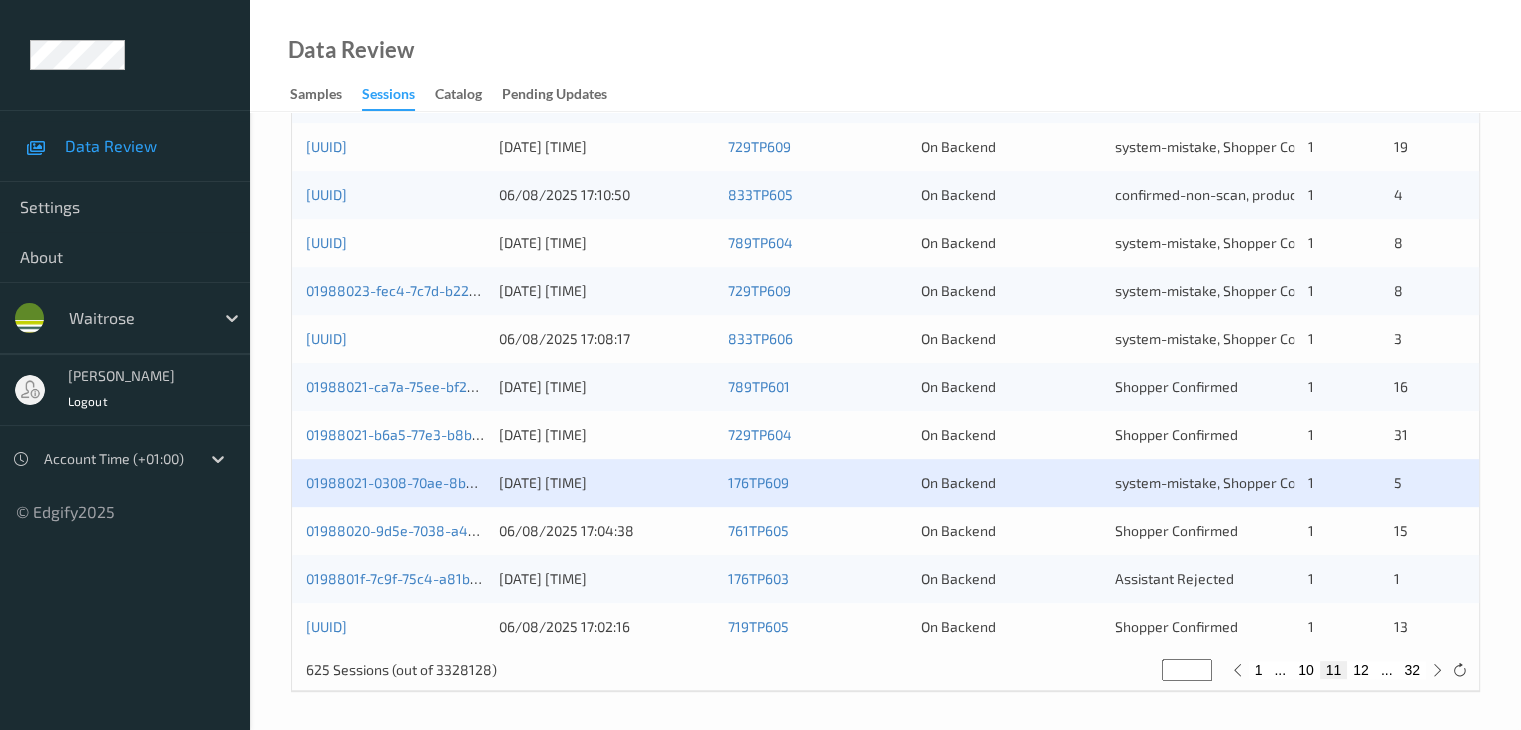 scroll, scrollTop: 932, scrollLeft: 0, axis: vertical 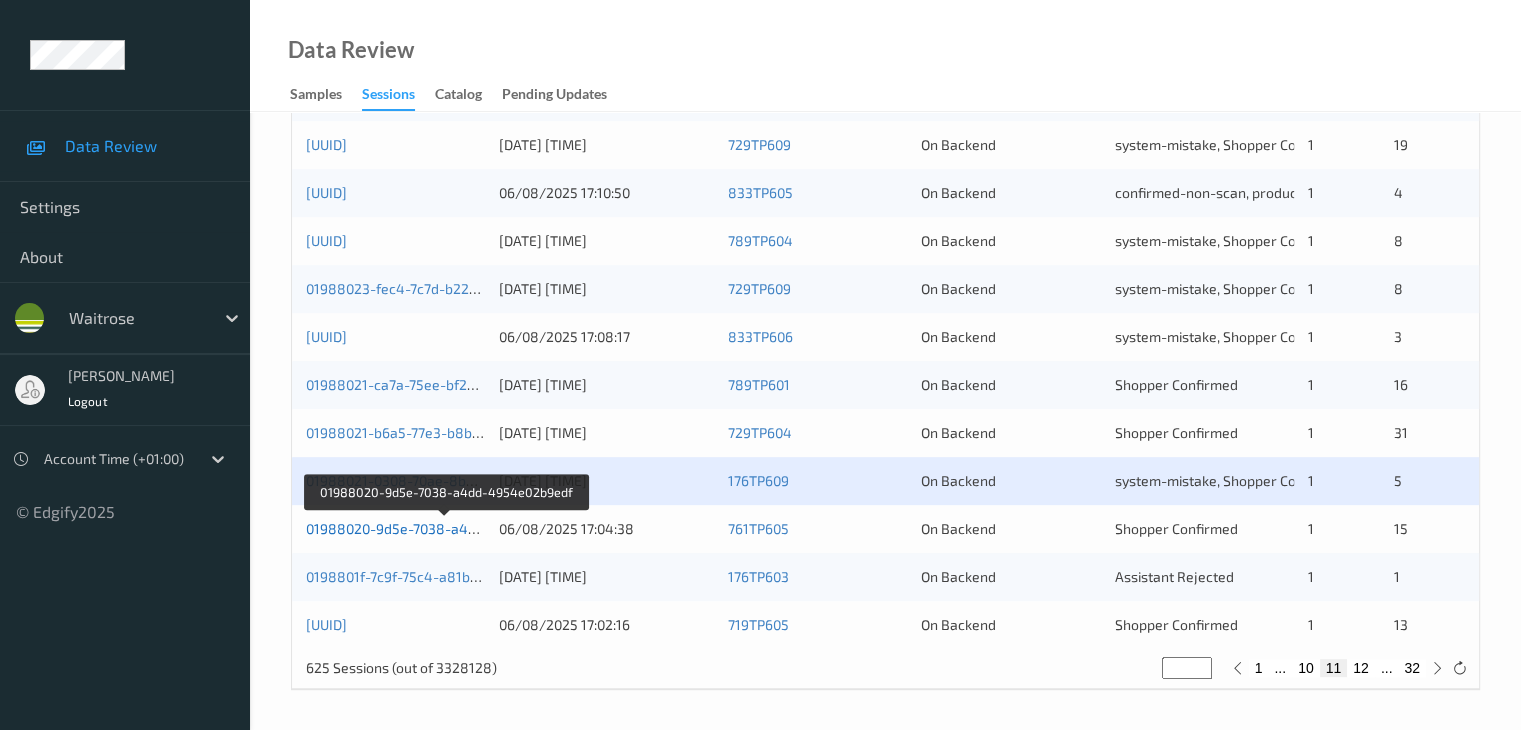 click on "01988020-9d5e-7038-a4dd-4954e02b9edf" at bounding box center (445, 528) 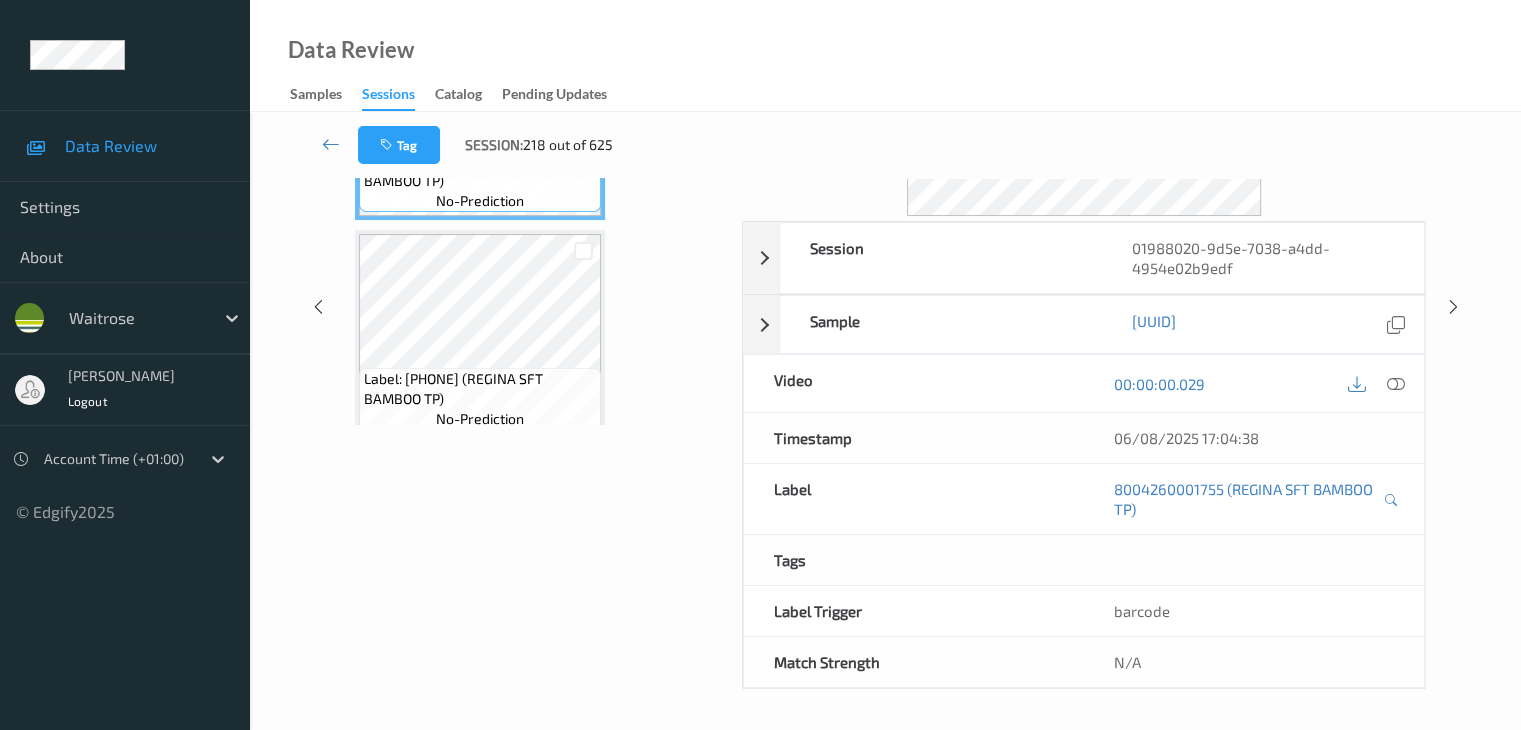 scroll, scrollTop: 0, scrollLeft: 0, axis: both 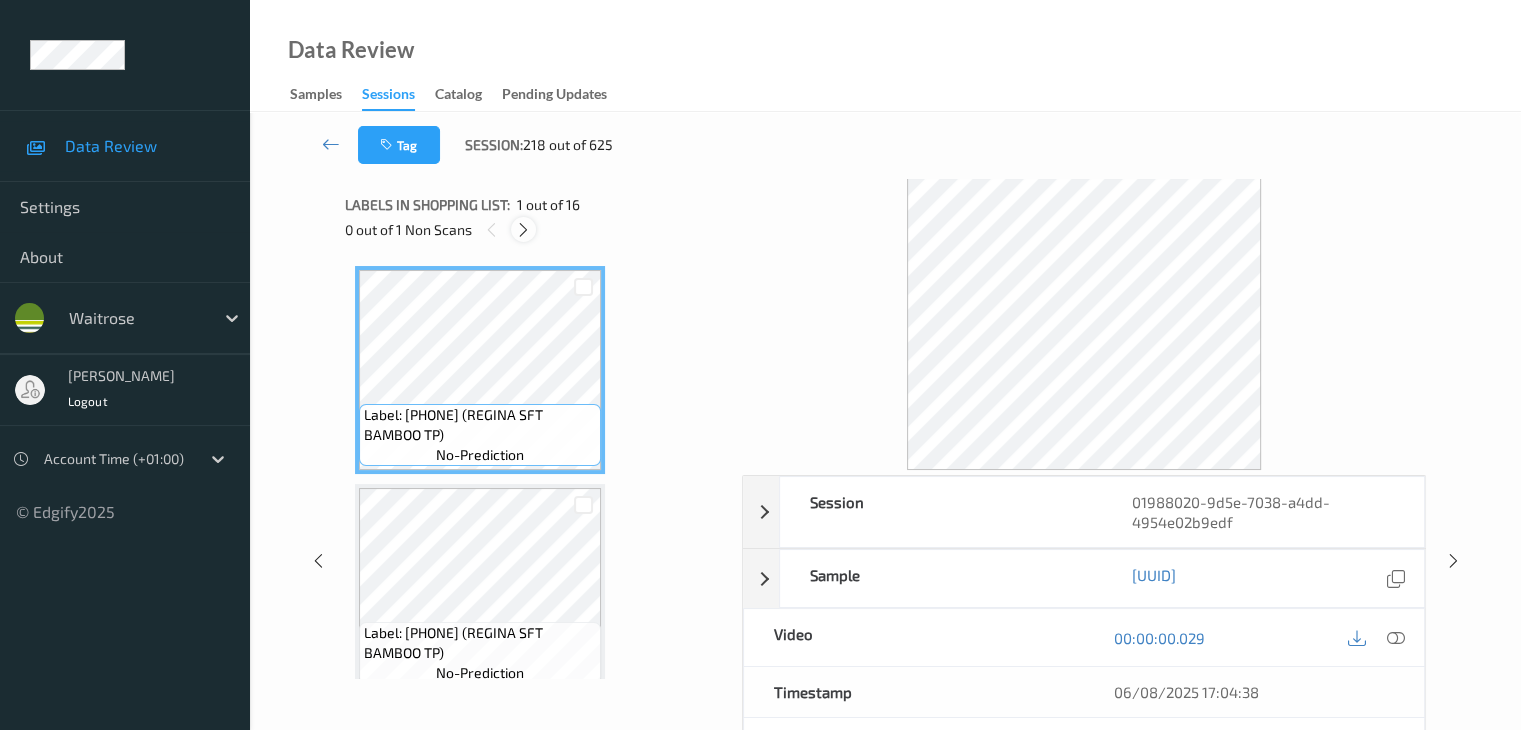 click at bounding box center (523, 230) 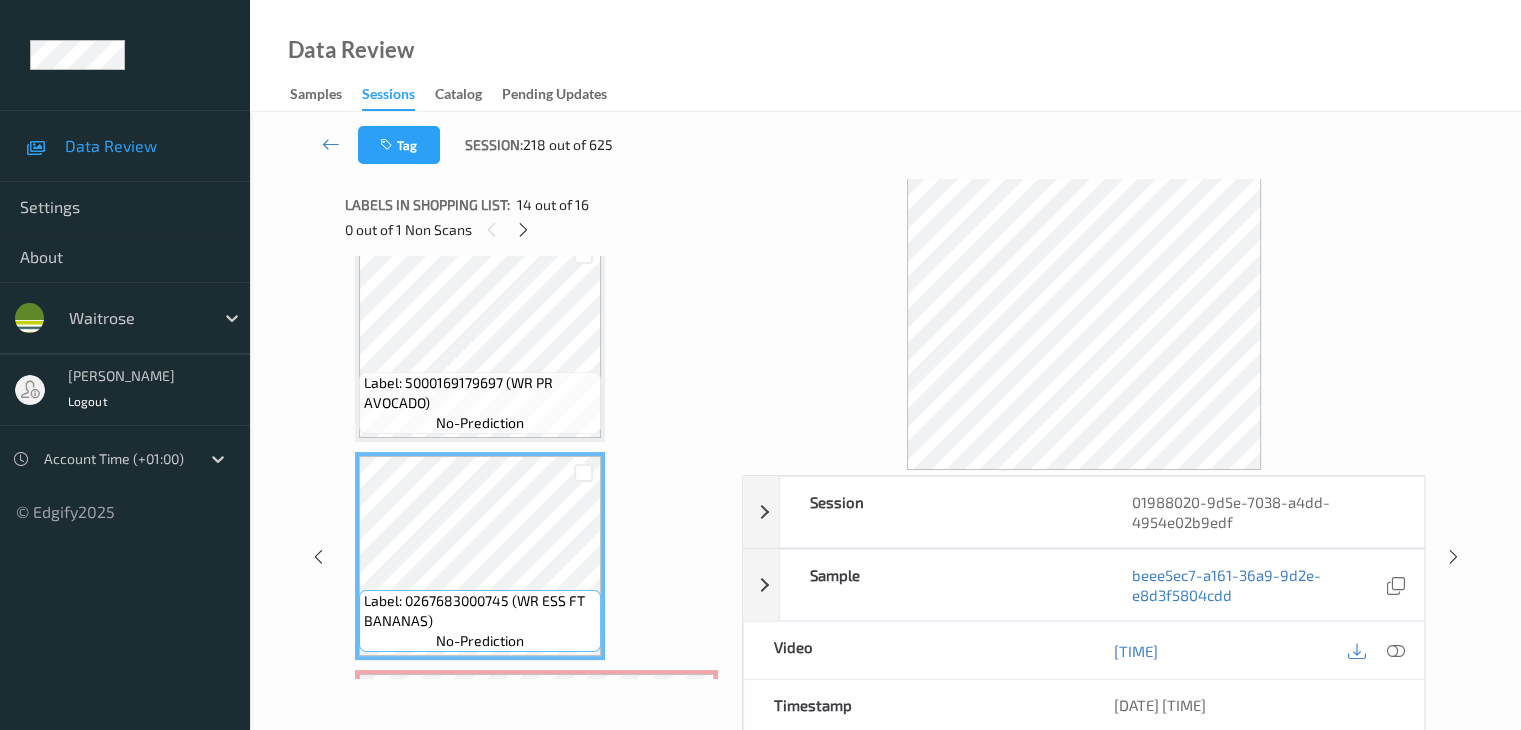 scroll, scrollTop: 2644, scrollLeft: 0, axis: vertical 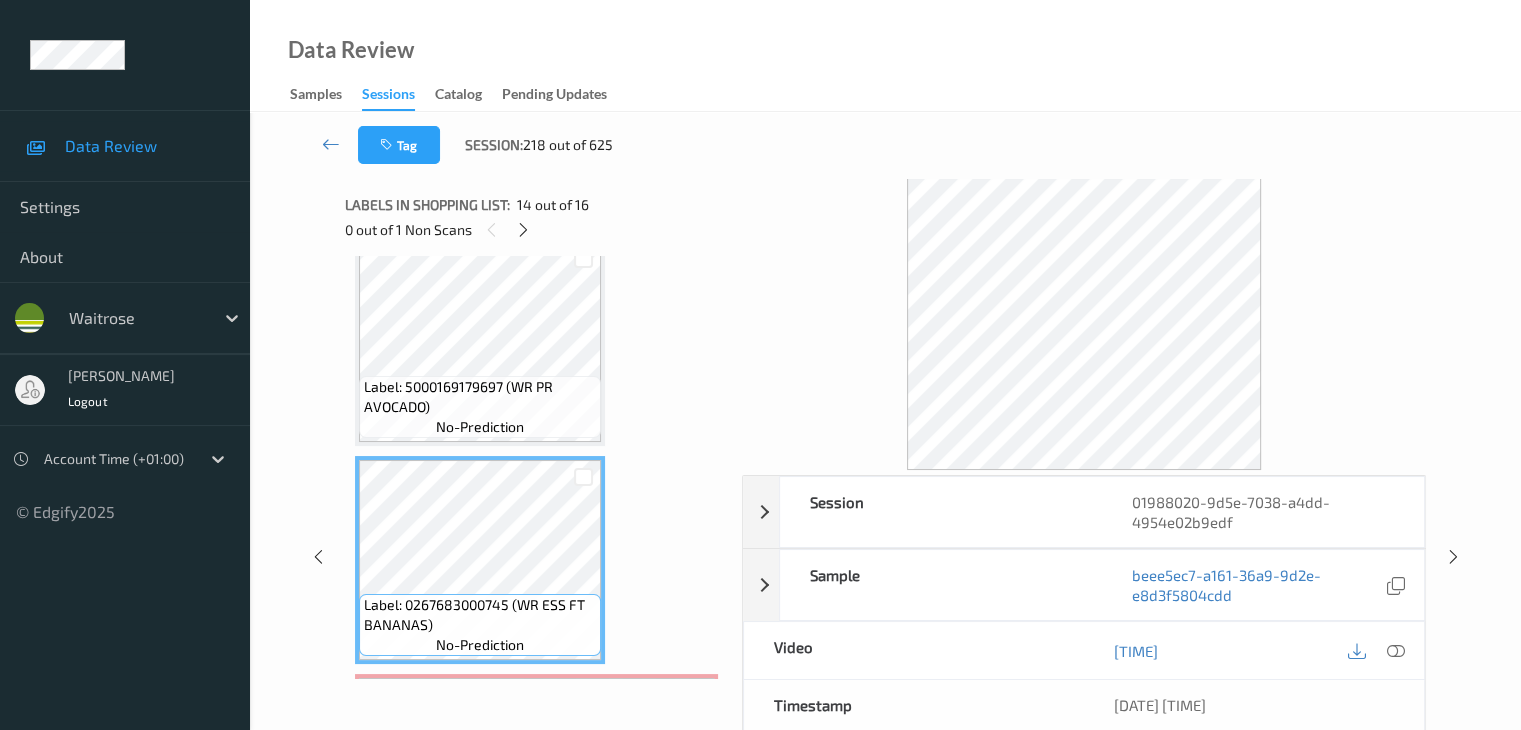 click on "no-prediction" at bounding box center [480, 427] 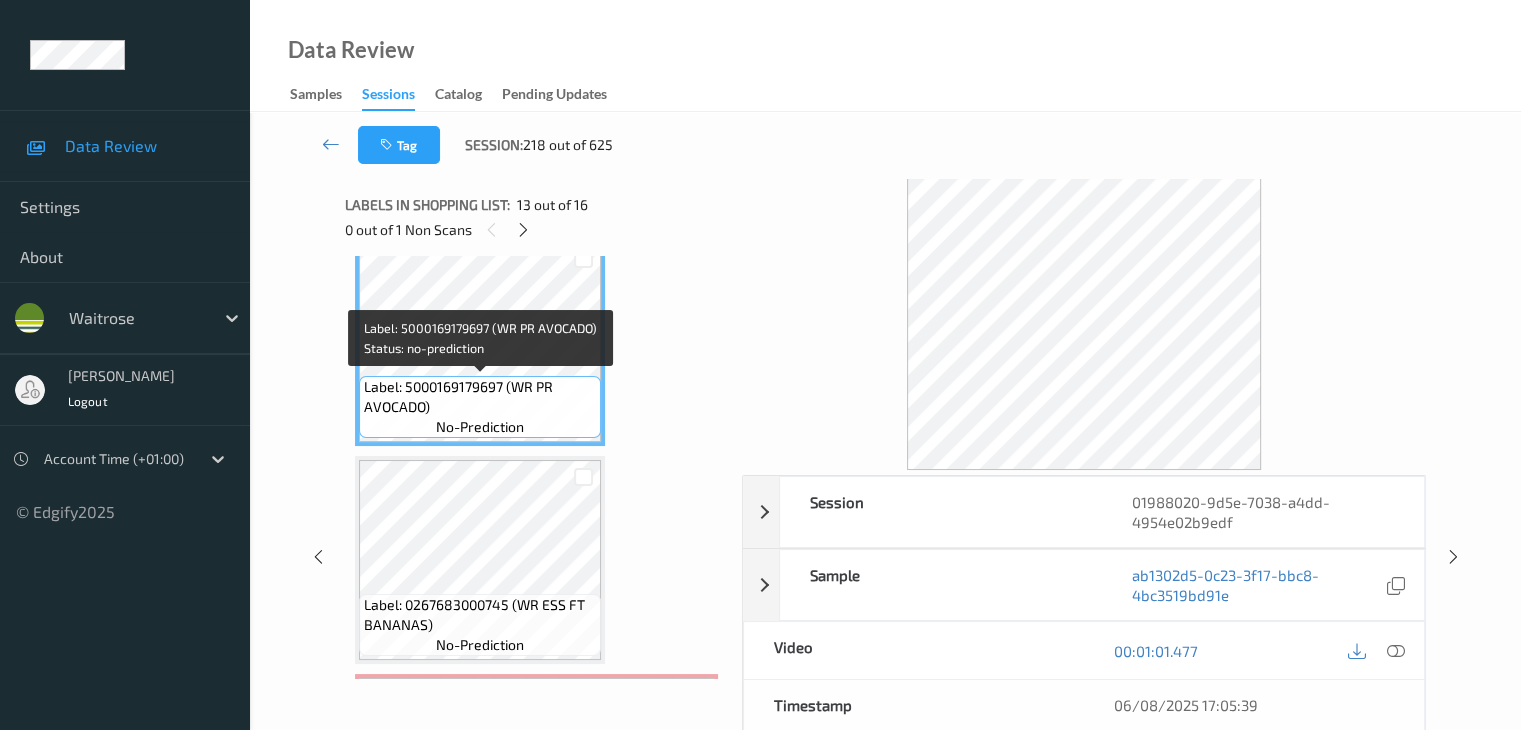 click on "no-prediction" at bounding box center [480, 427] 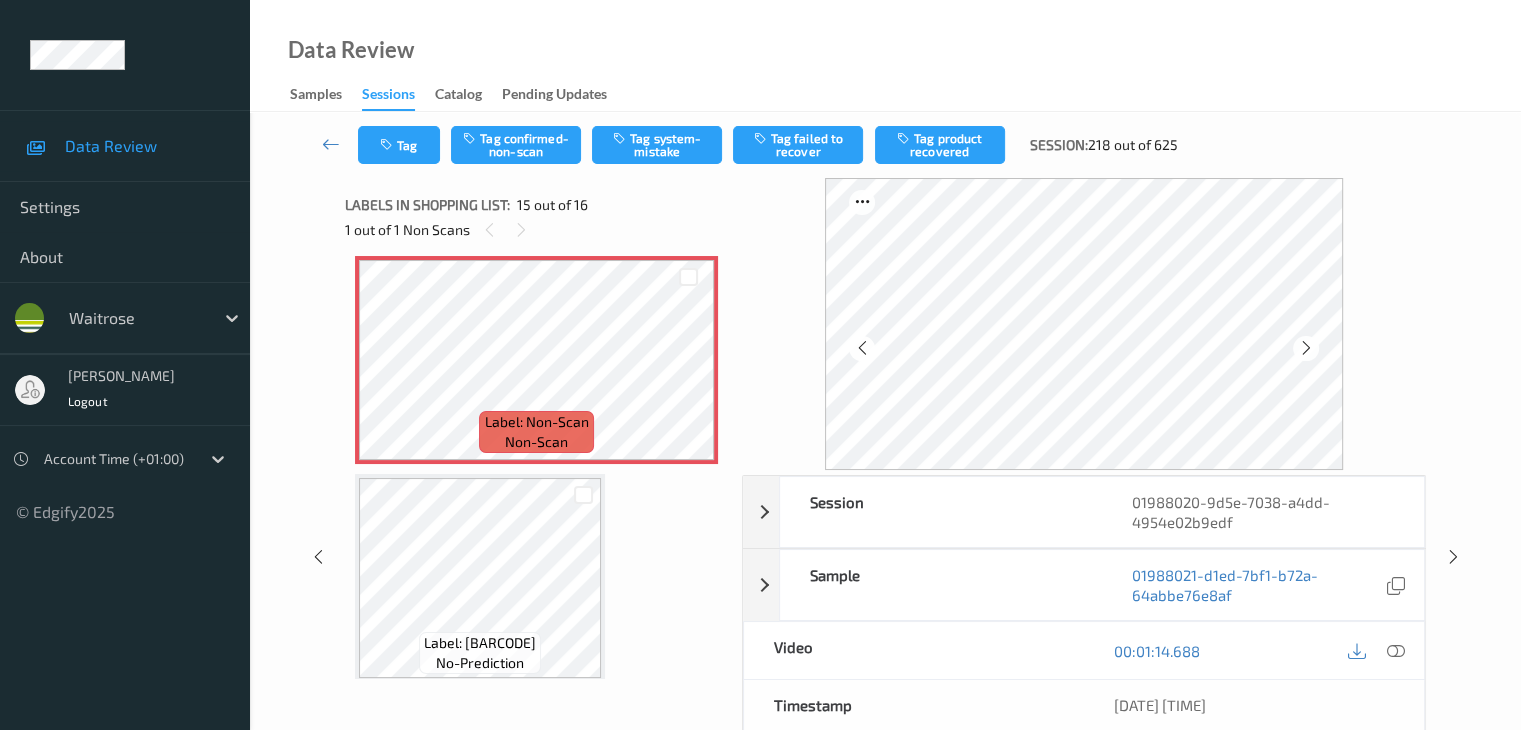 scroll, scrollTop: 3075, scrollLeft: 0, axis: vertical 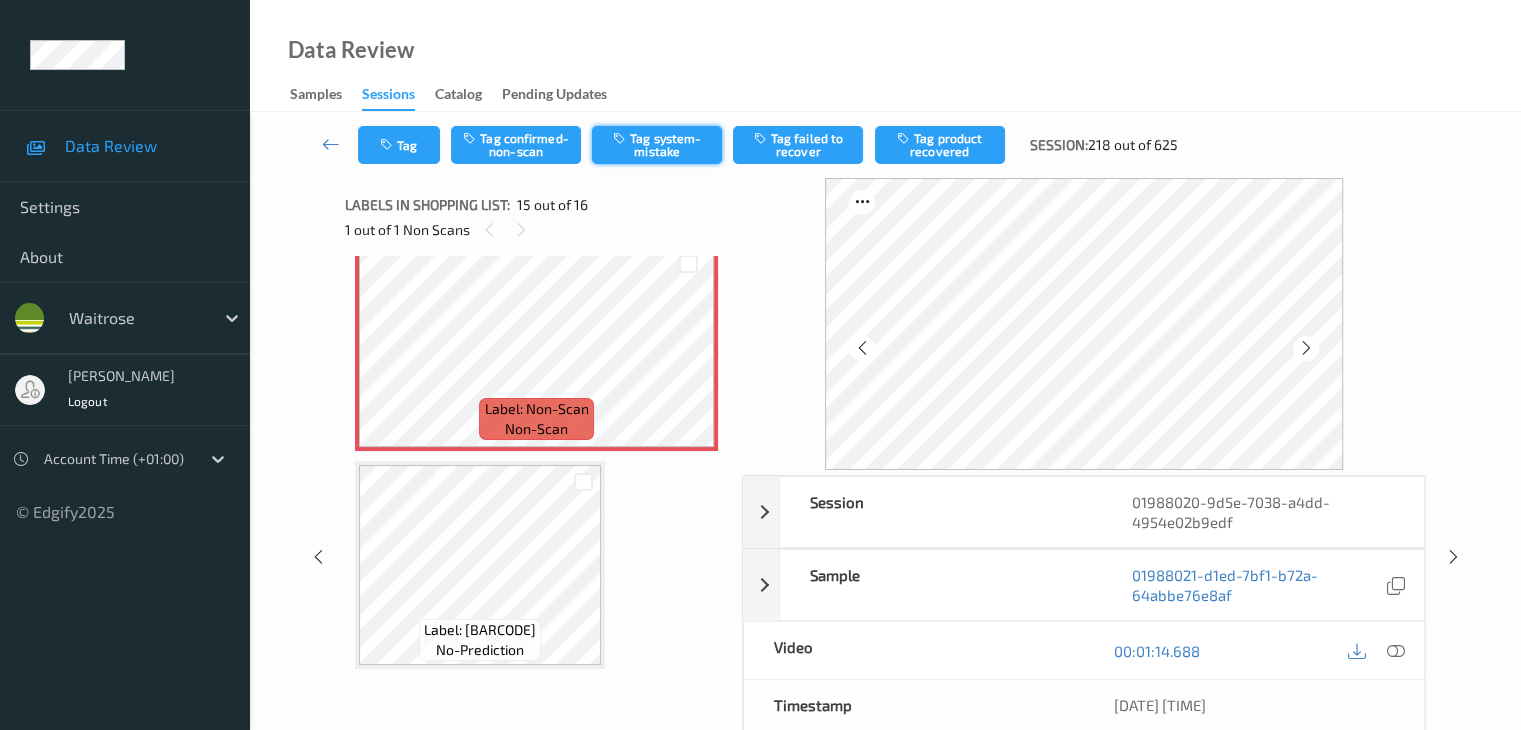 click on "Tag   system-mistake" at bounding box center (657, 145) 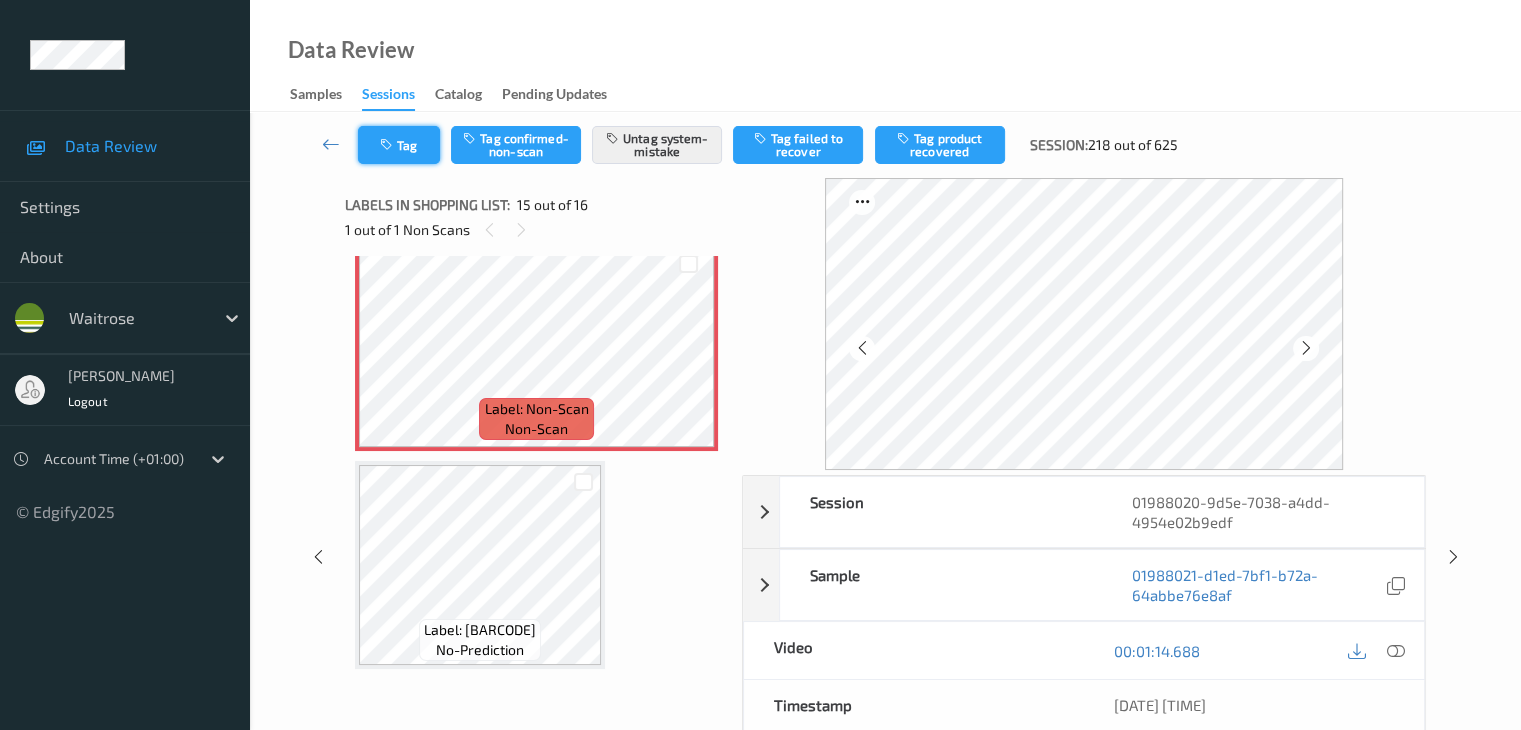click on "Tag" at bounding box center [399, 145] 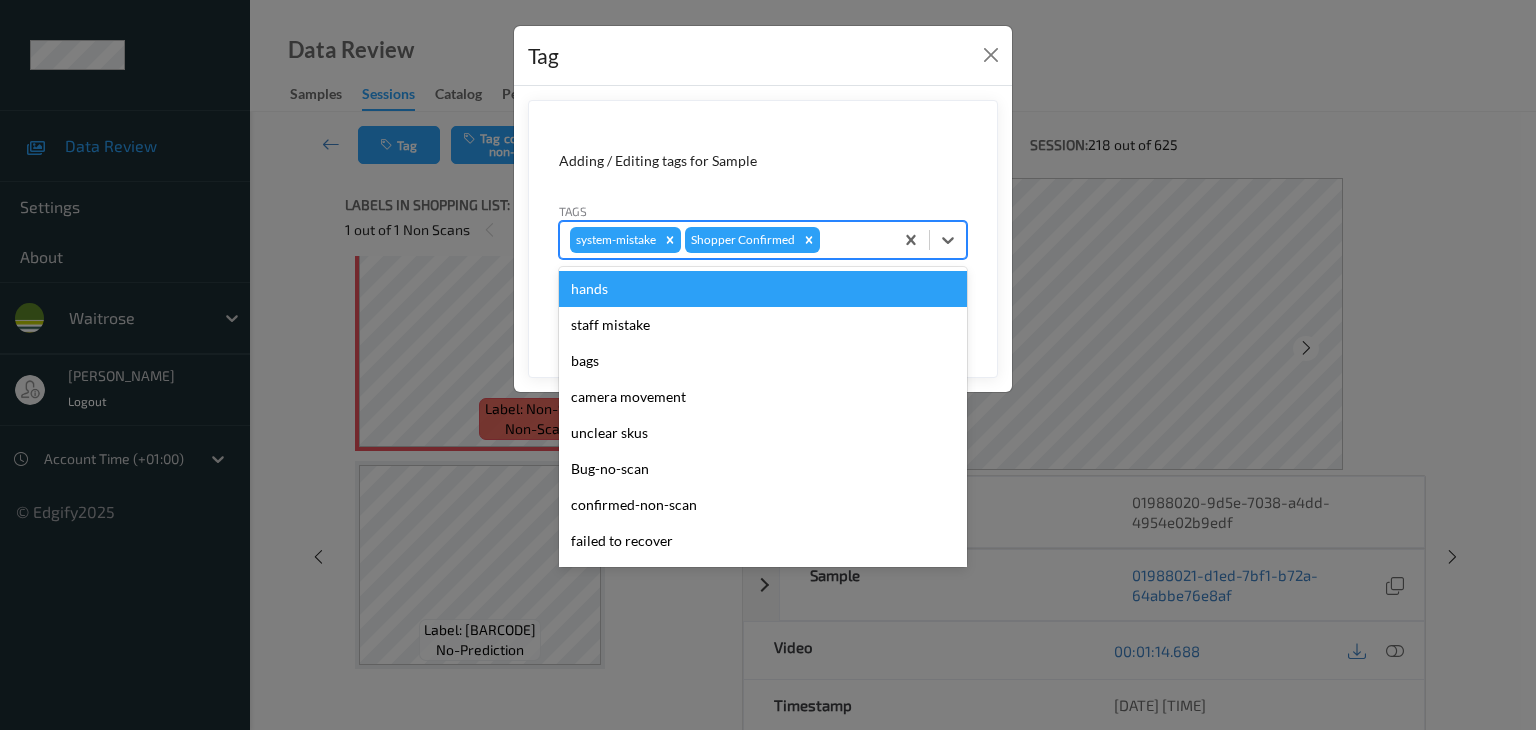 click at bounding box center (853, 240) 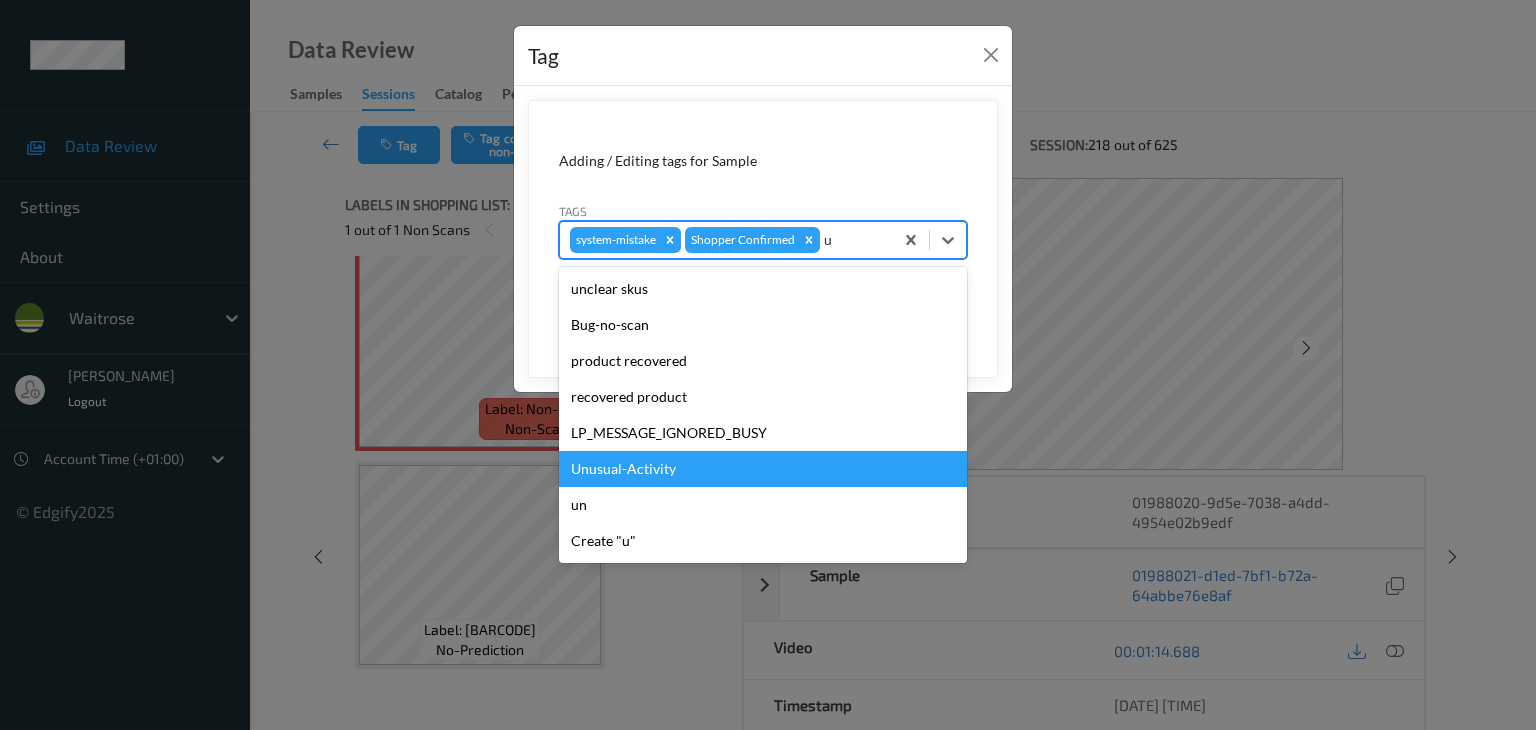 click on "Unusual-Activity" at bounding box center (763, 469) 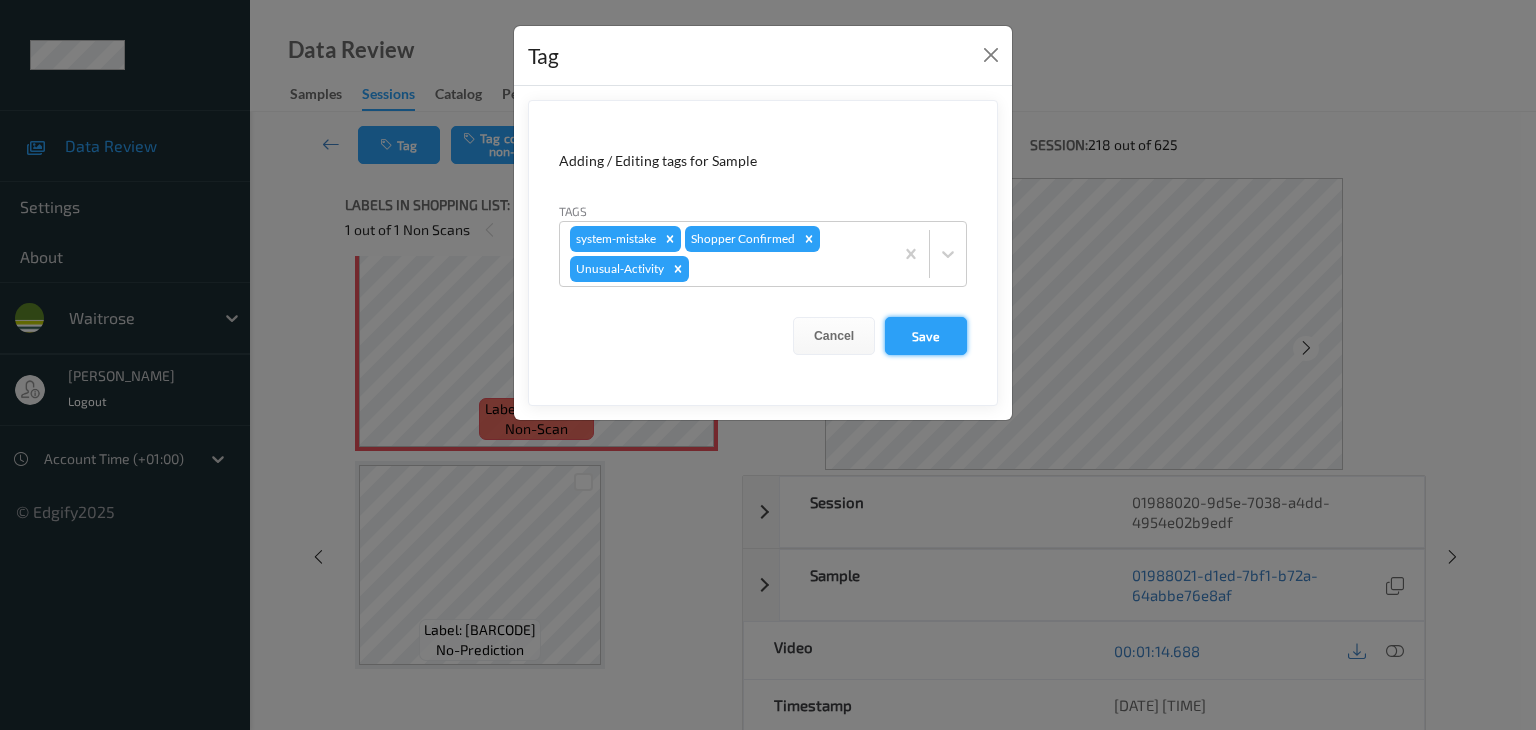 click on "Save" at bounding box center (926, 336) 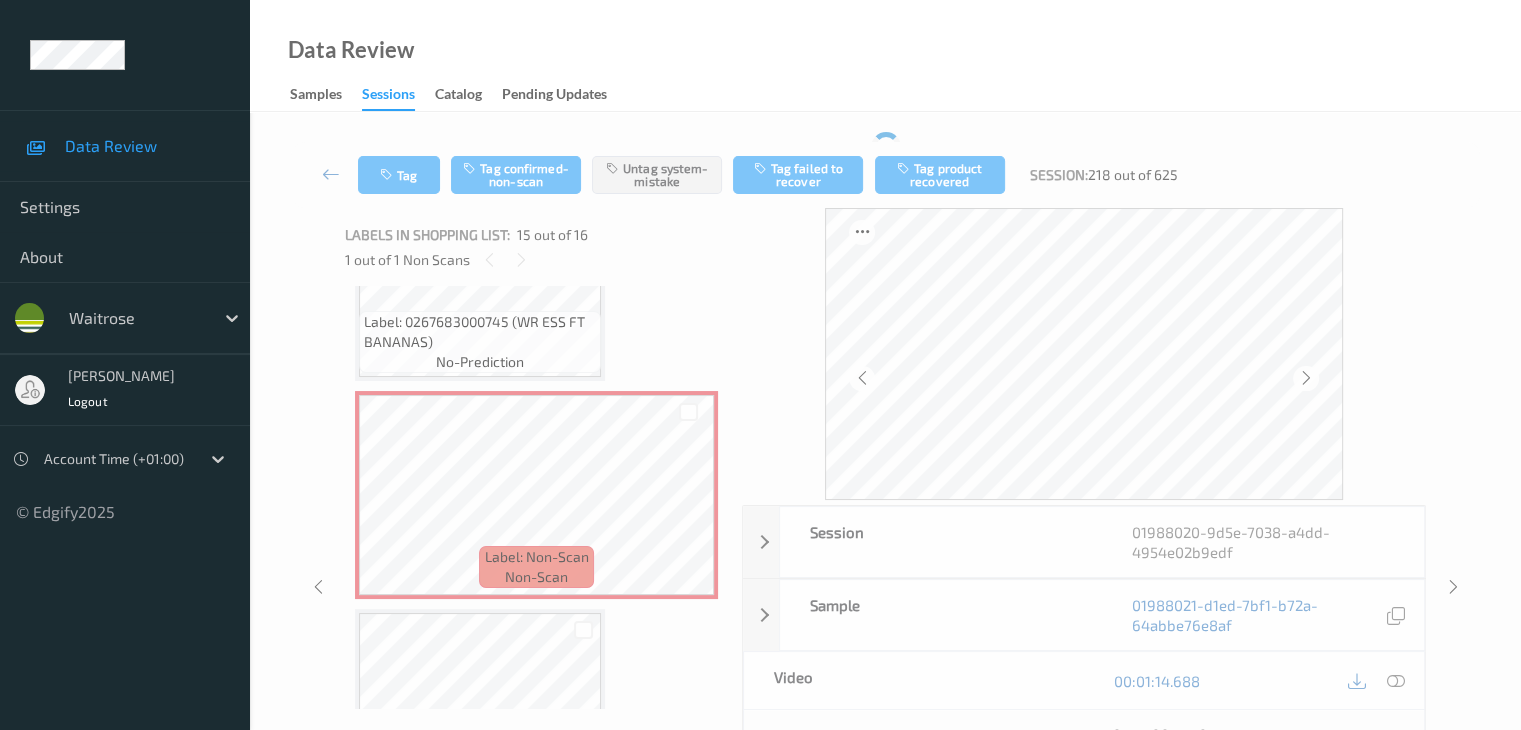 scroll, scrollTop: 2775, scrollLeft: 0, axis: vertical 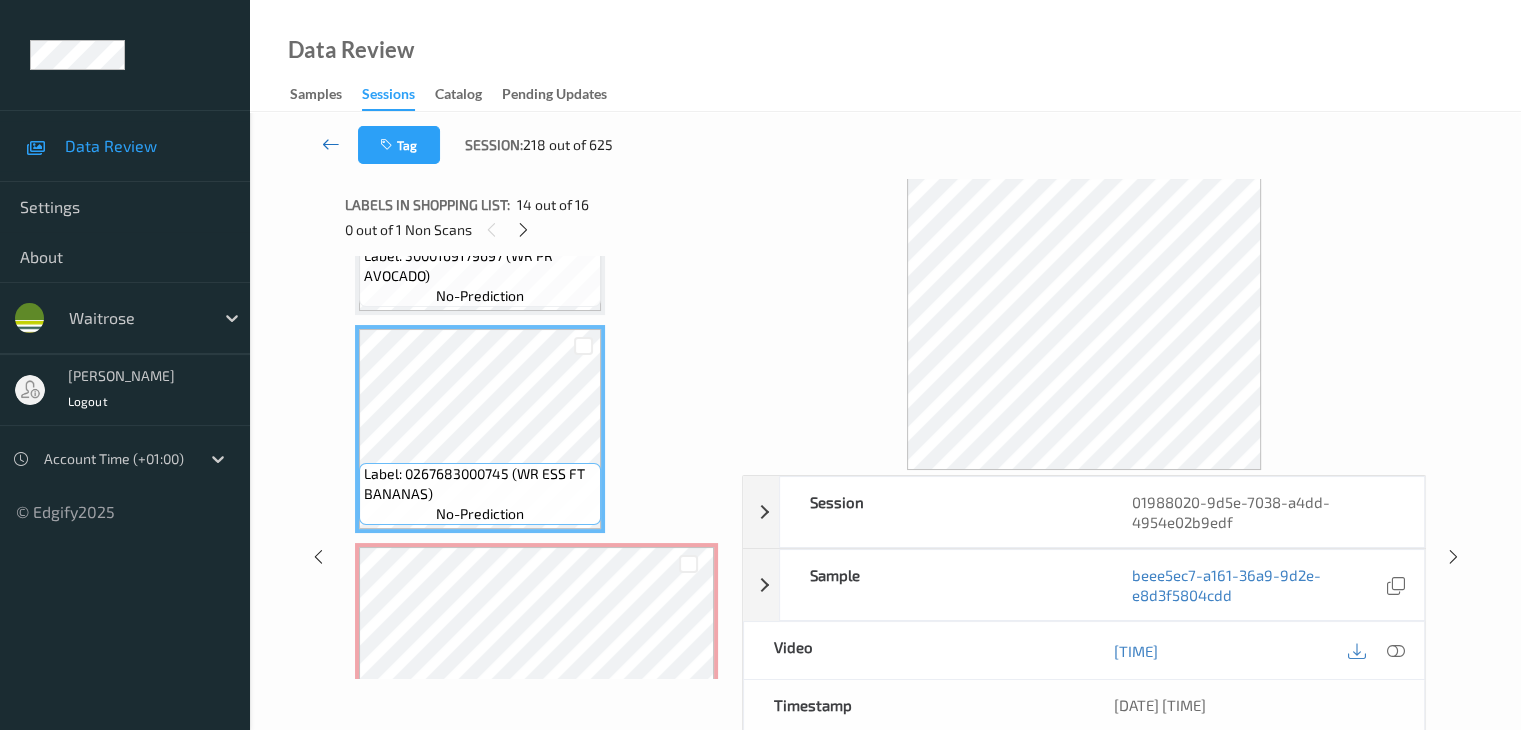 click at bounding box center [331, 144] 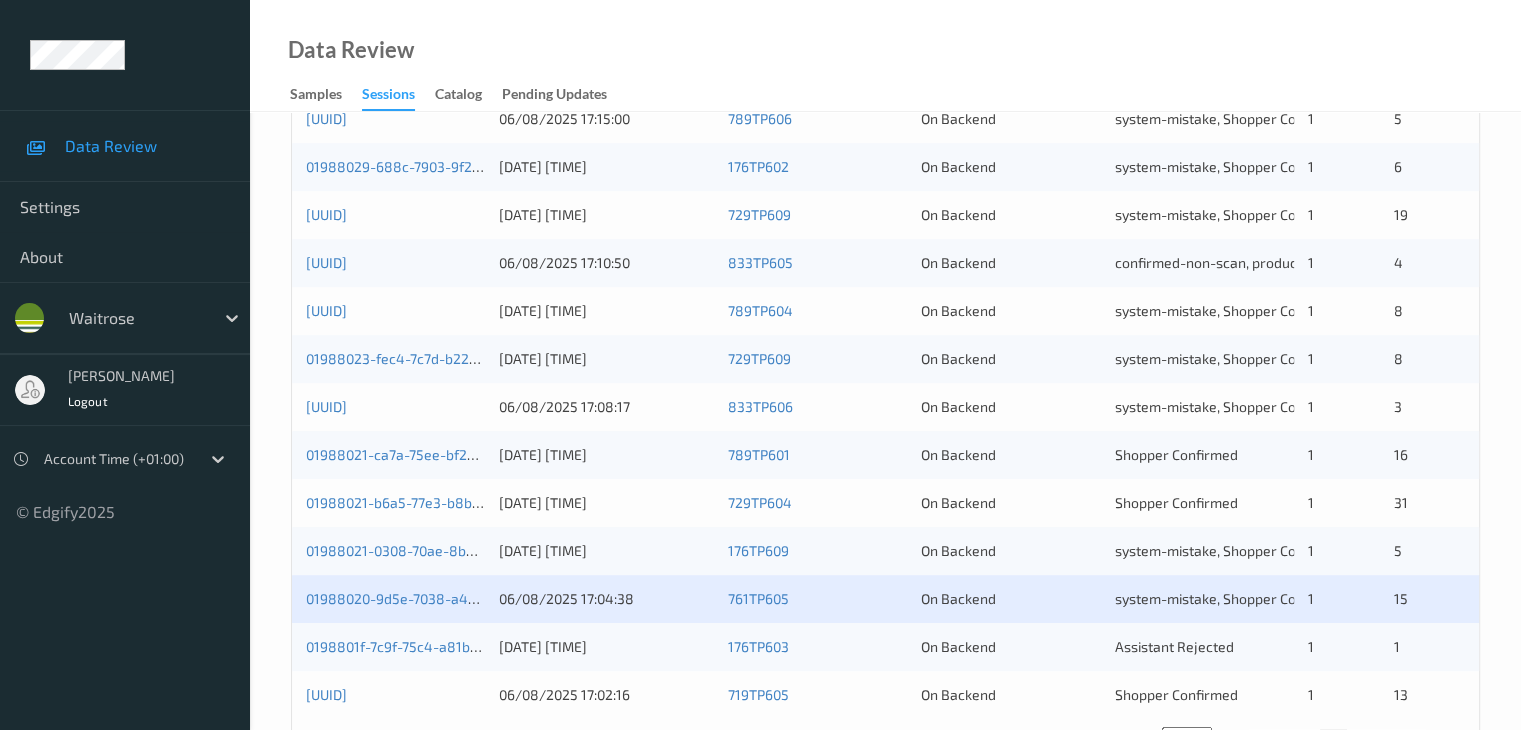 scroll, scrollTop: 932, scrollLeft: 0, axis: vertical 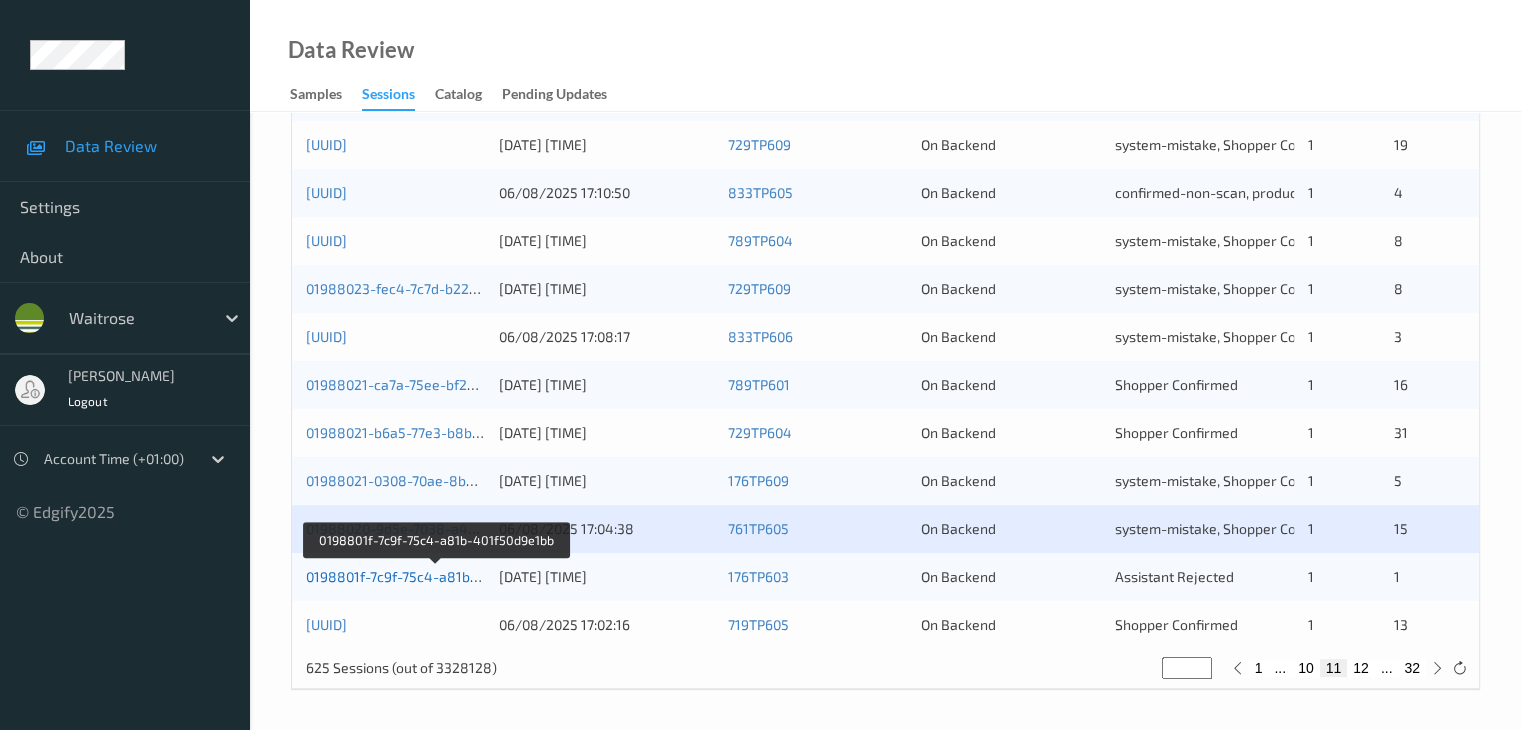click on "0198801f-7c9f-75c4-a81b-401f50d9e1bb" at bounding box center (436, 576) 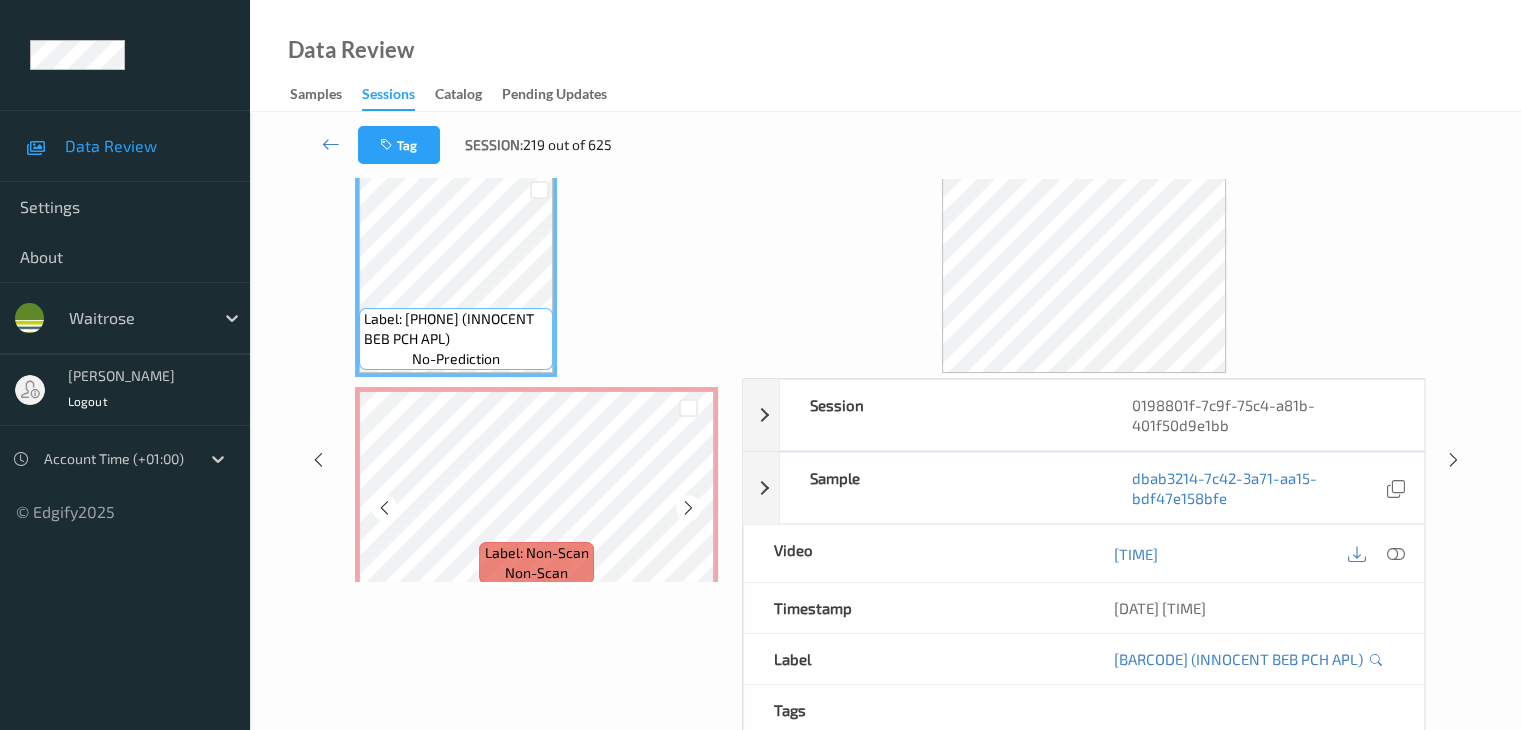 scroll, scrollTop: 0, scrollLeft: 0, axis: both 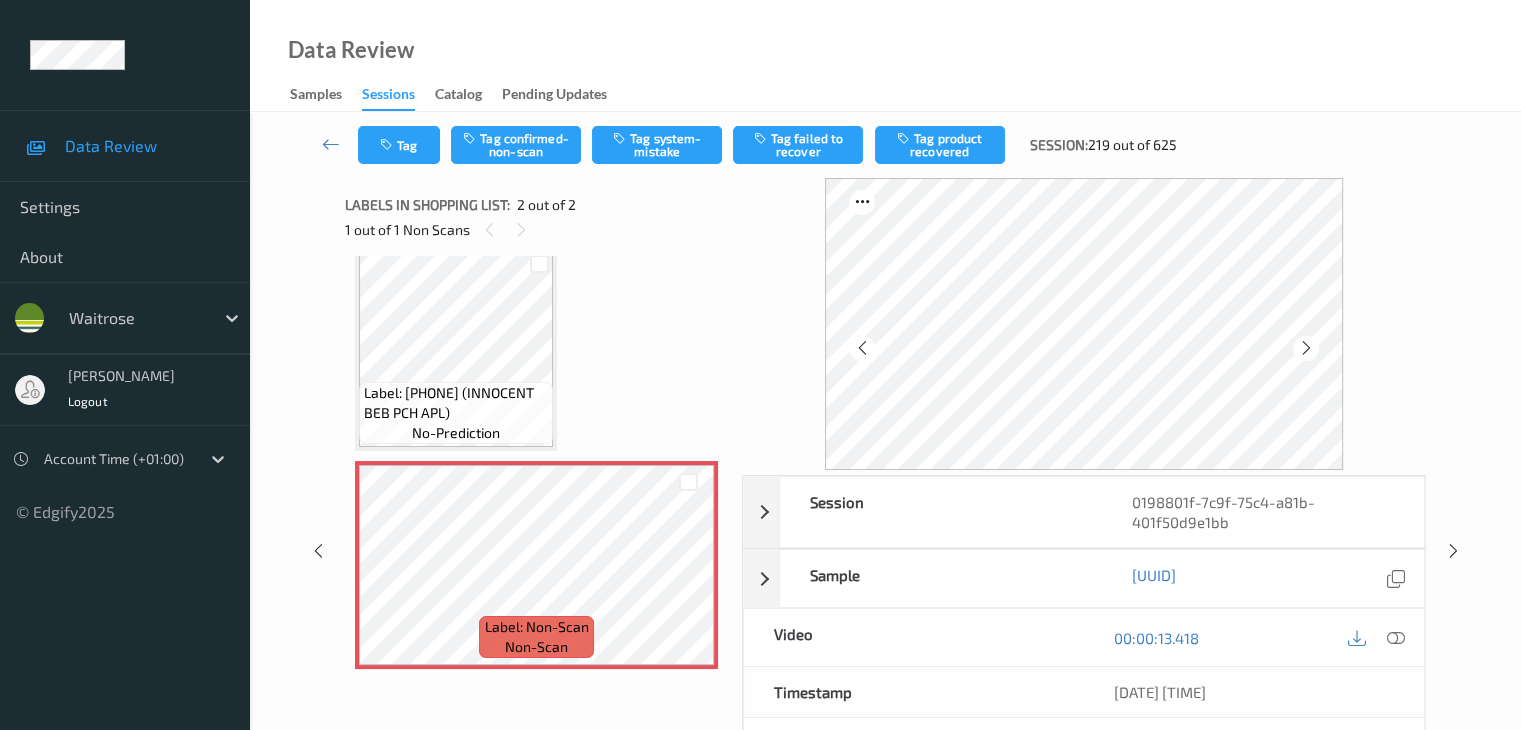 click on "Label: 5038862238397 (INNOCENT BEB PCH APL)" at bounding box center (456, 403) 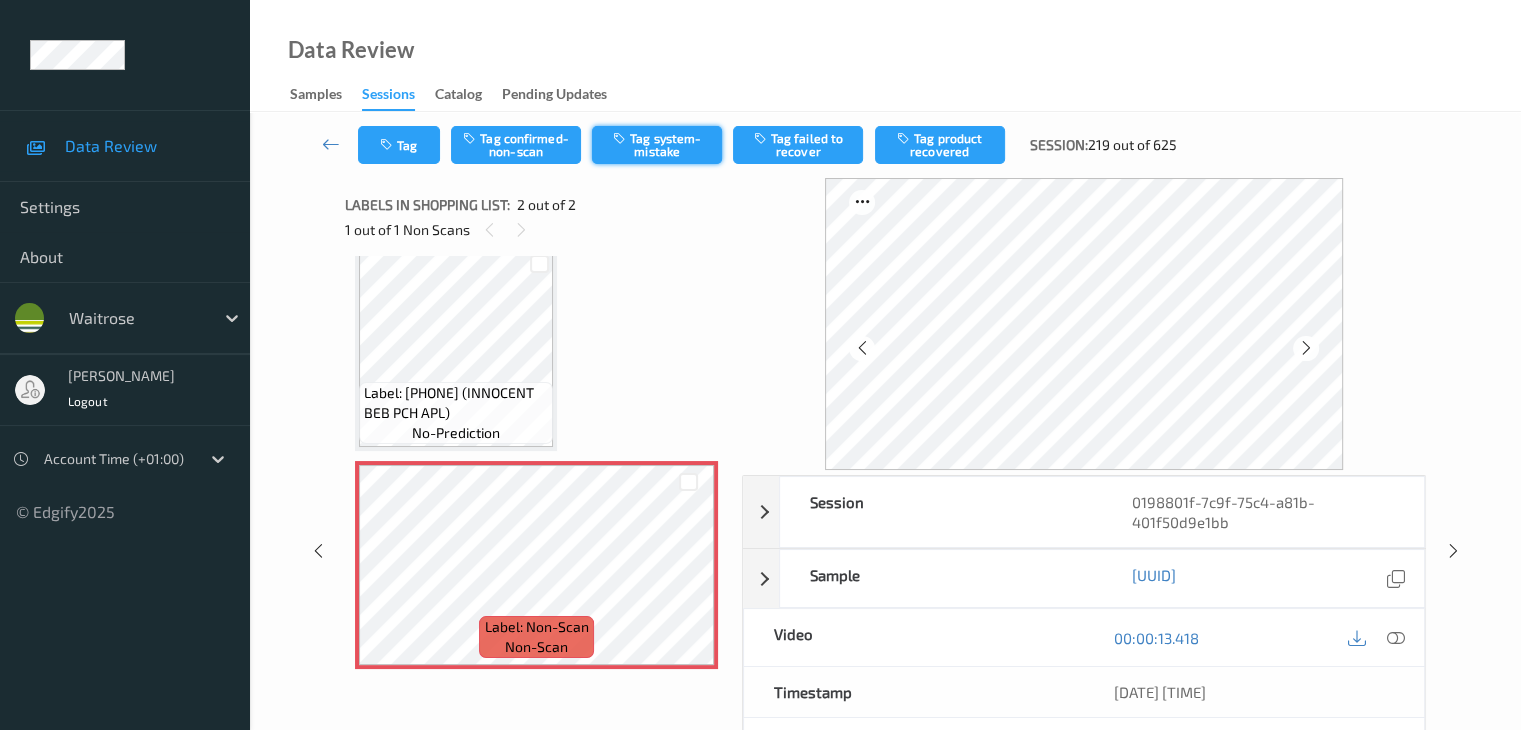 click on "Tag   system-mistake" at bounding box center (657, 145) 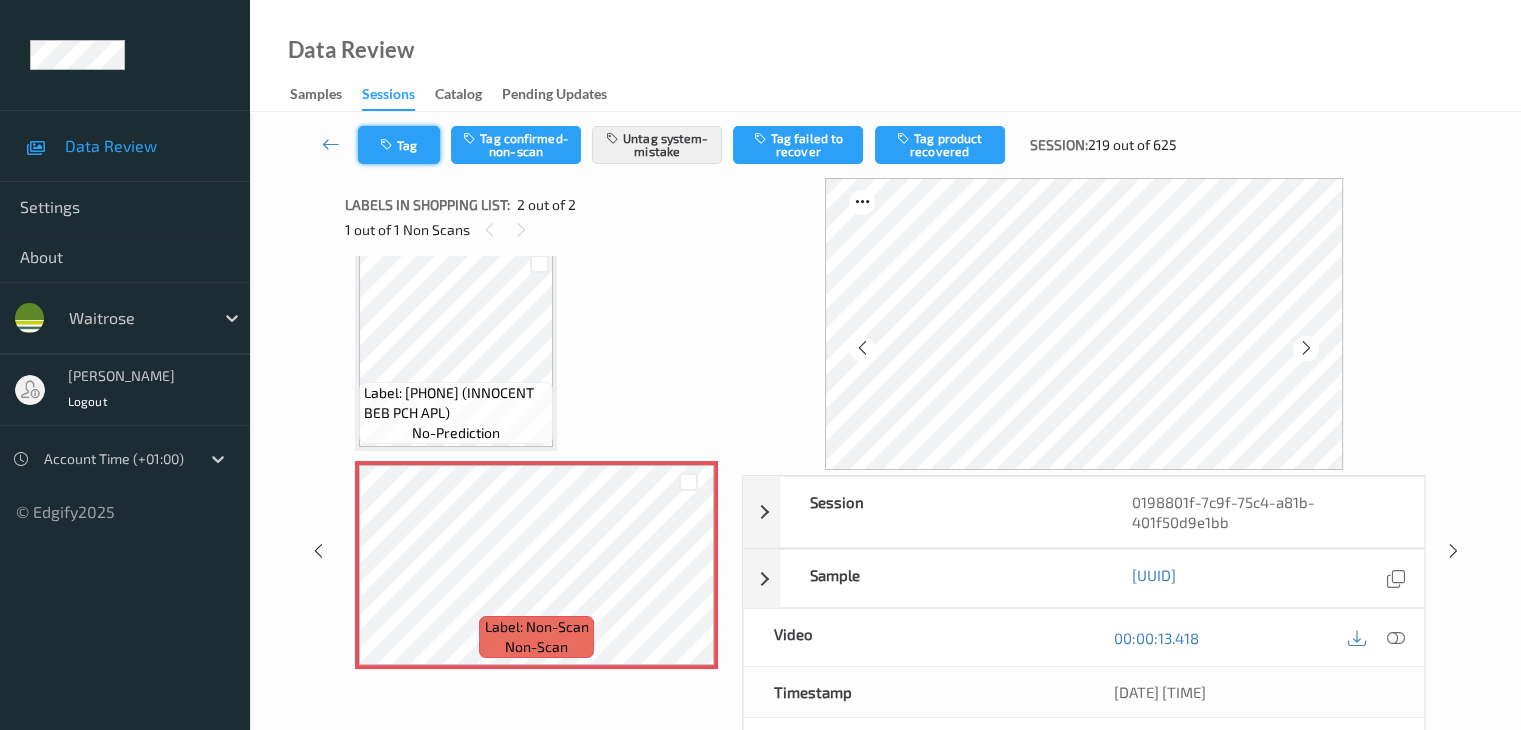 click on "Tag" at bounding box center [399, 145] 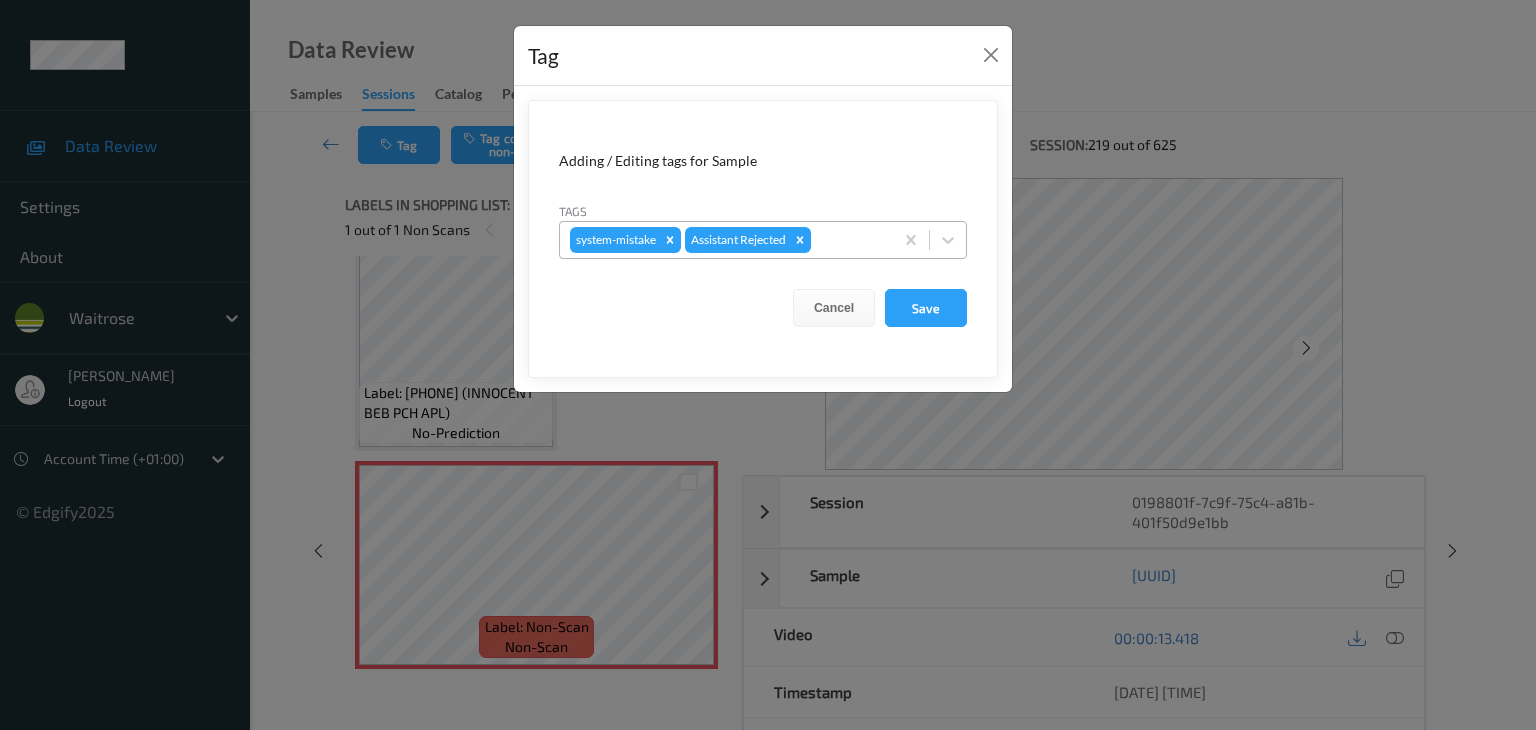 click at bounding box center (849, 240) 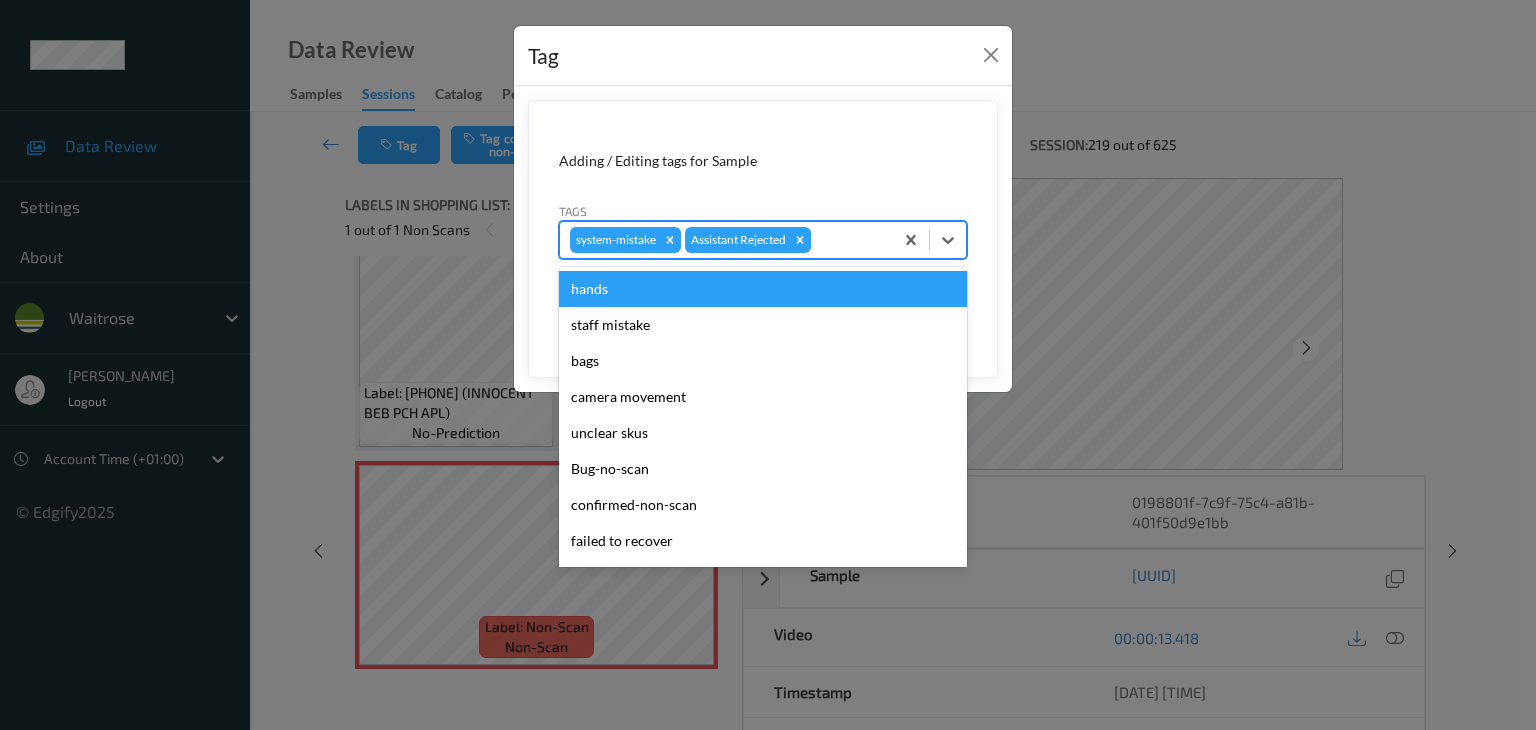 type on "u" 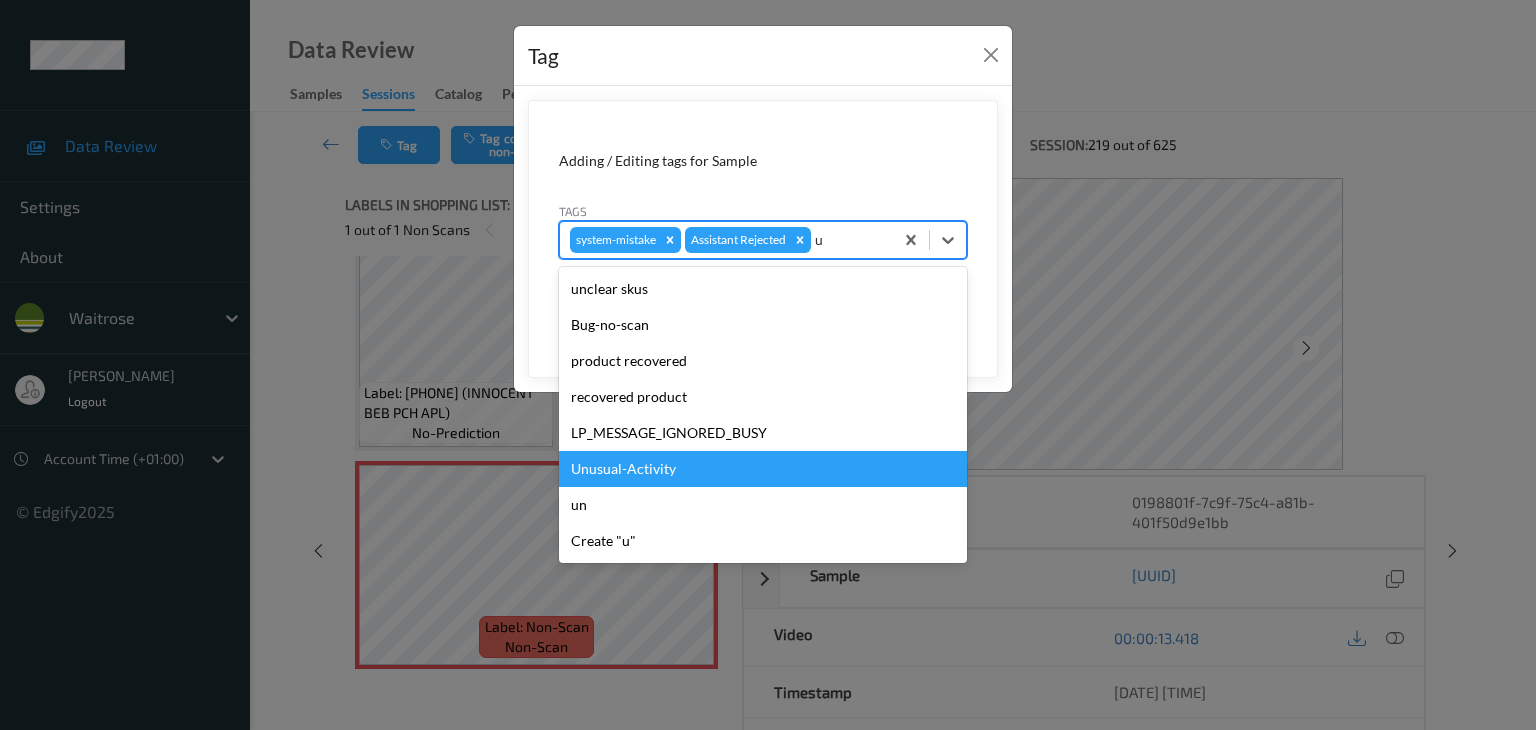 click on "Unusual-Activity" at bounding box center [763, 469] 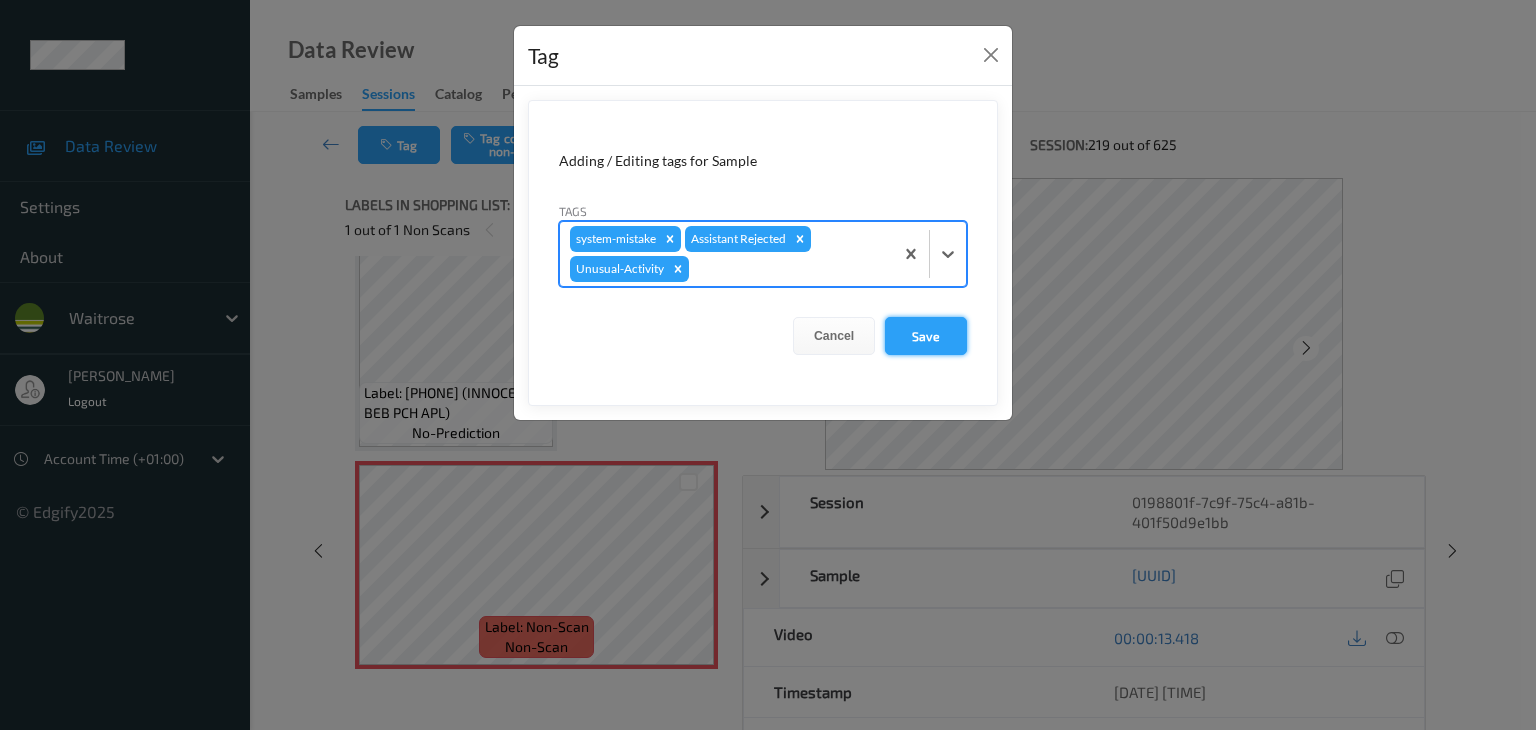 click on "Save" at bounding box center [926, 336] 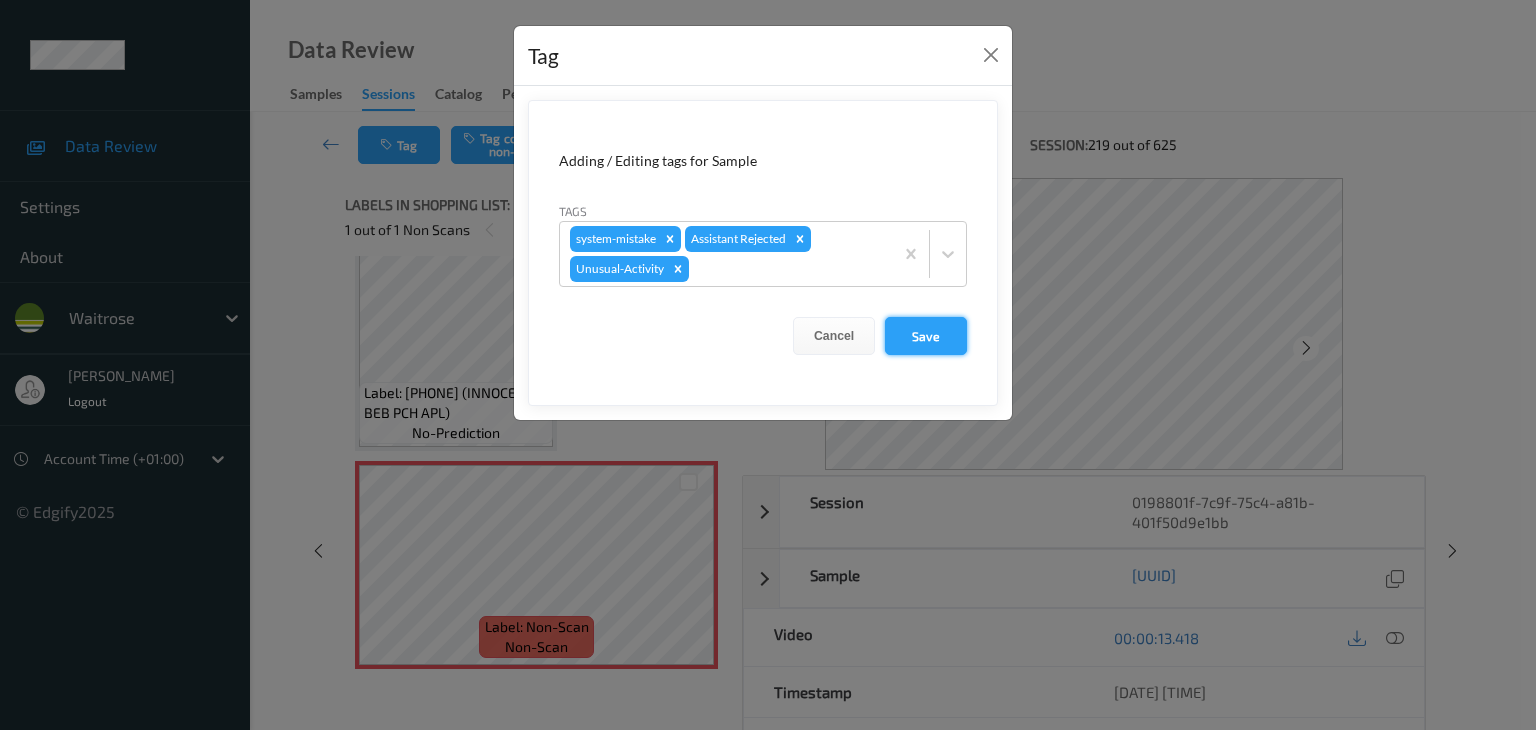 click on "Save" at bounding box center (926, 336) 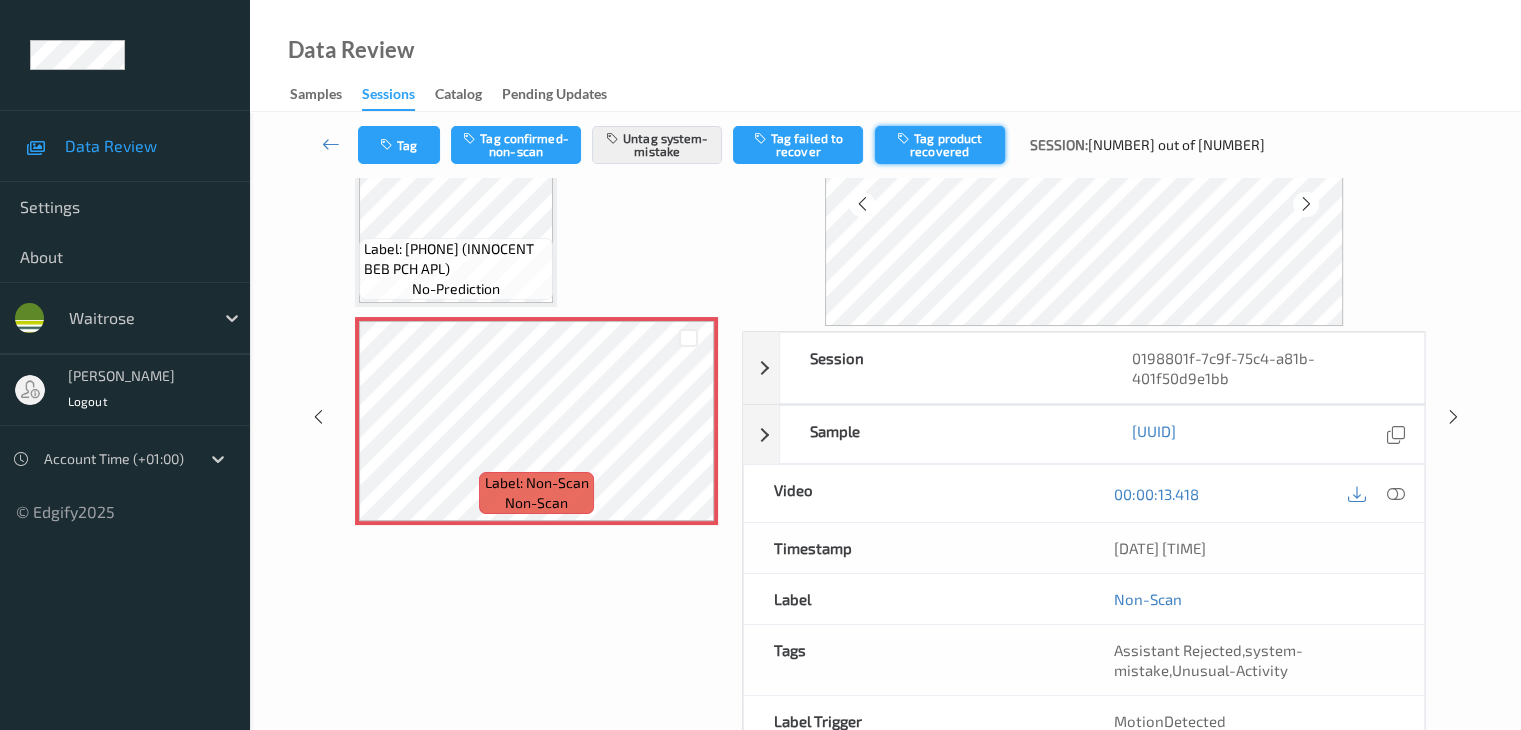 scroll, scrollTop: 64, scrollLeft: 0, axis: vertical 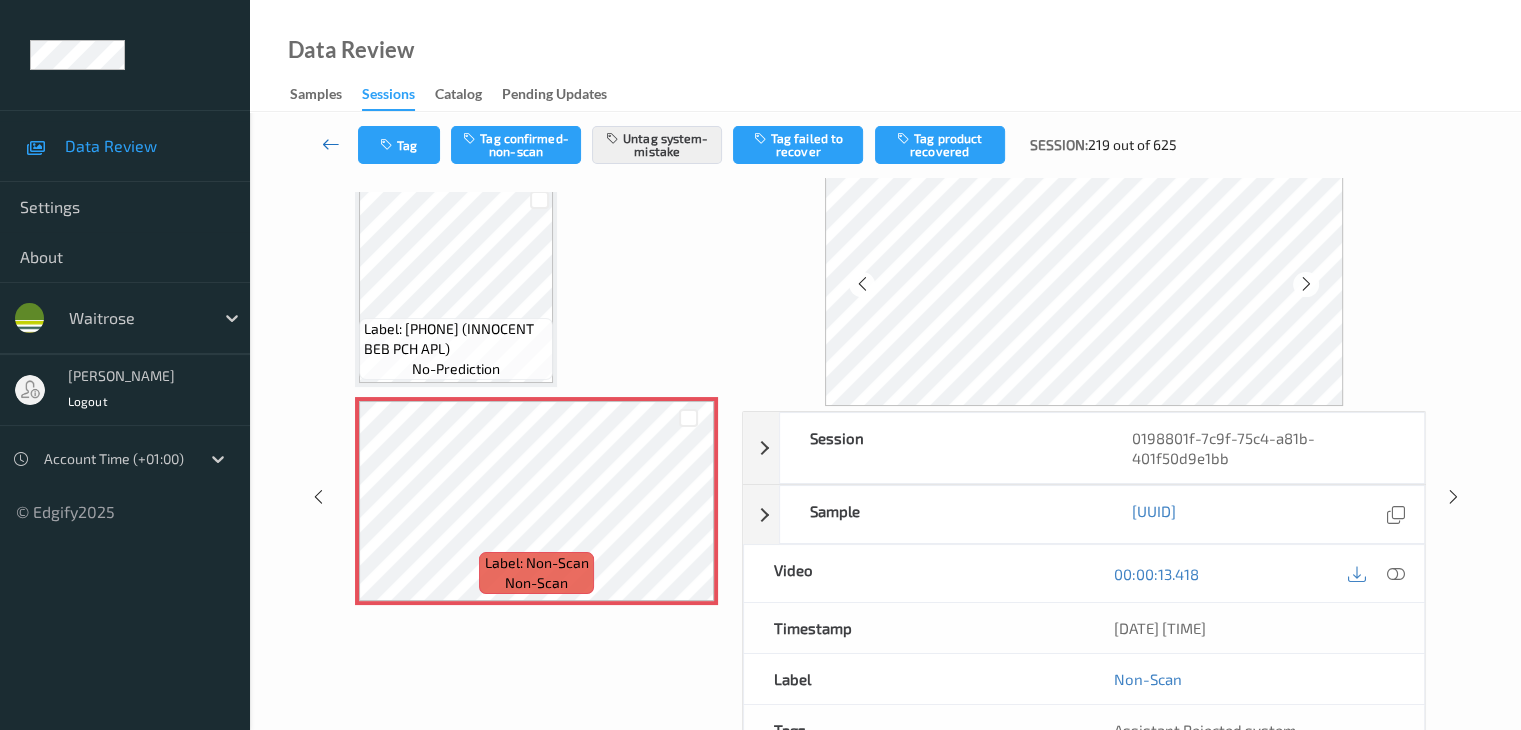 click at bounding box center [331, 144] 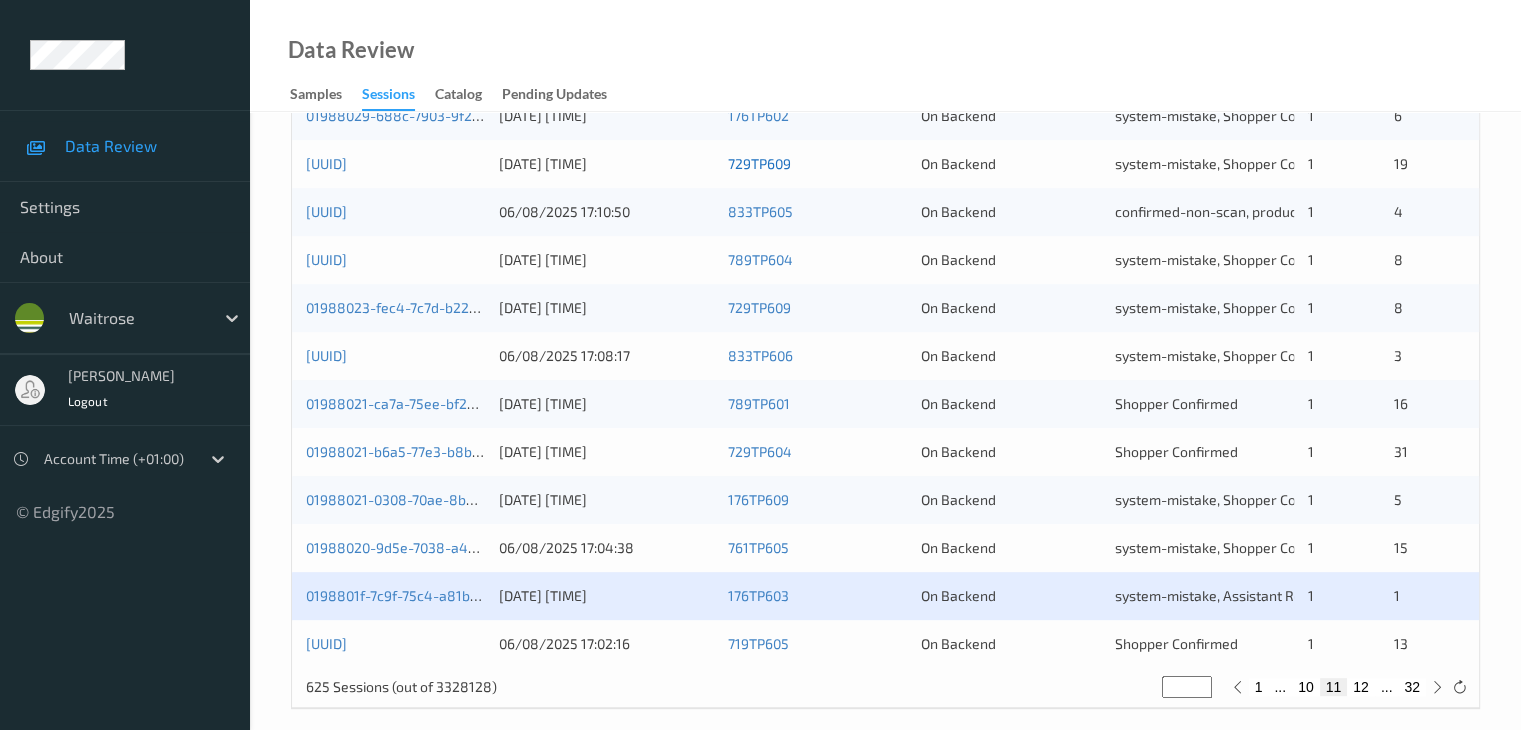 scroll, scrollTop: 932, scrollLeft: 0, axis: vertical 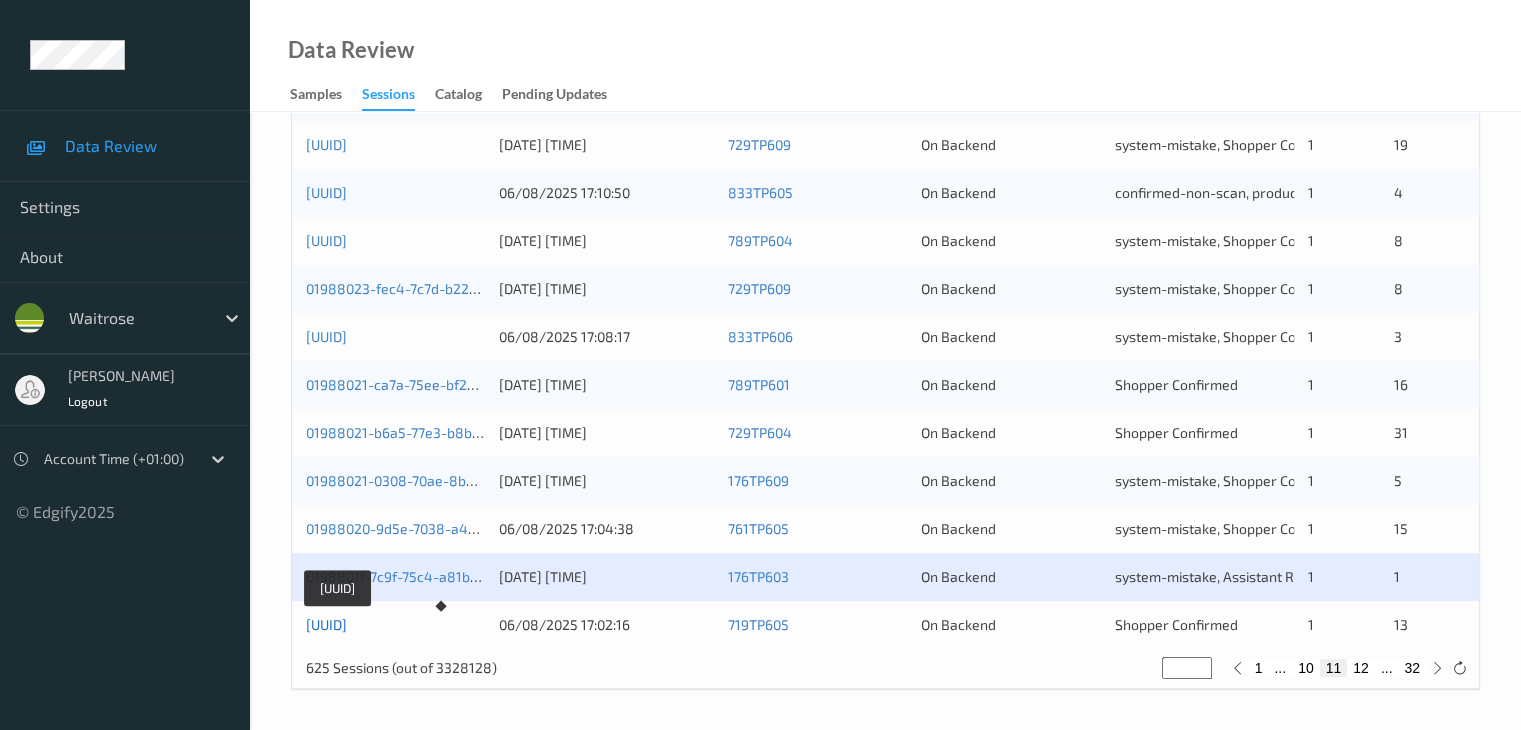 click on "0198801e-7557-774a-8b85-09860b65125d" at bounding box center (326, 624) 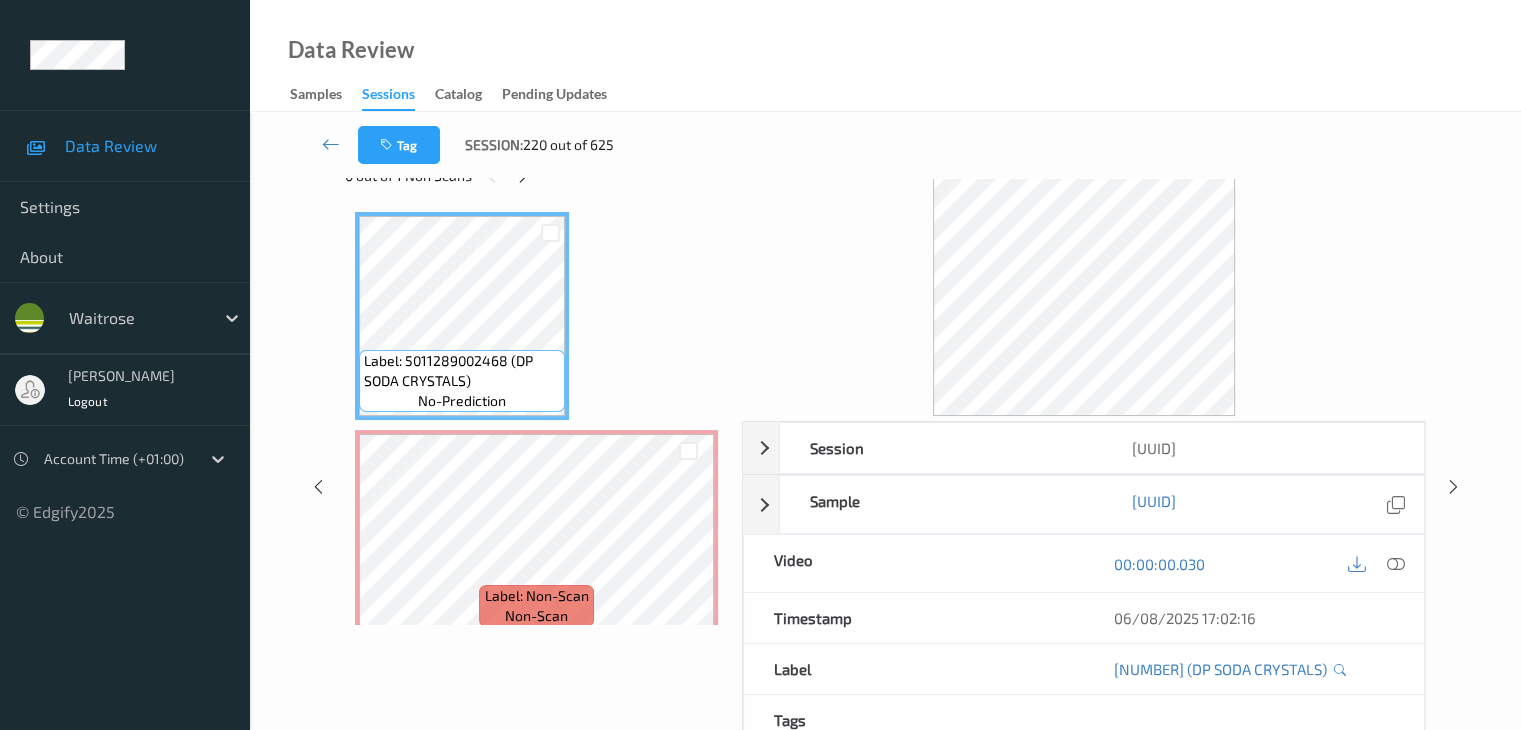 scroll, scrollTop: 0, scrollLeft: 0, axis: both 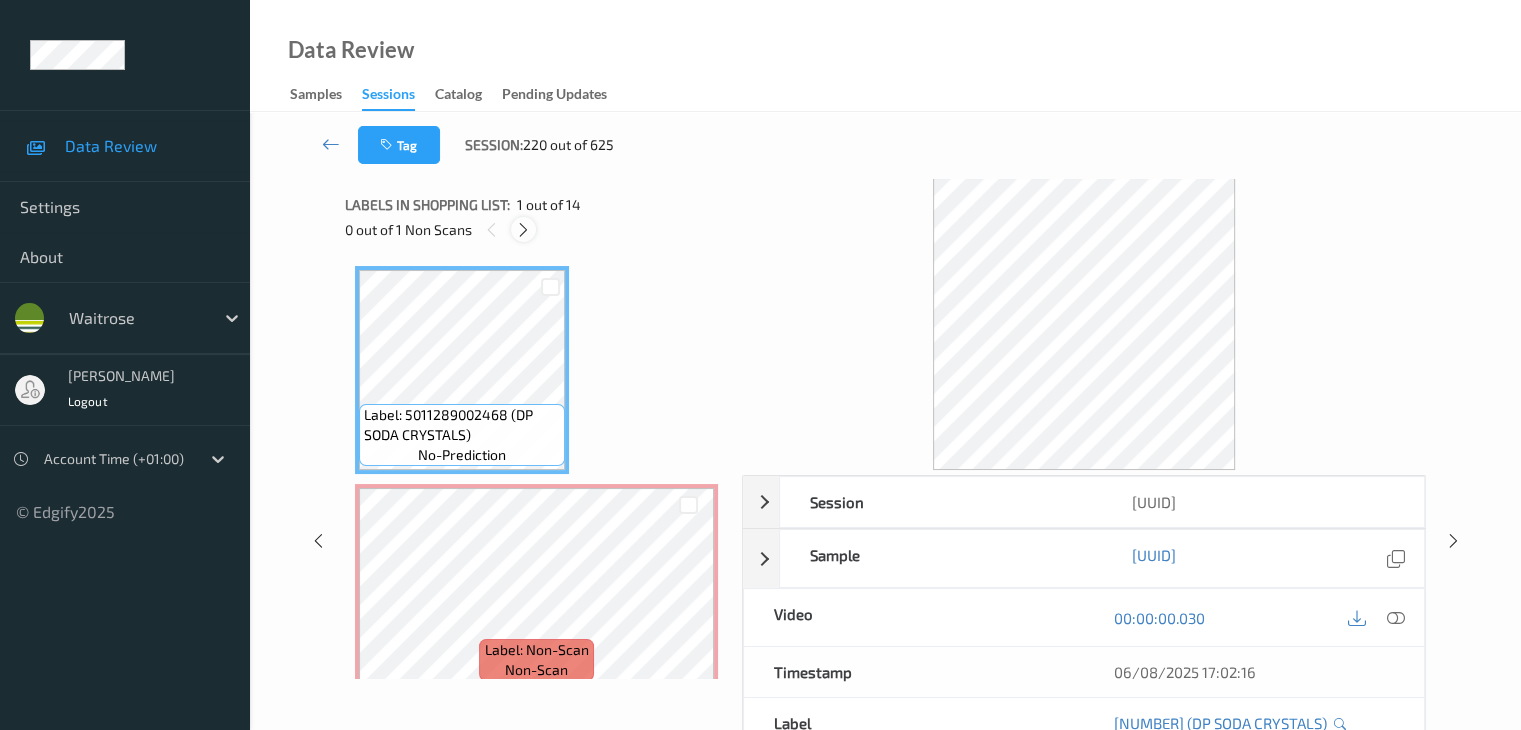 click at bounding box center (523, 230) 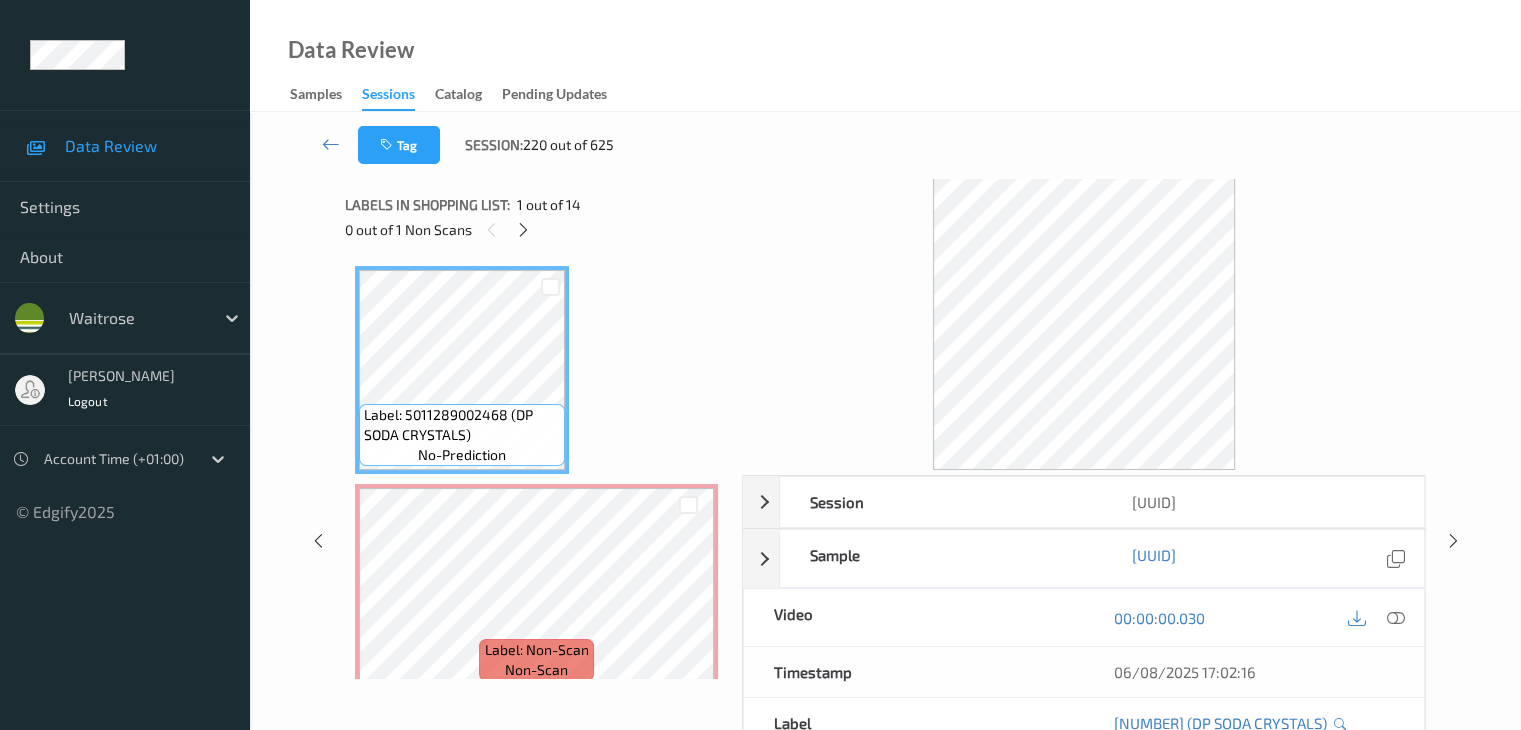 scroll, scrollTop: 10, scrollLeft: 0, axis: vertical 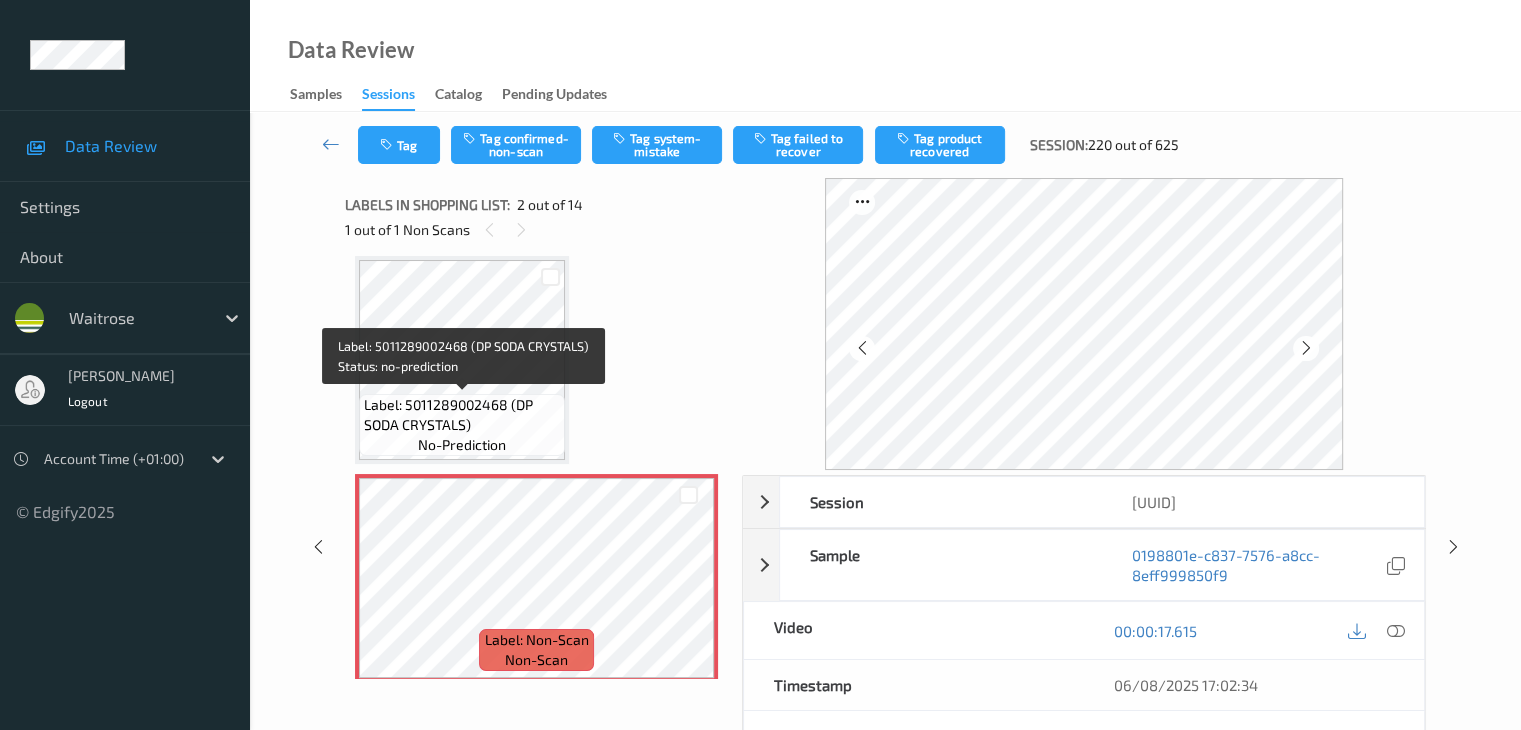 click on "Label: 5011289002468 (DP SODA CRYSTALS)" at bounding box center [462, 415] 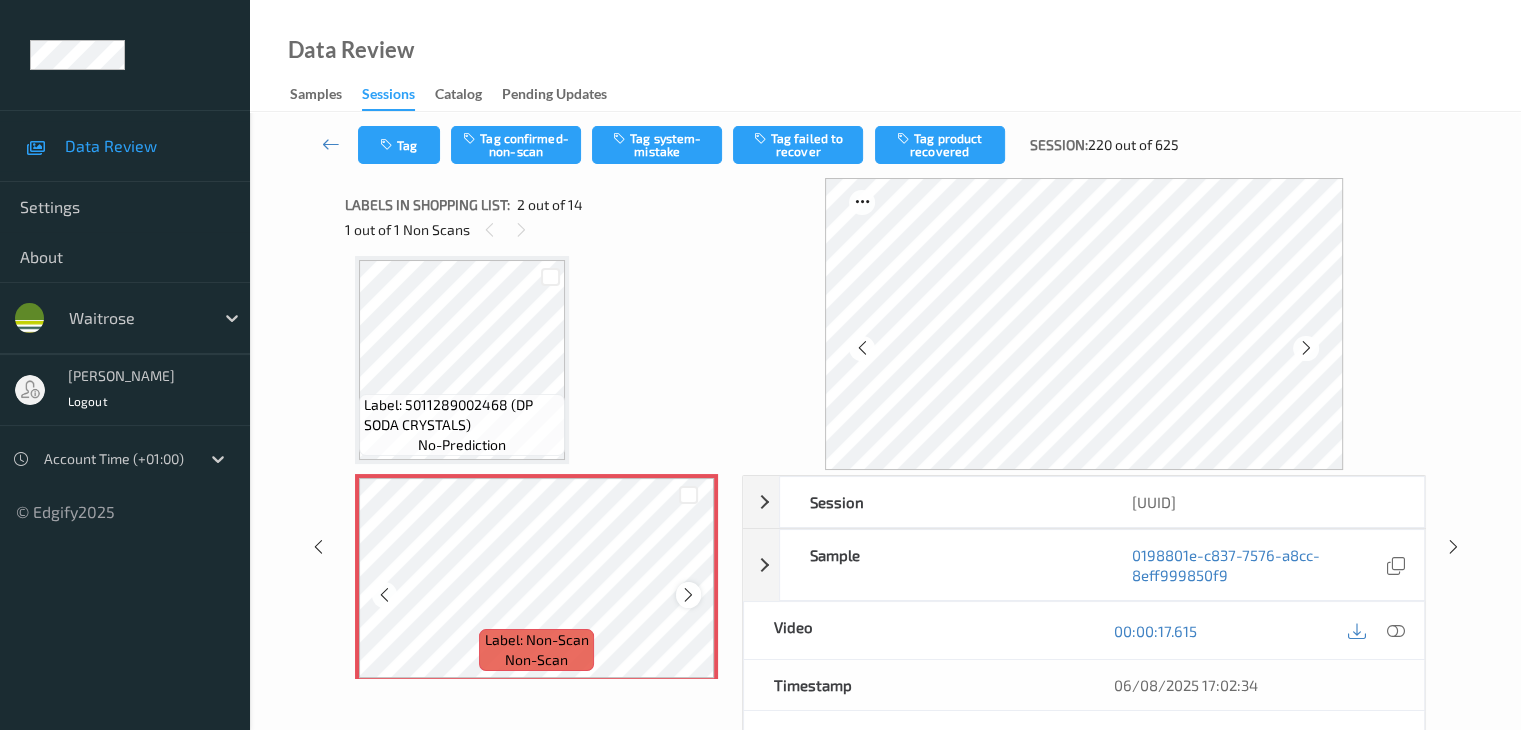 click at bounding box center [688, 594] 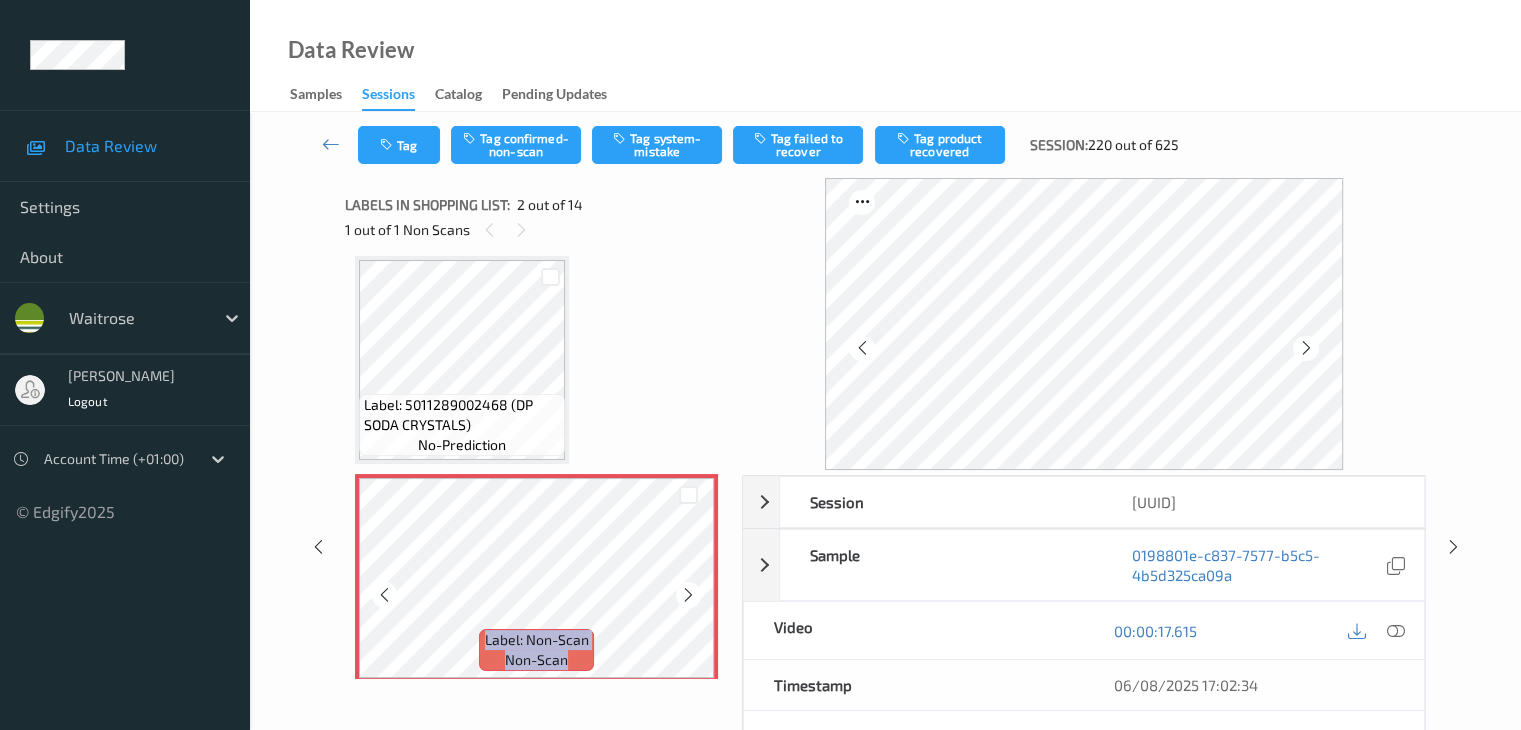 click at bounding box center [688, 594] 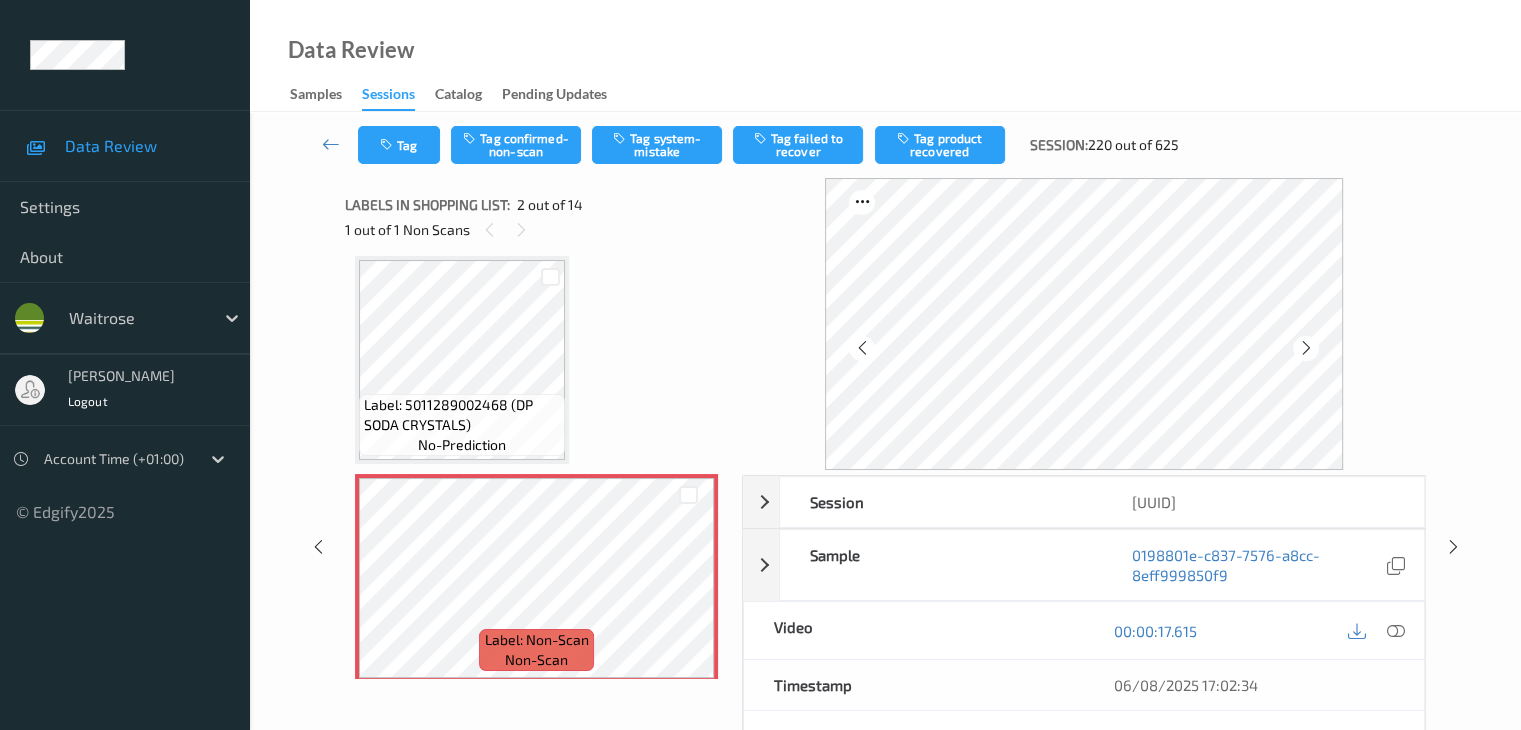 click on "Tag Tag   confirmed-non-scan Tag   system-mistake Tag   failed to recover Tag   product recovered Session: 220 out of 625" at bounding box center [885, 145] 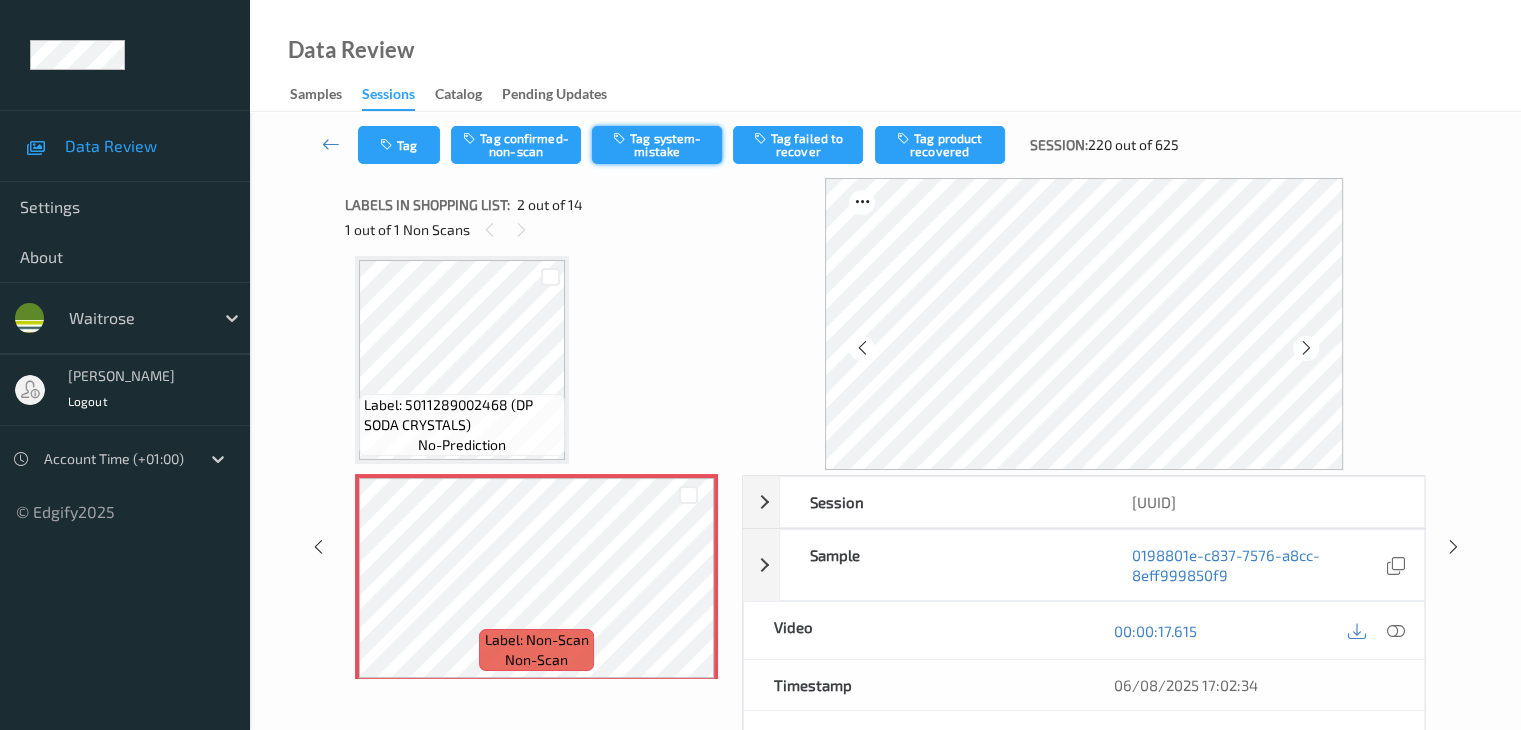 click on "Tag   system-mistake" at bounding box center [657, 145] 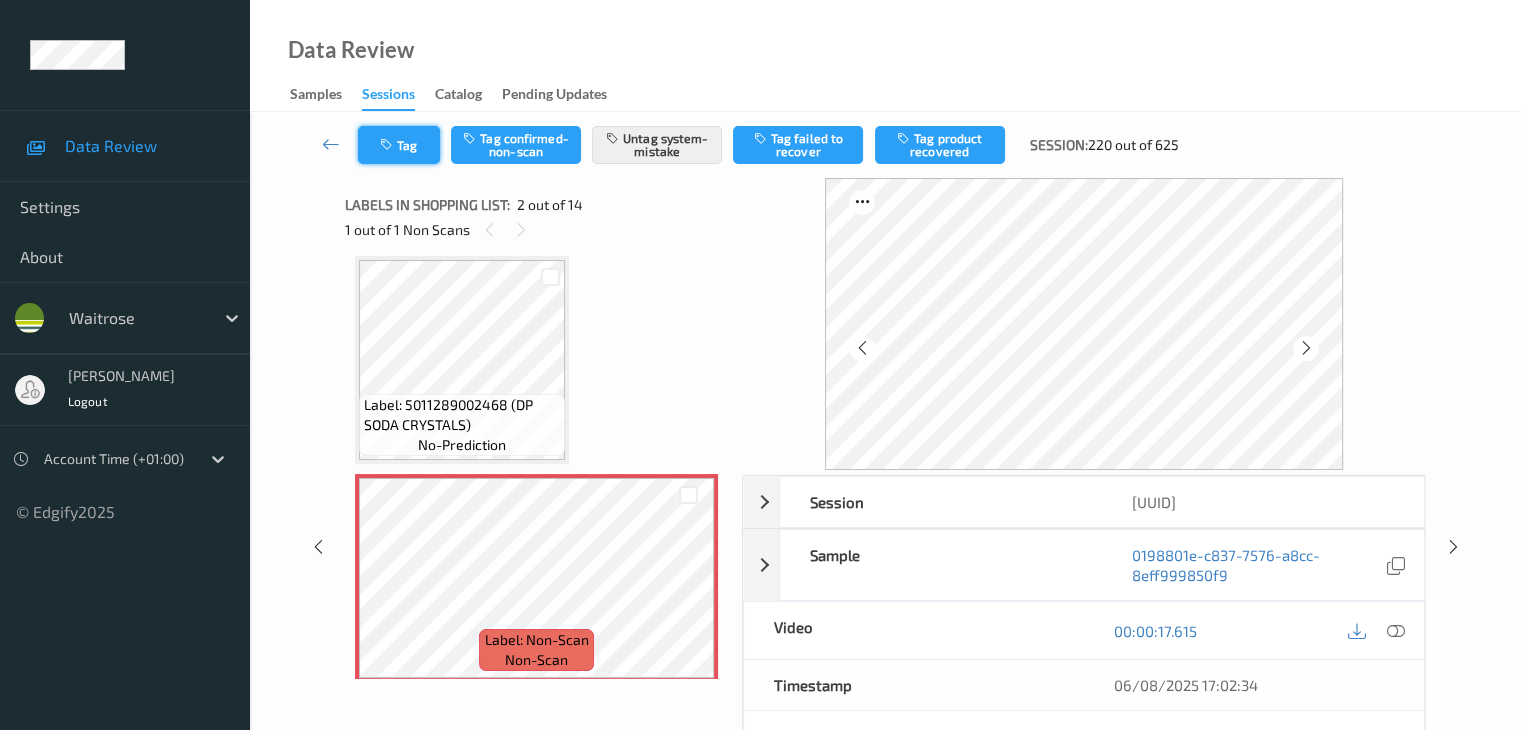 click at bounding box center (388, 145) 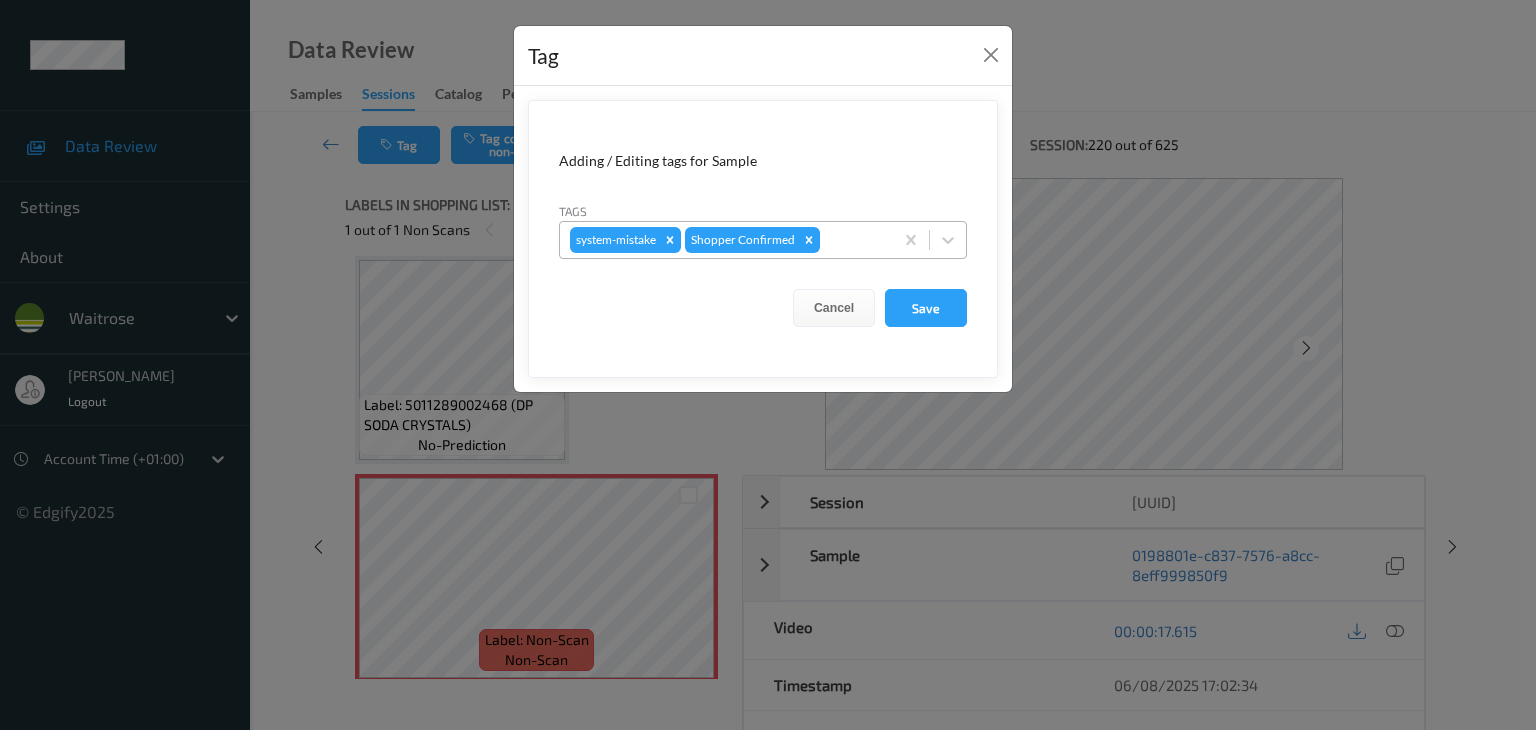click at bounding box center [853, 240] 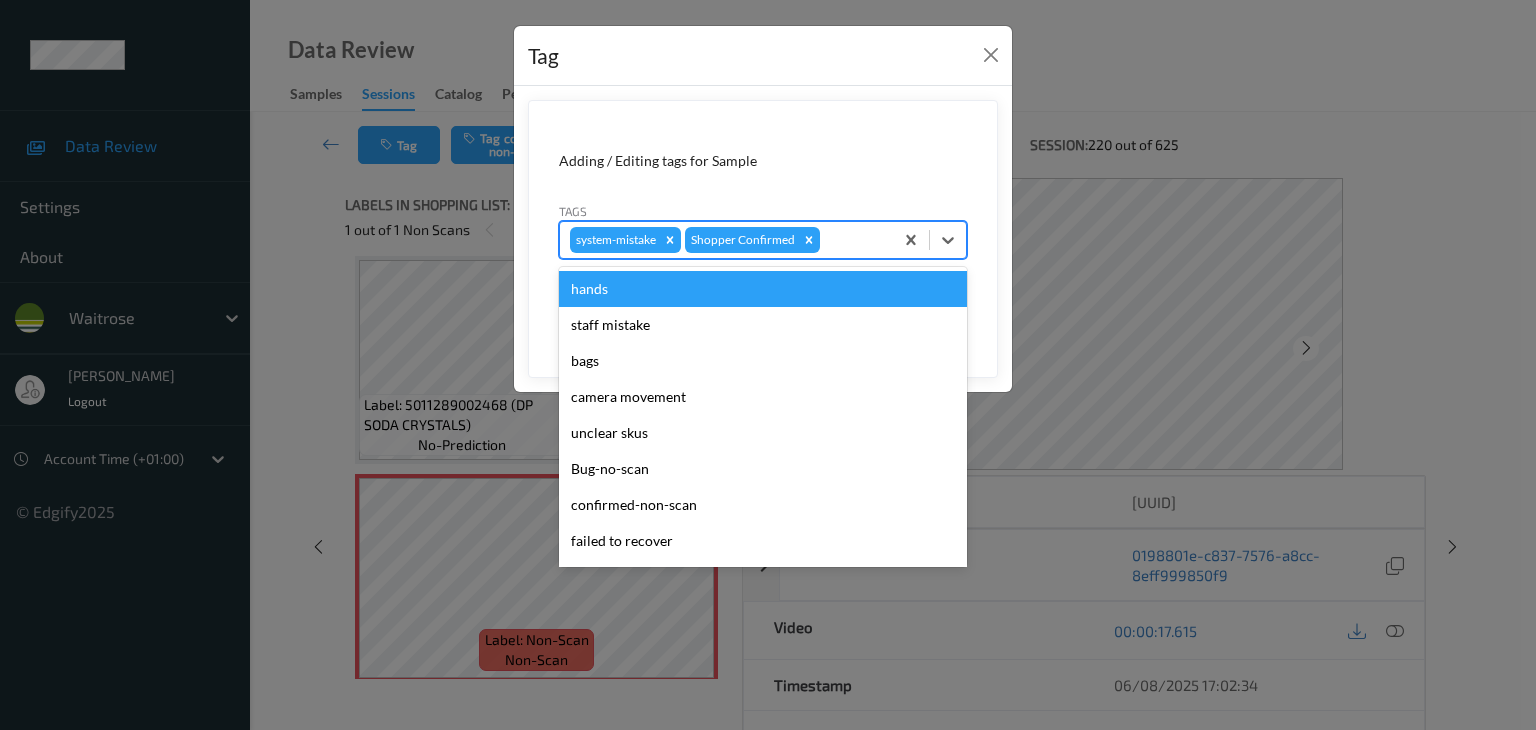 type on "u" 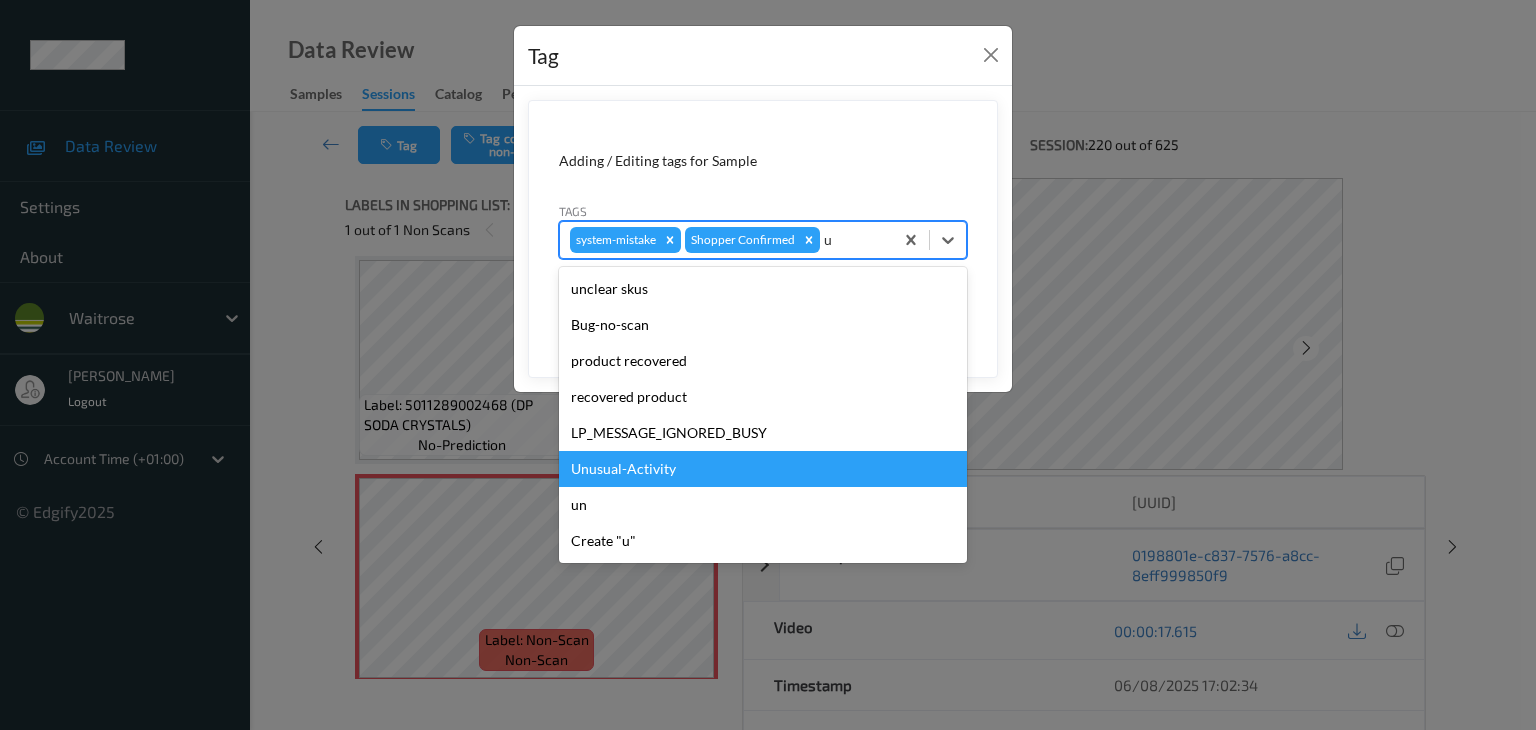 click on "Unusual-Activity" at bounding box center [763, 469] 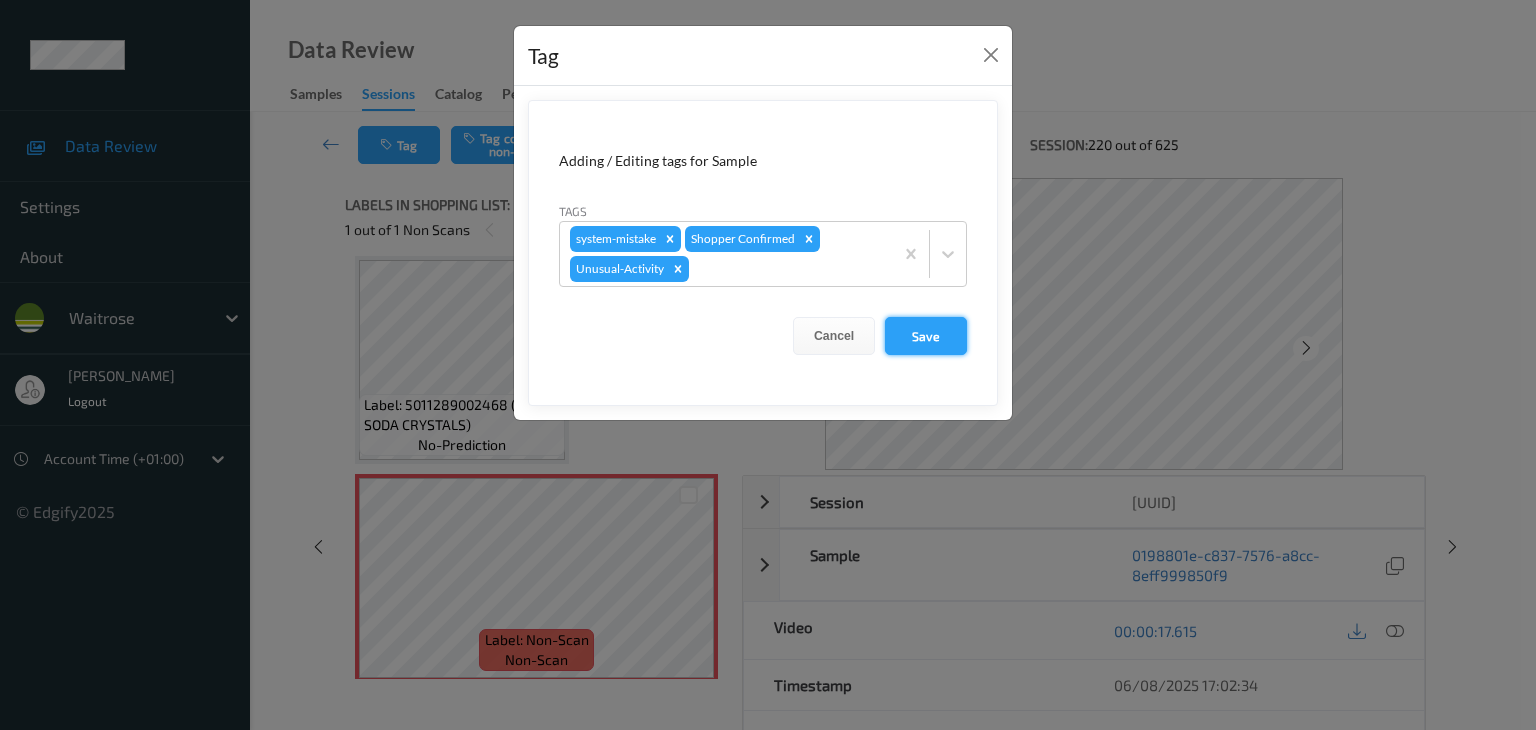 click on "Save" at bounding box center [926, 336] 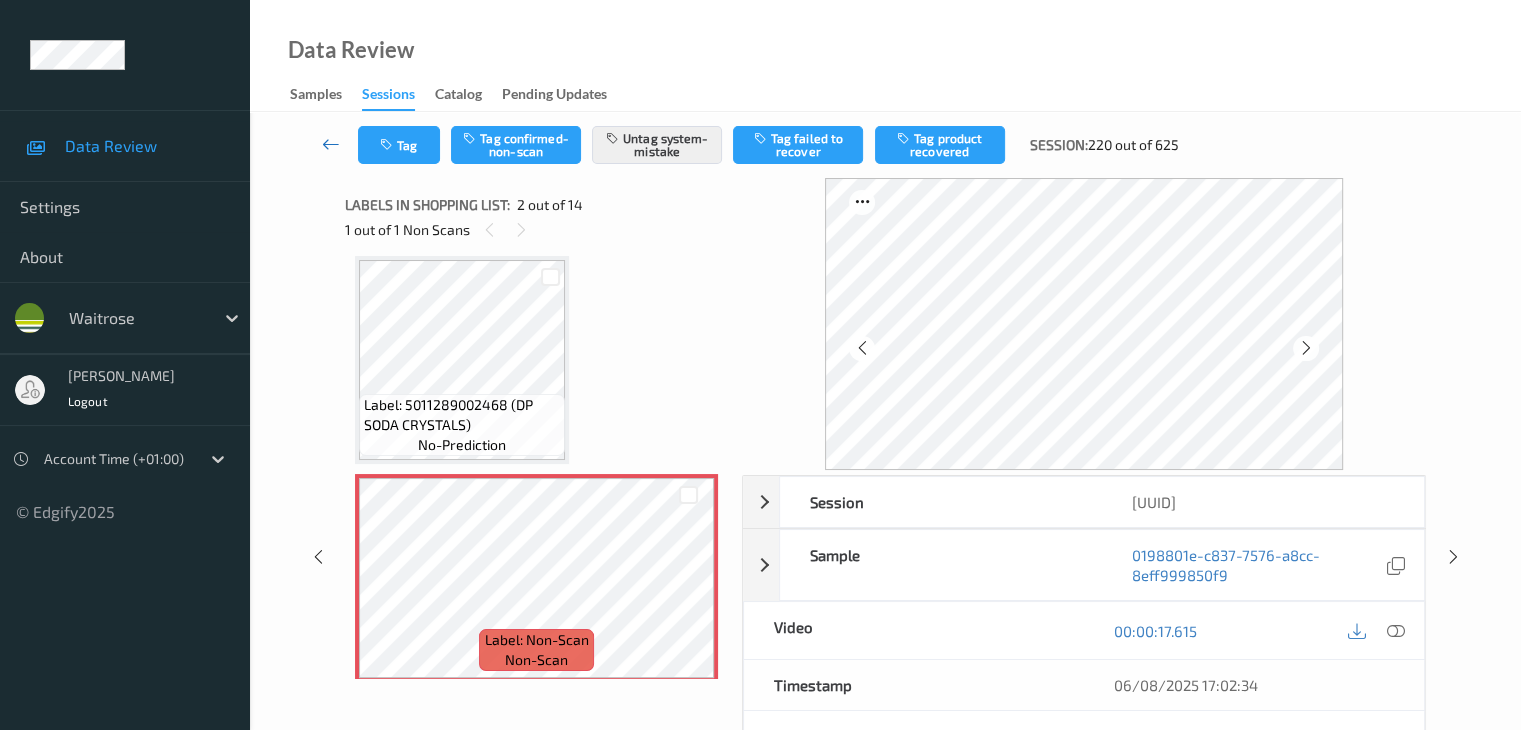 click at bounding box center [331, 144] 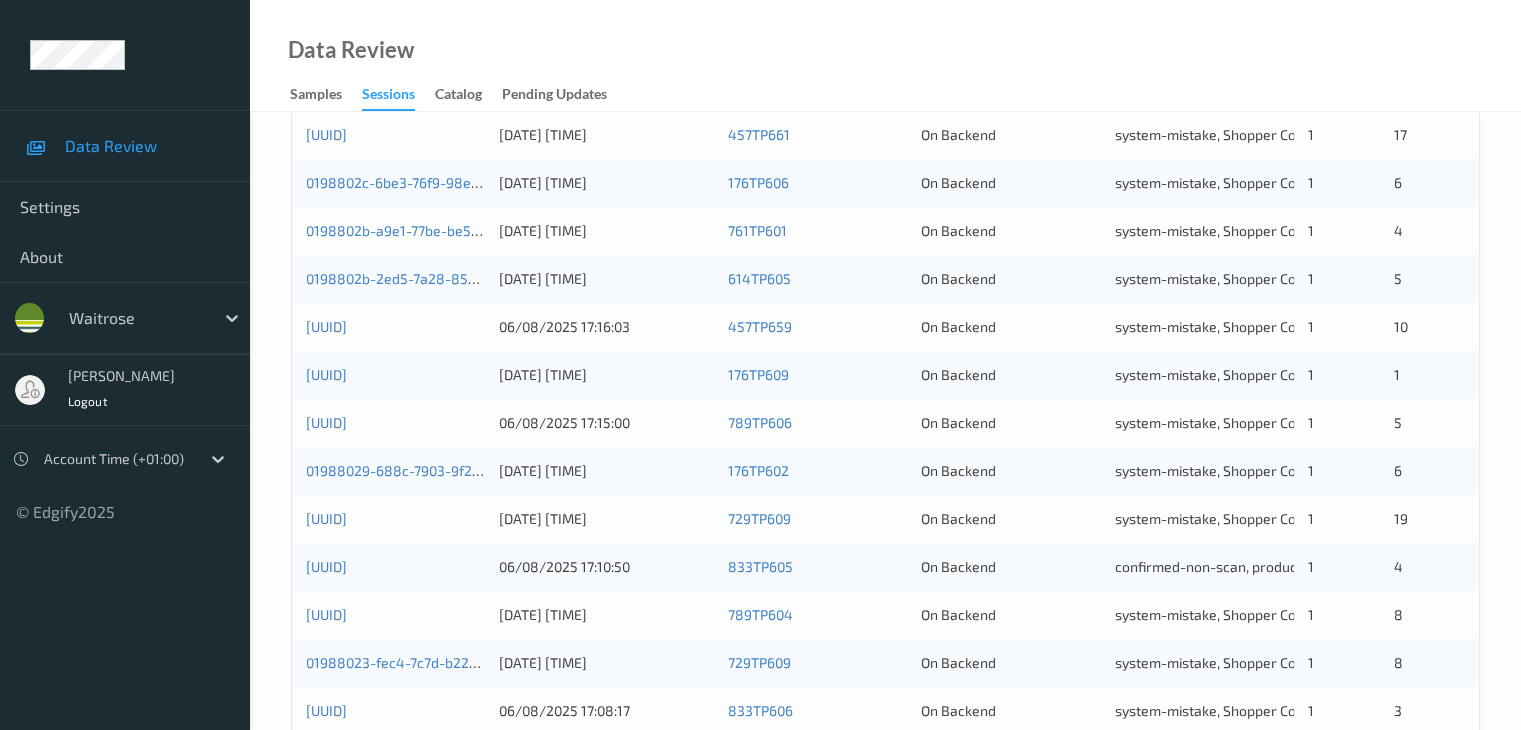scroll, scrollTop: 332, scrollLeft: 0, axis: vertical 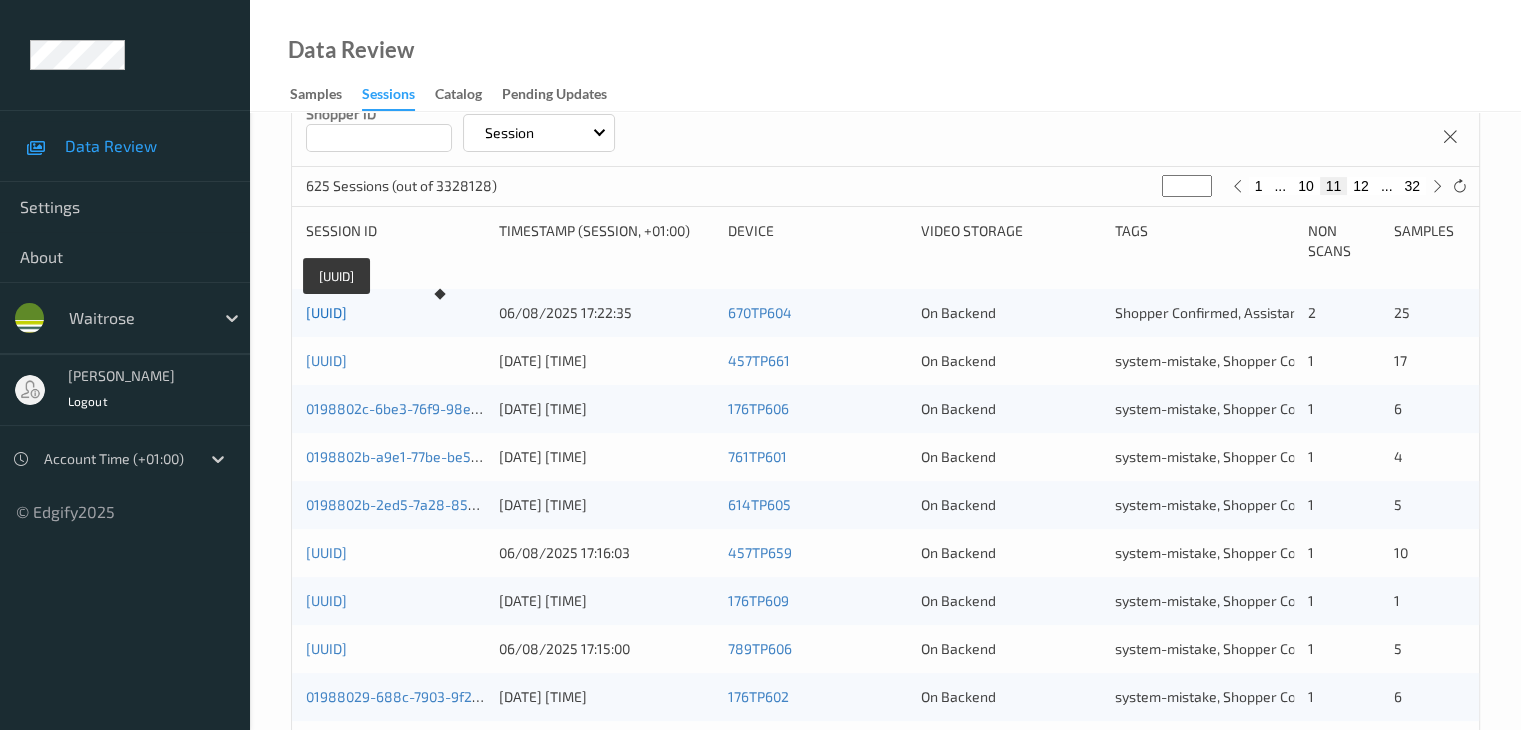 click on "01988031-0e5a-7098-970b-2be1be61941b" at bounding box center (326, 312) 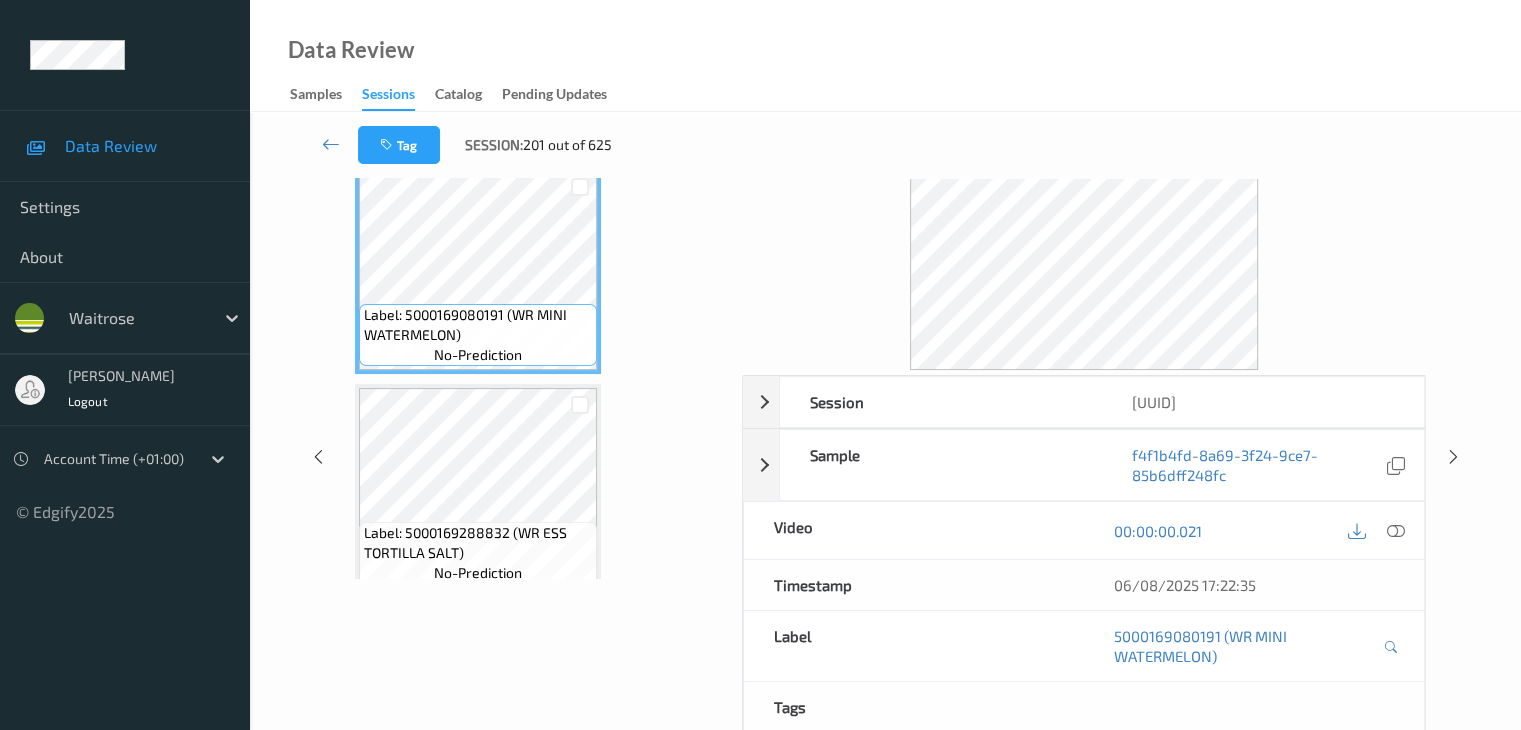 scroll, scrollTop: 0, scrollLeft: 0, axis: both 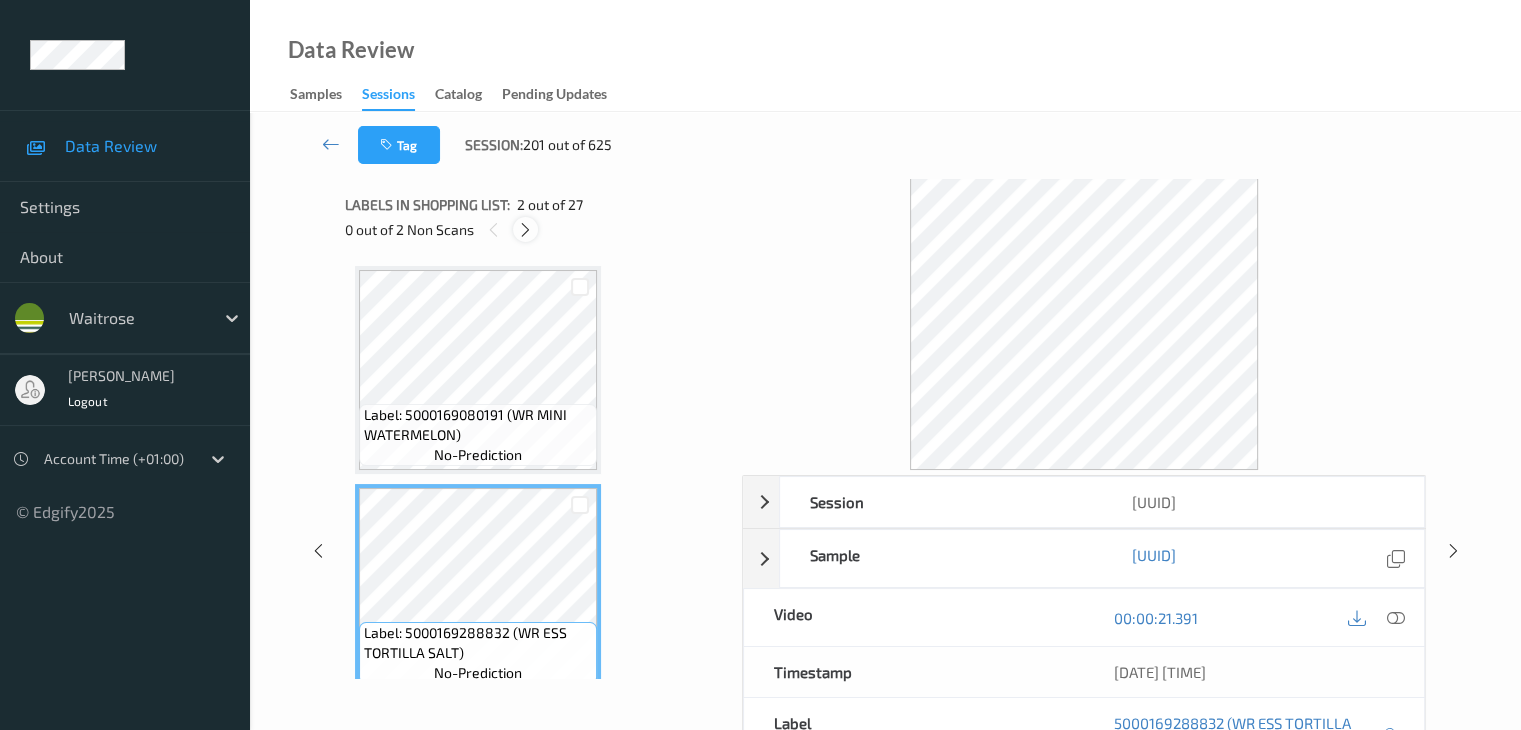 click at bounding box center [525, 230] 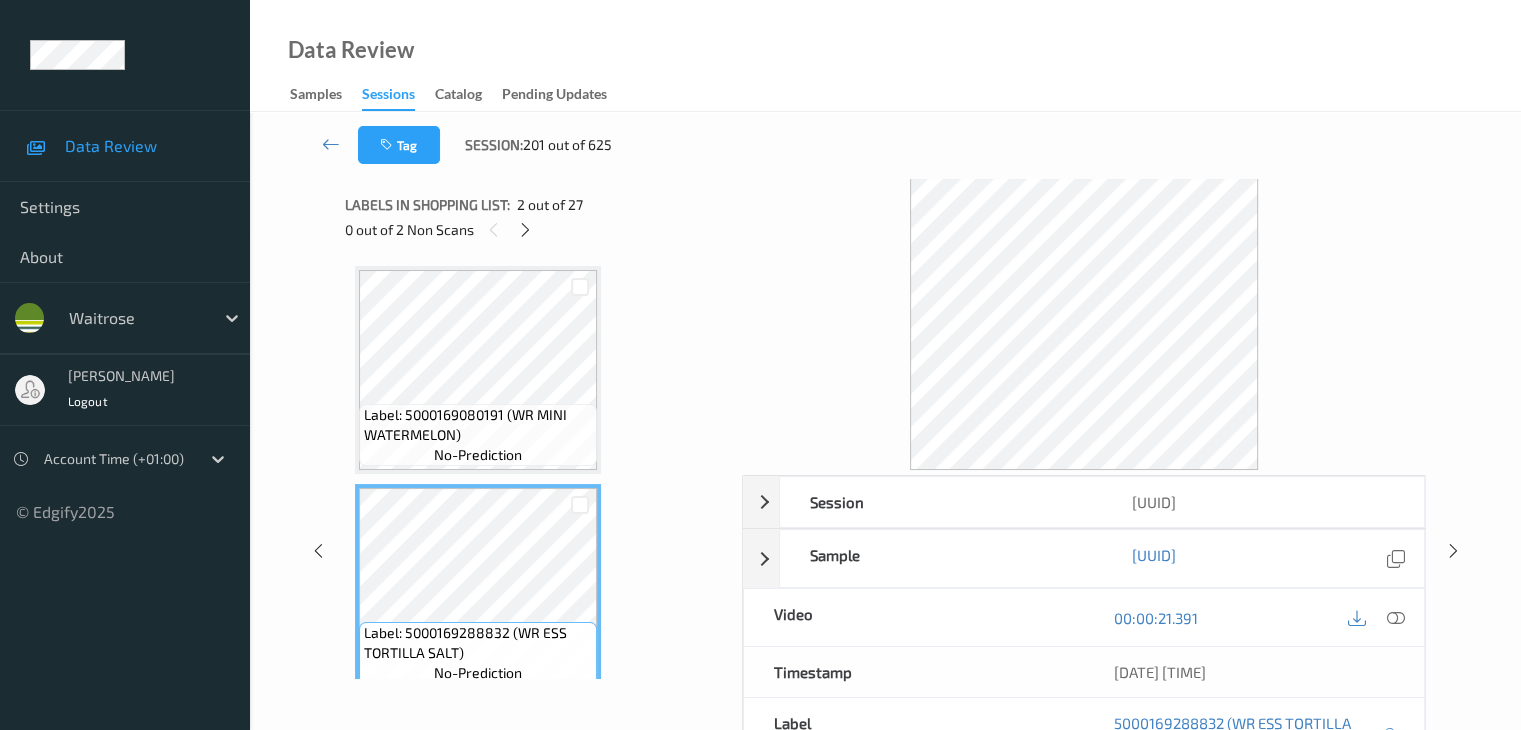scroll, scrollTop: 3934, scrollLeft: 0, axis: vertical 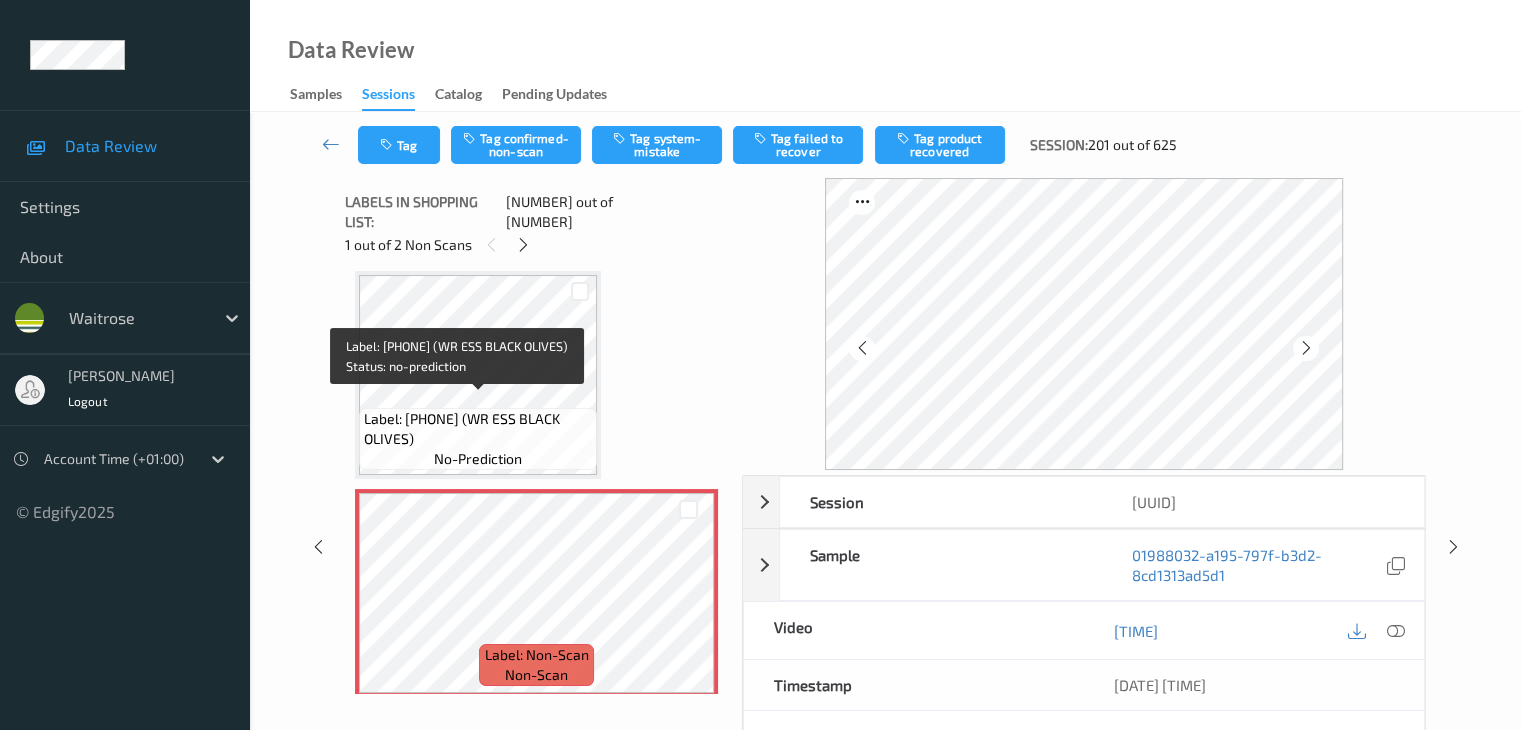 click on "Label: 5000169671900 (WR ESS BLACK OLIVES)" at bounding box center [478, 429] 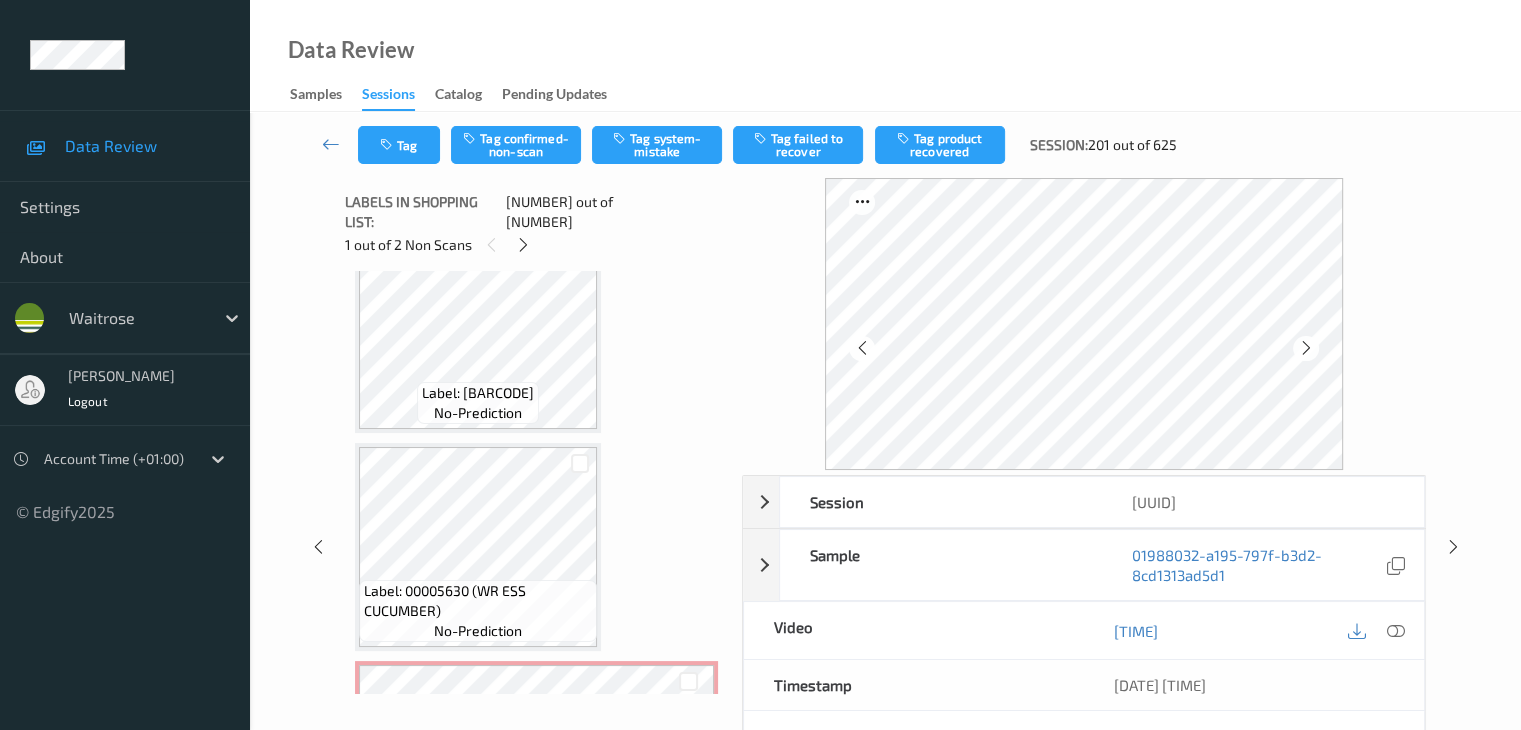 scroll, scrollTop: 4834, scrollLeft: 0, axis: vertical 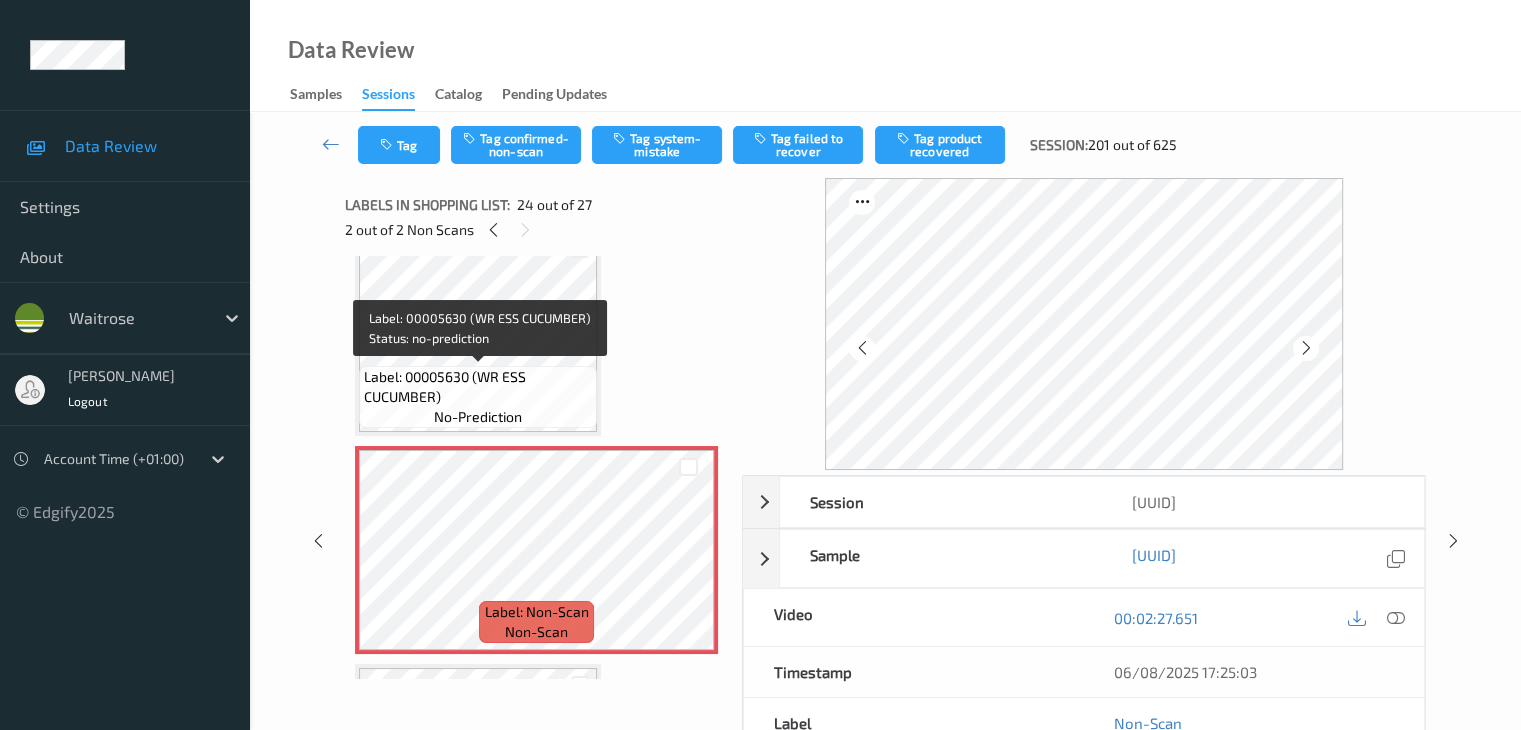 click on "Label: 00005630 (WR ESS CUCUMBER)" at bounding box center [478, 387] 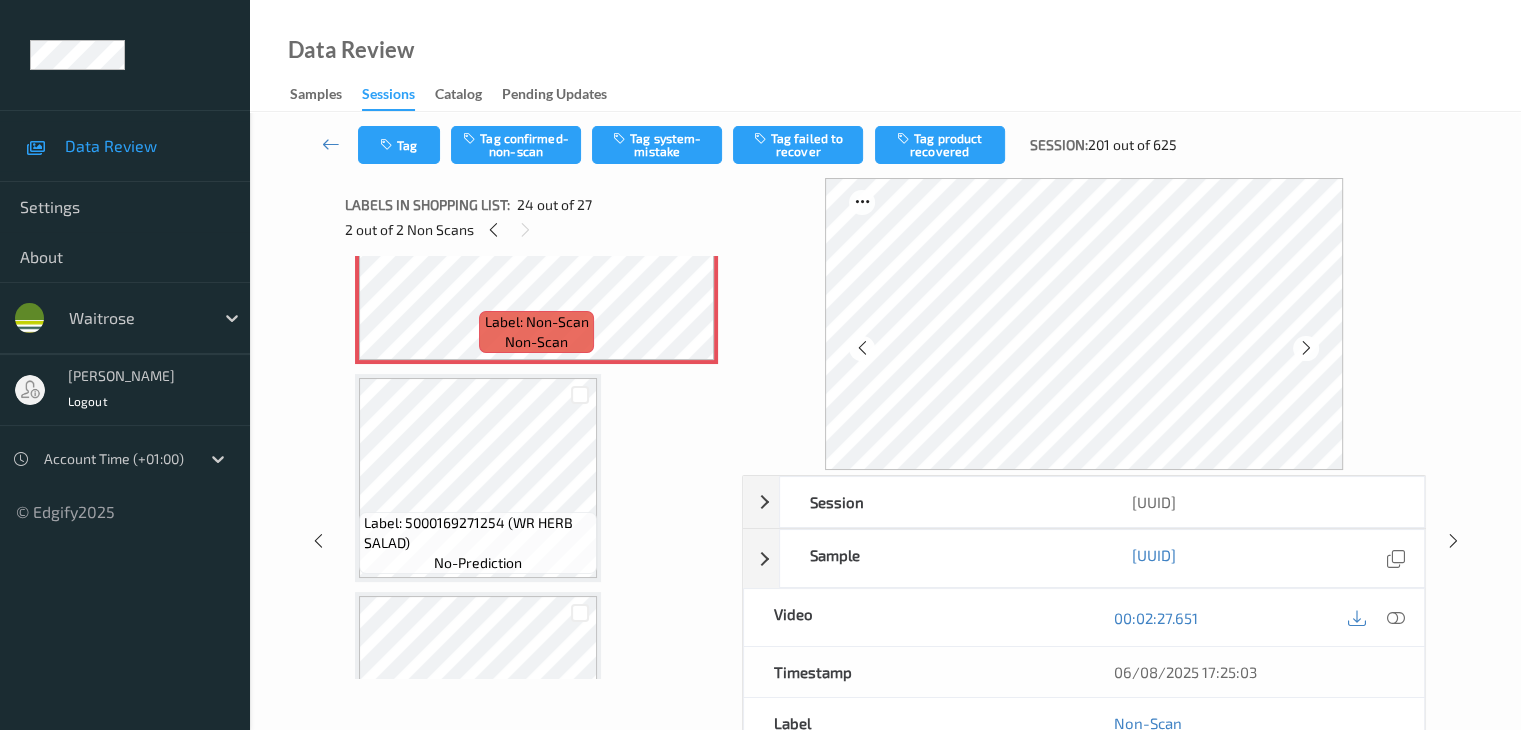 scroll, scrollTop: 5134, scrollLeft: 0, axis: vertical 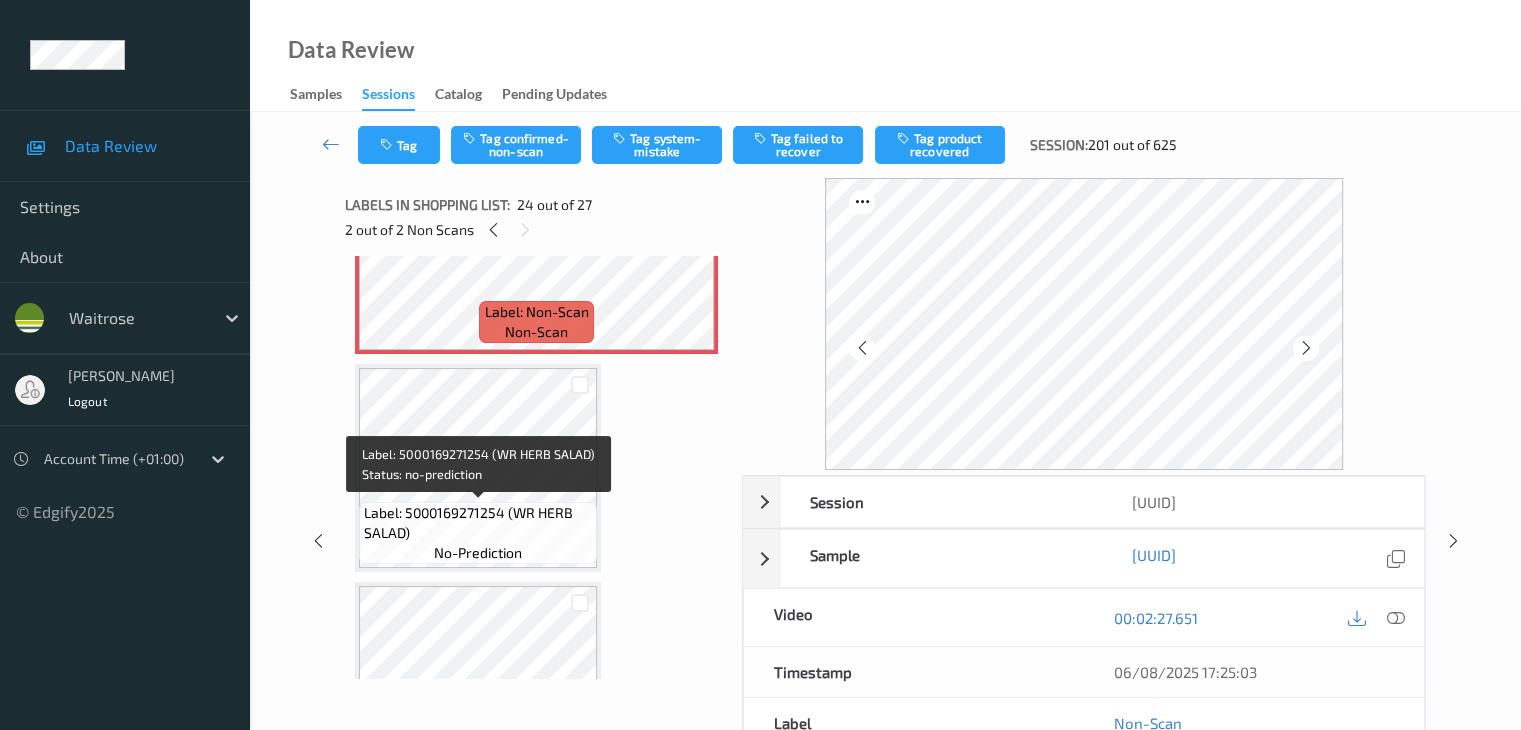 click on "Label: 5000169271254 (WR HERB SALAD) no-prediction" at bounding box center [478, 533] 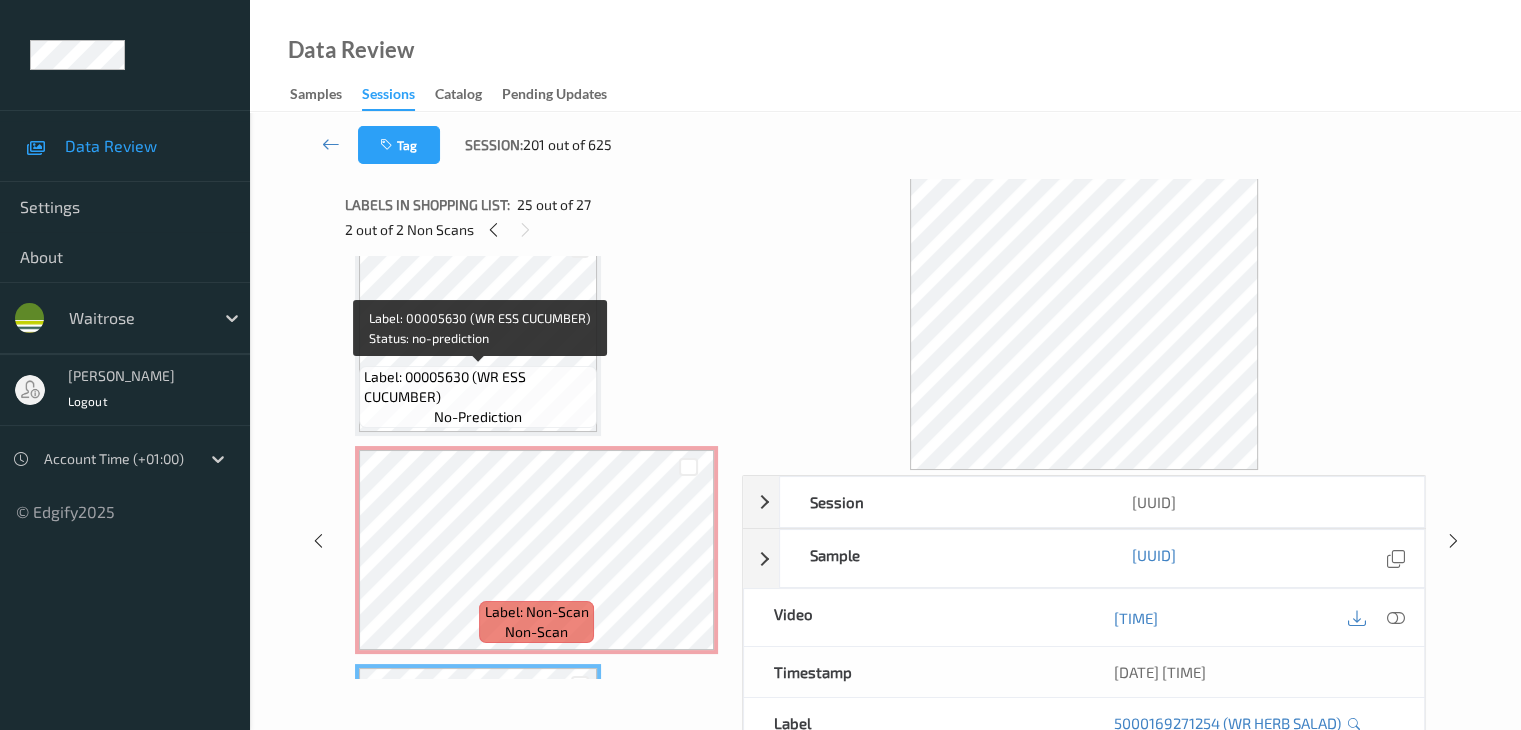 scroll, scrollTop: 4634, scrollLeft: 0, axis: vertical 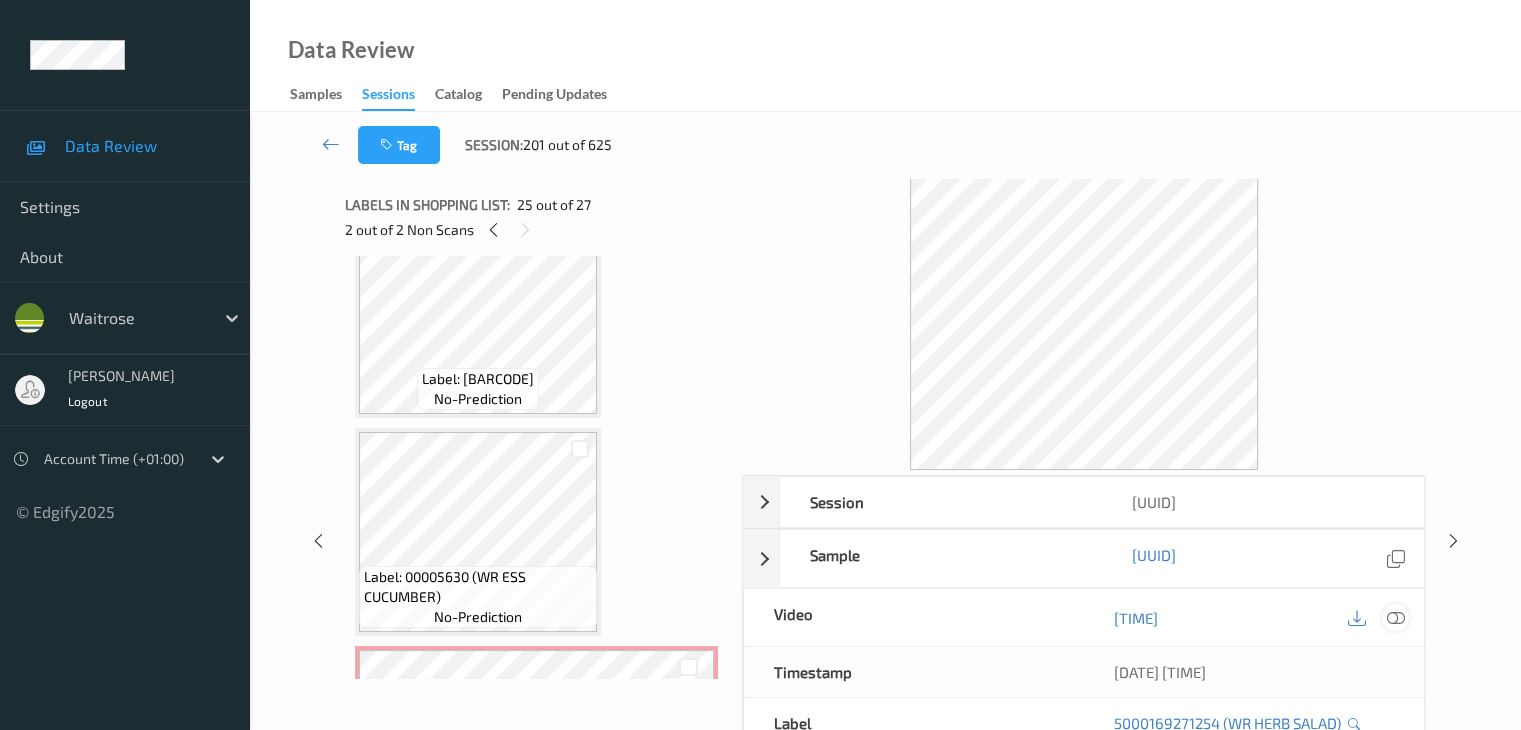 click at bounding box center (1395, 618) 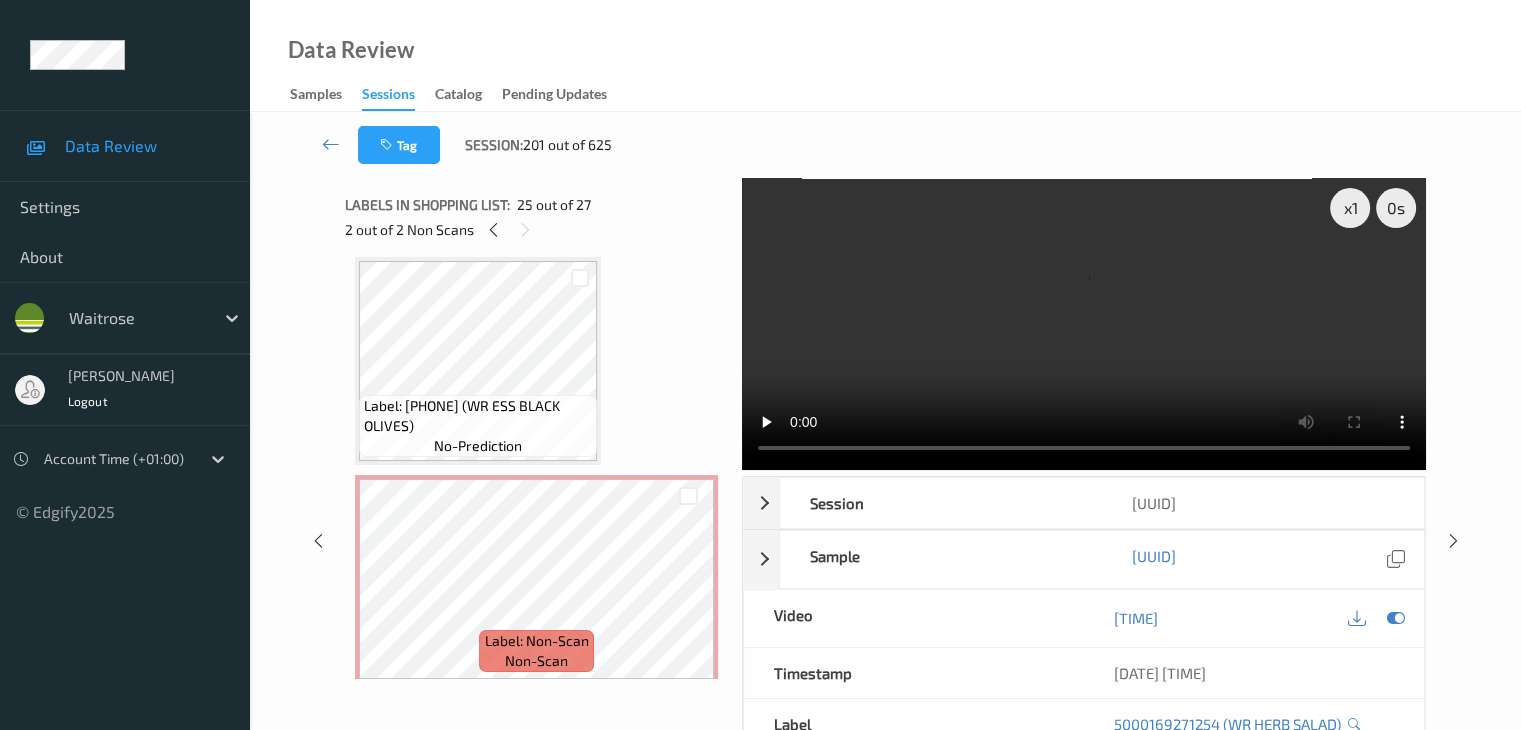 scroll, scrollTop: 3934, scrollLeft: 0, axis: vertical 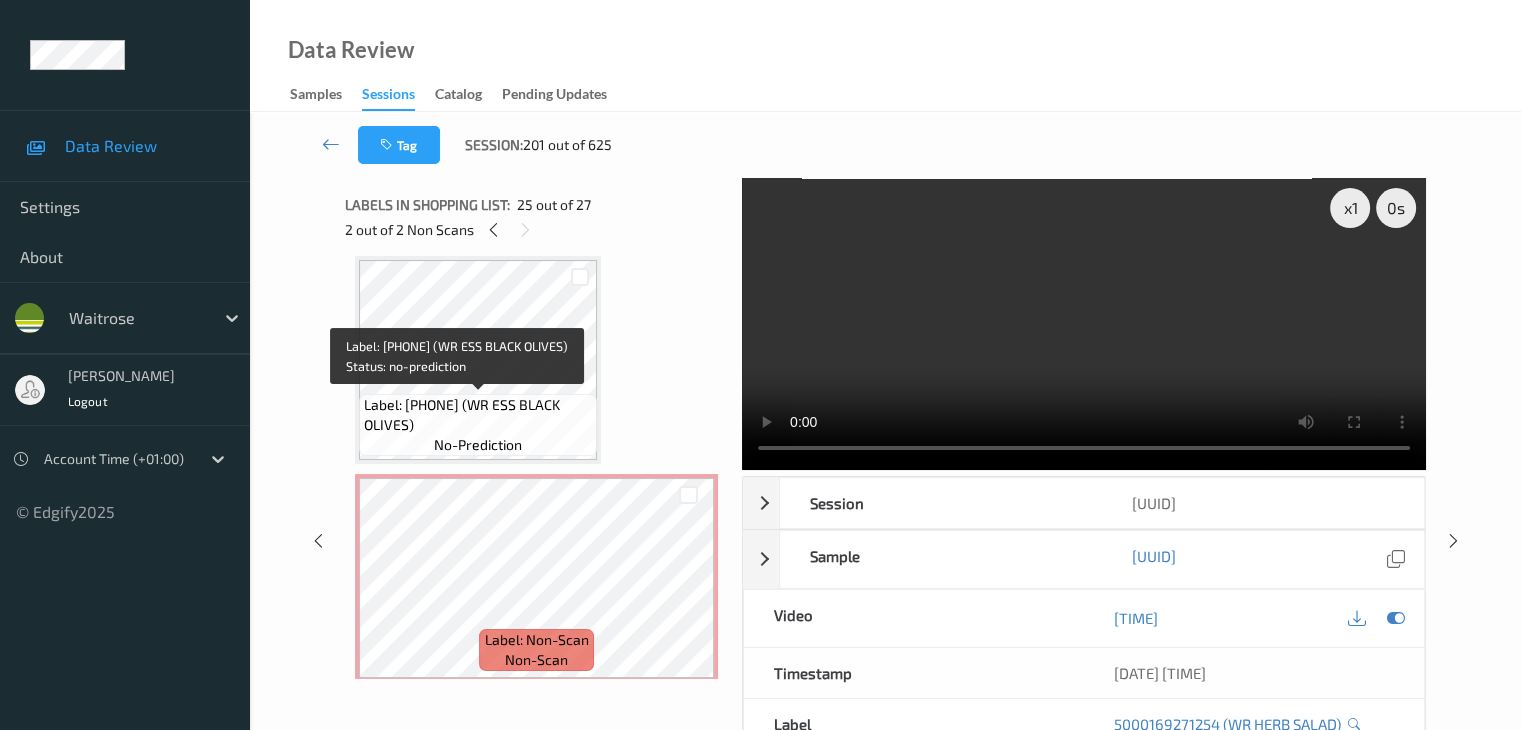 click on "Label: 5000169671900 (WR ESS BLACK OLIVES)" at bounding box center (478, 415) 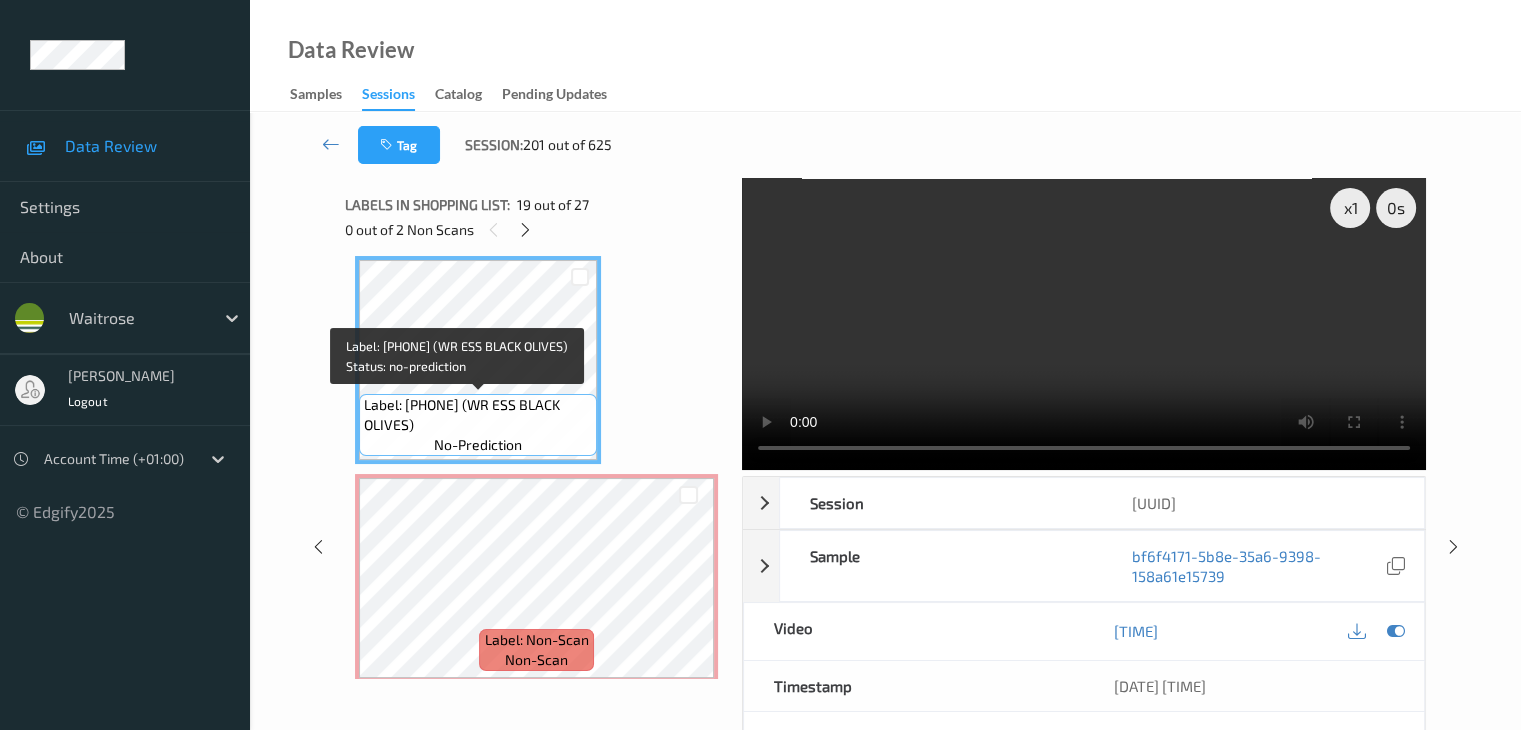 click on "Label: 5000169671900 (WR ESS BLACK OLIVES)" at bounding box center [478, 415] 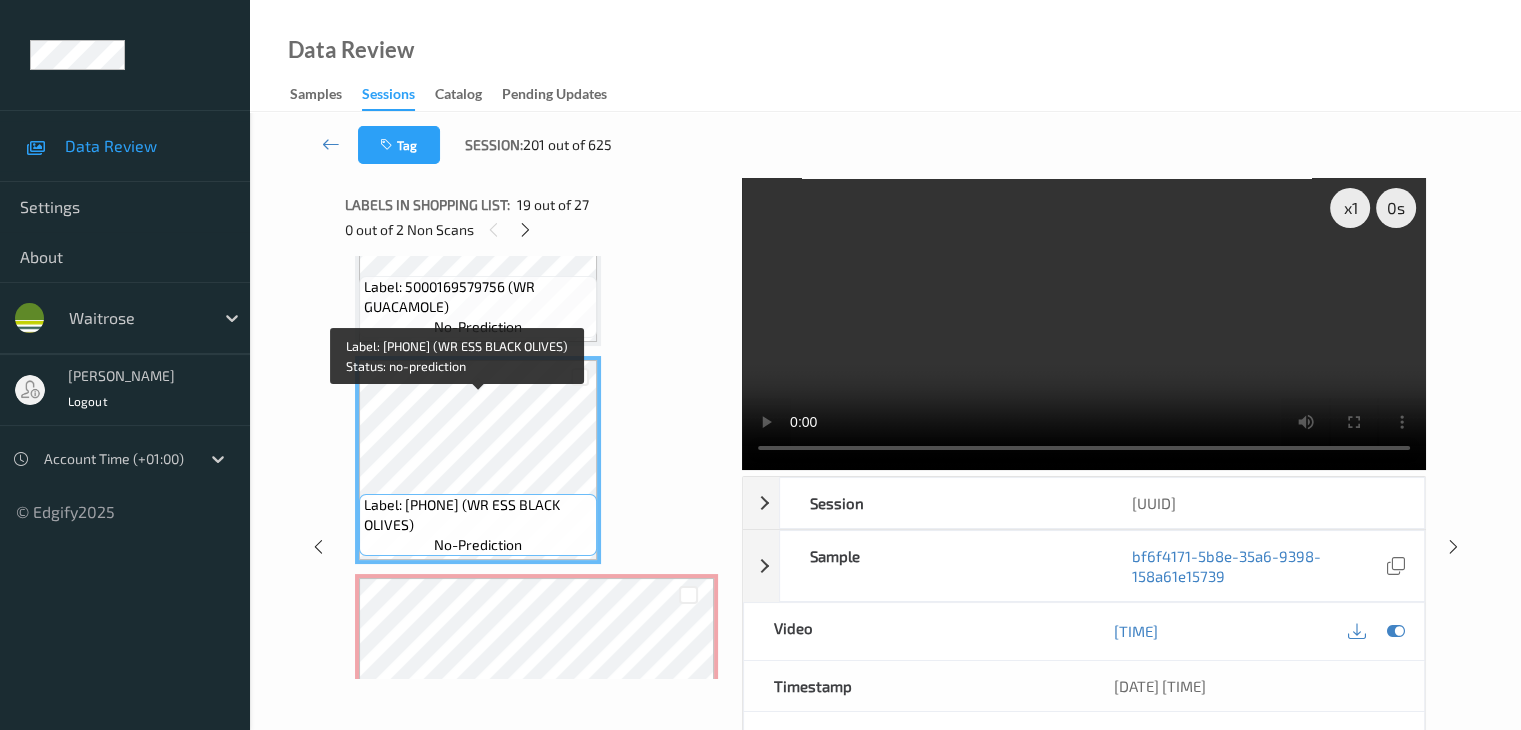 scroll, scrollTop: 3734, scrollLeft: 0, axis: vertical 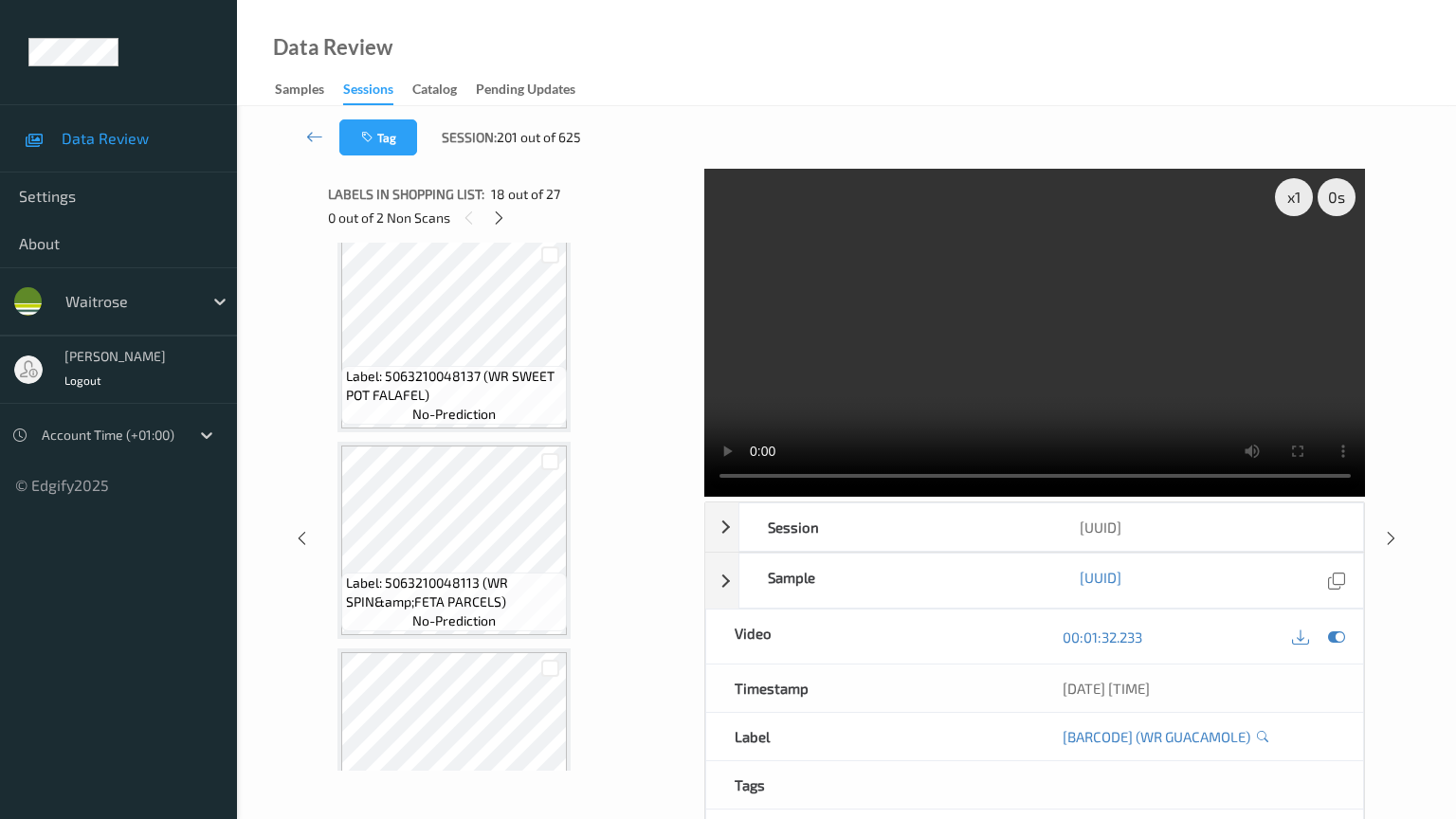 type 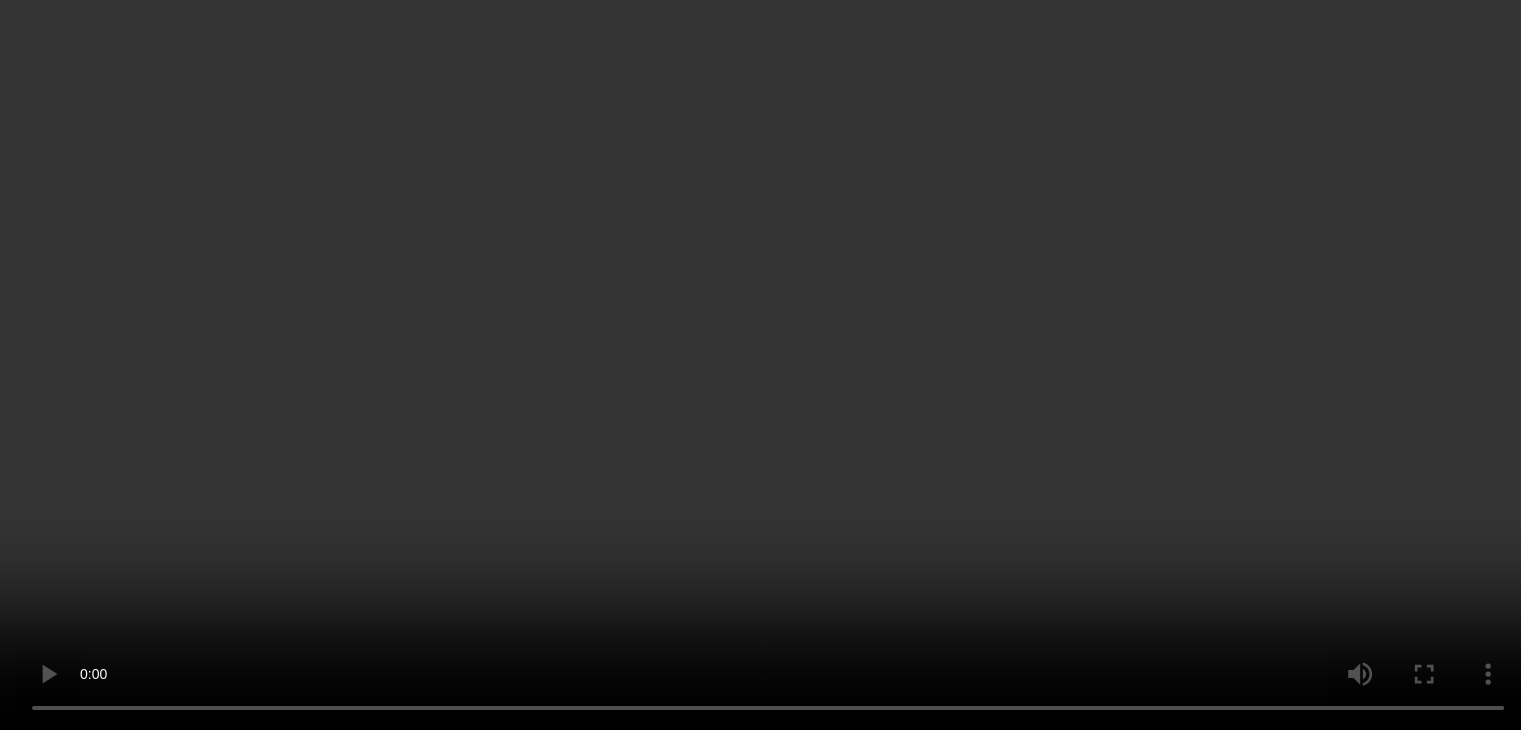 scroll, scrollTop: 434, scrollLeft: 0, axis: vertical 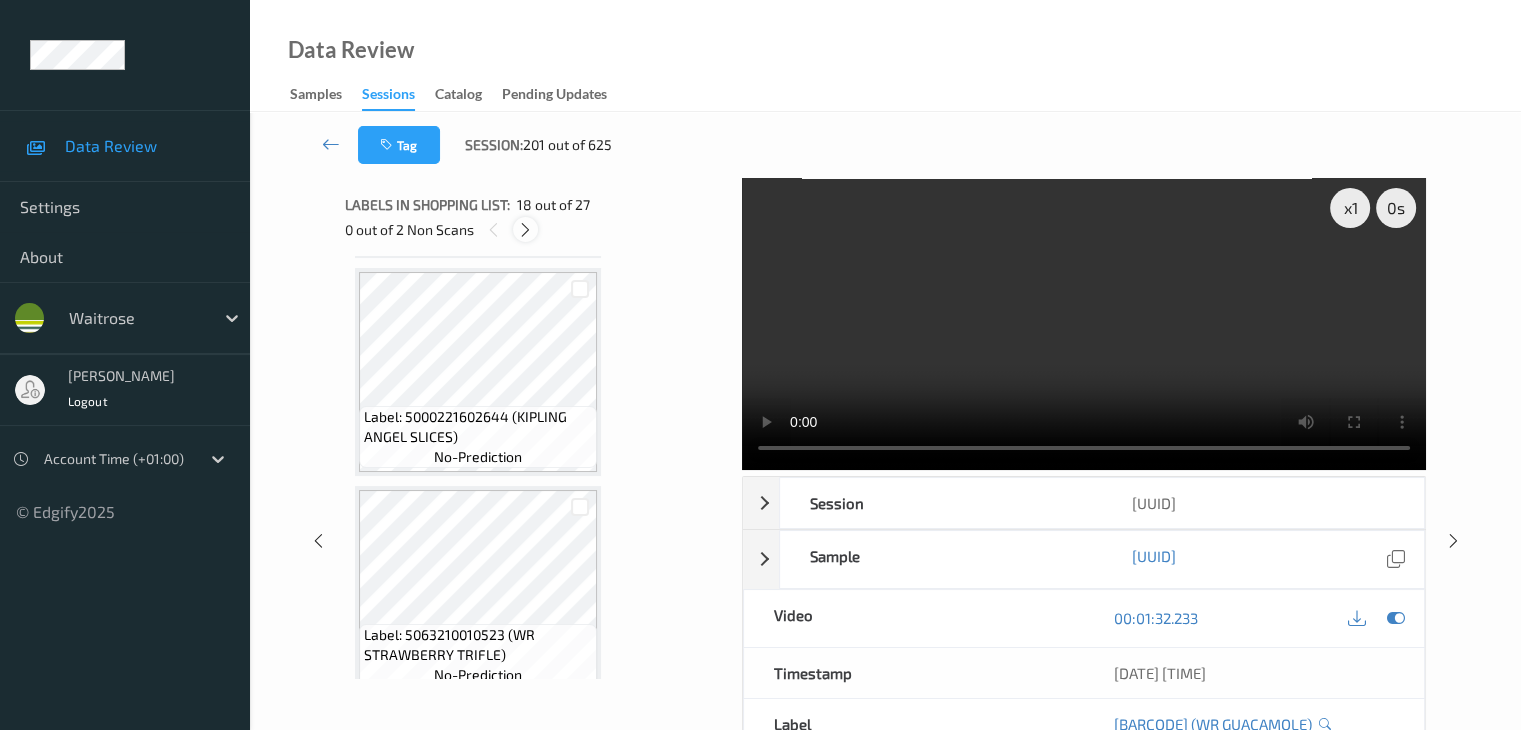 click at bounding box center (525, 230) 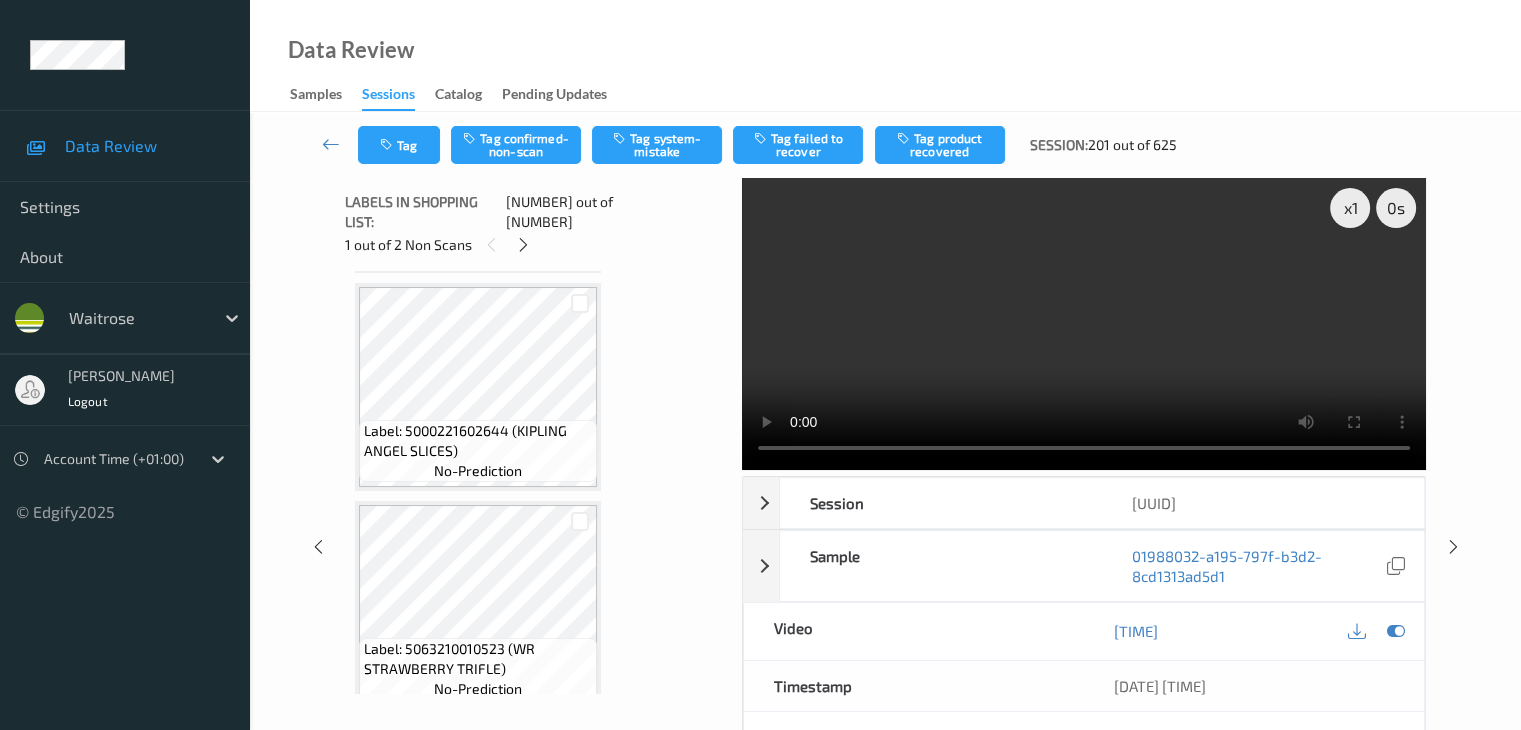 scroll, scrollTop: 3934, scrollLeft: 0, axis: vertical 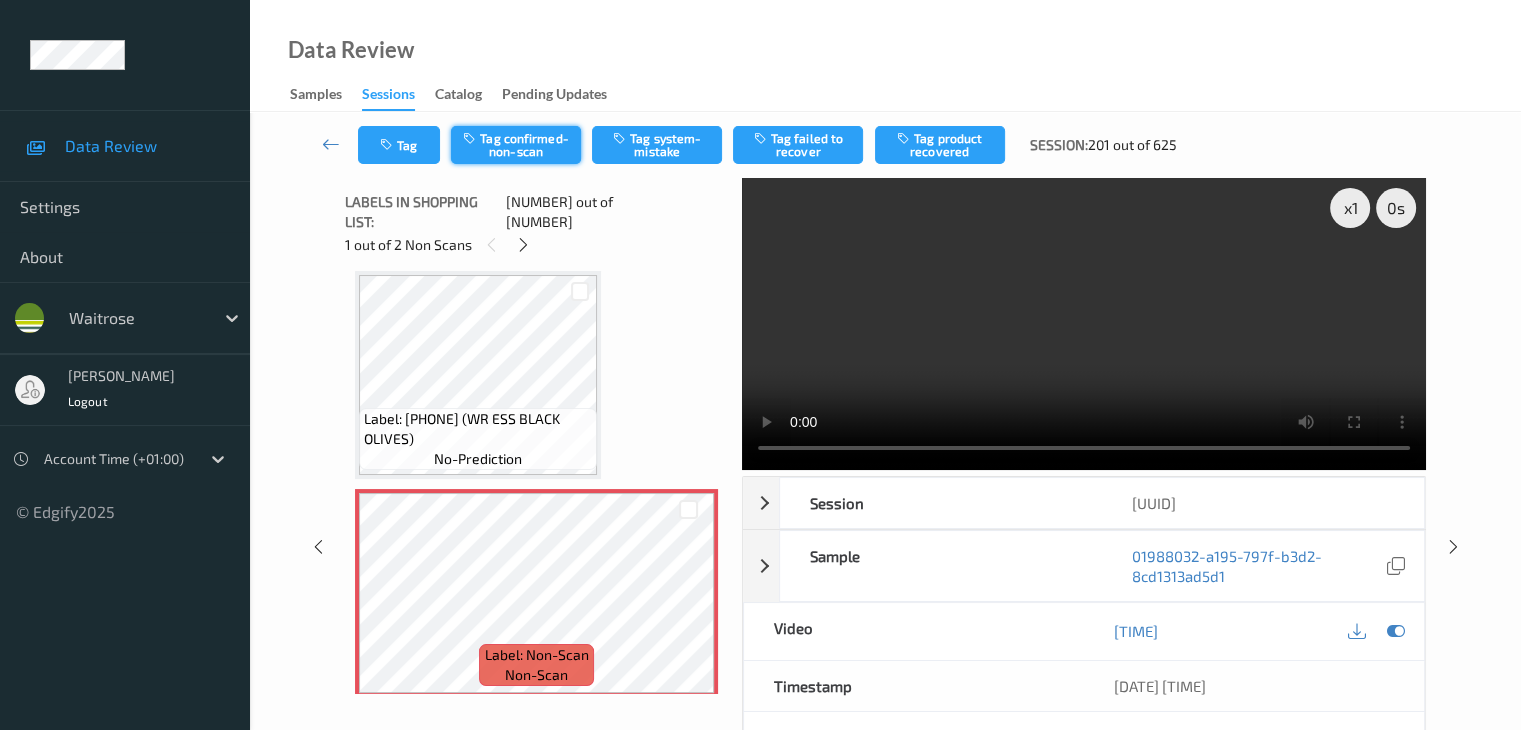 click on "Tag   confirmed-non-scan" at bounding box center [516, 145] 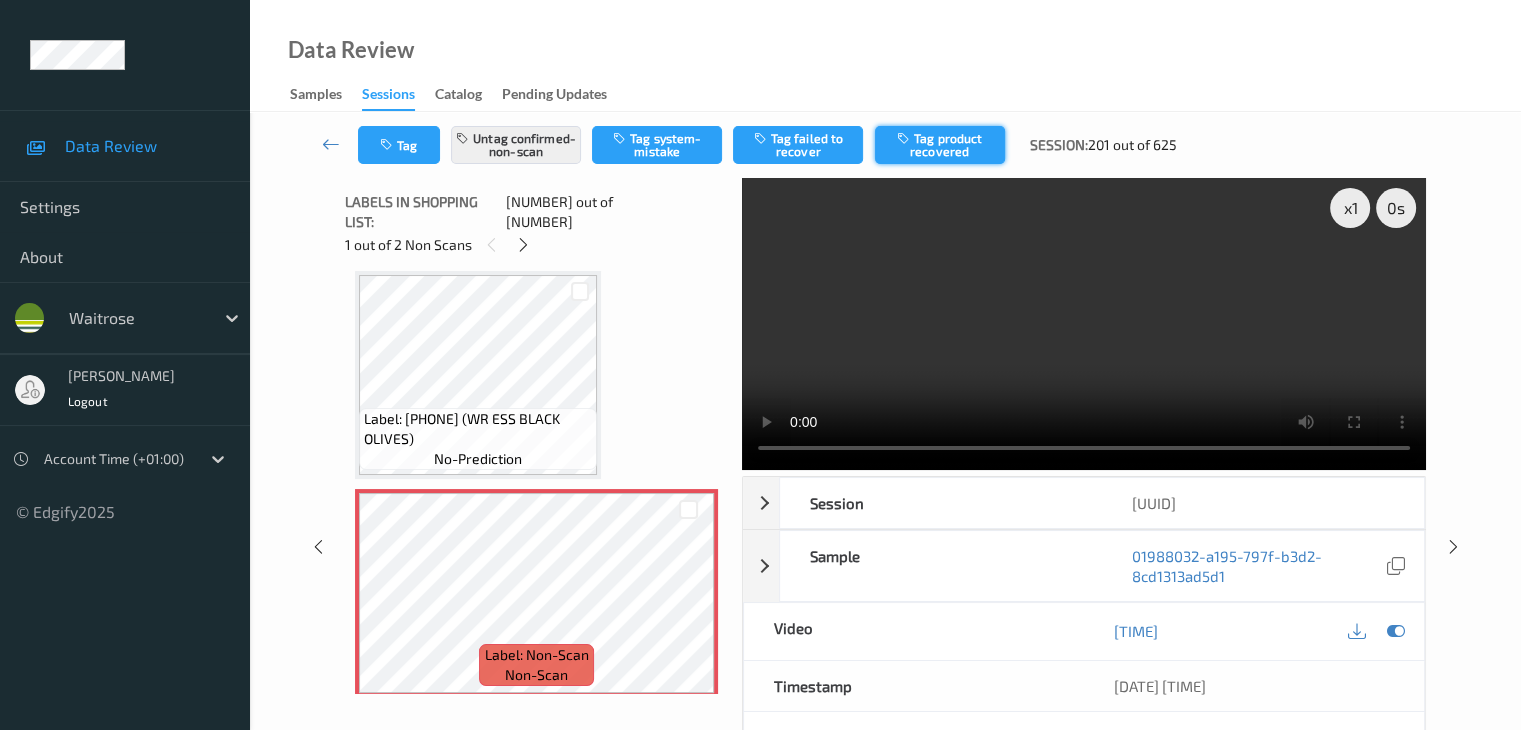 click on "Tag   product recovered" at bounding box center [940, 145] 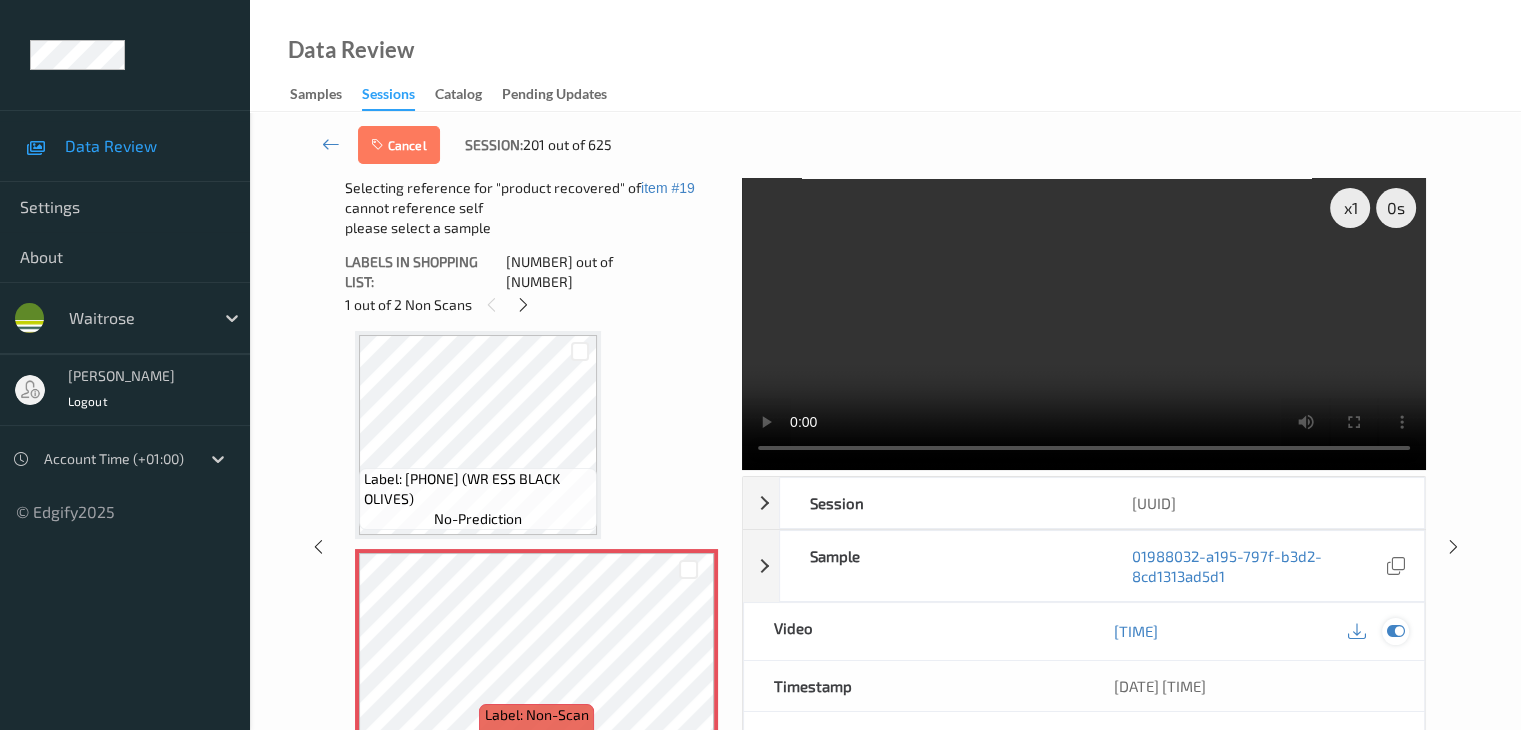 click at bounding box center (1395, 631) 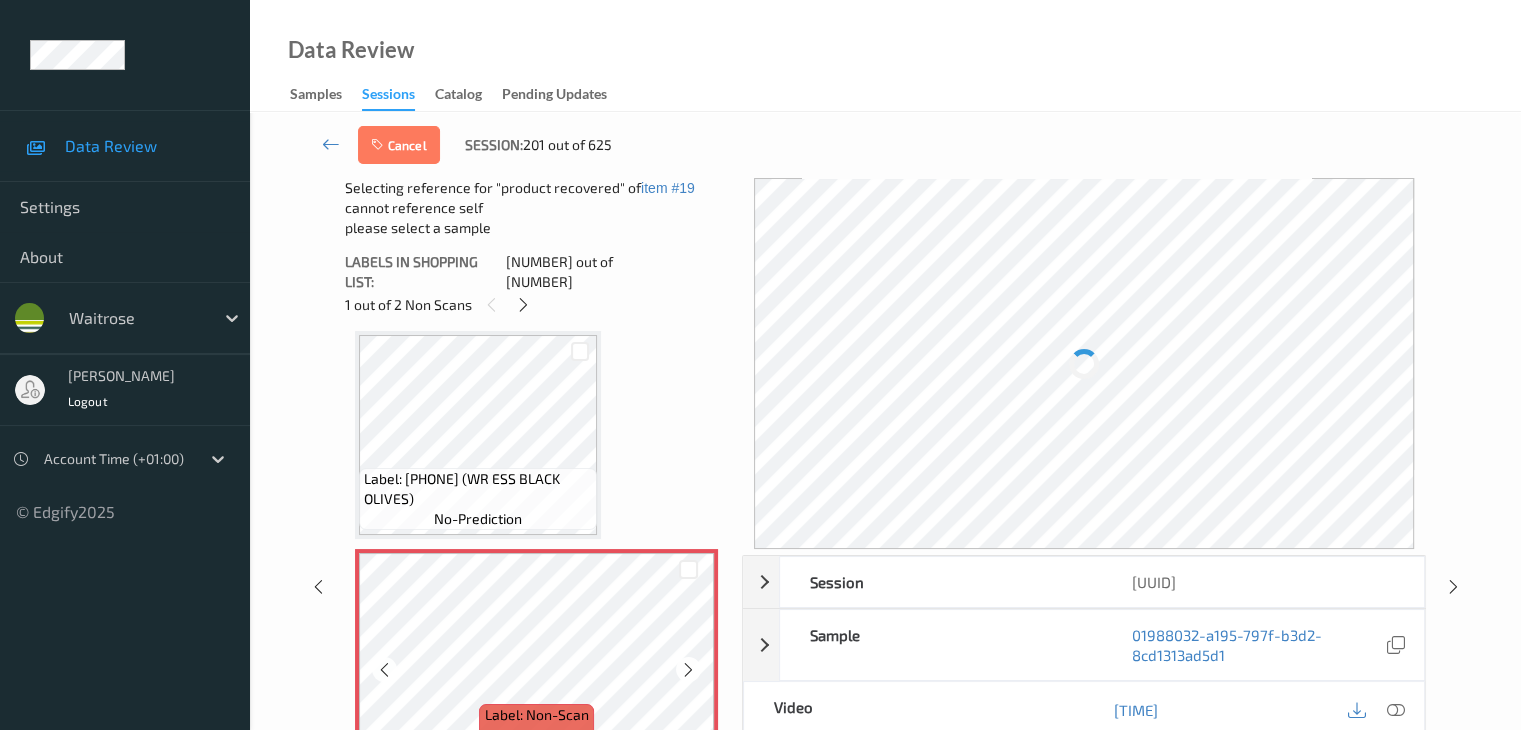 scroll, scrollTop: 4234, scrollLeft: 0, axis: vertical 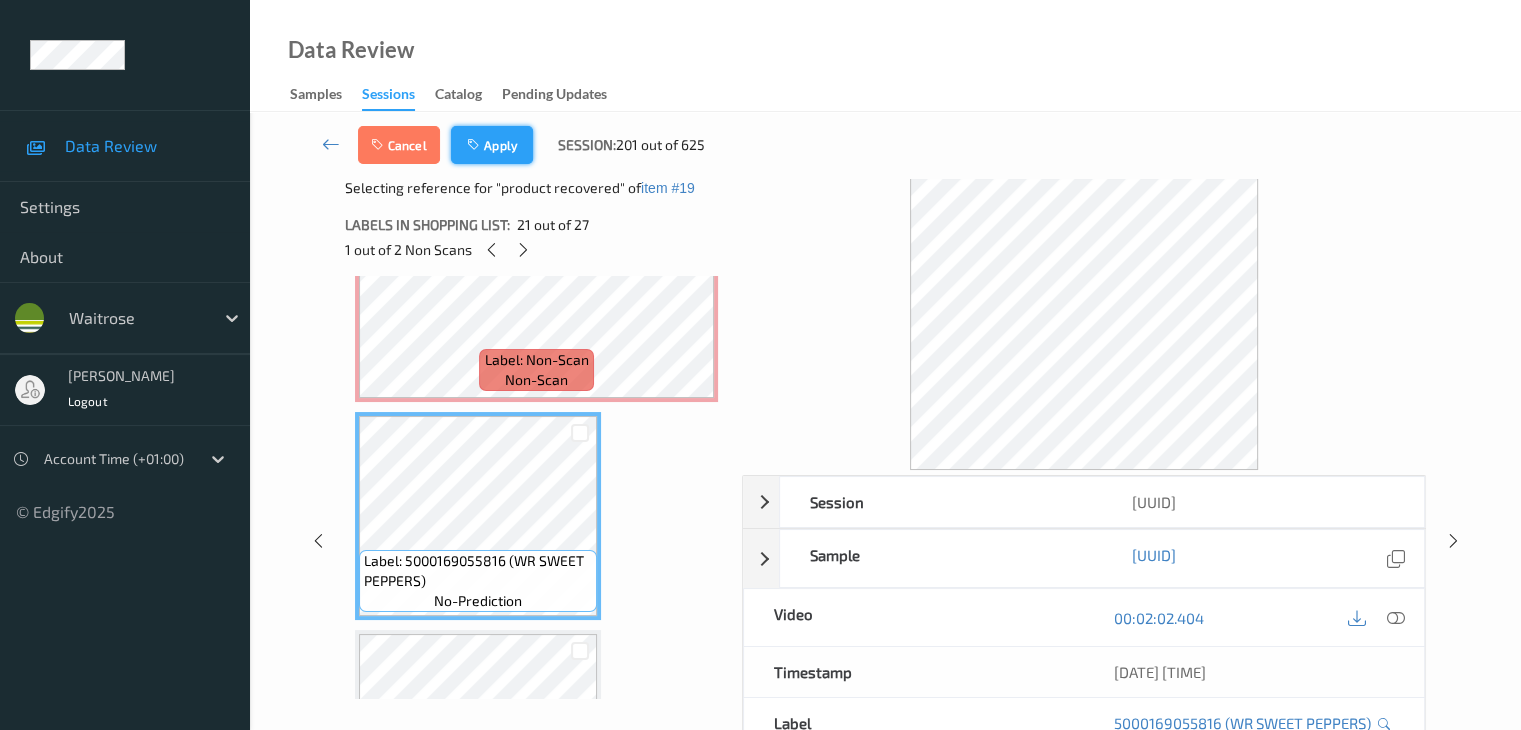 click on "Apply" at bounding box center (492, 145) 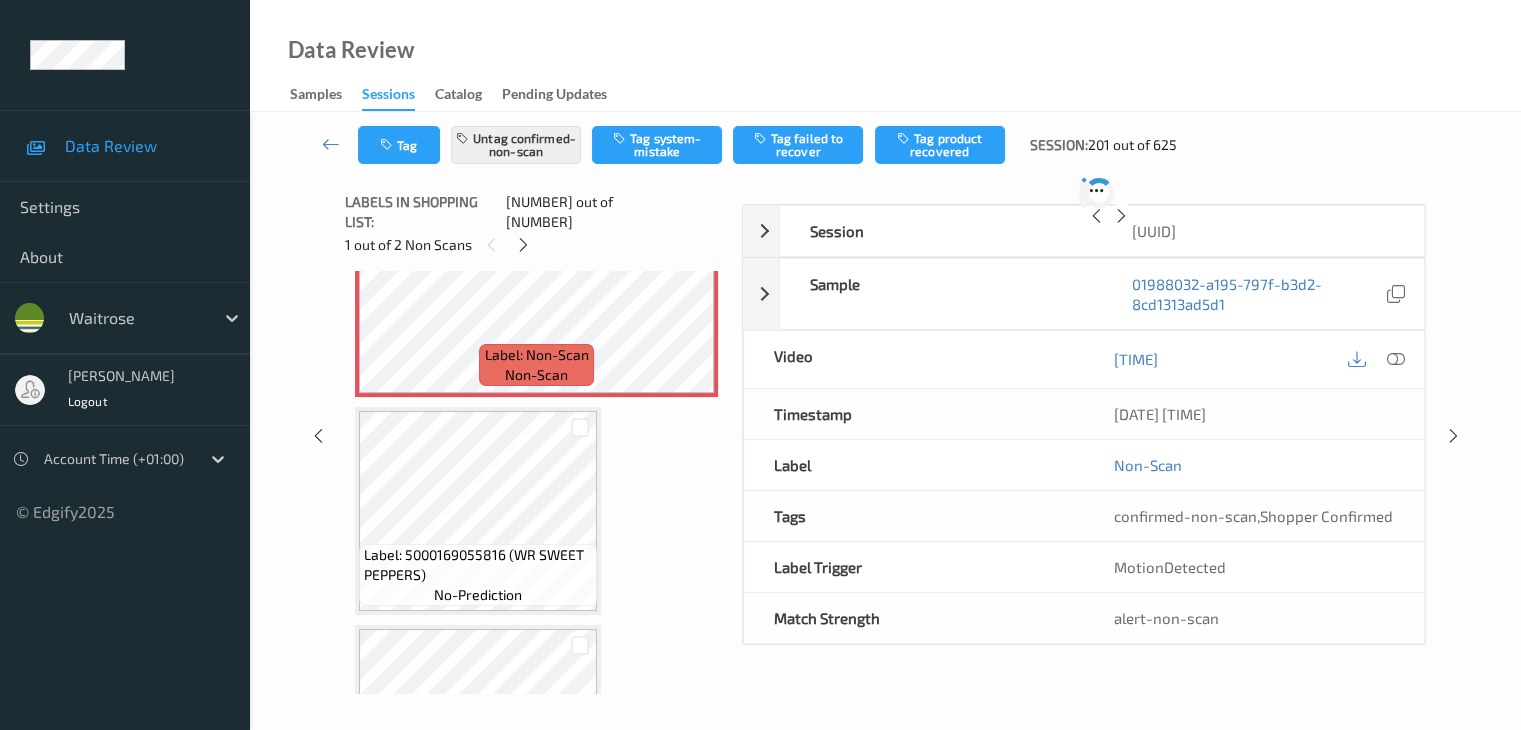 scroll, scrollTop: 3934, scrollLeft: 0, axis: vertical 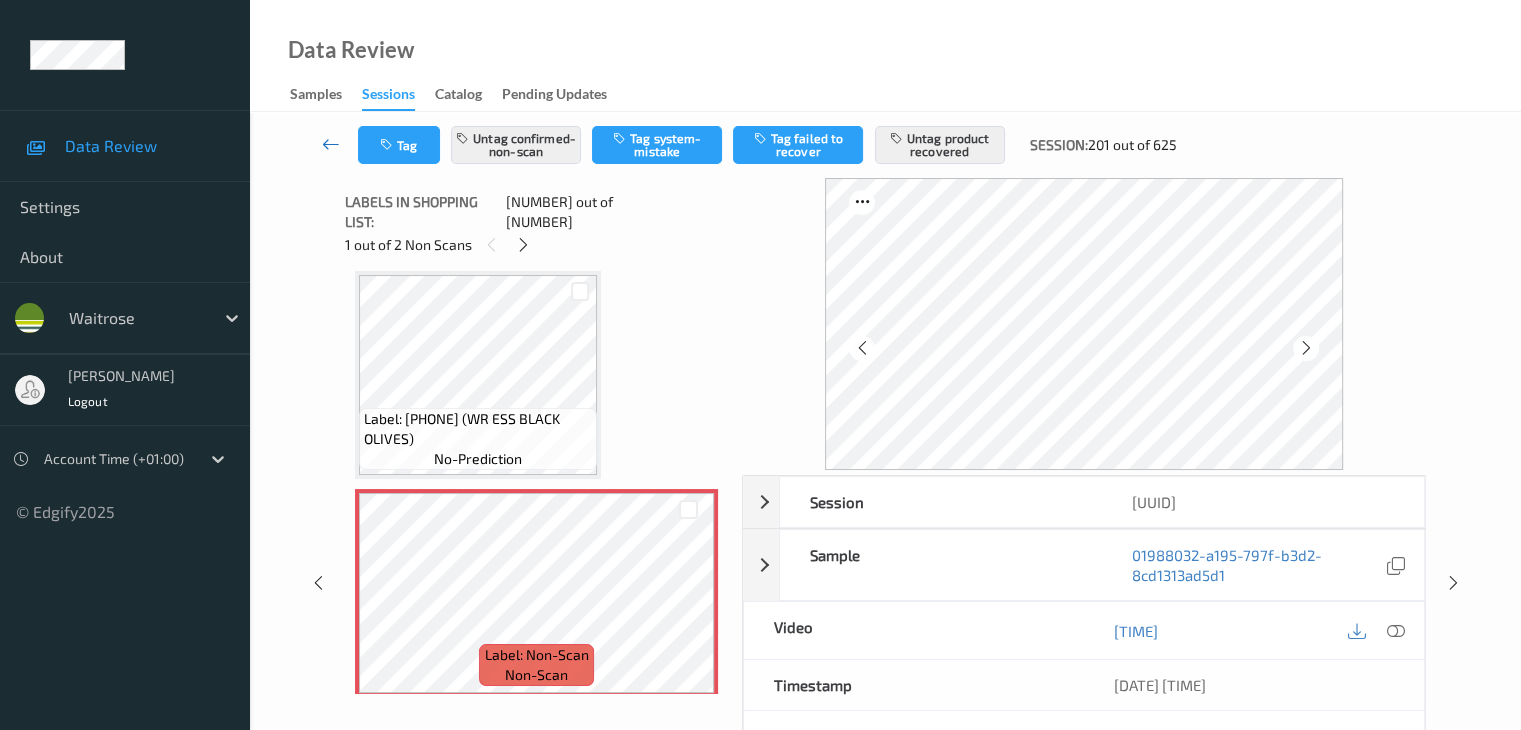 click at bounding box center (331, 144) 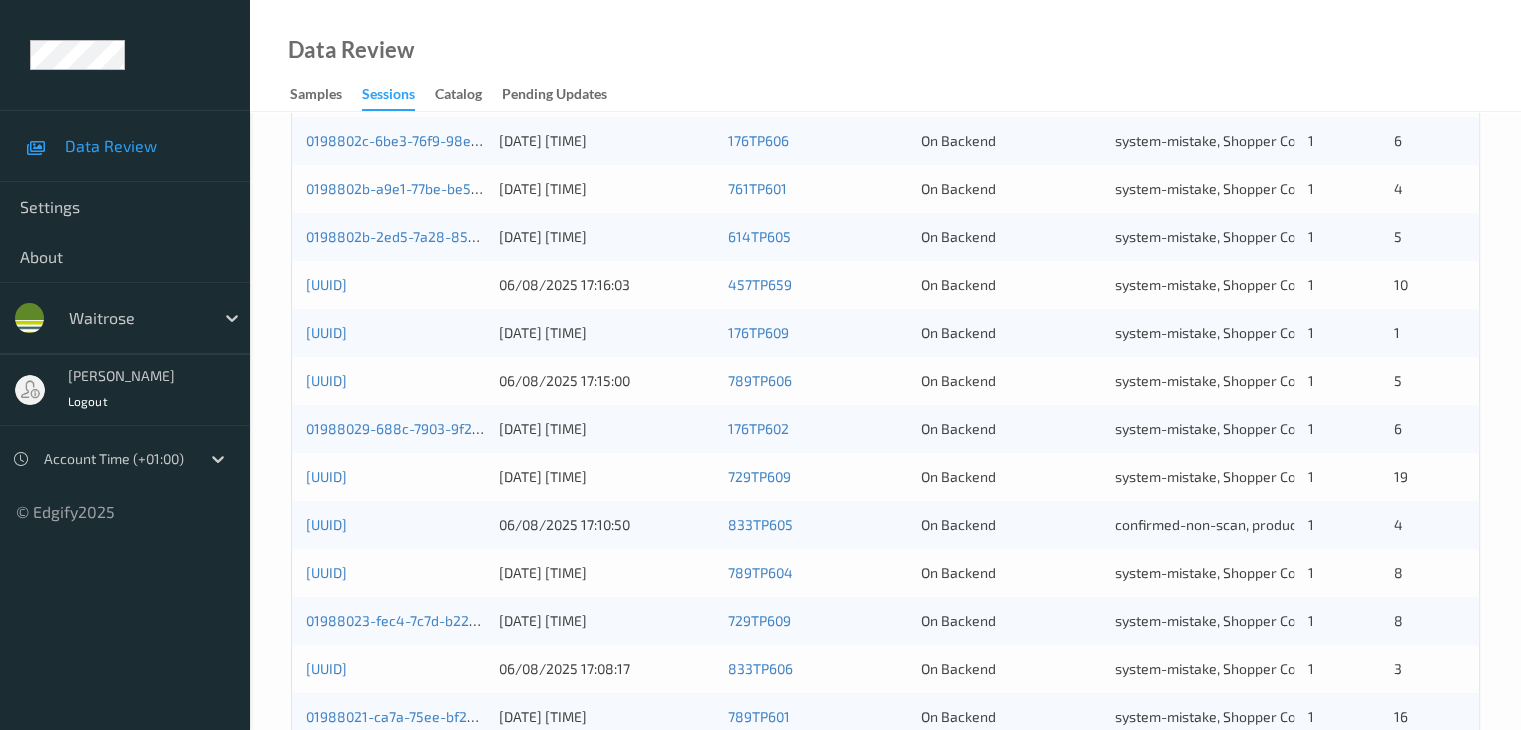 scroll, scrollTop: 300, scrollLeft: 0, axis: vertical 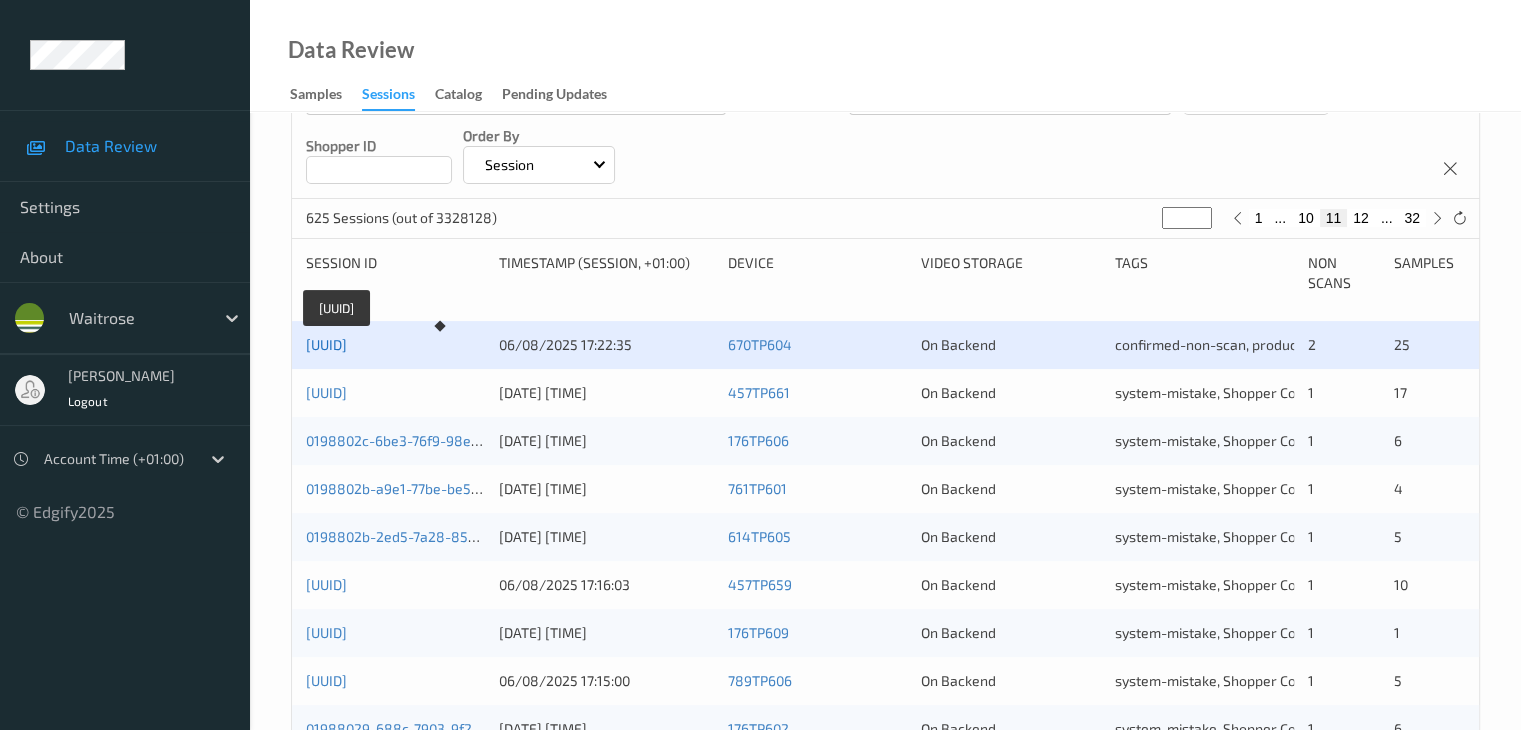 click on "01988031-0e5a-7098-970b-2be1be61941b" at bounding box center (326, 344) 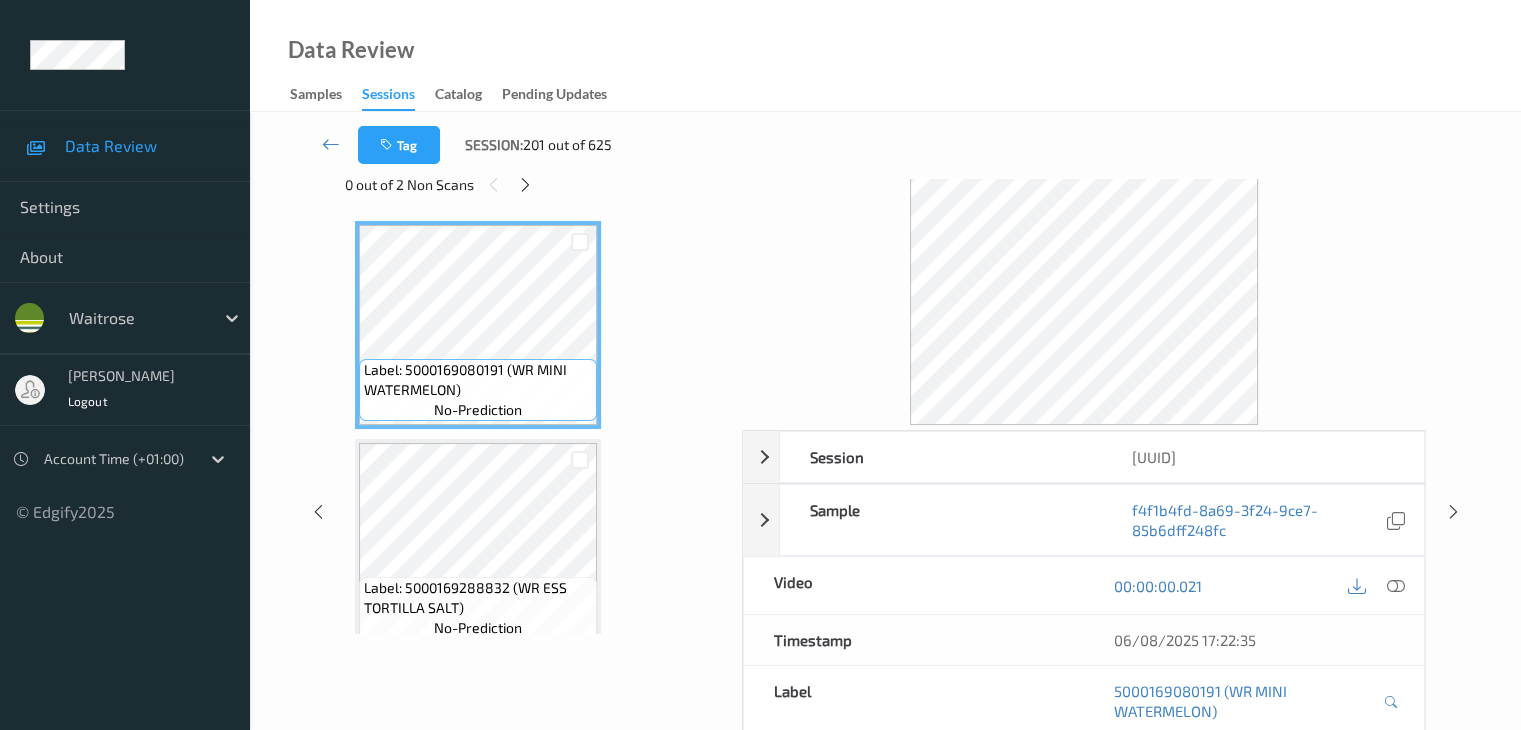 scroll, scrollTop: 0, scrollLeft: 0, axis: both 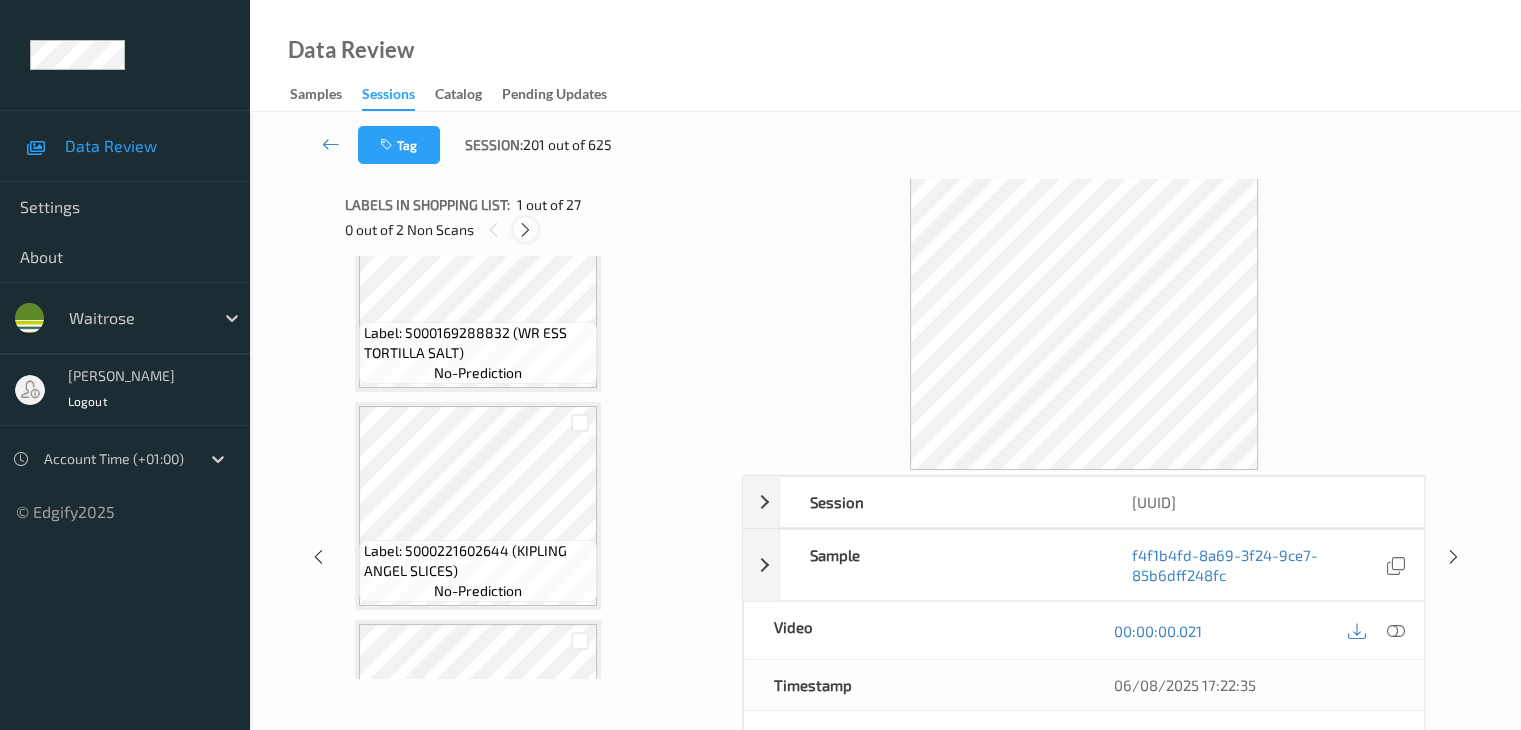 click at bounding box center (525, 230) 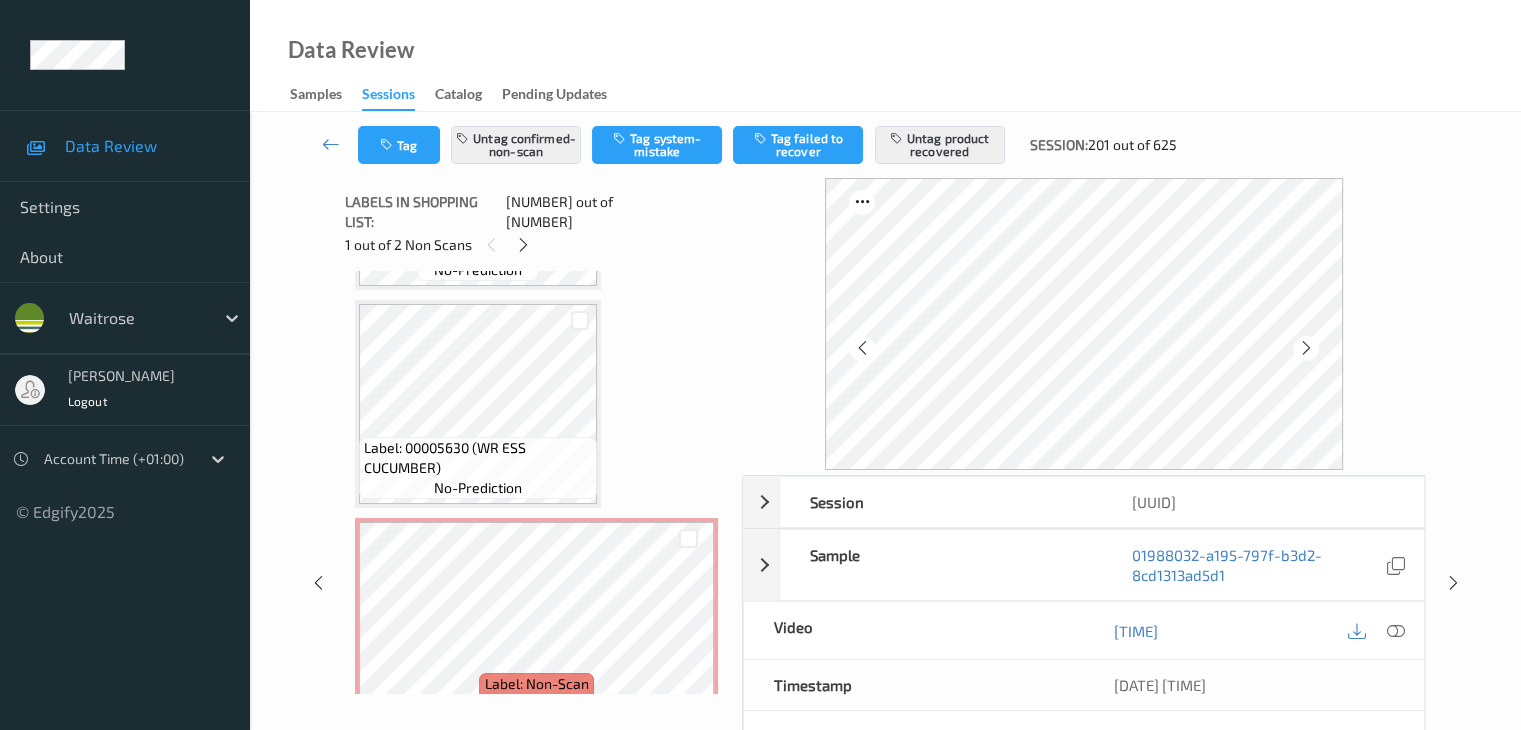 scroll, scrollTop: 4934, scrollLeft: 0, axis: vertical 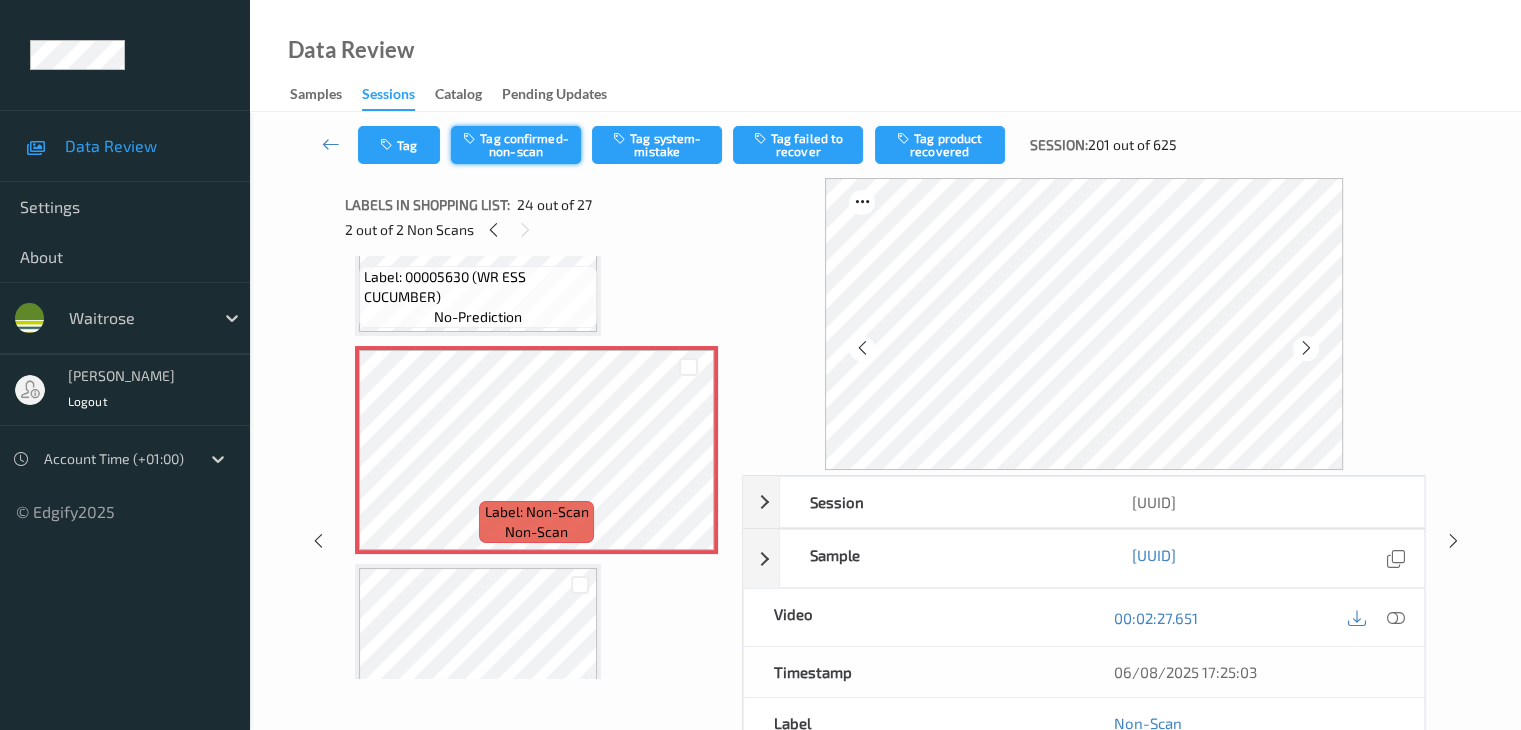 click on "Tag   confirmed-non-scan" at bounding box center (516, 145) 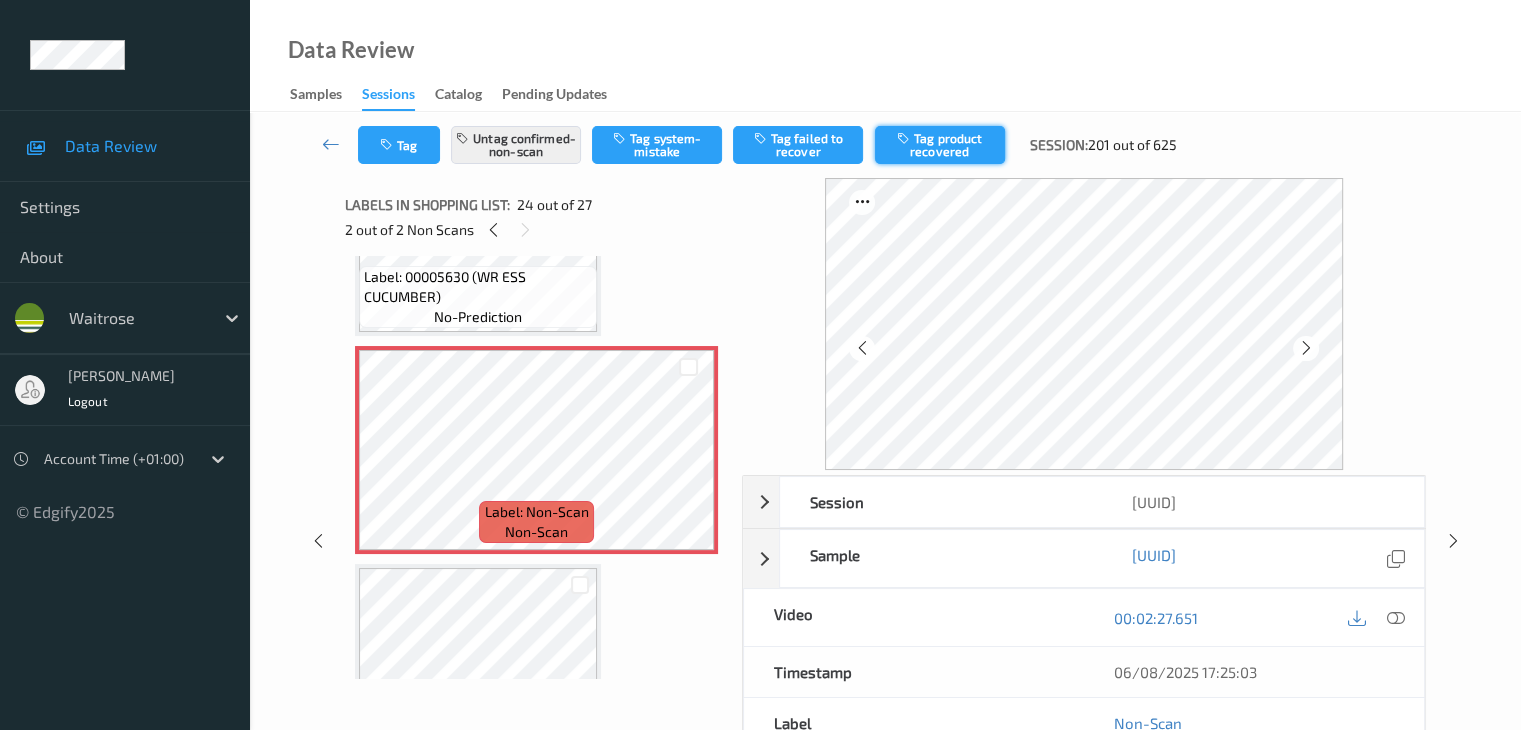 click on "Tag   product recovered" at bounding box center [940, 145] 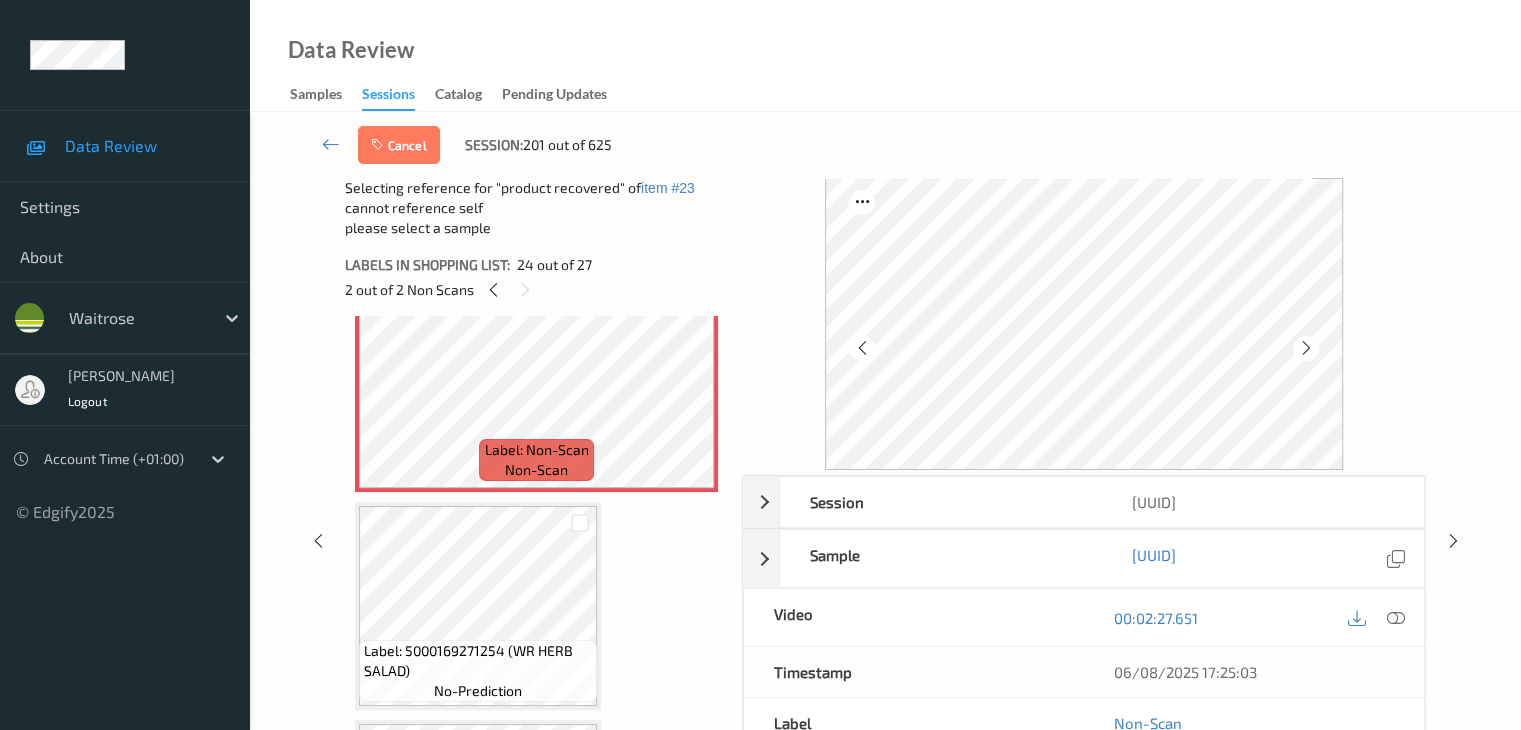 scroll, scrollTop: 5034, scrollLeft: 0, axis: vertical 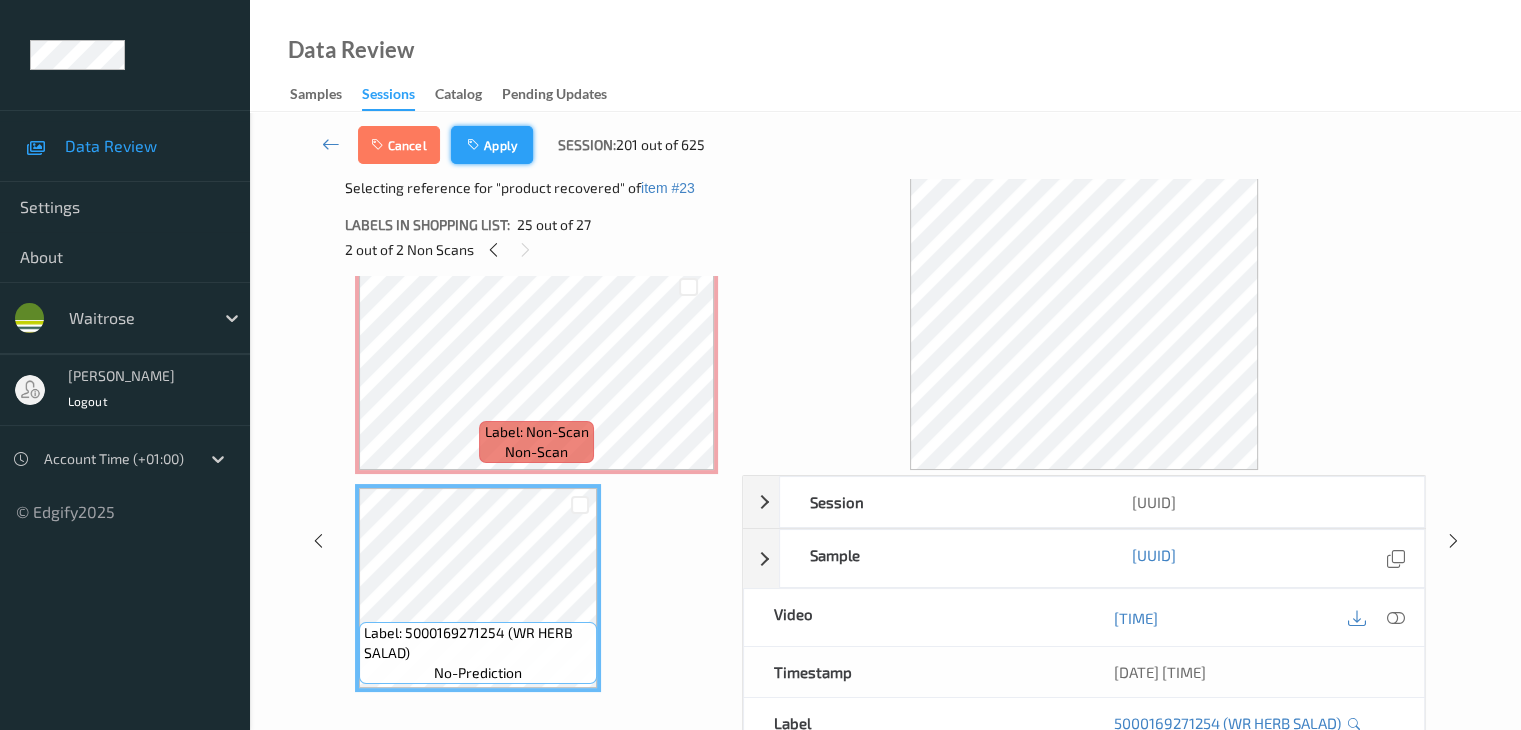 click on "Apply" at bounding box center [492, 145] 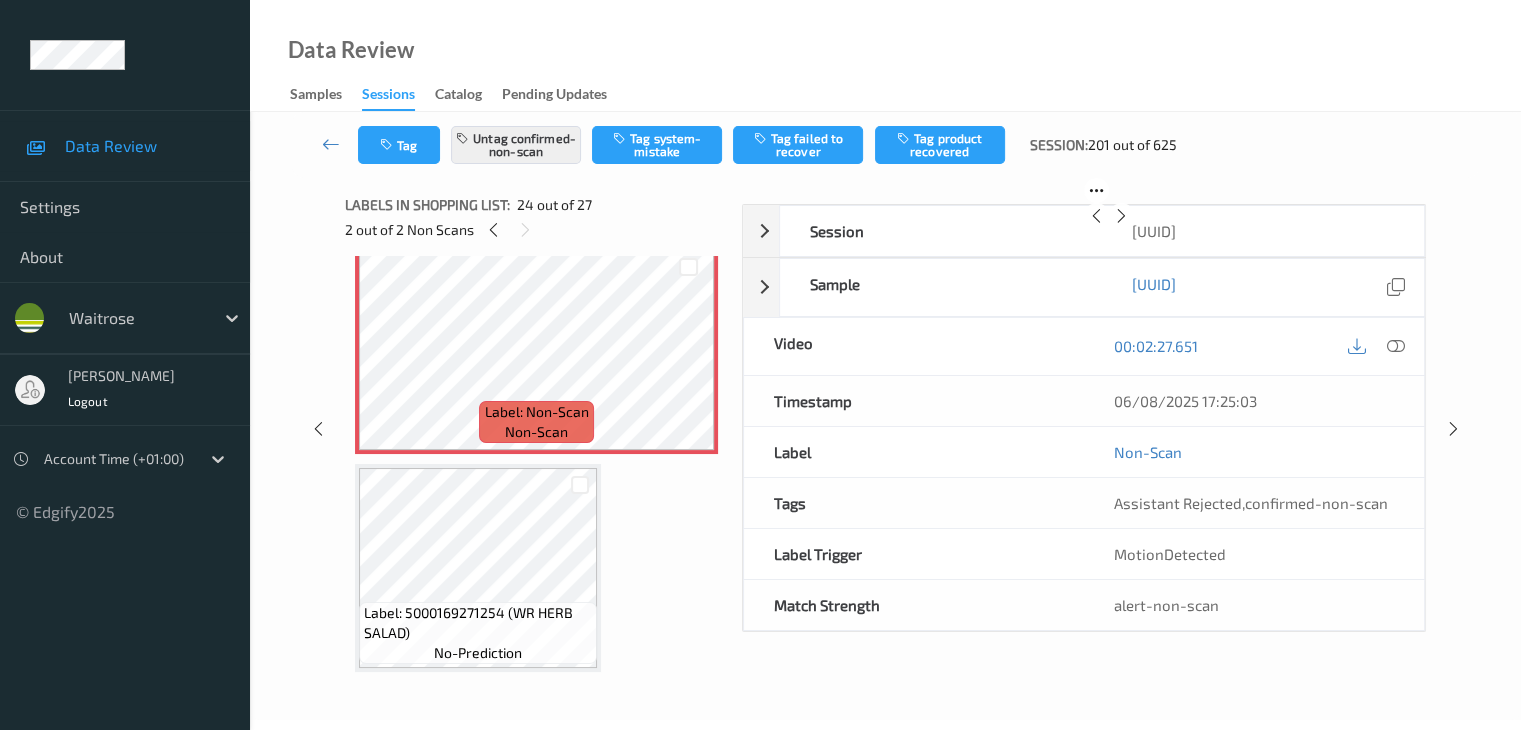 scroll, scrollTop: 4806, scrollLeft: 0, axis: vertical 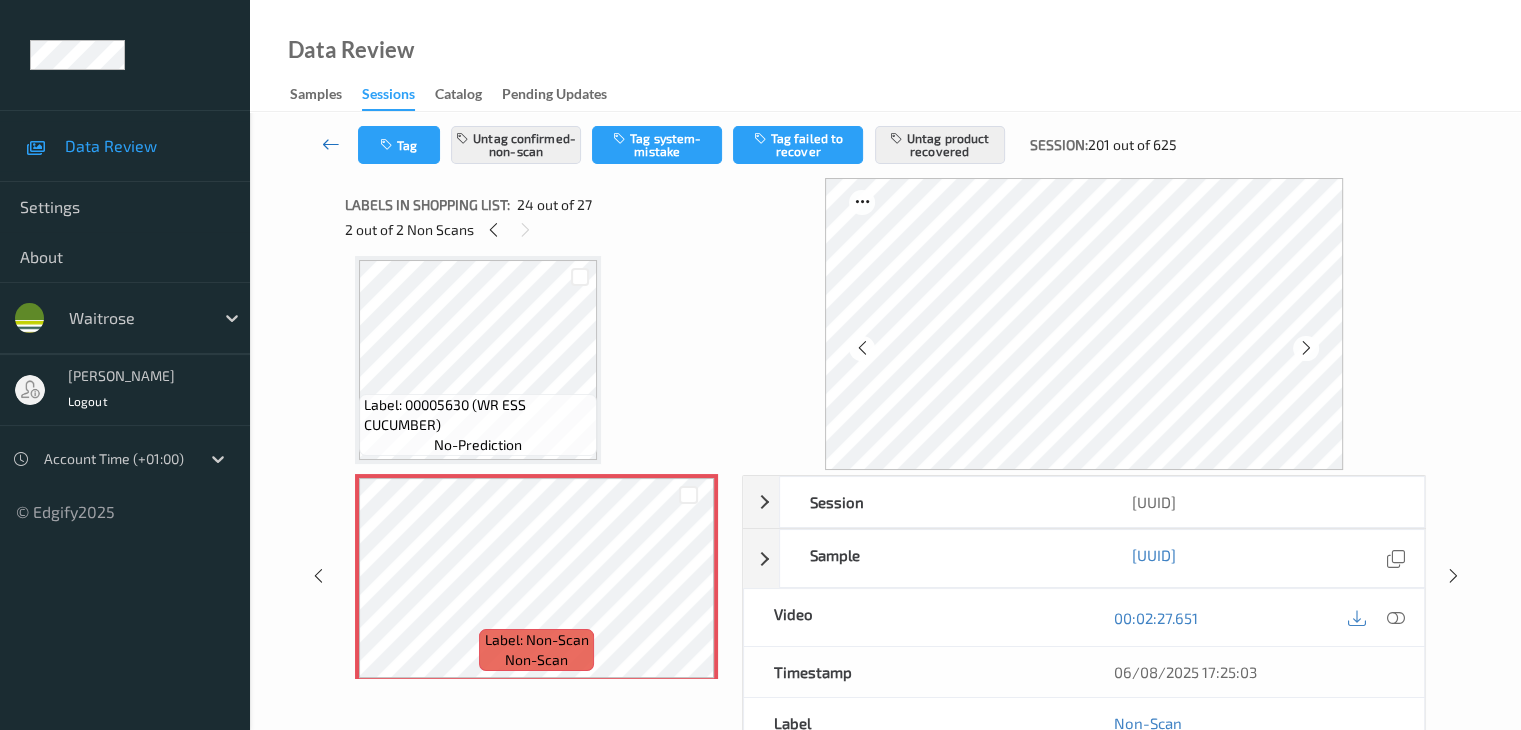 click at bounding box center [331, 144] 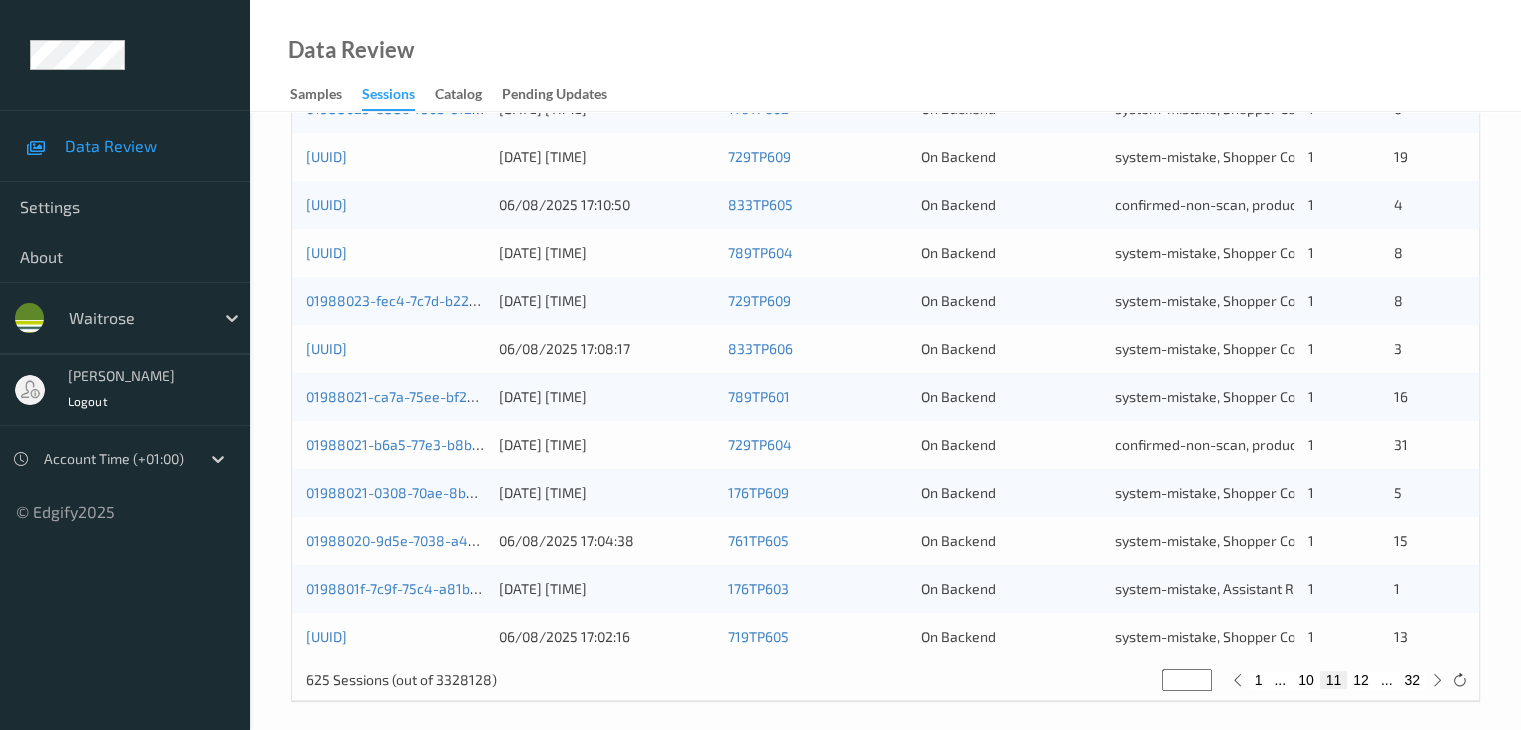 scroll, scrollTop: 932, scrollLeft: 0, axis: vertical 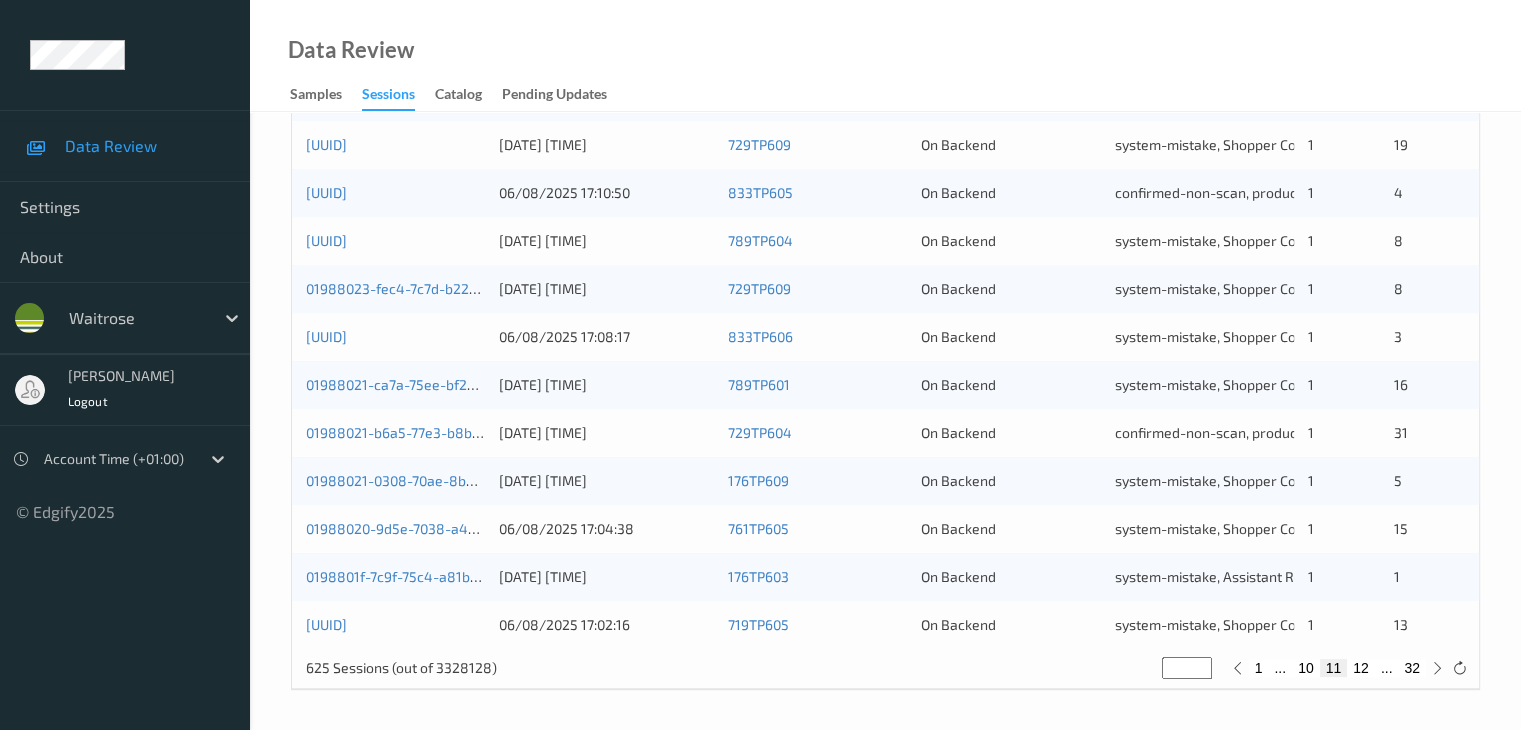 click on "**" at bounding box center (1187, 668) 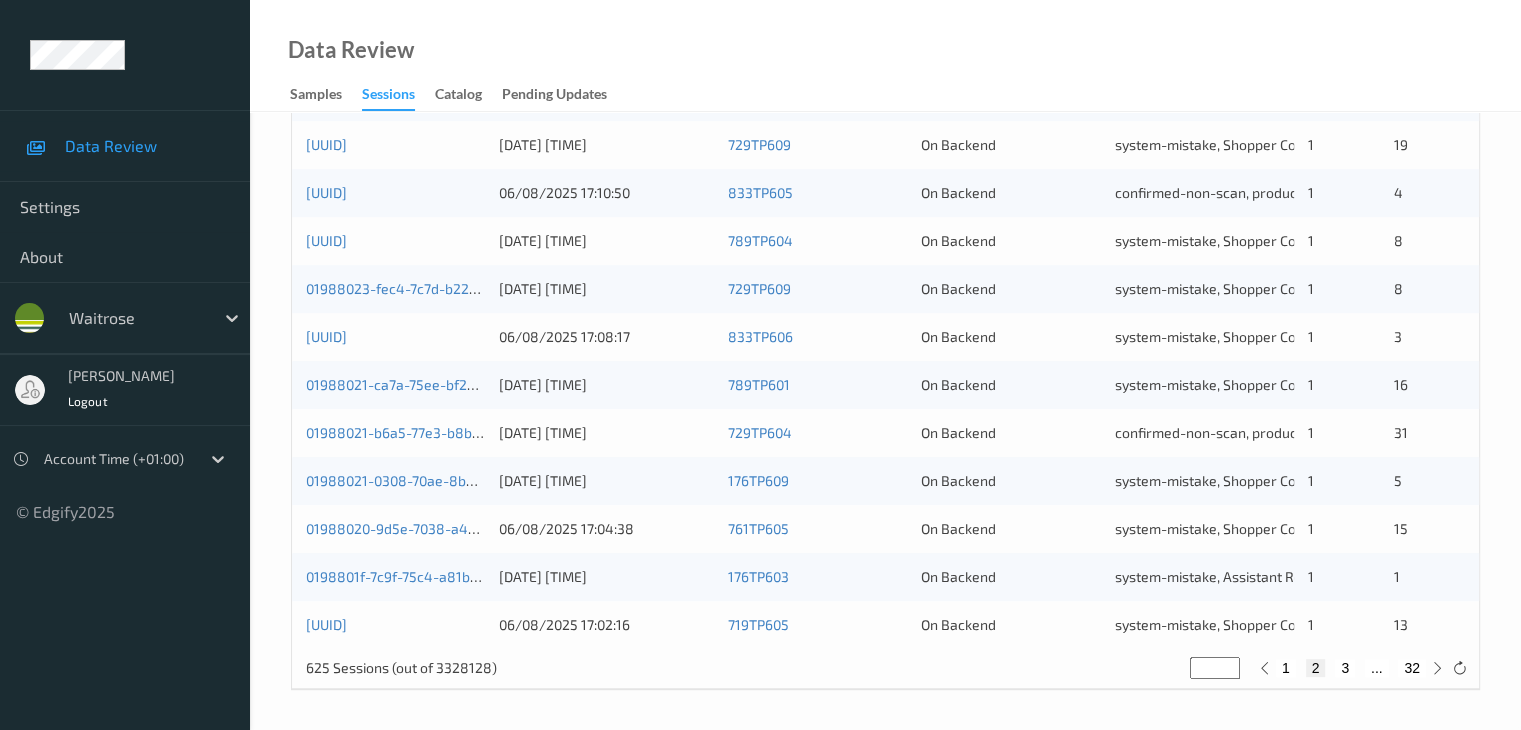 type on "**" 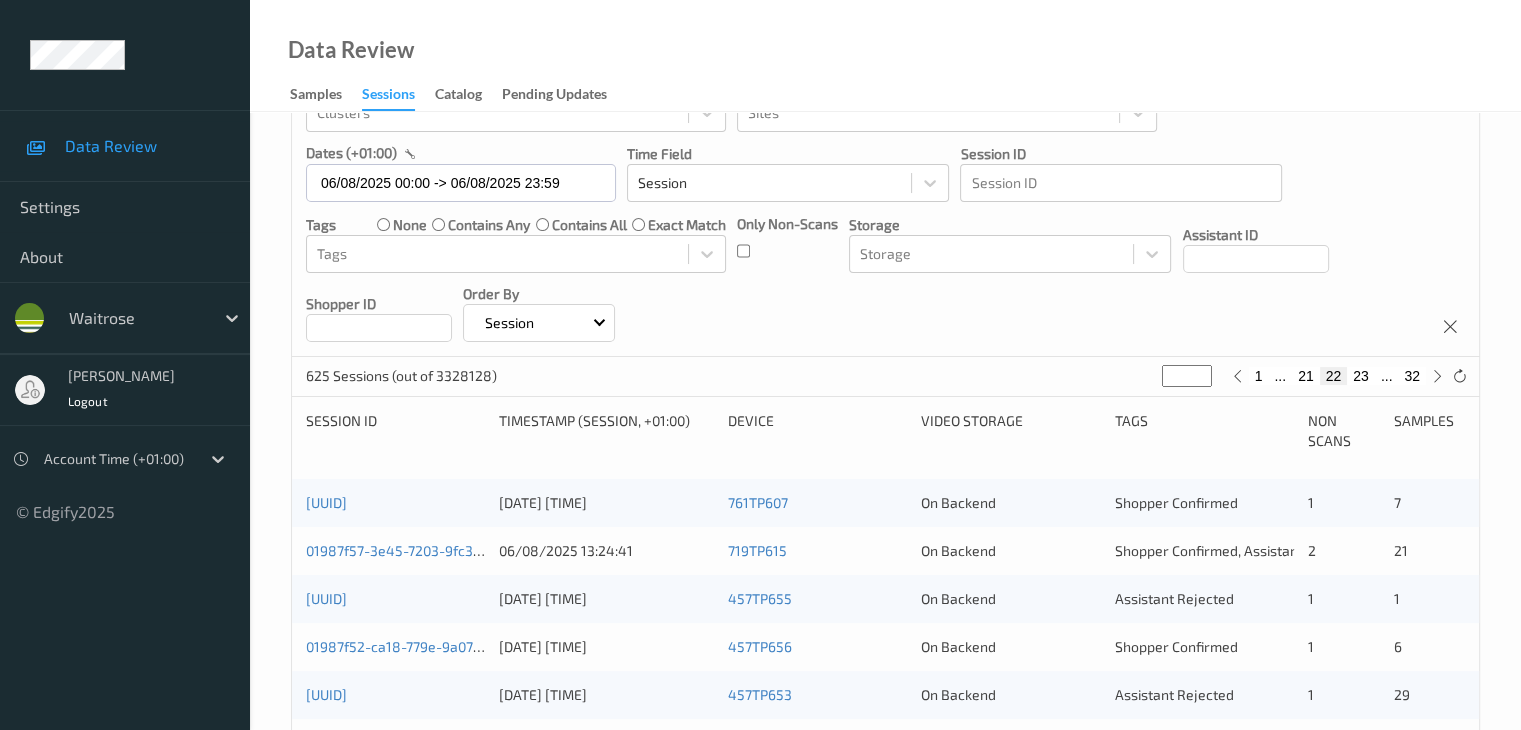 scroll, scrollTop: 200, scrollLeft: 0, axis: vertical 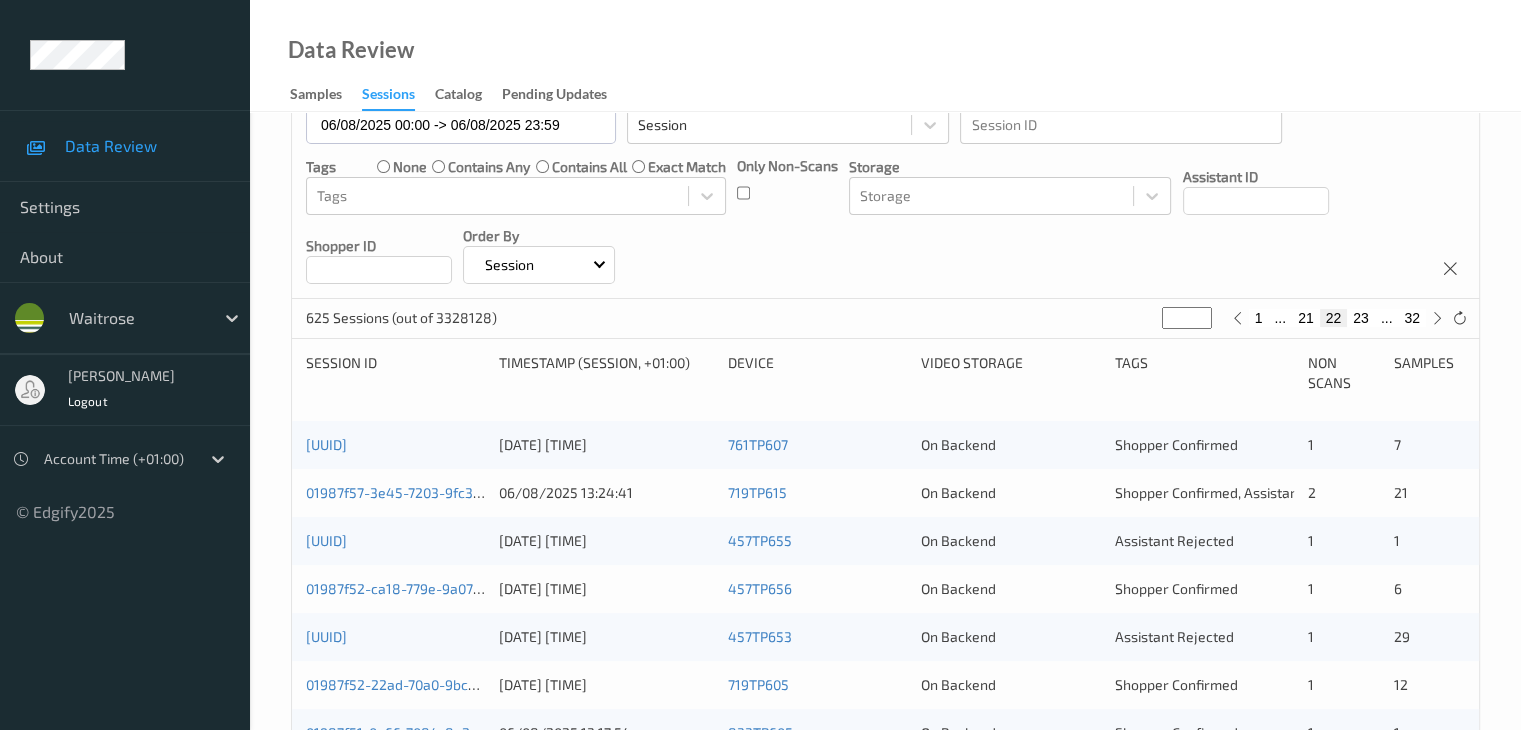 type on "**" 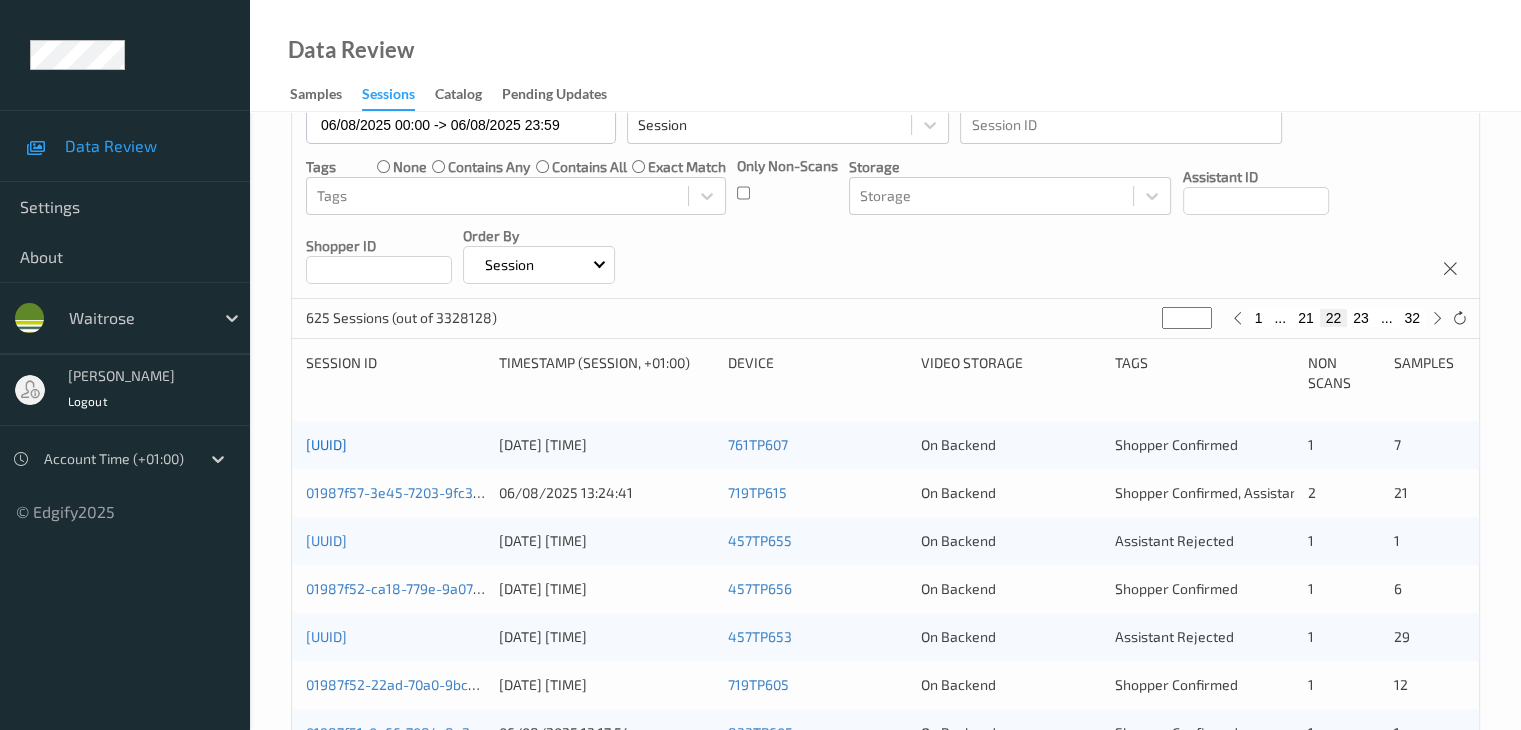 click on "01987f57-a3d4-7c0b-9fa9-9a0ec689f88d" at bounding box center (326, 444) 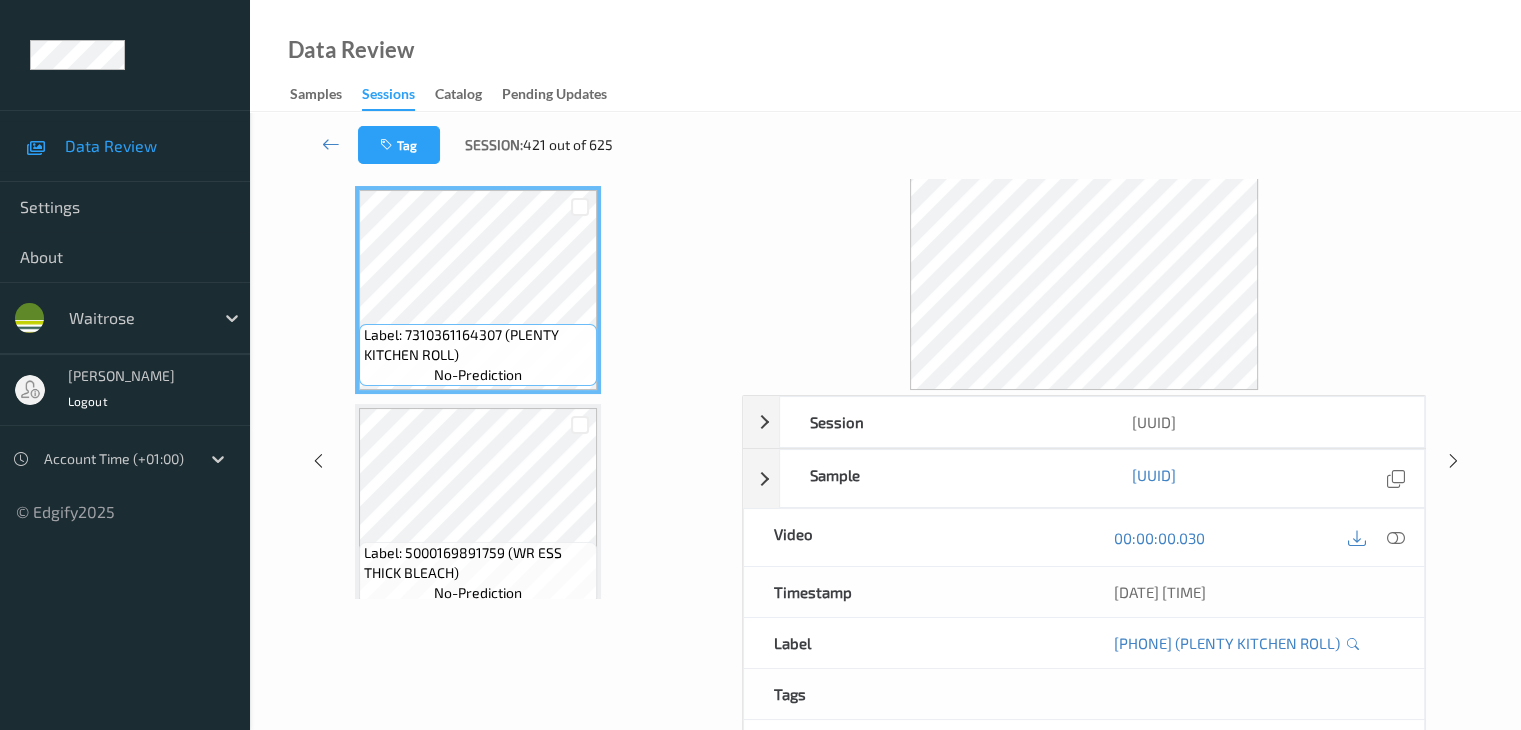 scroll, scrollTop: 0, scrollLeft: 0, axis: both 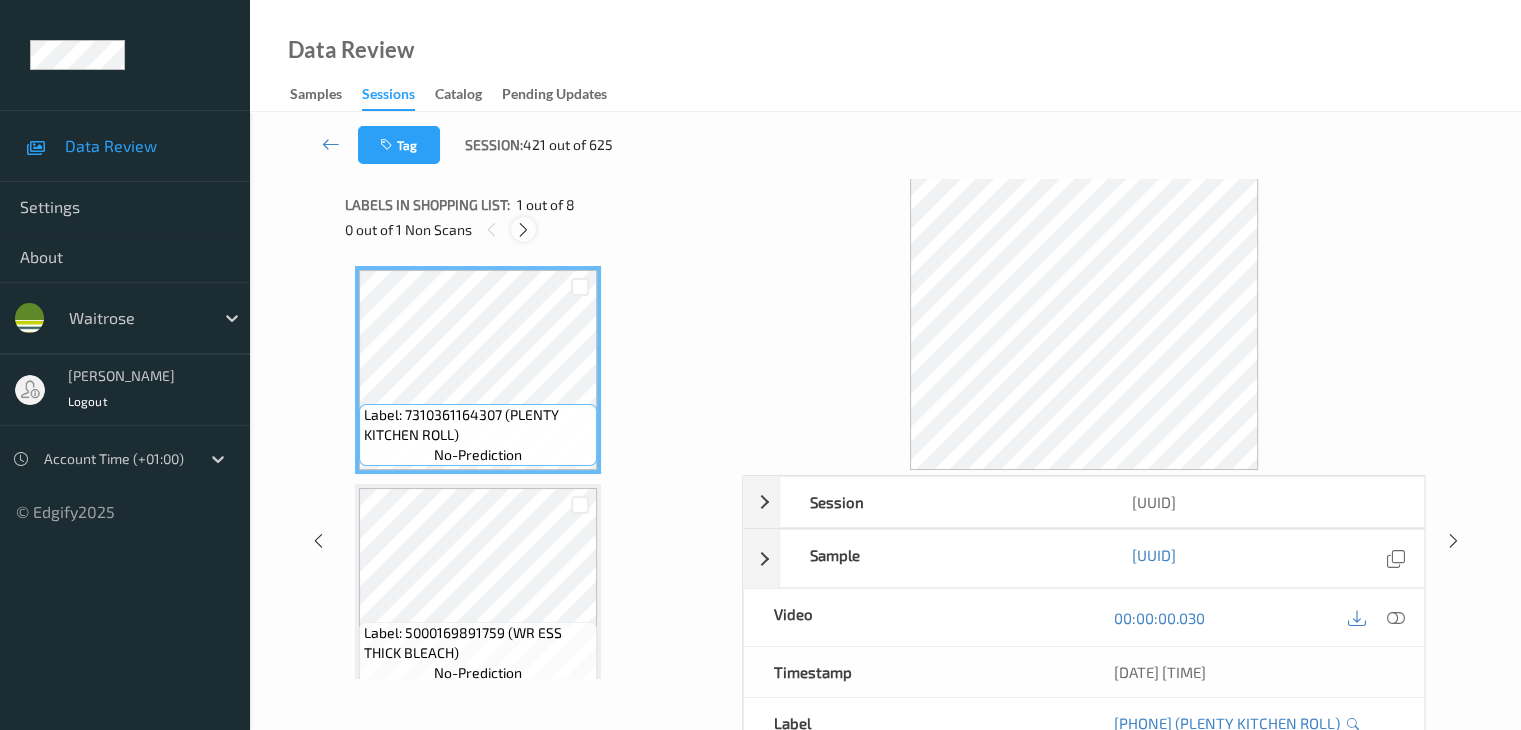 click at bounding box center [523, 230] 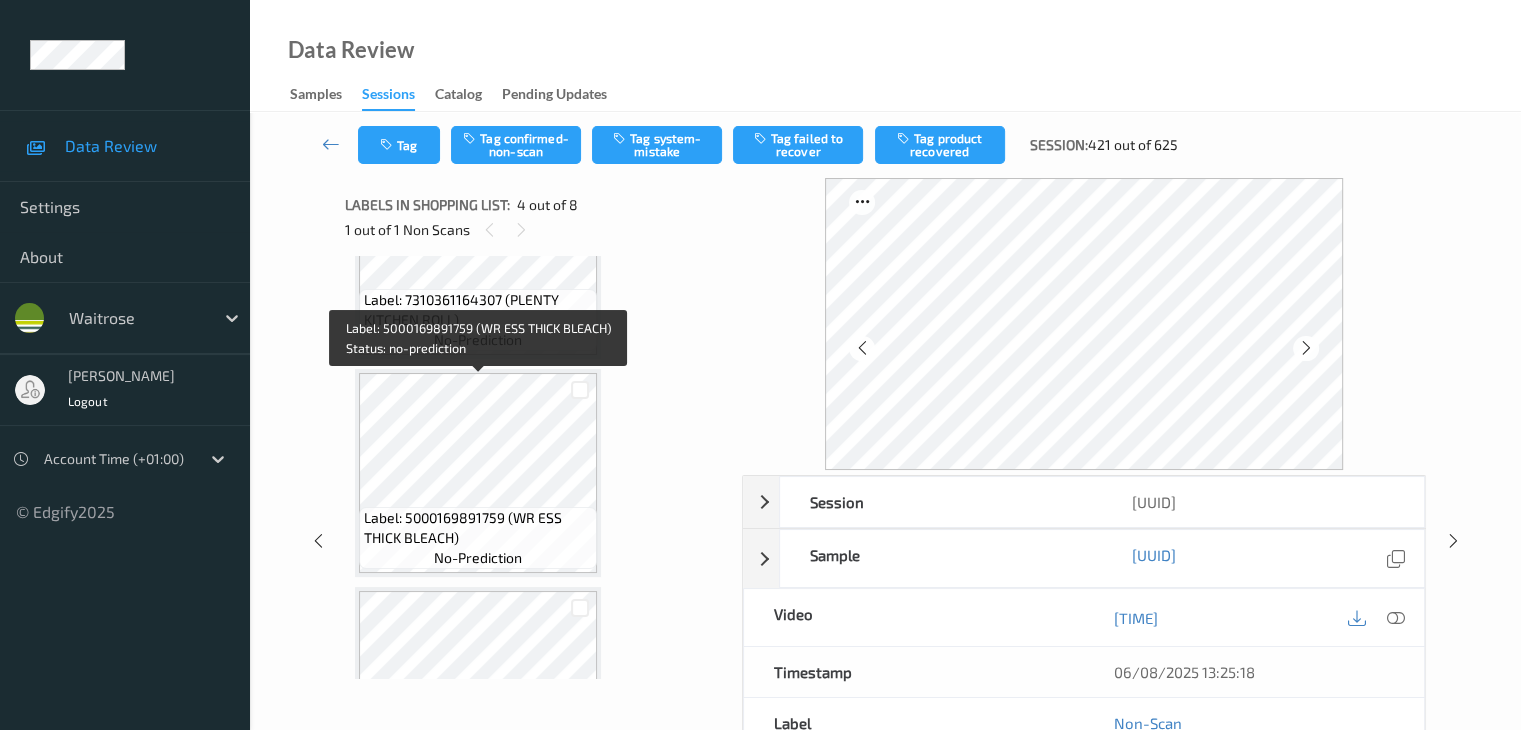 scroll, scrollTop: 0, scrollLeft: 0, axis: both 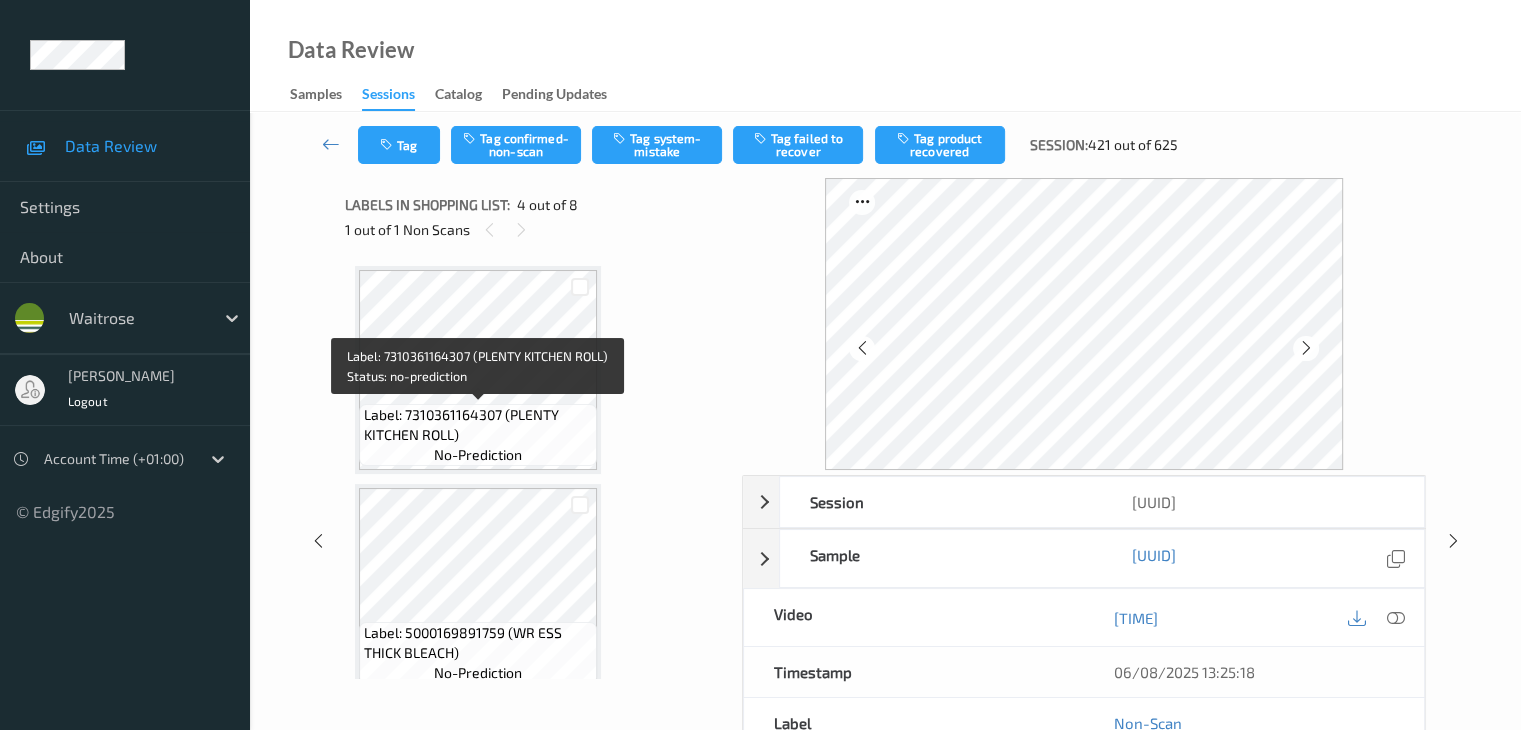 click on "Label: 7310361164307 (PLENTY KITCHEN ROLL)" at bounding box center (478, 425) 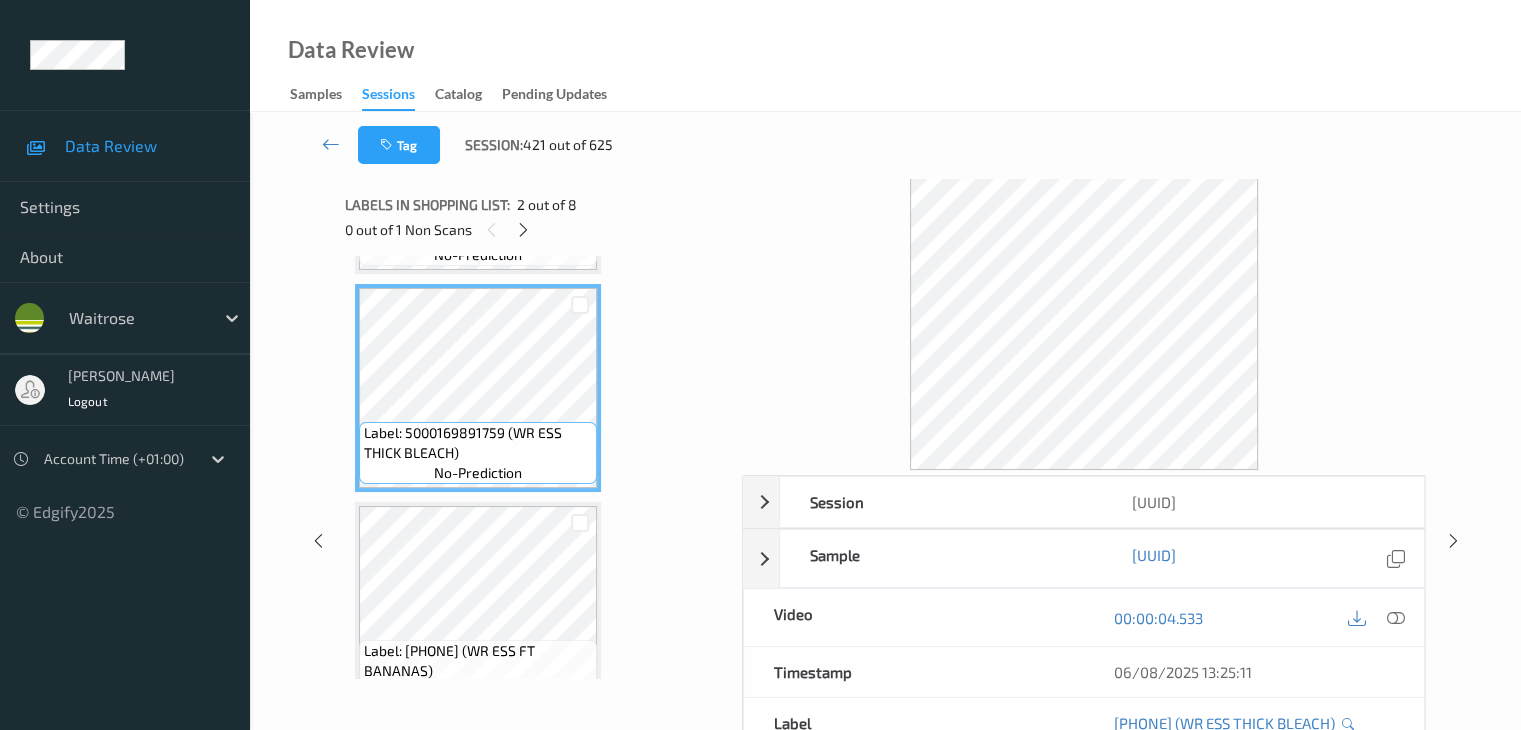 scroll, scrollTop: 300, scrollLeft: 0, axis: vertical 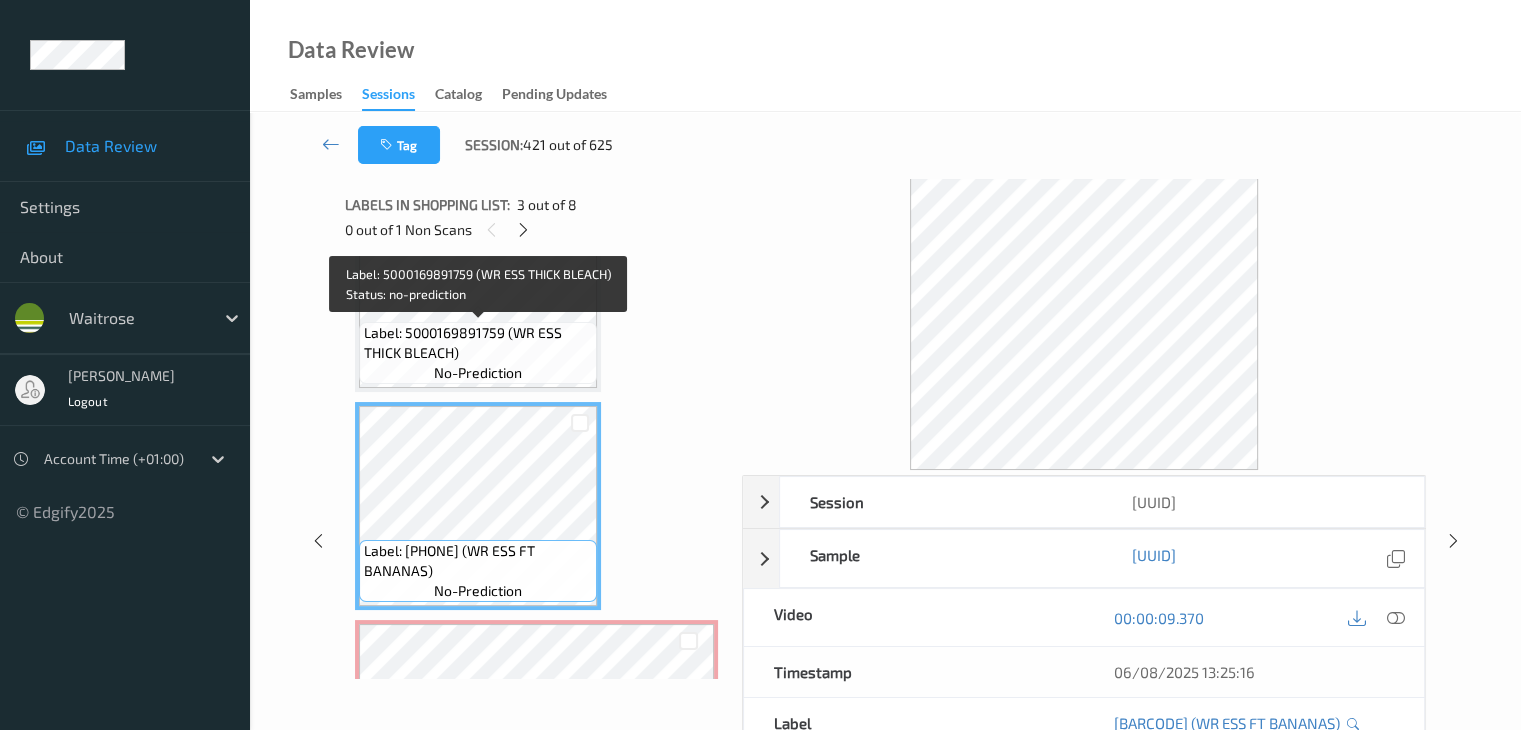 click on "Label: 5000169891759 (WR ESS THICK BLEACH)" at bounding box center [478, 343] 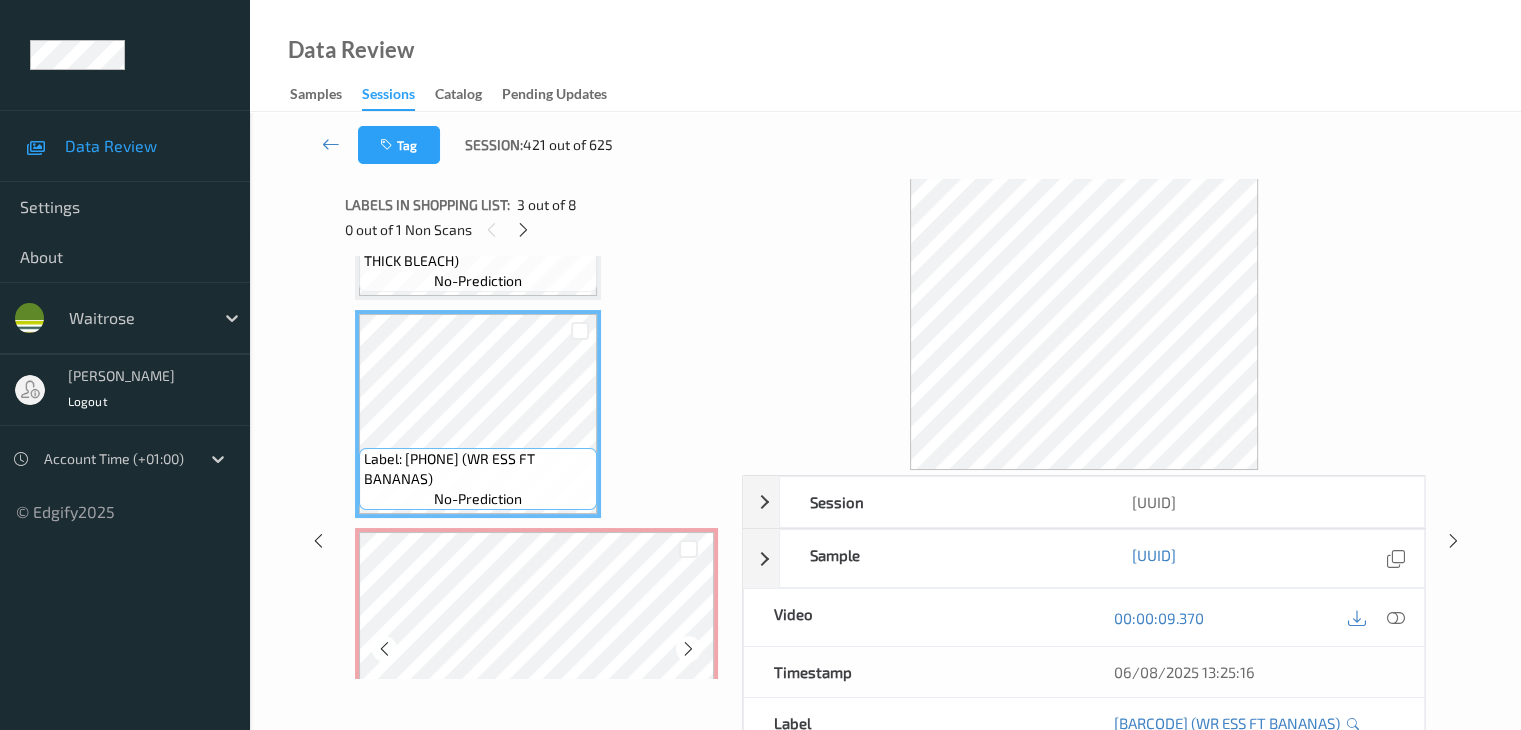 scroll, scrollTop: 500, scrollLeft: 0, axis: vertical 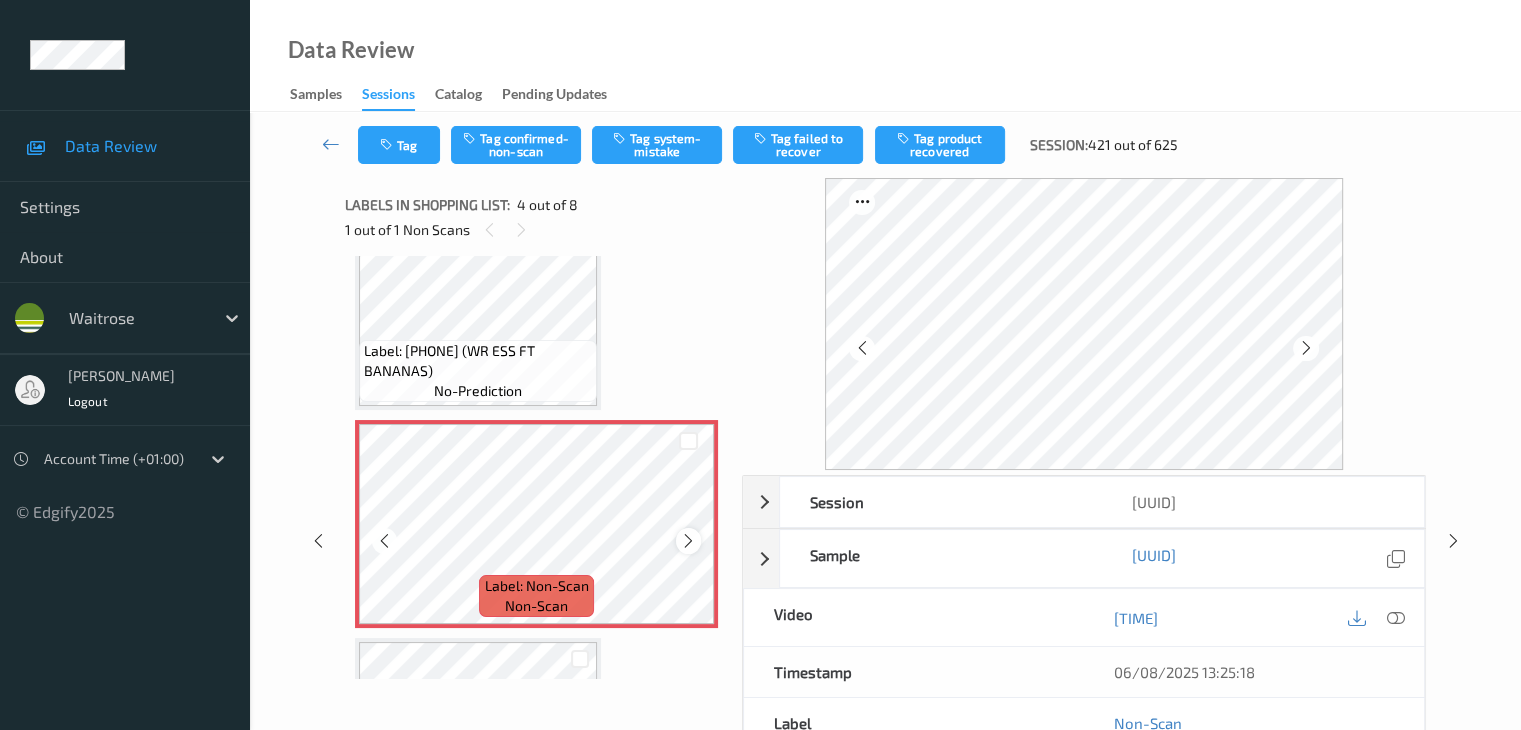 click at bounding box center [688, 541] 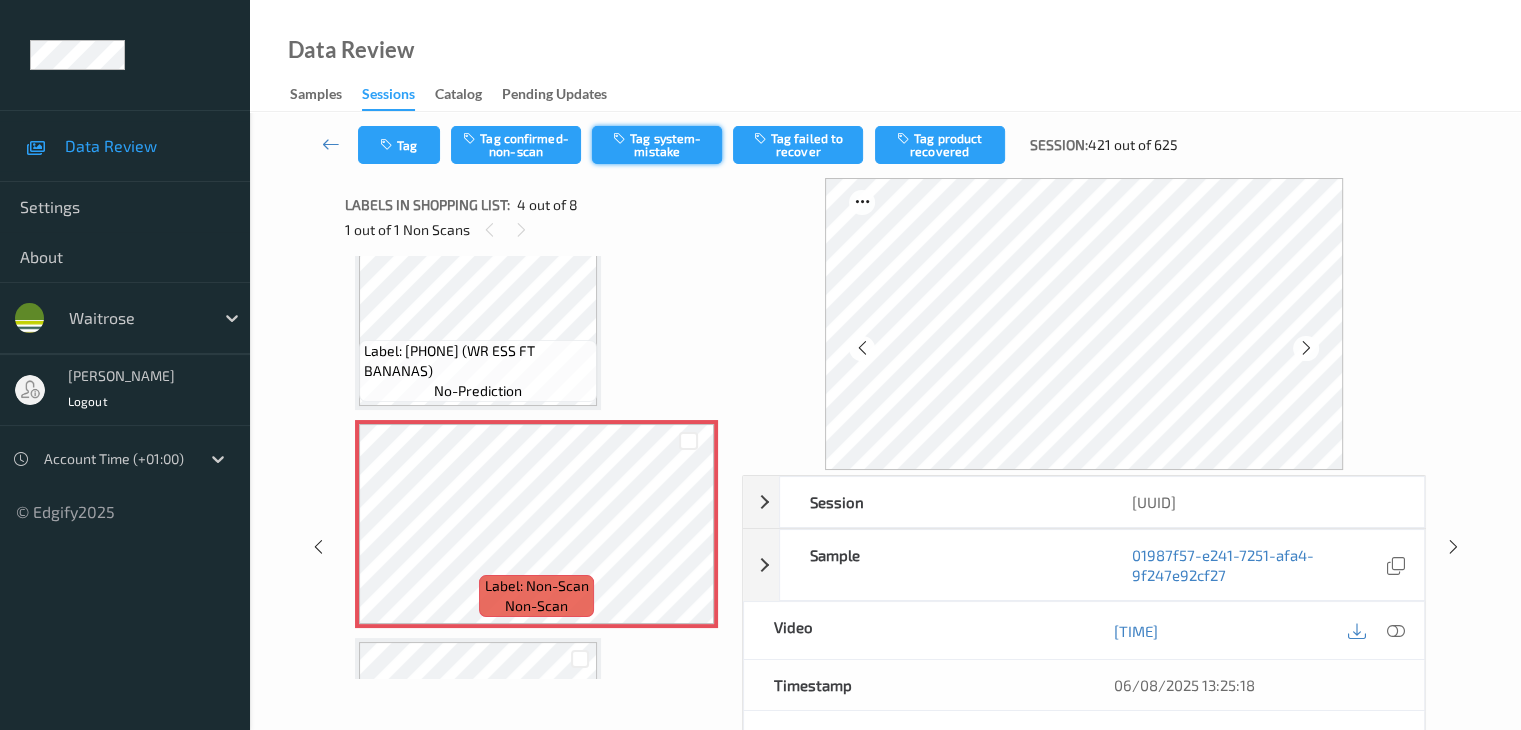 click on "Tag   system-mistake" at bounding box center (657, 145) 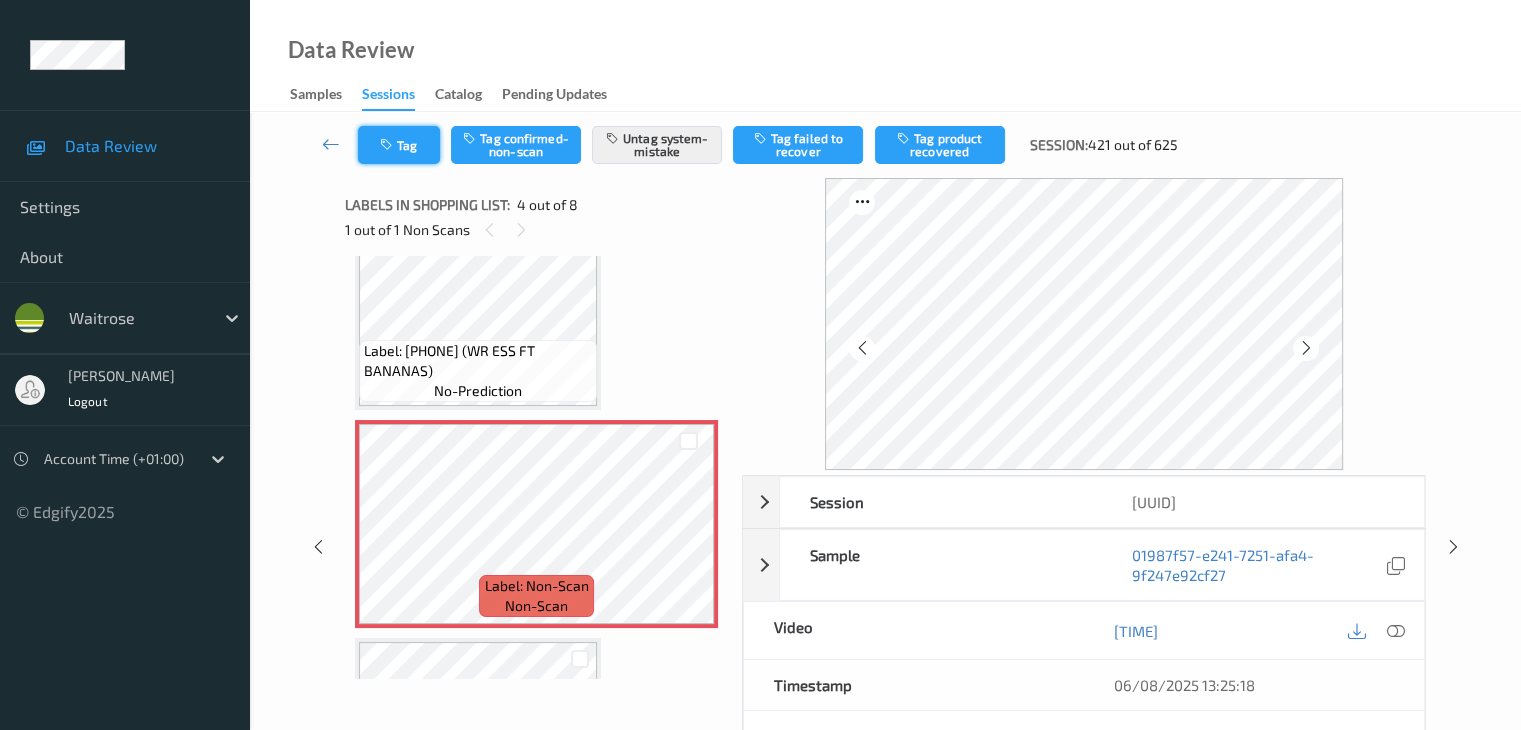 click on "Tag" at bounding box center (399, 145) 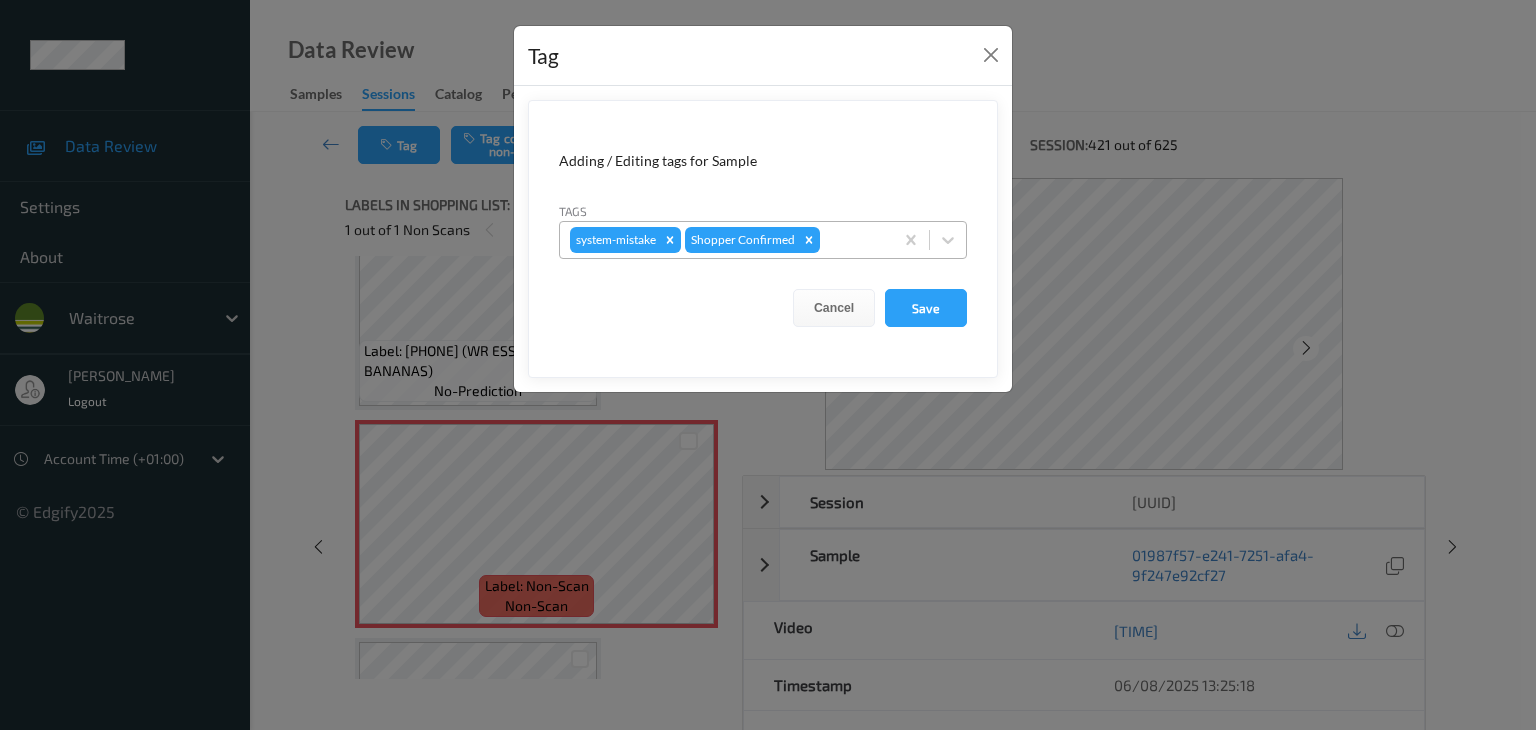 click at bounding box center (853, 240) 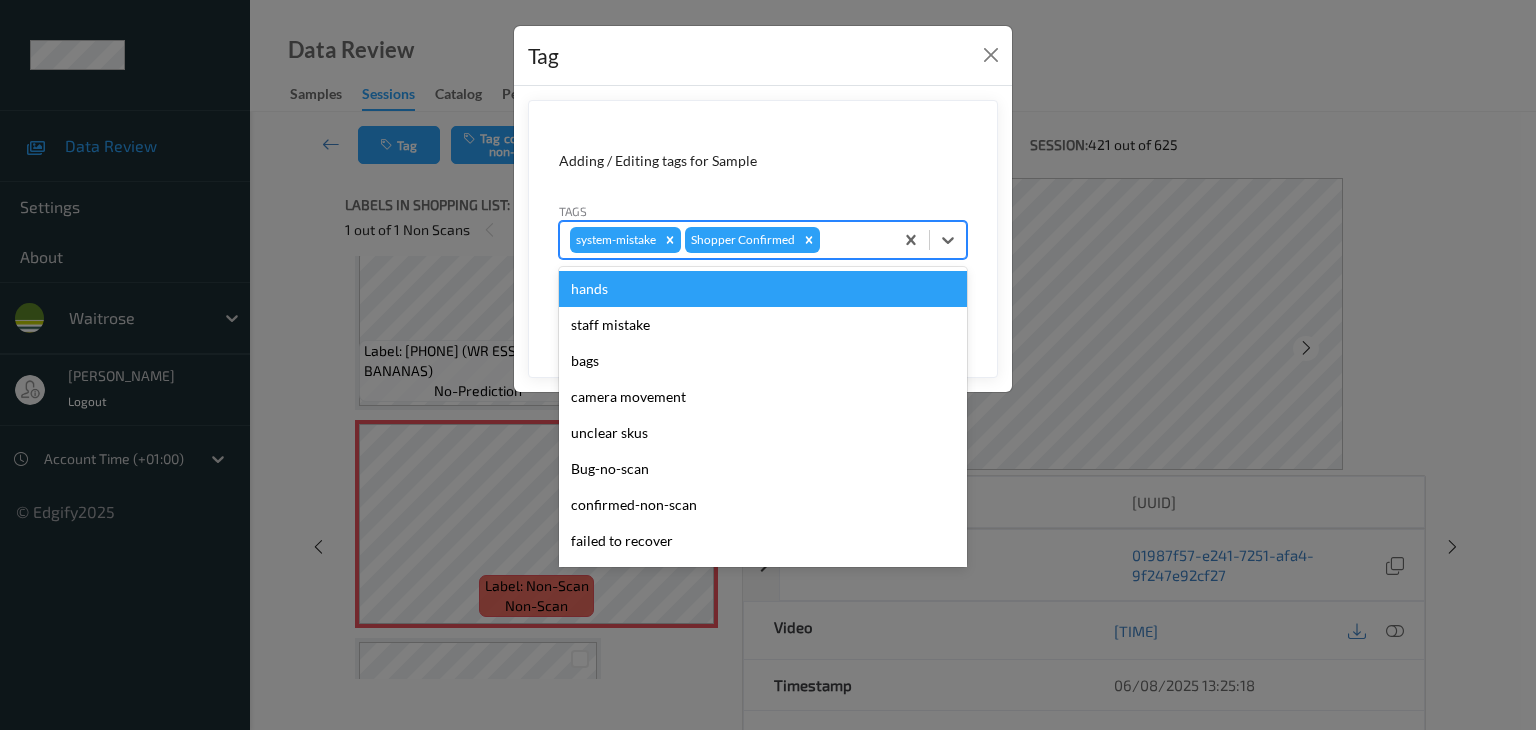 type on "u" 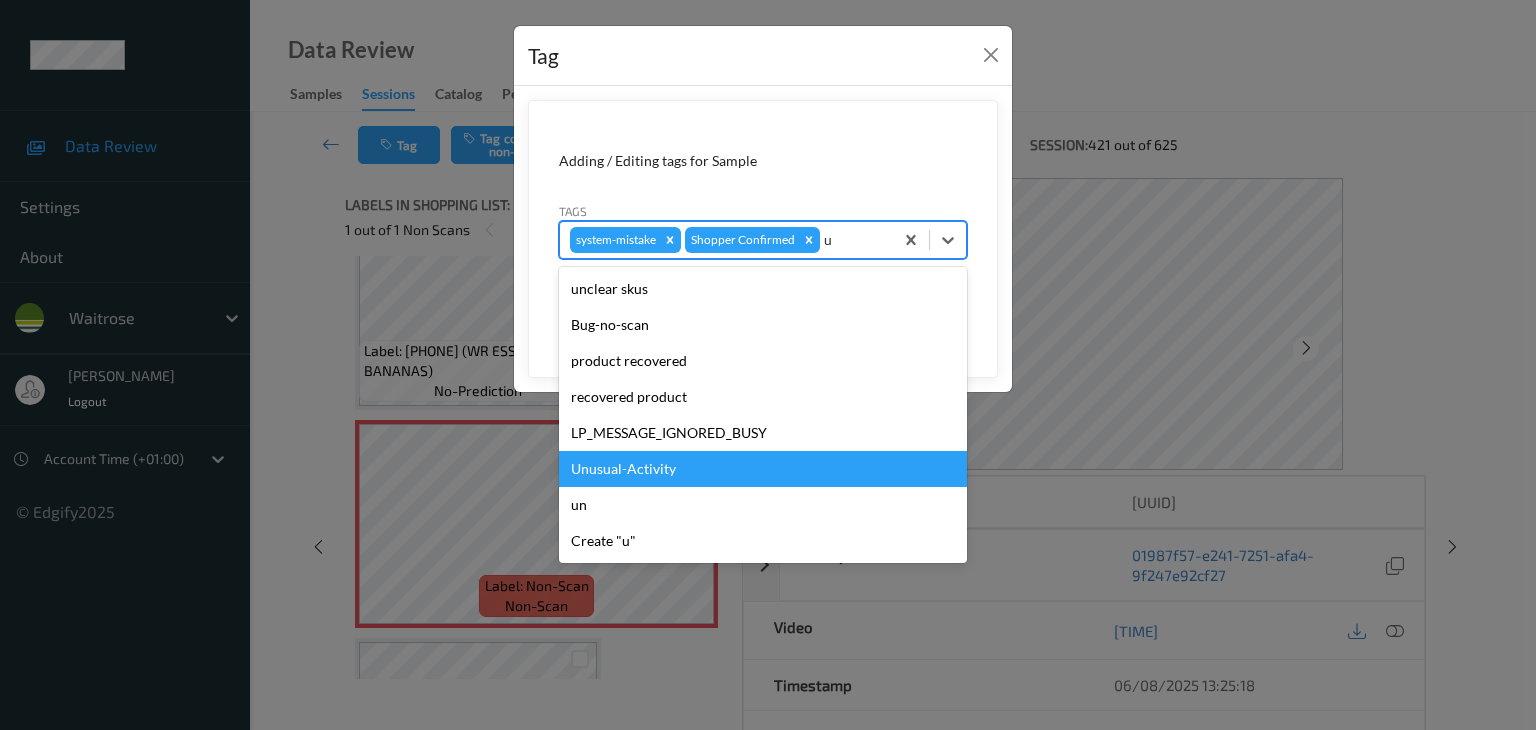 click on "Unusual-Activity" at bounding box center [763, 469] 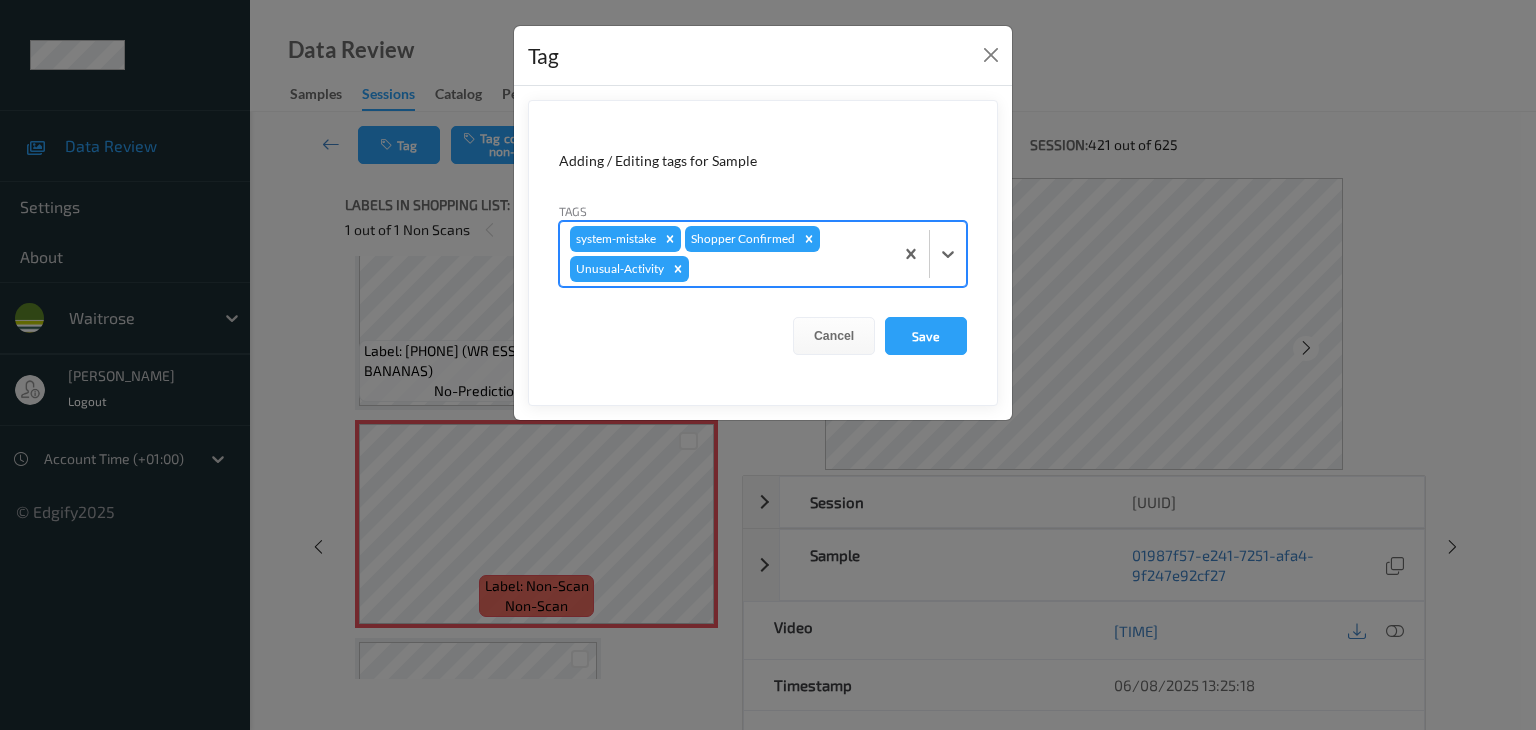 type on "p" 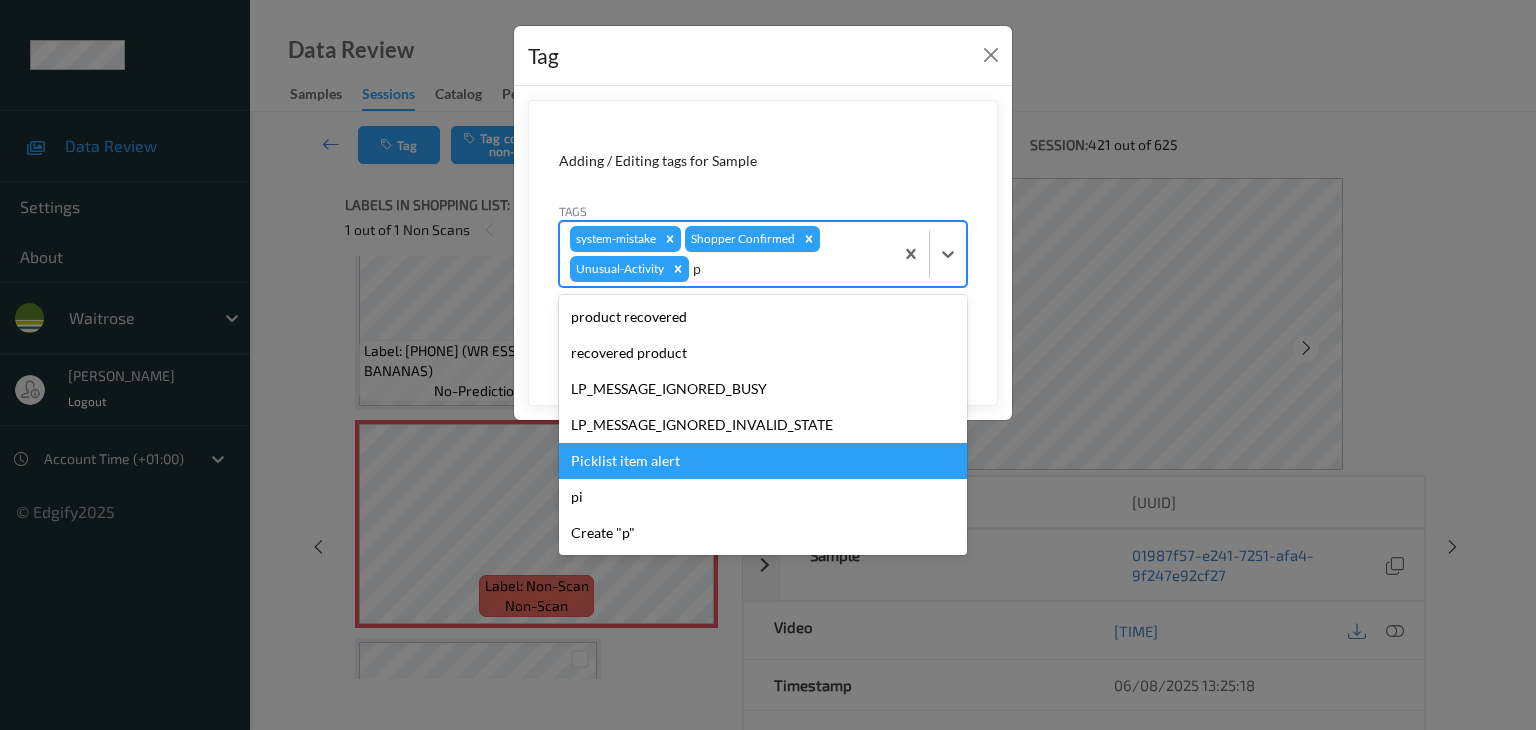 click on "Picklist item alert" at bounding box center [763, 461] 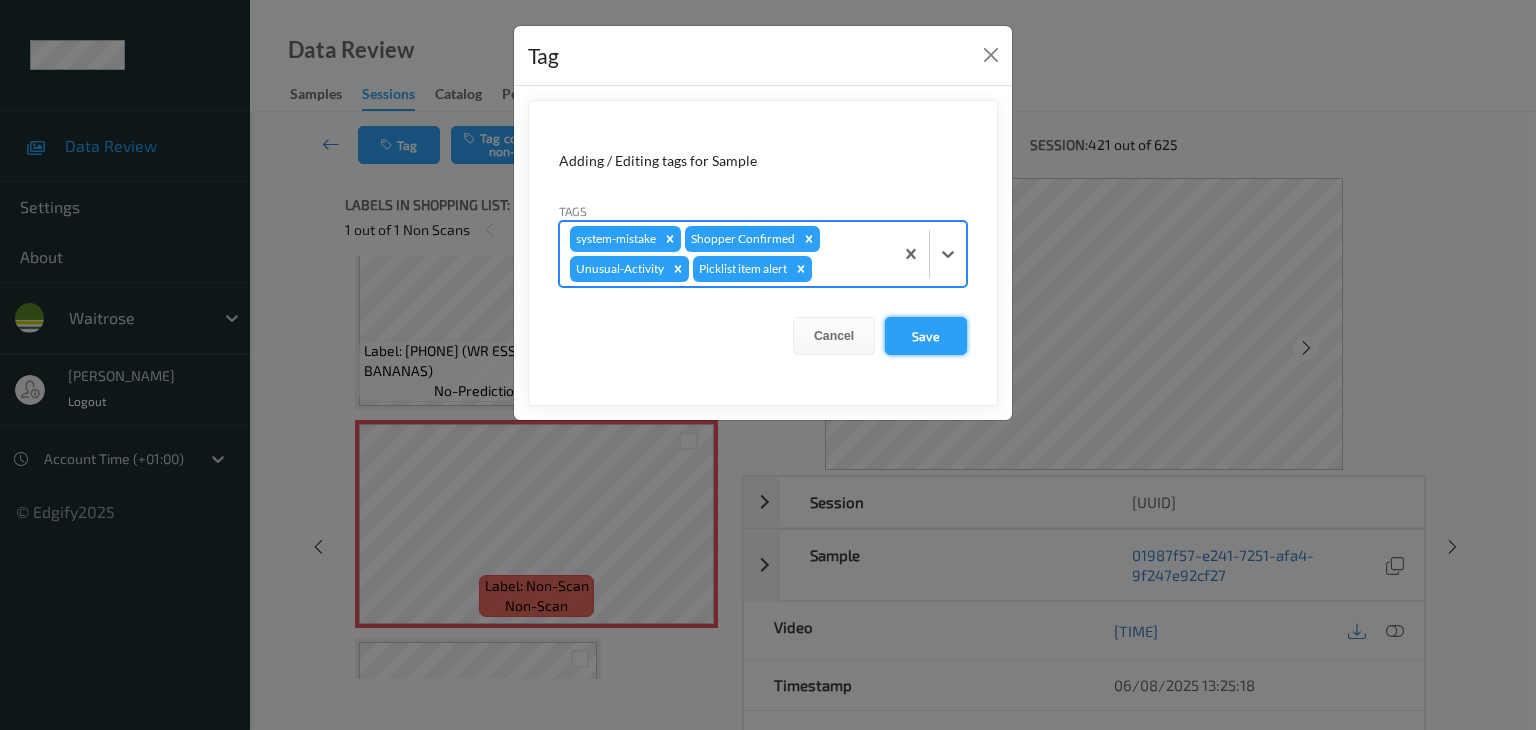 click on "Save" at bounding box center [926, 336] 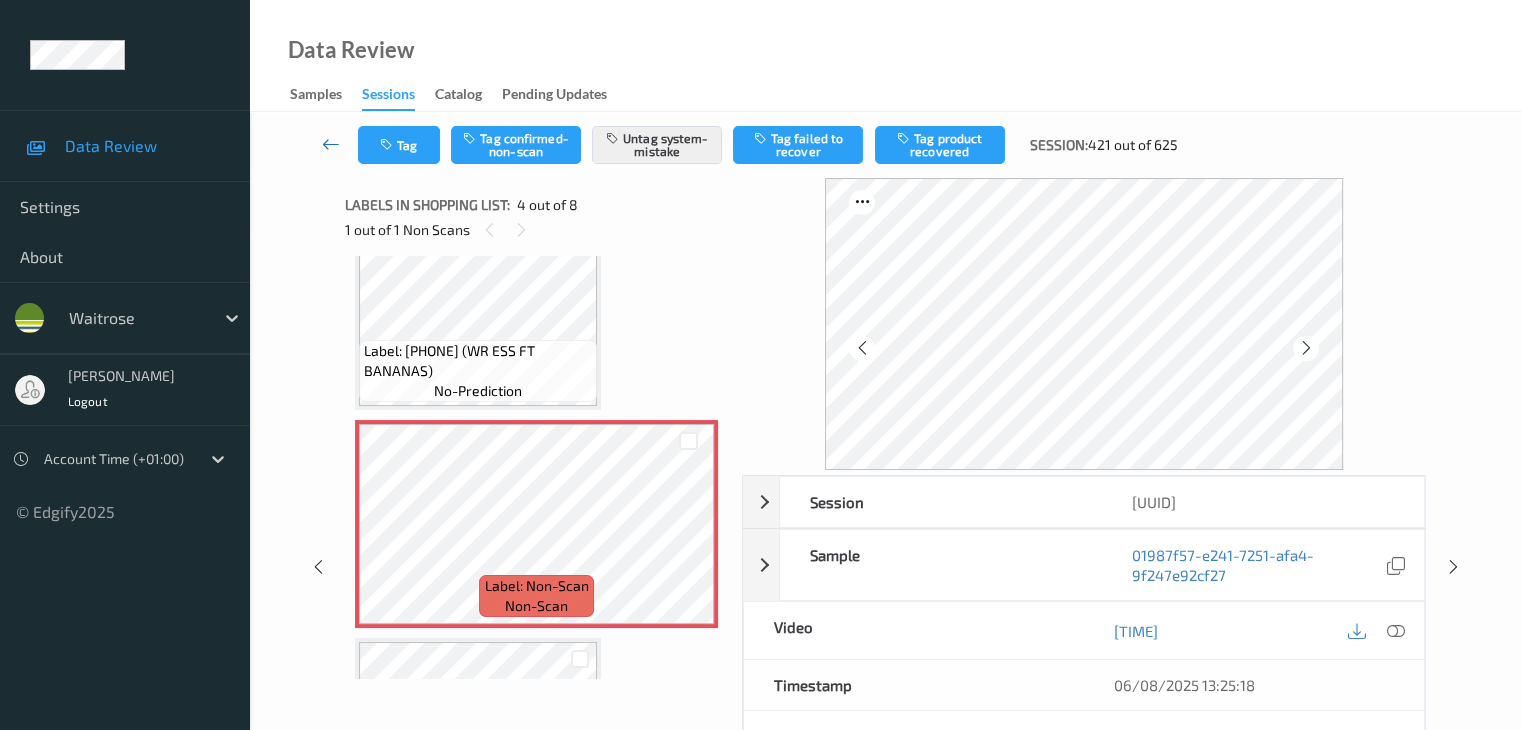 click at bounding box center [331, 144] 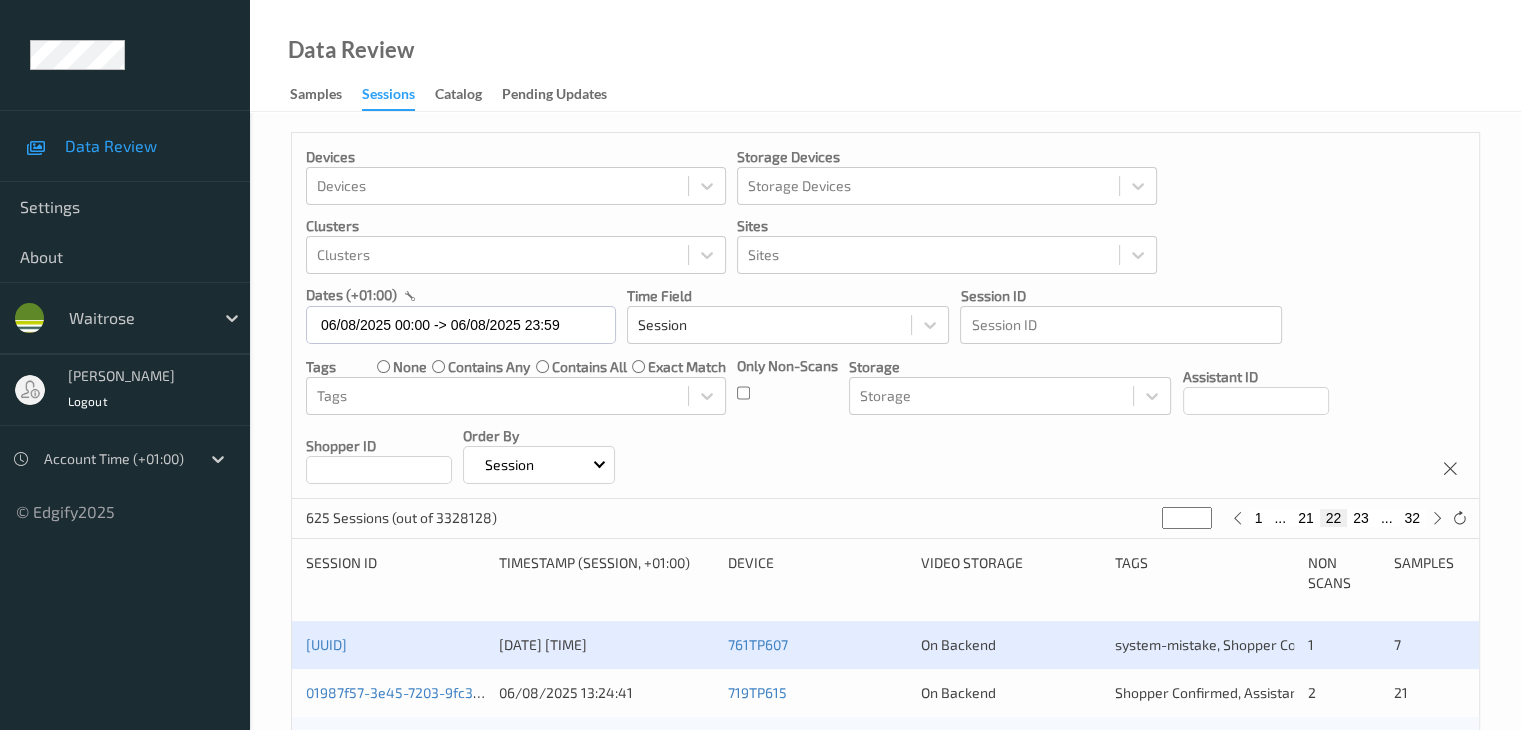 scroll, scrollTop: 300, scrollLeft: 0, axis: vertical 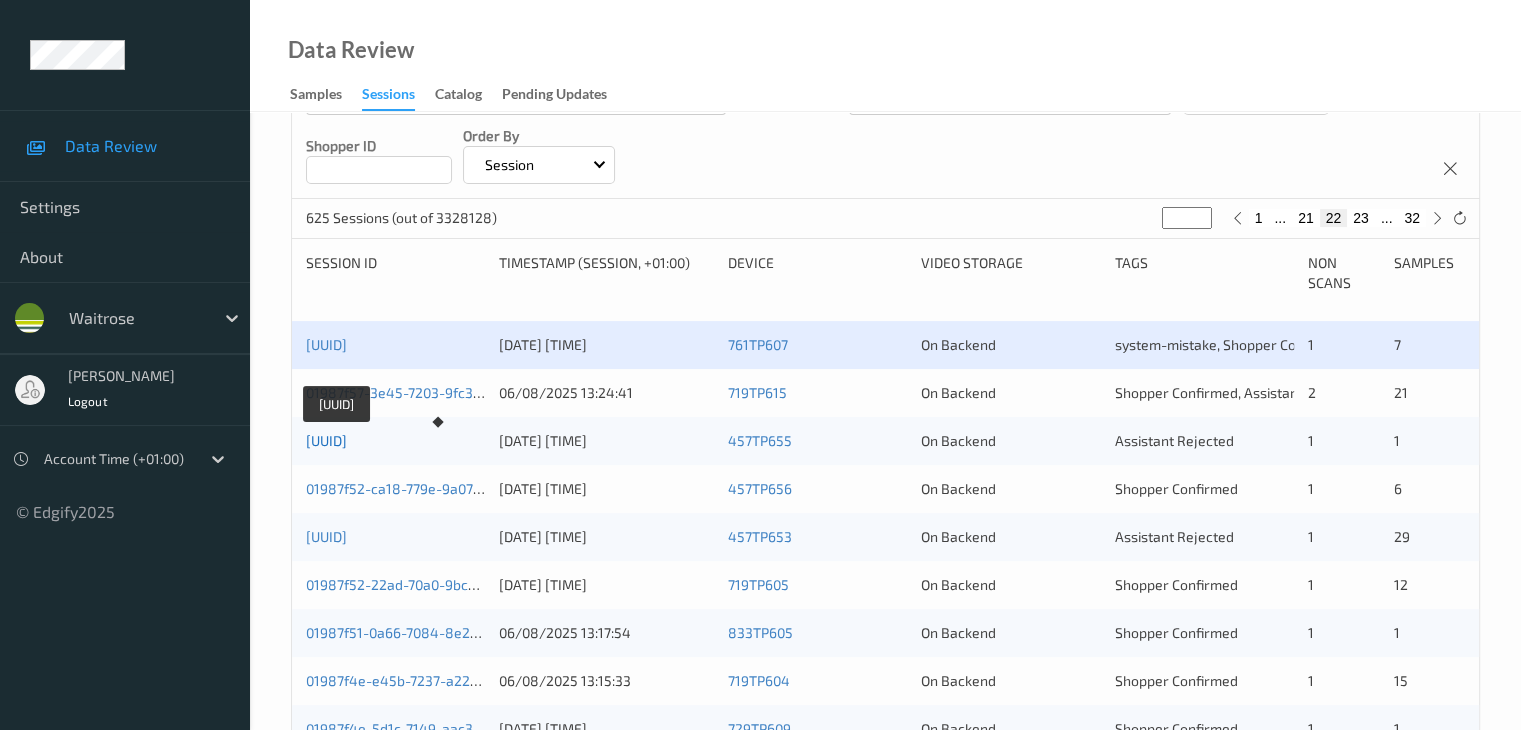 click on "01987f56-54f9-7135-9b8d-afc99558d4eb" at bounding box center [326, 440] 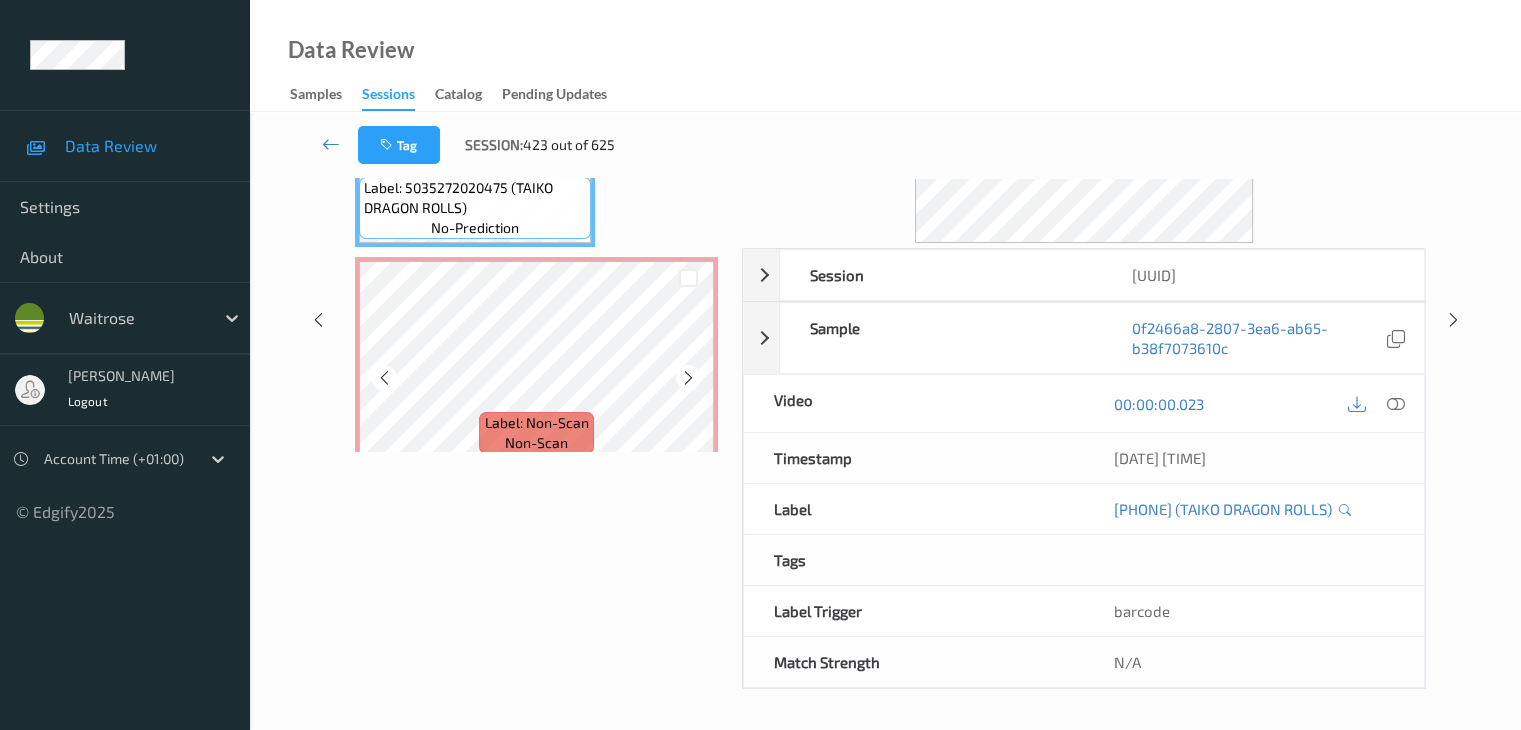 scroll, scrollTop: 64, scrollLeft: 0, axis: vertical 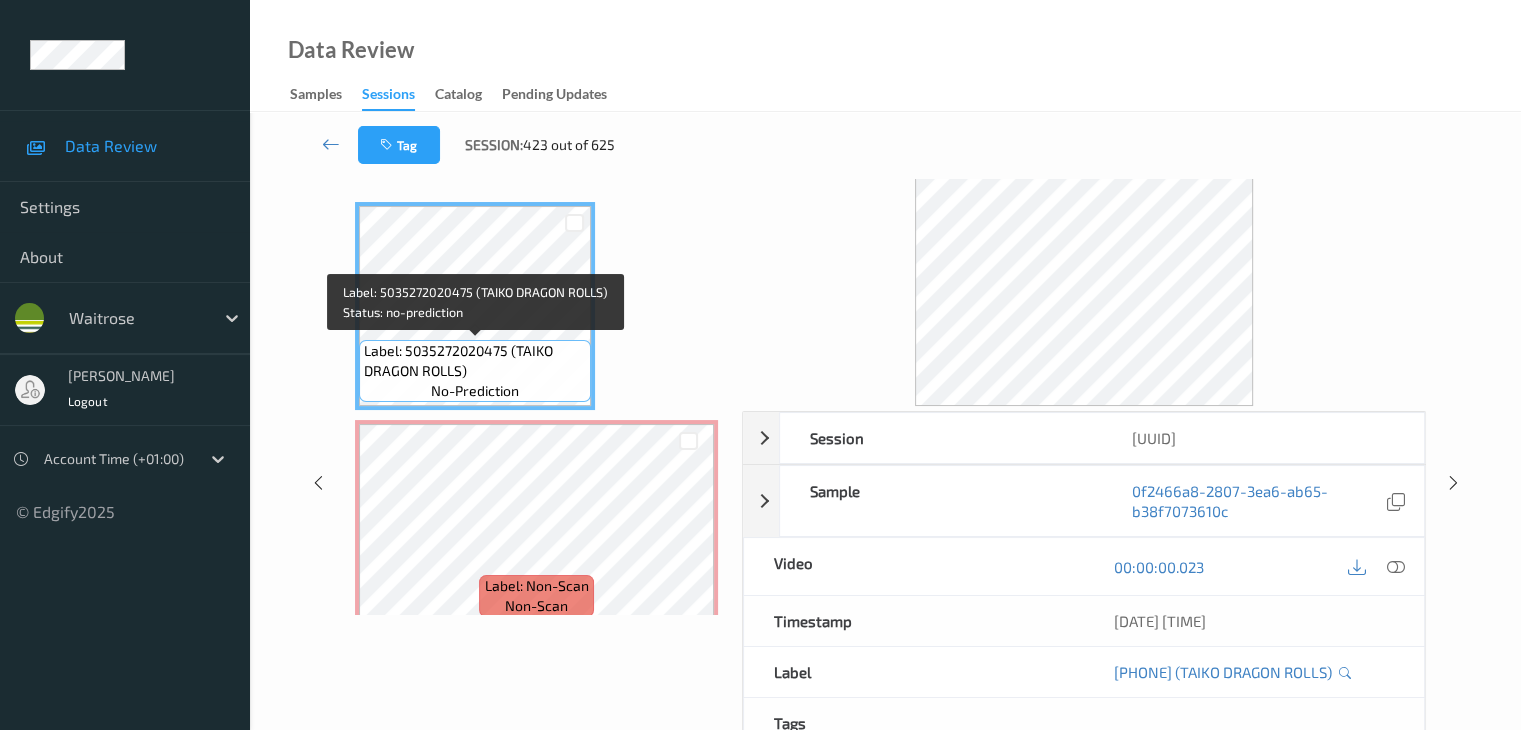 click on "Label: 5035272020475 (TAIKO DRAGON ROLLS)" at bounding box center (475, 361) 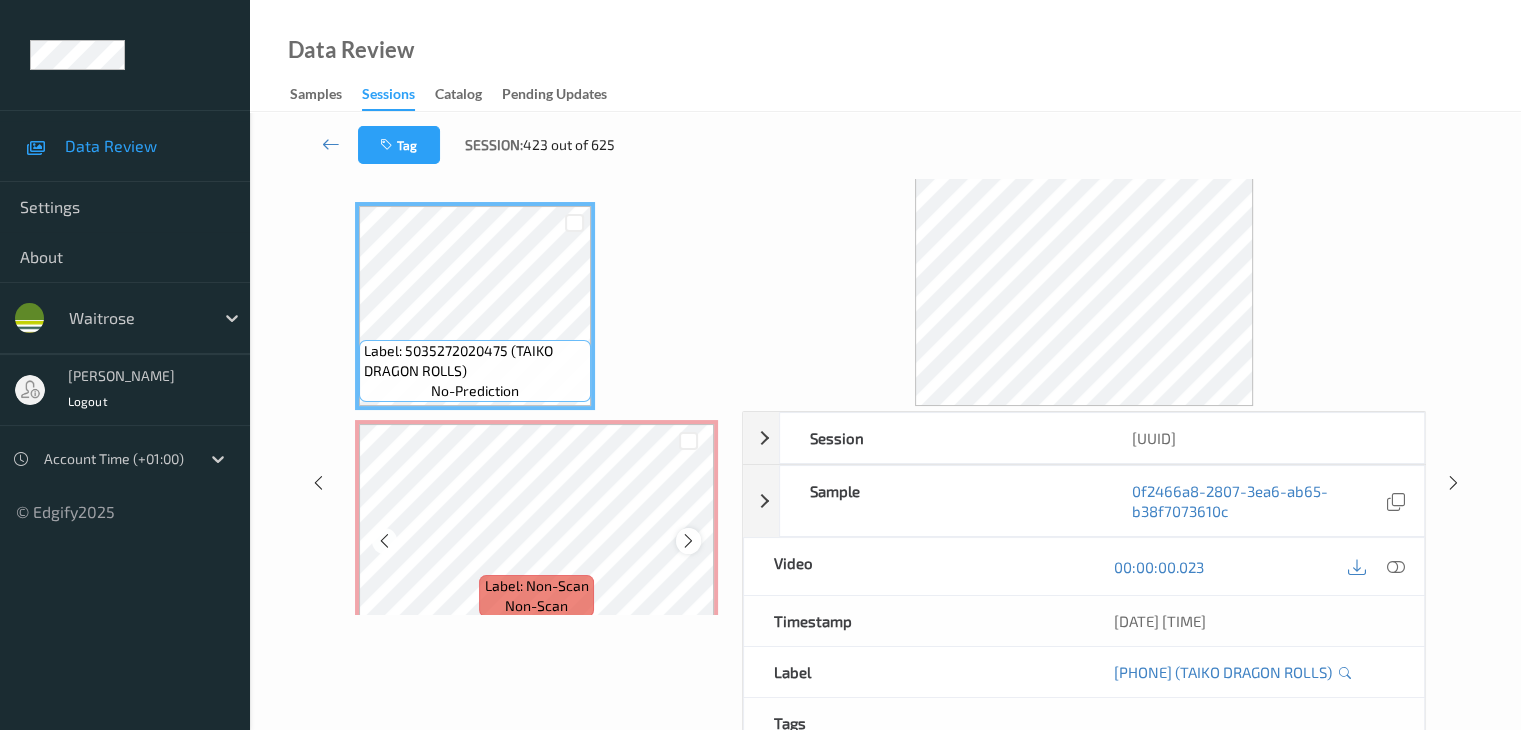 click at bounding box center (688, 541) 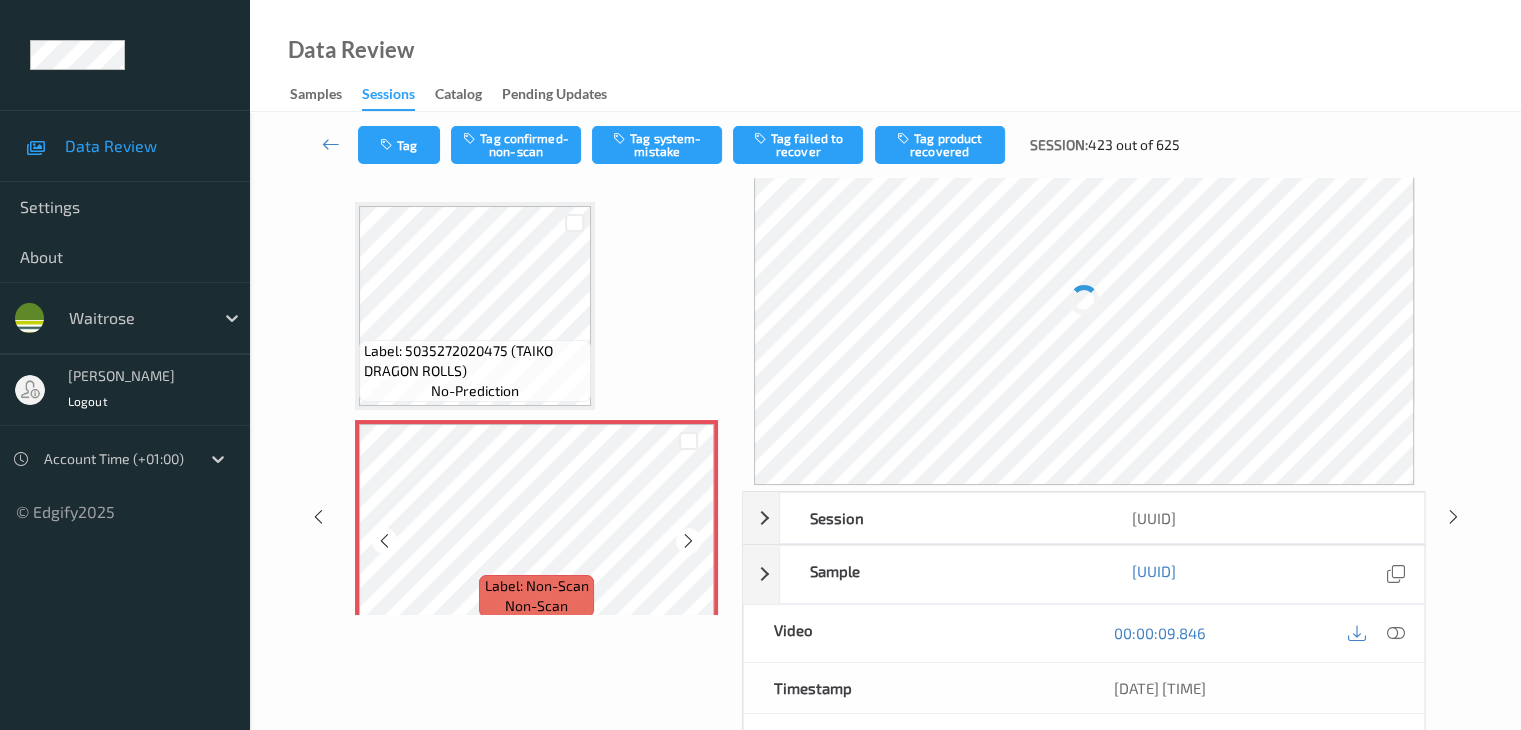 click at bounding box center [688, 541] 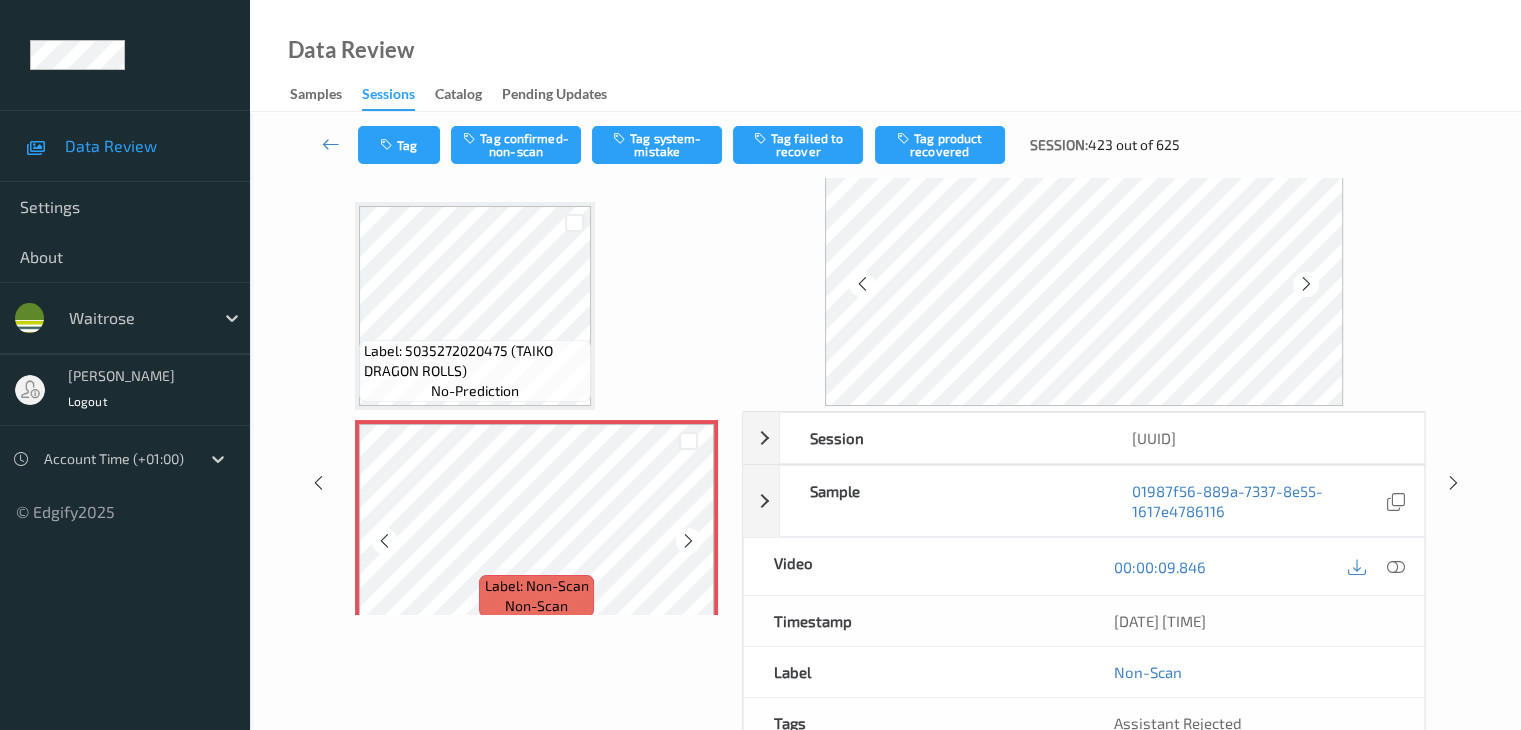 click at bounding box center [688, 541] 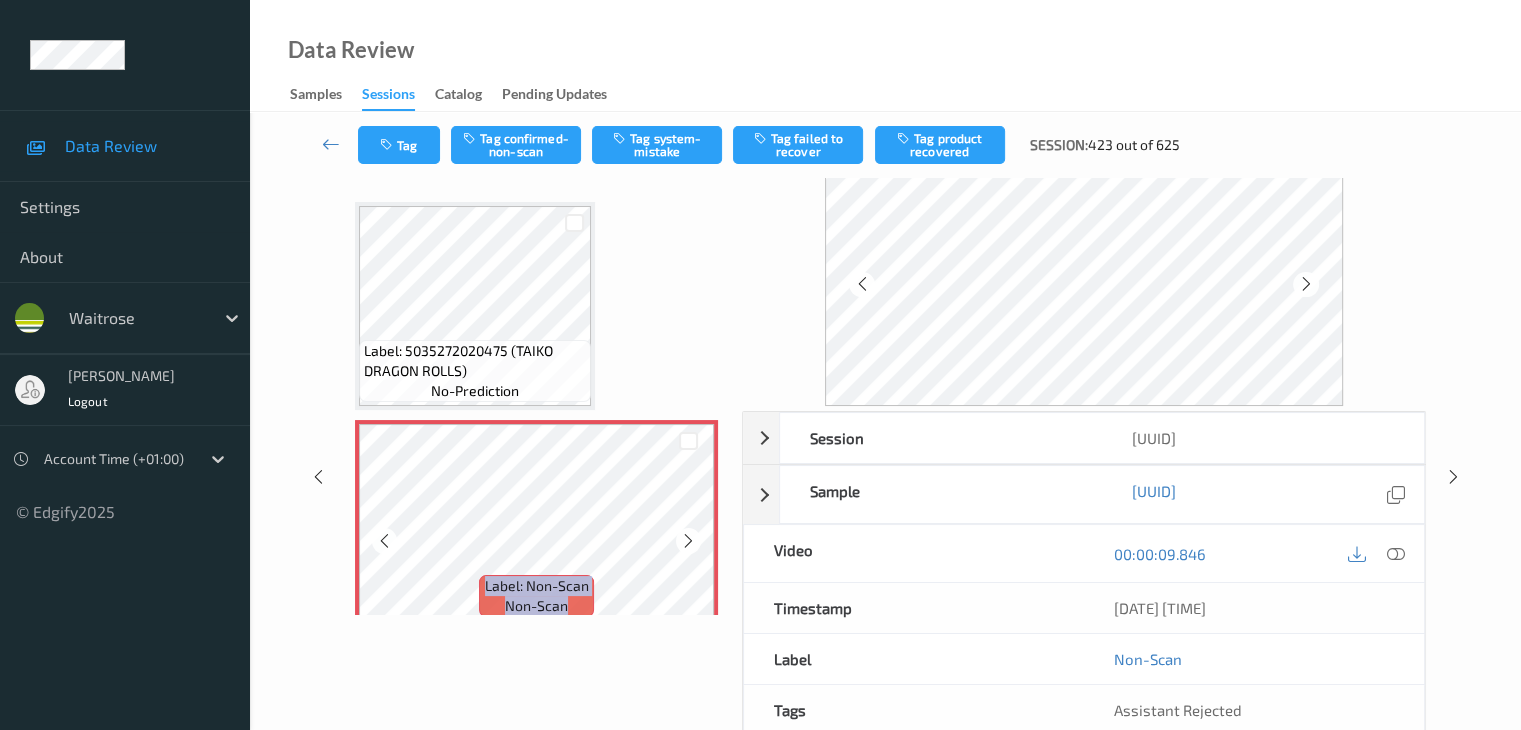 click at bounding box center (688, 541) 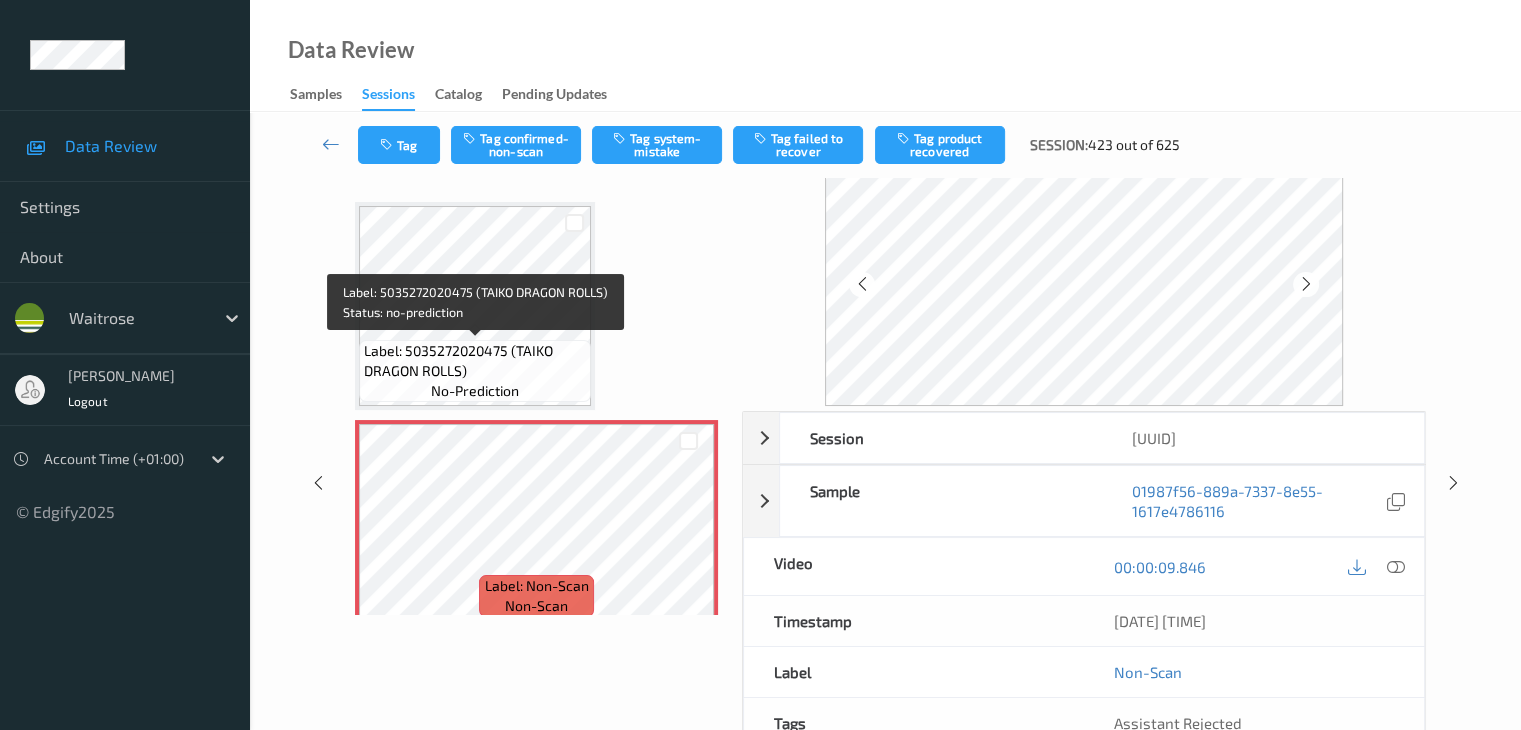 click on "Label: 5035272020475 (TAIKO DRAGON ROLLS) no-prediction" at bounding box center (475, 371) 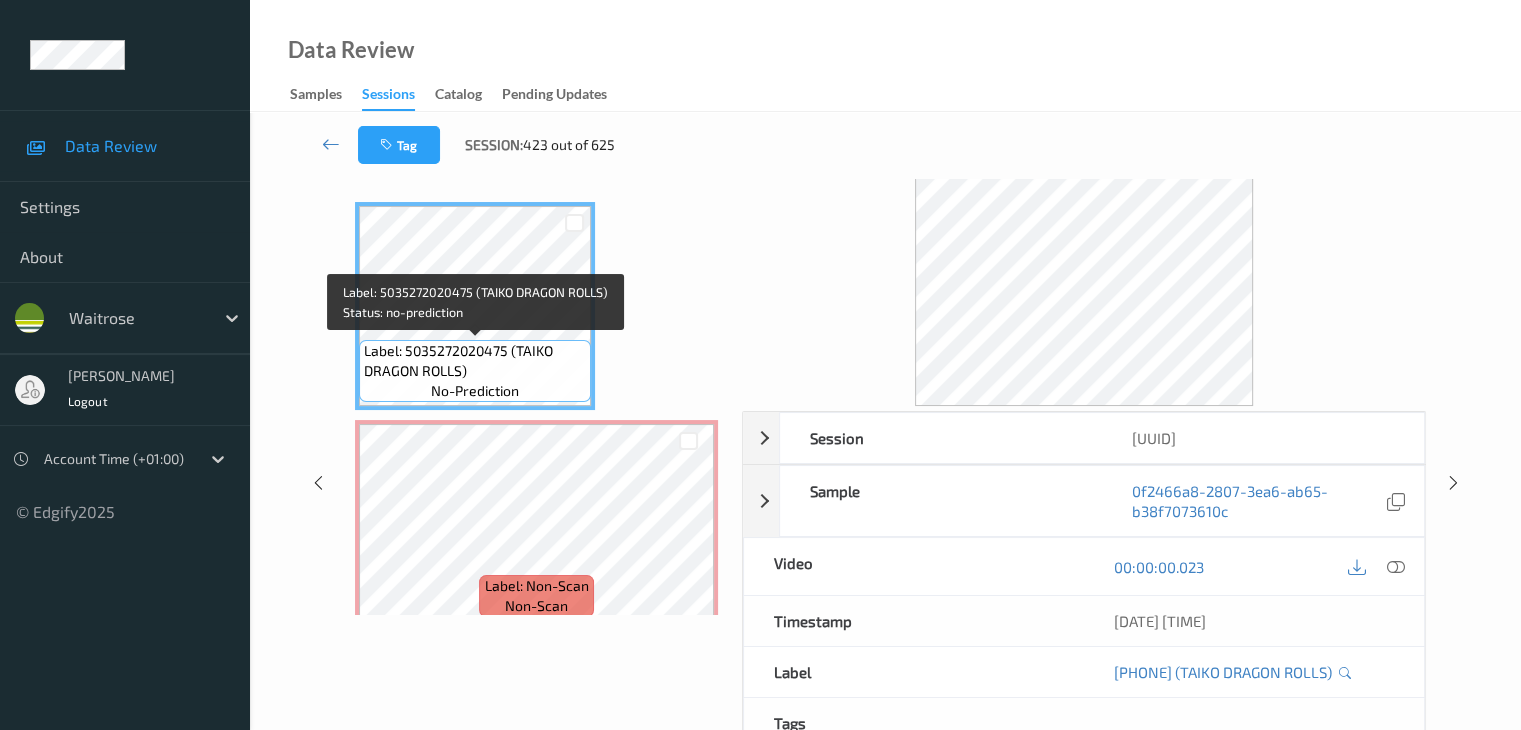 click on "Label: 5035272020475 (TAIKO DRAGON ROLLS)" at bounding box center (475, 361) 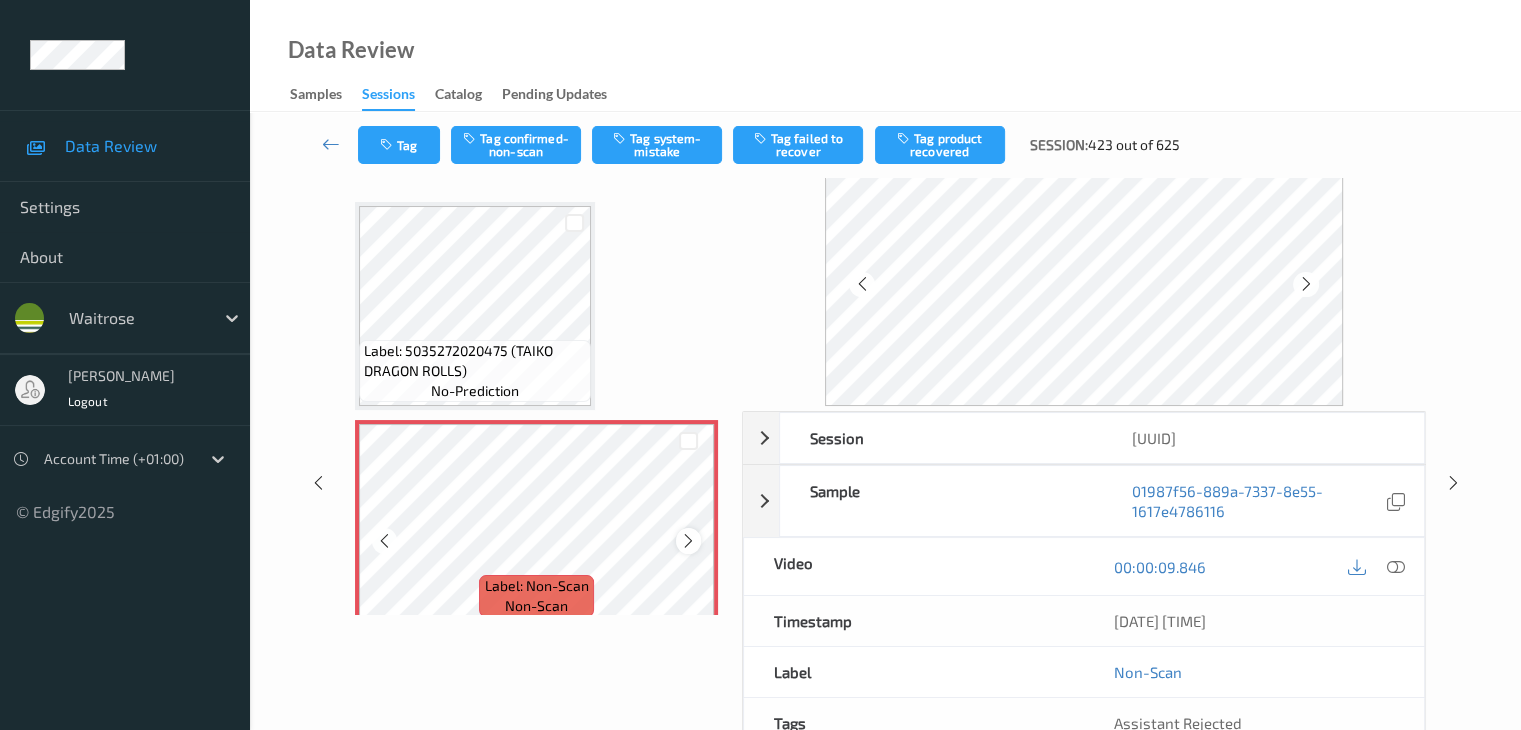 click at bounding box center (688, 541) 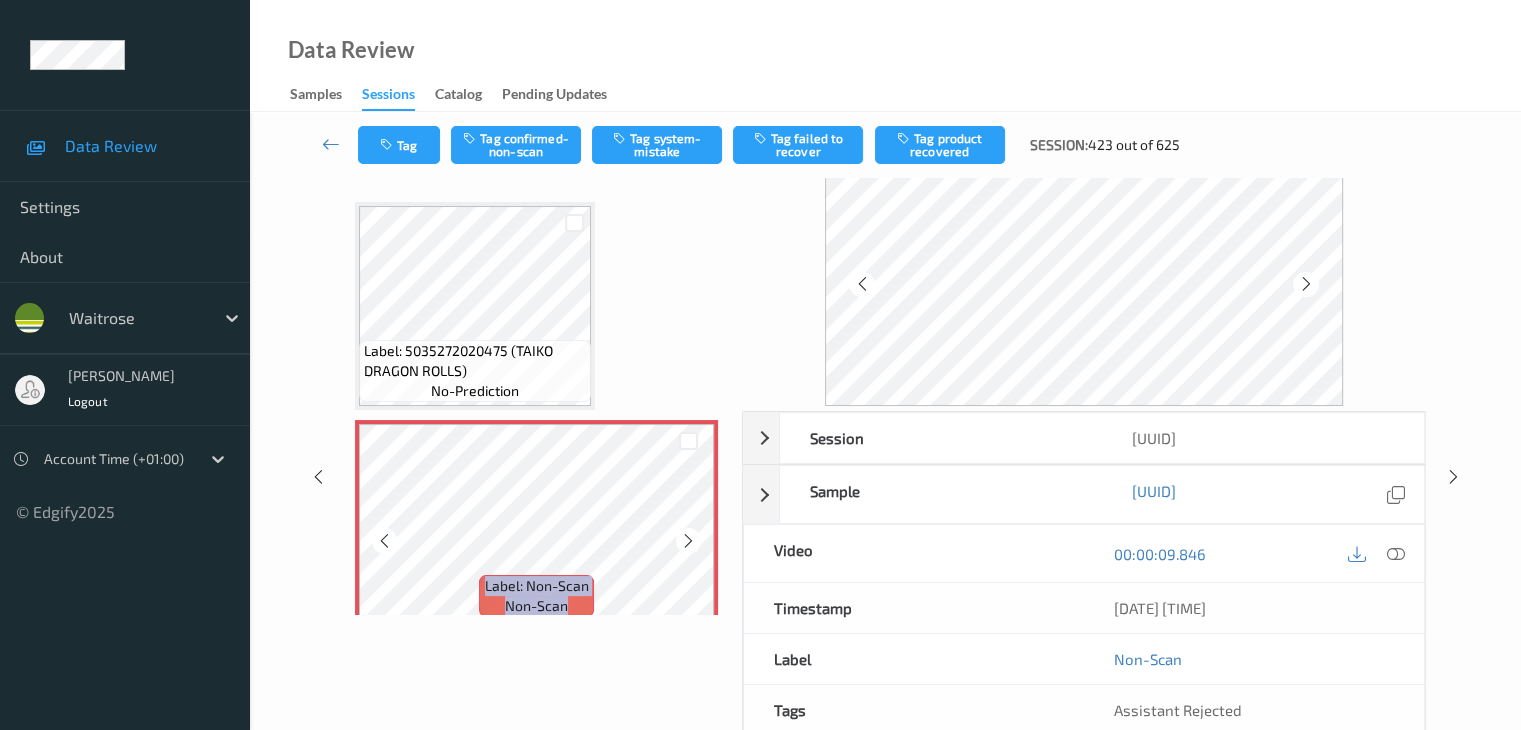 click at bounding box center (688, 541) 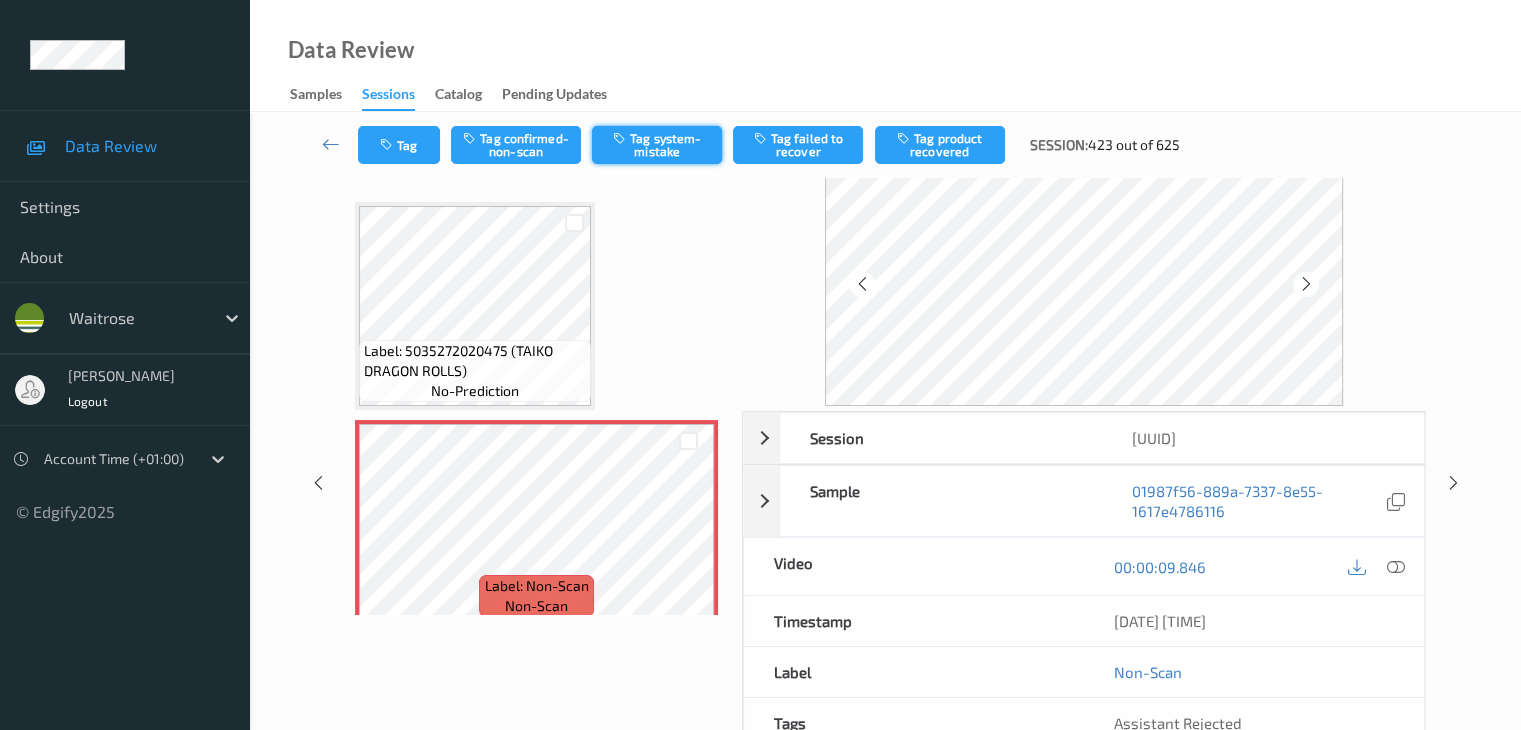 click on "Tag   system-mistake" at bounding box center (657, 145) 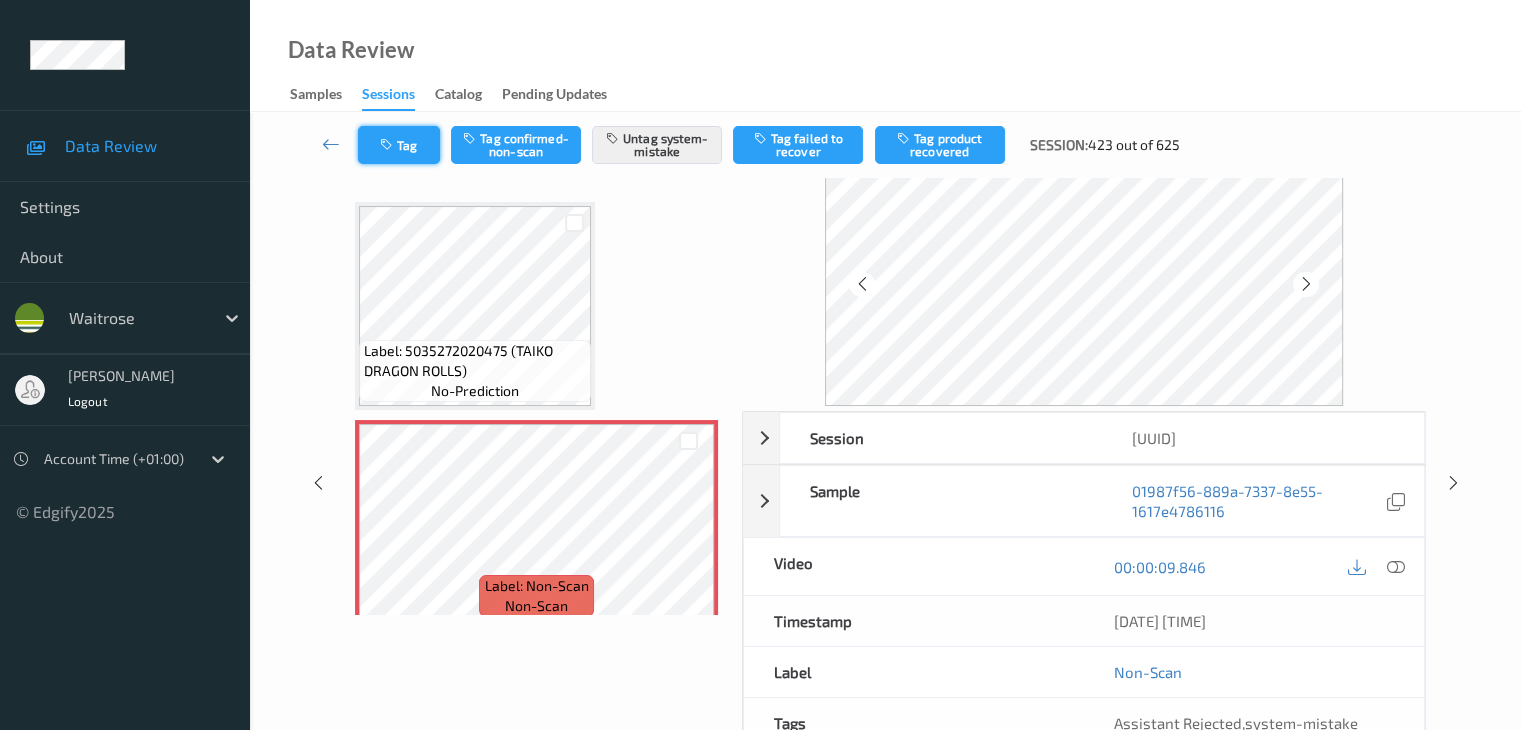 click on "Tag" at bounding box center [399, 145] 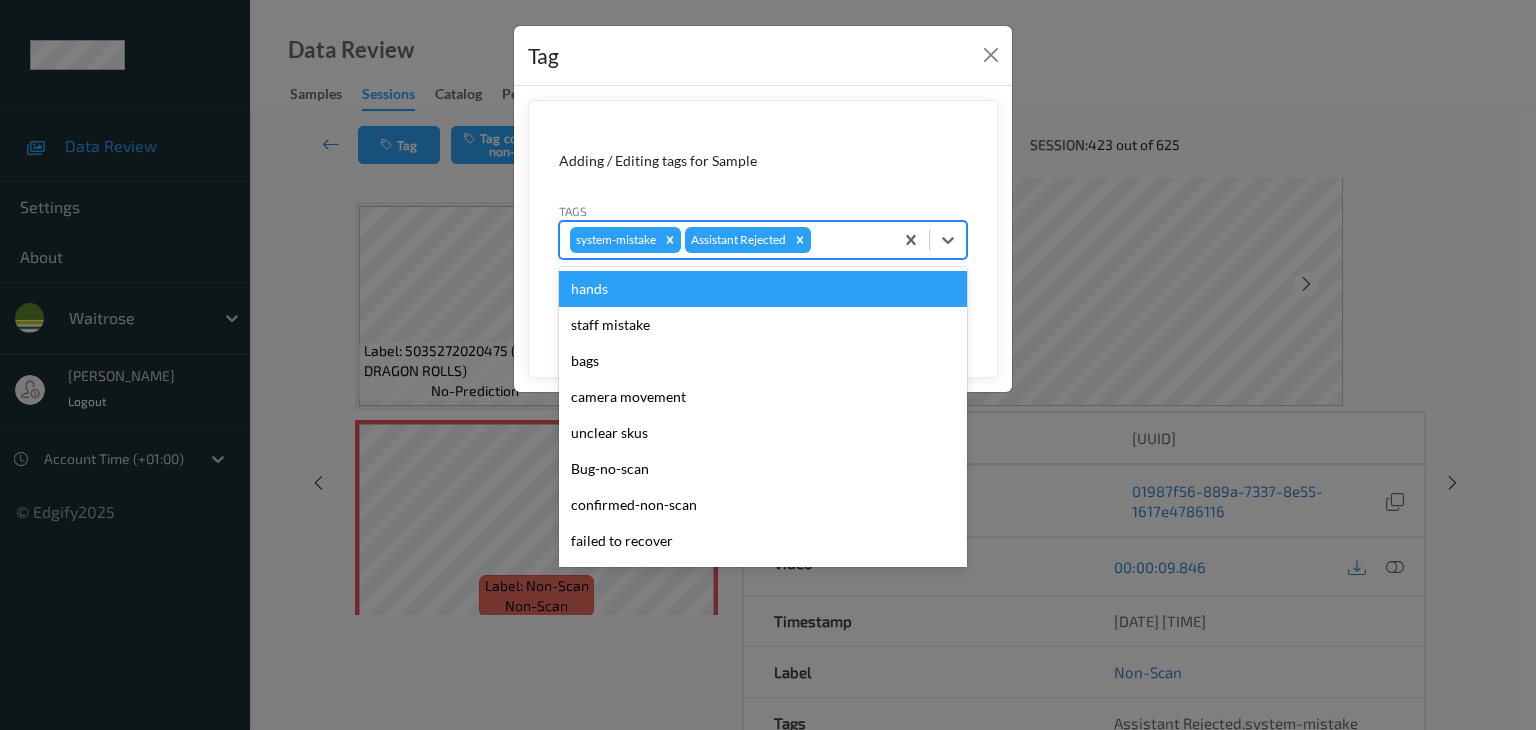 click at bounding box center (849, 240) 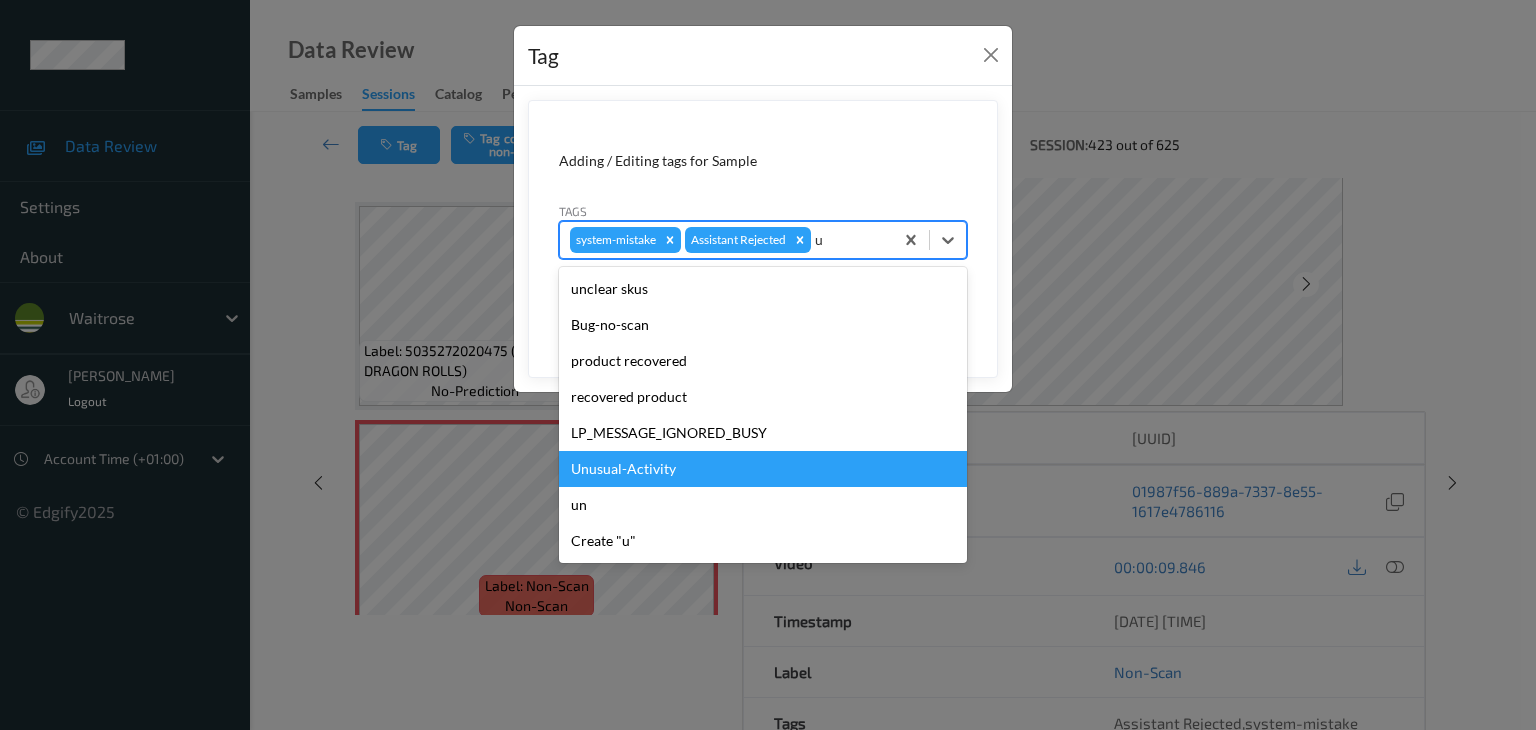 click on "Unusual-Activity" at bounding box center (763, 469) 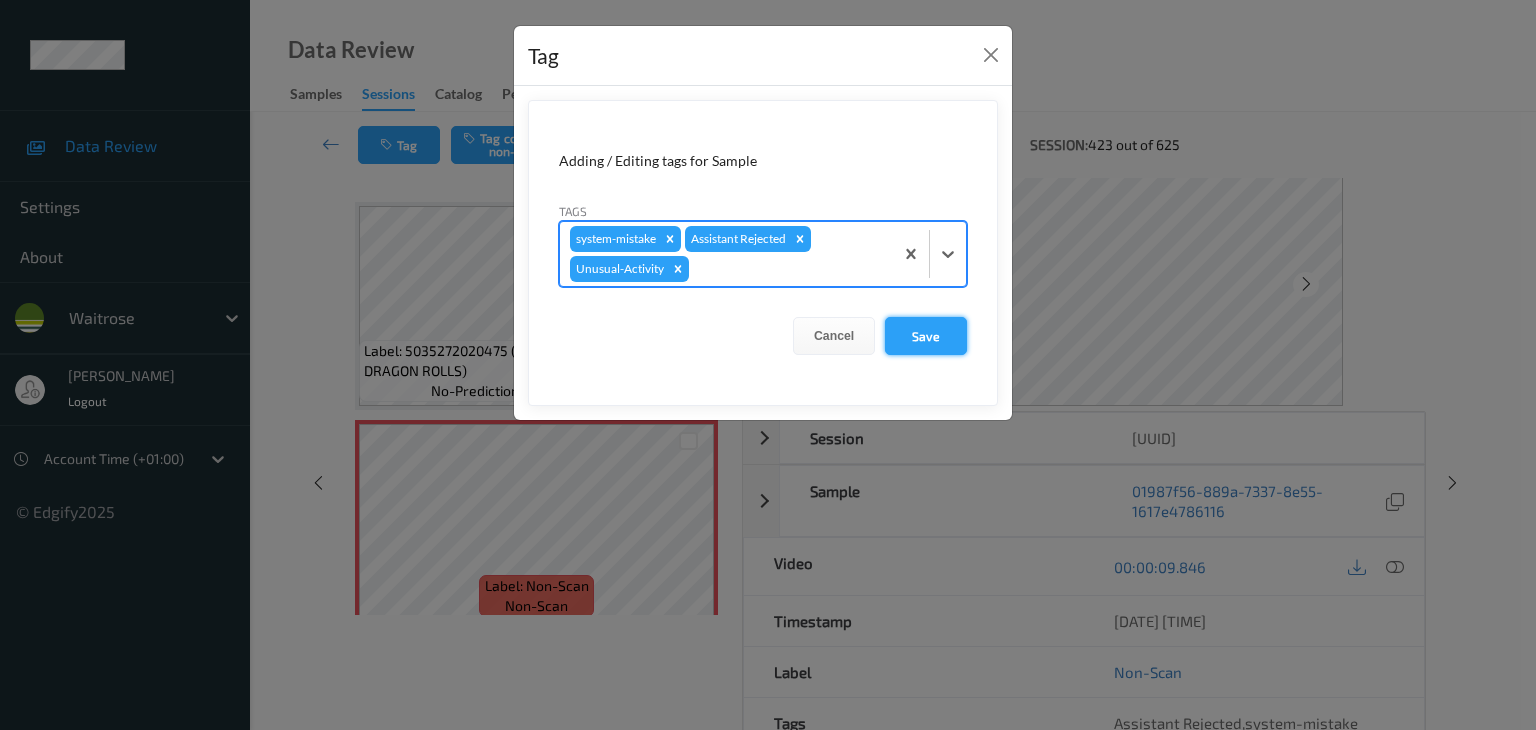 click on "Save" at bounding box center (926, 336) 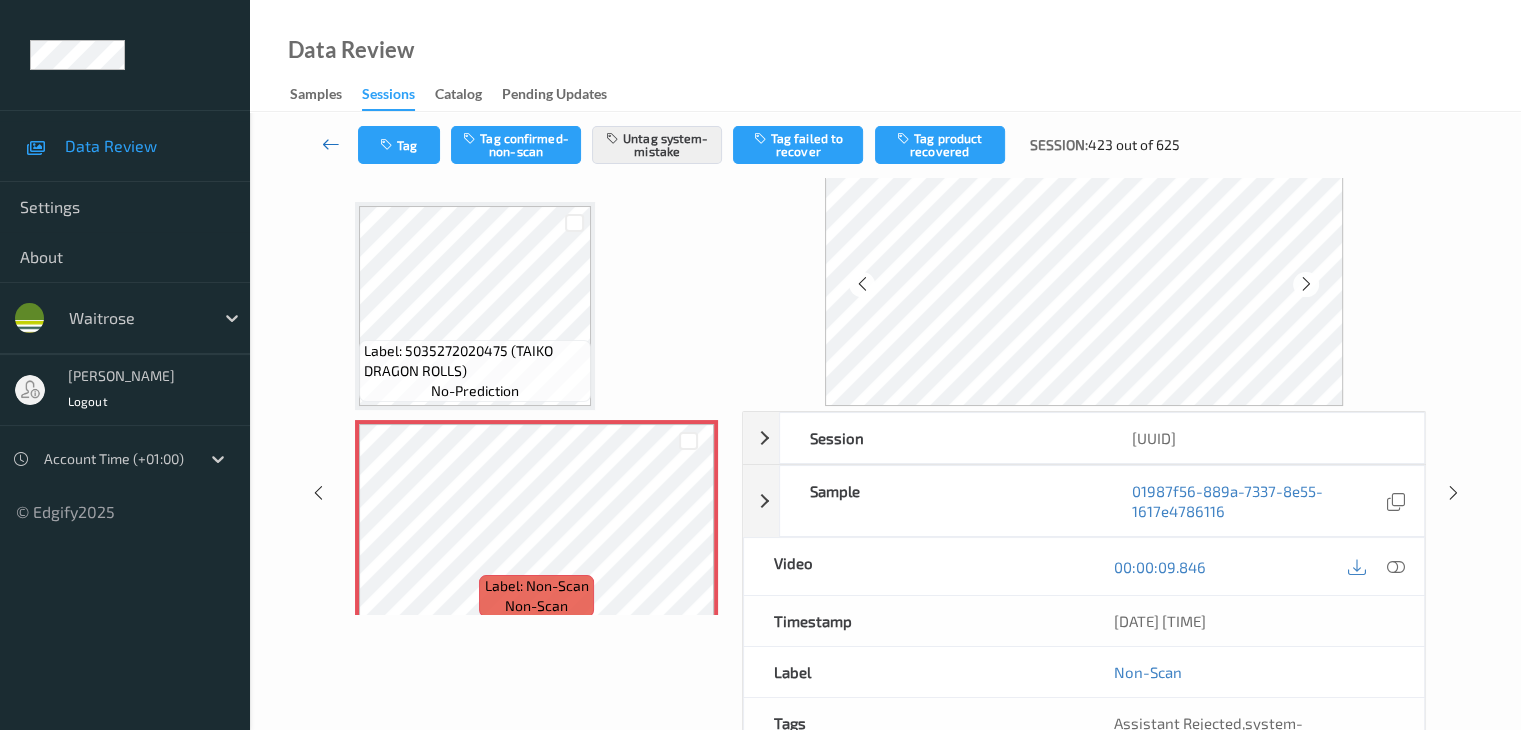 click at bounding box center (331, 144) 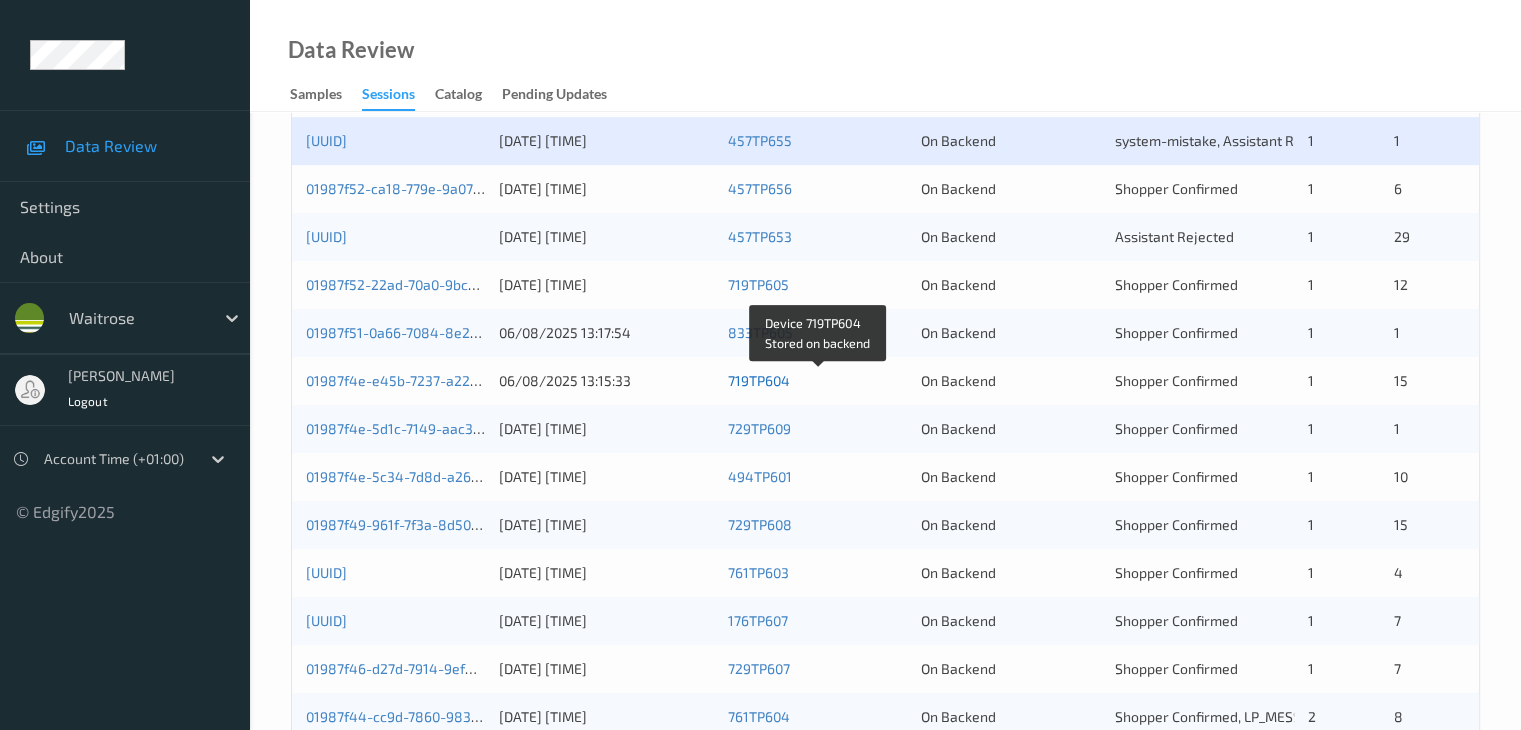 scroll, scrollTop: 400, scrollLeft: 0, axis: vertical 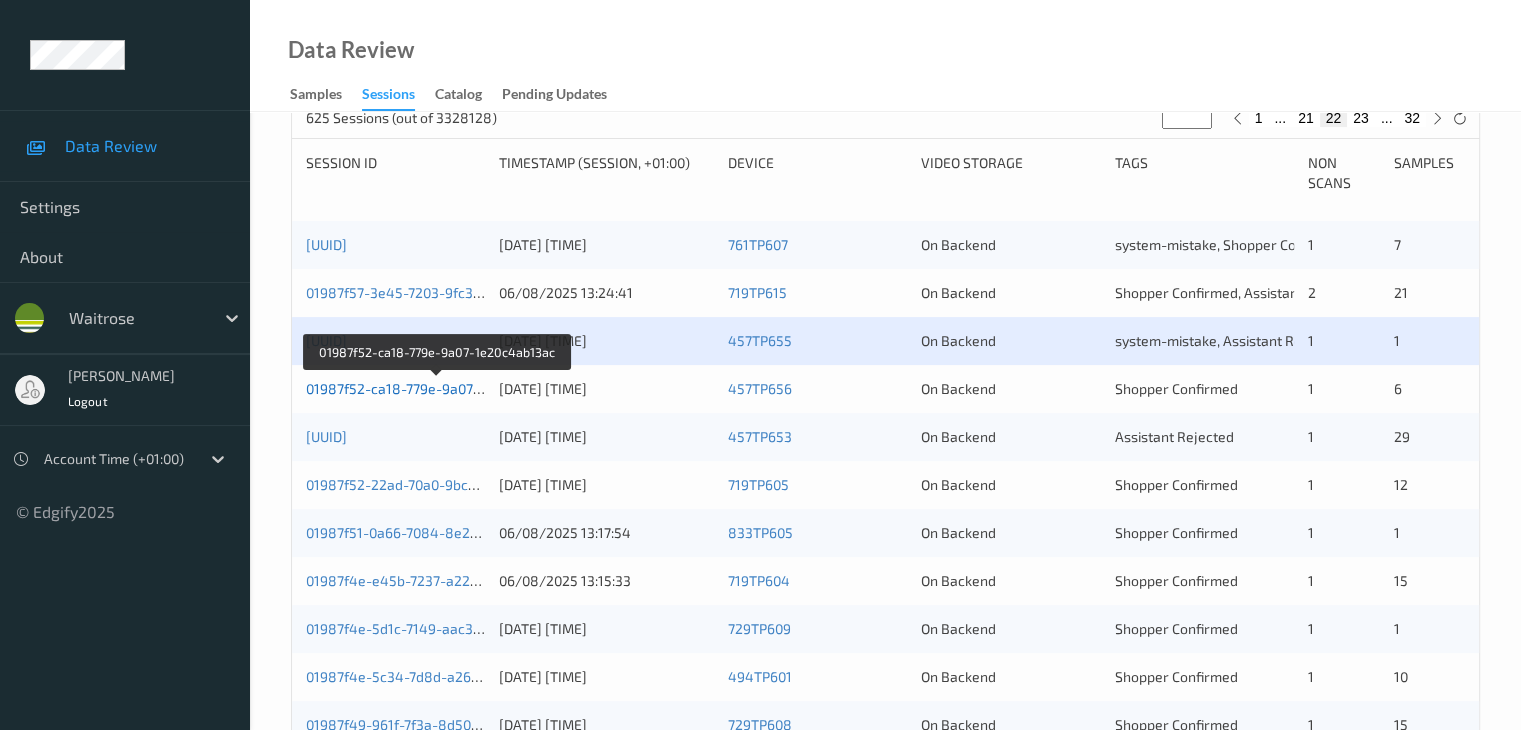 click on "01987f52-ca18-779e-9a07-1e20c4ab13ac" at bounding box center (438, 388) 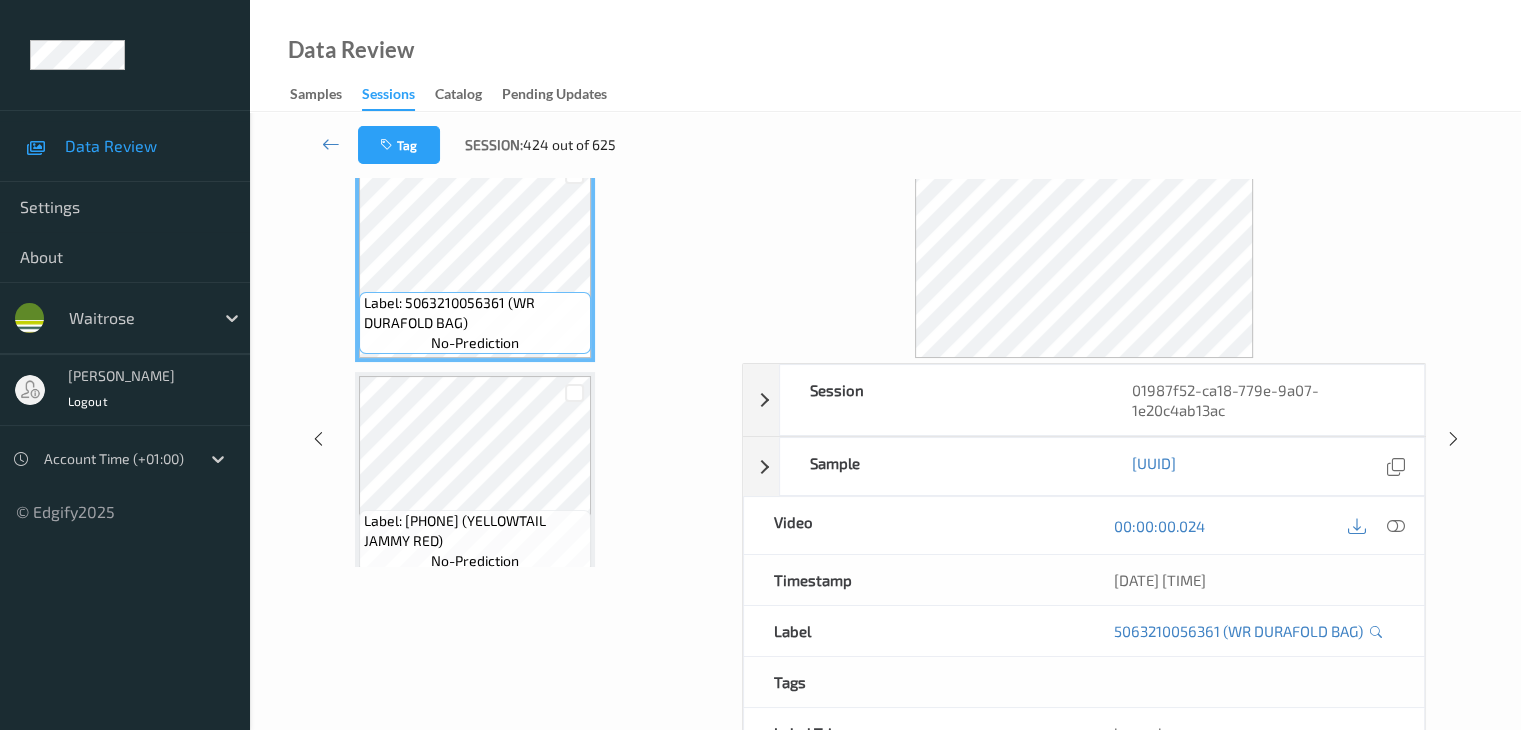 scroll, scrollTop: 0, scrollLeft: 0, axis: both 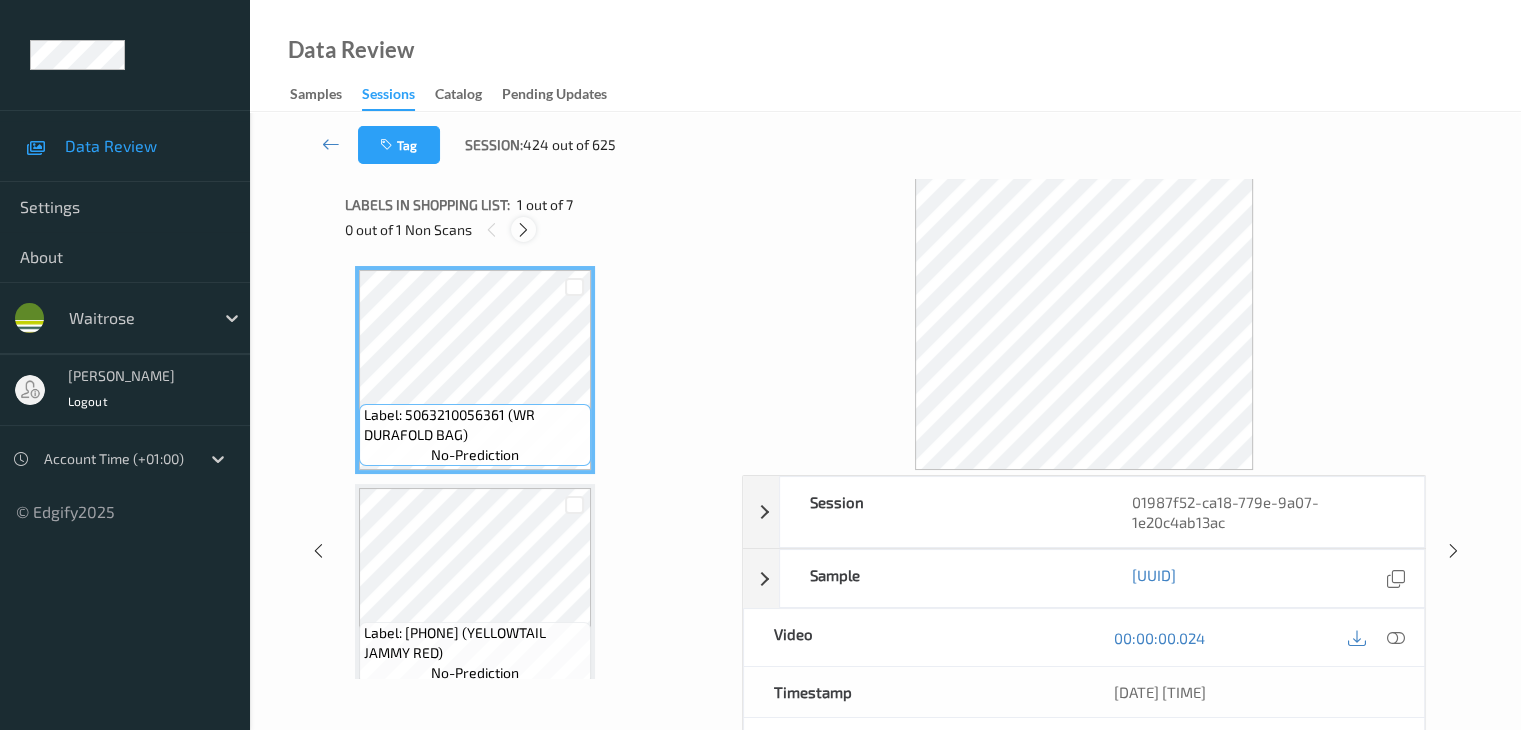 click at bounding box center [523, 230] 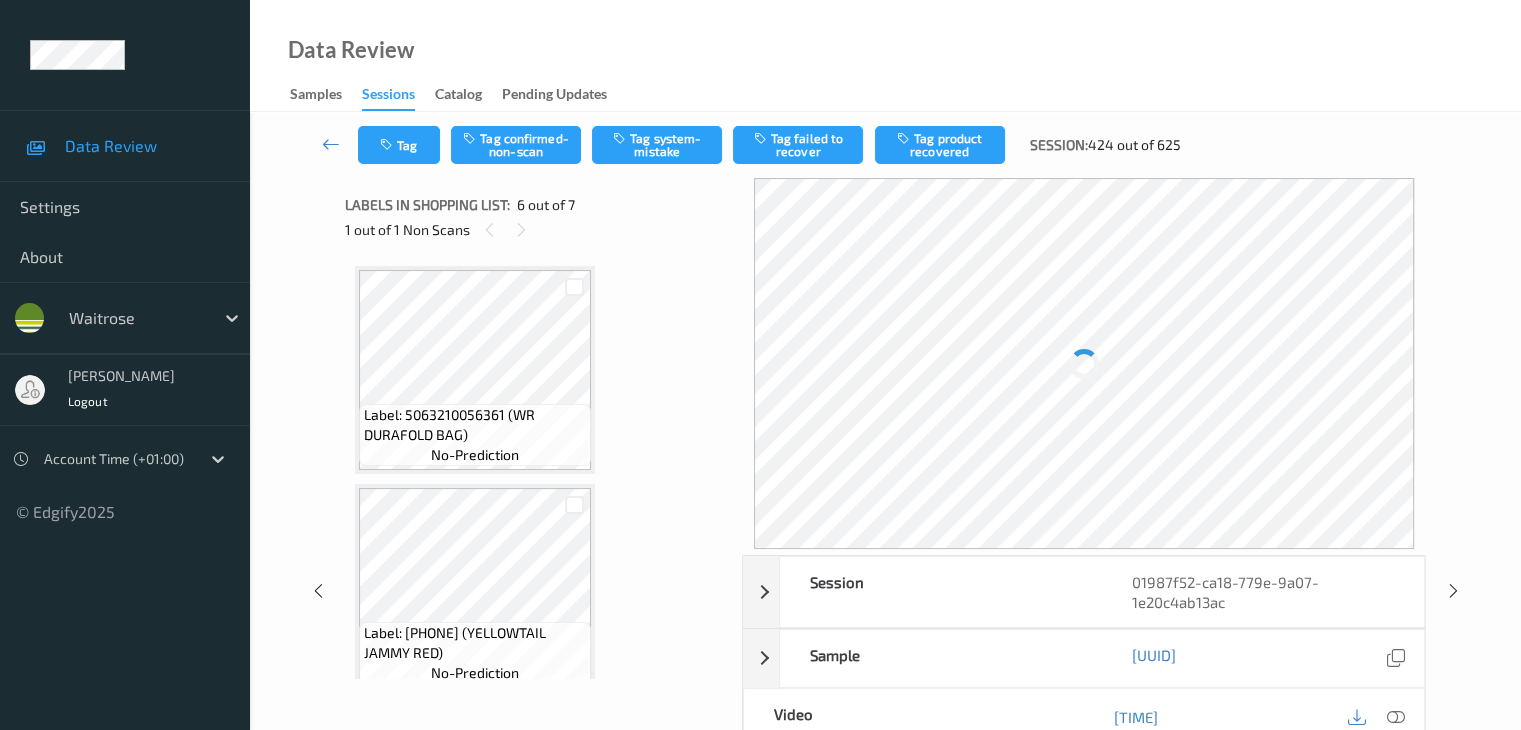 scroll, scrollTop: 882, scrollLeft: 0, axis: vertical 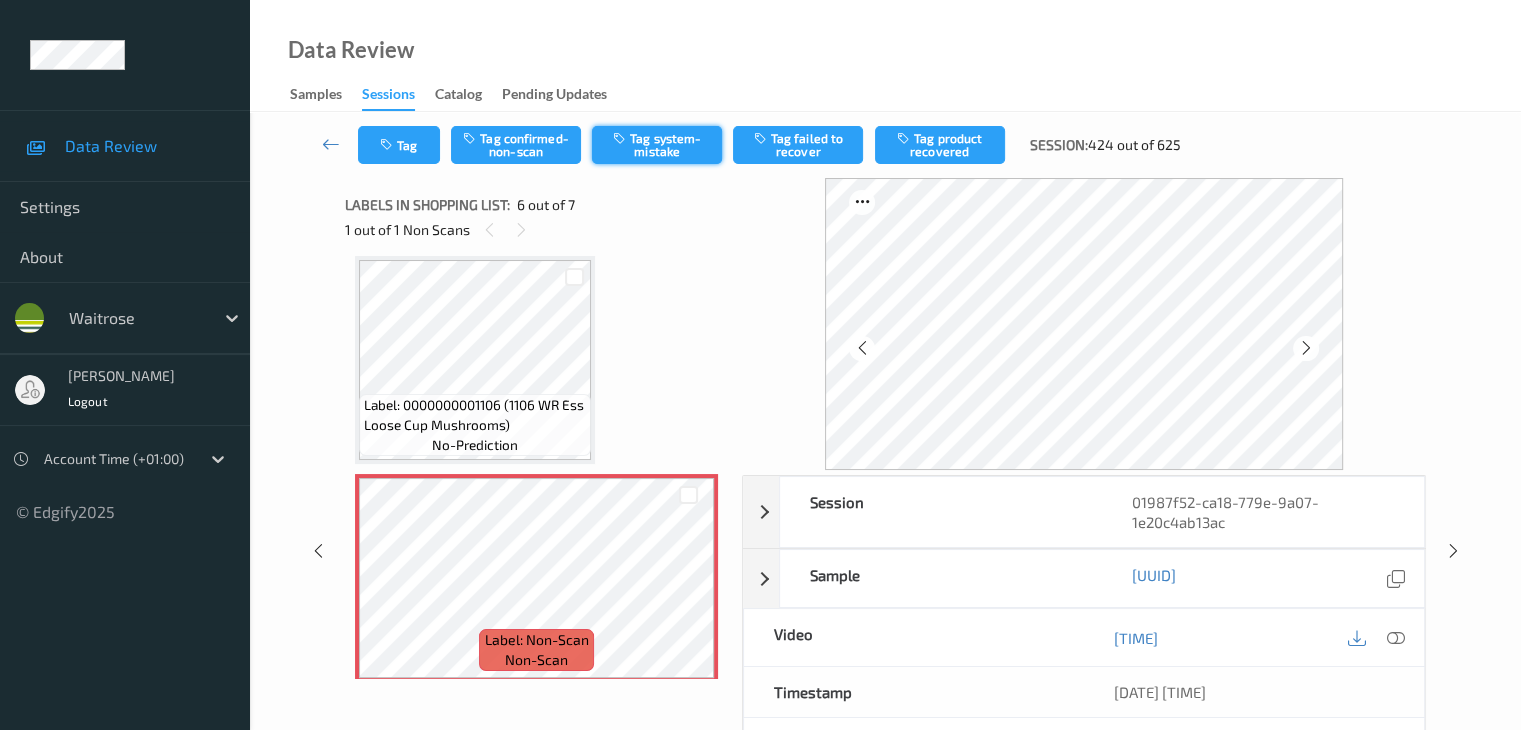 click on "Tag   system-mistake" at bounding box center [657, 145] 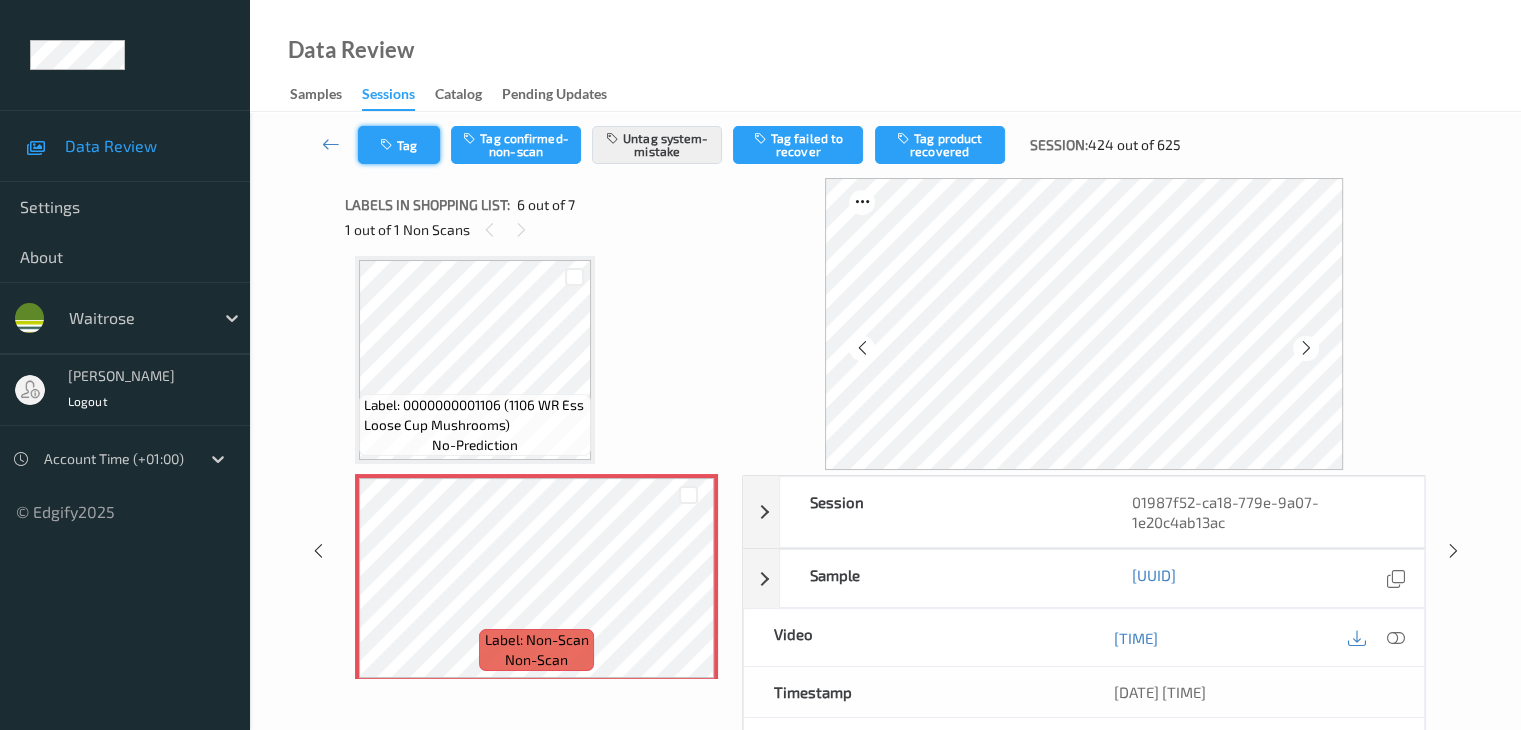 click at bounding box center (388, 145) 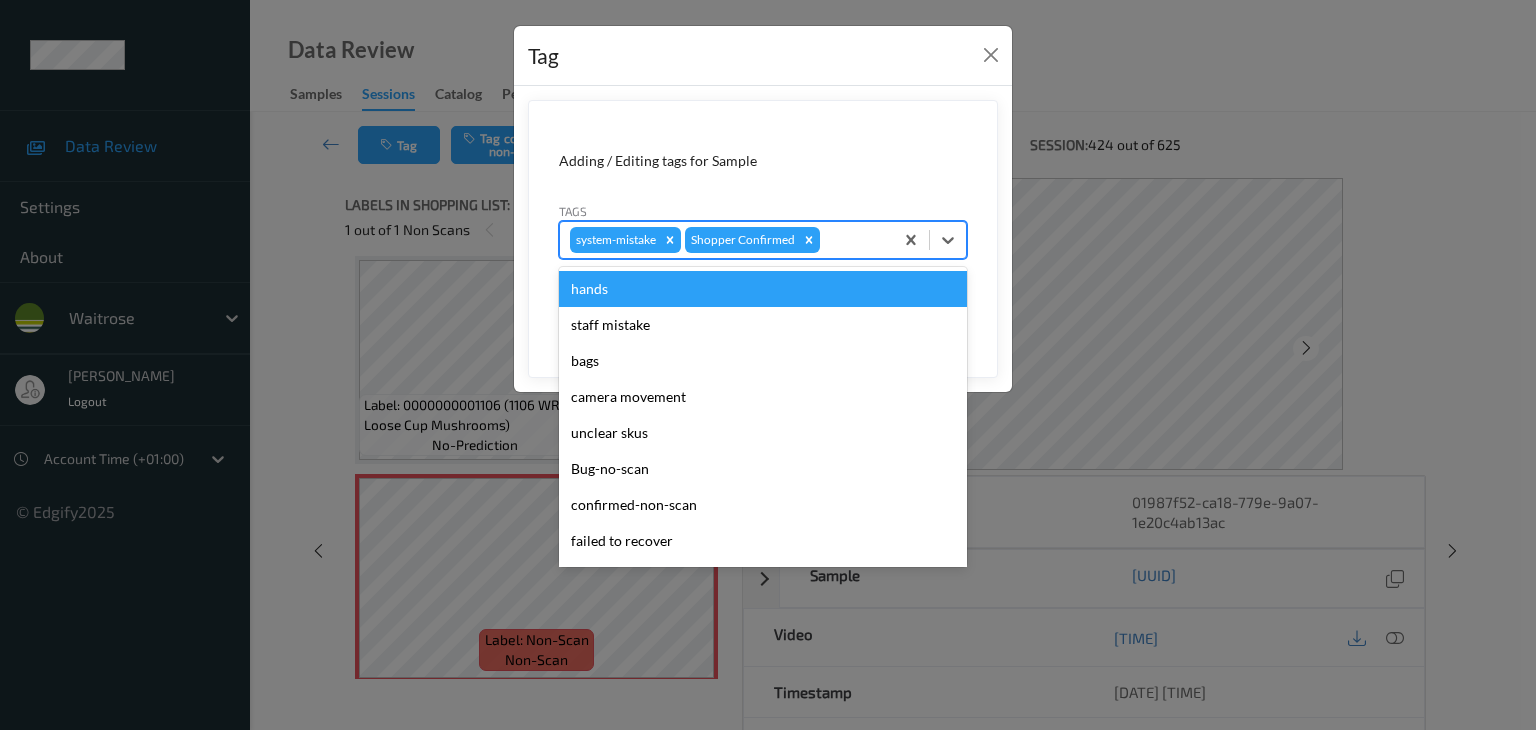 click at bounding box center [853, 240] 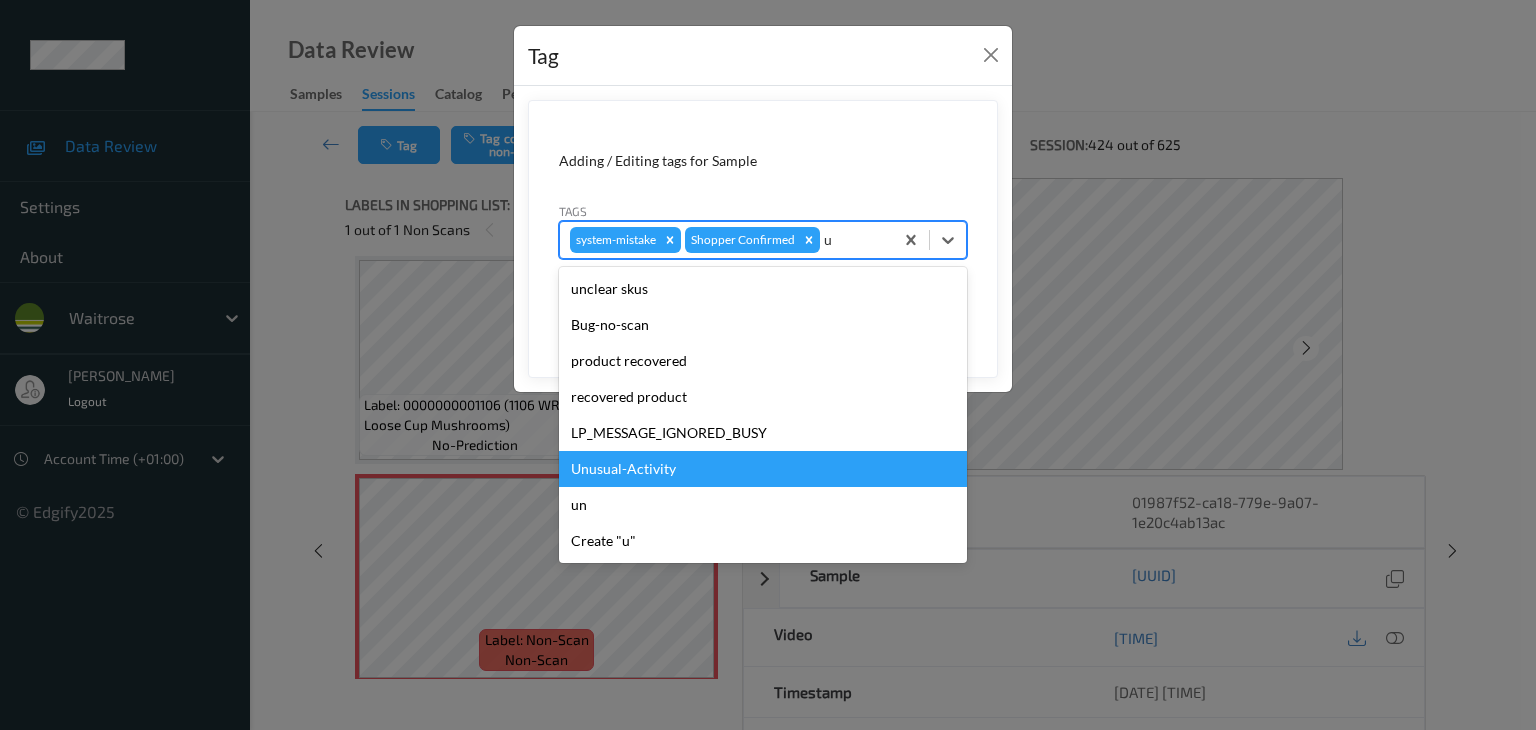 click on "Unusual-Activity" at bounding box center (763, 469) 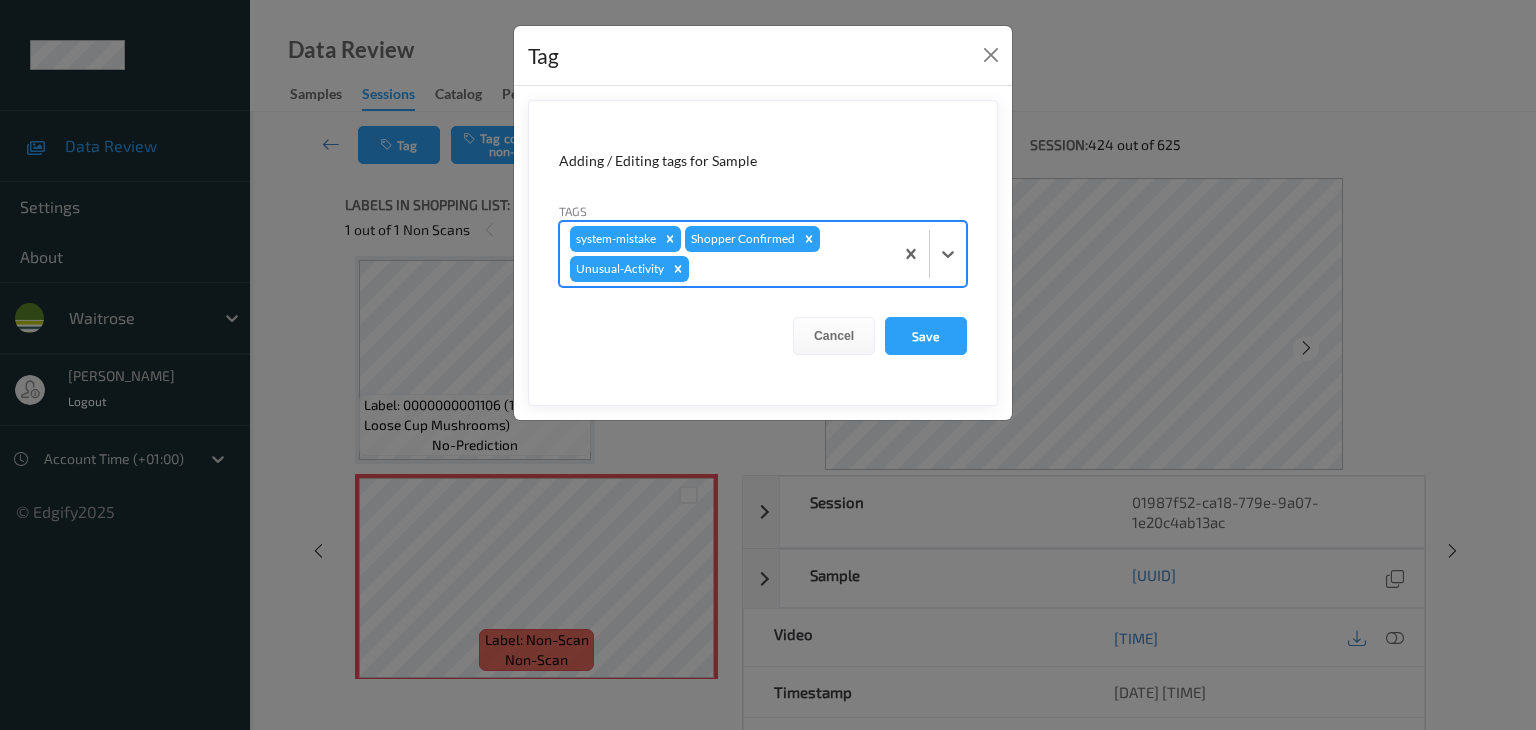 type on "p" 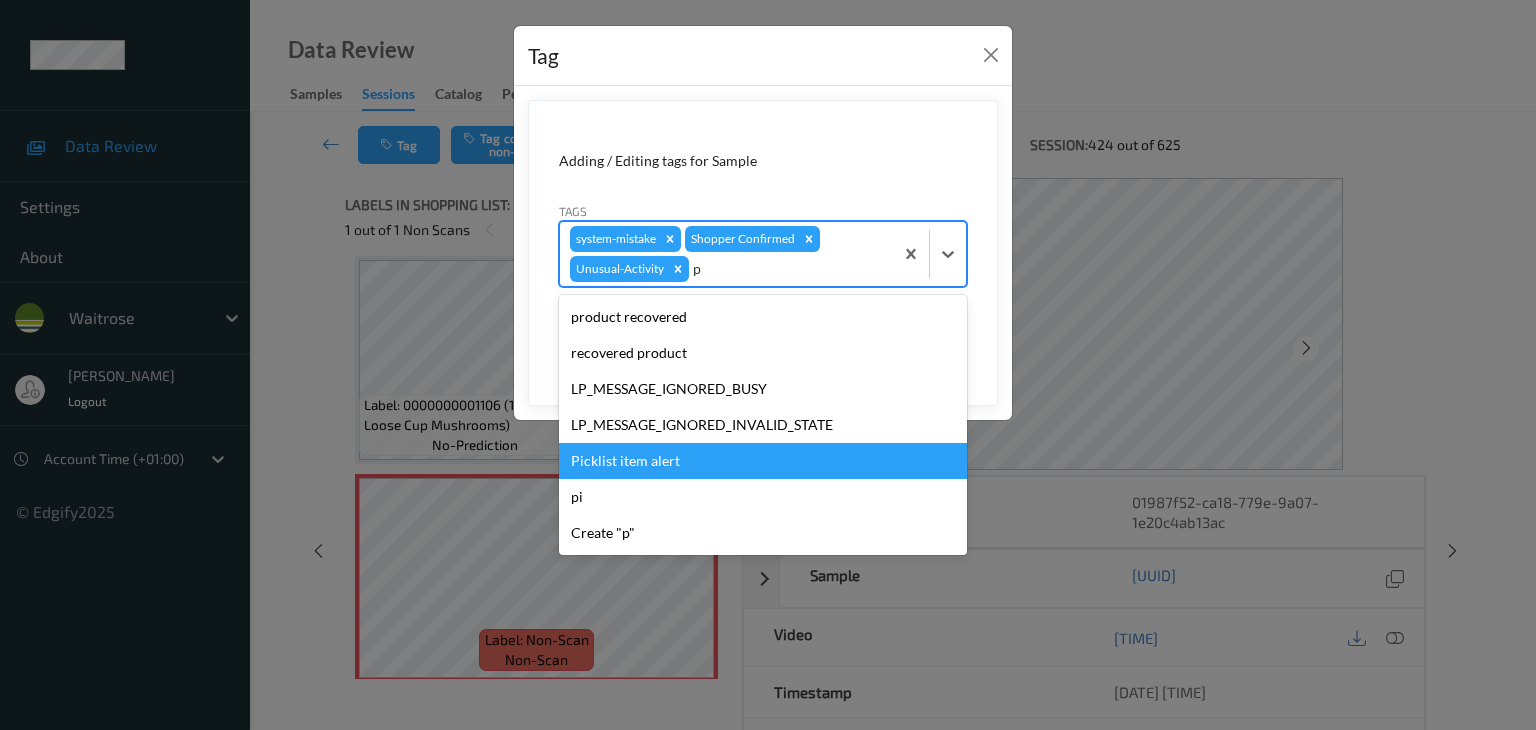 click on "Picklist item alert" at bounding box center (763, 461) 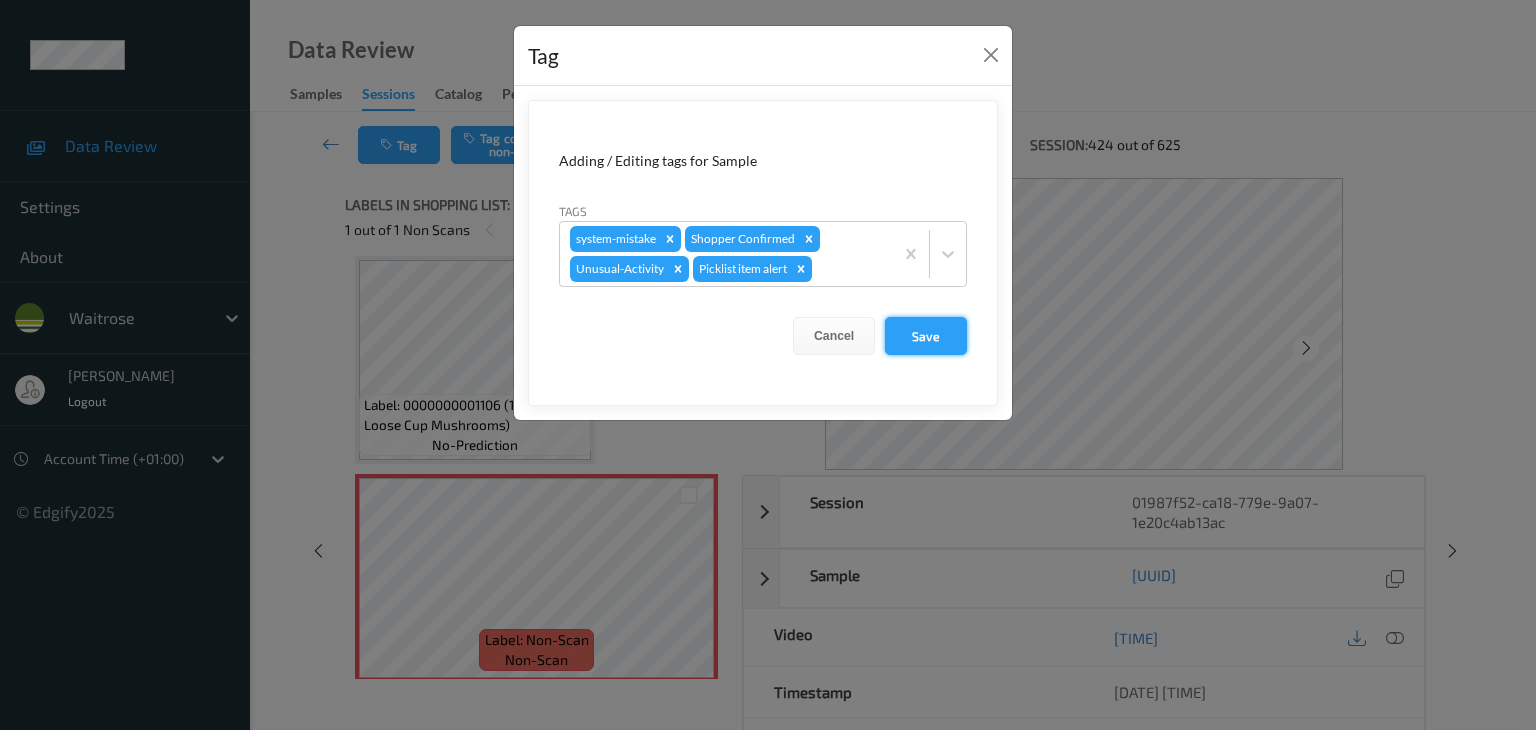 click on "Save" at bounding box center [926, 336] 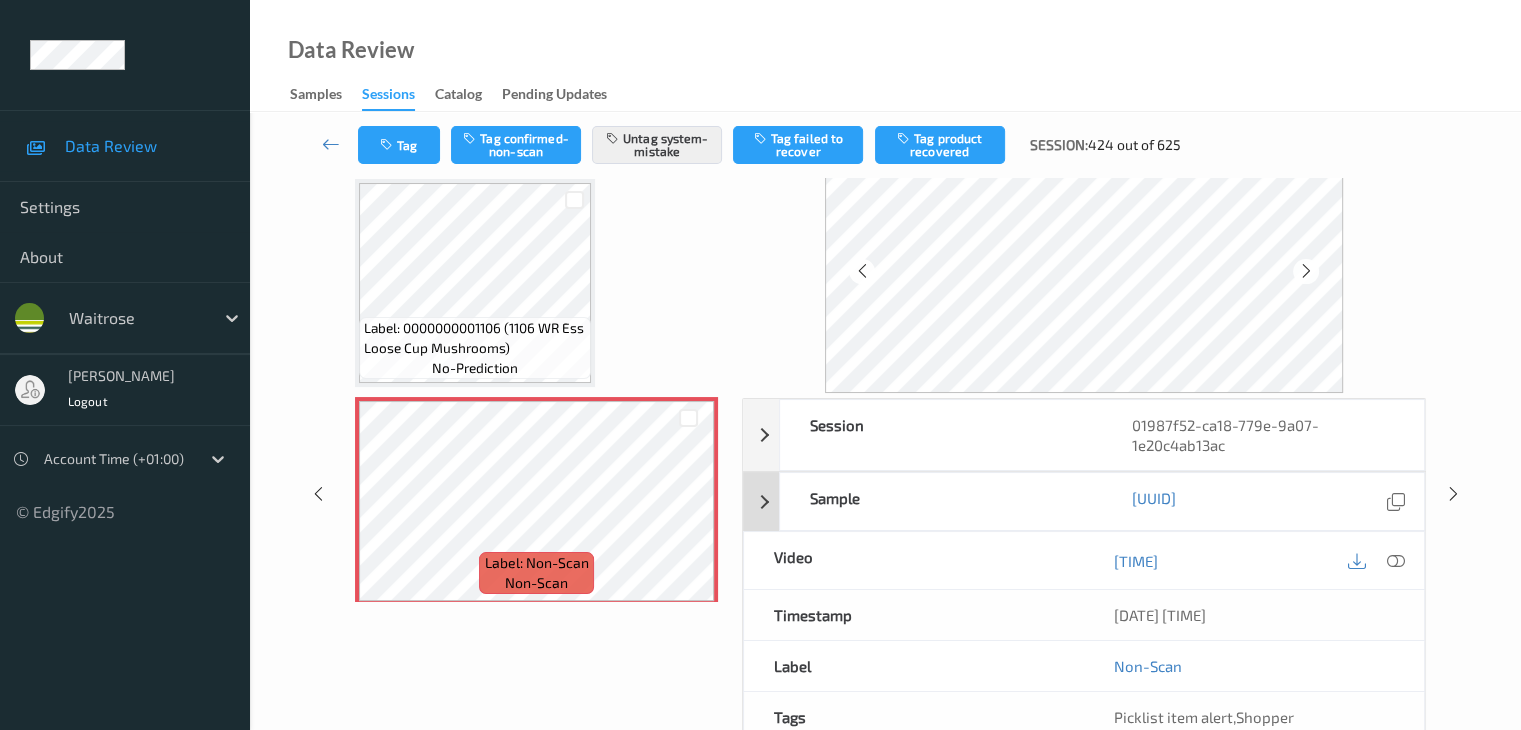 scroll, scrollTop: 200, scrollLeft: 0, axis: vertical 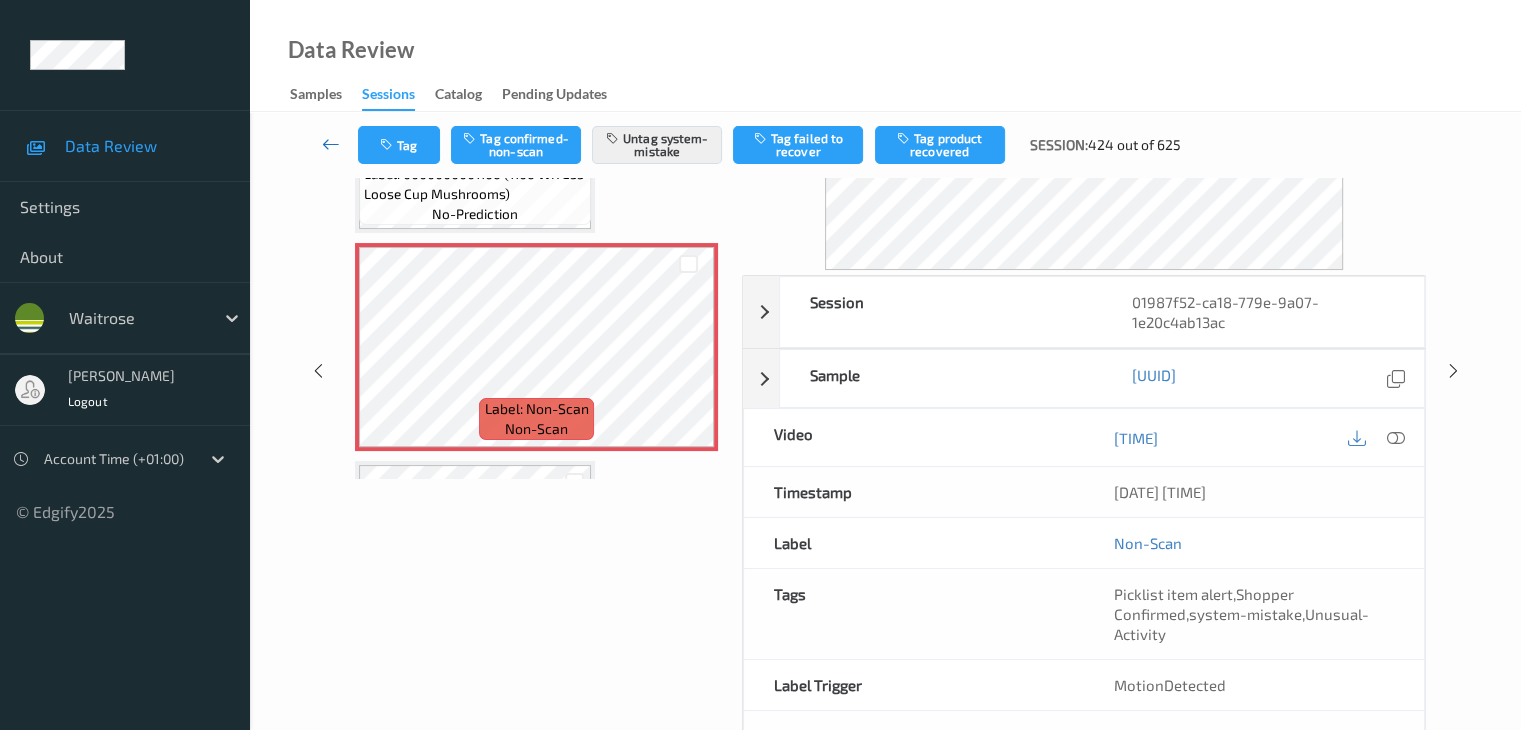 click at bounding box center [331, 144] 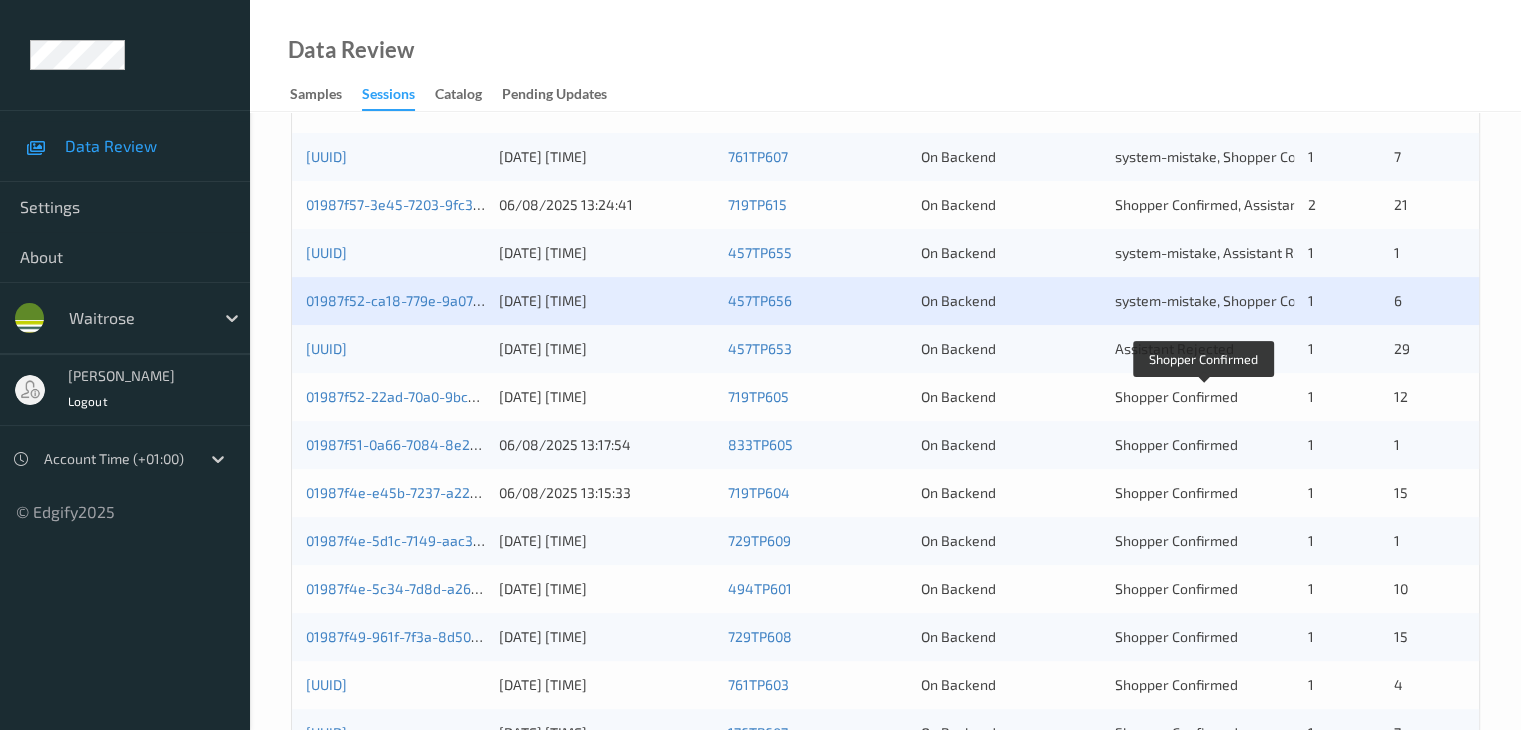 scroll, scrollTop: 600, scrollLeft: 0, axis: vertical 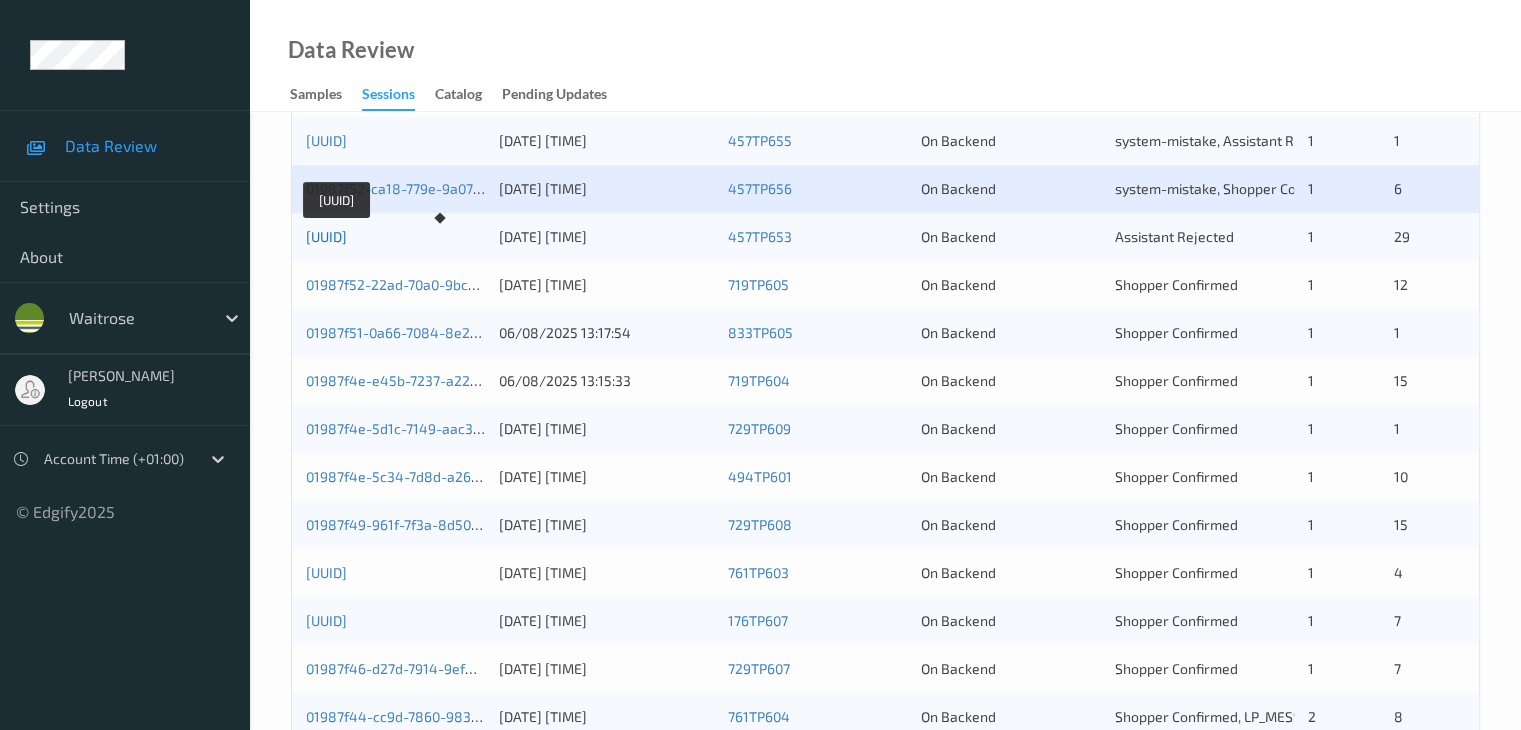 click on "01987f52-728a-7642-830e-fe3b74563390" at bounding box center [326, 236] 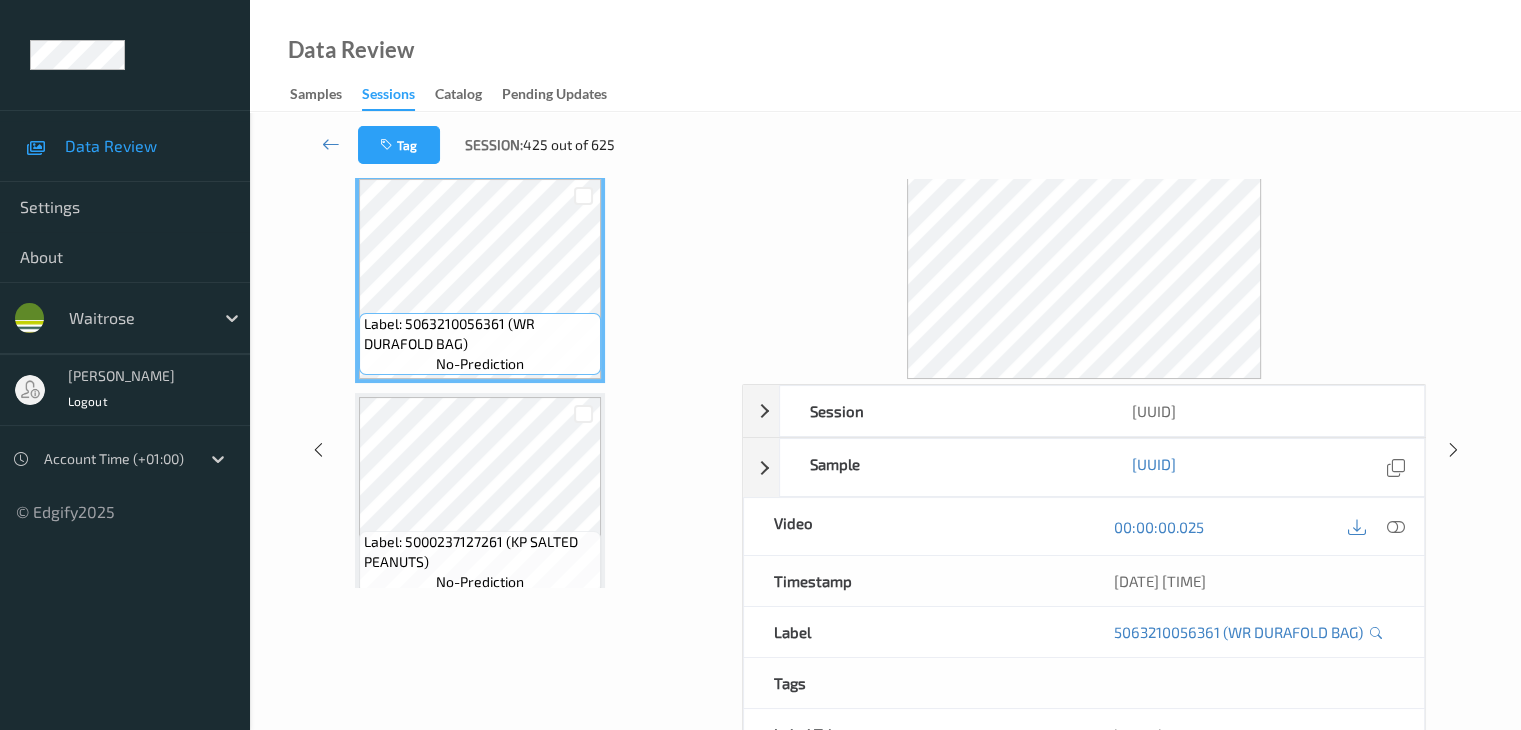 scroll, scrollTop: 44, scrollLeft: 0, axis: vertical 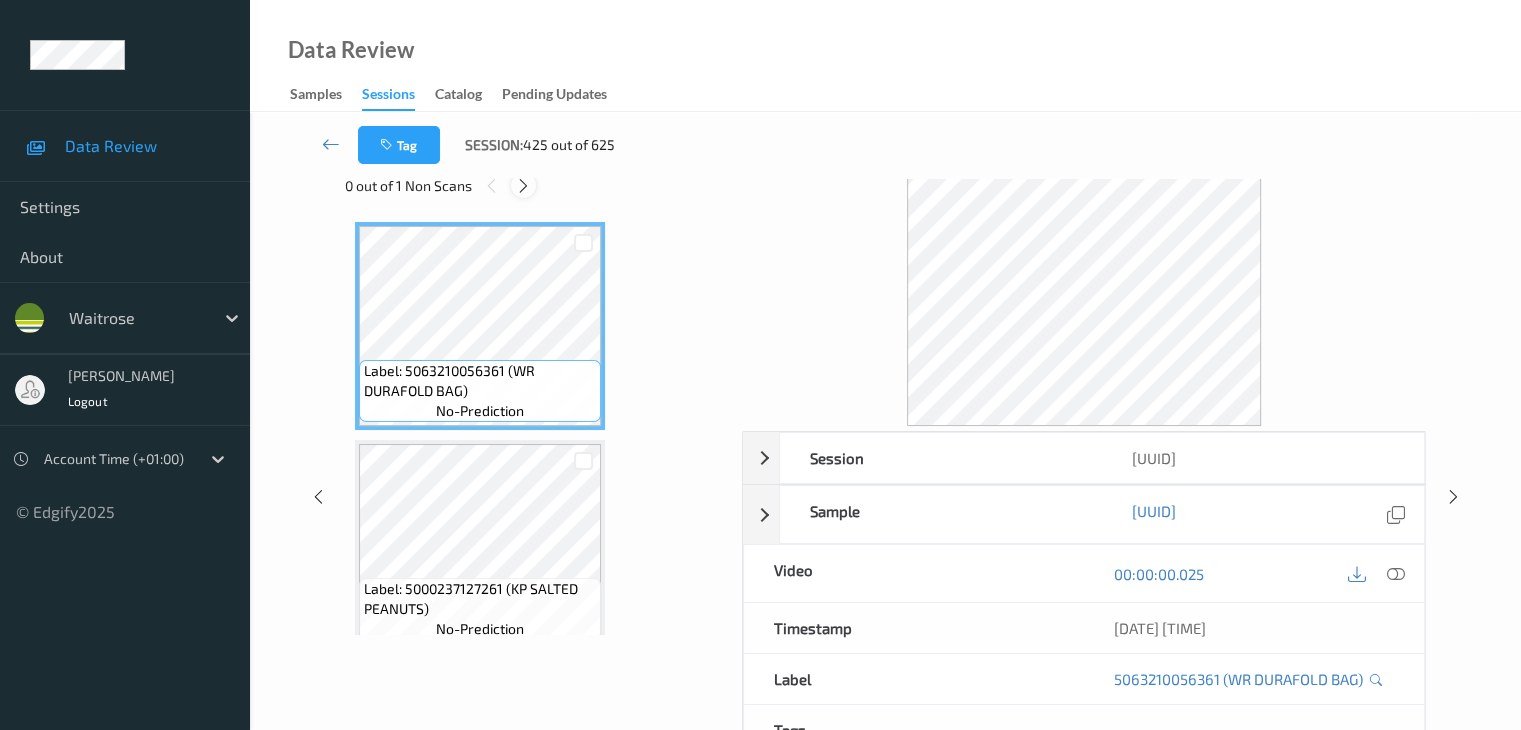 click at bounding box center [523, 186] 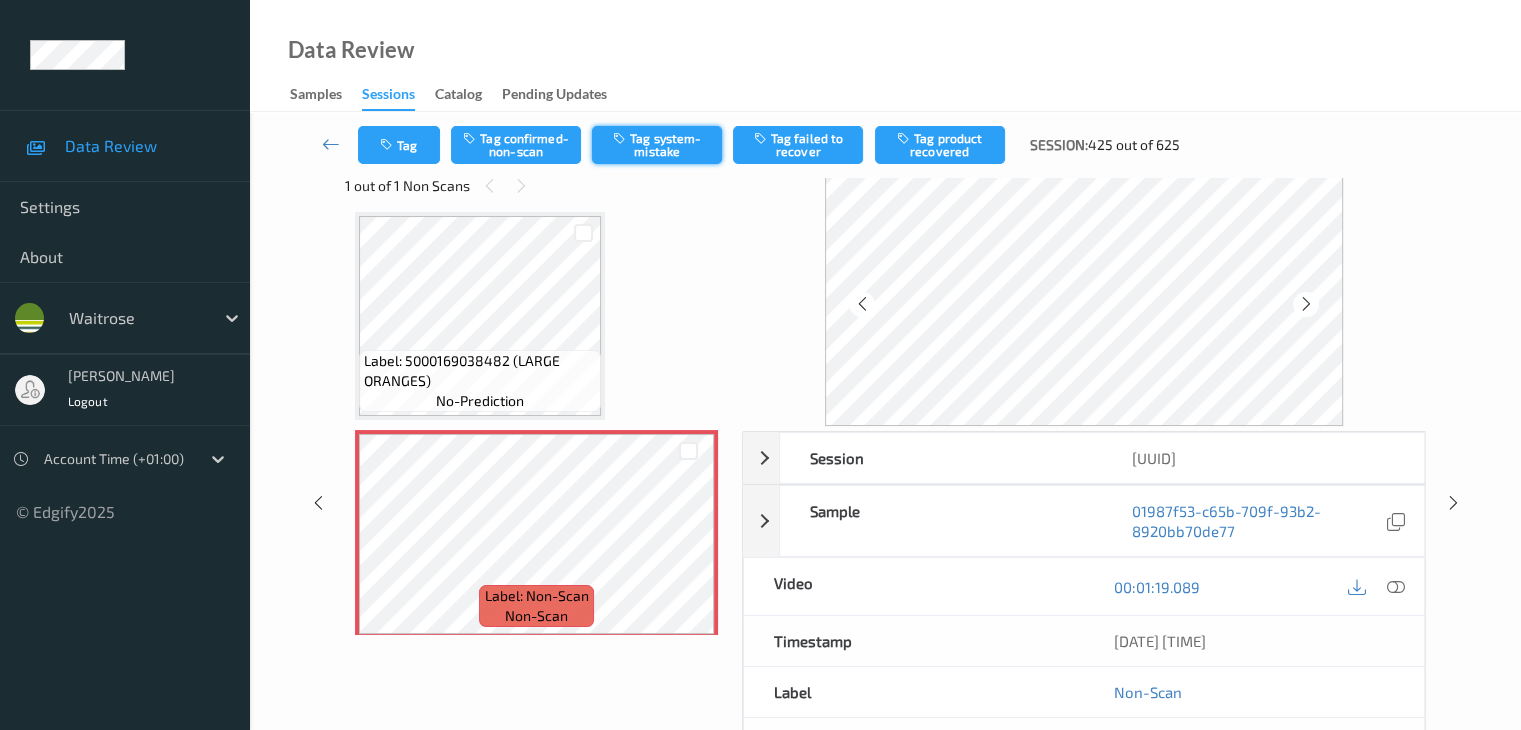 click on "Tag   system-mistake" at bounding box center [657, 145] 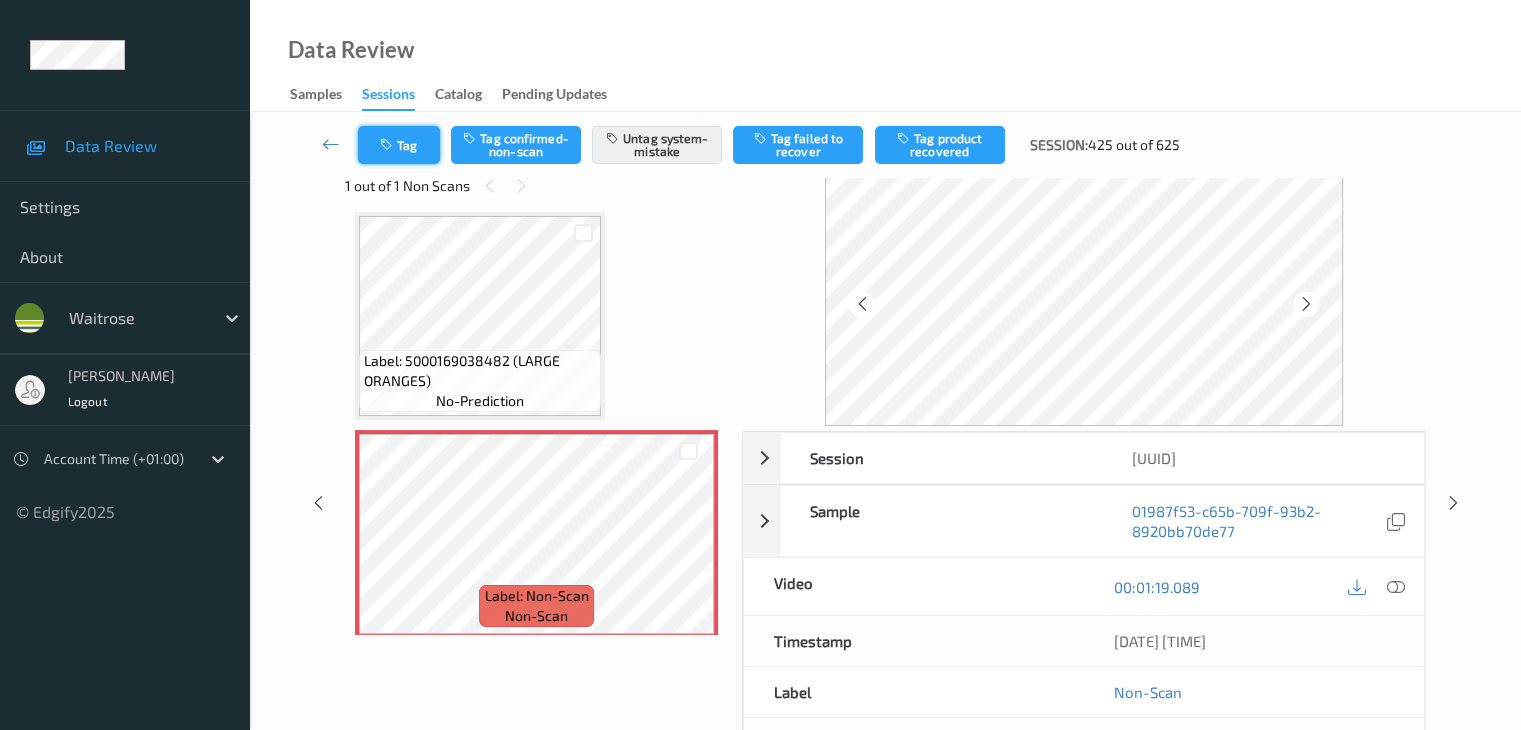 click on "Tag" at bounding box center (399, 145) 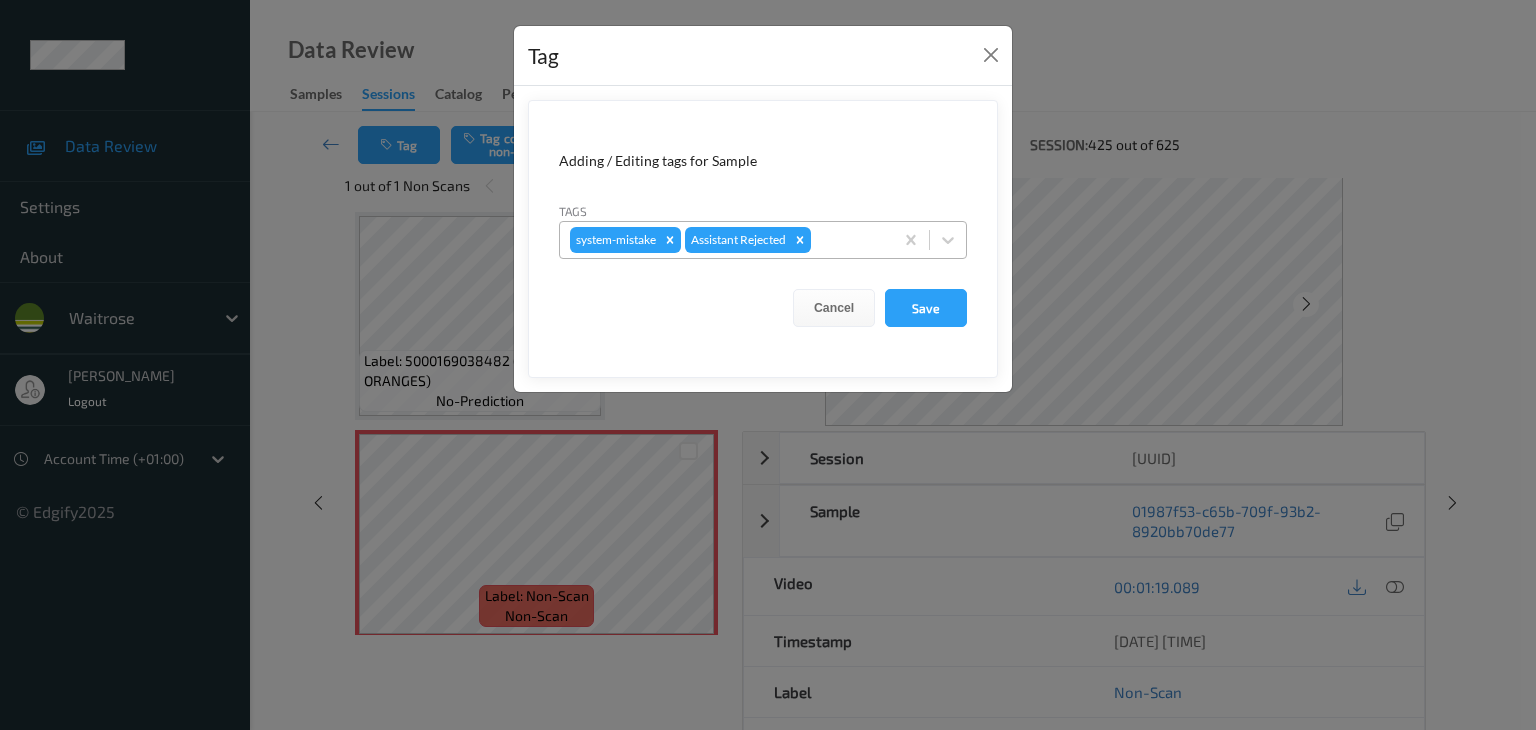 click at bounding box center (849, 240) 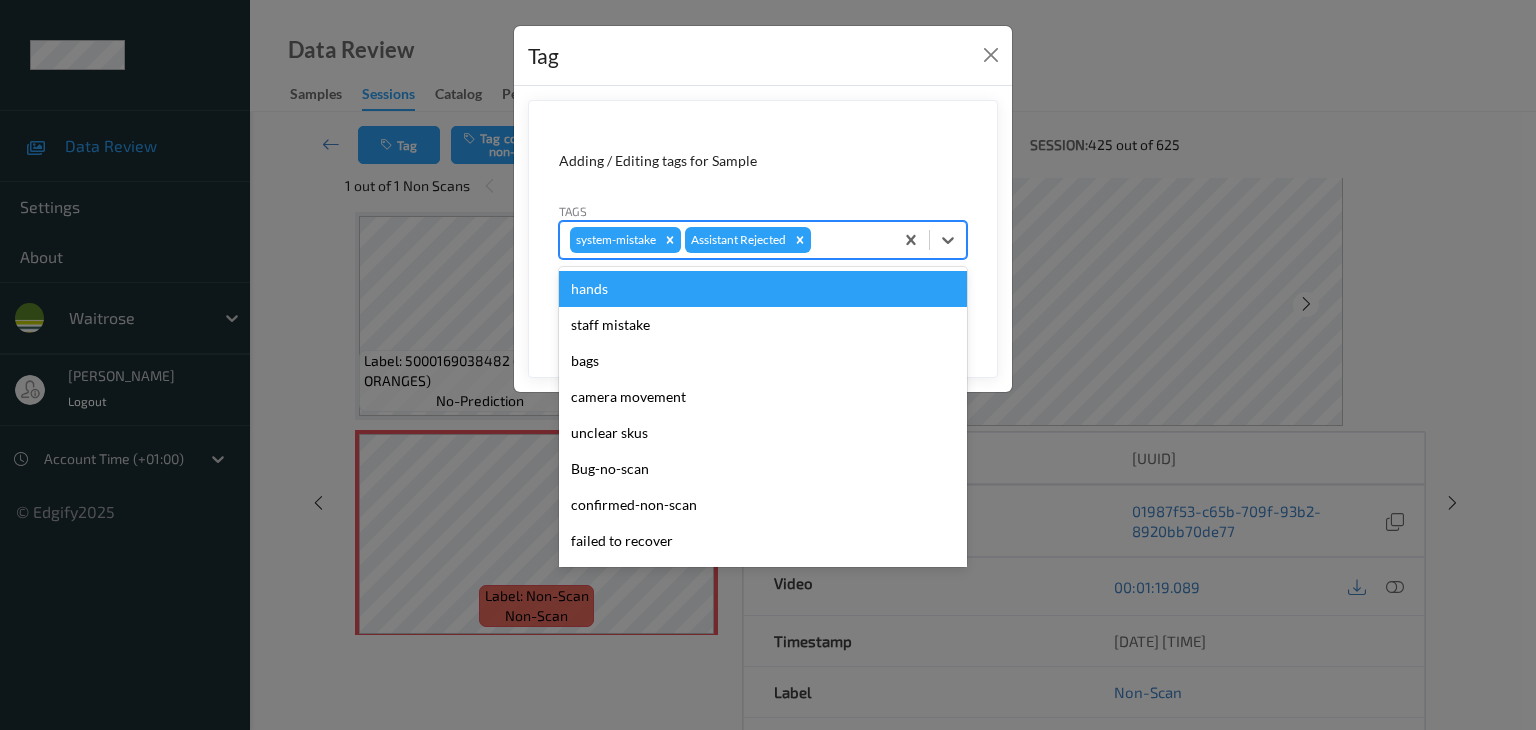 type on "u" 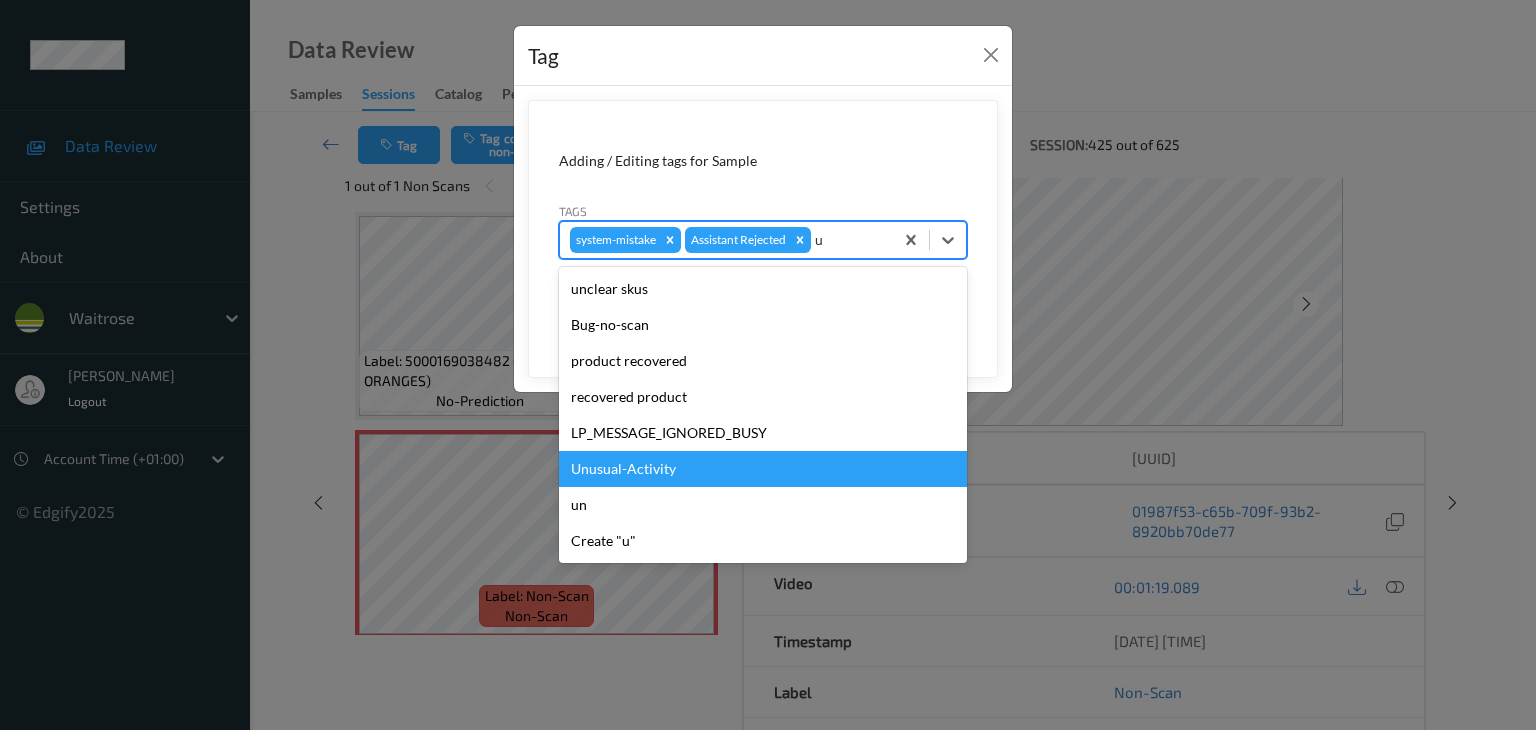 click on "Unusual-Activity" at bounding box center [763, 469] 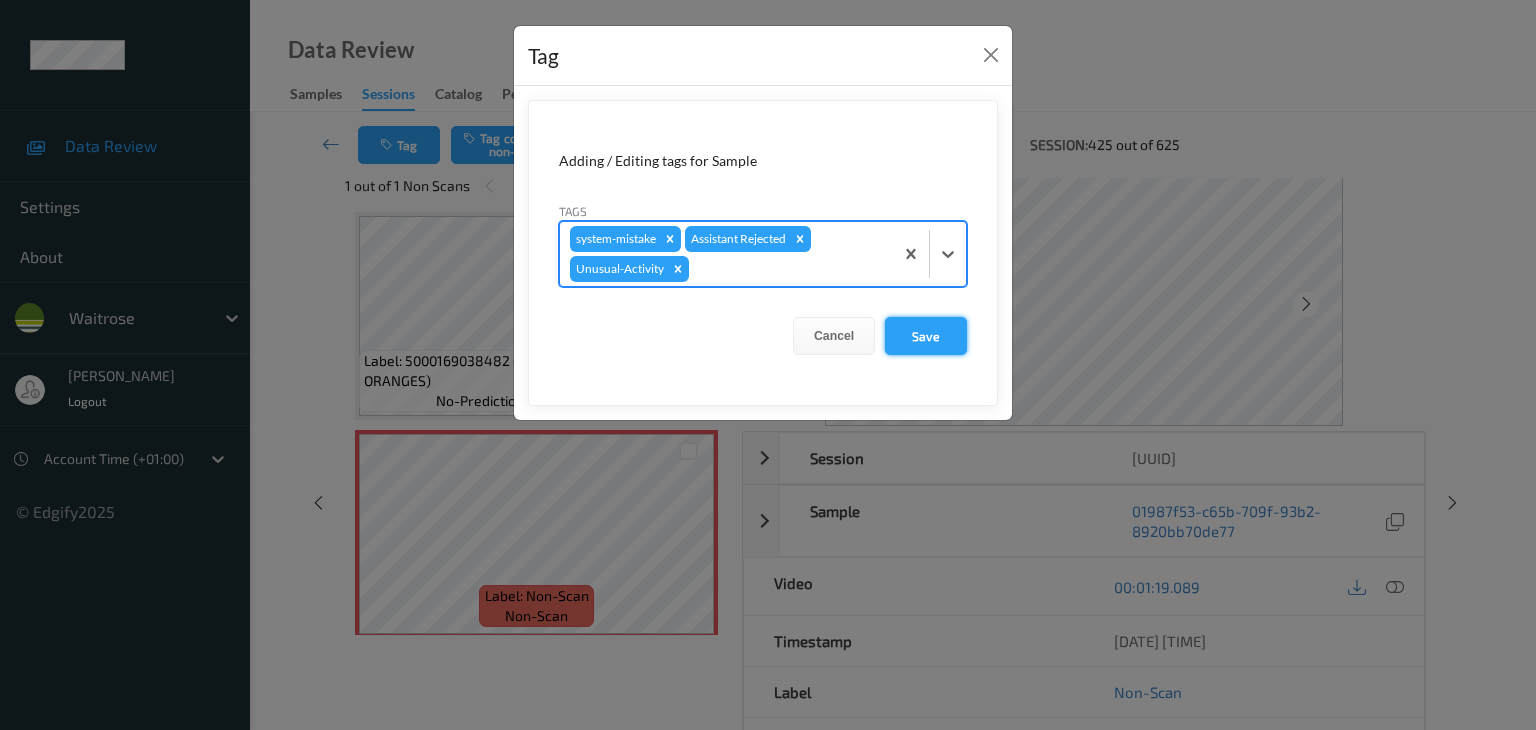 click on "Save" at bounding box center (926, 336) 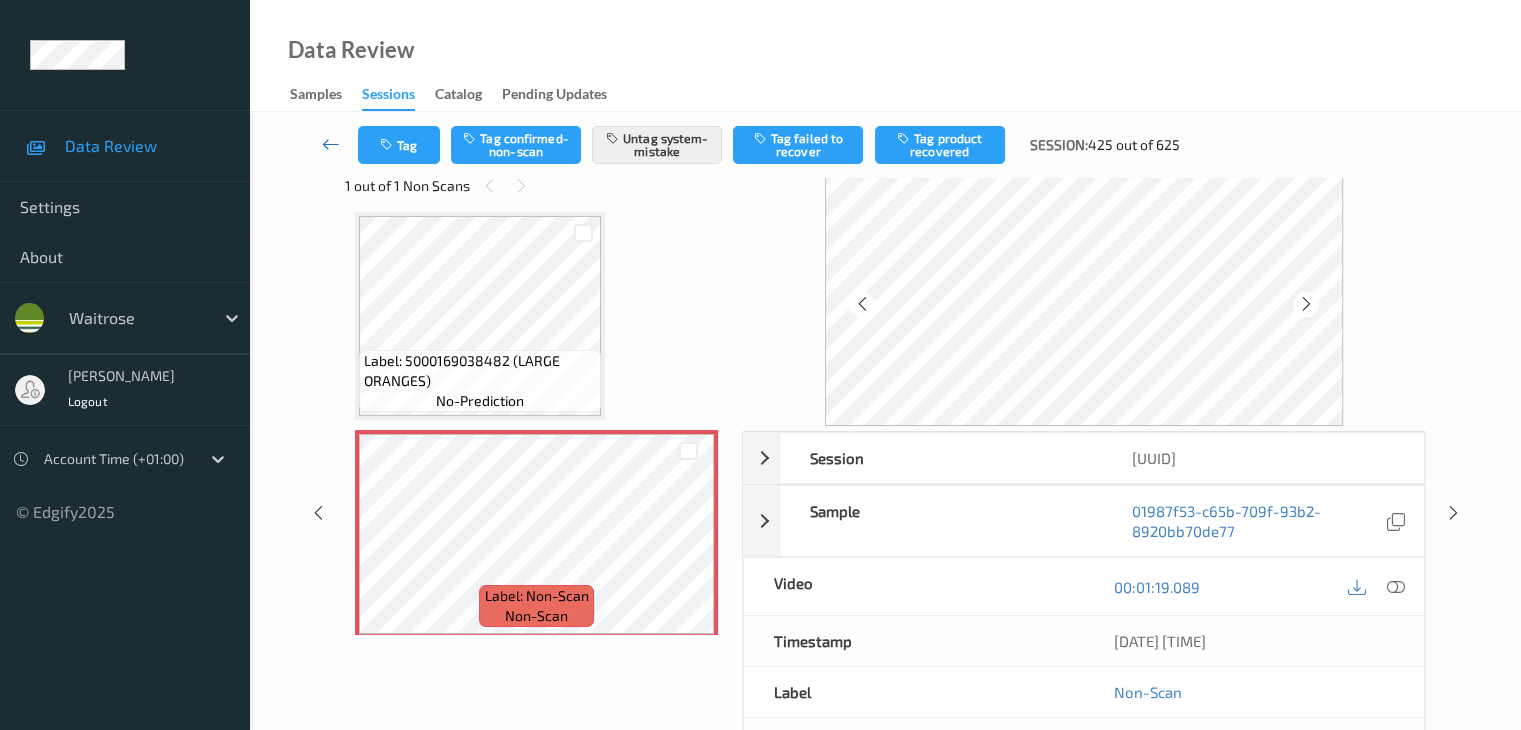 click at bounding box center [331, 144] 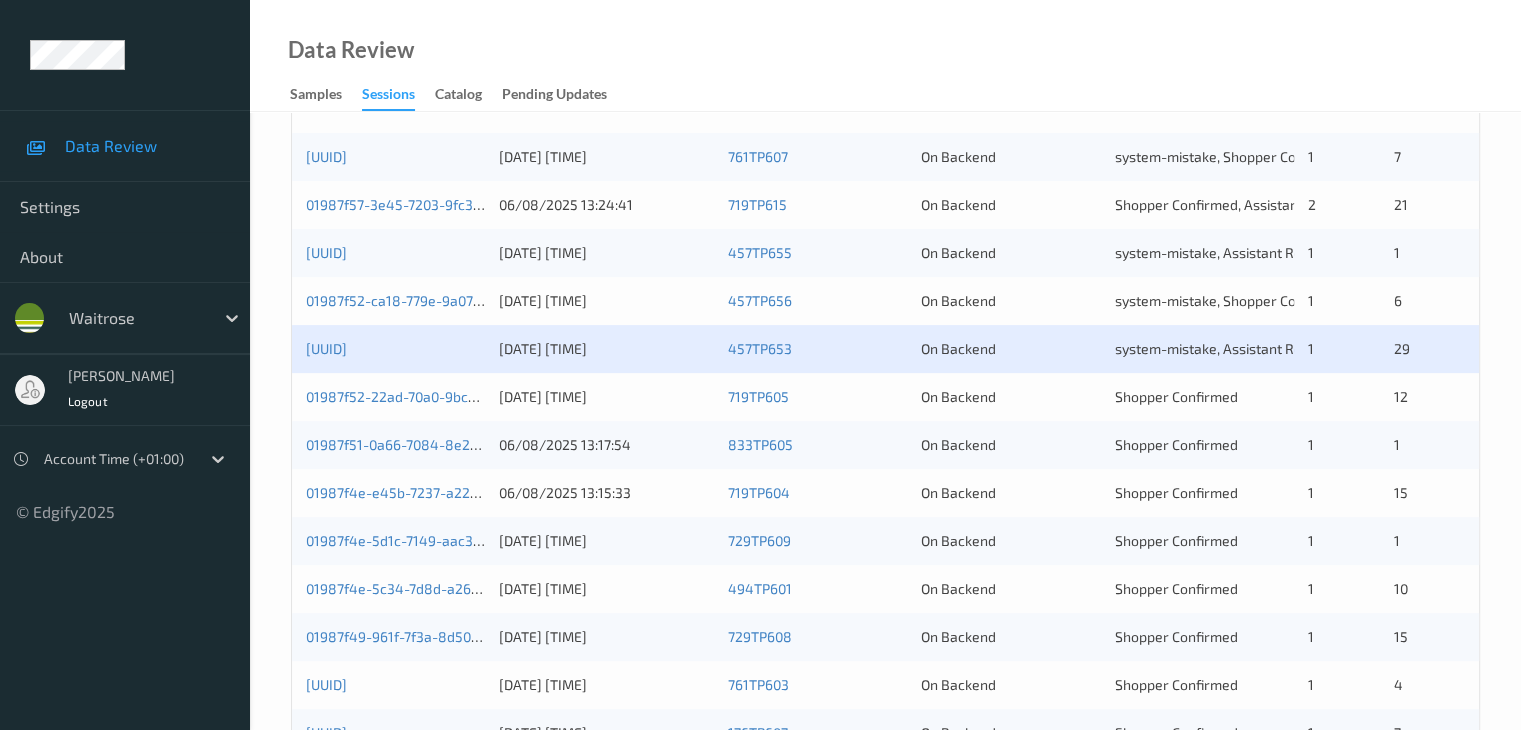 scroll, scrollTop: 600, scrollLeft: 0, axis: vertical 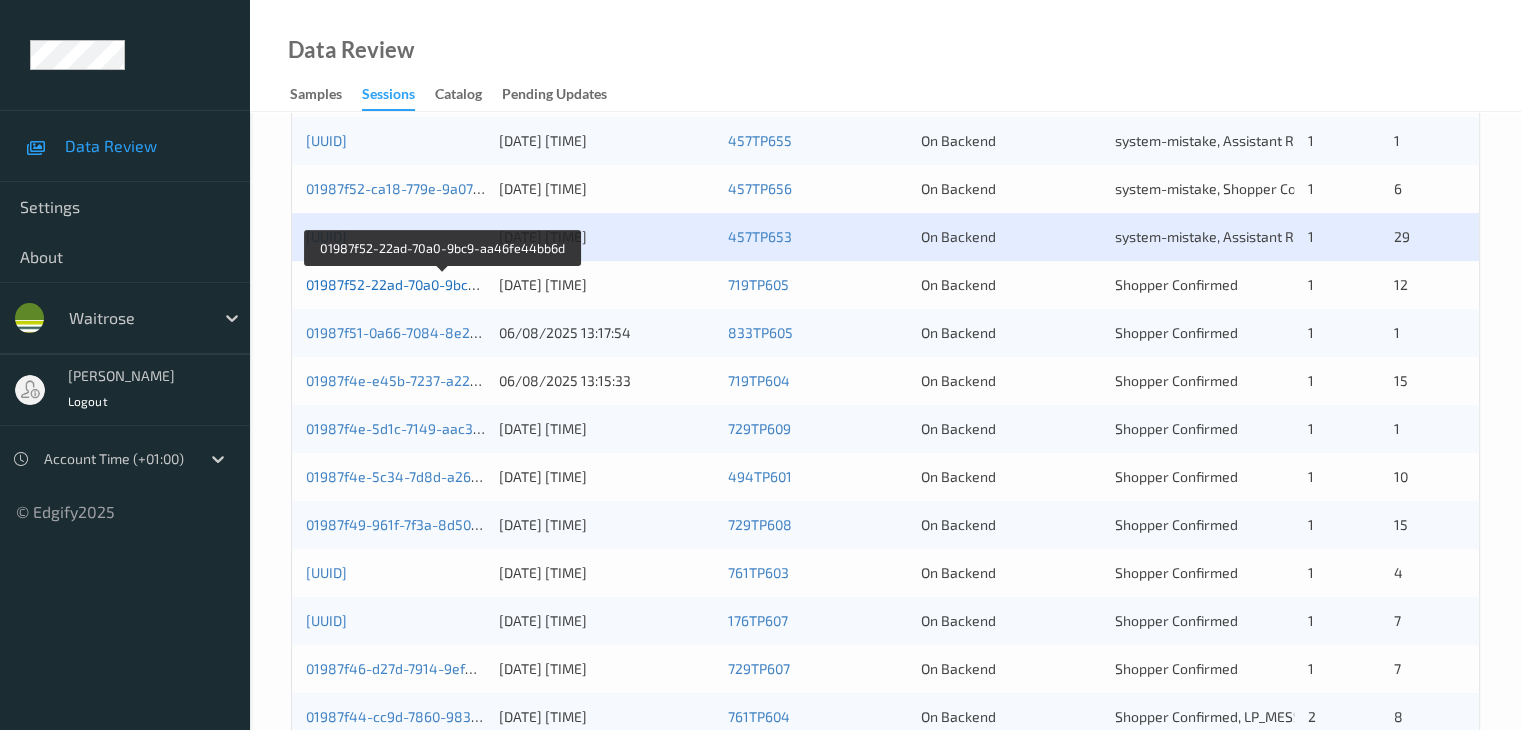 click on "01987f52-22ad-70a0-9bc9-aa46fe44bb6d" at bounding box center [442, 284] 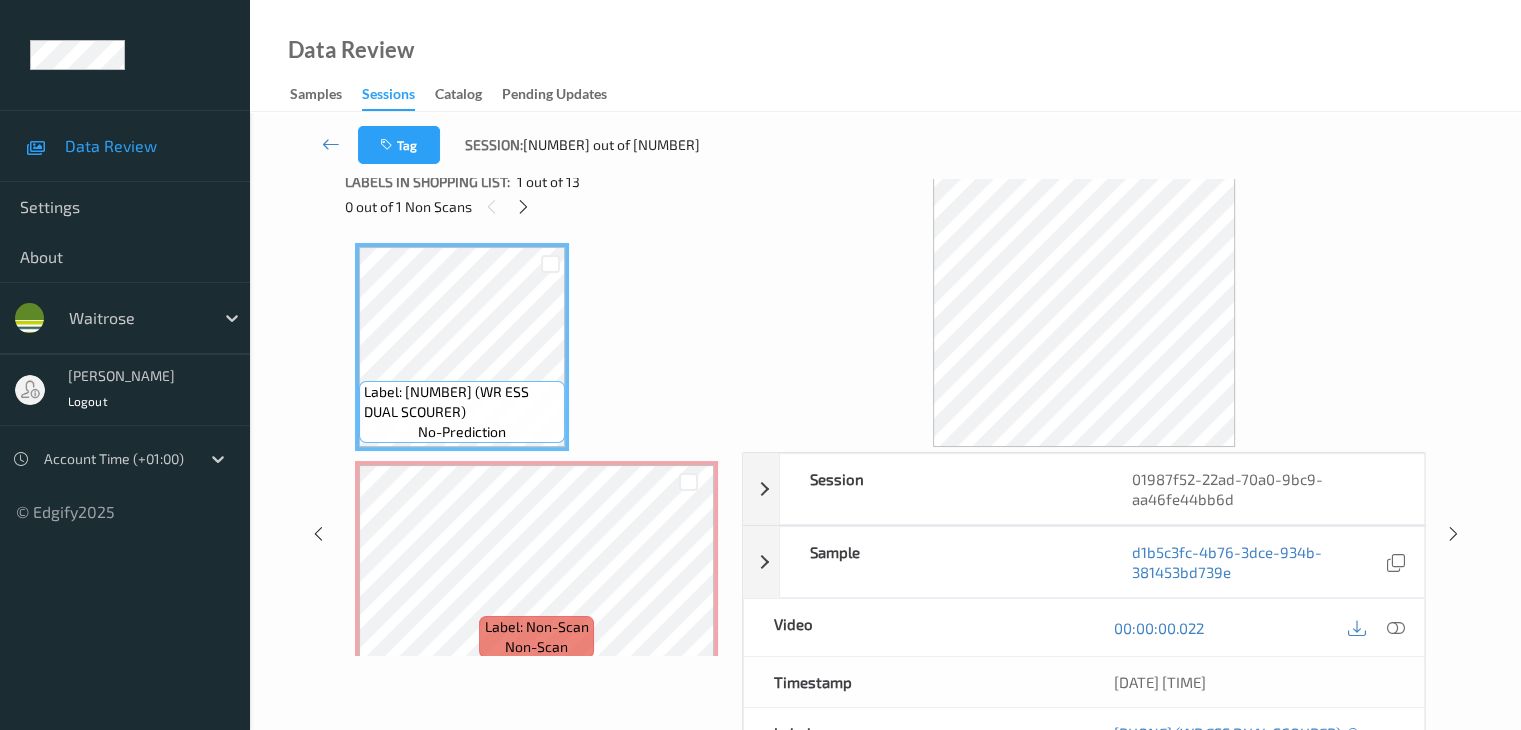scroll, scrollTop: 0, scrollLeft: 0, axis: both 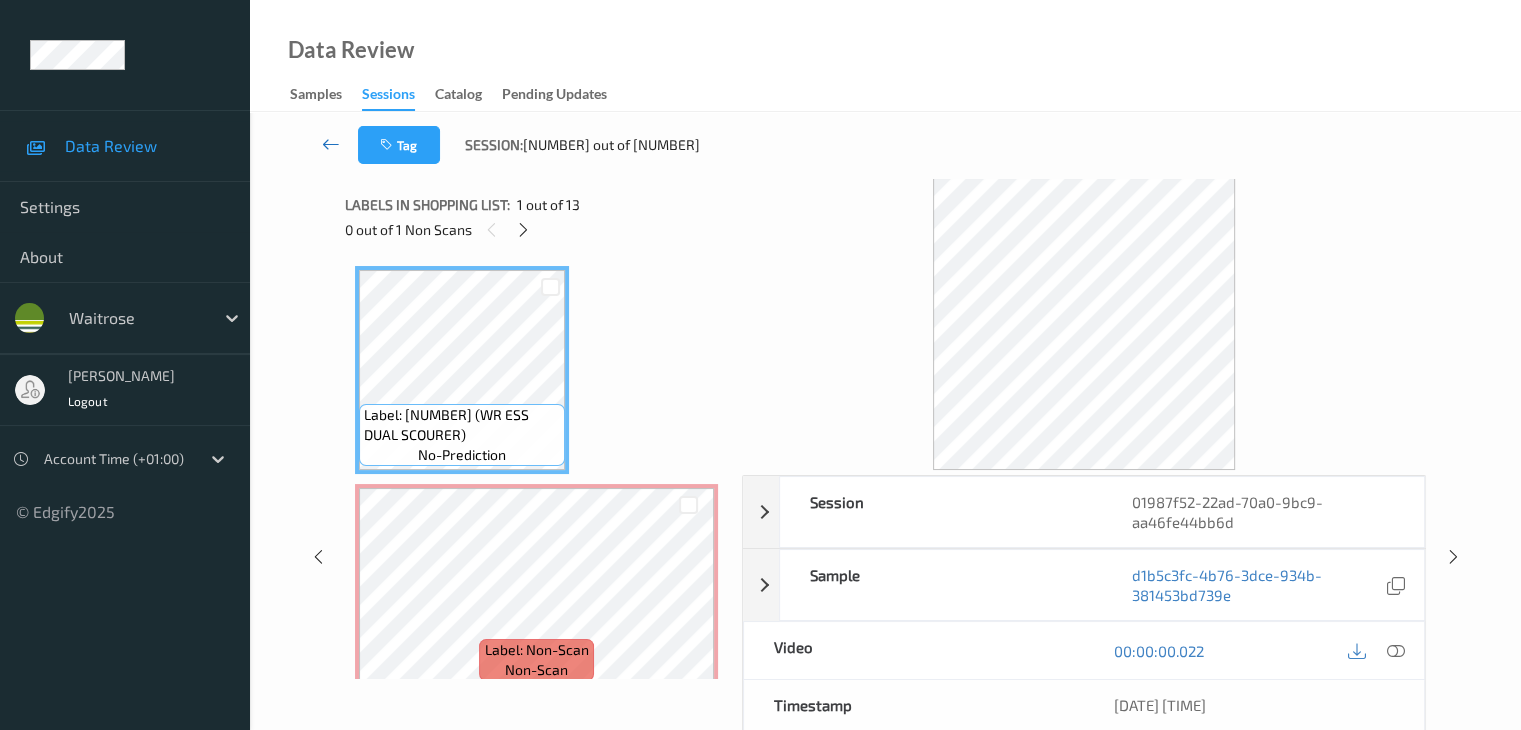 click at bounding box center (331, 144) 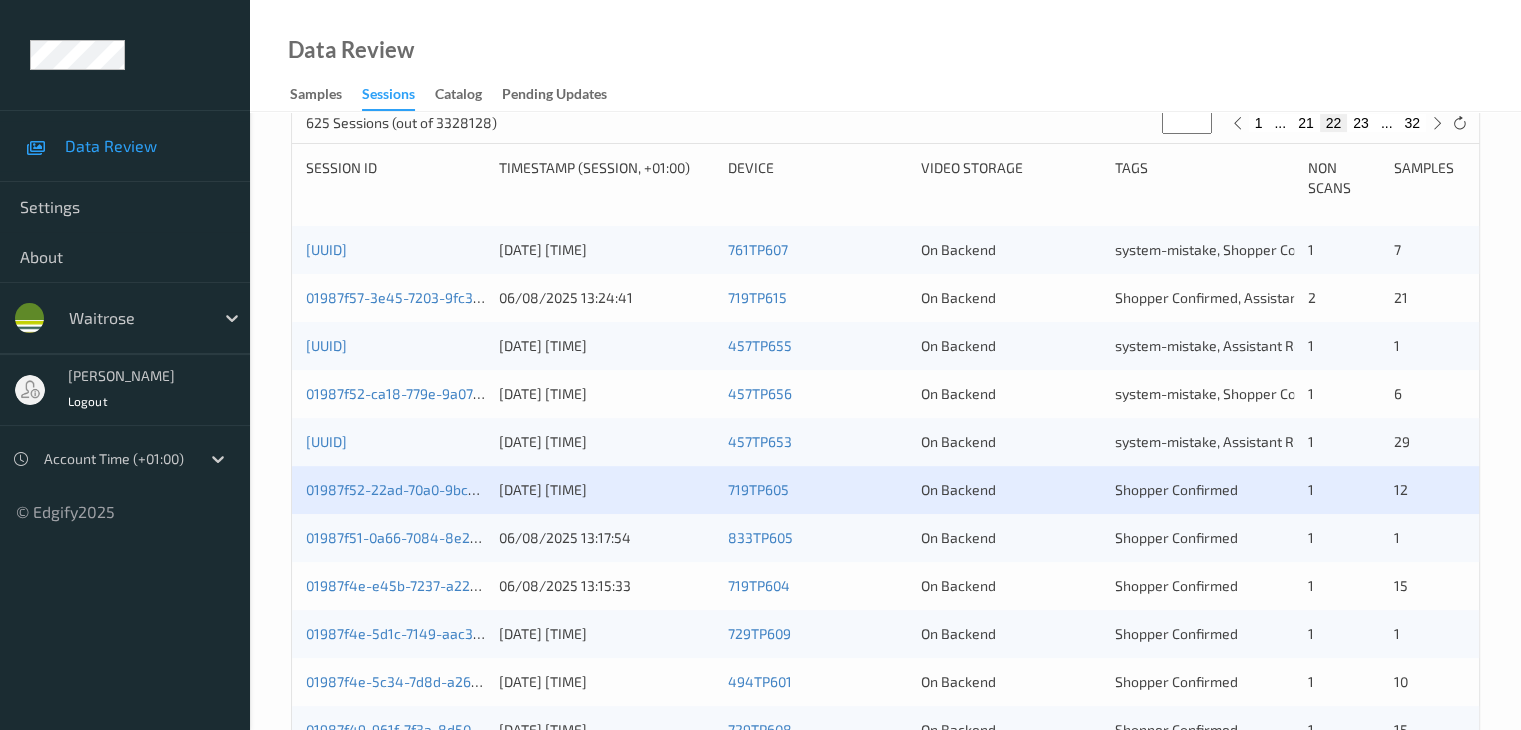 scroll, scrollTop: 400, scrollLeft: 0, axis: vertical 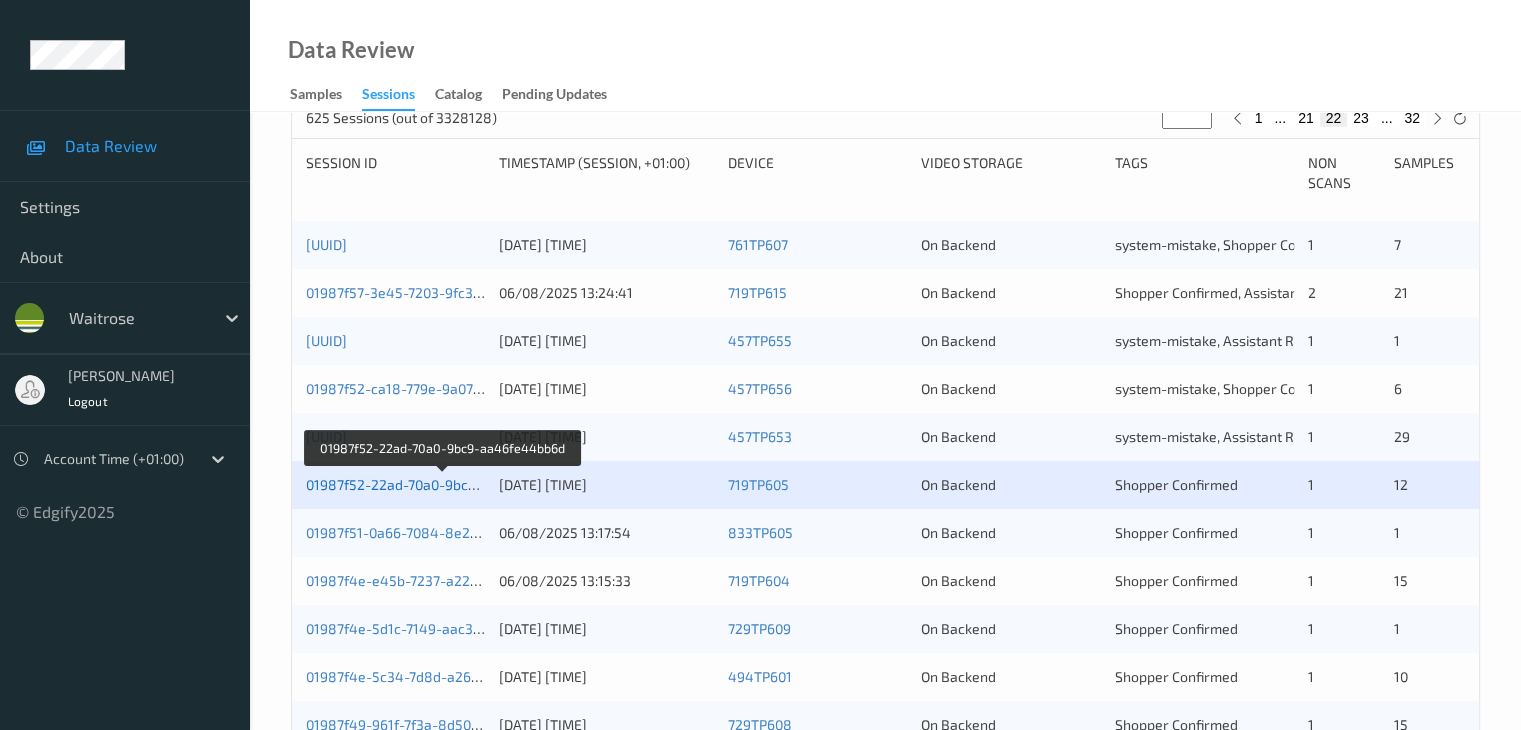 click on "01987f52-22ad-70a0-9bc9-aa46fe44bb6d" at bounding box center (442, 484) 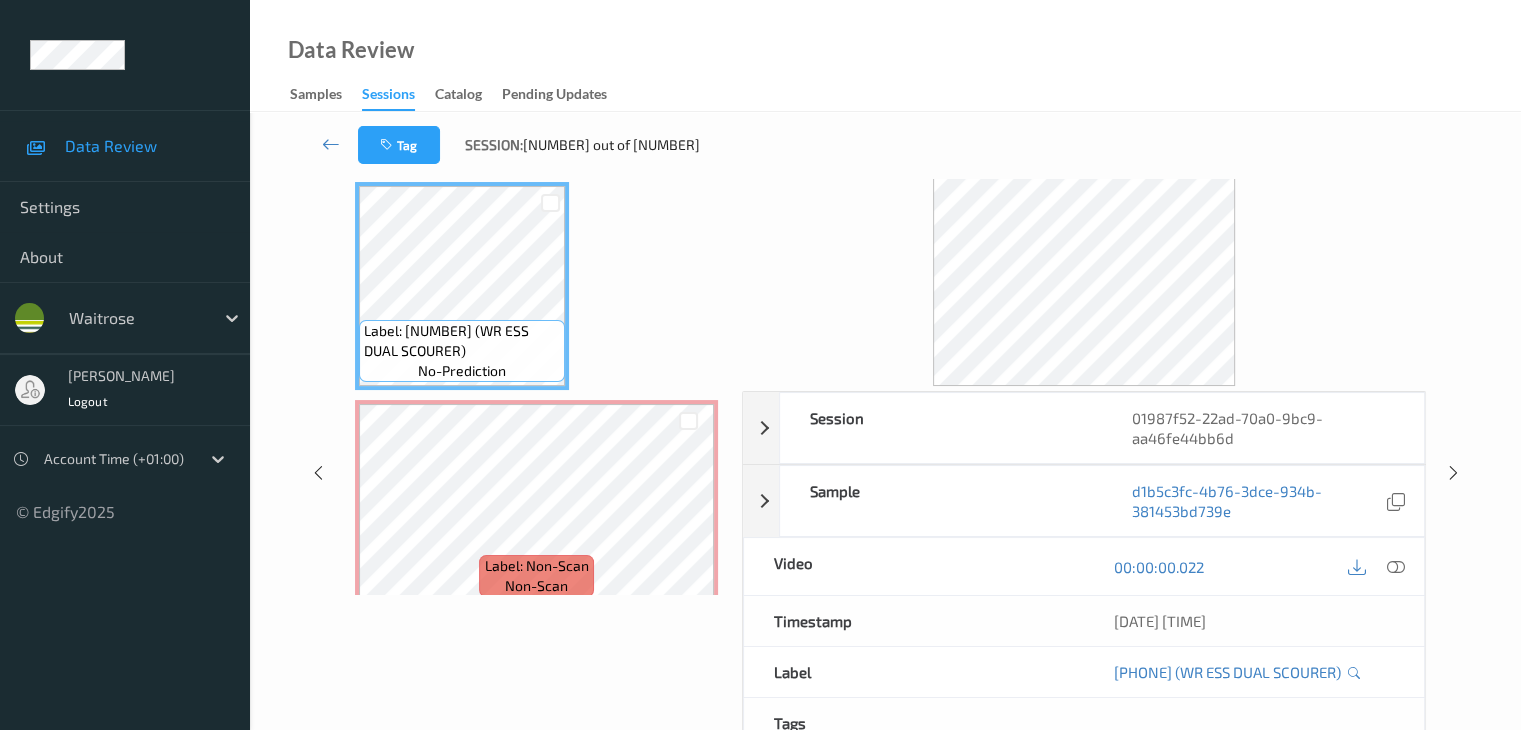 scroll, scrollTop: 0, scrollLeft: 0, axis: both 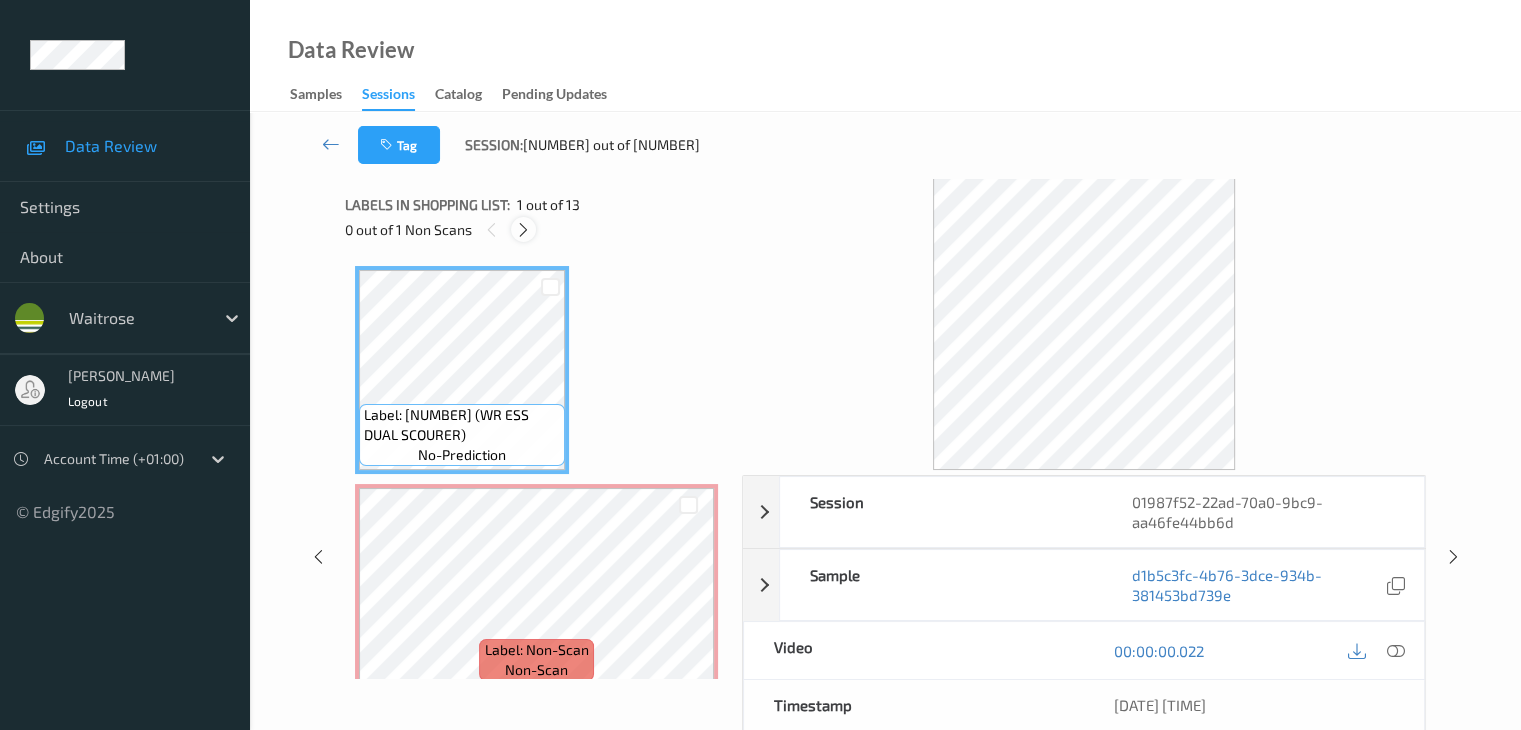 click at bounding box center (523, 230) 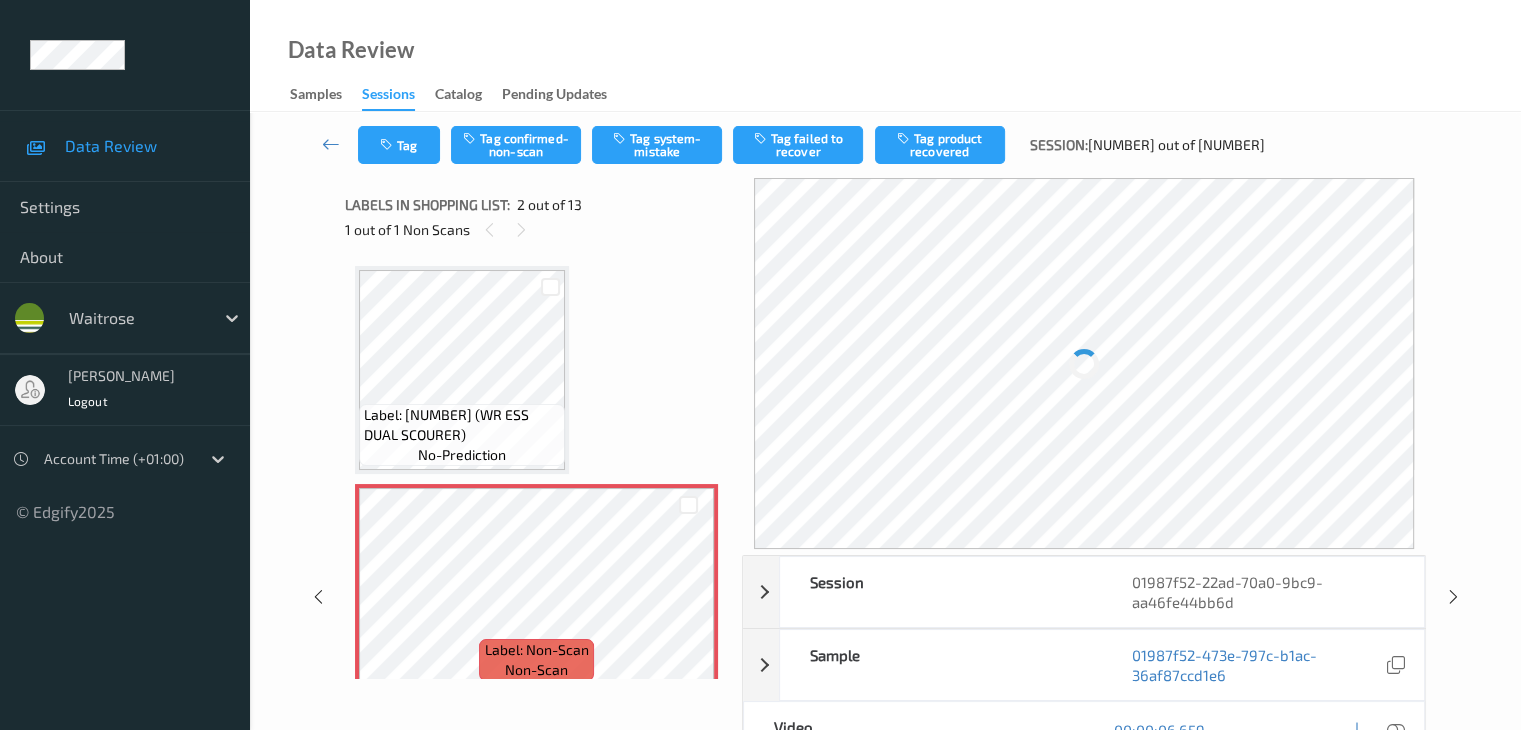 scroll, scrollTop: 10, scrollLeft: 0, axis: vertical 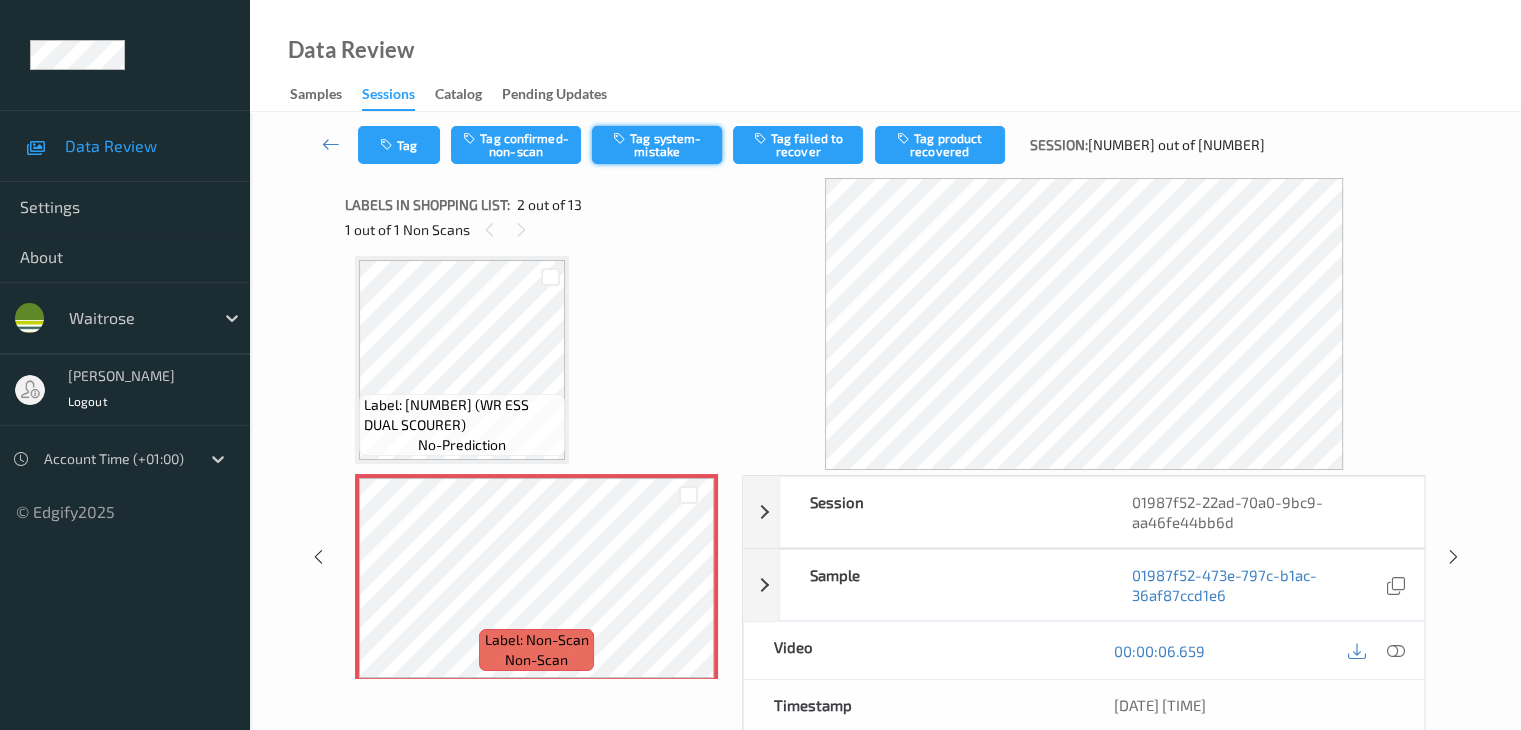 click on "Tag   system-mistake" at bounding box center (657, 145) 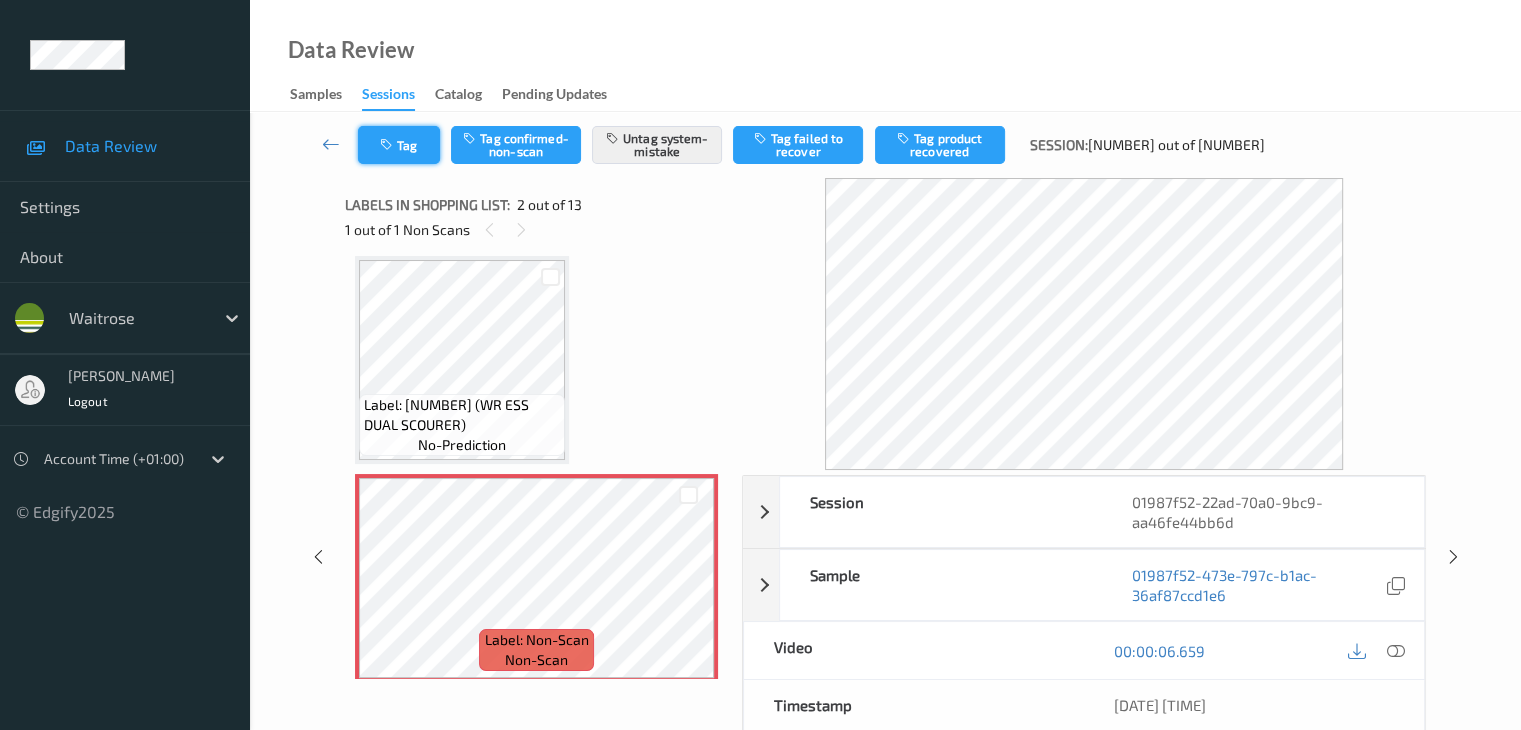 click on "Tag" at bounding box center [399, 145] 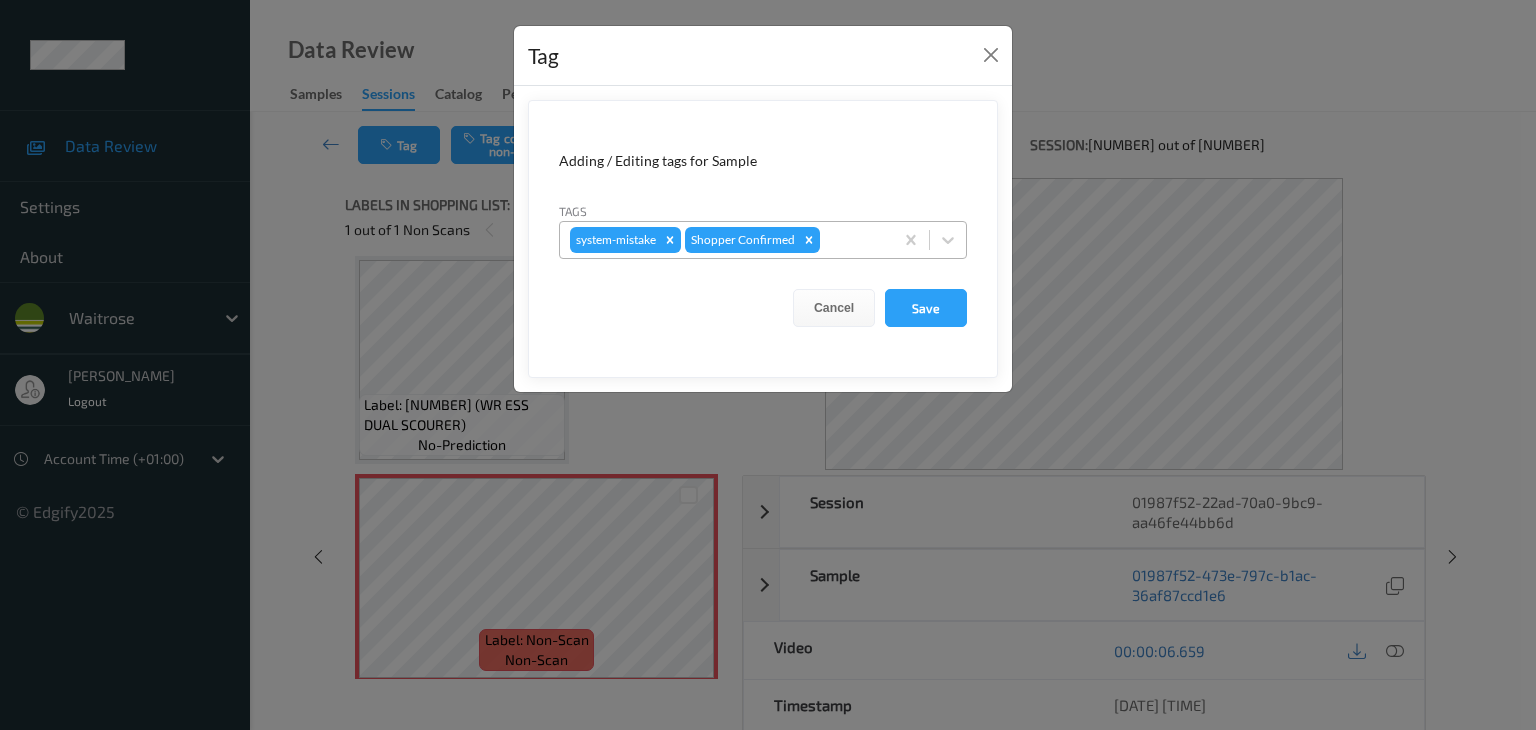 click at bounding box center (853, 240) 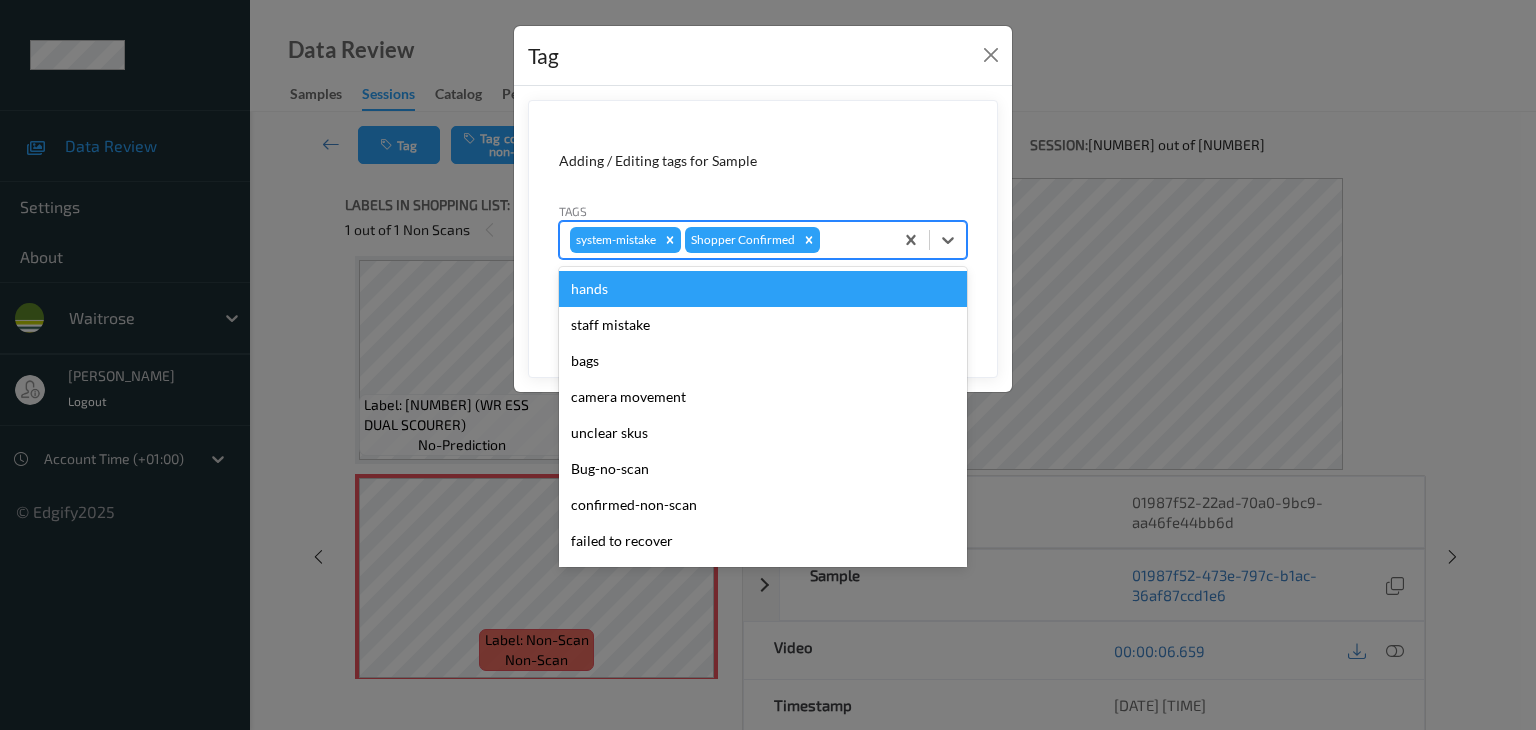 type on "u" 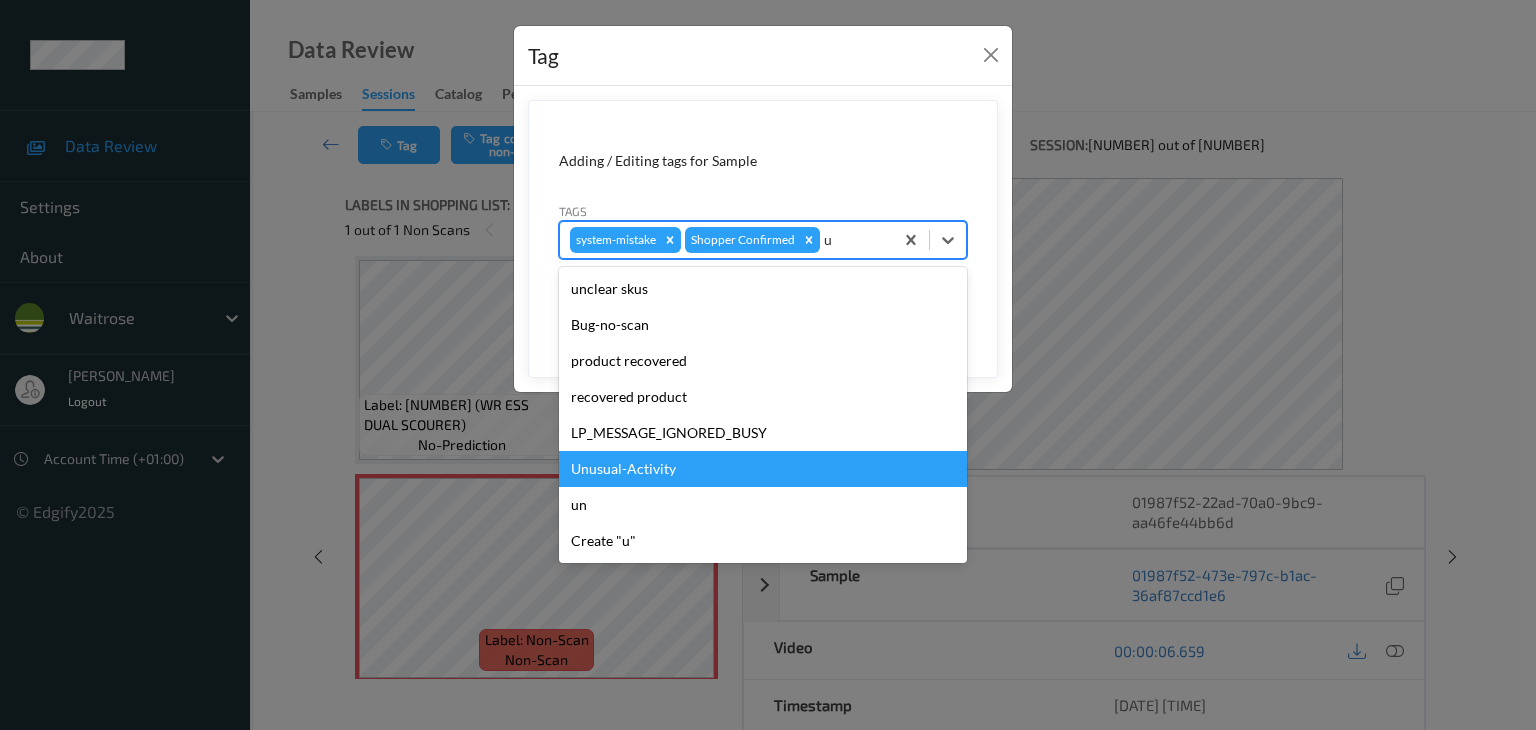 click on "Unusual-Activity" at bounding box center (763, 469) 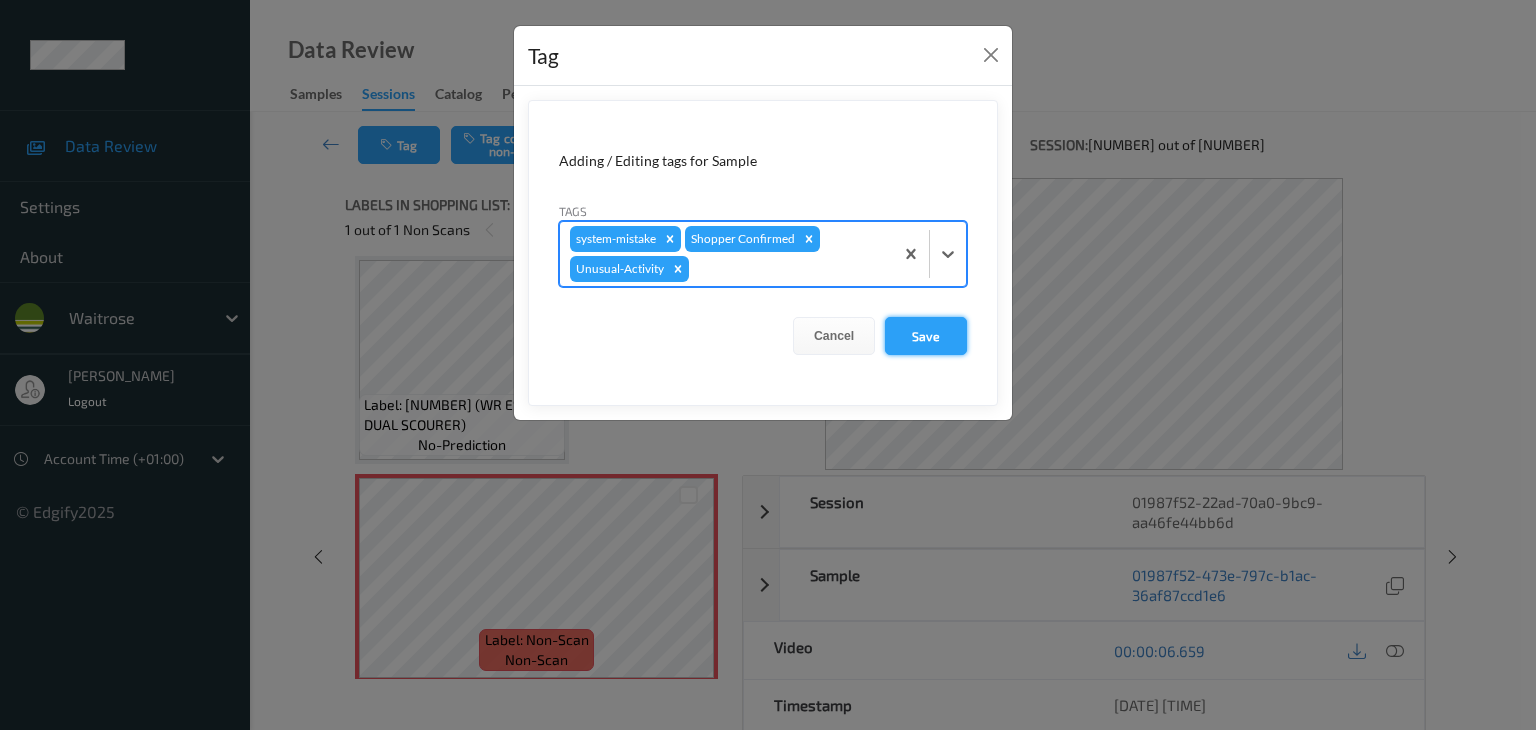 click on "Save" at bounding box center (926, 336) 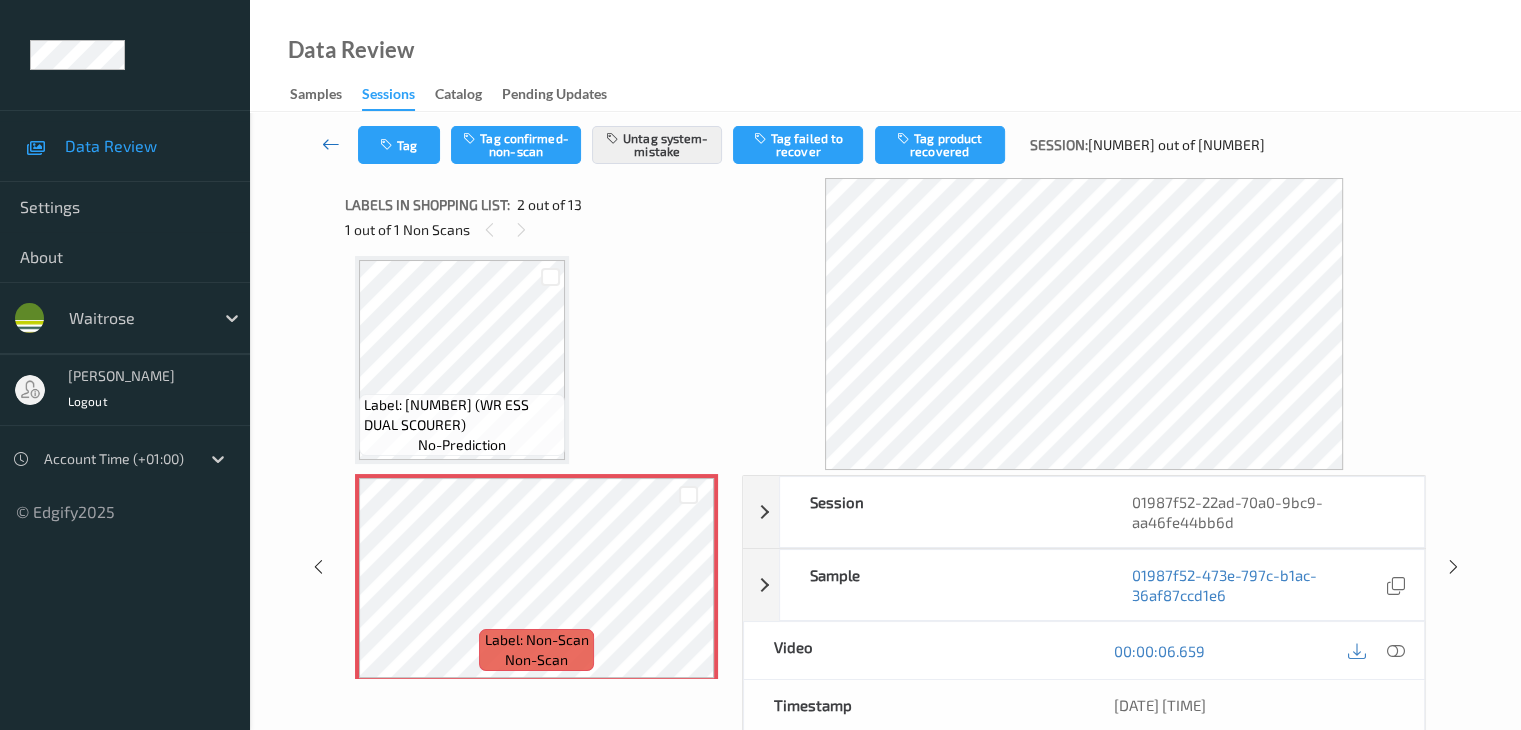 click at bounding box center [331, 144] 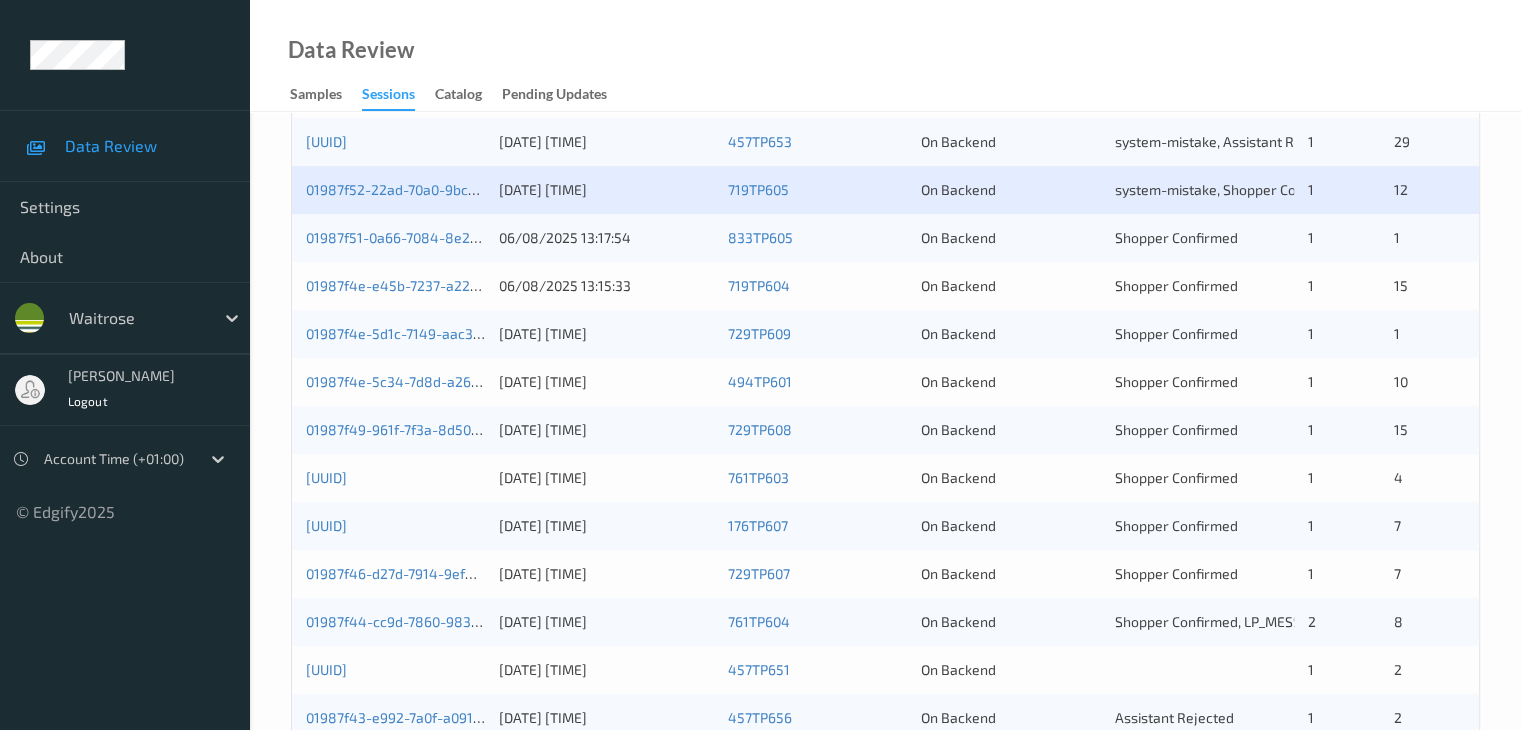 scroll, scrollTop: 700, scrollLeft: 0, axis: vertical 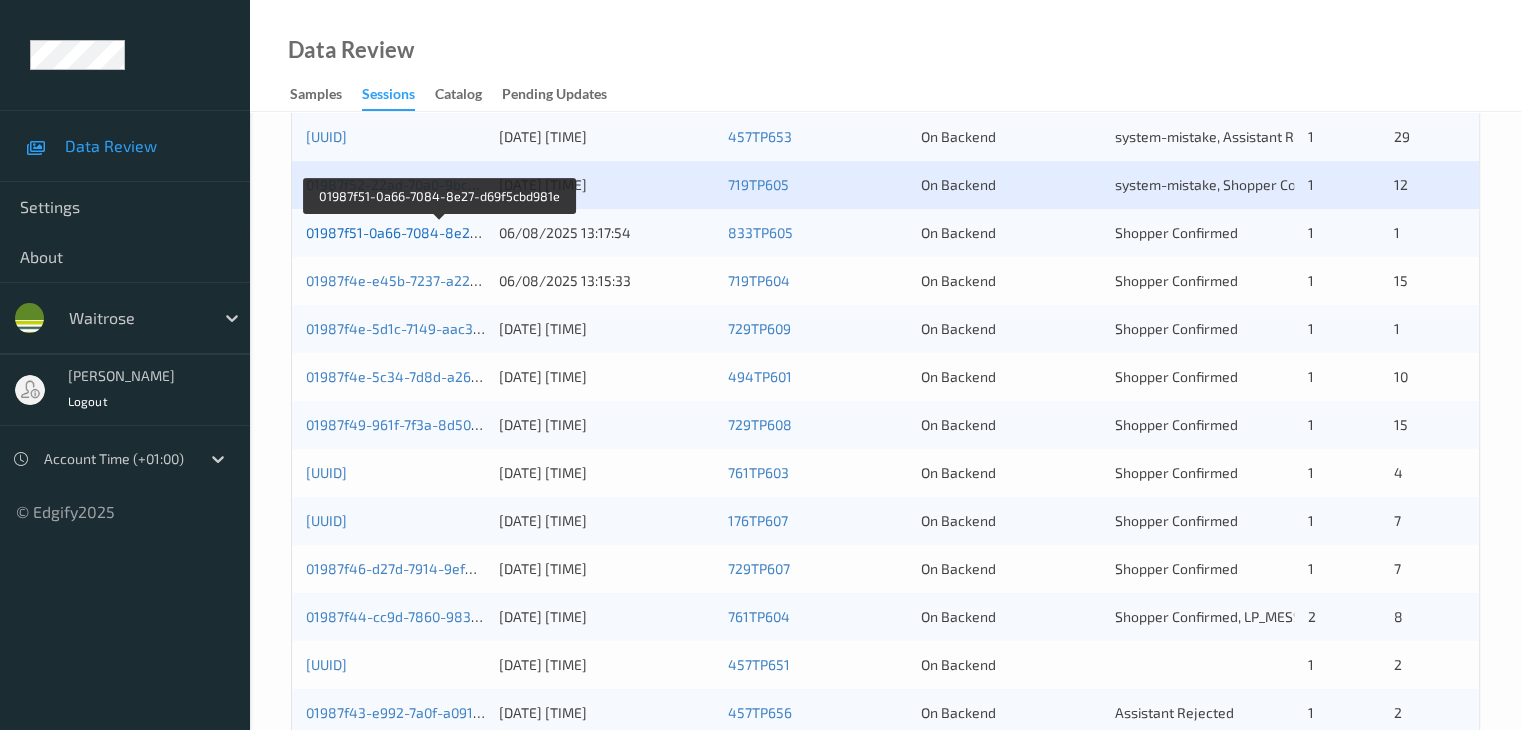 click on "01987f51-0a66-7084-8e27-d69f5cbd981e" at bounding box center [440, 232] 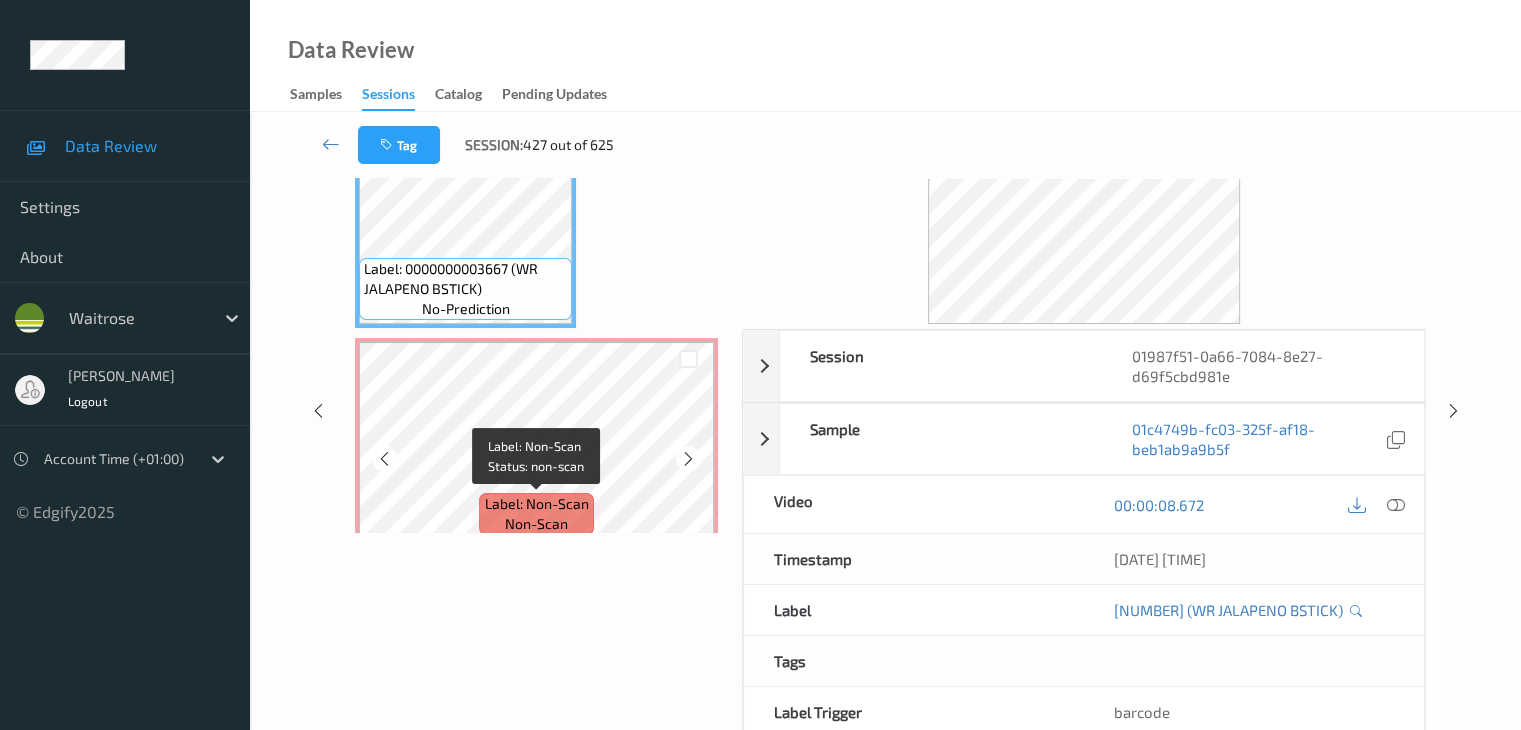 scroll, scrollTop: 0, scrollLeft: 0, axis: both 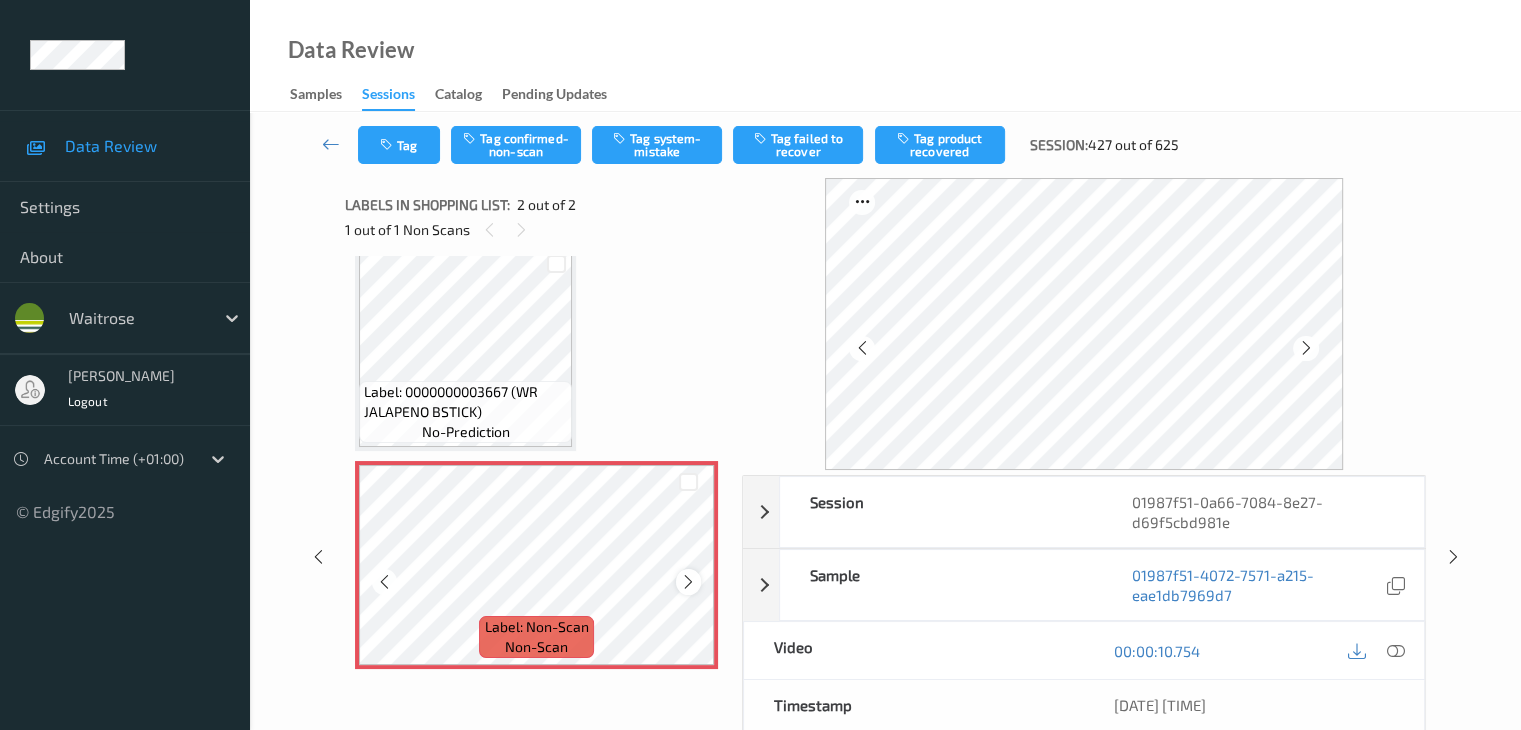 click at bounding box center [688, 582] 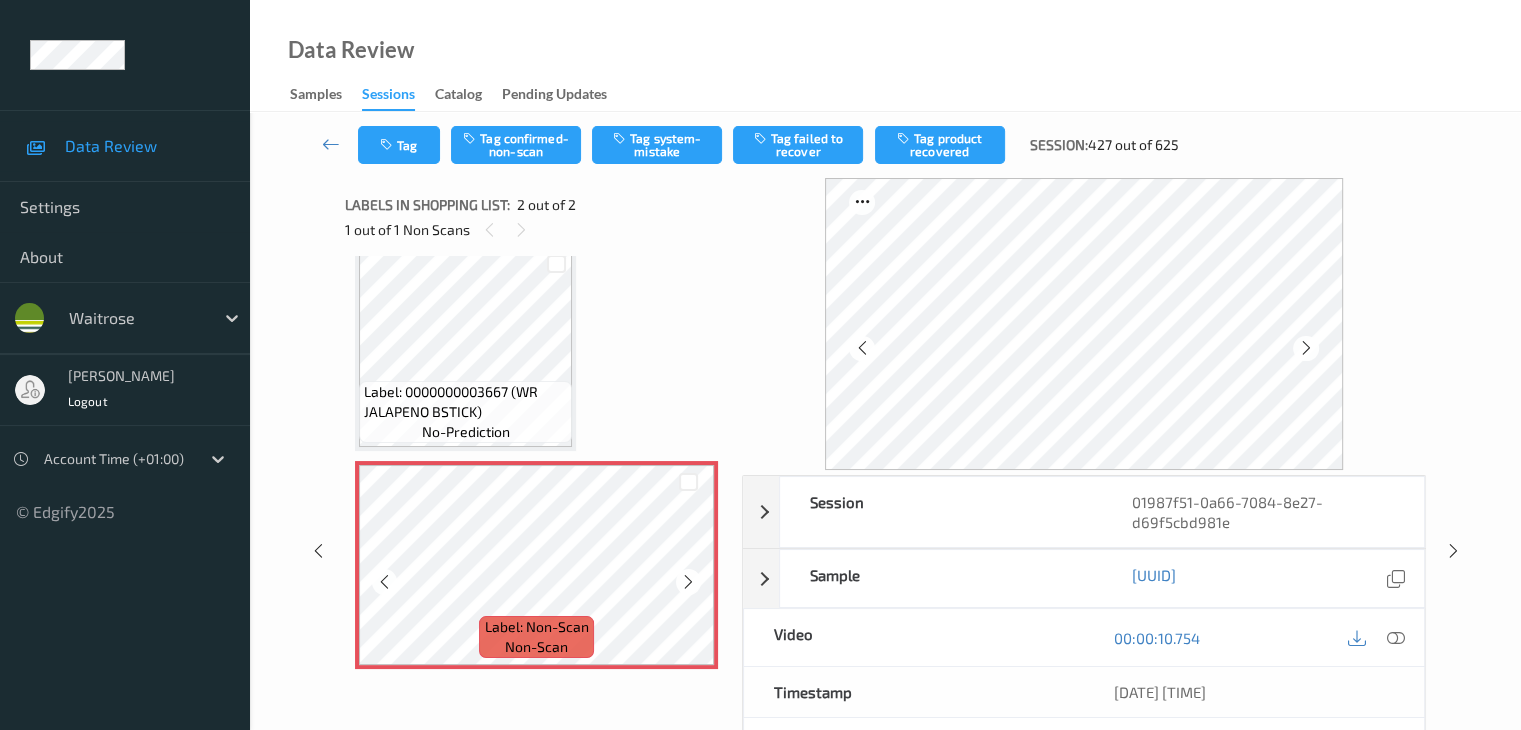 click at bounding box center (688, 582) 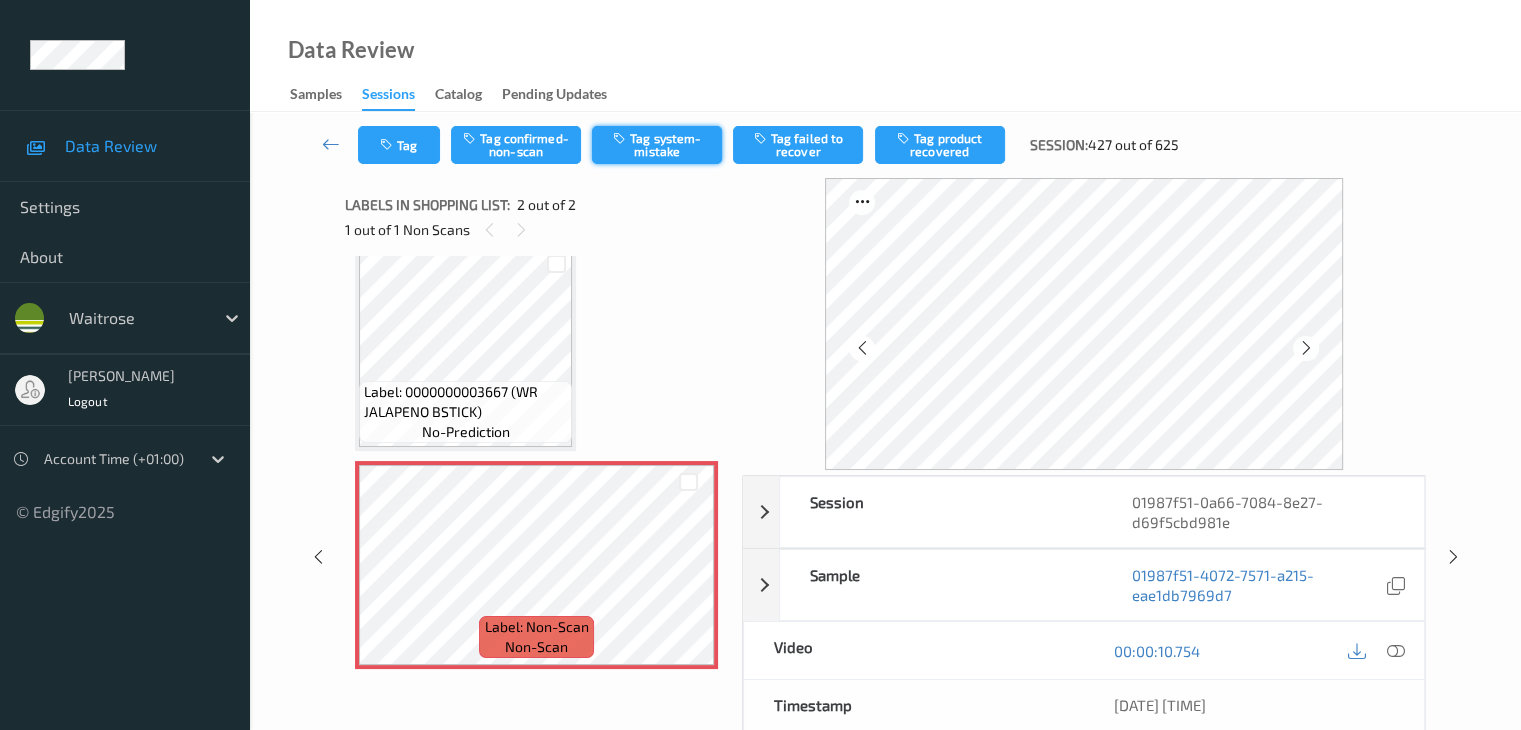 click on "Tag   system-mistake" at bounding box center [657, 145] 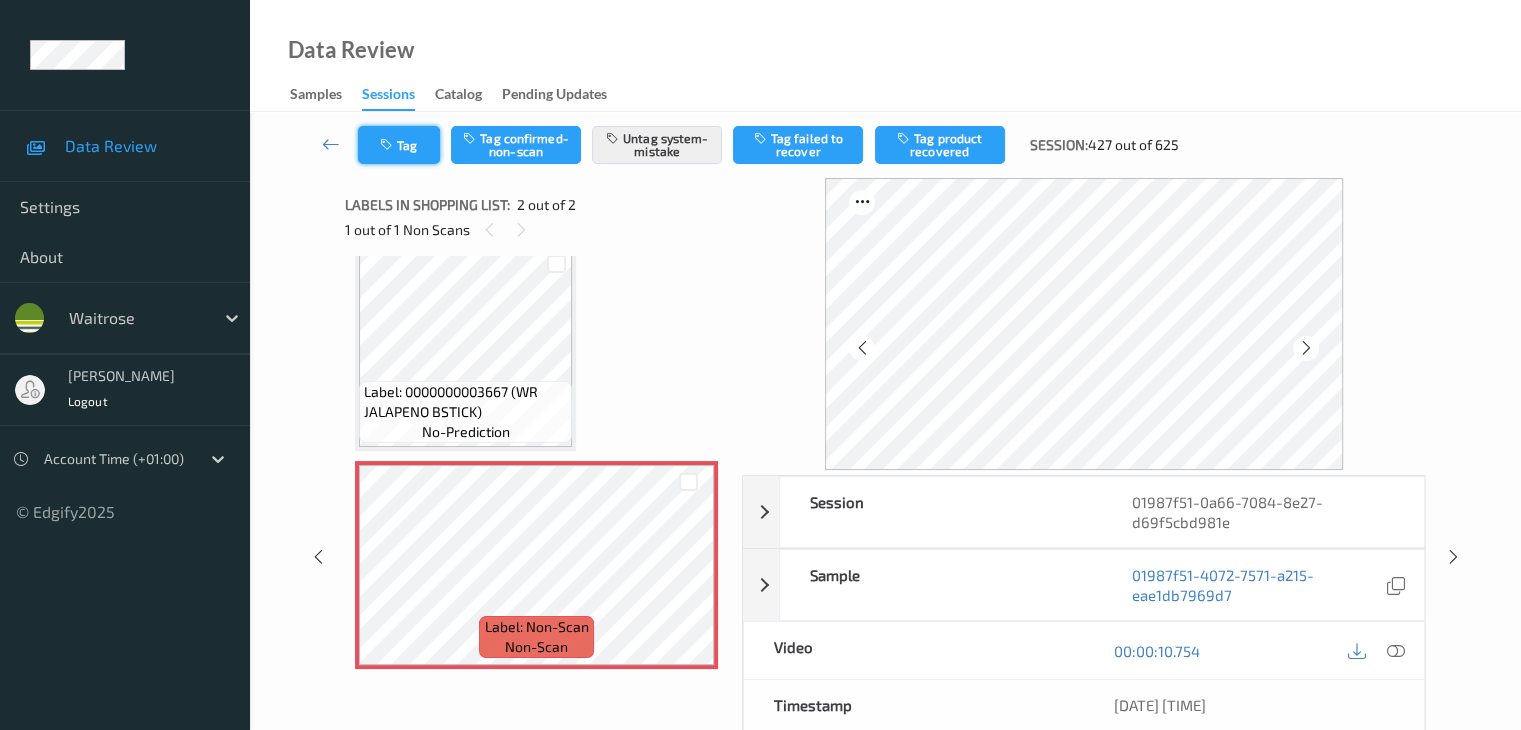 click on "Tag" at bounding box center (399, 145) 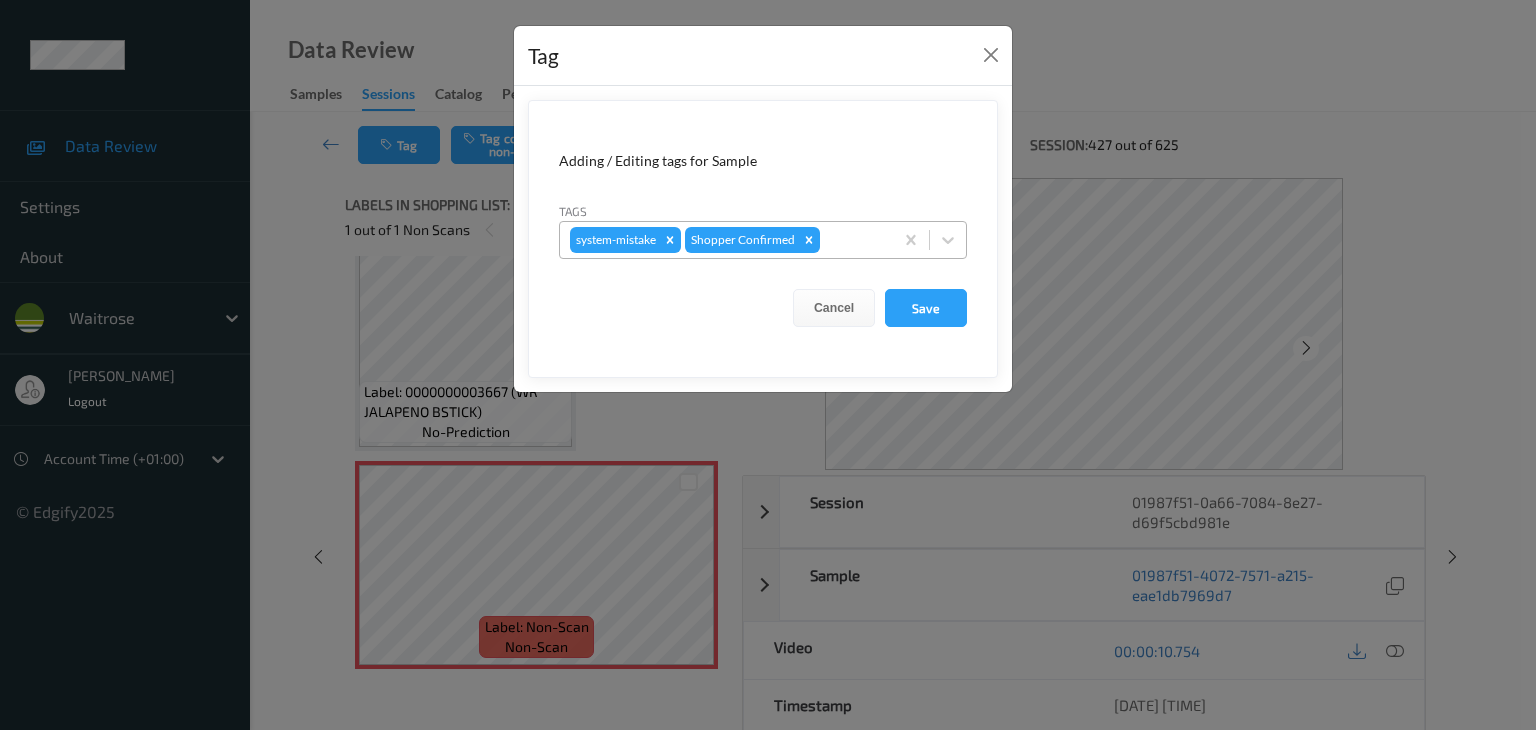 click at bounding box center [853, 240] 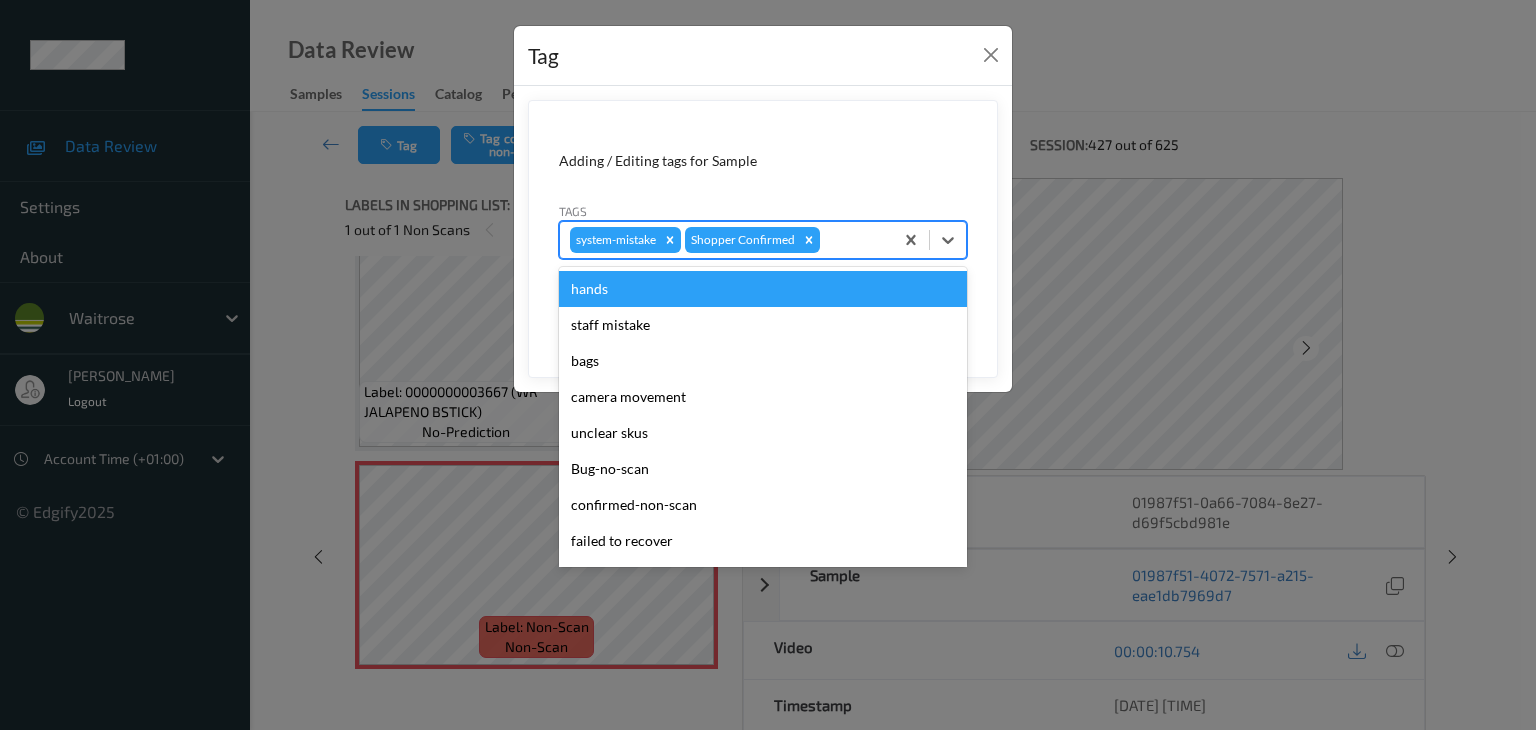 type on "u" 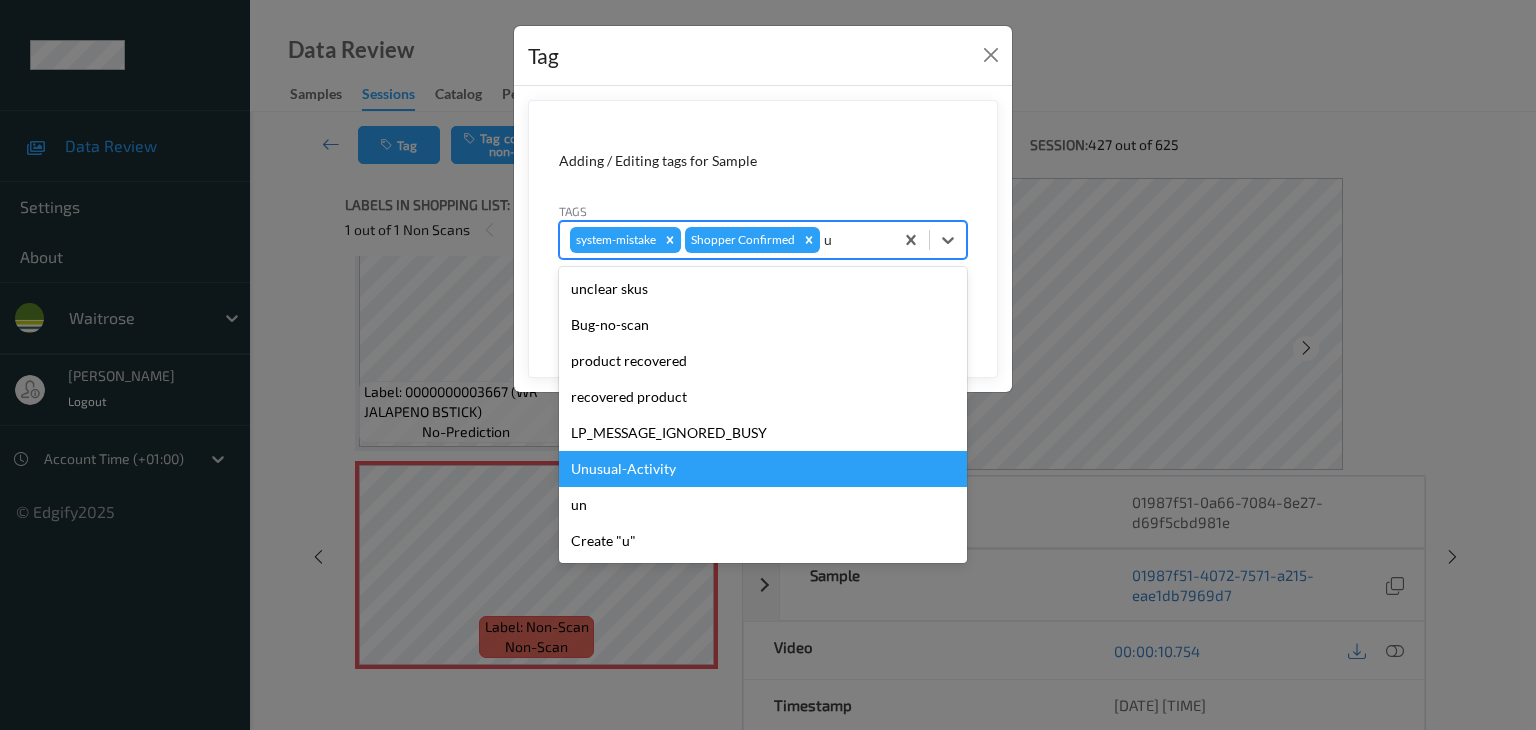 click on "Unusual-Activity" at bounding box center (763, 469) 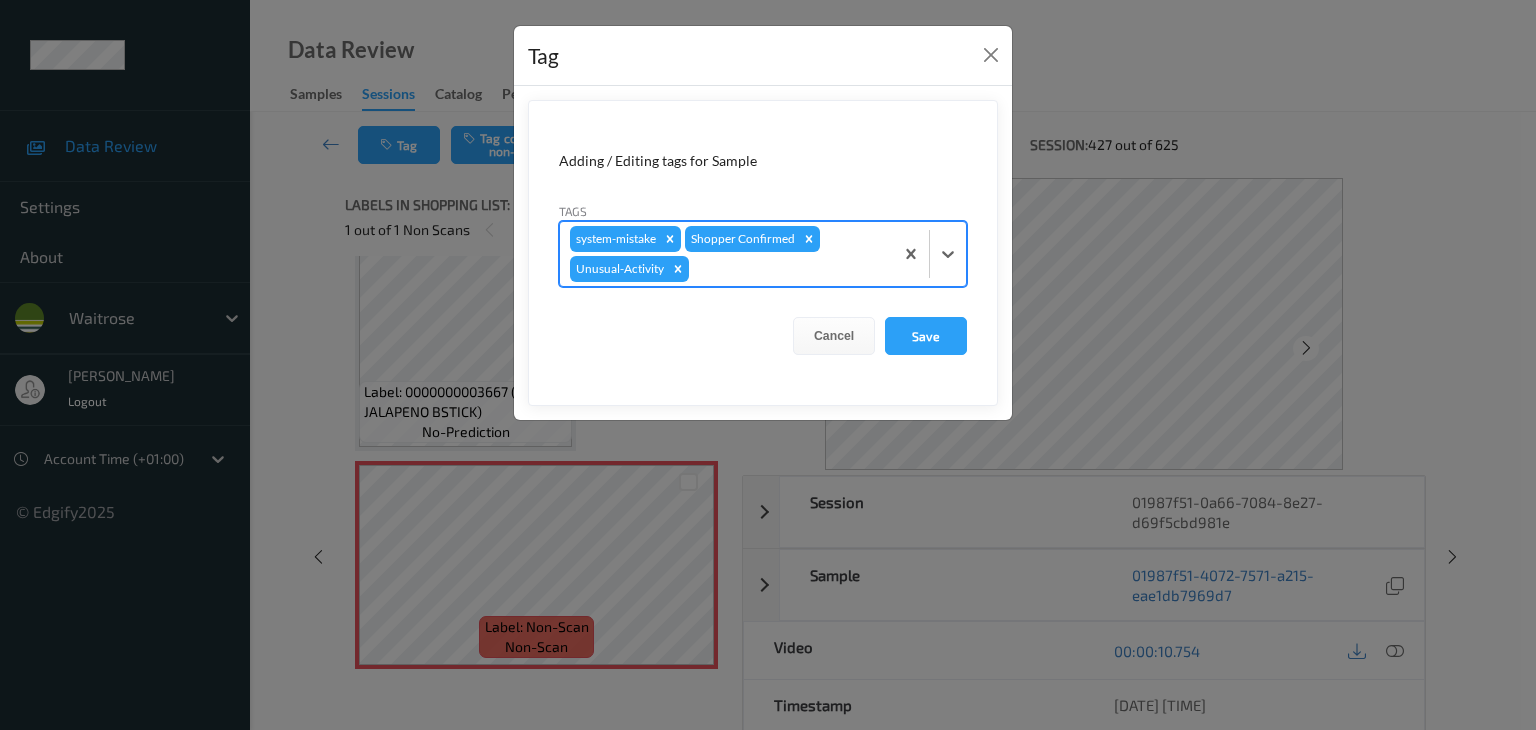 type on "p" 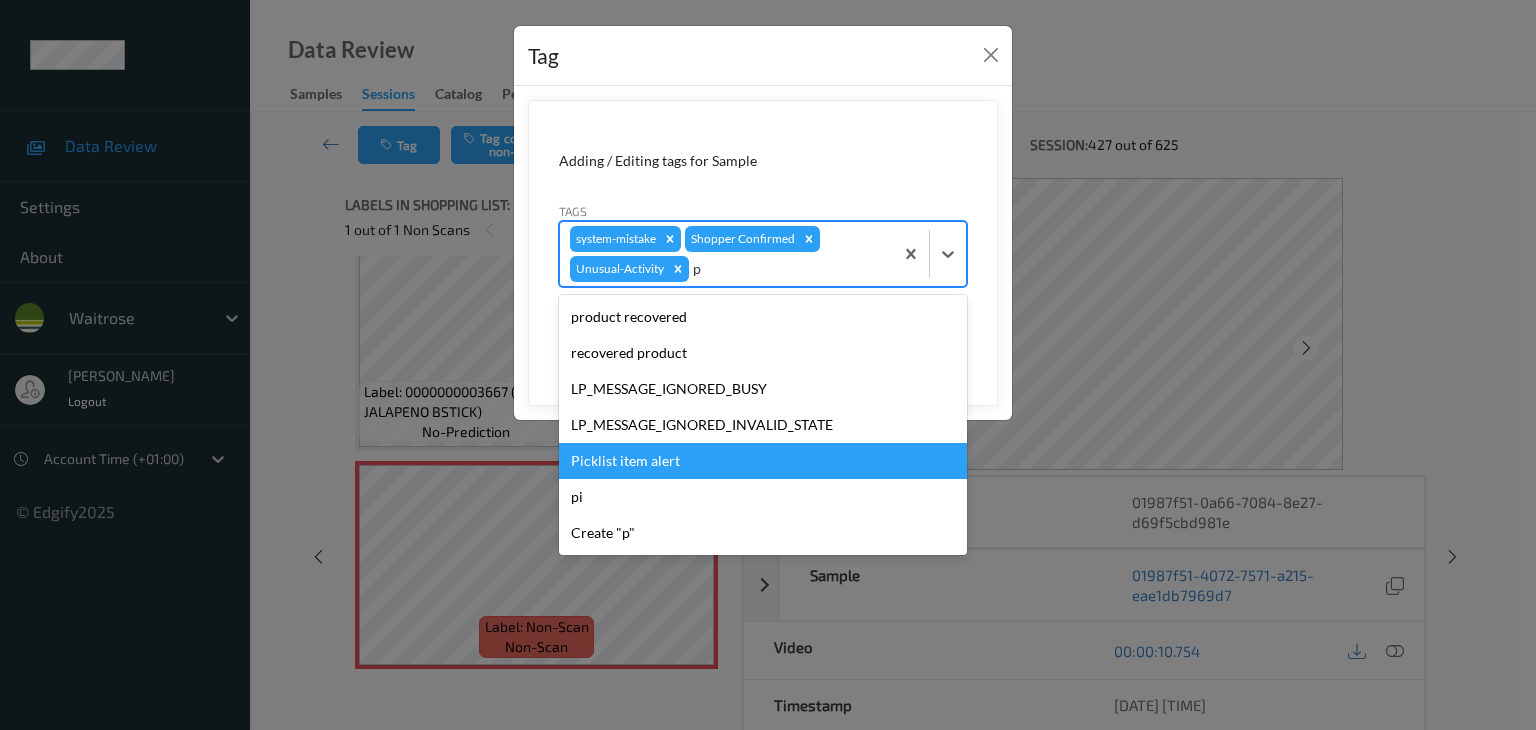 click on "Picklist item alert" at bounding box center [763, 461] 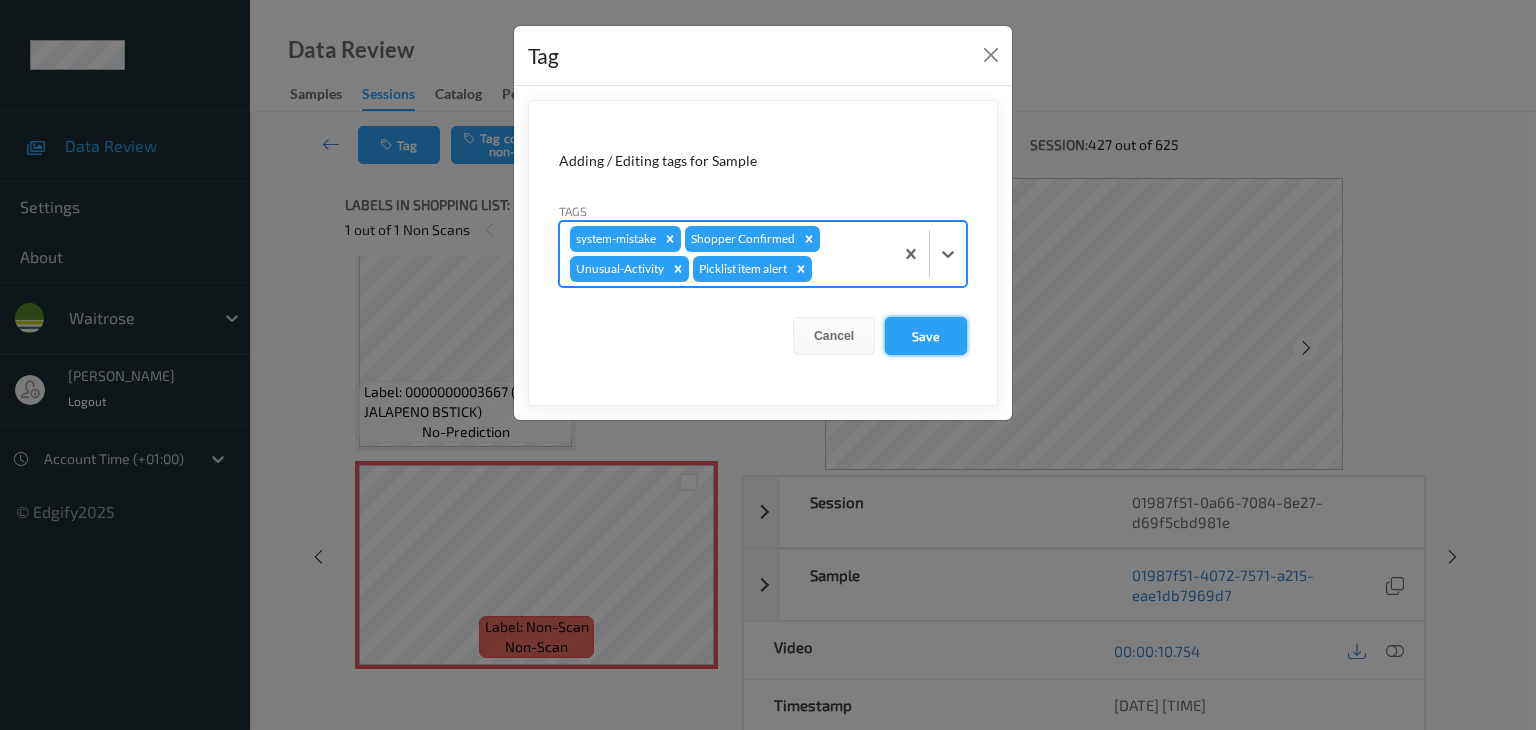 click on "Save" at bounding box center (926, 336) 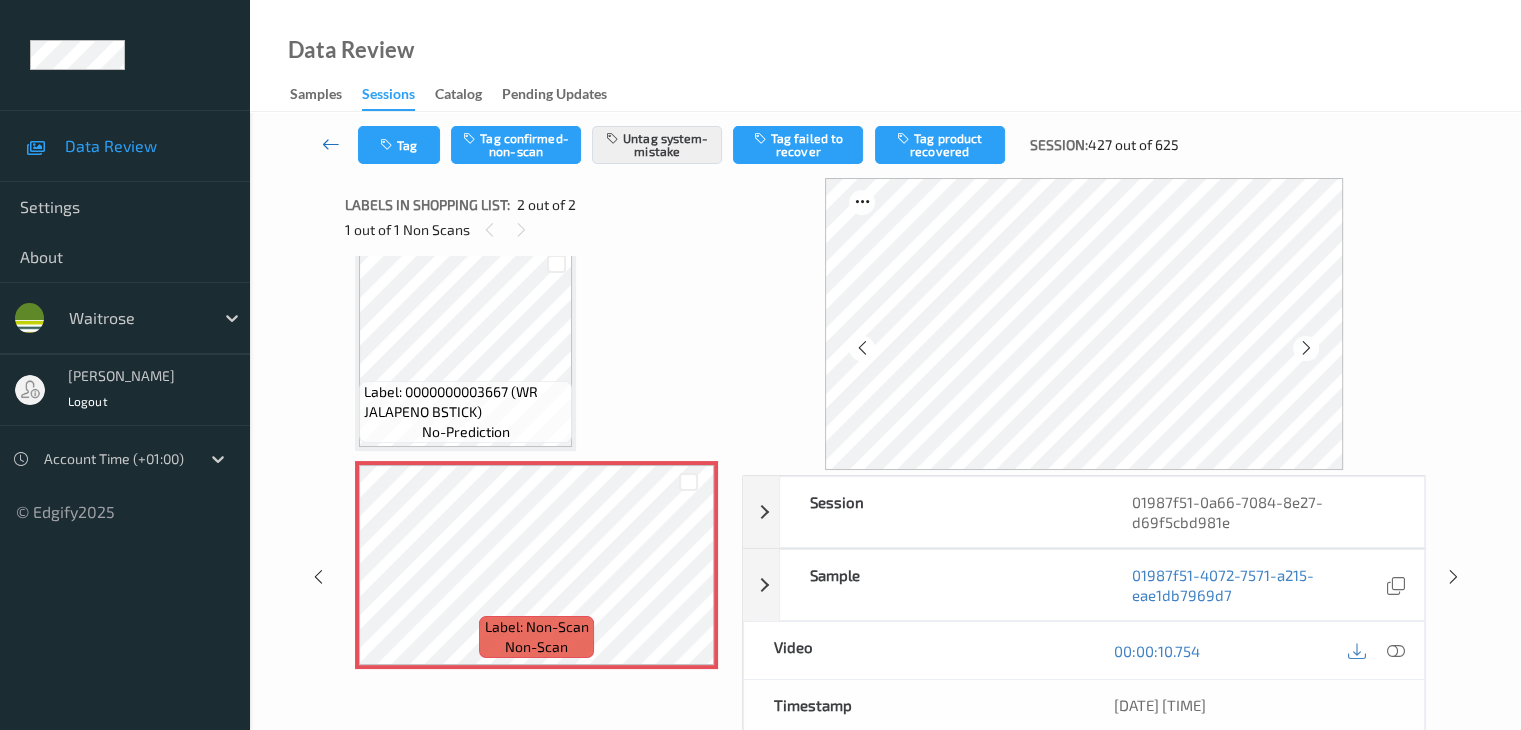 click at bounding box center [331, 144] 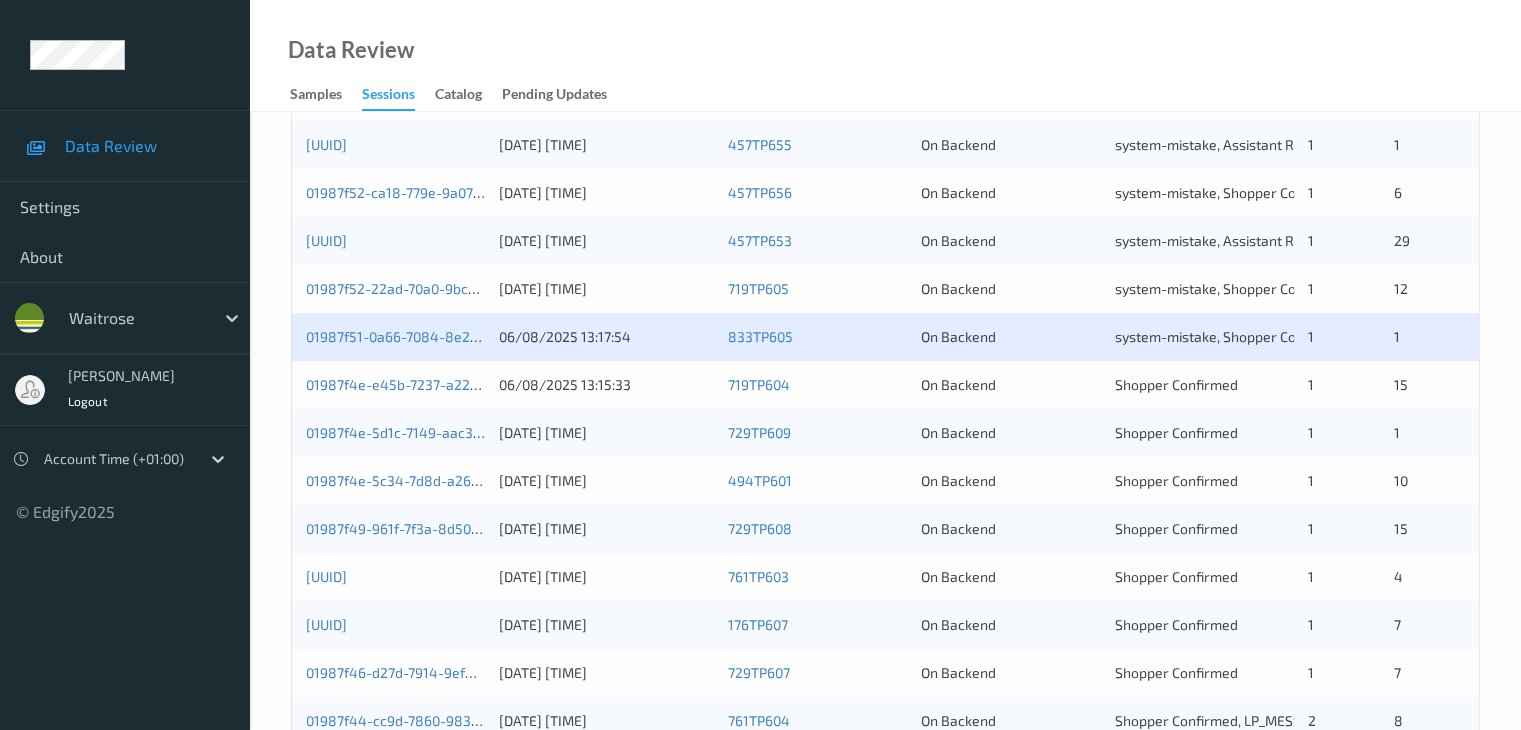 scroll, scrollTop: 600, scrollLeft: 0, axis: vertical 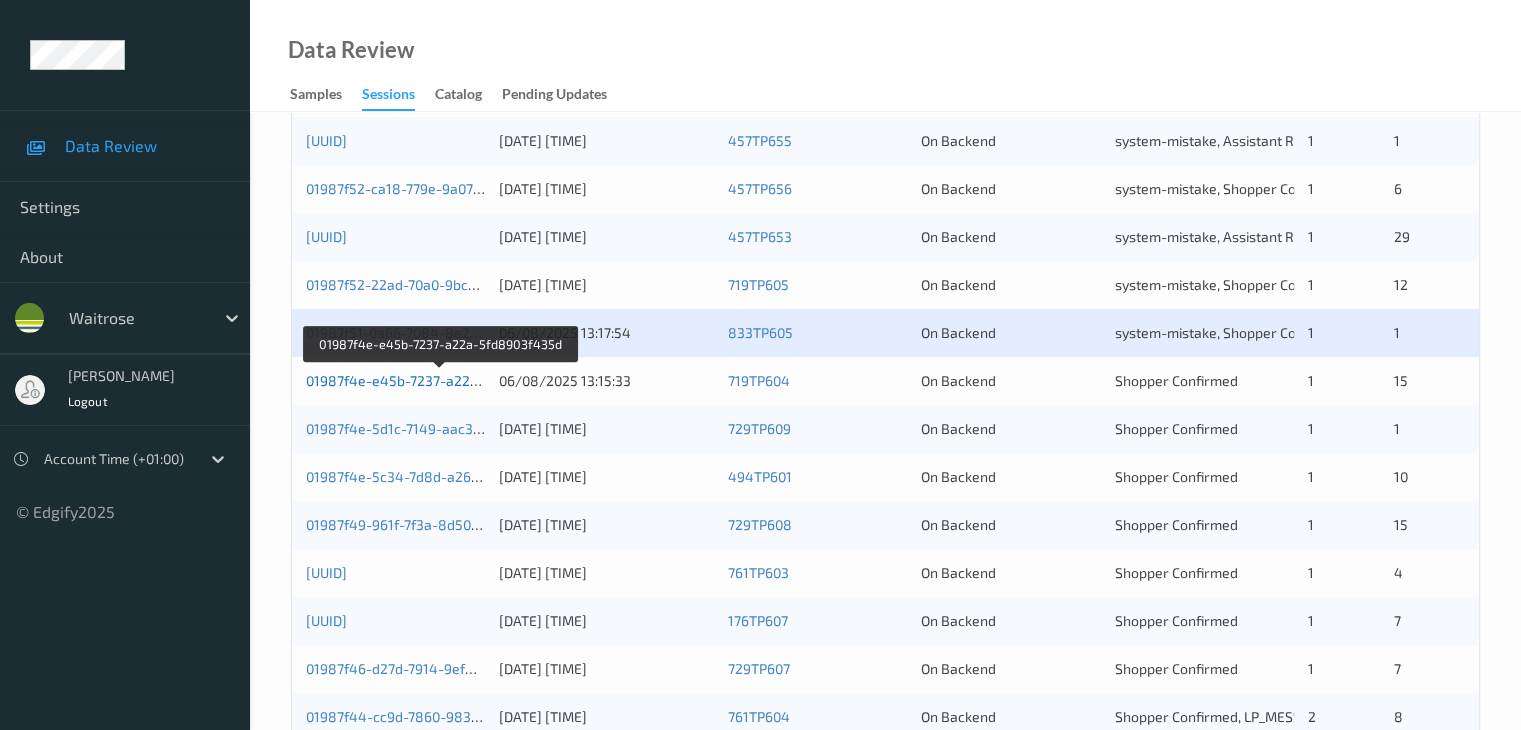 click on "01987f4e-e45b-7237-a22a-5fd8903f435d" at bounding box center (441, 380) 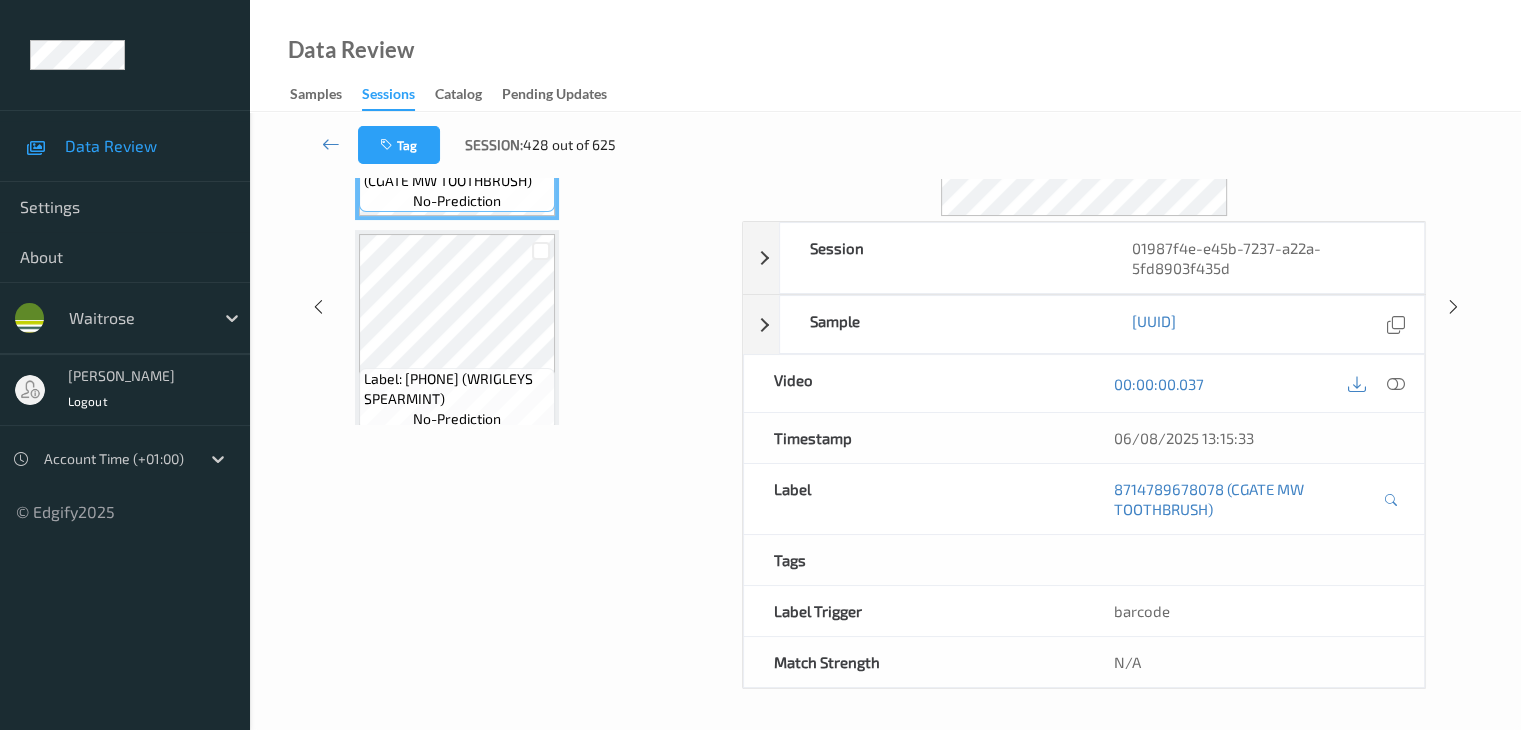 scroll, scrollTop: 0, scrollLeft: 0, axis: both 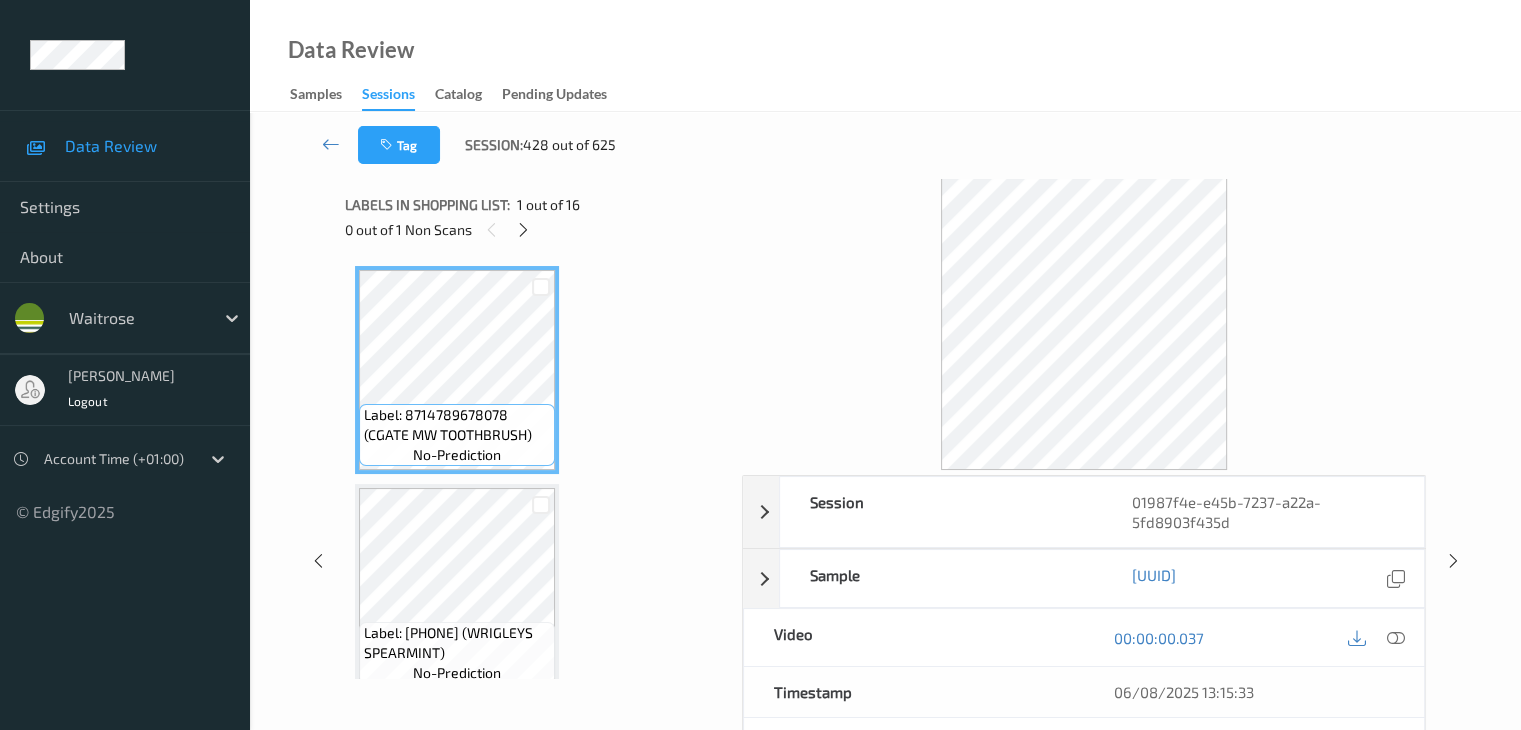 click on "0 out of 1 Non Scans" at bounding box center [536, 229] 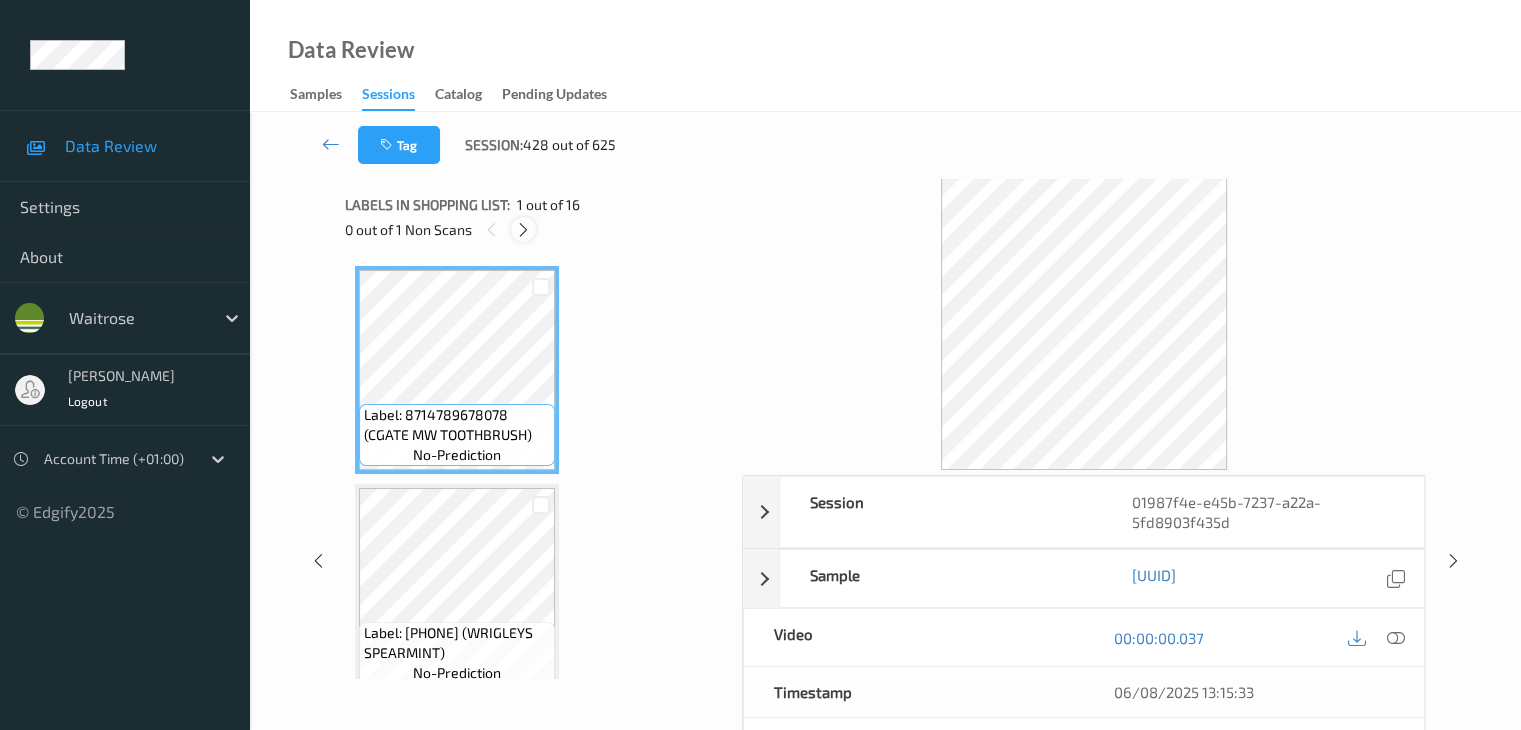 click at bounding box center (523, 229) 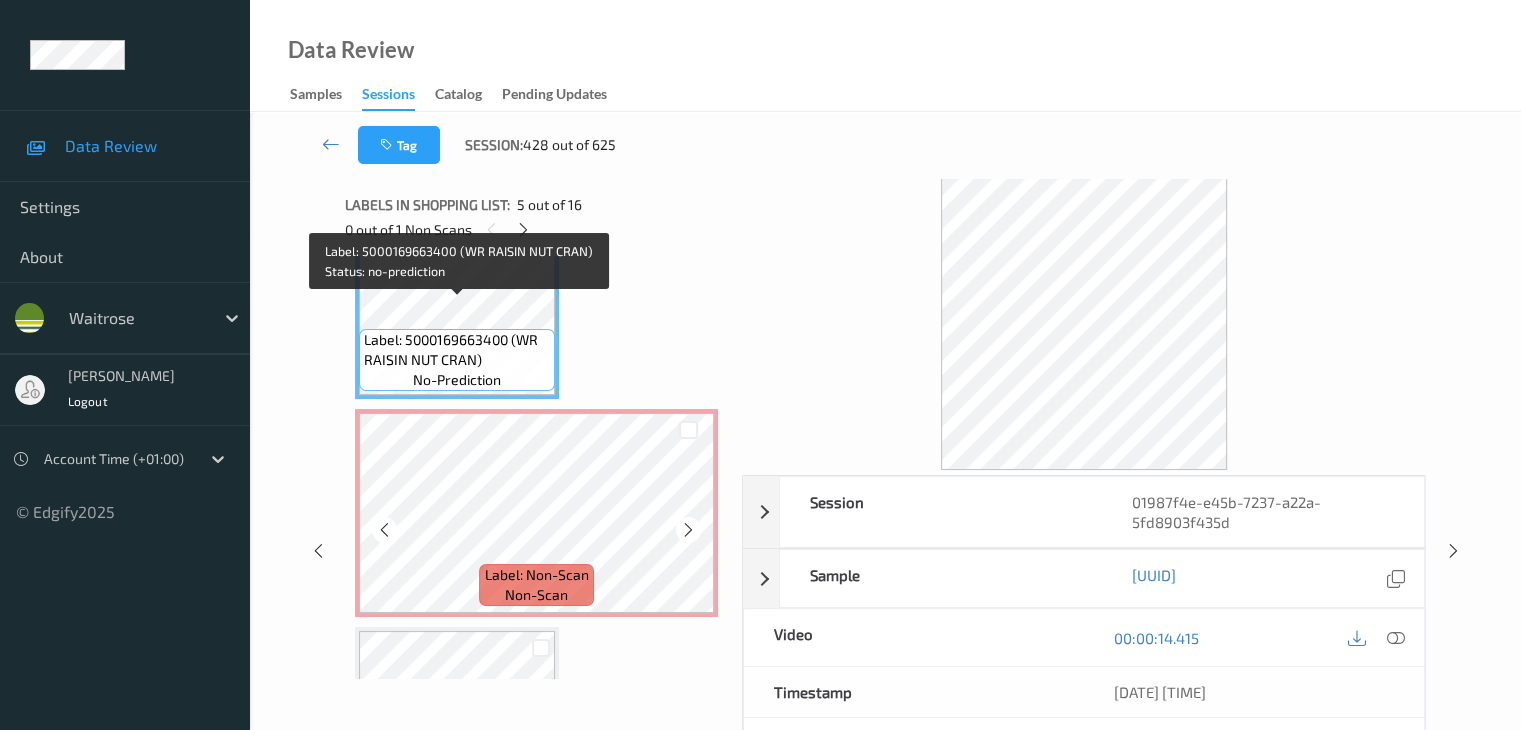 scroll, scrollTop: 982, scrollLeft: 0, axis: vertical 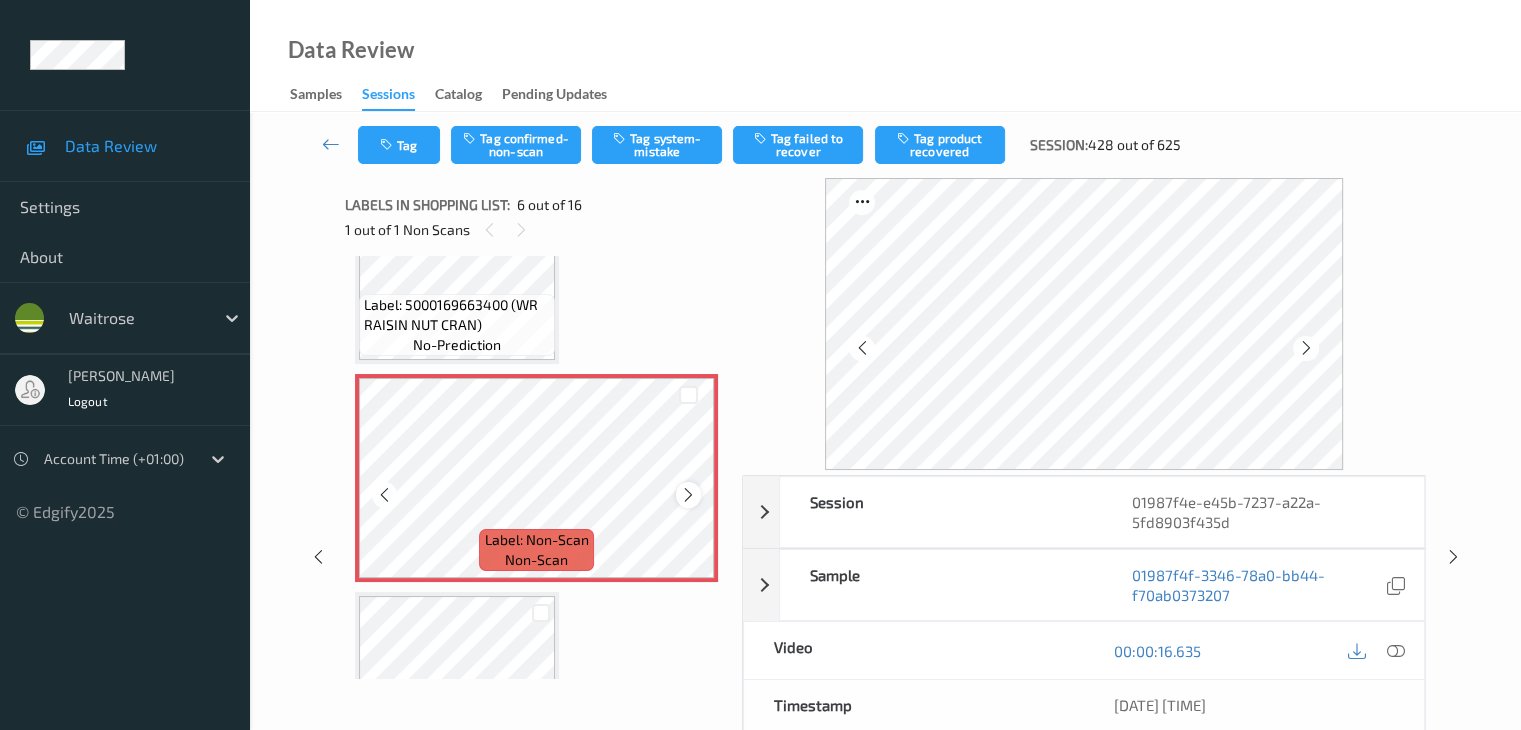 click at bounding box center [688, 495] 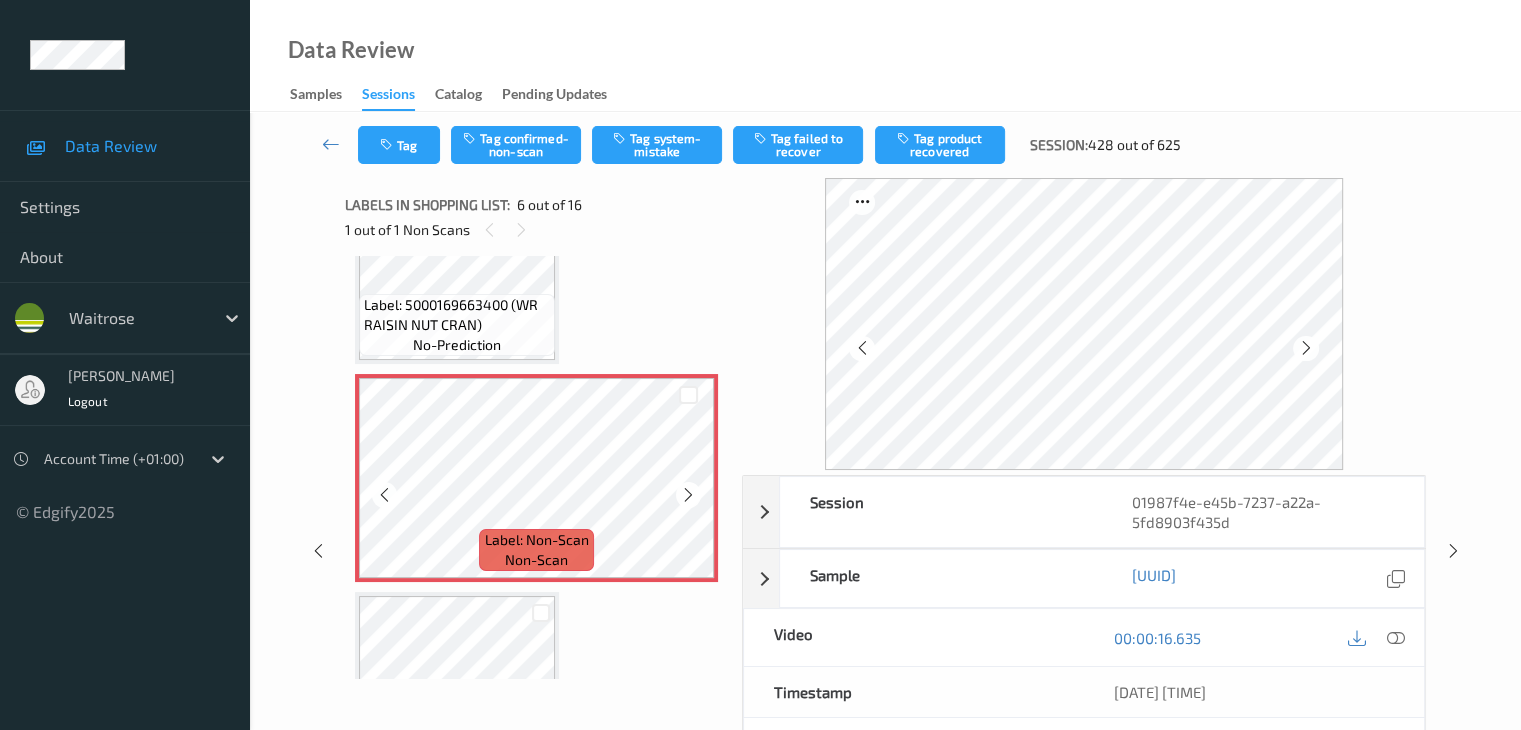click at bounding box center (688, 495) 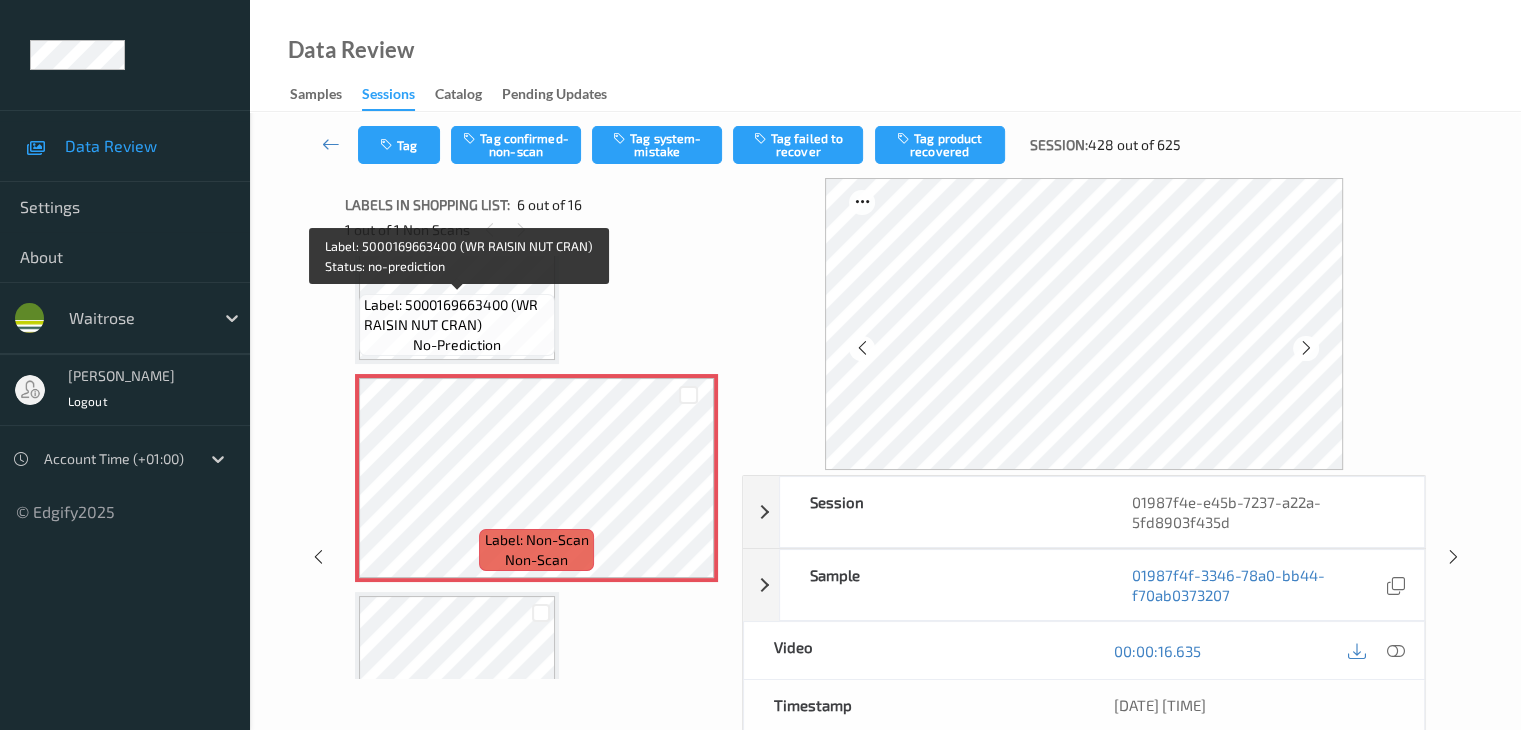 click on "Label: 5000169663400 (WR RAISIN NUT CRAN)" at bounding box center [457, 315] 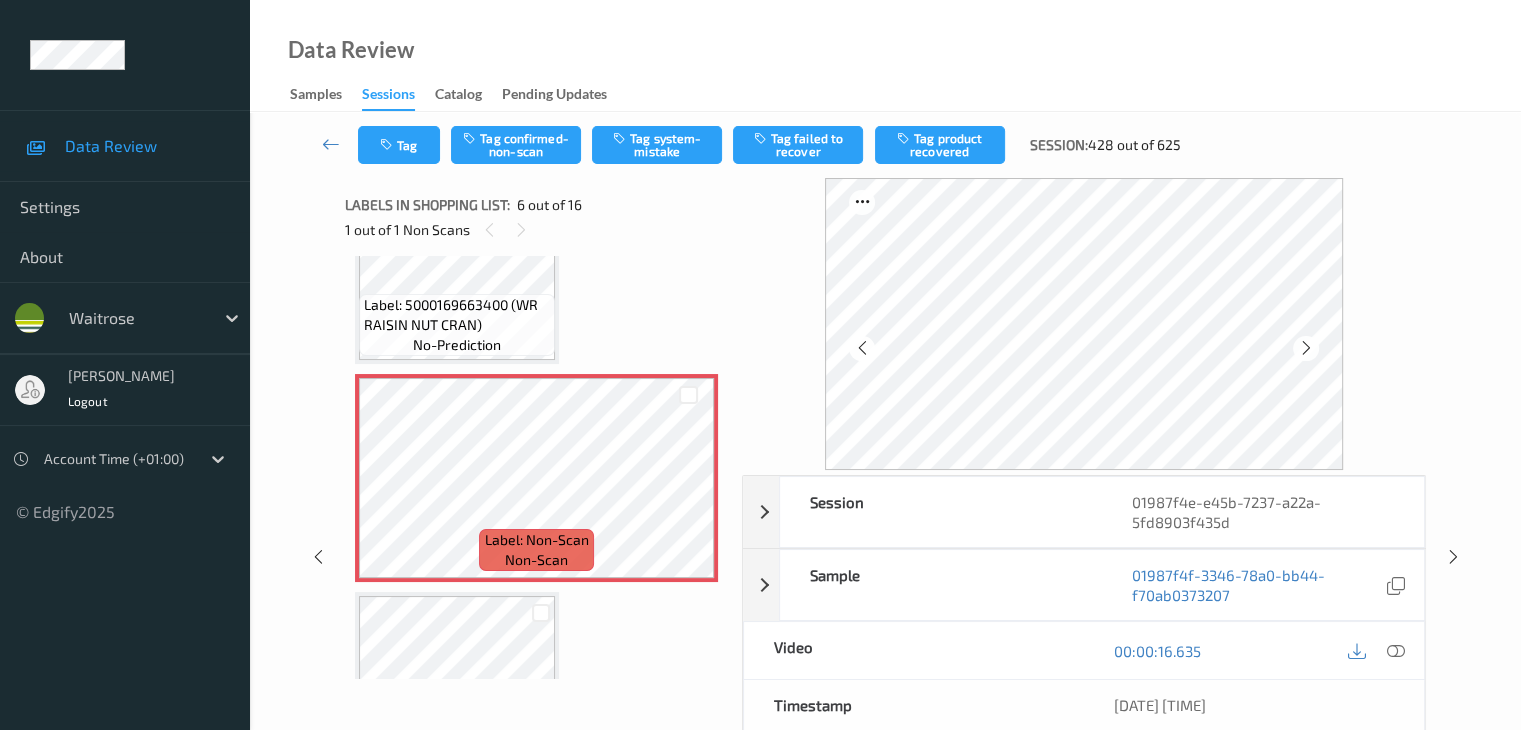 click on "Label: 5000169663400 (WR RAISIN NUT CRAN) no-prediction" at bounding box center (457, 325) 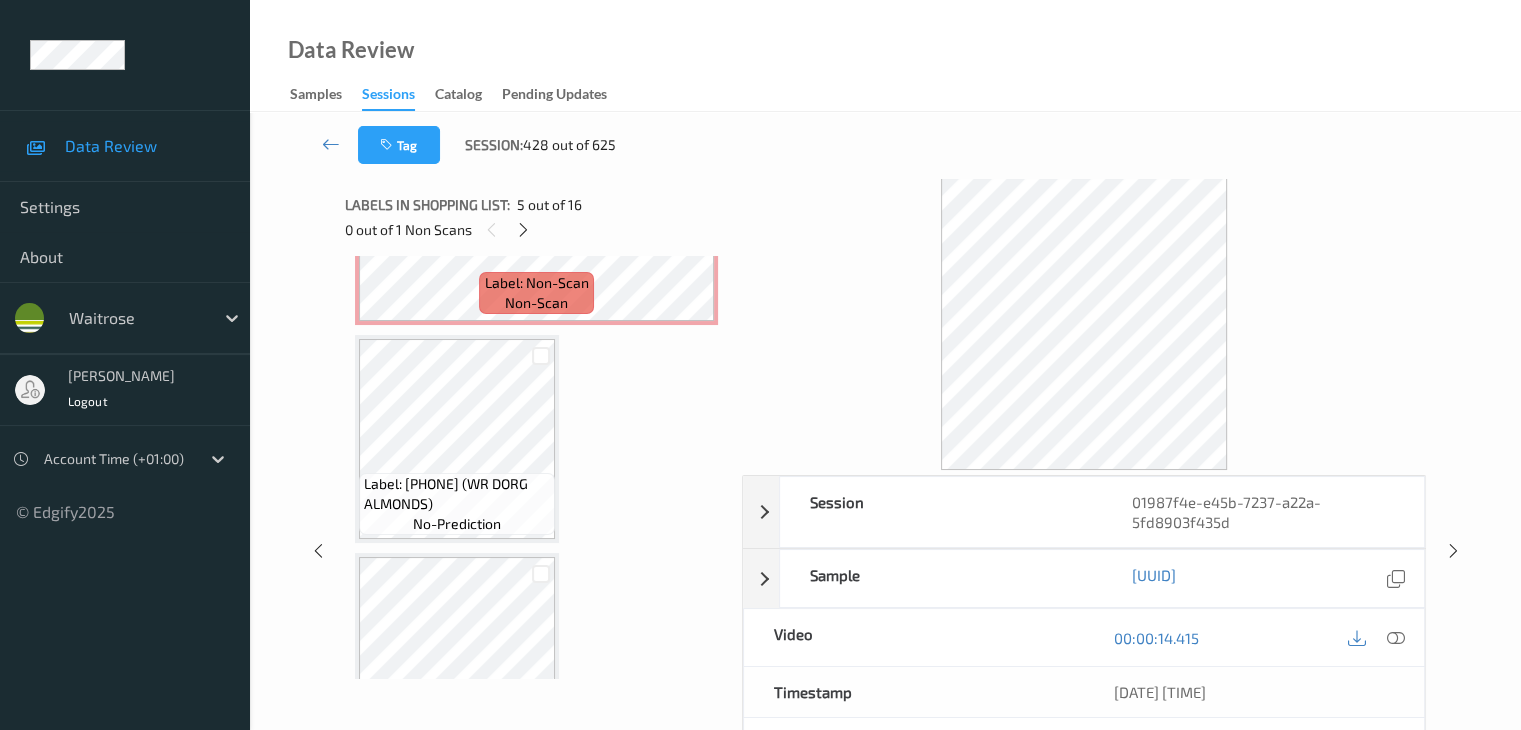 scroll, scrollTop: 1282, scrollLeft: 0, axis: vertical 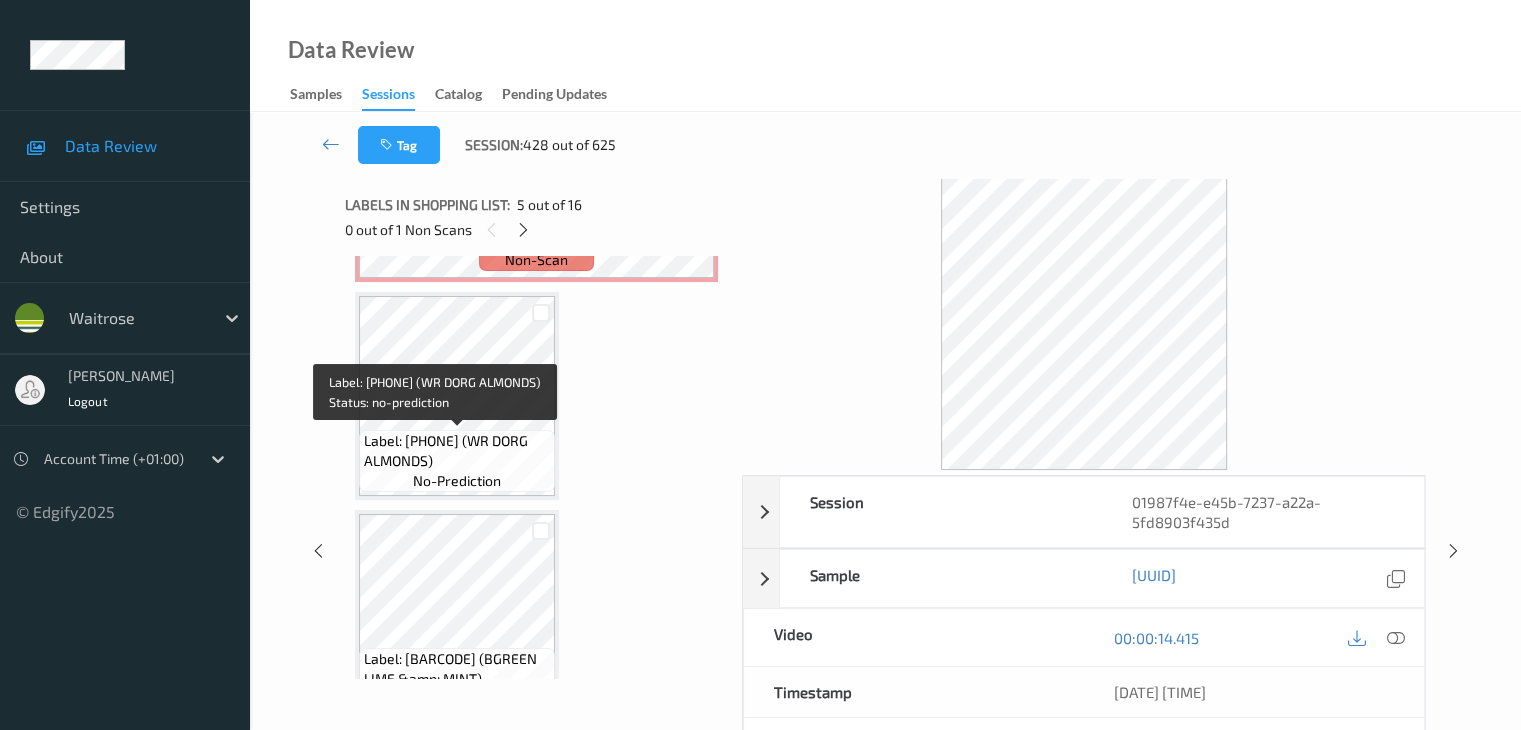 click on "Label: 5000169662359 (WR DORG ALMONDS)" at bounding box center [457, 451] 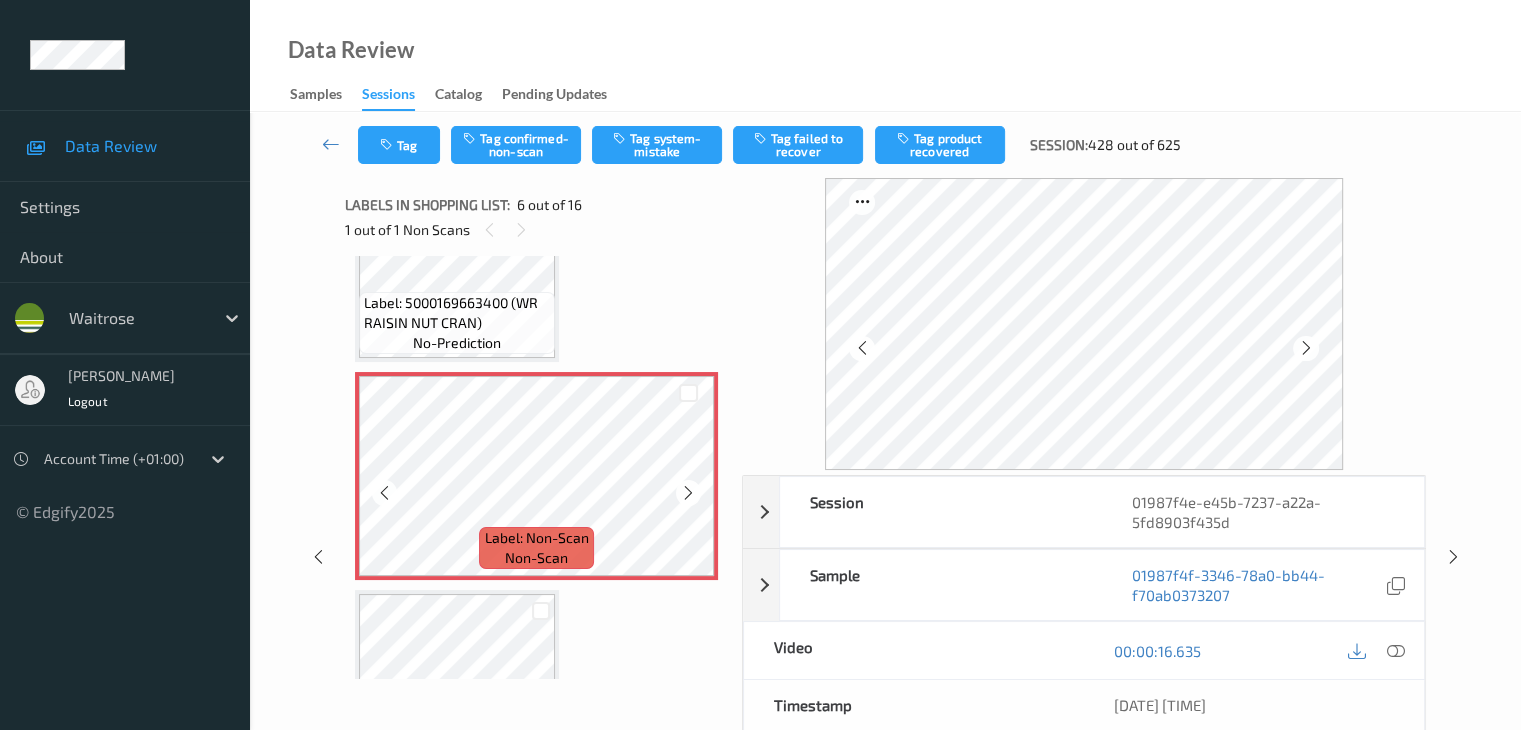 scroll, scrollTop: 882, scrollLeft: 0, axis: vertical 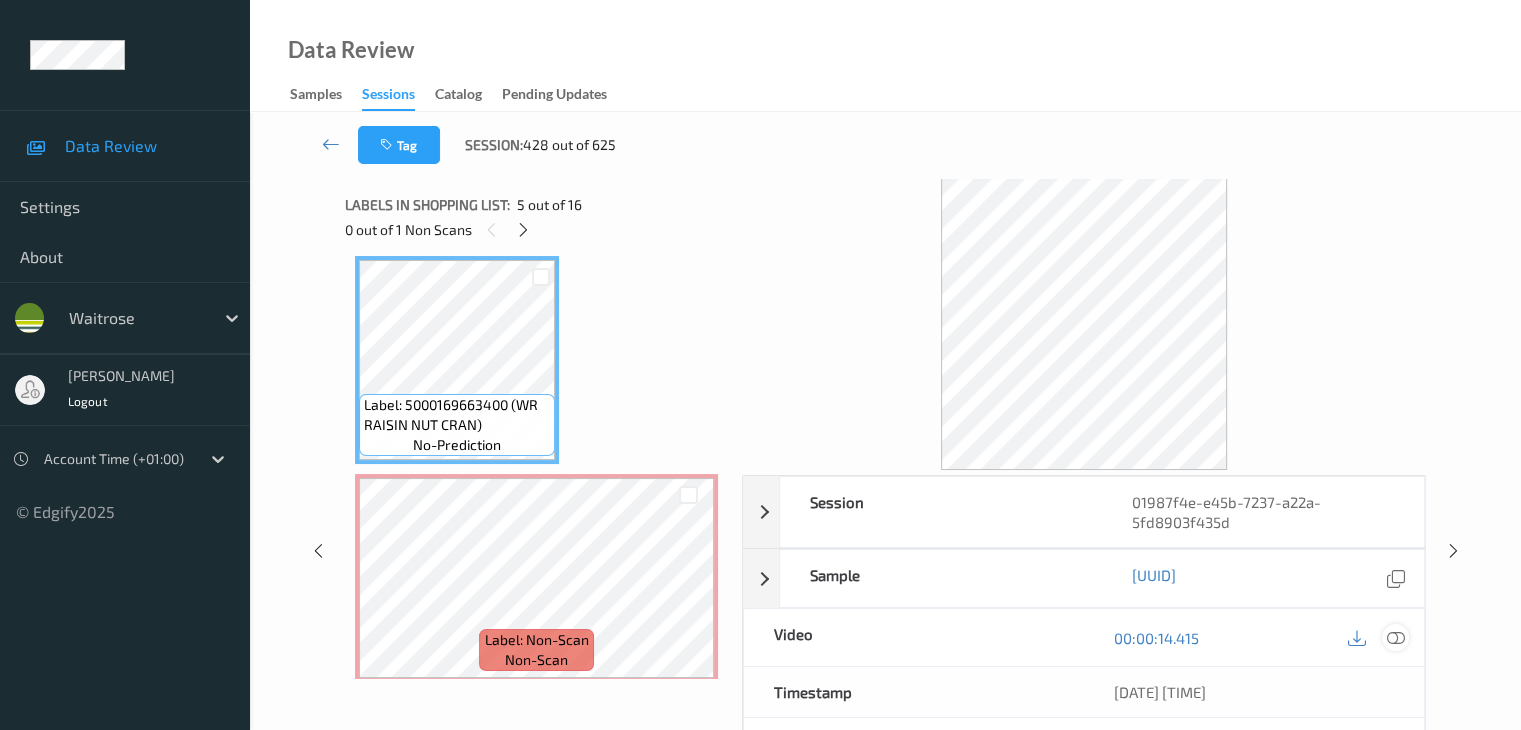 click at bounding box center [1395, 638] 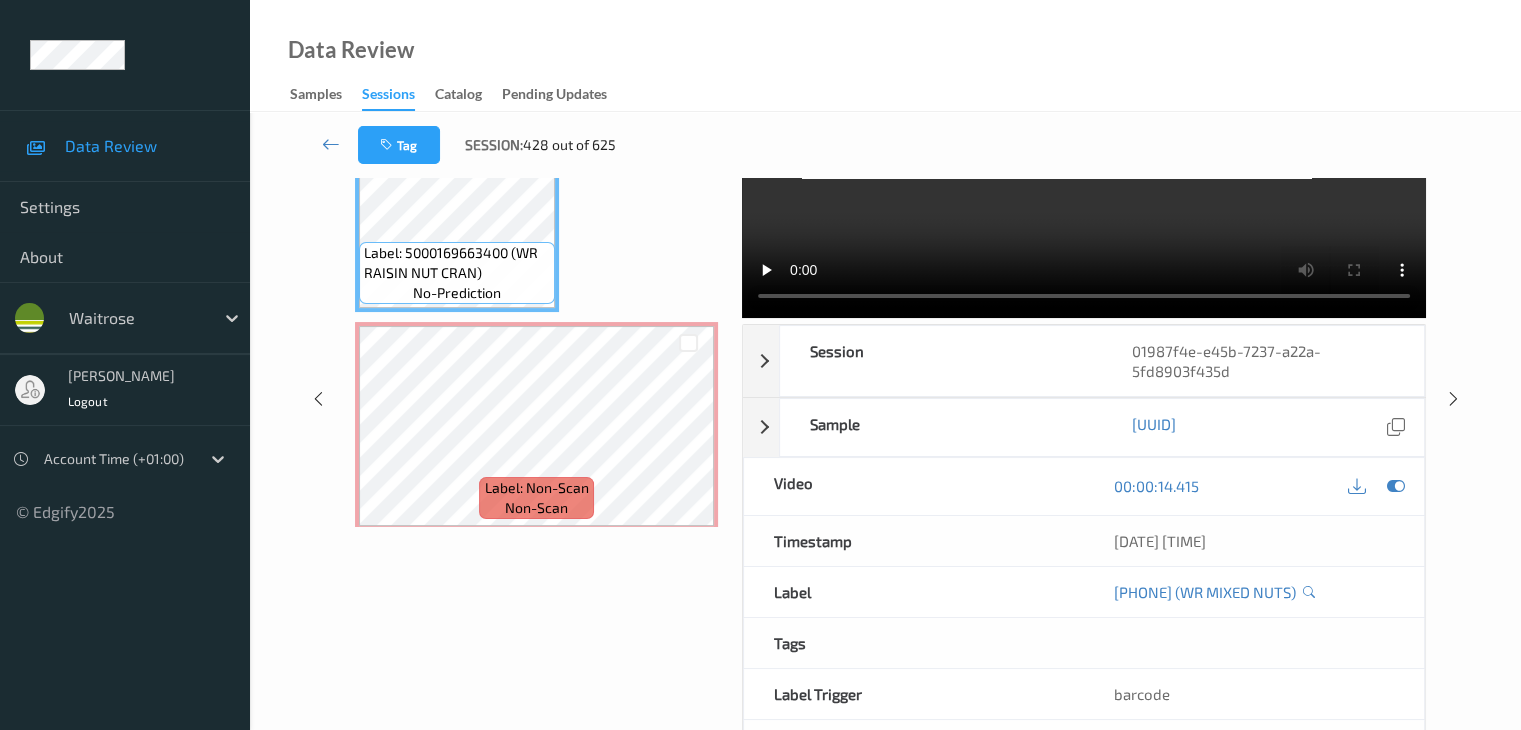 scroll, scrollTop: 264, scrollLeft: 0, axis: vertical 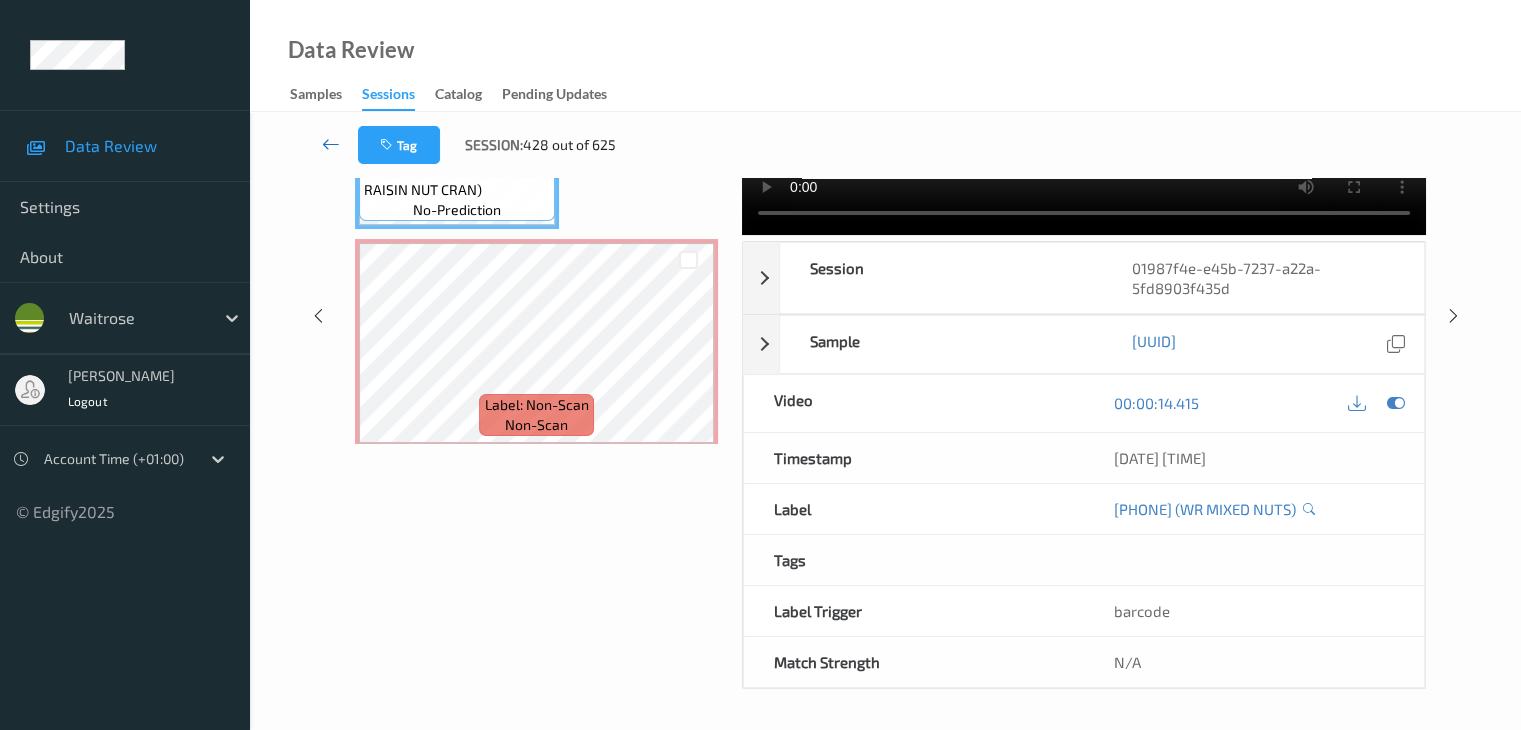 click at bounding box center (331, 144) 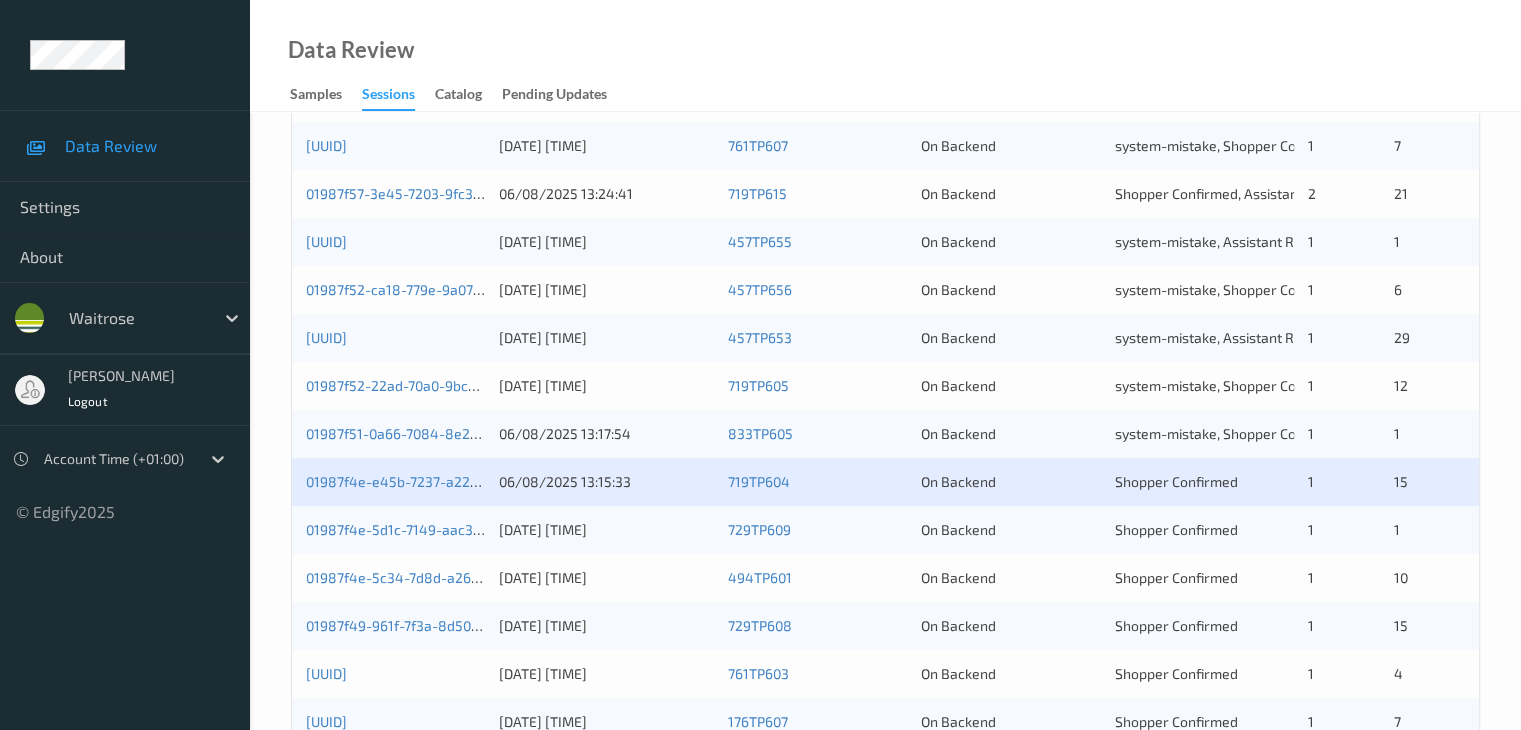 scroll, scrollTop: 500, scrollLeft: 0, axis: vertical 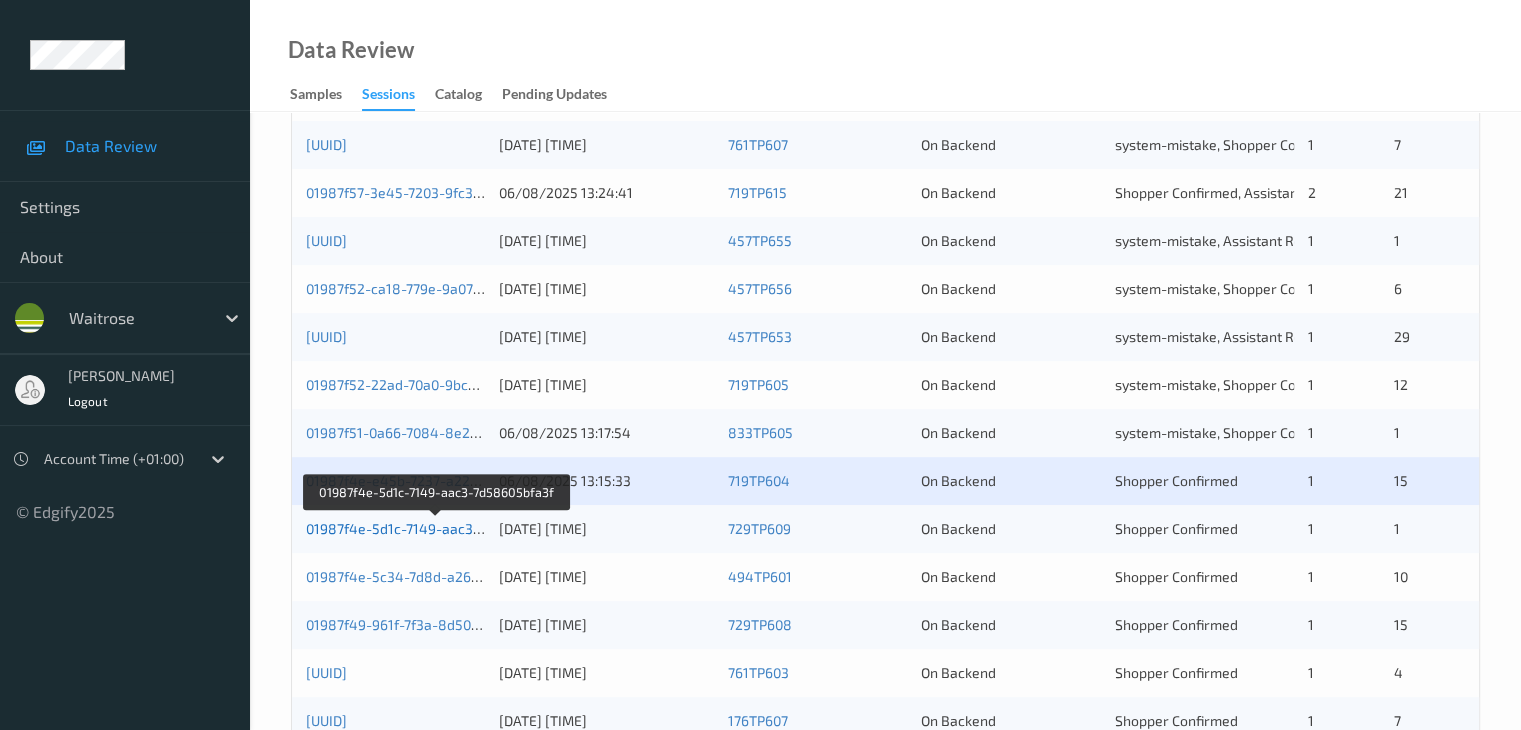 click on "01987f4e-5d1c-7149-aac3-7d58605bfa3f" at bounding box center [437, 528] 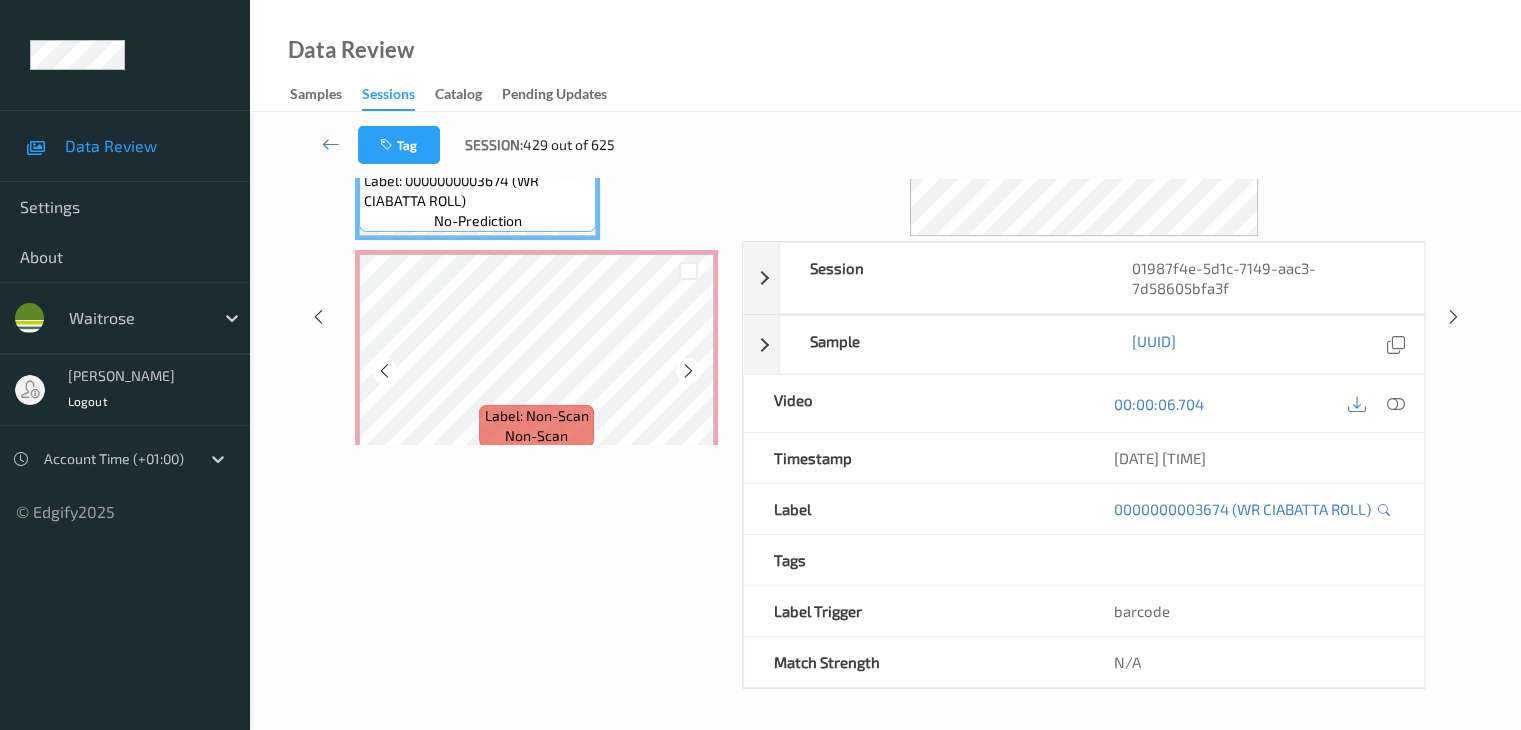 scroll, scrollTop: 44, scrollLeft: 0, axis: vertical 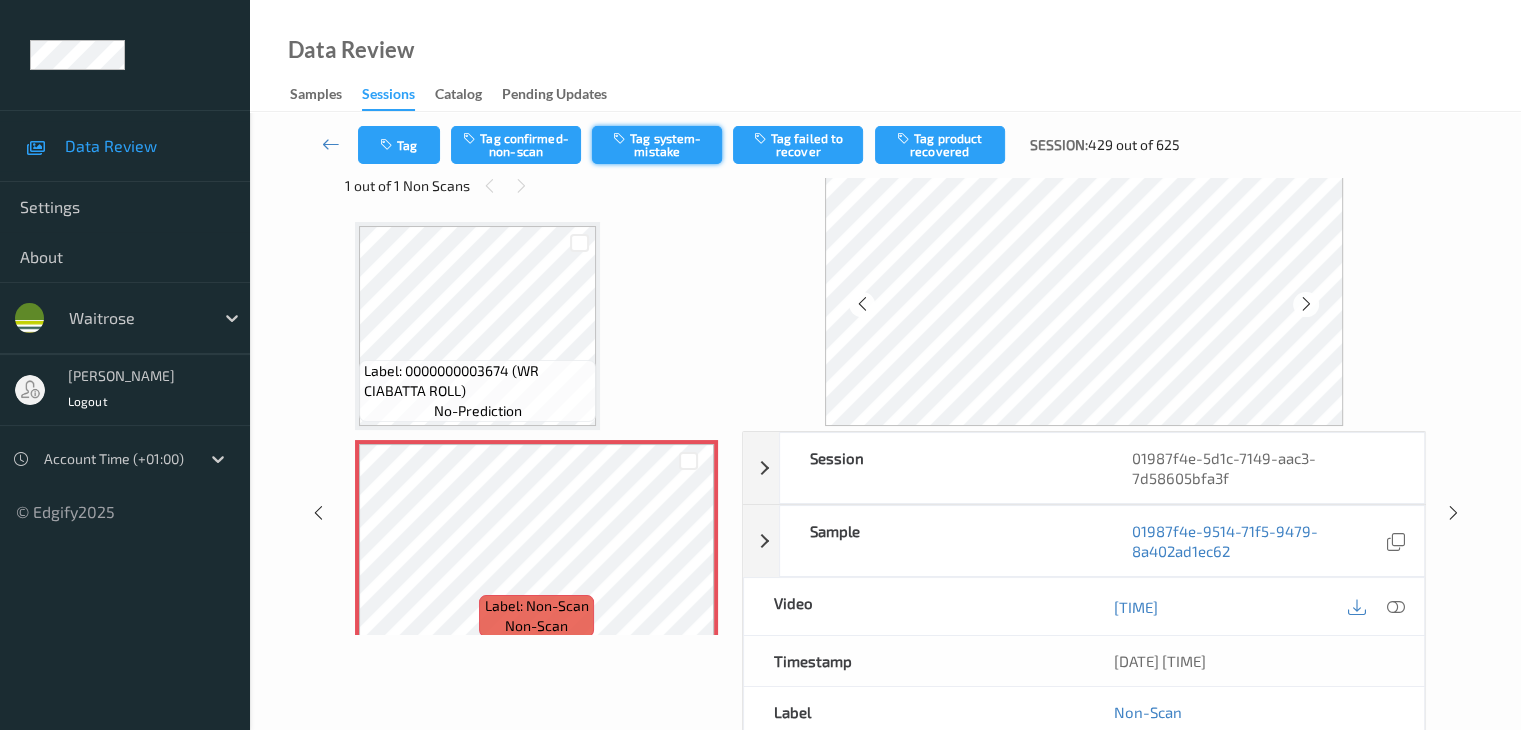 click on "Tag   system-mistake" at bounding box center [657, 145] 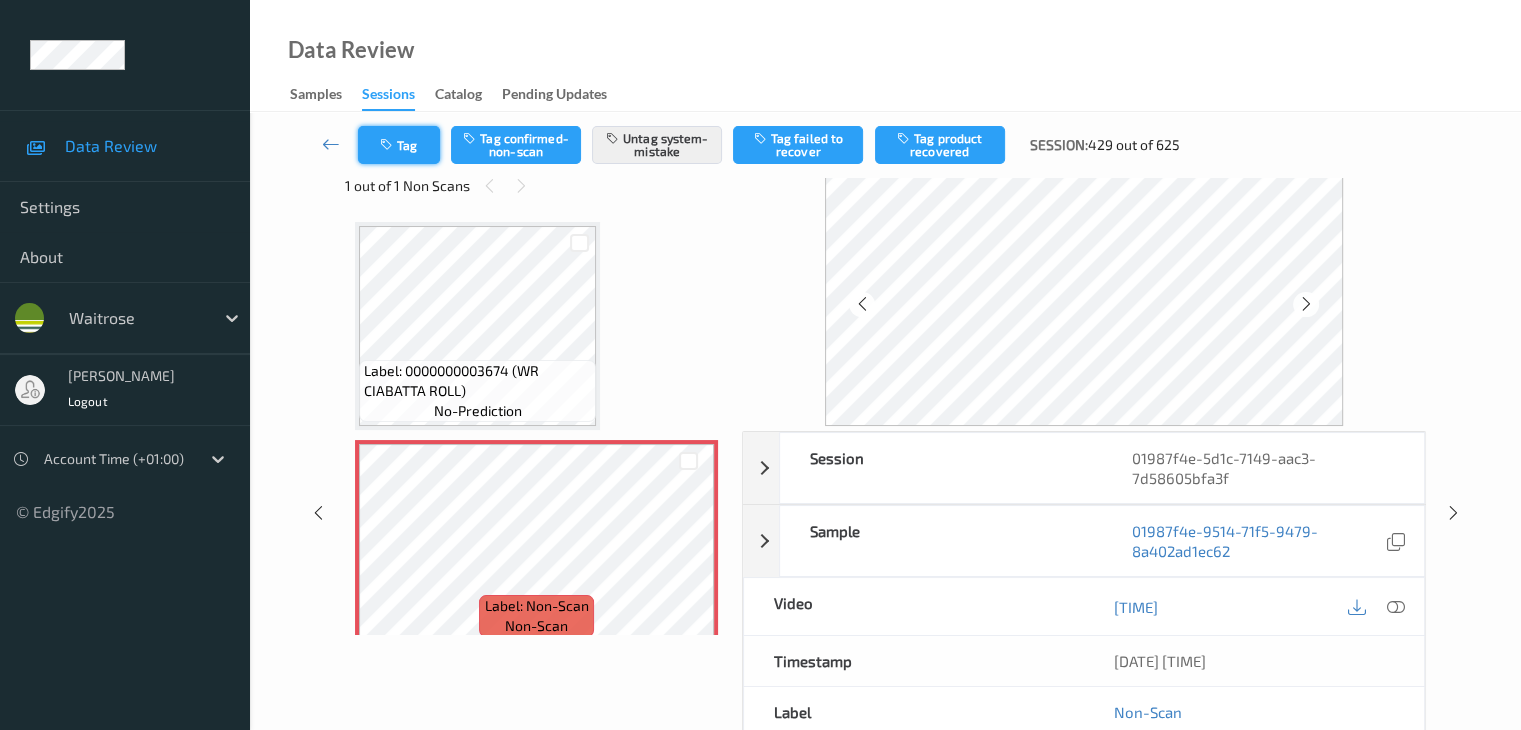 click at bounding box center [388, 145] 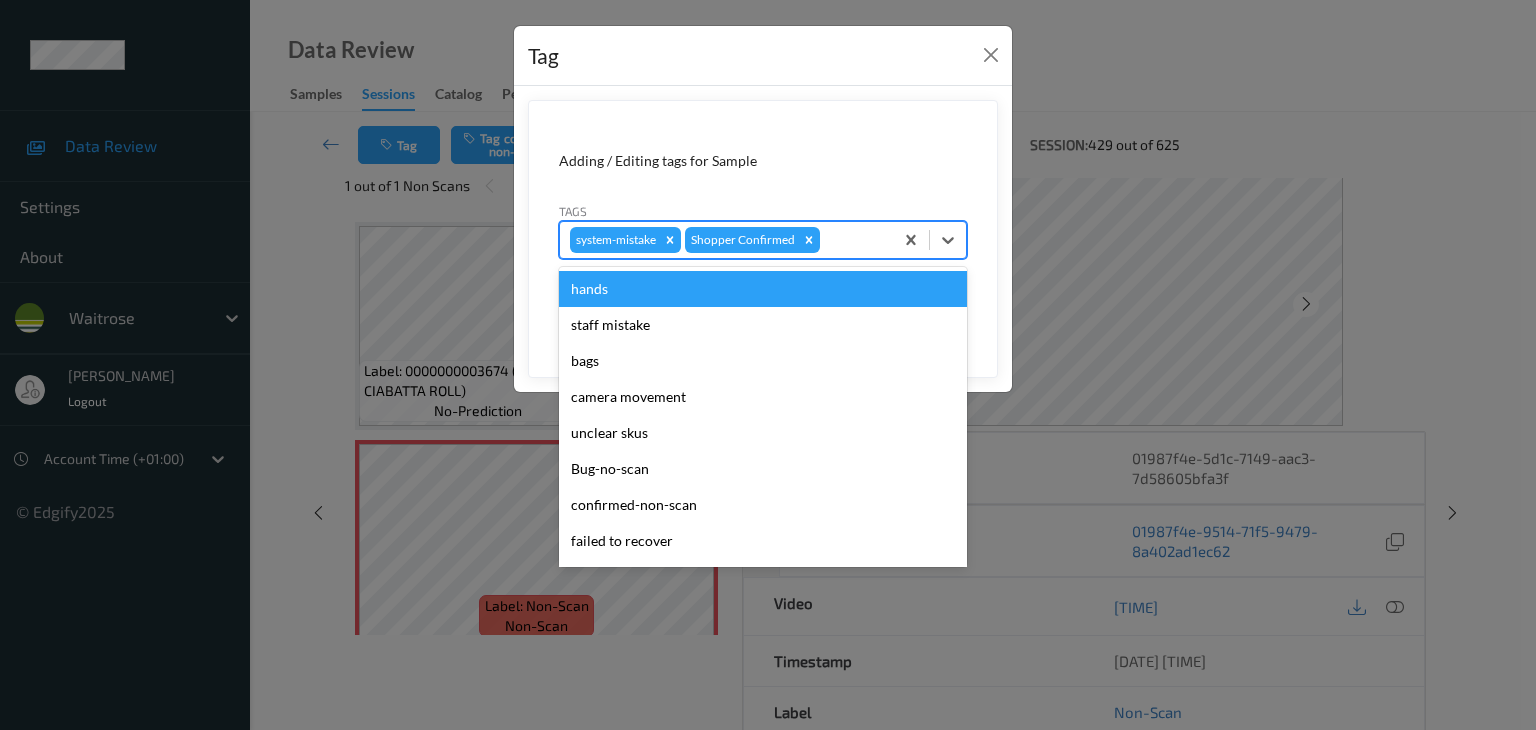 click at bounding box center (853, 240) 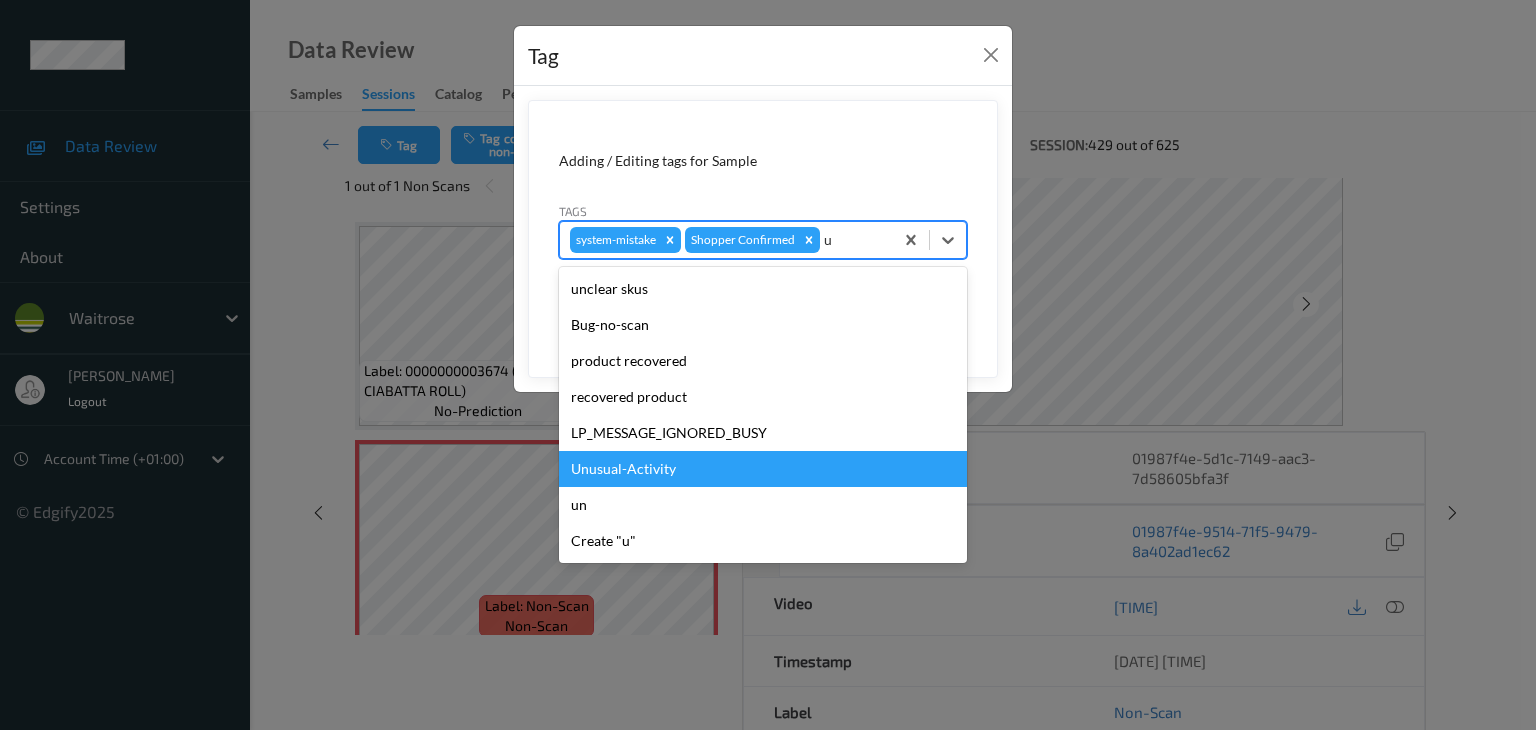 click on "Unusual-Activity" at bounding box center [763, 469] 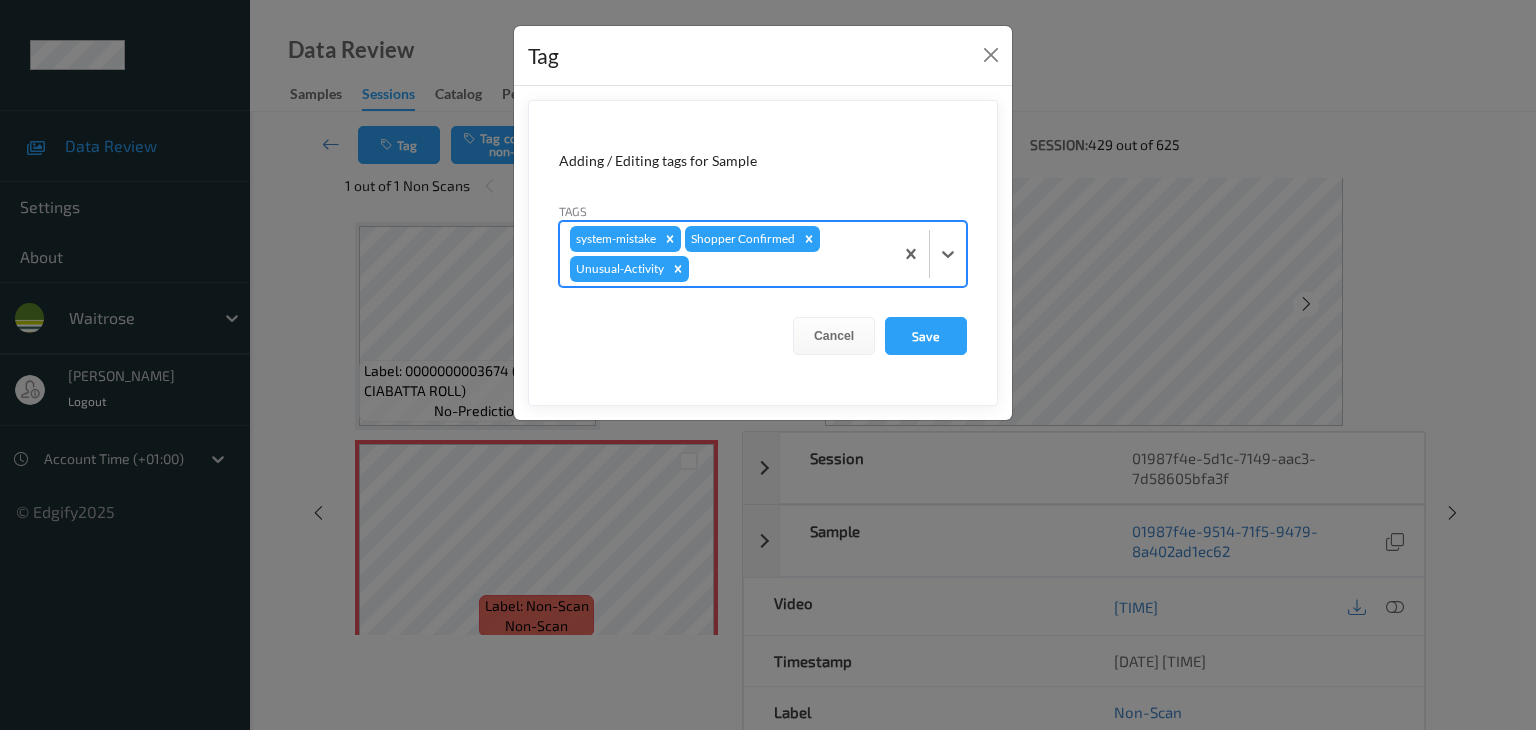 type on "p" 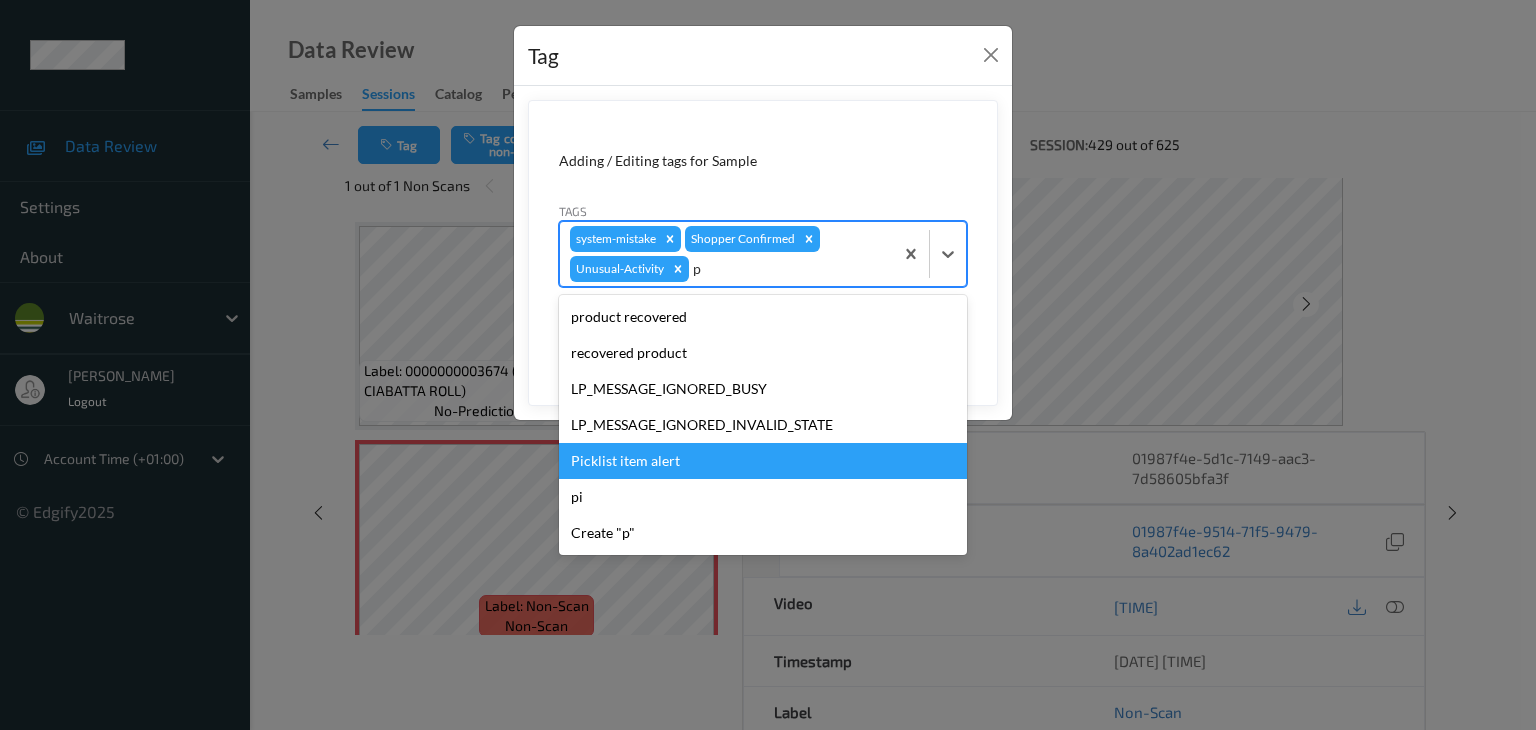 click on "Picklist item alert" at bounding box center (763, 461) 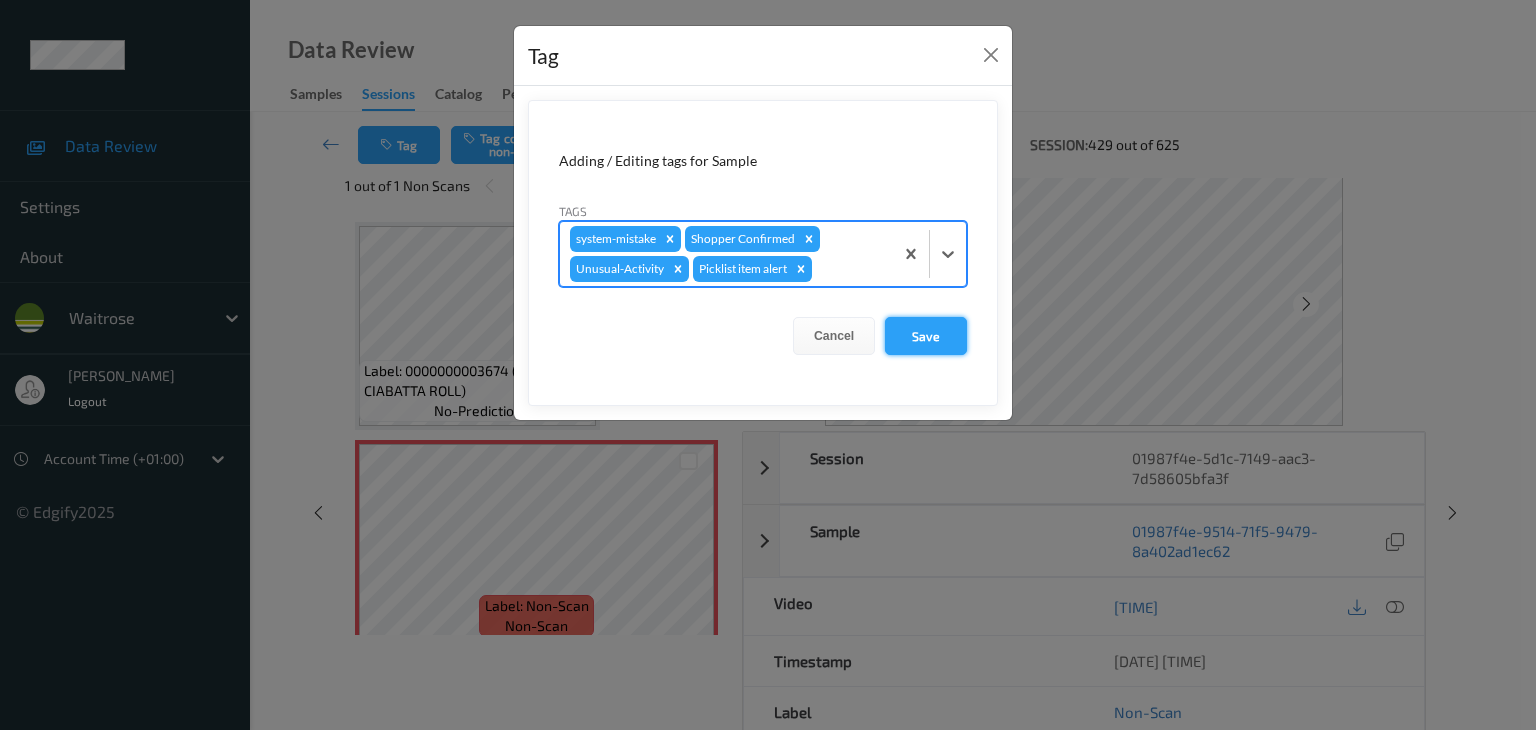 click on "Save" at bounding box center [926, 336] 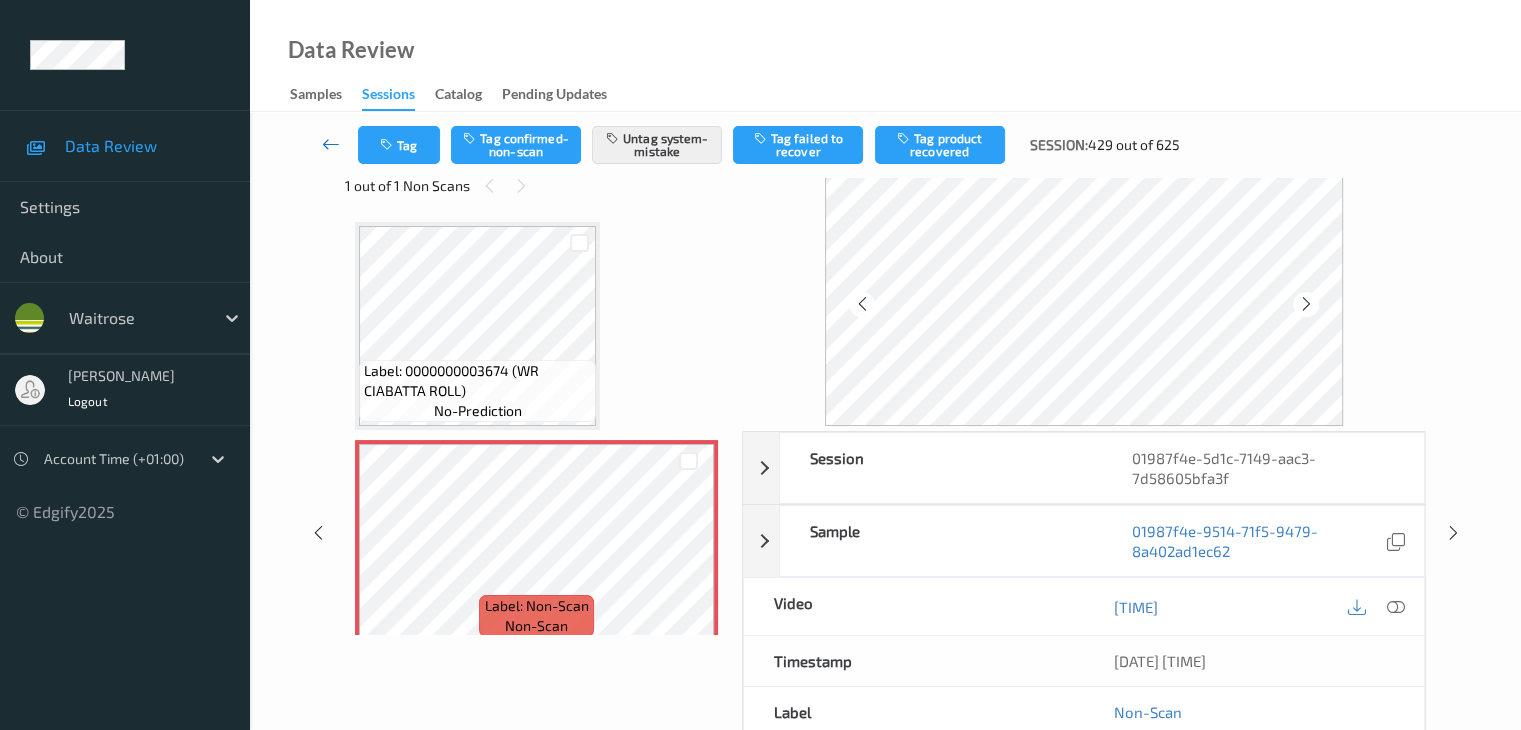 click at bounding box center (331, 144) 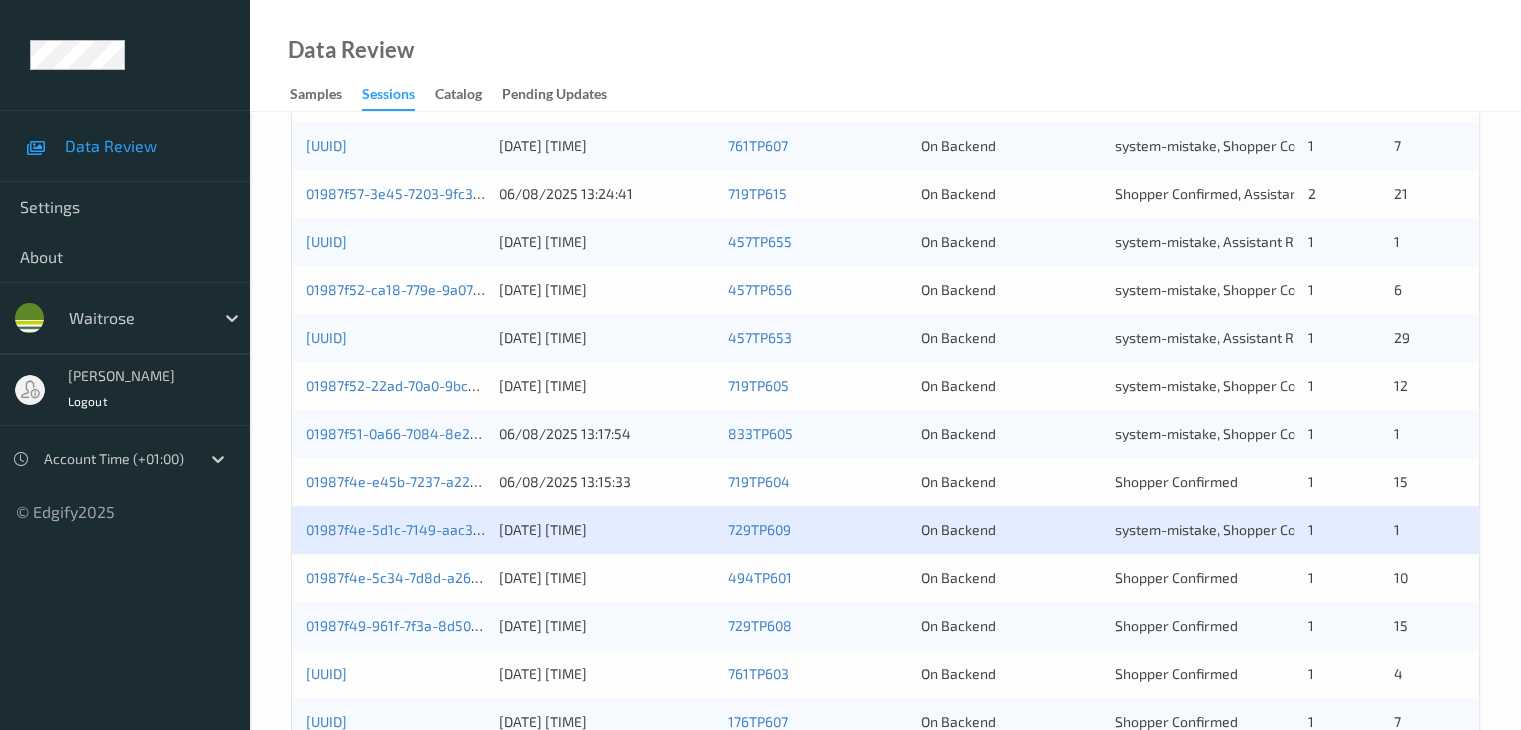scroll, scrollTop: 600, scrollLeft: 0, axis: vertical 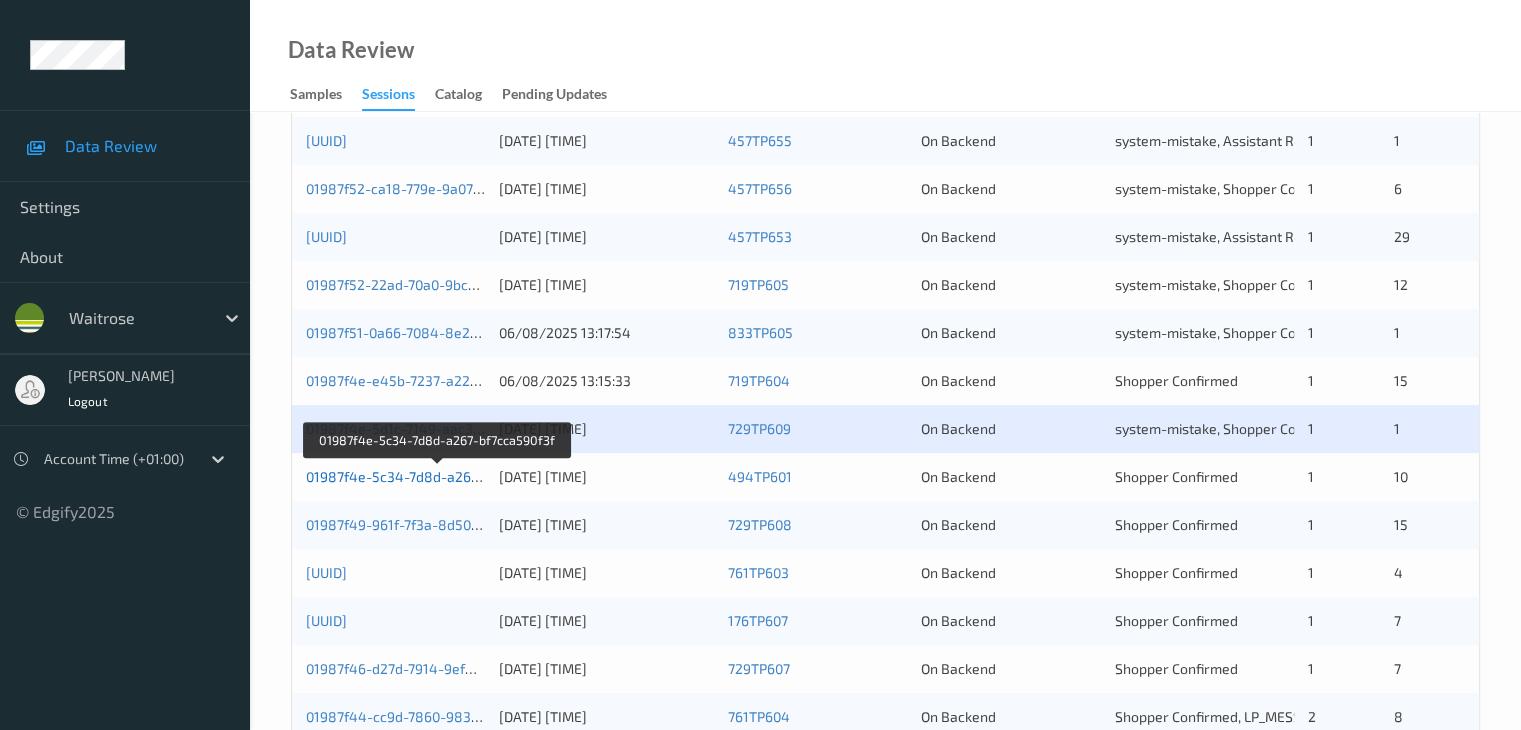 click on "01987f4e-5c34-7d8d-a267-bf7cca590f3f" at bounding box center (437, 476) 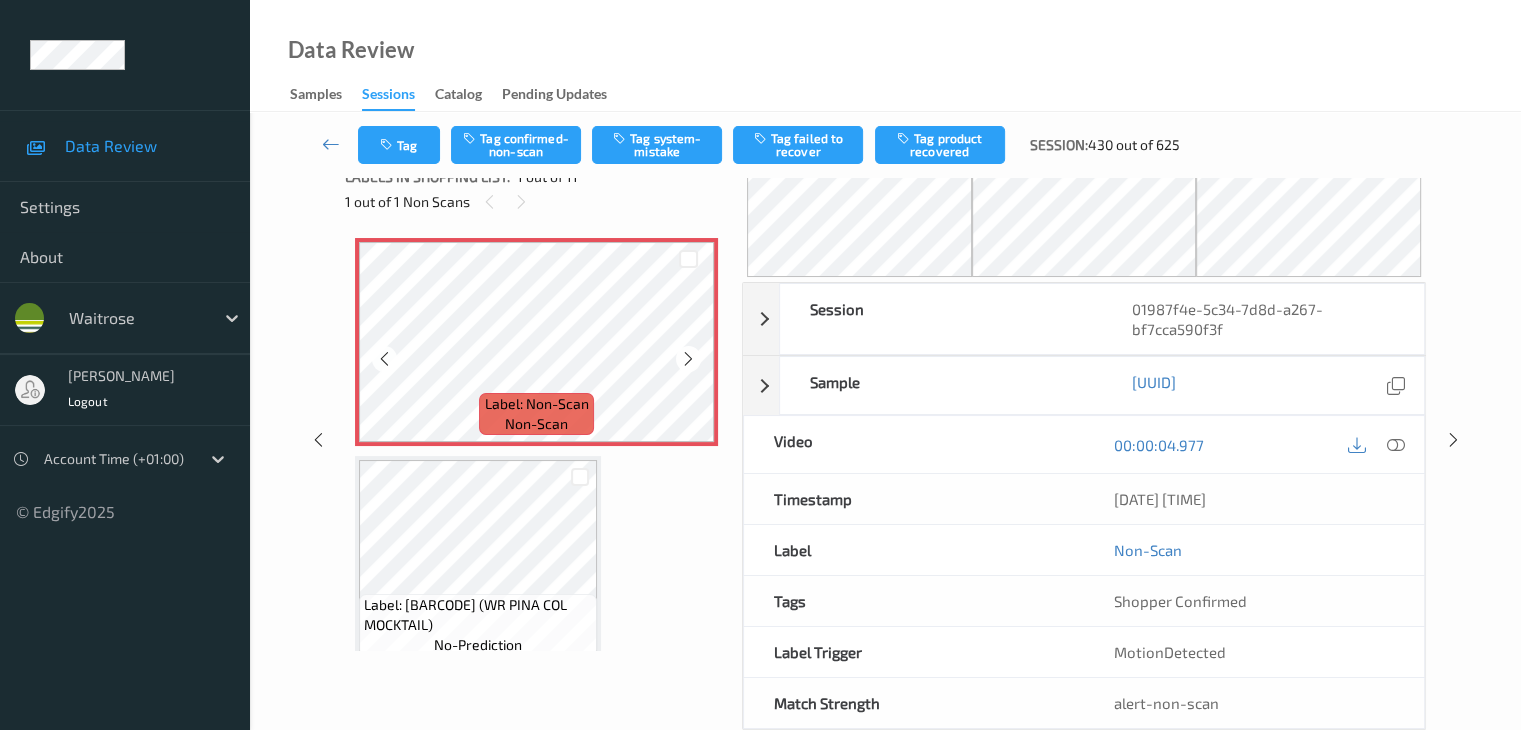 scroll, scrollTop: 0, scrollLeft: 0, axis: both 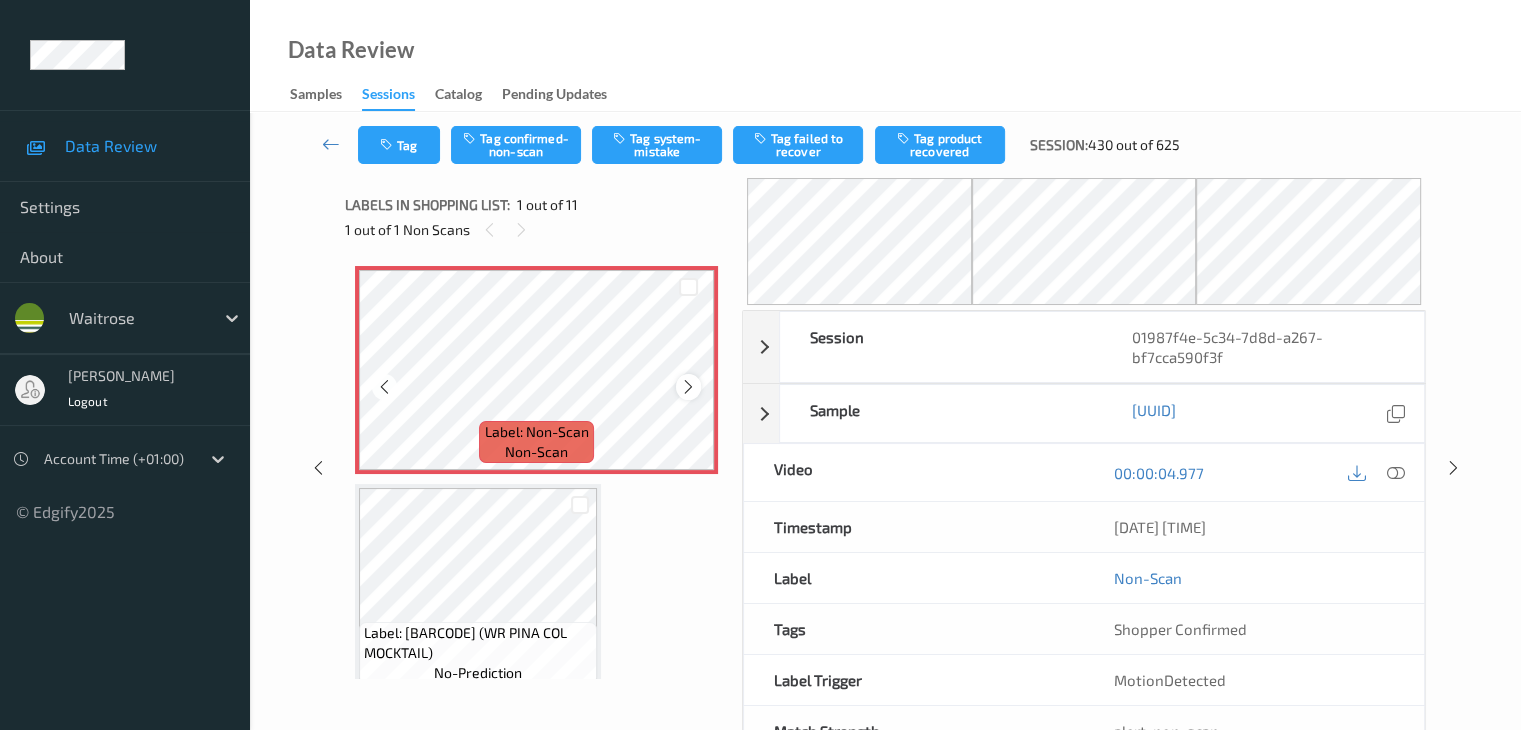 click at bounding box center (688, 387) 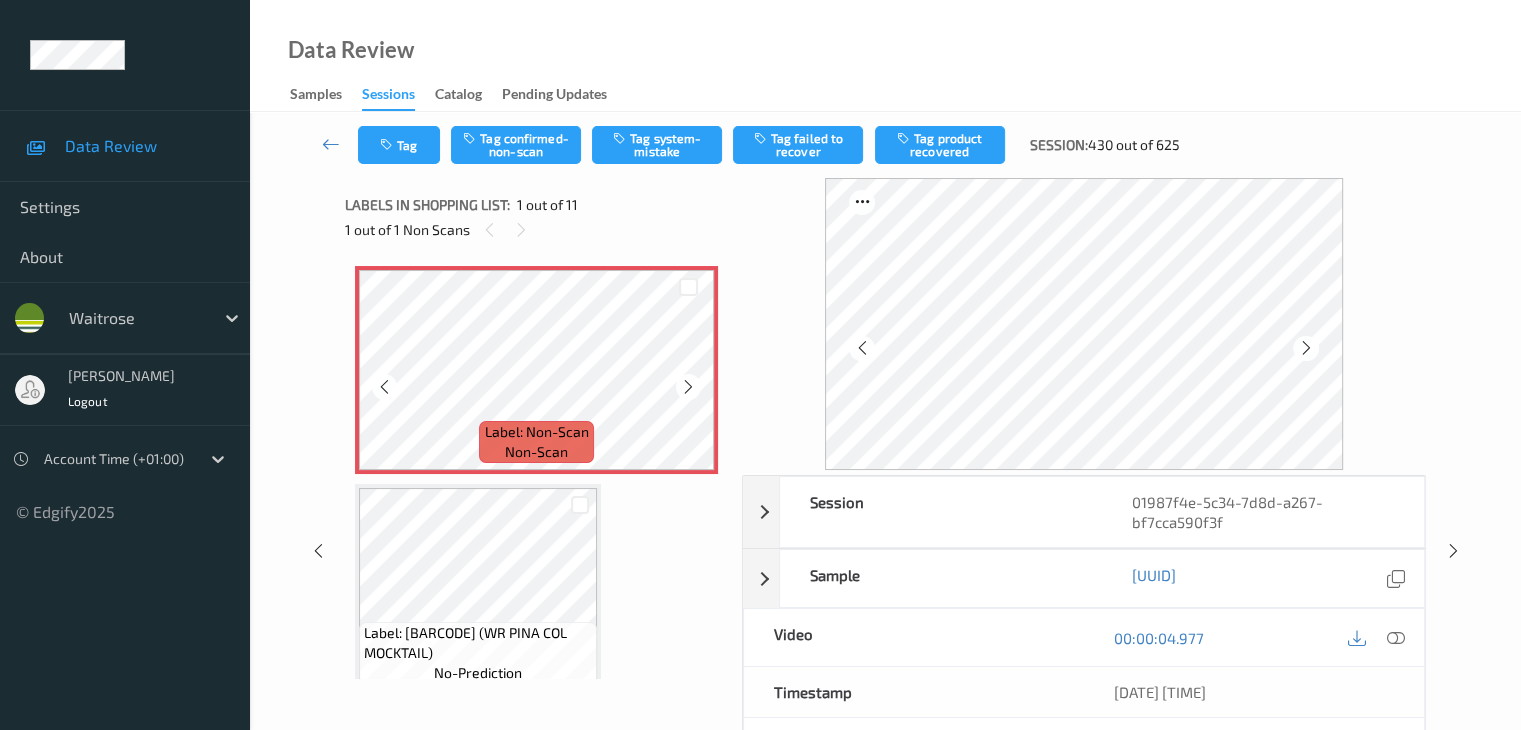 click at bounding box center (688, 387) 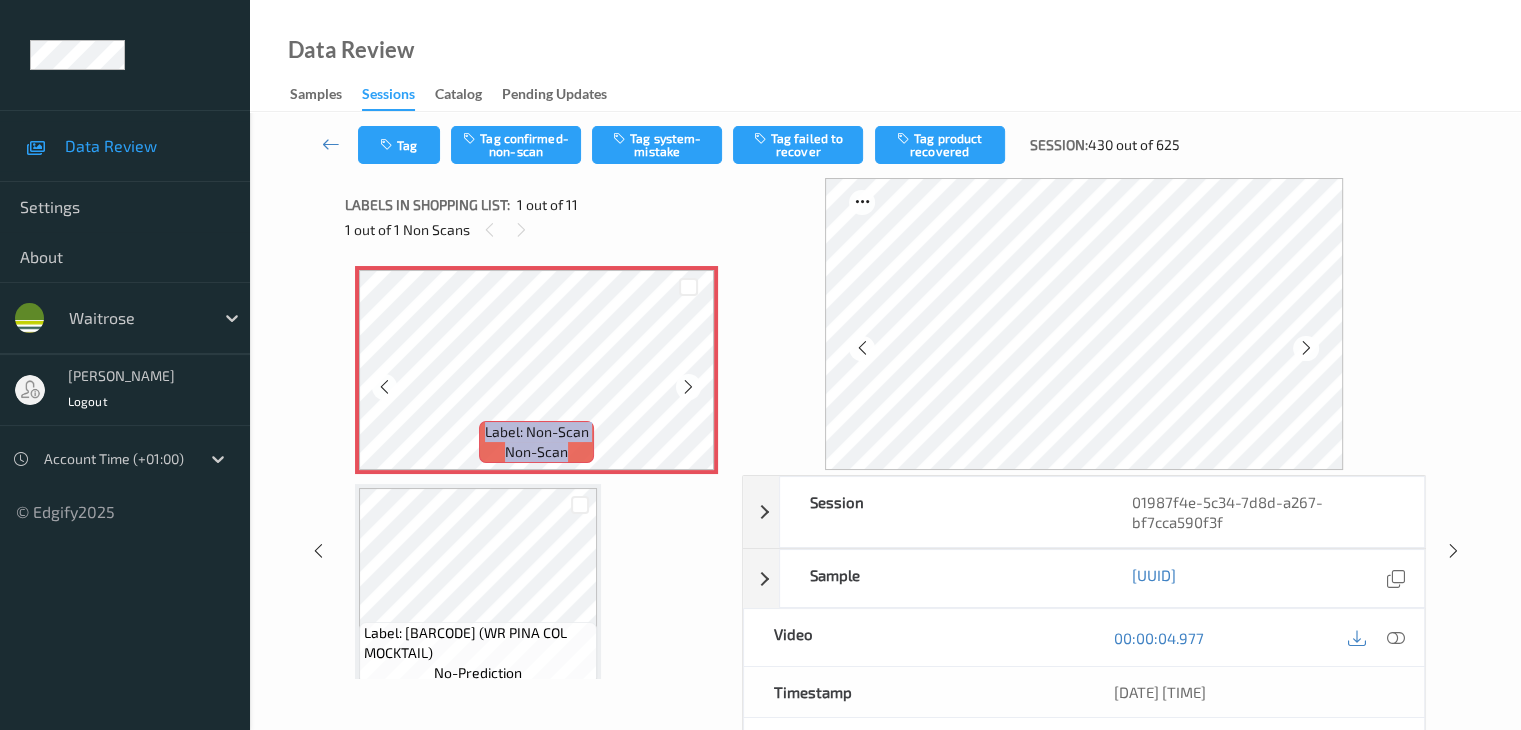 click at bounding box center (688, 387) 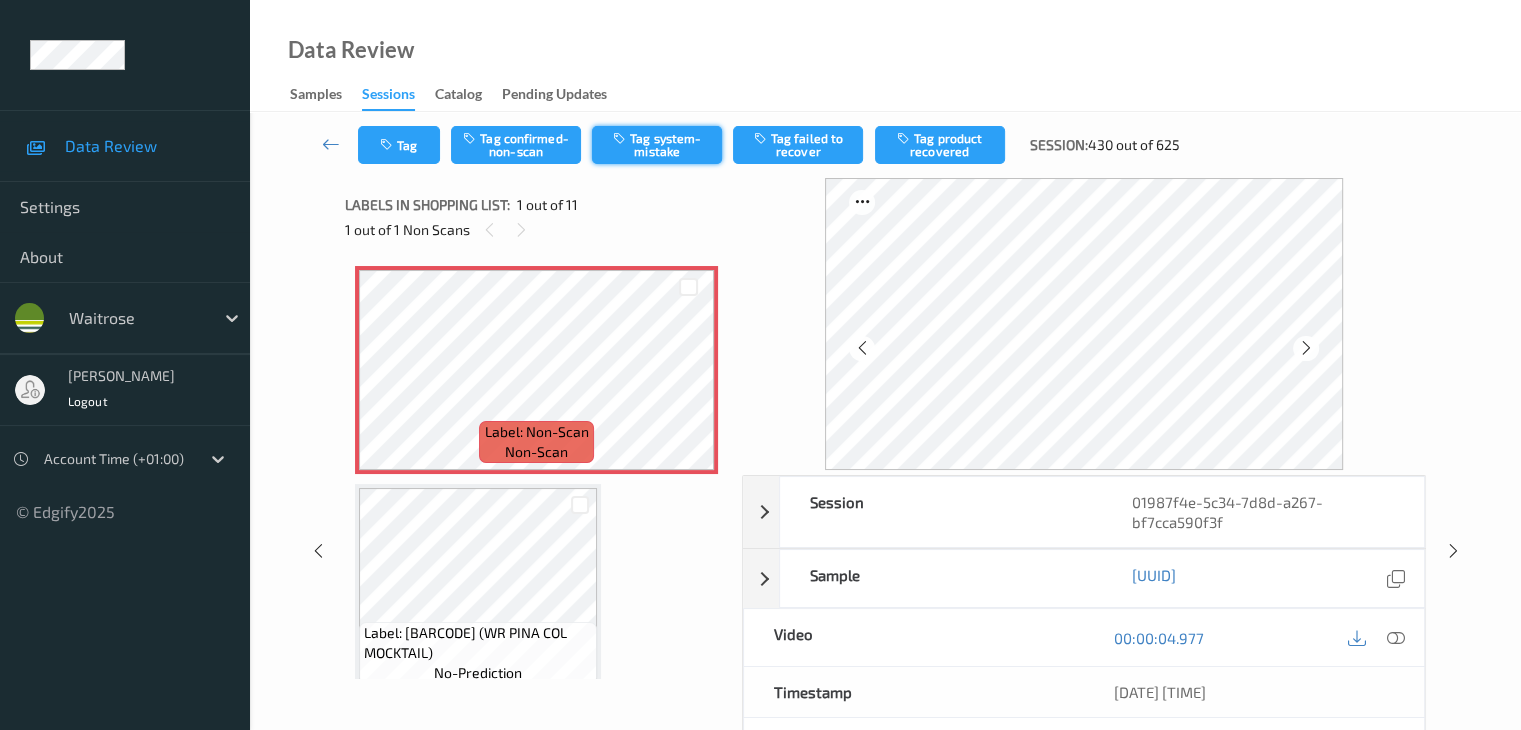 click on "Tag   system-mistake" at bounding box center (657, 145) 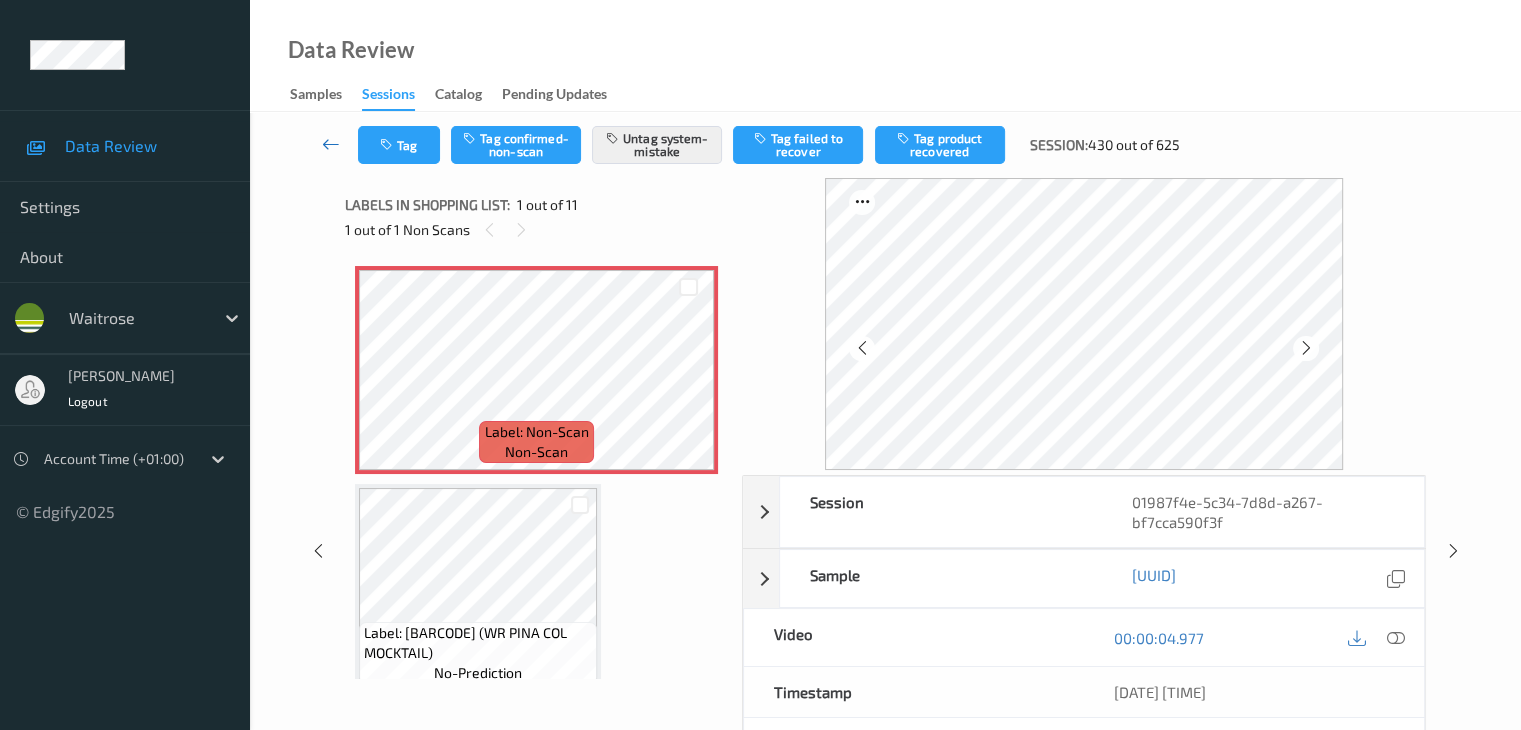 click at bounding box center (331, 144) 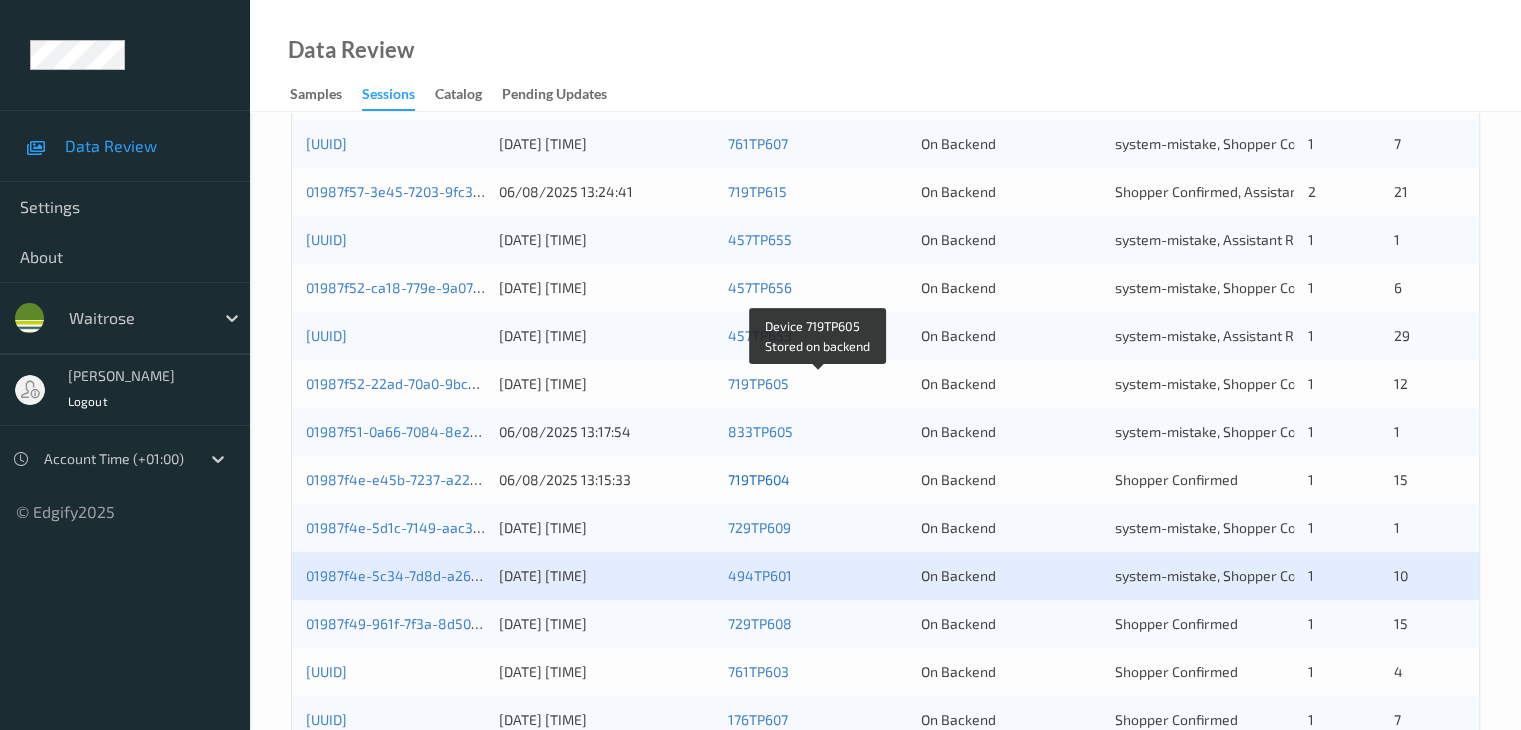 scroll, scrollTop: 800, scrollLeft: 0, axis: vertical 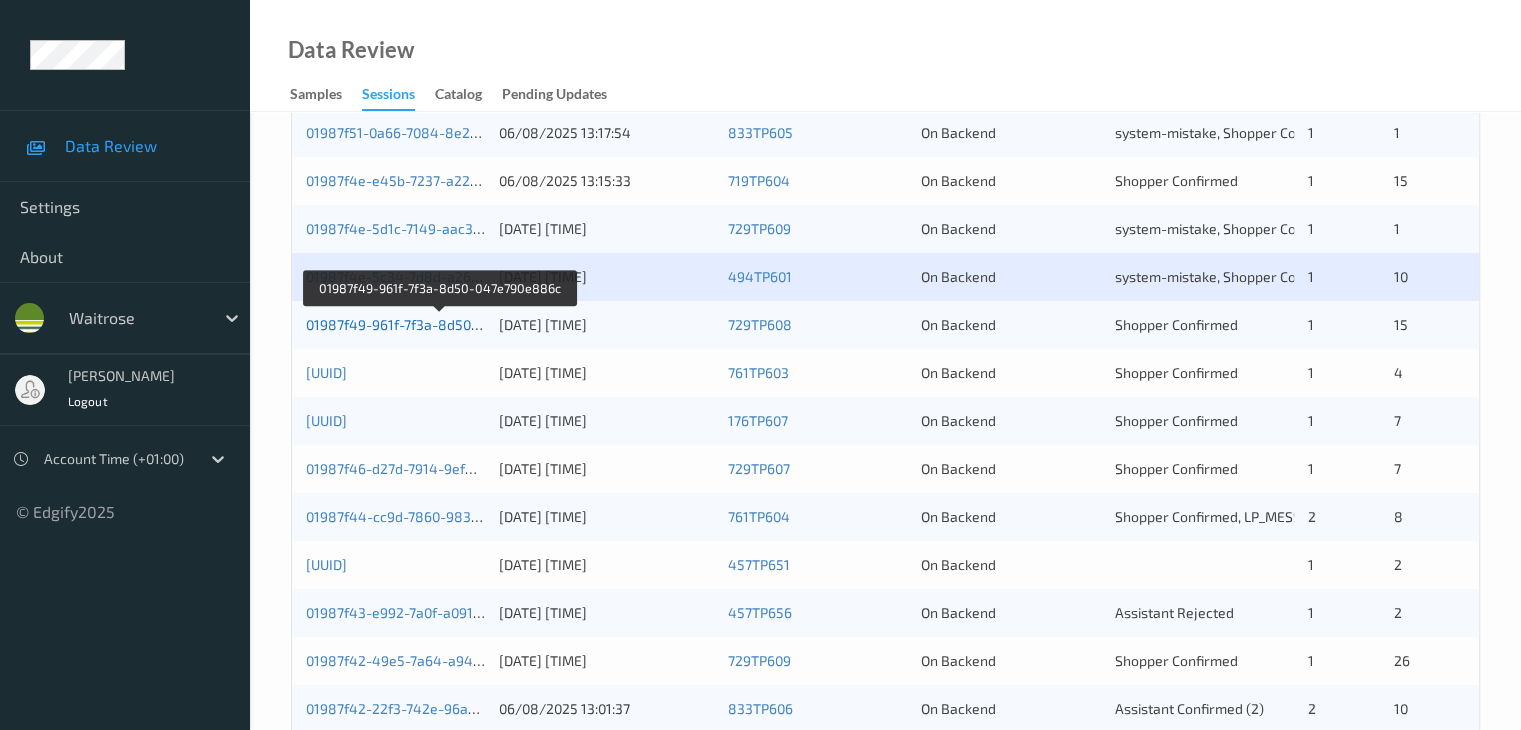click on "01987f49-961f-7f3a-8d50-047e790e886c" at bounding box center (439, 324) 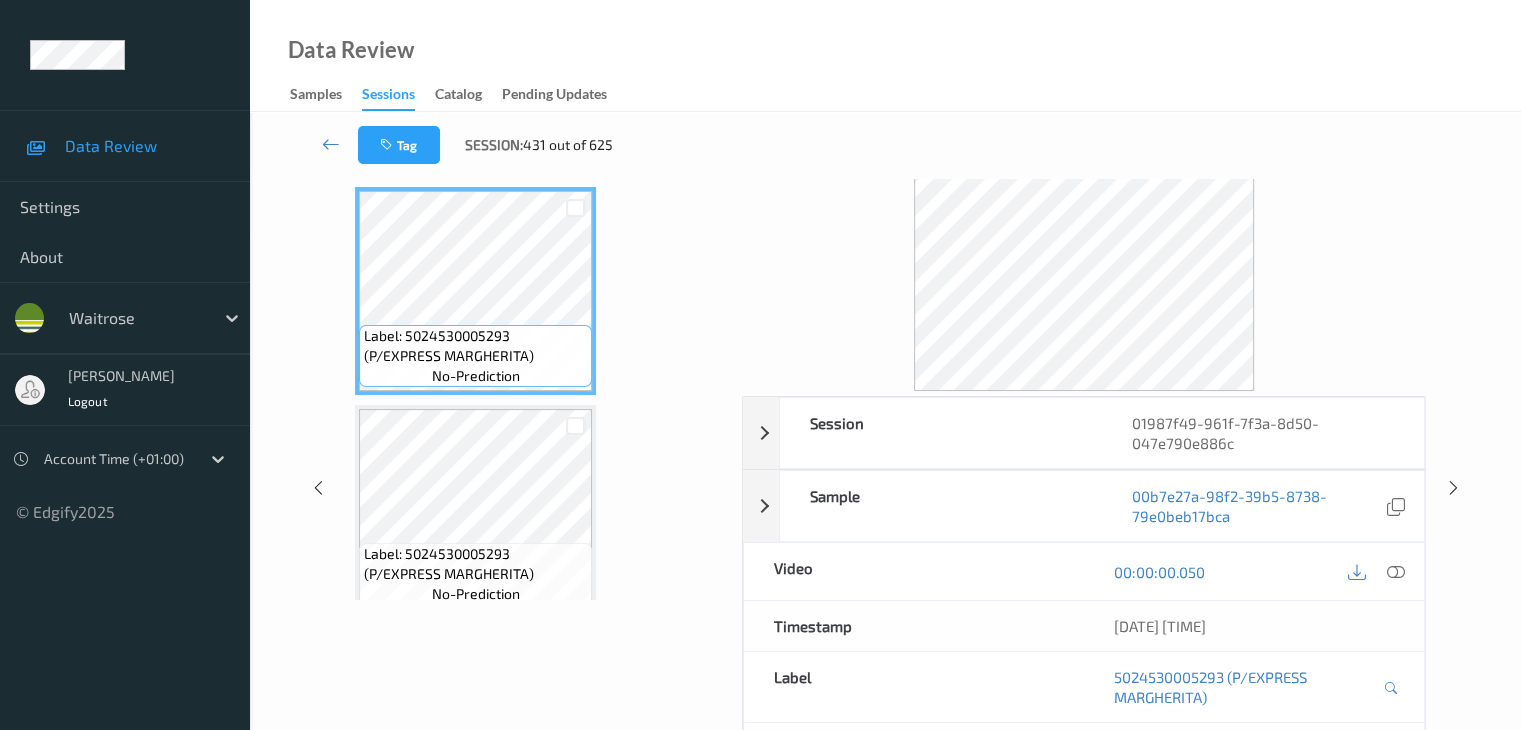 scroll, scrollTop: 0, scrollLeft: 0, axis: both 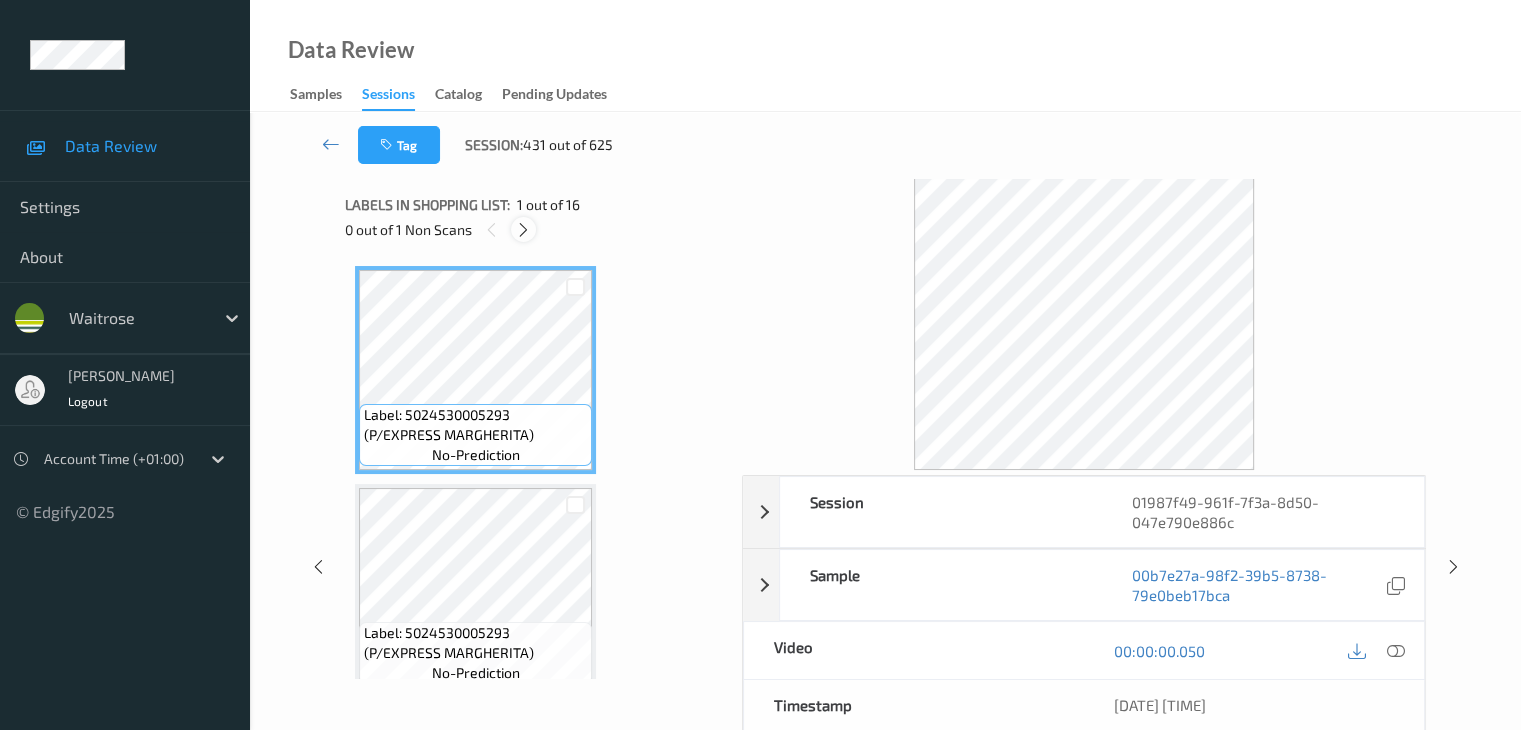 click at bounding box center [523, 230] 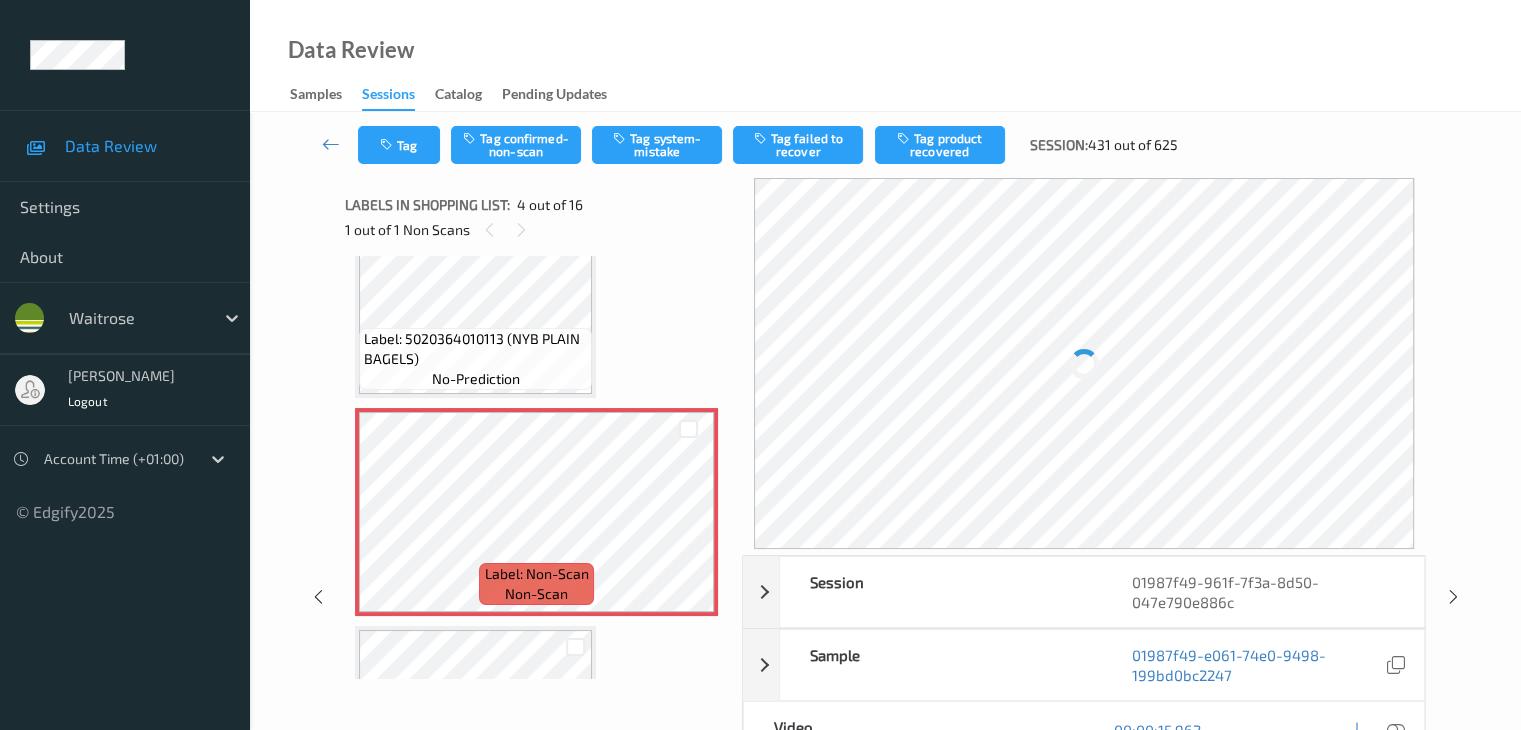 scroll, scrollTop: 546, scrollLeft: 0, axis: vertical 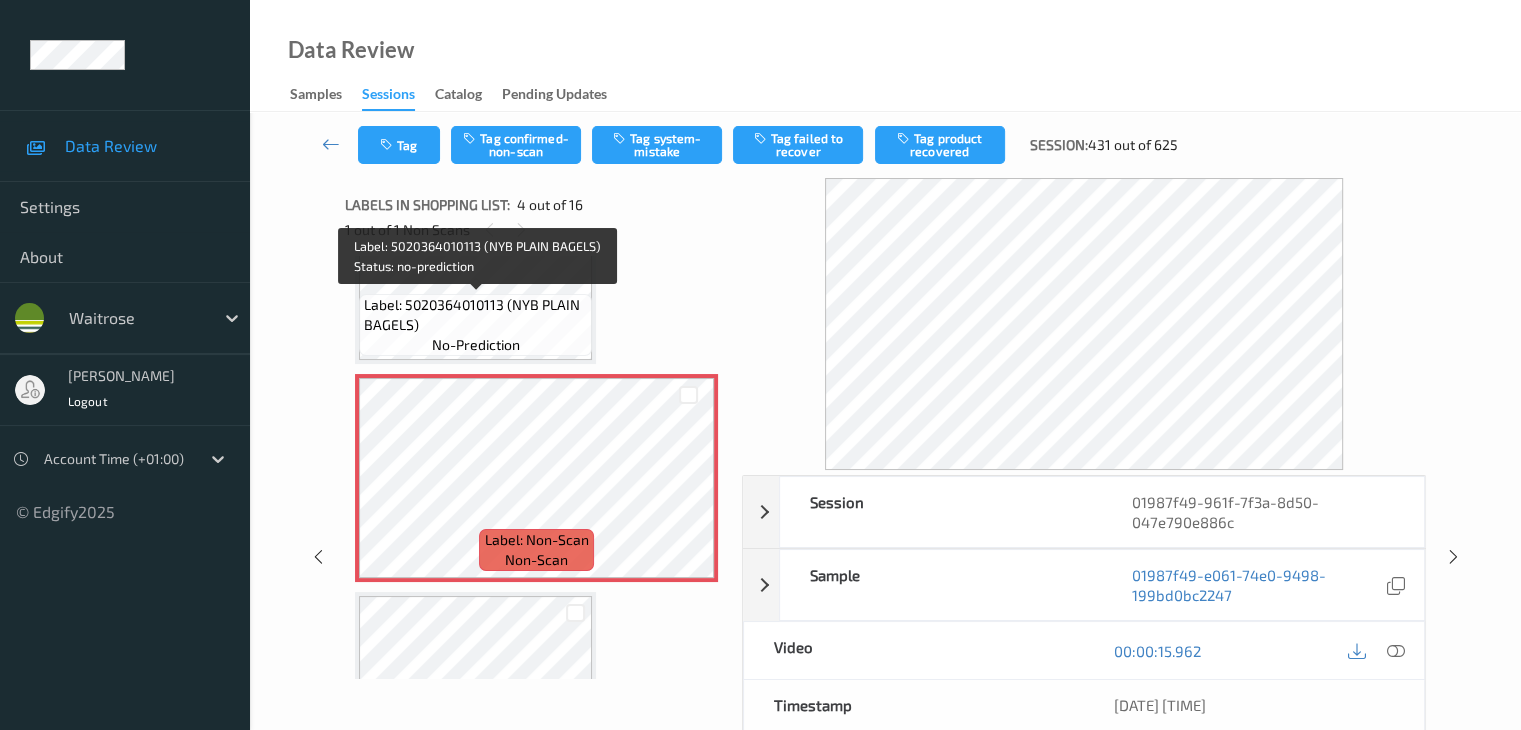 click on "Label: 5020364010113 (NYB PLAIN BAGELS) no-prediction" at bounding box center (475, 325) 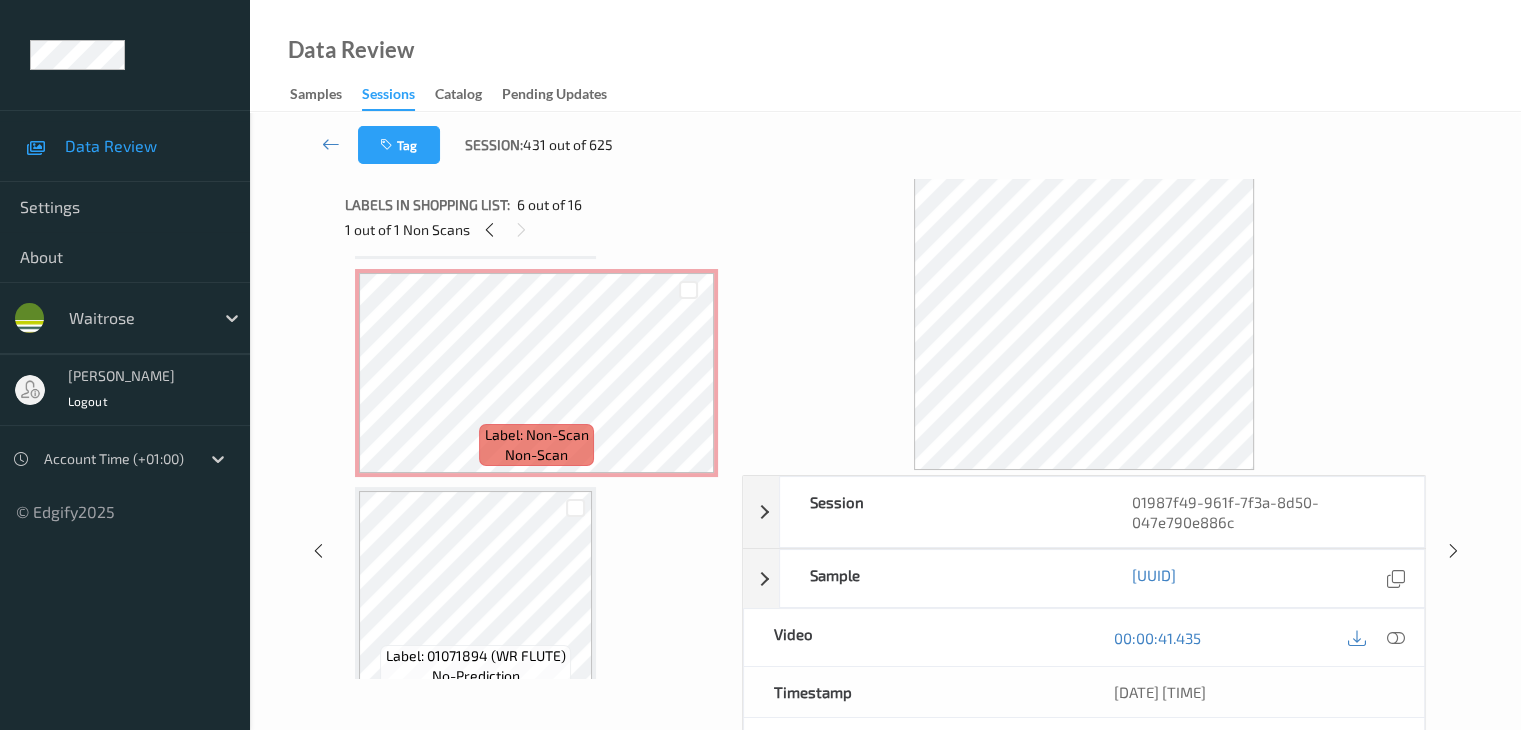scroll, scrollTop: 546, scrollLeft: 0, axis: vertical 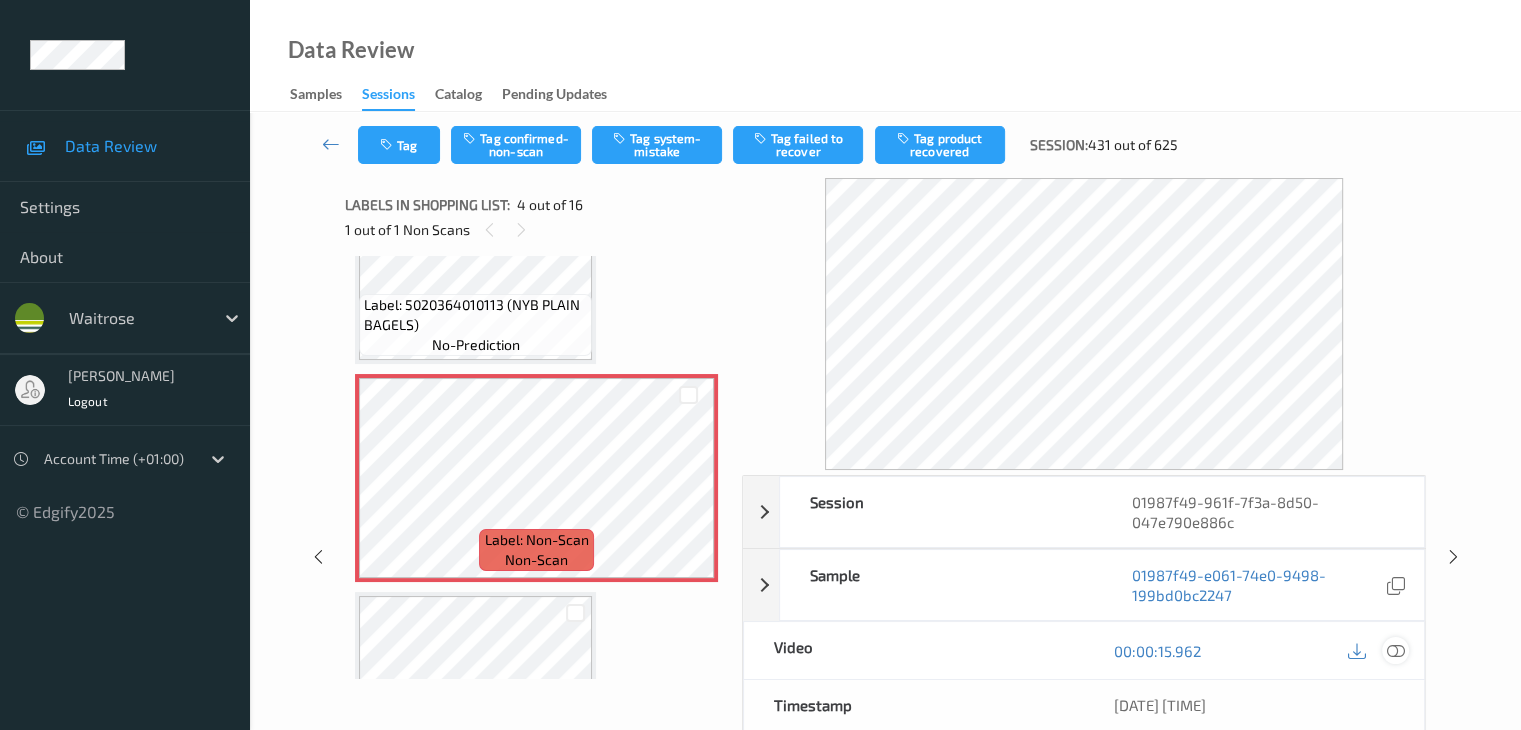 click at bounding box center [1395, 651] 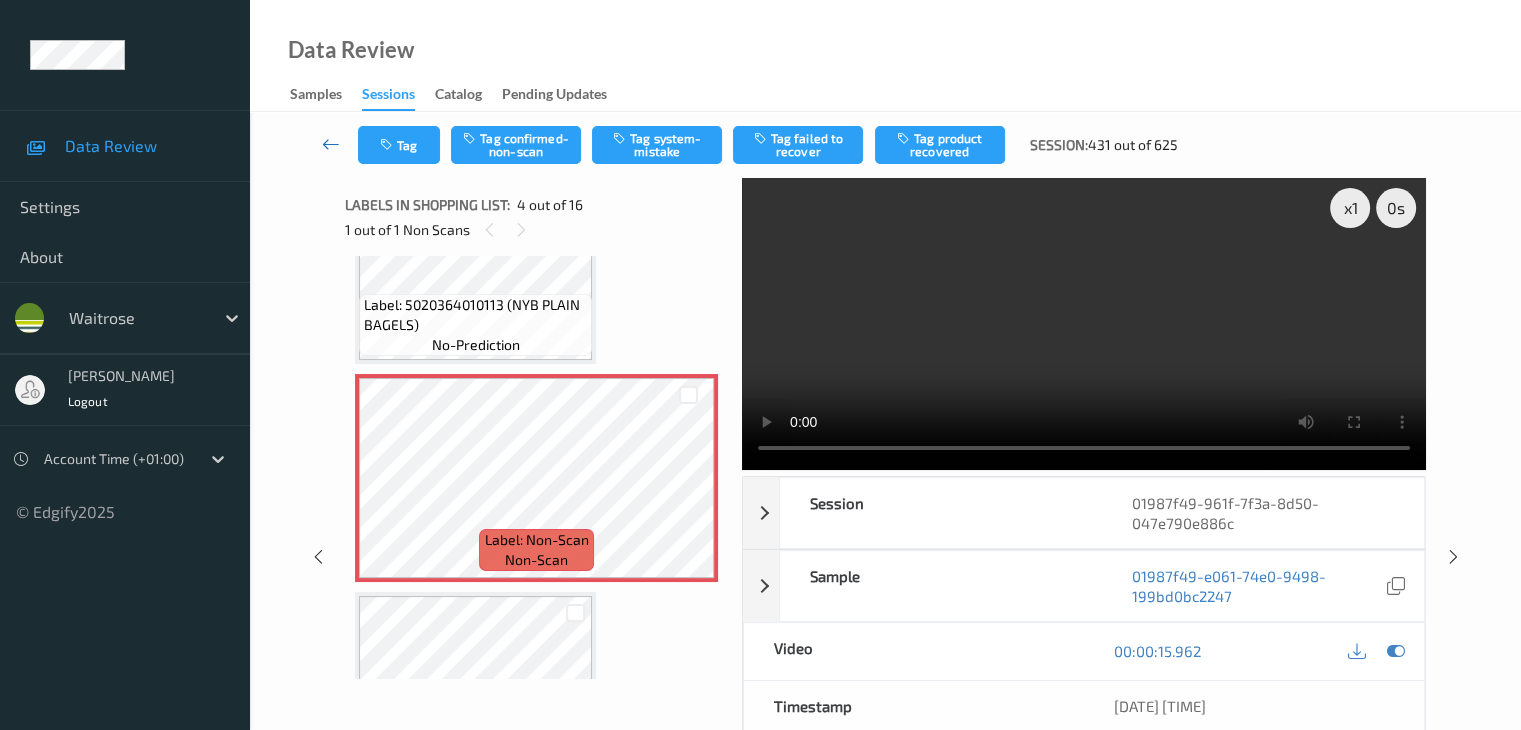 click at bounding box center [331, 144] 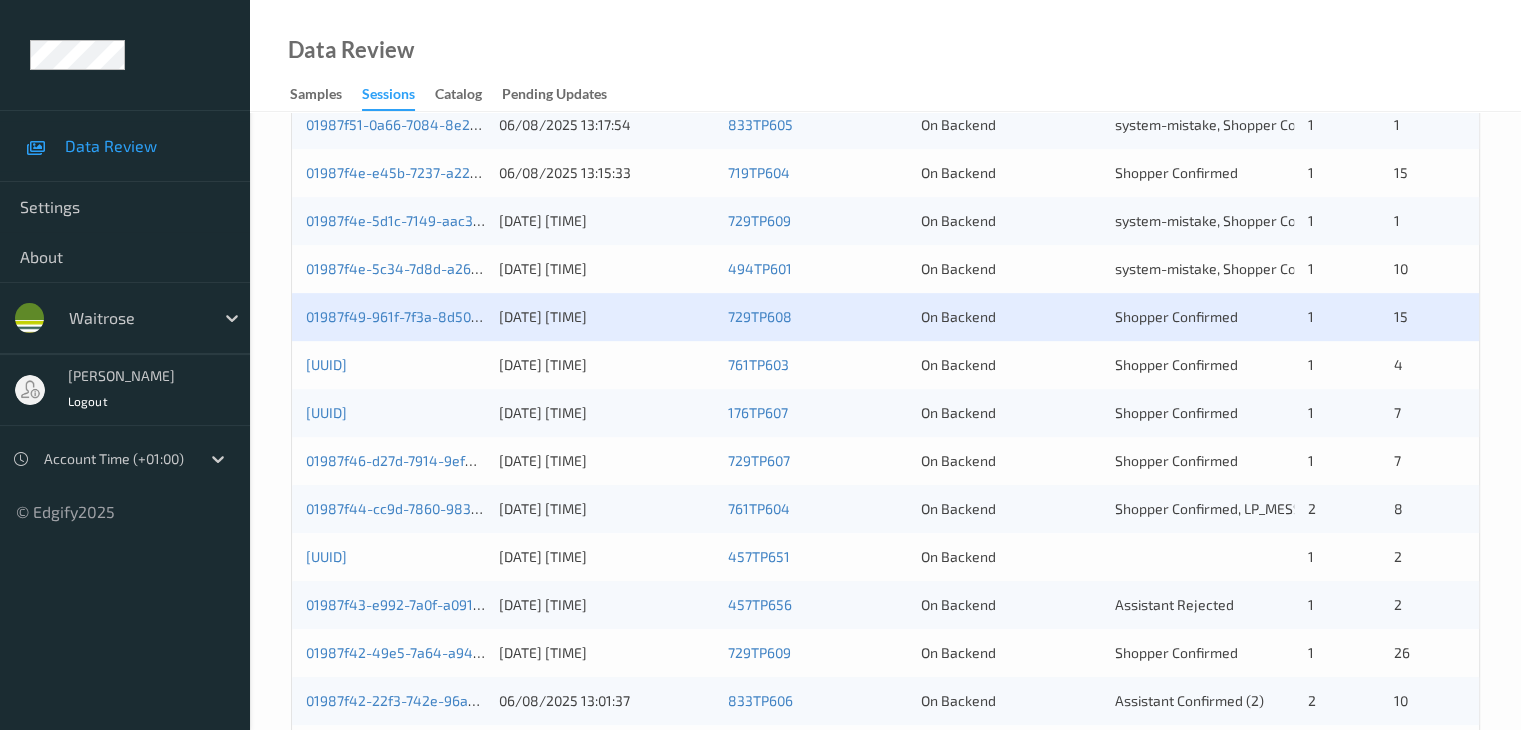 scroll, scrollTop: 900, scrollLeft: 0, axis: vertical 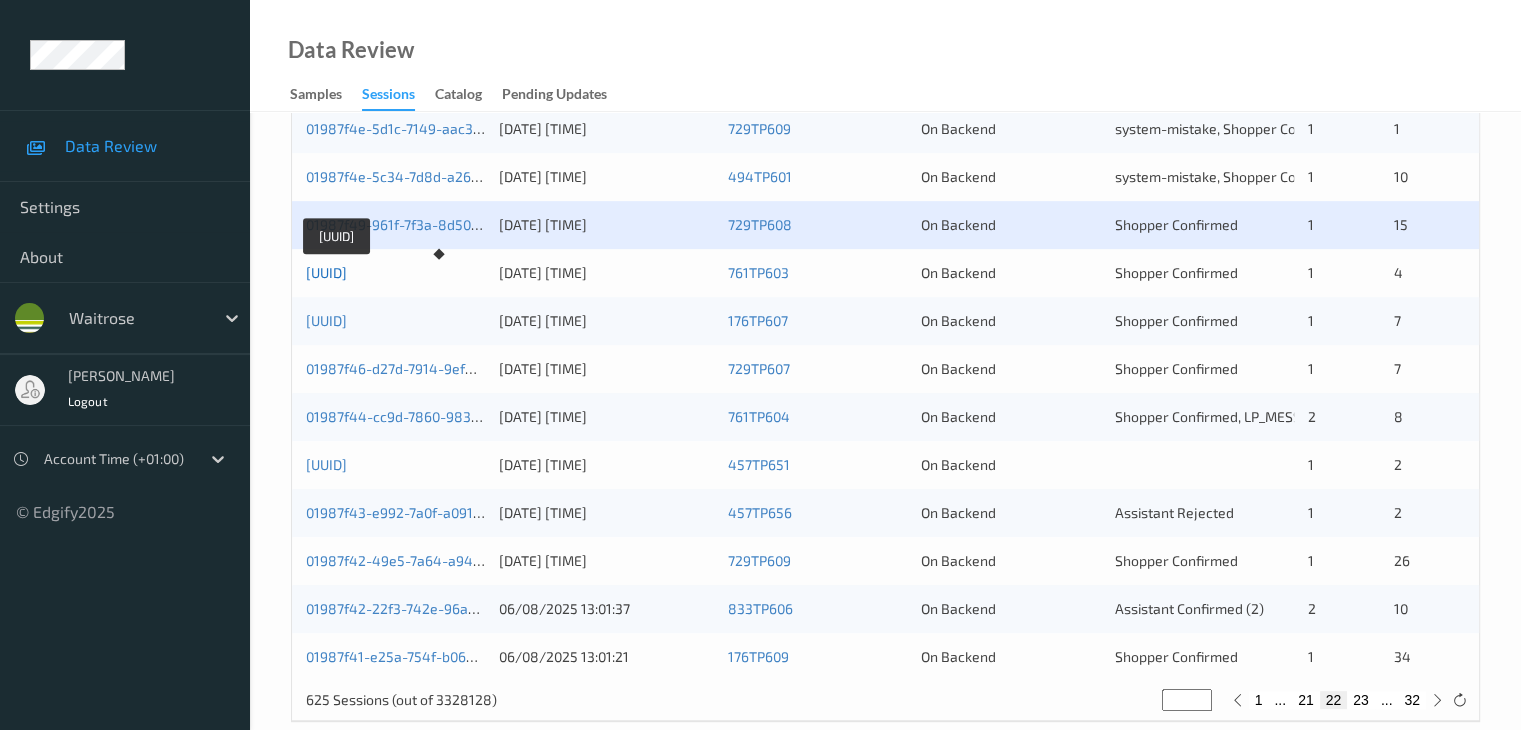 click on "01987f47-8530-7971-a3ba-dc0c6a93856c" at bounding box center [326, 272] 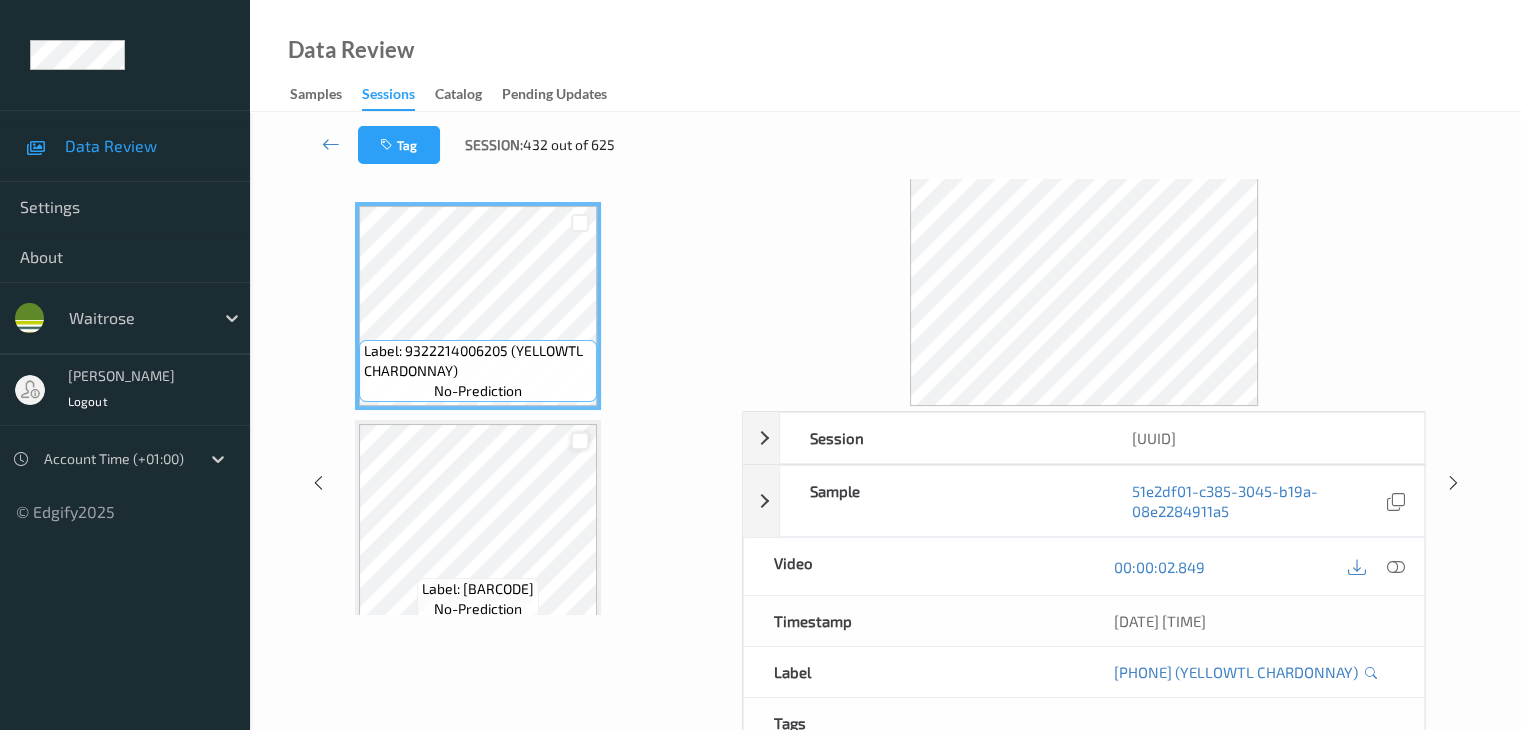 scroll, scrollTop: 0, scrollLeft: 0, axis: both 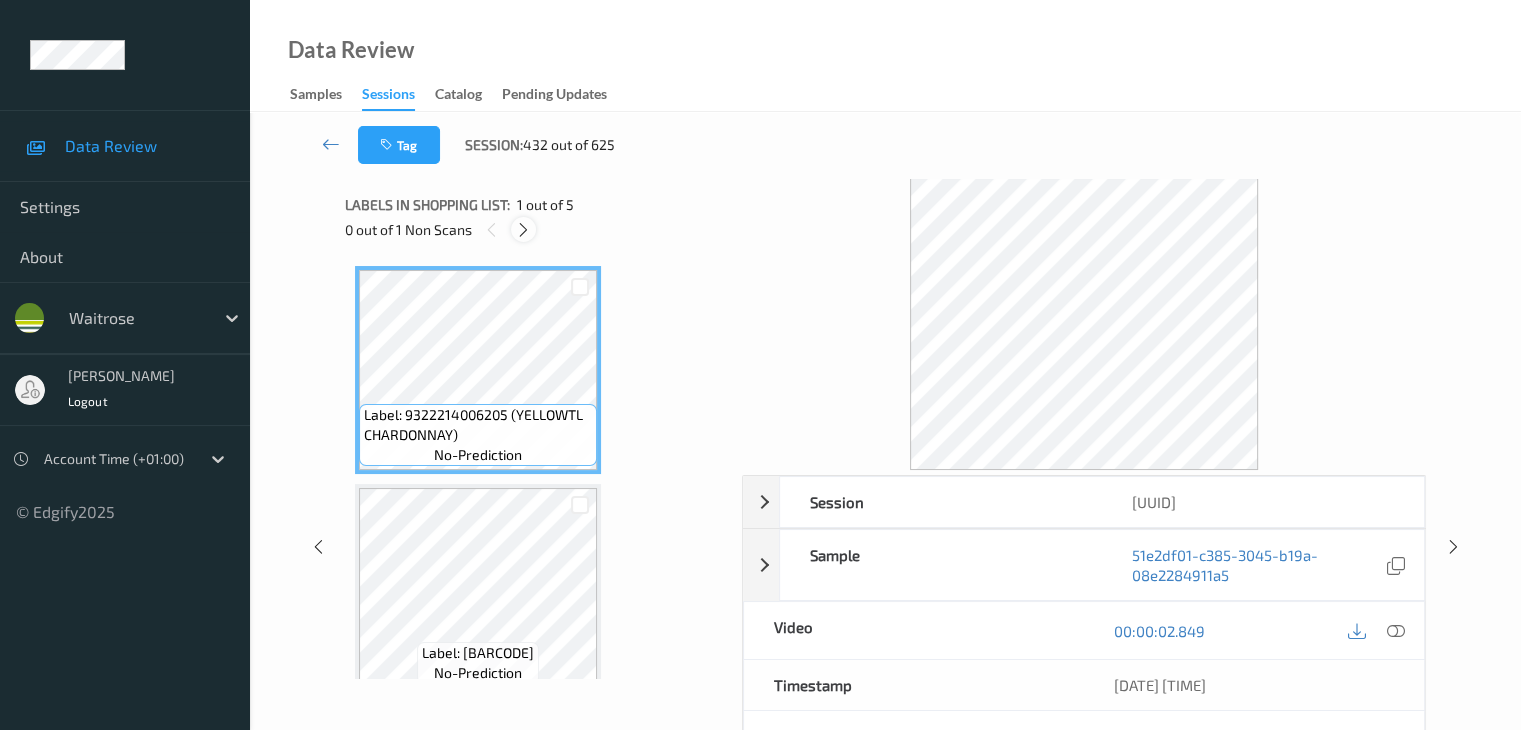 click at bounding box center (523, 230) 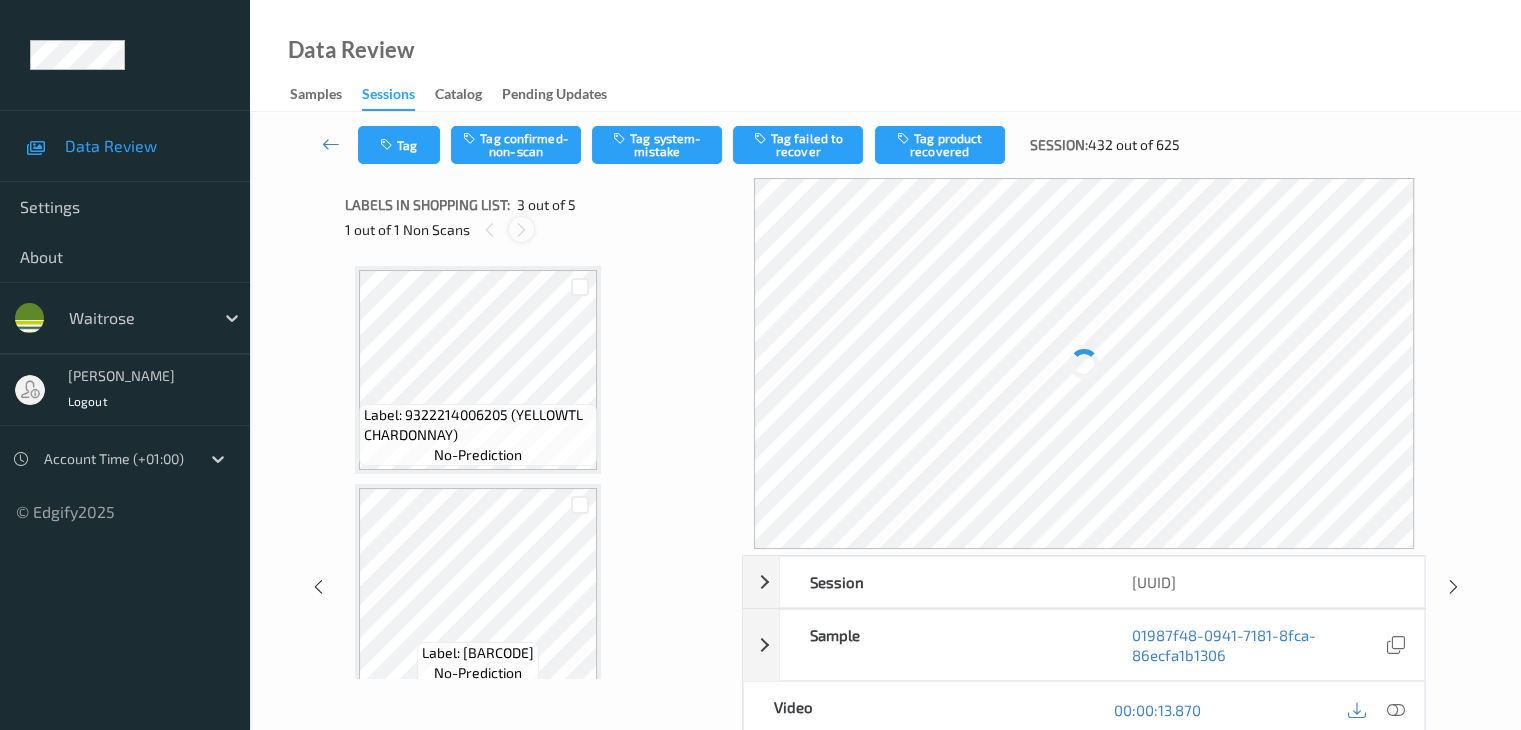 scroll, scrollTop: 228, scrollLeft: 0, axis: vertical 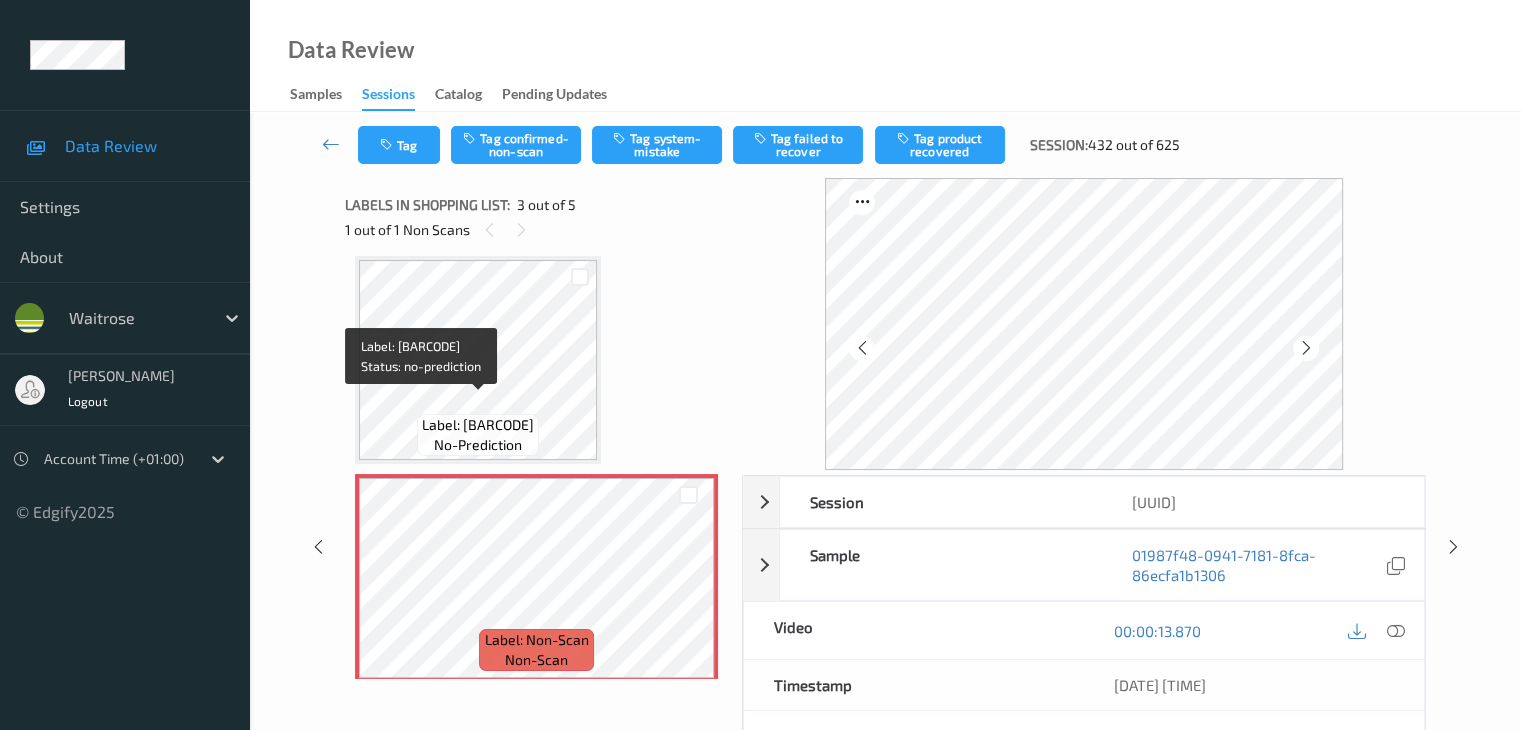 click on "Label: 0221824004665 (NO.1 SPARE RIBS)" at bounding box center (478, 425) 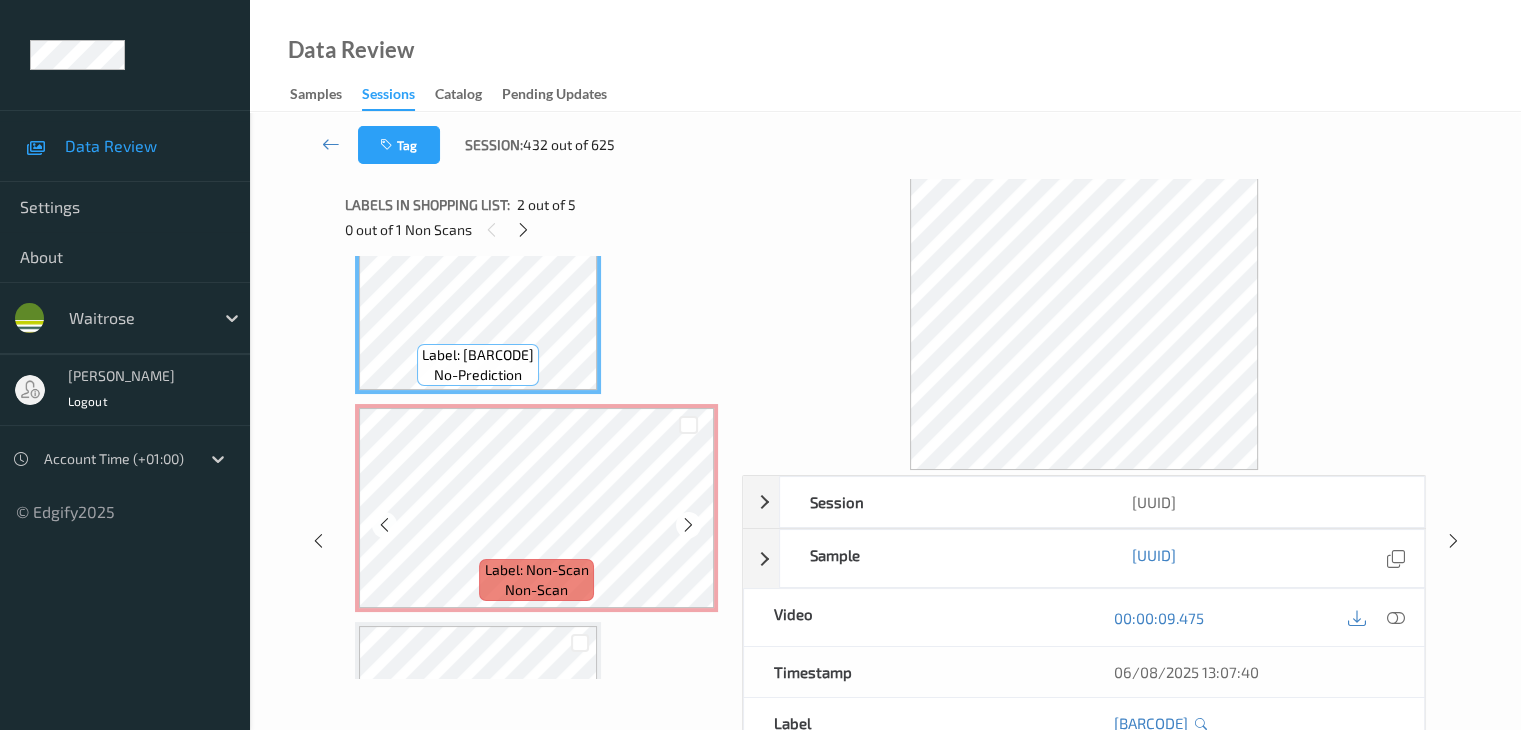 scroll, scrollTop: 428, scrollLeft: 0, axis: vertical 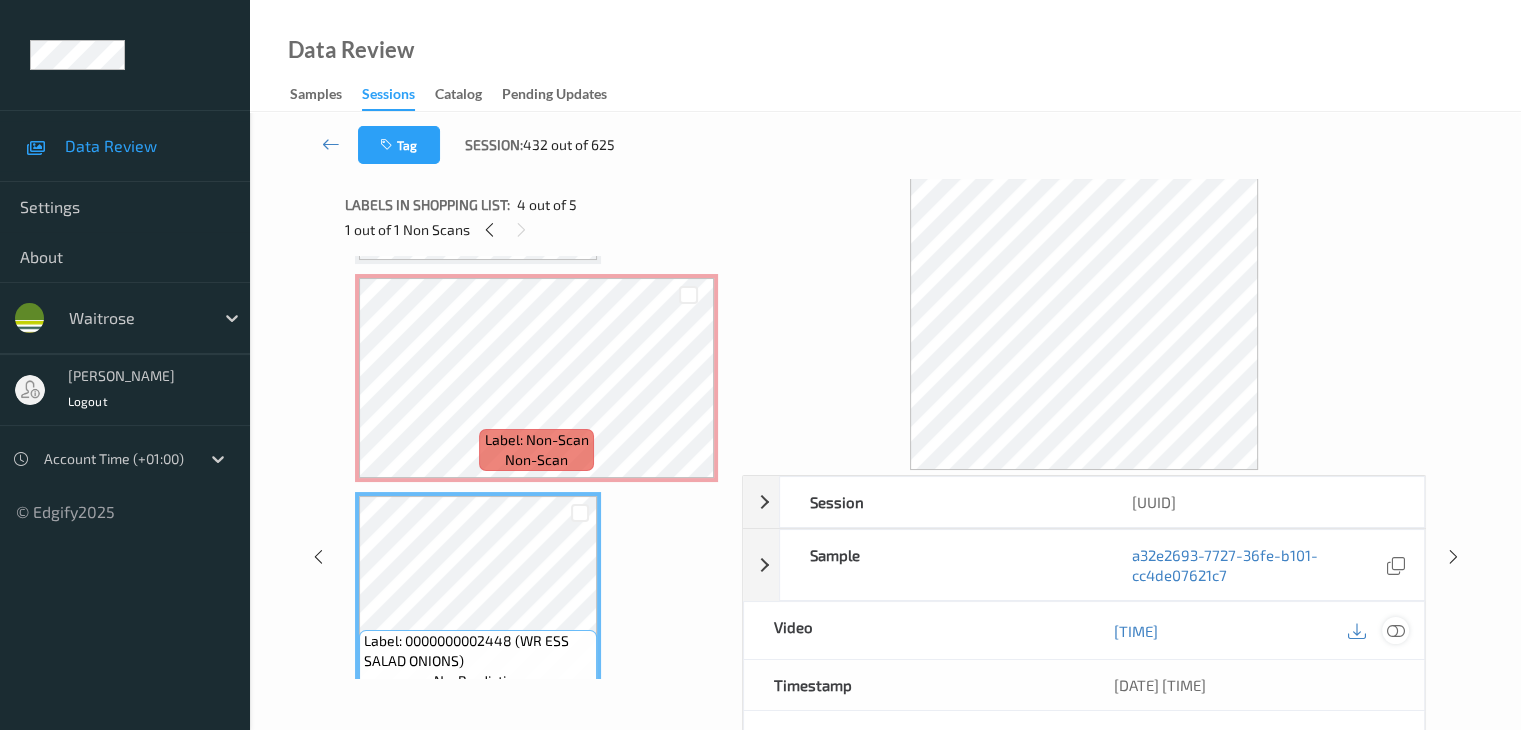 click at bounding box center (1395, 631) 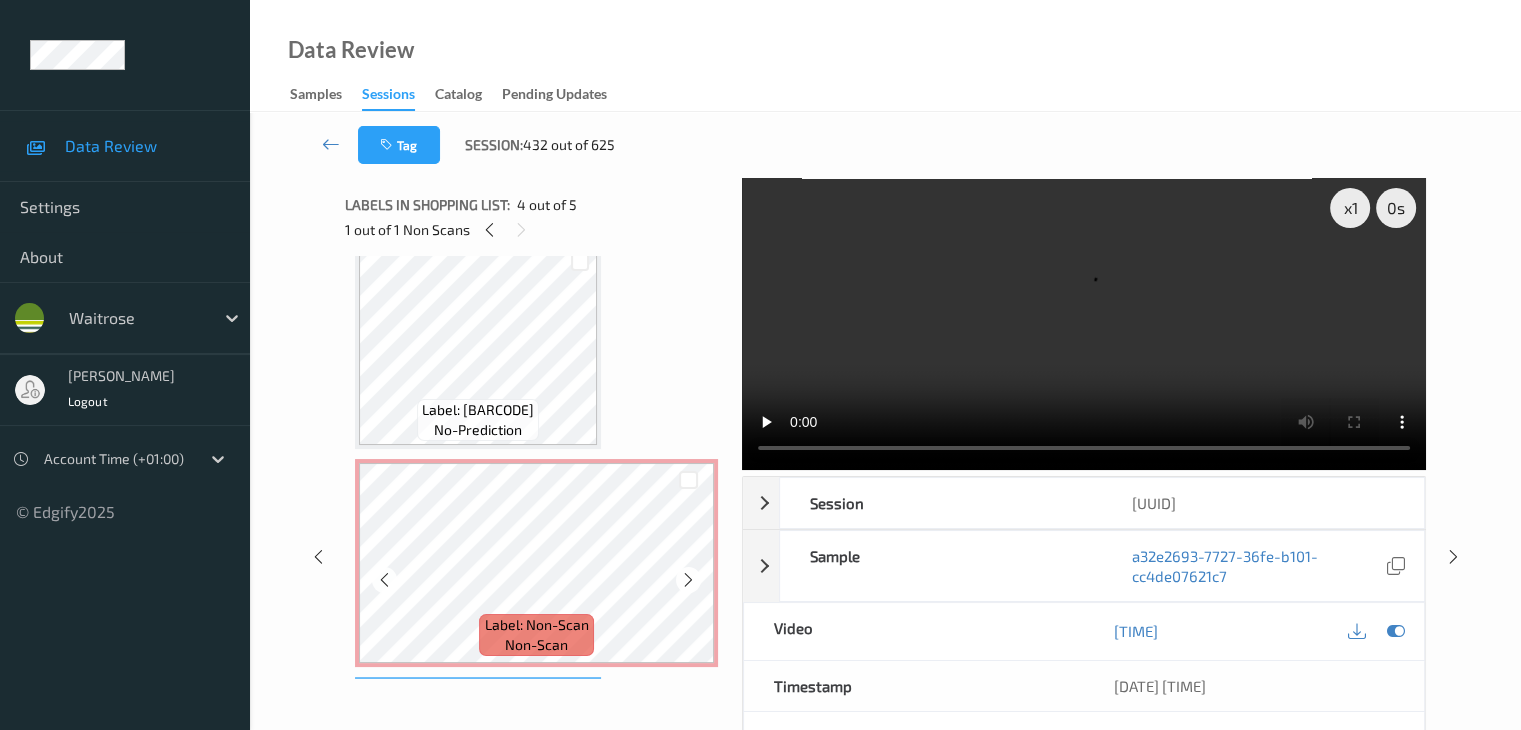 scroll, scrollTop: 228, scrollLeft: 0, axis: vertical 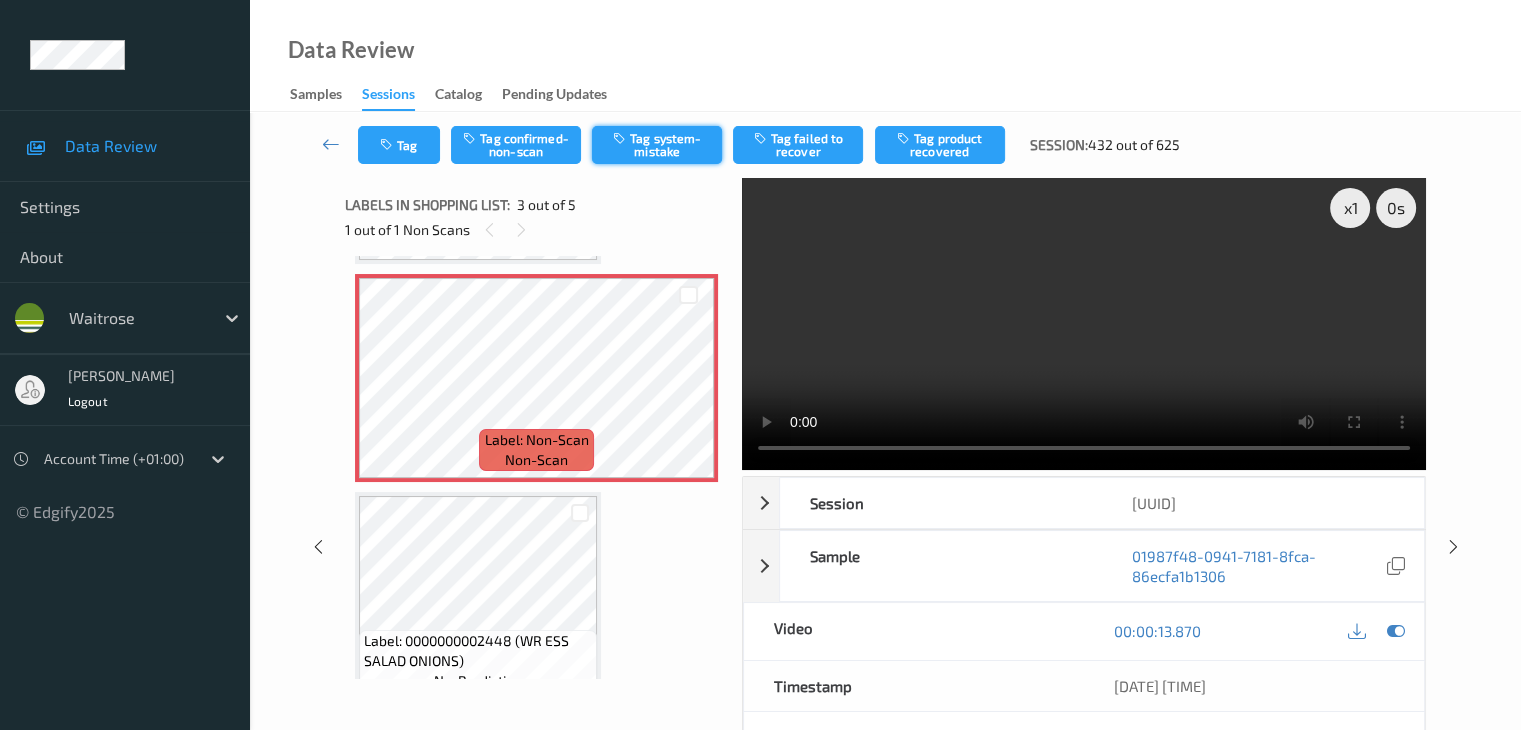 click on "Tag   system-mistake" at bounding box center (657, 145) 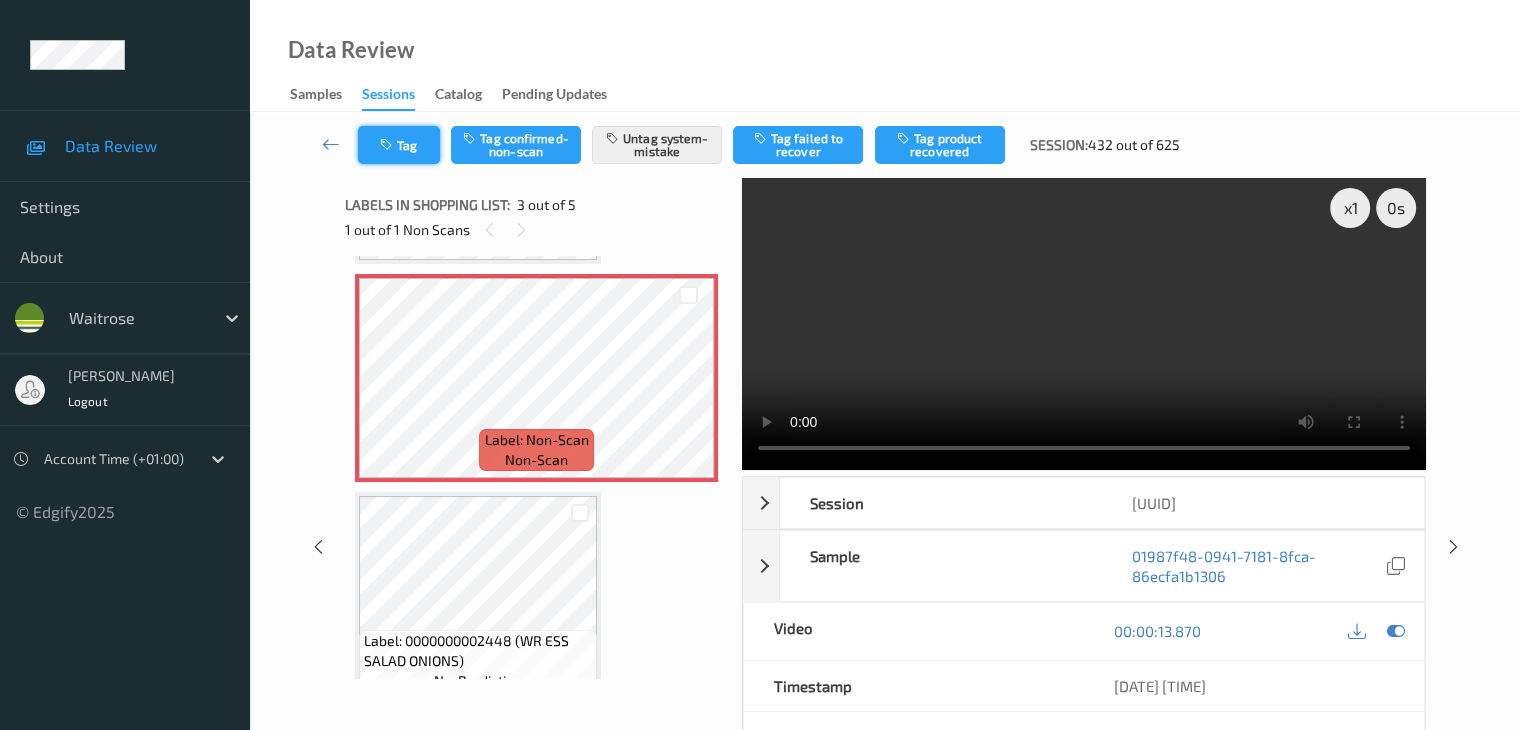 click on "Tag" at bounding box center (399, 145) 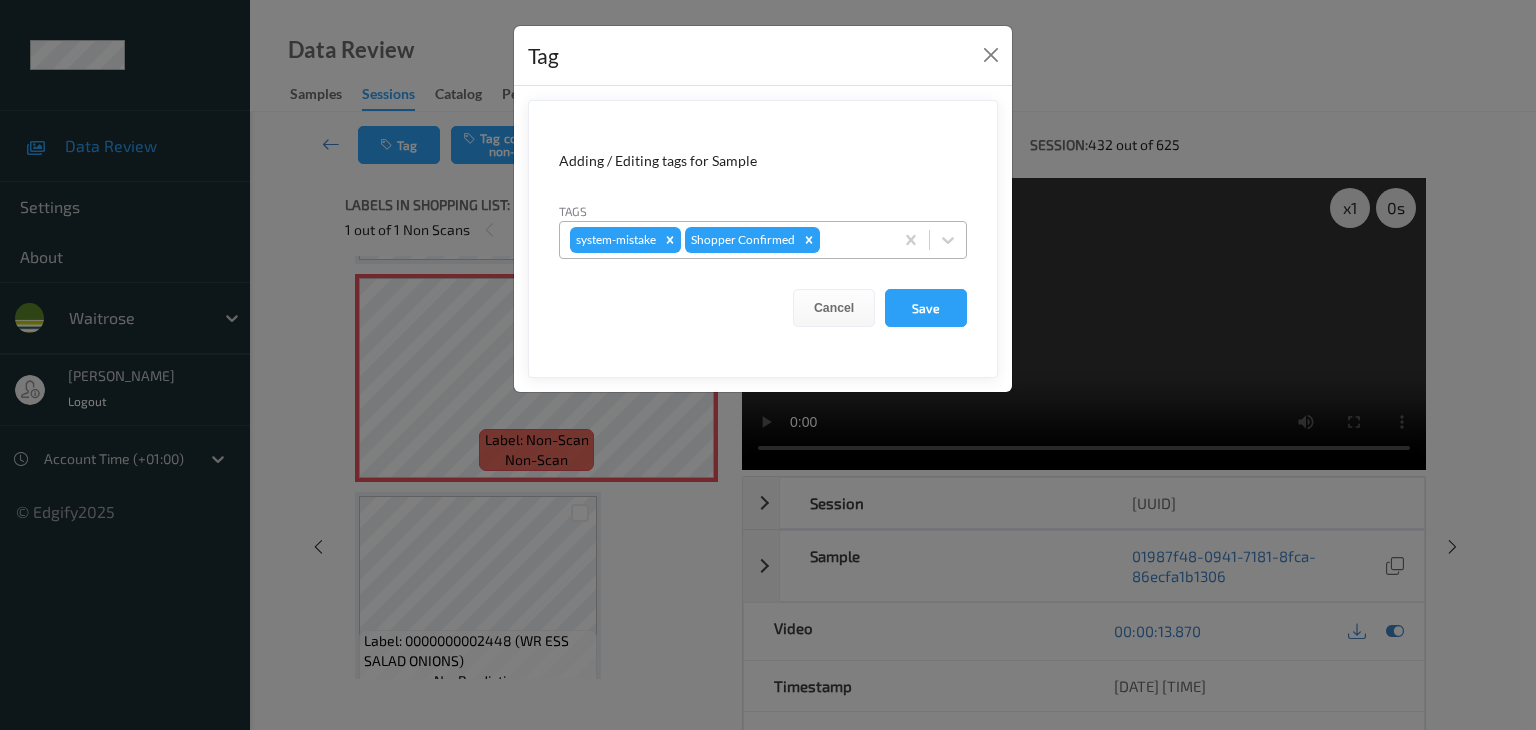 click at bounding box center (853, 240) 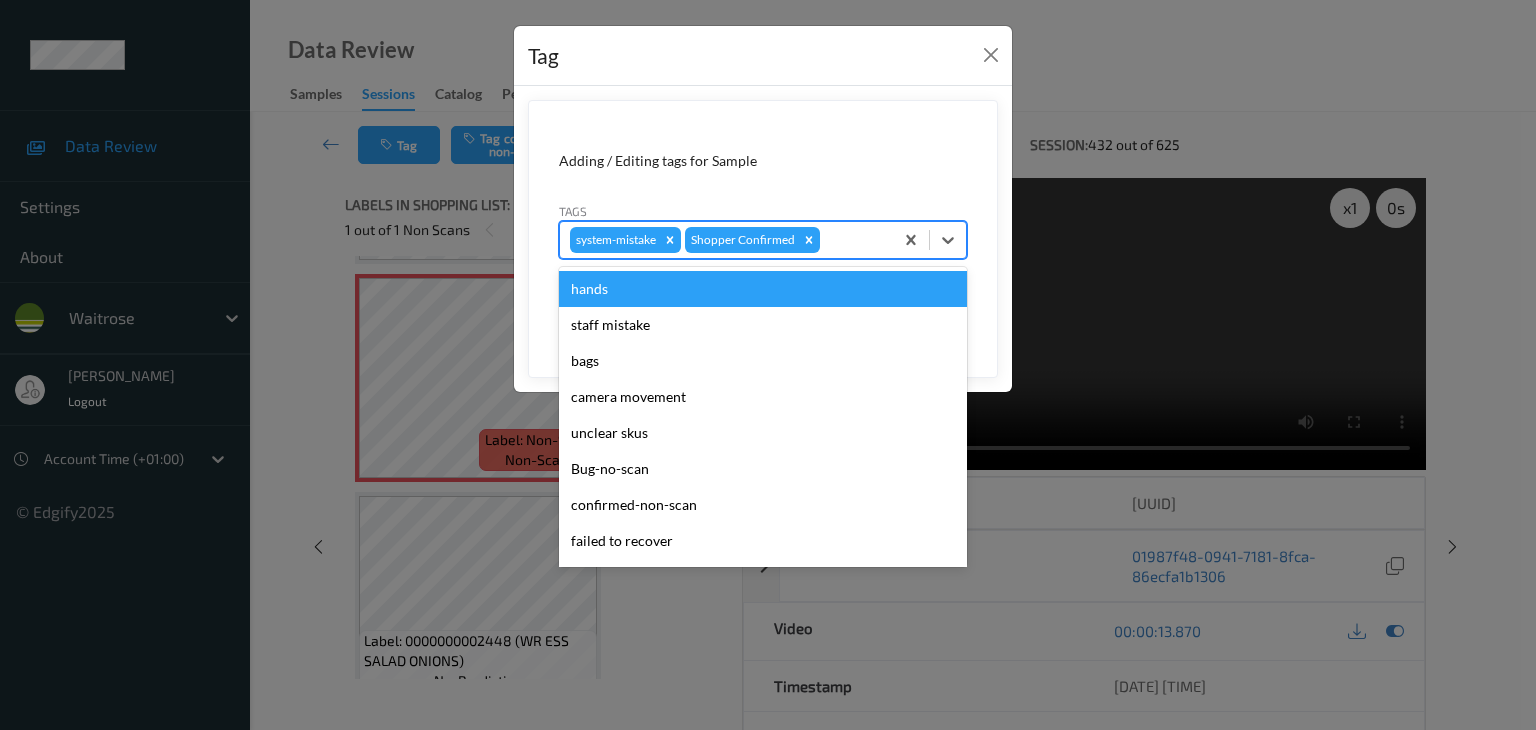 type on "u" 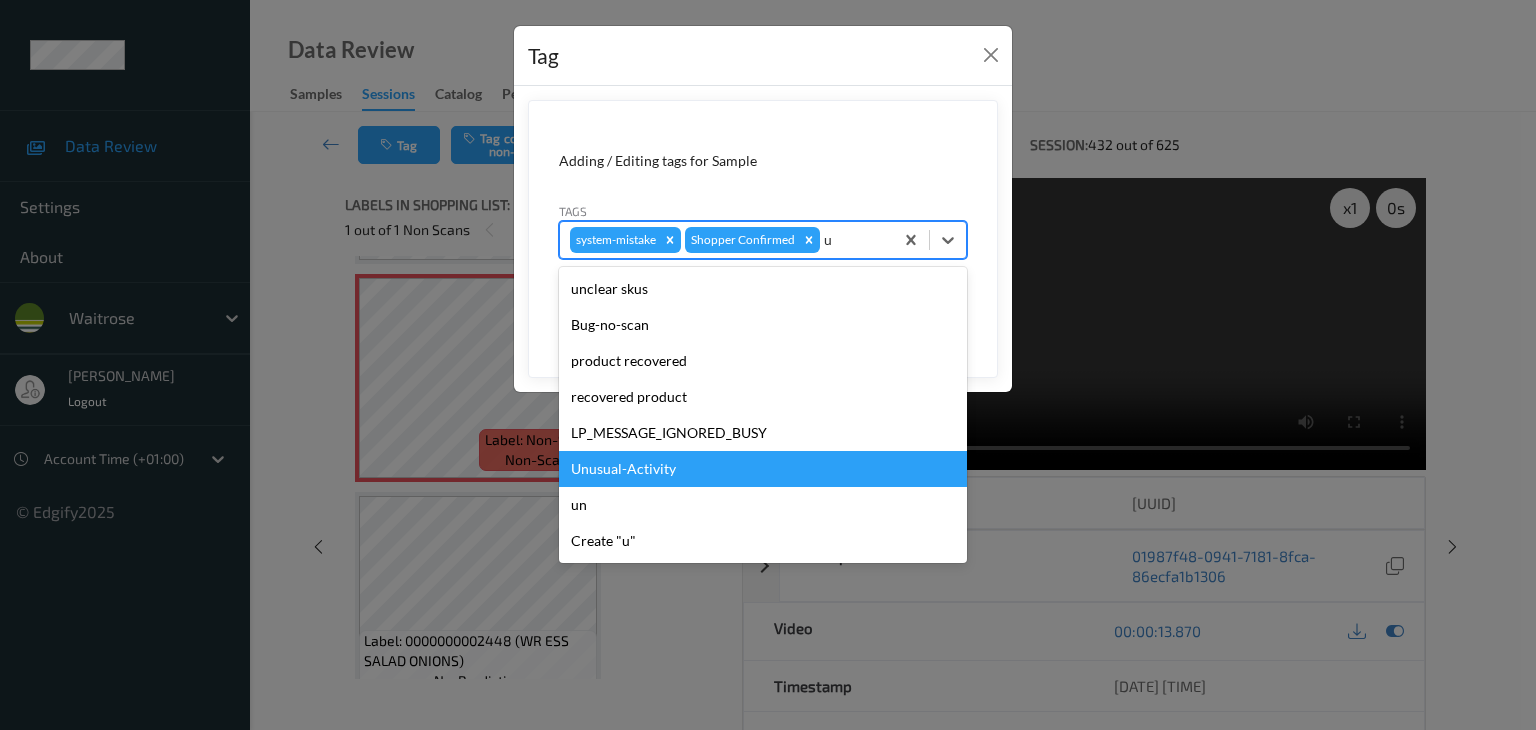 click on "Unusual-Activity" at bounding box center [763, 469] 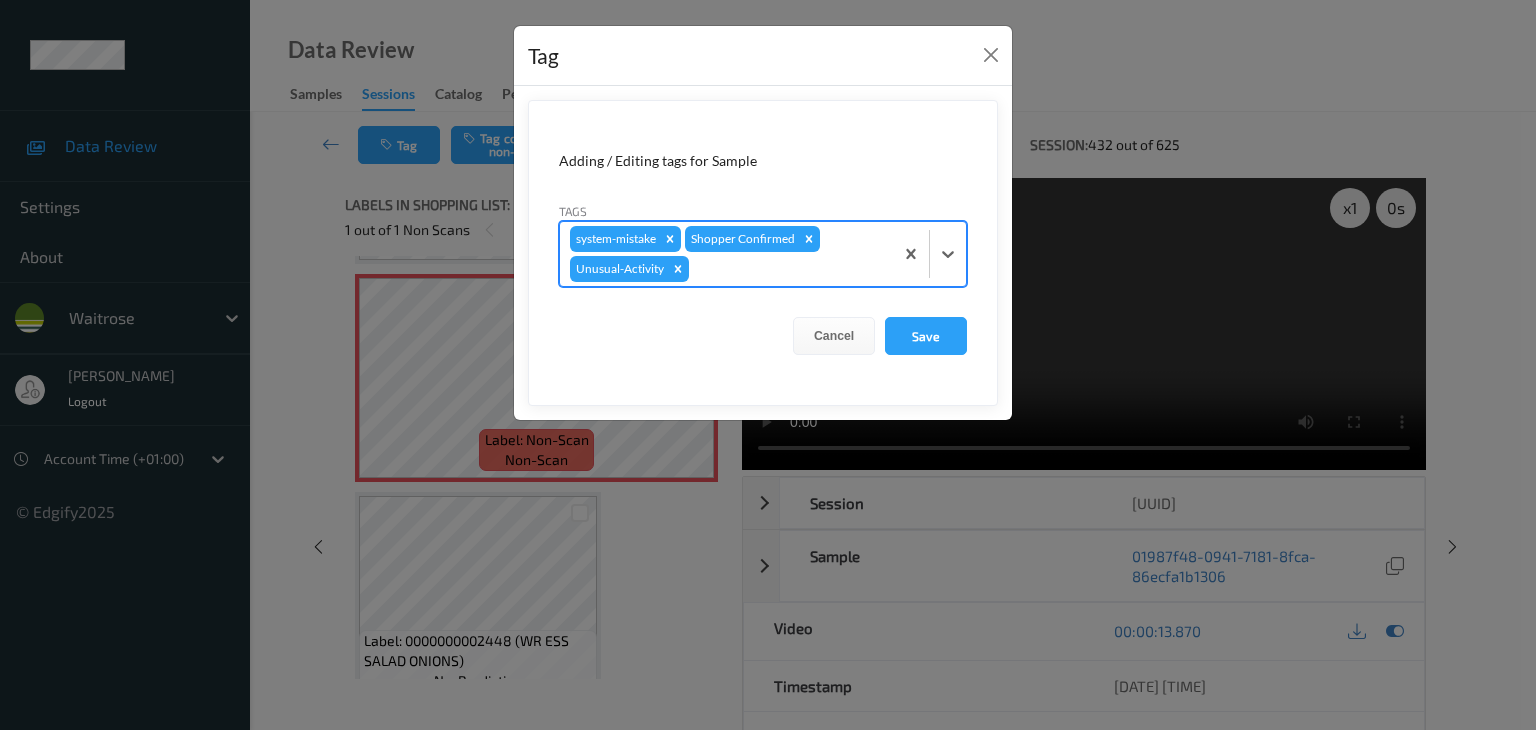 type on "p" 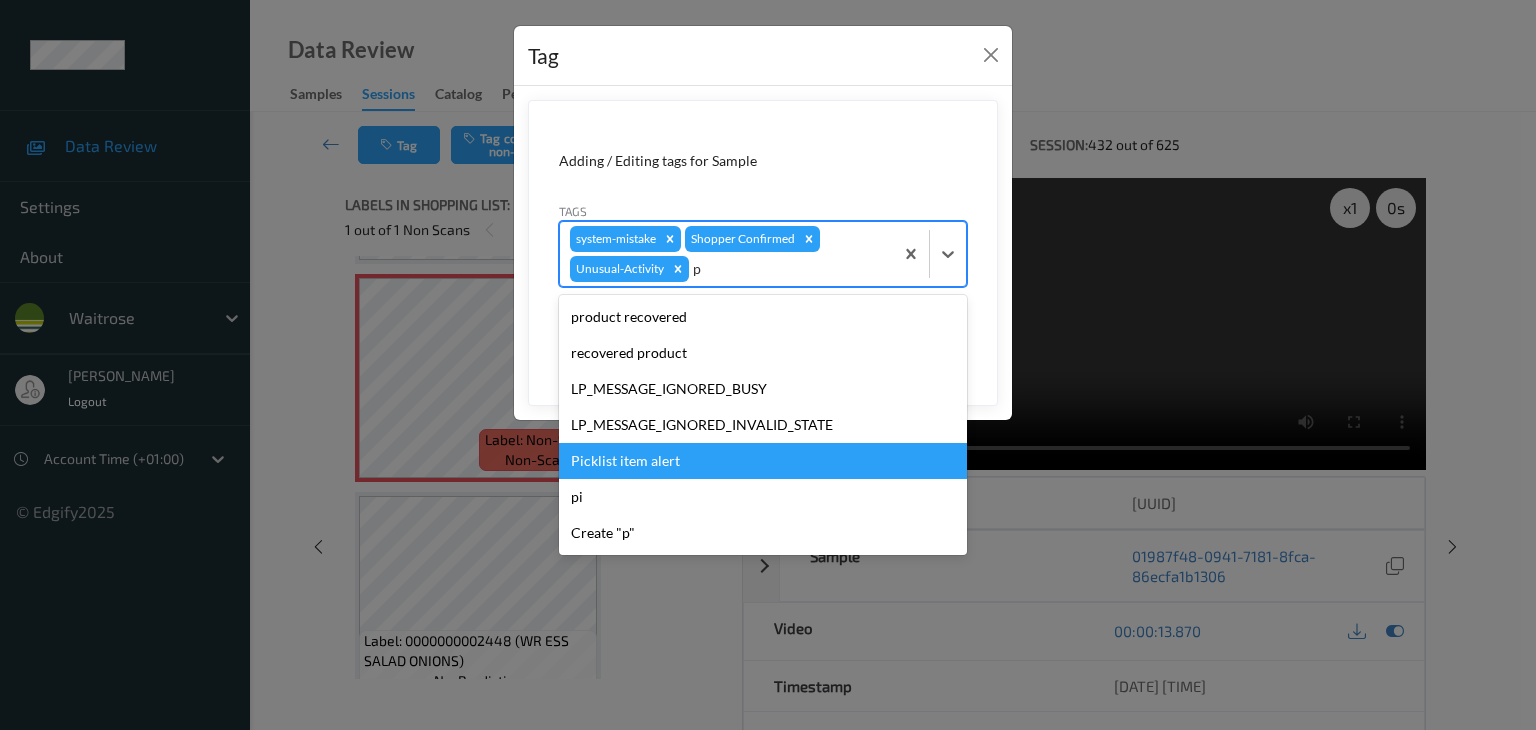 click on "Picklist item alert" at bounding box center [763, 461] 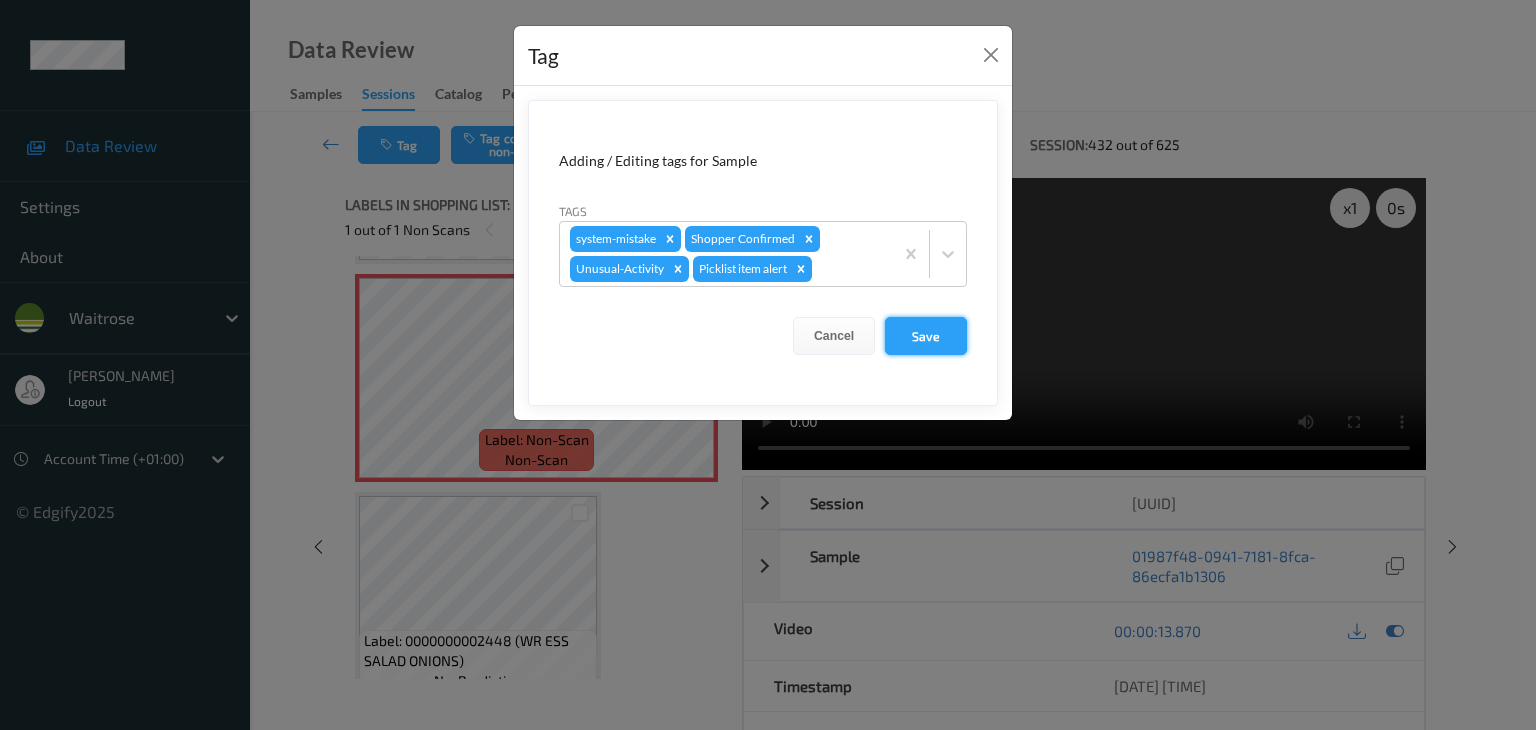 click on "Save" at bounding box center (926, 336) 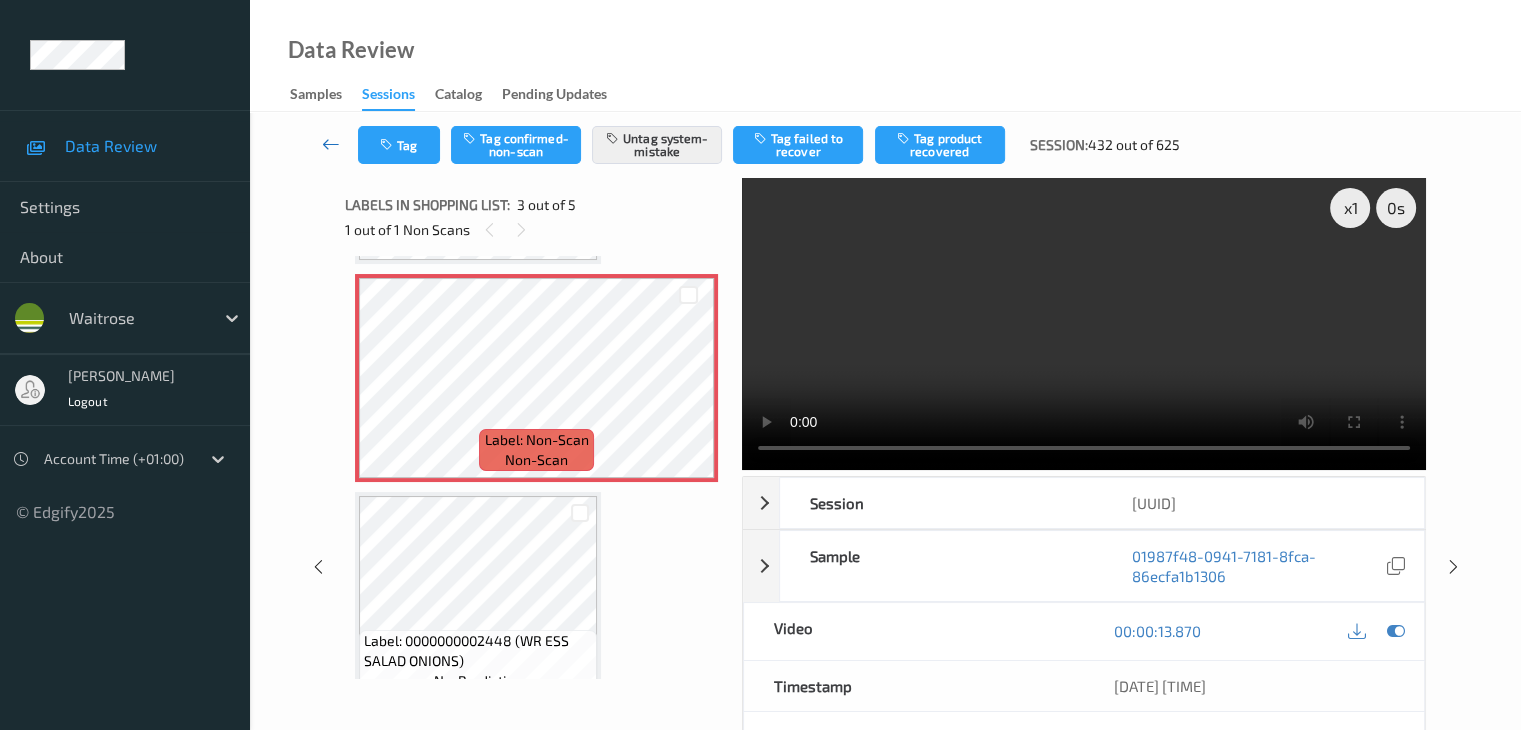 click at bounding box center [331, 144] 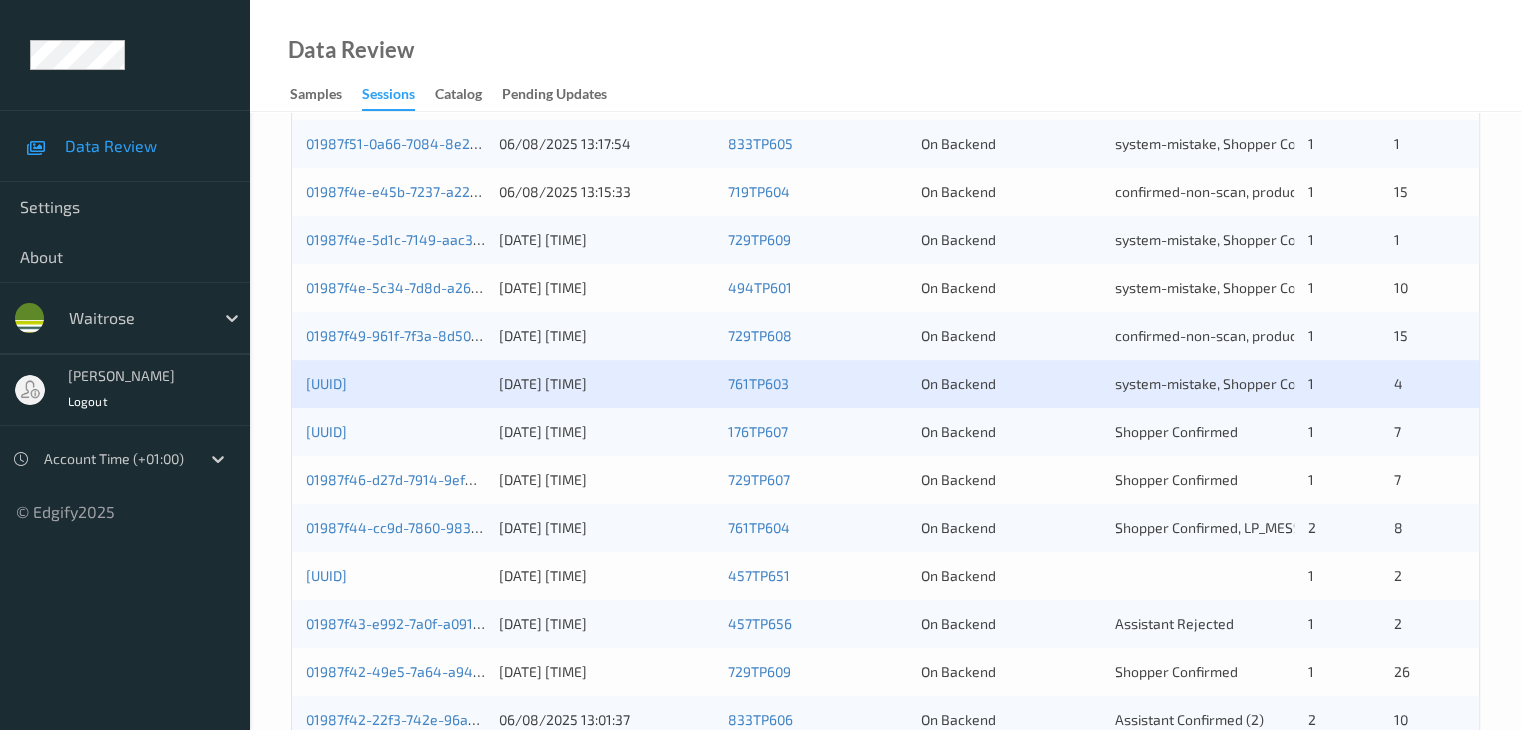 scroll, scrollTop: 800, scrollLeft: 0, axis: vertical 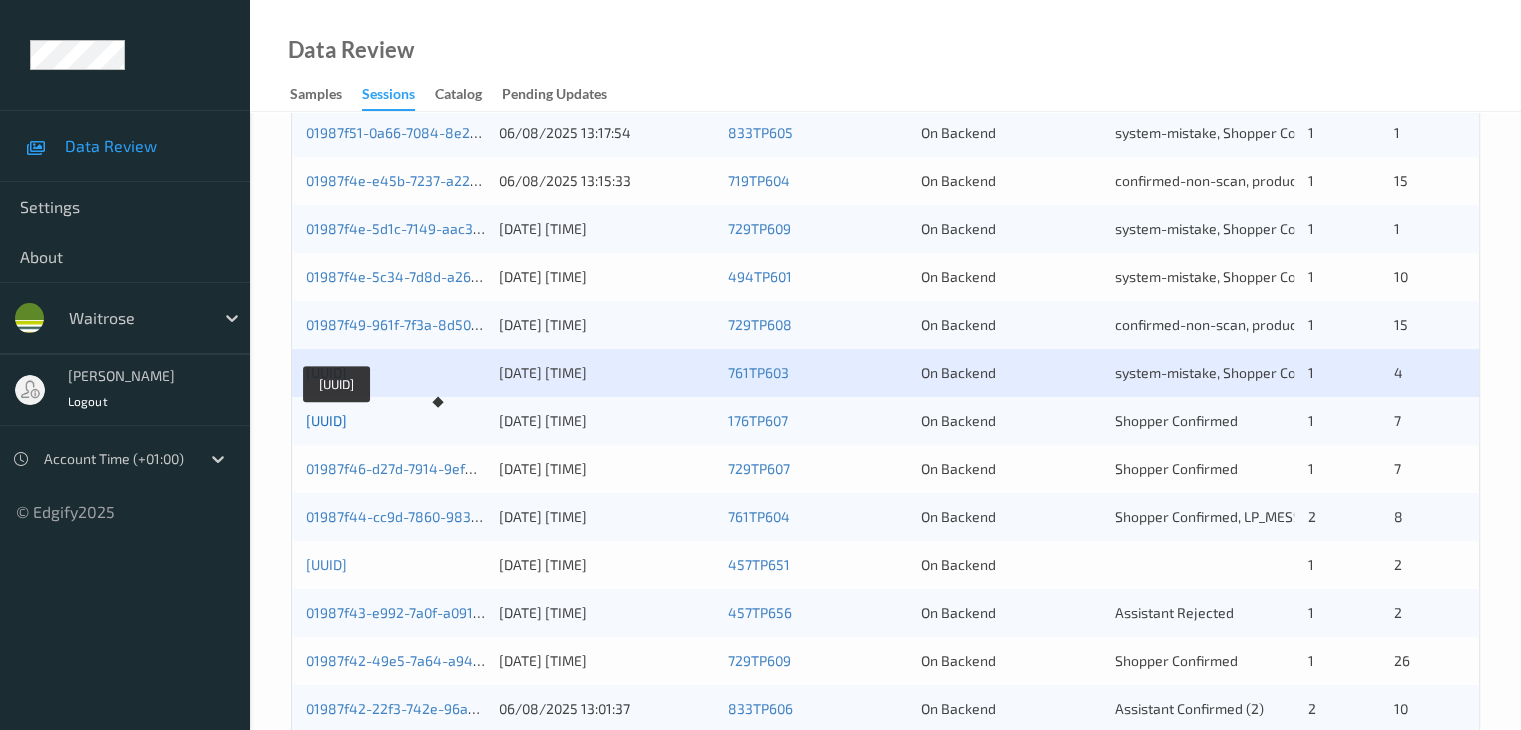 click on "01987f47-2081-7339-9b5c-5ee5241508ce" at bounding box center [326, 420] 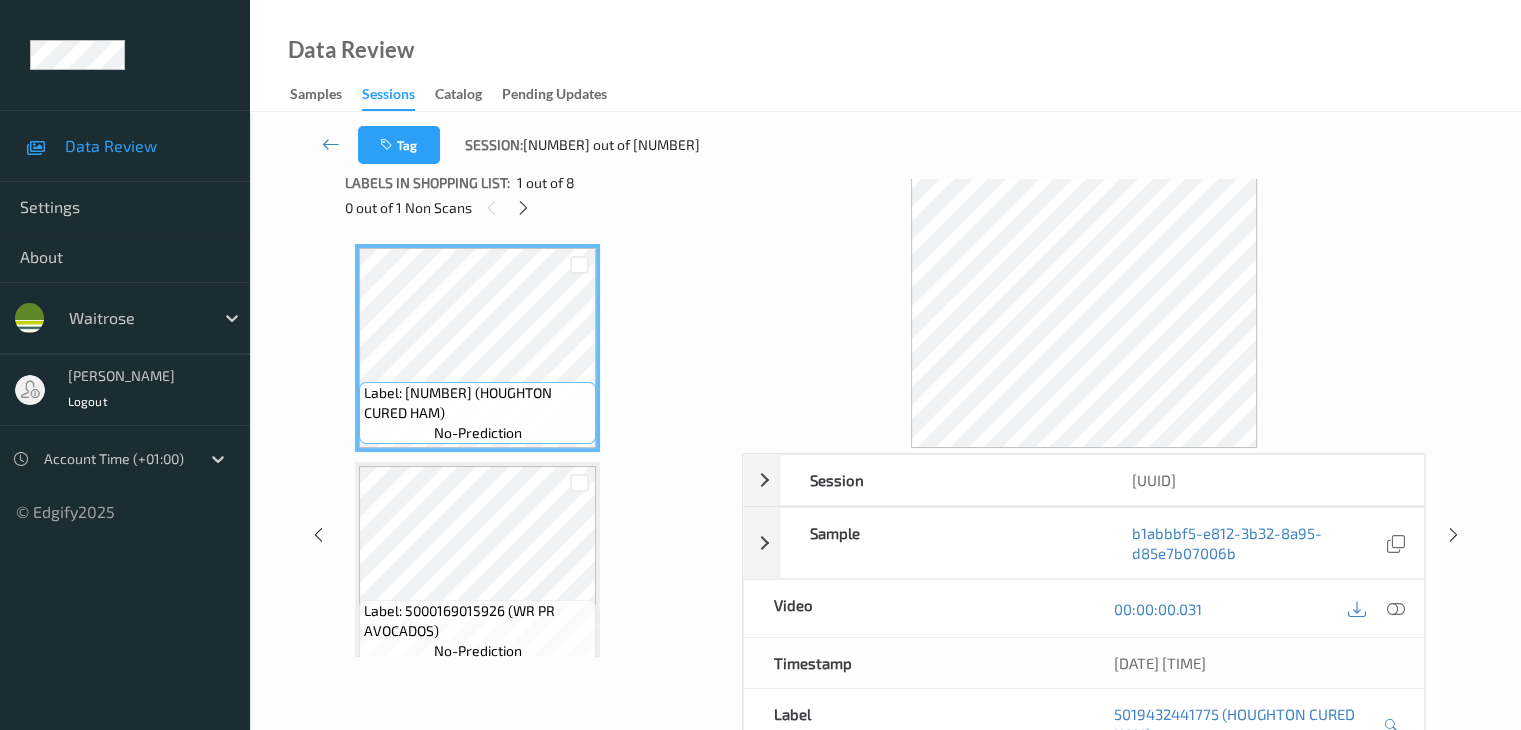 scroll, scrollTop: 0, scrollLeft: 0, axis: both 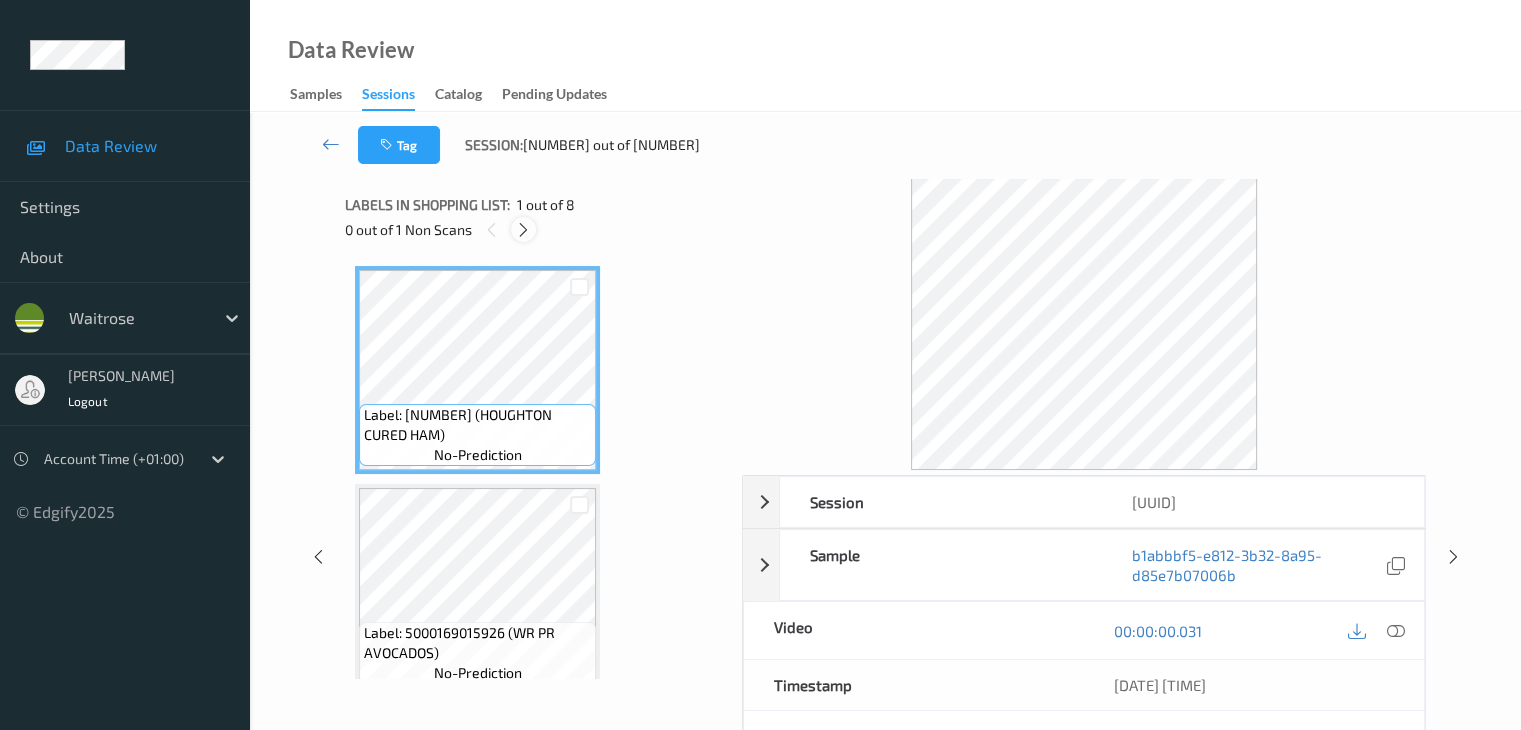 click at bounding box center [523, 230] 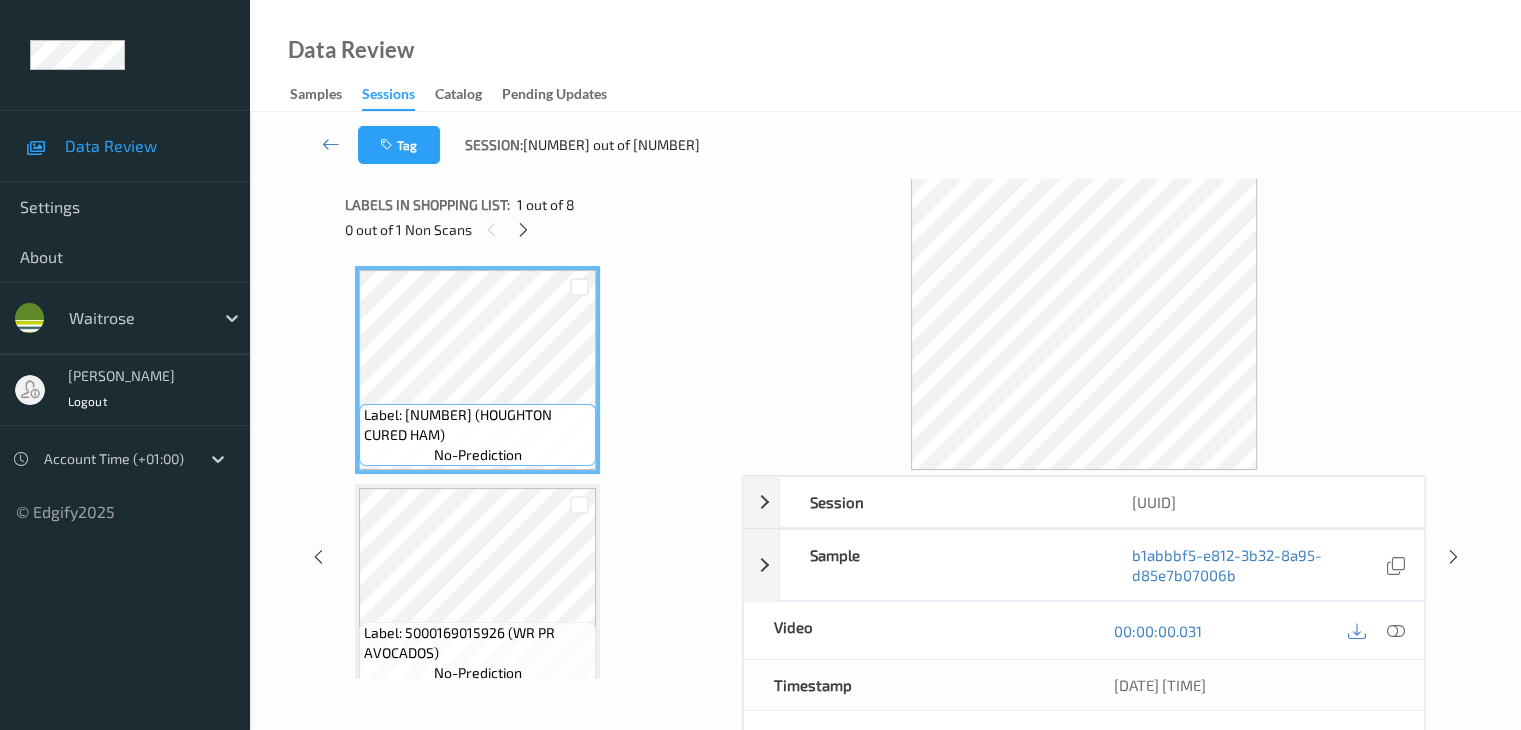 scroll, scrollTop: 1100, scrollLeft: 0, axis: vertical 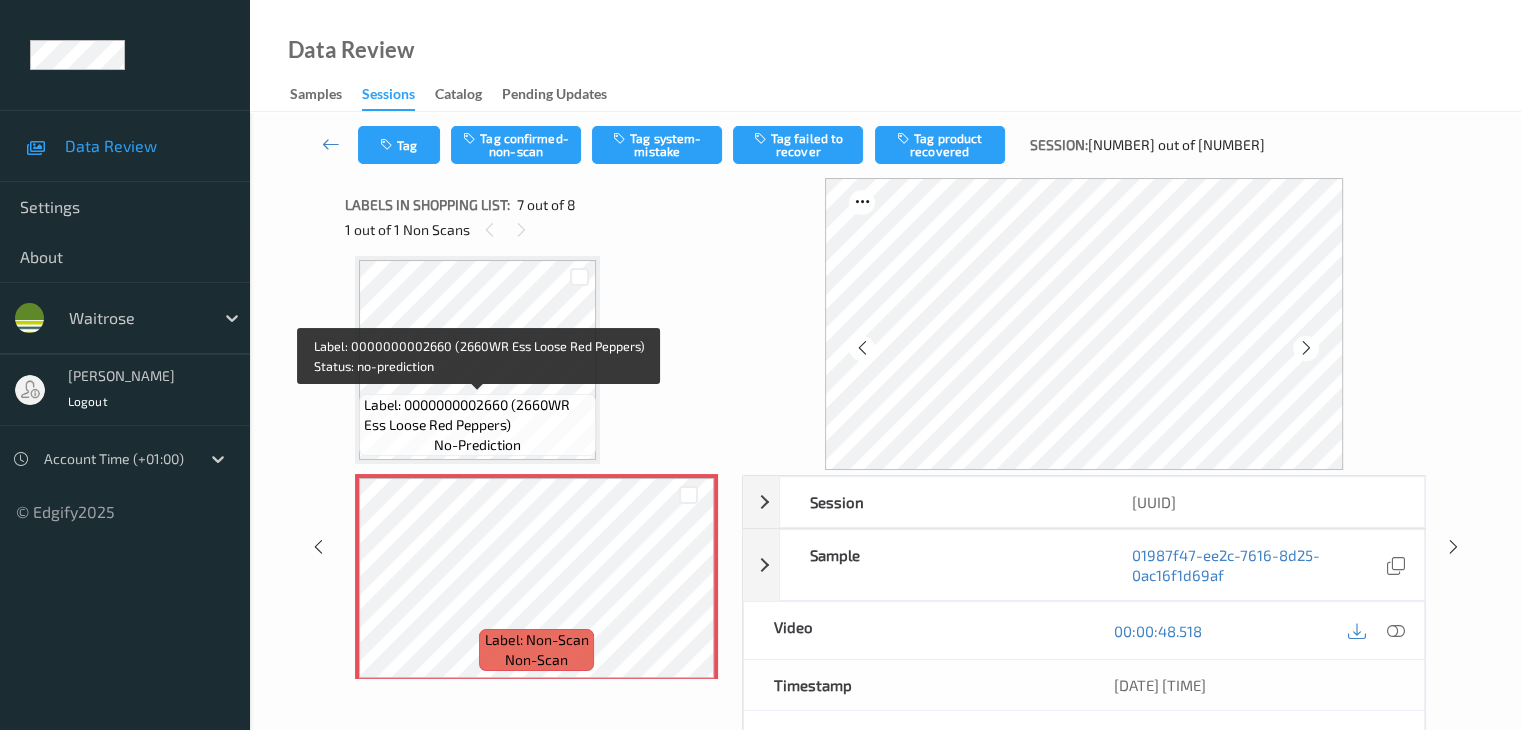 click on "Label: 0000000002660 (2660WR Ess Loose Red Peppers)" at bounding box center [477, 415] 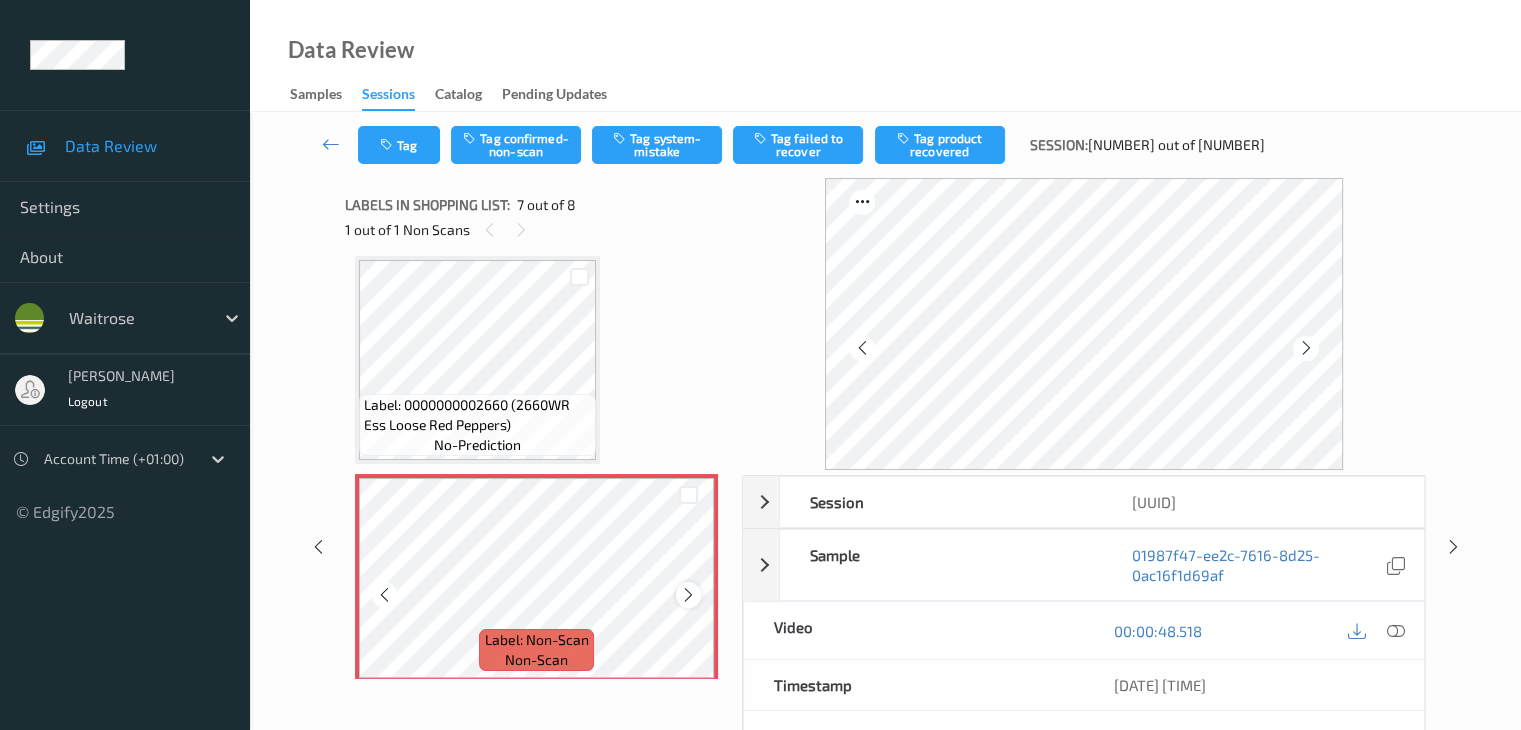 click at bounding box center [688, 595] 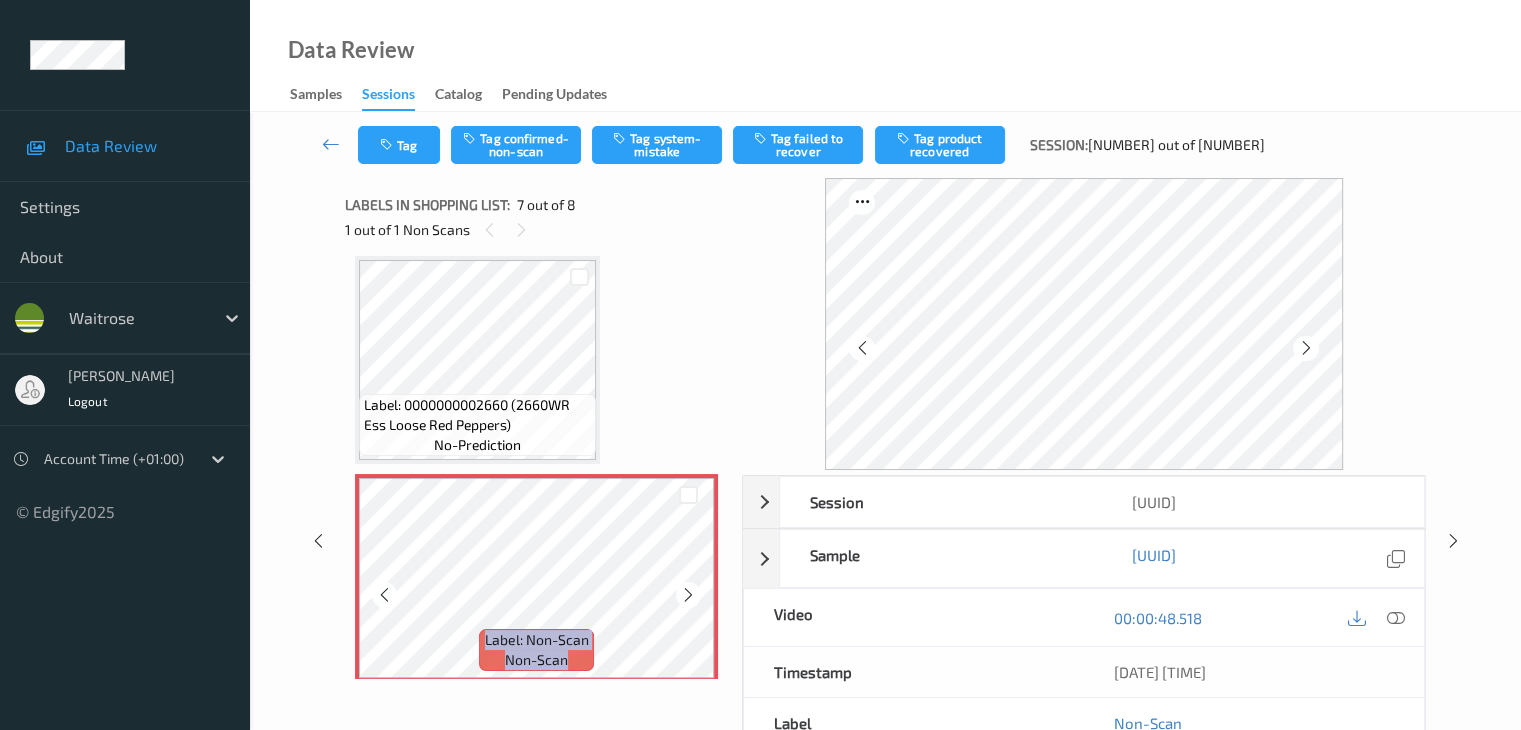 click at bounding box center (688, 595) 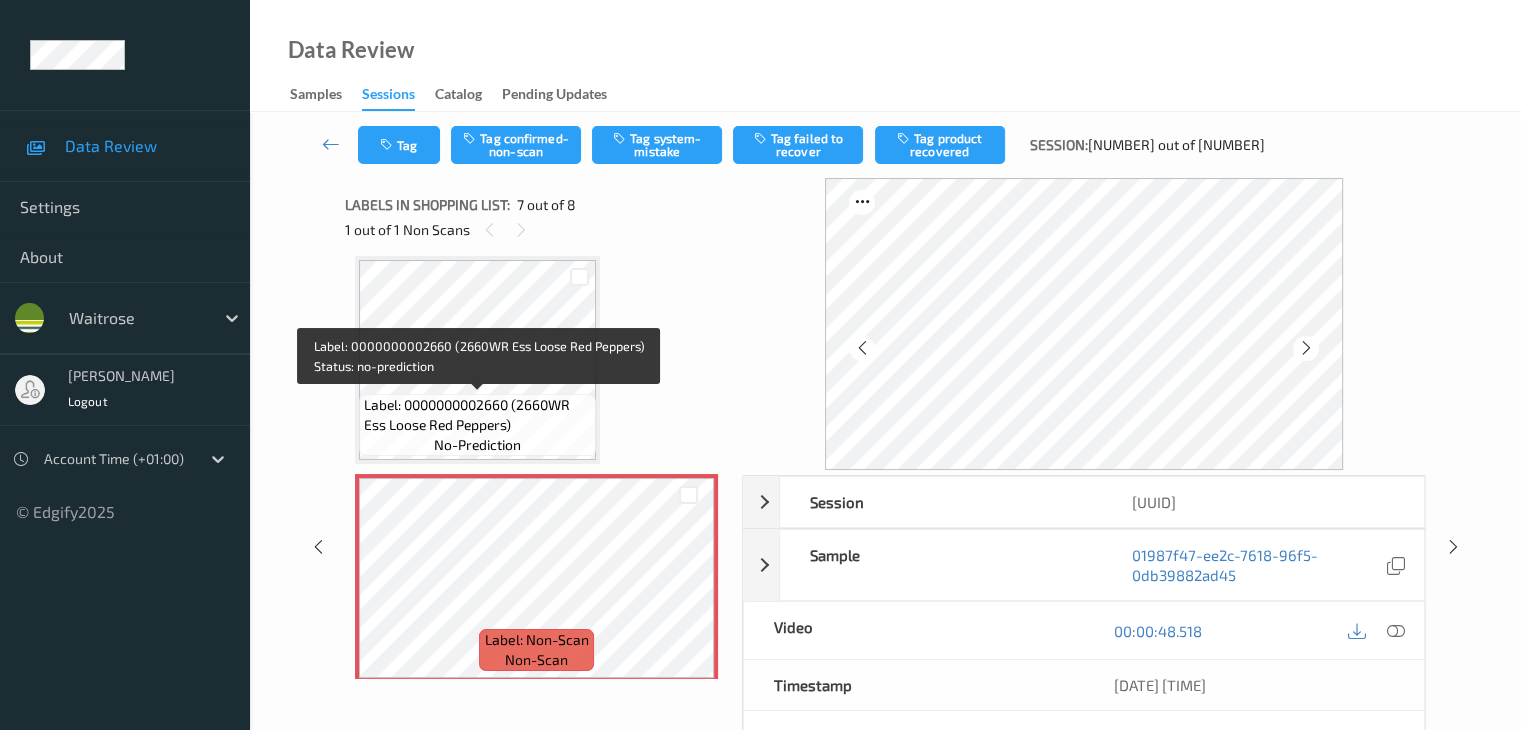 click on "Label: 0000000002660 (2660WR Ess Loose Red Peppers)" at bounding box center (477, 415) 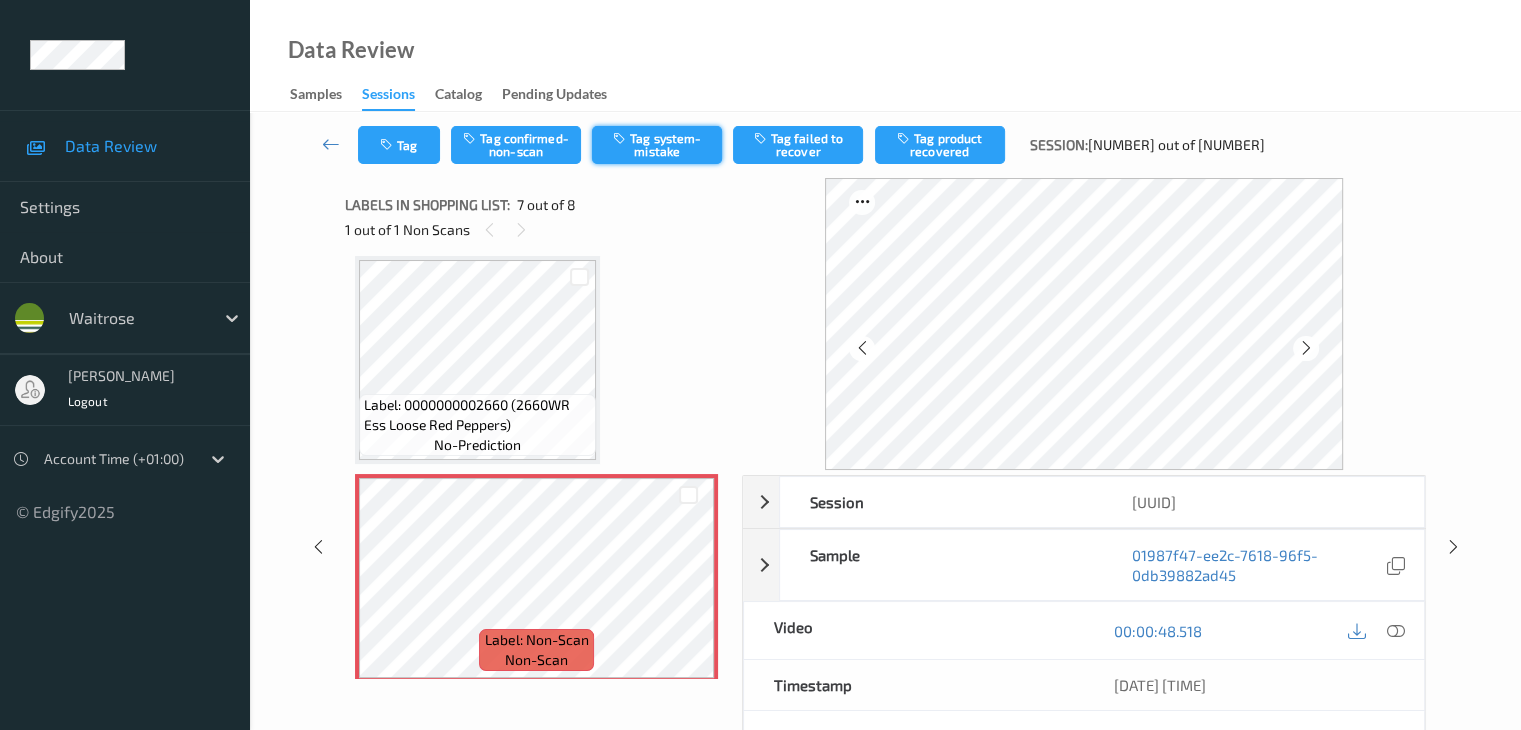 click on "Tag   system-mistake" at bounding box center (657, 145) 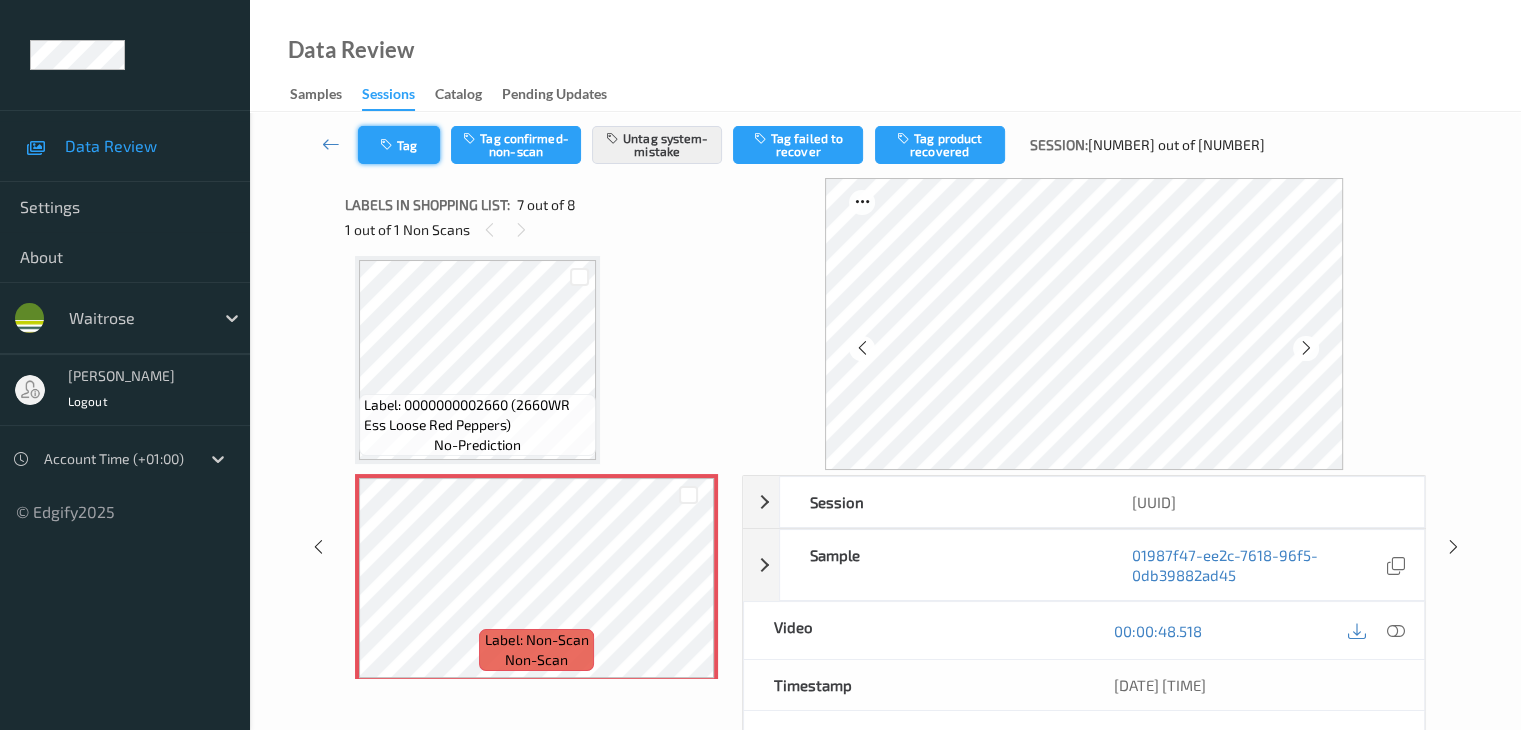 click on "Tag Tag   confirmed-non-scan Untag   system-mistake Tag   failed to recover Tag   product recovered Session: 433 out of 625" at bounding box center [885, 145] 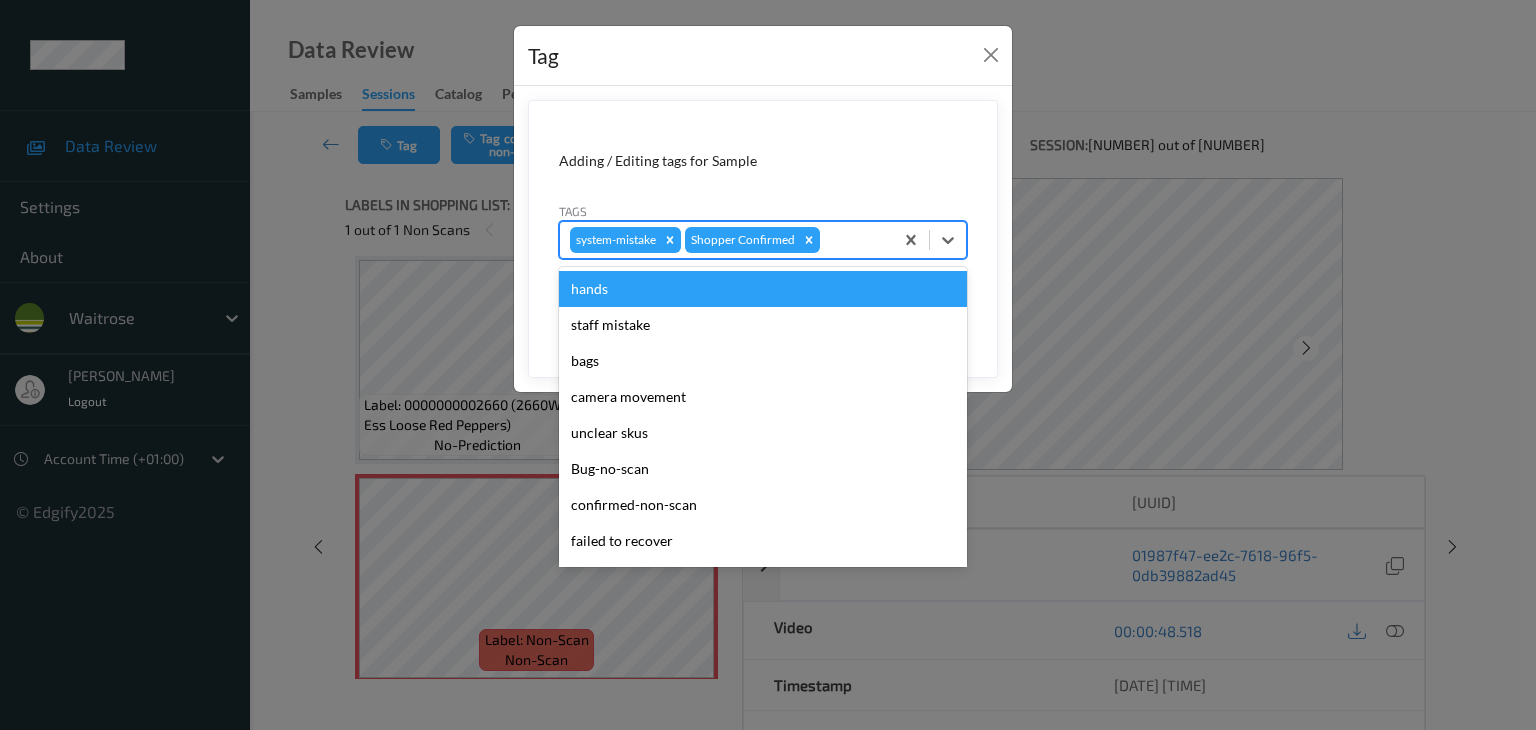 click at bounding box center [853, 240] 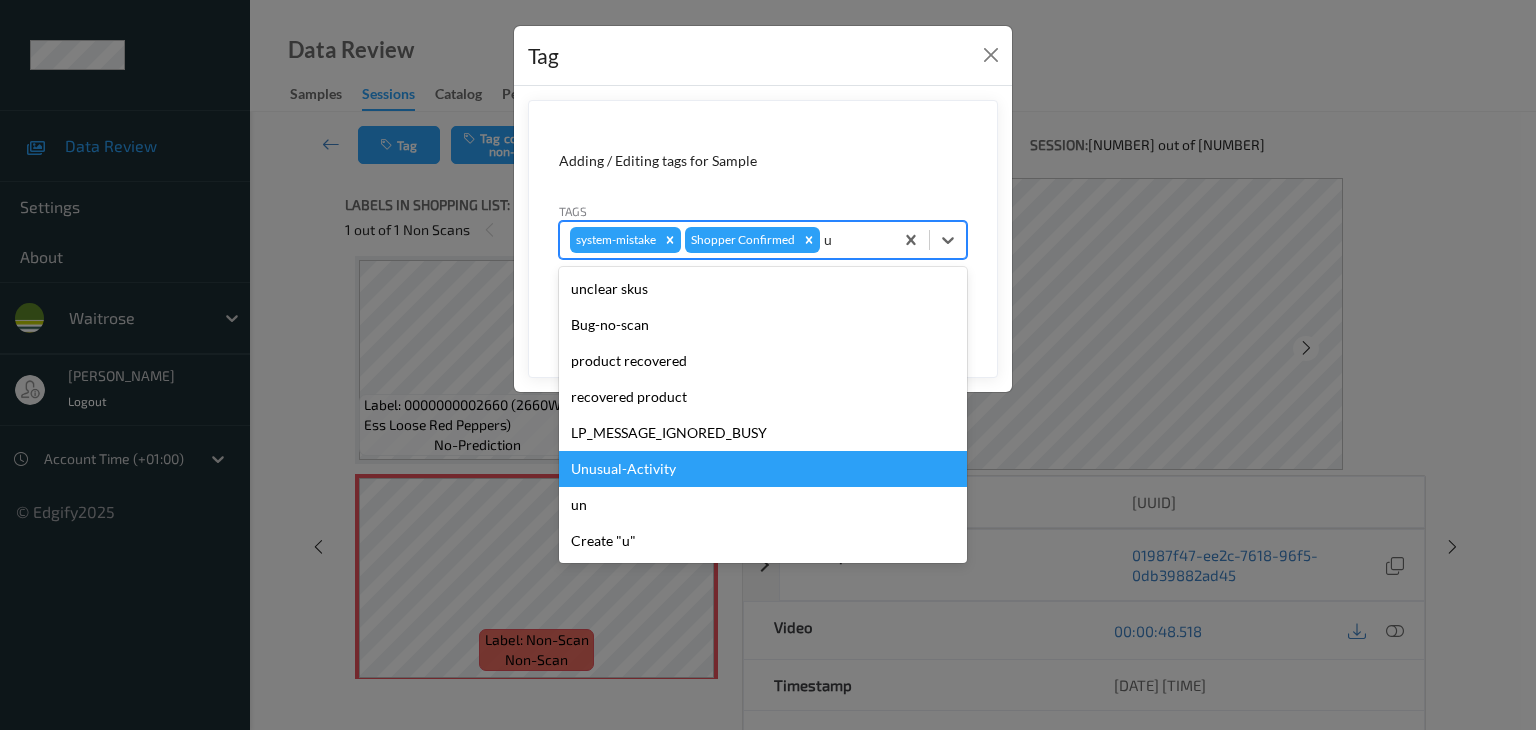 click on "Unusual-Activity" at bounding box center (763, 469) 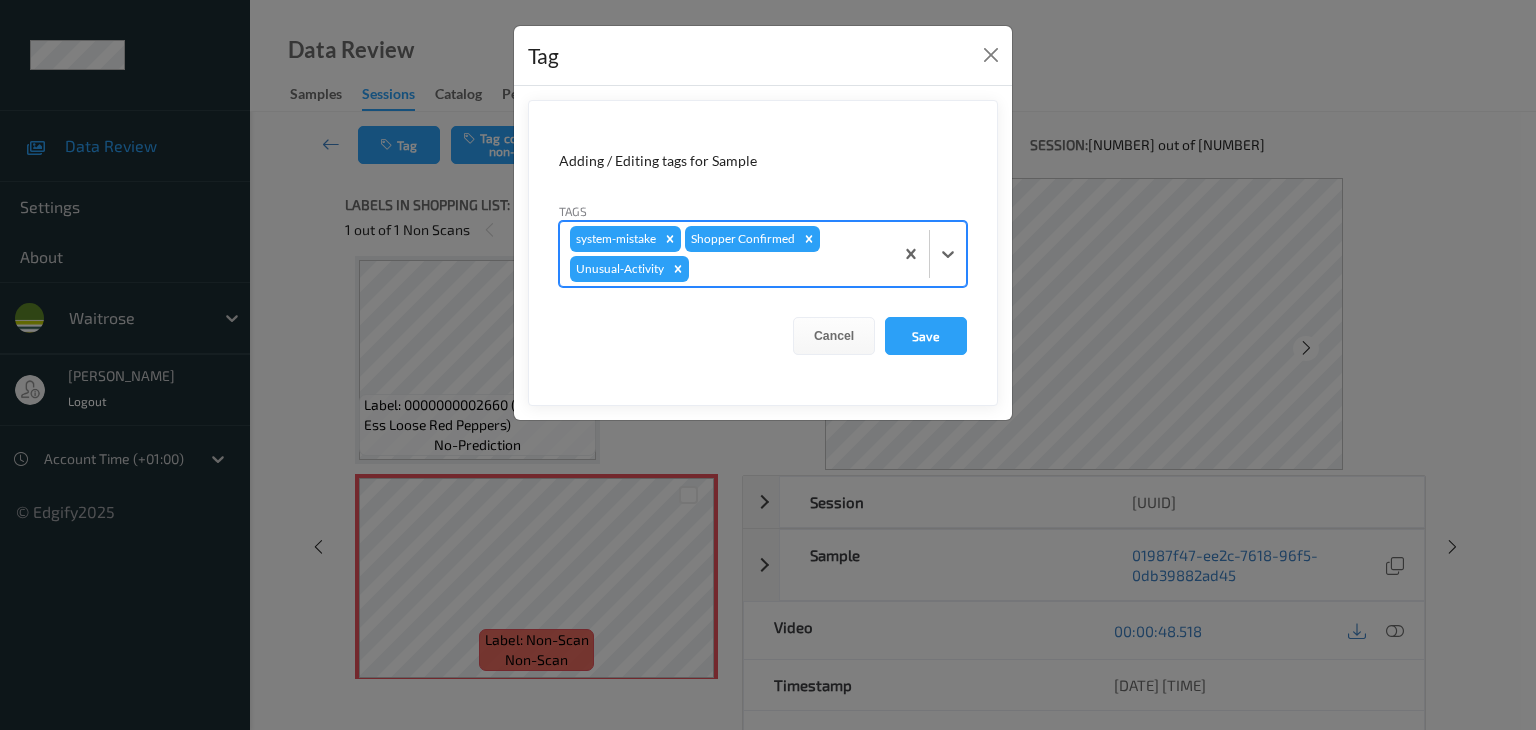 type on "p" 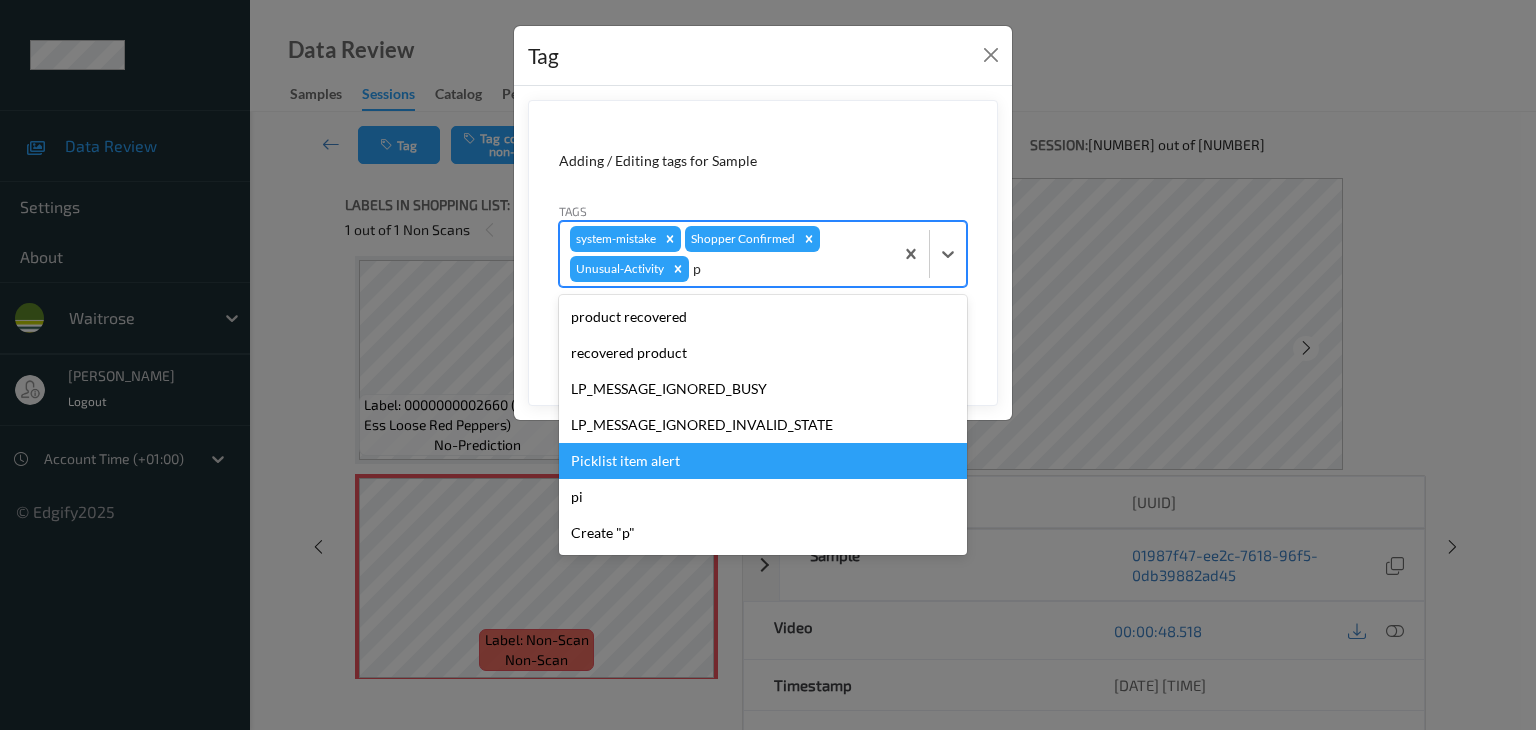 click on "Picklist item alert" at bounding box center (763, 461) 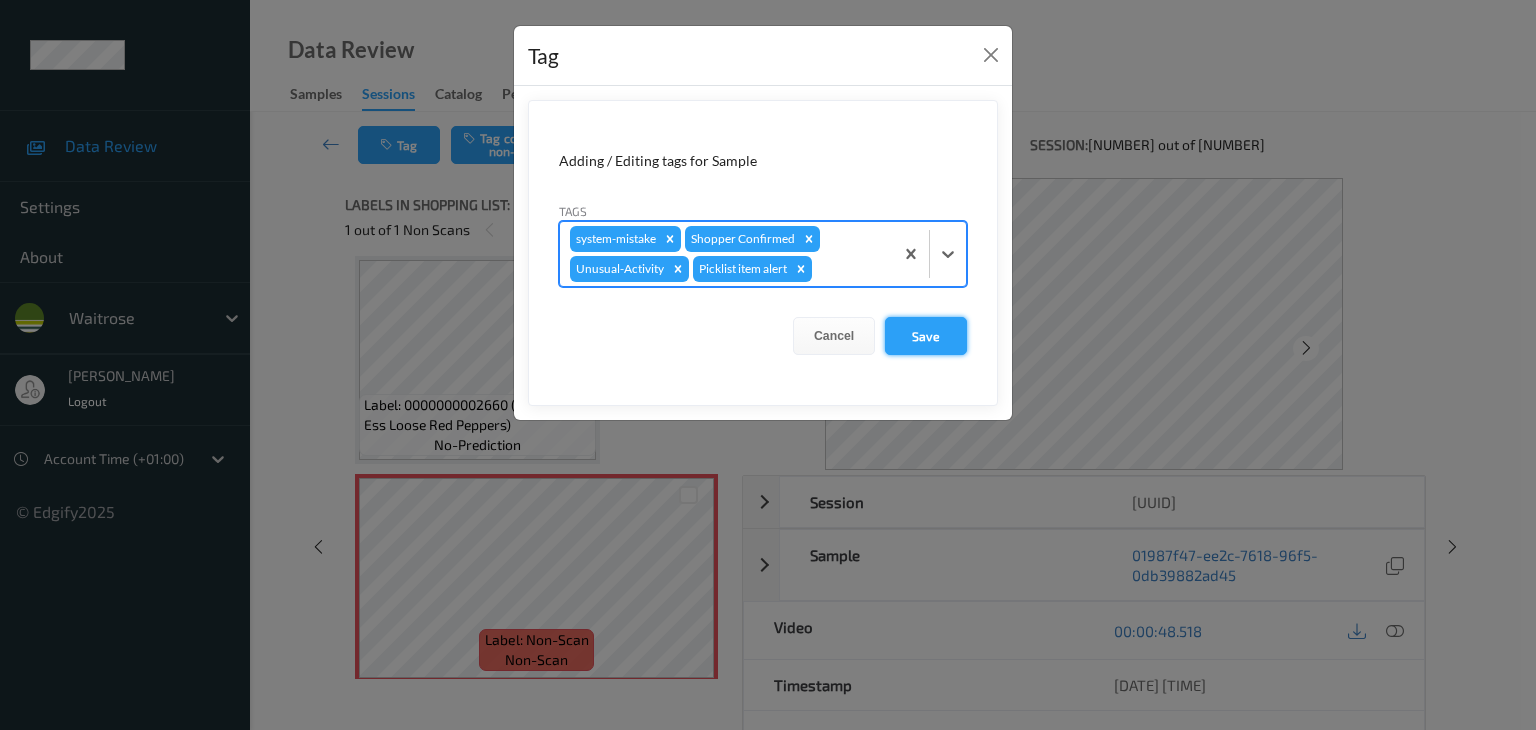 click on "Save" at bounding box center [926, 336] 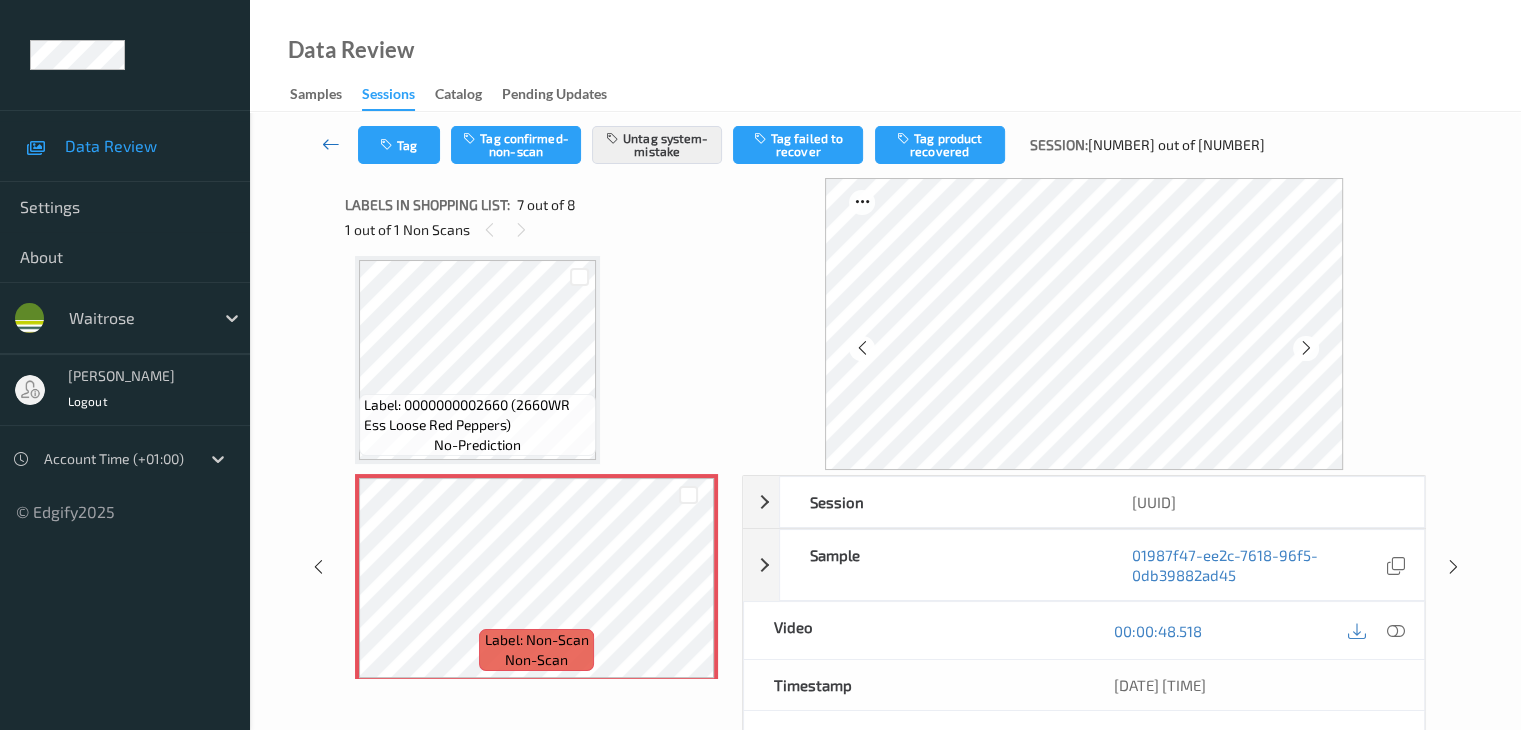 click at bounding box center (331, 144) 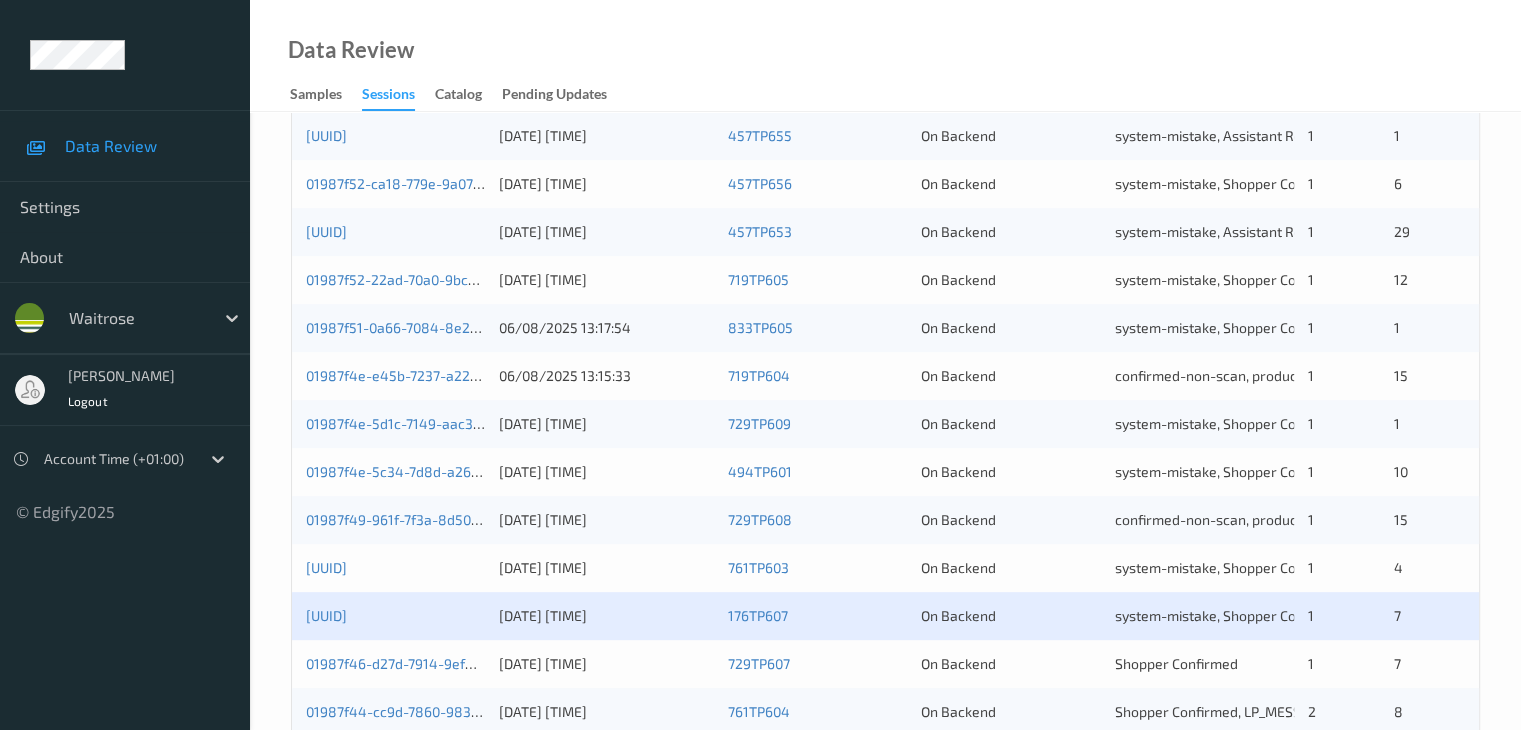 scroll, scrollTop: 900, scrollLeft: 0, axis: vertical 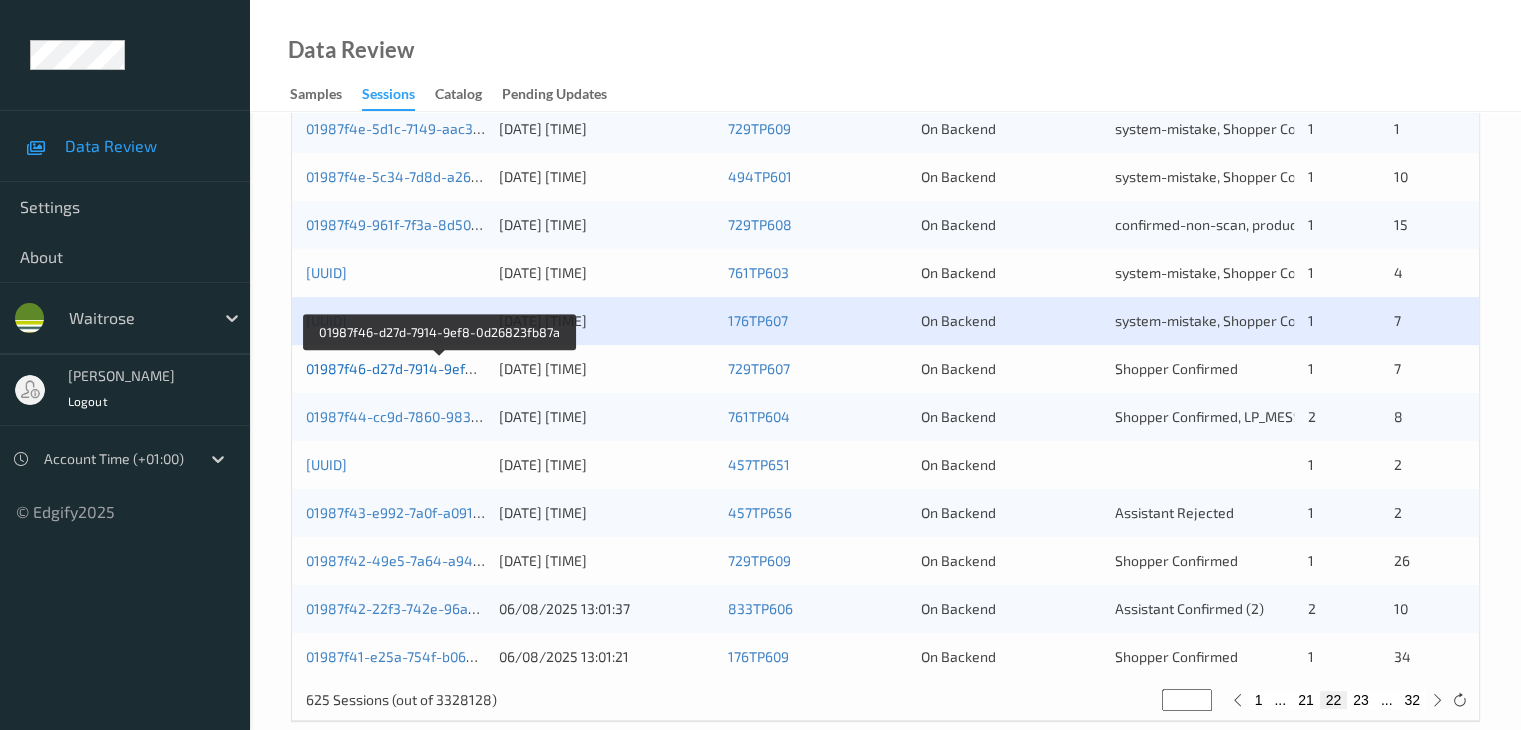 click on "01987f46-d27d-7914-9ef8-0d26823fb87a" at bounding box center (440, 368) 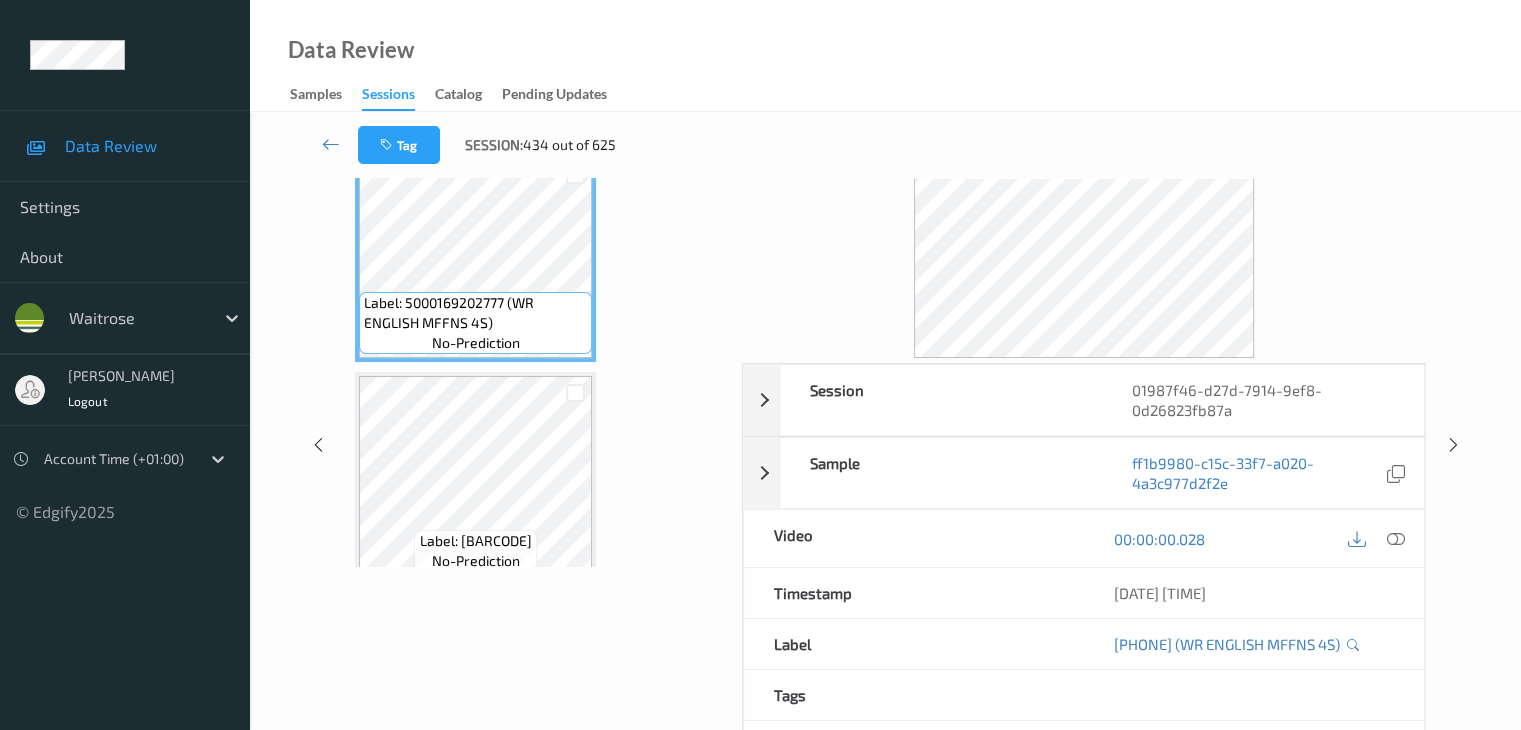 scroll, scrollTop: 0, scrollLeft: 0, axis: both 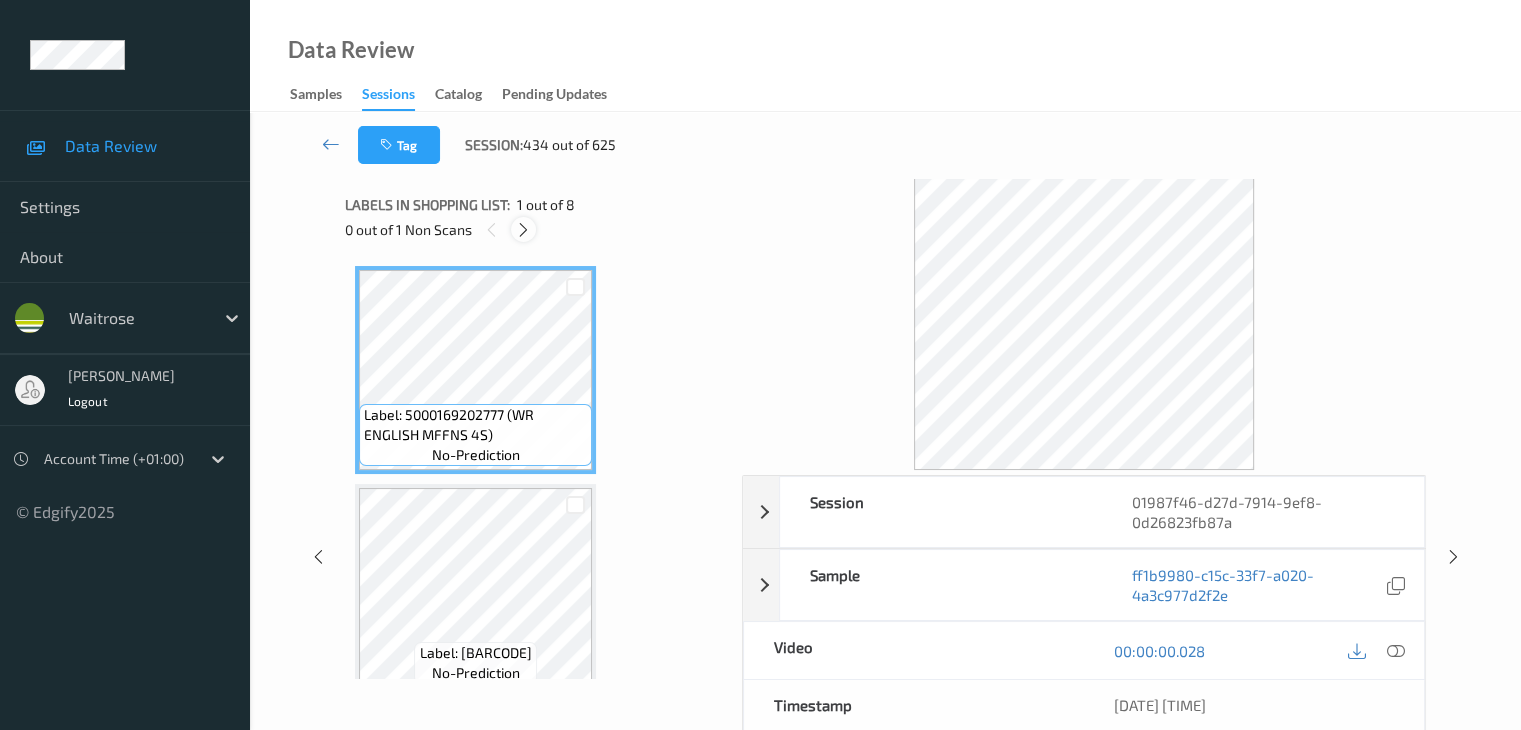 click at bounding box center (523, 230) 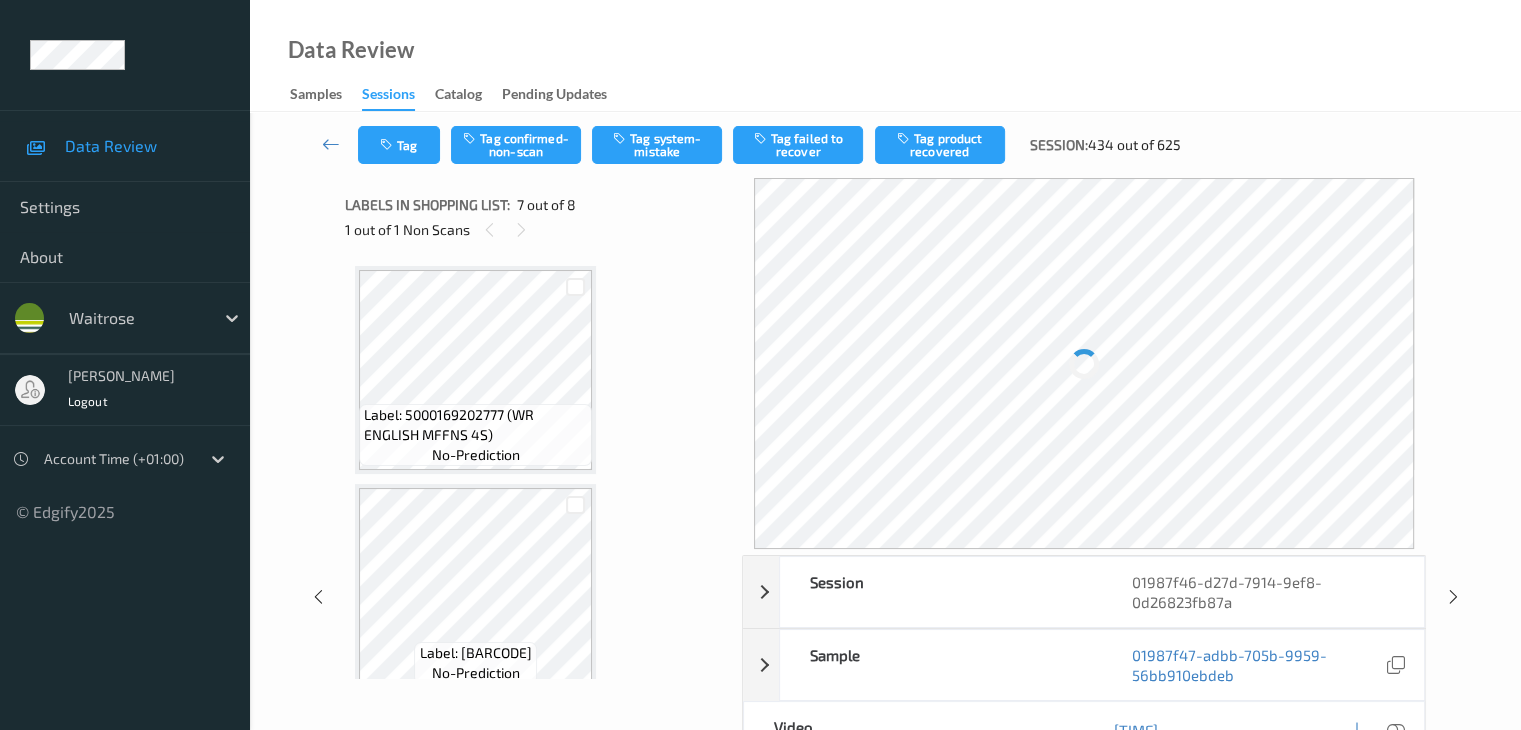 scroll, scrollTop: 1100, scrollLeft: 0, axis: vertical 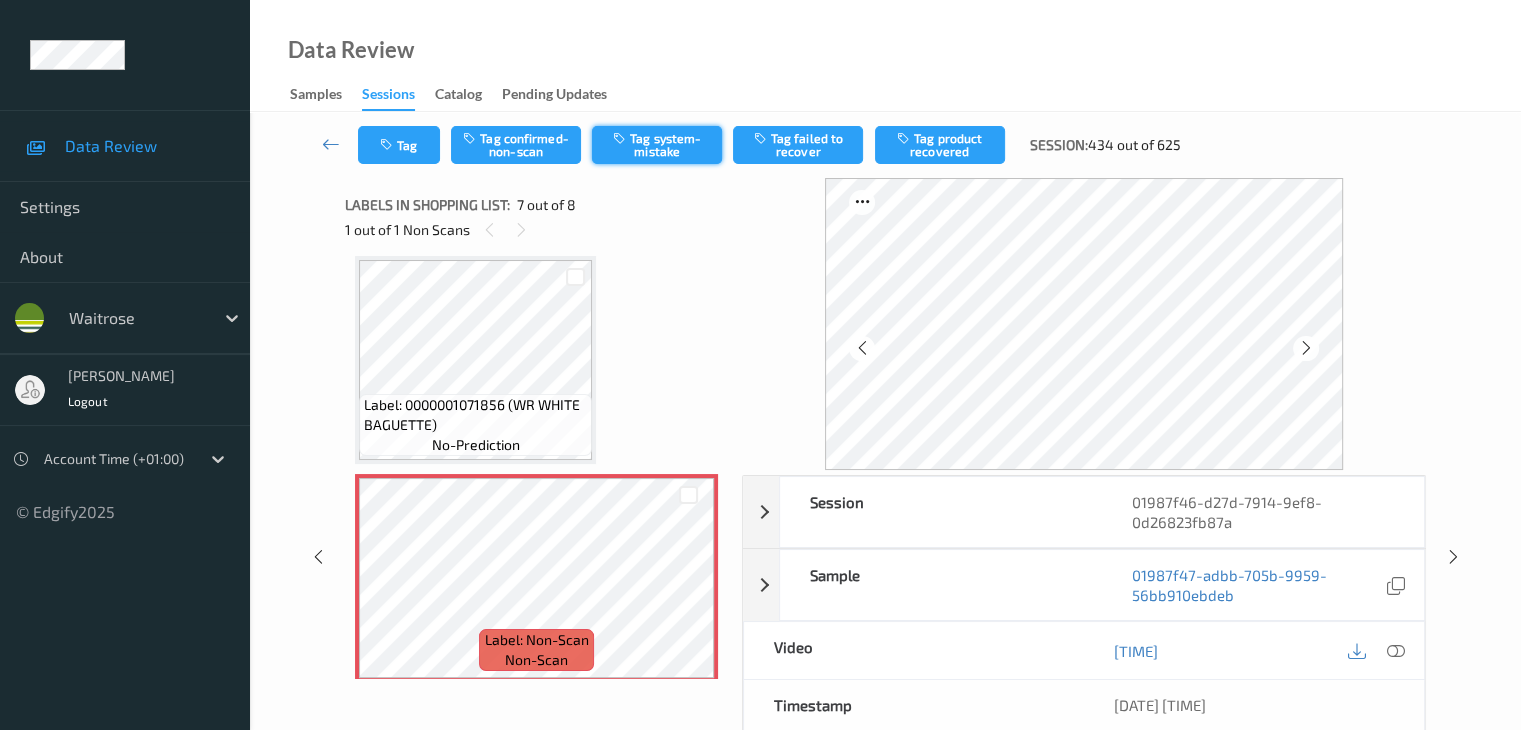 click on "Tag   system-mistake" at bounding box center (657, 145) 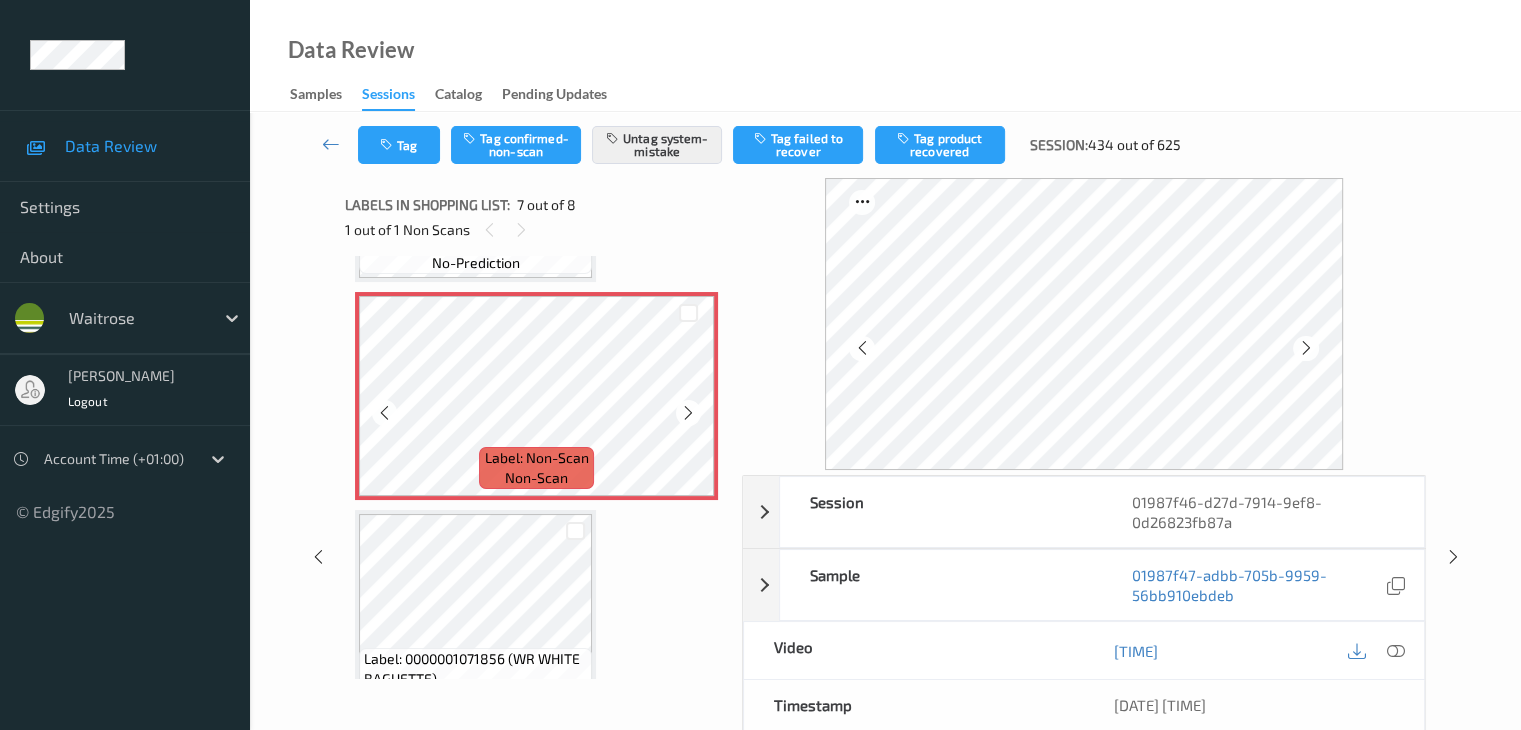 scroll, scrollTop: 1300, scrollLeft: 0, axis: vertical 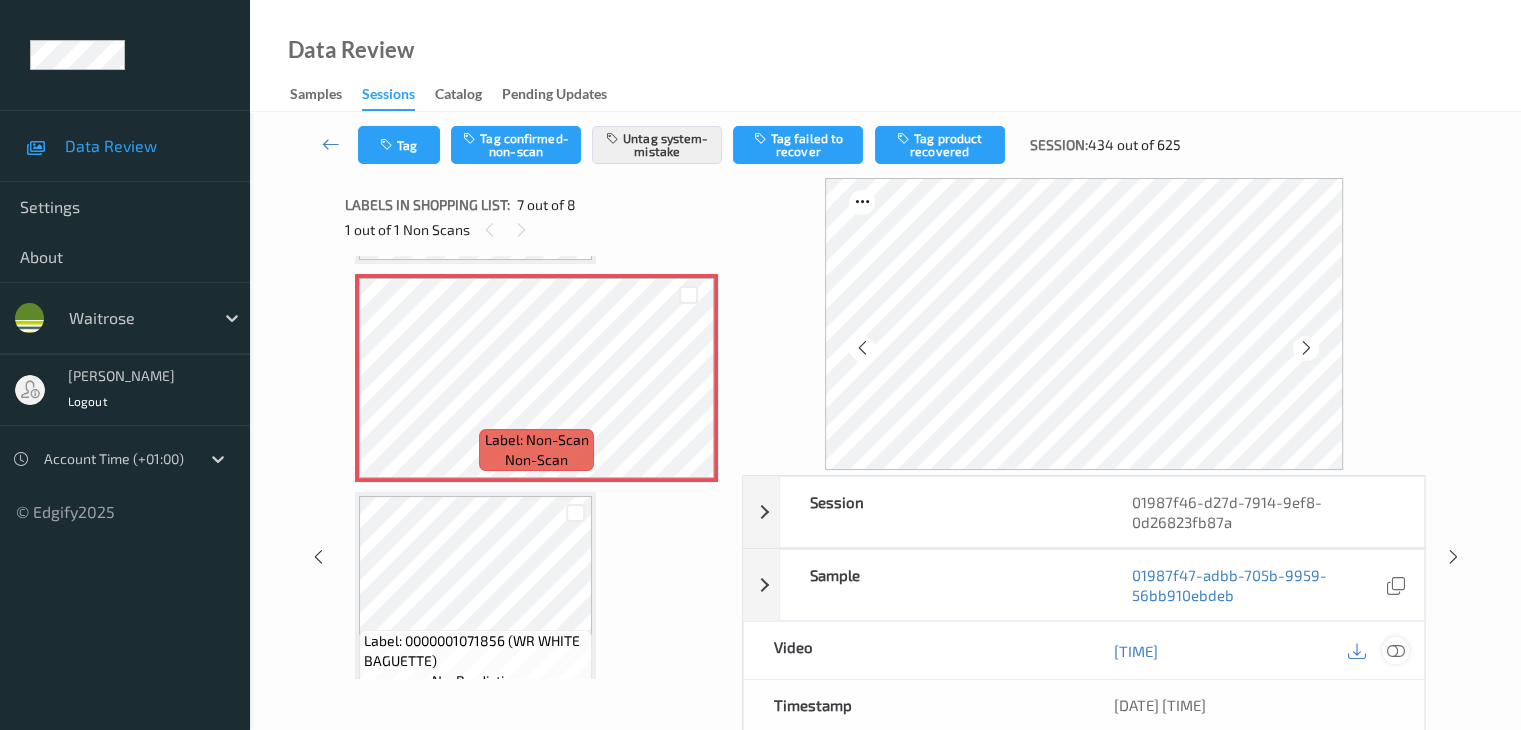 click at bounding box center (1395, 651) 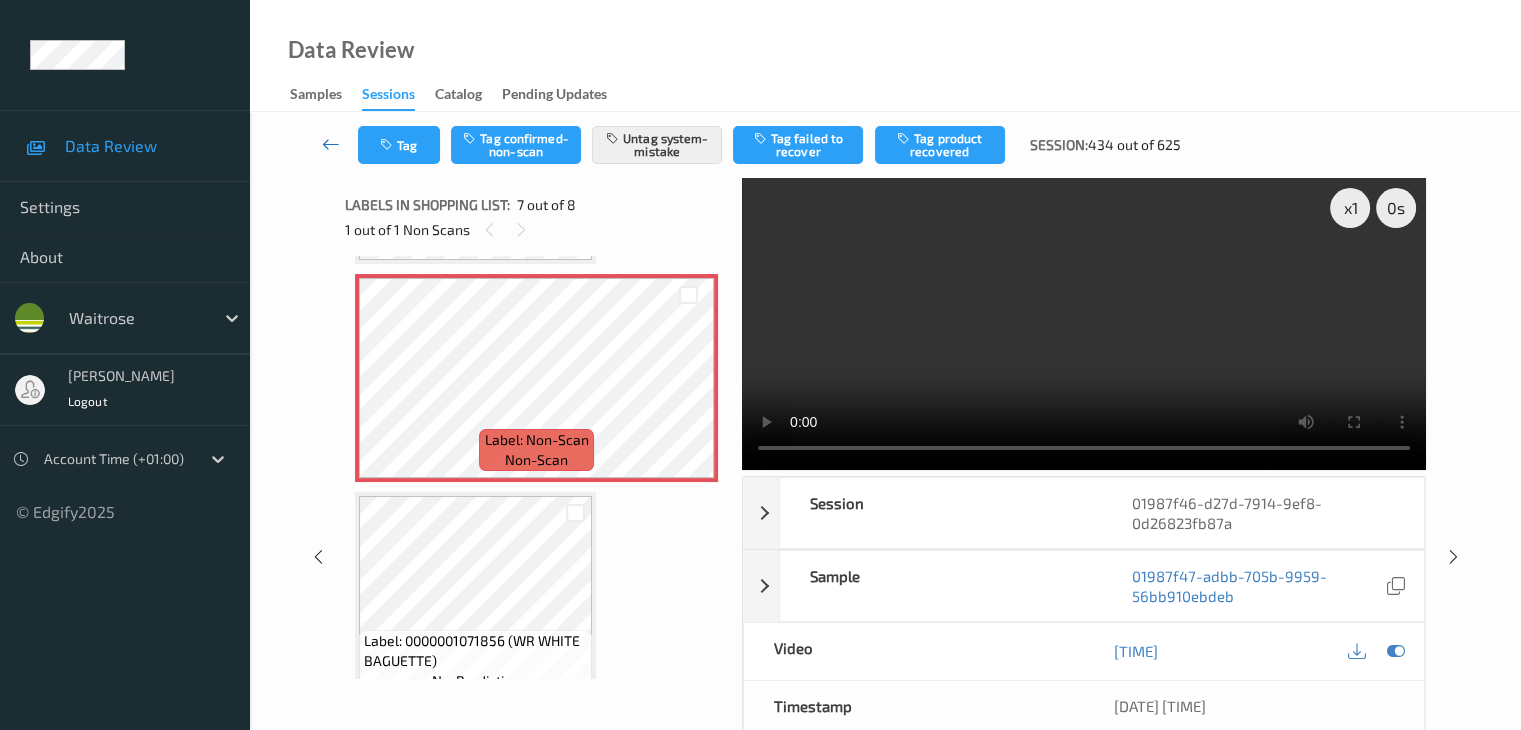 click at bounding box center (331, 144) 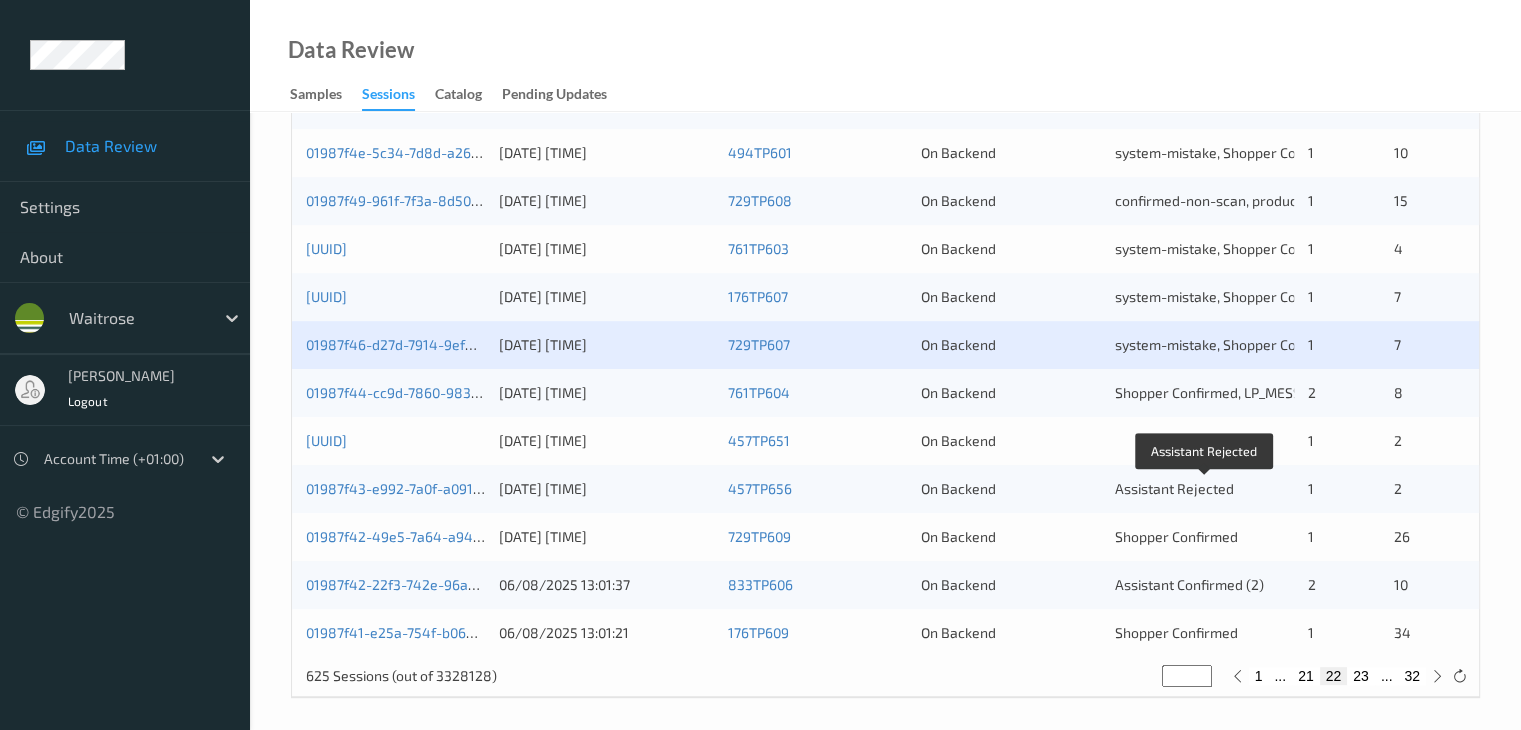 scroll, scrollTop: 932, scrollLeft: 0, axis: vertical 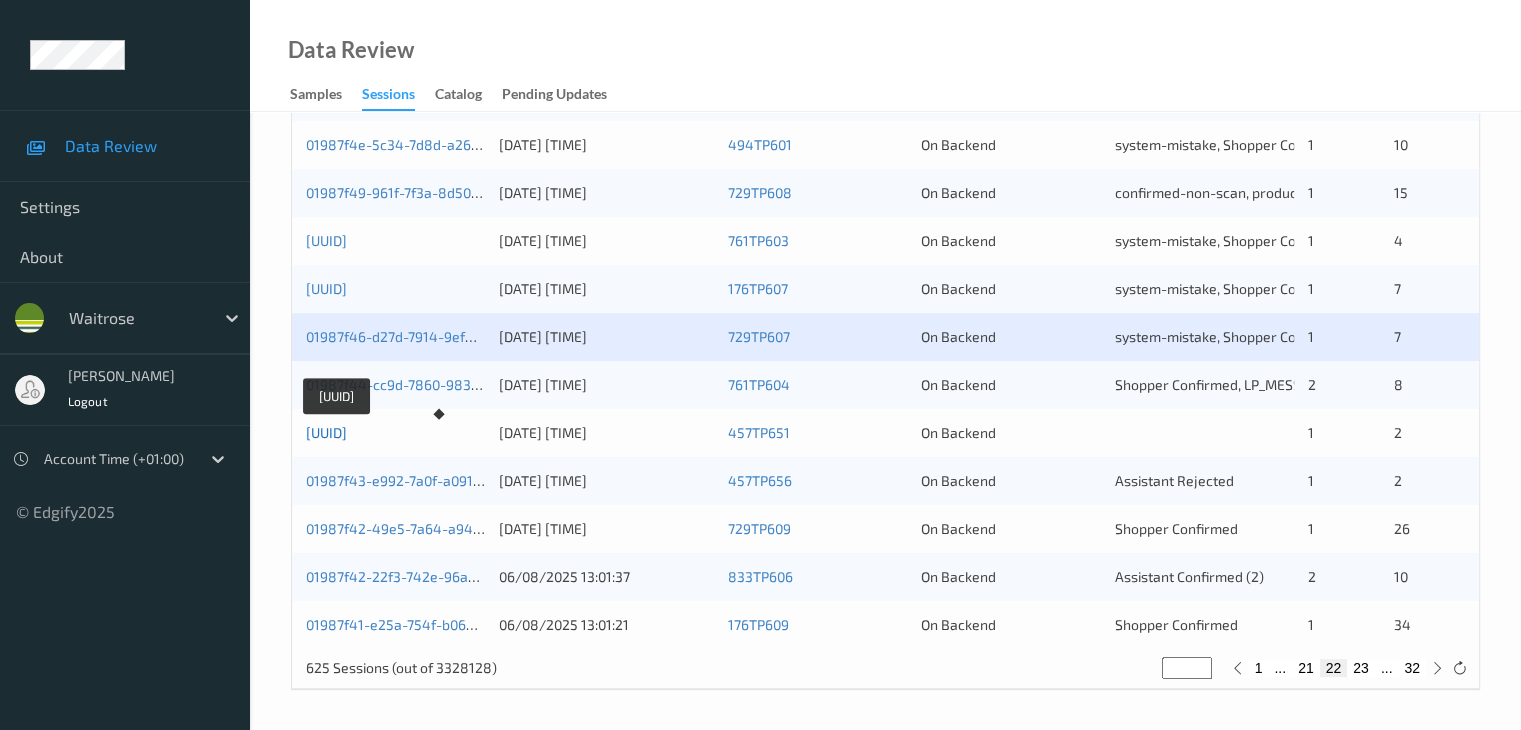 click on "01987f44-7517-7bb1-895b-c254e270050b" at bounding box center [326, 432] 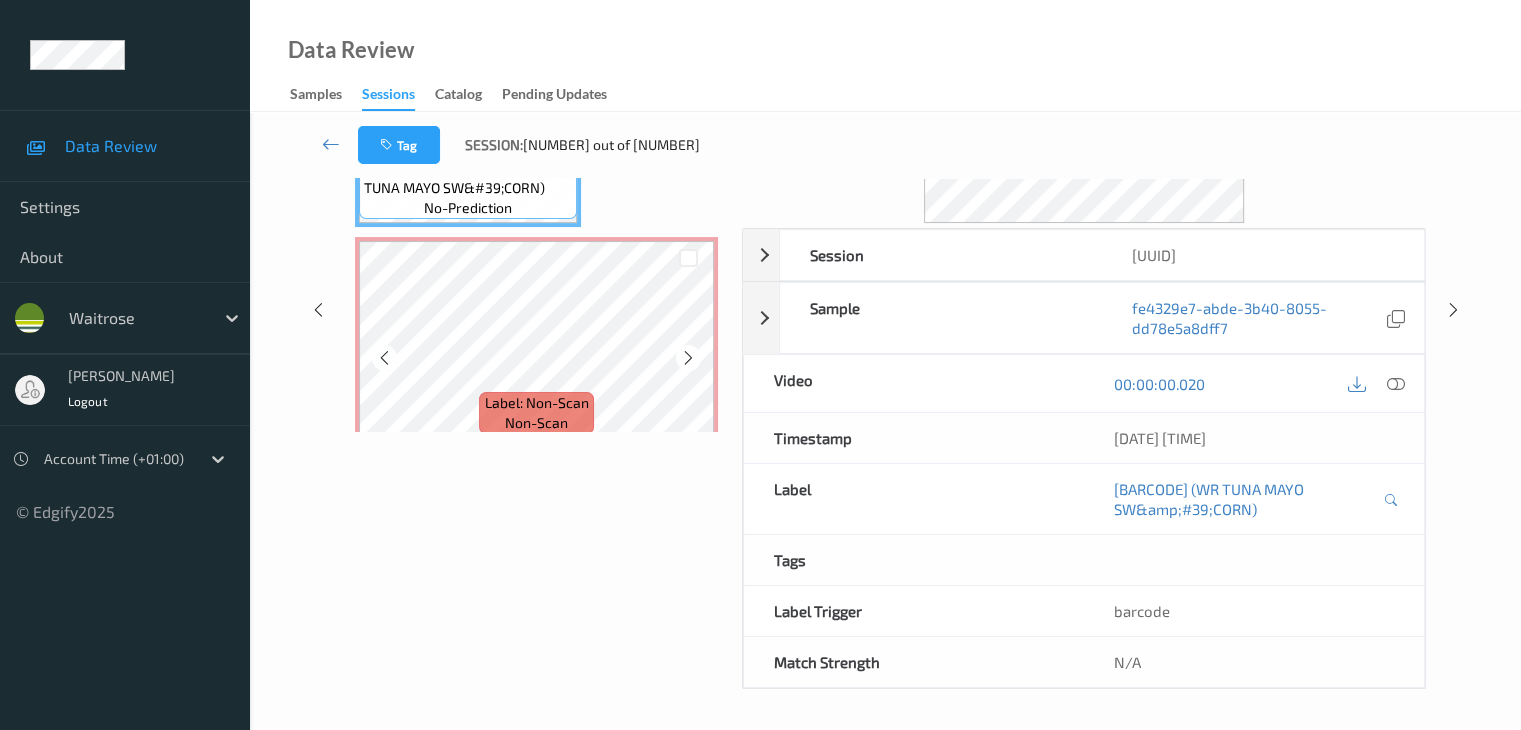 scroll, scrollTop: 0, scrollLeft: 0, axis: both 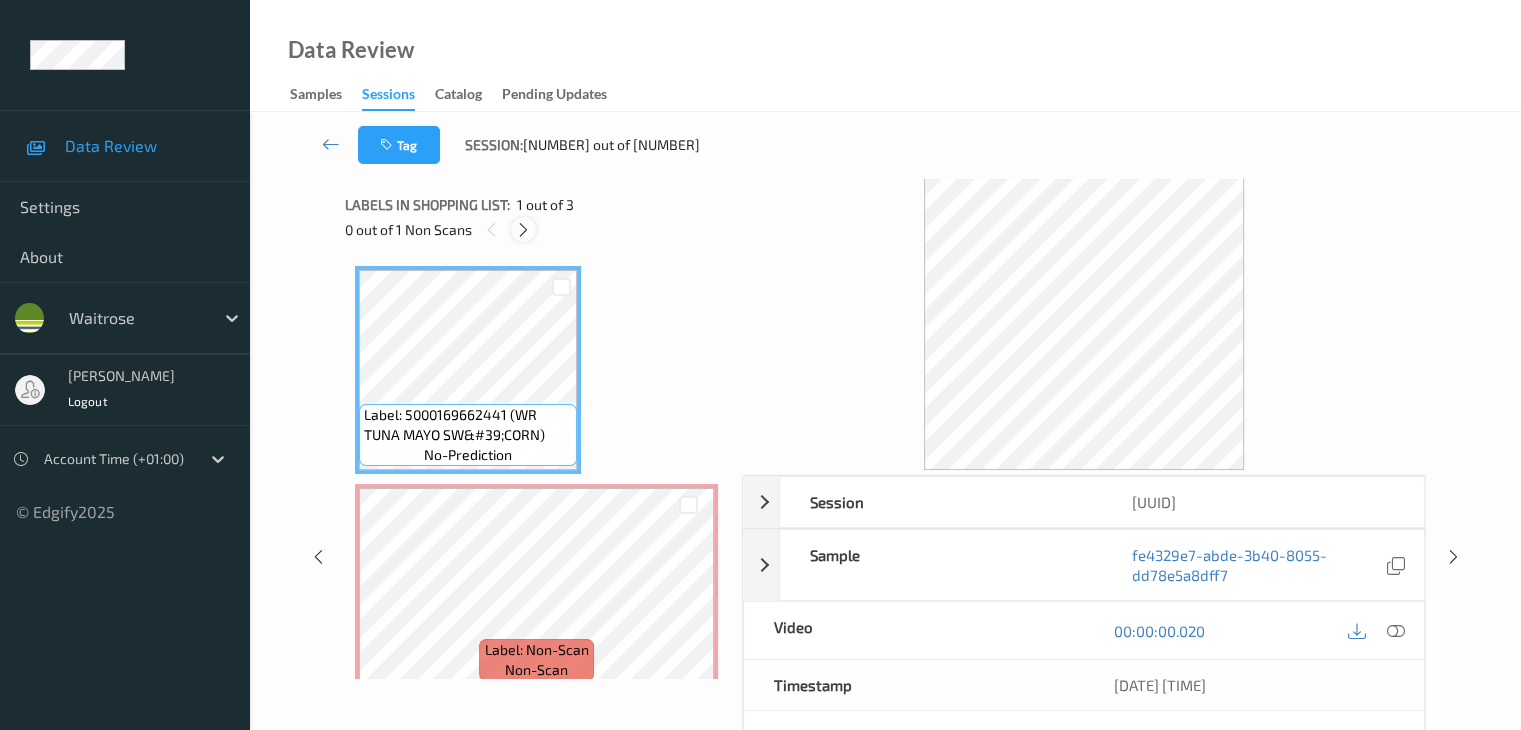 click at bounding box center [523, 230] 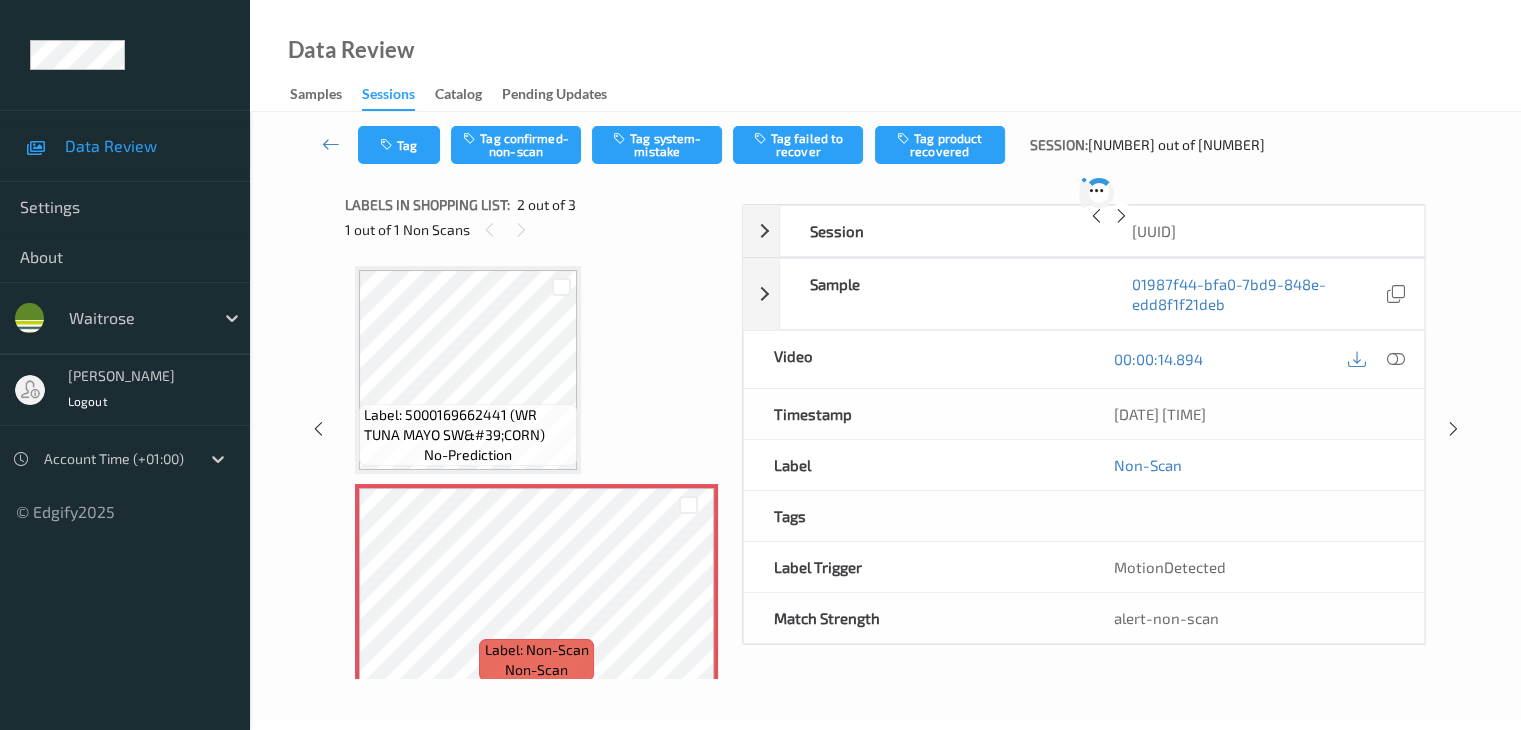 scroll, scrollTop: 10, scrollLeft: 0, axis: vertical 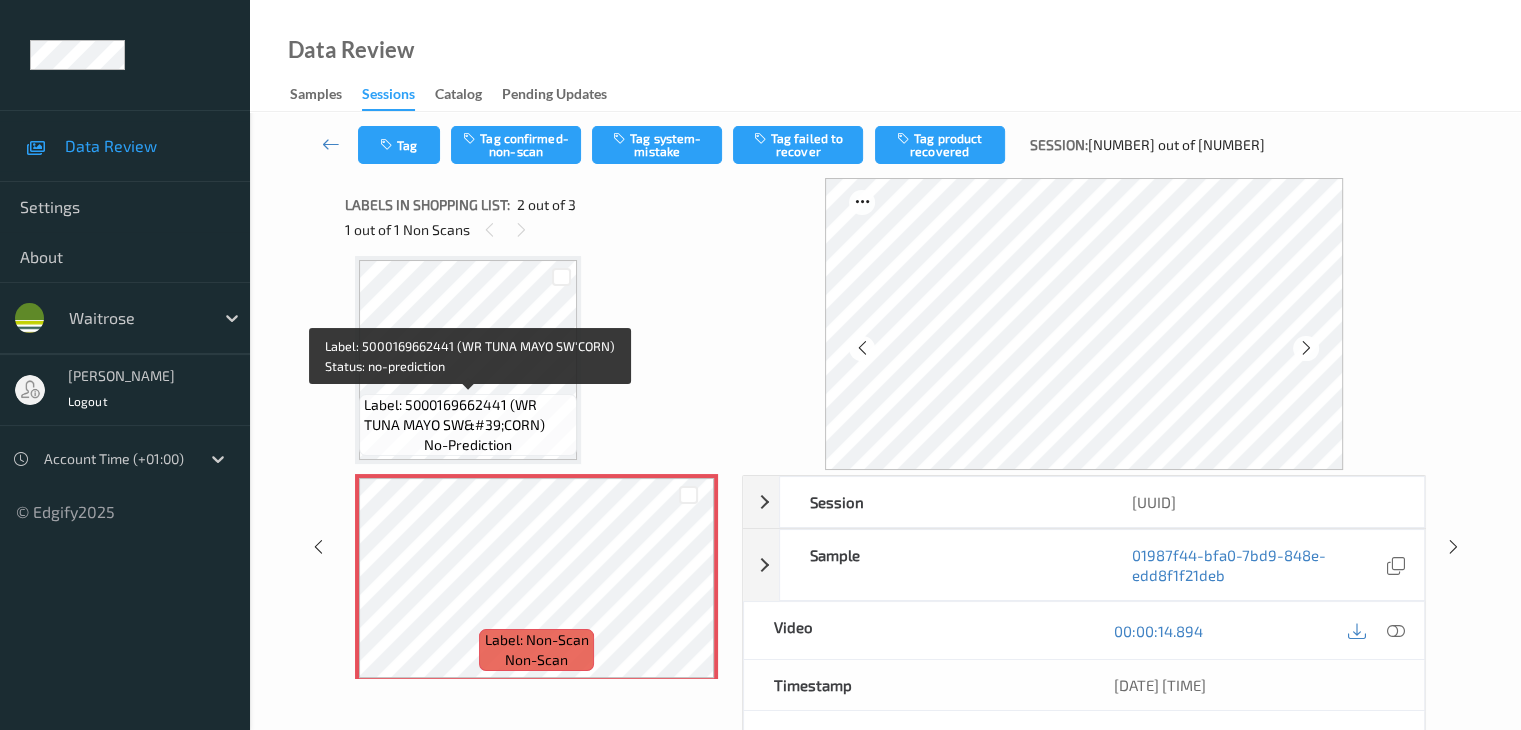 click on "Label: 5000169662441 (WR TUNA MAYO SW&#39;CORN)" at bounding box center (468, 415) 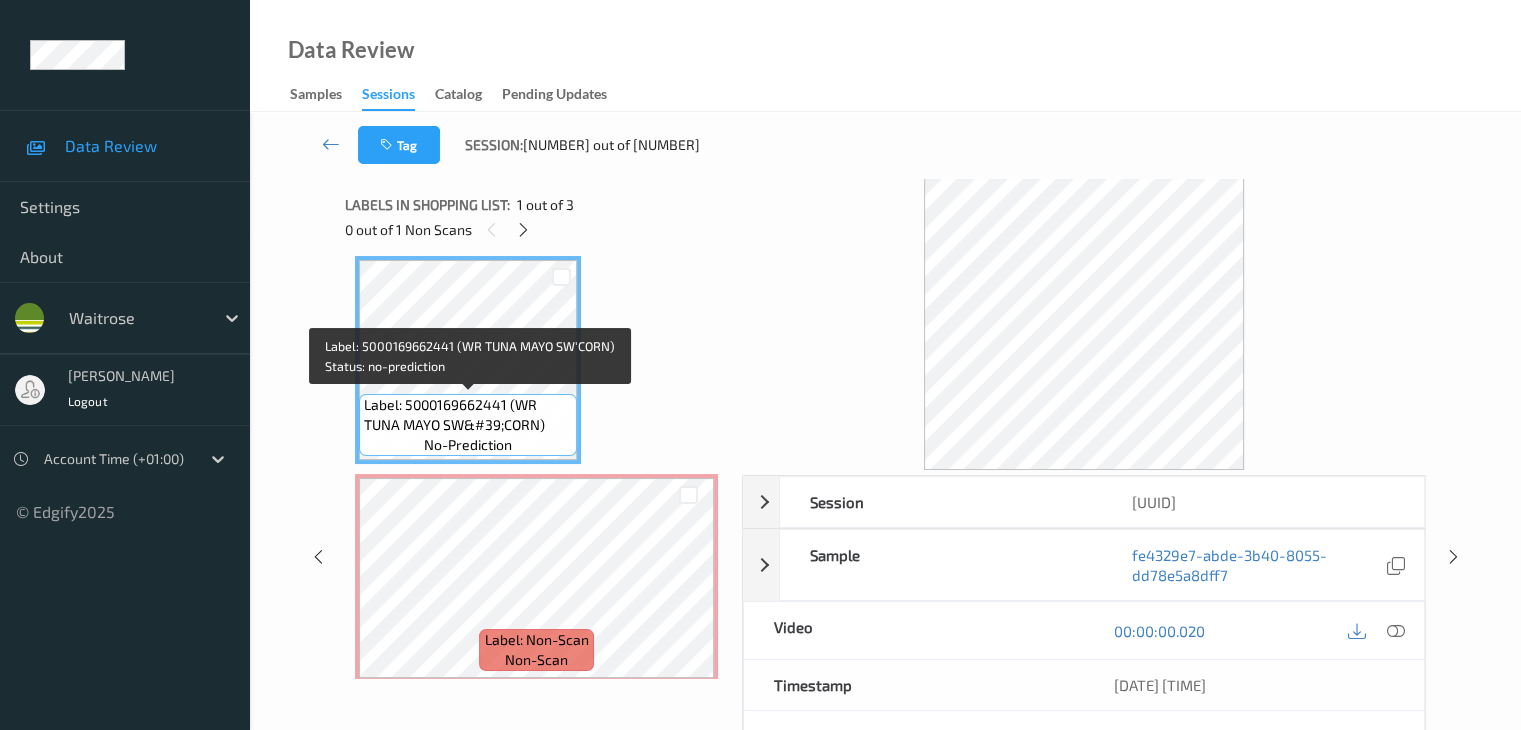 scroll, scrollTop: 0, scrollLeft: 0, axis: both 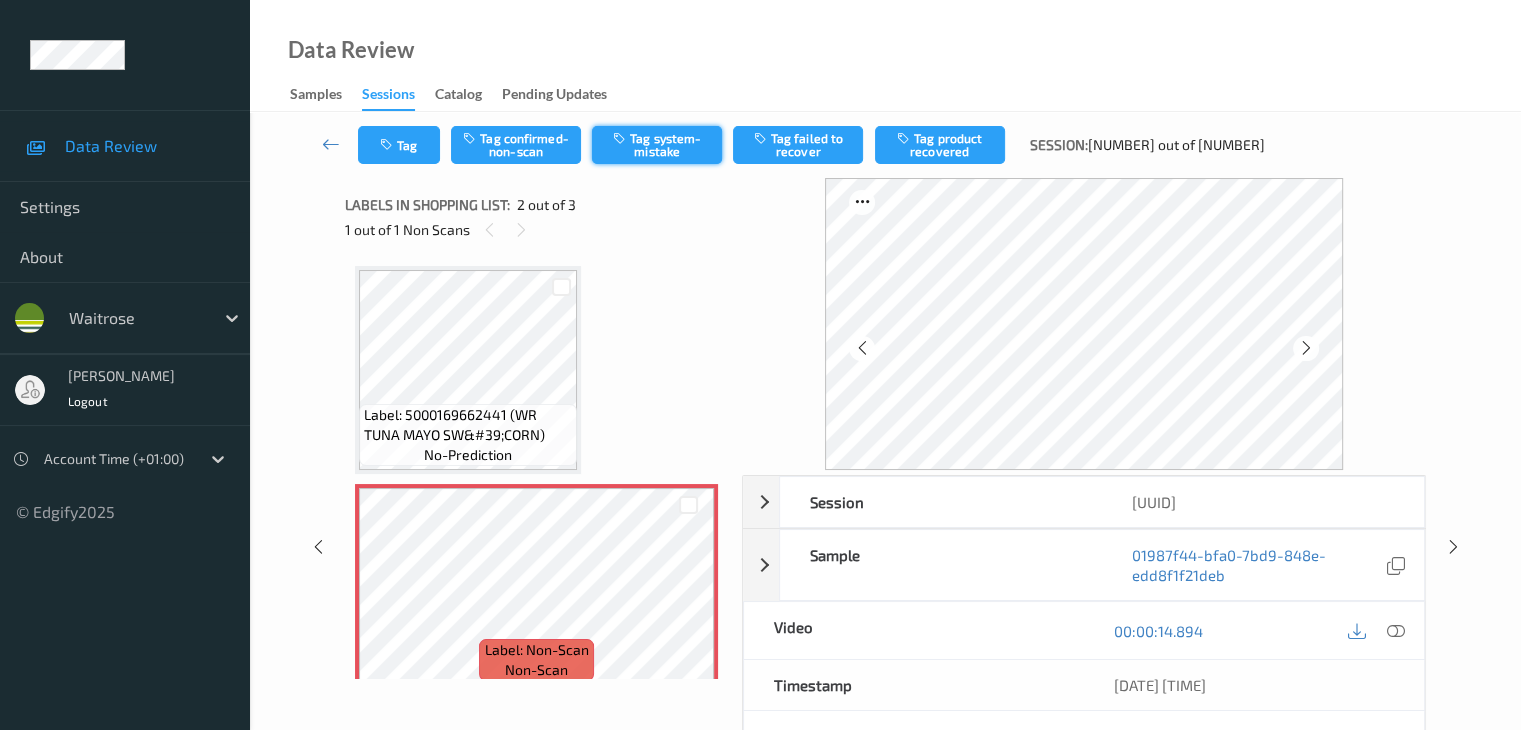 click on "Tag   system-mistake" at bounding box center (657, 145) 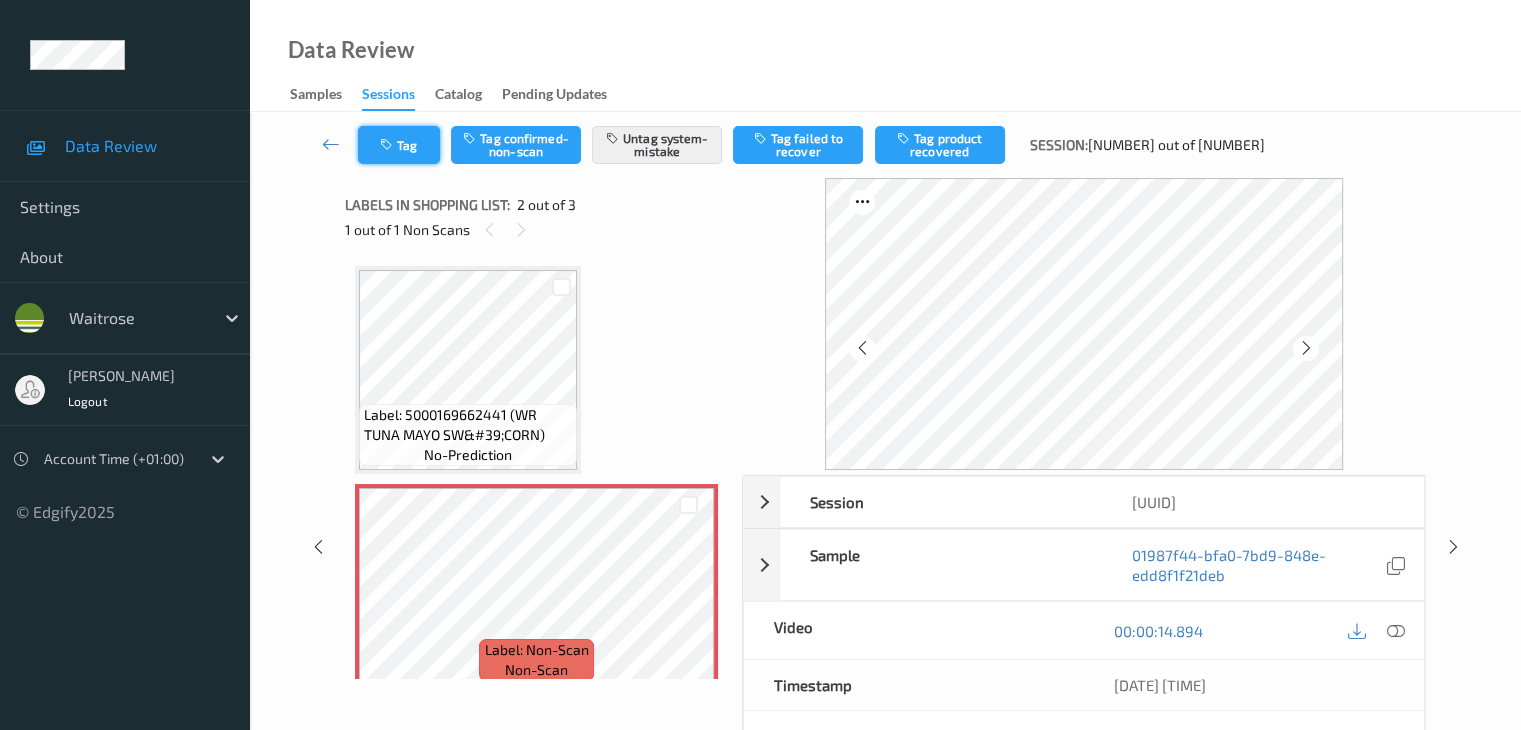 click at bounding box center [388, 145] 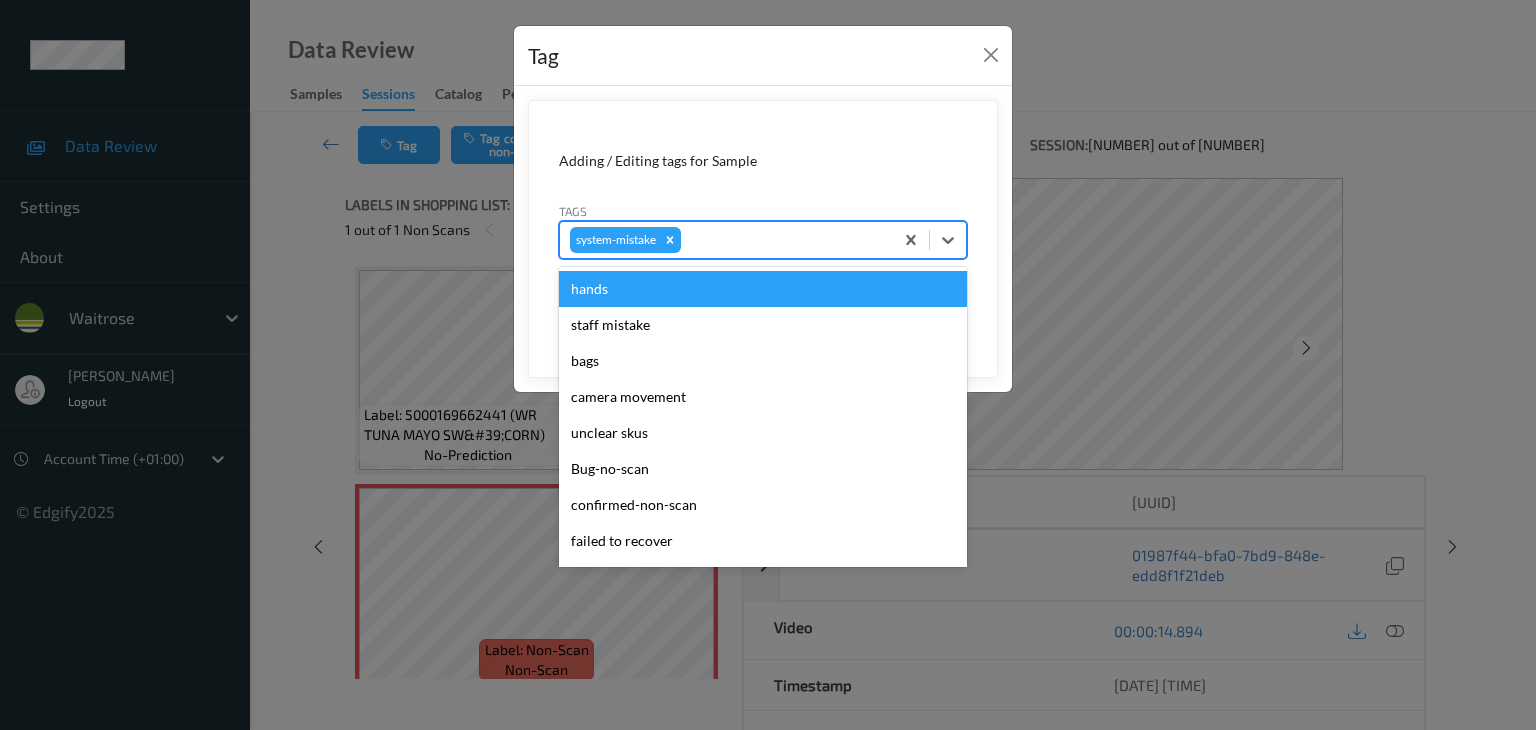 click at bounding box center (784, 240) 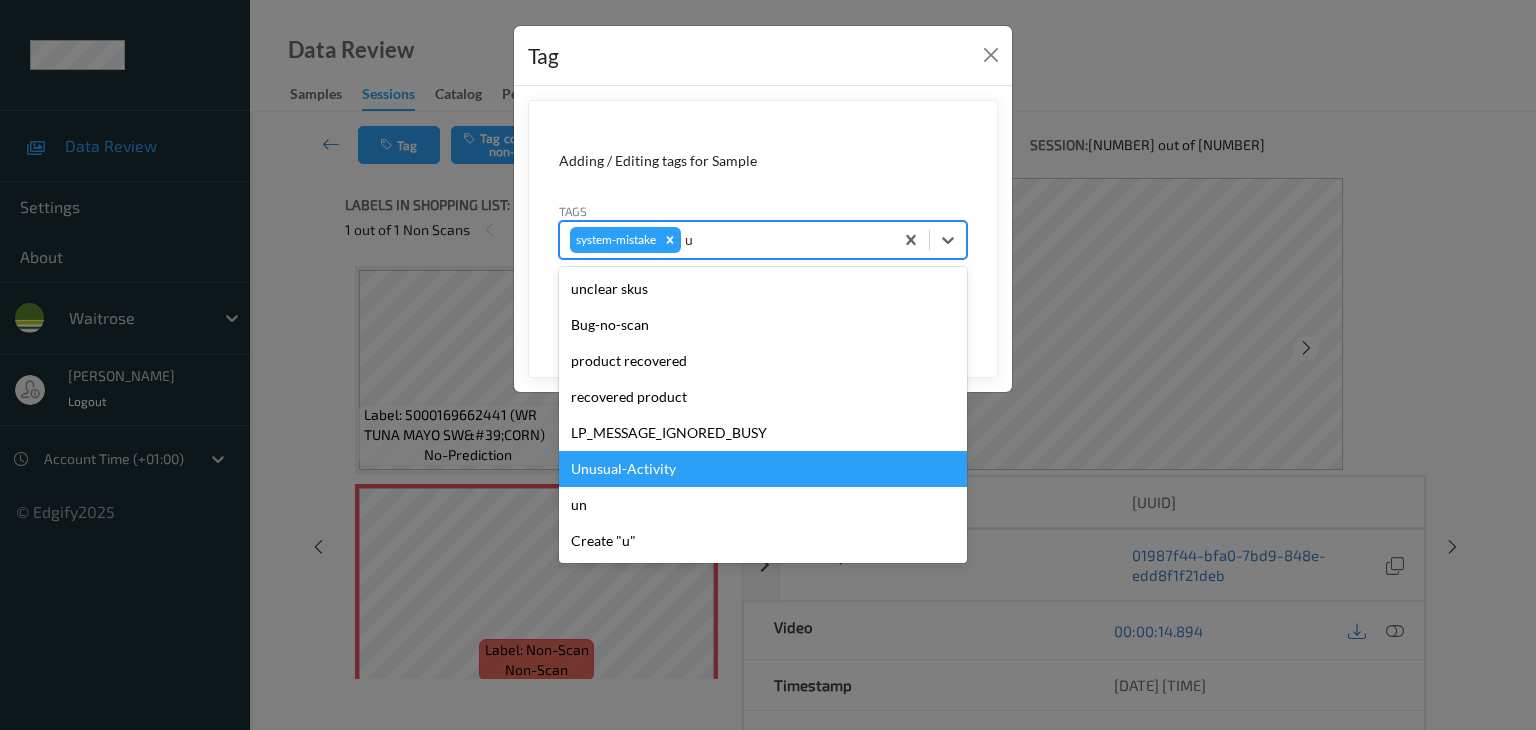 click on "Unusual-Activity" at bounding box center [763, 469] 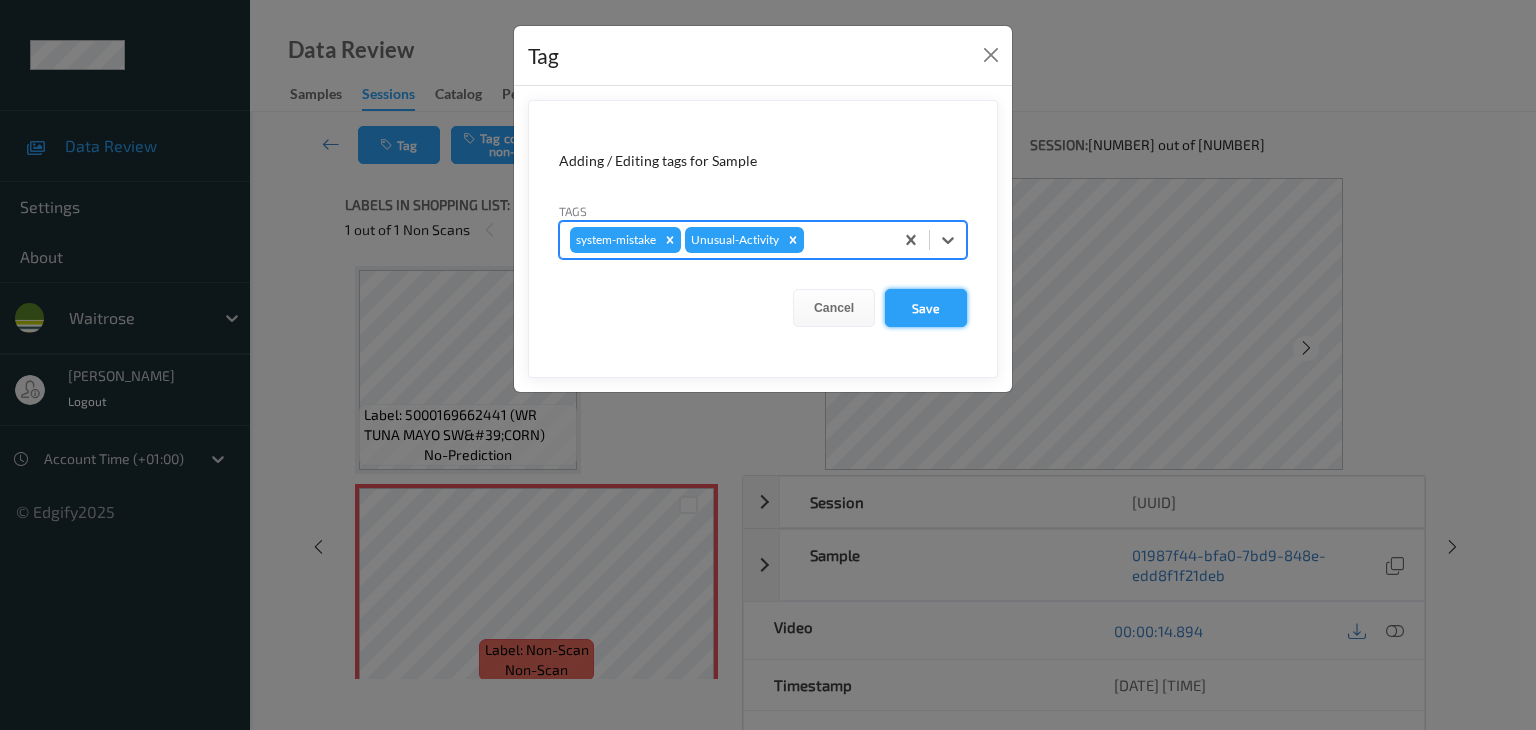 click on "Save" at bounding box center (926, 308) 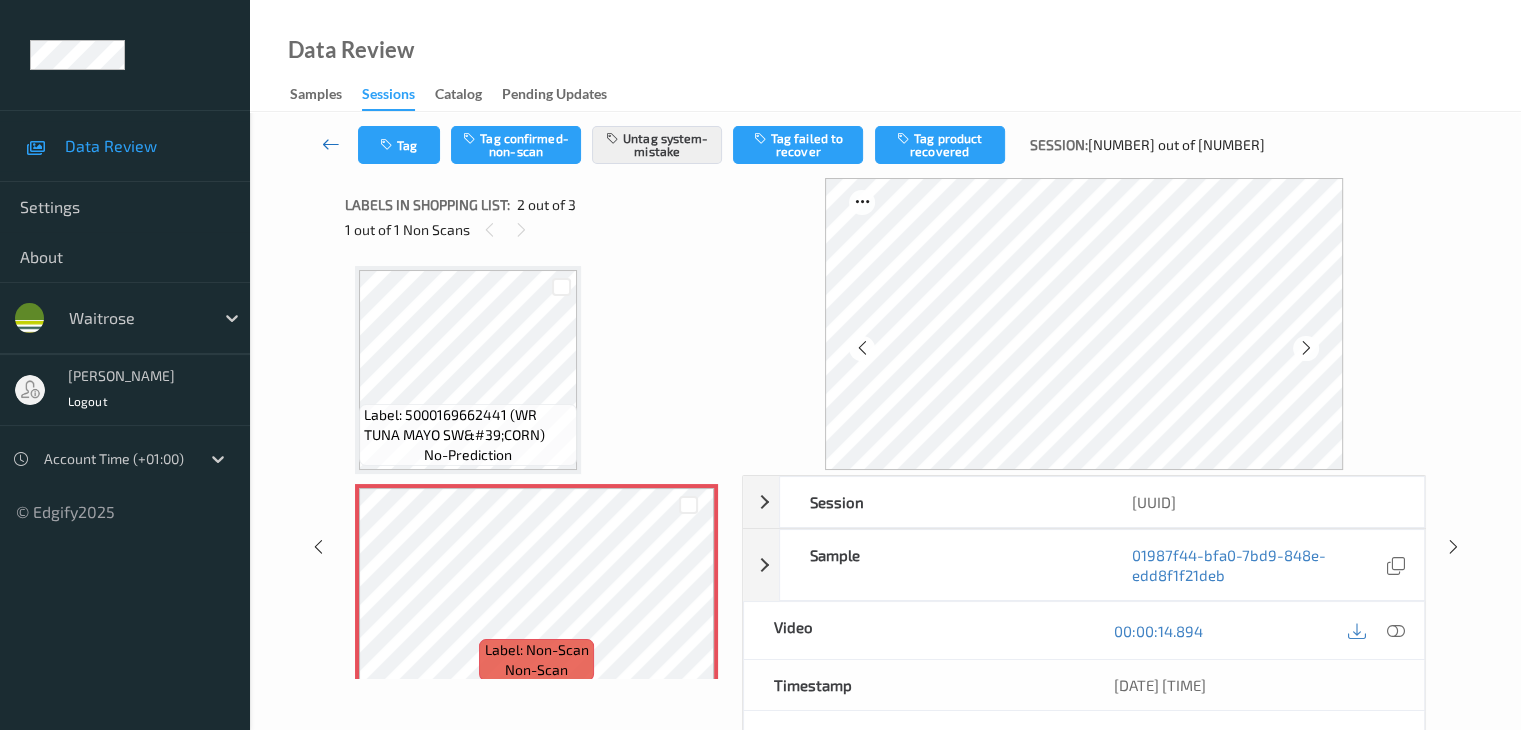 click at bounding box center [331, 144] 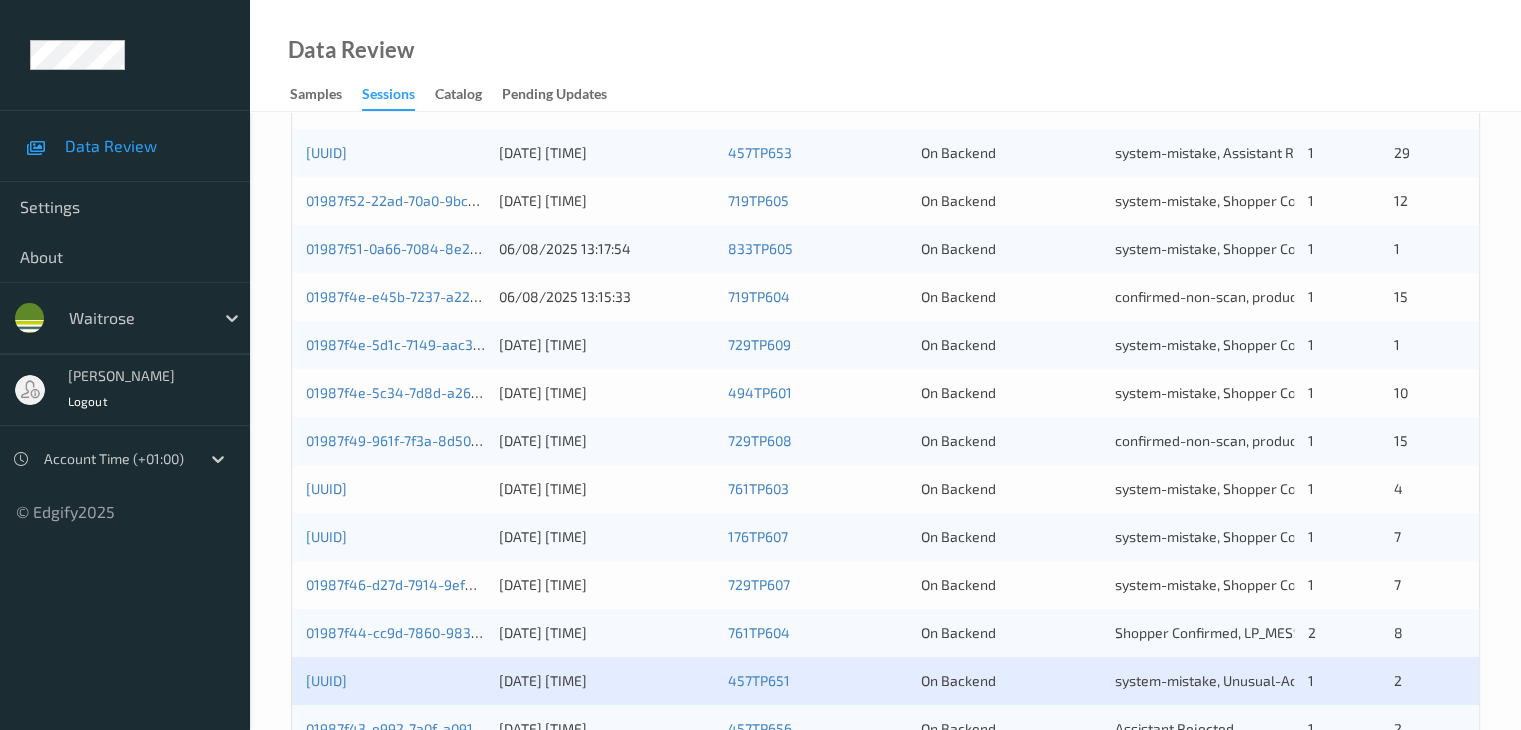 scroll, scrollTop: 900, scrollLeft: 0, axis: vertical 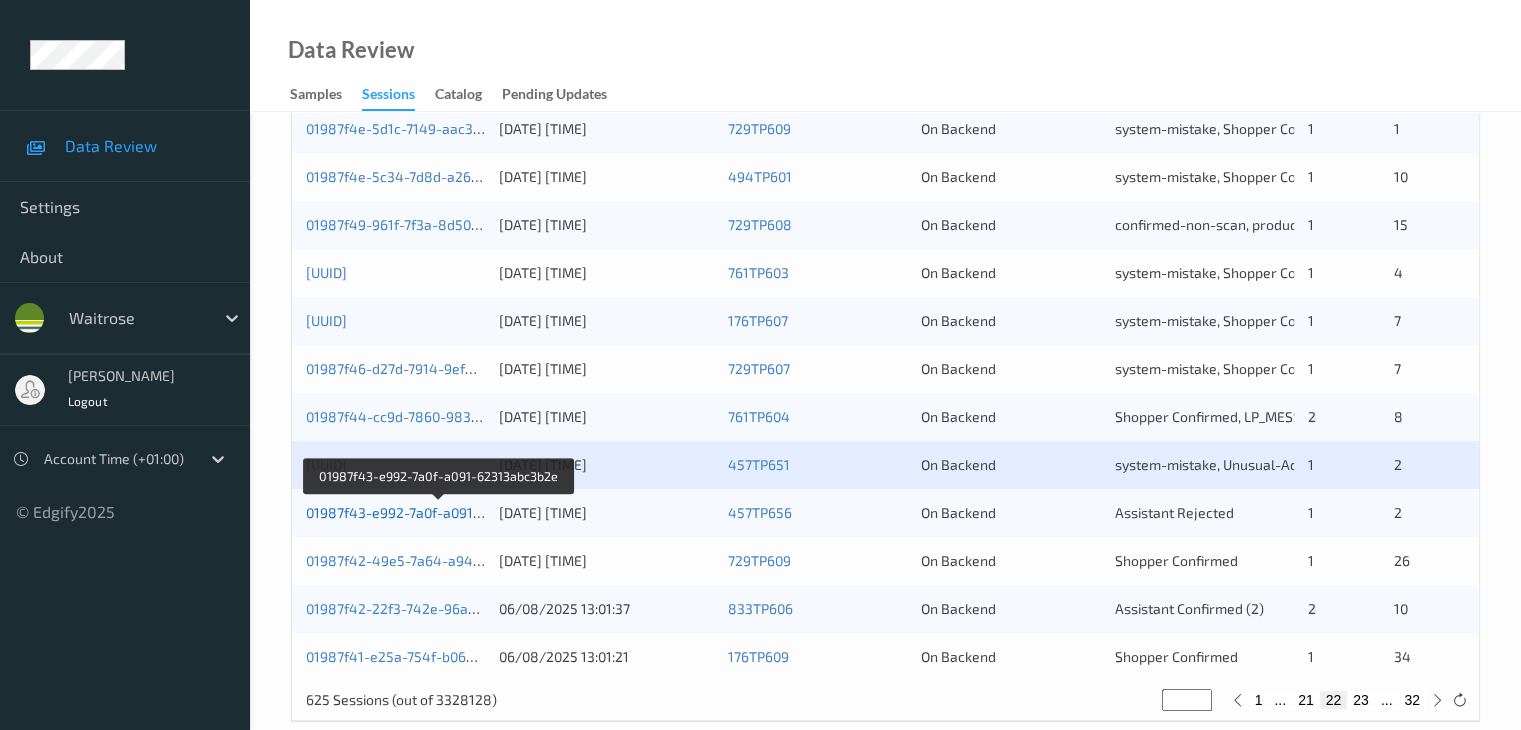 click on "01987f43-e992-7a0f-a091-62313abc3b2e" at bounding box center (439, 512) 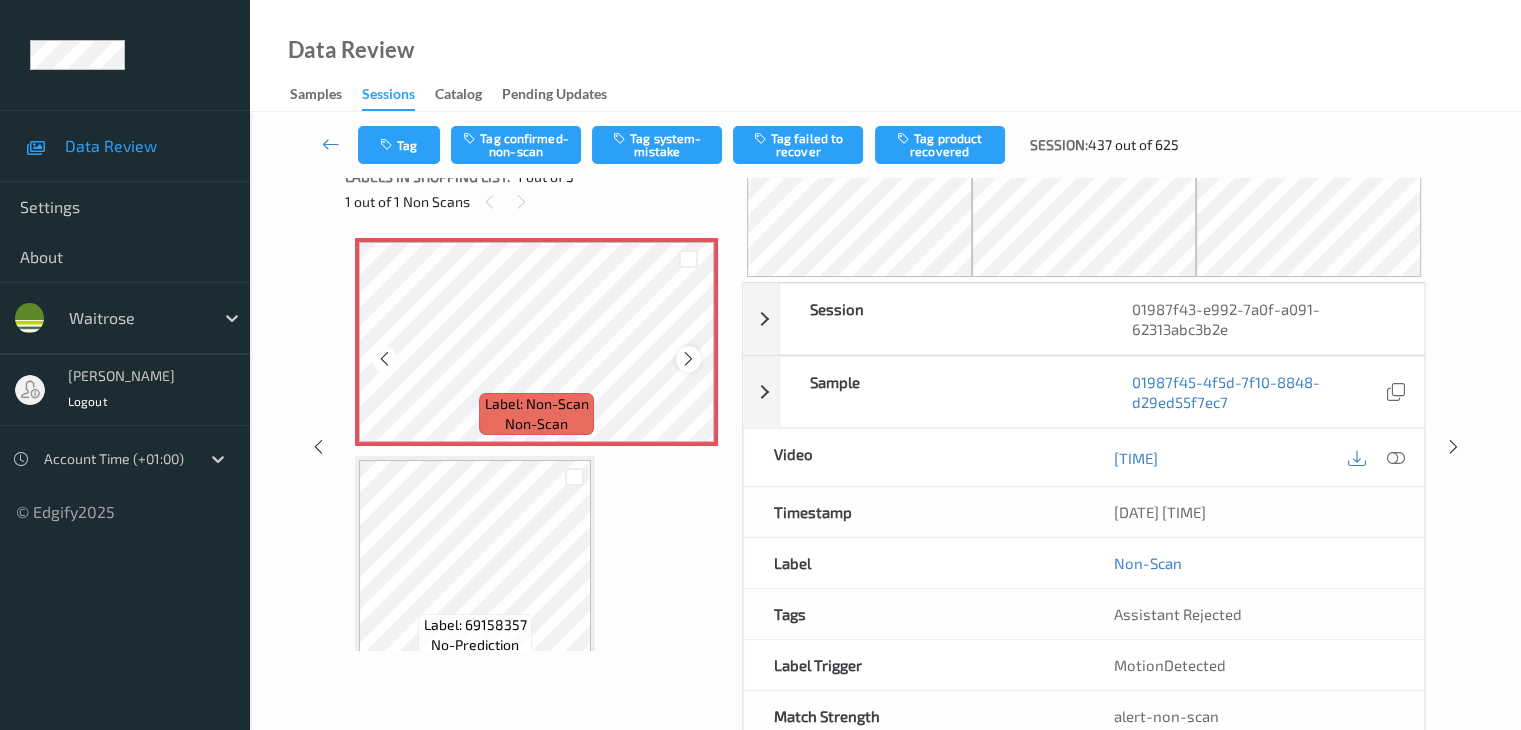 scroll, scrollTop: 0, scrollLeft: 0, axis: both 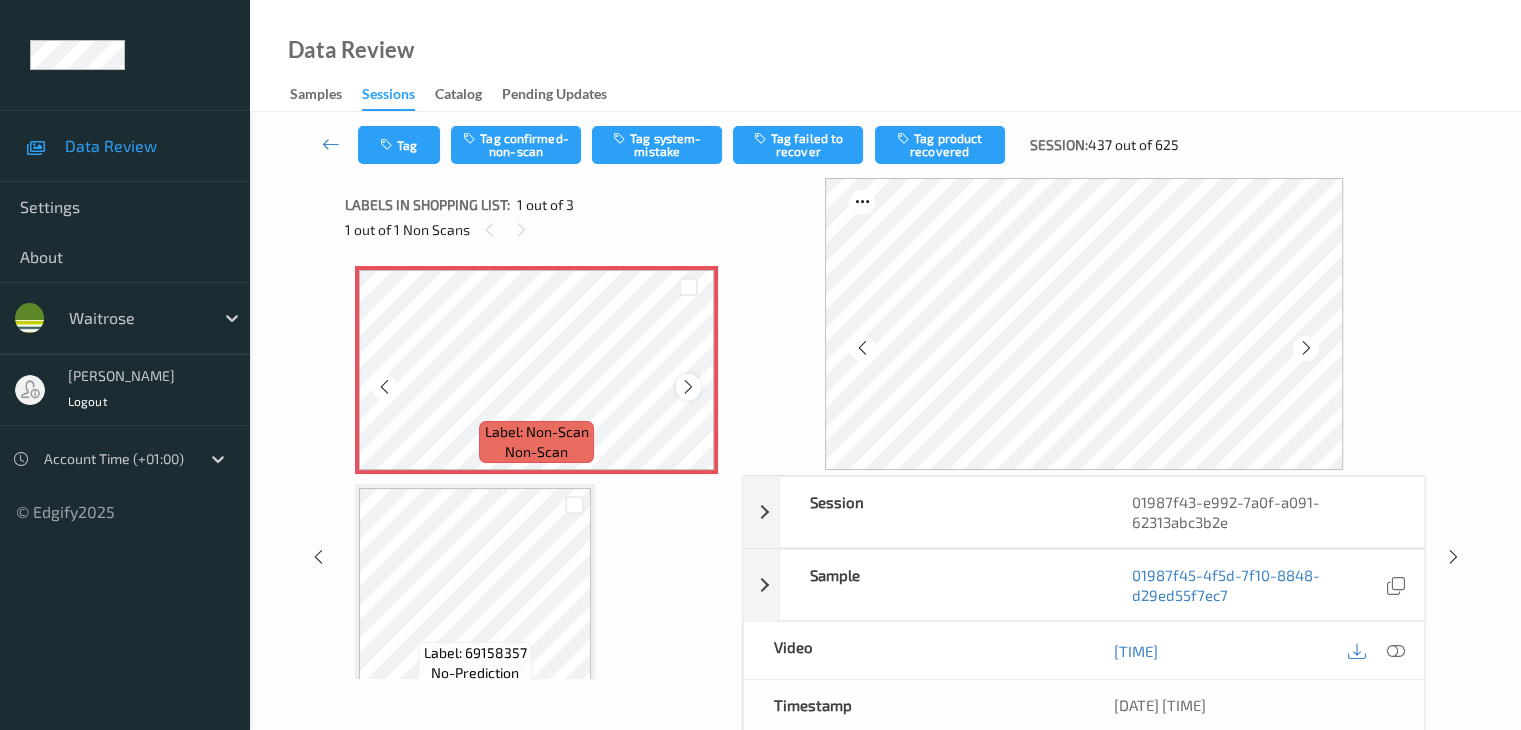 click at bounding box center [688, 387] 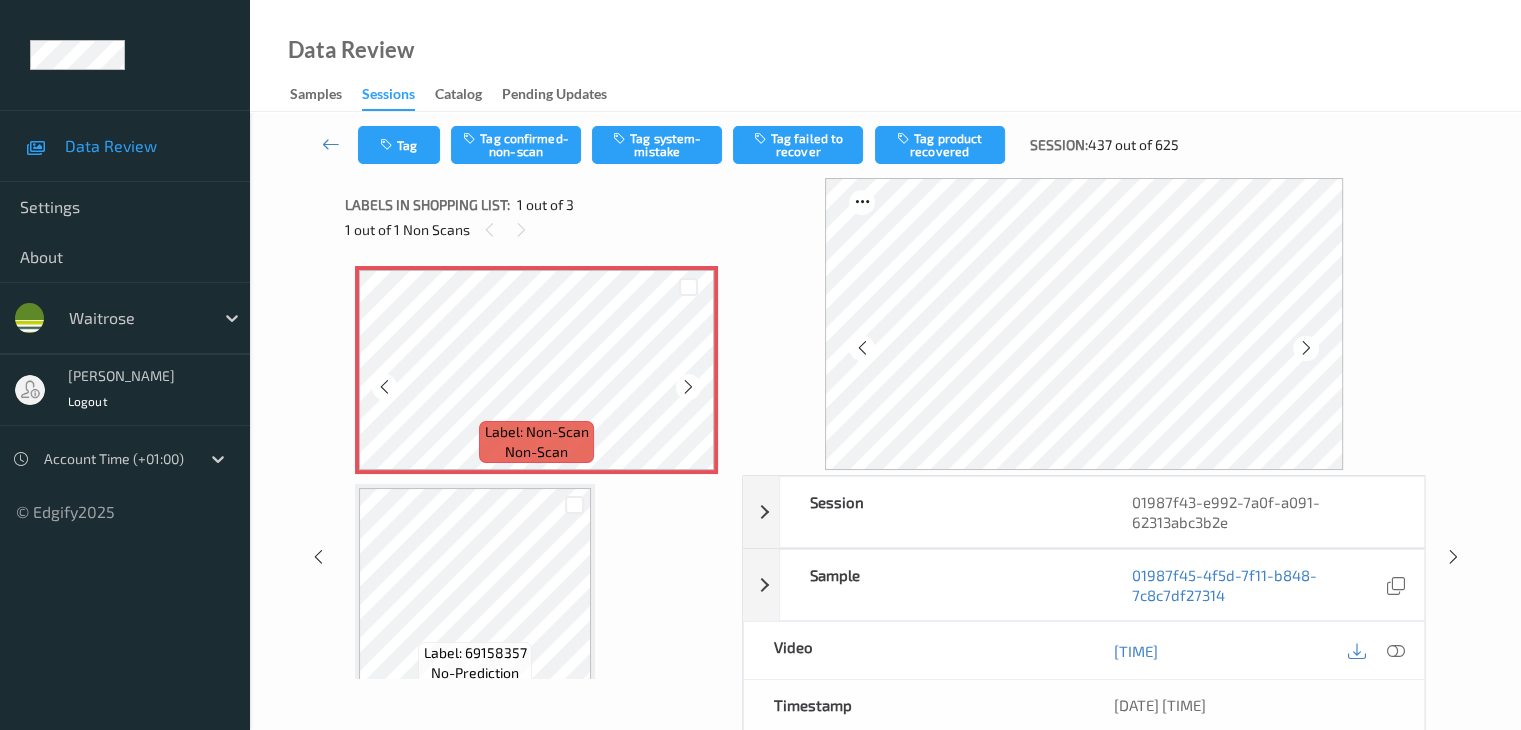 click at bounding box center (688, 387) 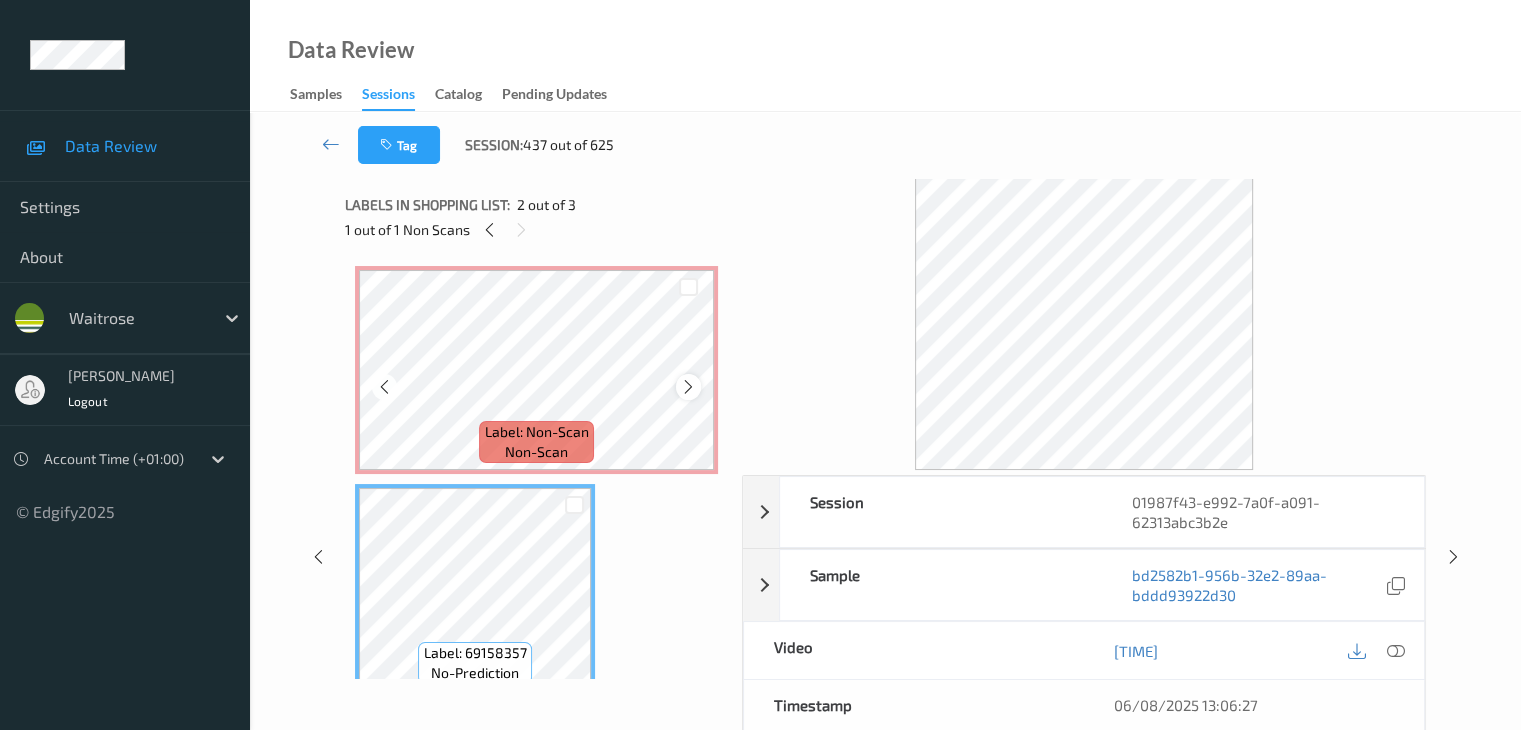 click at bounding box center (688, 387) 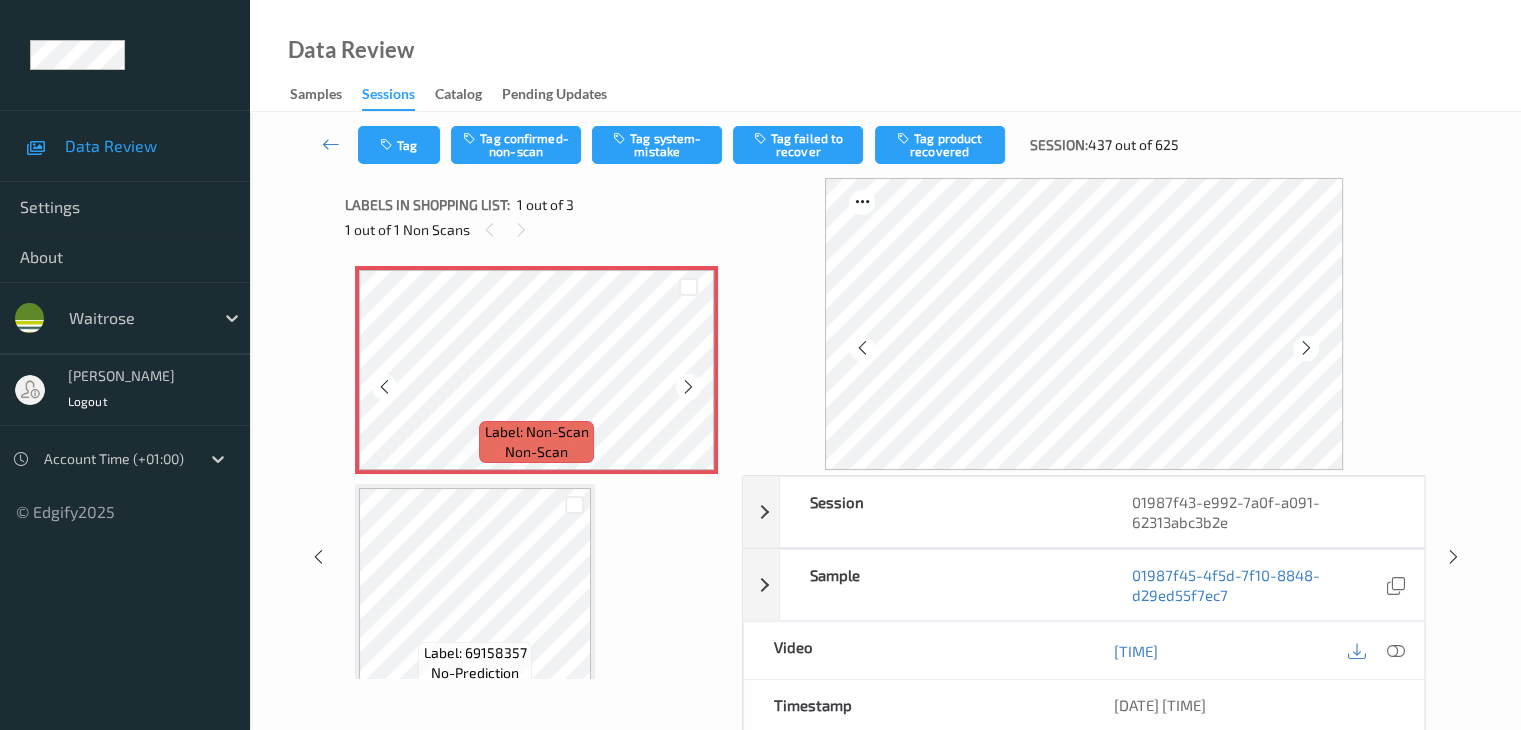 click at bounding box center (688, 387) 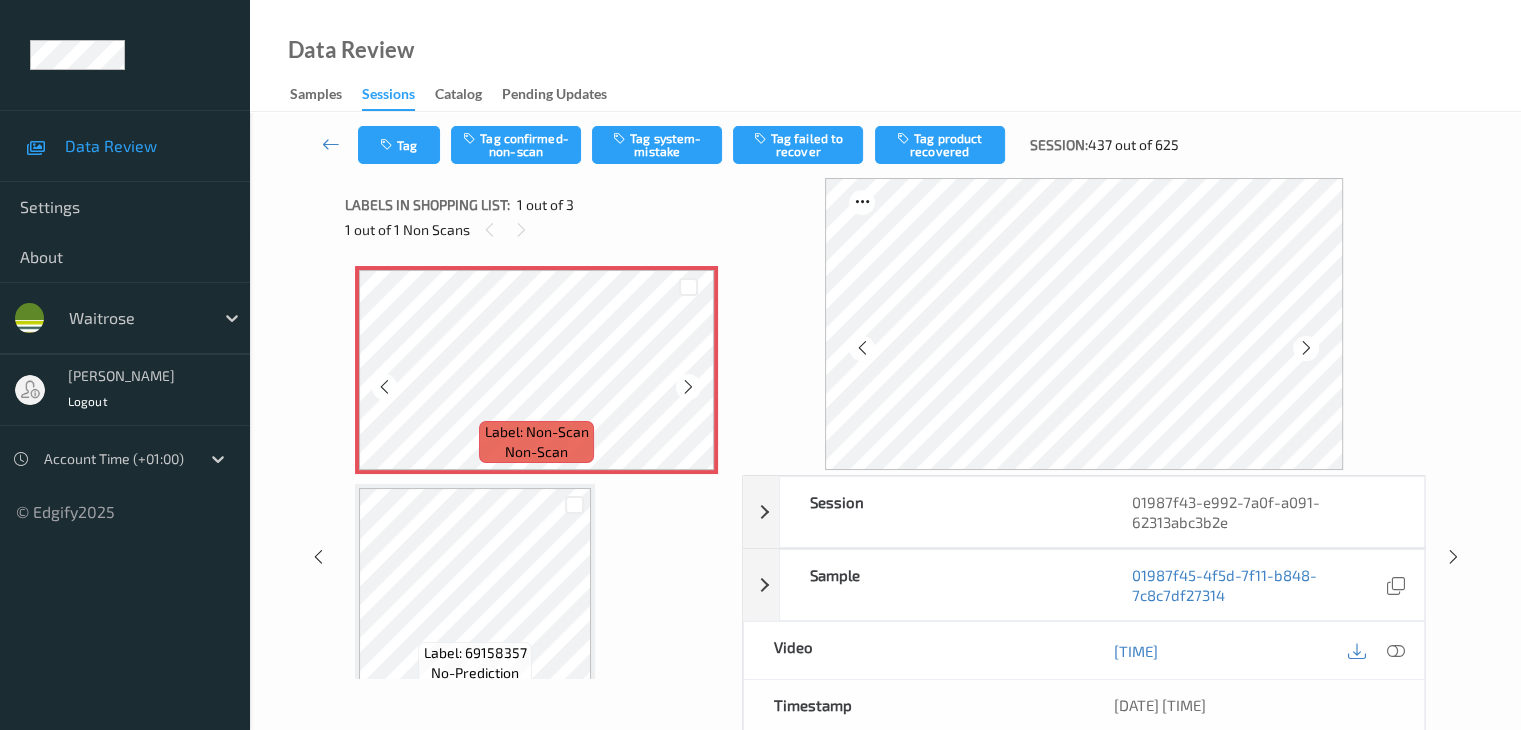 click at bounding box center [688, 387] 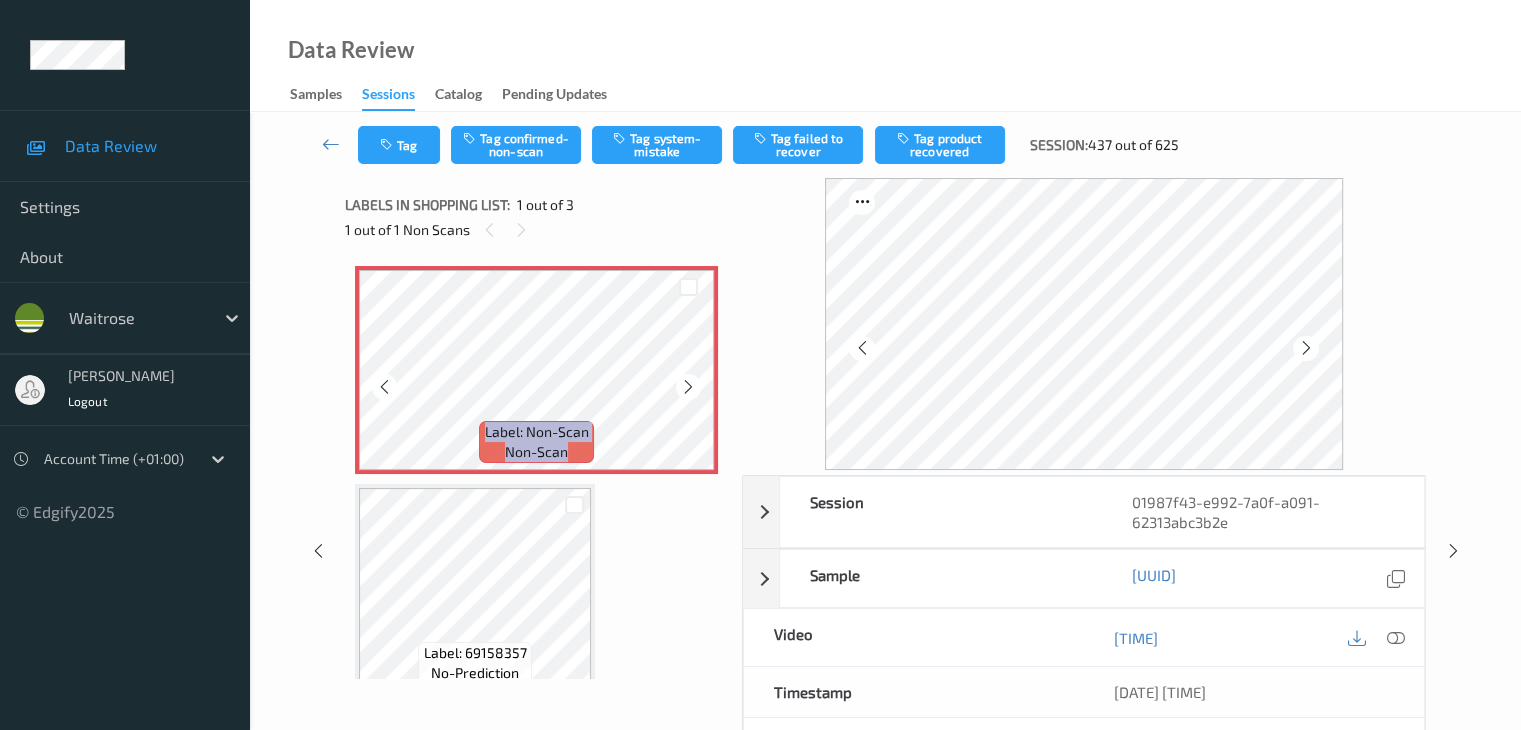 click at bounding box center [688, 387] 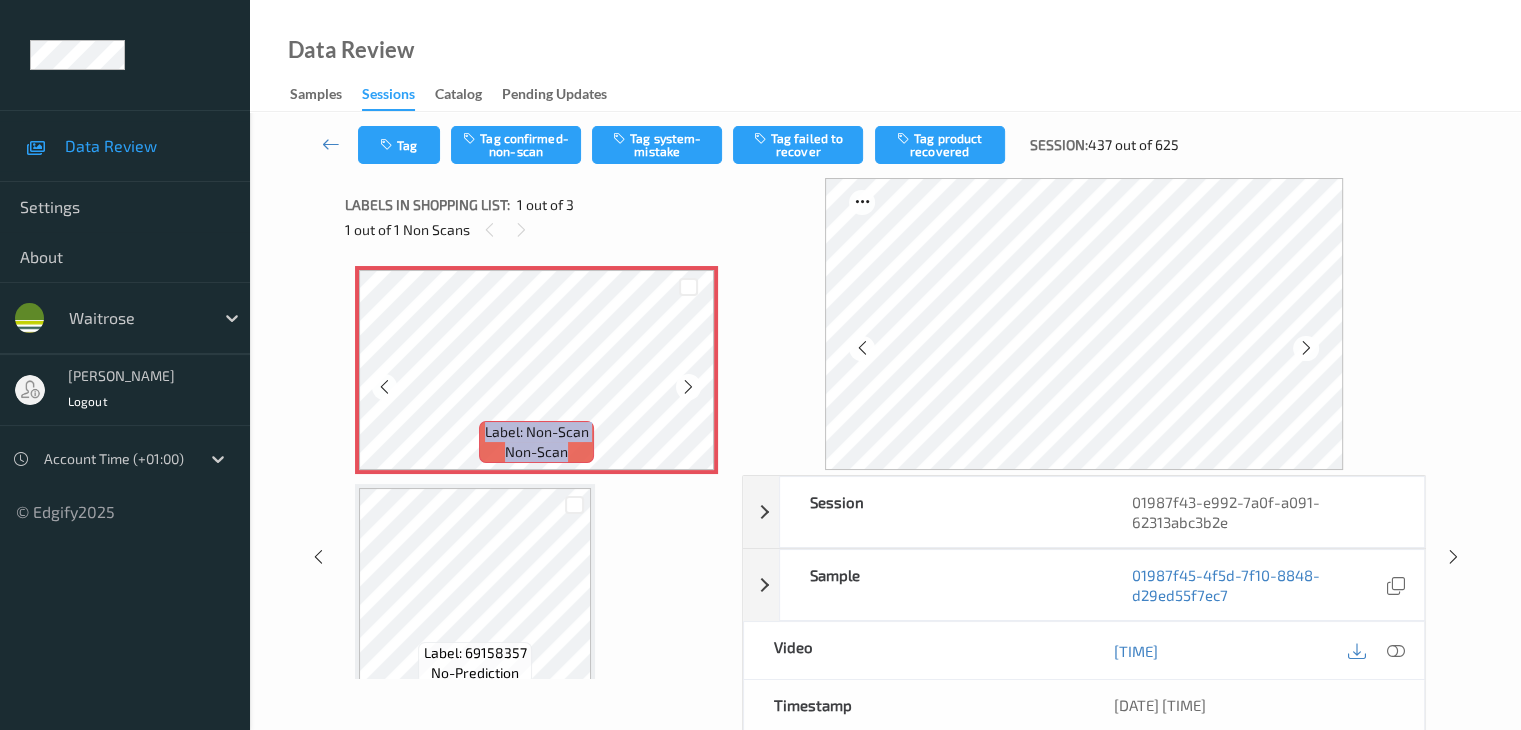 click at bounding box center (688, 387) 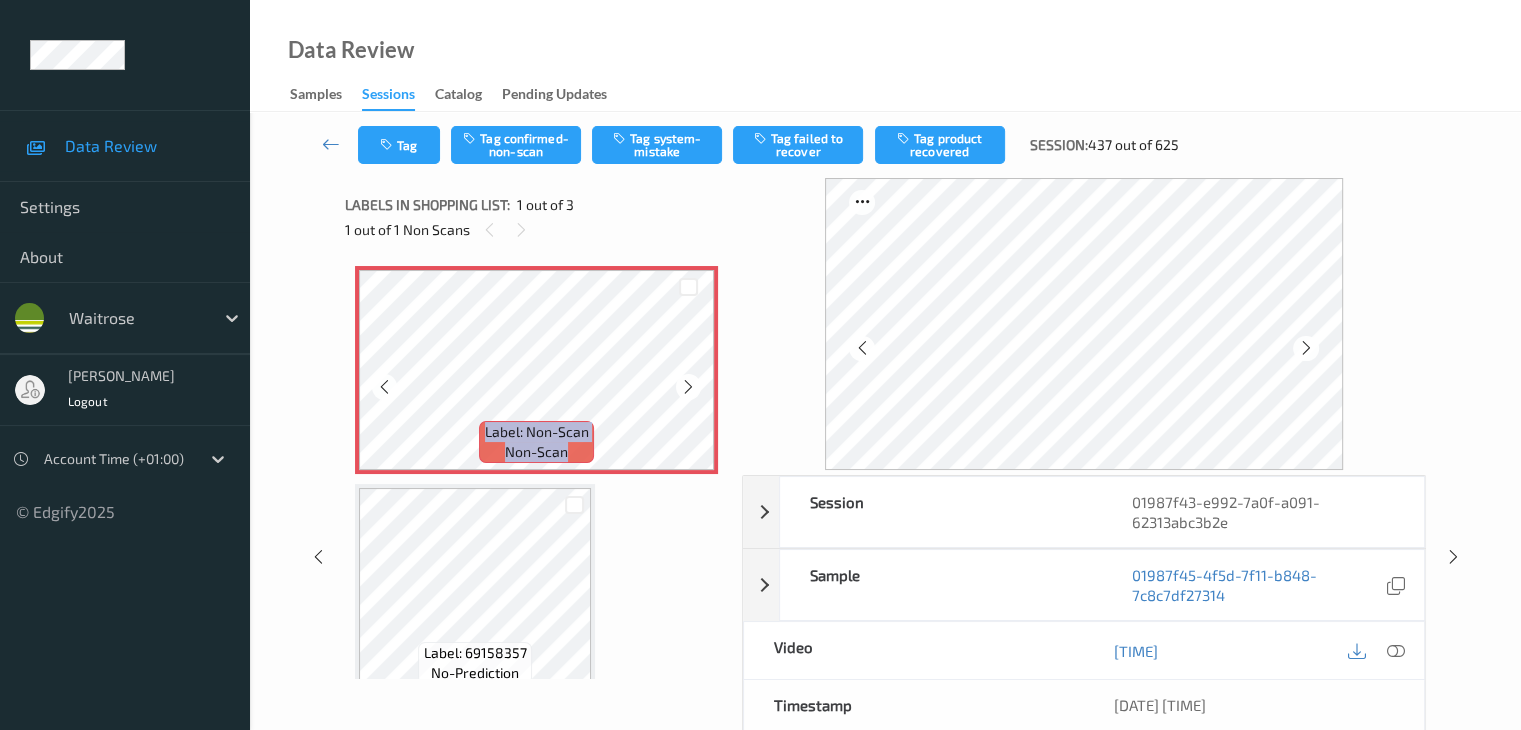 click at bounding box center (688, 387) 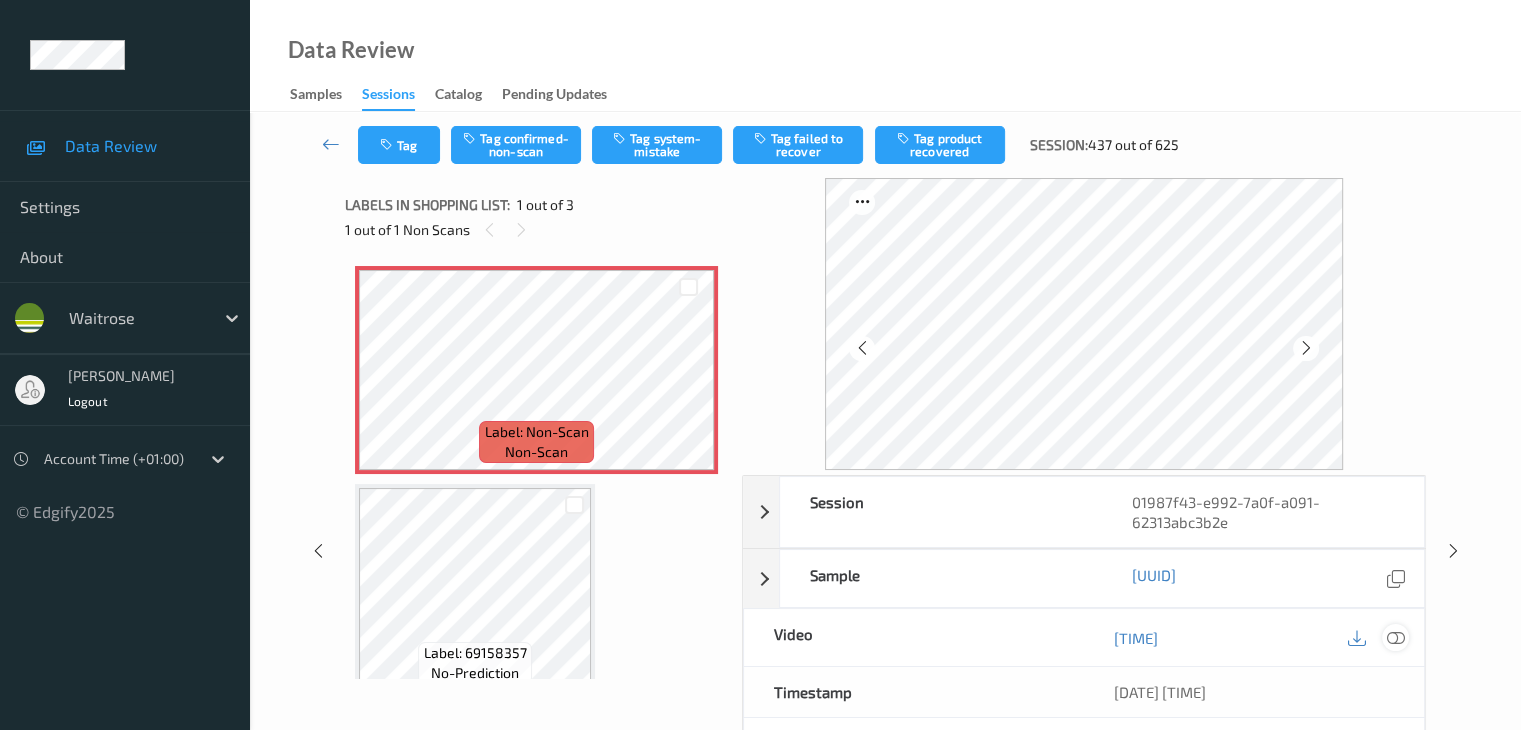 click at bounding box center (1395, 638) 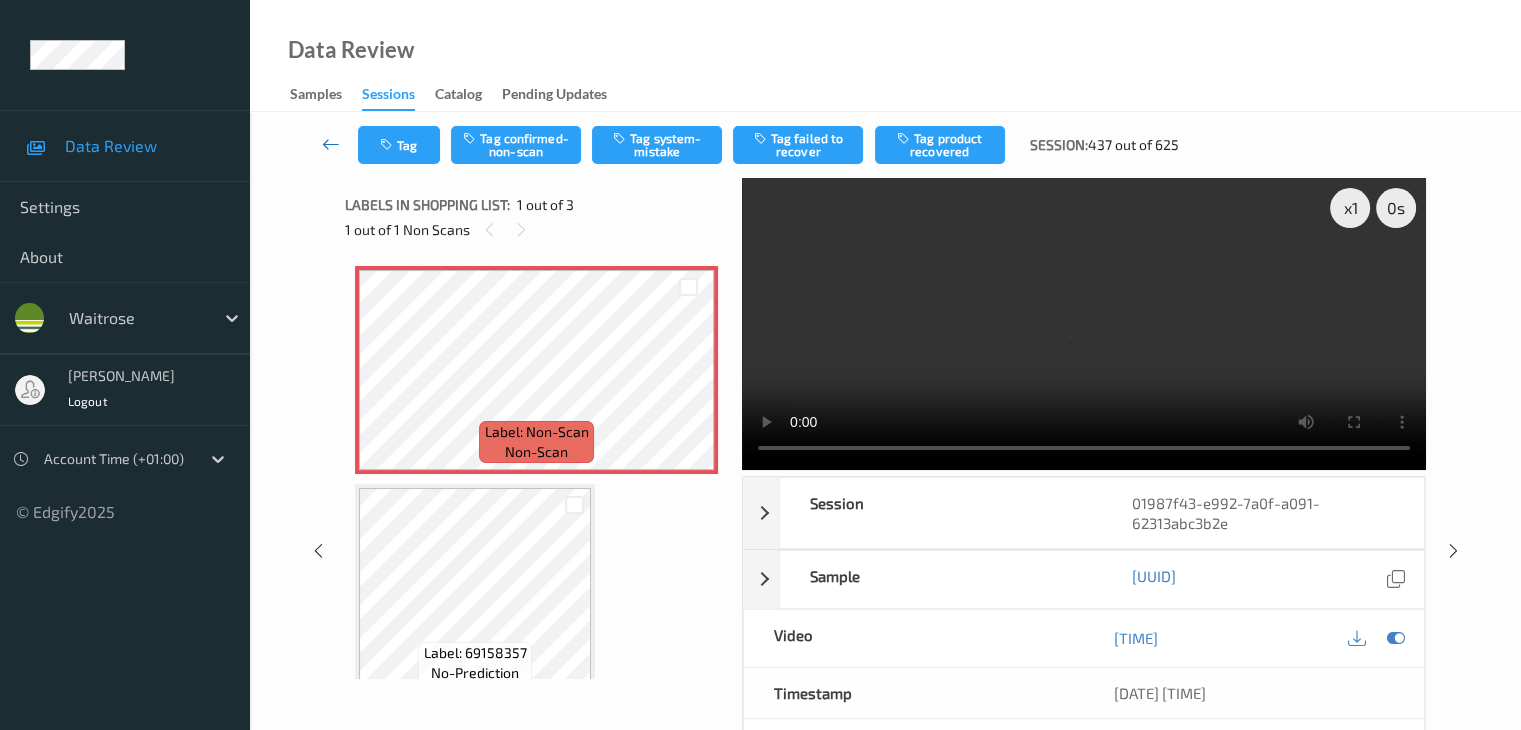 click at bounding box center (331, 144) 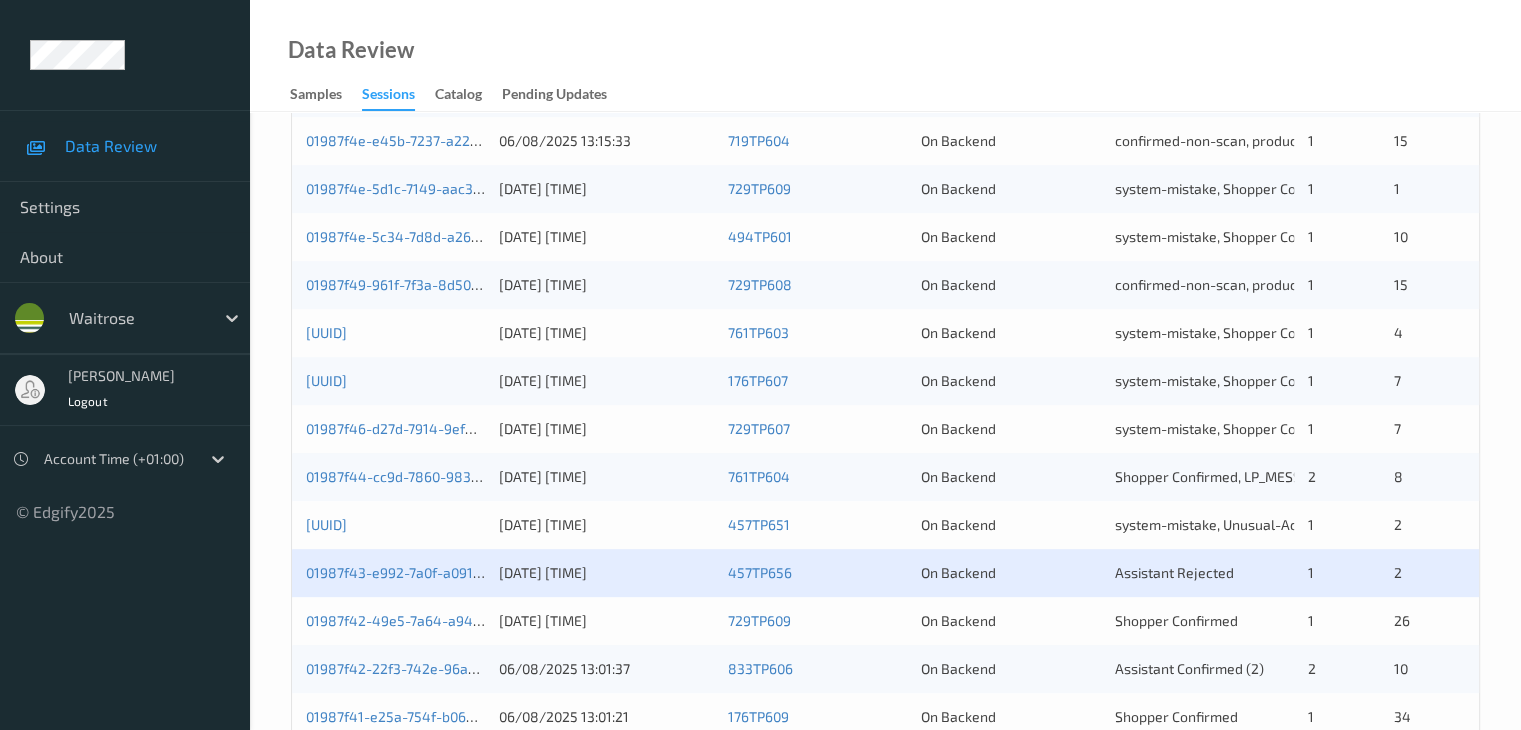 scroll, scrollTop: 932, scrollLeft: 0, axis: vertical 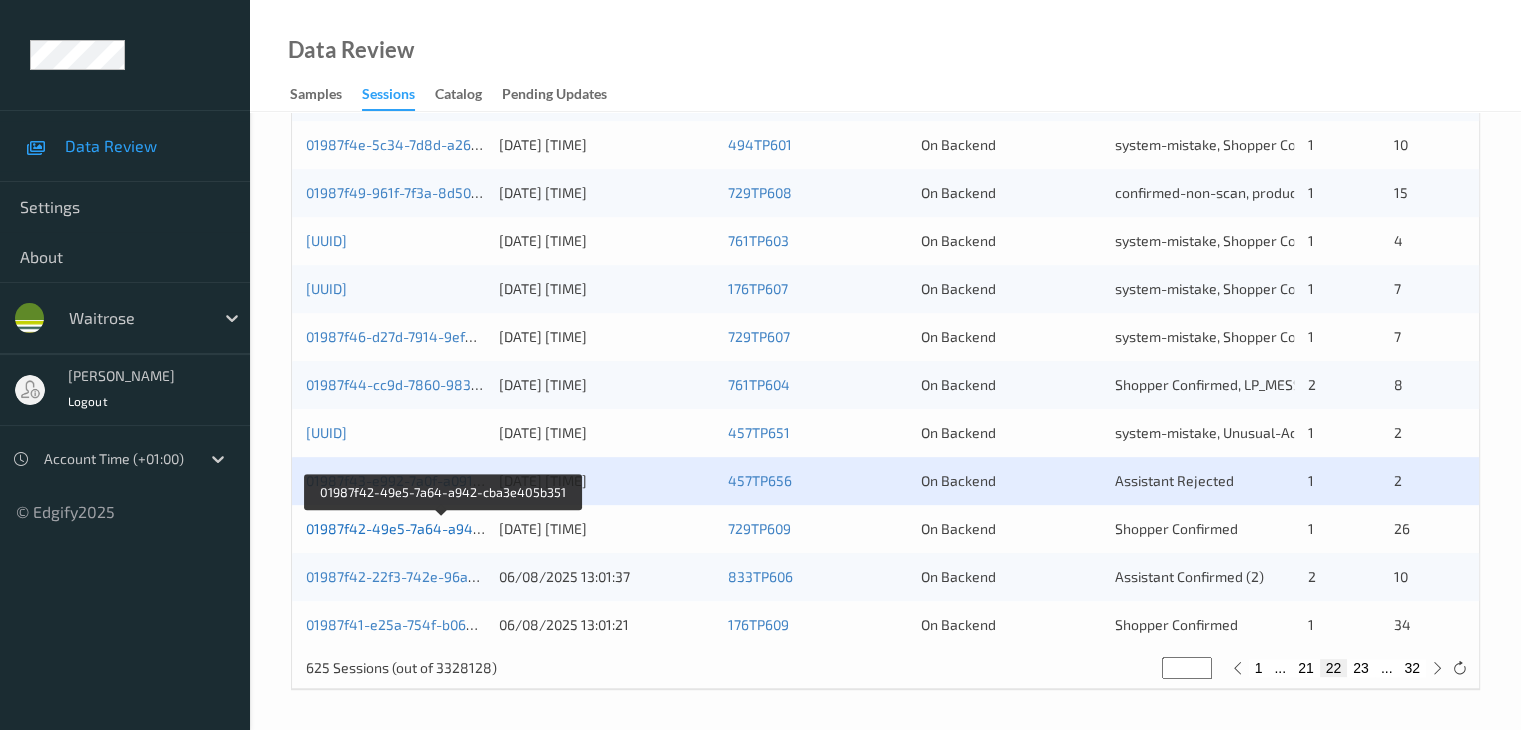 click on "01987f42-49e5-7a64-a942-cba3e405b351" at bounding box center (443, 528) 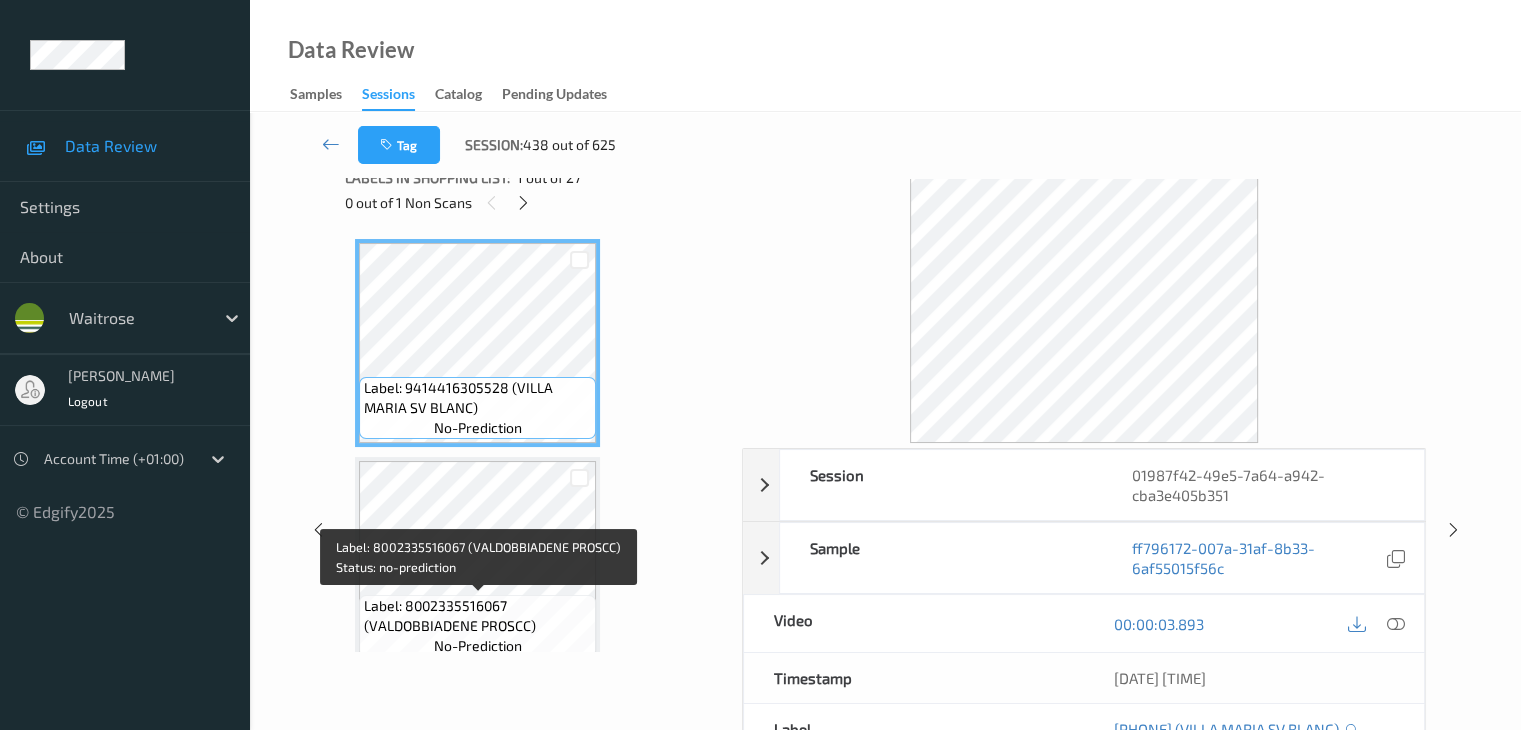 scroll, scrollTop: 0, scrollLeft: 0, axis: both 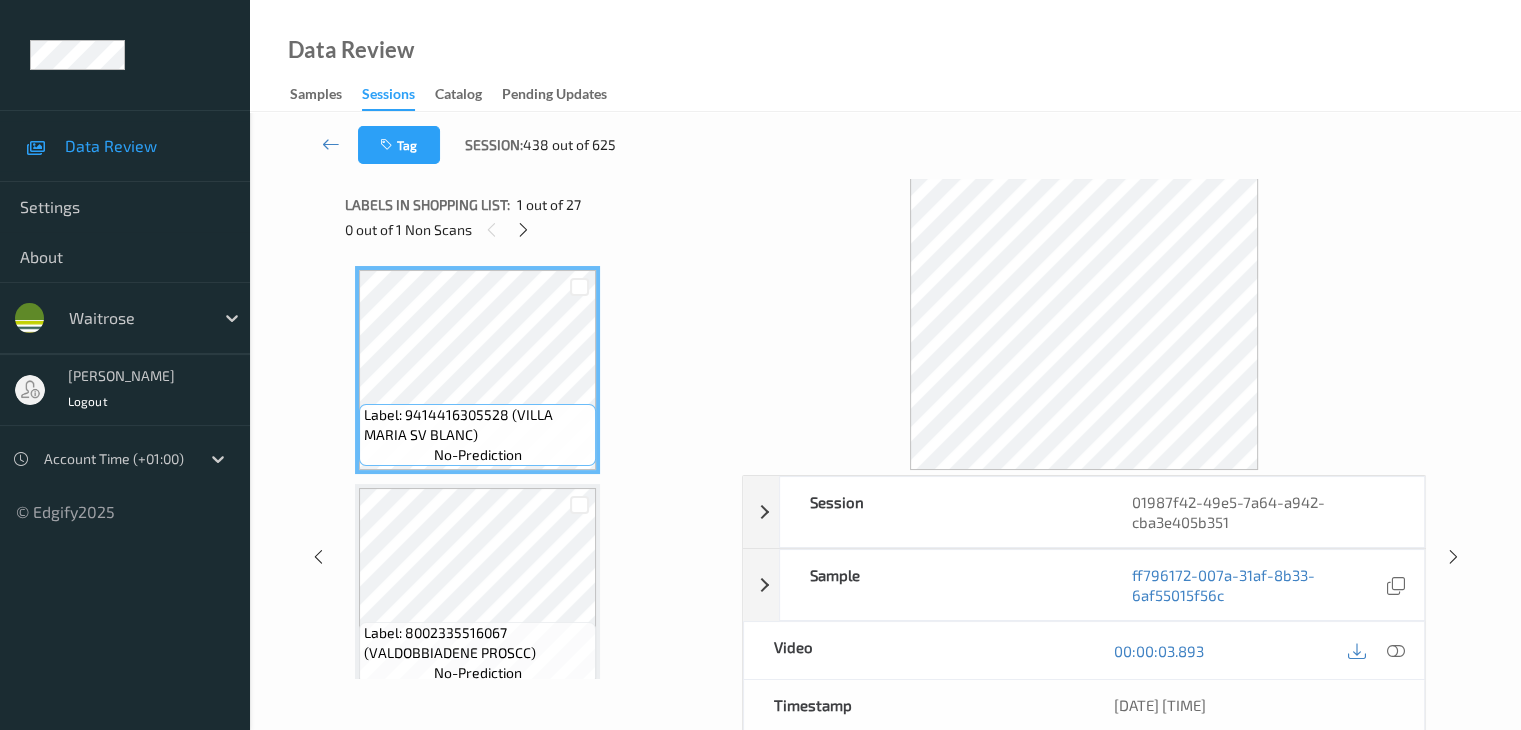click on "0 out of 1 Non Scans" at bounding box center [536, 229] 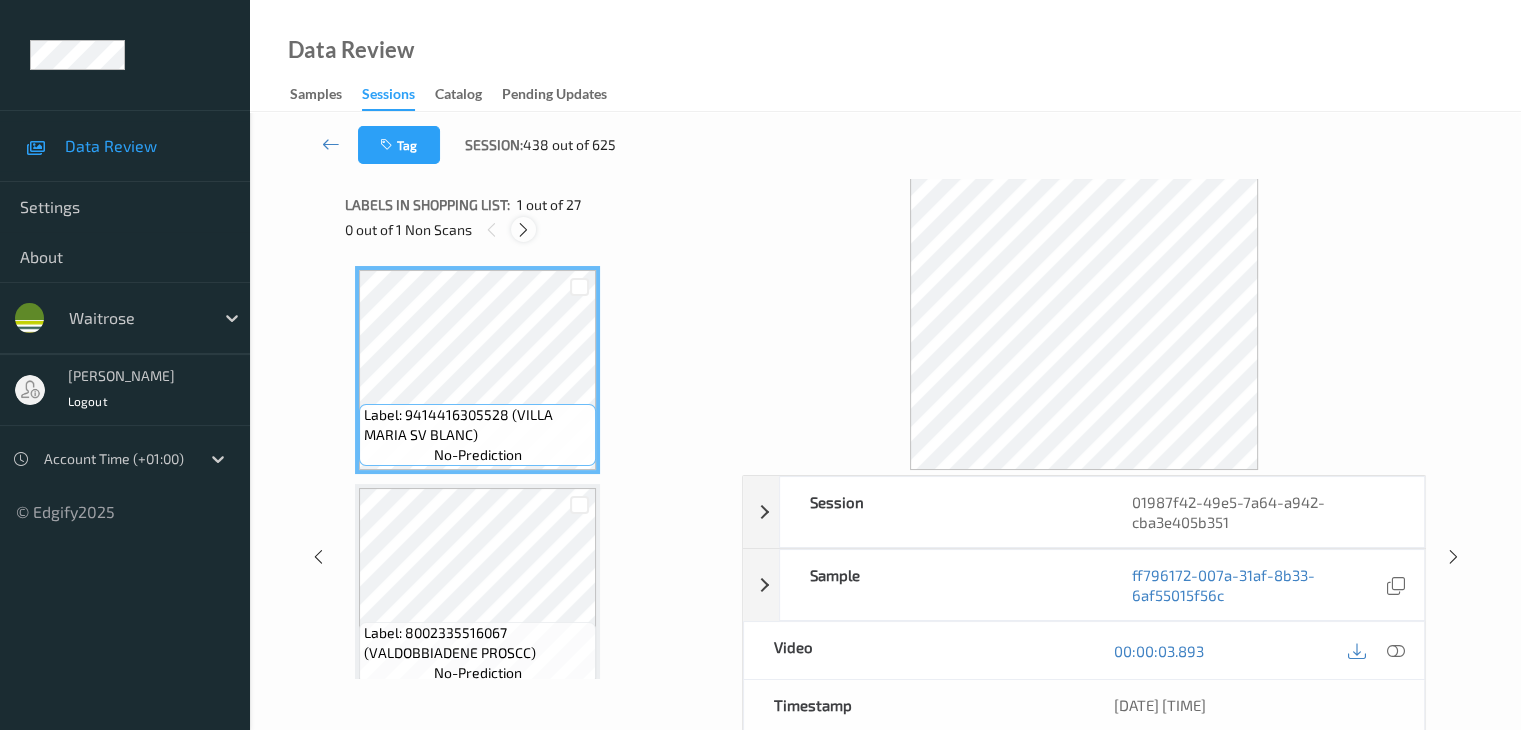 click at bounding box center (523, 230) 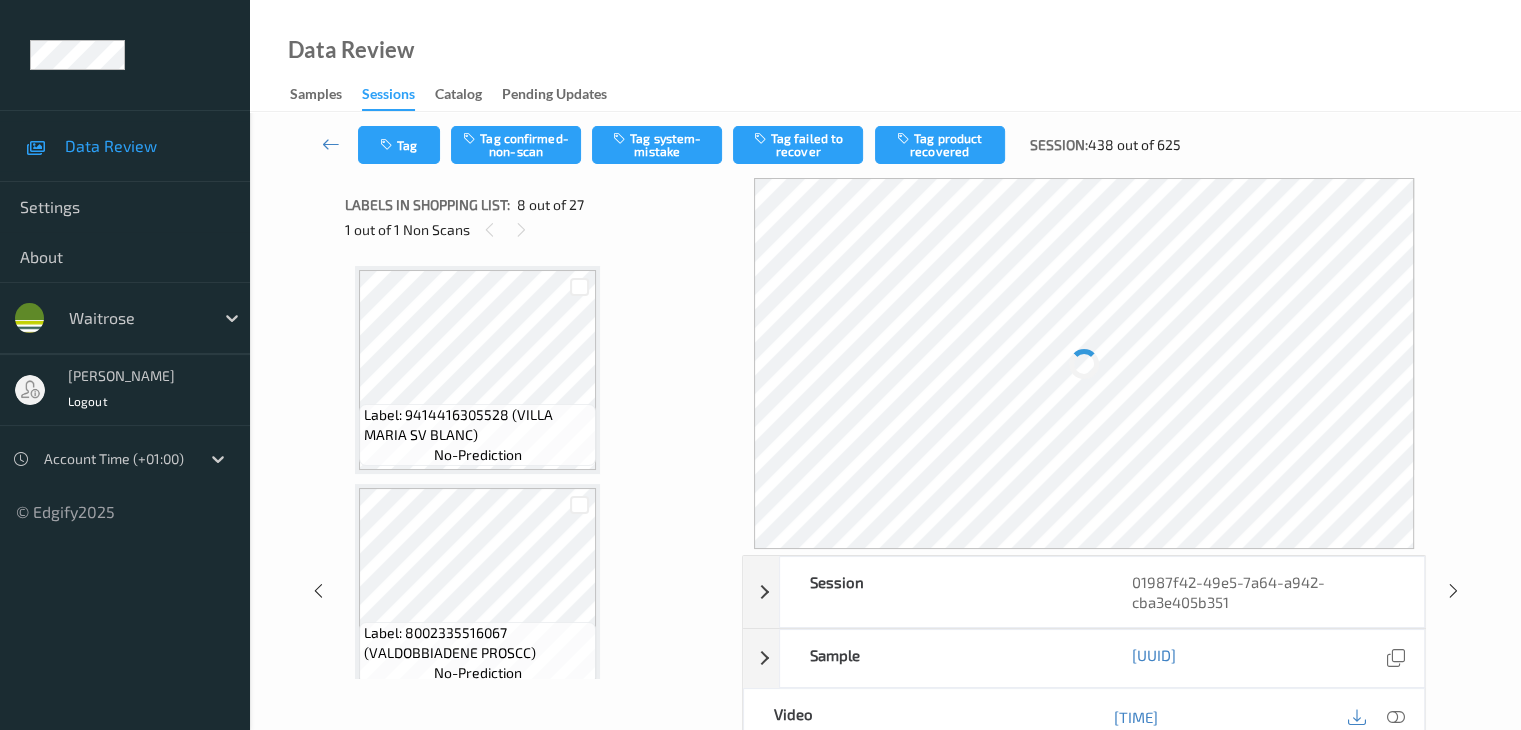 scroll, scrollTop: 1318, scrollLeft: 0, axis: vertical 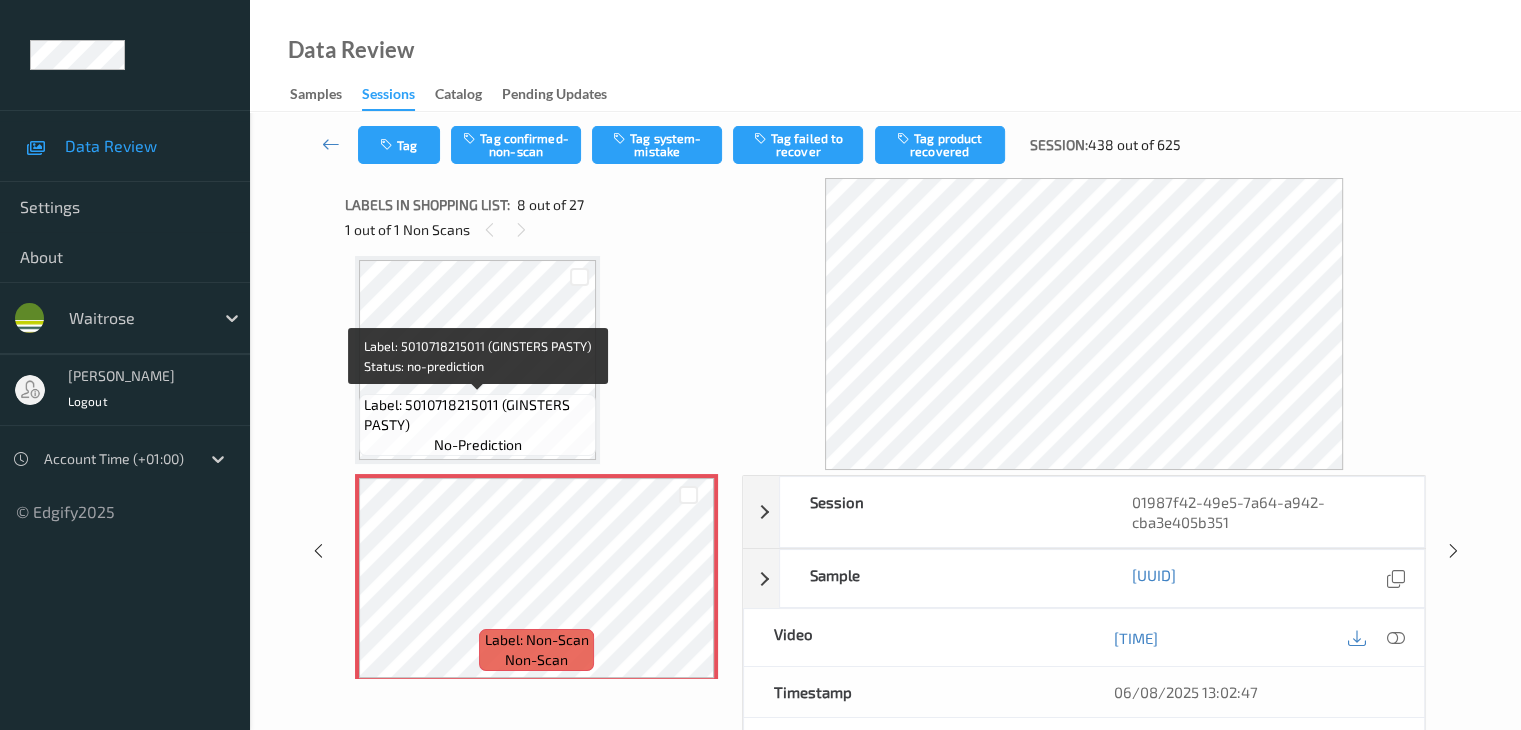 click on "Label: 5010718215011 (GINSTERS PASTY)" at bounding box center (477, 415) 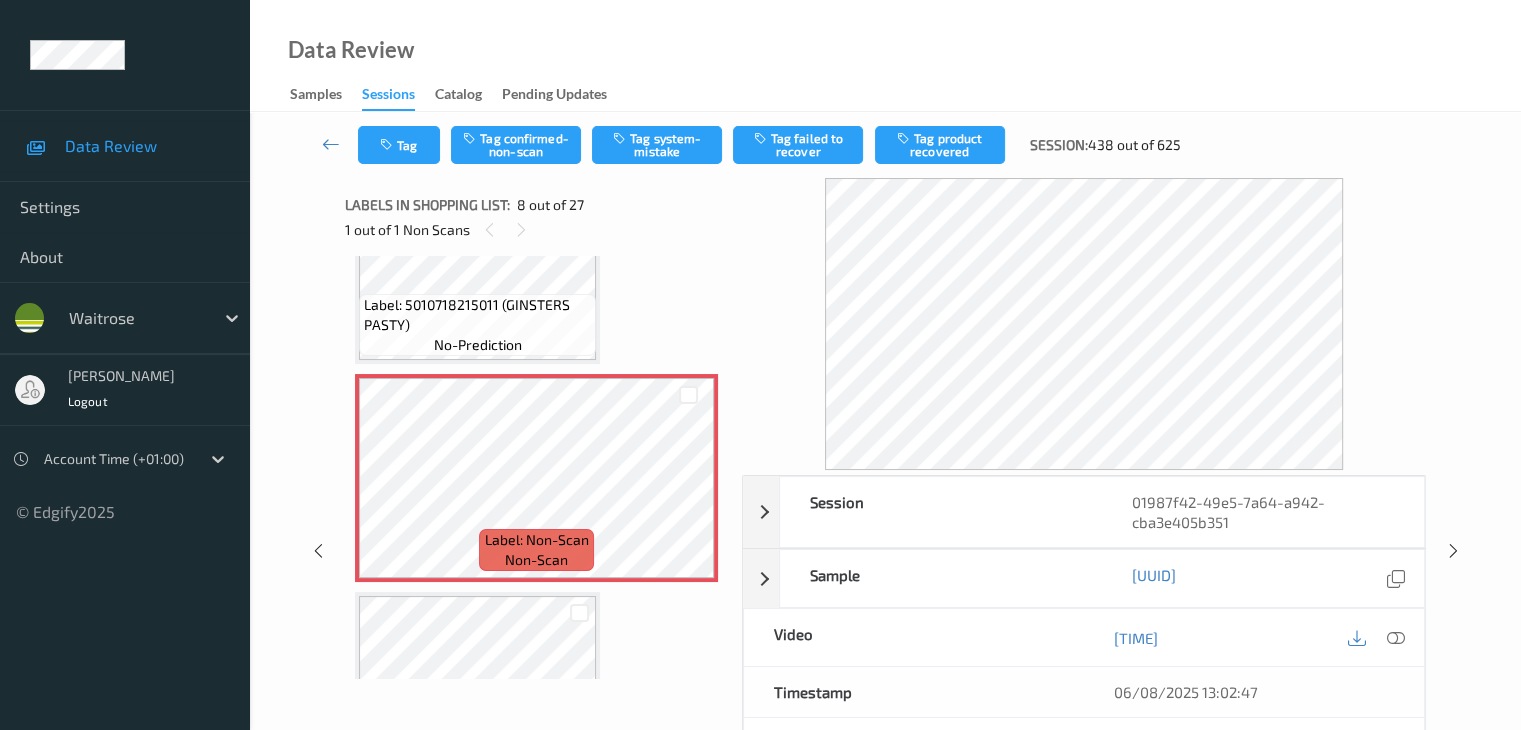 scroll, scrollTop: 1318, scrollLeft: 0, axis: vertical 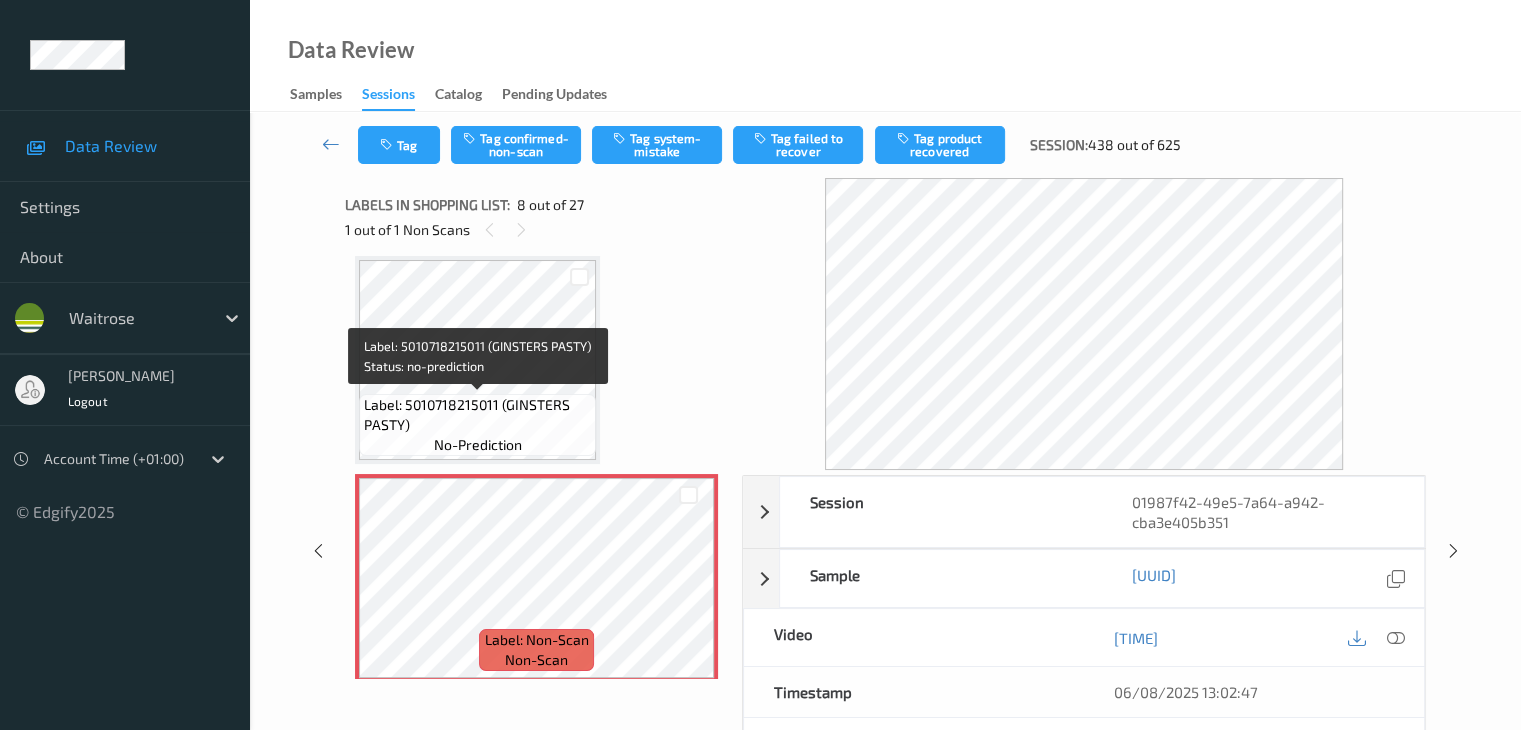 click on "Label: 5010718215011 (GINSTERS PASTY)" at bounding box center [477, 415] 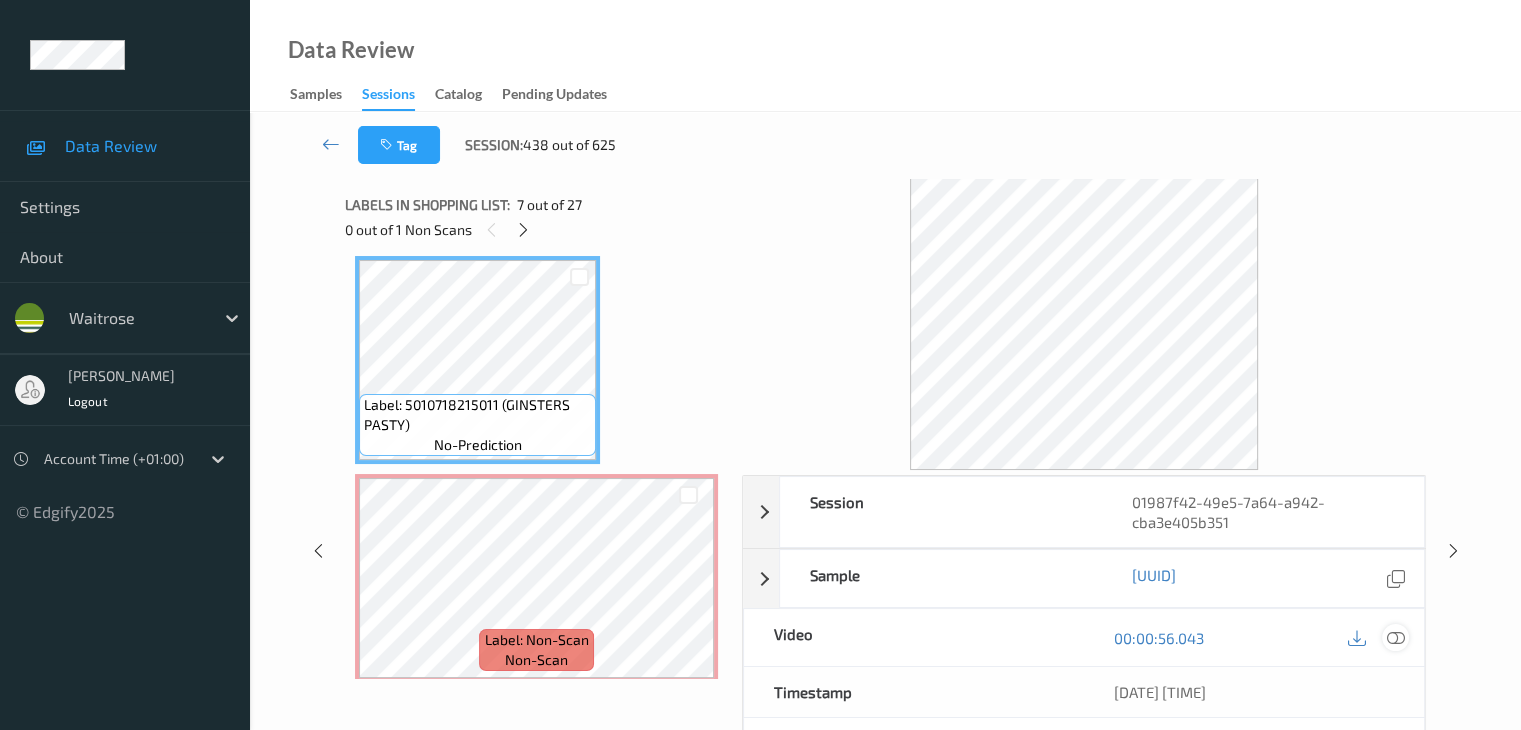 click at bounding box center (1395, 638) 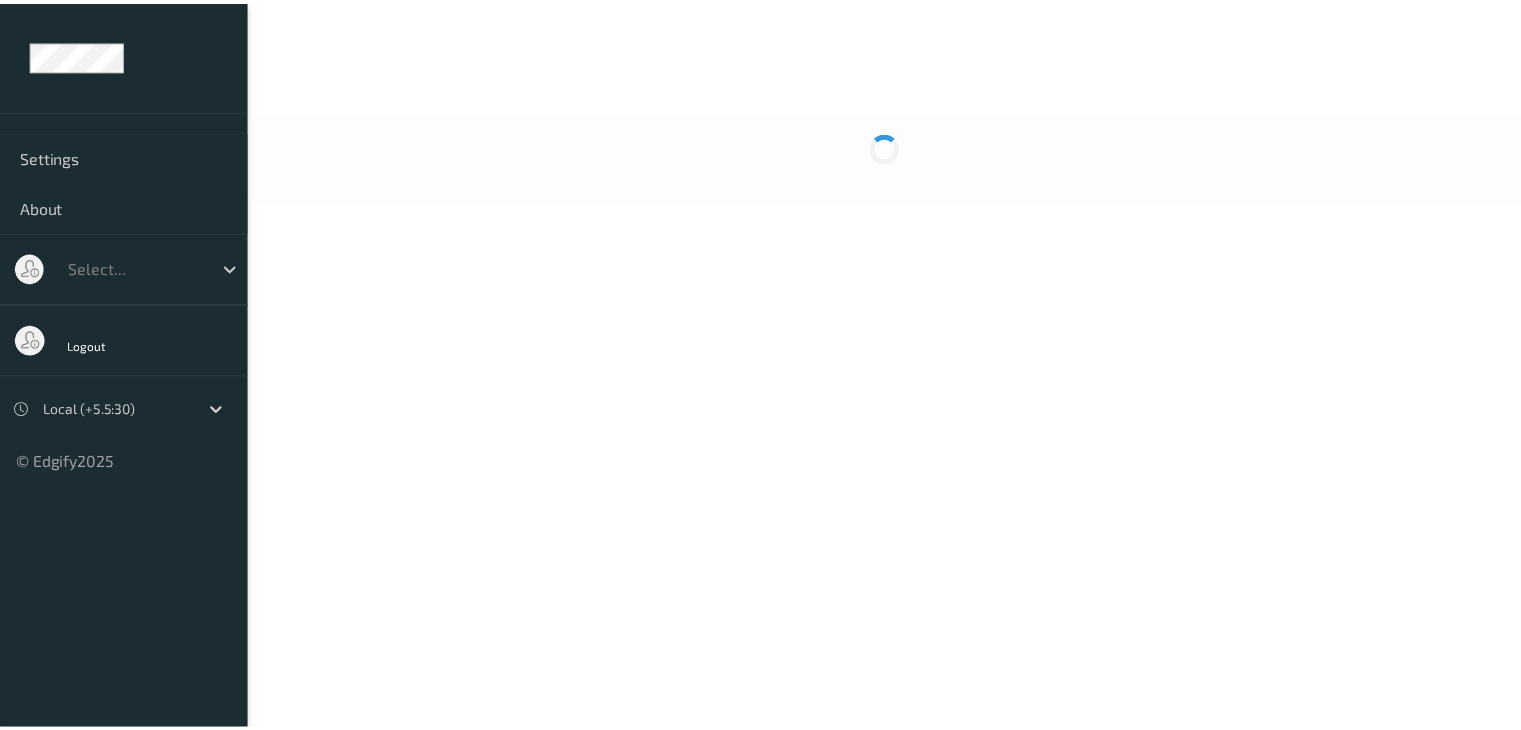 scroll, scrollTop: 0, scrollLeft: 0, axis: both 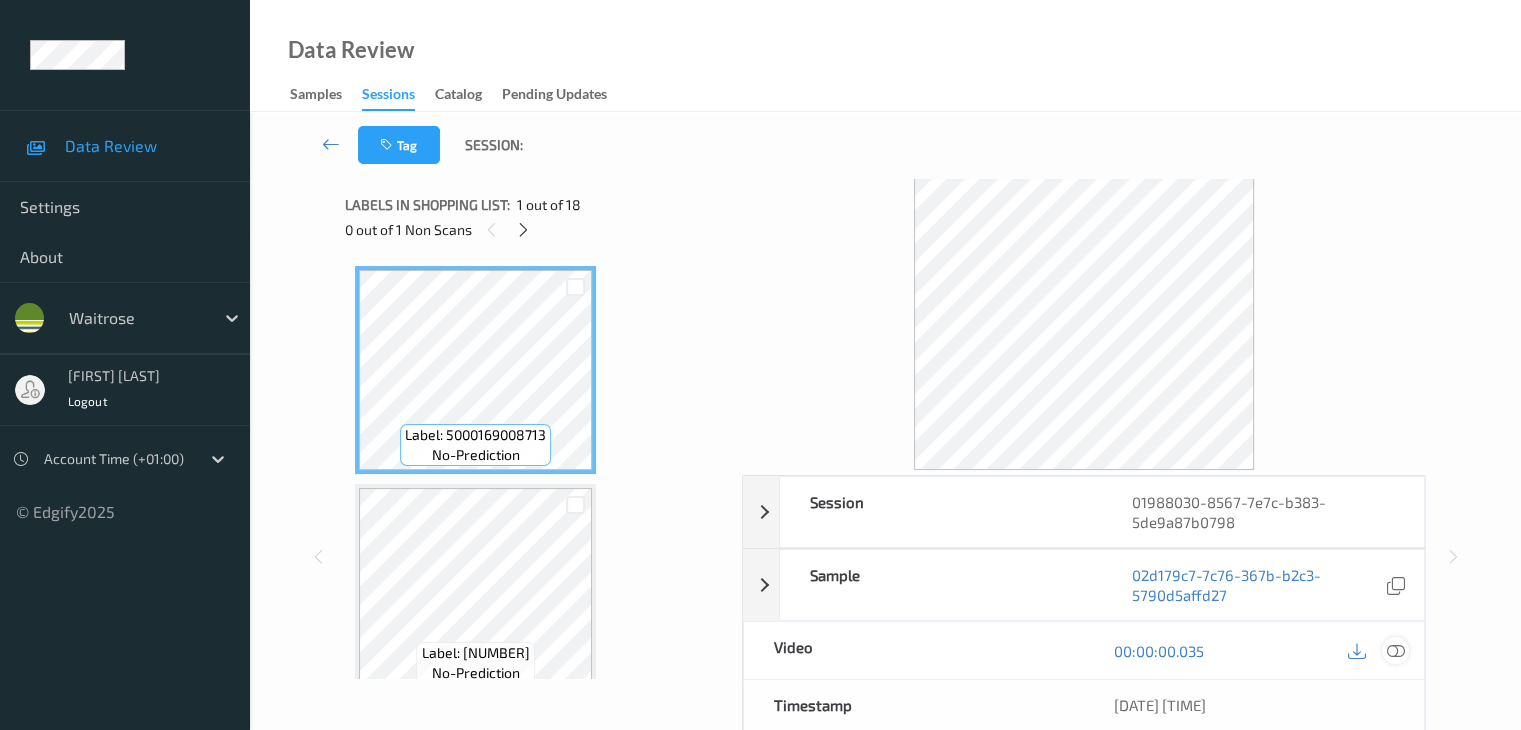 click at bounding box center (1395, 651) 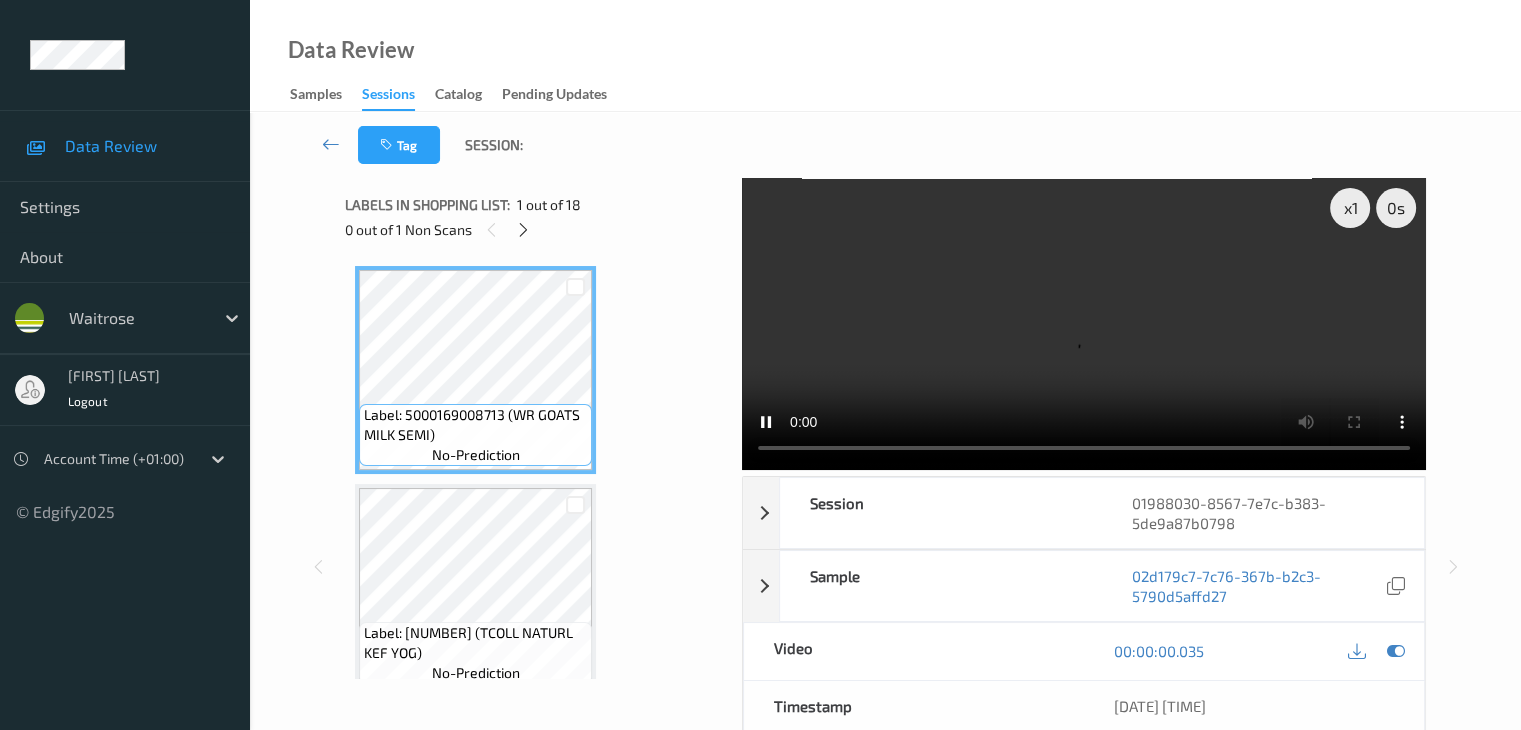 scroll, scrollTop: 200, scrollLeft: 0, axis: vertical 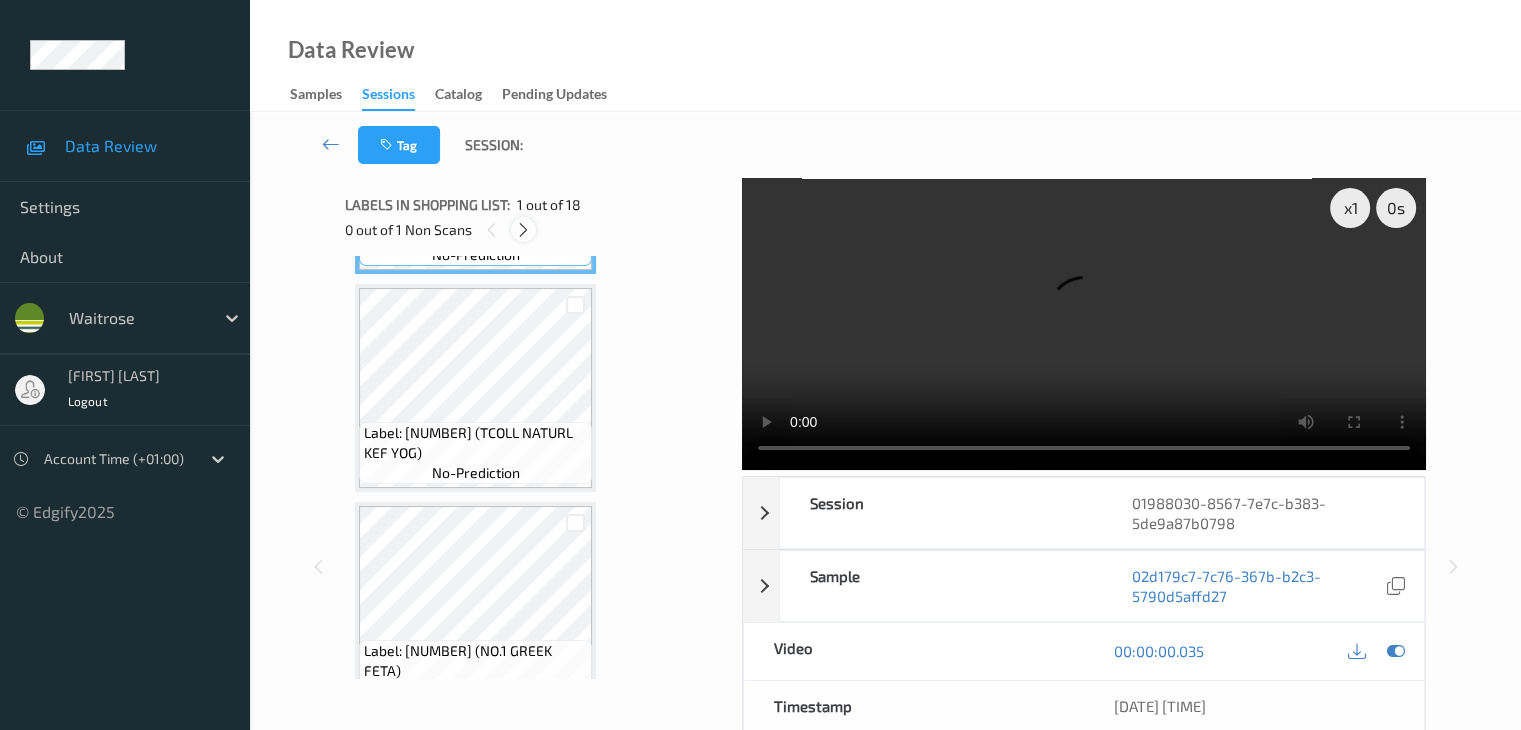 click at bounding box center [523, 229] 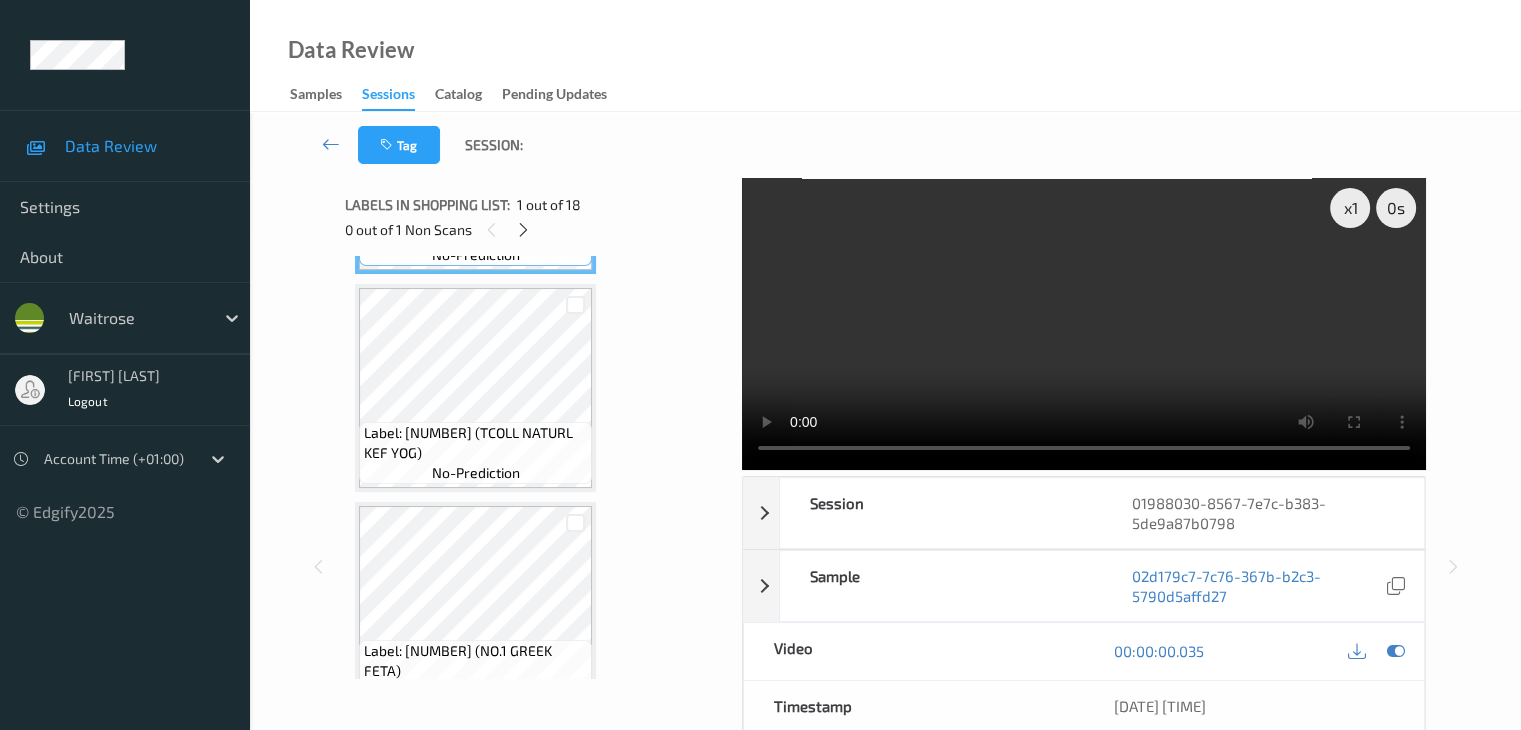 scroll, scrollTop: 1972, scrollLeft: 0, axis: vertical 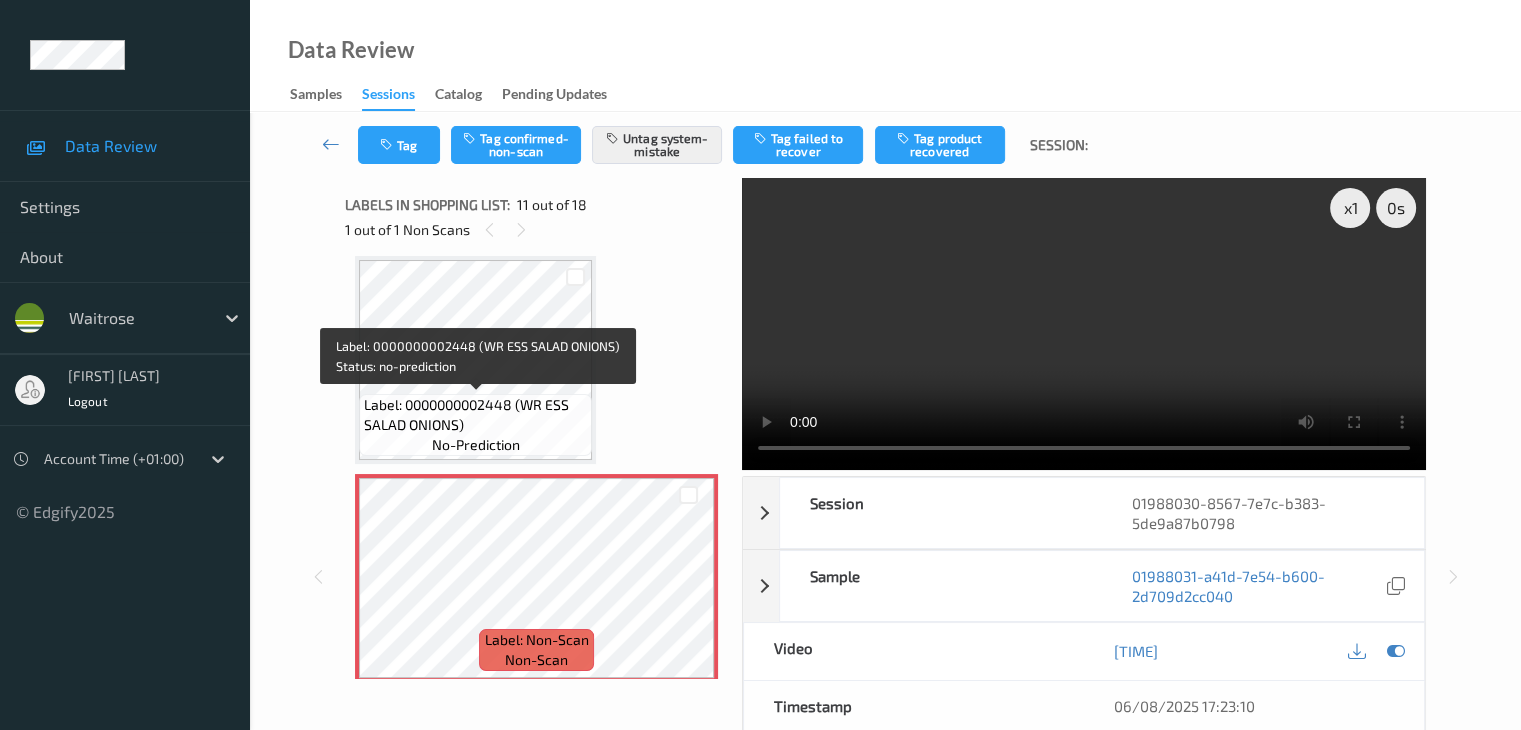 click on "Label: 0000000002448 (WR ESS SALAD ONIONS)" at bounding box center (475, 415) 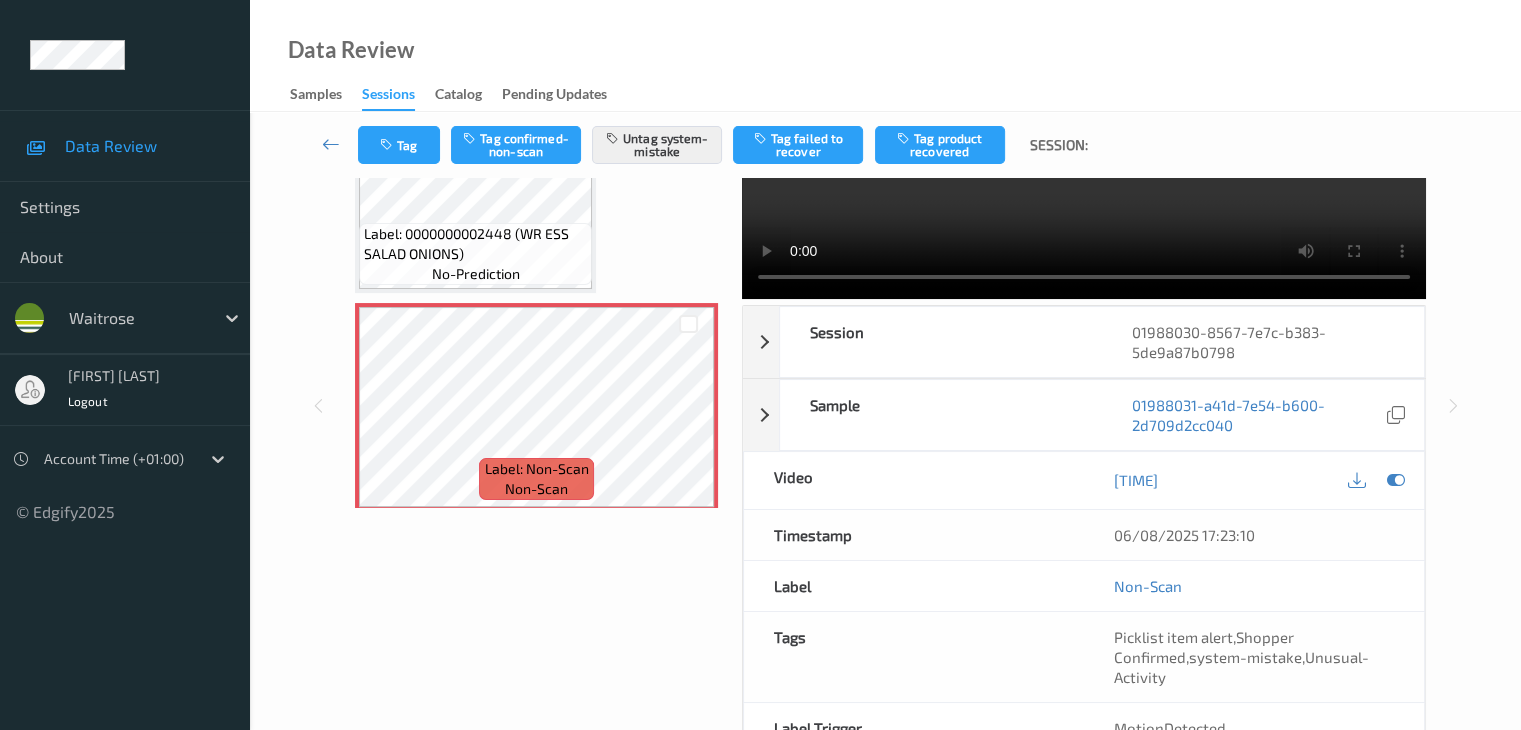 scroll, scrollTop: 84, scrollLeft: 0, axis: vertical 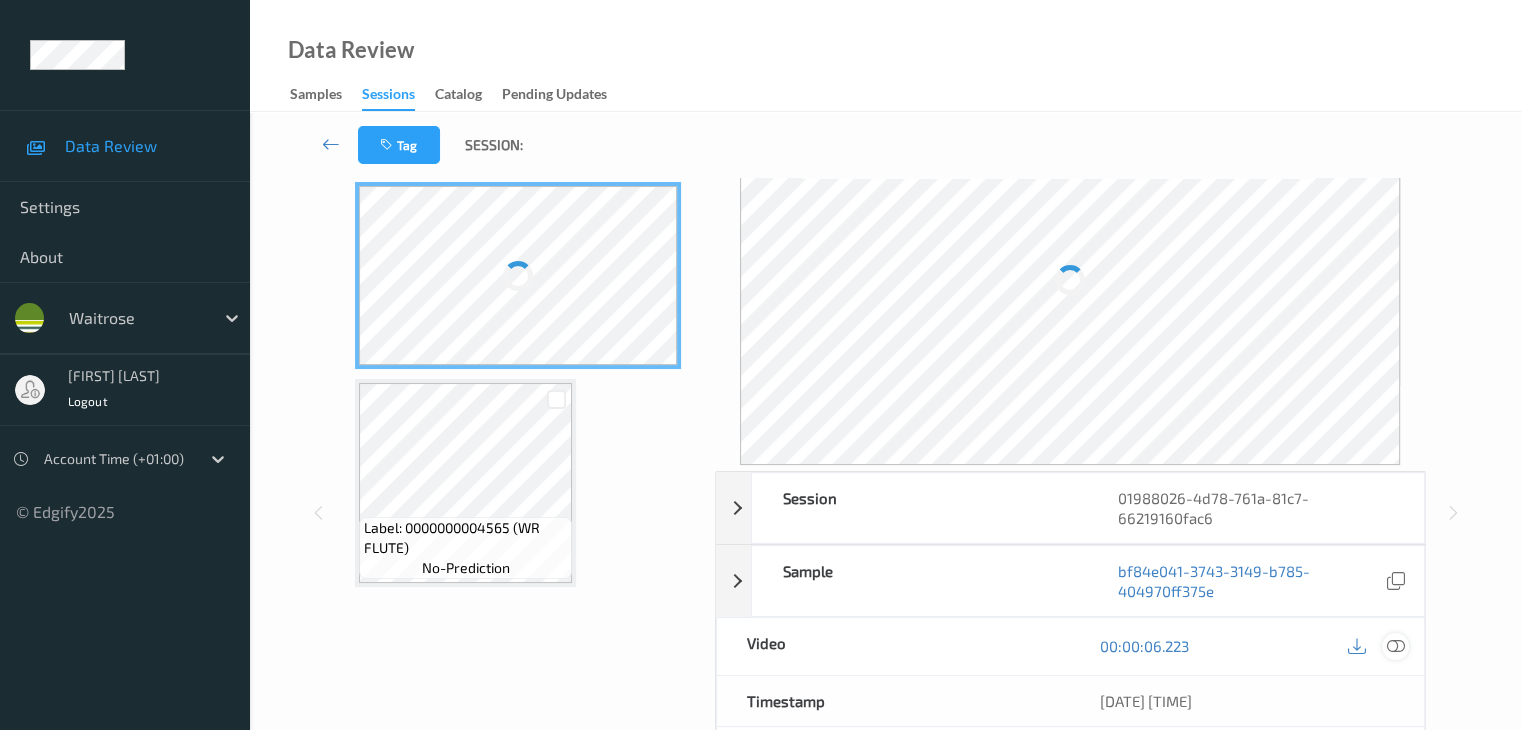 click at bounding box center [1395, 646] 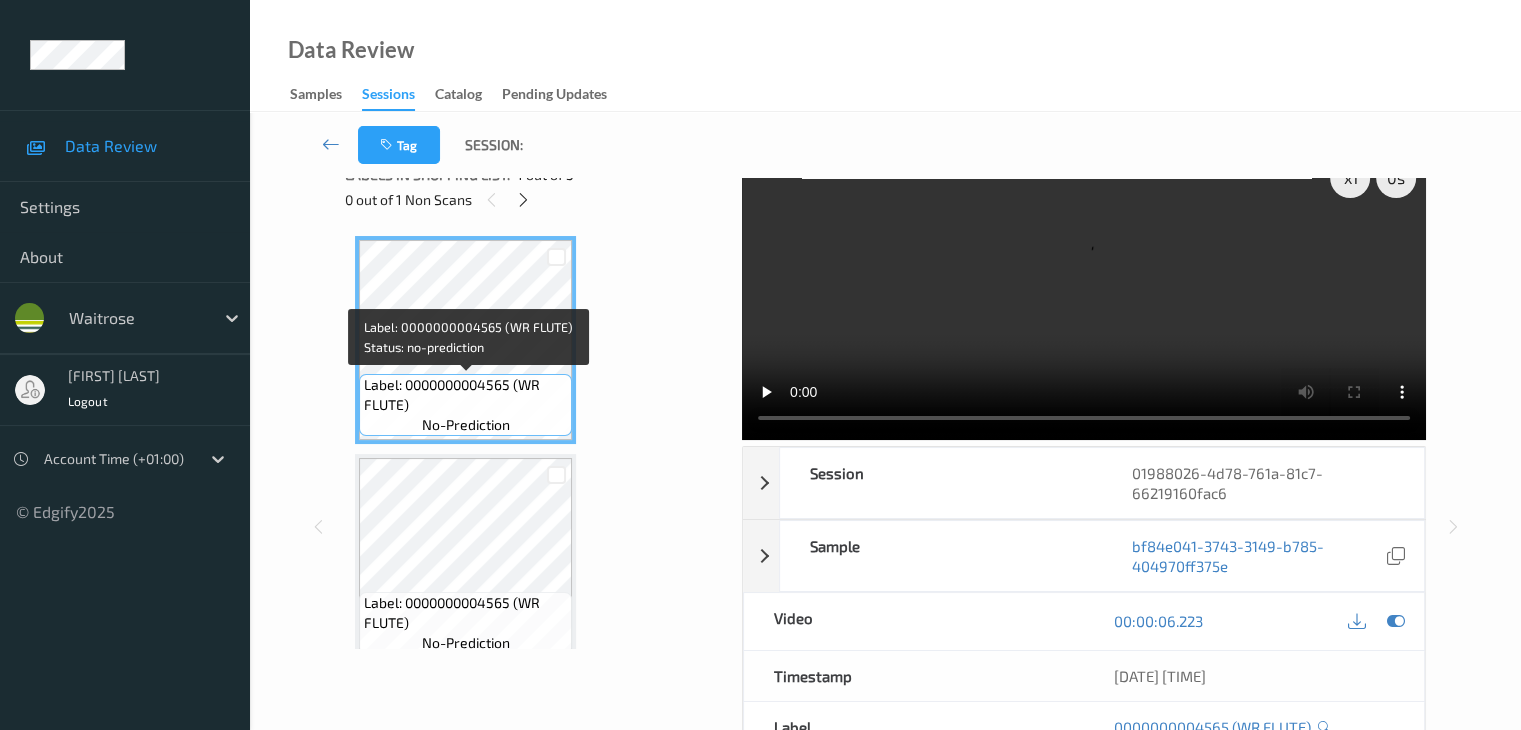 scroll, scrollTop: 0, scrollLeft: 0, axis: both 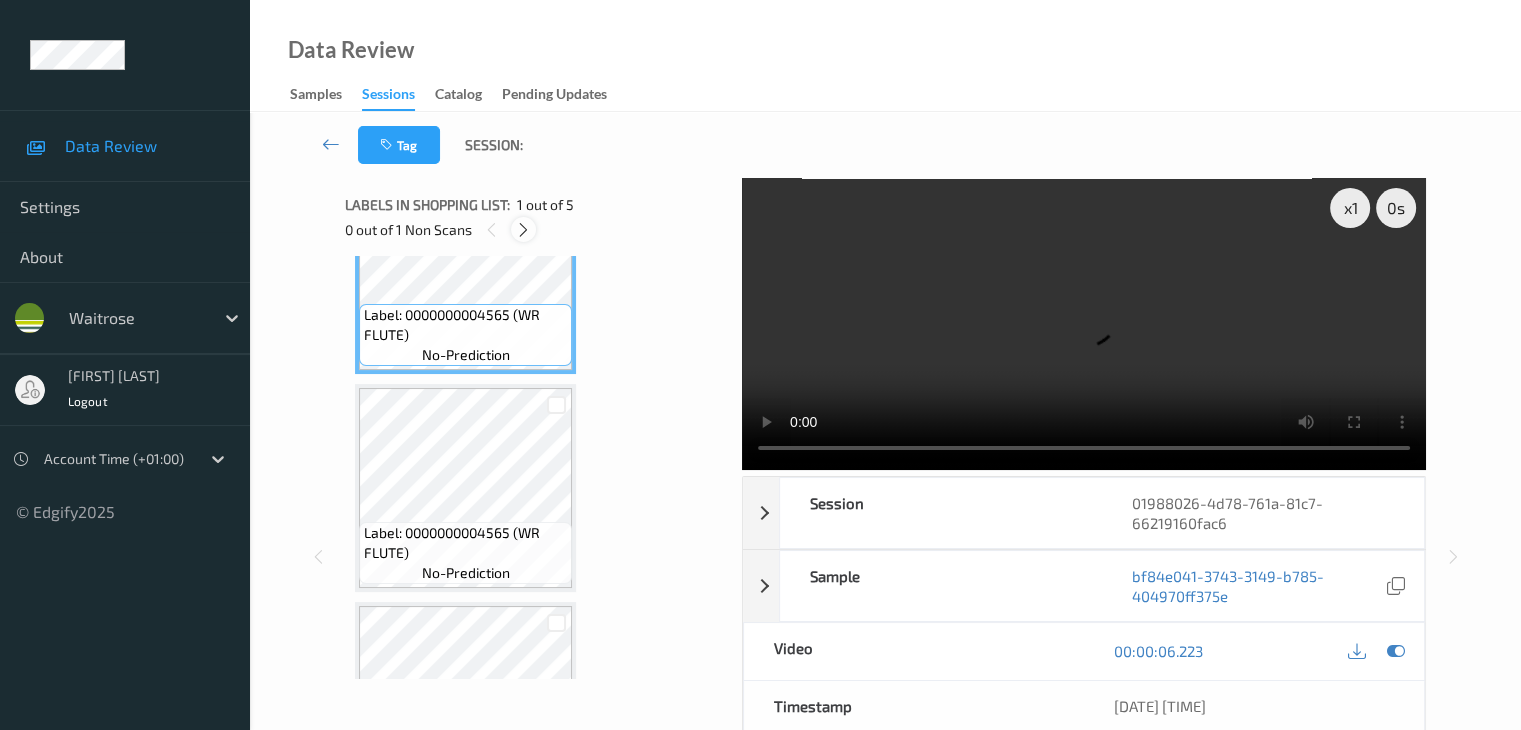 click at bounding box center (523, 230) 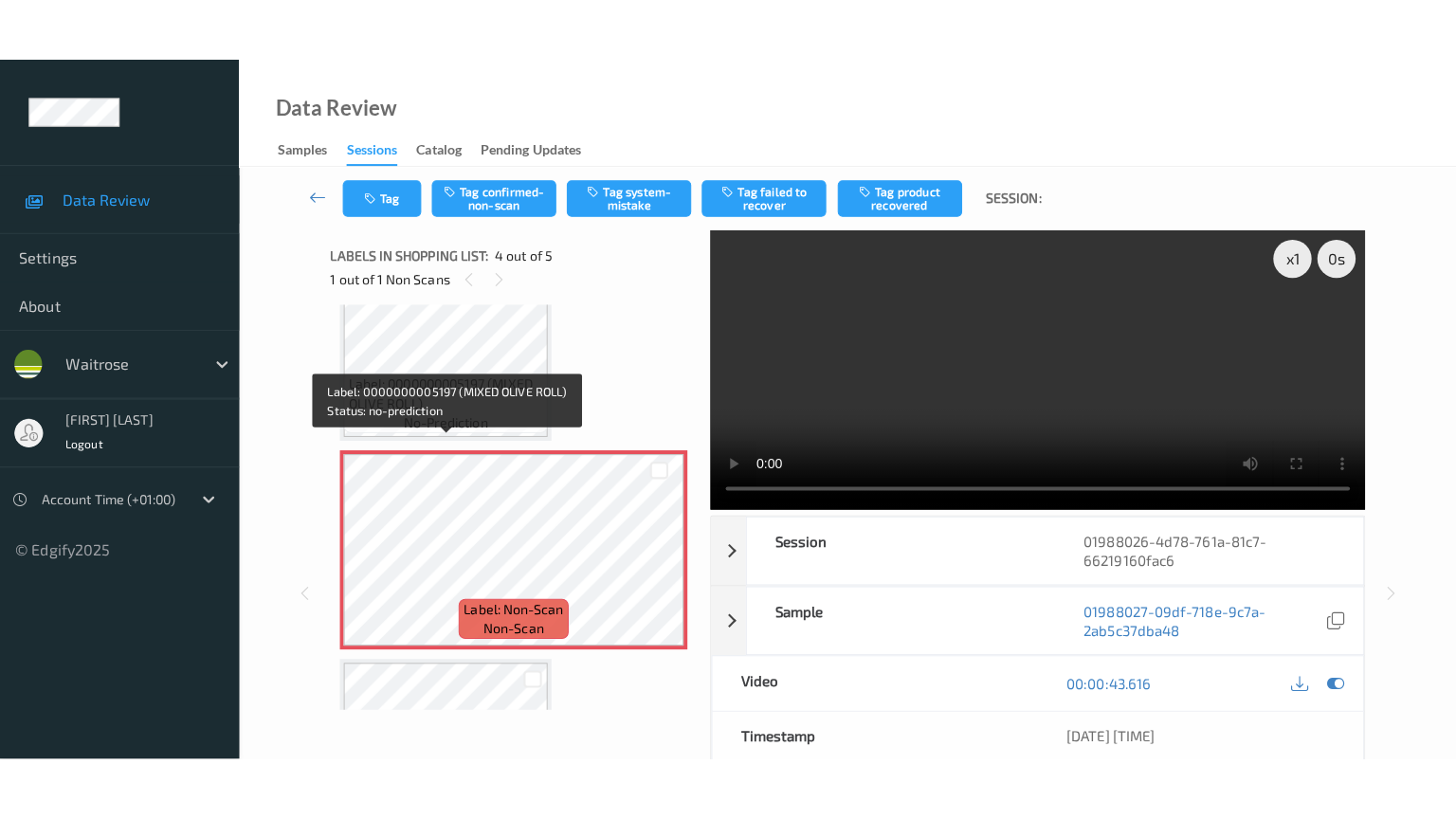 scroll, scrollTop: 518, scrollLeft: 0, axis: vertical 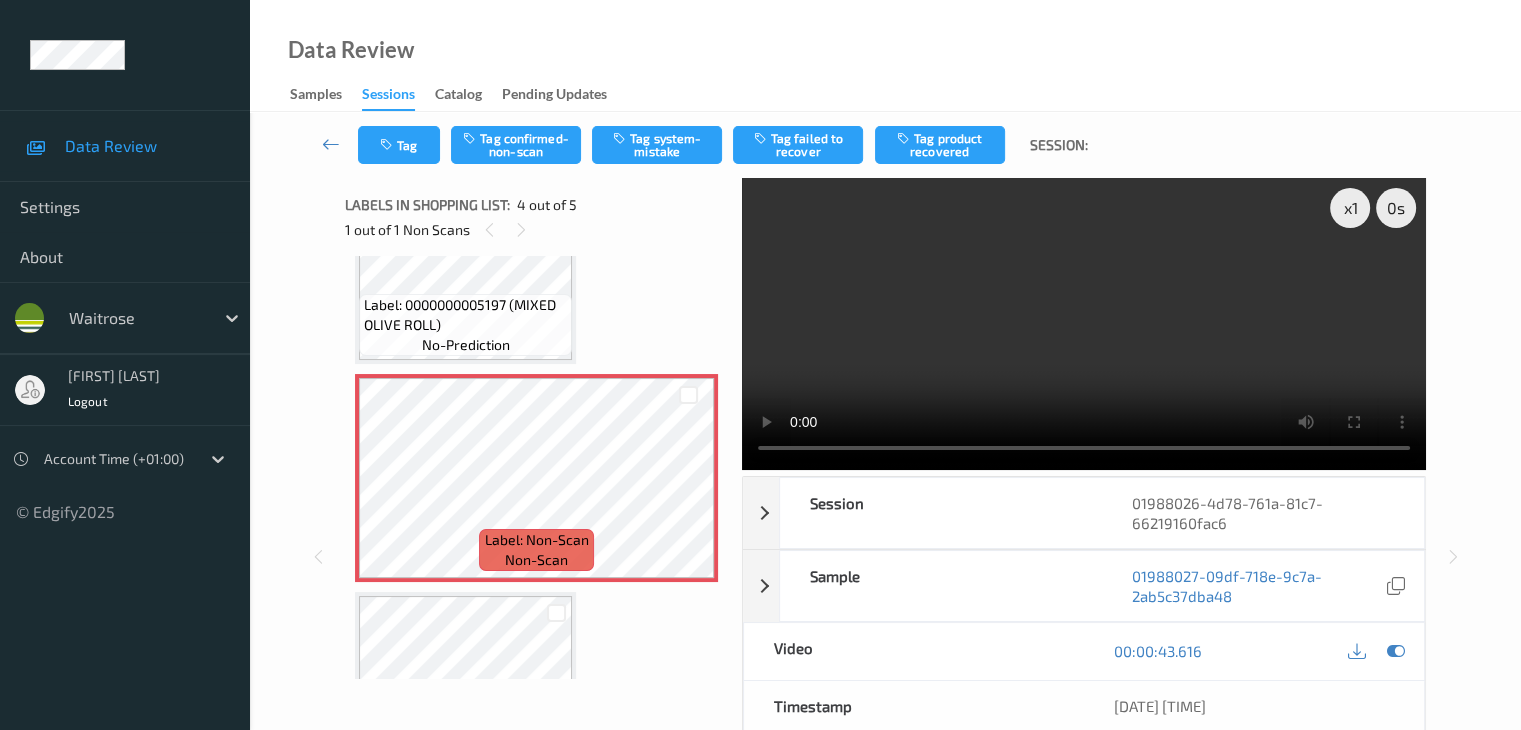 type 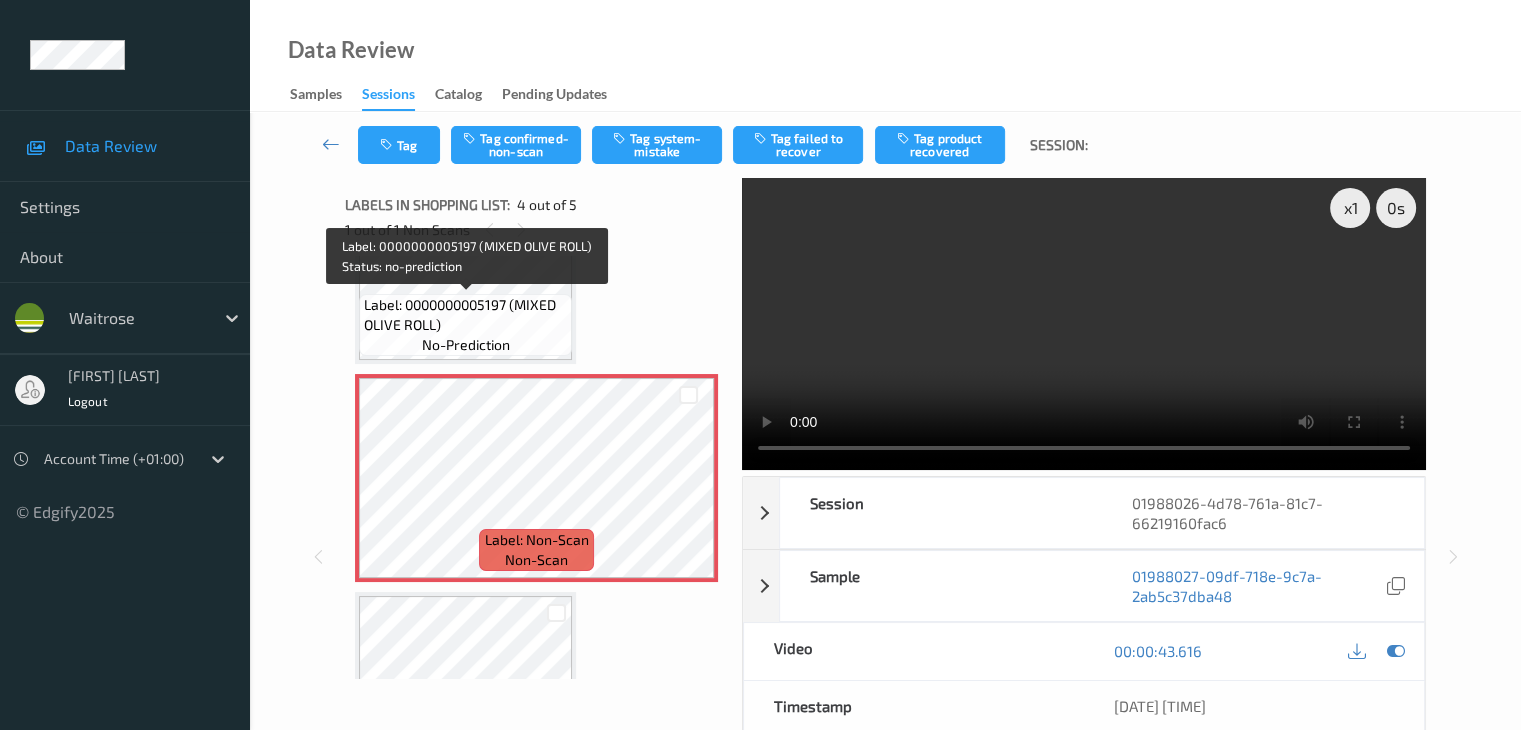 click on "Label: 0000000005197 (MIXED OLIVE ROLL)" at bounding box center [465, 315] 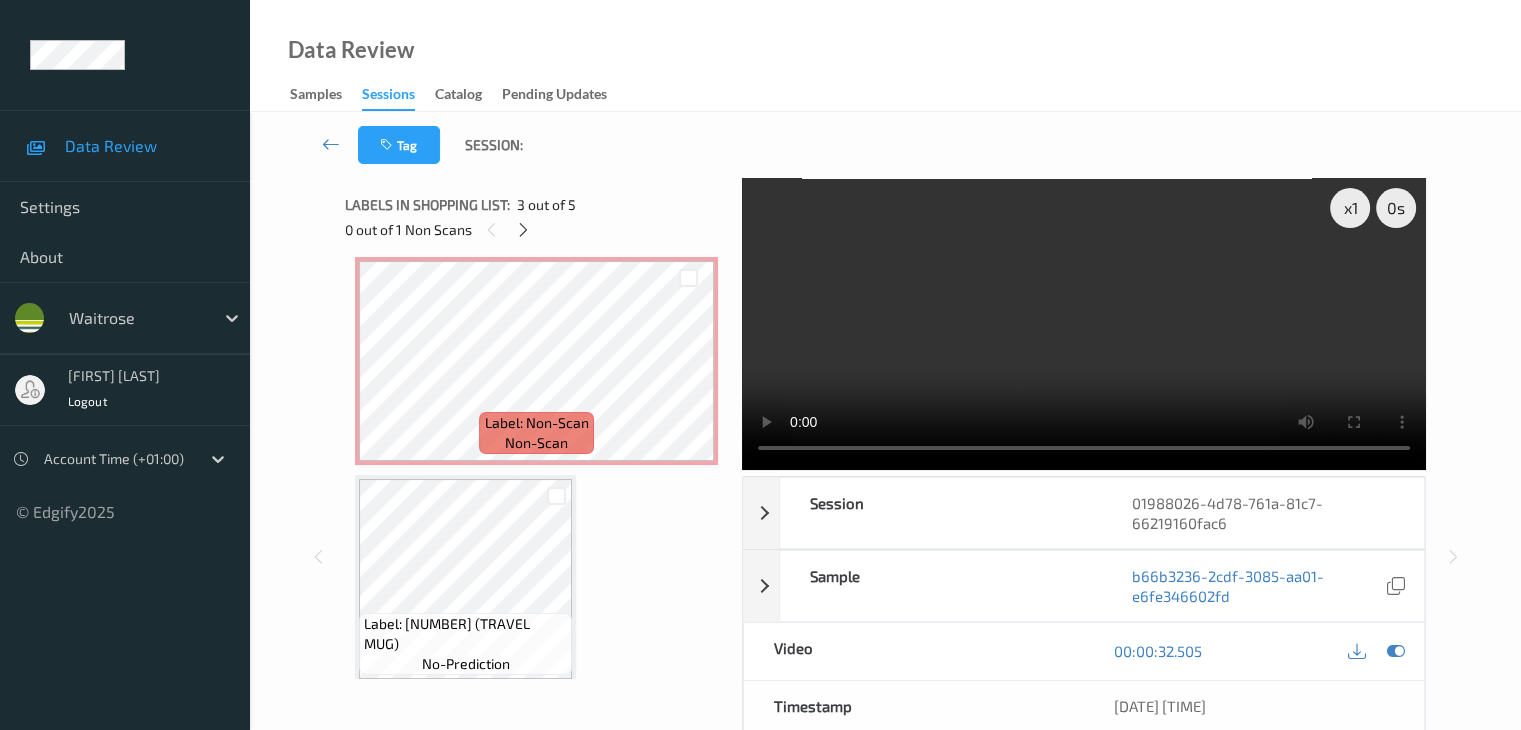 scroll, scrollTop: 677, scrollLeft: 0, axis: vertical 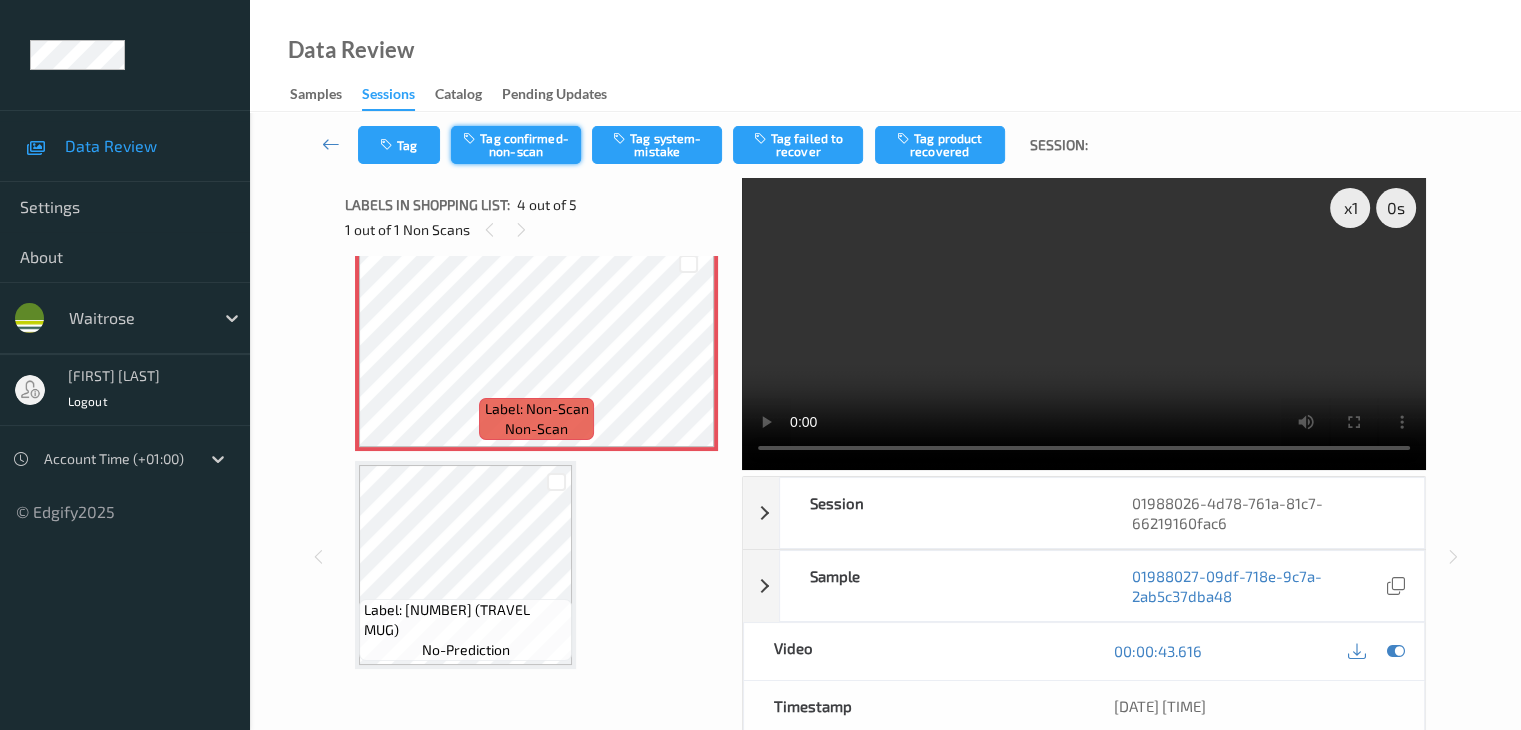 click on "Tag   confirmed-non-scan" at bounding box center [516, 145] 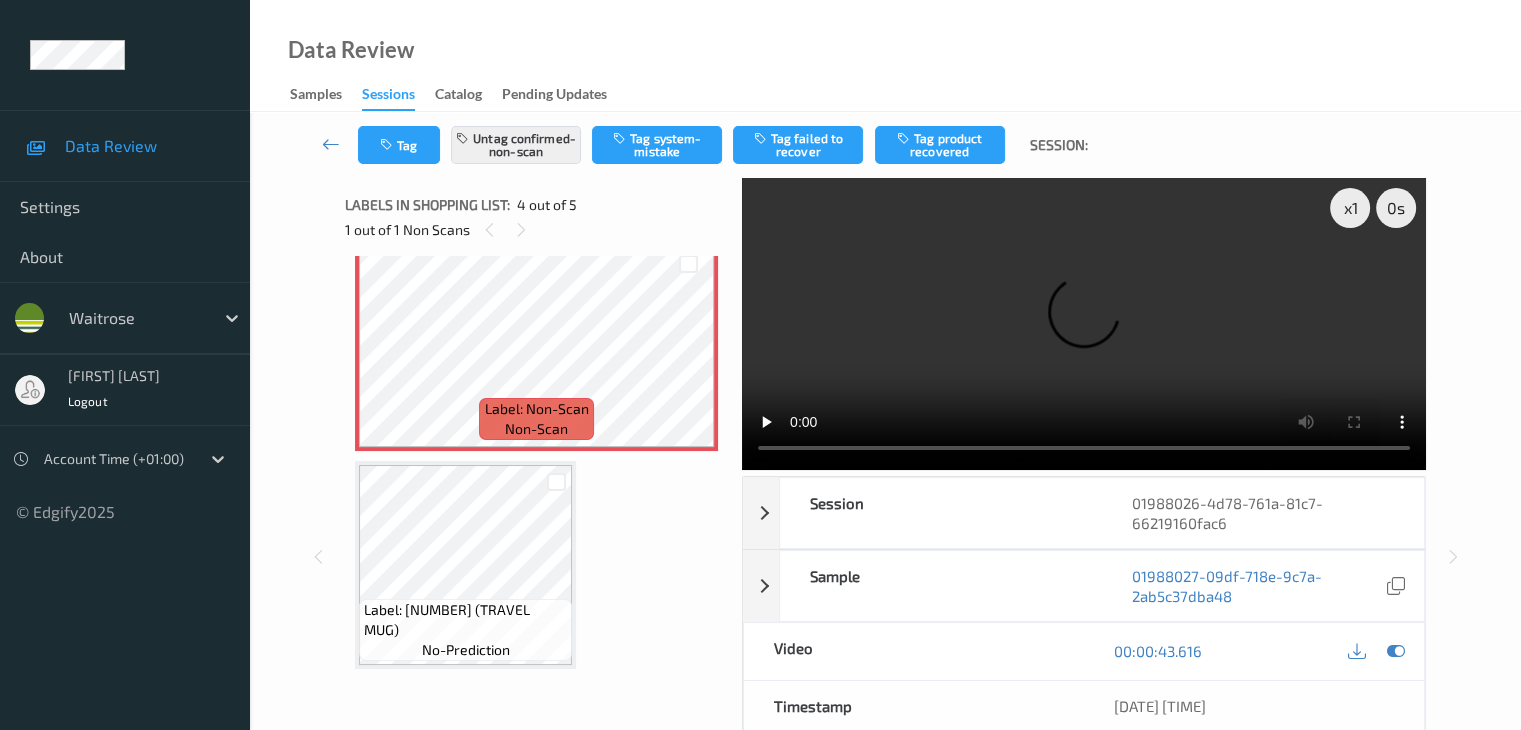 click on "Tag Untag   confirmed-non-scan Tag   system-mistake Tag   failed to recover Tag   product recovered Session:" at bounding box center [885, 145] 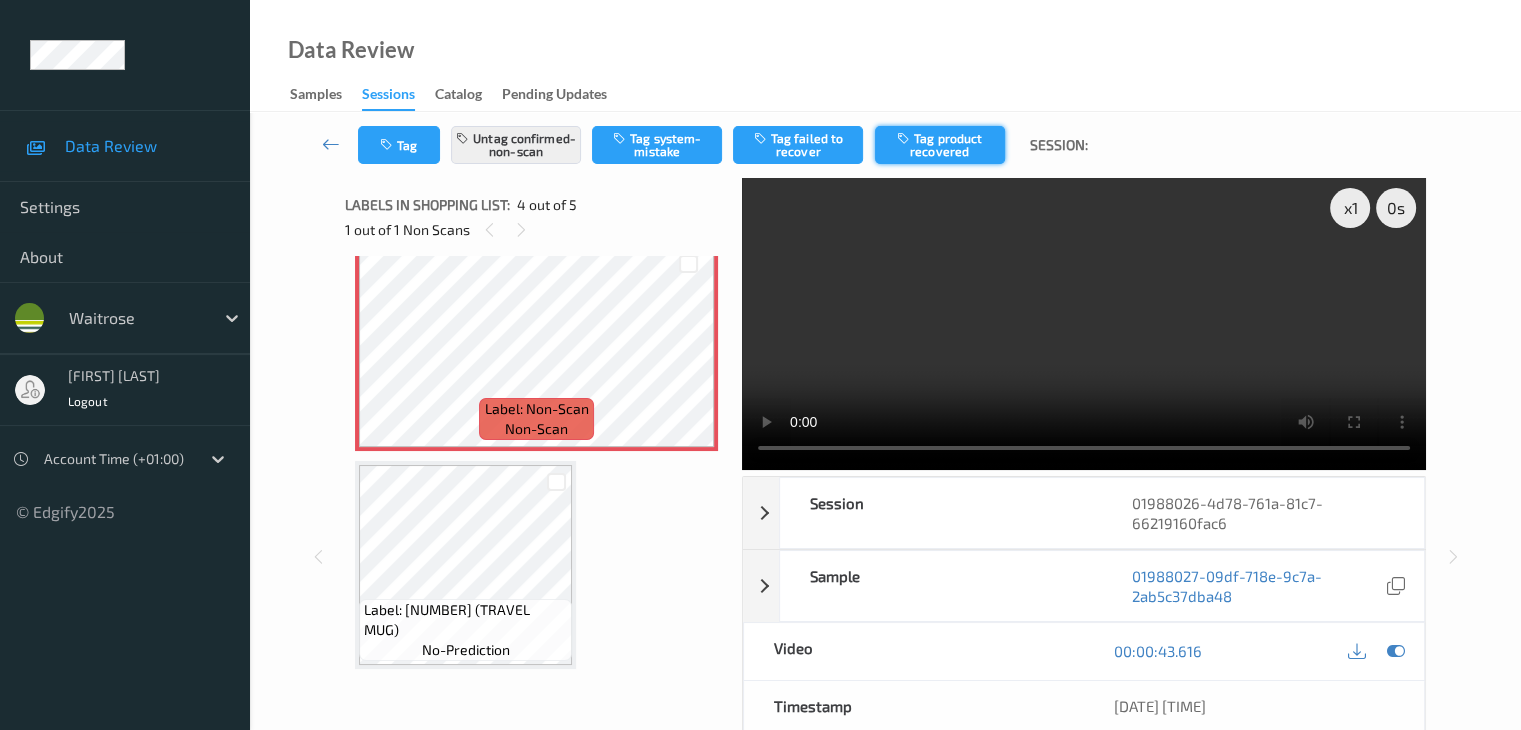 click on "Tag   product recovered" at bounding box center [940, 145] 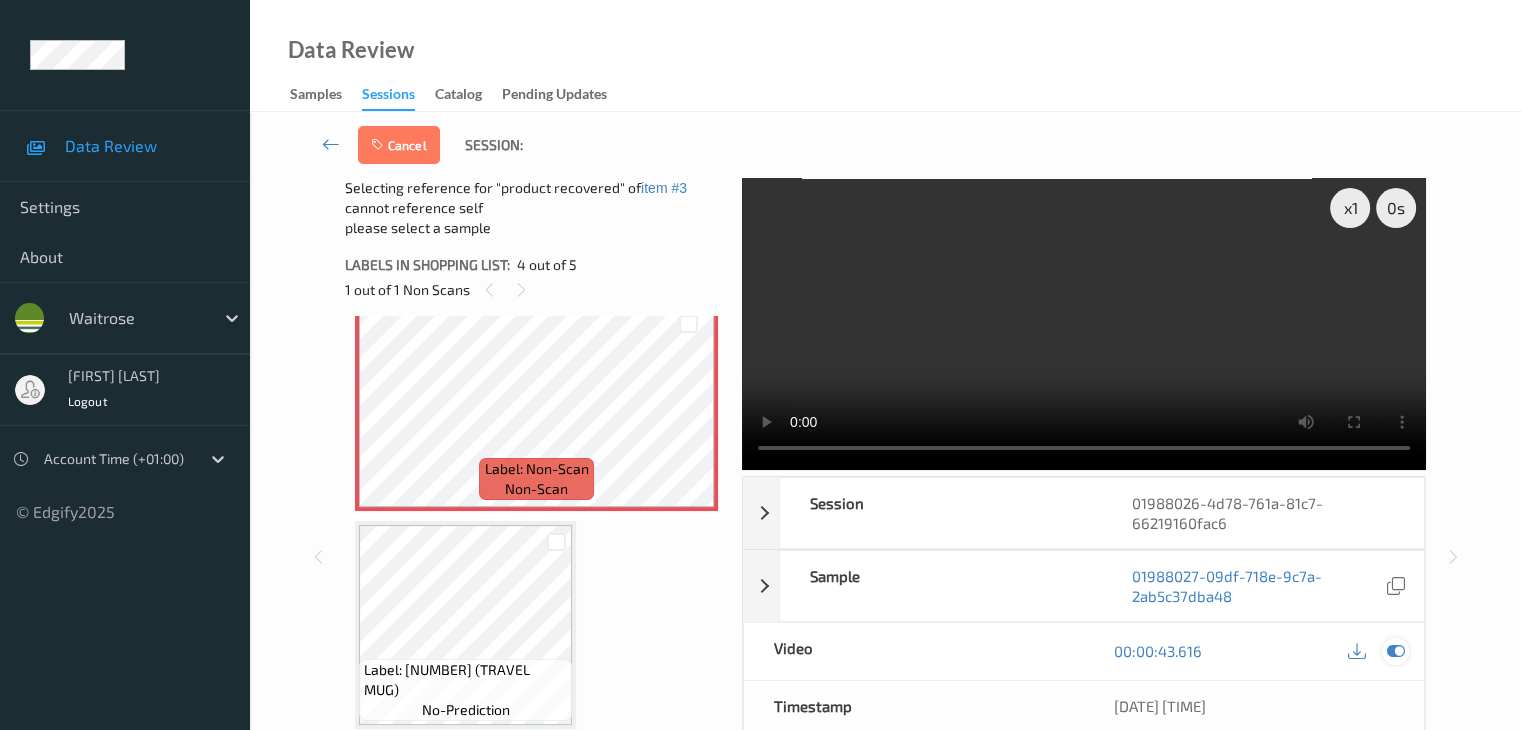 click at bounding box center [1395, 651] 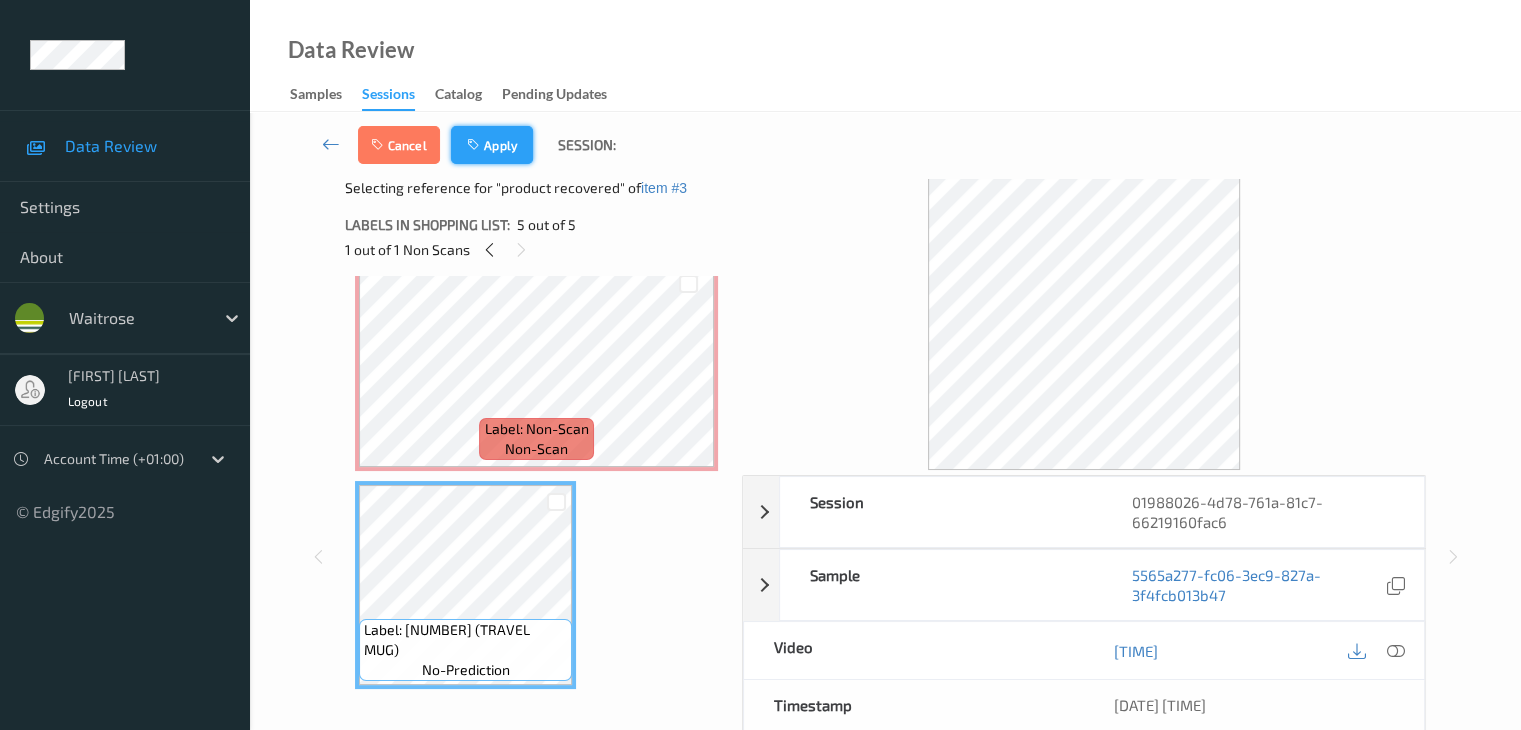 click at bounding box center (475, 145) 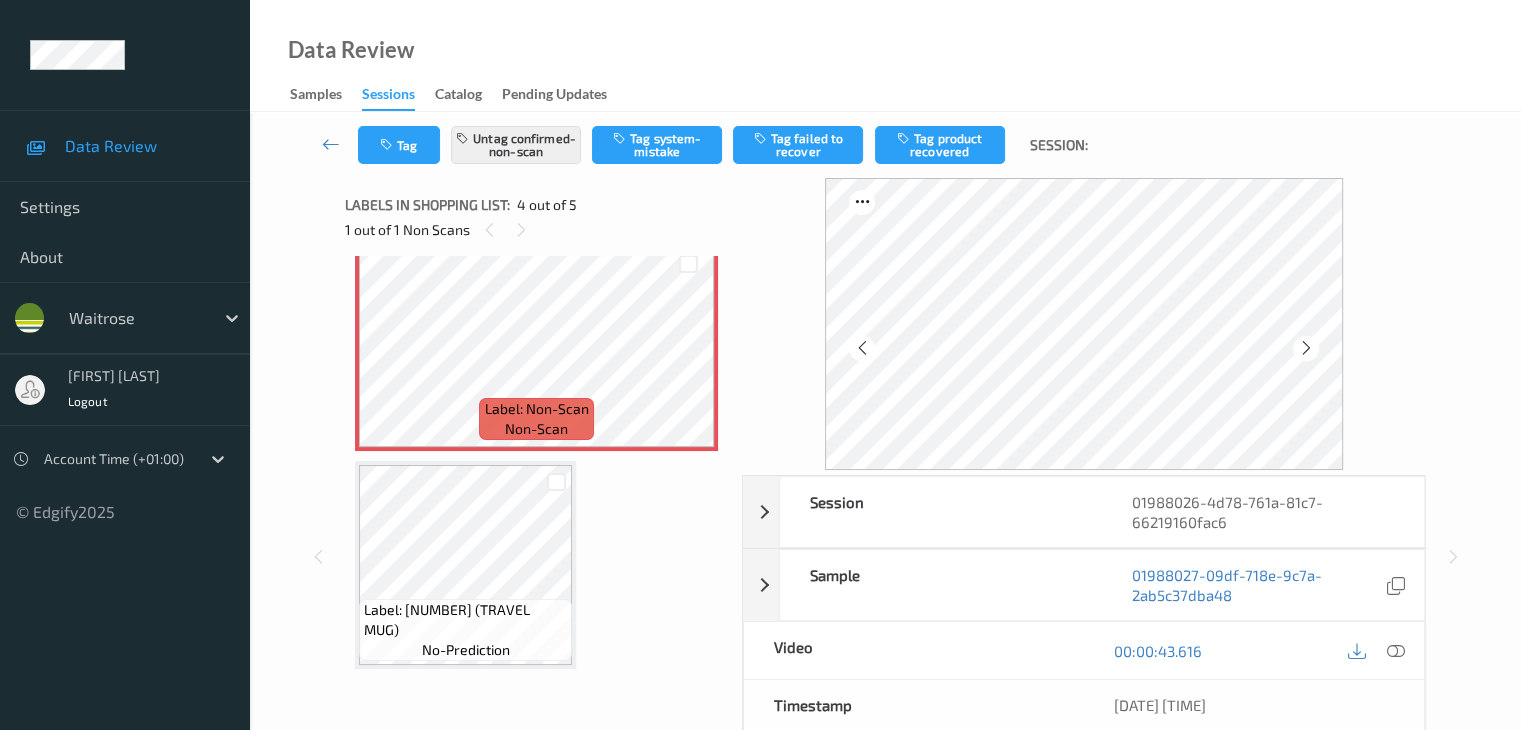 scroll, scrollTop: 446, scrollLeft: 0, axis: vertical 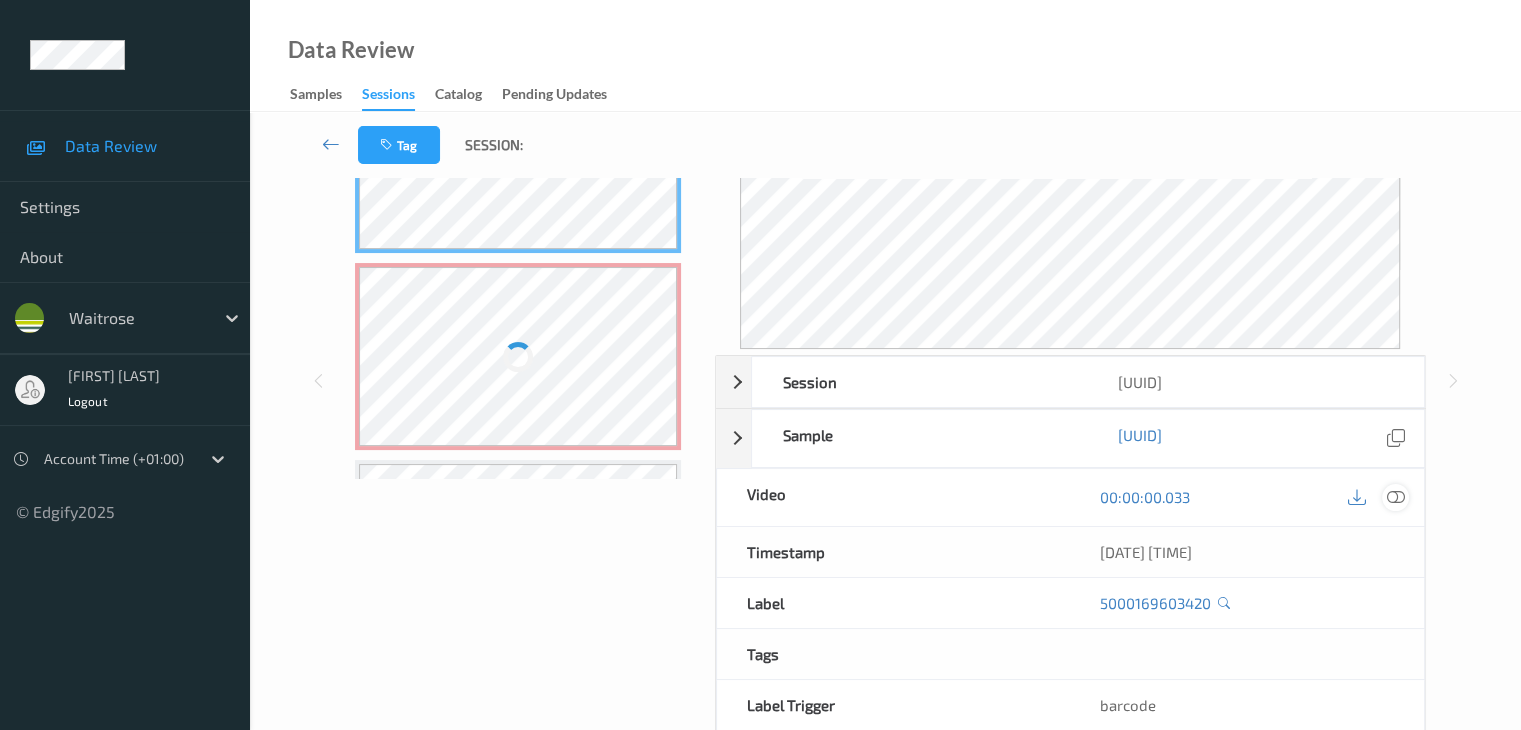 click at bounding box center [1395, 497] 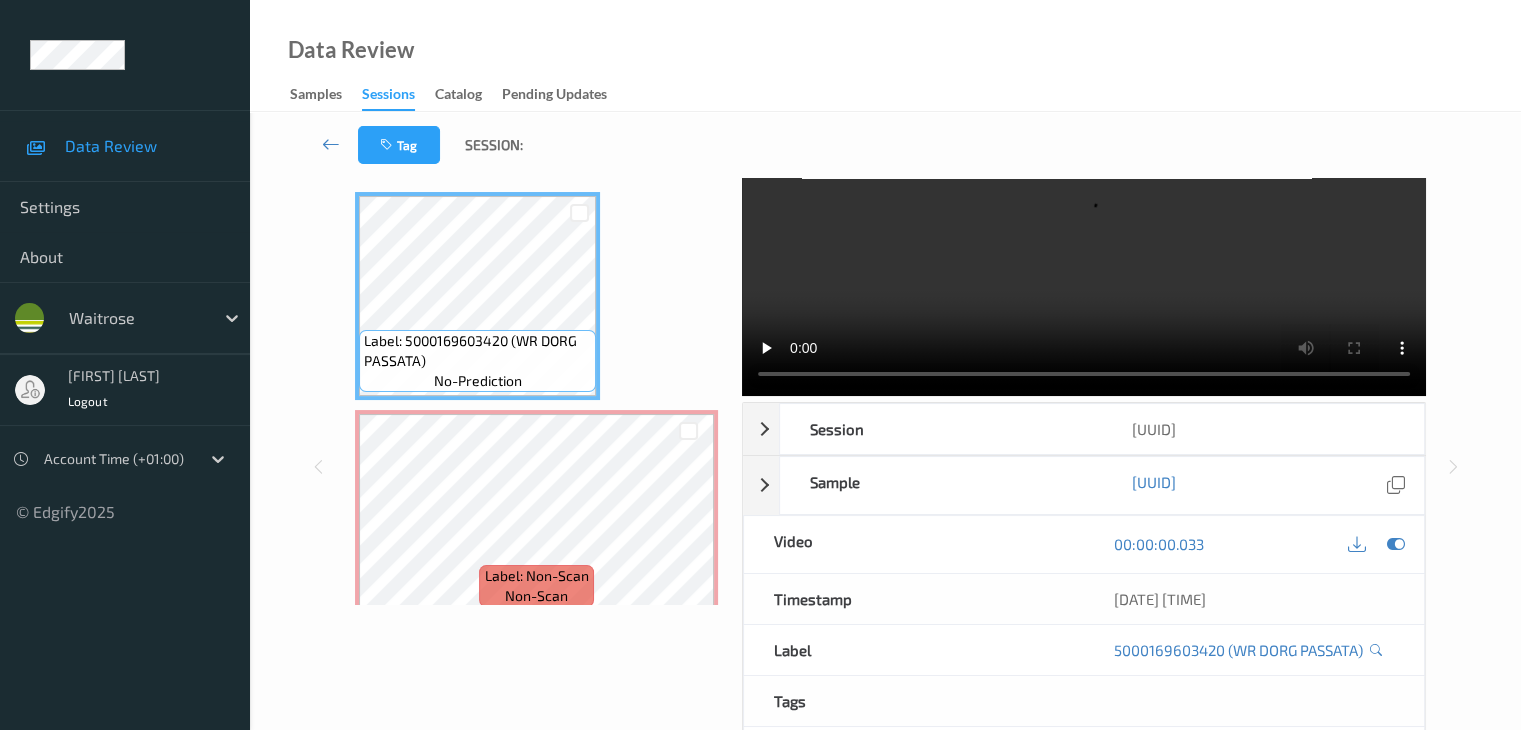 scroll, scrollTop: 0, scrollLeft: 0, axis: both 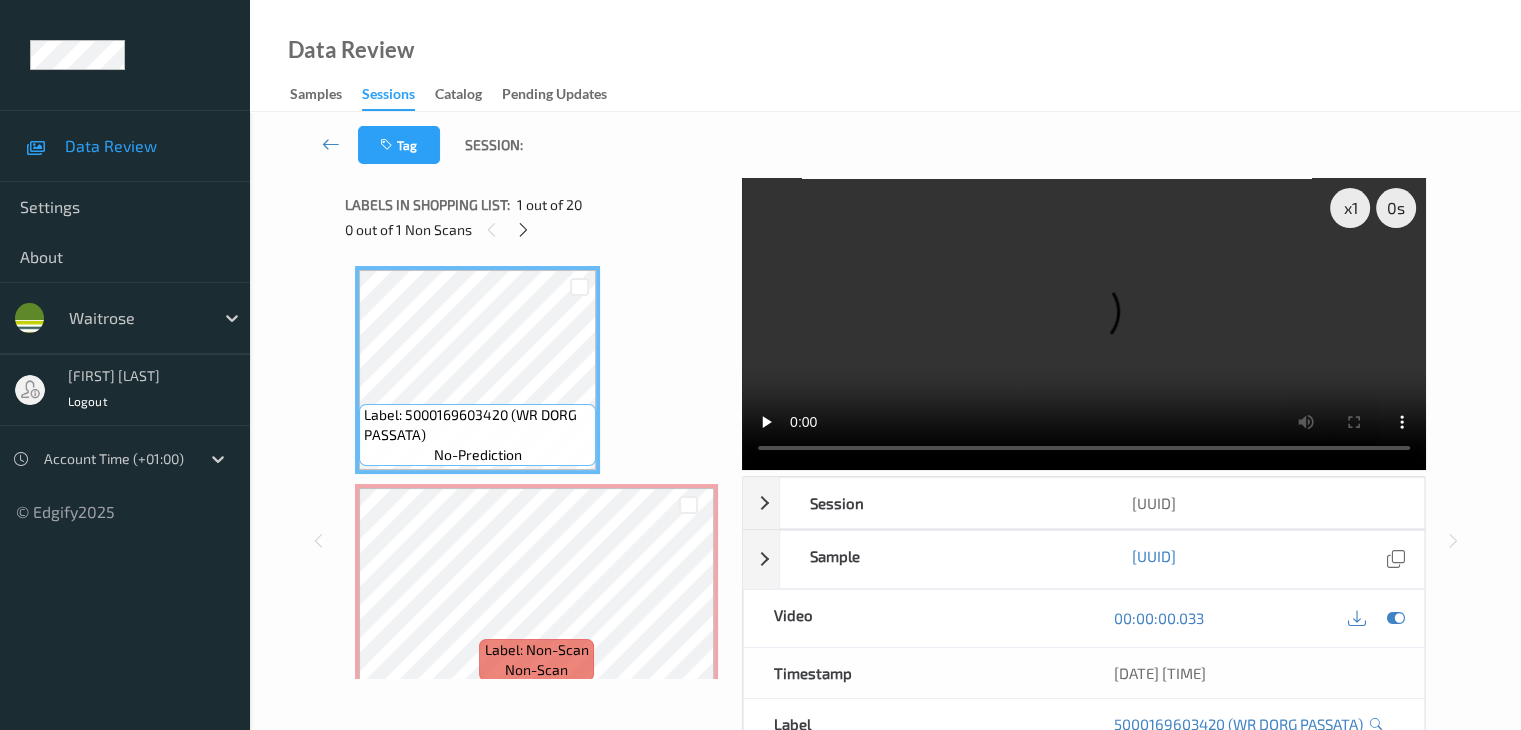 type 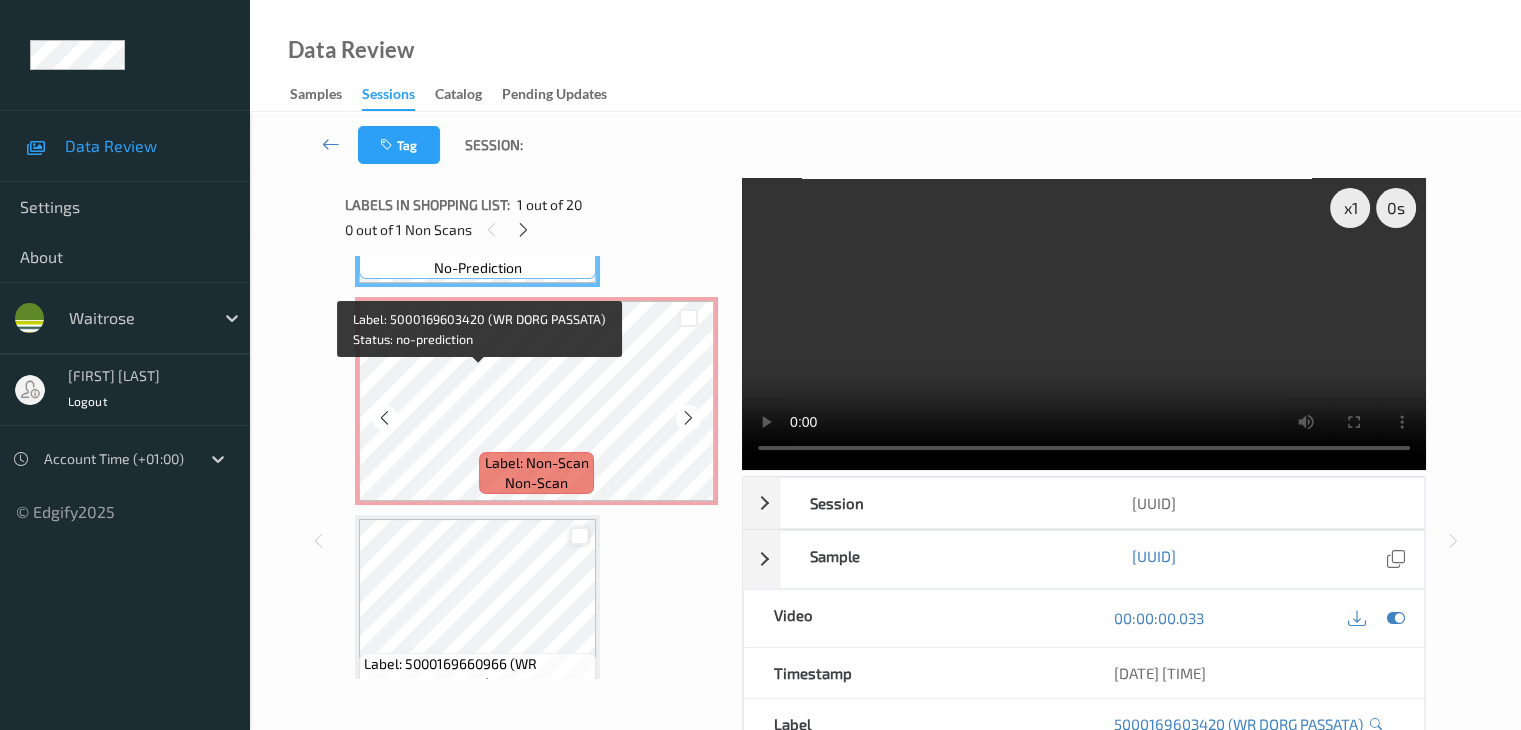scroll, scrollTop: 200, scrollLeft: 0, axis: vertical 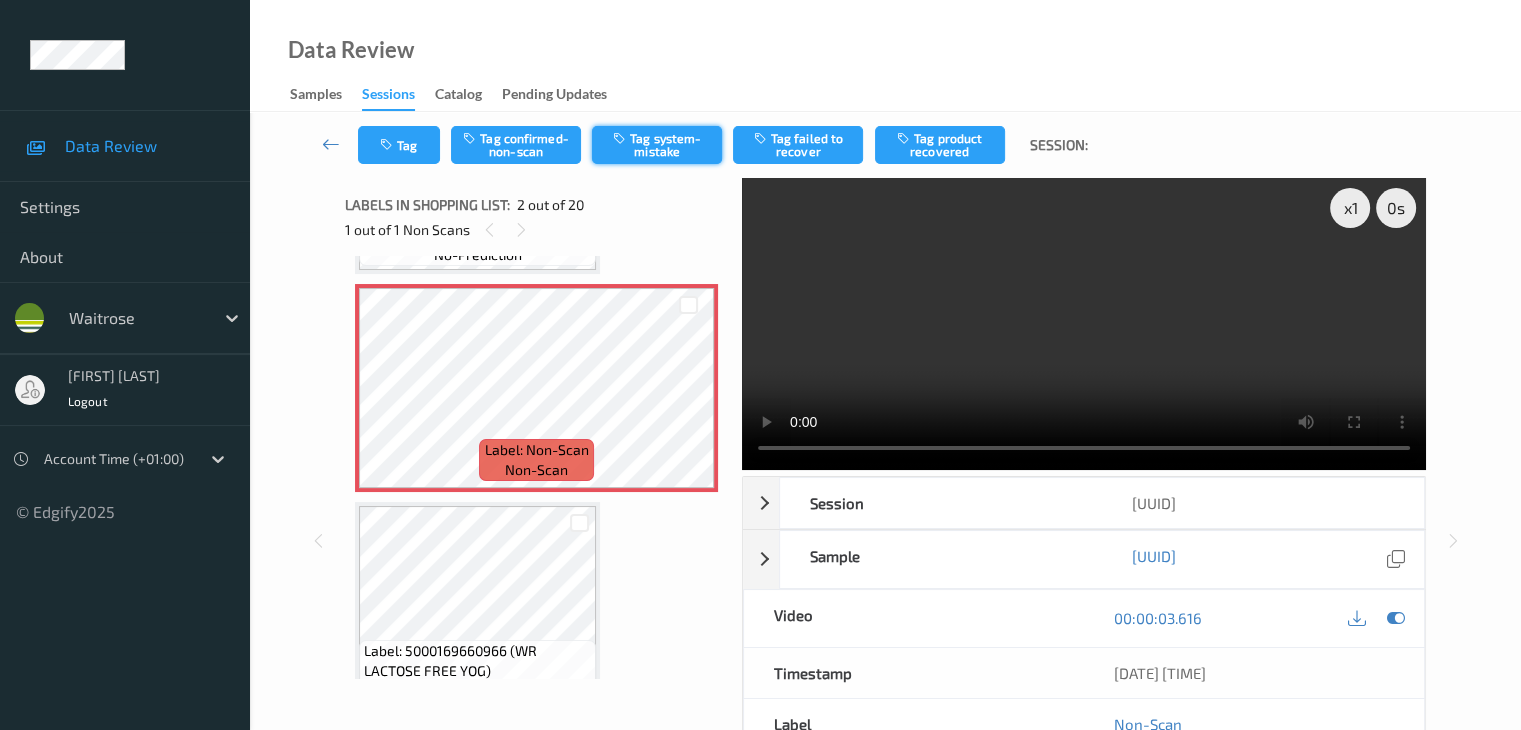 click on "Tag   system-mistake" at bounding box center (657, 145) 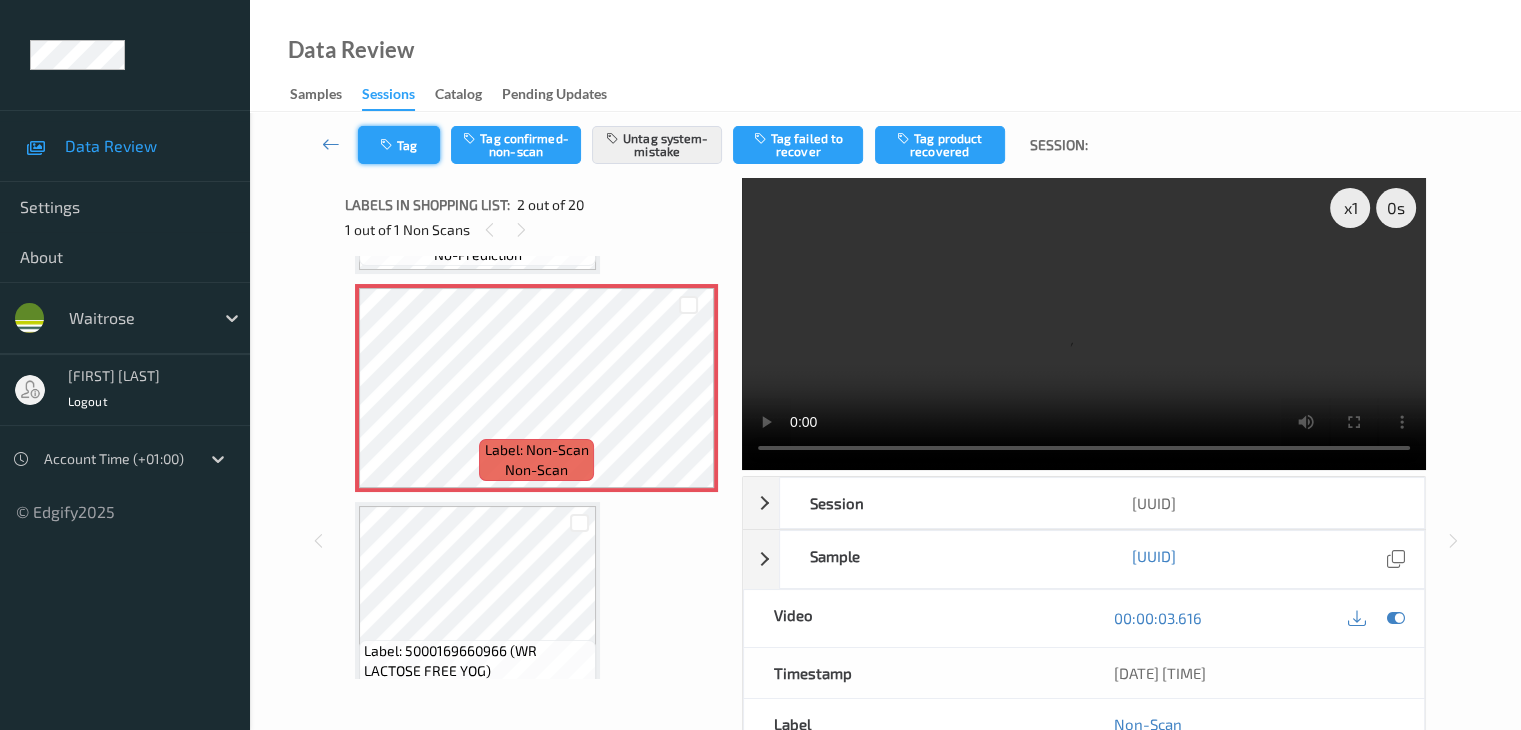 click on "Tag" at bounding box center (399, 145) 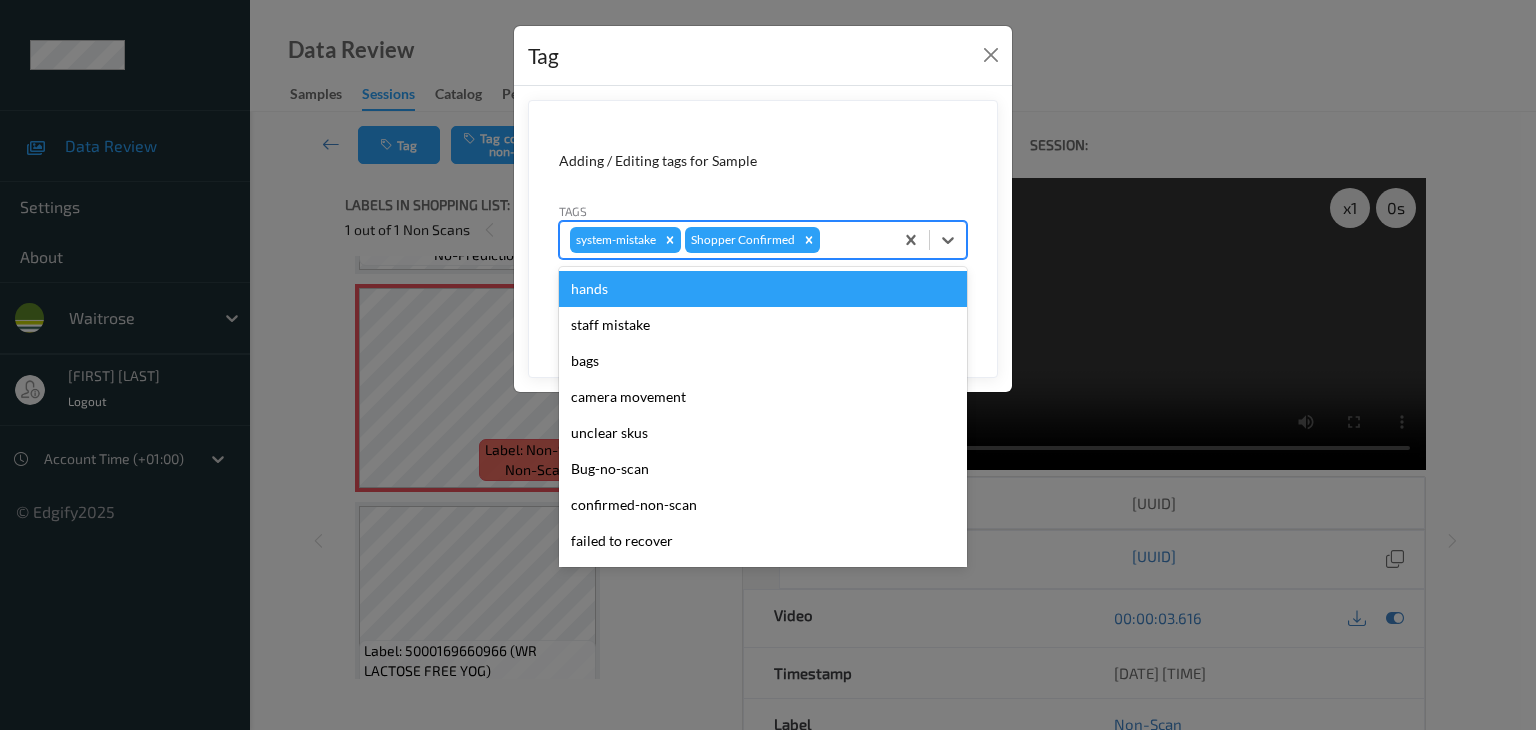 click at bounding box center [853, 240] 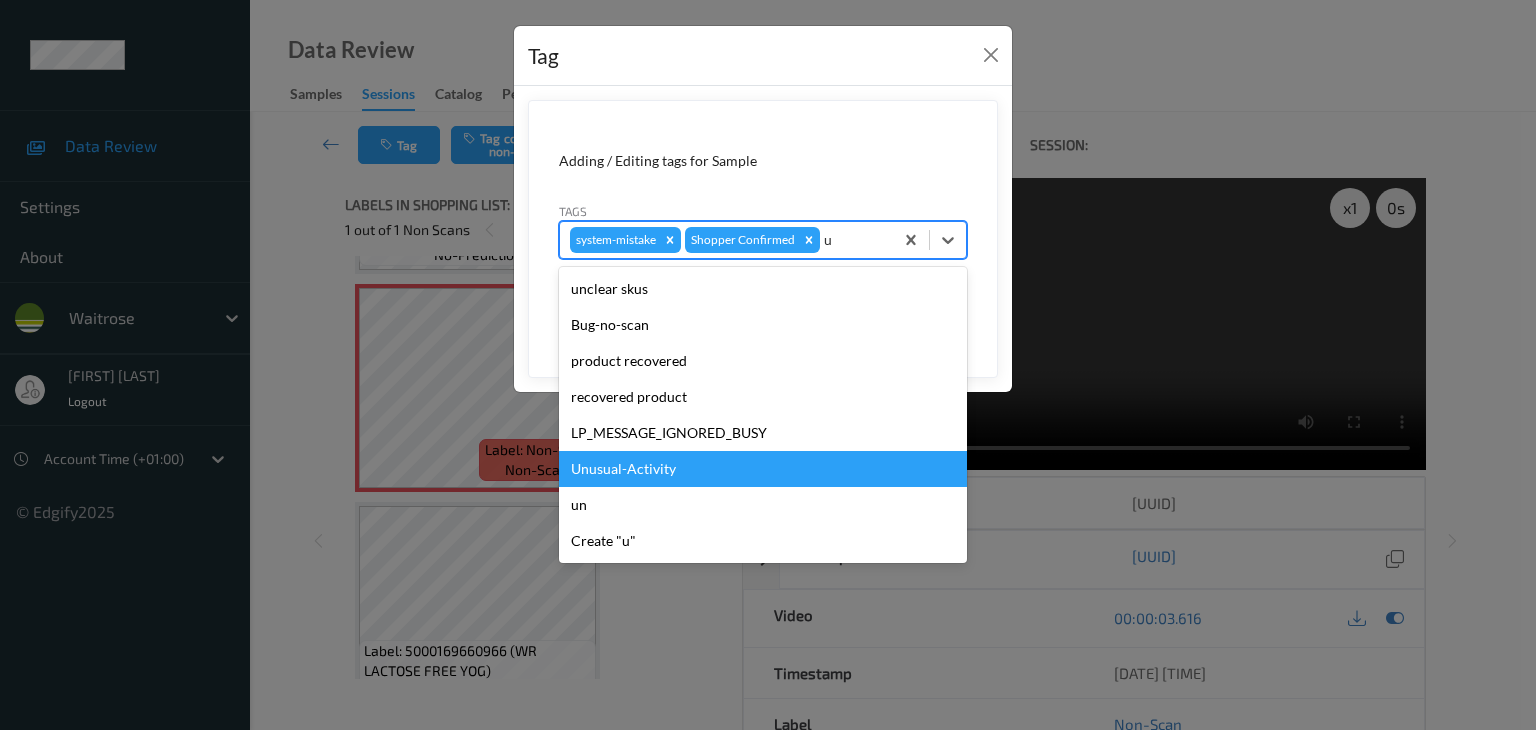 click on "Unusual-Activity" at bounding box center (763, 469) 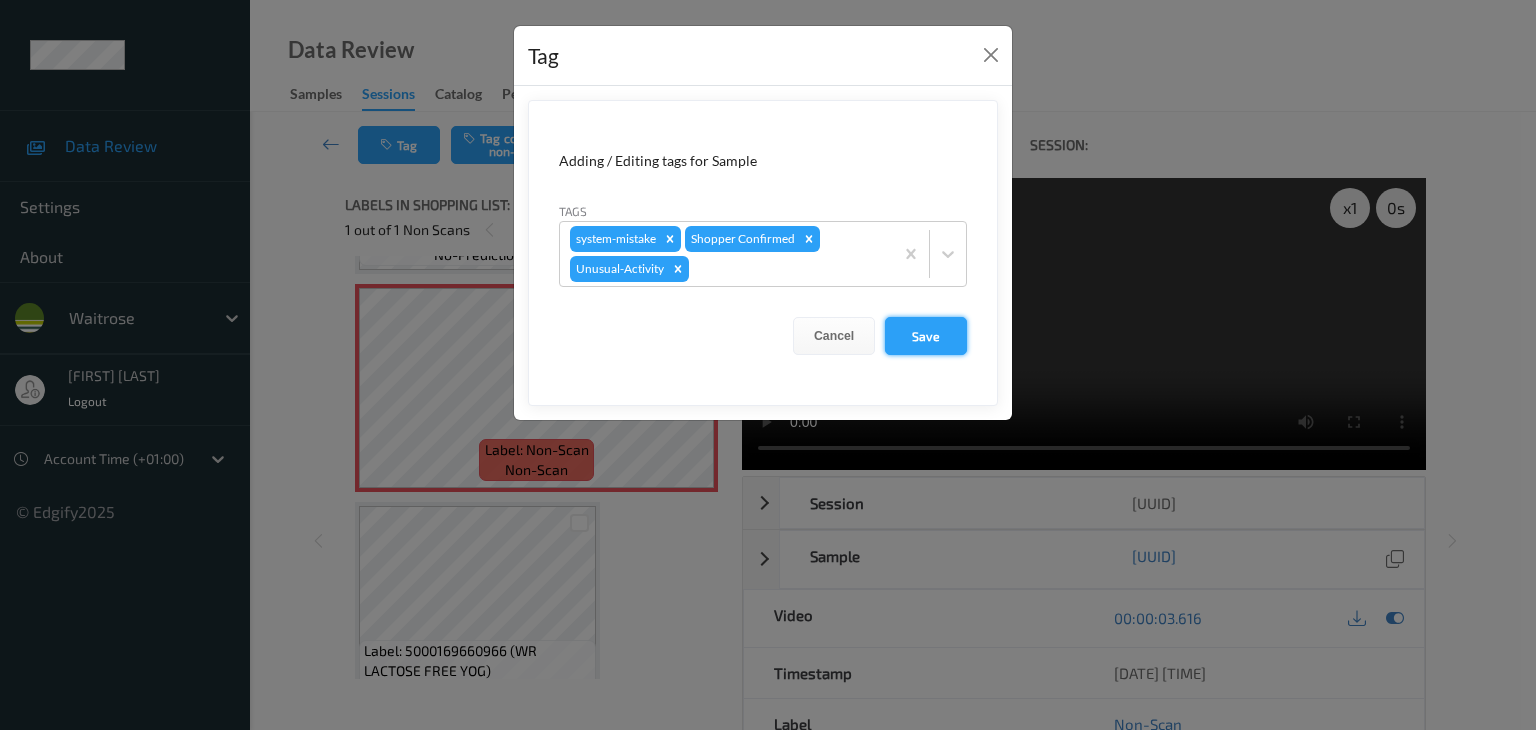 click on "Save" at bounding box center [926, 336] 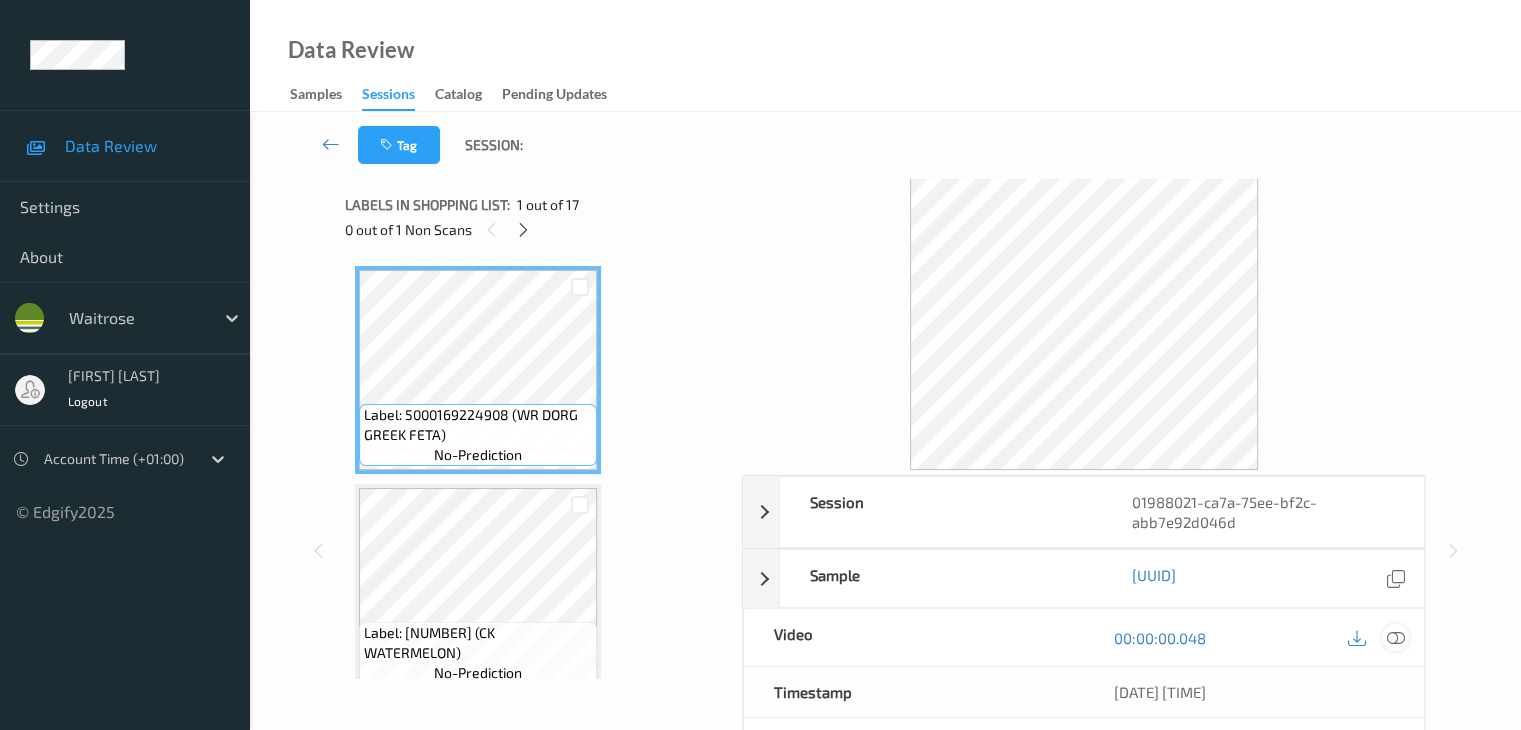 click at bounding box center [1395, 638] 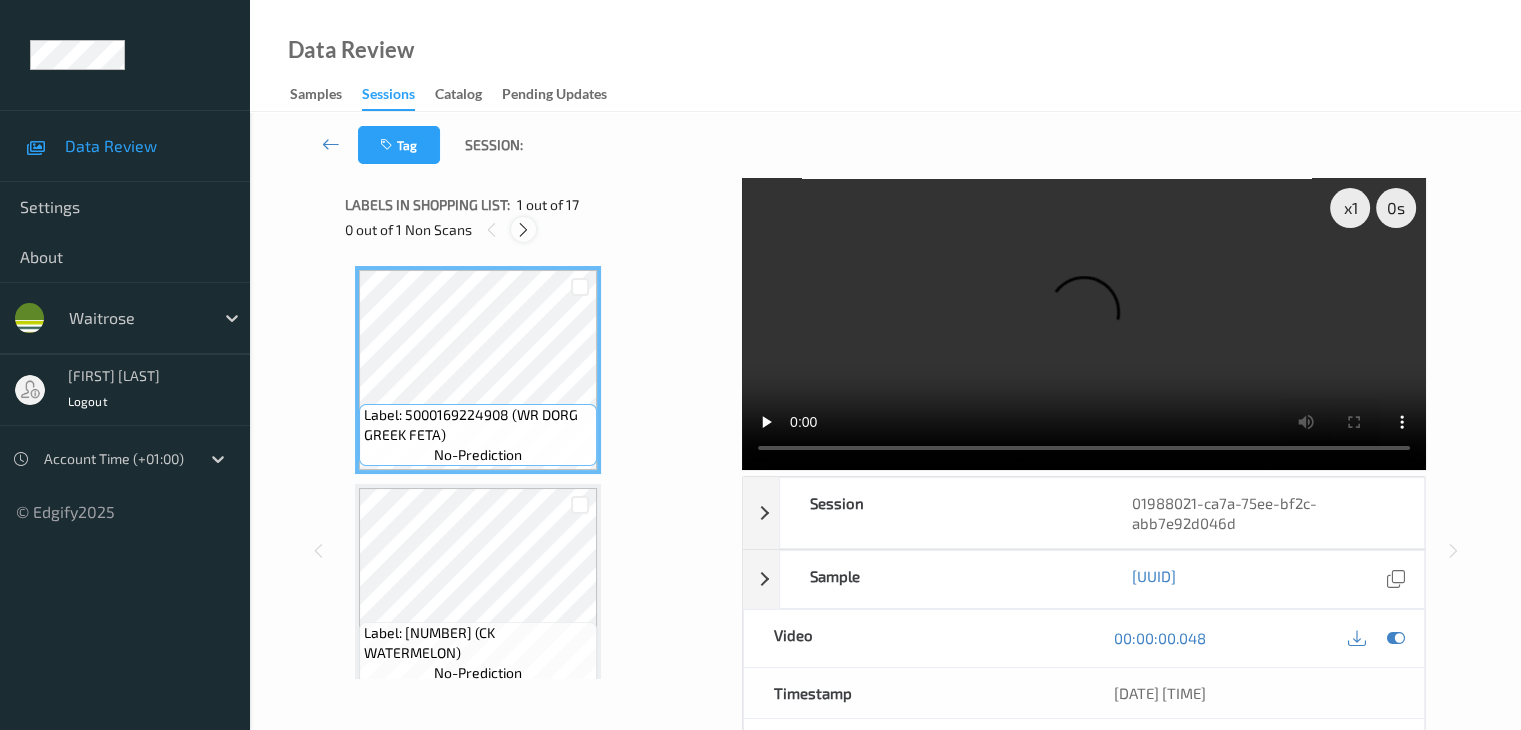 click at bounding box center [523, 230] 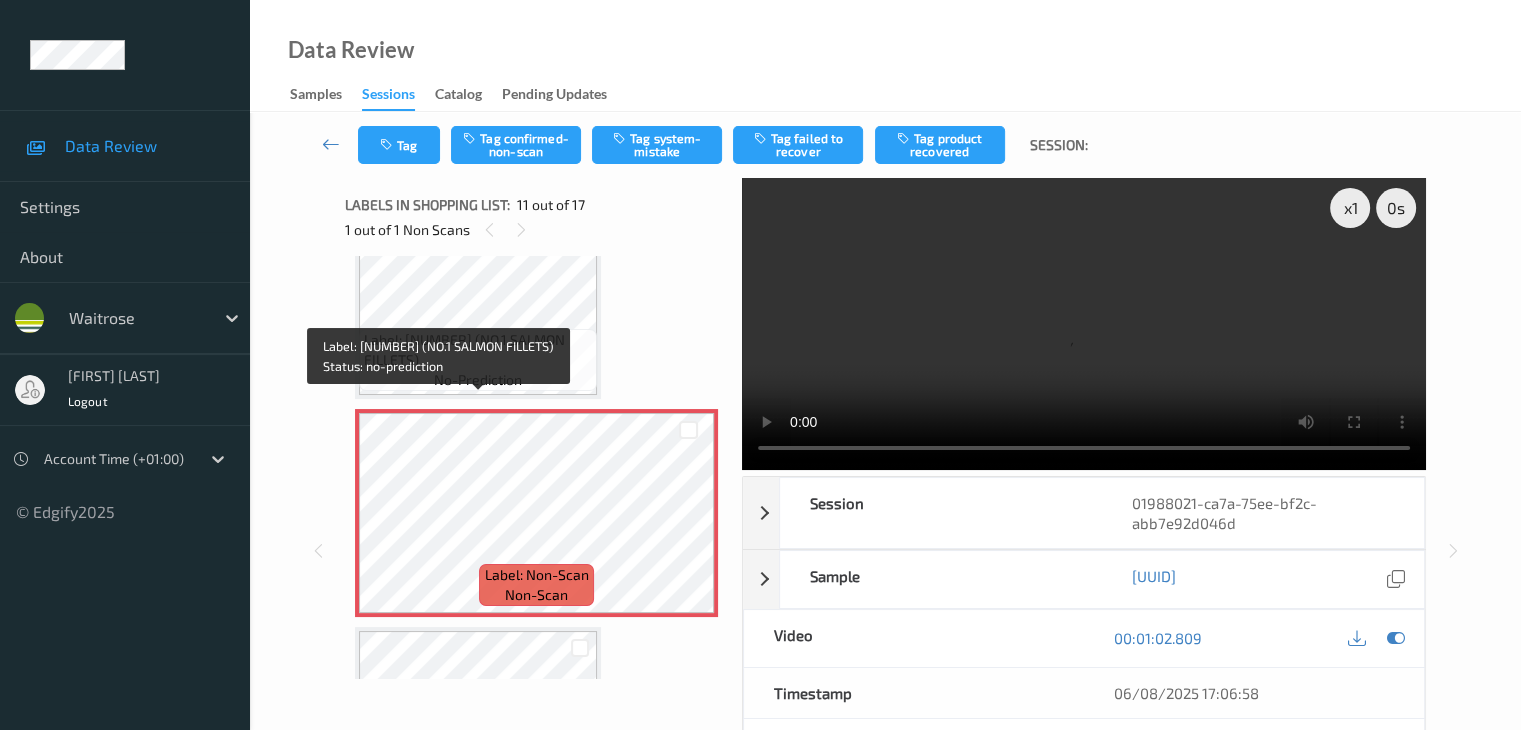 scroll, scrollTop: 2072, scrollLeft: 0, axis: vertical 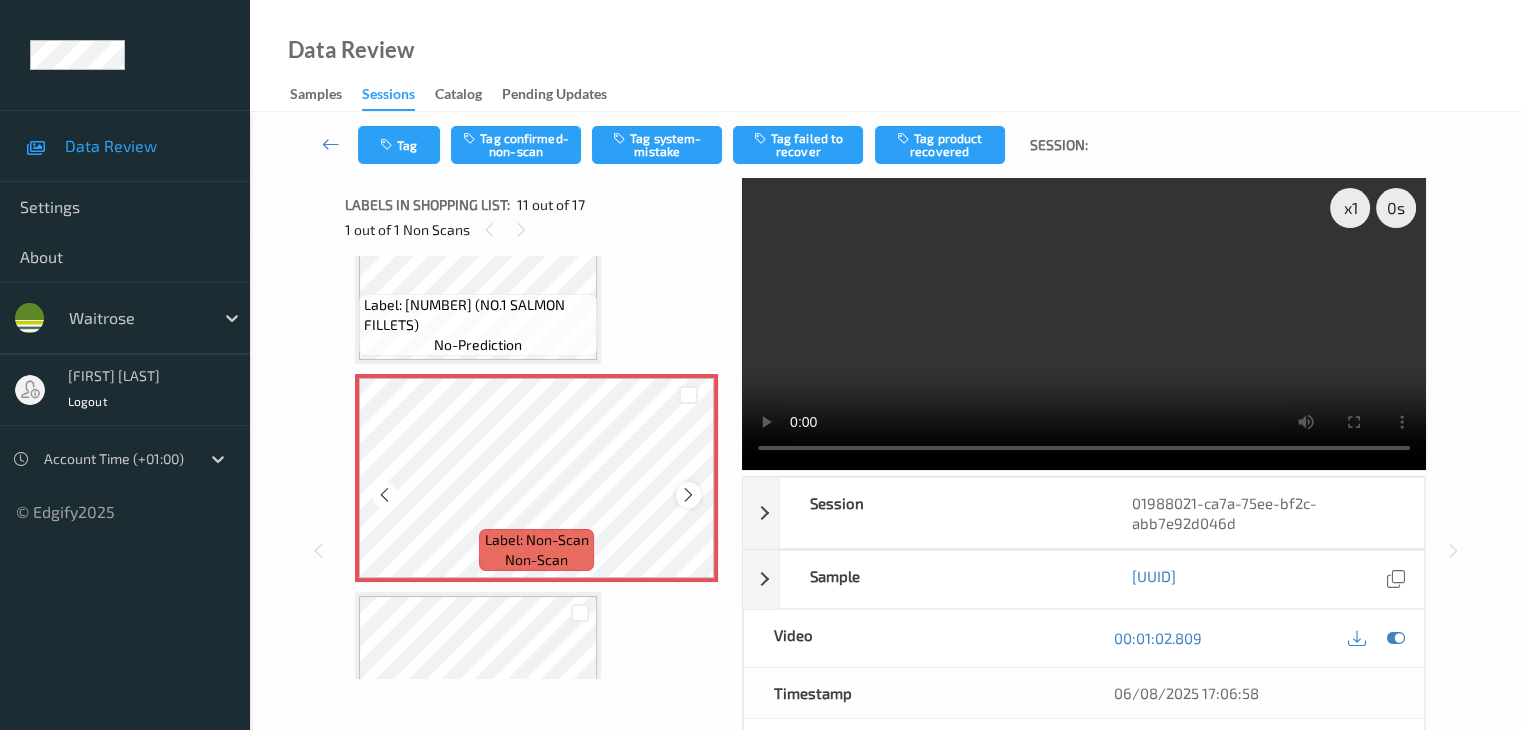 click at bounding box center [688, 495] 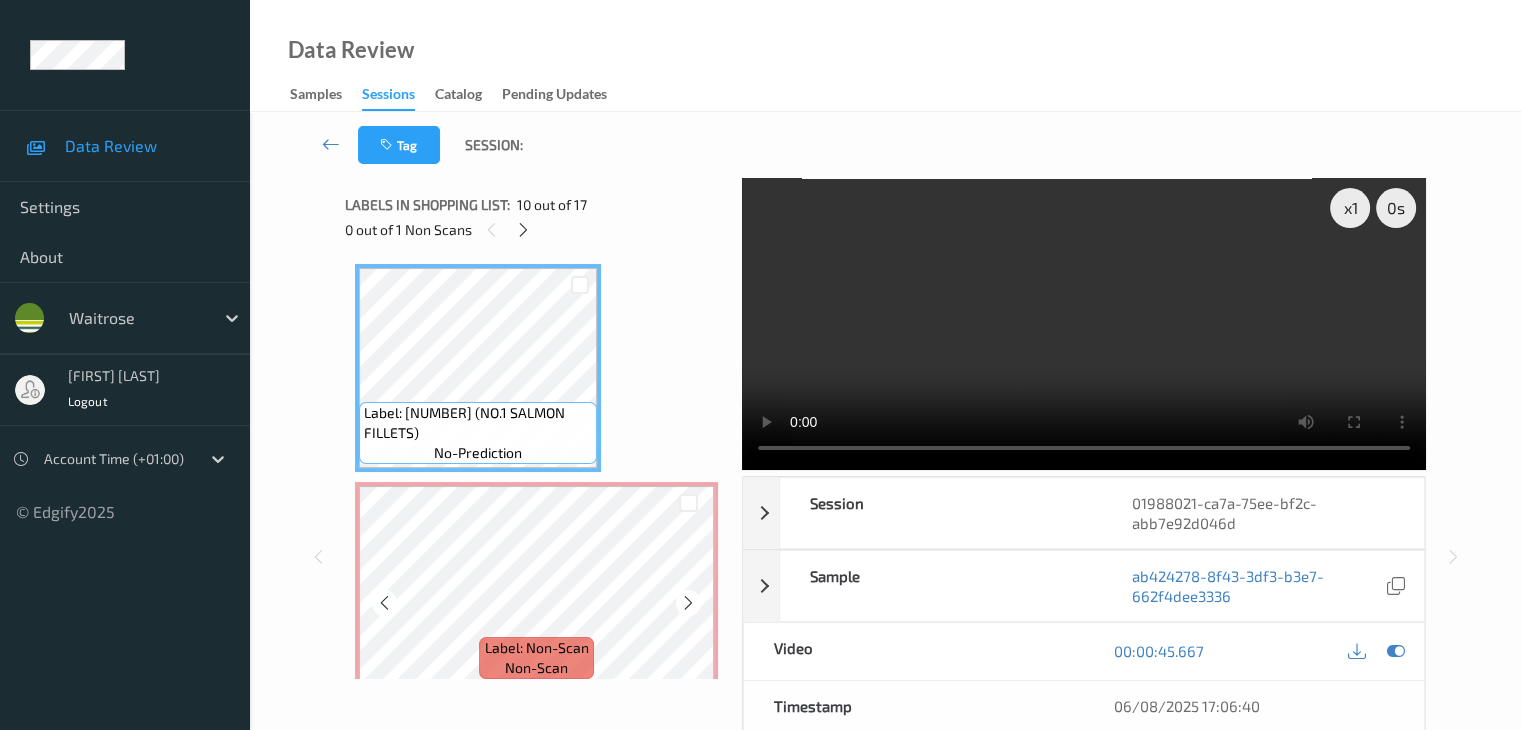 scroll, scrollTop: 2072, scrollLeft: 0, axis: vertical 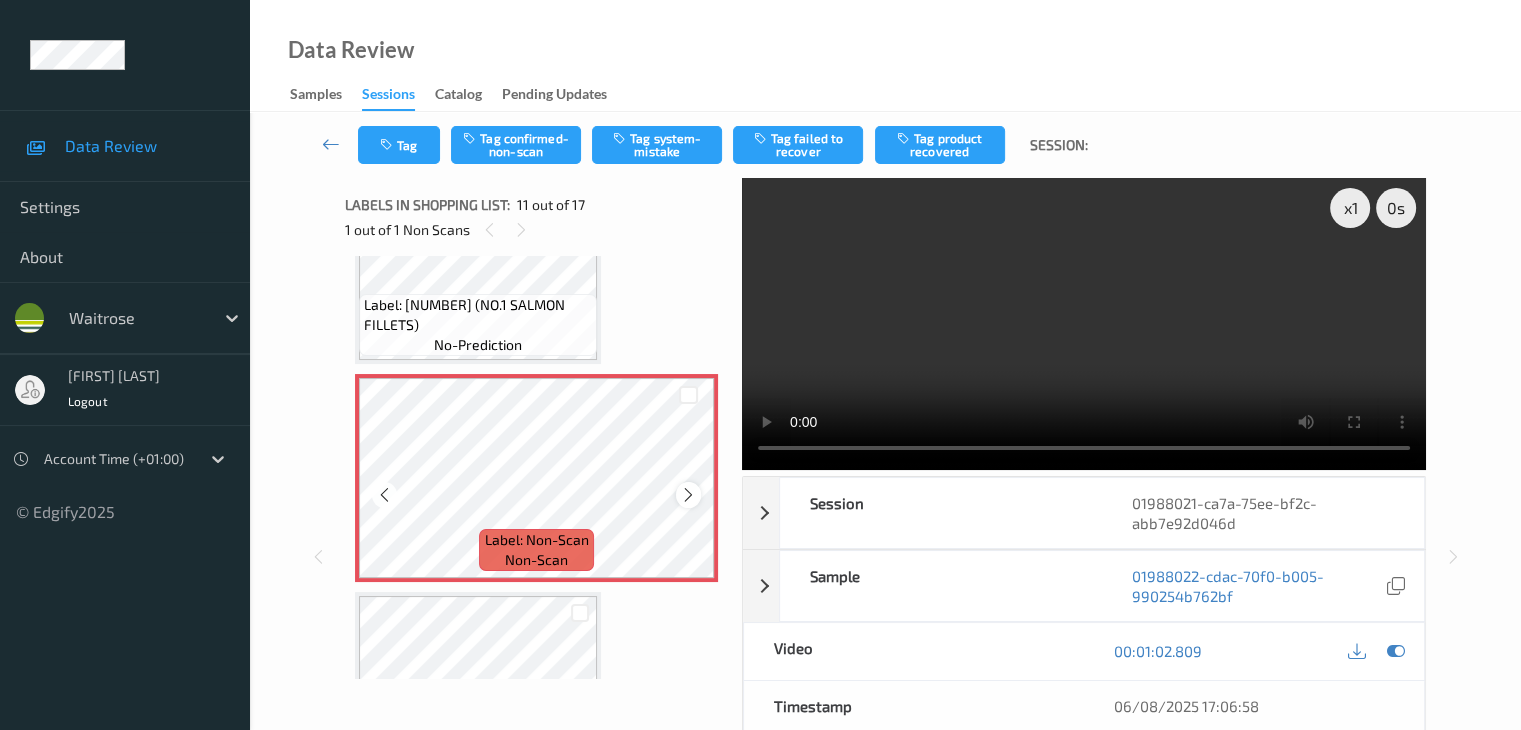 click at bounding box center (688, 495) 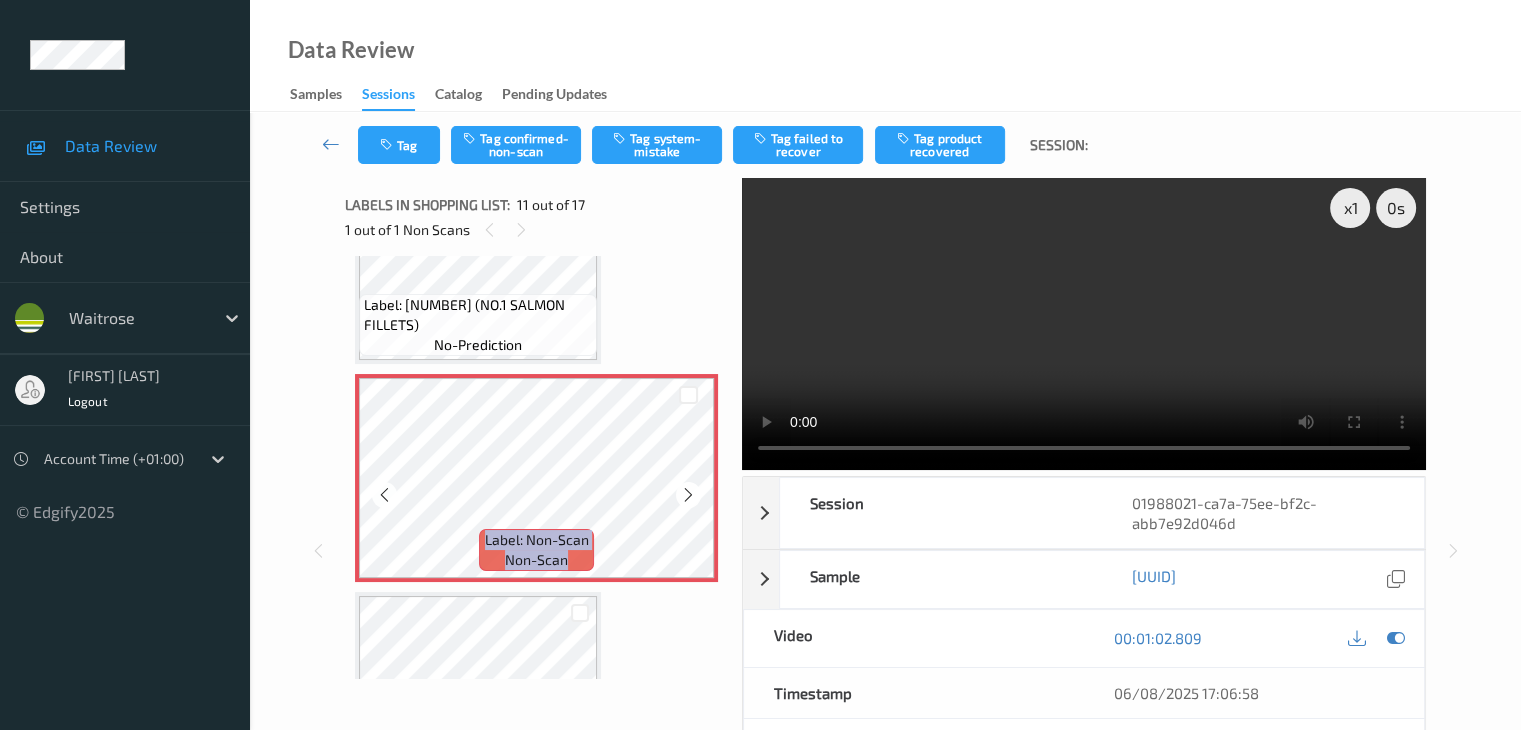 click at bounding box center [688, 495] 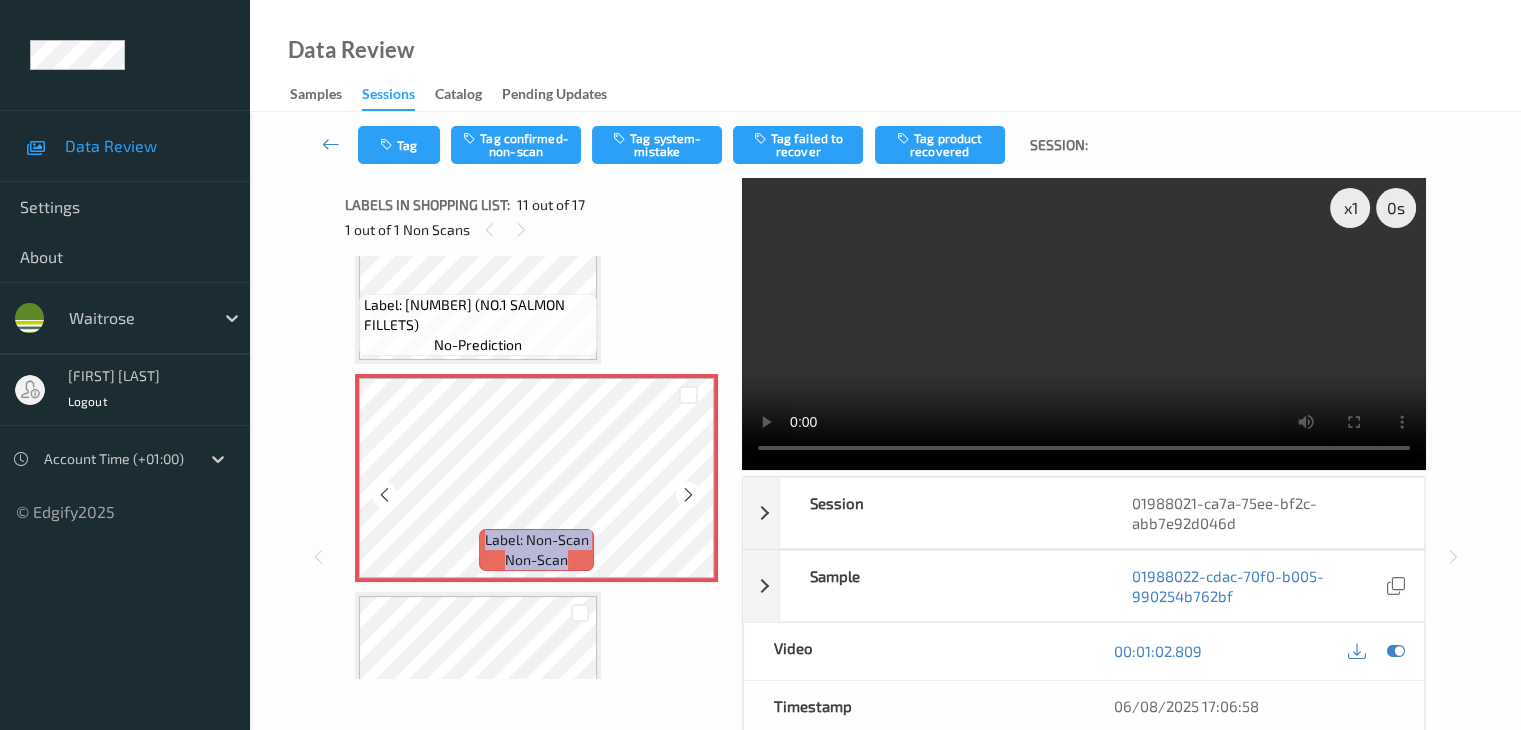 click at bounding box center (688, 495) 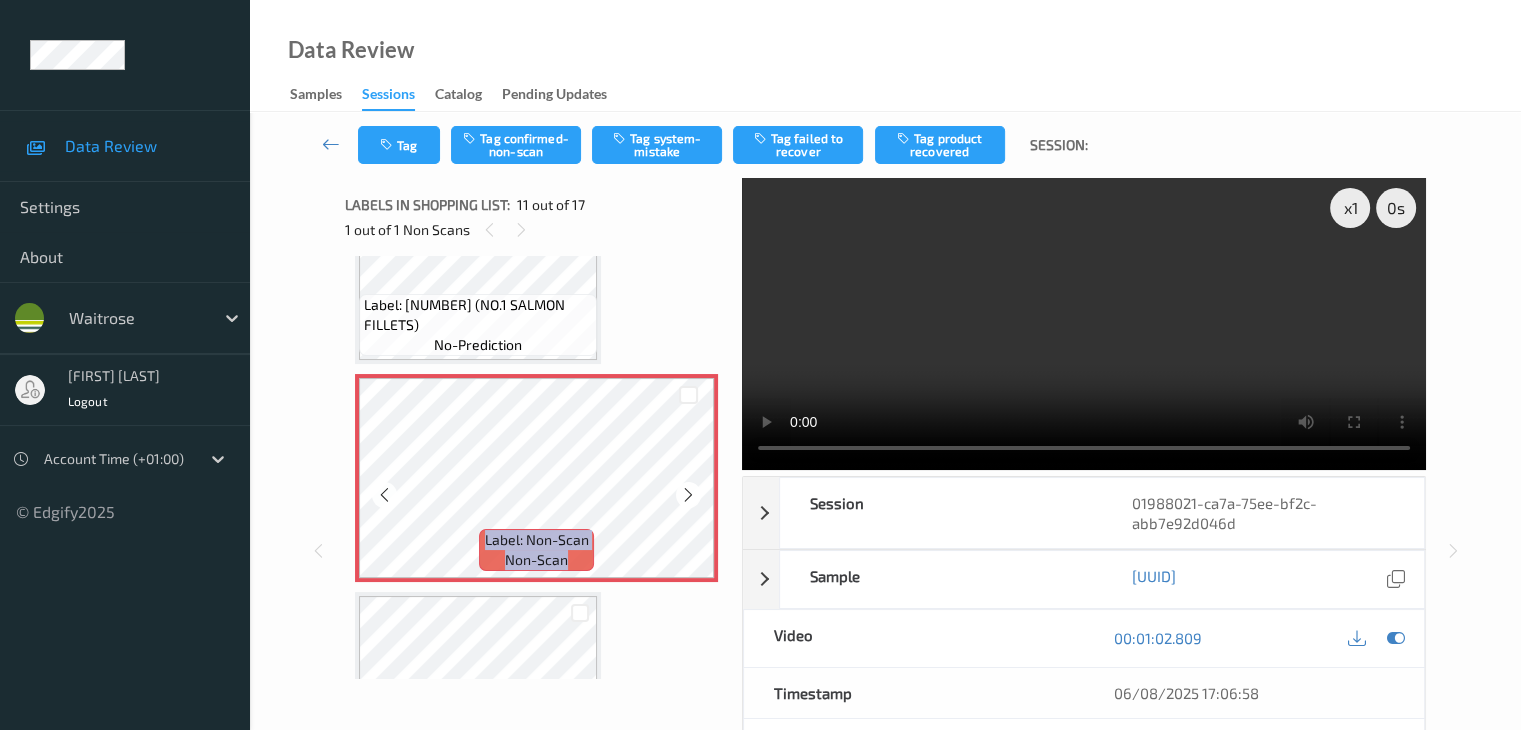 click at bounding box center (688, 495) 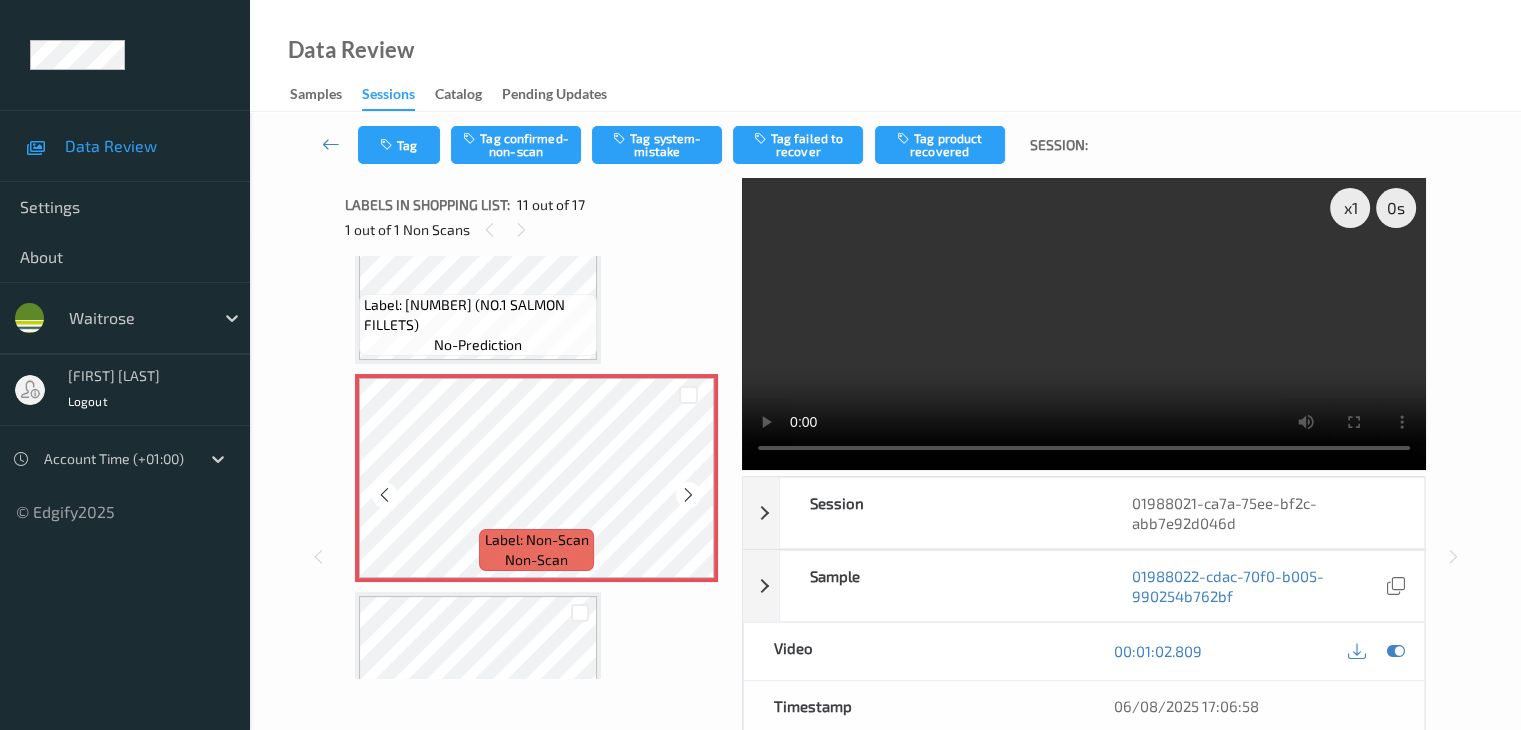 click at bounding box center (688, 495) 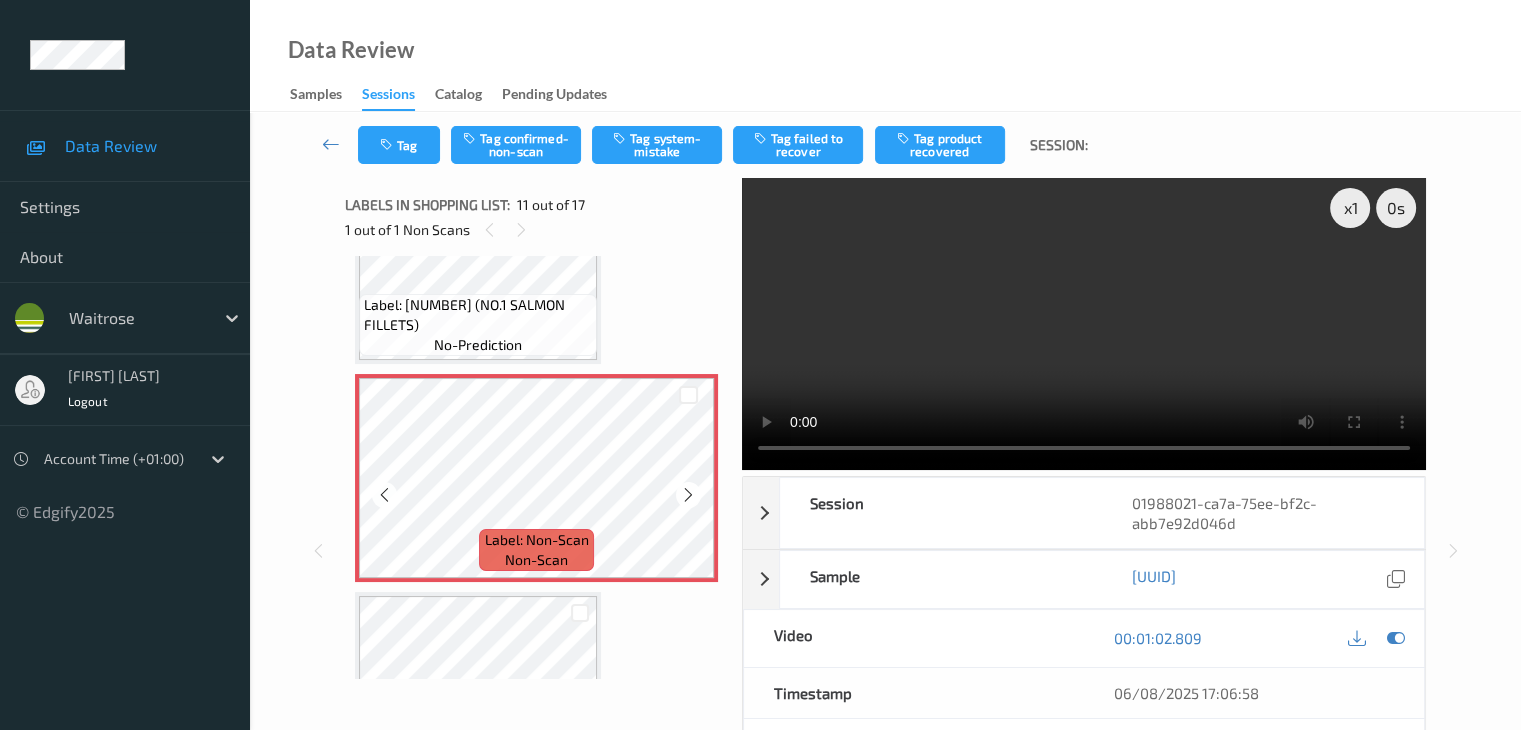 click at bounding box center (688, 495) 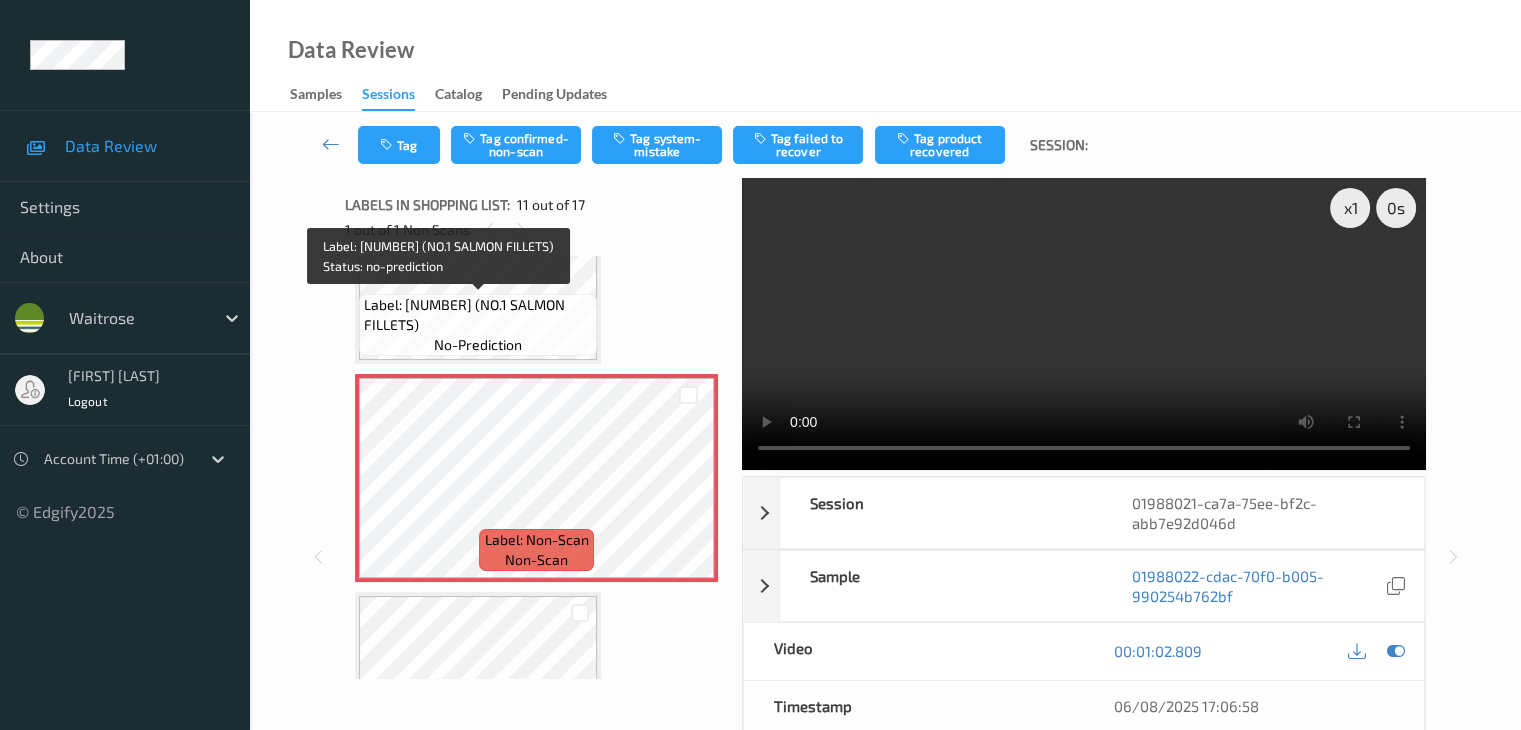 click on "Label: 10500016914097000819 (NO.1 SALMON FILLETS)" at bounding box center [478, 315] 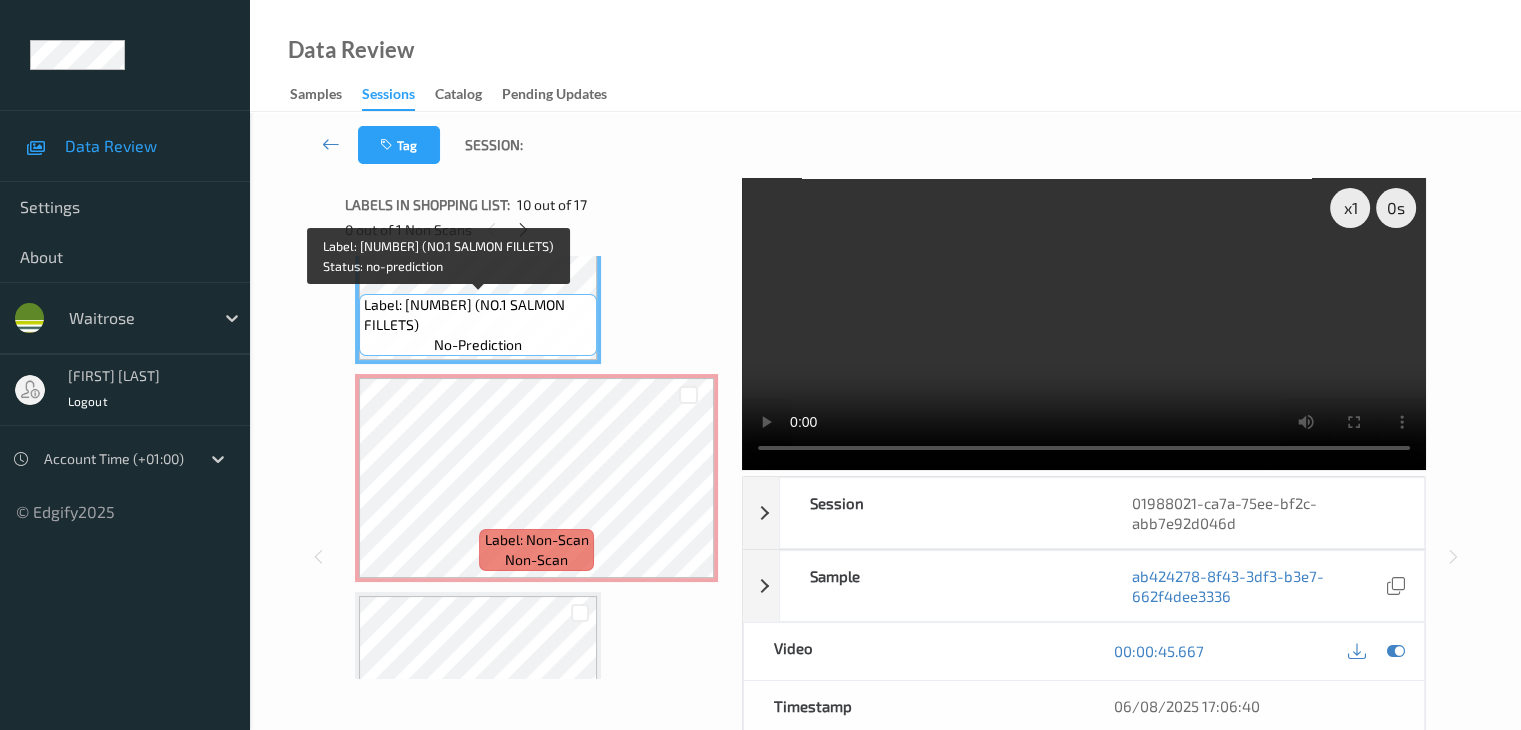 click on "Label: 10500016914097000819 (NO.1 SALMON FILLETS)" at bounding box center [478, 315] 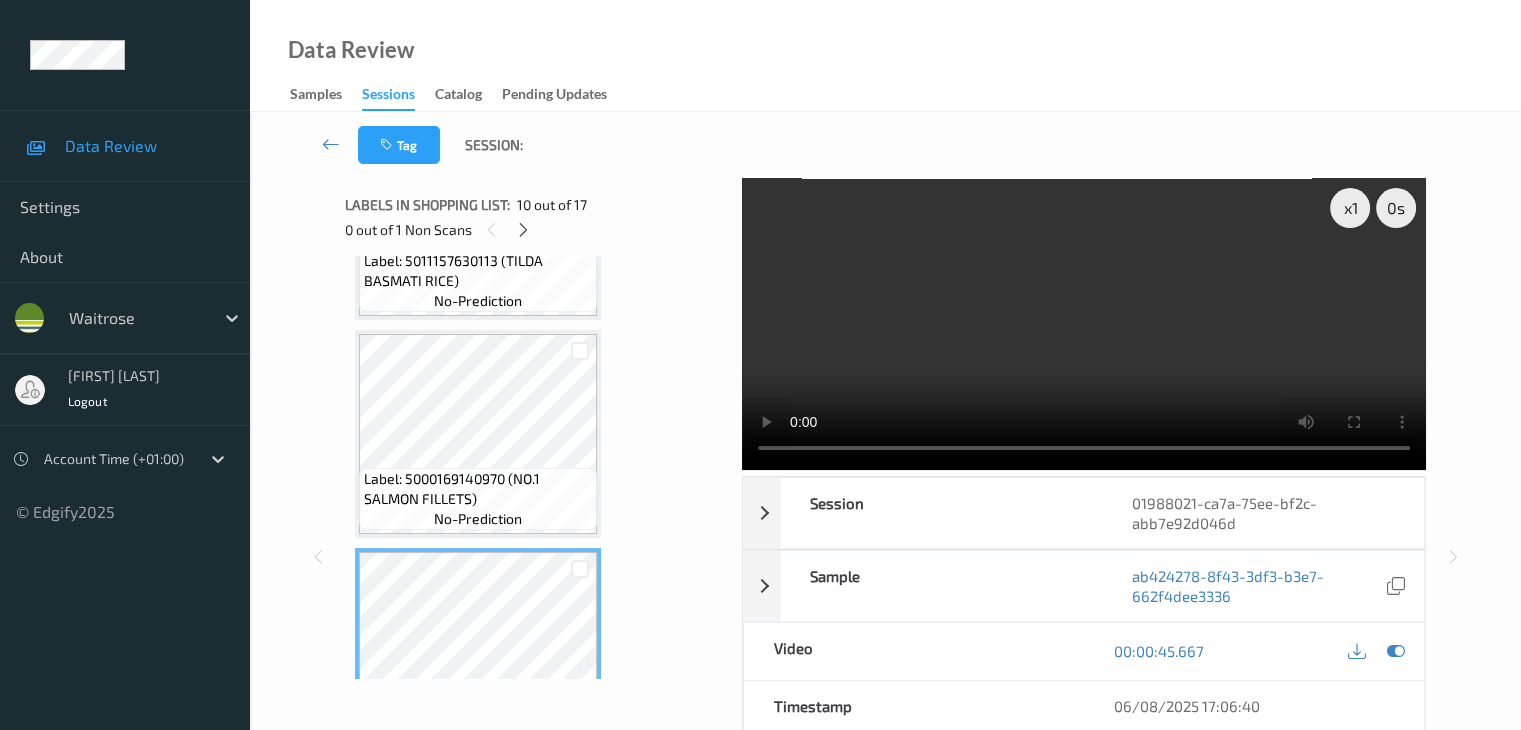 scroll, scrollTop: 1672, scrollLeft: 0, axis: vertical 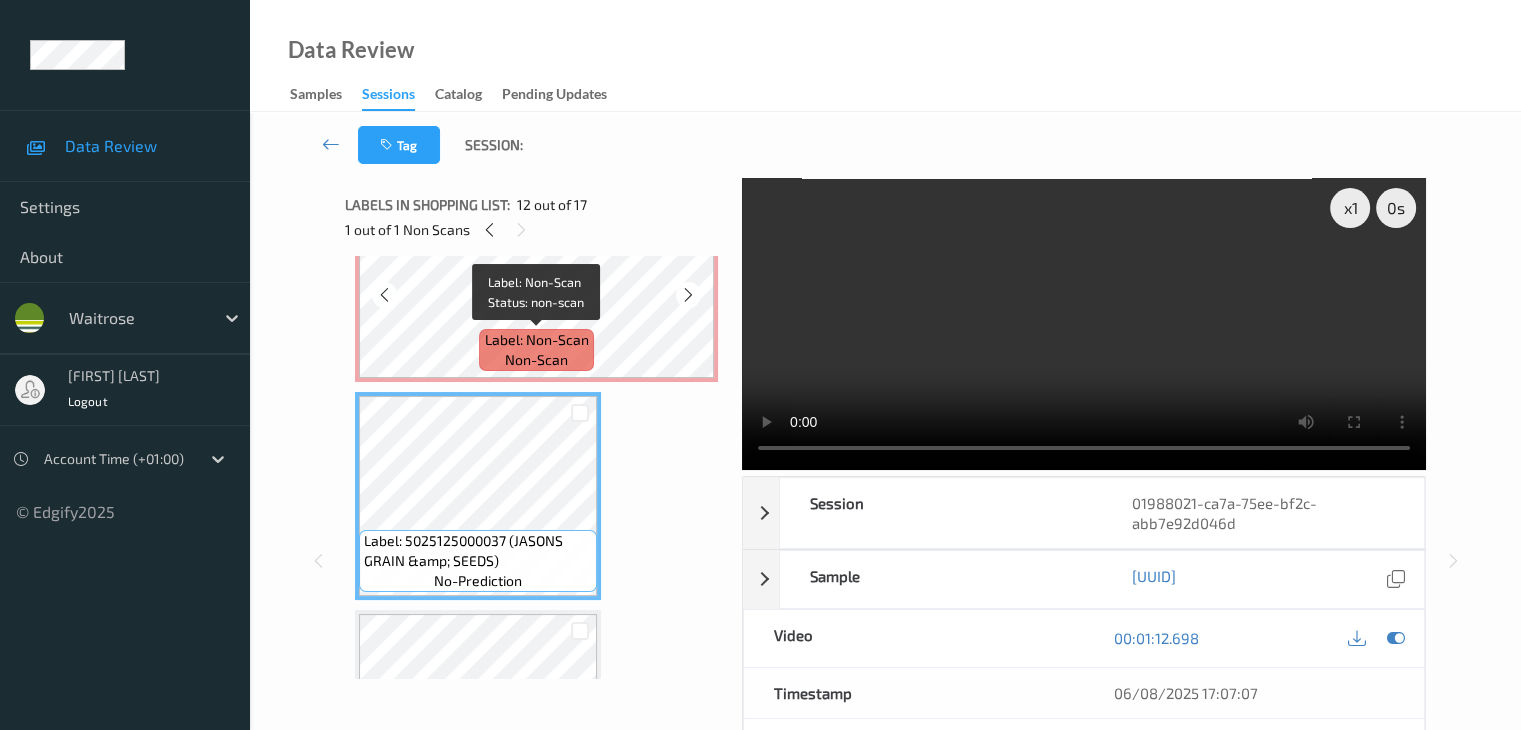 click on "Label: Non-Scan non-scan" at bounding box center [536, 350] 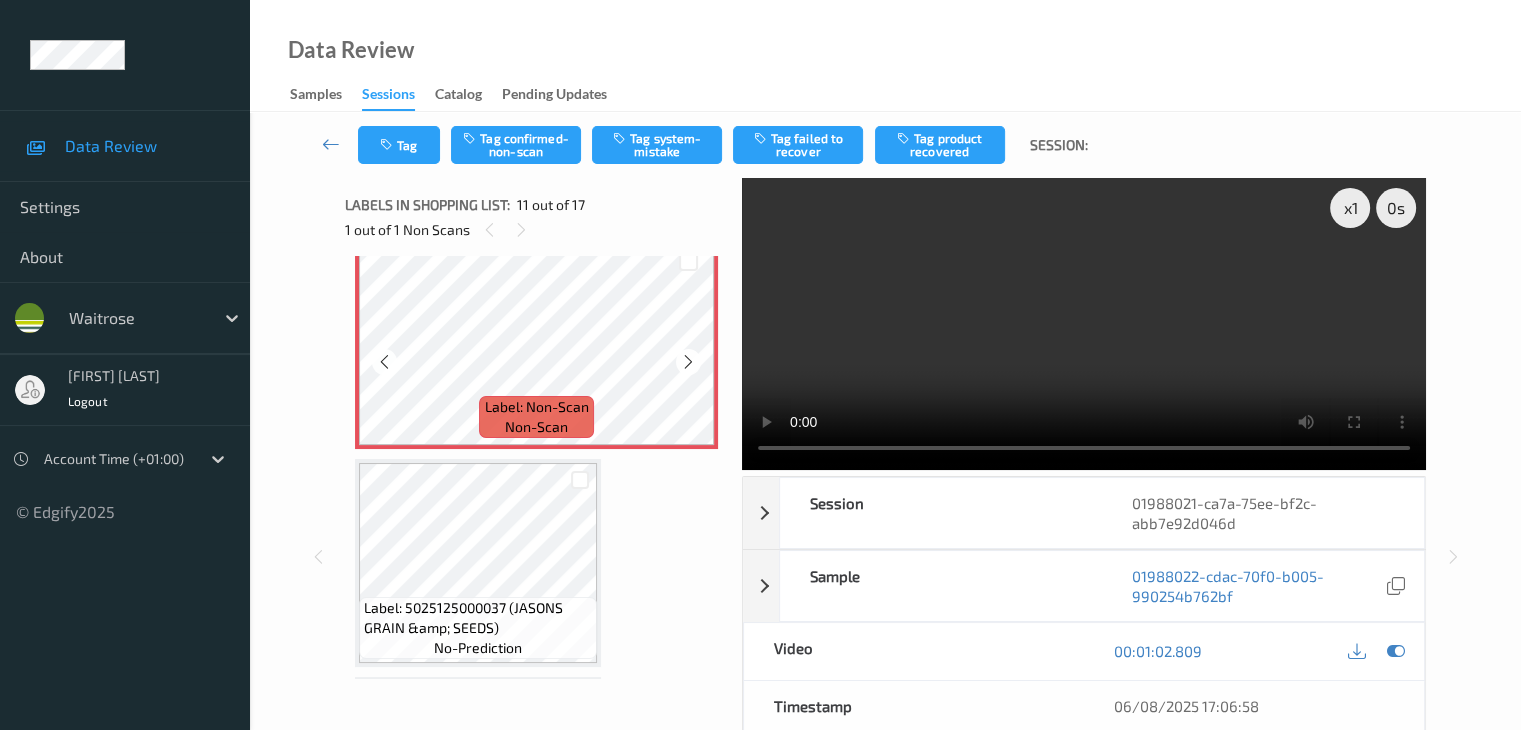 scroll, scrollTop: 2172, scrollLeft: 0, axis: vertical 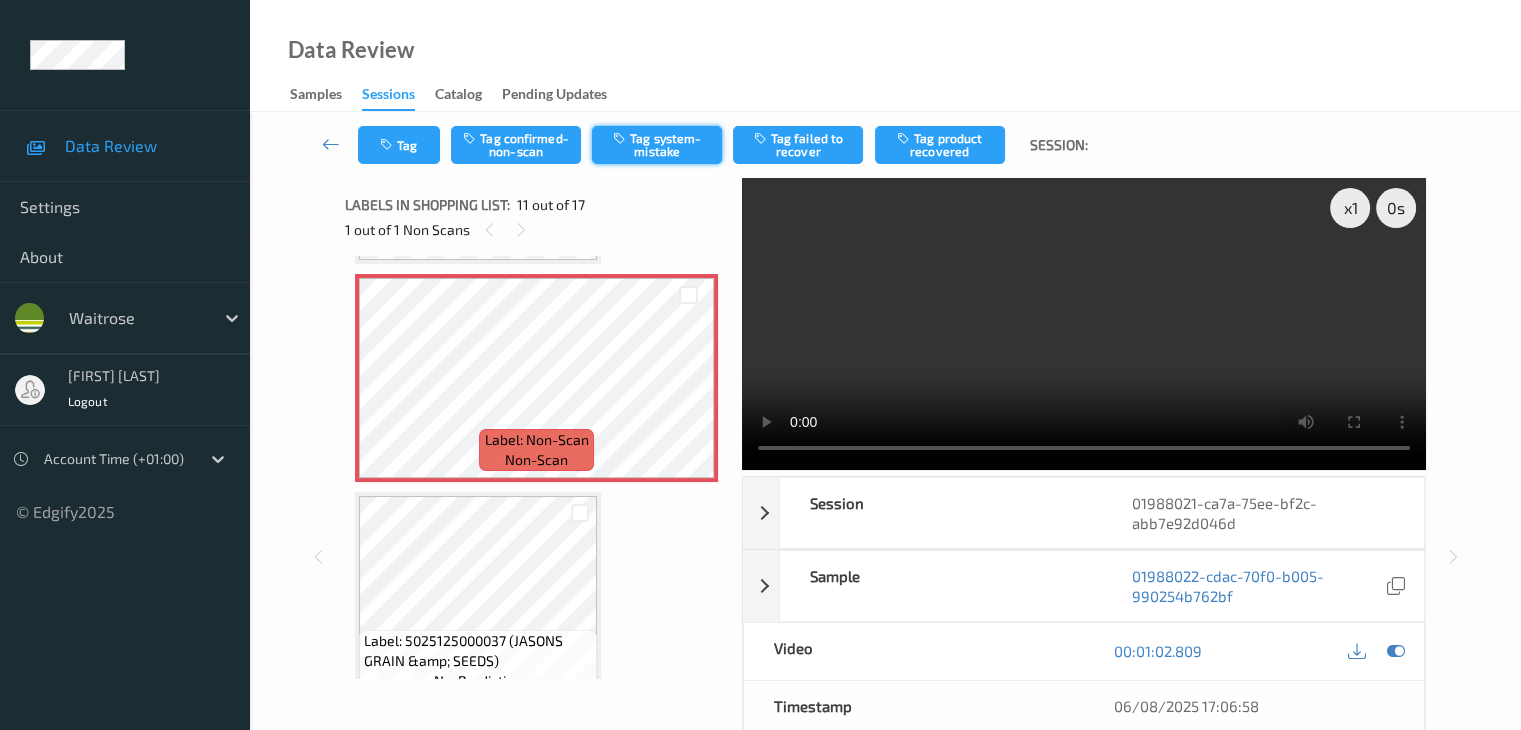 click on "Tag   system-mistake" at bounding box center [657, 145] 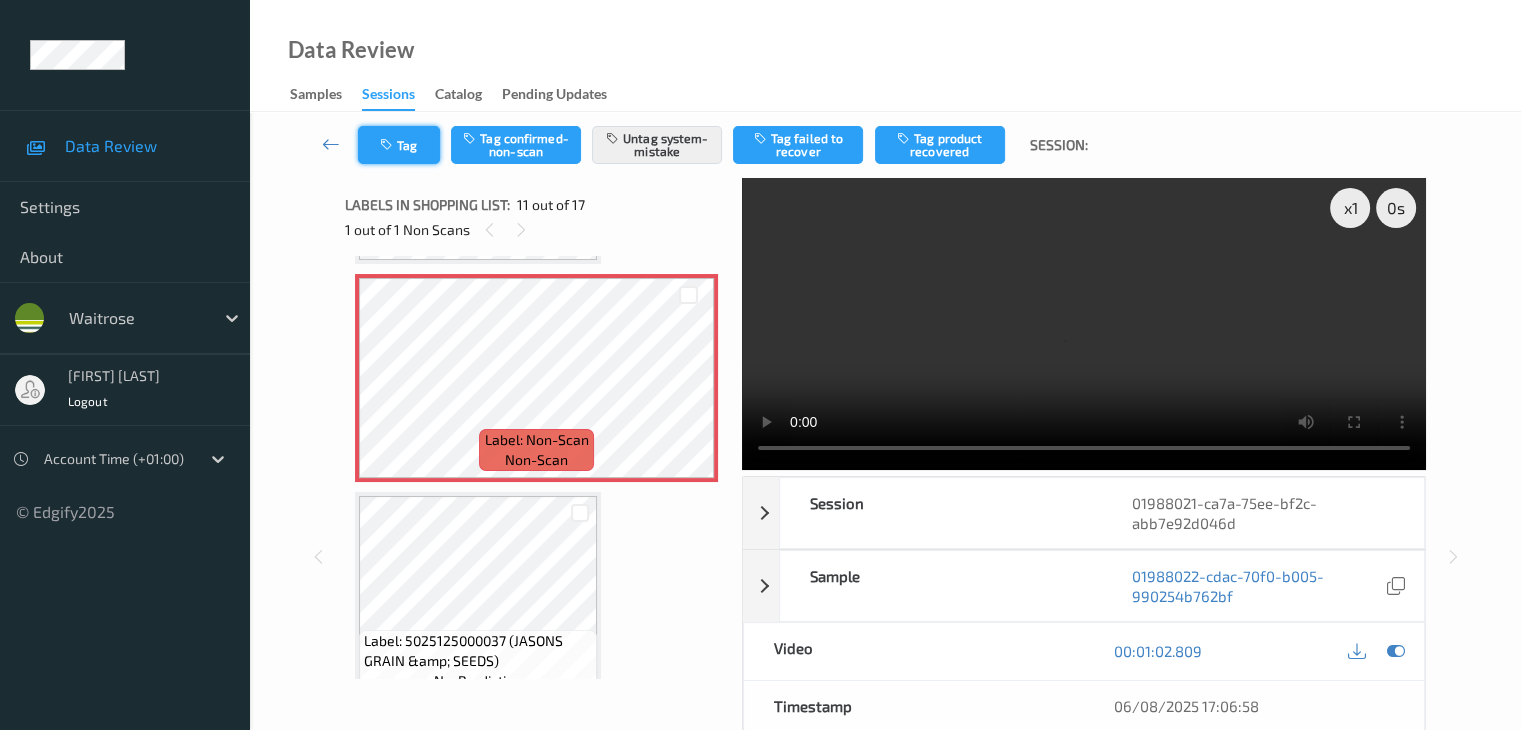 click on "Tag" at bounding box center [399, 145] 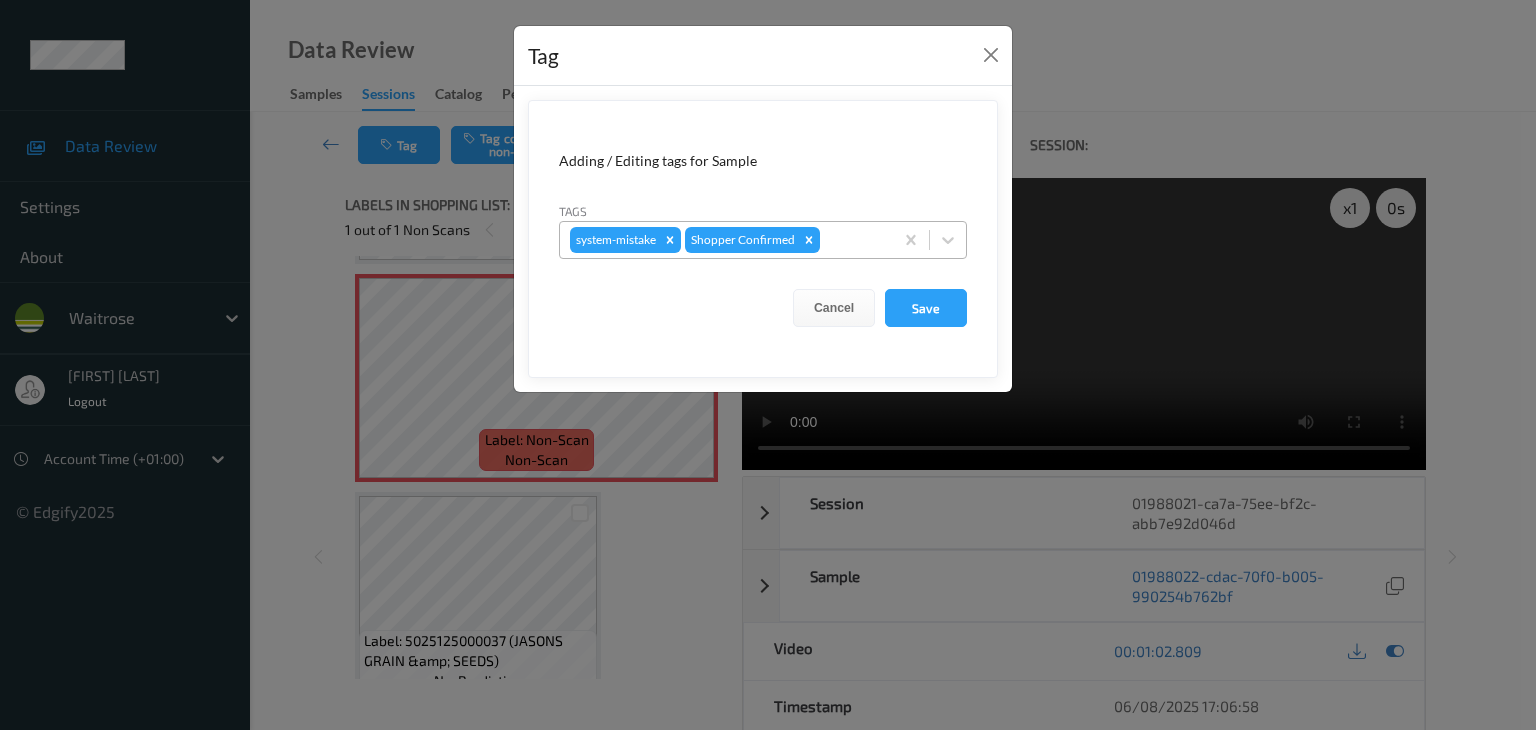 click at bounding box center (853, 240) 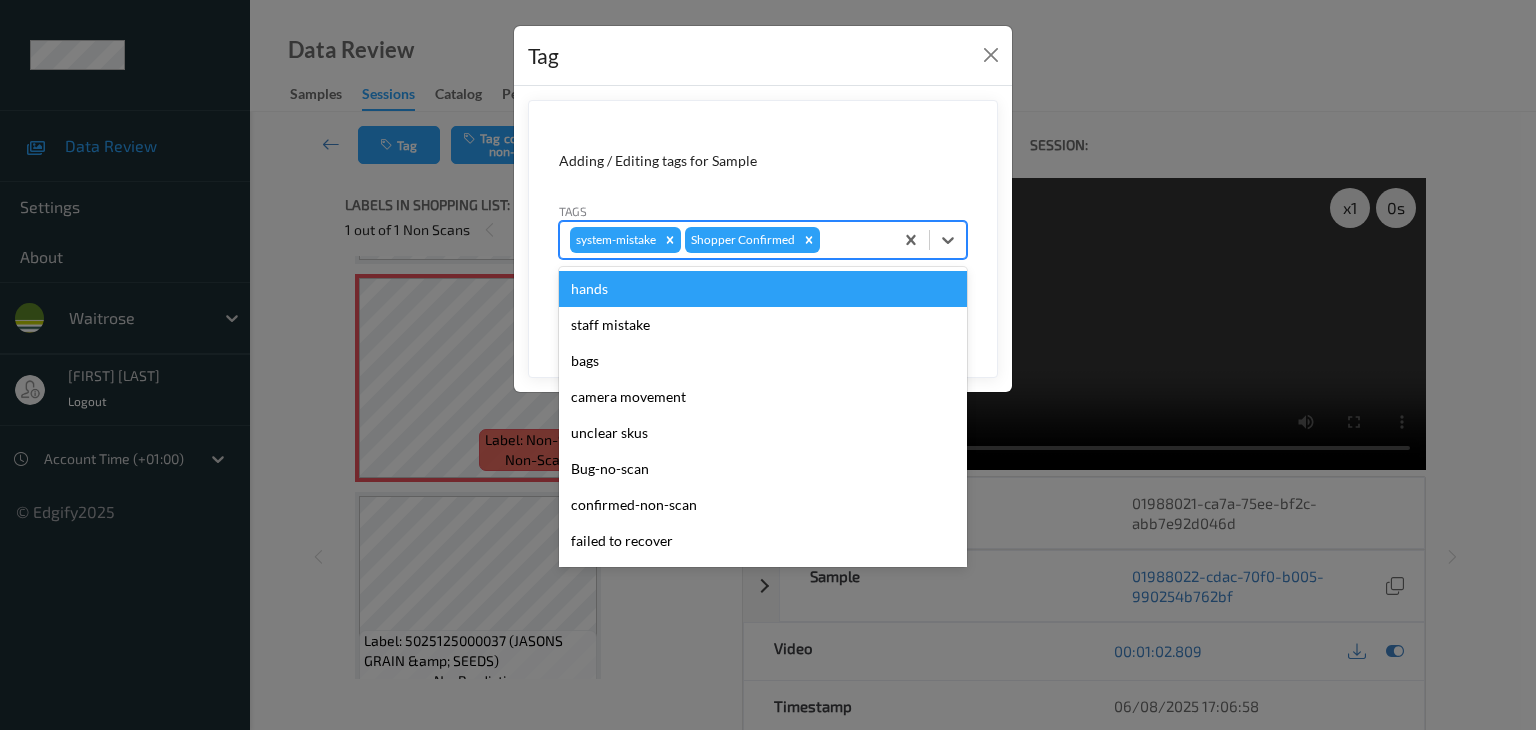 type on "u" 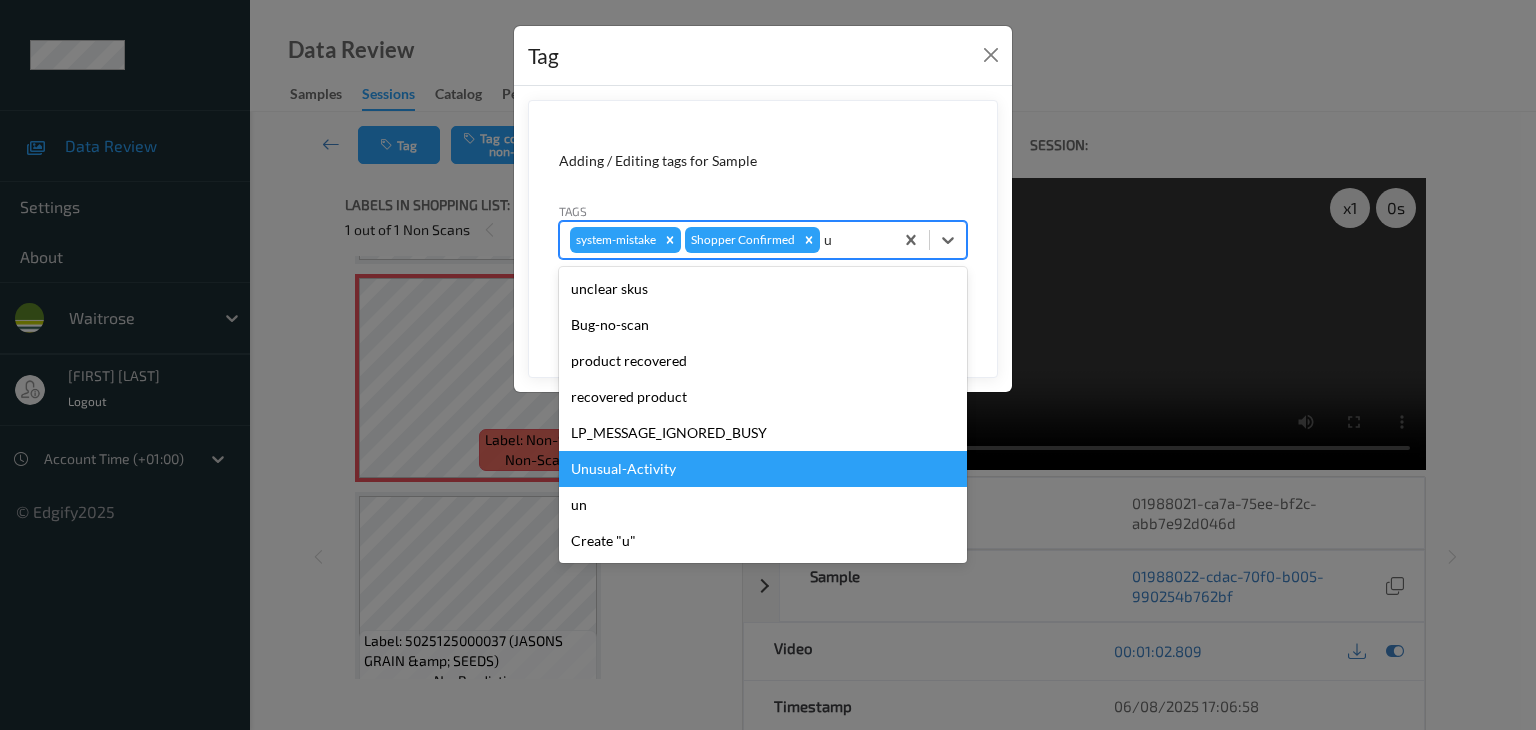 click on "Unusual-Activity" at bounding box center (763, 469) 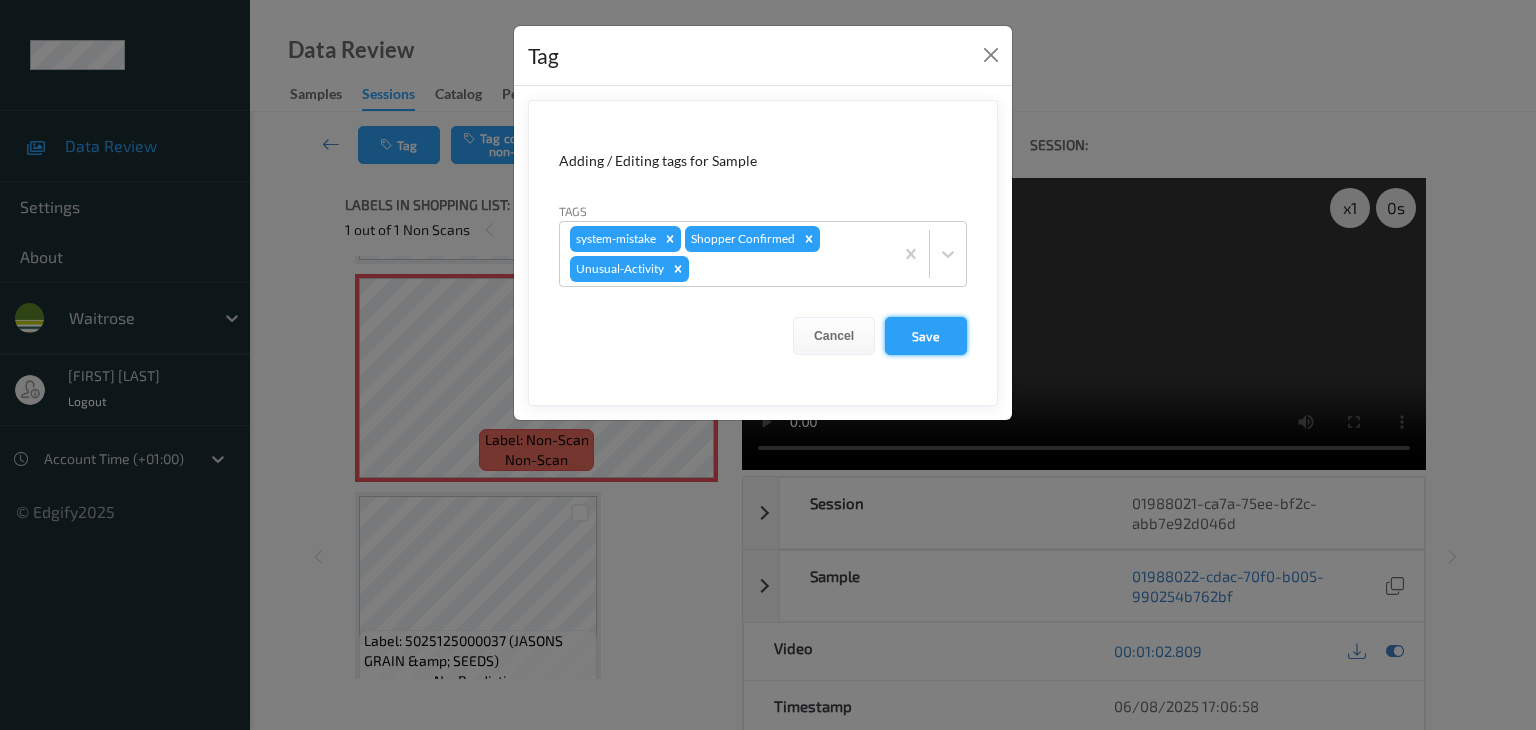 click on "Save" at bounding box center (926, 336) 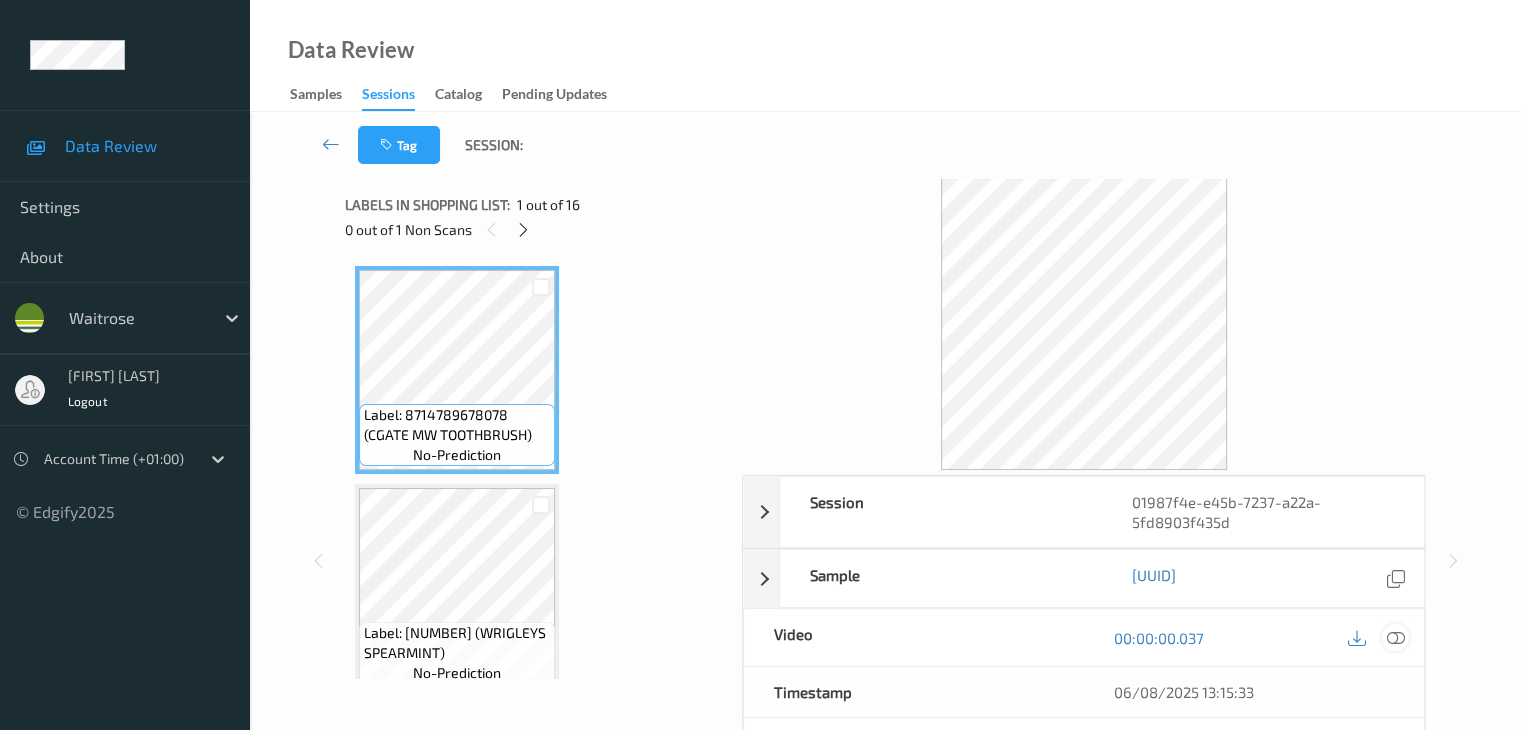 click at bounding box center (1395, 638) 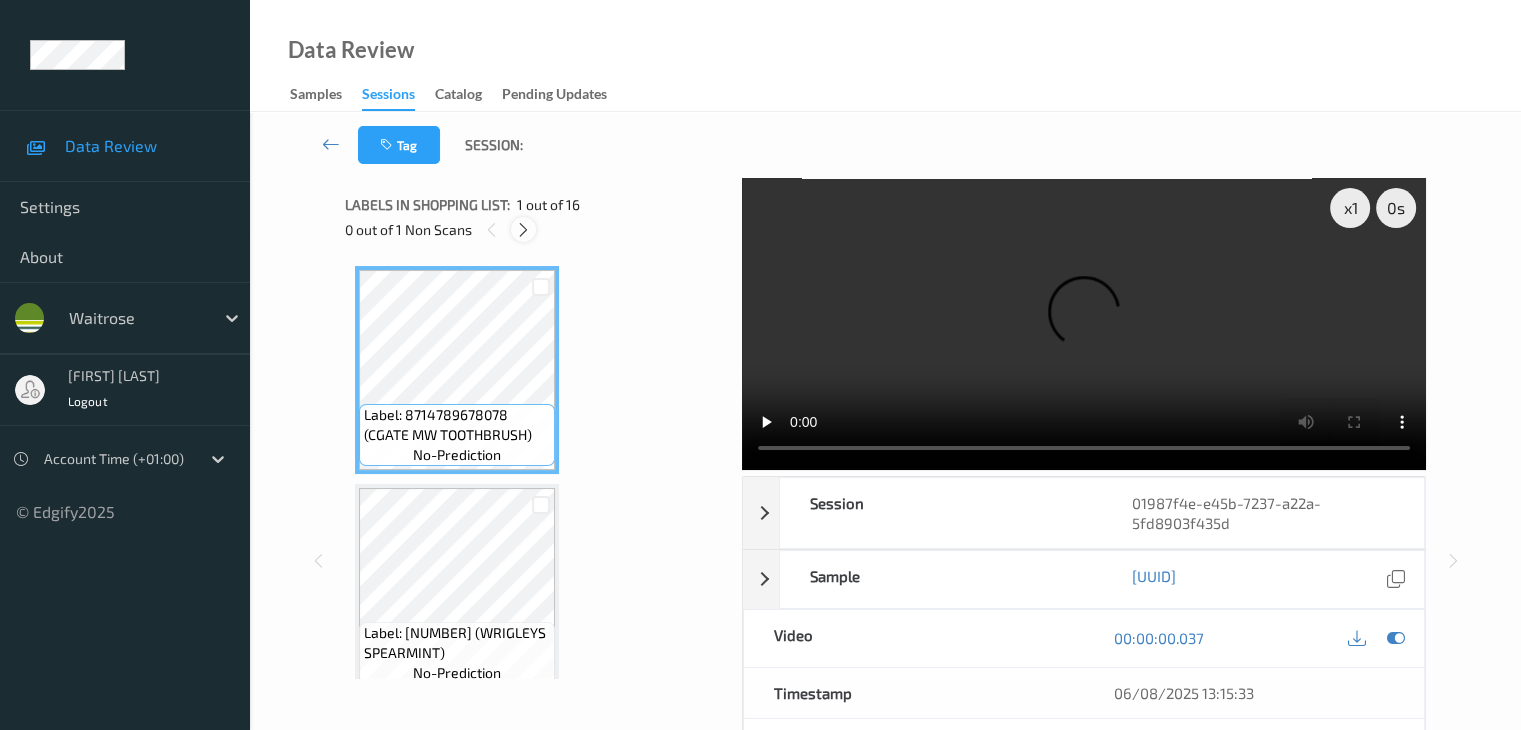click at bounding box center (523, 230) 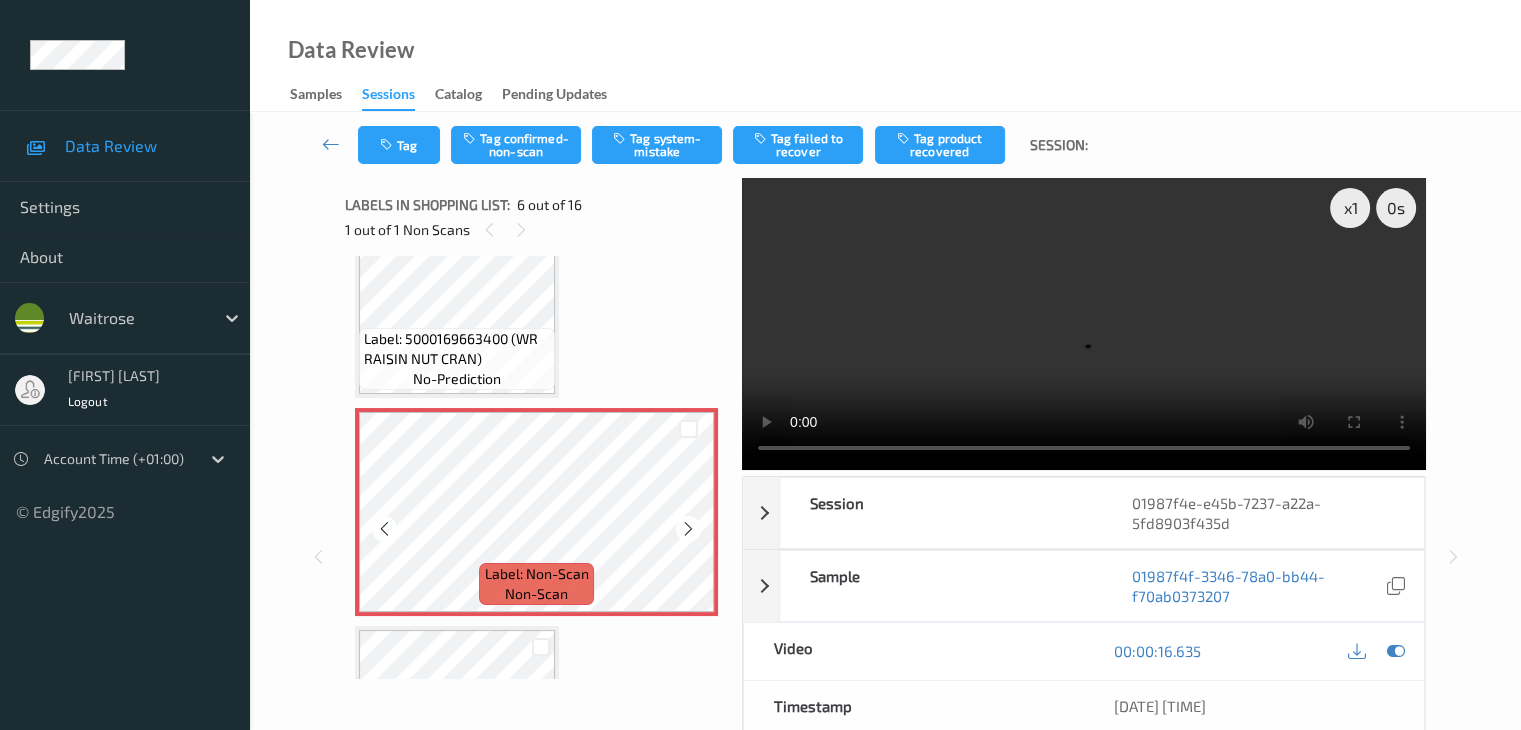 scroll, scrollTop: 982, scrollLeft: 0, axis: vertical 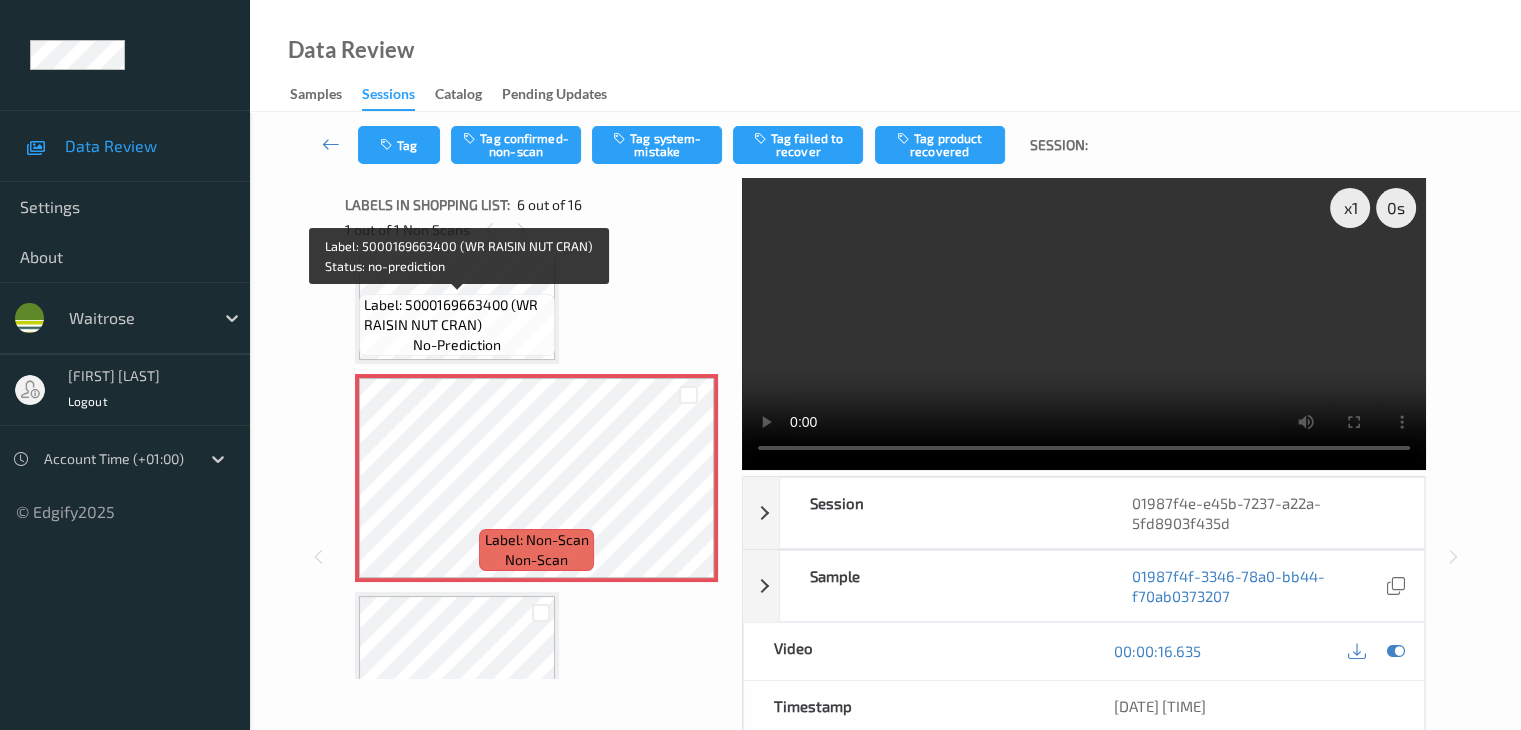 click on "Label: 5000169663400 (WR RAISIN NUT CRAN)" at bounding box center (457, 315) 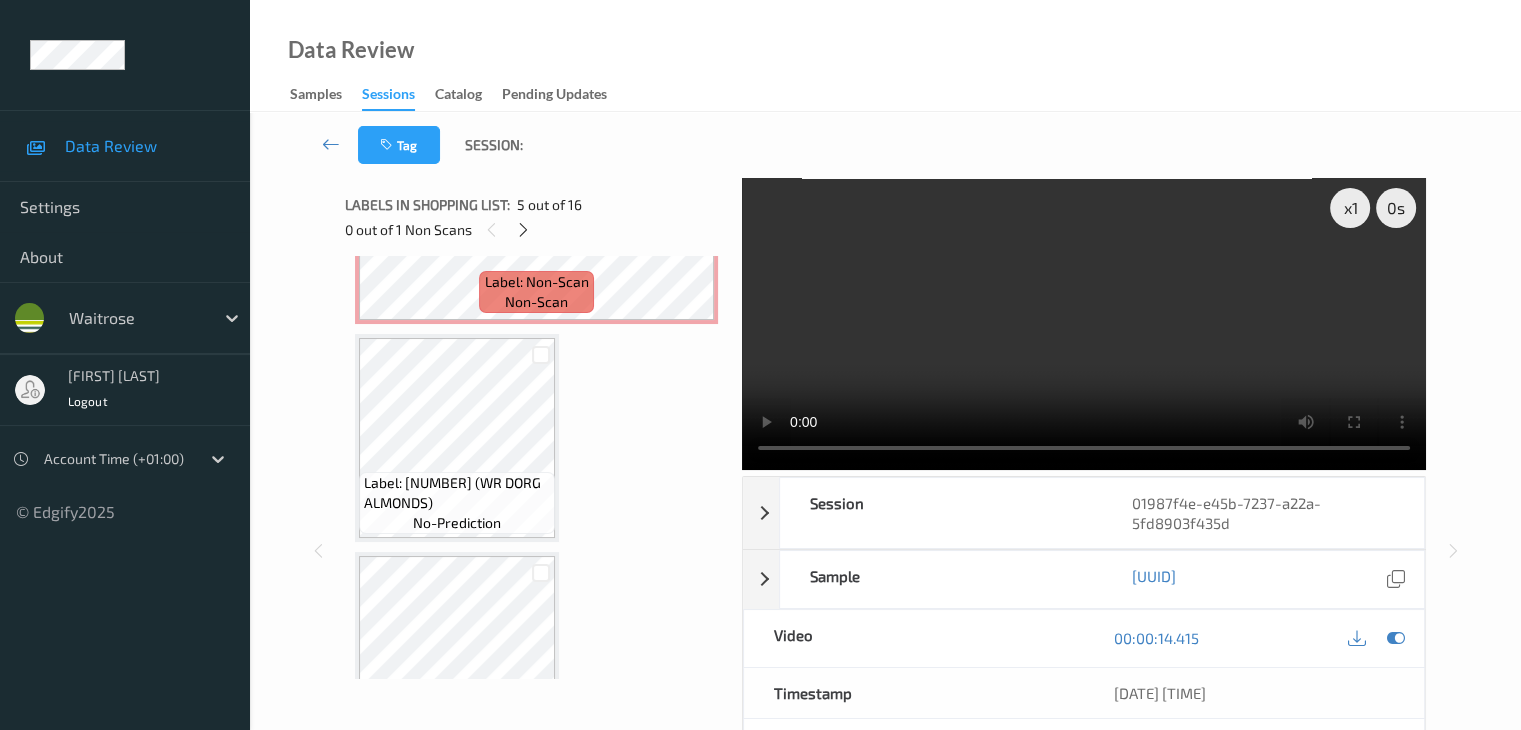 scroll, scrollTop: 1282, scrollLeft: 0, axis: vertical 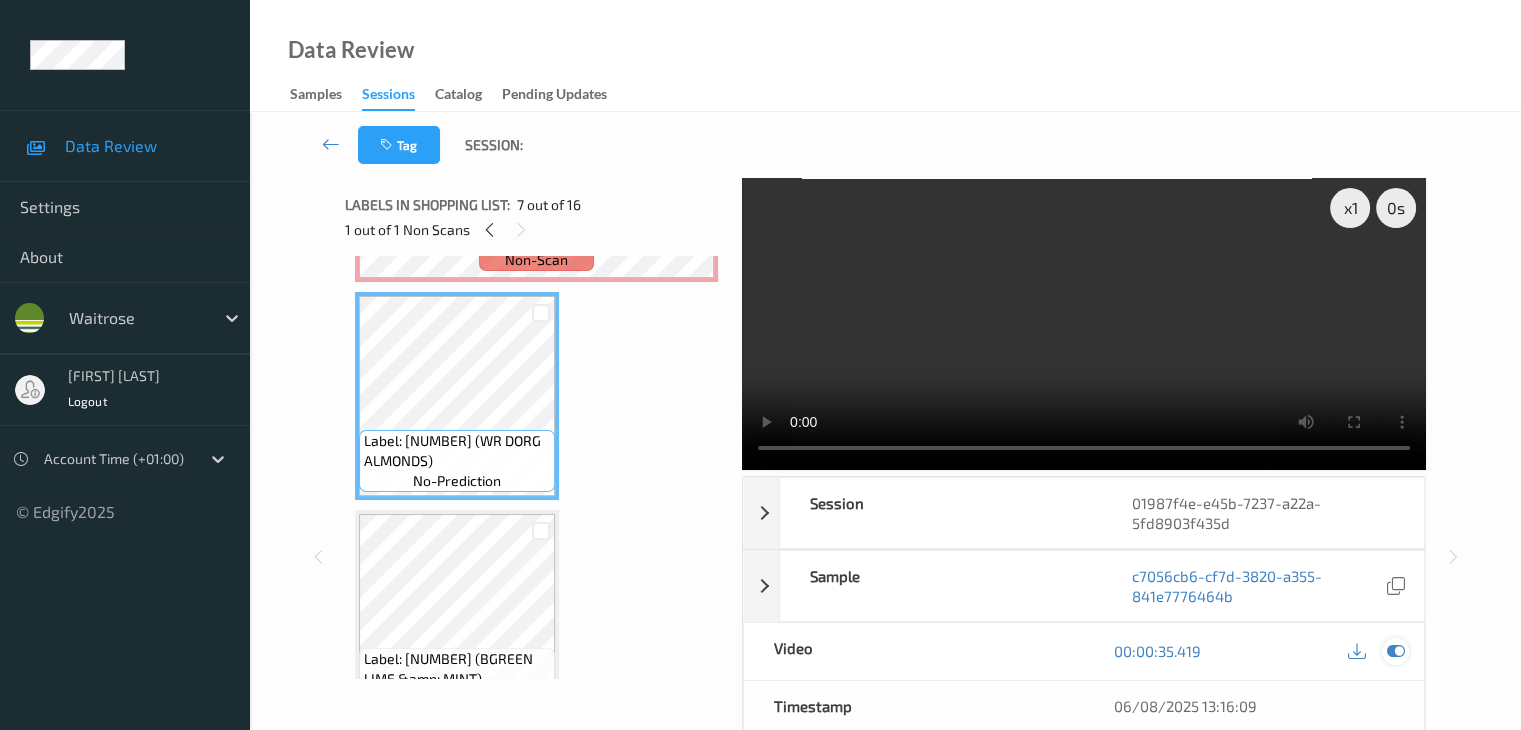 click at bounding box center (1395, 651) 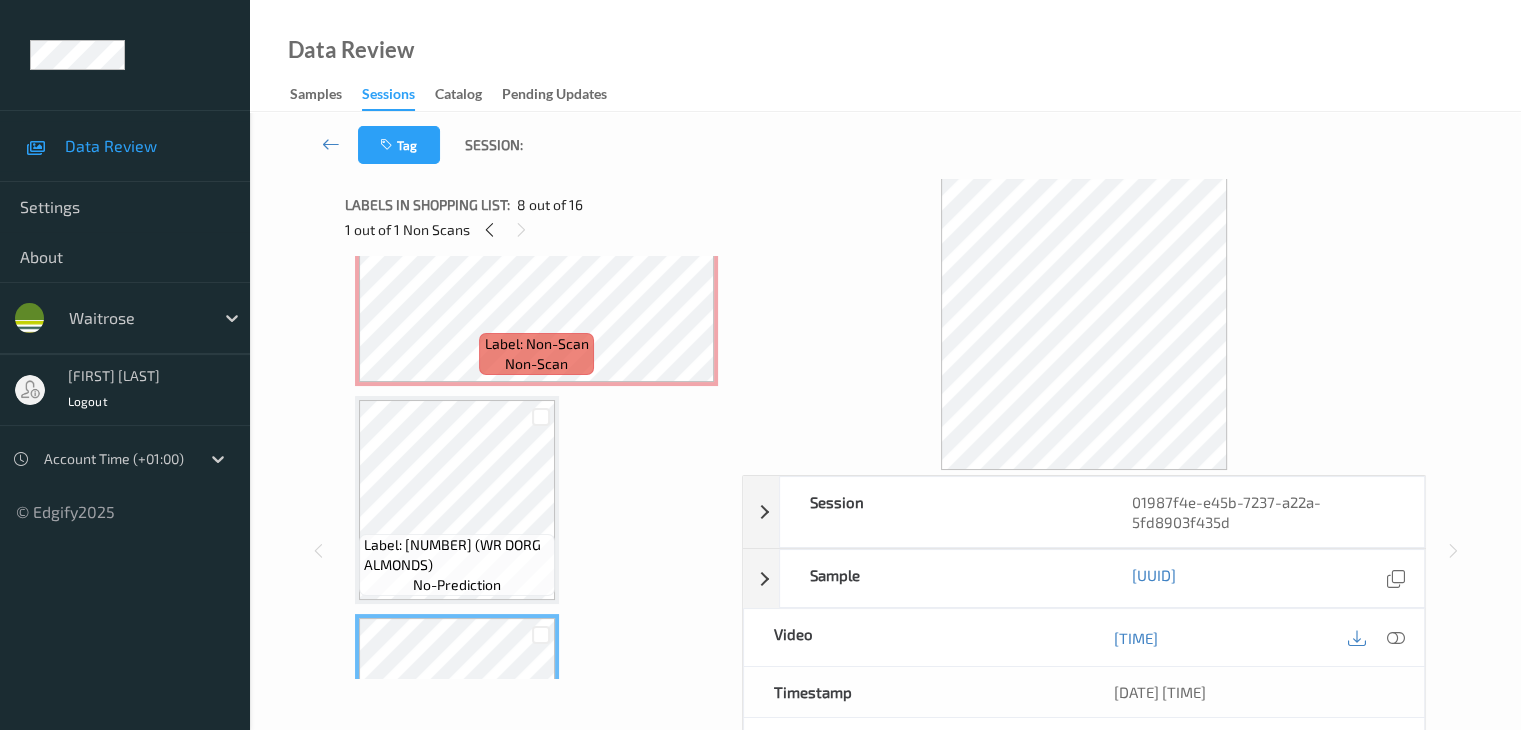 scroll, scrollTop: 1082, scrollLeft: 0, axis: vertical 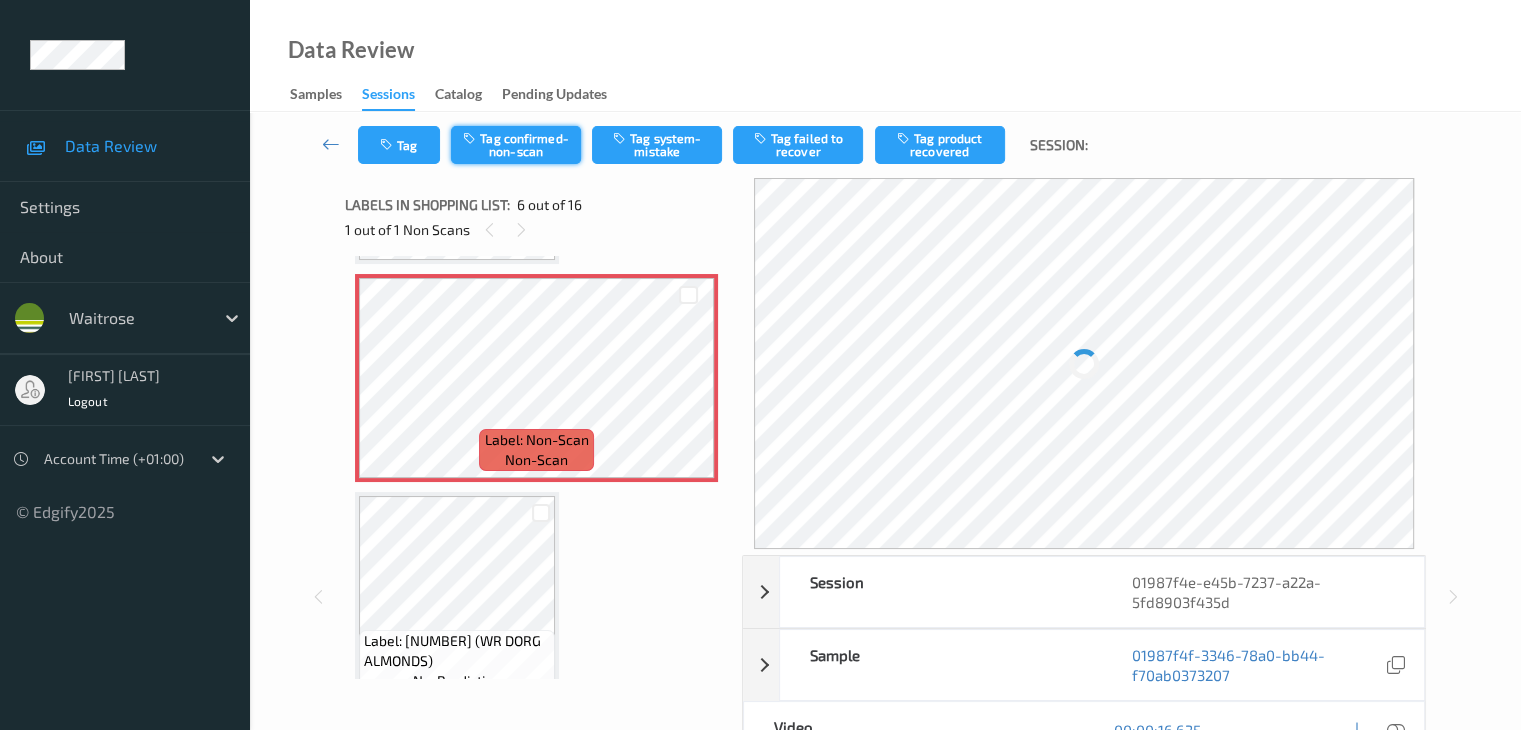 click on "Tag   confirmed-non-scan" at bounding box center (516, 145) 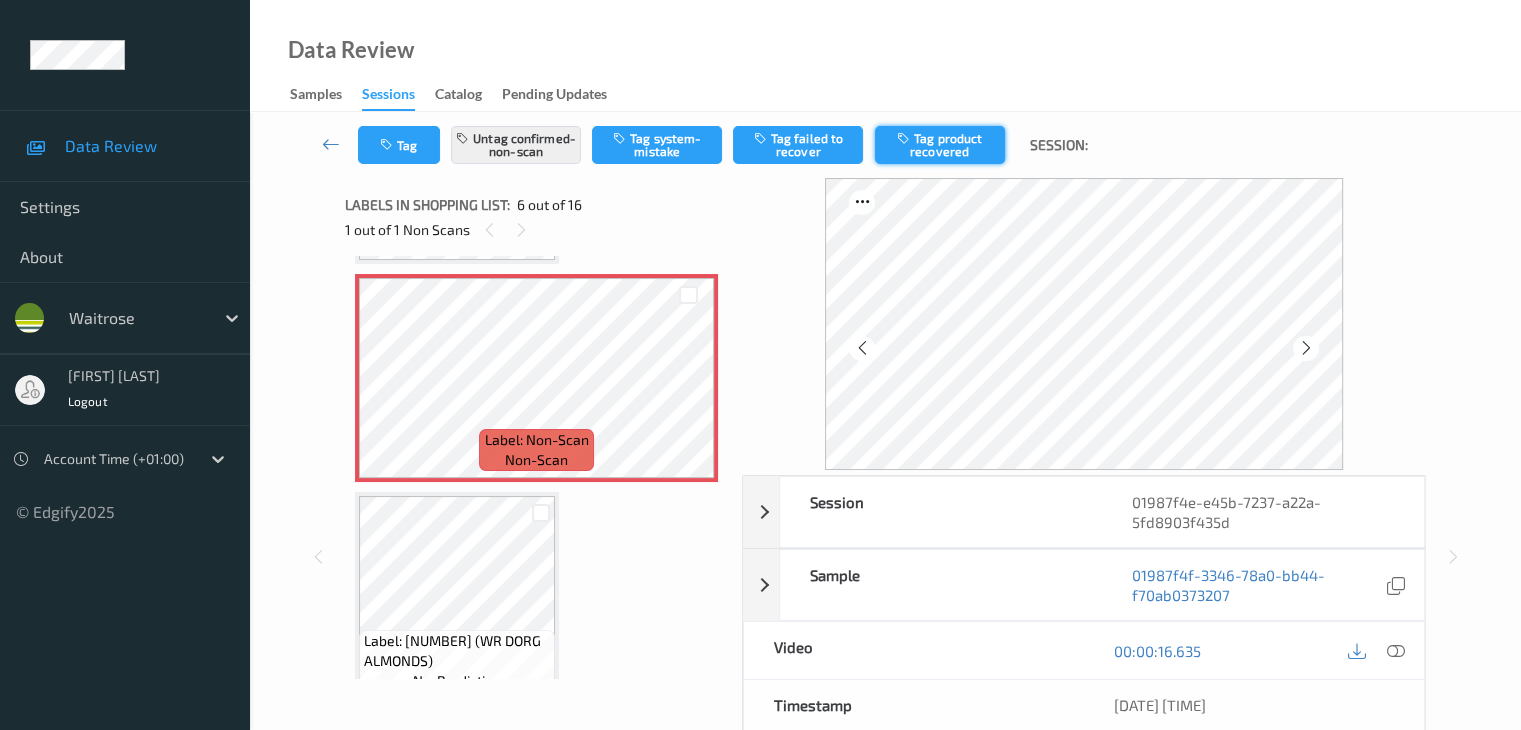 click on "Tag   product recovered" at bounding box center (940, 145) 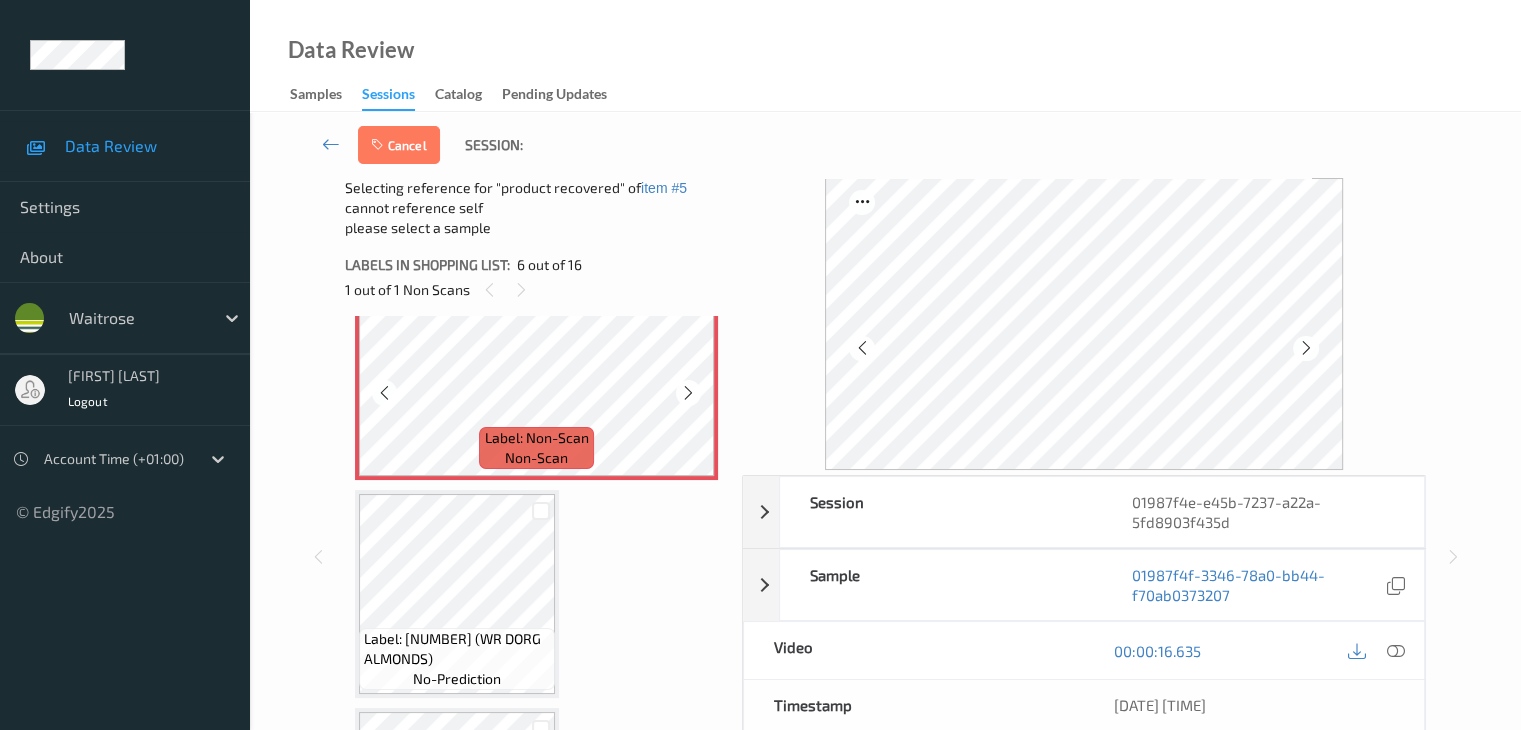 scroll, scrollTop: 1282, scrollLeft: 0, axis: vertical 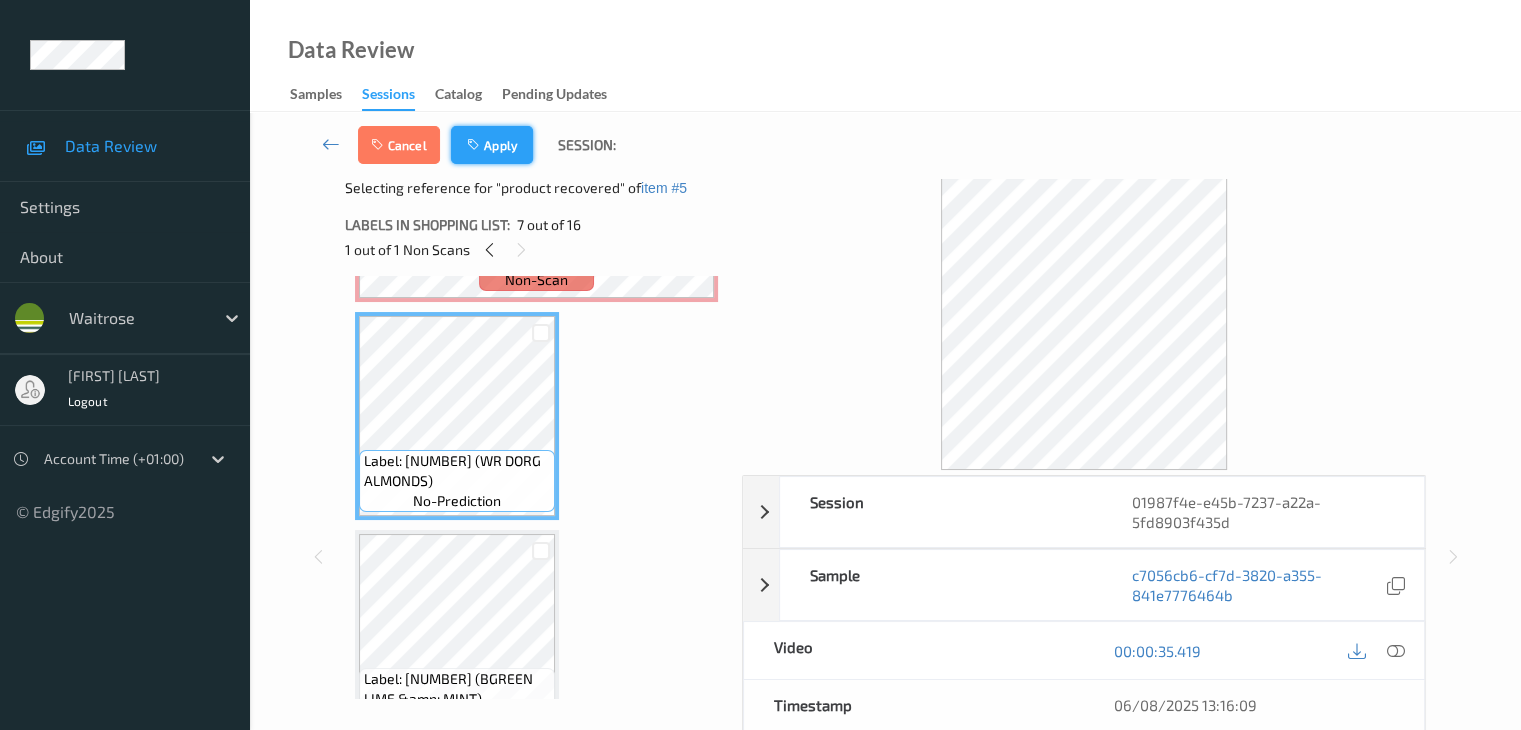 click on "Apply" at bounding box center (492, 145) 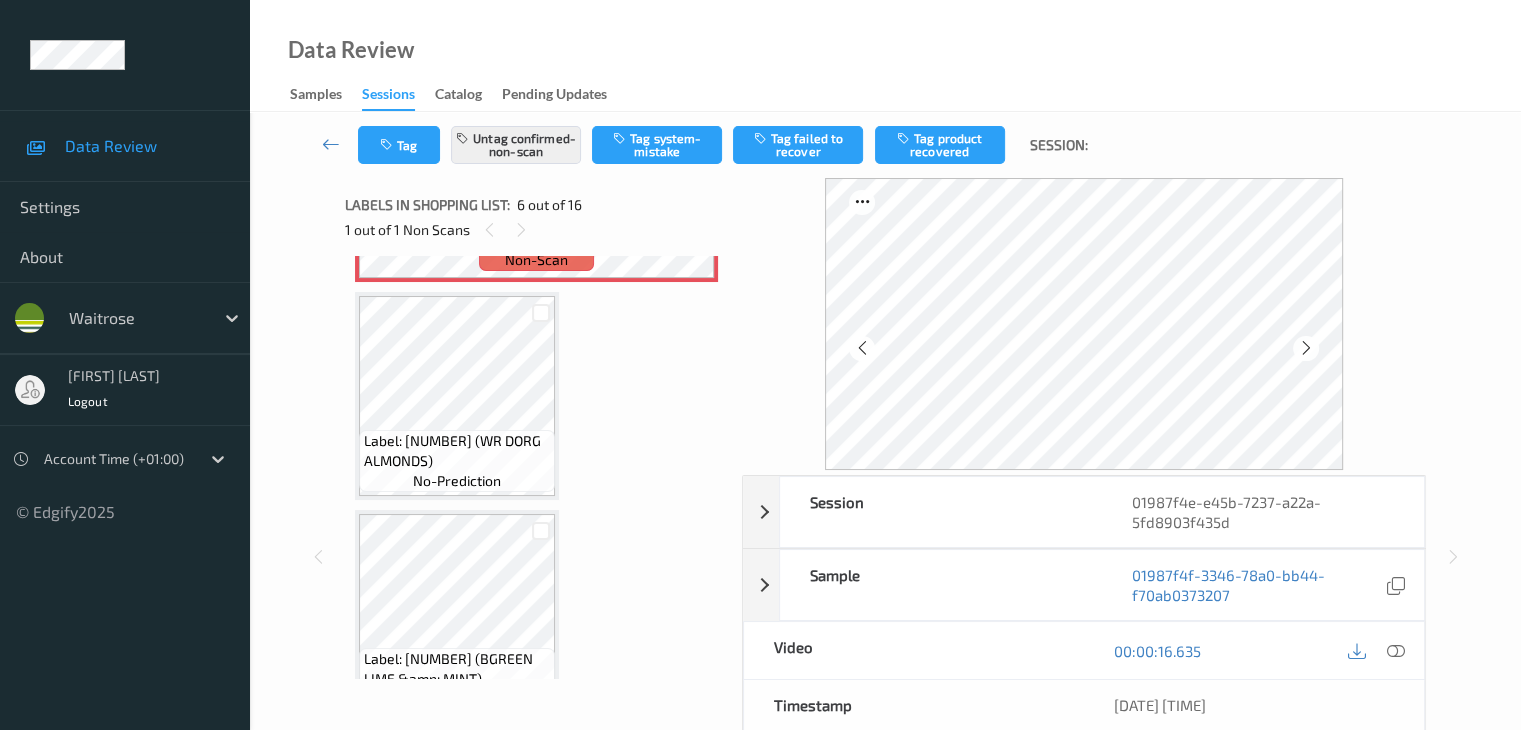 scroll, scrollTop: 882, scrollLeft: 0, axis: vertical 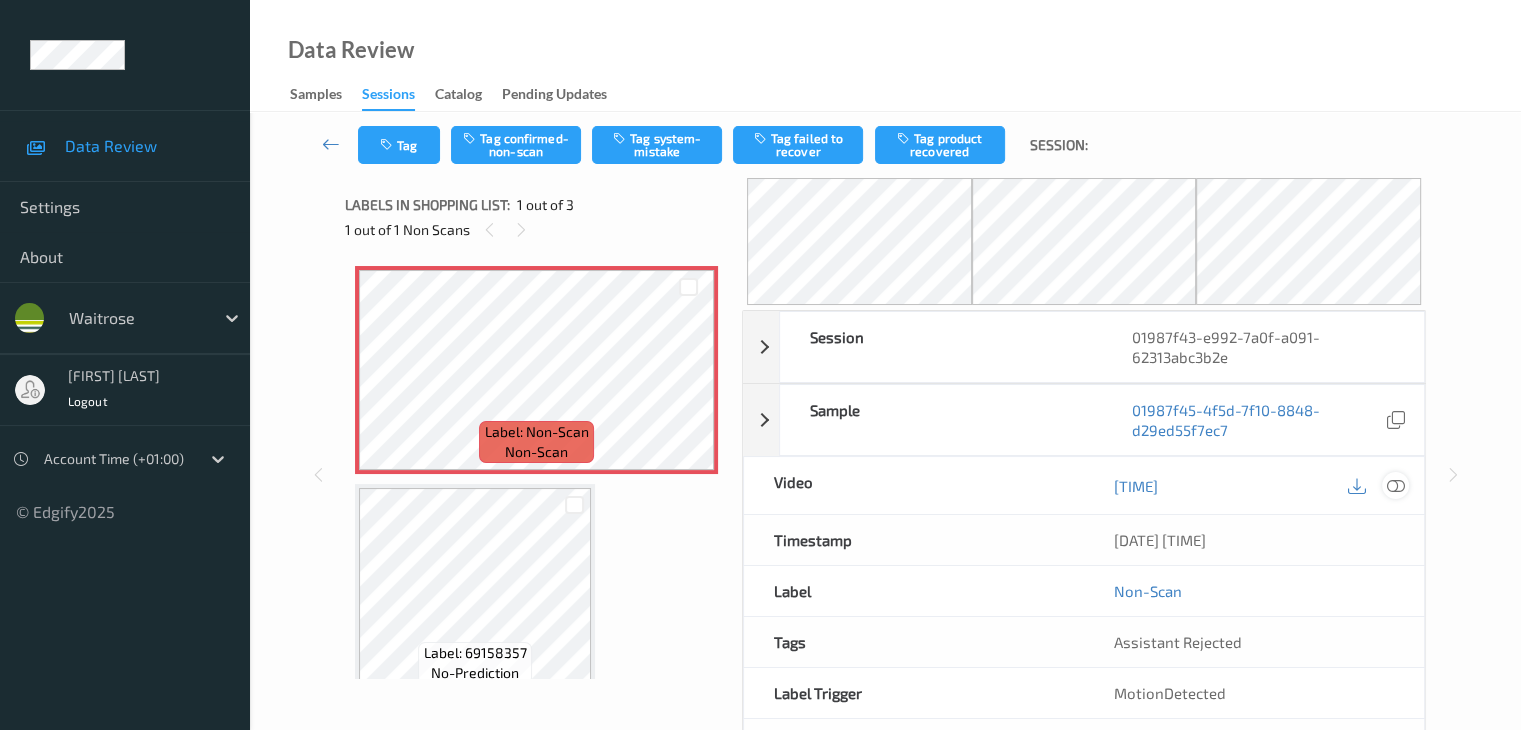 click at bounding box center (1395, 486) 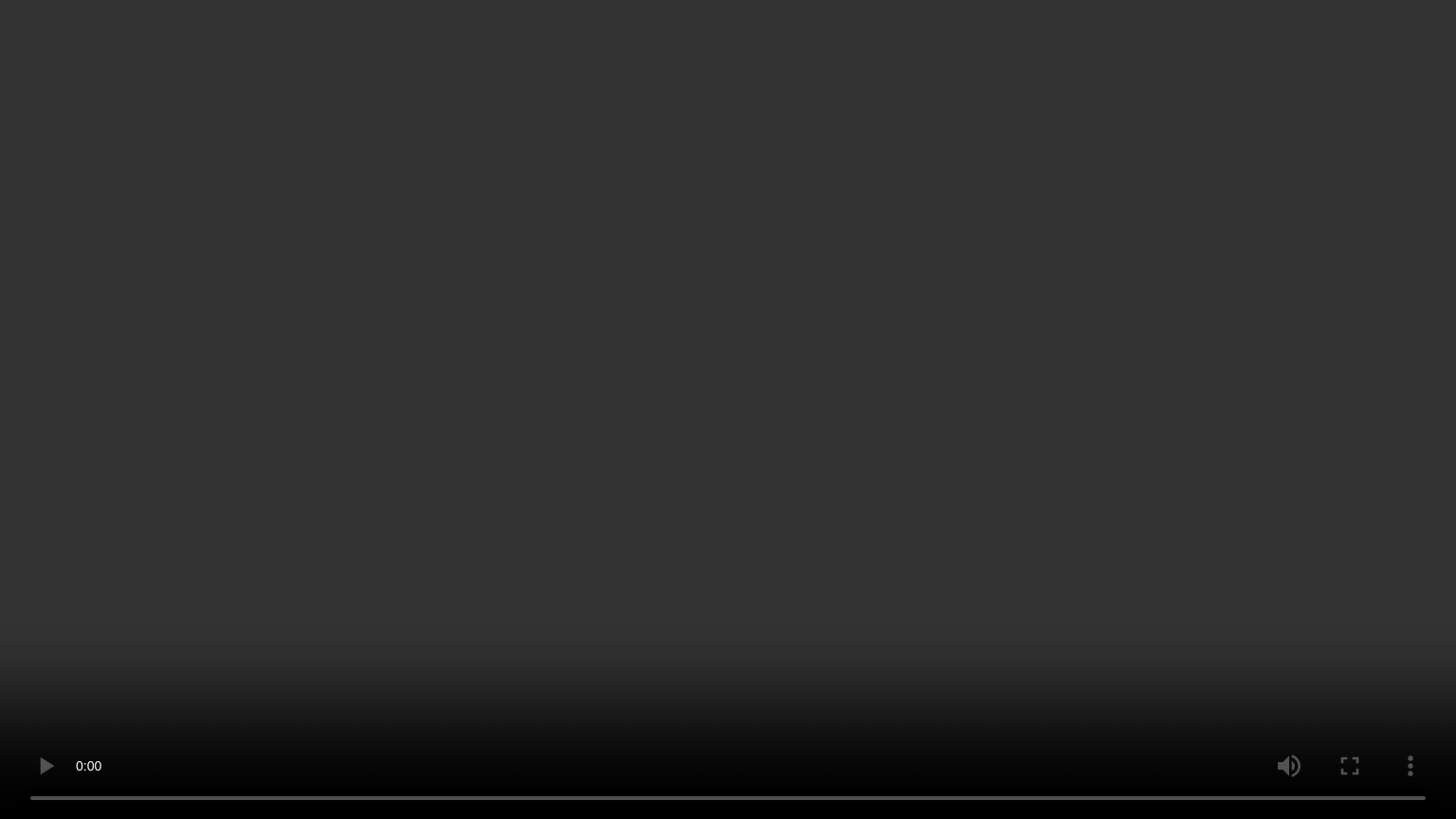 click at bounding box center [728, 410] 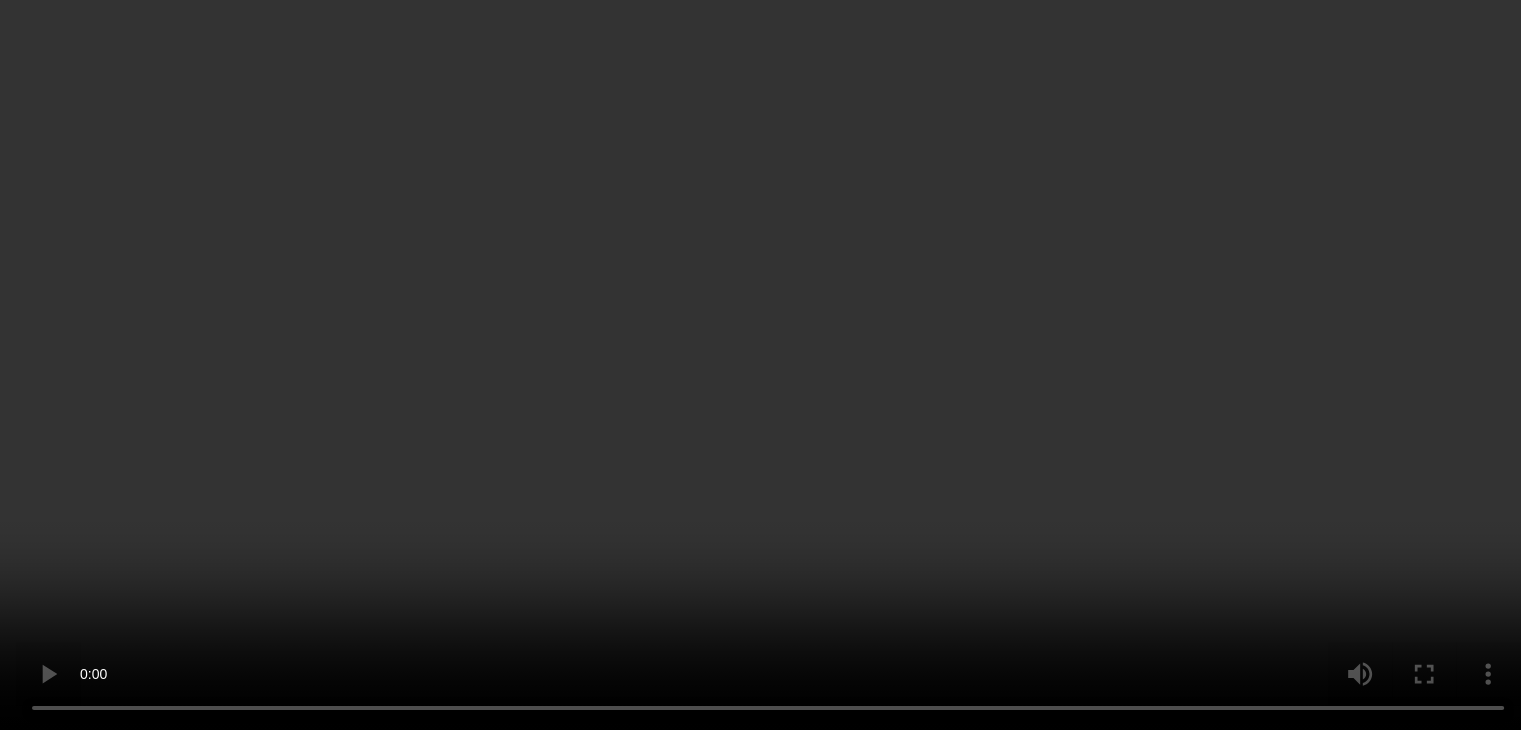 type 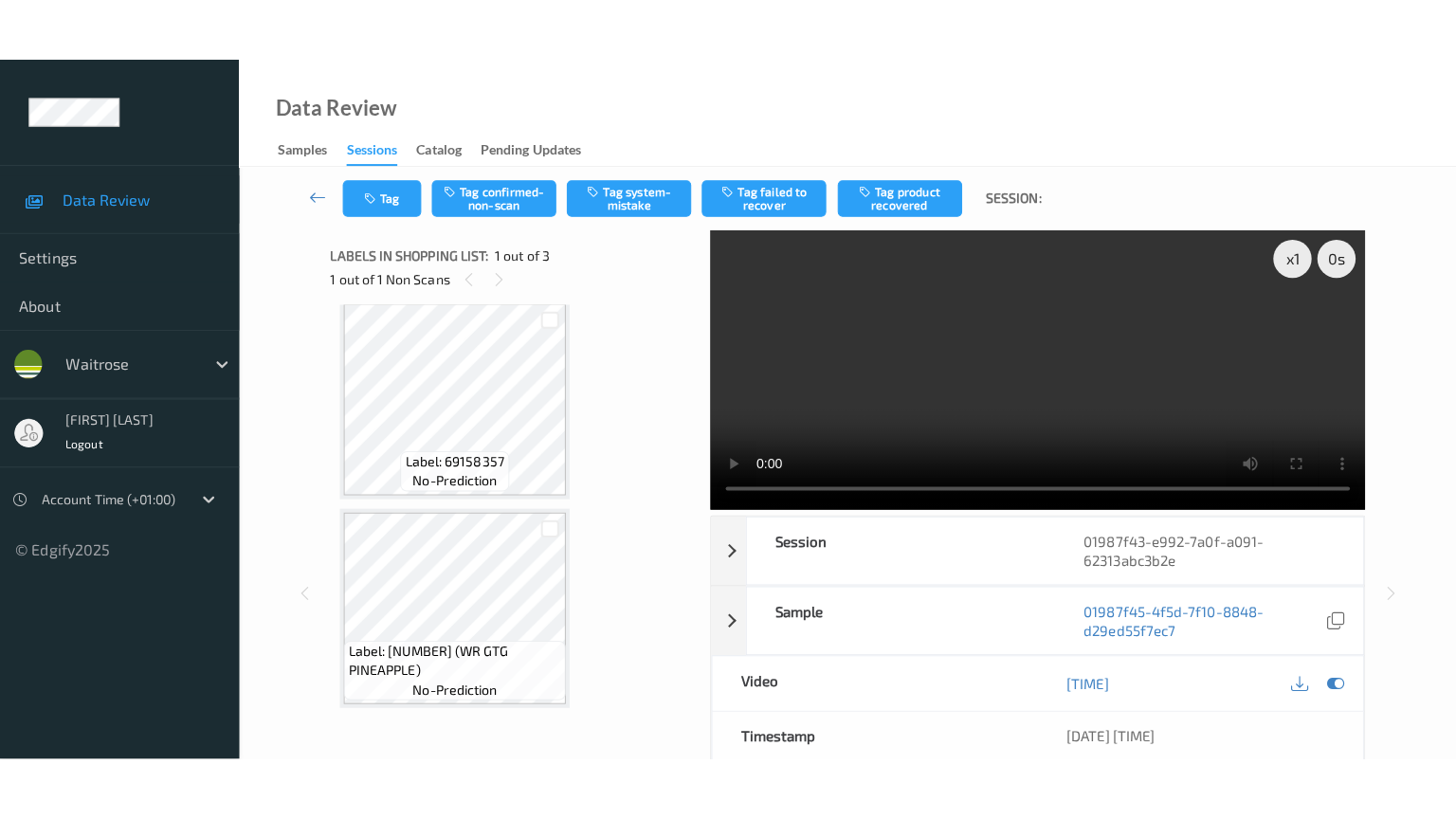 scroll, scrollTop: 228, scrollLeft: 0, axis: vertical 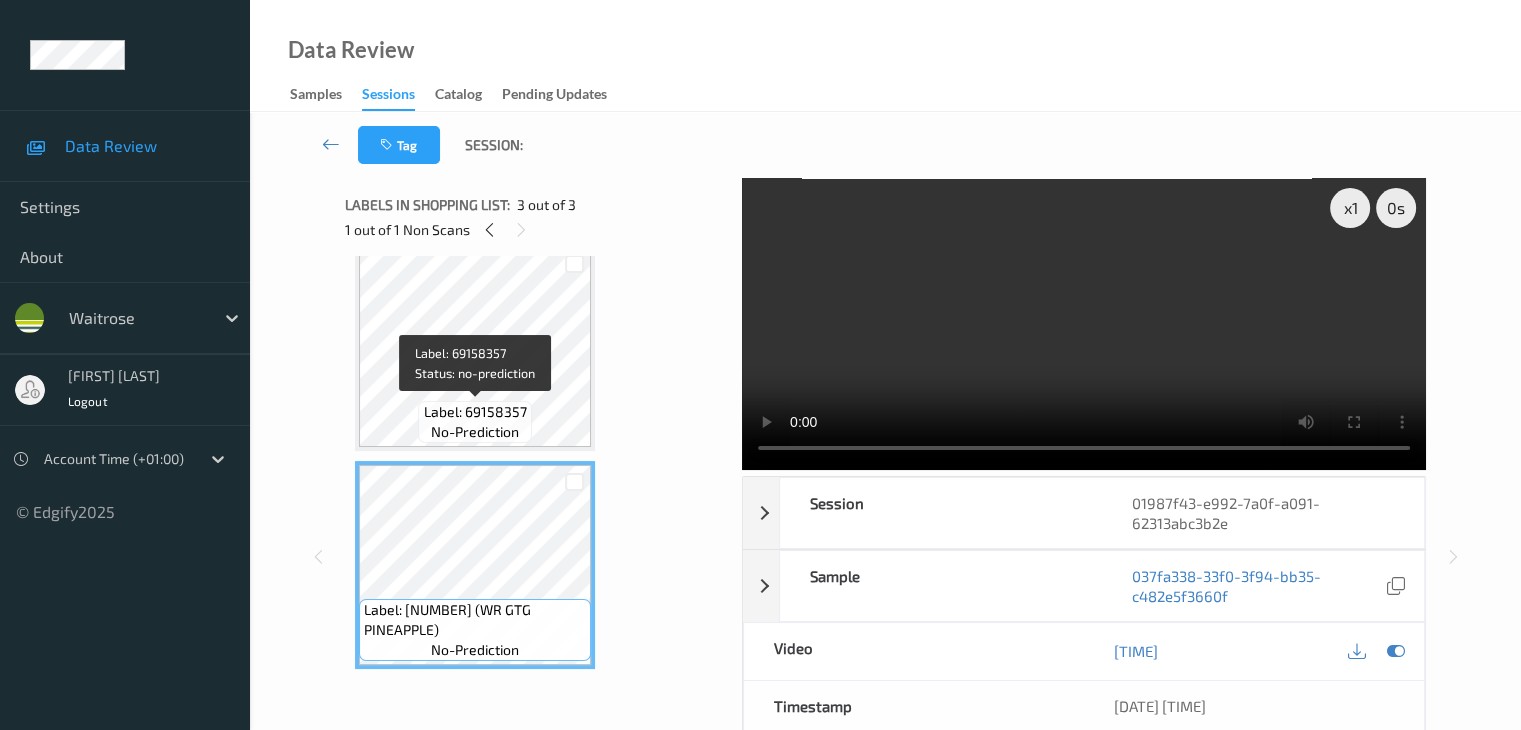 click on "Label: 69158357 no-prediction" at bounding box center (474, 422) 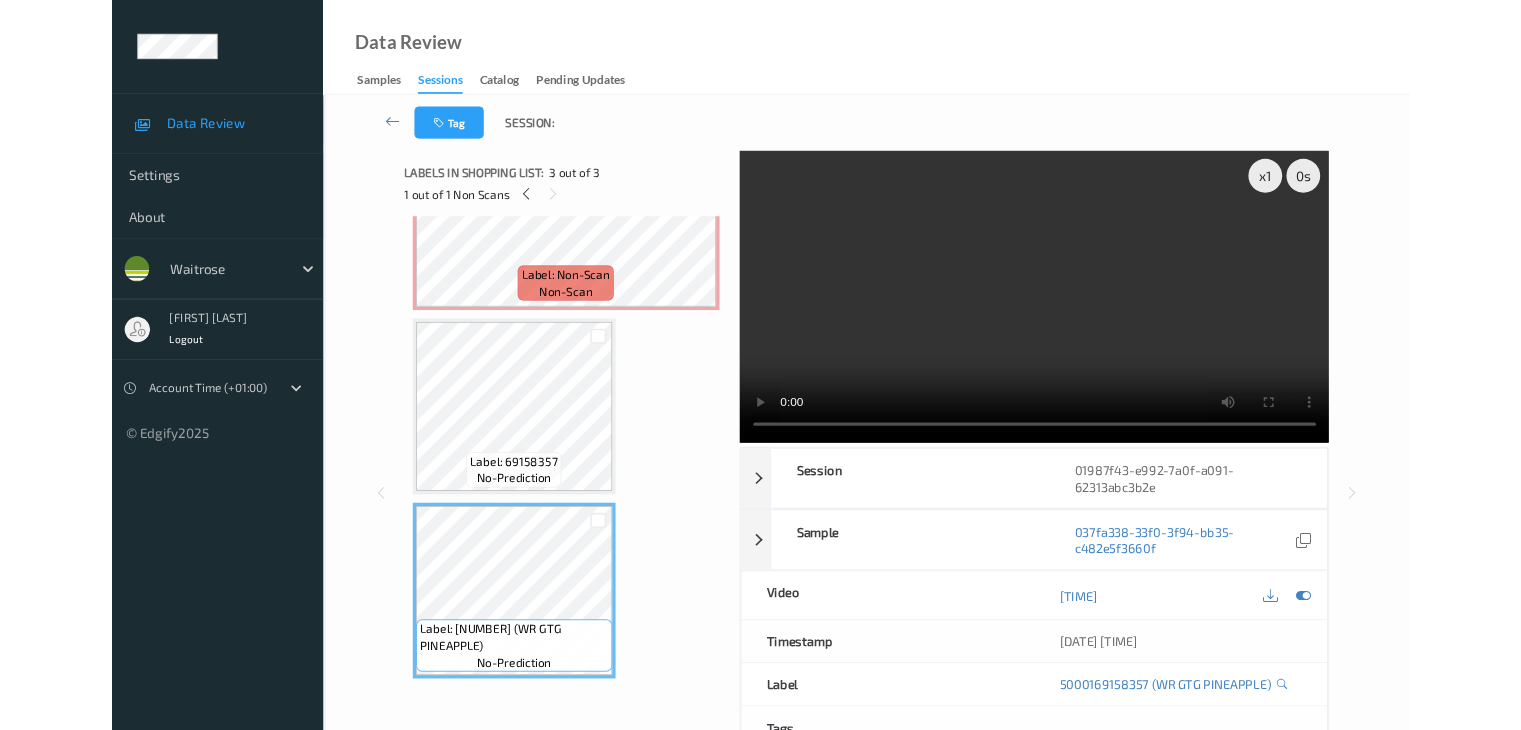 scroll, scrollTop: 107, scrollLeft: 0, axis: vertical 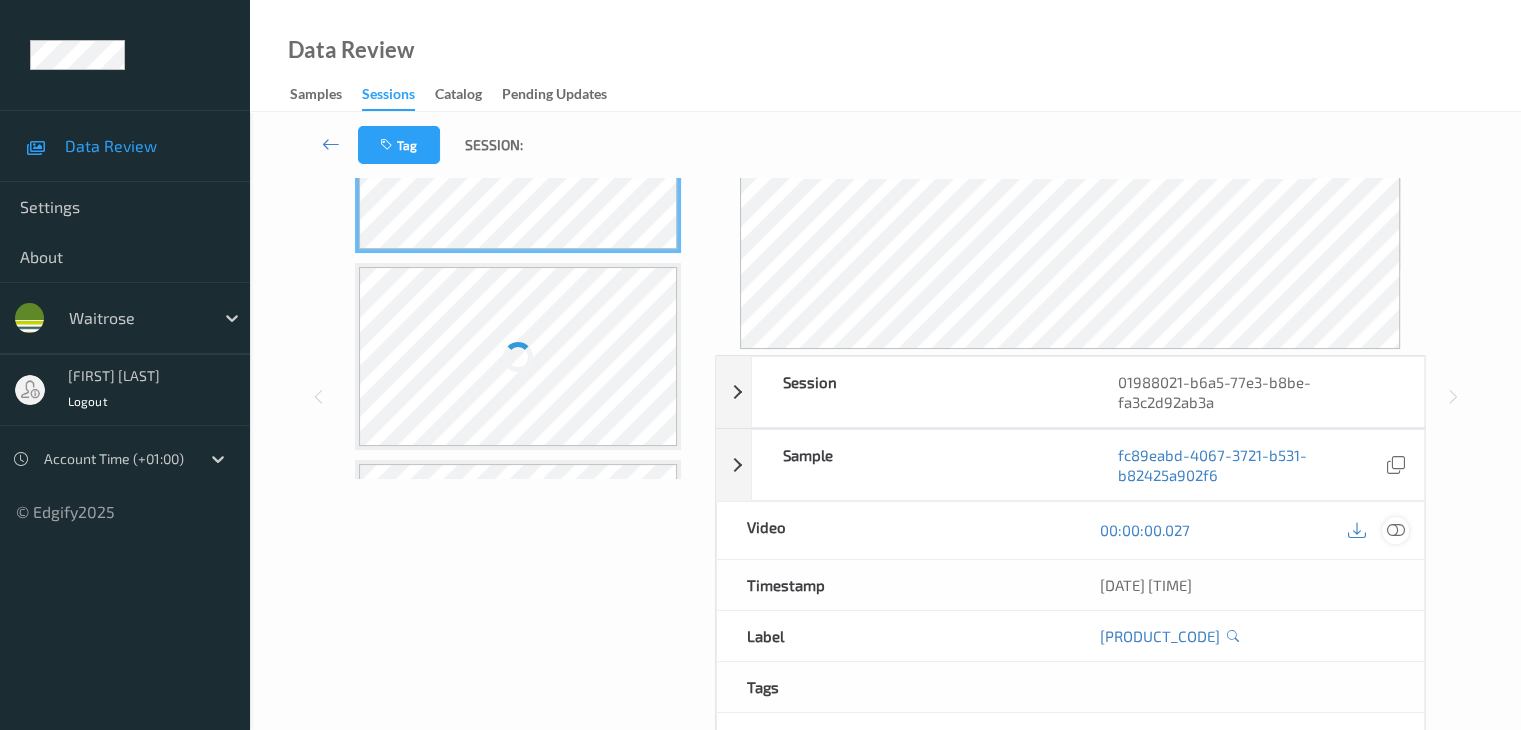 click at bounding box center (1395, 530) 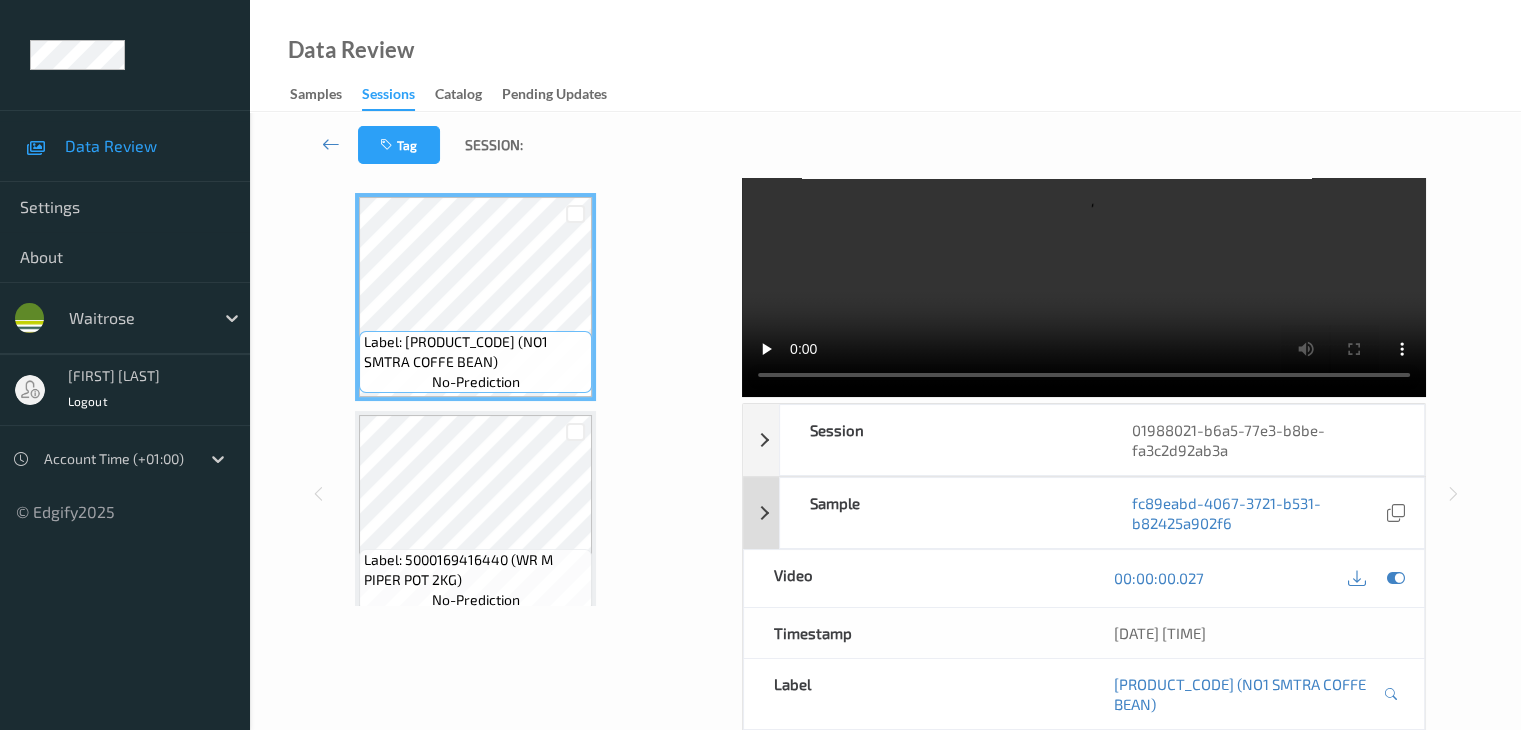 scroll, scrollTop: 0, scrollLeft: 0, axis: both 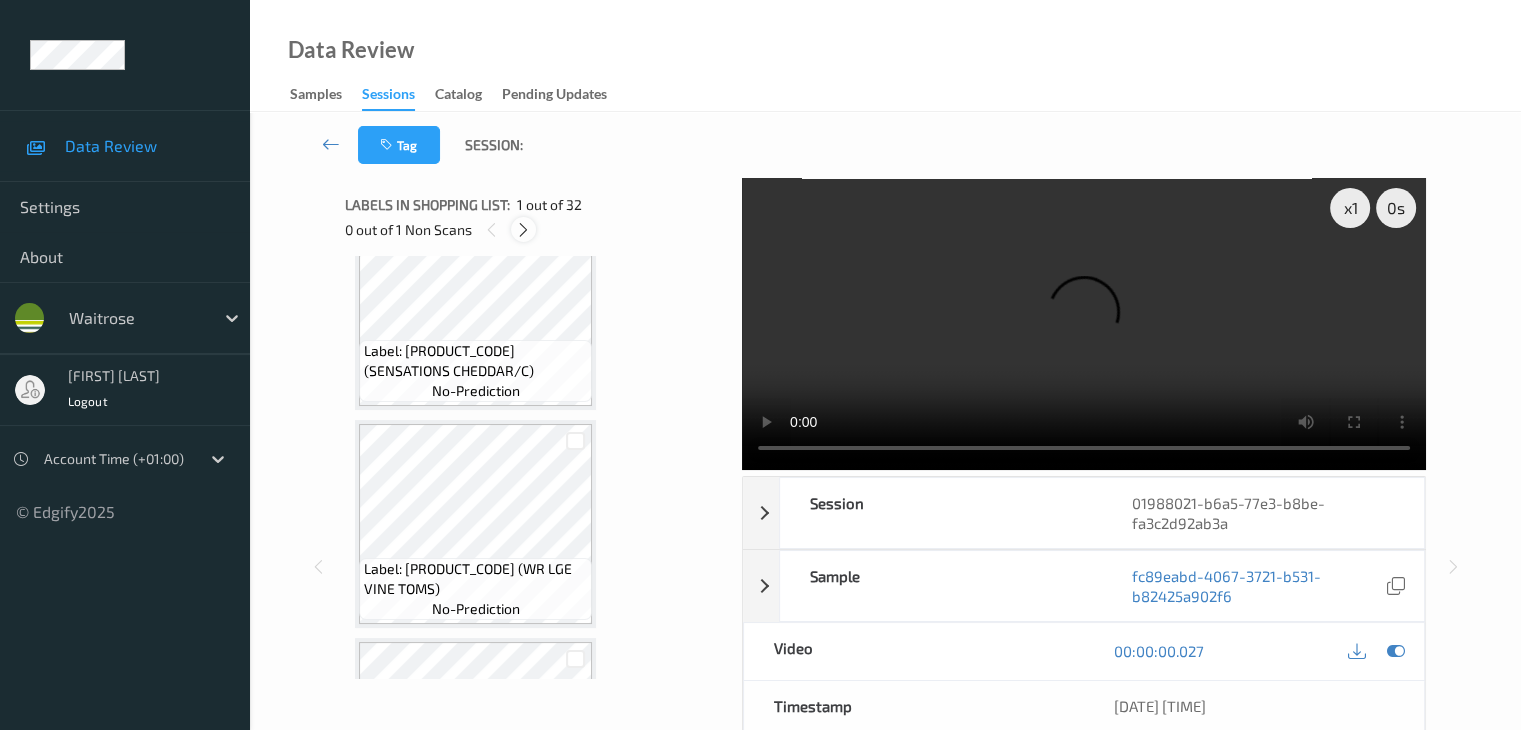 click at bounding box center [523, 230] 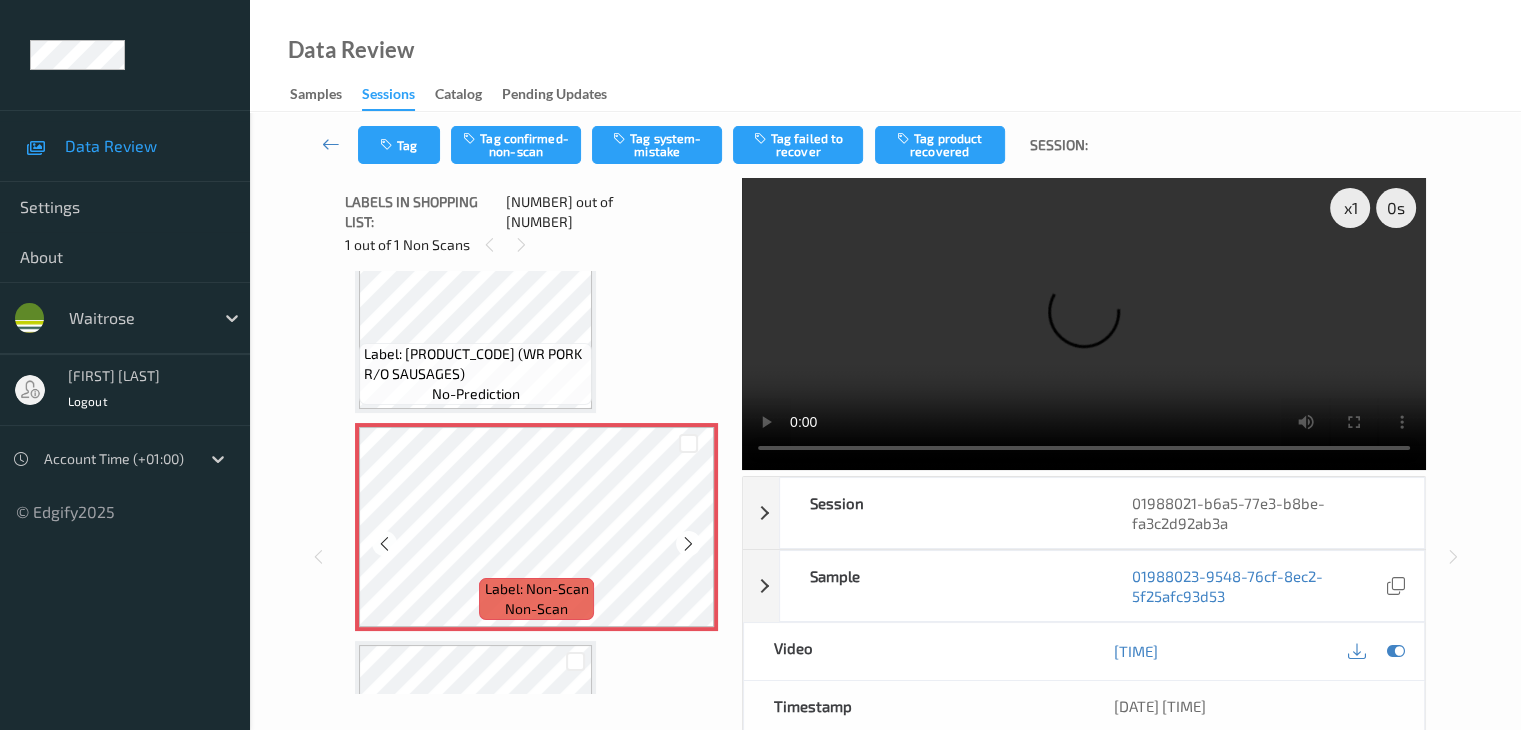 scroll, scrollTop: 2072, scrollLeft: 0, axis: vertical 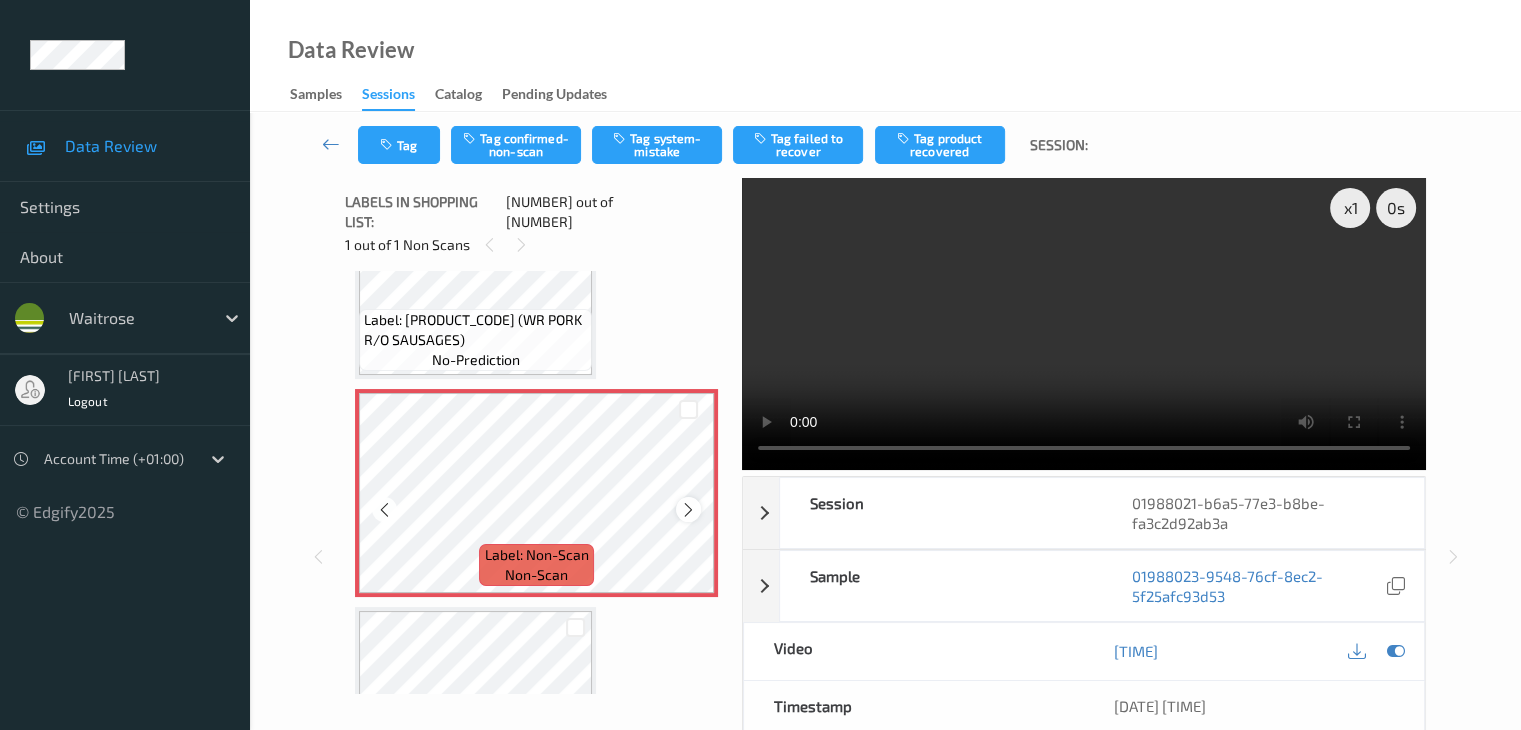 click at bounding box center [688, 510] 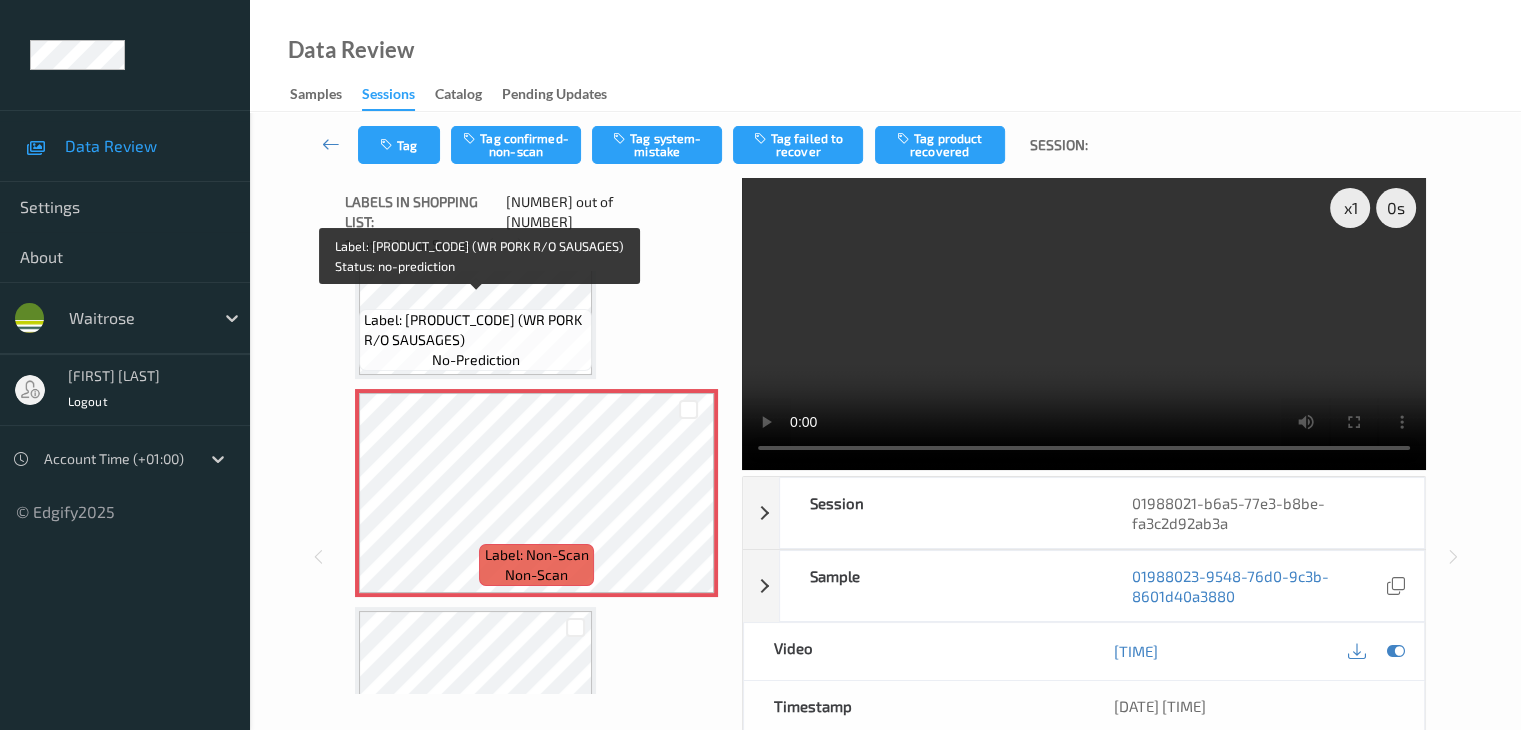 click on "Label: [PRODUCT_CODE] (WR PORK R/O SAUSAGES) no-prediction" at bounding box center (475, 340) 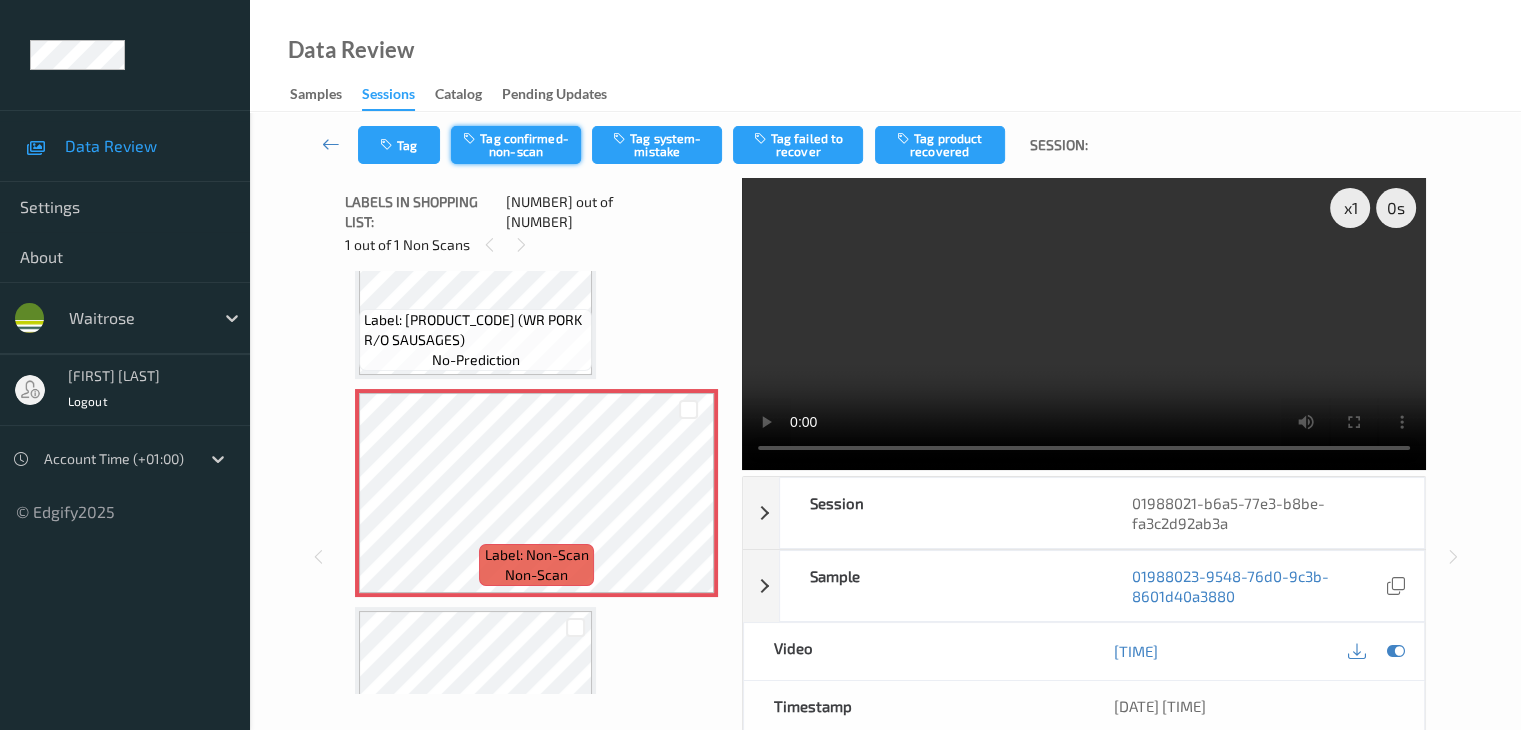 click on "Tag   confirmed-non-scan" at bounding box center (516, 145) 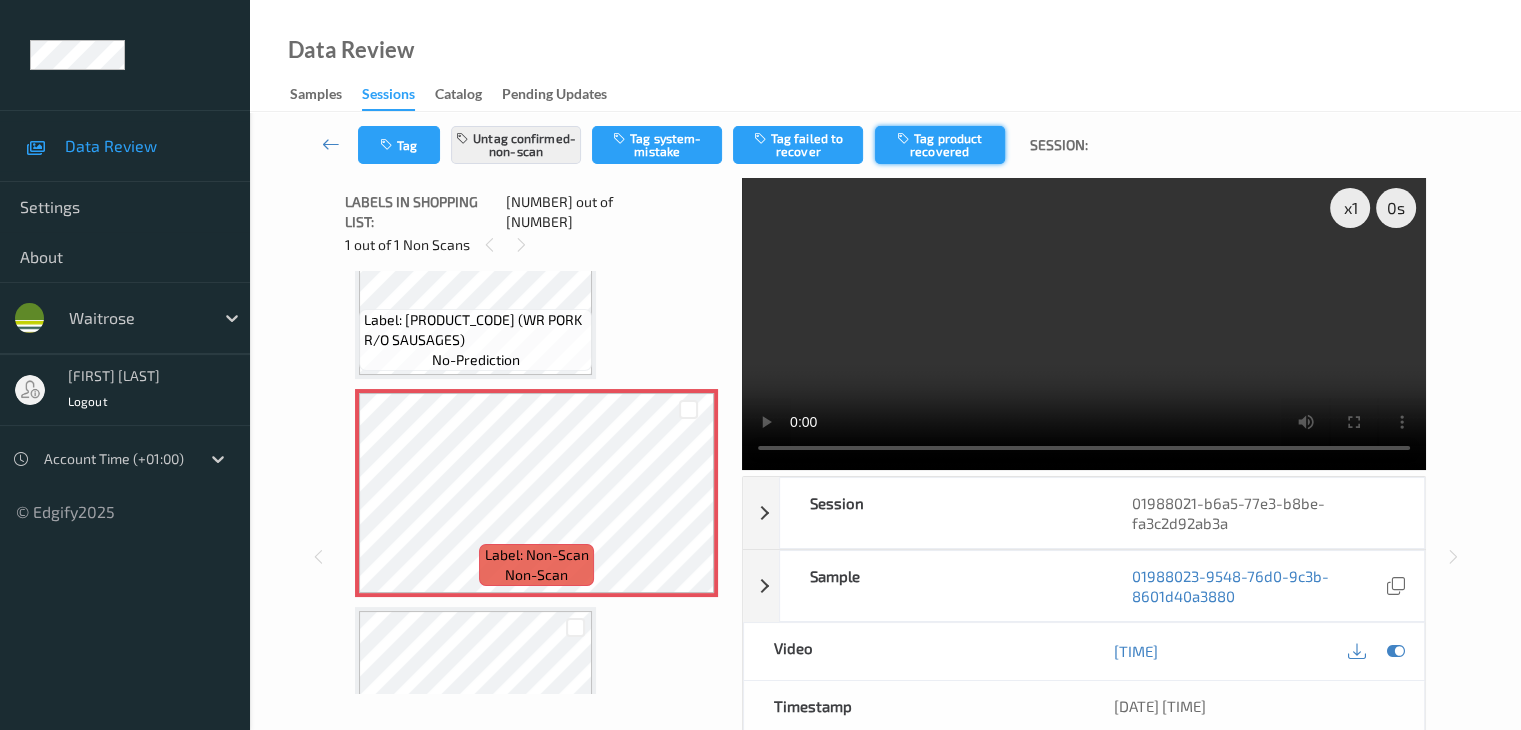 click on "Tag   product recovered" at bounding box center (940, 145) 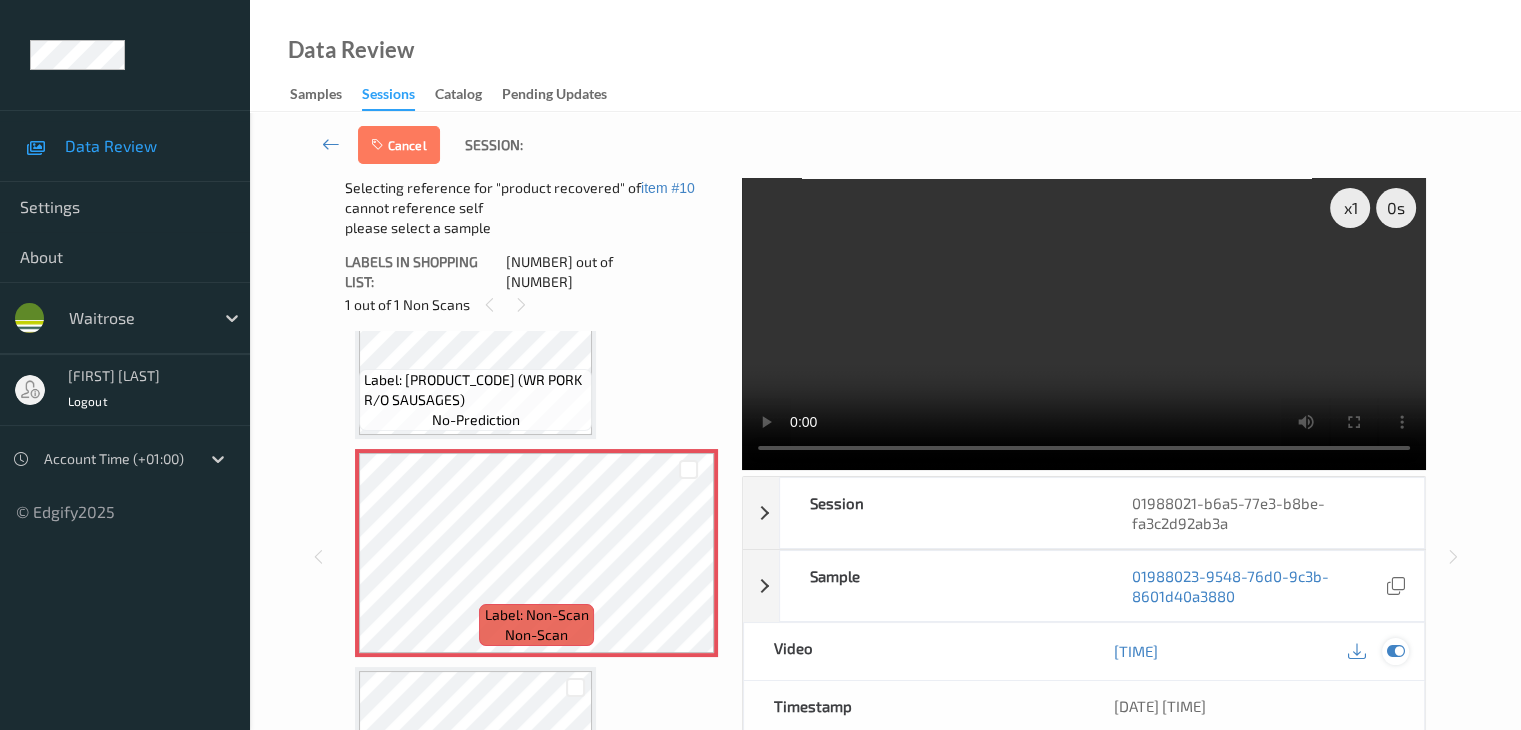 click at bounding box center (1395, 651) 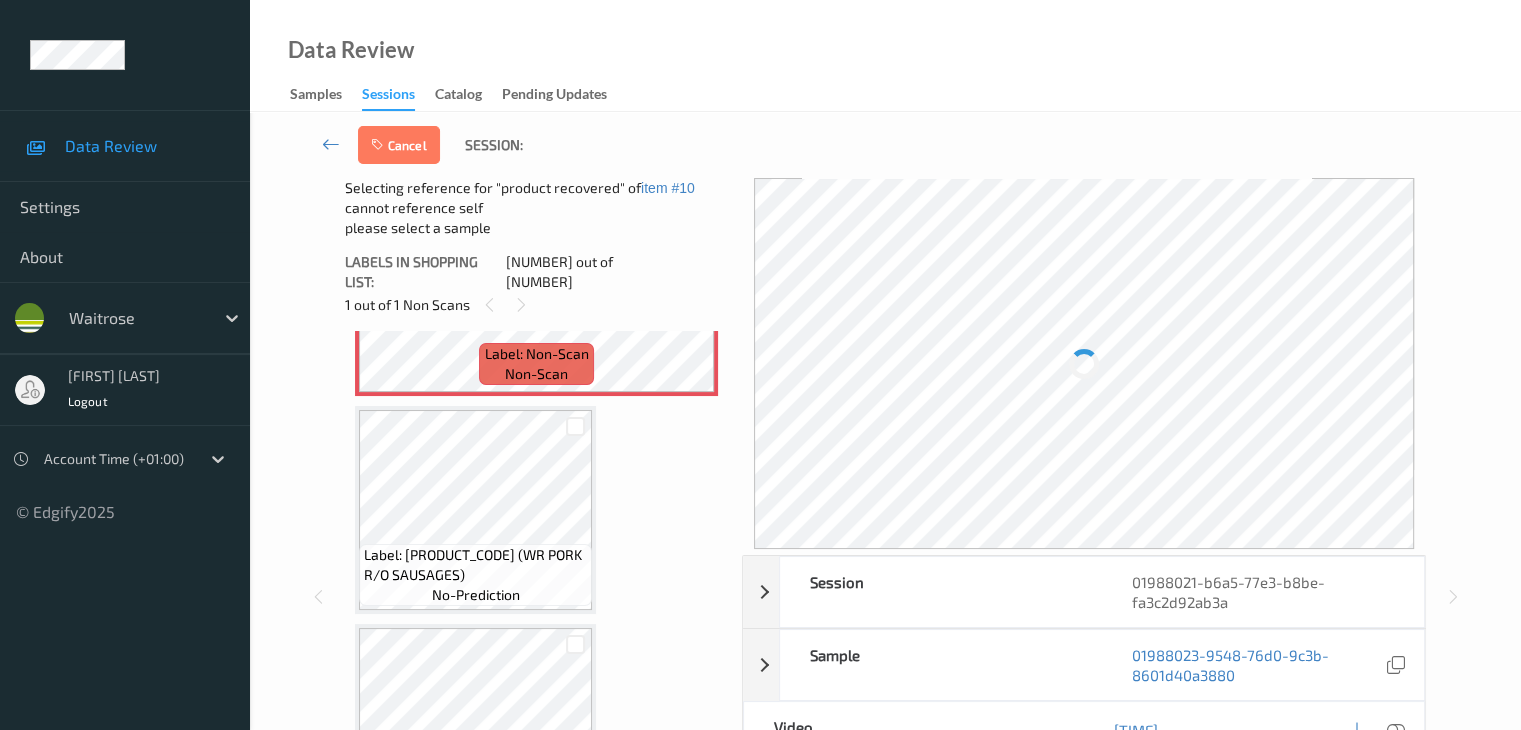 scroll, scrollTop: 2372, scrollLeft: 0, axis: vertical 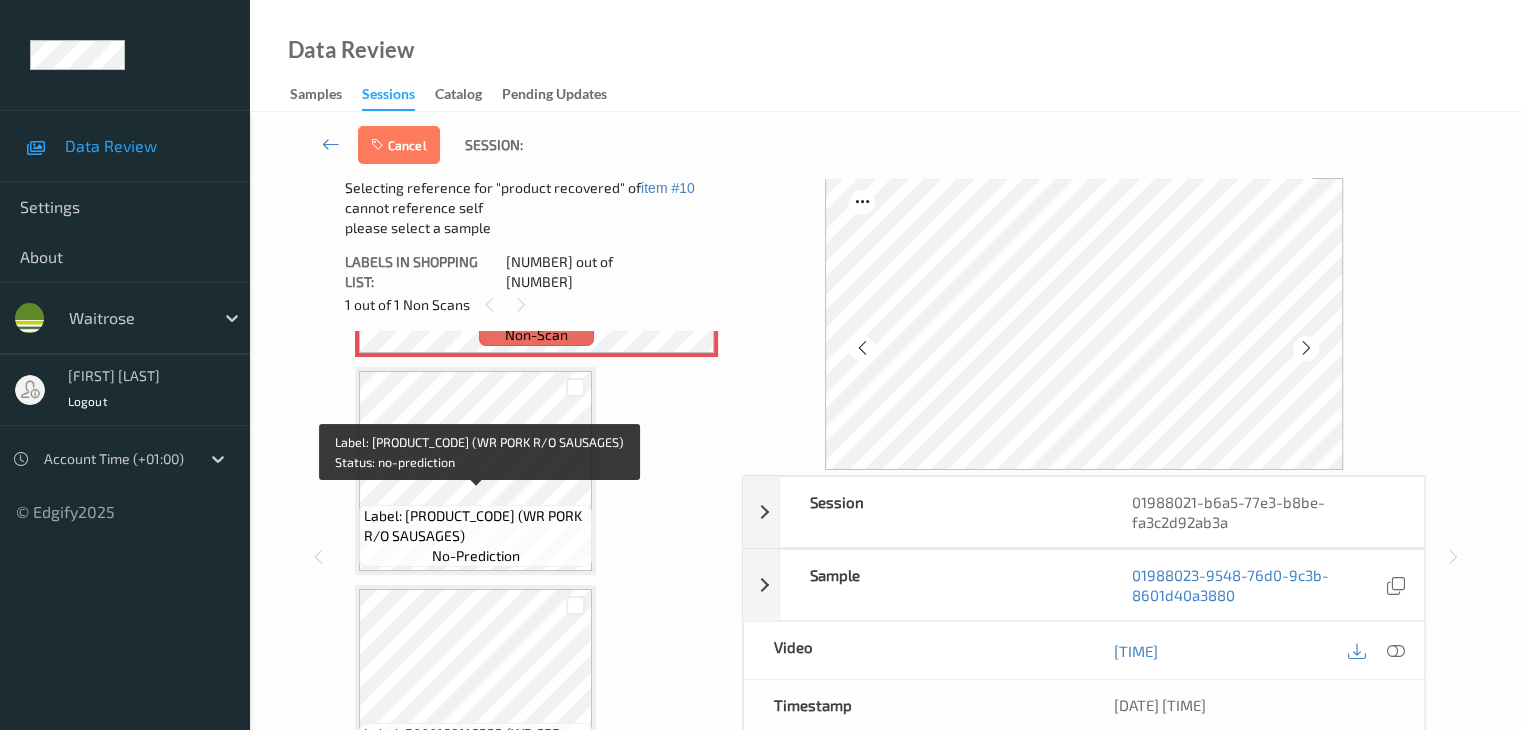 click on "Label: [PRODUCT_CODE] (WR PORK R/O SAUSAGES)" at bounding box center (475, 526) 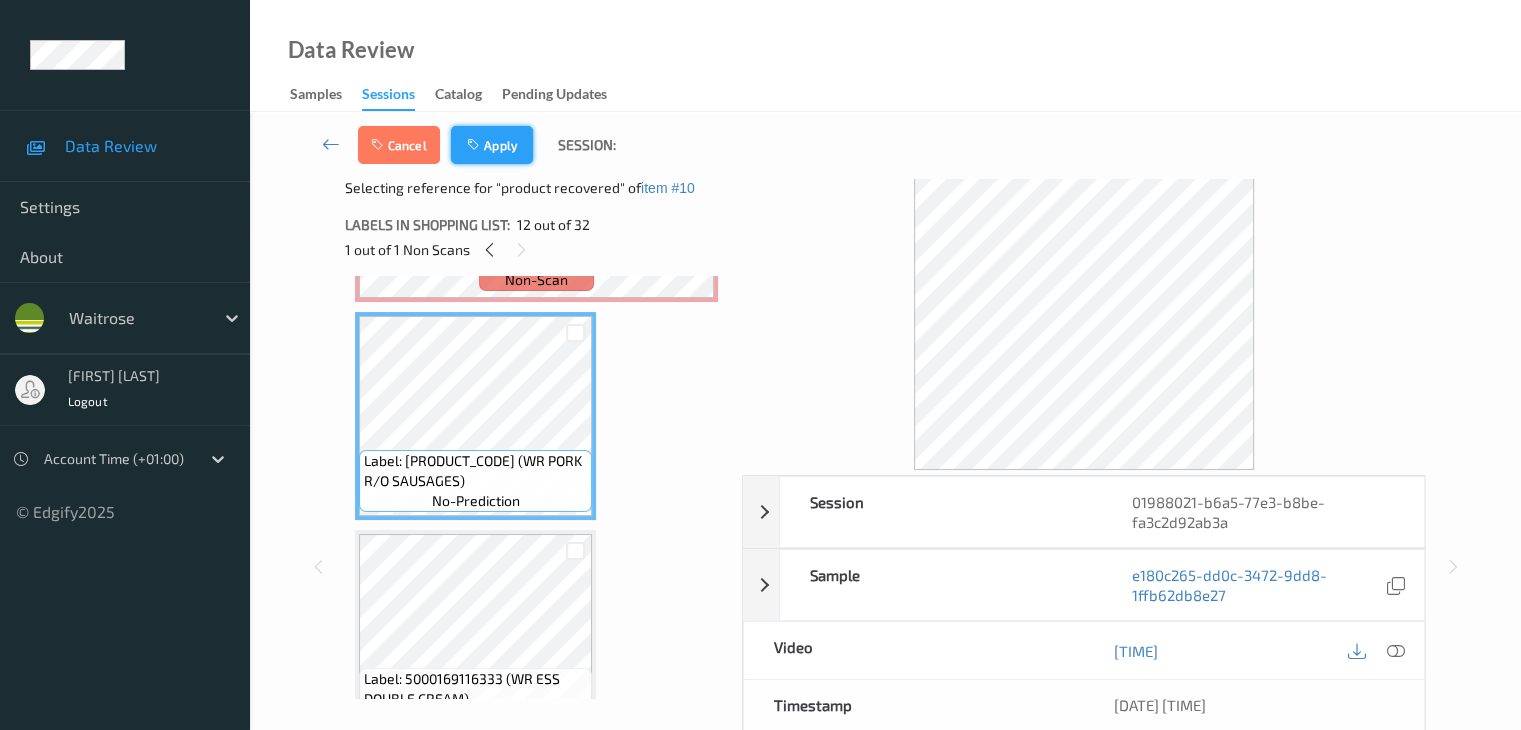 click at bounding box center (475, 145) 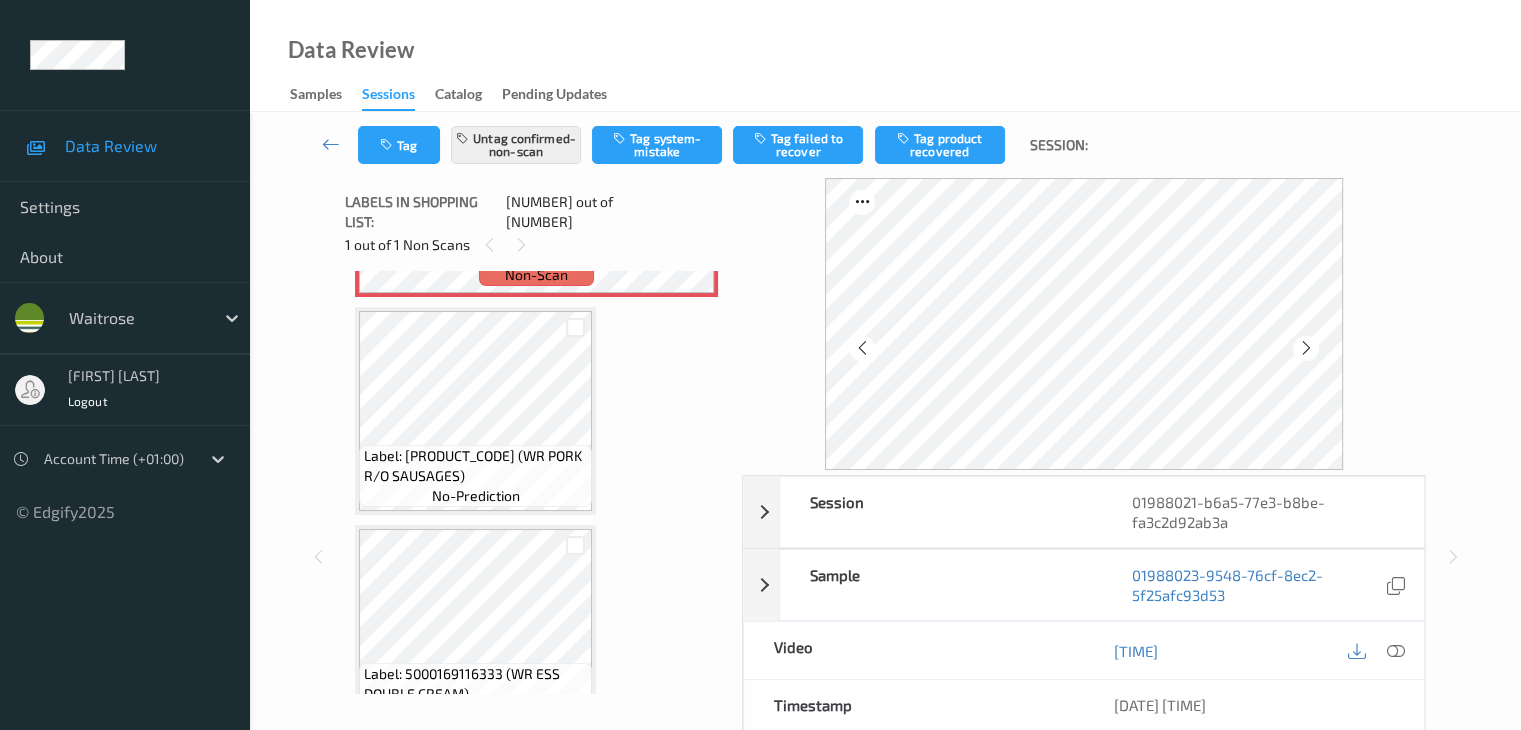 scroll, scrollTop: 1972, scrollLeft: 0, axis: vertical 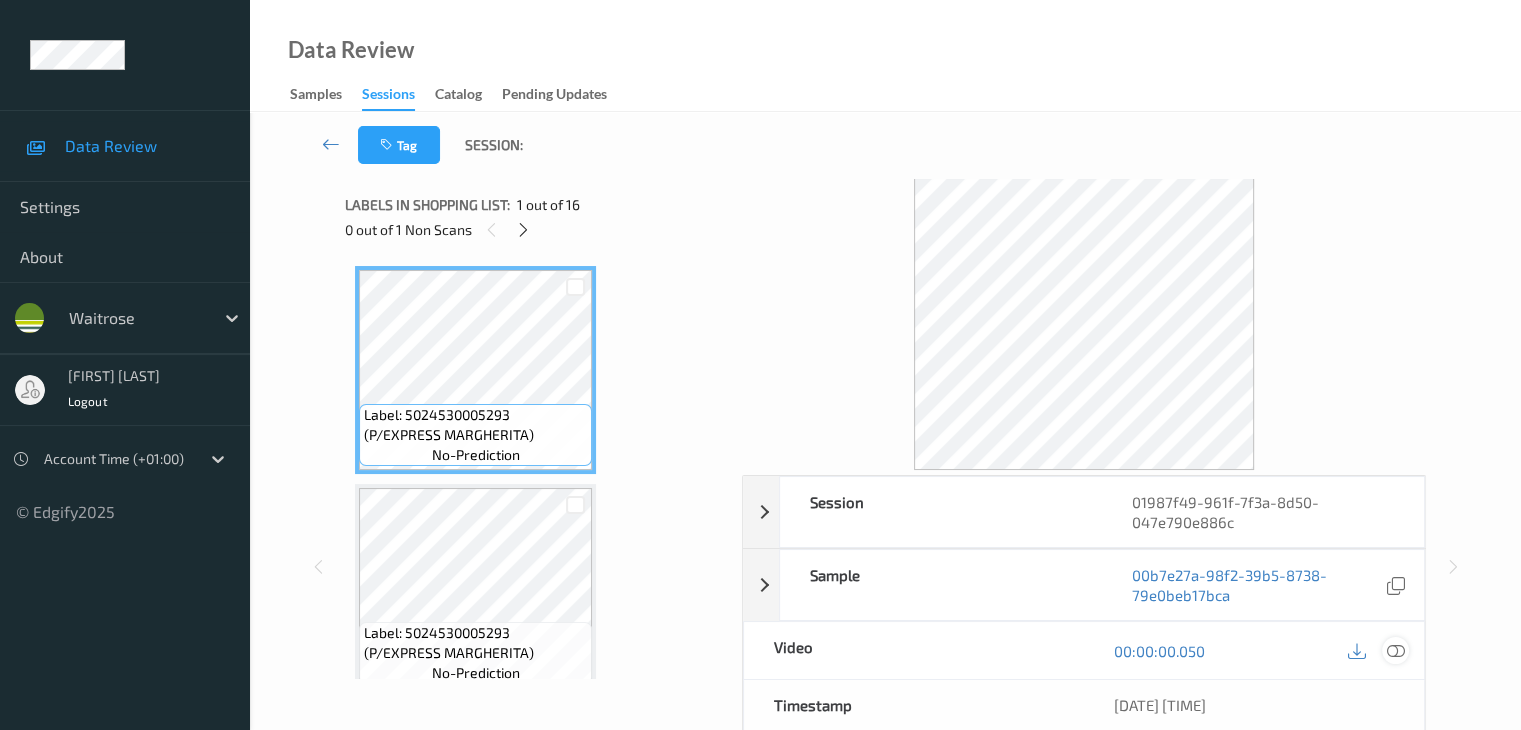 click at bounding box center (1395, 651) 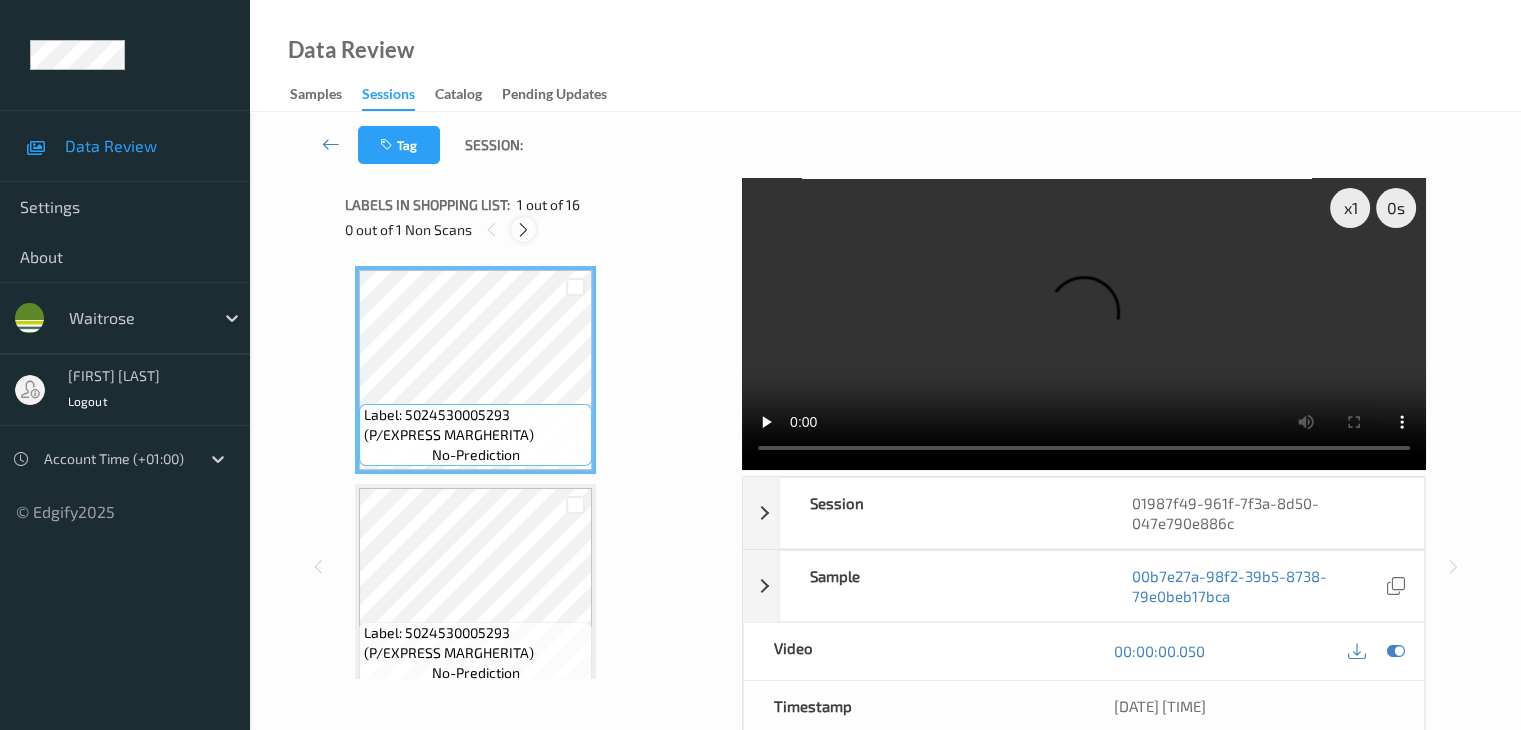 click at bounding box center (523, 230) 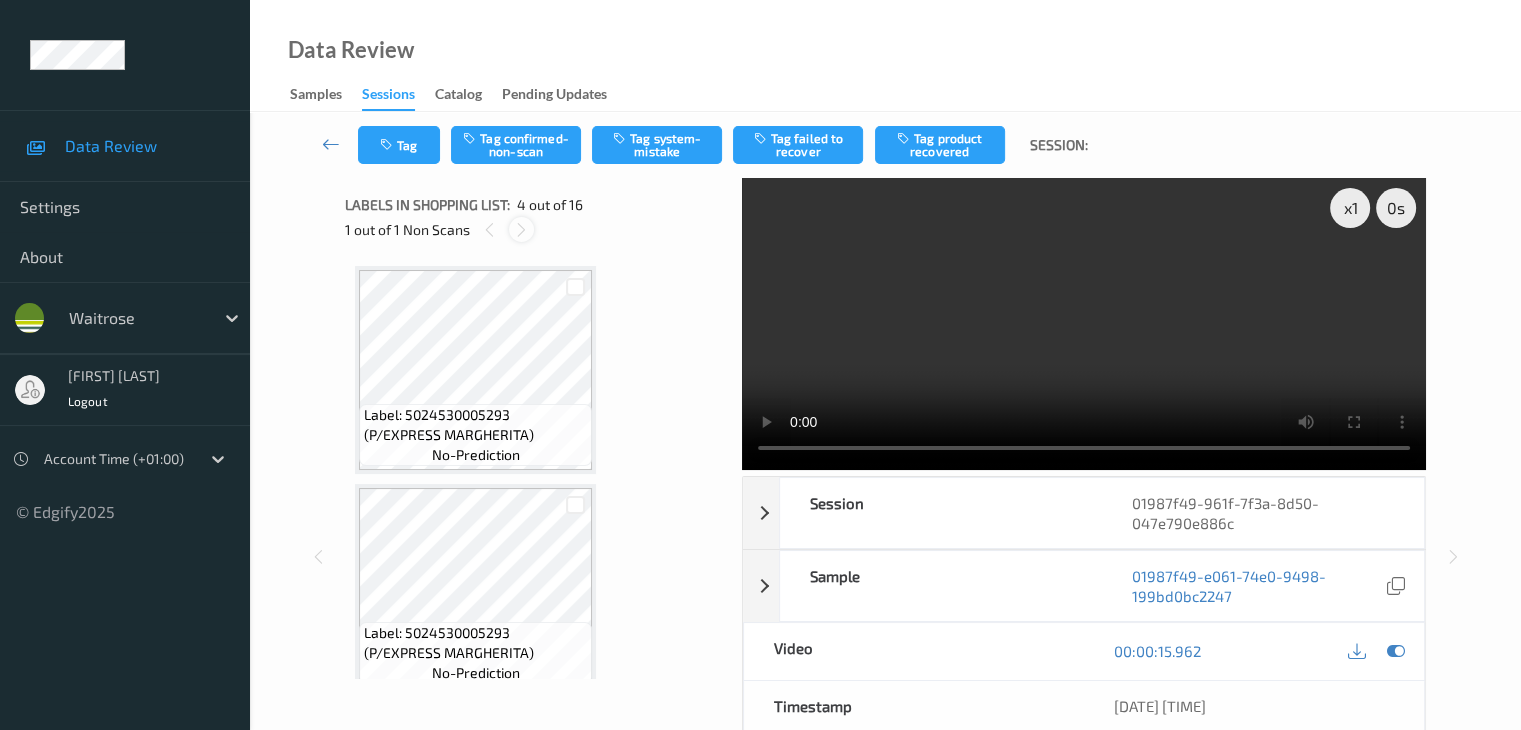 scroll, scrollTop: 446, scrollLeft: 0, axis: vertical 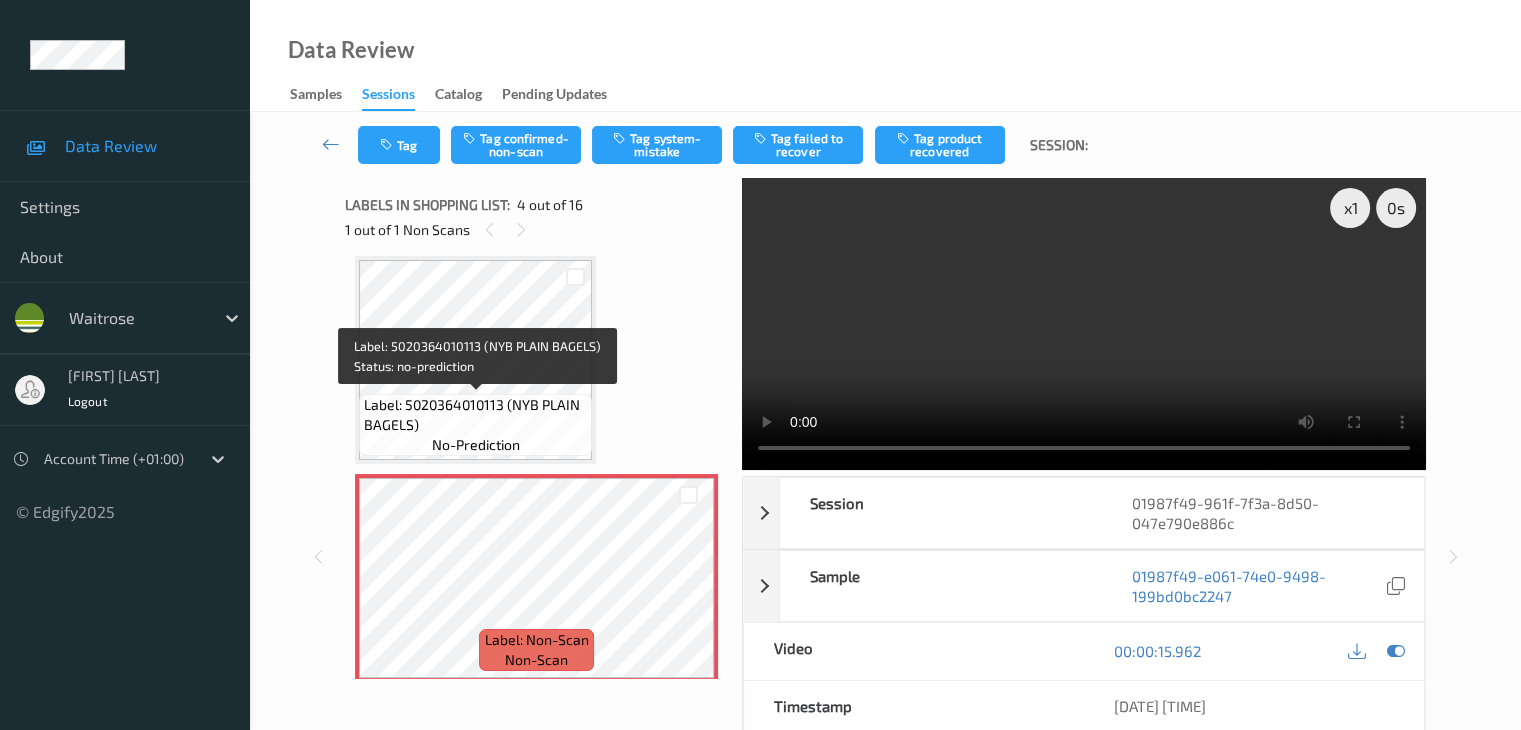 click on "Label: 5020364010113 (NYB PLAIN BAGELS)" at bounding box center [475, 415] 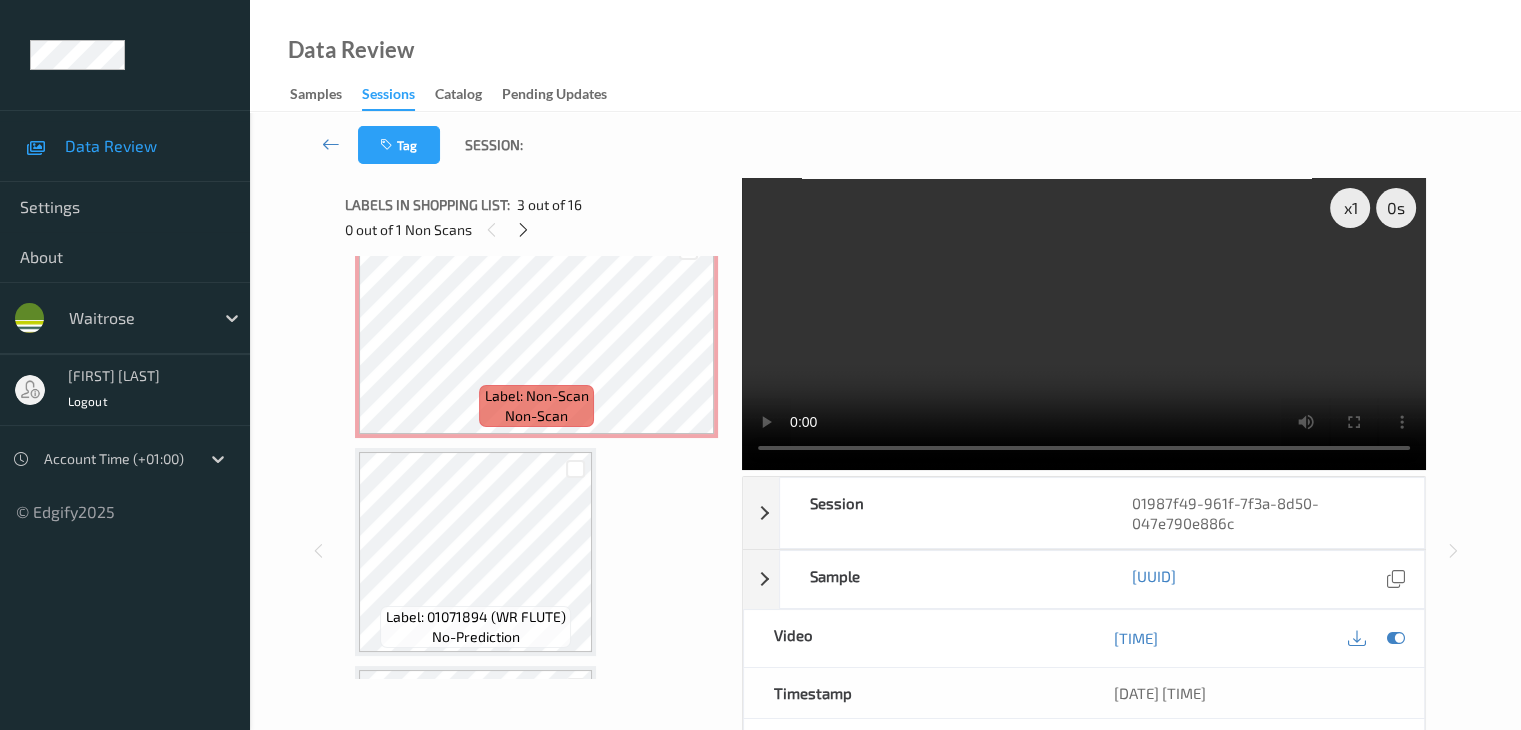 scroll, scrollTop: 746, scrollLeft: 0, axis: vertical 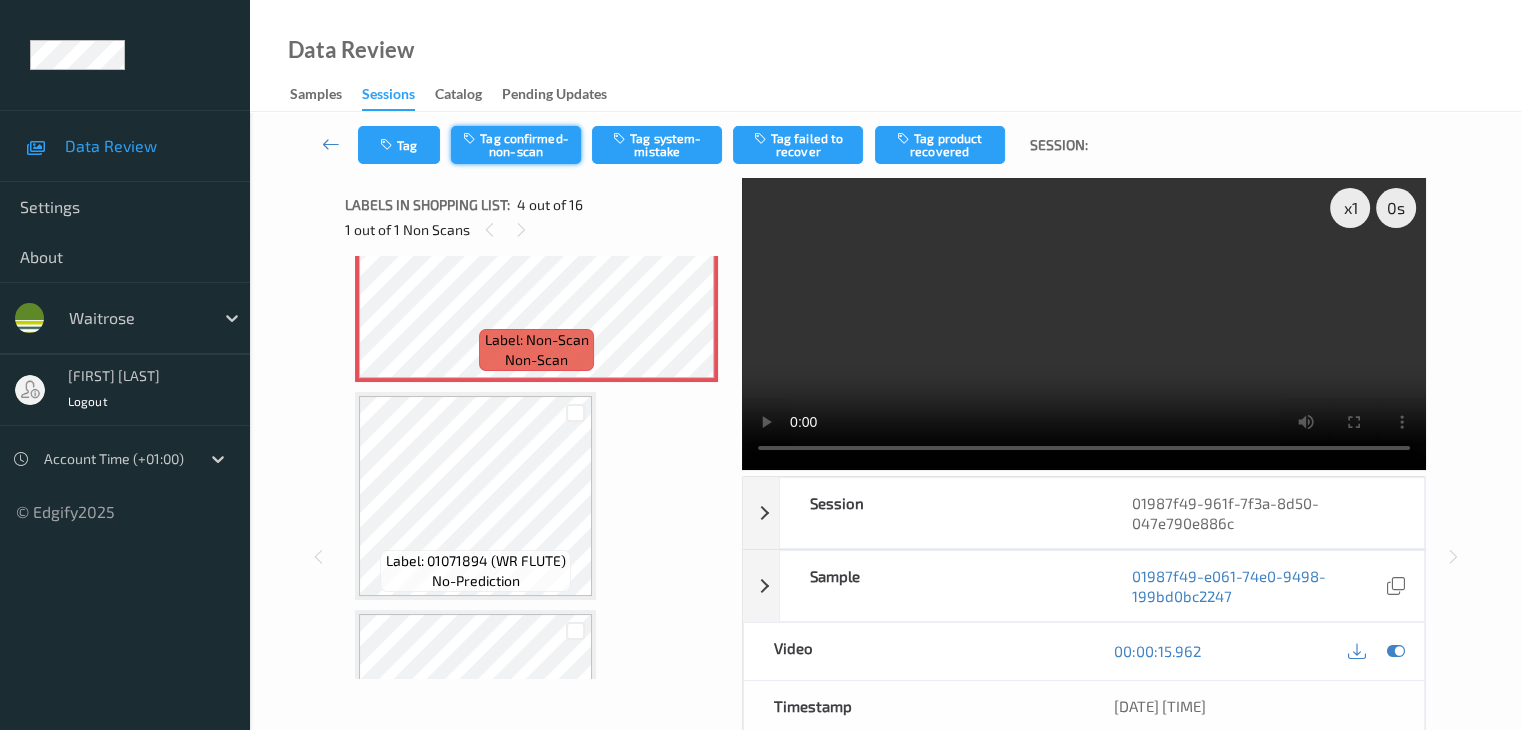 click on "Tag   confirmed-non-scan" at bounding box center [516, 145] 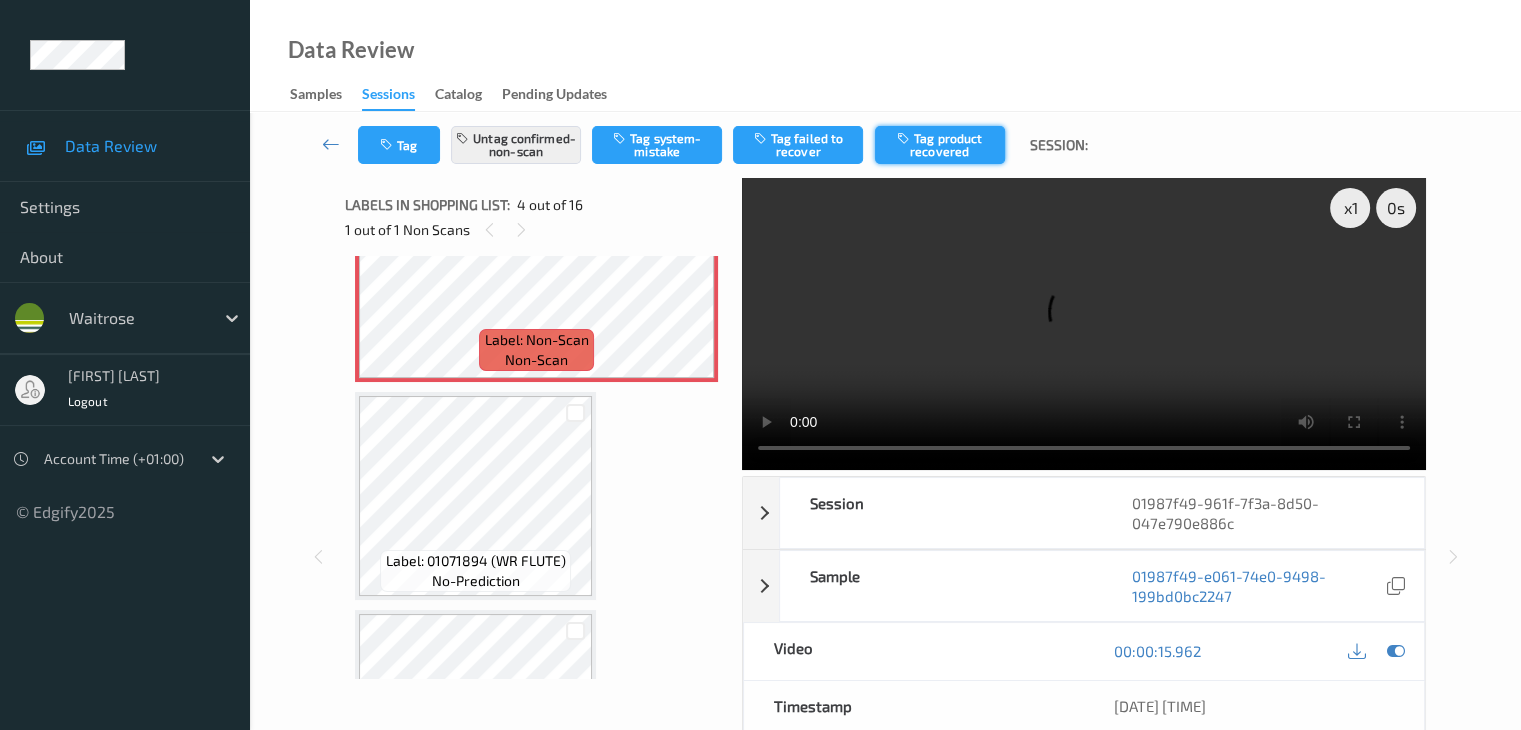 click on "Tag   product recovered" at bounding box center (940, 145) 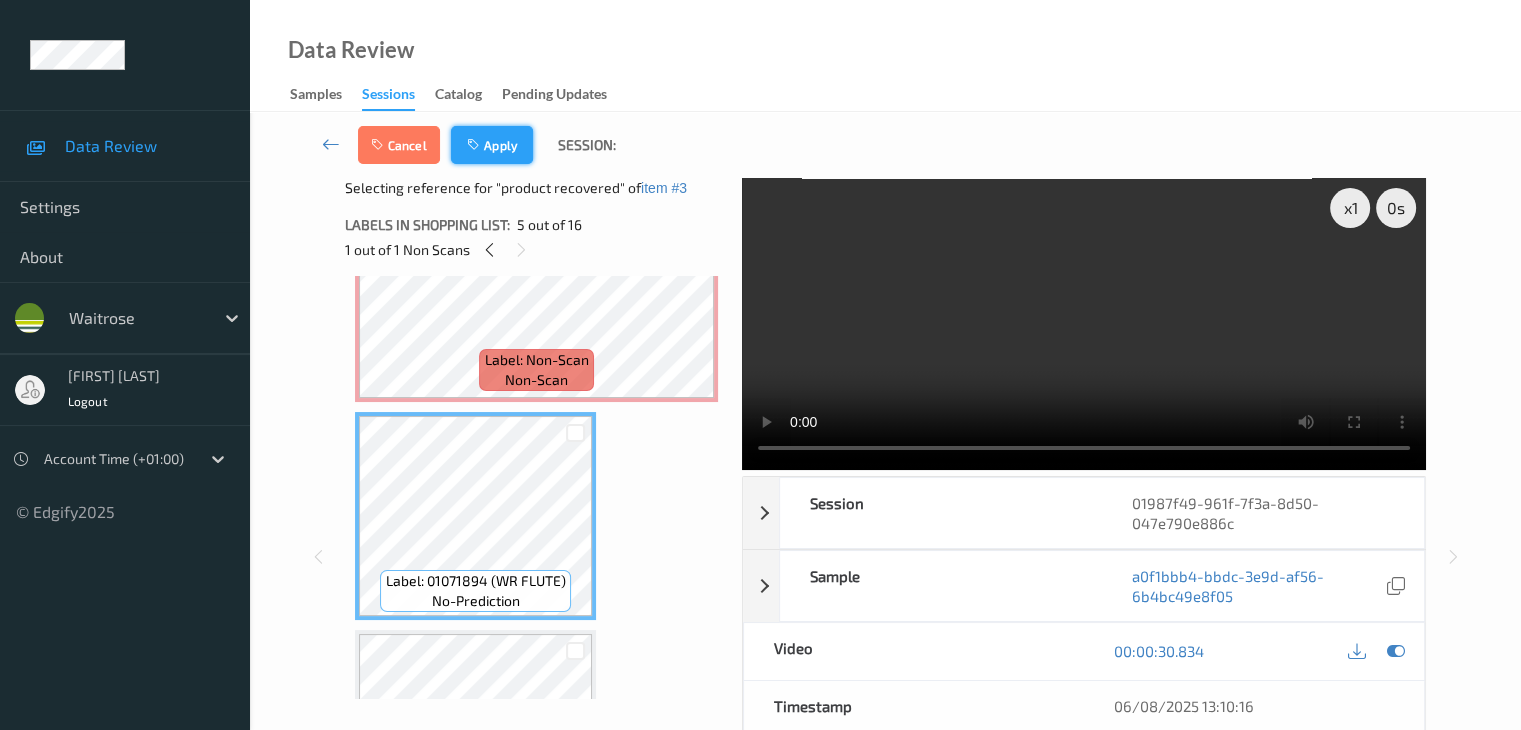 click on "Apply" at bounding box center (492, 145) 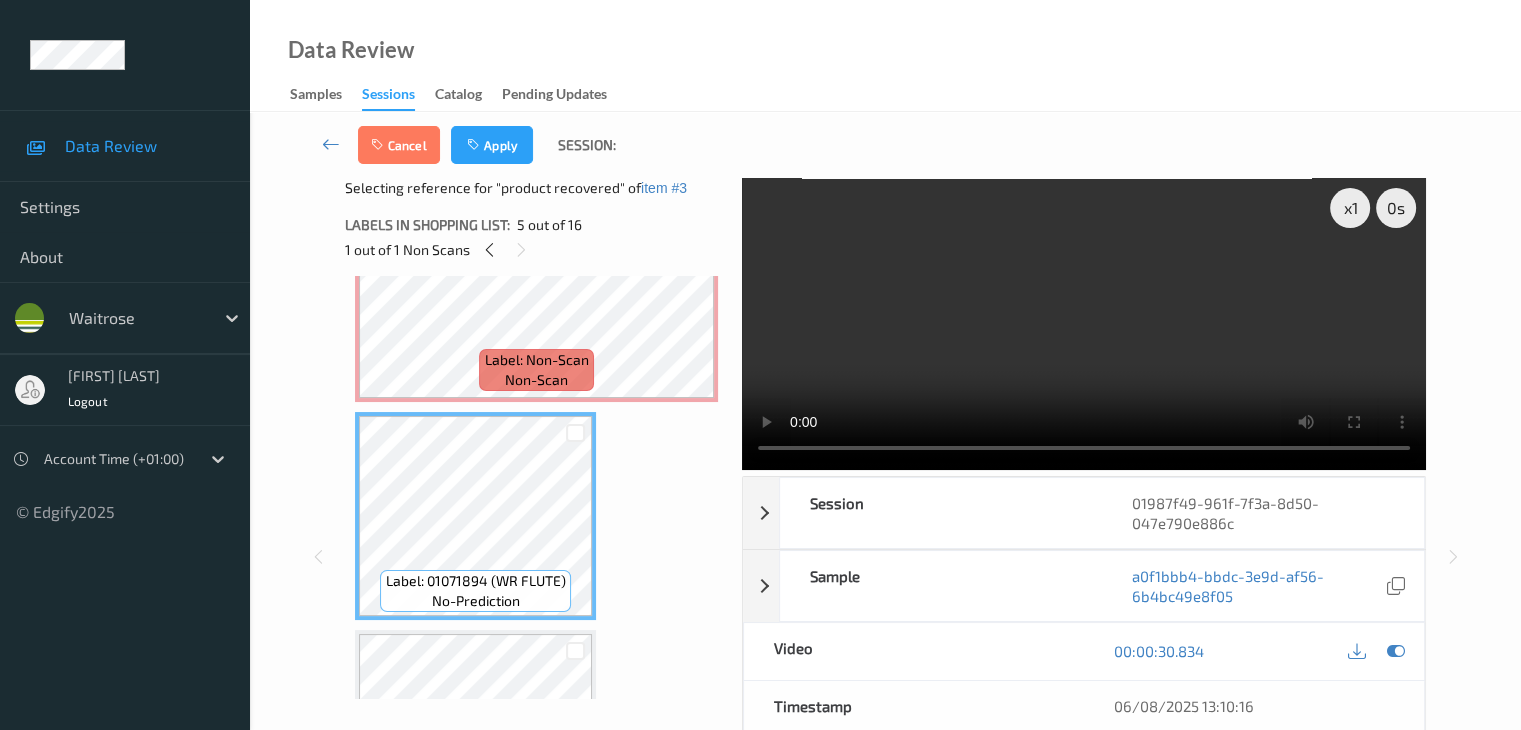 scroll, scrollTop: 446, scrollLeft: 0, axis: vertical 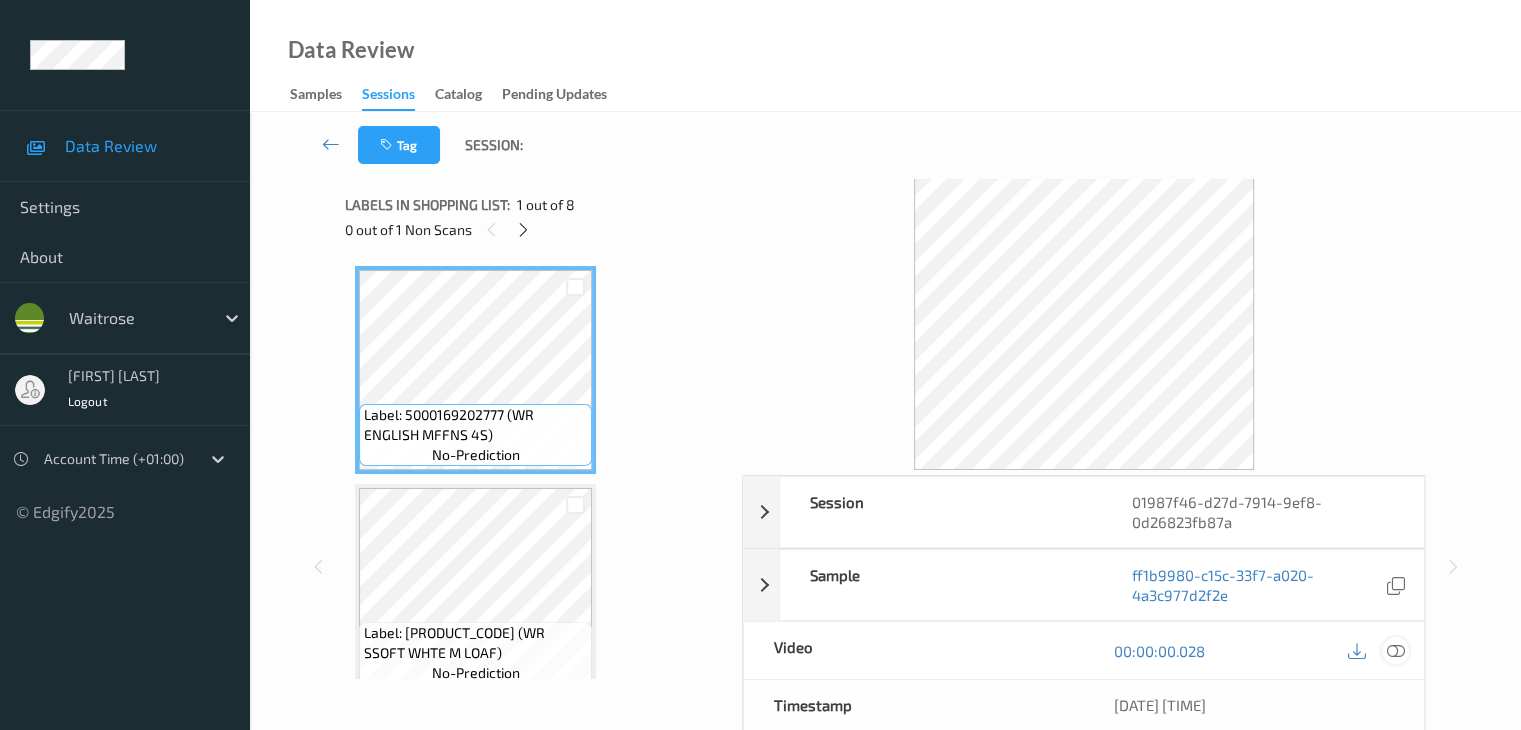 click at bounding box center (1395, 651) 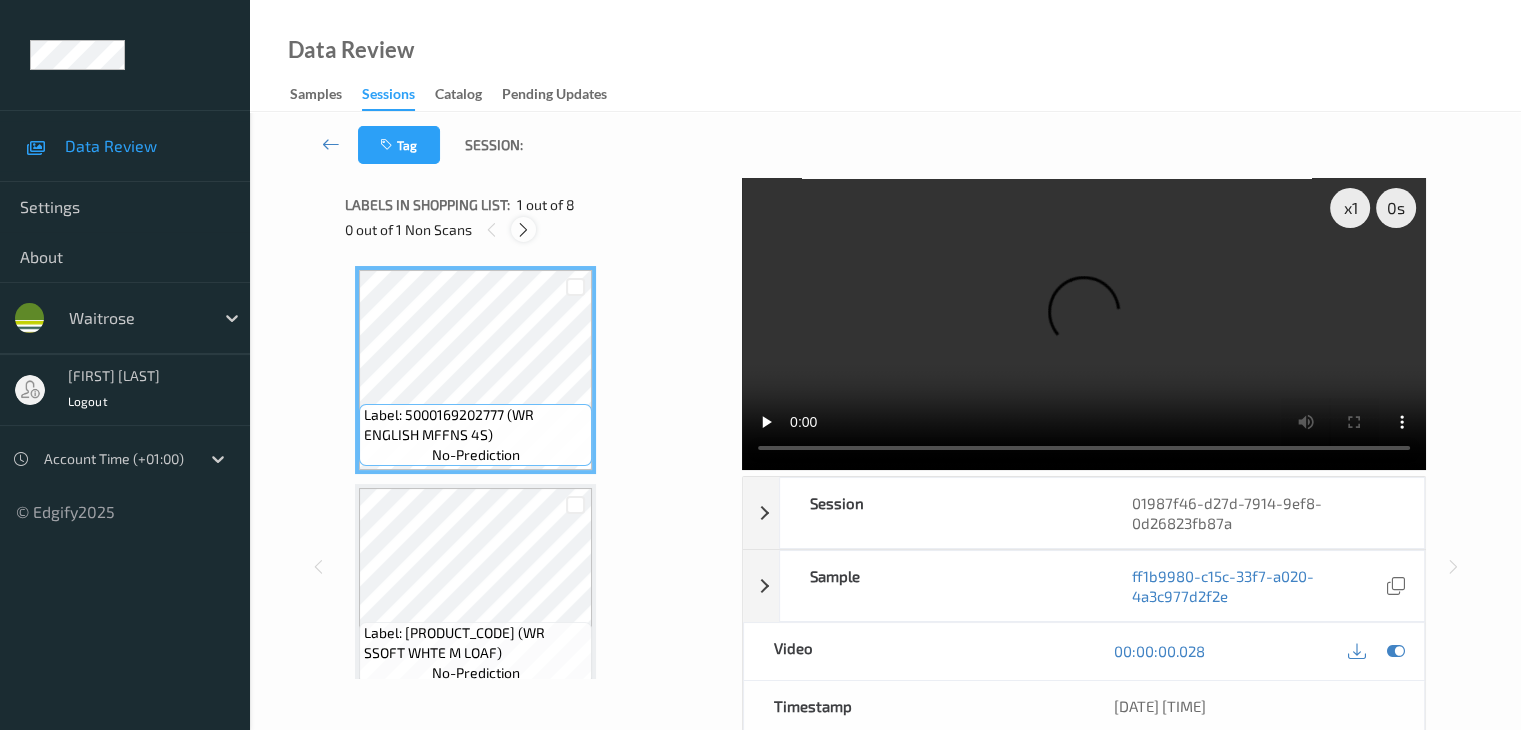 click at bounding box center (523, 230) 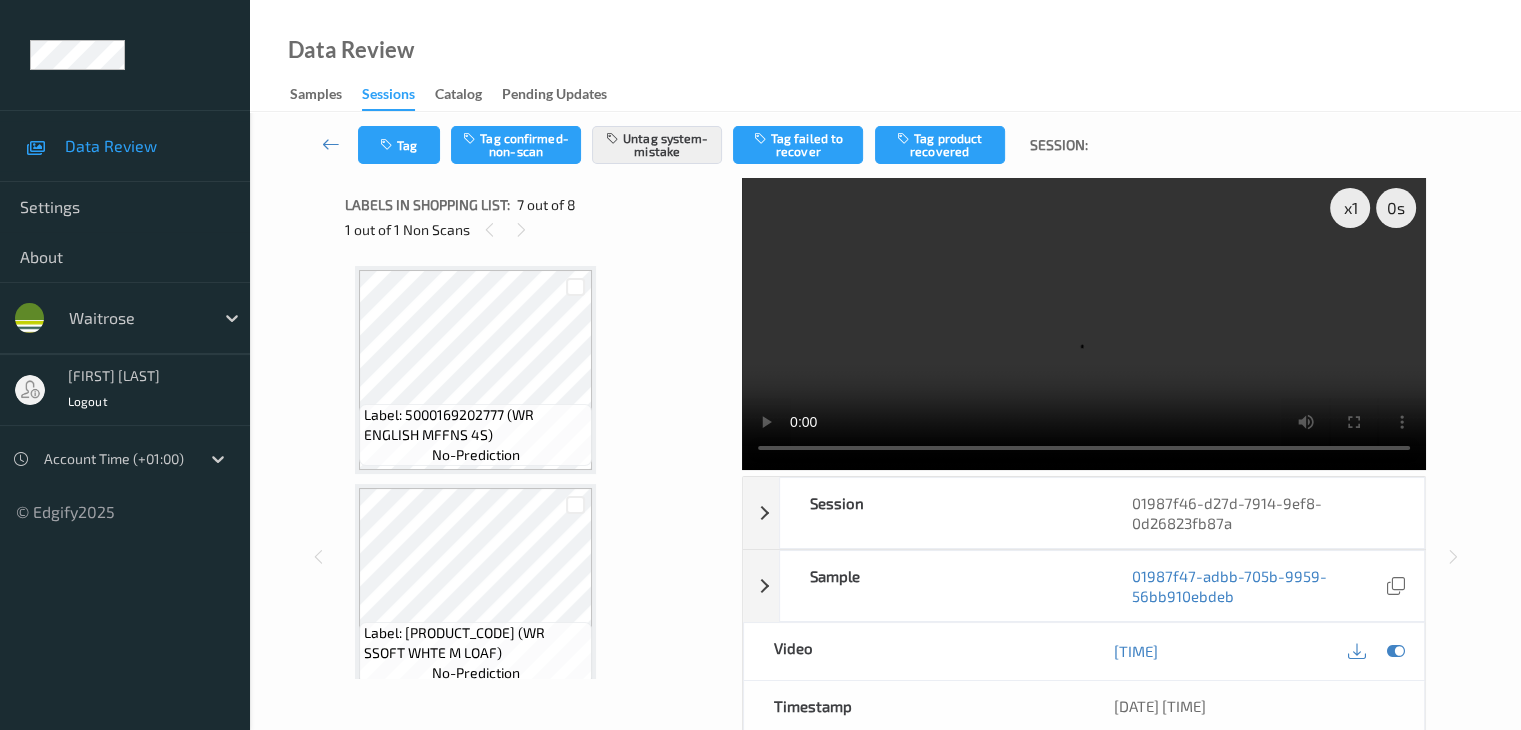 scroll, scrollTop: 1100, scrollLeft: 0, axis: vertical 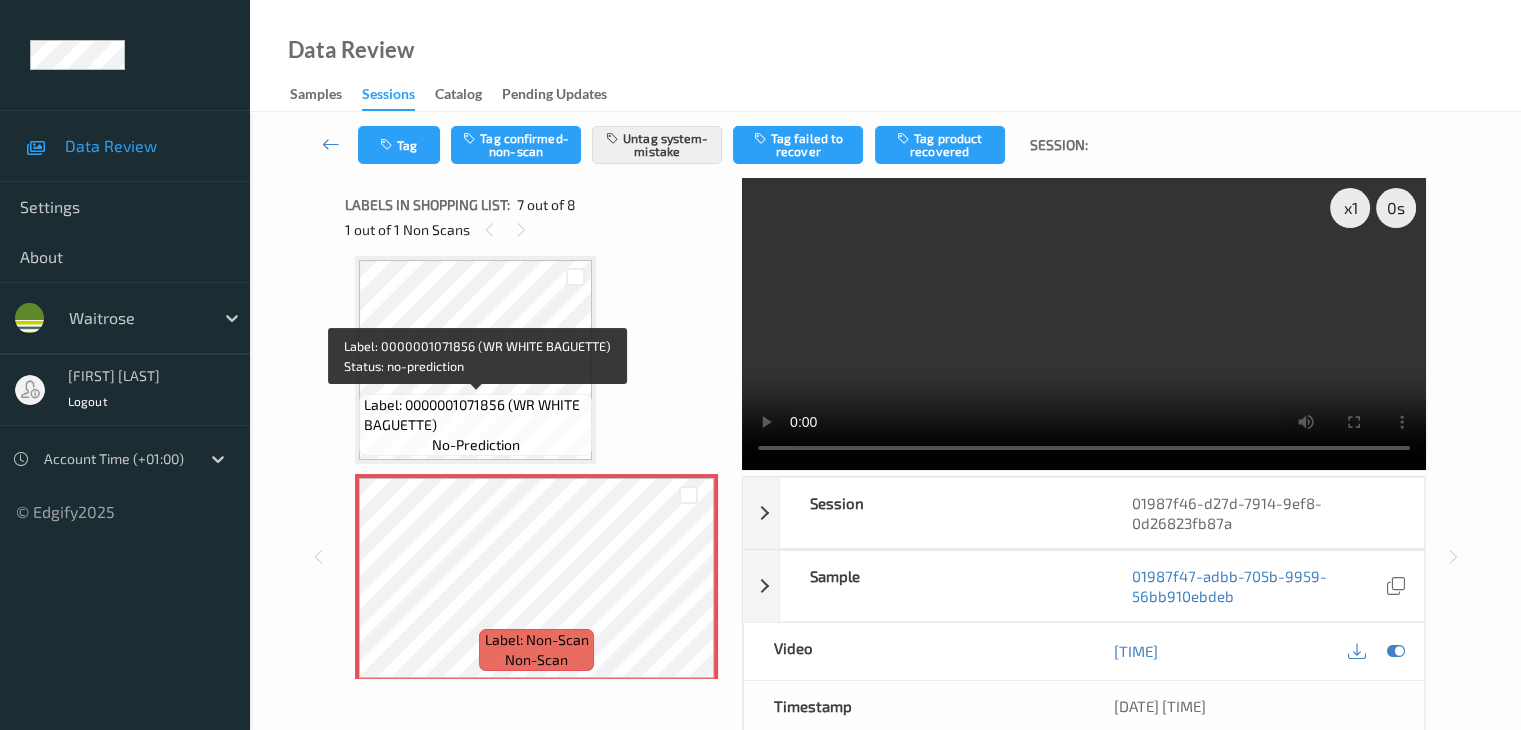 click on "Label: 0000001071856 (WR WHITE BAGUETTE)" at bounding box center [475, 415] 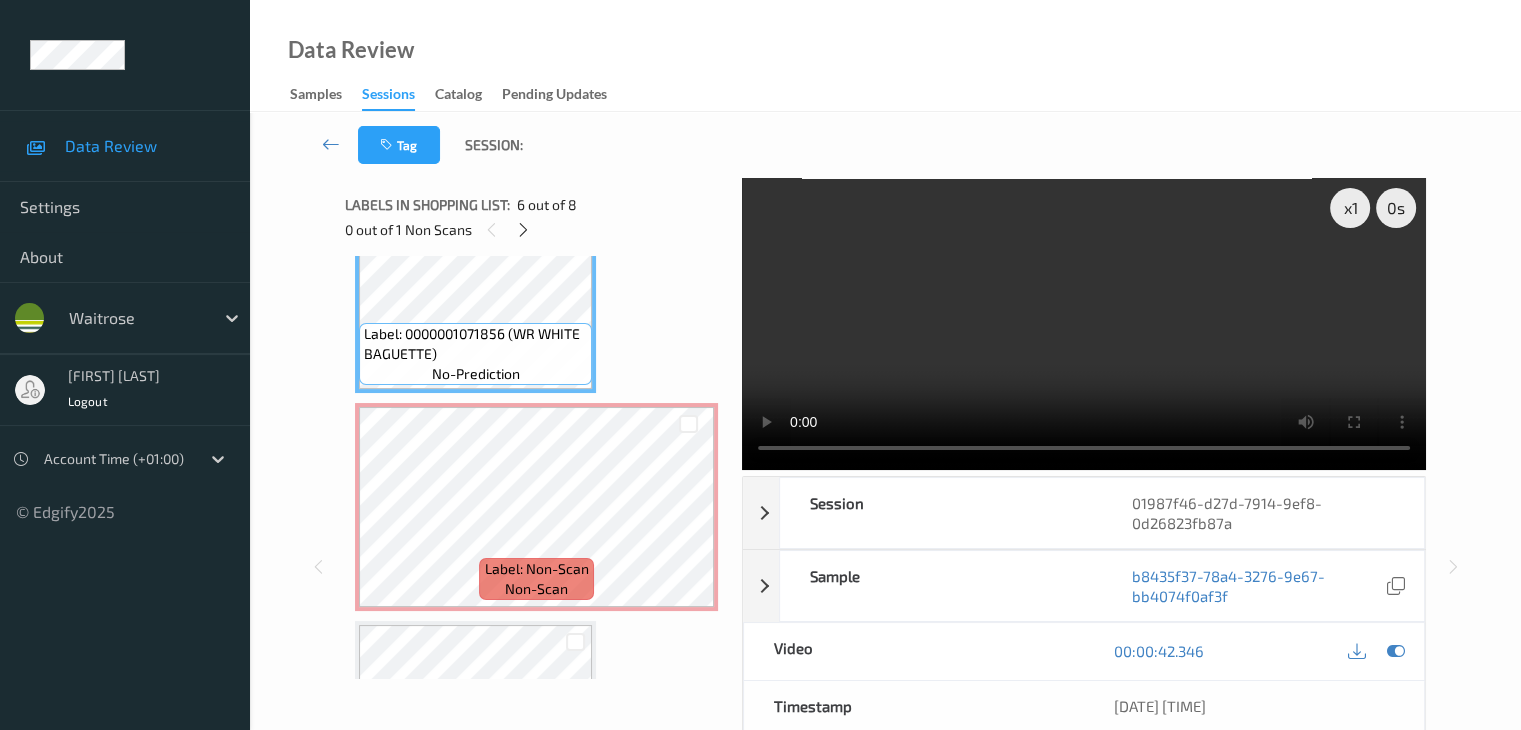scroll, scrollTop: 1131, scrollLeft: 0, axis: vertical 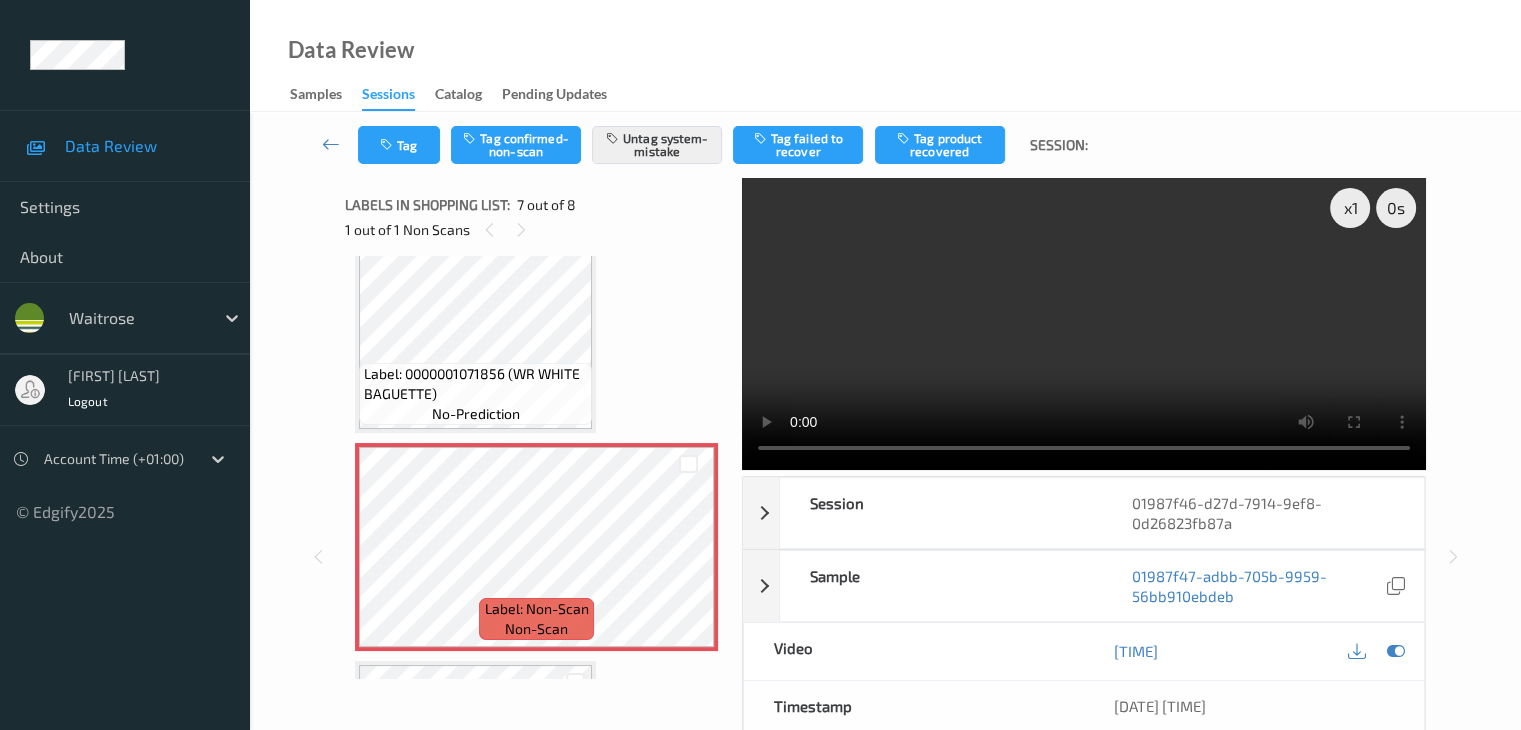 click on "no-prediction" at bounding box center [476, 414] 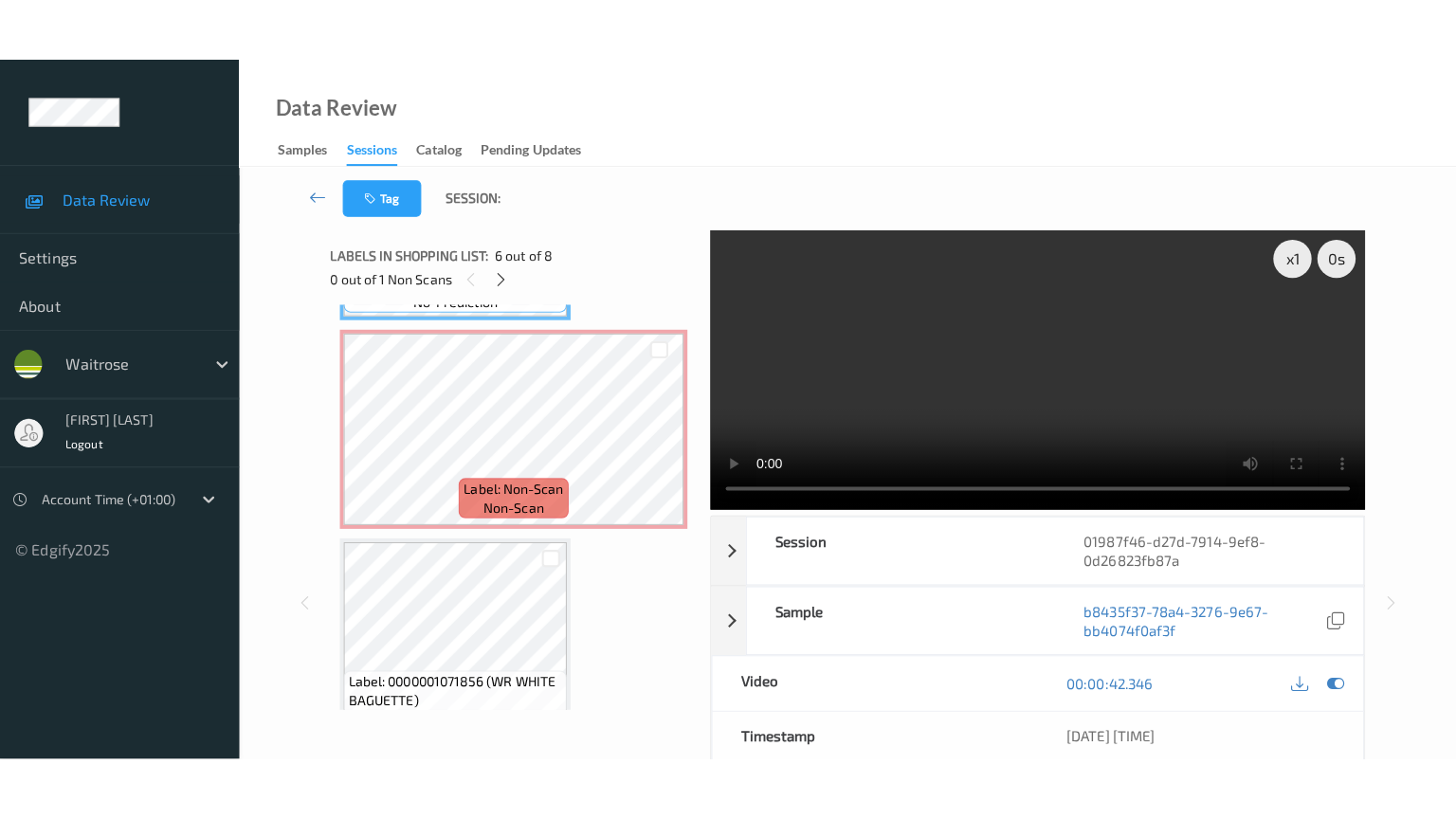scroll, scrollTop: 1262, scrollLeft: 0, axis: vertical 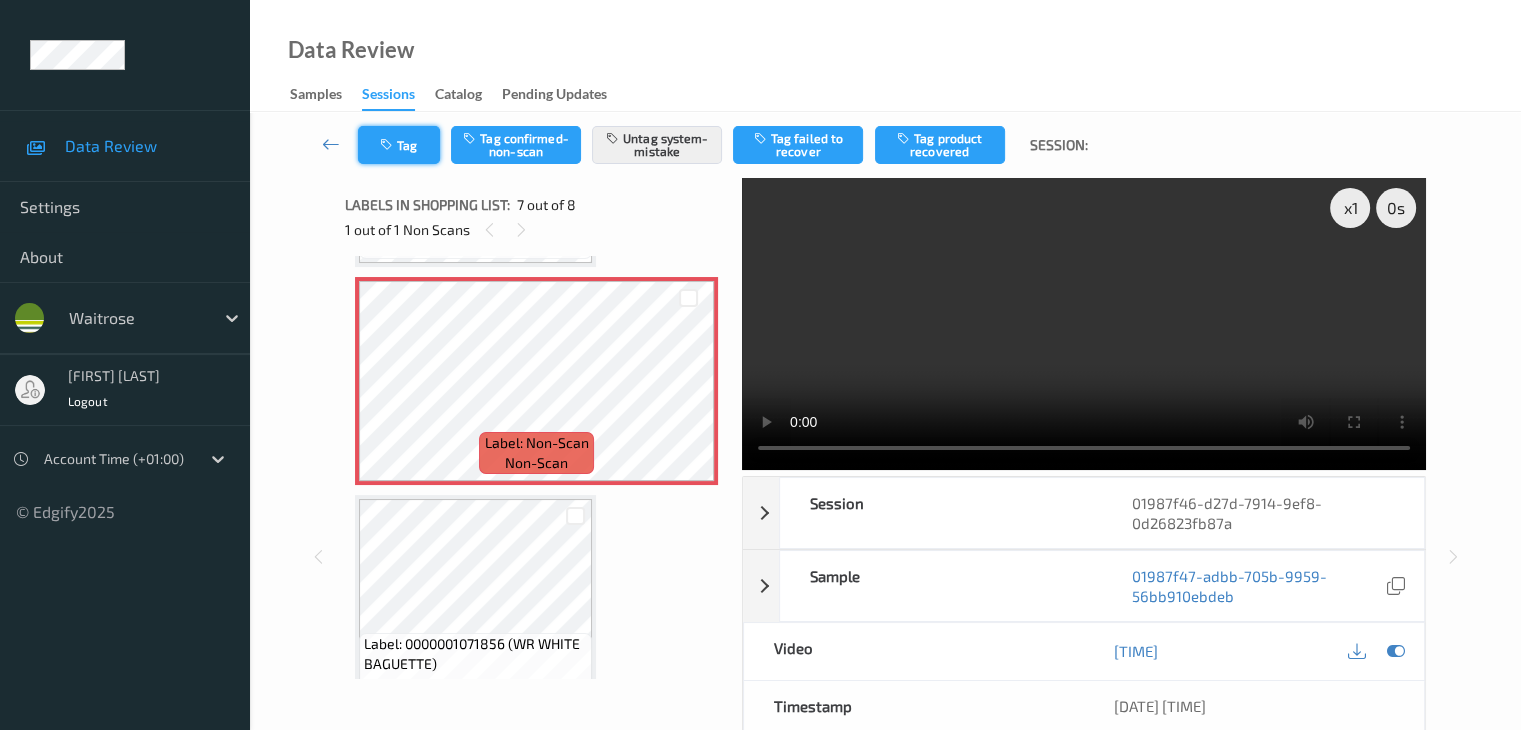 click on "Tag" at bounding box center [399, 145] 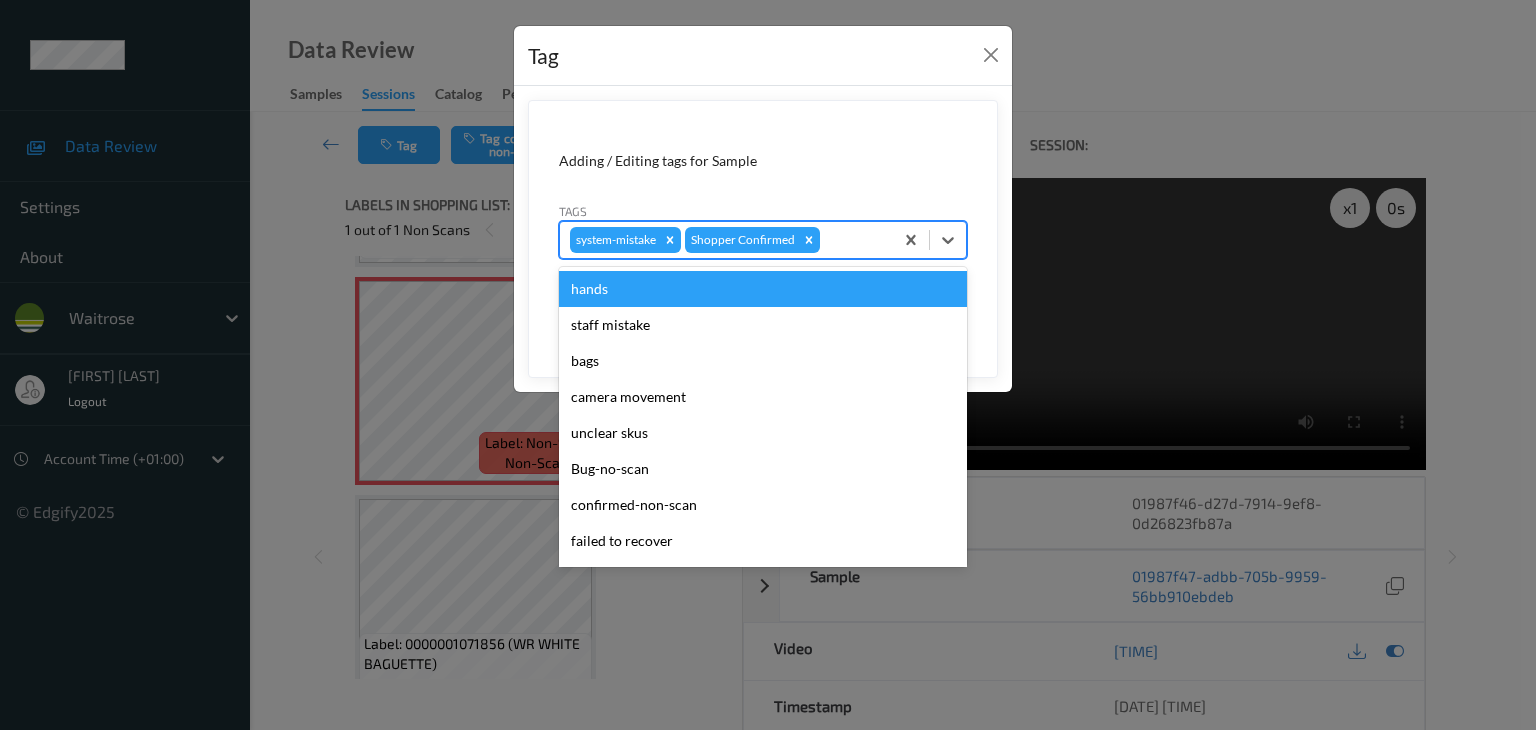 click on "system-mistake Shopper Confirmed" at bounding box center [726, 240] 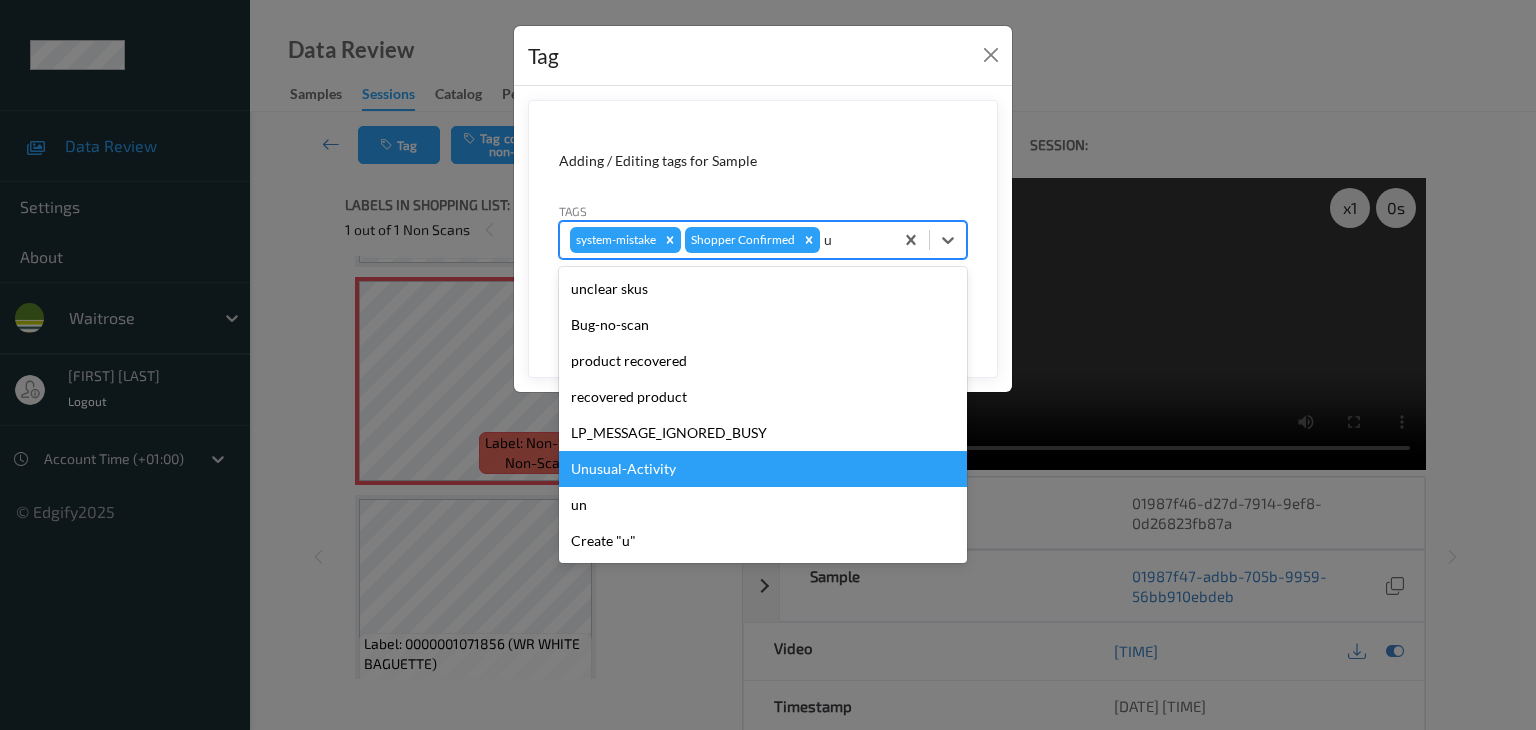 click on "Unusual-Activity" at bounding box center [763, 469] 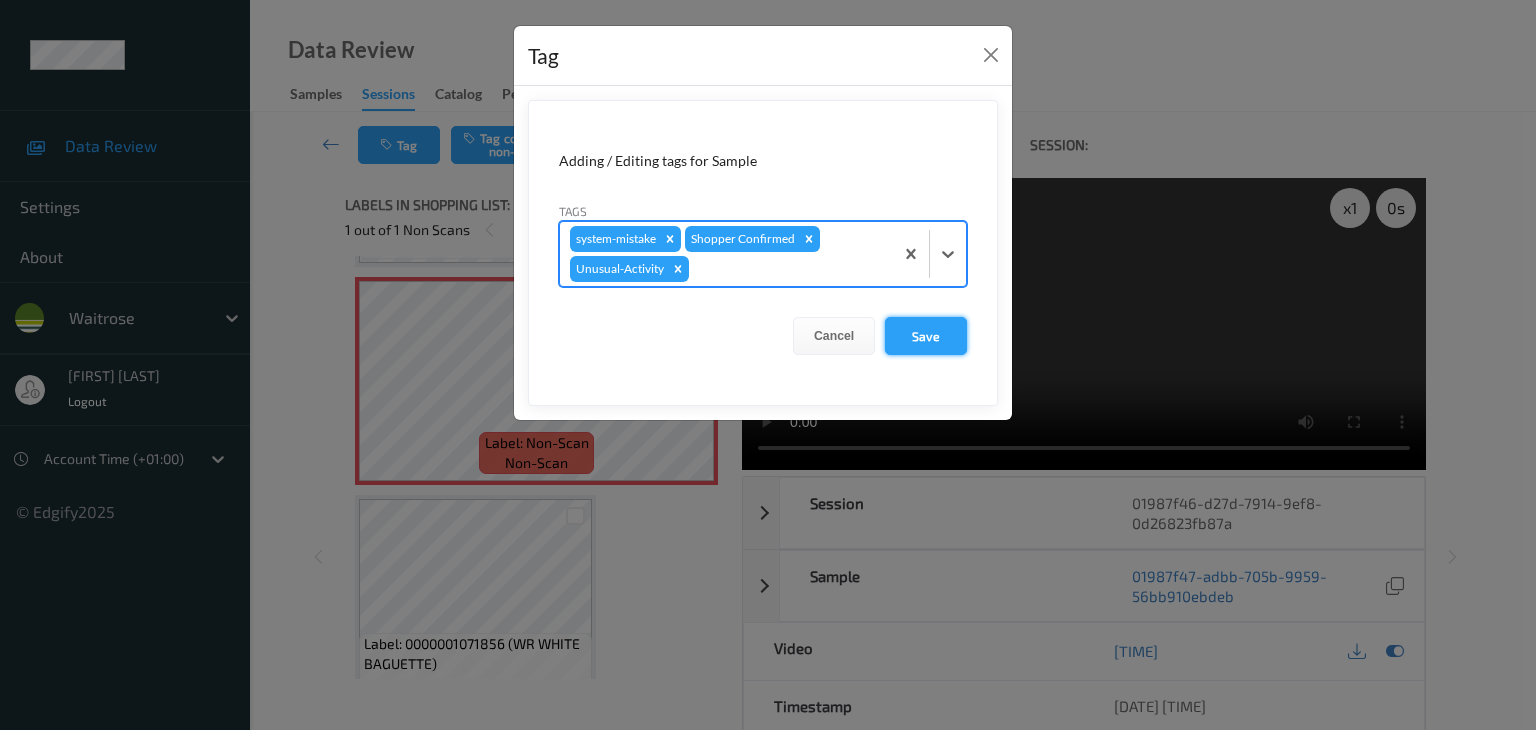 click on "Save" at bounding box center (926, 336) 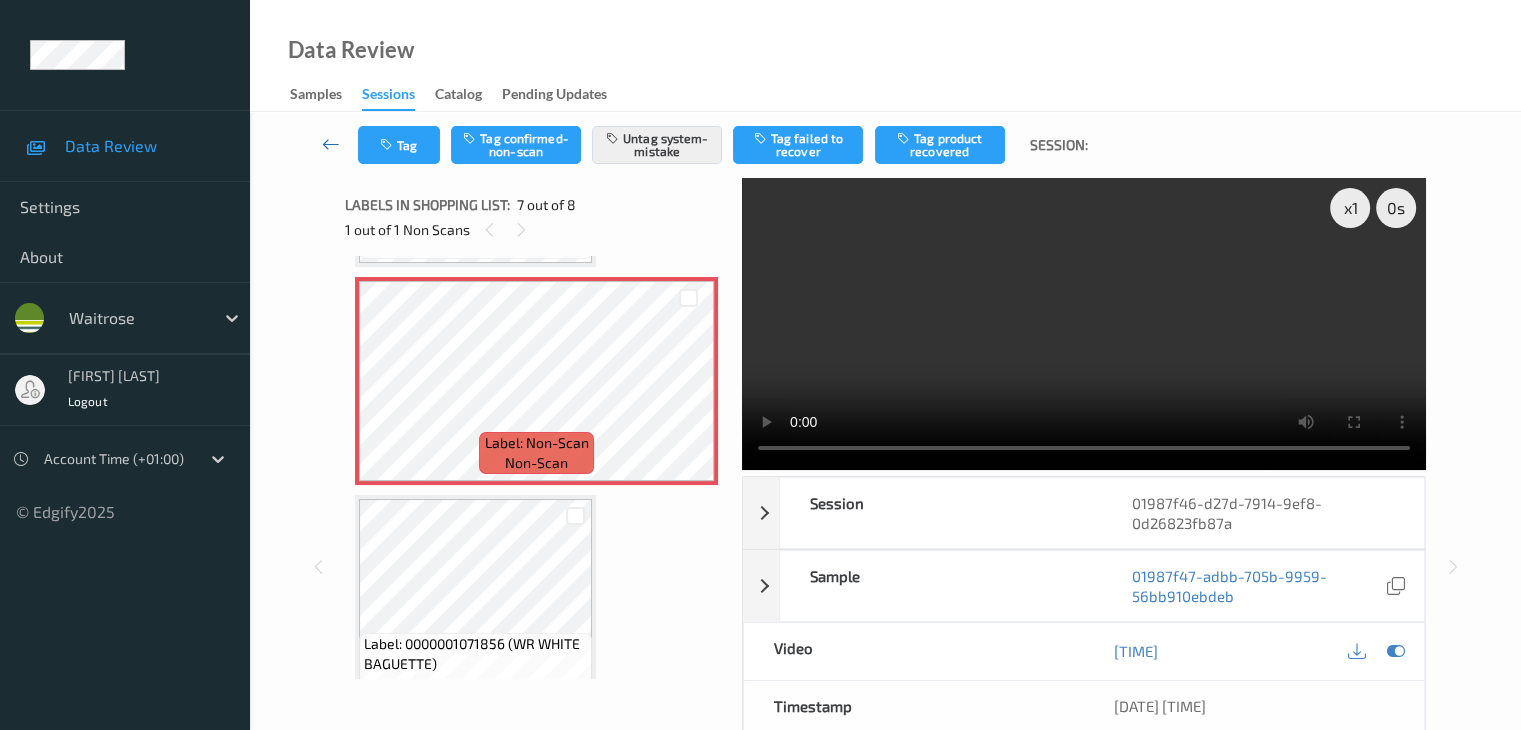 click at bounding box center (331, 144) 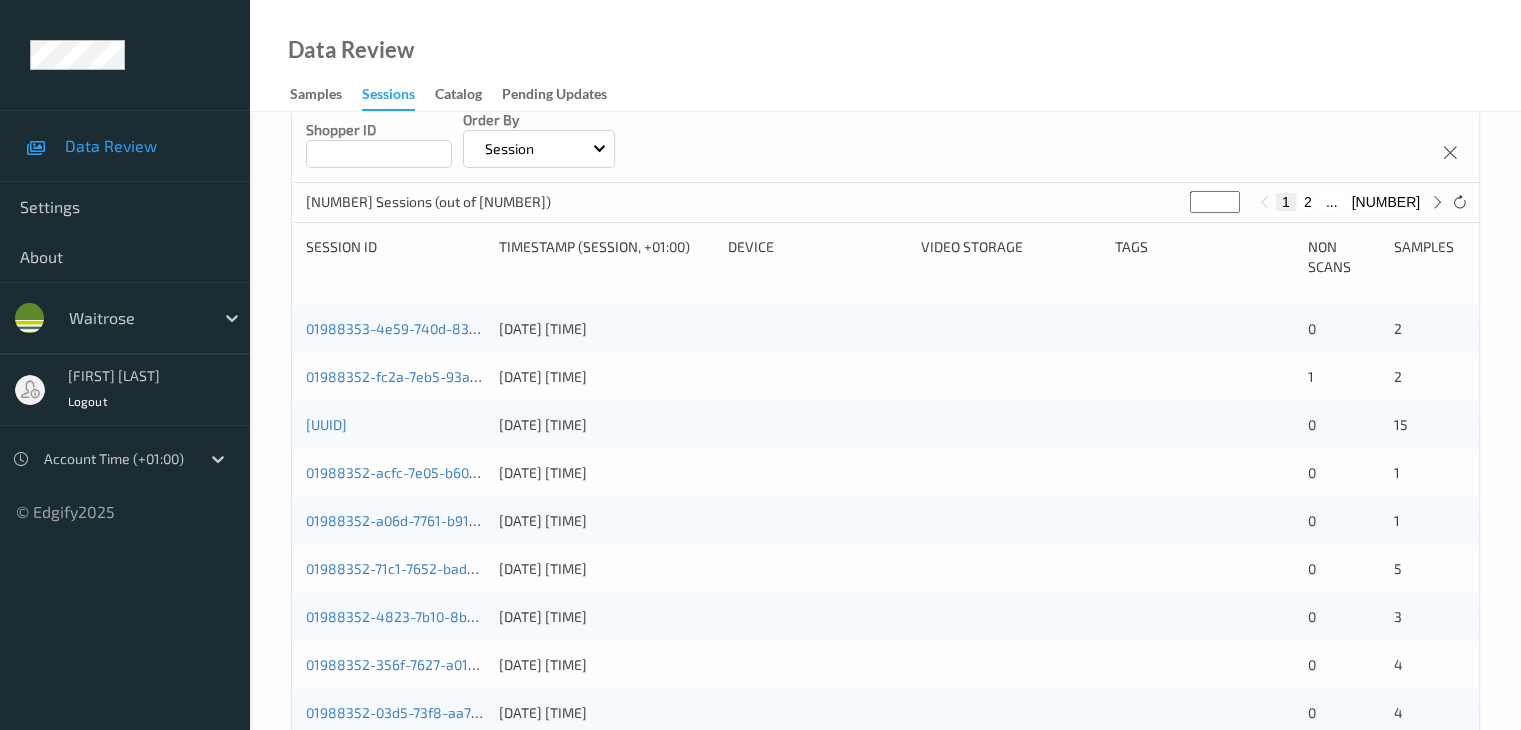 scroll, scrollTop: 400, scrollLeft: 0, axis: vertical 